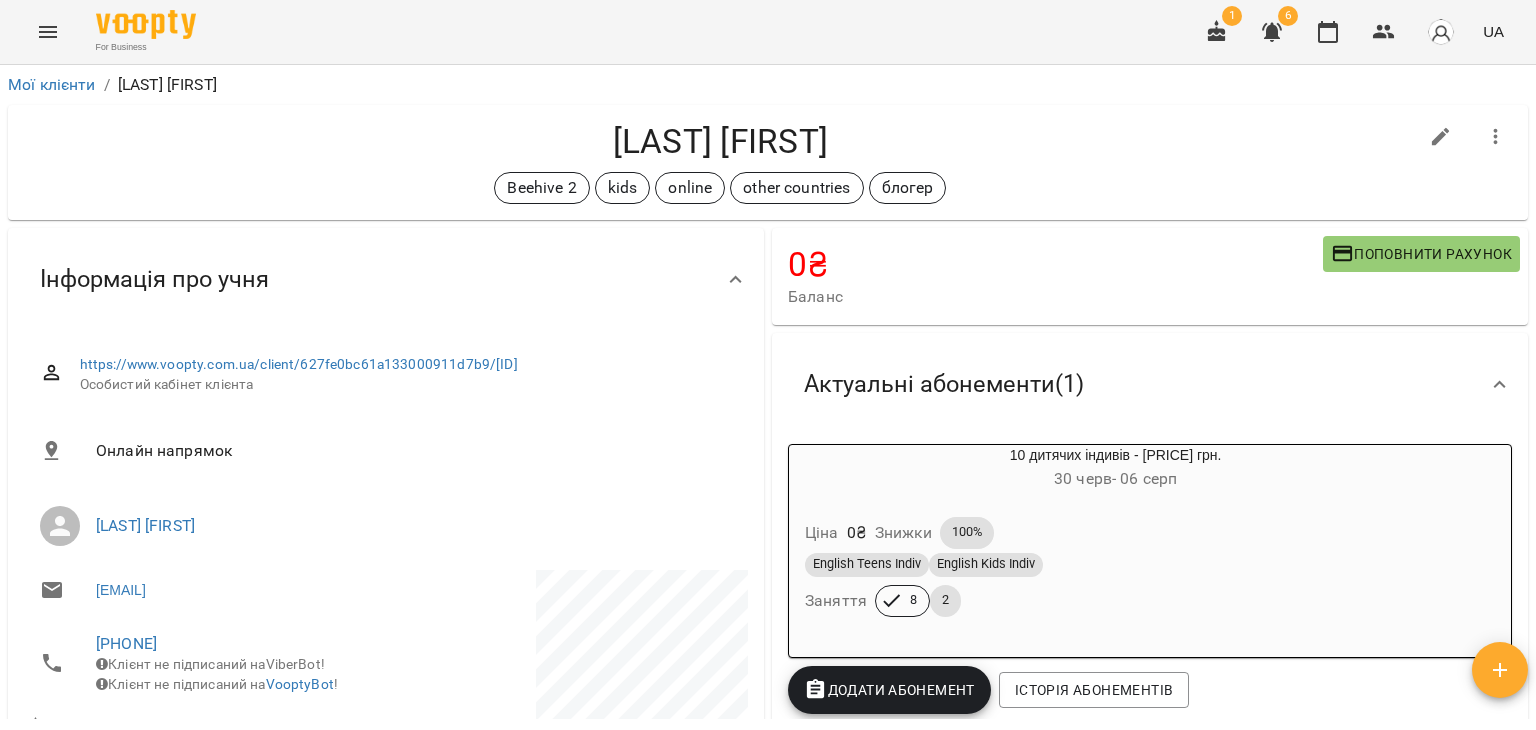 scroll, scrollTop: 0, scrollLeft: 0, axis: both 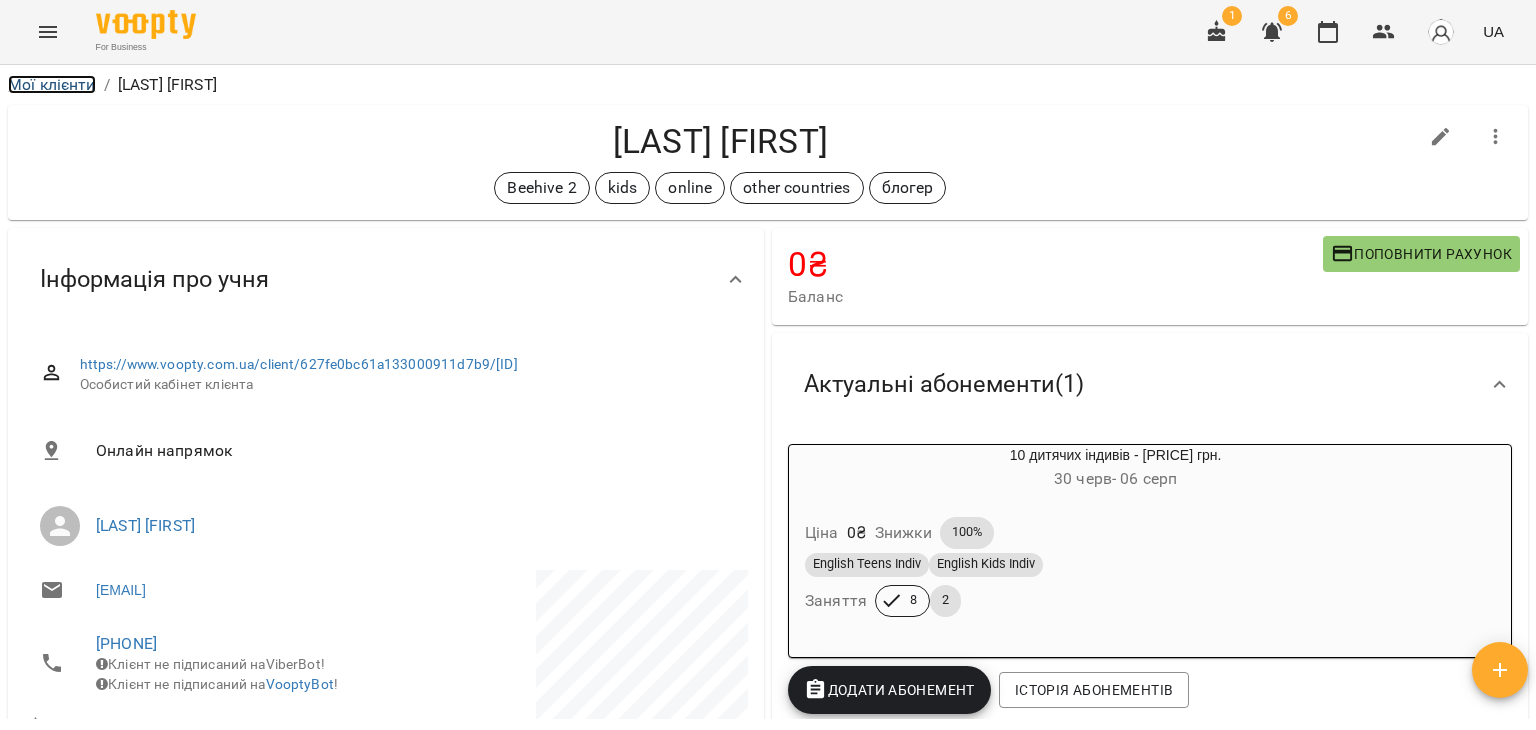 click on "Мої клієнти" at bounding box center (52, 84) 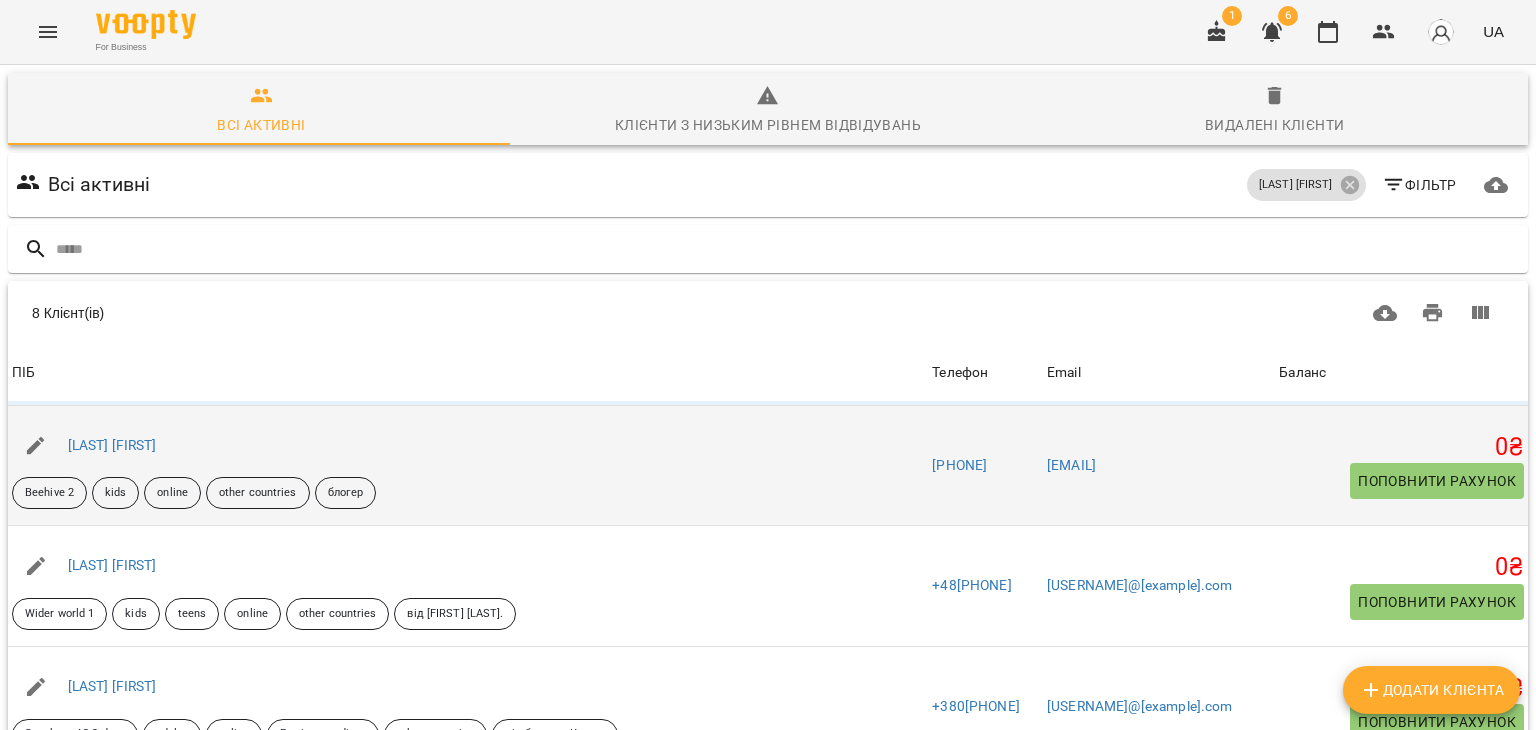 scroll, scrollTop: 300, scrollLeft: 0, axis: vertical 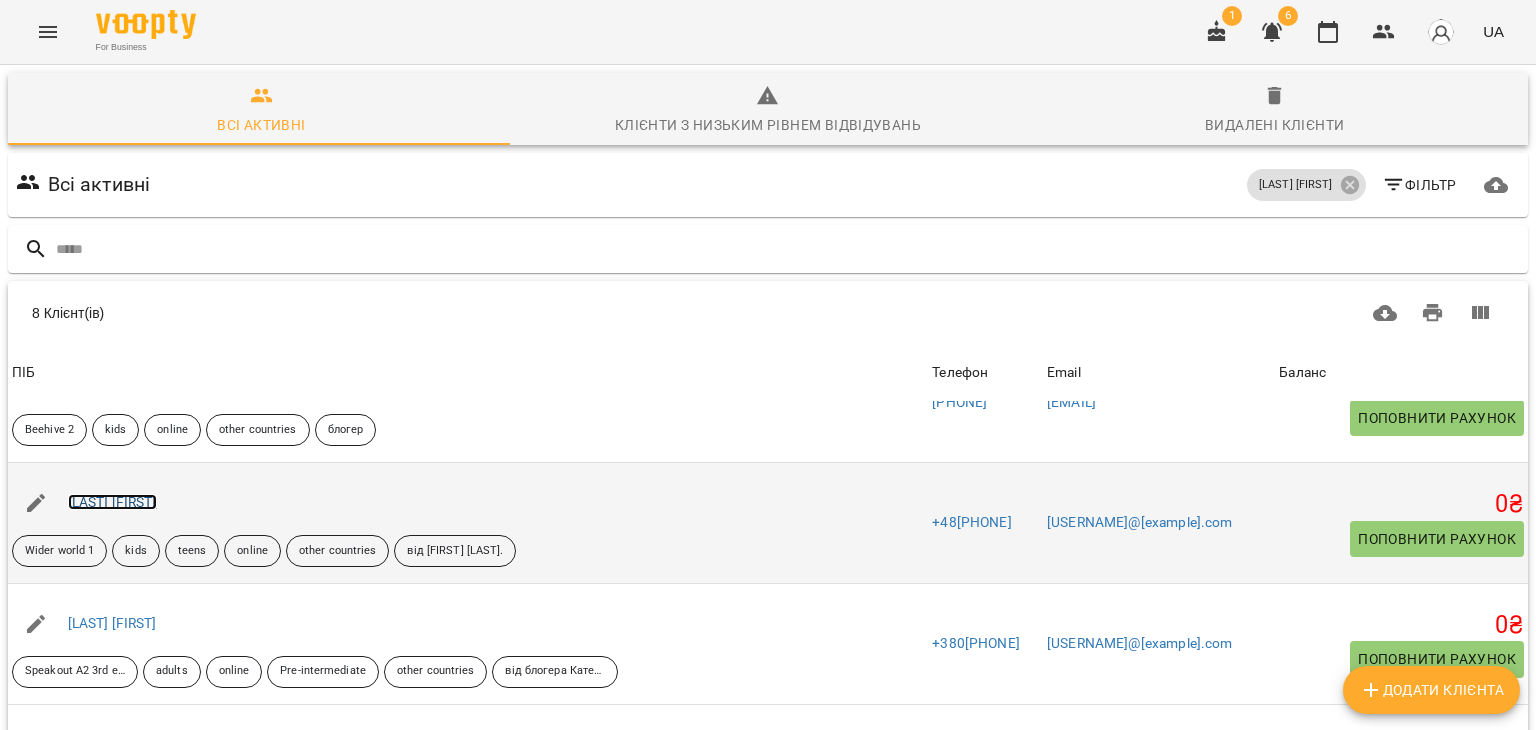 click on "[LAST_NAME] [FIRST_NAME]" at bounding box center (112, 502) 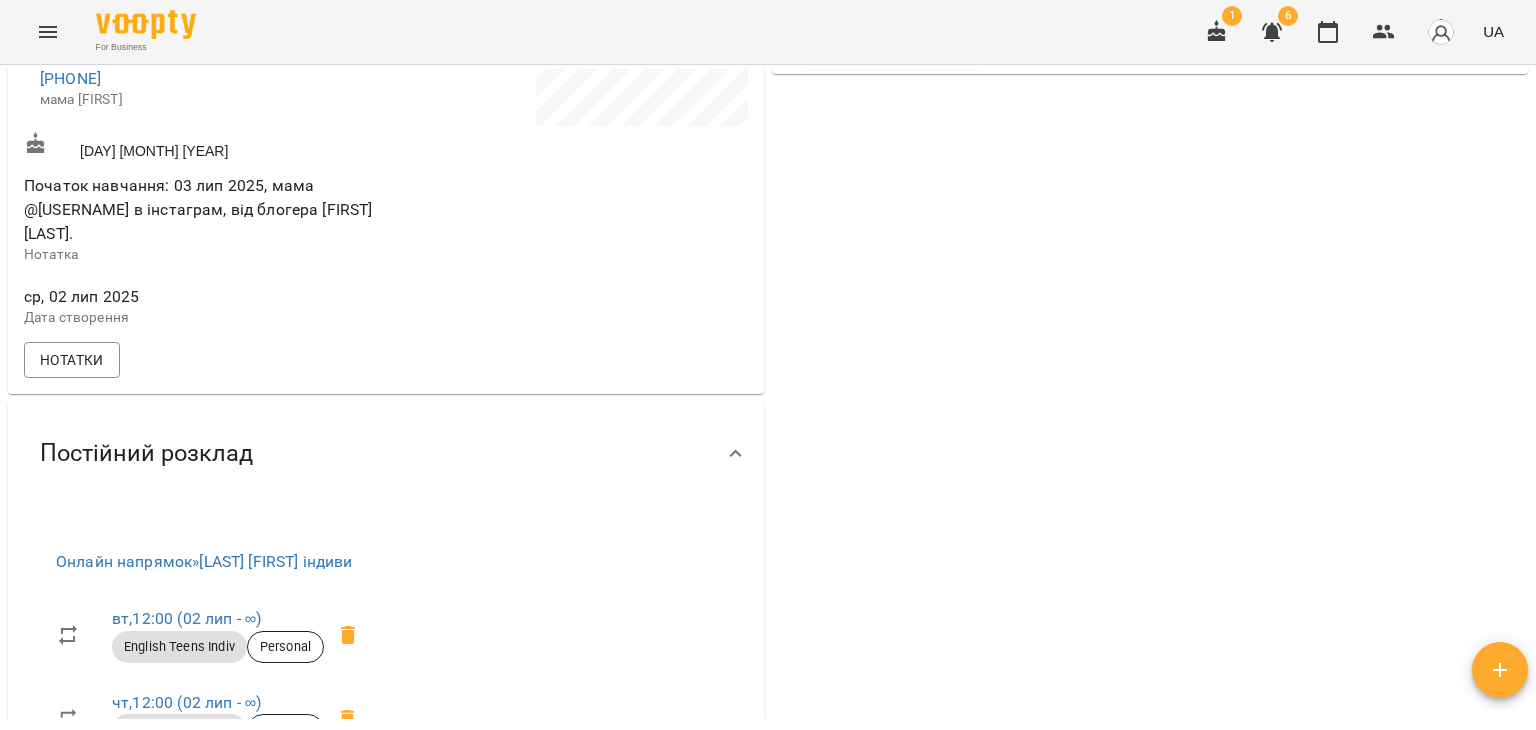 scroll, scrollTop: 600, scrollLeft: 0, axis: vertical 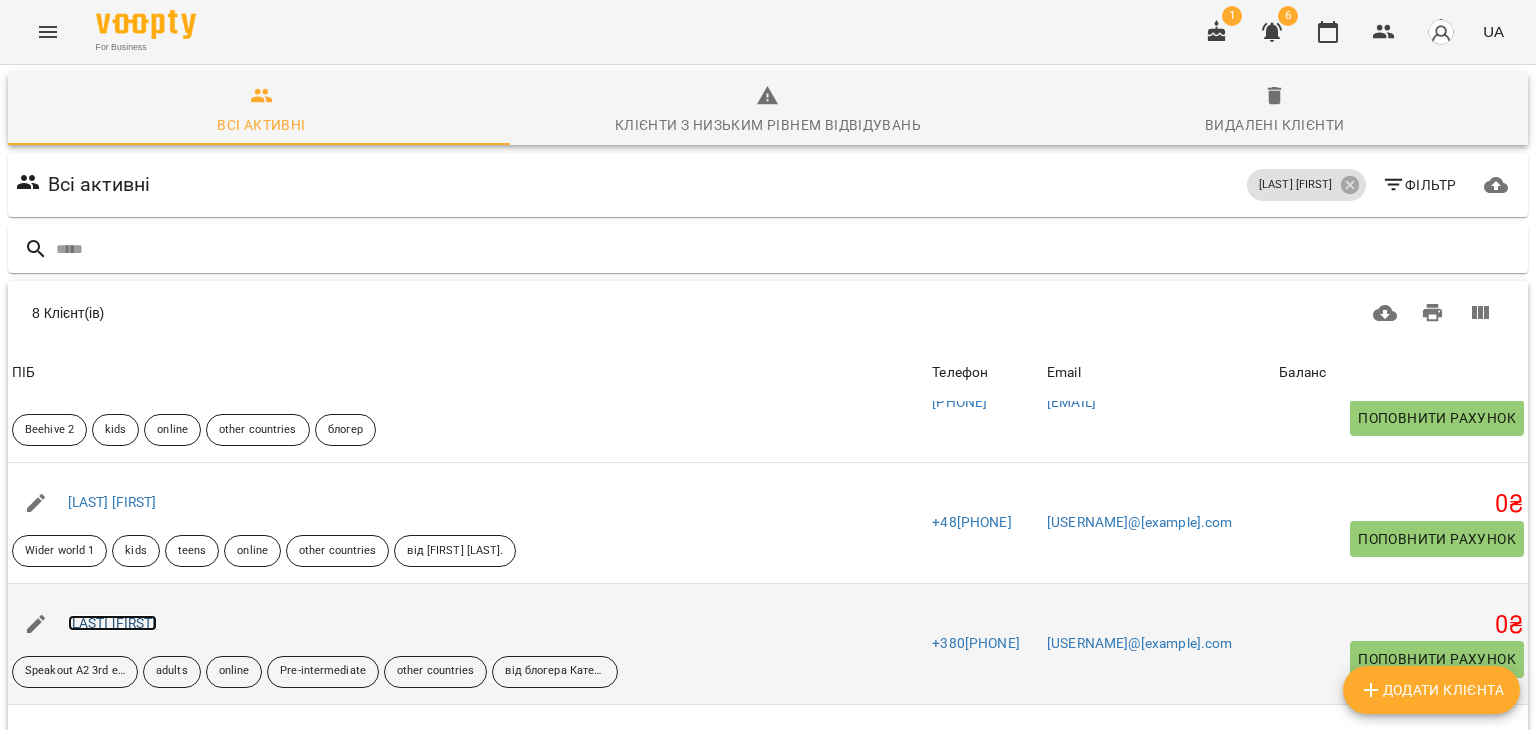 click on "Ніколенко Анжела" at bounding box center [112, 623] 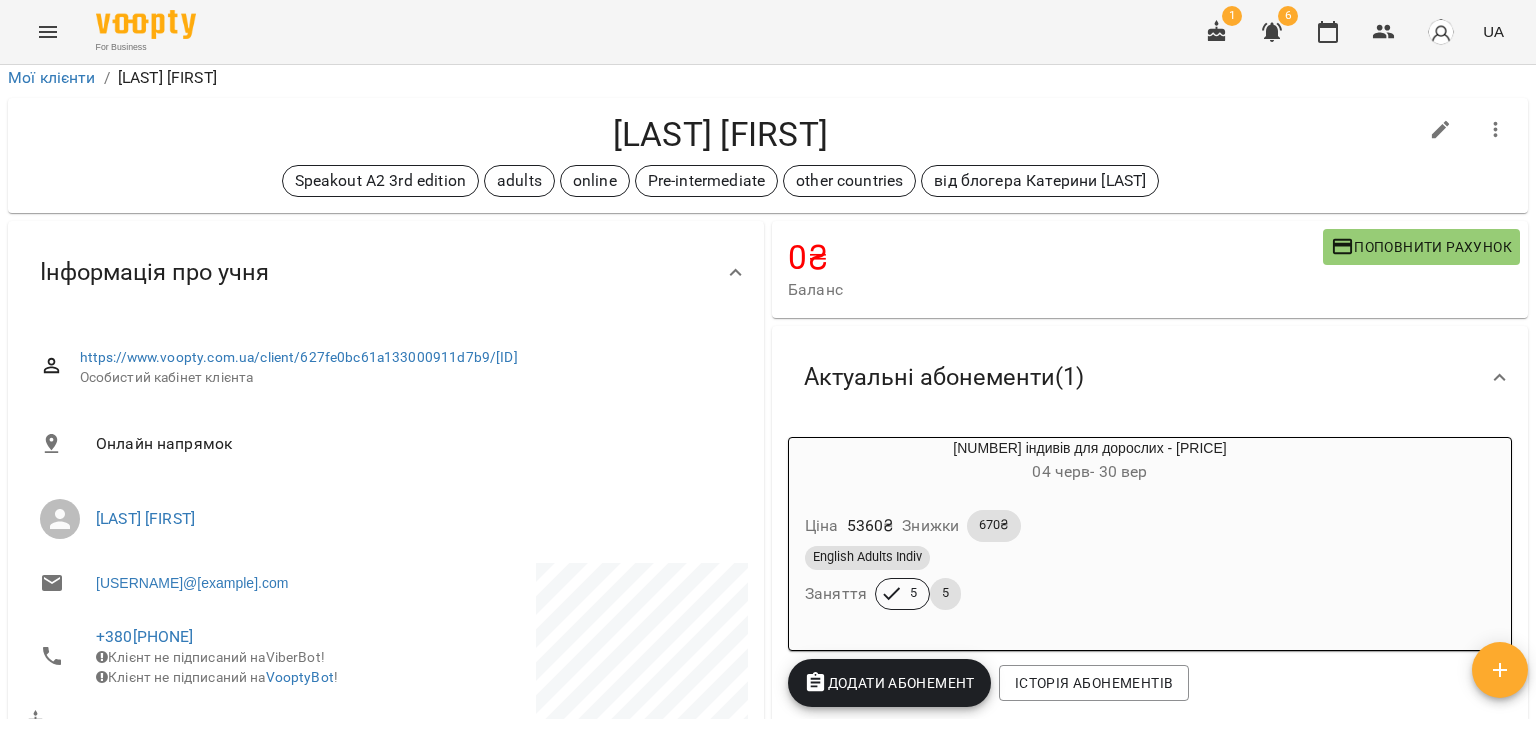 scroll, scrollTop: 0, scrollLeft: 0, axis: both 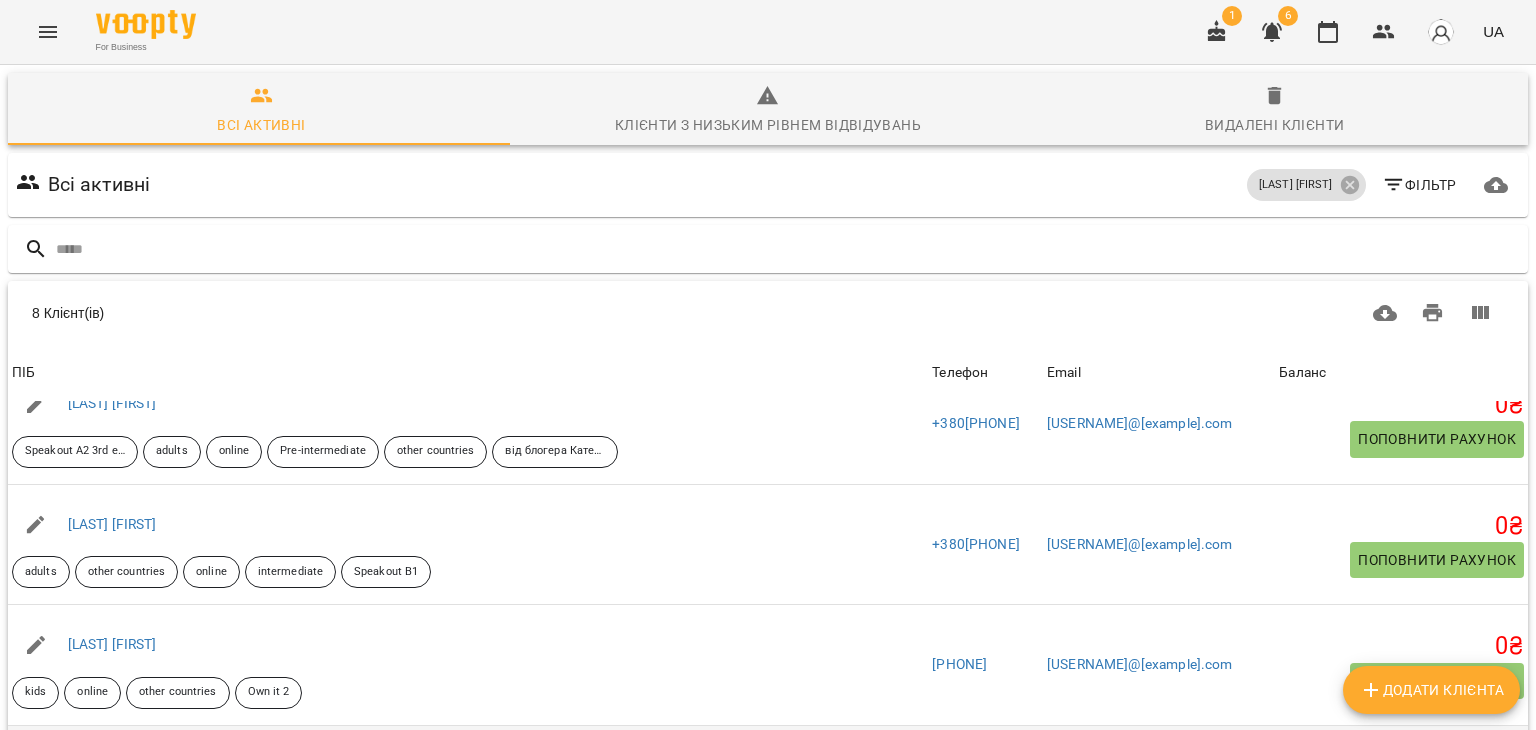 click on "Шишкіна Даша" at bounding box center [112, 765] 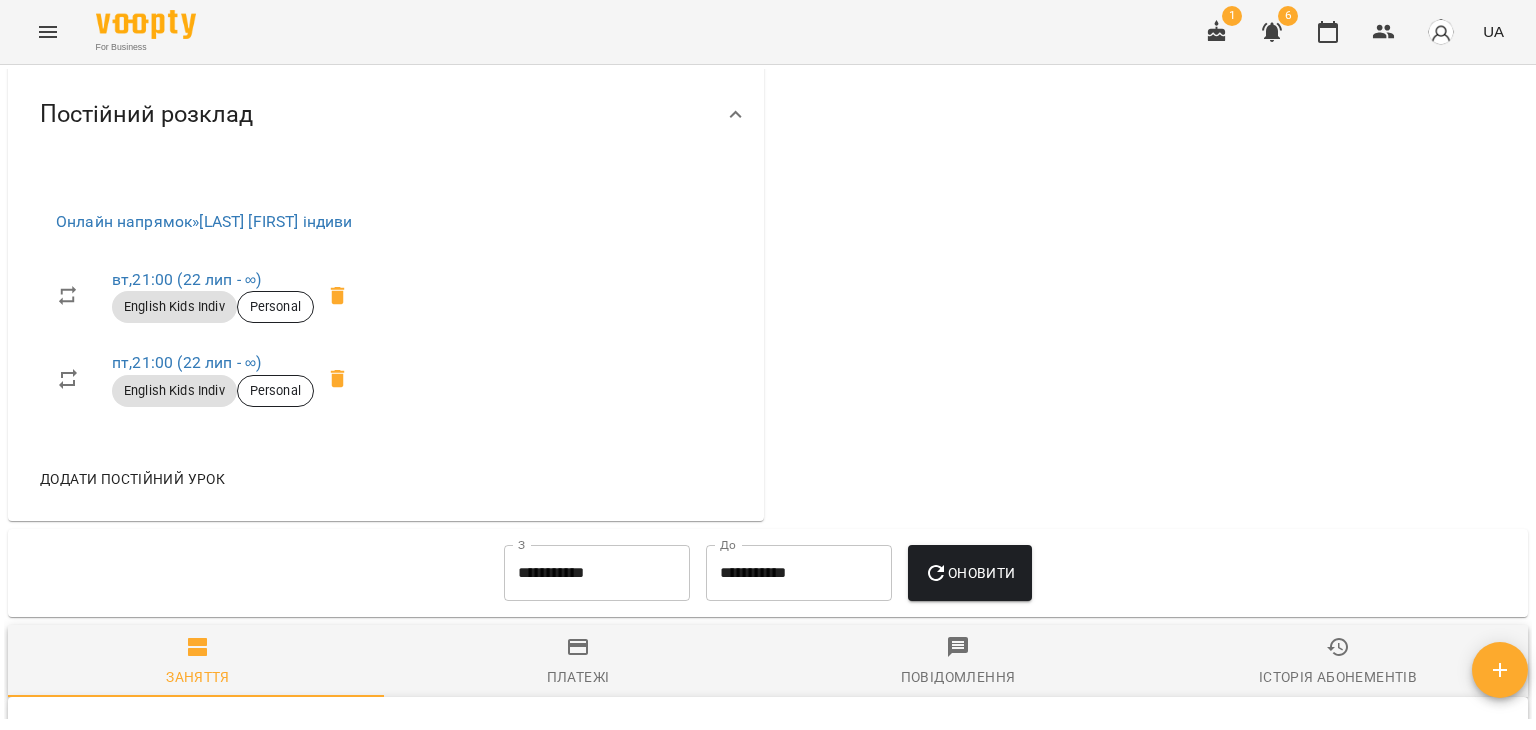 scroll, scrollTop: 1000, scrollLeft: 0, axis: vertical 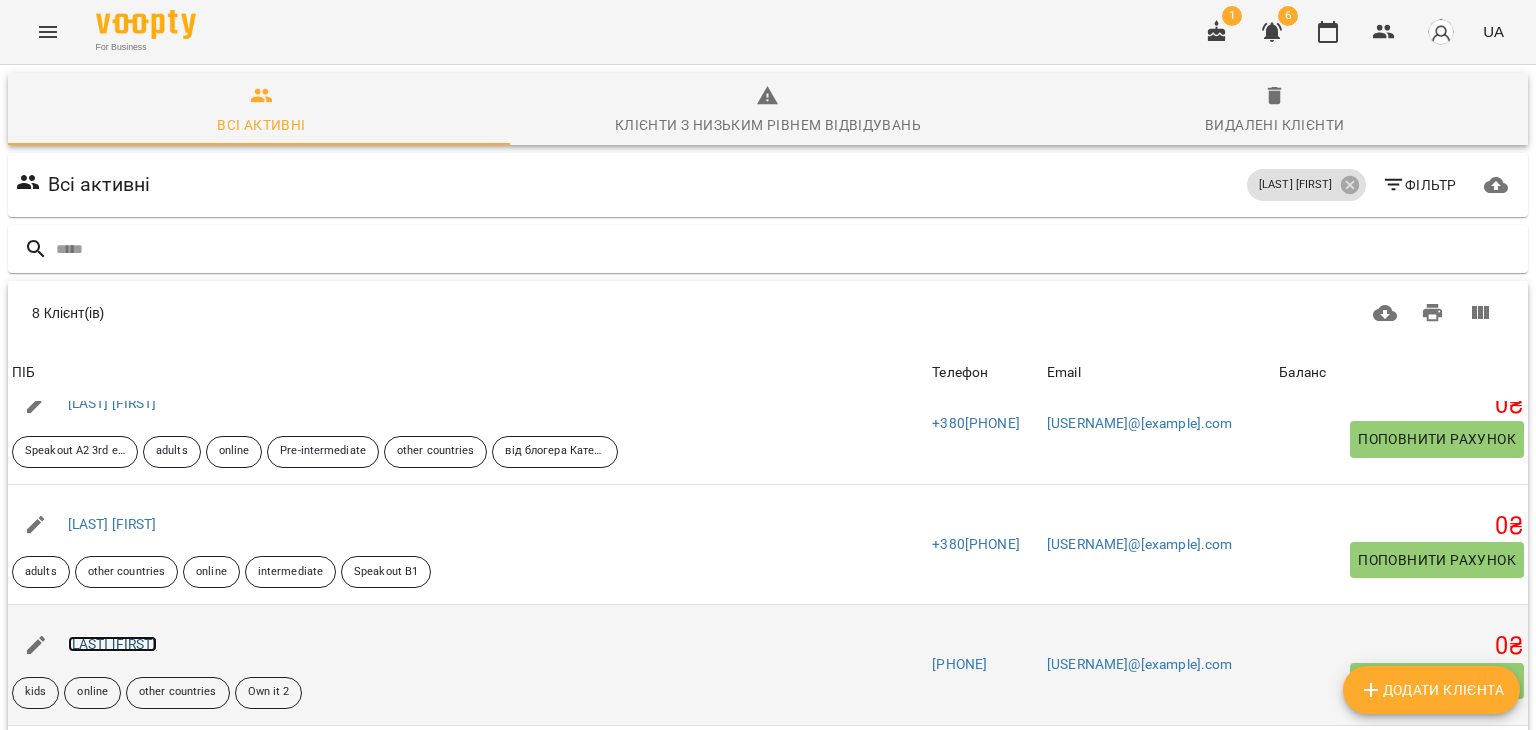 click on "Цигульова Аніта" at bounding box center (112, 644) 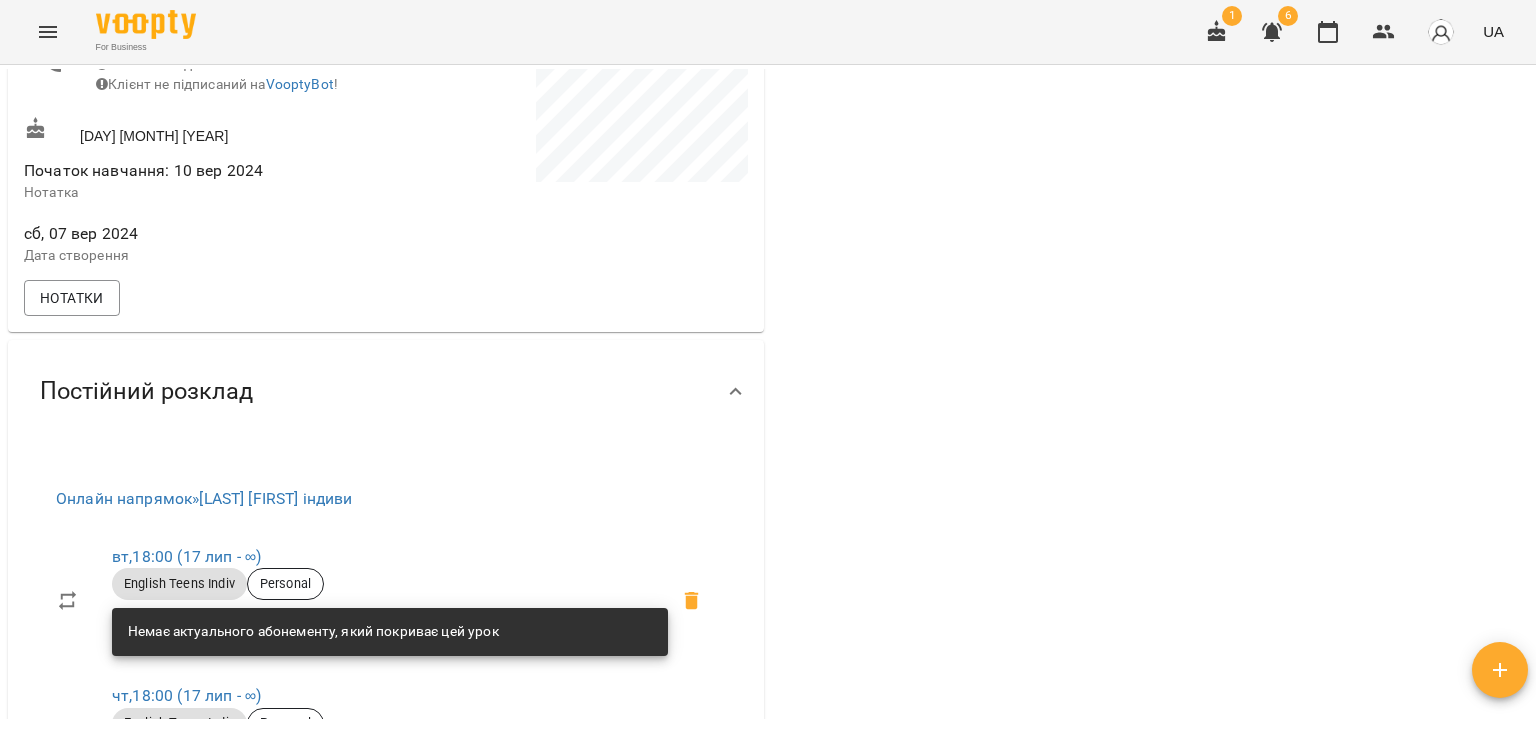 scroll, scrollTop: 0, scrollLeft: 0, axis: both 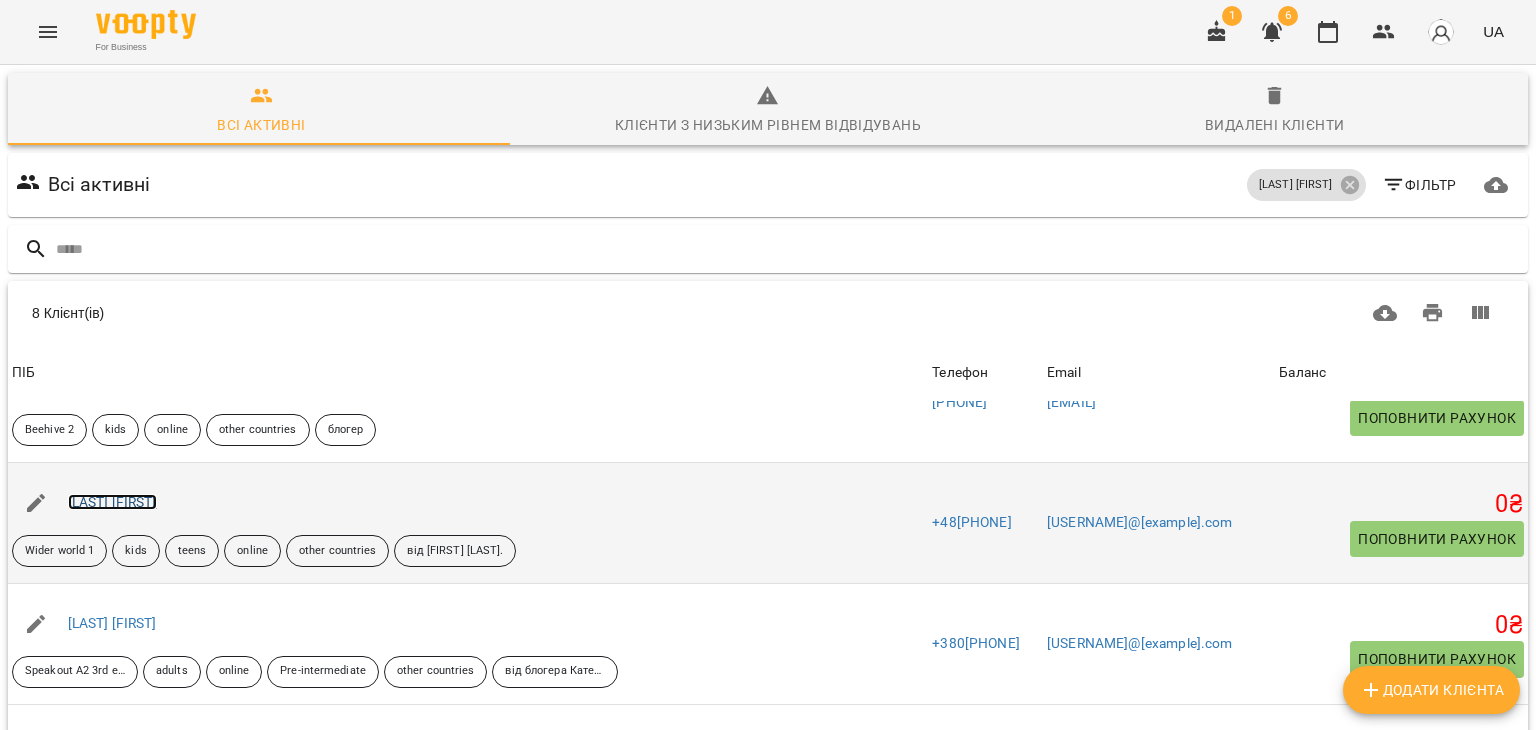 click on "[LAST_NAME] [FIRST_NAME]" at bounding box center [112, 502] 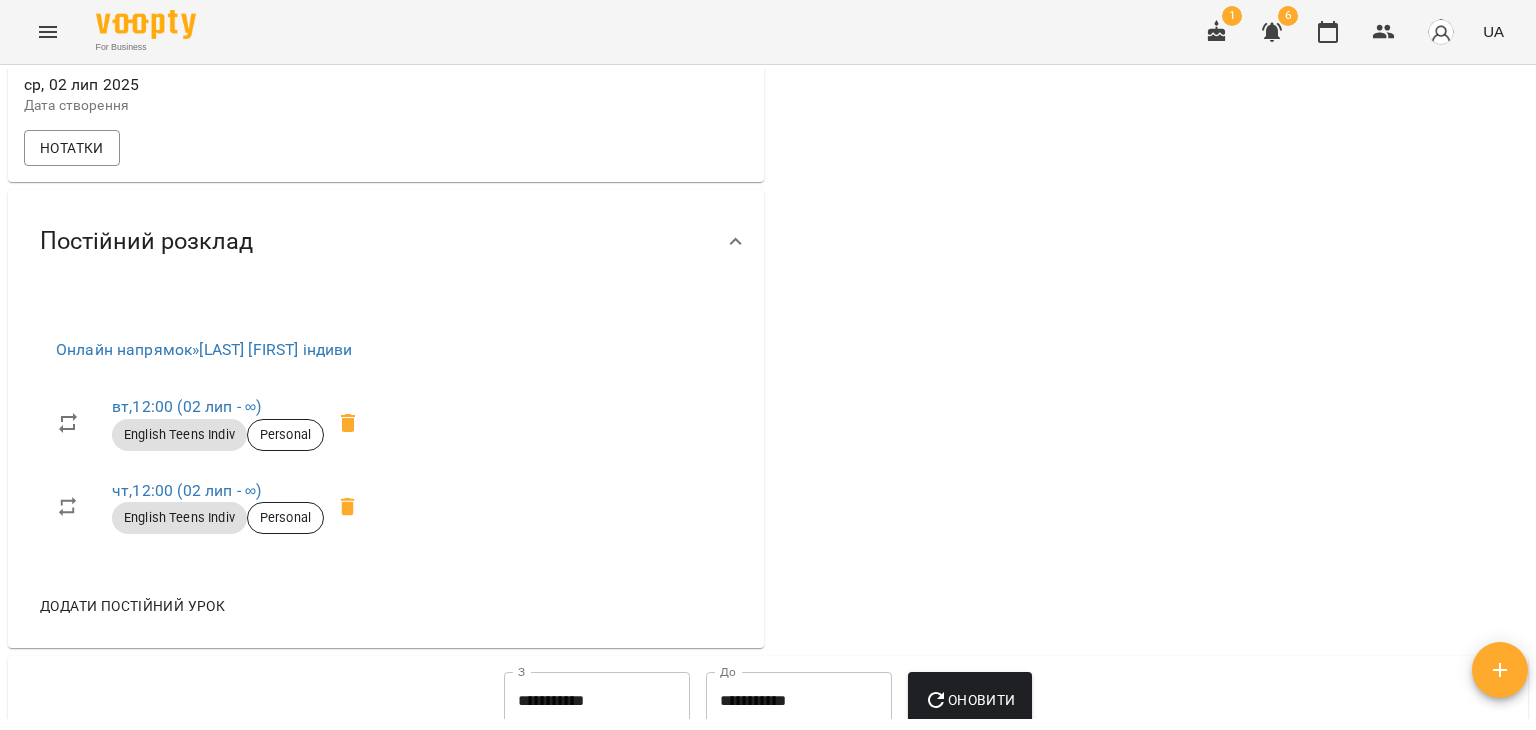 scroll, scrollTop: 1000, scrollLeft: 0, axis: vertical 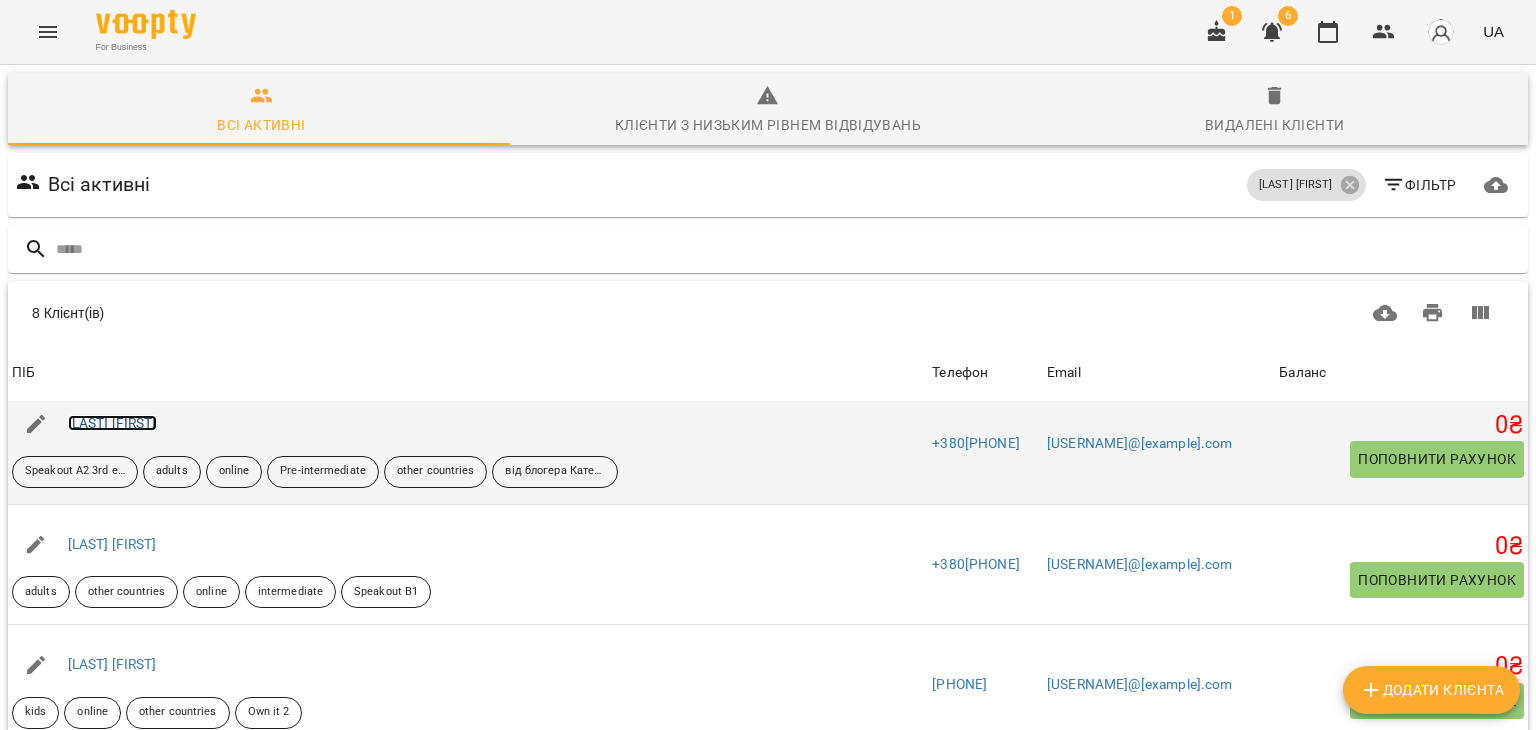 click on "Ніколенко Анжела" at bounding box center [112, 423] 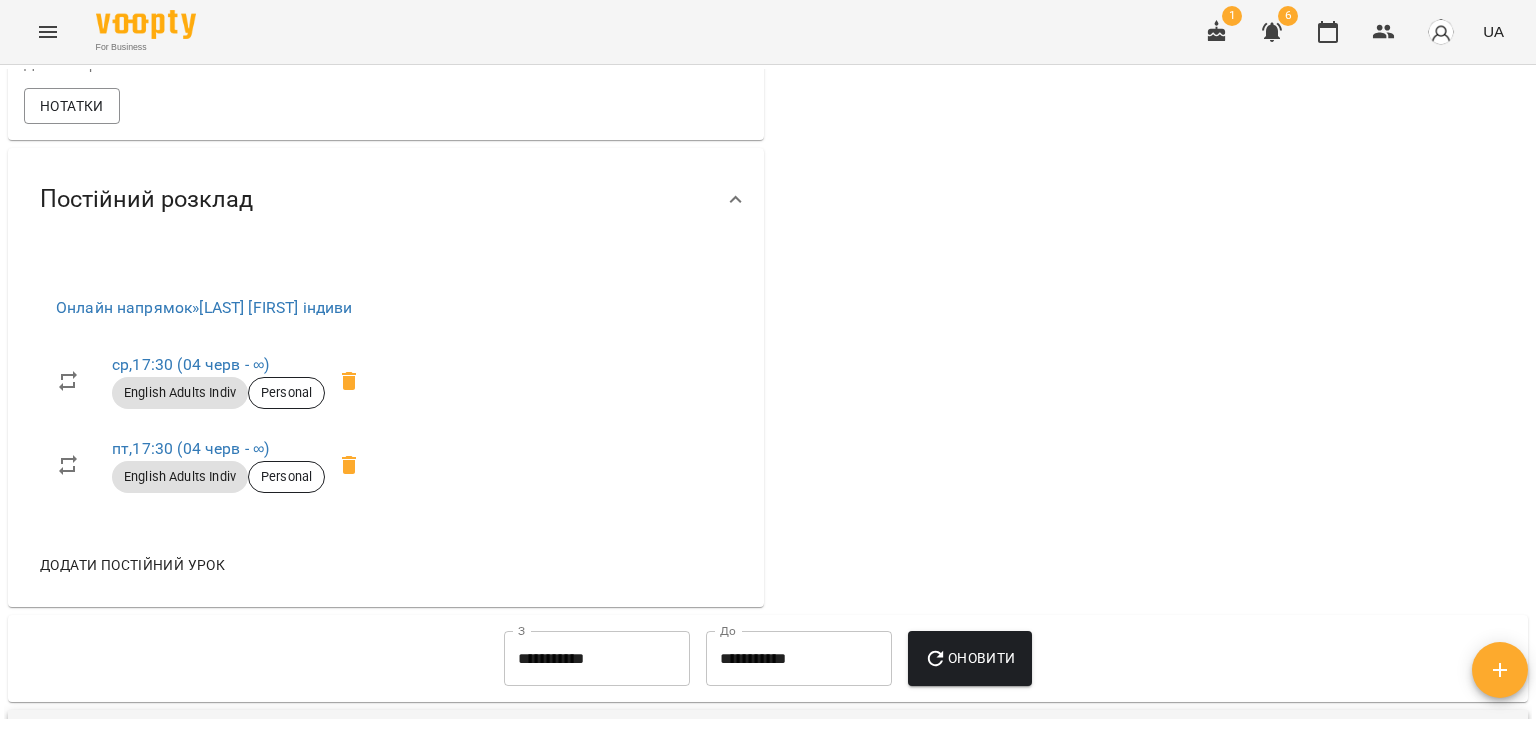 scroll, scrollTop: 900, scrollLeft: 0, axis: vertical 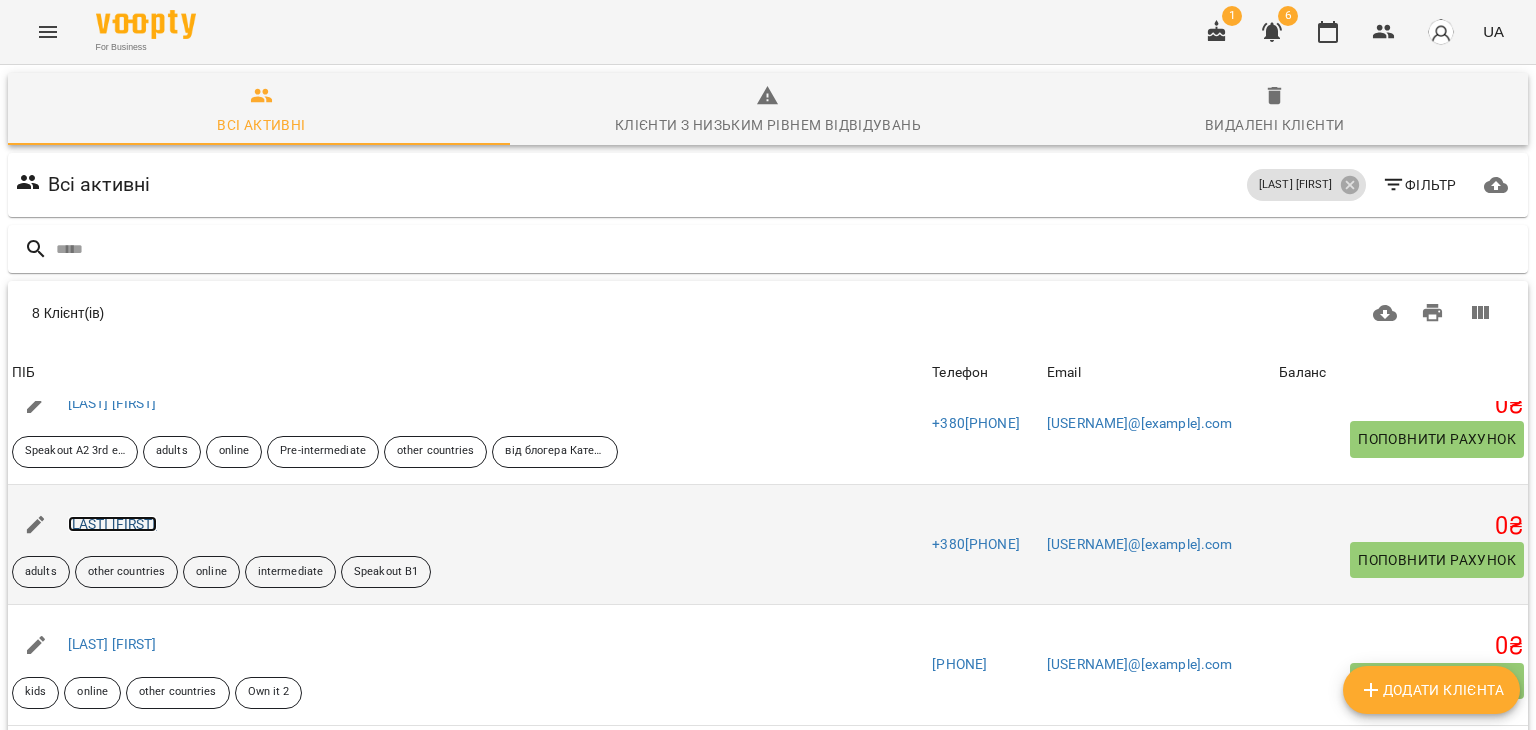 click on "Ушурова Зорина" at bounding box center [112, 524] 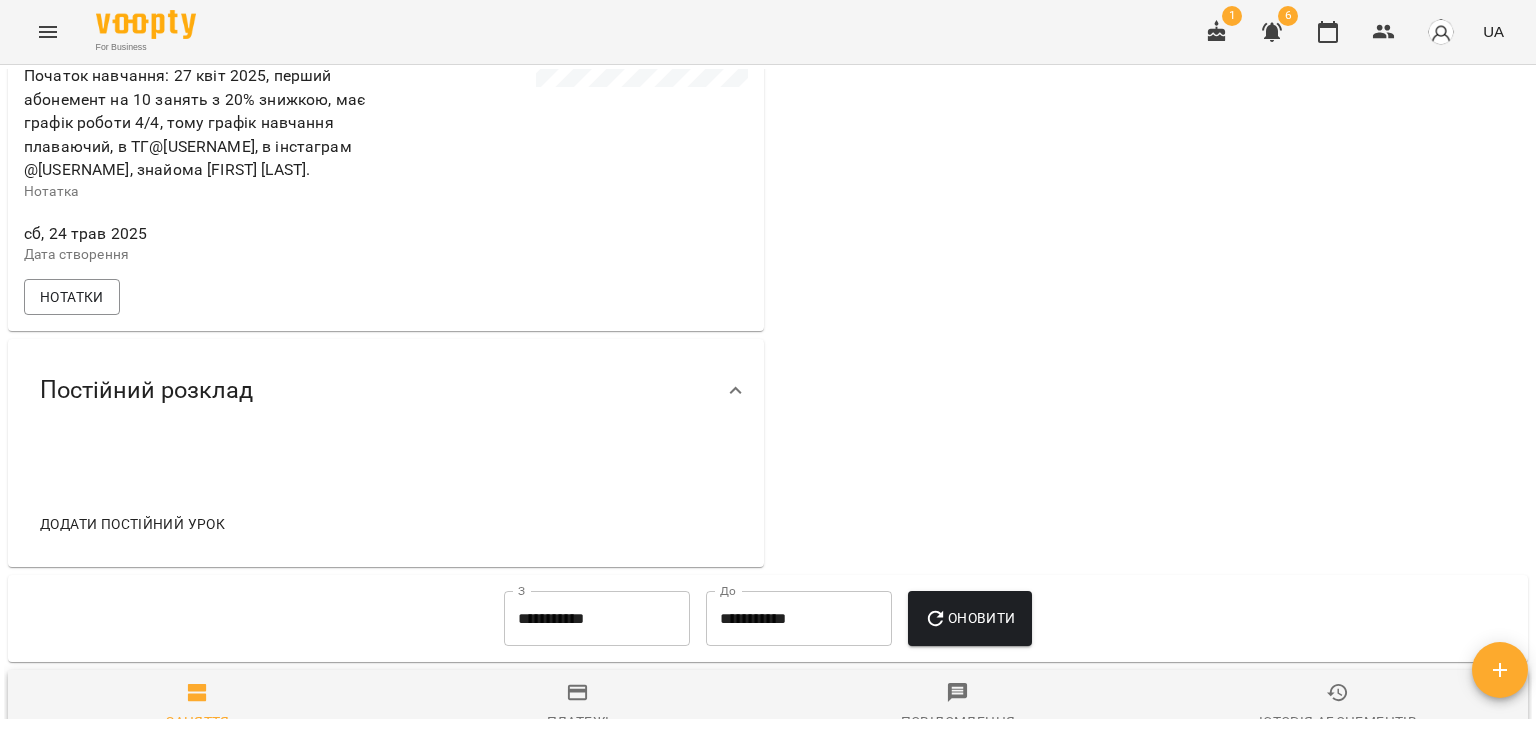 scroll, scrollTop: 700, scrollLeft: 0, axis: vertical 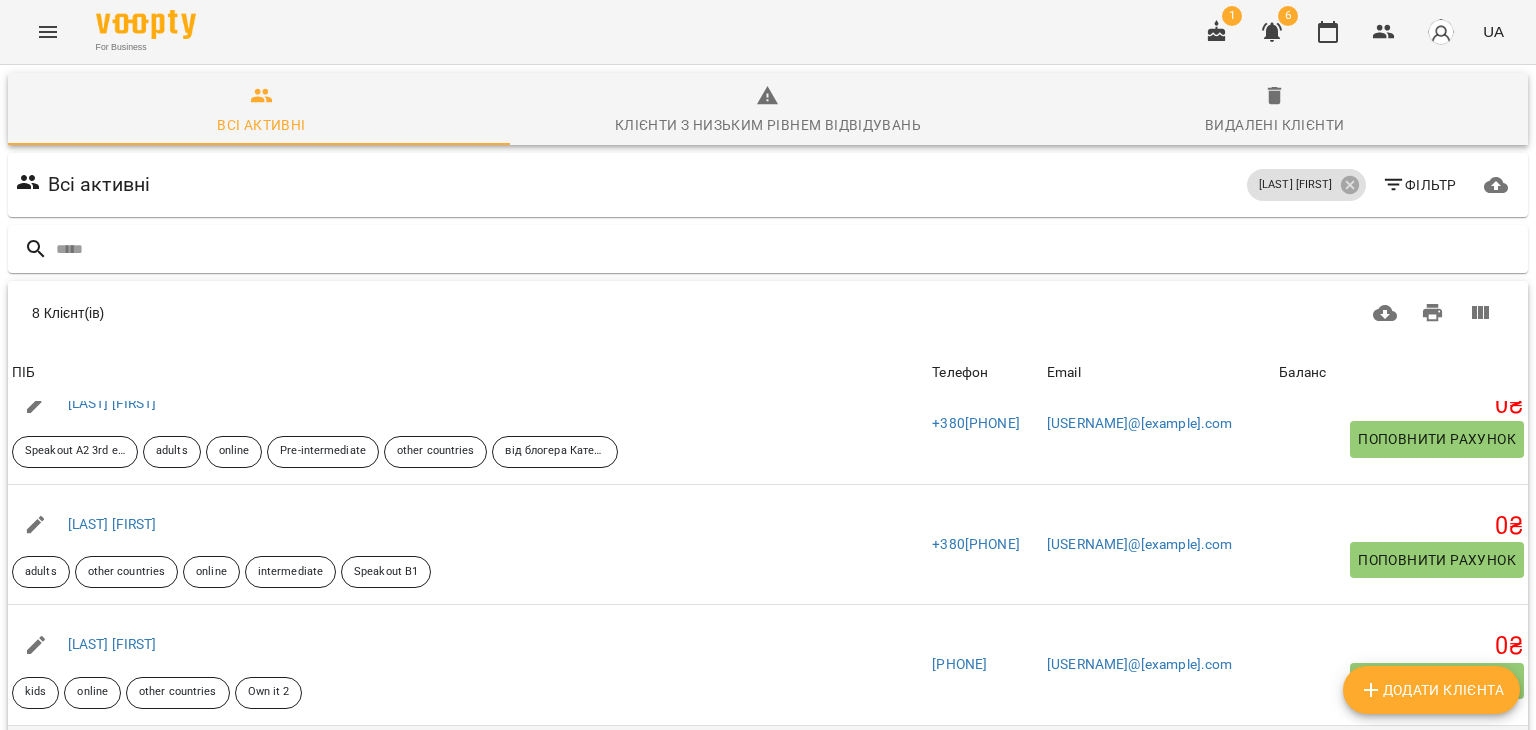 click on "Шишкіна Даша" at bounding box center [112, 765] 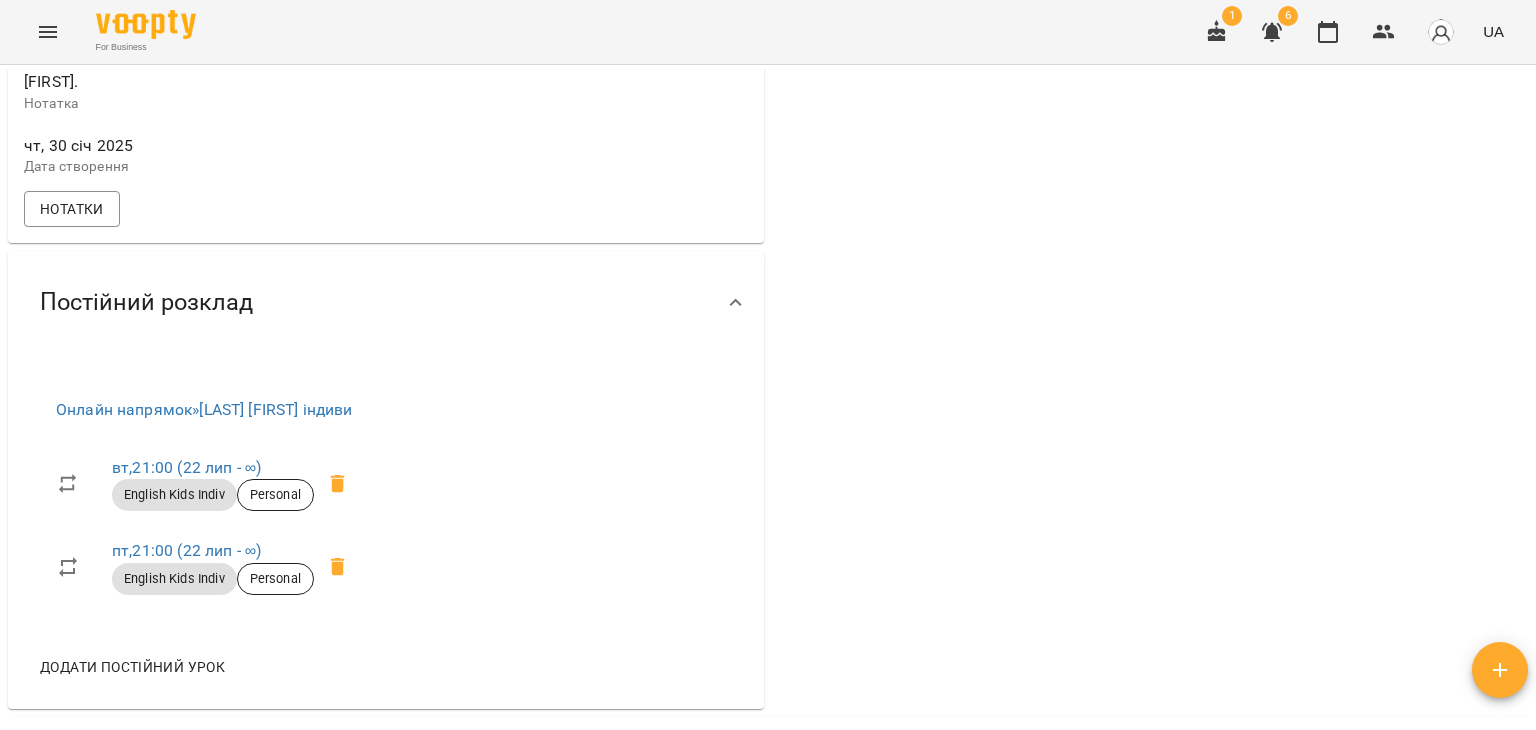 scroll, scrollTop: 800, scrollLeft: 0, axis: vertical 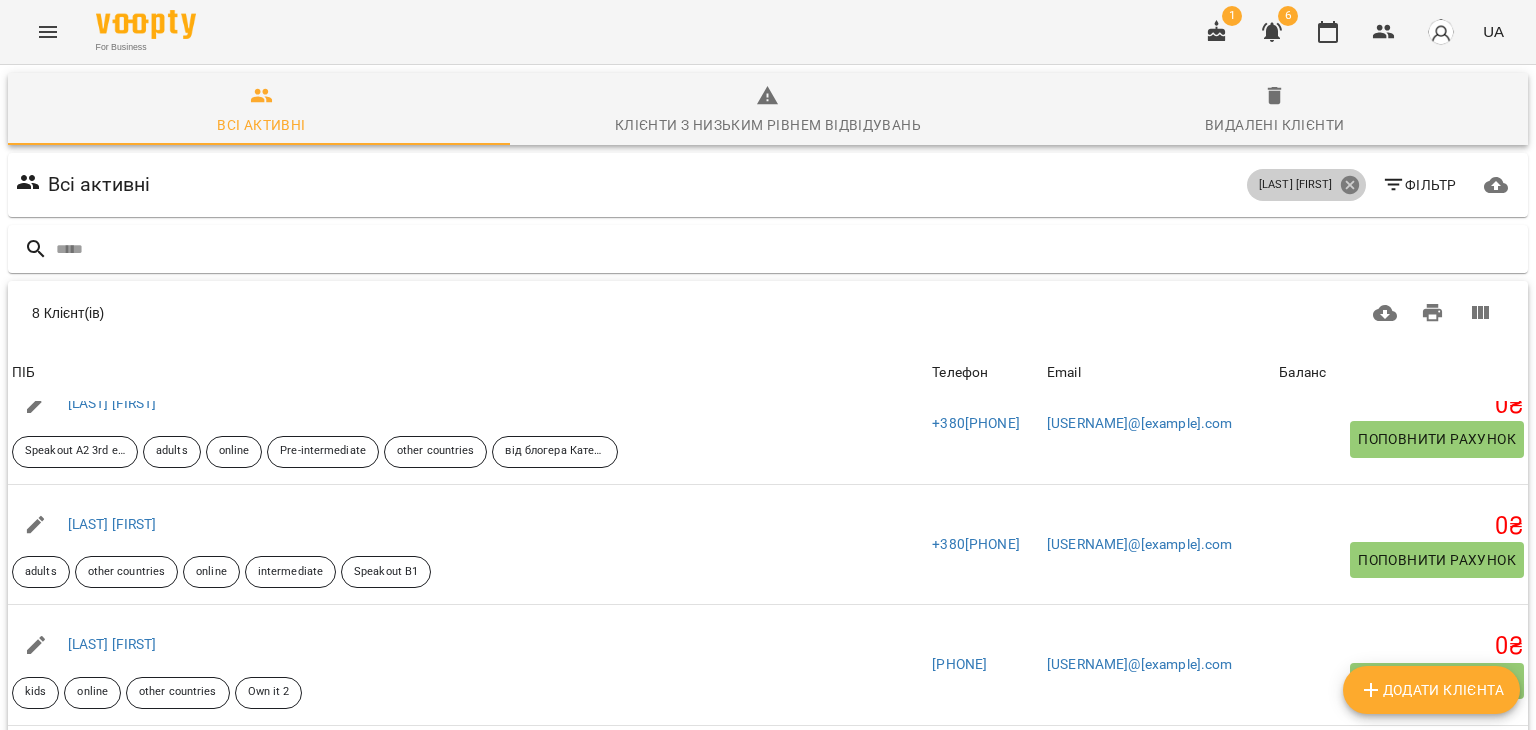 click 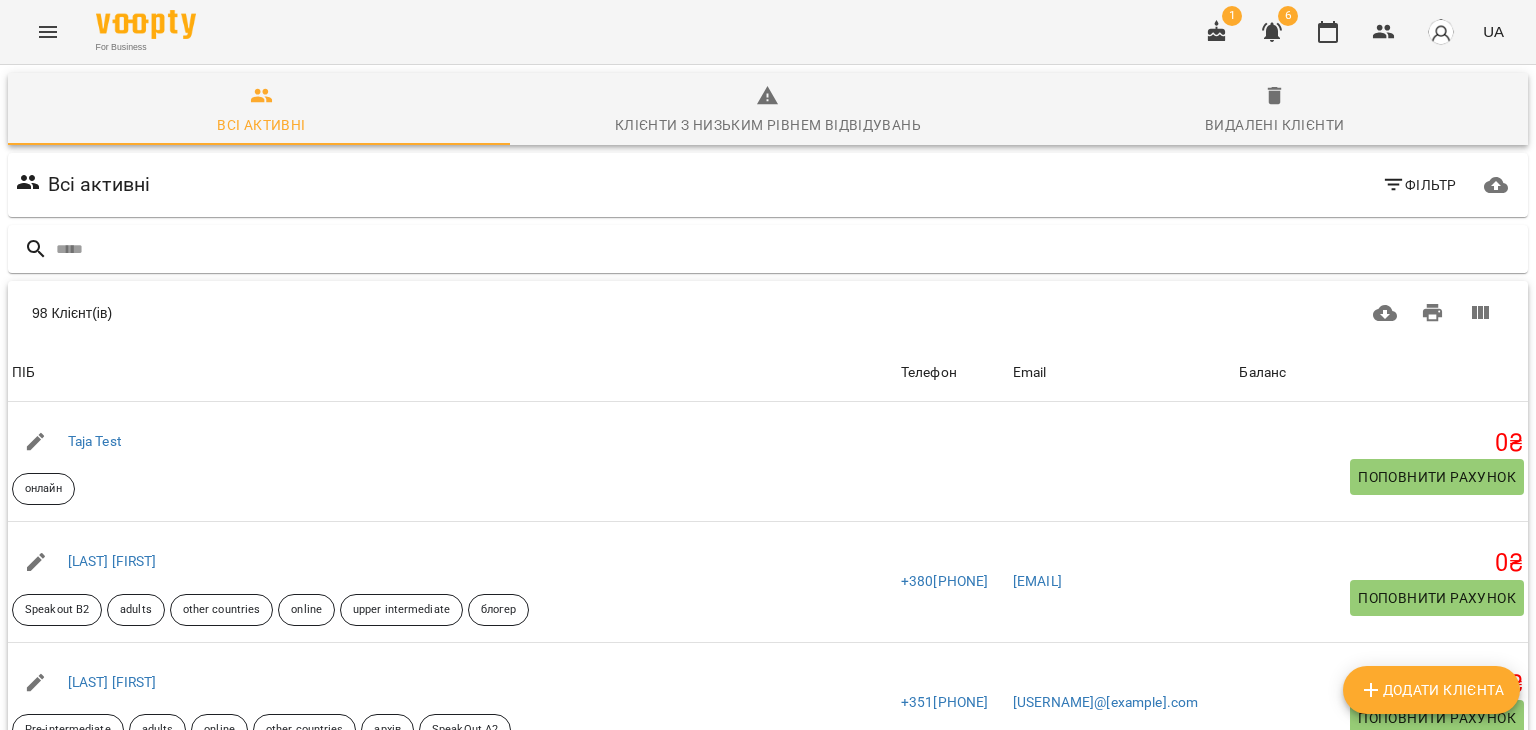 click on "Фільтр" at bounding box center [1419, 185] 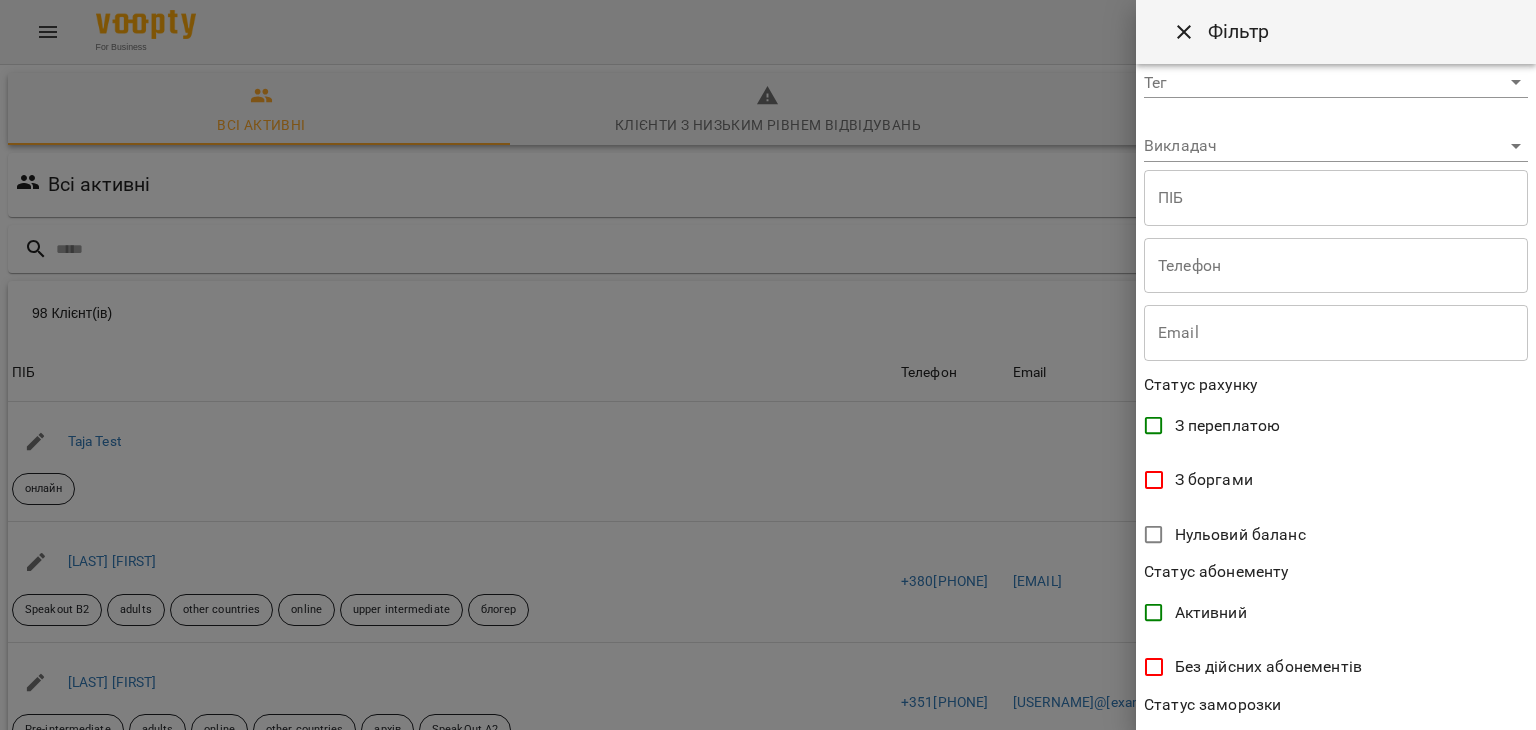 scroll, scrollTop: 100, scrollLeft: 0, axis: vertical 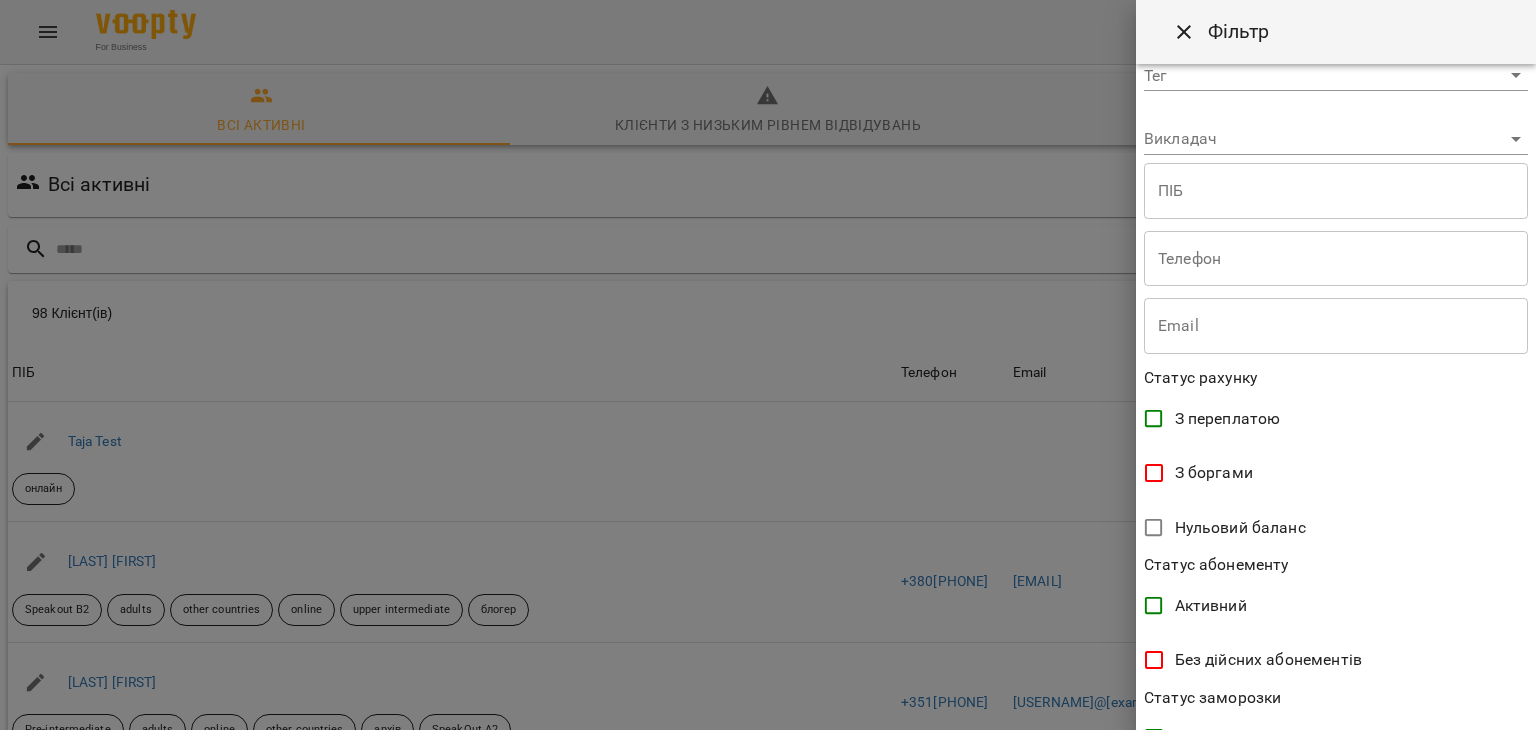 click on "For Business 1 6 UA Всі активні Клієнти з низьким рівнем відвідувань Видалені клієнти   Всі активні Фільтр 98   Клієнт(ів) 98   Клієнт(ів) ПІБ Телефон Email Баланс ПІБ Taja Test онлайн Телефон Email Баланс 0 ₴ Поповнити рахунок ПІБ Івченко Ольга Speakout B2 adults other countries online upper intermediate блогер Телефон +380689884642 Email oluchenko589@gmail.com Баланс 0 ₴ Поповнити рахунок ПІБ Ілляшова Дар'я Pre-intermediate  adults online other countries архів SpeakOut A2 Телефон +351935658816 Email daria.illiashova@gmail.com Баланс 0 ₴ Поповнити рахунок ПІБ Бавін Володимир kids online Beehive 3 Телефон +380990268883 Email nikolaichuko30@gmail.com Баланс 0 ₴ ПІБ 0" at bounding box center (768, 522) 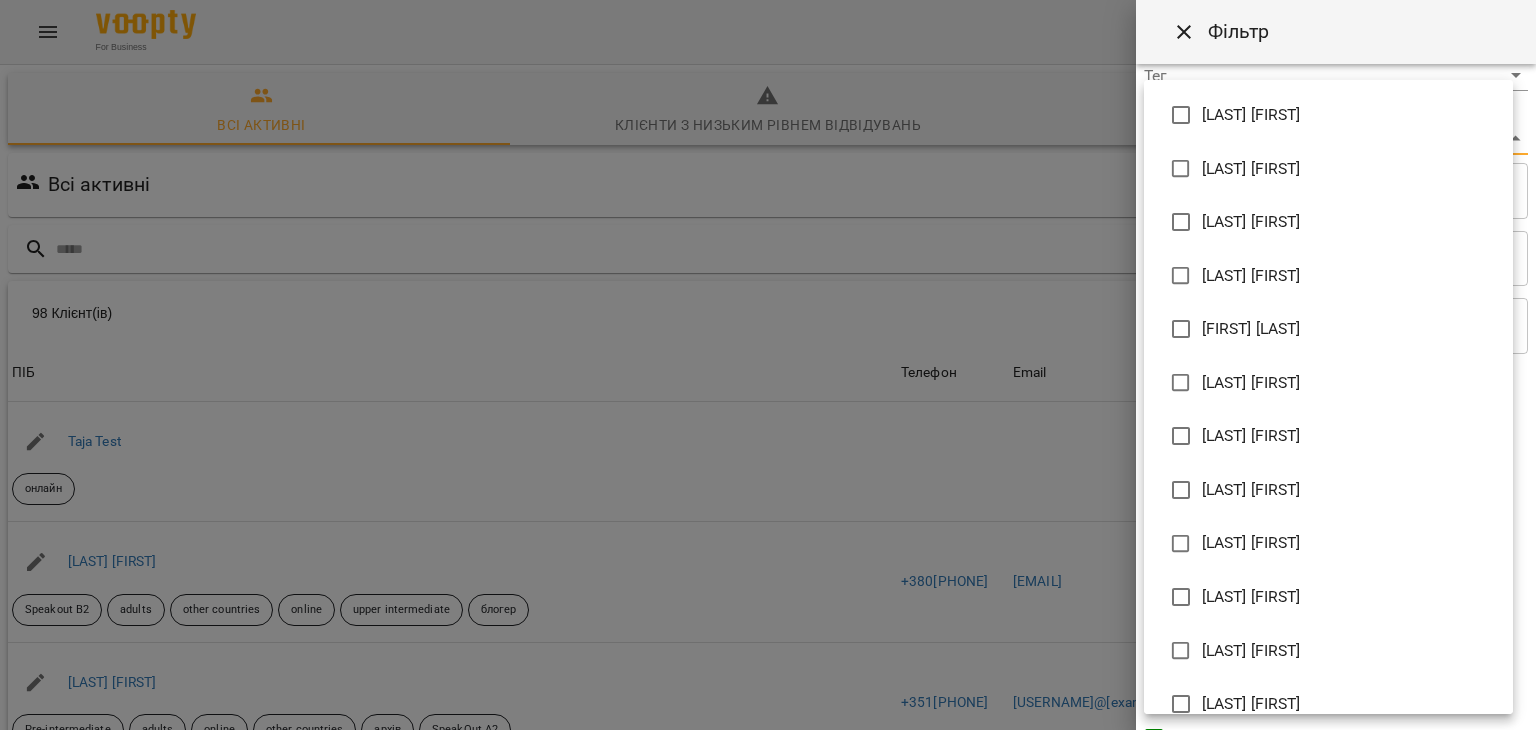 type on "**********" 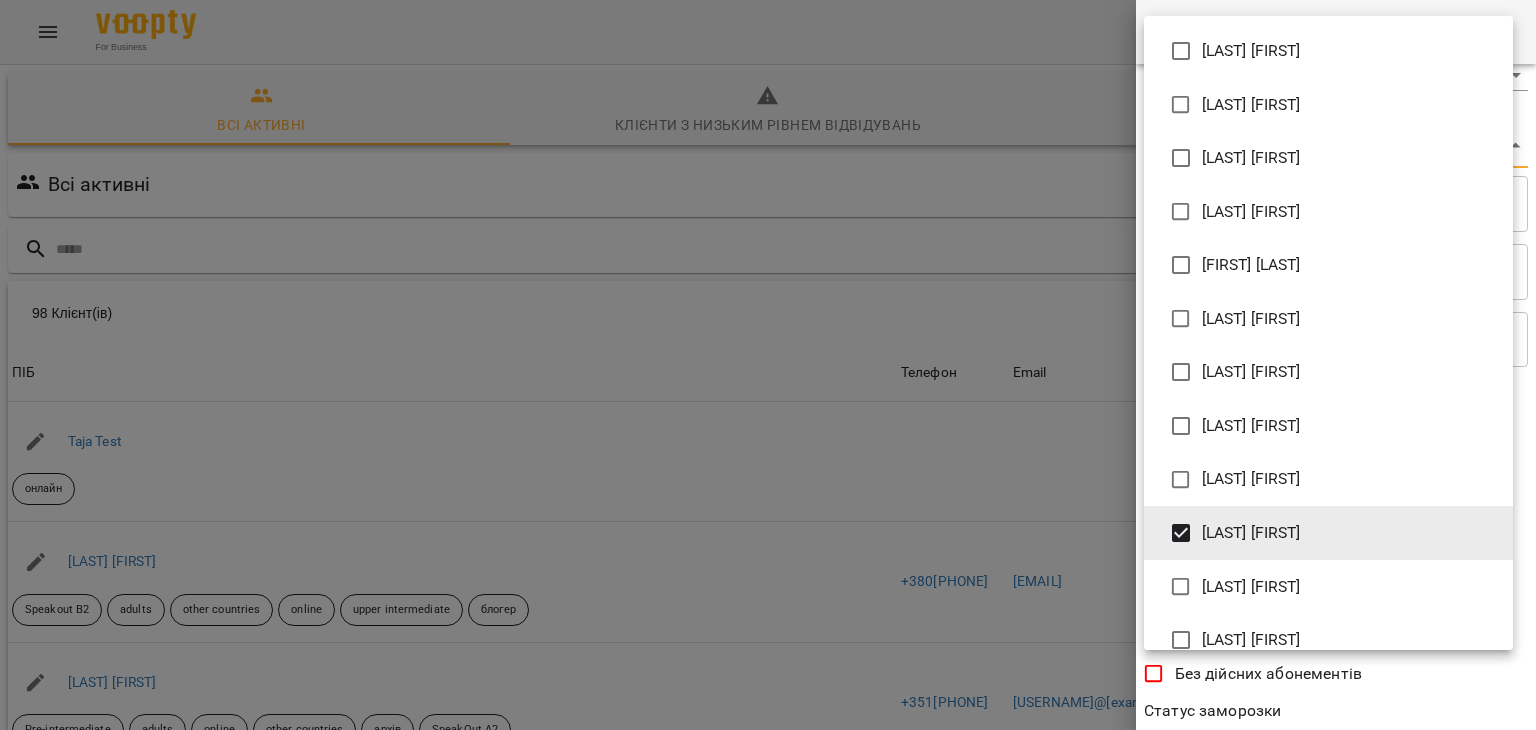 click at bounding box center (768, 365) 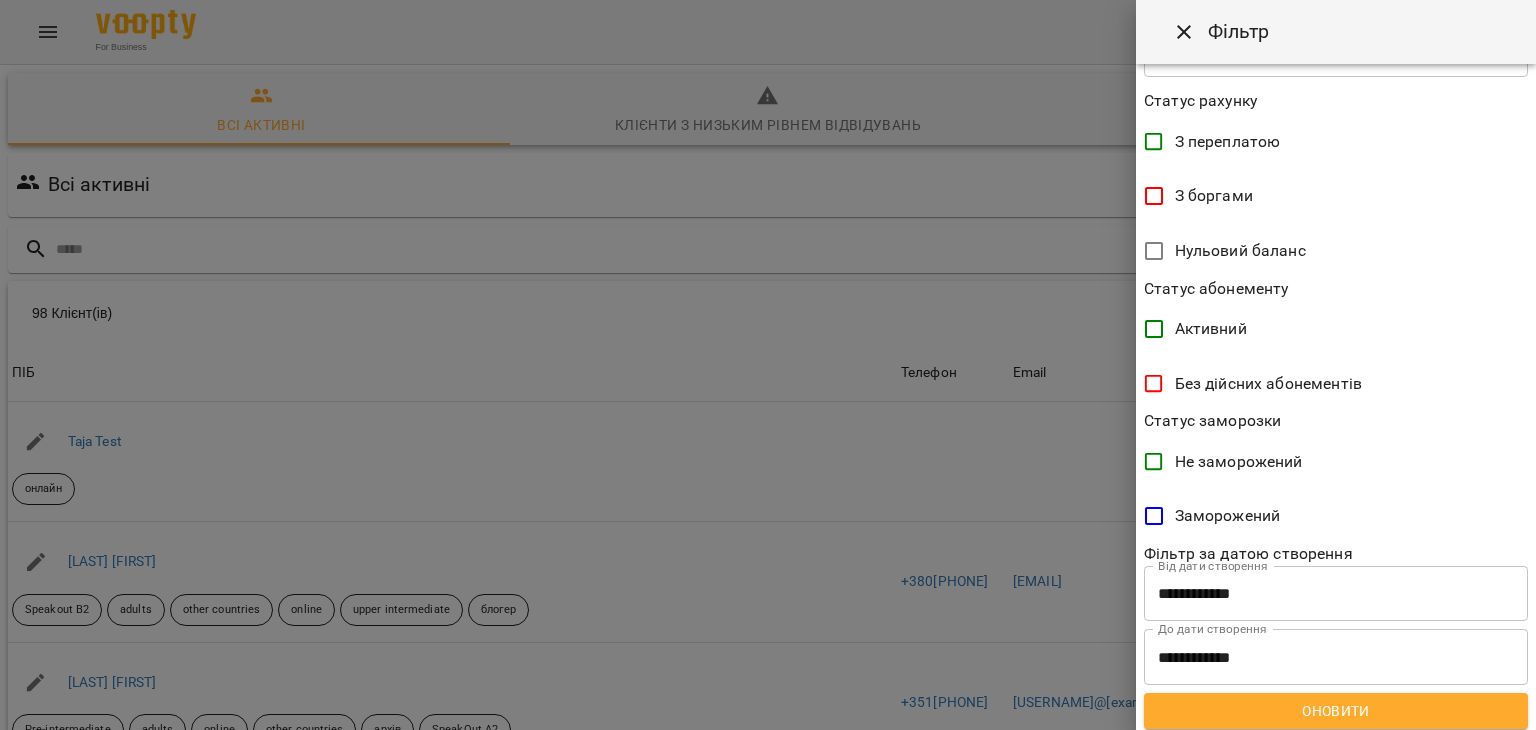 scroll, scrollTop: 397, scrollLeft: 0, axis: vertical 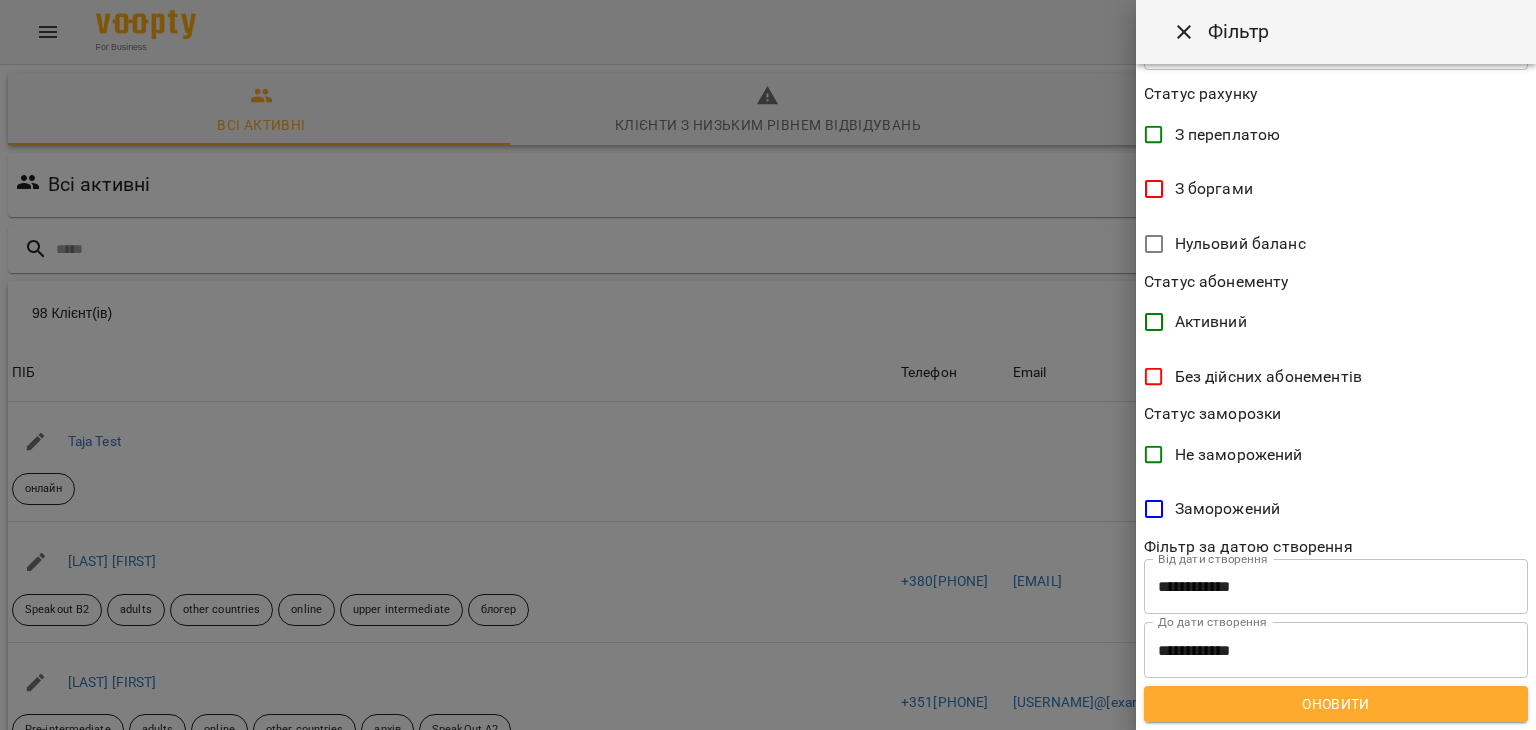 click on "Оновити" at bounding box center [1336, 704] 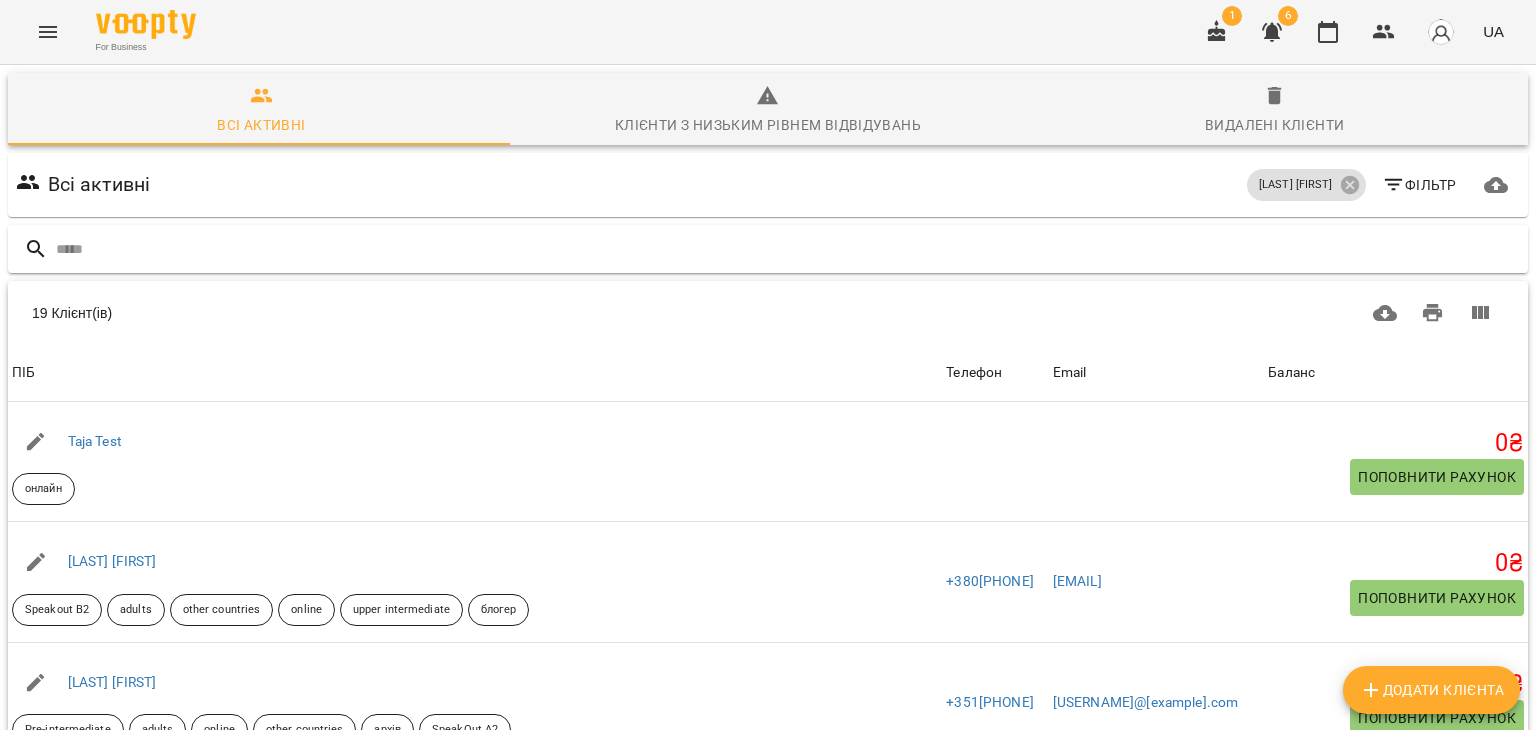 scroll, scrollTop: 200, scrollLeft: 0, axis: vertical 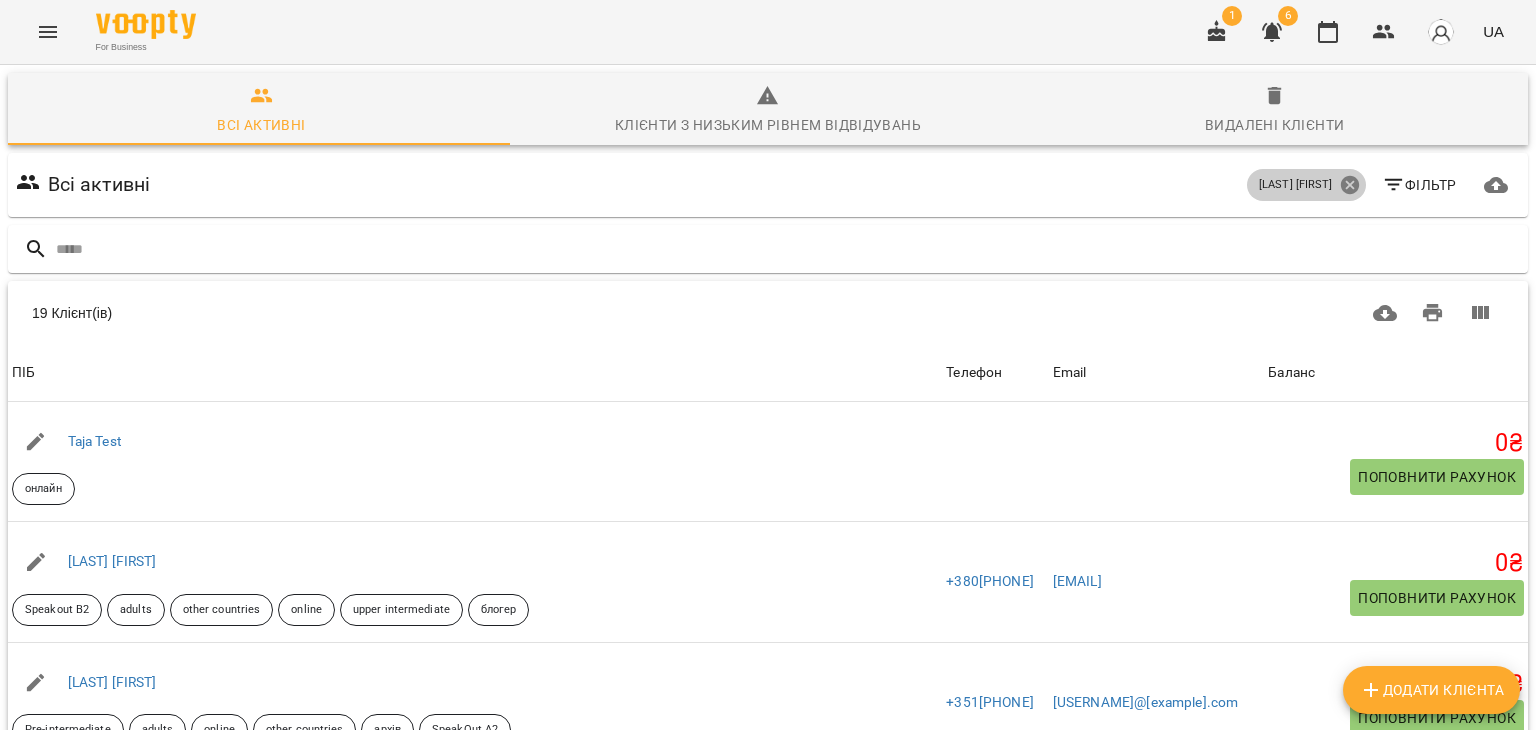 click 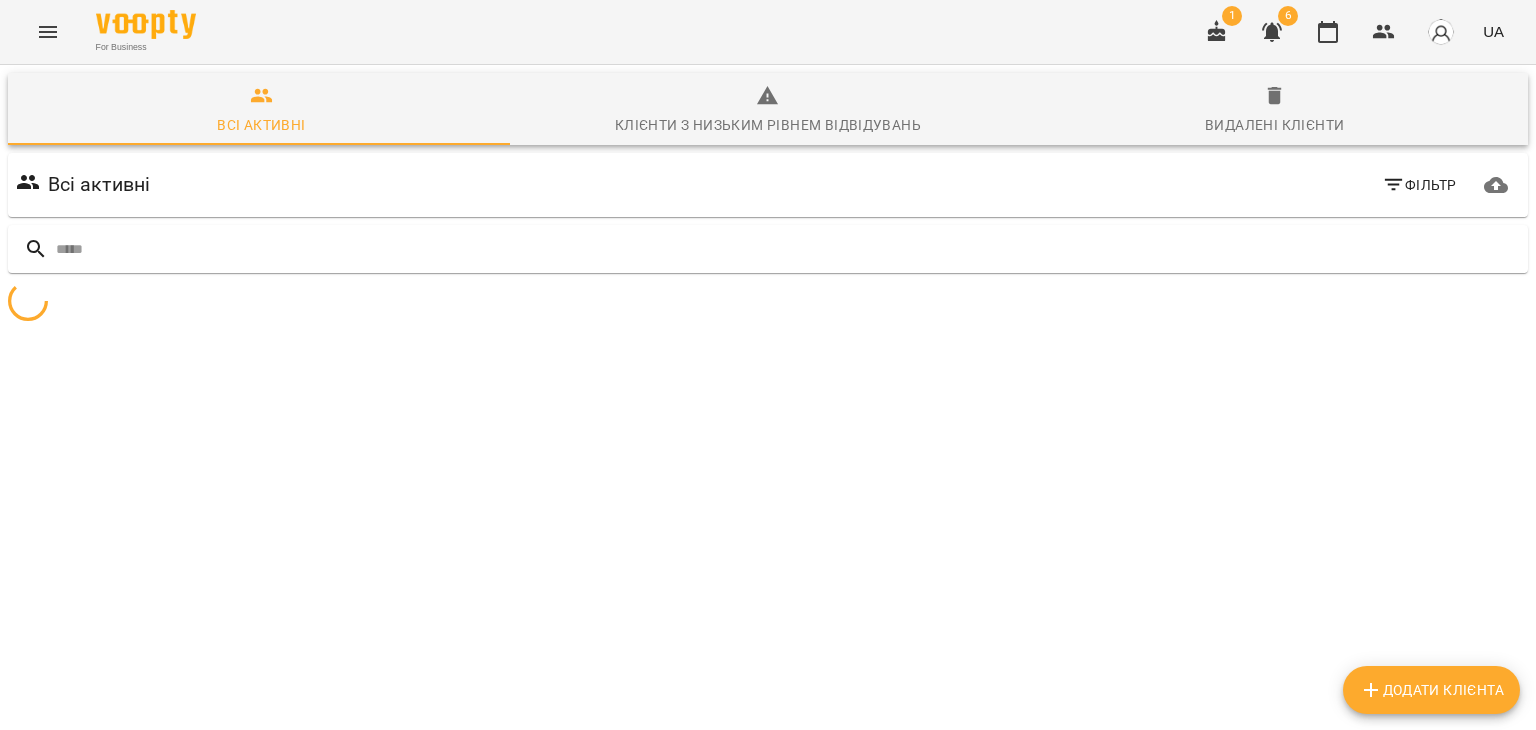 click 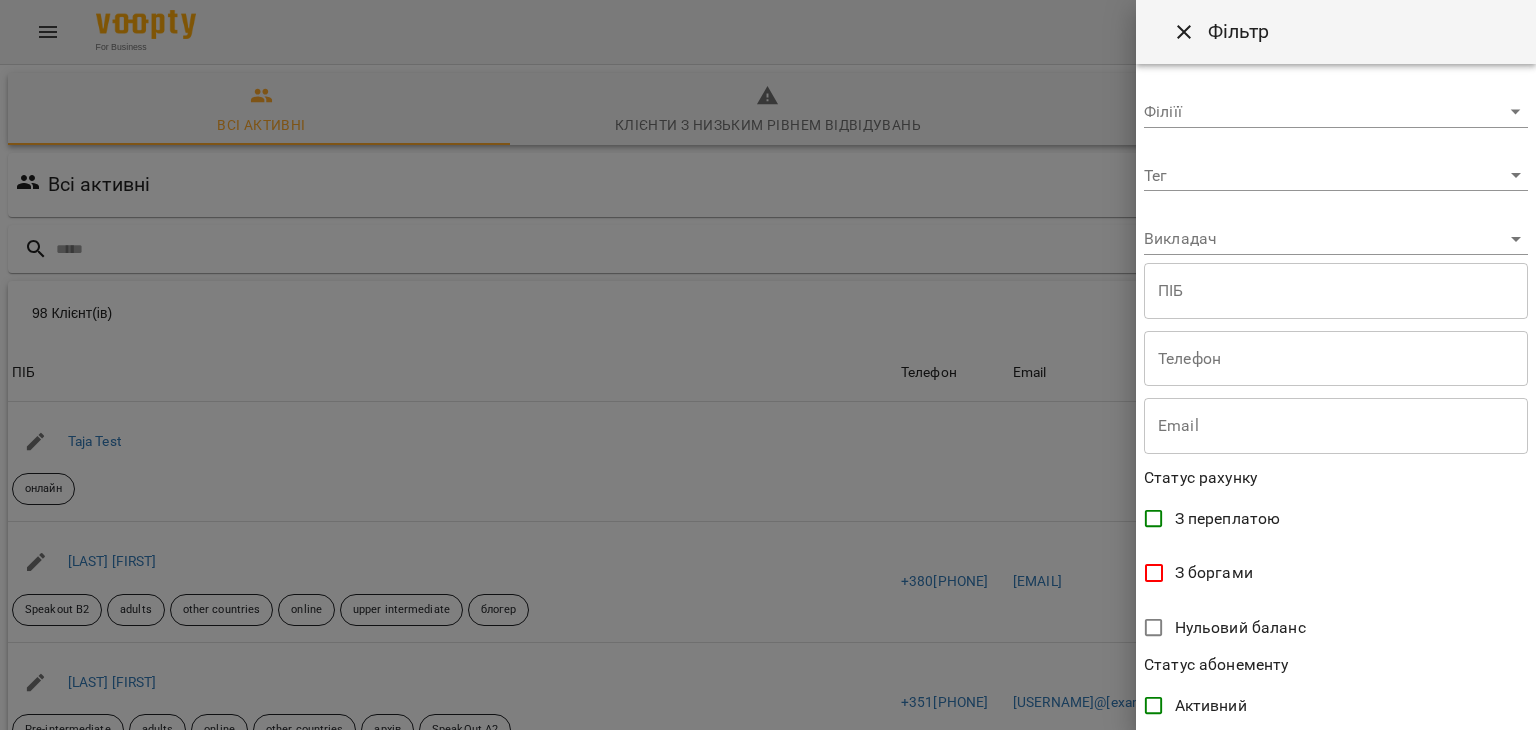 click on "For Business 1 6 UA Всі активні Клієнти з низьким рівнем відвідувань Видалені клієнти   Всі активні Фільтр 98   Клієнт(ів) 98   Клієнт(ів) ПІБ Телефон Email Баланс ПІБ Taja Test онлайн Телефон Email Баланс 0 ₴ Поповнити рахунок ПІБ Івченко Ольга Speakout B2 adults other countries online upper intermediate блогер Телефон +380689884642 Email oluchenko589@gmail.com Баланс 0 ₴ Поповнити рахунок ПІБ Ілляшова Дар'я Pre-intermediate  adults online other countries архів SpeakOut A2 Телефон +351935658816 Email daria.illiashova@gmail.com Баланс 0 ₴ Поповнити рахунок ПІБ Бавін Володимир kids online Beehive 3 Телефон +380990268883 Email nikolaichuko30@gmail.com Баланс 0 ₴ ПІБ 0" at bounding box center (768, 522) 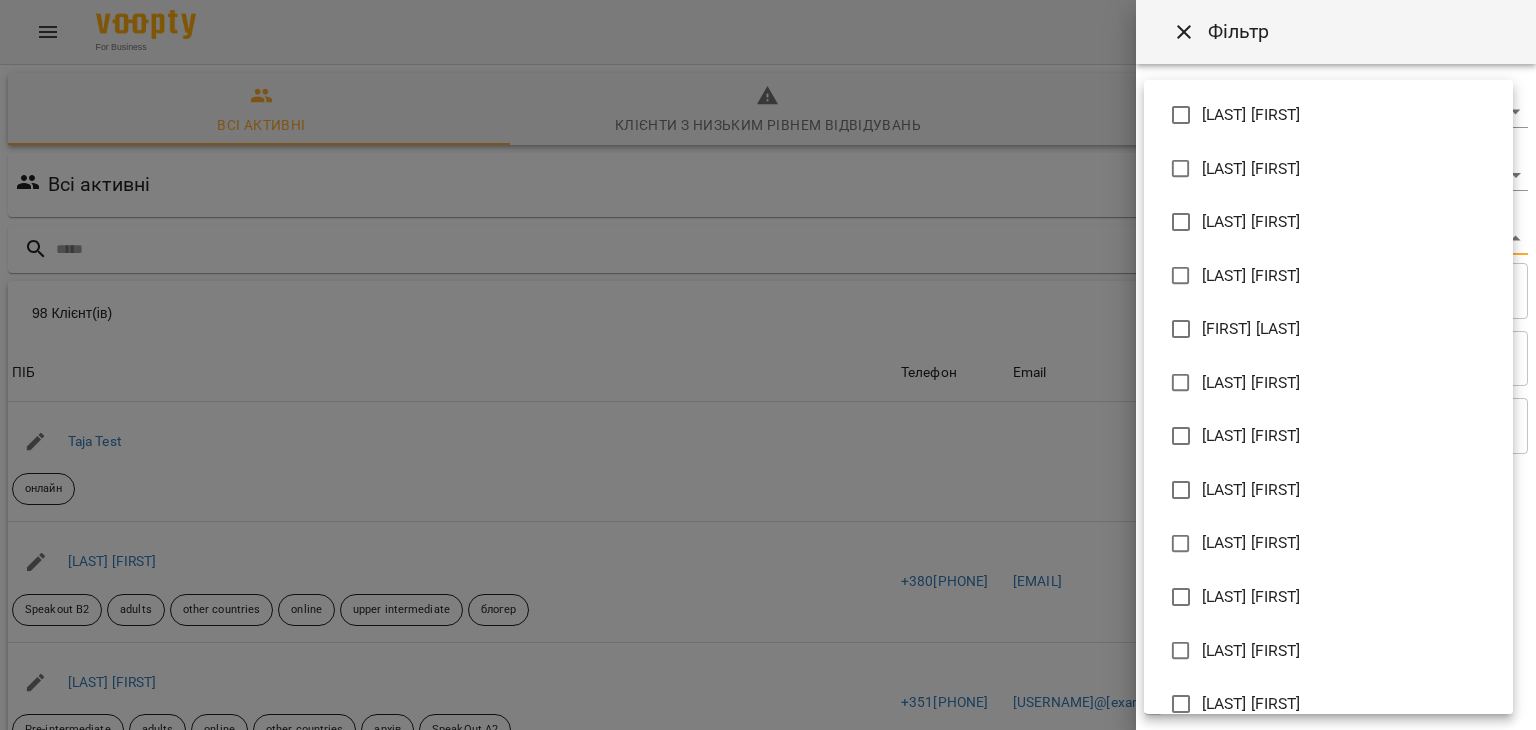 type on "**********" 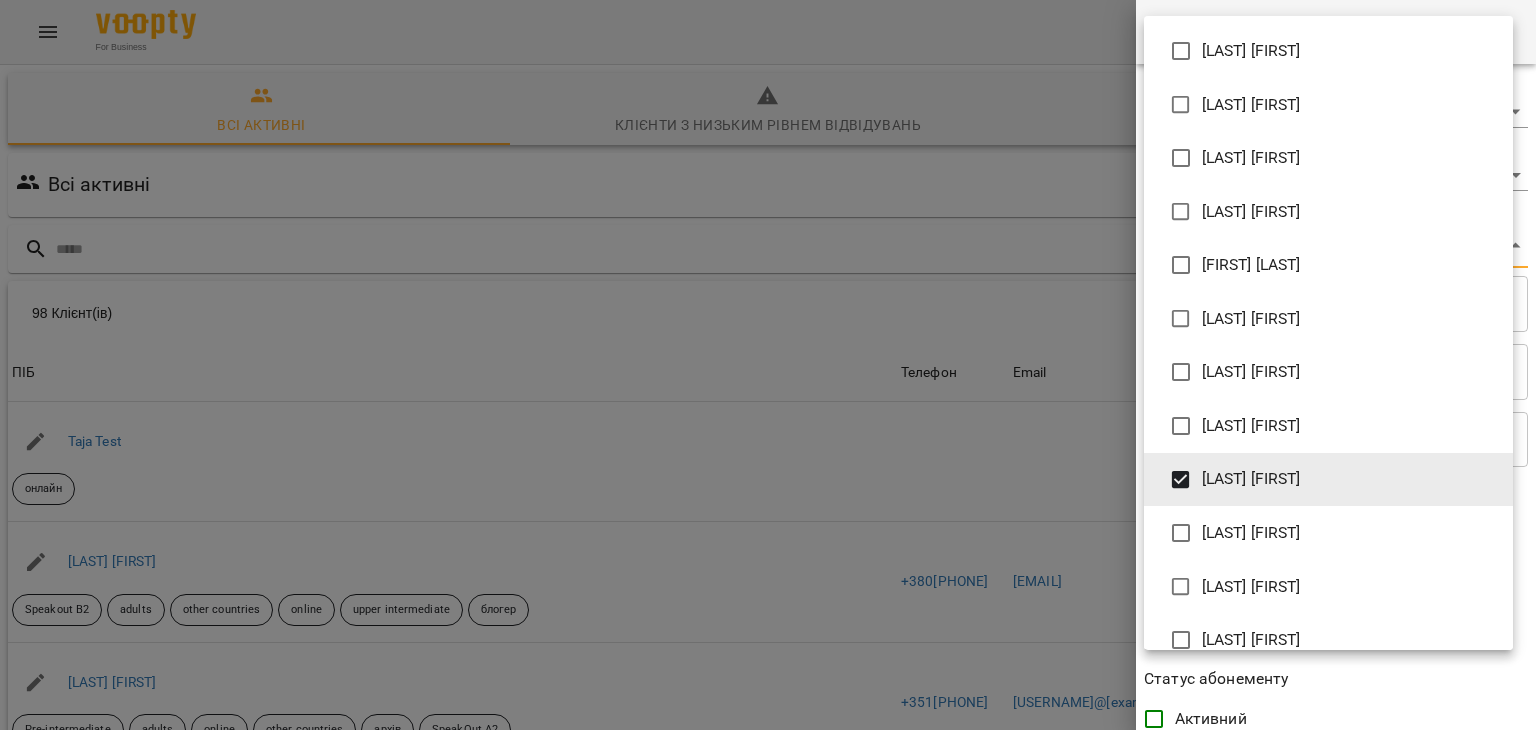click at bounding box center [768, 365] 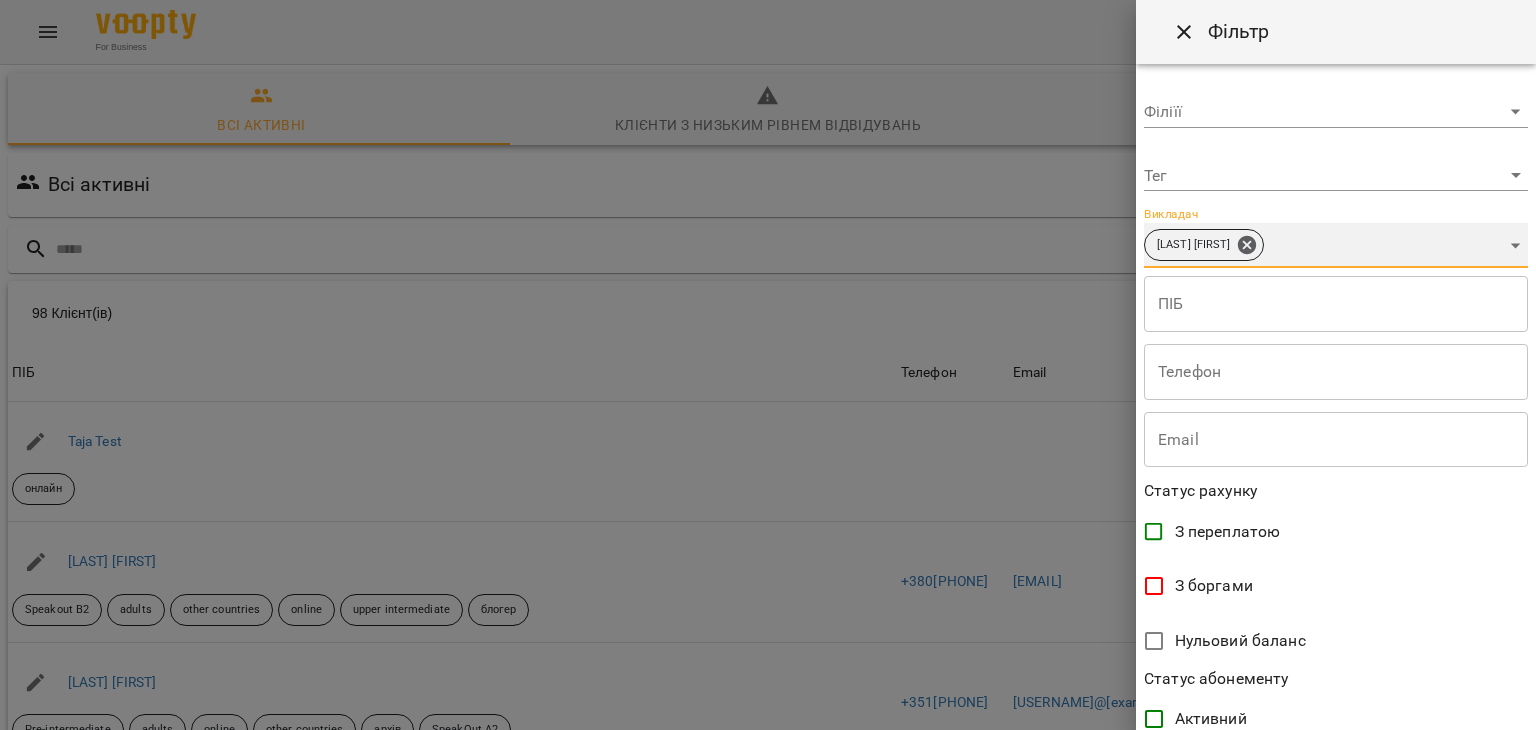 scroll, scrollTop: 397, scrollLeft: 0, axis: vertical 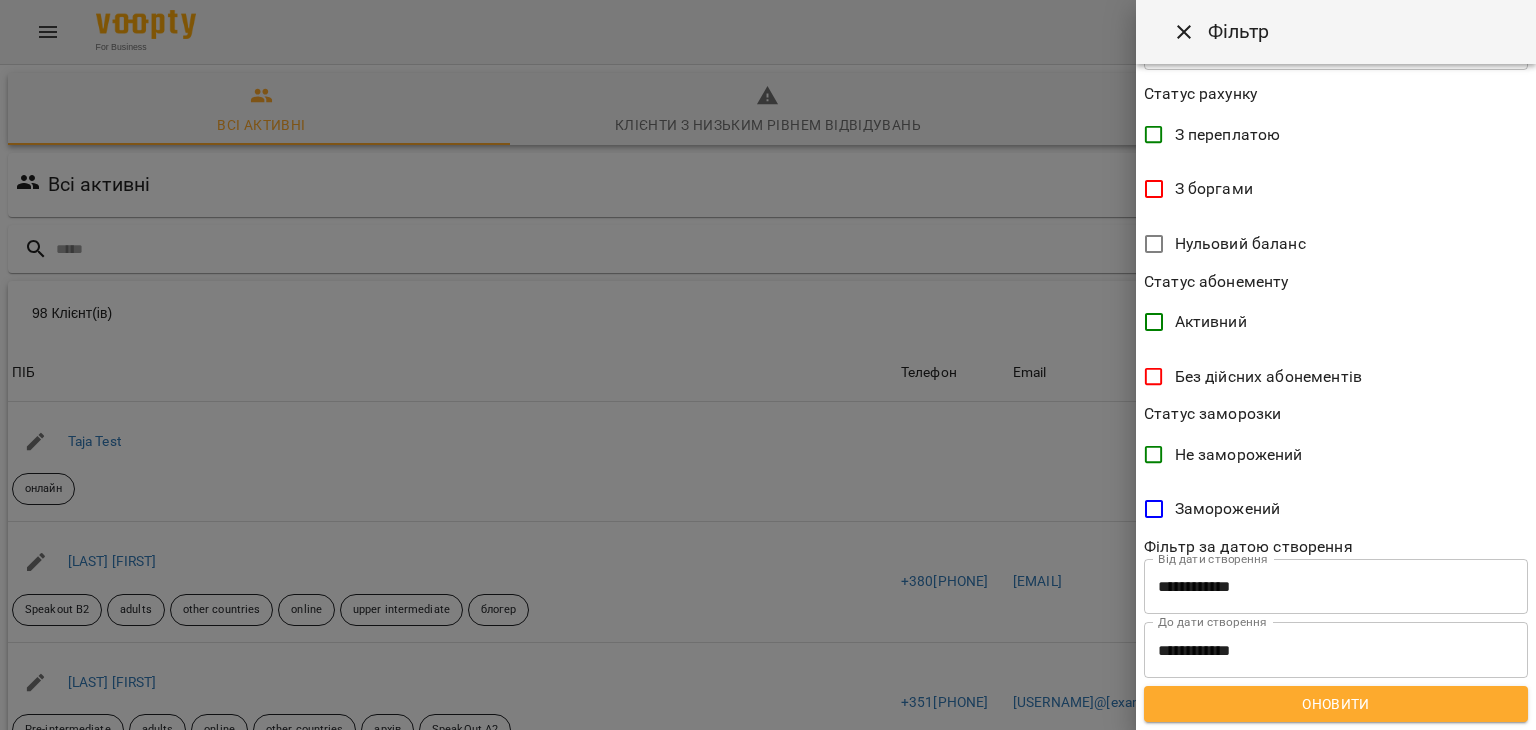 click on "Оновити" at bounding box center [1336, 704] 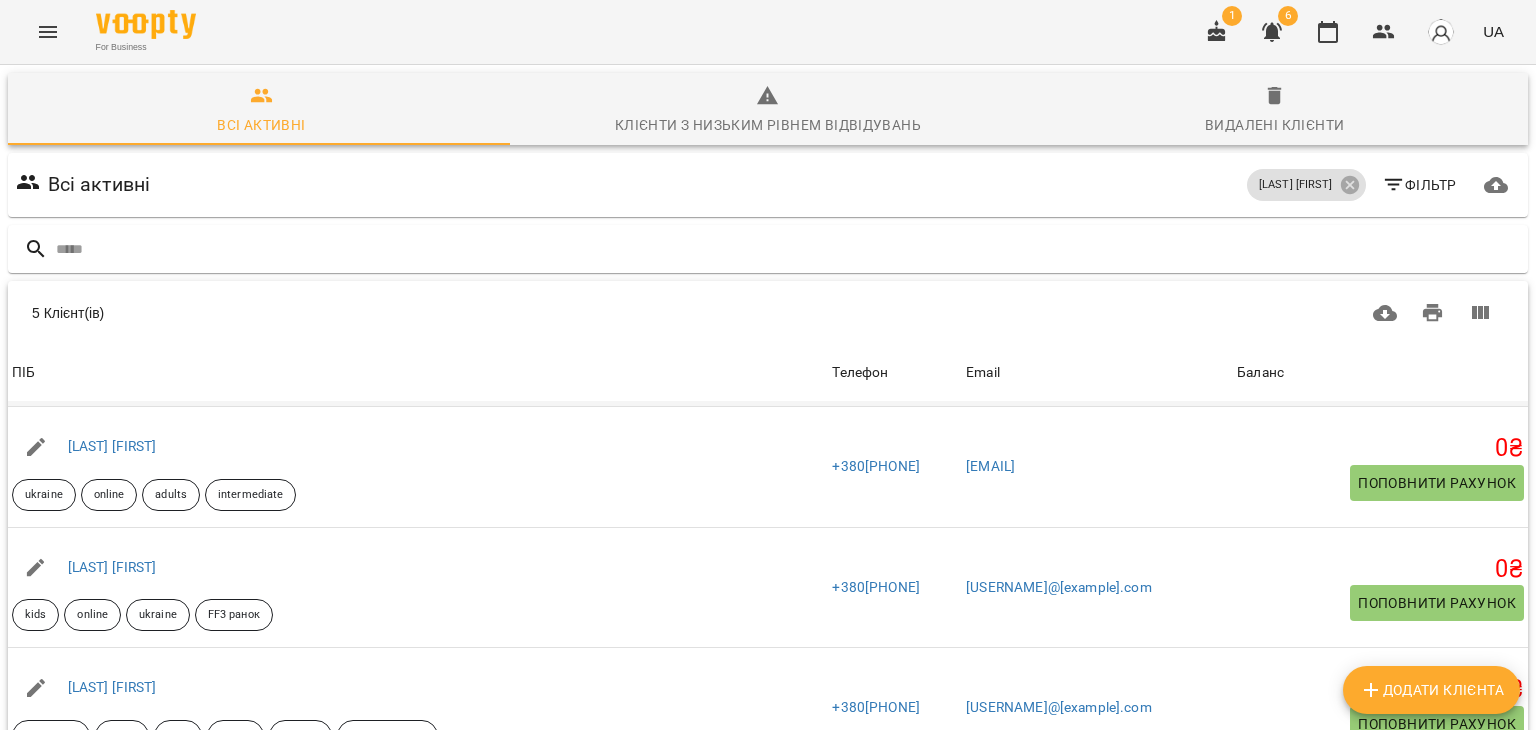 scroll, scrollTop: 159, scrollLeft: 0, axis: vertical 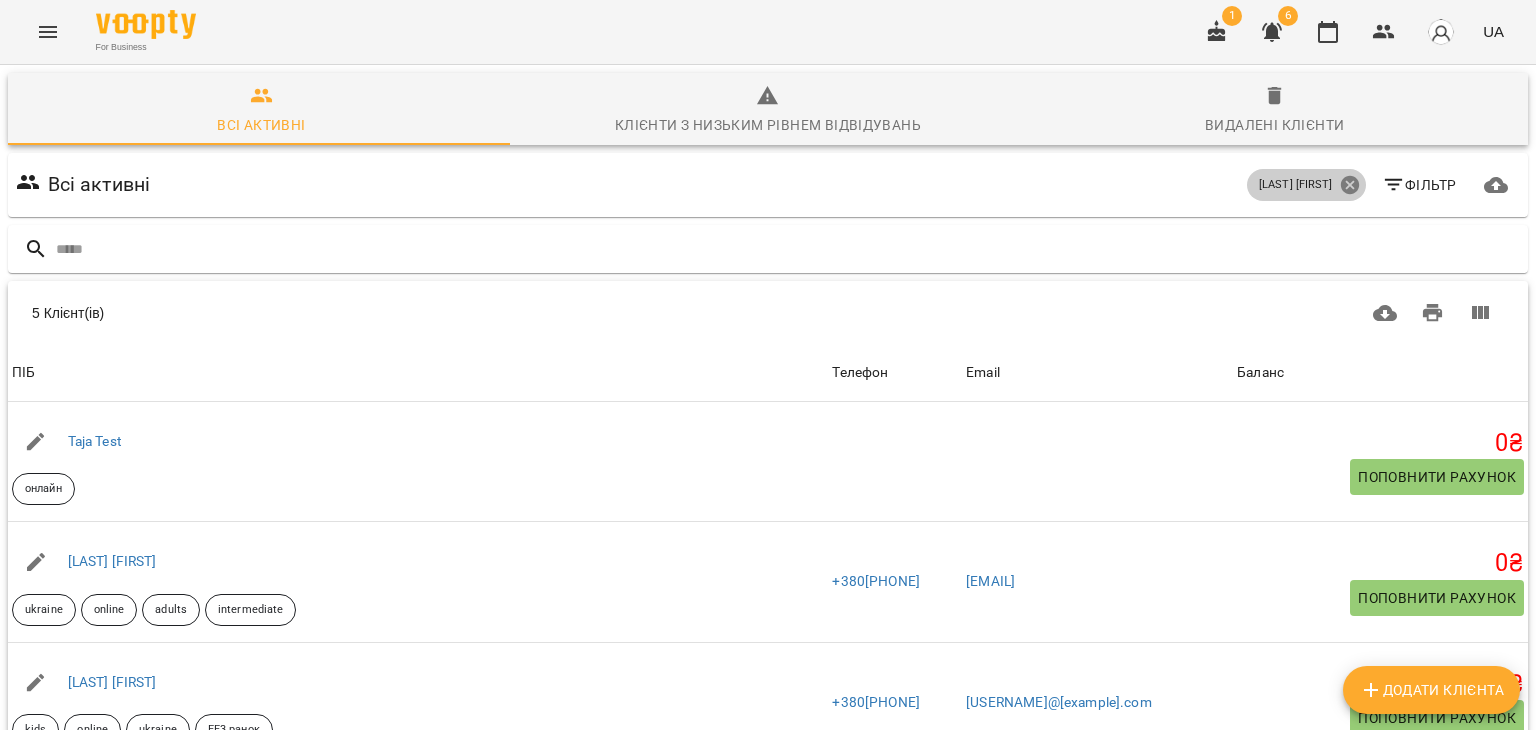 click 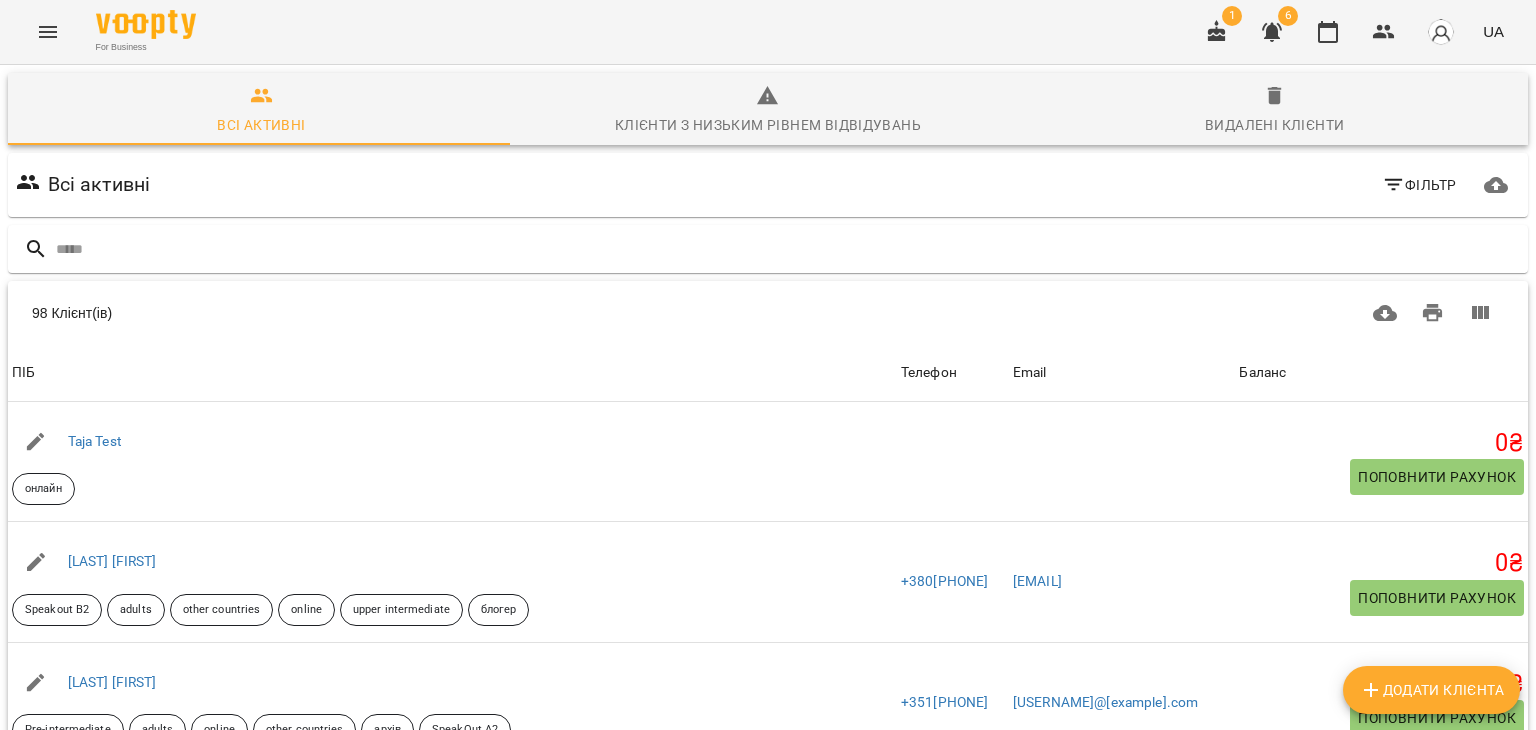 click on "Фільтр" at bounding box center [1419, 185] 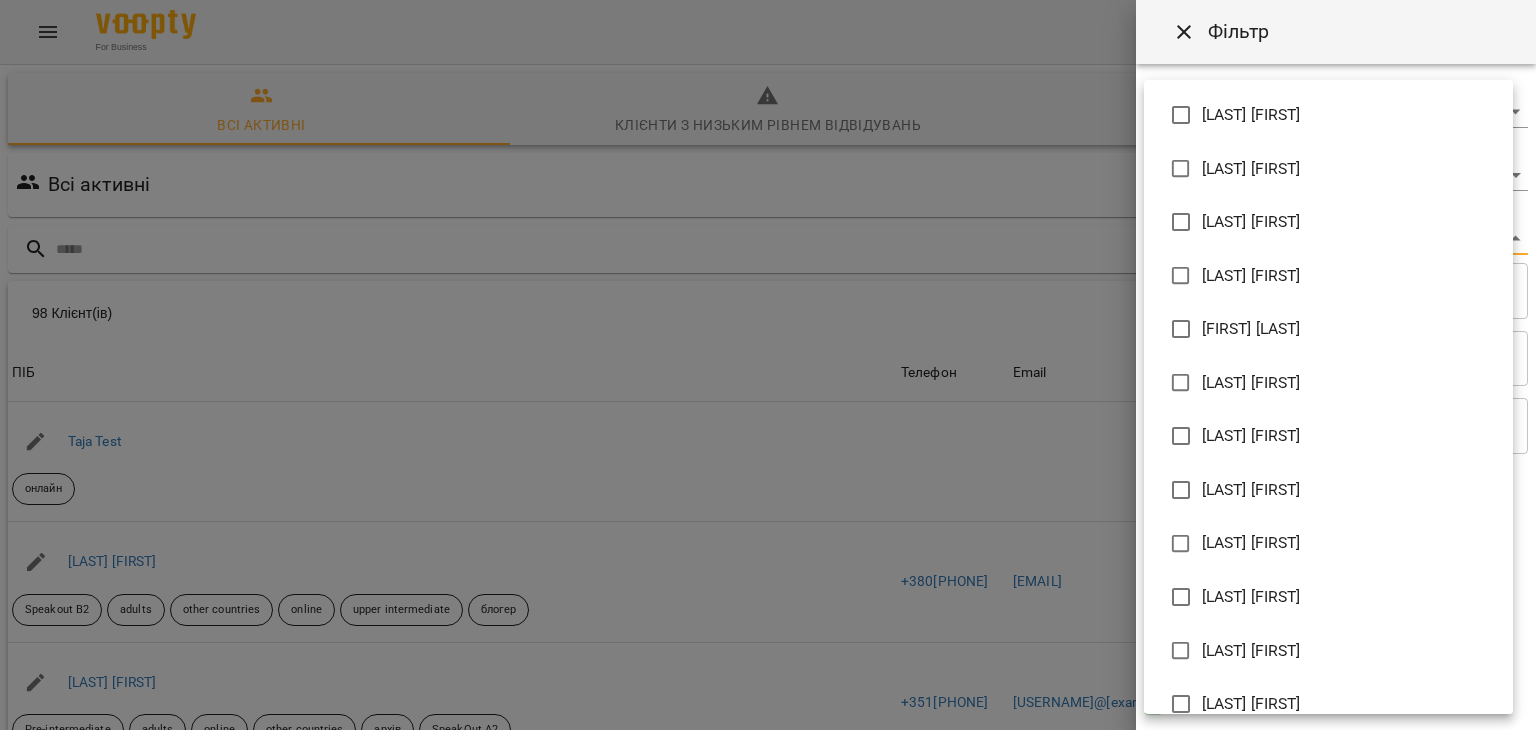click on "For Business 1 6 UA Всі активні Клієнти з низьким рівнем відвідувань Видалені клієнти   Всі активні Фільтр 98   Клієнт(ів) 98   Клієнт(ів) ПІБ Телефон Email Баланс ПІБ Taja Test онлайн Телефон Email Баланс 0 ₴ Поповнити рахунок ПІБ Івченко Ольга Speakout B2 adults other countries online upper intermediate блогер Телефон +380689884642 Email oluchenko589@gmail.com Баланс 0 ₴ Поповнити рахунок ПІБ Ілляшова Дар'я Pre-intermediate  adults online other countries архів SpeakOut A2 Телефон +351935658816 Email daria.illiashova@gmail.com Баланс 0 ₴ Поповнити рахунок ПІБ Бавін Володимир kids online Beehive 3 Телефон +380990268883 Email nikolaichuko30@gmail.com Баланс 0 ₴ ПІБ 0" at bounding box center (768, 522) 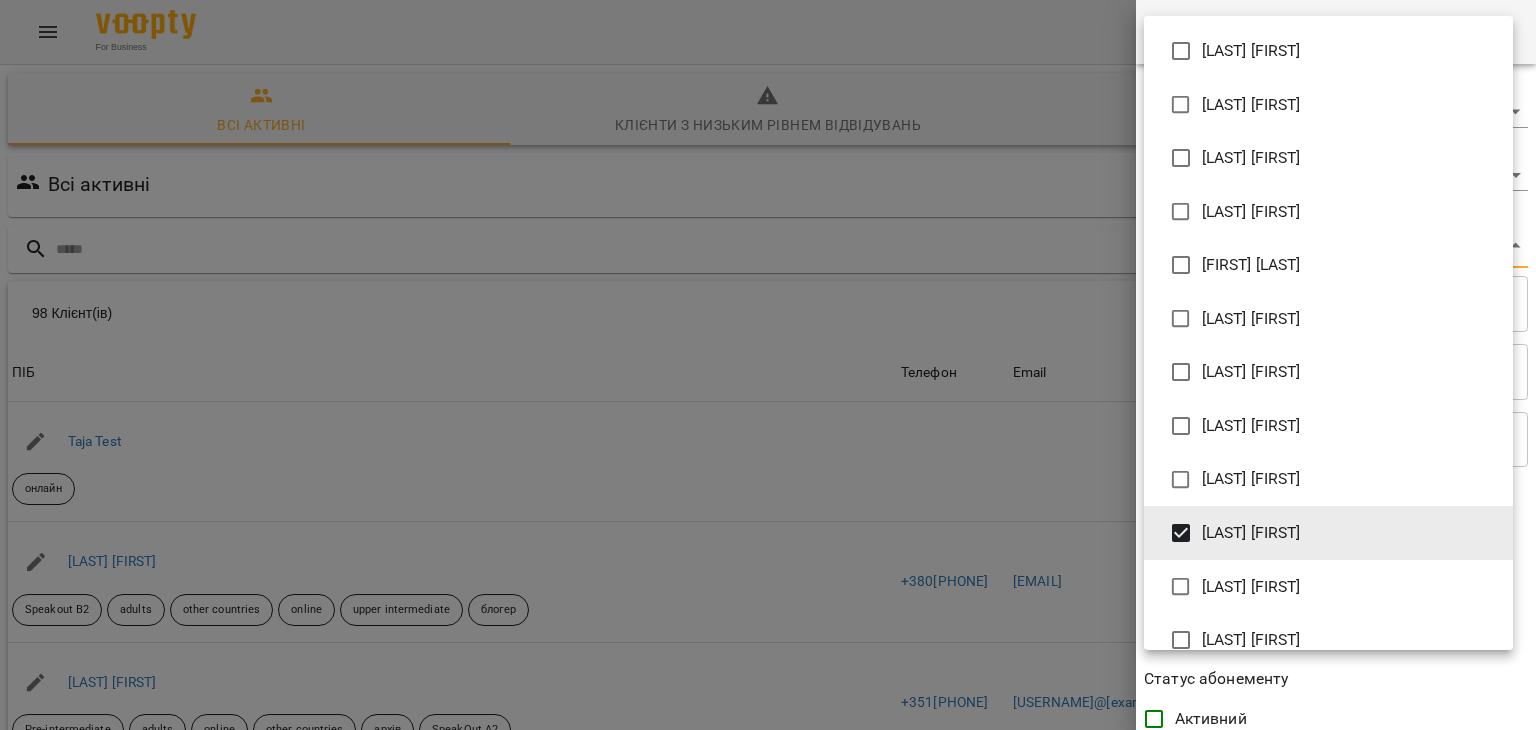 click at bounding box center [768, 365] 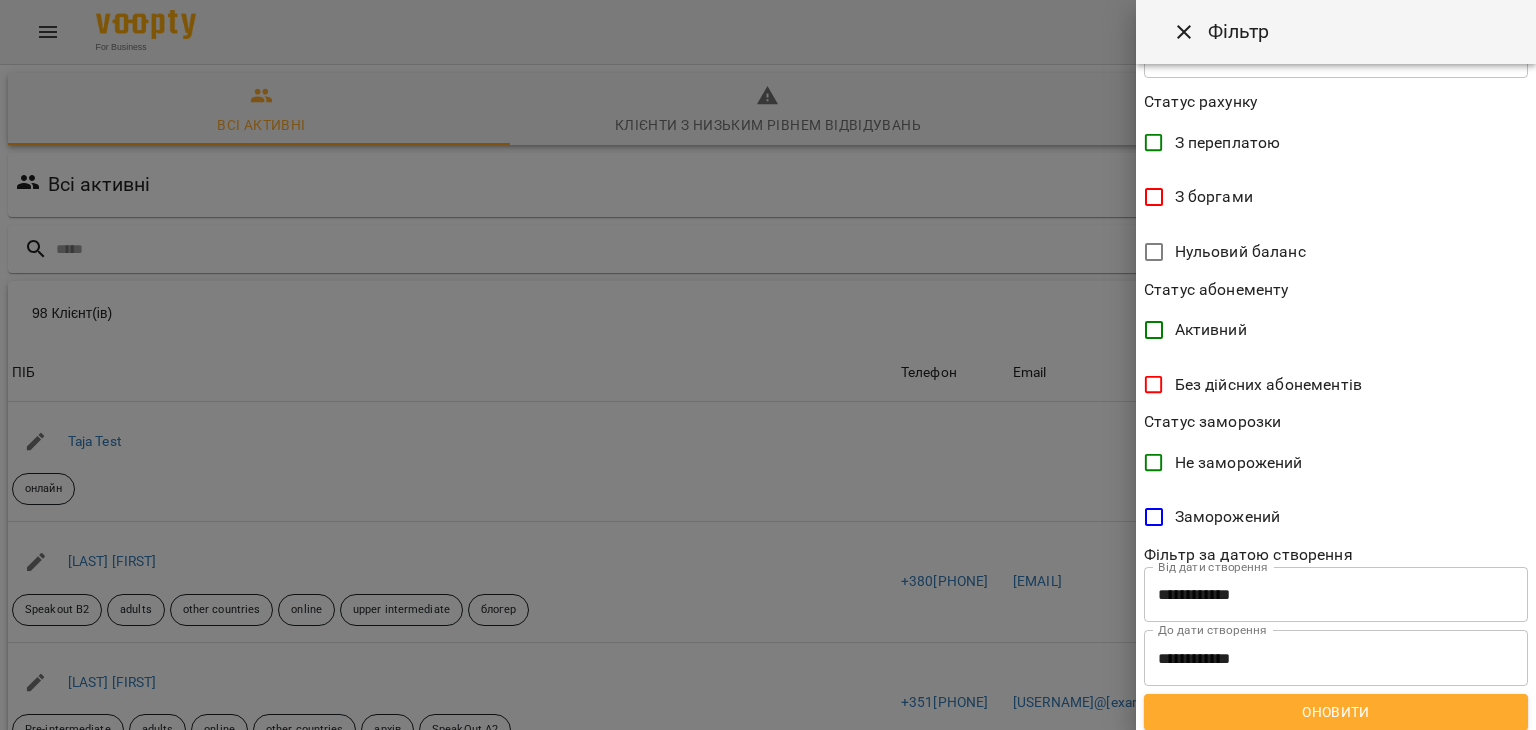 scroll, scrollTop: 397, scrollLeft: 0, axis: vertical 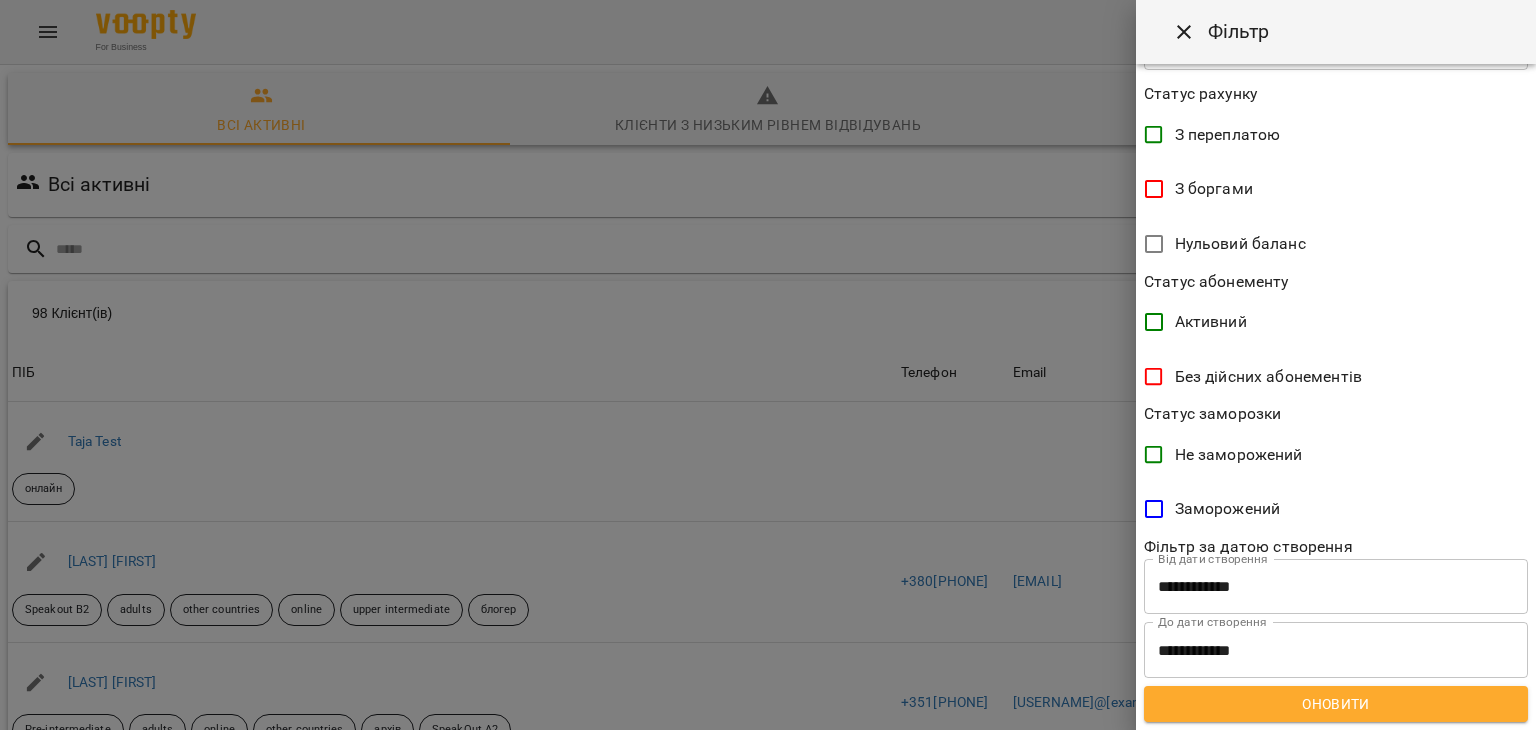 click on "Оновити" at bounding box center (1336, 704) 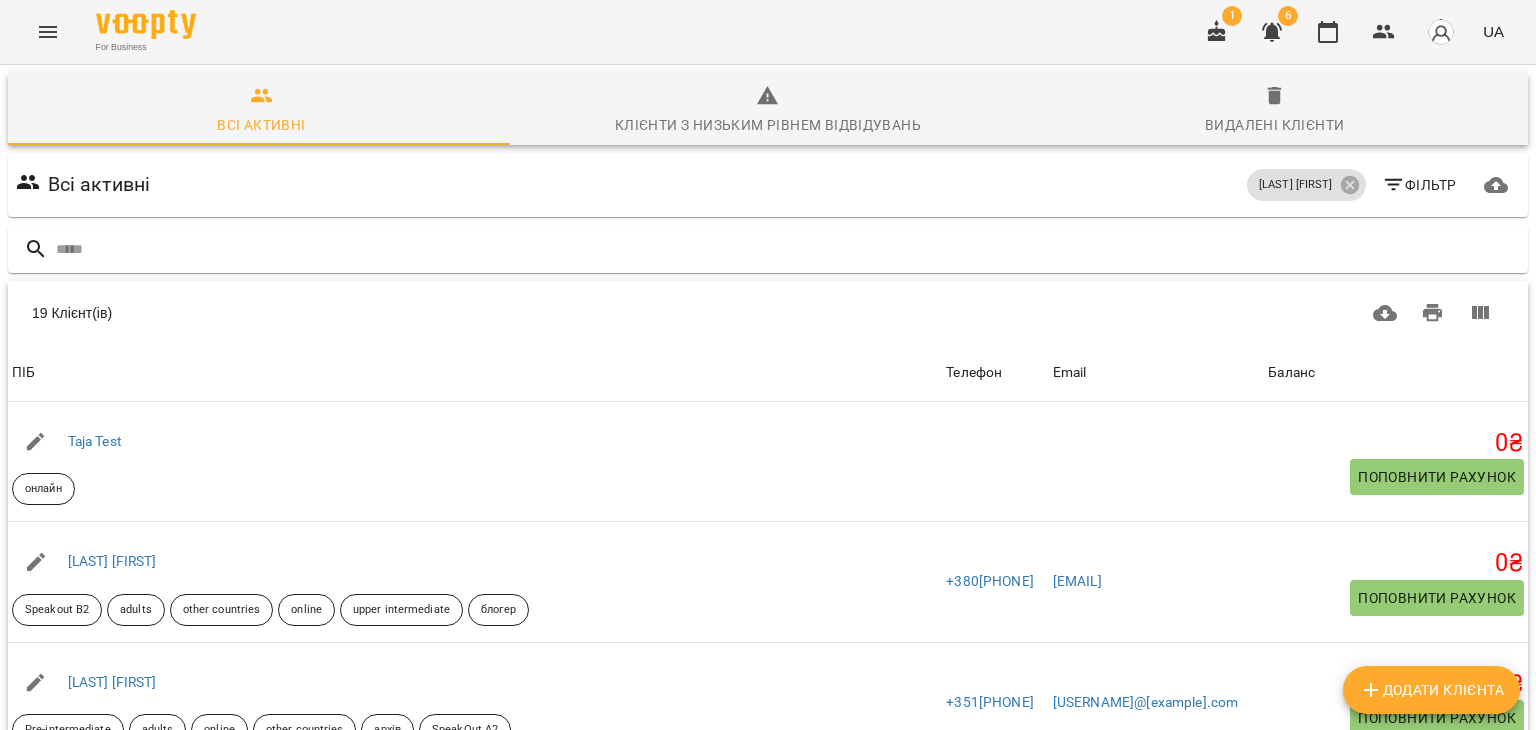 scroll, scrollTop: 236, scrollLeft: 0, axis: vertical 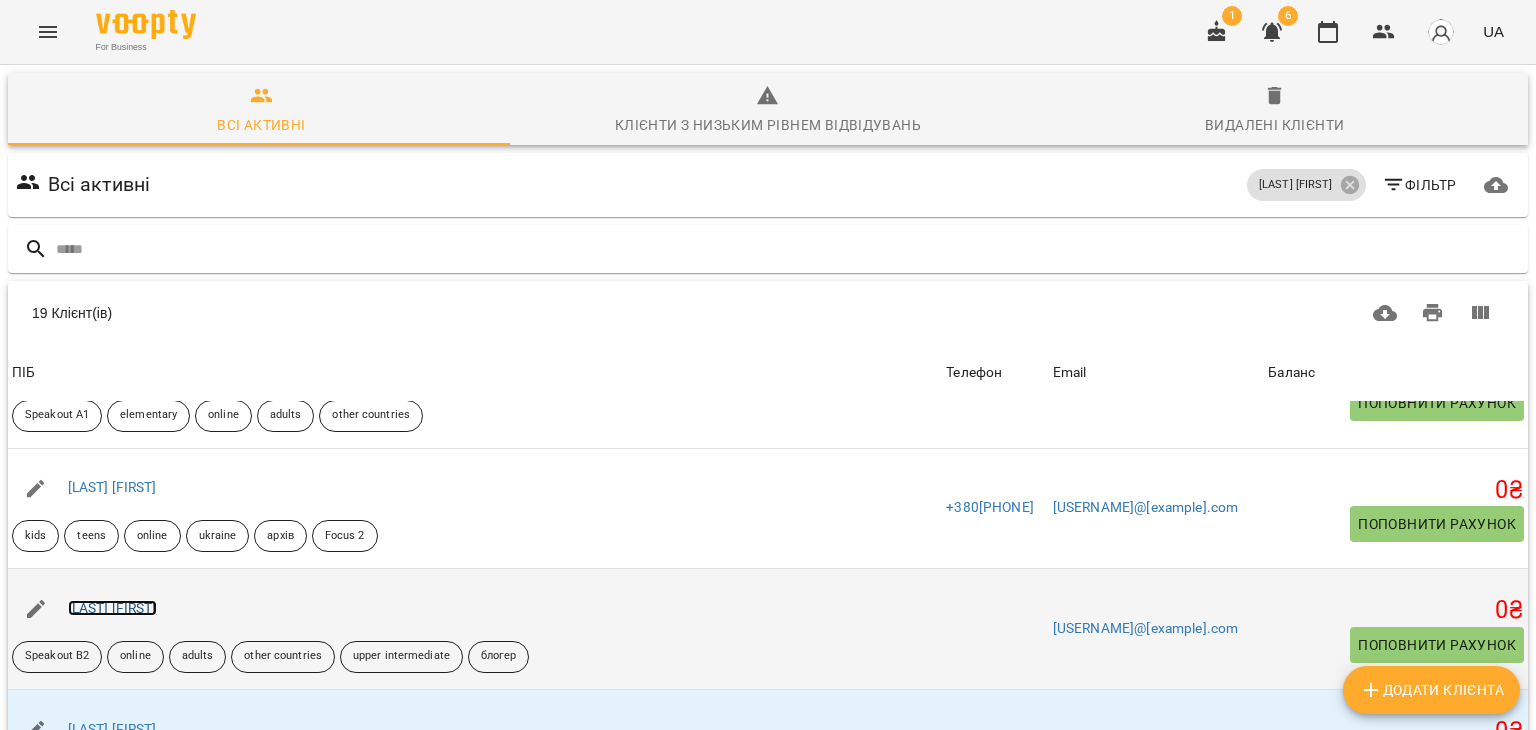 click on "[LAST] [FIRST]" at bounding box center [112, 608] 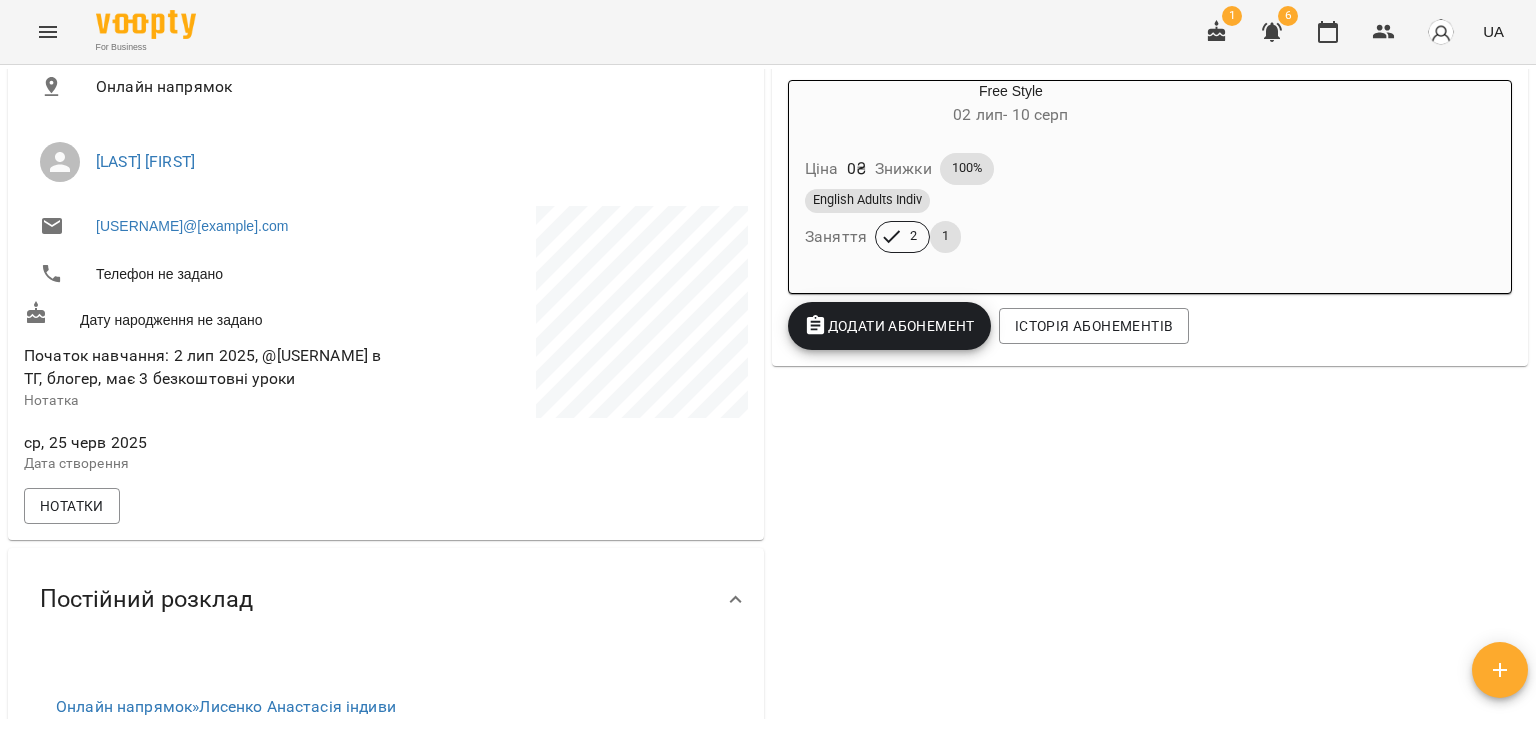 scroll, scrollTop: 0, scrollLeft: 0, axis: both 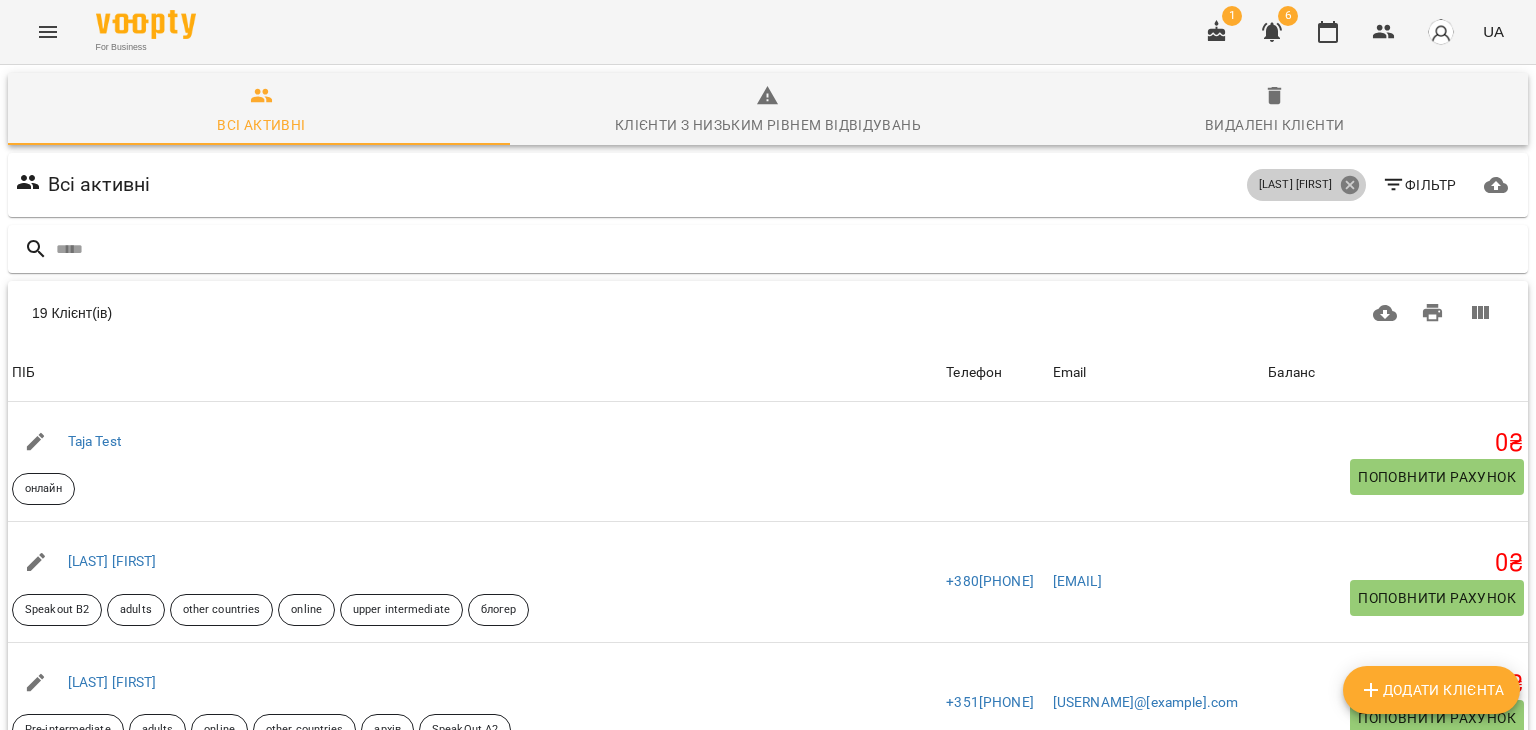 click 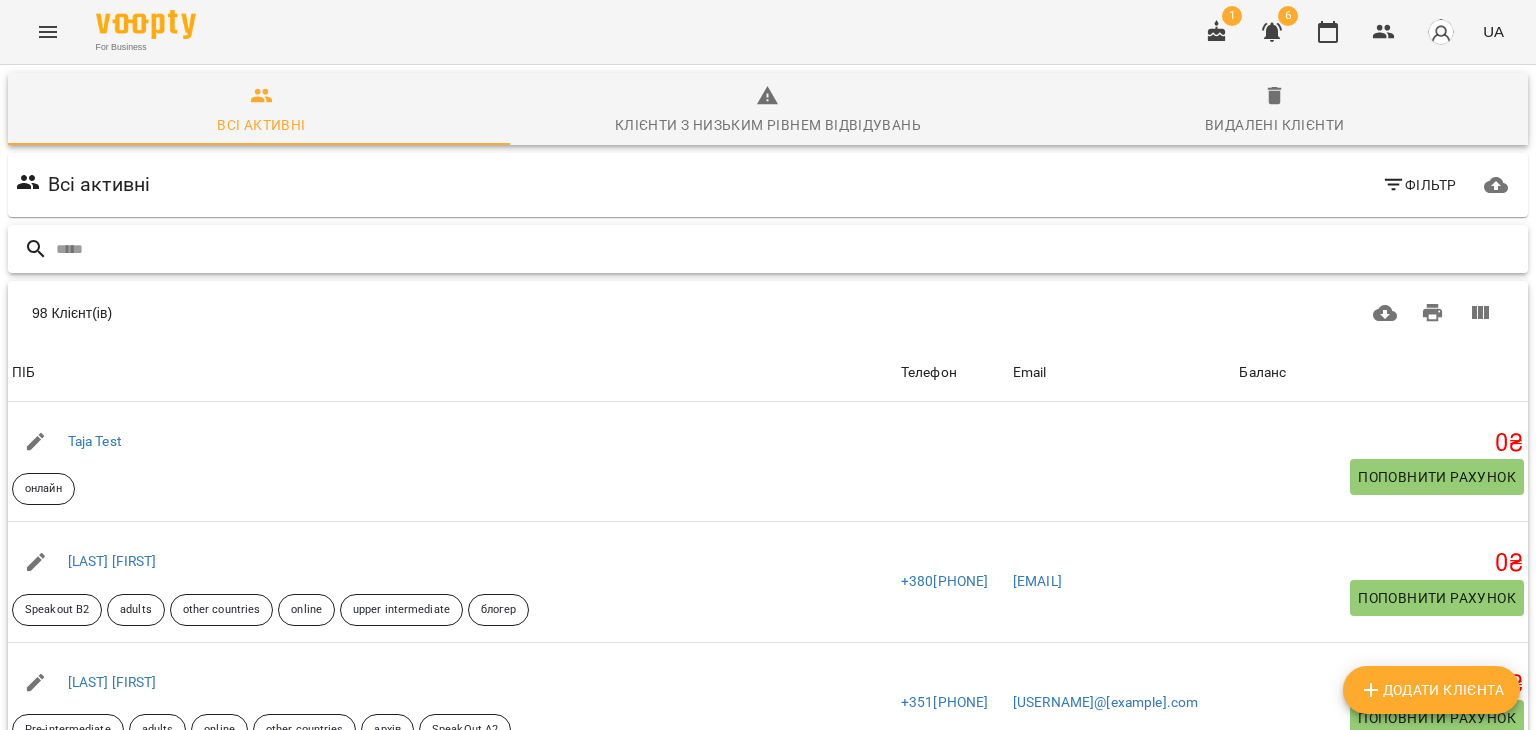click at bounding box center (788, 249) 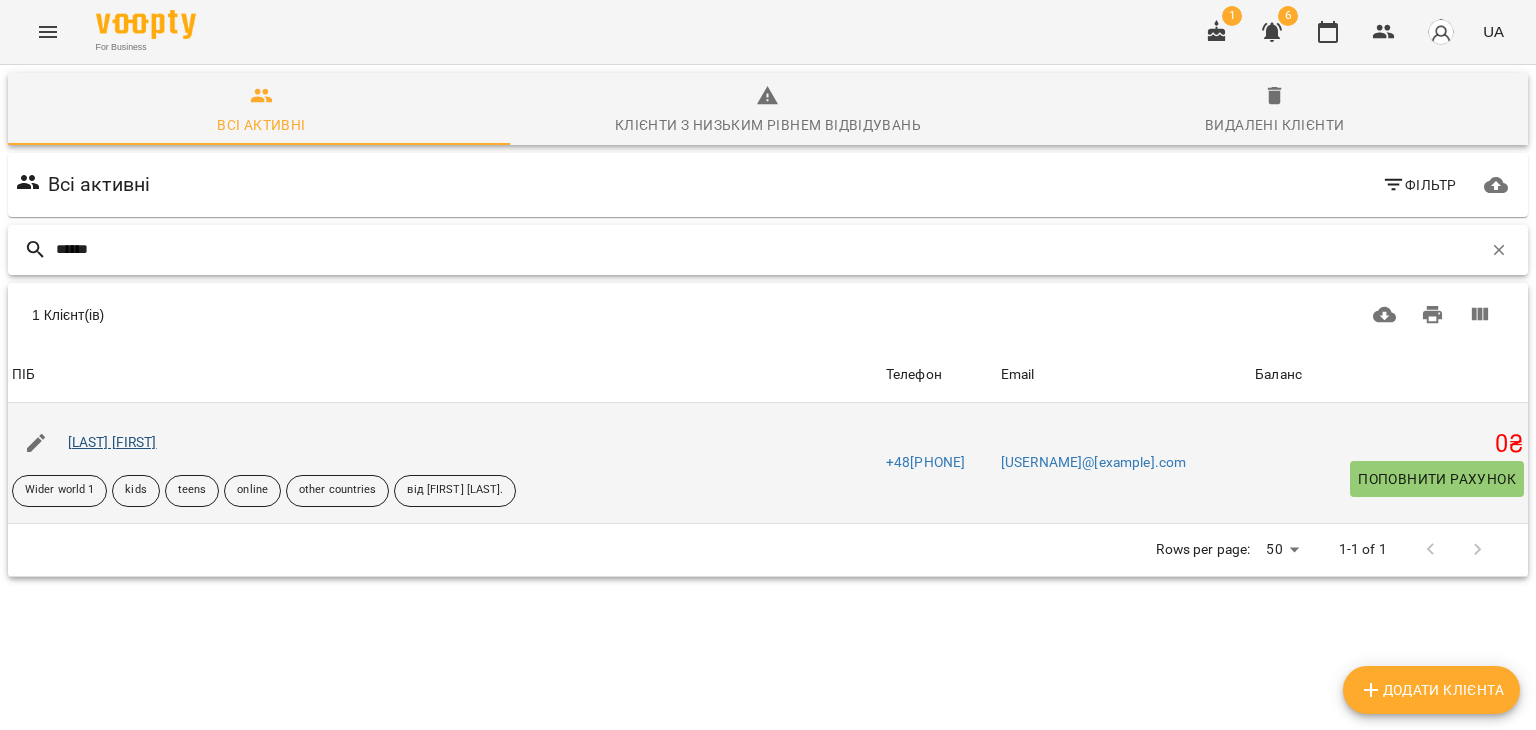 type on "******" 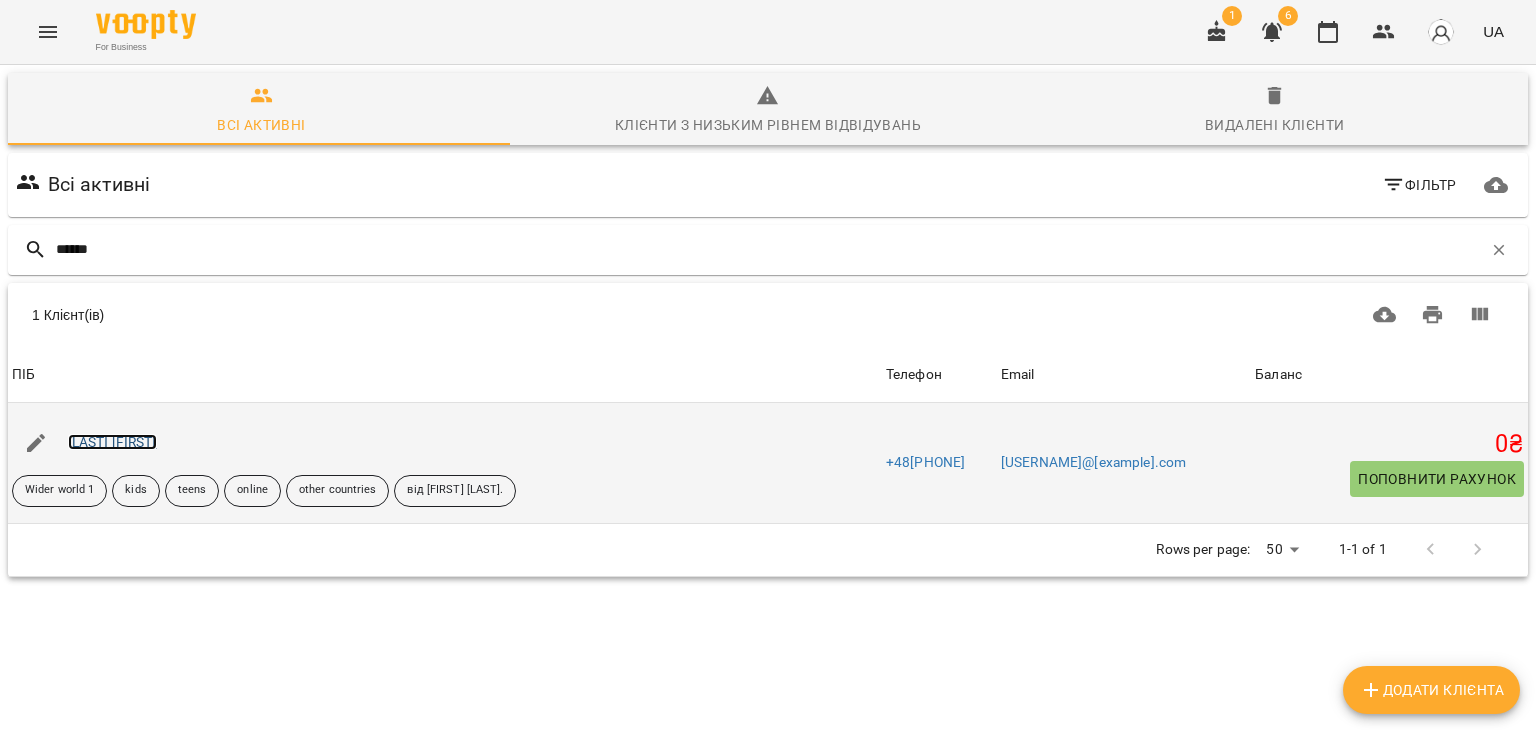 click on "Населевець Мартін" at bounding box center [112, 442] 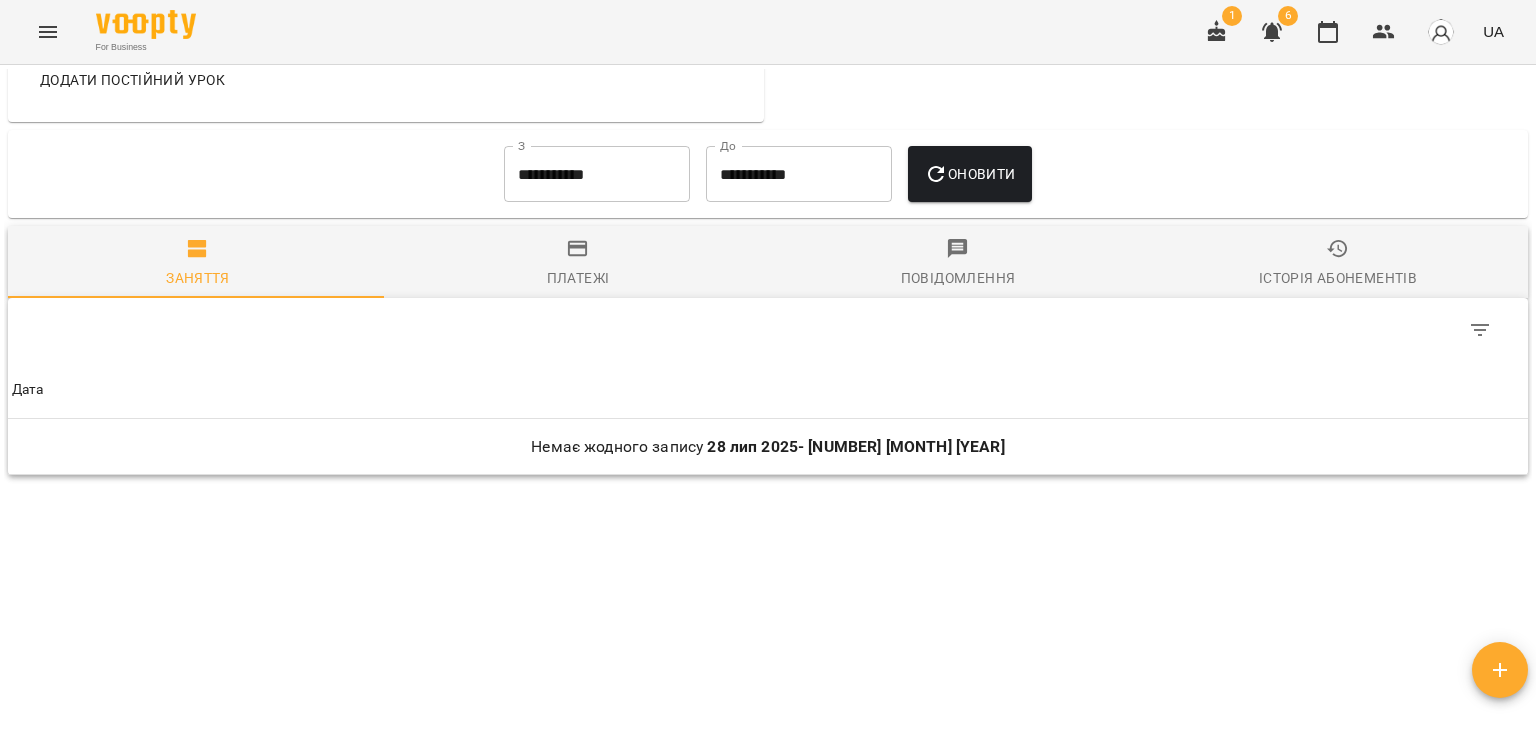 scroll, scrollTop: 1408, scrollLeft: 0, axis: vertical 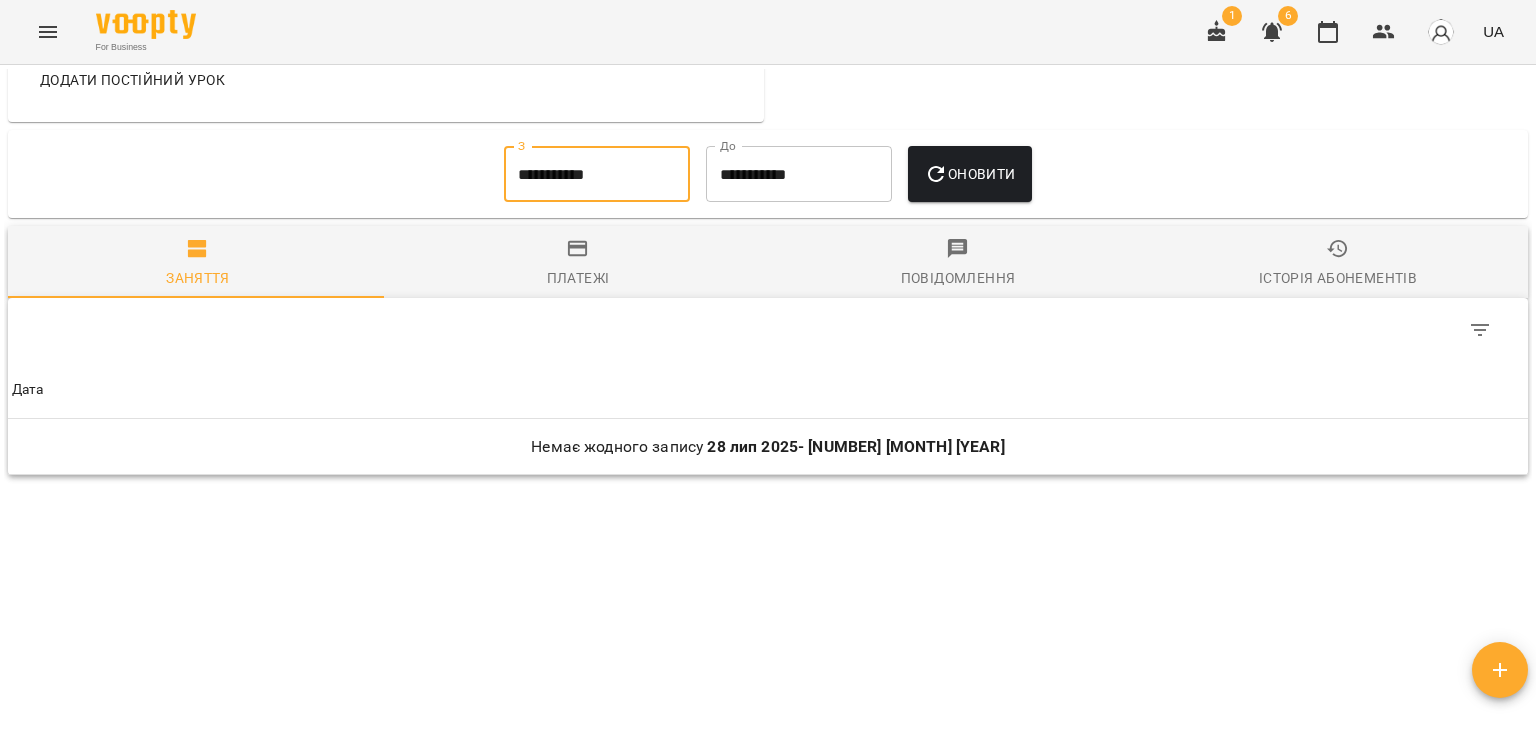 click on "**********" at bounding box center [597, 174] 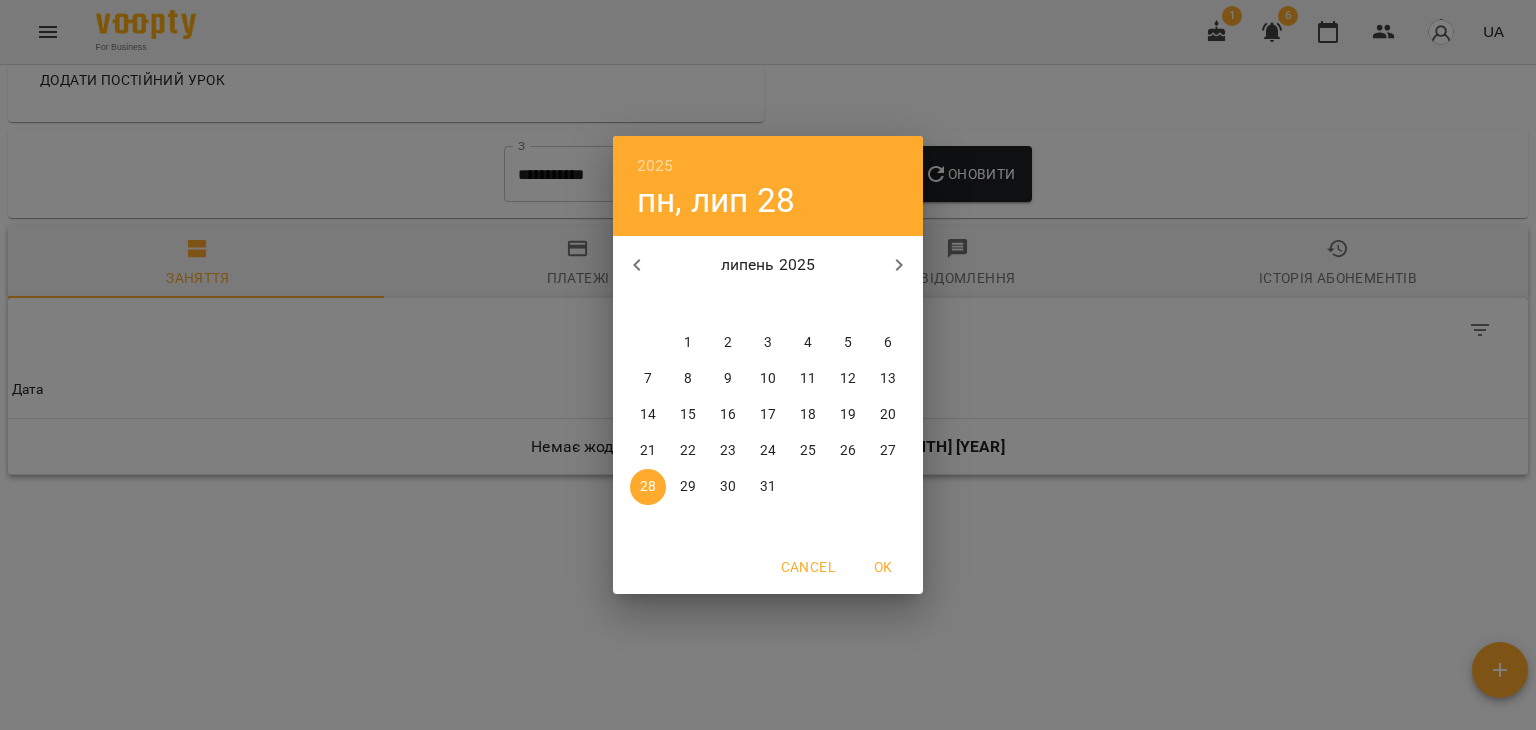 click on "1" at bounding box center [688, 343] 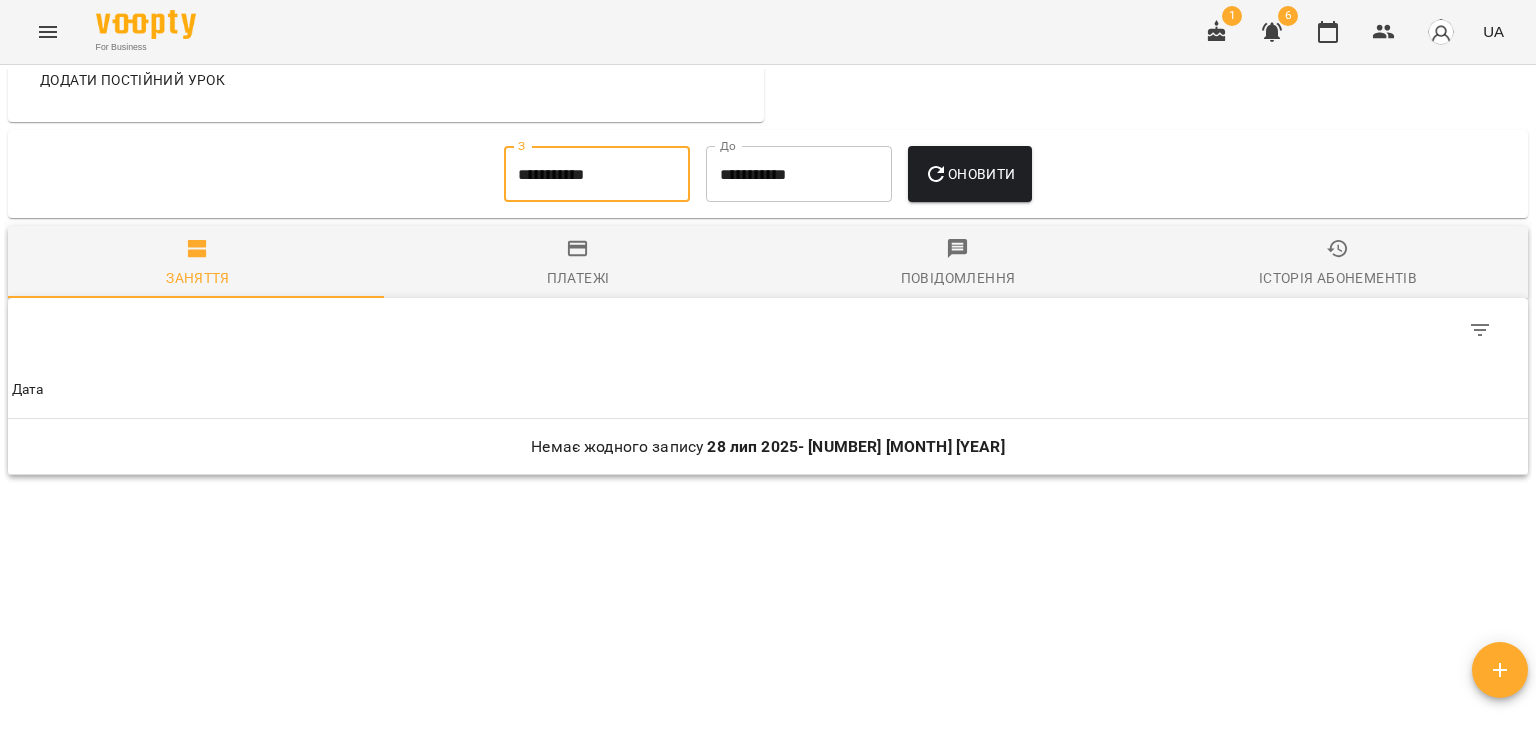 click on "Оновити" at bounding box center [969, 174] 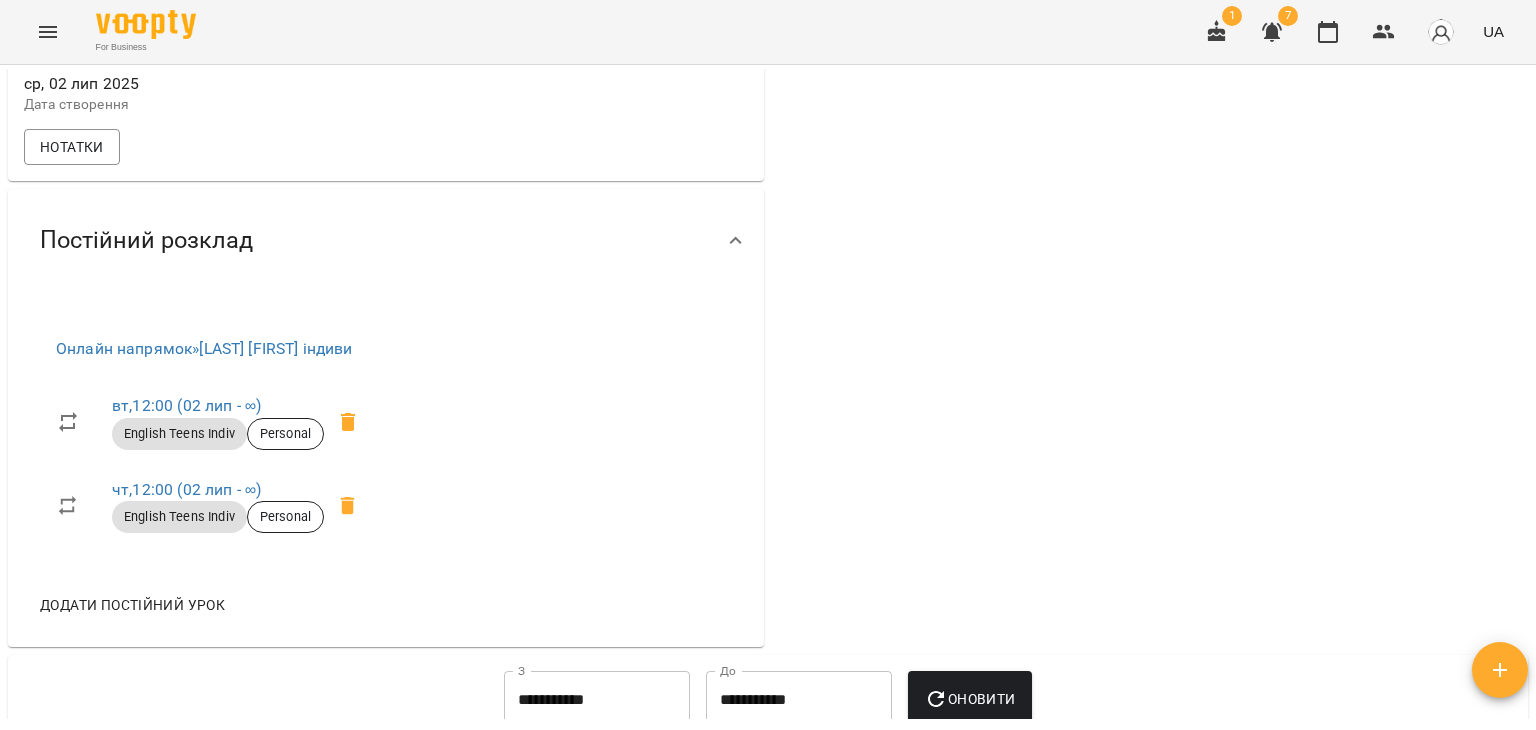 scroll, scrollTop: 1000, scrollLeft: 0, axis: vertical 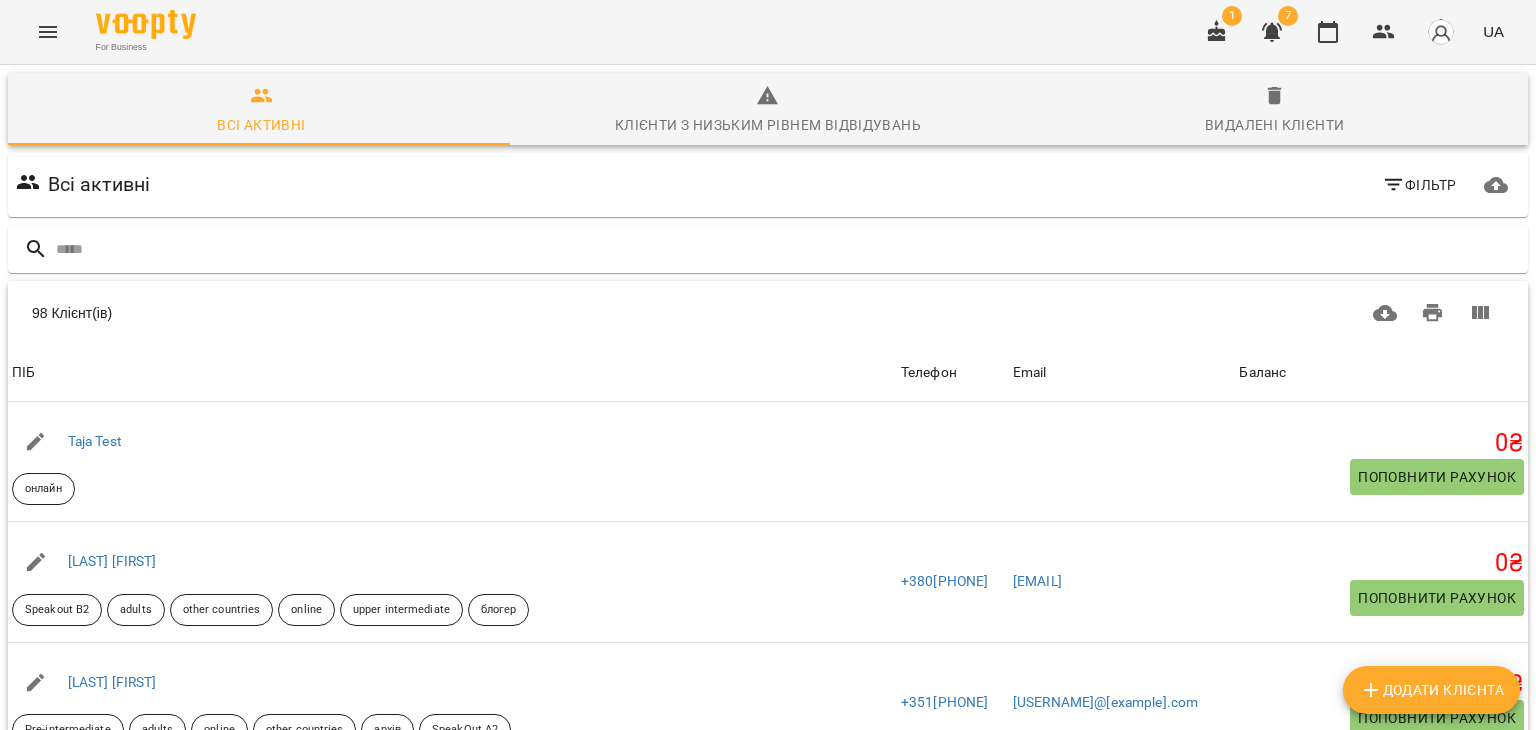click on "Фільтр" at bounding box center (1419, 185) 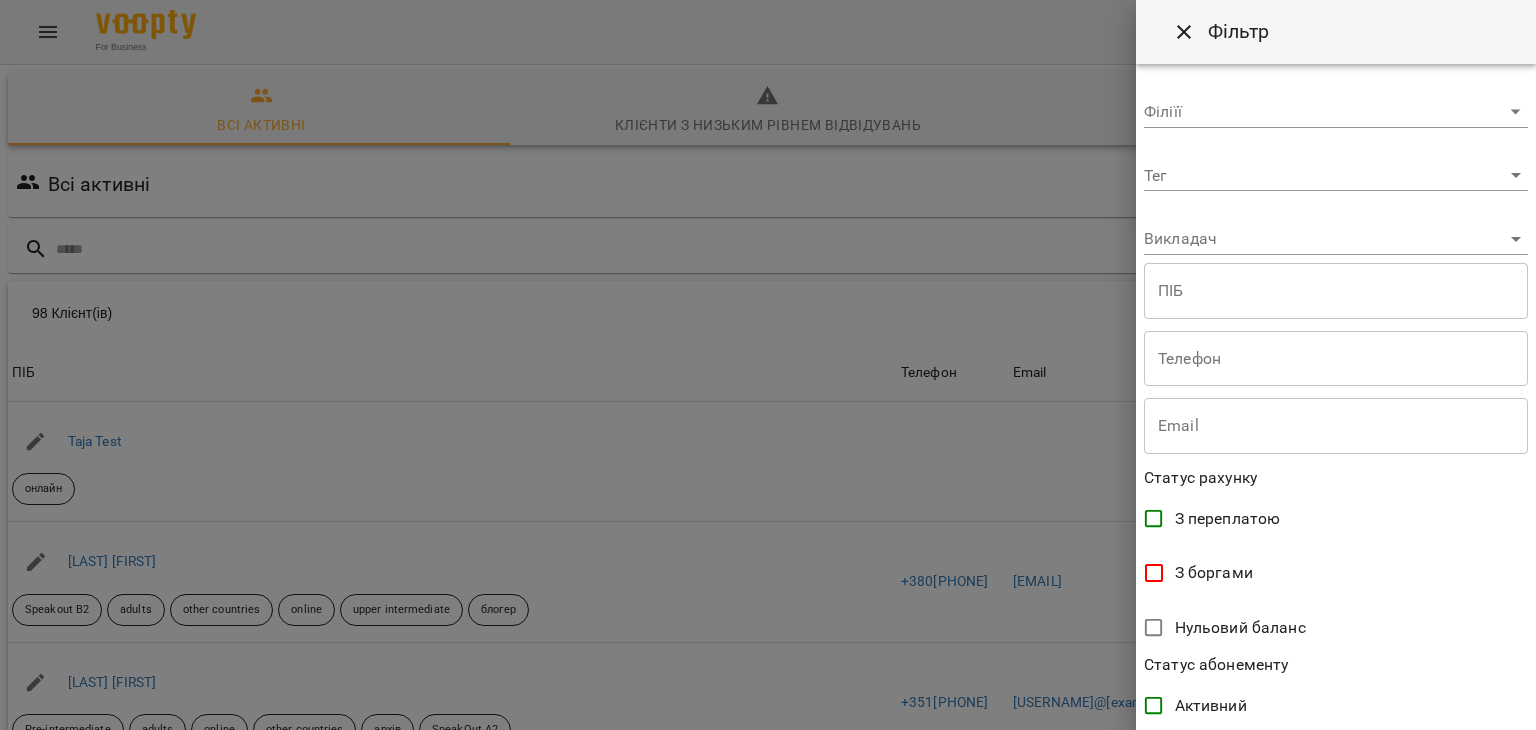 click on "For Business 1 7 UA Всі активні Клієнти з низьким рівнем відвідувань Видалені клієнти   Всі активні Фільтр 98   Клієнт(ів) 98   Клієнт(ів) ПІБ Телефон Email Баланс ПІБ Taja Test онлайн Телефон Email Баланс 0 ₴ Поповнити рахунок ПІБ Івченко Ольга Speakout B2 adults other countries online upper intermediate блогер Телефон +380689884642 Email oluchenko589@gmail.com Баланс 0 ₴ Поповнити рахунок ПІБ Ілляшова Дар'я Pre-intermediate  adults online other countries архів SpeakOut A2 Телефон +351935658816 Email daria.illiashova@gmail.com Баланс 0 ₴ Поповнити рахунок ПІБ Бавін Володимир kids online Beehive 3 Телефон +380990268883 Email nikolaichuko30@gmail.com Баланс 0 ₴ ПІБ 0" at bounding box center (768, 522) 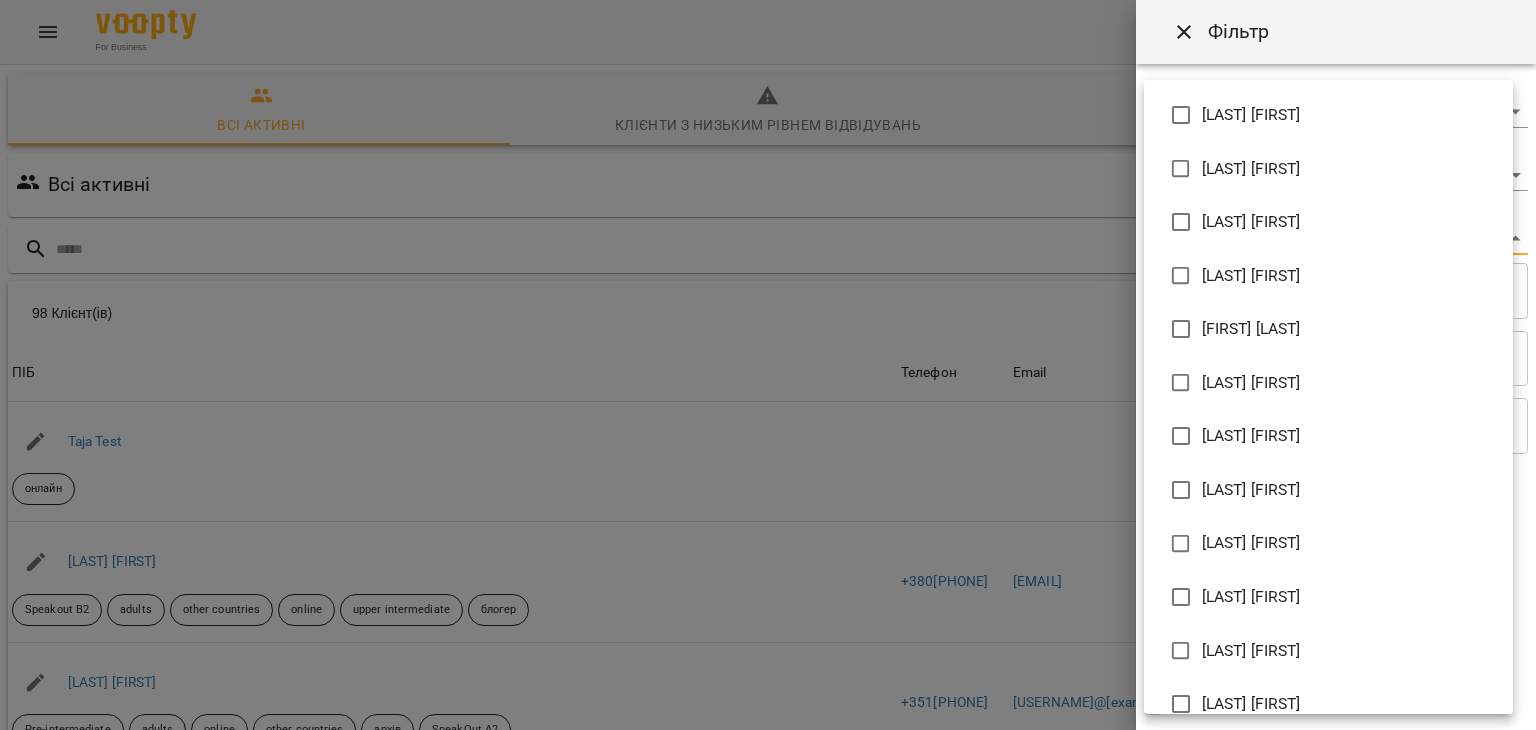 type on "**********" 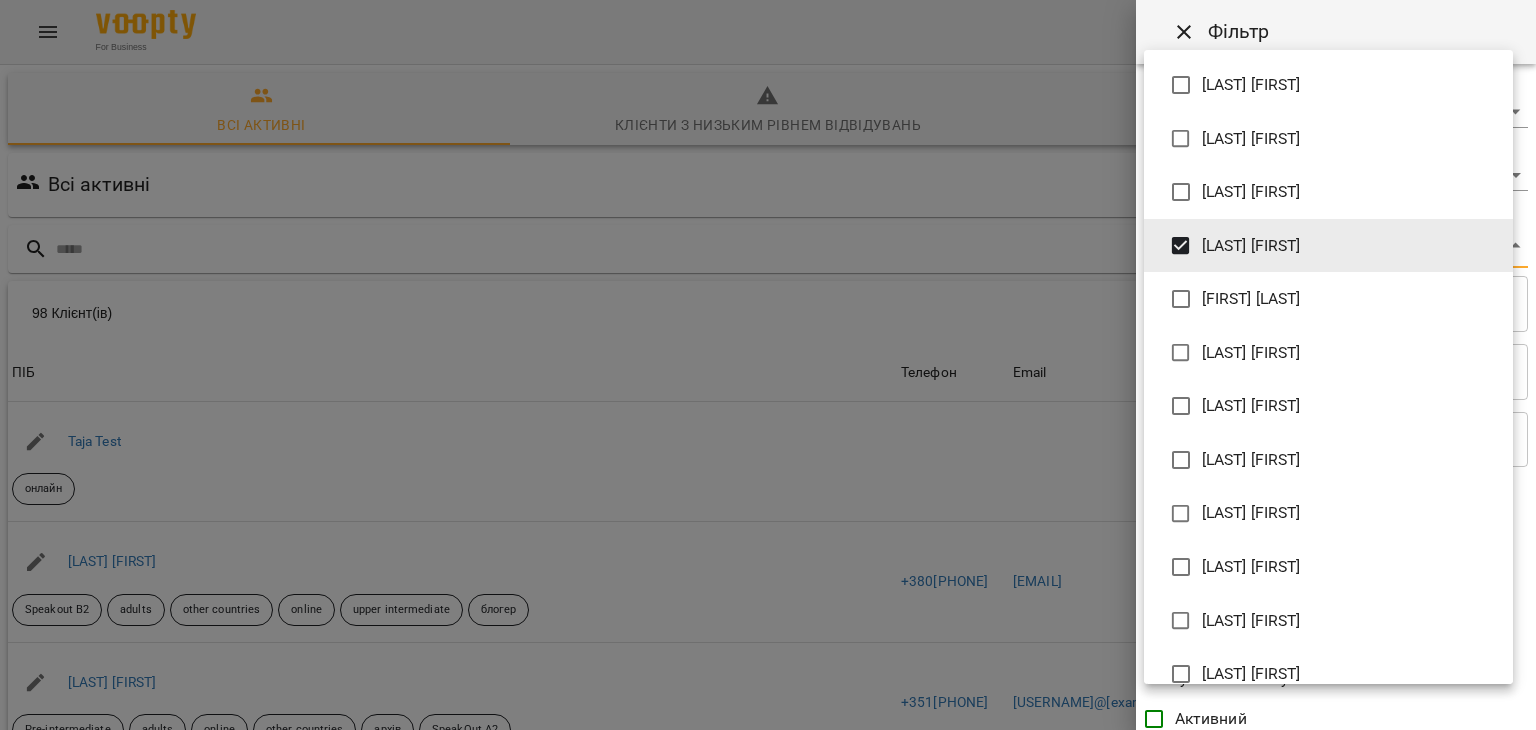 click at bounding box center [768, 365] 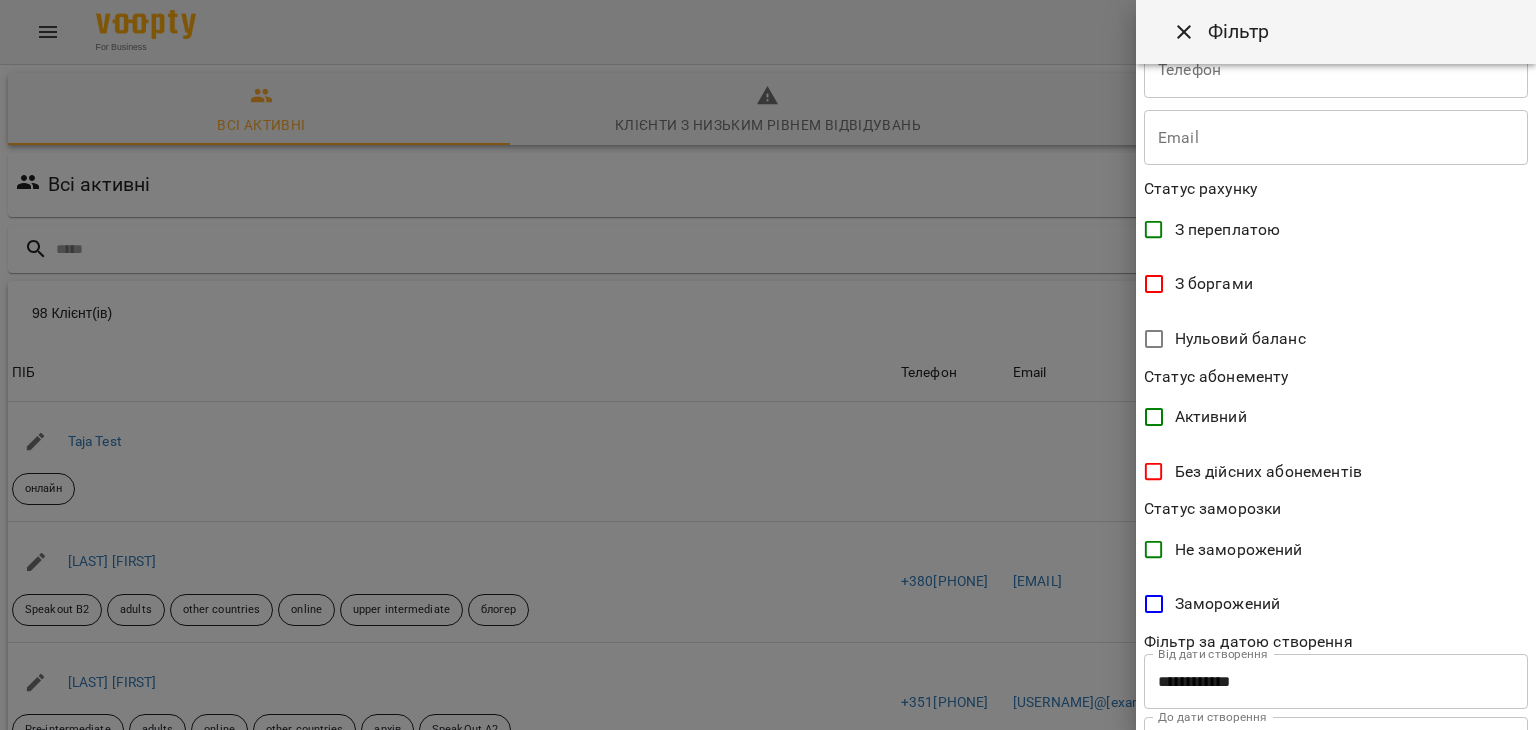 scroll, scrollTop: 397, scrollLeft: 0, axis: vertical 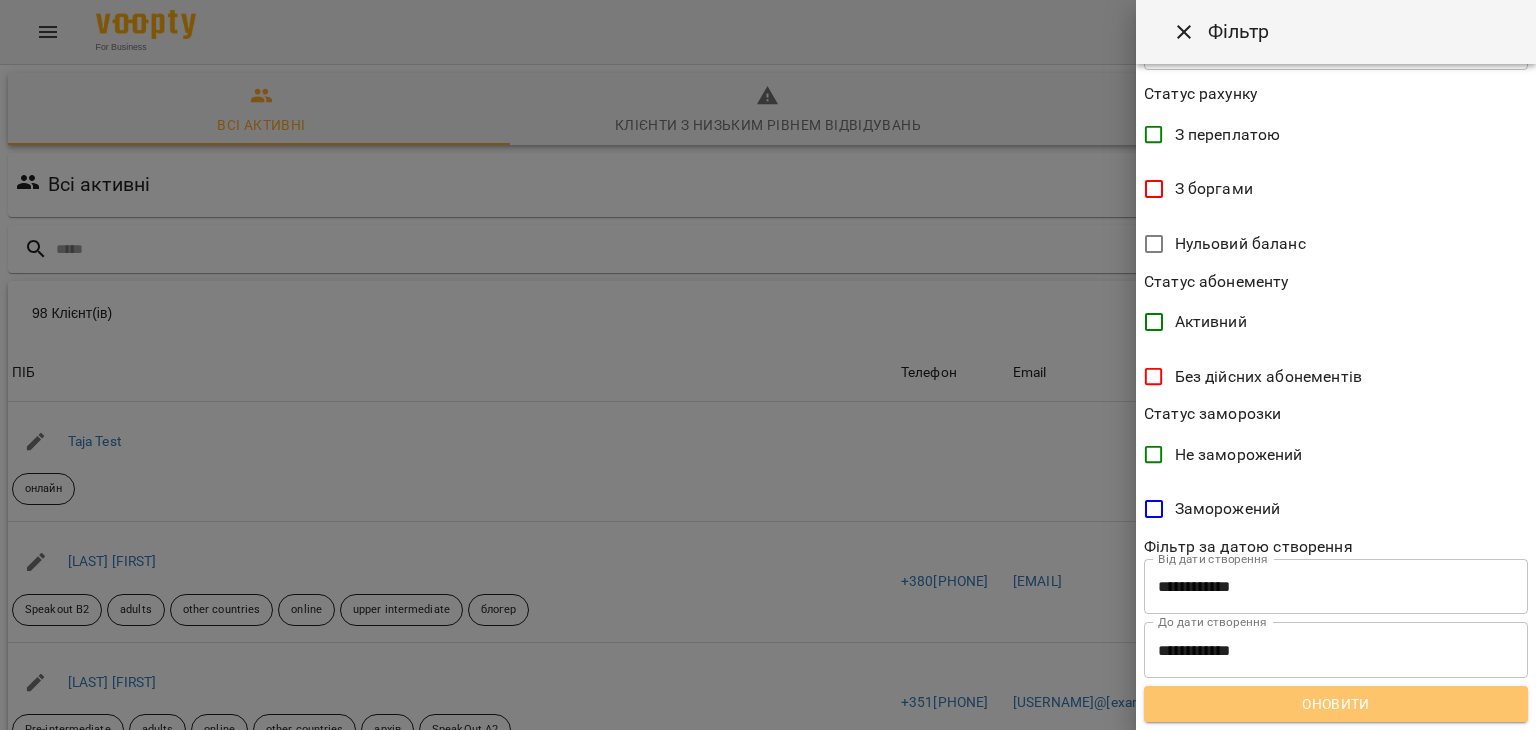 click on "Оновити" at bounding box center [1336, 704] 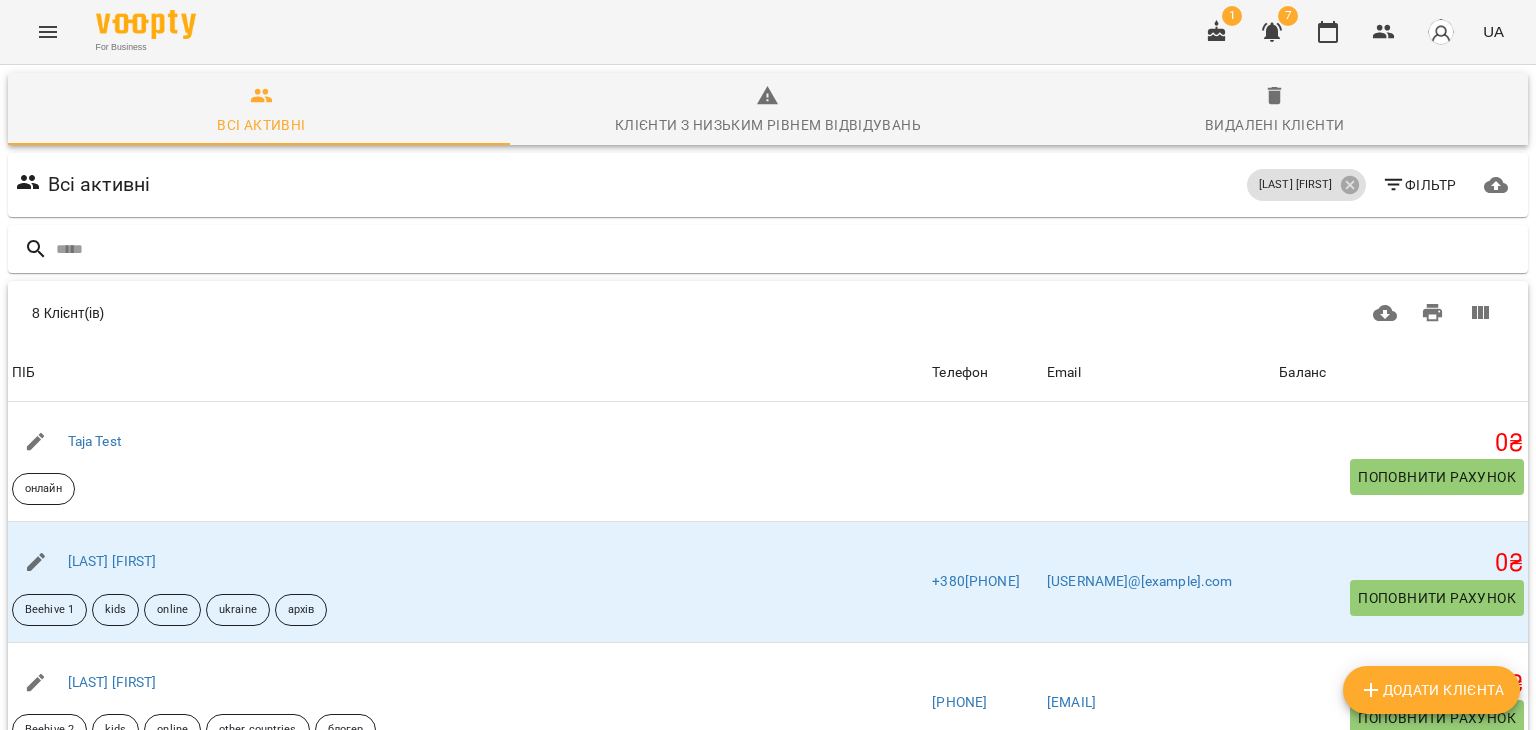 scroll, scrollTop: 100, scrollLeft: 0, axis: vertical 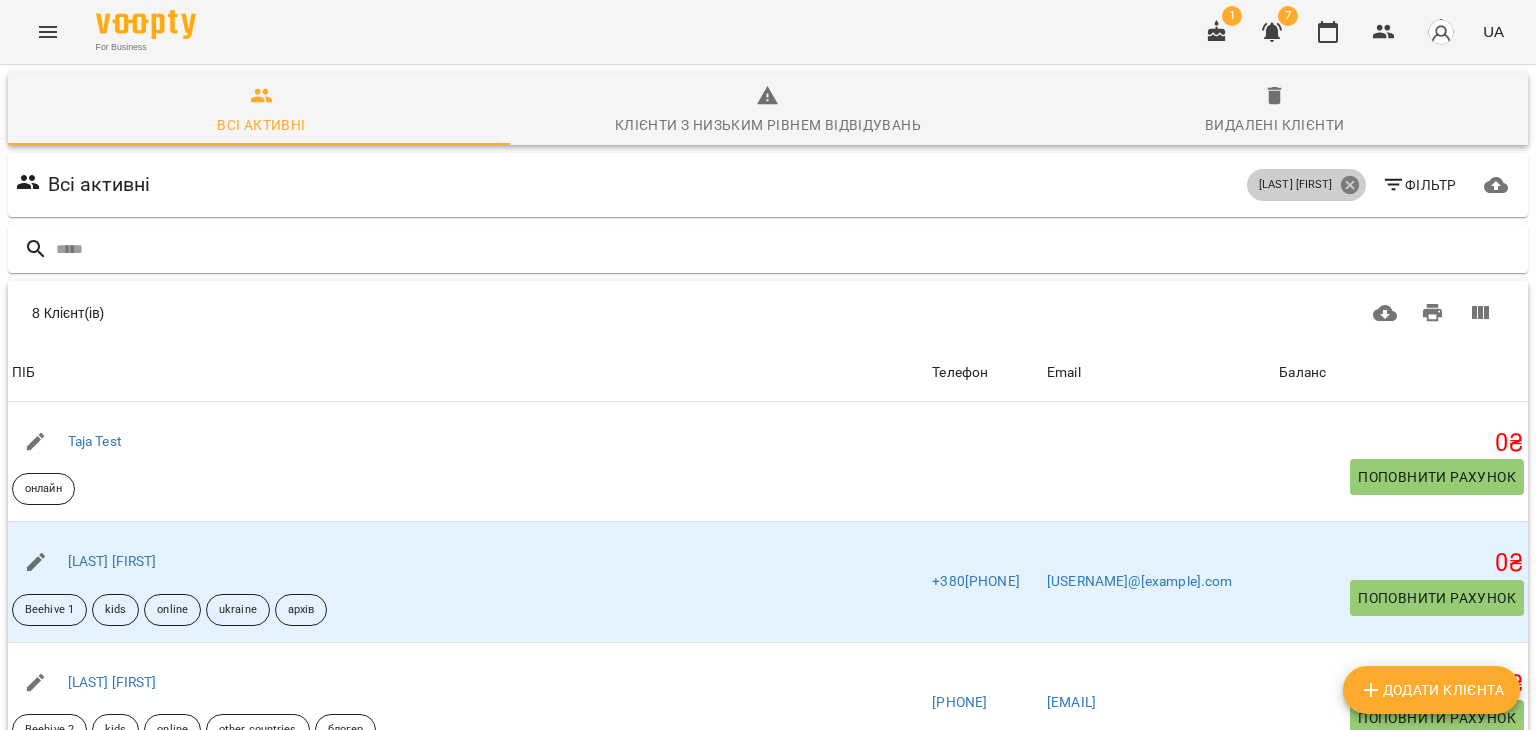click 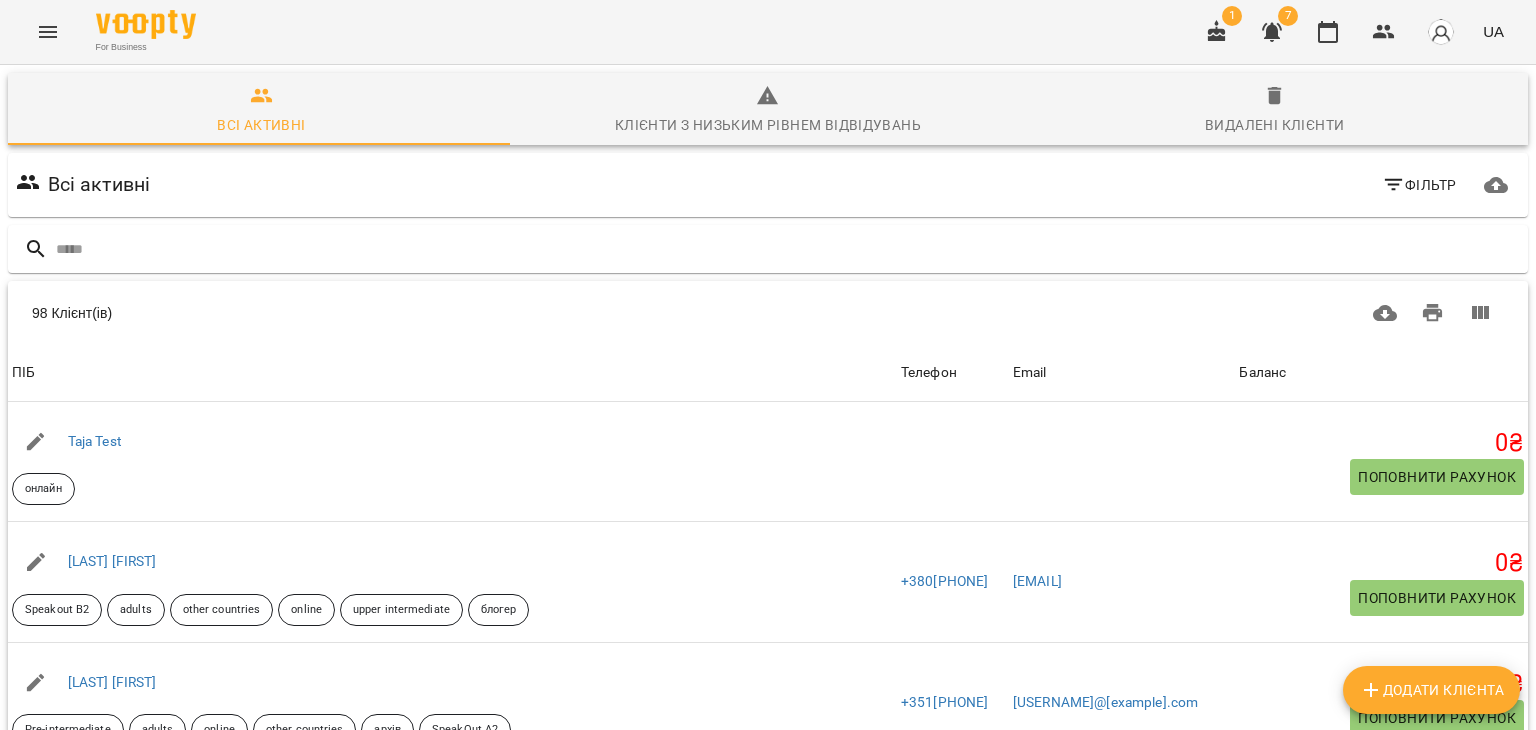 click on "Фільтр" at bounding box center [1419, 185] 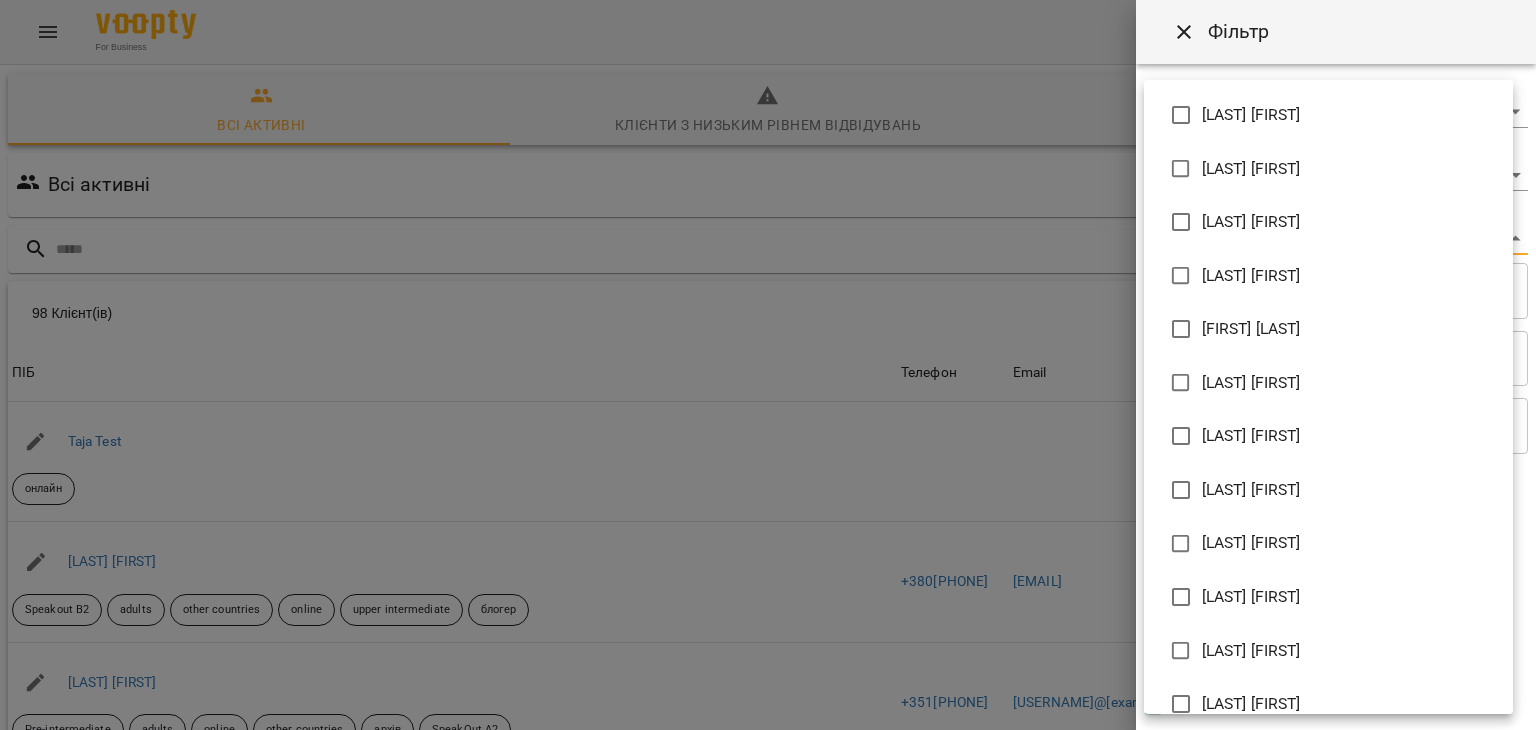 click on "For Business 1 7 UA Всі активні Клієнти з низьким рівнем відвідувань Видалені клієнти   Всі активні Фільтр 98   Клієнт(ів) 98   Клієнт(ів) ПІБ Телефон Email Баланс ПІБ Taja Test онлайн Телефон Email Баланс 0 ₴ Поповнити рахунок ПІБ Івченко Ольга Speakout B2 adults other countries online upper intermediate блогер Телефон +380689884642 Email oluchenko589@gmail.com Баланс 0 ₴ Поповнити рахунок ПІБ Ілляшова Дар'я Pre-intermediate  adults online other countries архів SpeakOut A2 Телефон +351935658816 Email daria.illiashova@gmail.com Баланс 0 ₴ Поповнити рахунок ПІБ Бавін Володимир kids online Beehive 3 Телефон +380990268883 Email nikolaichuko30@gmail.com Баланс 0 ₴ ПІБ 0" at bounding box center (768, 522) 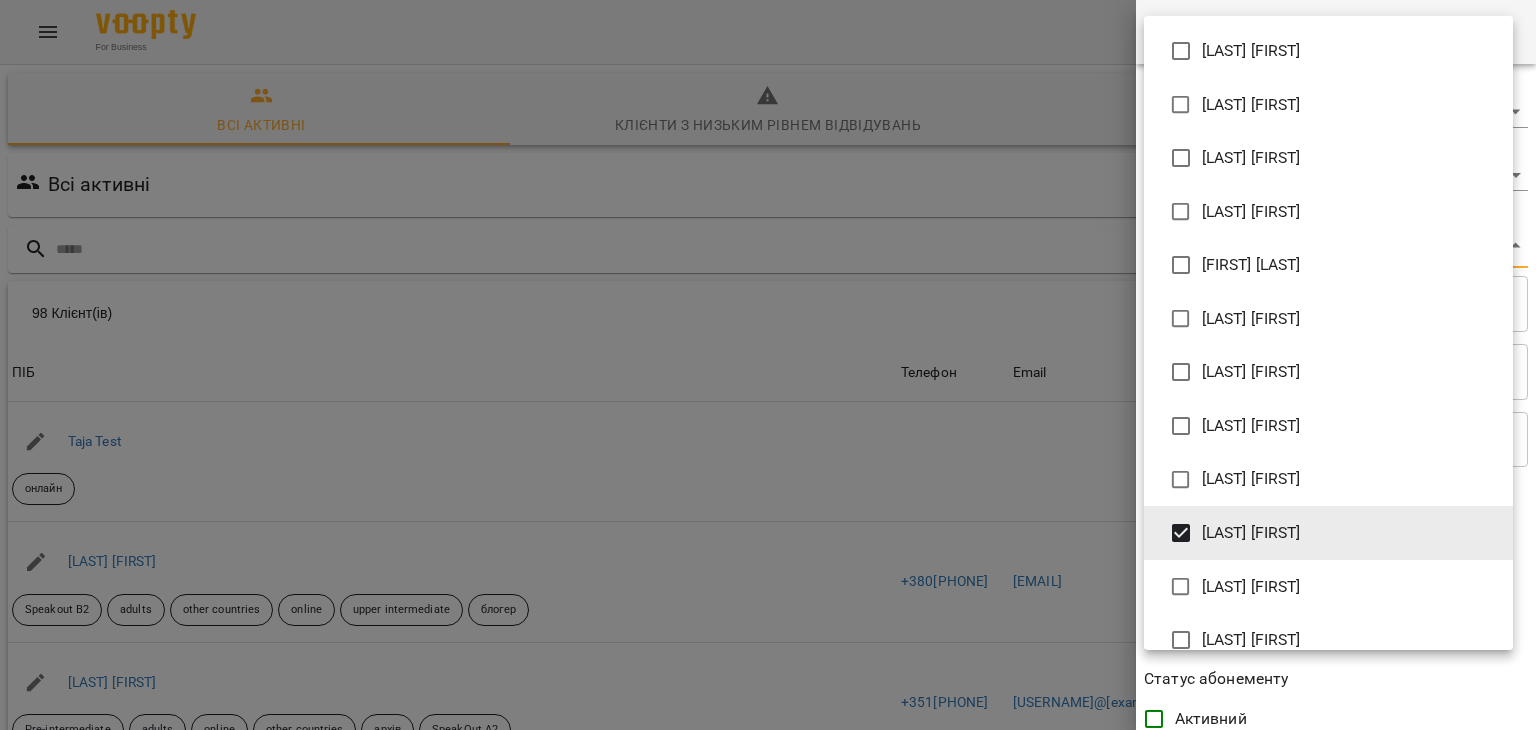 click at bounding box center (768, 365) 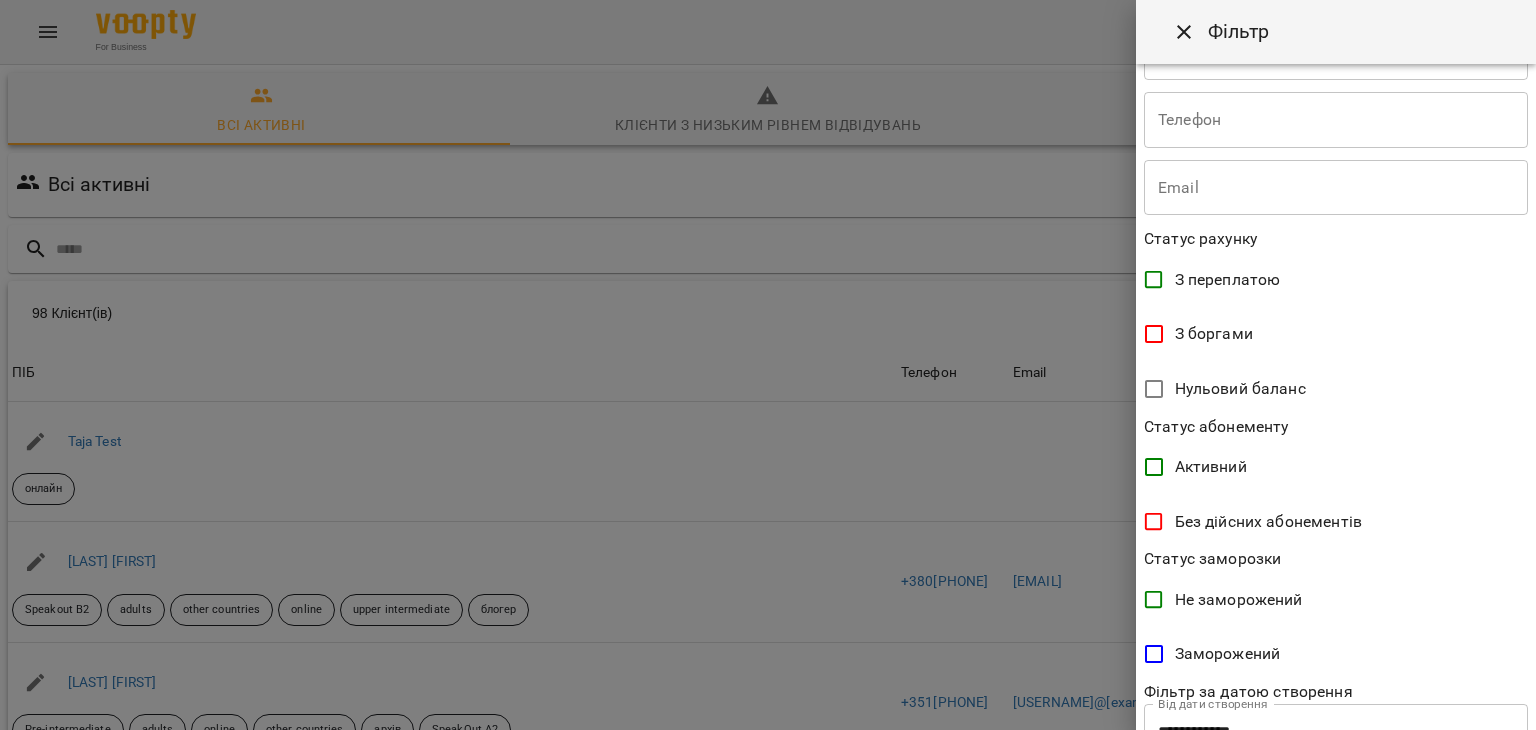 scroll, scrollTop: 397, scrollLeft: 0, axis: vertical 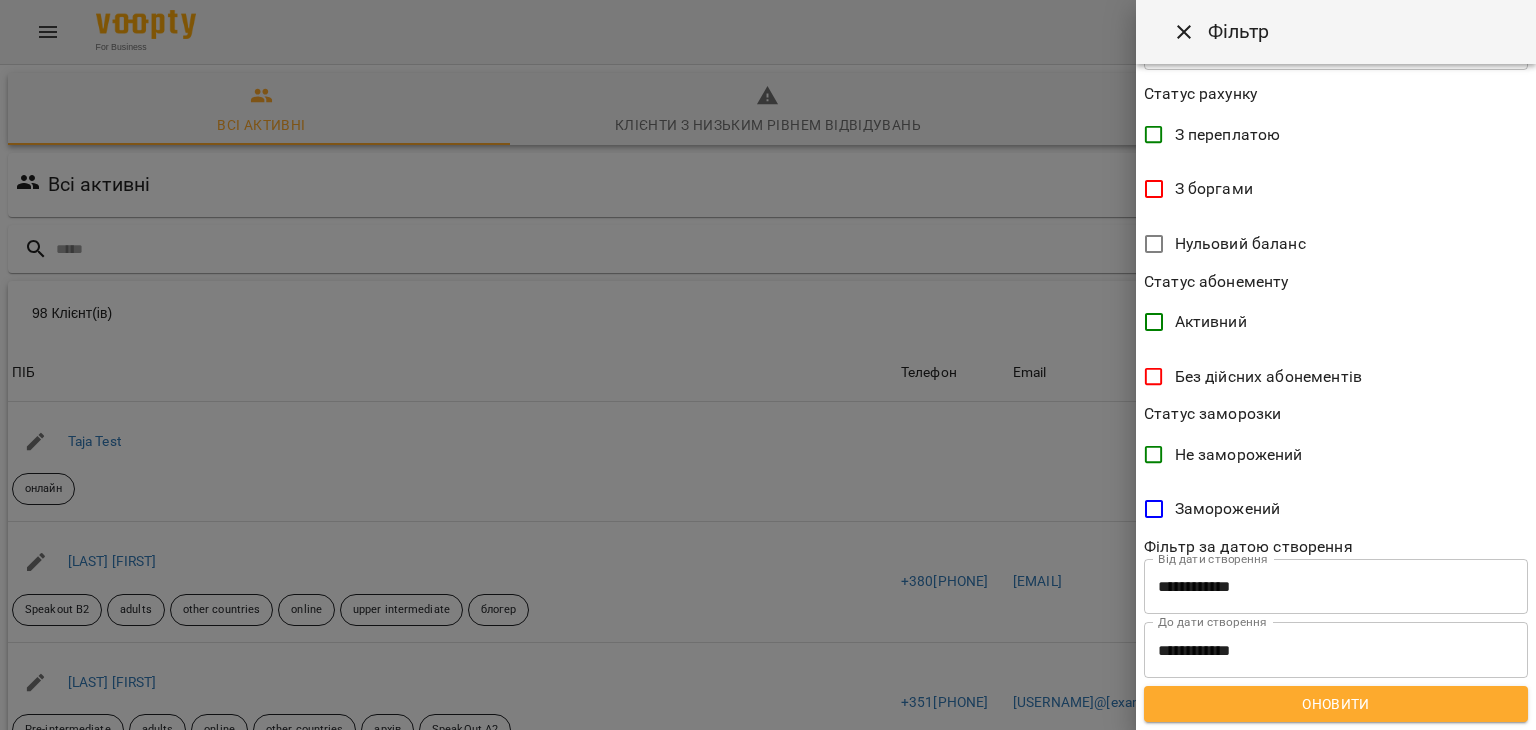click on "Оновити" at bounding box center [1336, 704] 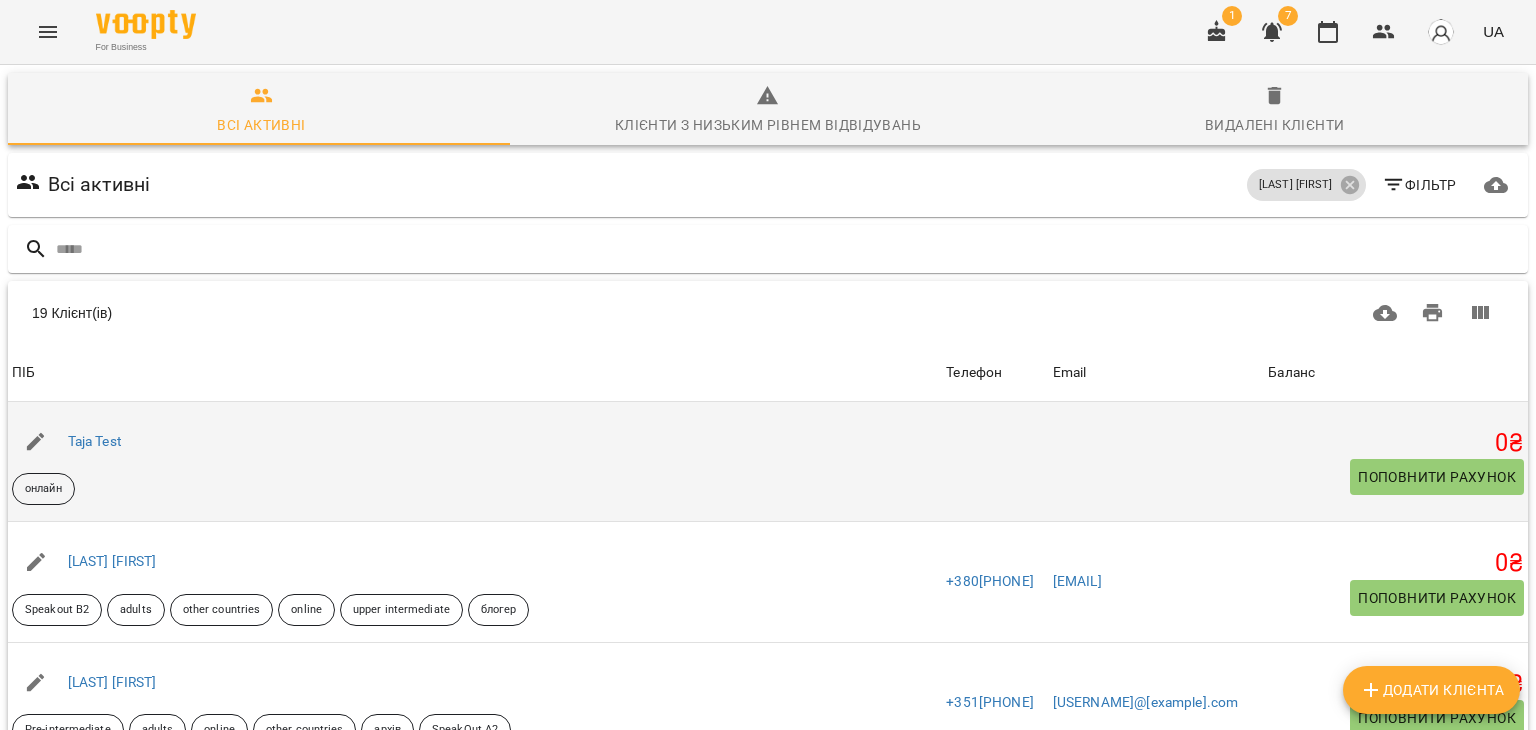 scroll, scrollTop: 236, scrollLeft: 0, axis: vertical 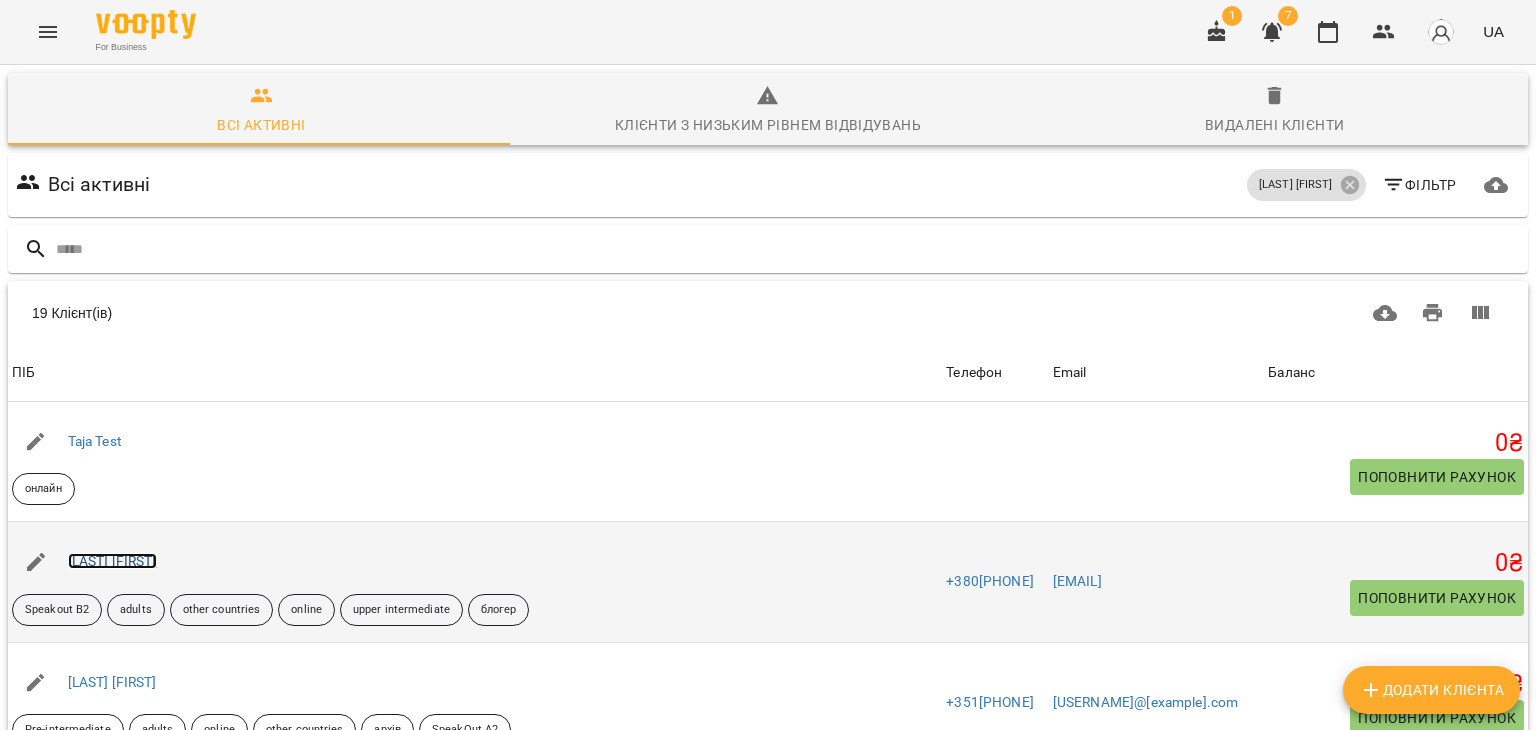 click on "[LAST] [FIRST]" at bounding box center (112, 561) 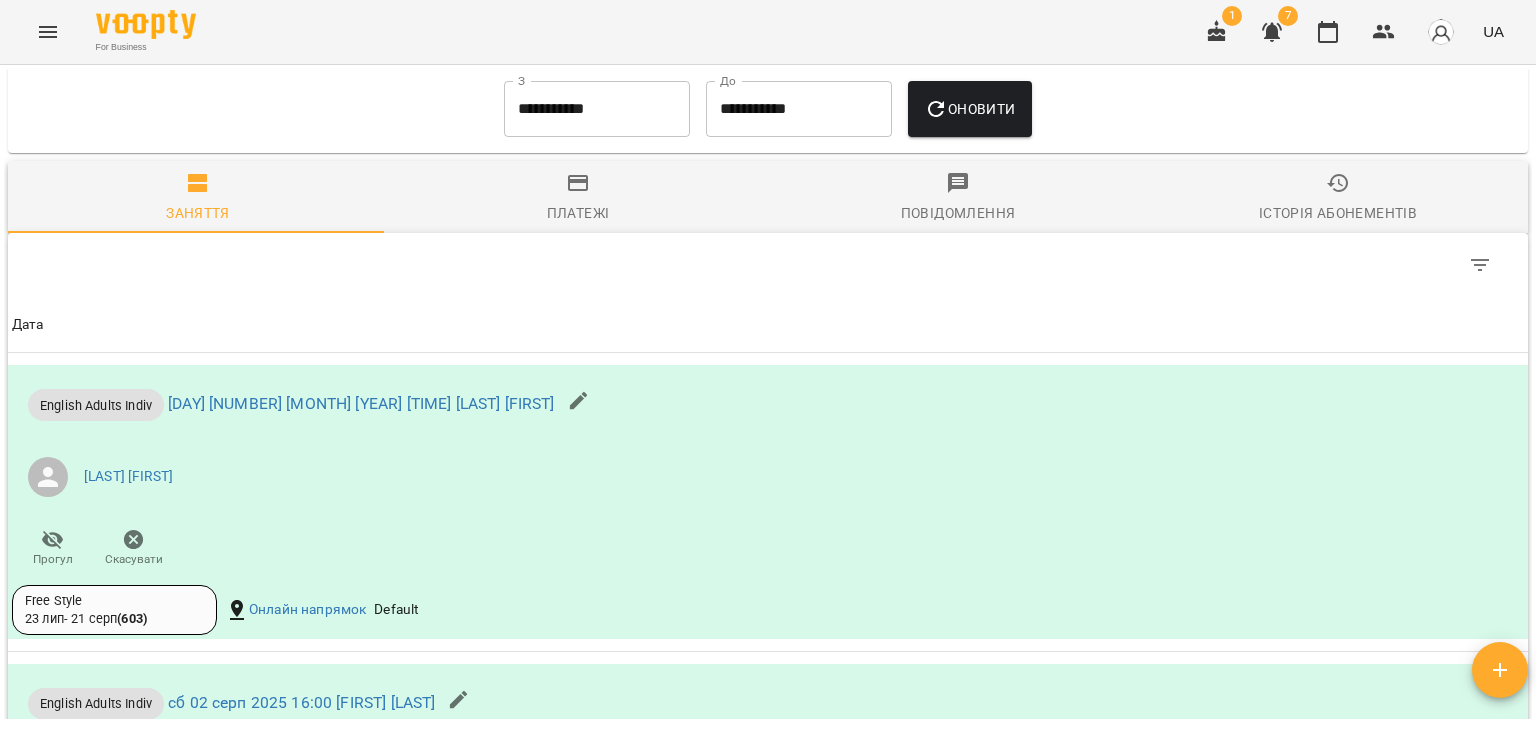 scroll, scrollTop: 1100, scrollLeft: 0, axis: vertical 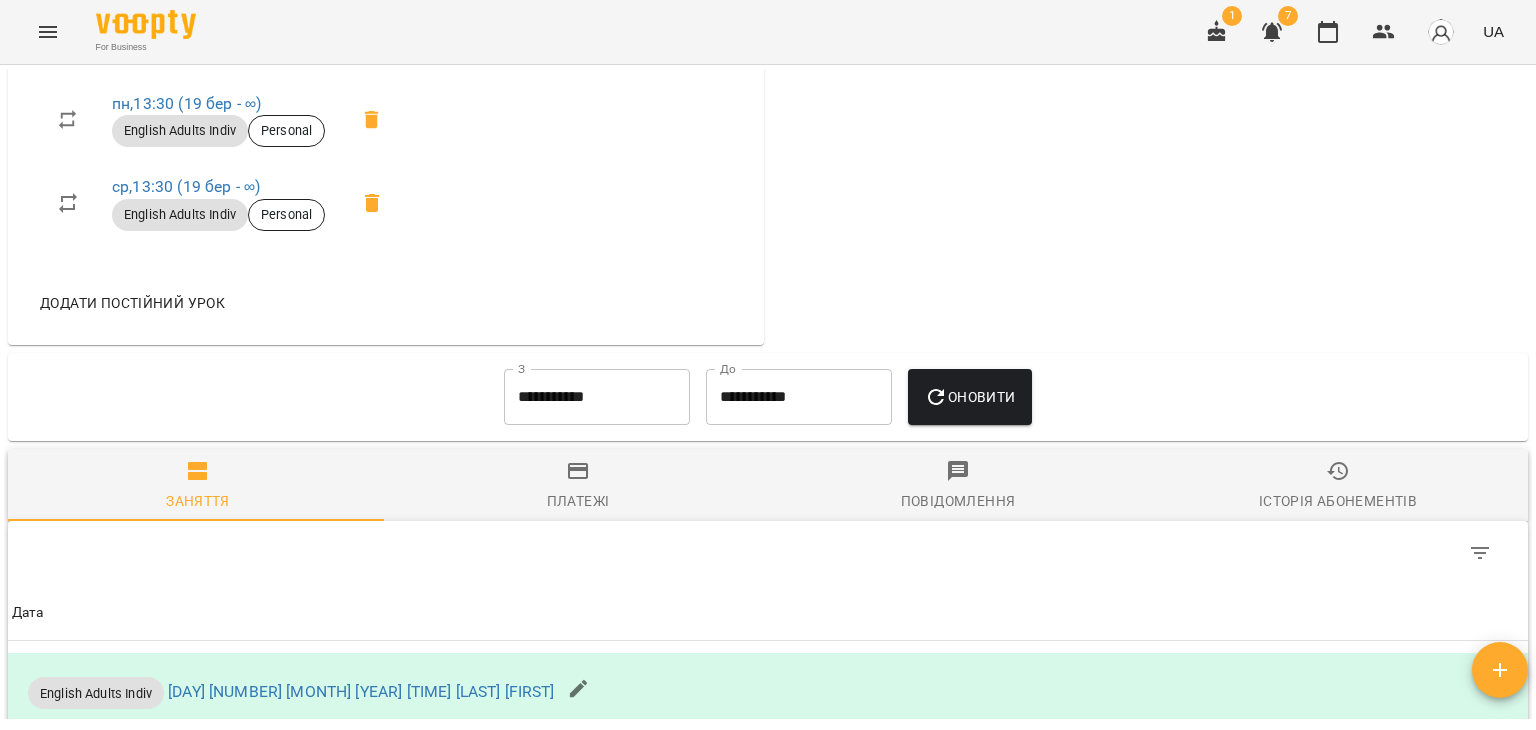 click on "**********" at bounding box center [597, 397] 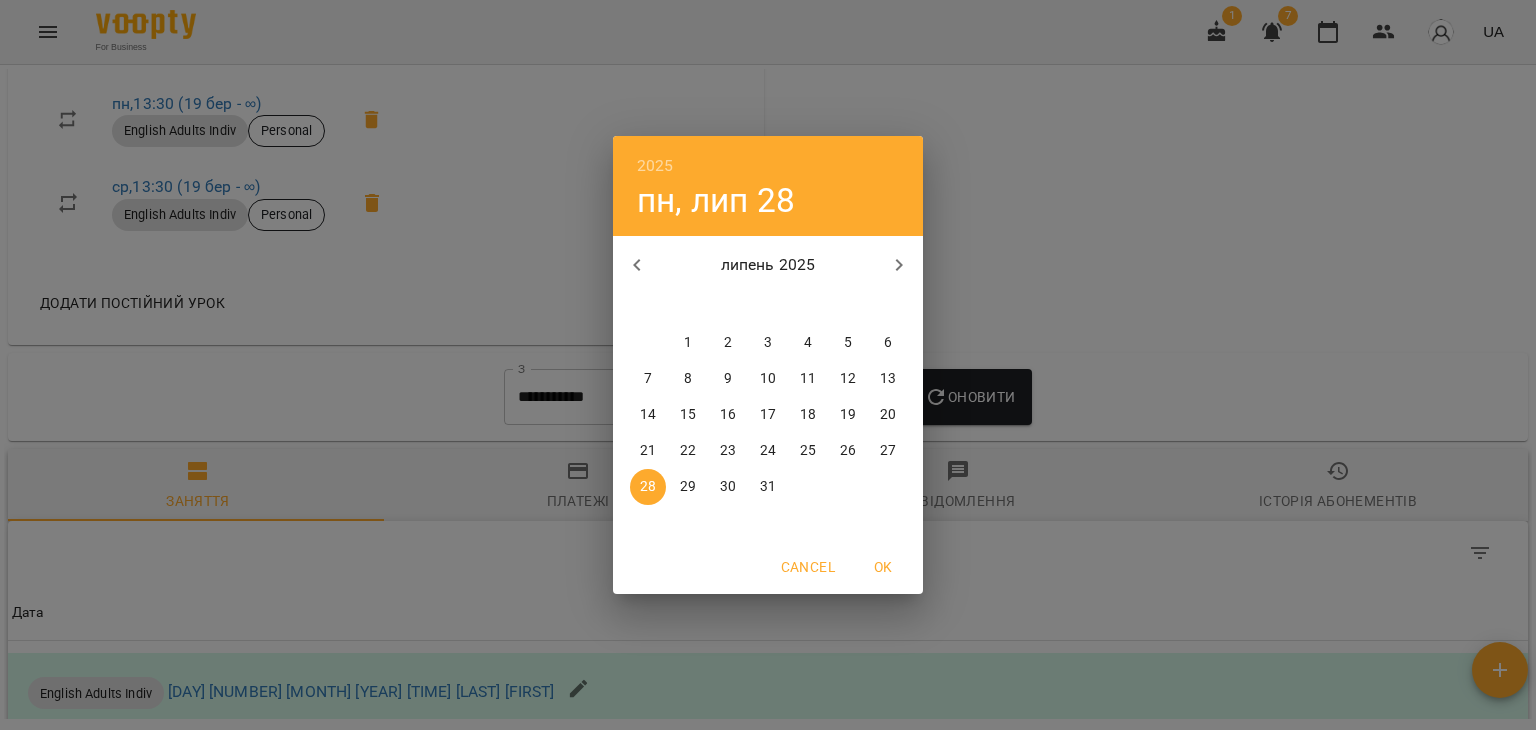 click on "1" at bounding box center (688, 343) 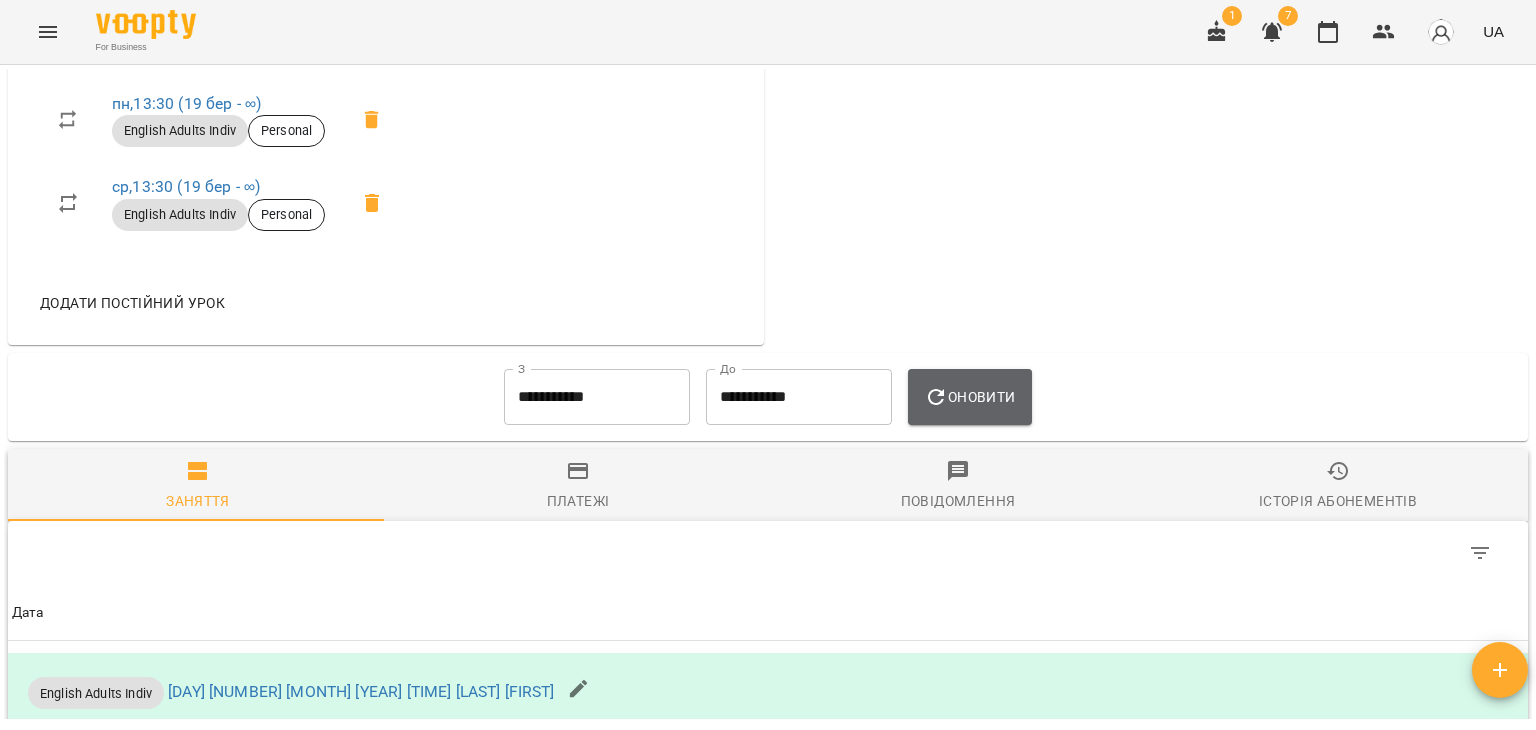 click on "Оновити" at bounding box center [969, 397] 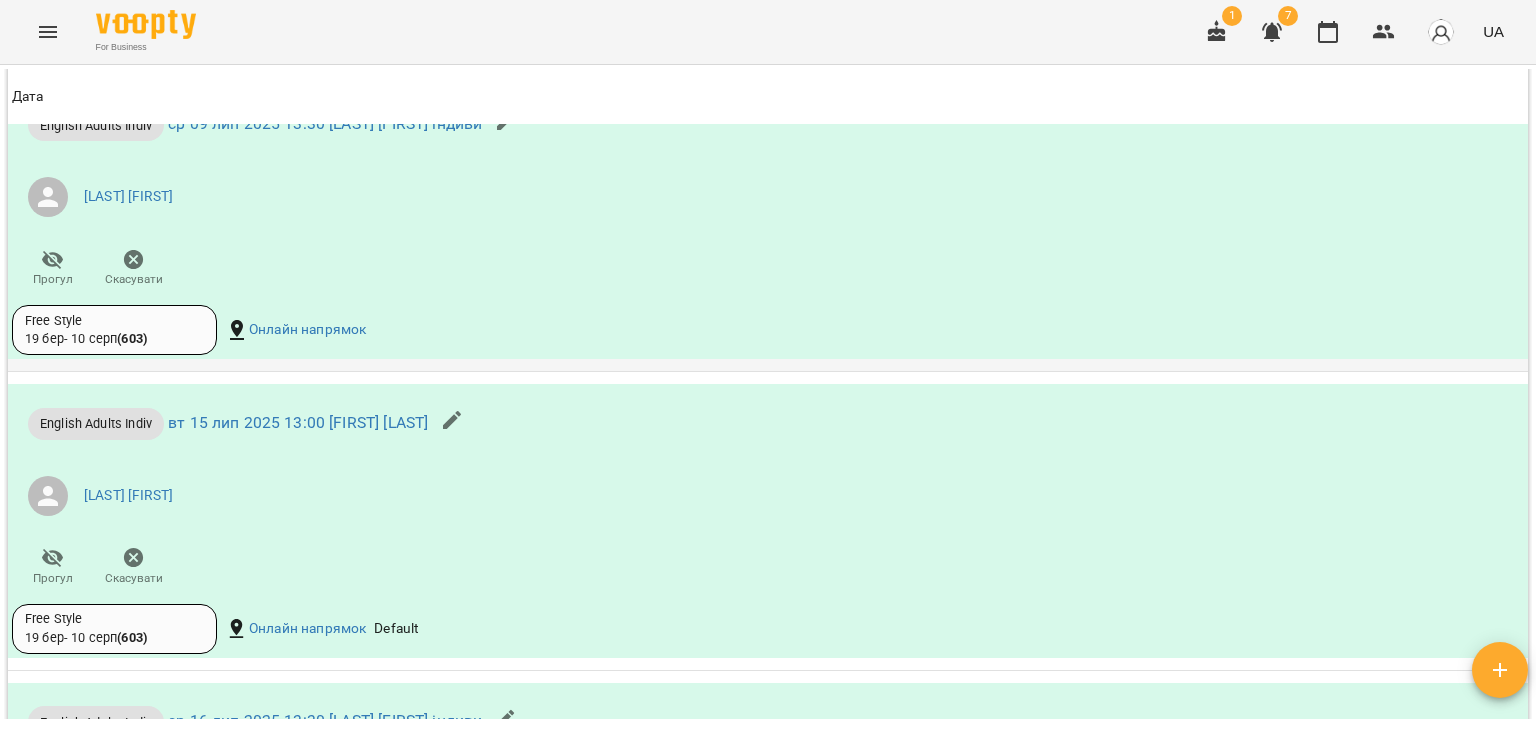 scroll, scrollTop: 2200, scrollLeft: 0, axis: vertical 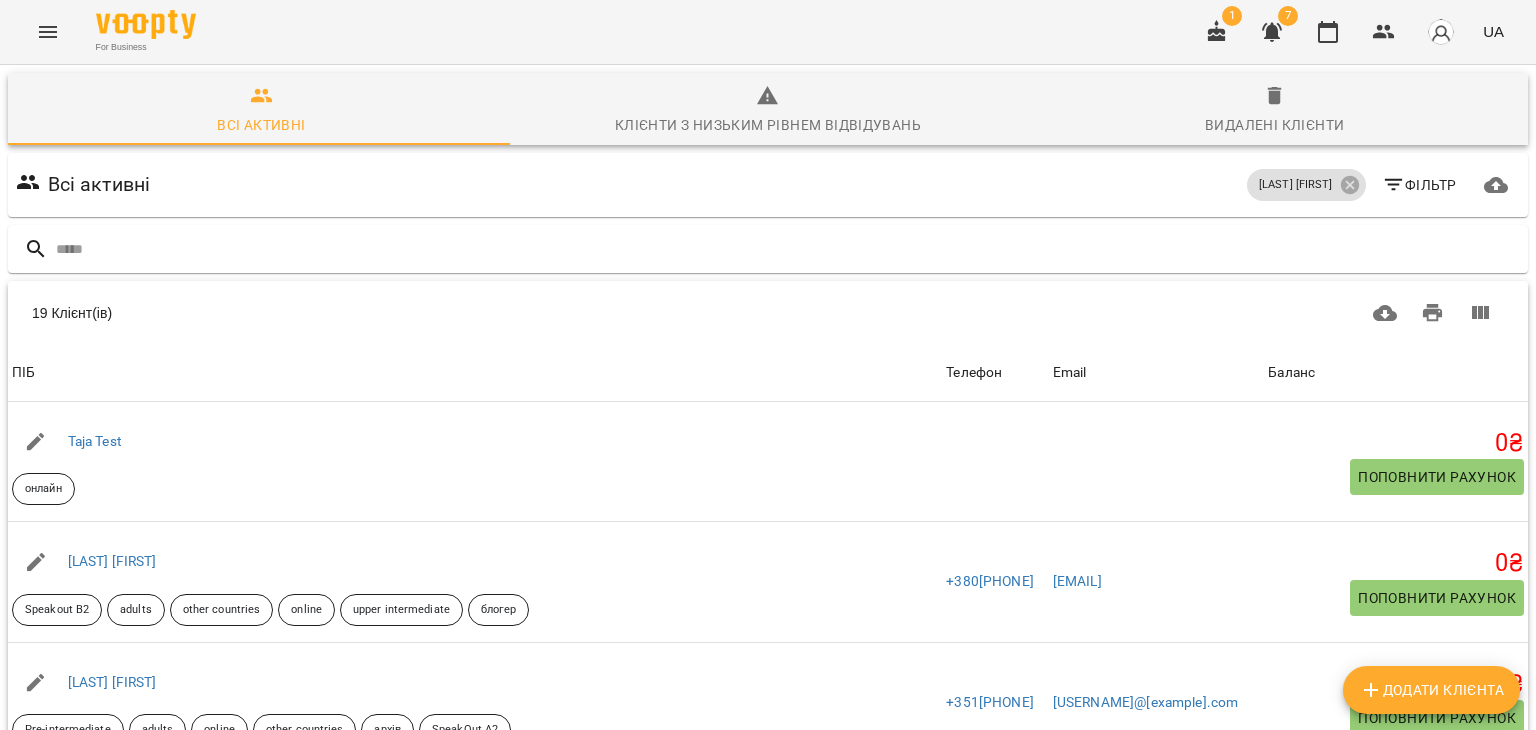 click 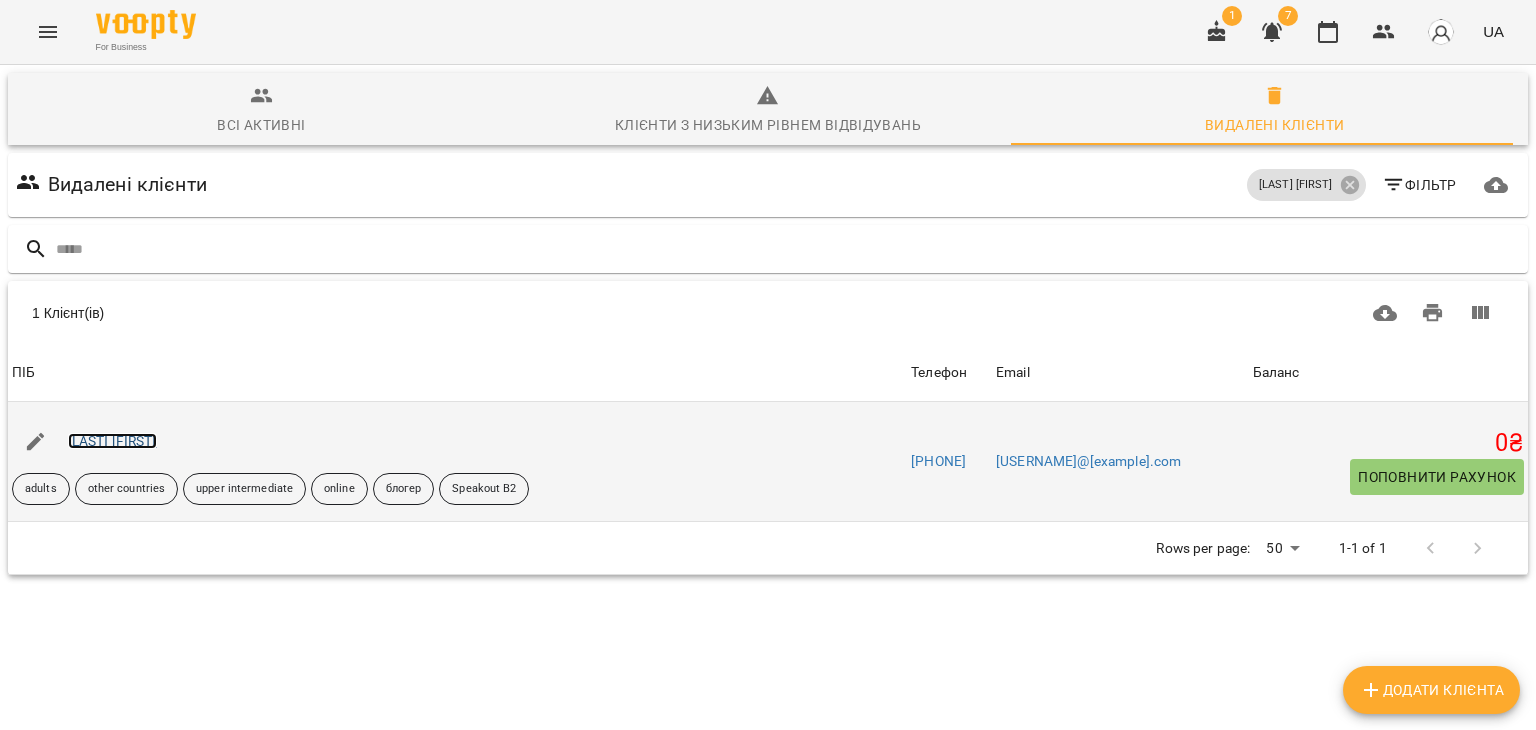 click on "[FIRST] [LAST]" at bounding box center [112, 441] 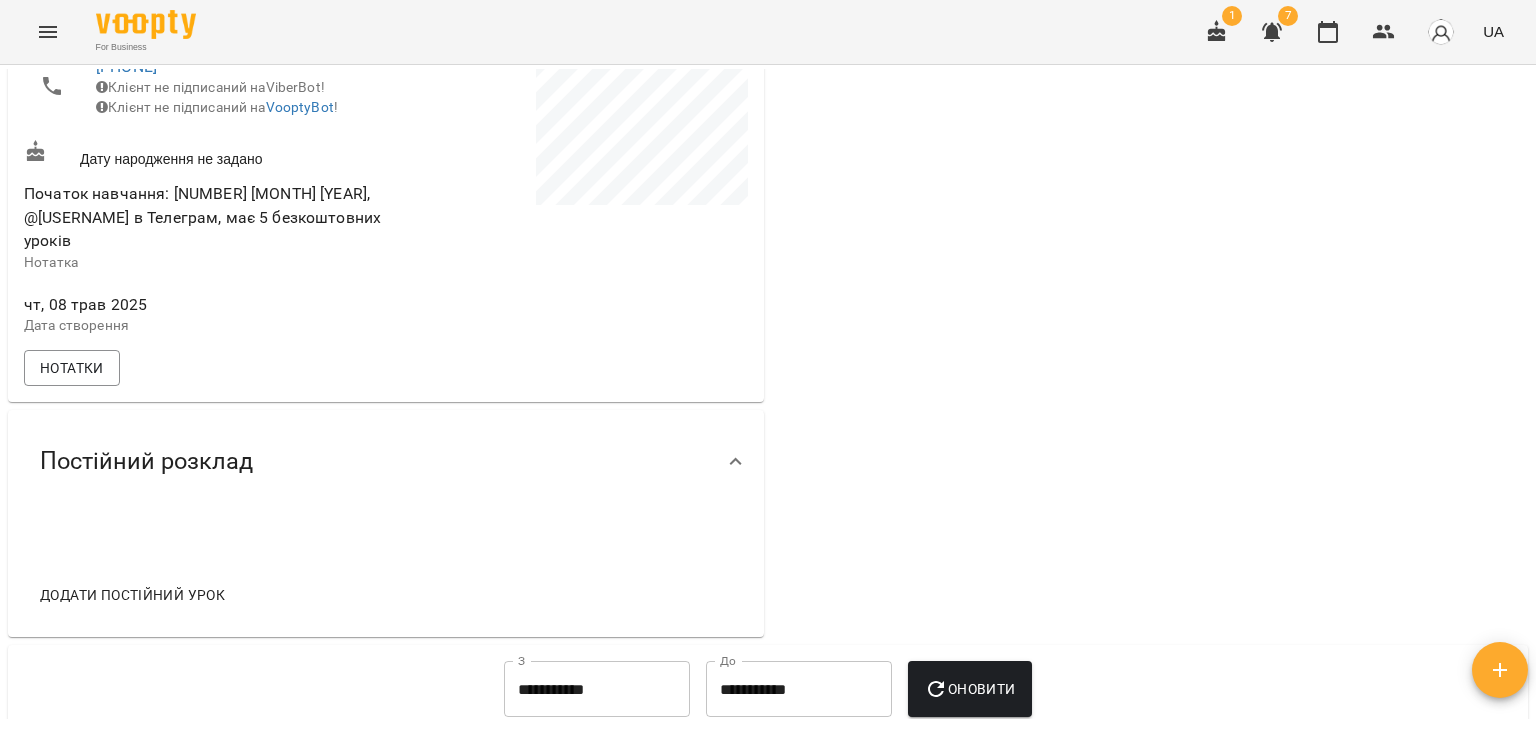 scroll, scrollTop: 1000, scrollLeft: 0, axis: vertical 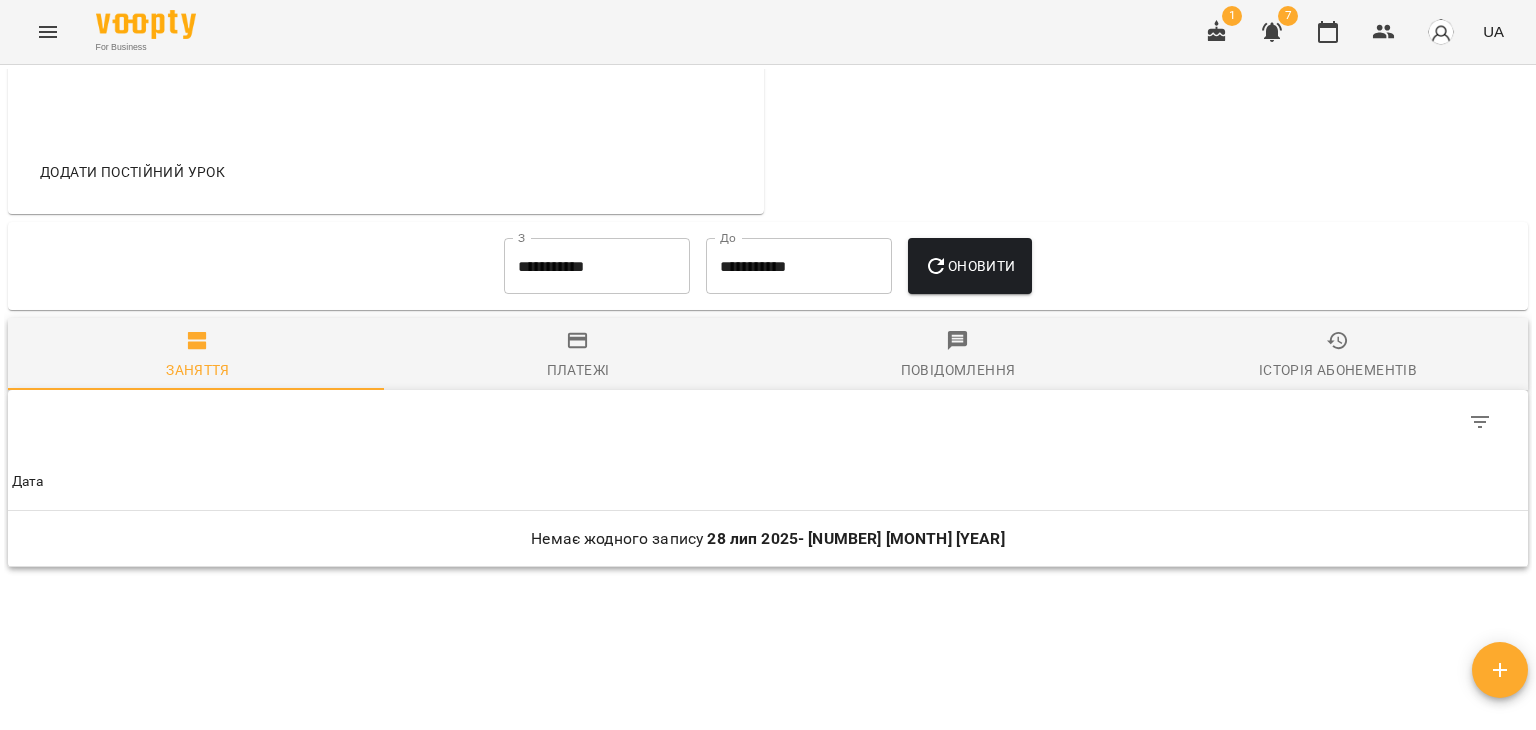 click on "**********" at bounding box center [597, 266] 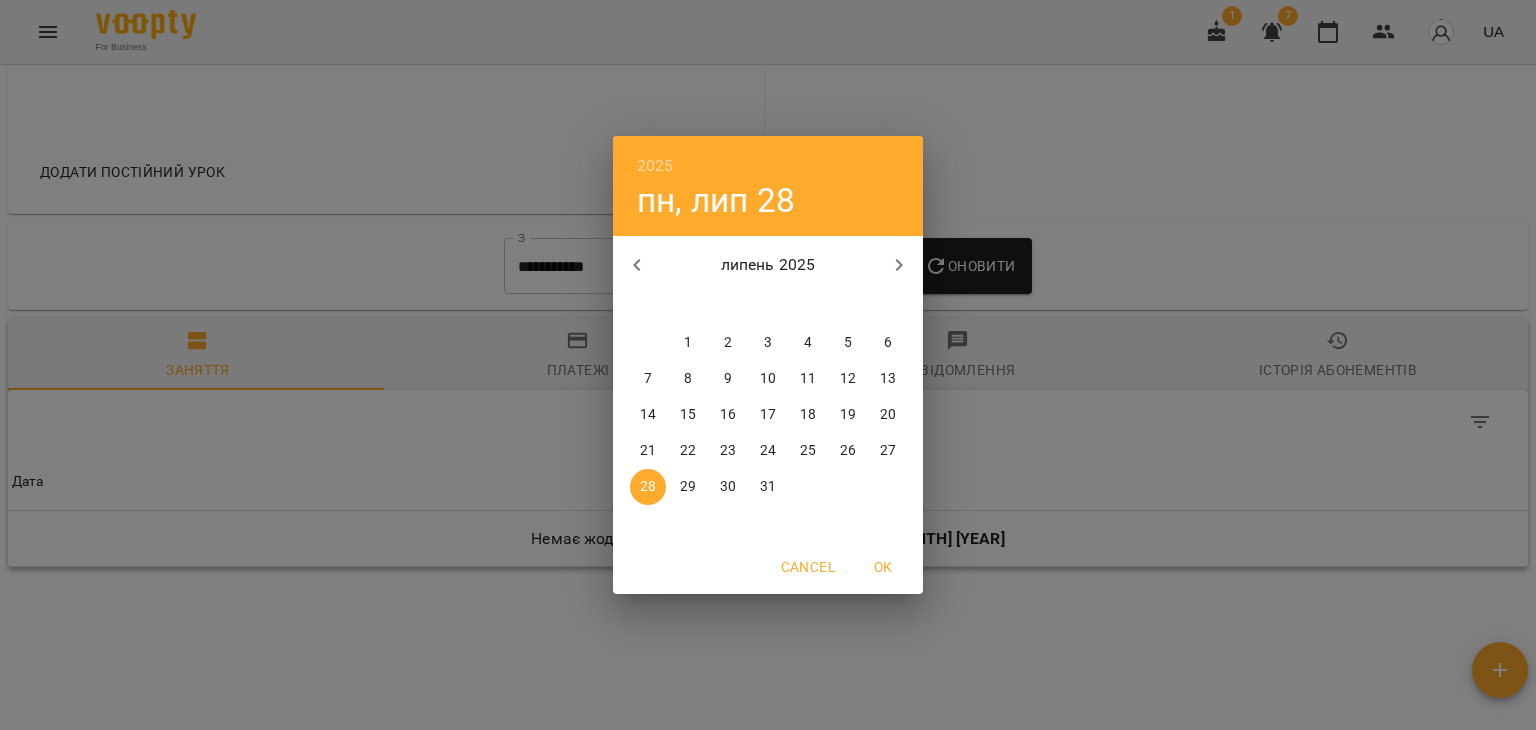 click on "1" at bounding box center [688, 343] 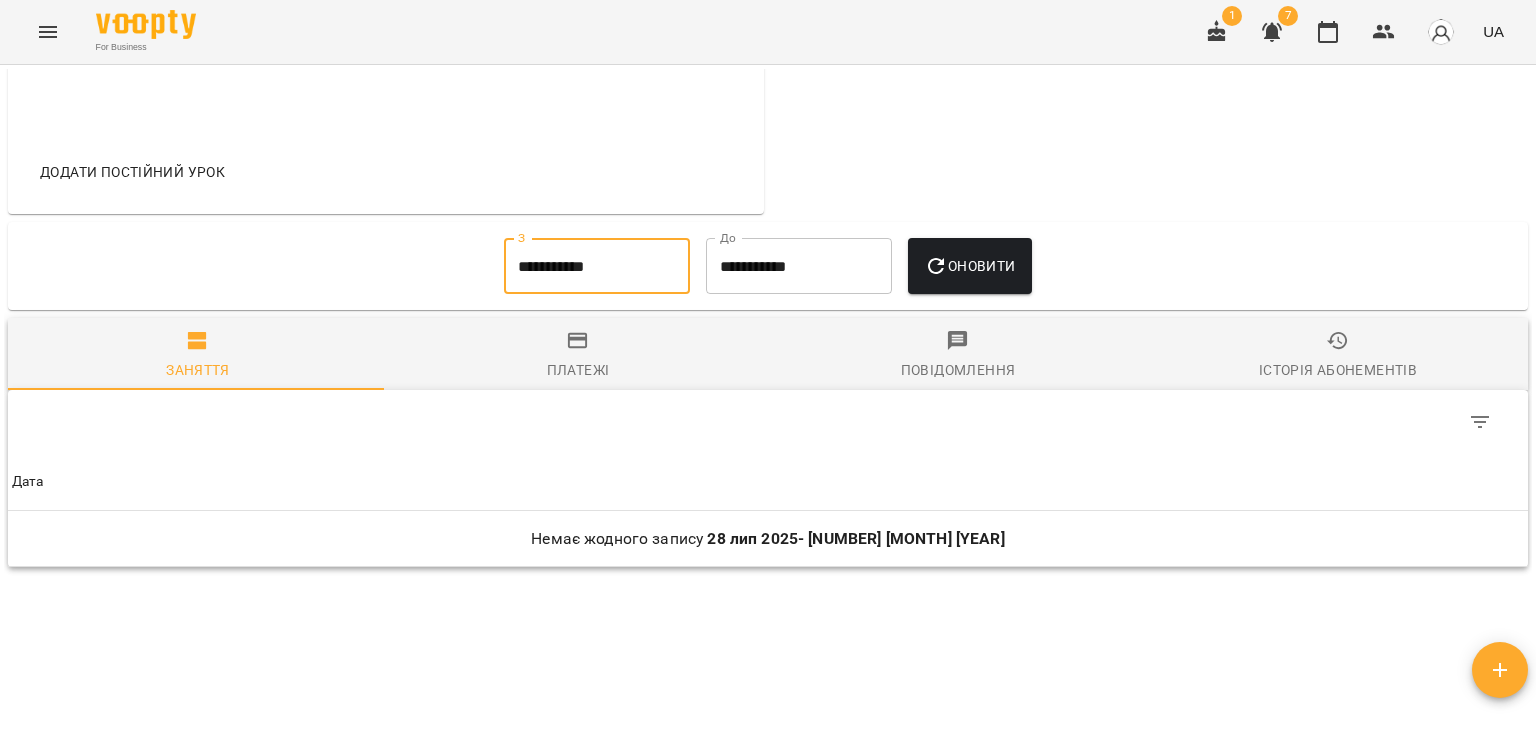 click on "Оновити" at bounding box center (969, 266) 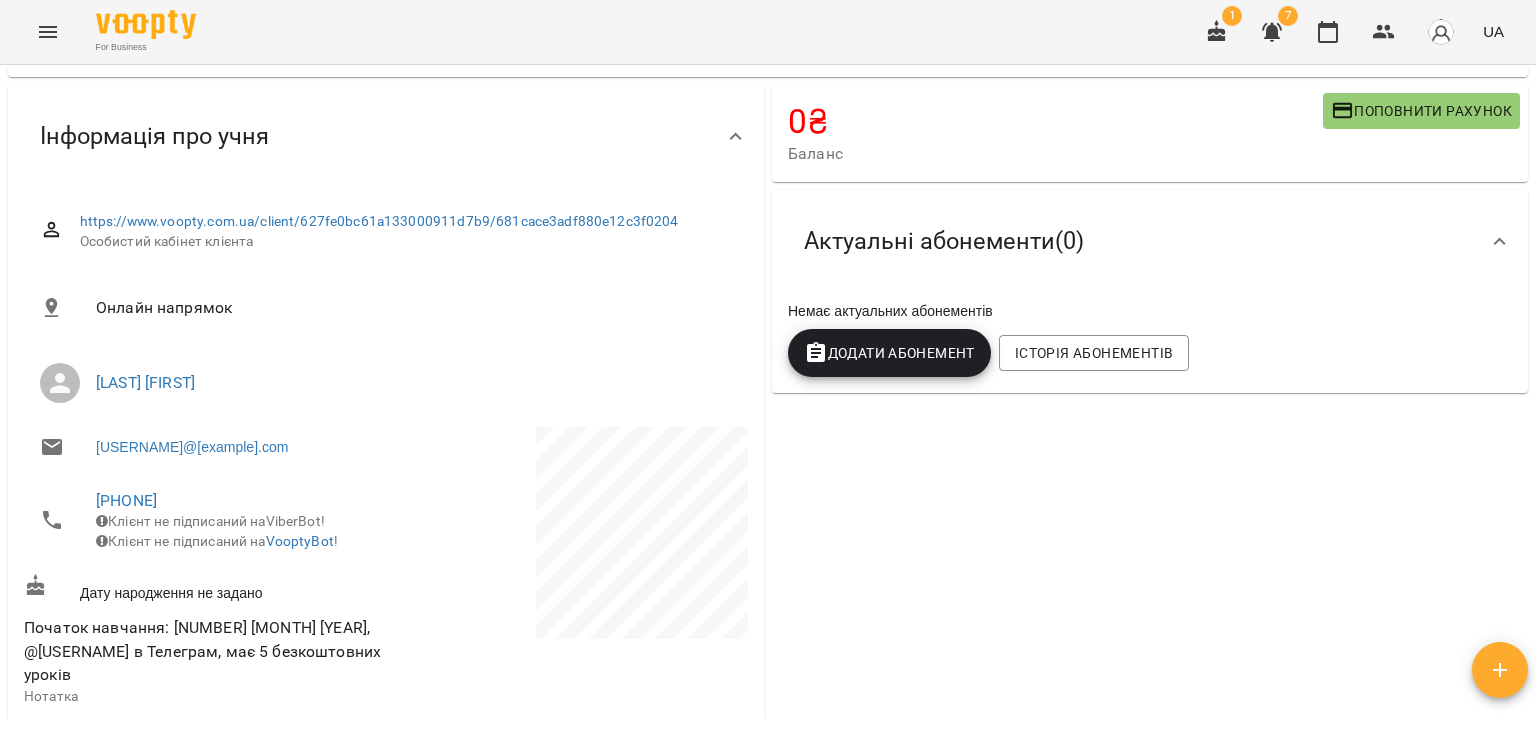scroll, scrollTop: 0, scrollLeft: 0, axis: both 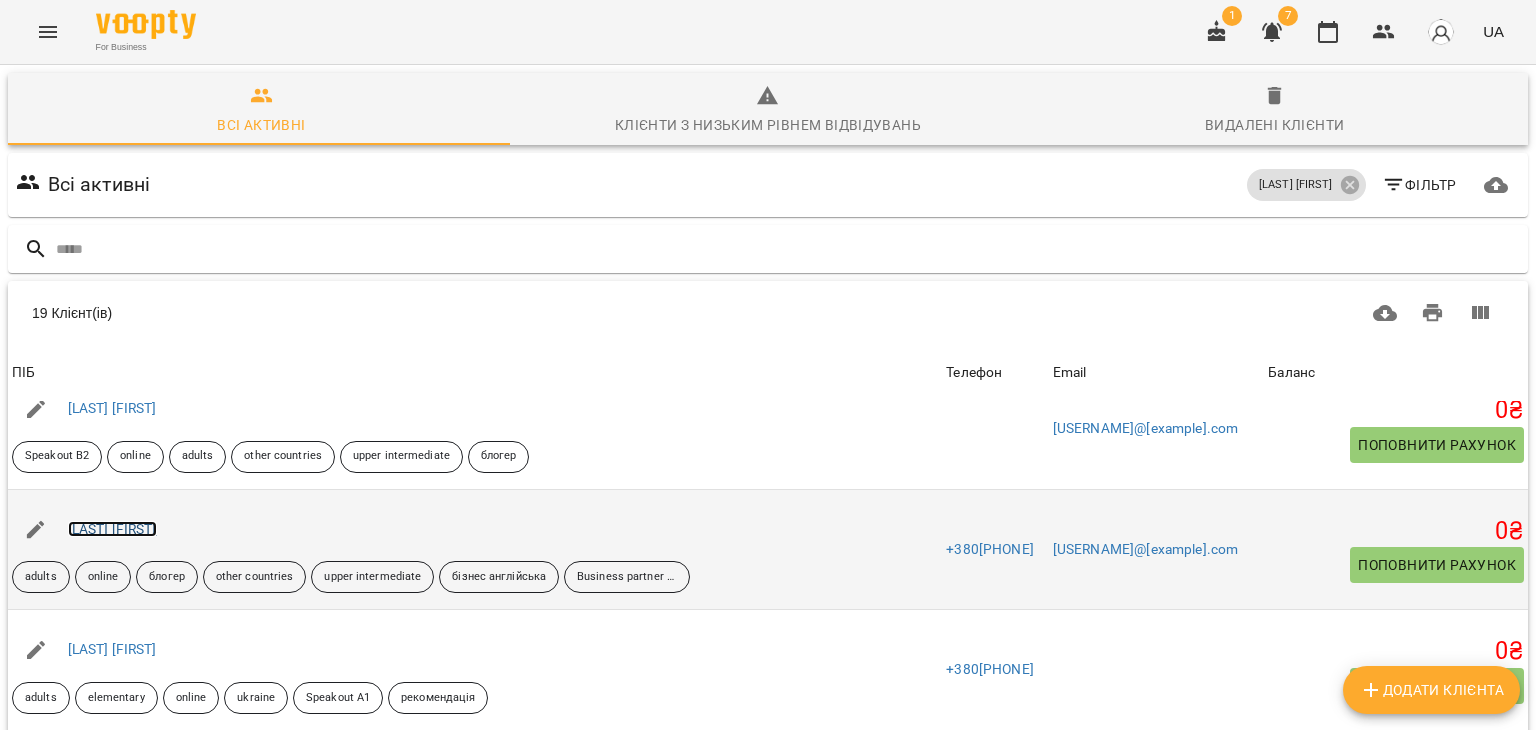 click on "[LAST NAME] [FIRST NAME]" at bounding box center (112, 529) 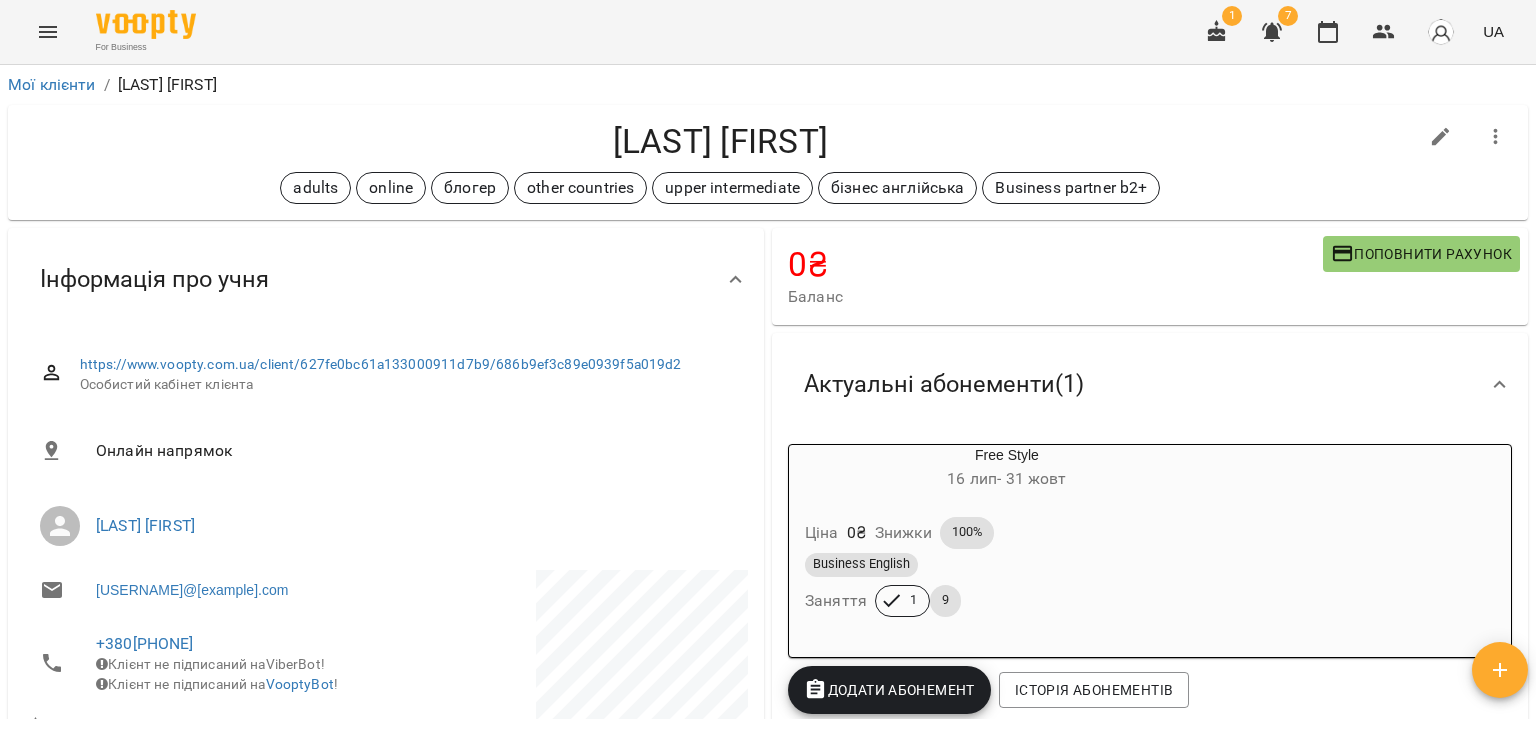 drag, startPoint x: 562, startPoint y: 144, endPoint x: 880, endPoint y: 133, distance: 318.1902 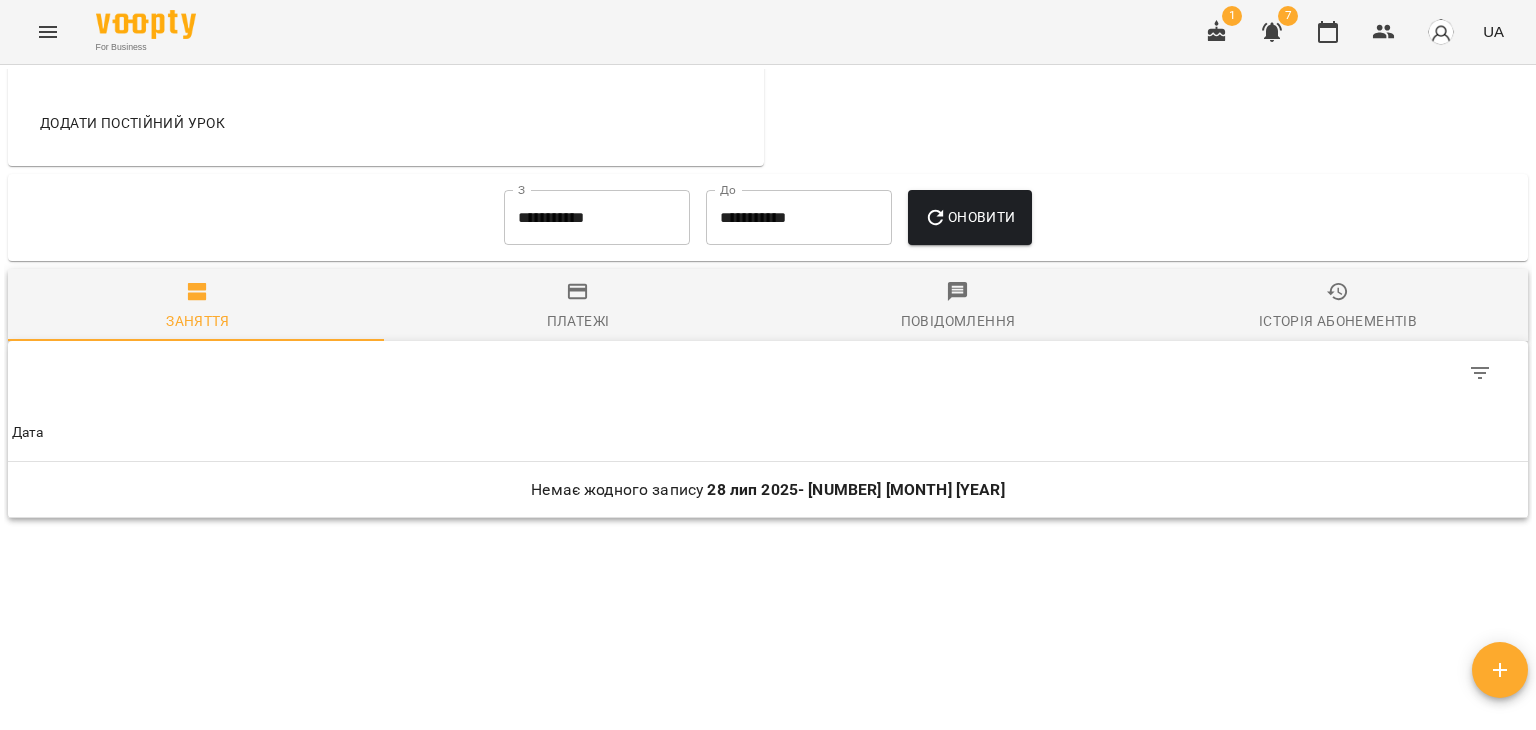 scroll, scrollTop: 1200, scrollLeft: 0, axis: vertical 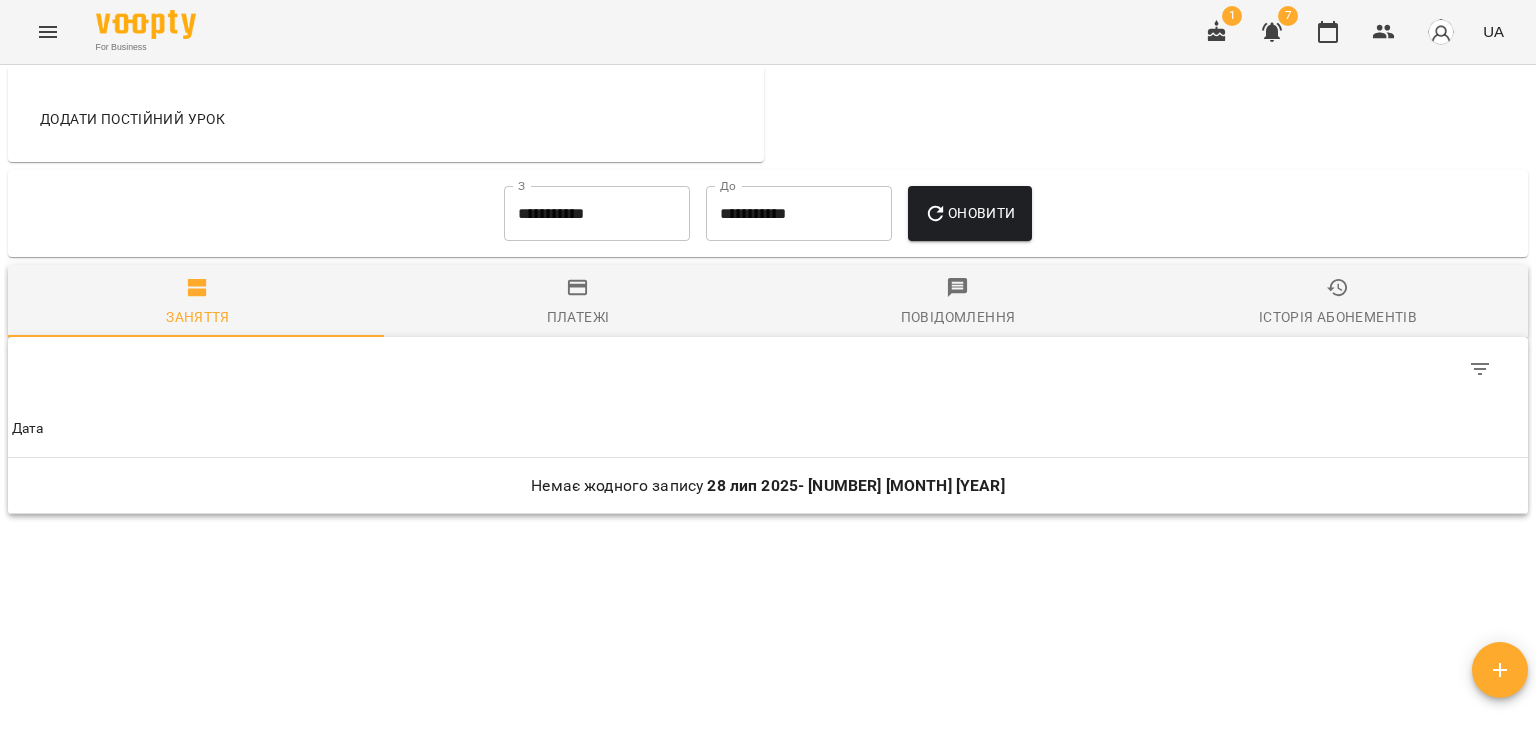 click on "**********" at bounding box center [597, 214] 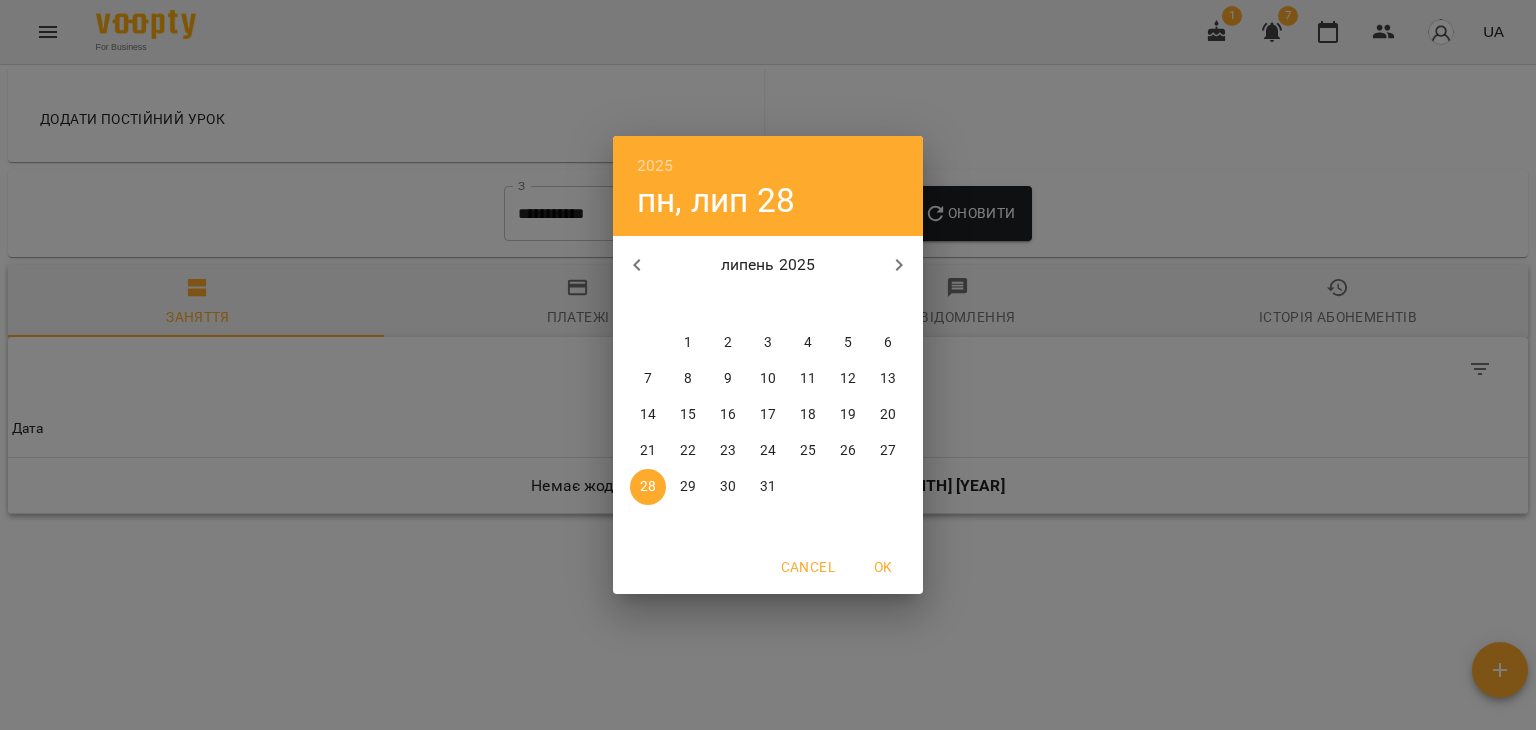 click on "1" at bounding box center [688, 343] 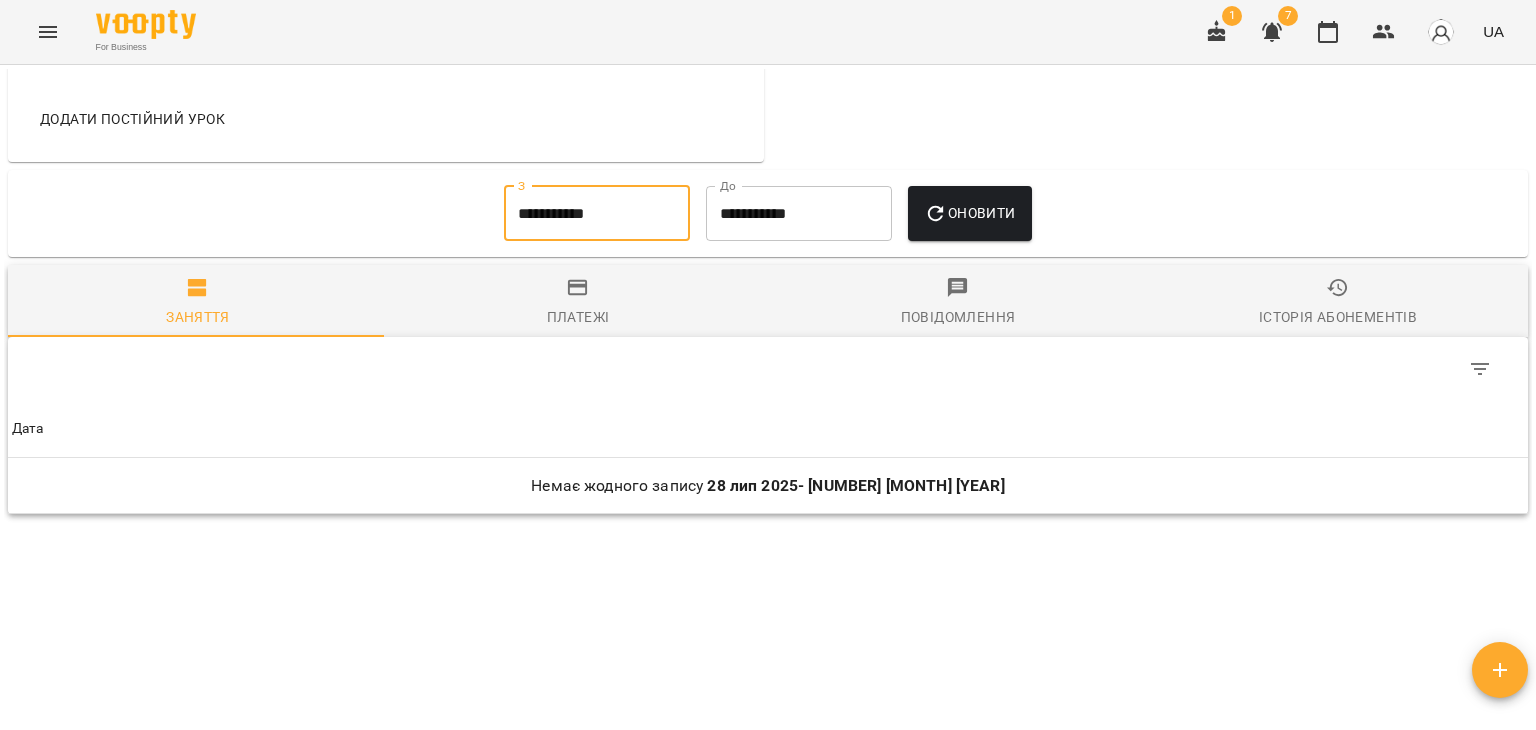 click on "Оновити" at bounding box center [969, 213] 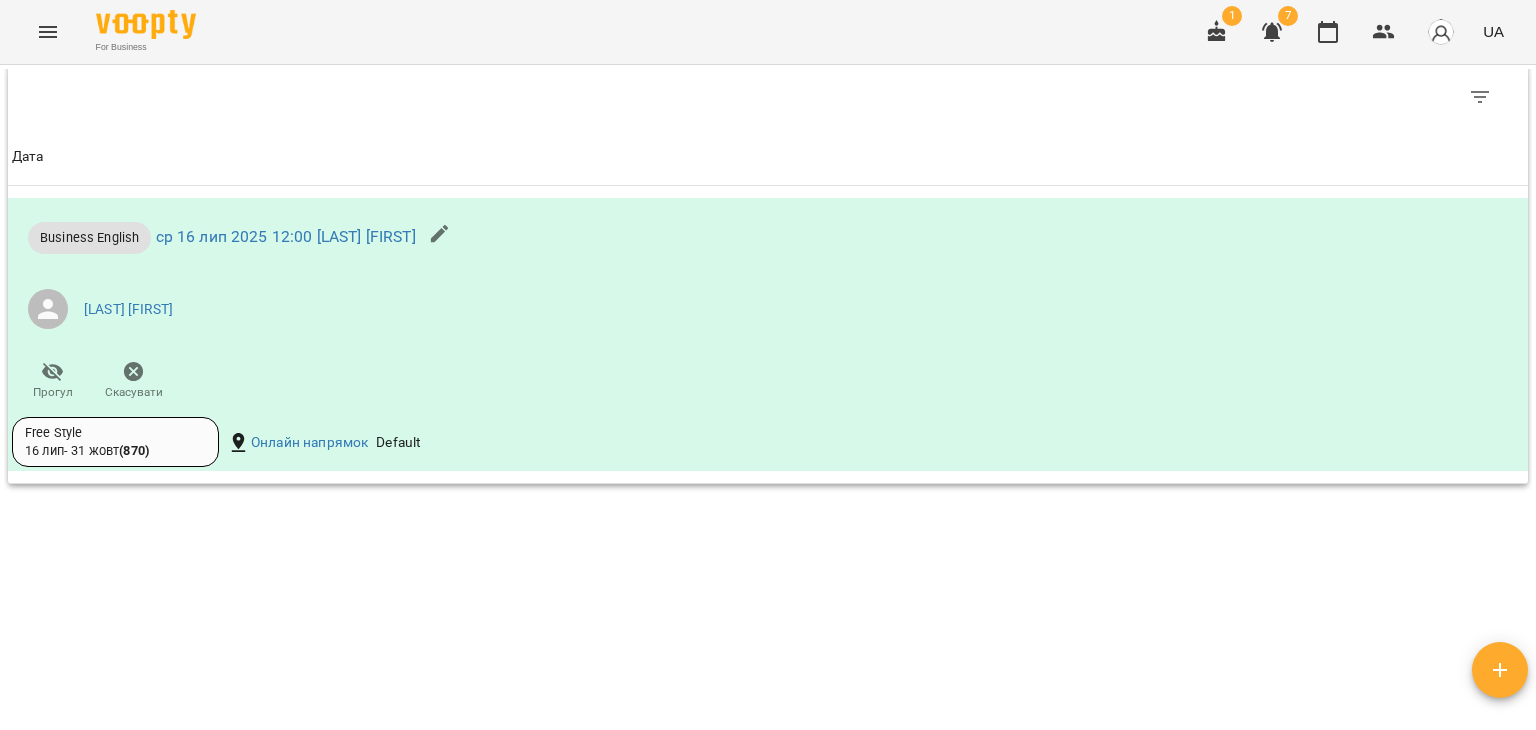 scroll, scrollTop: 1496, scrollLeft: 0, axis: vertical 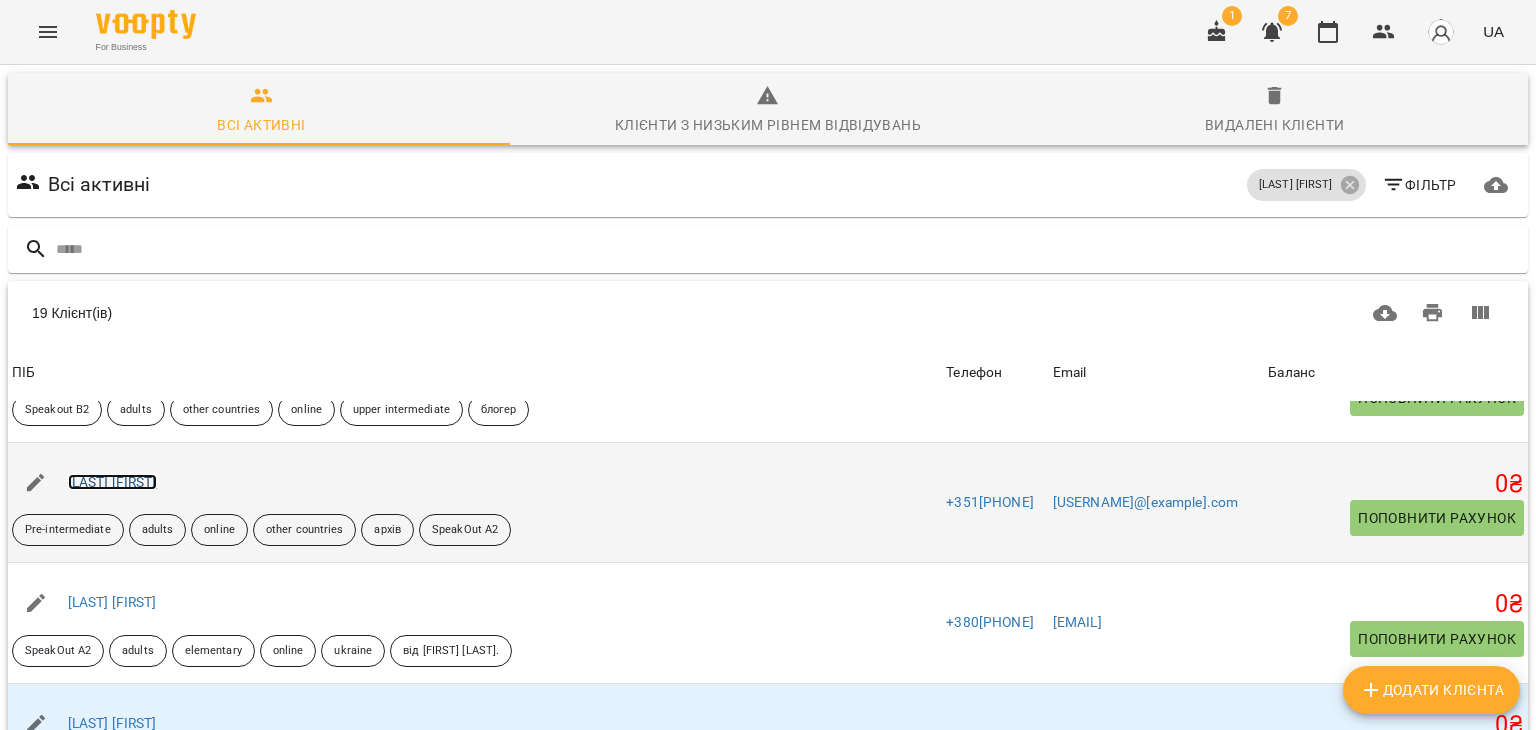 click on "[FIRST] [LAST]" at bounding box center (112, 482) 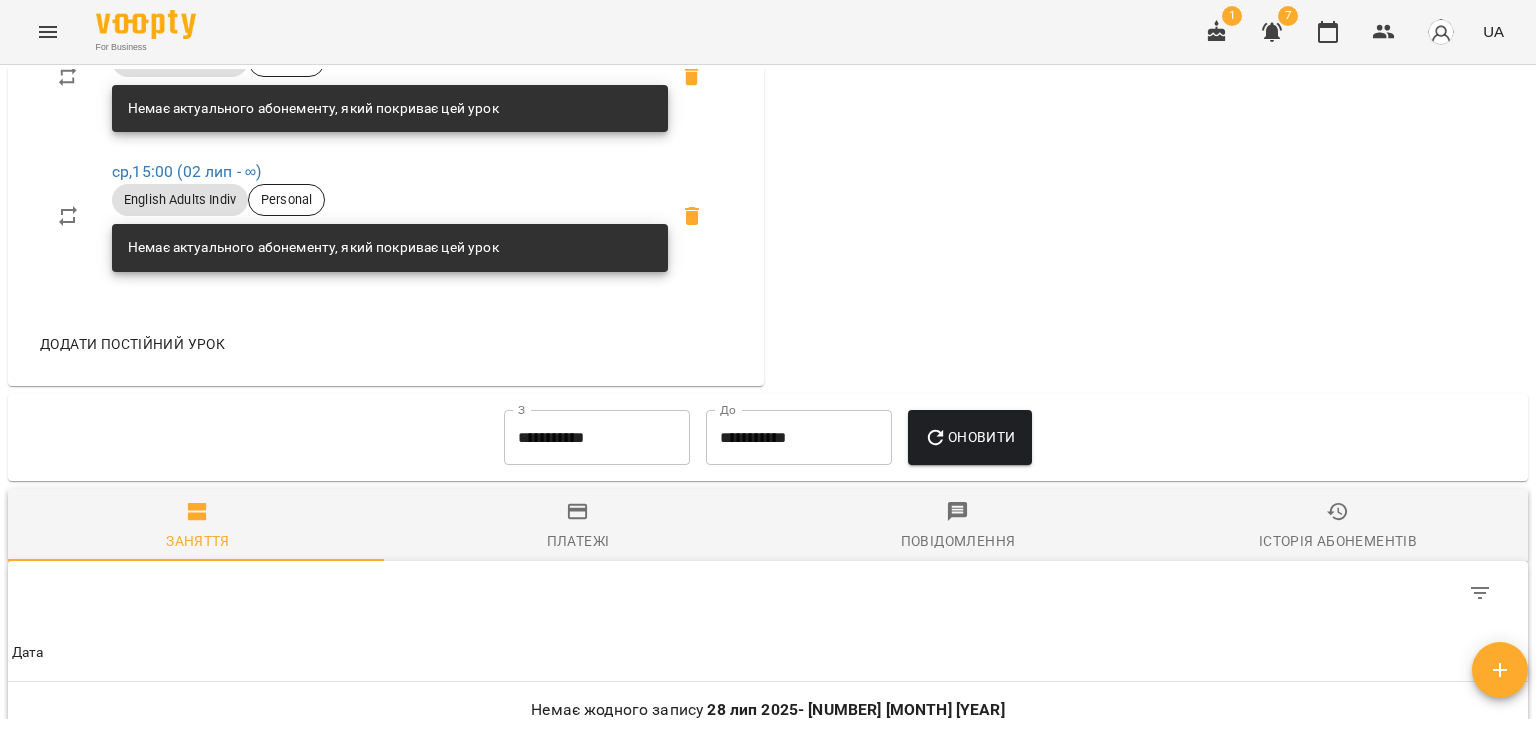 scroll, scrollTop: 1400, scrollLeft: 0, axis: vertical 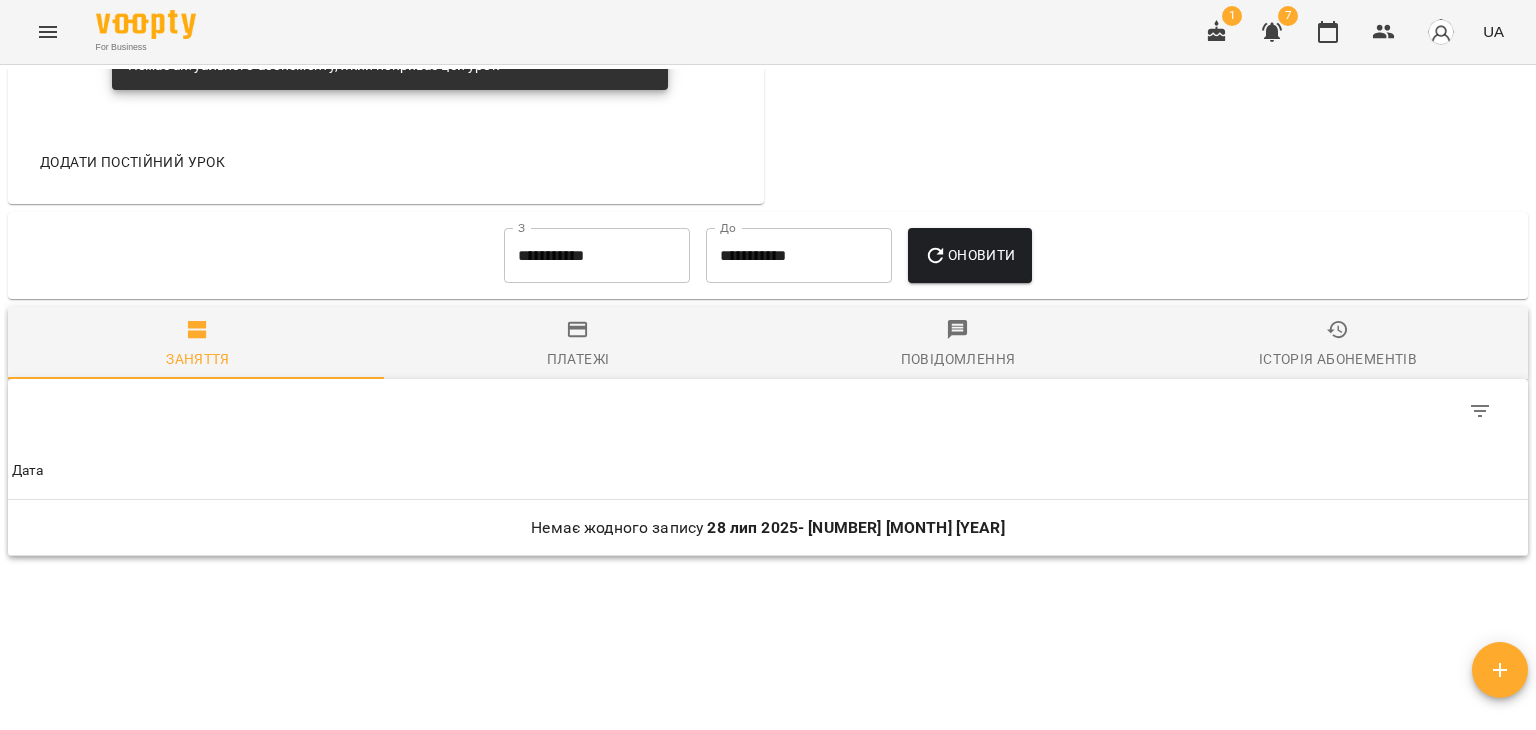 click on "**********" at bounding box center [597, 256] 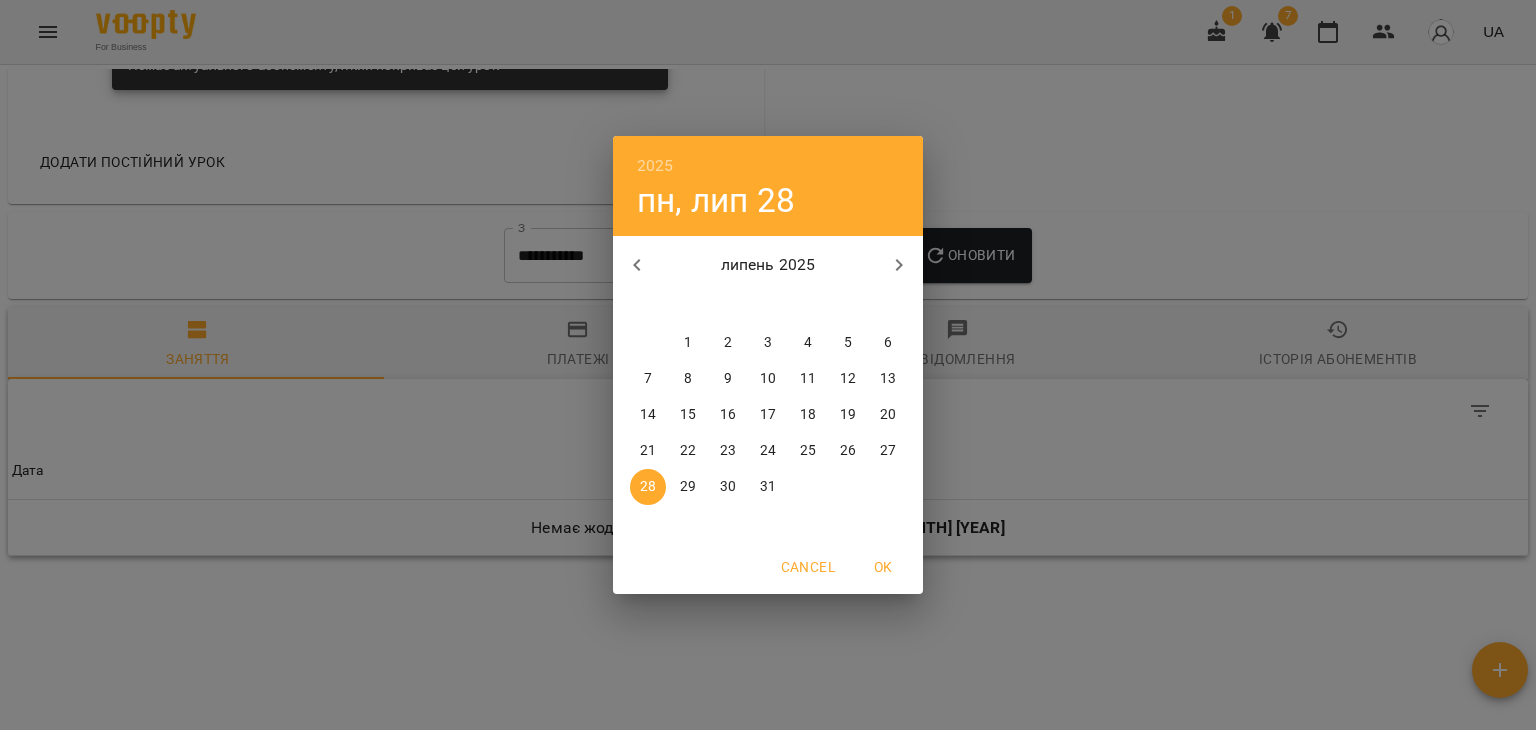 click on "1" at bounding box center [688, 343] 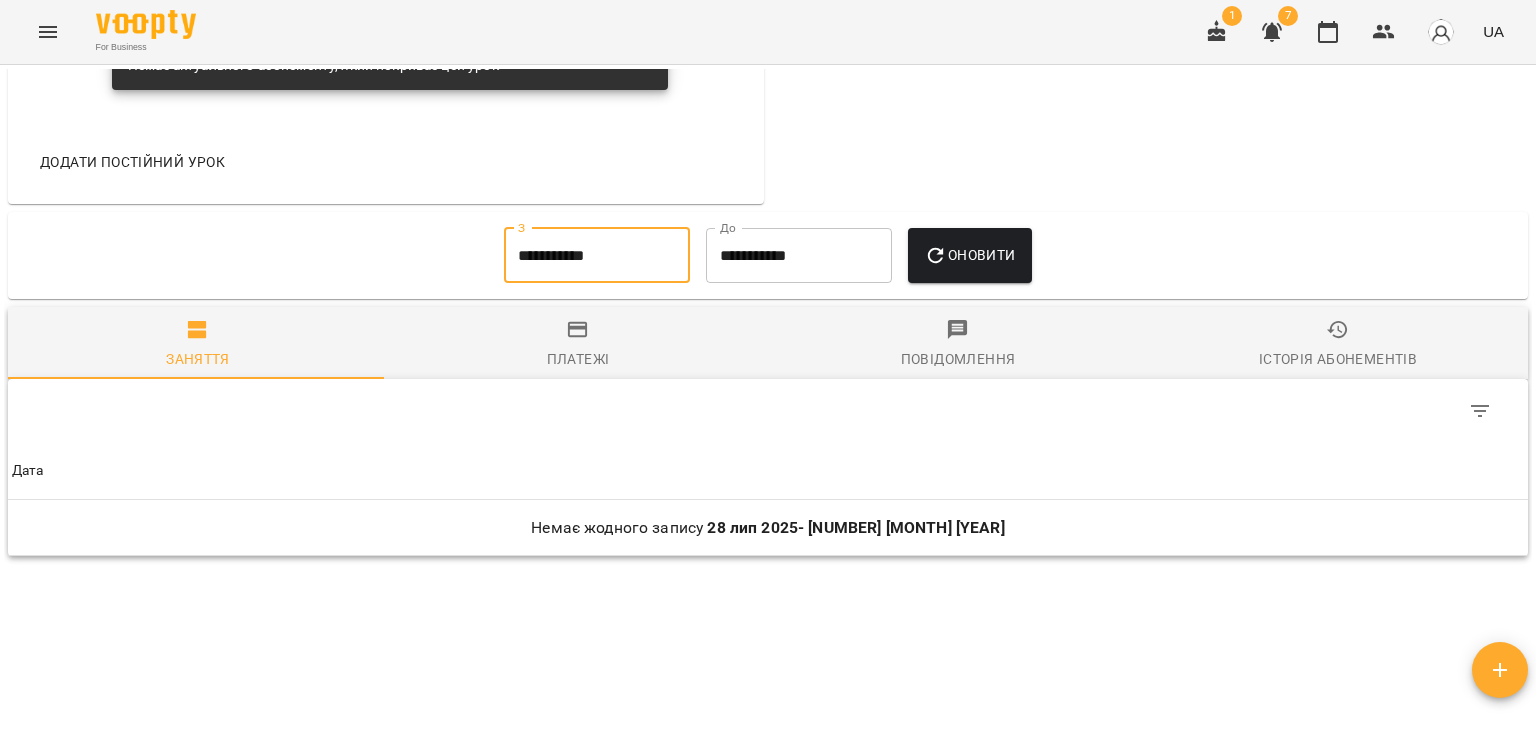 click 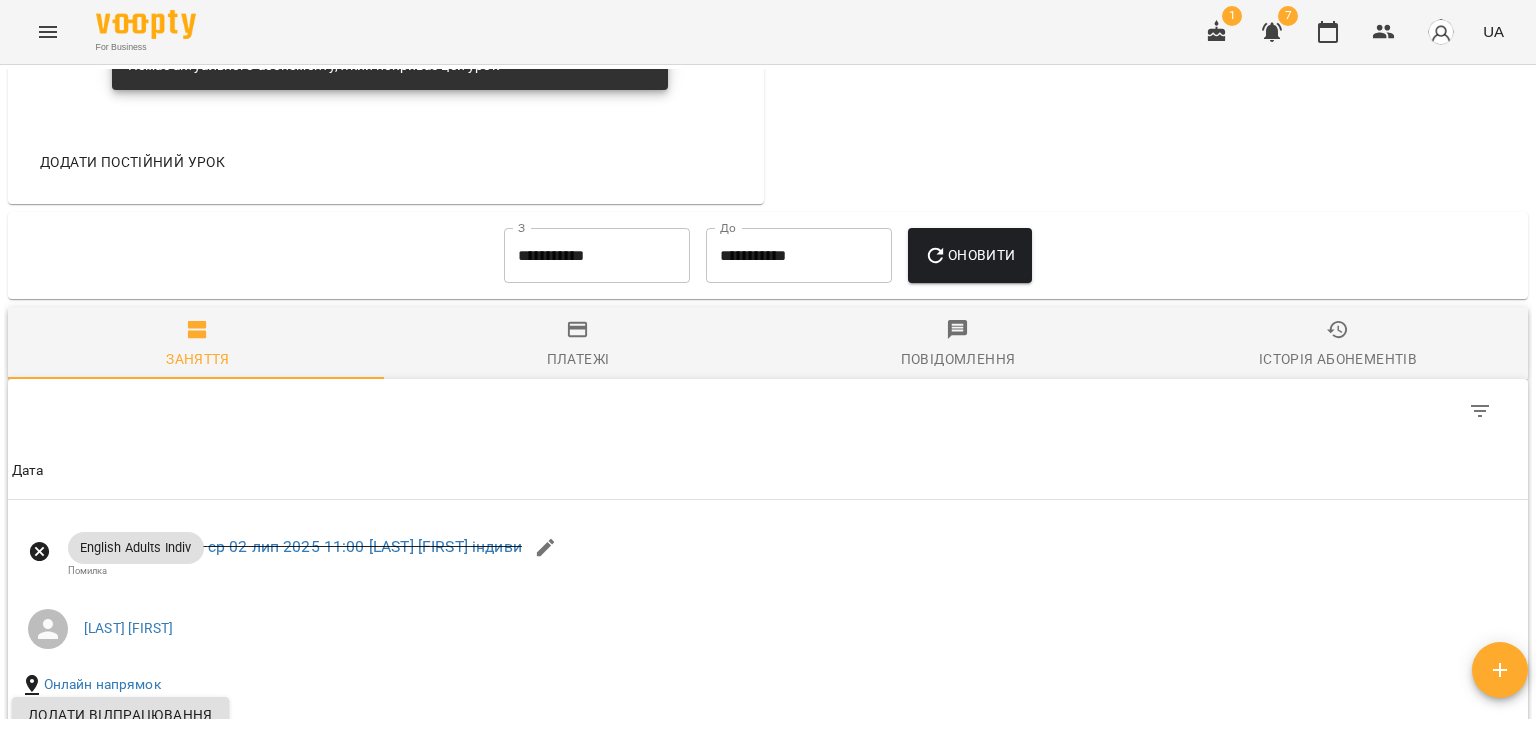 click 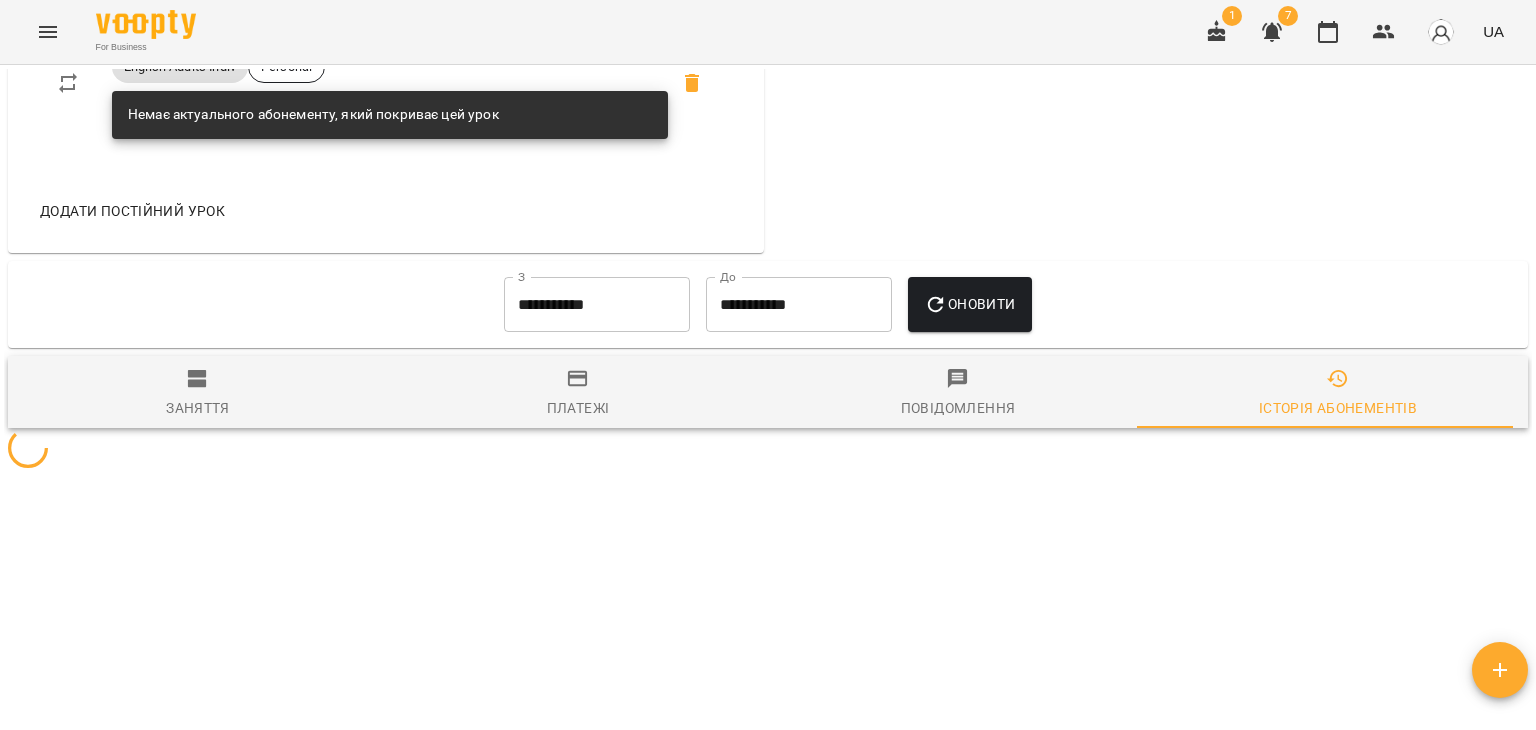 scroll, scrollTop: 1400, scrollLeft: 0, axis: vertical 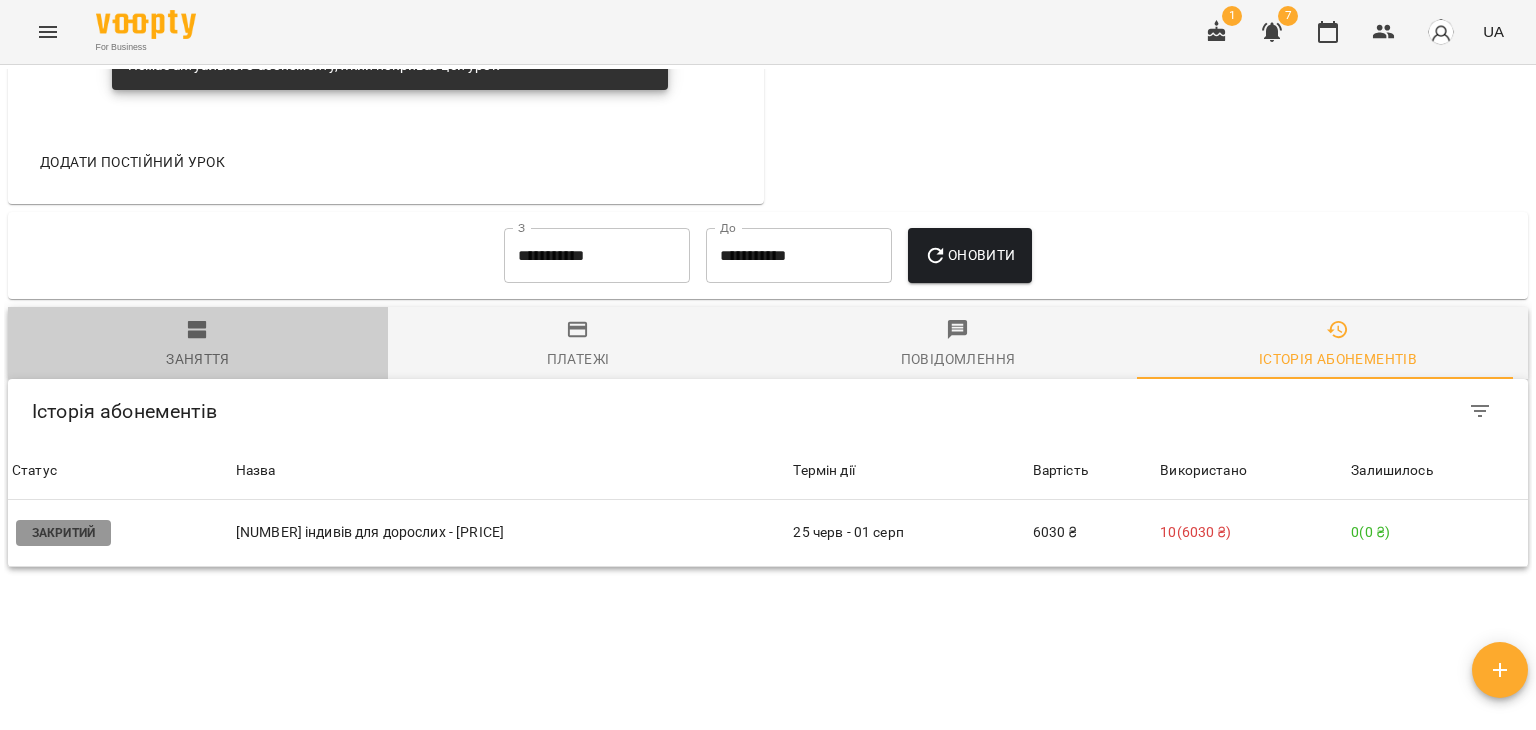 click 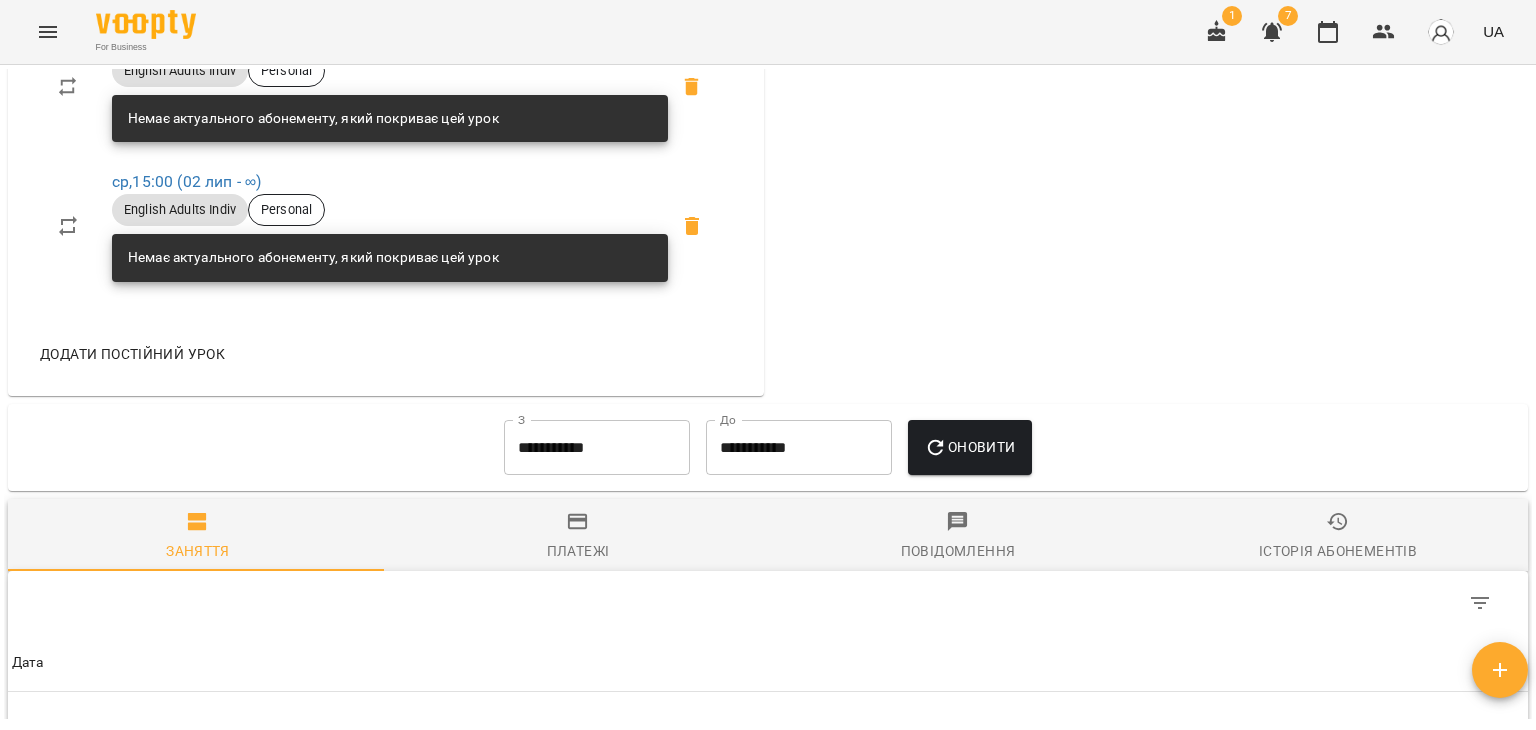 scroll, scrollTop: 1200, scrollLeft: 0, axis: vertical 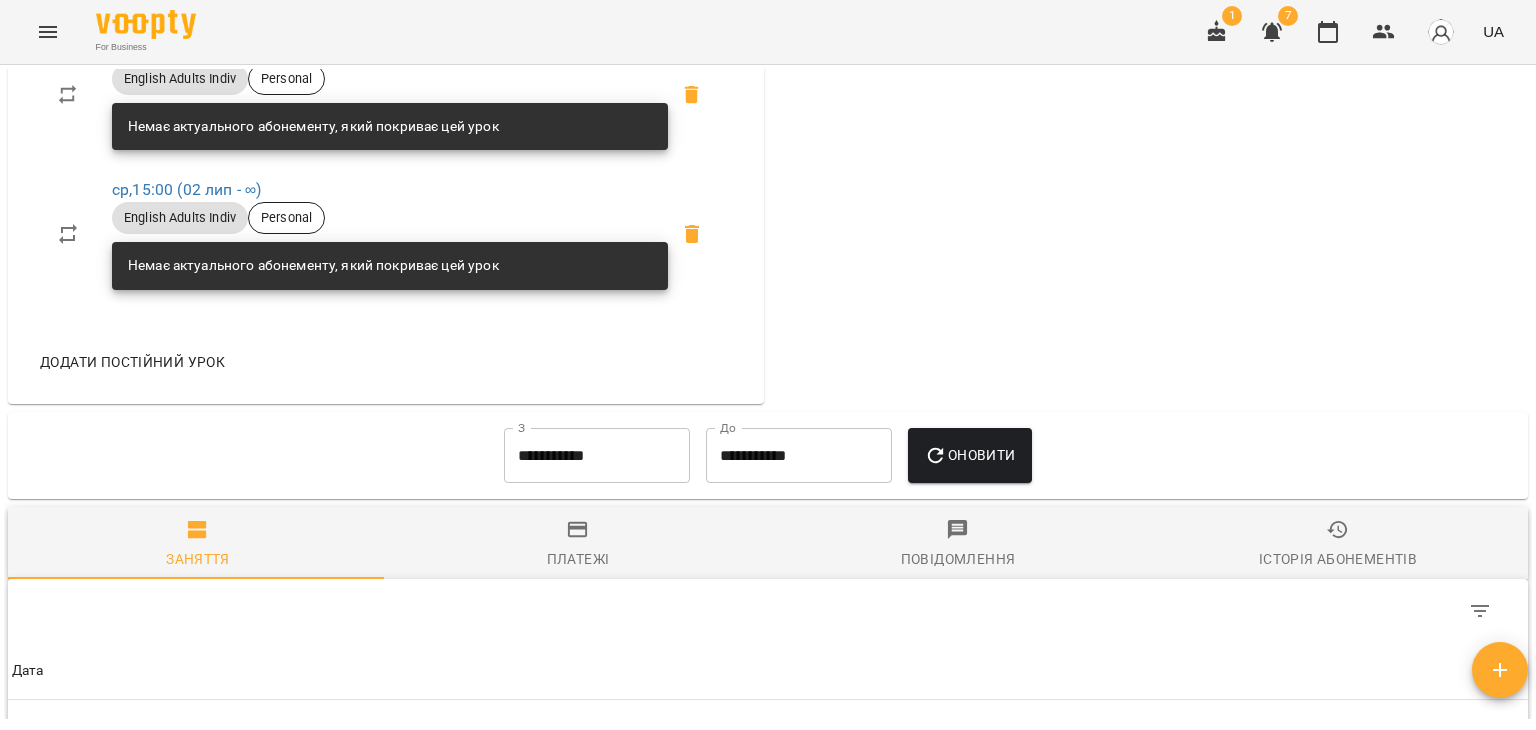 click on "**********" at bounding box center (799, 456) 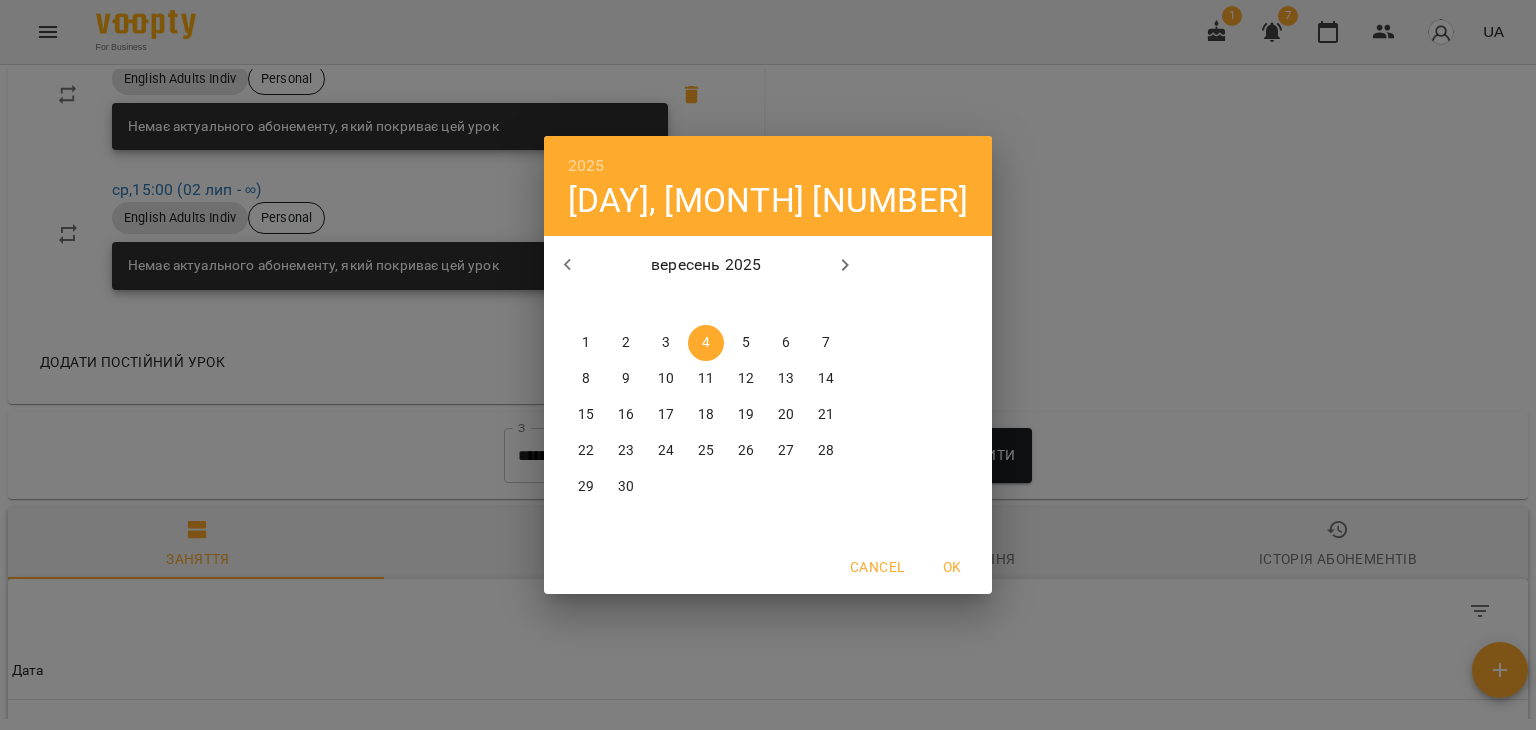 click 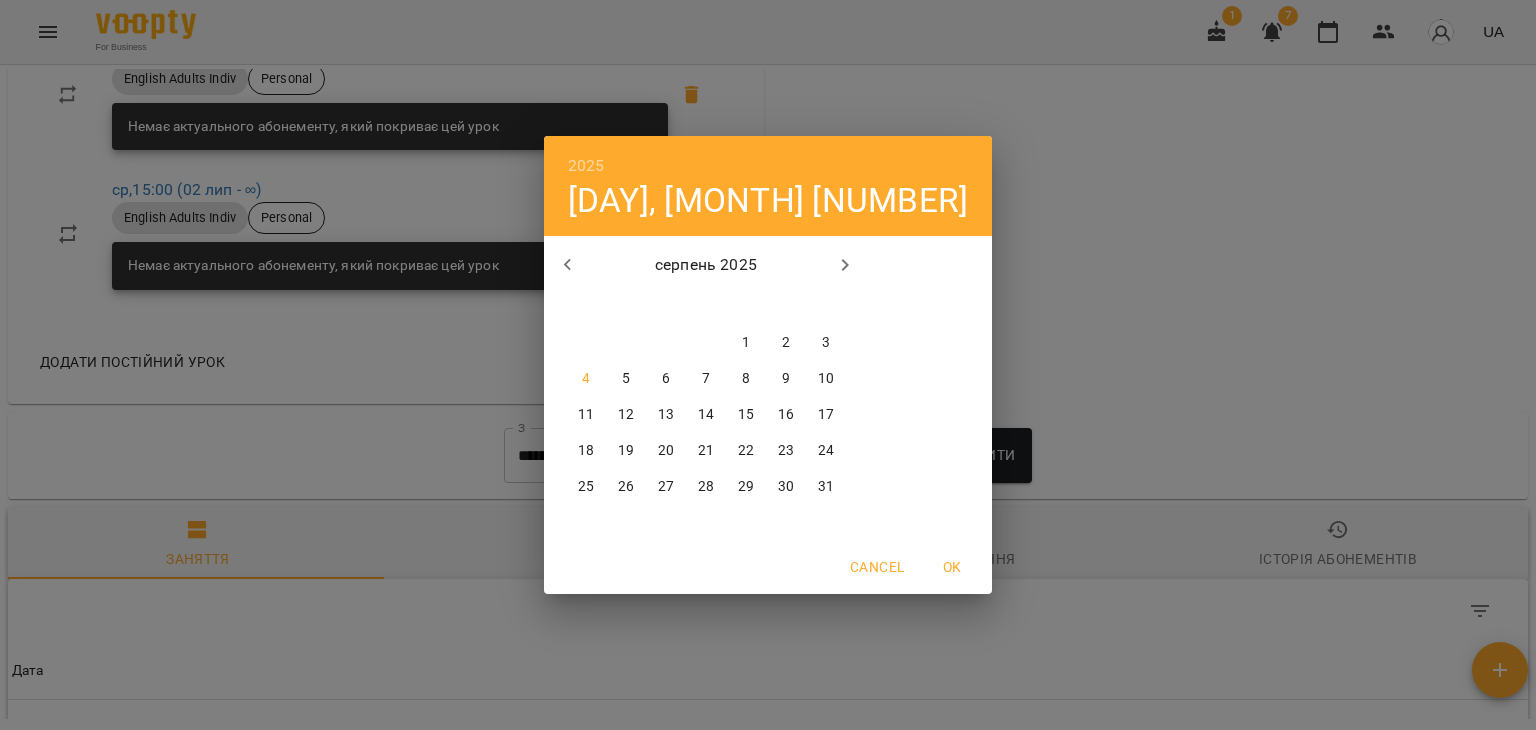click 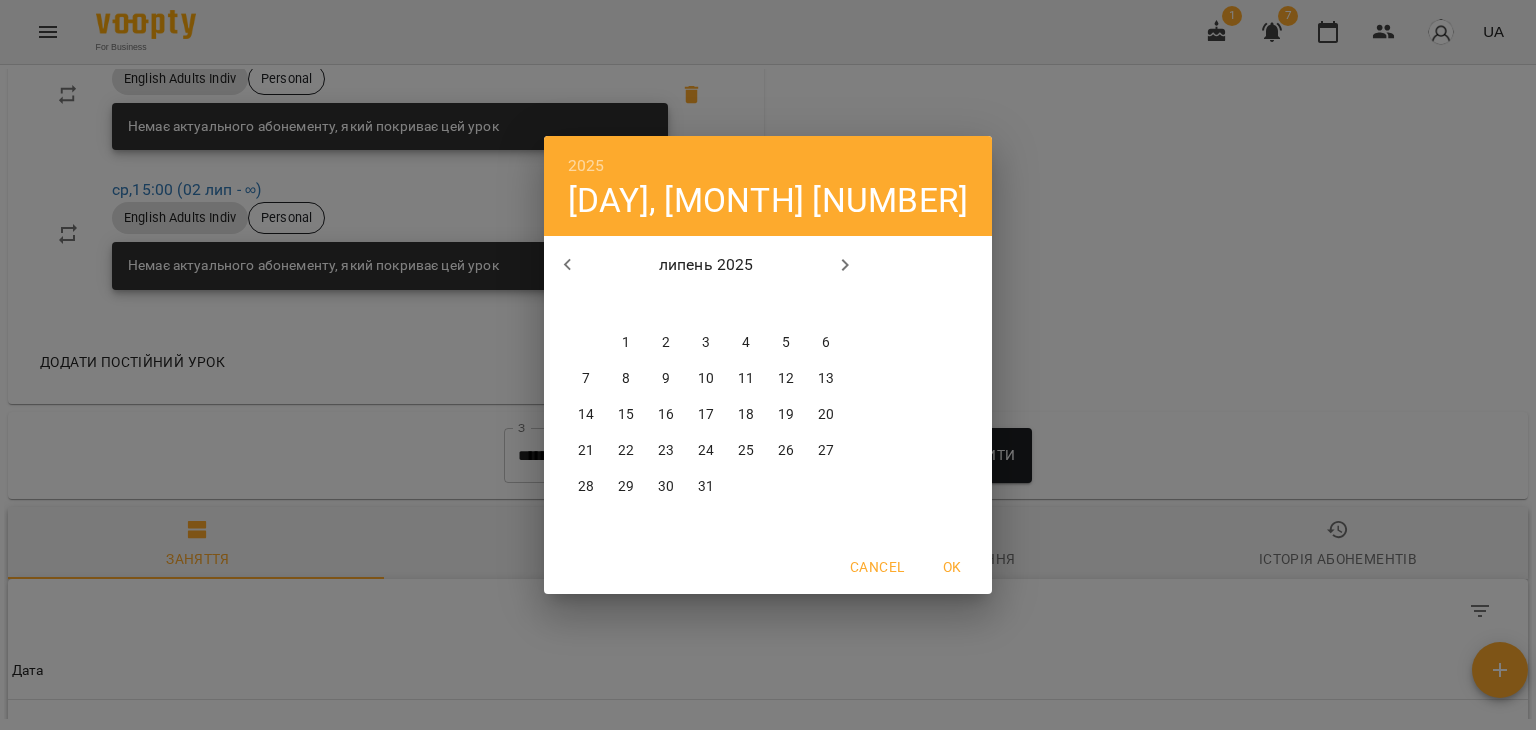 click on "31" at bounding box center (706, 487) 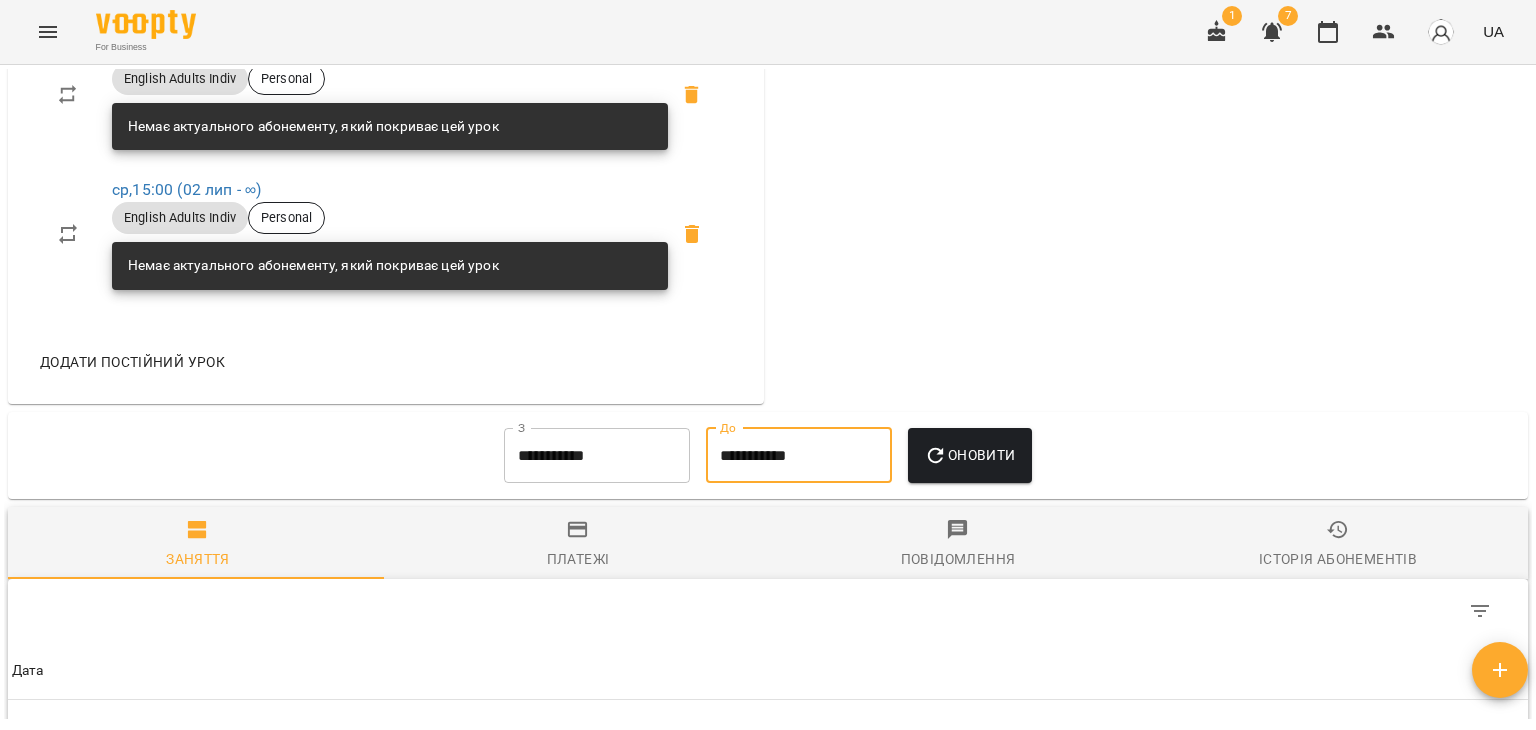 click on "Оновити" at bounding box center [969, 456] 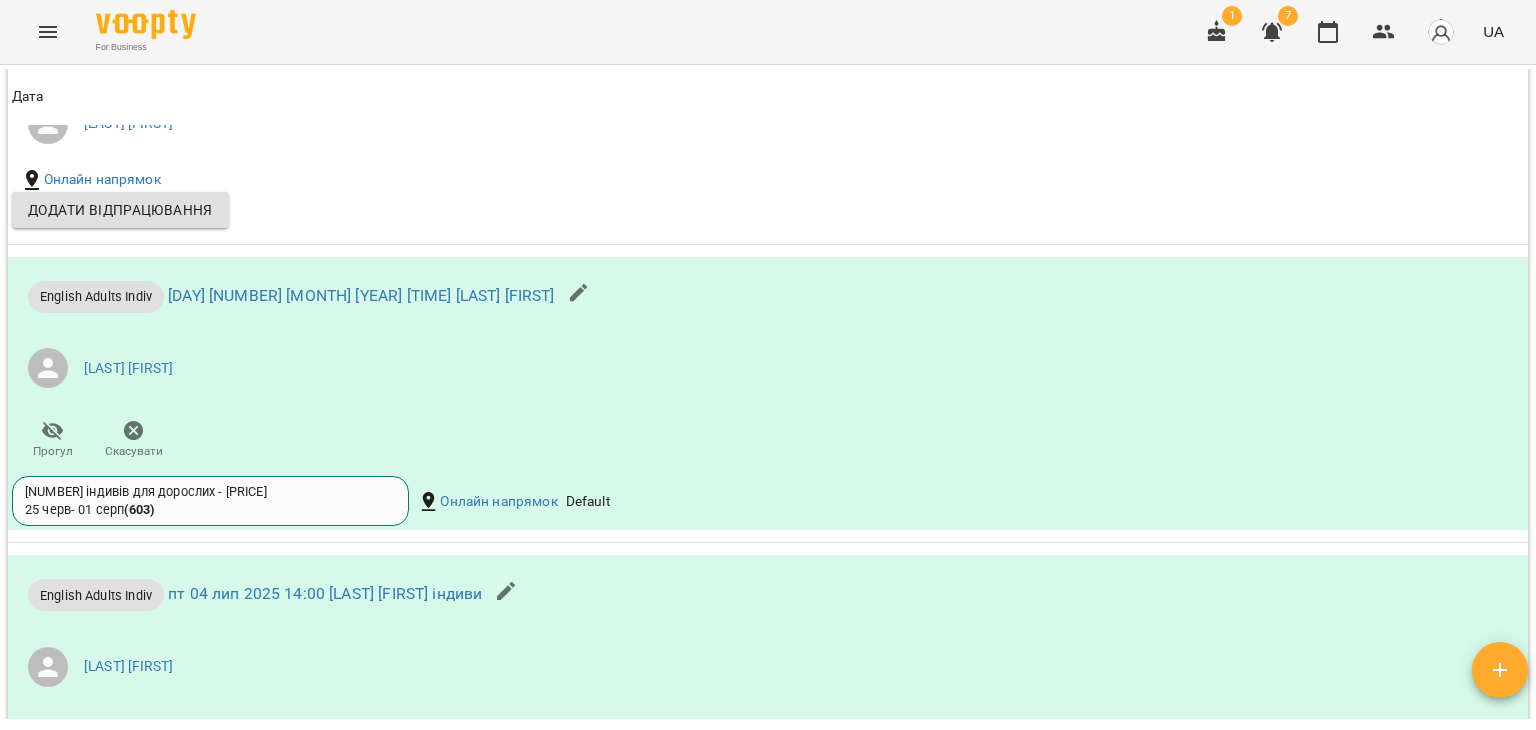 scroll, scrollTop: 1900, scrollLeft: 0, axis: vertical 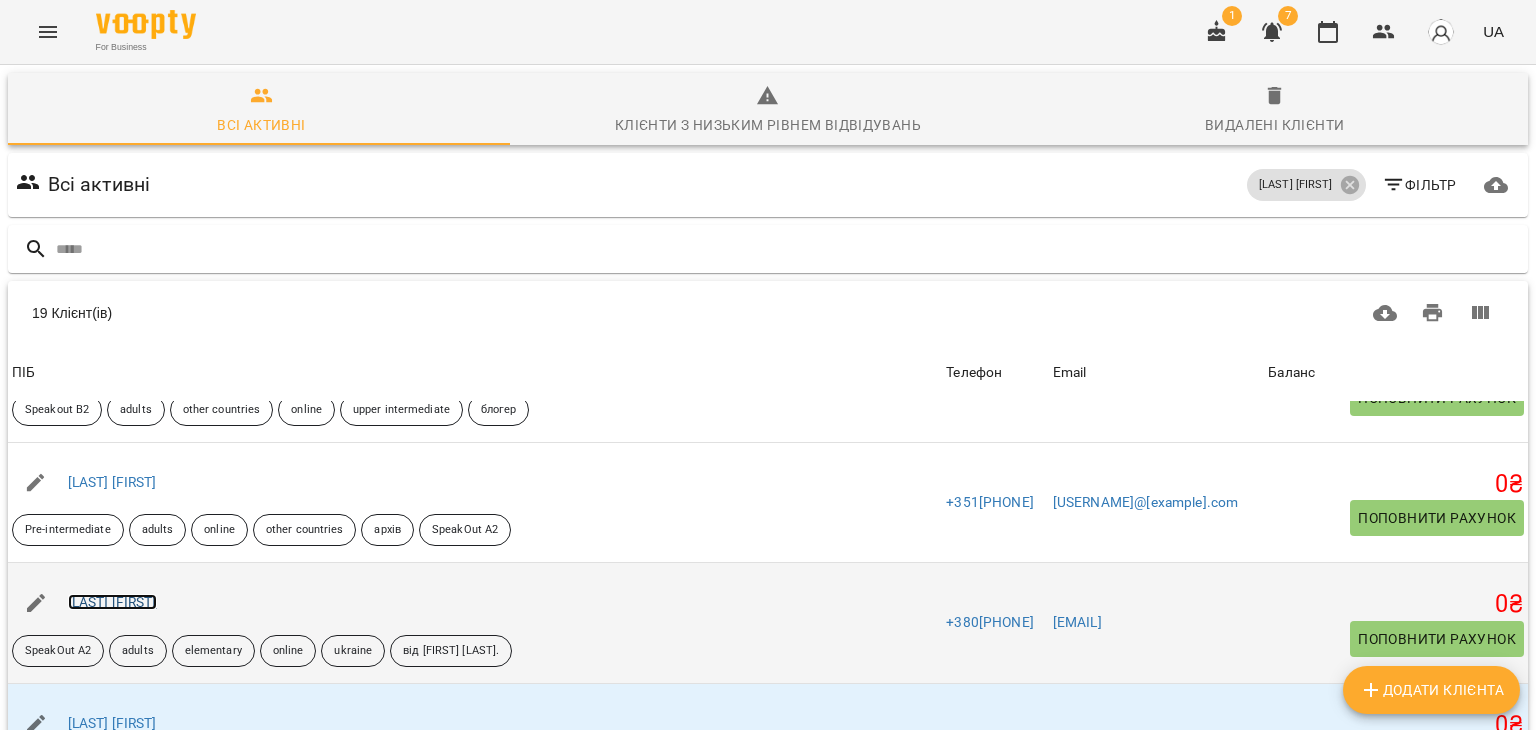 click on "[LAST NAME] [FIRST NAME]" at bounding box center (112, 602) 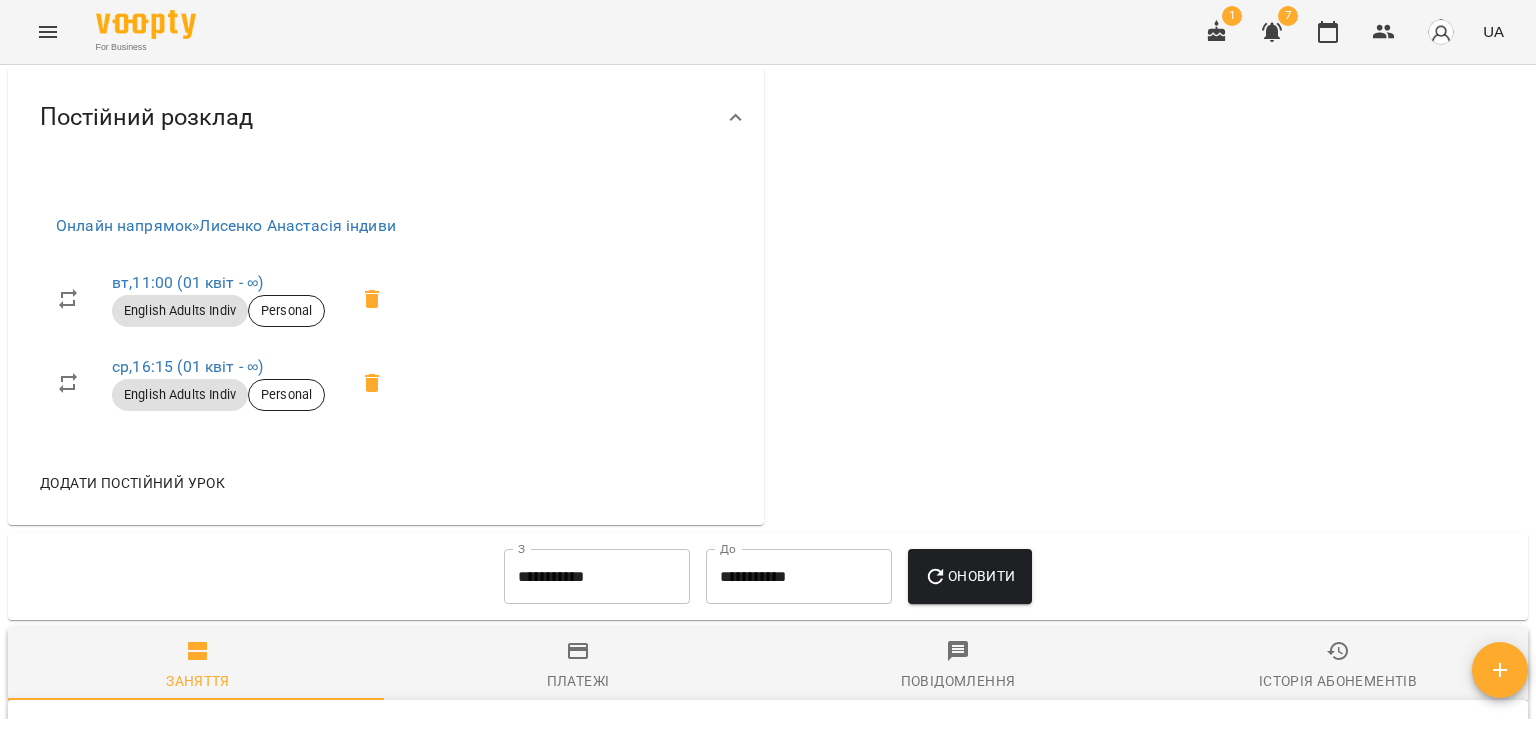 scroll, scrollTop: 1200, scrollLeft: 0, axis: vertical 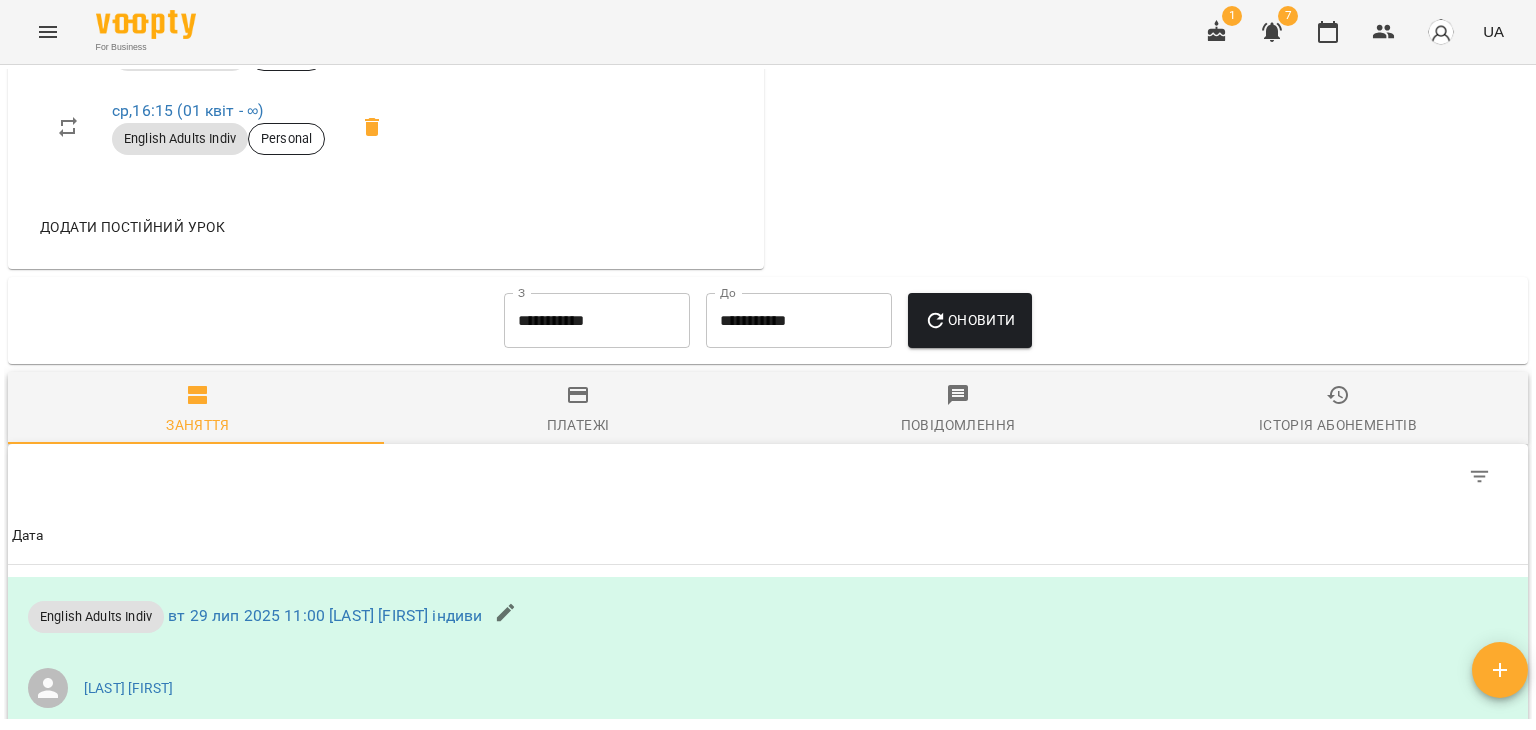 click on "**********" at bounding box center [597, 321] 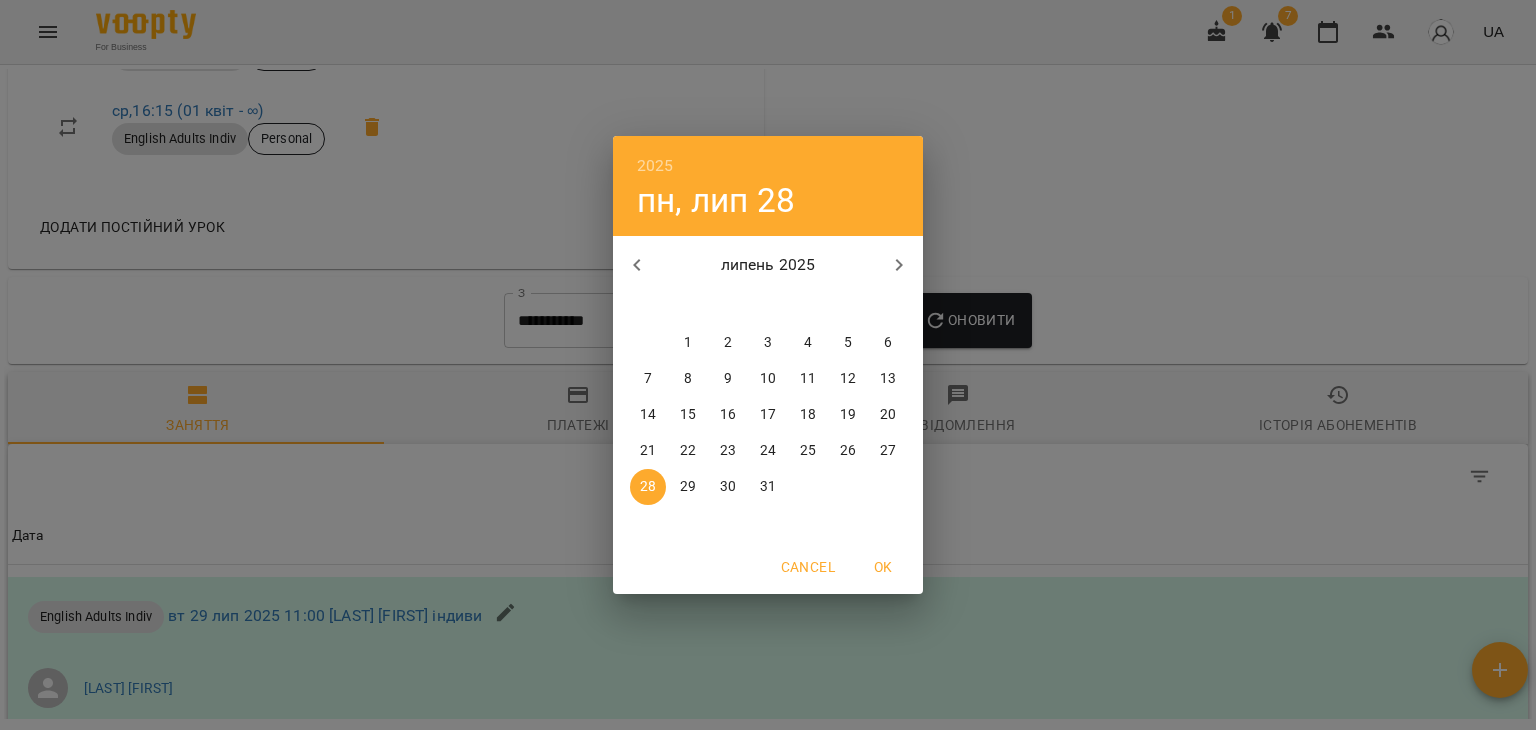 click on "1" at bounding box center [688, 343] 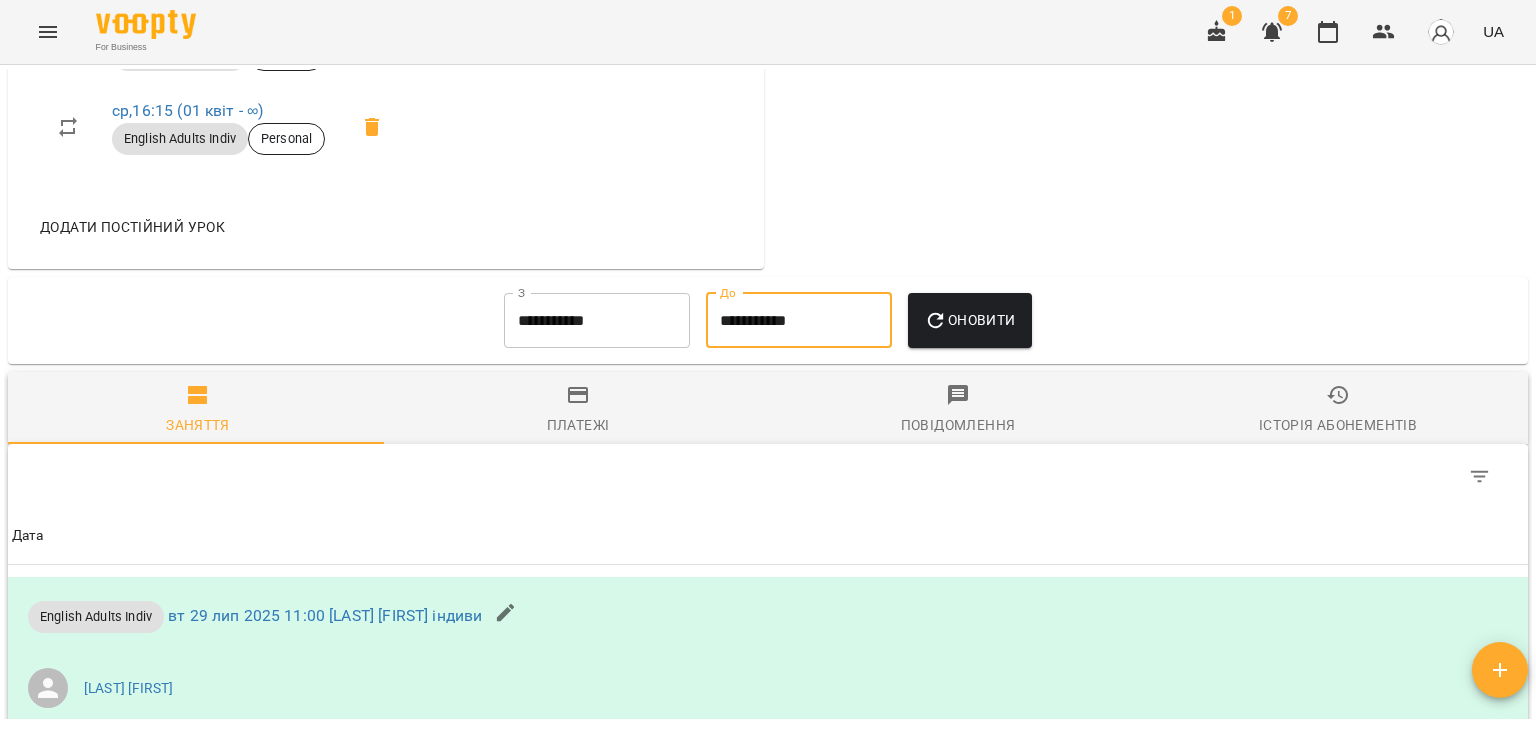 click on "**********" at bounding box center [799, 321] 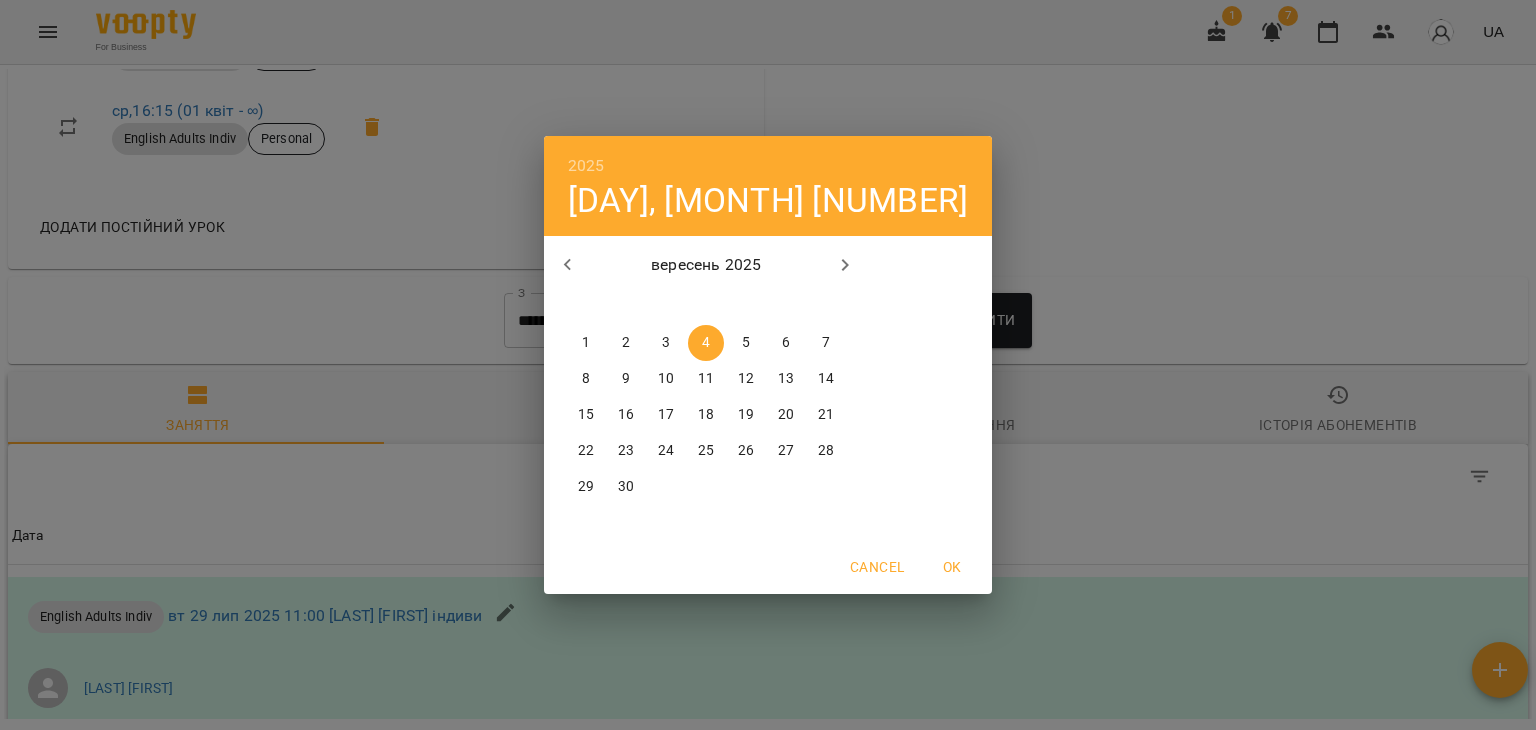 click 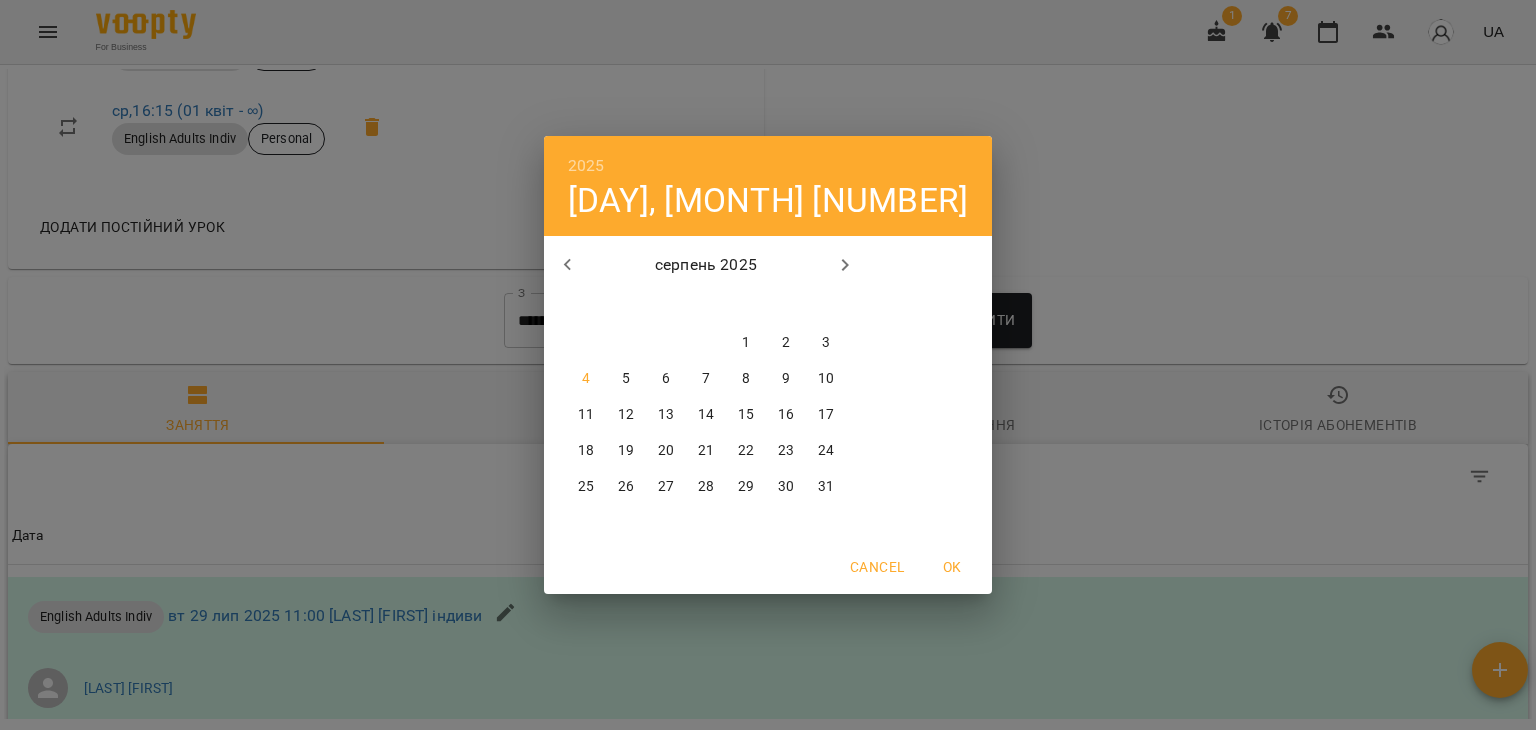 click 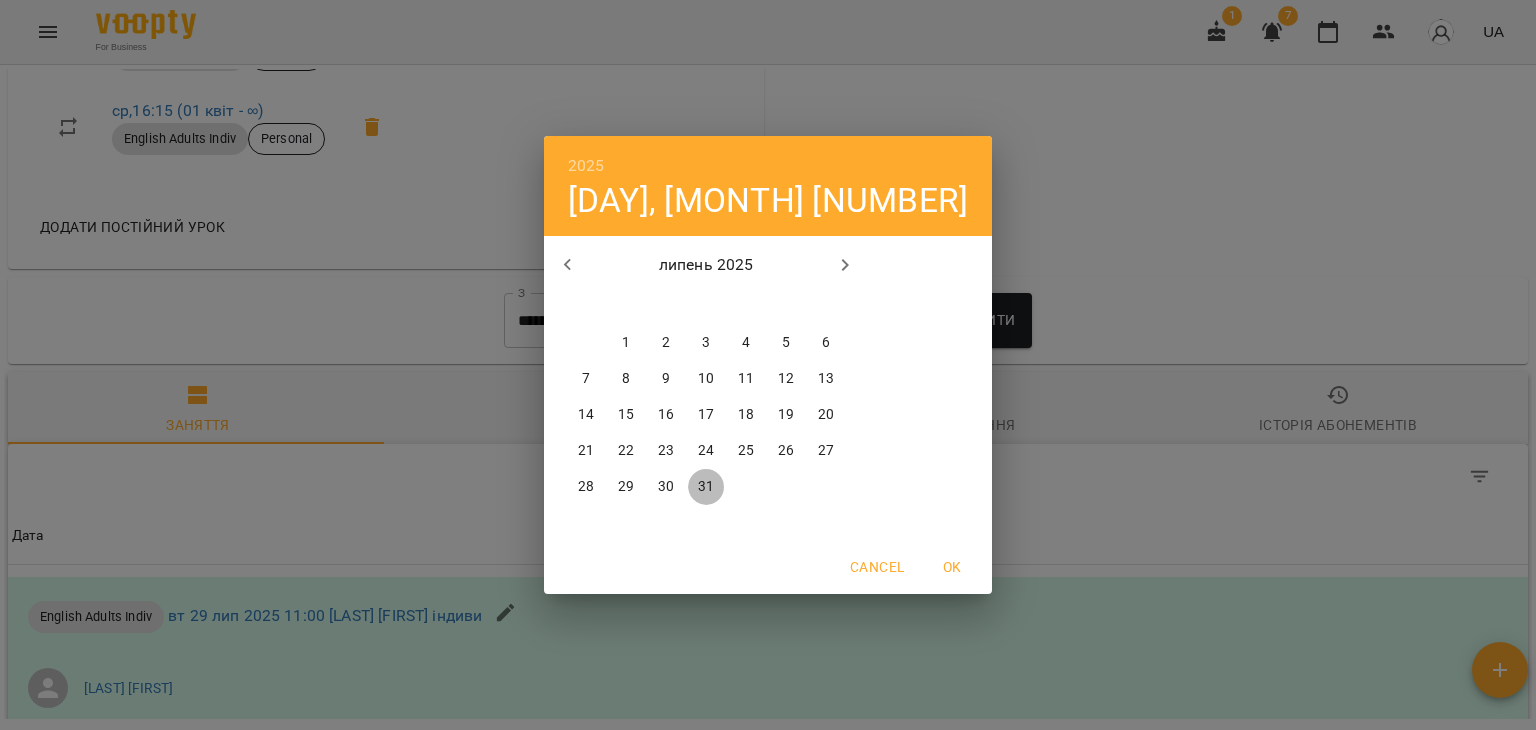 click on "31" at bounding box center (706, 487) 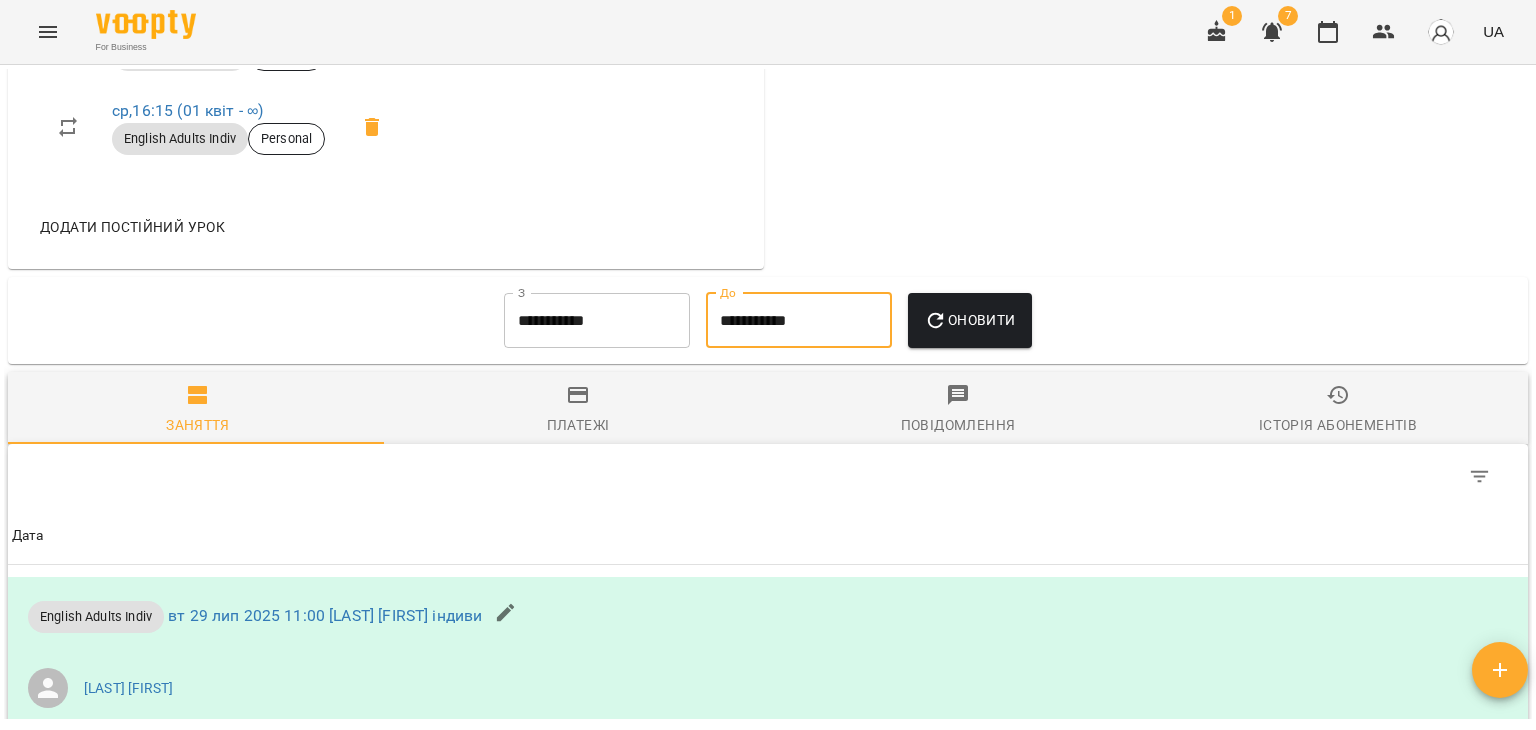 click on "Оновити" at bounding box center (969, 320) 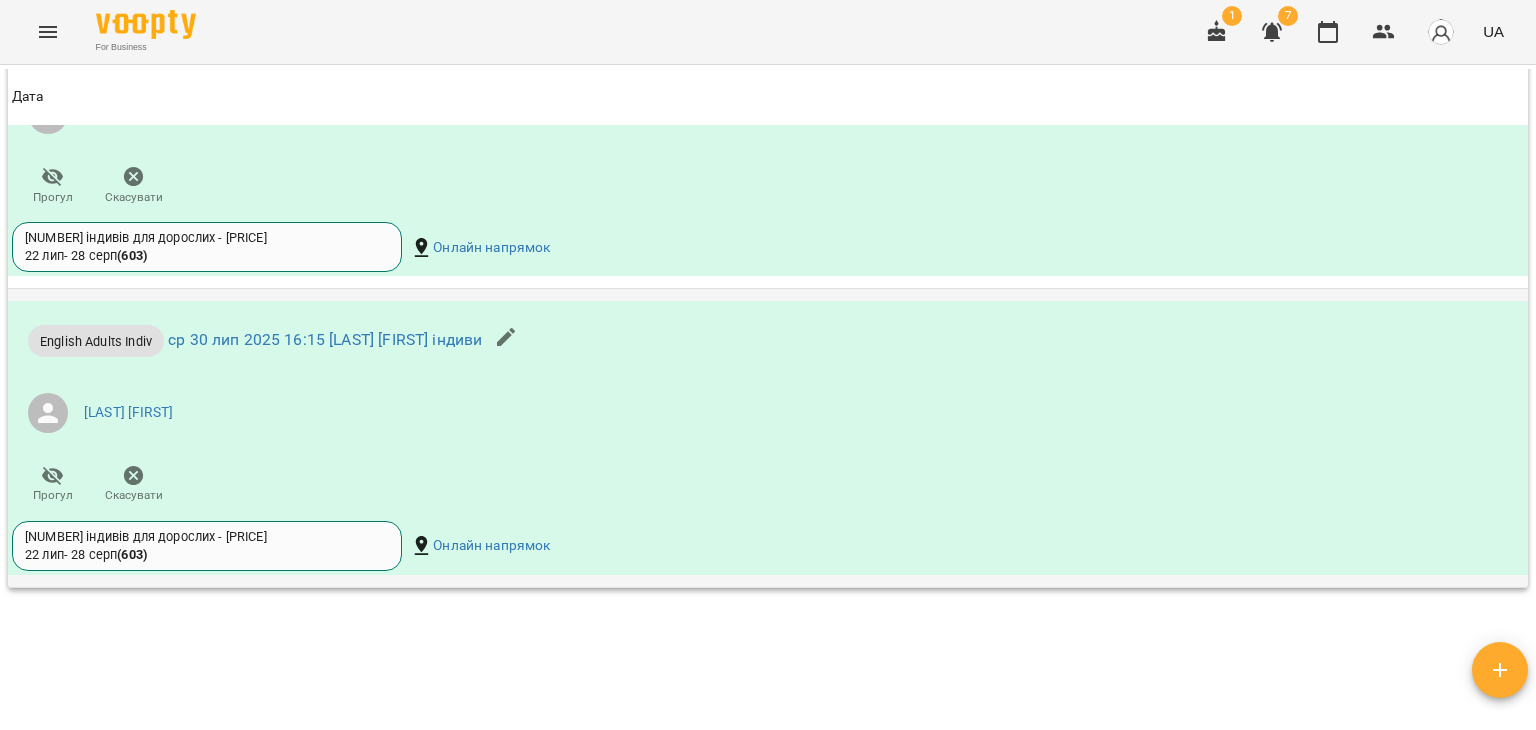 scroll, scrollTop: 3900, scrollLeft: 0, axis: vertical 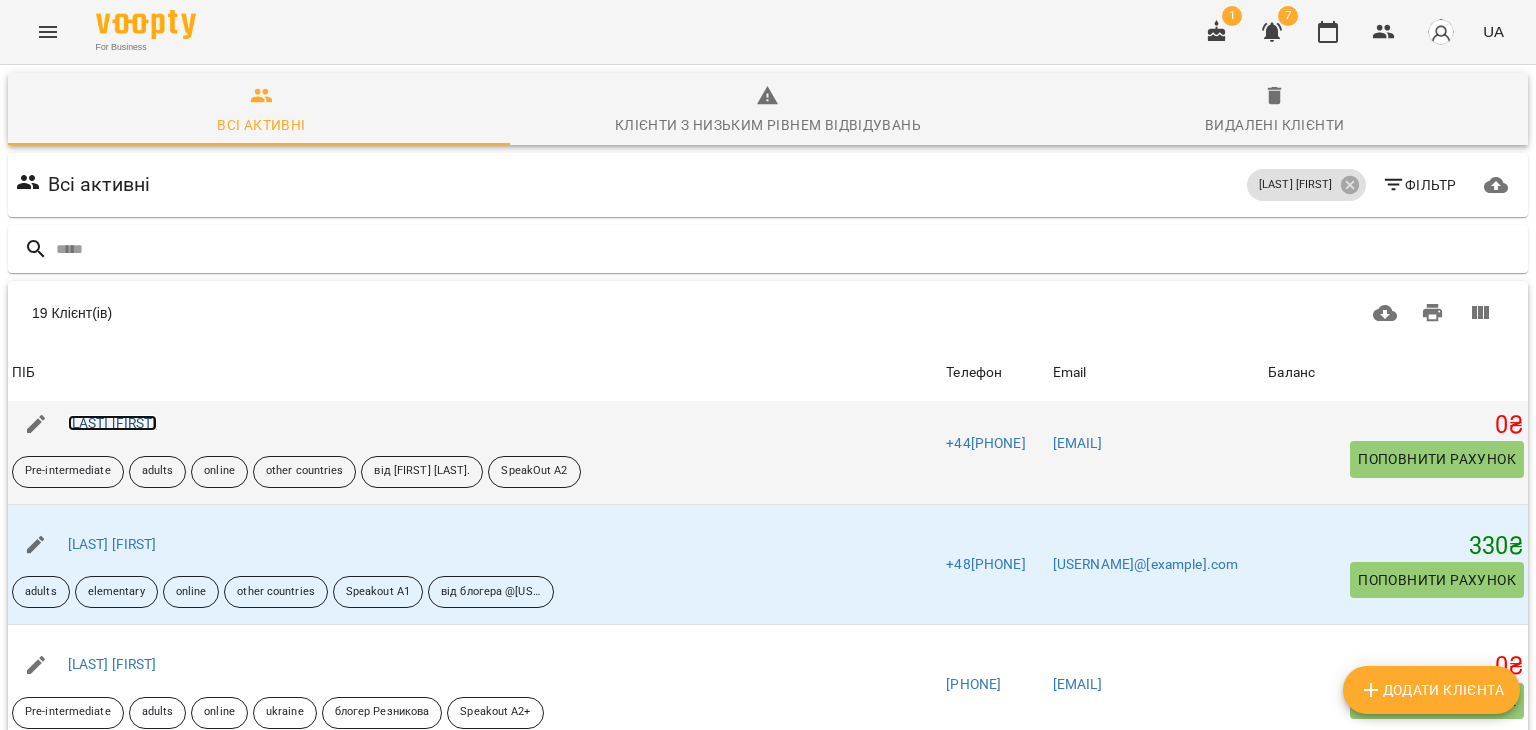click on "[FIRST] [LAST]" at bounding box center [112, 423] 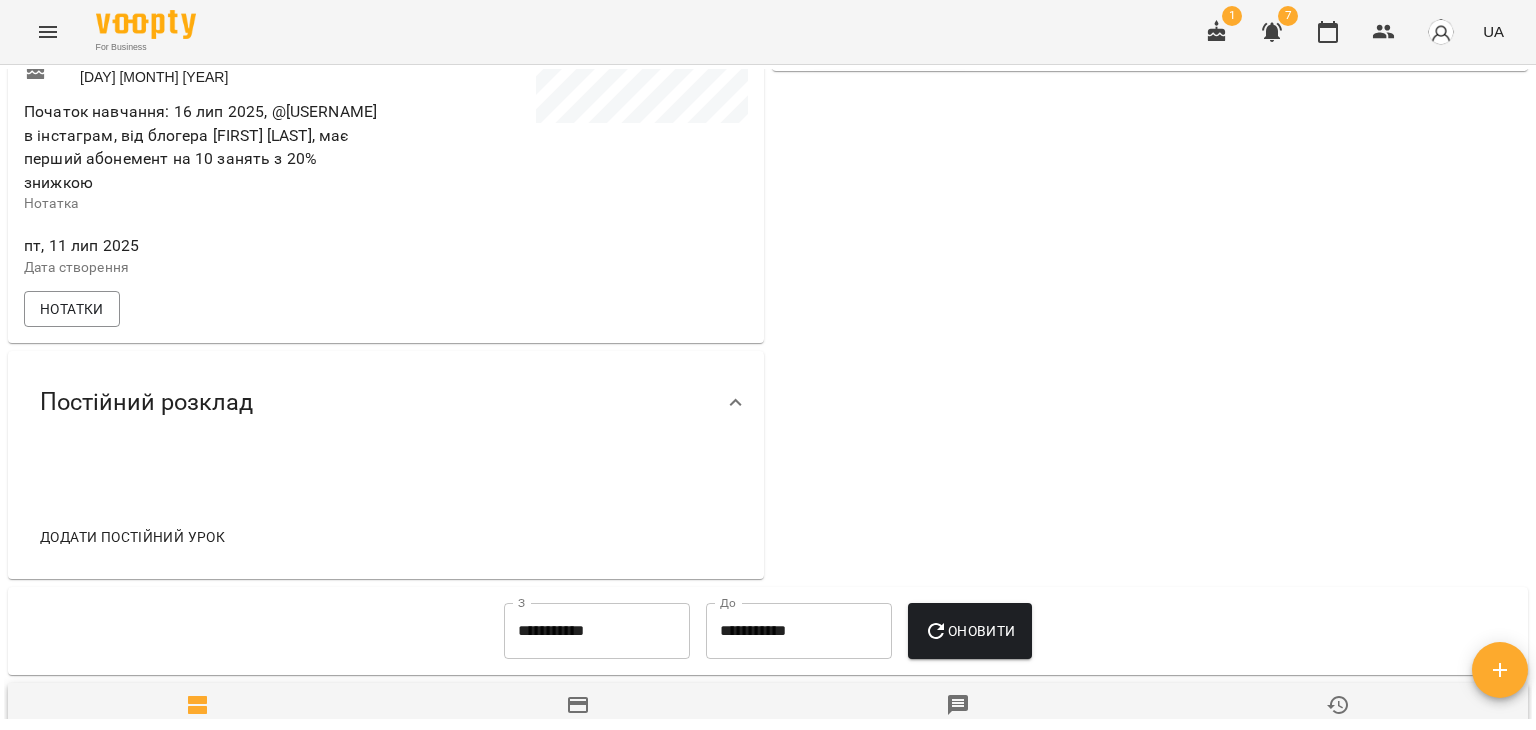 scroll, scrollTop: 700, scrollLeft: 0, axis: vertical 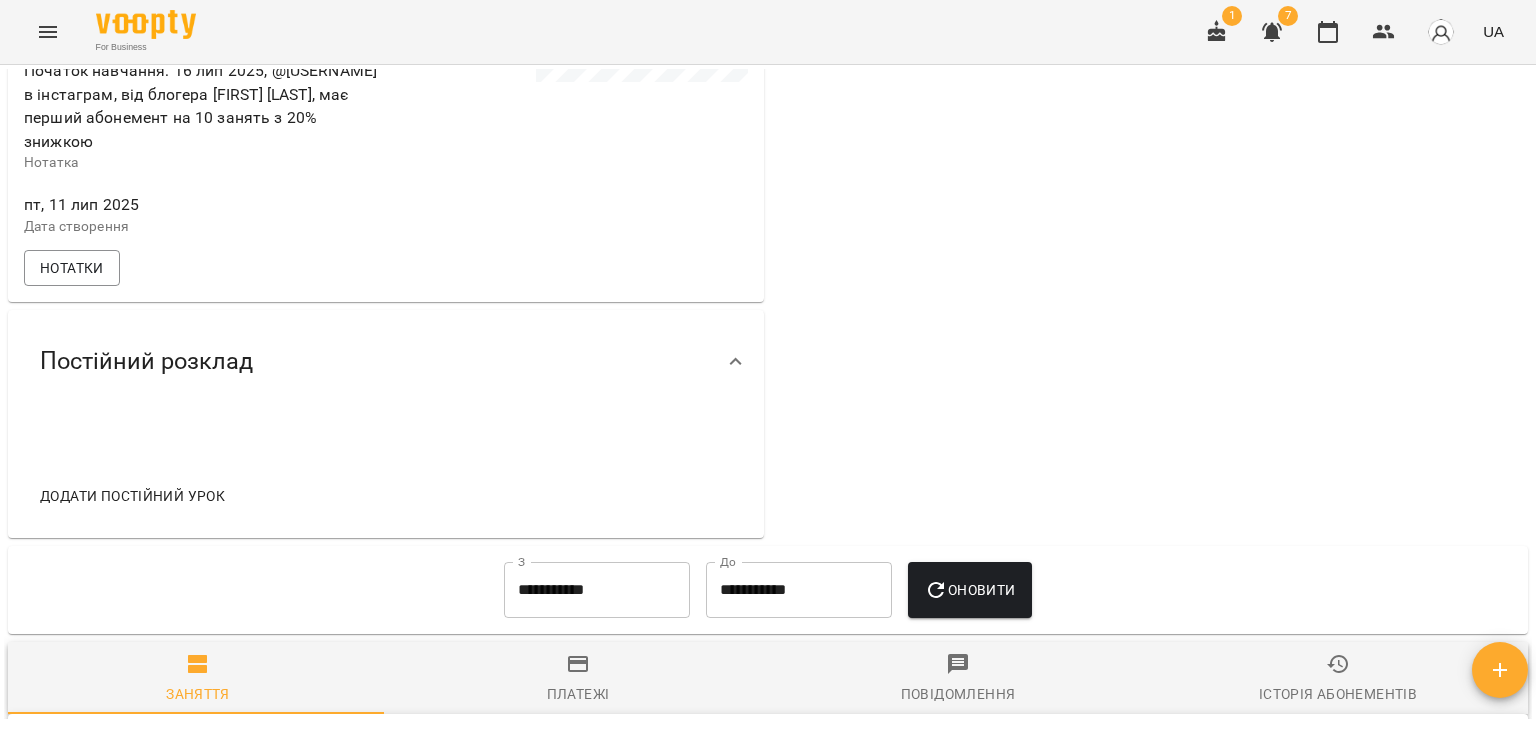 click on "Додати постійний урок" at bounding box center [132, 496] 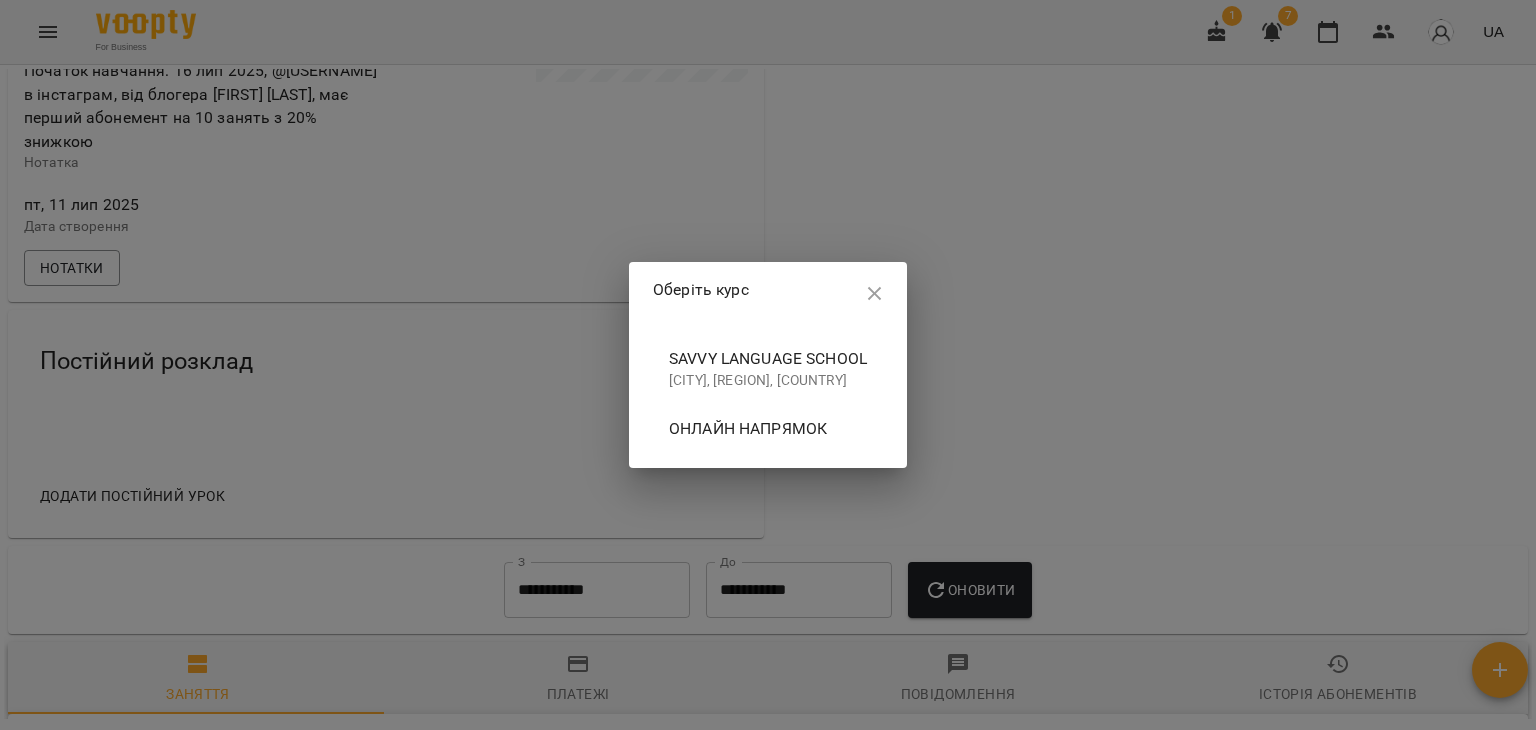 click on "Онлайн напрямок" at bounding box center [768, 429] 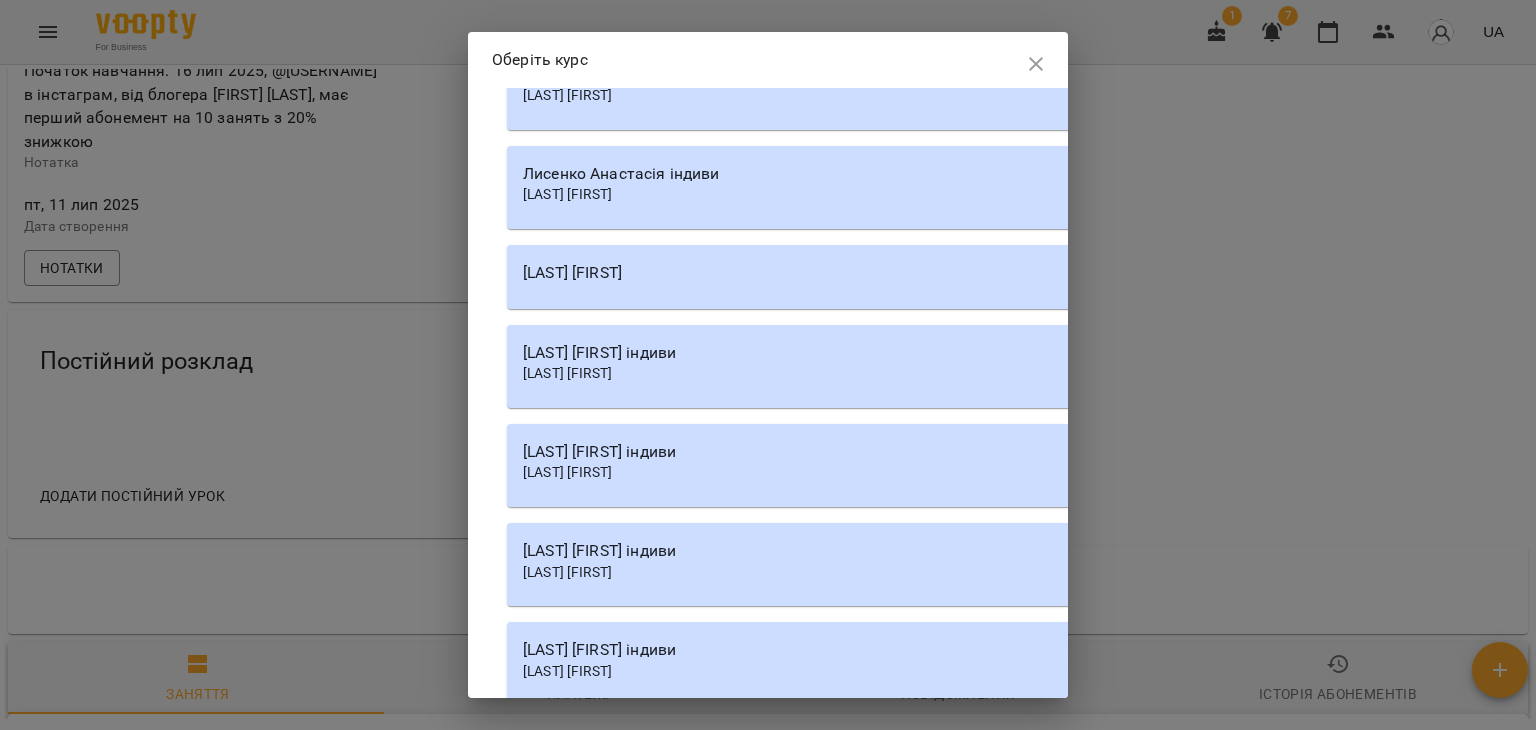 scroll, scrollTop: 3000, scrollLeft: 0, axis: vertical 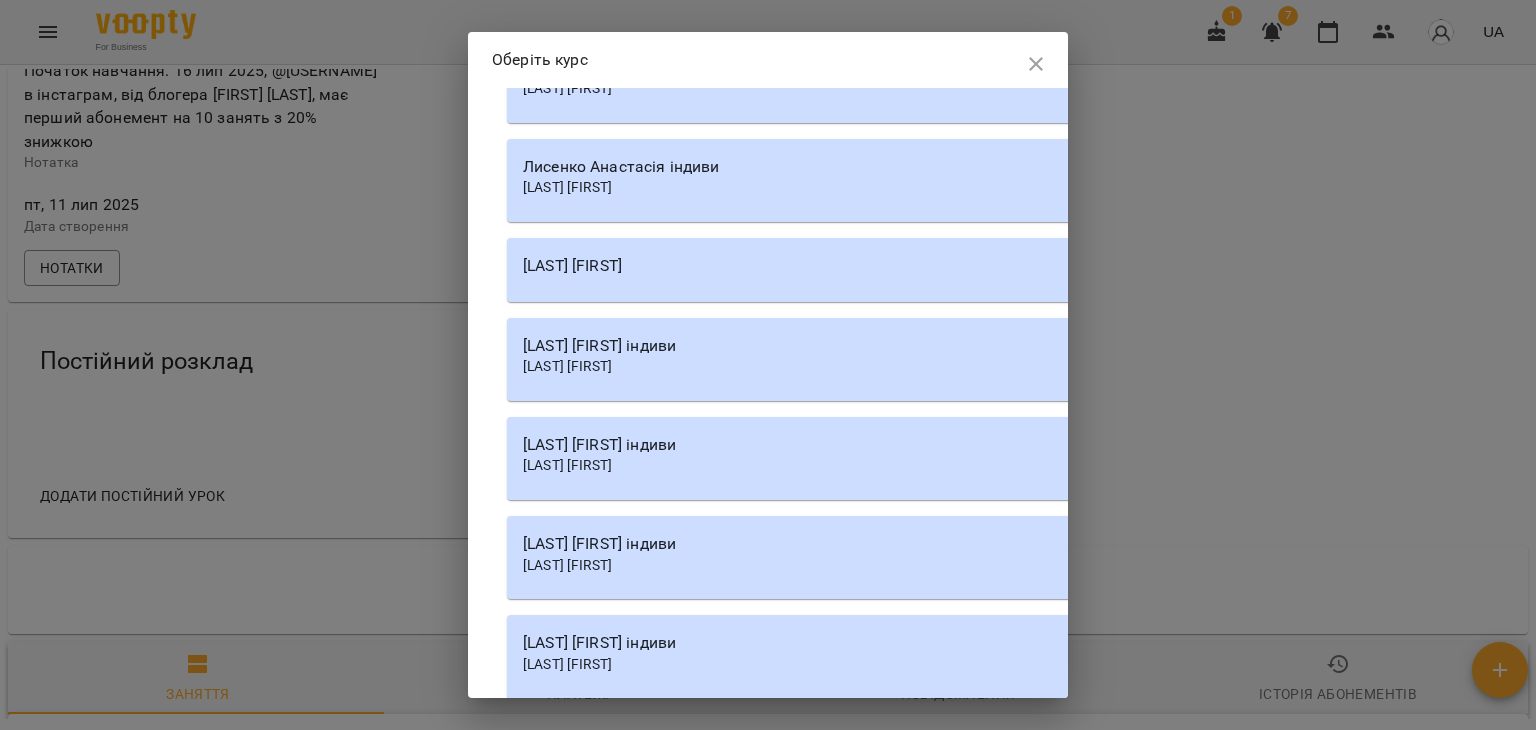 click on "[FIRST] [LAST]" at bounding box center [1077, 188] 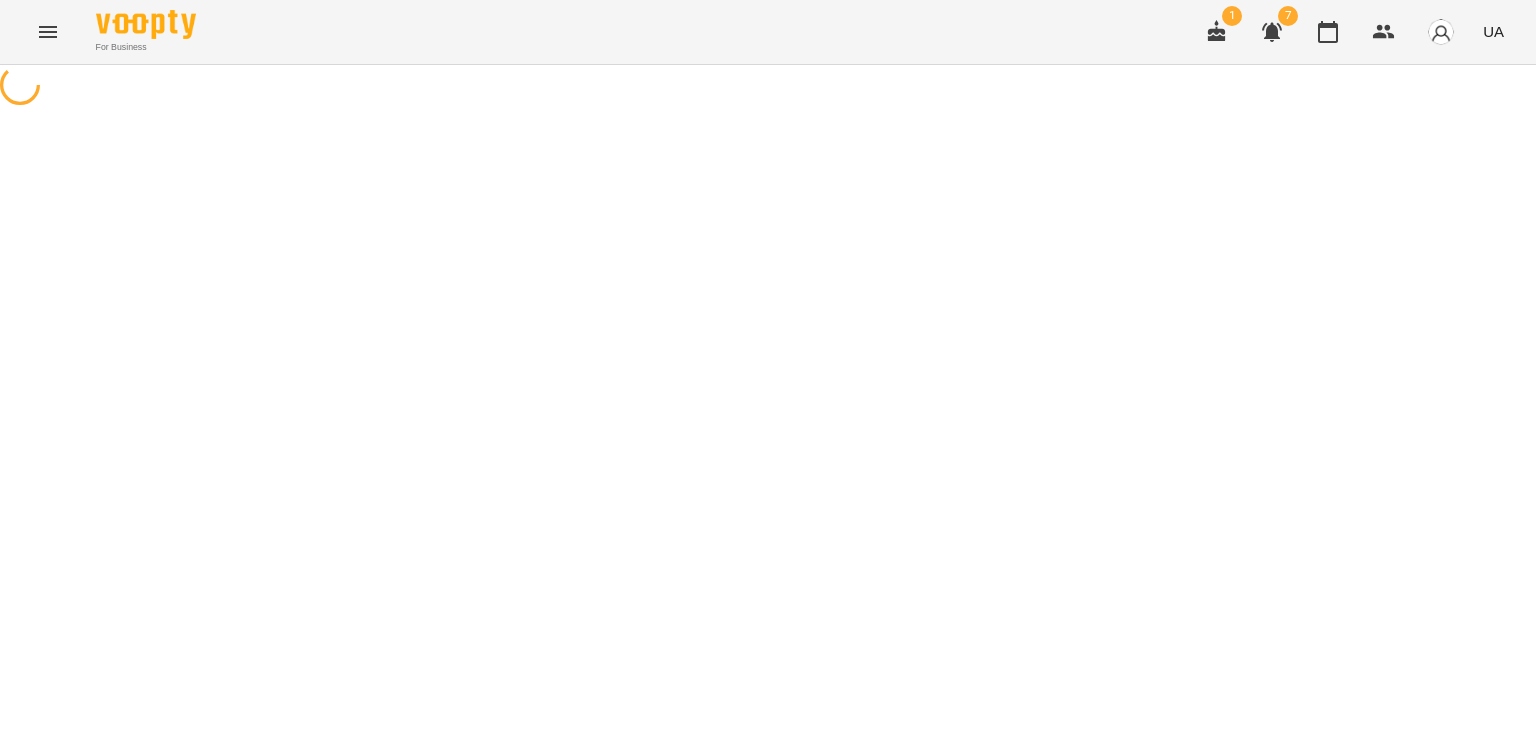 select on "********" 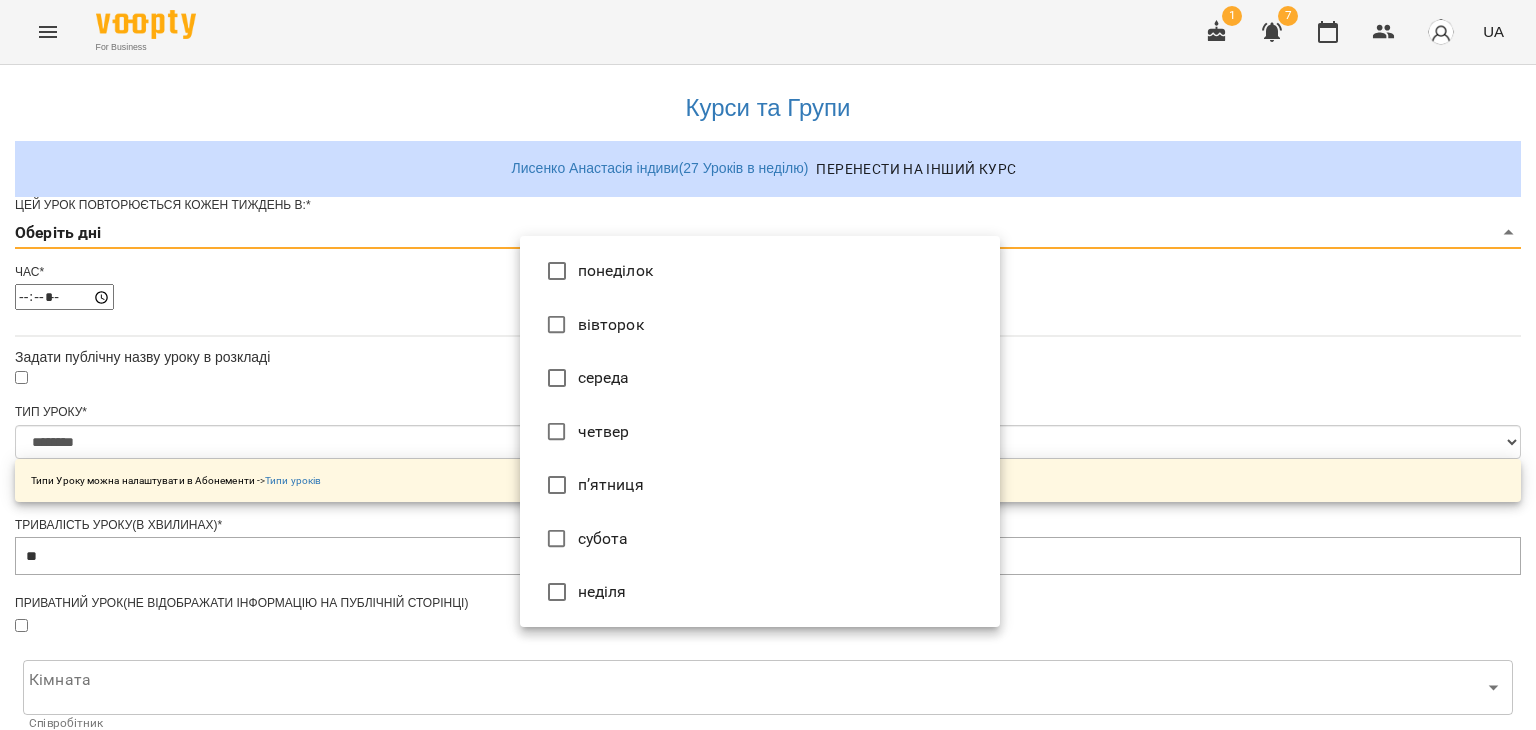 click on "**********" at bounding box center [768, 638] 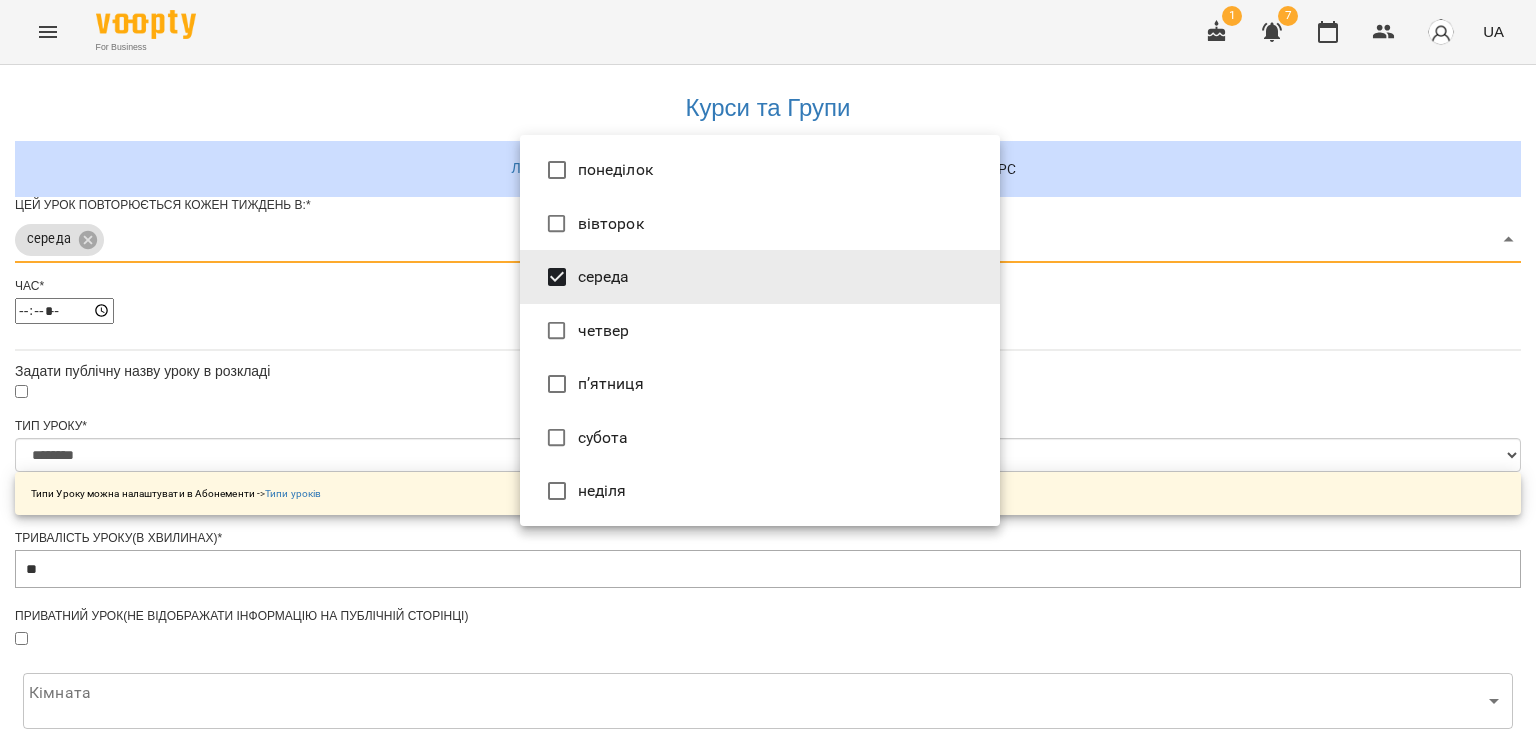 click at bounding box center (768, 365) 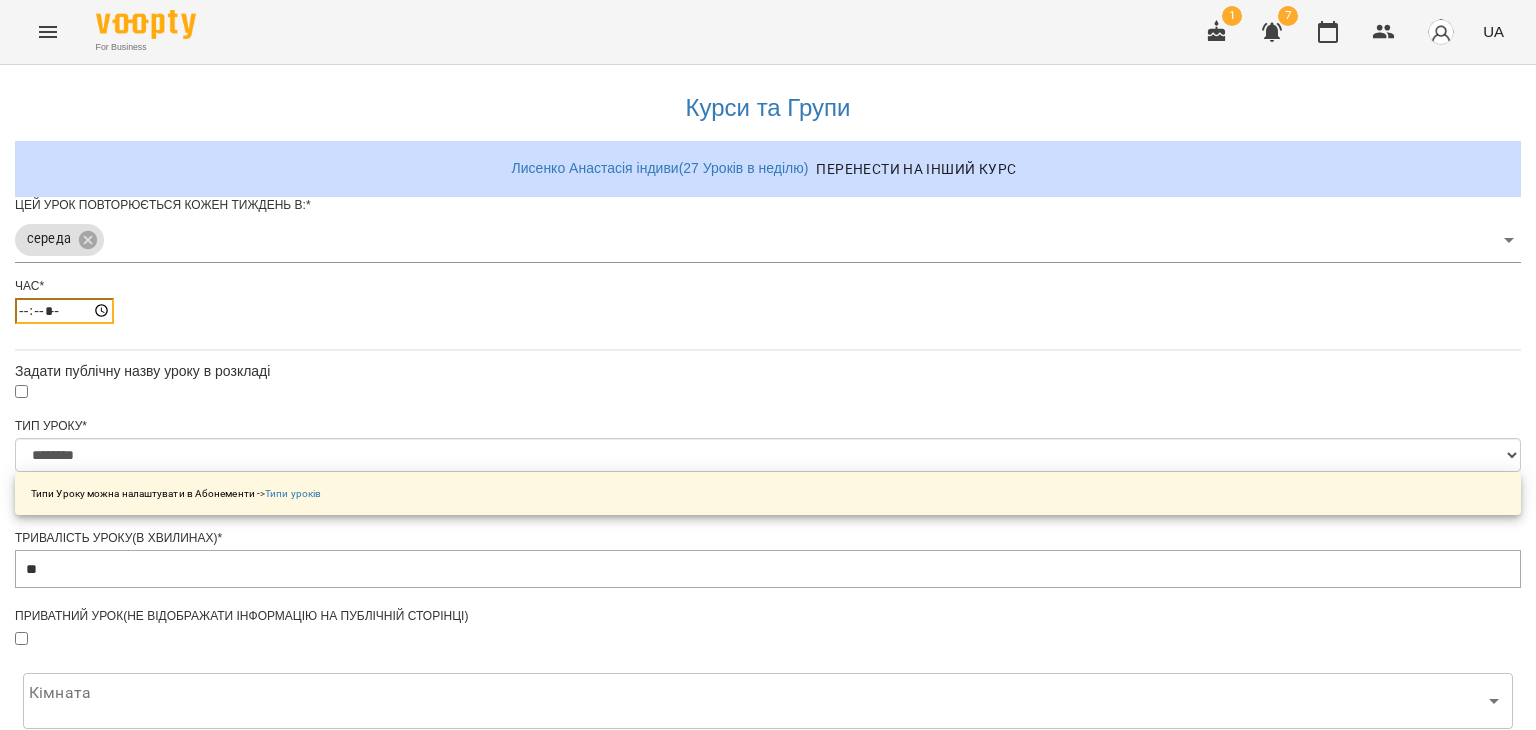 click on "*****" at bounding box center (64, 311) 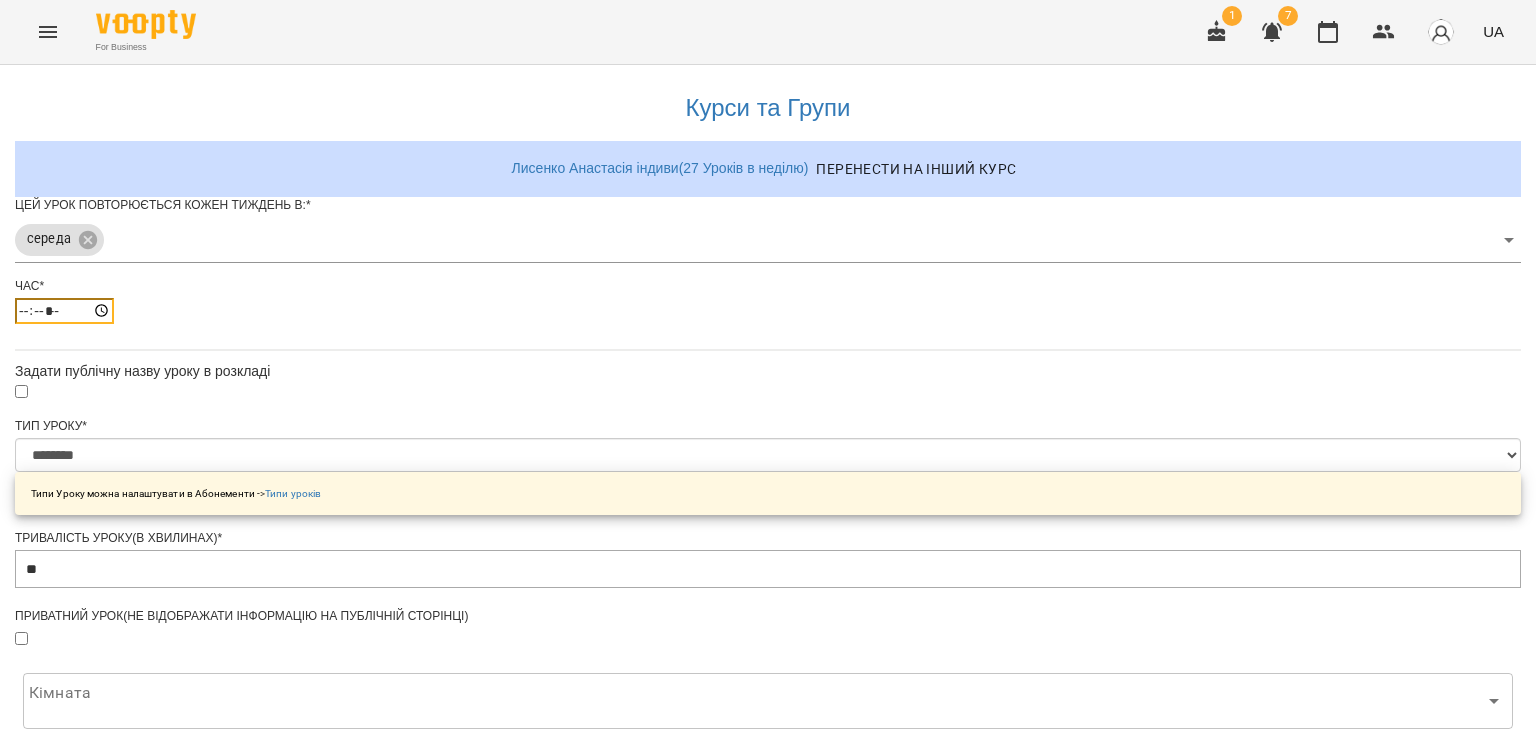 type on "*****" 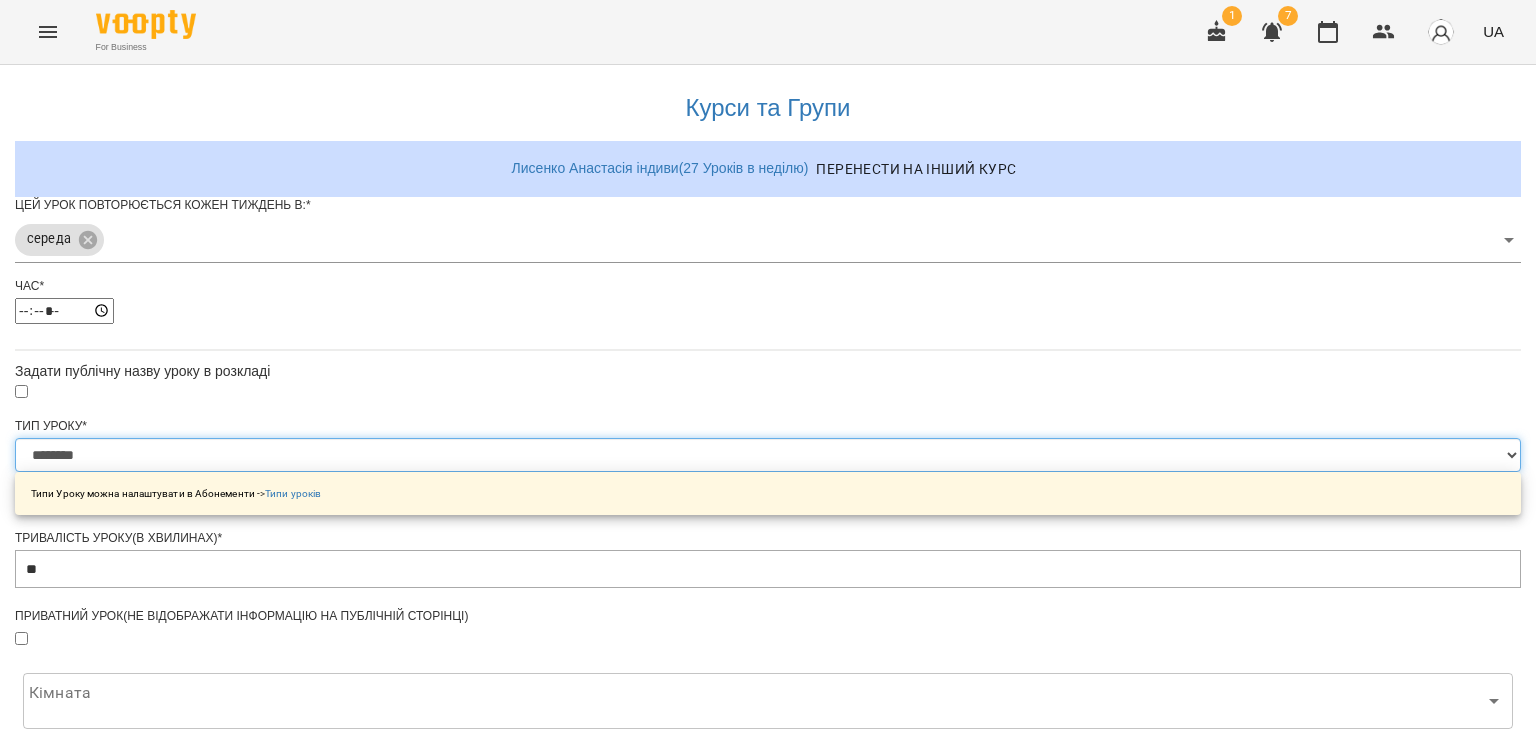click on "**********" at bounding box center [768, 455] 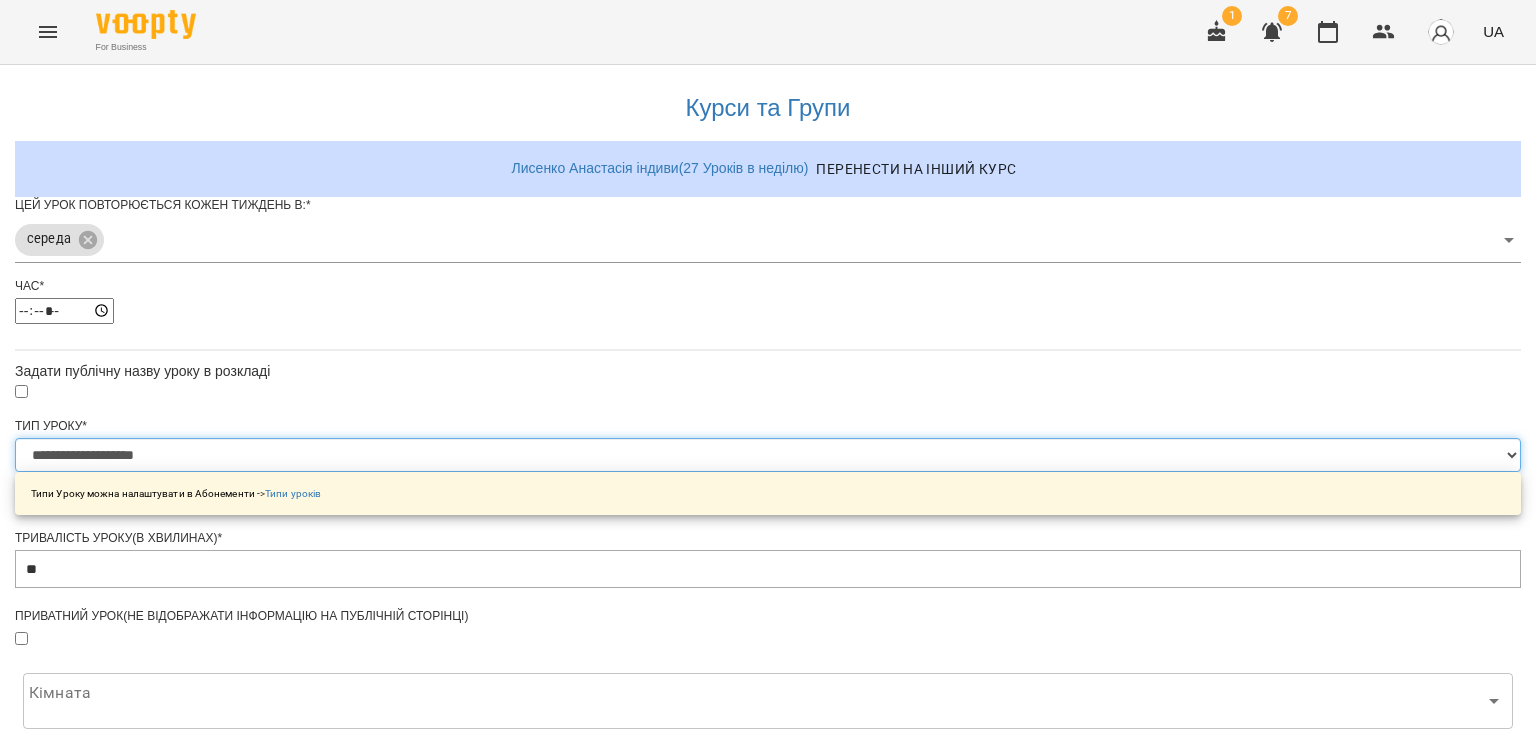 click on "**********" at bounding box center [768, 455] 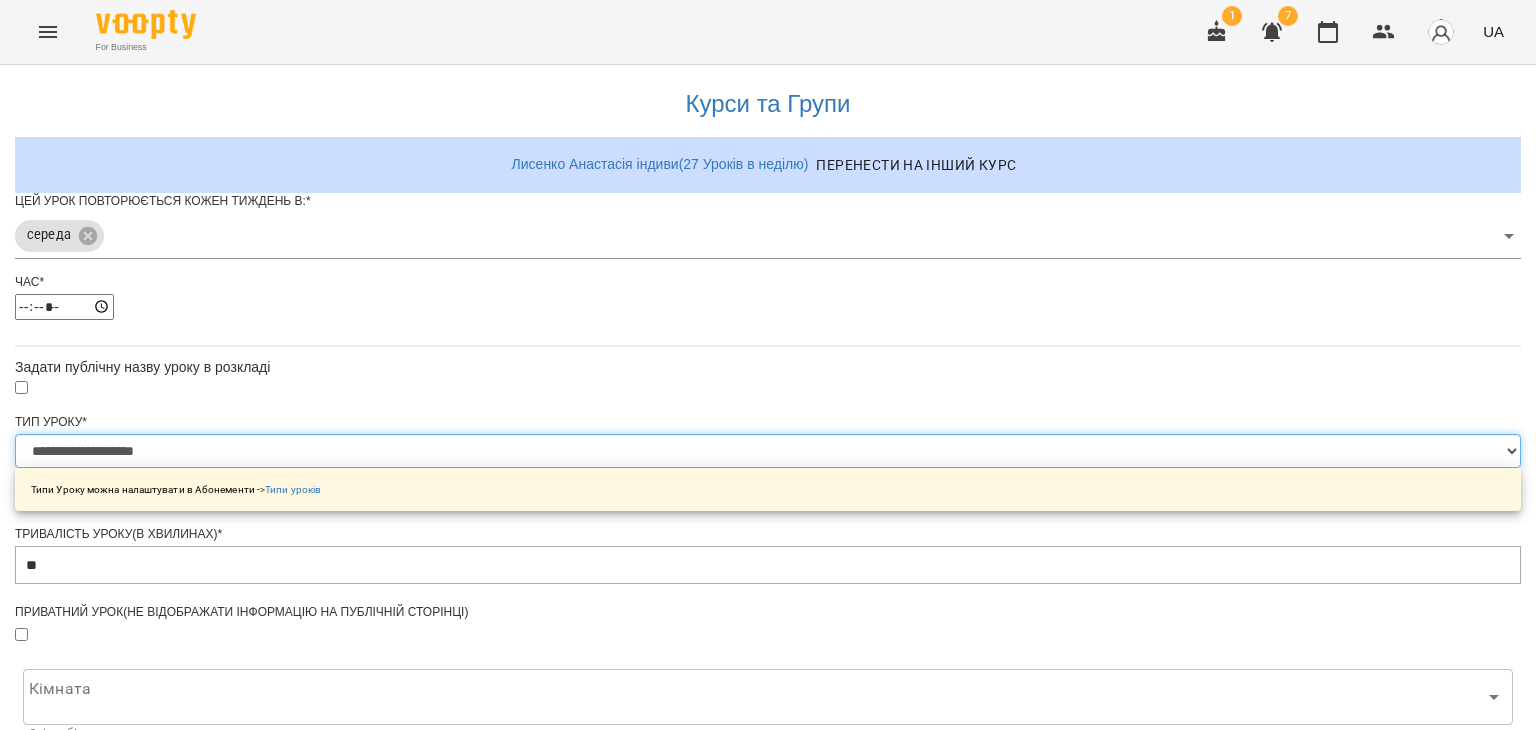 scroll, scrollTop: 697, scrollLeft: 0, axis: vertical 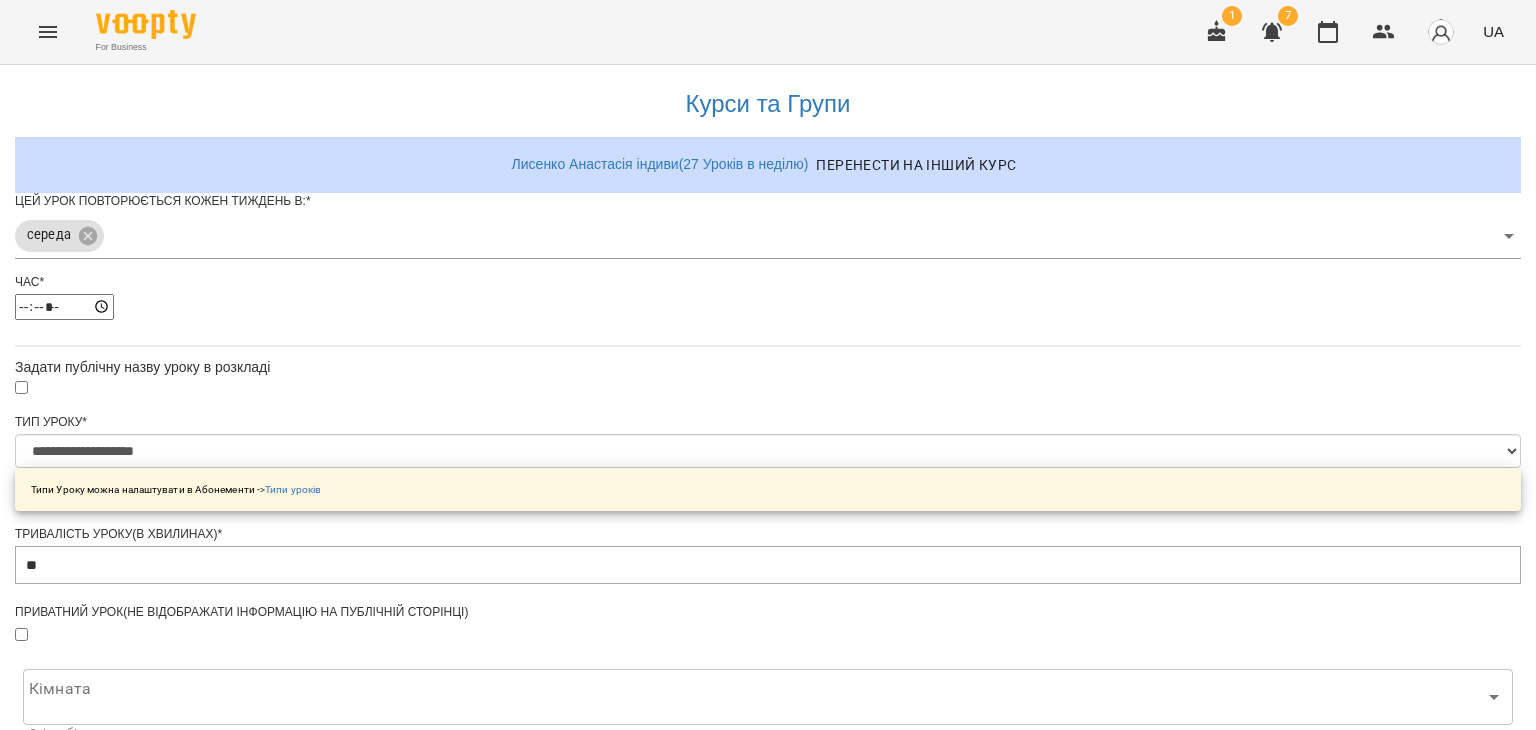click on "**********" at bounding box center [108, 1211] 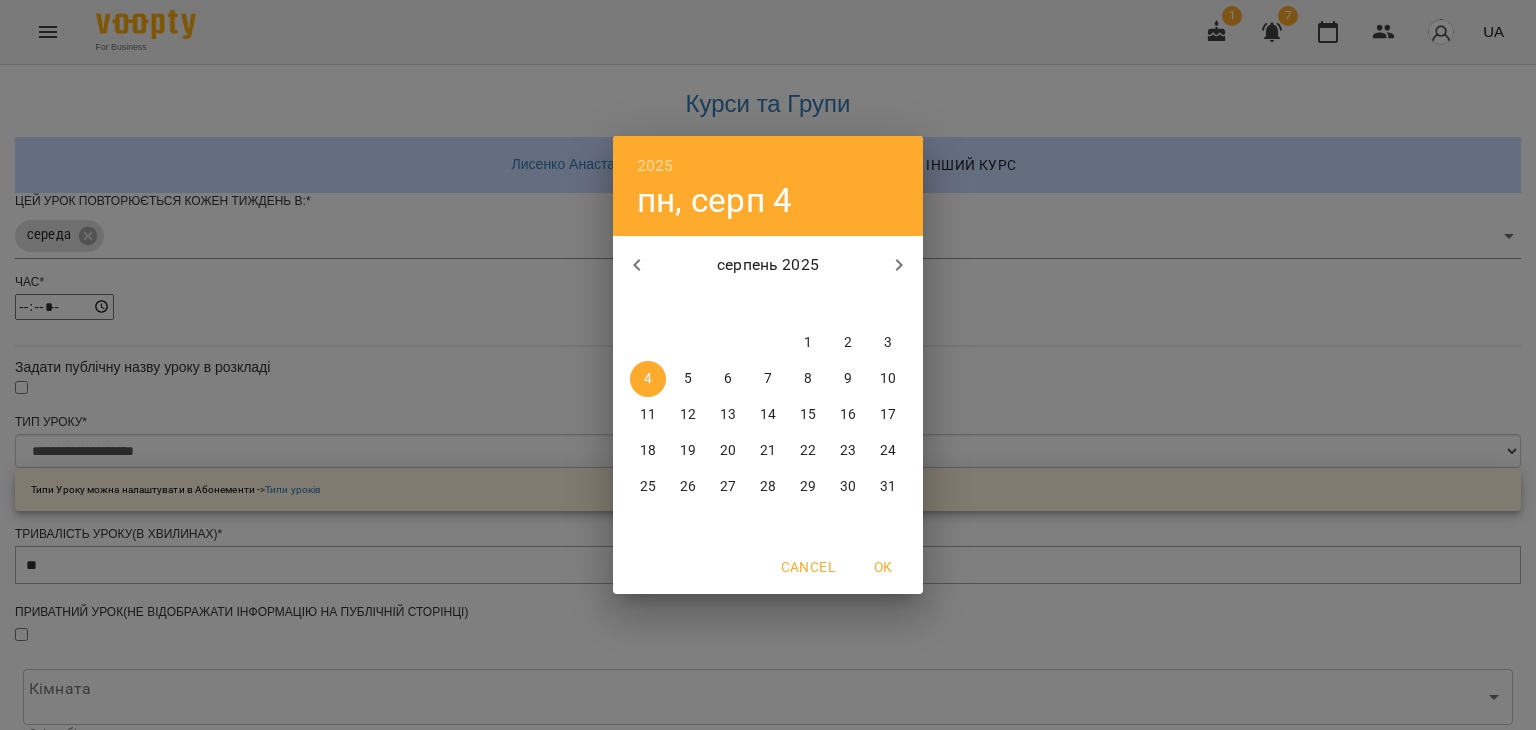 click on "6" at bounding box center (728, 379) 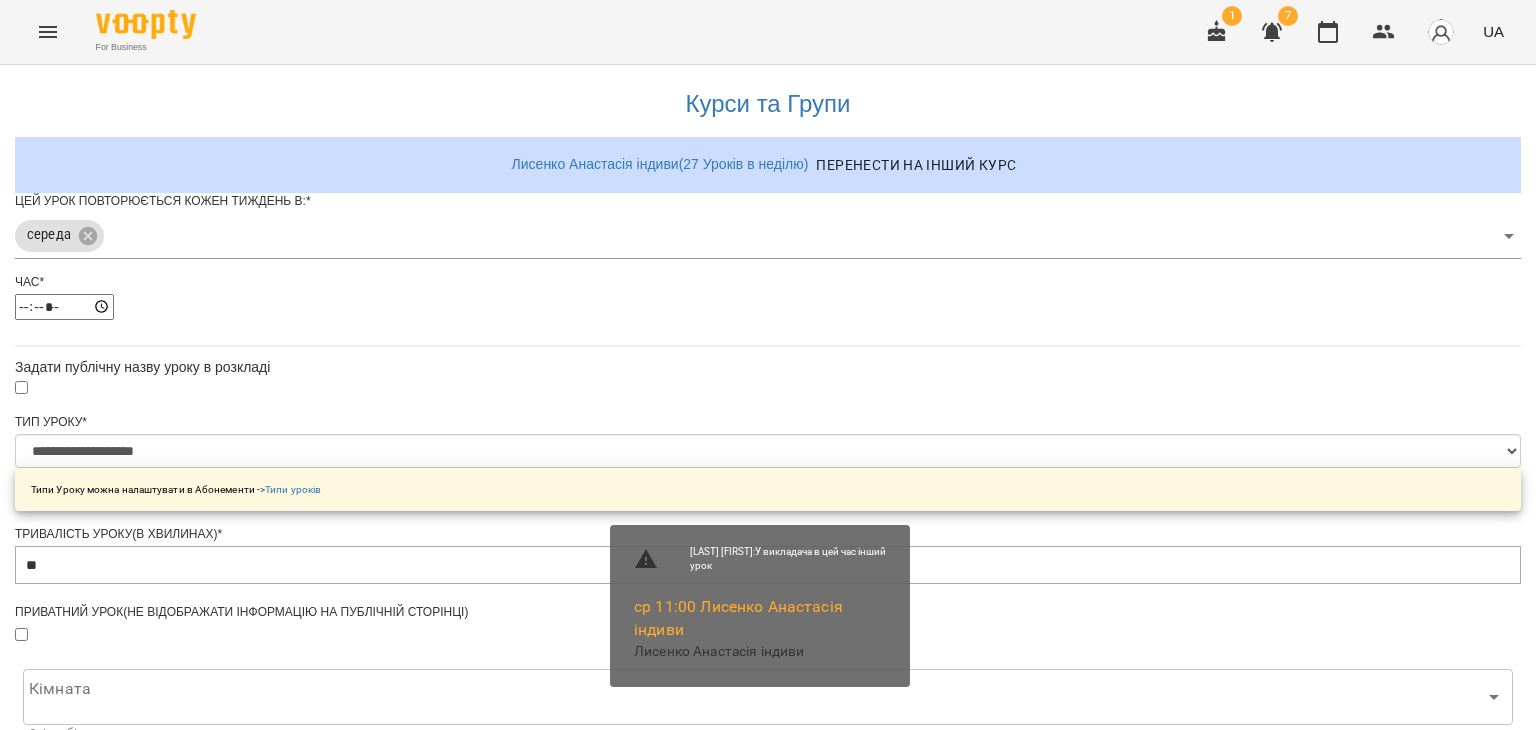 click on "Зберегти" at bounding box center [768, 1314] 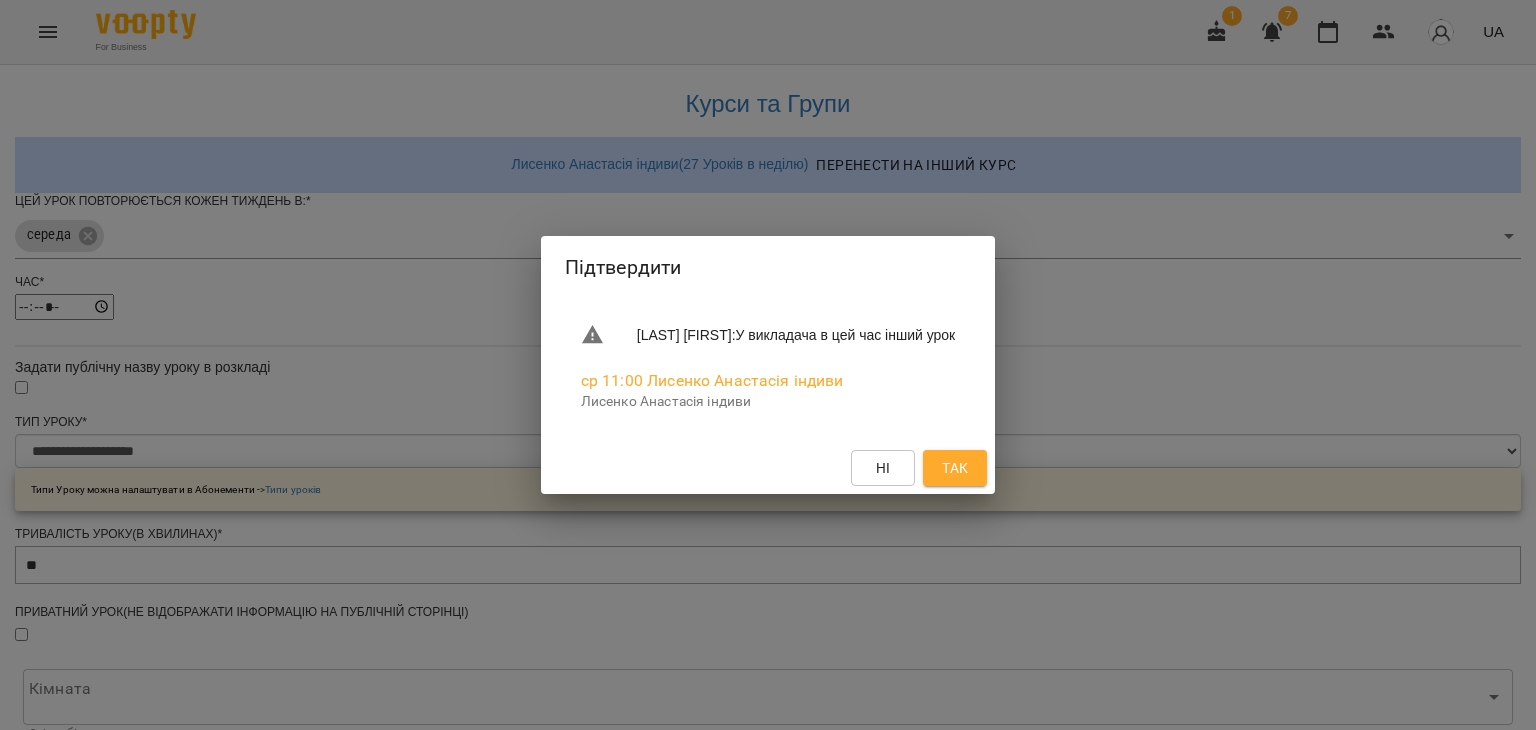 click on "Так" at bounding box center (955, 468) 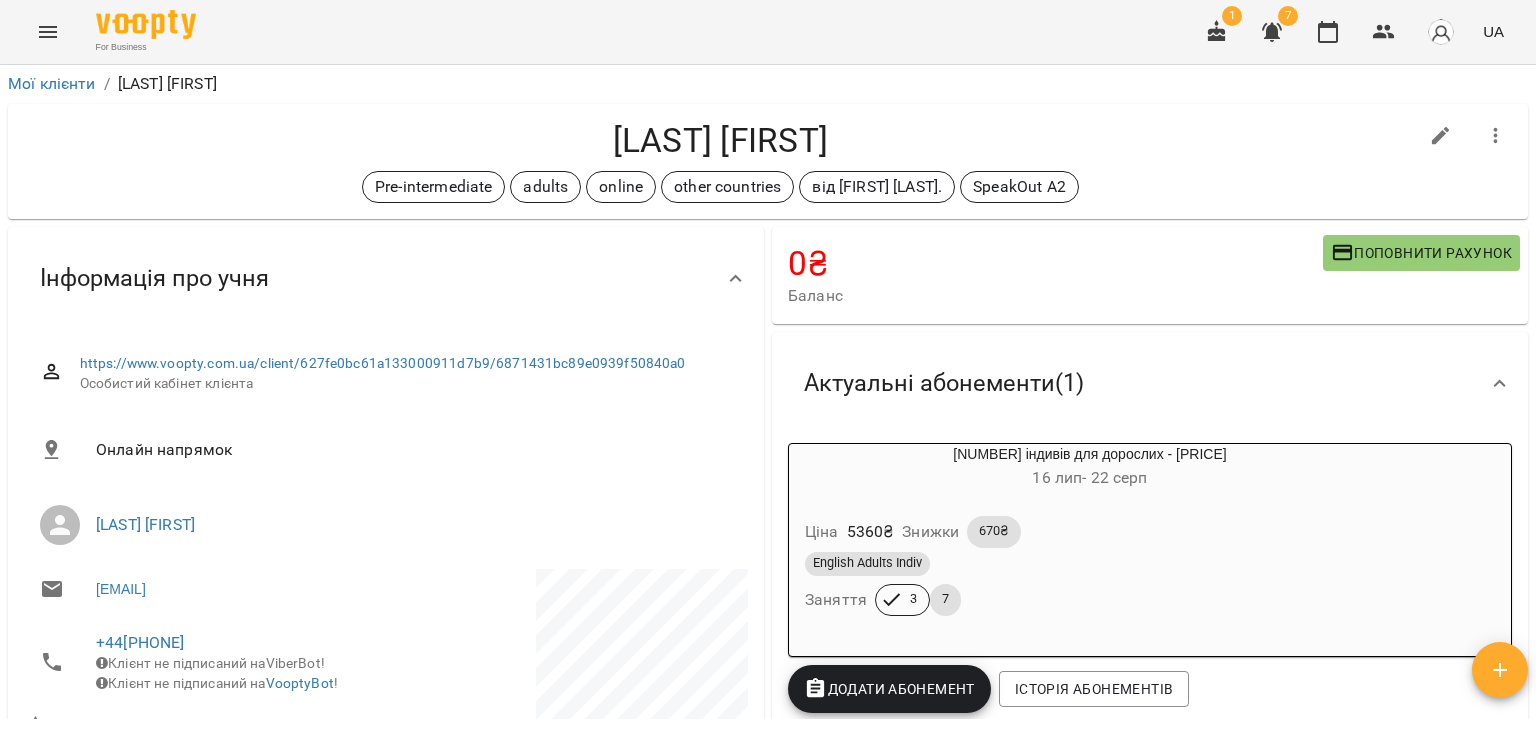 scroll, scrollTop: 0, scrollLeft: 0, axis: both 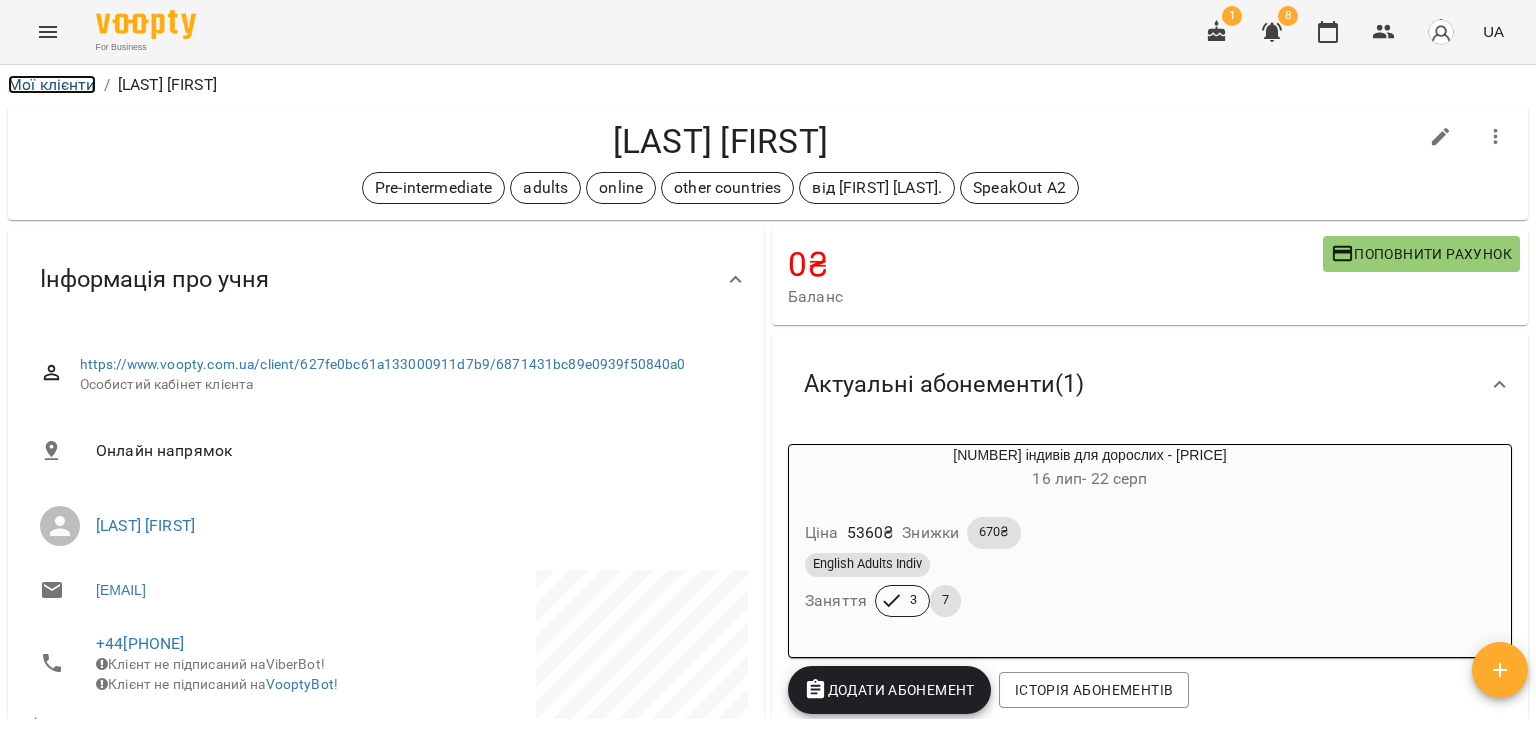 click on "Мої клієнти" at bounding box center (52, 84) 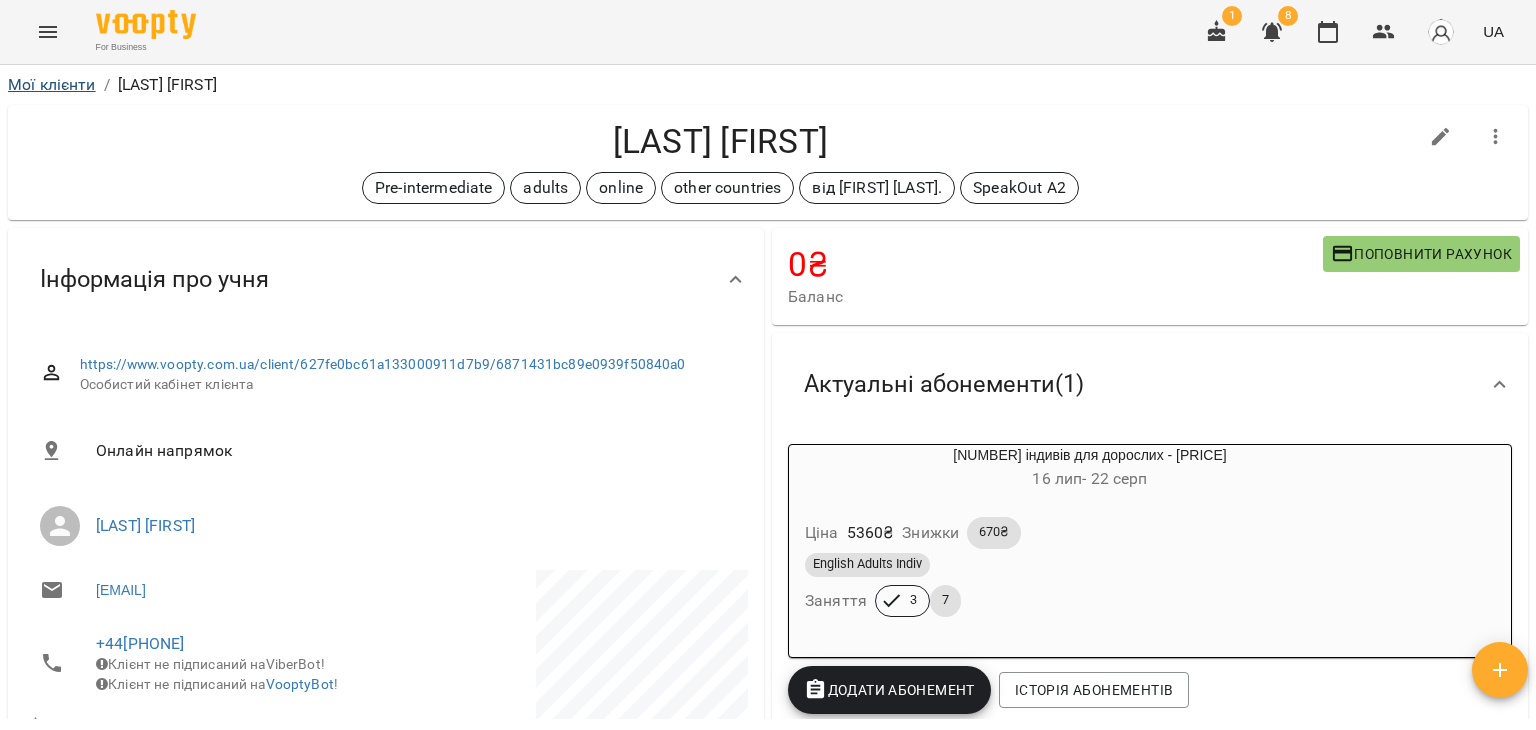 scroll, scrollTop: 0, scrollLeft: 0, axis: both 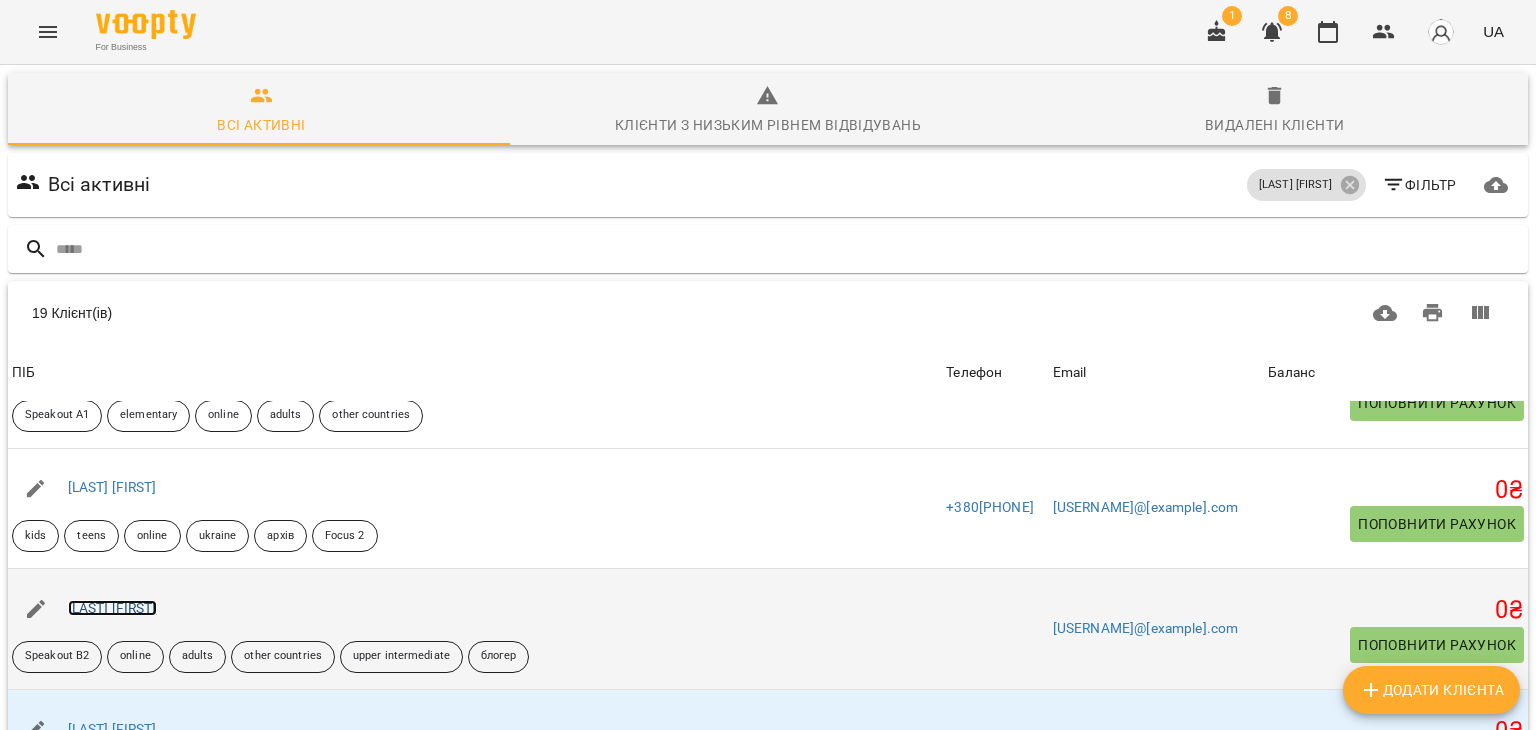 click on "[LAST] [FIRST]" at bounding box center (112, 608) 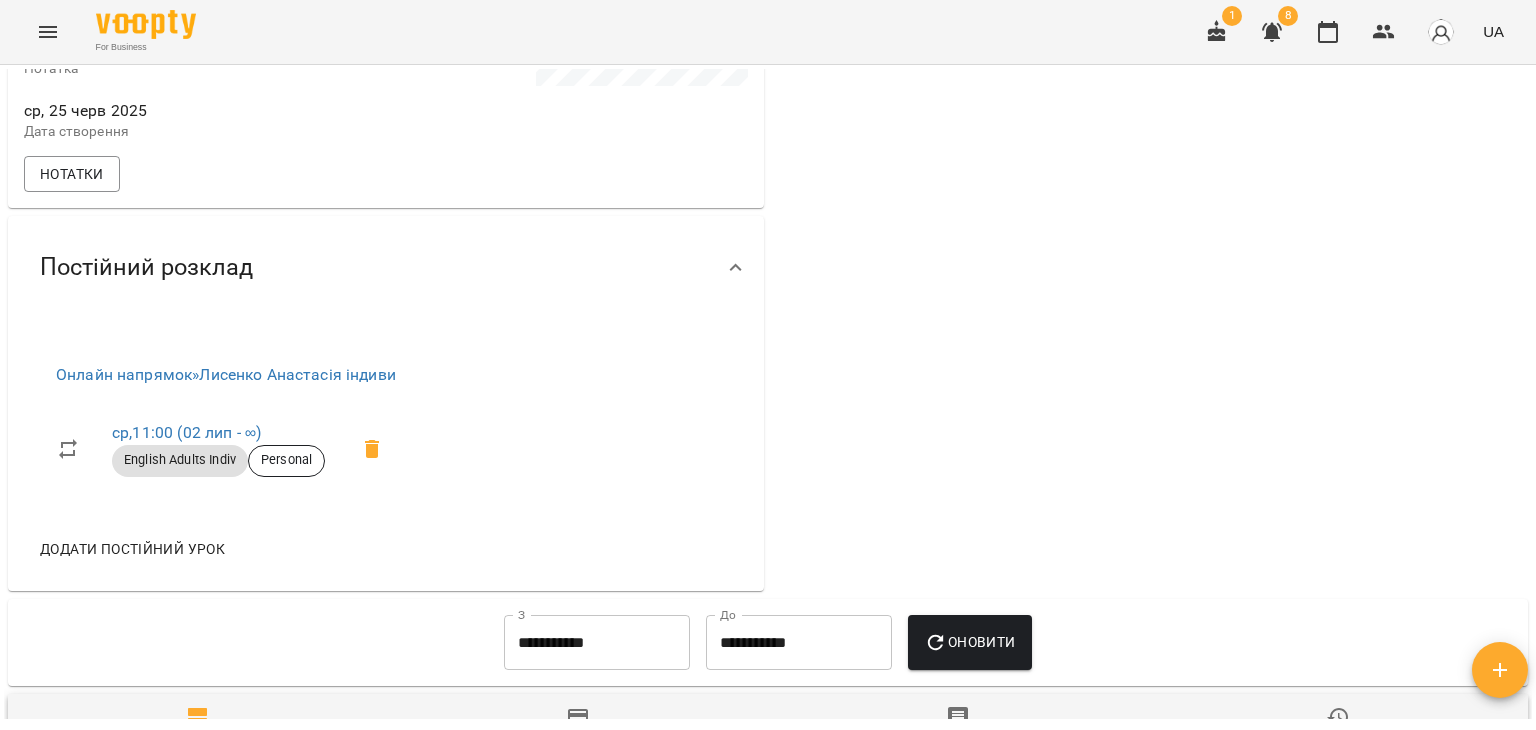 scroll, scrollTop: 700, scrollLeft: 0, axis: vertical 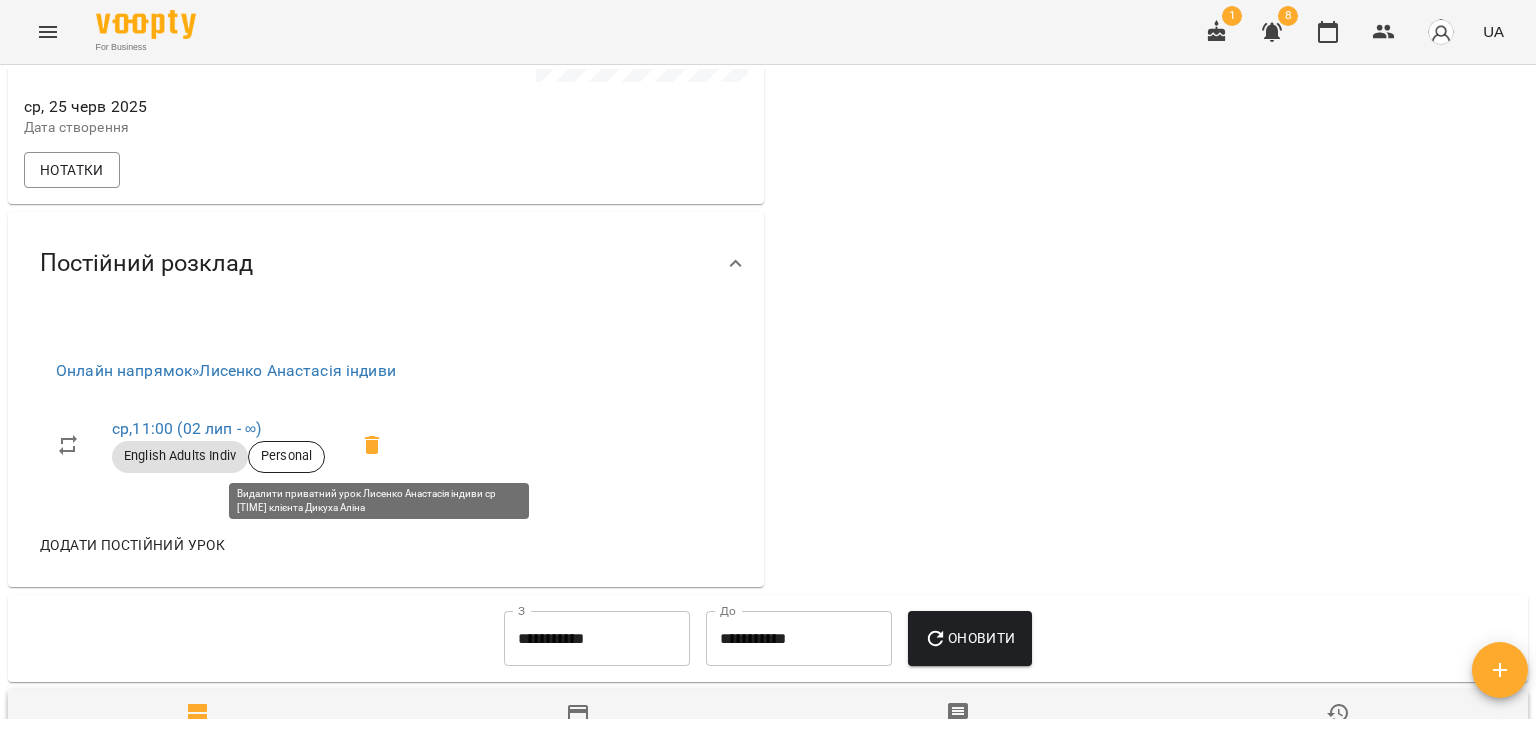 click 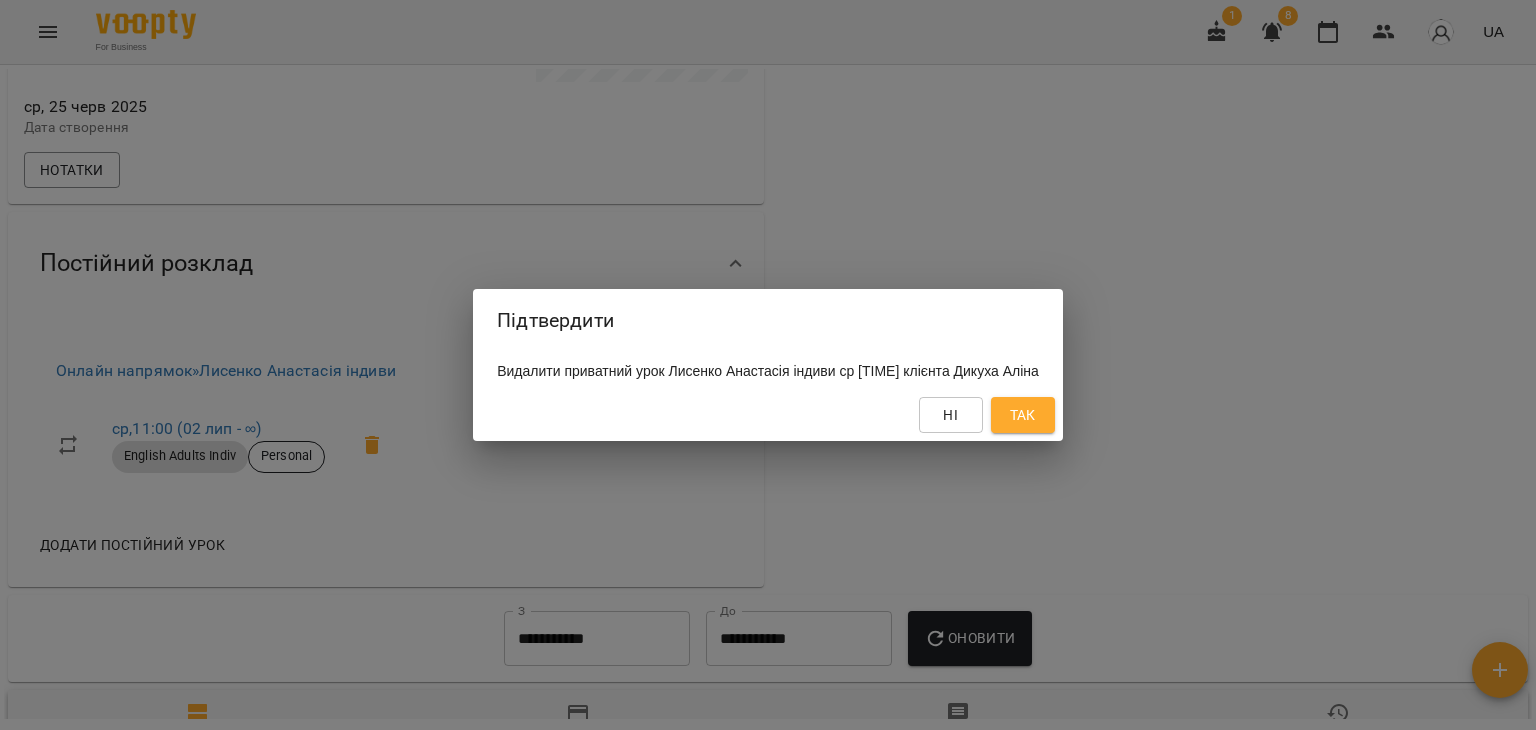 click on "Так" at bounding box center [1023, 415] 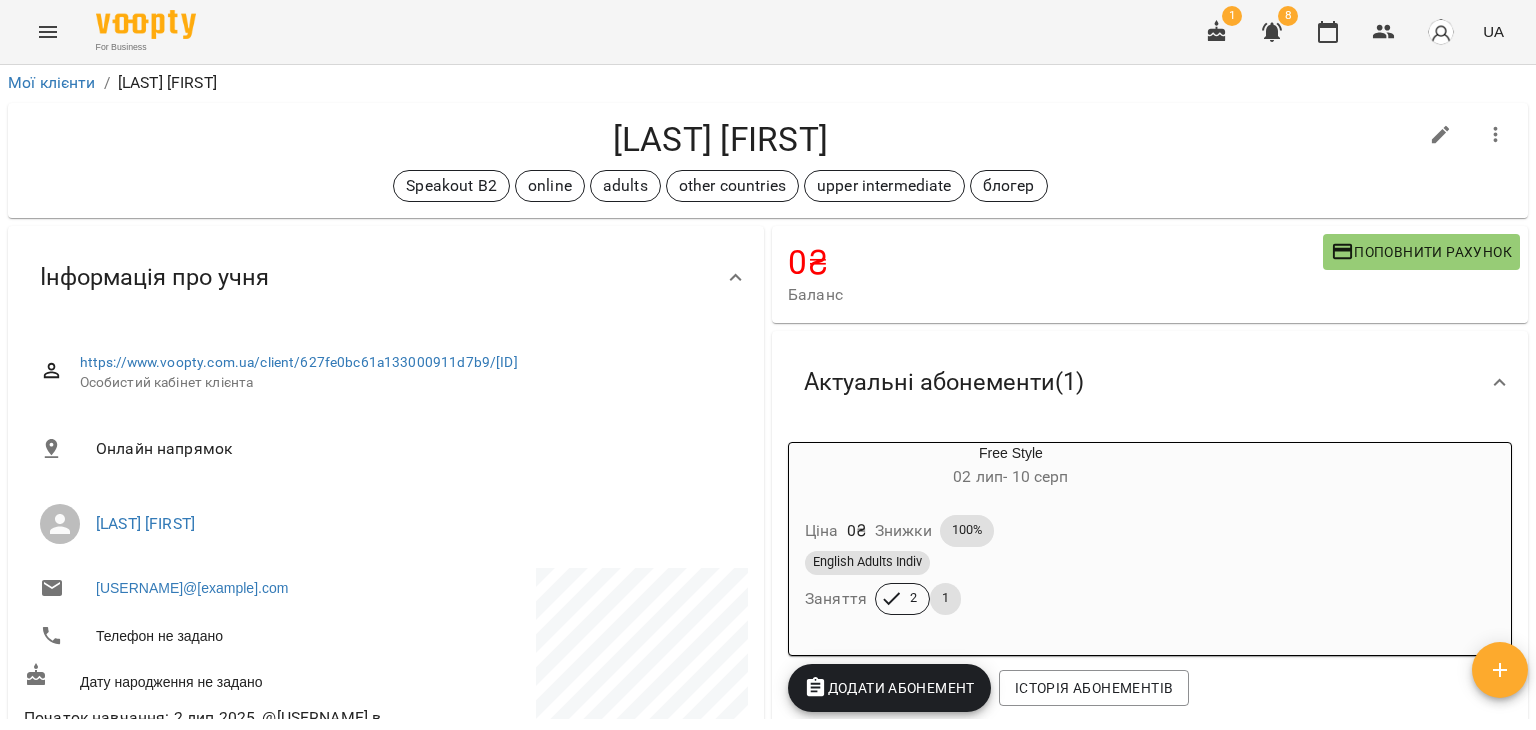 scroll, scrollTop: 0, scrollLeft: 0, axis: both 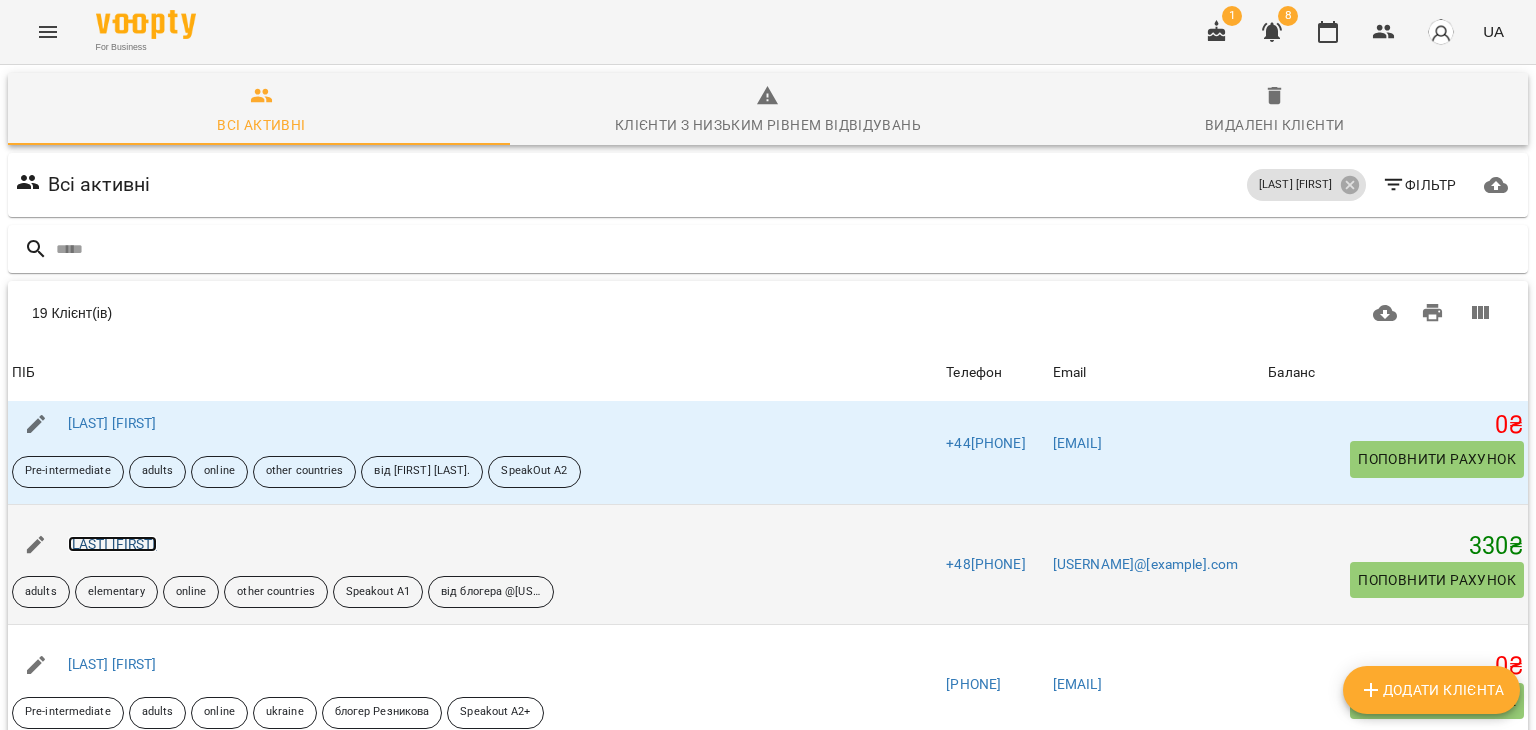 click on "[LAST NAME] [FIRST NAME]" at bounding box center (112, 544) 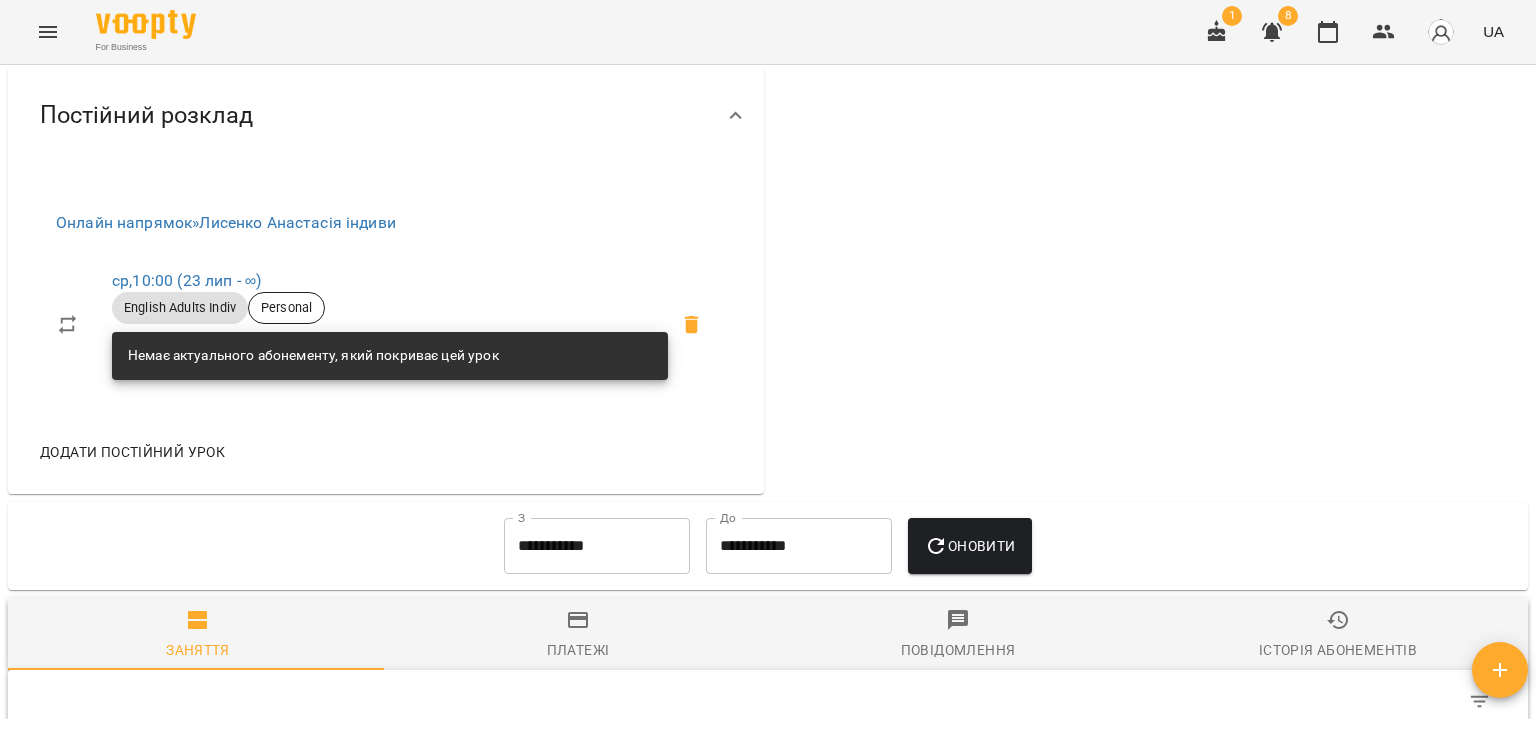 scroll, scrollTop: 1000, scrollLeft: 0, axis: vertical 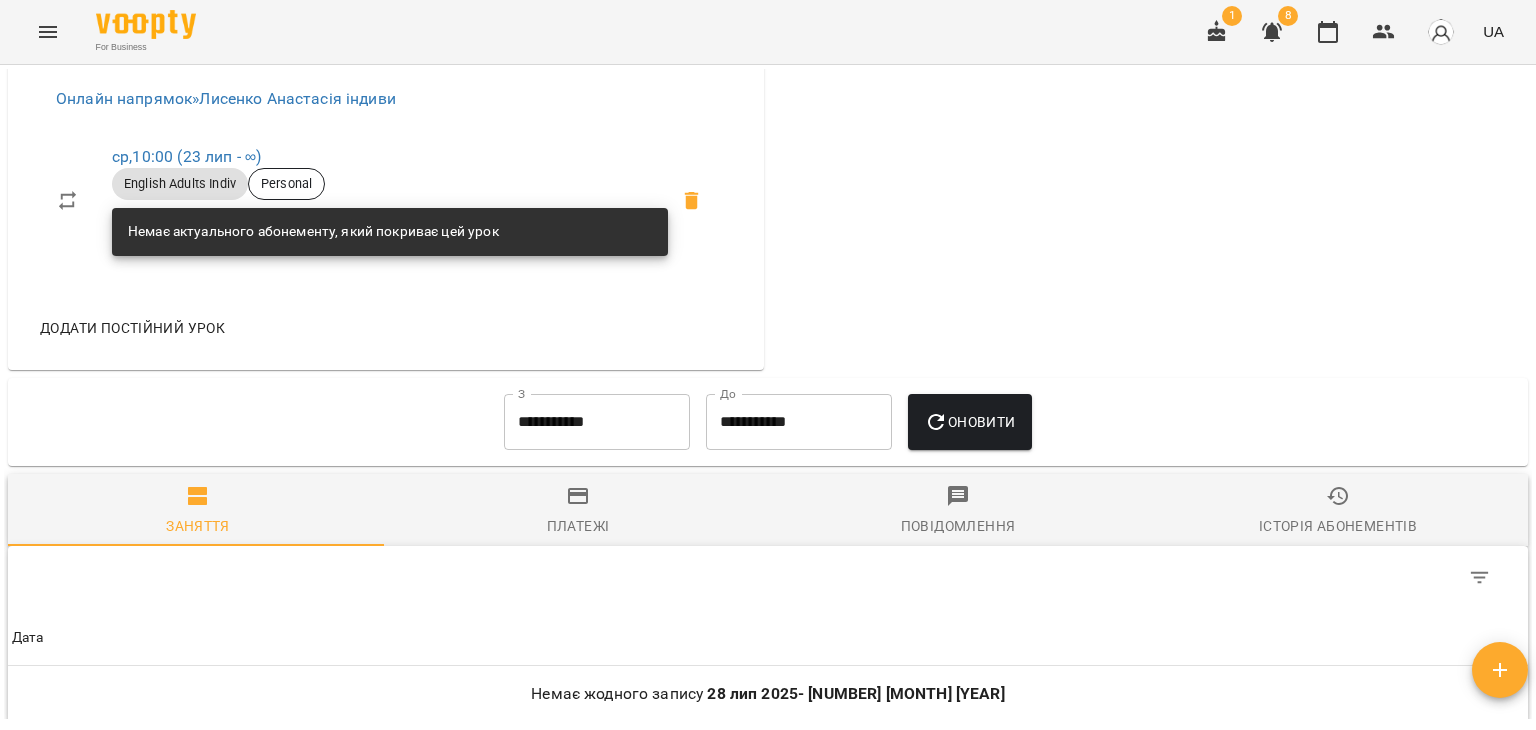 click on "**********" at bounding box center [597, 422] 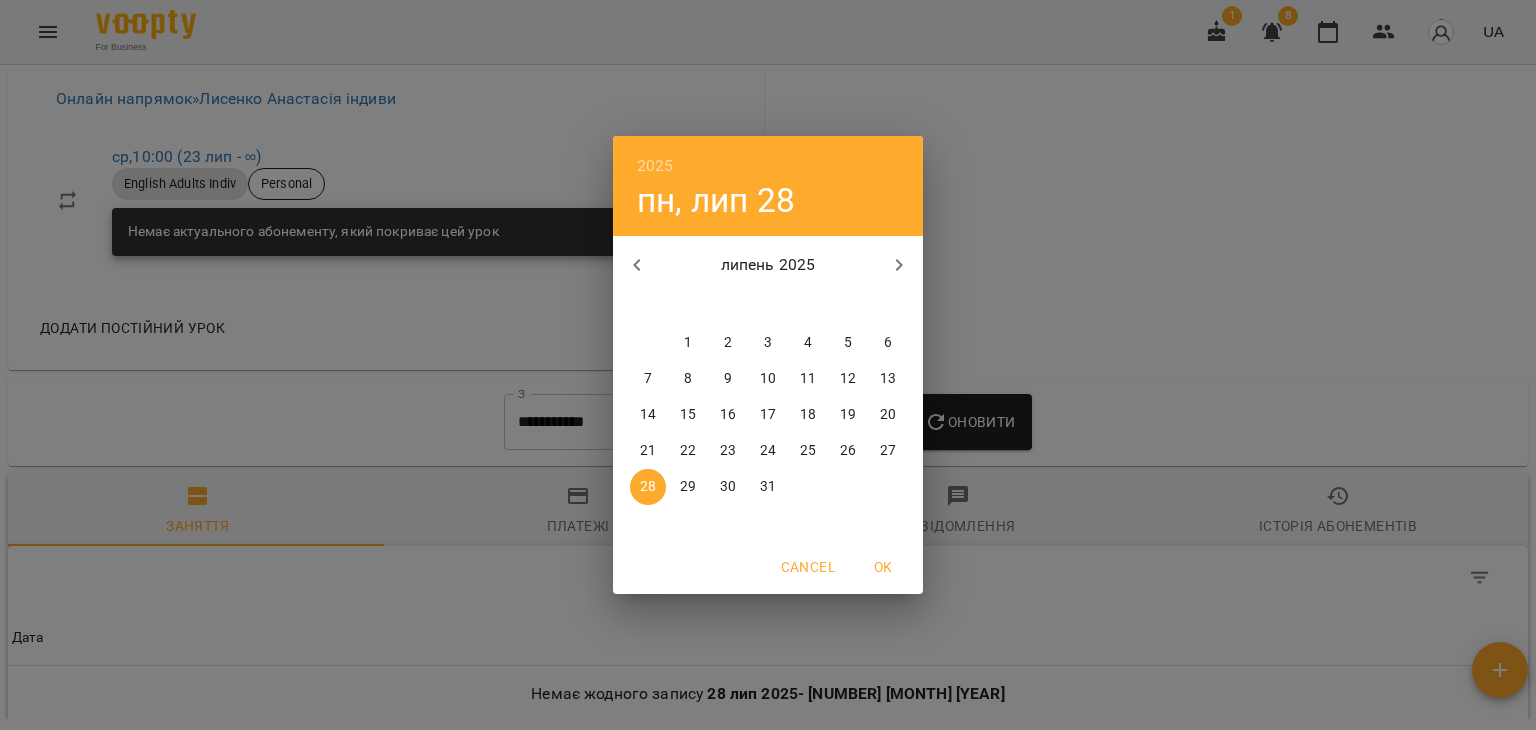 click 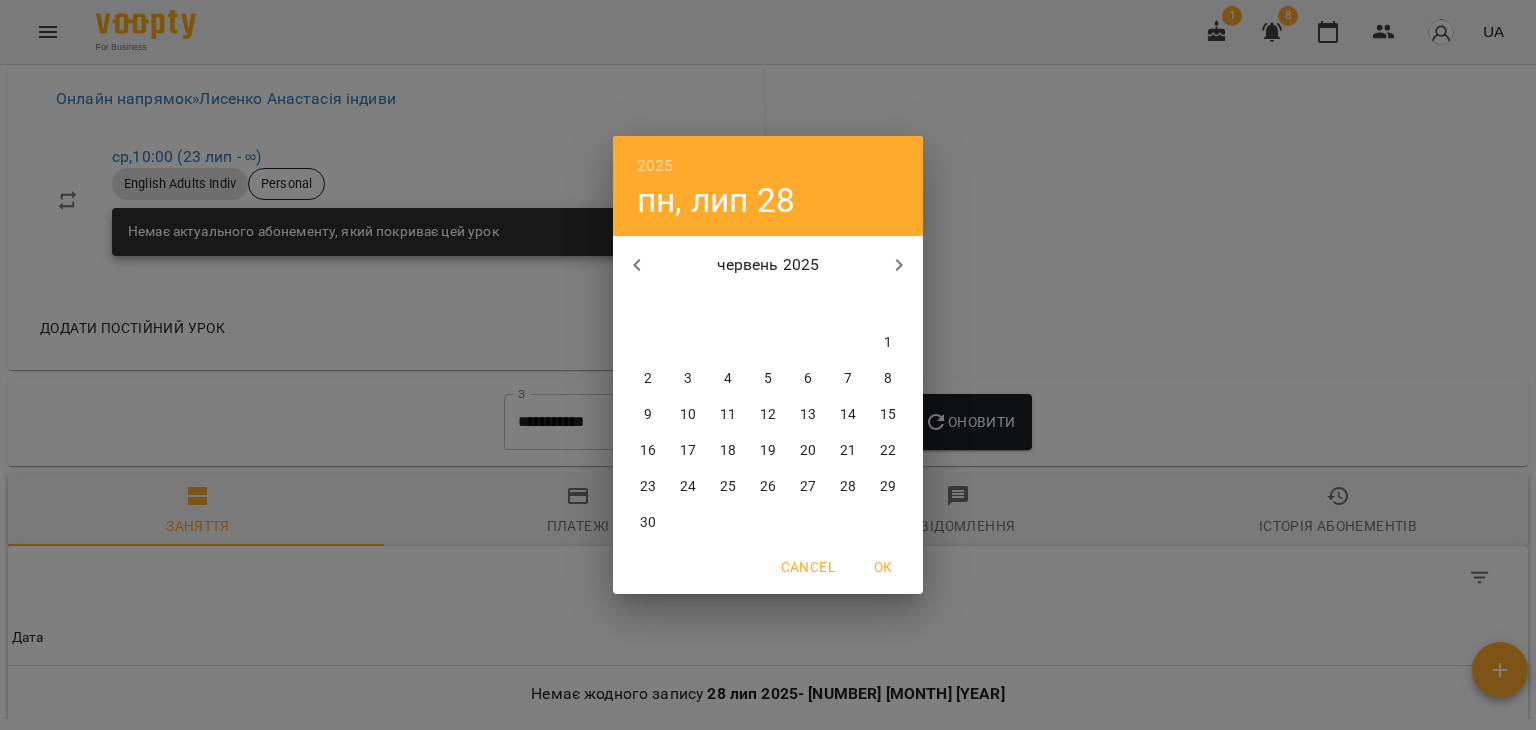 click on "1" at bounding box center (888, 343) 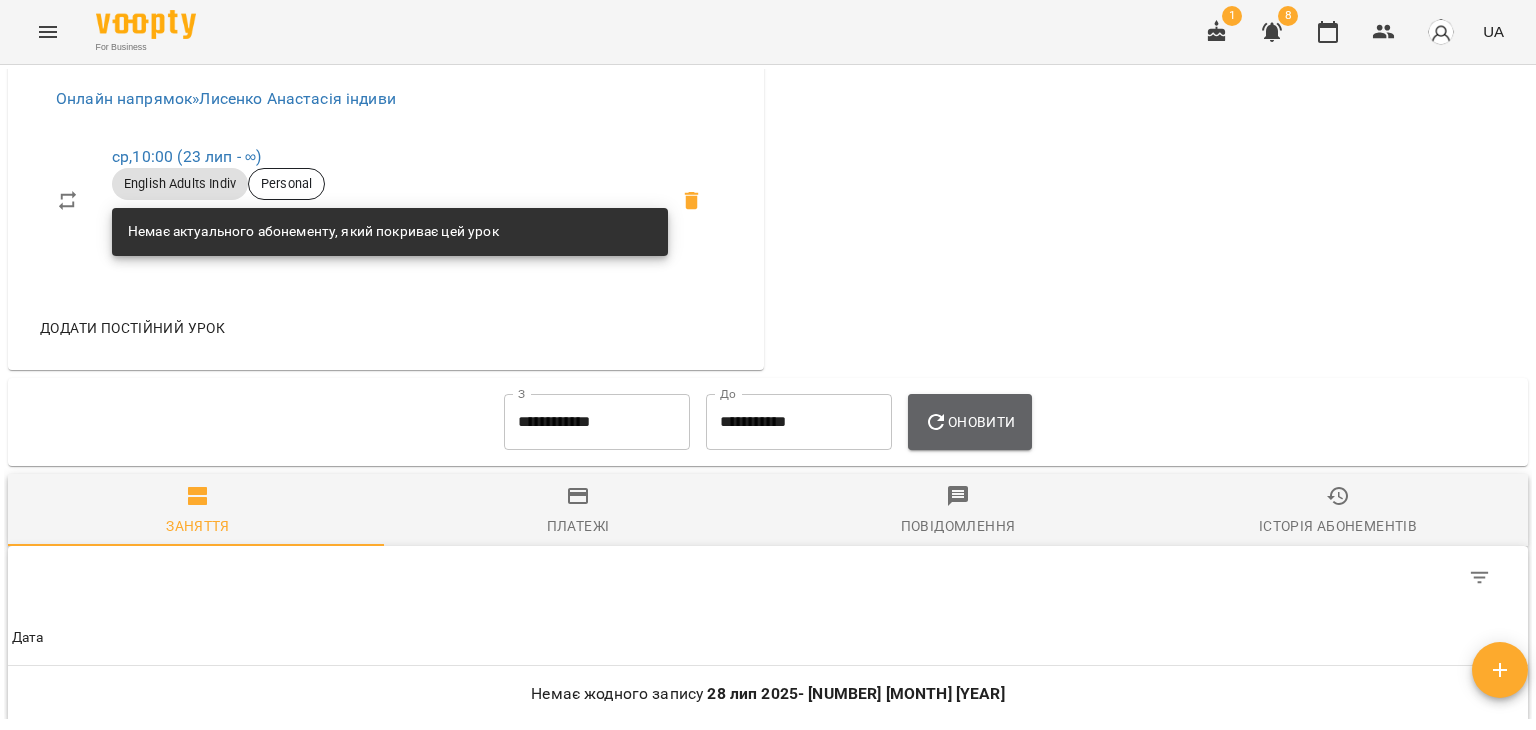 click on "Оновити" at bounding box center [969, 422] 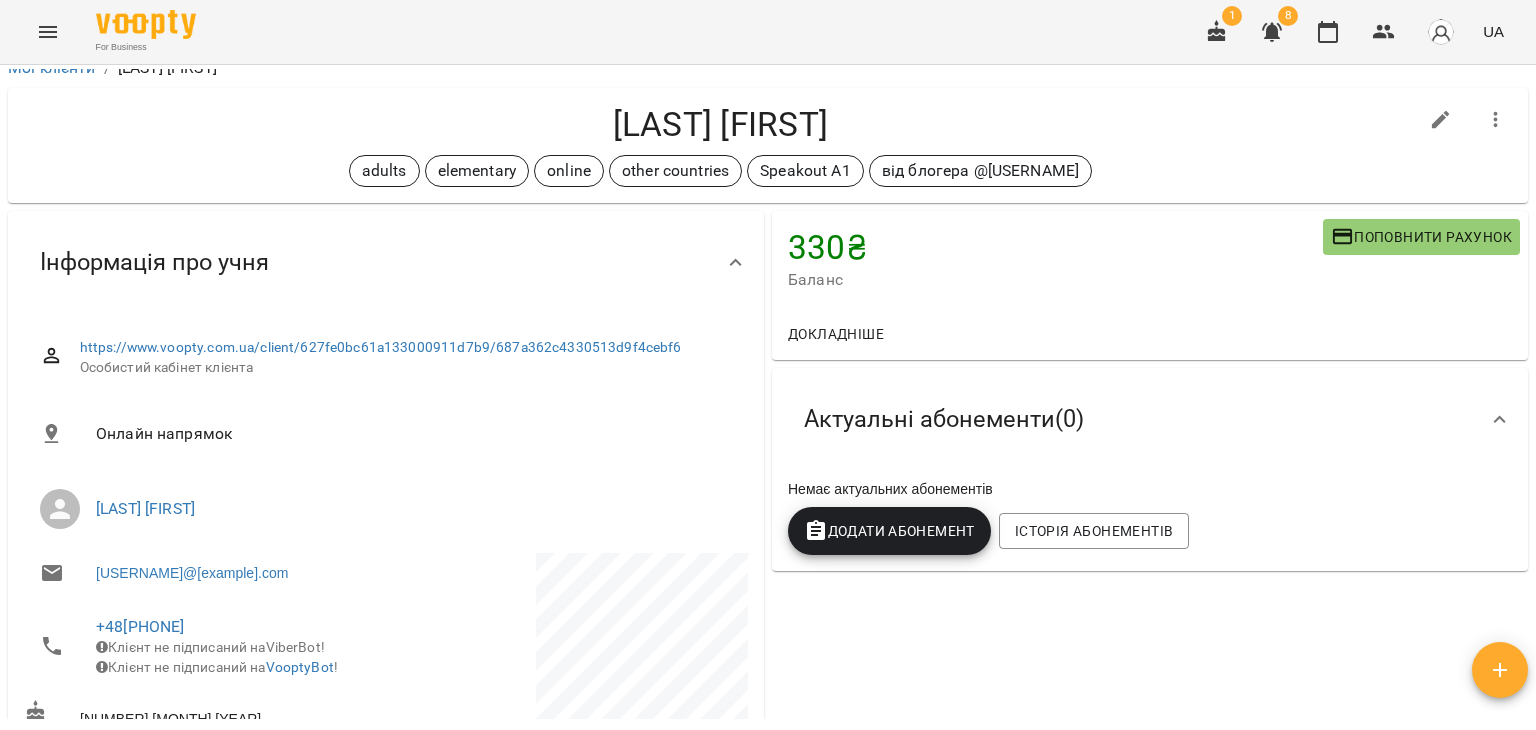 scroll, scrollTop: 0, scrollLeft: 0, axis: both 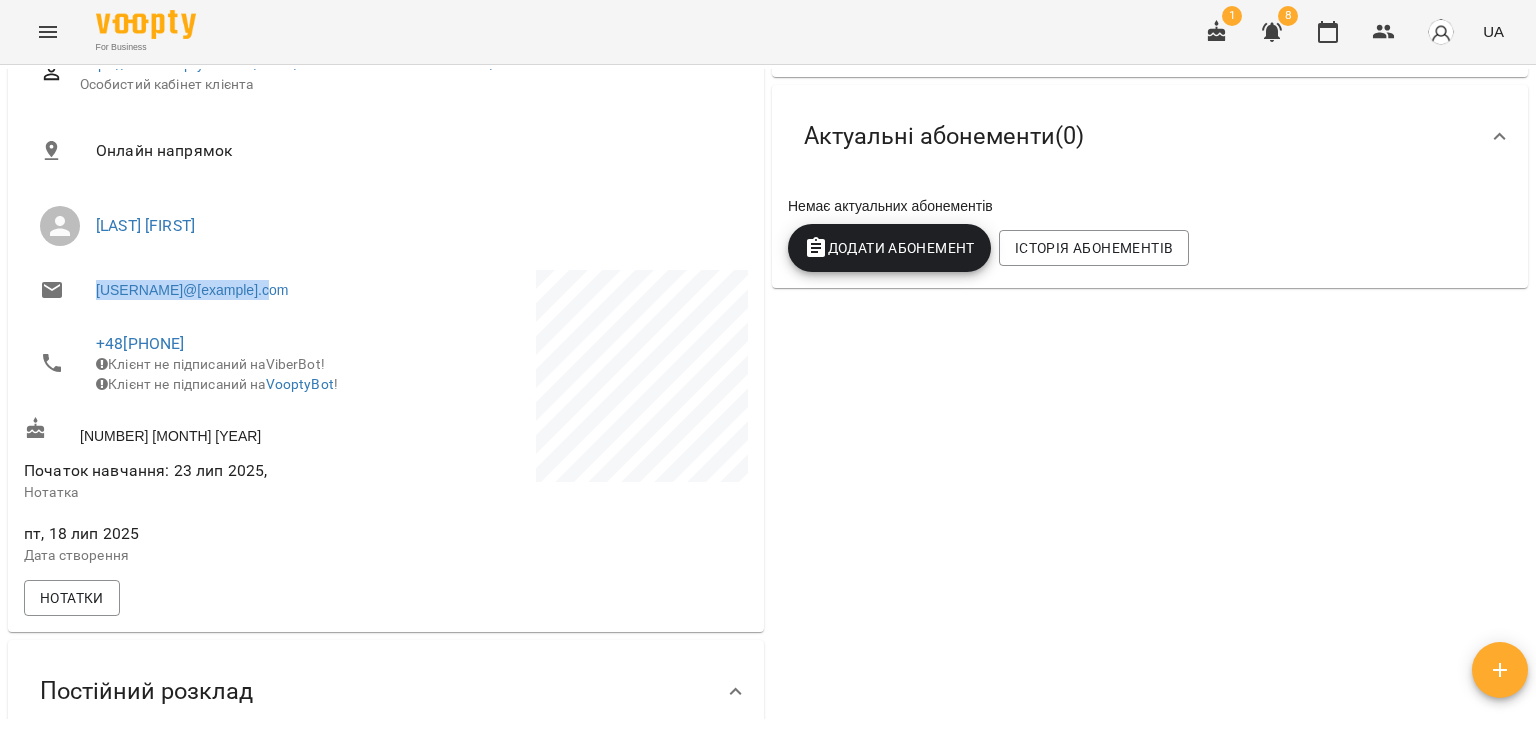 drag, startPoint x: 292, startPoint y: 289, endPoint x: 92, endPoint y: 291, distance: 200.01 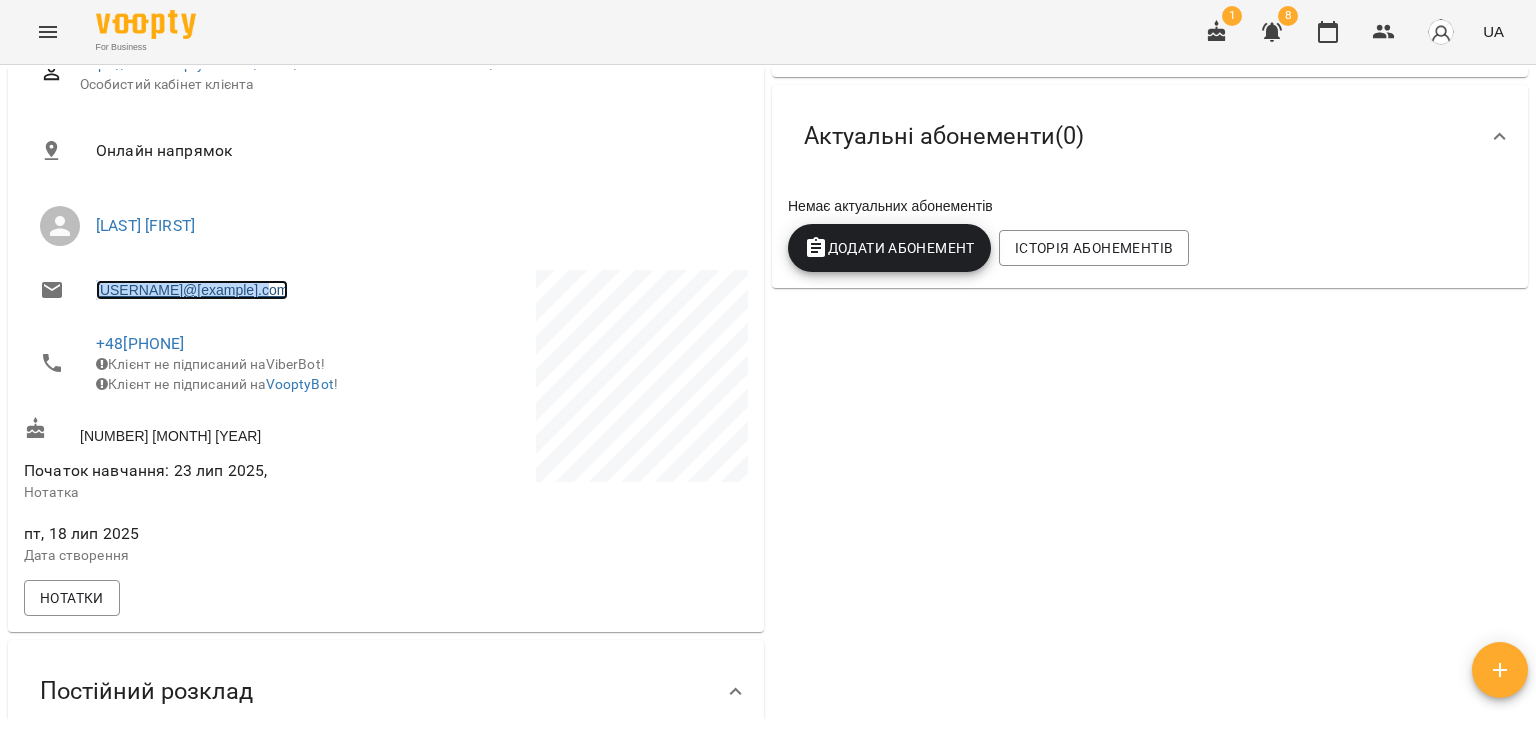 copy on "[EMAIL]" 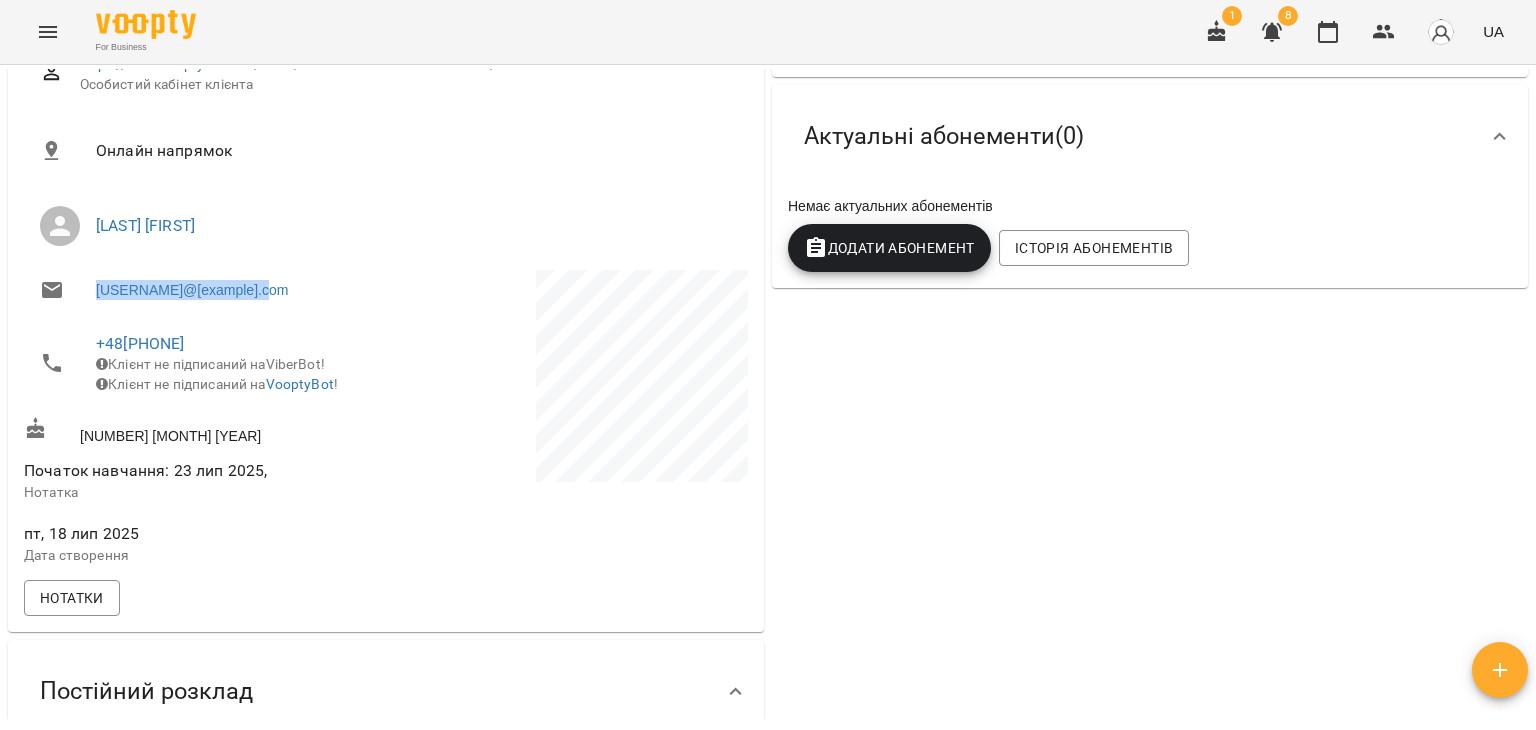 drag, startPoint x: 211, startPoint y: 345, endPoint x: 124, endPoint y: 353, distance: 87.36704 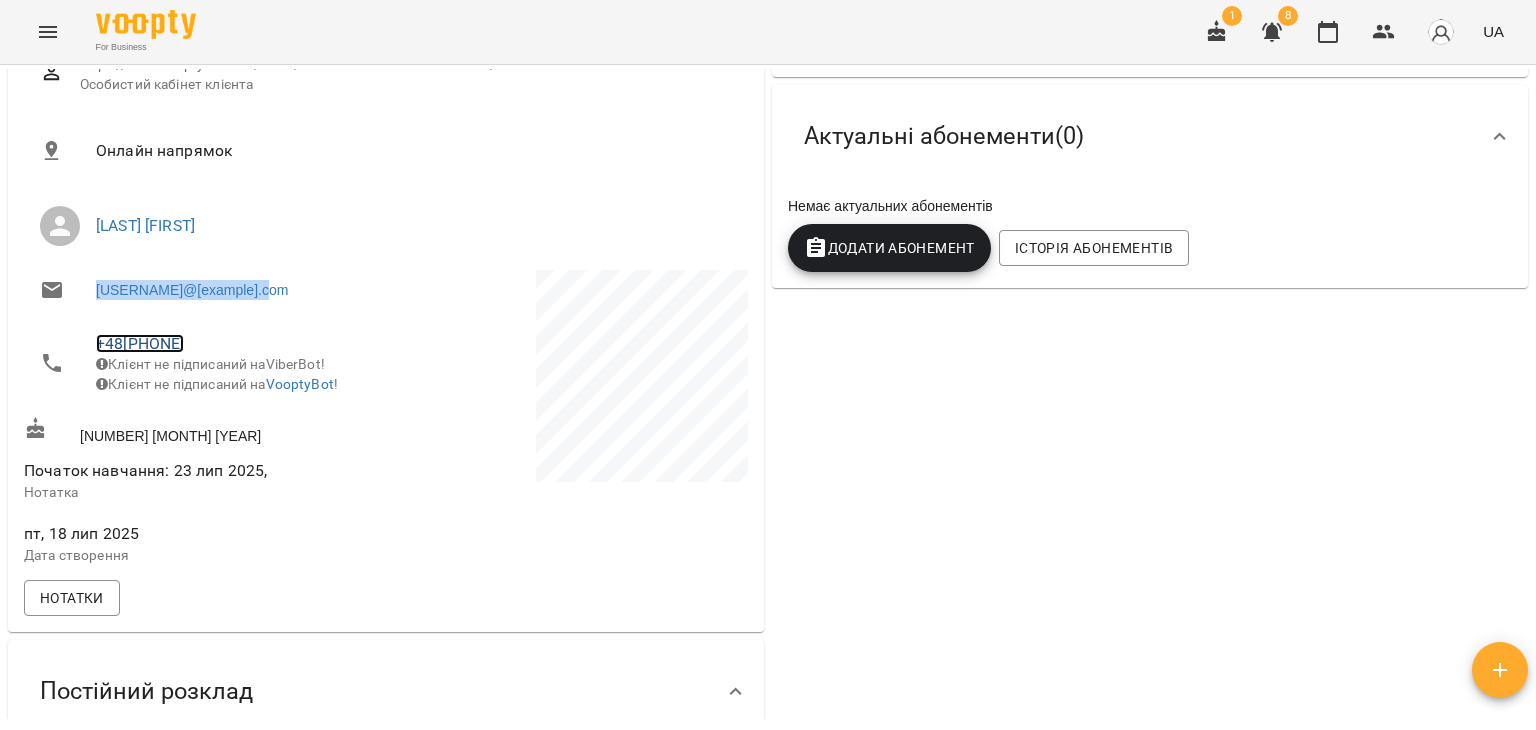 copy on "453364905" 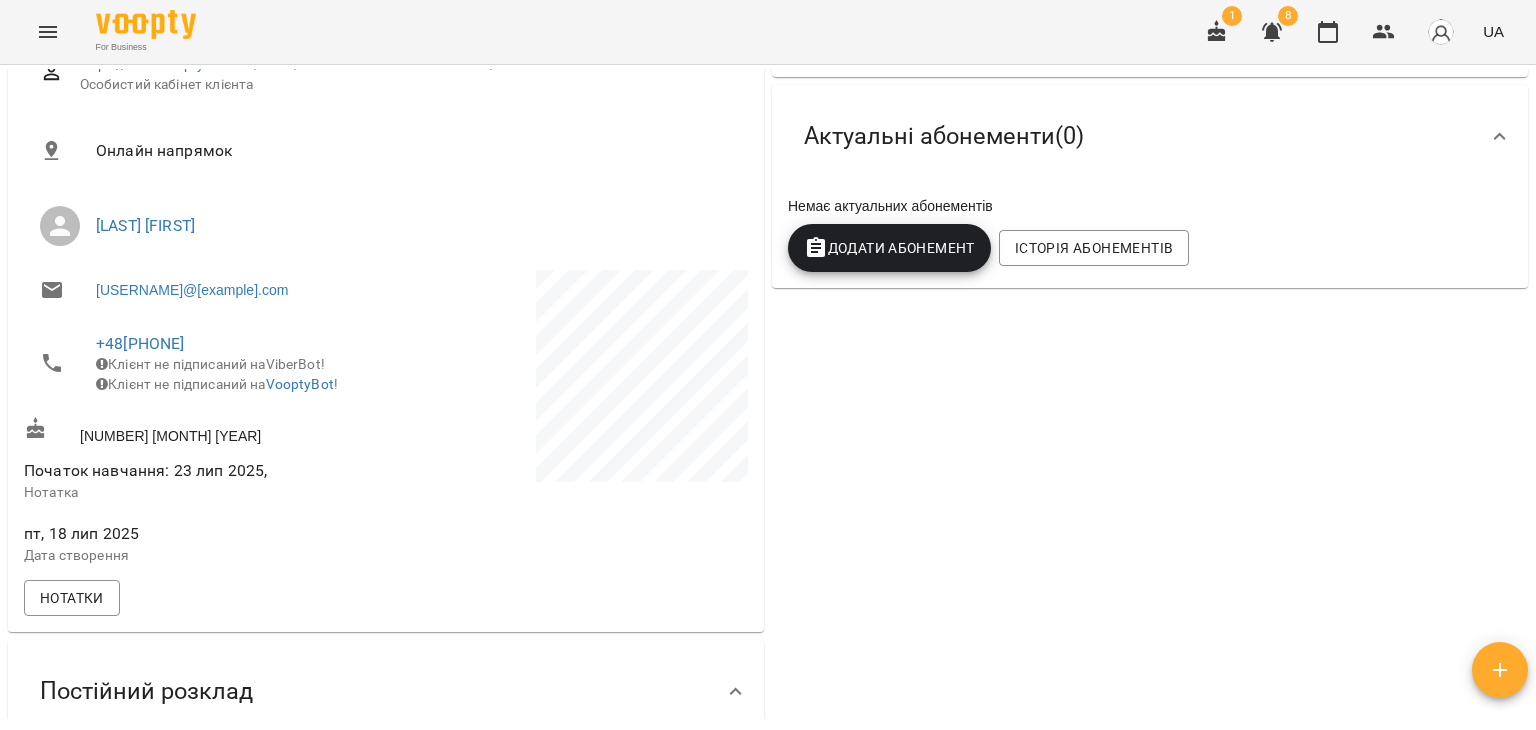click at bounding box center [569, 379] 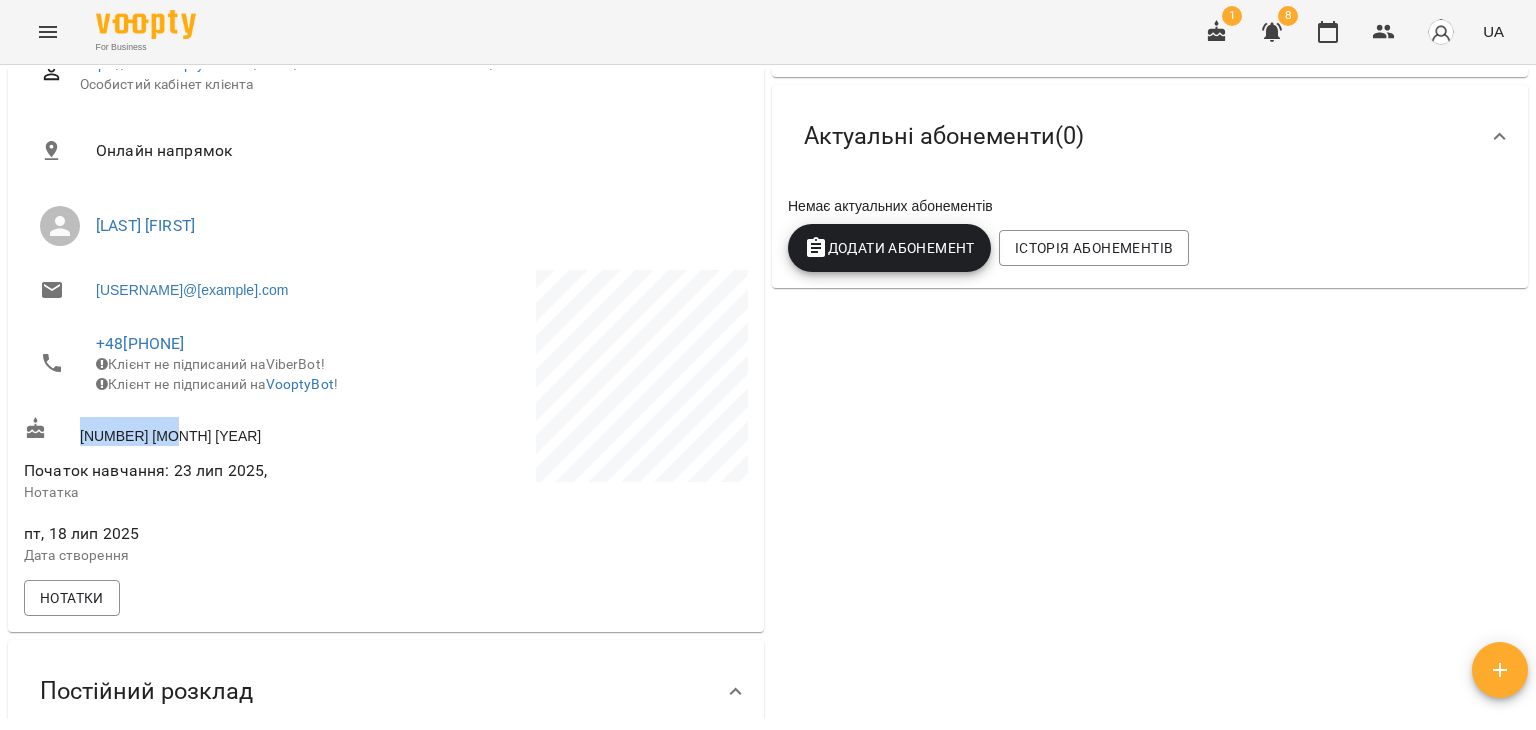 drag, startPoint x: 82, startPoint y: 448, endPoint x: 180, endPoint y: 444, distance: 98.0816 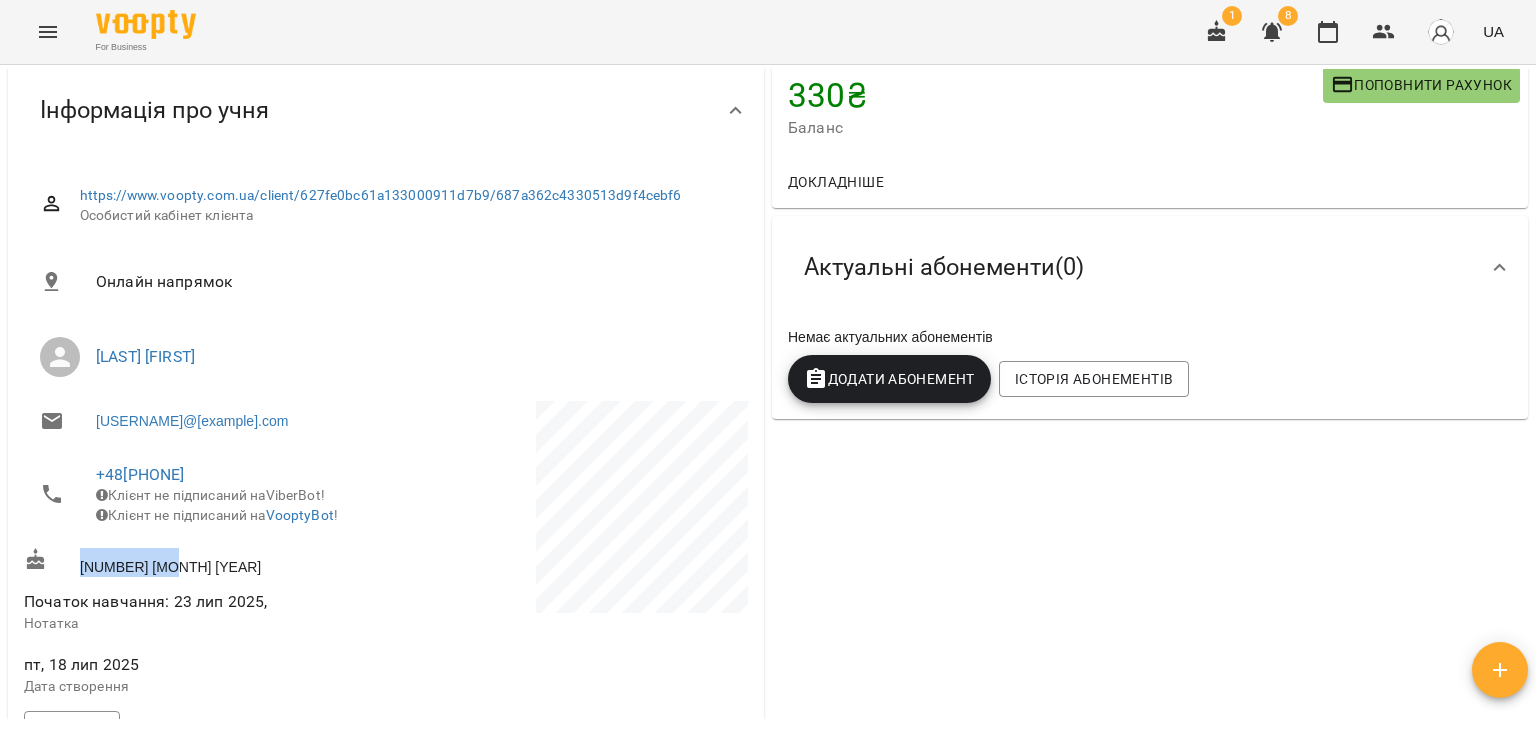 scroll, scrollTop: 504, scrollLeft: 0, axis: vertical 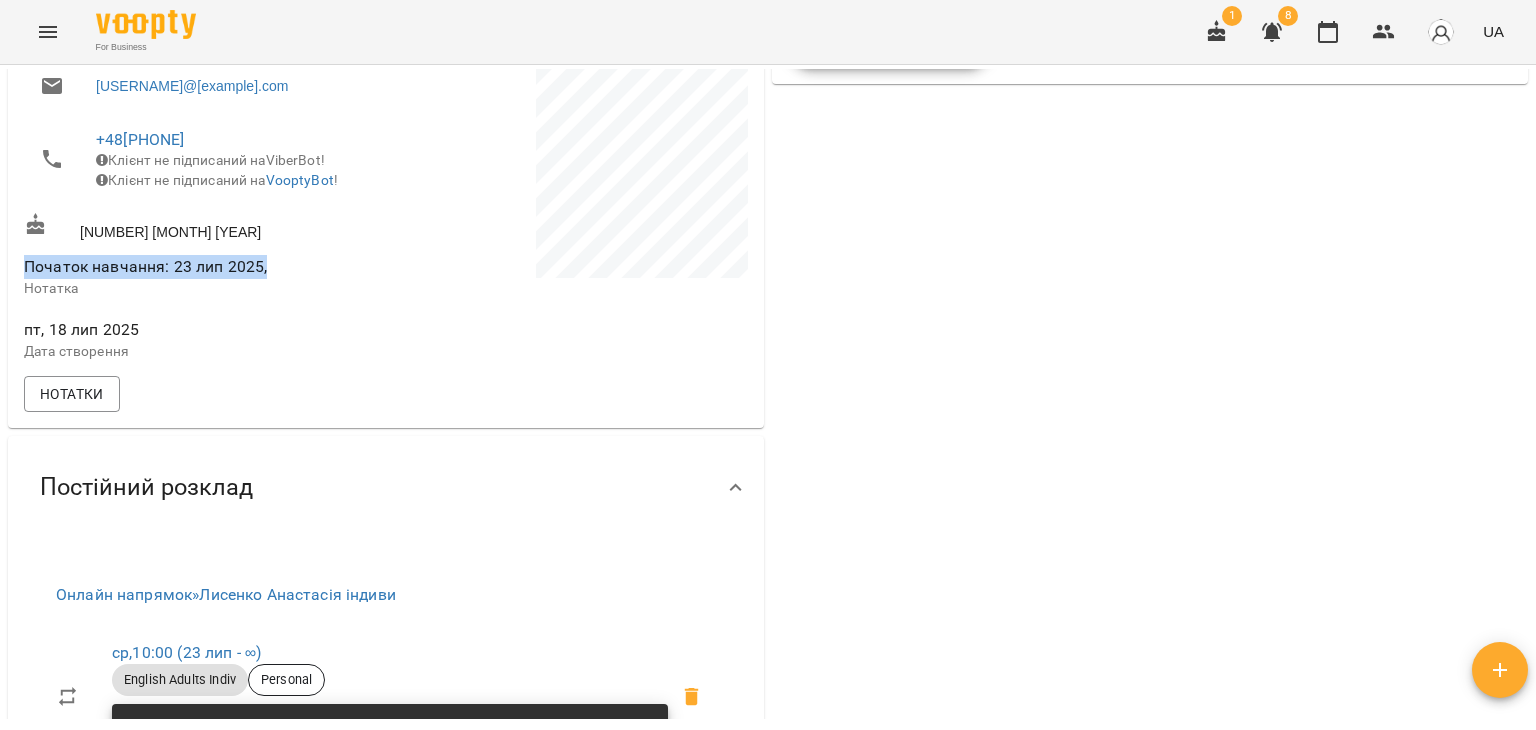 drag, startPoint x: 26, startPoint y: 279, endPoint x: 277, endPoint y: 272, distance: 251.0976 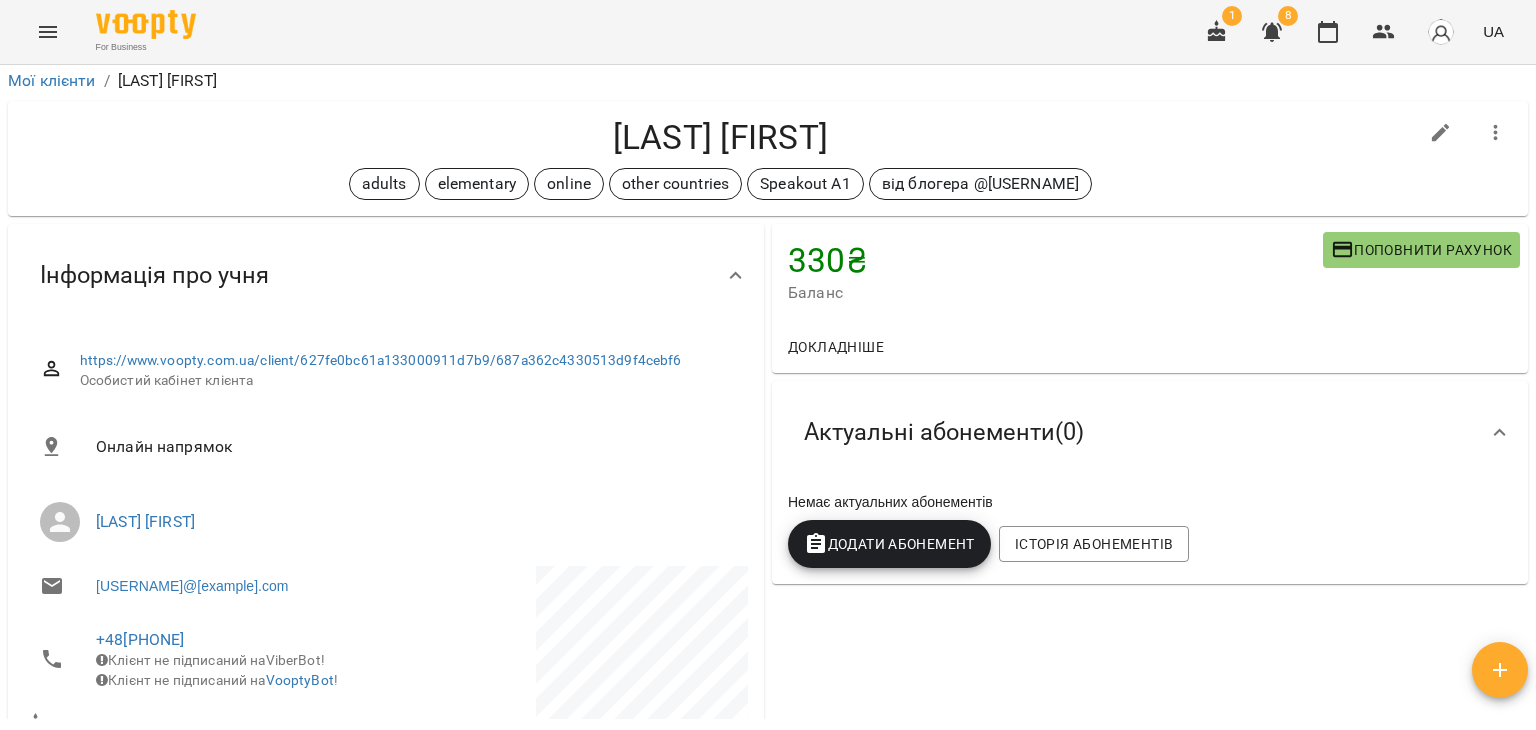 scroll, scrollTop: 0, scrollLeft: 0, axis: both 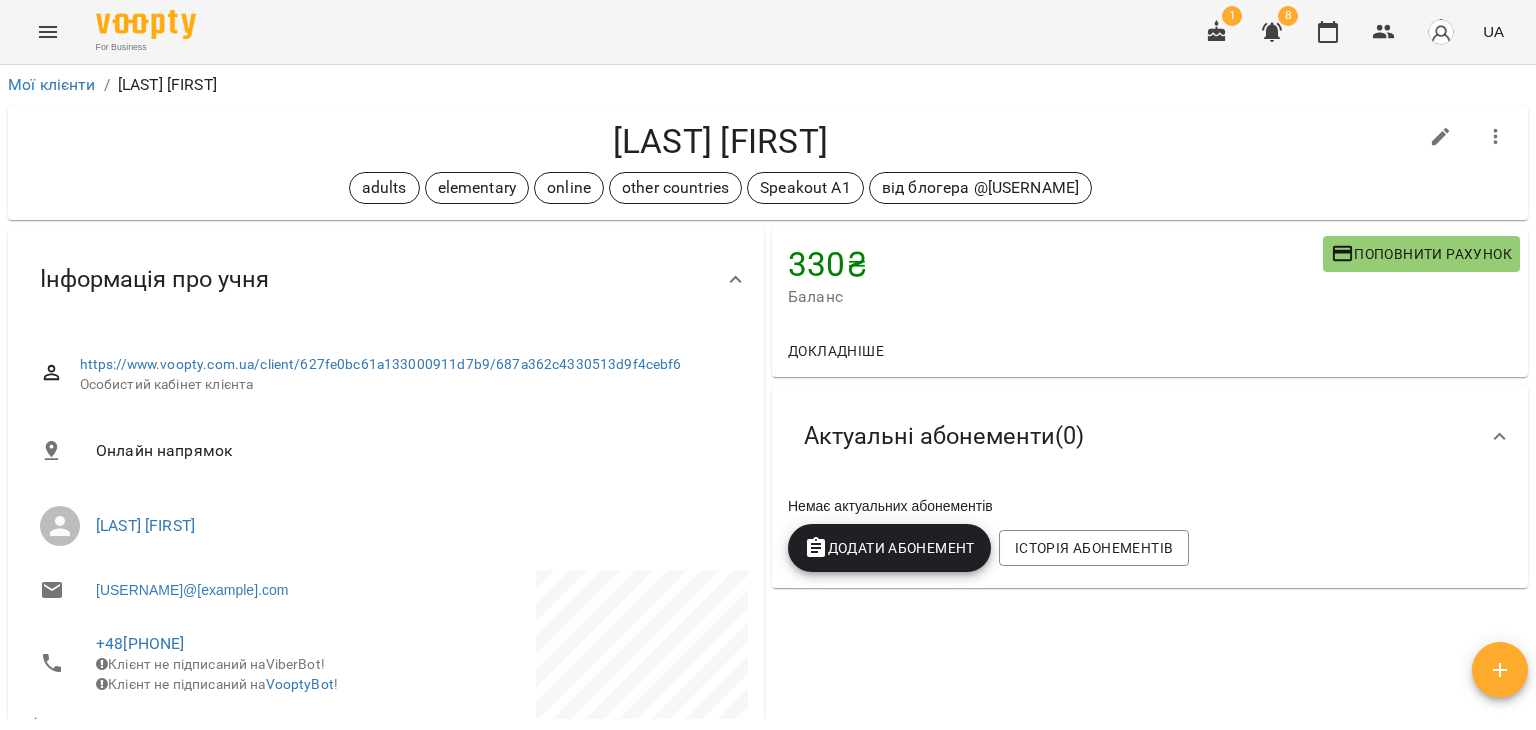 click at bounding box center [1441, 137] 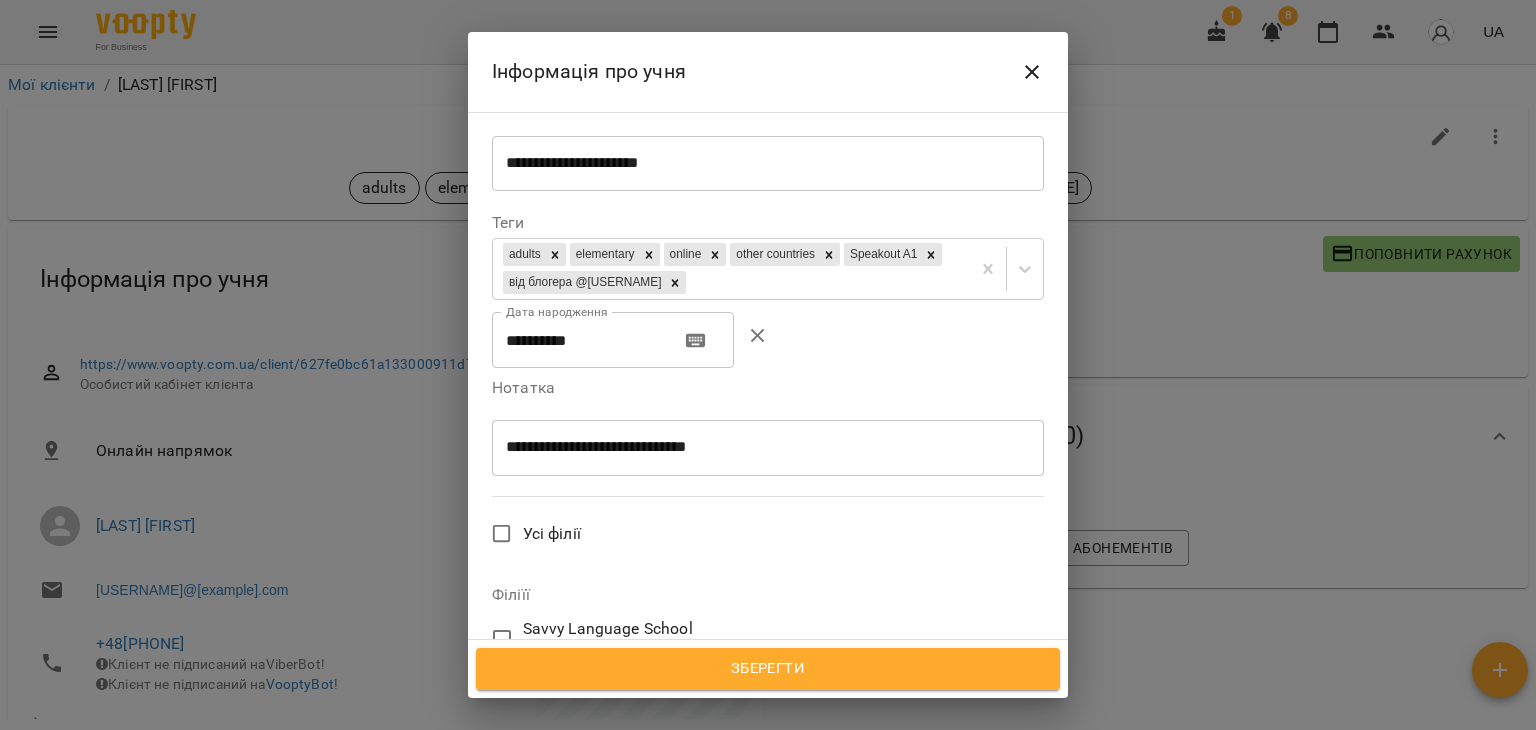 scroll, scrollTop: 500, scrollLeft: 0, axis: vertical 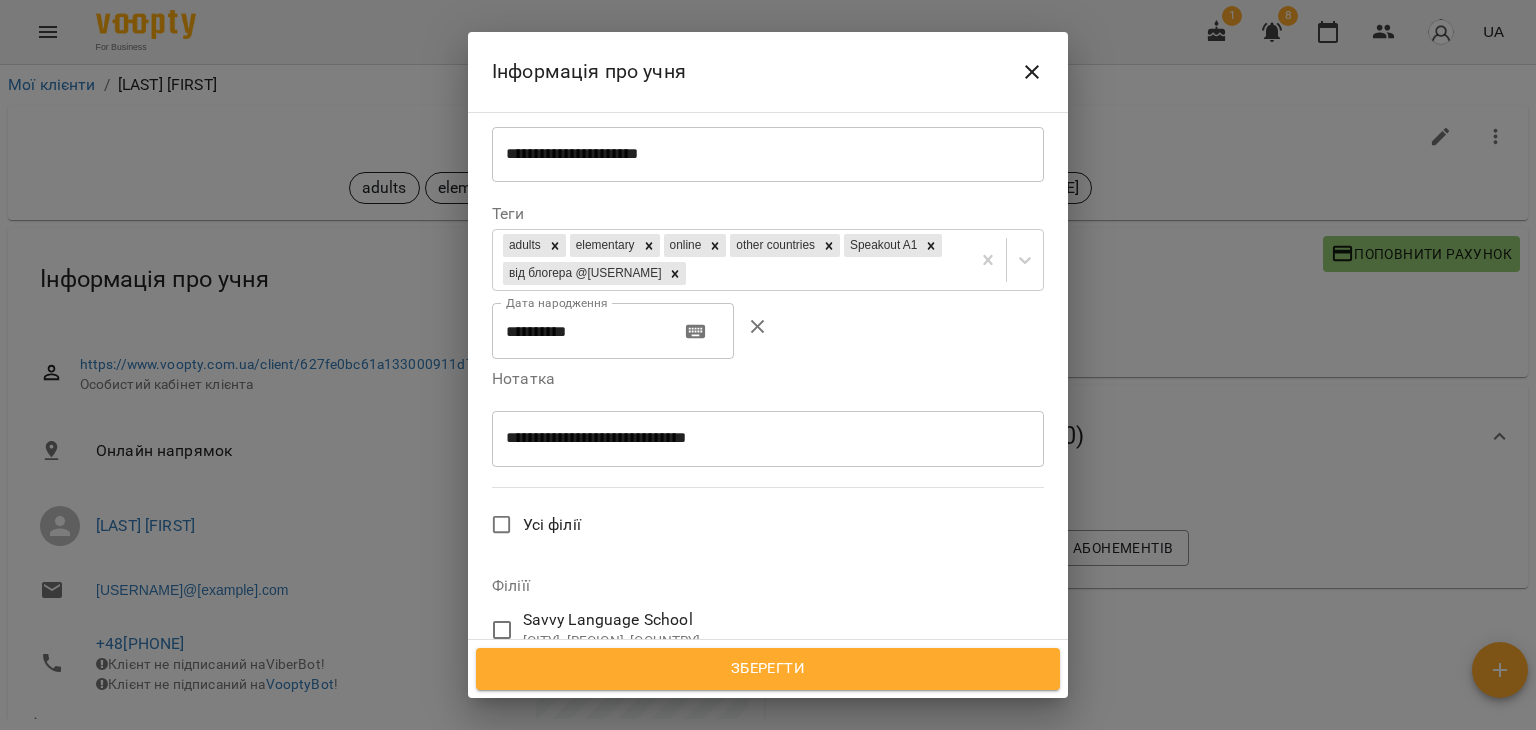 click on "**********" at bounding box center [760, 438] 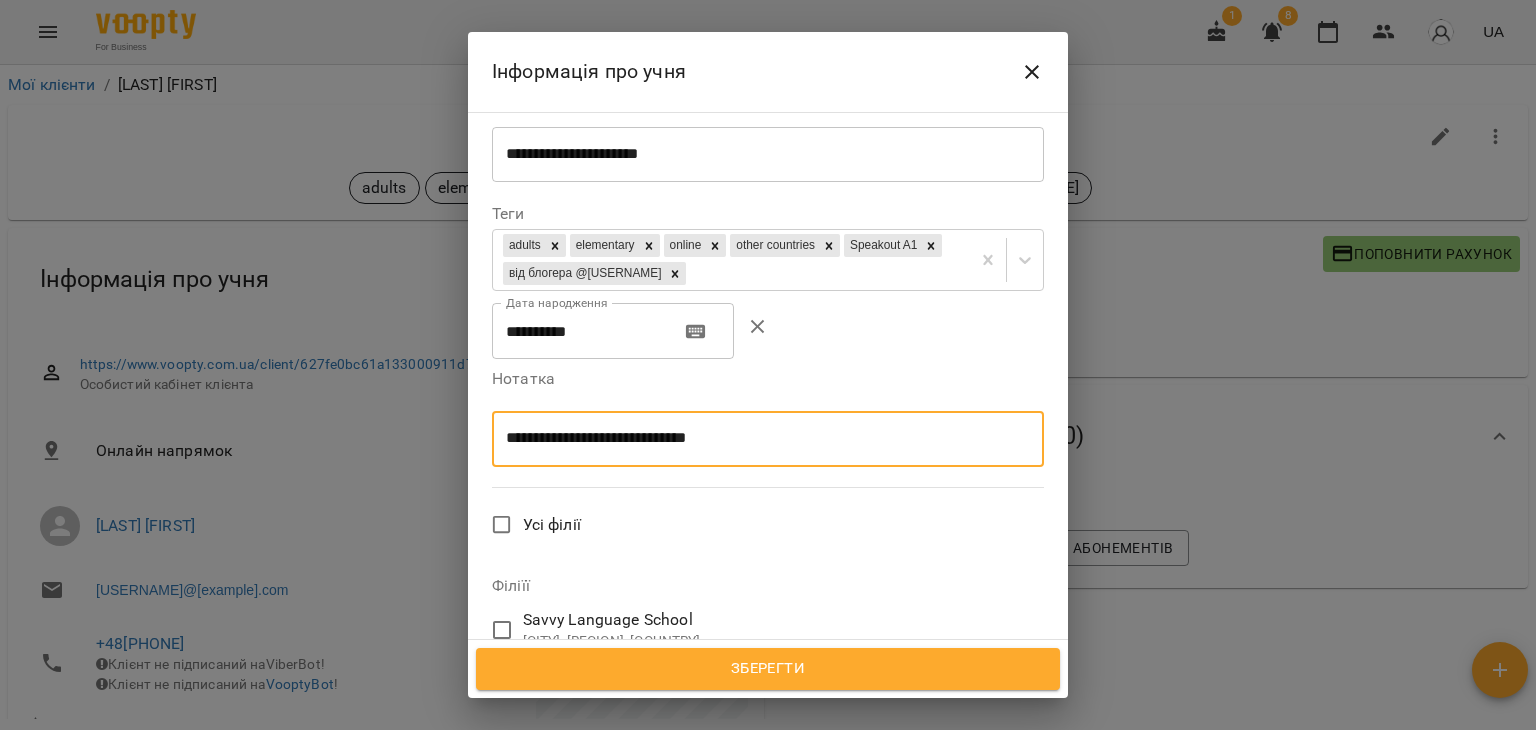 paste on "**********" 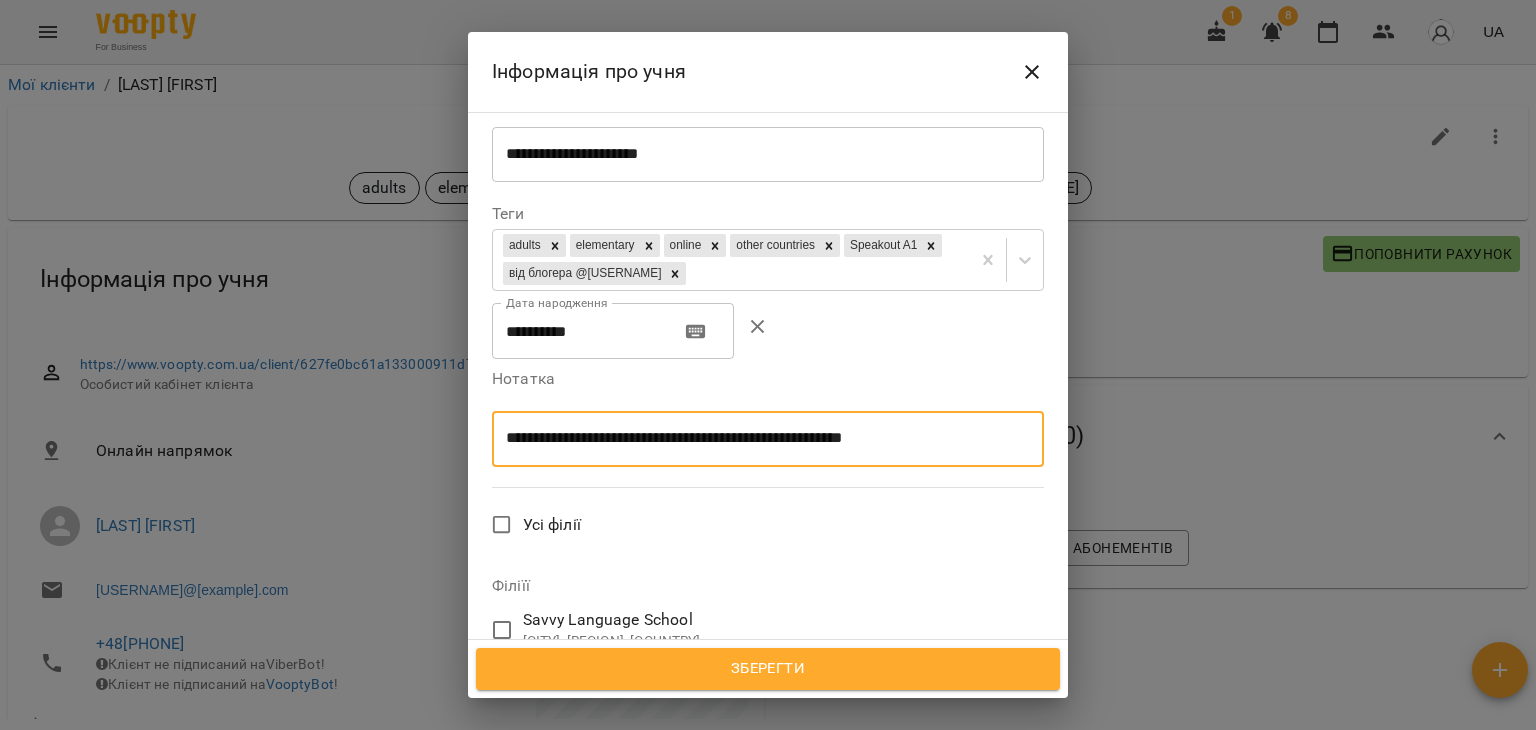 click on "**********" at bounding box center (760, 438) 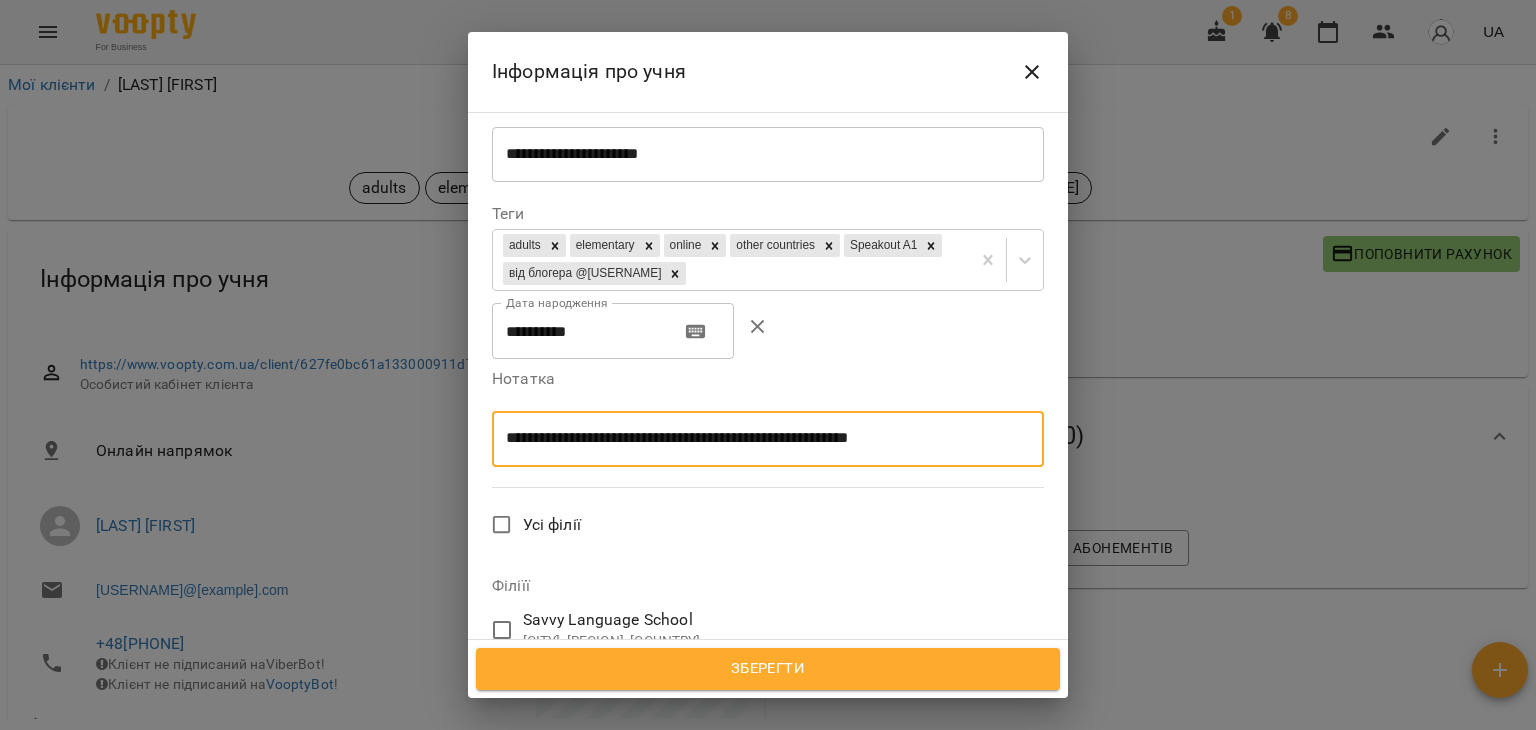 click on "**********" at bounding box center (760, 438) 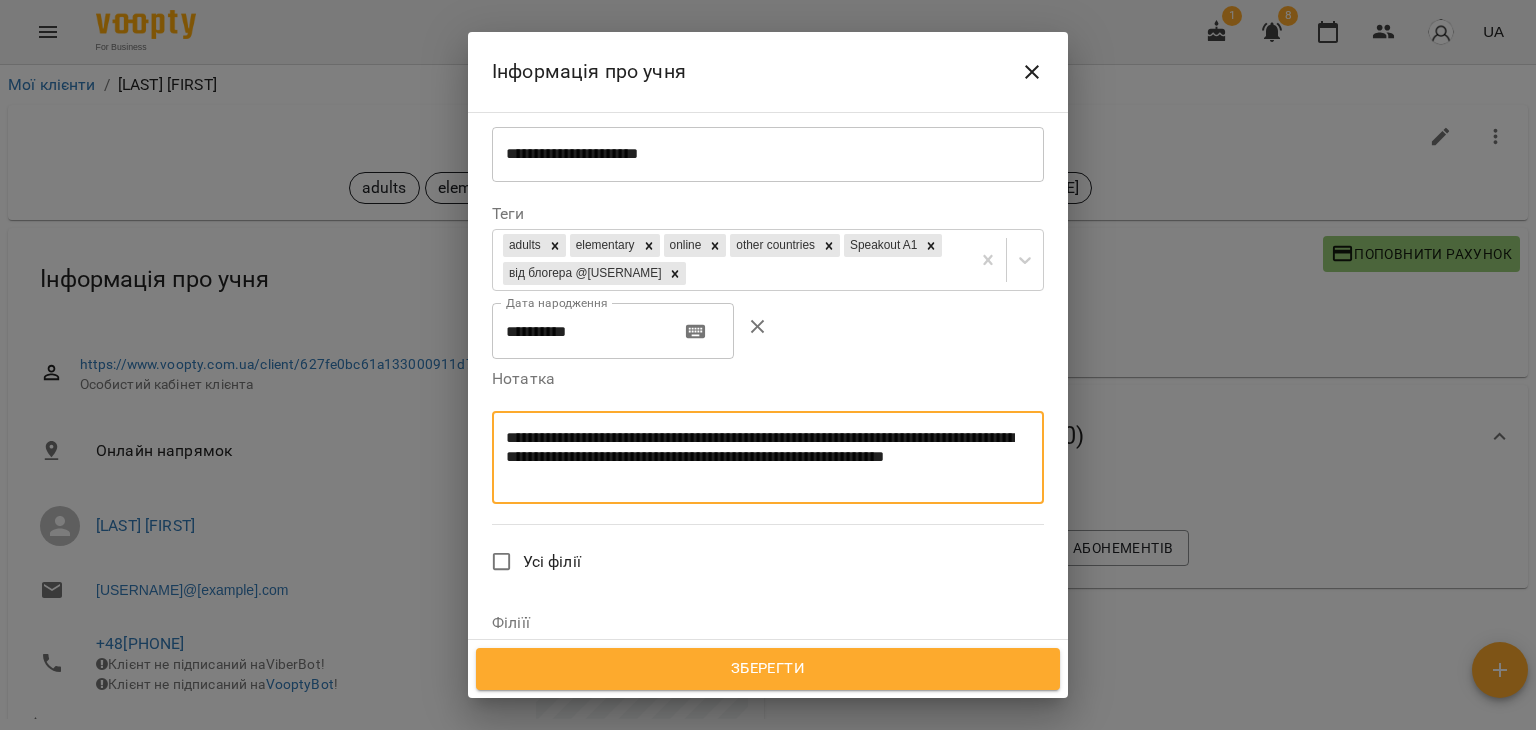 click on "**********" at bounding box center (760, 457) 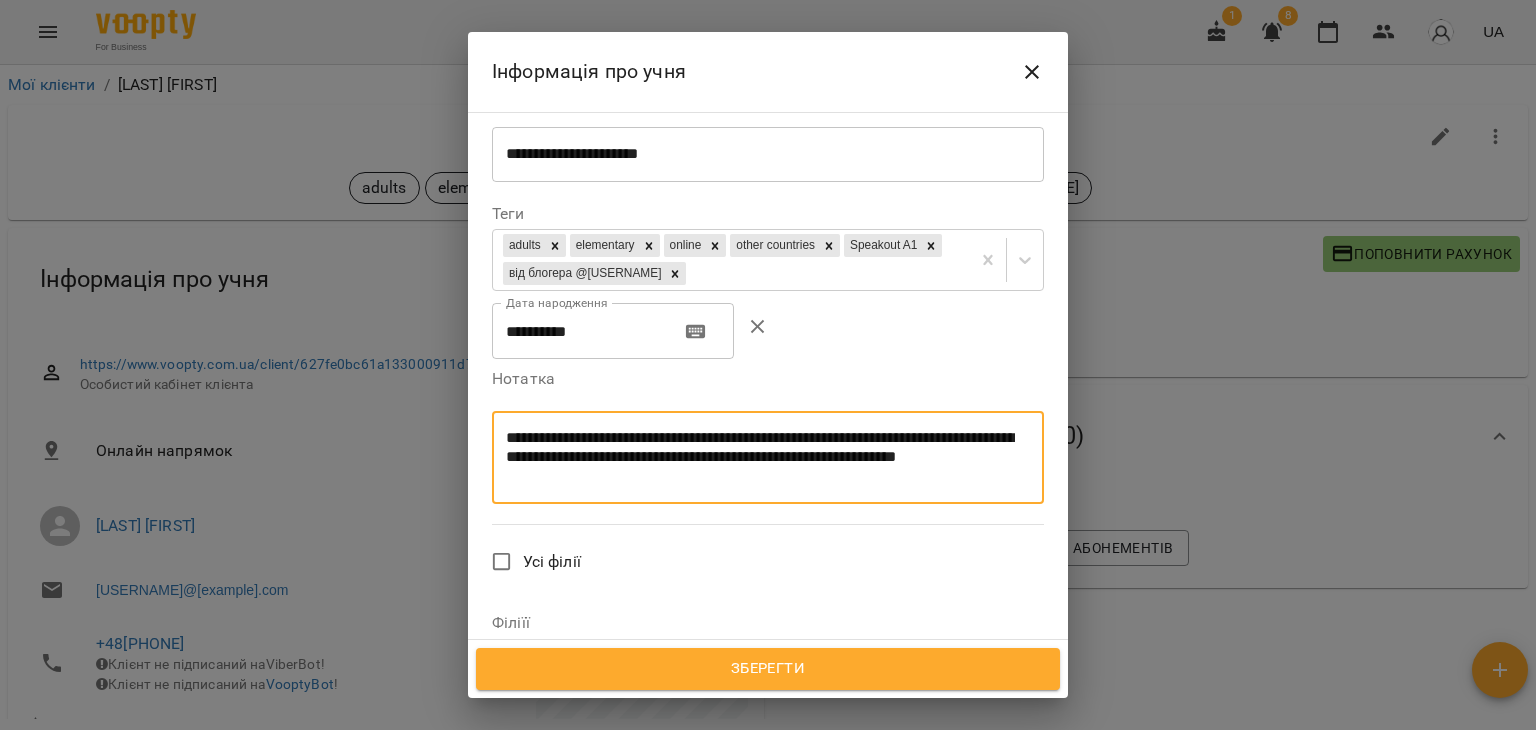type on "**********" 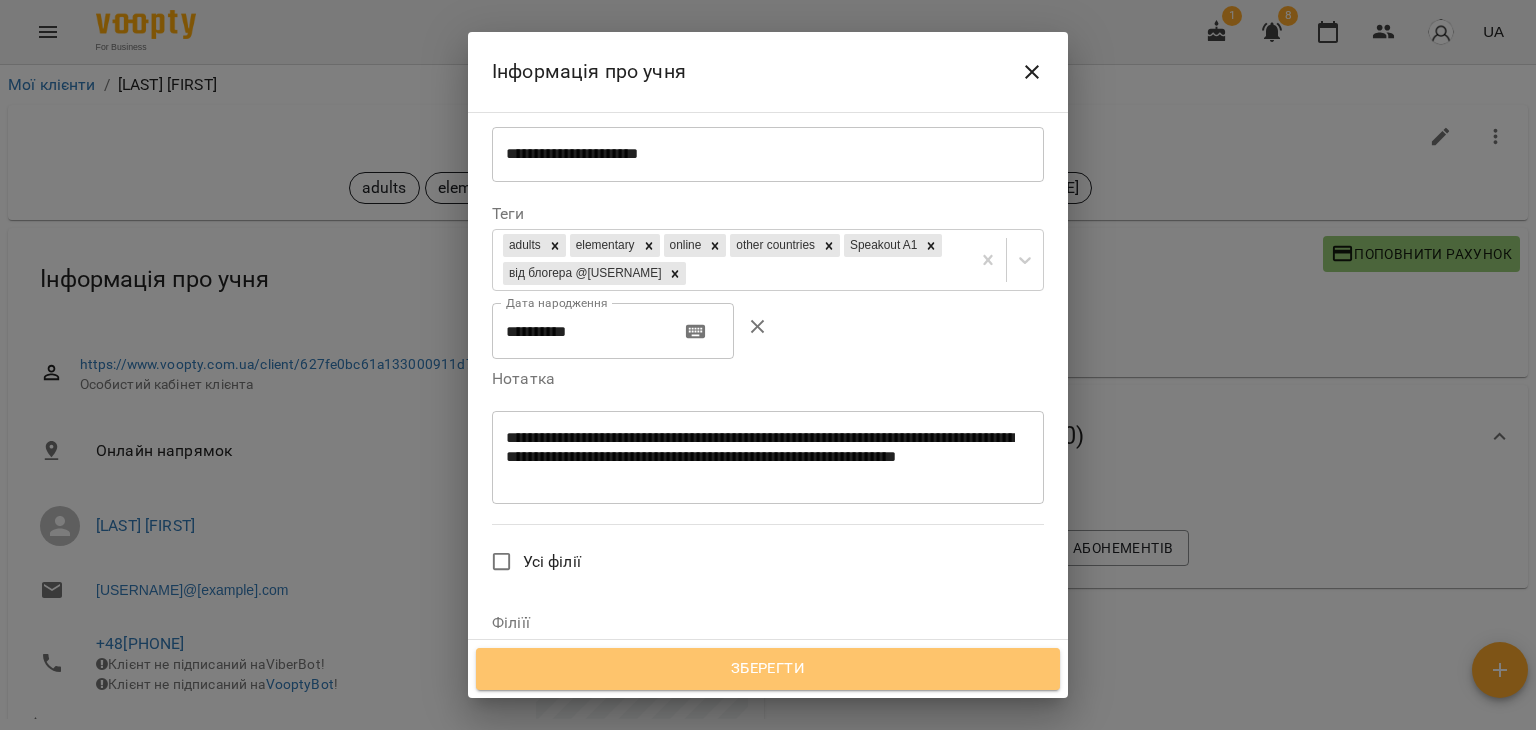 click on "Зберегти" at bounding box center [768, 669] 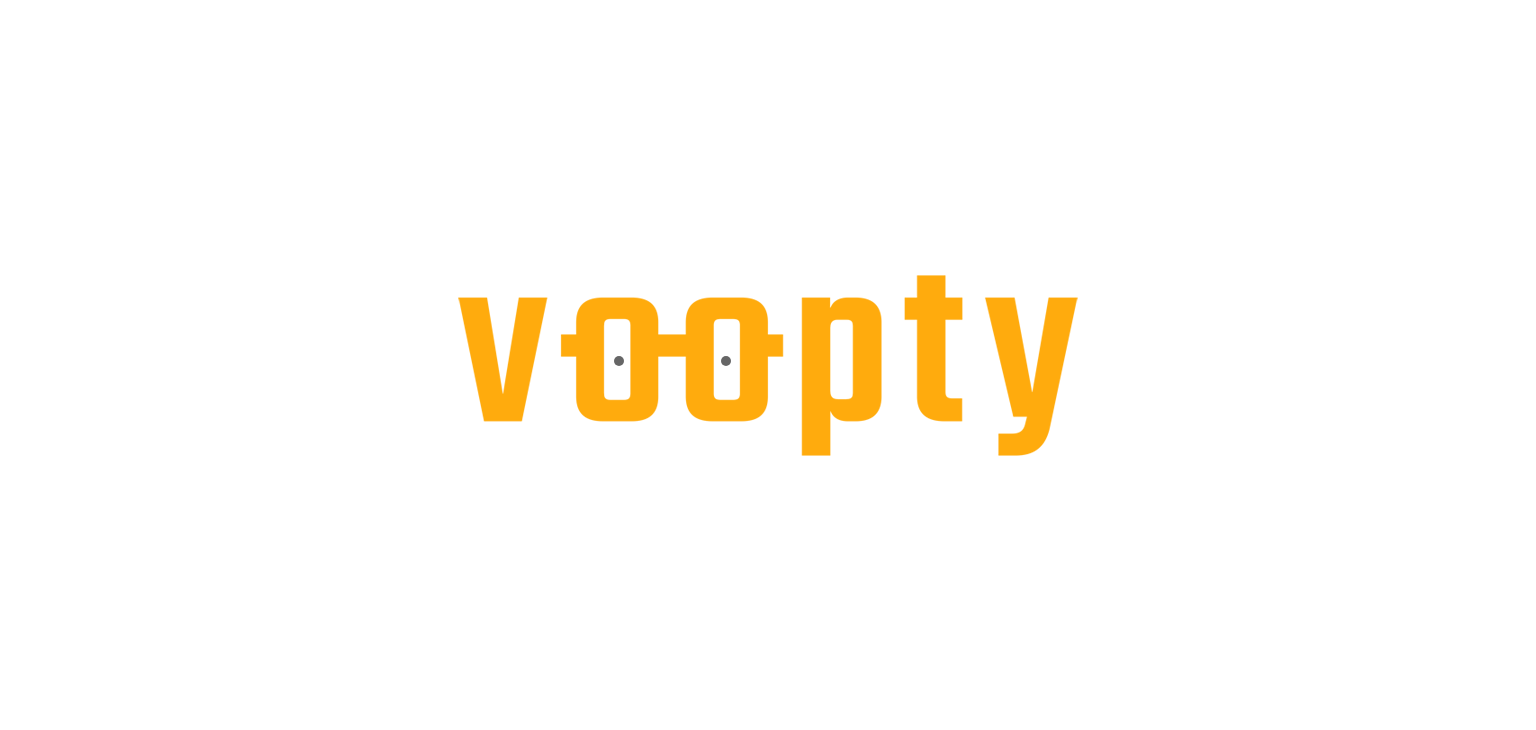 scroll, scrollTop: 0, scrollLeft: 0, axis: both 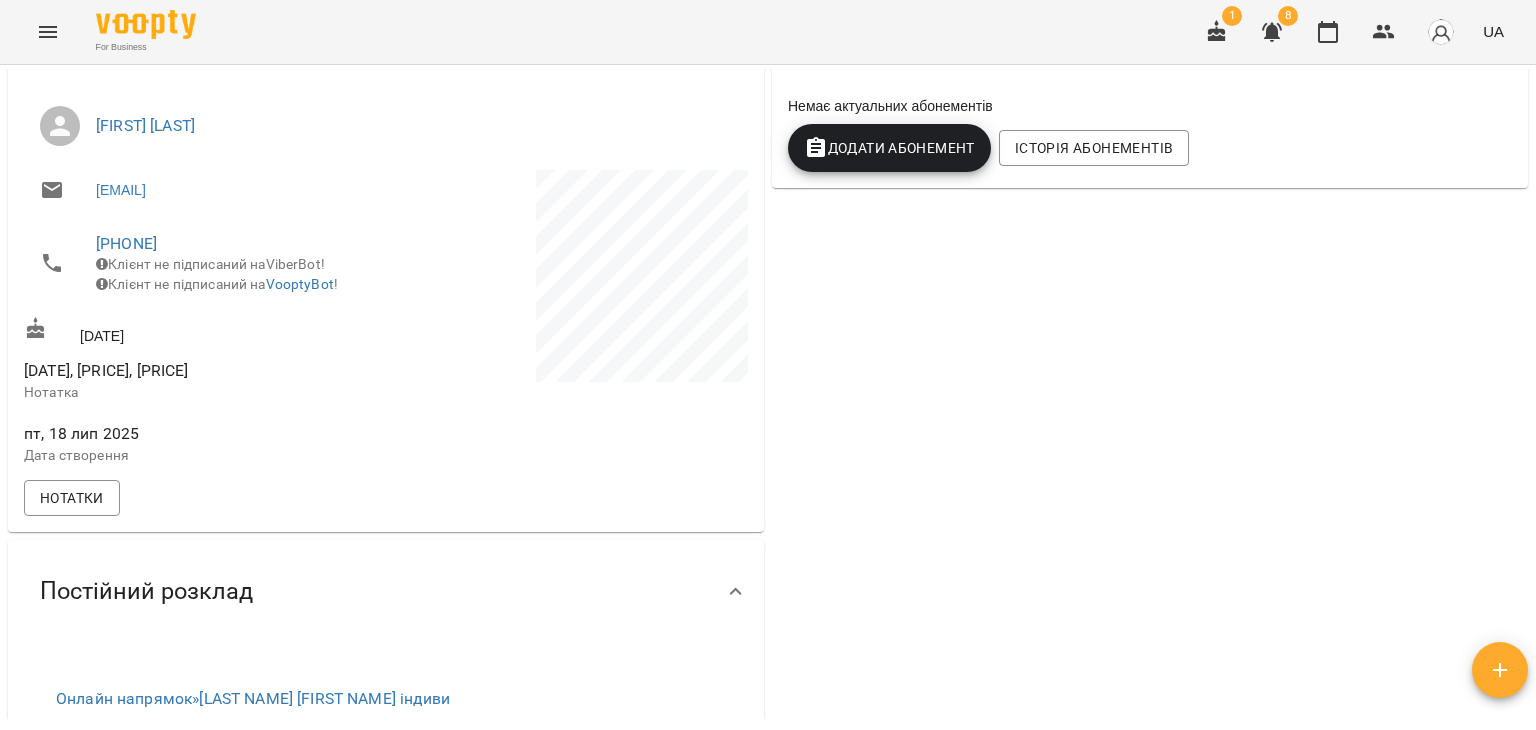 drag, startPoint x: 26, startPoint y: 383, endPoint x: 227, endPoint y: 450, distance: 211.8726 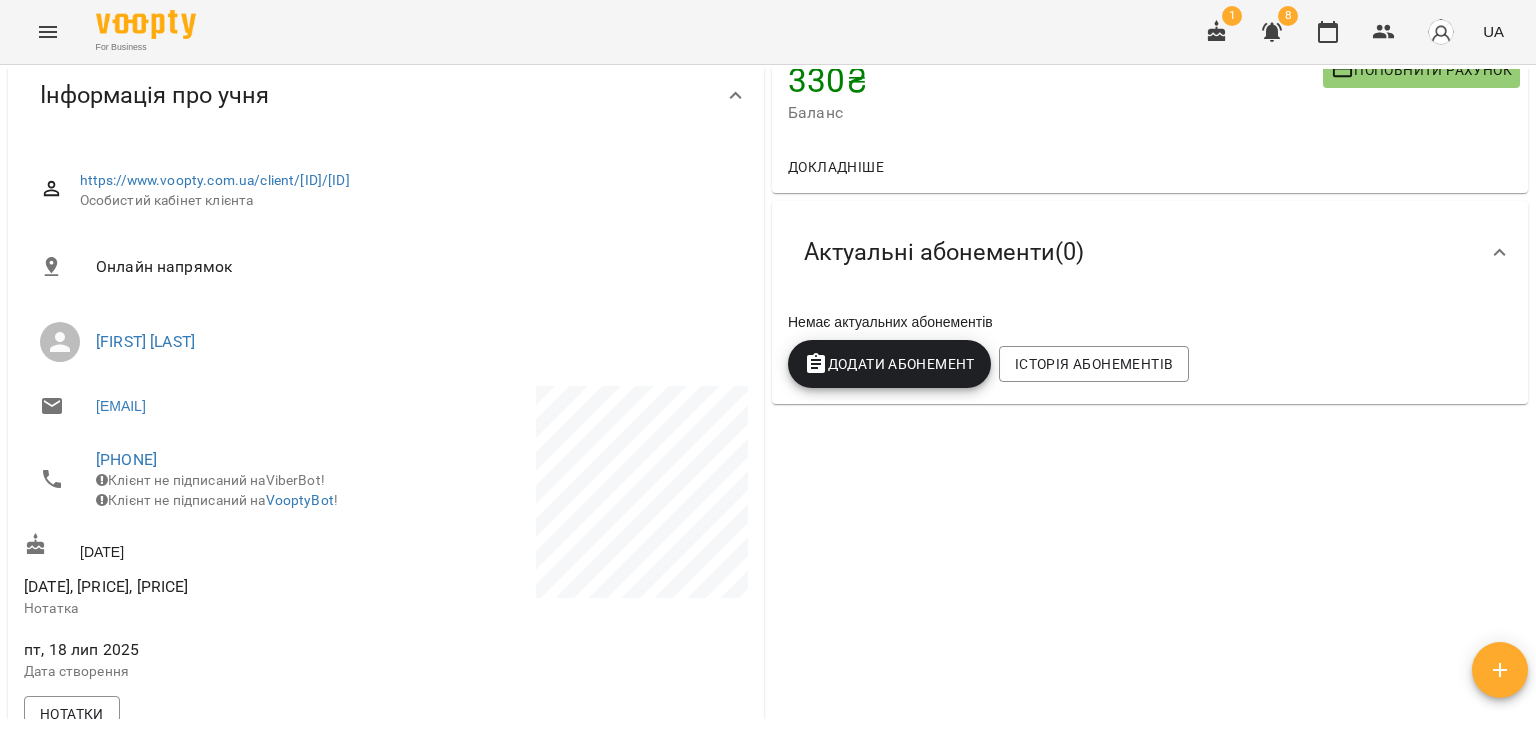 scroll, scrollTop: 0, scrollLeft: 0, axis: both 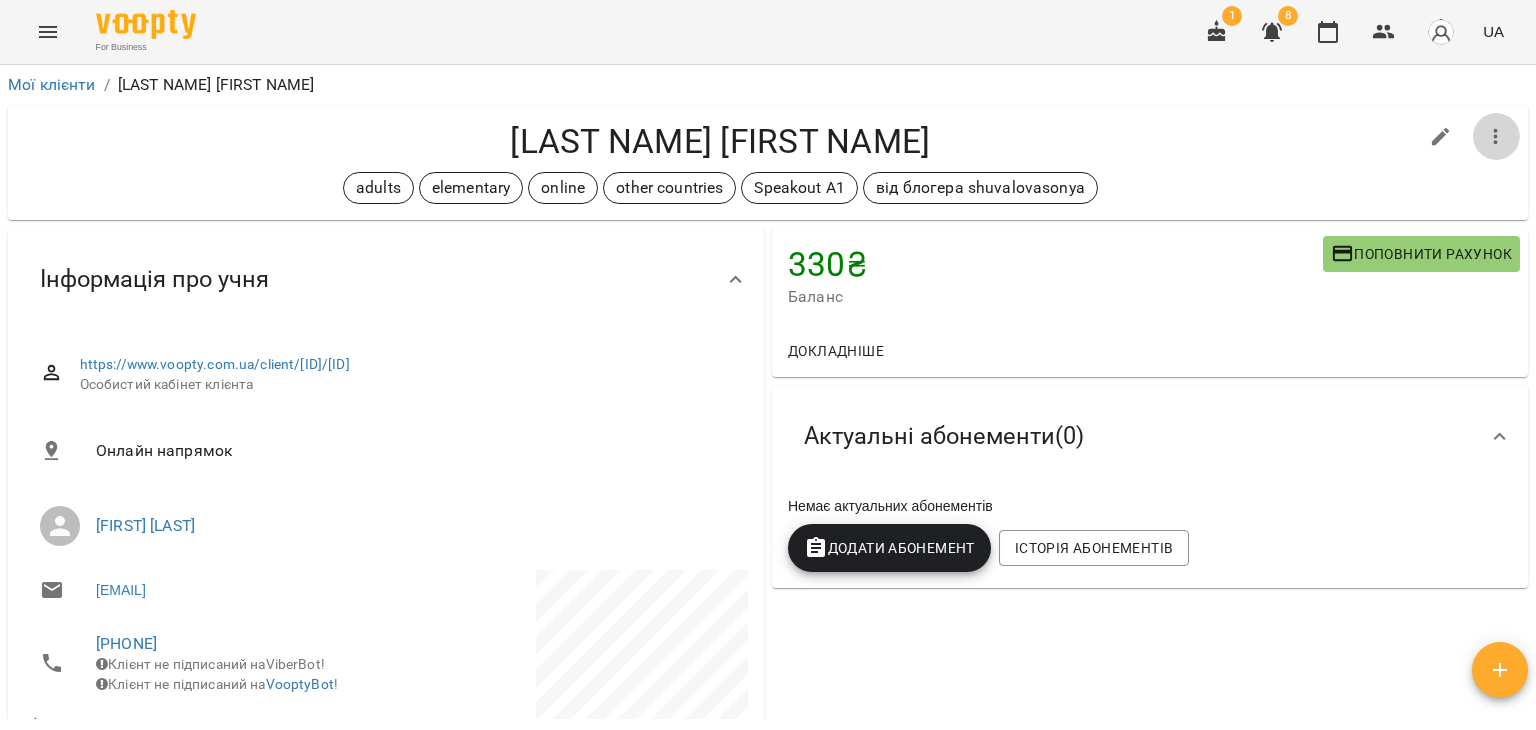 click 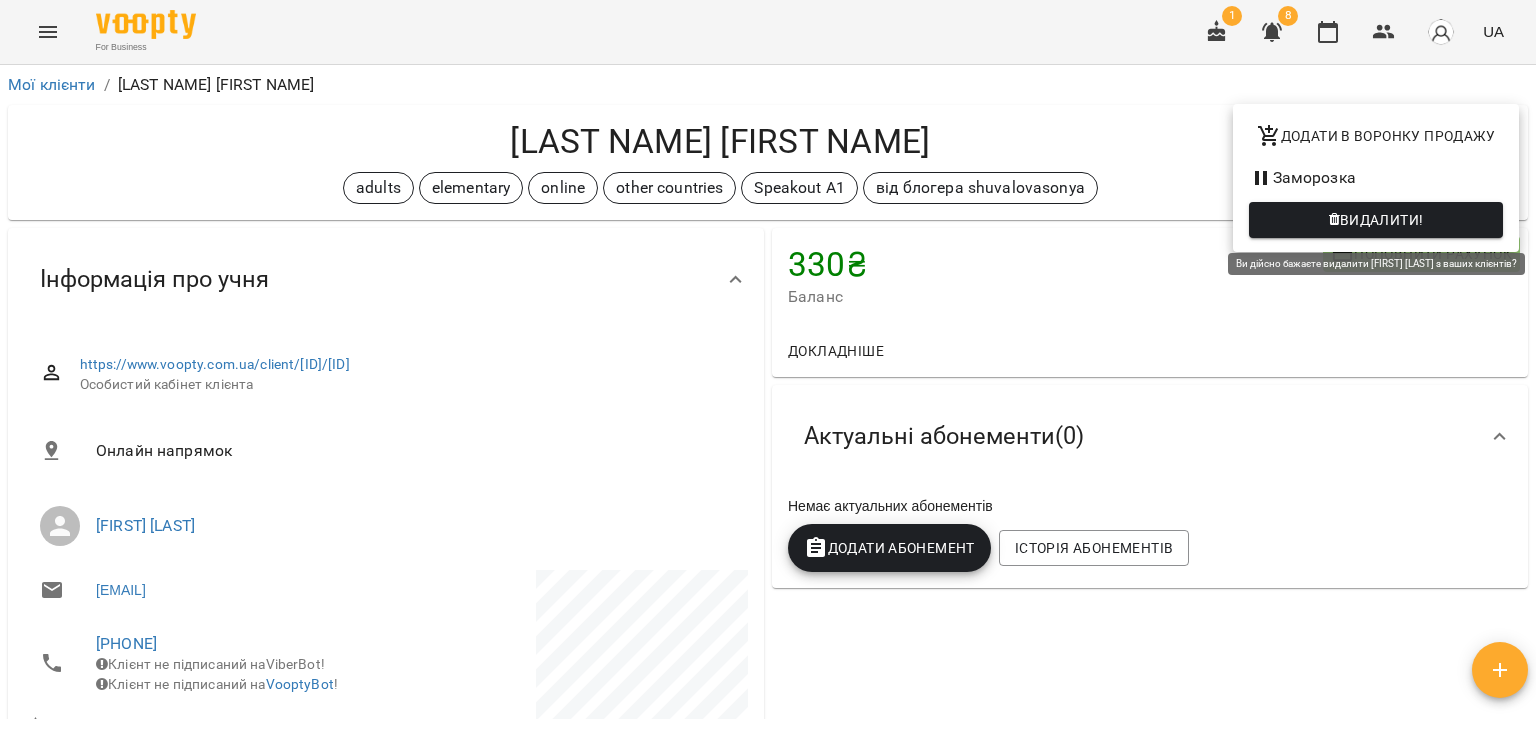 click on "Видалити!" at bounding box center [1382, 220] 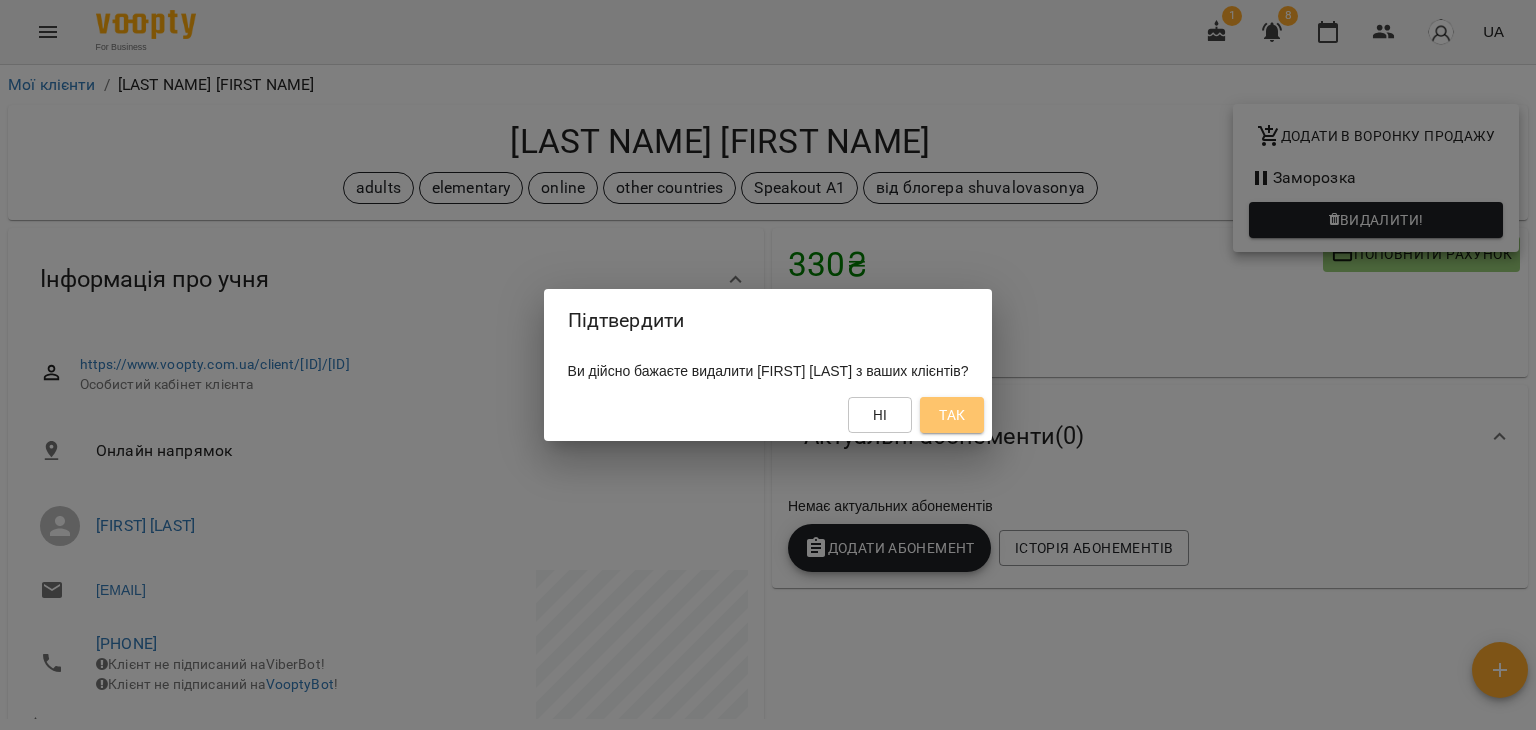 click on "Так" at bounding box center [952, 415] 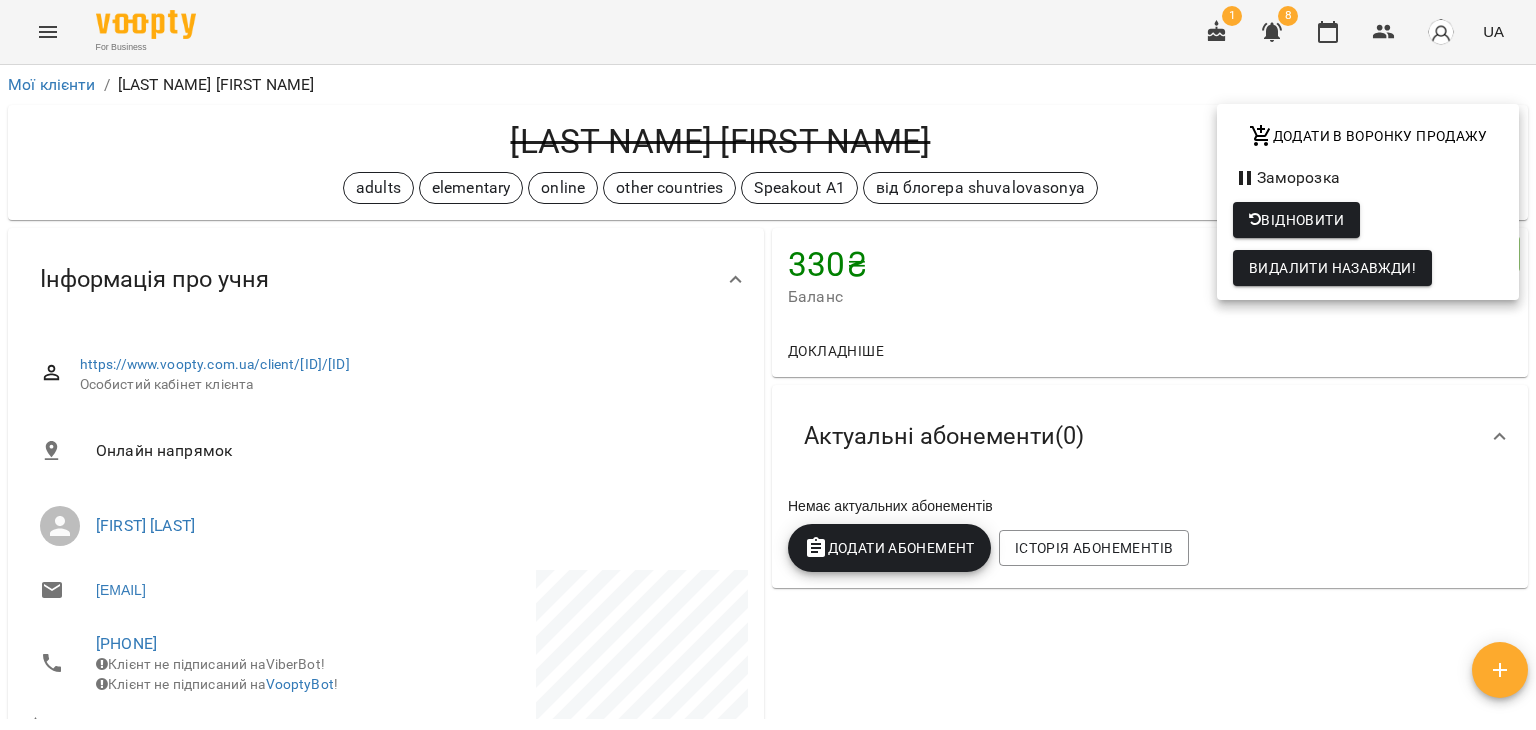 click at bounding box center (768, 365) 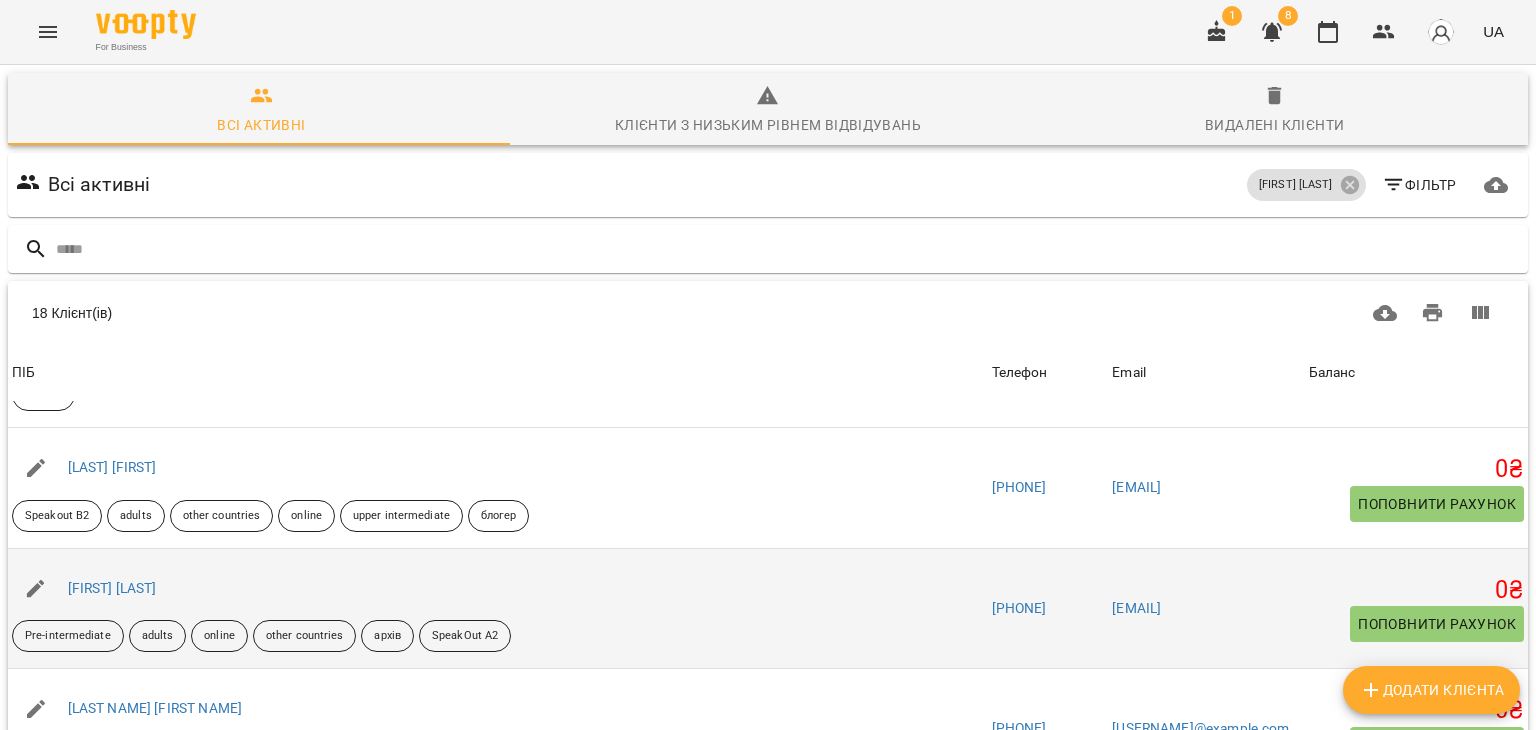 scroll, scrollTop: 100, scrollLeft: 0, axis: vertical 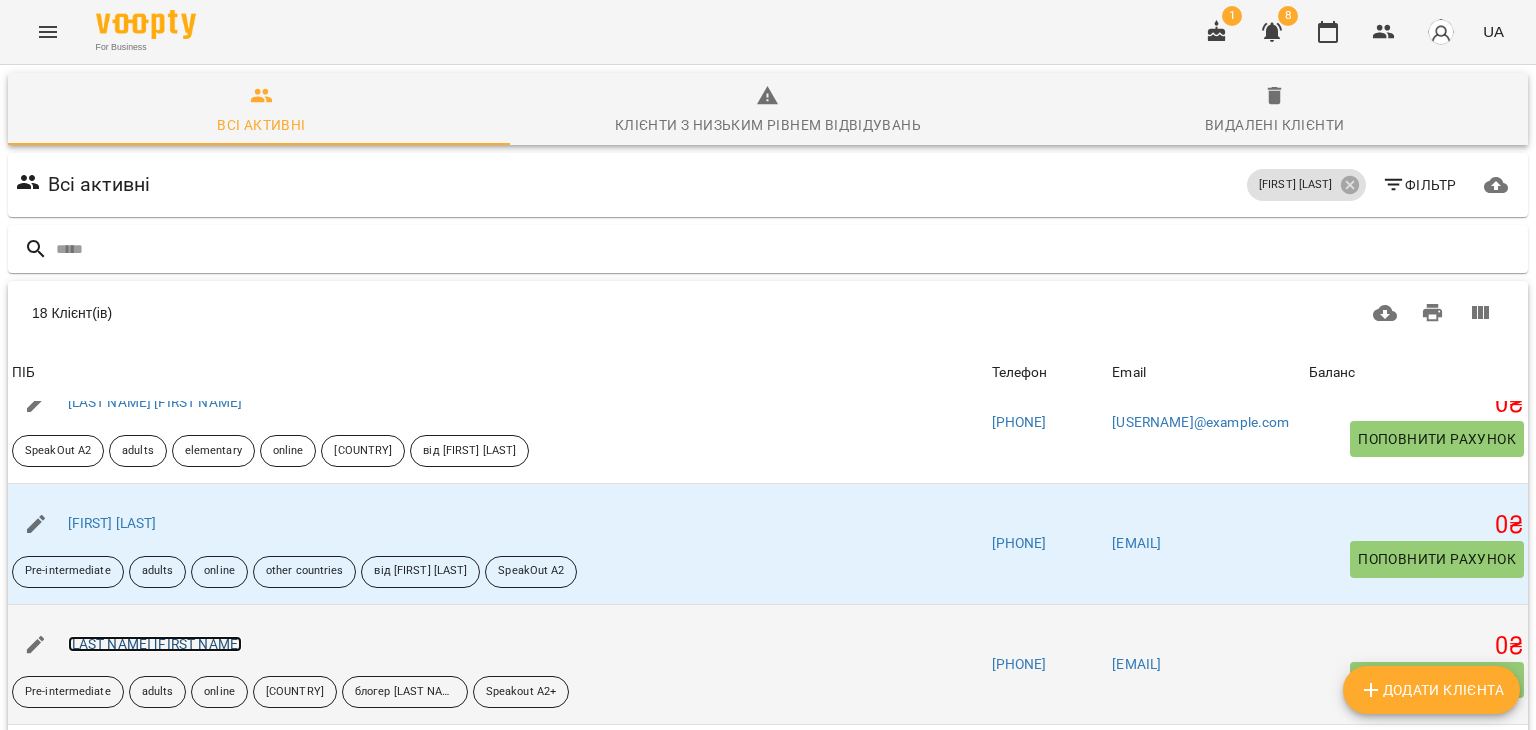 click on "[LAST NAME] [FIRST NAME]" at bounding box center [155, 644] 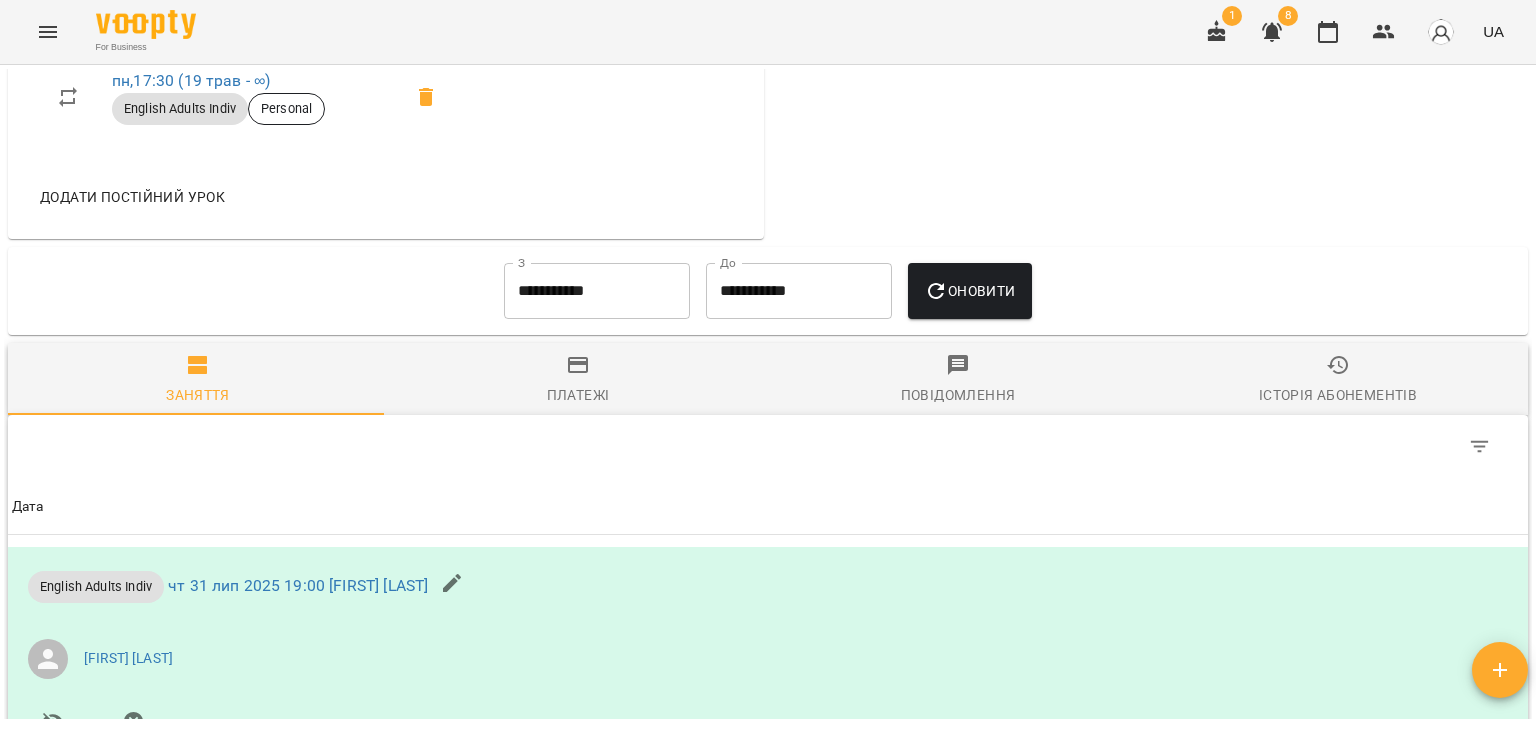 scroll, scrollTop: 1100, scrollLeft: 0, axis: vertical 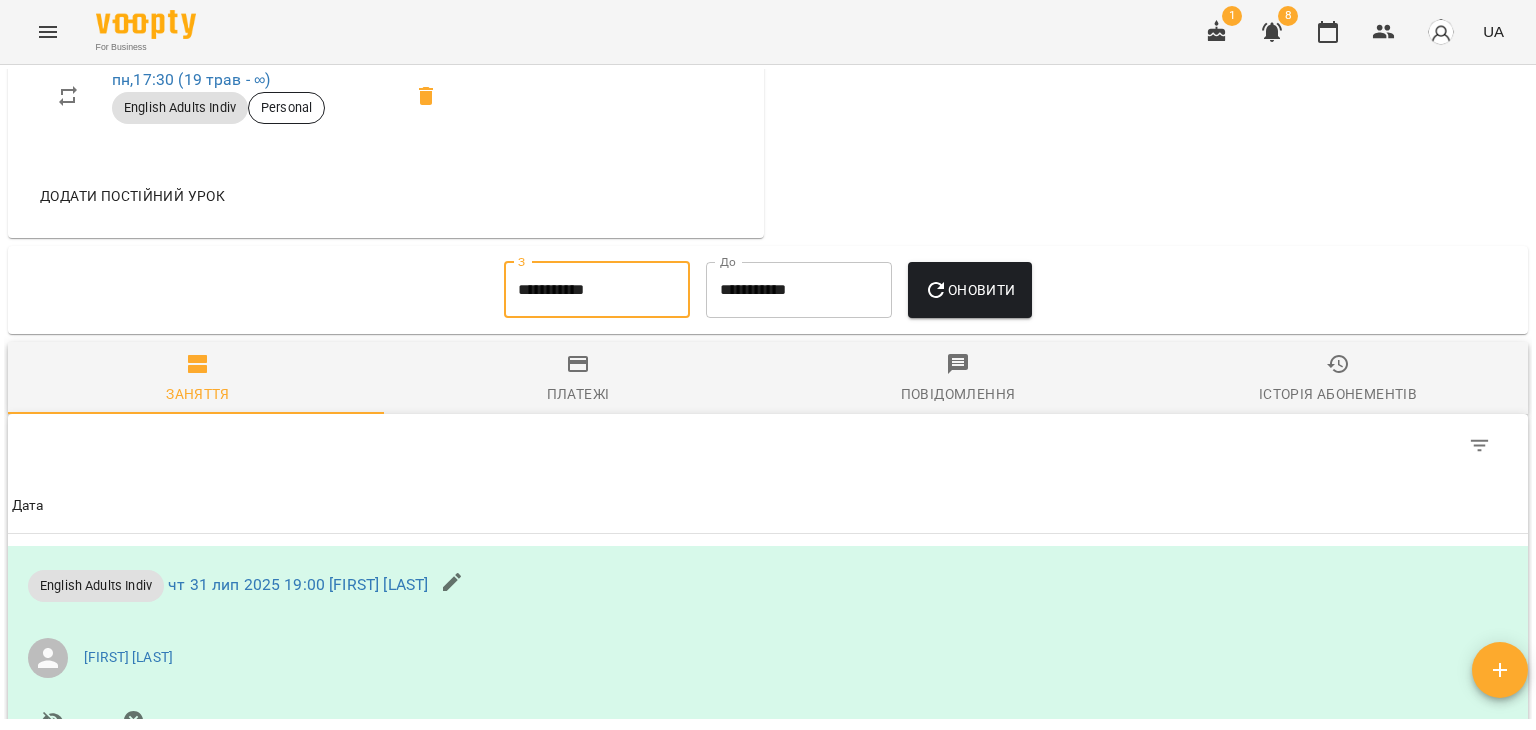 click on "**********" at bounding box center [597, 290] 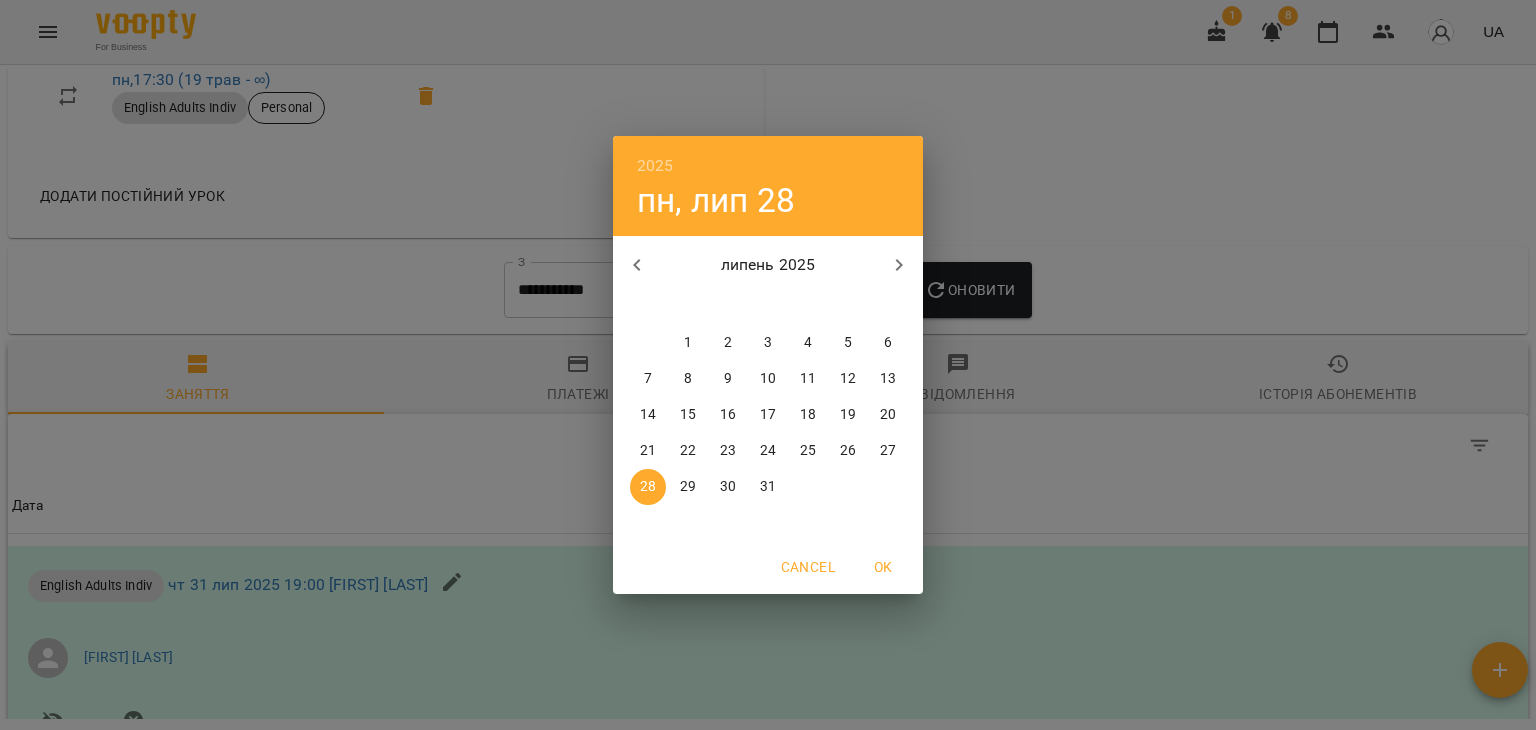 click on "1" at bounding box center [688, 343] 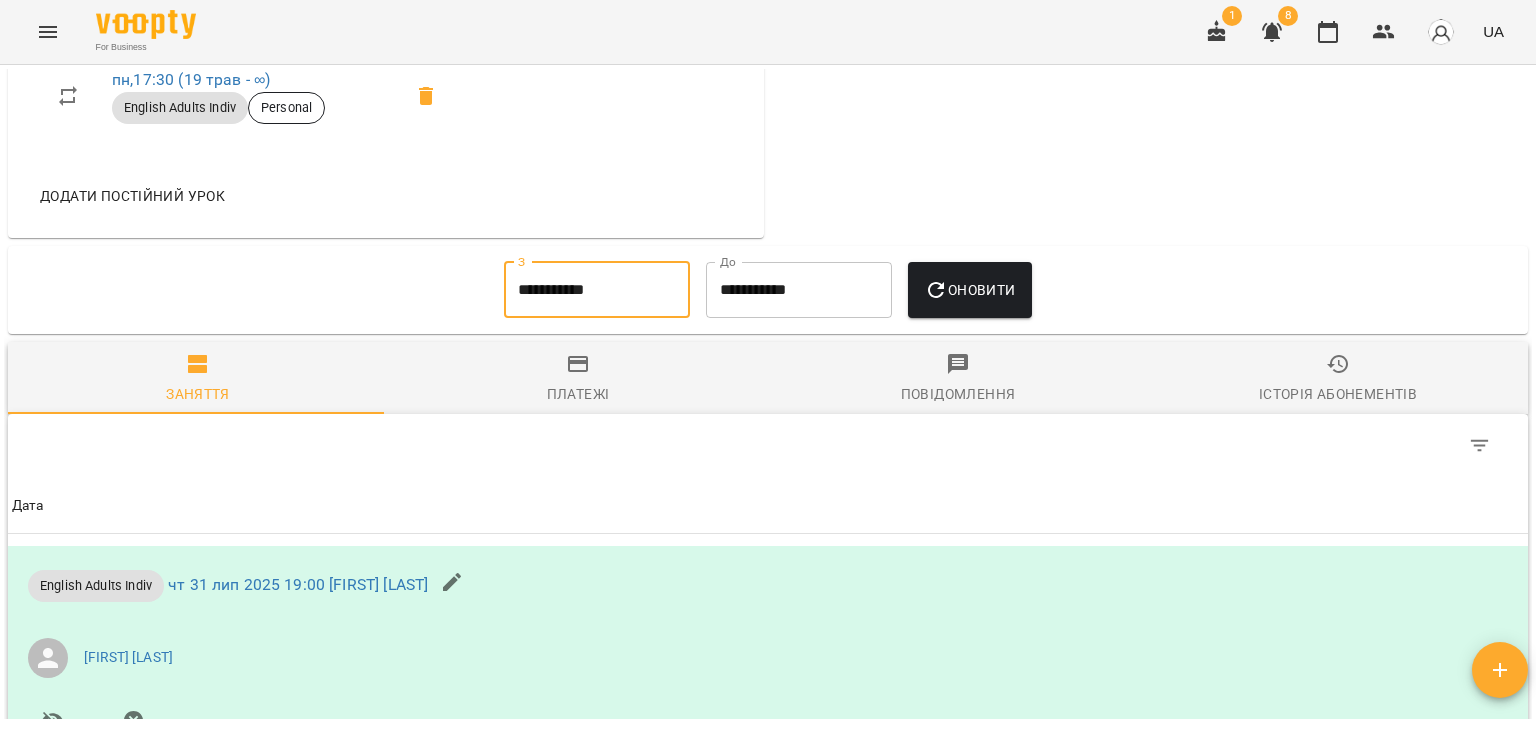 click on "**********" at bounding box center (799, 290) 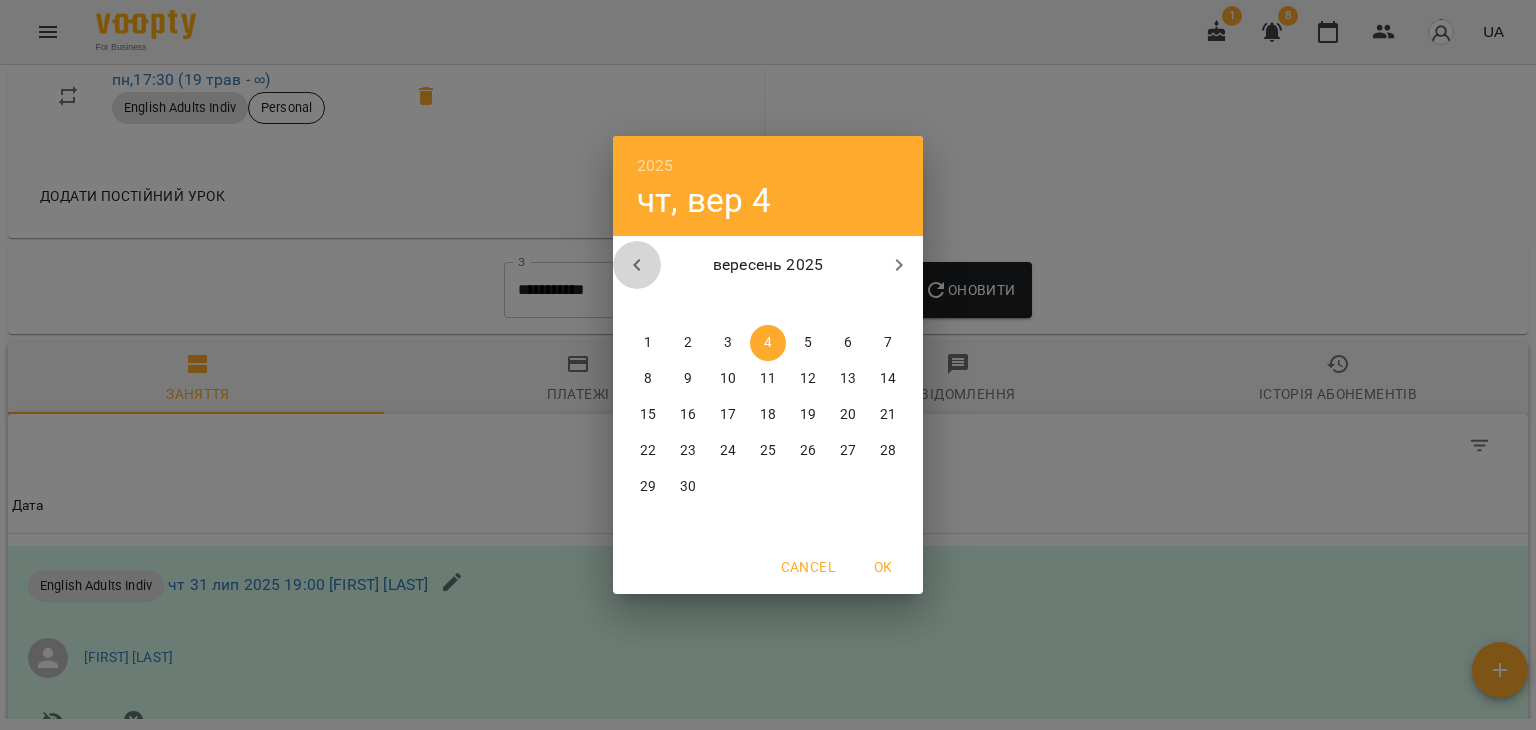 click 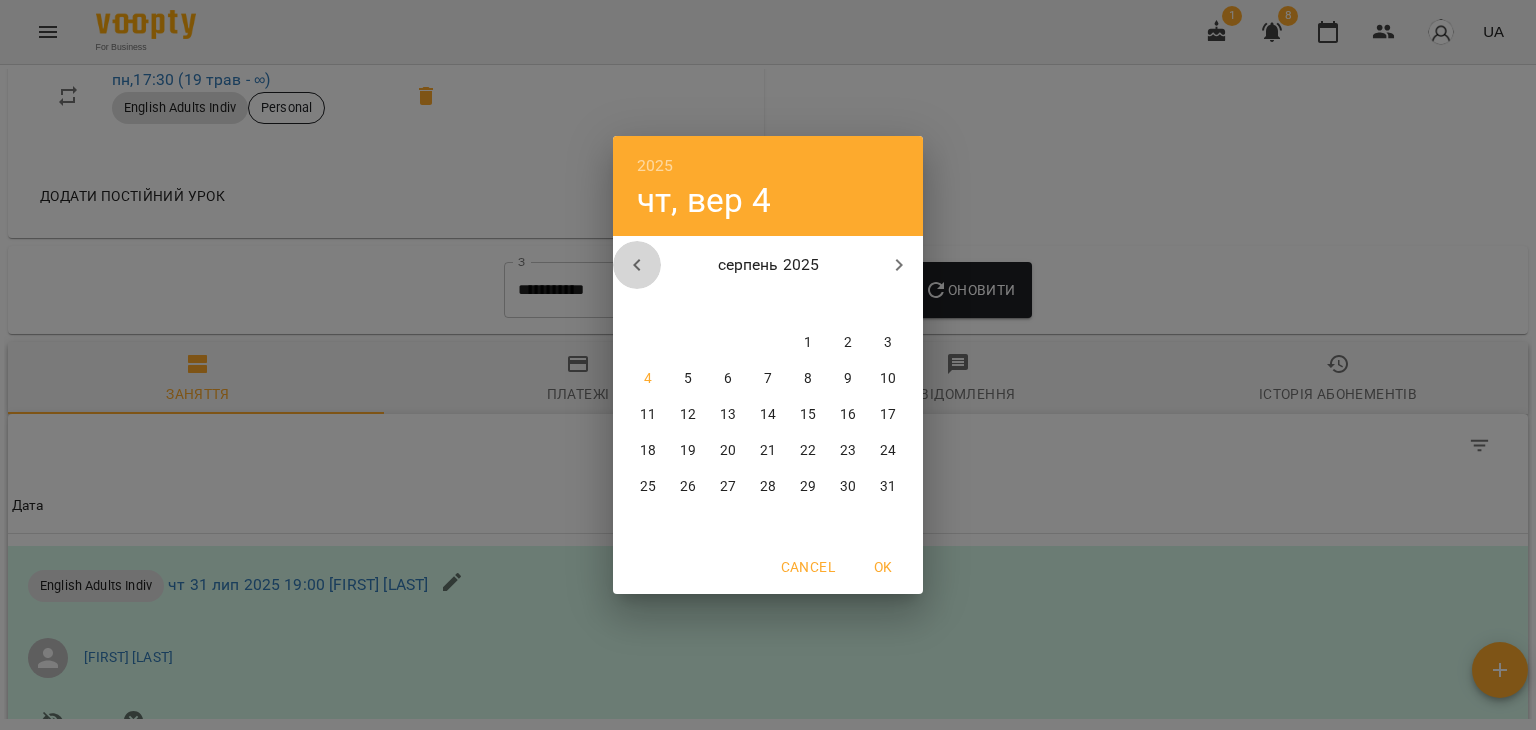 click 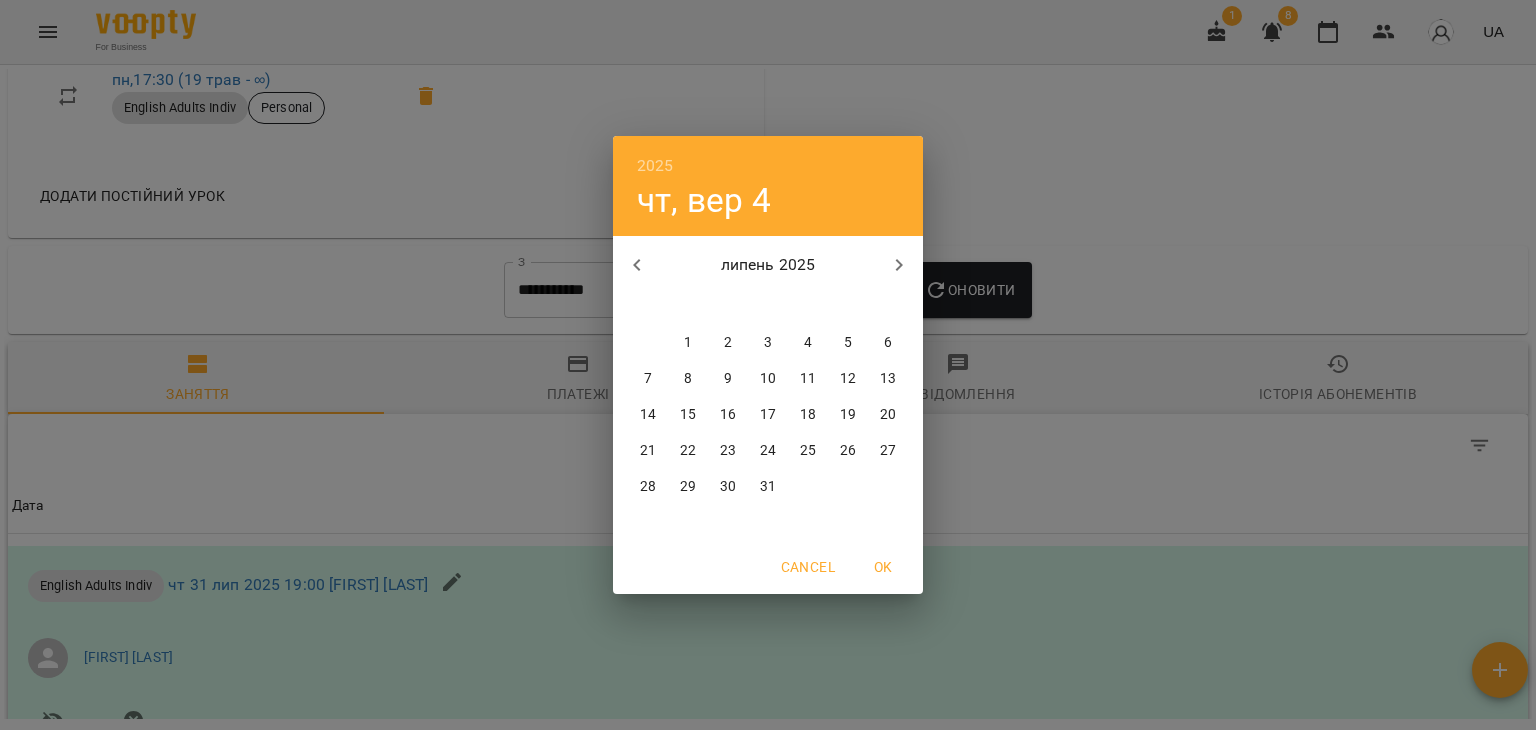 click on "31" at bounding box center [768, 487] 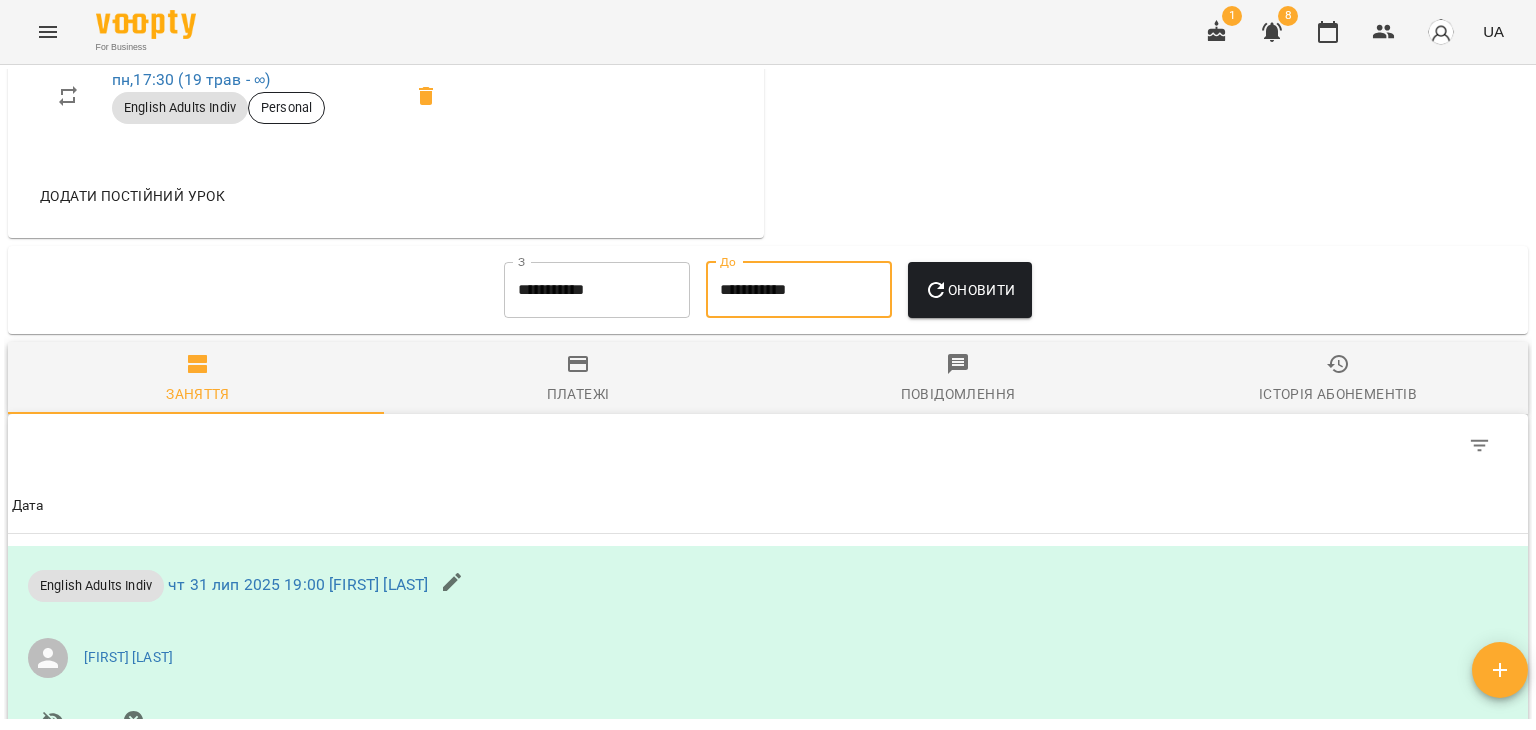 click on "Оновити" at bounding box center [969, 290] 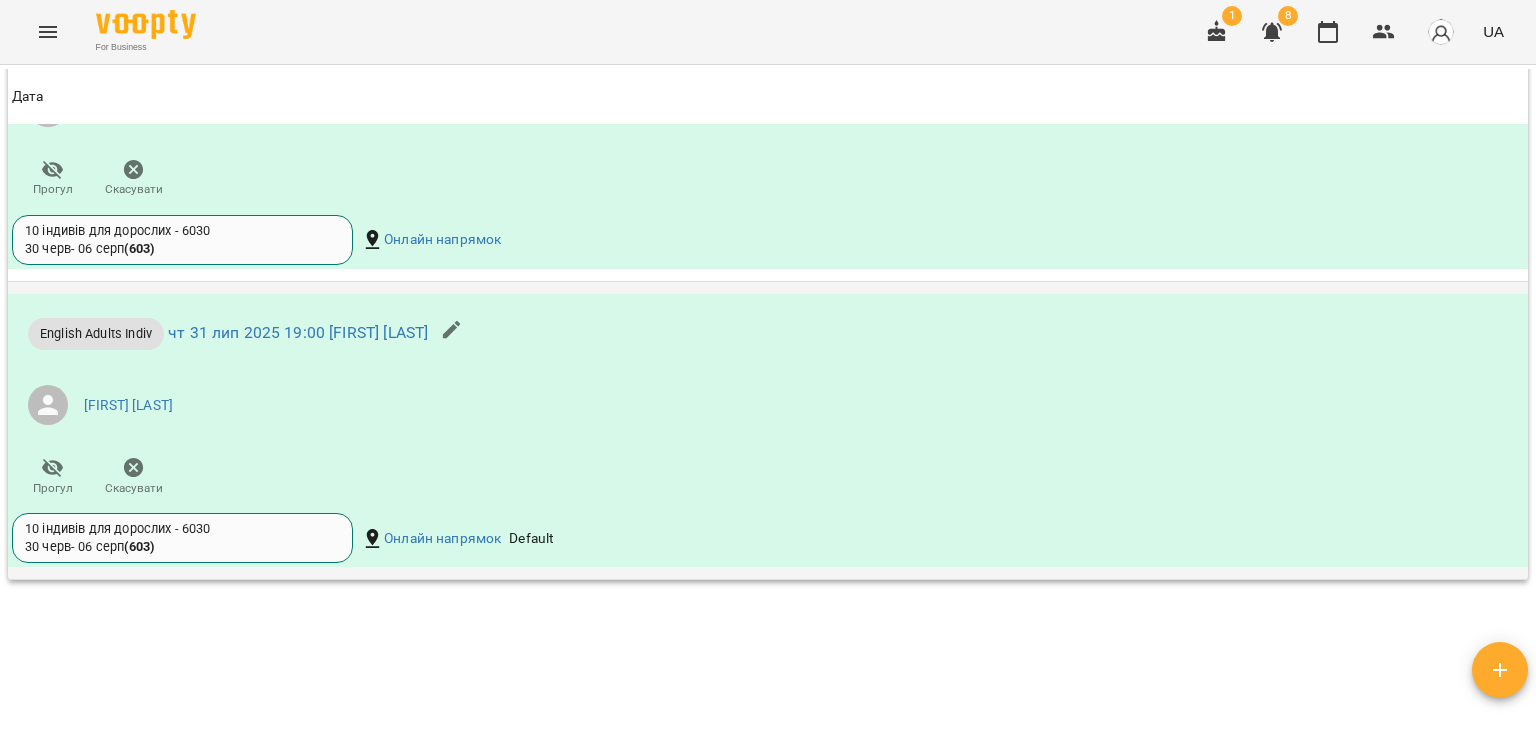 scroll, scrollTop: 2300, scrollLeft: 0, axis: vertical 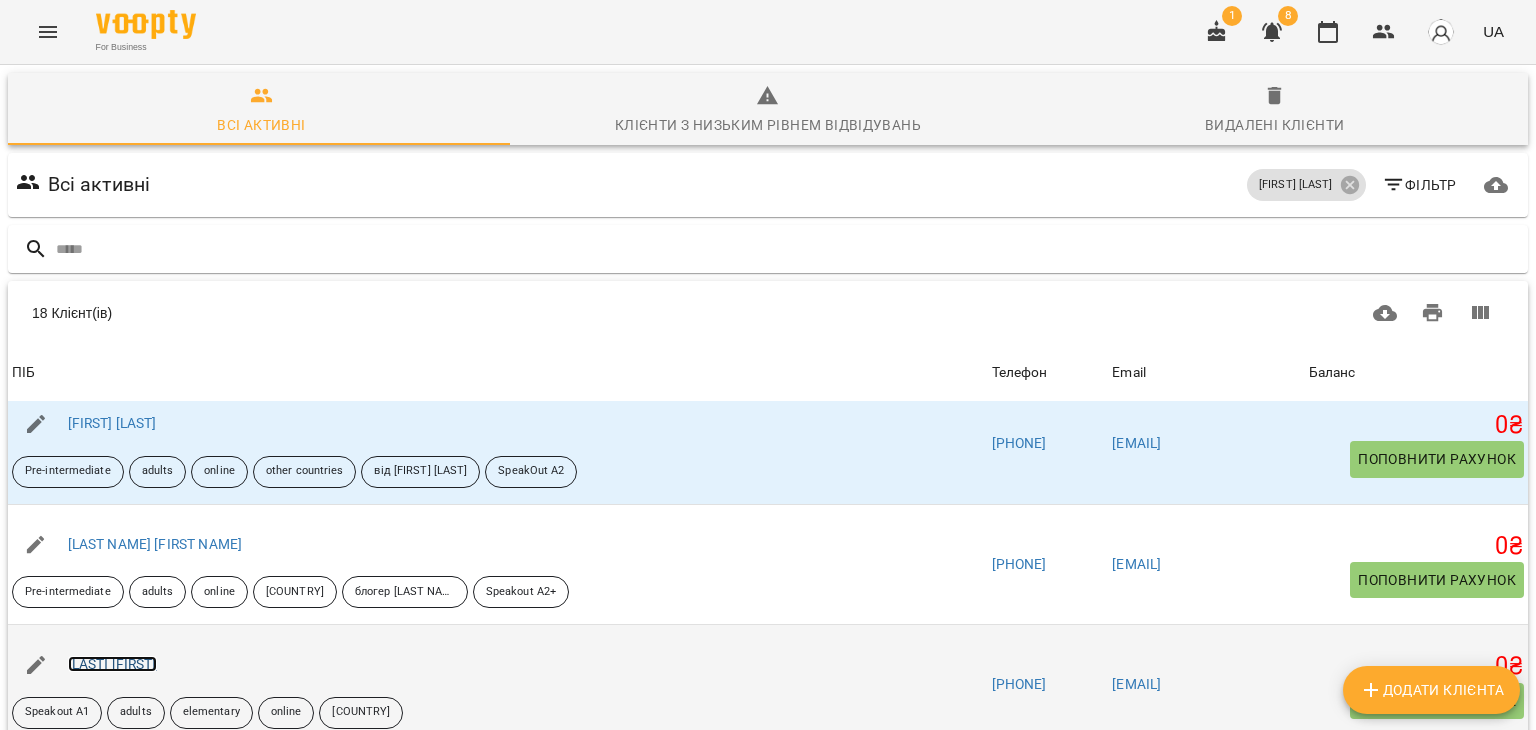 click on "[LAST] [FIRST]" at bounding box center [112, 664] 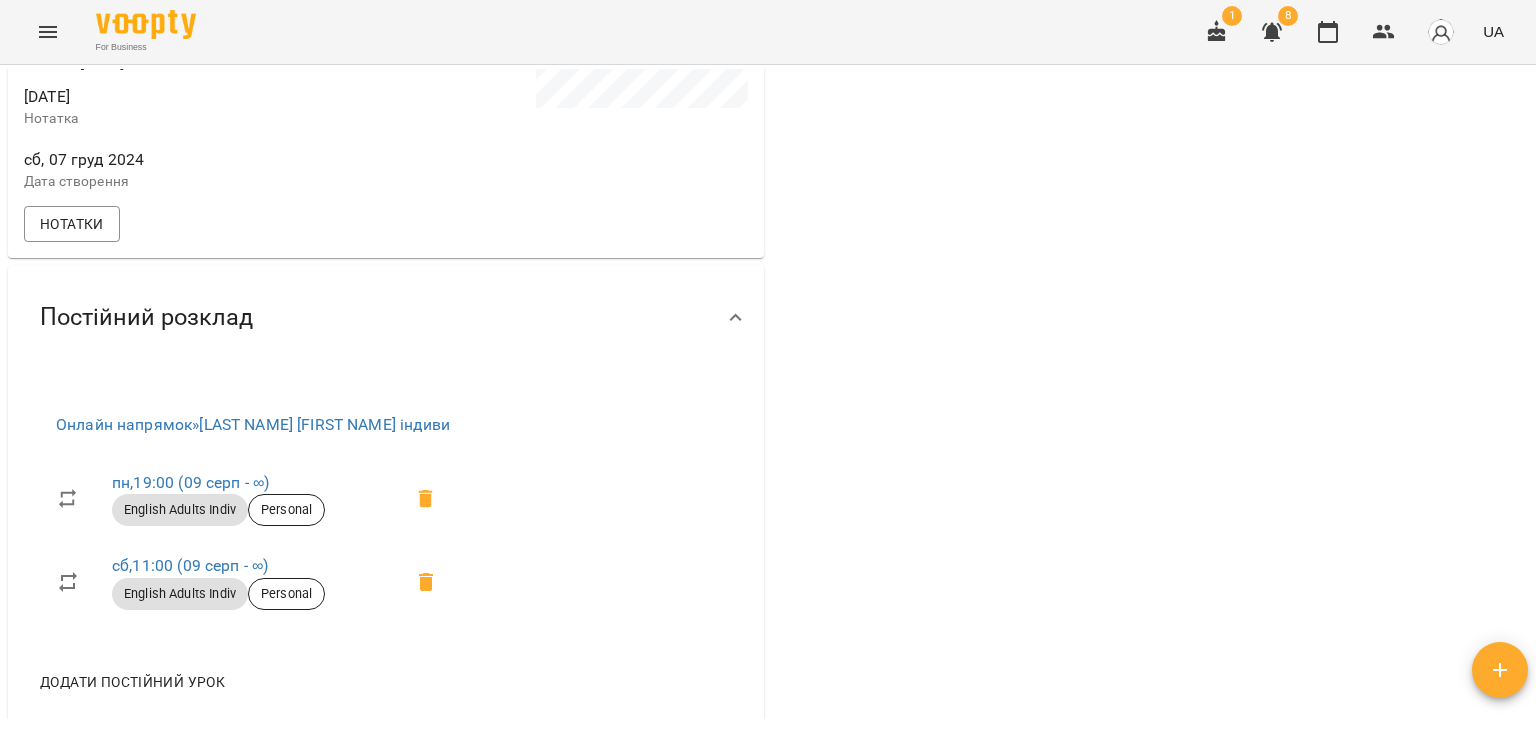 scroll, scrollTop: 700, scrollLeft: 0, axis: vertical 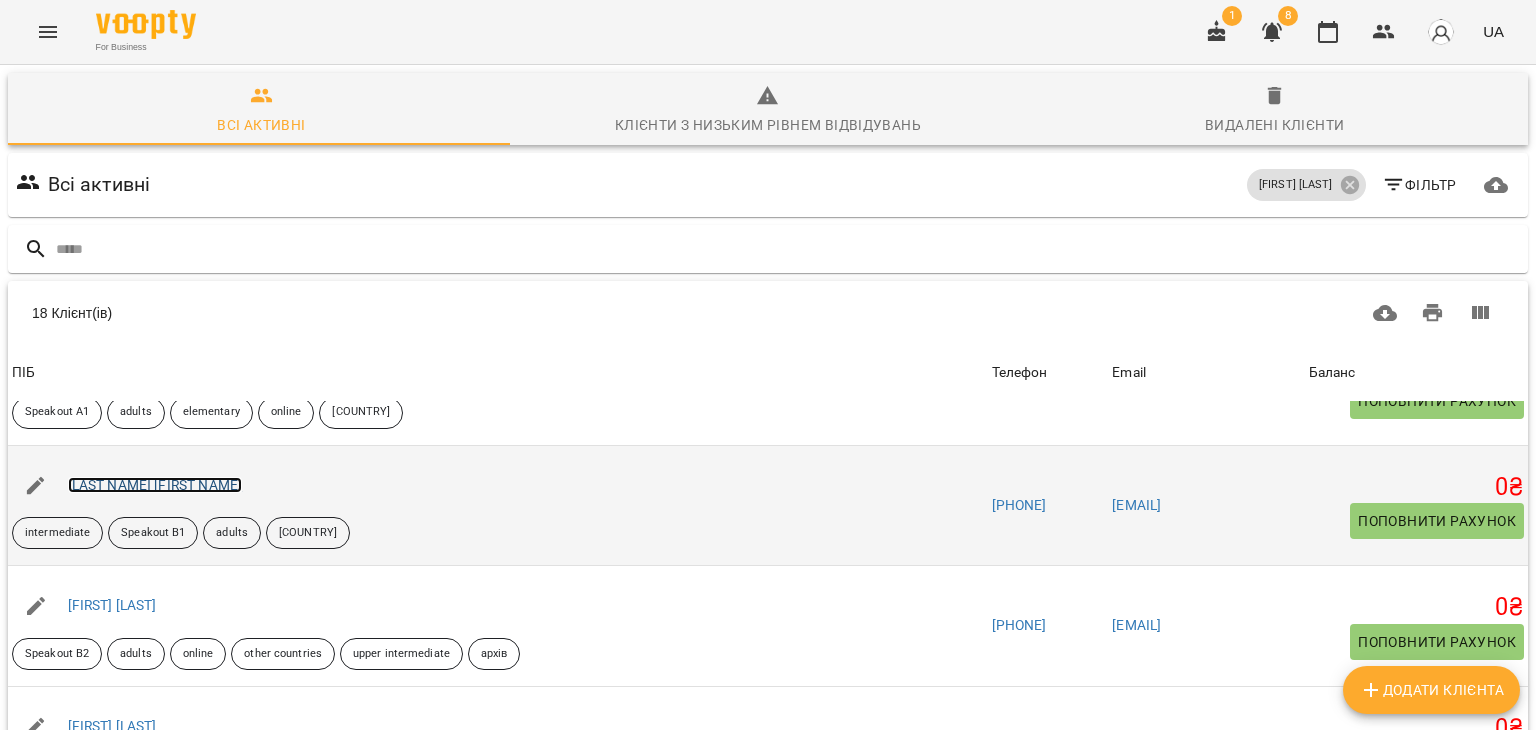 click on "[LAST NAME] [FIRST NAME]" at bounding box center [155, 485] 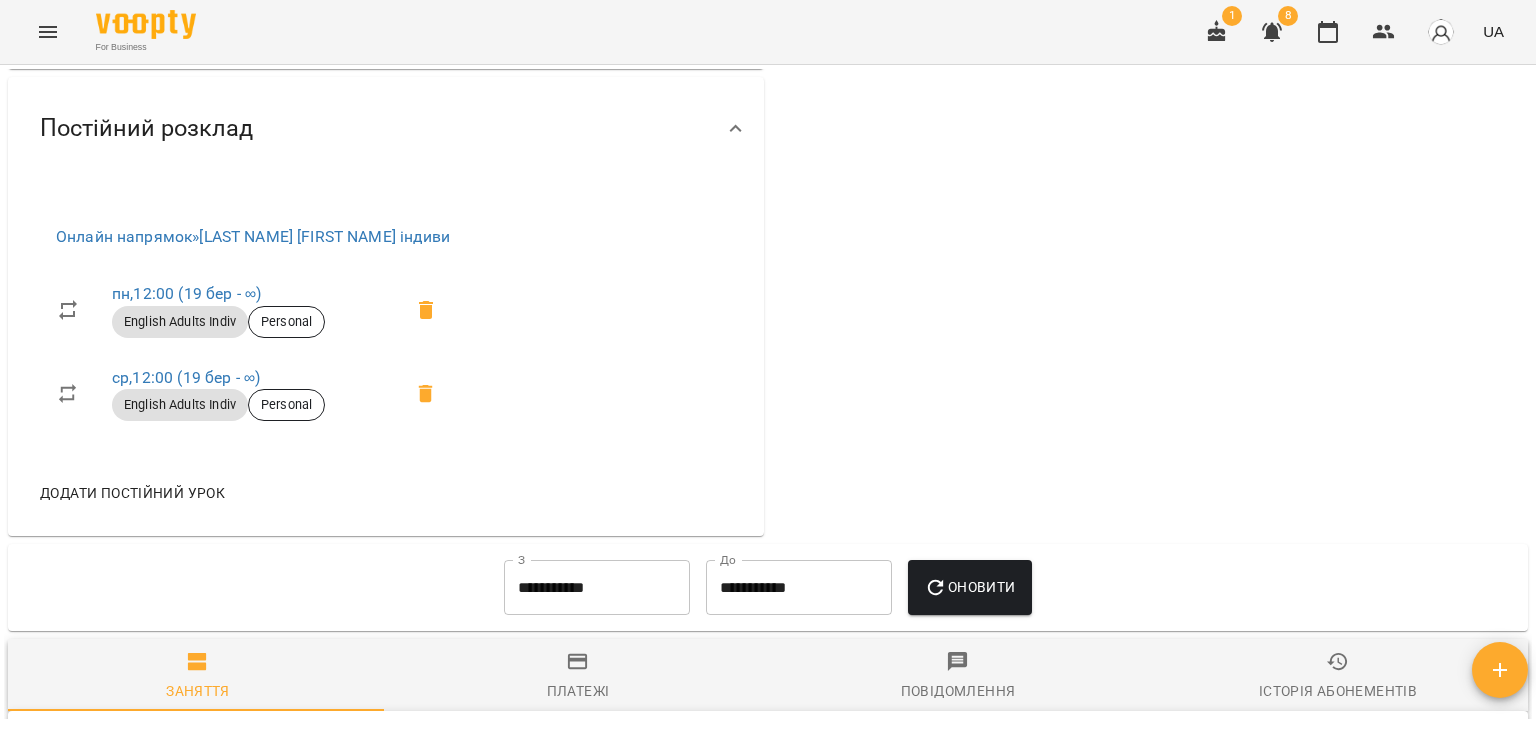 scroll, scrollTop: 1000, scrollLeft: 0, axis: vertical 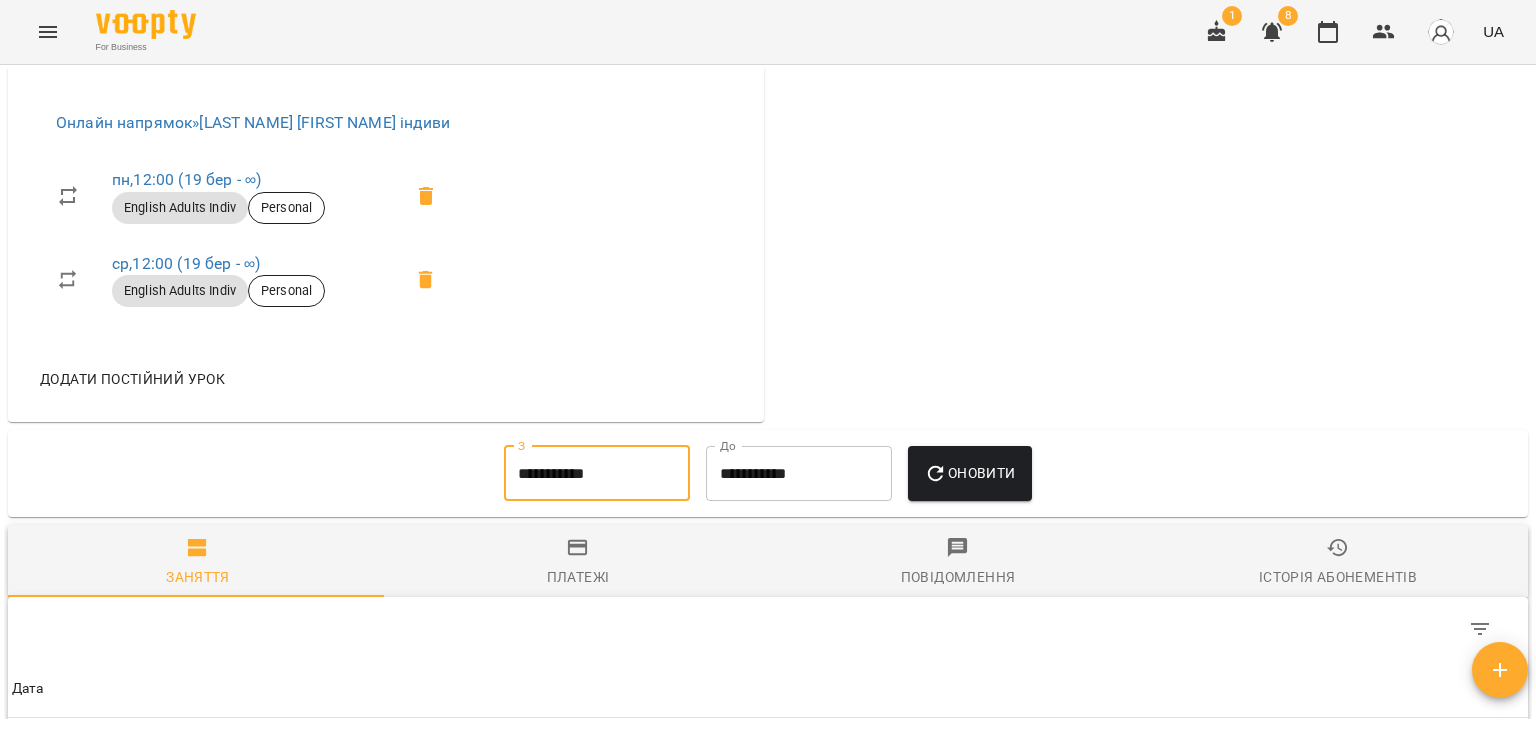 click on "**********" at bounding box center [597, 474] 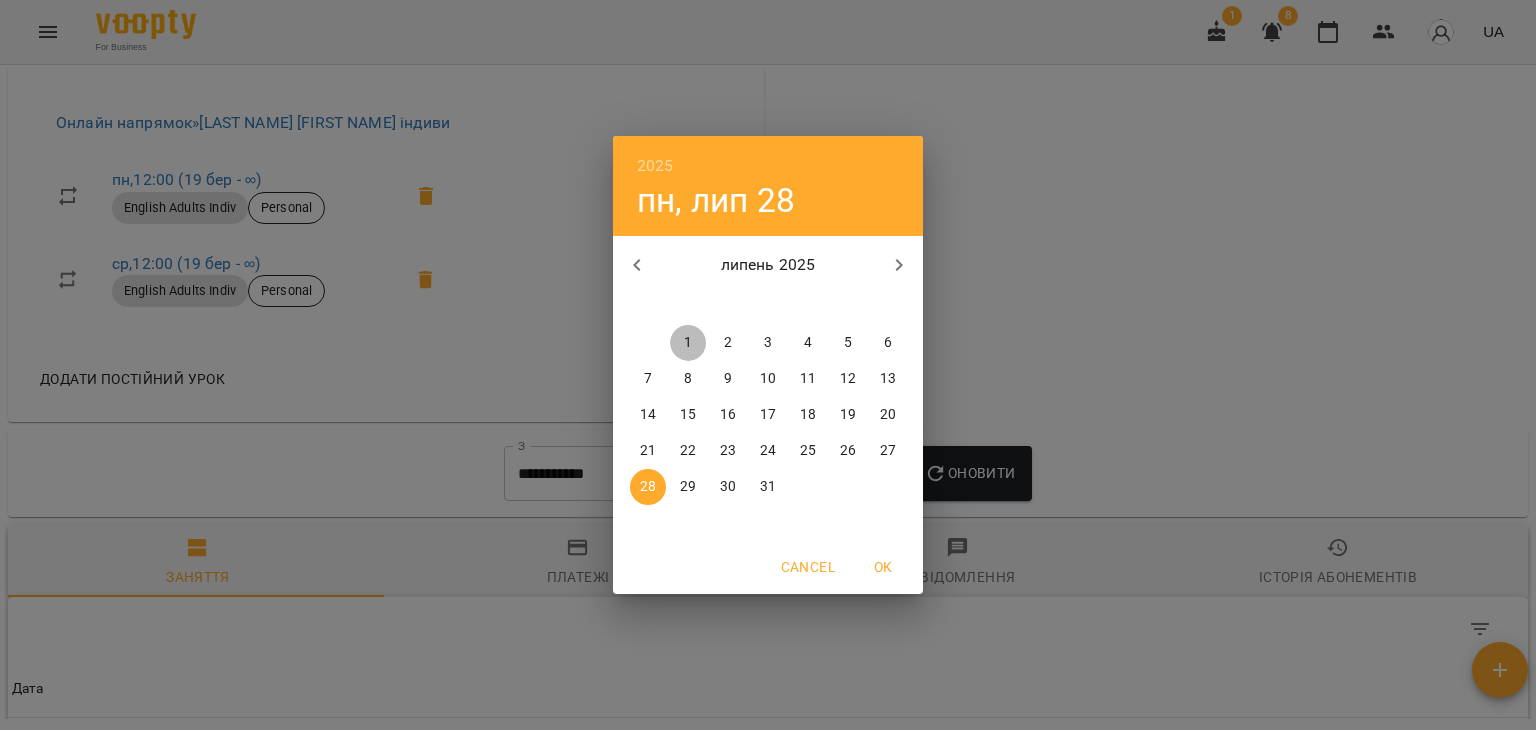 click on "1" at bounding box center [688, 343] 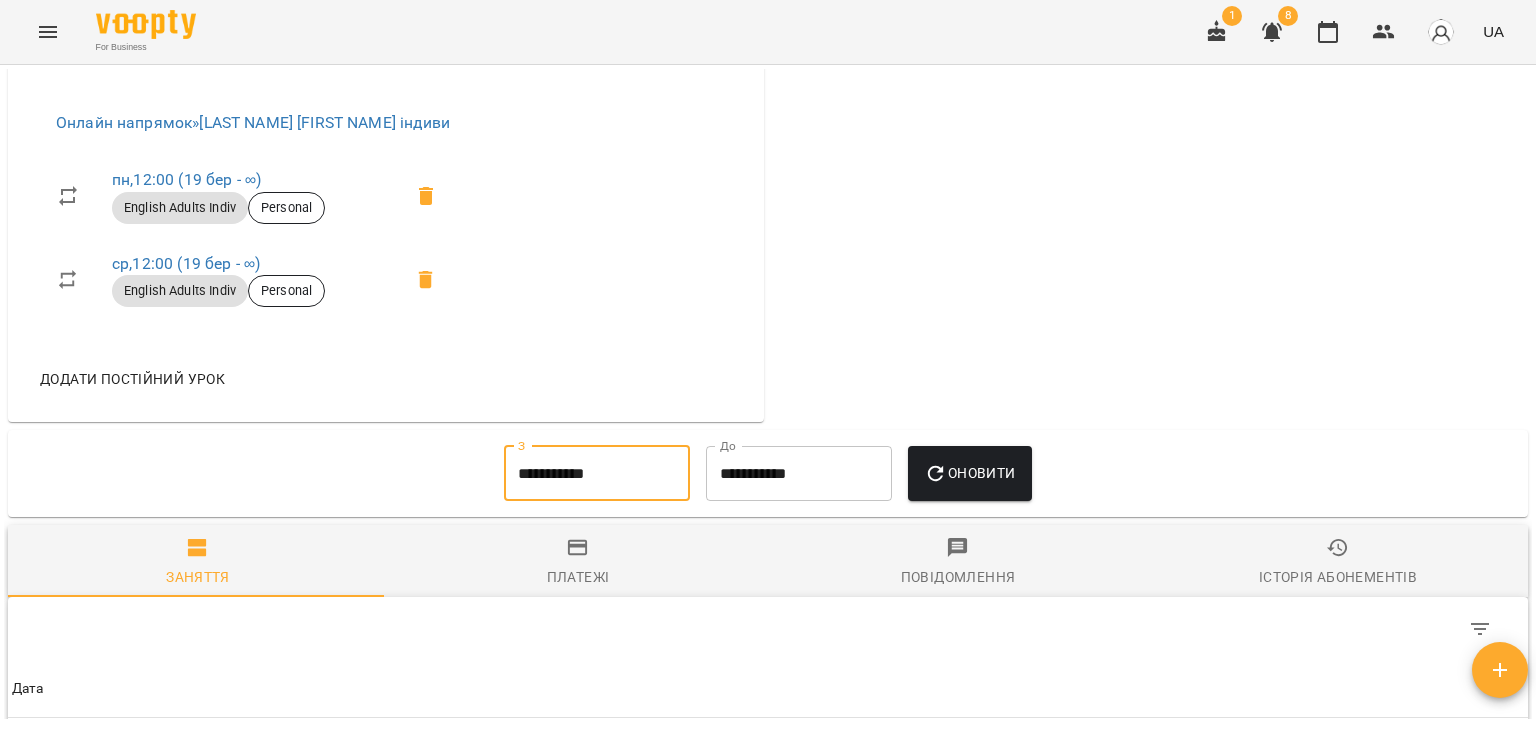 click 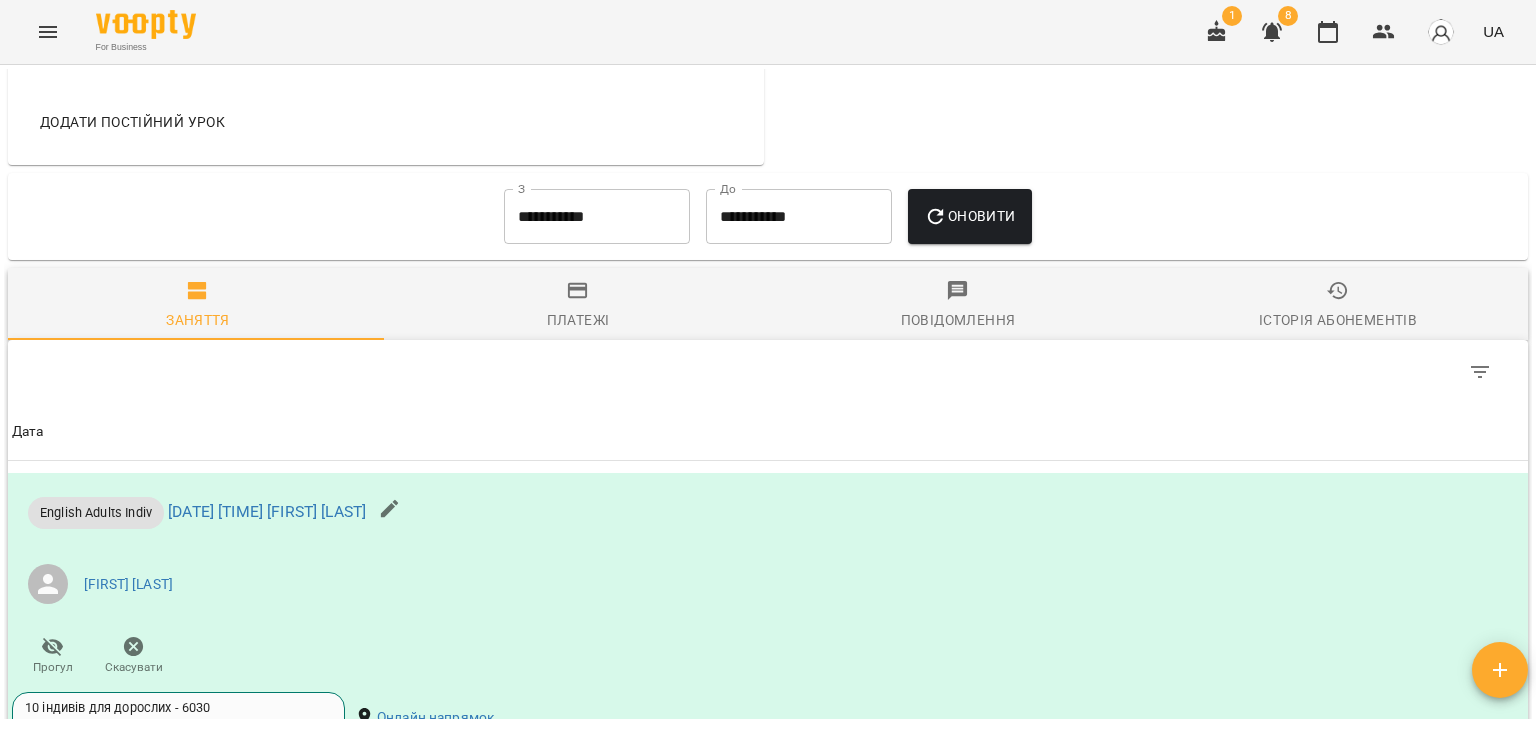 scroll, scrollTop: 1400, scrollLeft: 0, axis: vertical 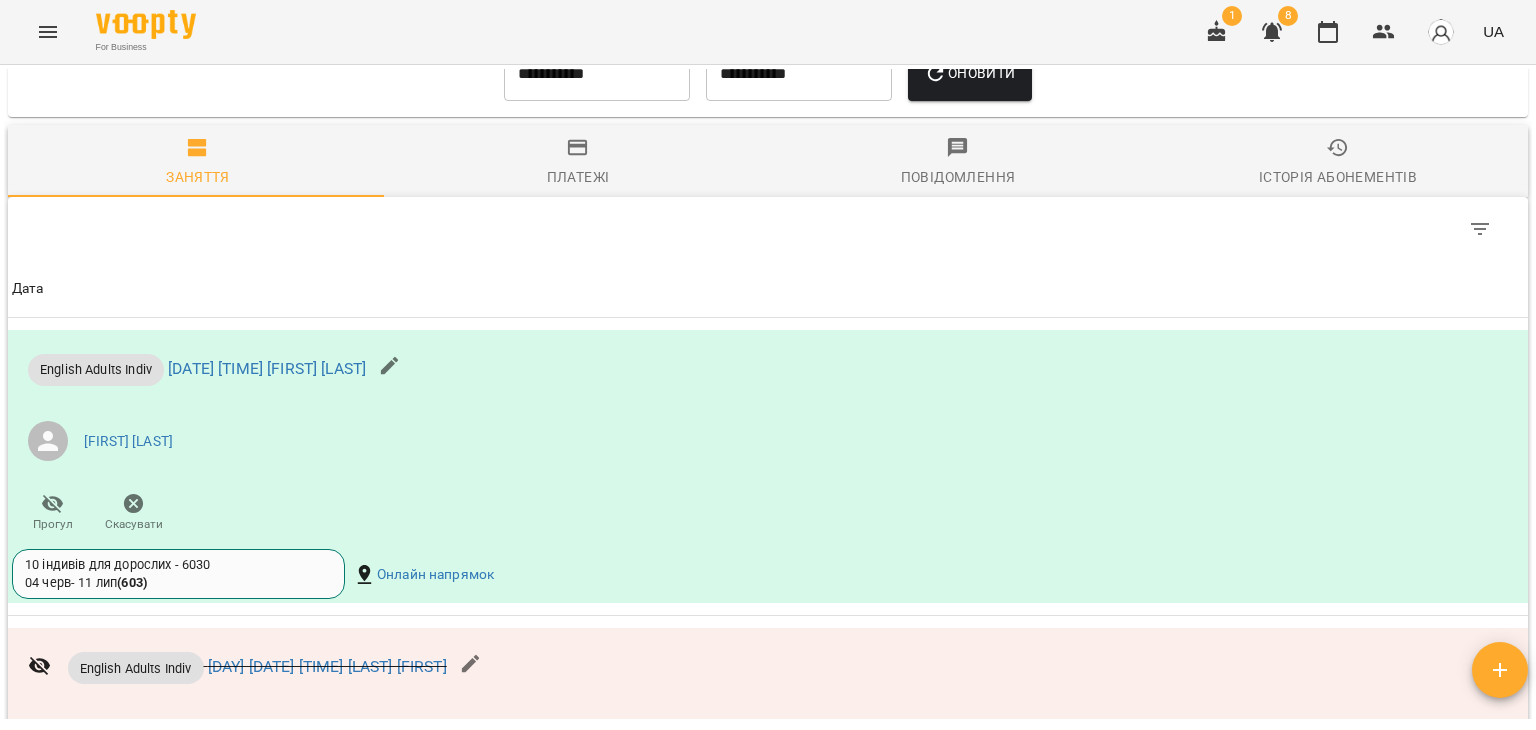 click on "**********" at bounding box center (799, 74) 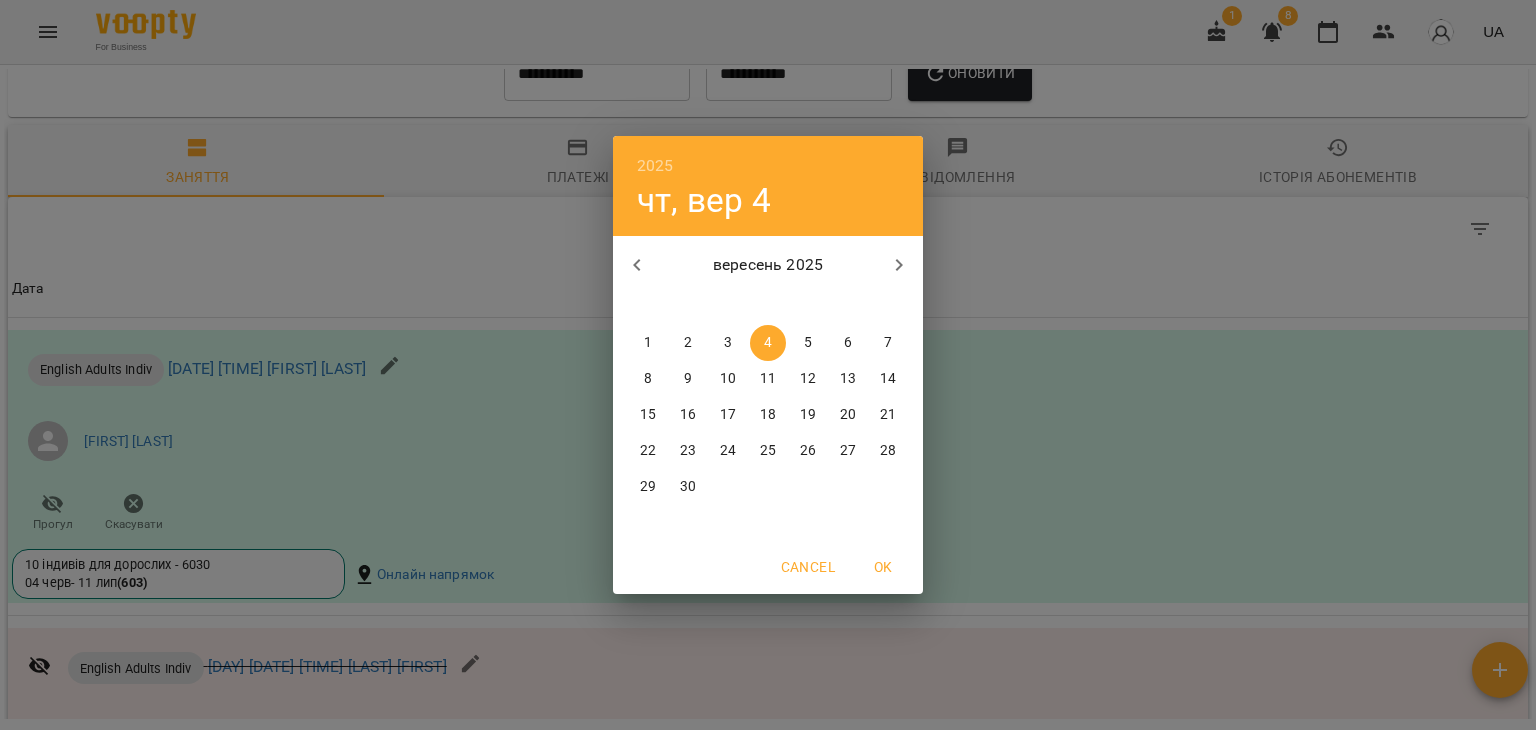 click 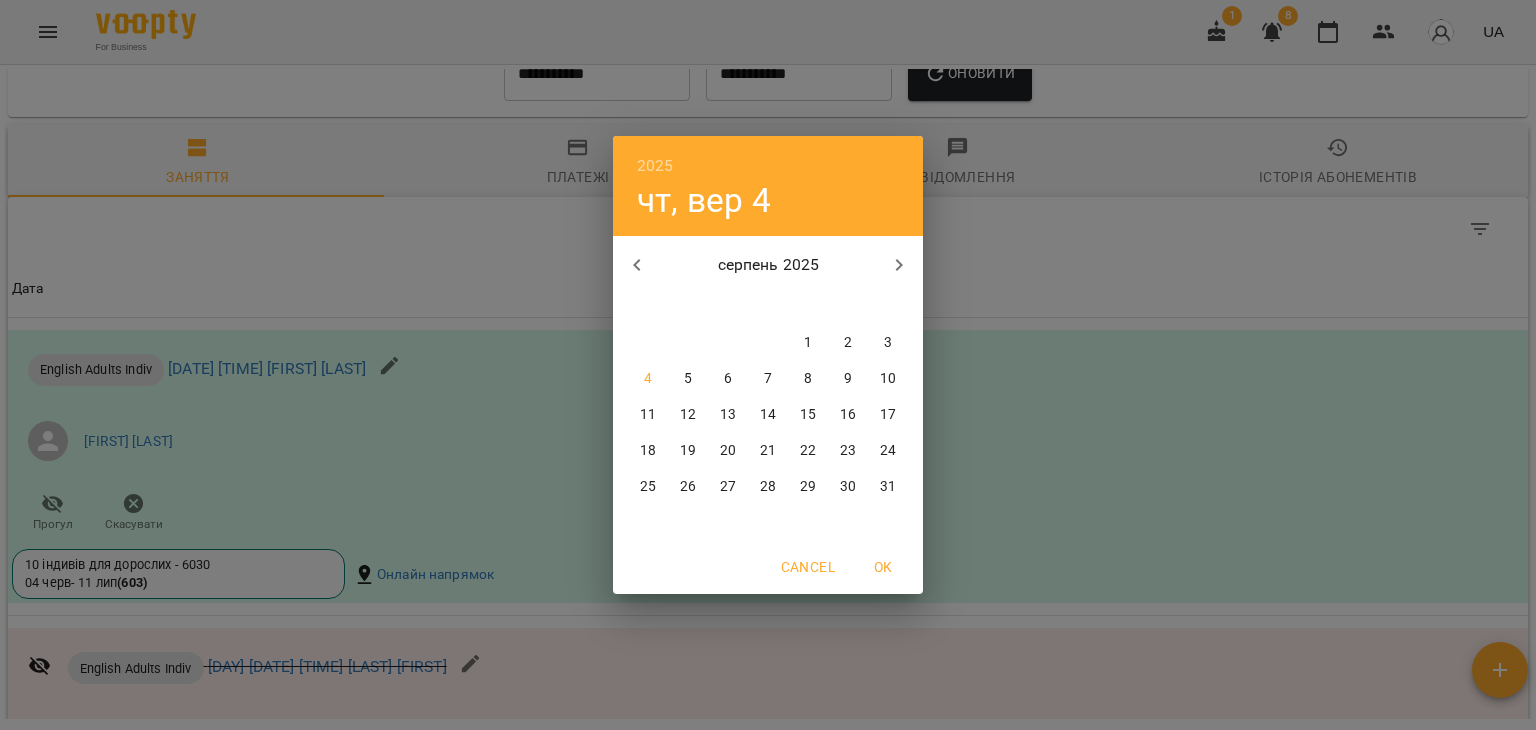 click 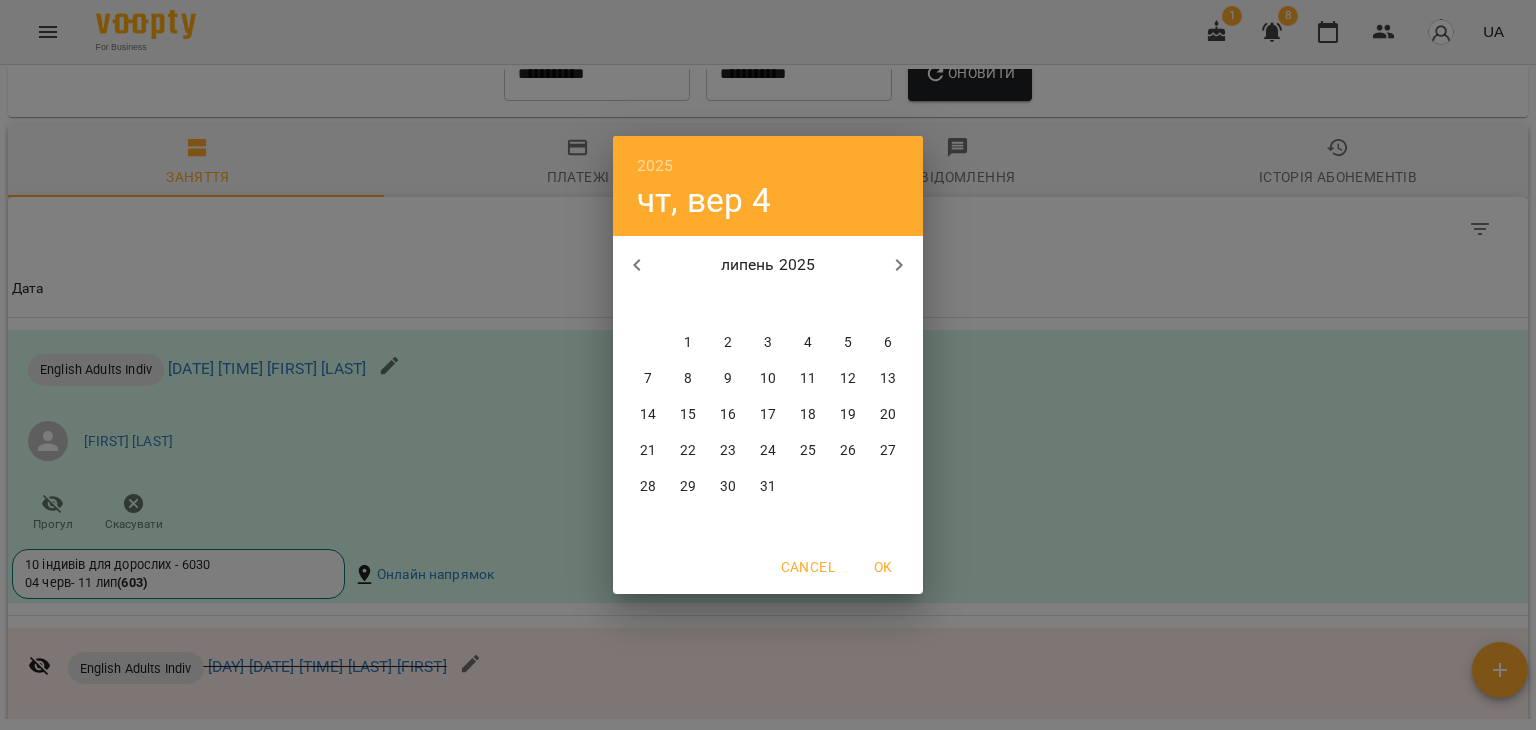 click on "31" at bounding box center [768, 487] 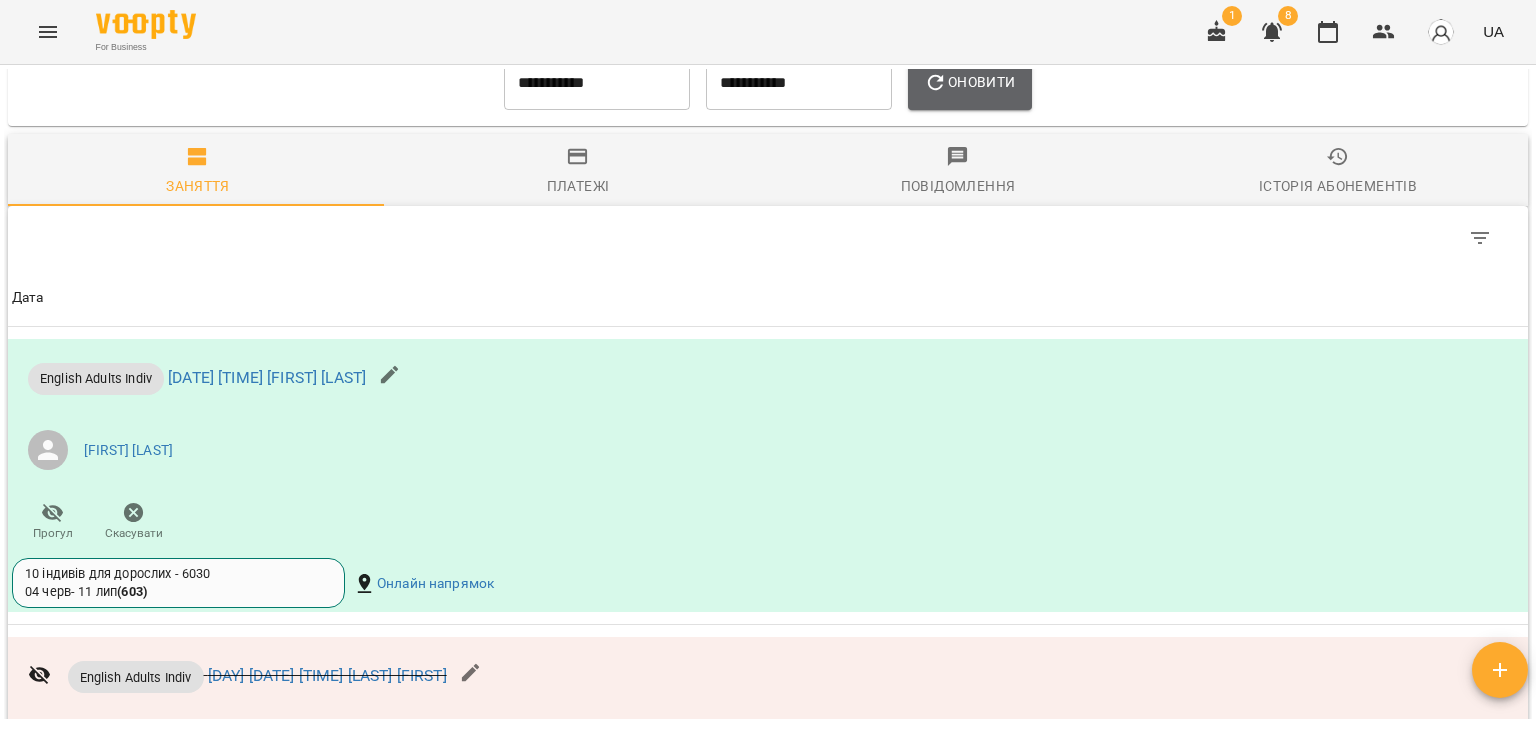 click on "Оновити" at bounding box center [969, 82] 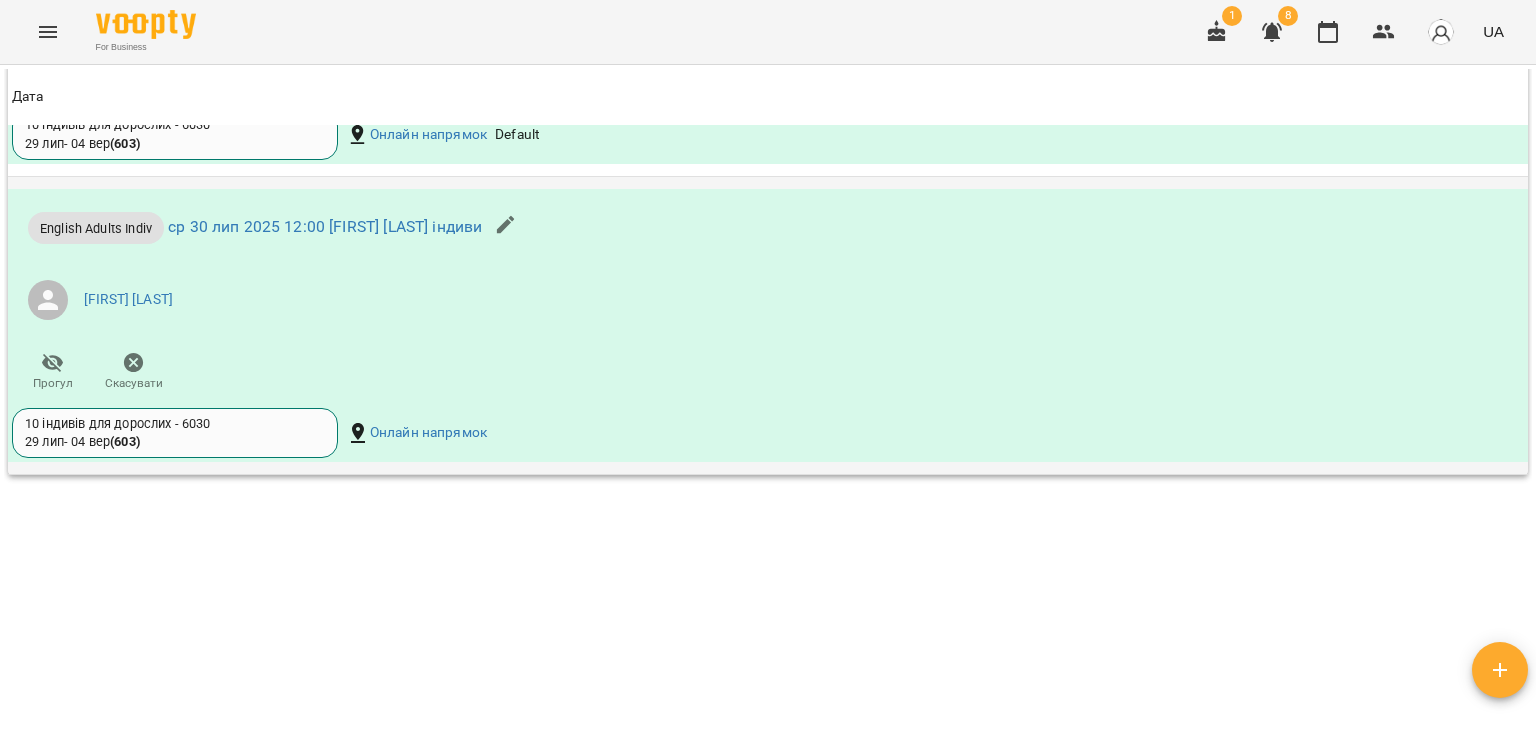 scroll, scrollTop: 2984, scrollLeft: 0, axis: vertical 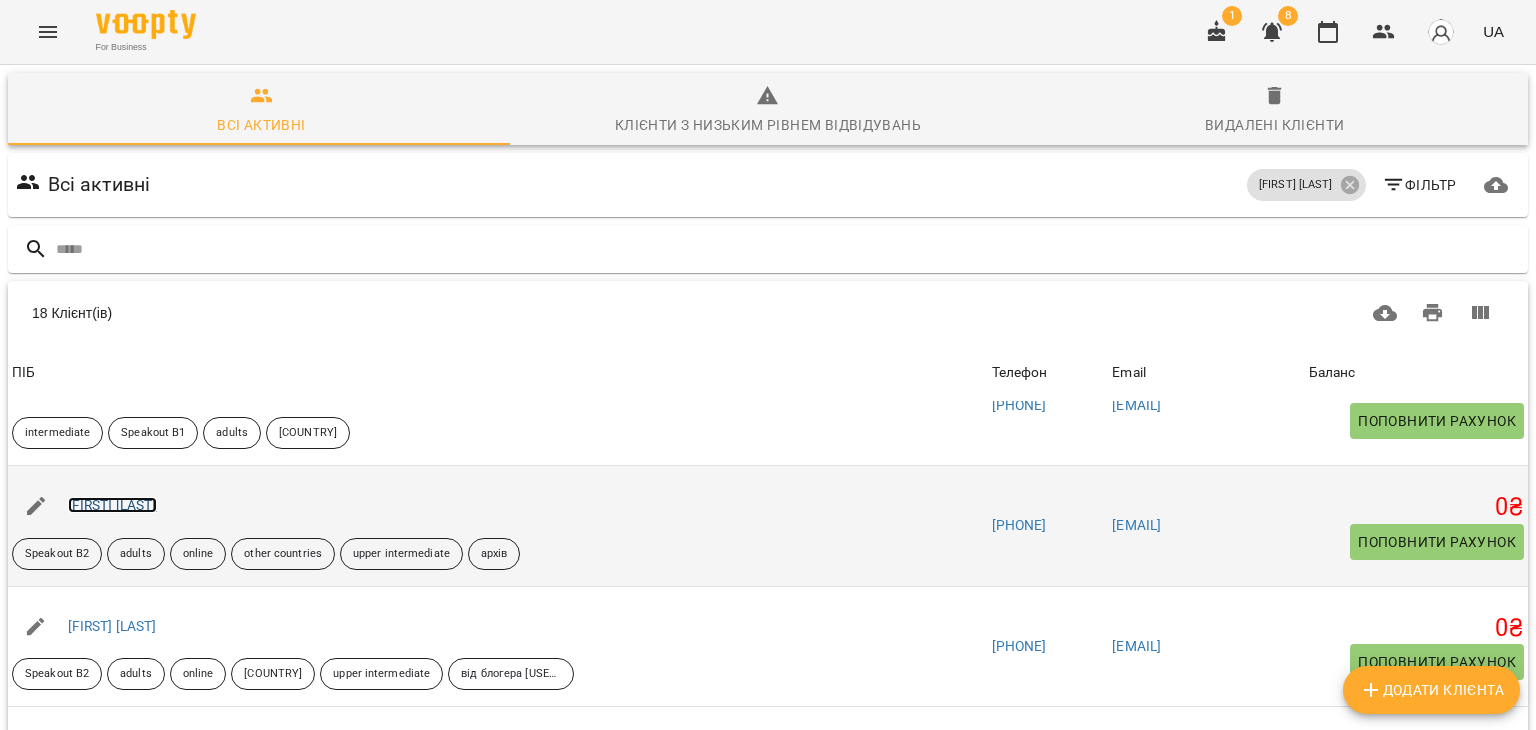 click on "[FIRST] [LAST]" at bounding box center [112, 505] 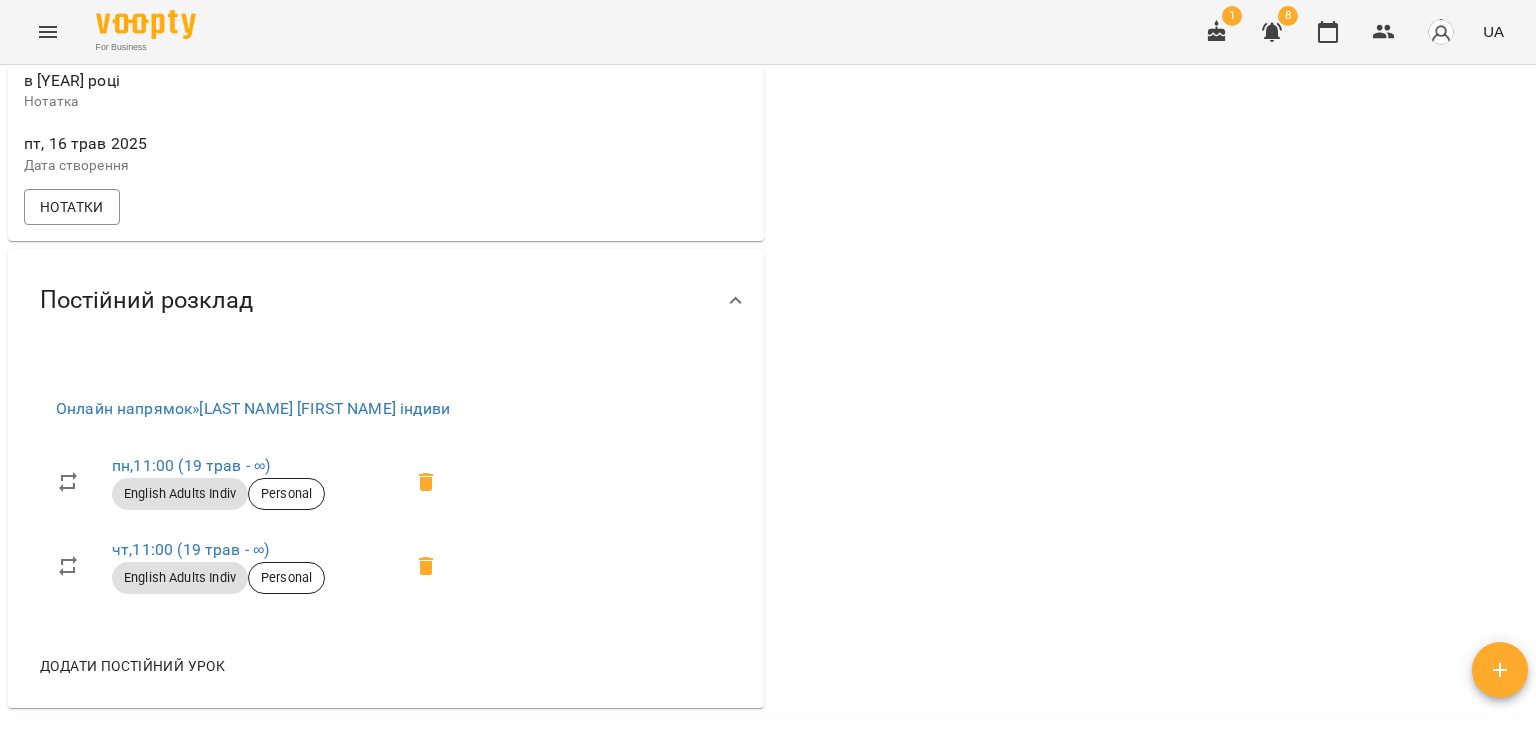 scroll, scrollTop: 1000, scrollLeft: 0, axis: vertical 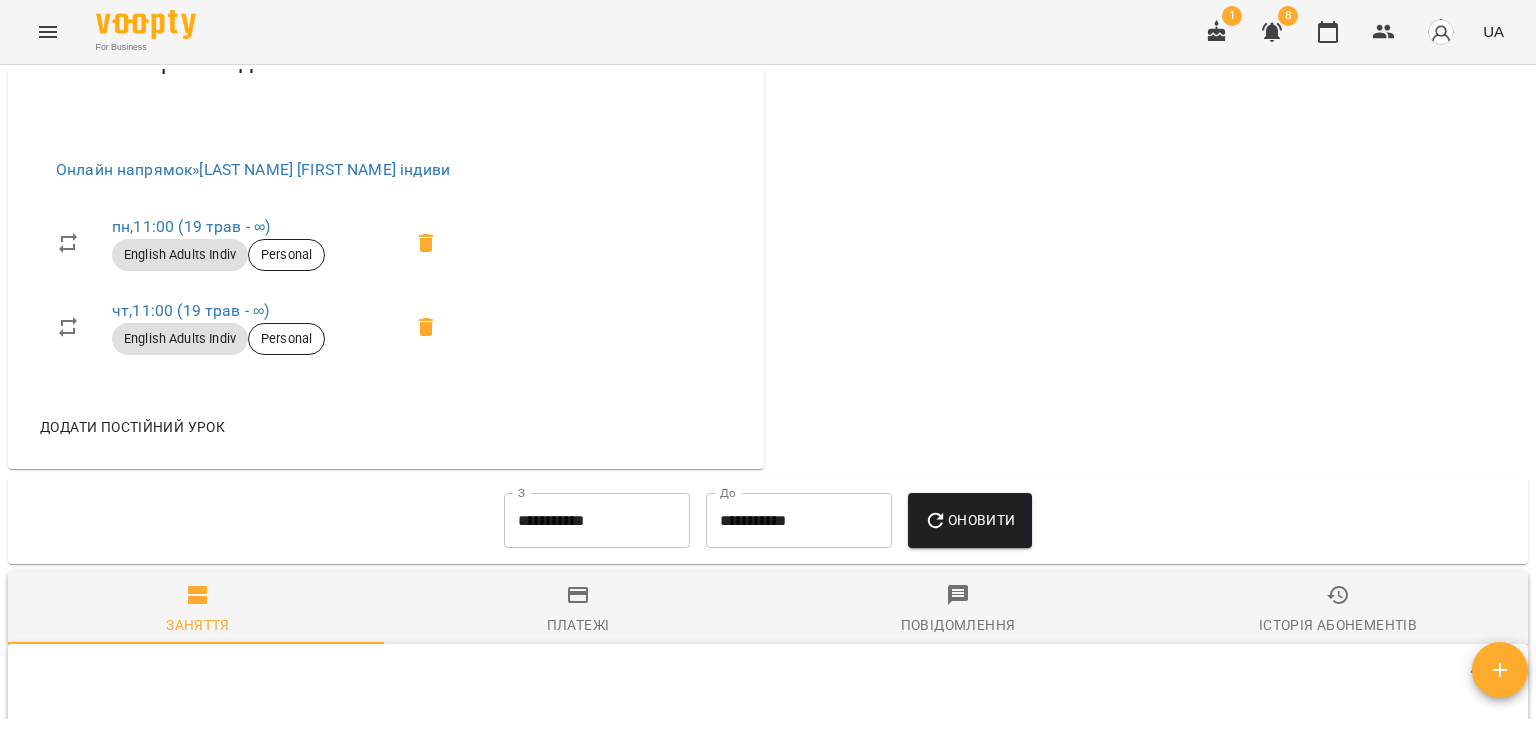 click on "**********" at bounding box center [597, 521] 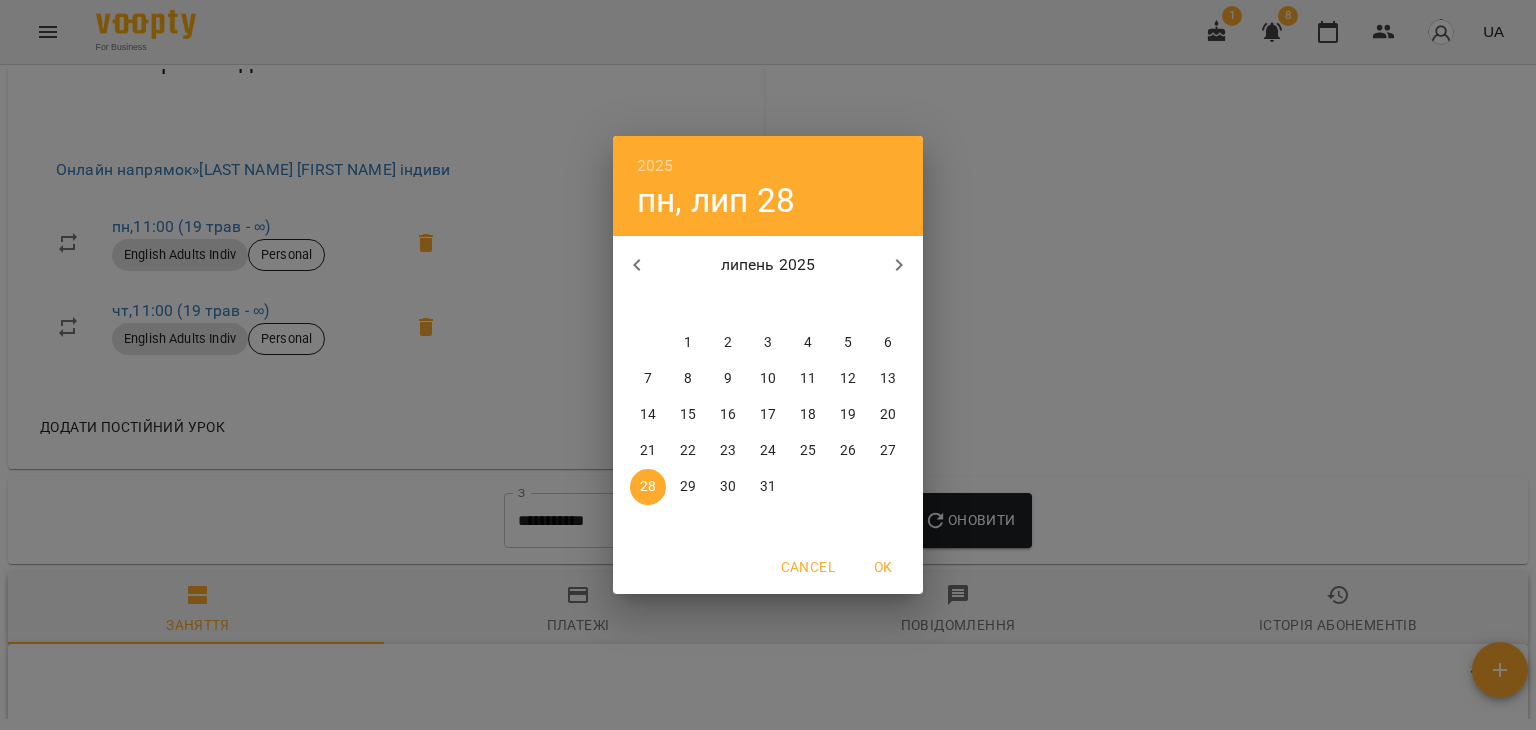 click on "1" at bounding box center [688, 343] 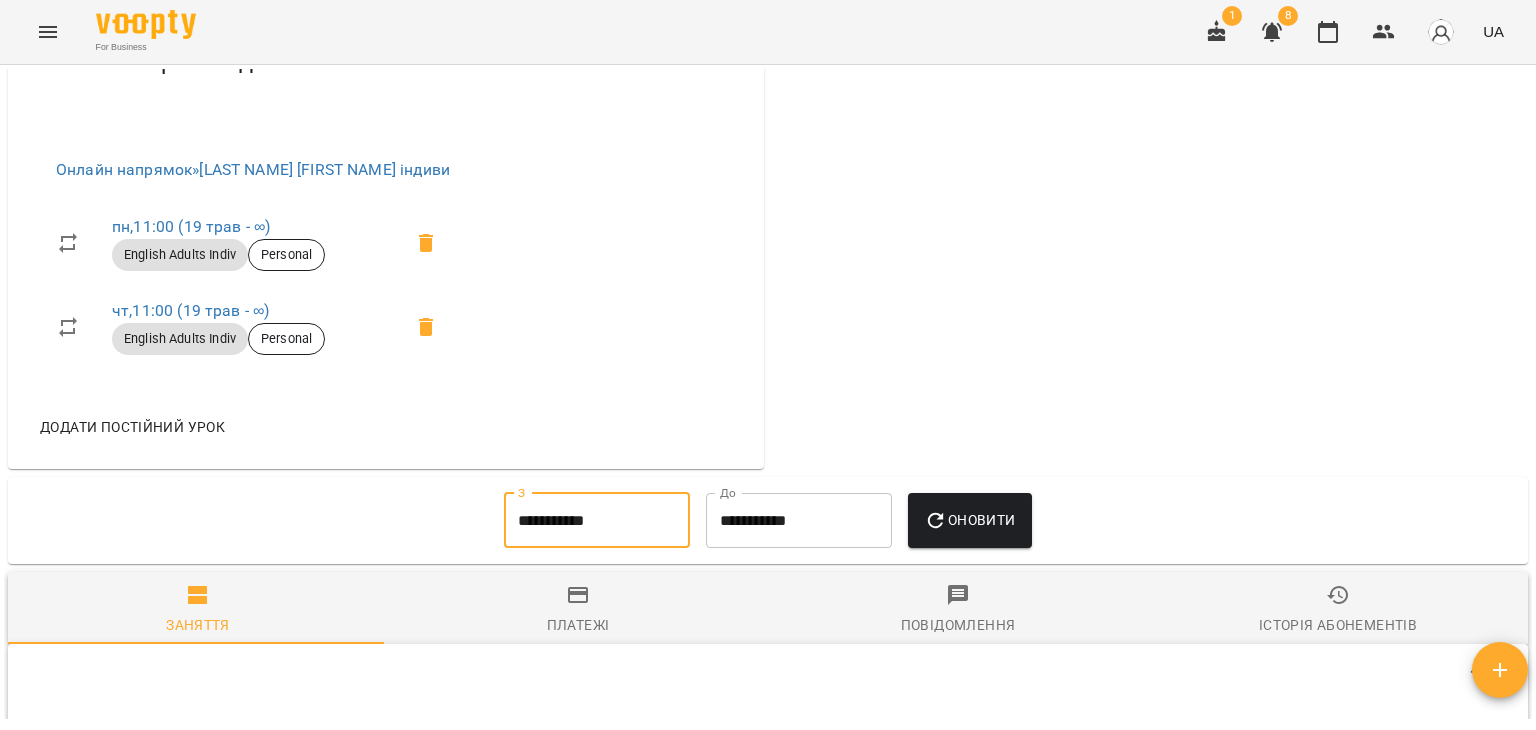 click on "**********" at bounding box center [799, 521] 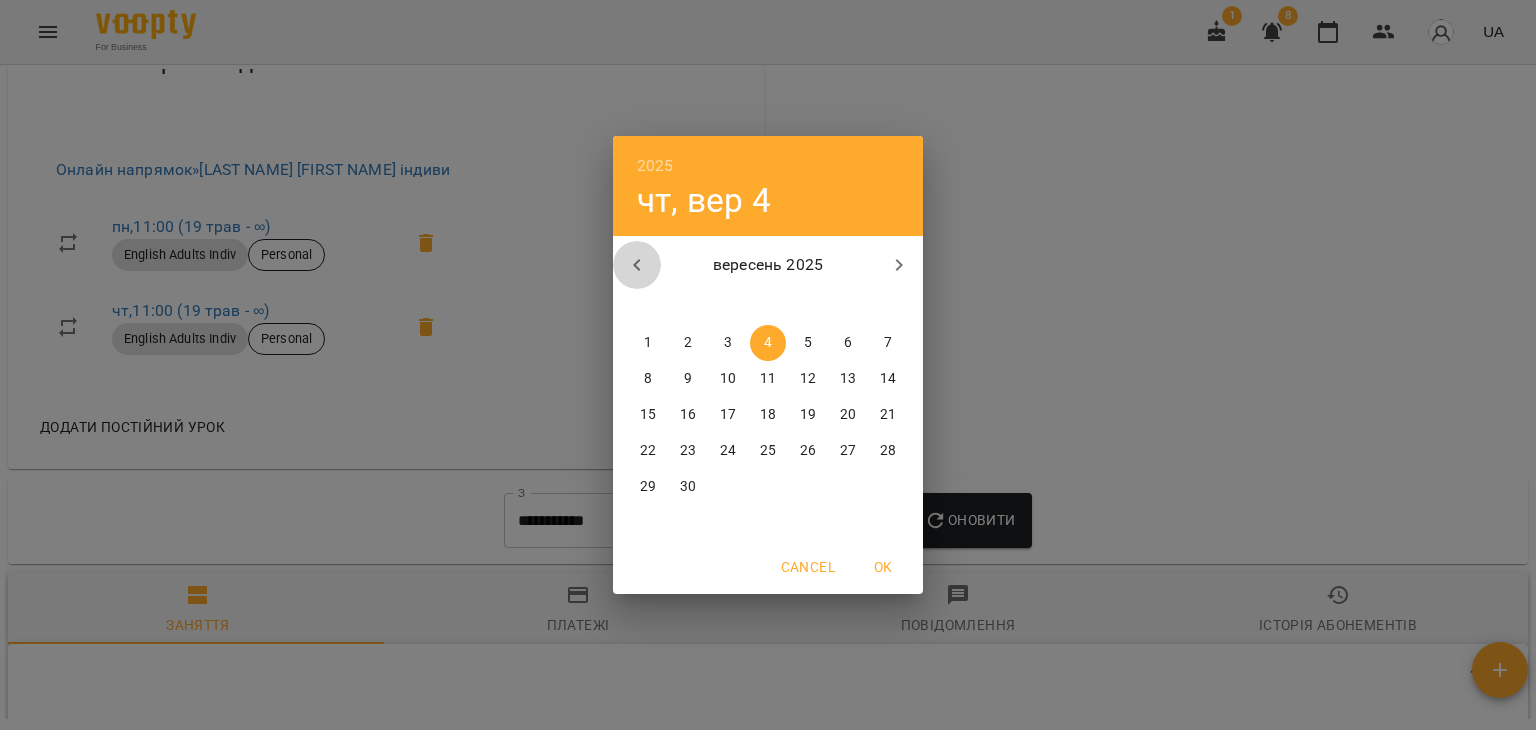 click 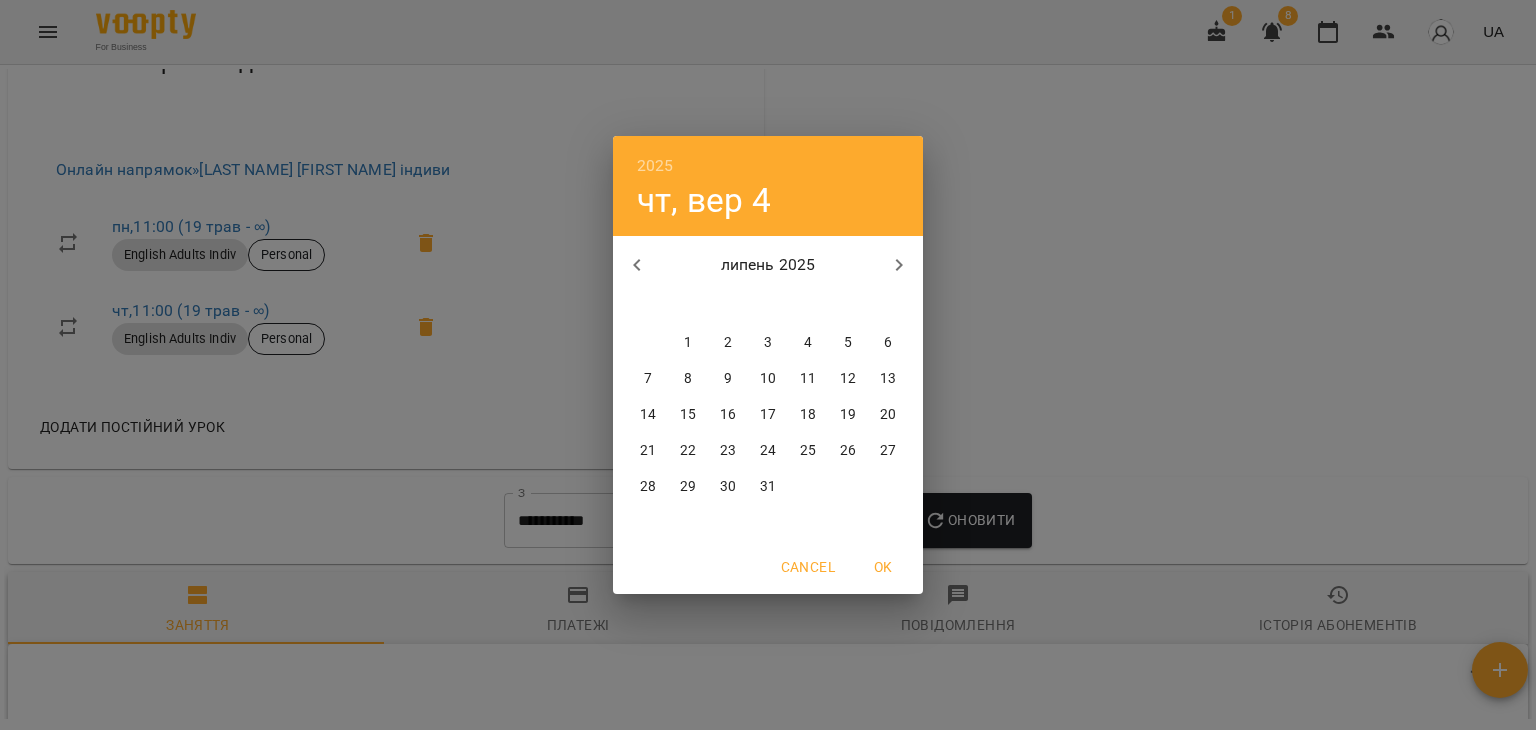 click on "31" at bounding box center (768, 487) 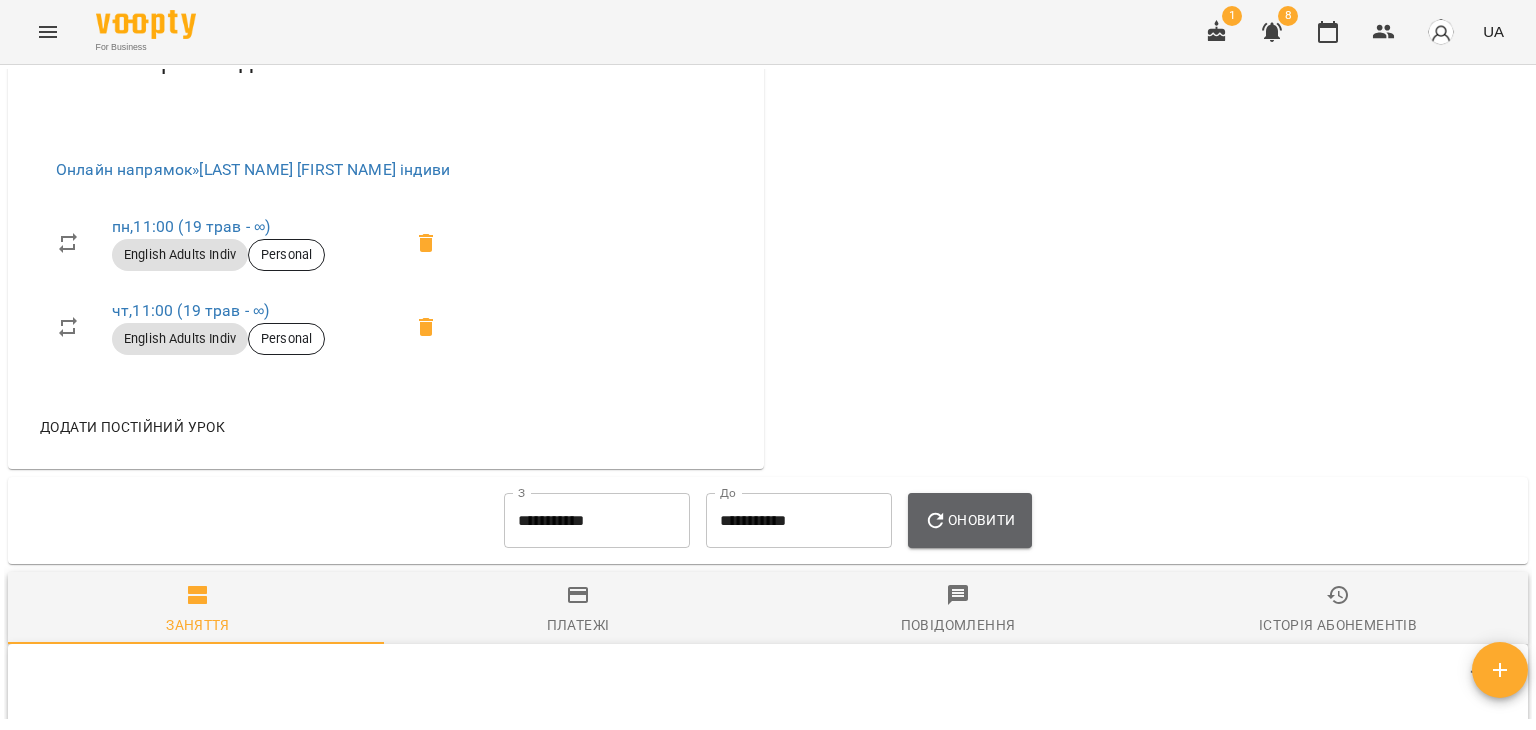 click 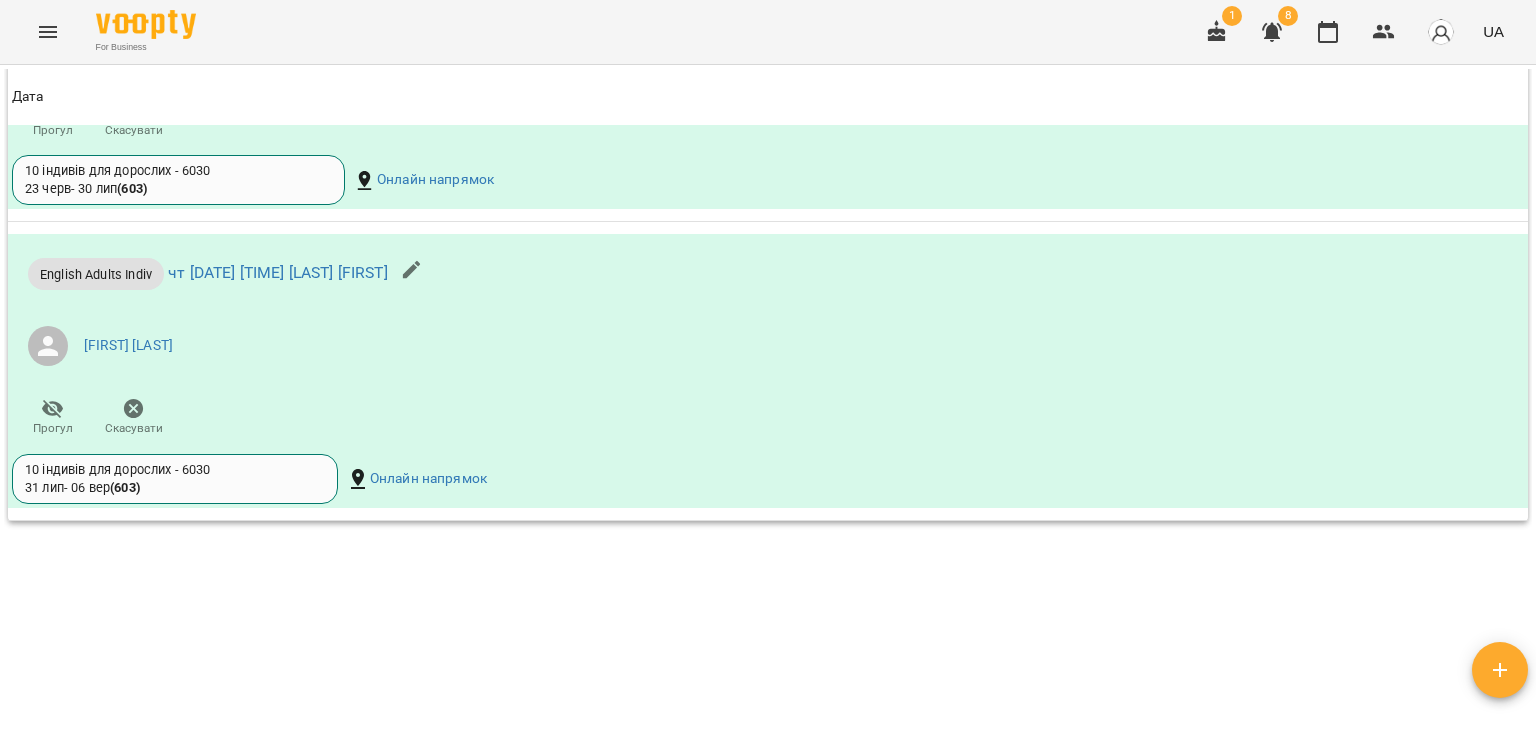 scroll, scrollTop: 3392, scrollLeft: 0, axis: vertical 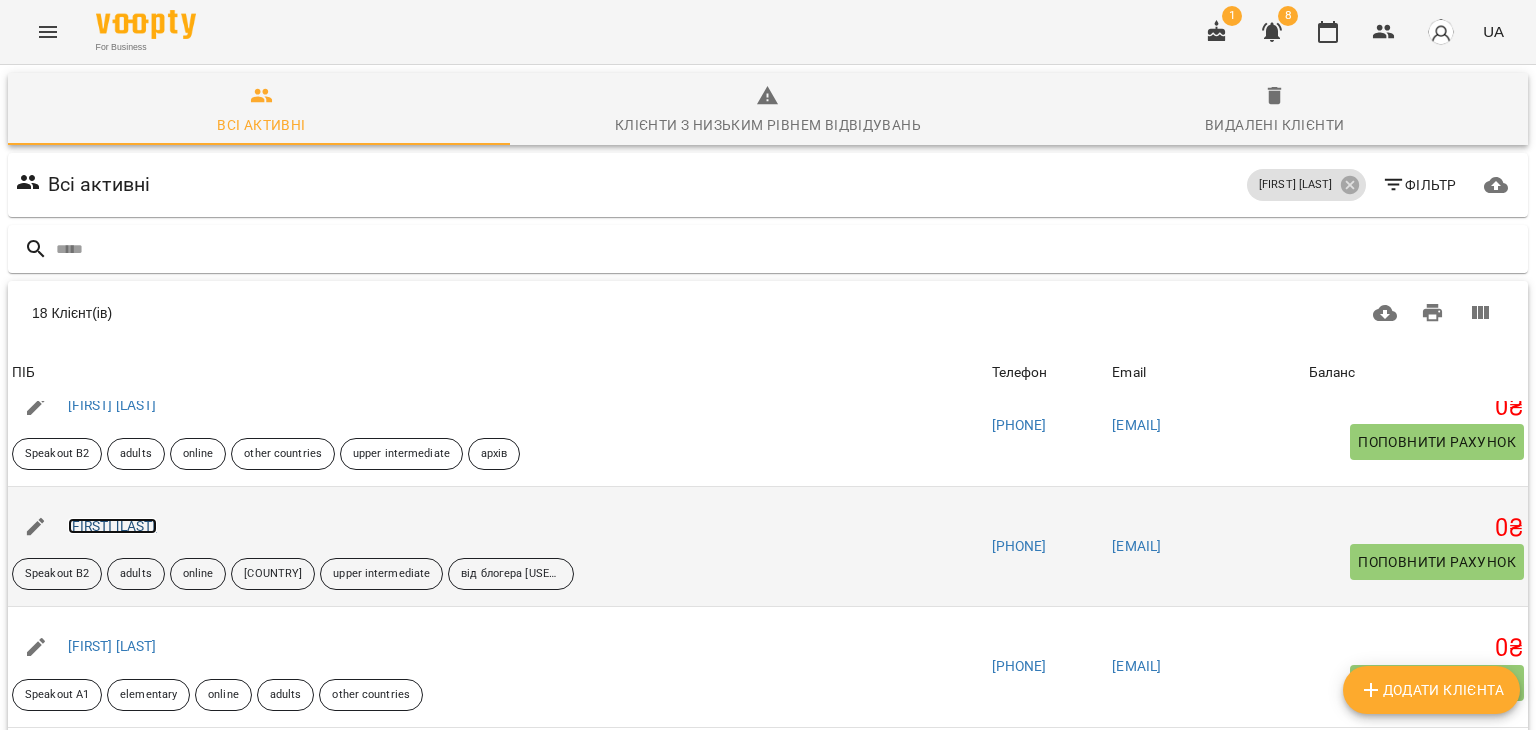 click on "[FIRST] [LAST]" at bounding box center [112, 526] 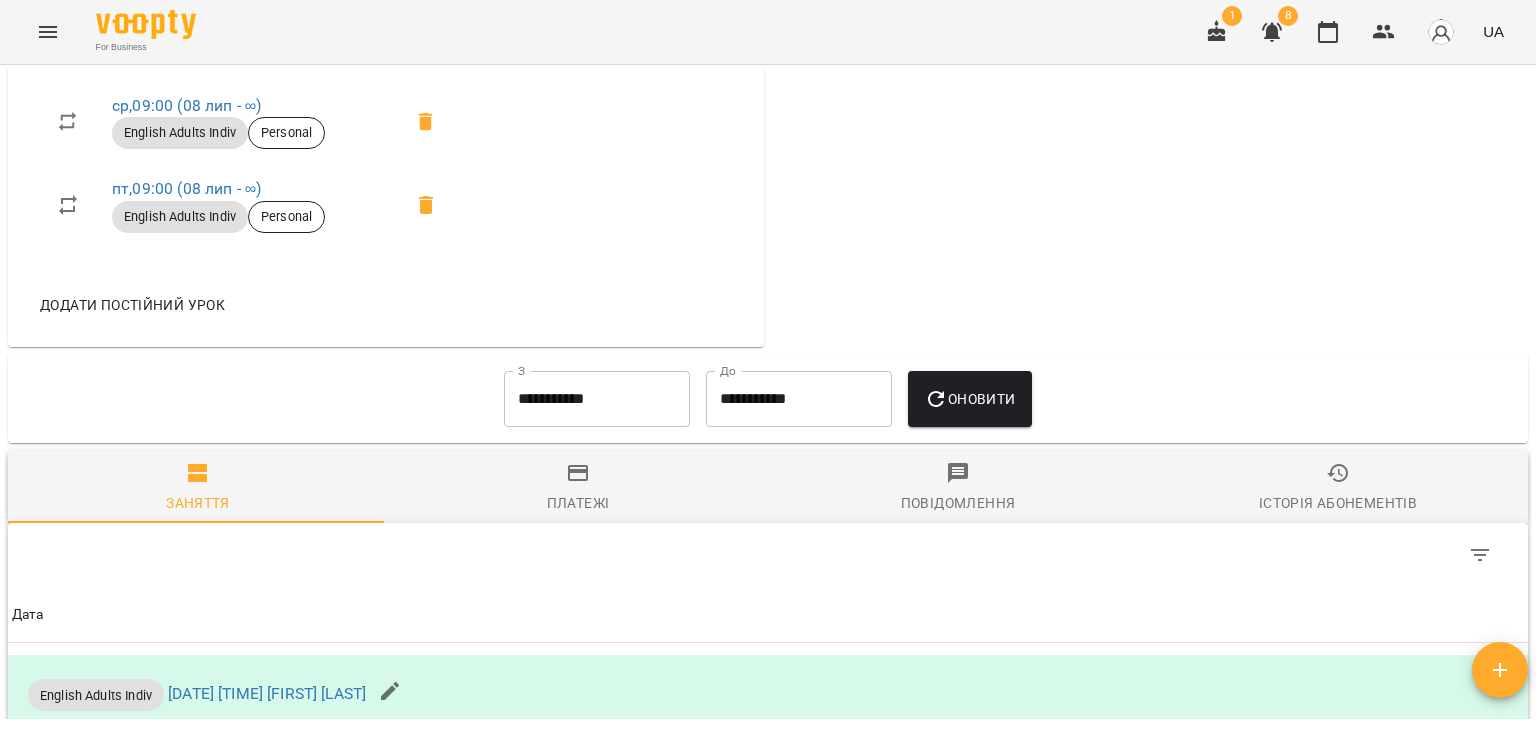 scroll, scrollTop: 1101, scrollLeft: 0, axis: vertical 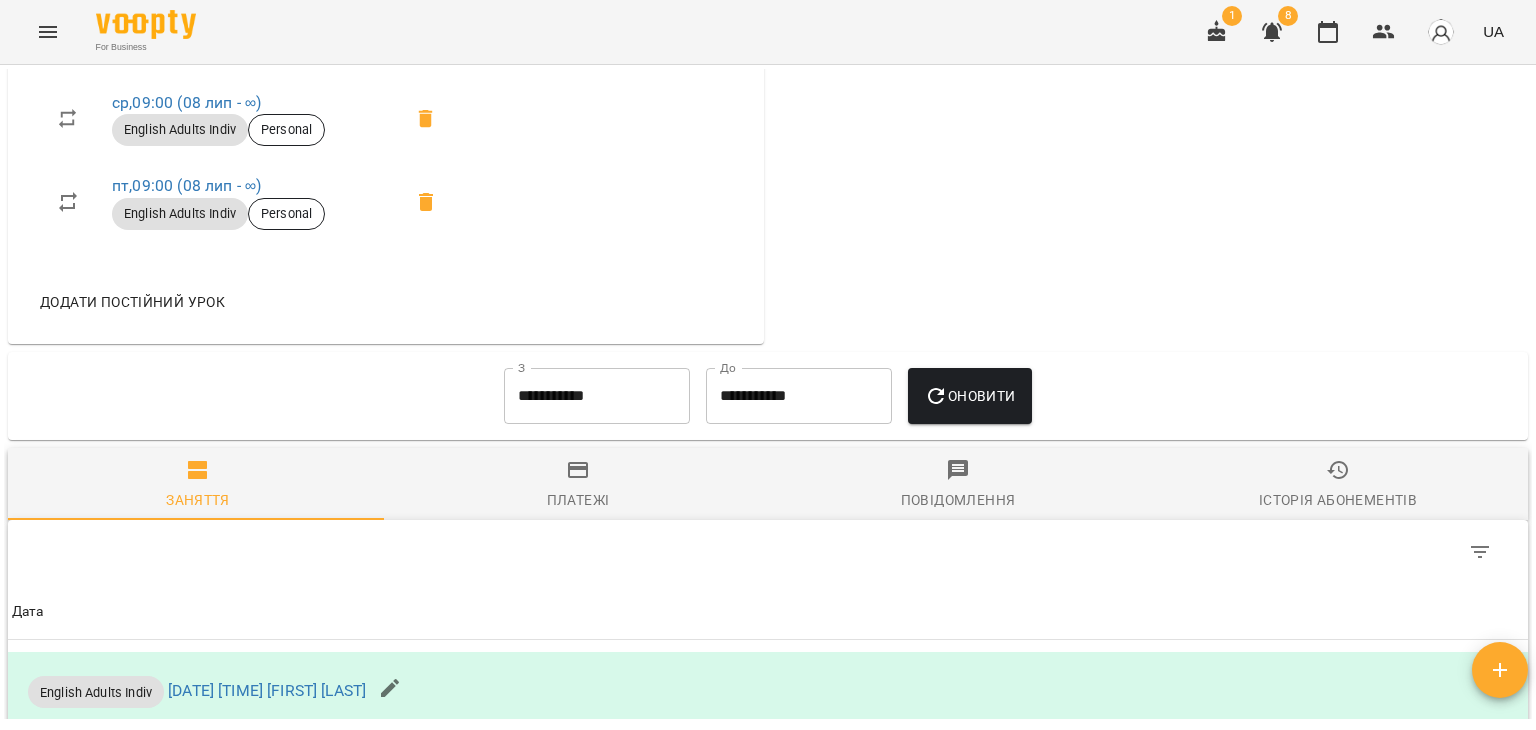 click on "**********" at bounding box center (597, 396) 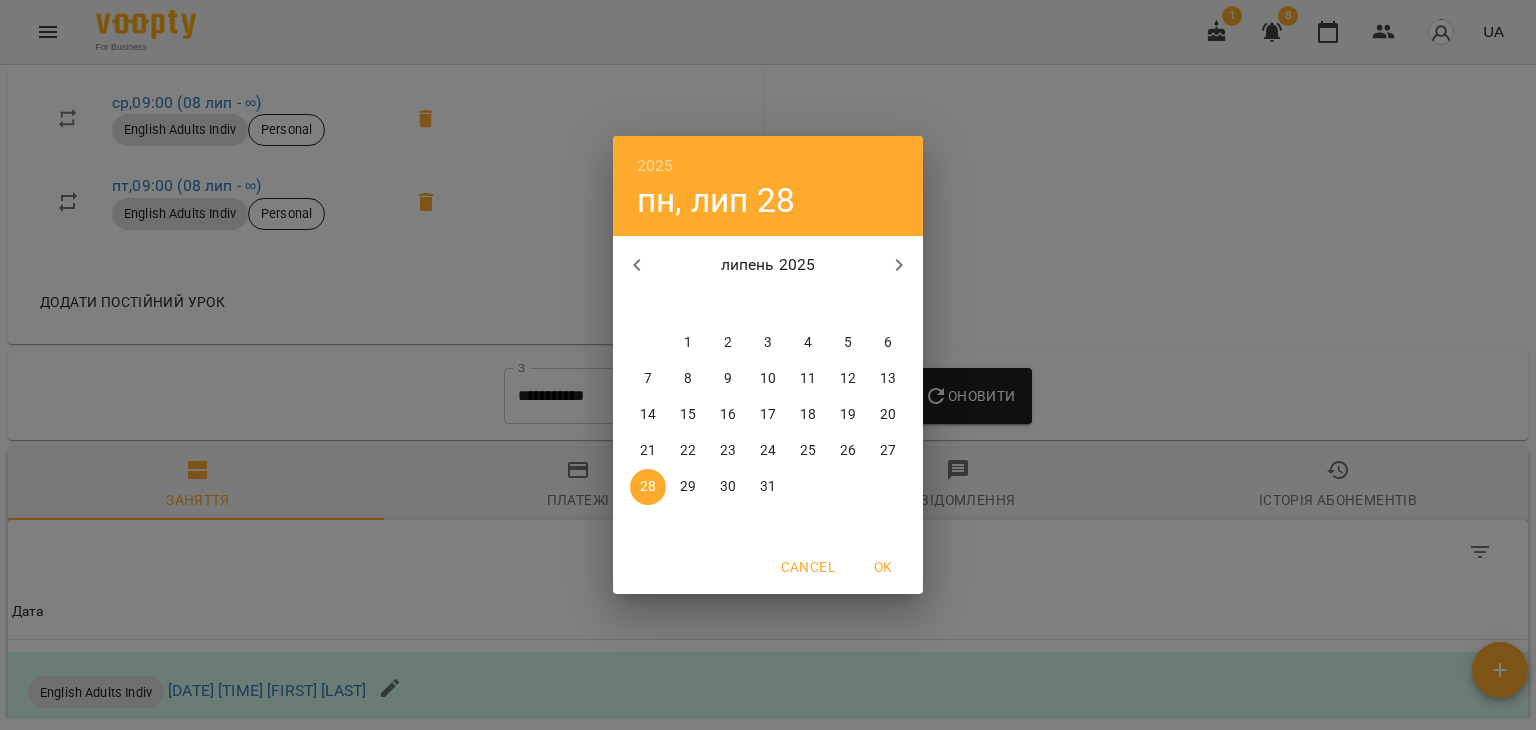 click on "1" at bounding box center [688, 343] 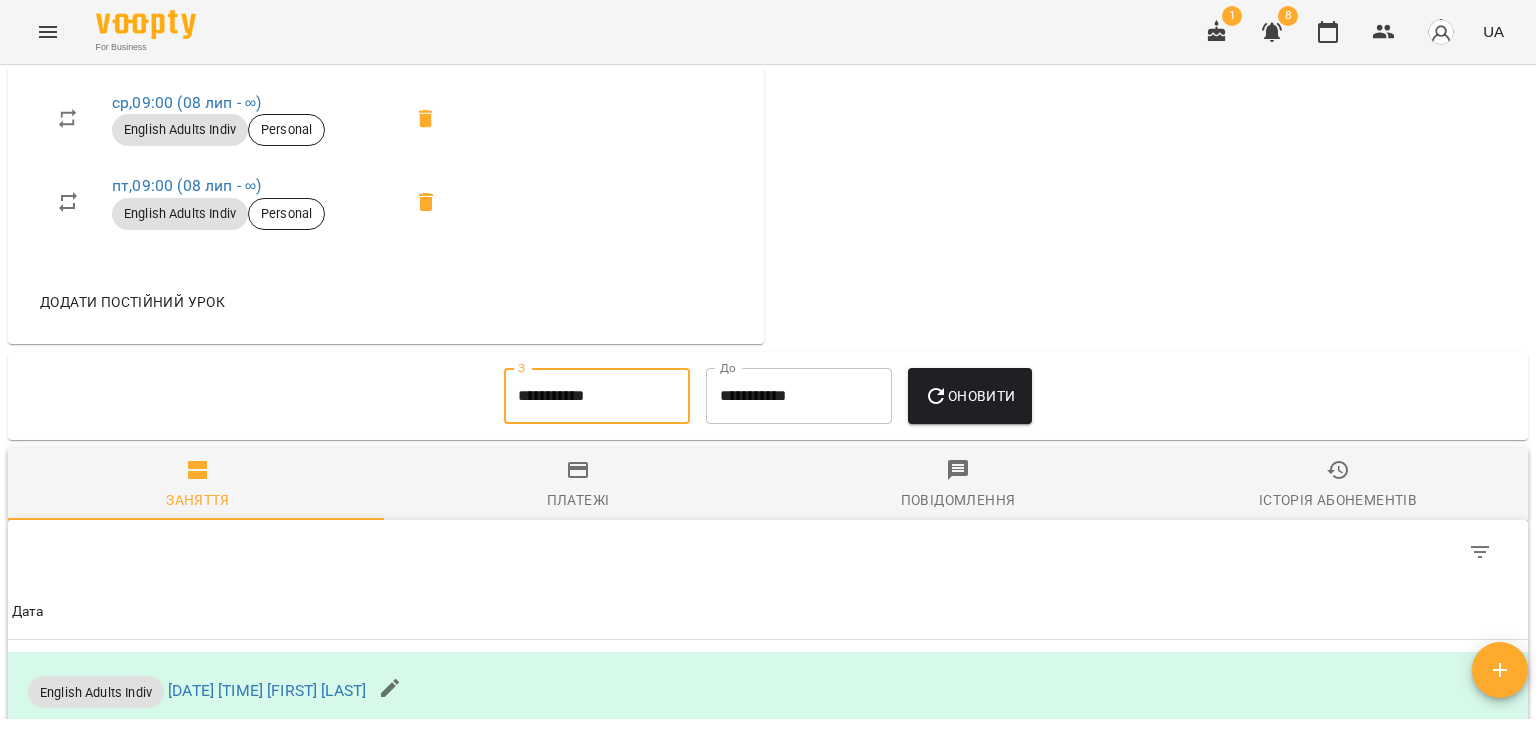 click on "**********" at bounding box center (799, 396) 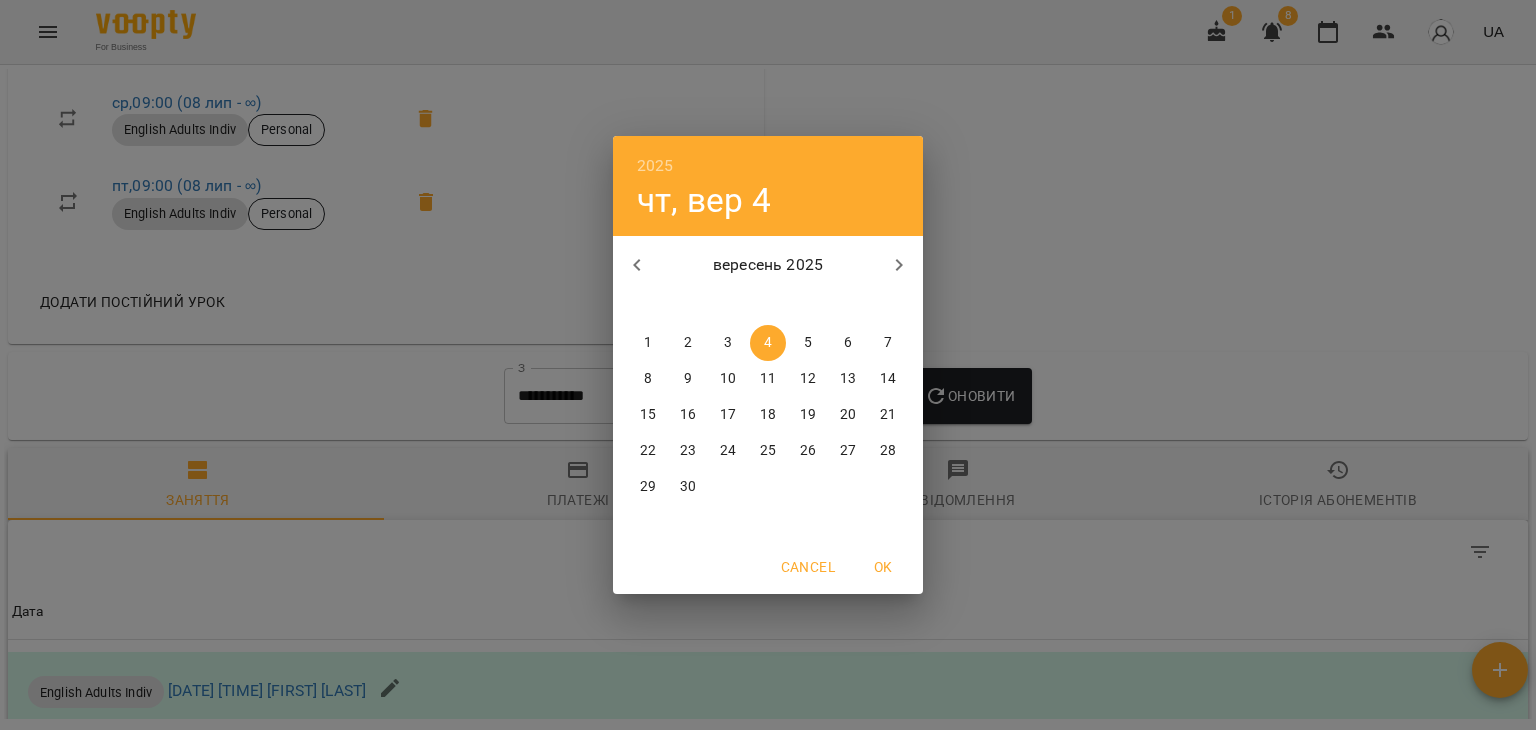 click 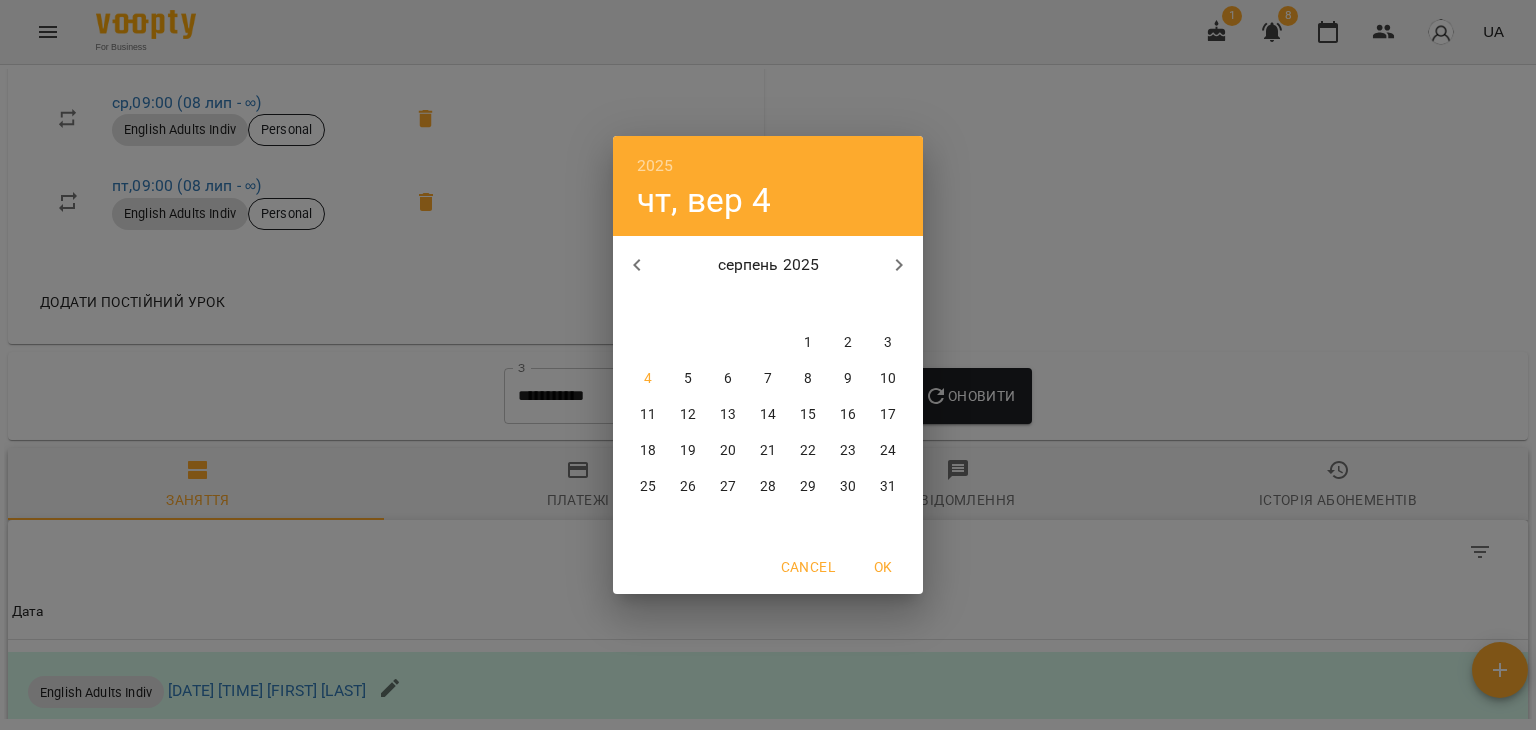 click 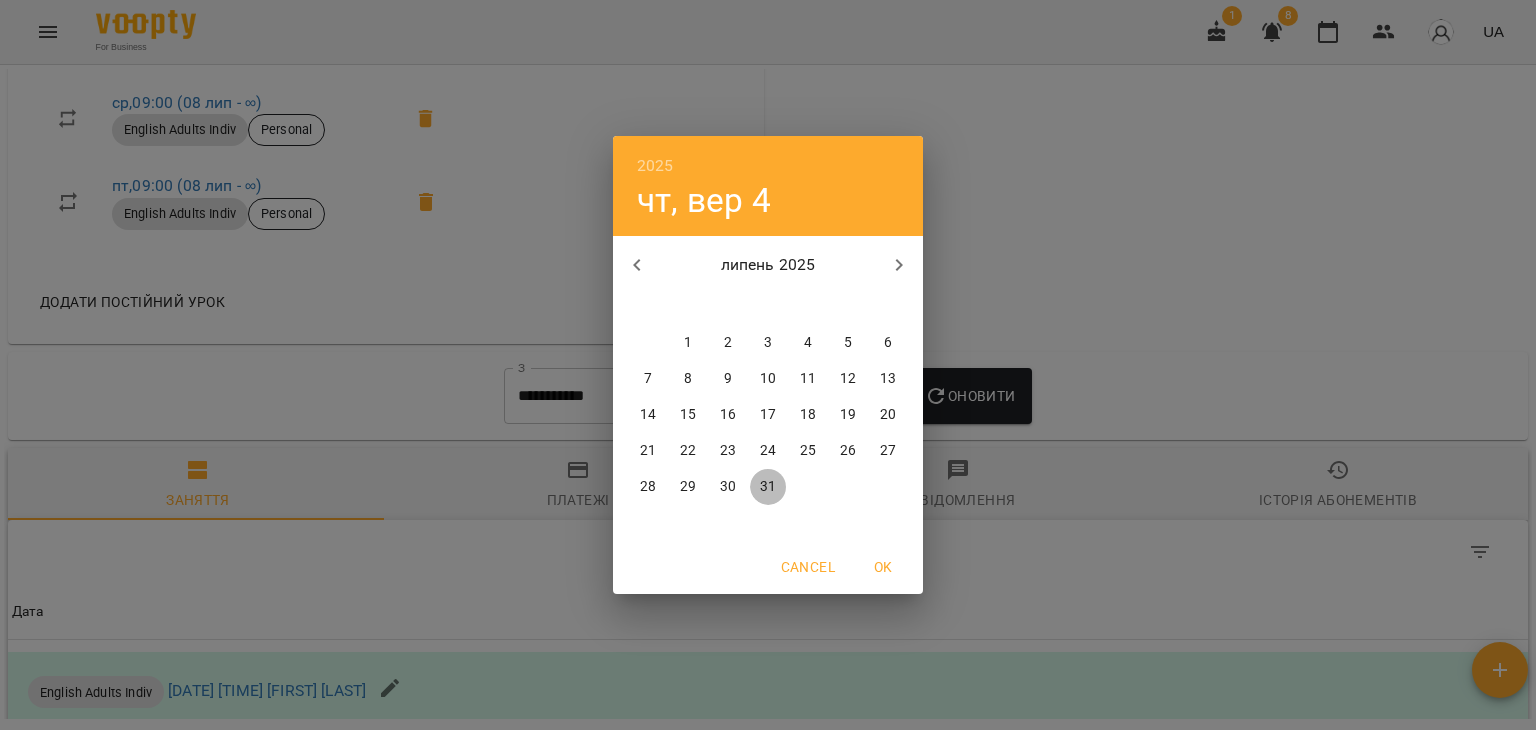 click on "31" at bounding box center [768, 487] 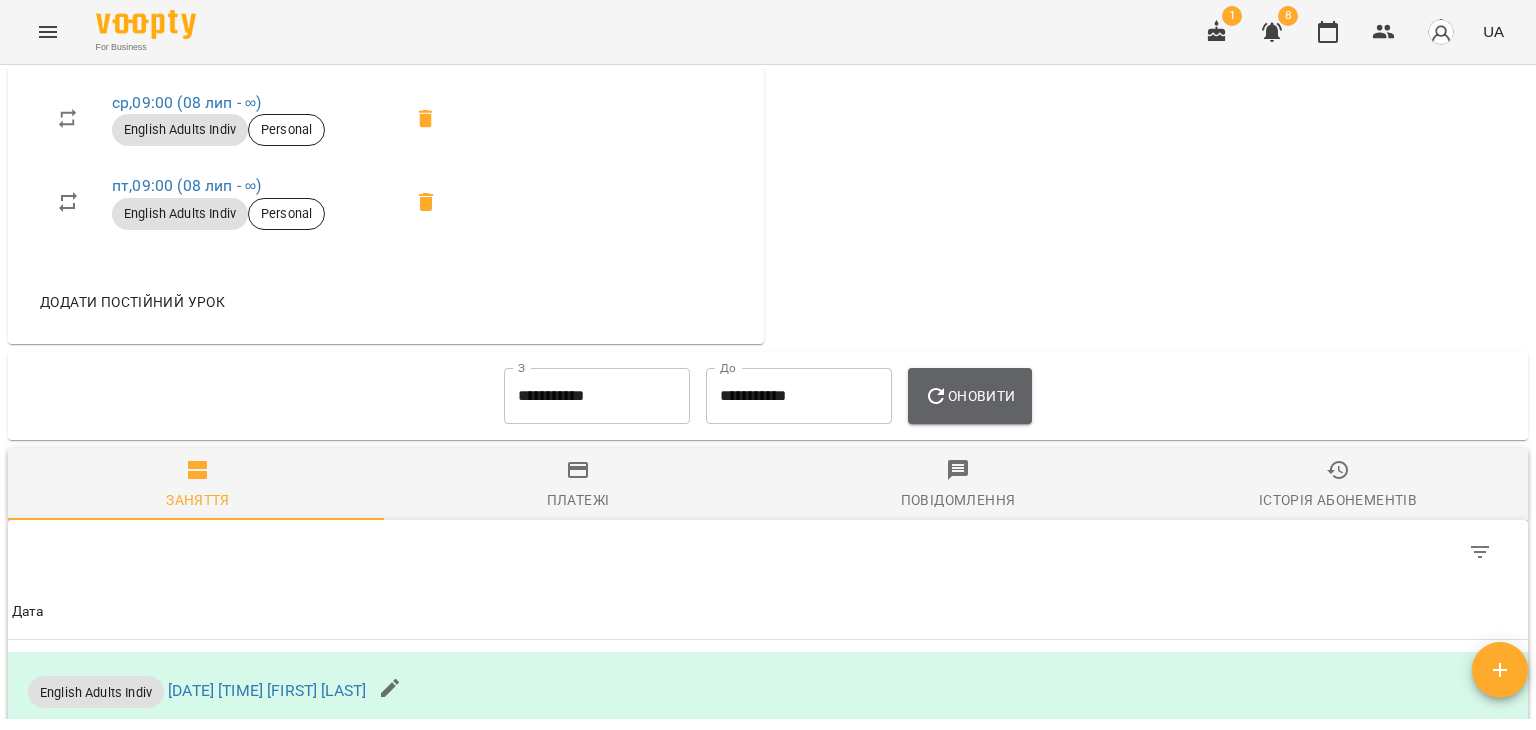 click on "Оновити" at bounding box center [969, 396] 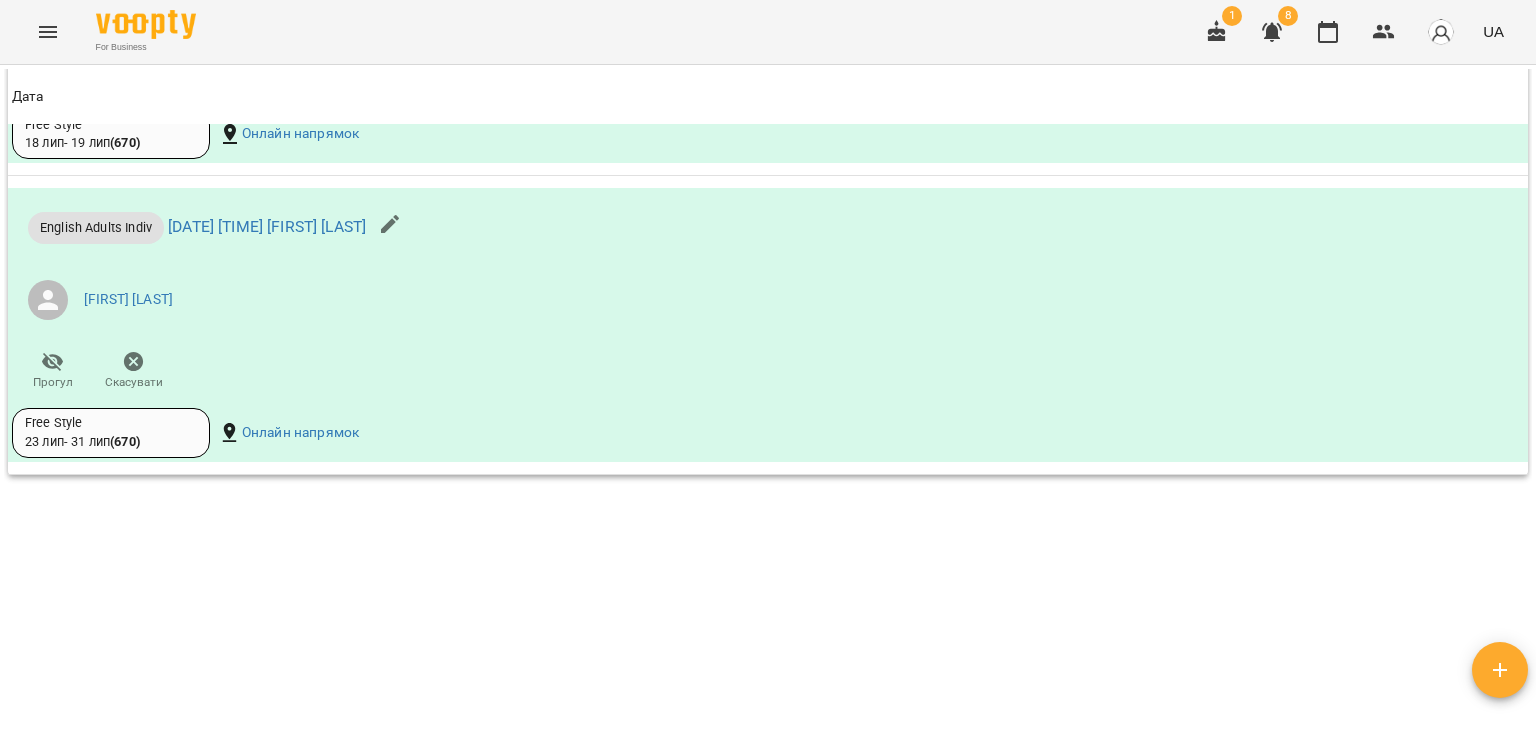 scroll, scrollTop: 2498, scrollLeft: 0, axis: vertical 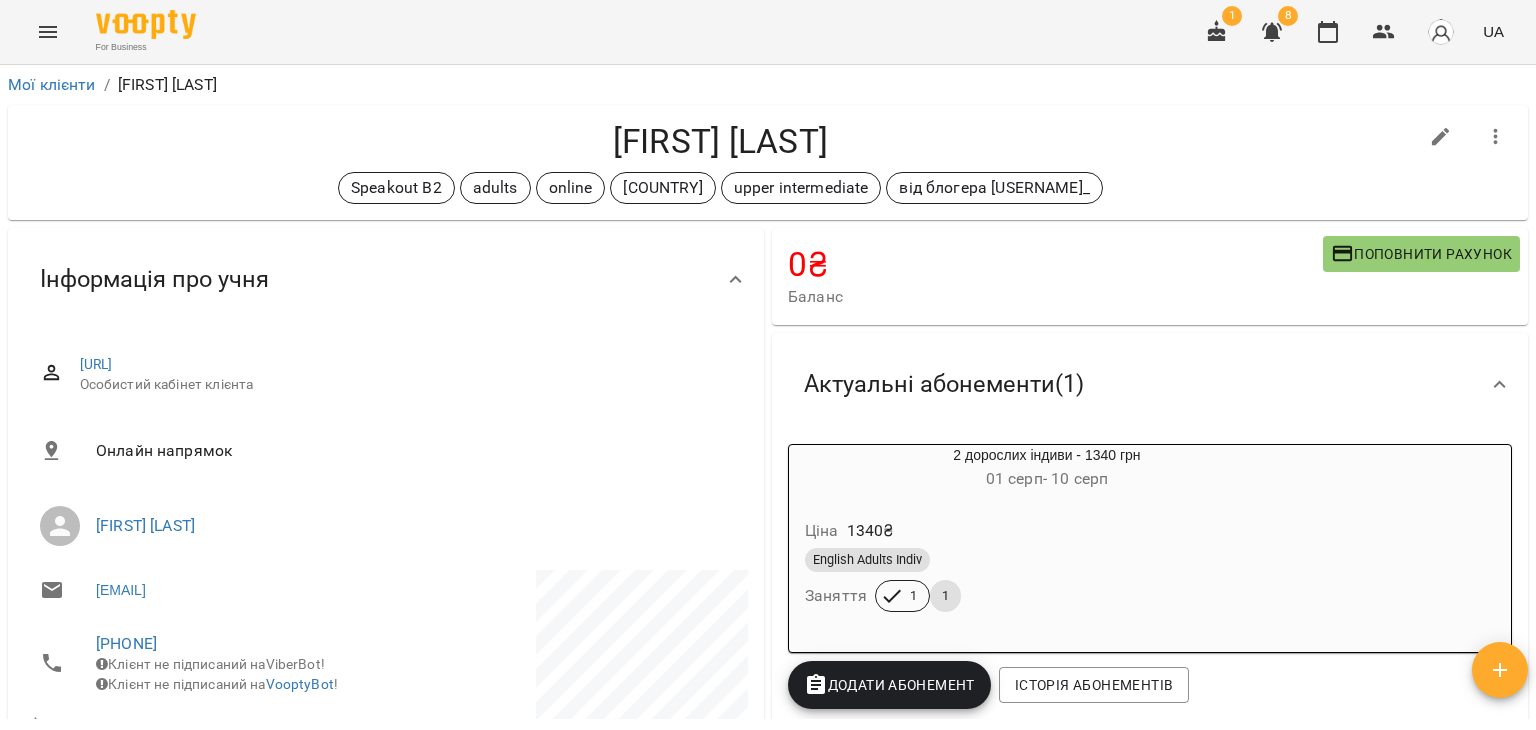 drag, startPoint x: 560, startPoint y: 141, endPoint x: 867, endPoint y: 148, distance: 307.0798 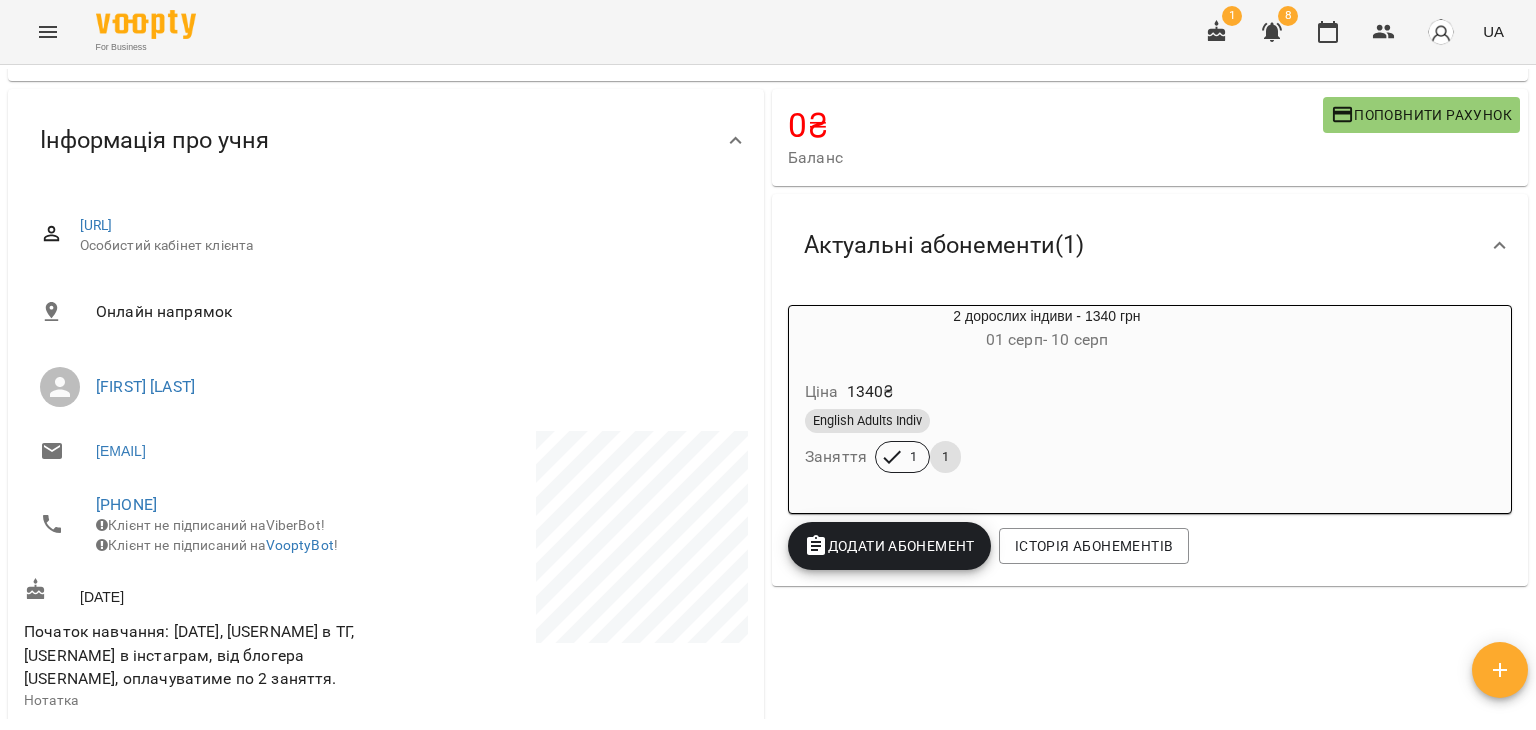 scroll, scrollTop: 200, scrollLeft: 0, axis: vertical 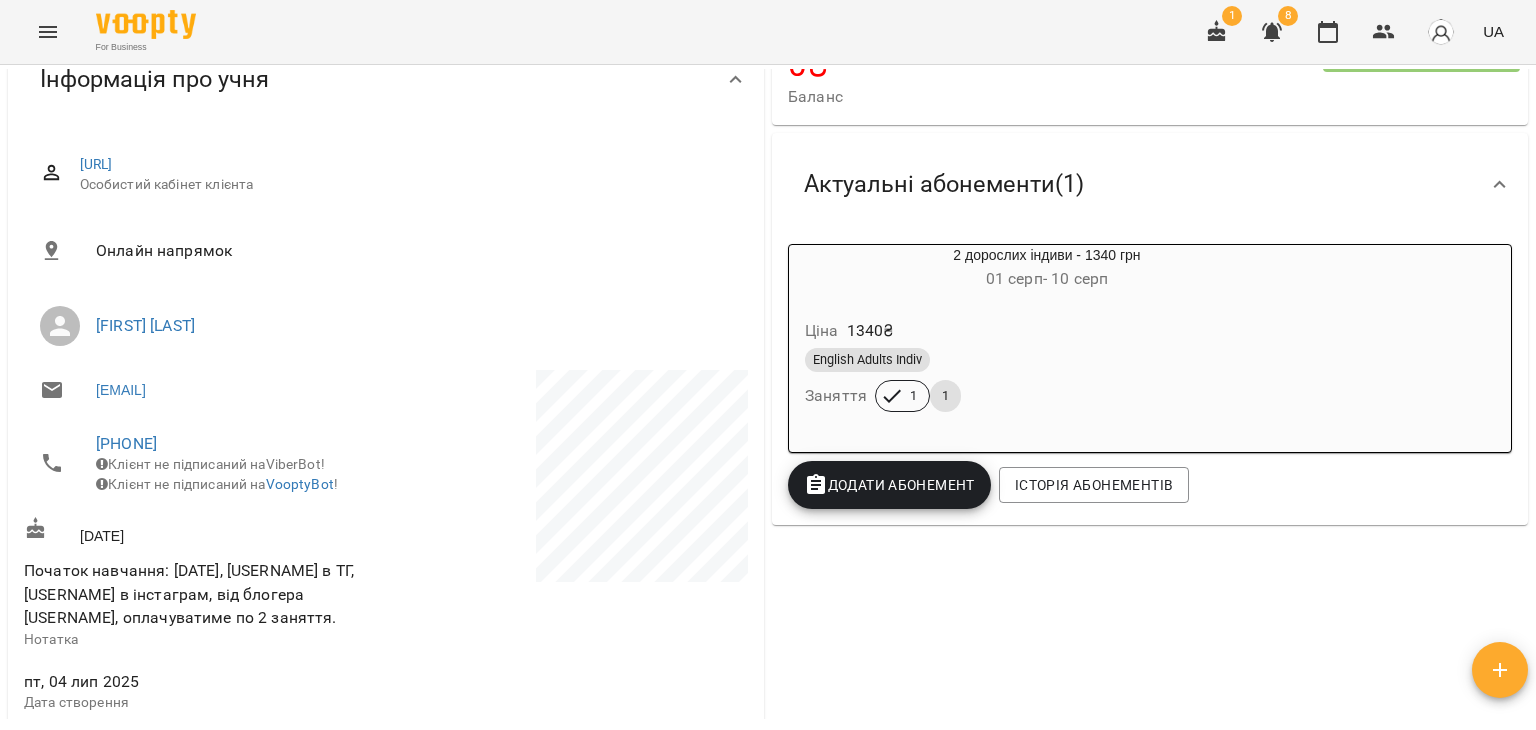 drag, startPoint x: 297, startPoint y: 392, endPoint x: 91, endPoint y: 397, distance: 206.06067 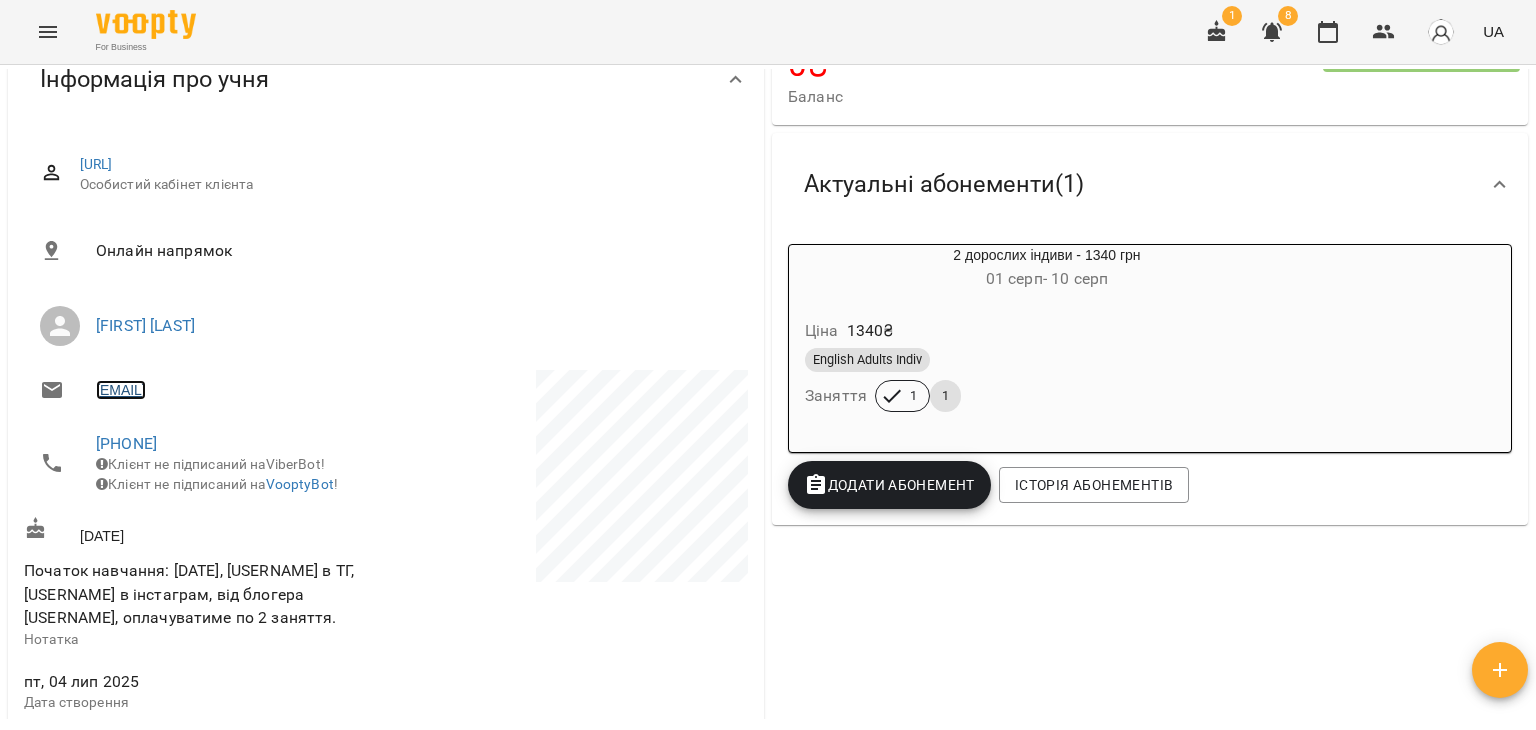 copy on "[EMAIL]" 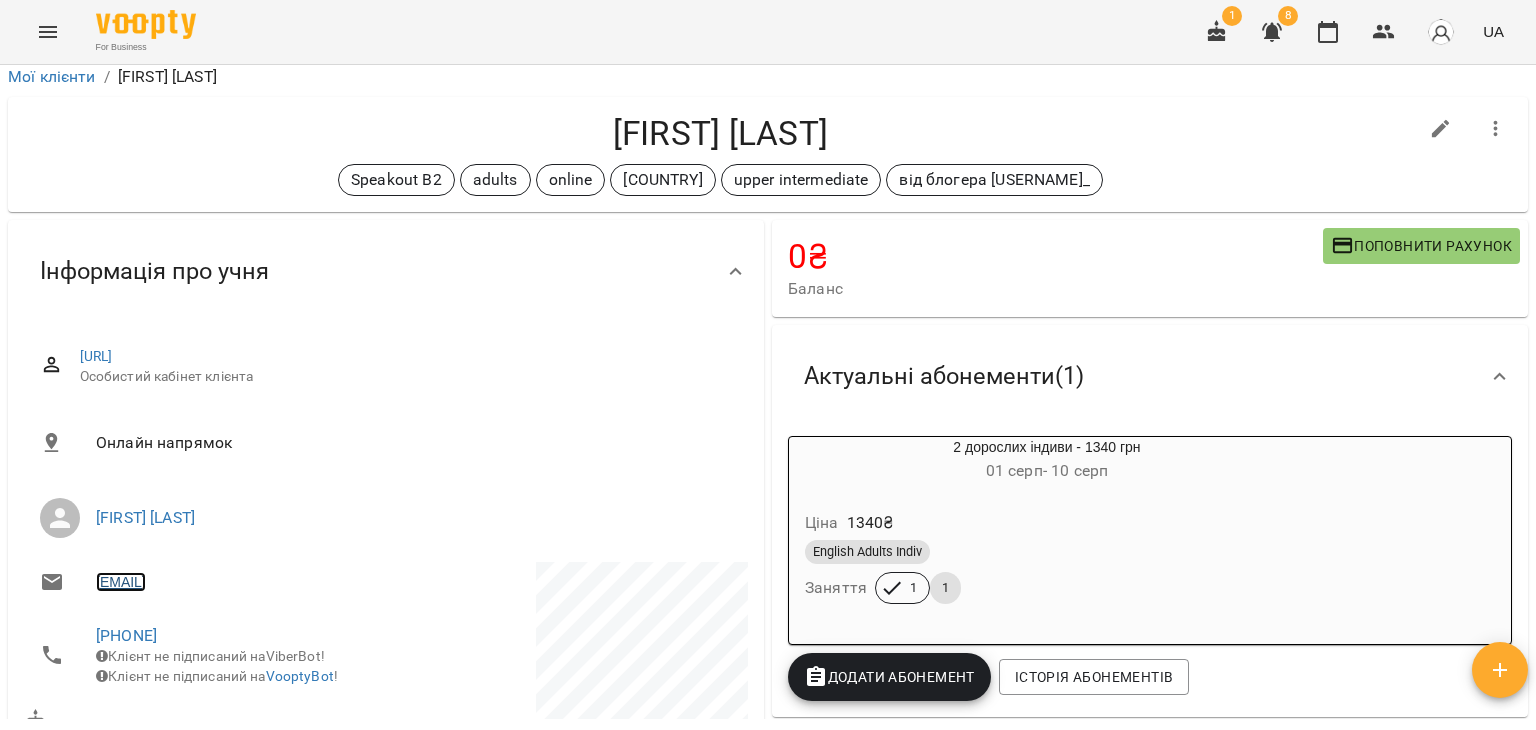 scroll, scrollTop: 0, scrollLeft: 0, axis: both 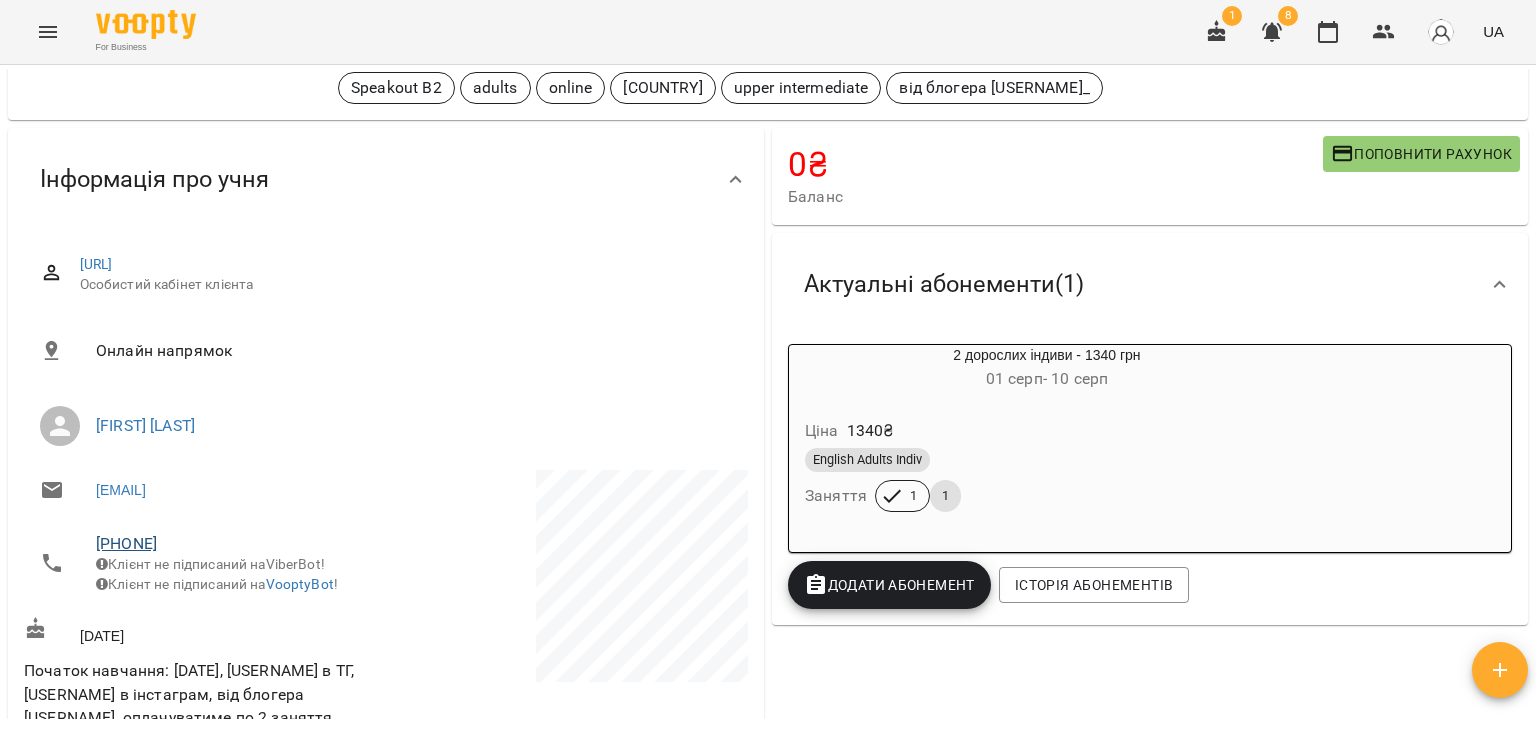 drag, startPoint x: 212, startPoint y: 537, endPoint x: 132, endPoint y: 546, distance: 80.50466 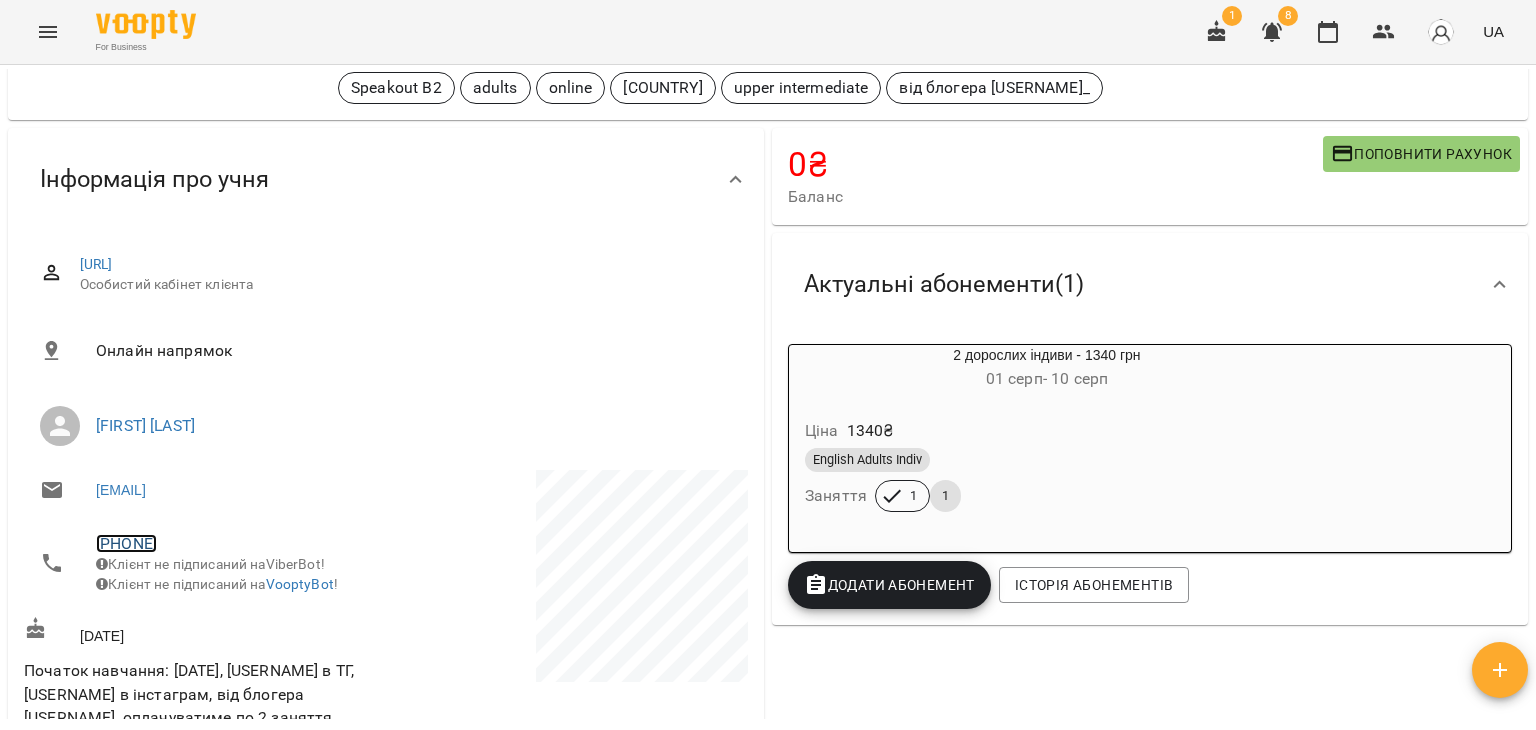 copy on "662147245" 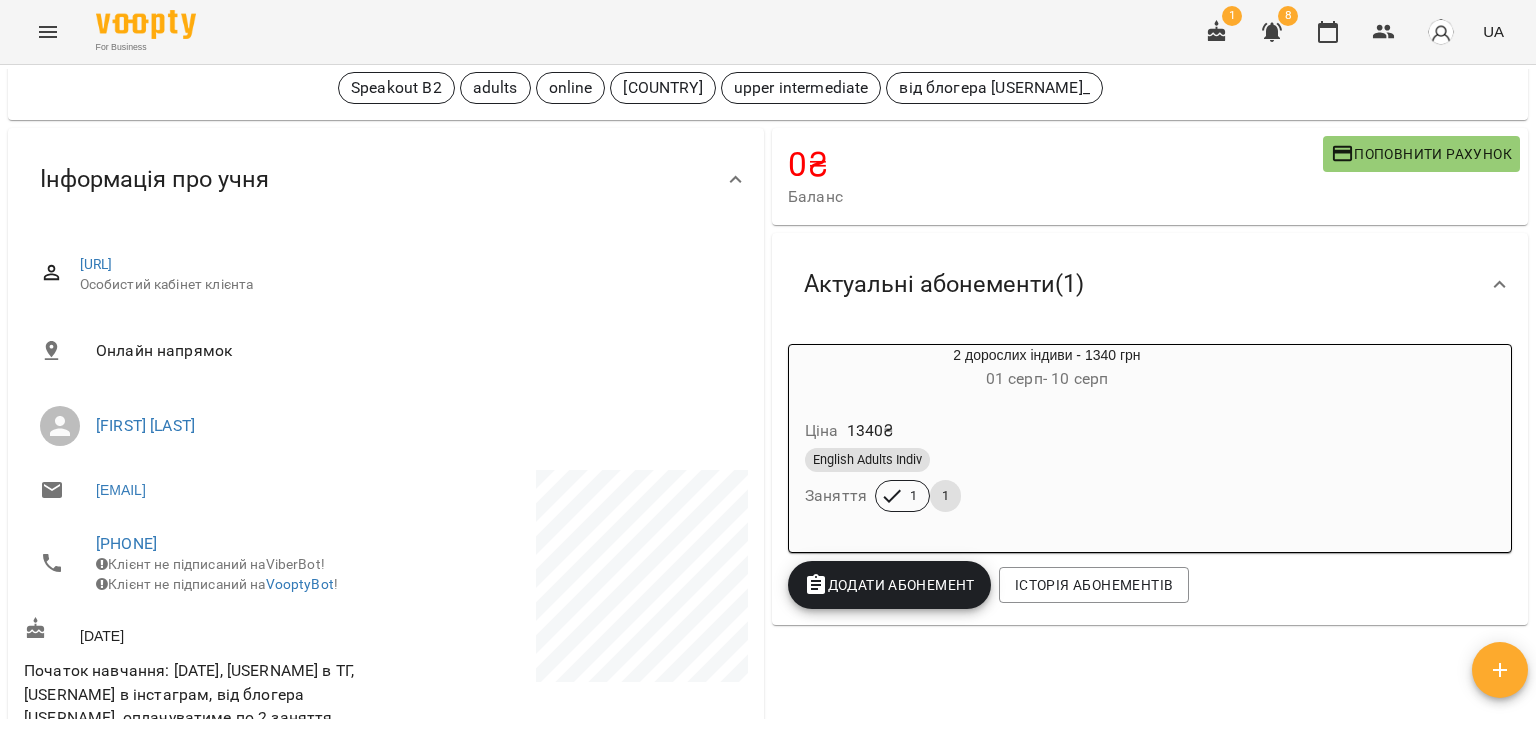 click at bounding box center [569, 579] 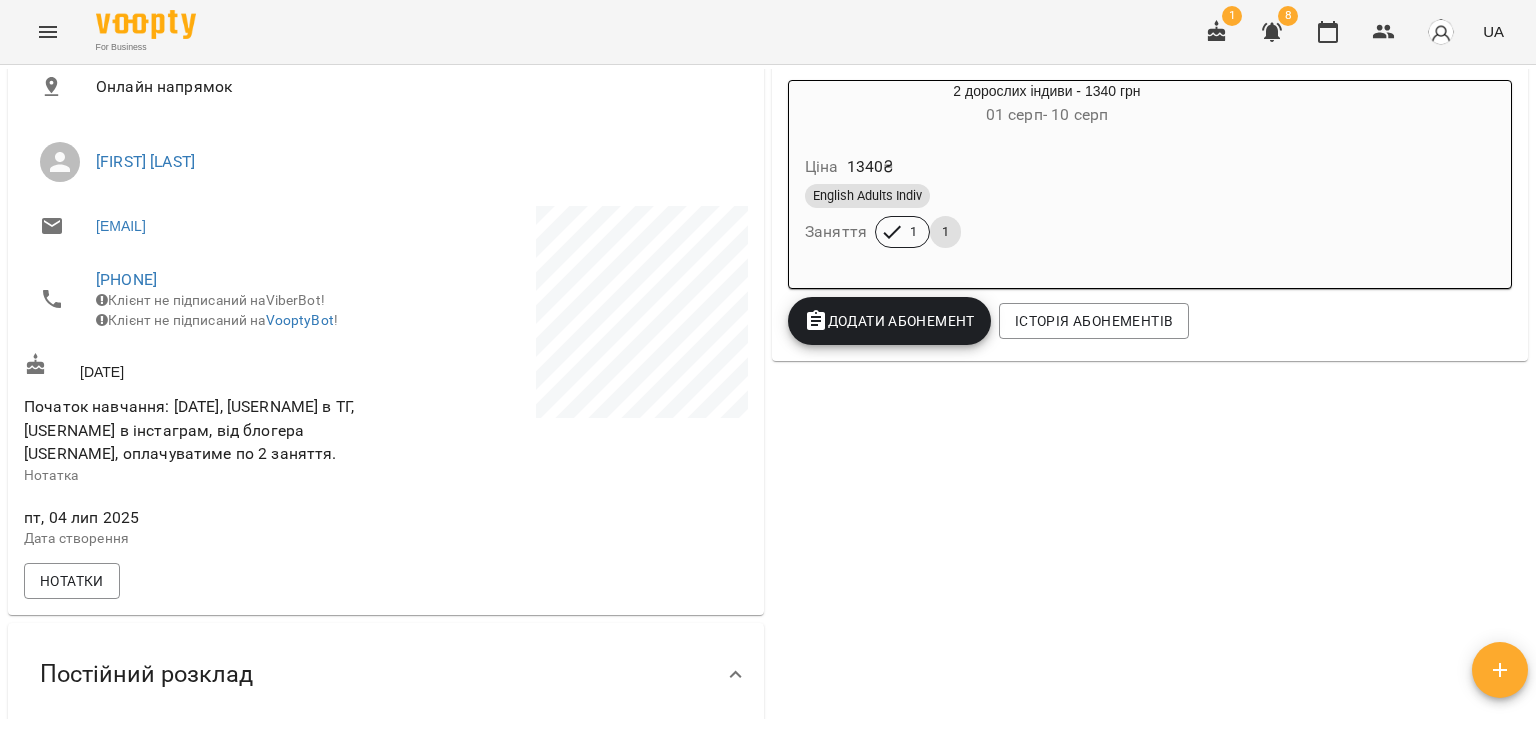 scroll, scrollTop: 400, scrollLeft: 0, axis: vertical 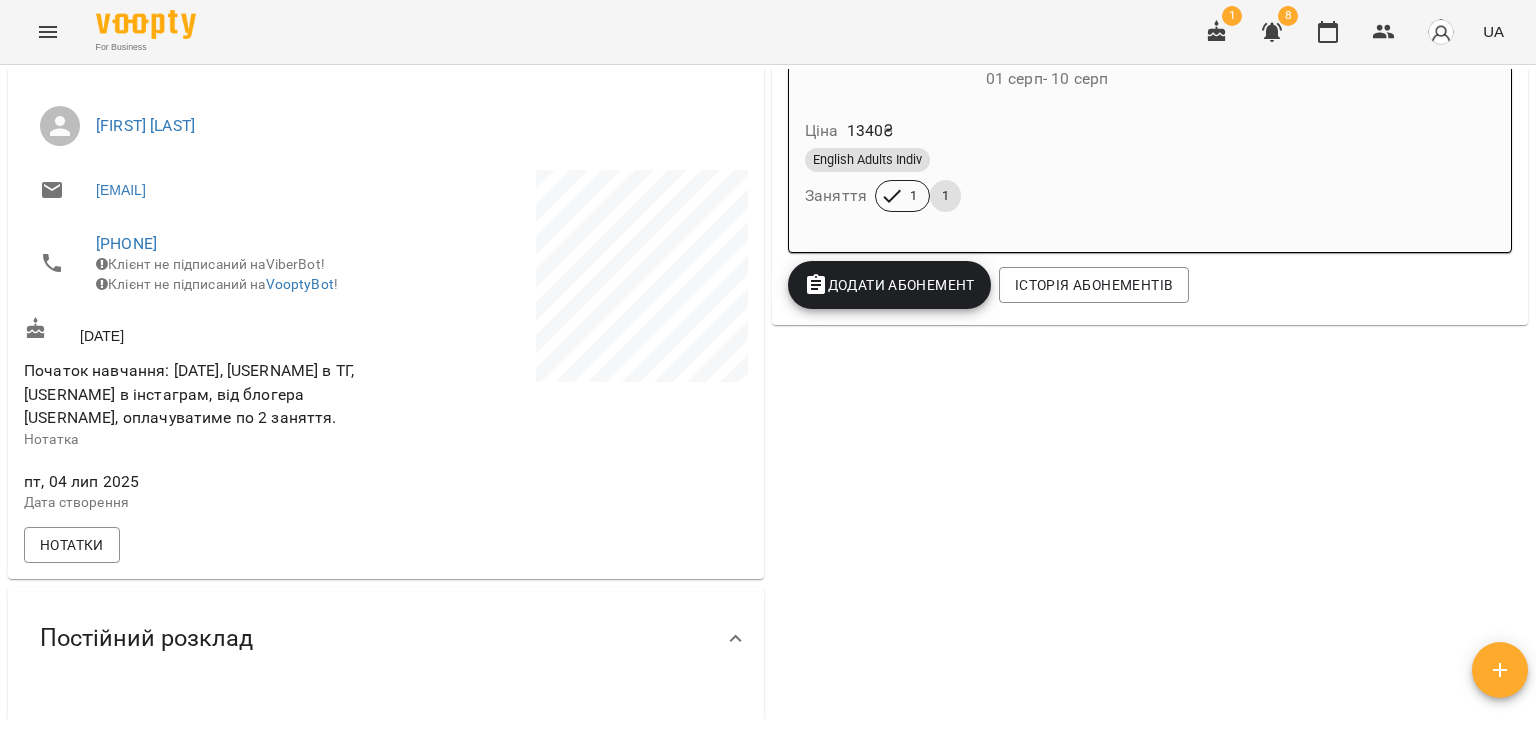 drag, startPoint x: 26, startPoint y: 385, endPoint x: 108, endPoint y: 458, distance: 109.786156 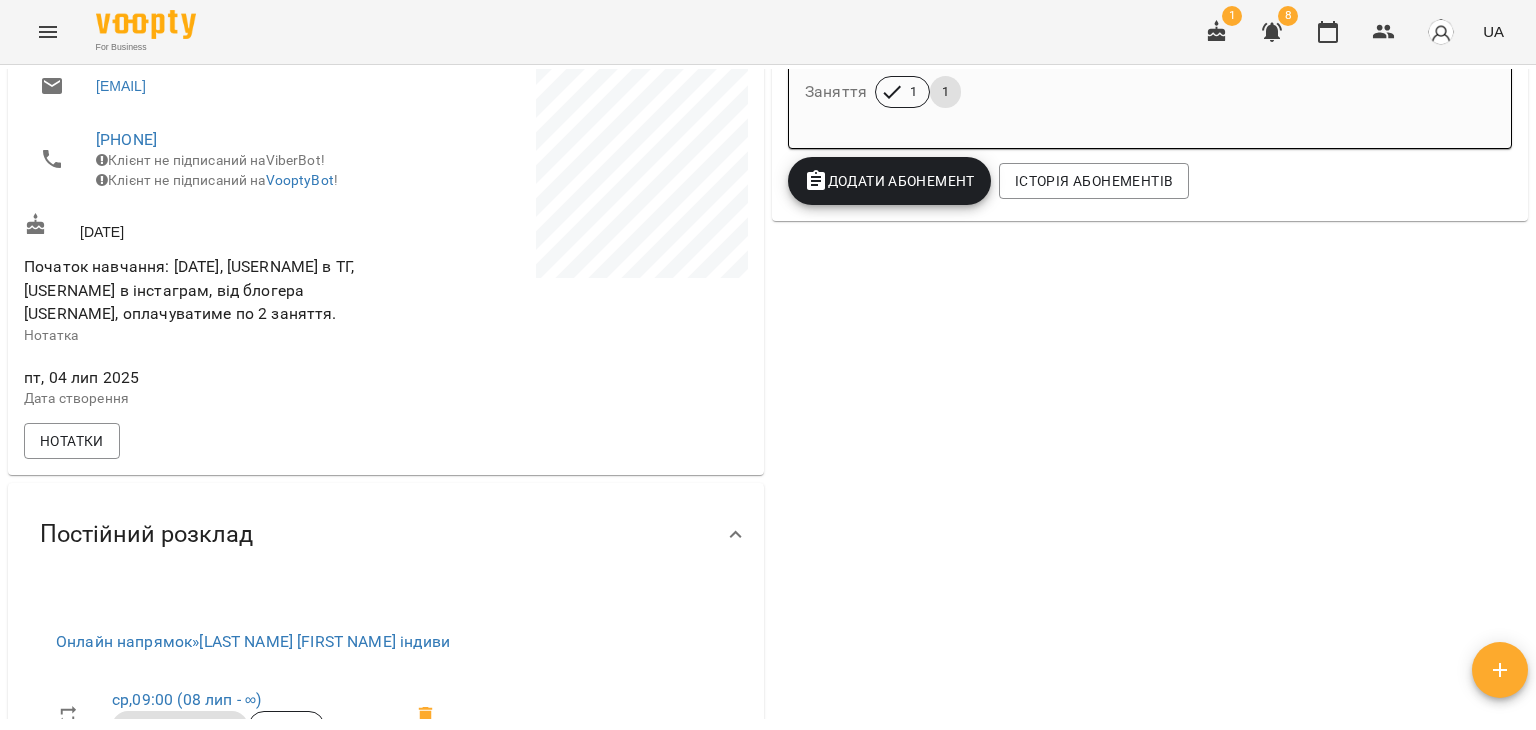 scroll, scrollTop: 500, scrollLeft: 0, axis: vertical 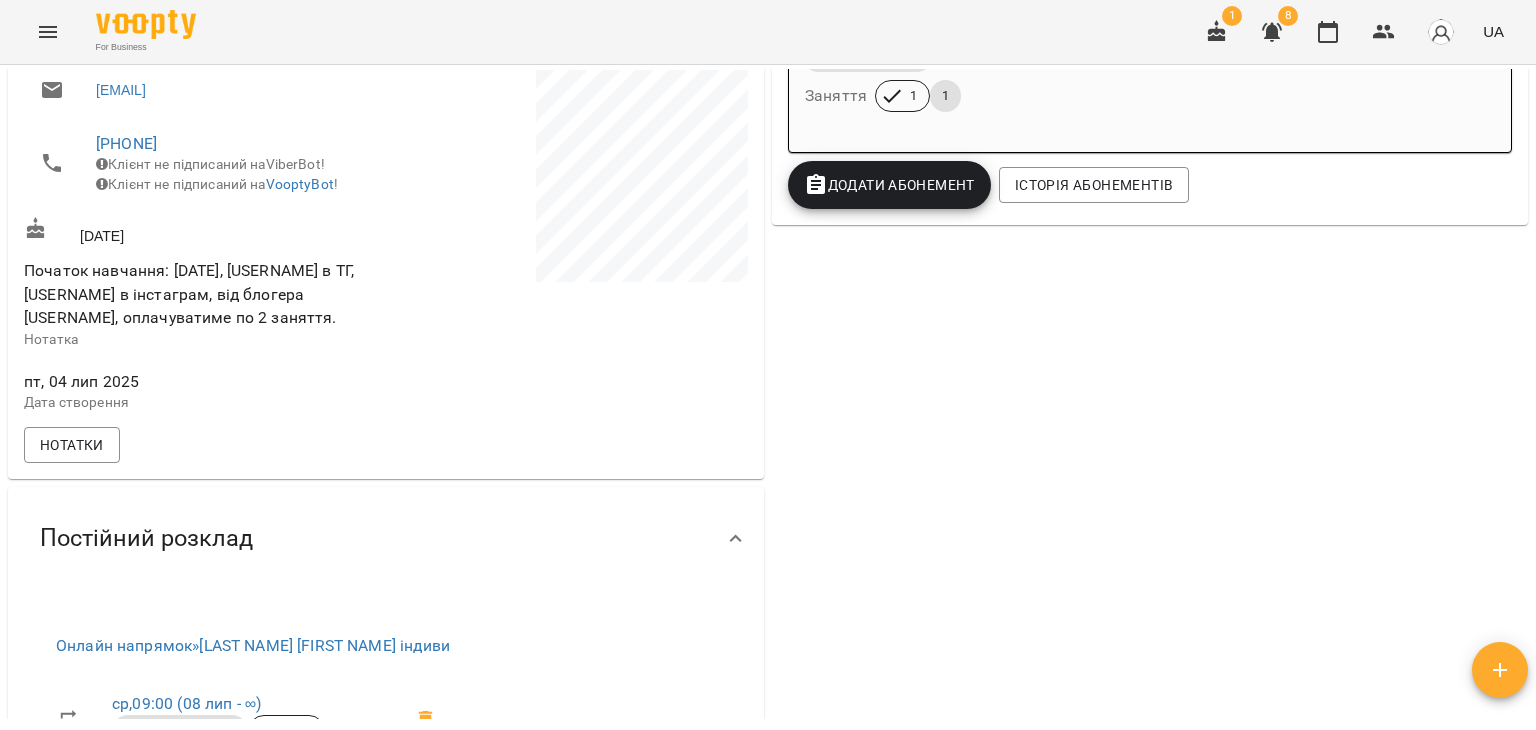 drag, startPoint x: 81, startPoint y: 248, endPoint x: 178, endPoint y: 244, distance: 97.082436 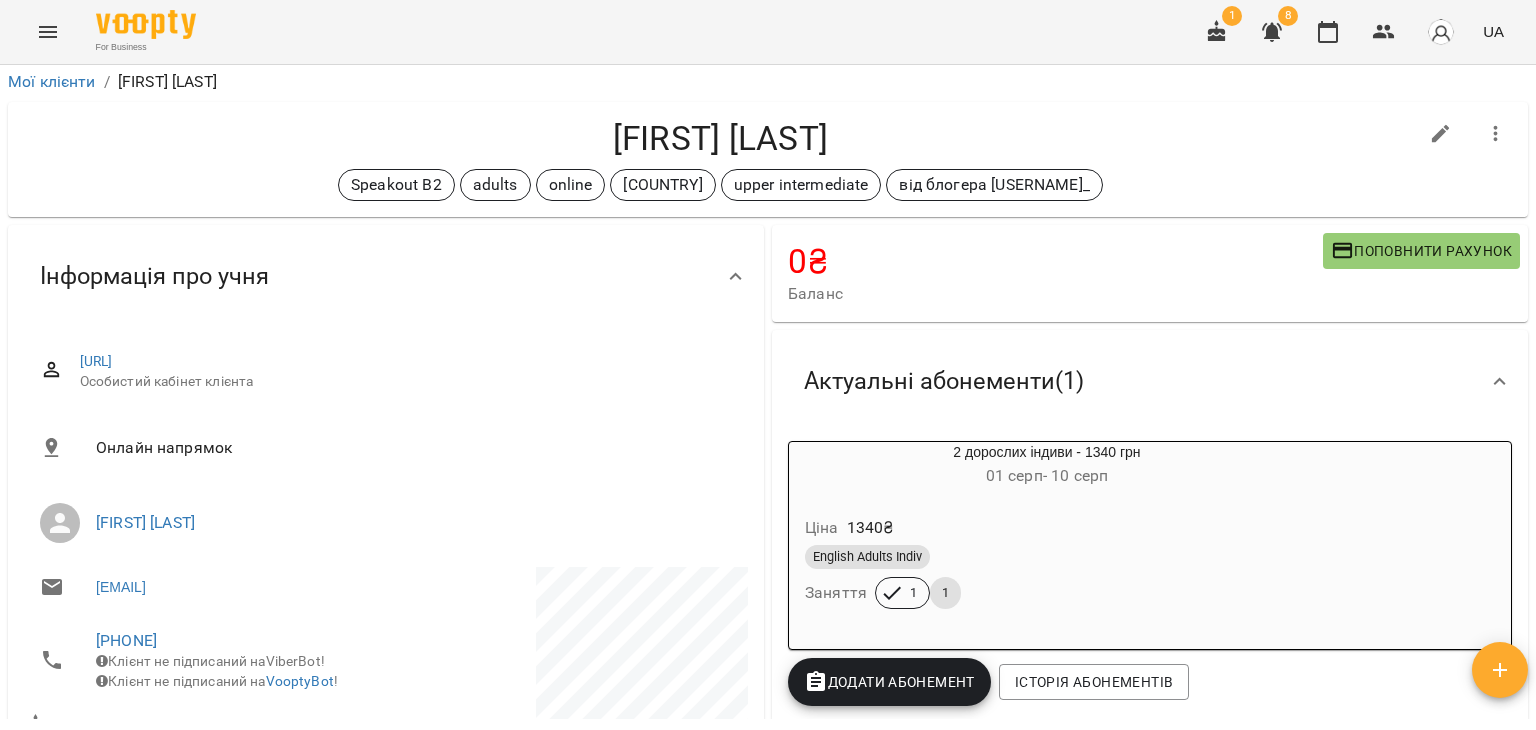 scroll, scrollTop: 0, scrollLeft: 0, axis: both 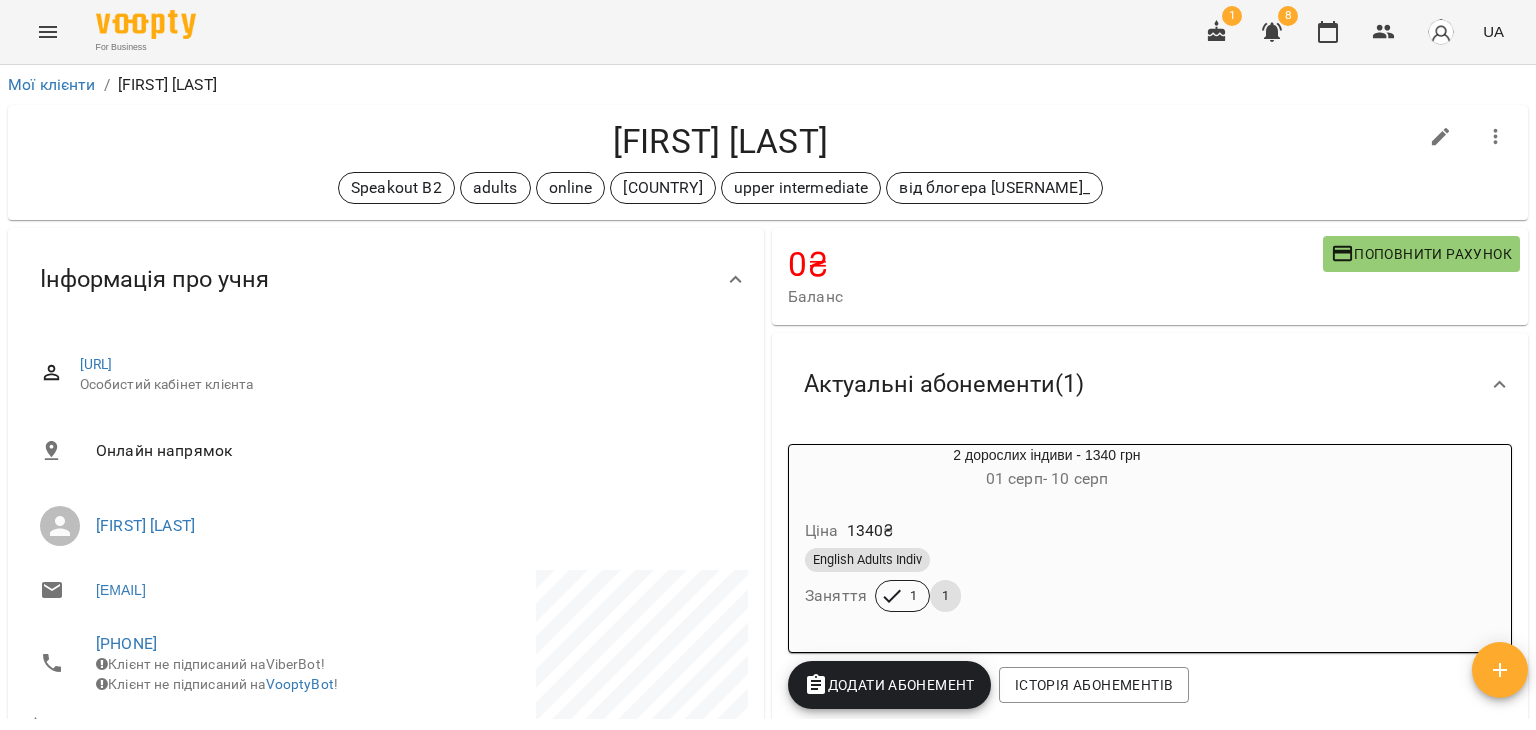click on "[DATE] - [DATE]" at bounding box center (1047, 479) 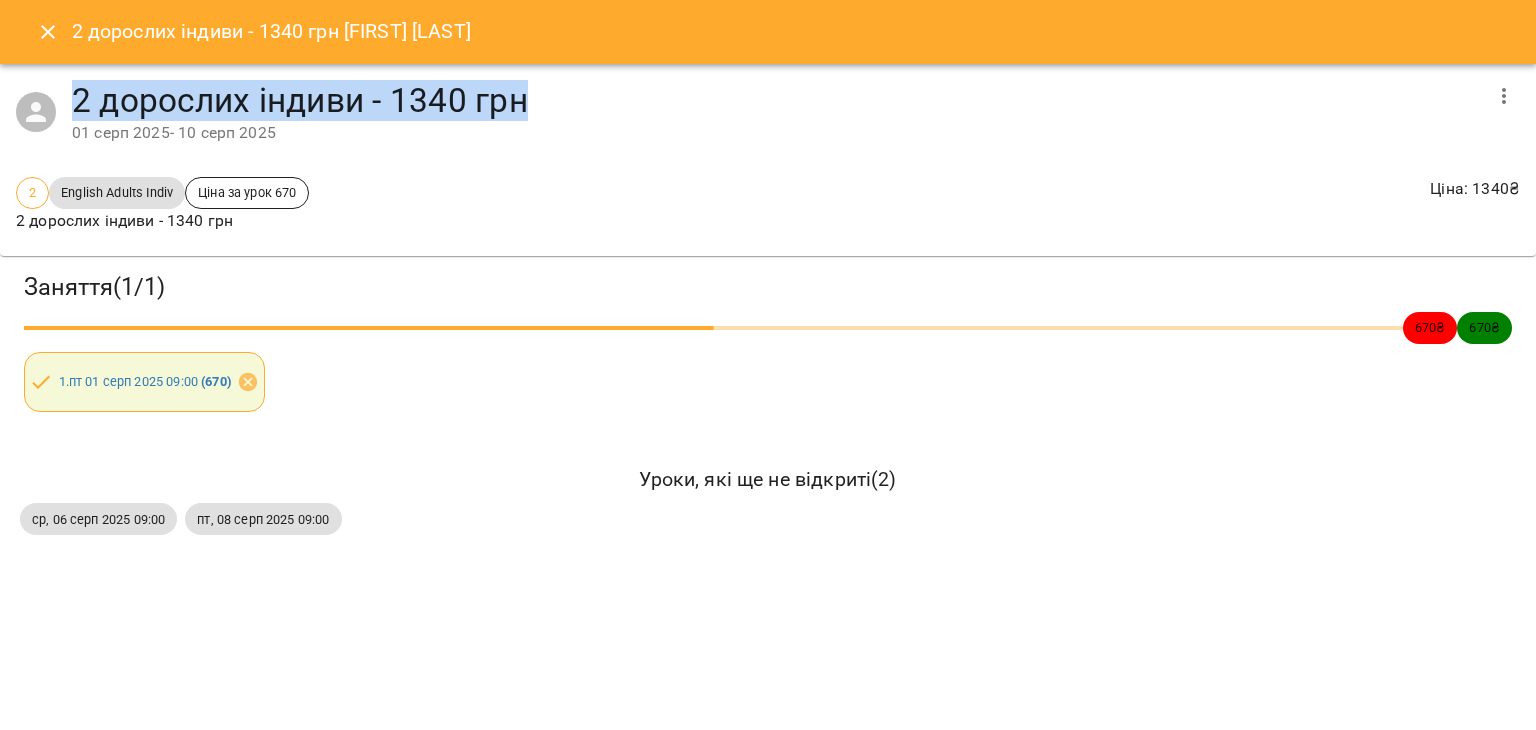 drag, startPoint x: 74, startPoint y: 101, endPoint x: 559, endPoint y: 101, distance: 485 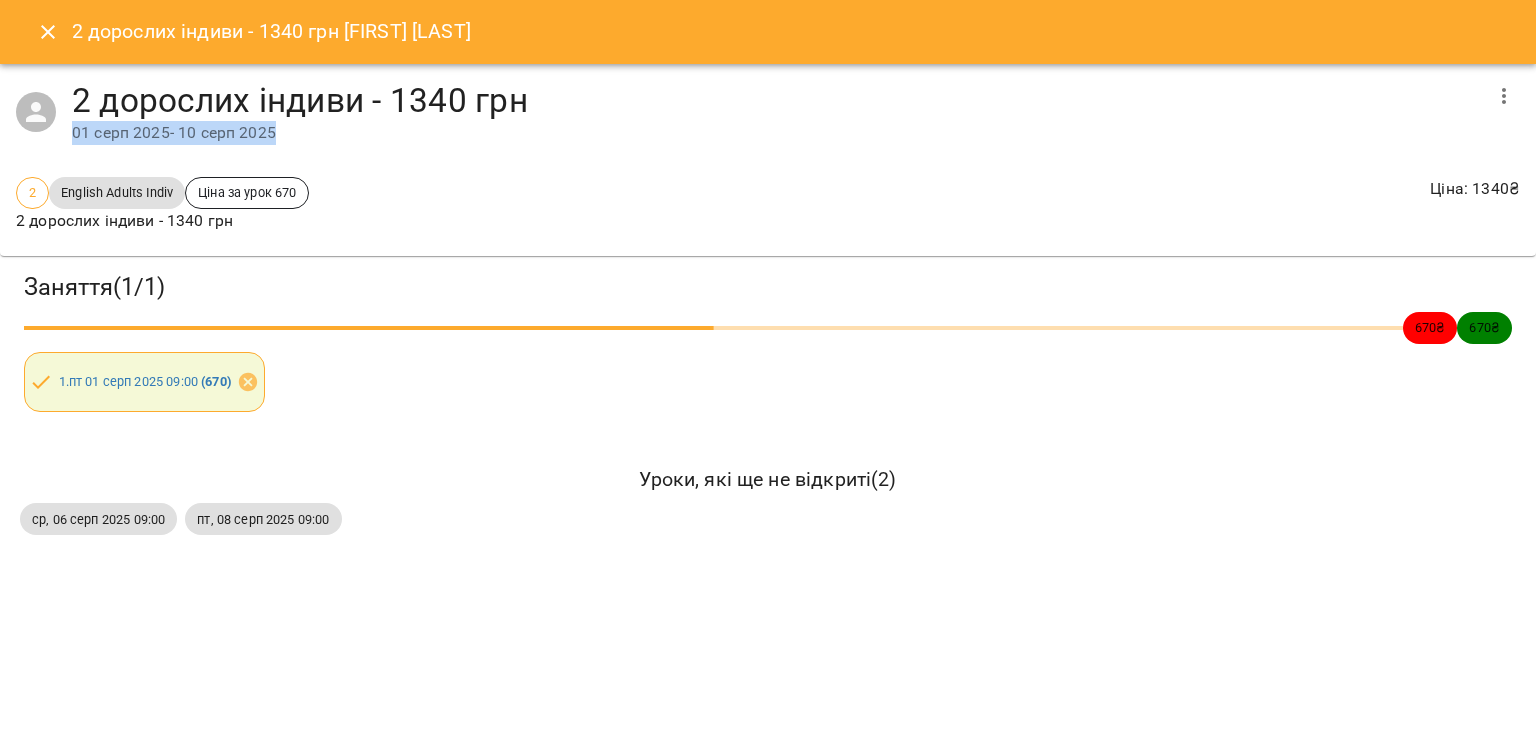 drag, startPoint x: 74, startPoint y: 132, endPoint x: 250, endPoint y: 121, distance: 176.34341 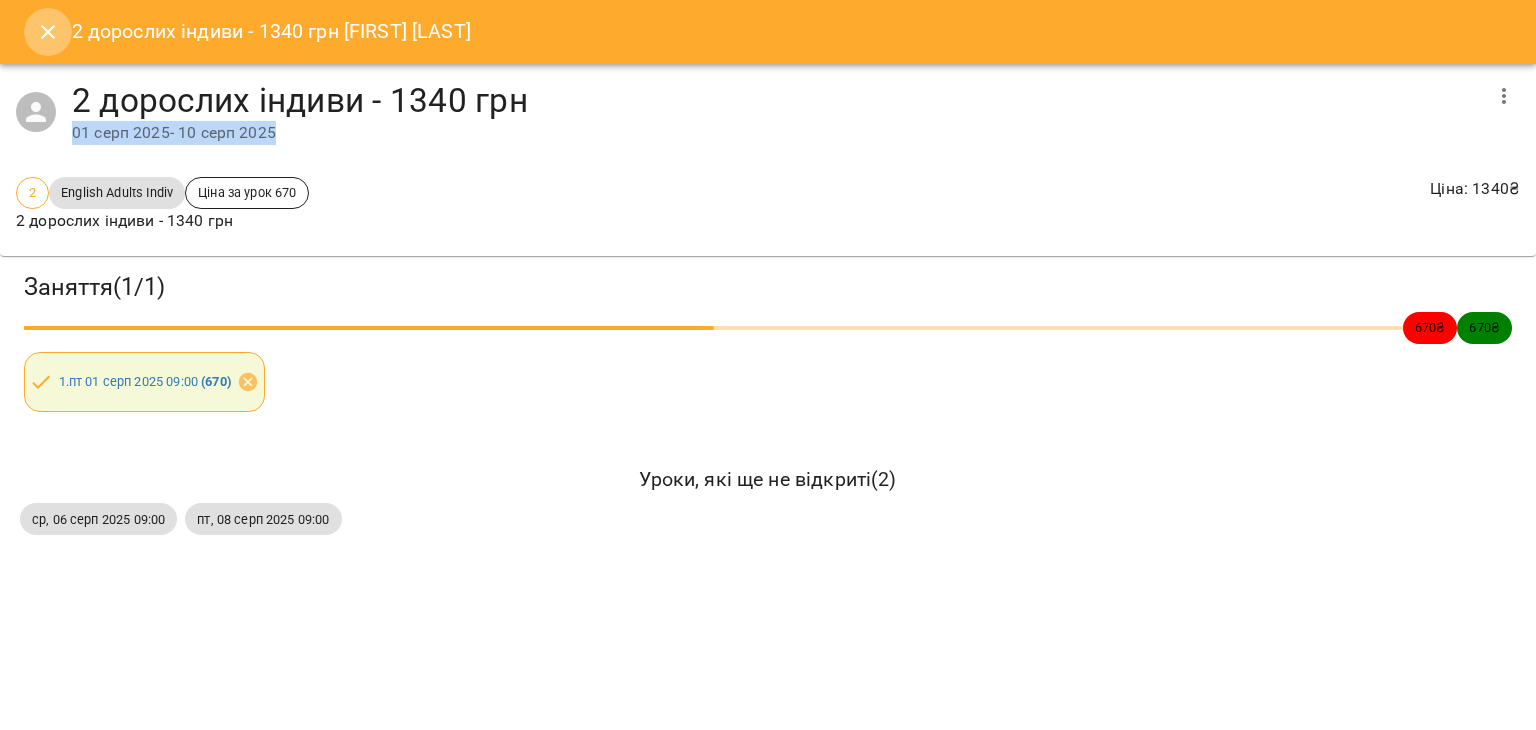 click 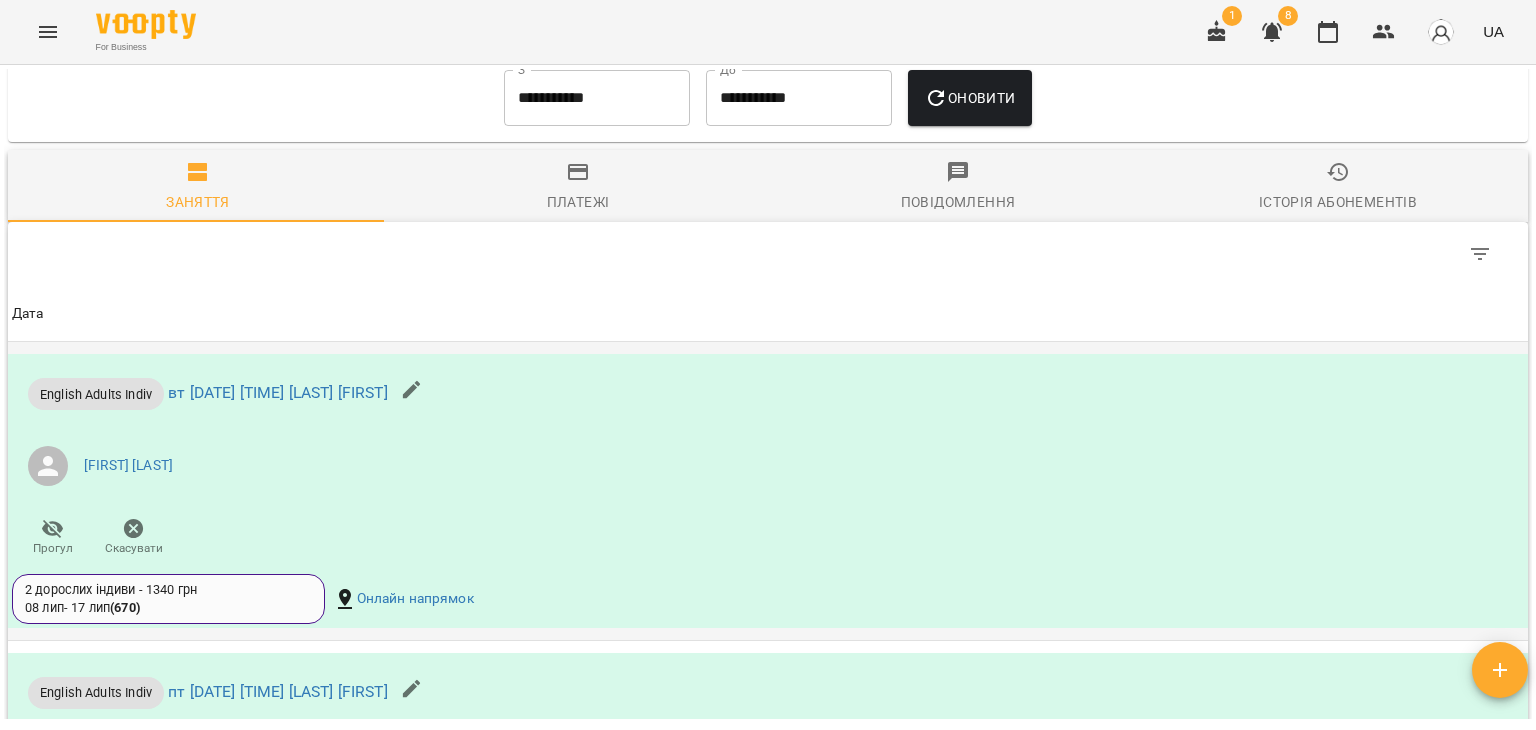 scroll, scrollTop: 1298, scrollLeft: 0, axis: vertical 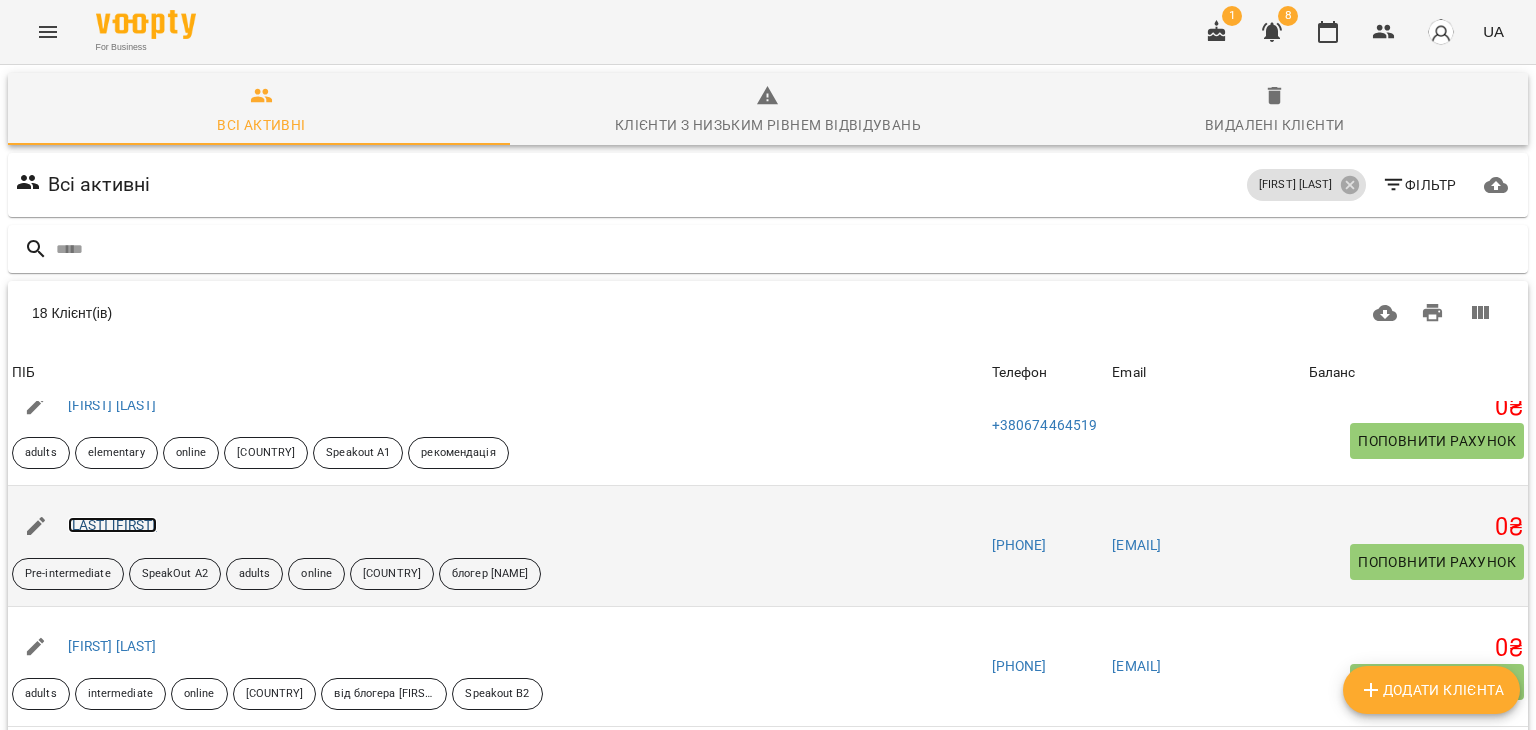 click on "[LAST] [FIRST]" at bounding box center [112, 525] 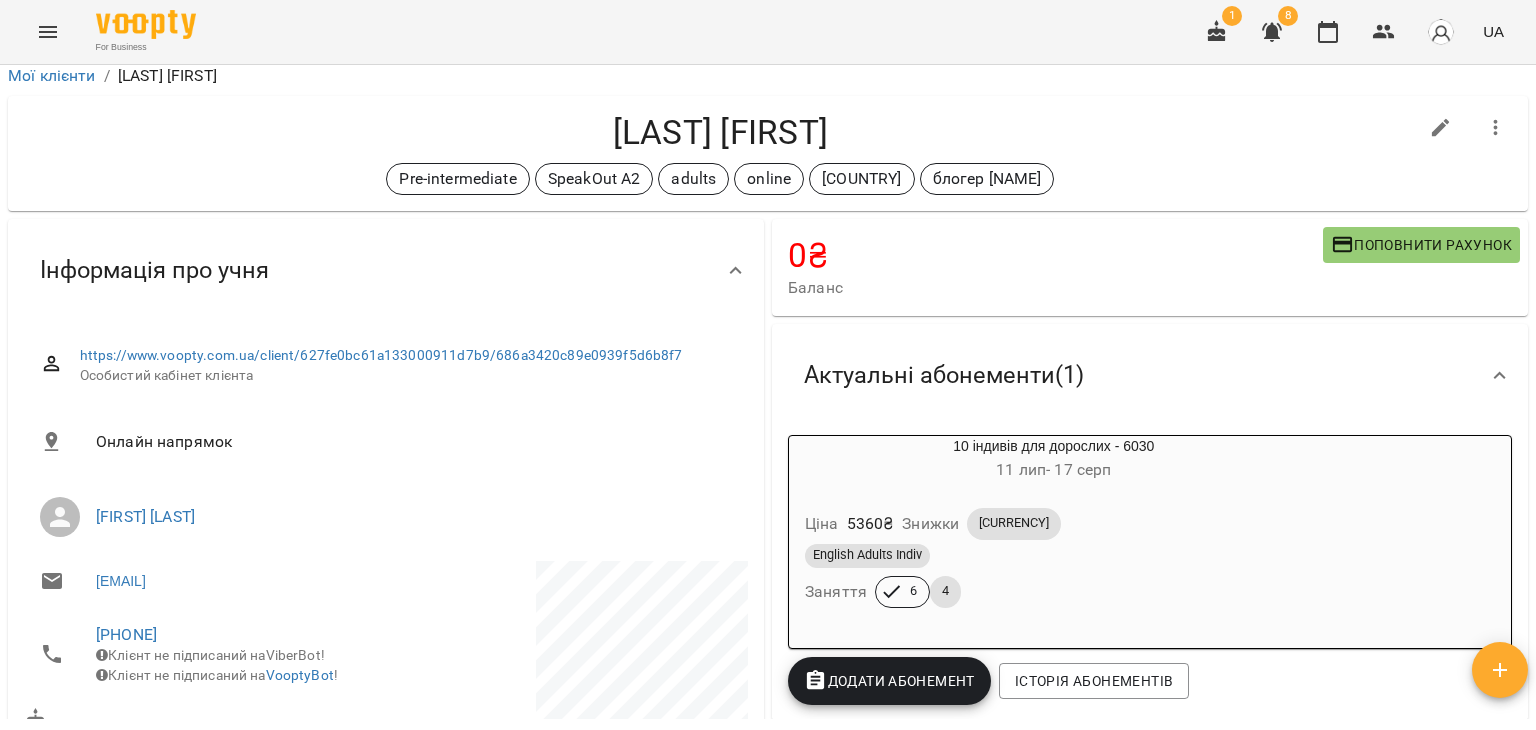 scroll, scrollTop: 0, scrollLeft: 0, axis: both 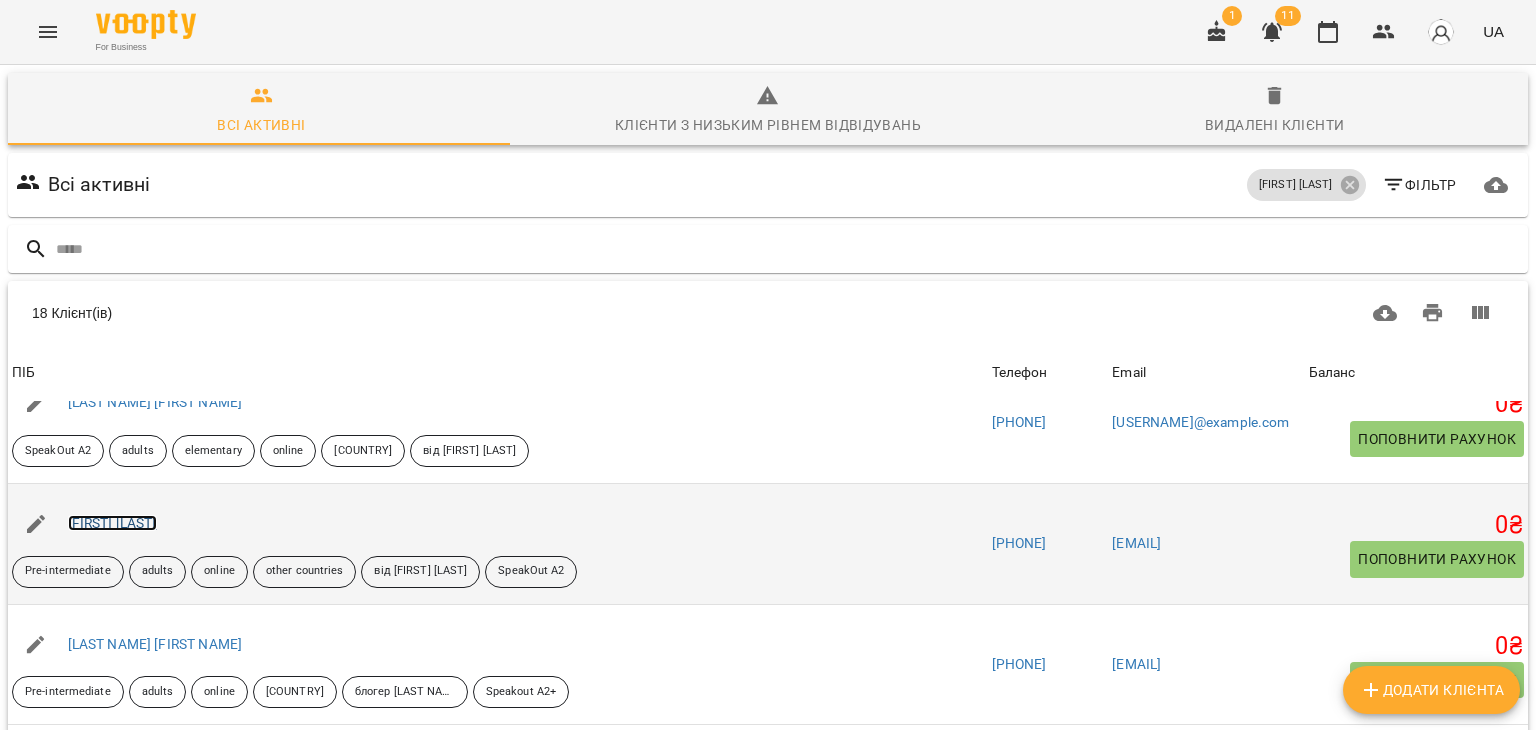 click on "[FIRST] [LAST]" at bounding box center [112, 523] 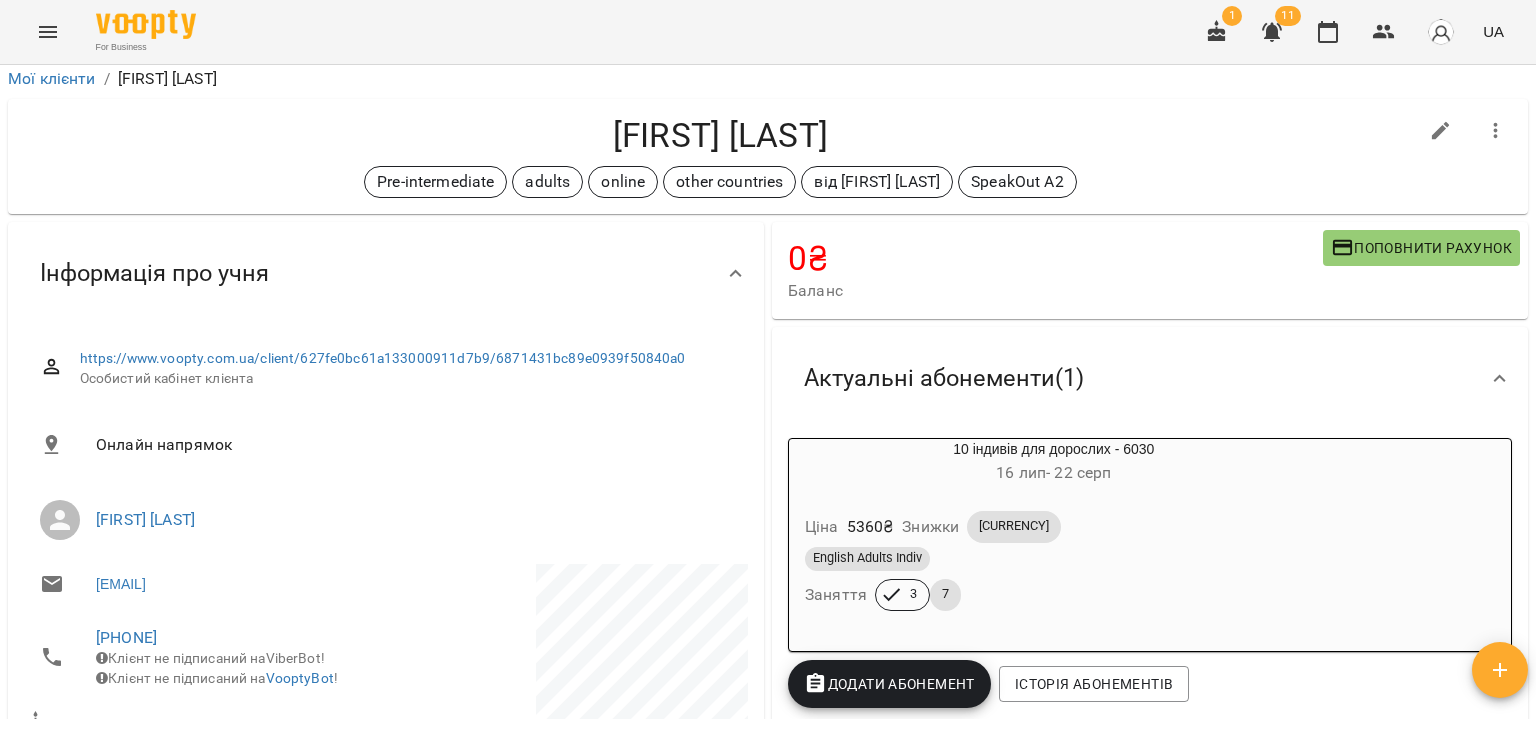 scroll, scrollTop: 0, scrollLeft: 0, axis: both 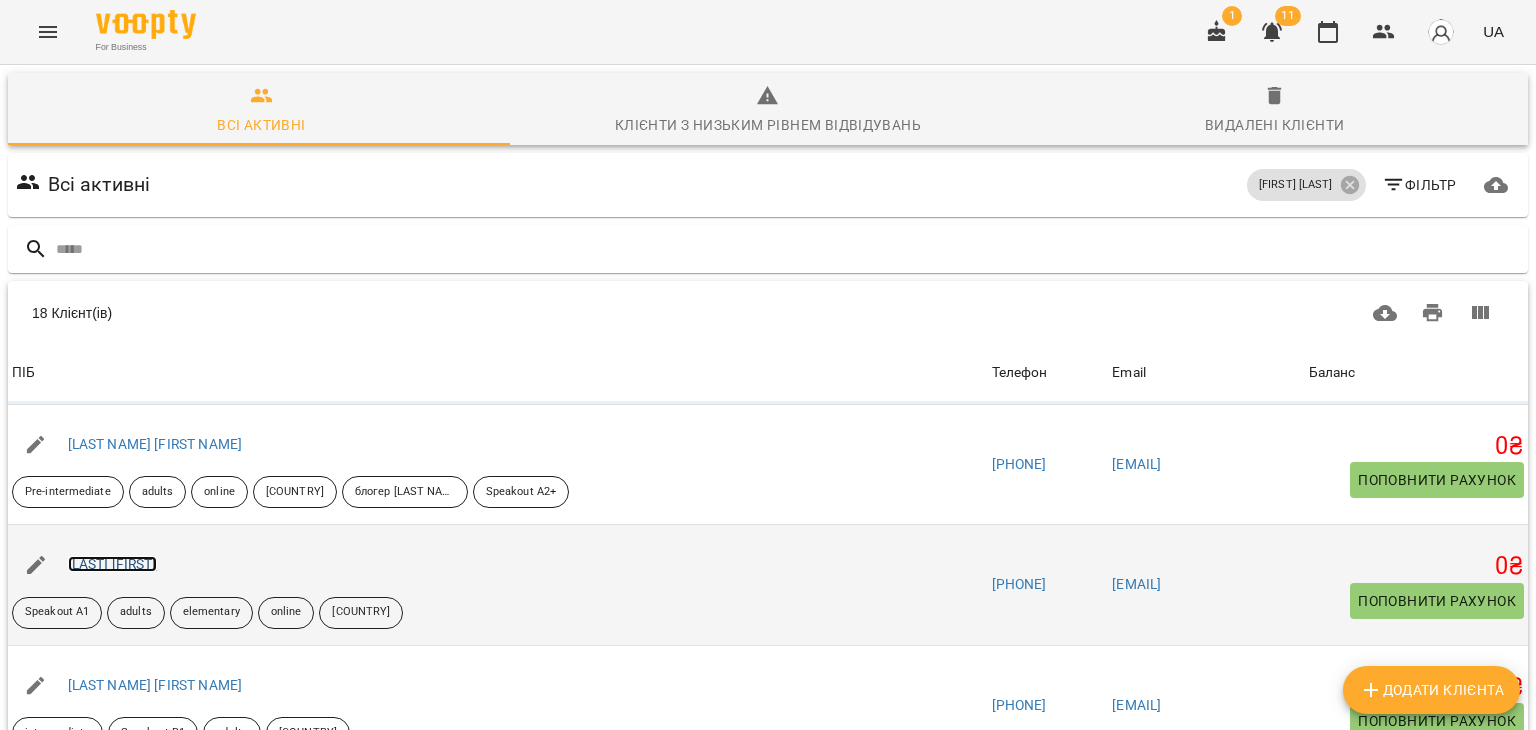 click on "[LAST] [FIRST]" at bounding box center (112, 564) 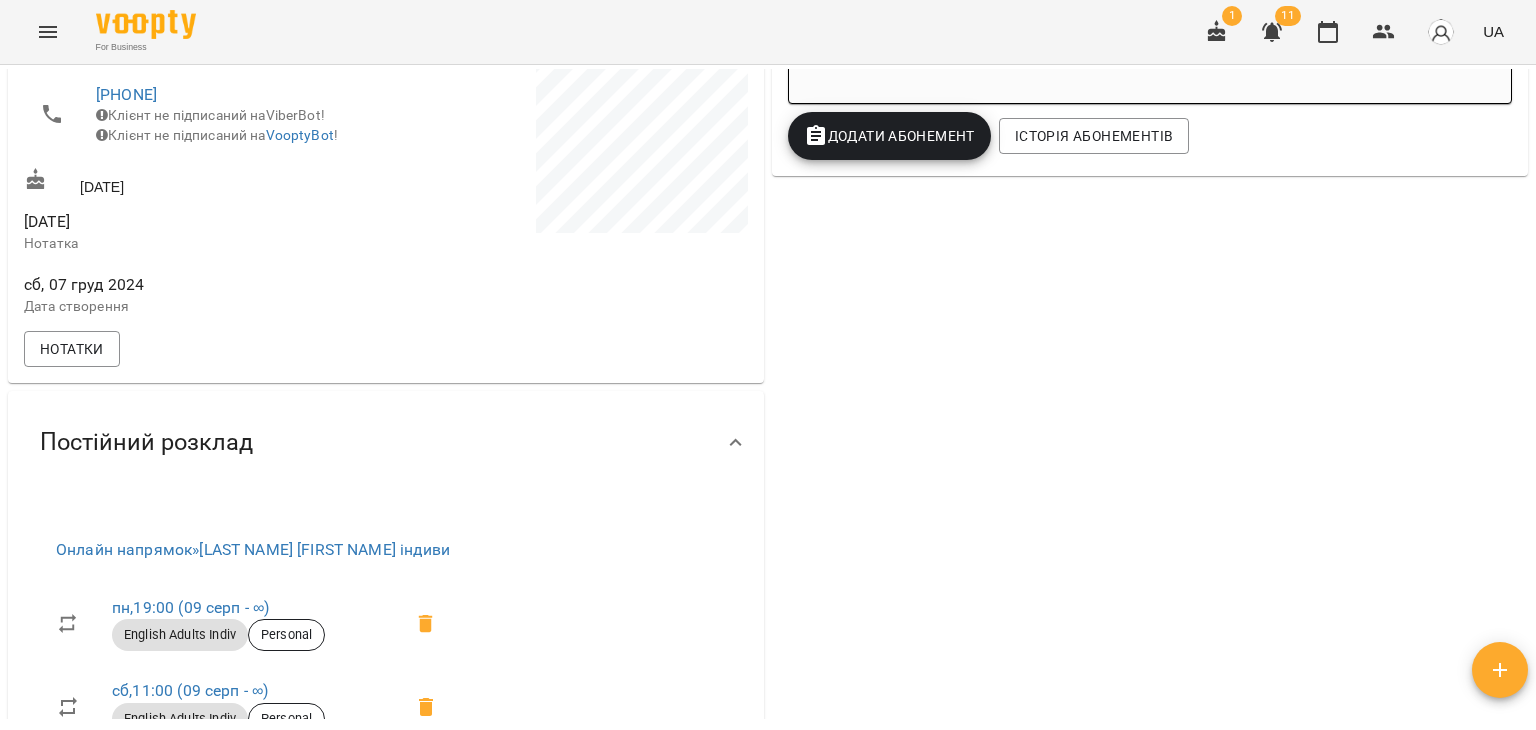 scroll, scrollTop: 600, scrollLeft: 0, axis: vertical 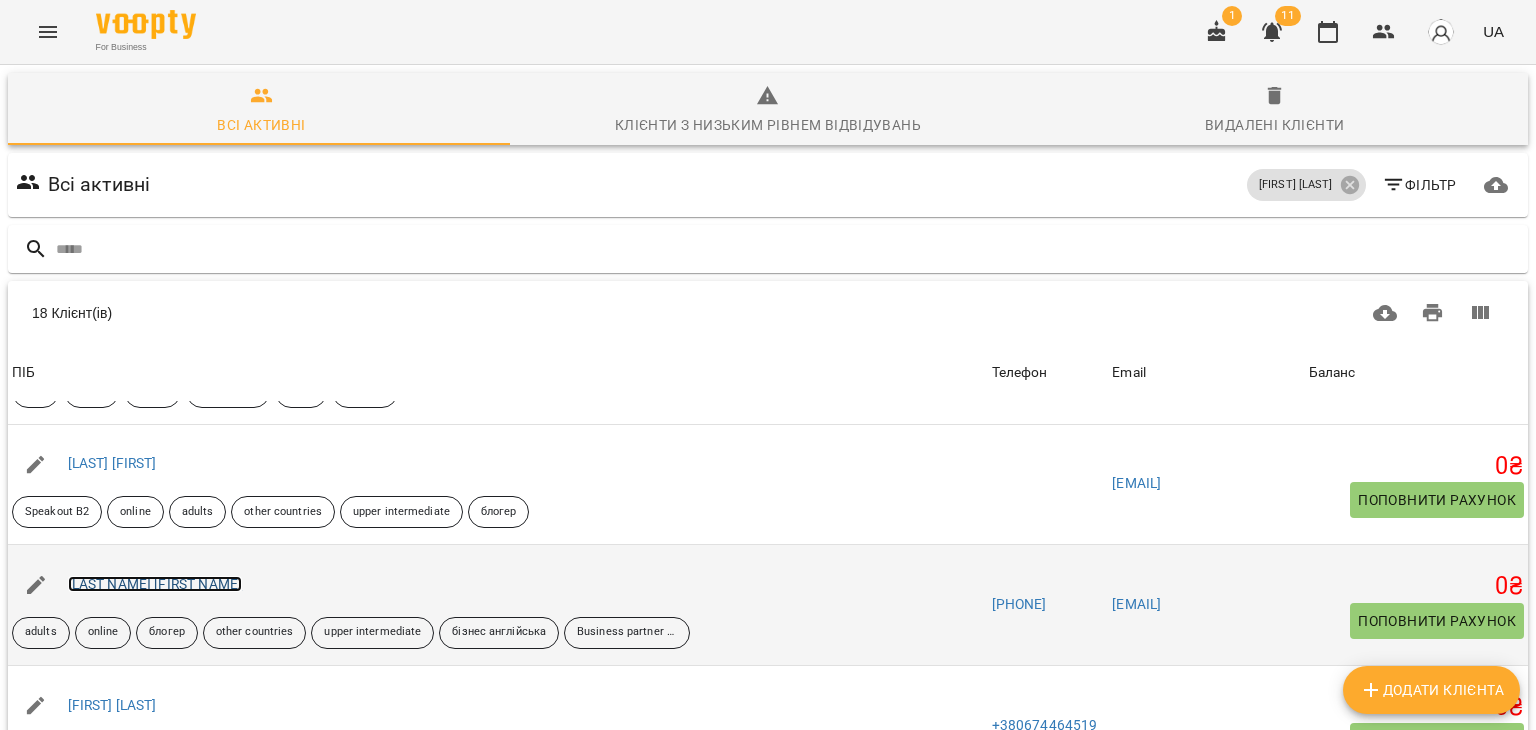 click on "[LAST NAME] [FIRST NAME]" at bounding box center (155, 584) 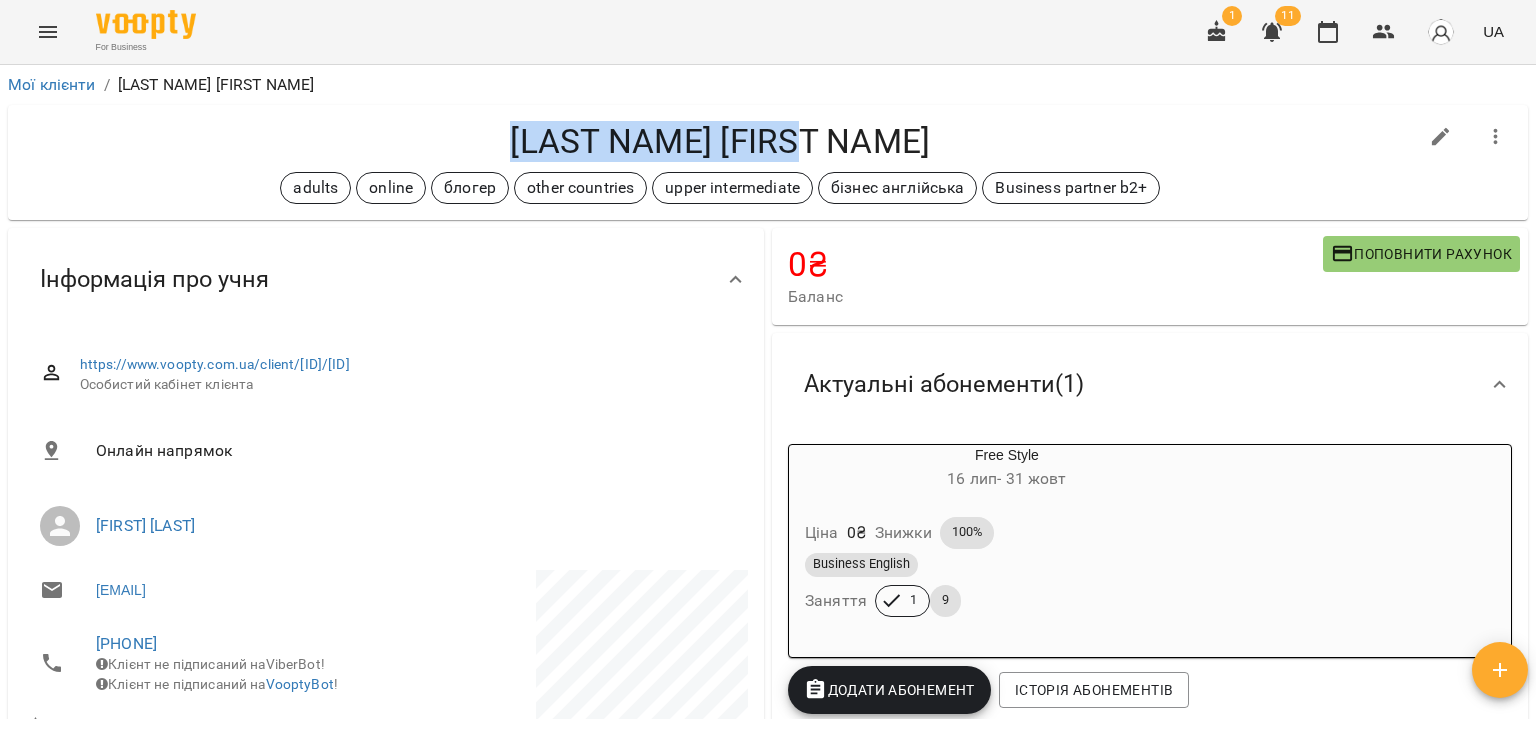 drag, startPoint x: 562, startPoint y: 144, endPoint x: 861, endPoint y: 154, distance: 299.16718 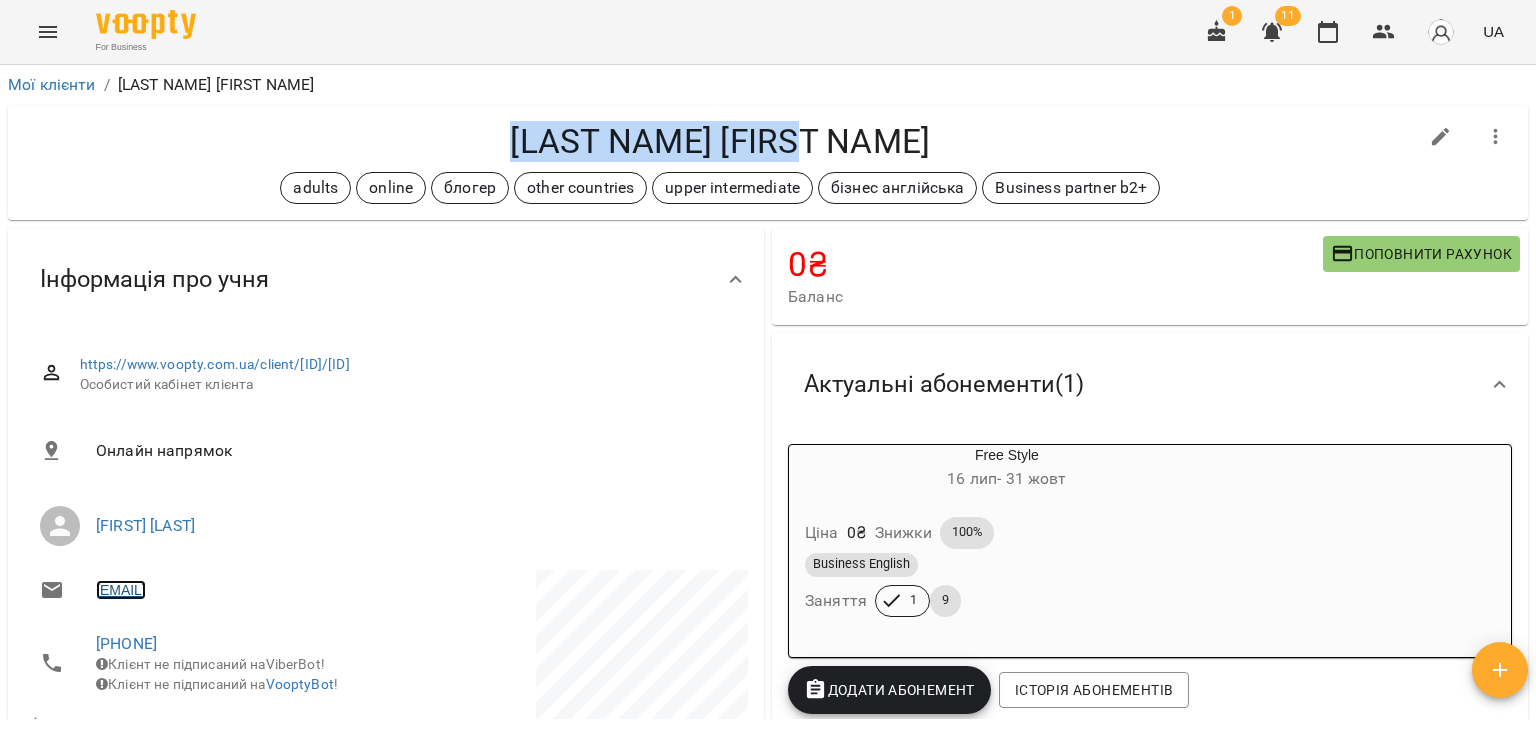 copy on "[EMAIL]" 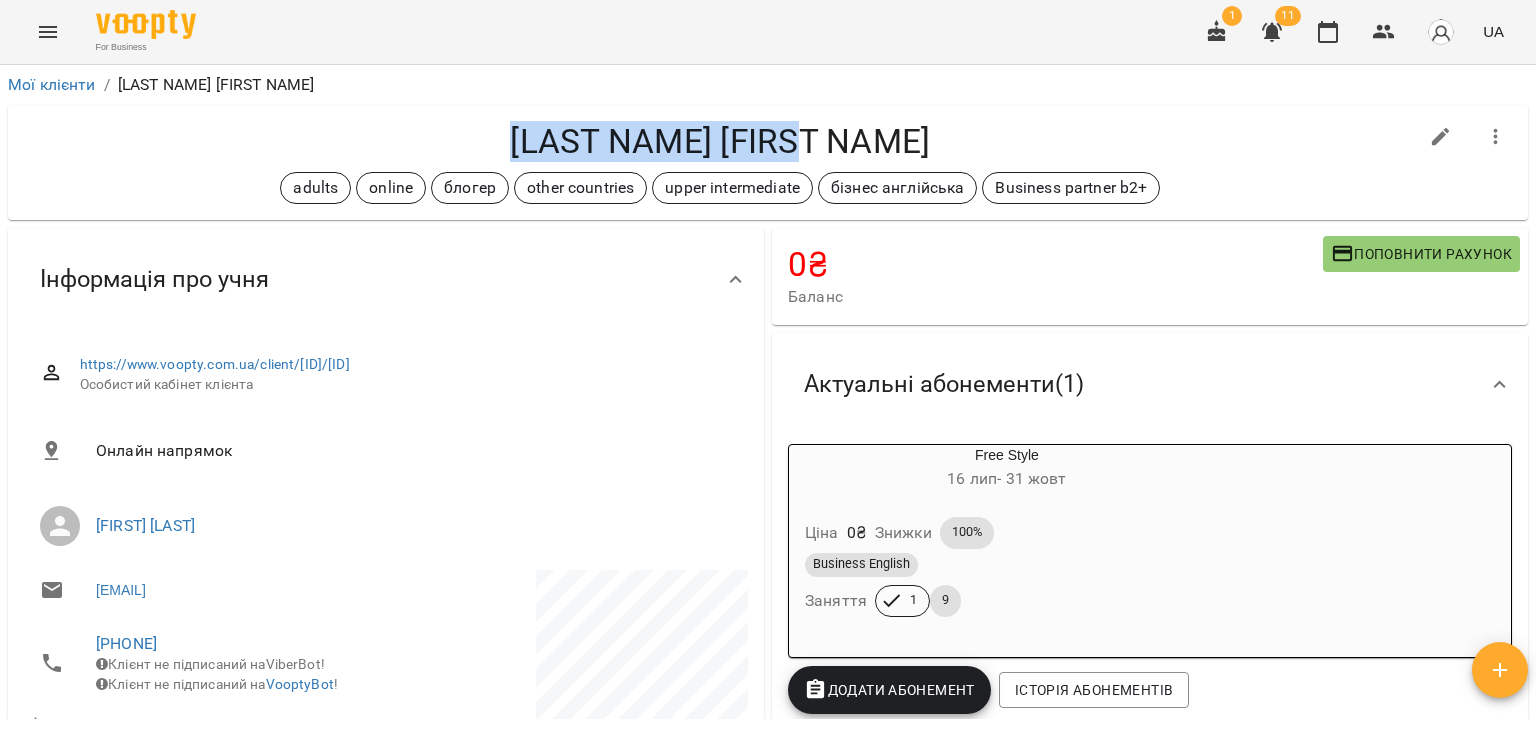 drag, startPoint x: 215, startPoint y: 642, endPoint x: 133, endPoint y: 653, distance: 82.73451 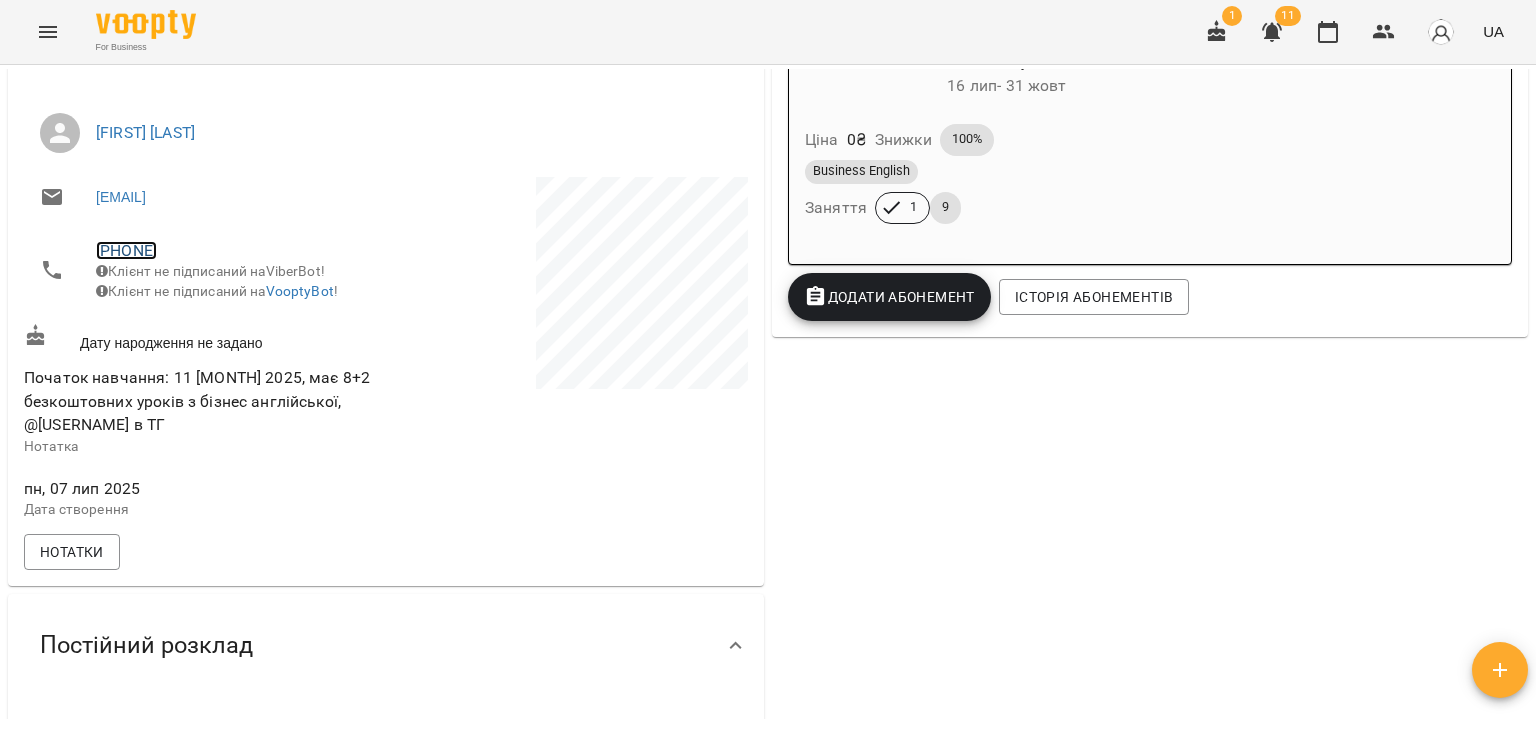 scroll, scrollTop: 400, scrollLeft: 0, axis: vertical 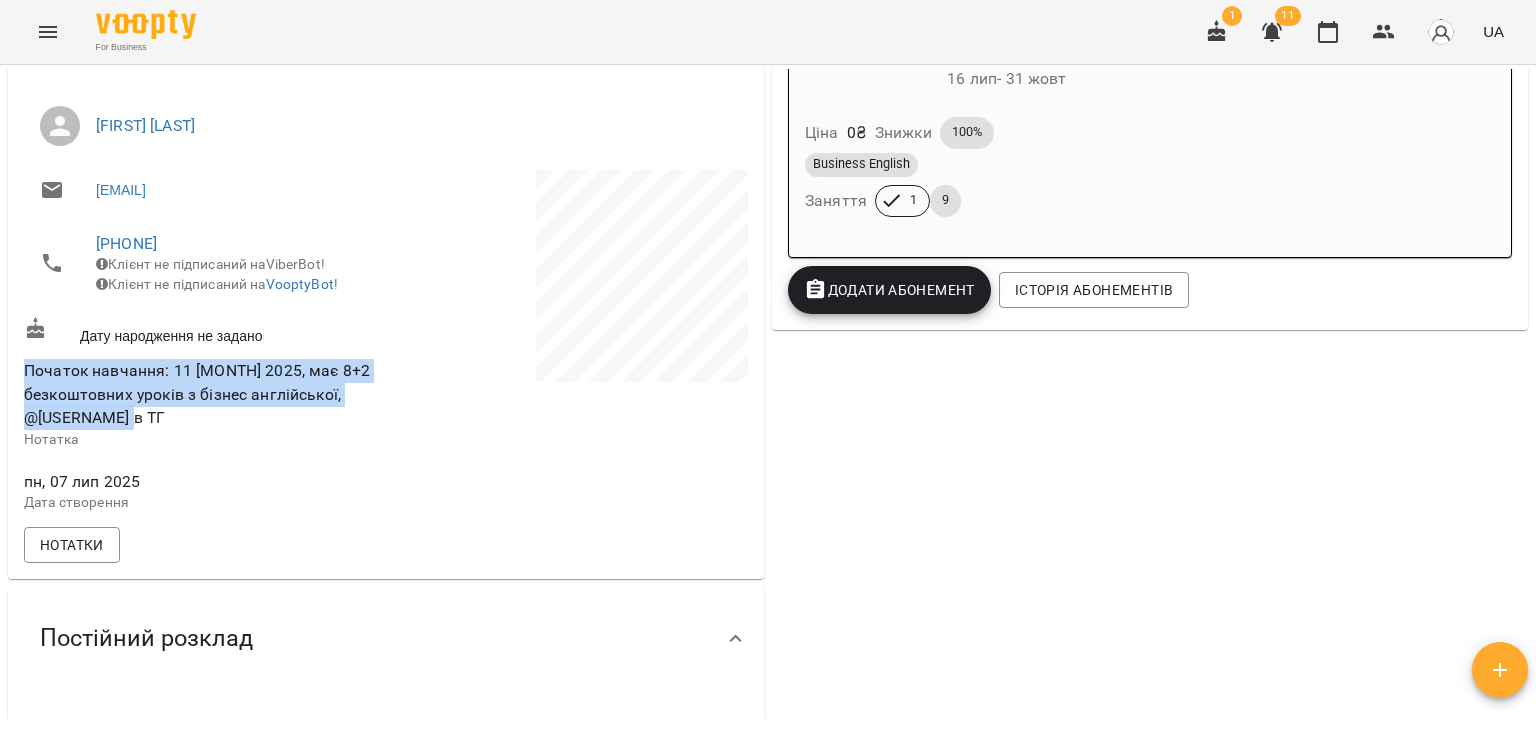 drag, startPoint x: 26, startPoint y: 386, endPoint x: 159, endPoint y: 435, distance: 141.7392 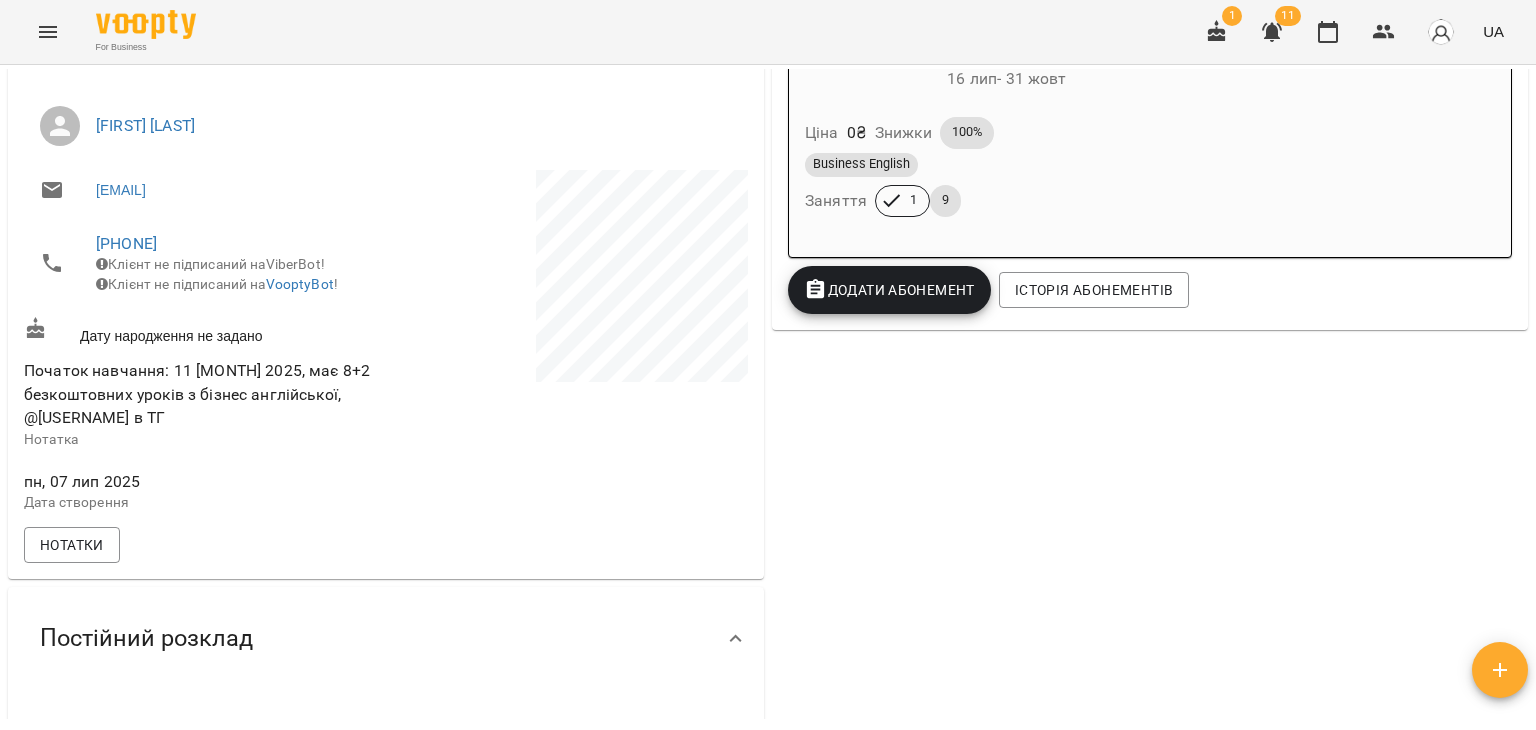 click on "0 ₴ Баланс Поповнити рахунок Актуальні абонементи ( 1 ) Free Style [DATE]  -   [DATE] Ціна 0 ₴ Знижки 100% Business English  Заняття 1 9 Додати Абонемент Історія абонементів" at bounding box center (1150, 395) 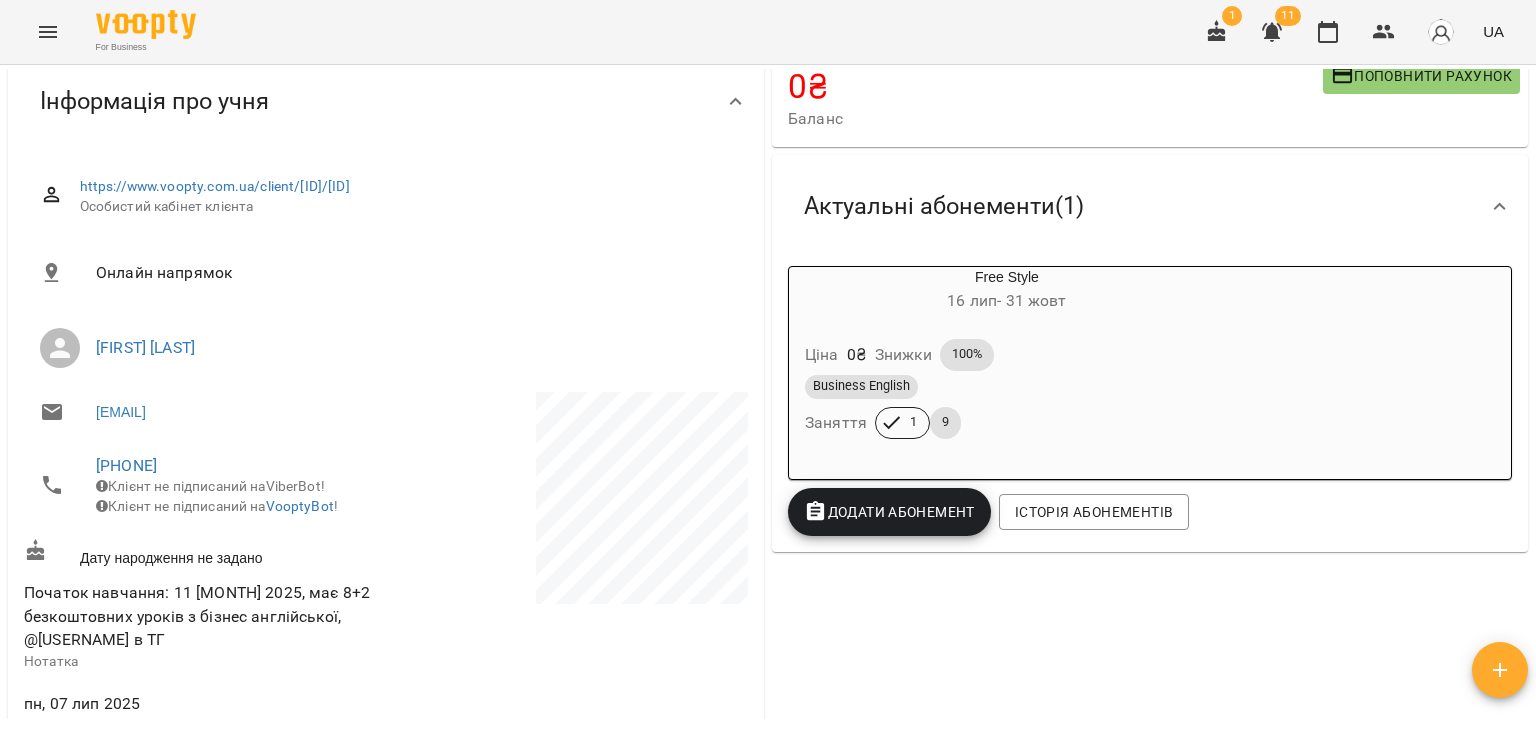 scroll, scrollTop: 0, scrollLeft: 0, axis: both 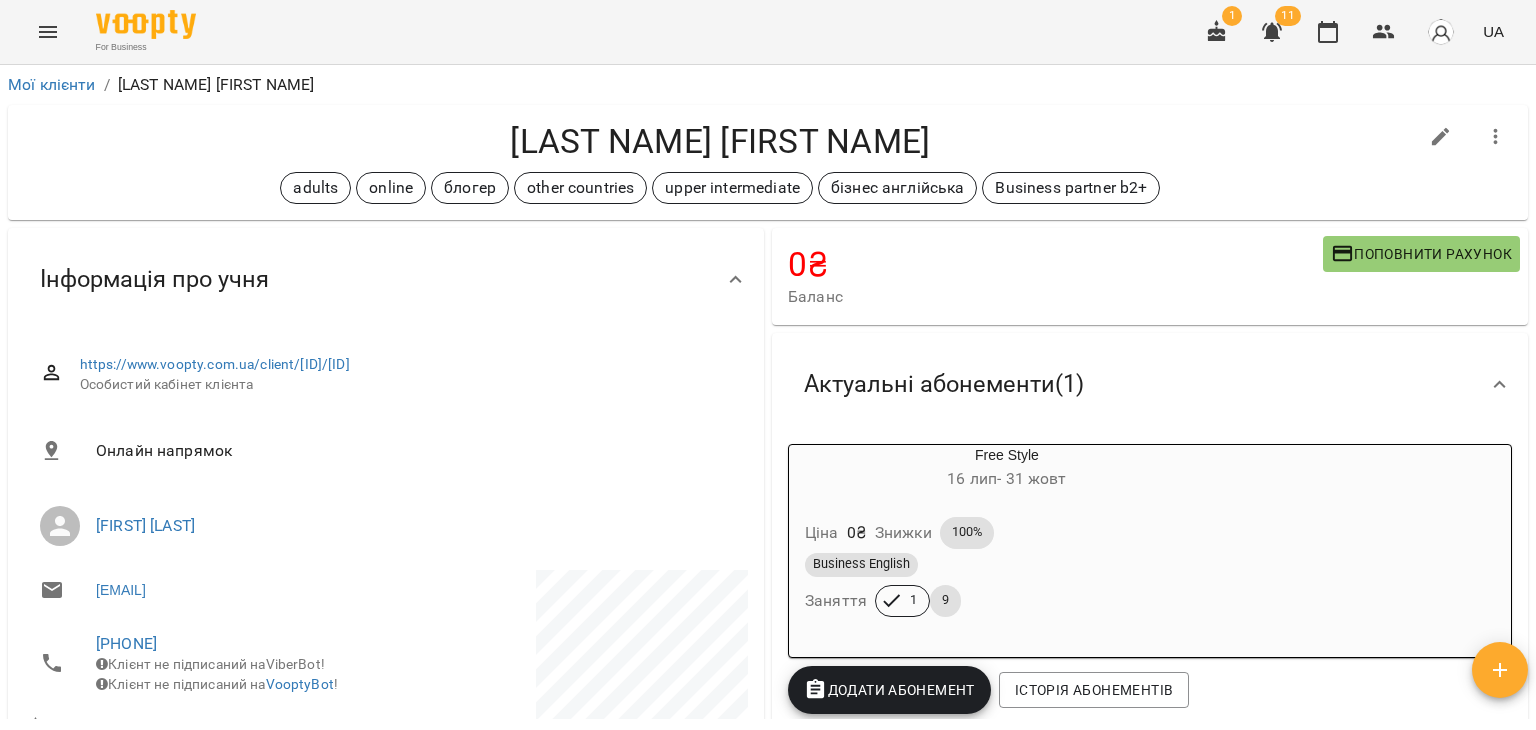 click on "Особистий кабінет клієнта Онлайн напрямок [FIRST] [LAST] [EMAIL] [PHONE] Клієнт не підписаний на  ViberBot! Клієнт не підписаний на  VooptyBot ! Дату народження не задано Початок навчання: 11 лип 2025, має 8+2 безкоштовних уроків з бізнес англійської, @[USERNAME] в ТГ Нотатка пн, 07 лип 2025 Дата створення Нотатки" at bounding box center [386, 655] 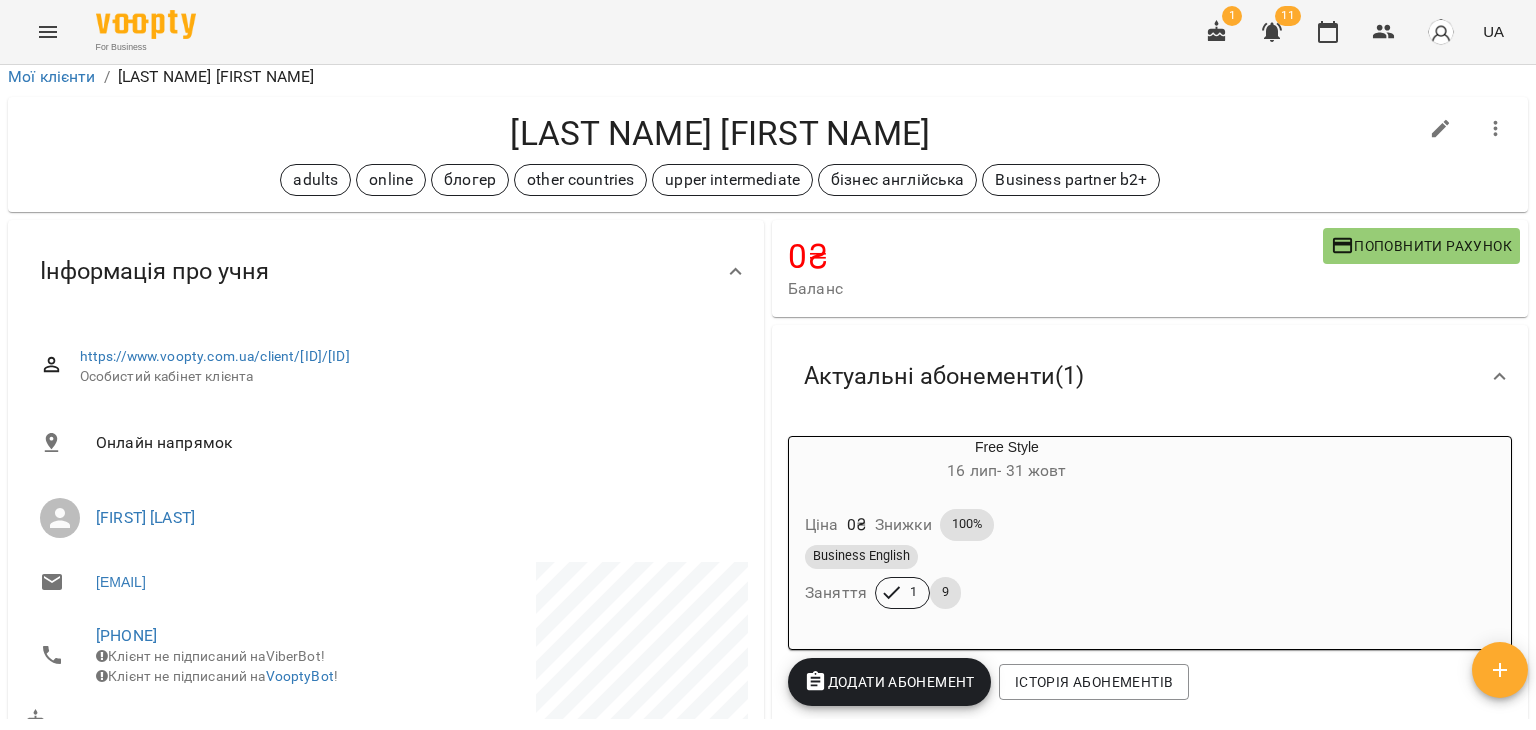 scroll, scrollTop: 0, scrollLeft: 0, axis: both 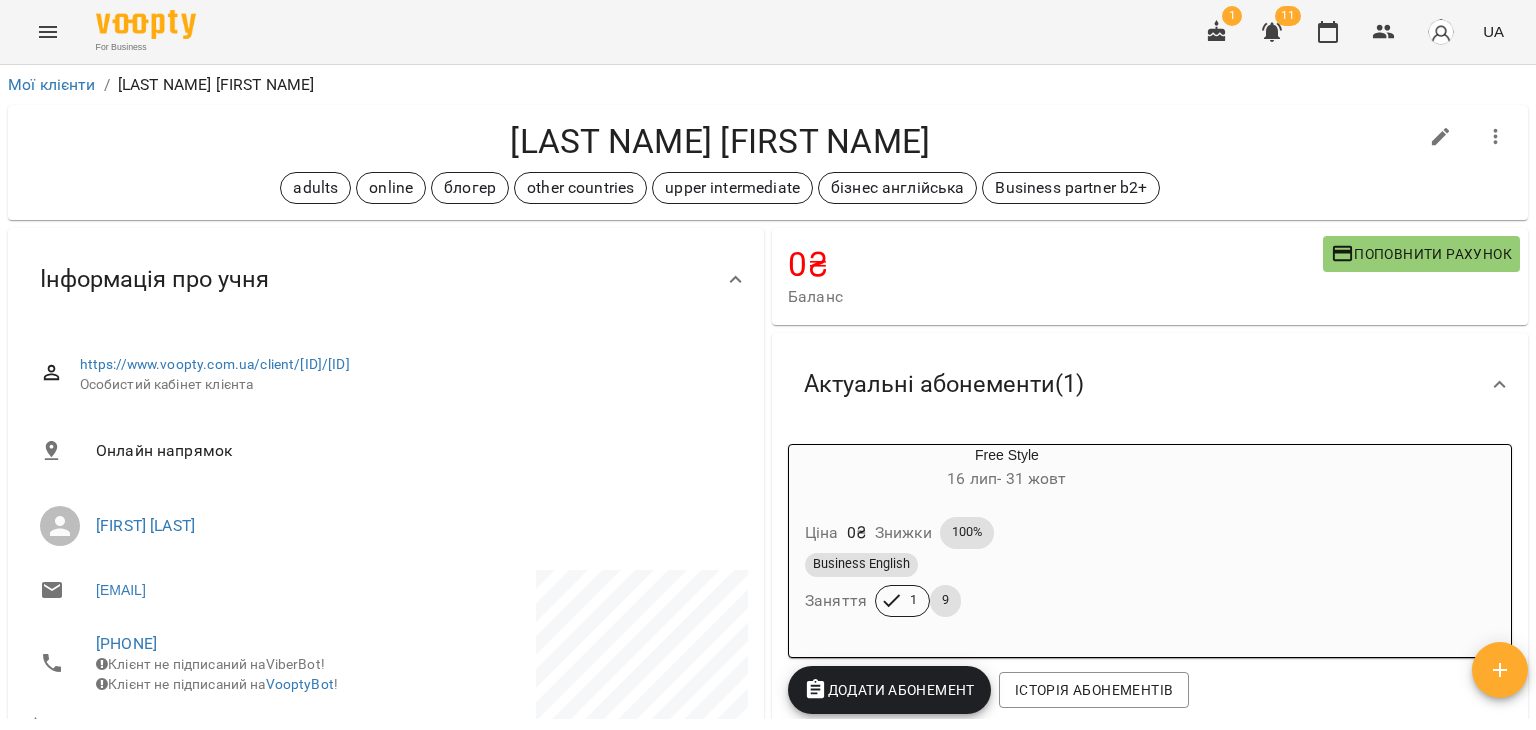 click on "[DATE] - [DATE]" at bounding box center [1006, 478] 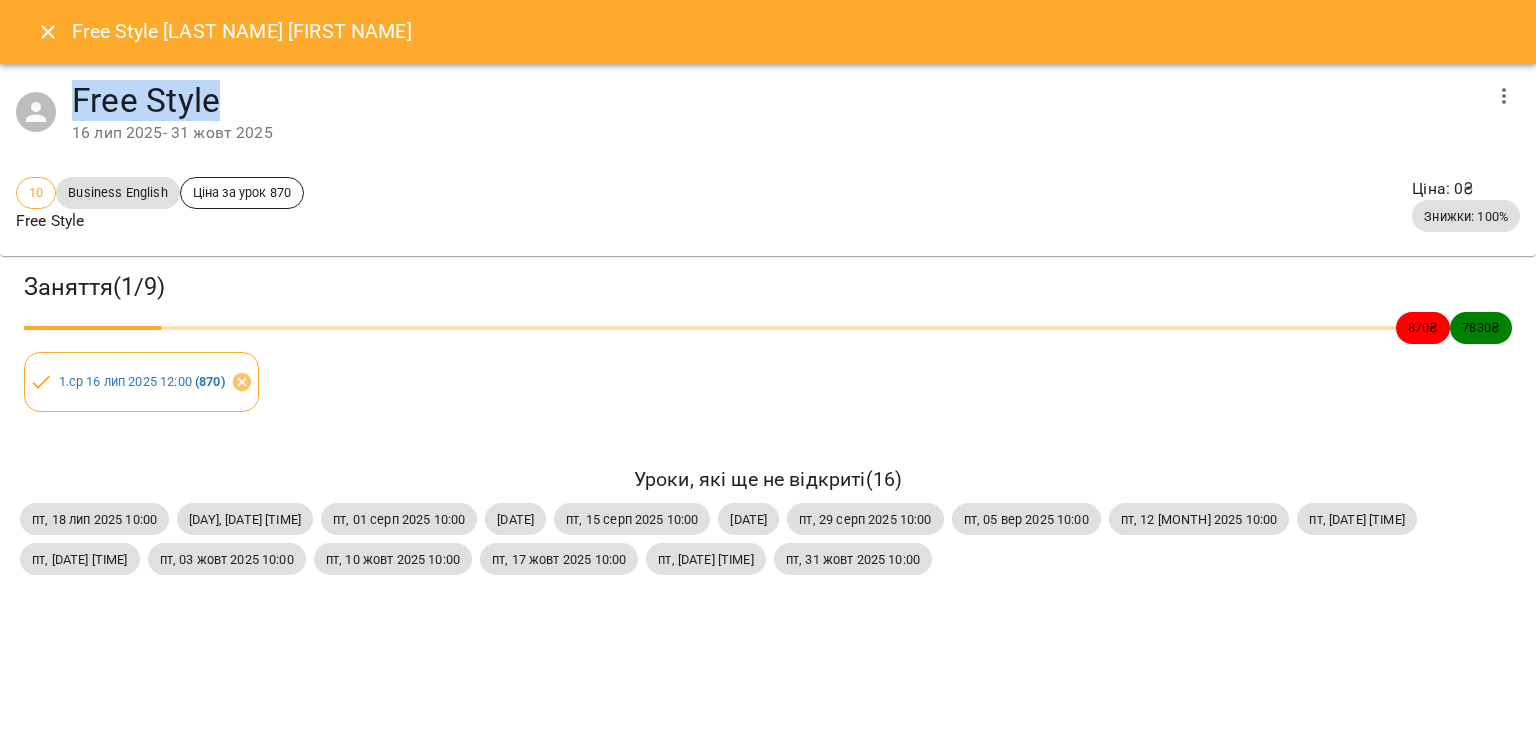 drag, startPoint x: 76, startPoint y: 101, endPoint x: 314, endPoint y: 101, distance: 238 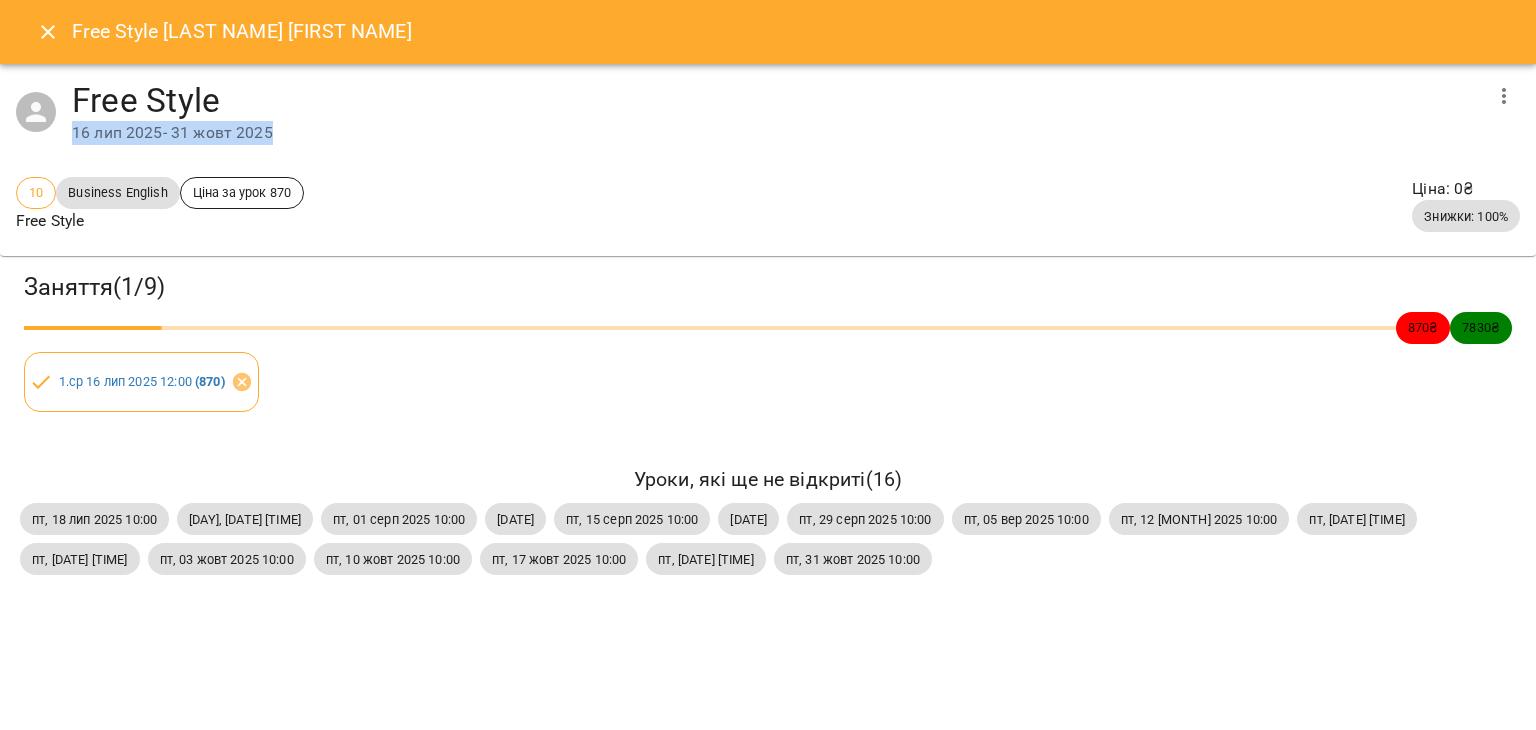drag, startPoint x: 73, startPoint y: 136, endPoint x: 273, endPoint y: 140, distance: 200.04 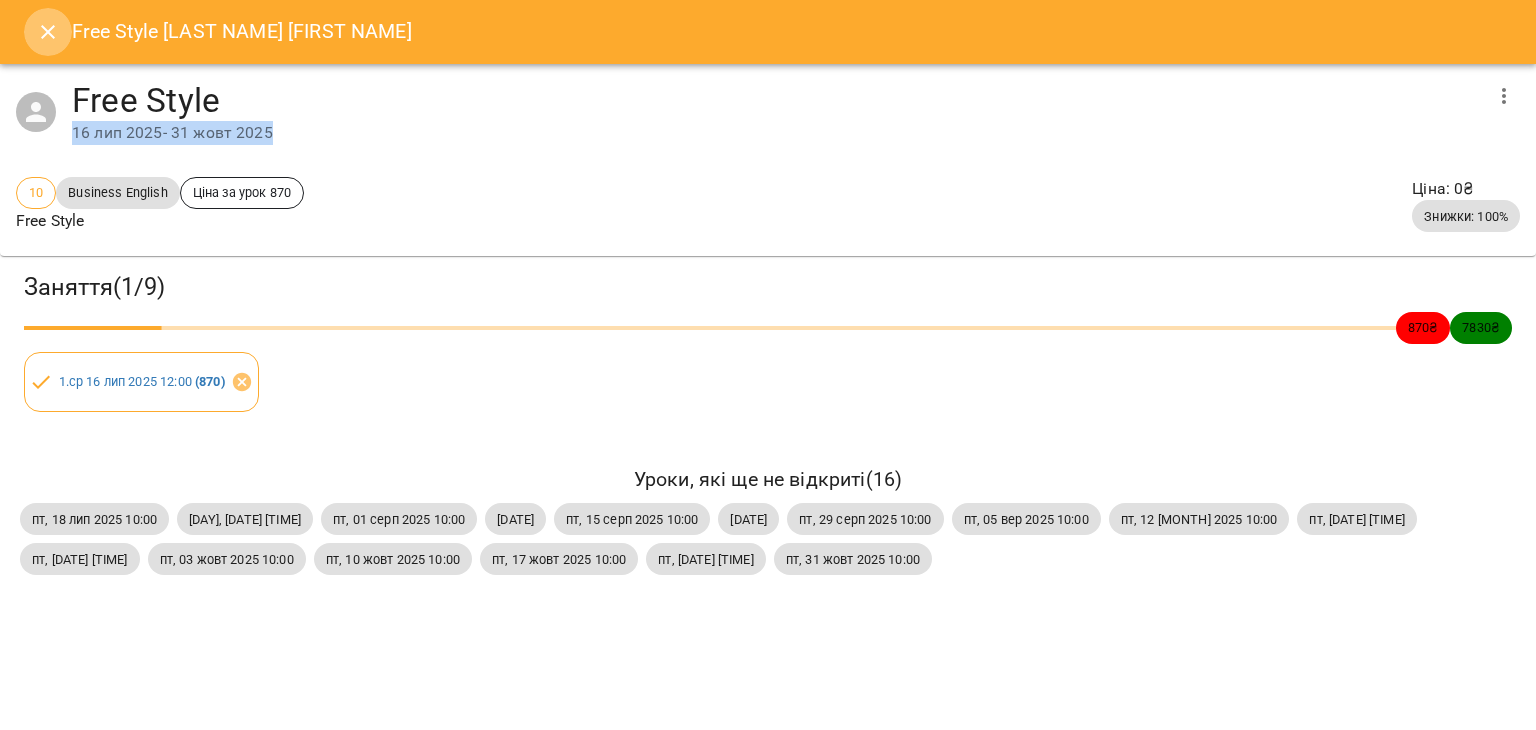 click 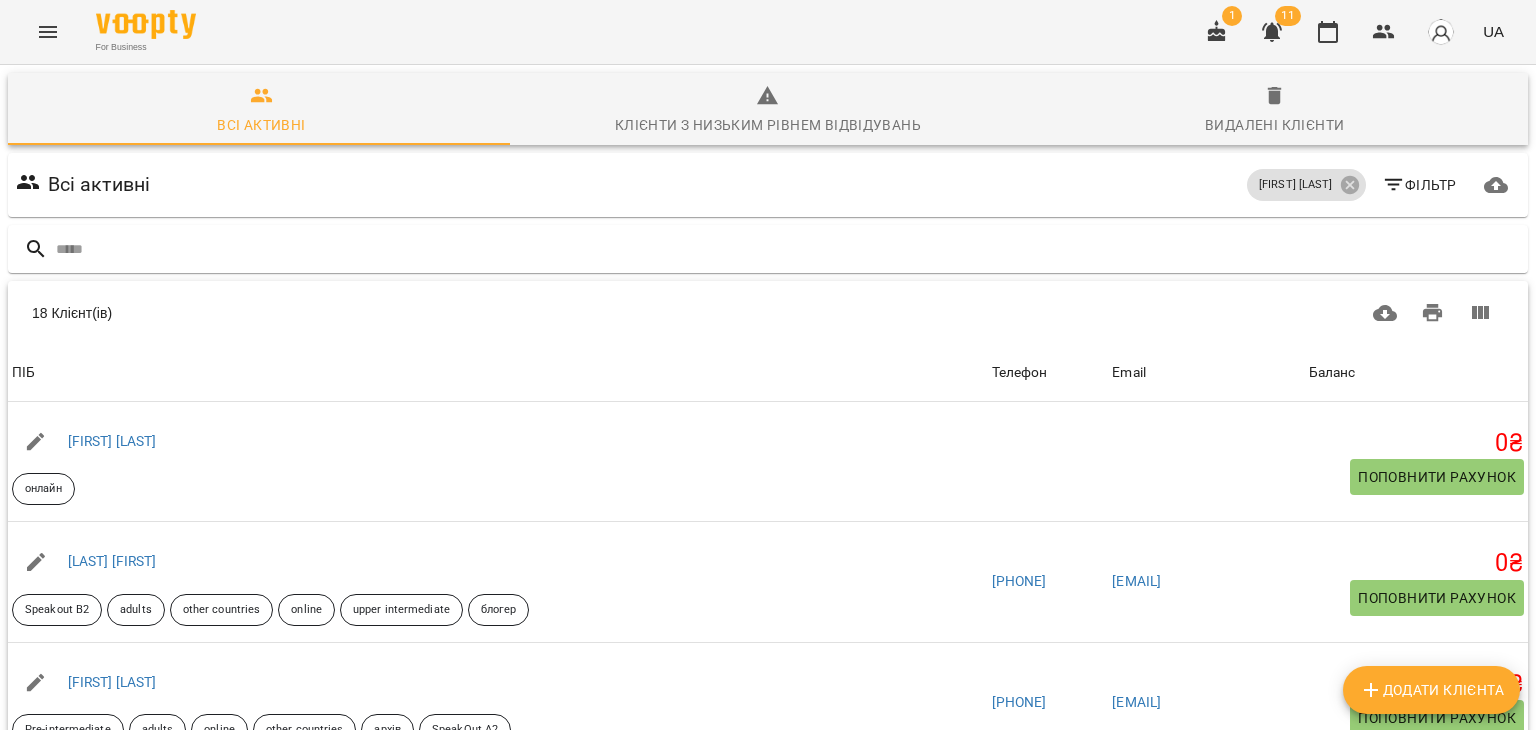 scroll, scrollTop: 236, scrollLeft: 0, axis: vertical 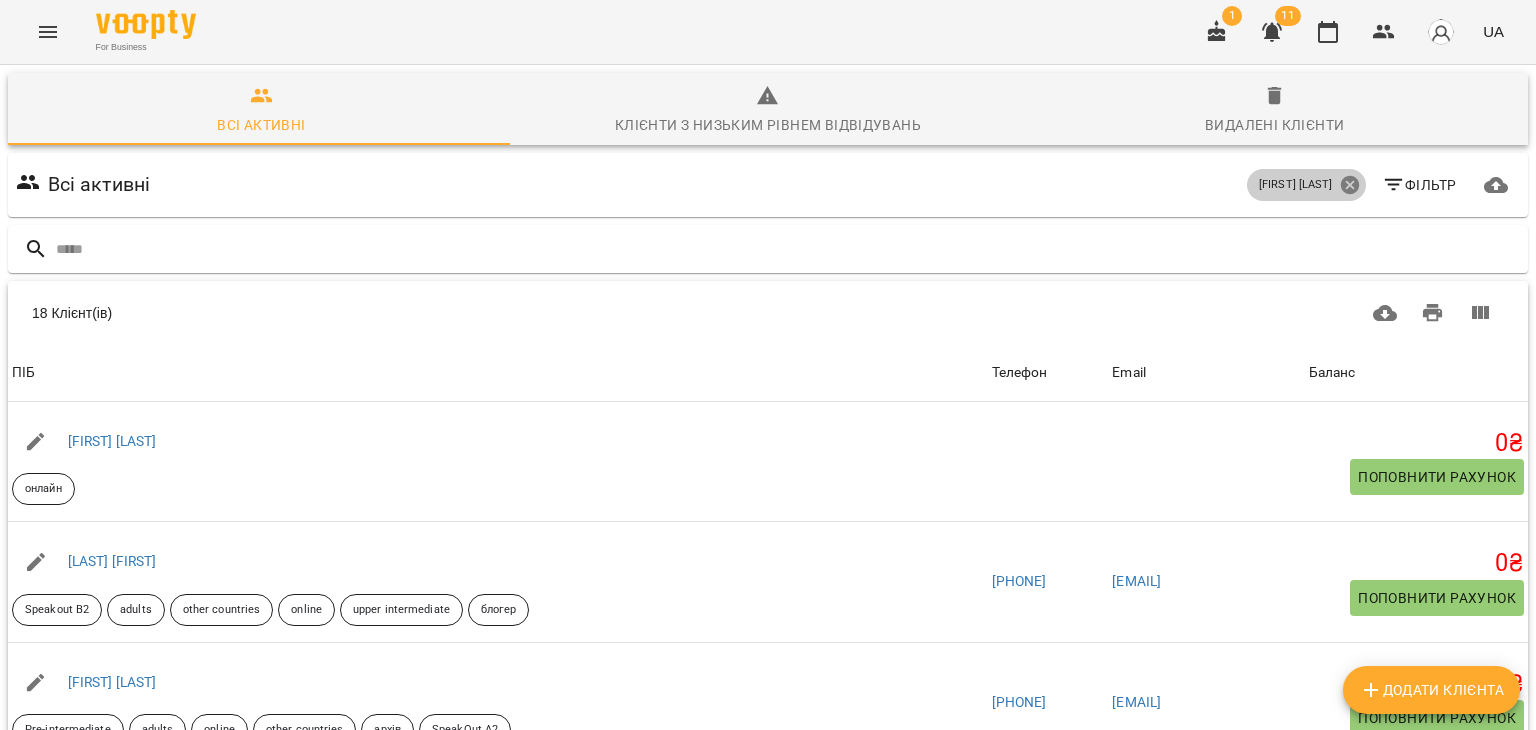 click 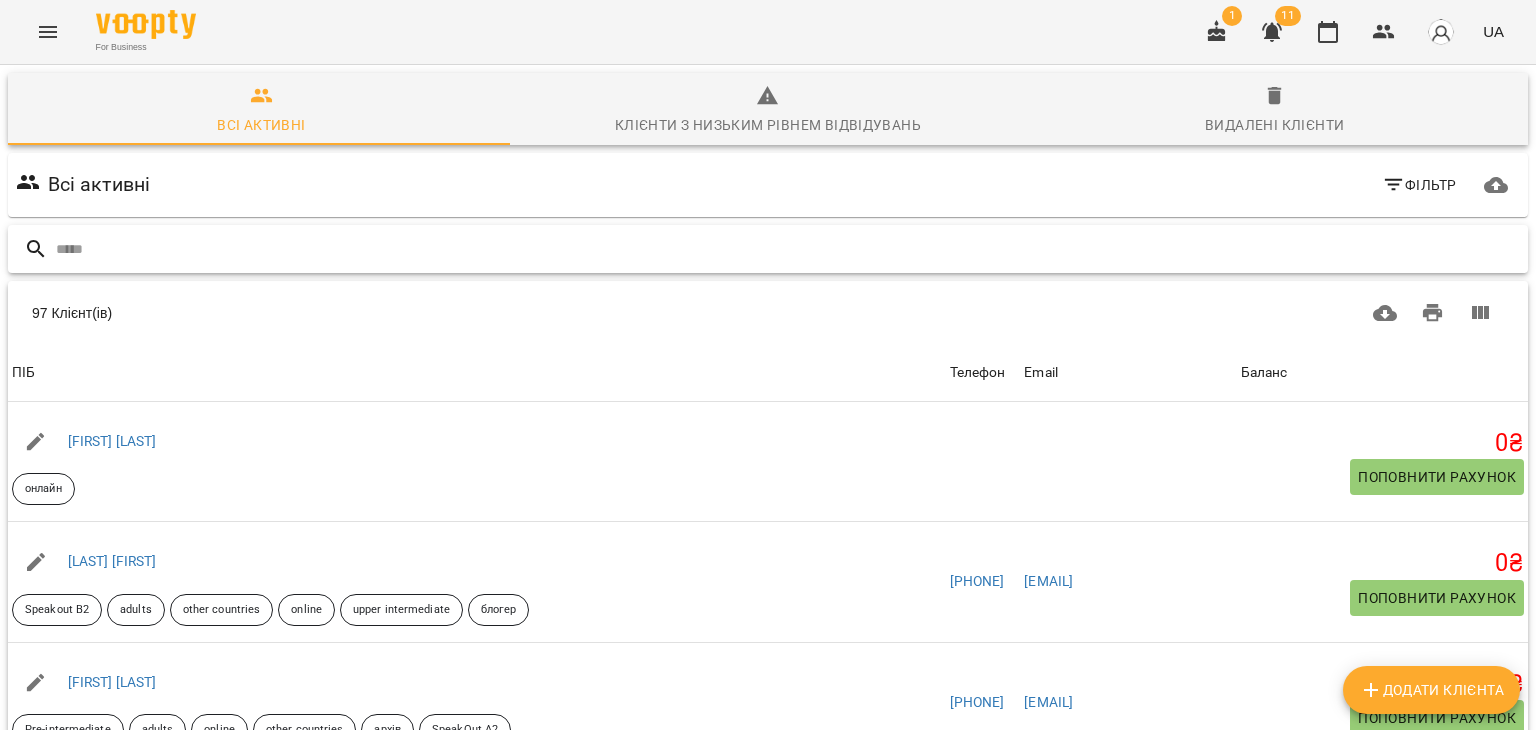 click at bounding box center [788, 249] 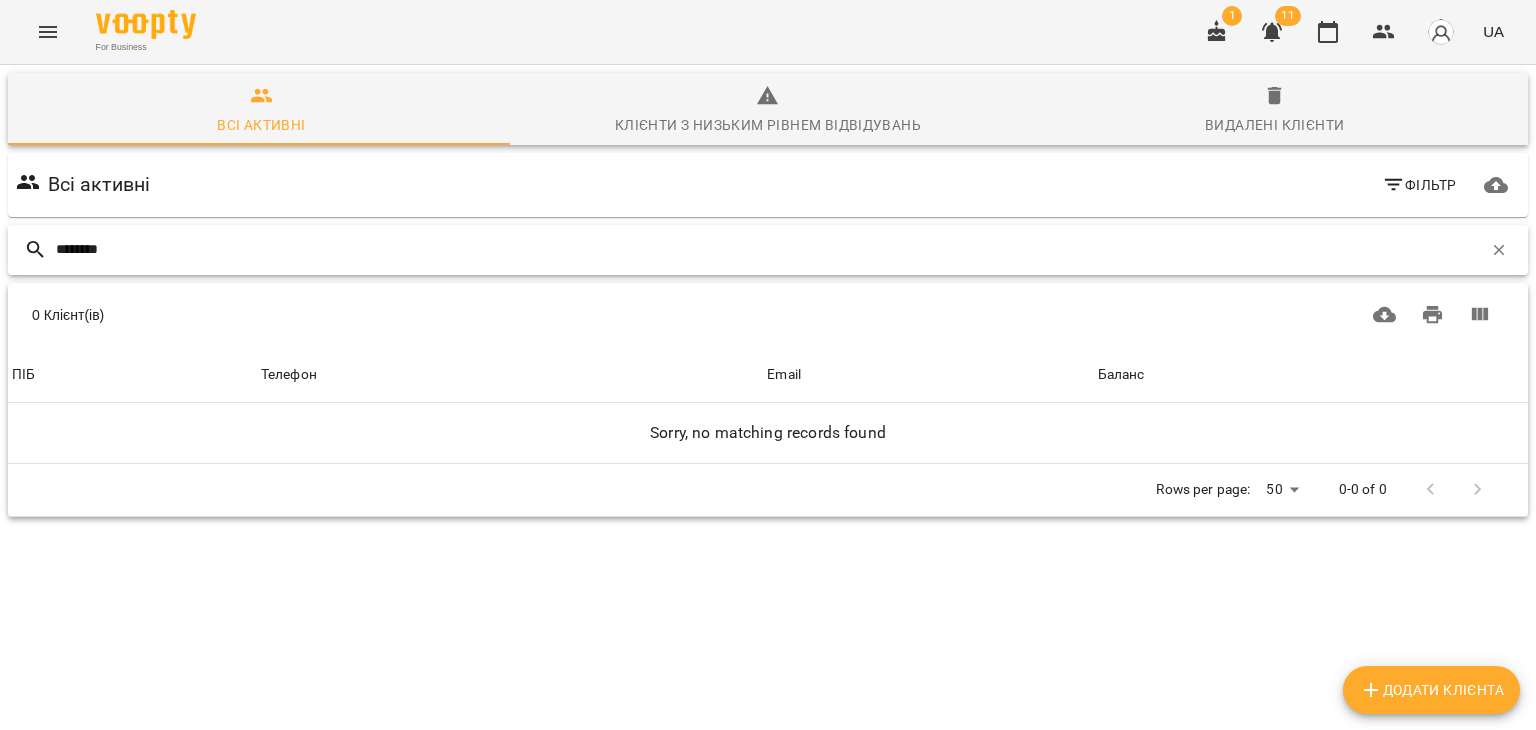 type on "********" 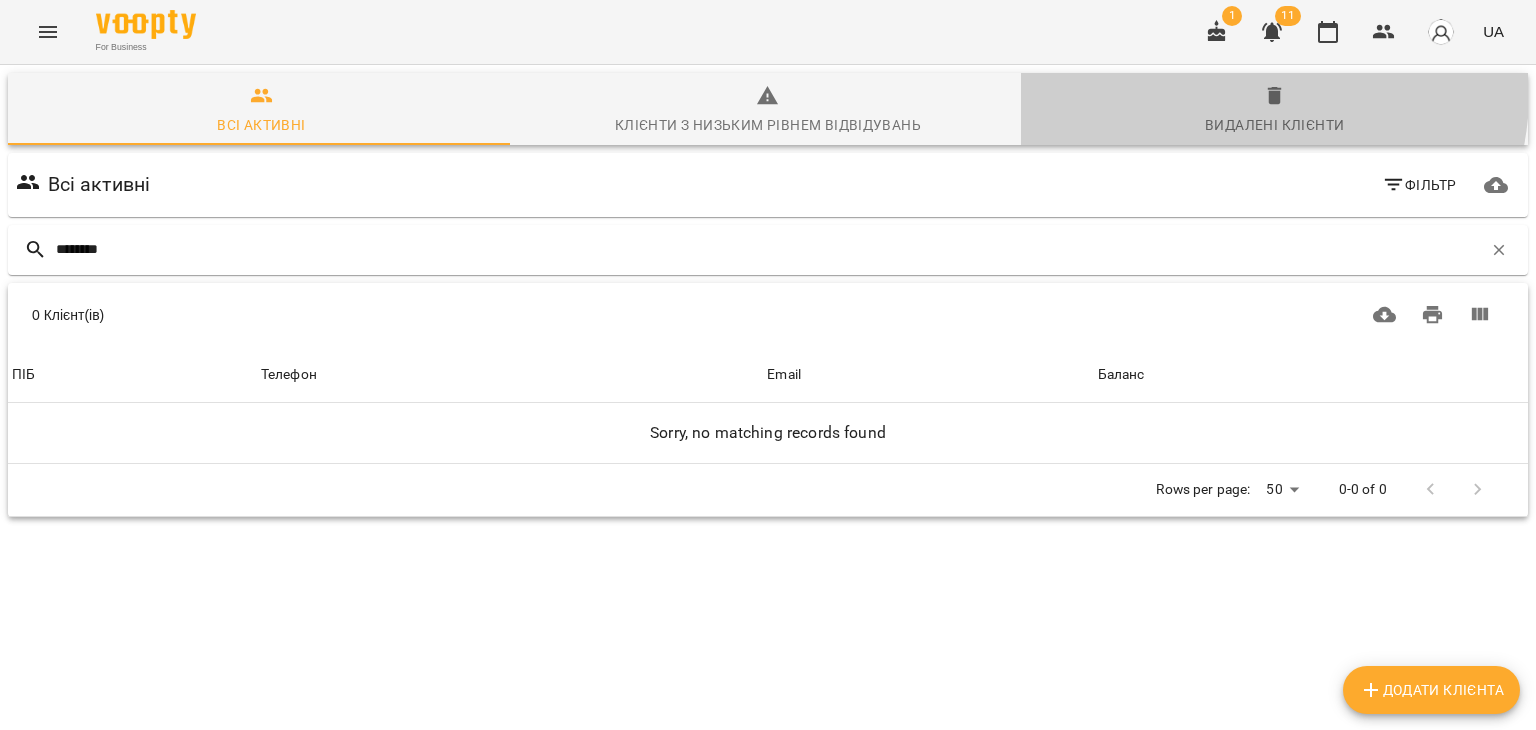 click 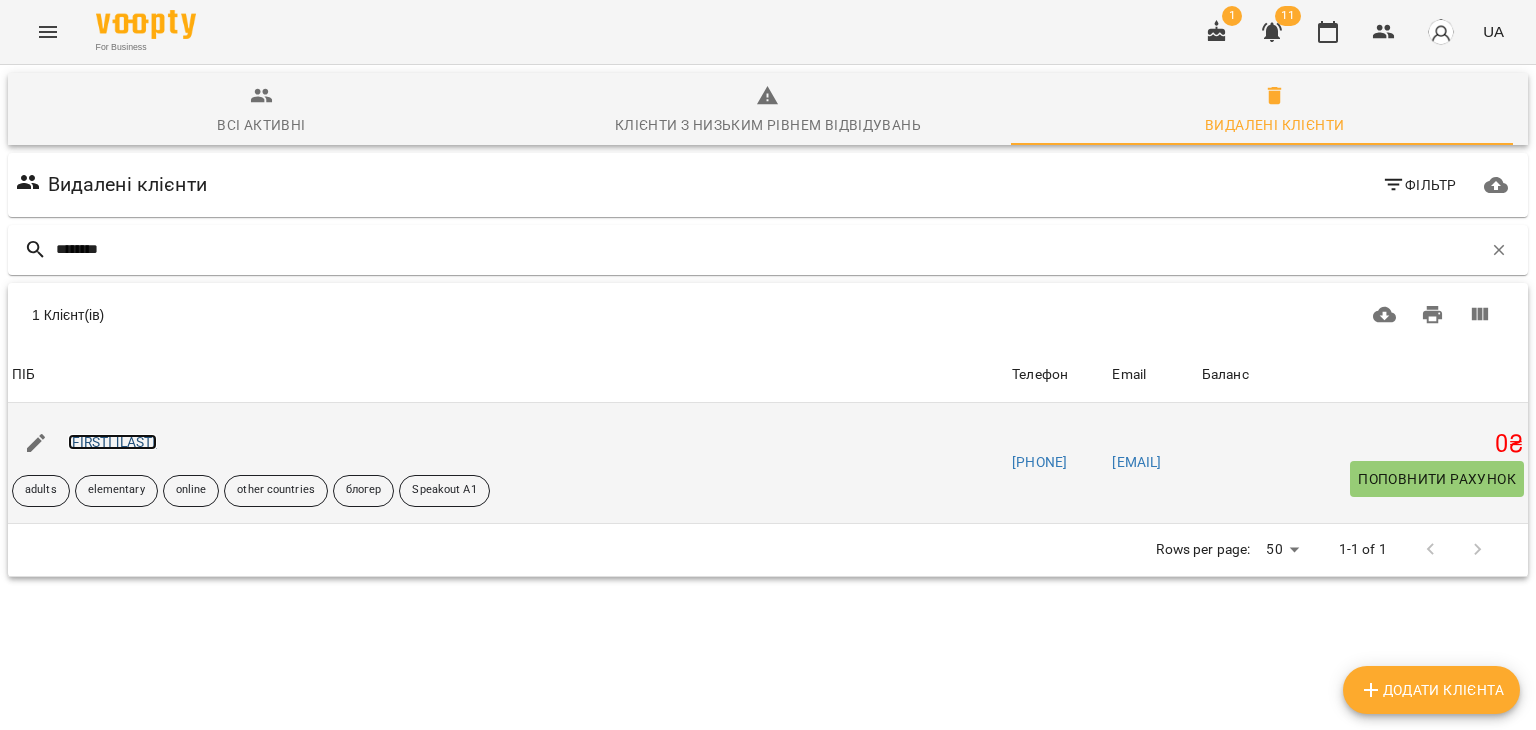 click on "[FIRST] [LAST]" at bounding box center (112, 442) 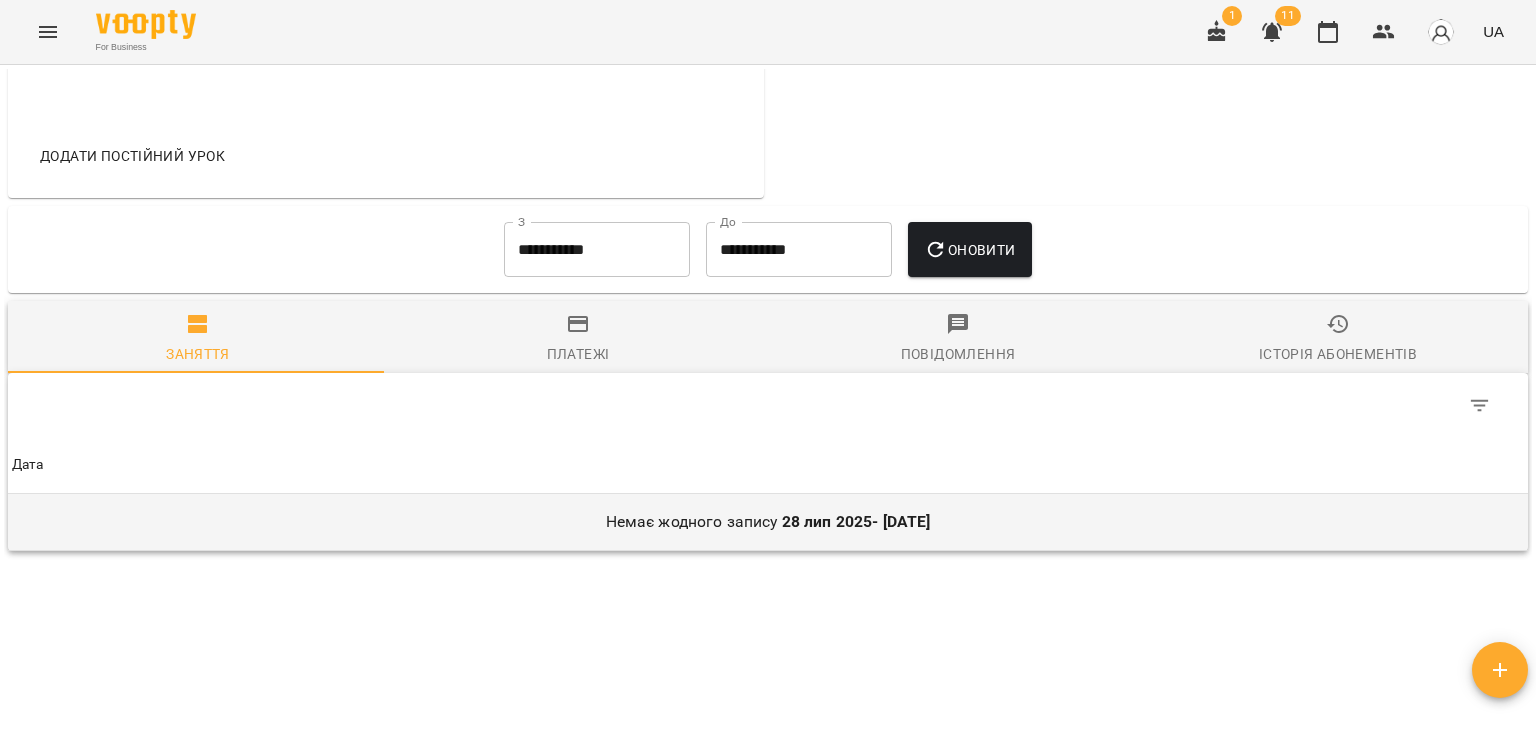 scroll, scrollTop: 1106, scrollLeft: 0, axis: vertical 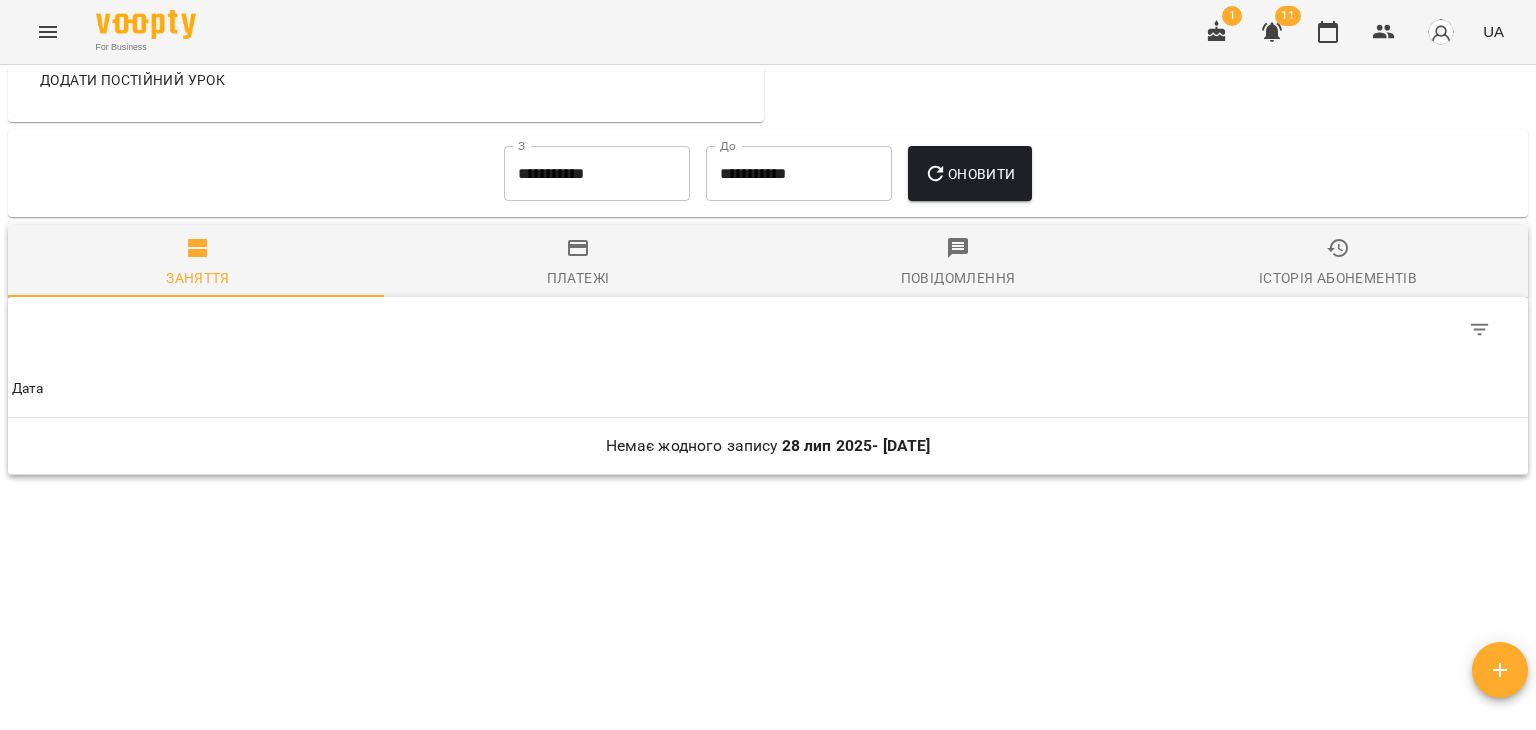 click on "**********" at bounding box center (597, 174) 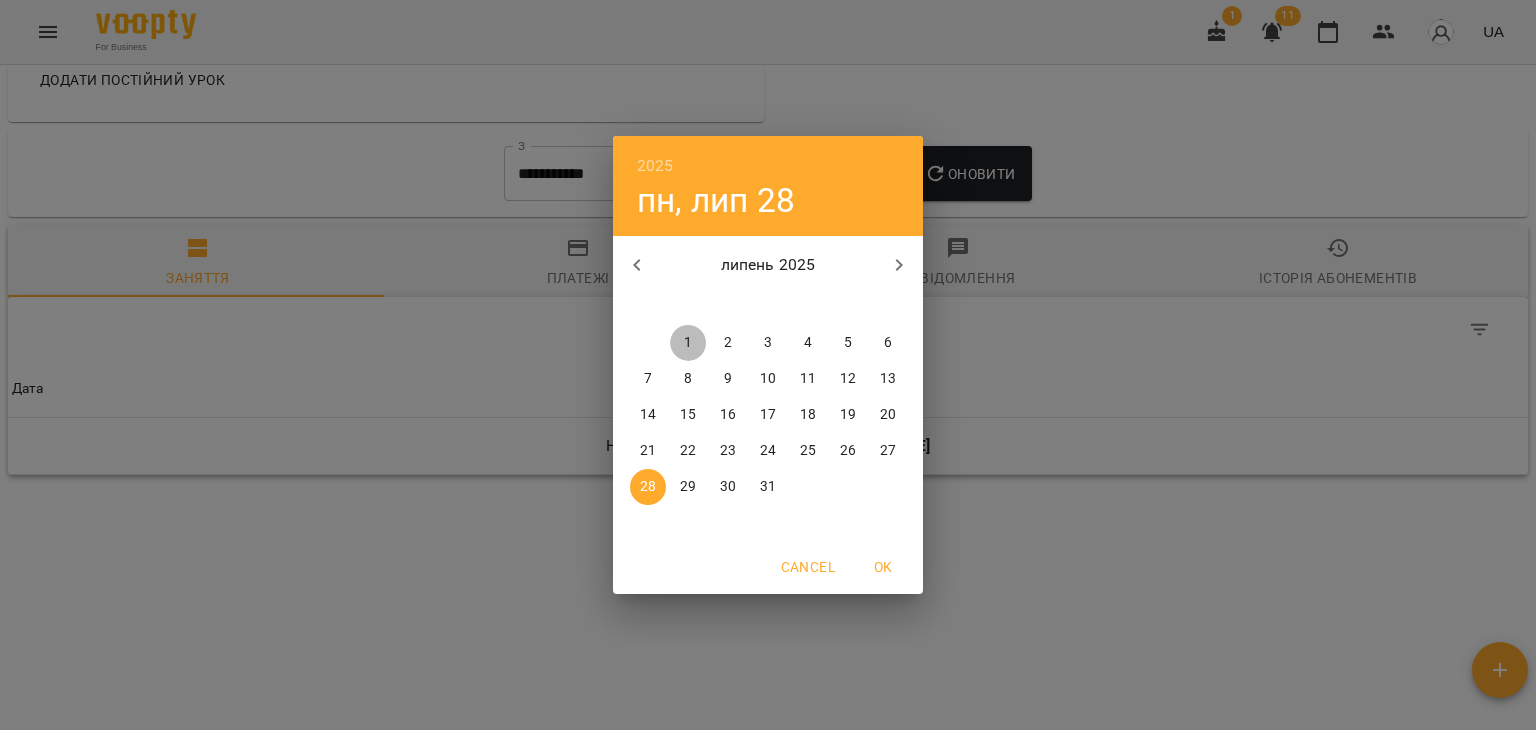 click on "1" at bounding box center (688, 343) 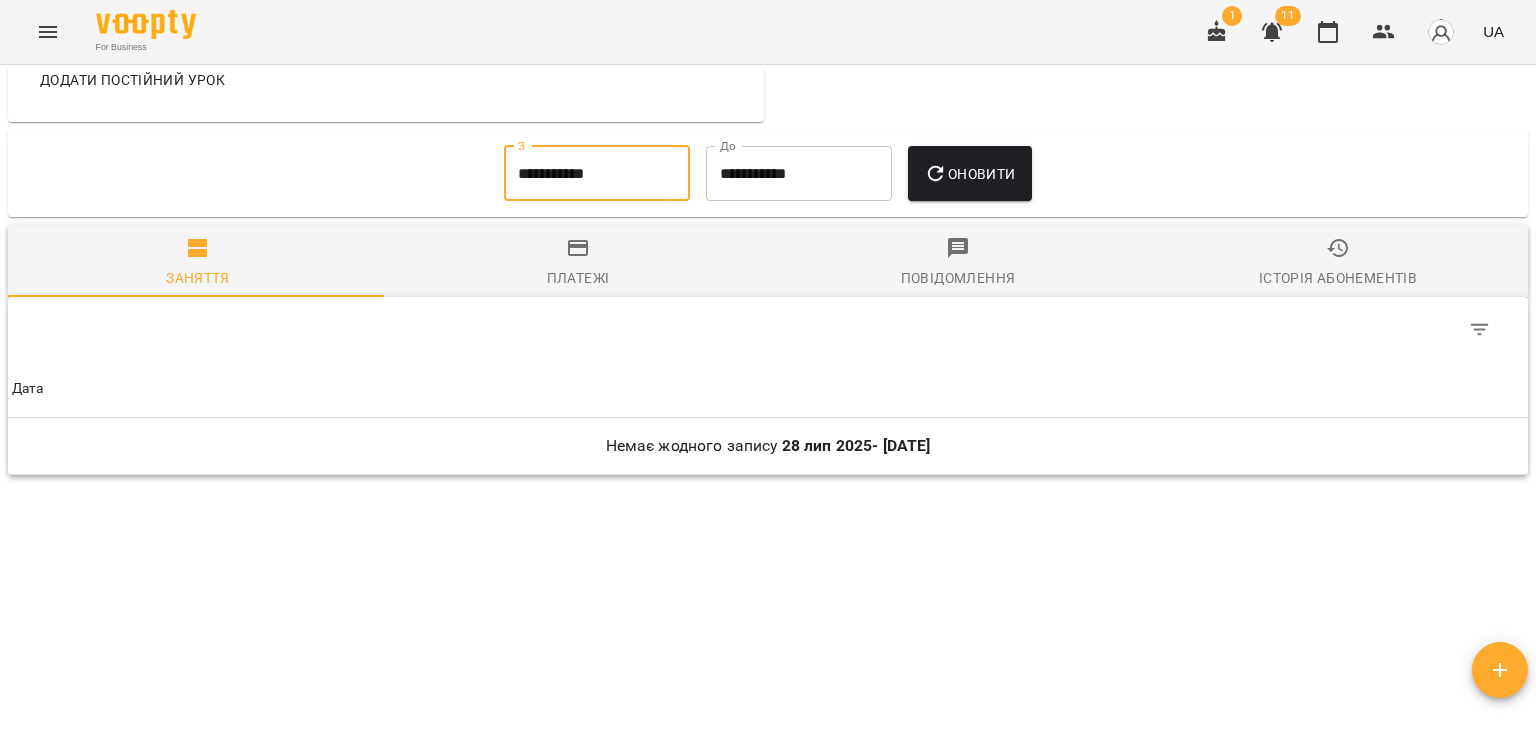 click on "Оновити" at bounding box center (969, 174) 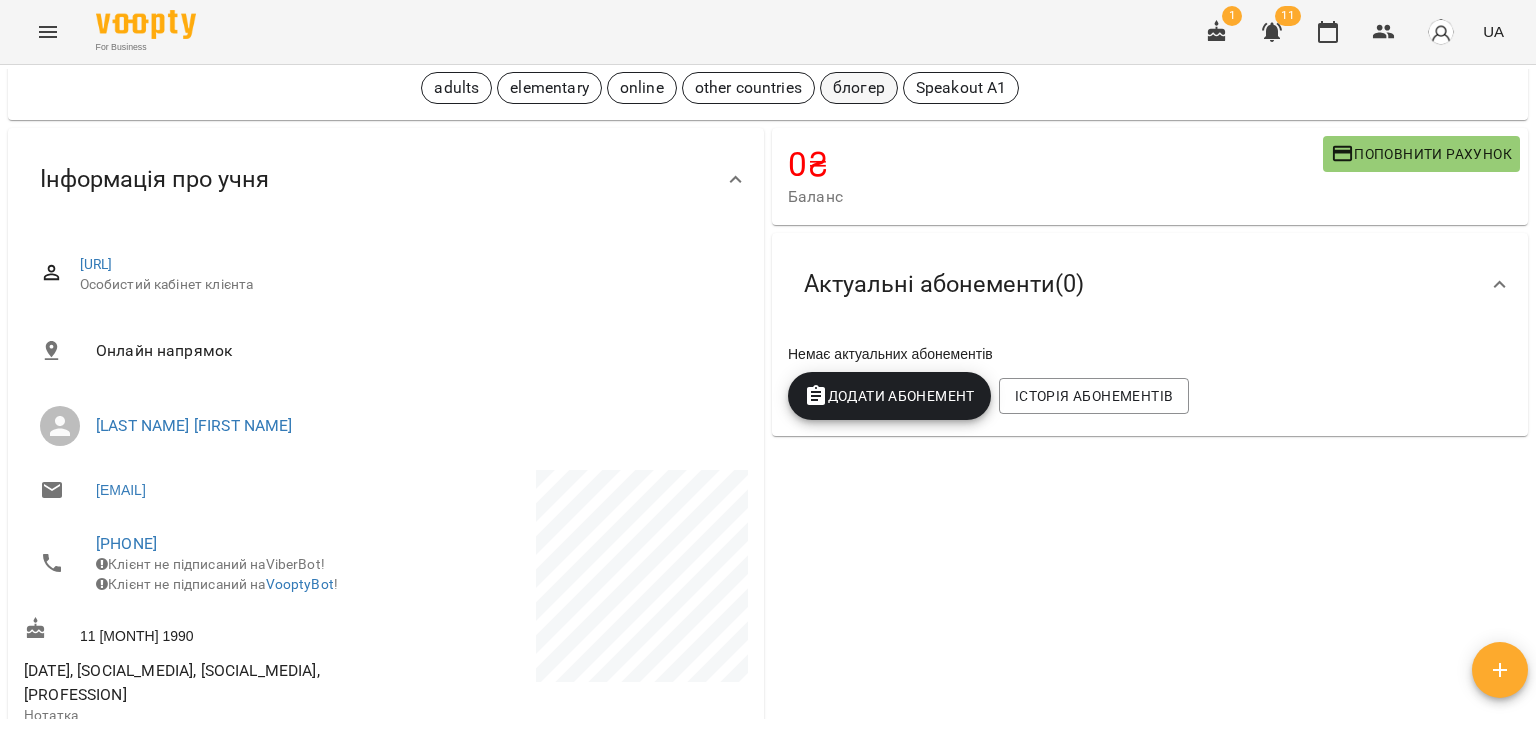 scroll, scrollTop: 48, scrollLeft: 0, axis: vertical 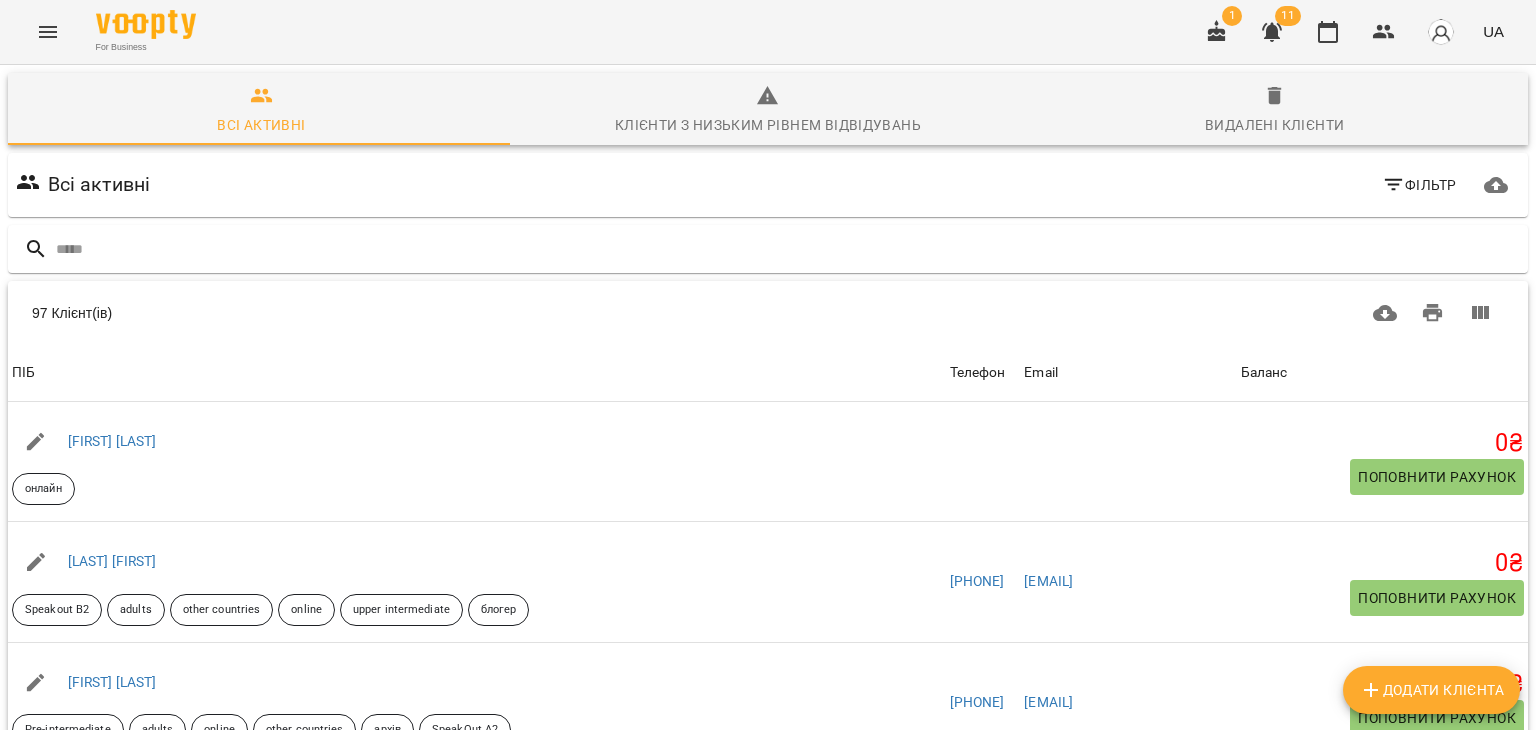 click on "Фільтр" at bounding box center [1419, 185] 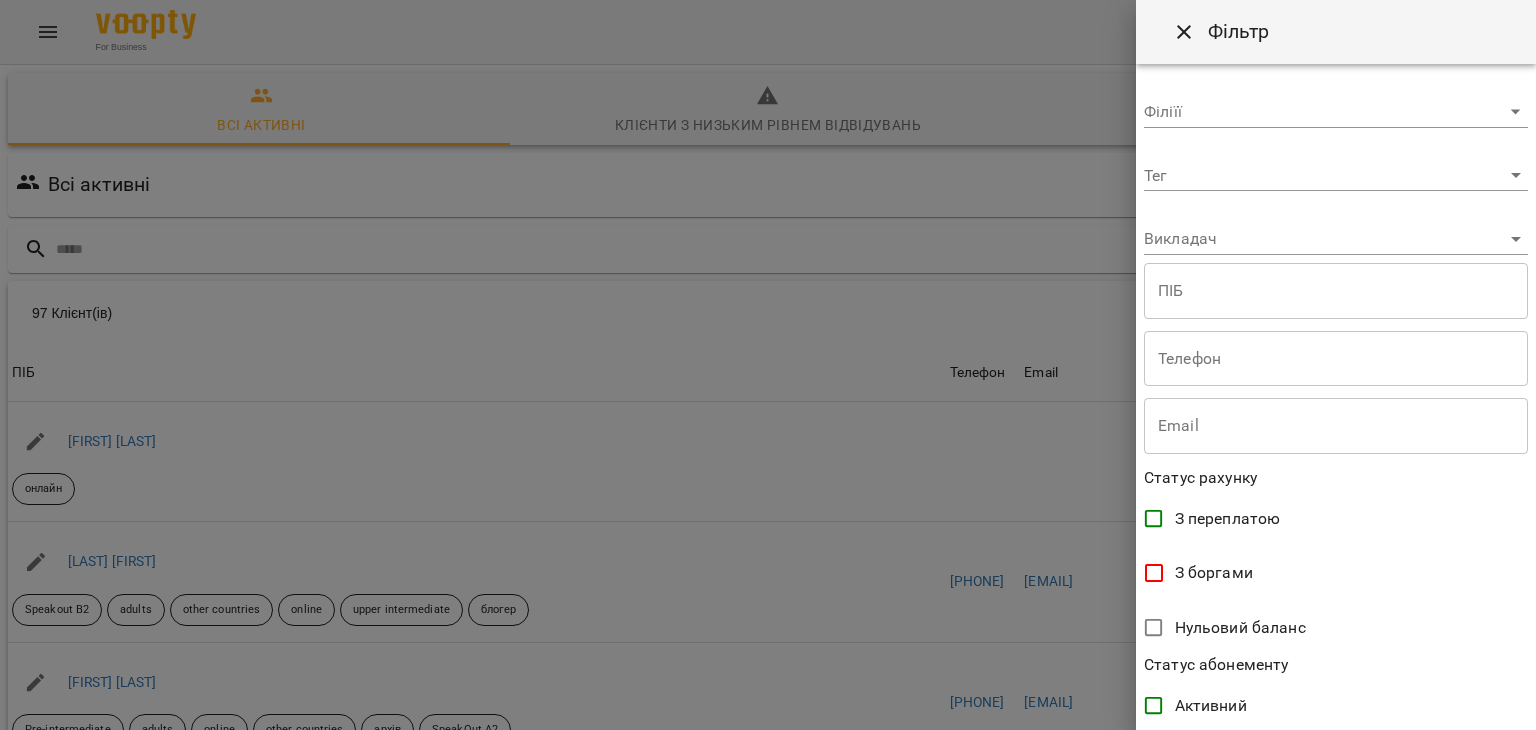 click on "For Business 1 11 UA Всі активні Клієнти з низьким рівнем відвідувань Видалені клієнти   Всі активні Фільтр 97   Клієнт(ів) 97   Клієнт(ів) ПІБ Телефон Email Баланс ПІБ [FIRST] [LAST] онлайн Телефон Email Баланс 0 ₴ Поповнити рахунок ПІБ [FIRST] [LAST] Speakout B2 adults other countries online upper intermediate блогер Телефон [PHONE] Email [EMAIL] Баланс 0 ₴ Поповнити рахунок ПІБ [FIRST] [LAST] Pre-intermediate  adults online other countries архів SpeakOut A2 Телефон [PHONE] Email [EMAIL] Баланс 0 ₴ Поповнити рахунок ПІБ [FIRST] [LAST] kids online Beehive 3 Телефон [PHONE] Email [EMAIL] Баланс 0 ₴ ПІБ" at bounding box center (768, 522) 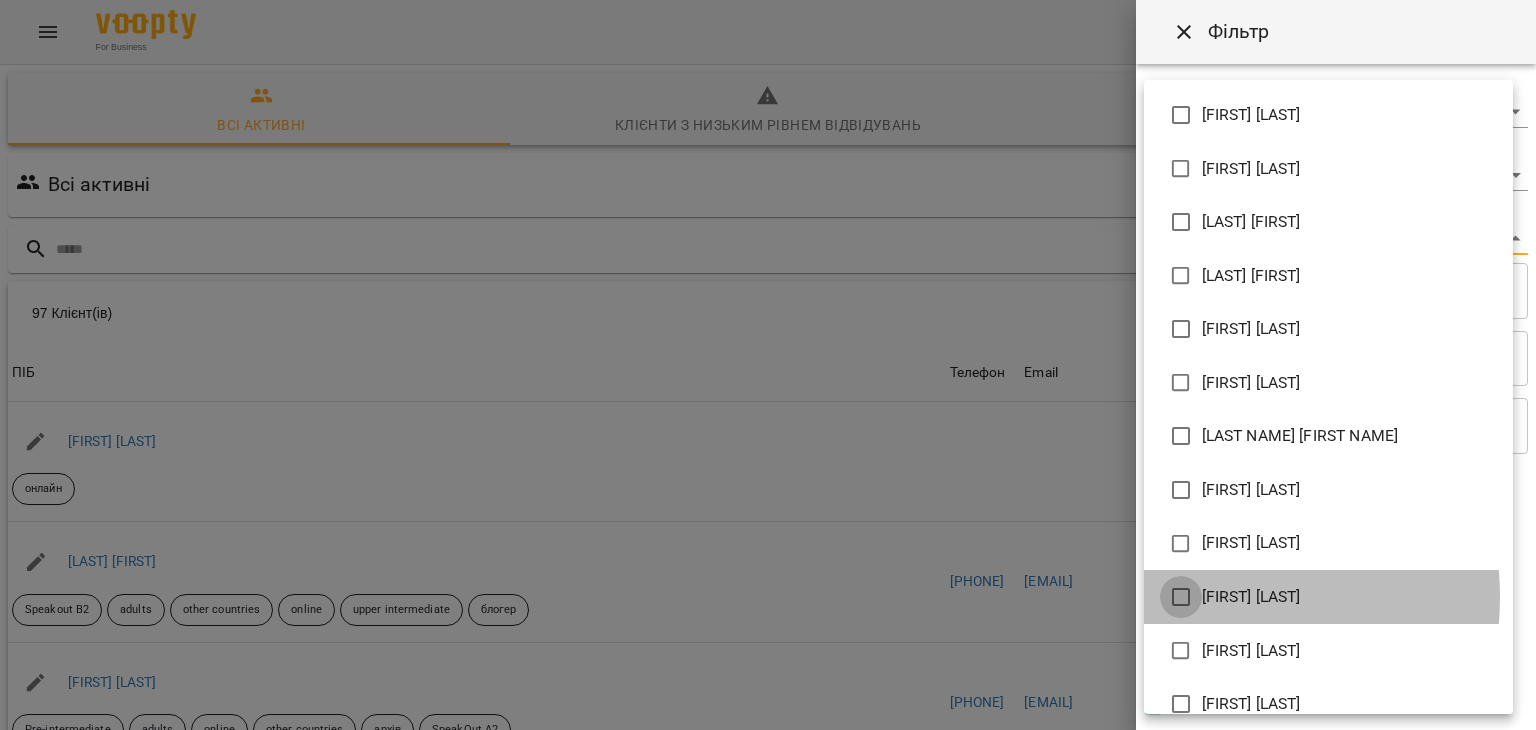 type on "**********" 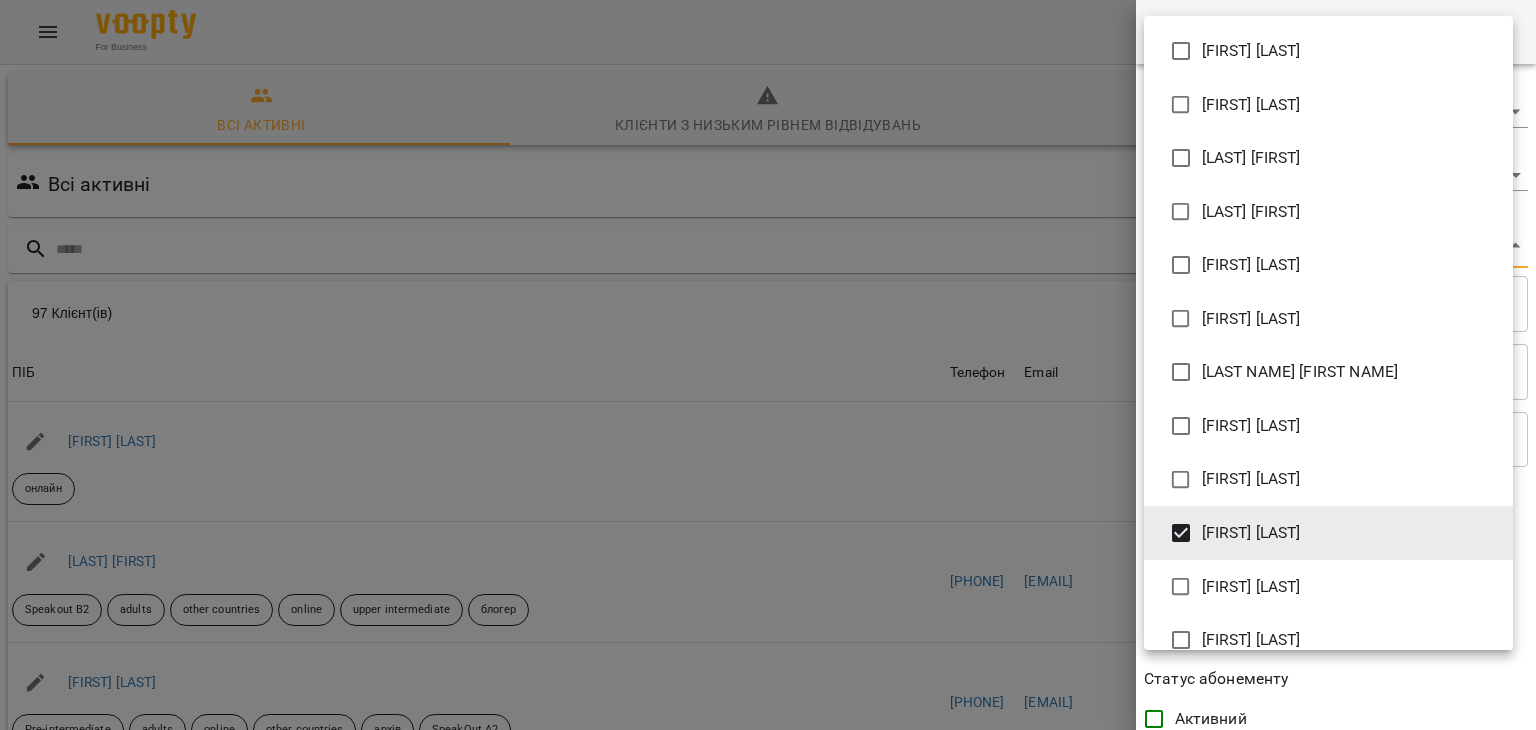 click at bounding box center [768, 365] 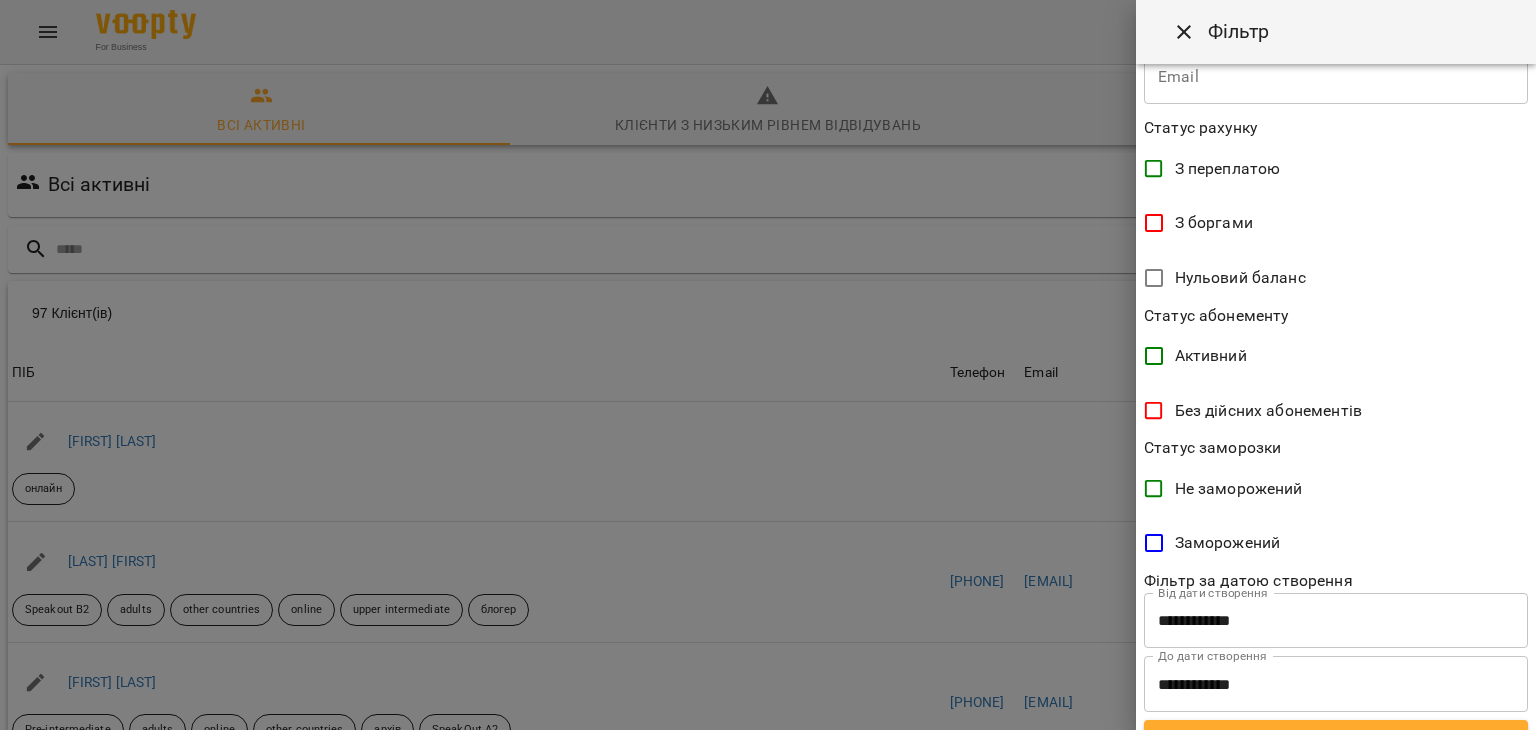 scroll, scrollTop: 397, scrollLeft: 0, axis: vertical 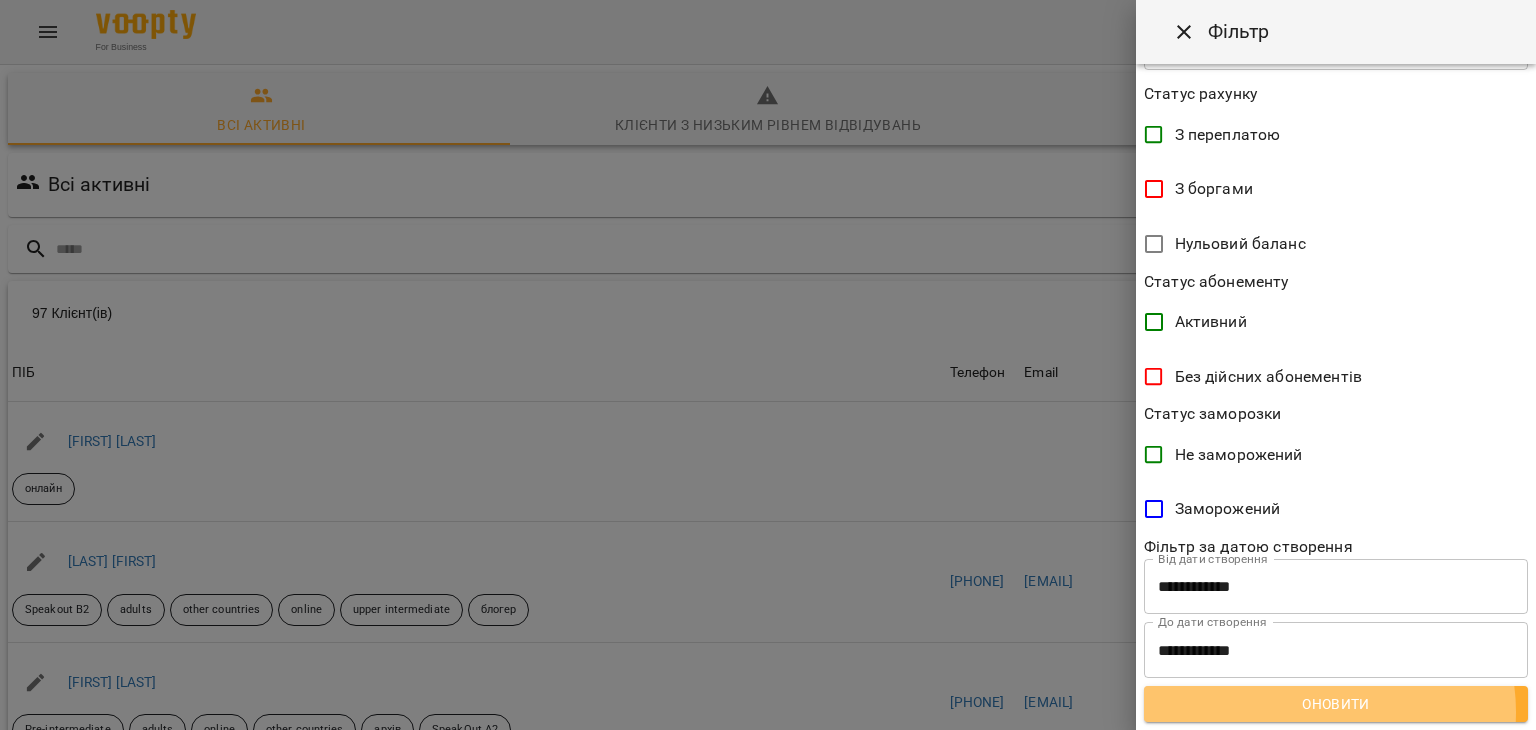 click on "Оновити" at bounding box center (1336, 704) 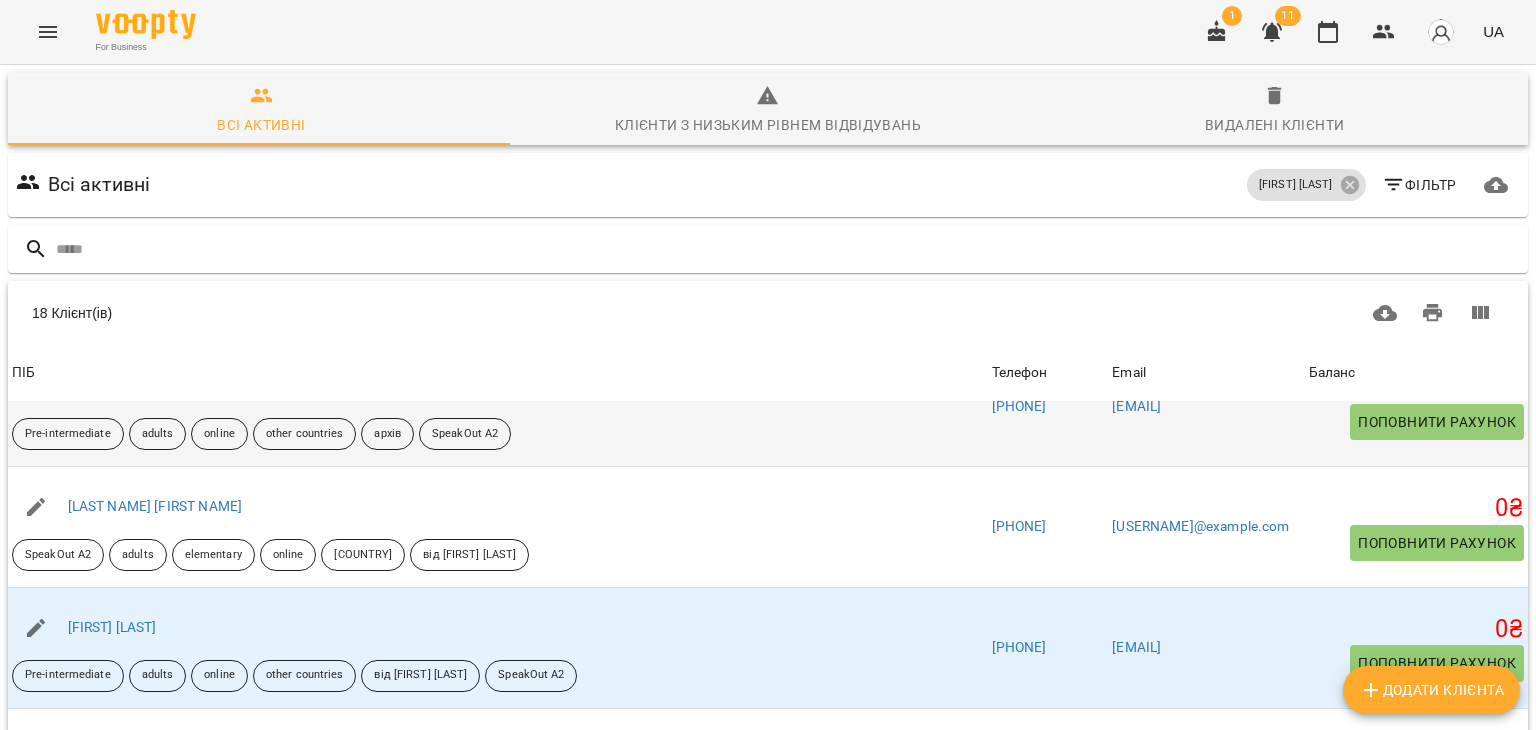 scroll, scrollTop: 300, scrollLeft: 0, axis: vertical 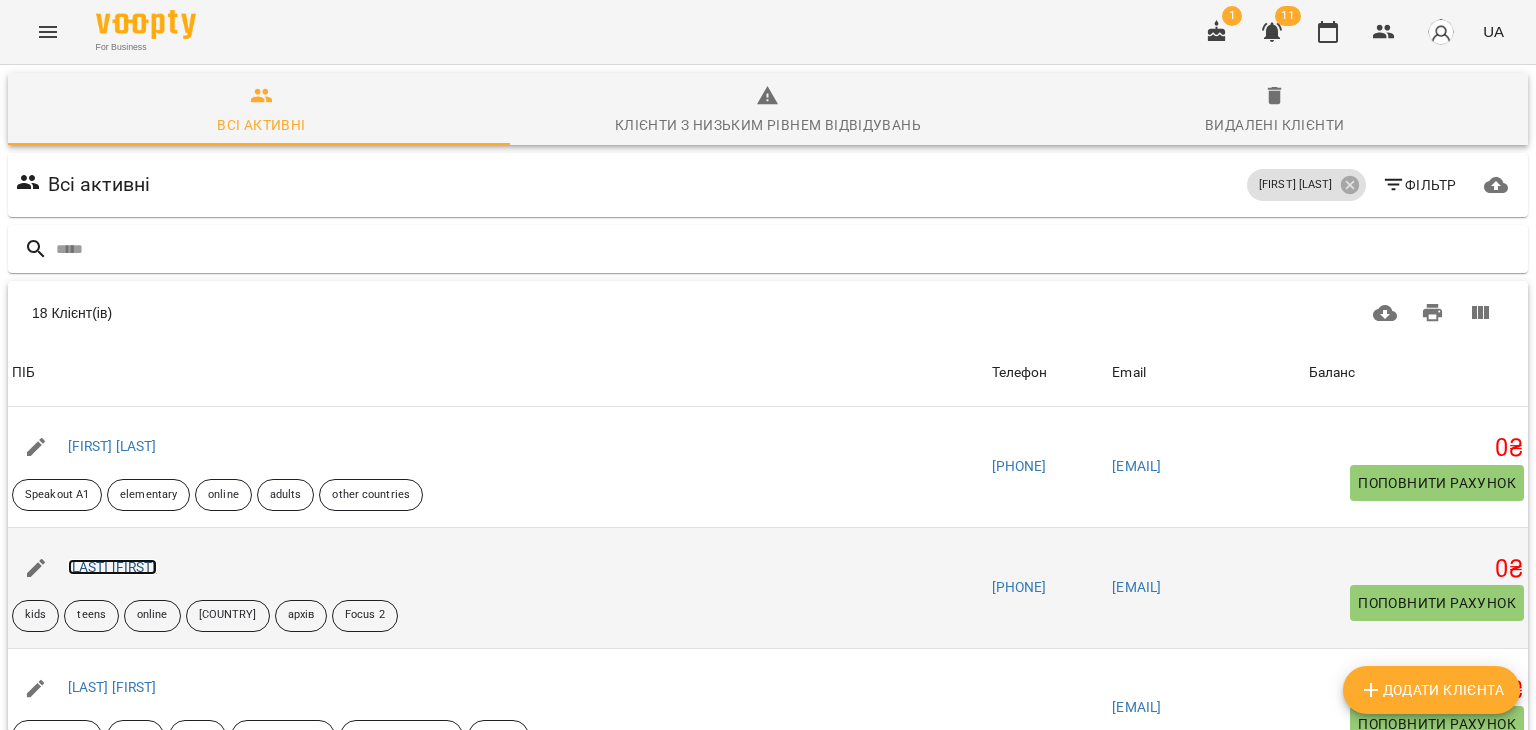 click on "[LAST] [FIRST]" at bounding box center [112, 567] 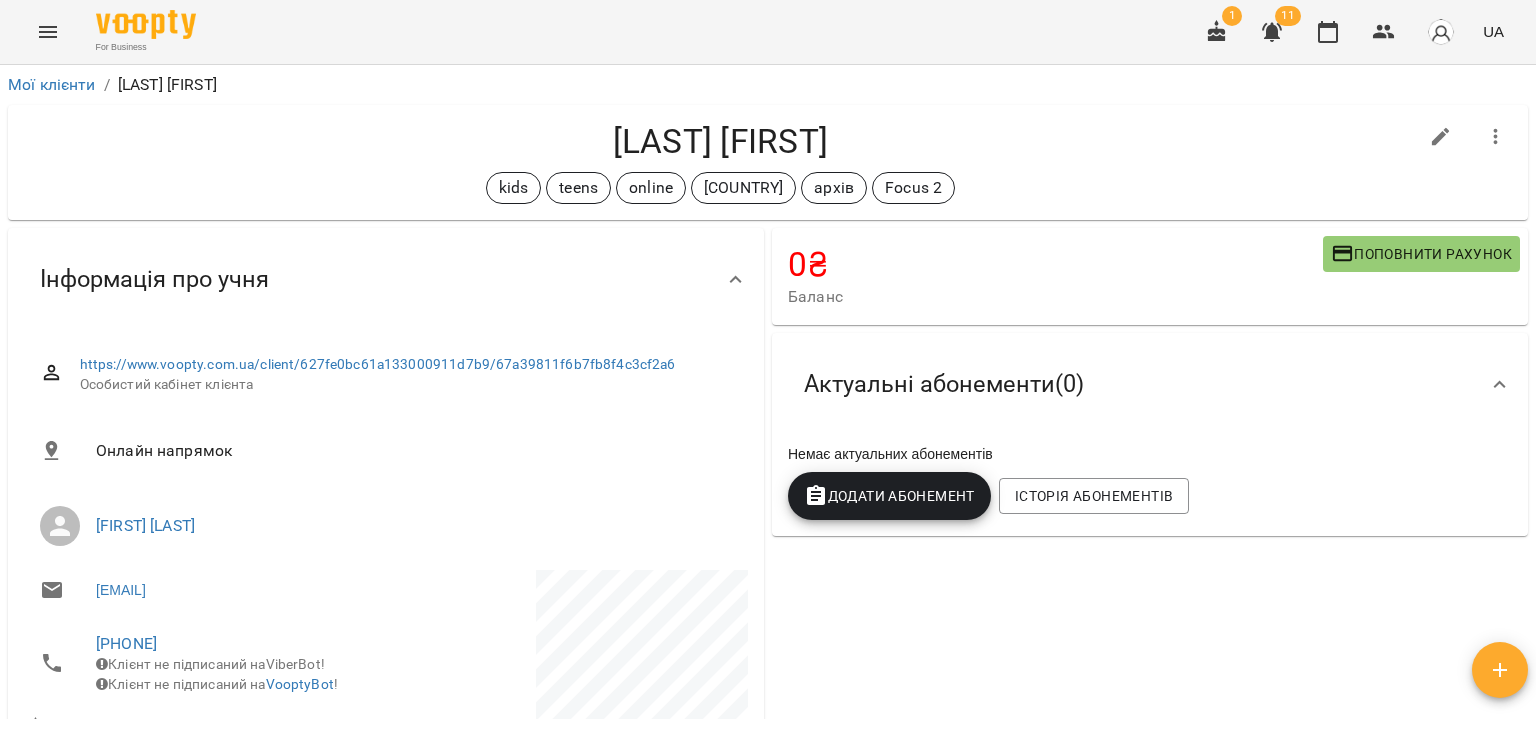 click on "[LAST] [FIRST]" at bounding box center (720, 141) 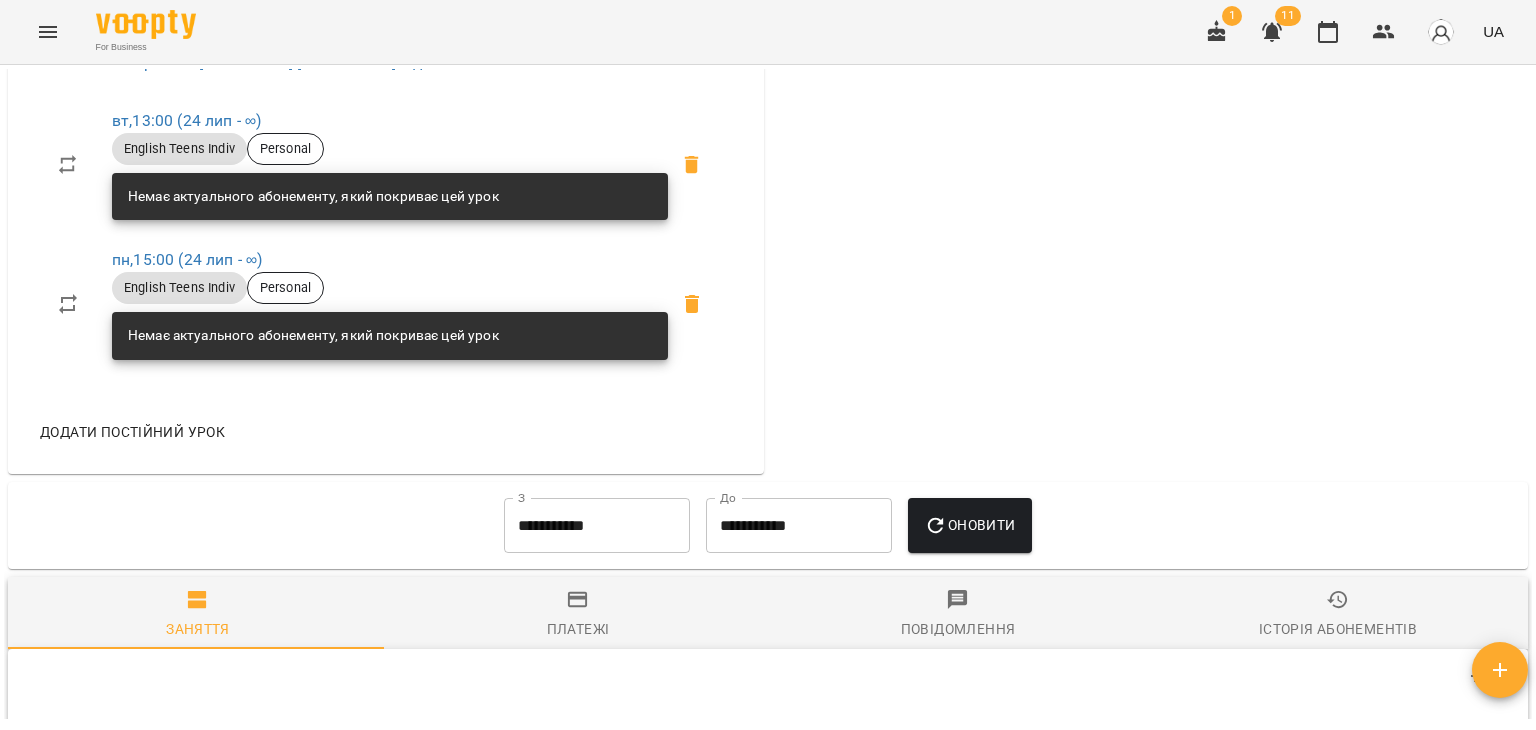 scroll, scrollTop: 1200, scrollLeft: 0, axis: vertical 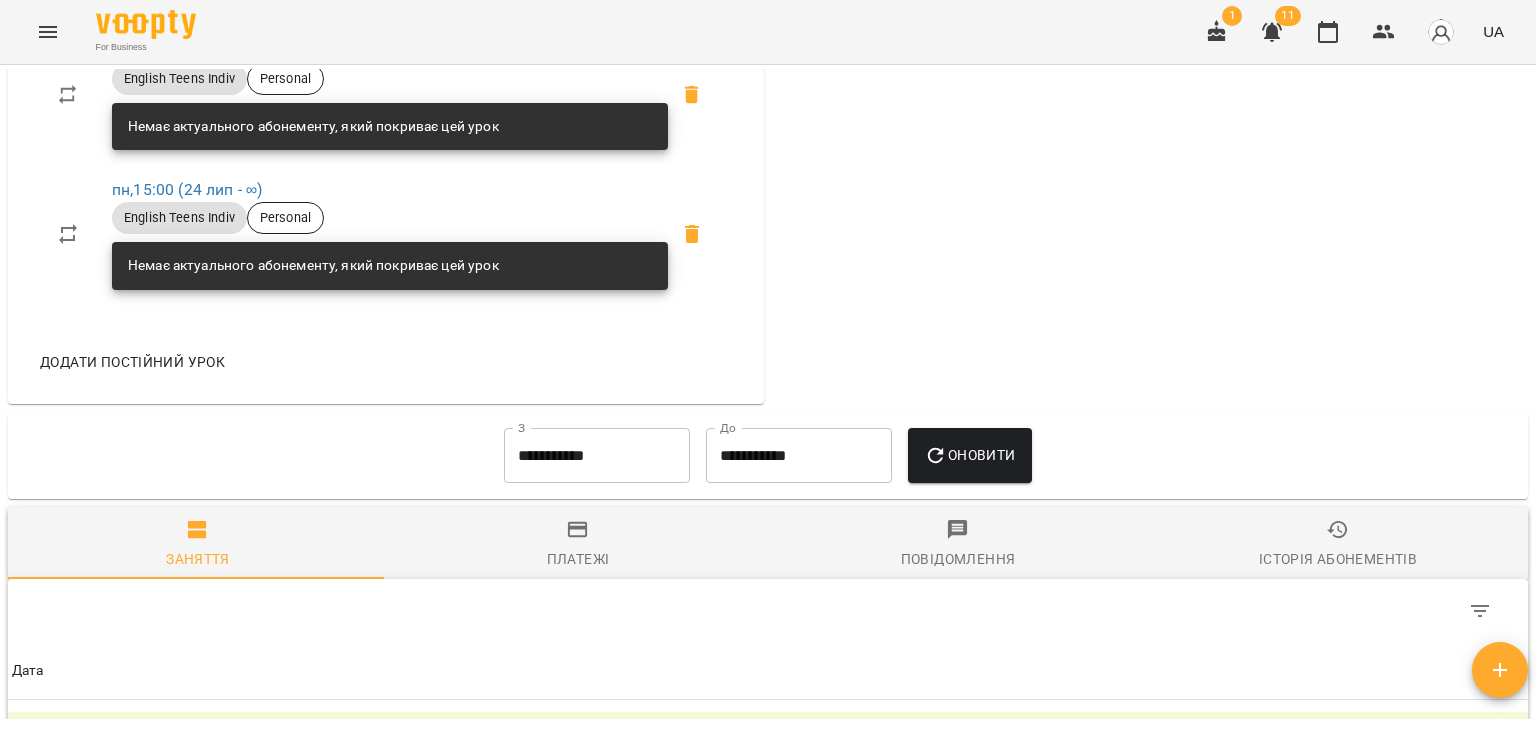 click on "**********" at bounding box center [597, 456] 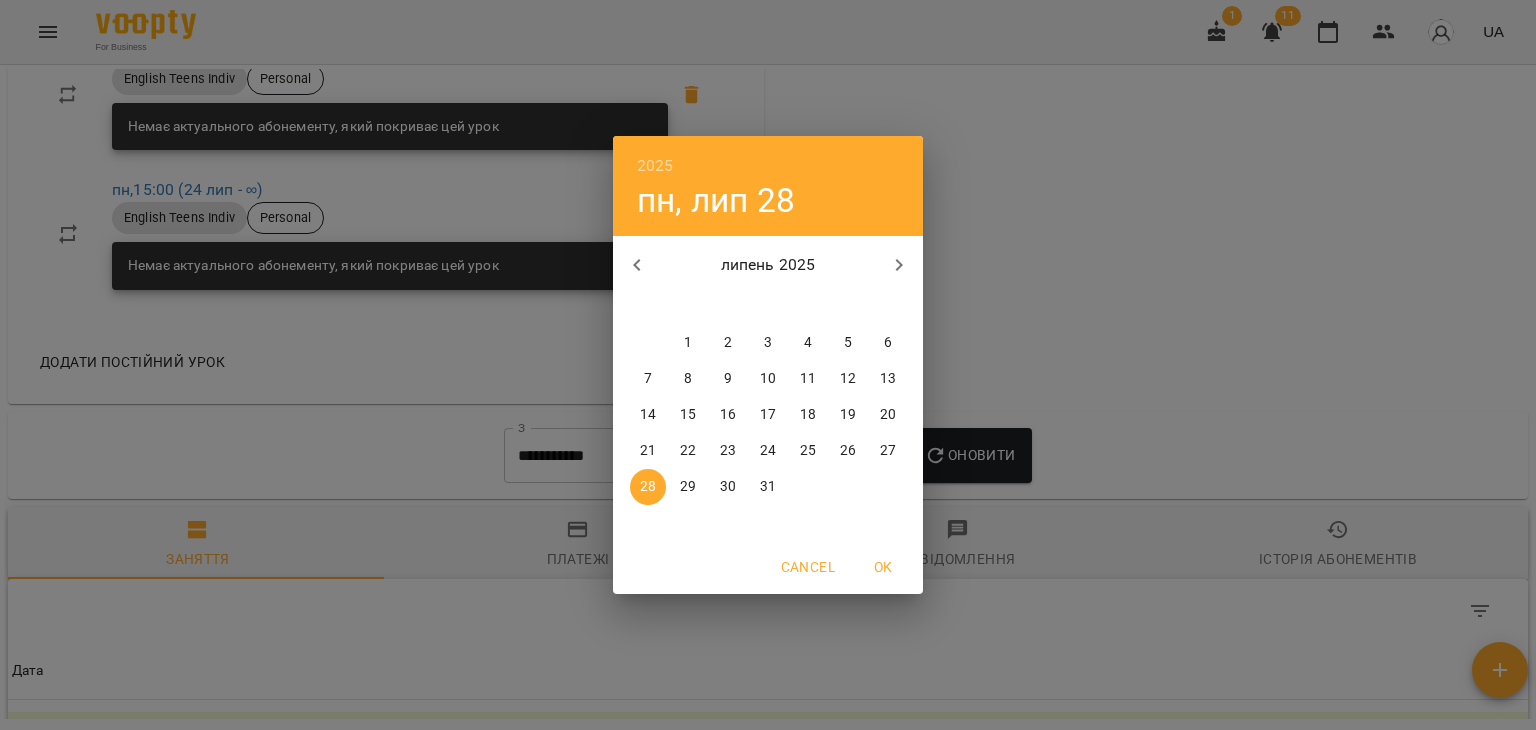 click on "1" at bounding box center [688, 343] 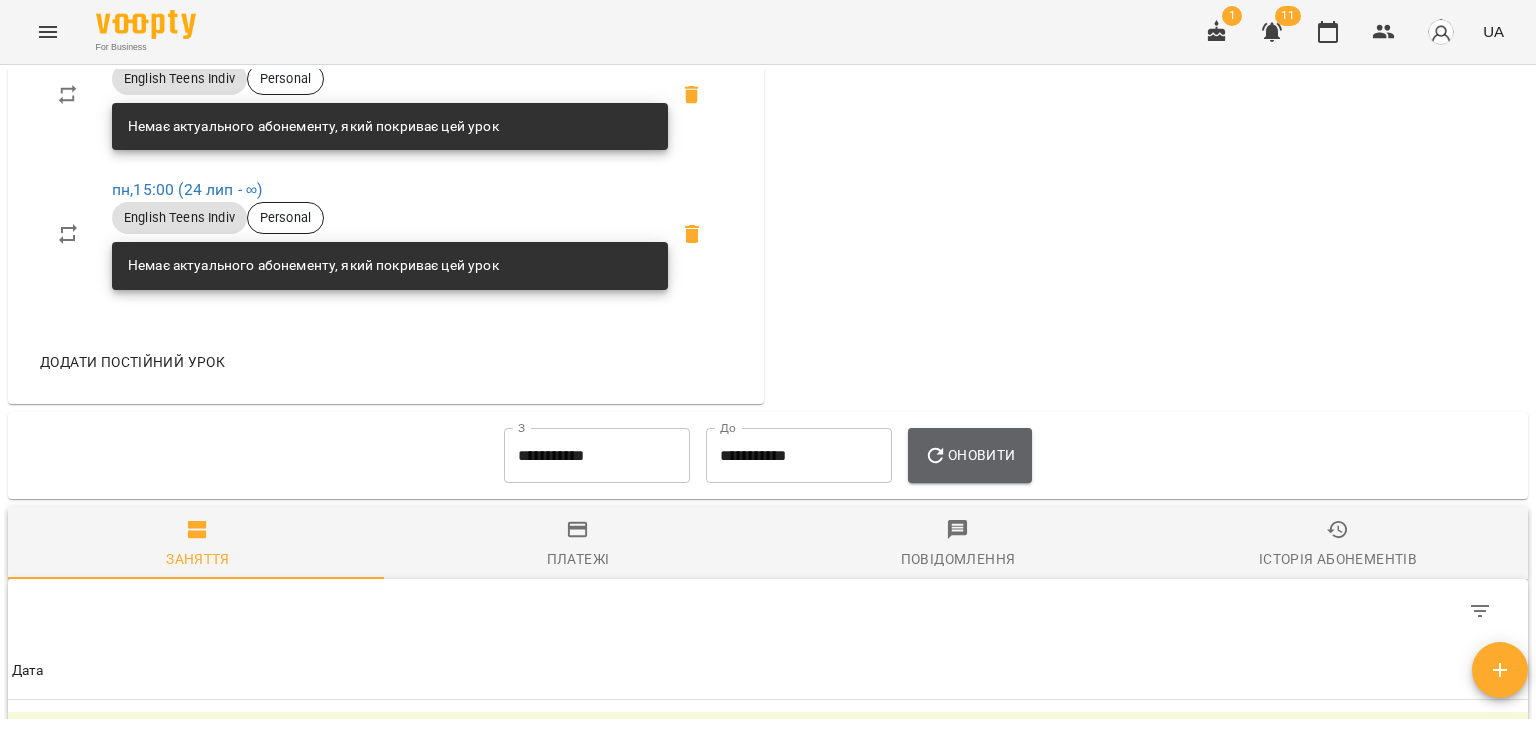 click on "Оновити" at bounding box center [969, 456] 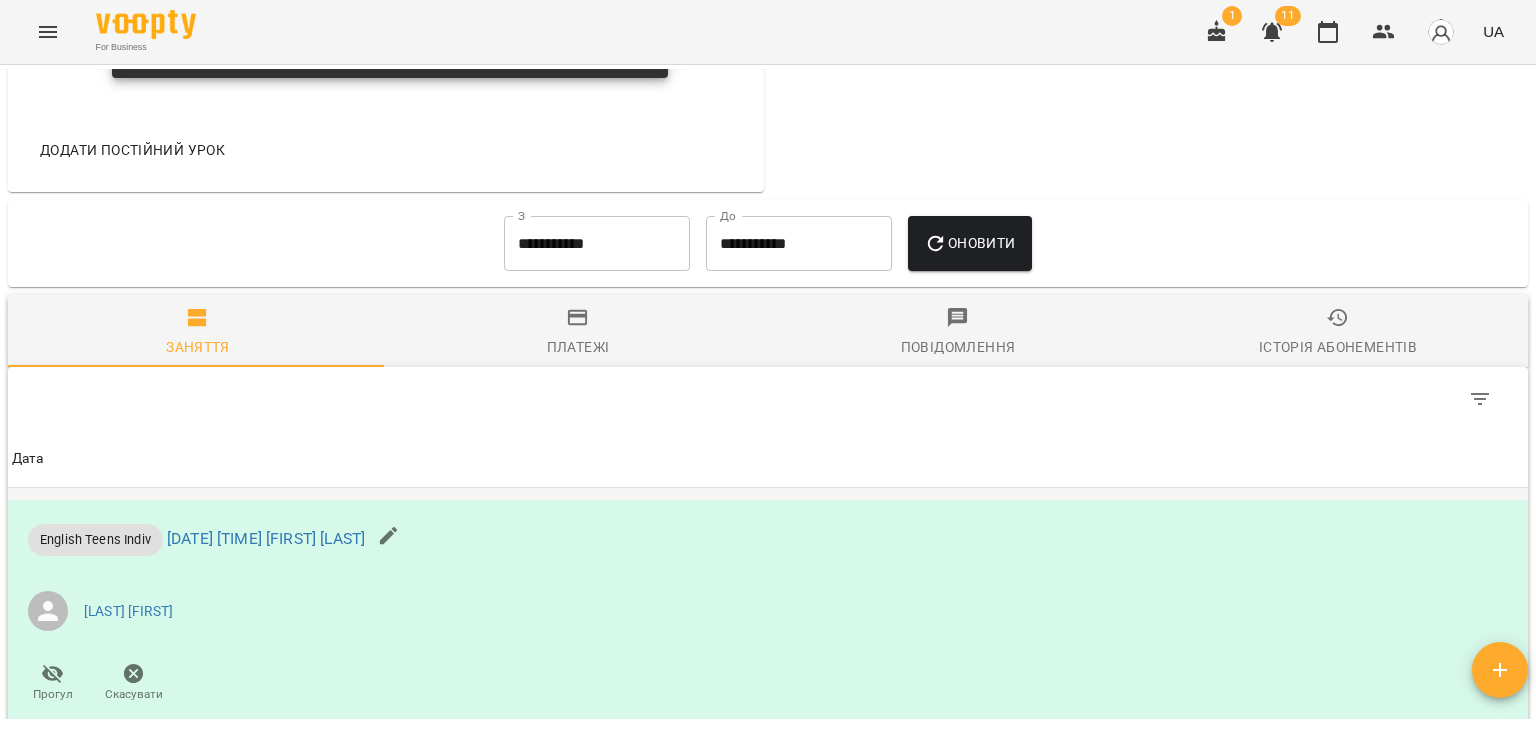 scroll, scrollTop: 1400, scrollLeft: 0, axis: vertical 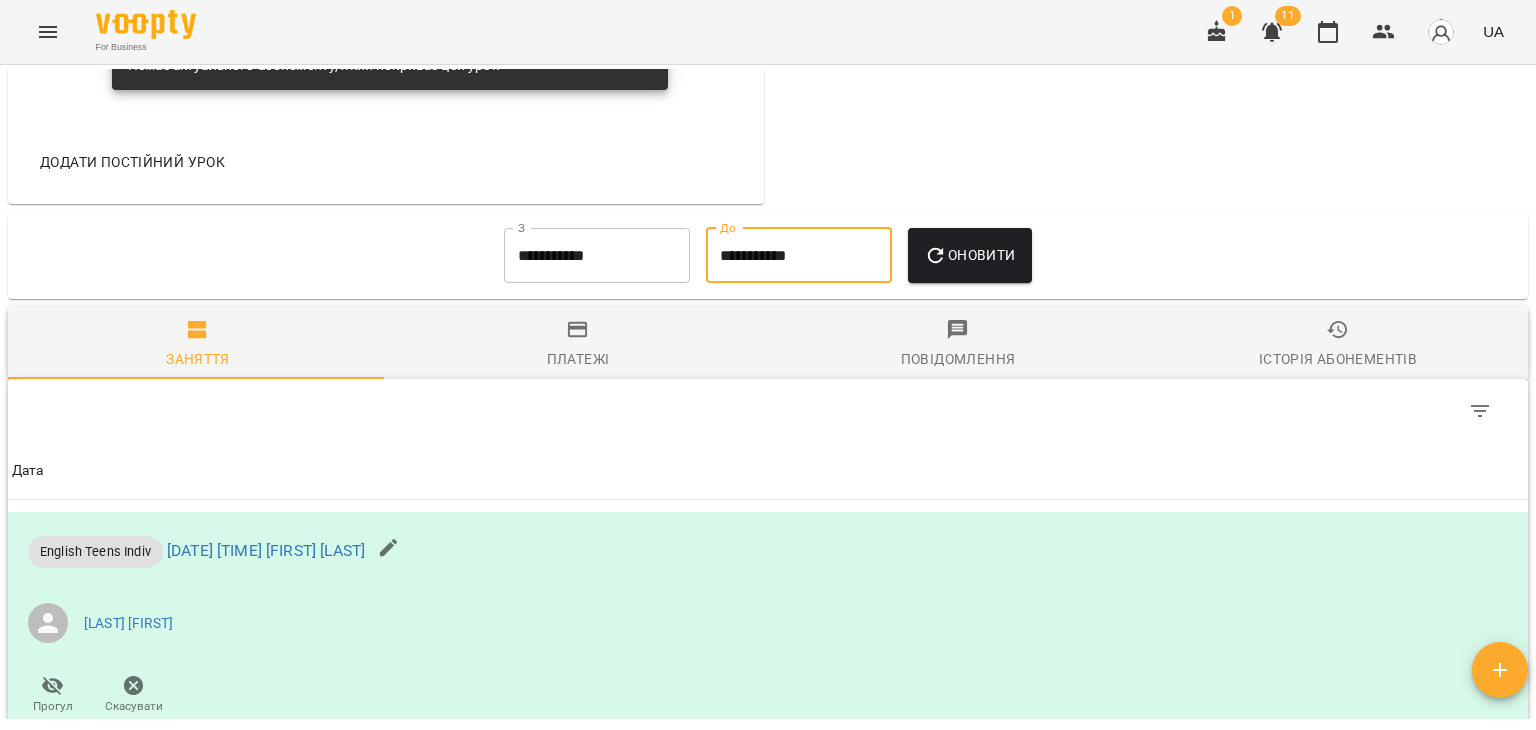 click on "**********" at bounding box center [799, 256] 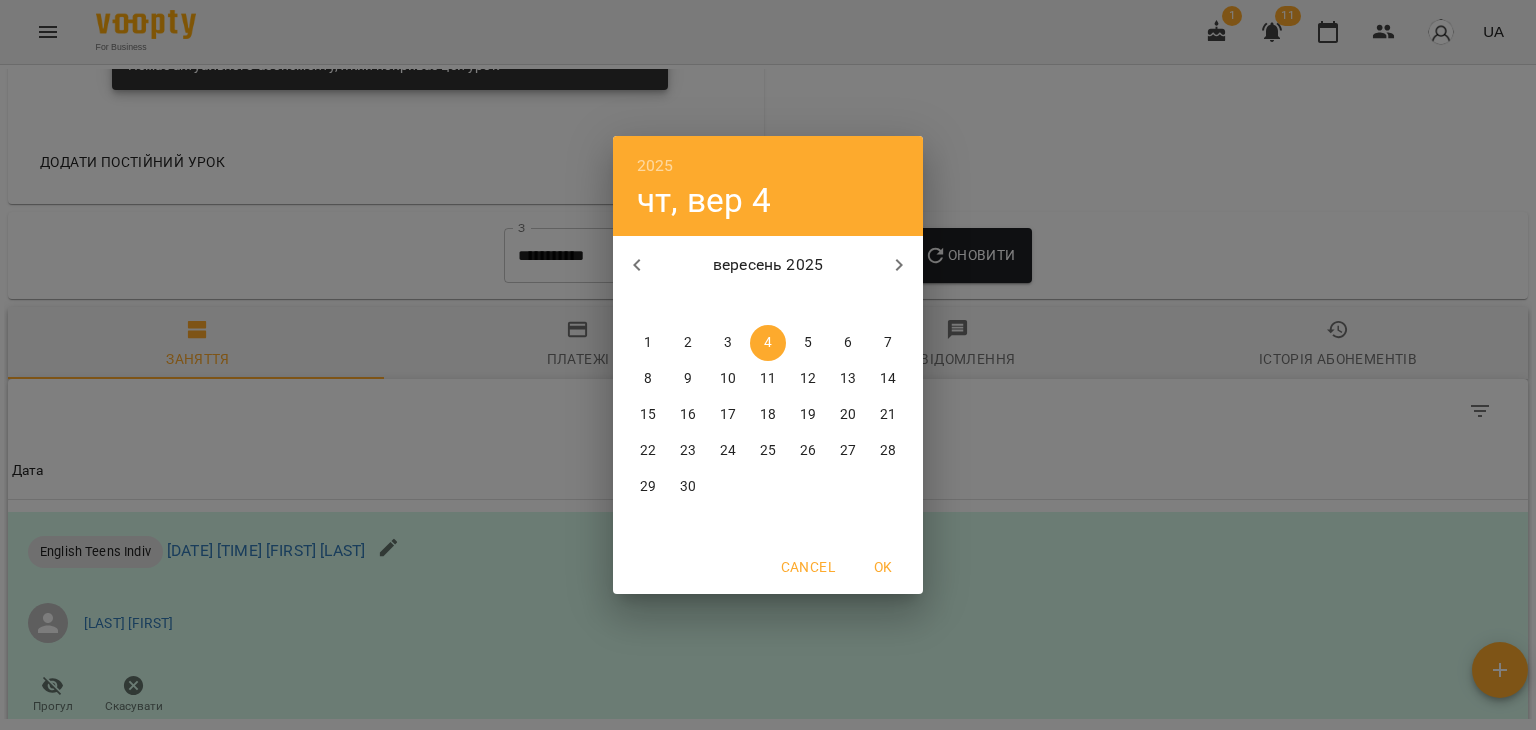 click 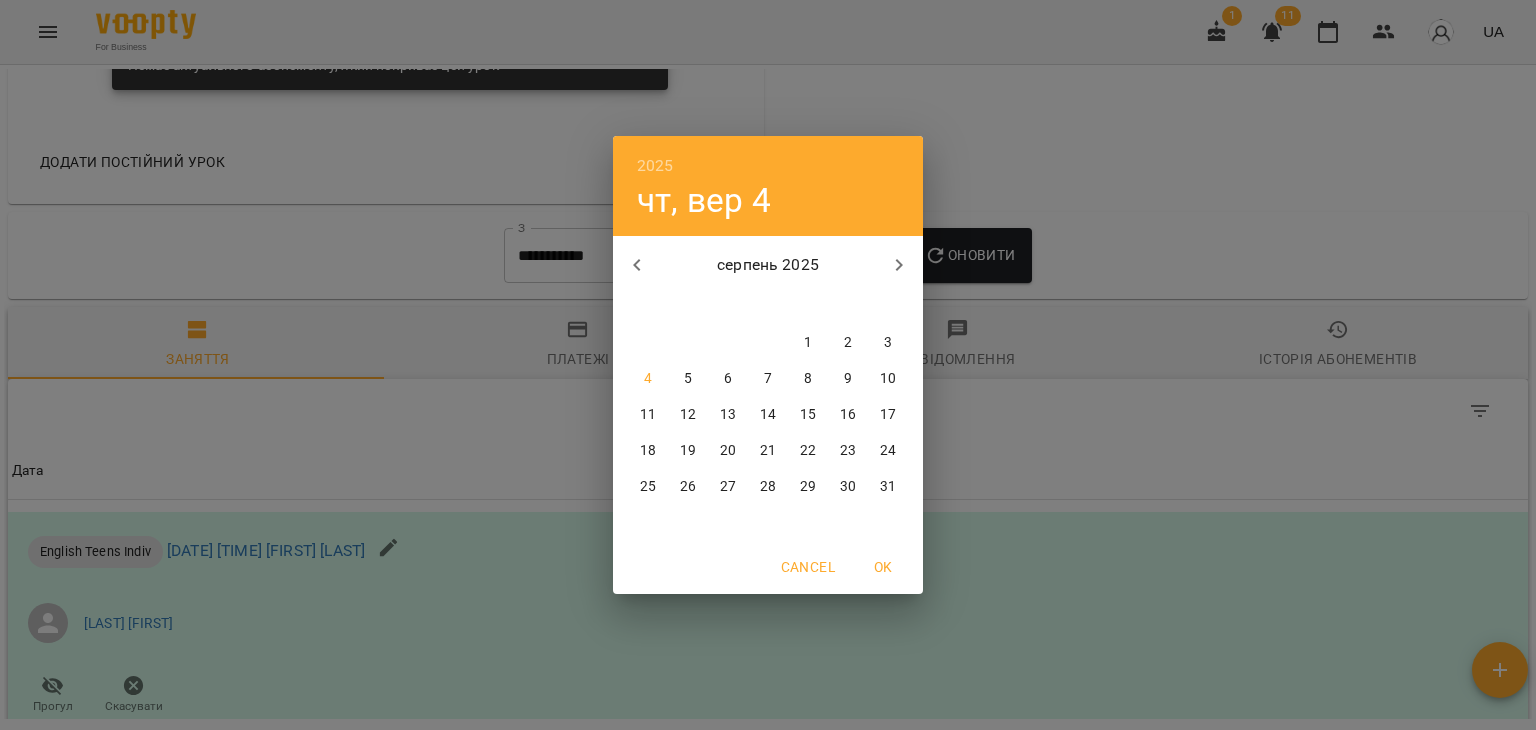 click 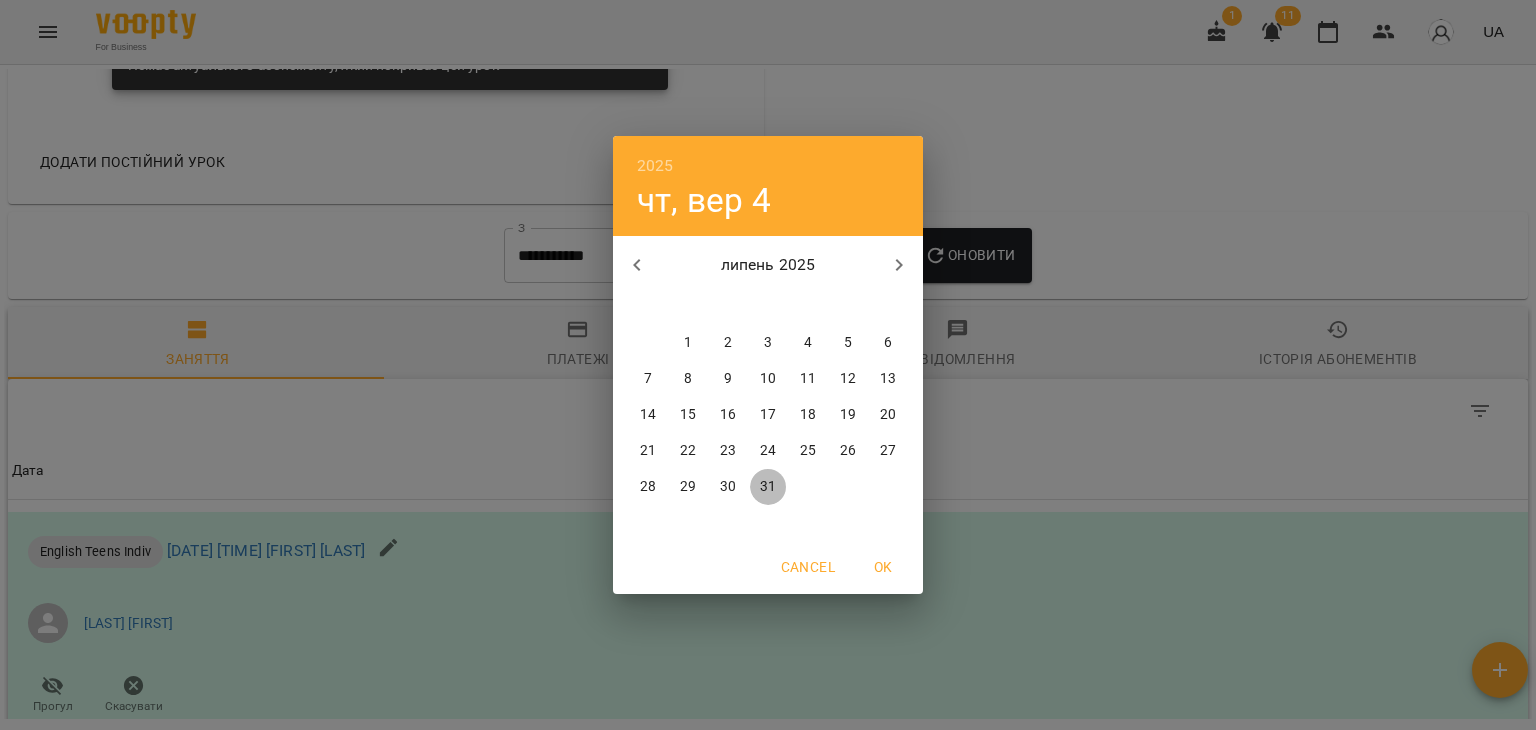 click on "31" at bounding box center [768, 487] 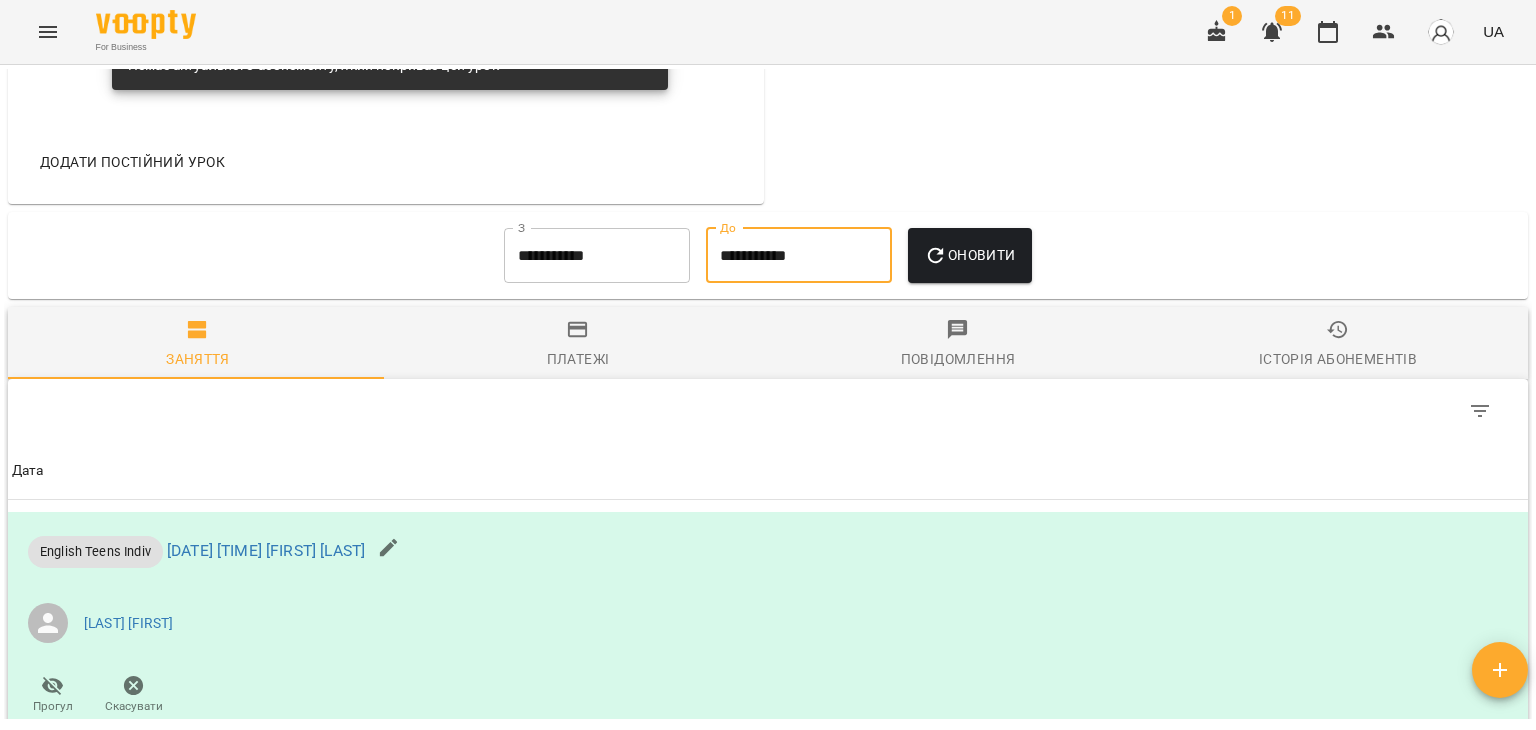 click on "Оновити" at bounding box center (969, 256) 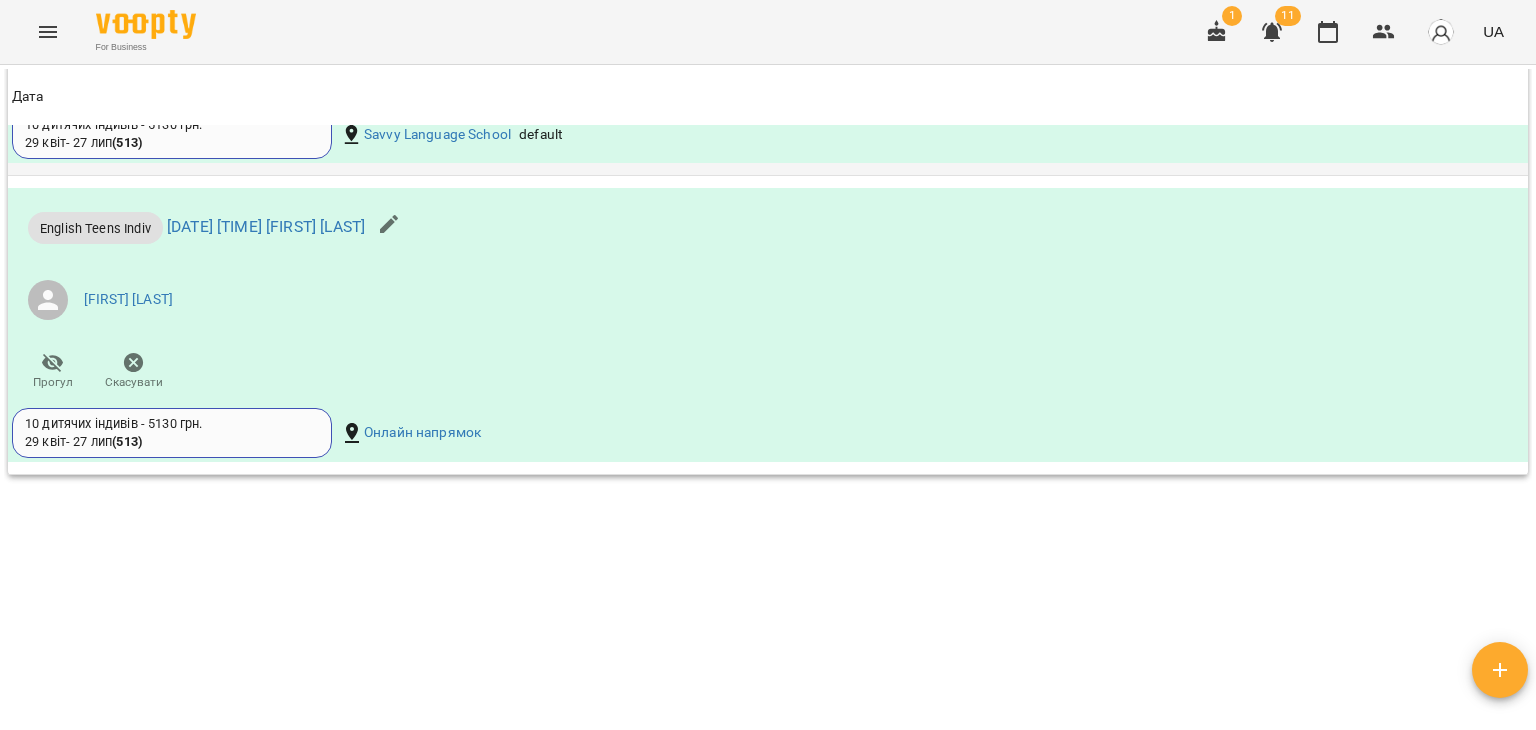 scroll, scrollTop: 2060, scrollLeft: 0, axis: vertical 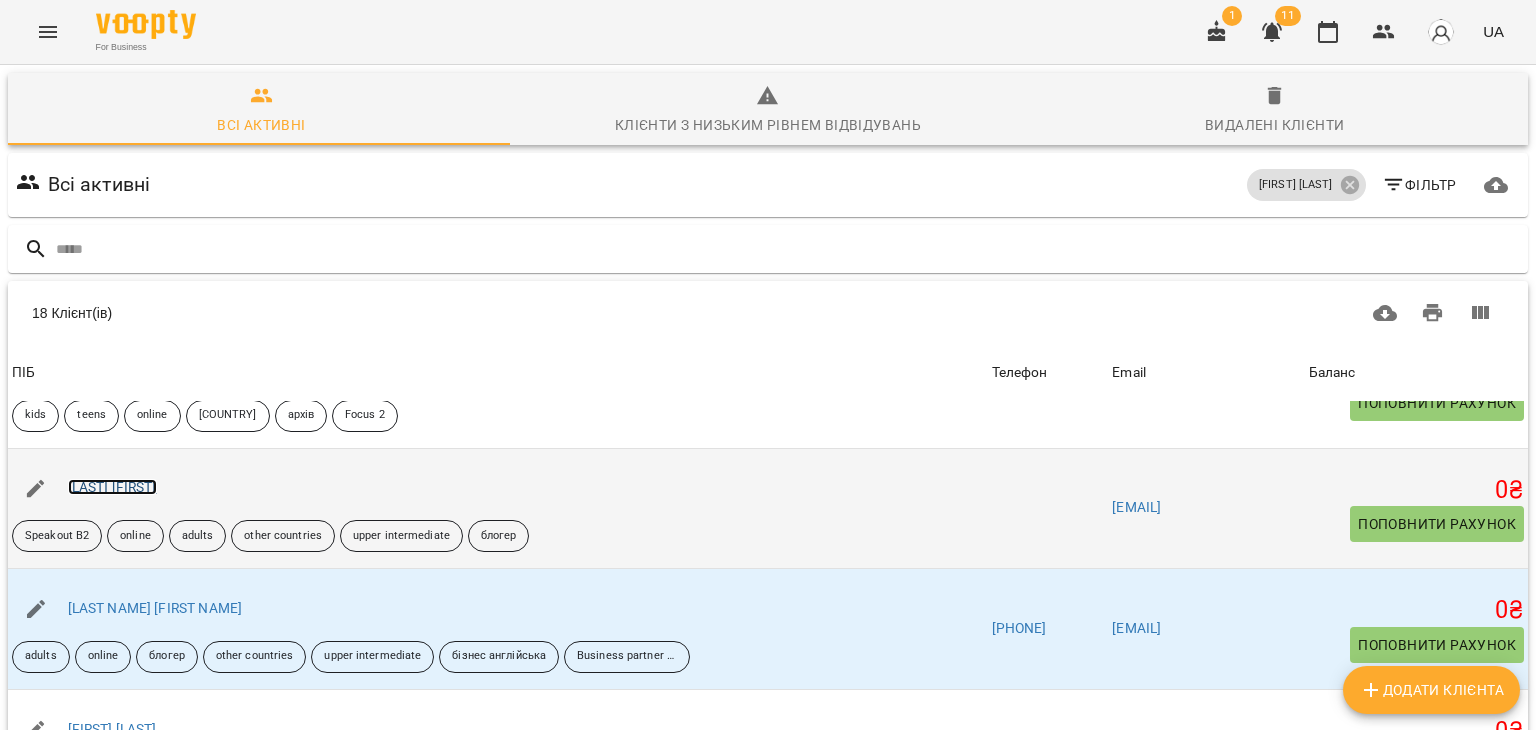 click on "[LAST] [FIRST]" at bounding box center (112, 487) 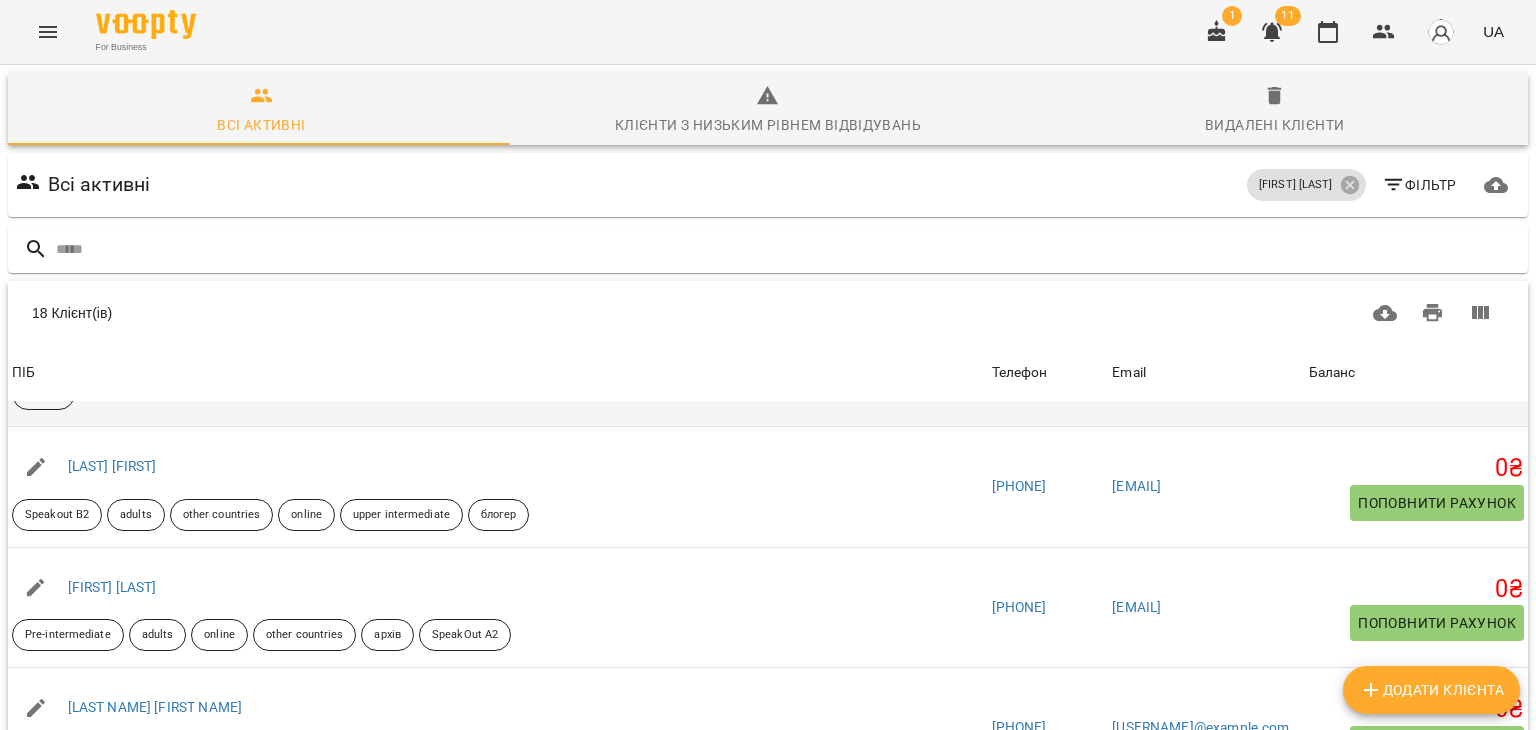 scroll, scrollTop: 100, scrollLeft: 0, axis: vertical 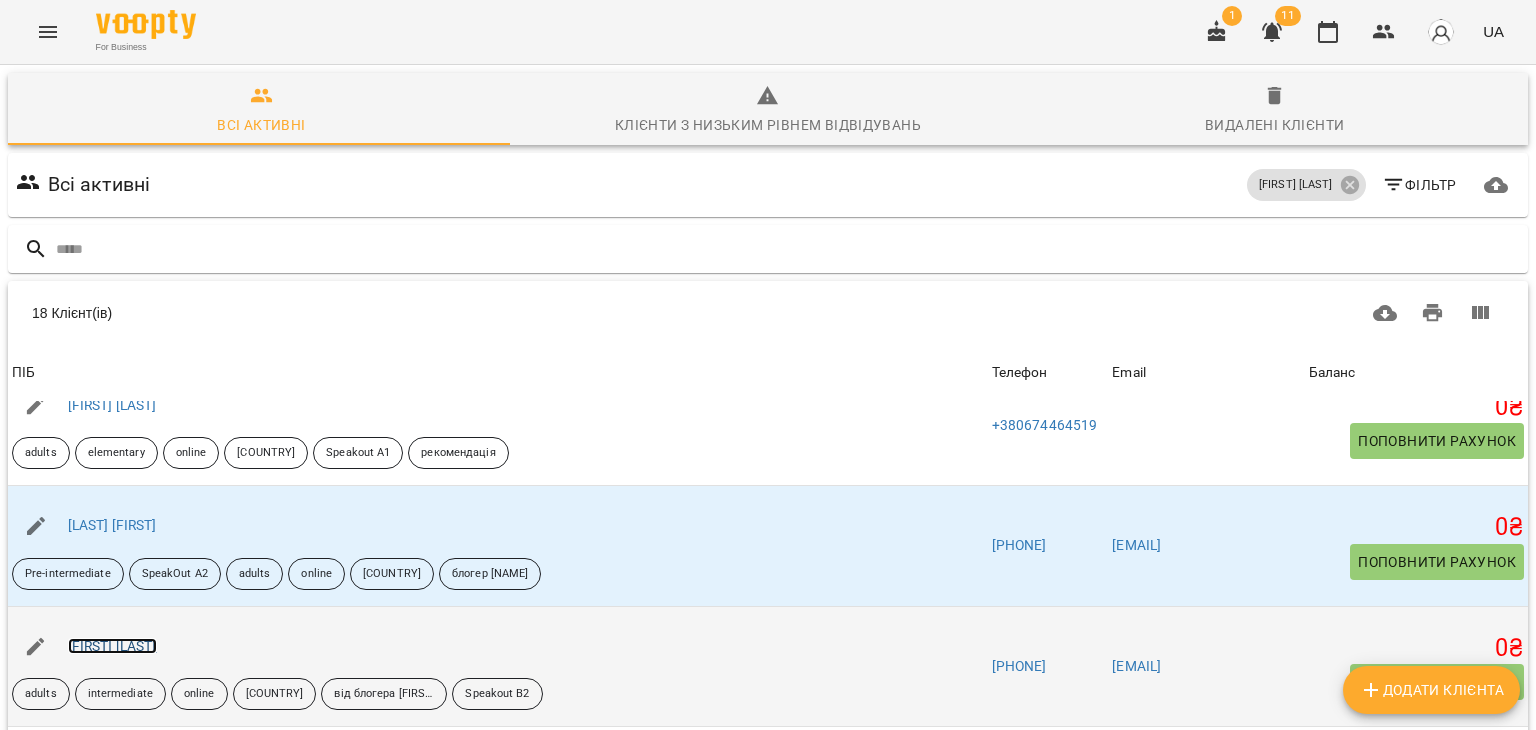click on "[FIRST] [LAST]" at bounding box center [112, 646] 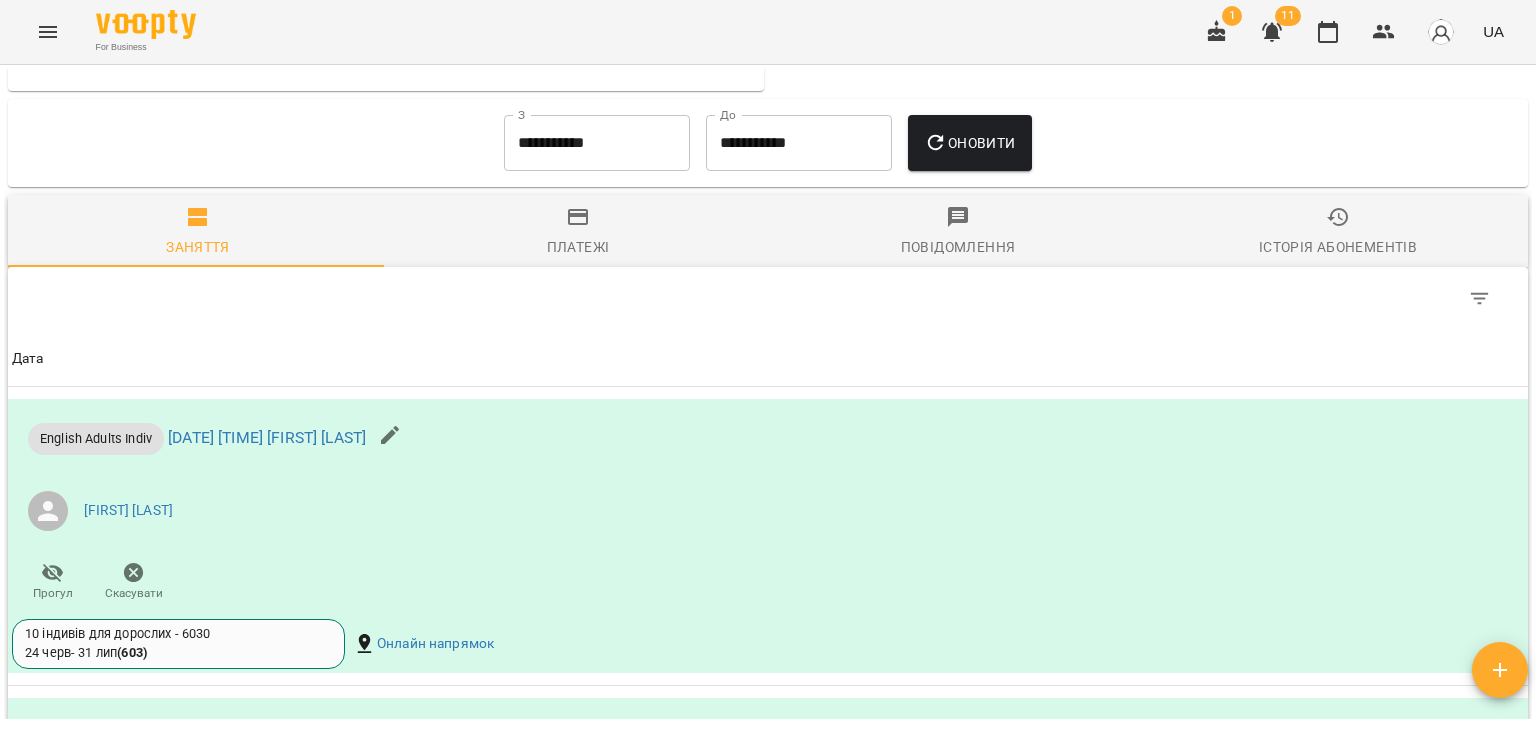 scroll, scrollTop: 1500, scrollLeft: 0, axis: vertical 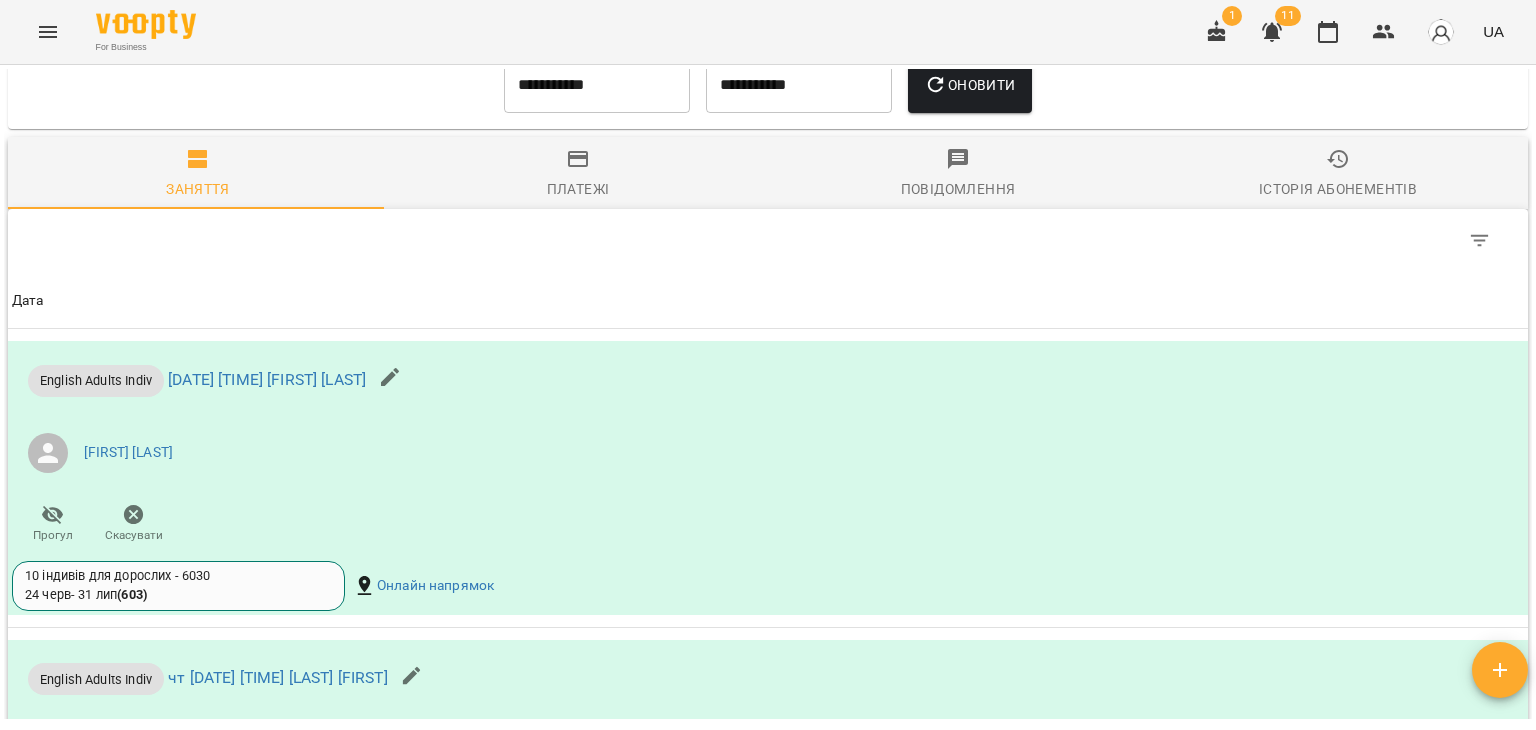 click on "**********" at bounding box center (597, 85) 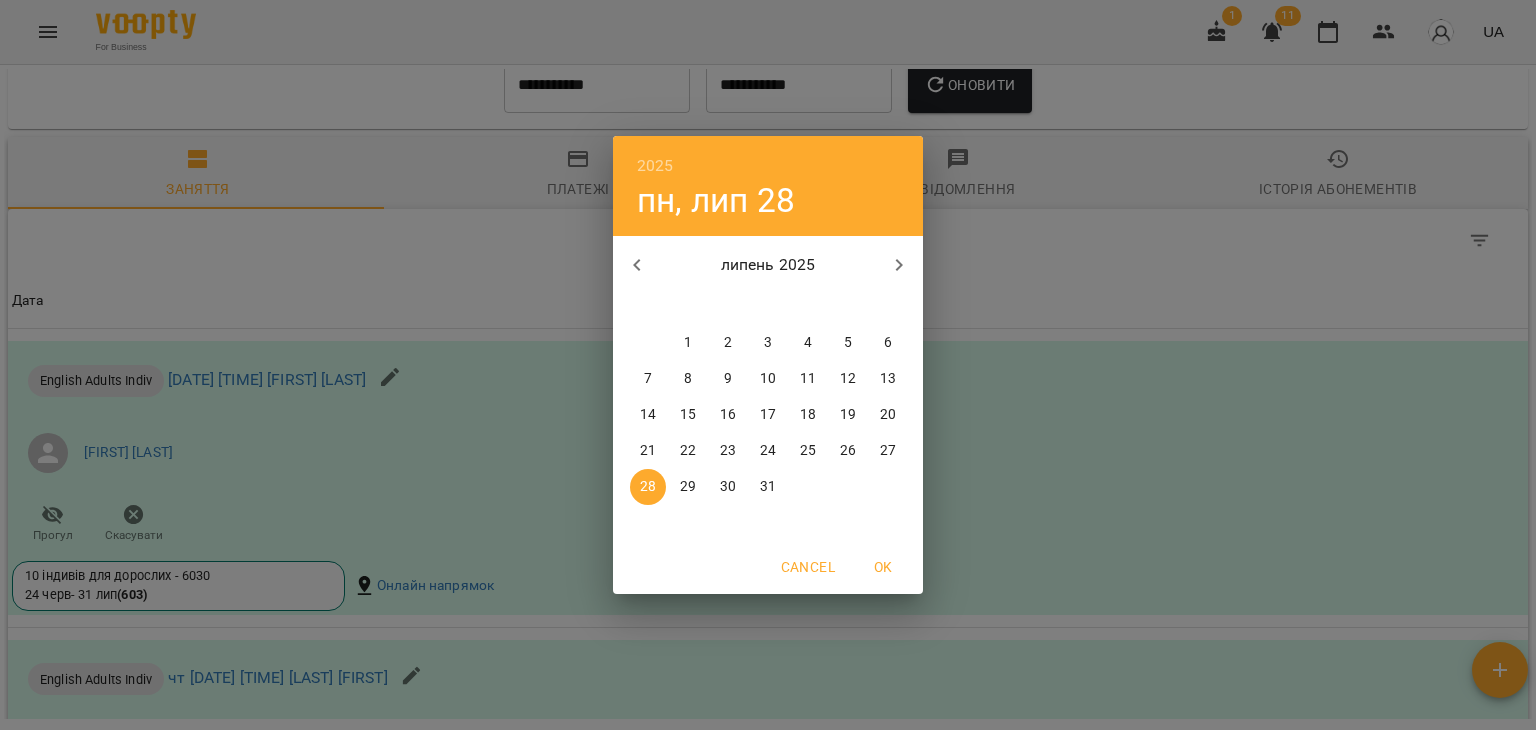 click on "1" at bounding box center (688, 343) 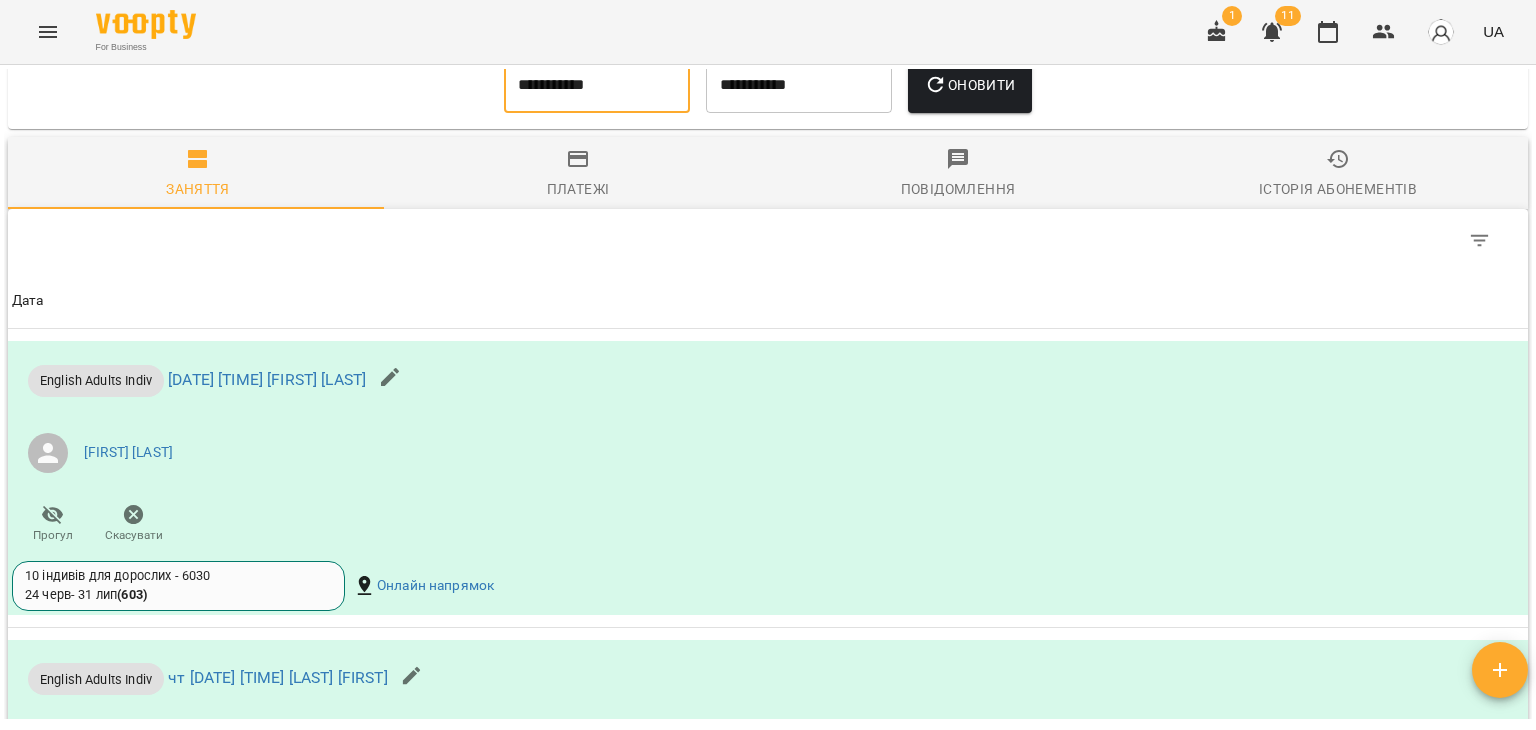 click on "Оновити" at bounding box center [969, 85] 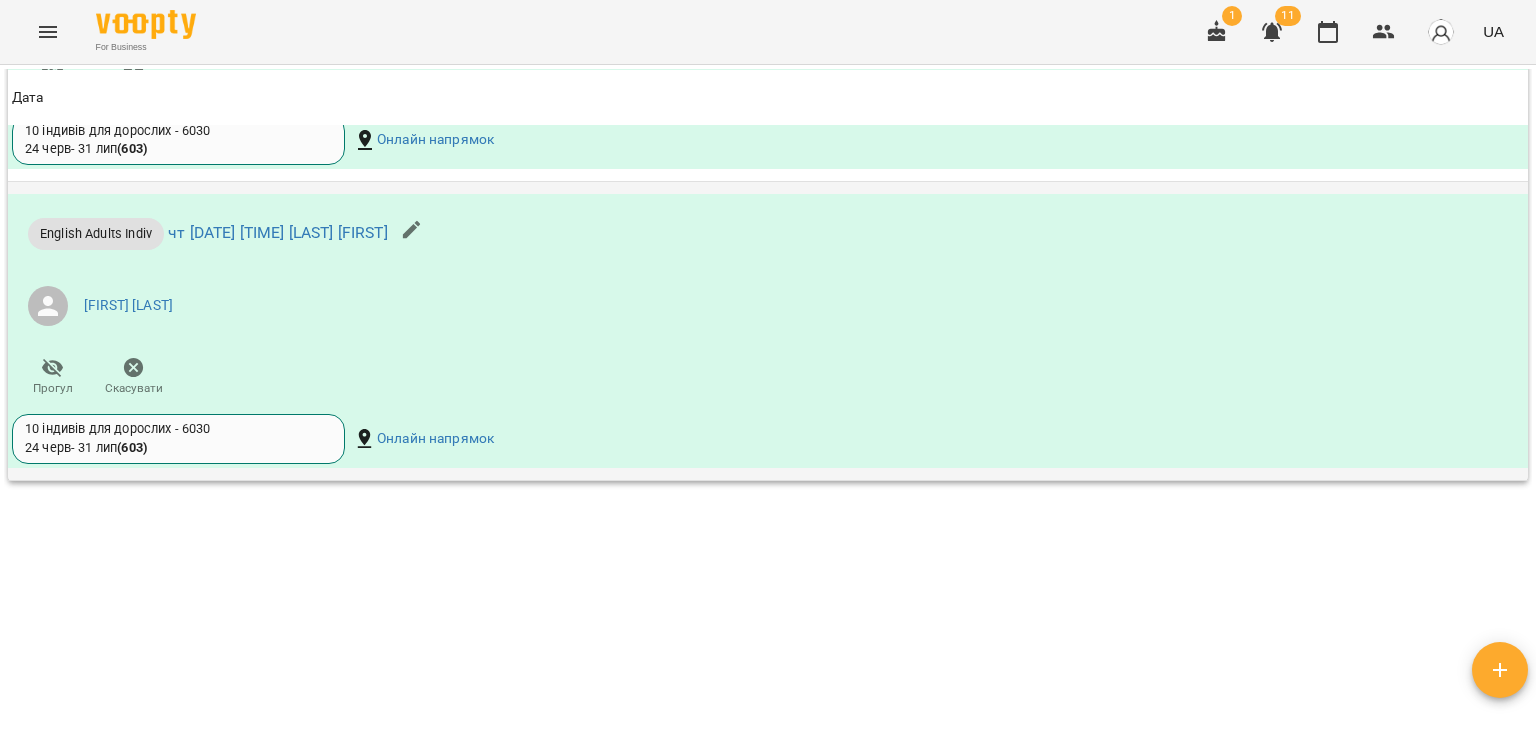 scroll, scrollTop: 3803, scrollLeft: 0, axis: vertical 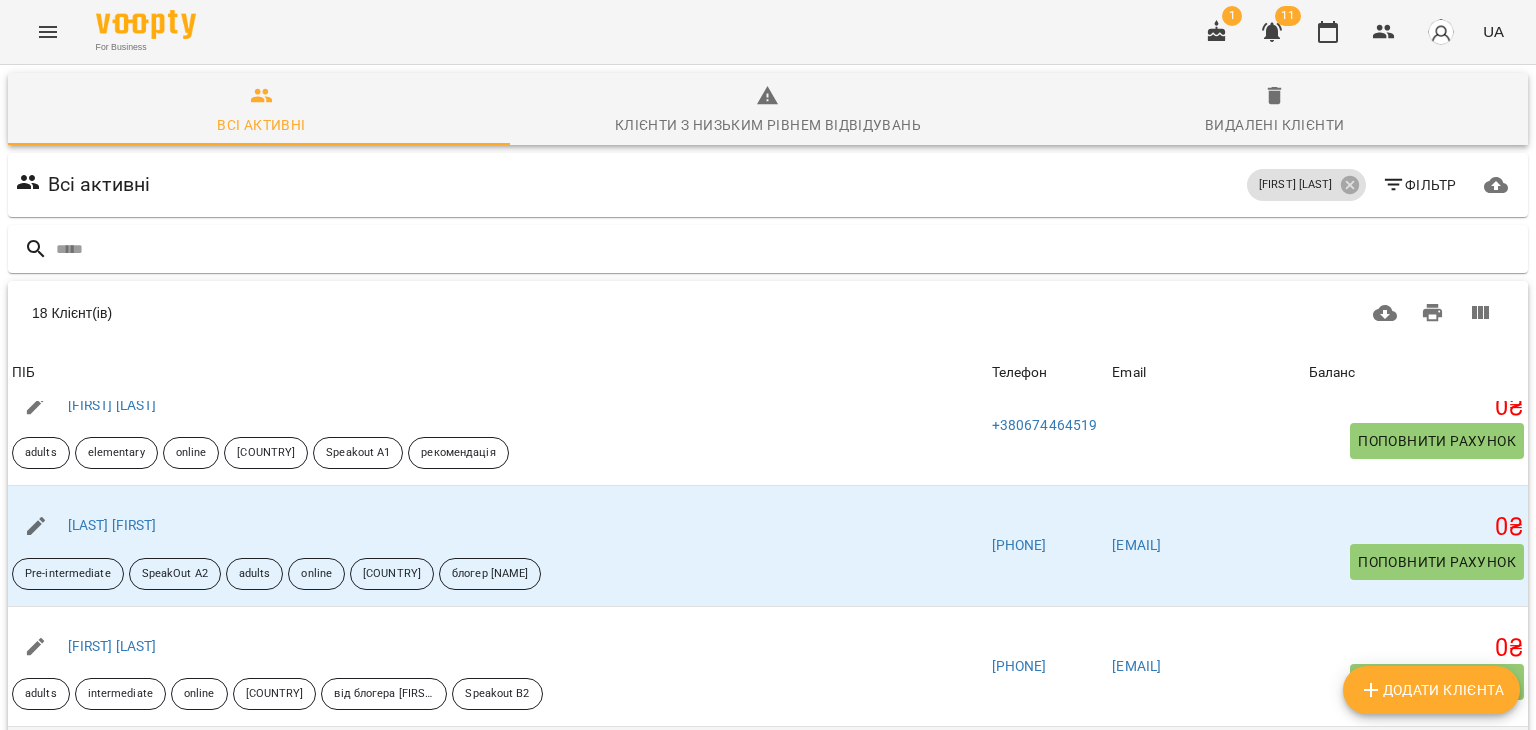 click on "[FIRST] [LAST]" at bounding box center (112, 766) 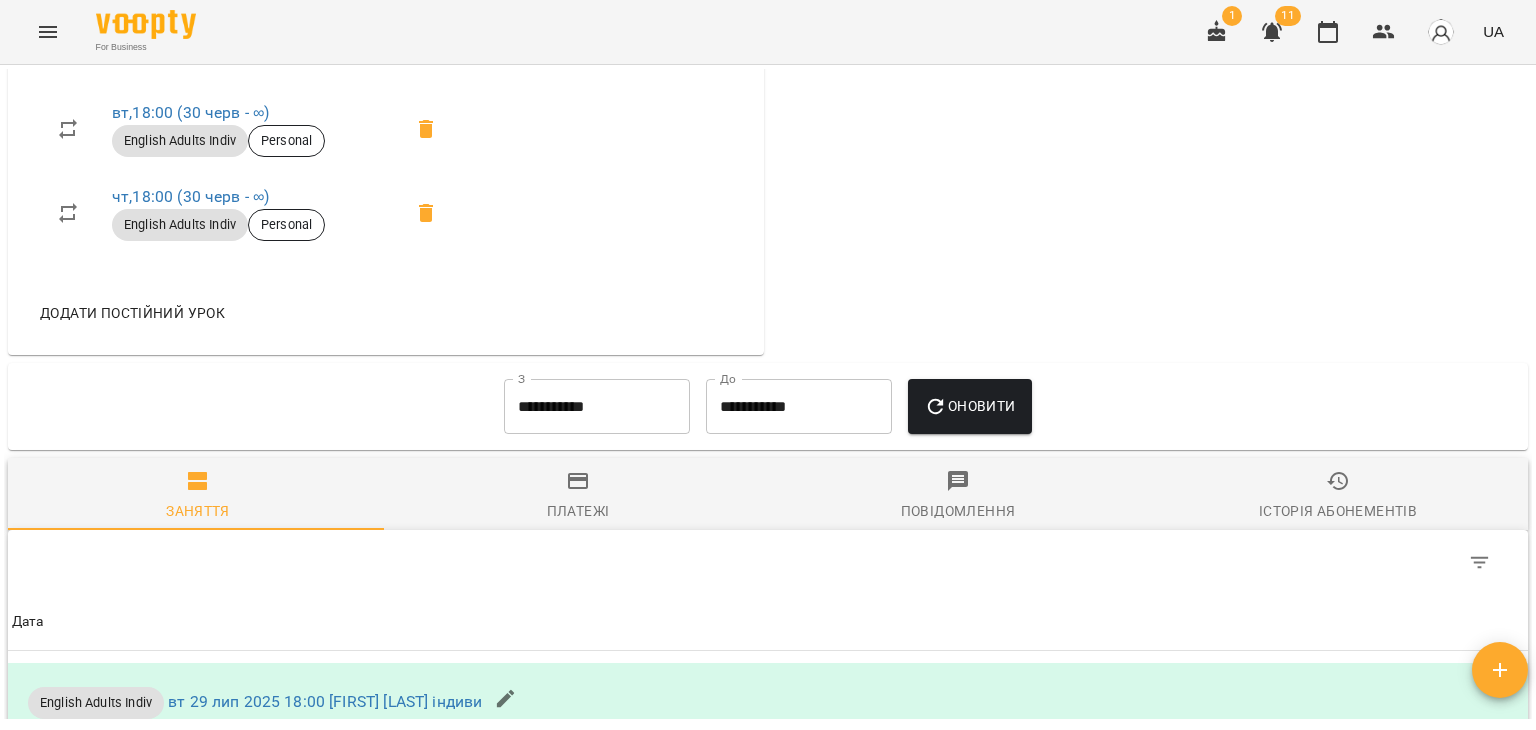 scroll, scrollTop: 1200, scrollLeft: 0, axis: vertical 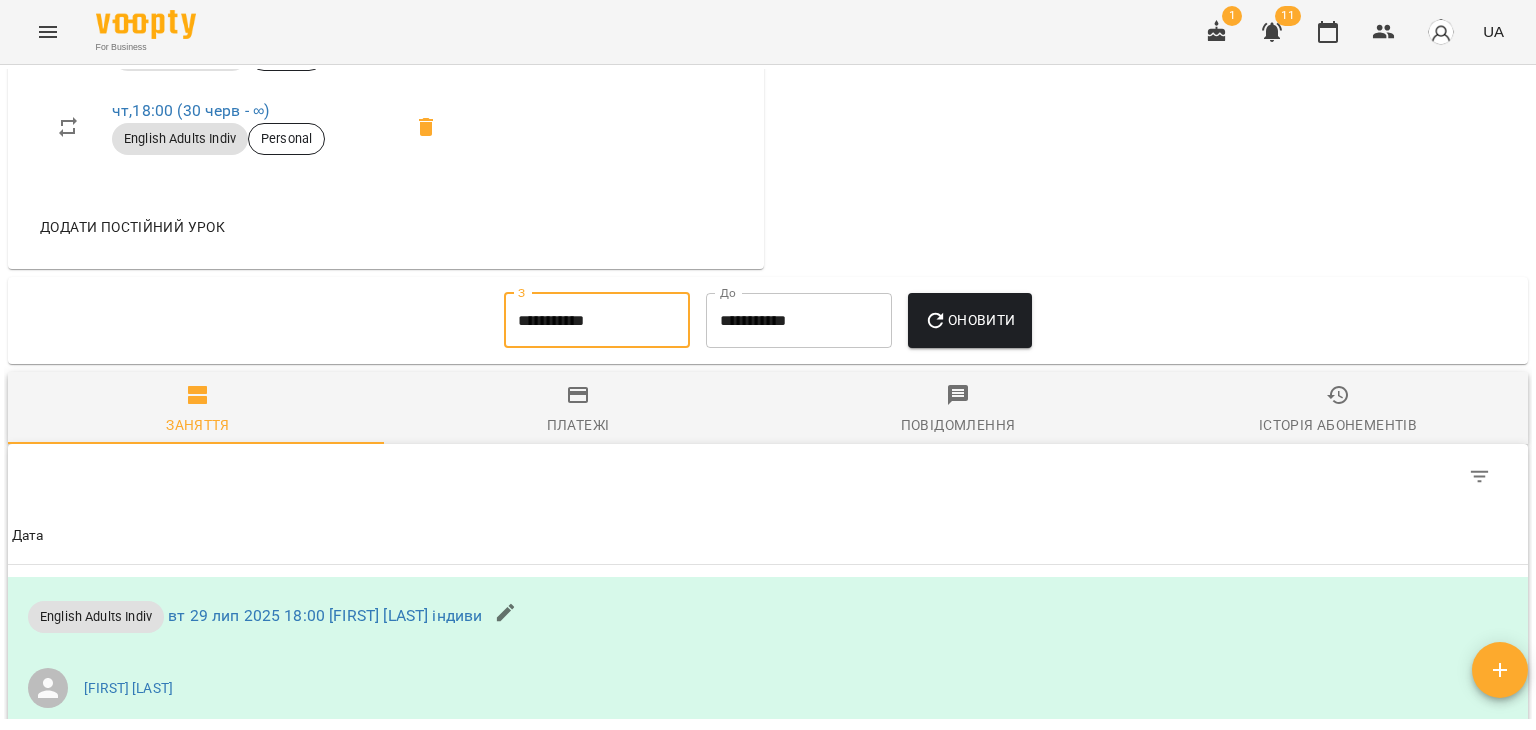 click on "**********" at bounding box center (597, 321) 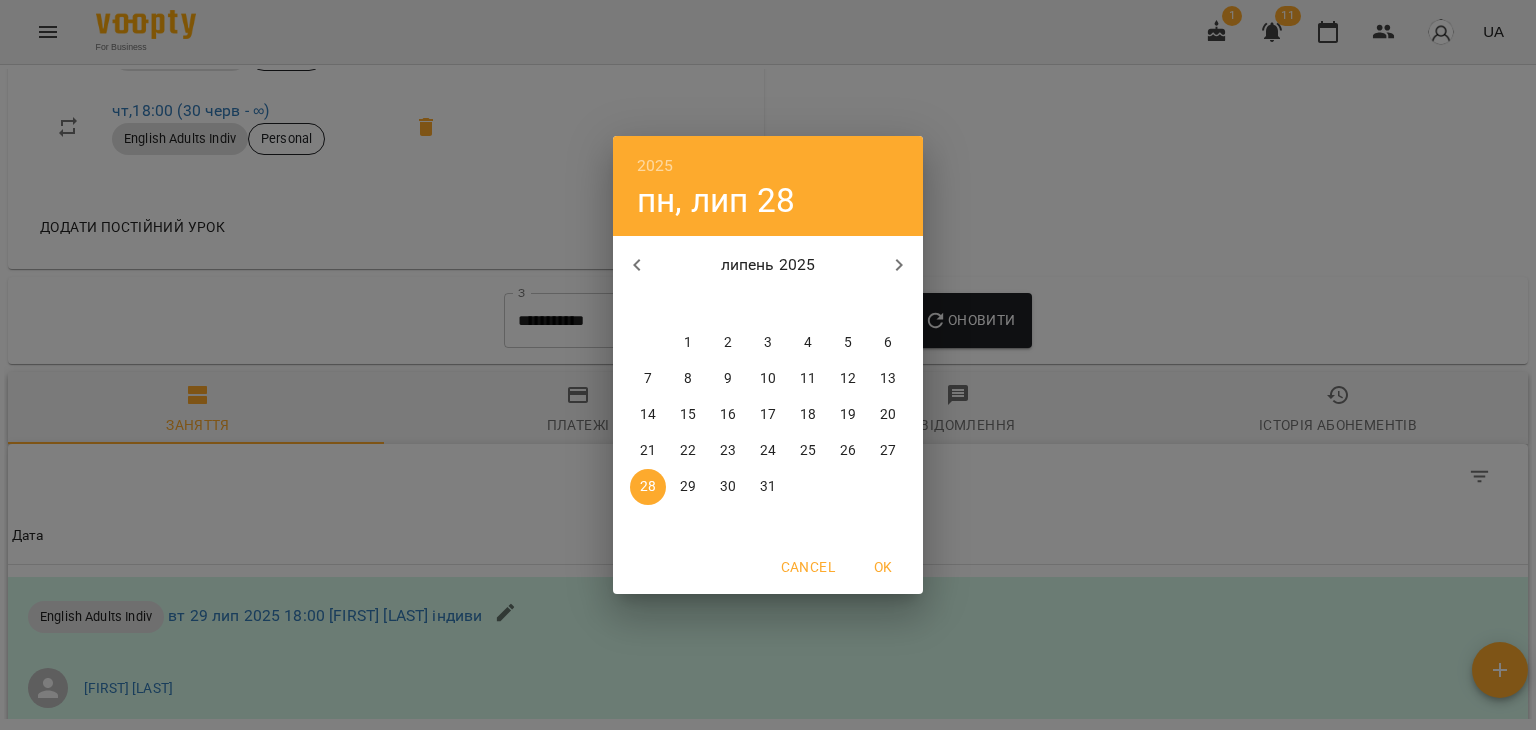 click on "1" at bounding box center (688, 343) 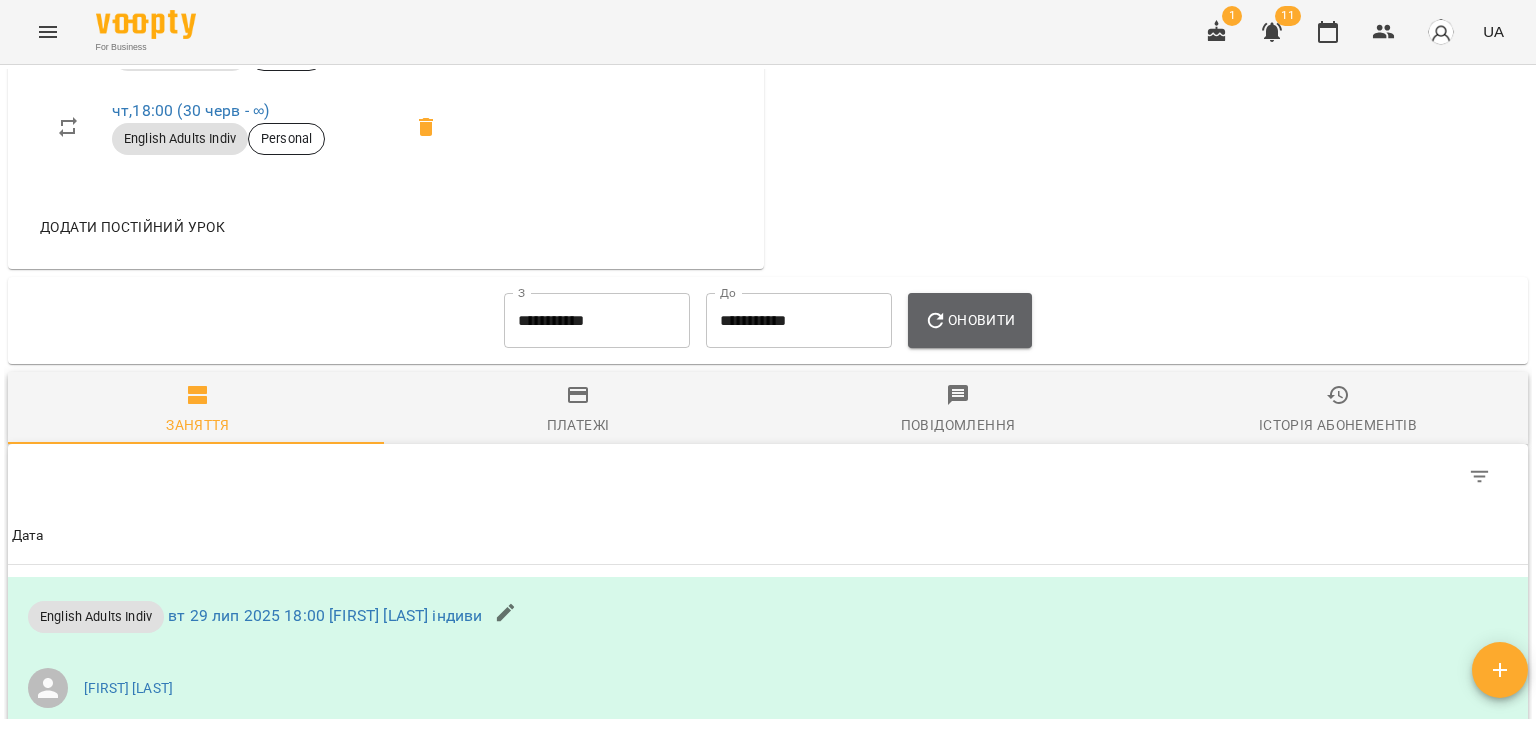 click on "Оновити" at bounding box center [969, 320] 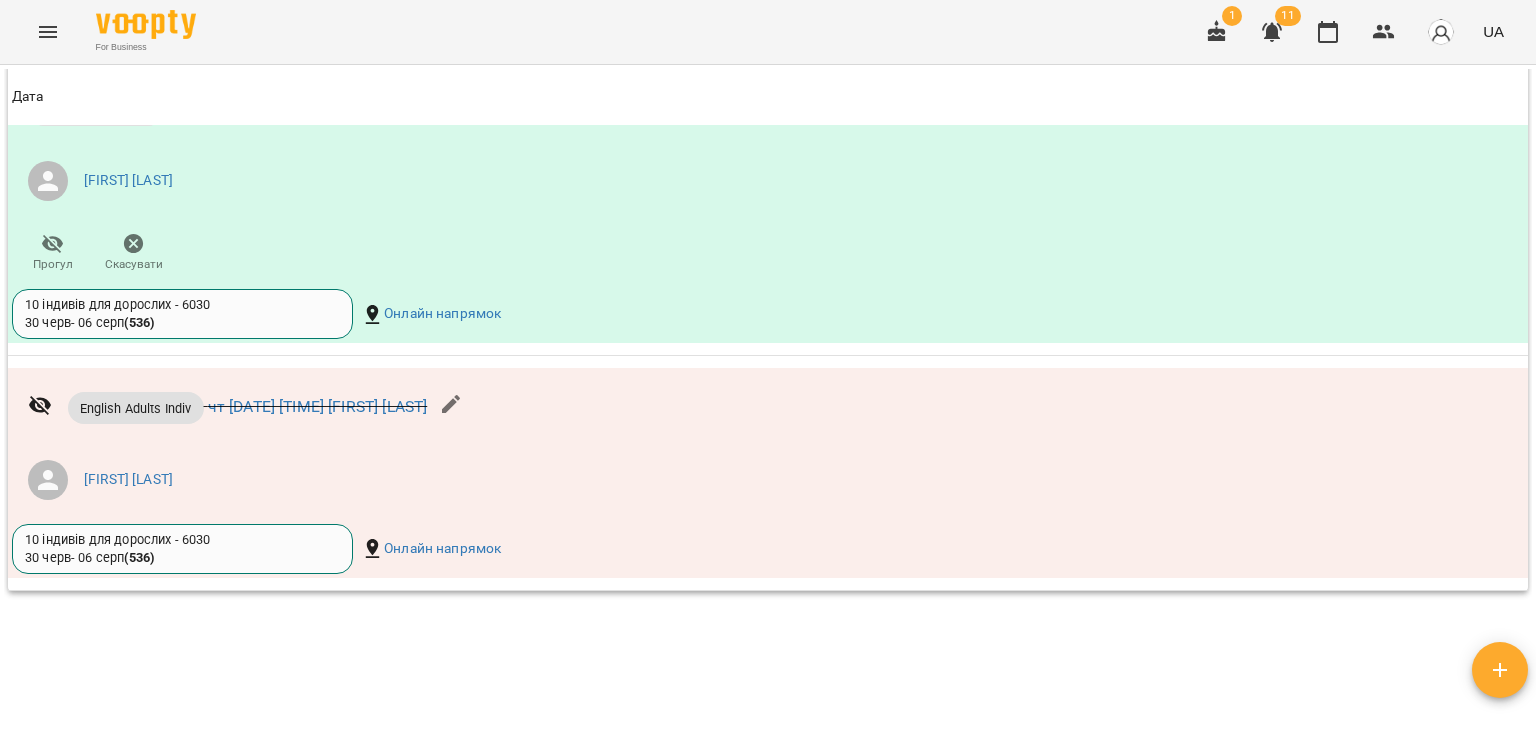 scroll, scrollTop: 3200, scrollLeft: 0, axis: vertical 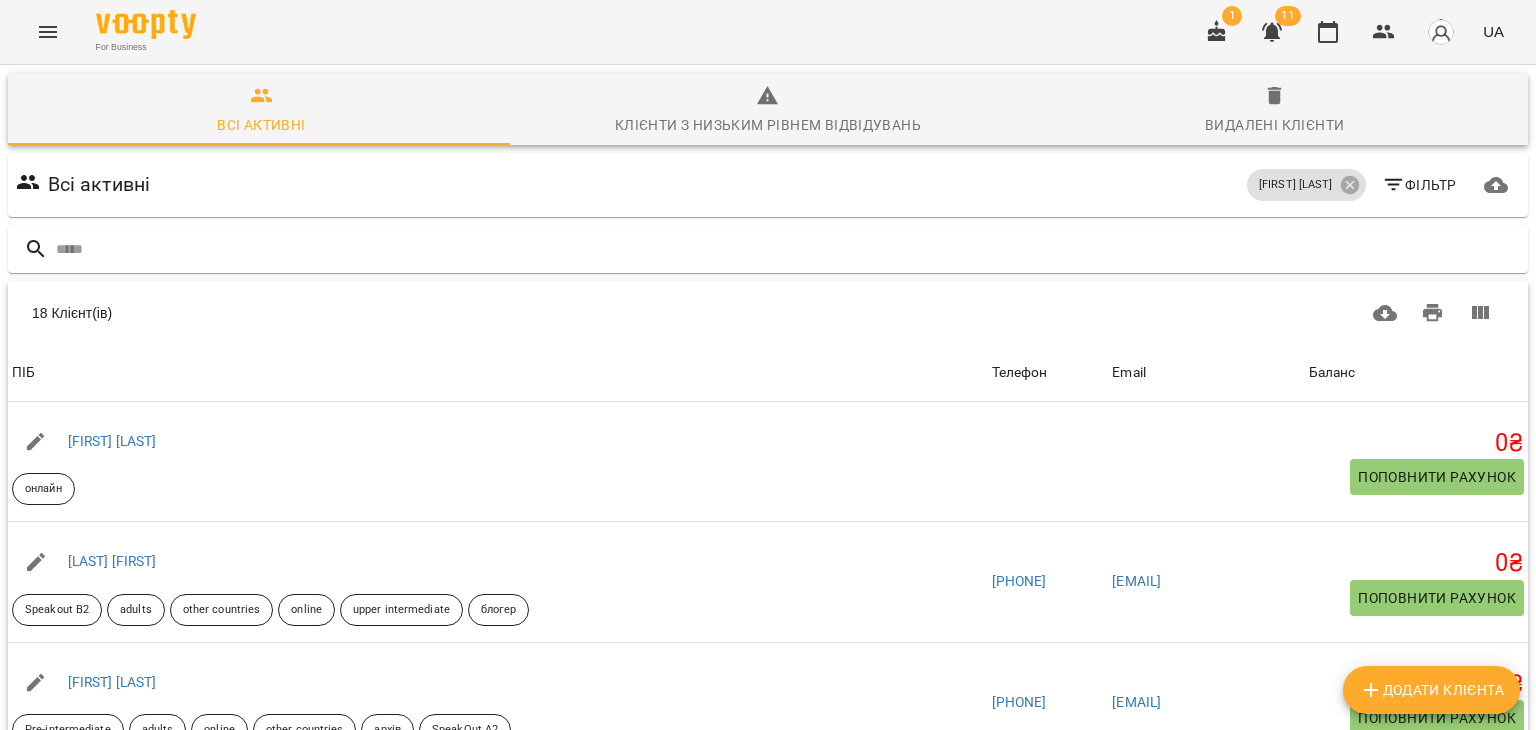 click 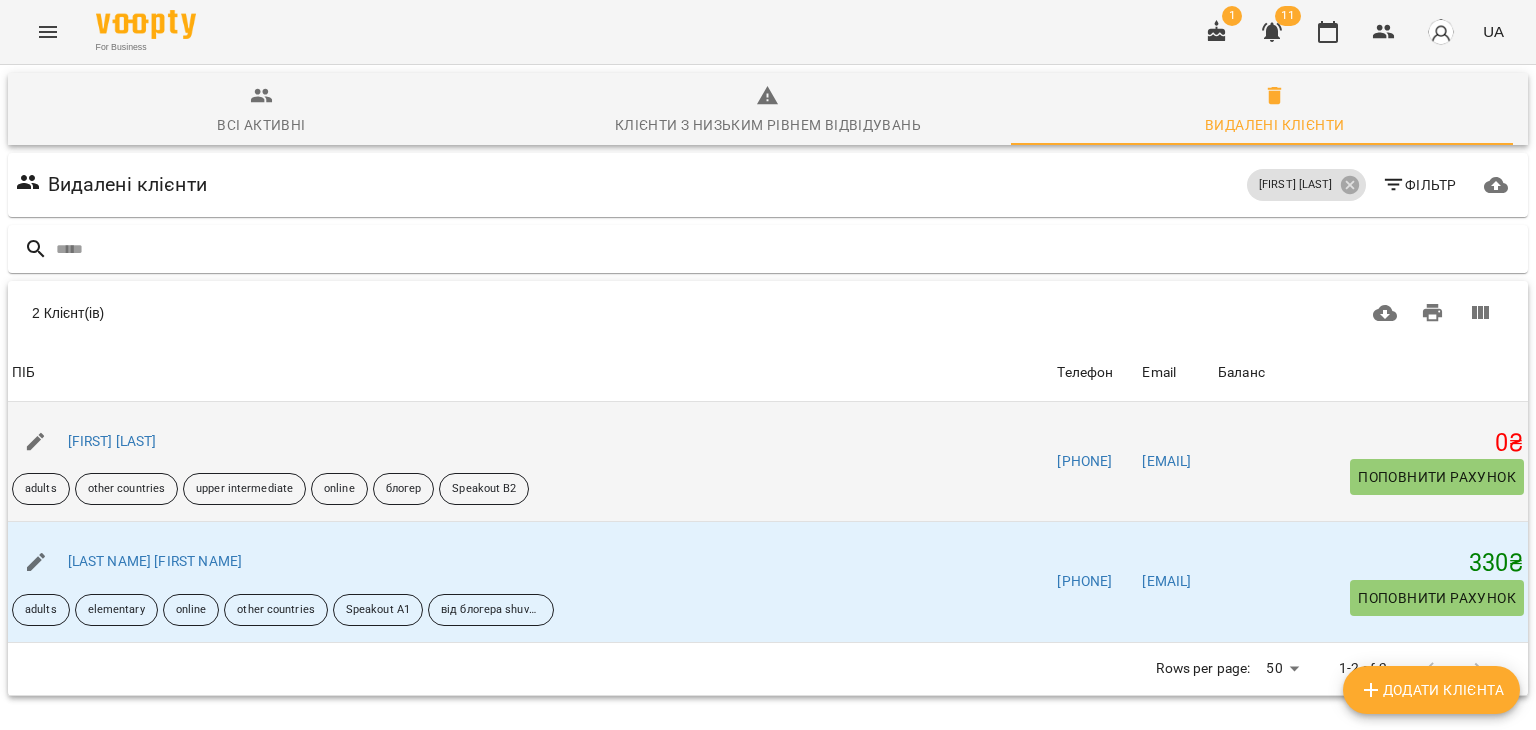 scroll, scrollTop: 0, scrollLeft: 0, axis: both 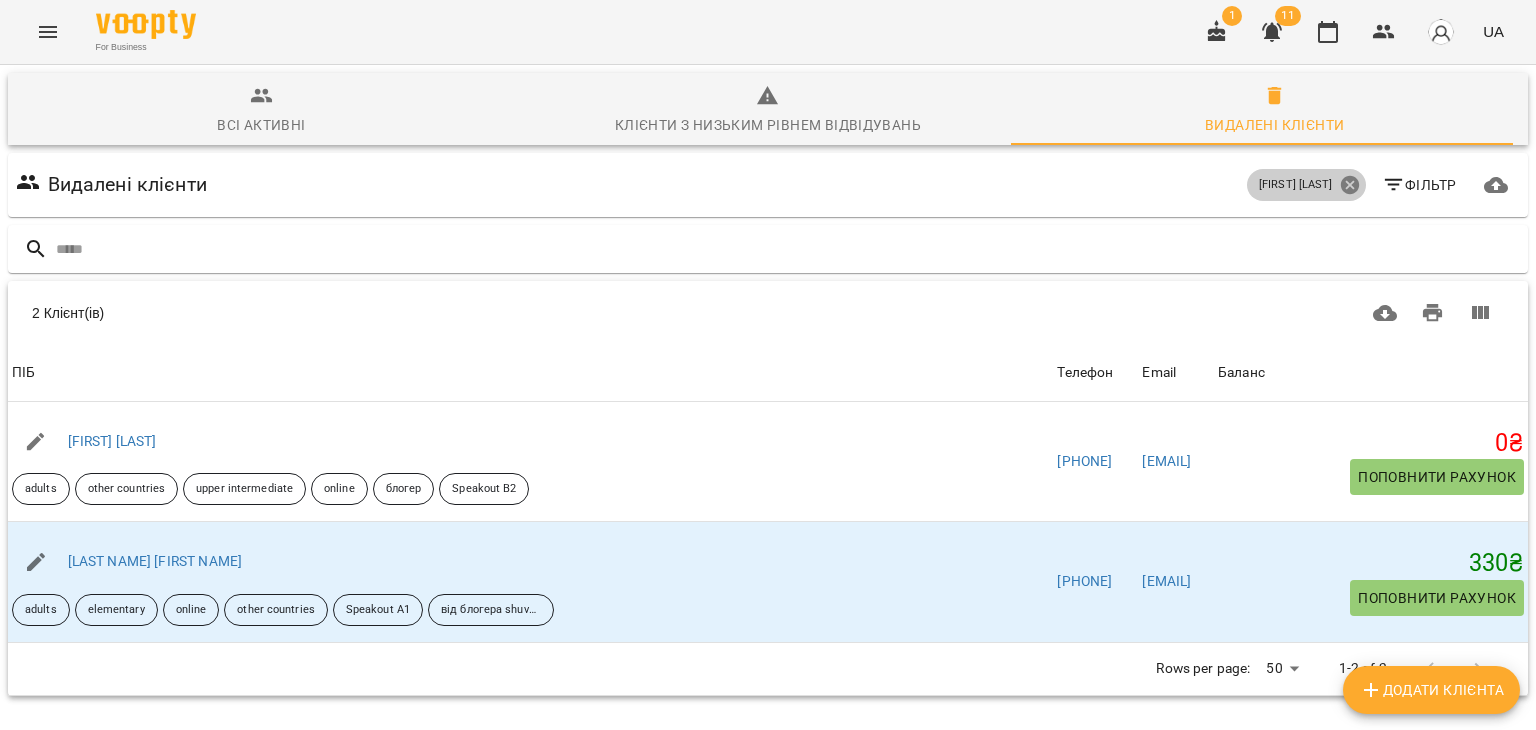 click 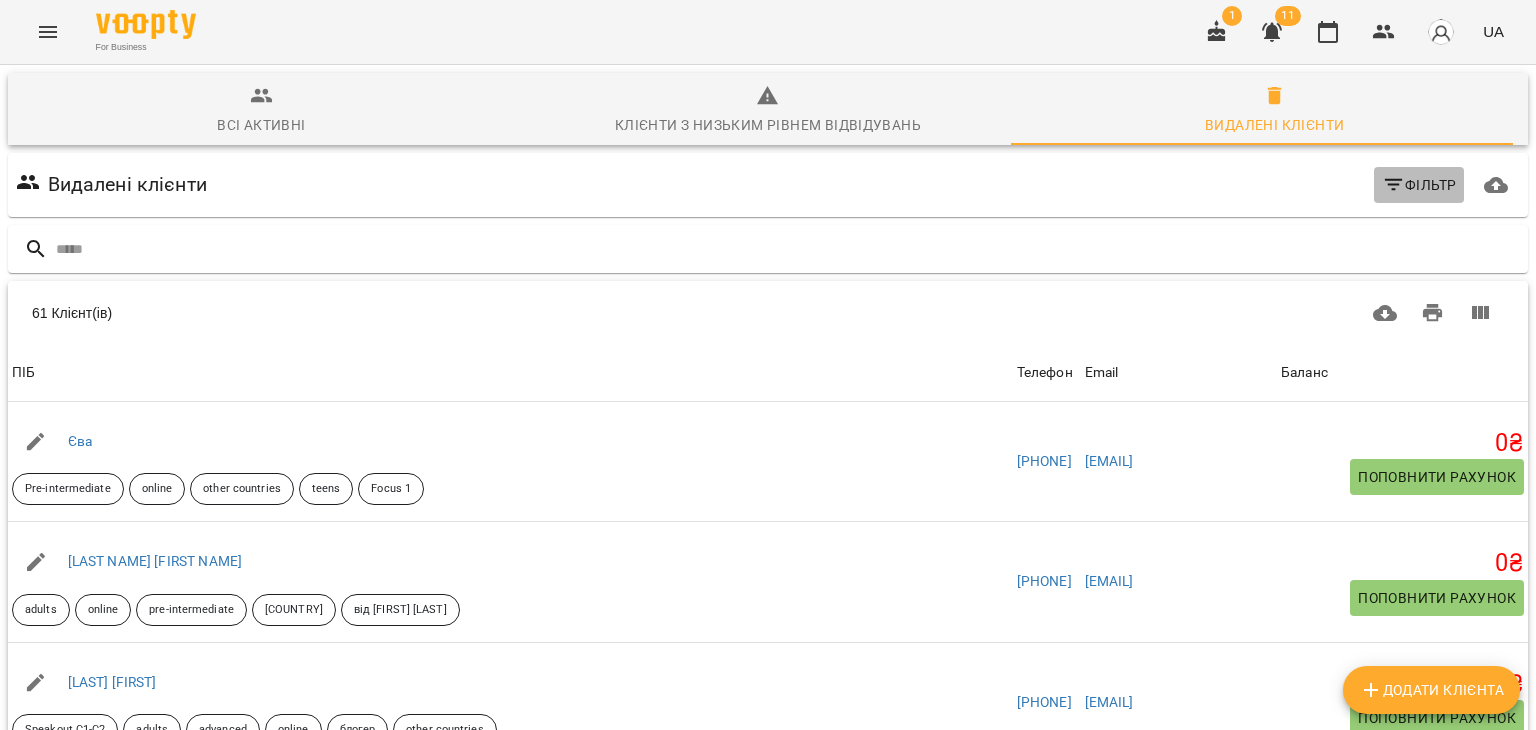 click on "Фільтр" at bounding box center (1419, 185) 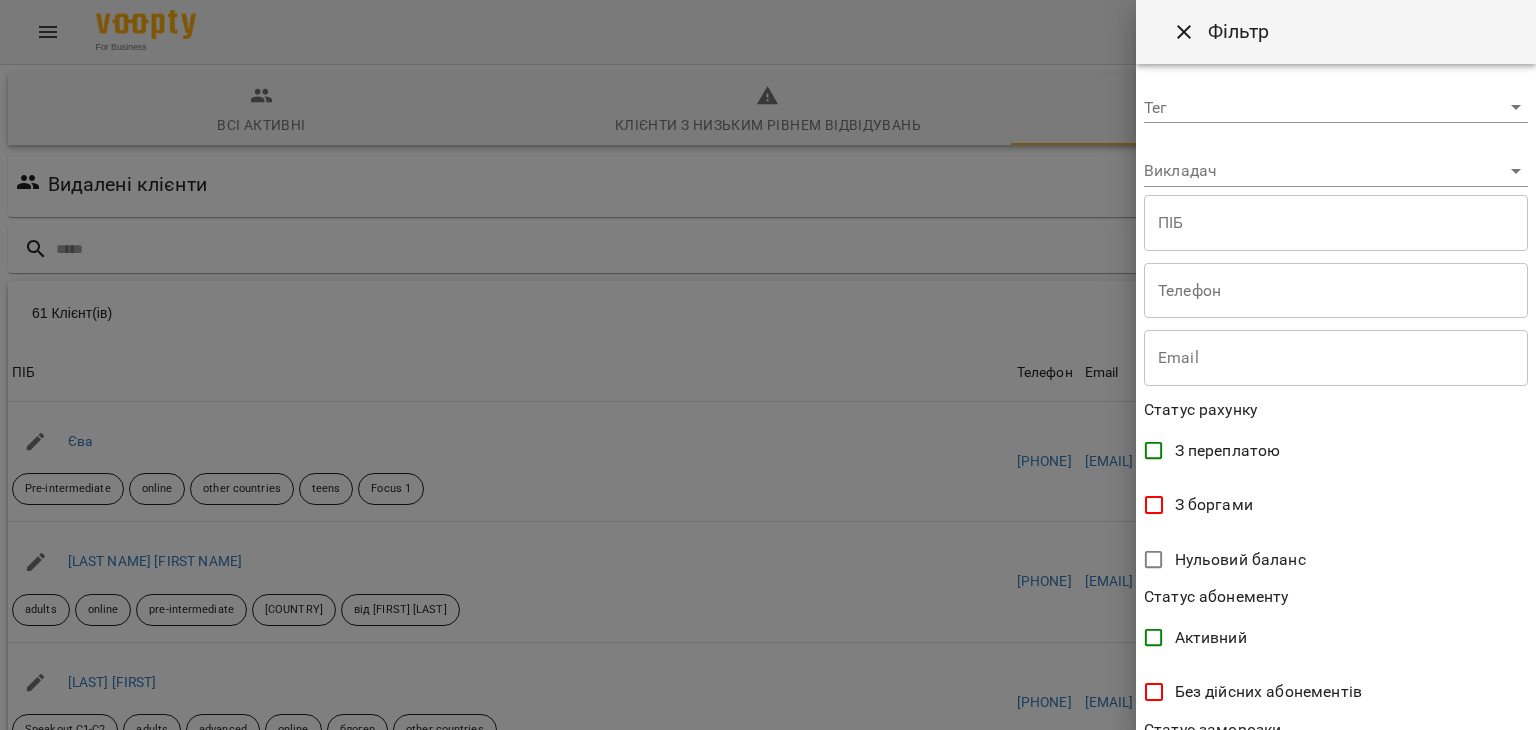 scroll, scrollTop: 64, scrollLeft: 0, axis: vertical 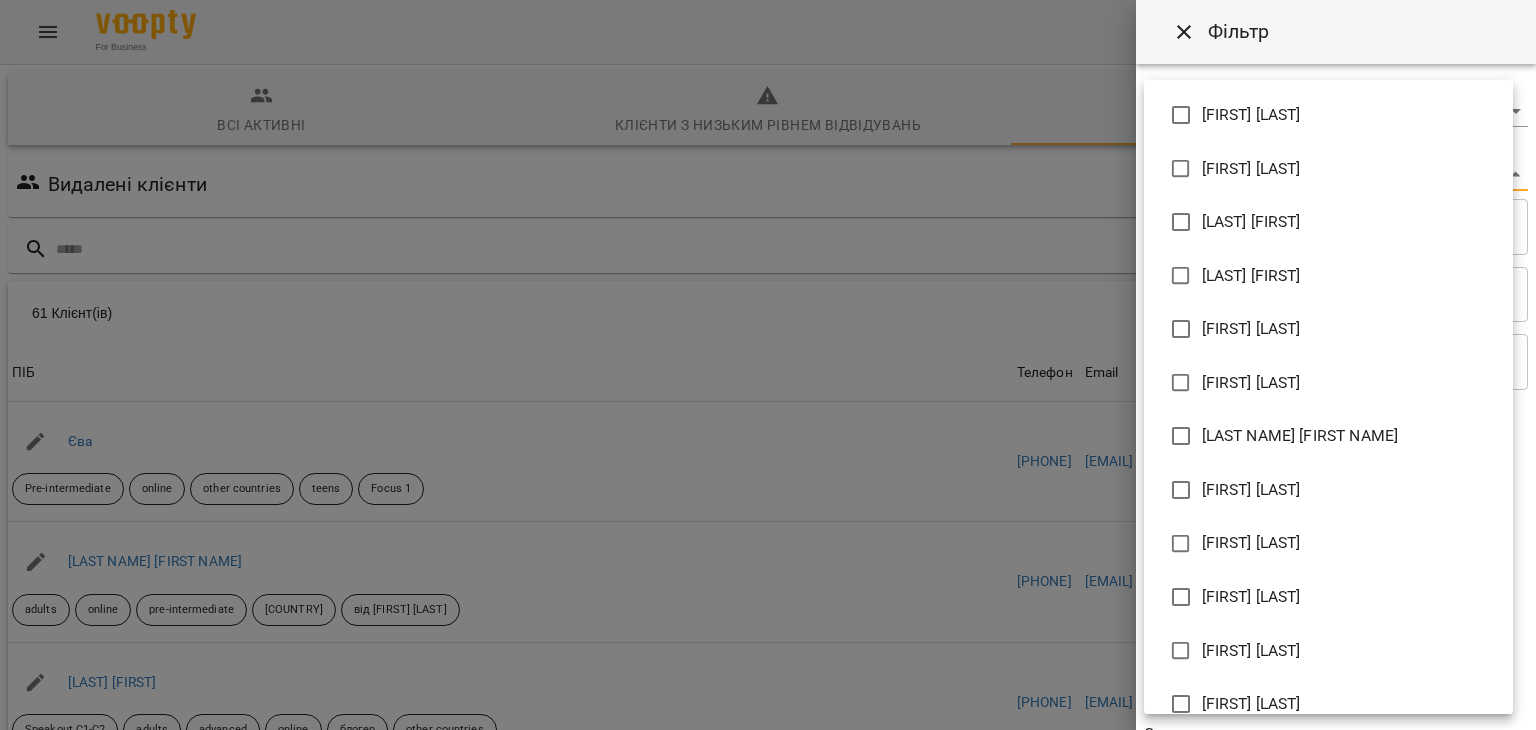 click on "For Business 1 11 UA Всі активні Клієнти з низьким рівнем відвідувань Видалені клієнти   Видалені клієнти   Фільтр 61   Клієнт(ів) 61   Клієнт(ів) ПІБ Телефон Email Баланс ПІБ [FIRST] [LAST]  online other countries teens Focus 1 Телефон [PHONE] Email [EMAIL] Баланс 0 ₴ Поповнити рахунок ПІБ [LAST] [FIRST] adults  online pre-intermediate ukraine  від [LAST] Телефон [PHONE] Email [EMAIL] Баланс 0 ₴ Поповнити рахунок ПІБ [LAST] [FIRST]  Speakout C1-C2 adults advanced online блогер other countries Телефон [PHONE] Email [EMAIL] Баланс 0 ₴ Поповнити рахунок ПІБ [FIRST] [LAST] adults intermediate 0 0" at bounding box center (768, 522) 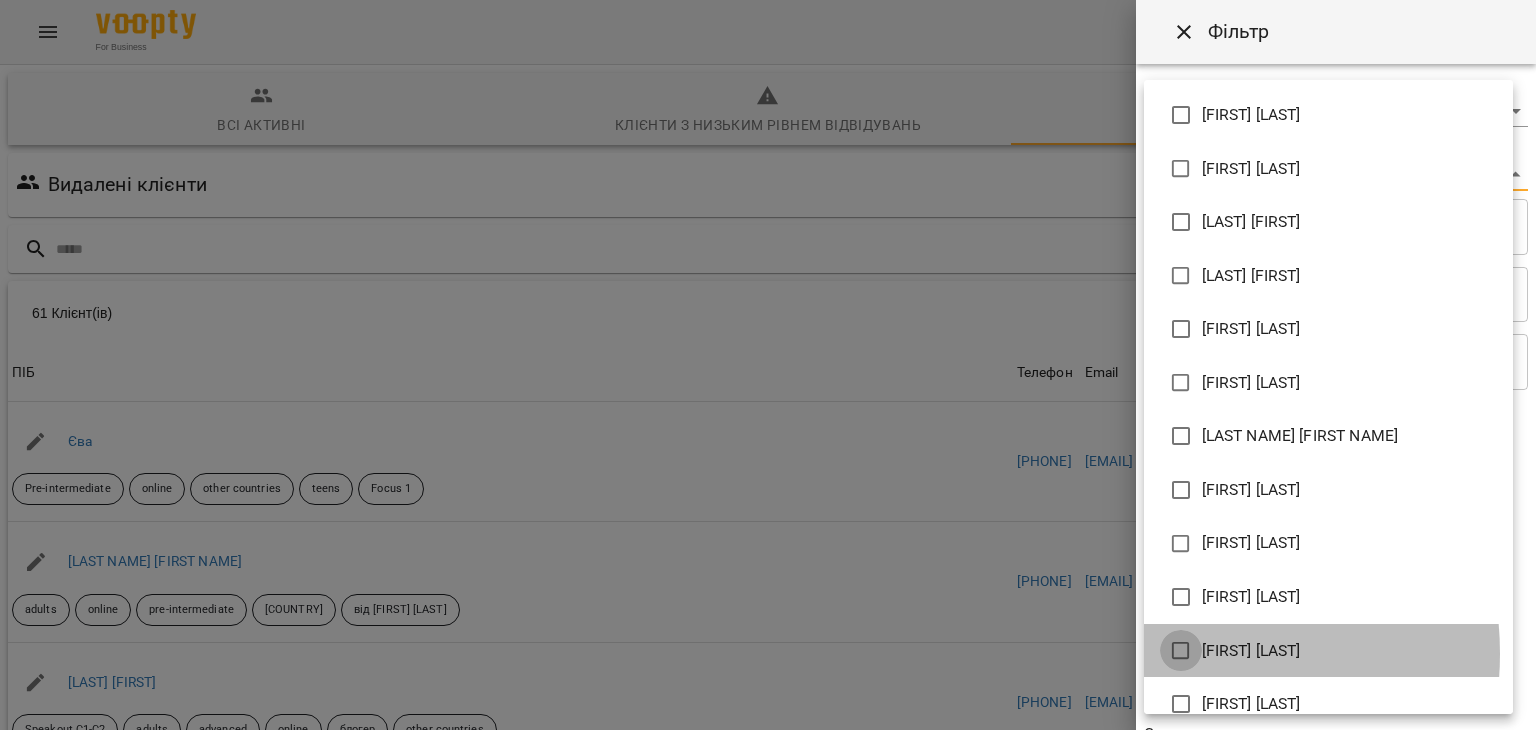 type on "**********" 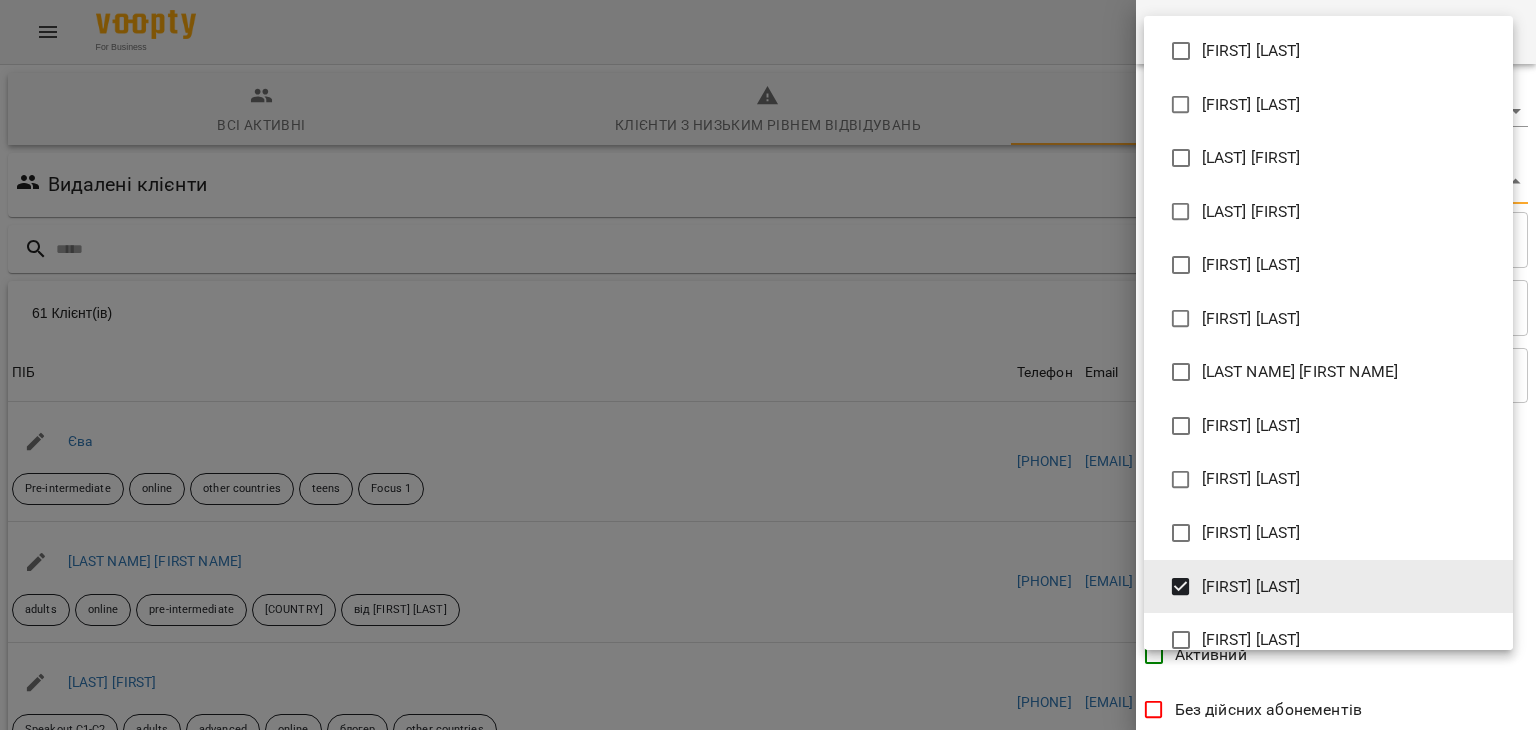 click at bounding box center [768, 365] 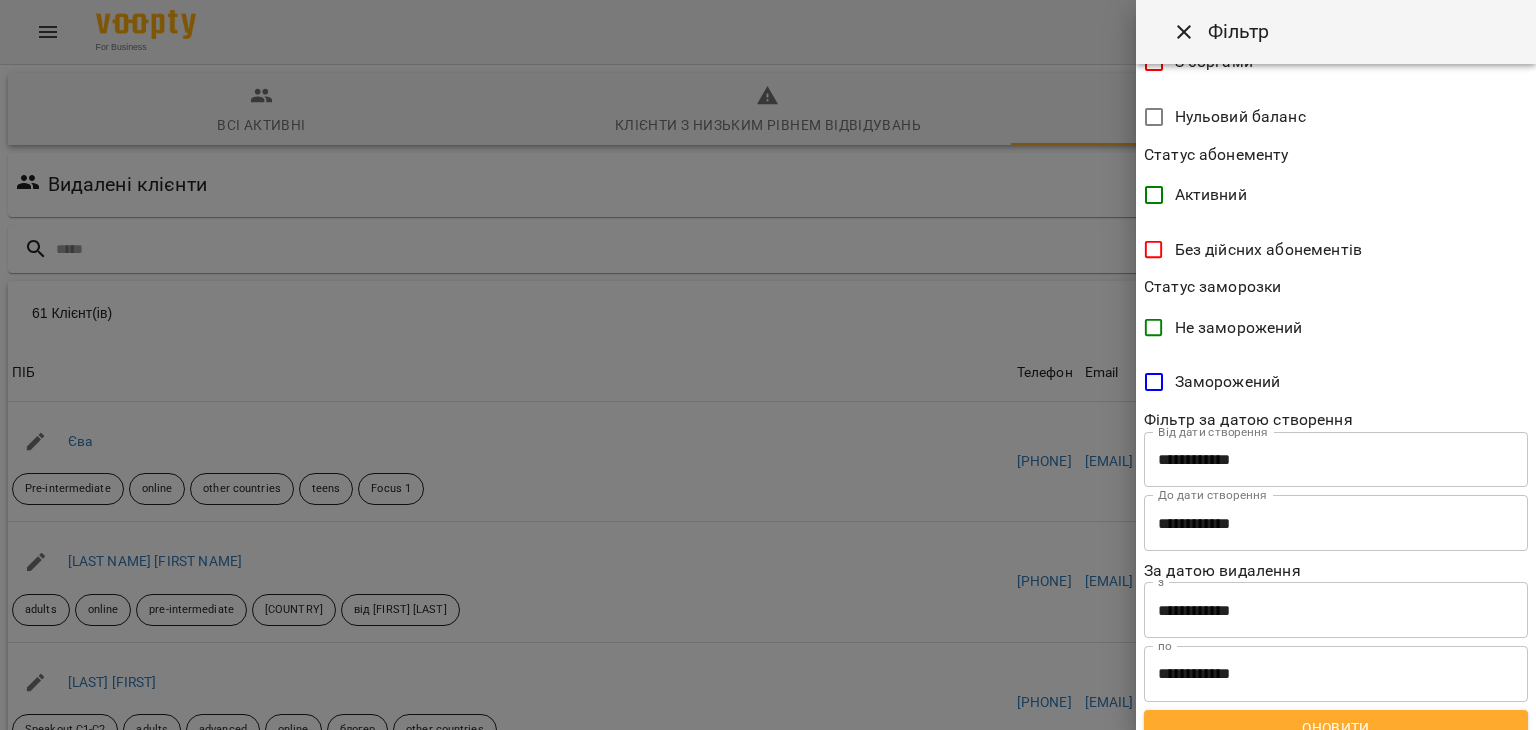 scroll, scrollTop: 548, scrollLeft: 0, axis: vertical 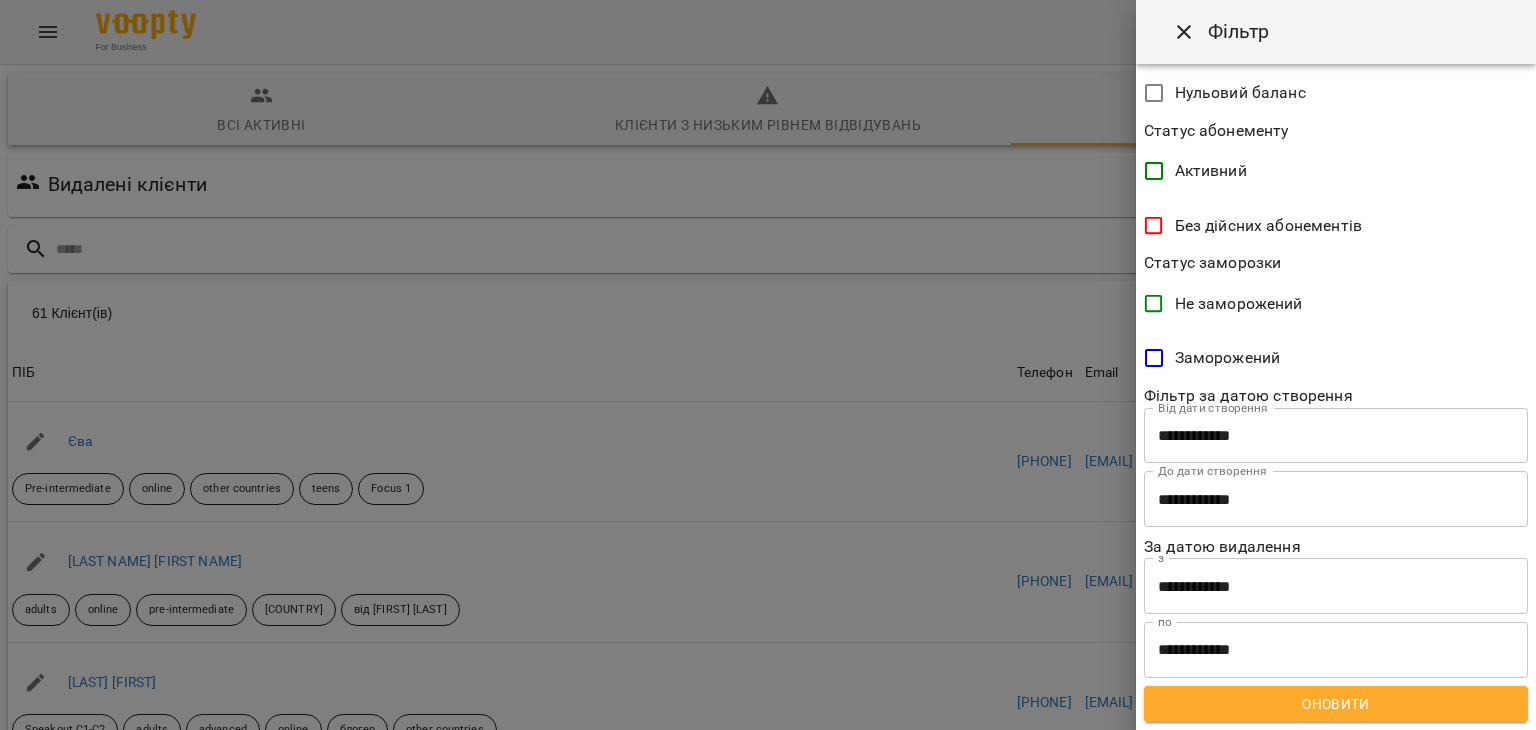 click on "Оновити" at bounding box center (1336, 704) 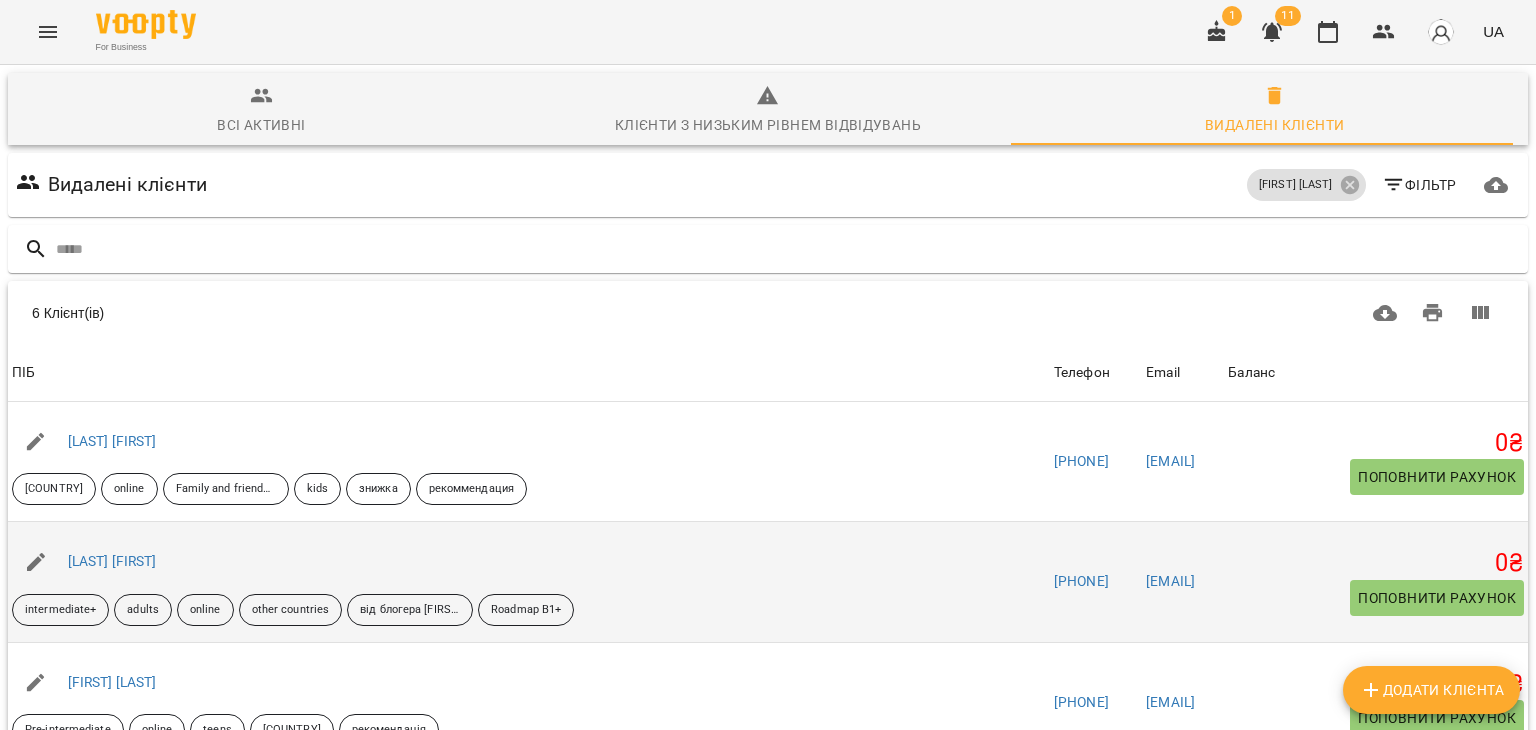 scroll, scrollTop: 0, scrollLeft: 0, axis: both 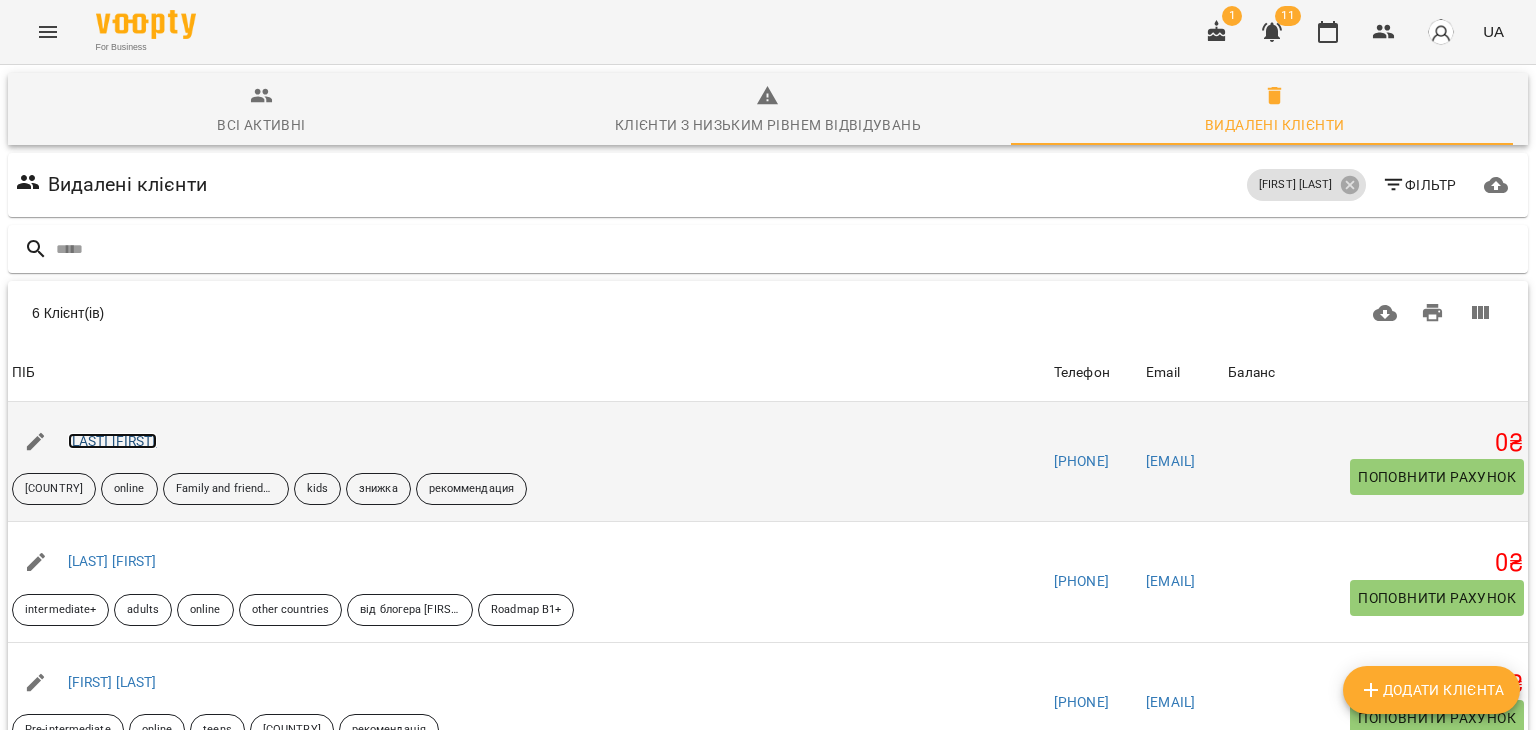 click on "[LAST] [FIRST]" at bounding box center [112, 441] 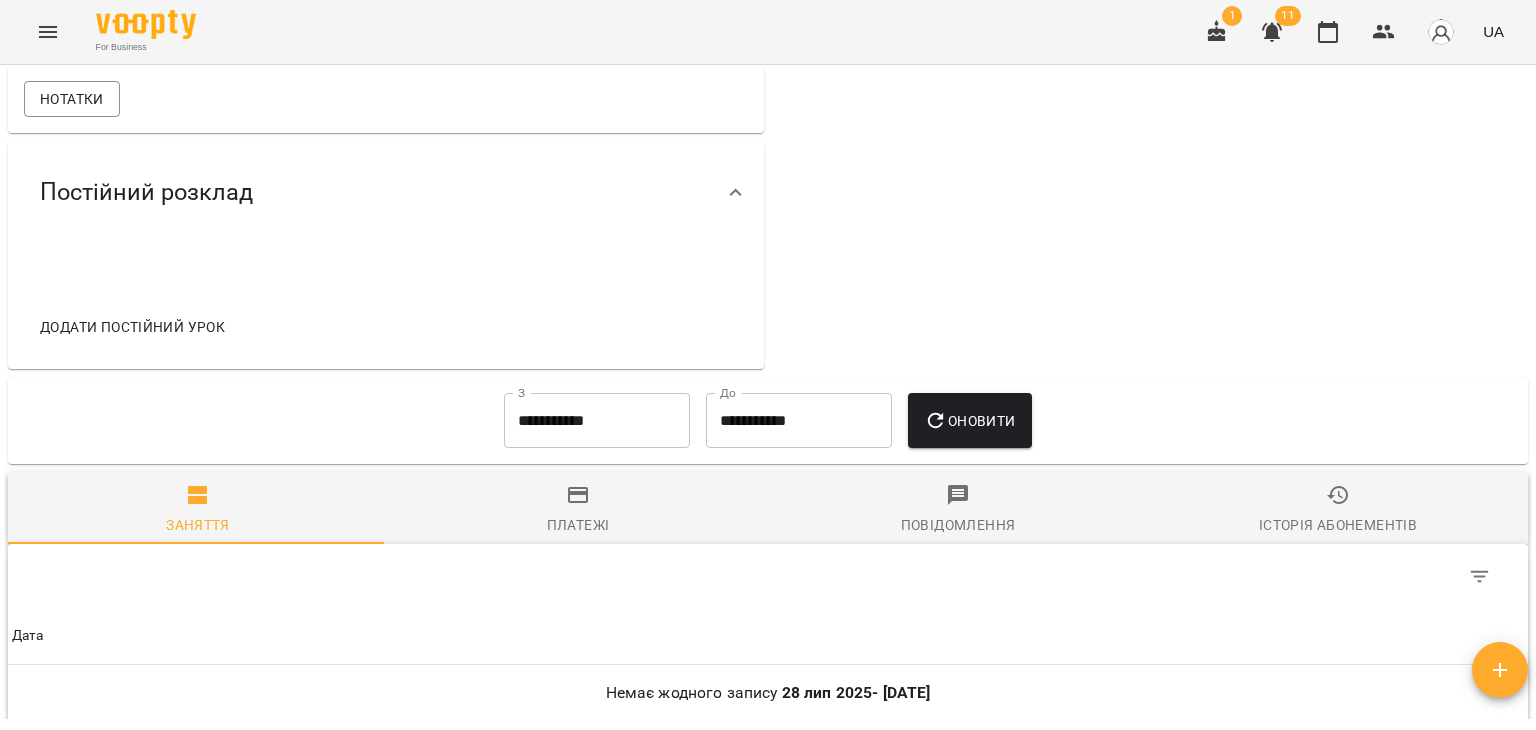 scroll, scrollTop: 900, scrollLeft: 0, axis: vertical 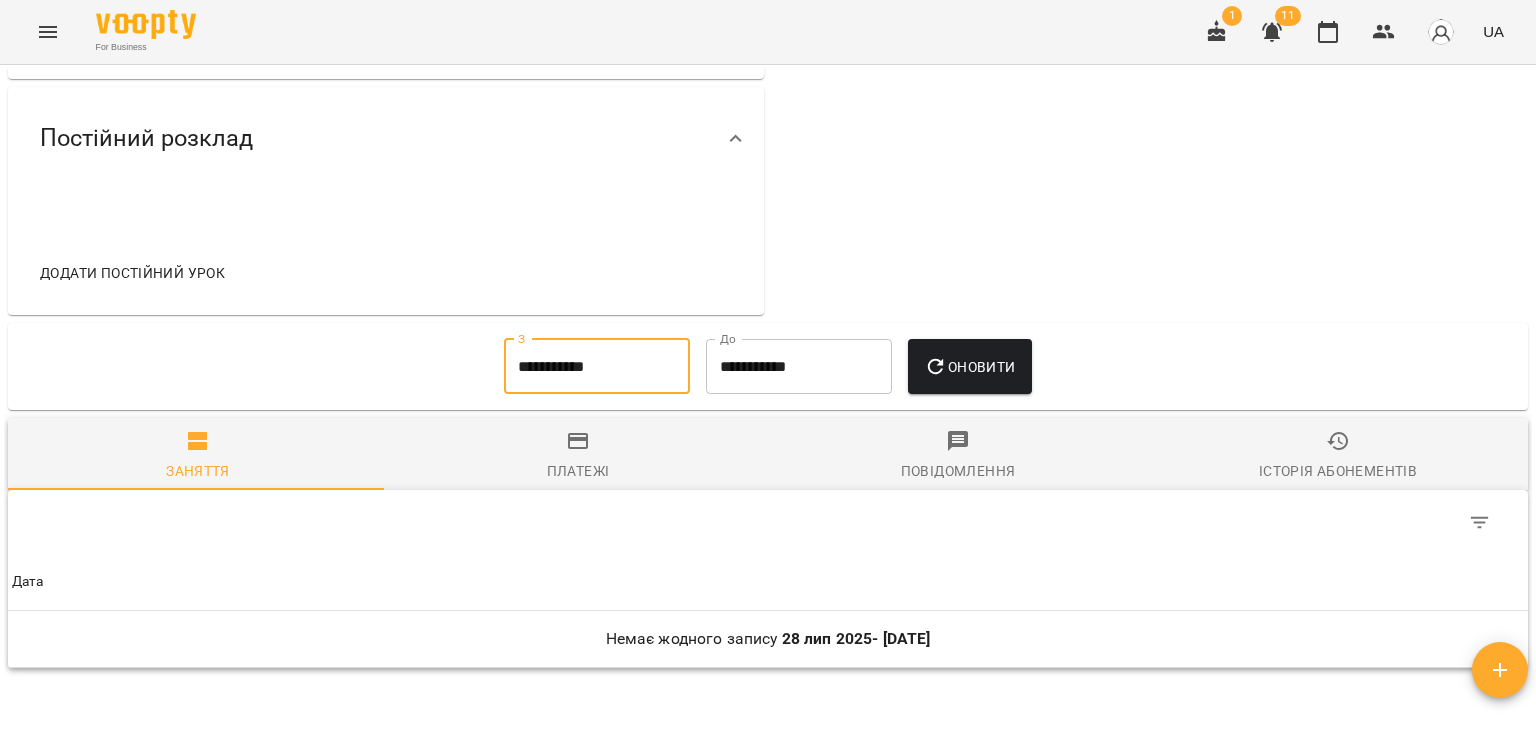 click on "**********" at bounding box center (597, 367) 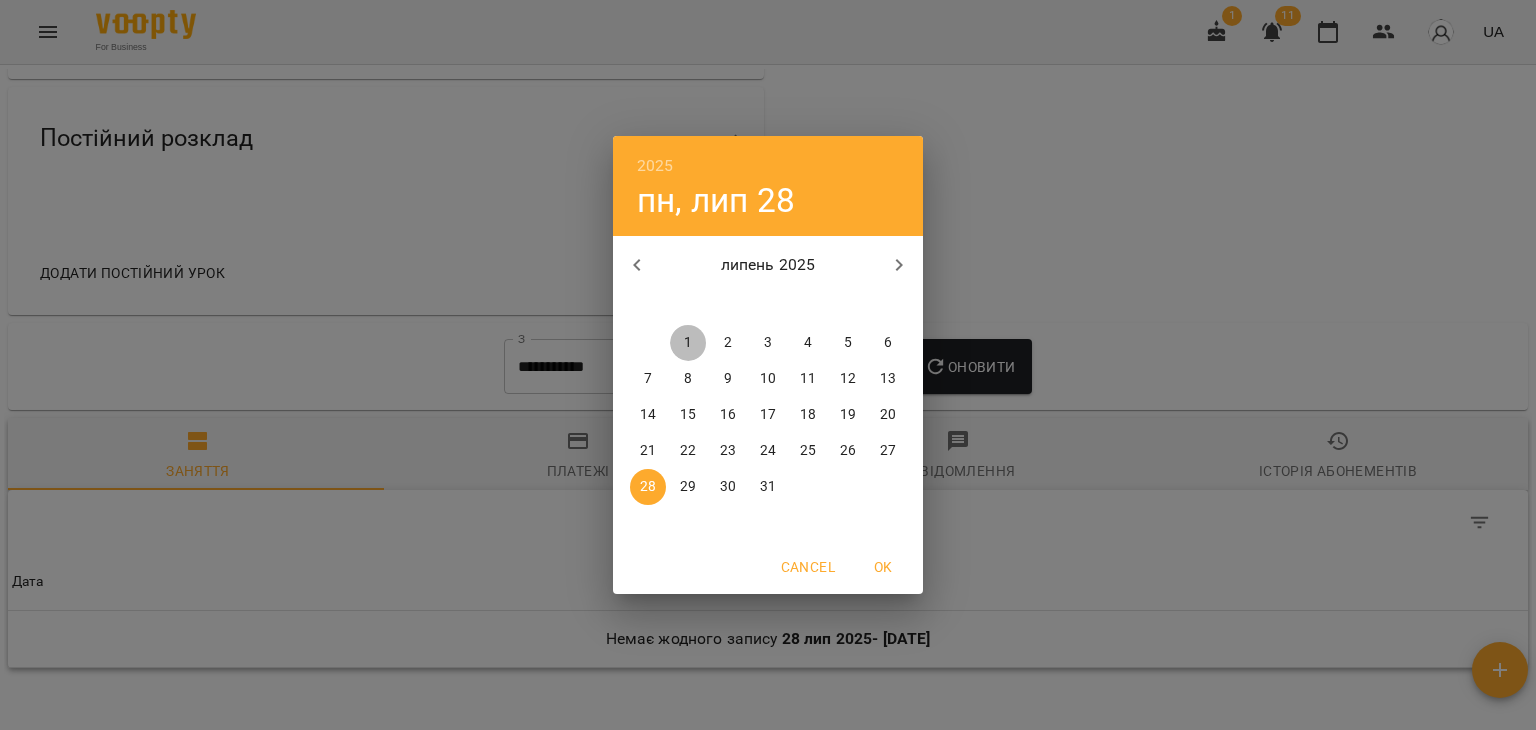 click on "1" at bounding box center (688, 343) 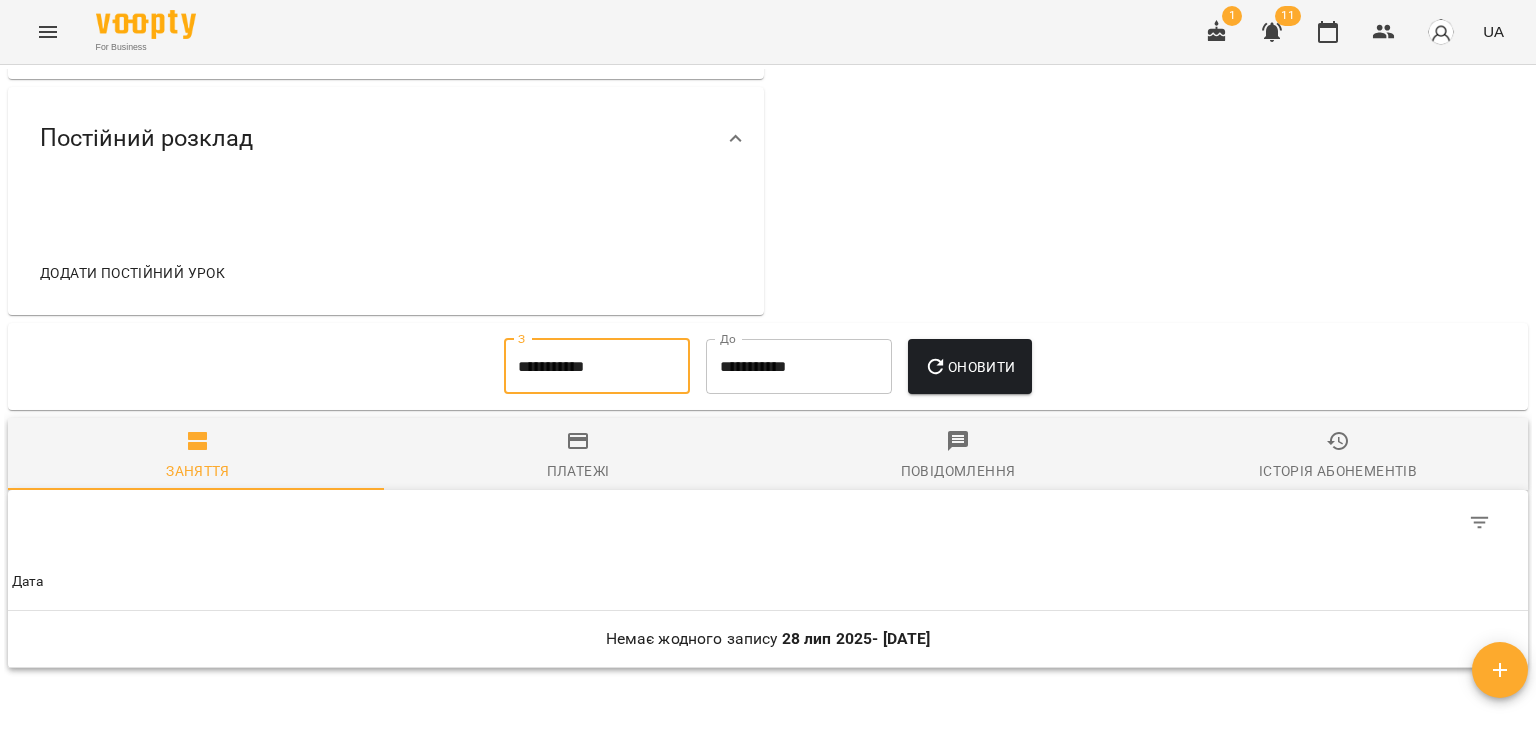 click on "Оновити" at bounding box center [969, 367] 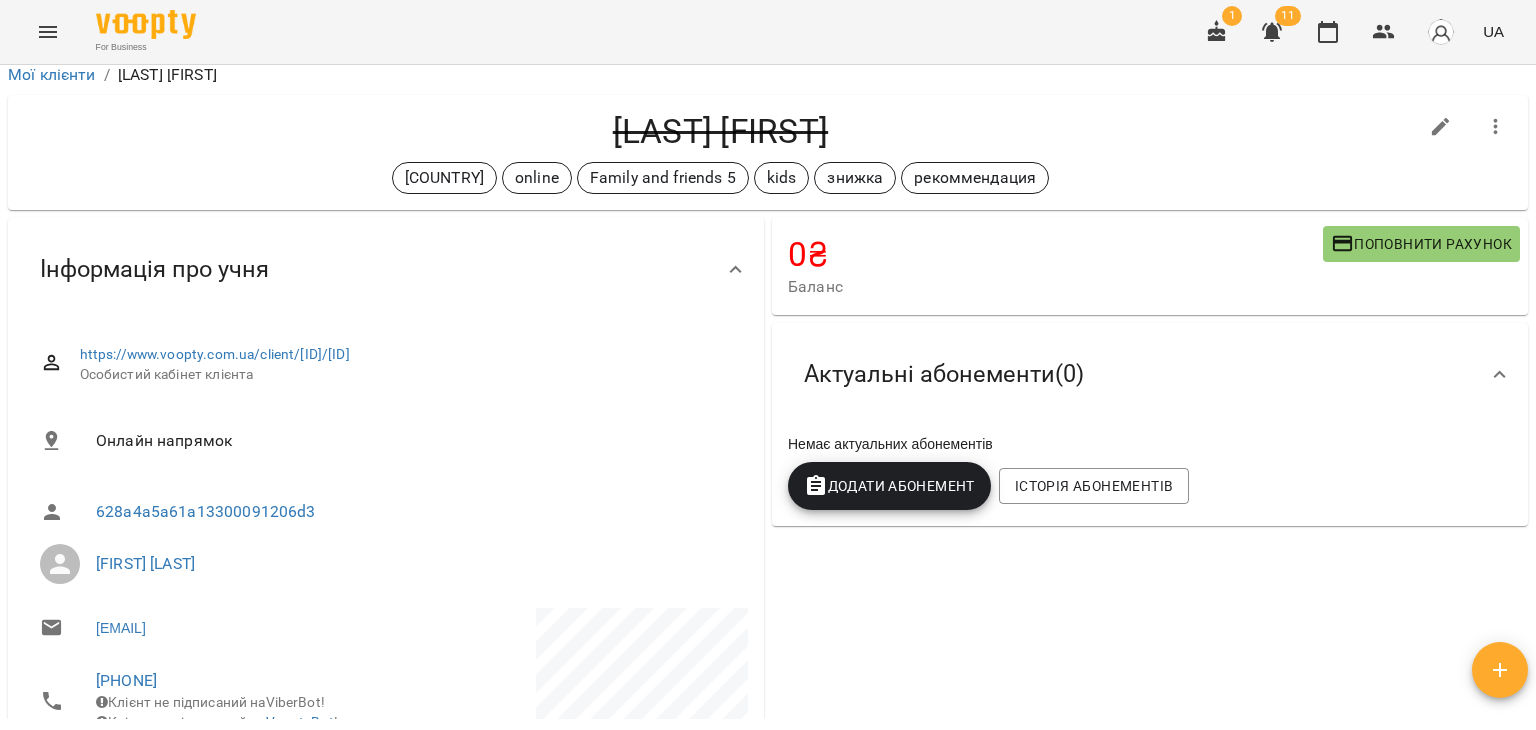 scroll, scrollTop: 0, scrollLeft: 0, axis: both 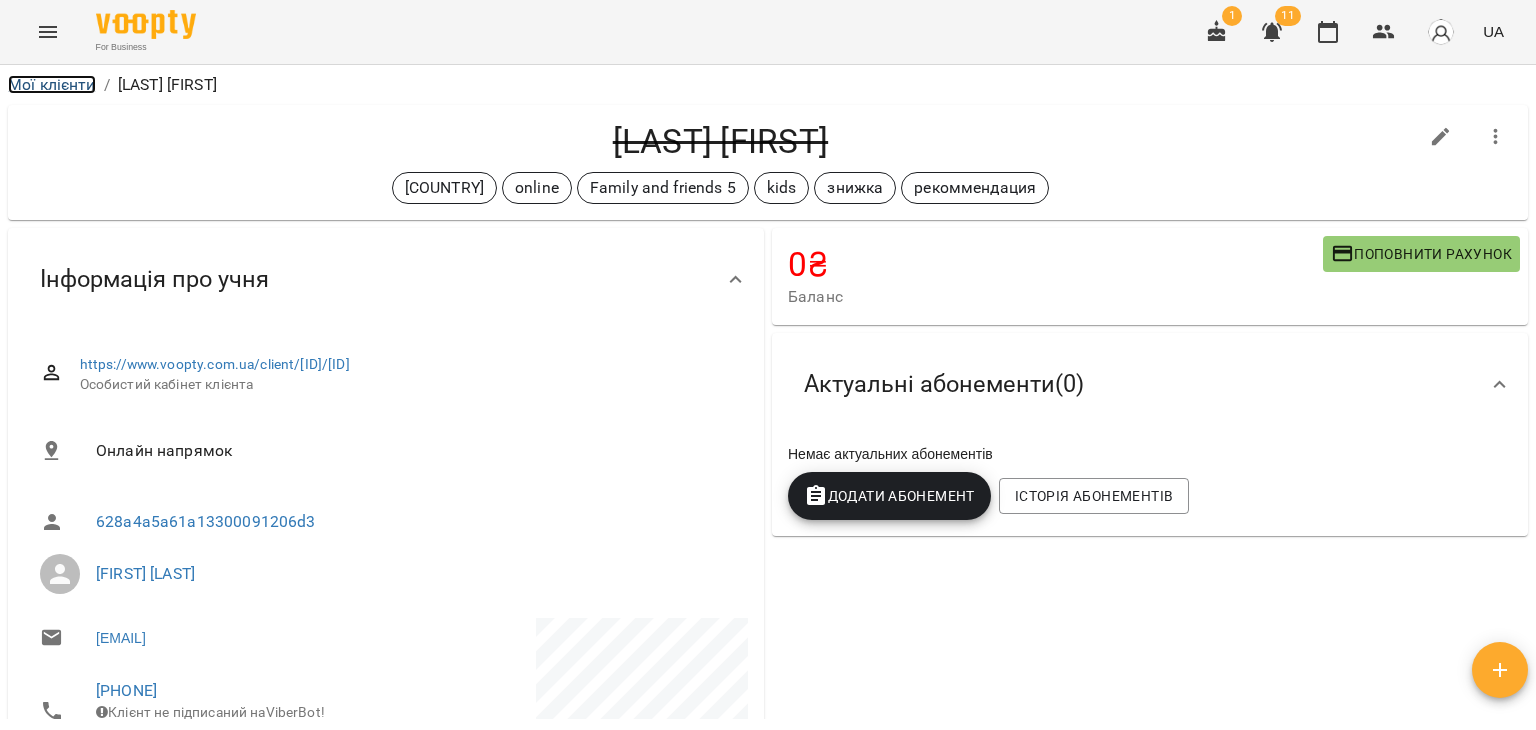 click on "Мої клієнти" at bounding box center (52, 84) 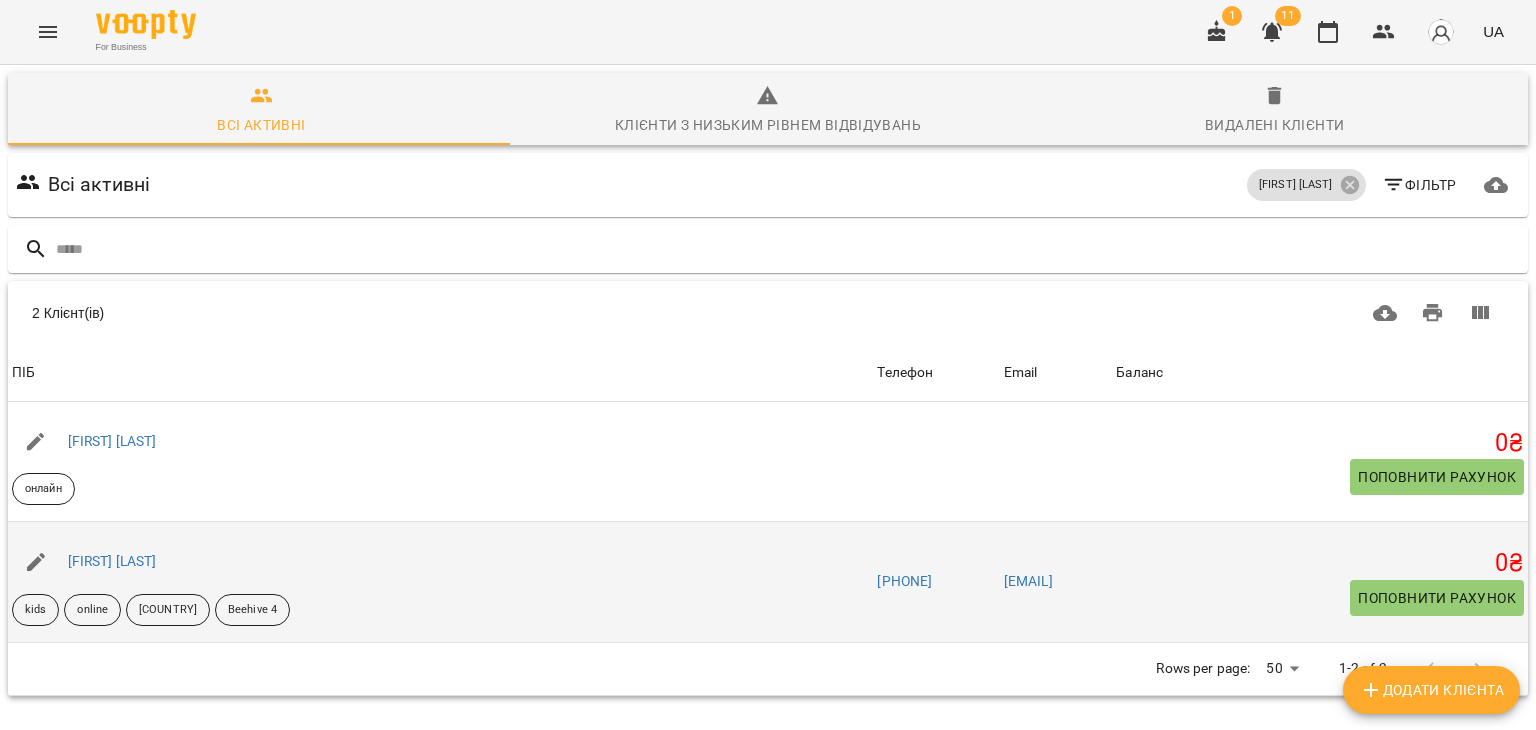 scroll, scrollTop: 88, scrollLeft: 0, axis: vertical 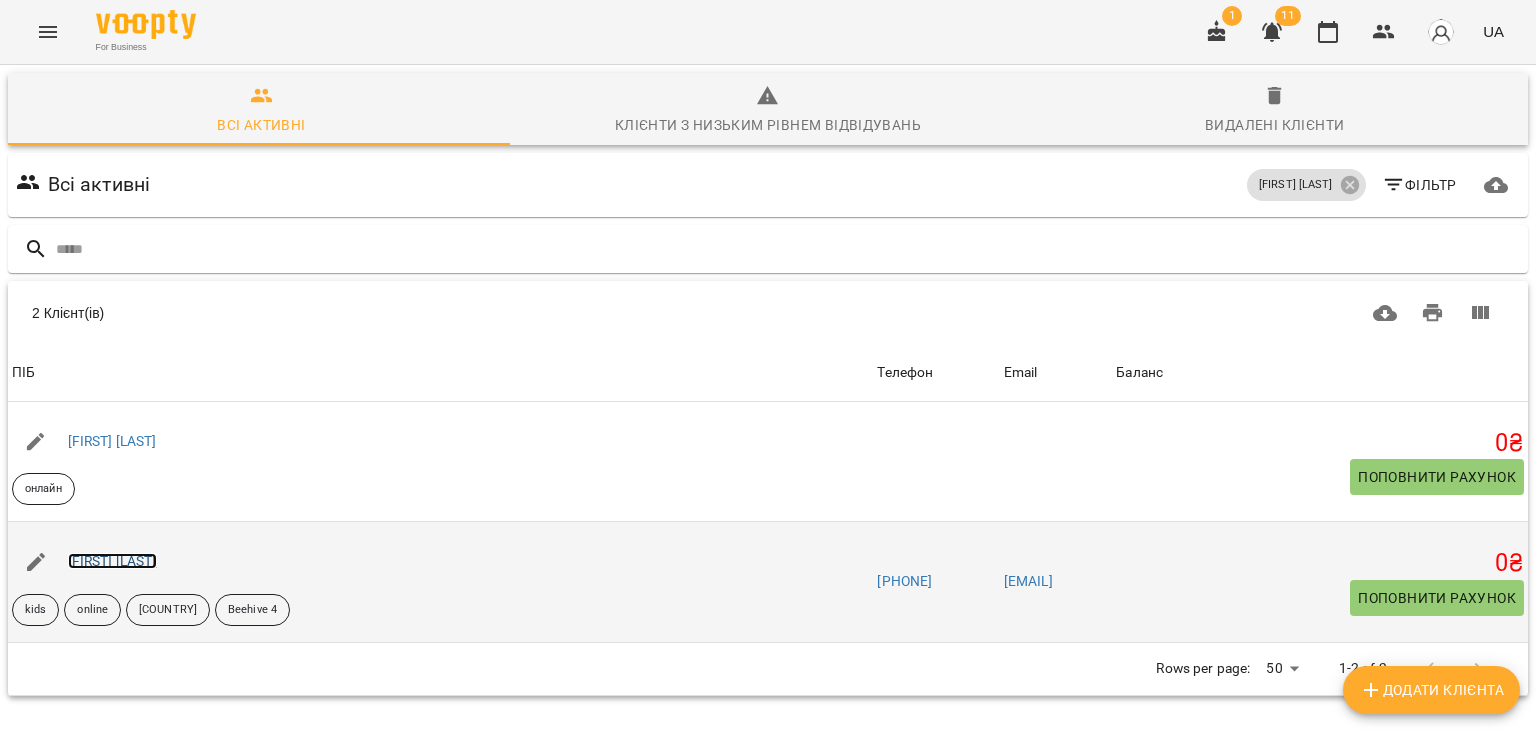 click on "[FIRST] [LAST]" at bounding box center [112, 561] 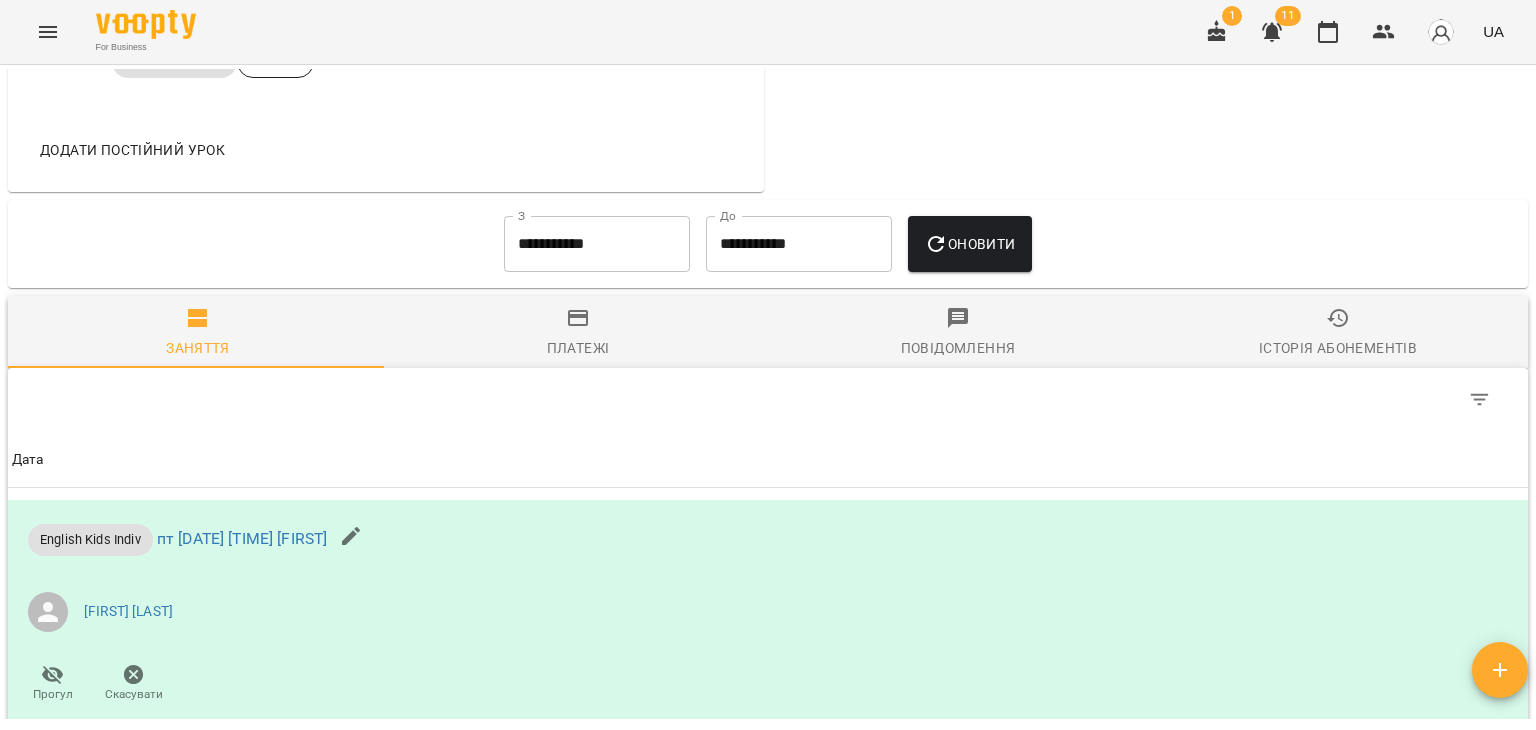 scroll, scrollTop: 1400, scrollLeft: 0, axis: vertical 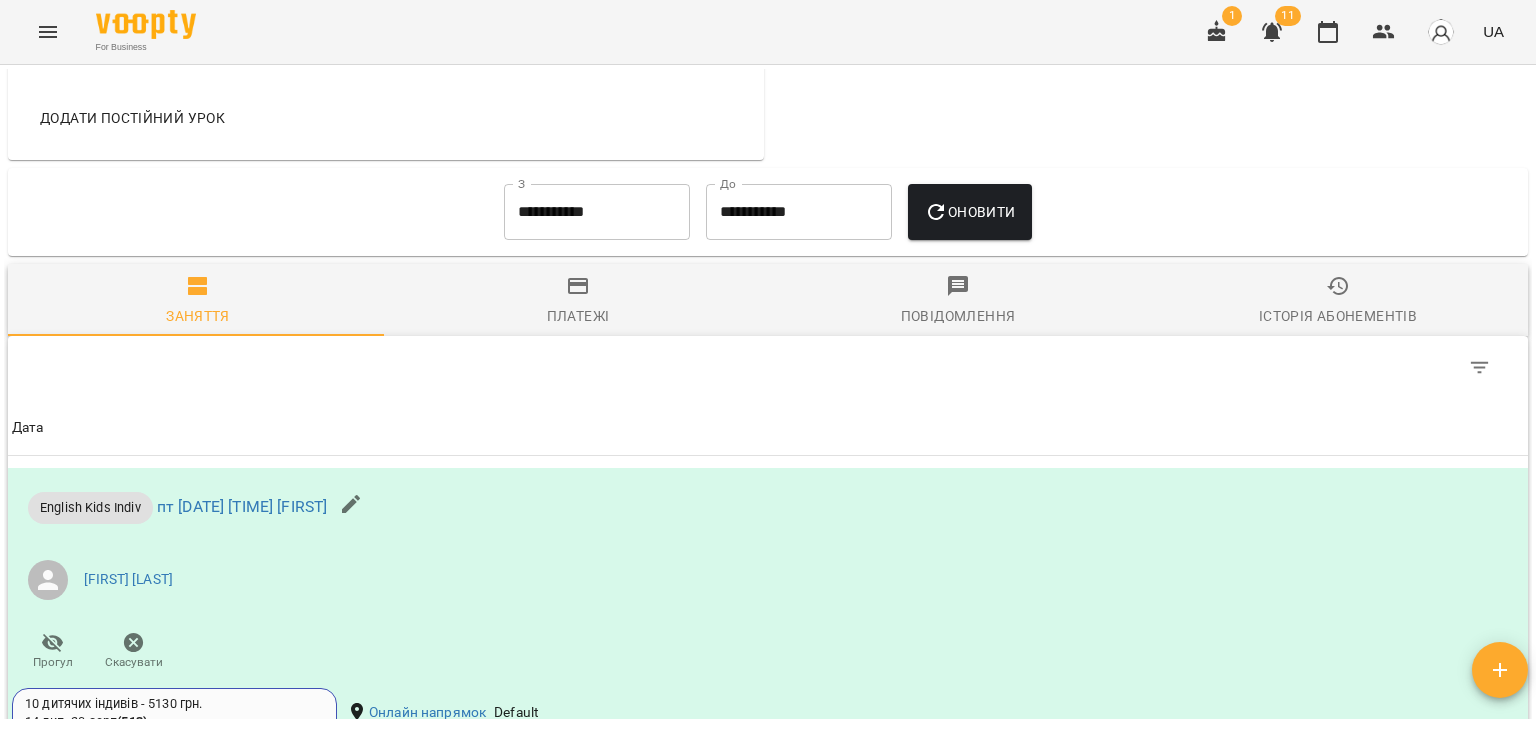 click on "**********" at bounding box center [597, 212] 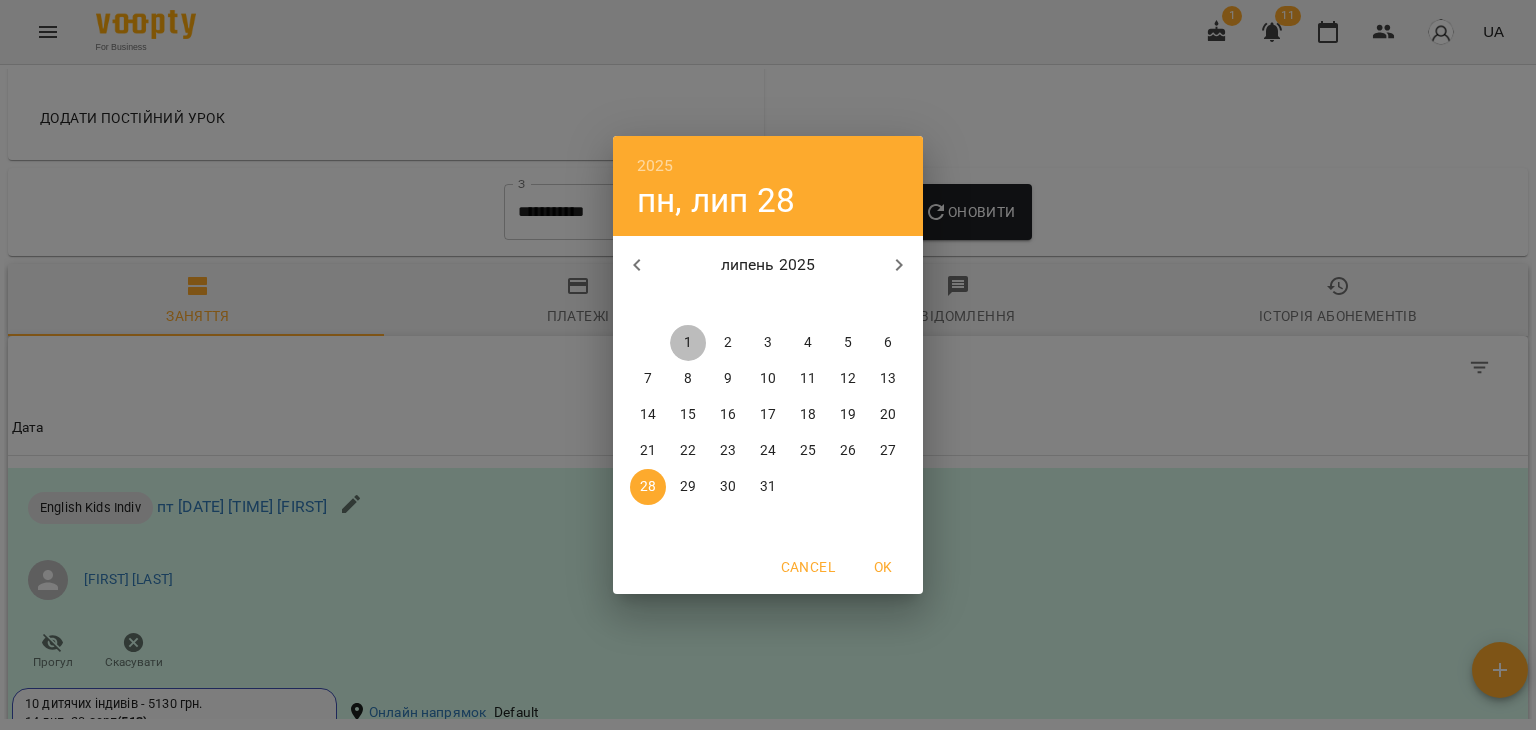 click on "1" at bounding box center [688, 343] 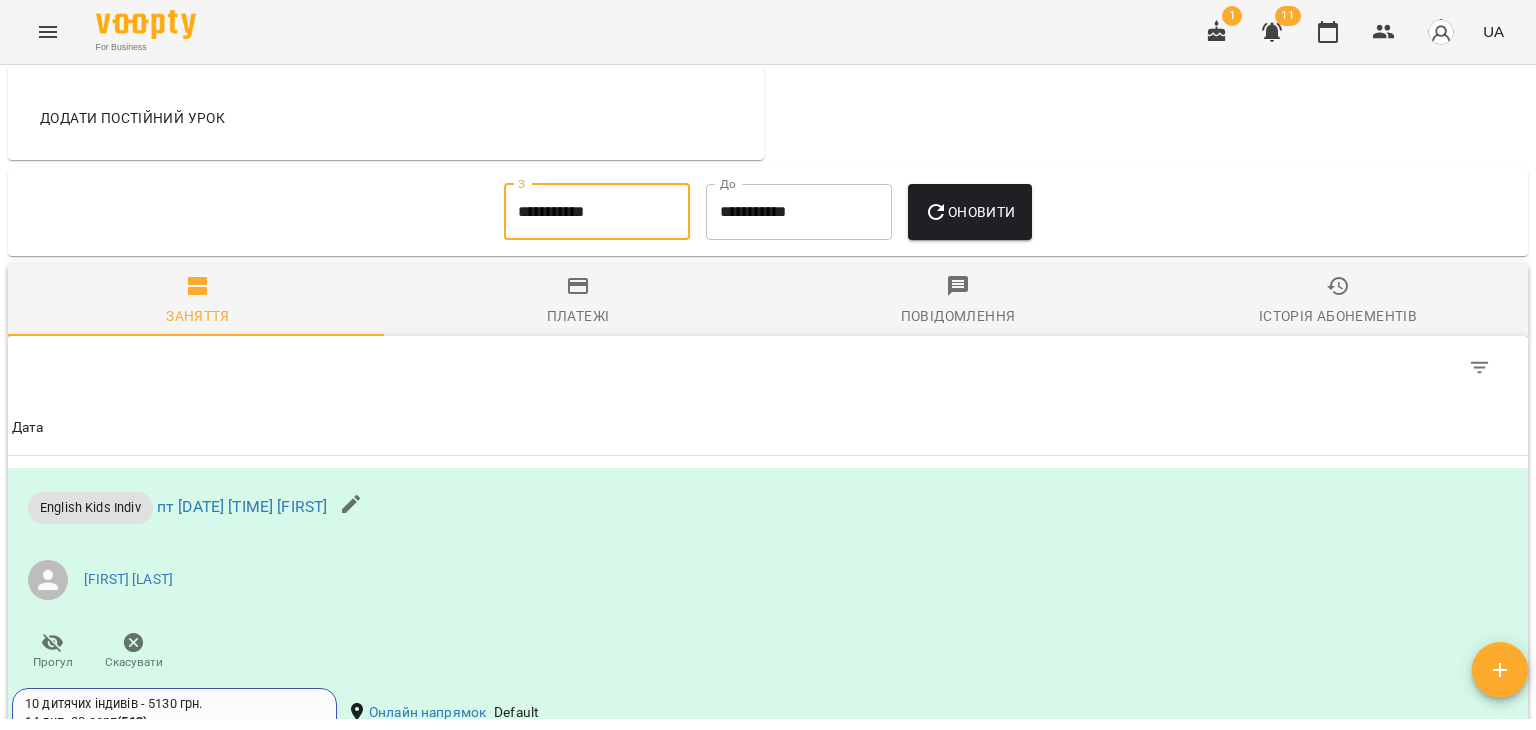 click on "Оновити" at bounding box center [969, 212] 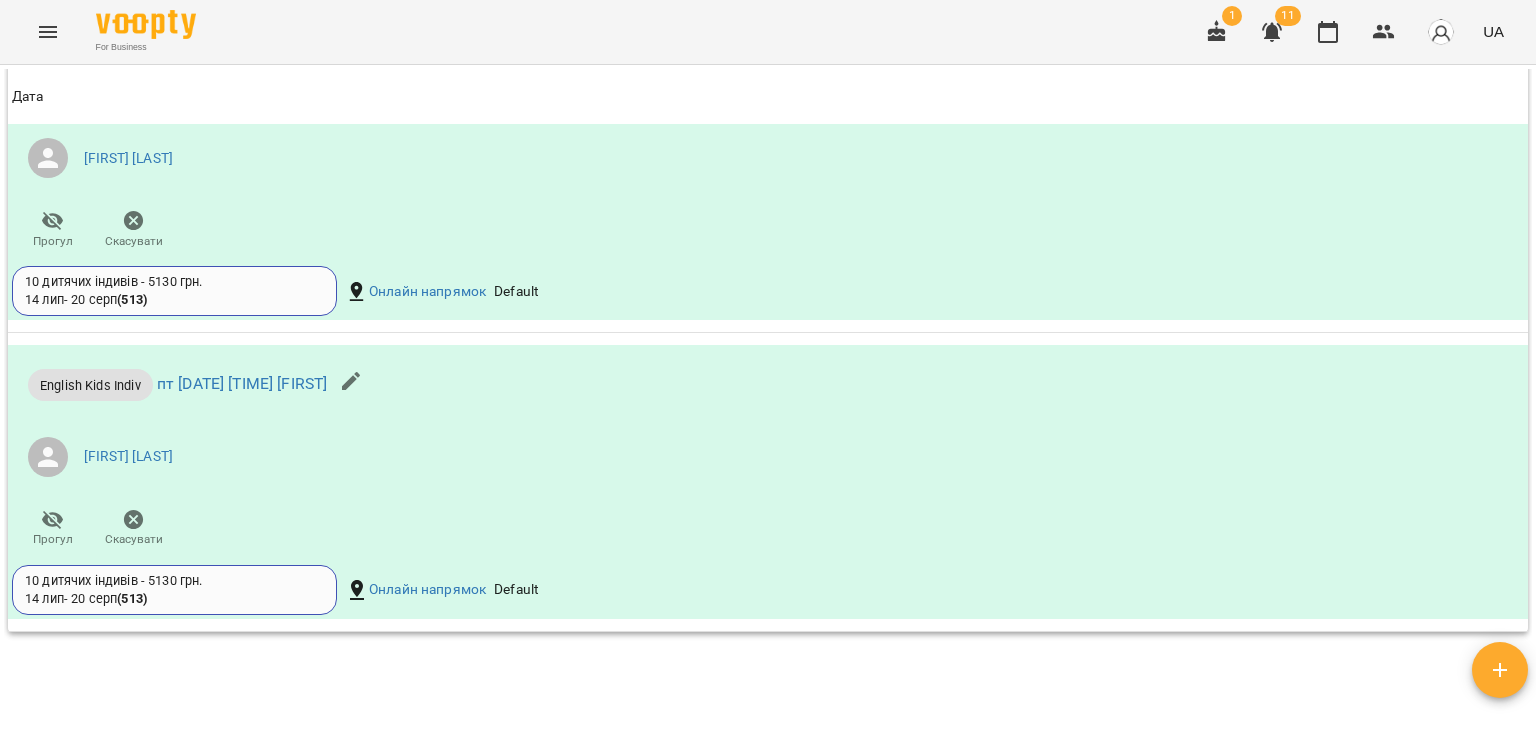 scroll, scrollTop: 2200, scrollLeft: 0, axis: vertical 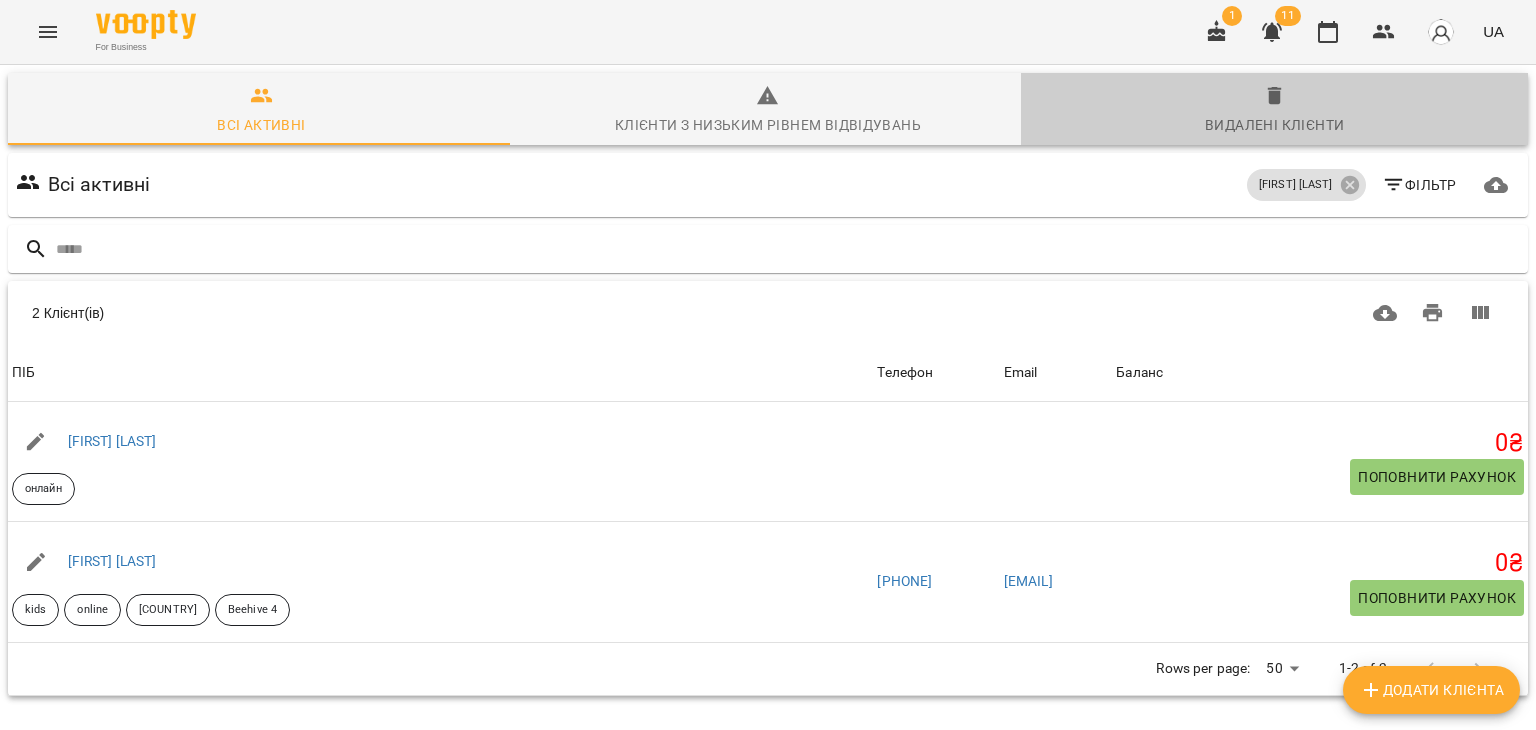 click 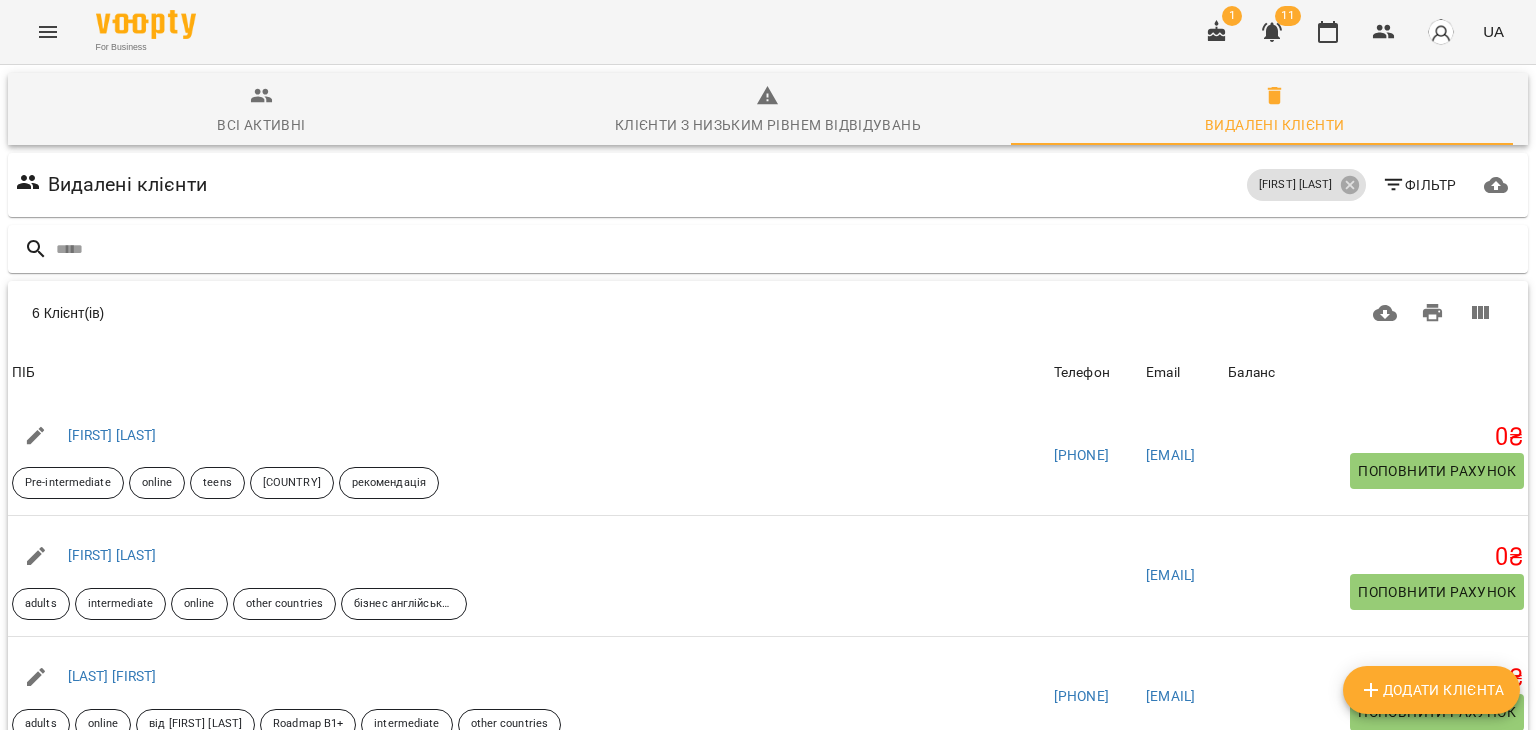scroll, scrollTop: 279, scrollLeft: 0, axis: vertical 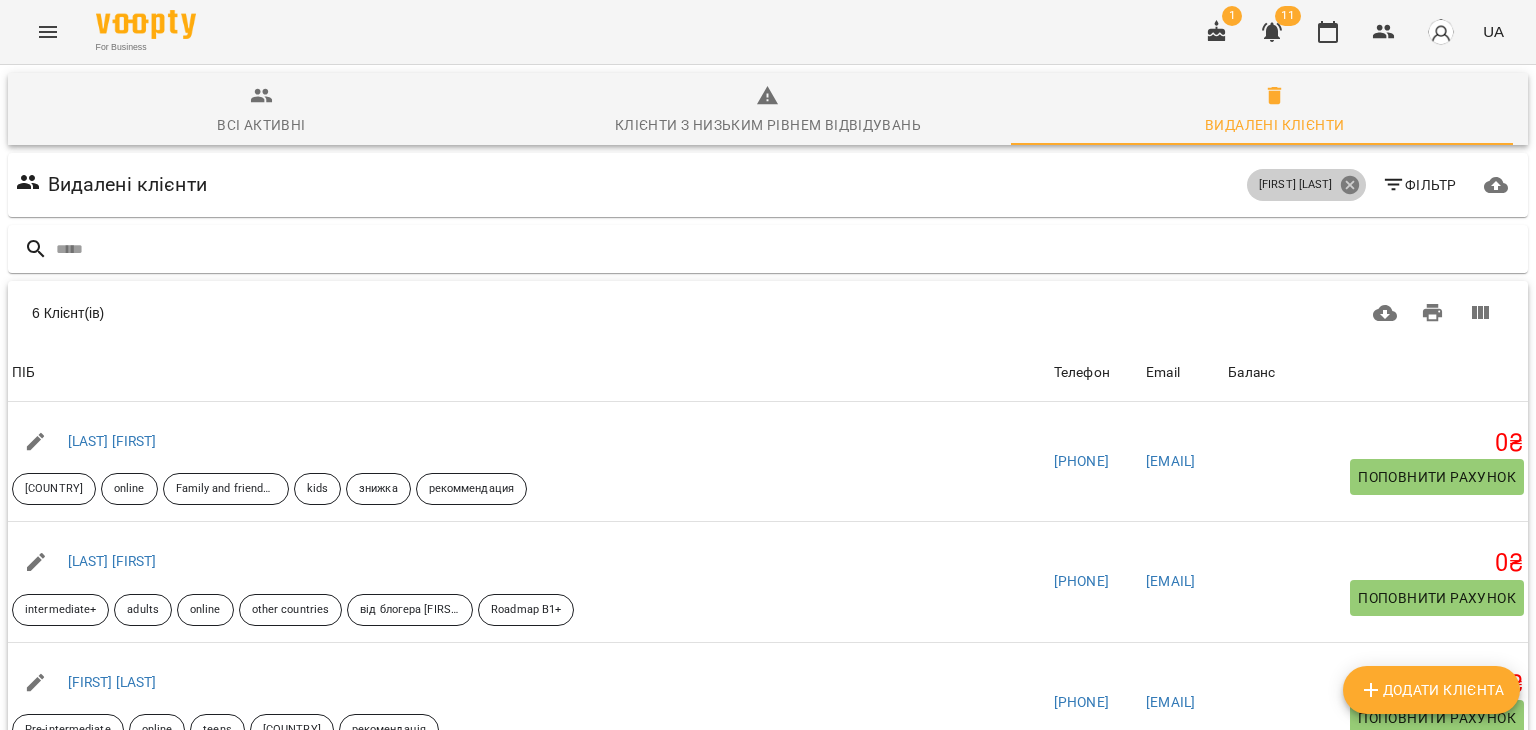 click 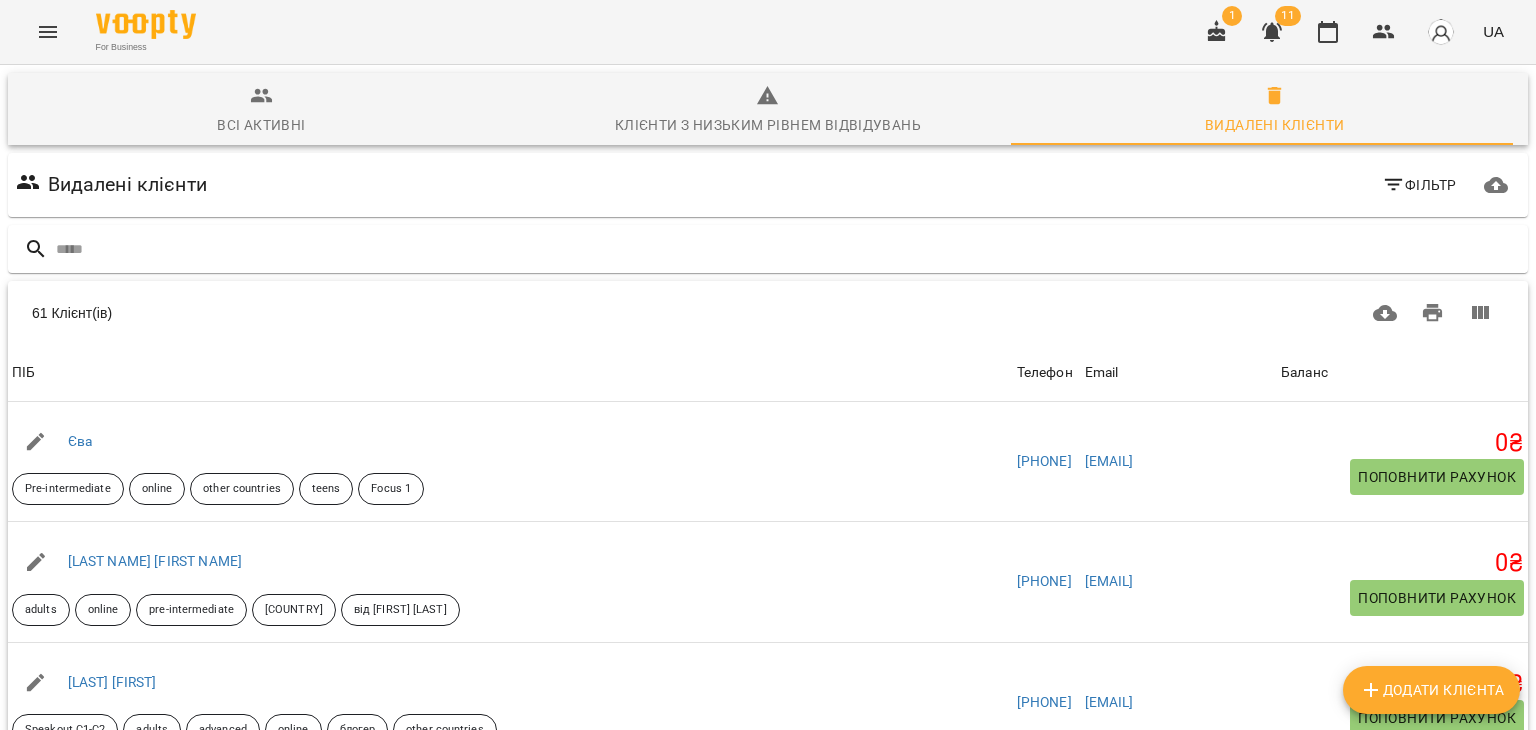click on "Фільтр" at bounding box center (1419, 185) 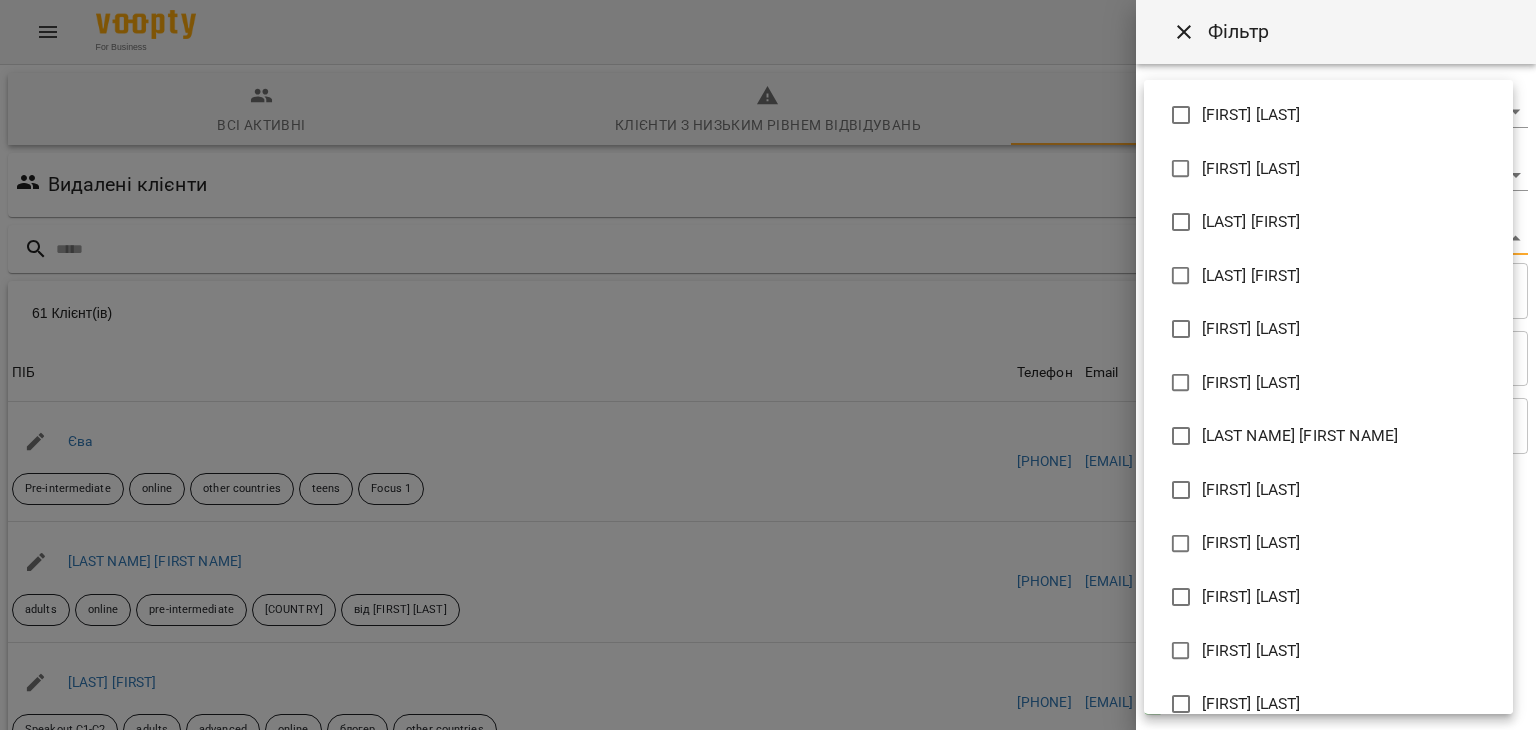 click on "For Business 1 11 UA Всі активні Клієнти з низьким рівнем відвідувань Видалені клієнти   Видалені клієнти   Фільтр 61   Клієнт(ів) 61   Клієнт(ів) ПІБ Телефон Email Баланс ПІБ [FIRST] [LAST]  online other countries teens Focus 1 Телефон [PHONE] Email [EMAIL] Баланс 0 ₴ Поповнити рахунок ПІБ [LAST] [FIRST] adults  online pre-intermediate ukraine  від [LAST] Телефон [PHONE] Email [EMAIL] Баланс 0 ₴ Поповнити рахунок ПІБ [LAST] [FIRST]  Speakout C1-C2 adults advanced online блогер other countries Телефон [PHONE] Email [EMAIL] Баланс 0 ₴ Поповнити рахунок ПІБ [FIRST] [LAST] adults intermediate 0 0" at bounding box center (768, 522) 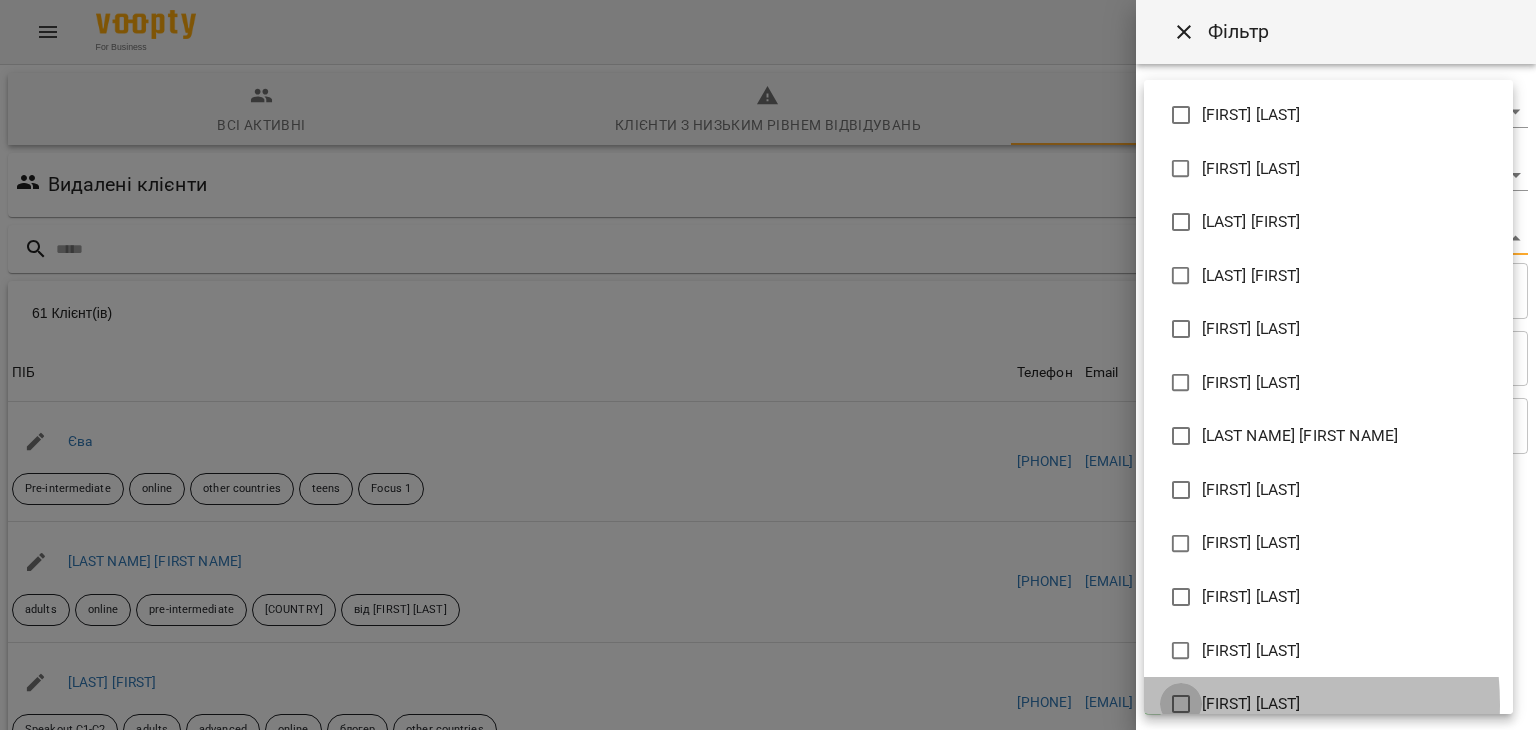 type on "**********" 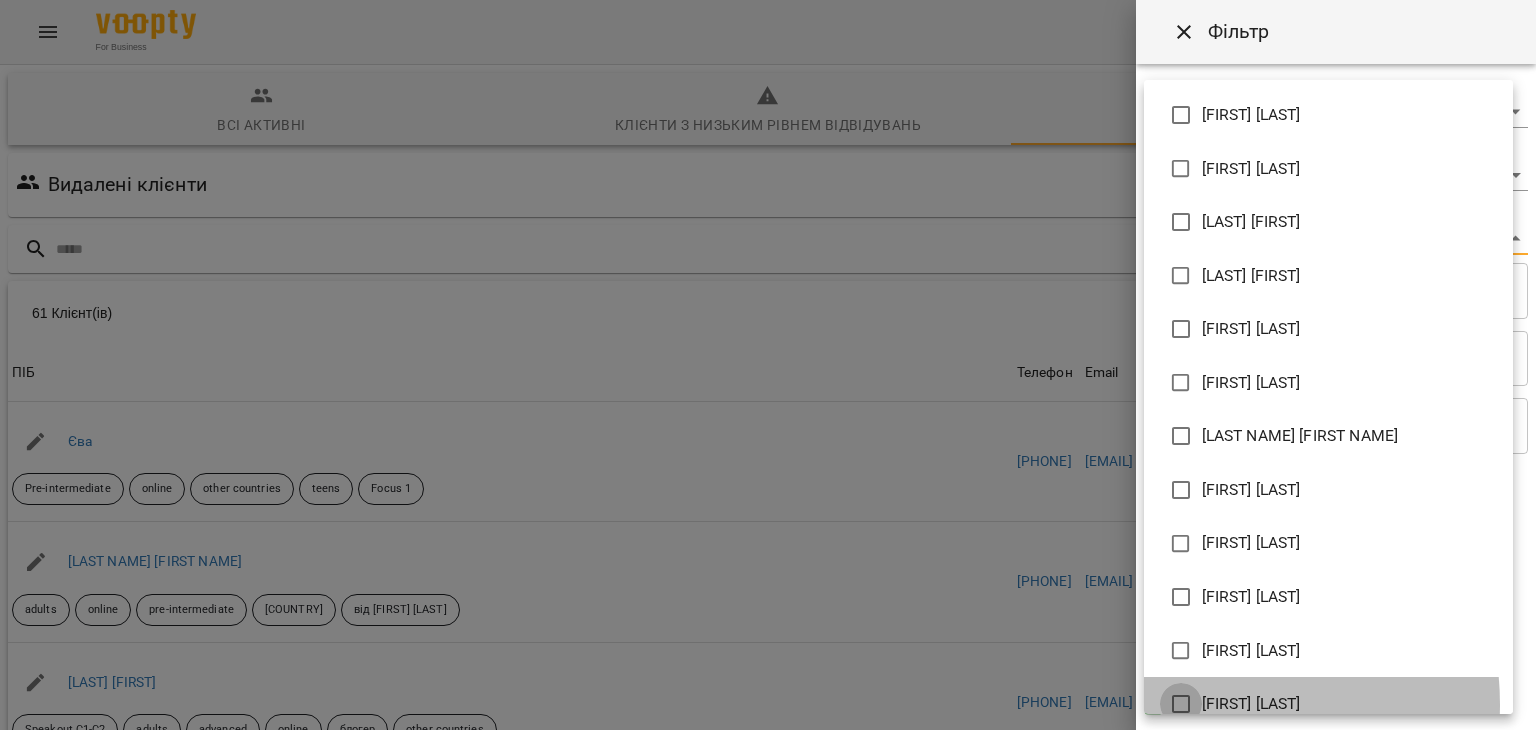 scroll, scrollTop: 16, scrollLeft: 0, axis: vertical 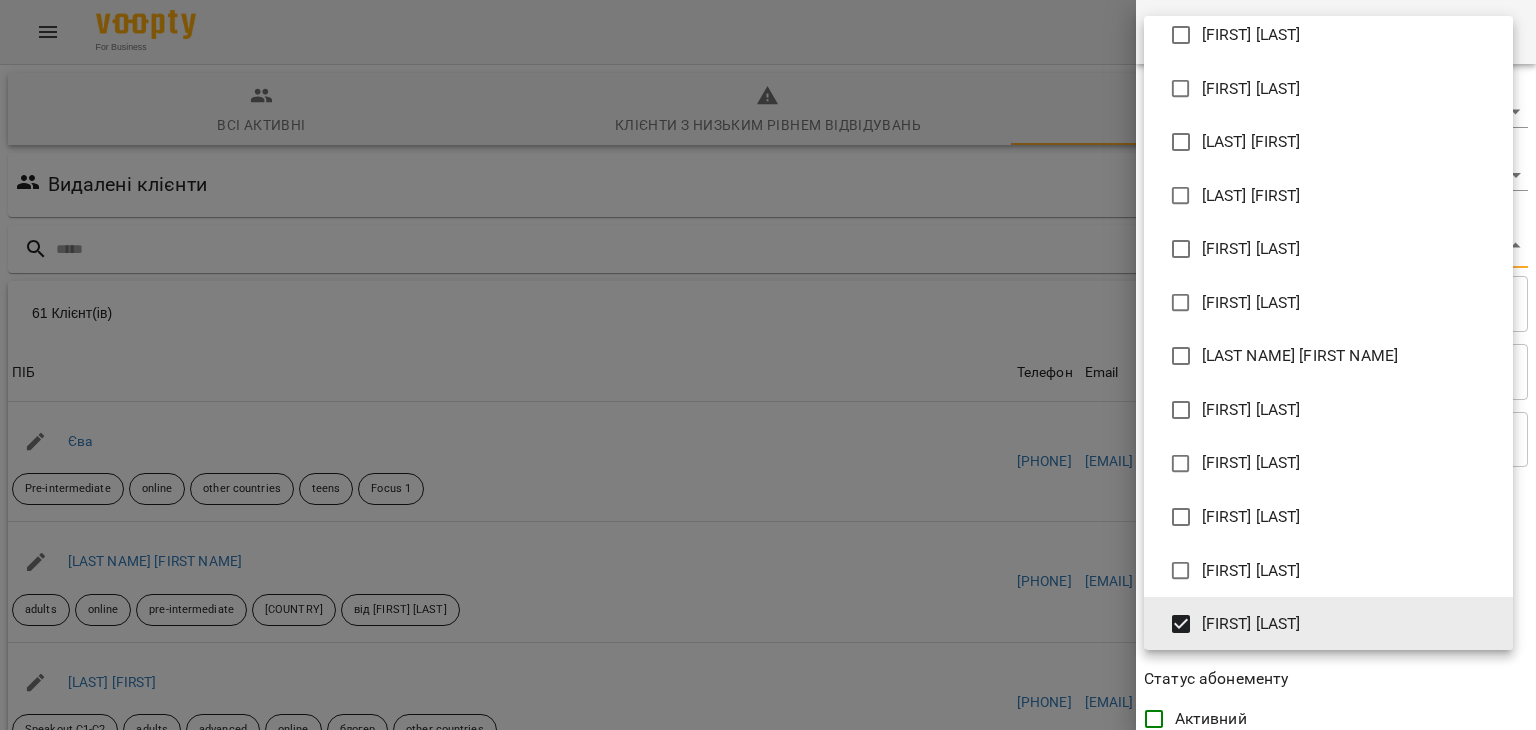 click at bounding box center (768, 365) 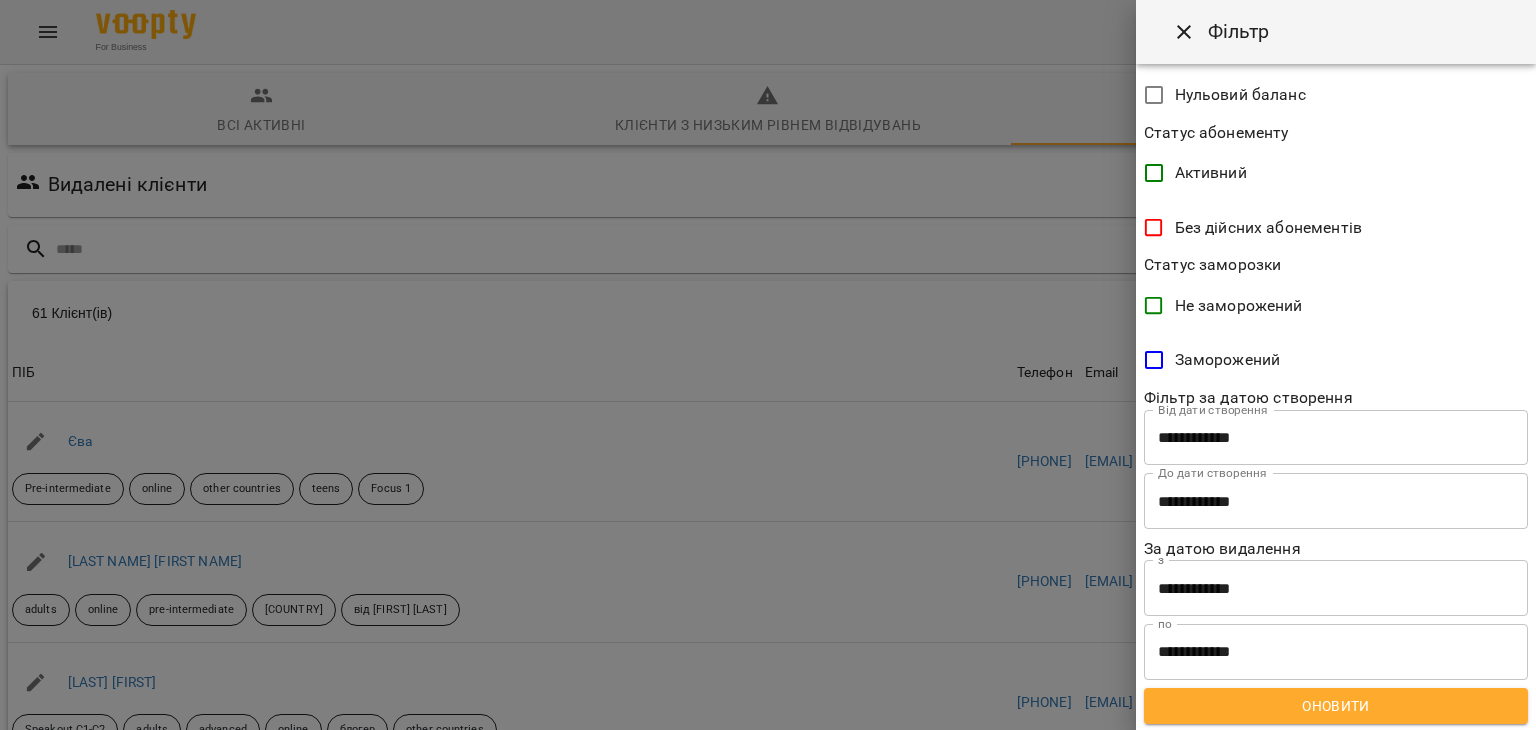 scroll, scrollTop: 548, scrollLeft: 0, axis: vertical 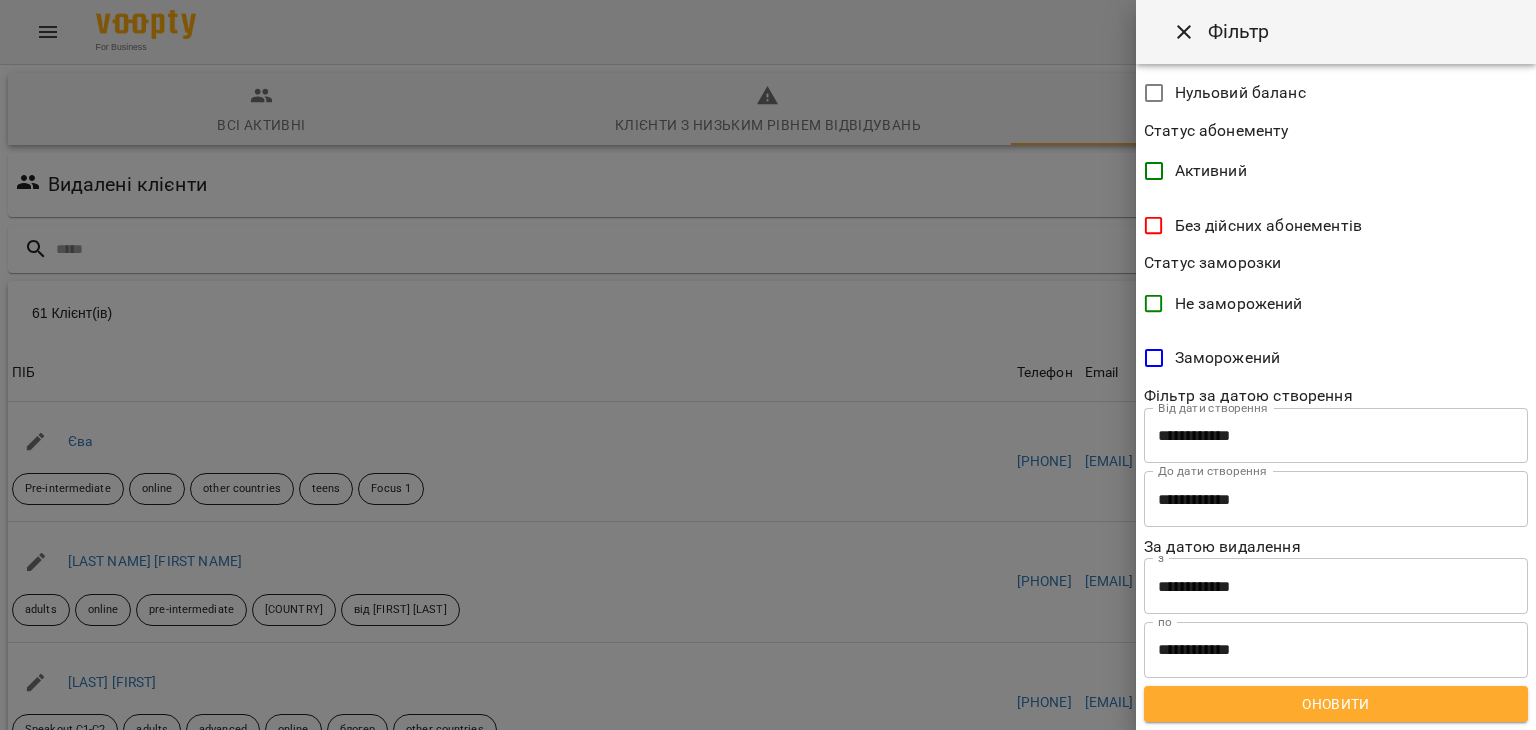 click on "Оновити" at bounding box center [1336, 704] 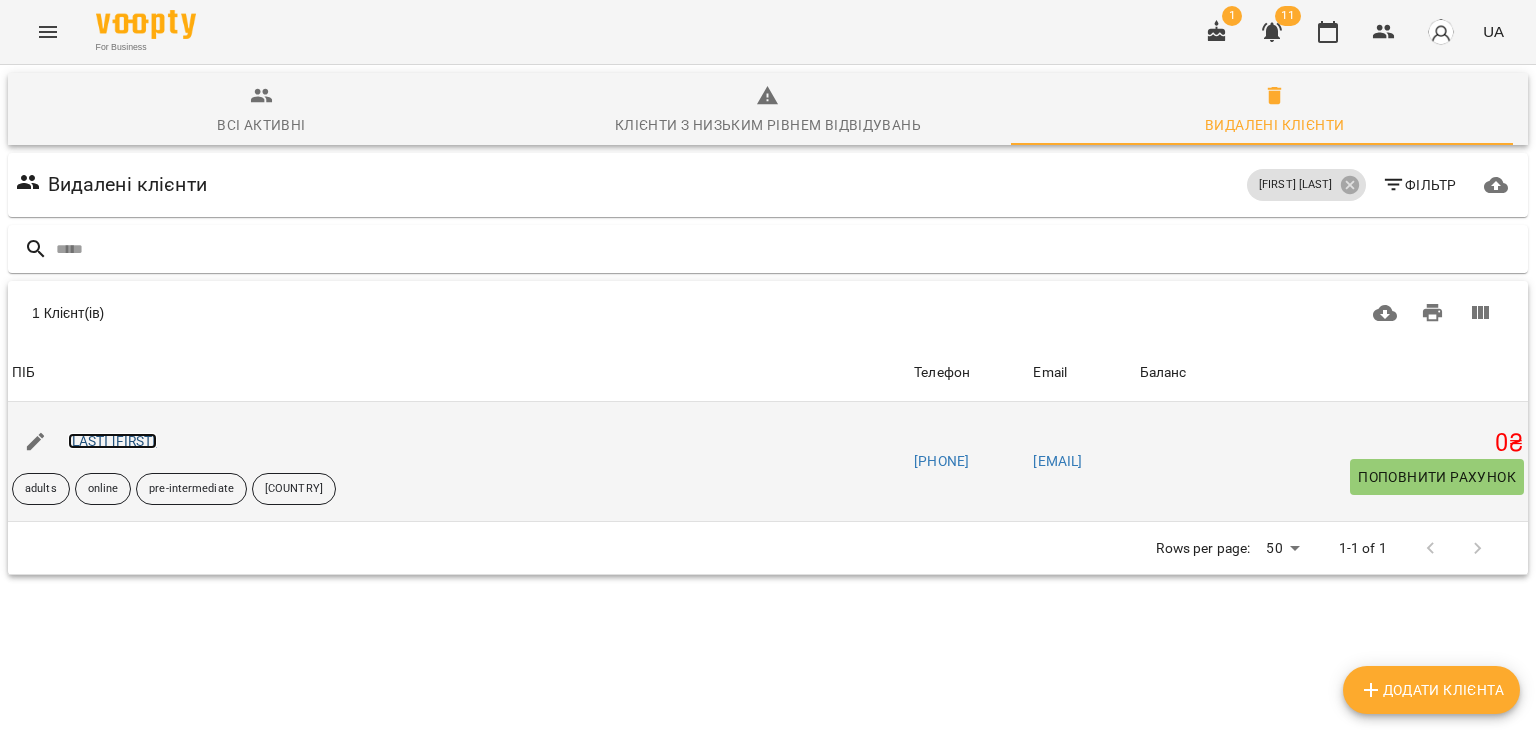 click on "[LAST] [FIRST]" at bounding box center (112, 441) 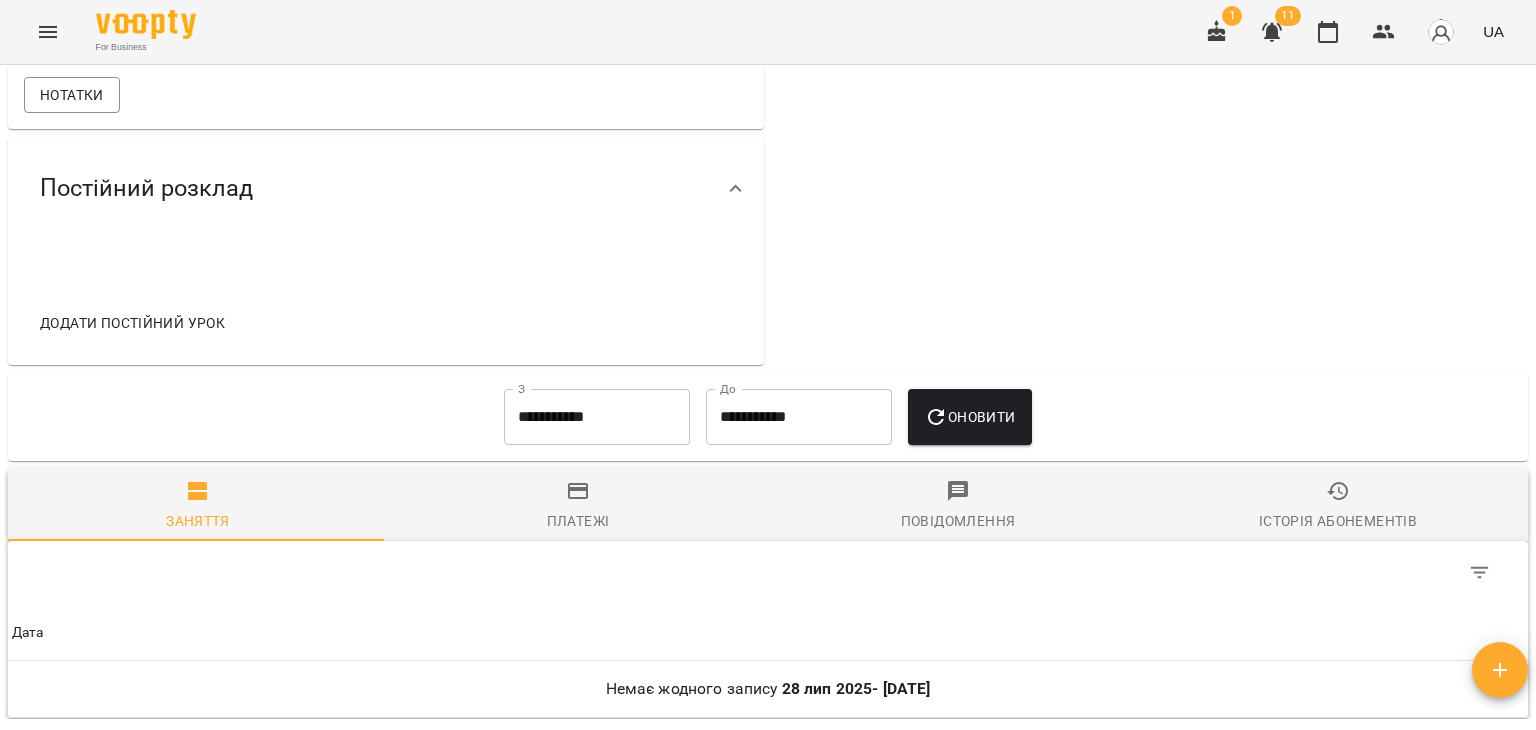 scroll, scrollTop: 1000, scrollLeft: 0, axis: vertical 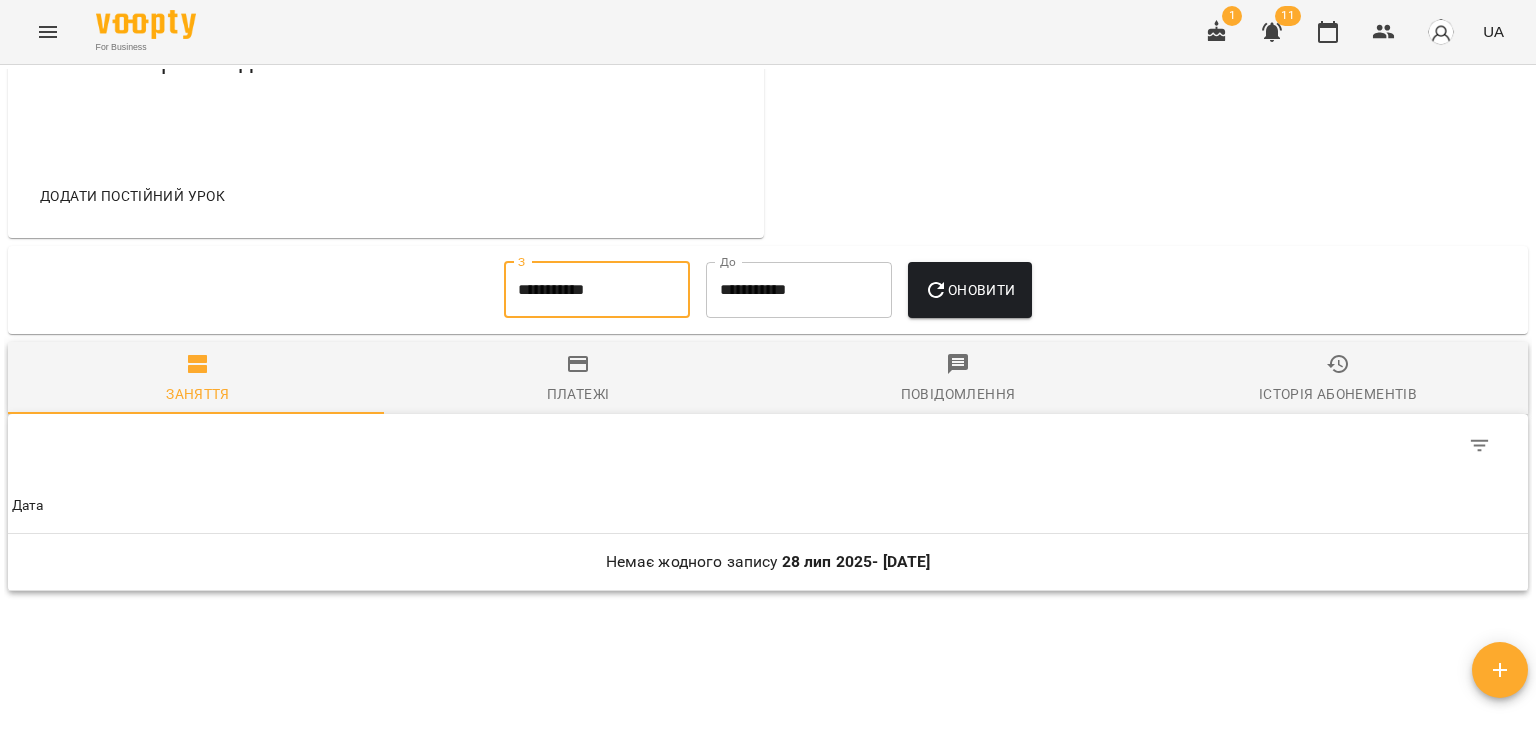 click on "**********" at bounding box center (597, 290) 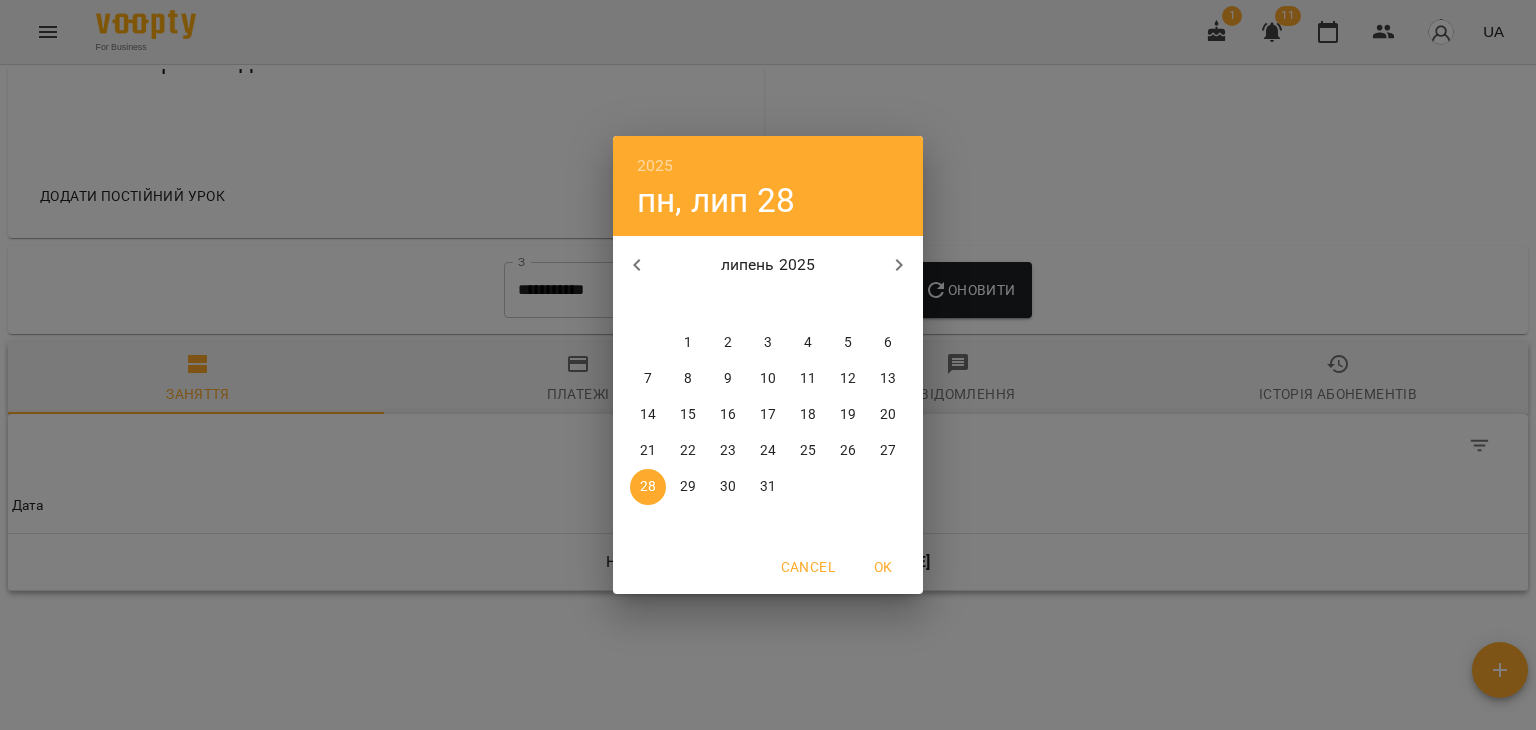 click on "1" at bounding box center (688, 343) 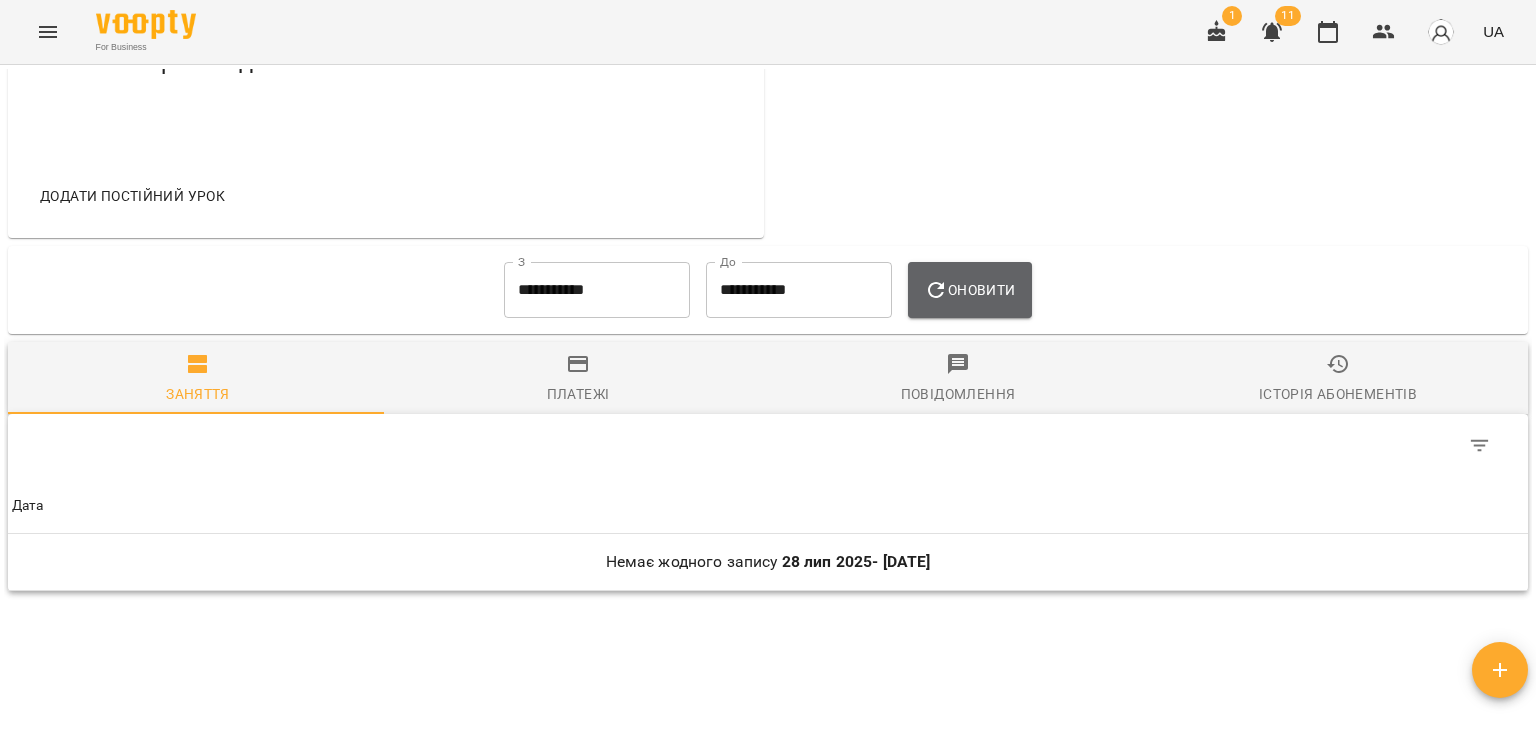 click on "Оновити" at bounding box center [969, 290] 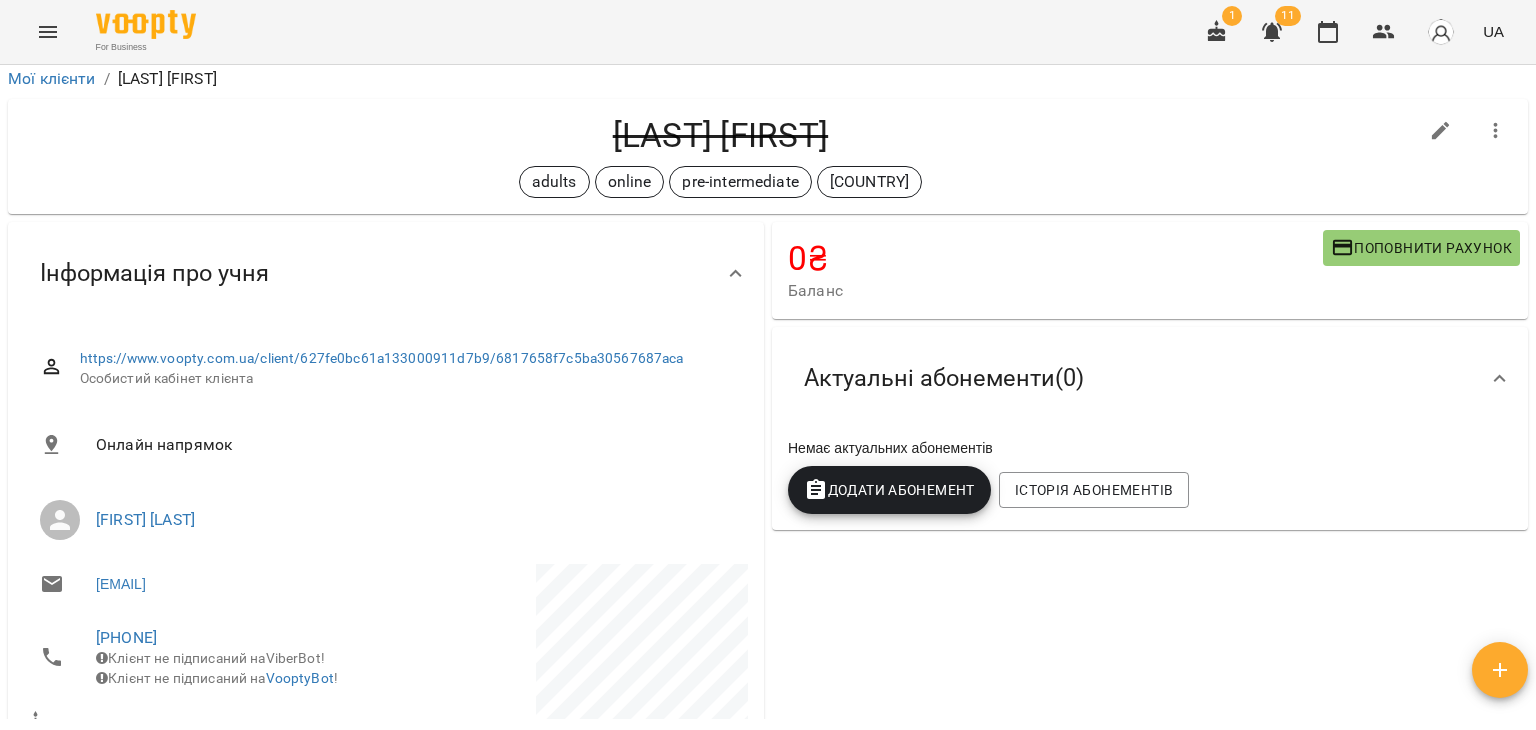 scroll, scrollTop: 0, scrollLeft: 0, axis: both 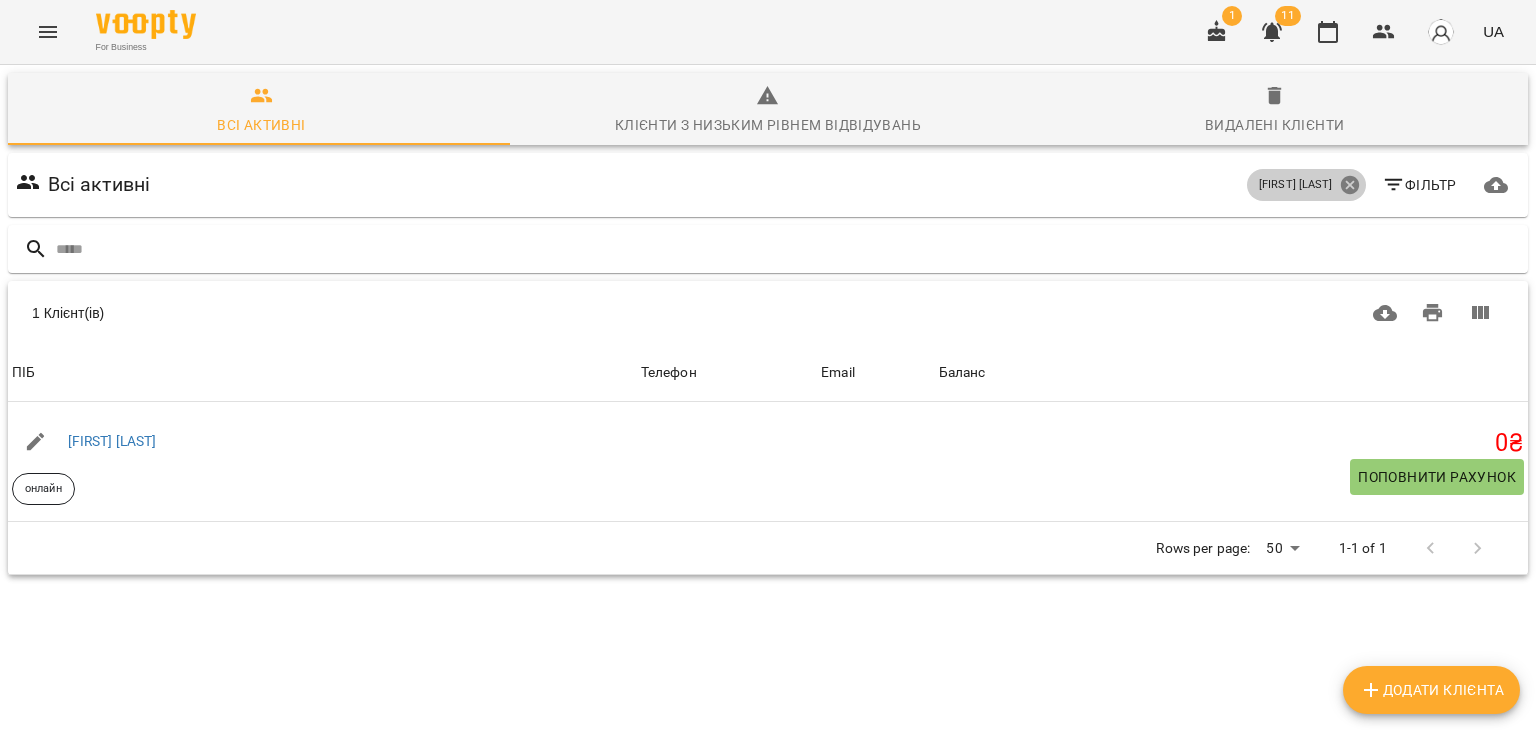 click 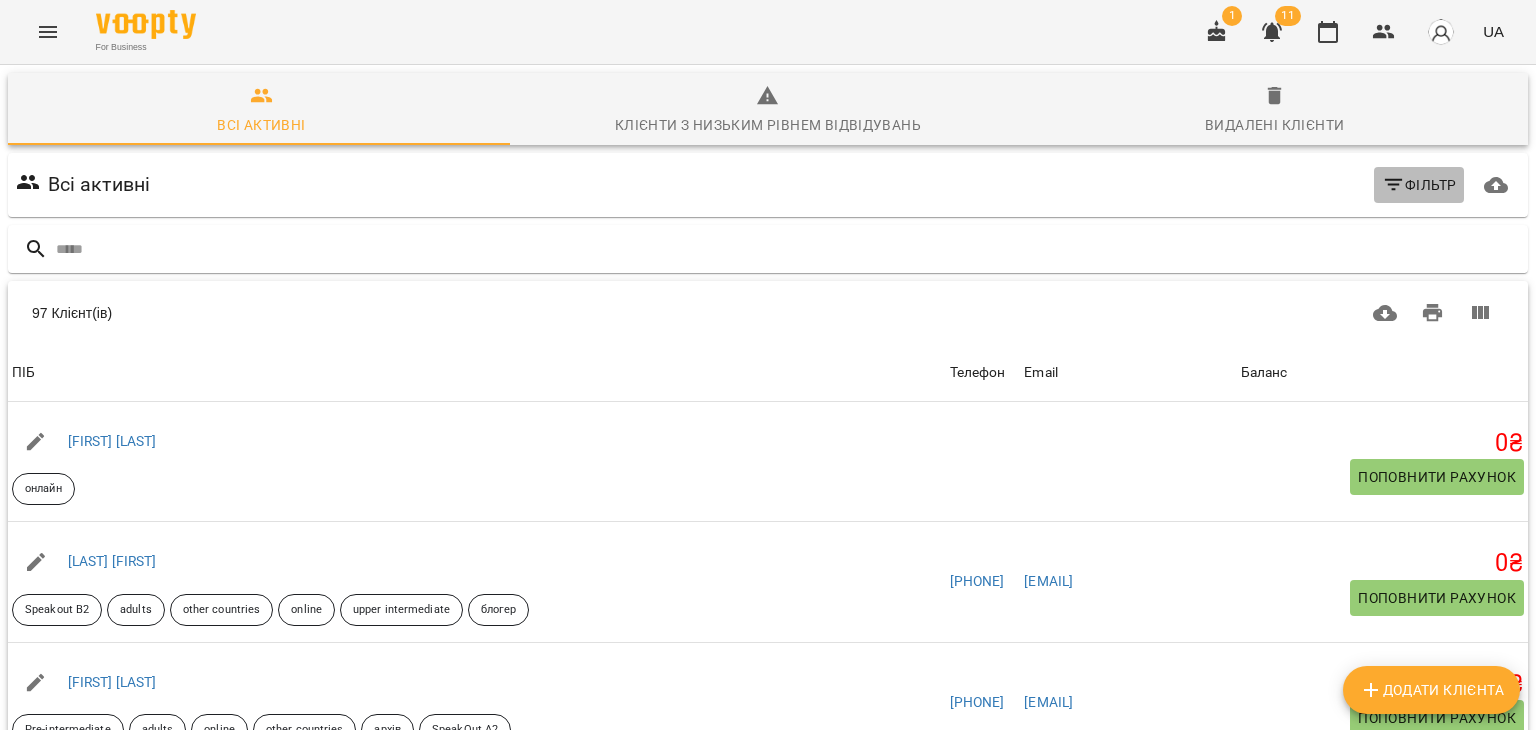 click on "Фільтр" at bounding box center [1419, 185] 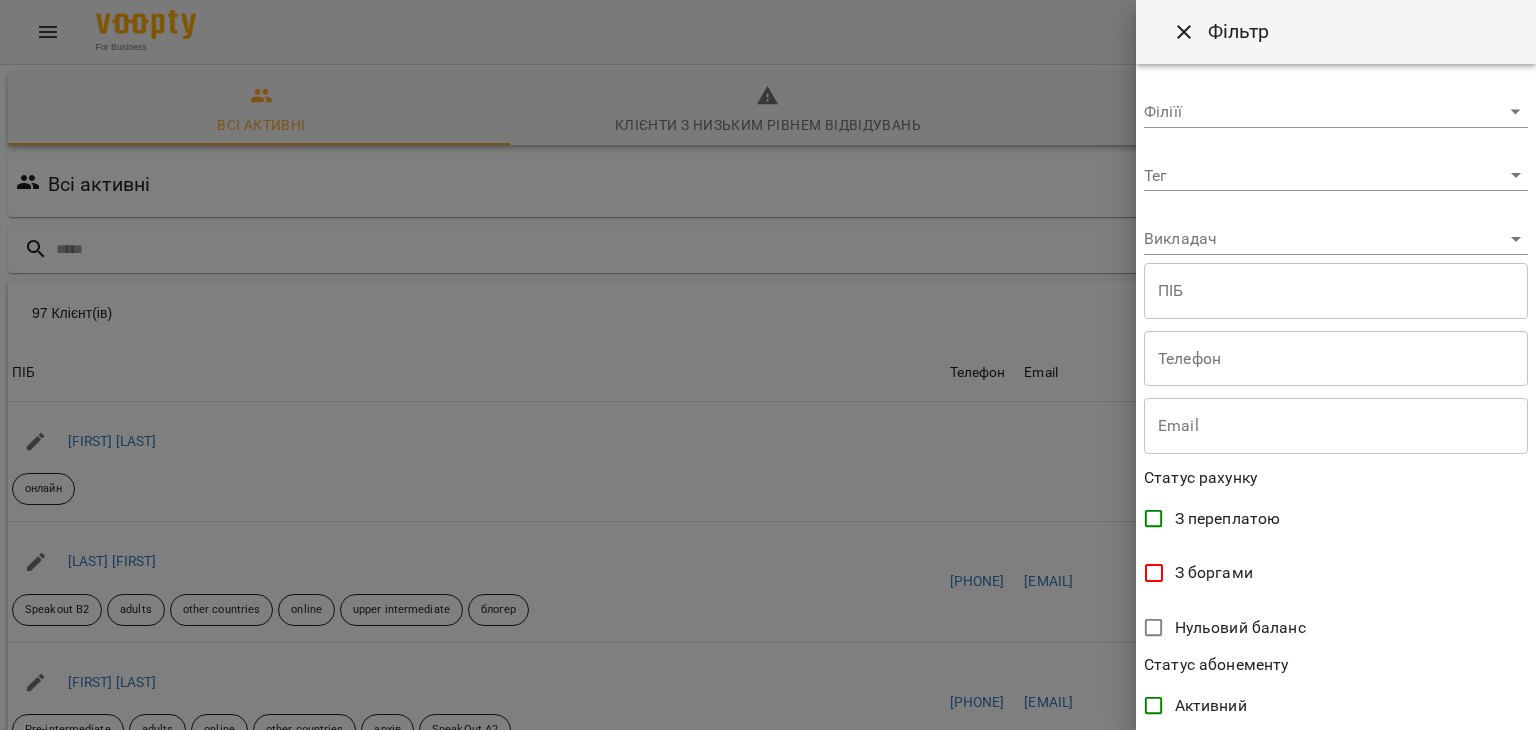 click on "For Business 1 11 UA Всі активні Клієнти з низьким рівнем відвідувань Видалені клієнти   Всі активні Фільтр 97   Клієнт(ів) 97   Клієнт(ів) ПІБ Телефон Email Баланс ПІБ [FIRST] [LAST] онлайн Телефон Email Баланс 0 ₴ Поповнити рахунок ПІБ [FIRST] [LAST] Speakout B2 adults other countries online upper intermediate блогер Телефон [PHONE] Email [EMAIL] Баланс 0 ₴ Поповнити рахунок ПІБ [FIRST] [LAST] Pre-intermediate  adults online other countries архів SpeakOut A2 Телефон [PHONE] Email [EMAIL] Баланс 0 ₴ Поповнити рахунок ПІБ [FIRST] [LAST] kids online Beehive 3 Телефон [PHONE] Email [EMAIL] Баланс 0 ₴ ПІБ" at bounding box center (768, 522) 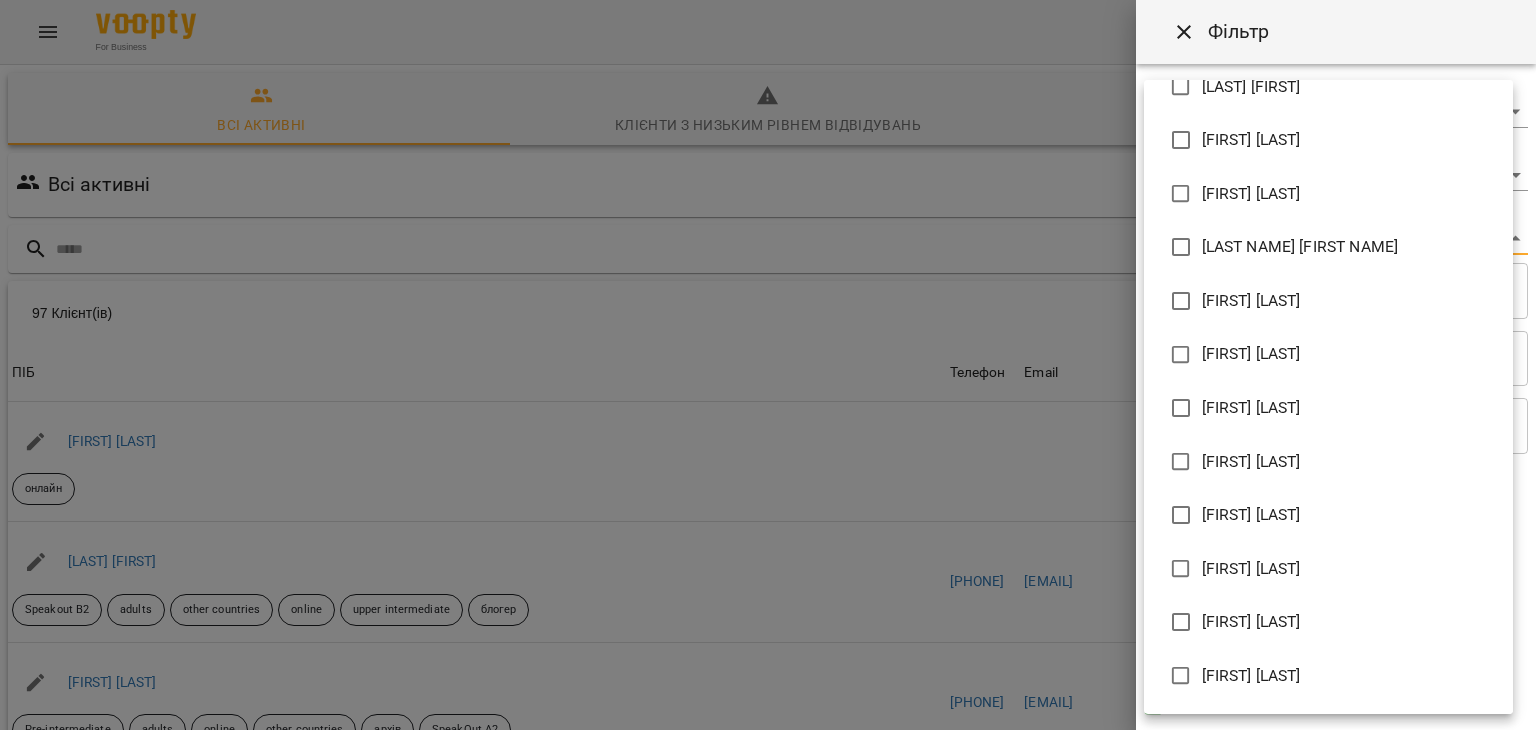 scroll, scrollTop: 200, scrollLeft: 0, axis: vertical 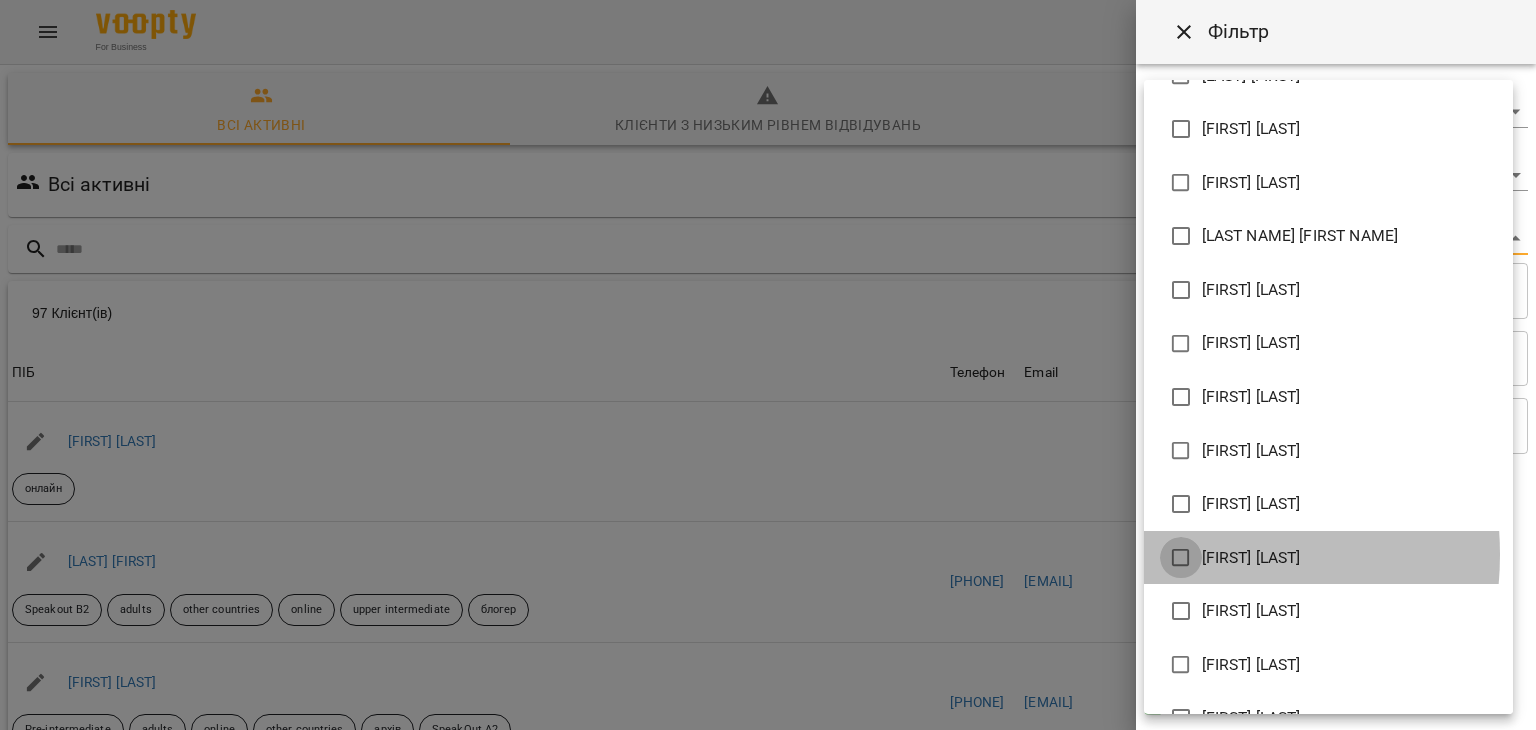 type on "**********" 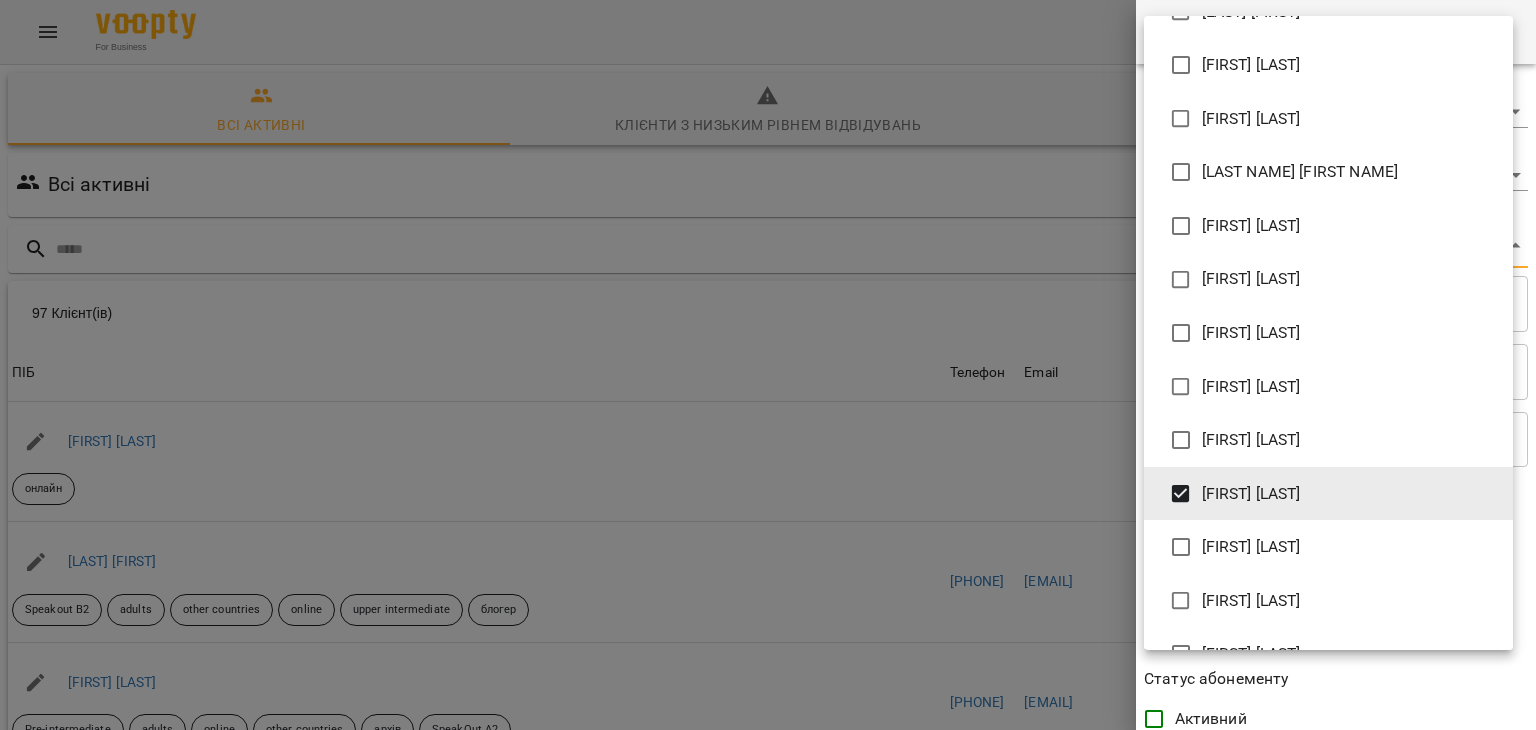 click at bounding box center (768, 365) 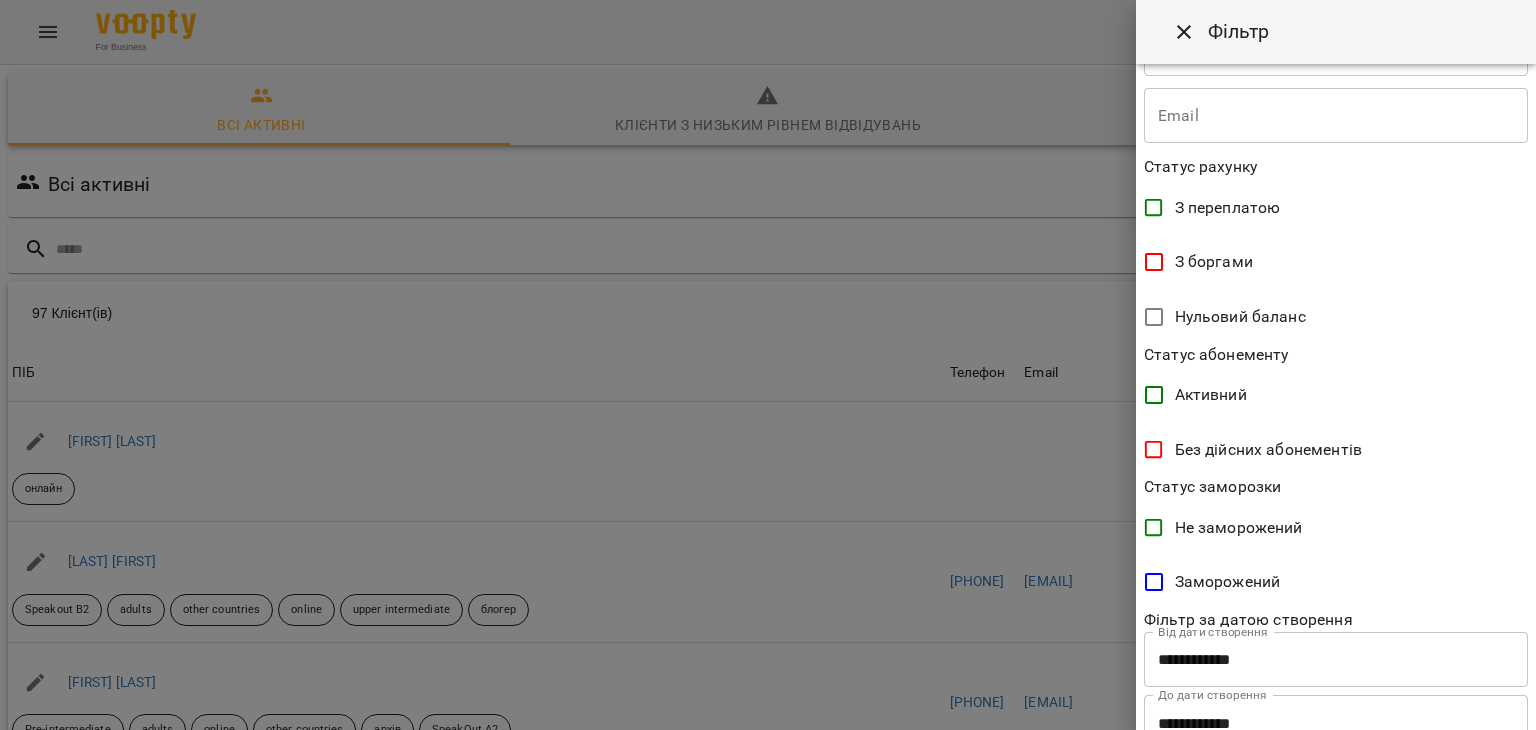scroll, scrollTop: 397, scrollLeft: 0, axis: vertical 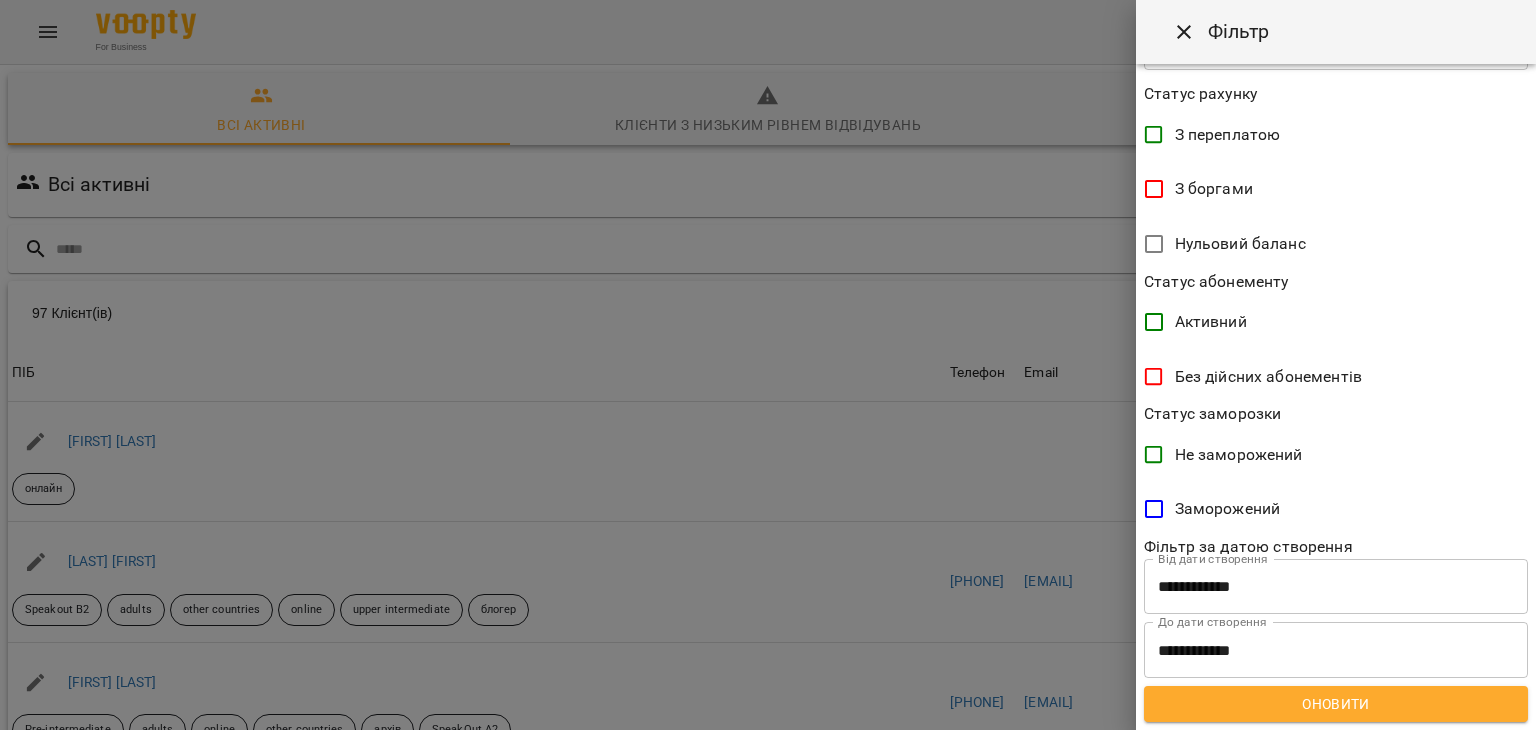 click on "Оновити" at bounding box center (1336, 704) 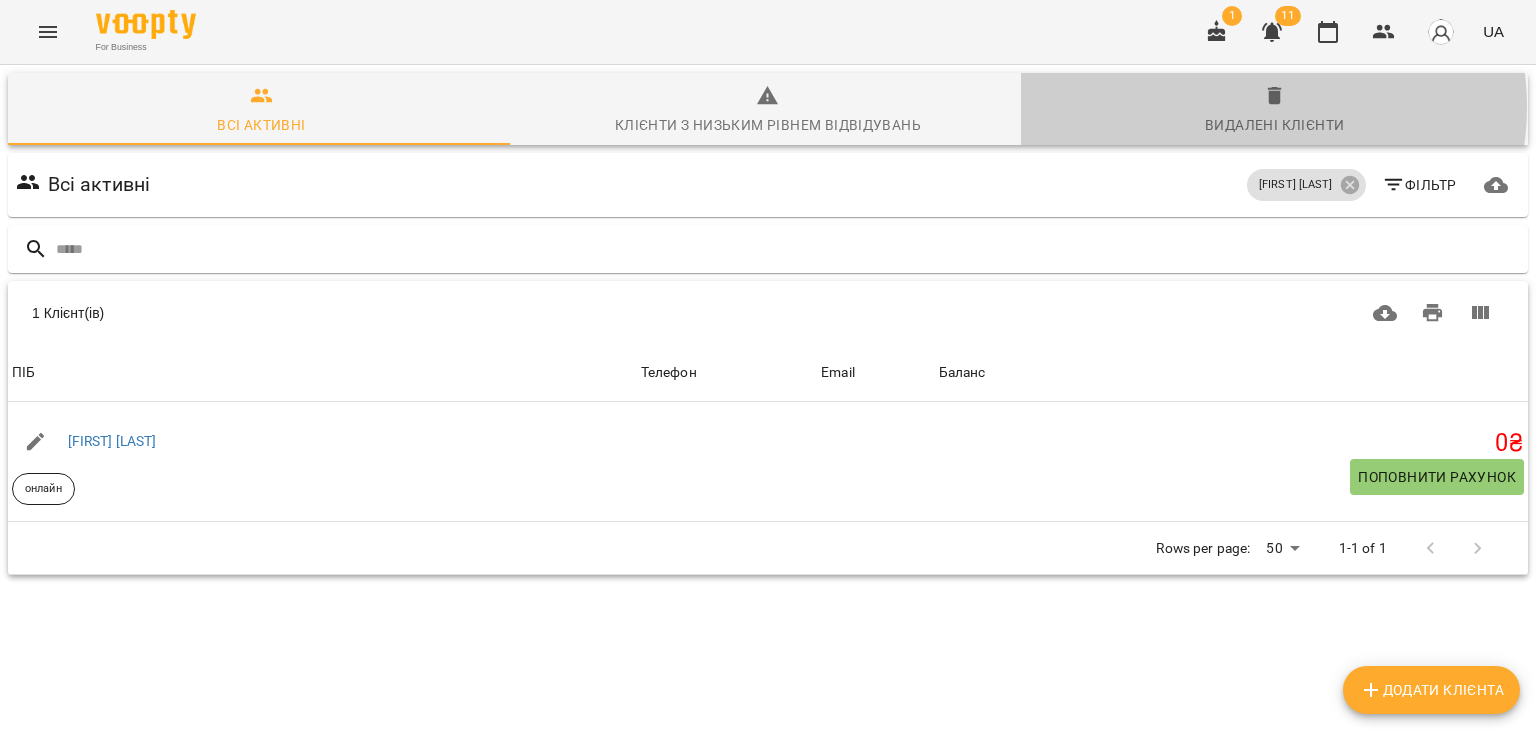 click on "Видалені клієнти" at bounding box center (1274, 111) 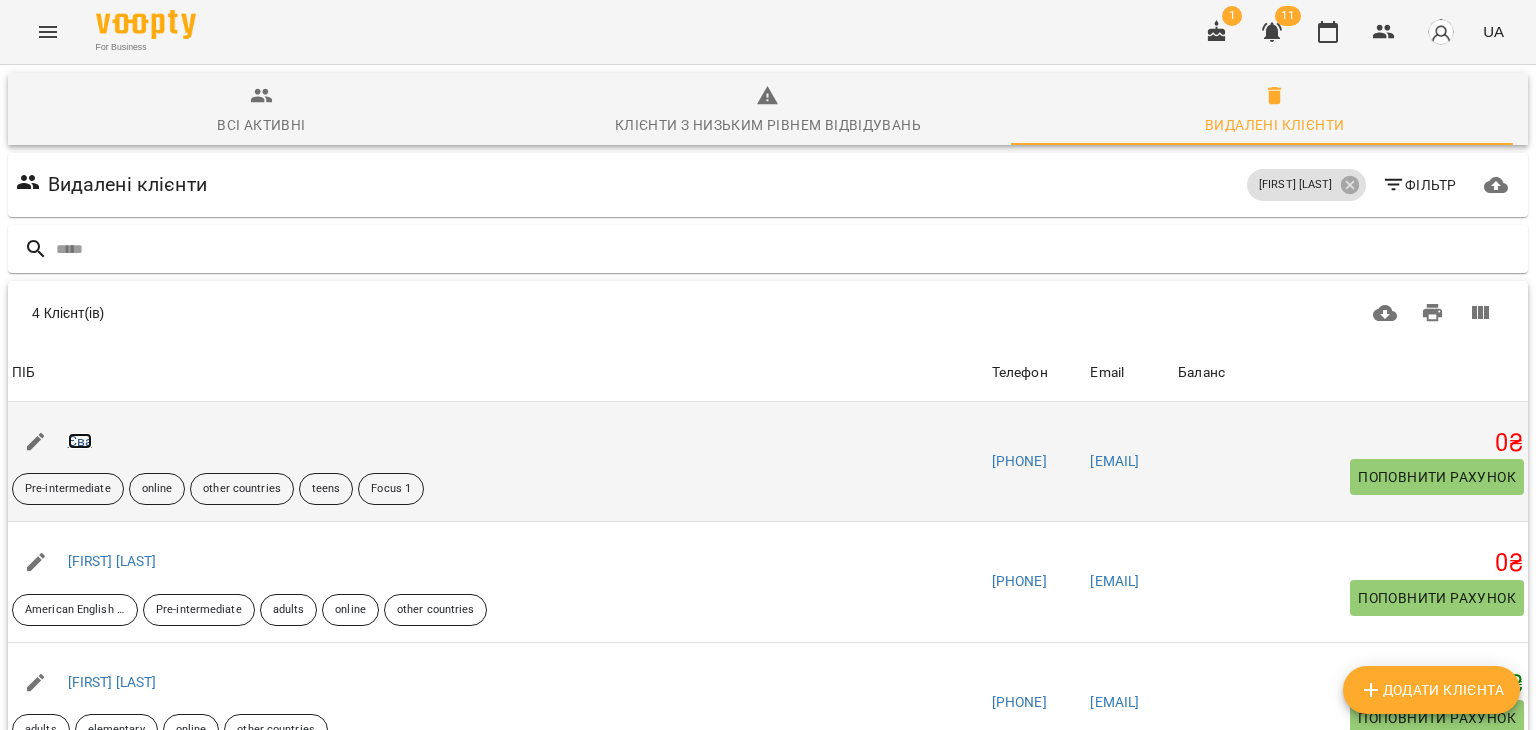 click on "Єва" at bounding box center (80, 441) 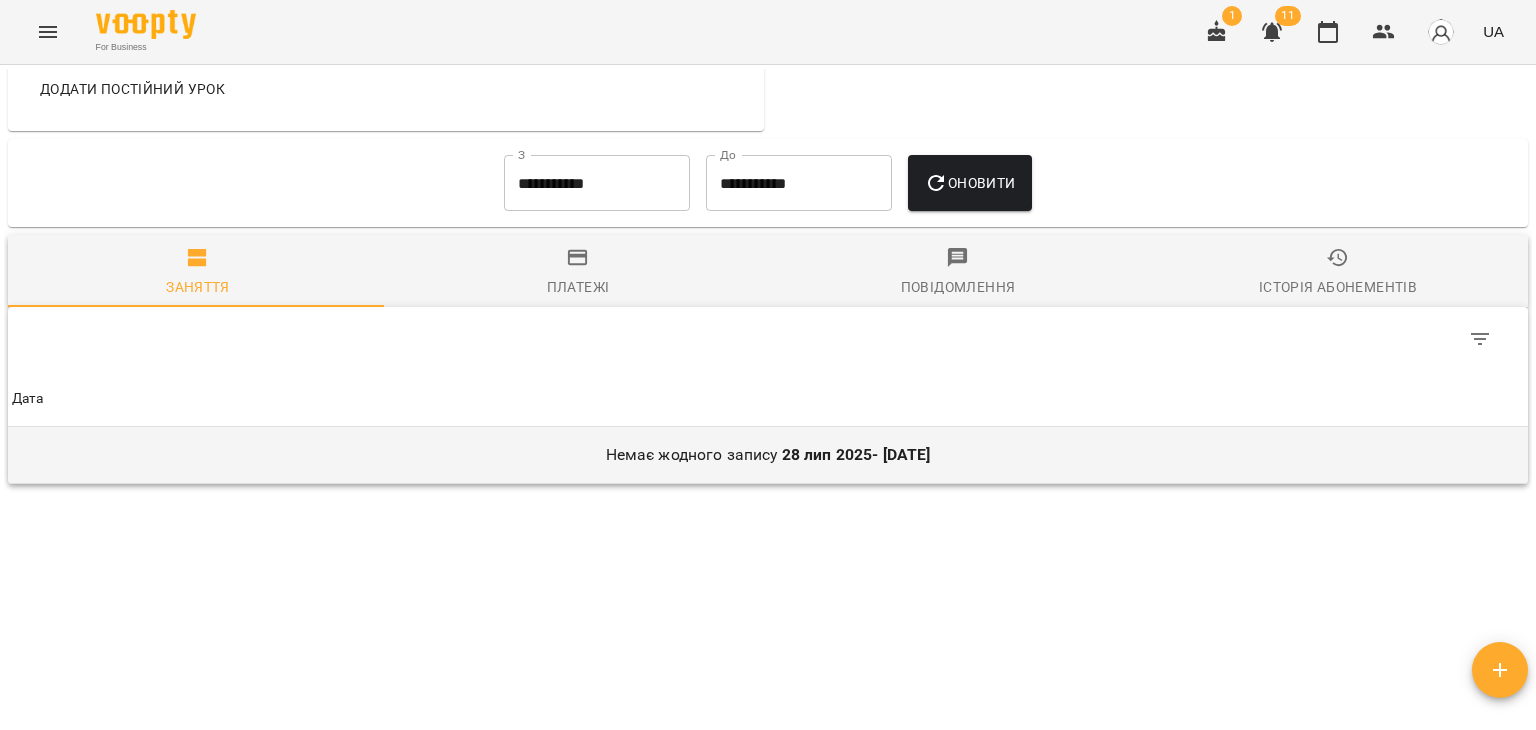 scroll, scrollTop: 1200, scrollLeft: 0, axis: vertical 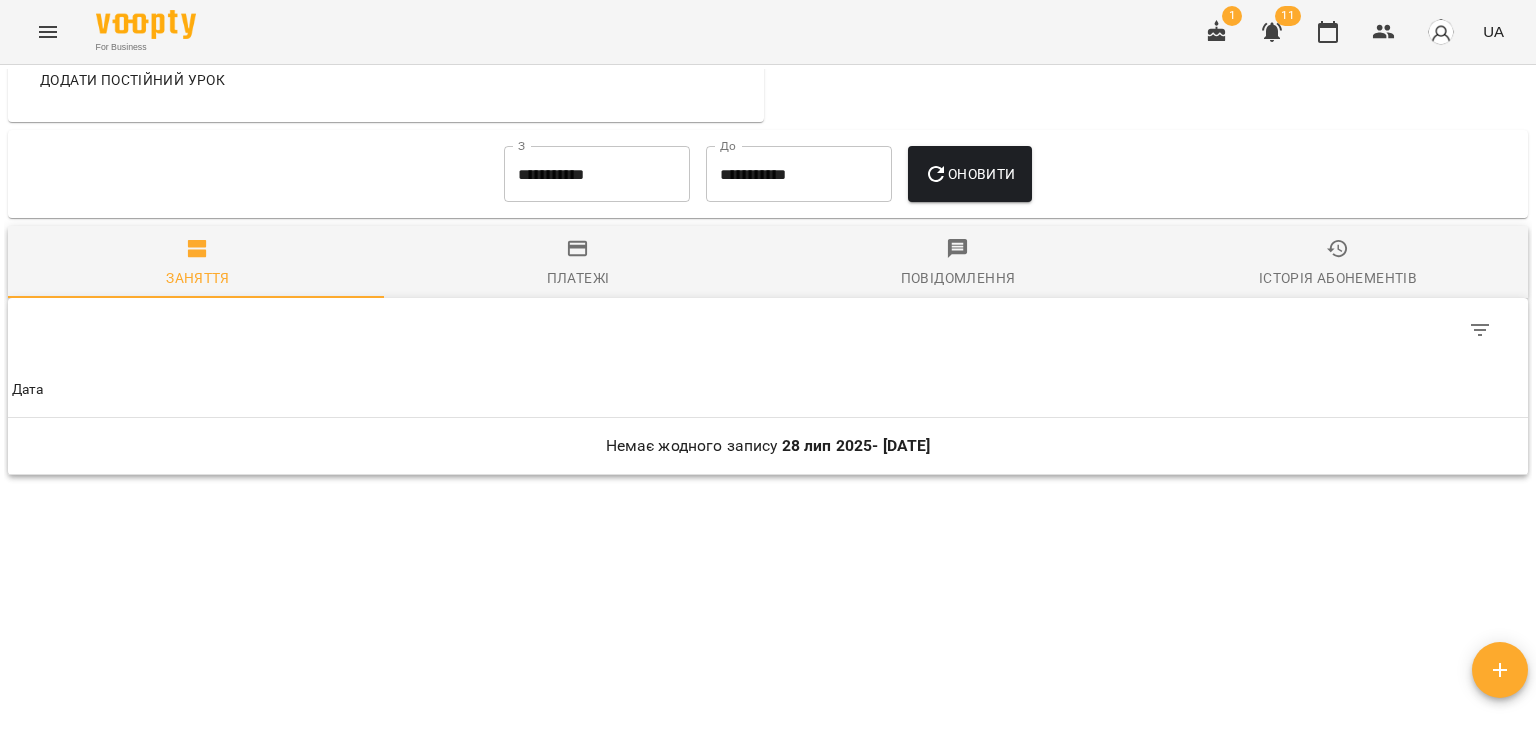 click on "**********" at bounding box center [597, 174] 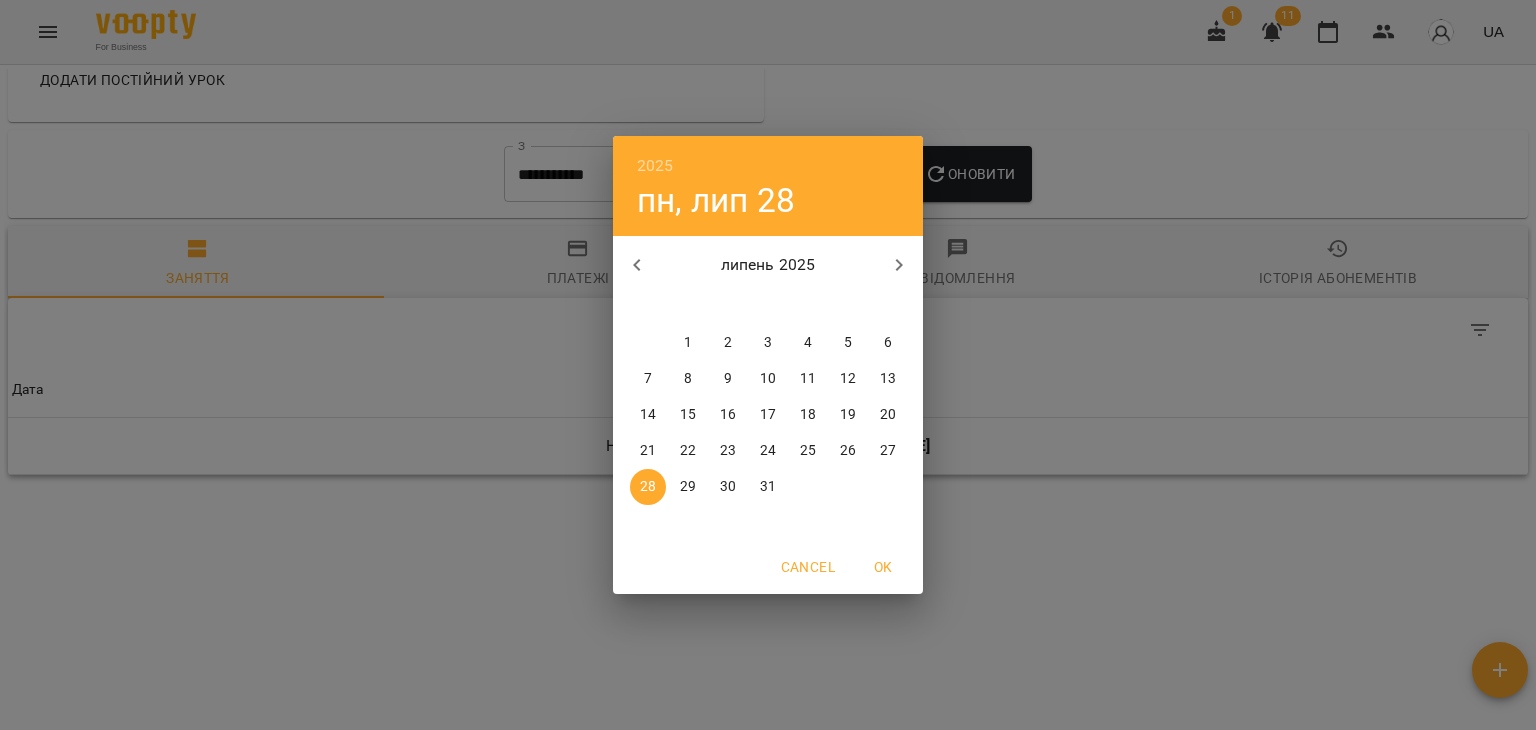 click on "1" at bounding box center [688, 343] 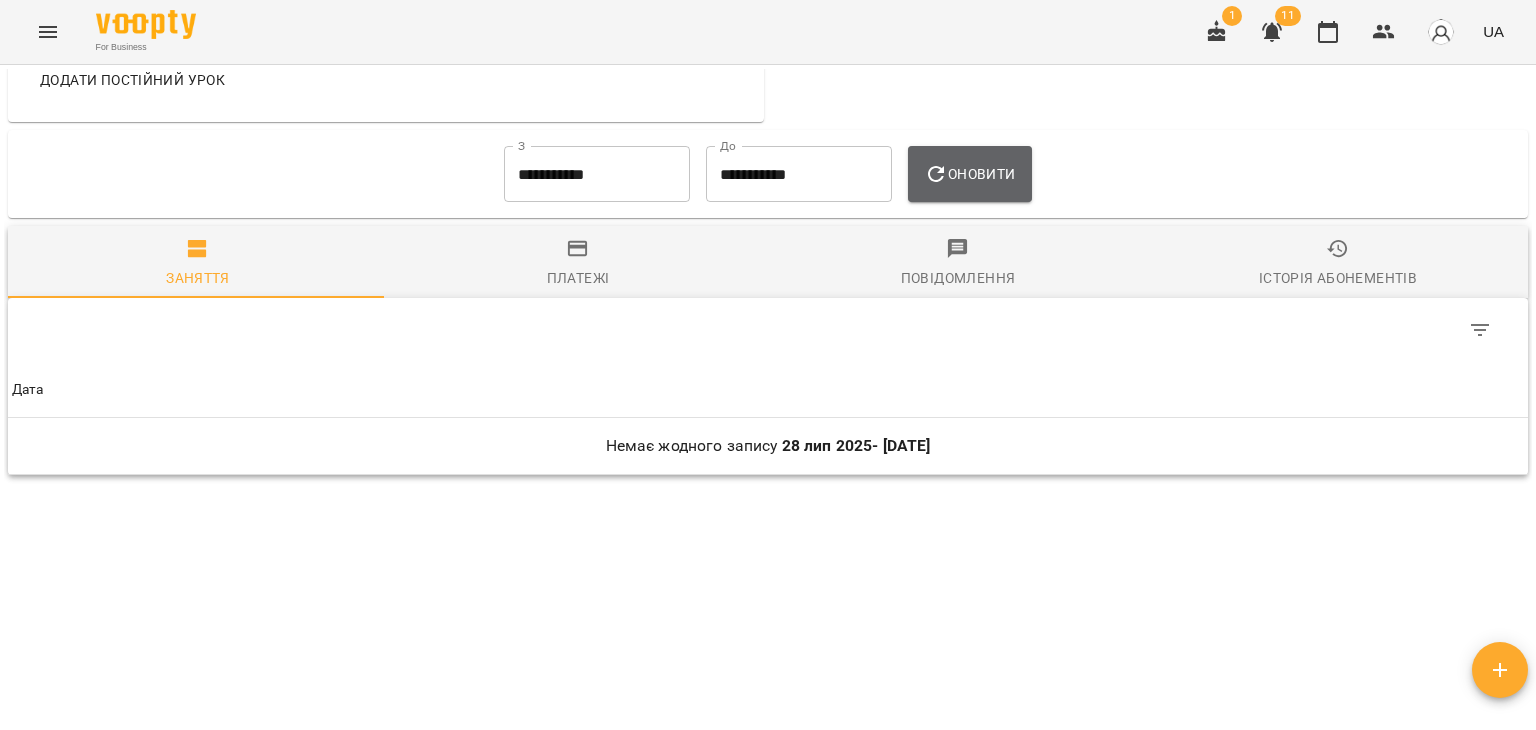 click on "Оновити" at bounding box center [969, 174] 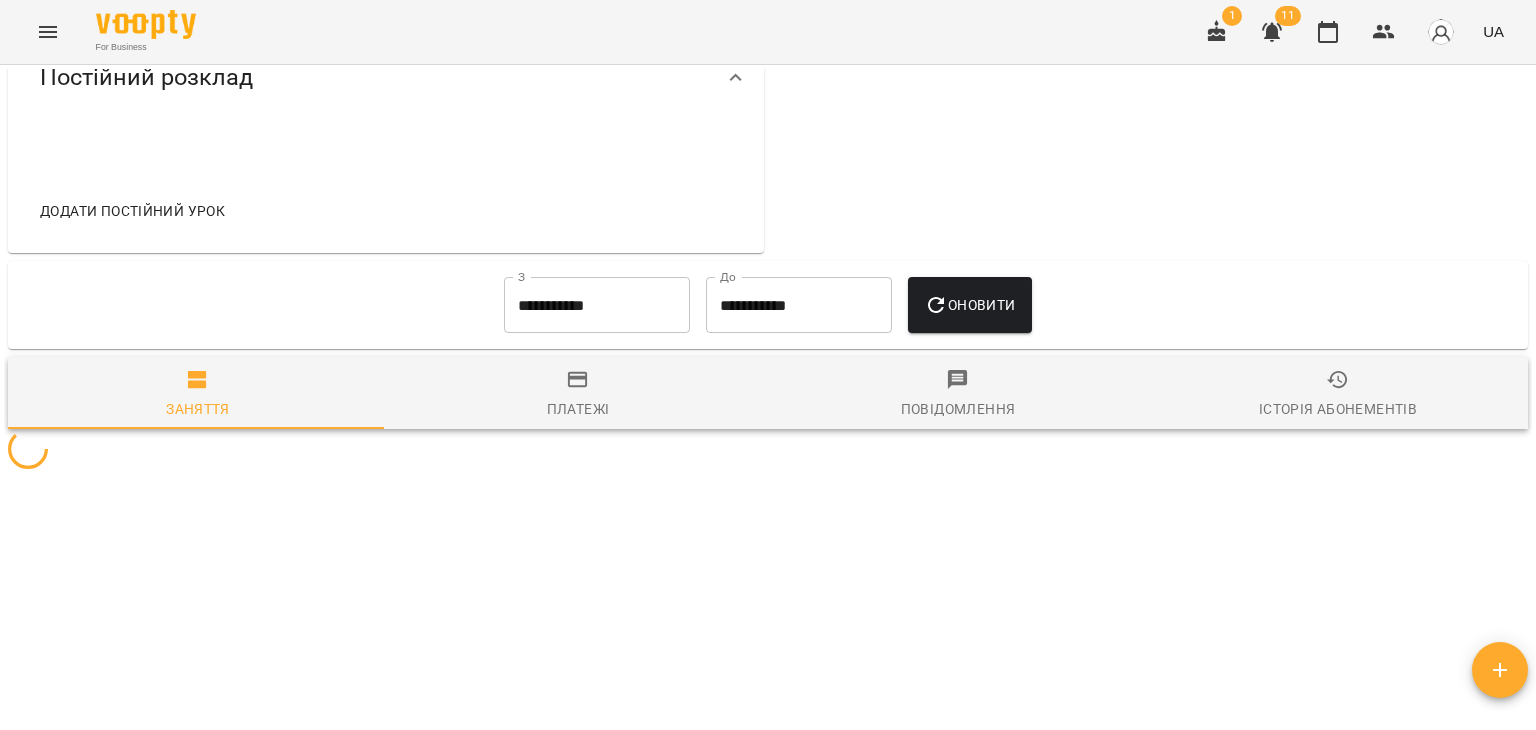 scroll, scrollTop: 1200, scrollLeft: 0, axis: vertical 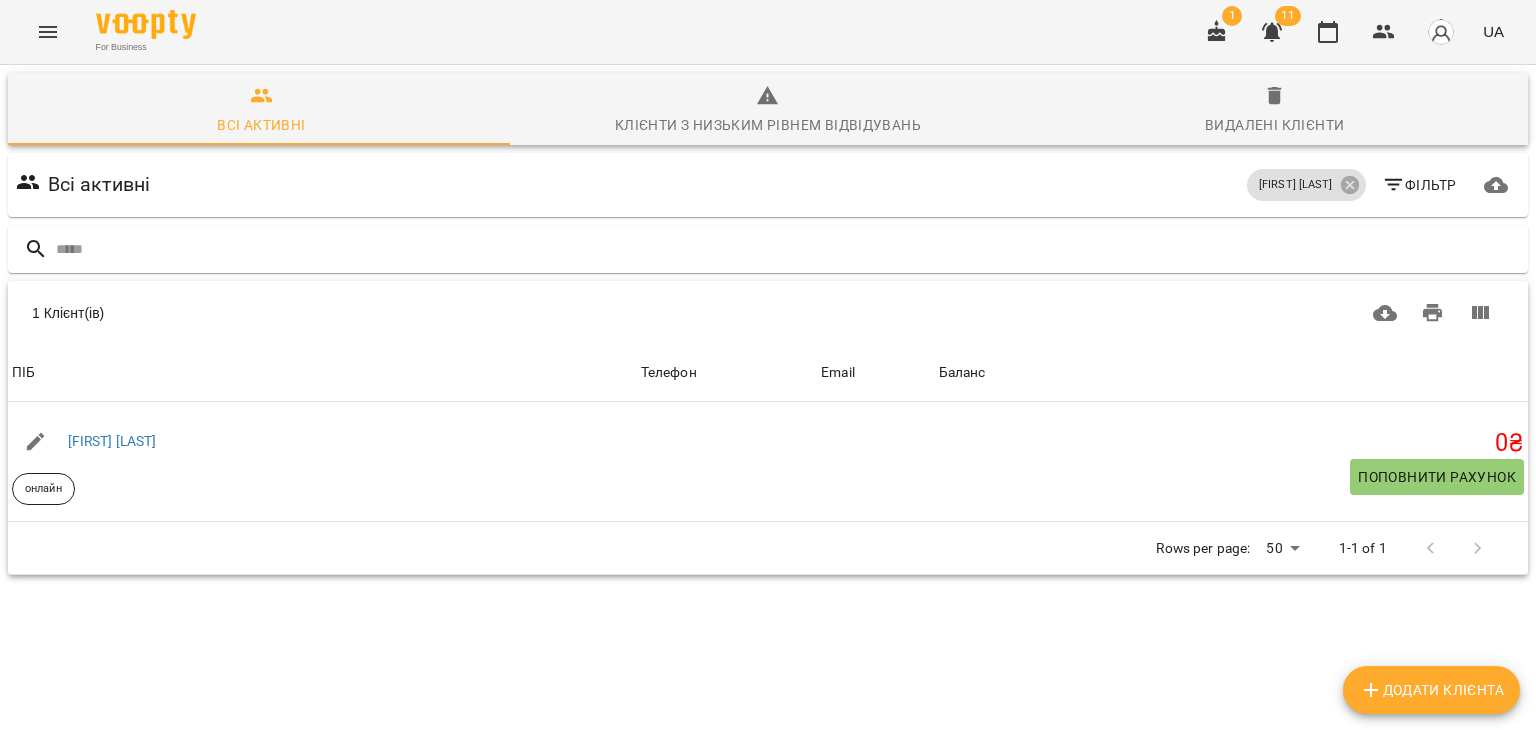 click 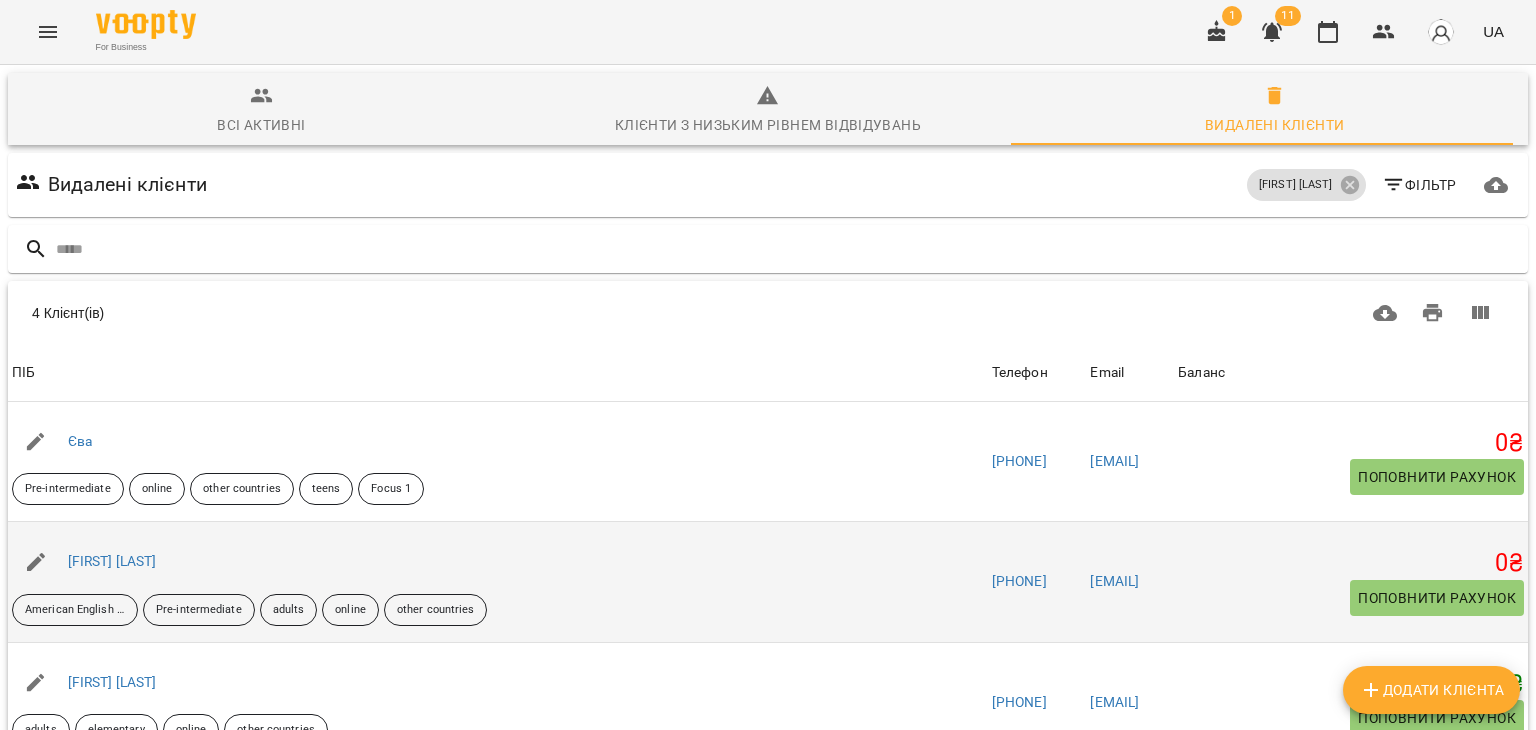 scroll, scrollTop: 38, scrollLeft: 0, axis: vertical 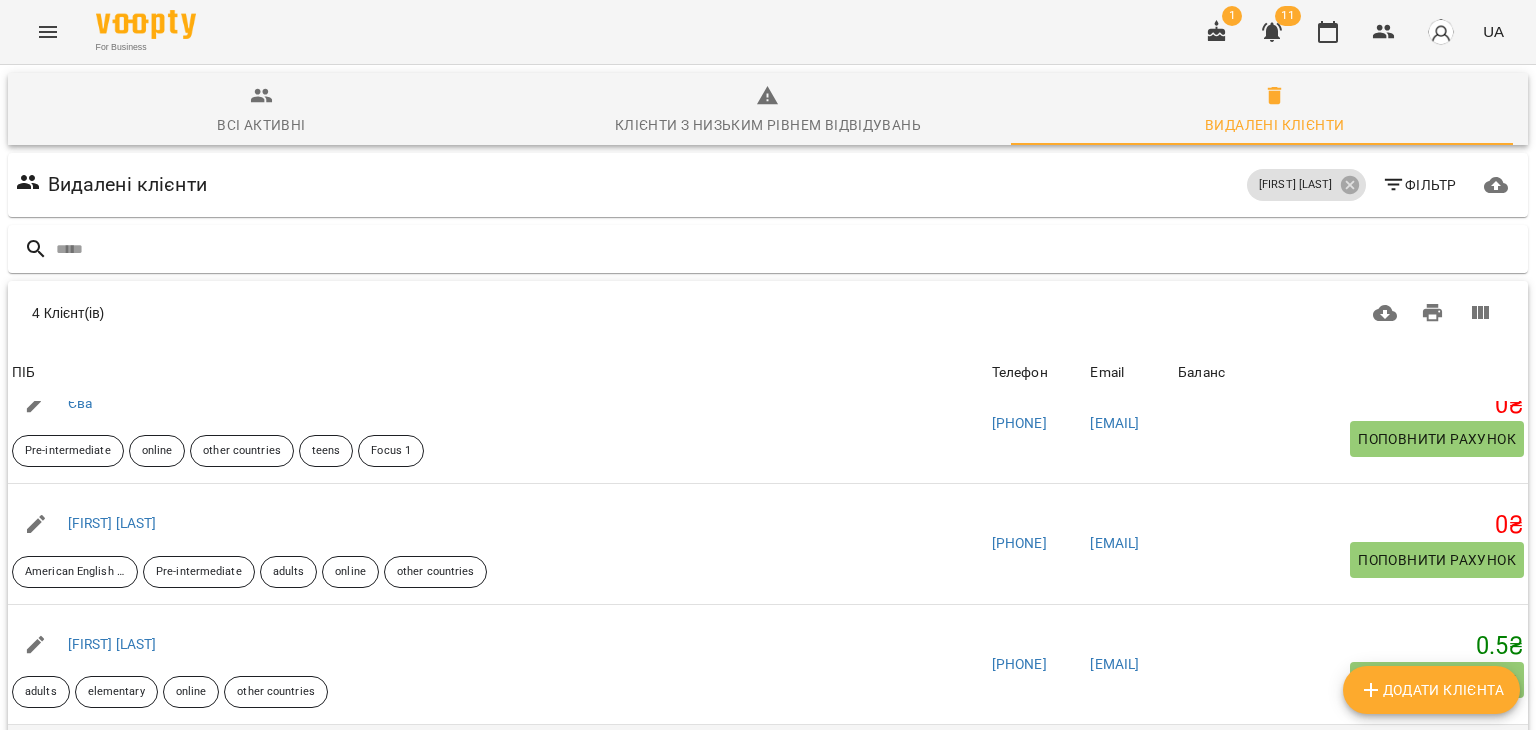 click on "[FIRST] [LAST]" at bounding box center (112, 764) 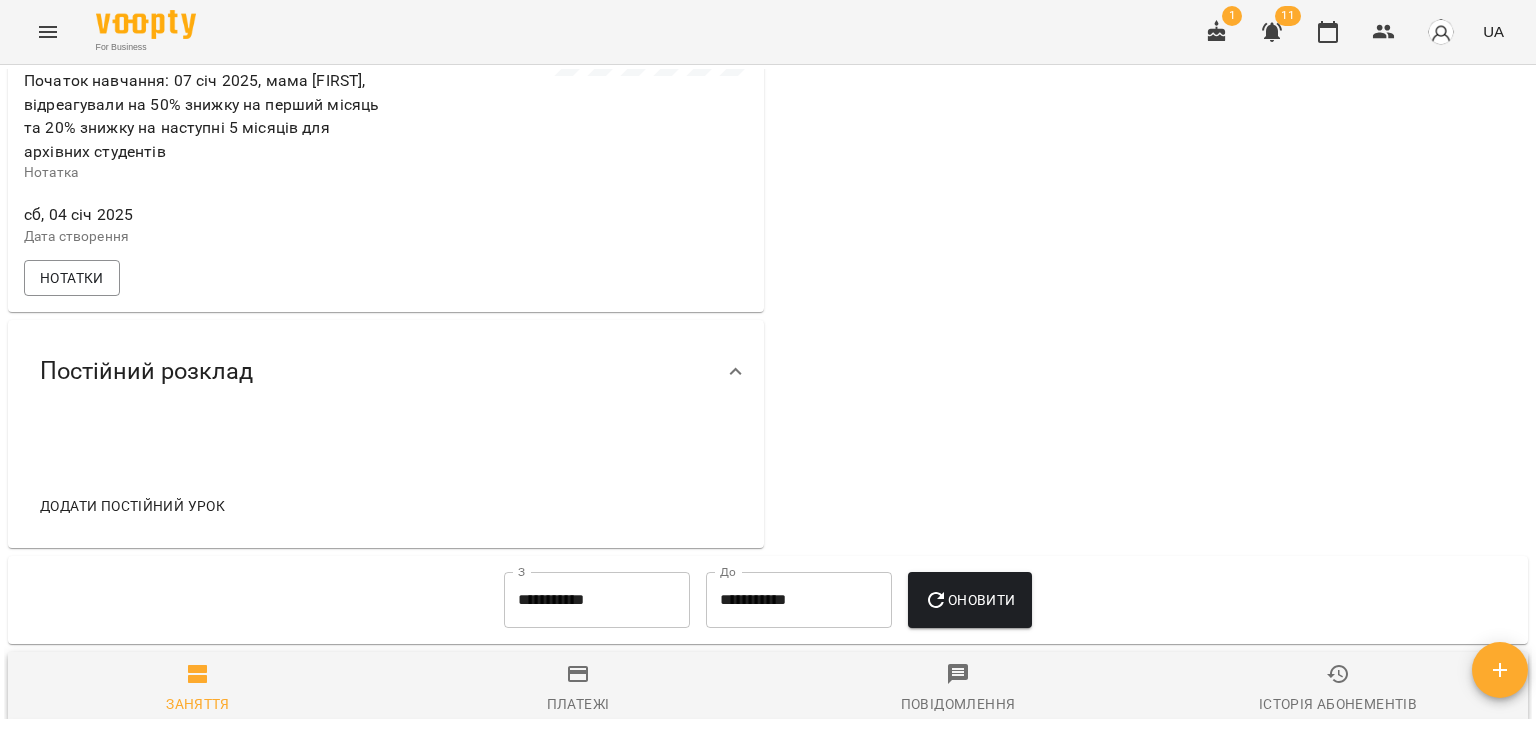 scroll, scrollTop: 1000, scrollLeft: 0, axis: vertical 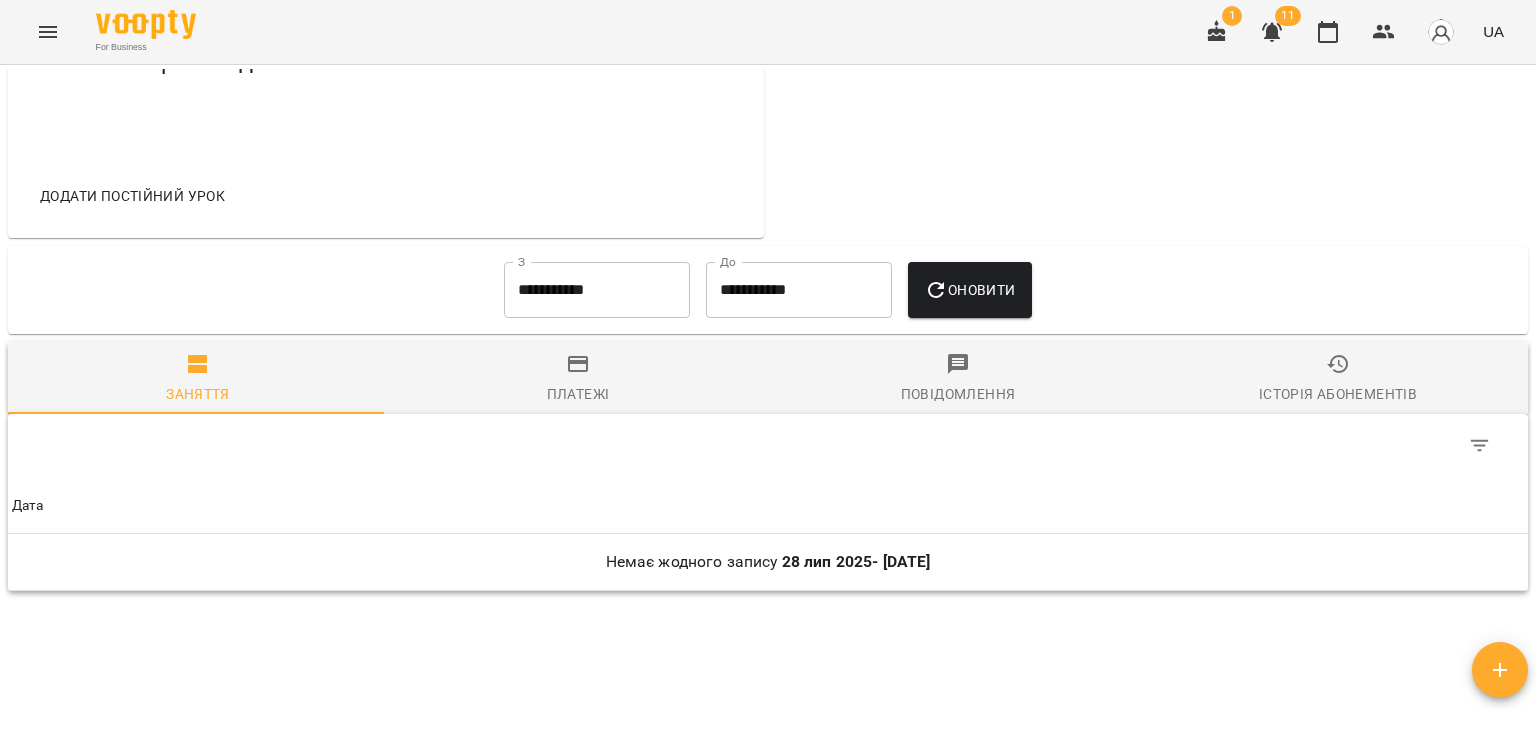 click on "**********" at bounding box center [597, 290] 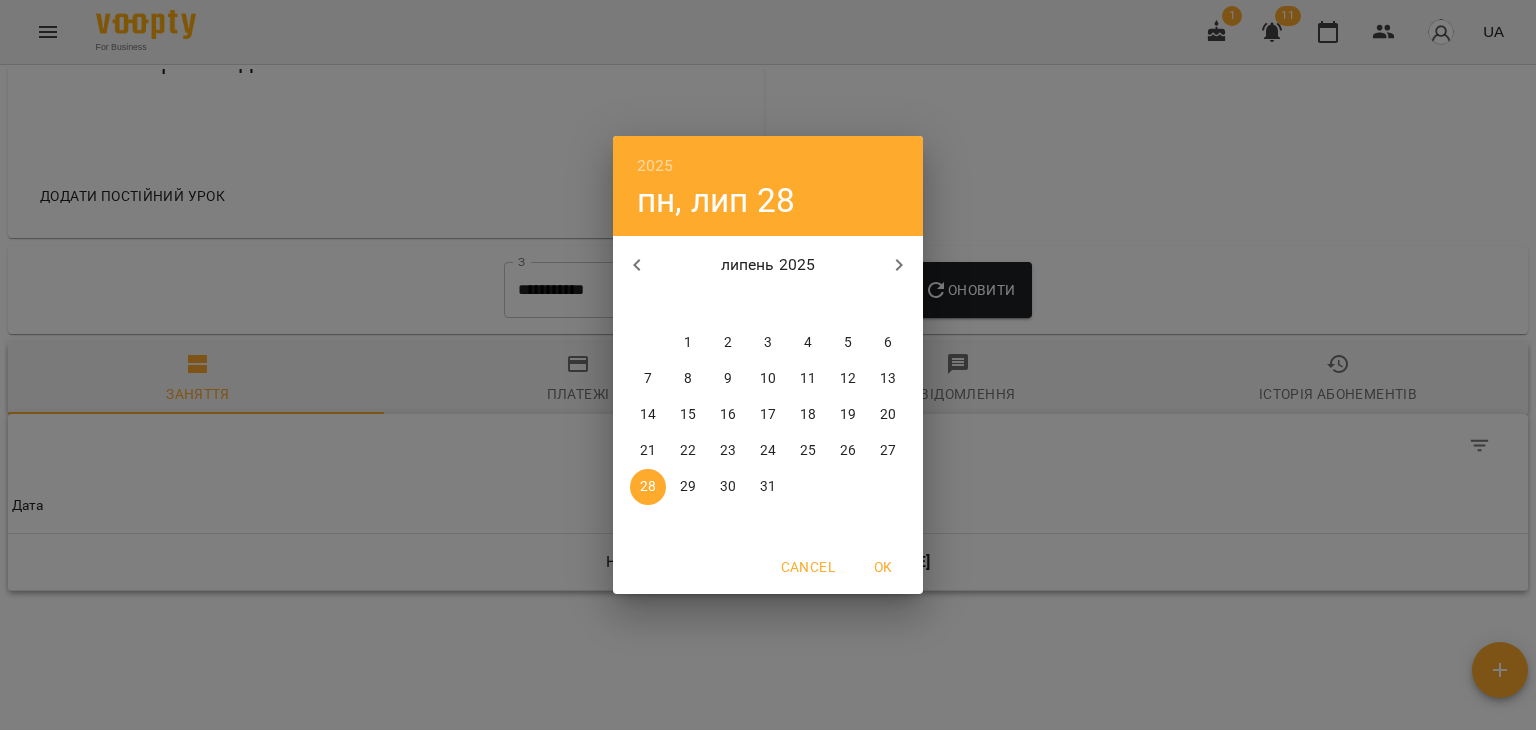 click on "1" at bounding box center (688, 343) 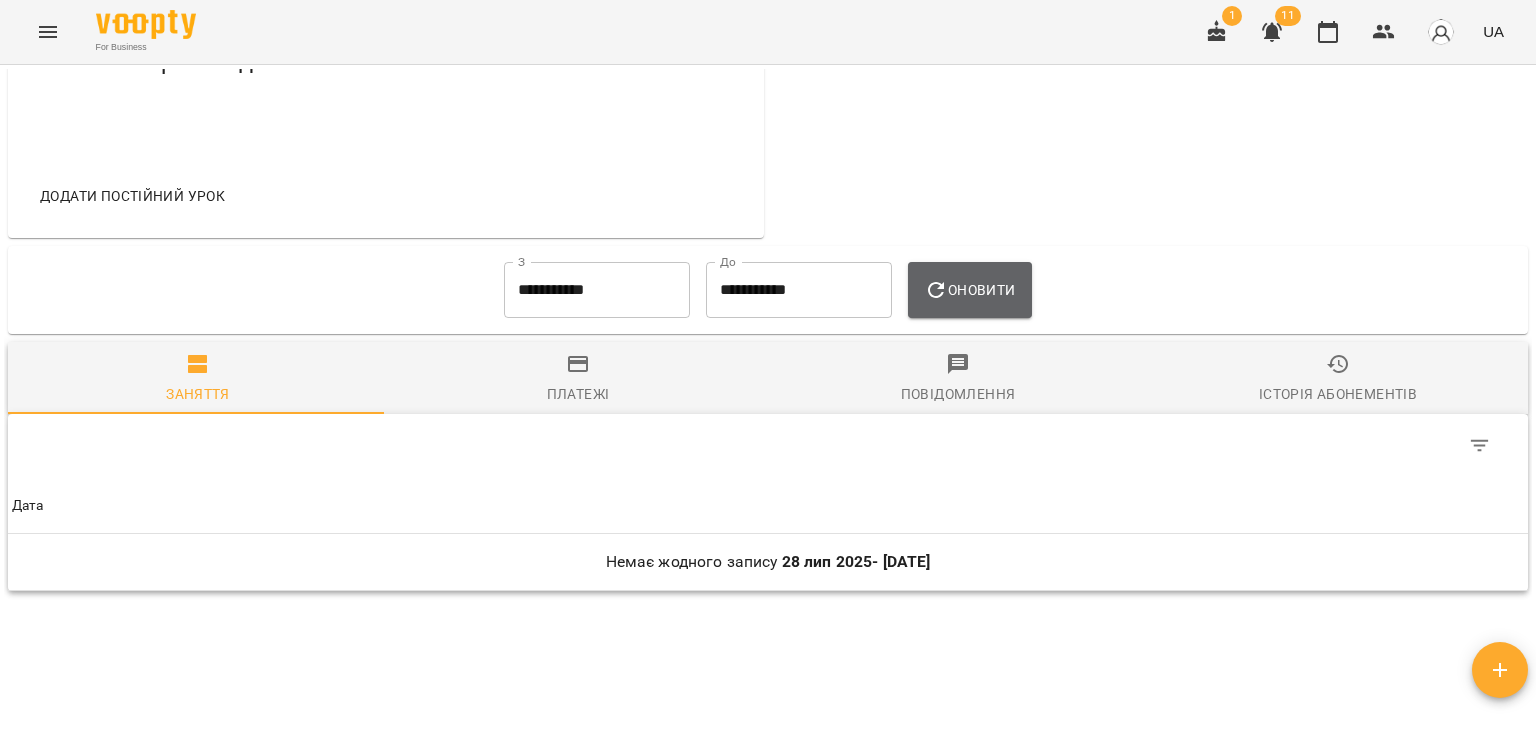 click on "Оновити" at bounding box center [969, 290] 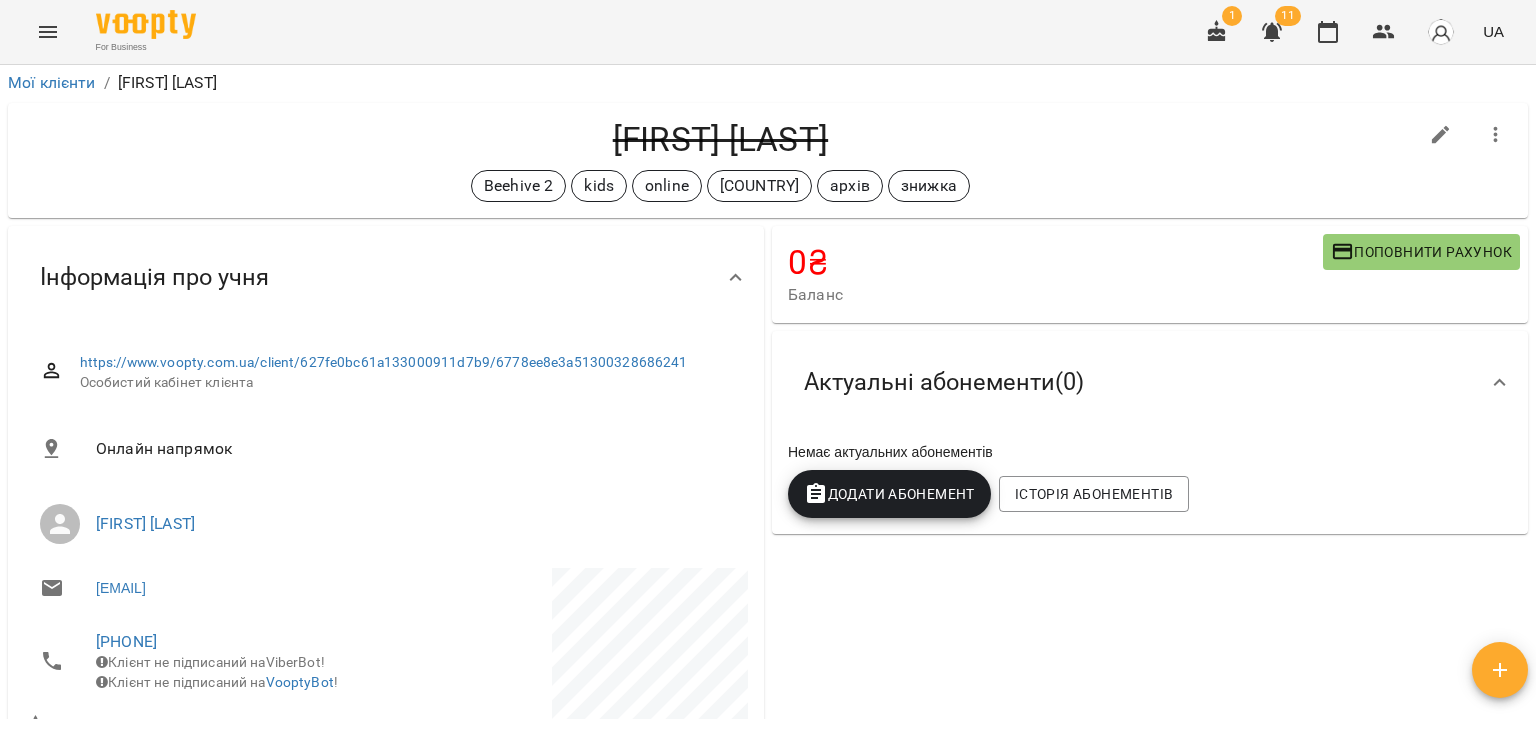 scroll, scrollTop: 0, scrollLeft: 0, axis: both 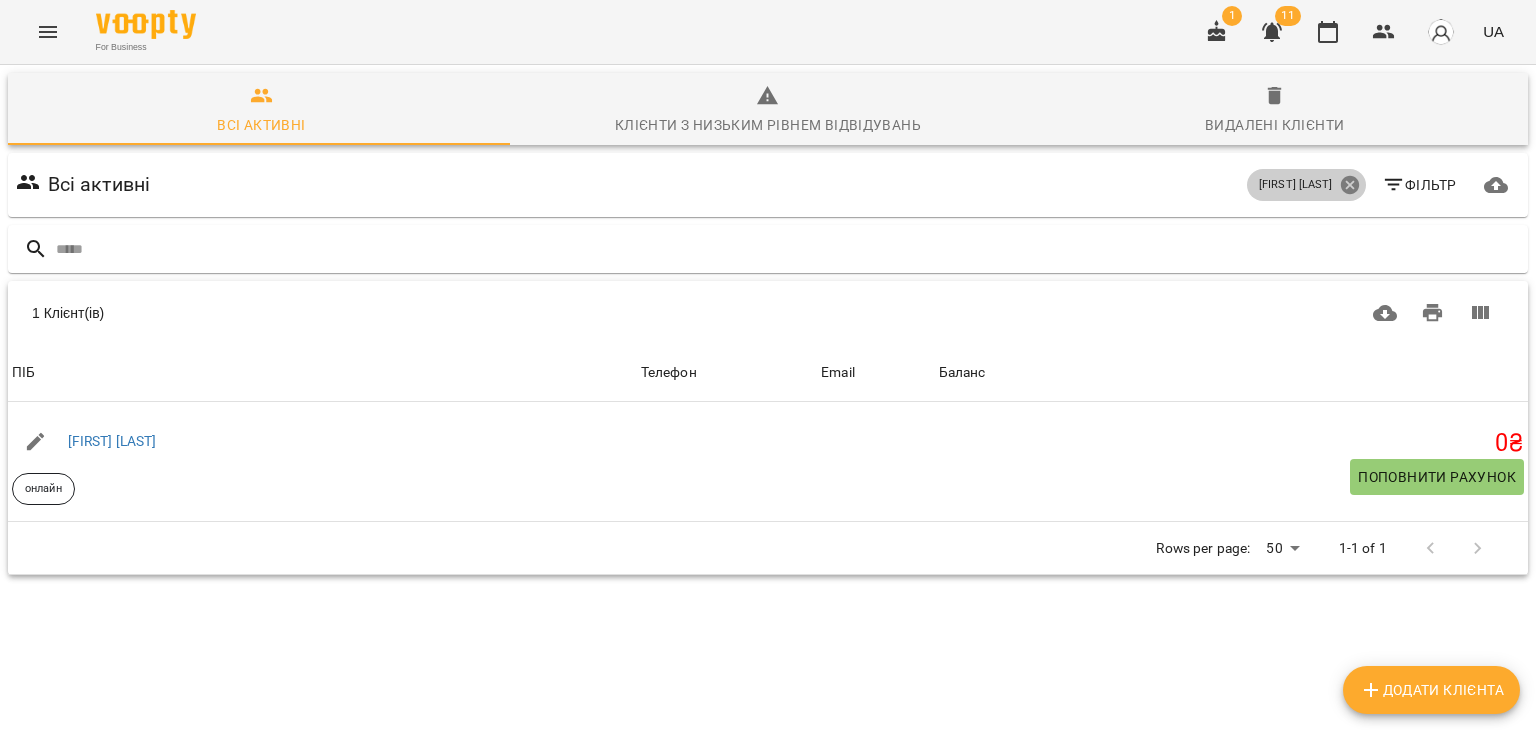 click 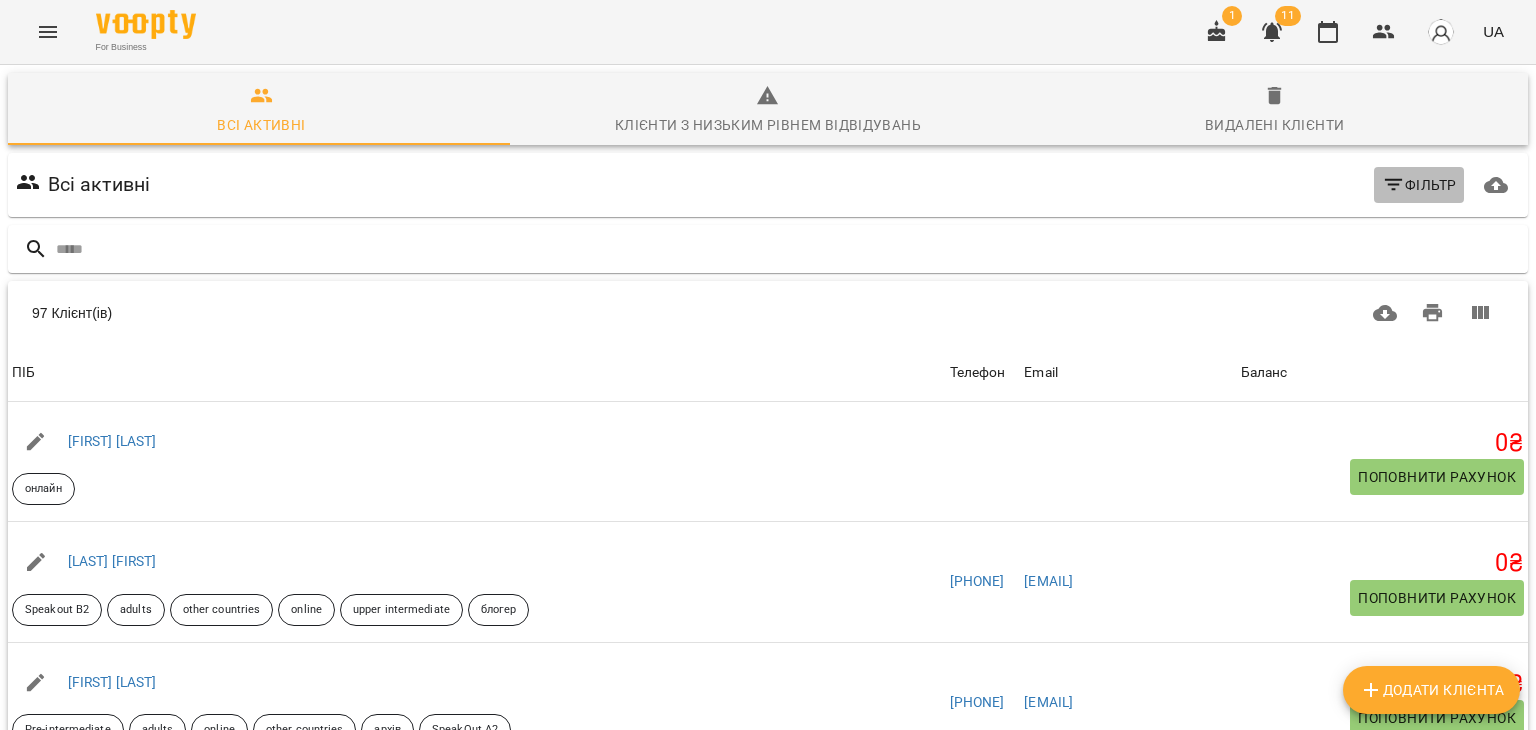 click 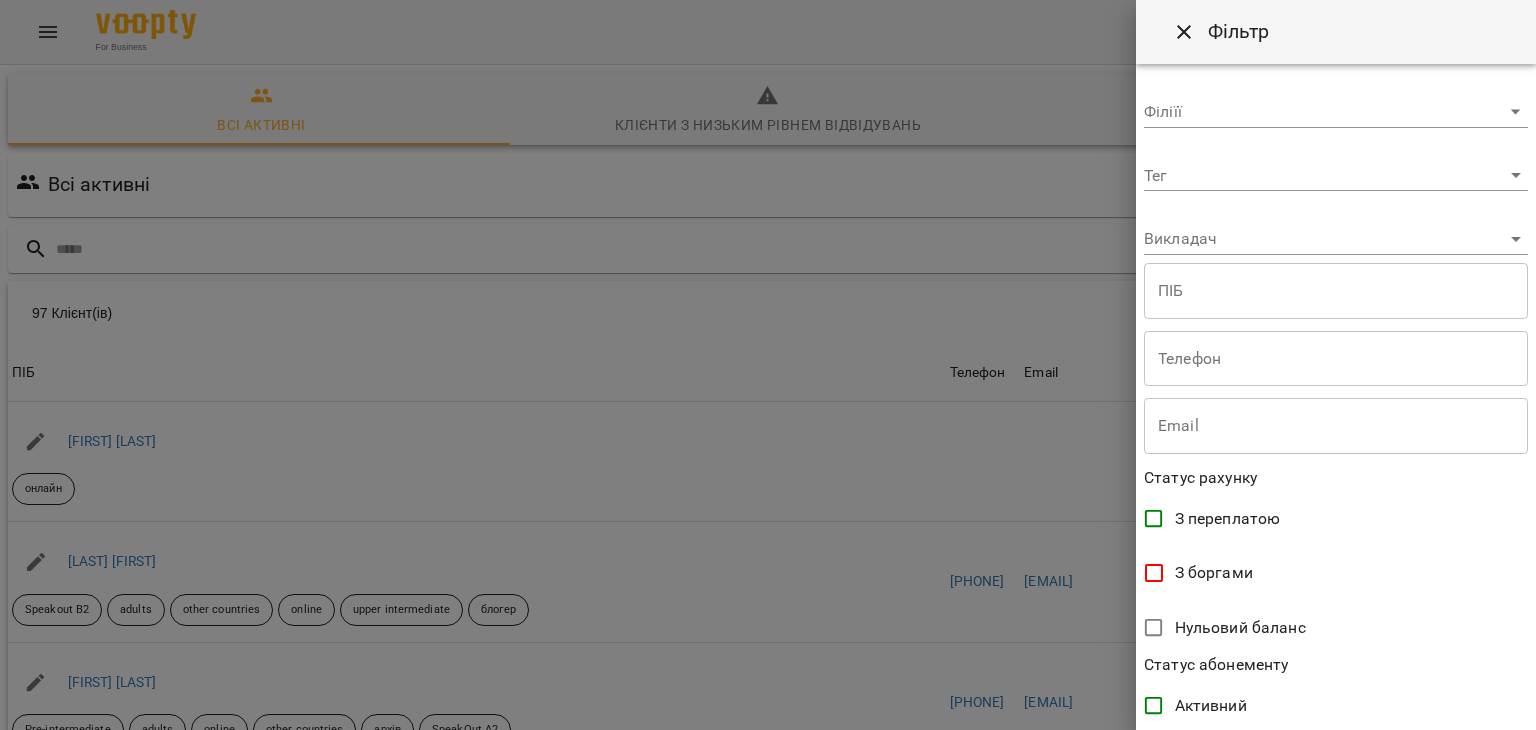 click on "For Business 1 11 UA Всі активні Клієнти з низьким рівнем відвідувань Видалені клієнти   Всі активні Фільтр 97   Клієнт(ів) 97   Клієнт(ів) ПІБ Телефон Email Баланс ПІБ [FIRST] [LAST] онлайн Телефон Email Баланс 0 ₴ Поповнити рахунок ПІБ [FIRST] [LAST] Speakout B2 adults other countries online upper intermediate блогер Телефон [PHONE] Email [EMAIL] Баланс 0 ₴ Поповнити рахунок ПІБ [FIRST] [LAST] Pre-intermediate  adults online other countries архів SpeakOut A2 Телефон [PHONE] Email [EMAIL] Баланс 0 ₴ Поповнити рахунок ПІБ [FIRST] [LAST] kids online Beehive 3 Телефон [PHONE] Email [EMAIL] Баланс 0 ₴ ПІБ" at bounding box center [768, 522] 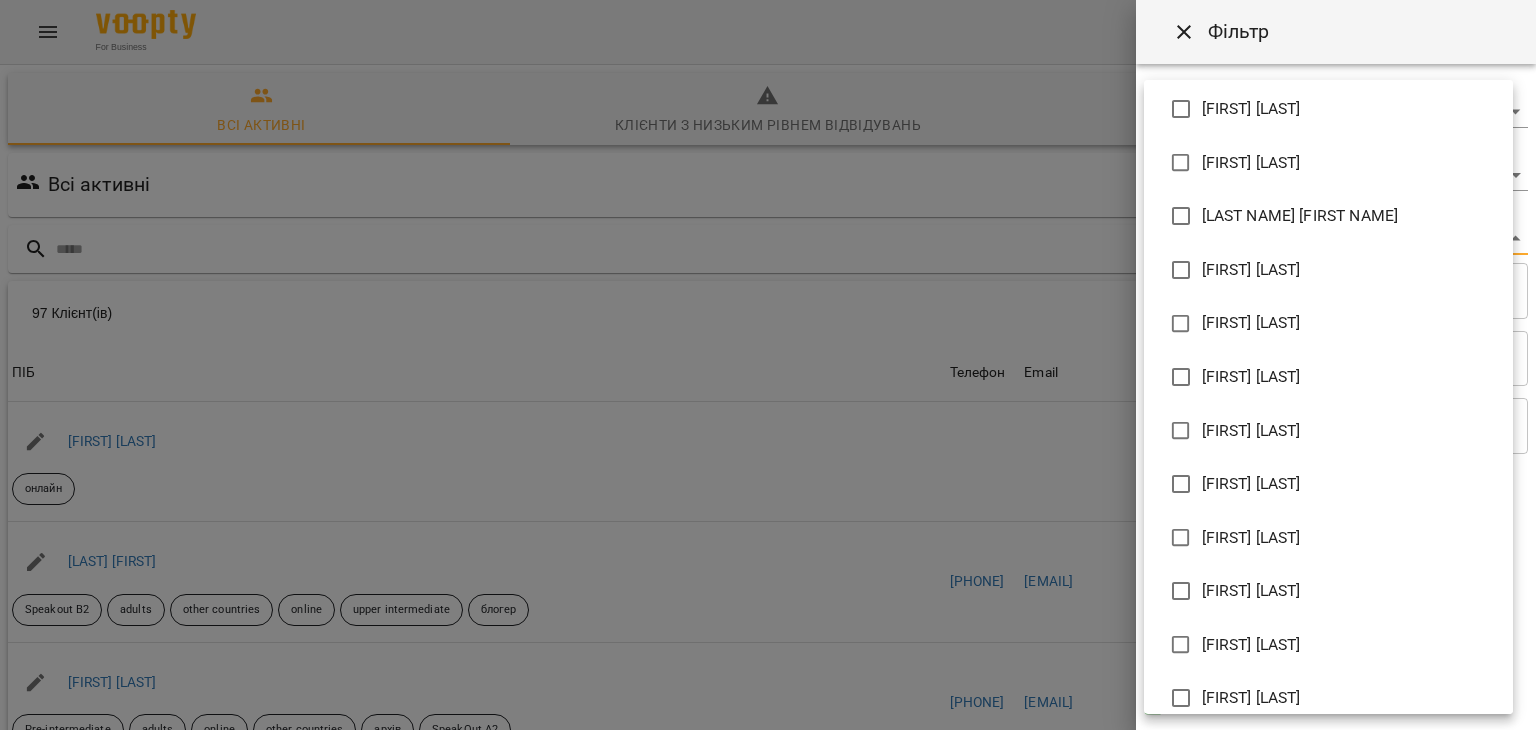scroll, scrollTop: 292, scrollLeft: 0, axis: vertical 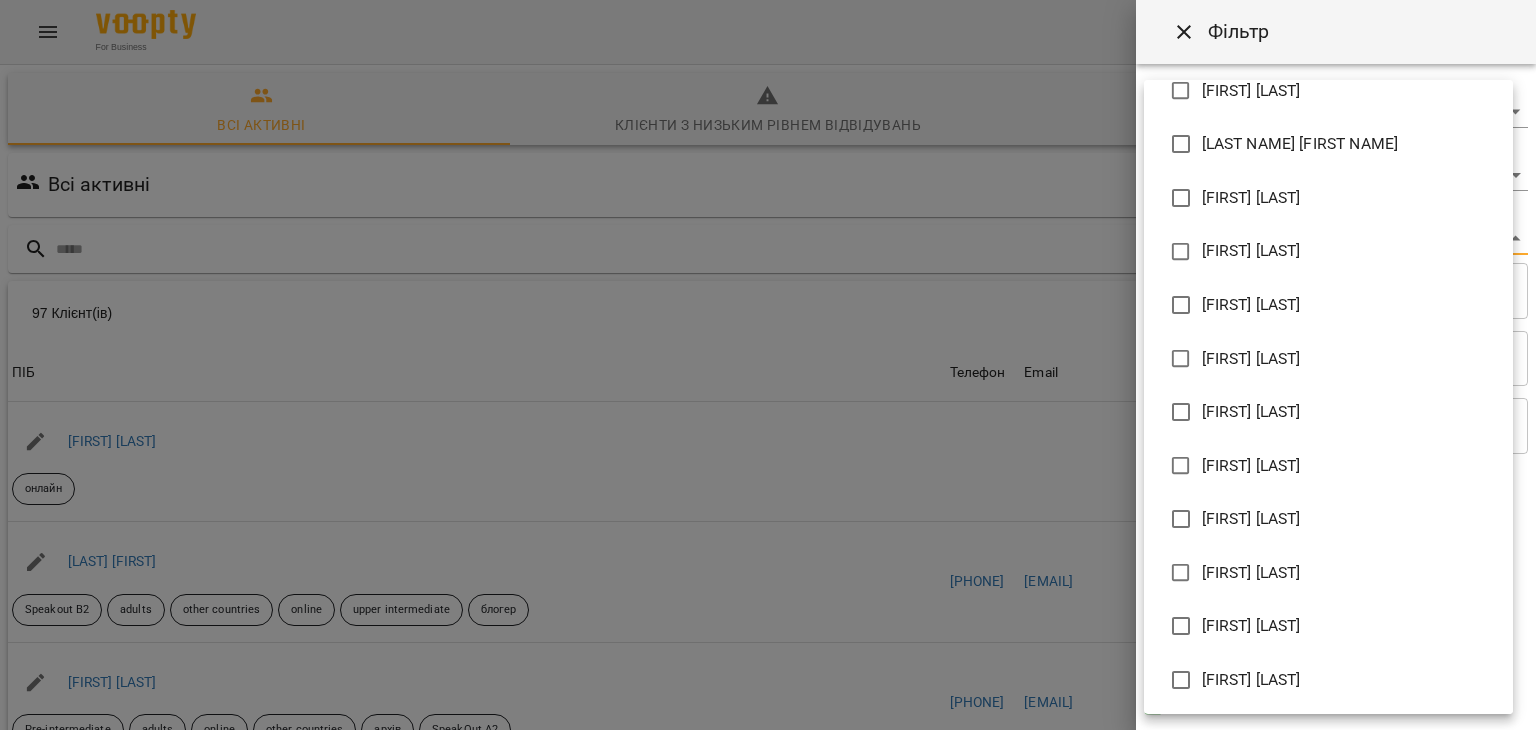 type on "**********" 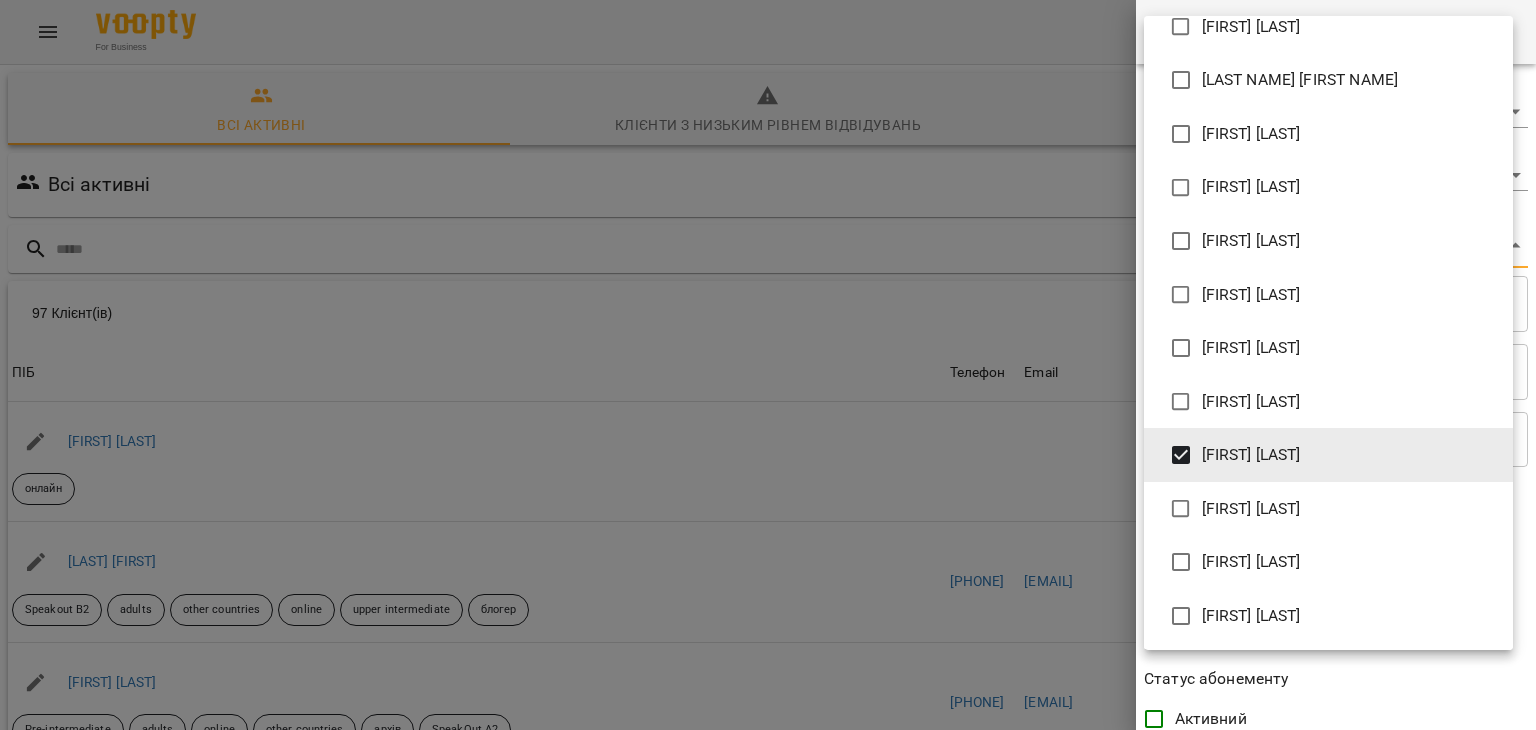 click at bounding box center [768, 365] 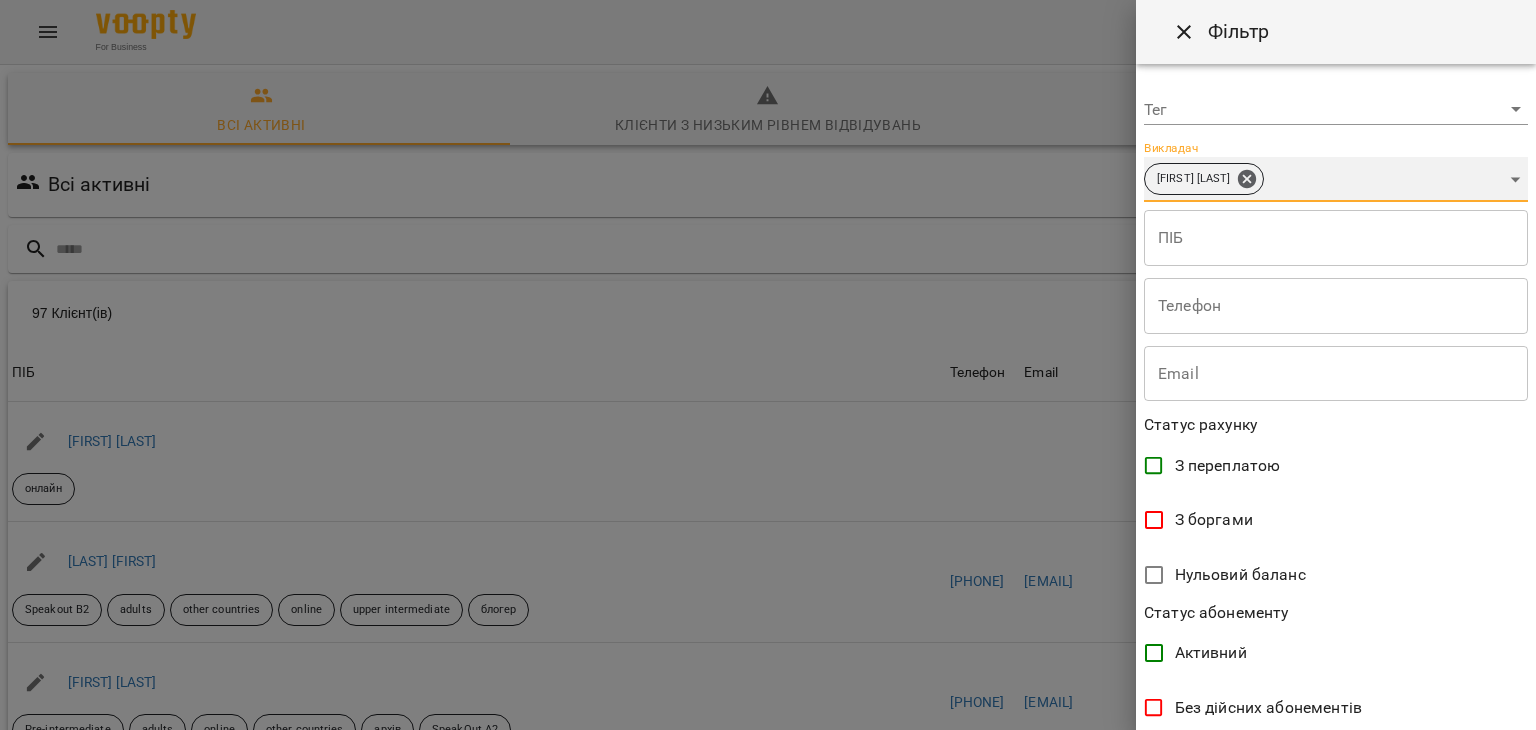 scroll, scrollTop: 397, scrollLeft: 0, axis: vertical 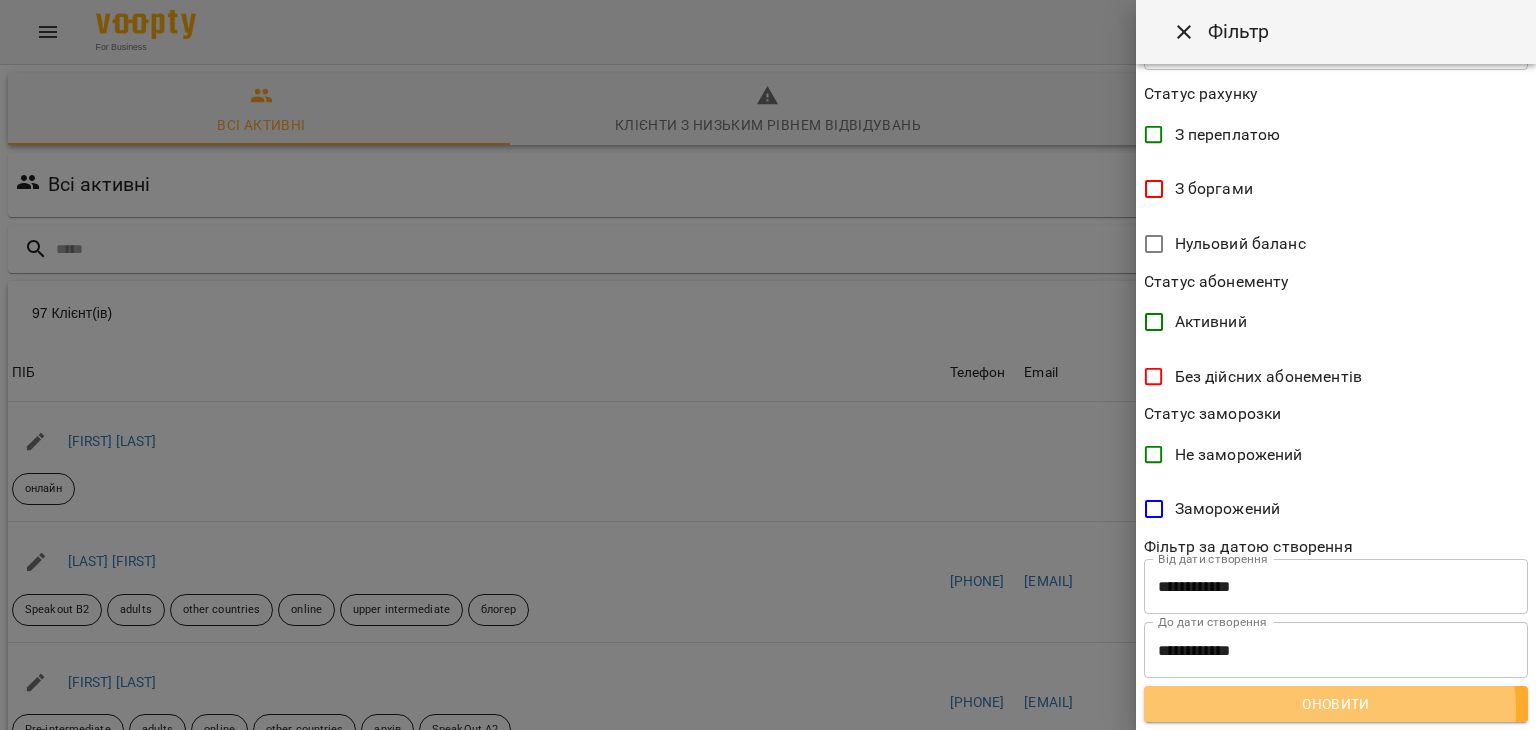 click on "Оновити" at bounding box center (1336, 704) 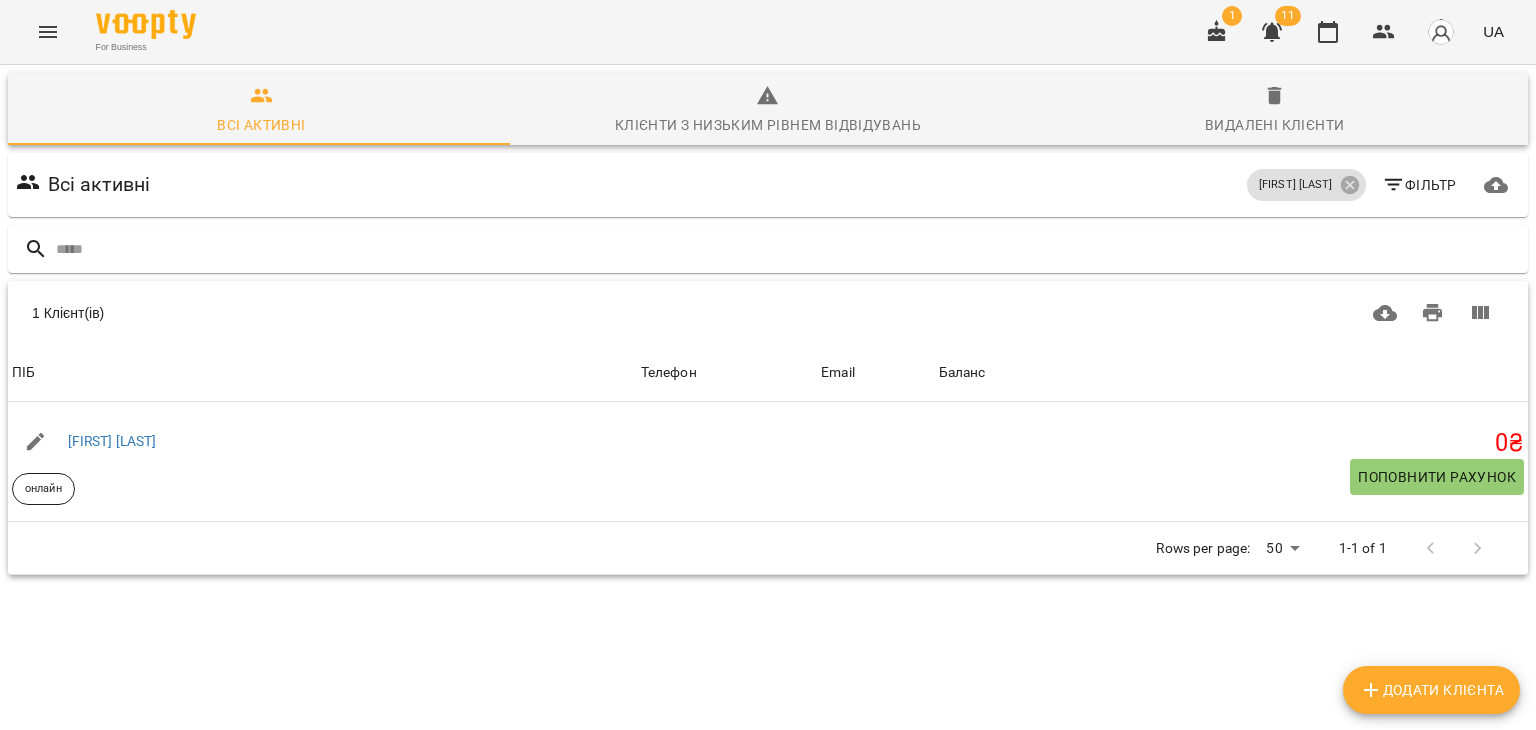 scroll, scrollTop: 0, scrollLeft: 0, axis: both 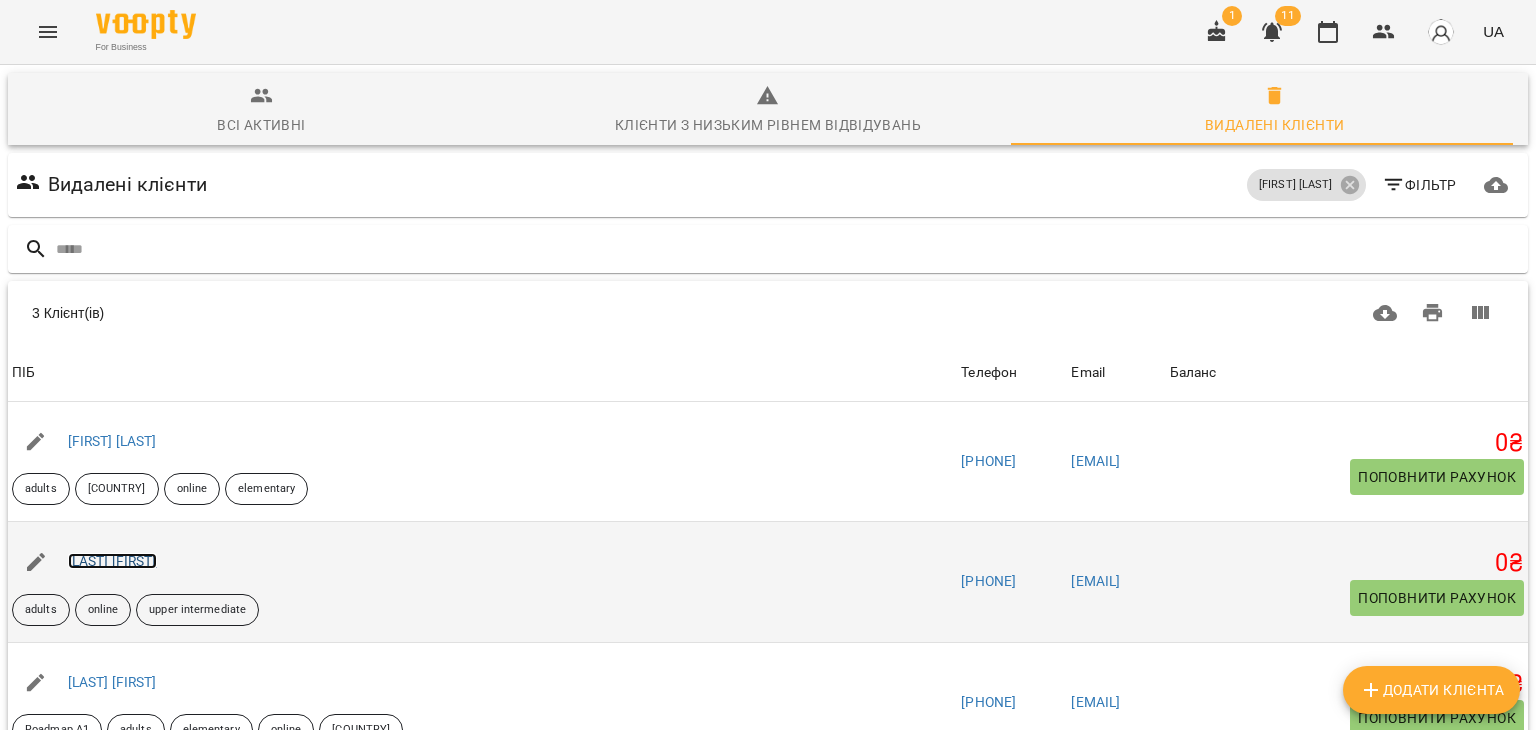 click on "[LAST] [FIRST]" at bounding box center (112, 561) 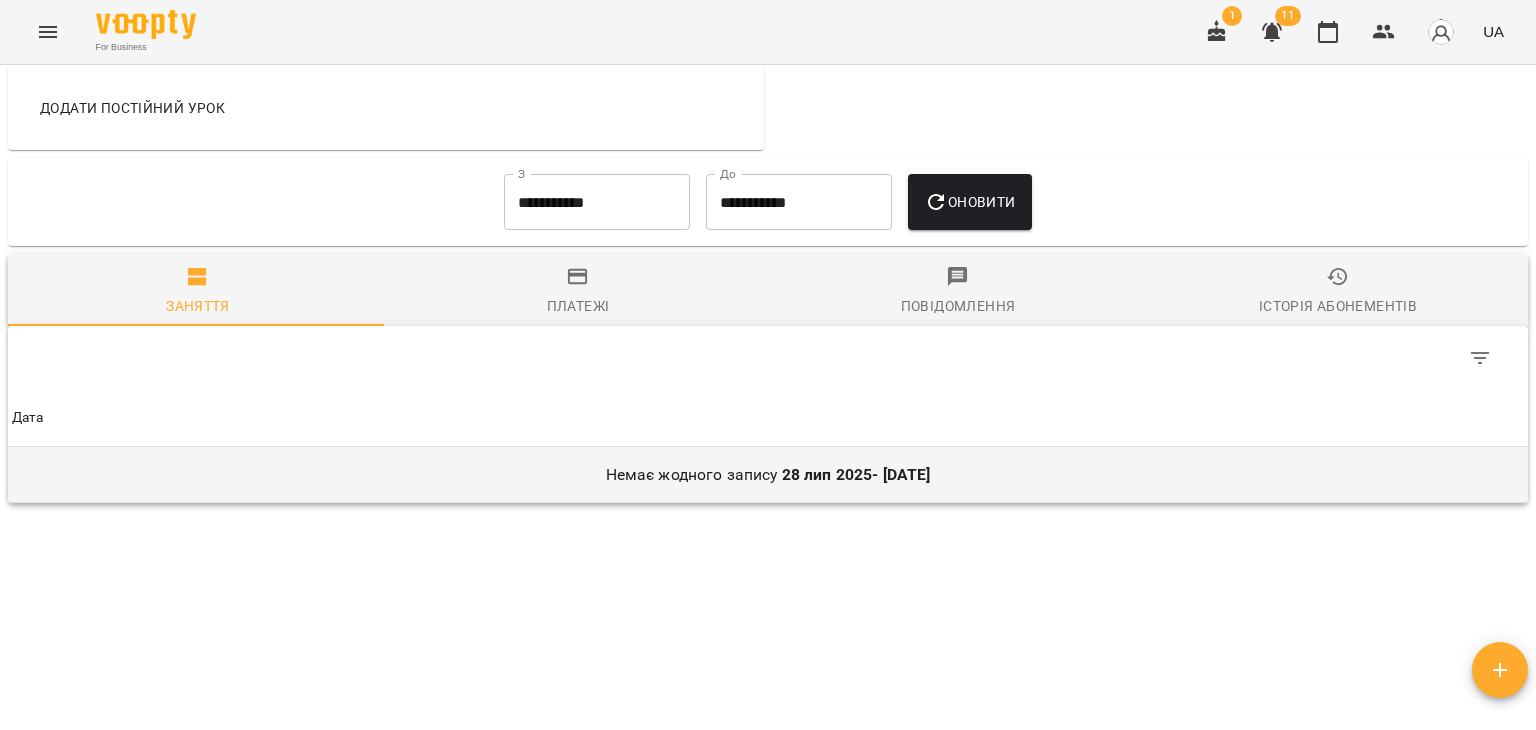 scroll, scrollTop: 1130, scrollLeft: 0, axis: vertical 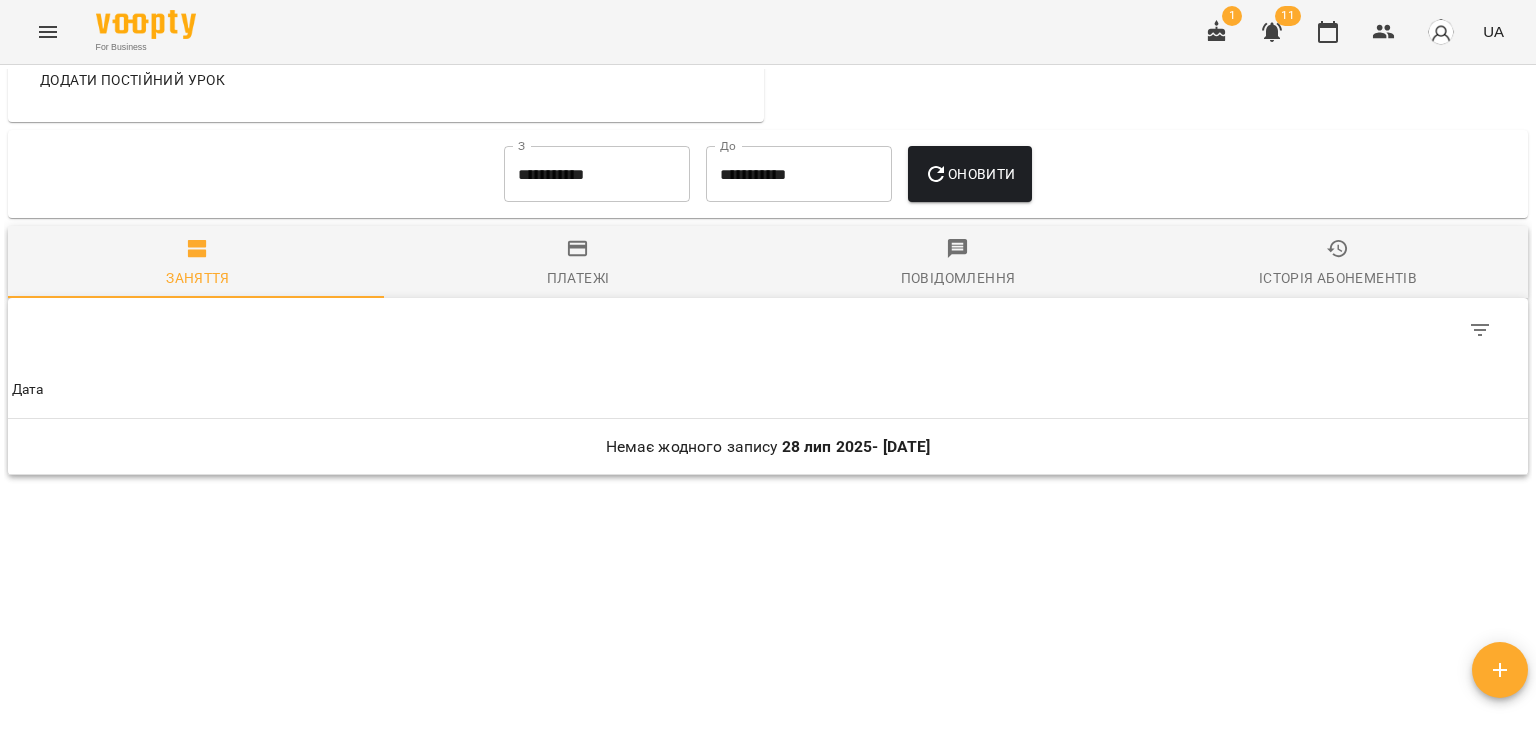 click on "**********" at bounding box center [597, 174] 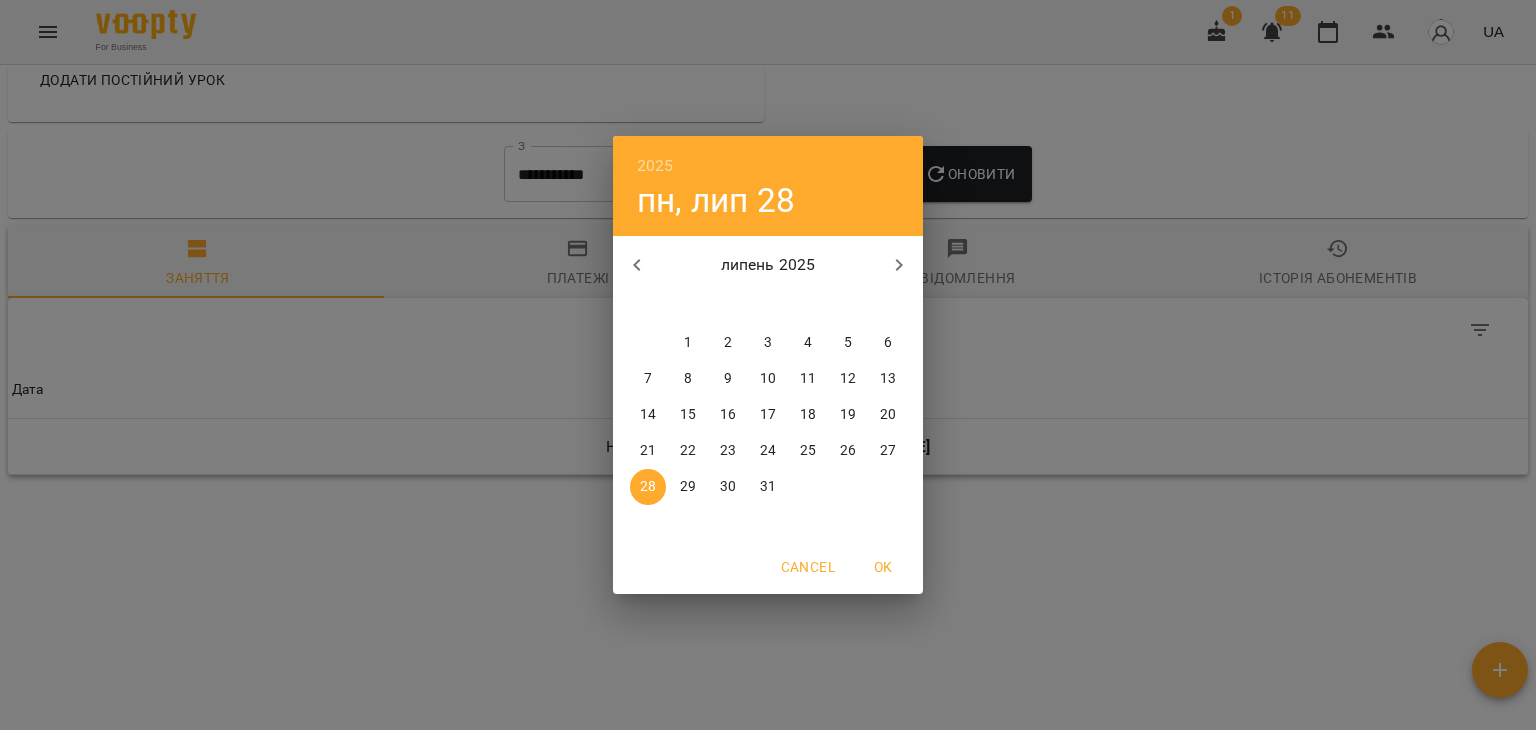 click on "1" at bounding box center [688, 343] 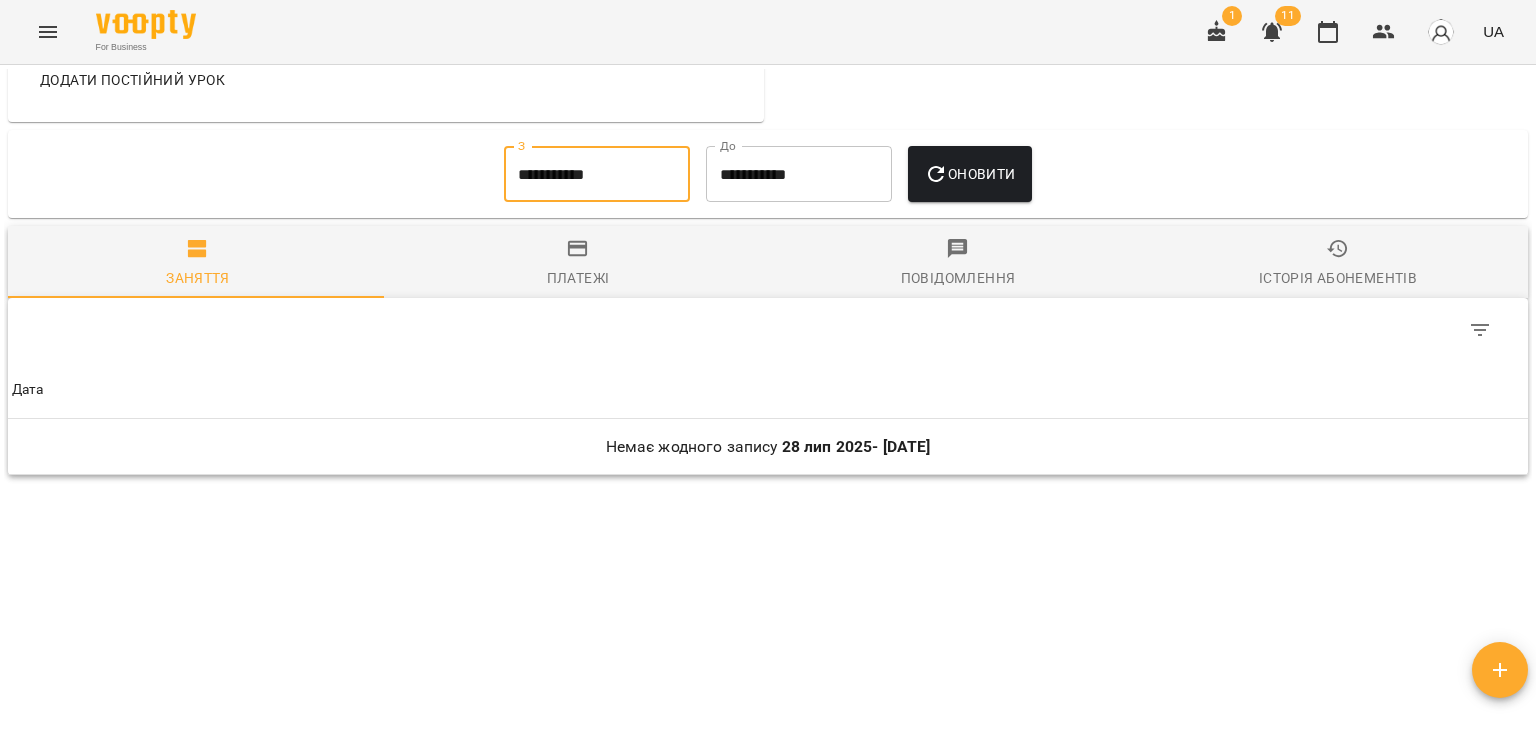 click on "Оновити" at bounding box center (969, 174) 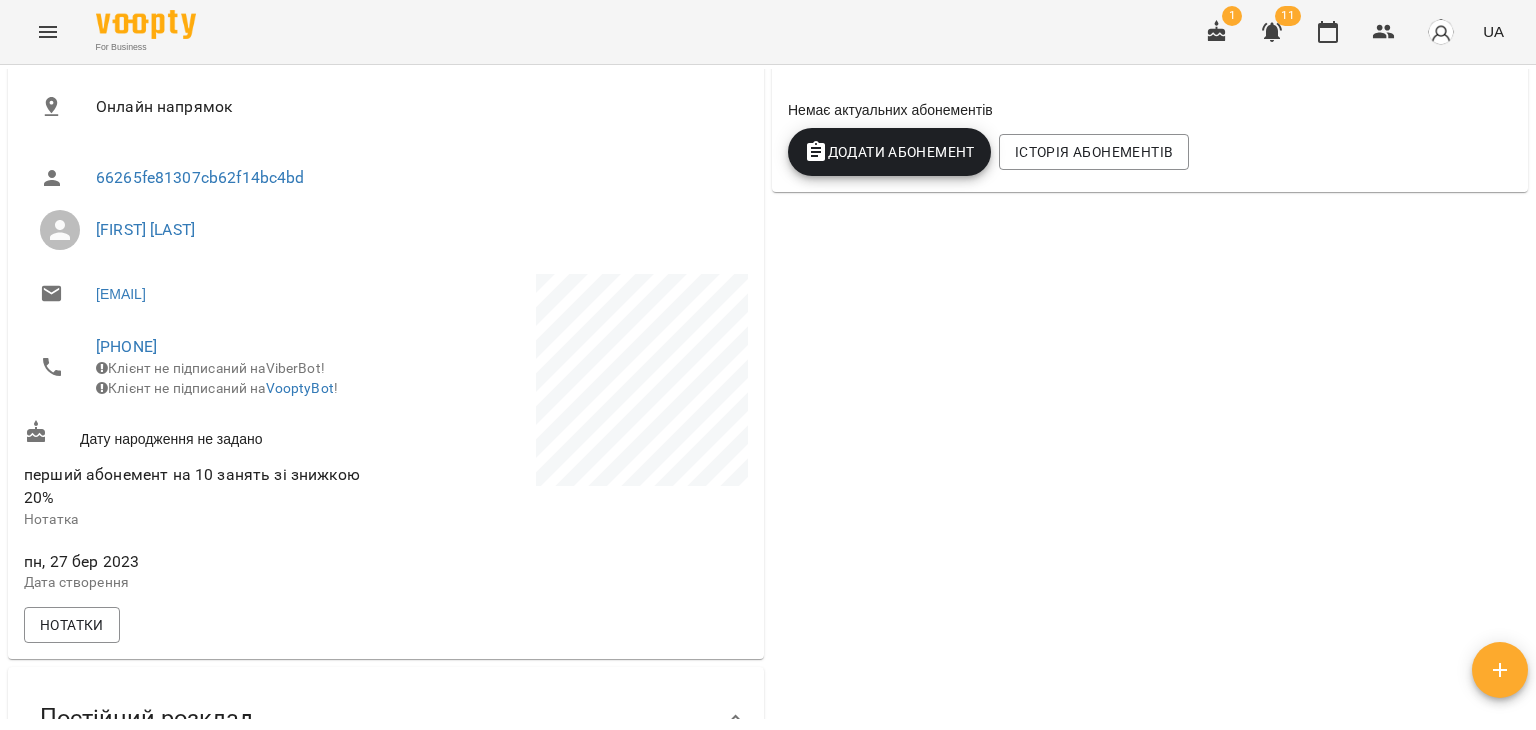 scroll, scrollTop: 0, scrollLeft: 0, axis: both 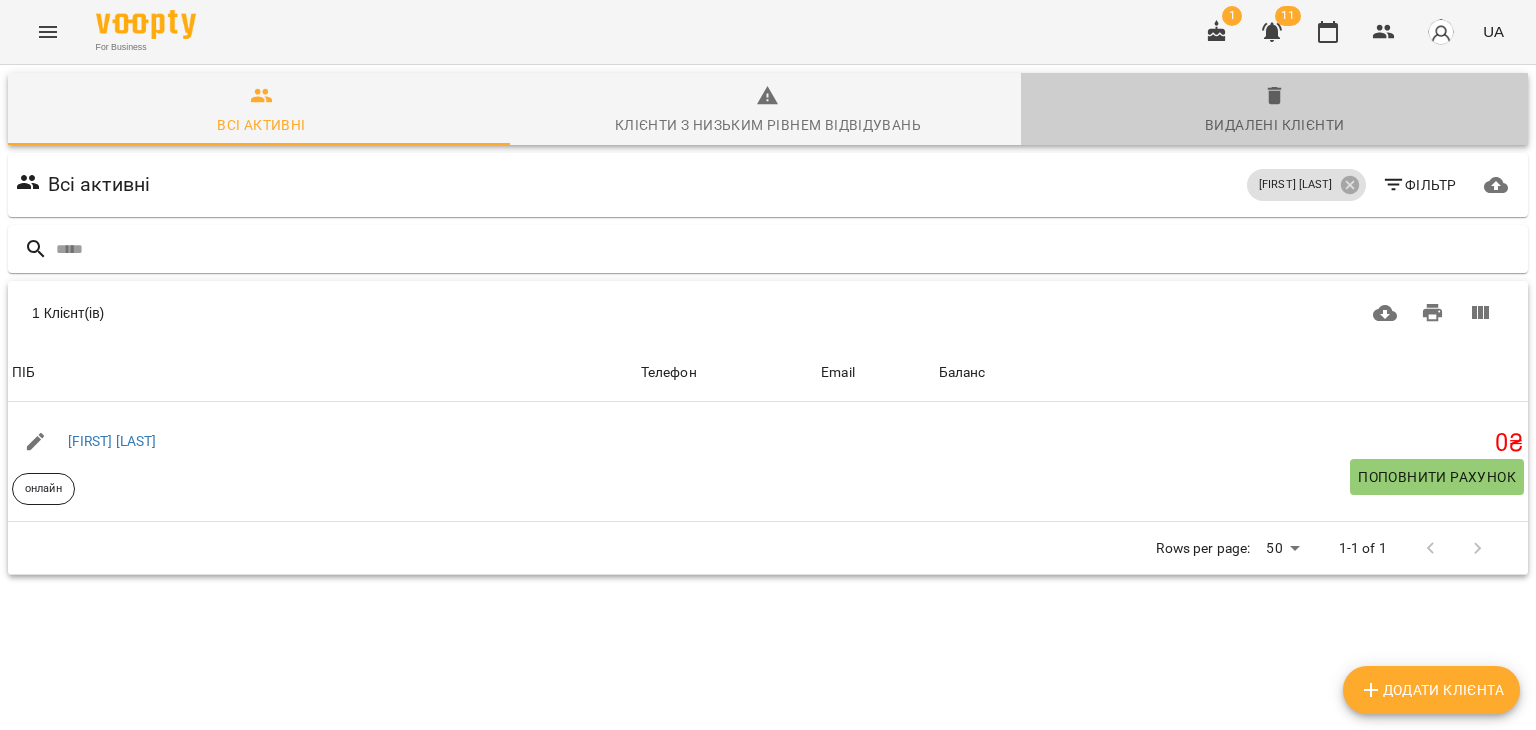 click 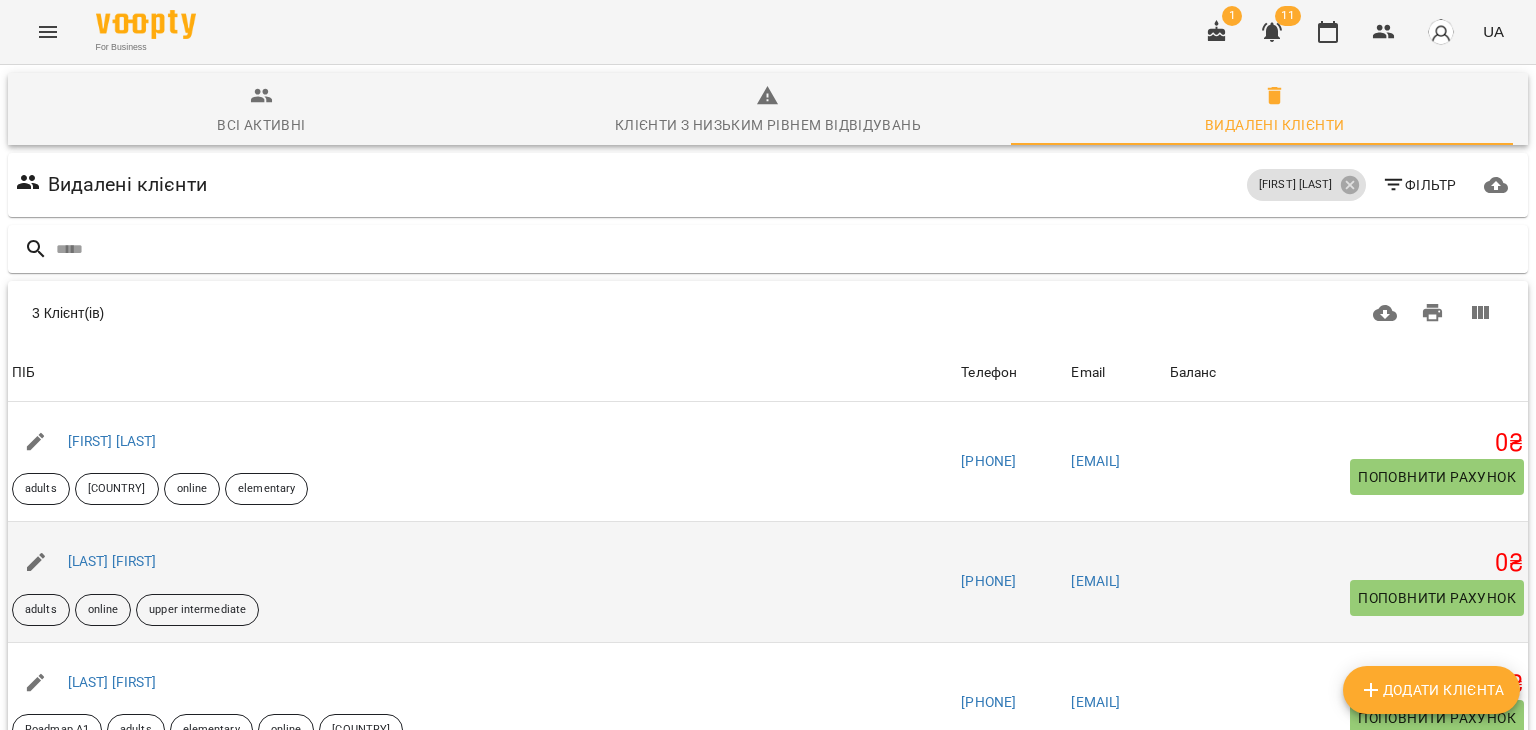 scroll, scrollTop: 0, scrollLeft: 0, axis: both 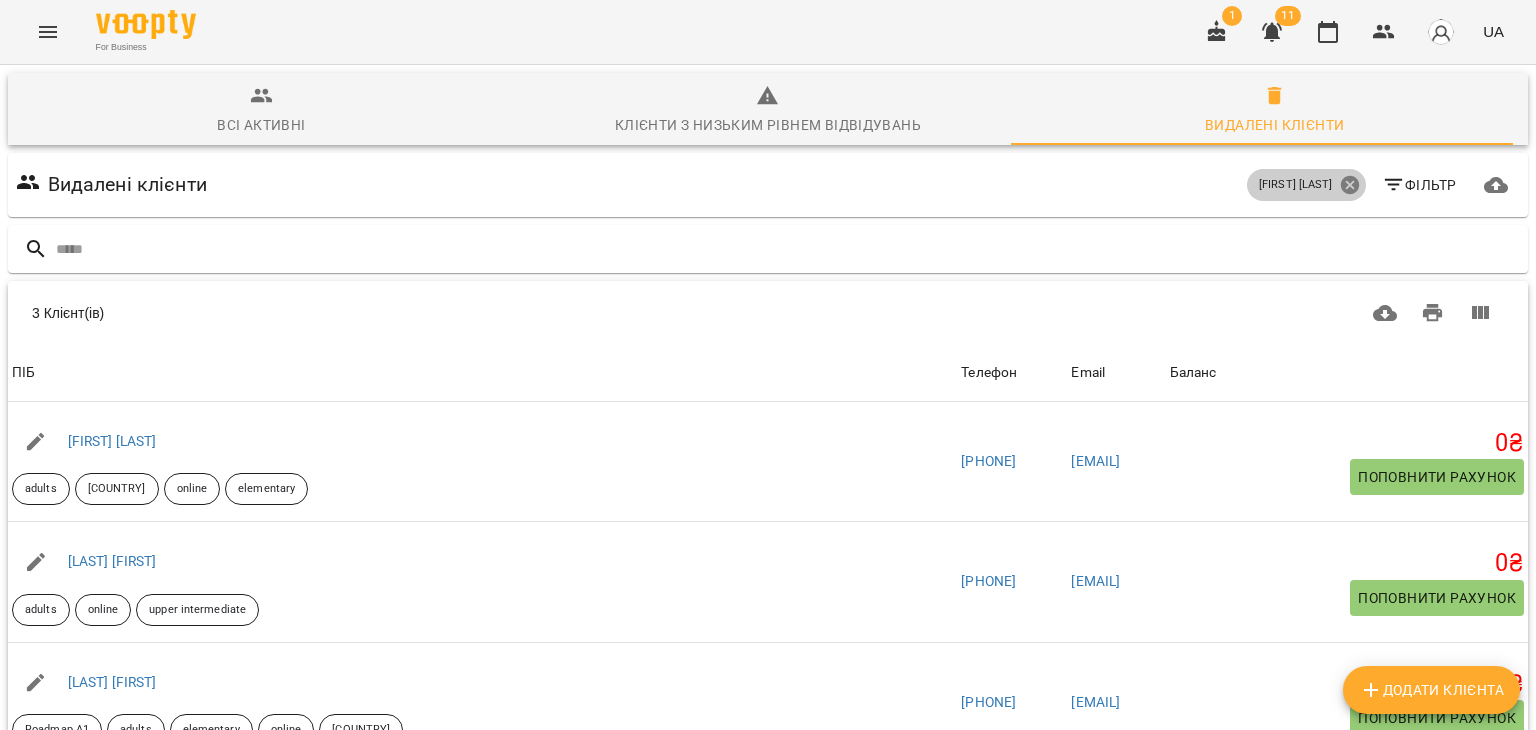 click 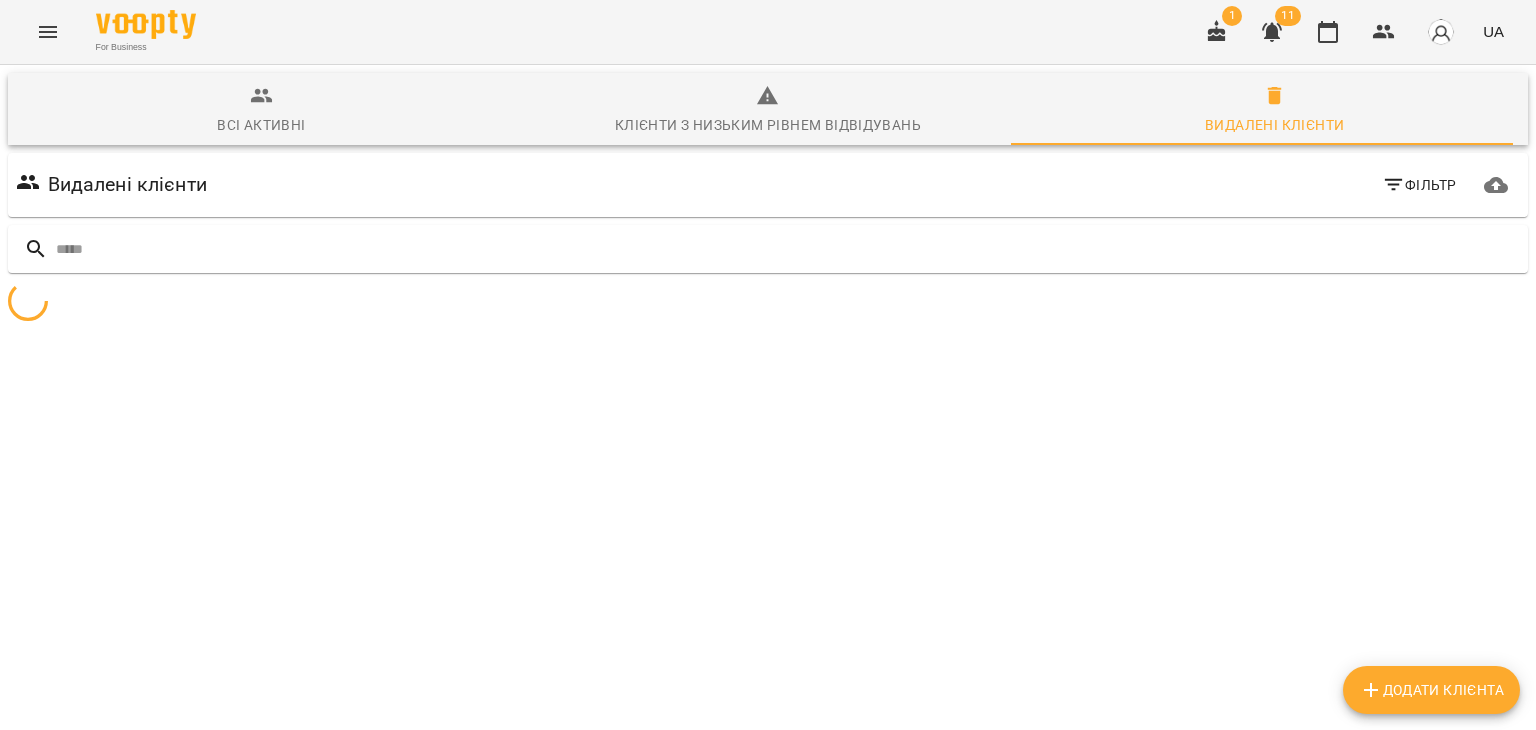 click on "Фільтр" at bounding box center [1419, 185] 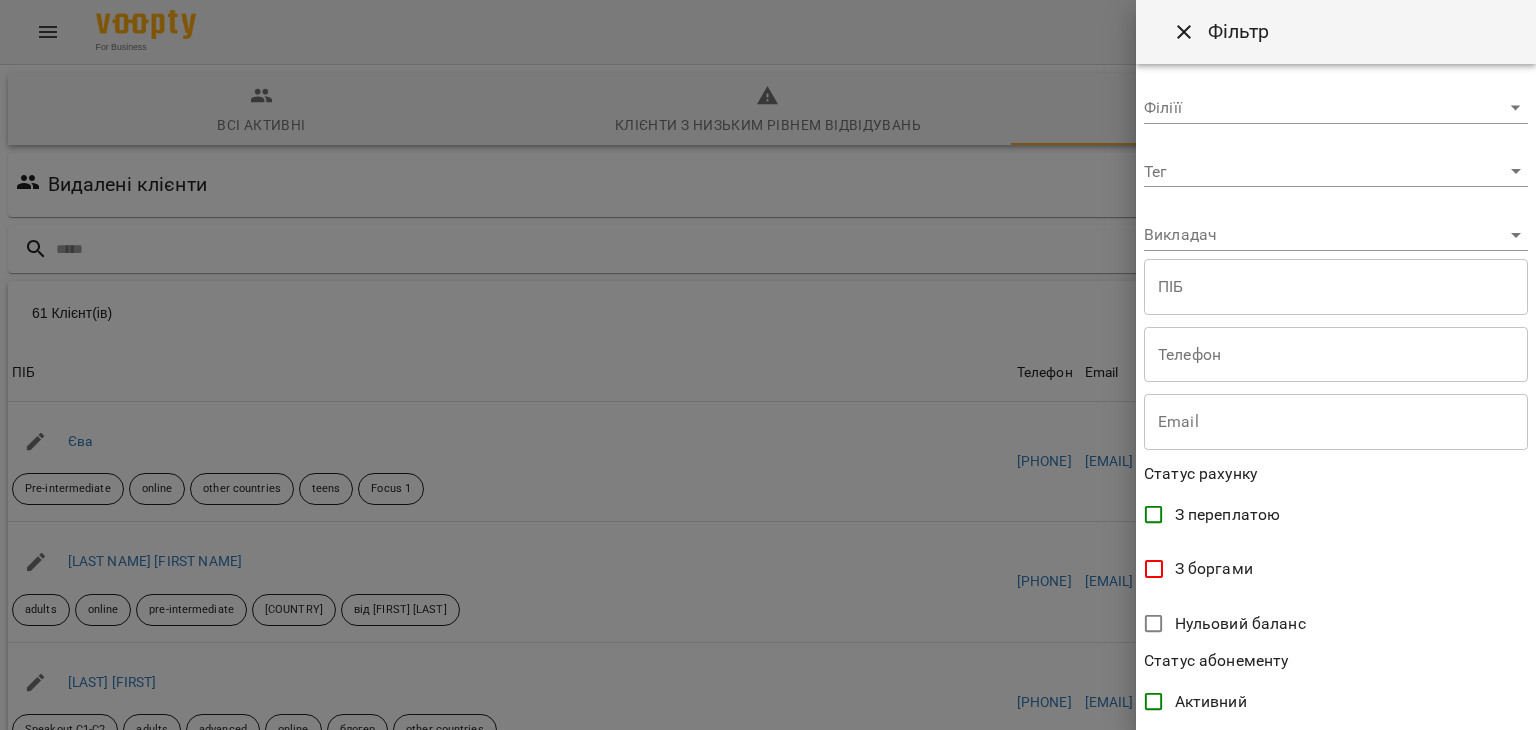 scroll, scrollTop: 0, scrollLeft: 0, axis: both 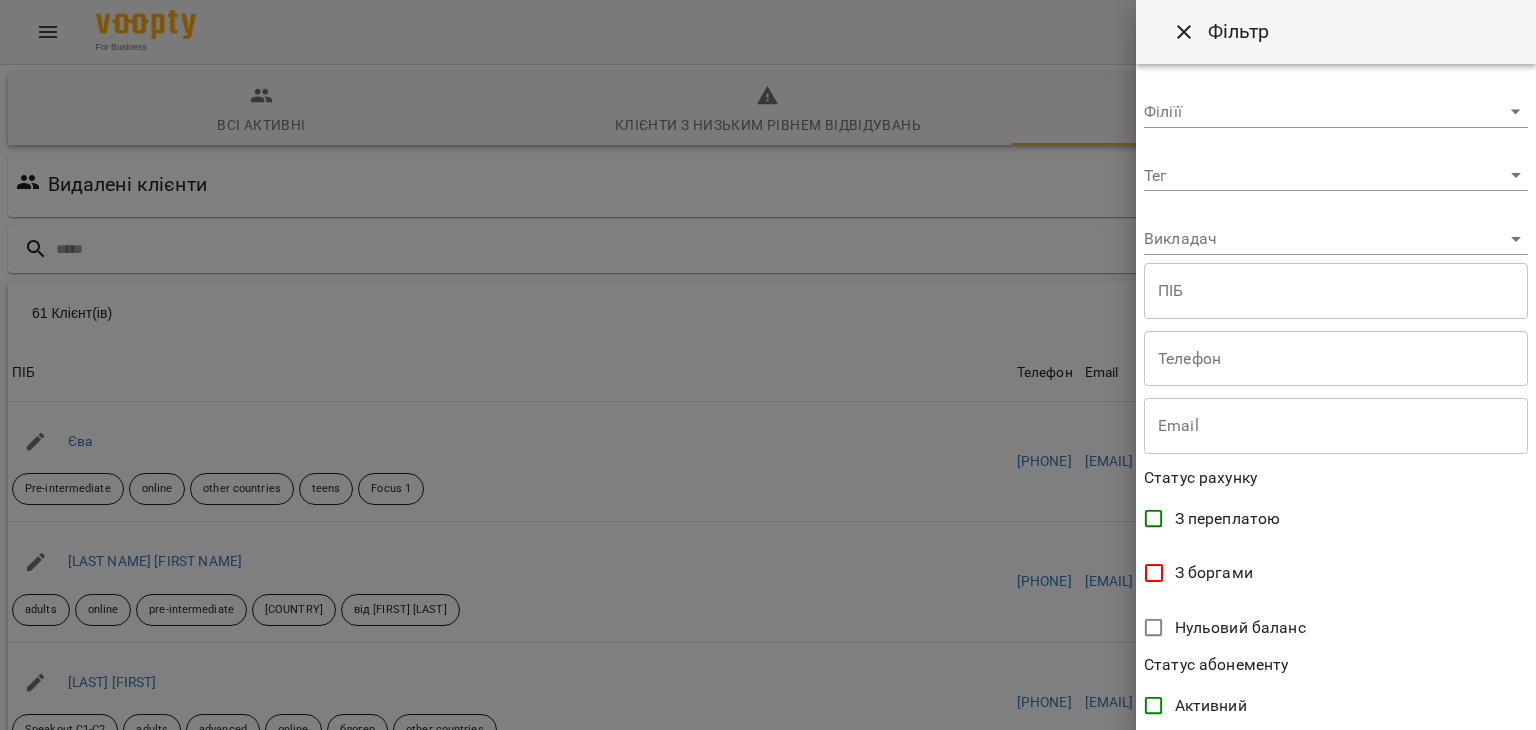 click on "For Business 1 11 UA Всі активні Клієнти з низьким рівнем відвідувань Видалені клієнти   Видалені клієнти   Фільтр 61   Клієнт(ів) 61   Клієнт(ів) ПІБ Телефон Email Баланс ПІБ [FIRST] [LAST]  online other countries teens Focus 1 Телефон [PHONE] Email [EMAIL] Баланс 0 ₴ Поповнити рахунок ПІБ [LAST] [FIRST] adults  online pre-intermediate ukraine  від [LAST] Телефон [PHONE] Email [EMAIL] Баланс 0 ₴ Поповнити рахунок ПІБ [LAST] [FIRST]  Speakout C1-C2 adults advanced online блогер other countries Телефон [PHONE] Email [EMAIL] Баланс 0 ₴ Поповнити рахунок ПІБ [FIRST] [LAST] adults intermediate 0 0" at bounding box center (768, 522) 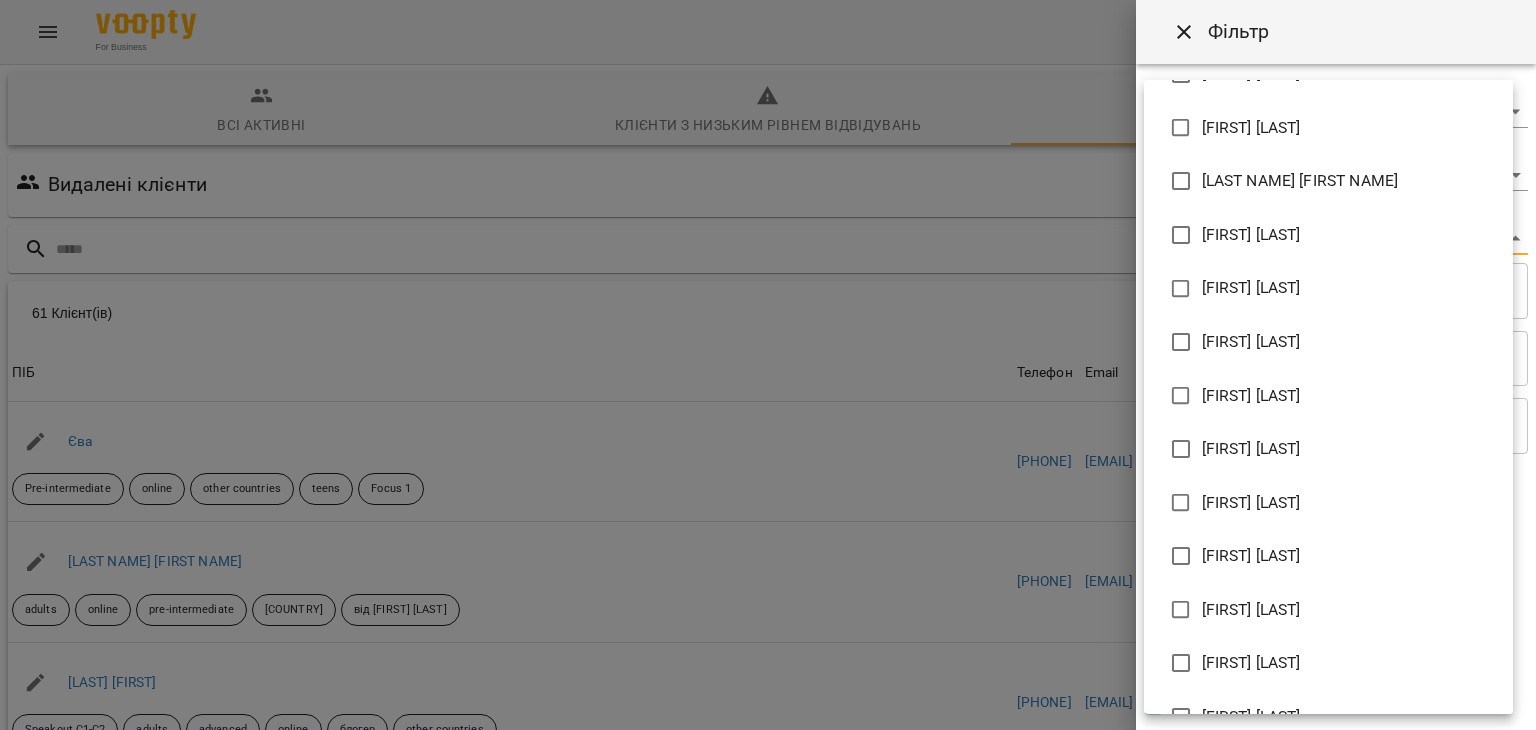 scroll, scrollTop: 292, scrollLeft: 0, axis: vertical 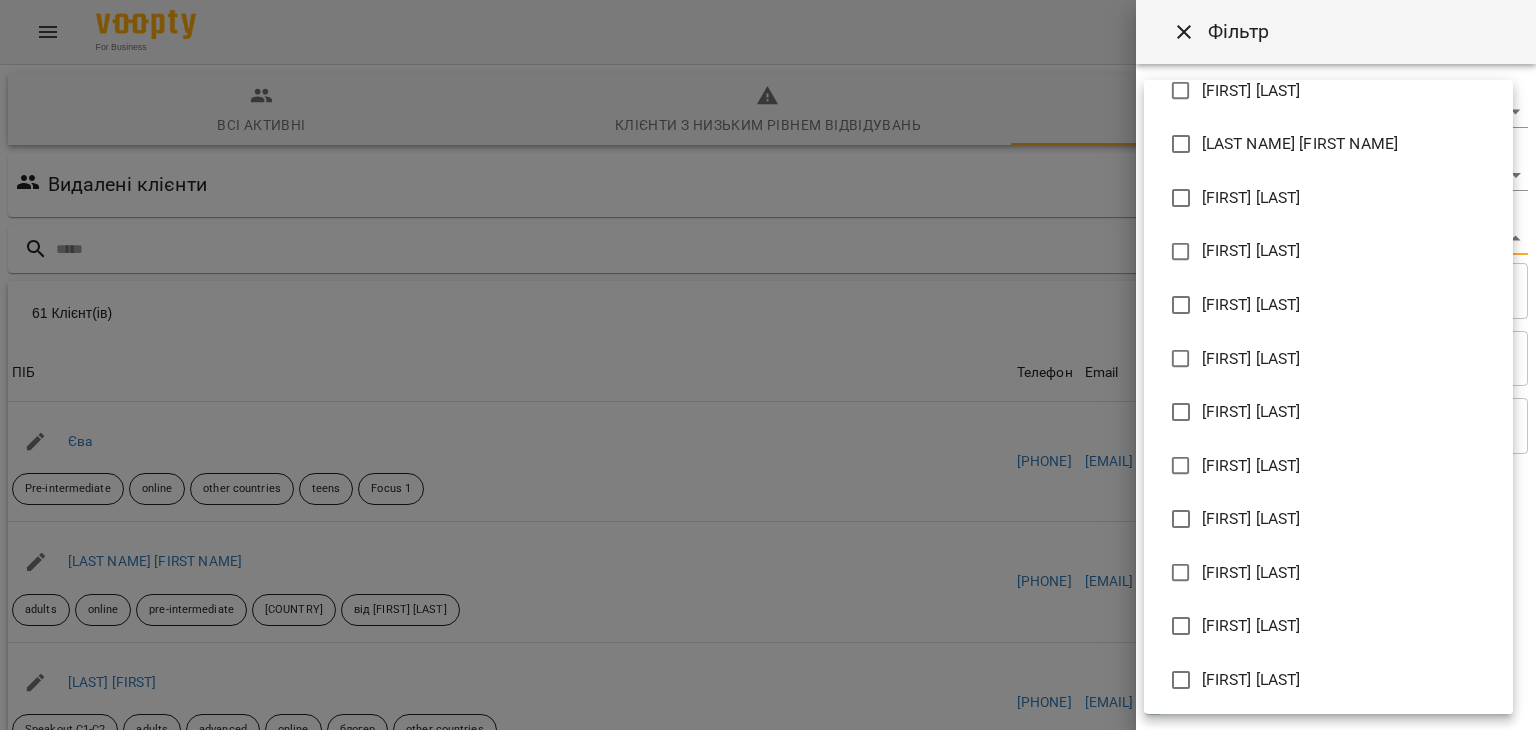 type on "**********" 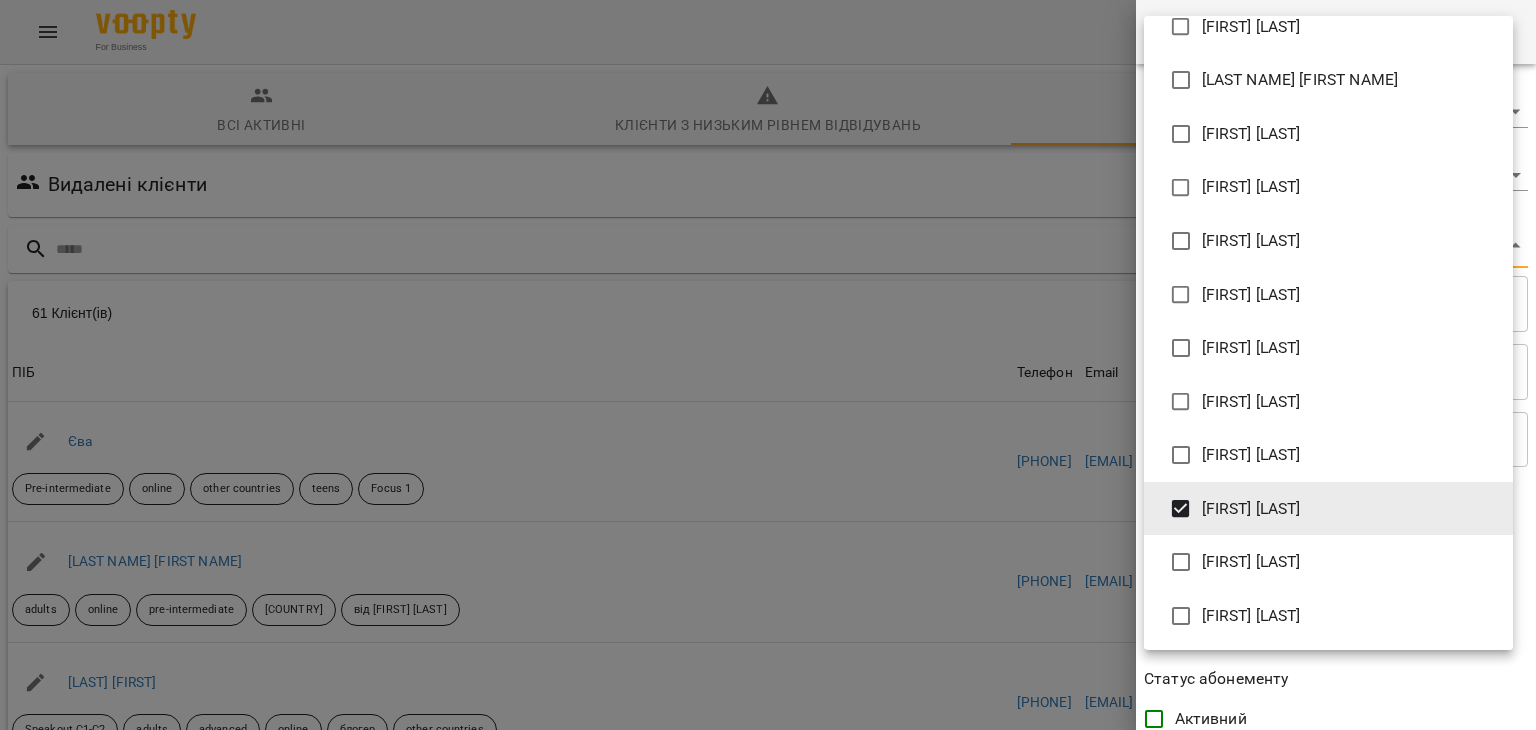 click at bounding box center (768, 365) 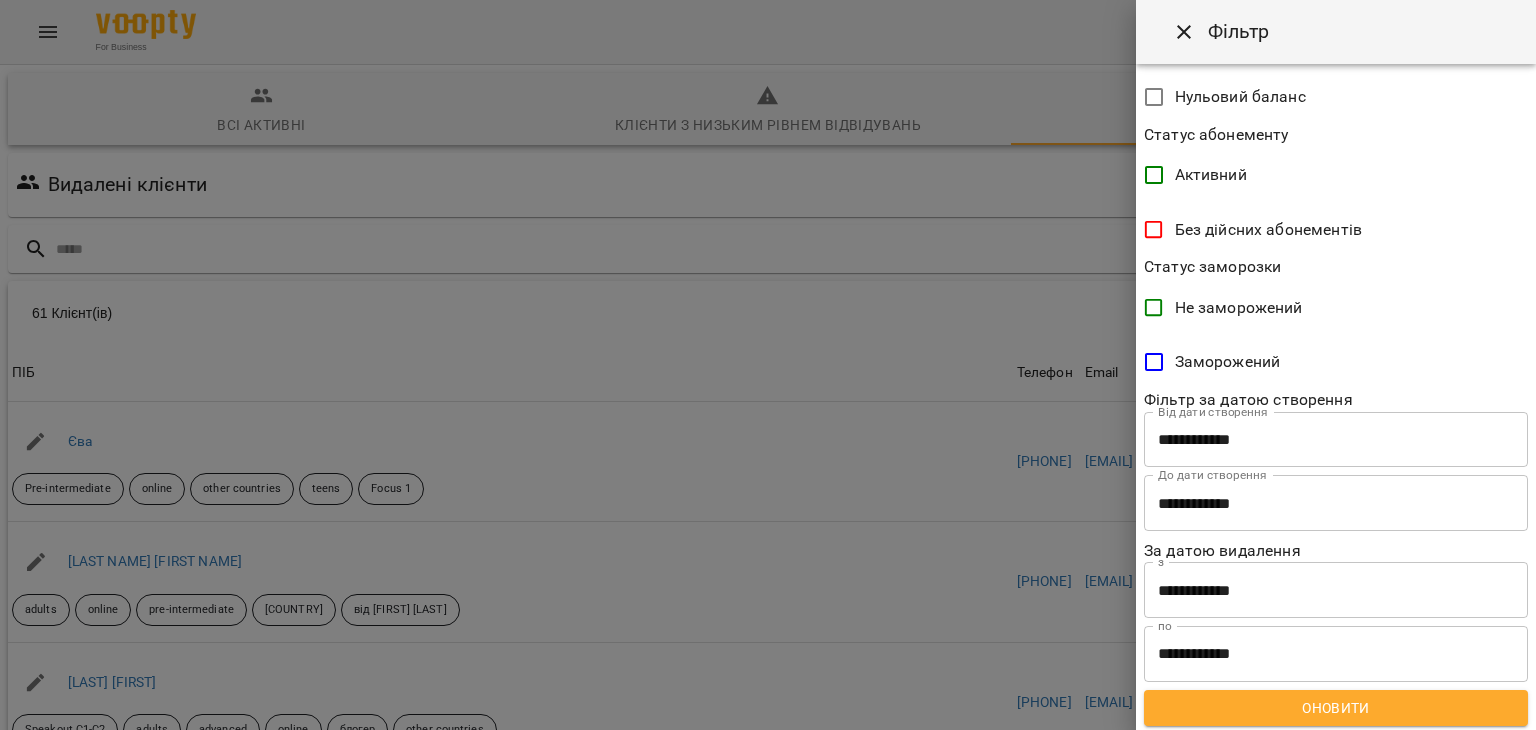 scroll, scrollTop: 548, scrollLeft: 0, axis: vertical 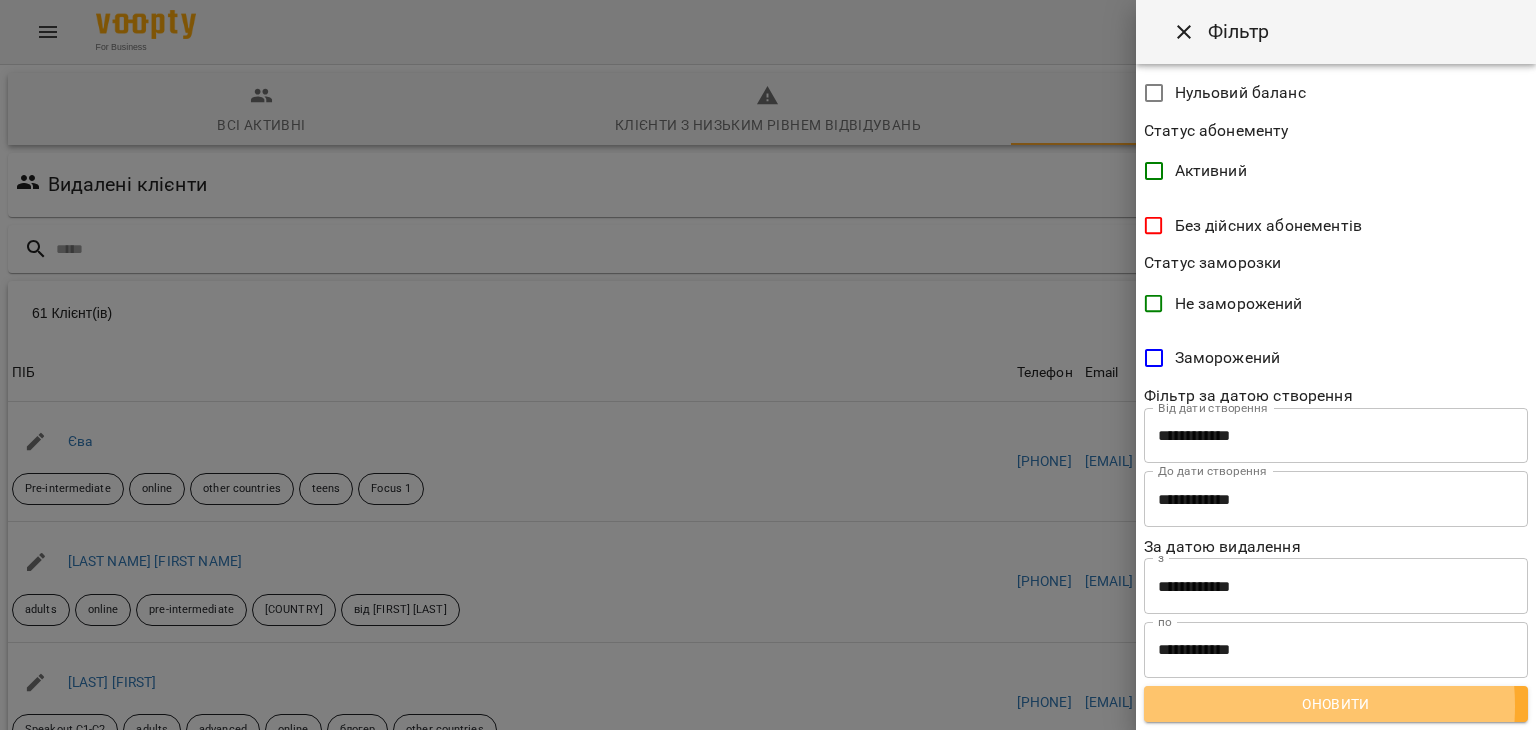 click on "Оновити" at bounding box center (1336, 704) 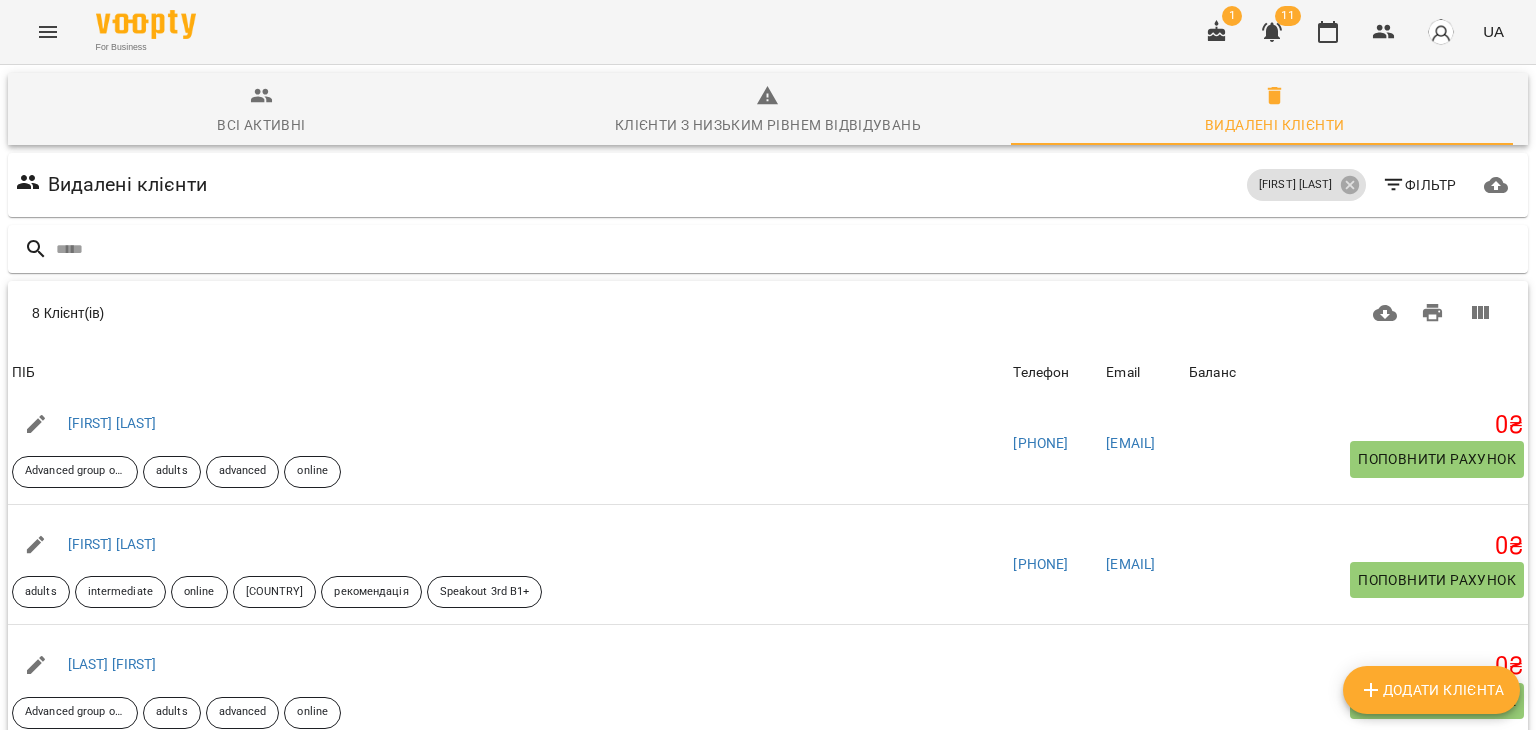 scroll, scrollTop: 520, scrollLeft: 0, axis: vertical 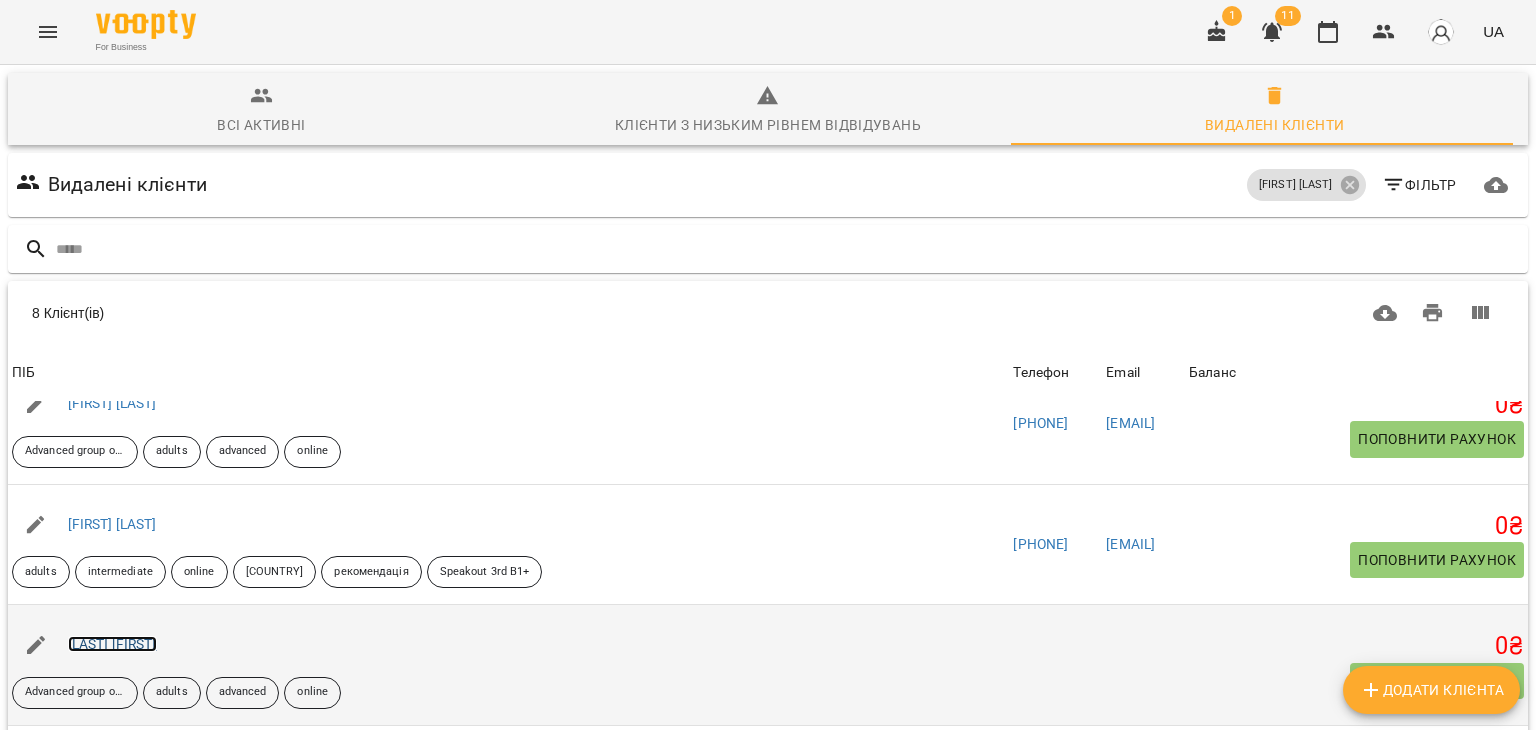 click on "[LAST] [FIRST]" at bounding box center [112, 644] 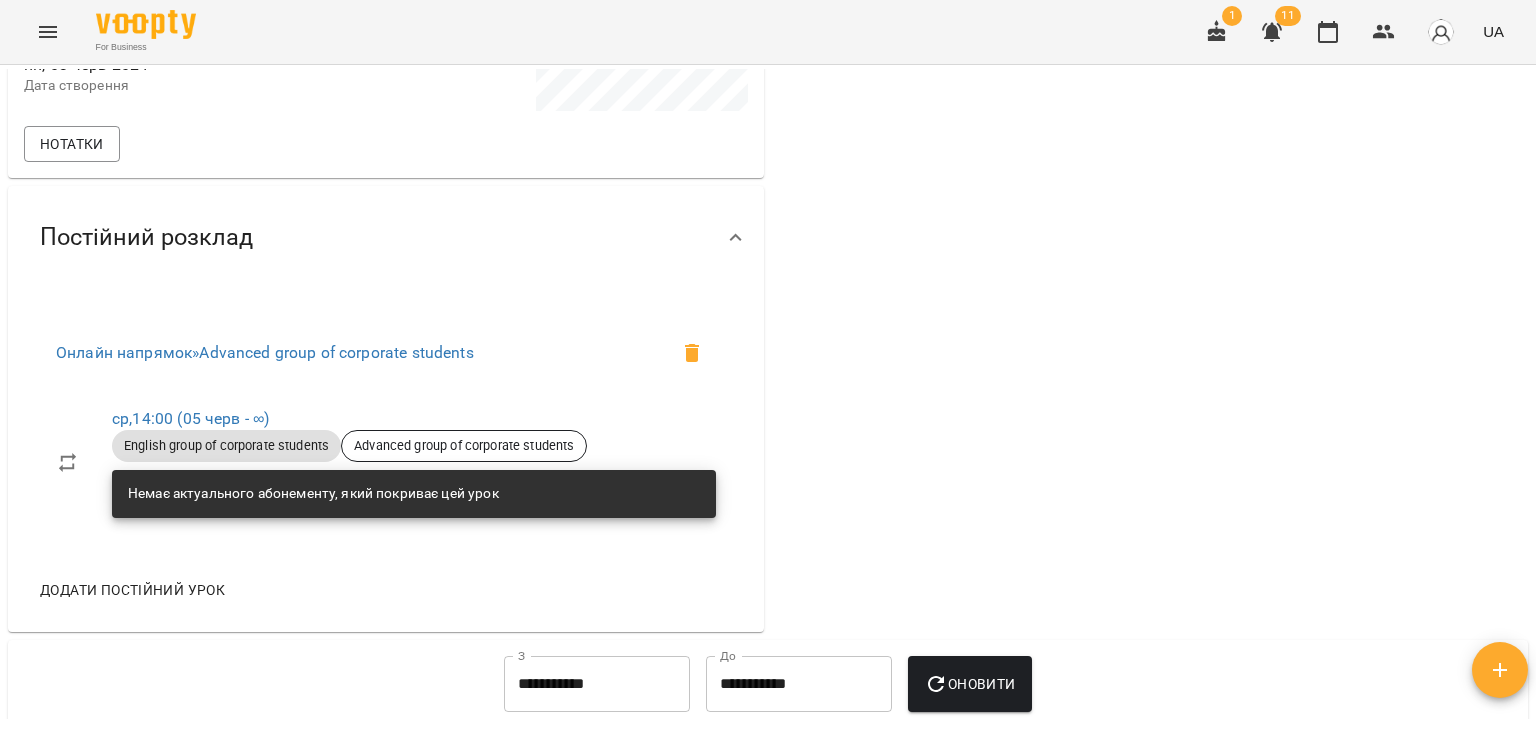 scroll, scrollTop: 1100, scrollLeft: 0, axis: vertical 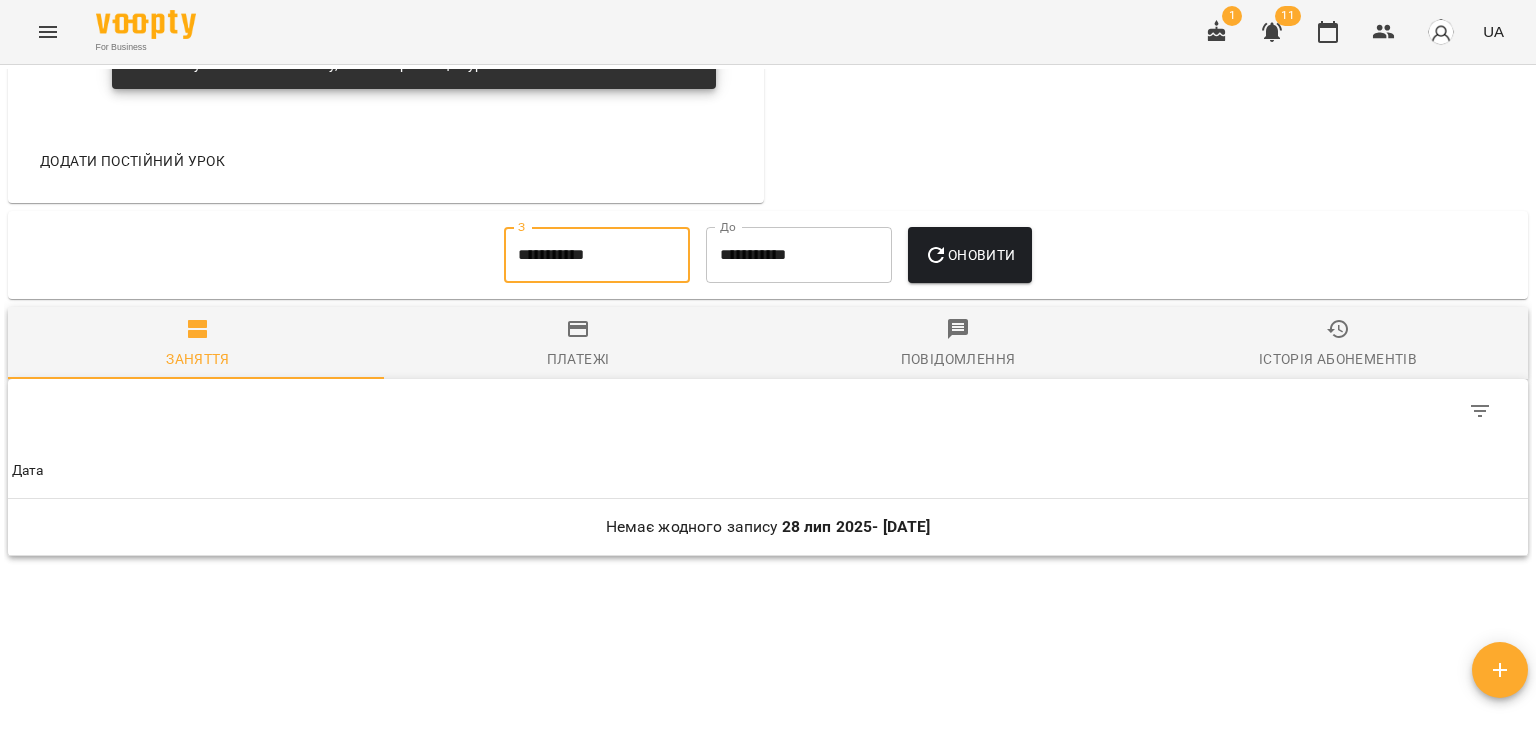 click on "**********" at bounding box center [597, 255] 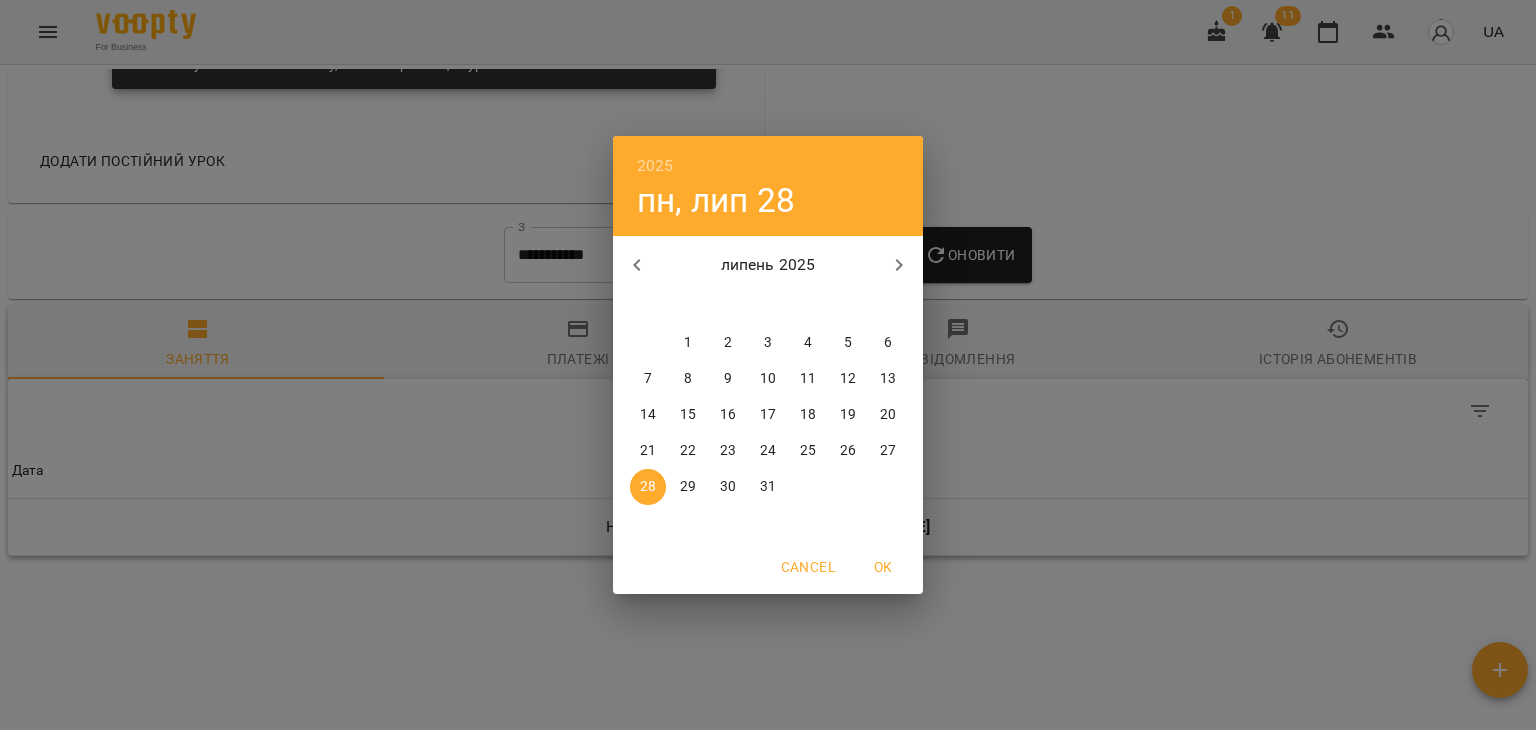 click on "1" at bounding box center [688, 343] 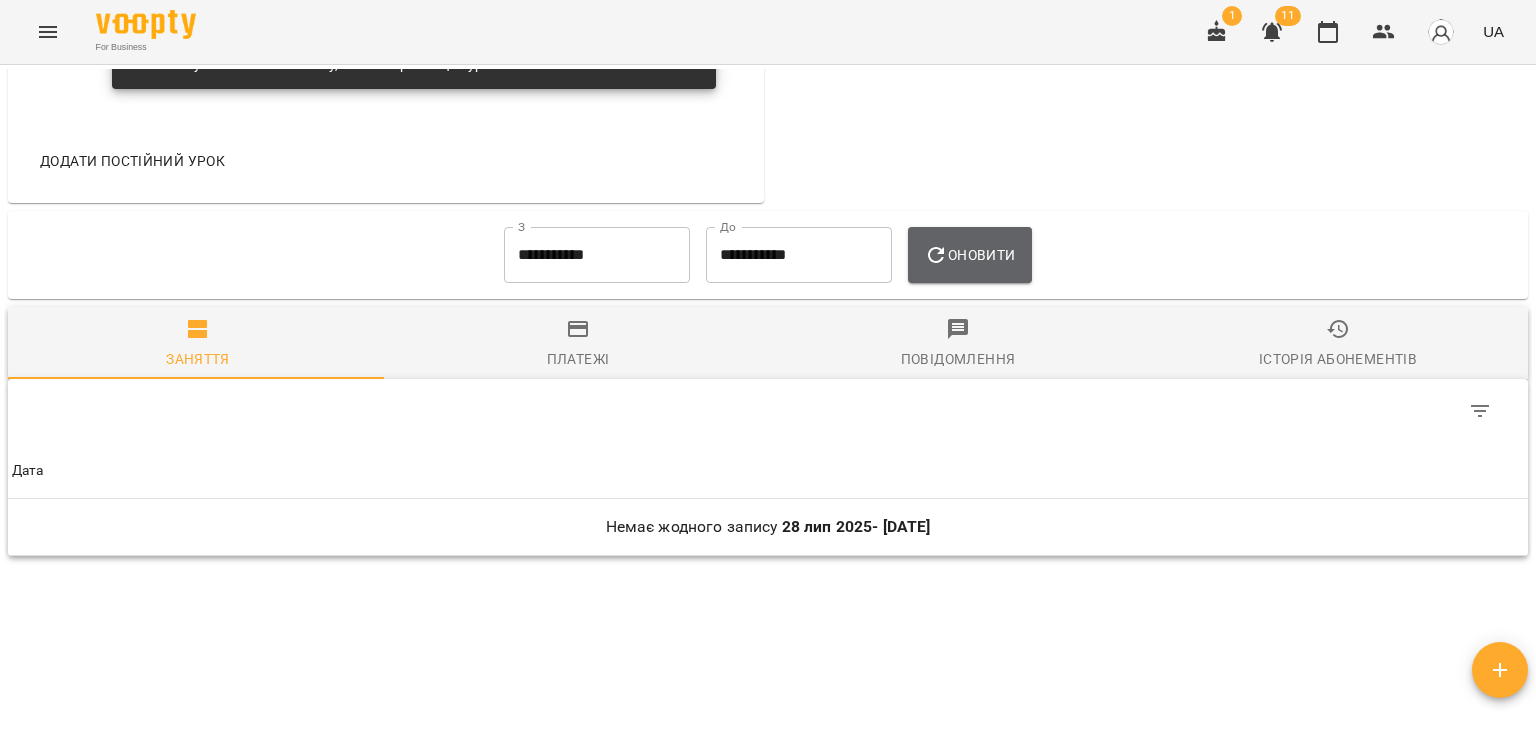 click on "Оновити" at bounding box center [969, 255] 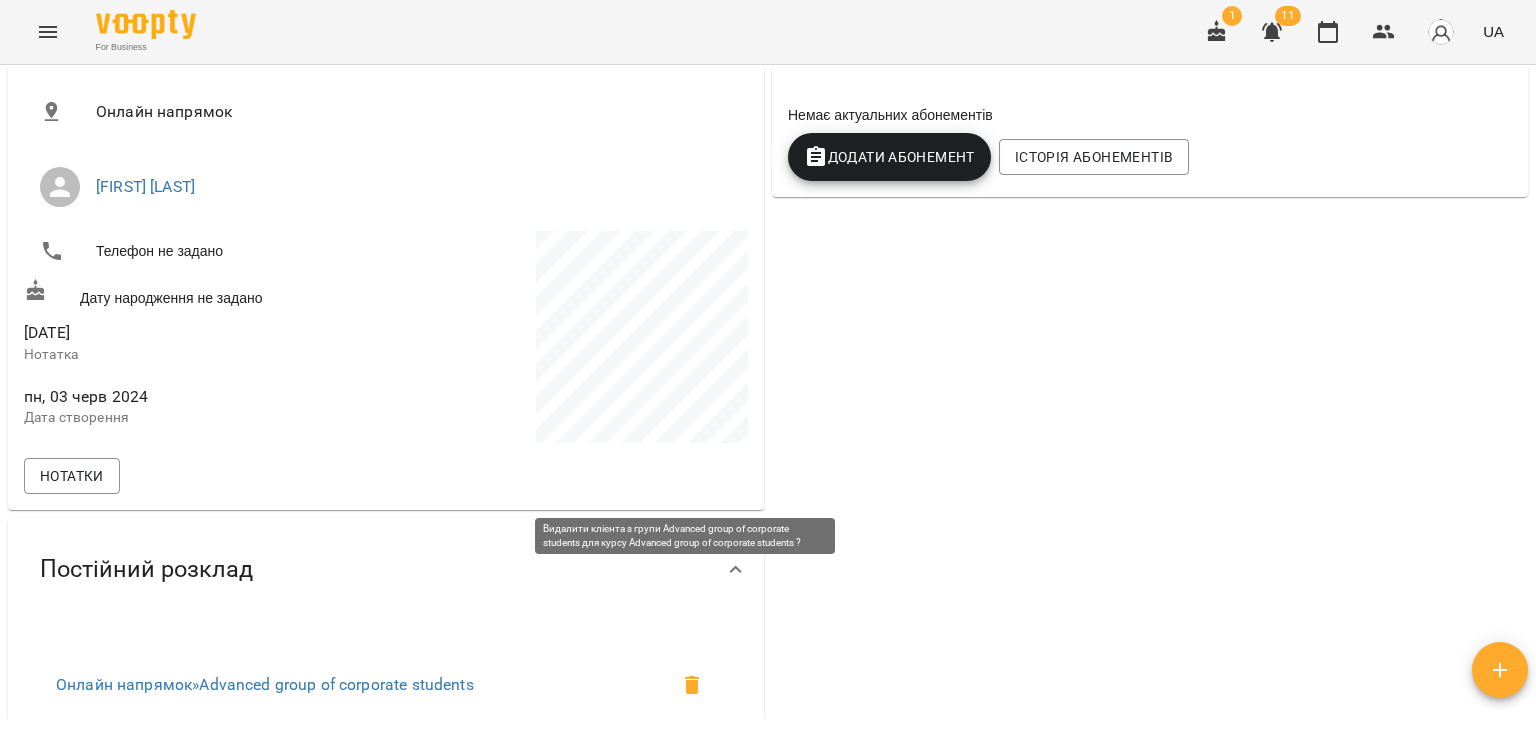scroll, scrollTop: 0, scrollLeft: 0, axis: both 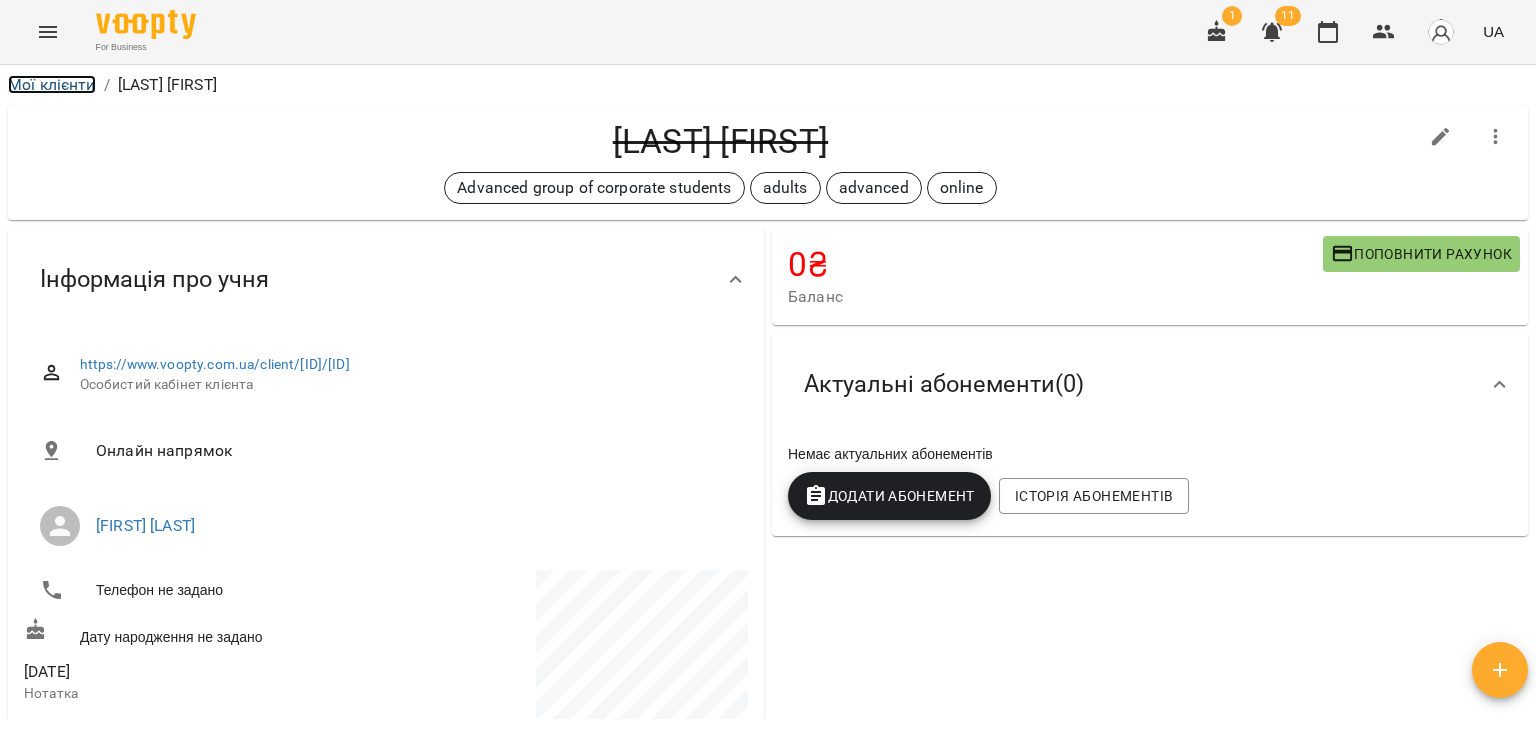 click on "Мої клієнти" at bounding box center [52, 84] 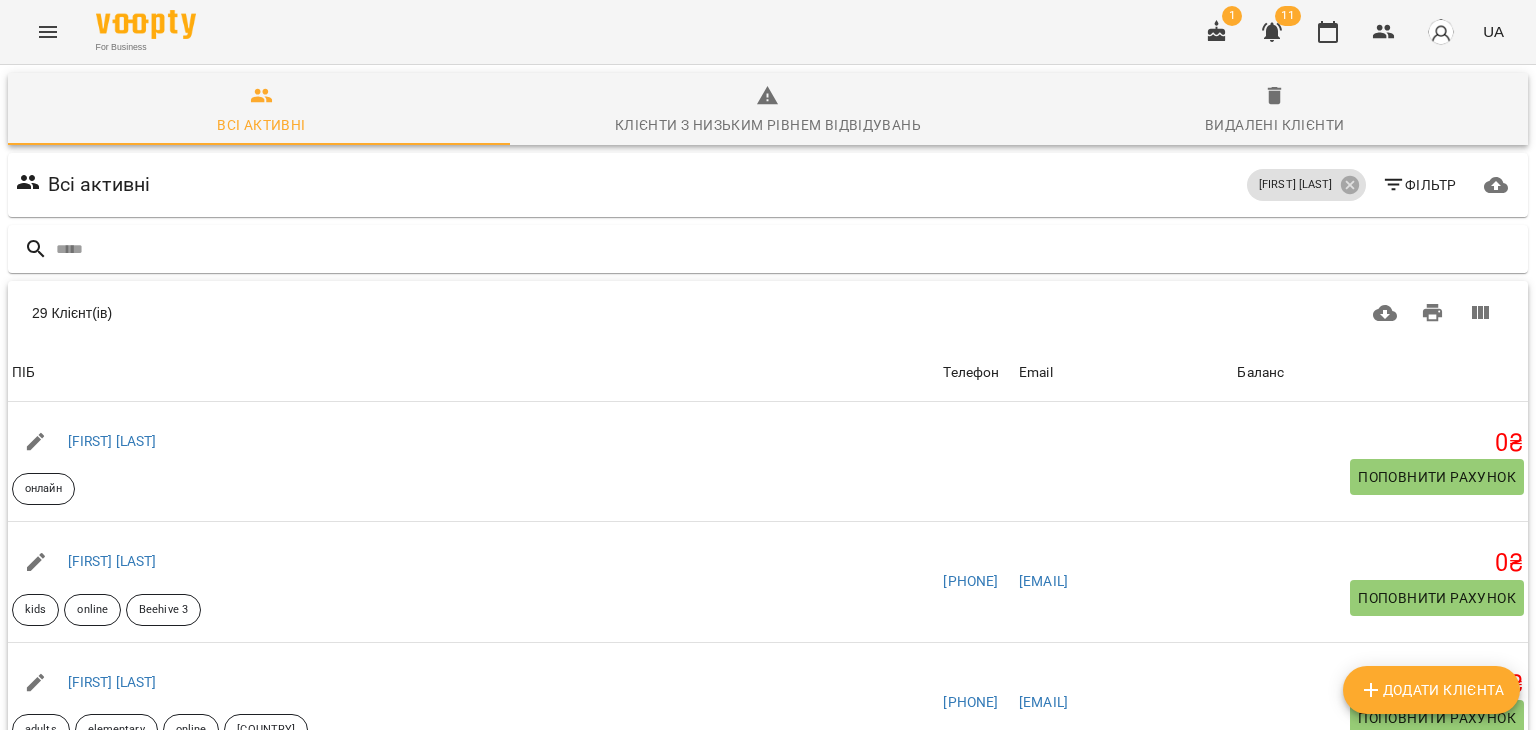 scroll, scrollTop: 100, scrollLeft: 0, axis: vertical 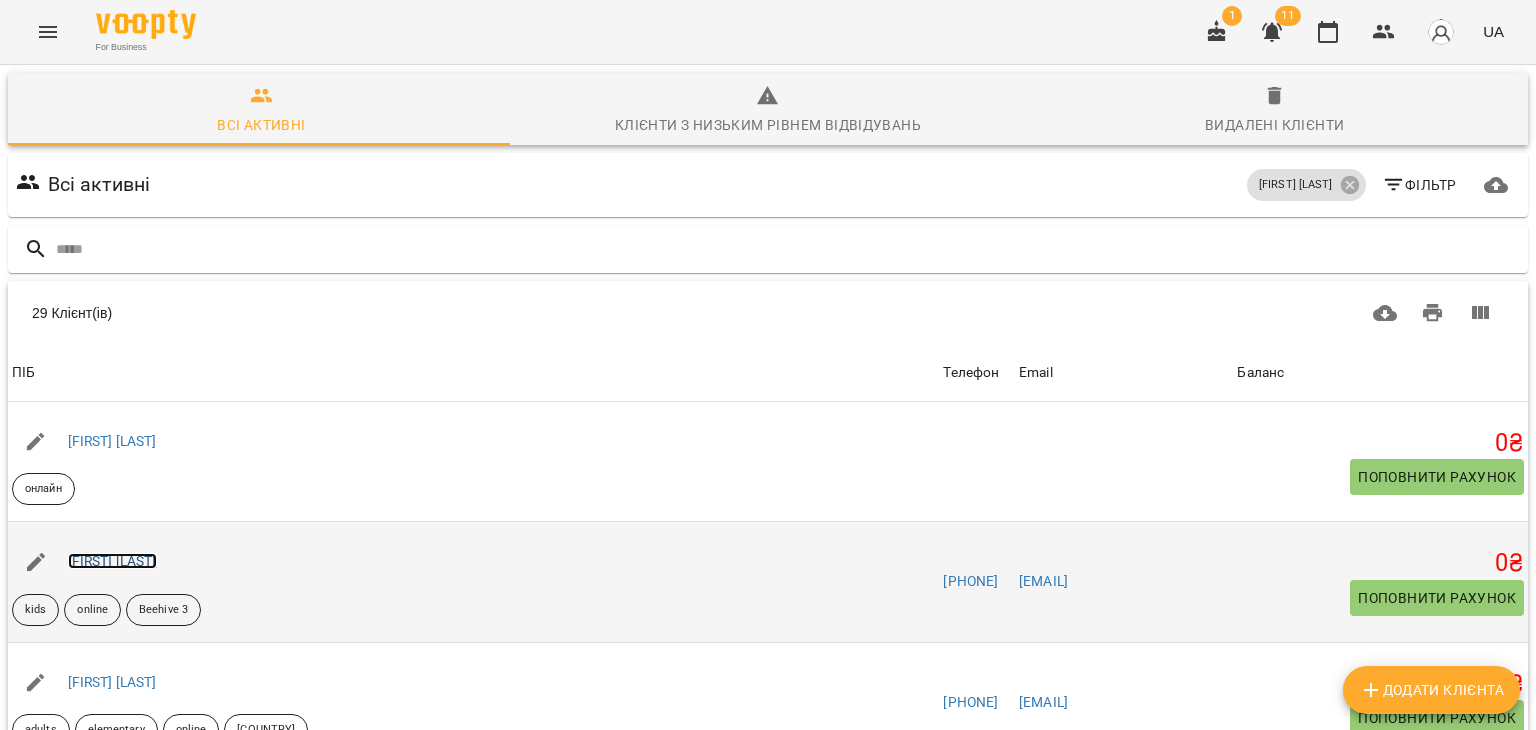 click on "[FIRST] [LAST]" at bounding box center (112, 561) 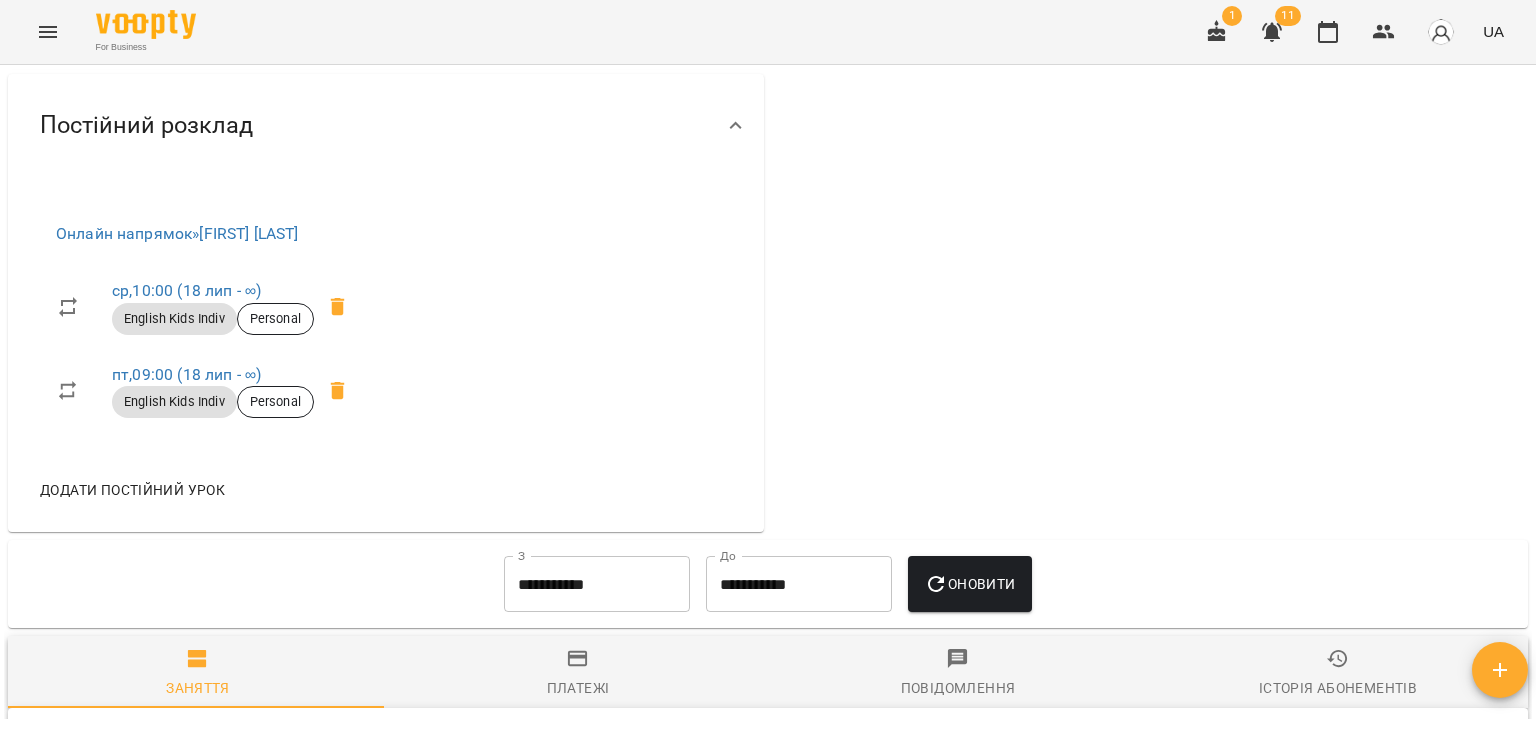 scroll, scrollTop: 1100, scrollLeft: 0, axis: vertical 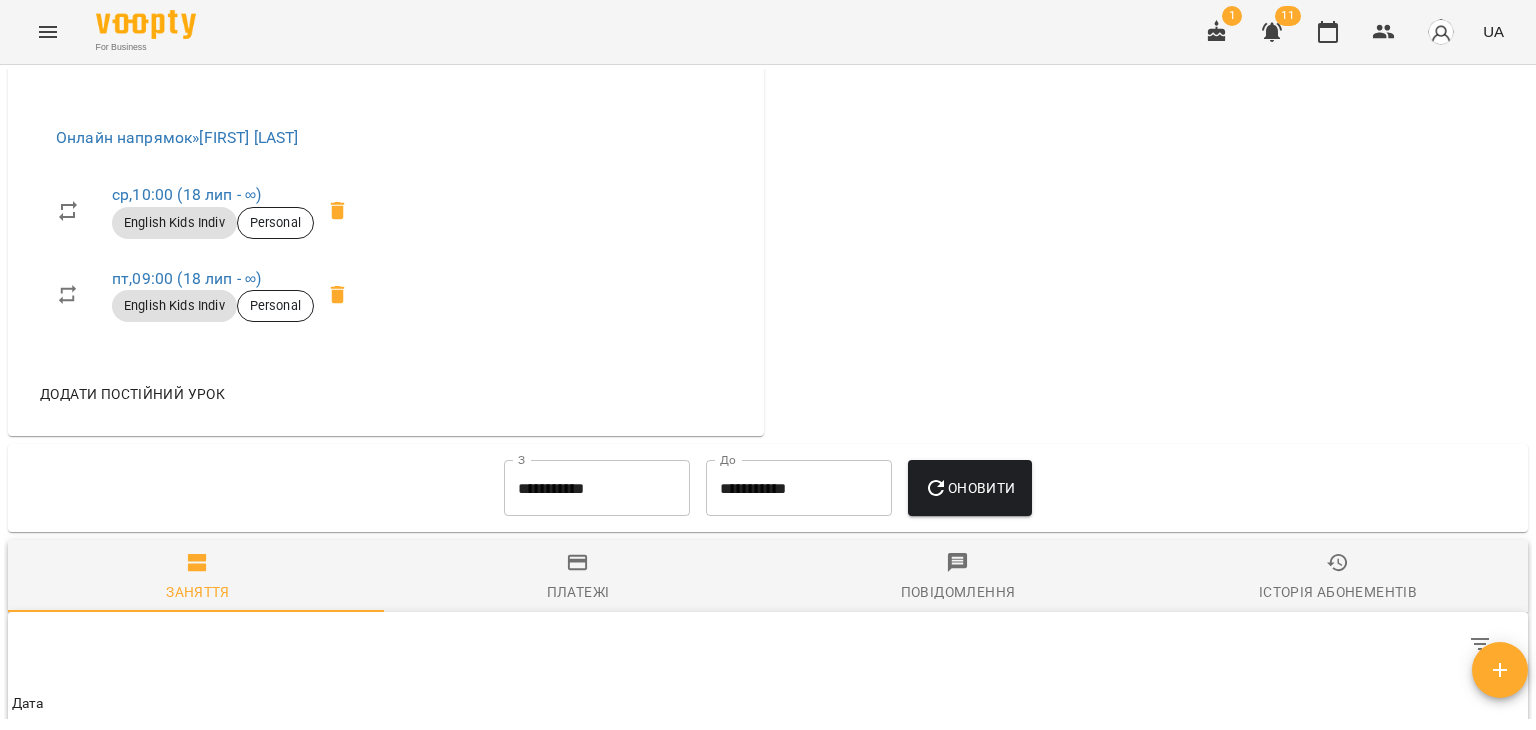 click on "**********" at bounding box center (597, 488) 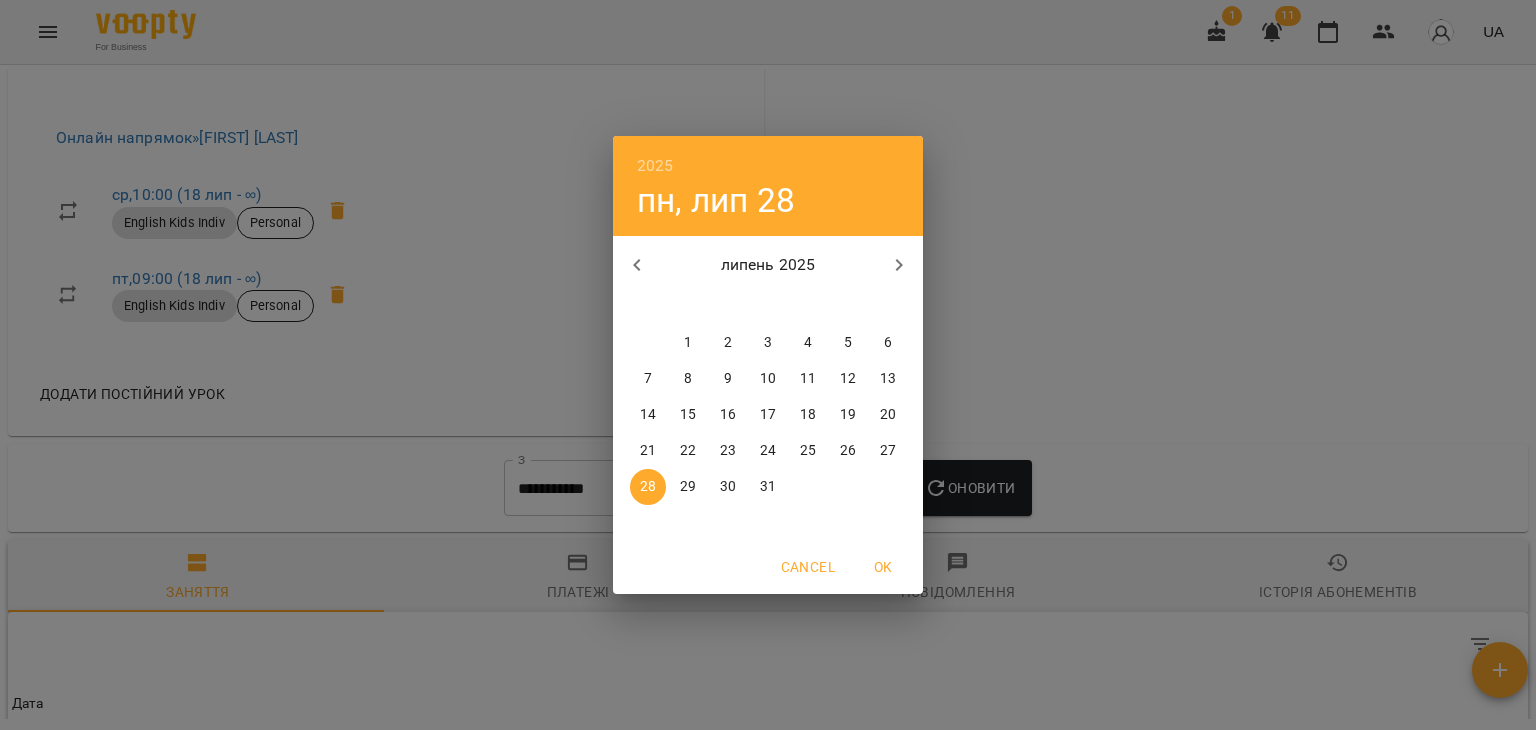 click on "1" at bounding box center (688, 343) 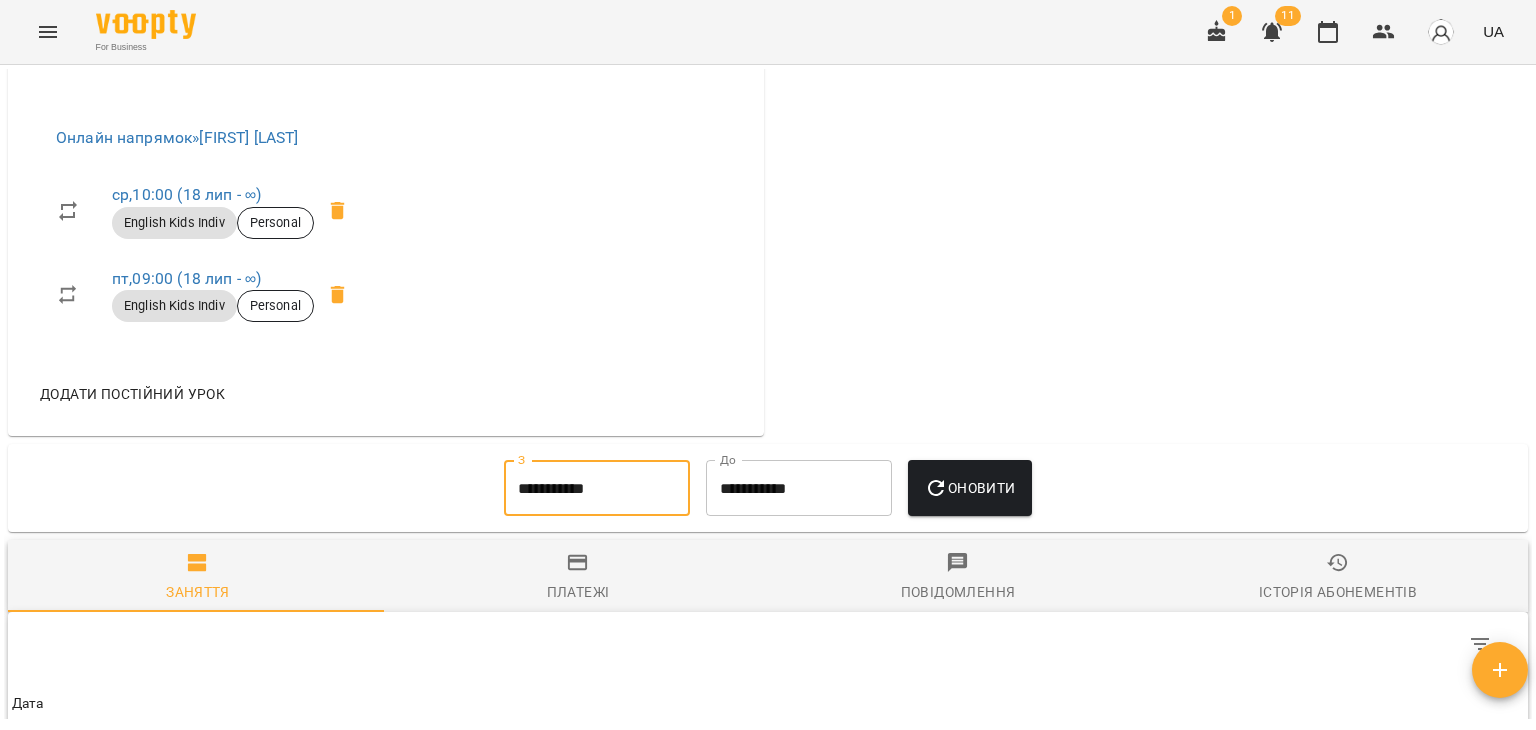 click on "Оновити" at bounding box center [969, 488] 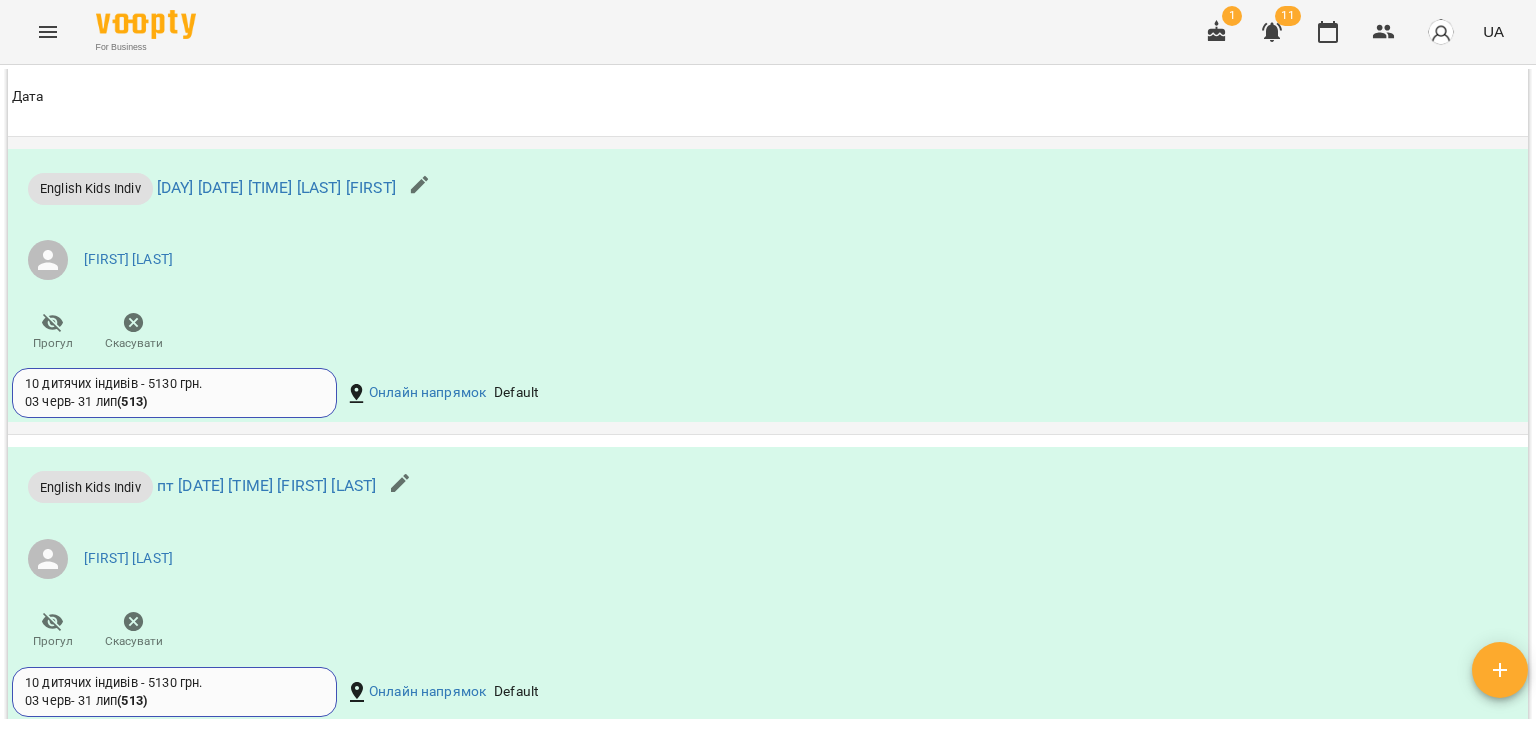 scroll, scrollTop: 2300, scrollLeft: 0, axis: vertical 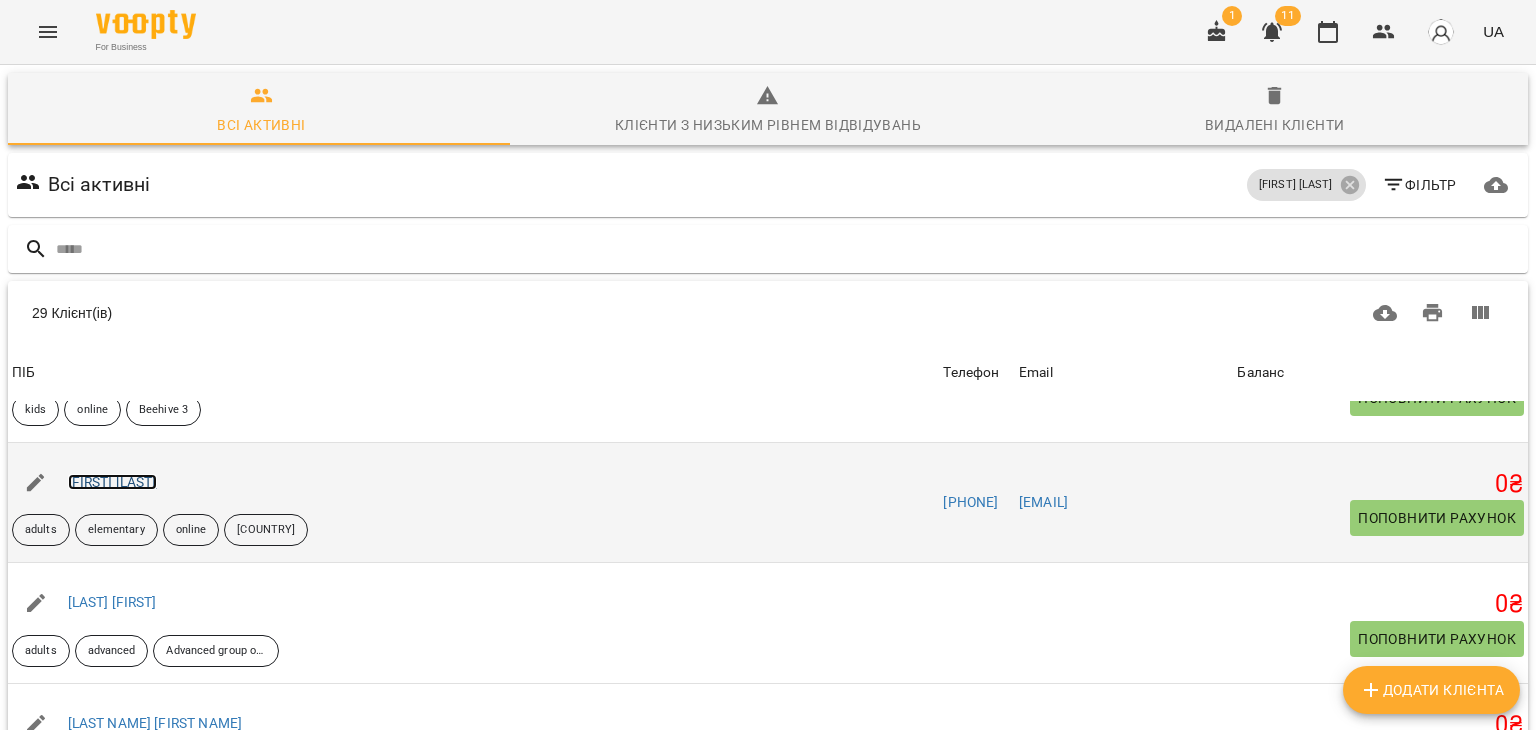 click on "[FIRST] [LAST]" at bounding box center [112, 482] 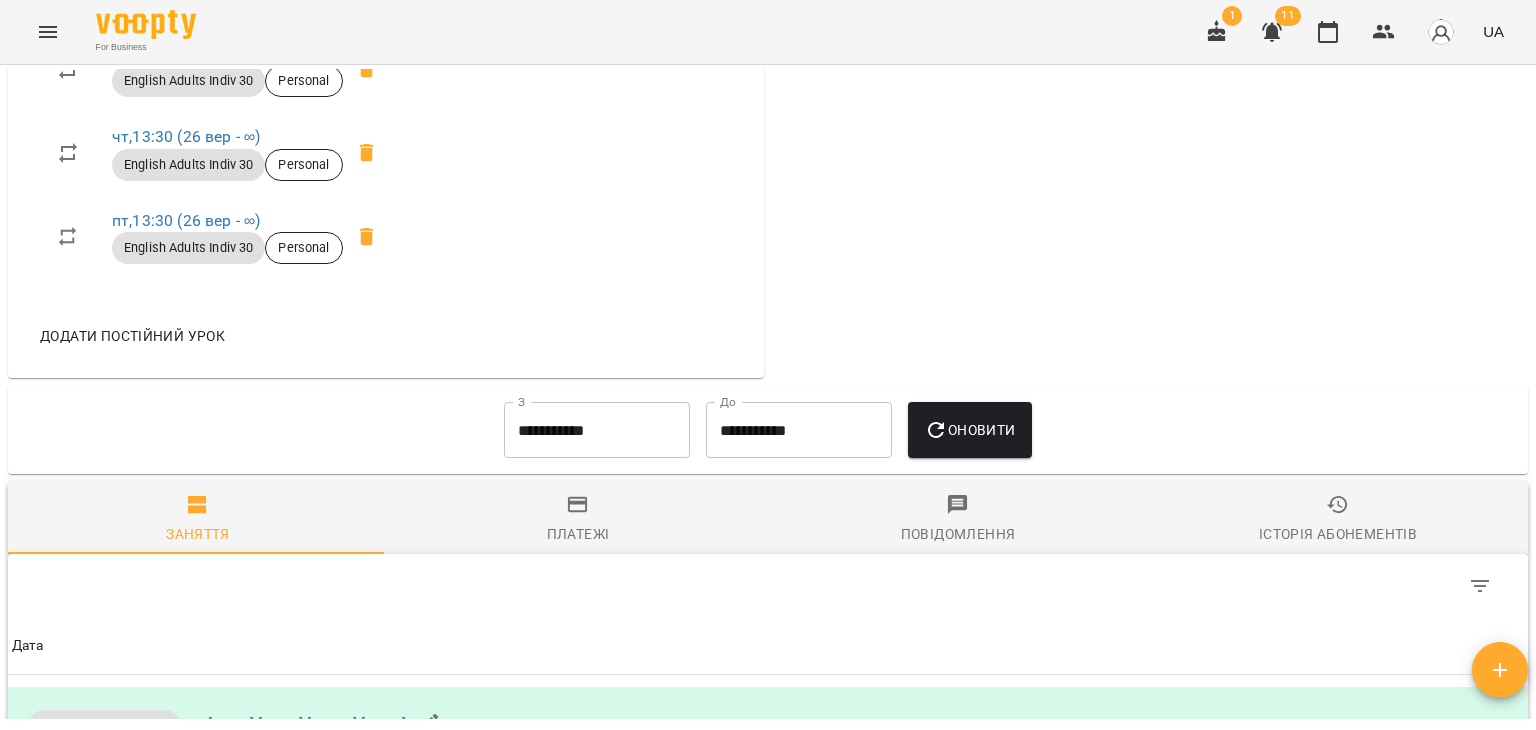 scroll, scrollTop: 1600, scrollLeft: 0, axis: vertical 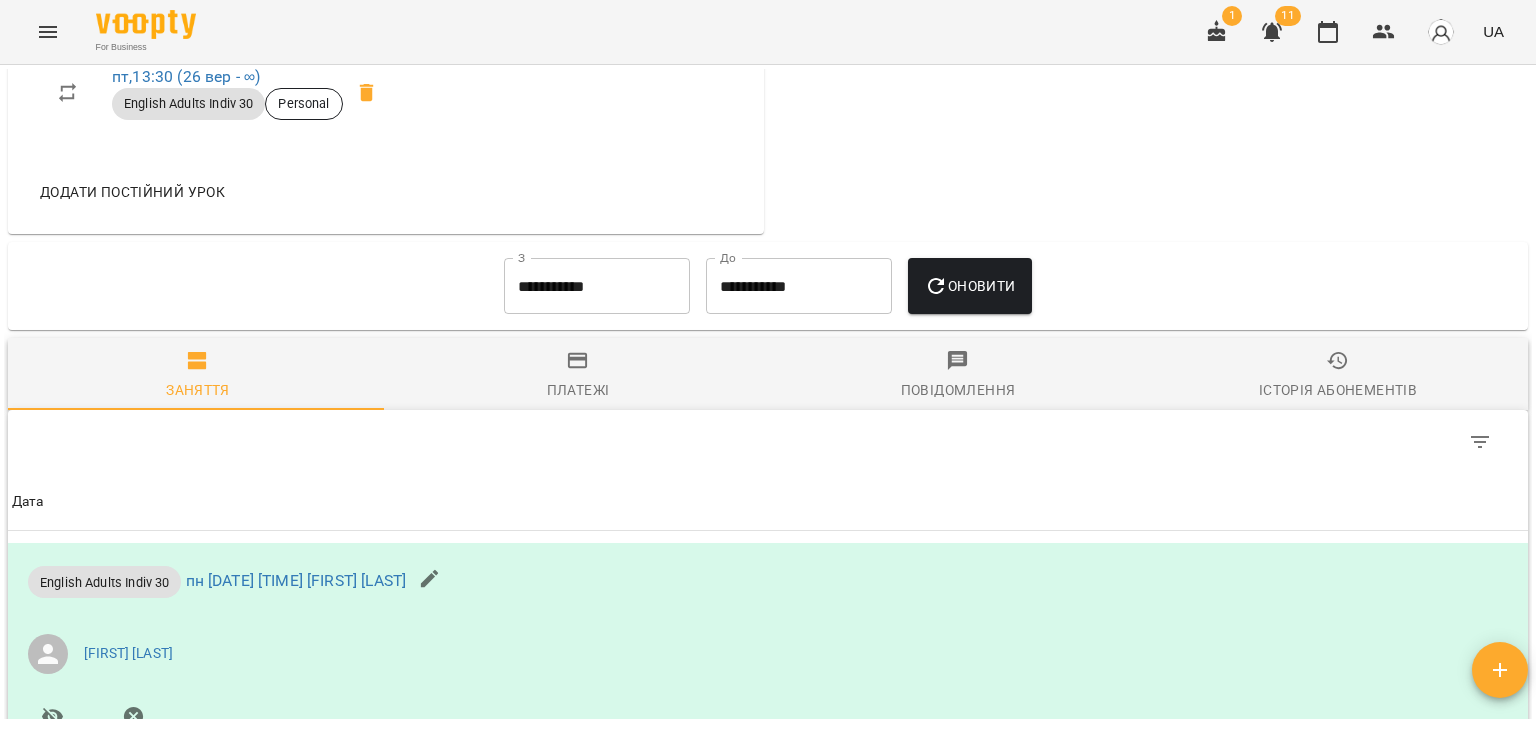 click on "**********" at bounding box center [597, 286] 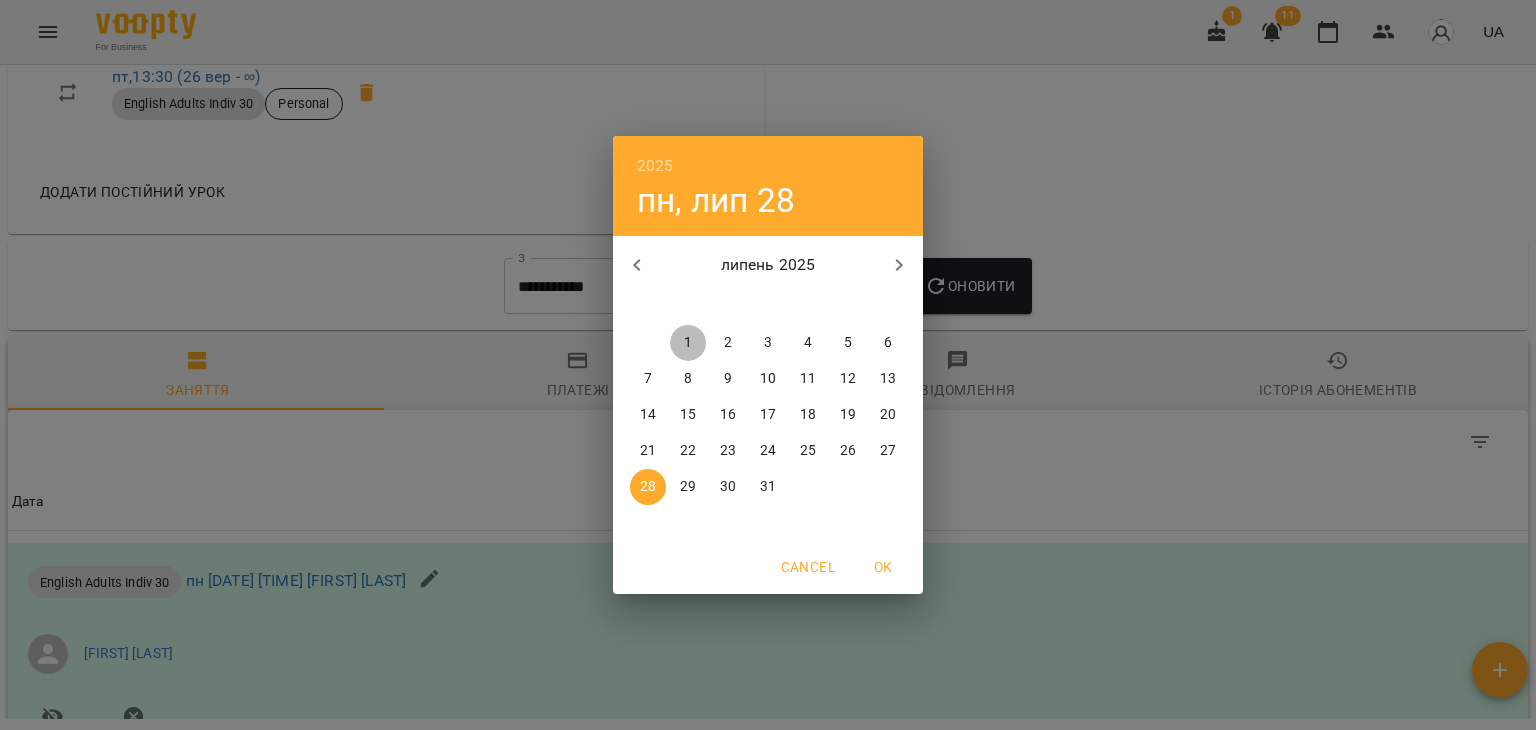 click on "1" at bounding box center (688, 343) 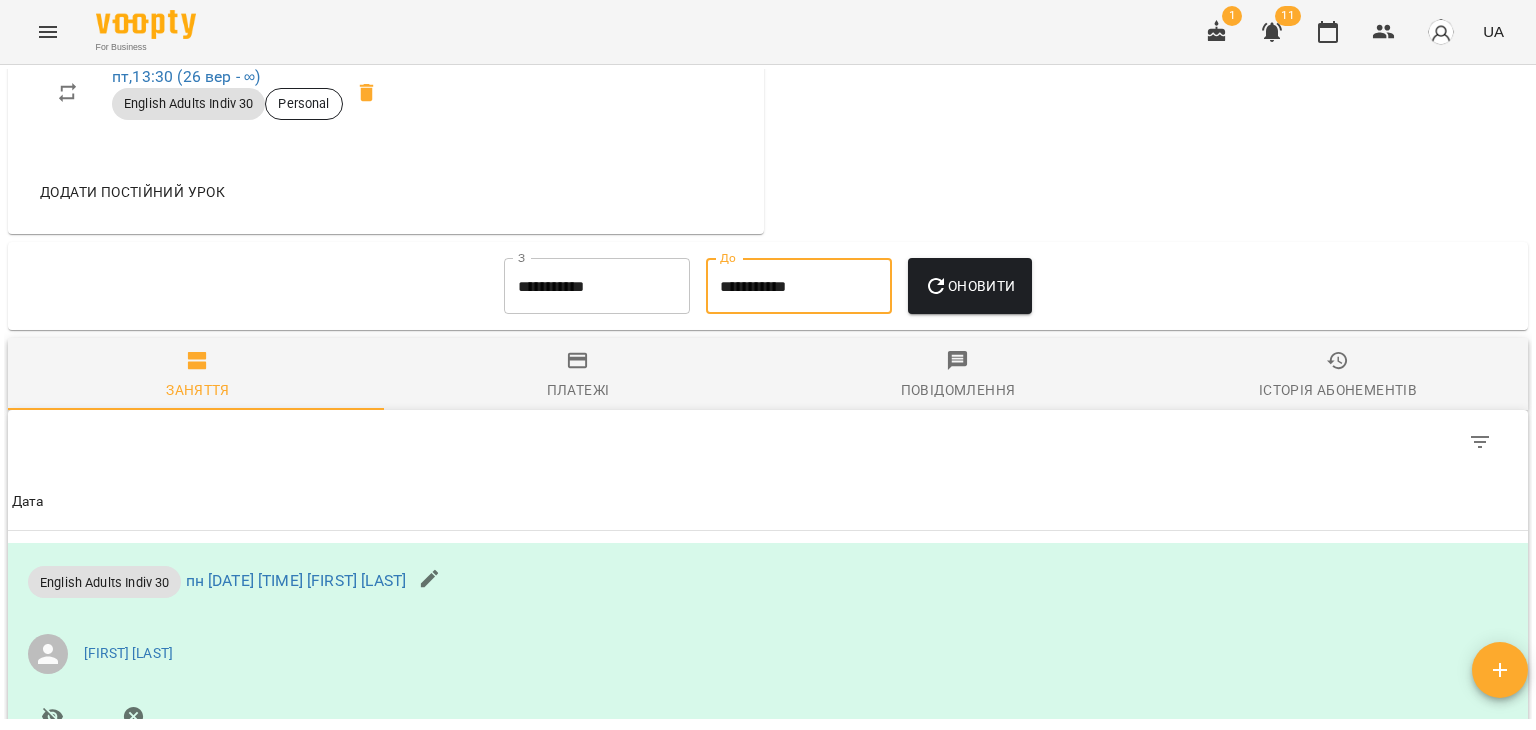 click on "**********" at bounding box center [799, 286] 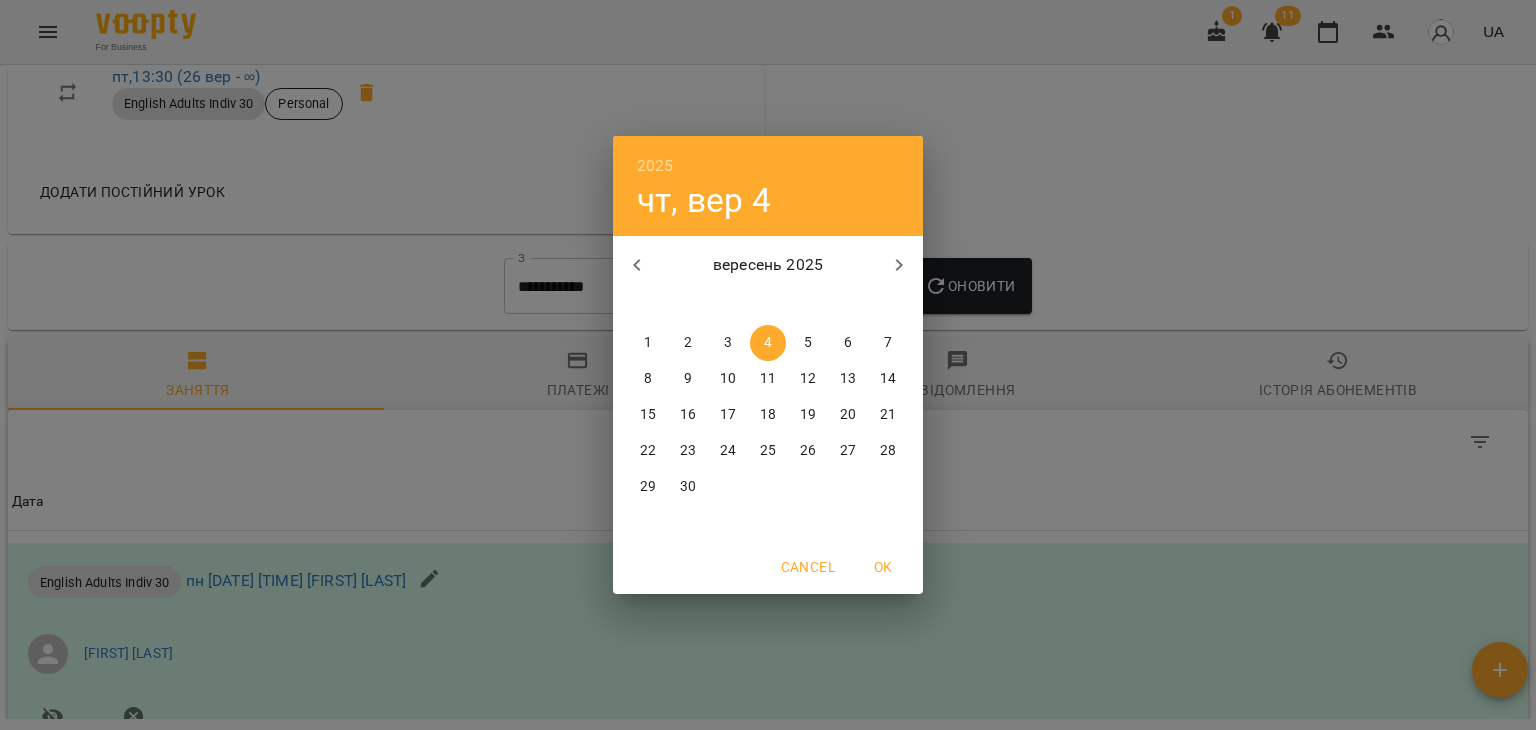 click 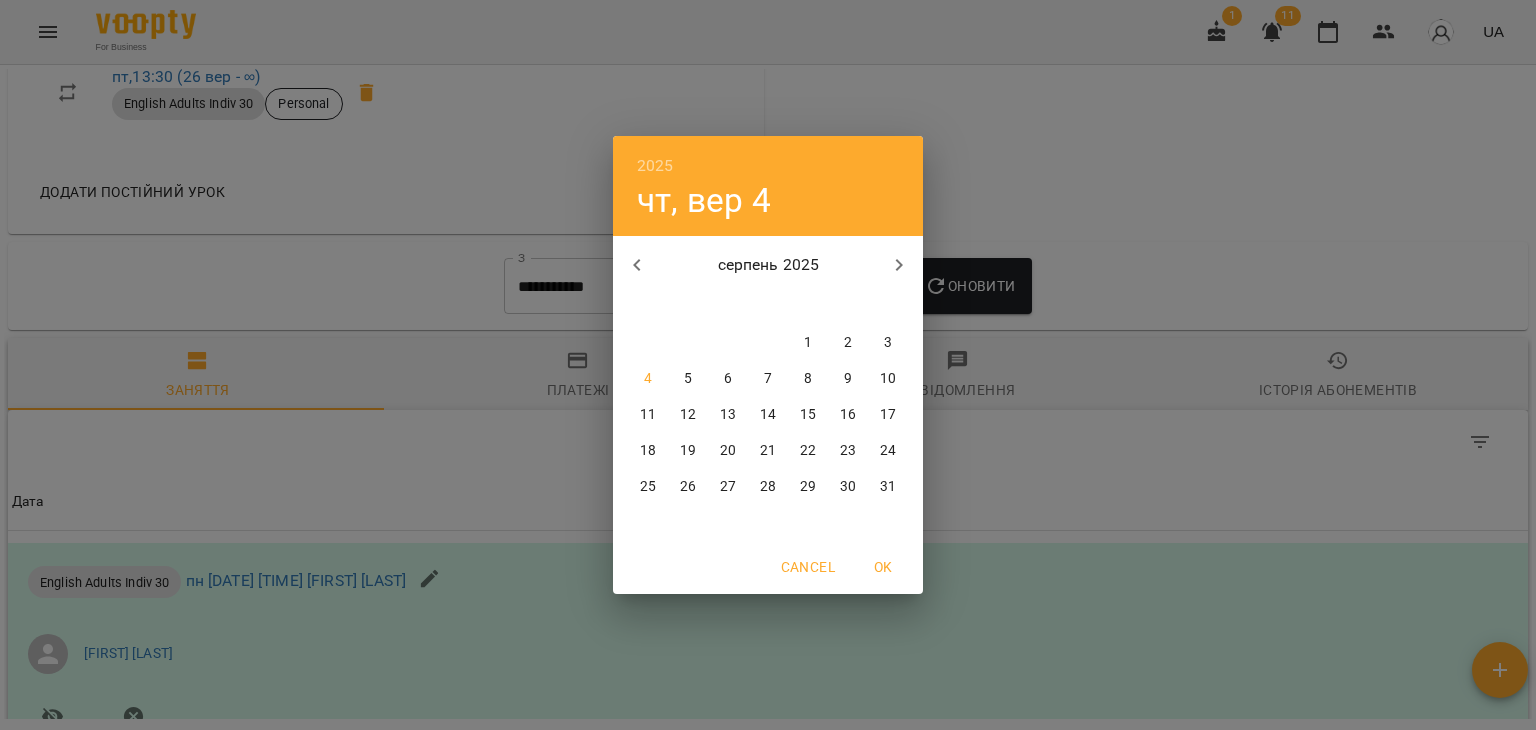 click 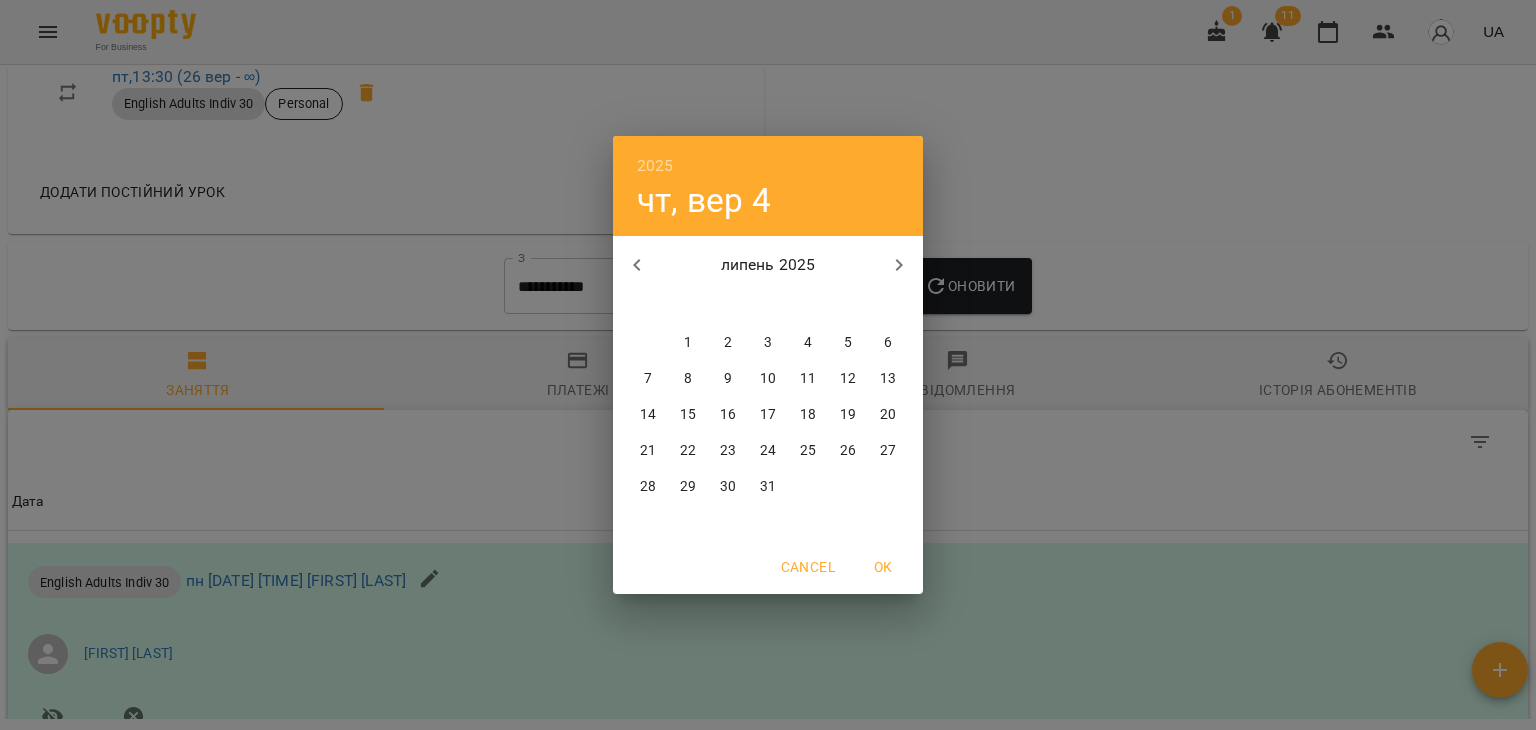 click on "31" at bounding box center (768, 487) 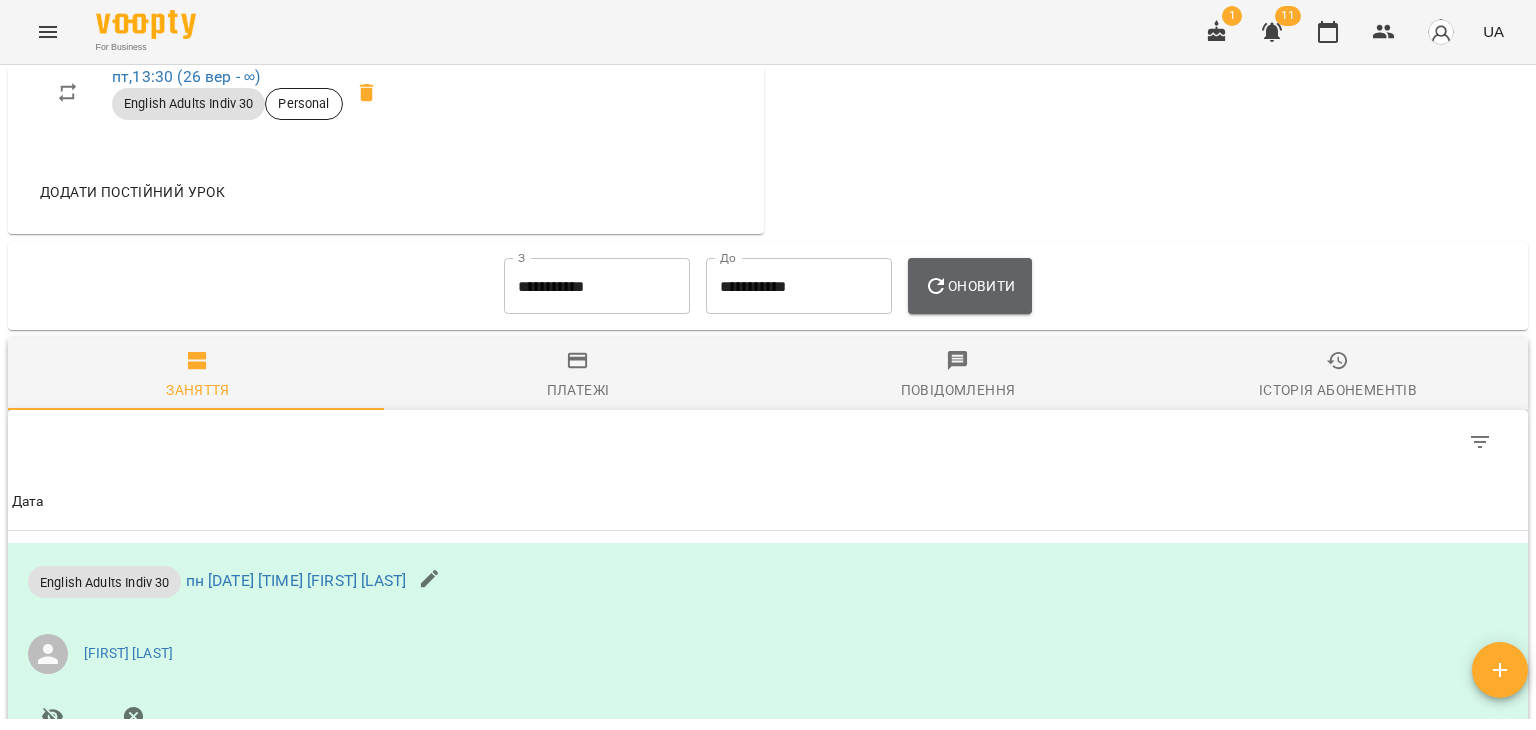 click on "Оновити" at bounding box center (969, 286) 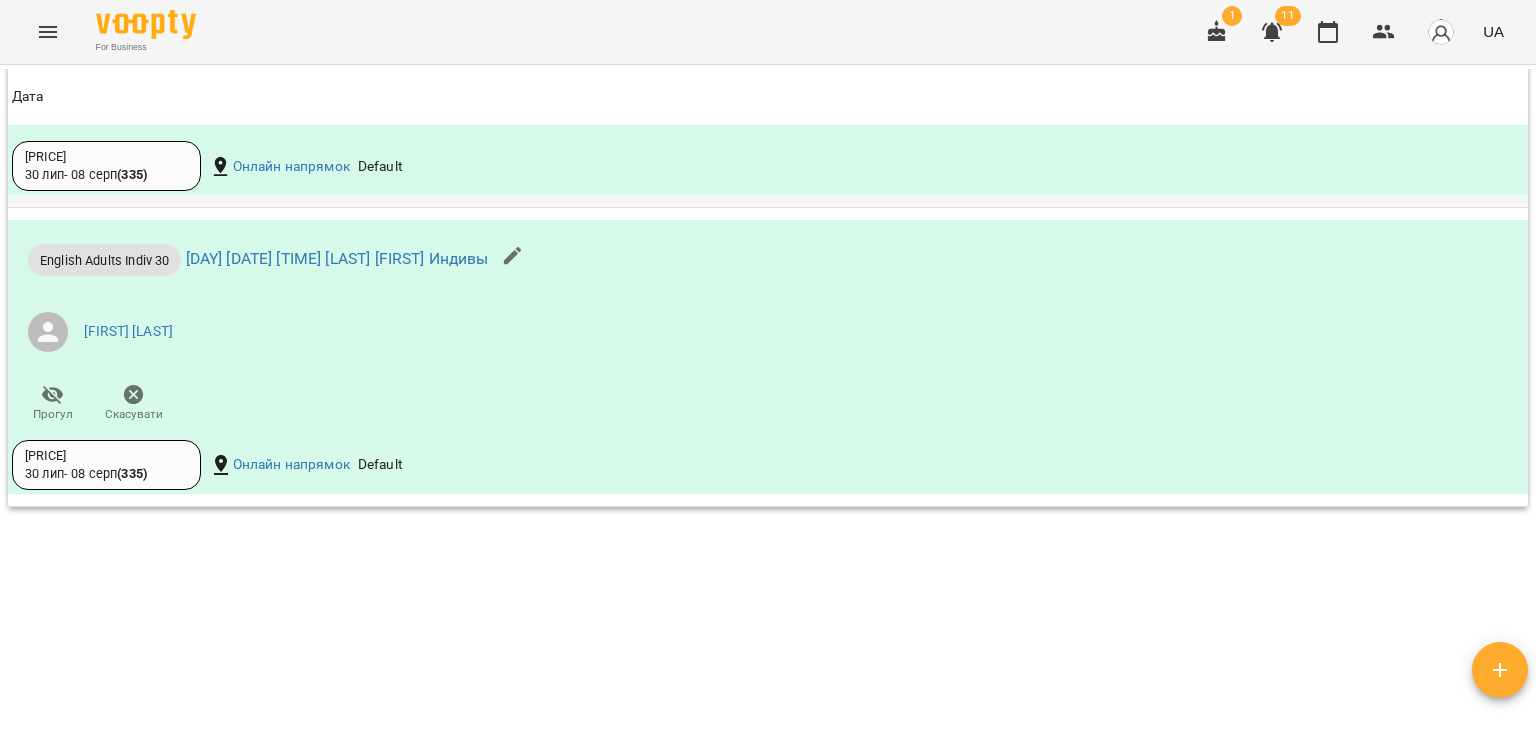 scroll, scrollTop: 8300, scrollLeft: 0, axis: vertical 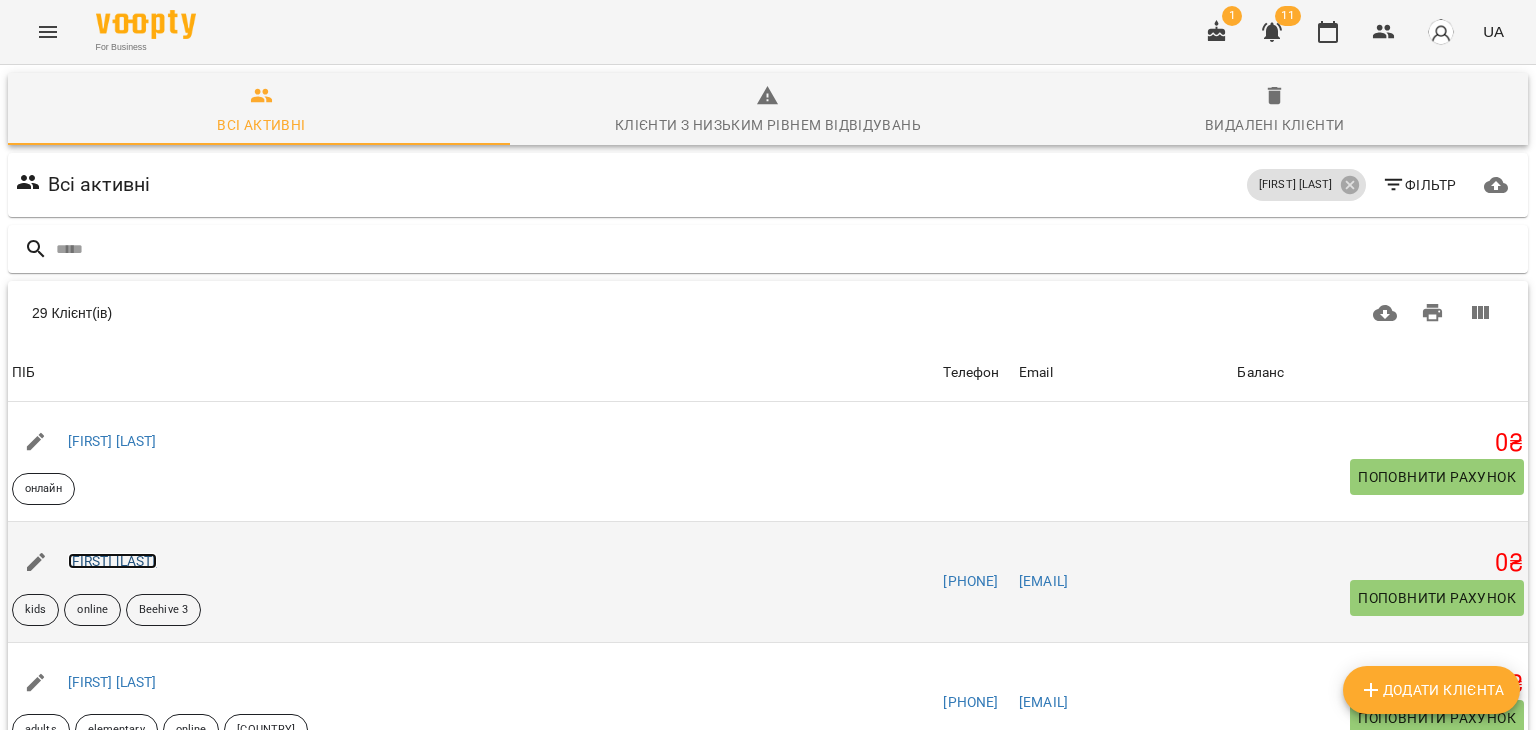 click on "[FIRST] [LAST]" at bounding box center [112, 561] 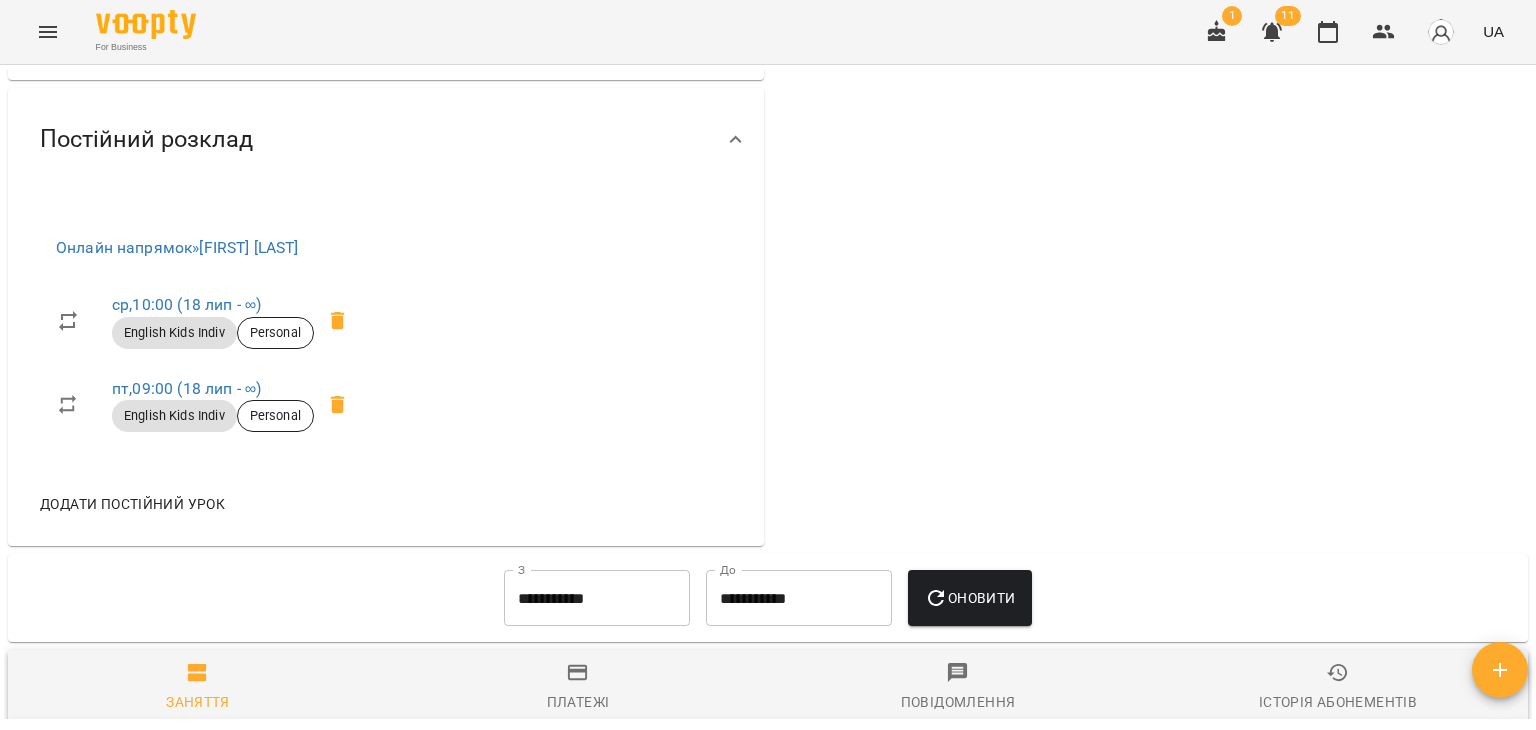 scroll, scrollTop: 969, scrollLeft: 0, axis: vertical 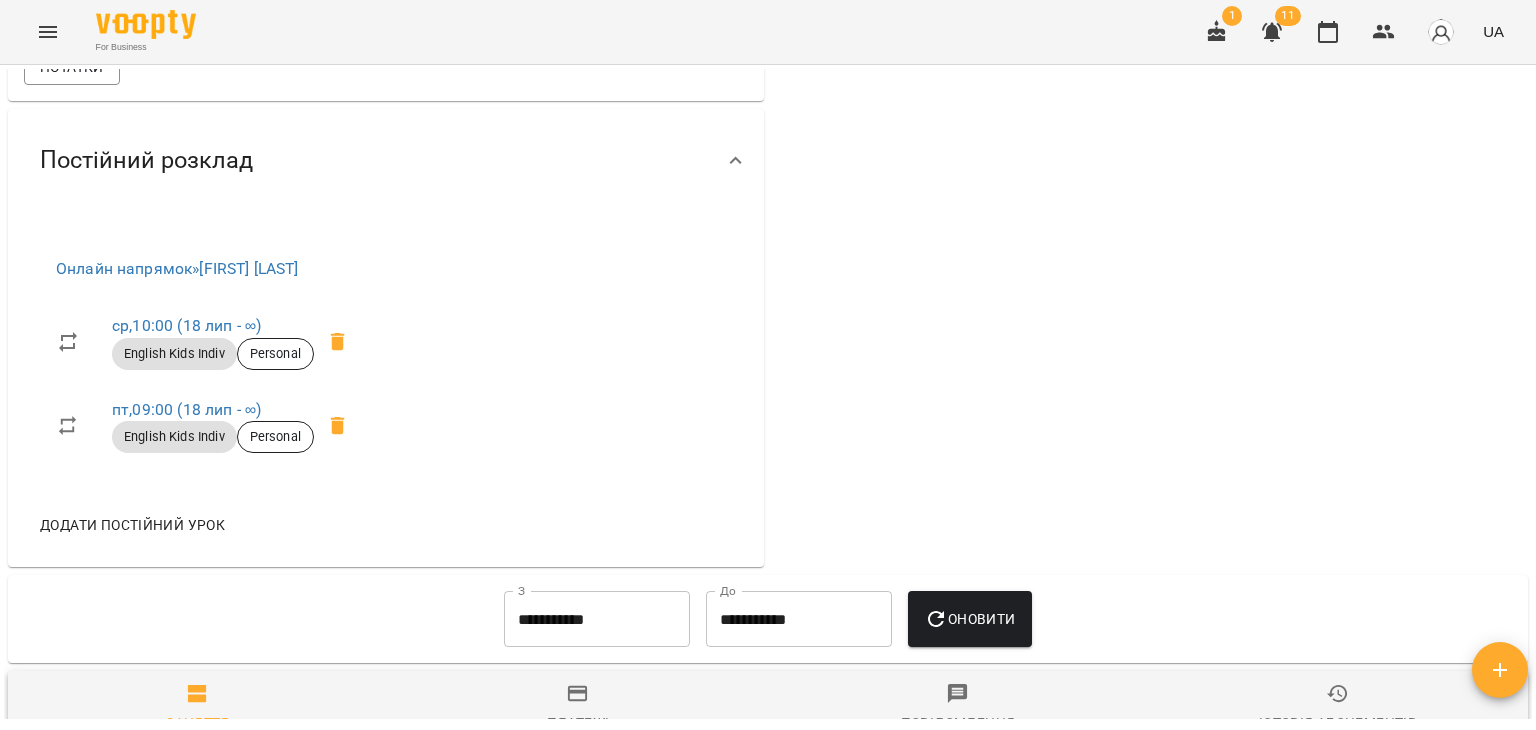 click on "**********" at bounding box center (597, 619) 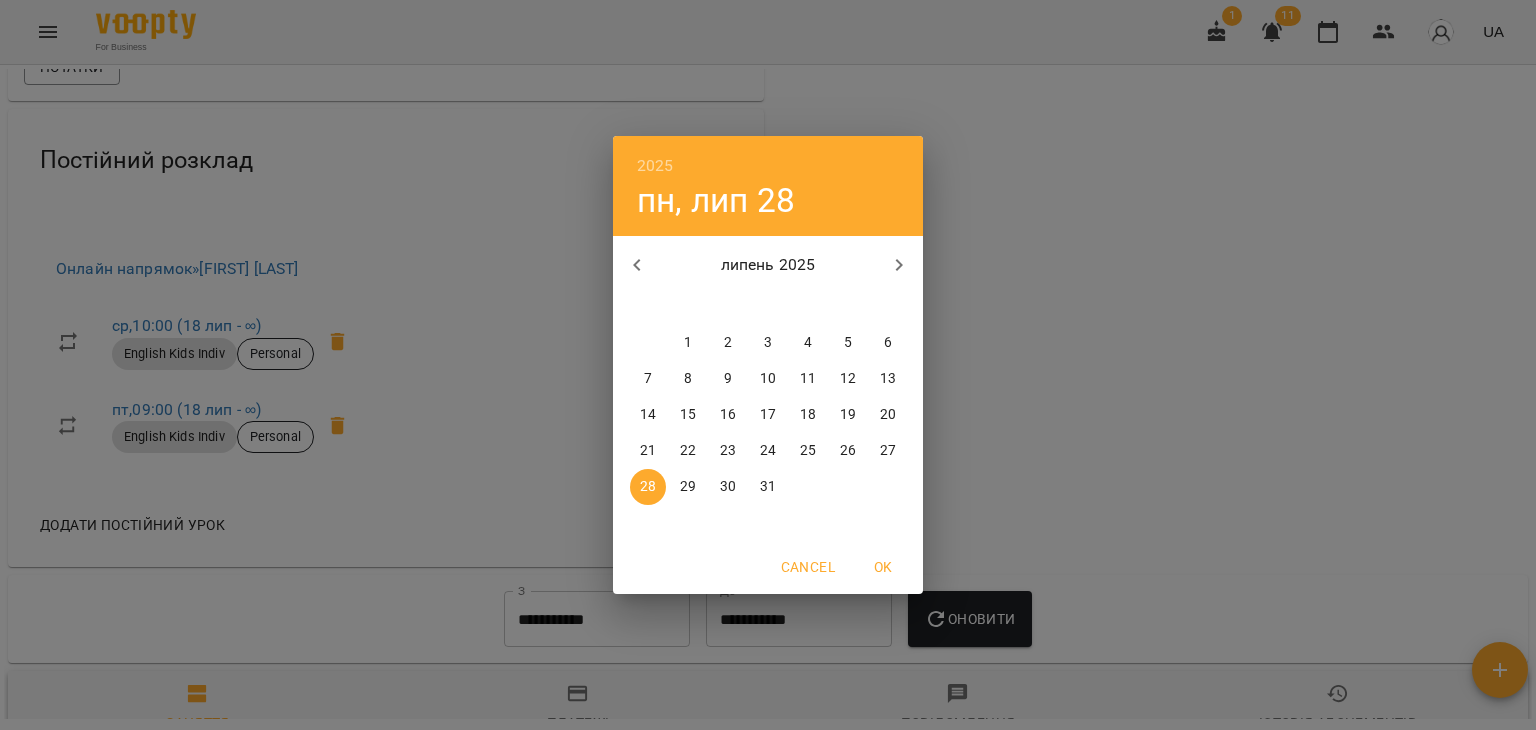 click on "1" at bounding box center [688, 343] 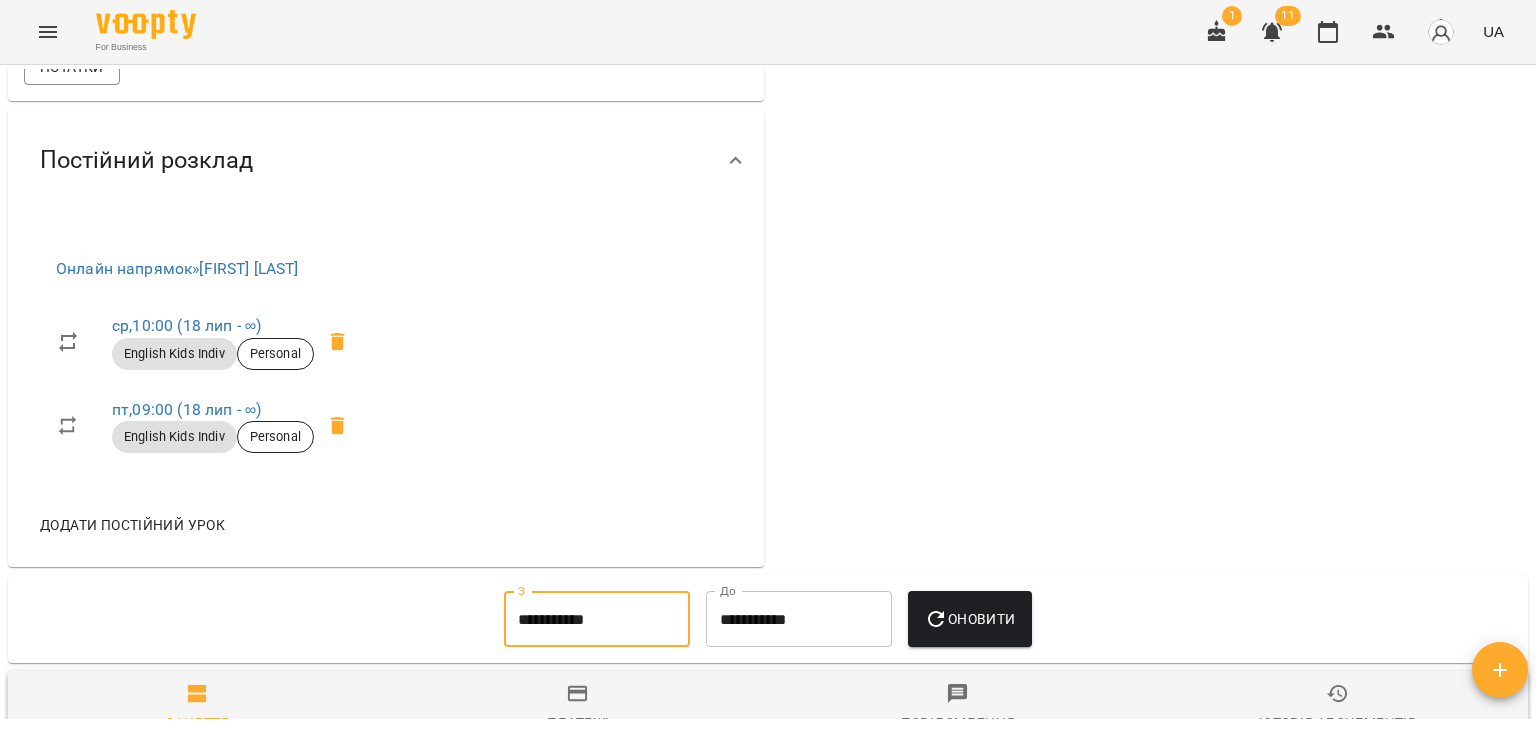 click on "**********" at bounding box center [799, 619] 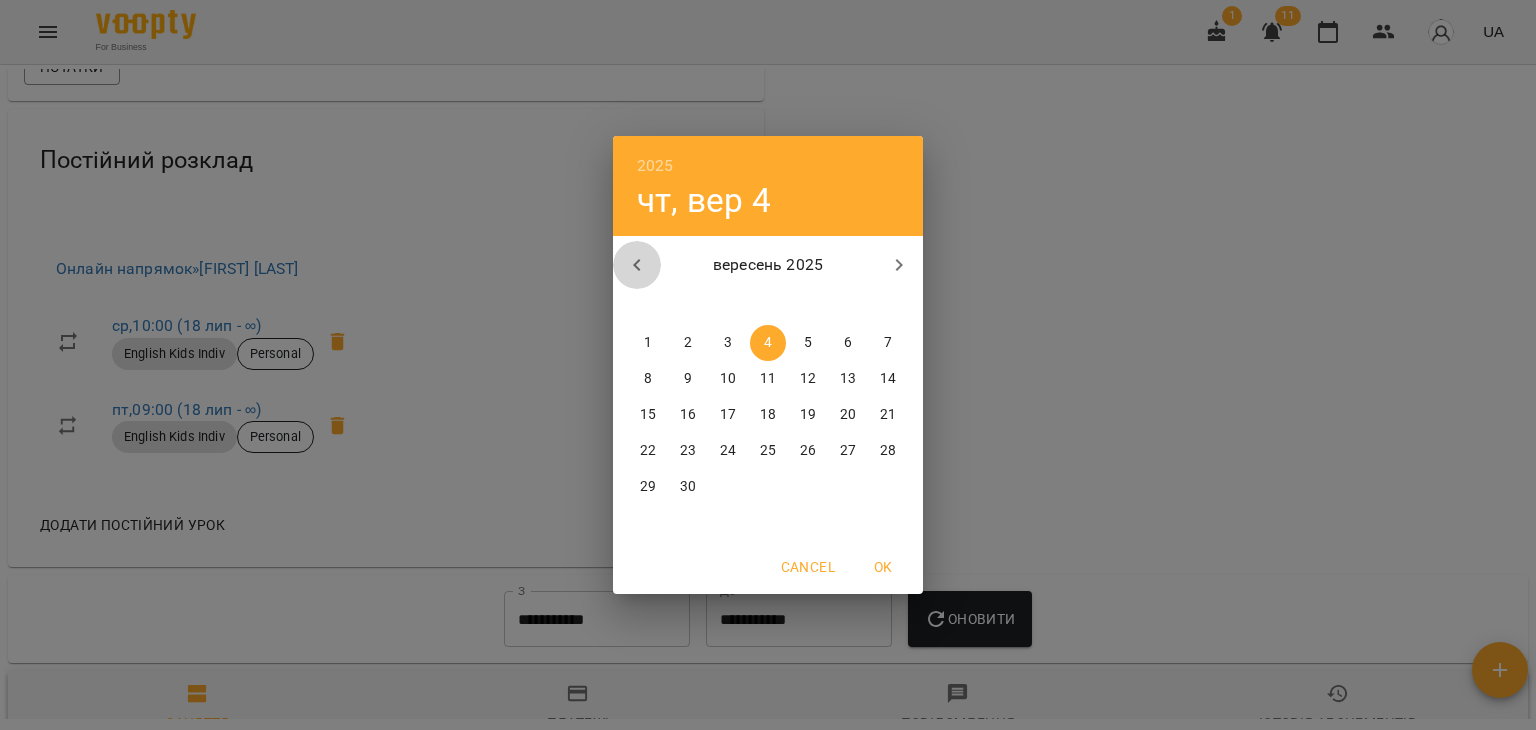 click 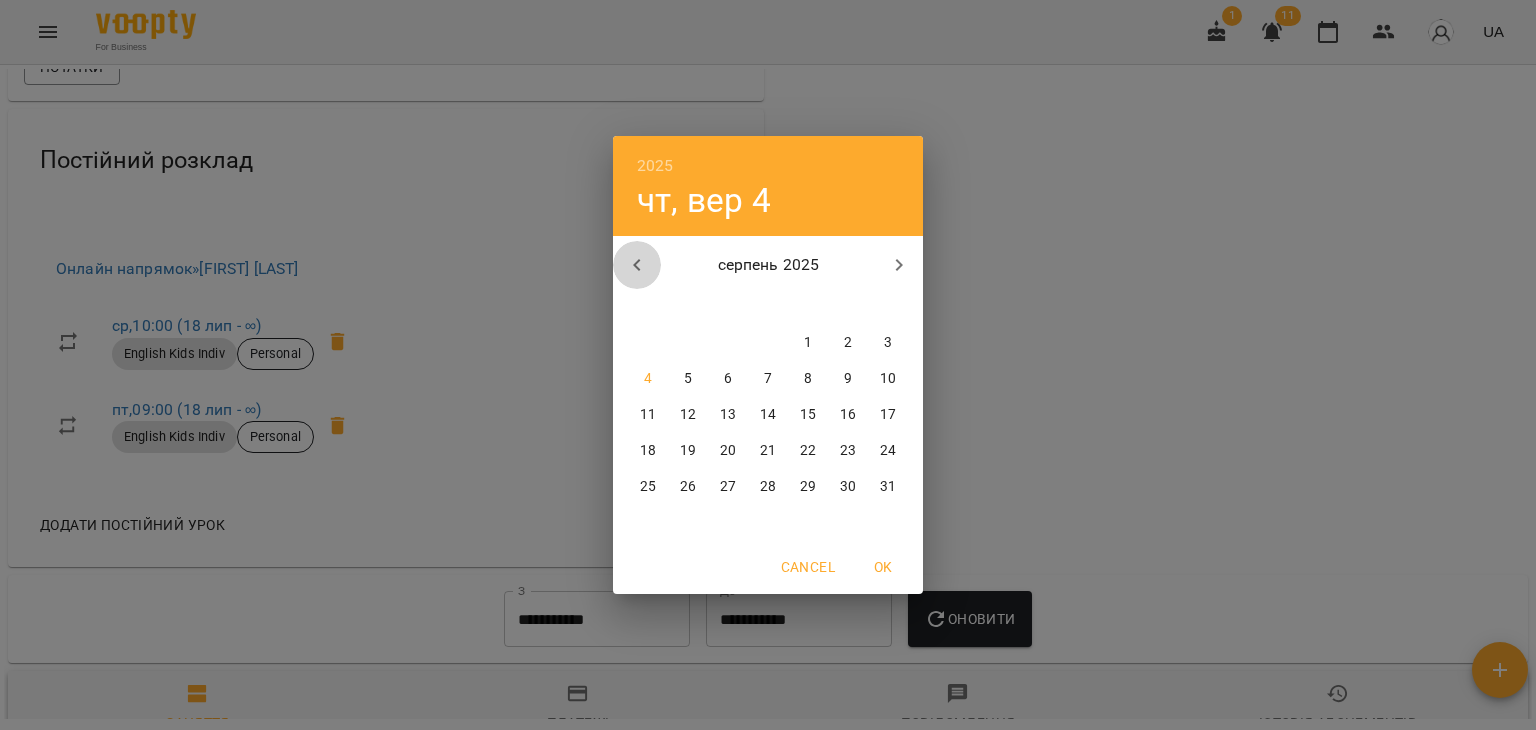 click 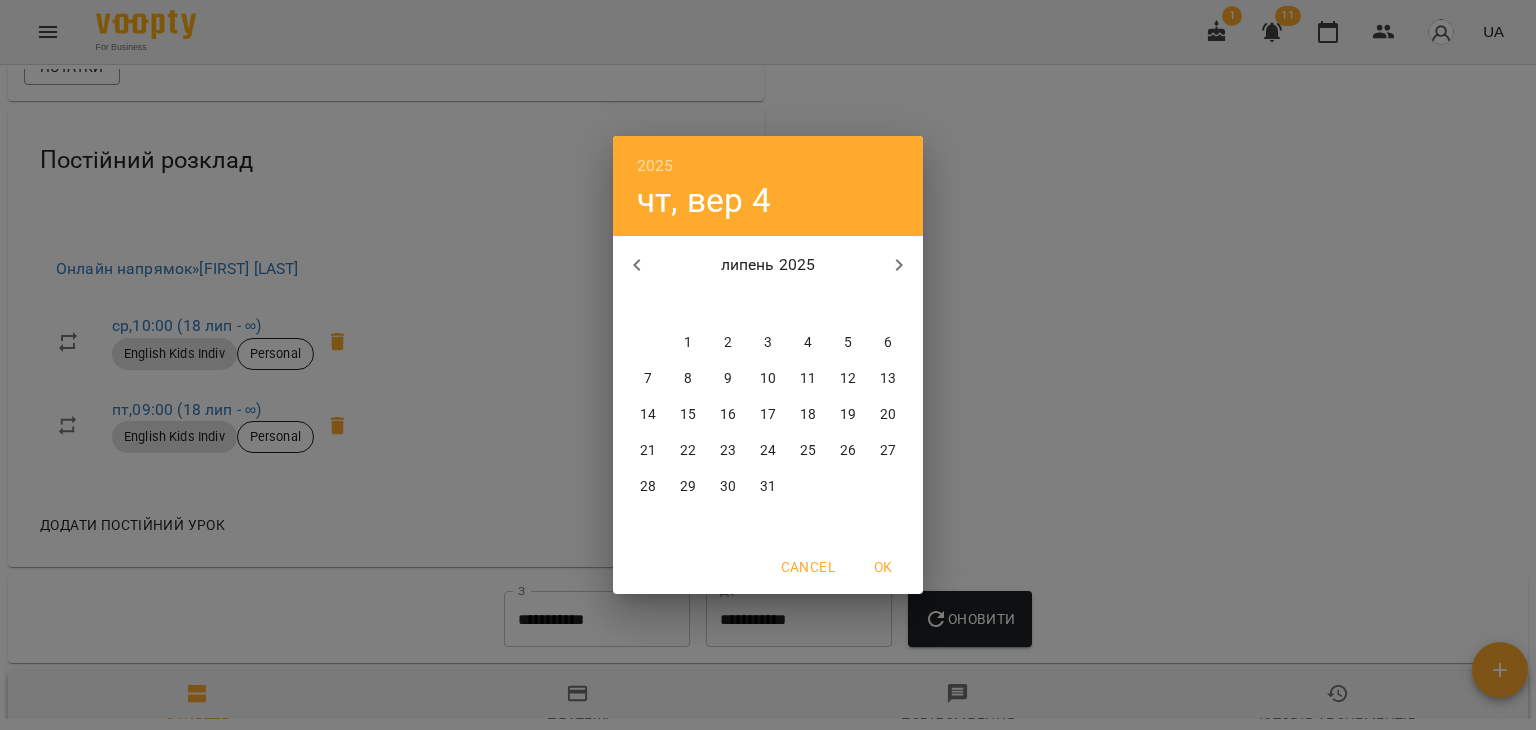 click on "31" at bounding box center (768, 487) 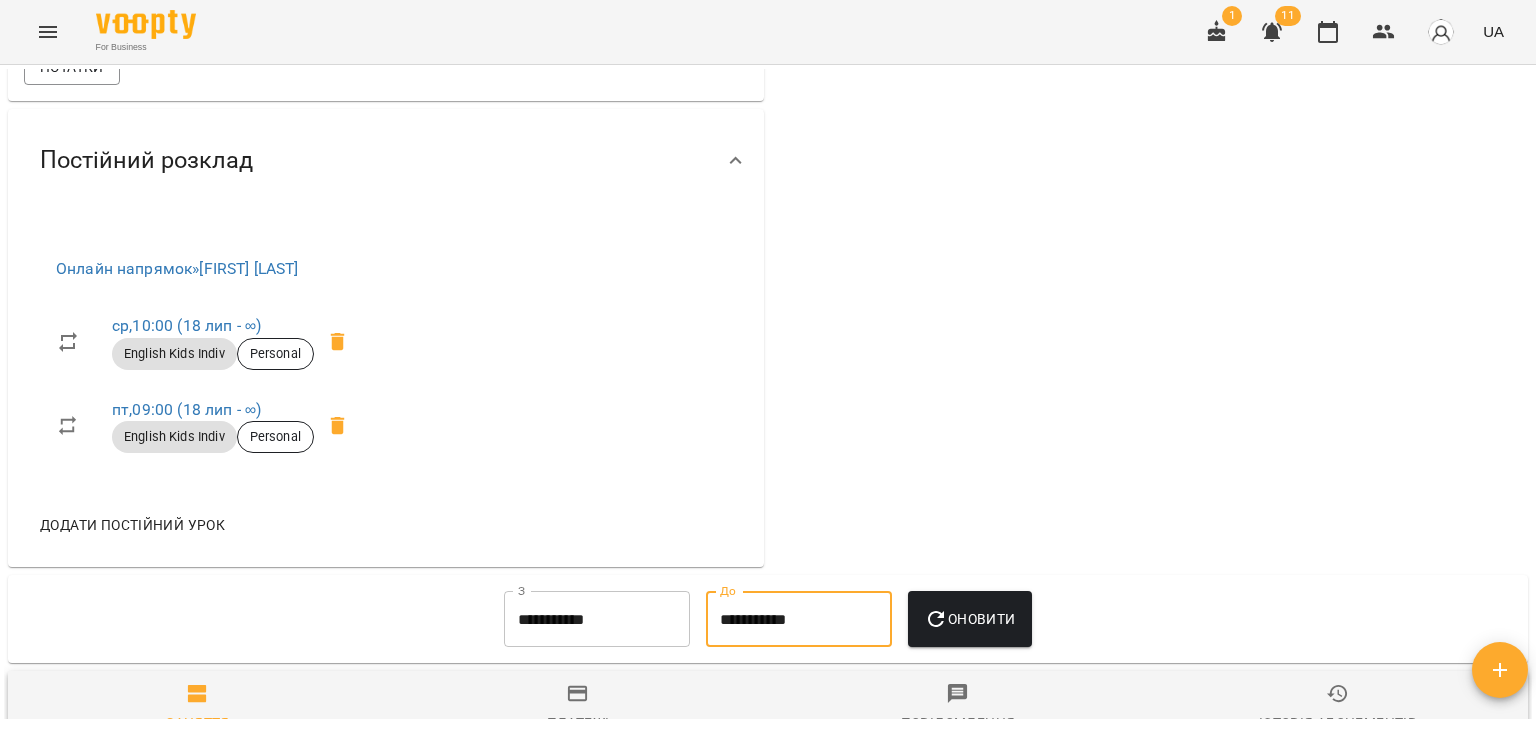 click on "Оновити" at bounding box center [969, 619] 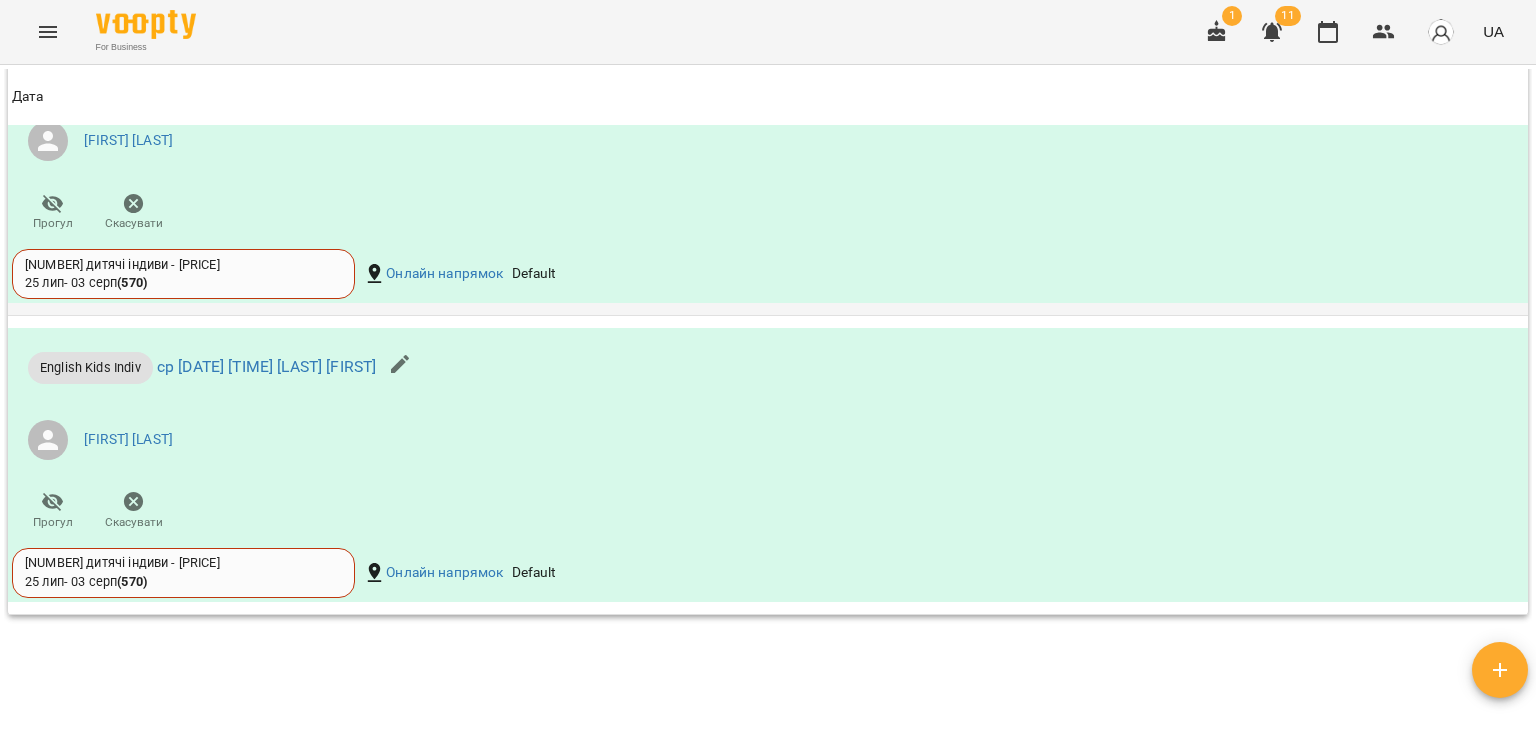 scroll, scrollTop: 3369, scrollLeft: 0, axis: vertical 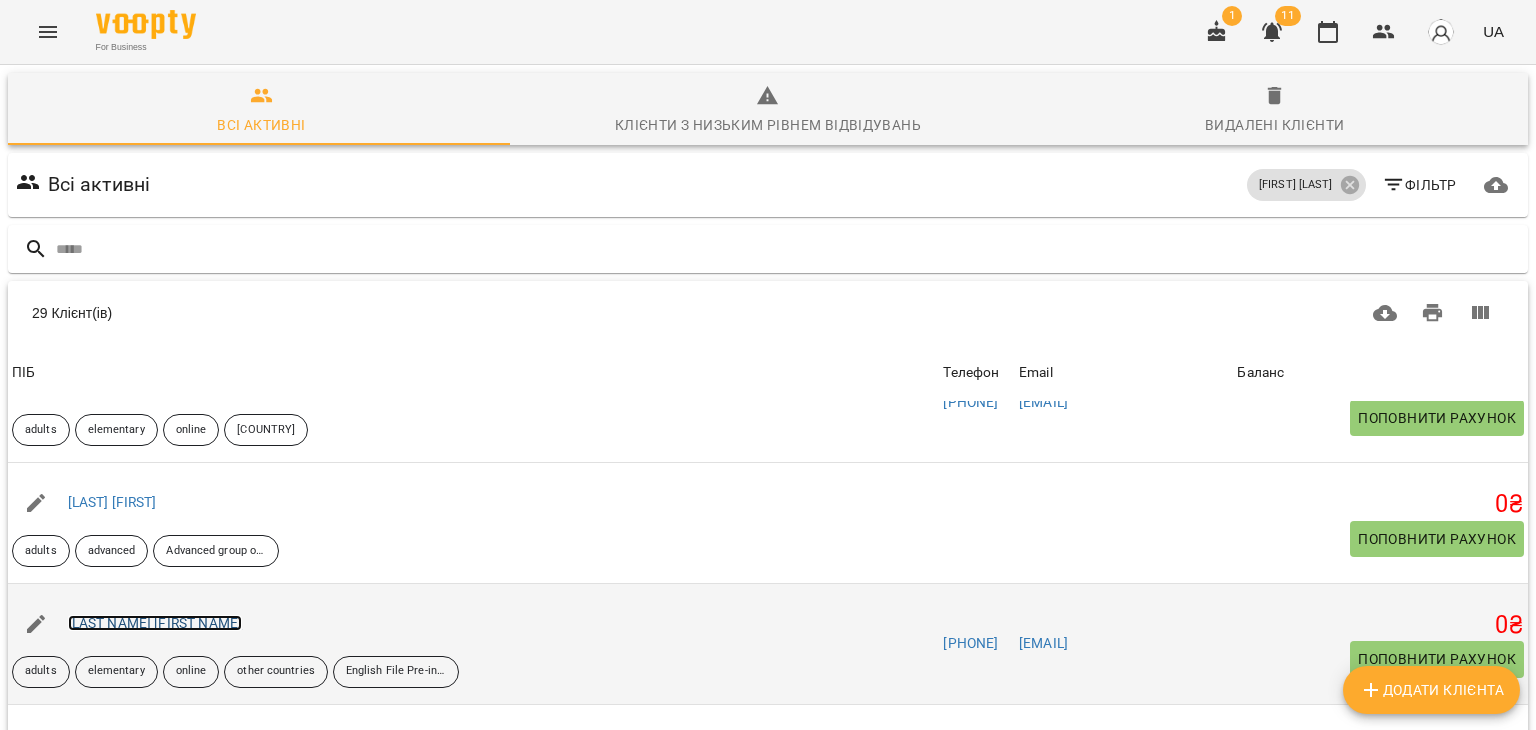 click on "[LAST NAME] [FIRST NAME]" at bounding box center [155, 623] 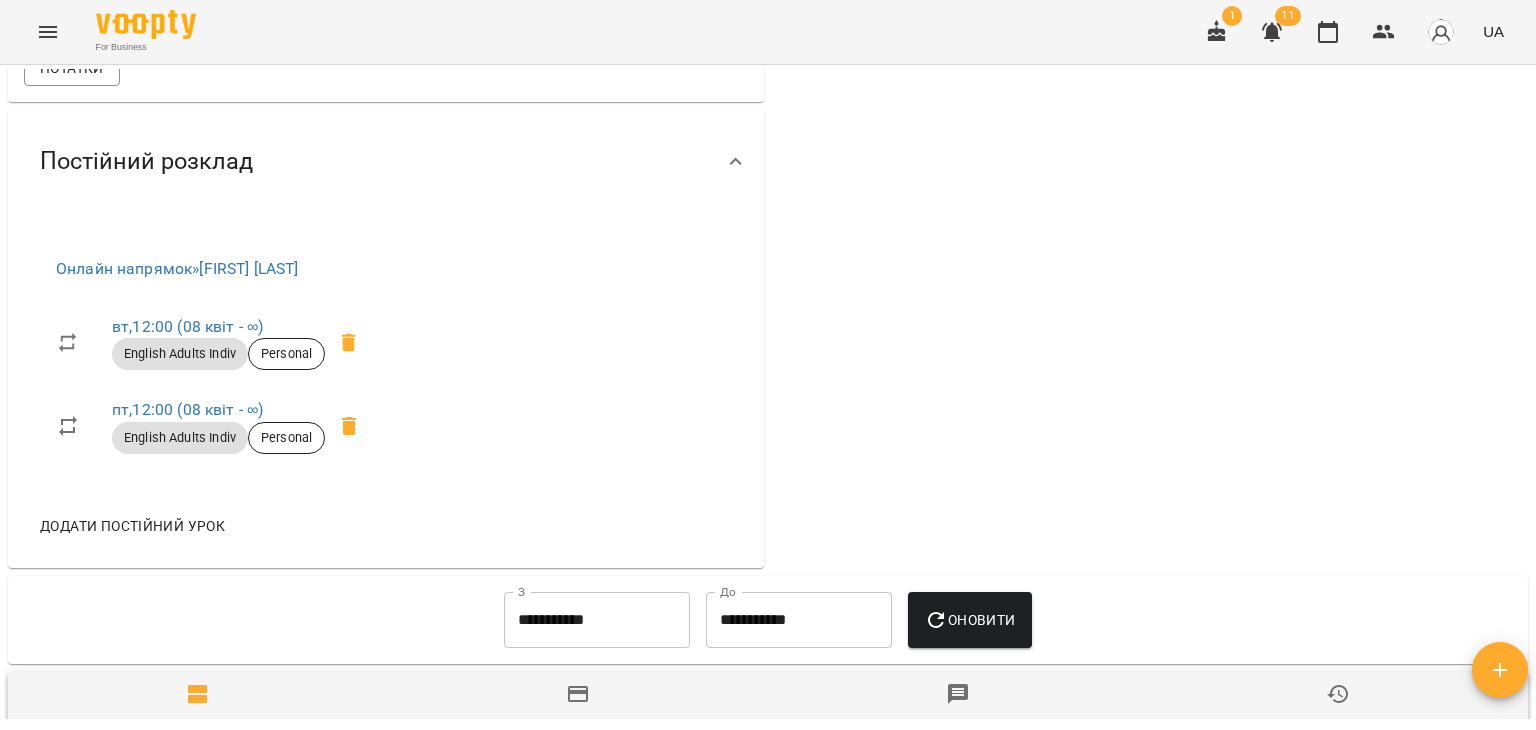 scroll, scrollTop: 1100, scrollLeft: 0, axis: vertical 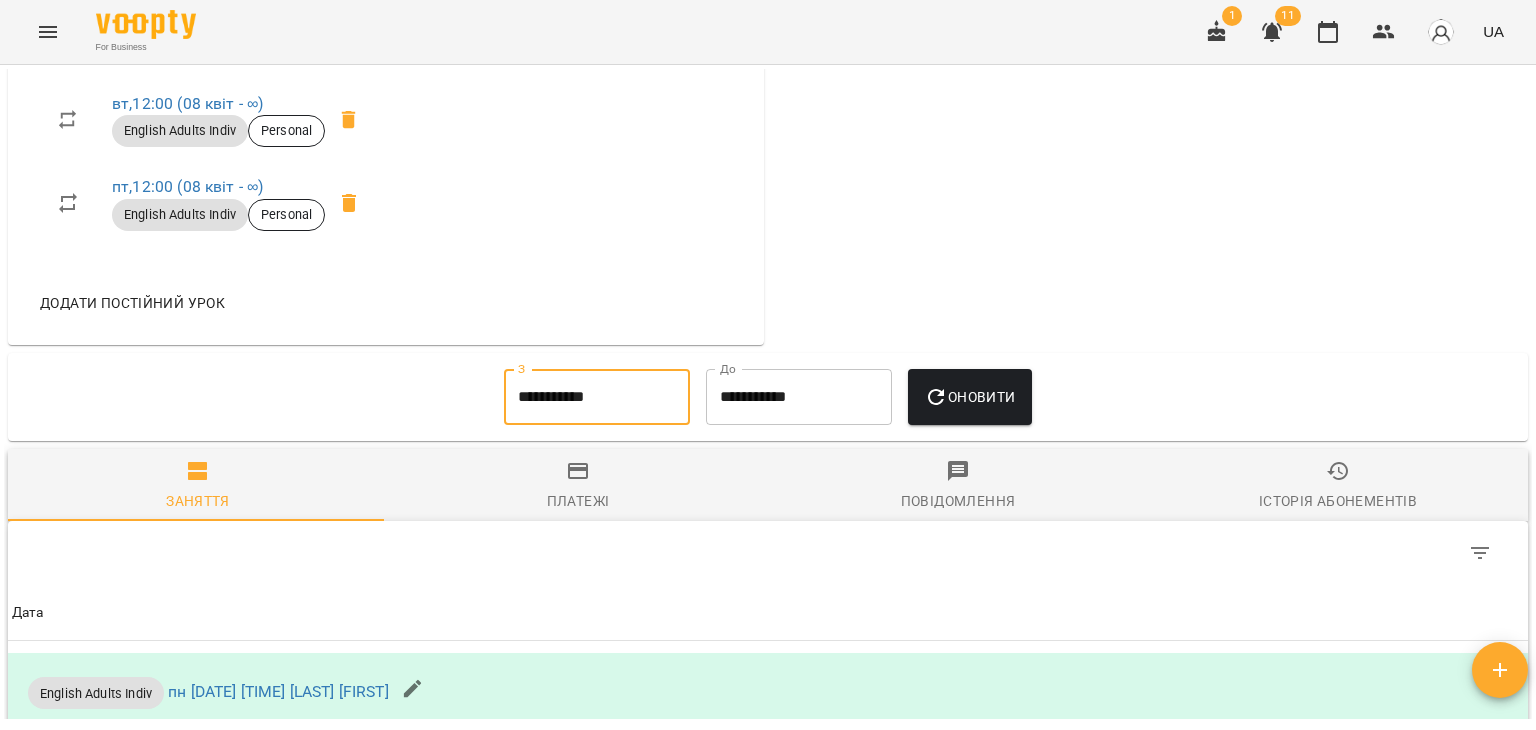 click on "**********" at bounding box center (597, 397) 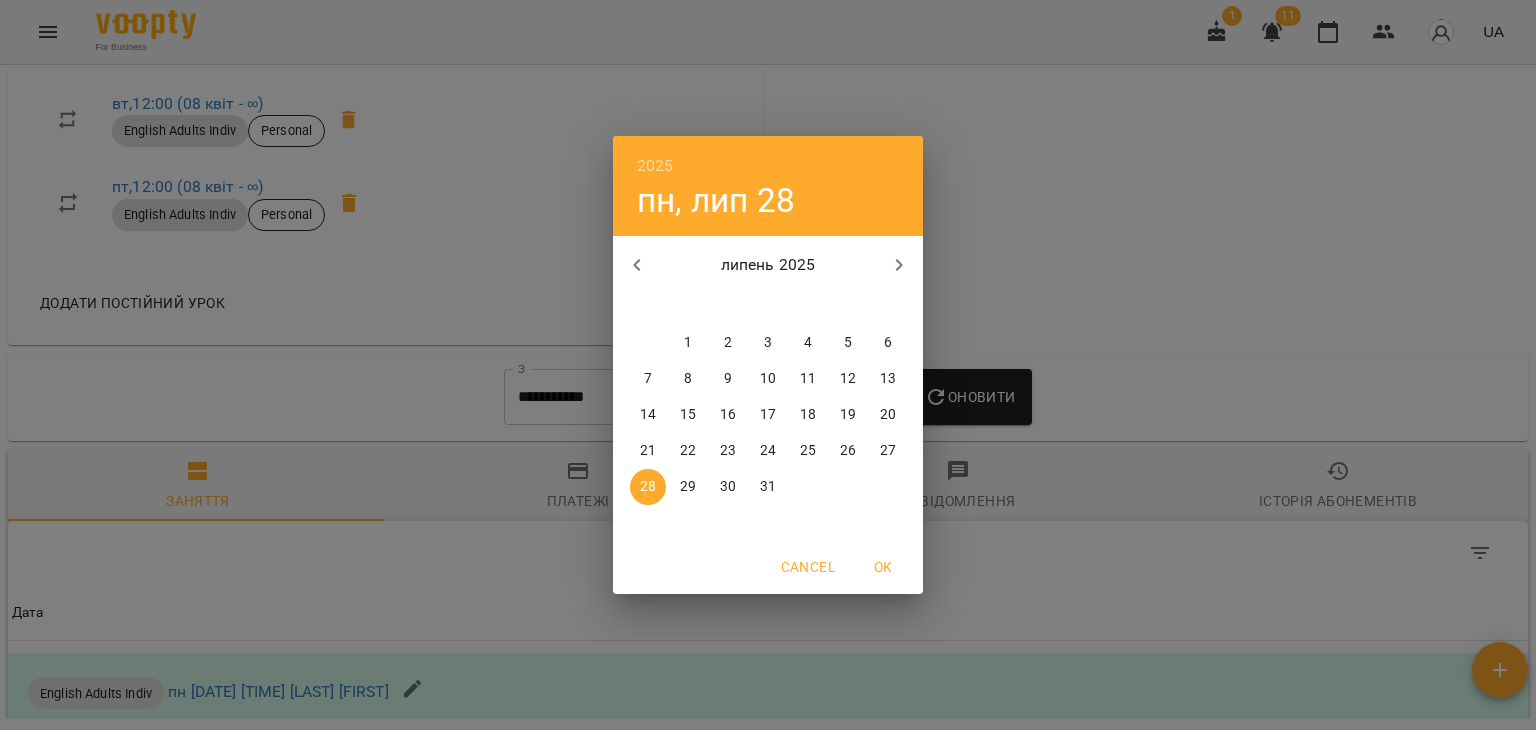 click on "1" at bounding box center [688, 343] 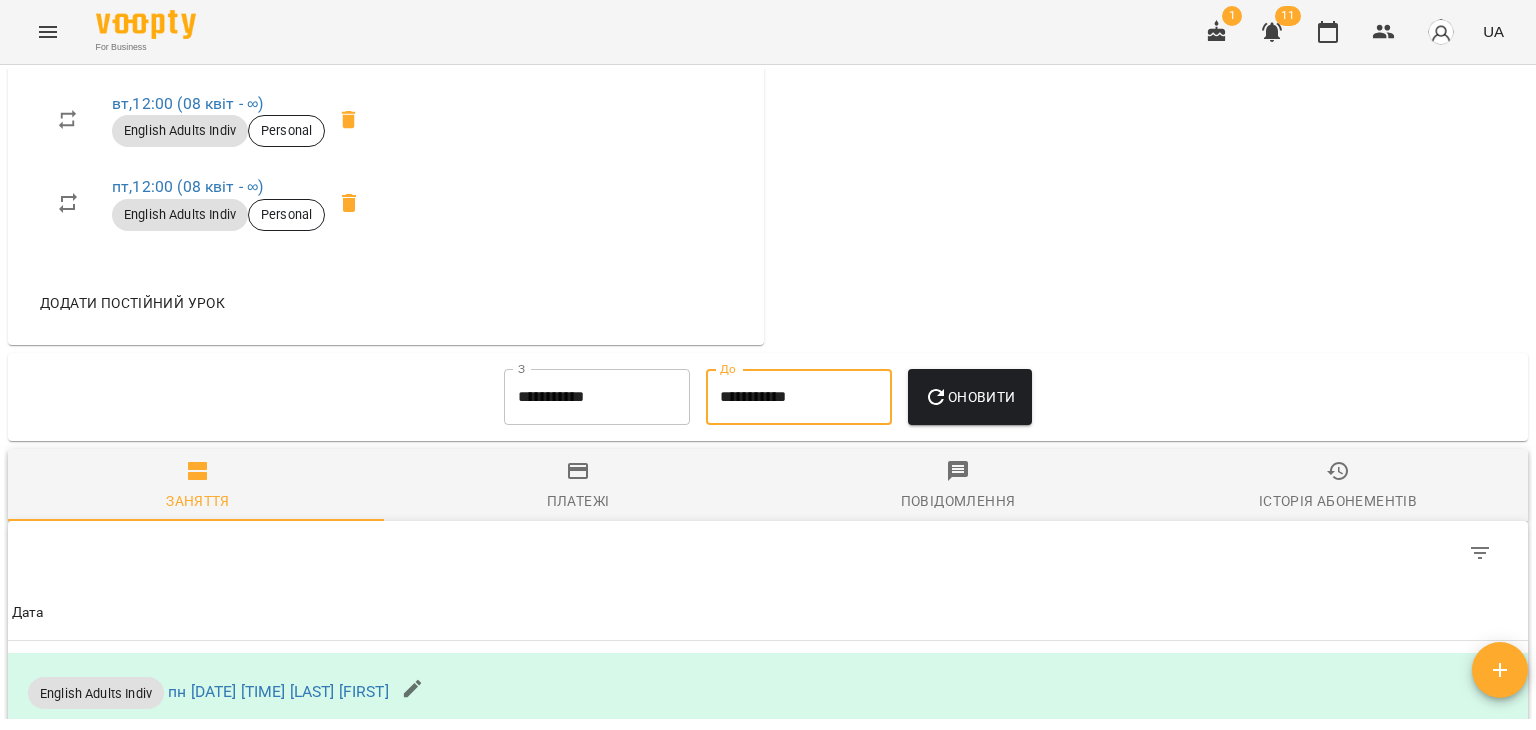 click on "**********" at bounding box center (799, 397) 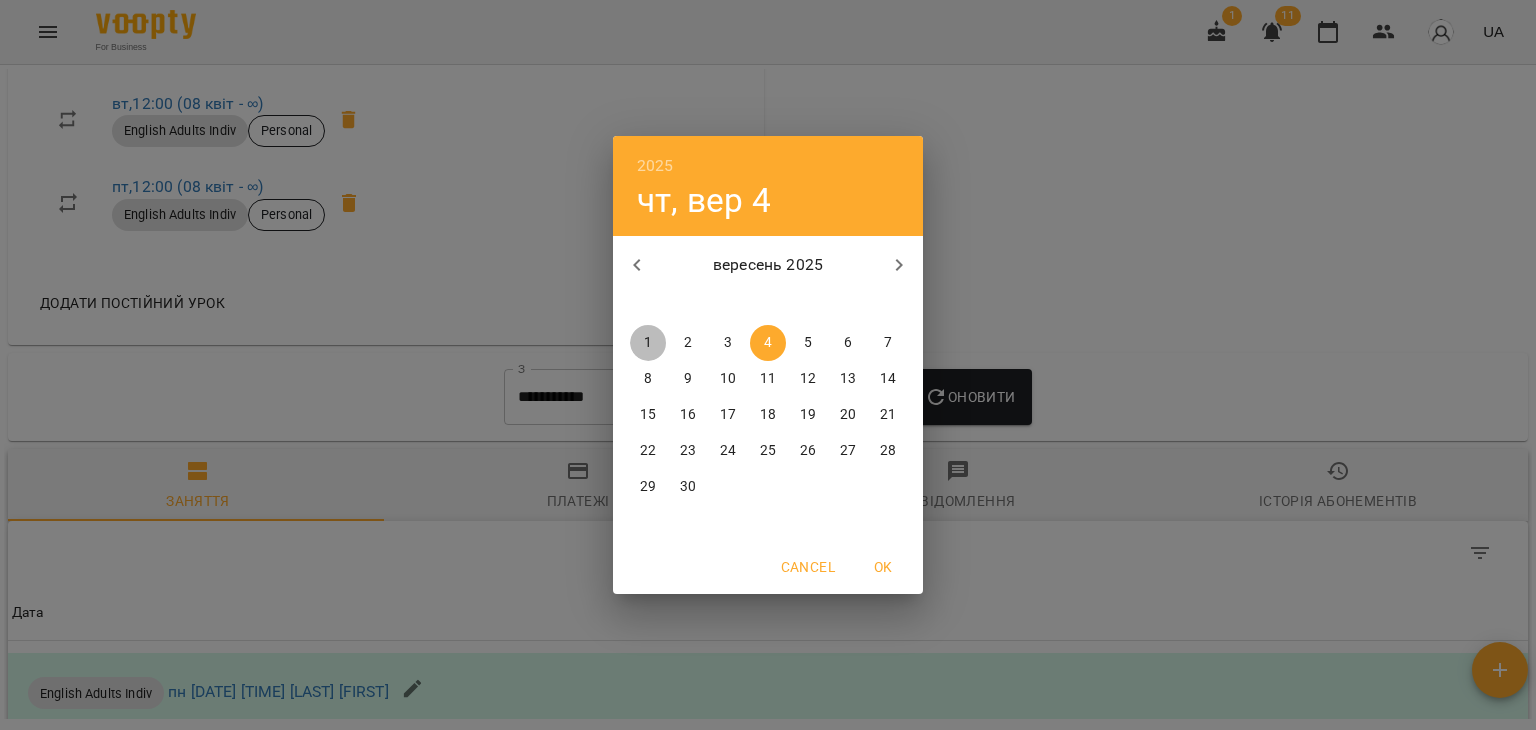 click on "1" at bounding box center [648, 343] 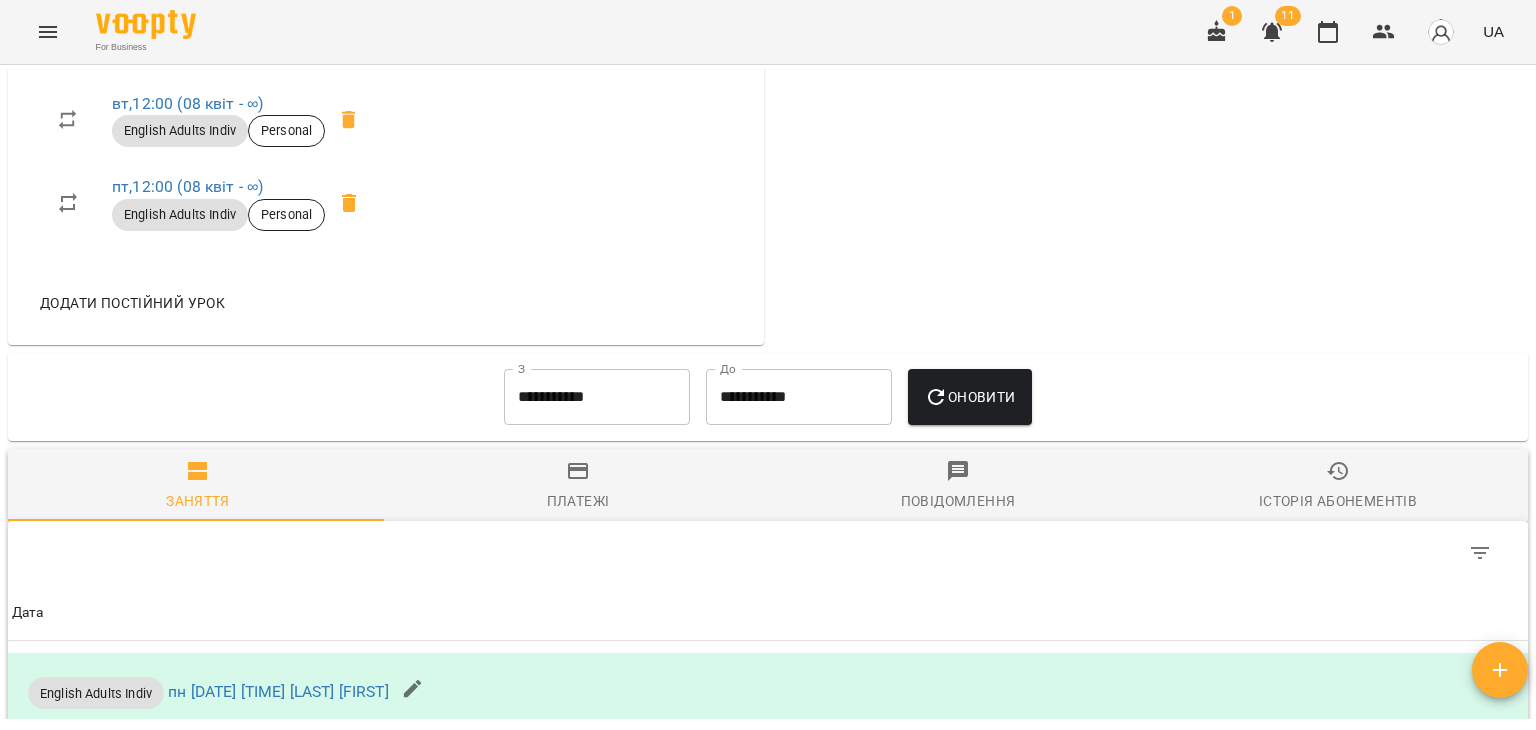 click on "**********" at bounding box center (799, 397) 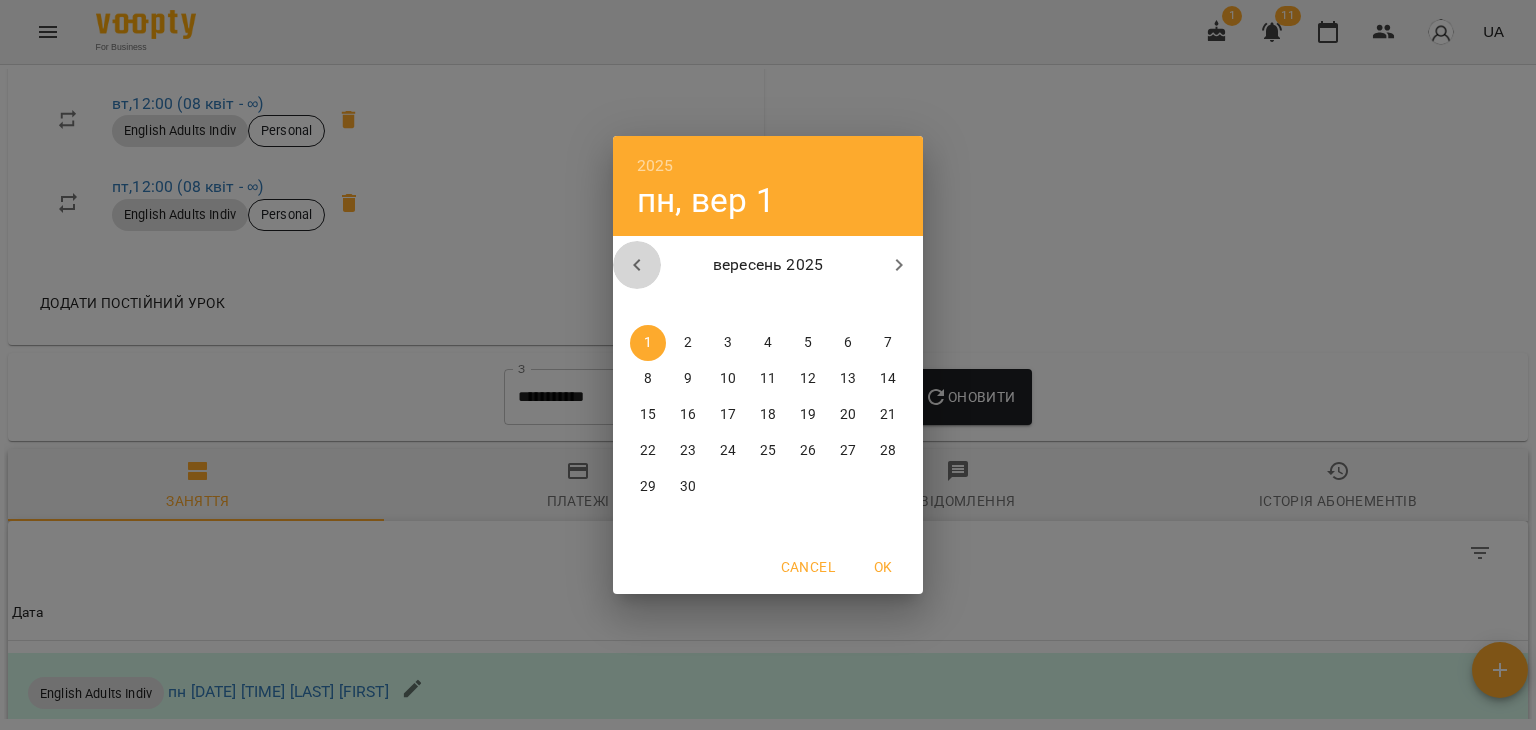 click 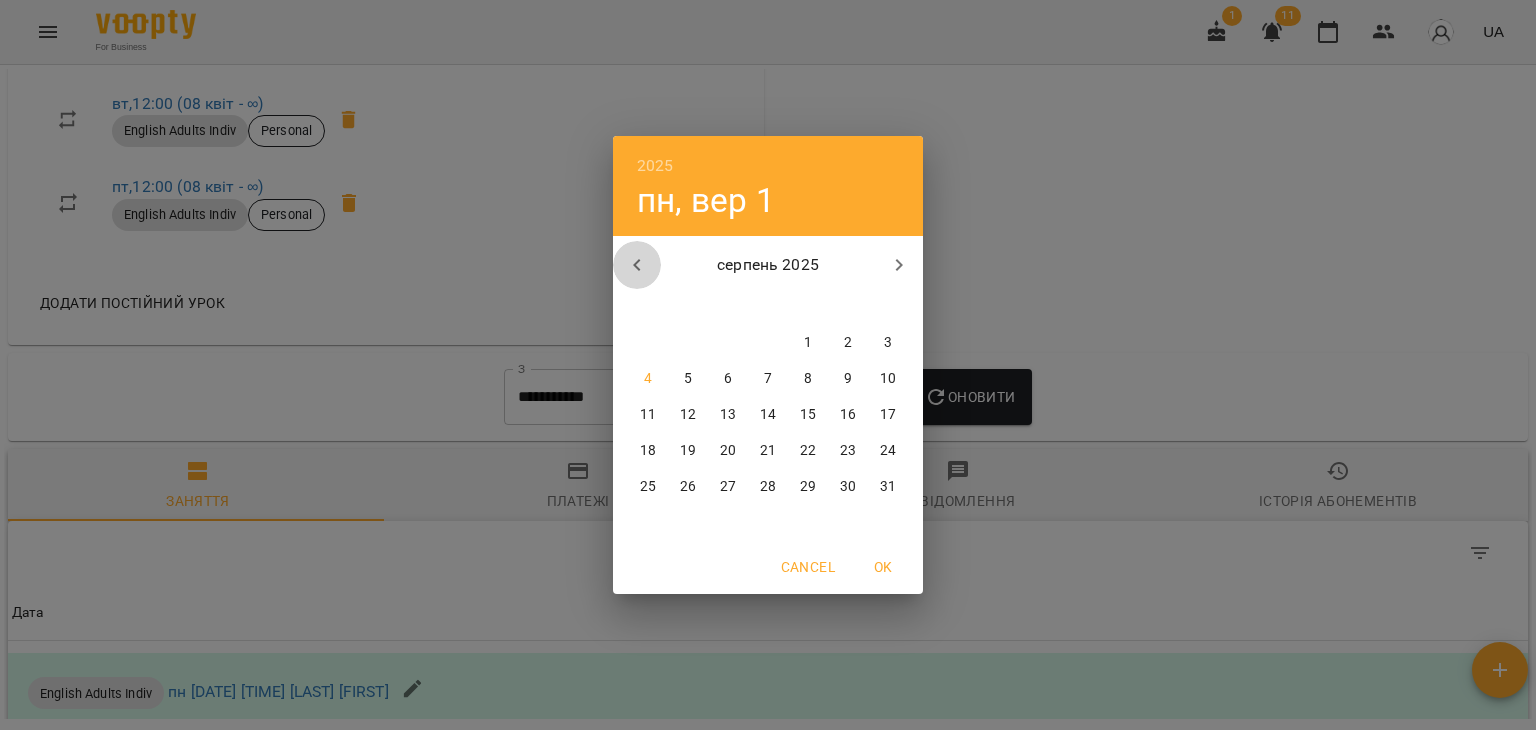 click 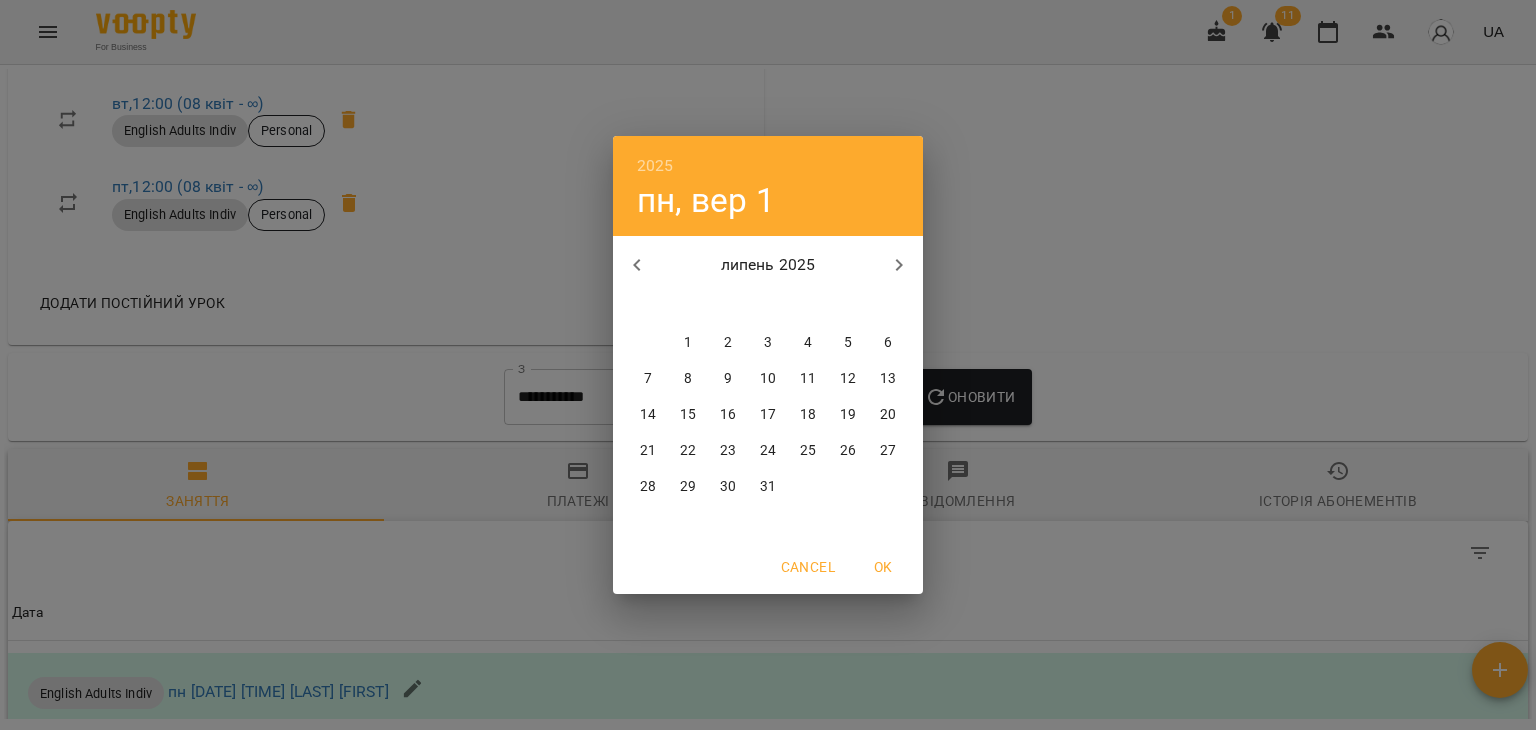 click on "31" at bounding box center (768, 487) 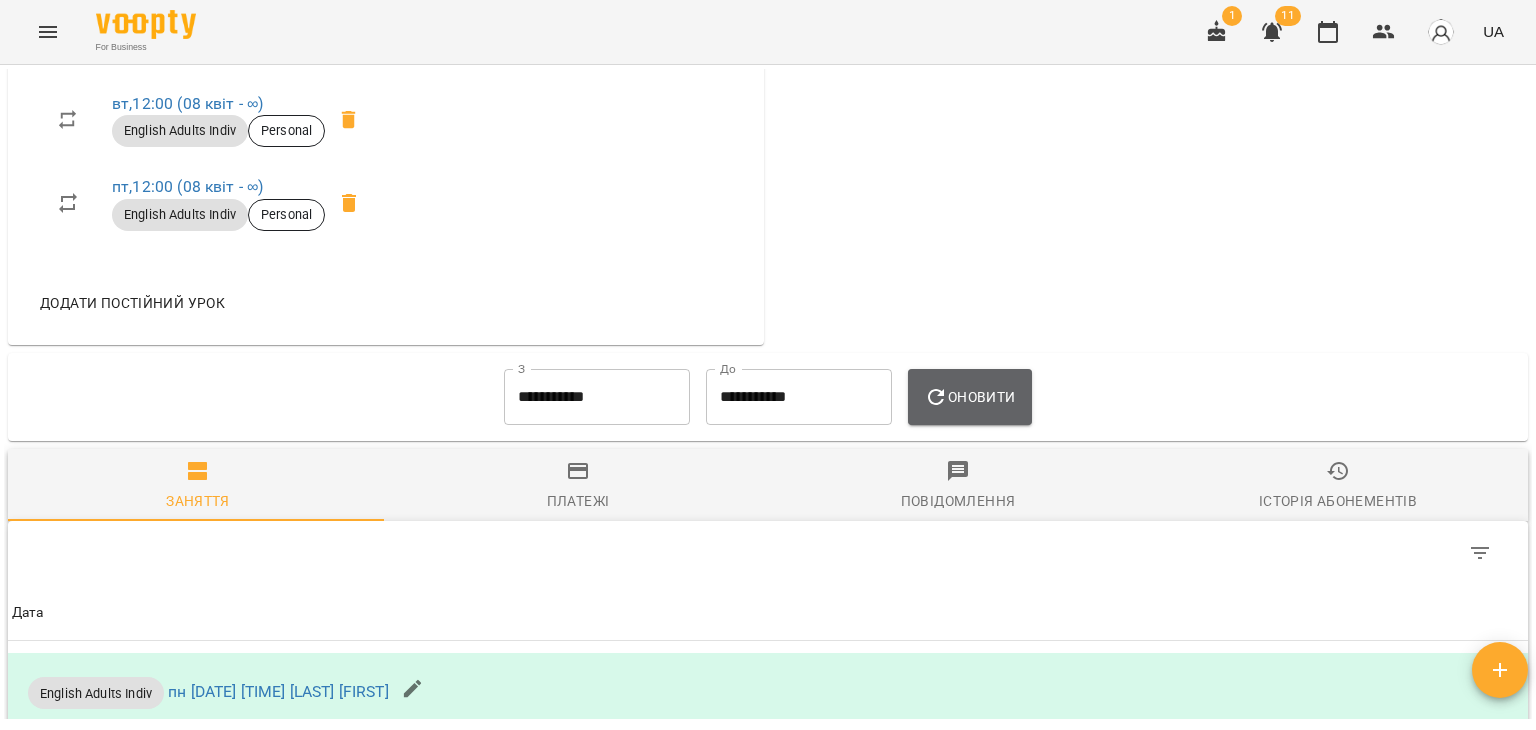 click on "Оновити" at bounding box center (969, 397) 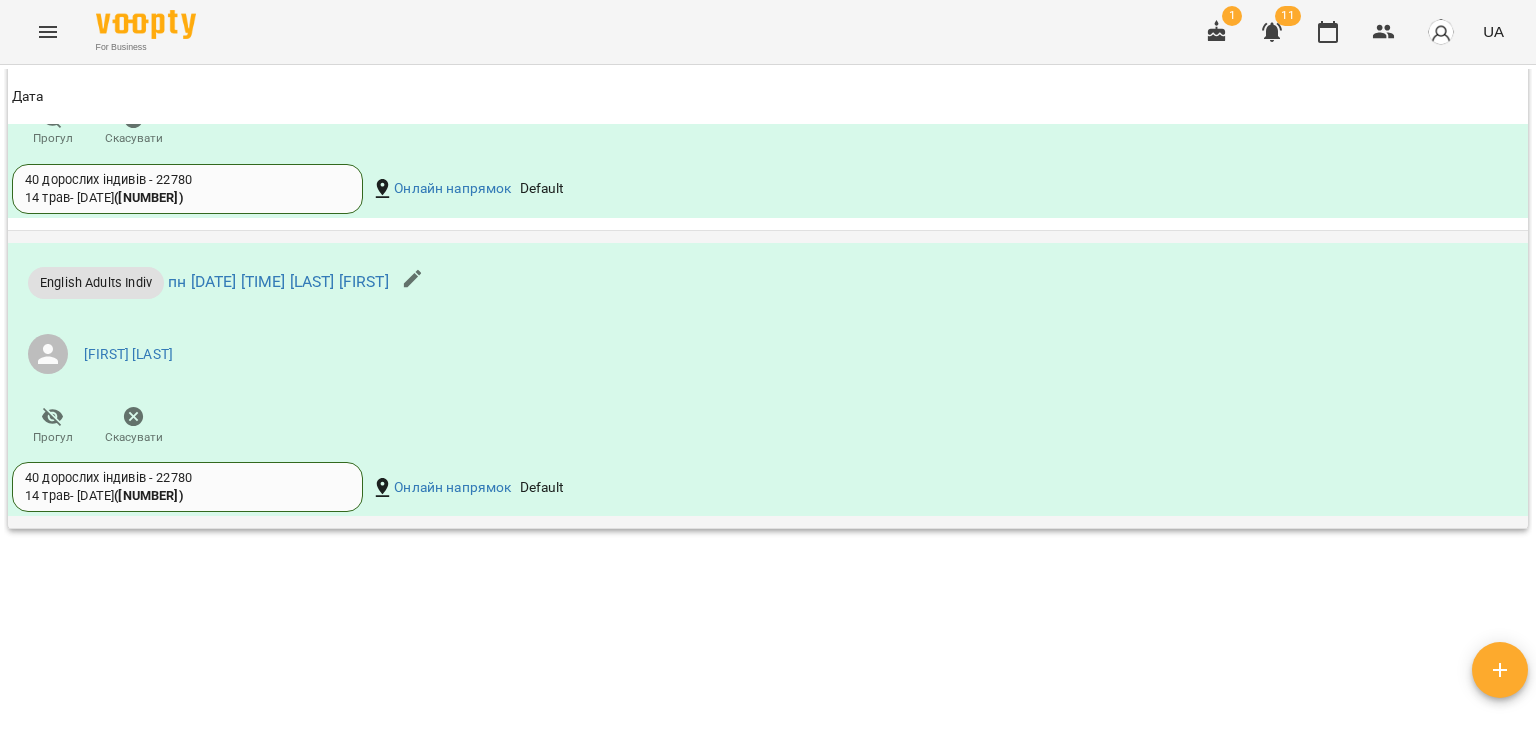 scroll, scrollTop: 3900, scrollLeft: 0, axis: vertical 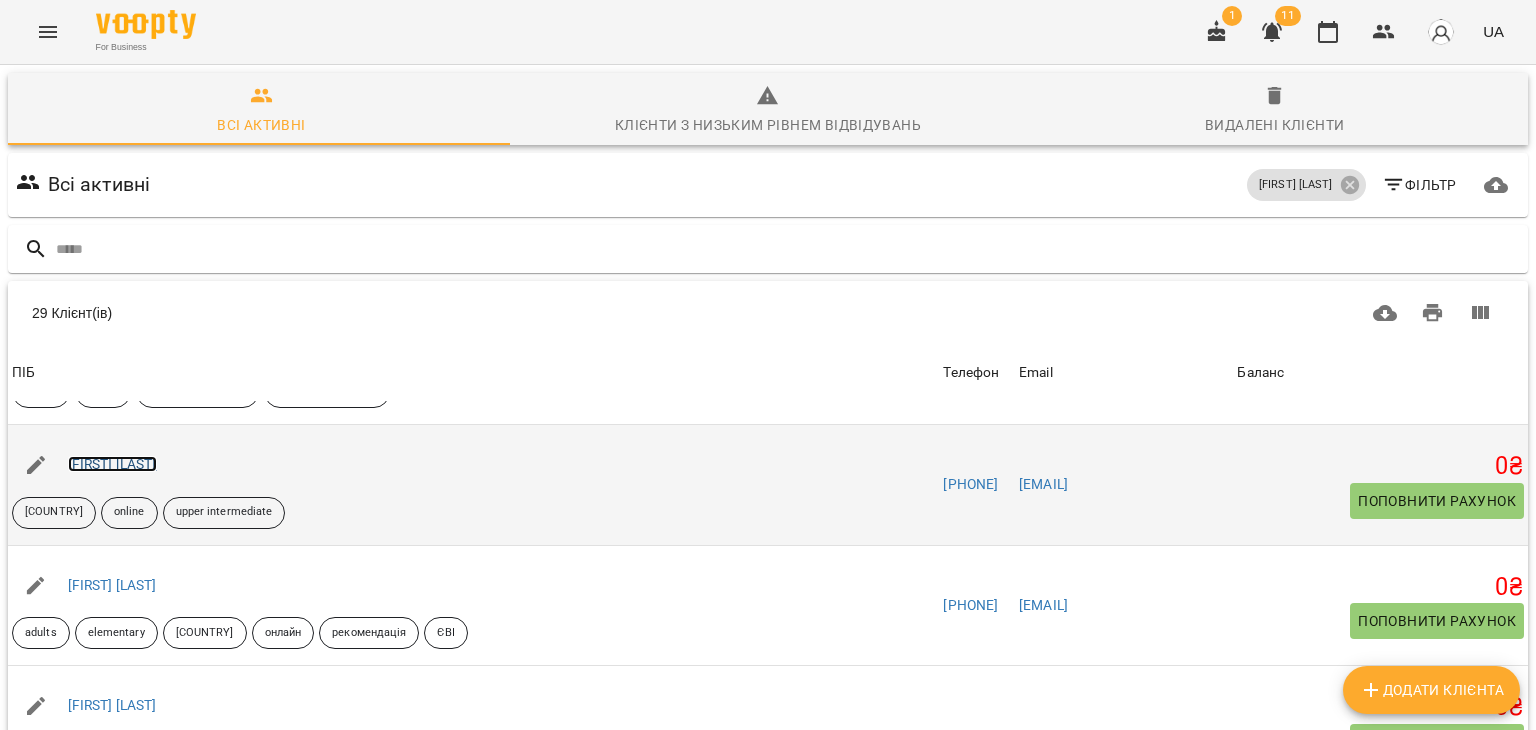 click on "[FIRST] [LAST]" at bounding box center [112, 464] 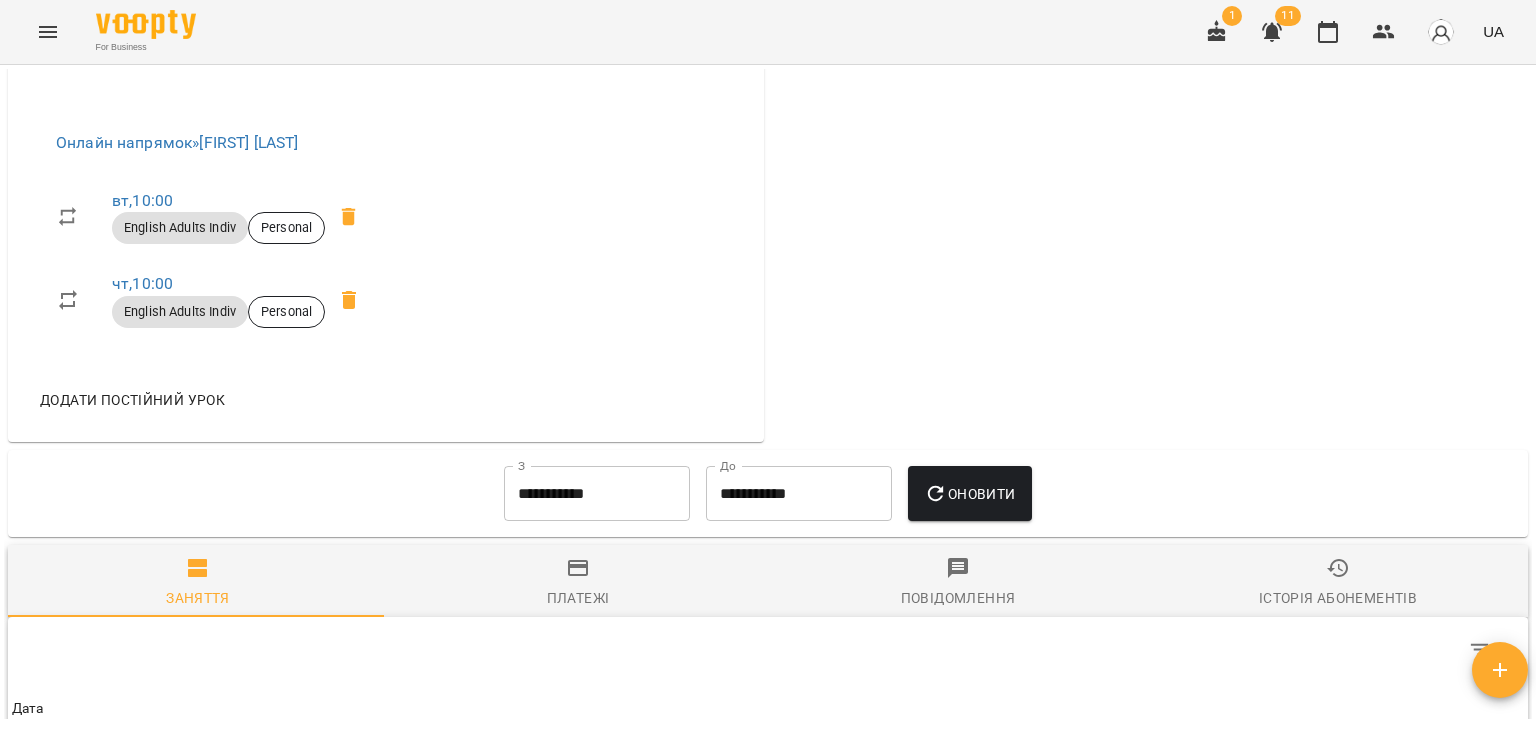 scroll, scrollTop: 900, scrollLeft: 0, axis: vertical 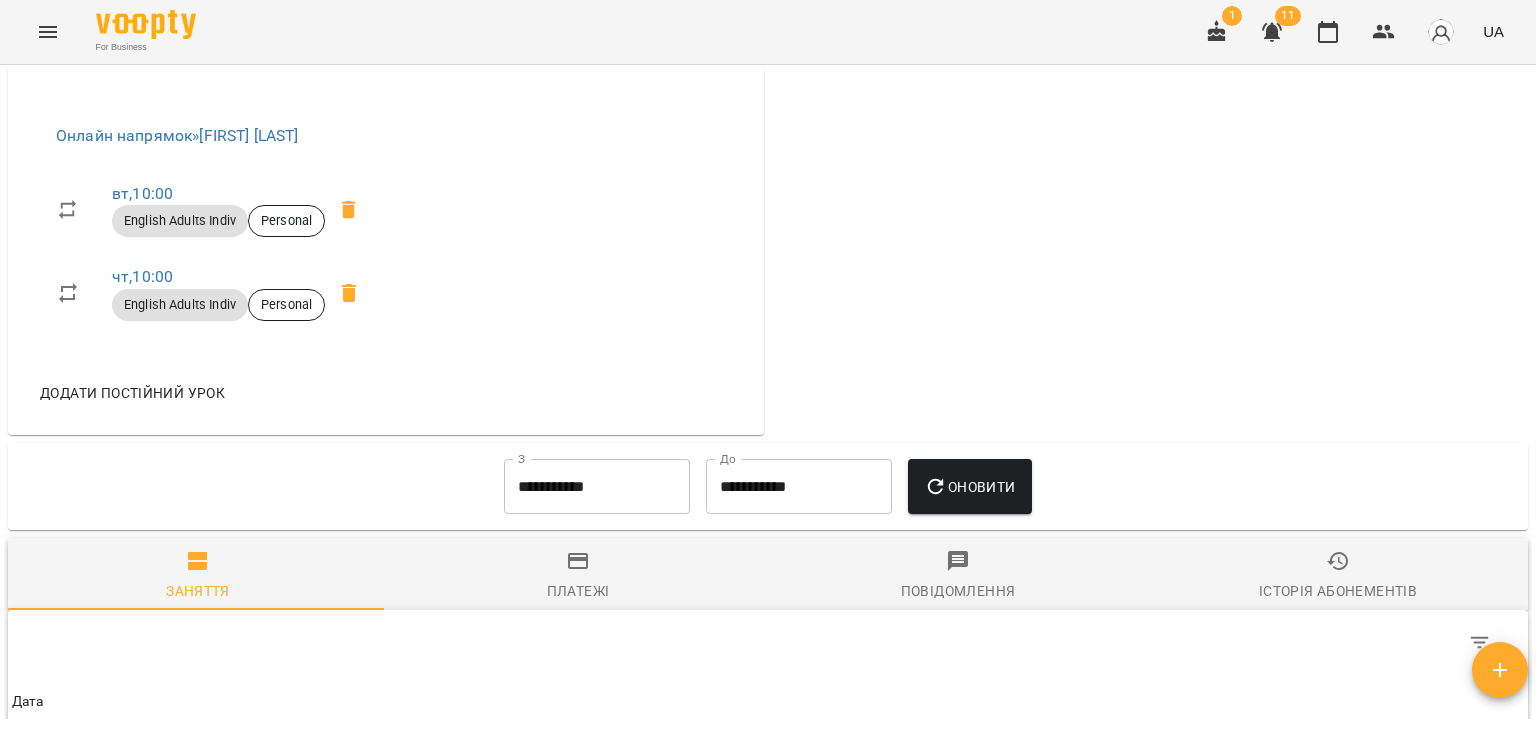 click on "**********" at bounding box center [597, 487] 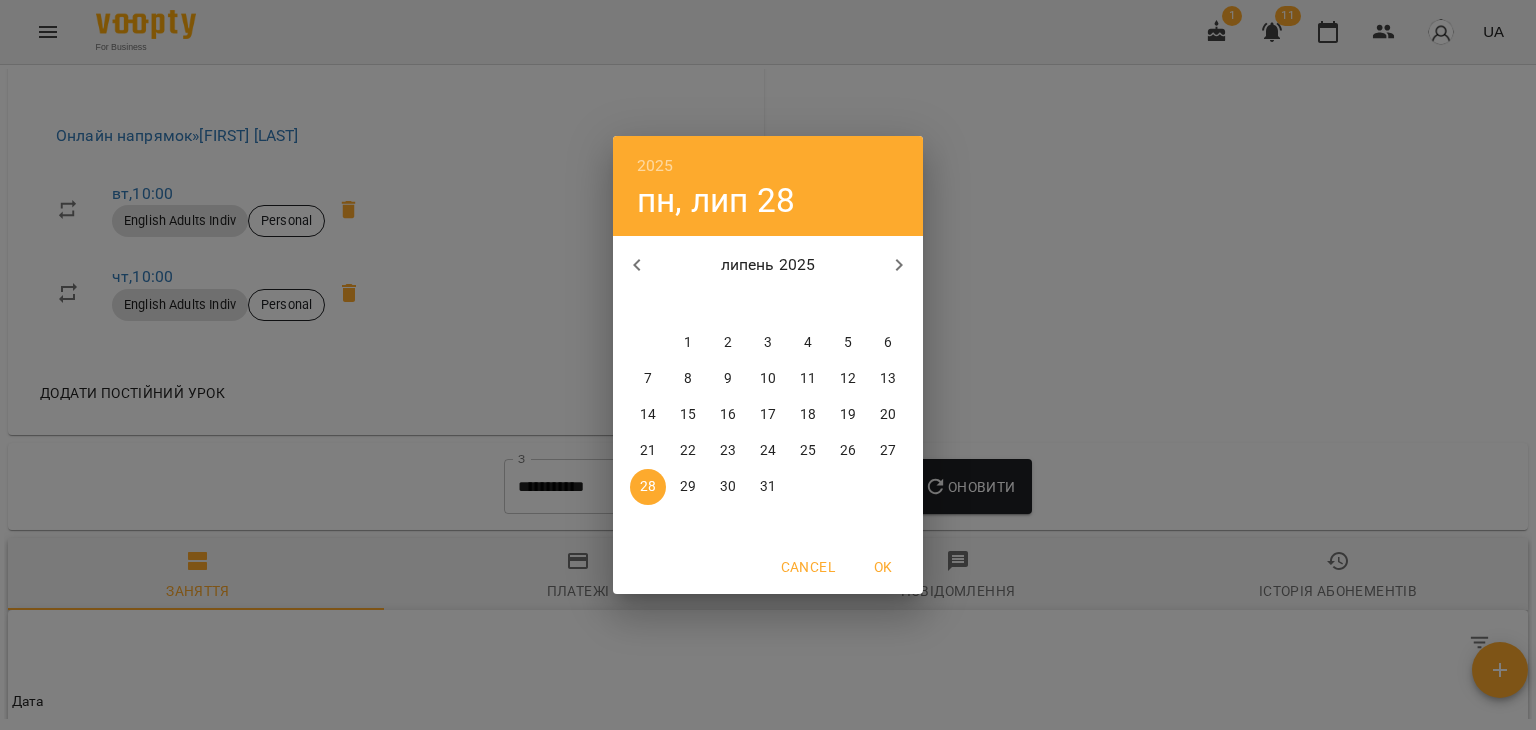 click on "1" at bounding box center (688, 343) 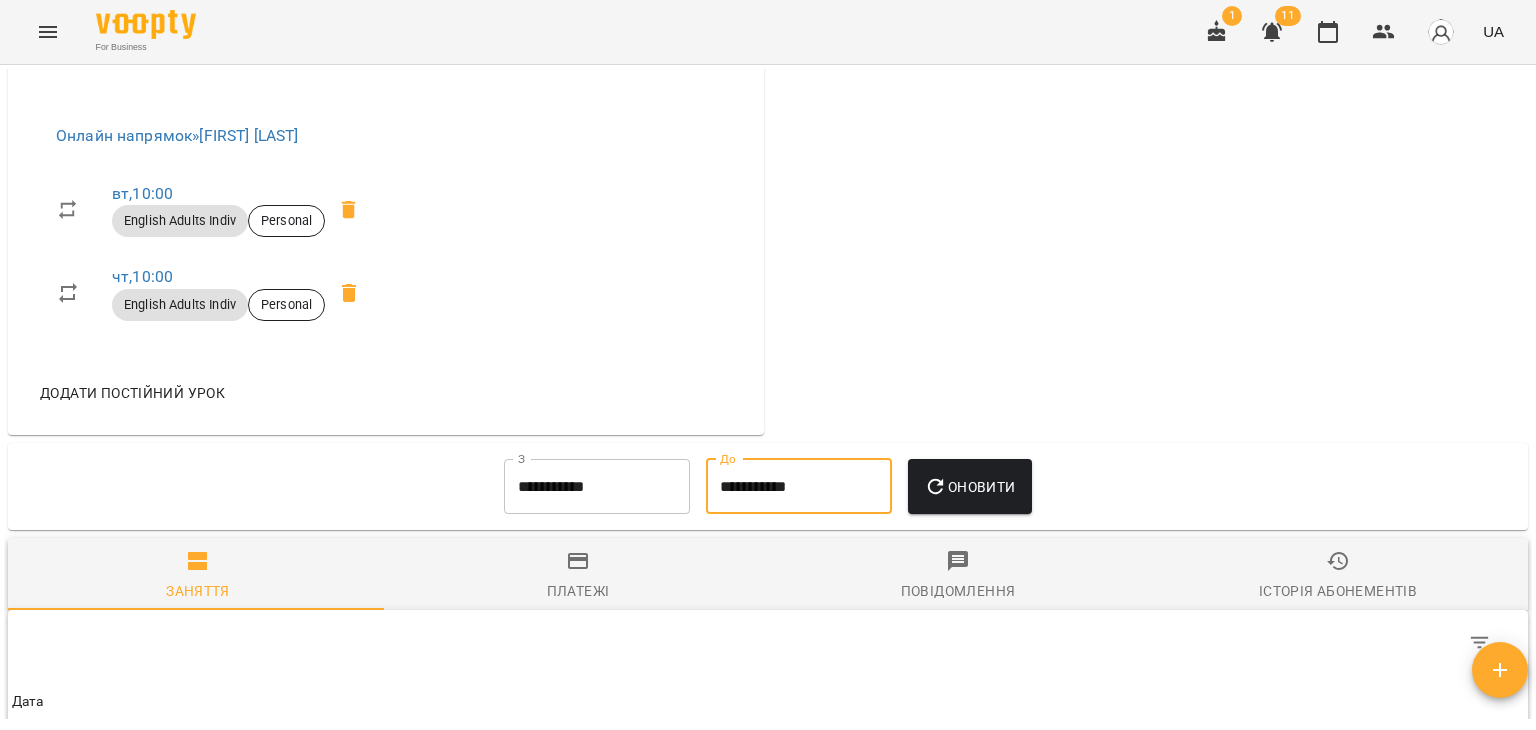 click on "**********" at bounding box center (799, 487) 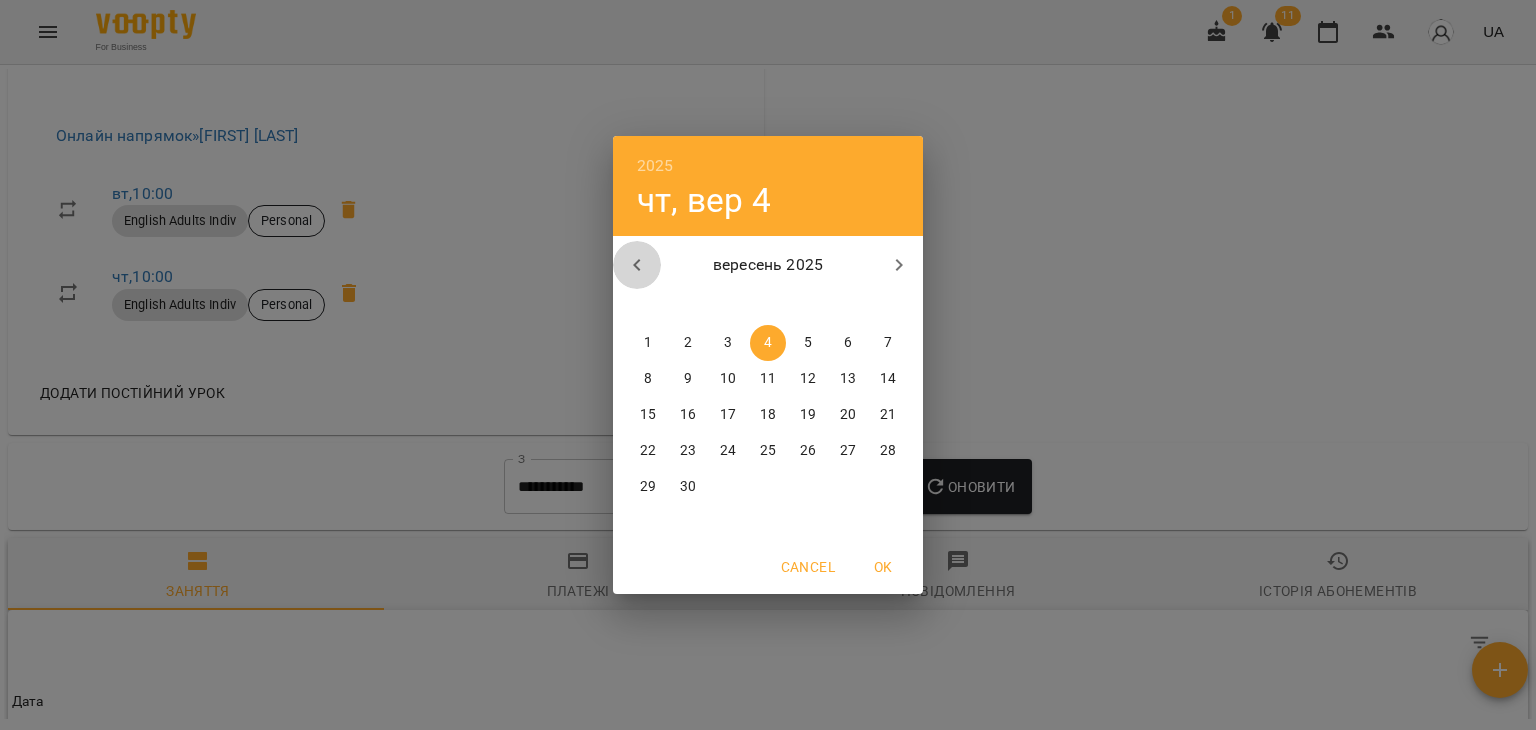 click 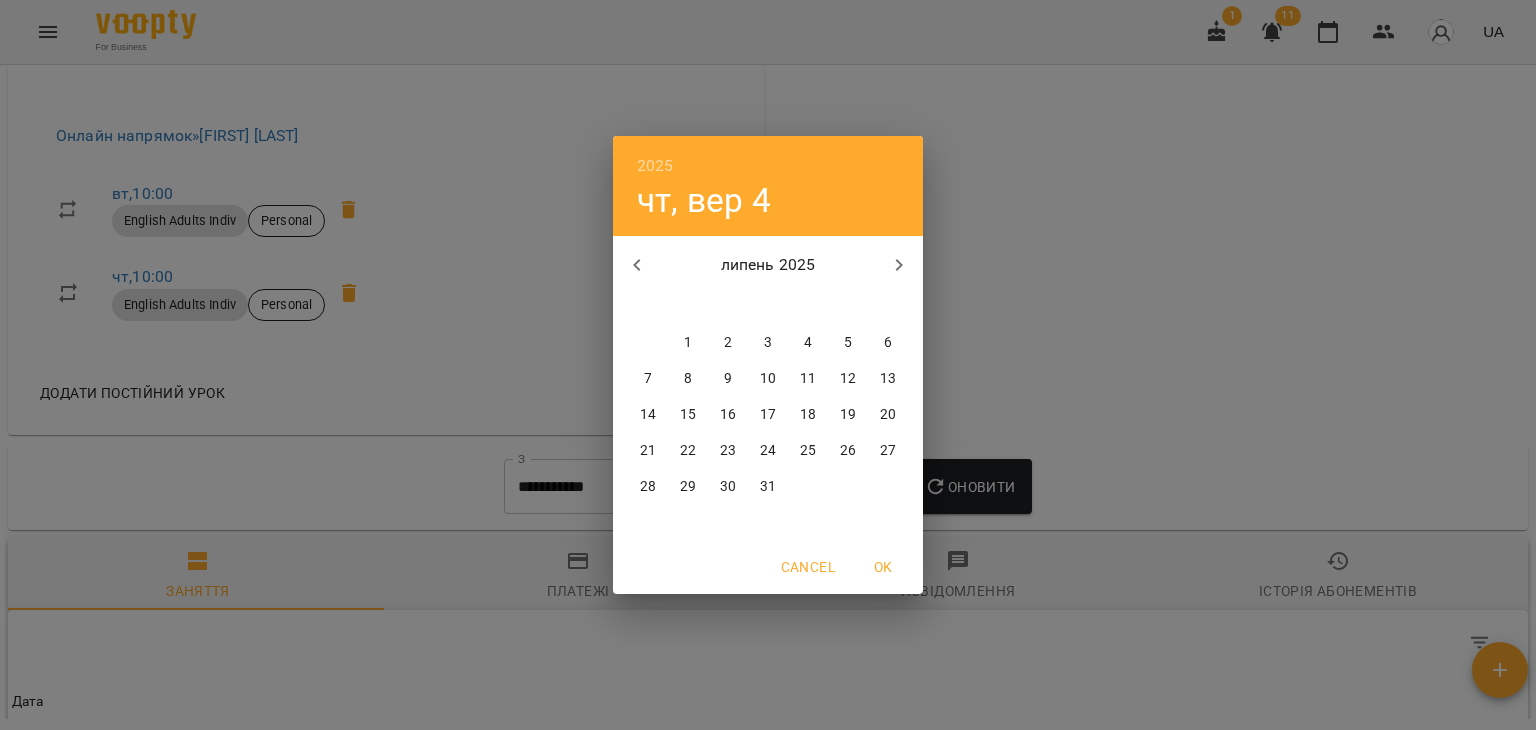click on "31" at bounding box center [768, 487] 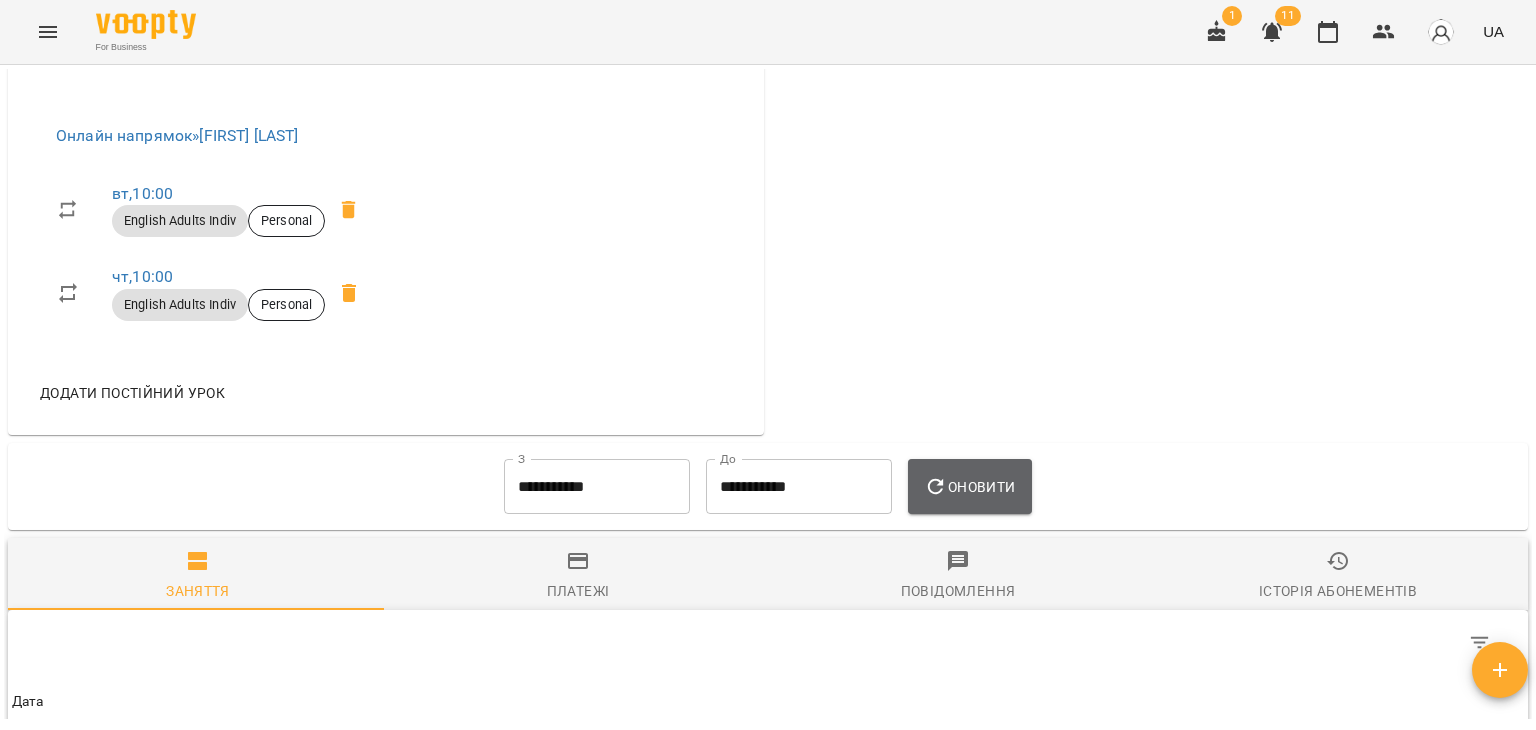 click on "Оновити" at bounding box center [969, 487] 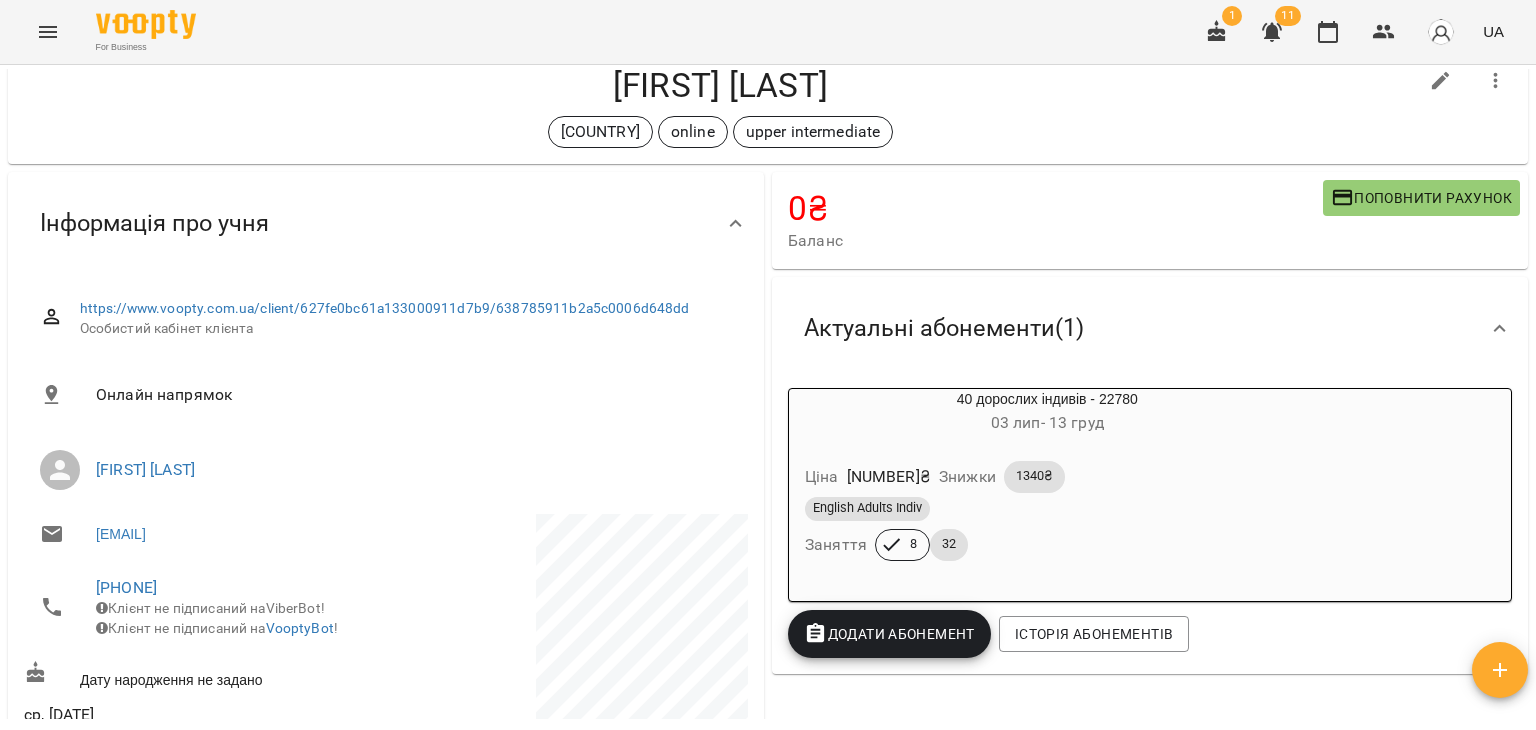 scroll, scrollTop: 0, scrollLeft: 0, axis: both 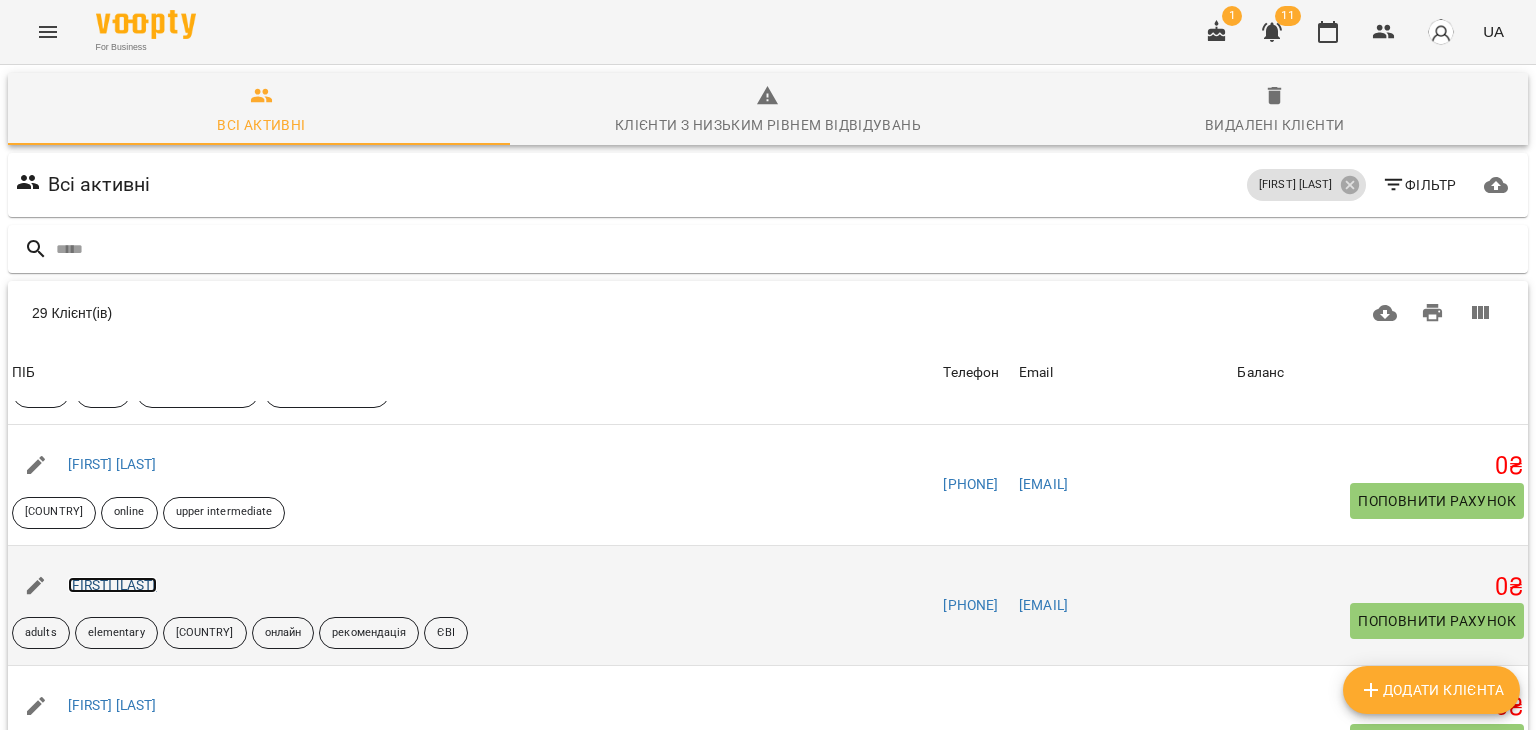 click on "[FIRST] [LAST]" at bounding box center [112, 585] 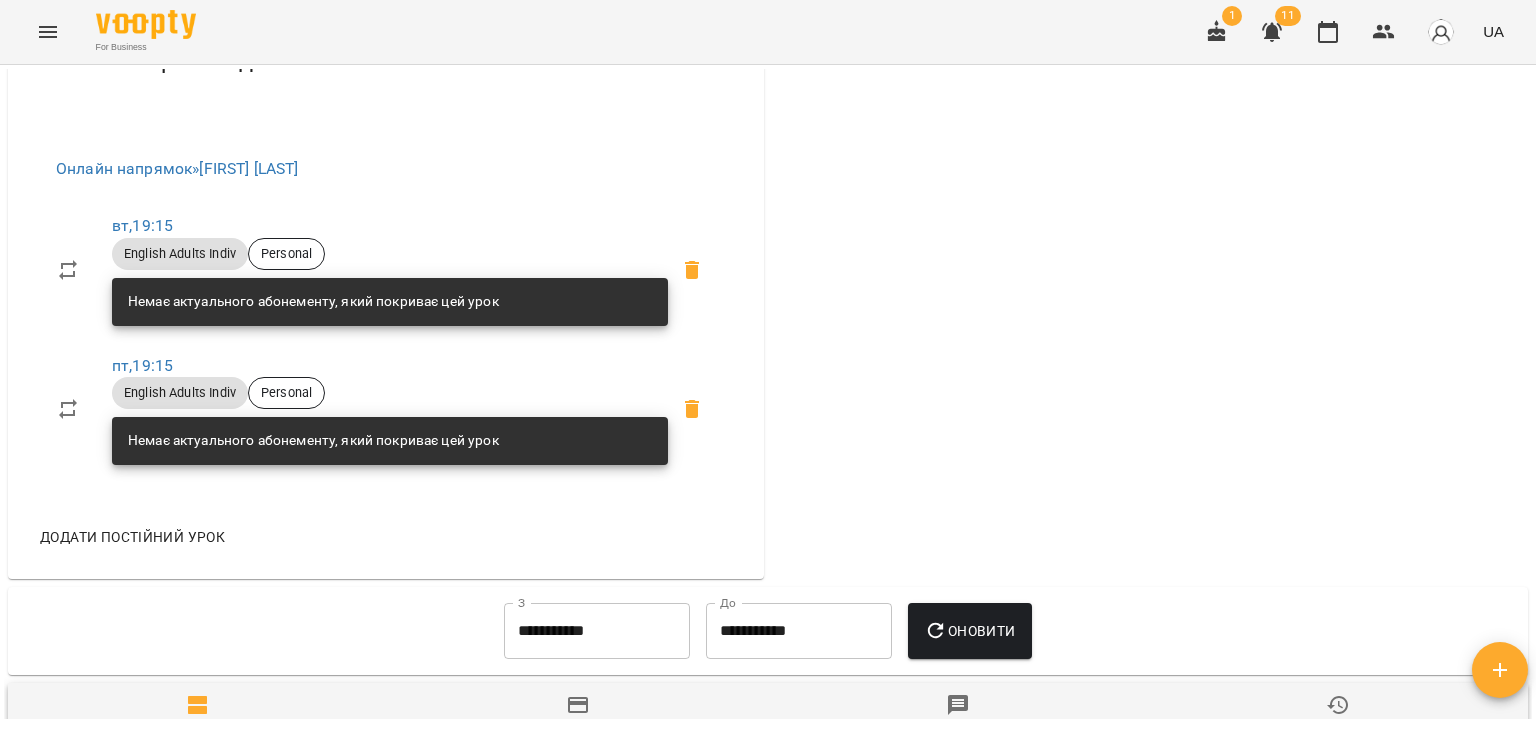 scroll, scrollTop: 1100, scrollLeft: 0, axis: vertical 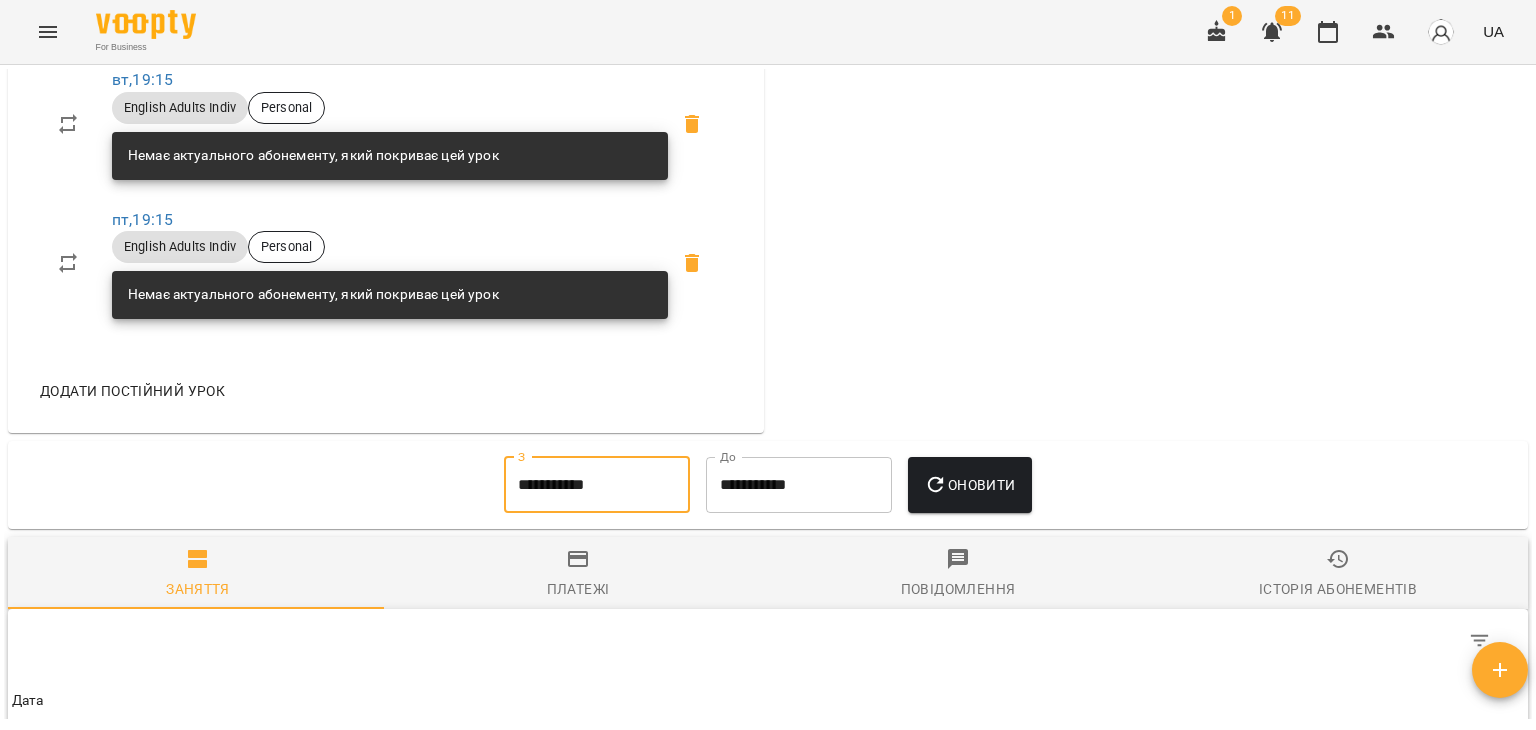 click on "**********" at bounding box center [597, 485] 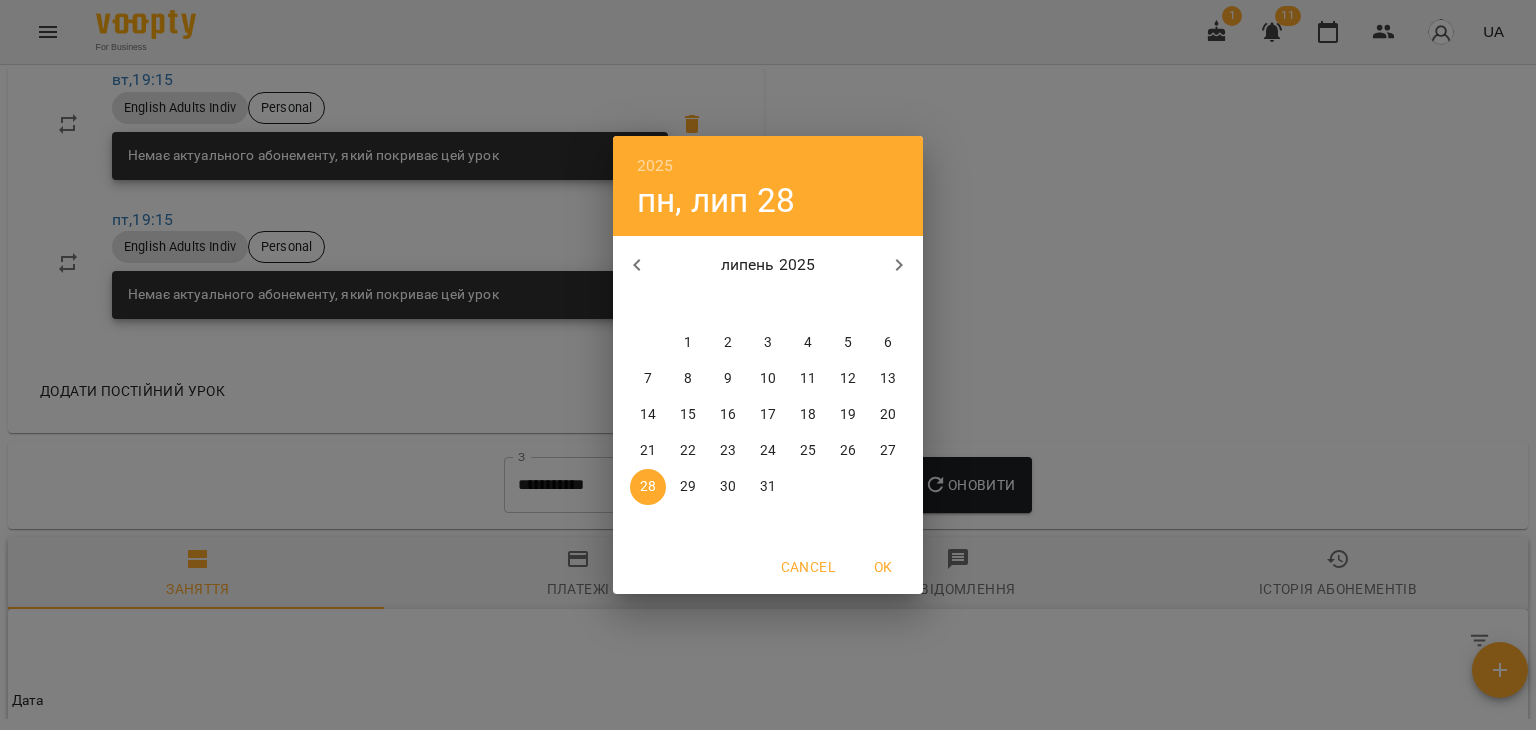 click on "1" at bounding box center [688, 343] 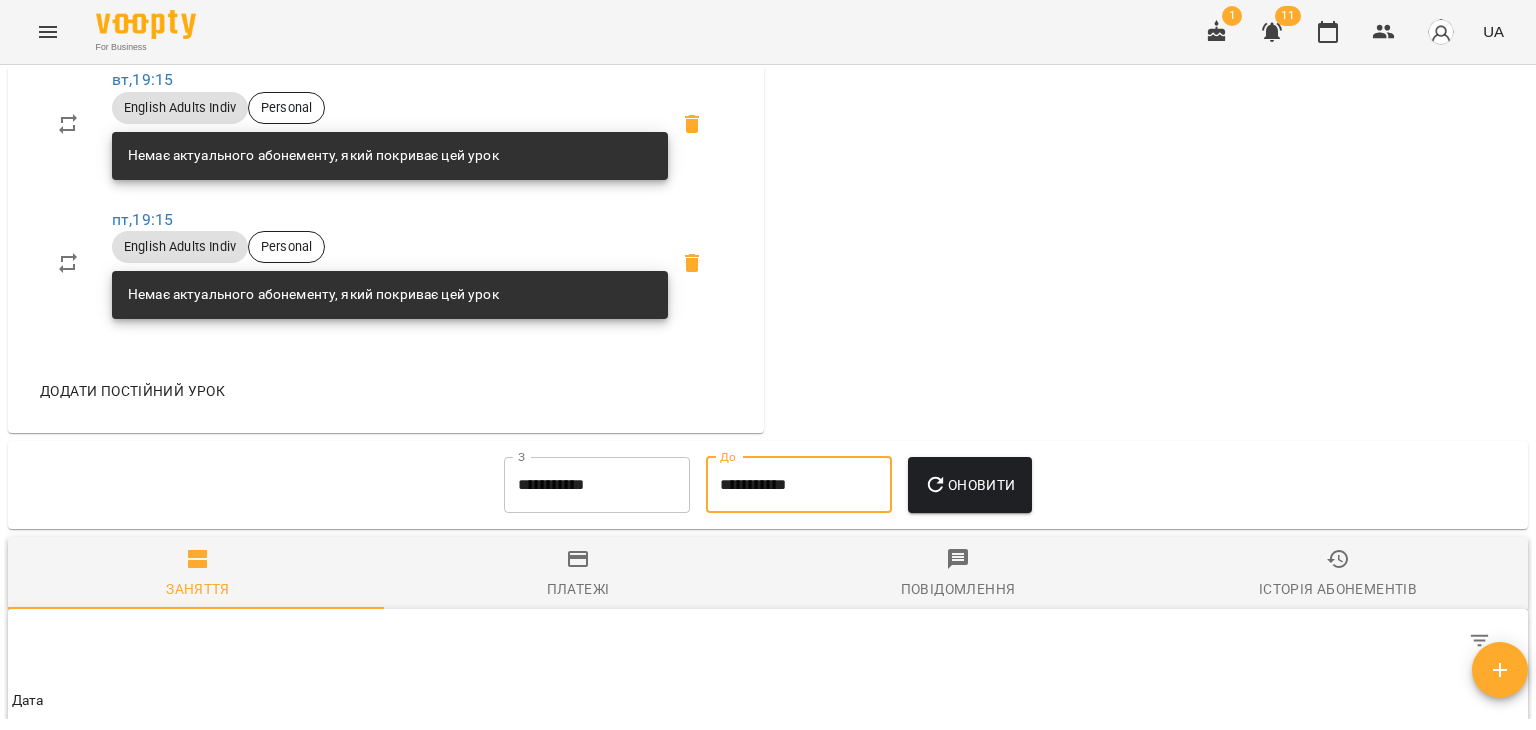click on "**********" at bounding box center (799, 485) 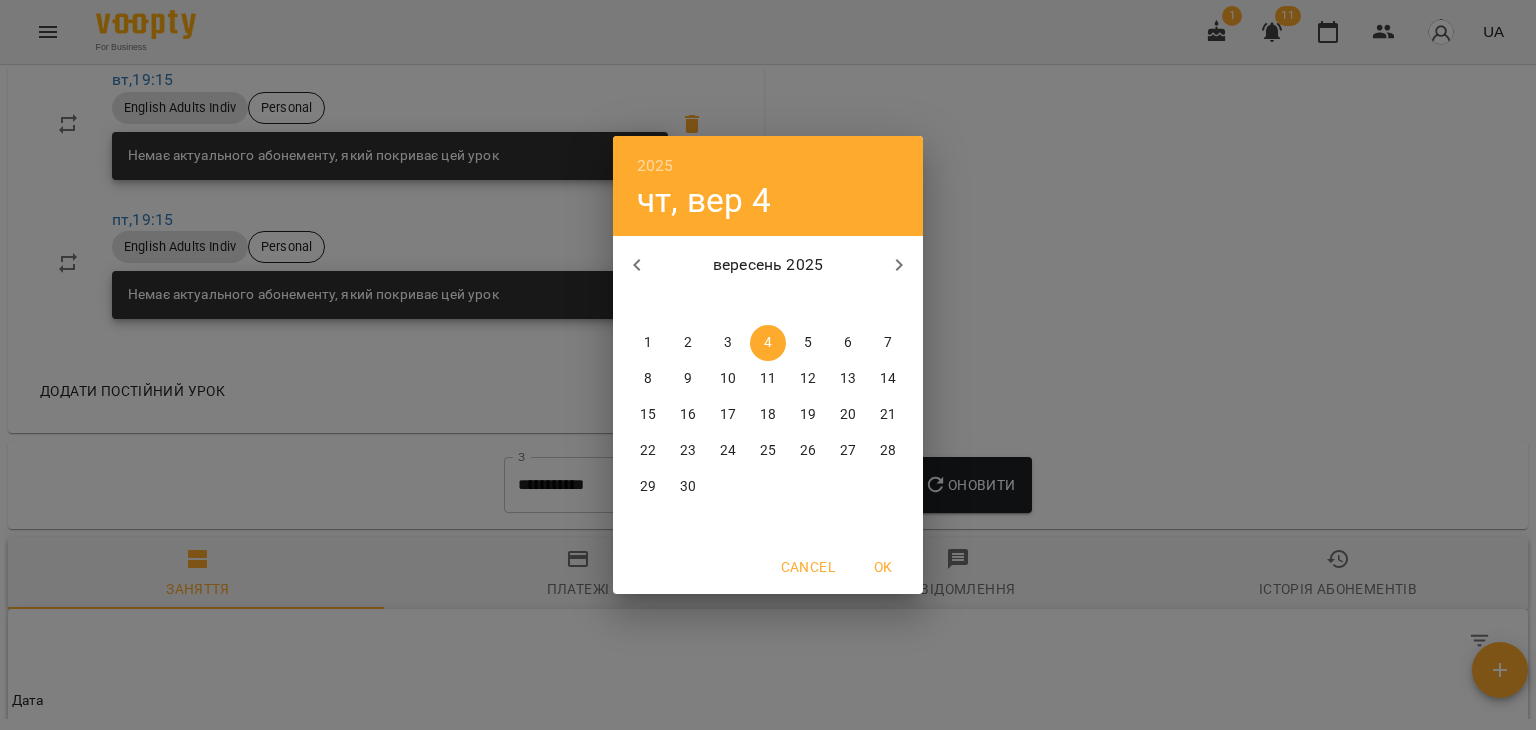 click on "2025 чт, вер 4 вересень 2025 пн вт ср чт пт сб нд 1 2 3 4 5 6 7 8 9 10 11 12 13 14 15 16 17 18 19 20 21 22 23 24 25 26 27 28 29 30 1 2 3 4 5 Cancel OK" at bounding box center (768, 365) 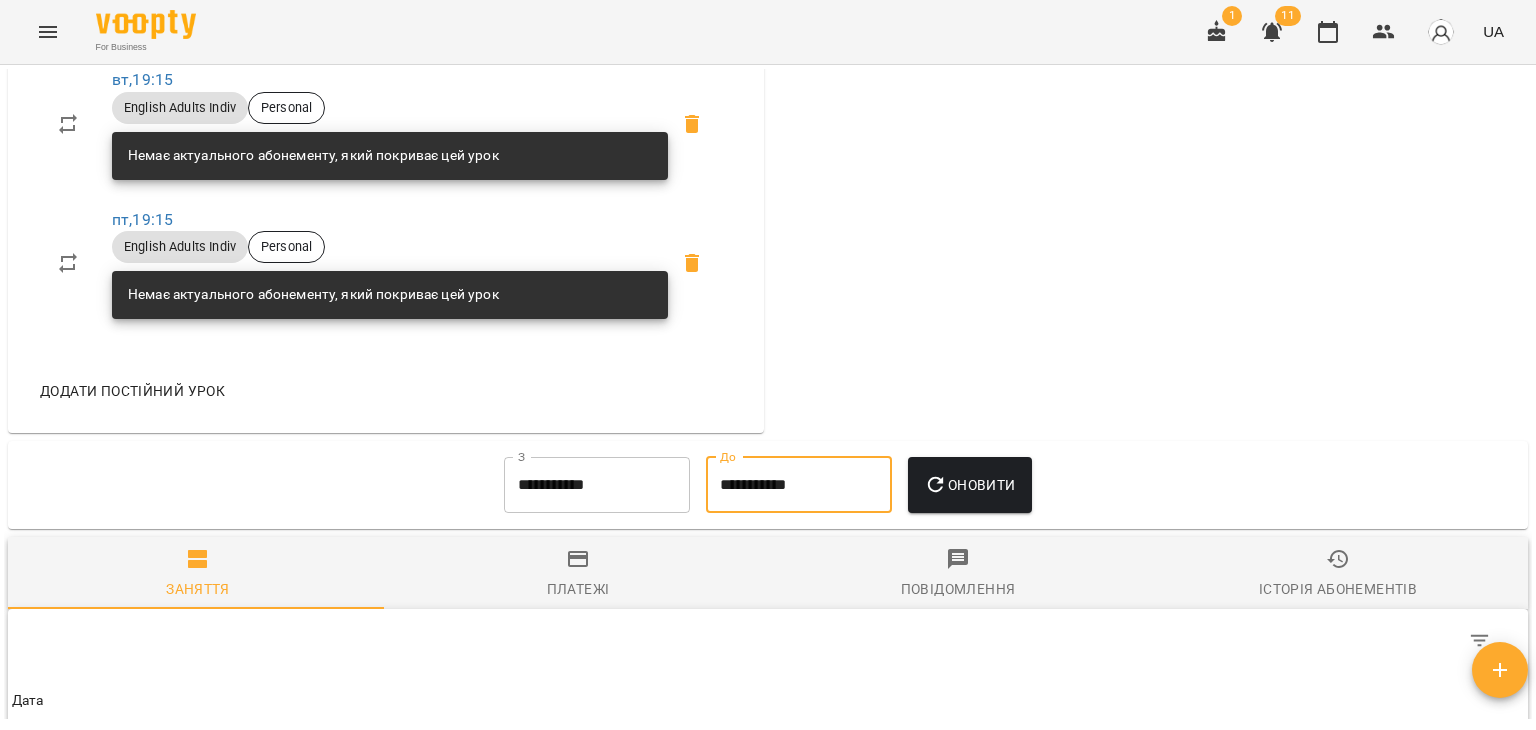 click 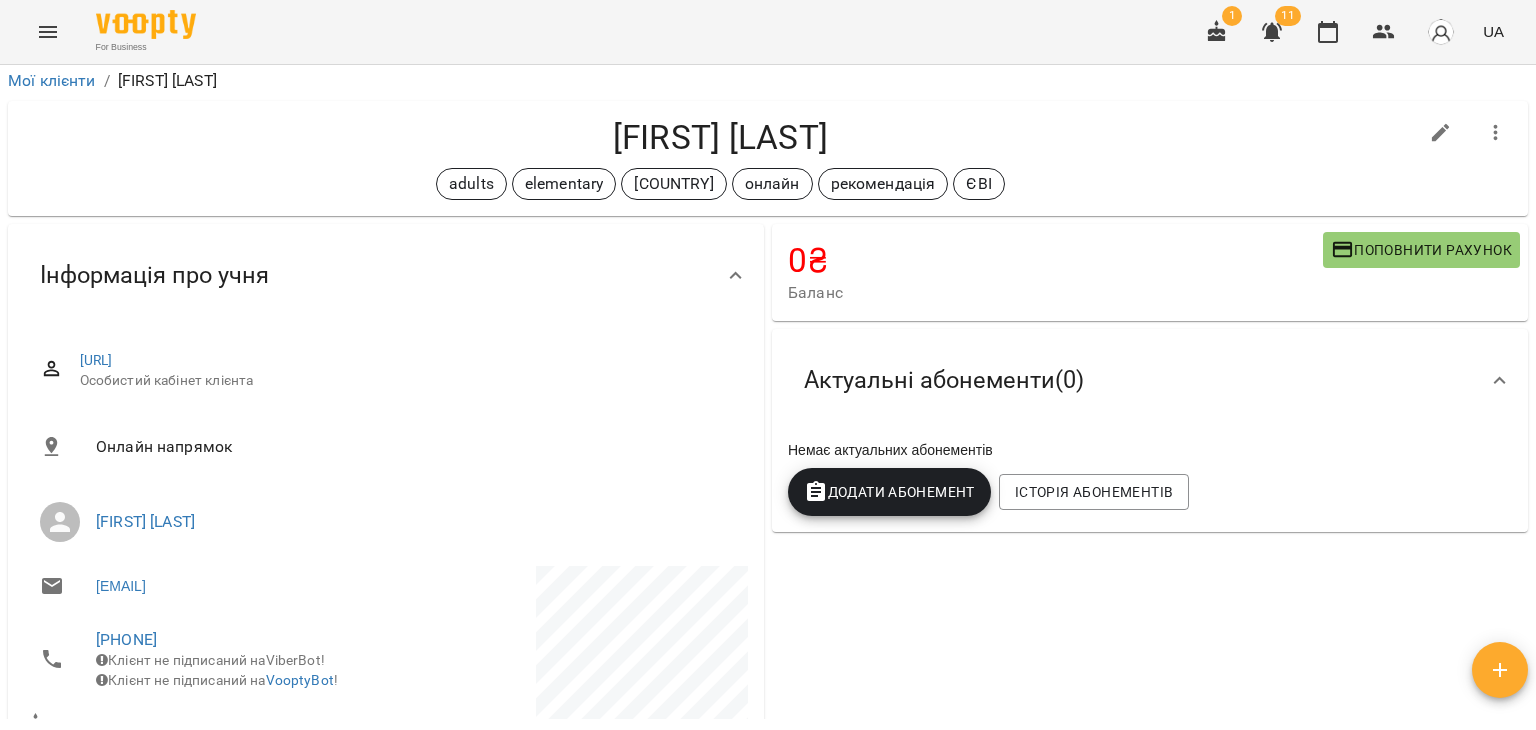 scroll, scrollTop: 0, scrollLeft: 0, axis: both 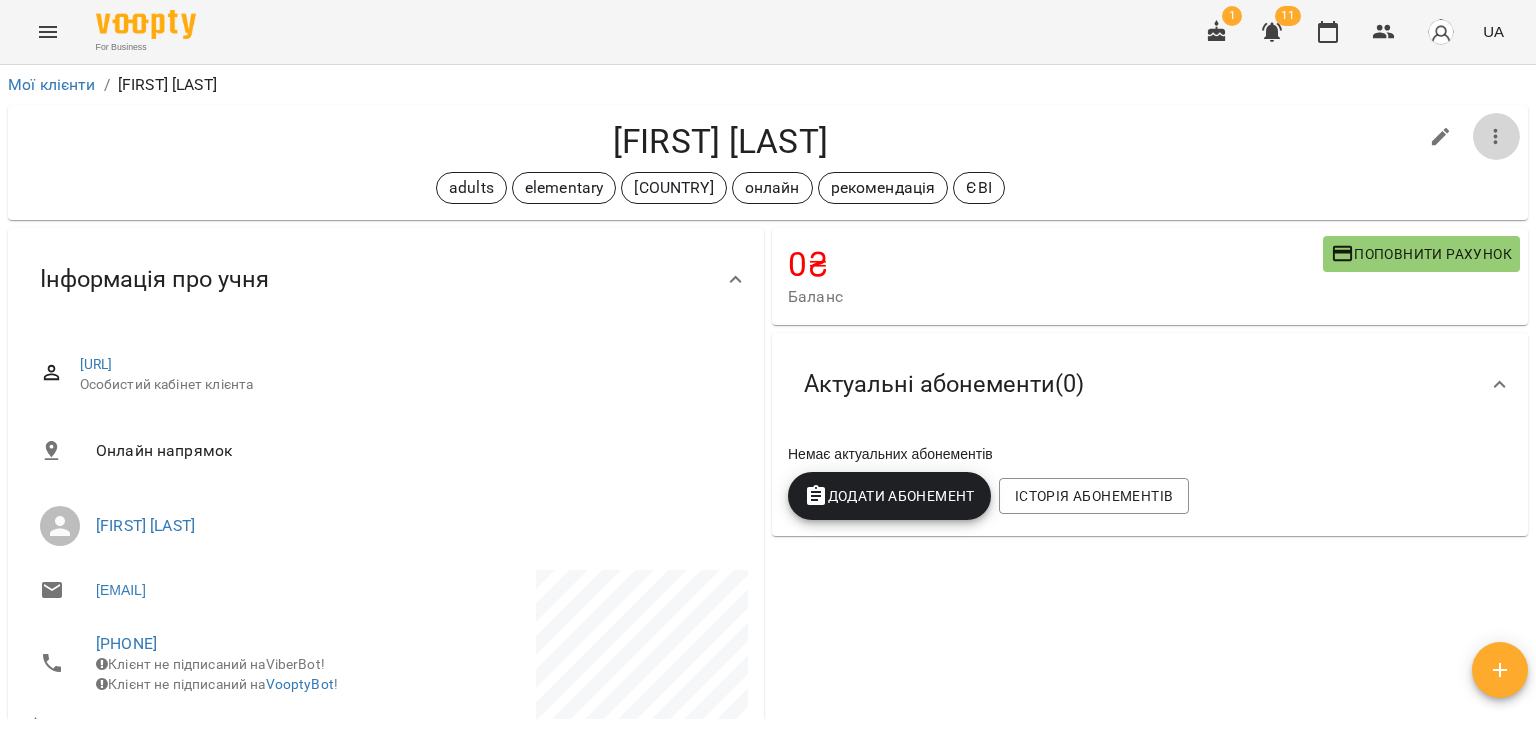 click 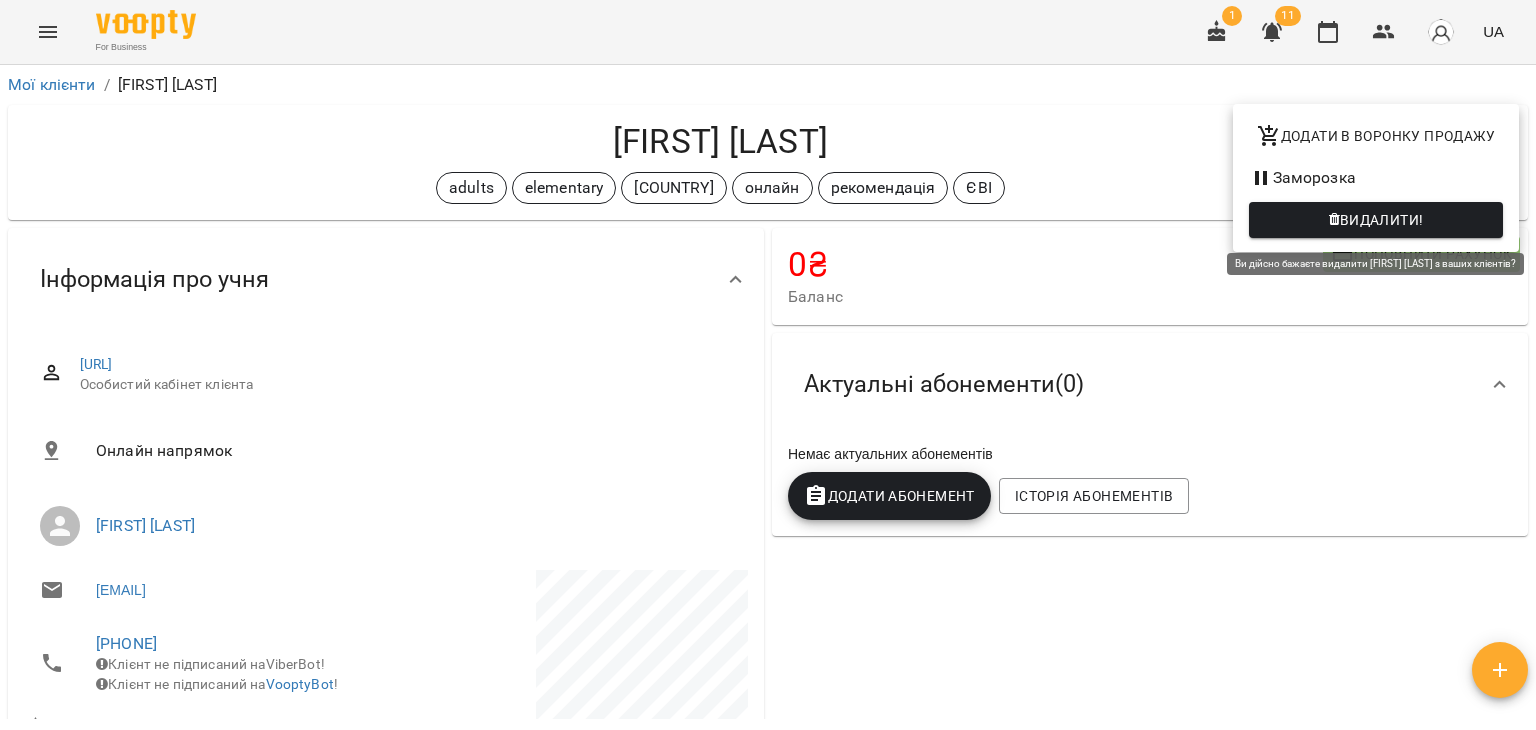 click on "Видалити!" at bounding box center [1382, 220] 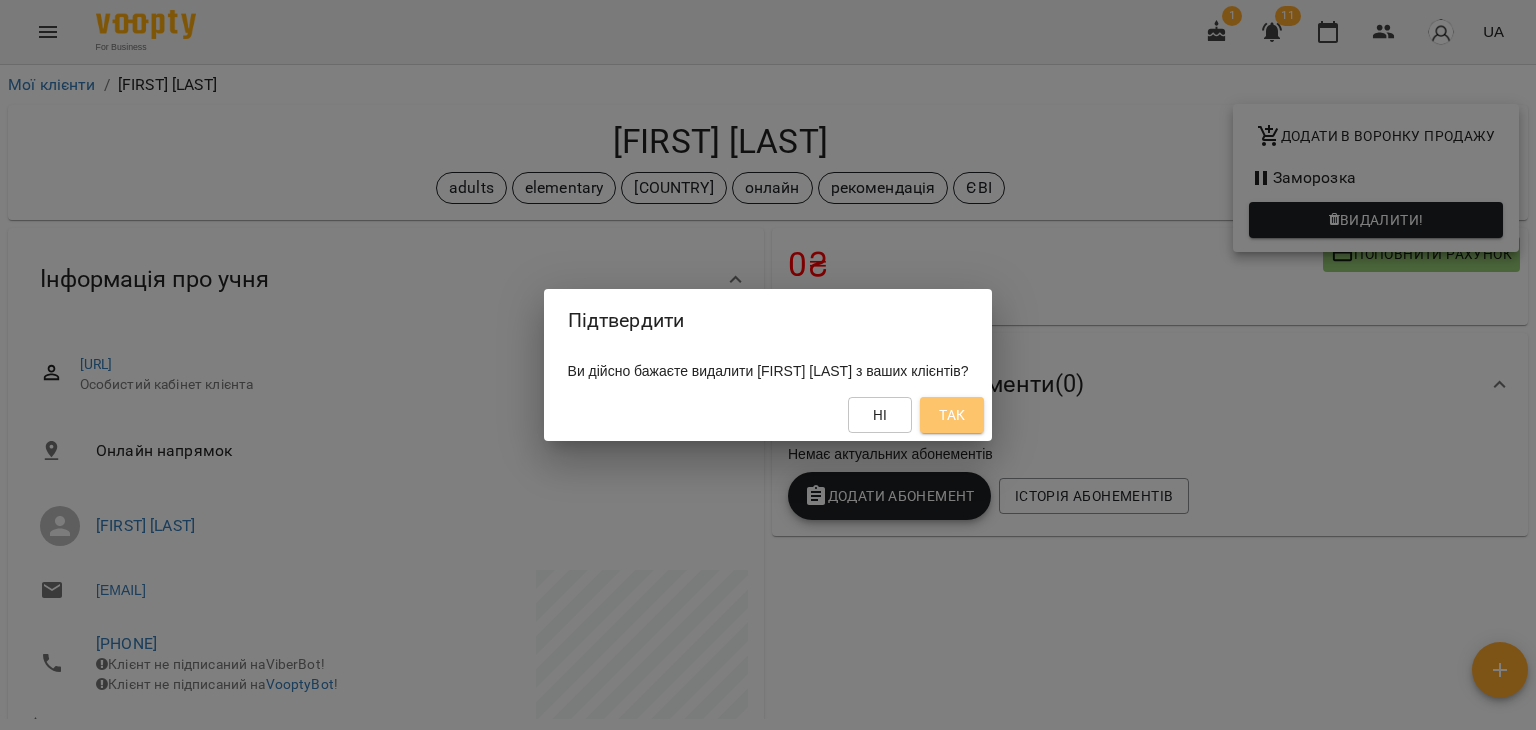 click on "Так" at bounding box center (952, 415) 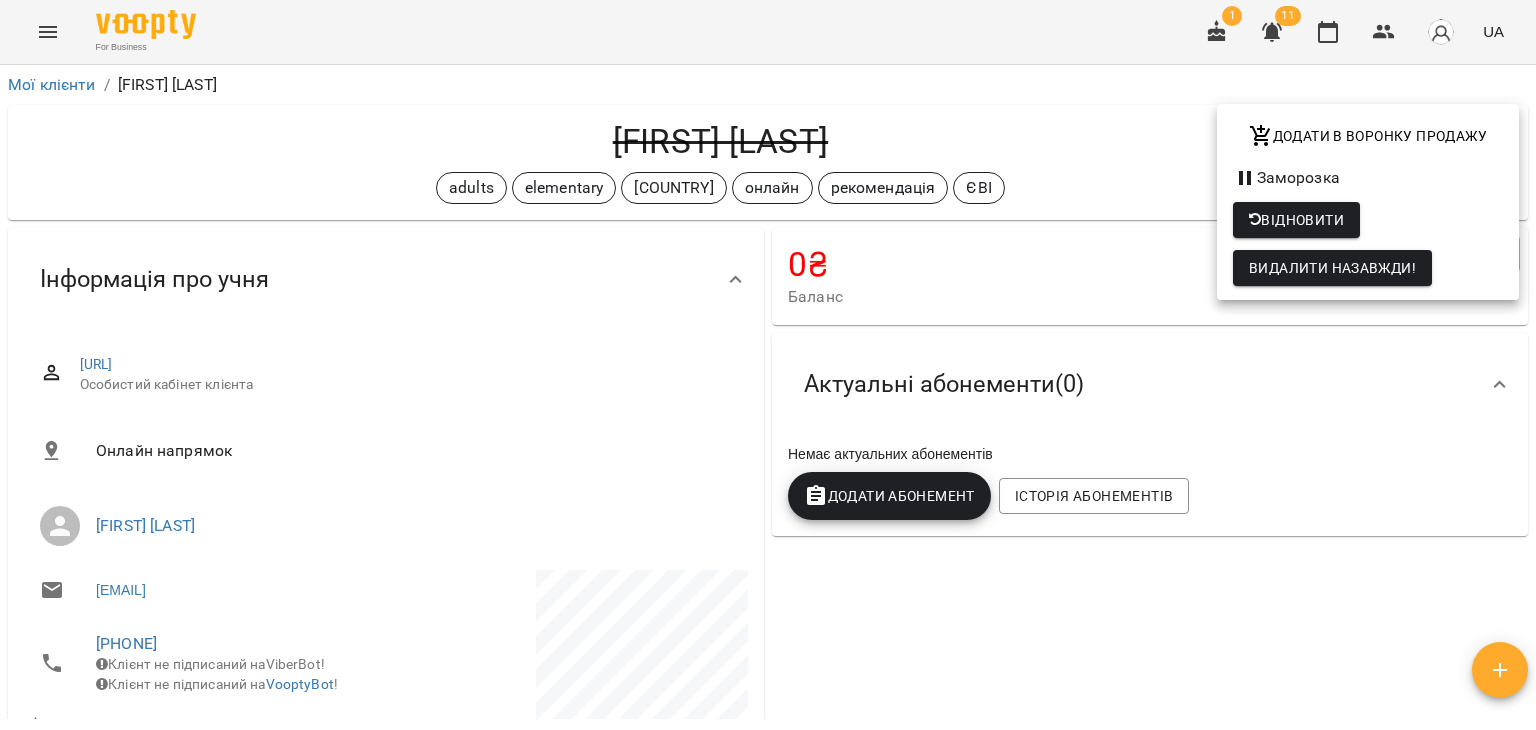 click at bounding box center [768, 365] 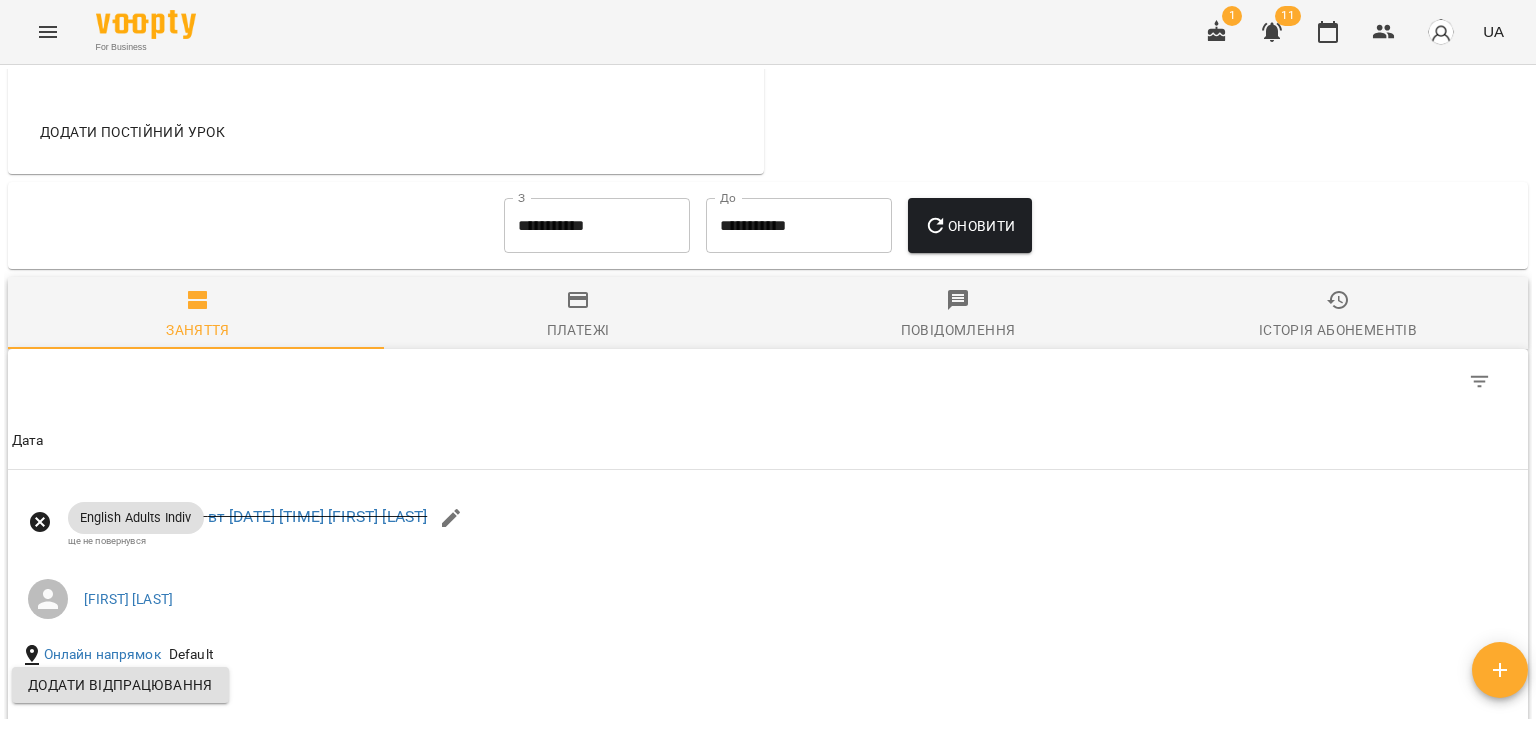 scroll, scrollTop: 800, scrollLeft: 0, axis: vertical 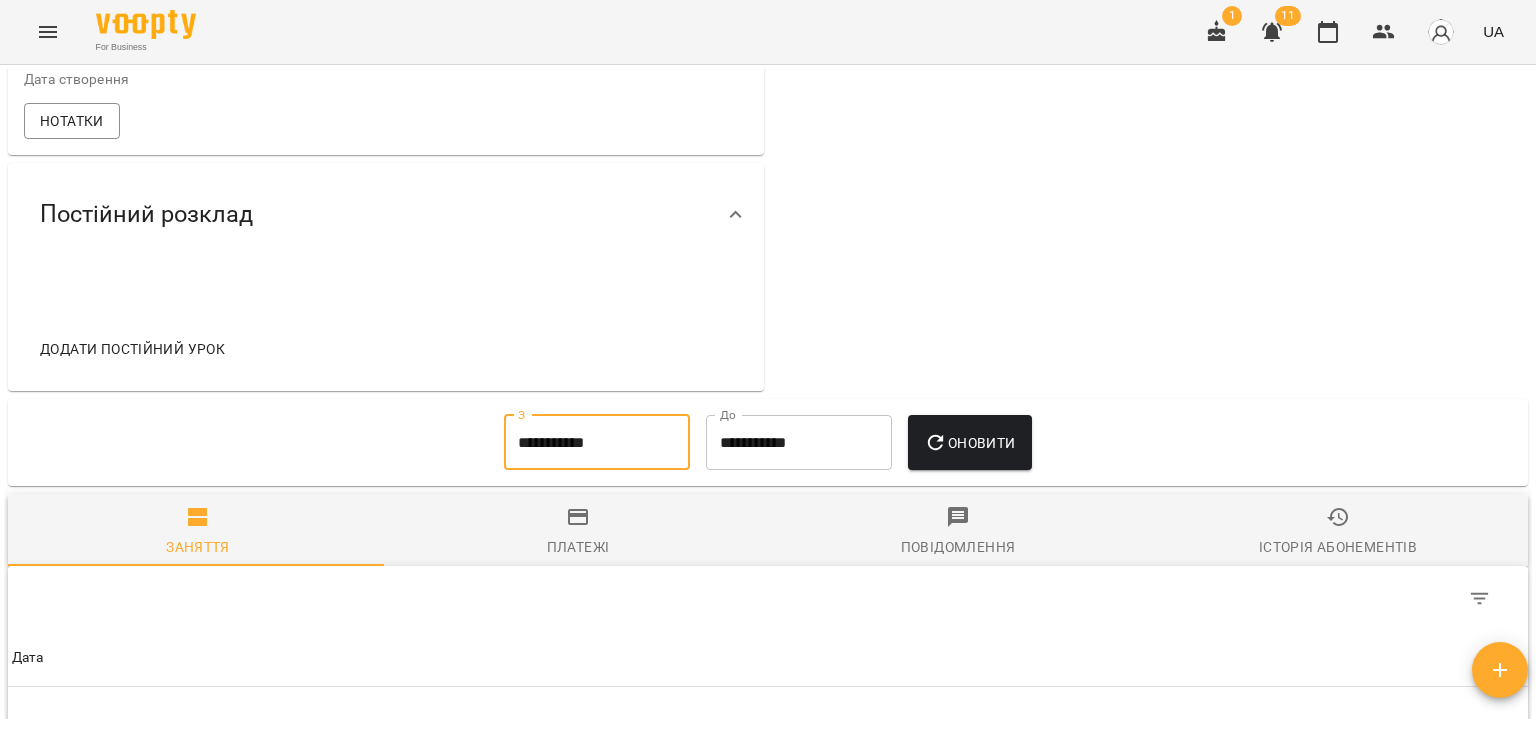 click on "**********" at bounding box center (597, 443) 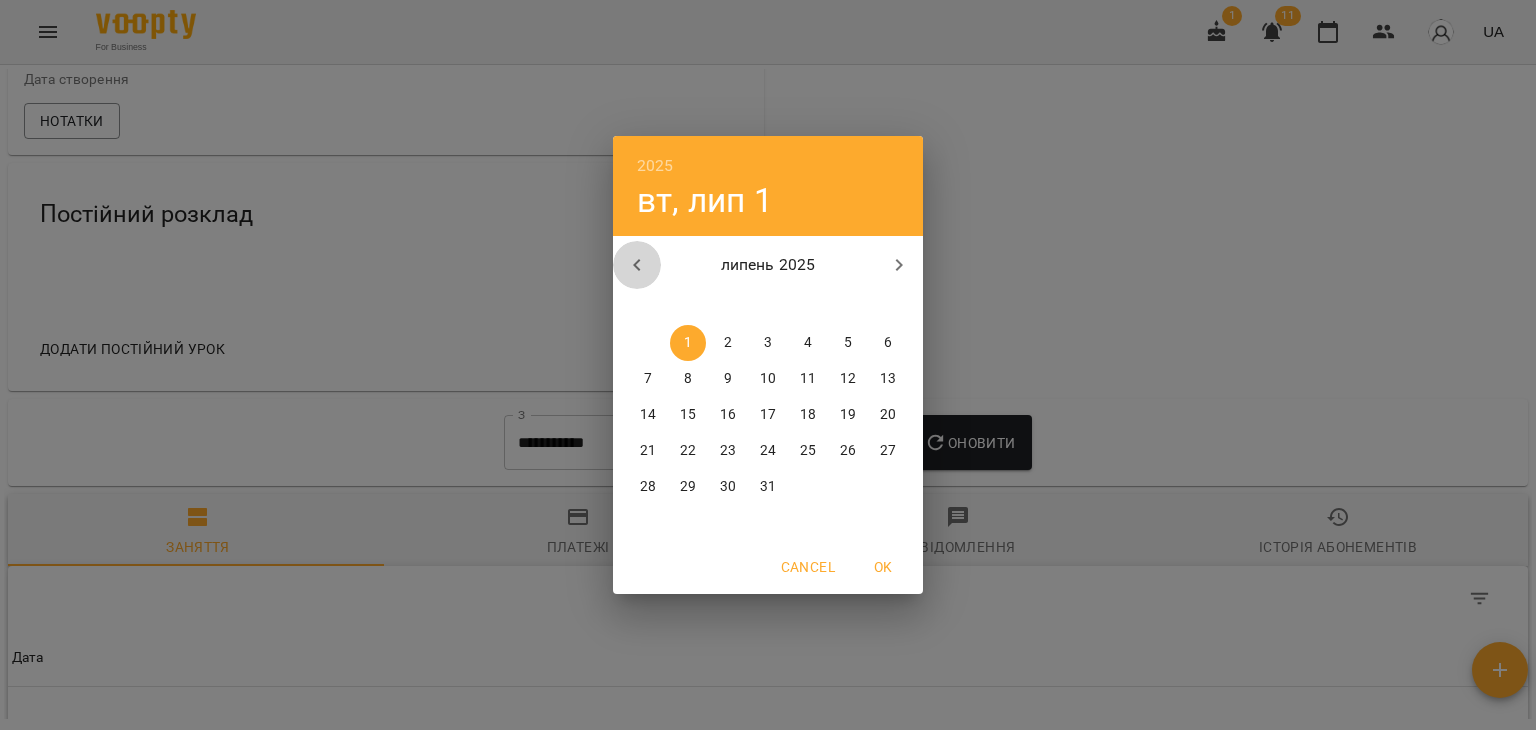 click 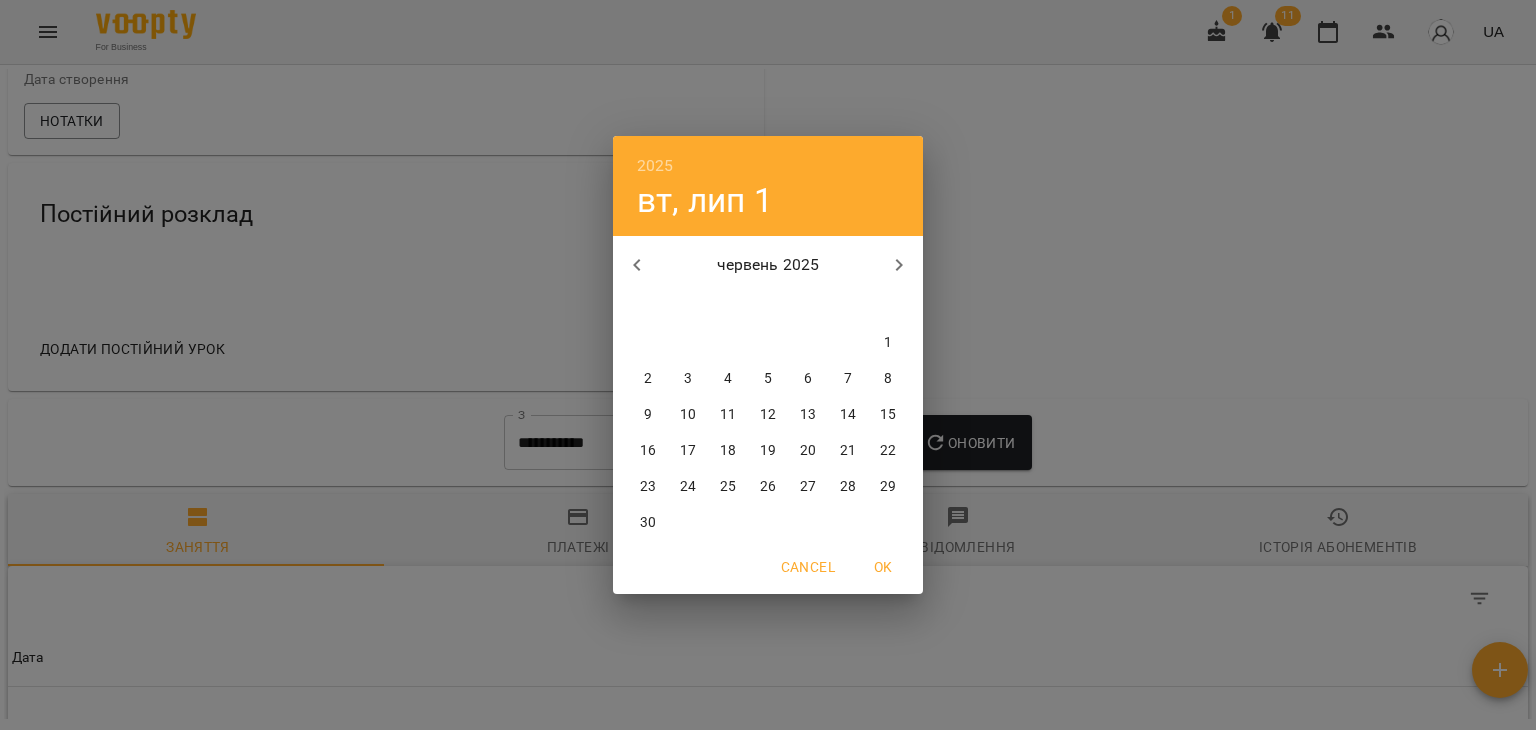 click on "1" at bounding box center [888, 343] 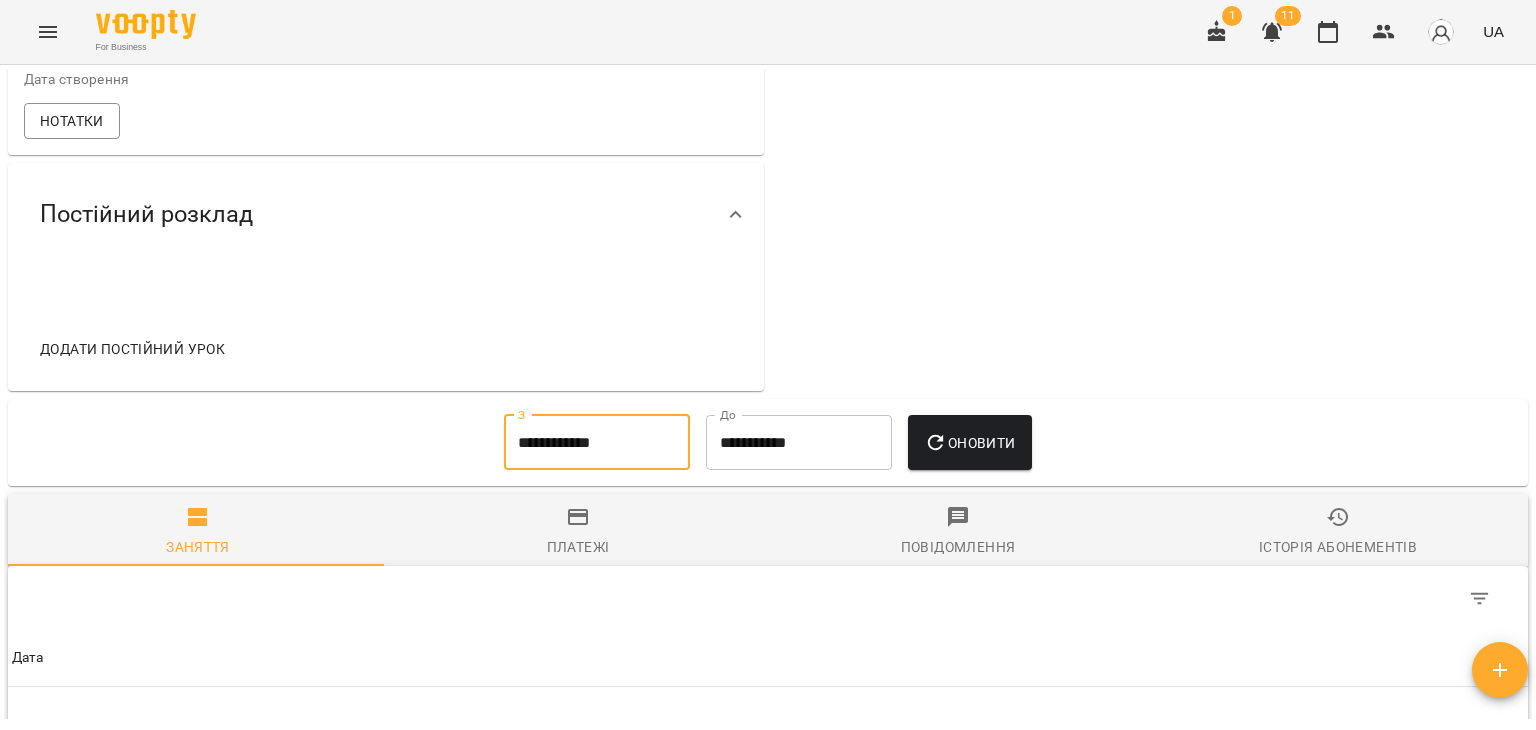 click on "Оновити" at bounding box center (969, 443) 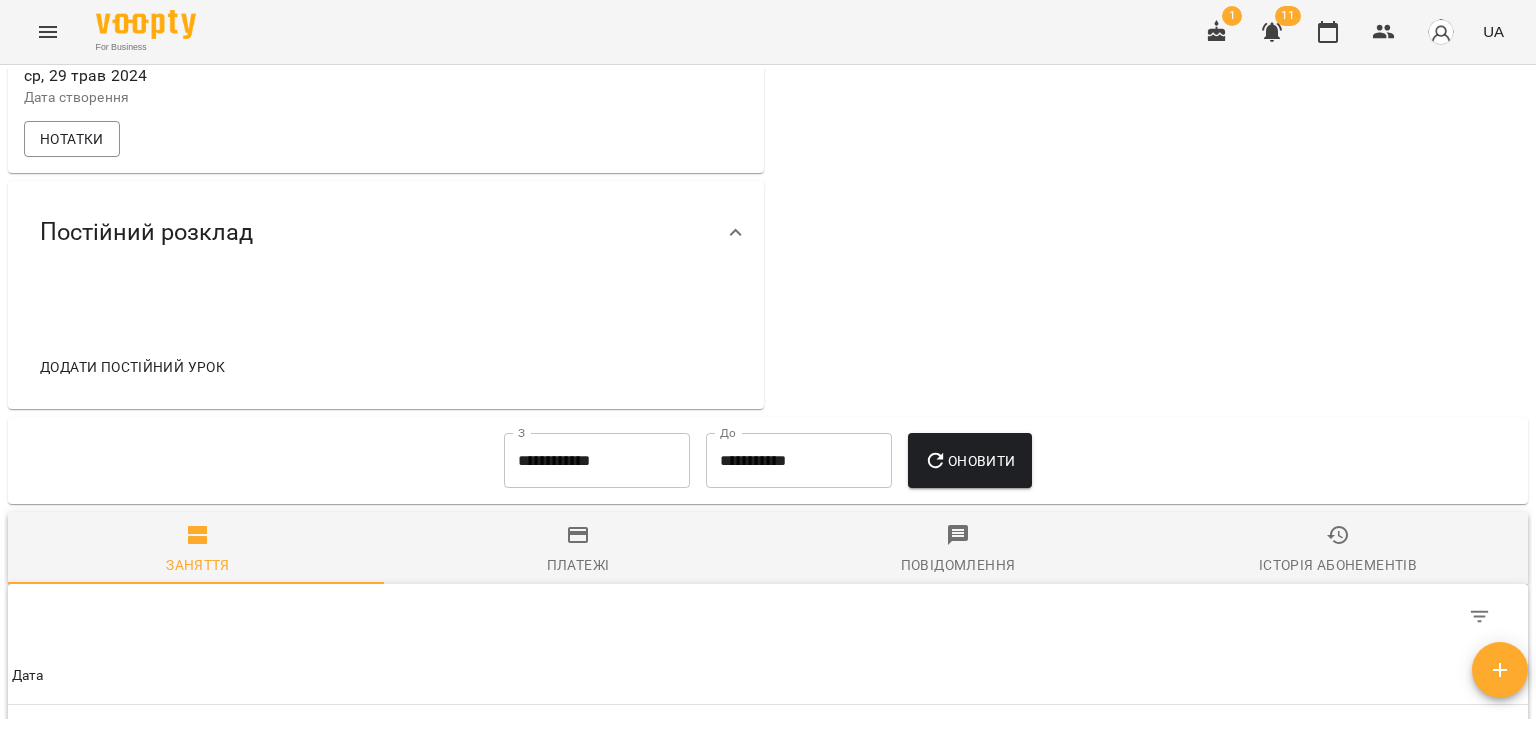 scroll, scrollTop: 723, scrollLeft: 0, axis: vertical 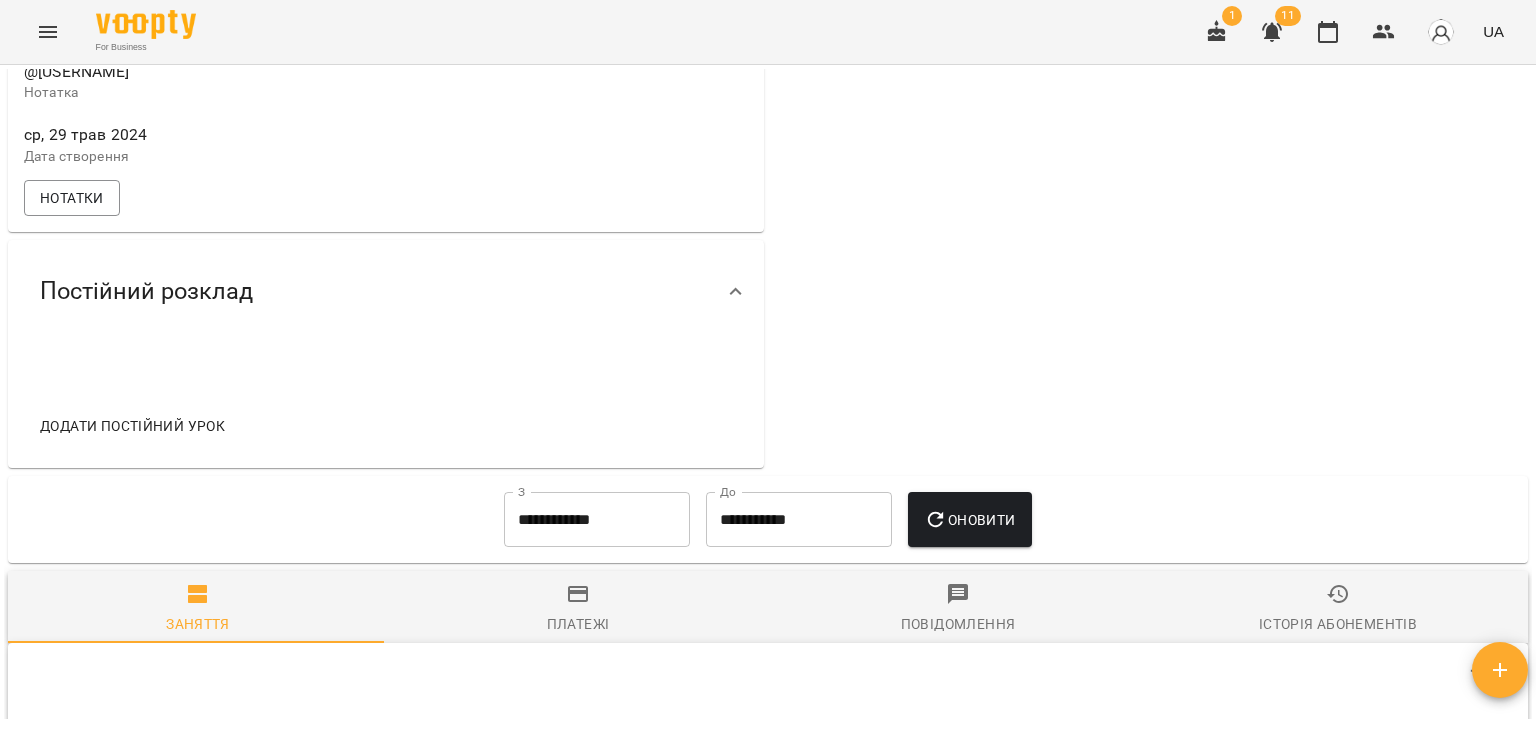 click on "**********" at bounding box center (597, 520) 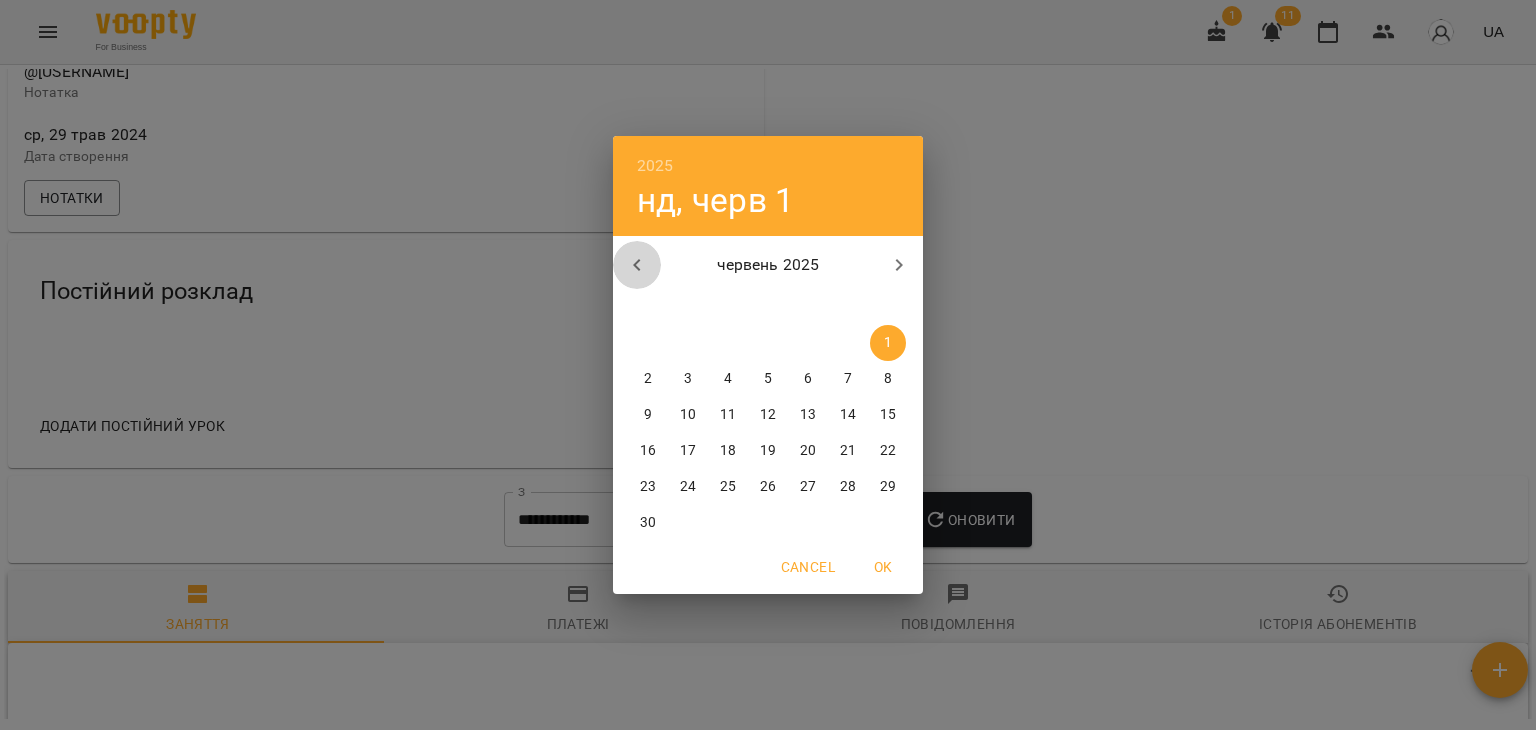 click 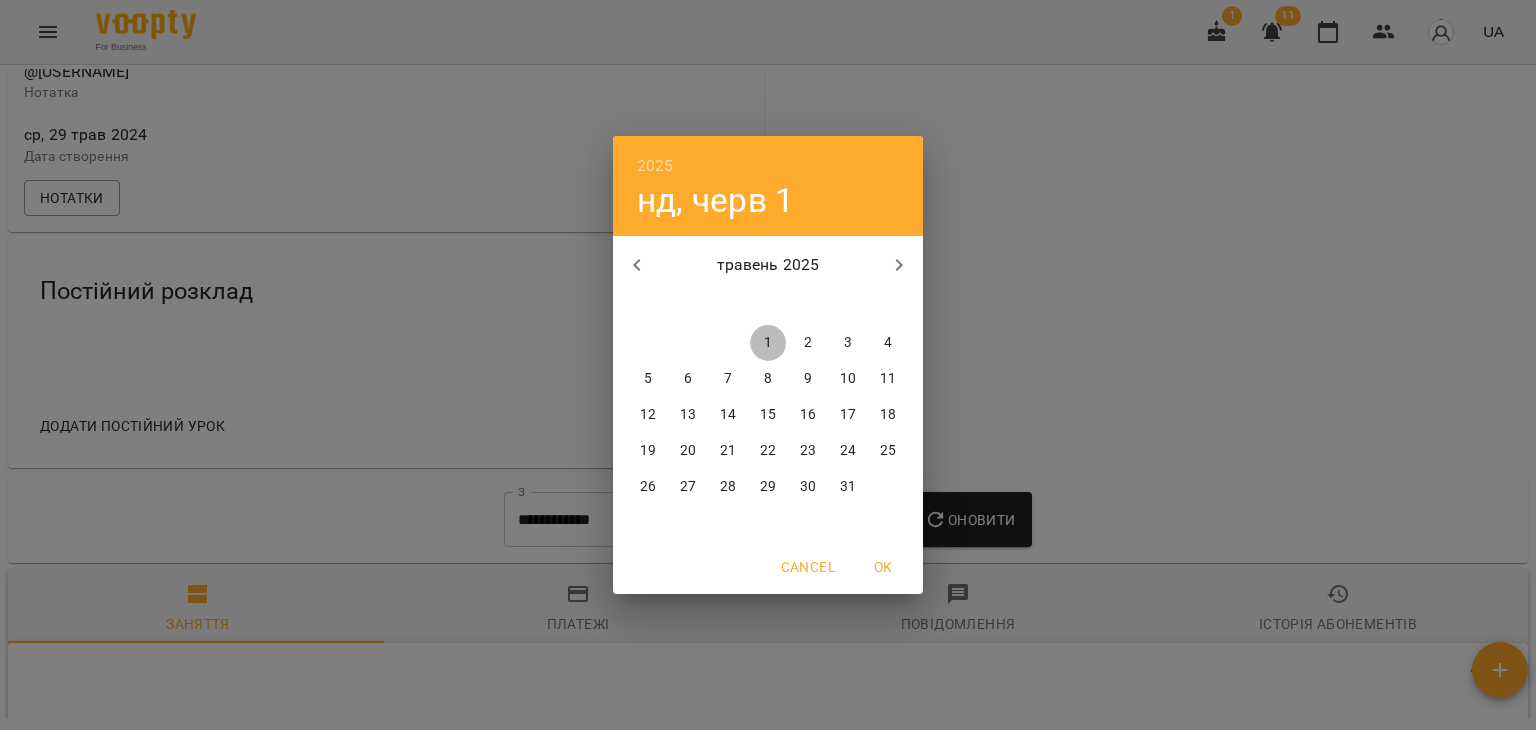 click on "1" at bounding box center (768, 343) 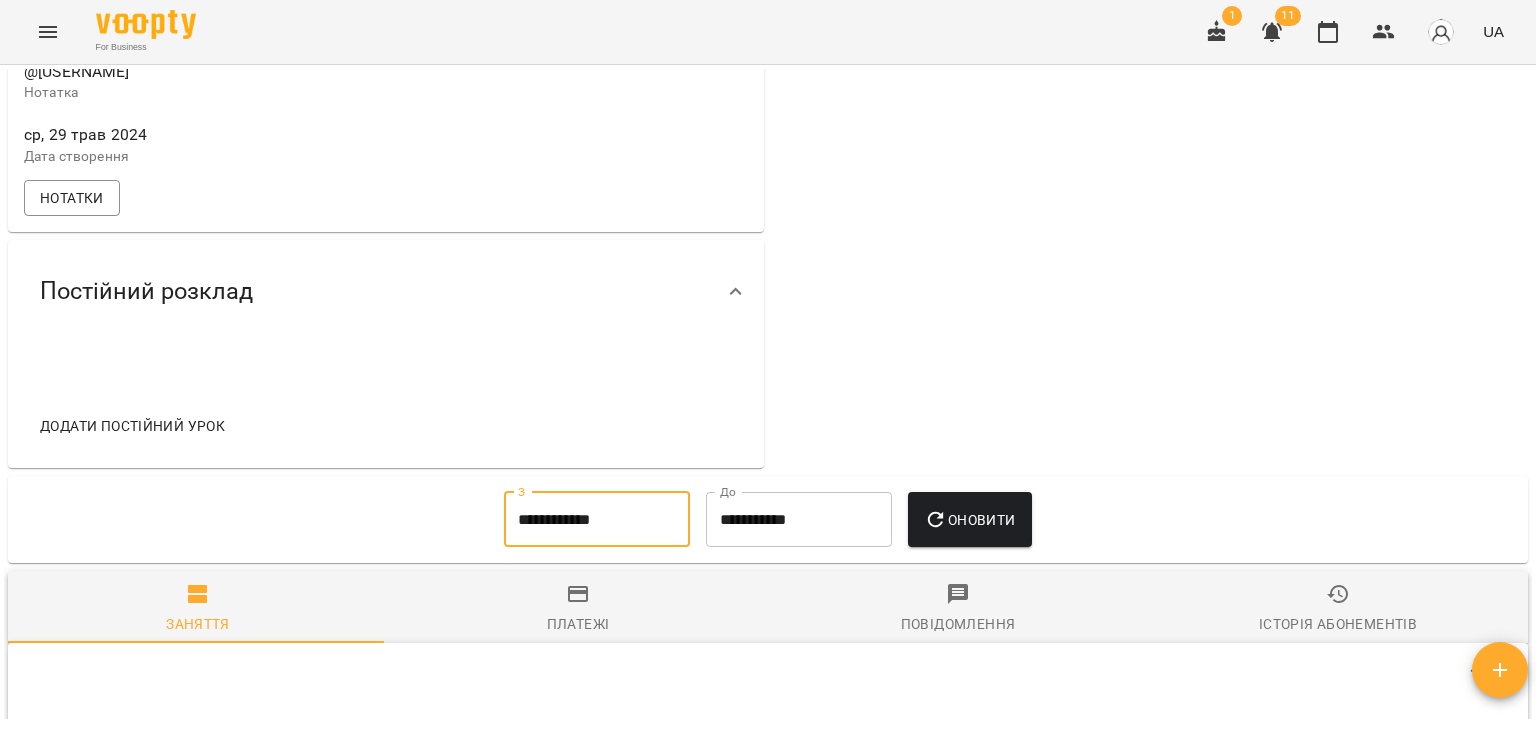 click 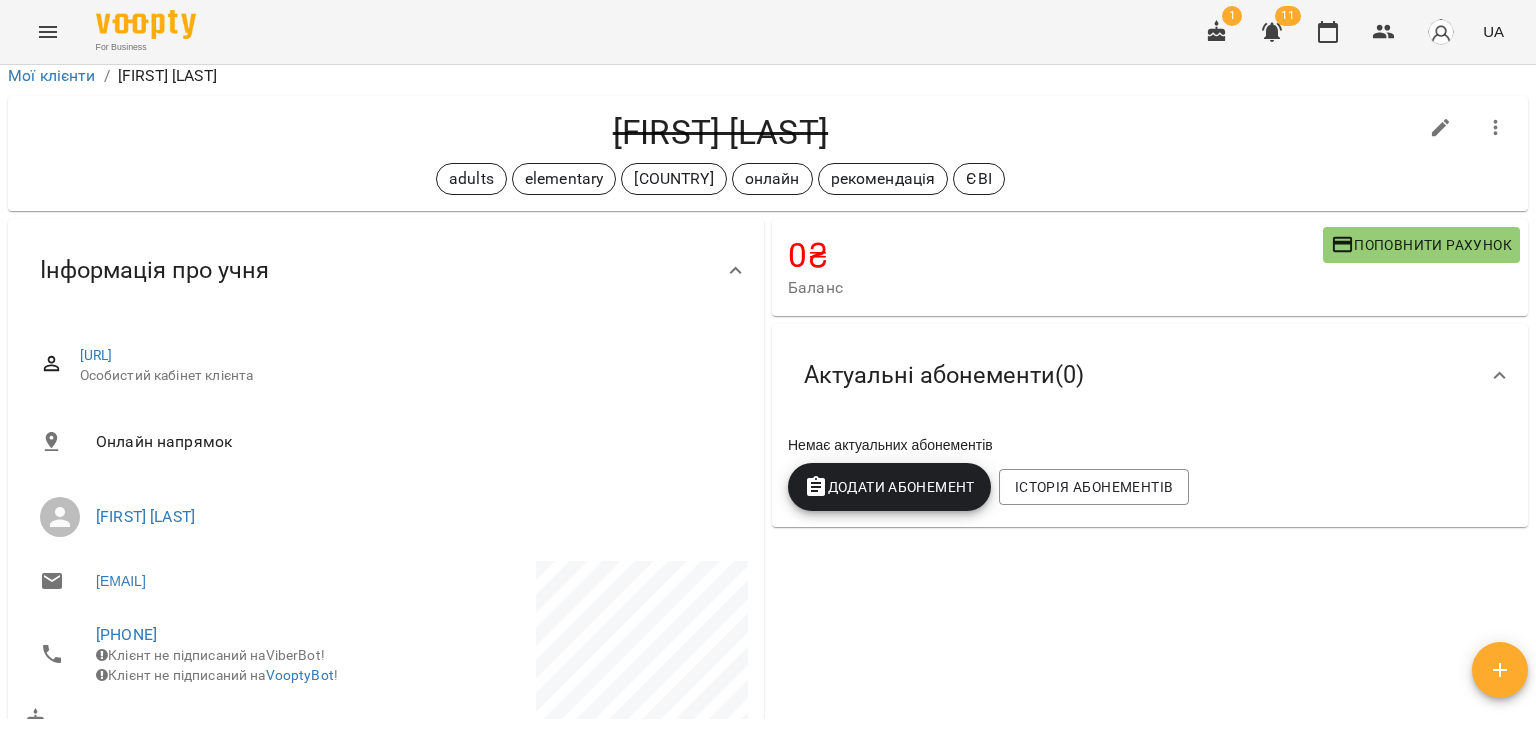 scroll, scrollTop: 0, scrollLeft: 0, axis: both 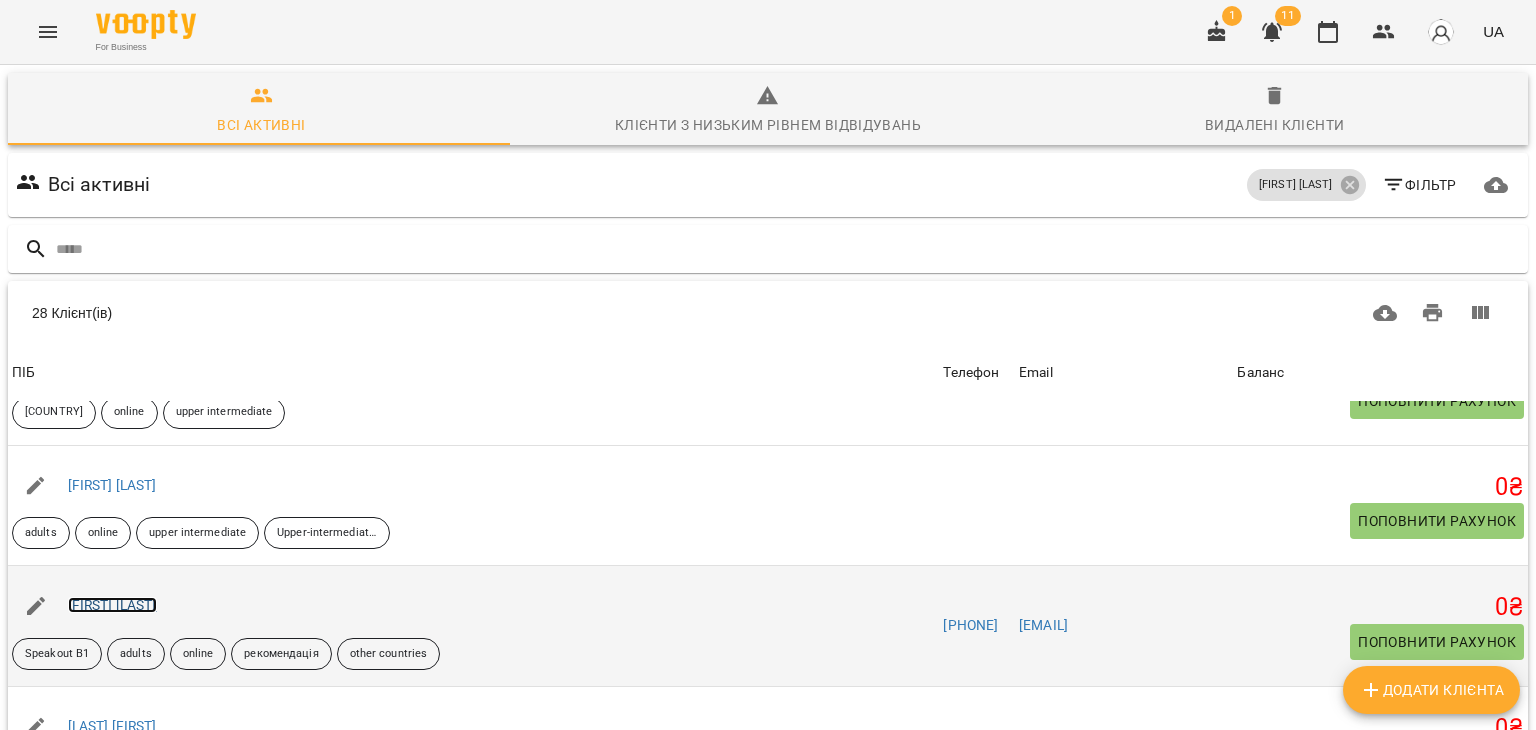 click on "[FIRST] [LAST]" at bounding box center (112, 605) 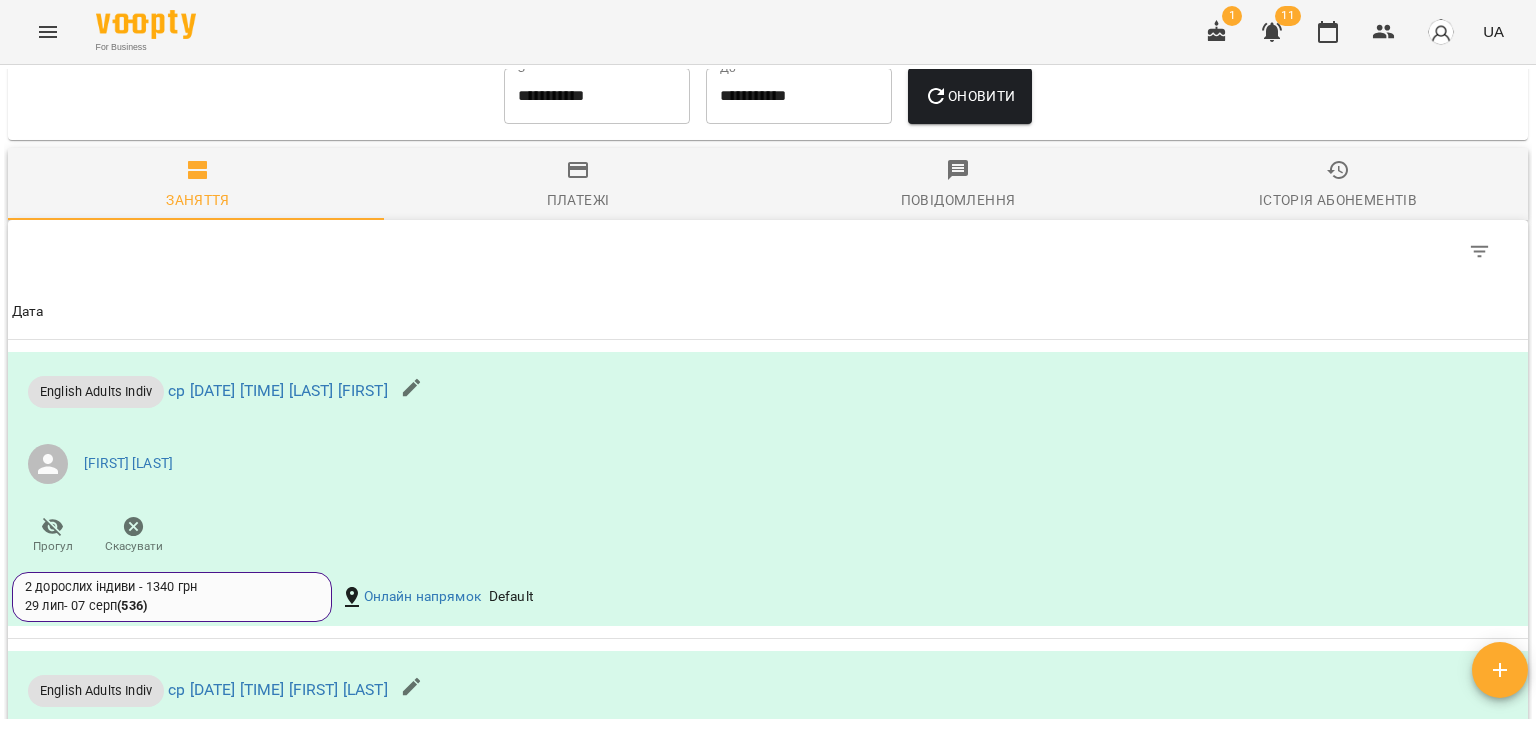 scroll, scrollTop: 1500, scrollLeft: 0, axis: vertical 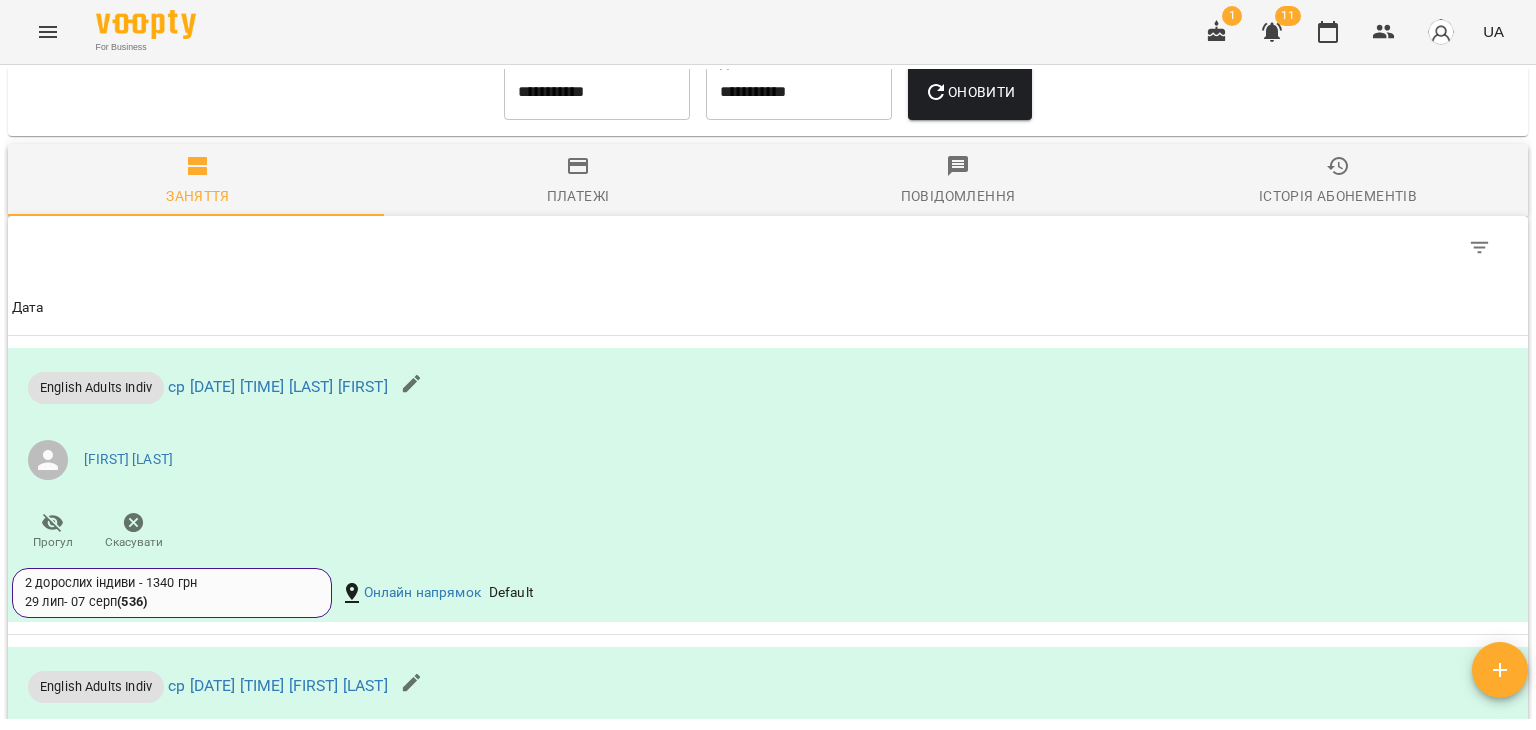 click on "**********" at bounding box center [597, 92] 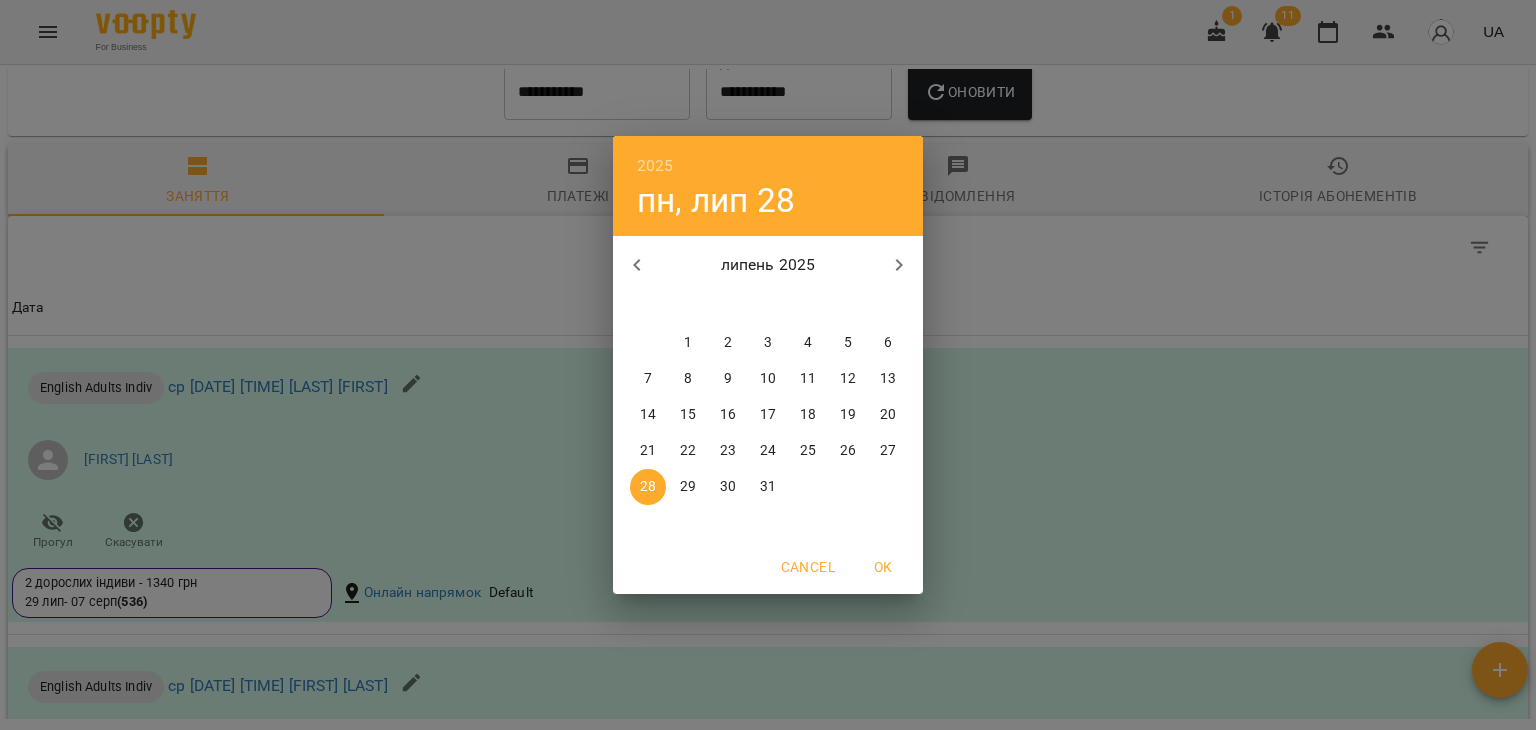 click on "1" at bounding box center [688, 343] 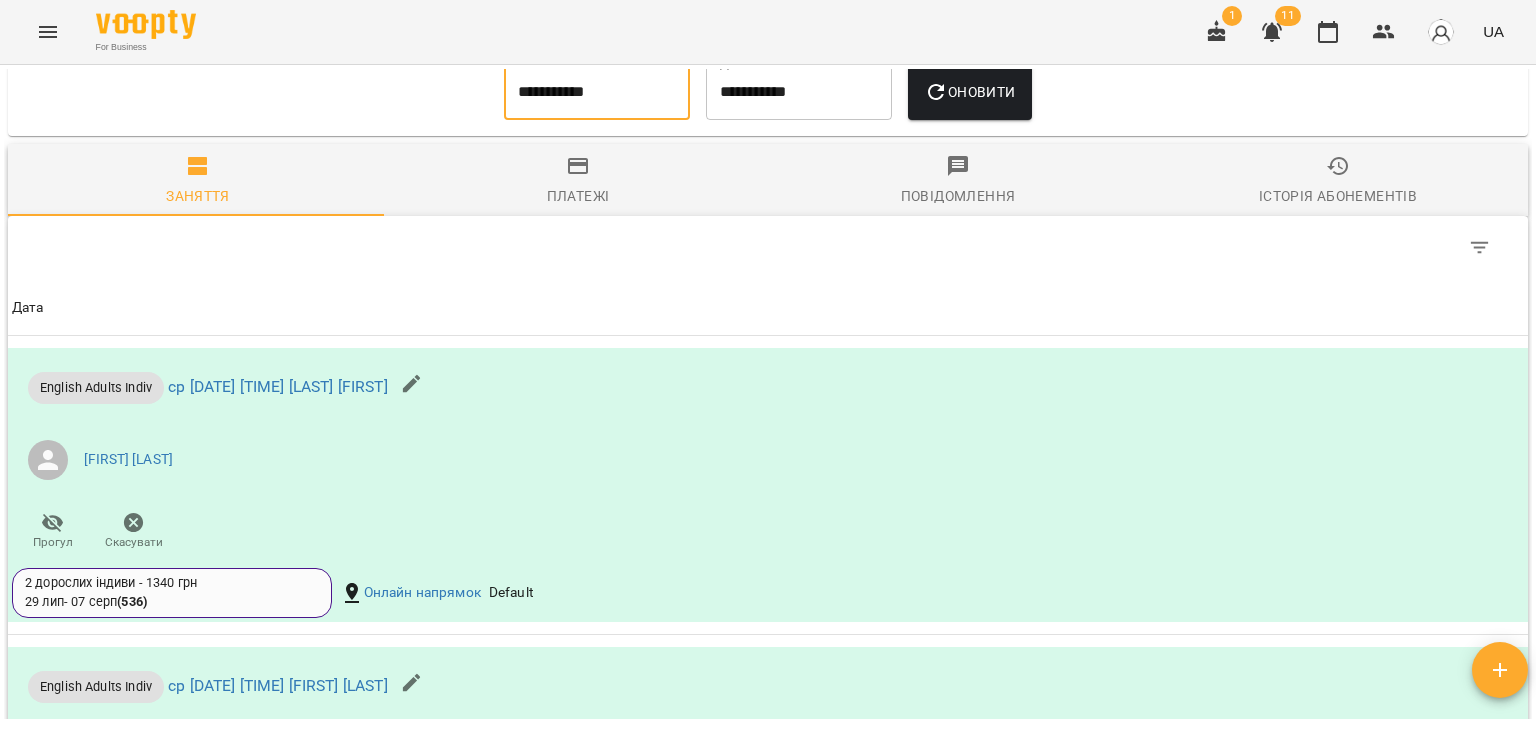 click on "**********" at bounding box center [799, 92] 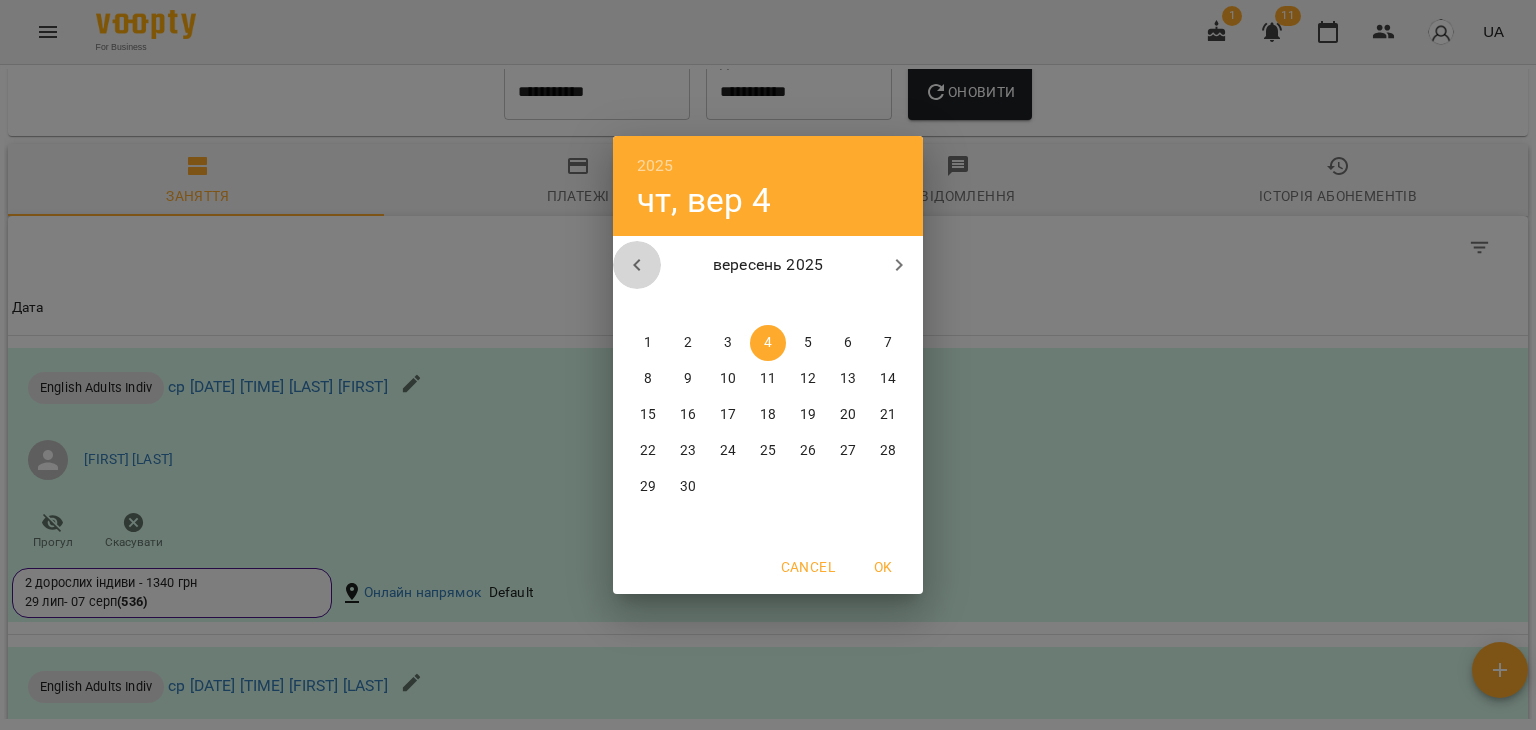 click 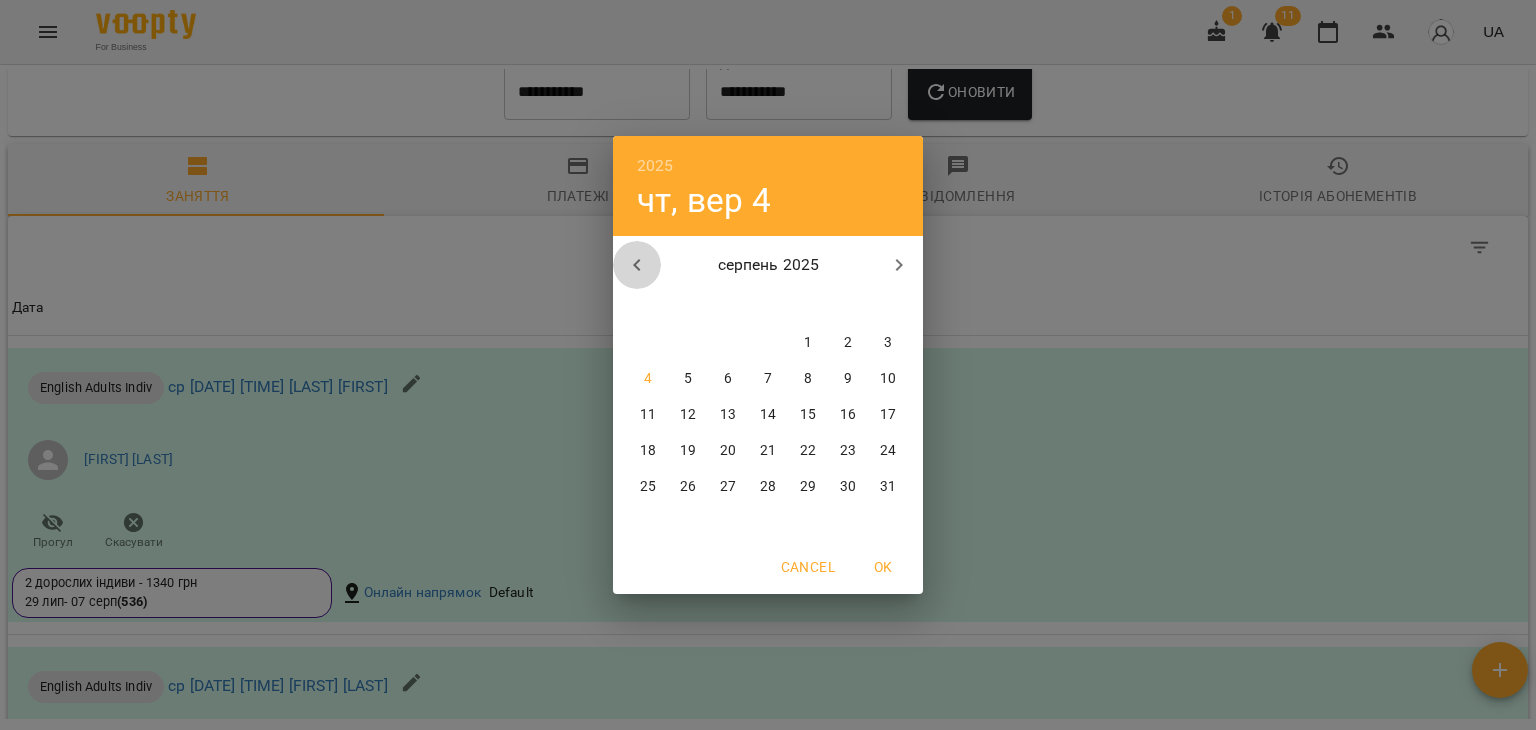 click 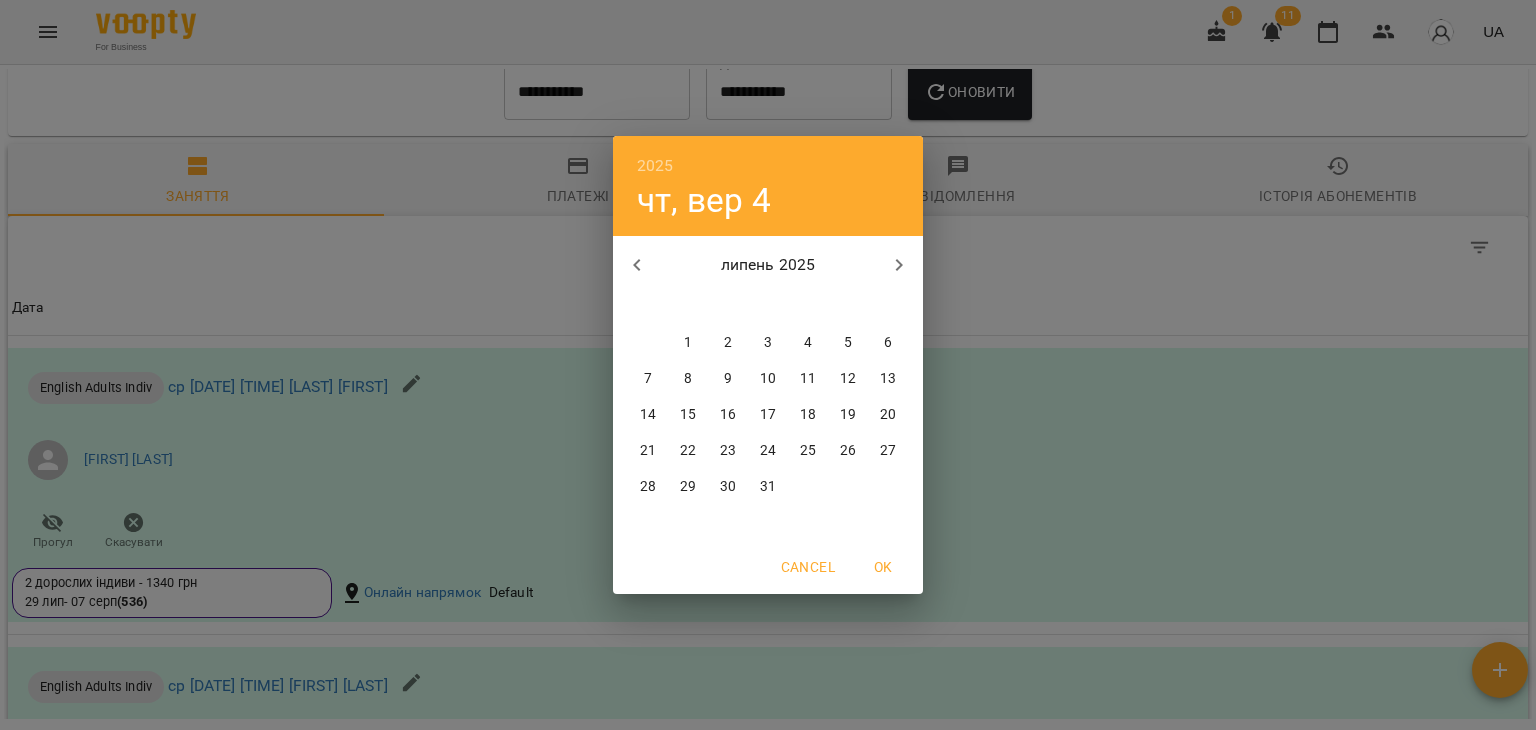 click on "31" at bounding box center [768, 487] 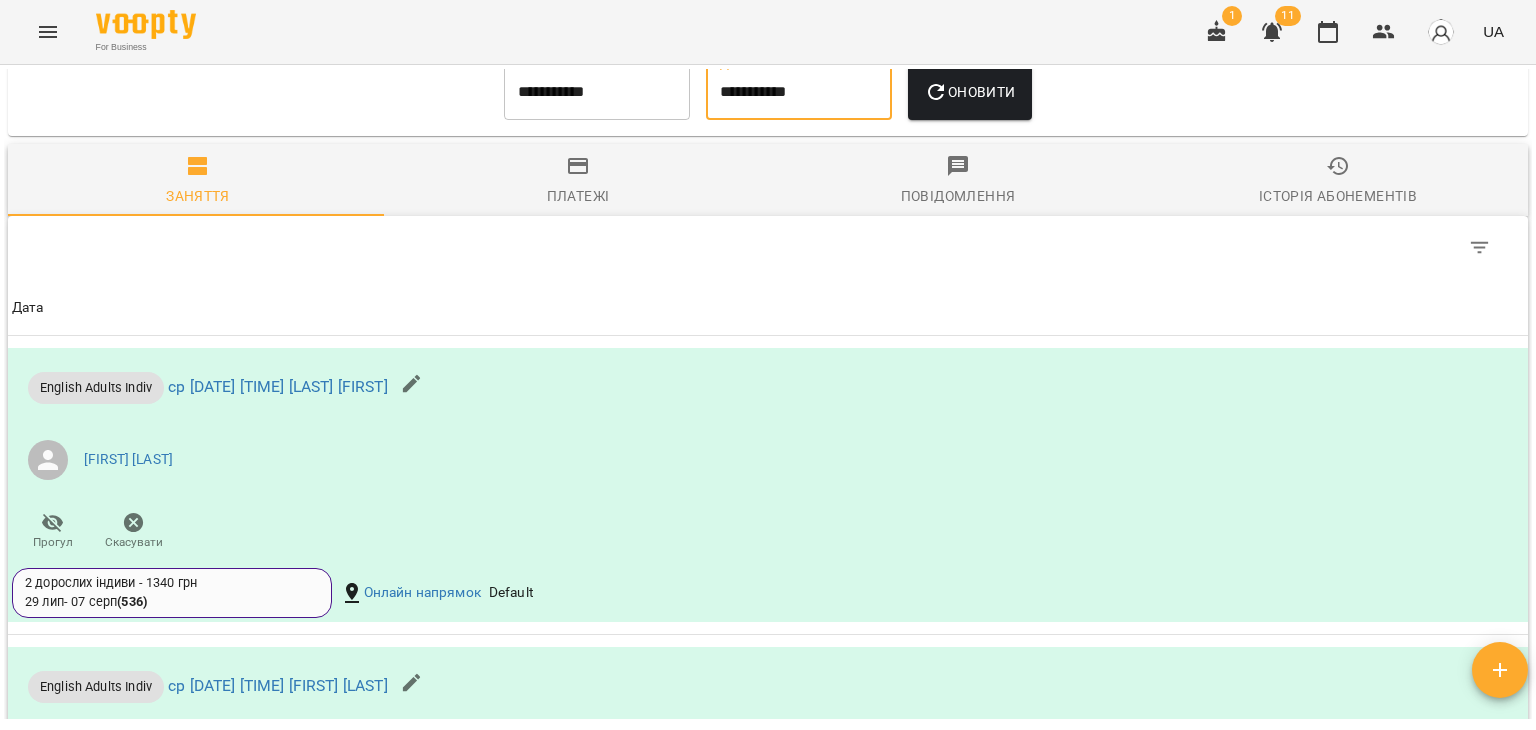 click on "Оновити" at bounding box center (969, 92) 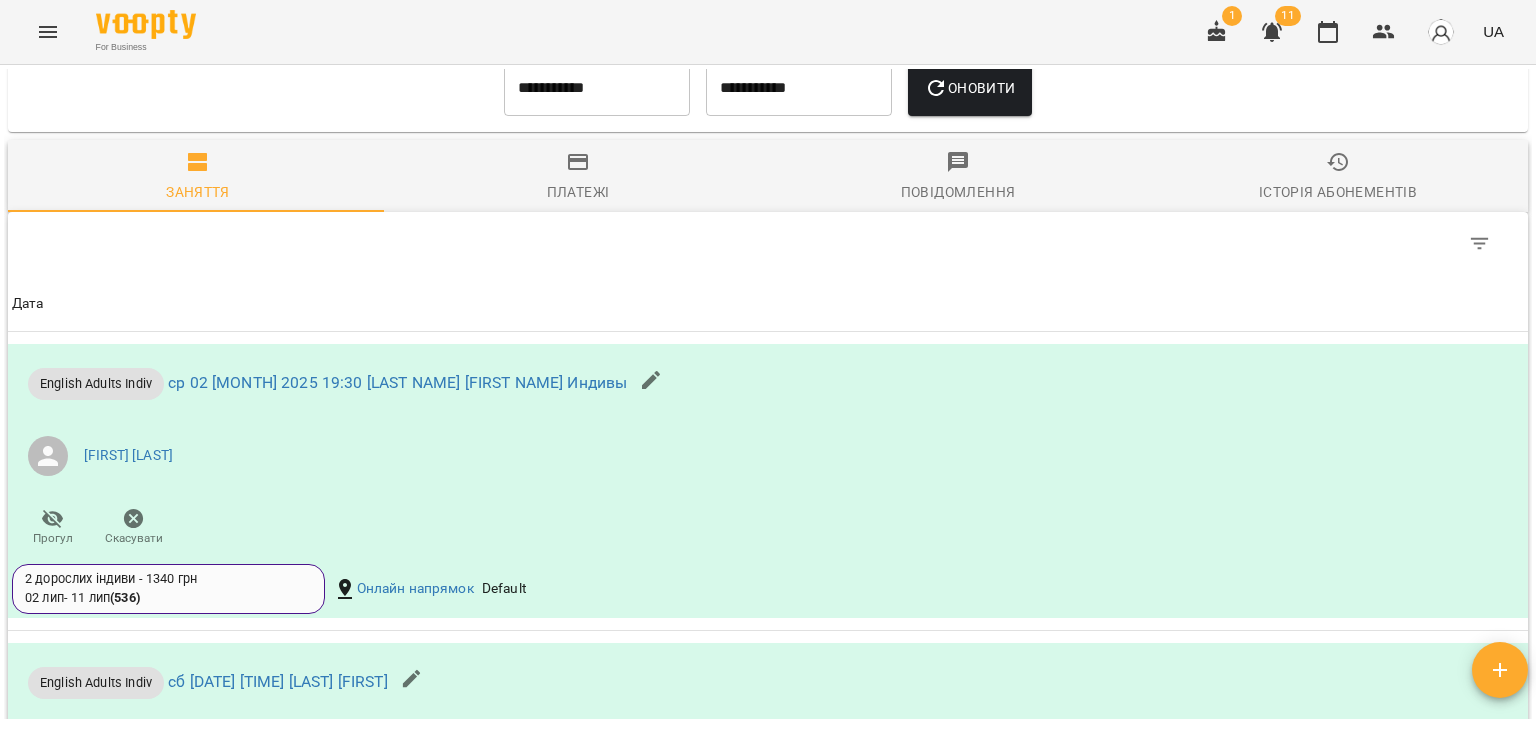 scroll, scrollTop: 1500, scrollLeft: 0, axis: vertical 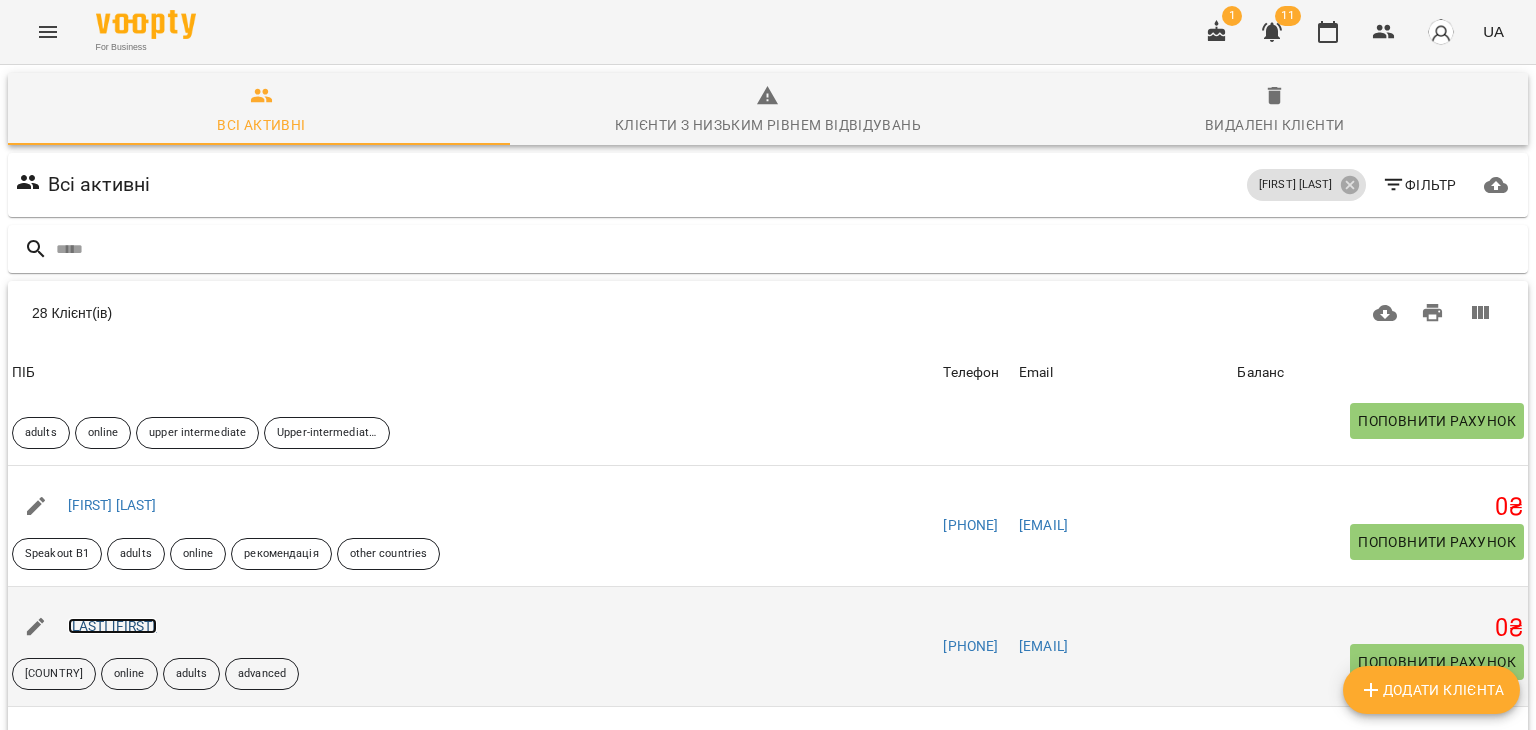 click on "[LAST] [FIRST]" at bounding box center [112, 626] 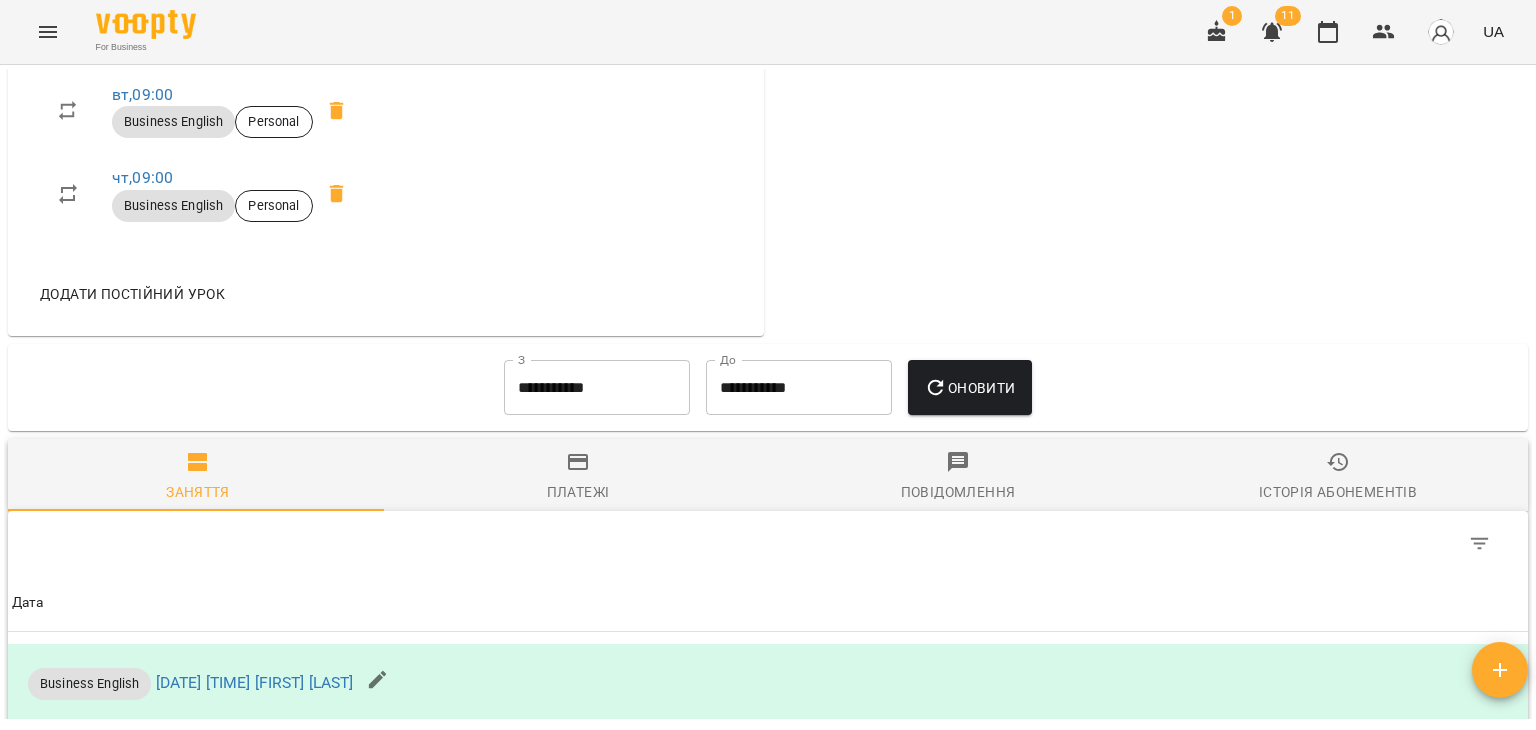 scroll, scrollTop: 1000, scrollLeft: 0, axis: vertical 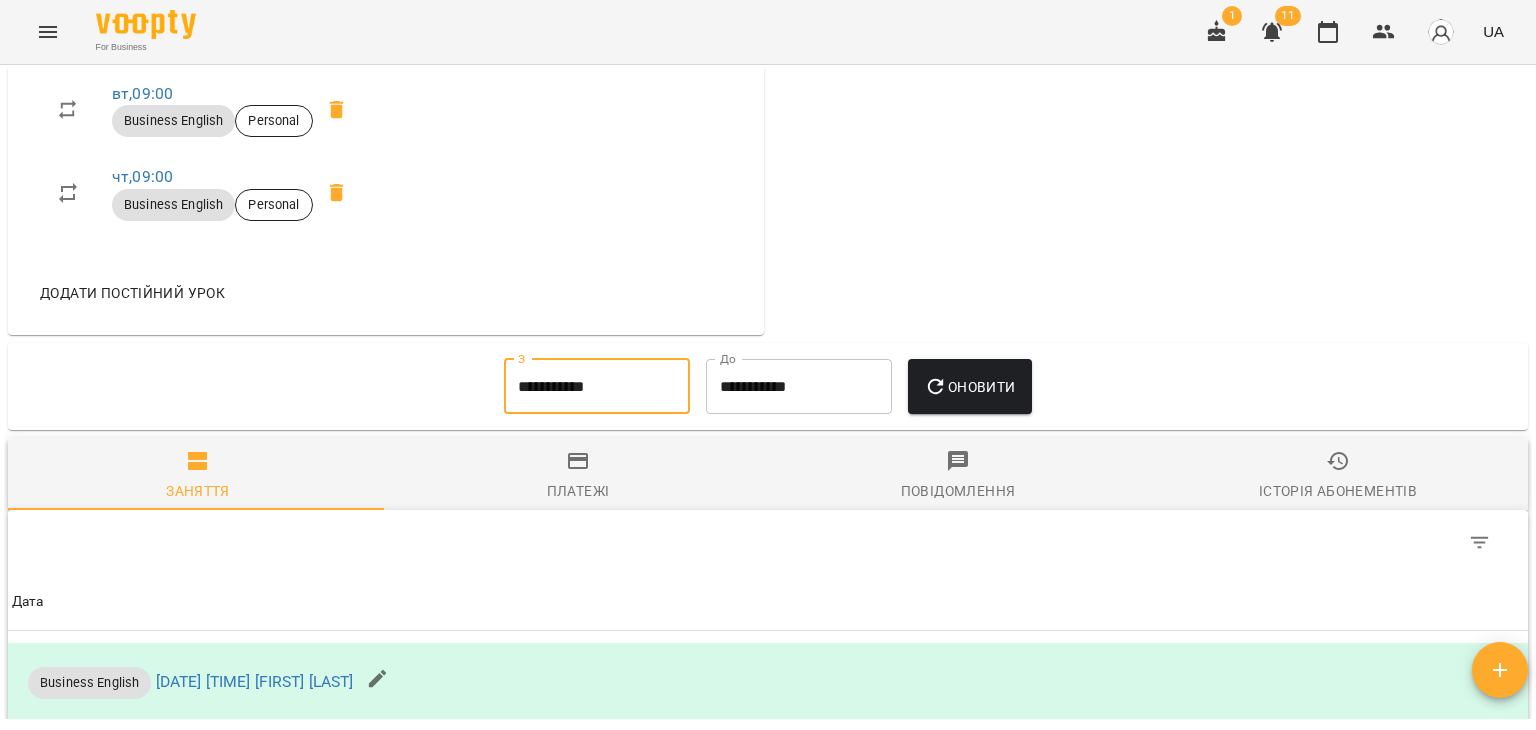 click on "**********" at bounding box center (597, 387) 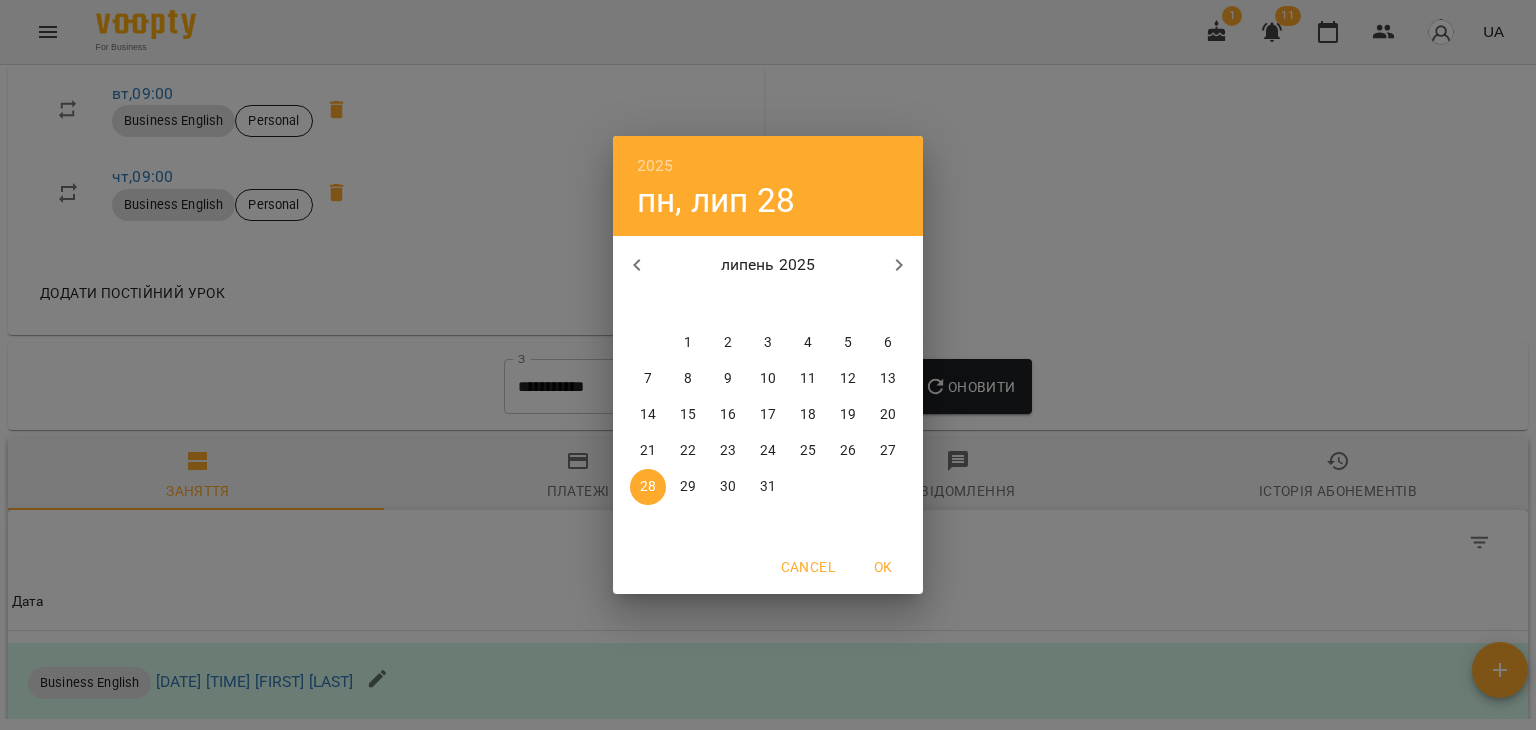 click on "1" at bounding box center (688, 343) 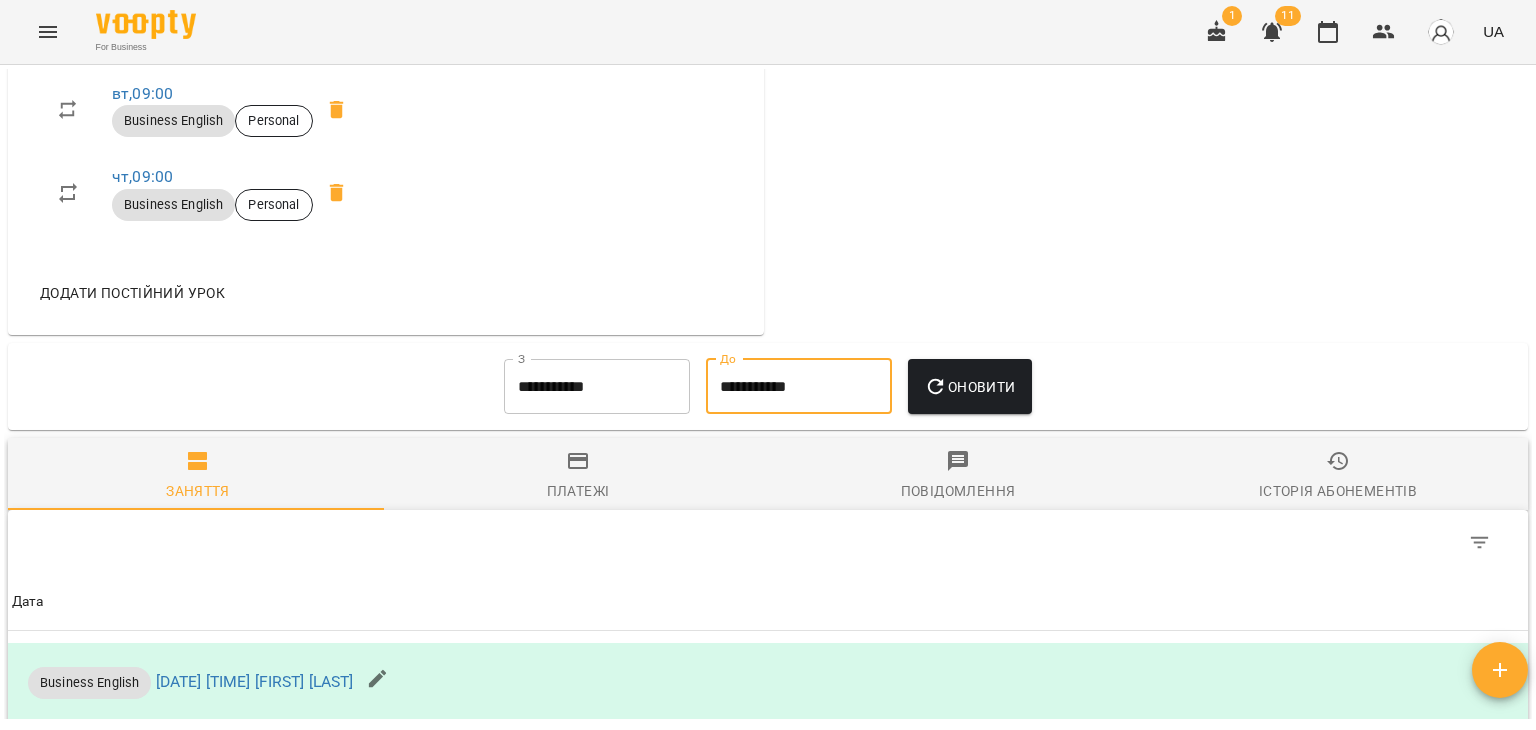 click on "**********" at bounding box center [799, 387] 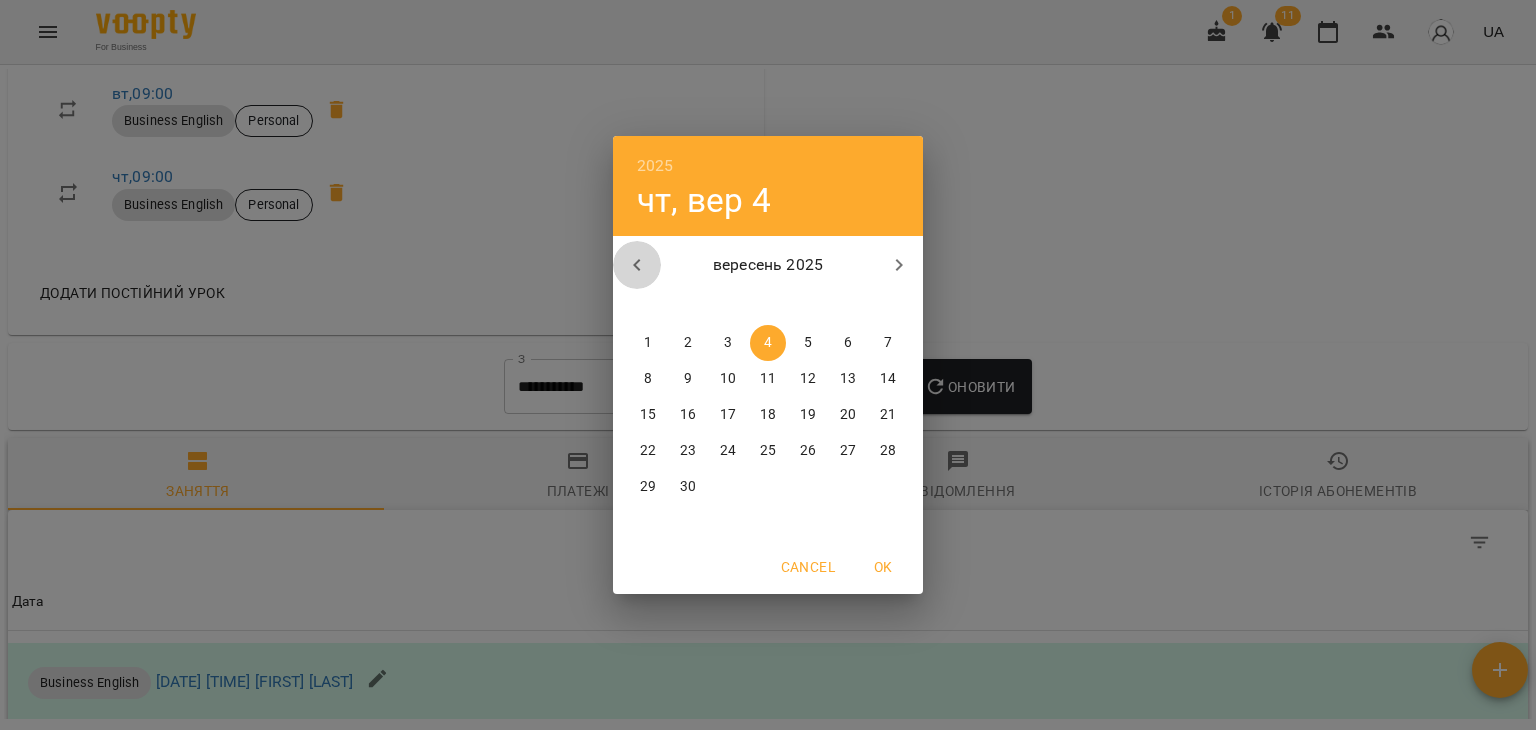 click 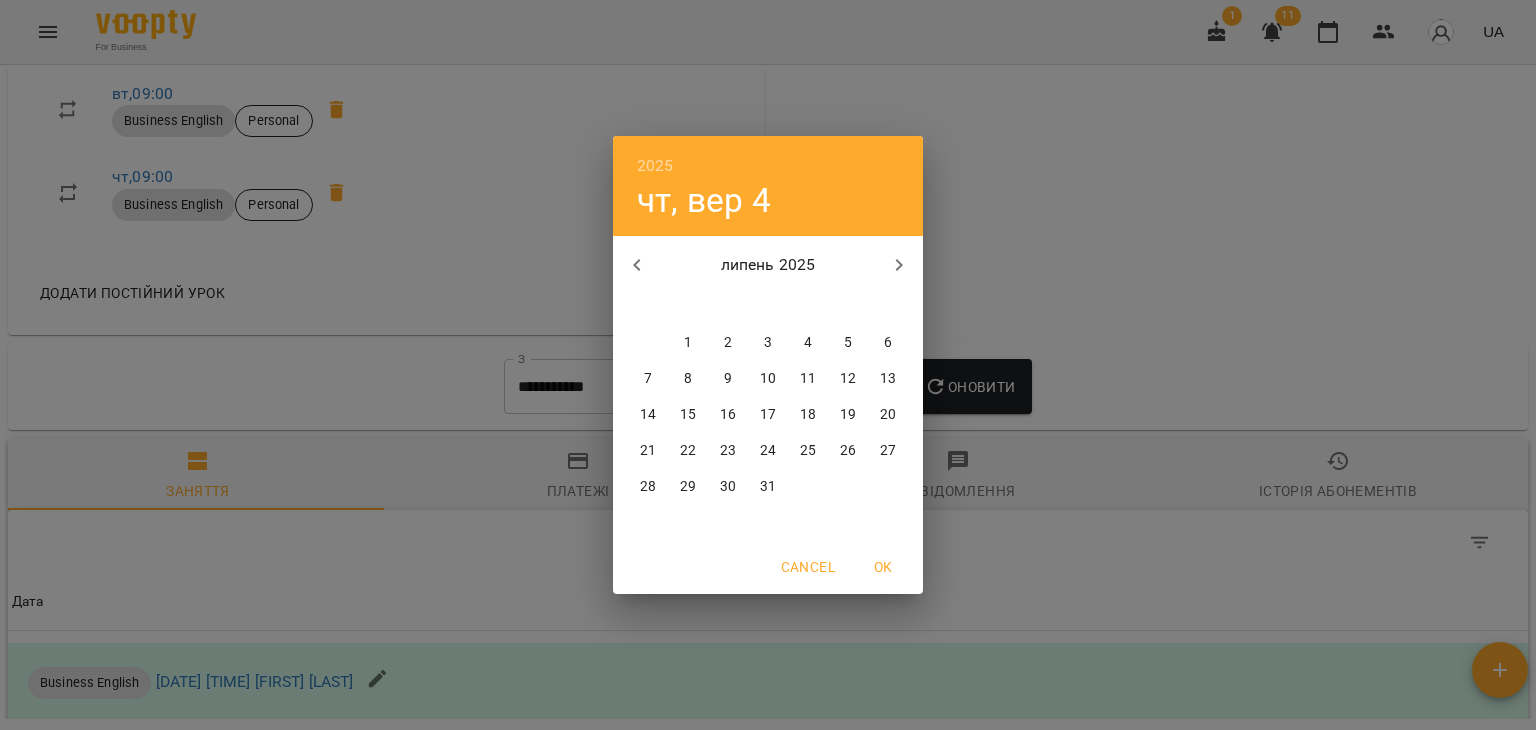 click on "31" at bounding box center (768, 487) 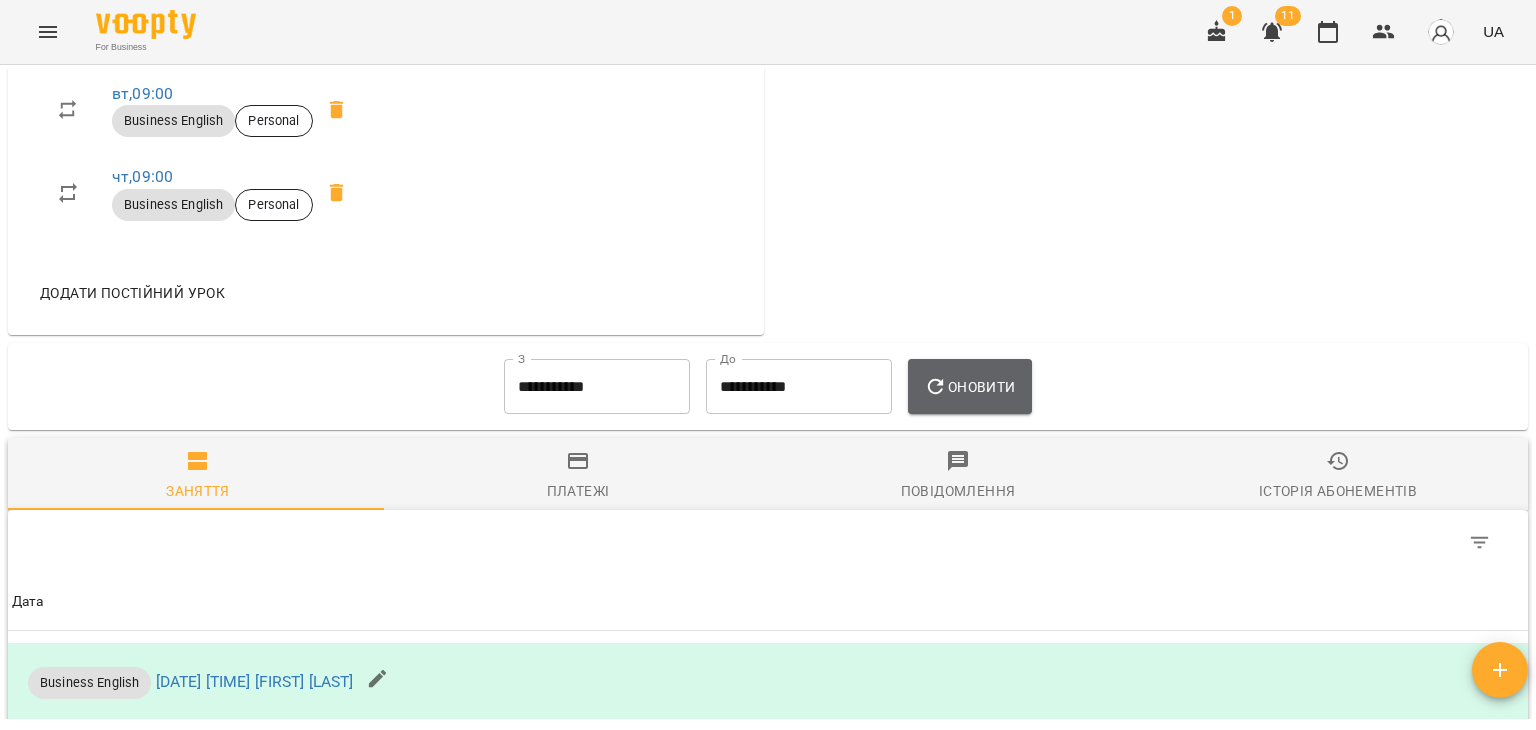 click on "Оновити" at bounding box center (969, 387) 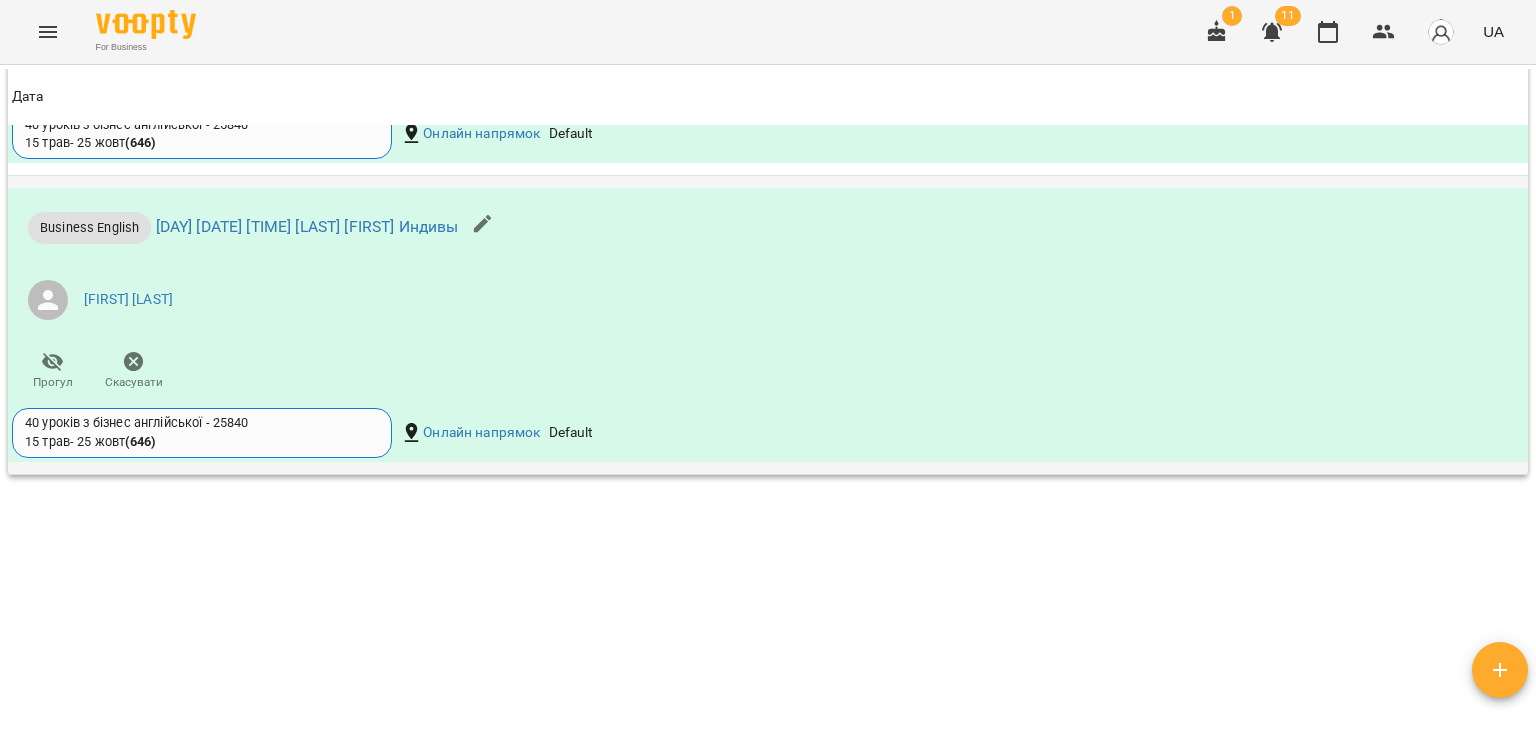scroll, scrollTop: 4400, scrollLeft: 0, axis: vertical 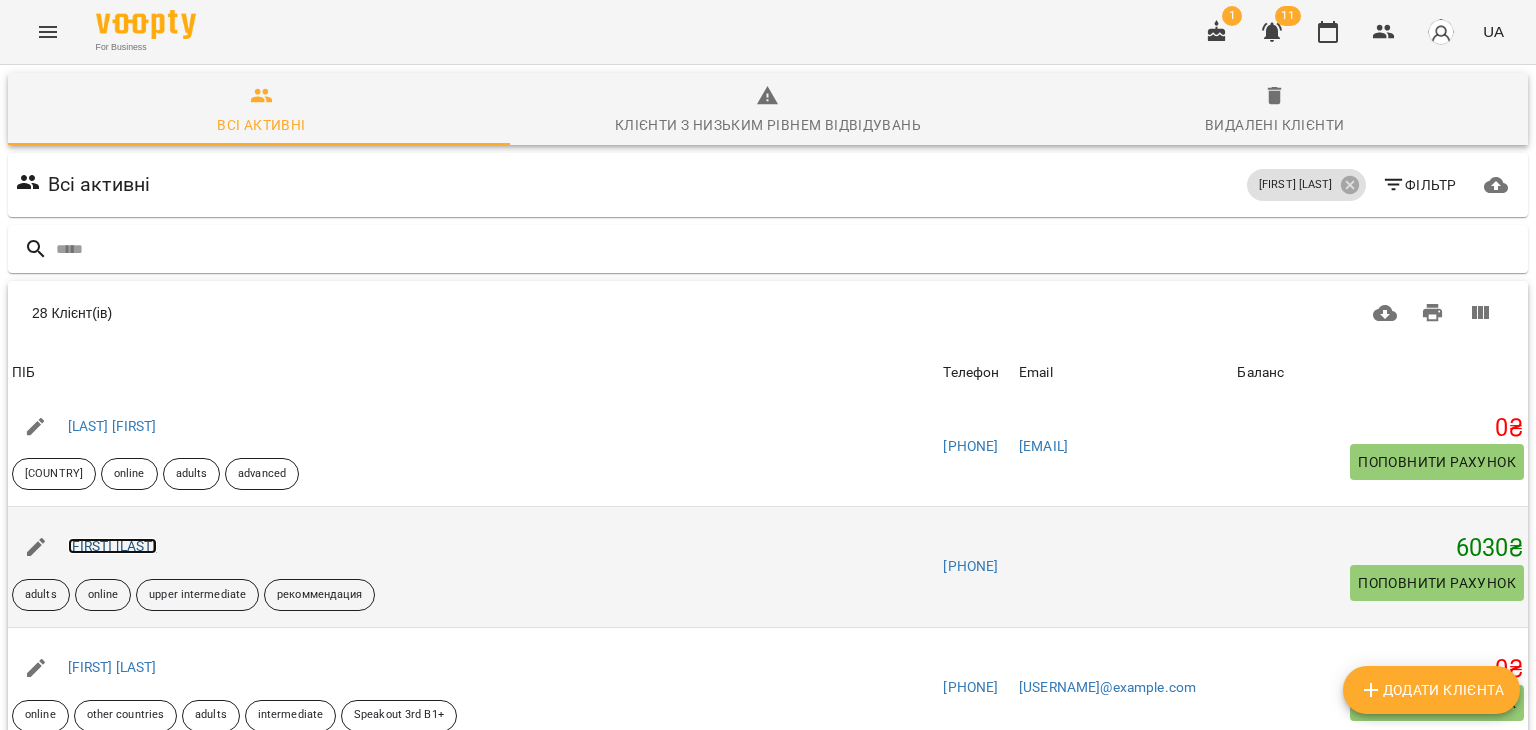 click on "[FIRST] [LAST]" at bounding box center (112, 546) 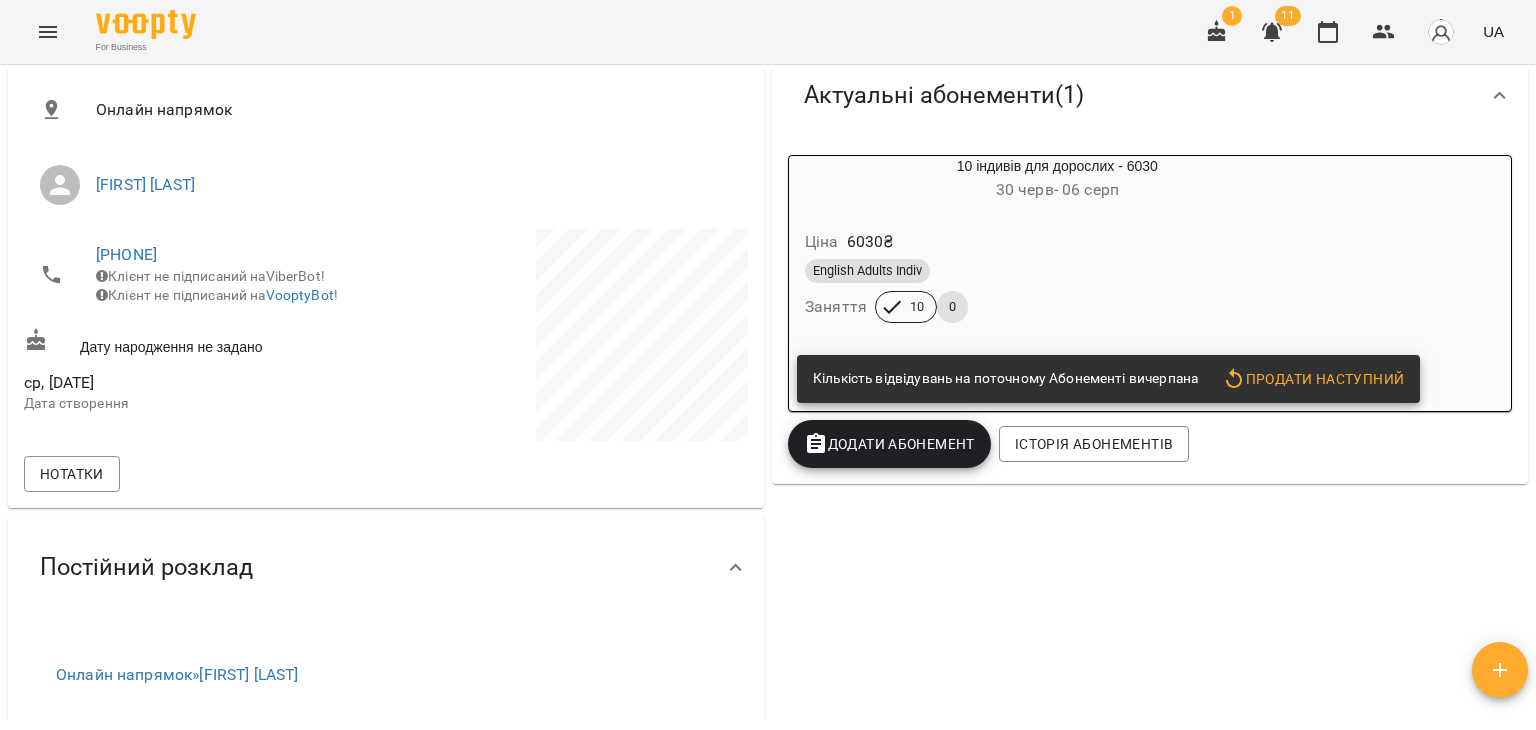 scroll, scrollTop: 224, scrollLeft: 0, axis: vertical 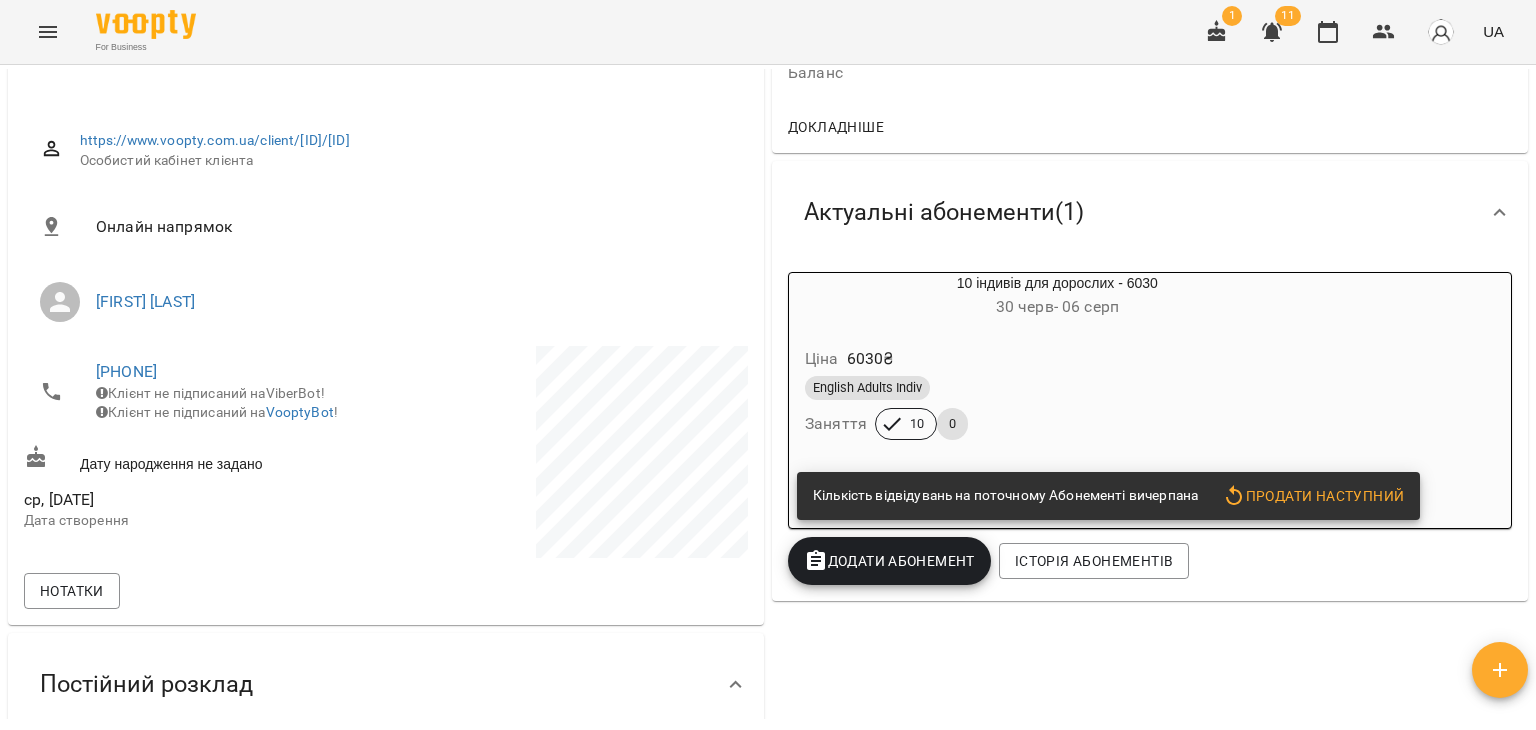 click on "Продати наступний" at bounding box center [1313, 496] 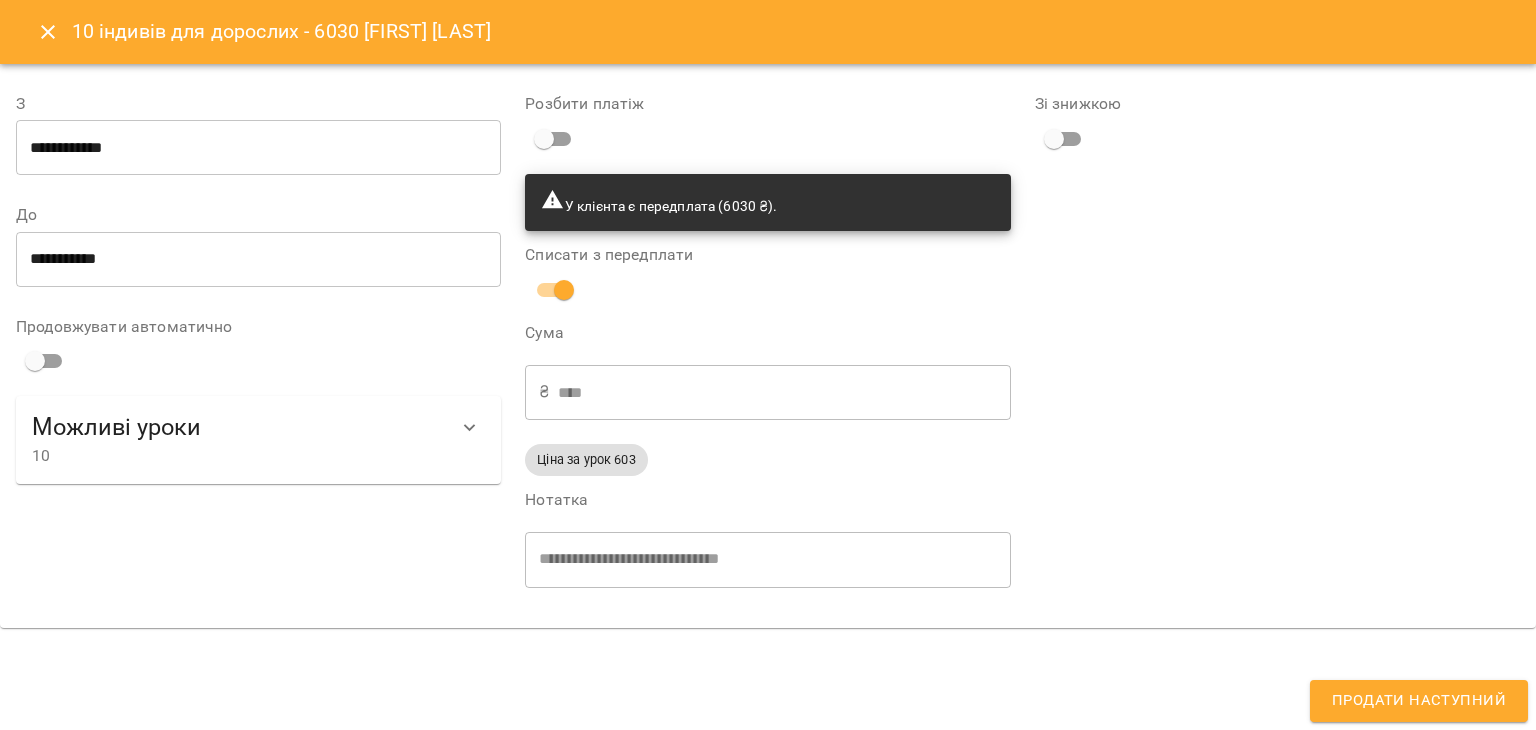click on "**********" at bounding box center (258, 148) 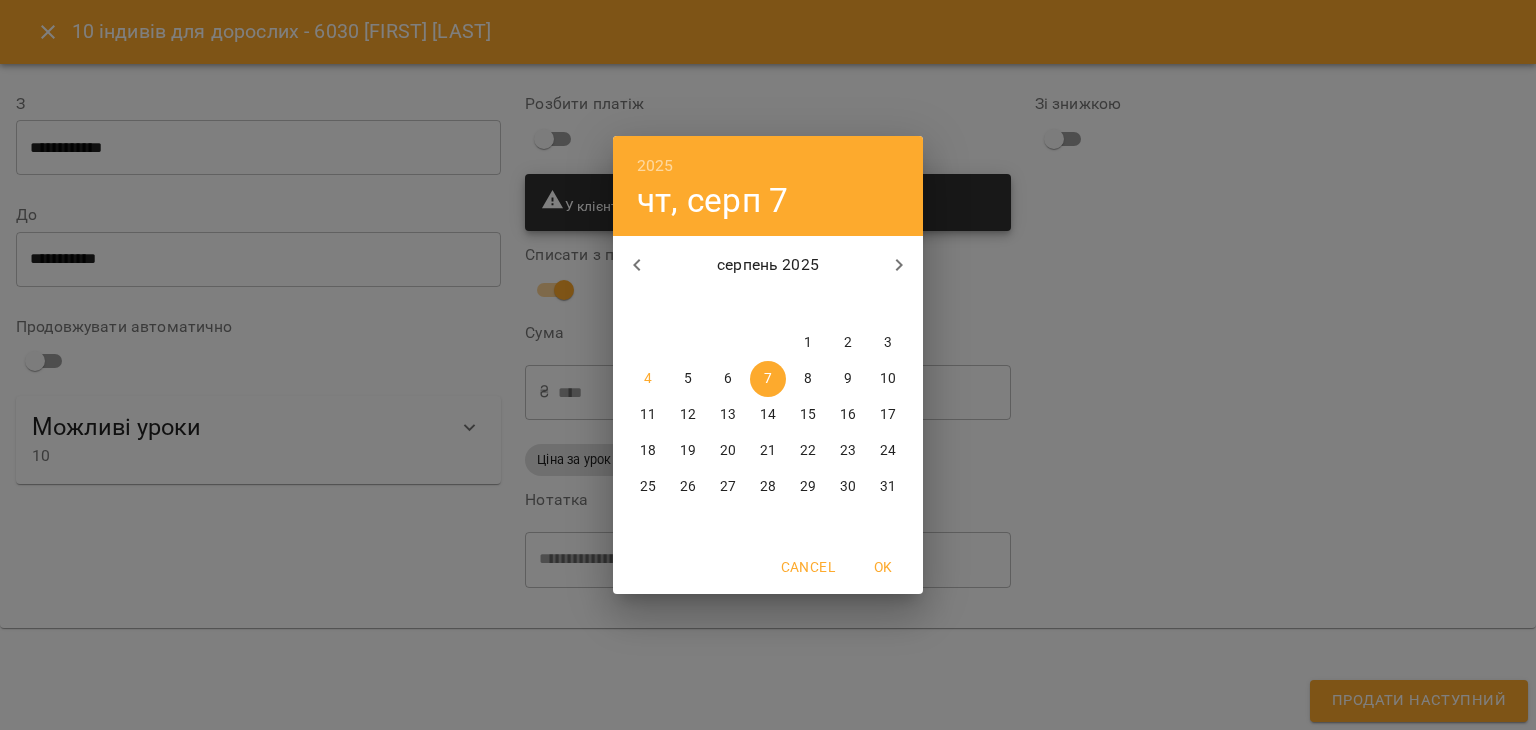 click on "5" at bounding box center (688, 379) 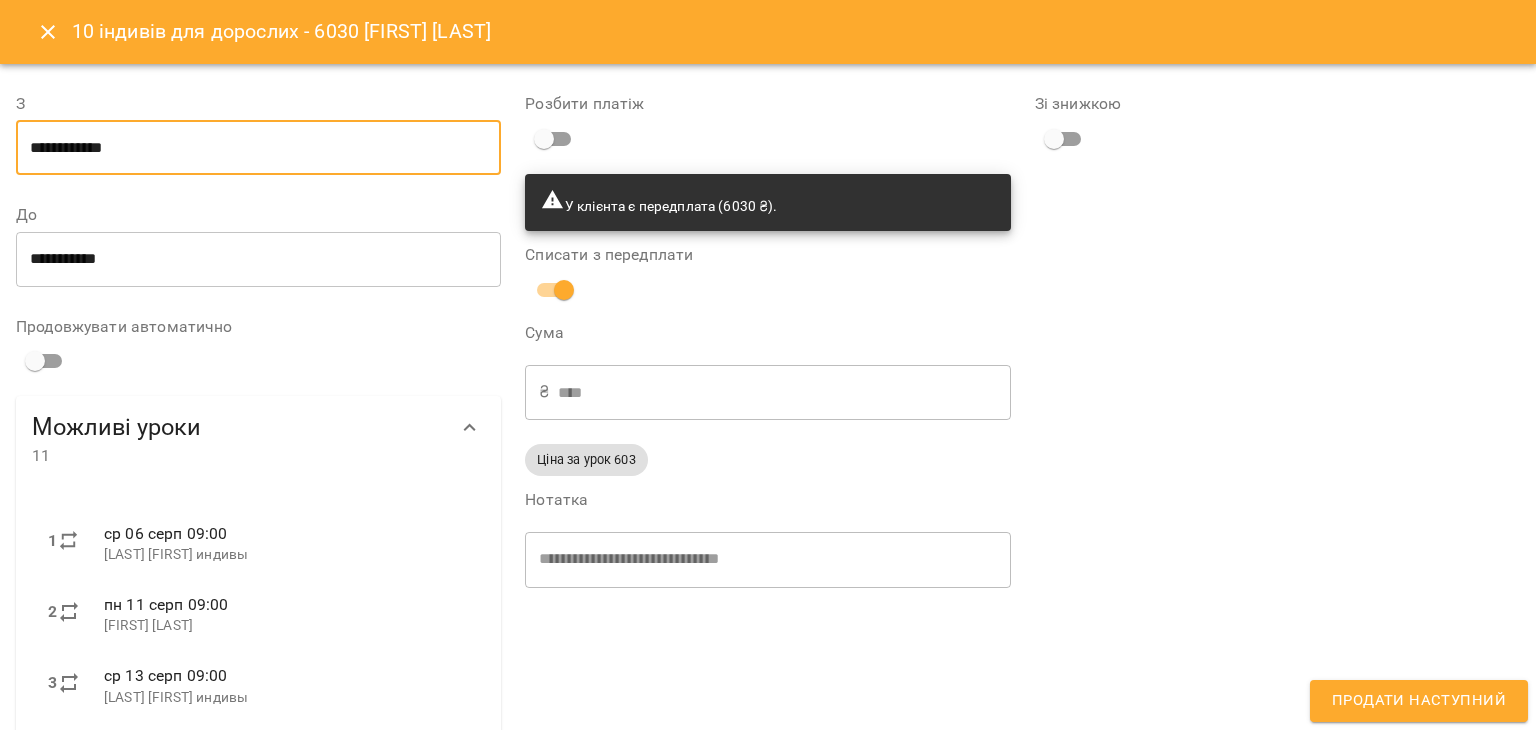 click on "Продати наступний" at bounding box center [1419, 701] 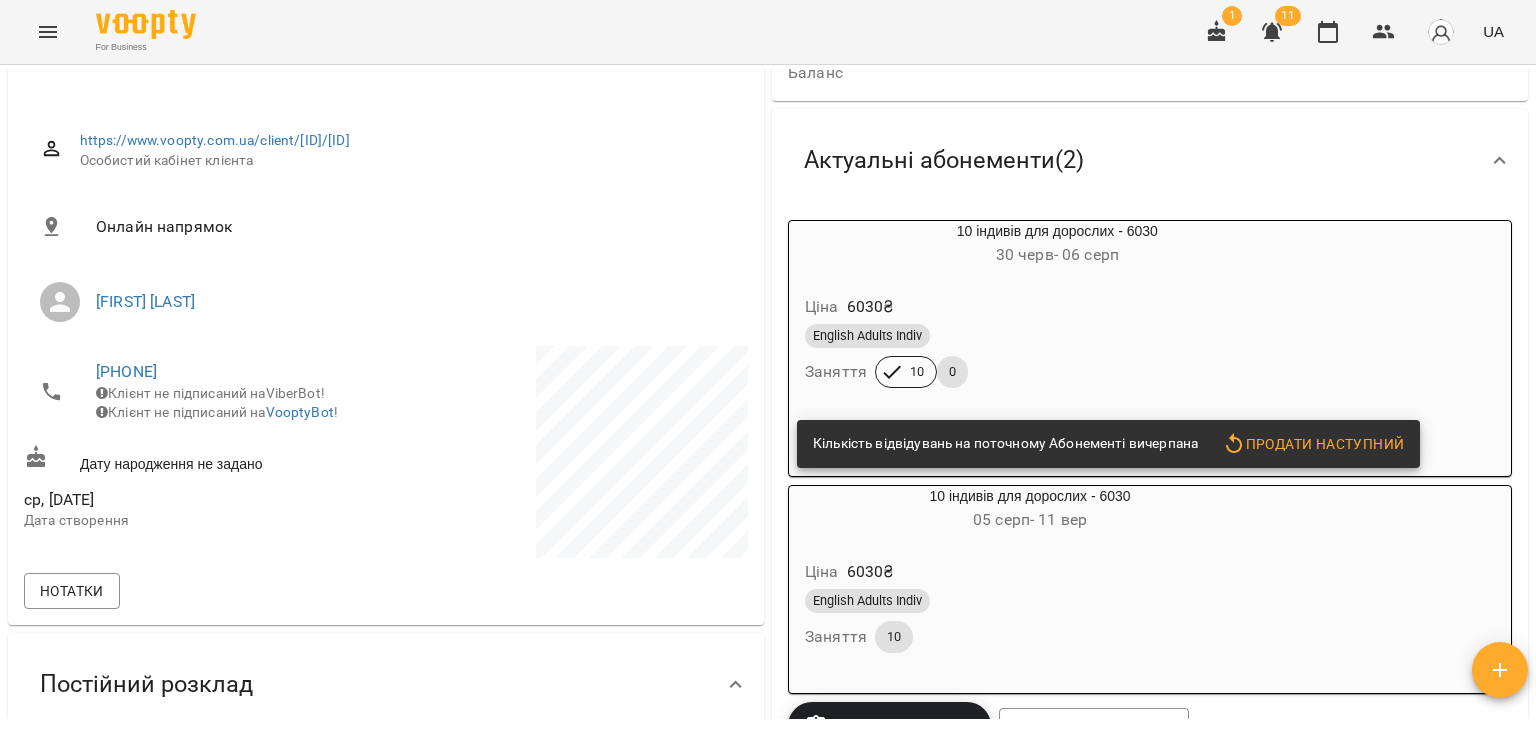 click on "10 індивів для дорослих - 6030 [DATE]  -   [DATE] Ціна 6030 ₴ English Adults Indiv Заняття 10 0 Кількість відвідувань на поточному Абонементі вичерпана Продати наступний" at bounding box center [1150, 348] 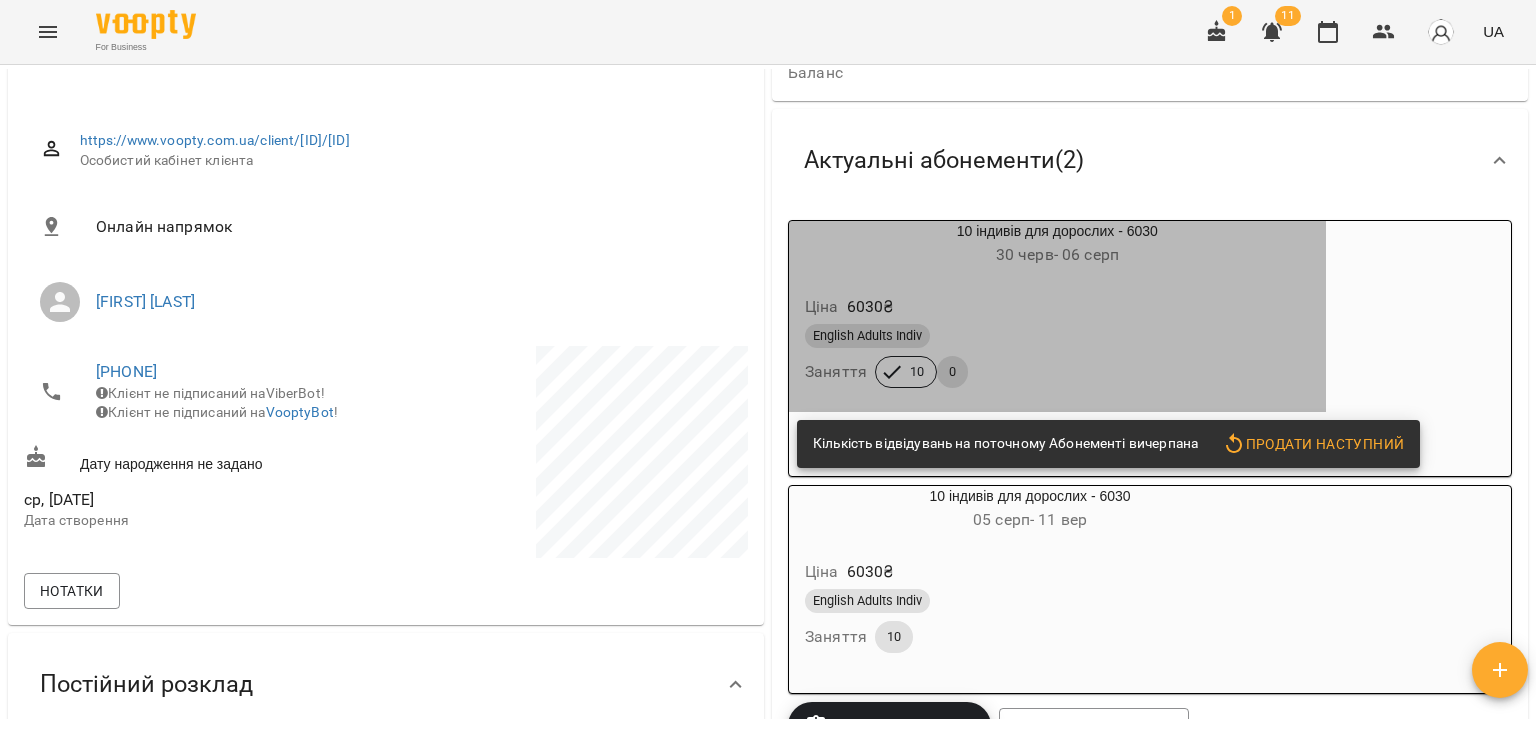 click on "[DATE] - [DATE]" at bounding box center [1057, 254] 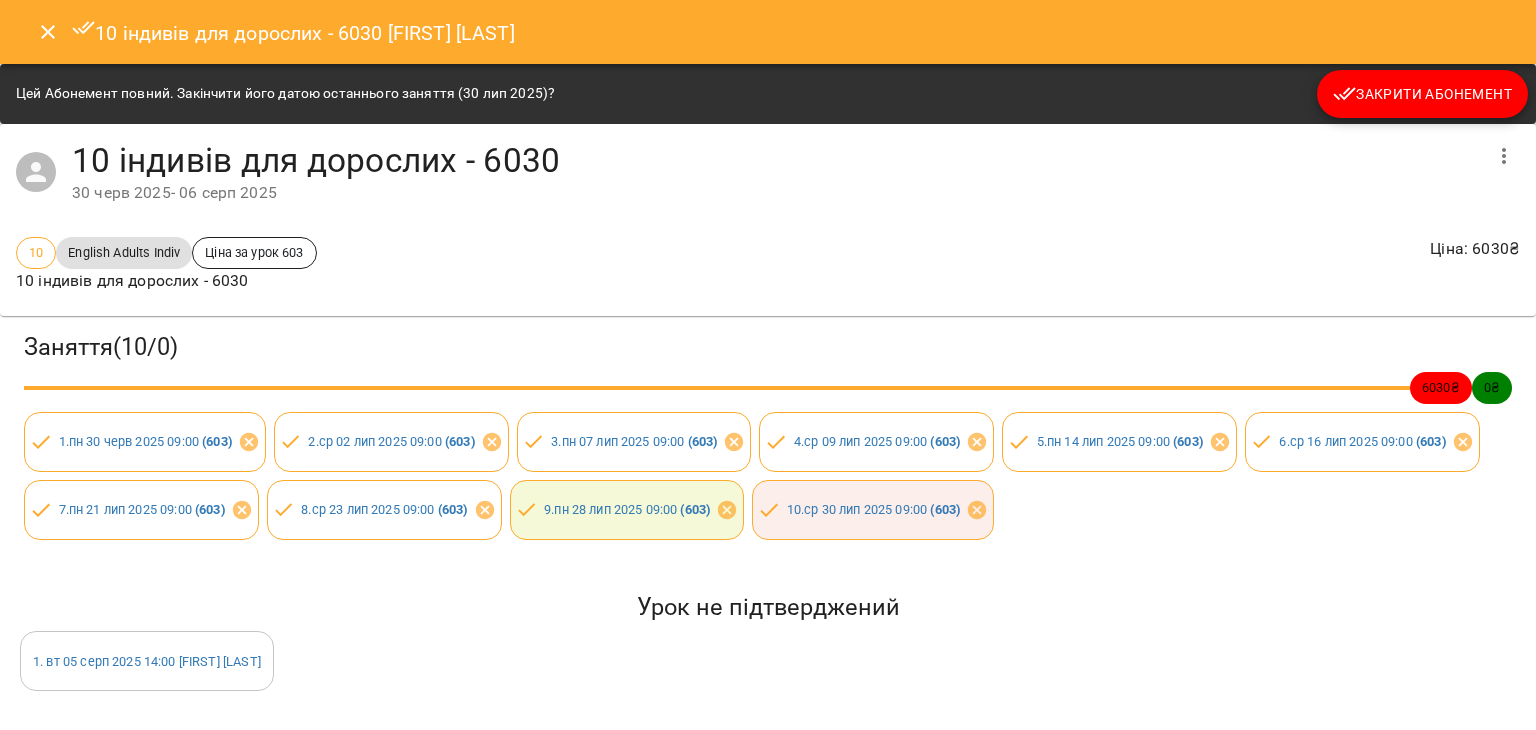 click on "Закрити Абонемент" at bounding box center (1422, 94) 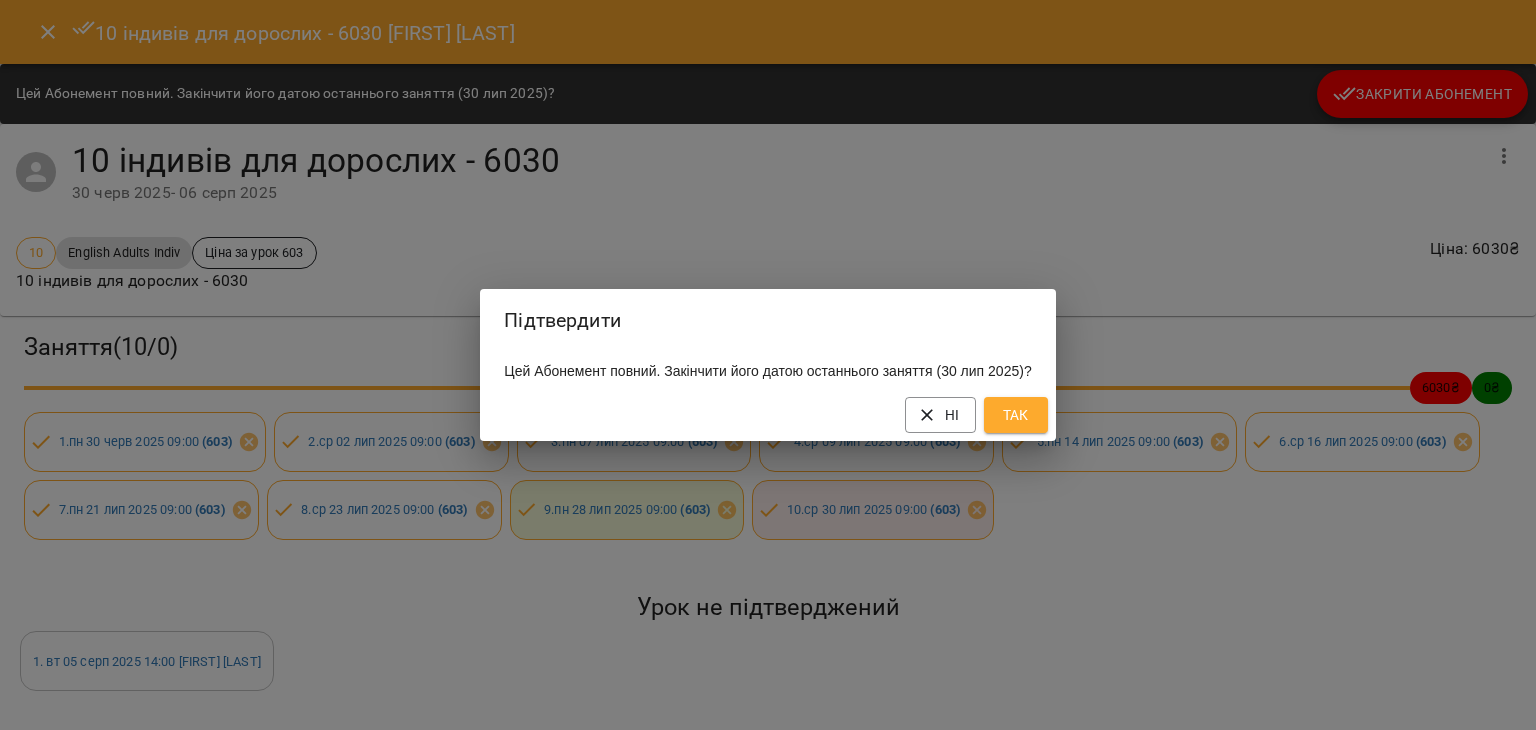 click on "Так" at bounding box center (1016, 415) 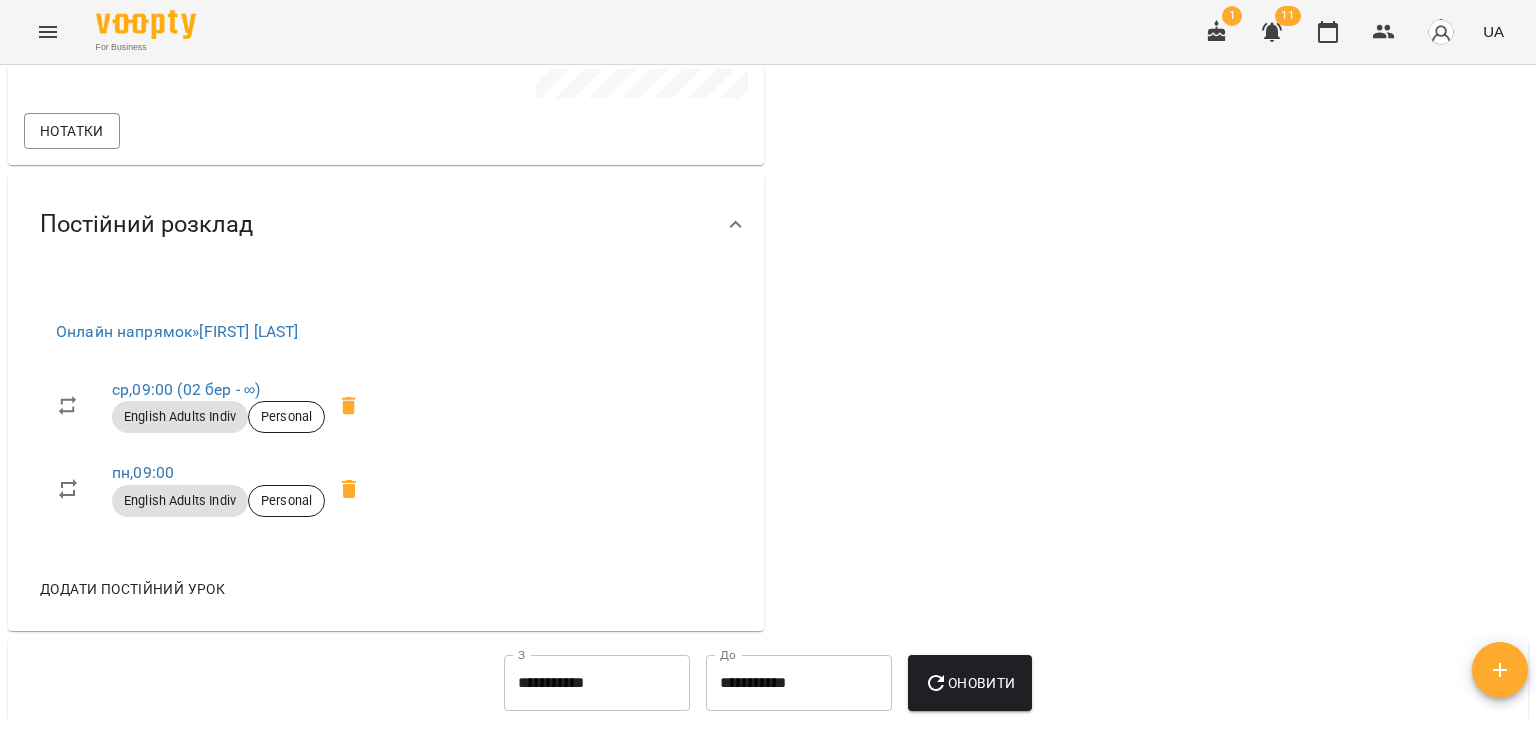 scroll, scrollTop: 800, scrollLeft: 0, axis: vertical 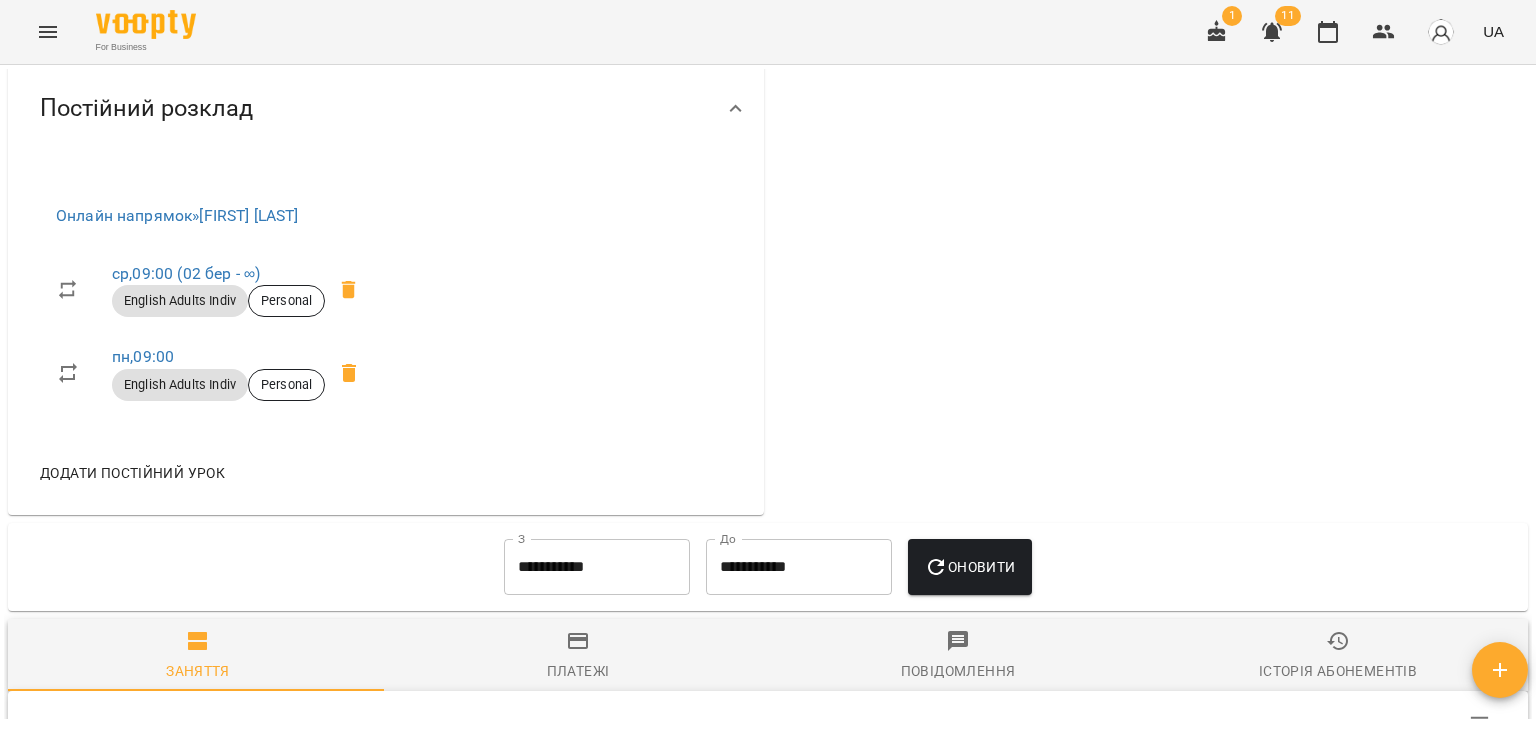 click on "**********" at bounding box center (597, 567) 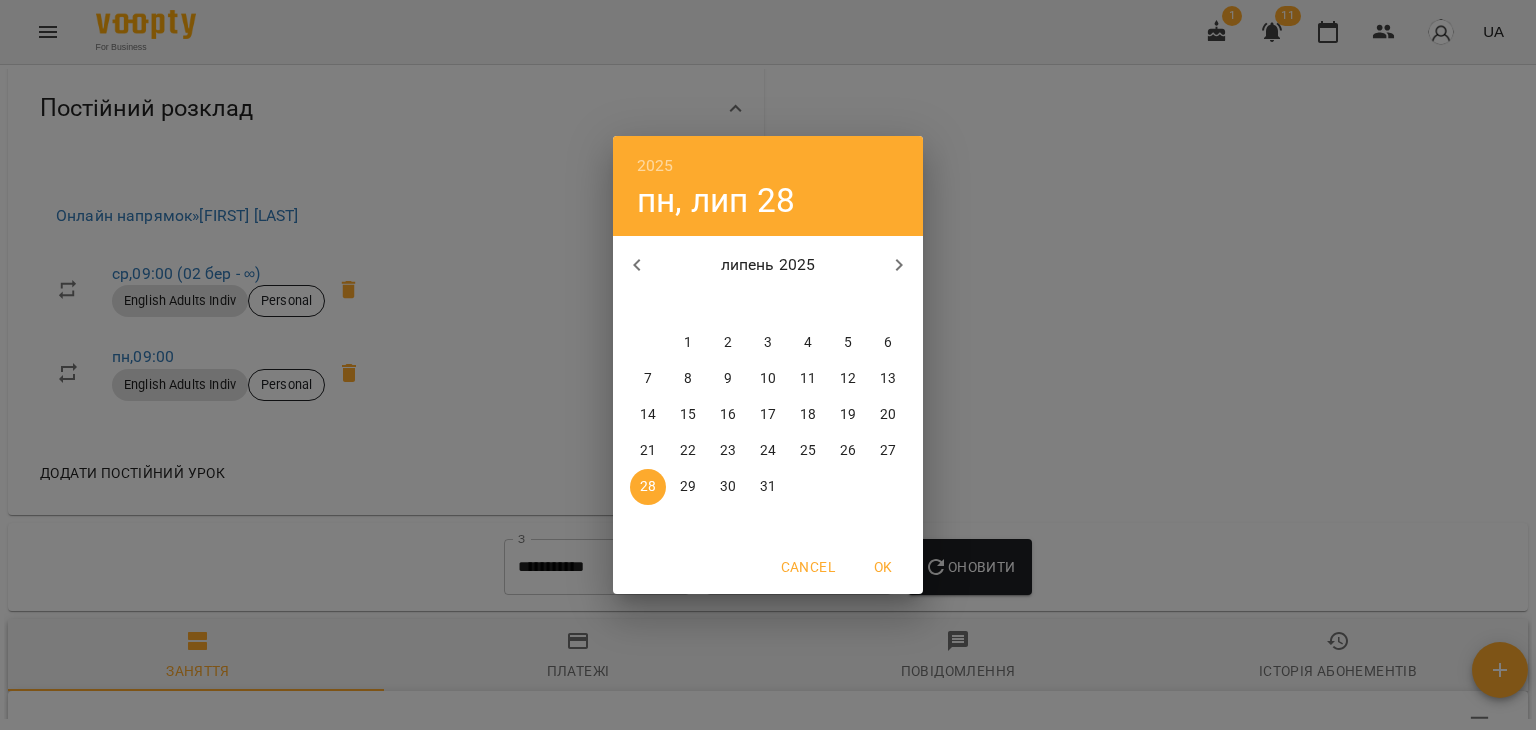 click on "1" at bounding box center [688, 343] 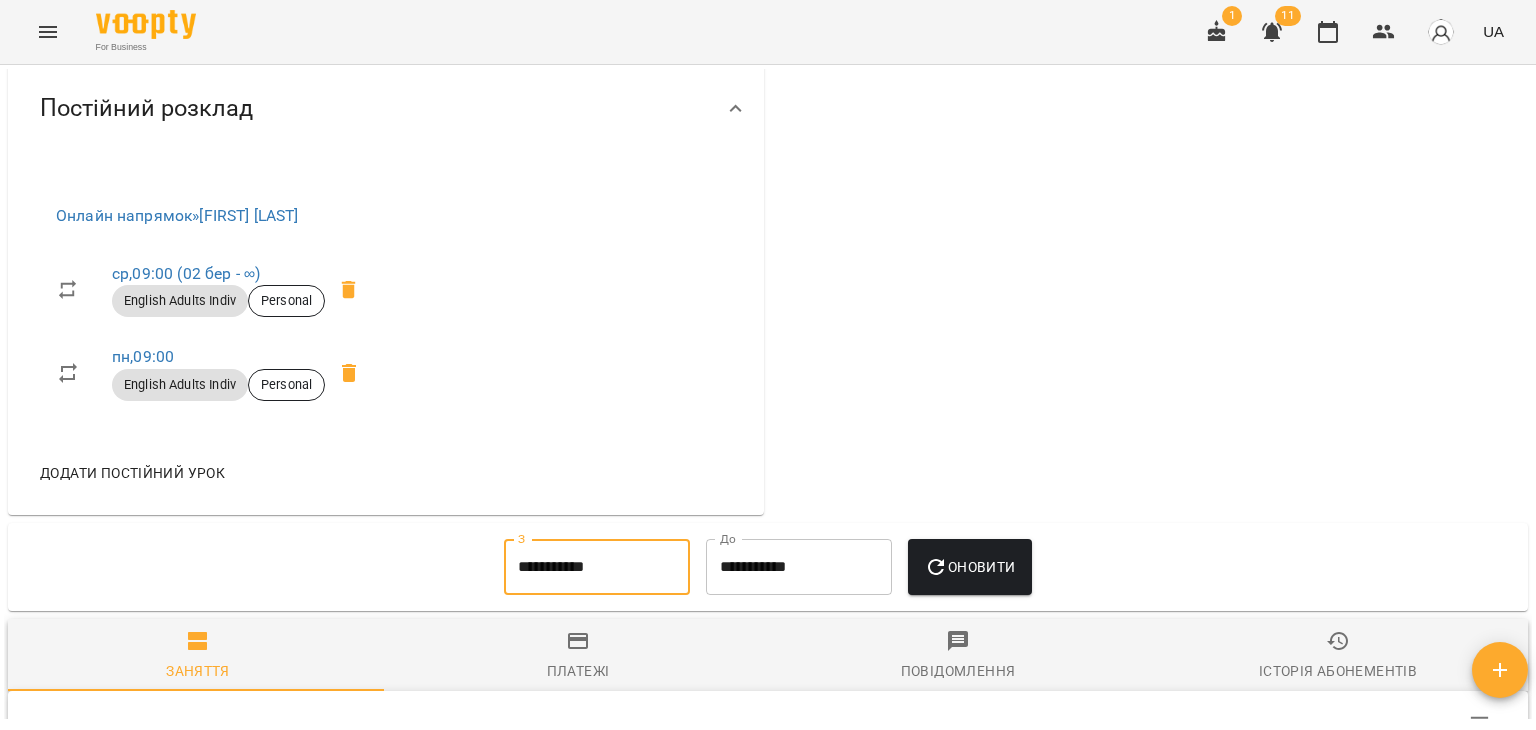 click on "**********" at bounding box center [799, 567] 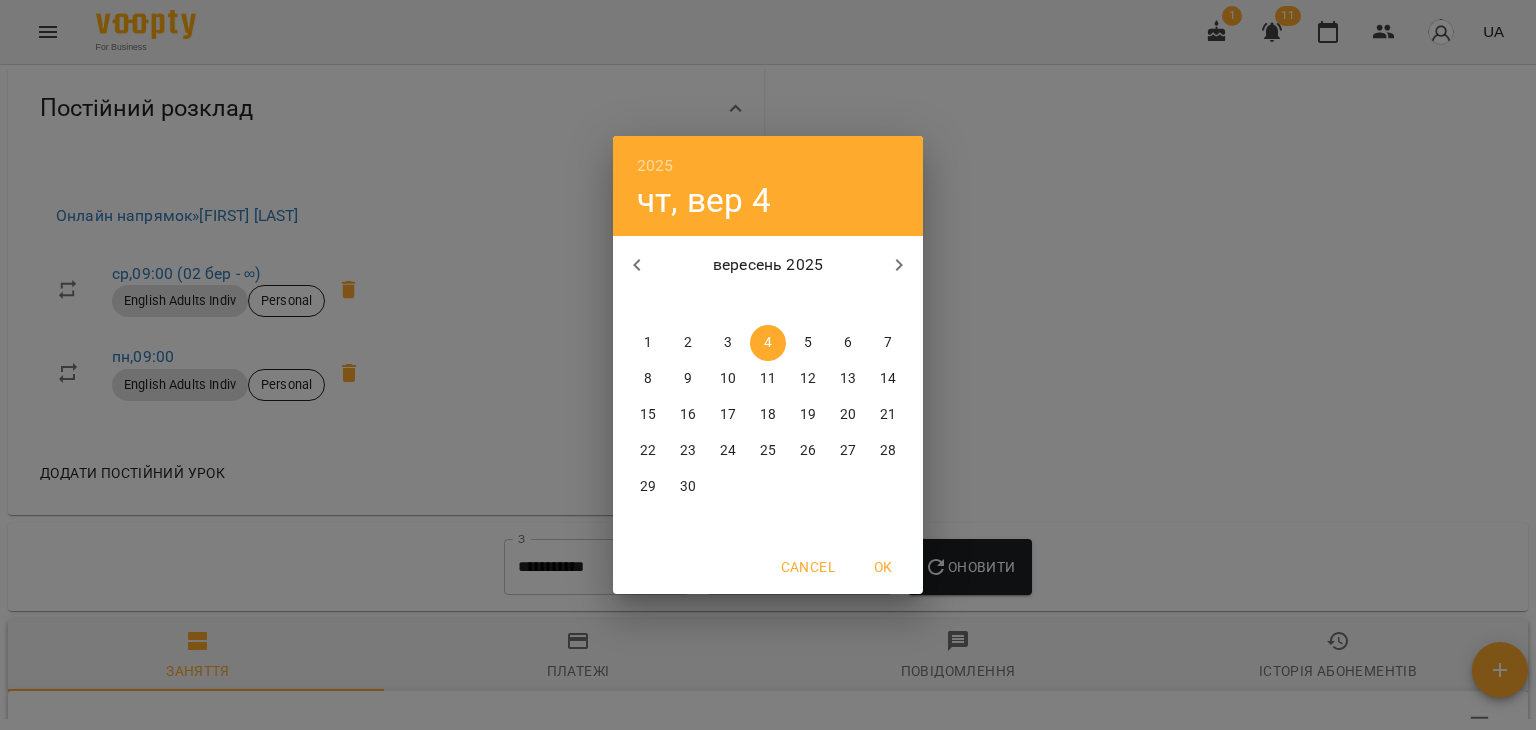 click 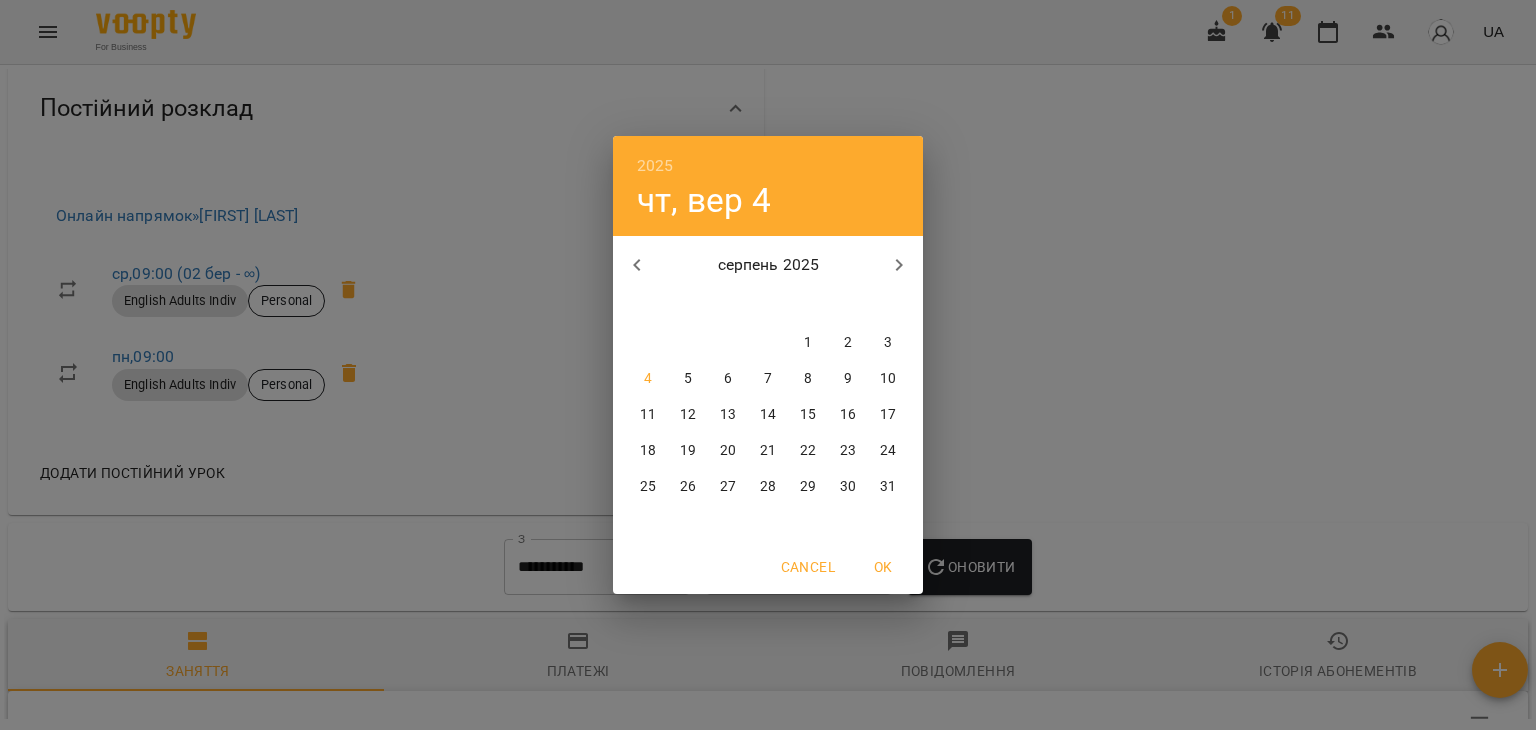 click 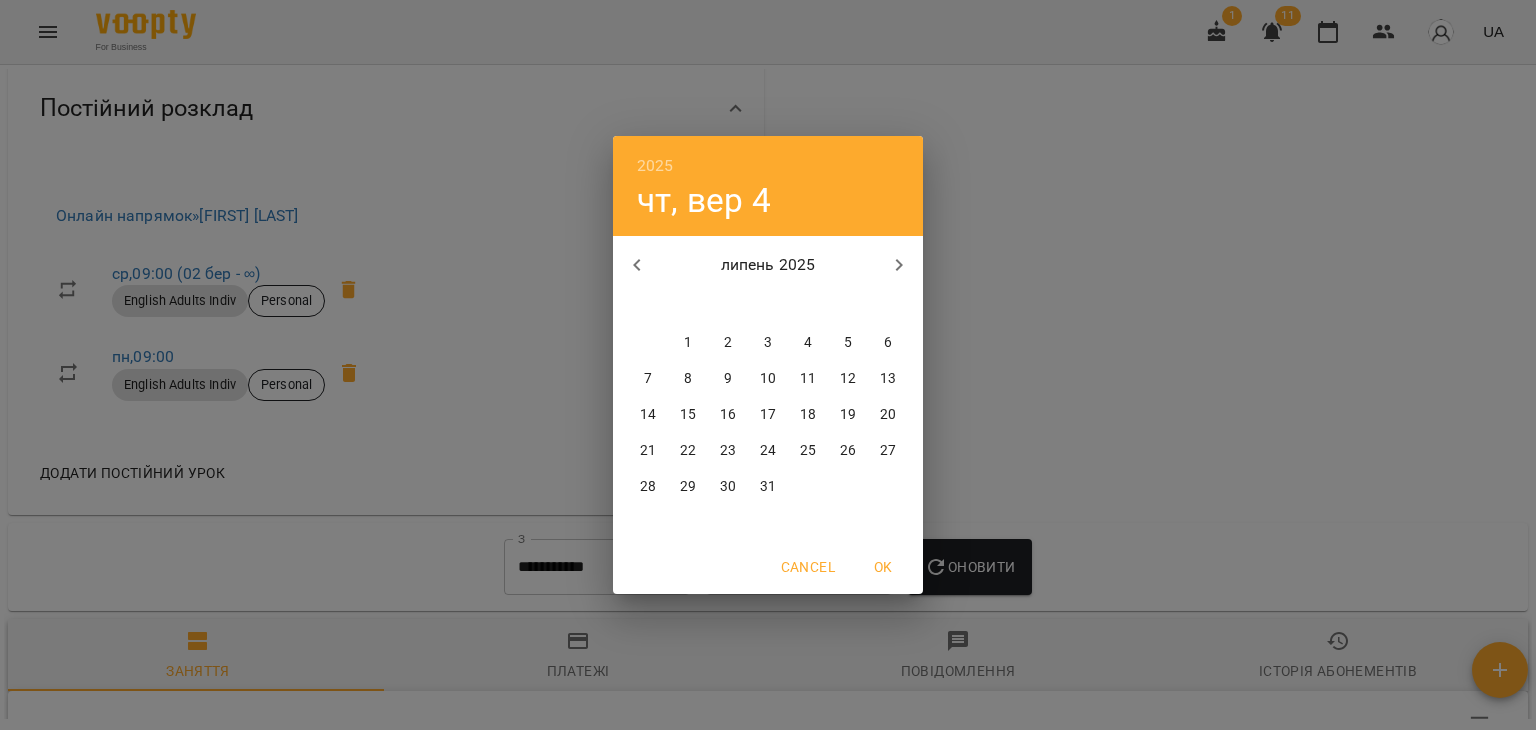click on "31" at bounding box center (768, 487) 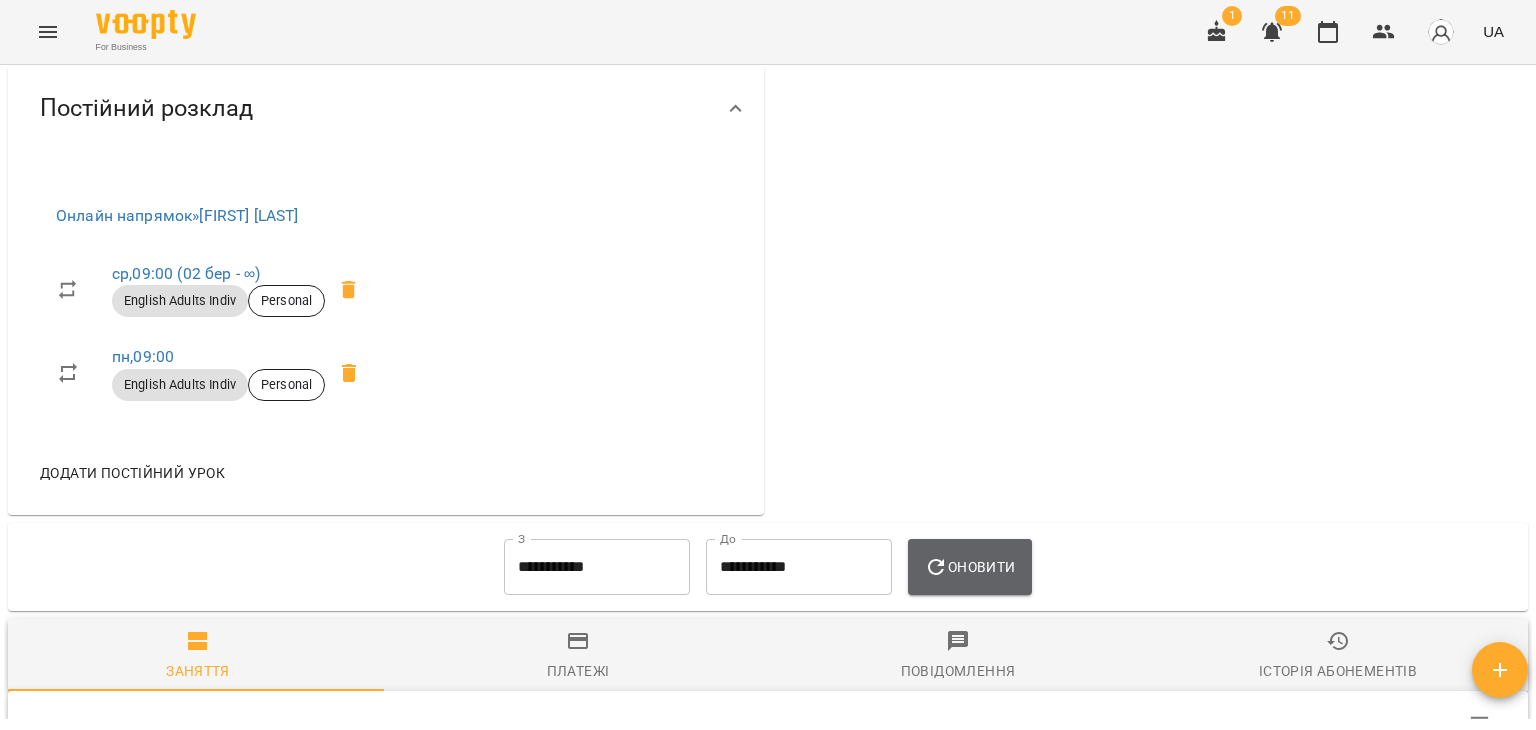 click on "Оновити" at bounding box center [969, 567] 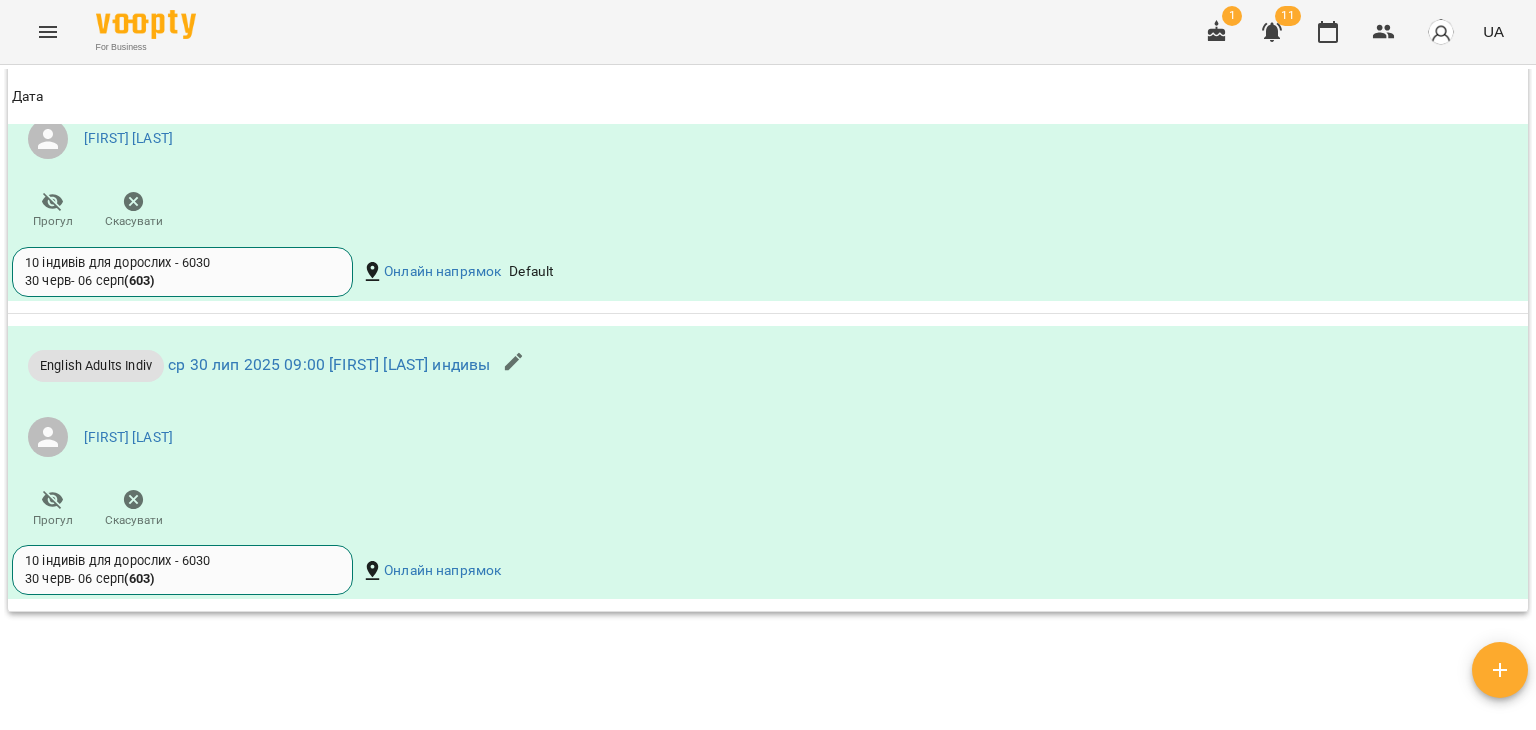 scroll, scrollTop: 3700, scrollLeft: 0, axis: vertical 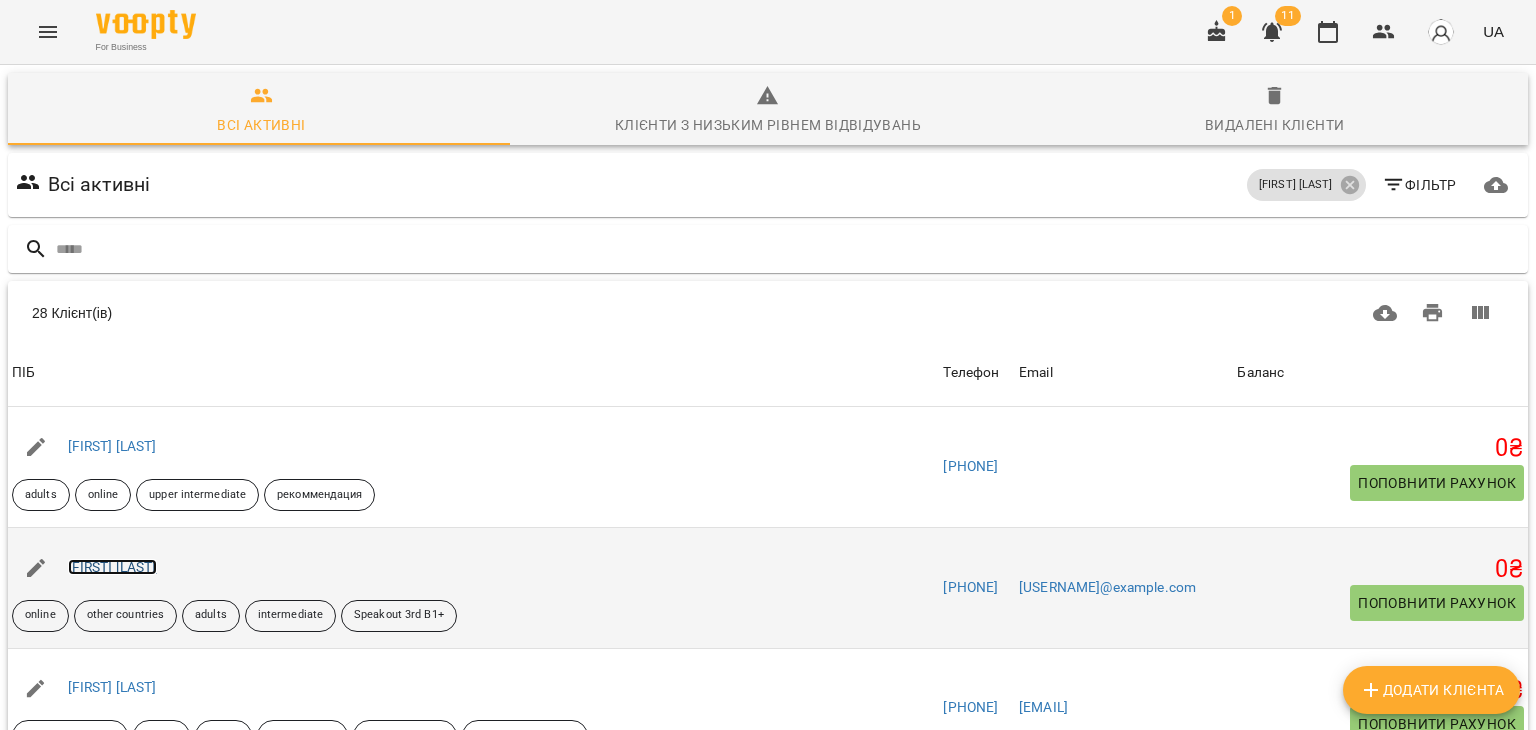click on "[FIRST] [LAST]" at bounding box center [112, 567] 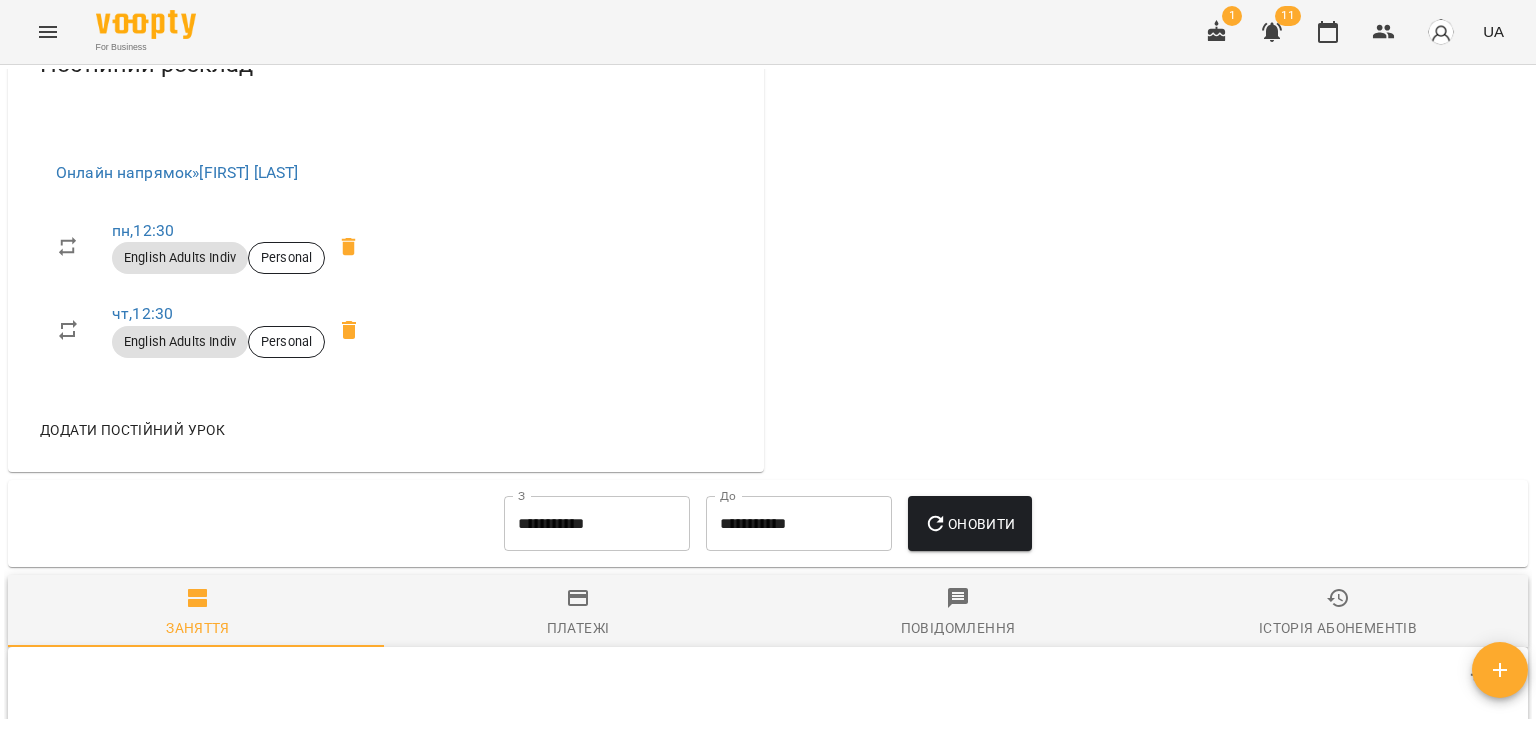scroll, scrollTop: 1000, scrollLeft: 0, axis: vertical 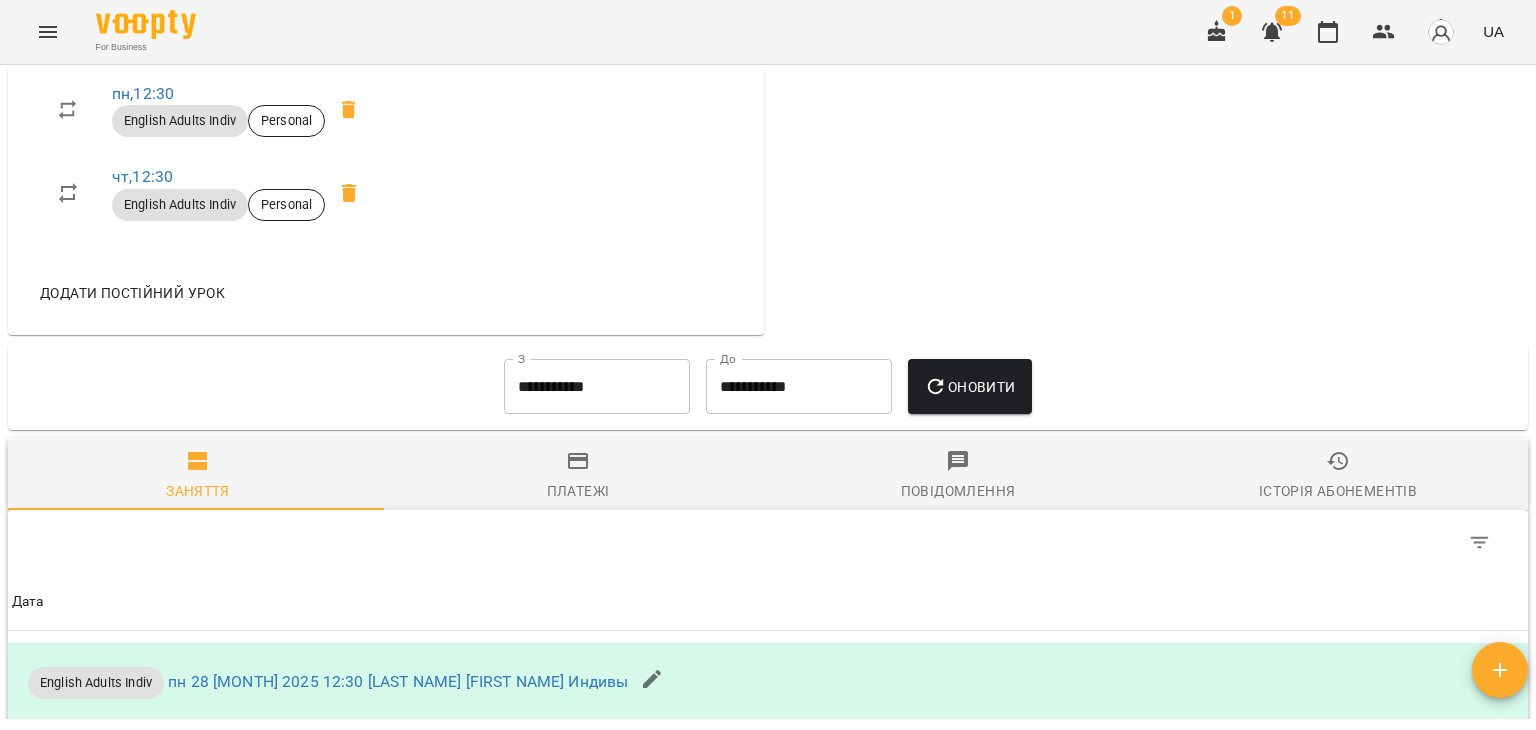 click on "**********" at bounding box center (597, 387) 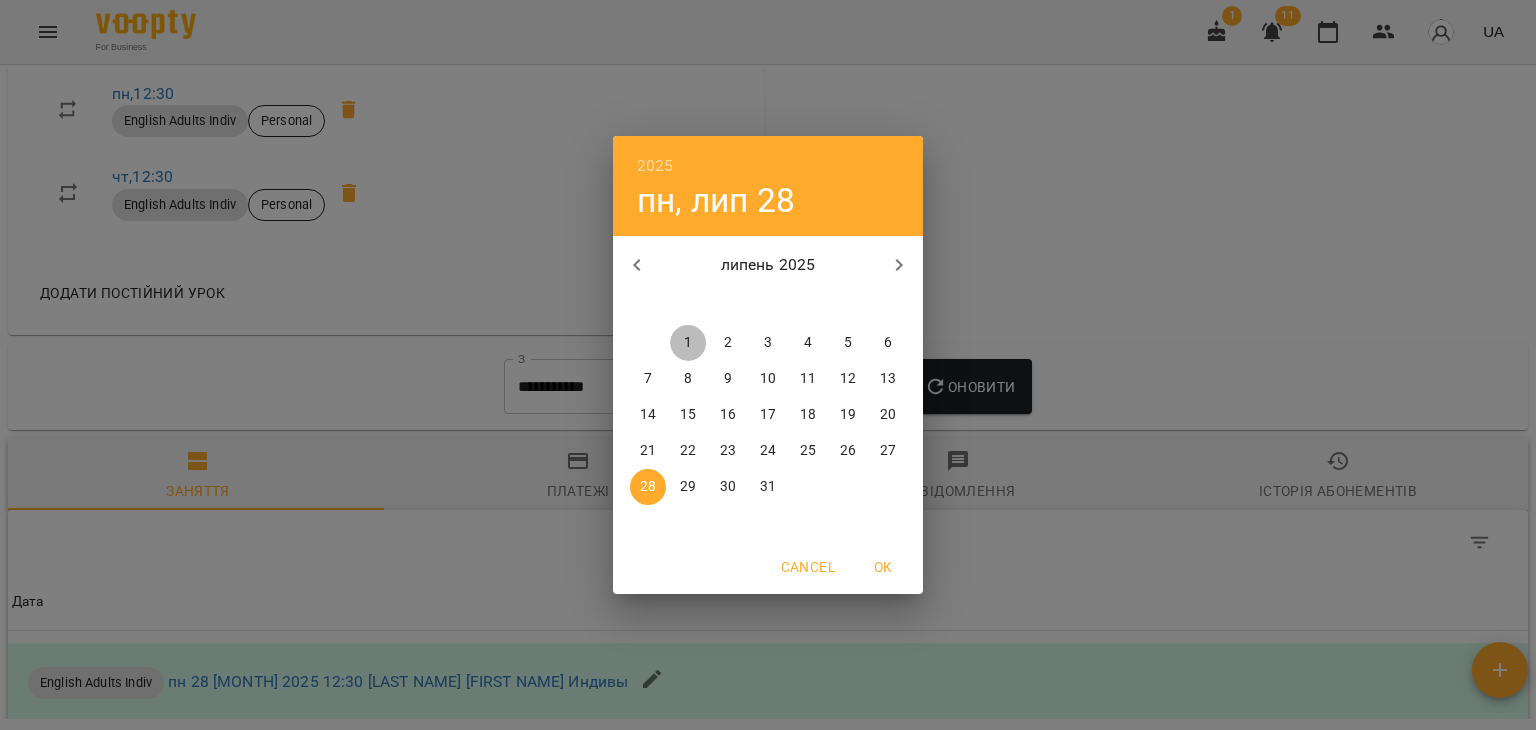 click on "1" at bounding box center (688, 343) 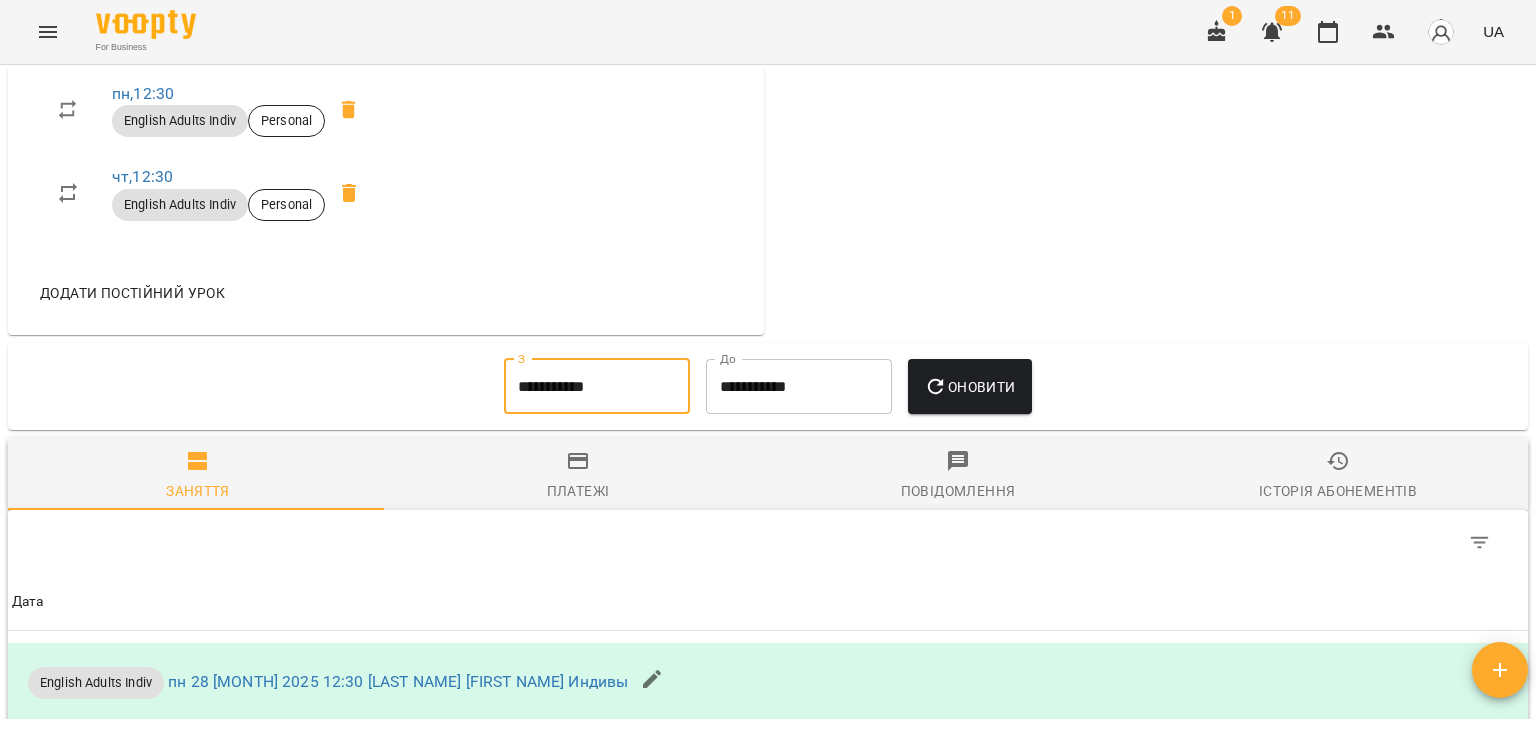 click on "**********" at bounding box center [799, 387] 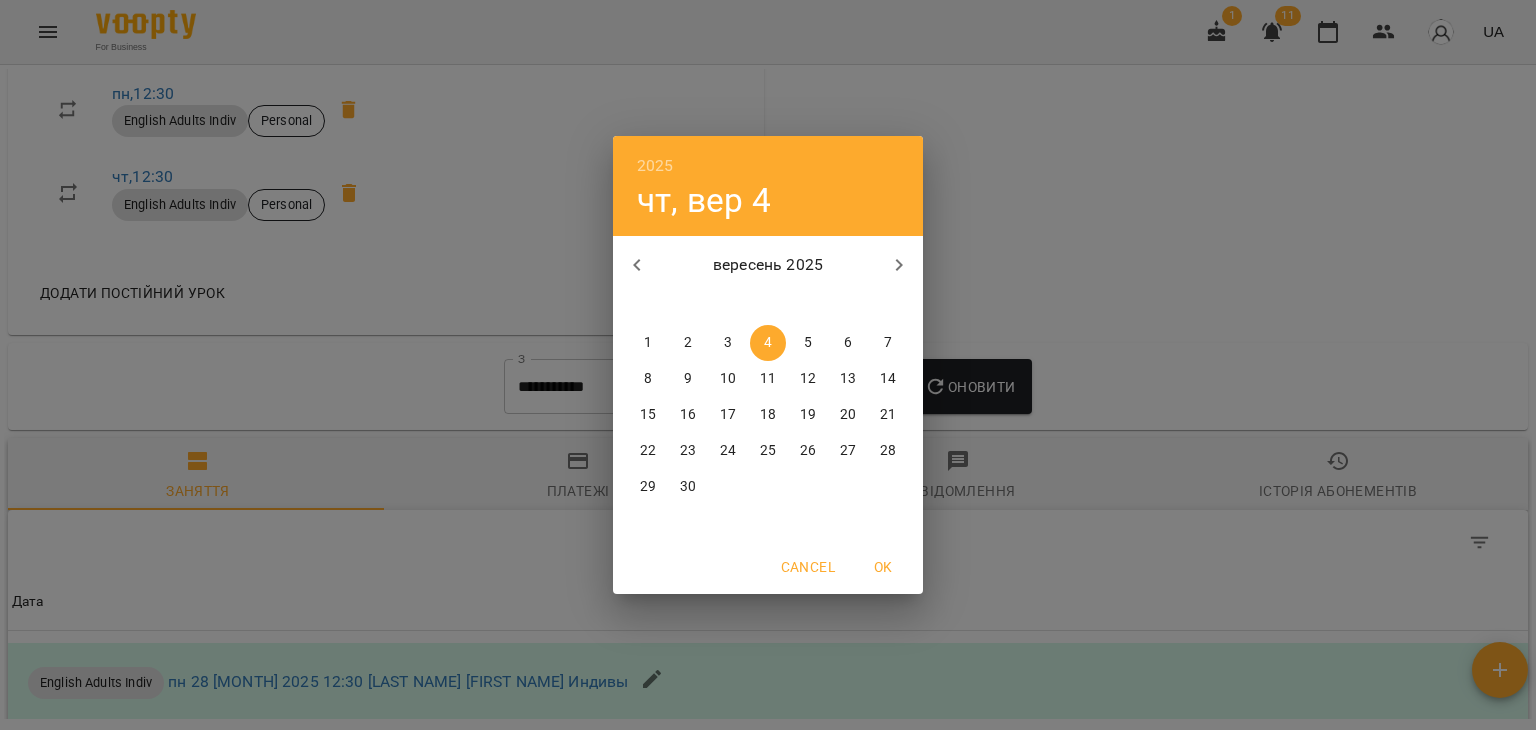 click 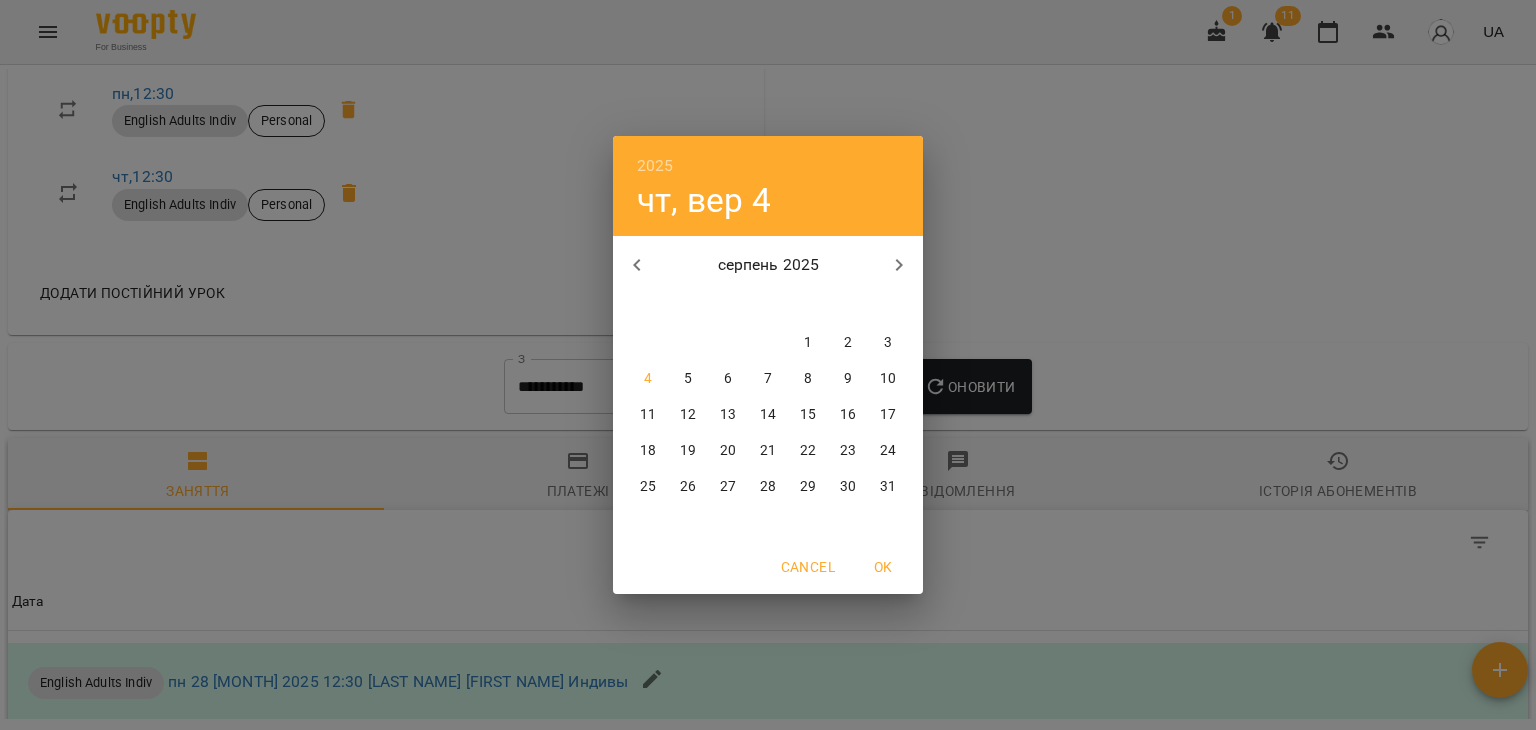 click 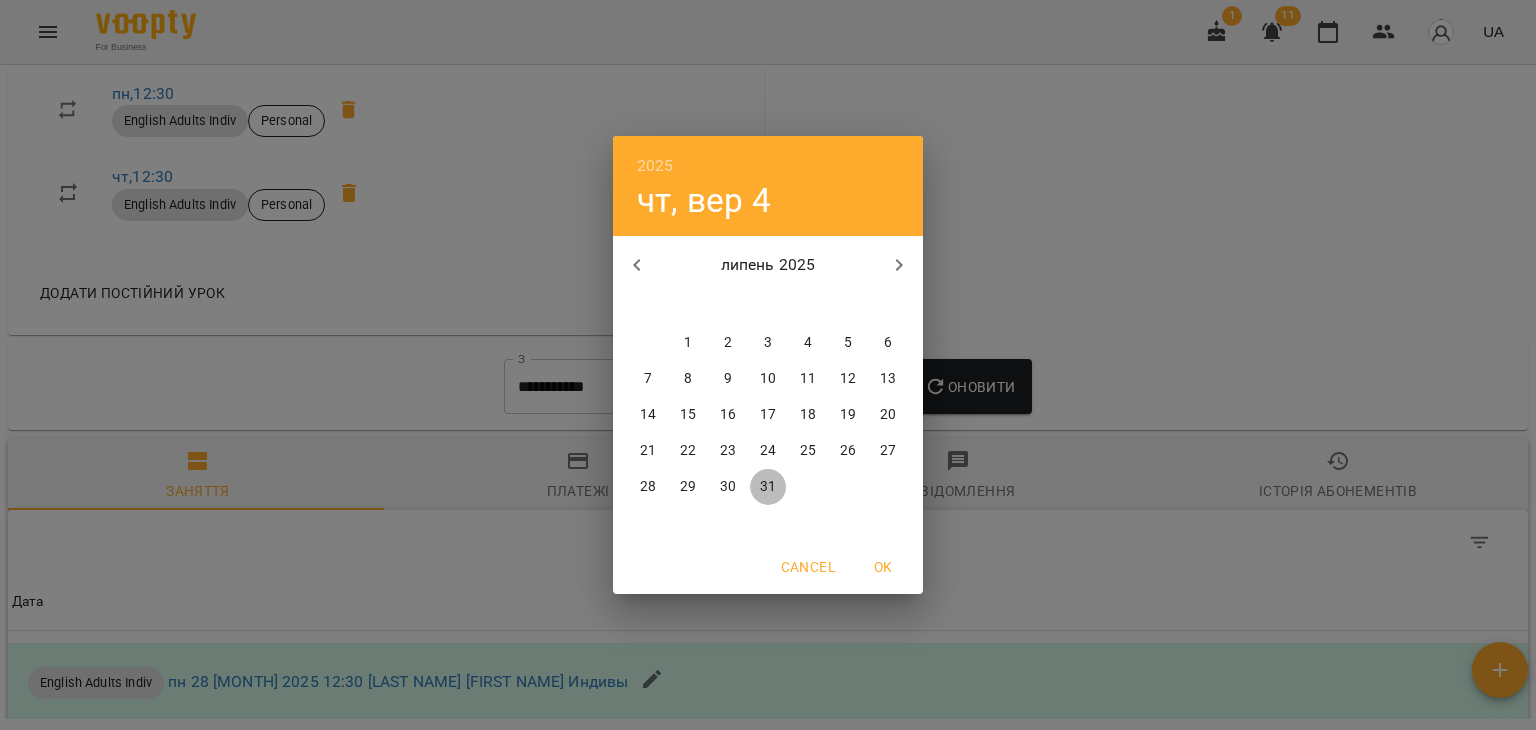 click on "31" at bounding box center [768, 487] 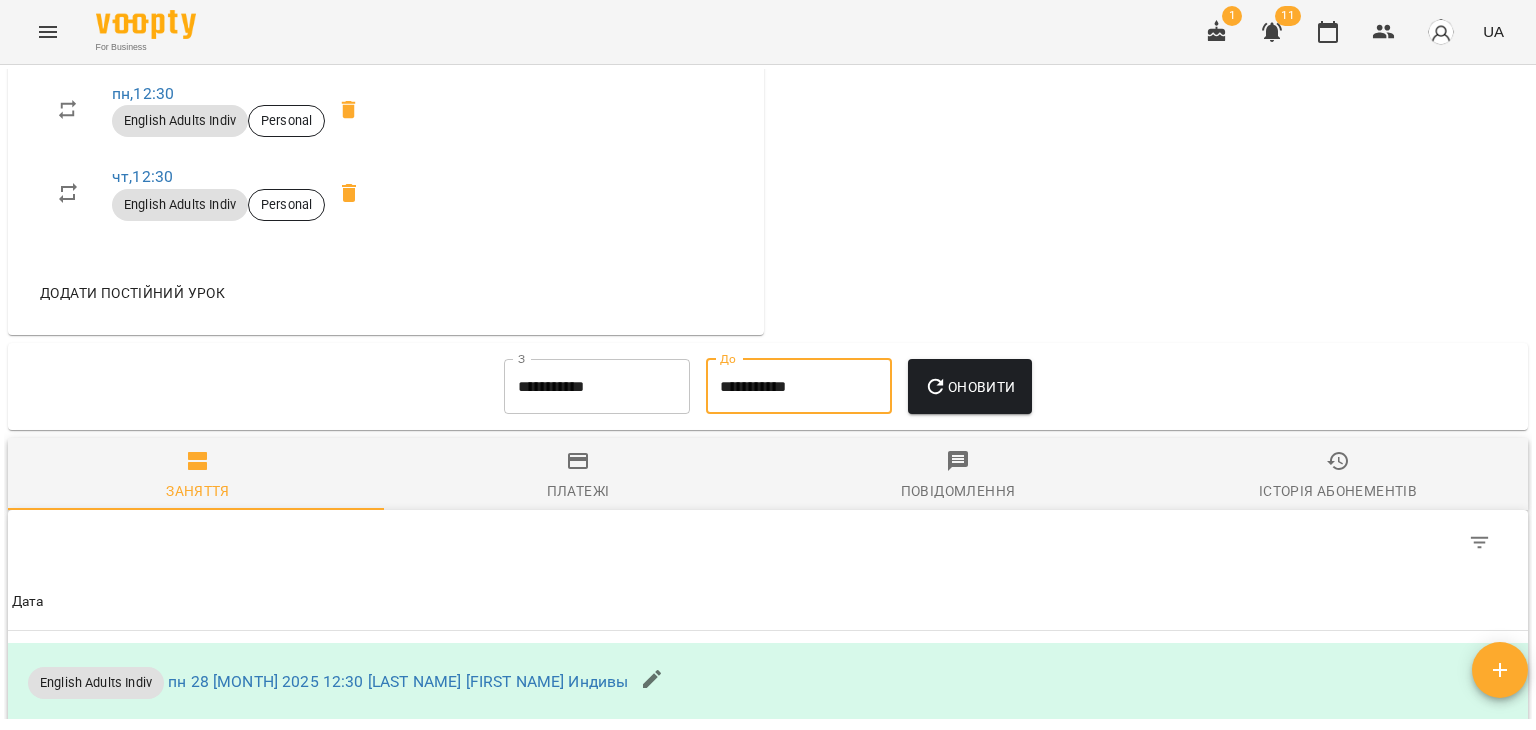 click on "Оновити" at bounding box center (969, 387) 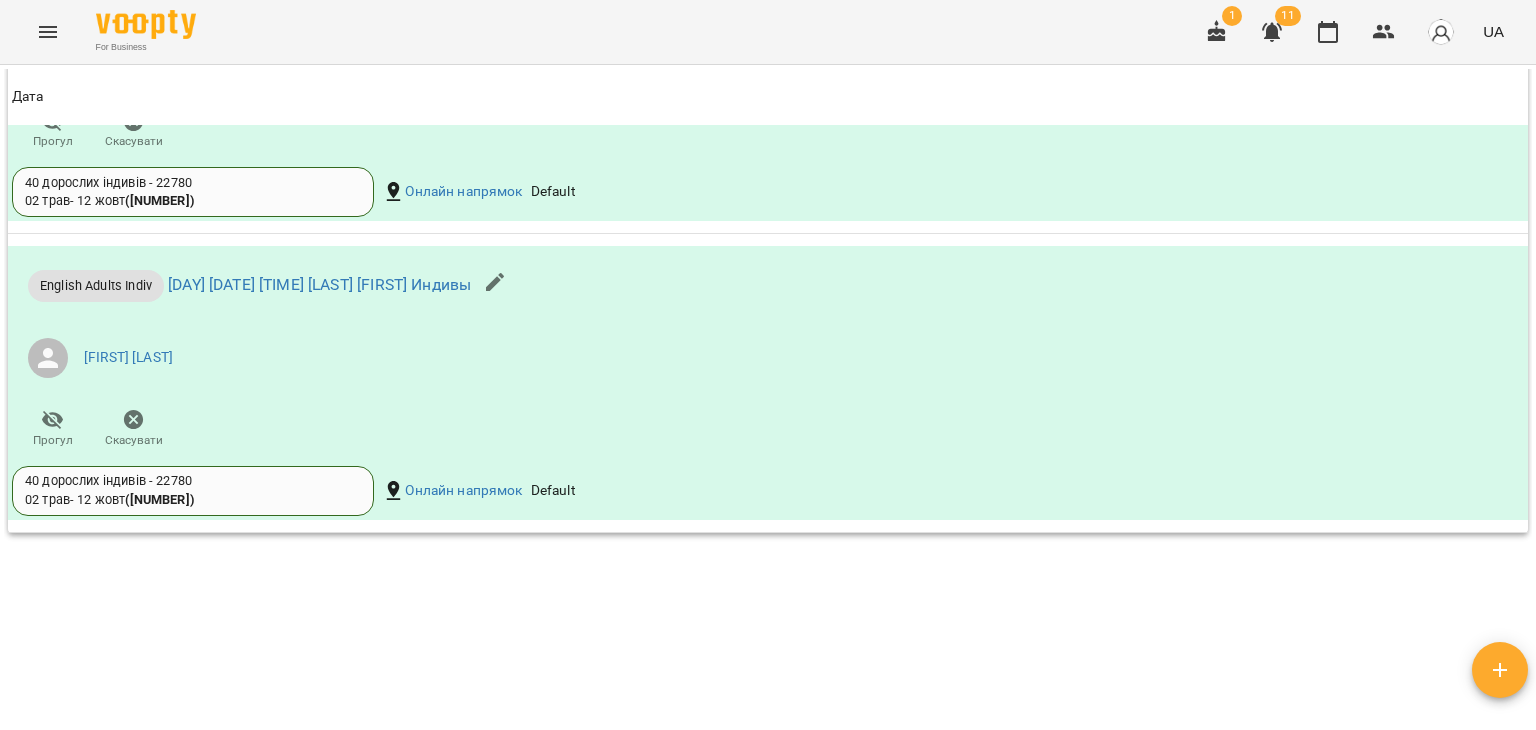 scroll, scrollTop: 4090, scrollLeft: 0, axis: vertical 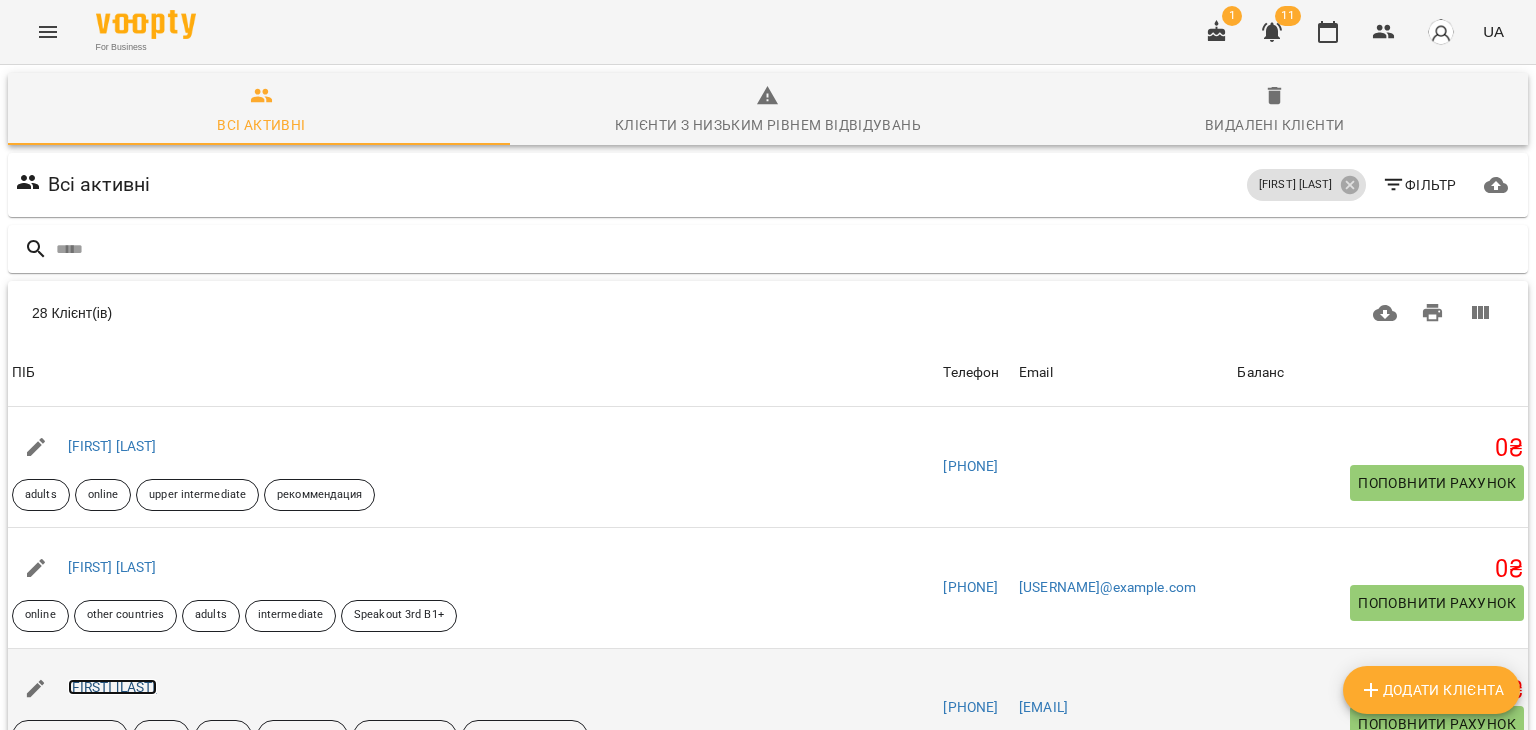 click on "[FIRST] [LAST]" at bounding box center (112, 687) 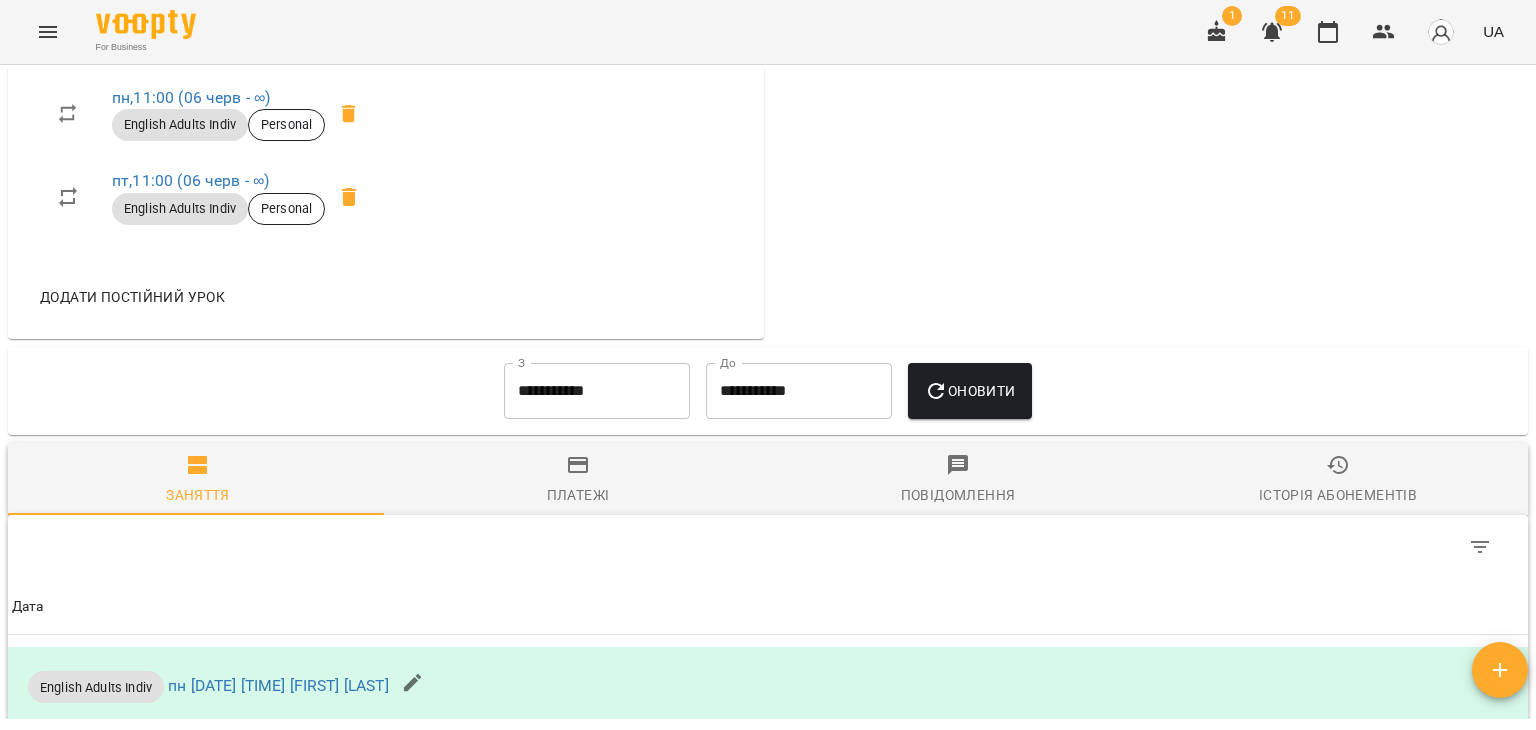scroll, scrollTop: 1200, scrollLeft: 0, axis: vertical 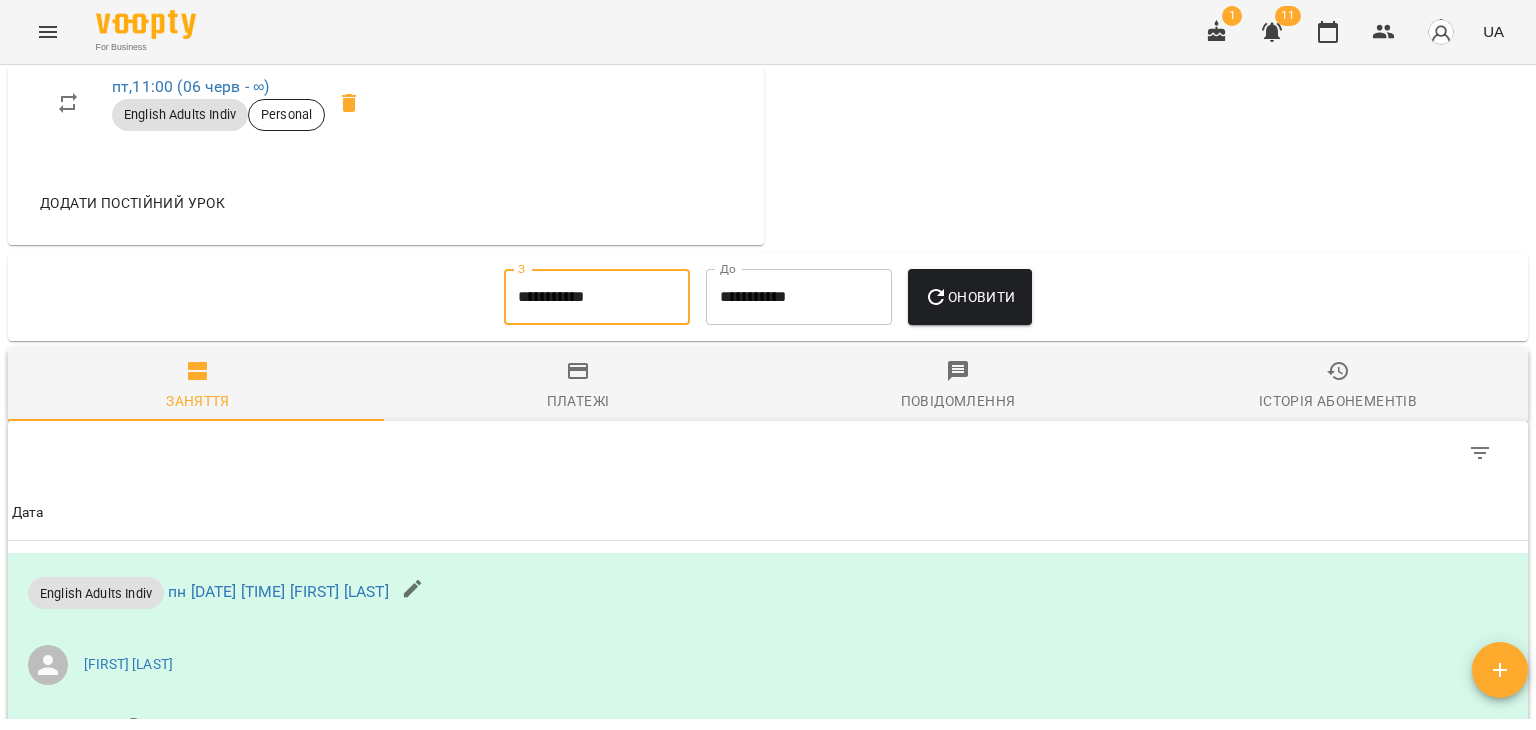 click on "**********" at bounding box center (597, 297) 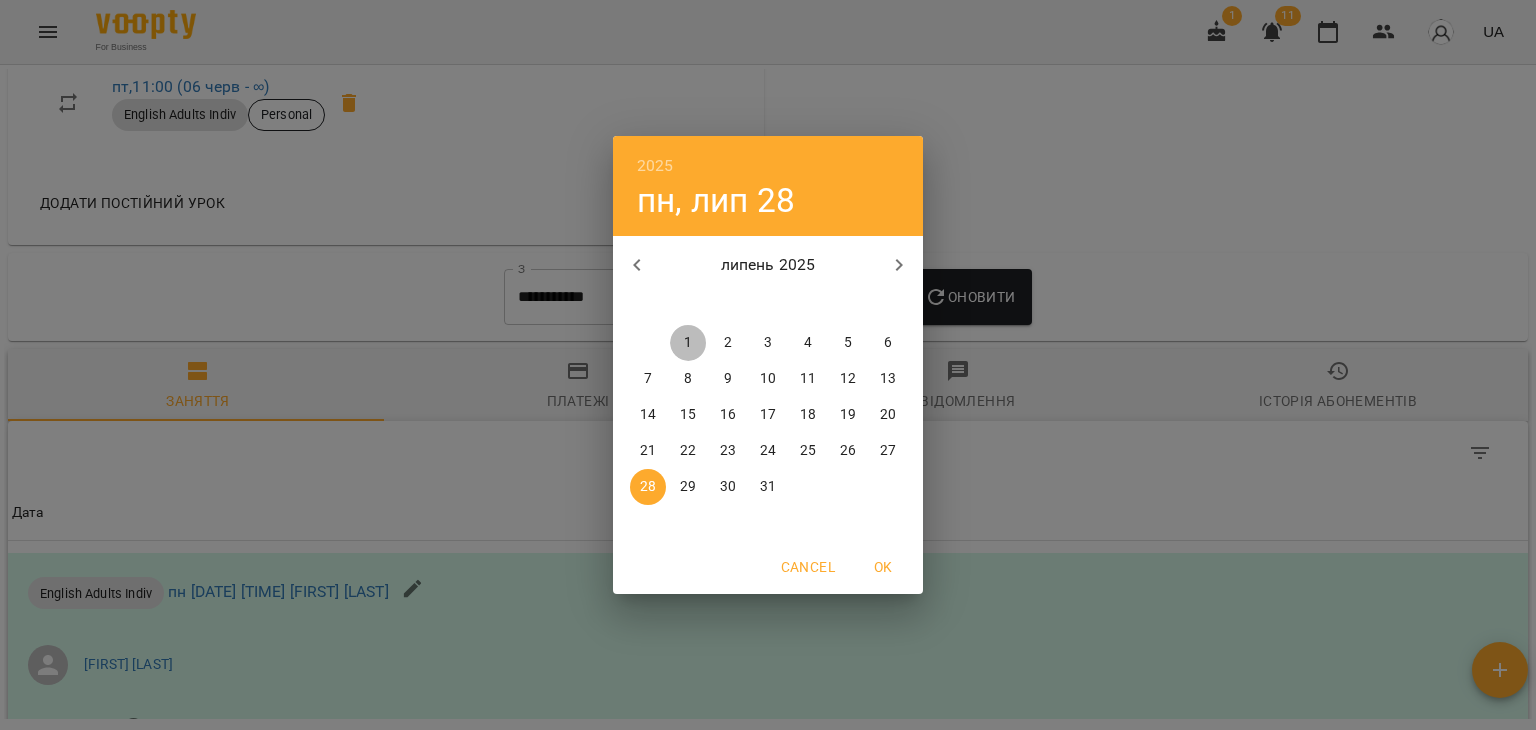 click on "1" at bounding box center [688, 343] 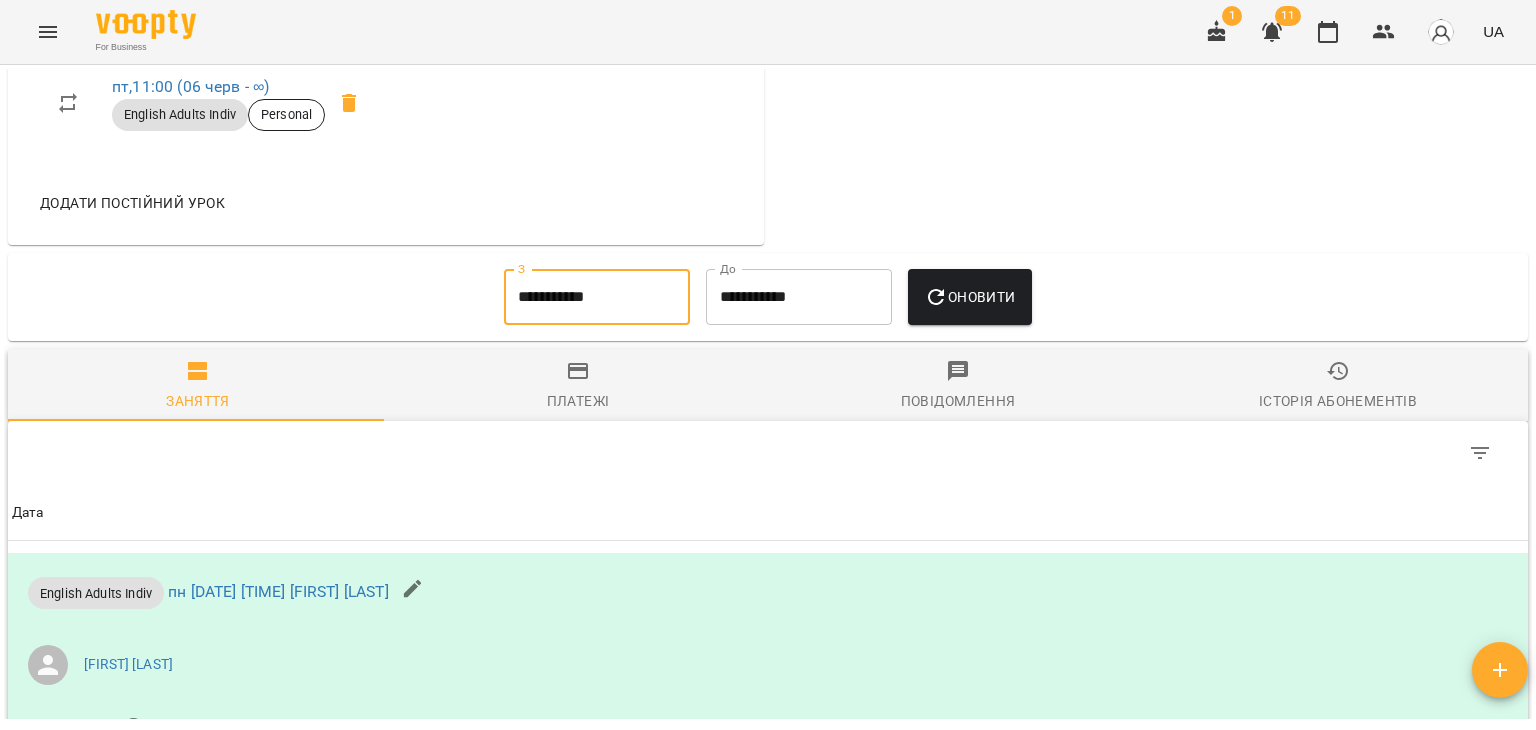 click on "**********" at bounding box center (799, 297) 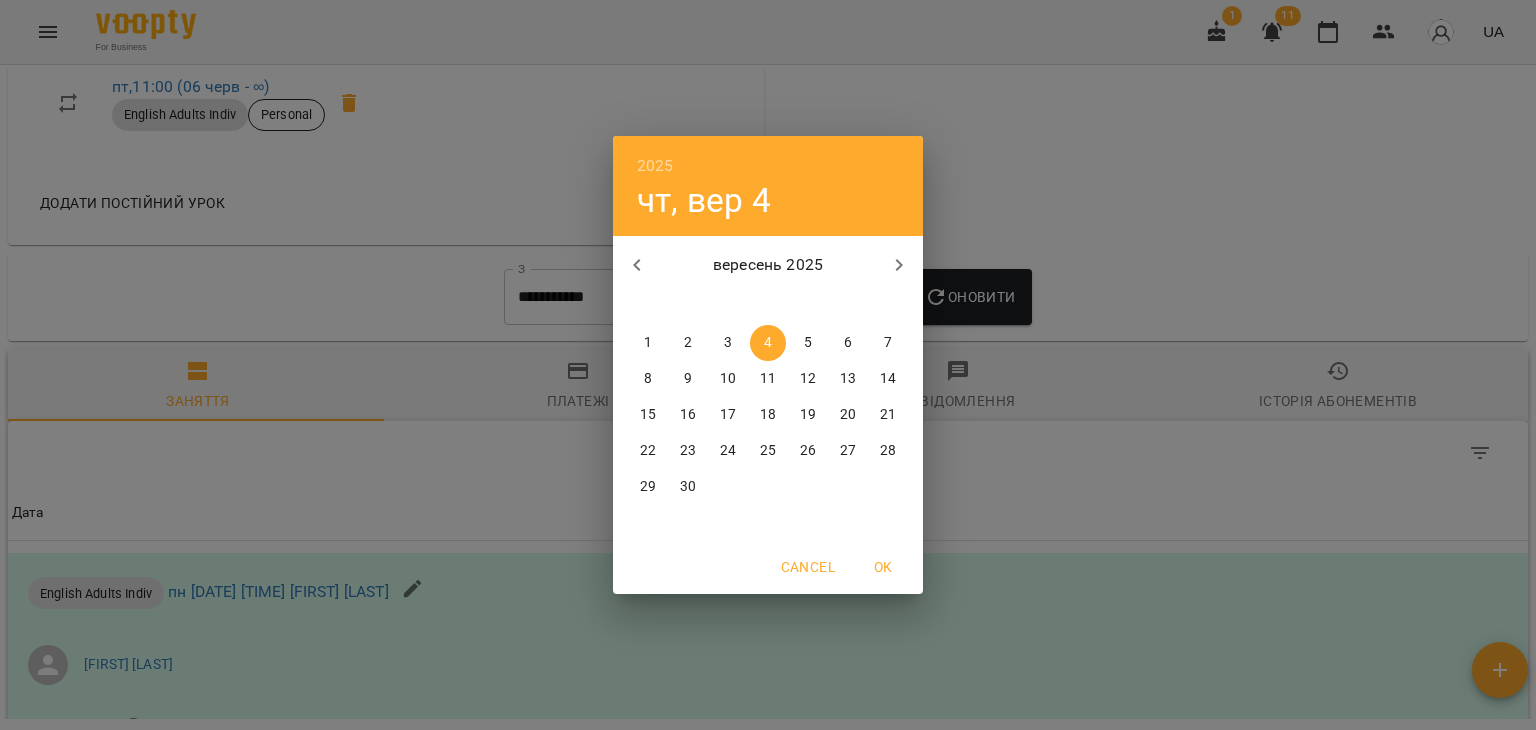 click 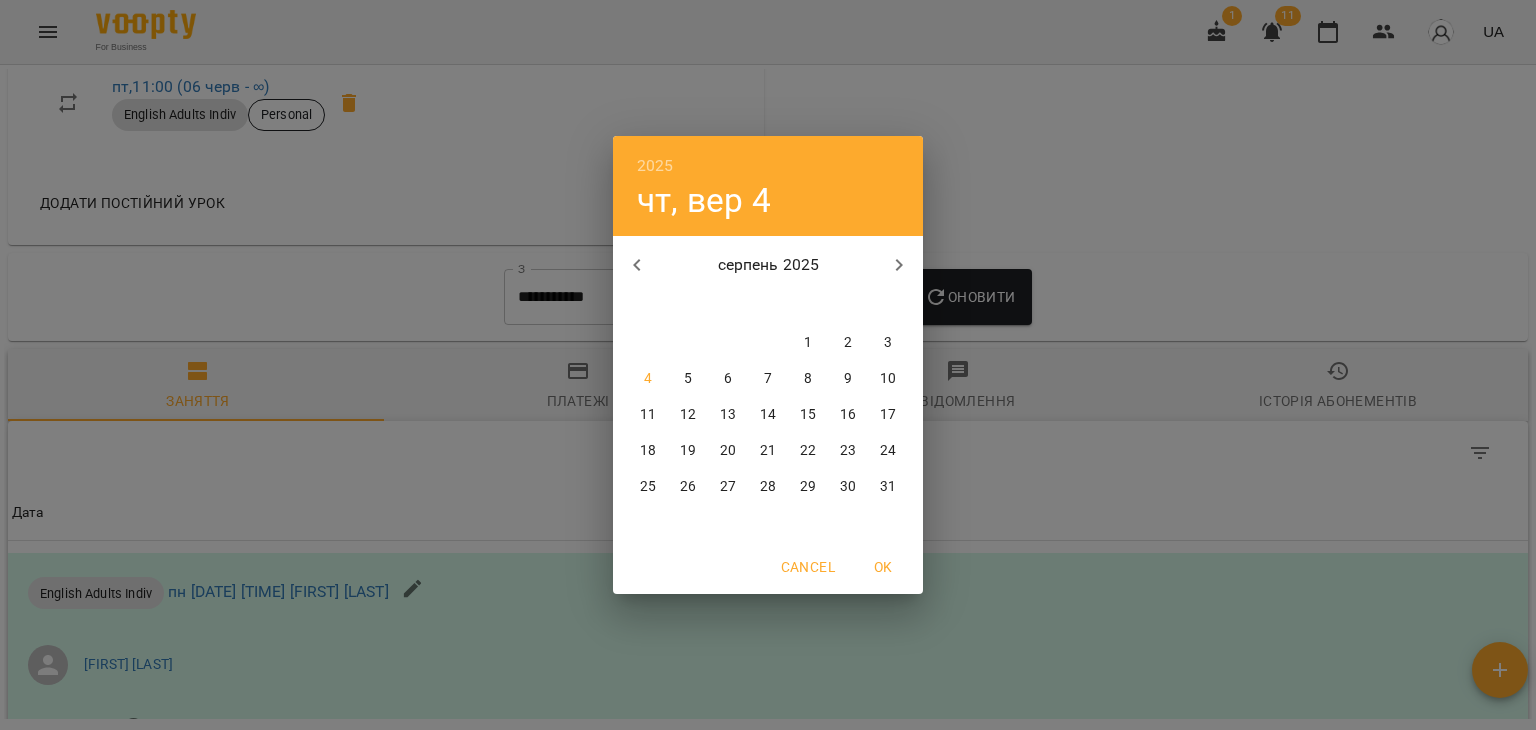 click 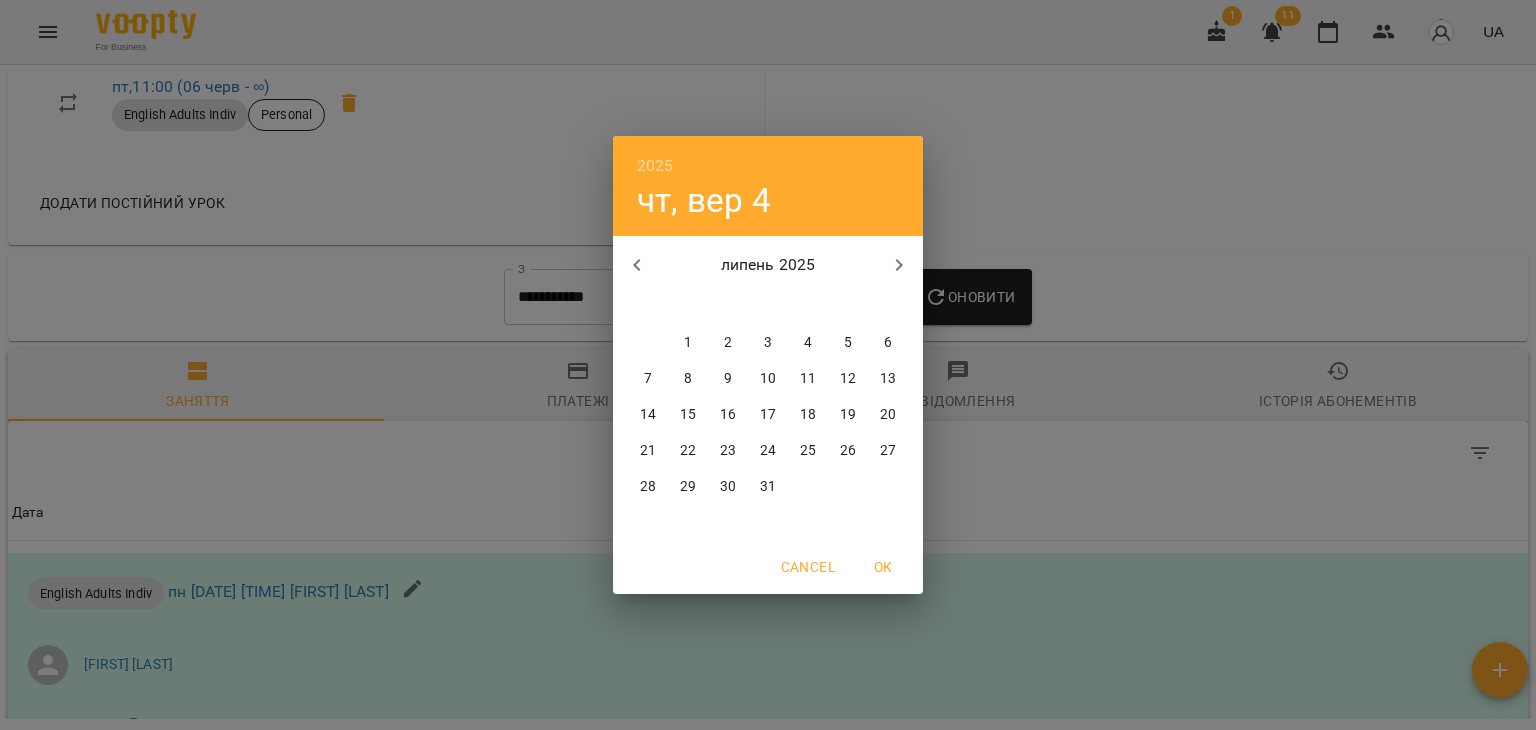 click on "31" at bounding box center [768, 487] 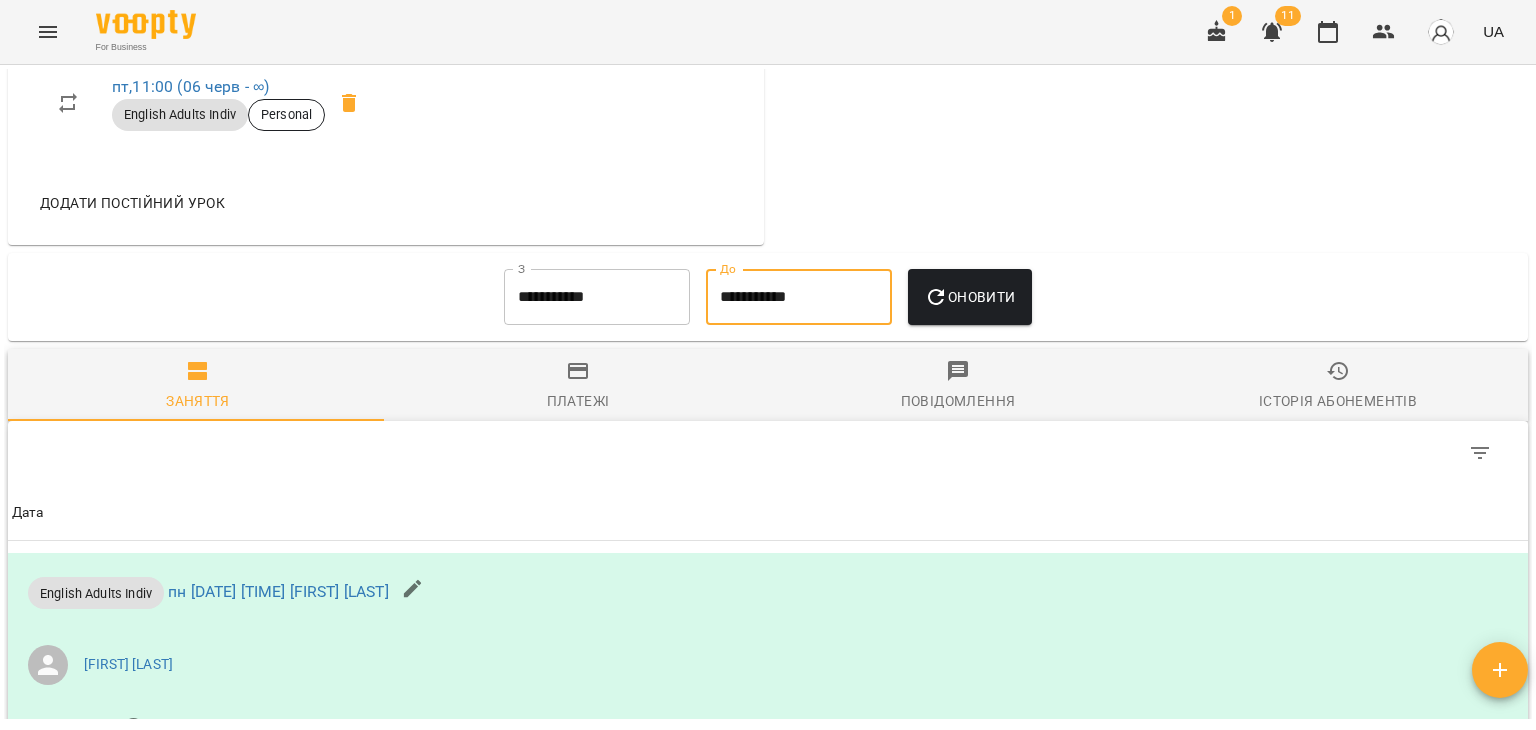 click 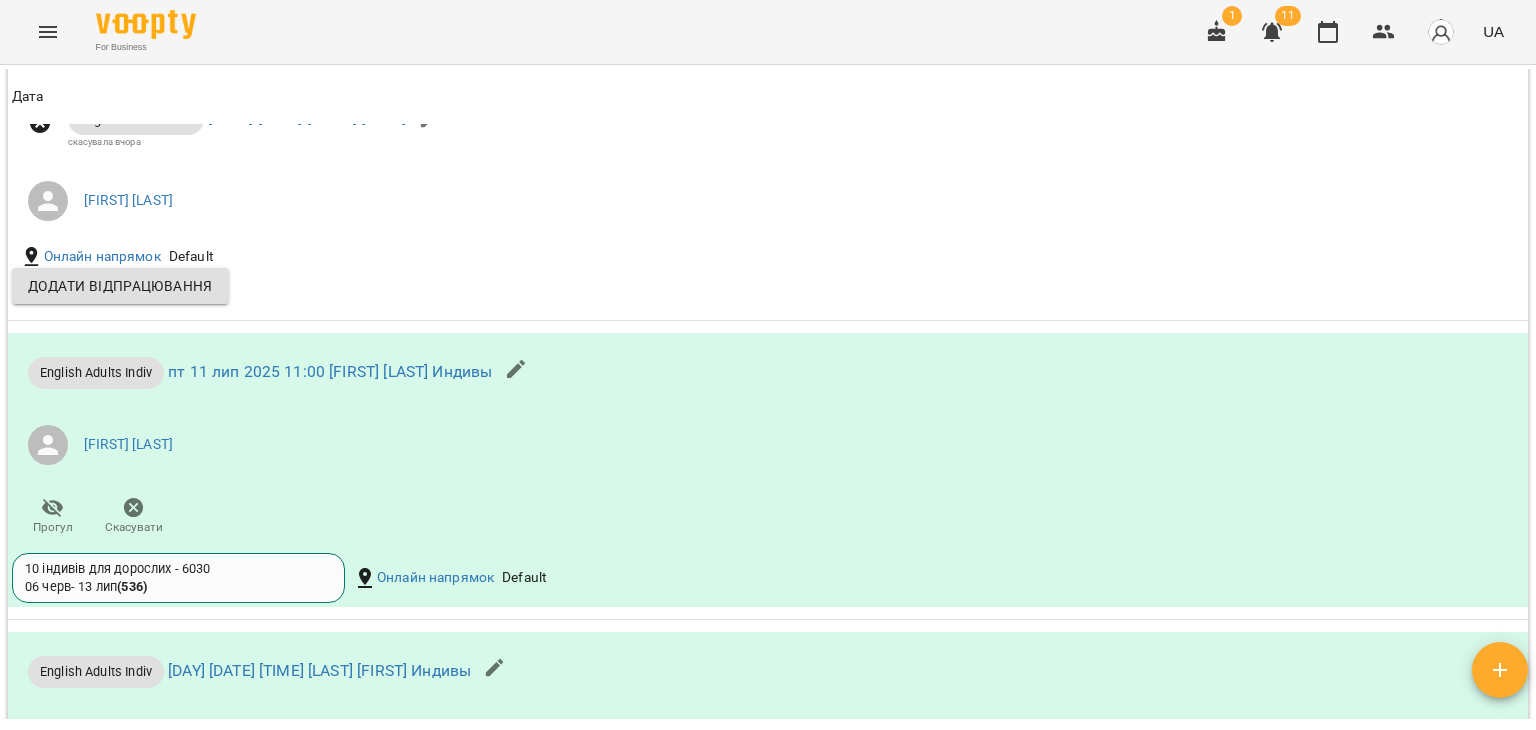 scroll, scrollTop: 1897, scrollLeft: 0, axis: vertical 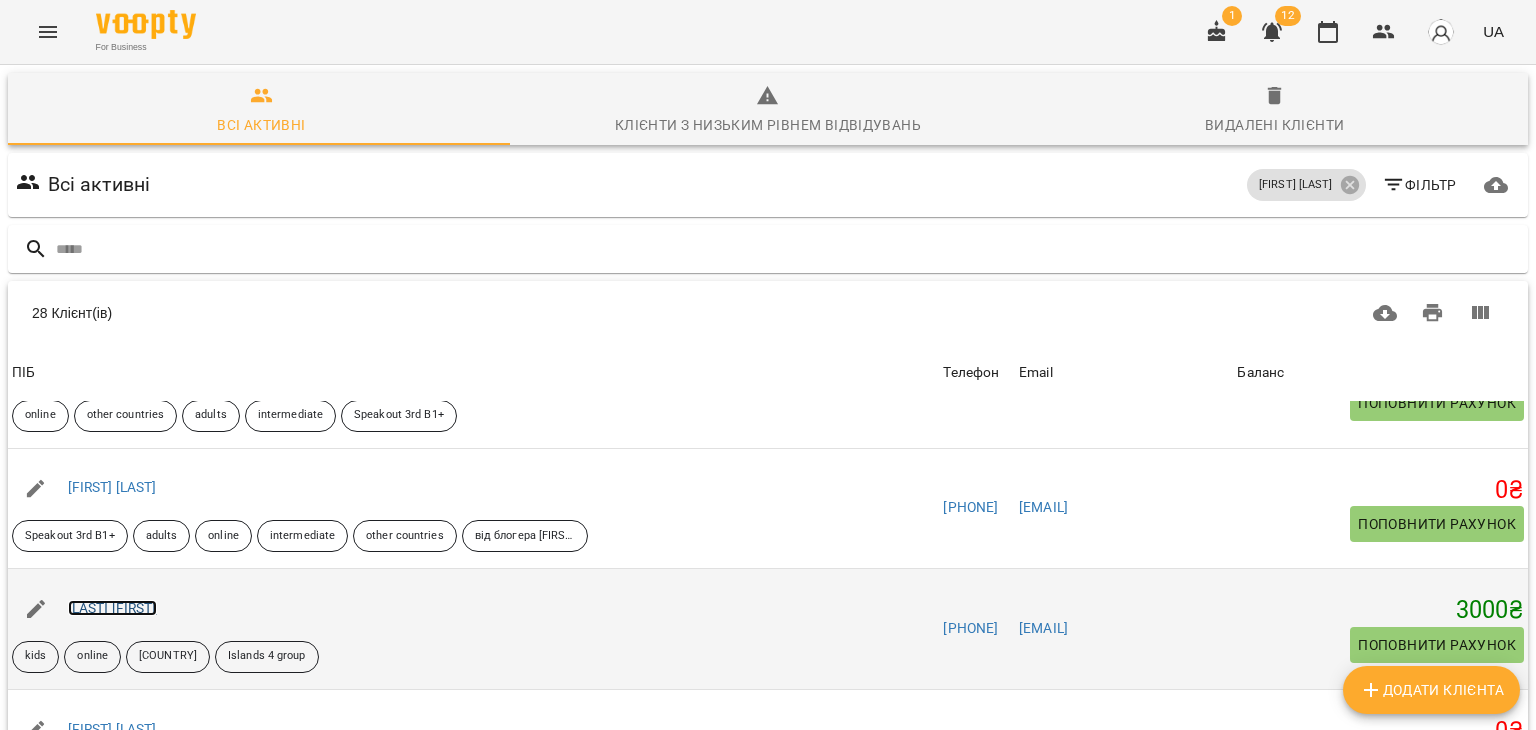 click on "[LAST] [FIRST]" at bounding box center [112, 608] 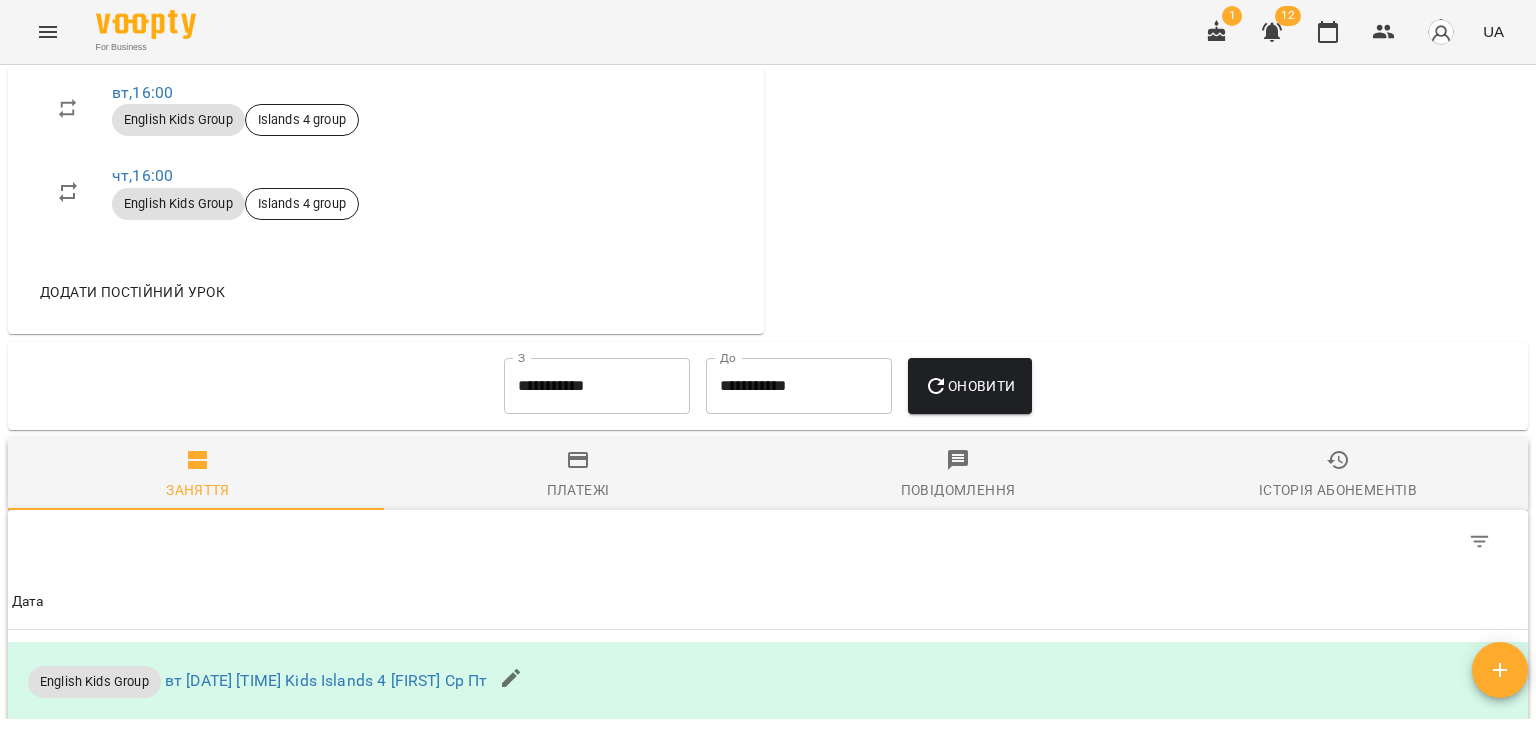 scroll, scrollTop: 1200, scrollLeft: 0, axis: vertical 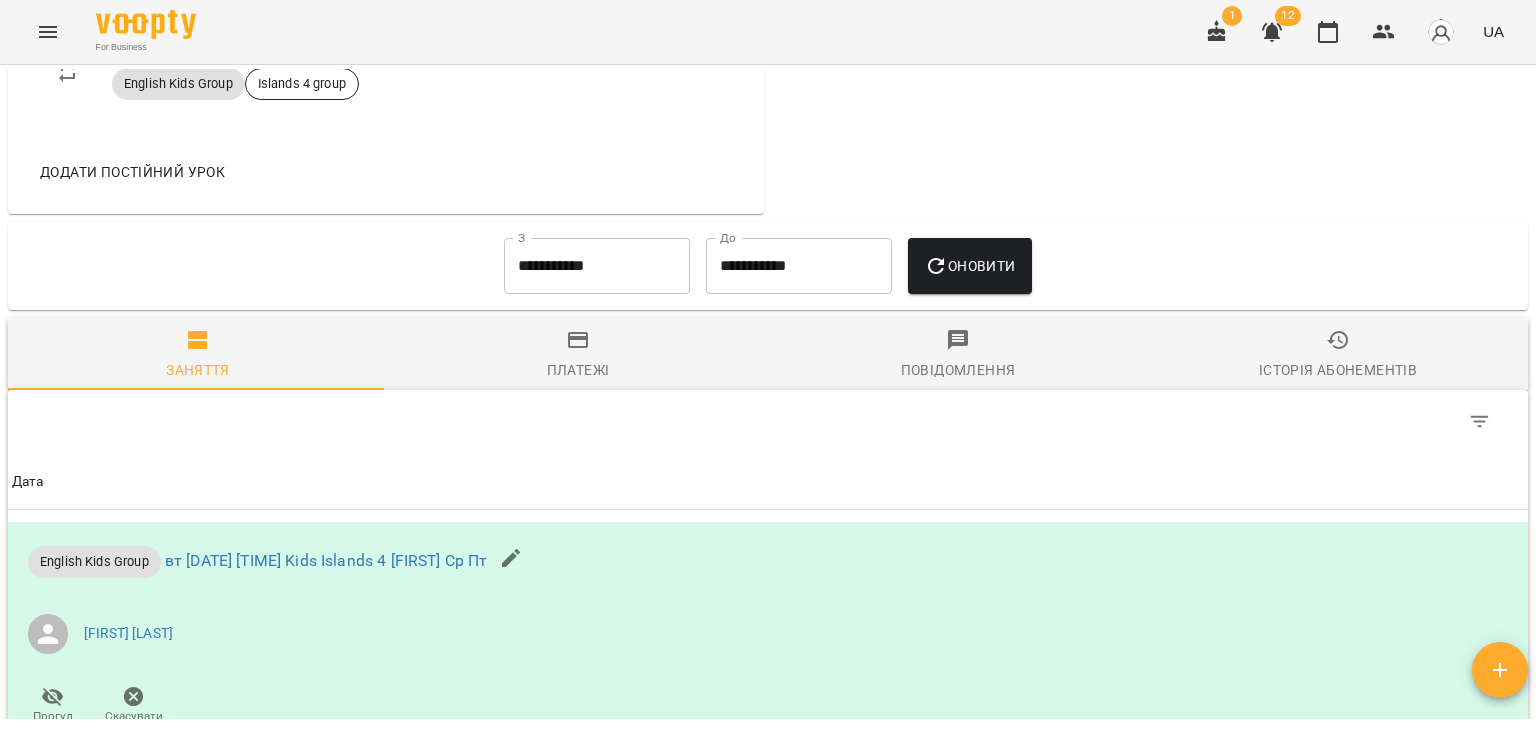 click on "**********" at bounding box center (597, 266) 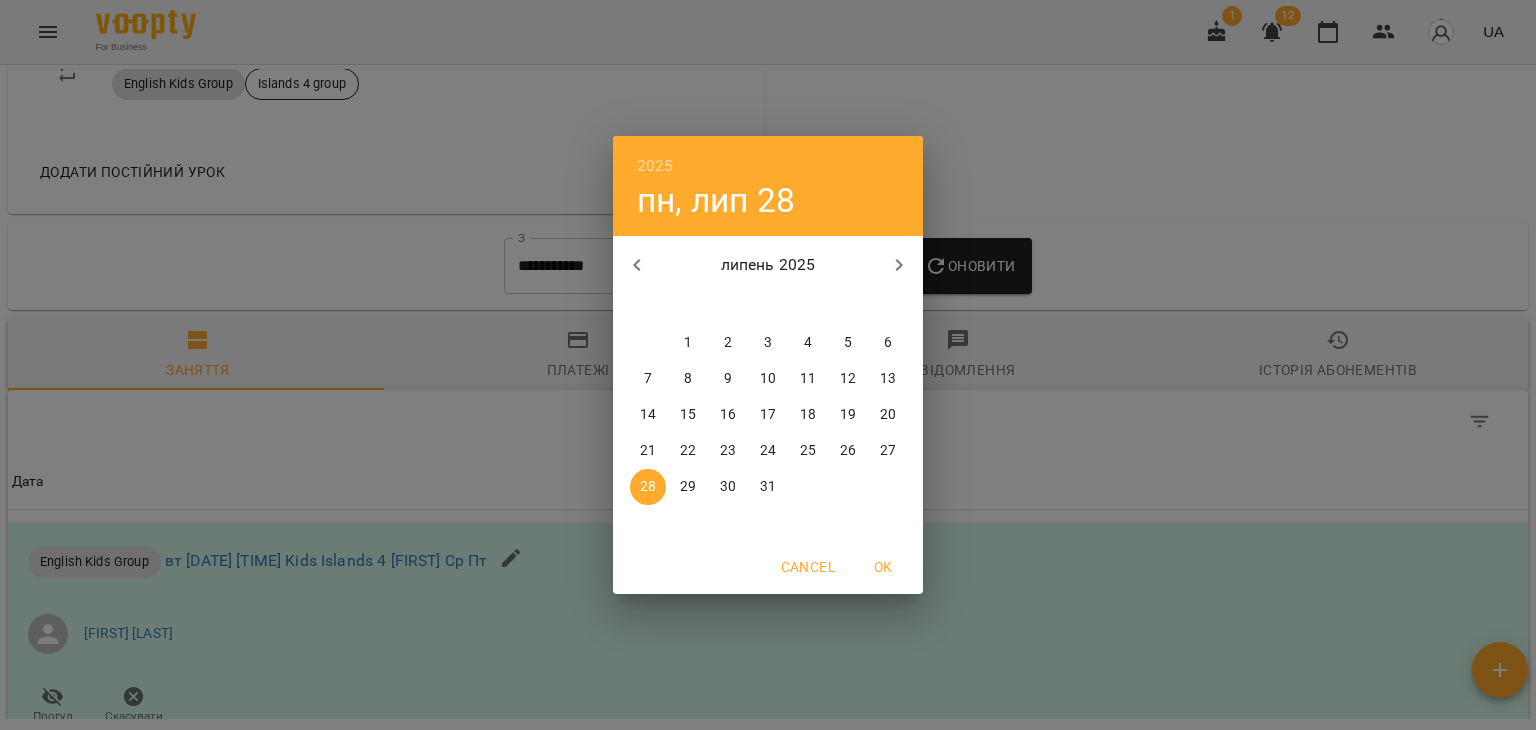 click on "1" at bounding box center (688, 343) 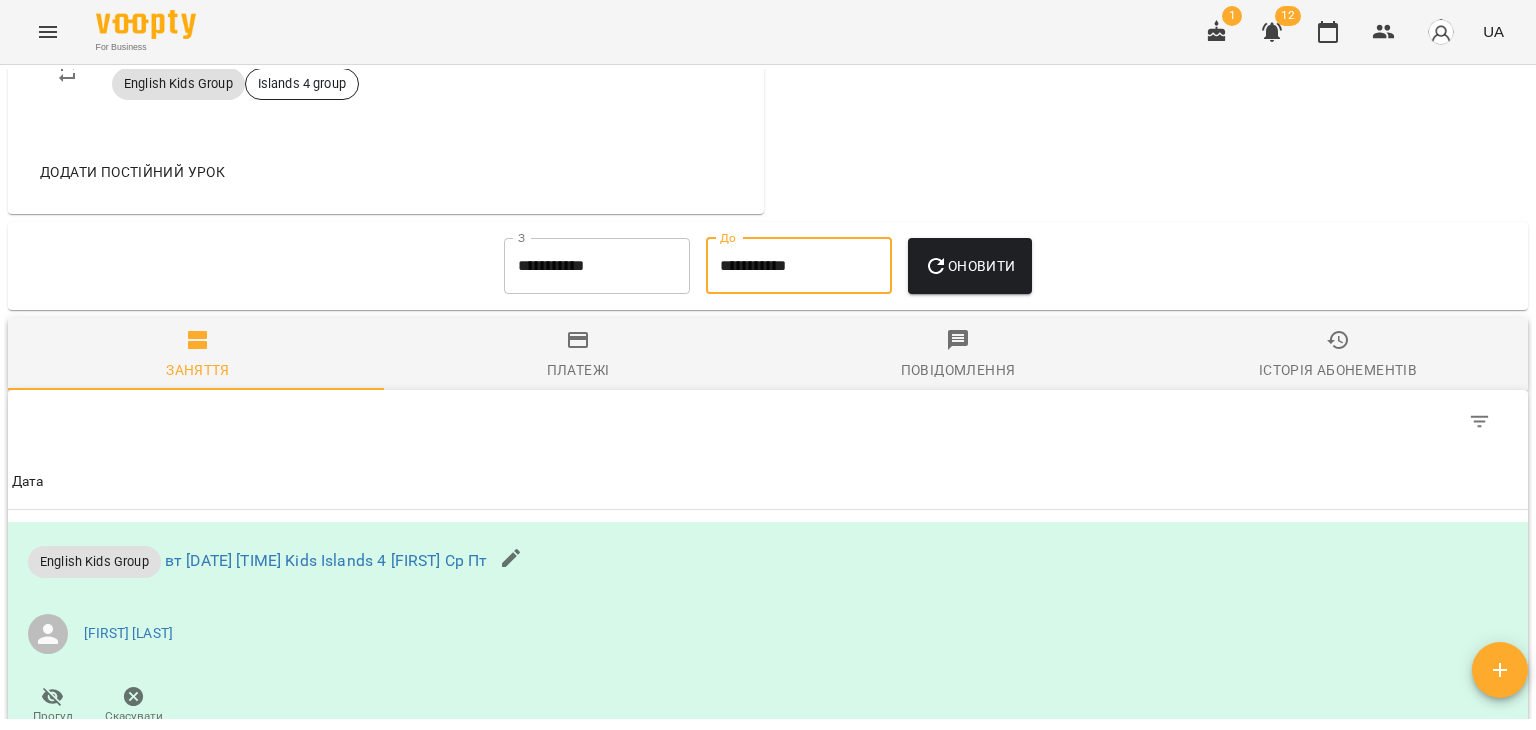 click on "**********" at bounding box center [799, 266] 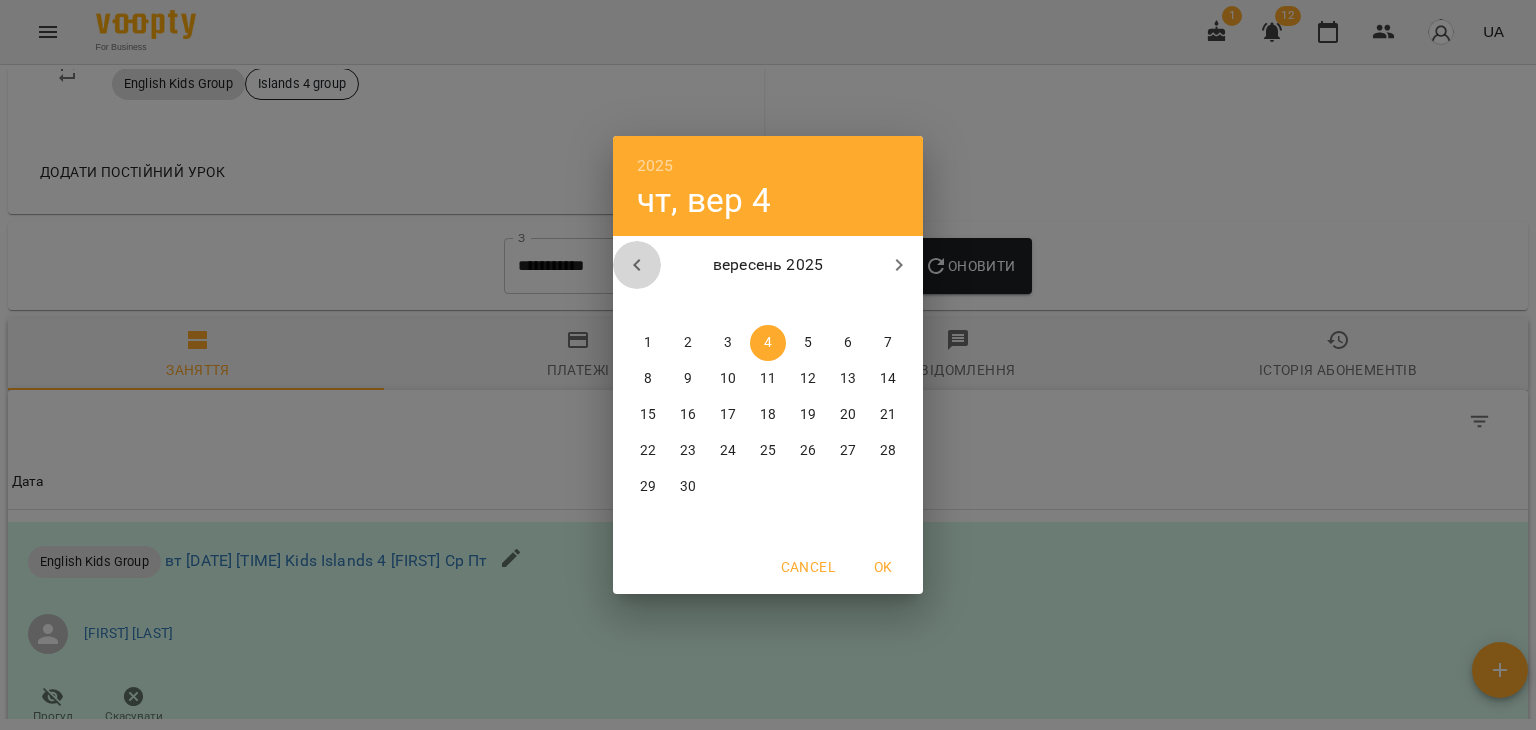 click 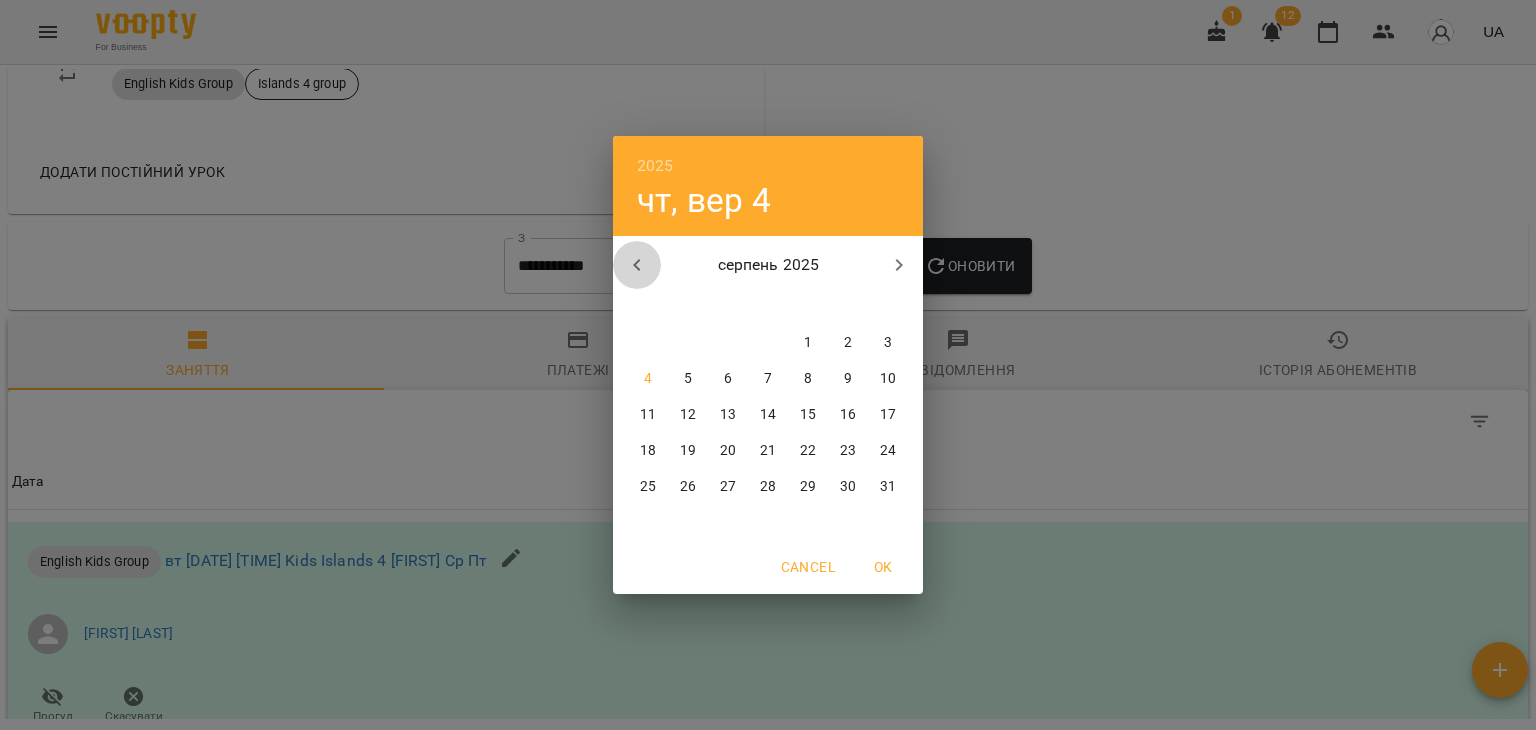 click 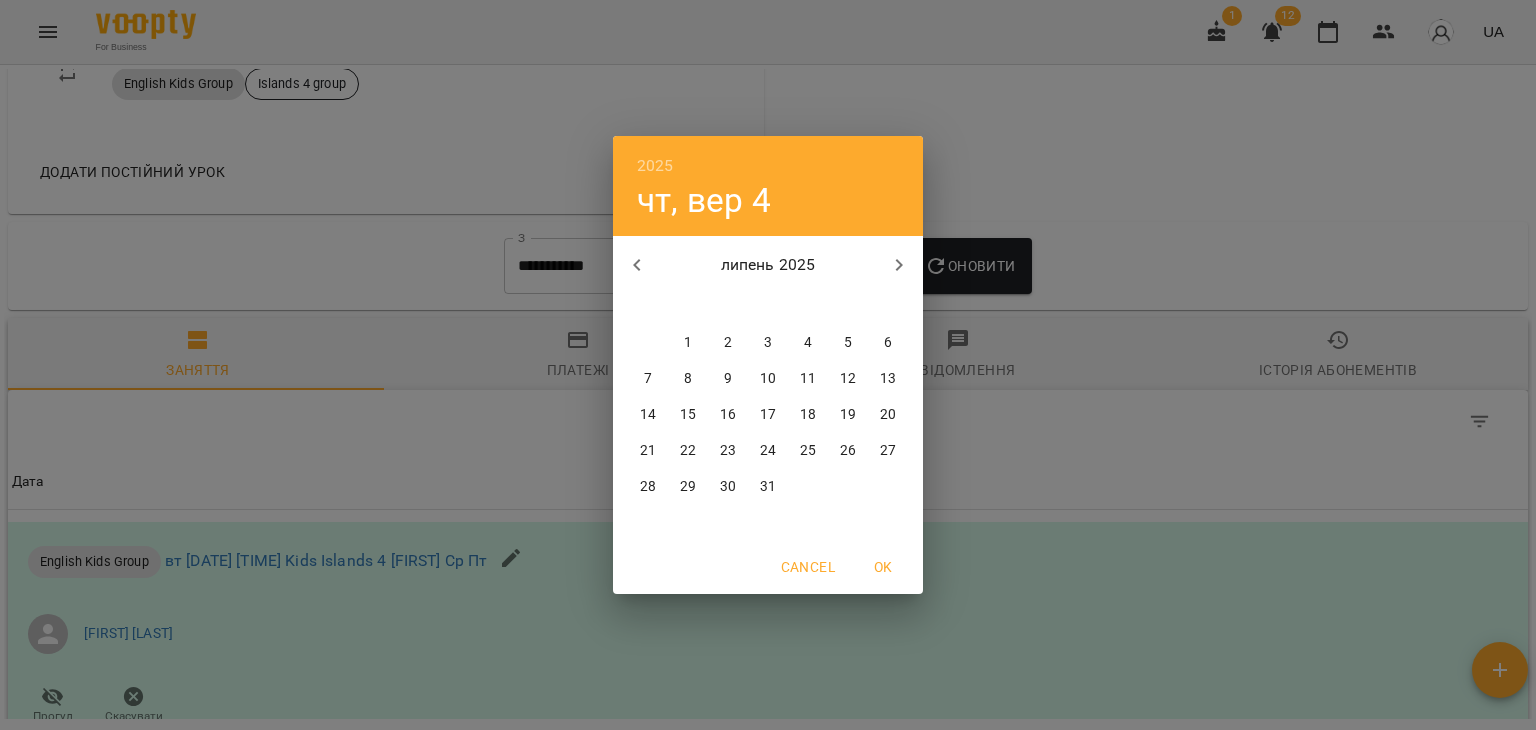 click on "31" at bounding box center (768, 487) 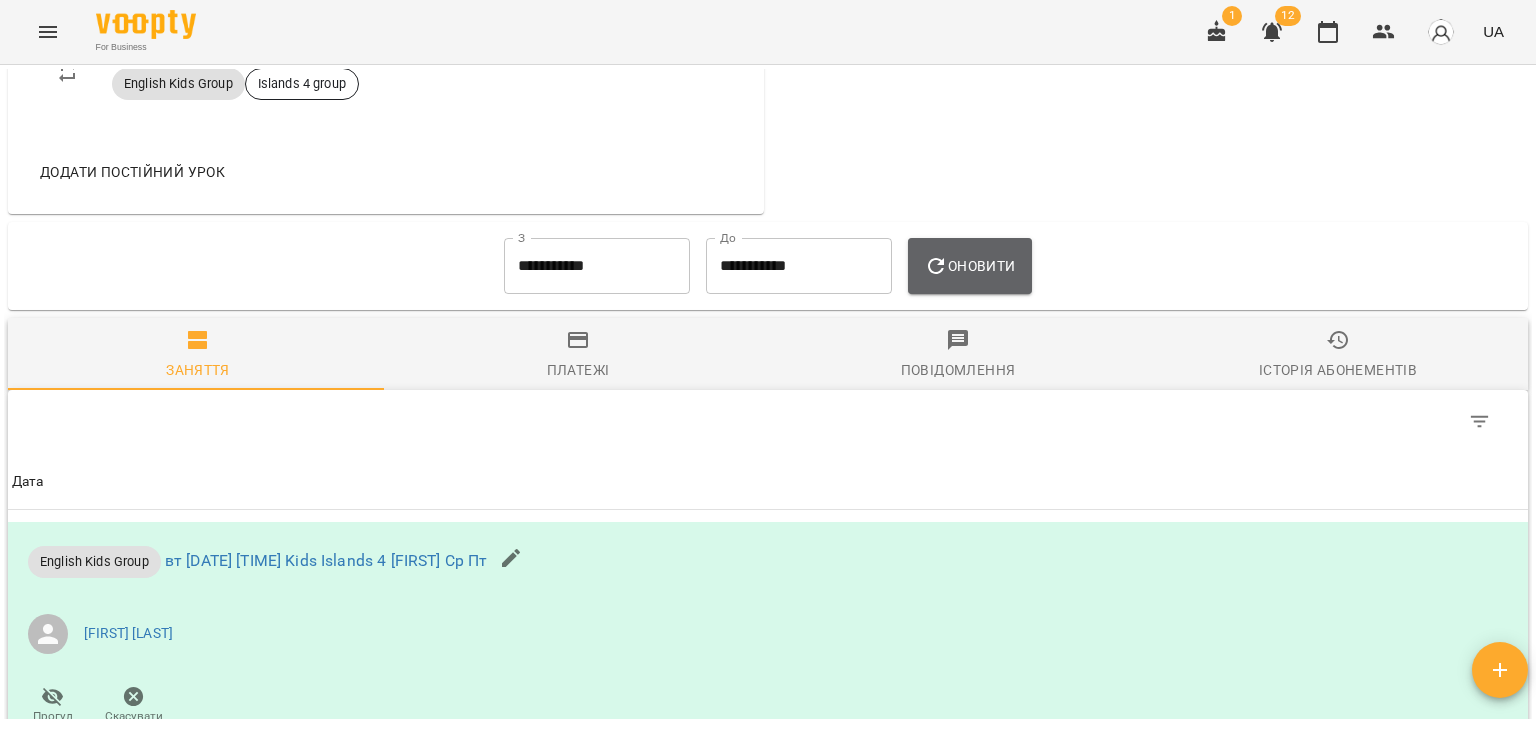 click on "Оновити" at bounding box center (969, 266) 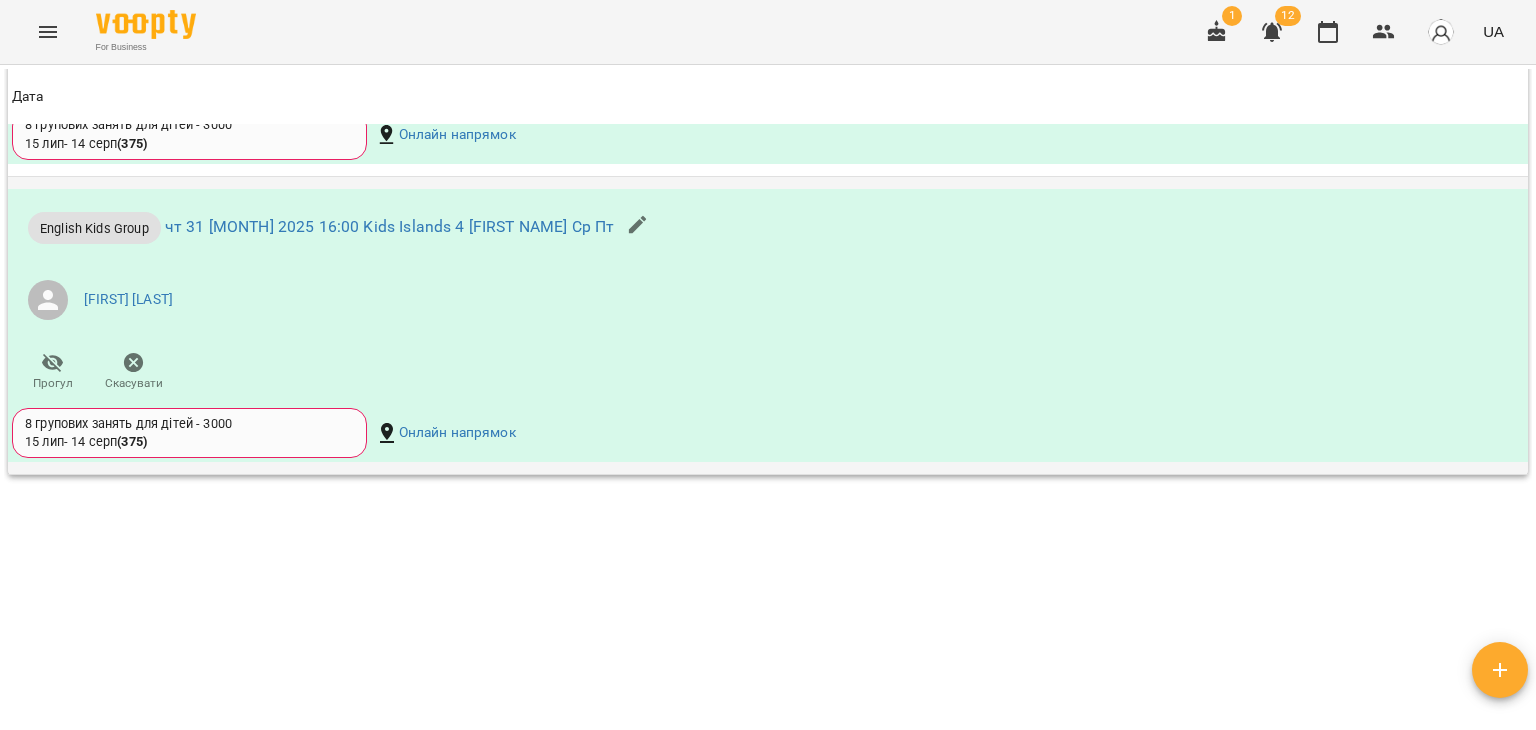 scroll, scrollTop: 4184, scrollLeft: 0, axis: vertical 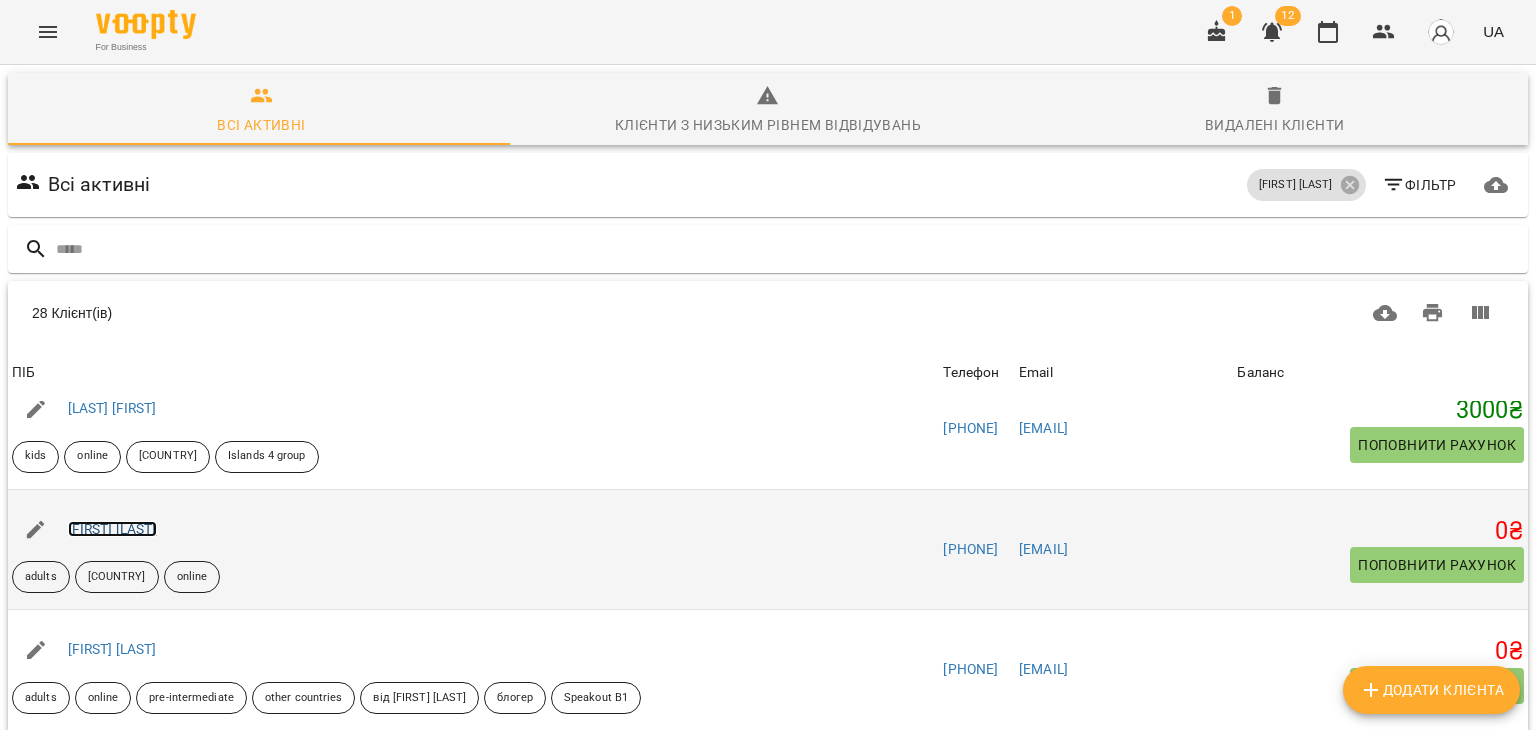 click on "[FIRST] [LAST]" at bounding box center [112, 529] 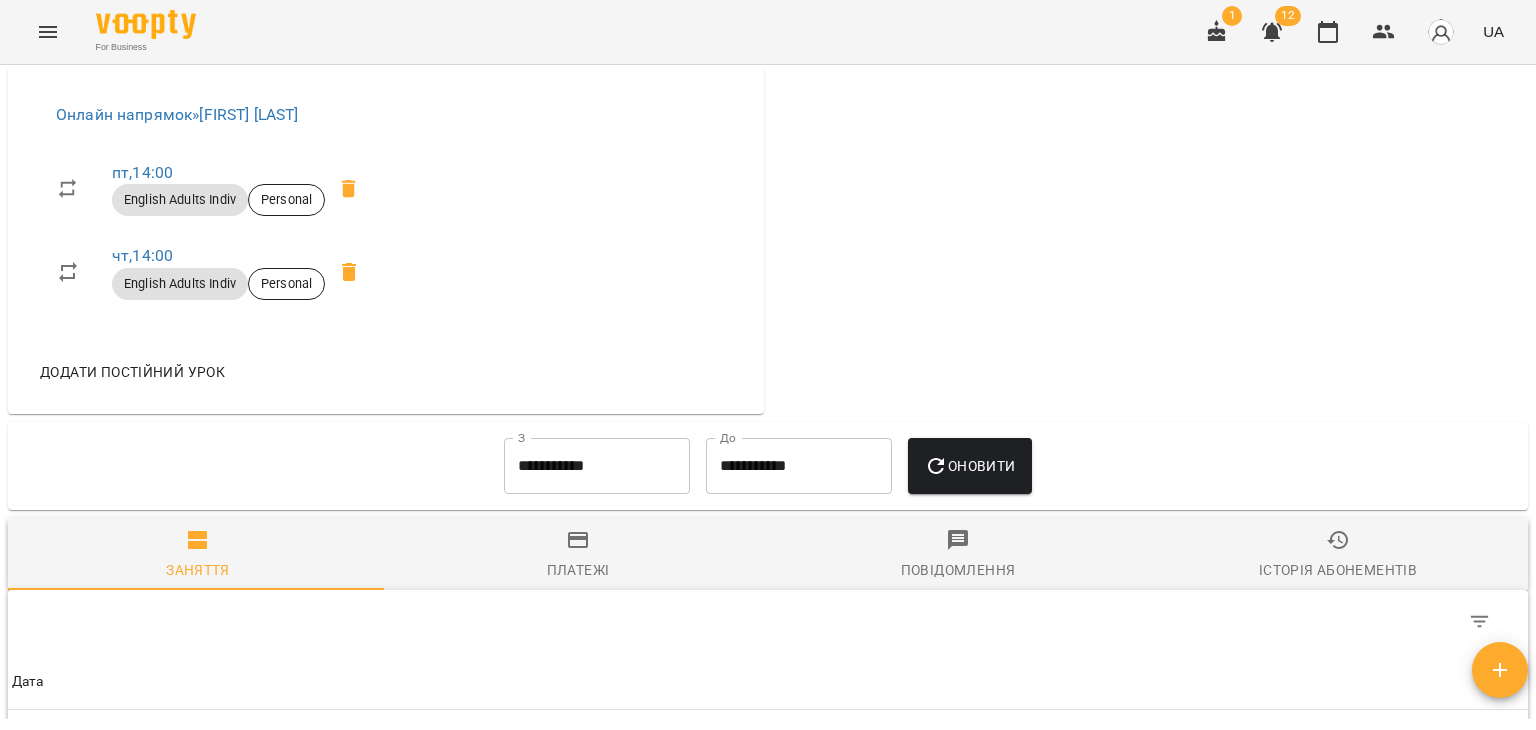 scroll, scrollTop: 1000, scrollLeft: 0, axis: vertical 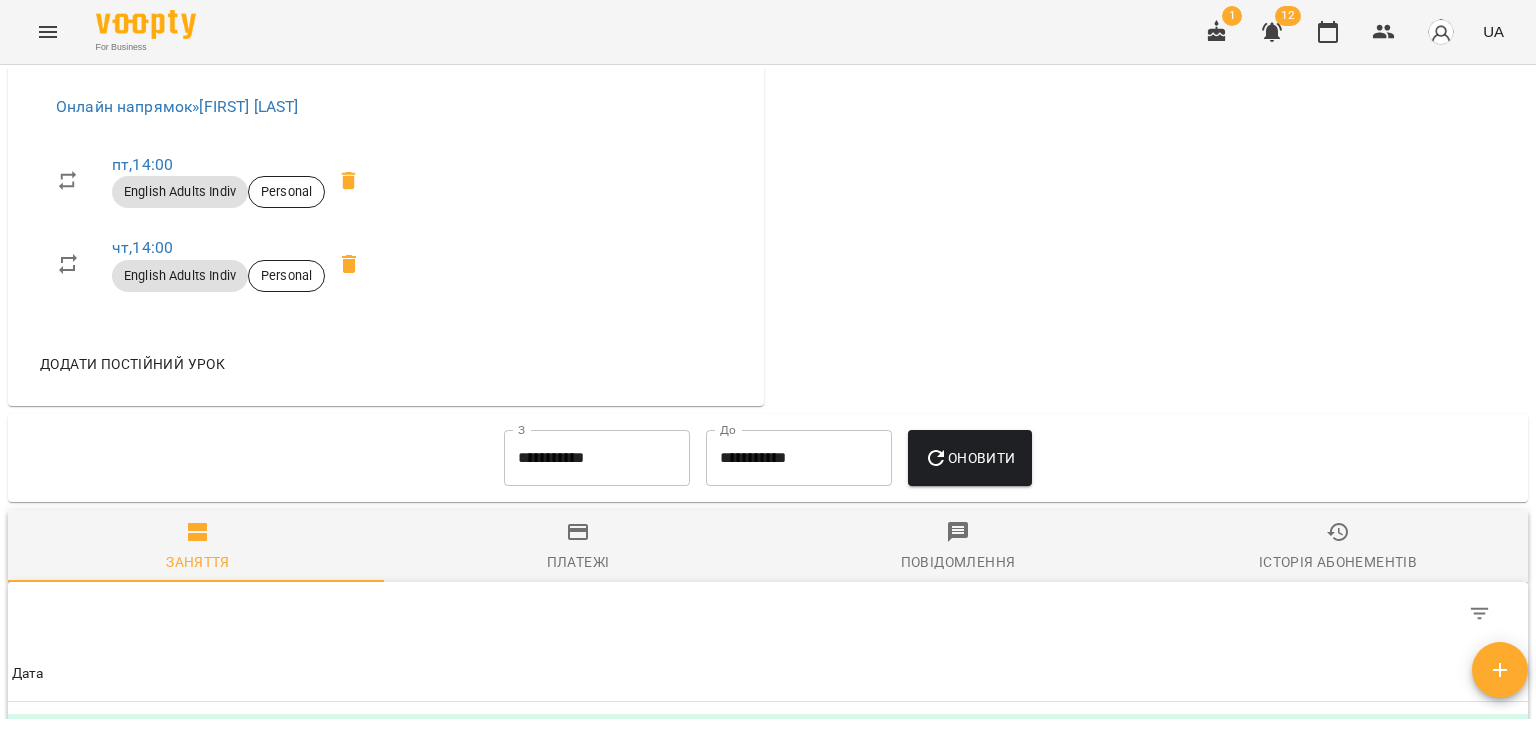 click on "**********" at bounding box center (597, 458) 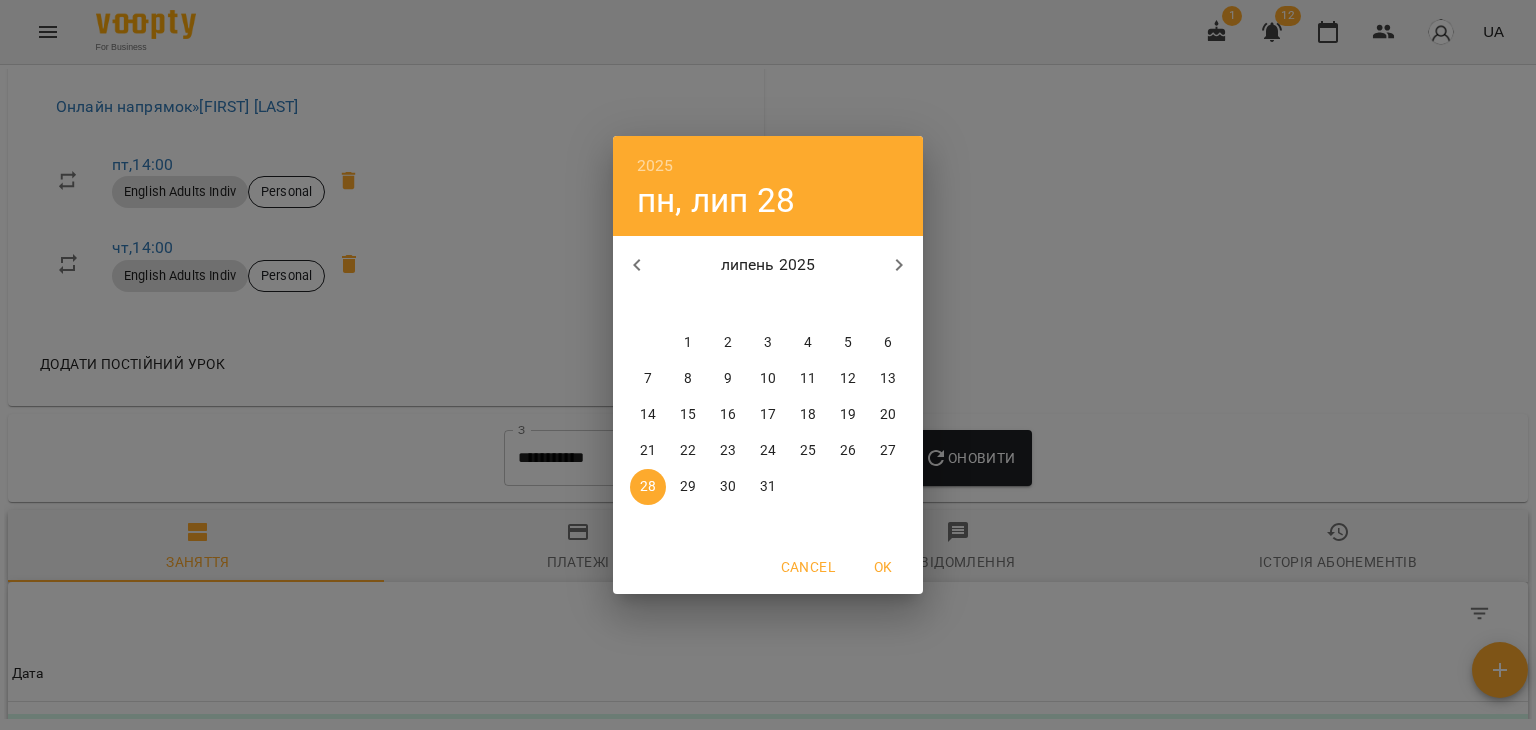 click on "1" at bounding box center [688, 343] 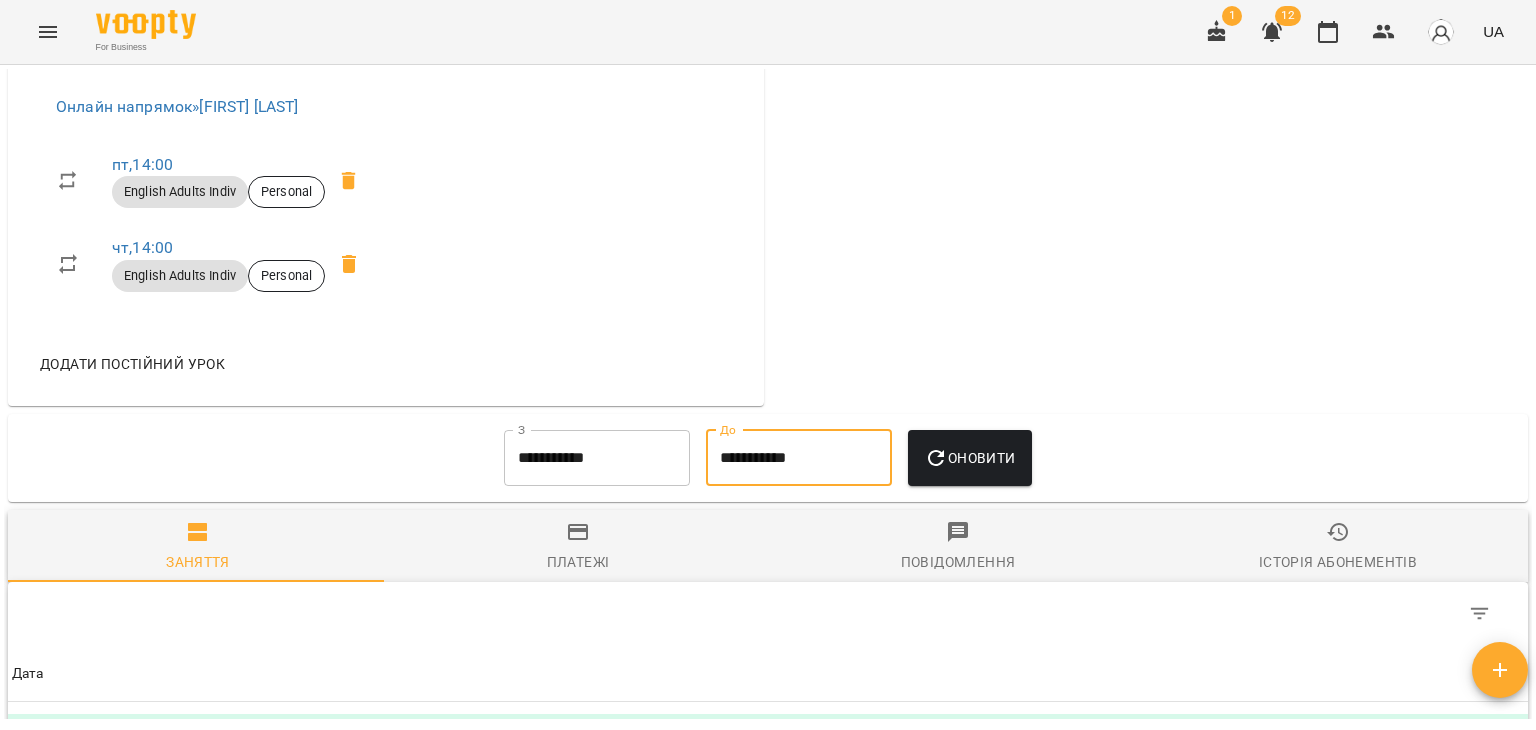 click on "**********" at bounding box center [799, 458] 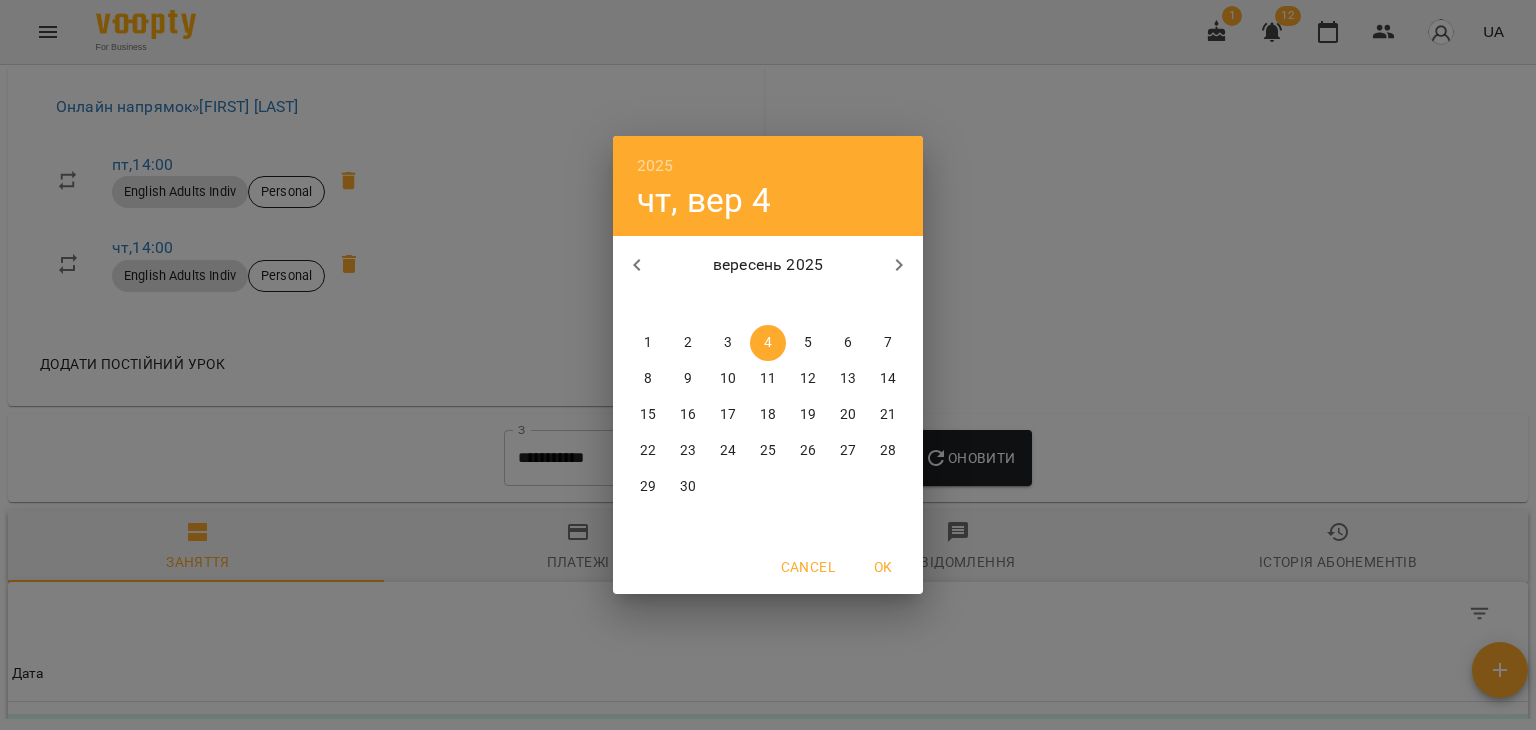 click 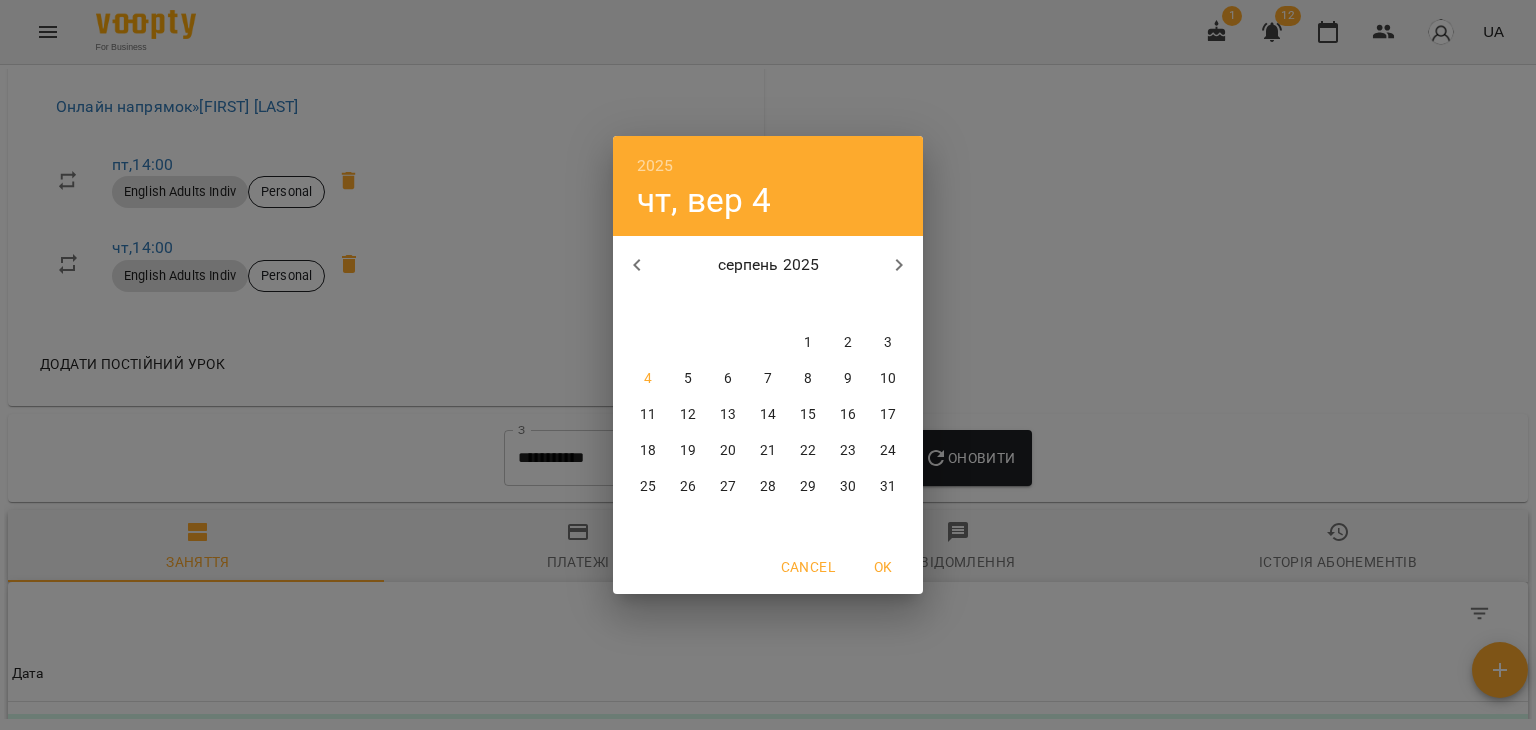 click 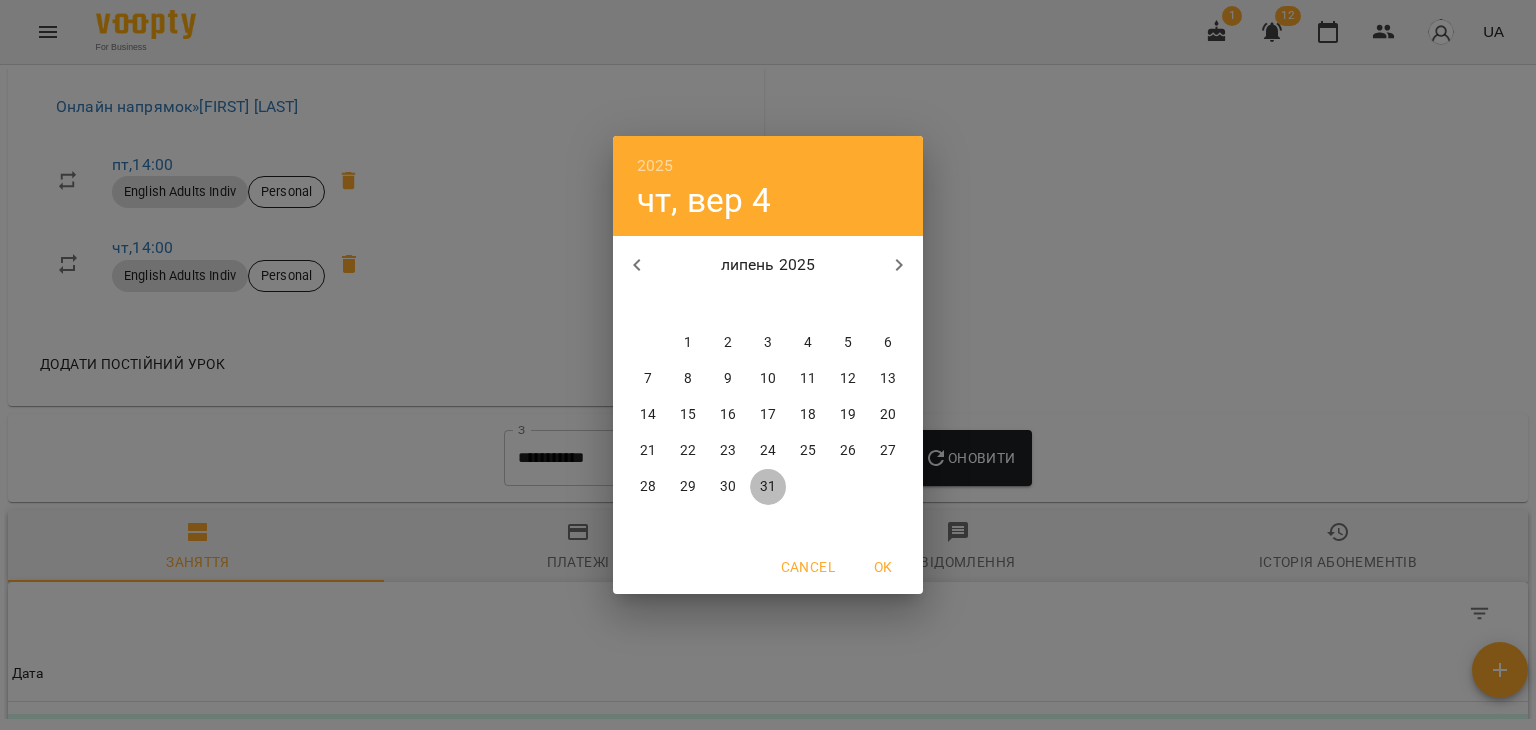 click on "31" at bounding box center (768, 487) 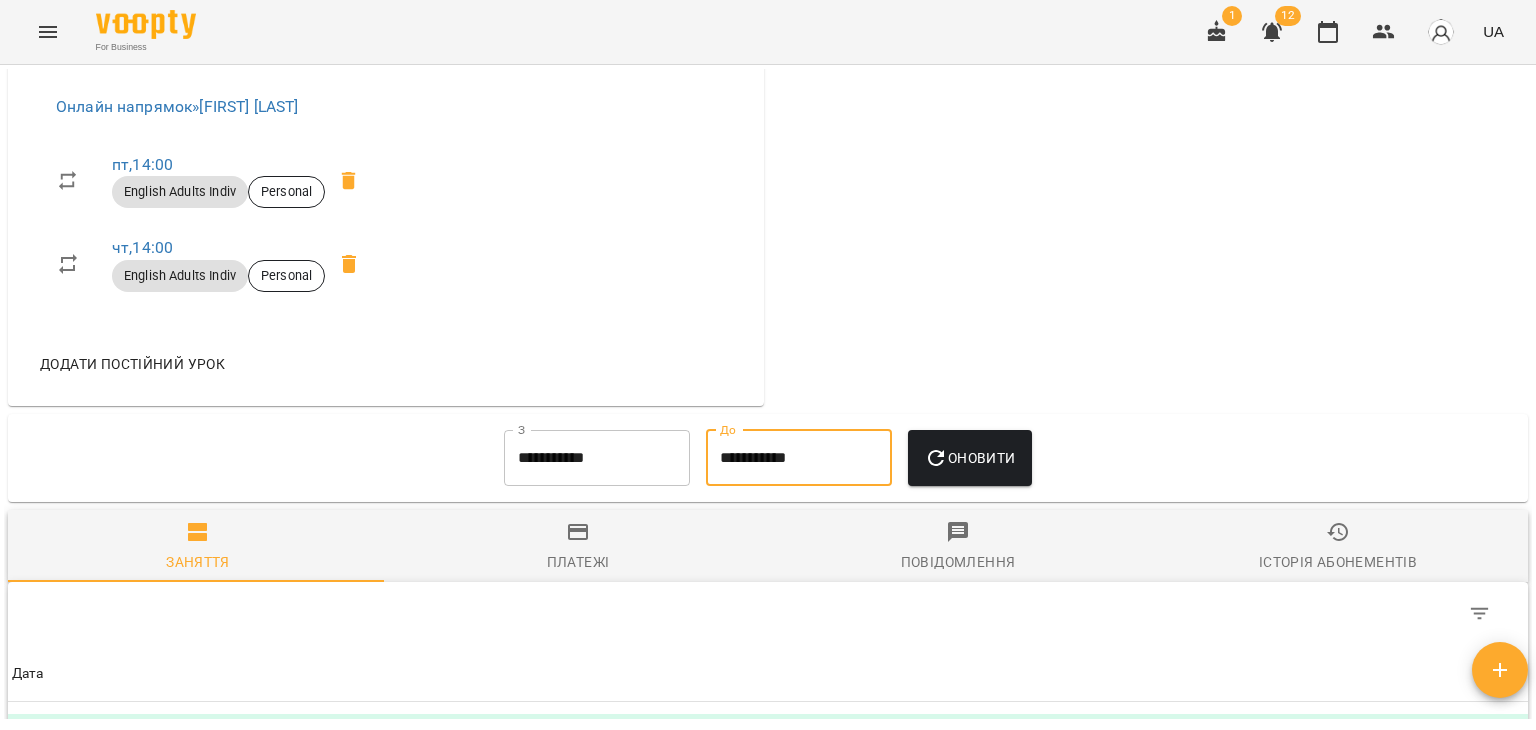 click on "Оновити" at bounding box center (969, 458) 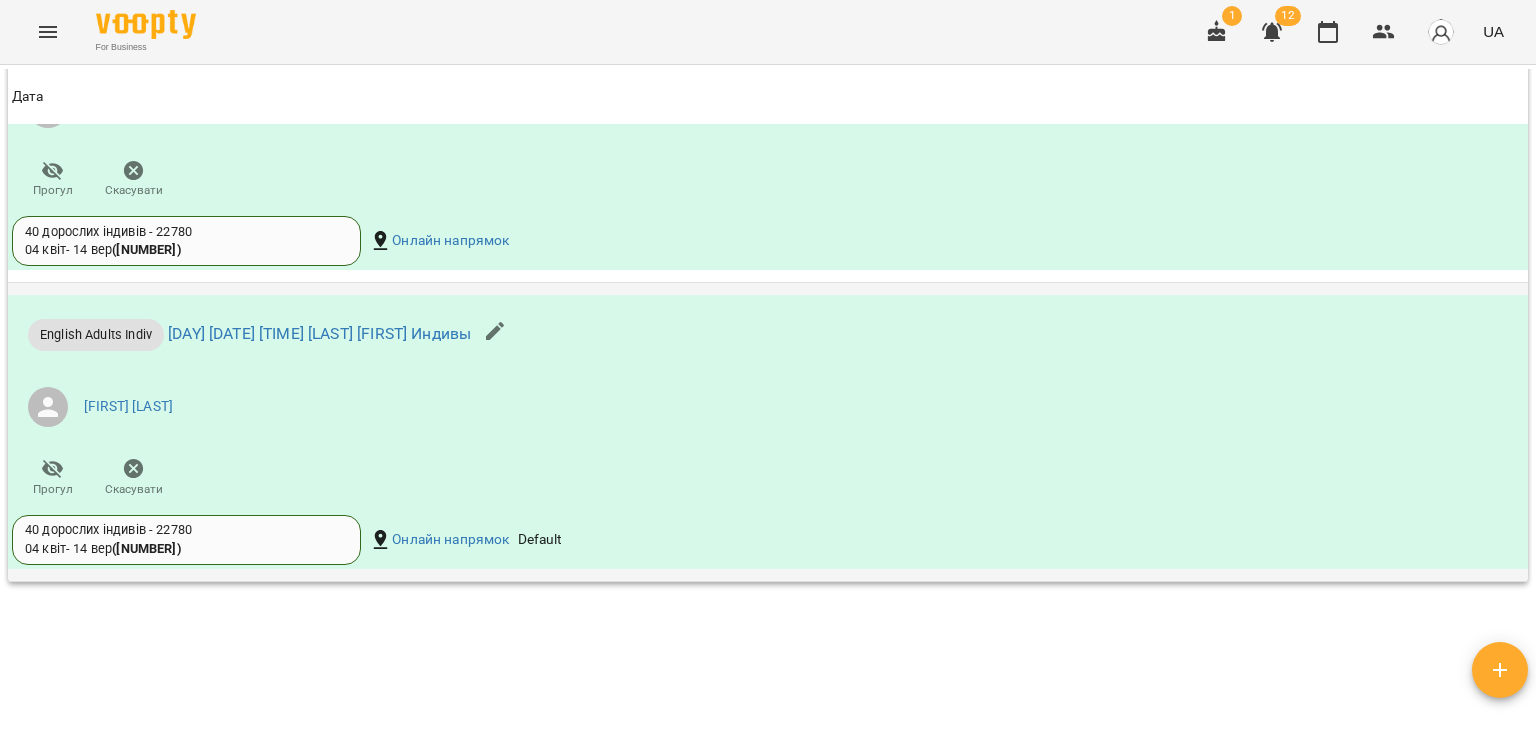 scroll, scrollTop: 4300, scrollLeft: 0, axis: vertical 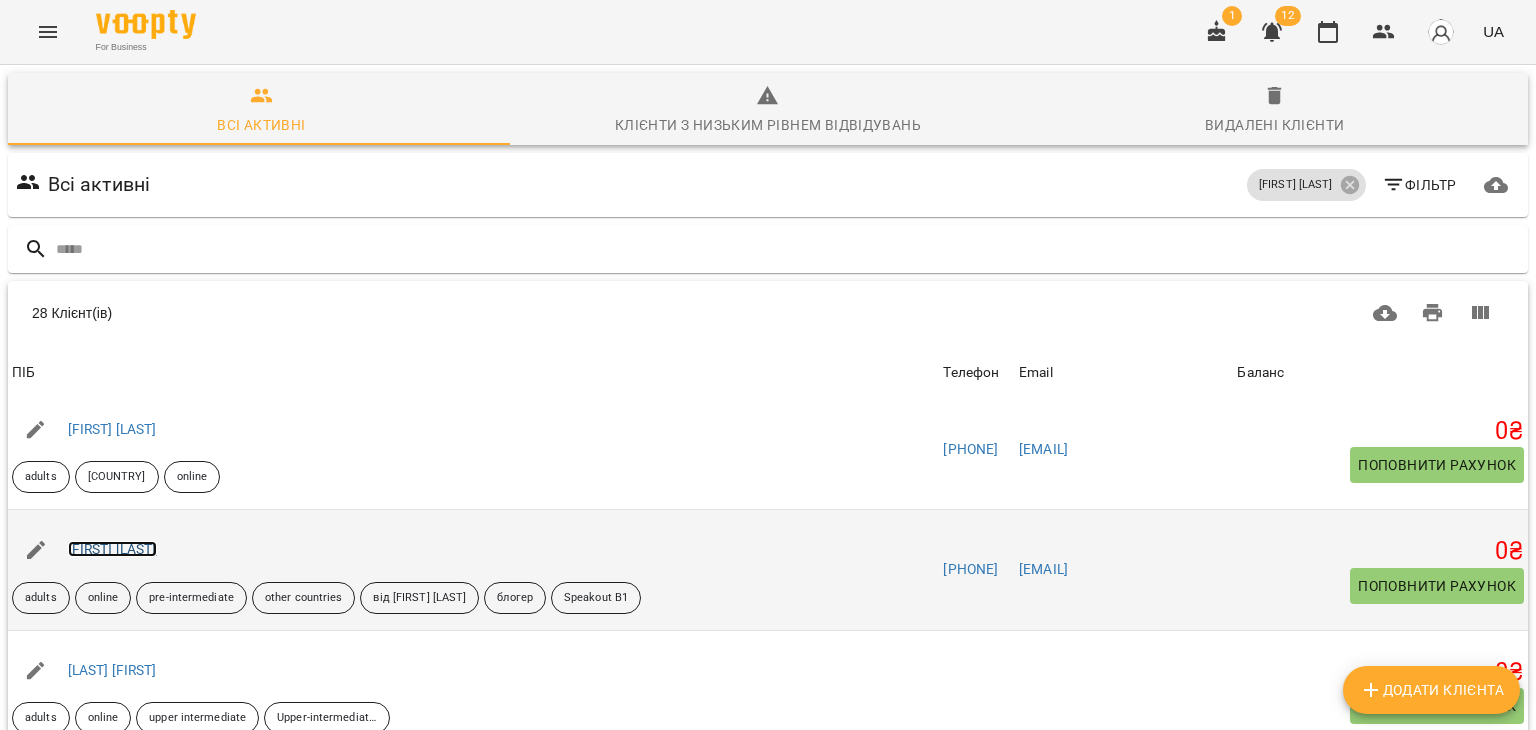 click on "[FIRST] [LAST]" at bounding box center [112, 549] 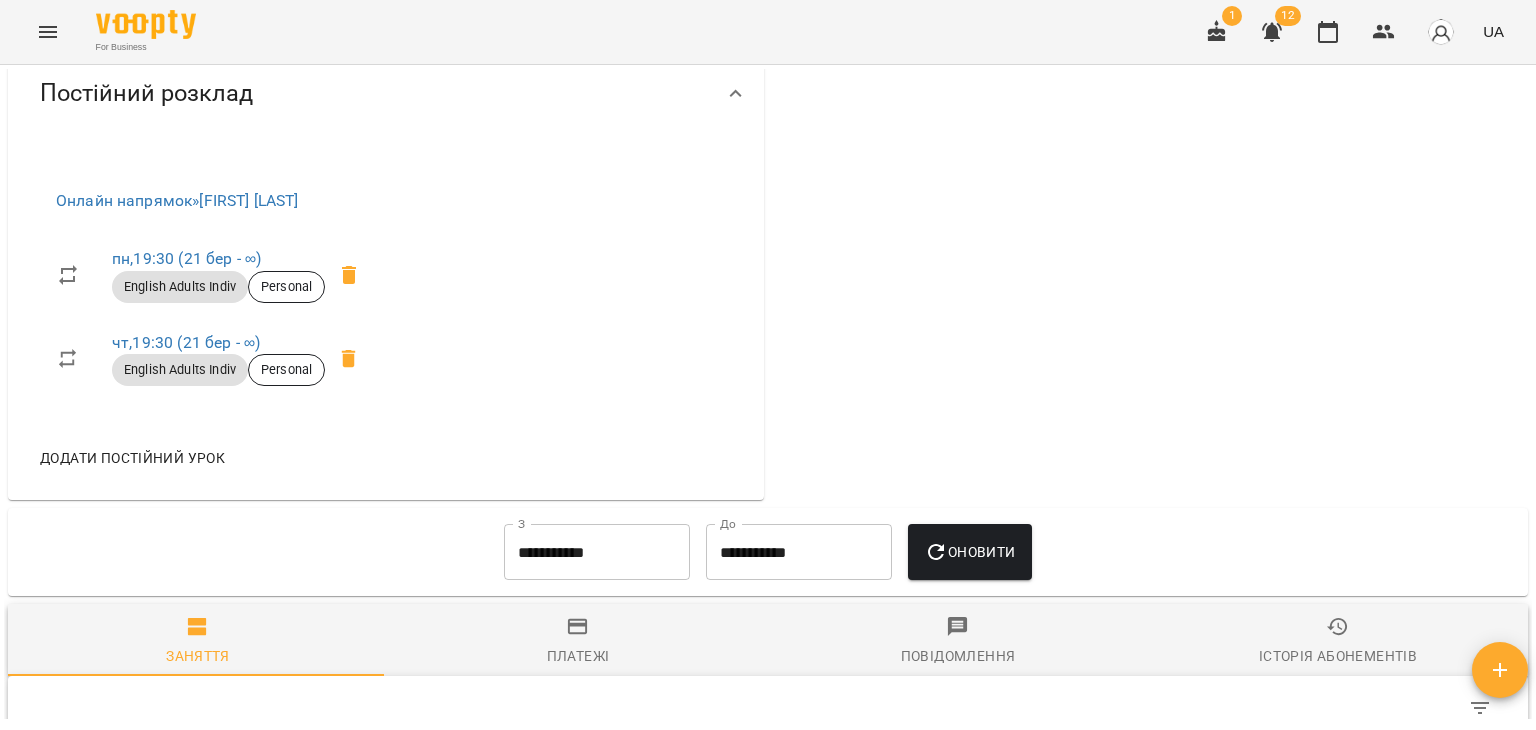 scroll, scrollTop: 1000, scrollLeft: 0, axis: vertical 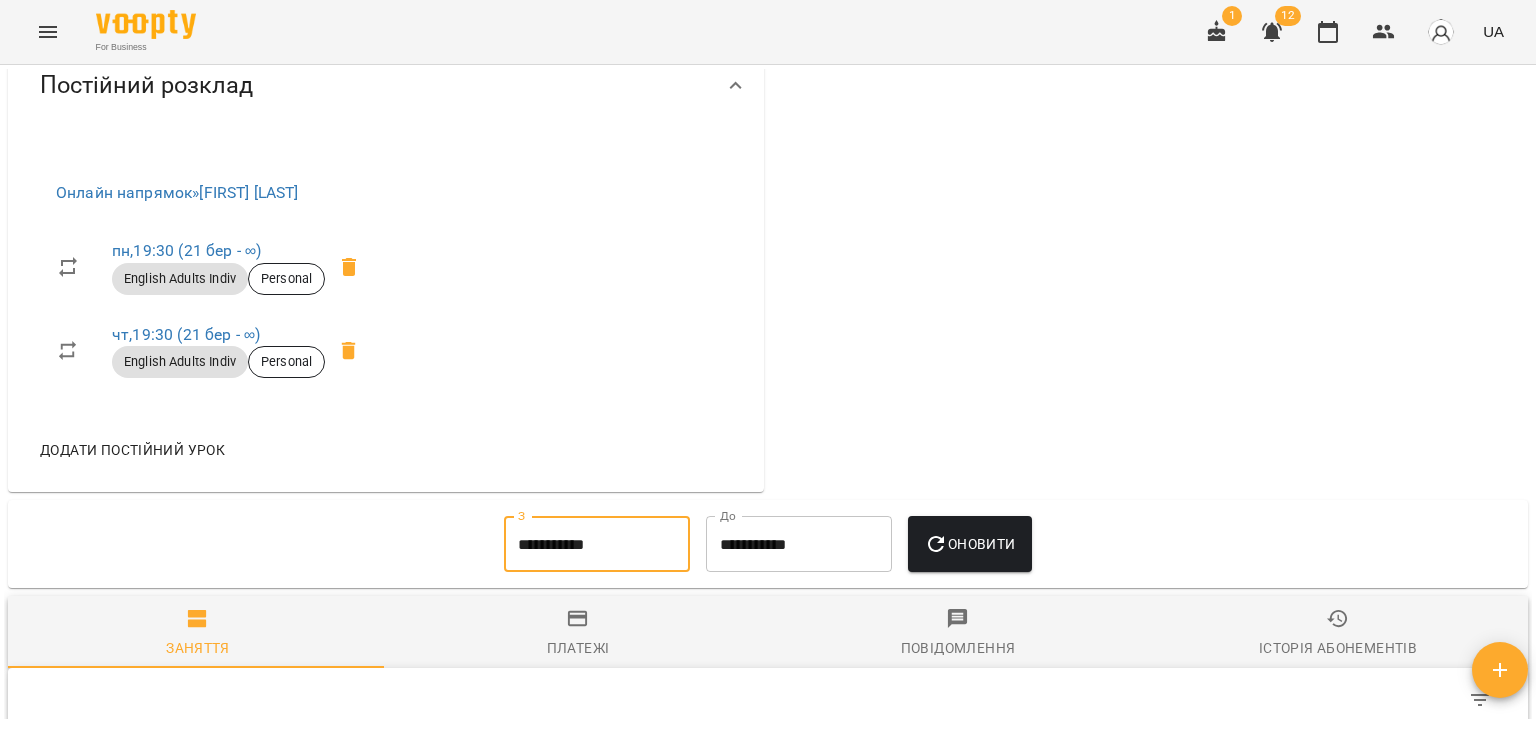 click on "**********" at bounding box center (597, 544) 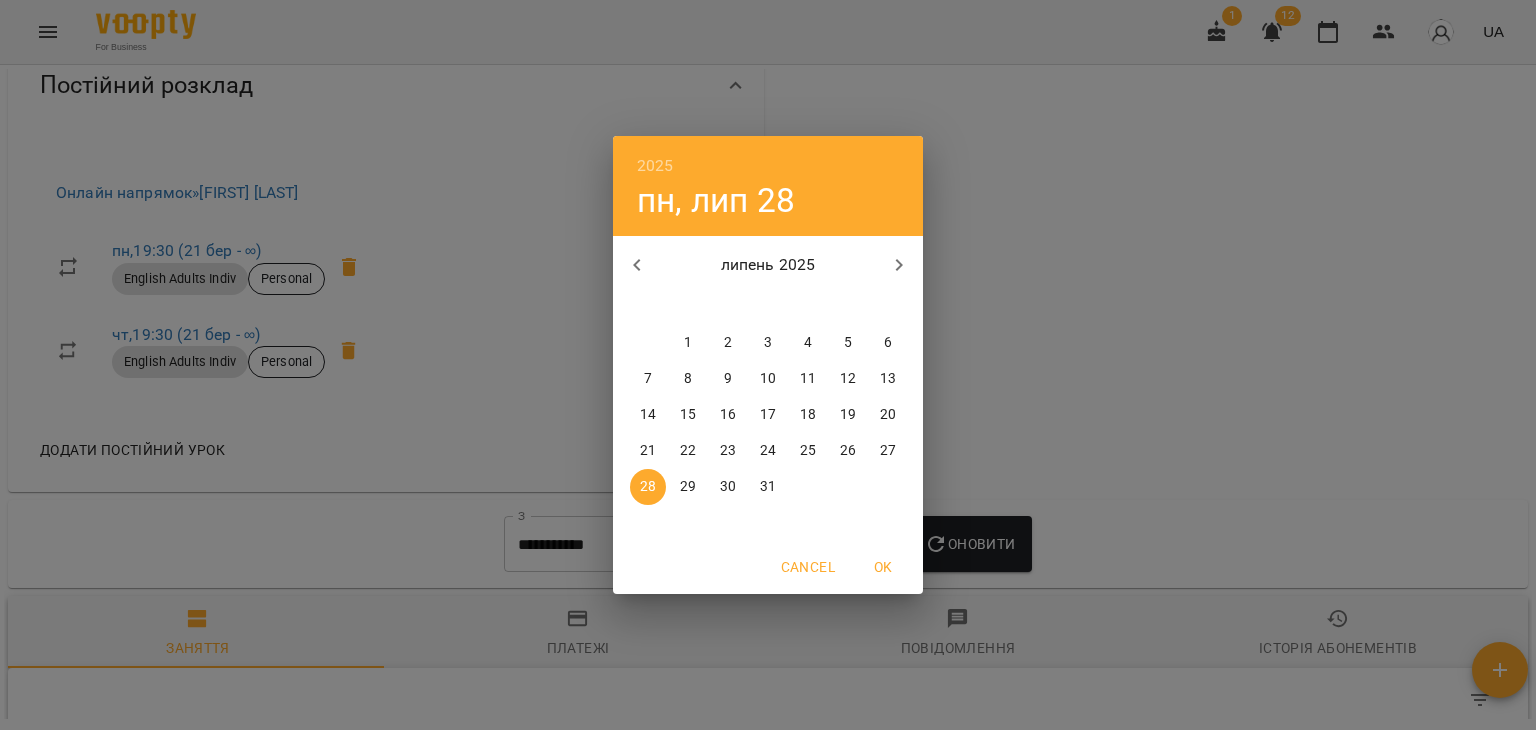 click on "1" at bounding box center [688, 343] 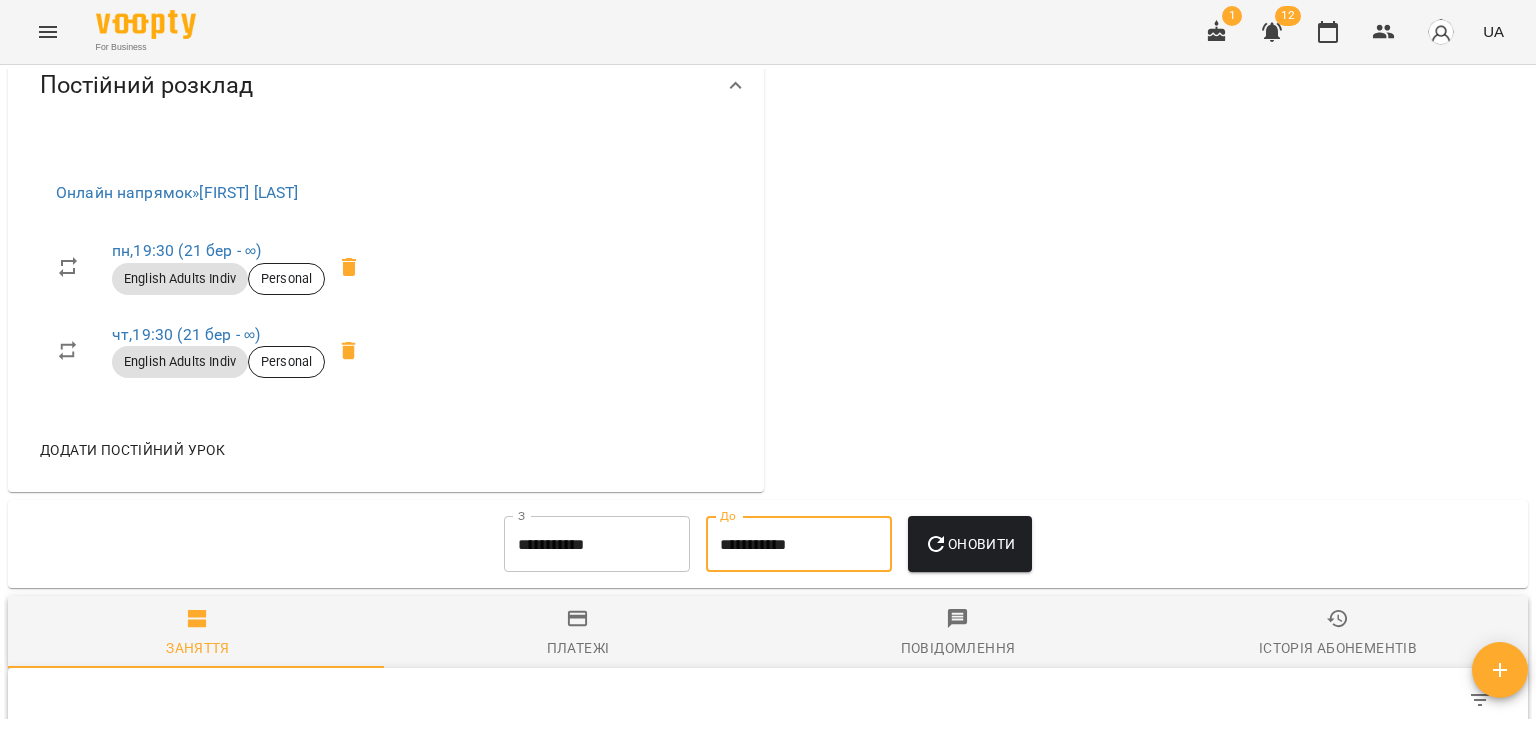 click on "**********" at bounding box center (799, 544) 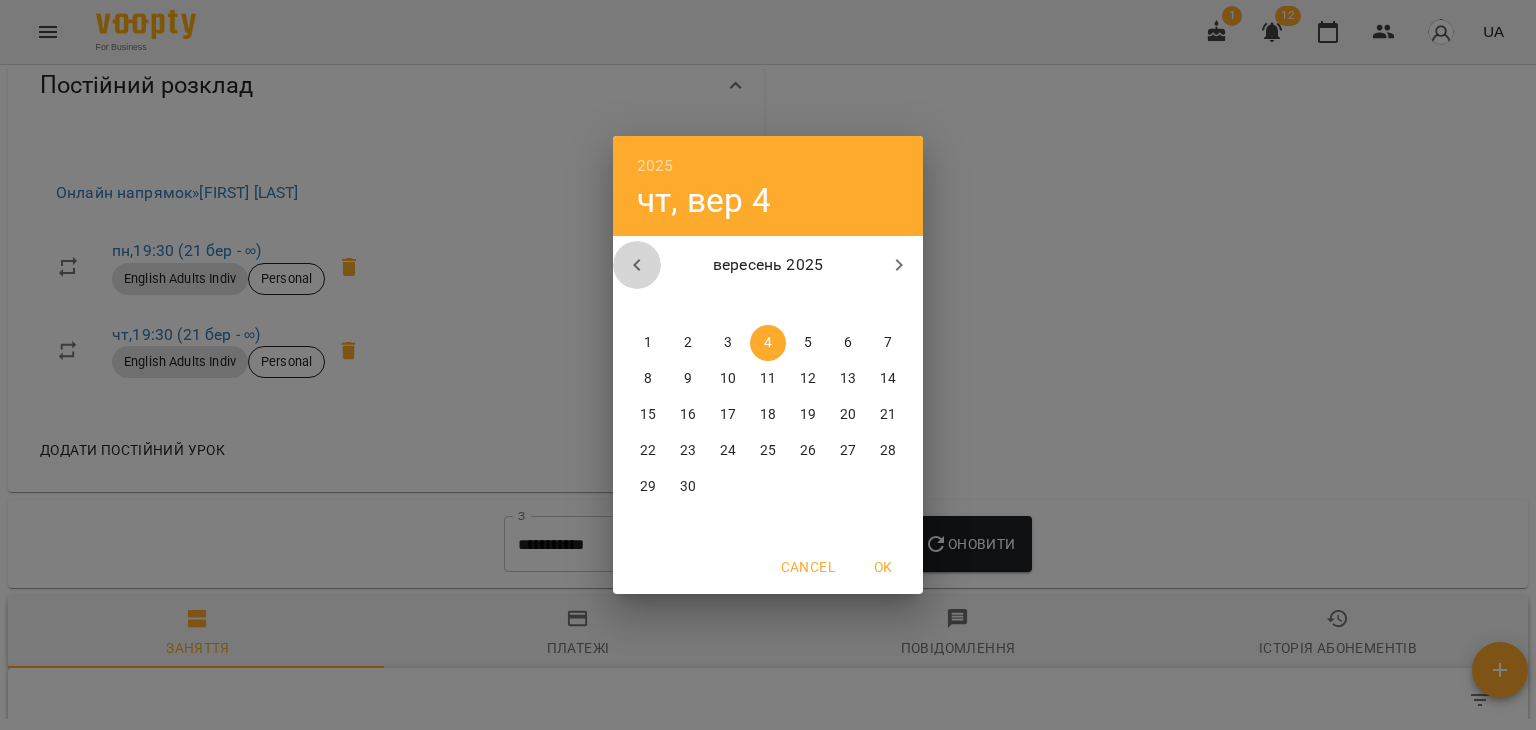 click 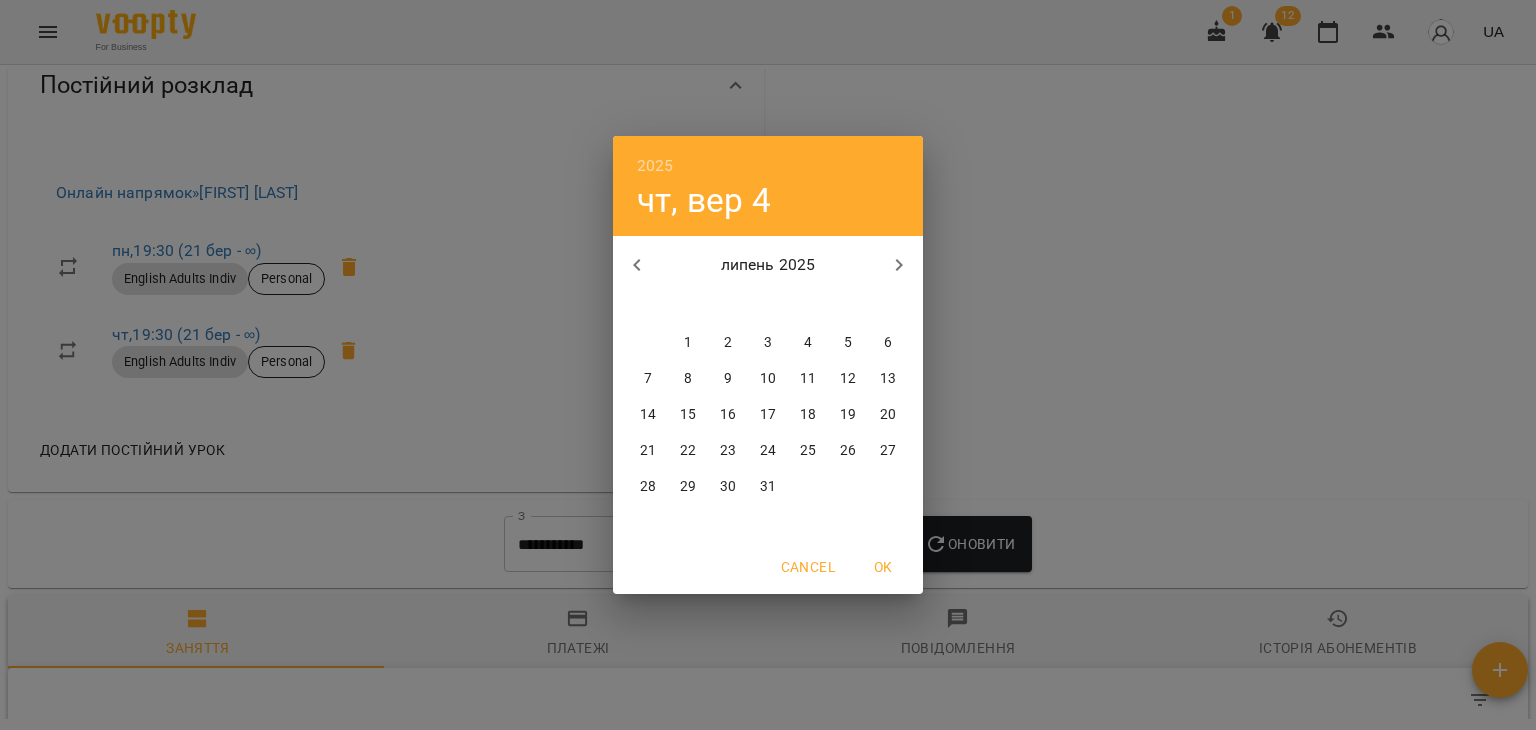 click on "31" at bounding box center (768, 487) 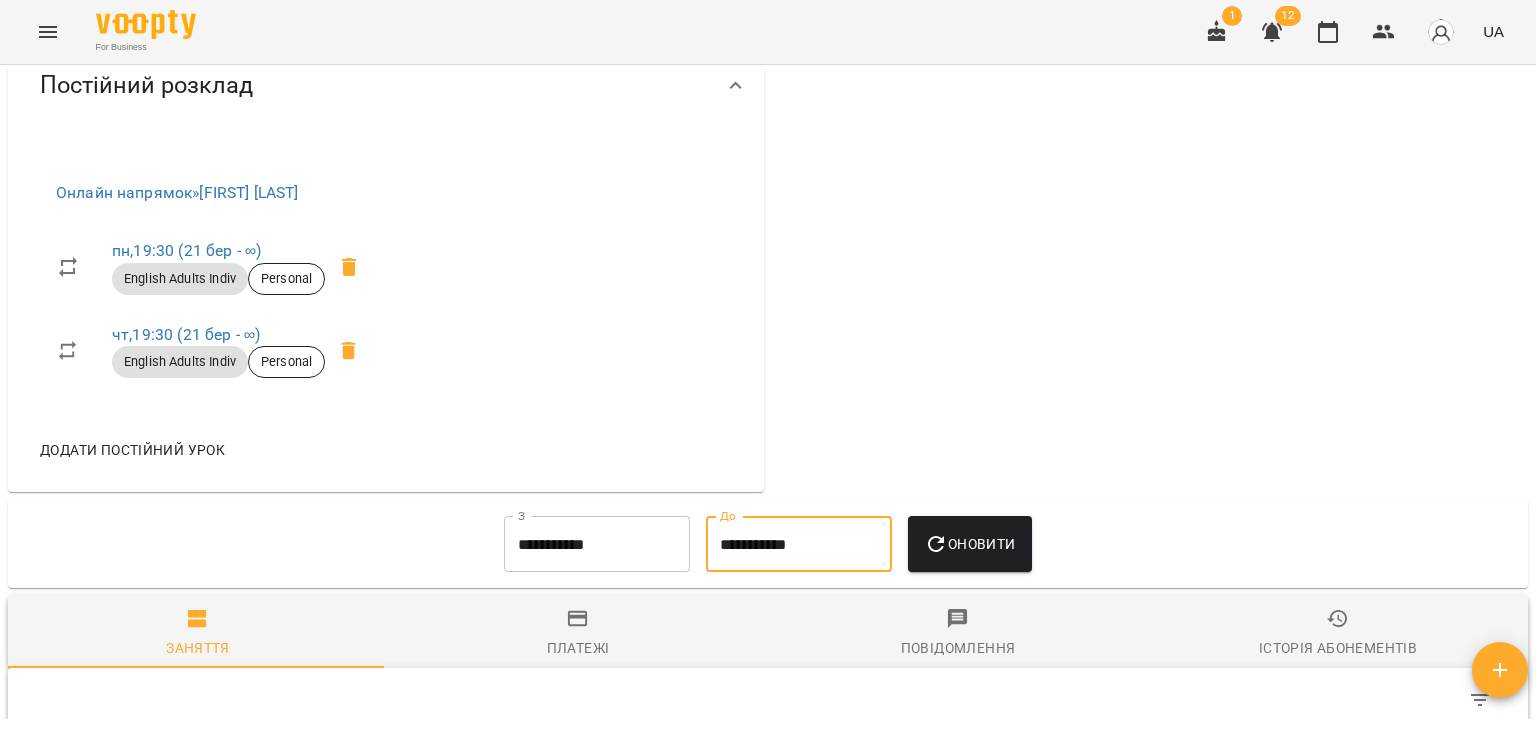 click on "Оновити" at bounding box center [969, 544] 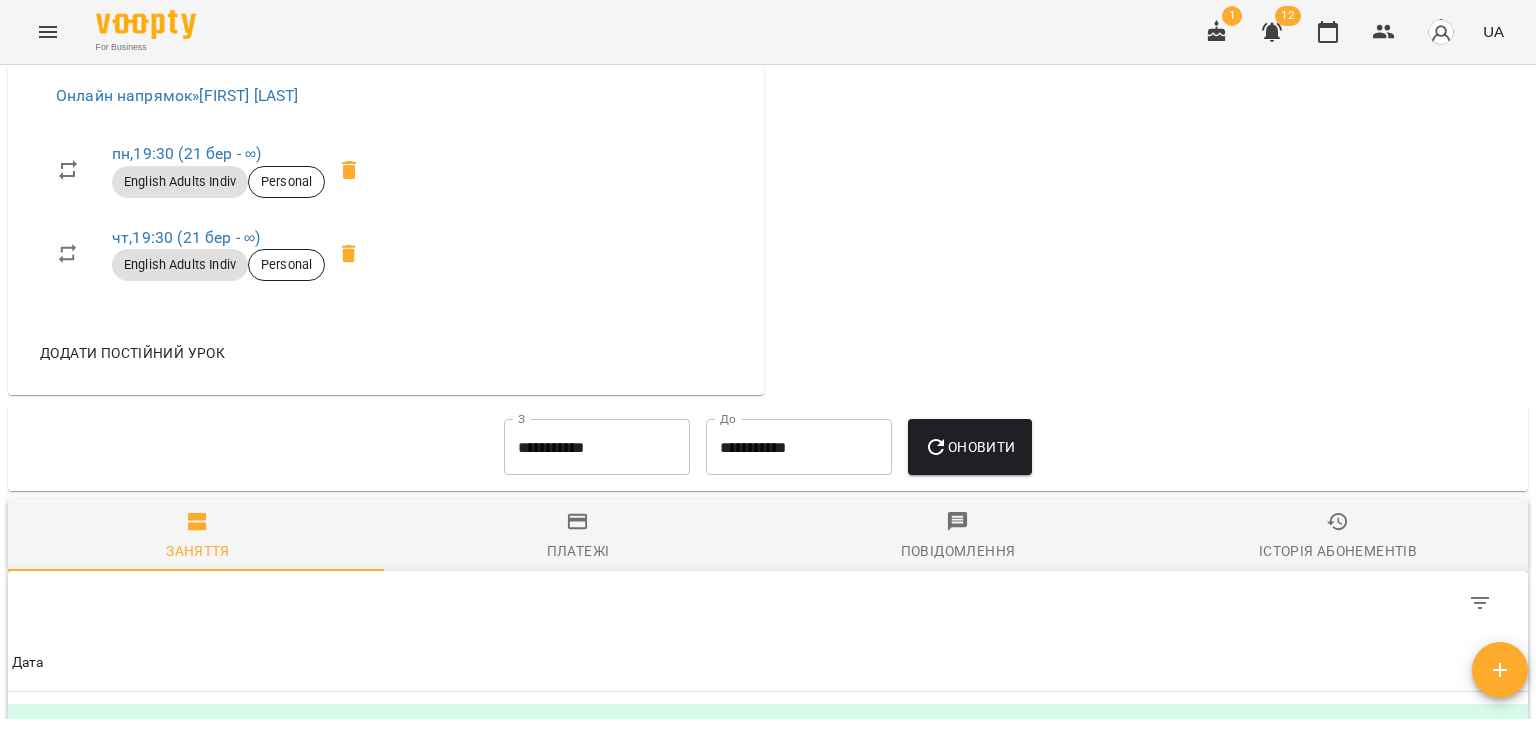 scroll, scrollTop: 1100, scrollLeft: 0, axis: vertical 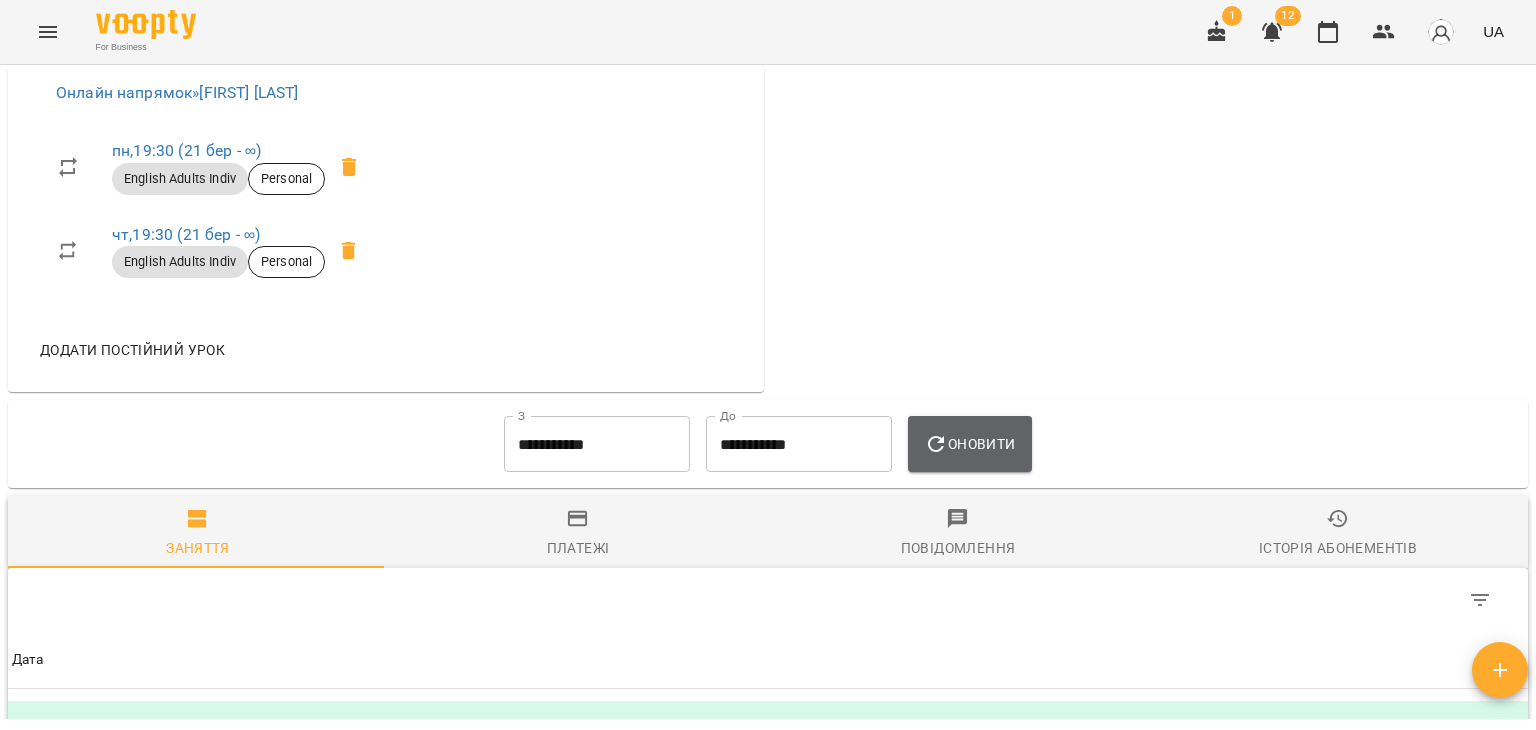 click on "Оновити" at bounding box center [969, 444] 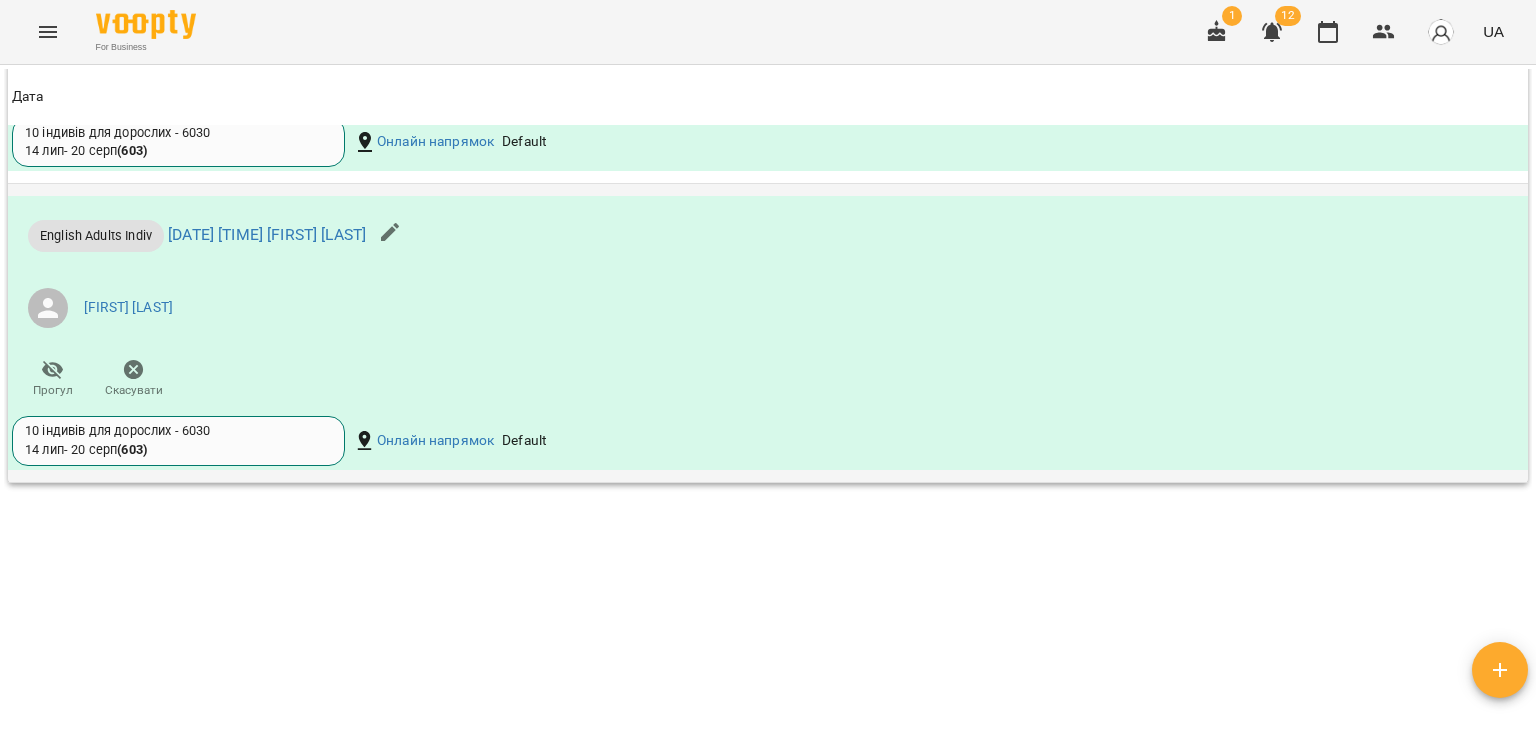 scroll, scrollTop: 4000, scrollLeft: 0, axis: vertical 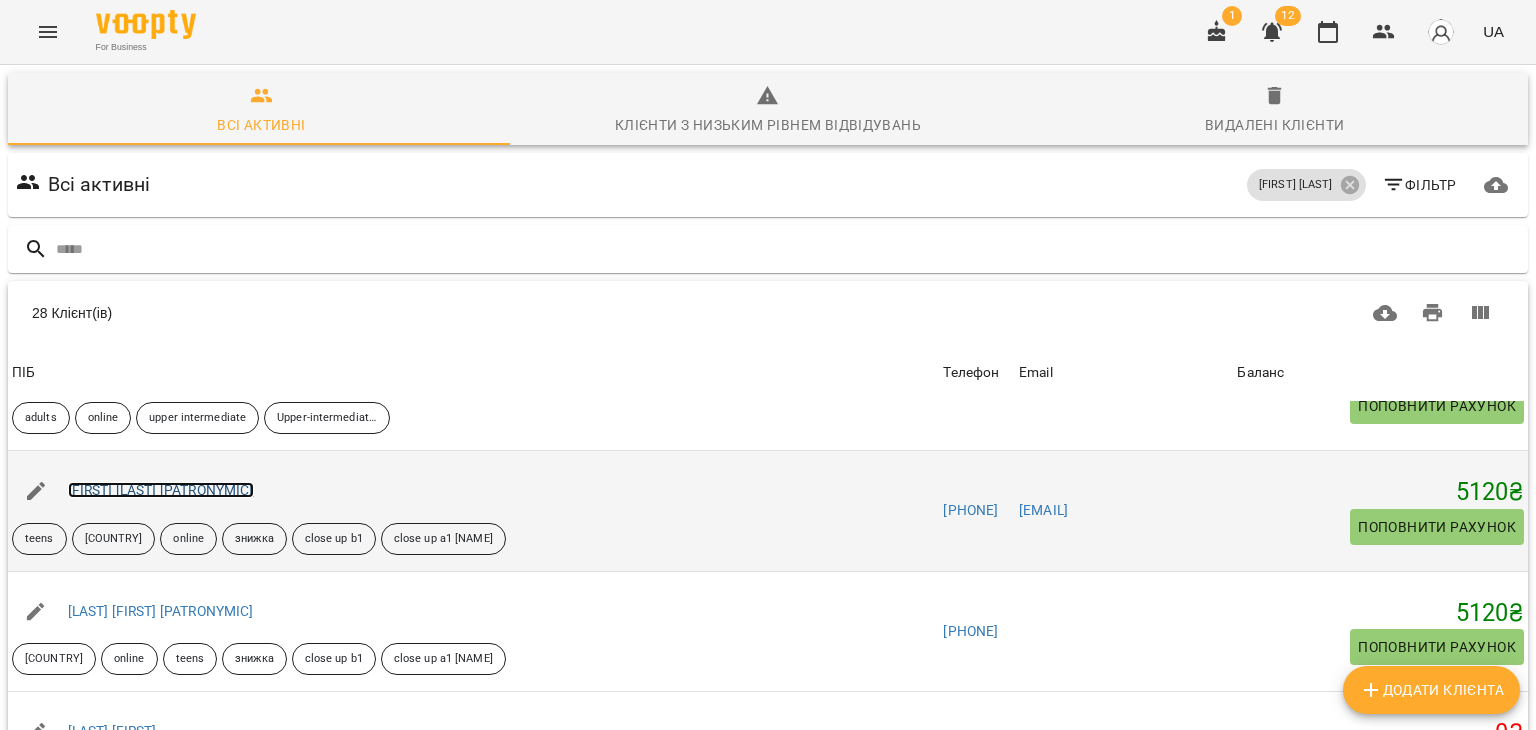 click on "[FIRST] [LAST] [PATRONYMIC]" at bounding box center (161, 490) 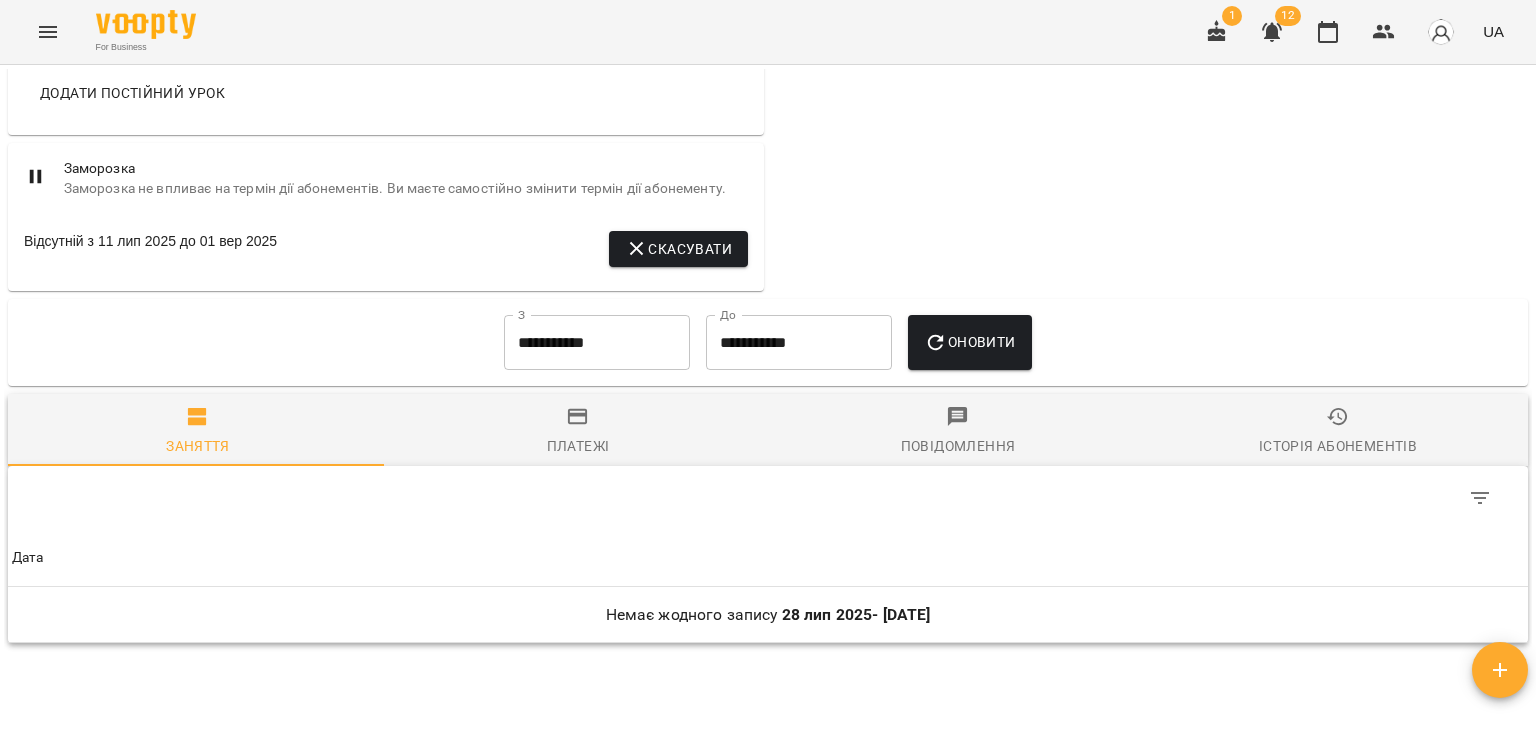 scroll, scrollTop: 1500, scrollLeft: 0, axis: vertical 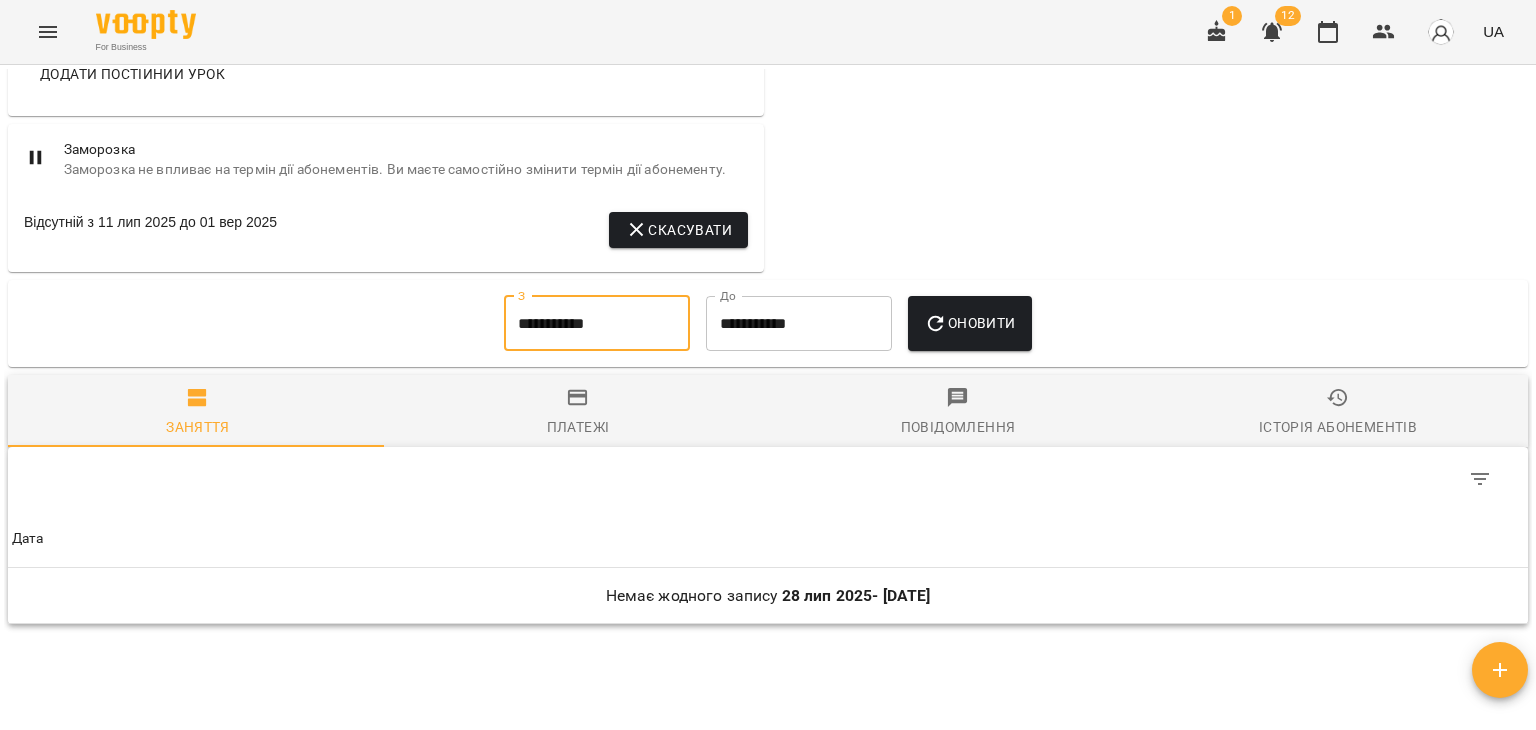 click on "**********" at bounding box center (597, 324) 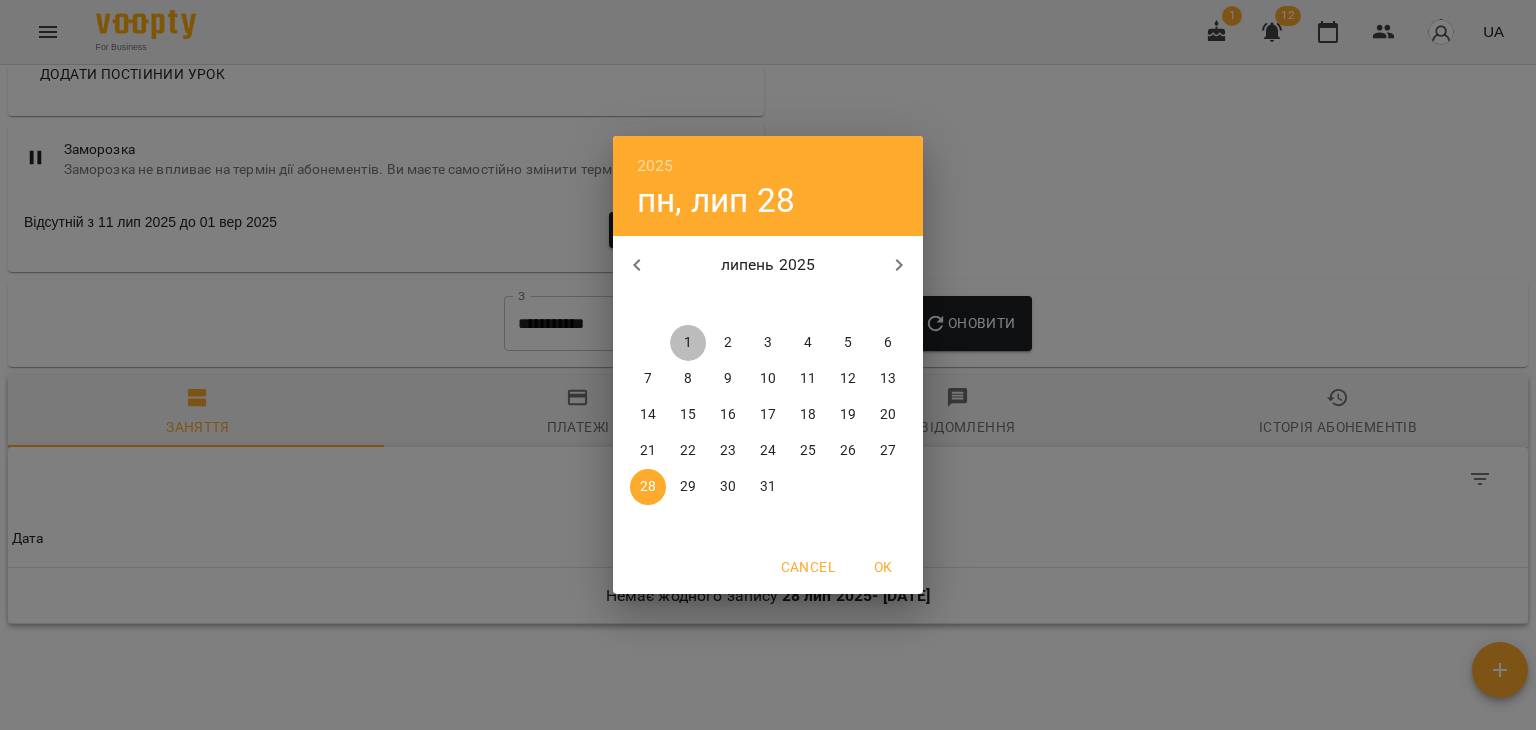 click on "1" at bounding box center [688, 343] 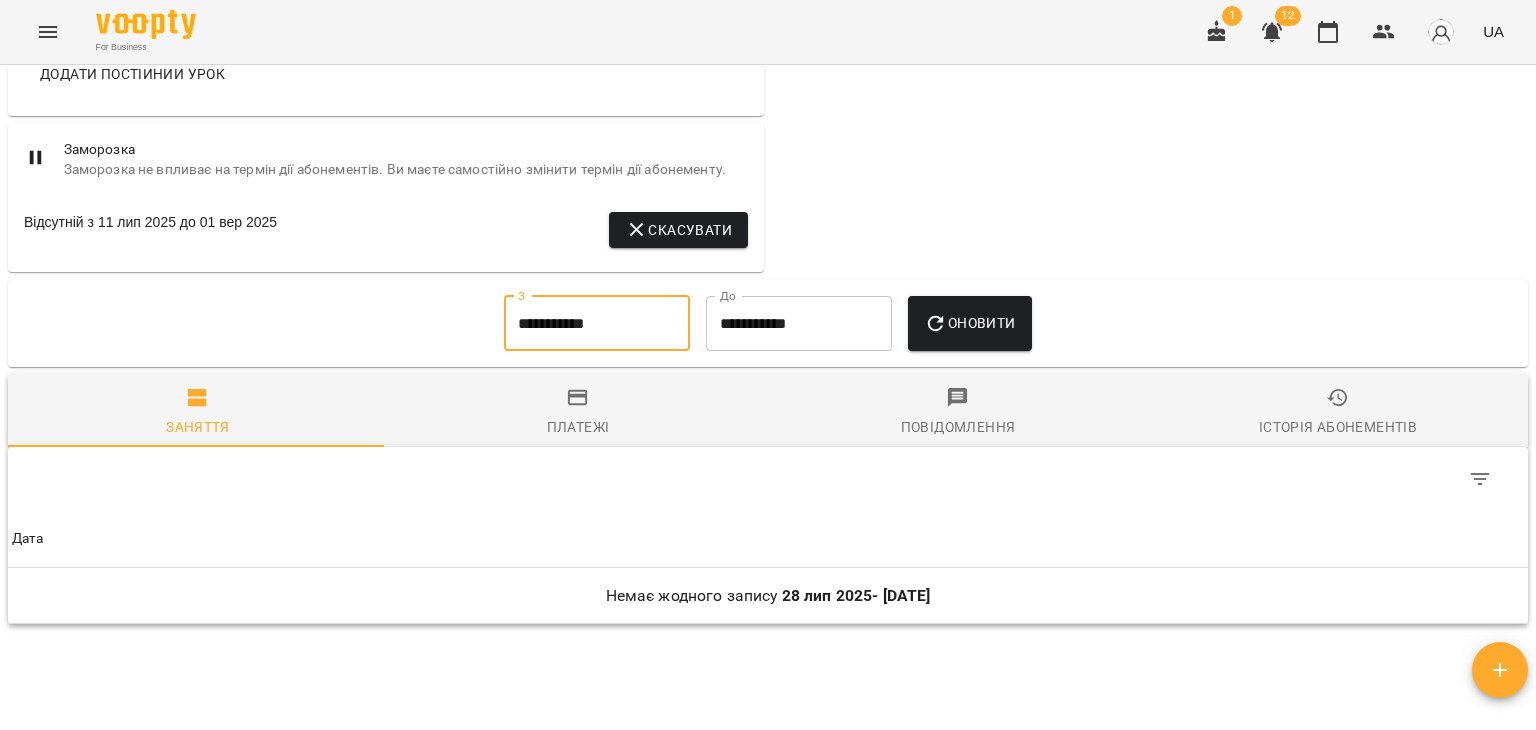 click on "Оновити" at bounding box center [969, 323] 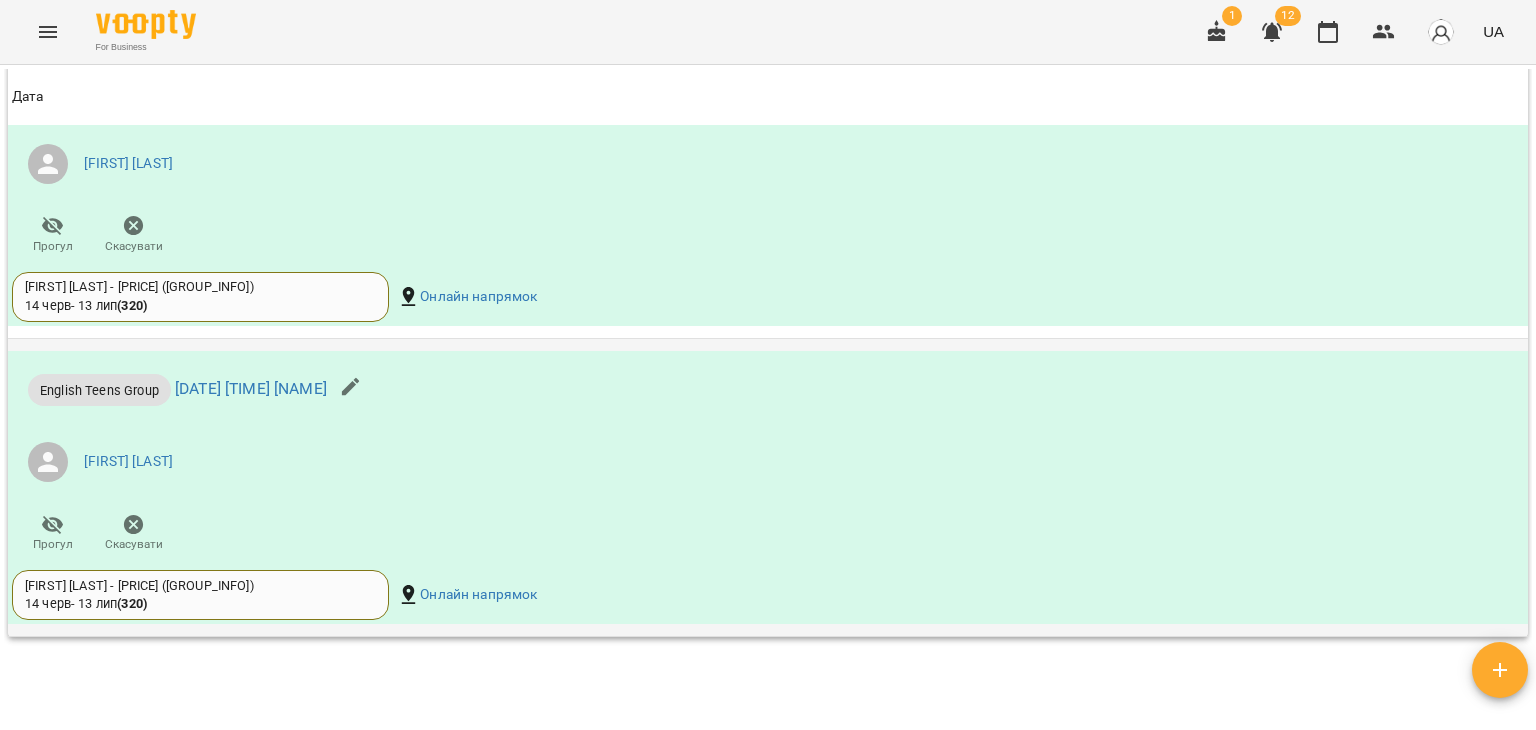 scroll, scrollTop: 2700, scrollLeft: 0, axis: vertical 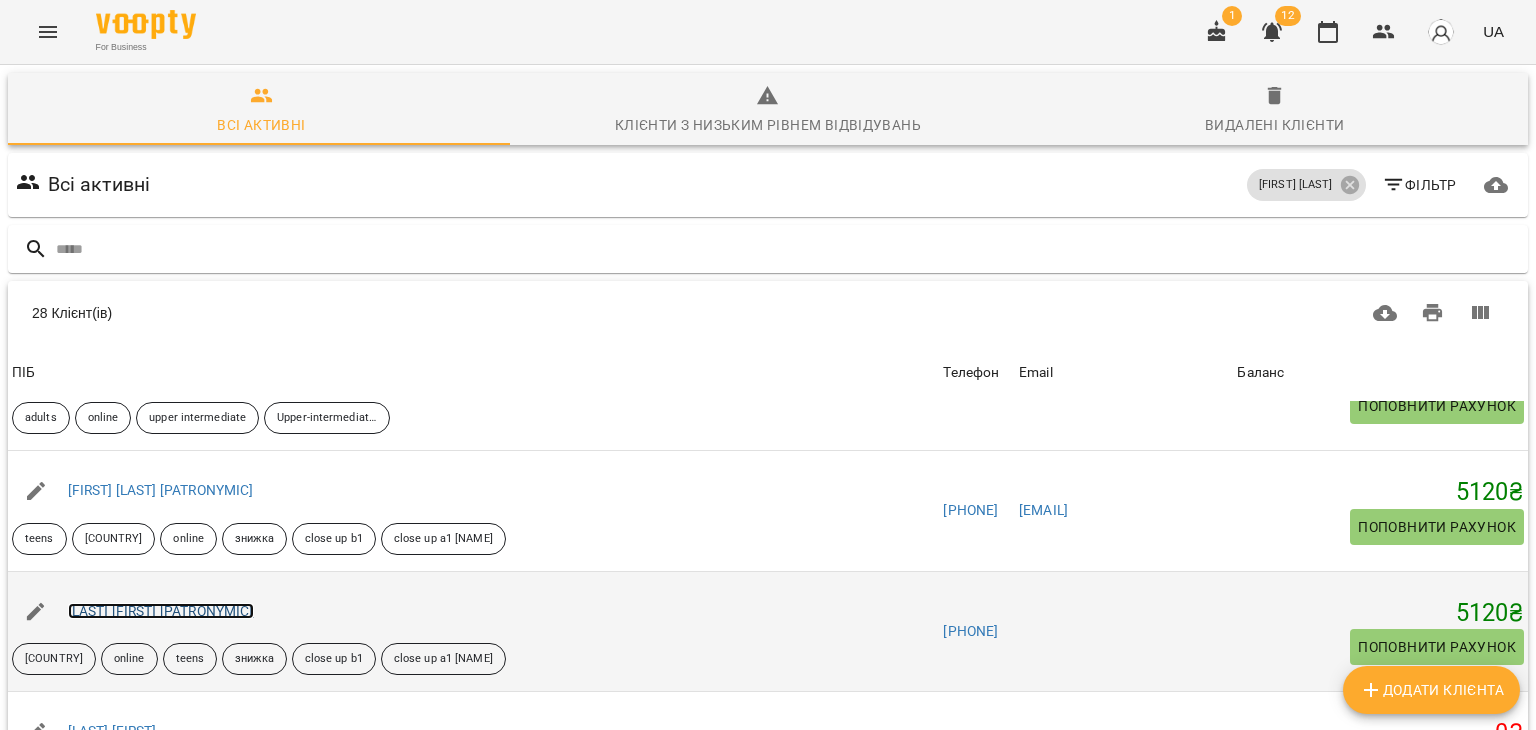 click on "[LAST] [FIRST] [PATRONYMIC]" at bounding box center (161, 611) 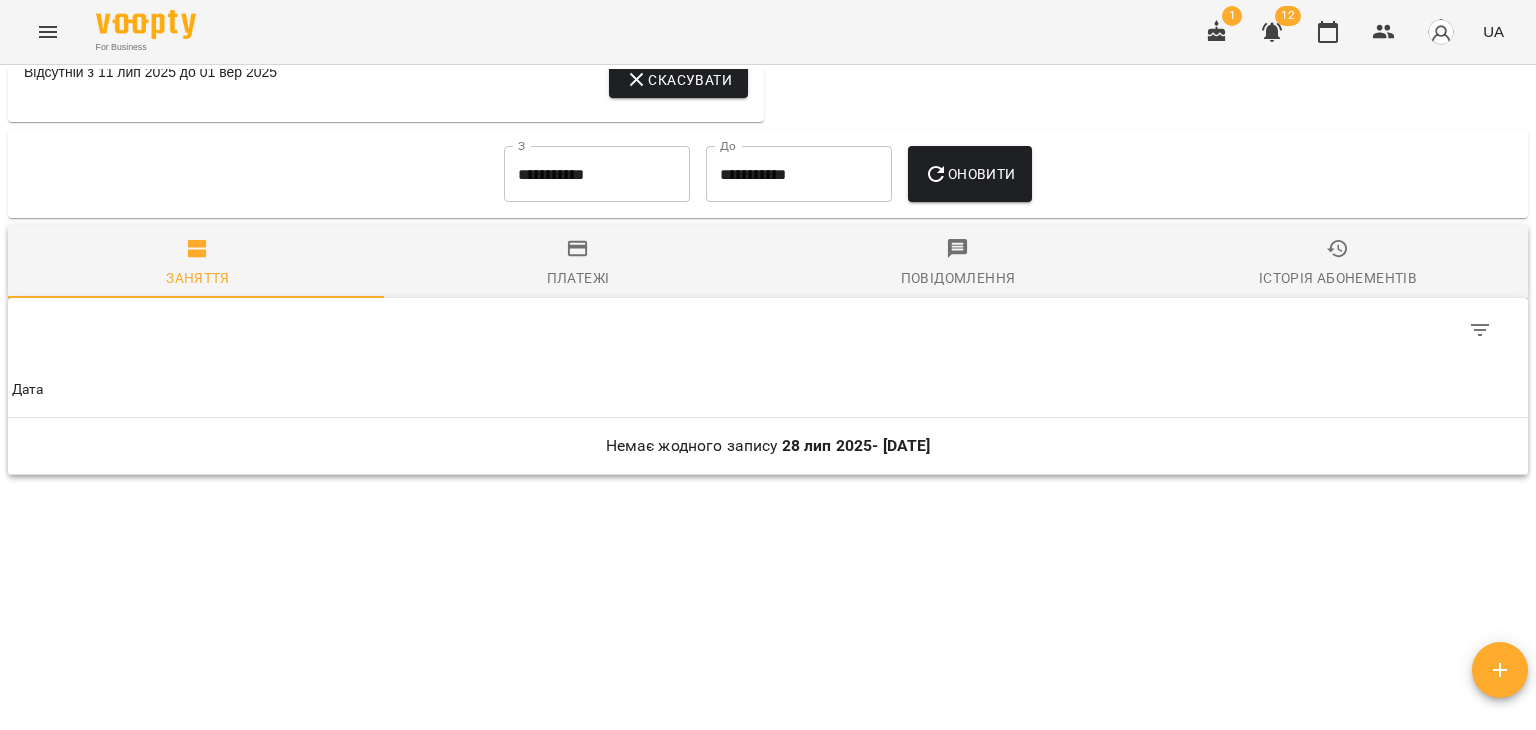 scroll, scrollTop: 1680, scrollLeft: 0, axis: vertical 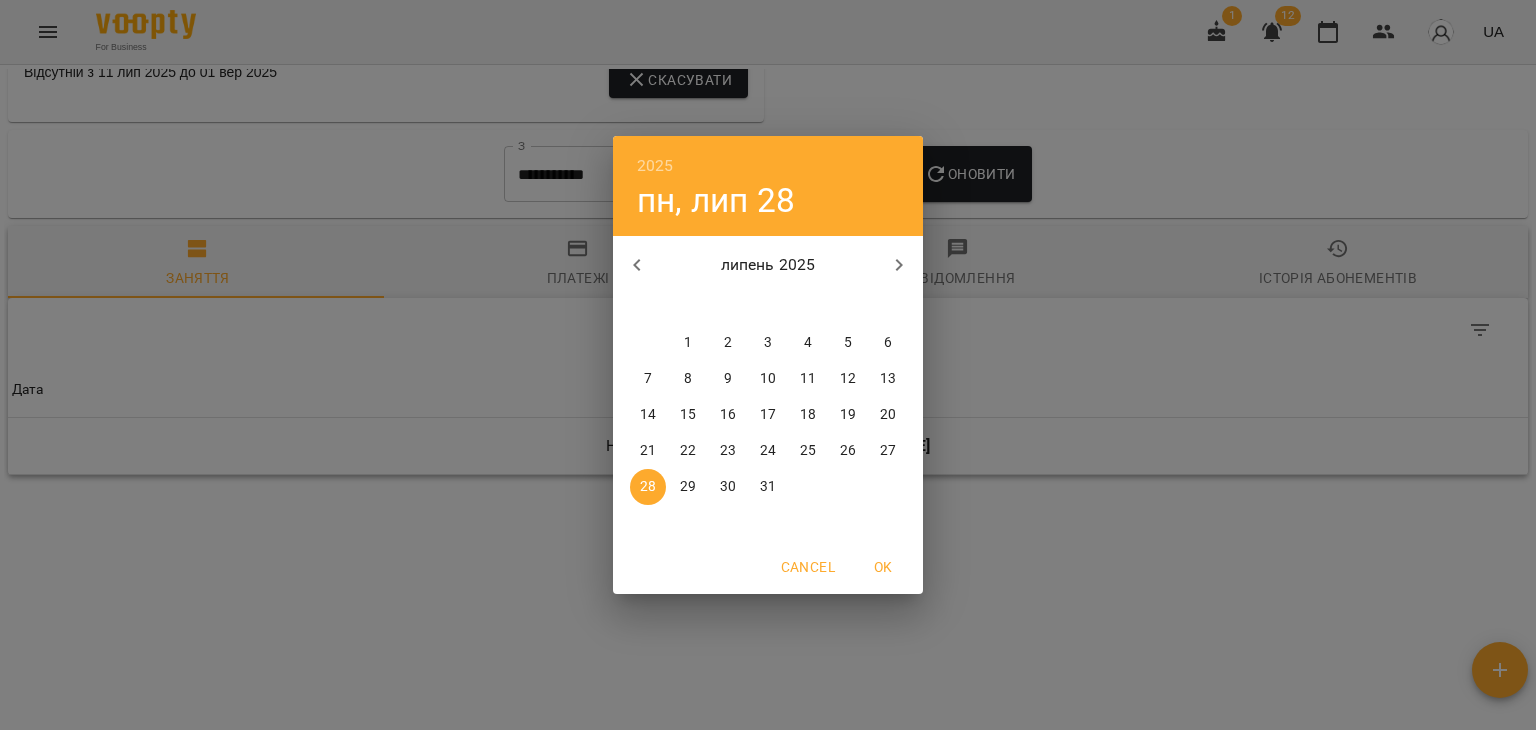 click on "1" at bounding box center (688, 343) 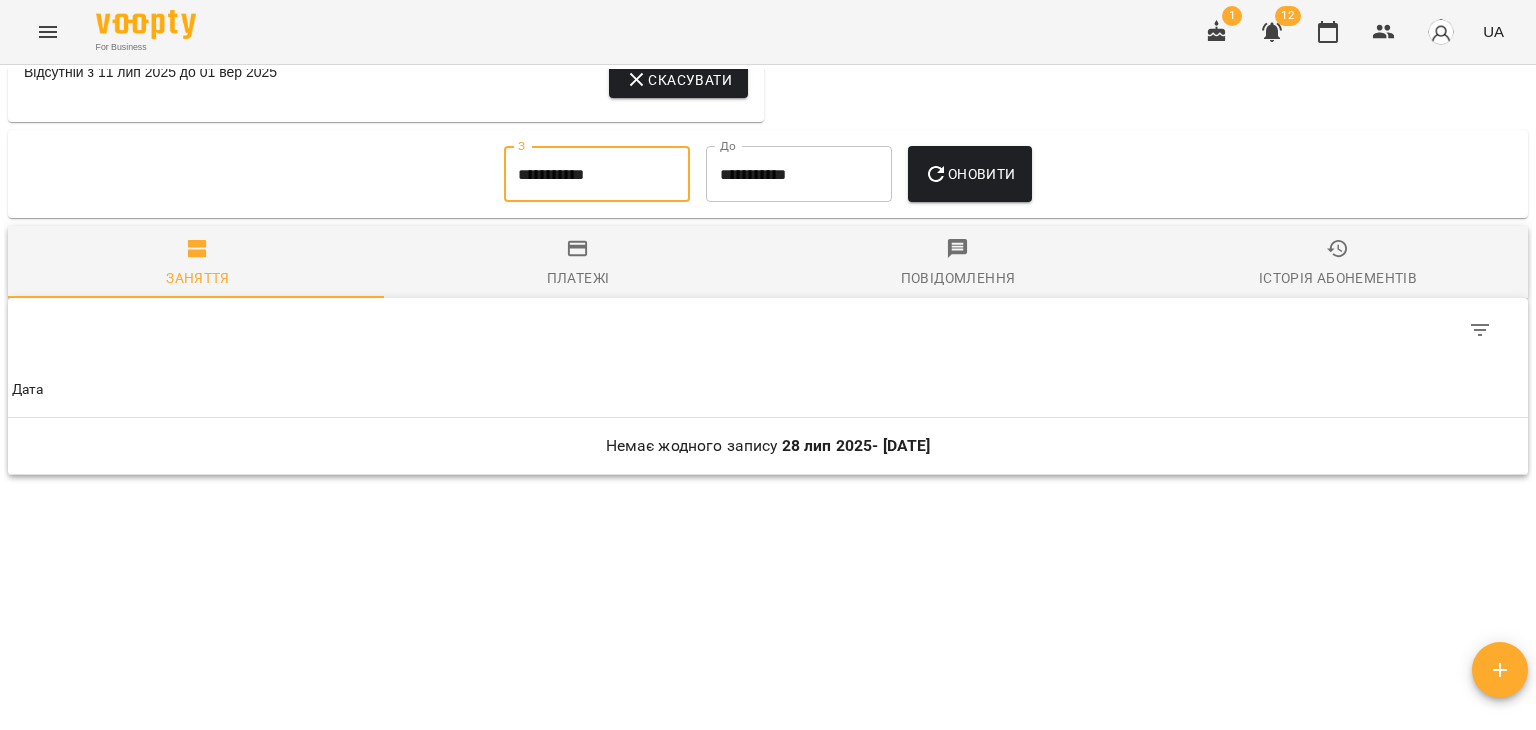 click on "Оновити" at bounding box center [969, 174] 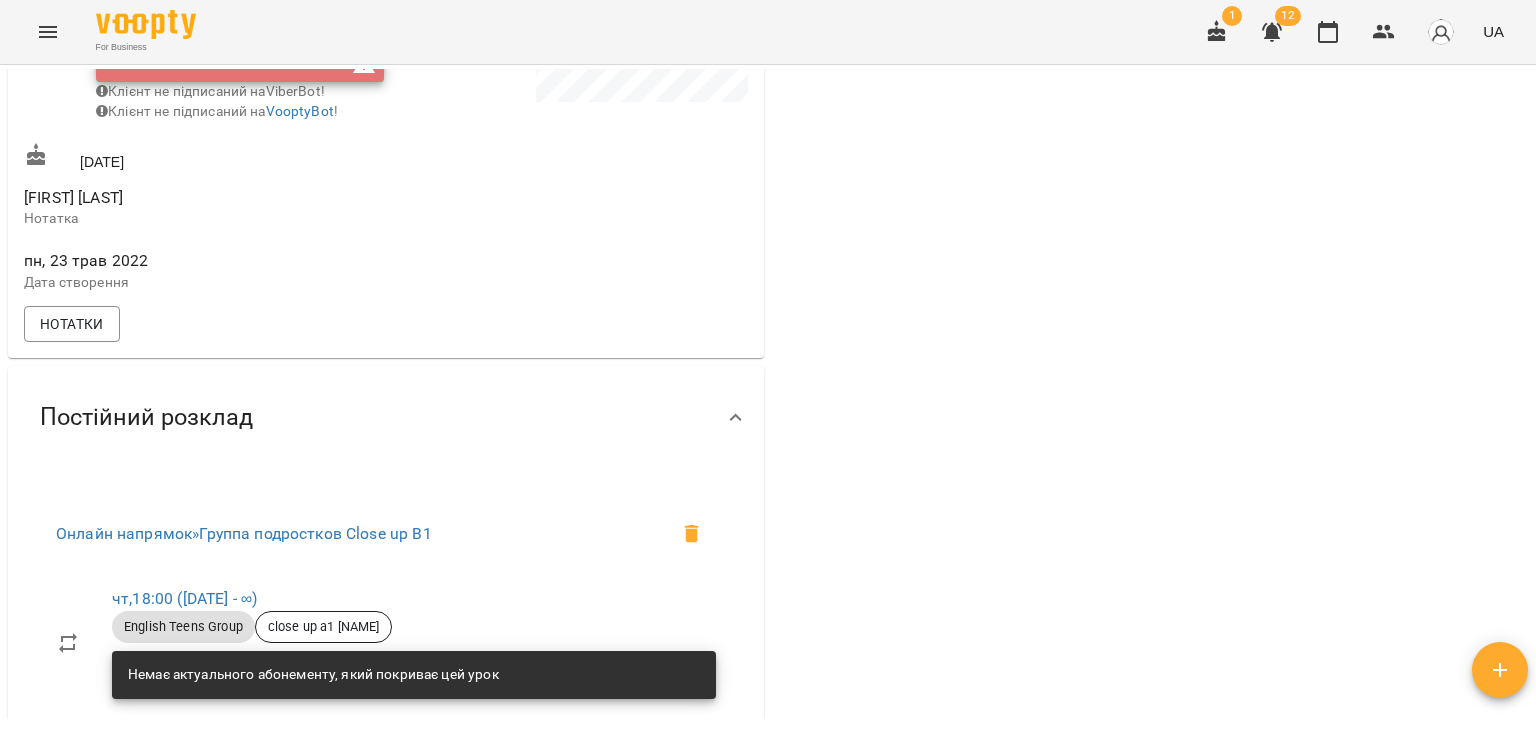 scroll, scrollTop: 0, scrollLeft: 0, axis: both 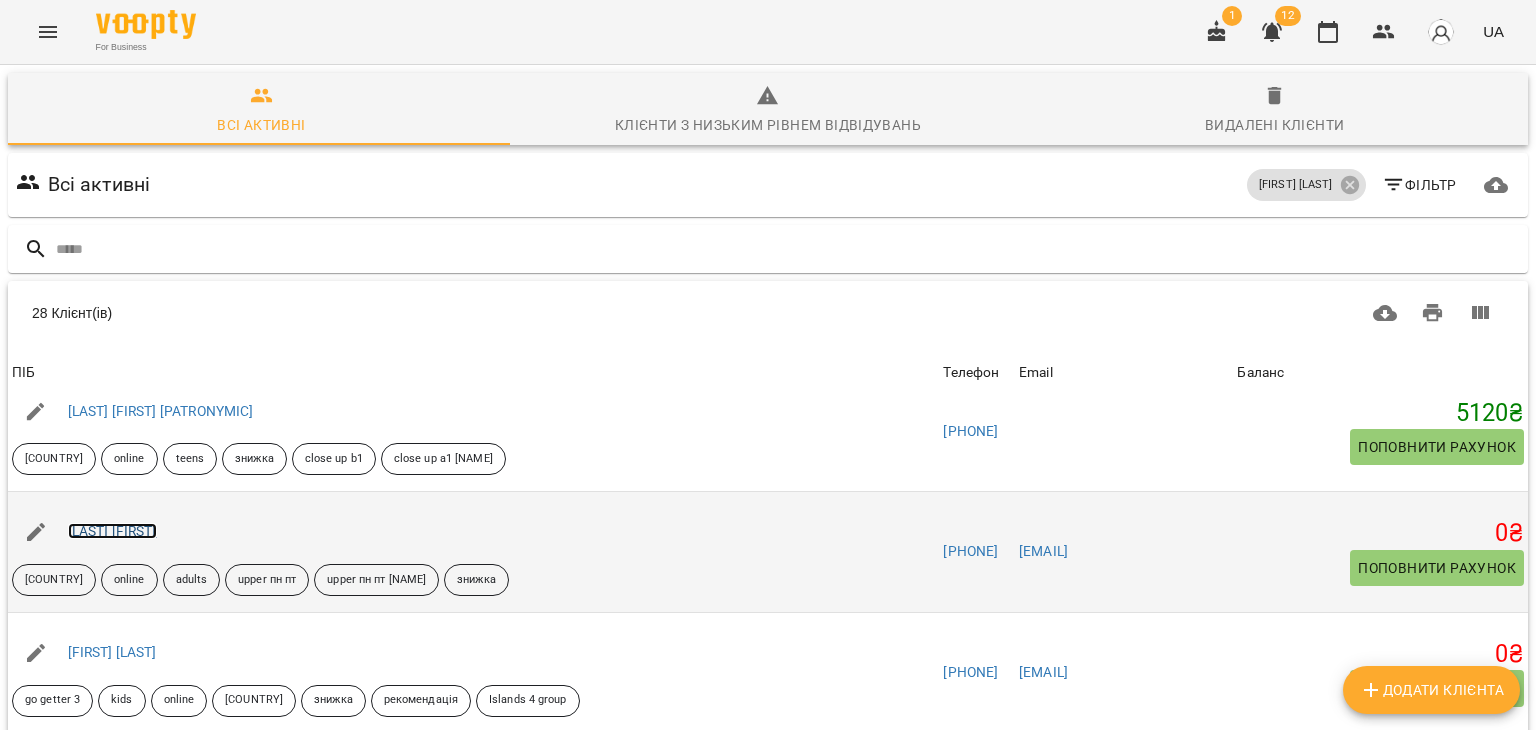 click on "[LAST] [FIRST]" at bounding box center [112, 531] 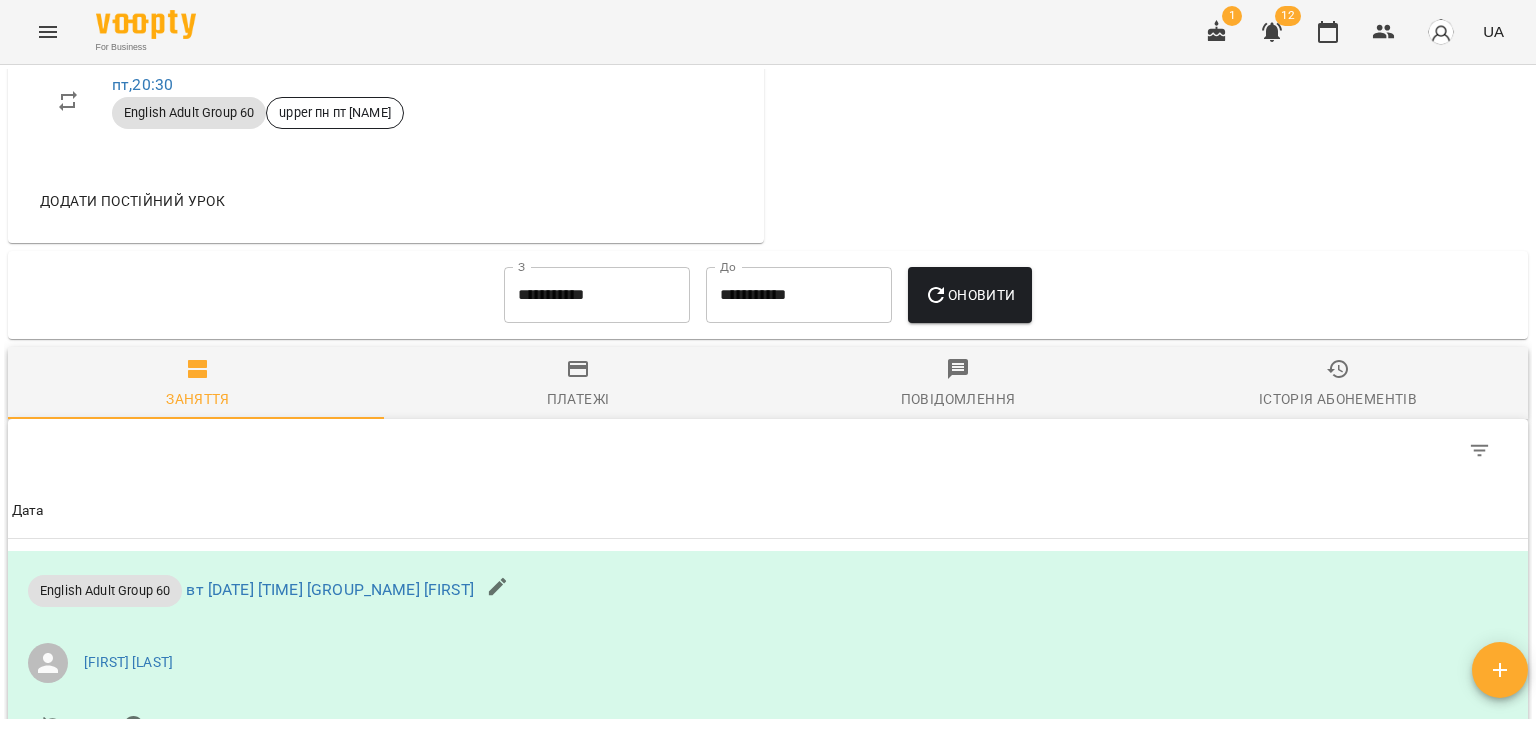 scroll, scrollTop: 1200, scrollLeft: 0, axis: vertical 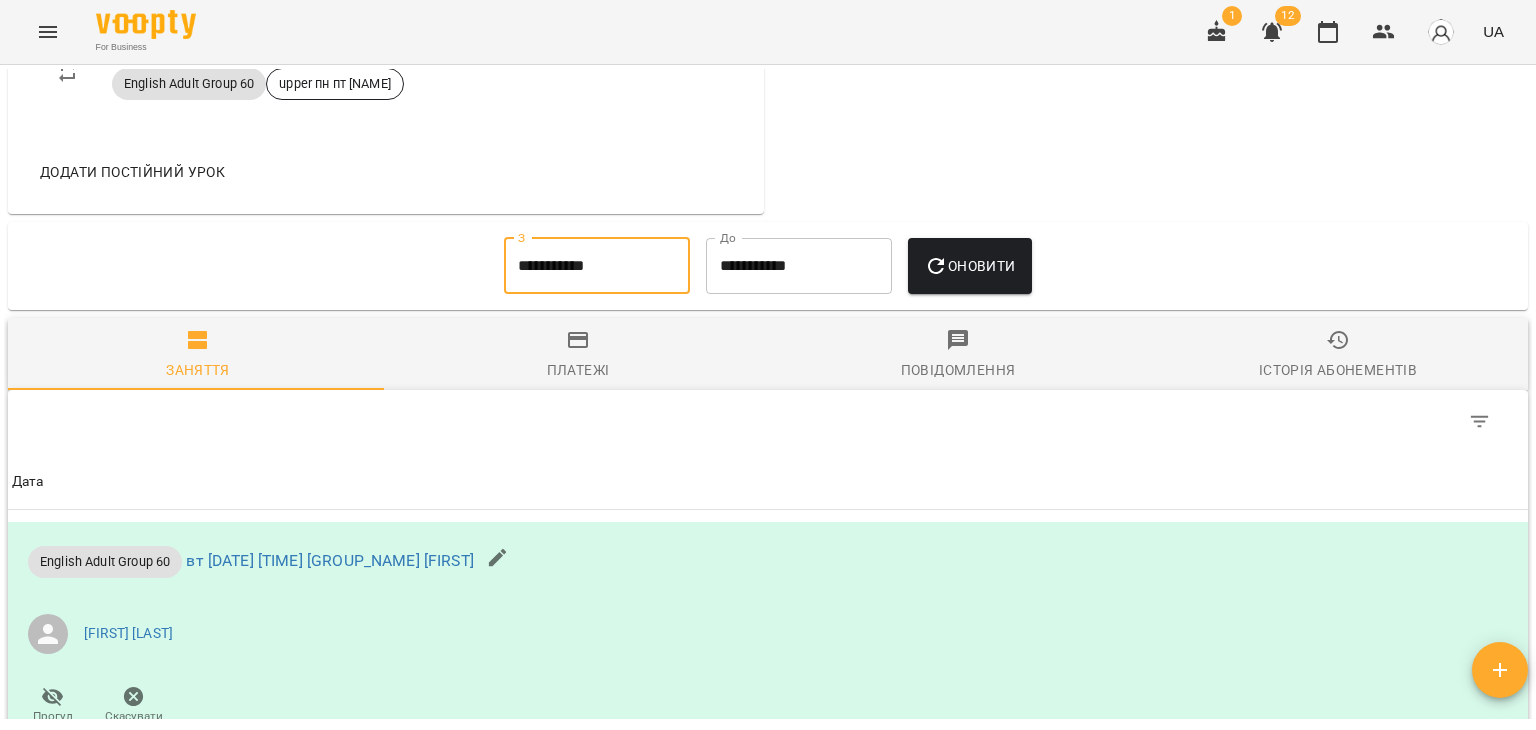 click on "**********" at bounding box center (597, 266) 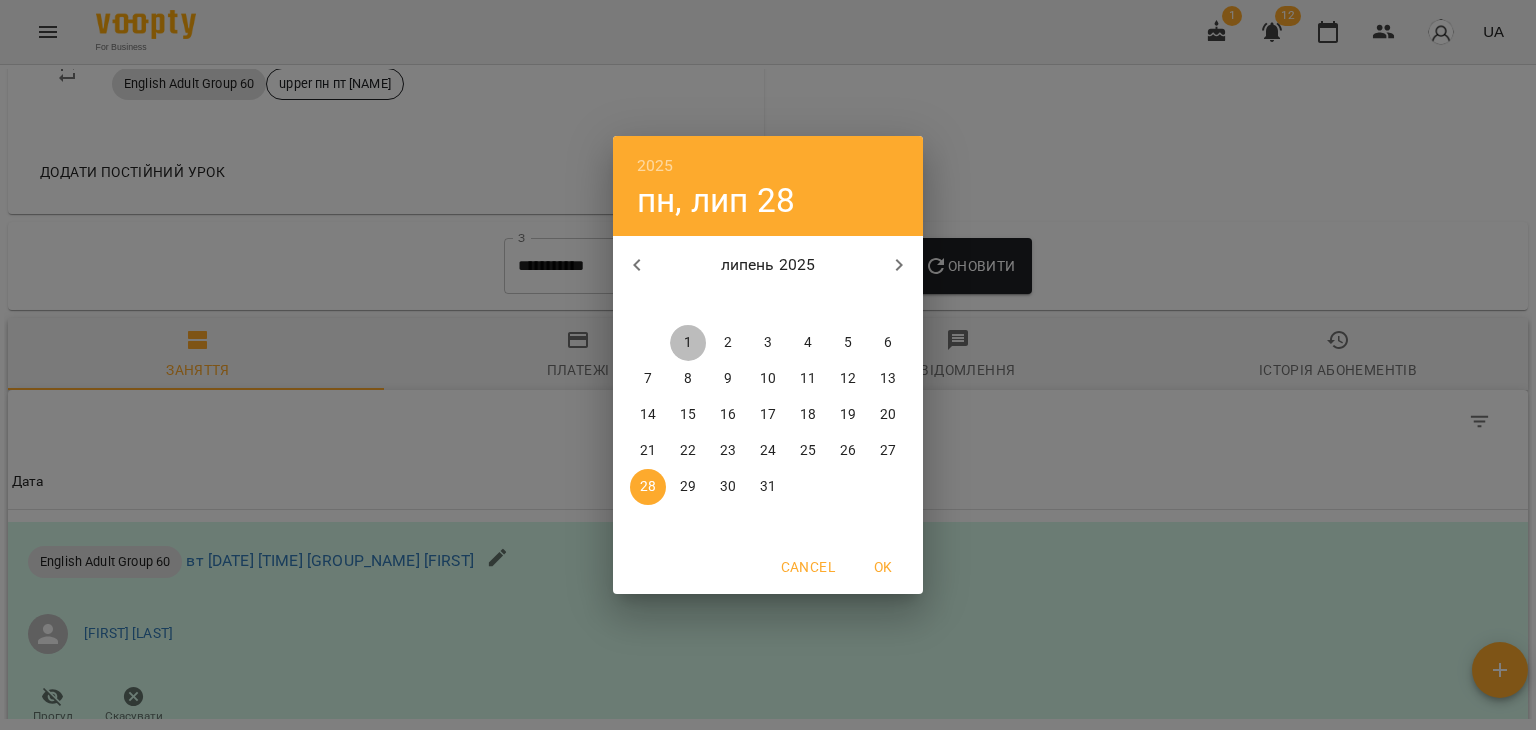click on "1" at bounding box center [688, 343] 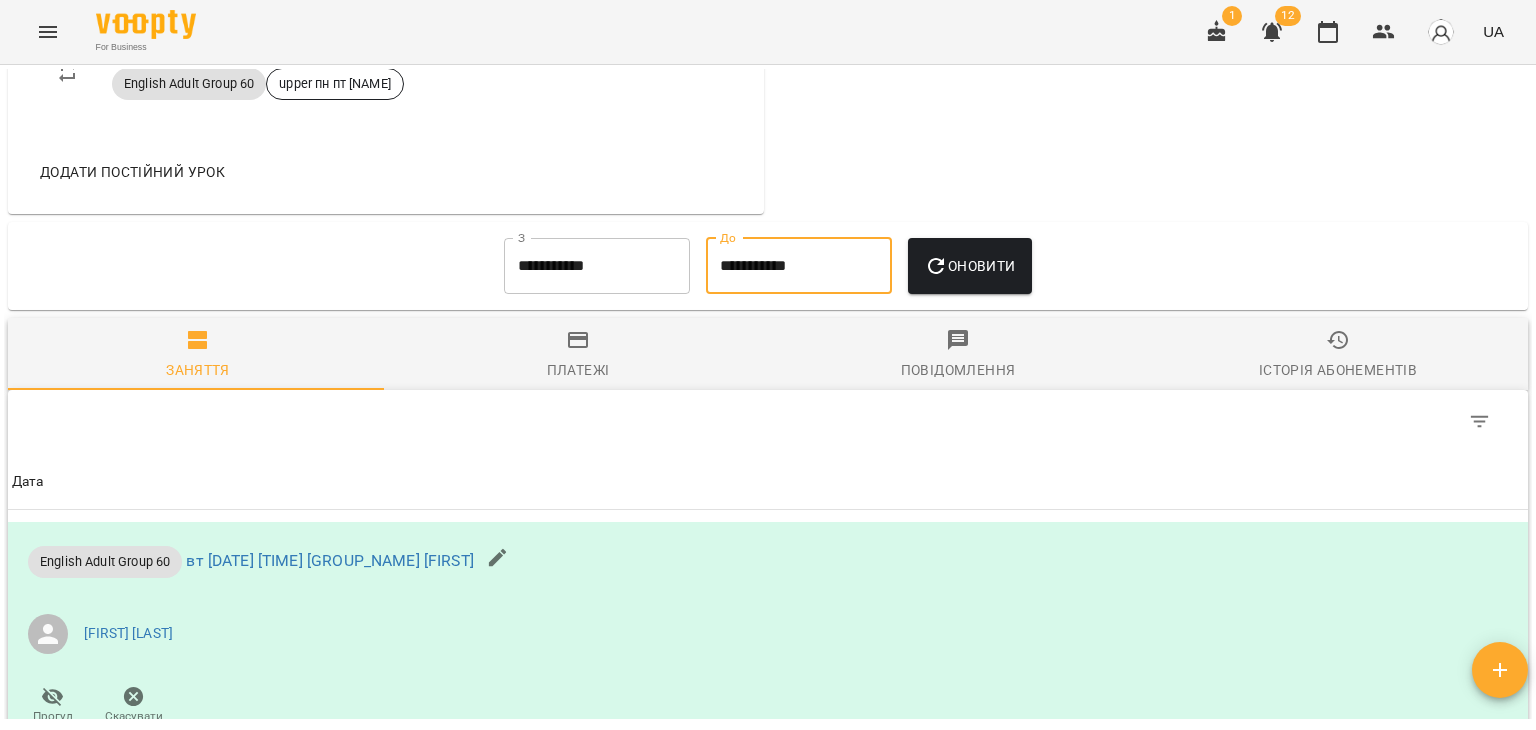 click on "**********" at bounding box center (799, 266) 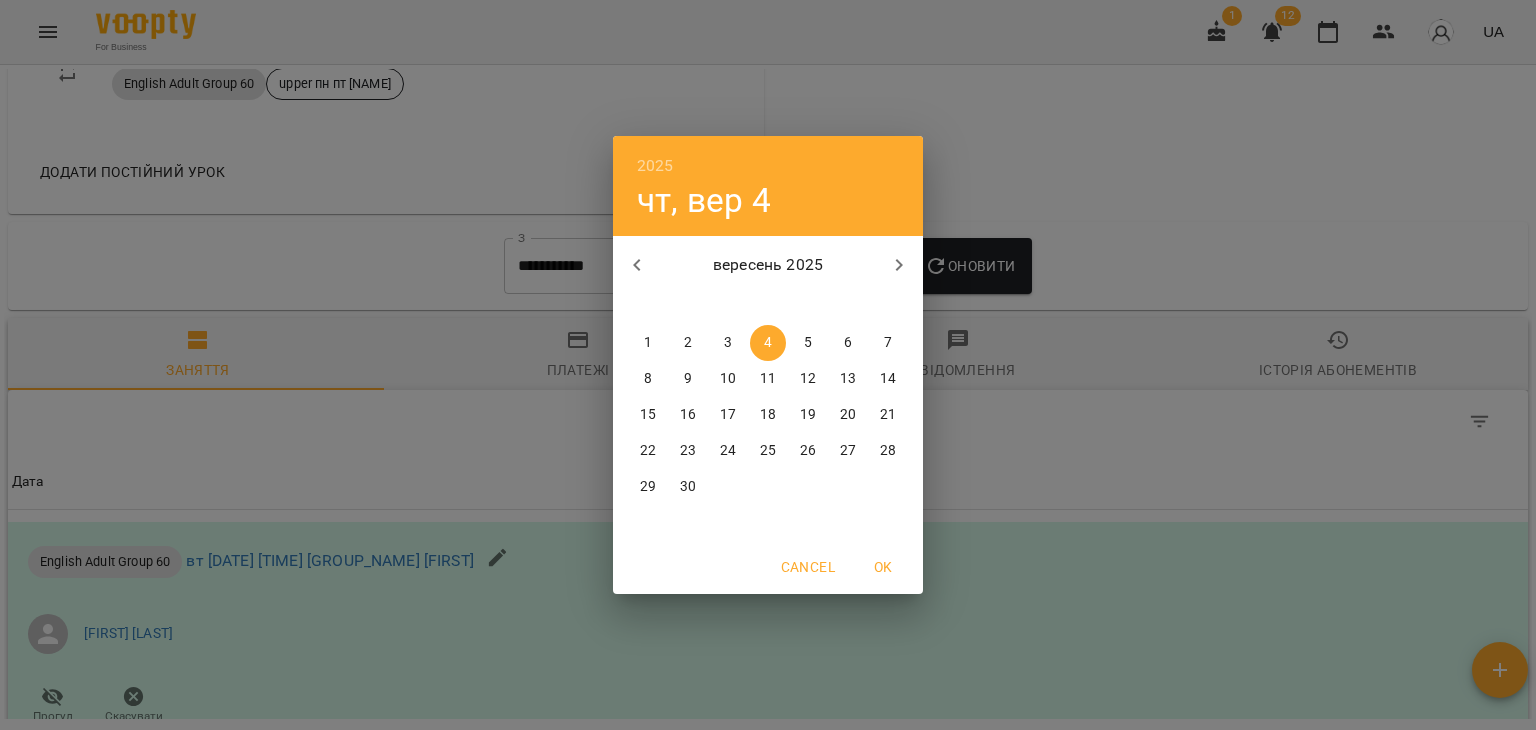 click 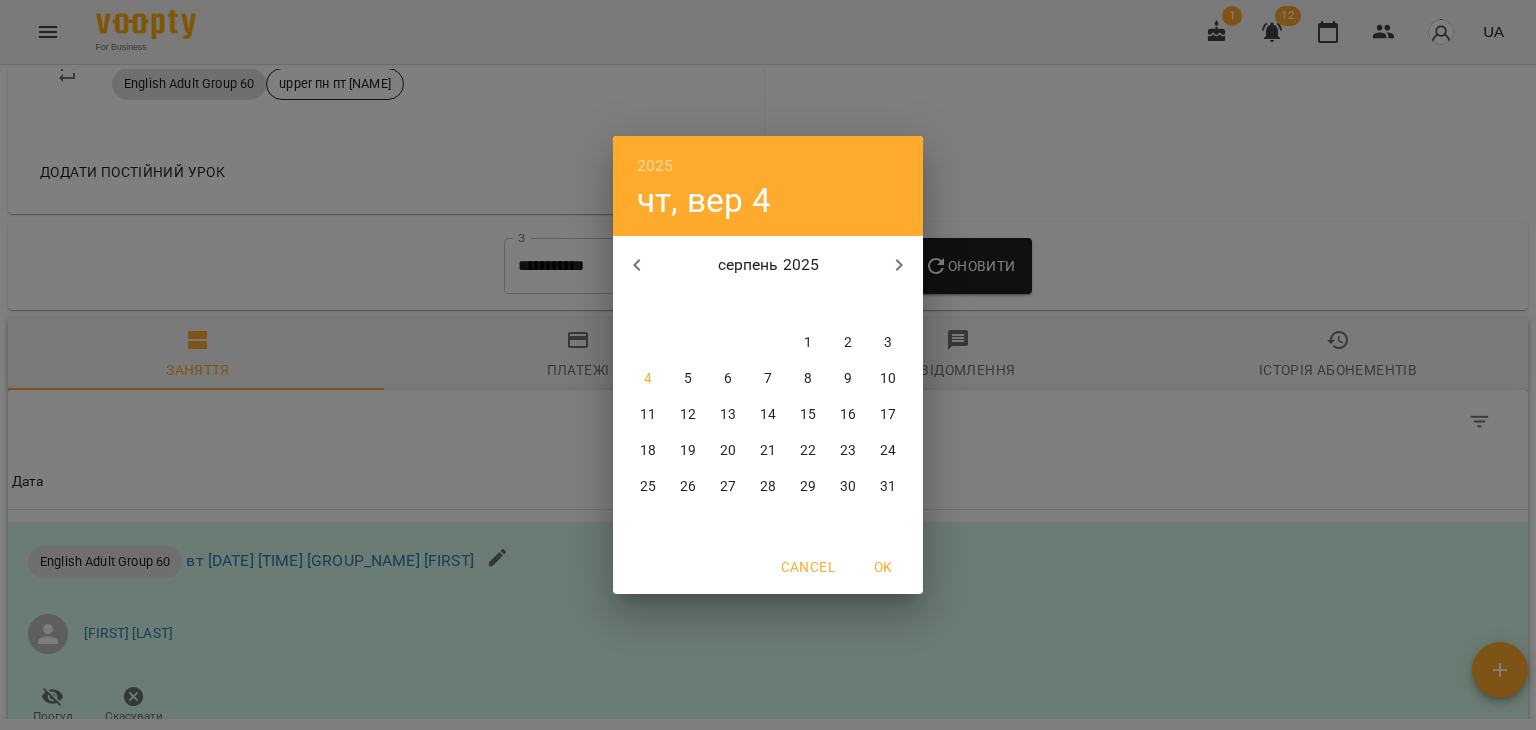 click 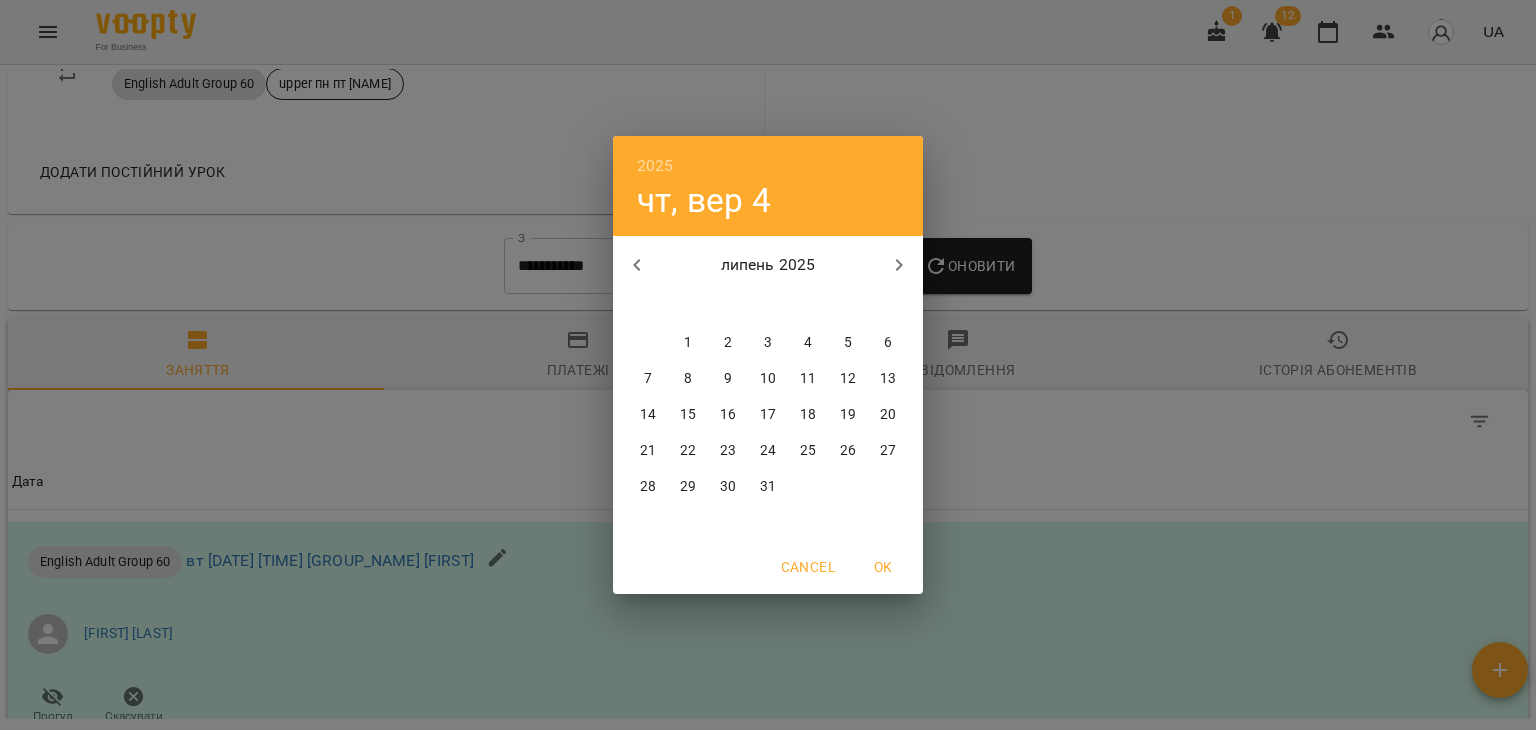 drag, startPoint x: 768, startPoint y: 485, endPoint x: 788, endPoint y: 461, distance: 31.241 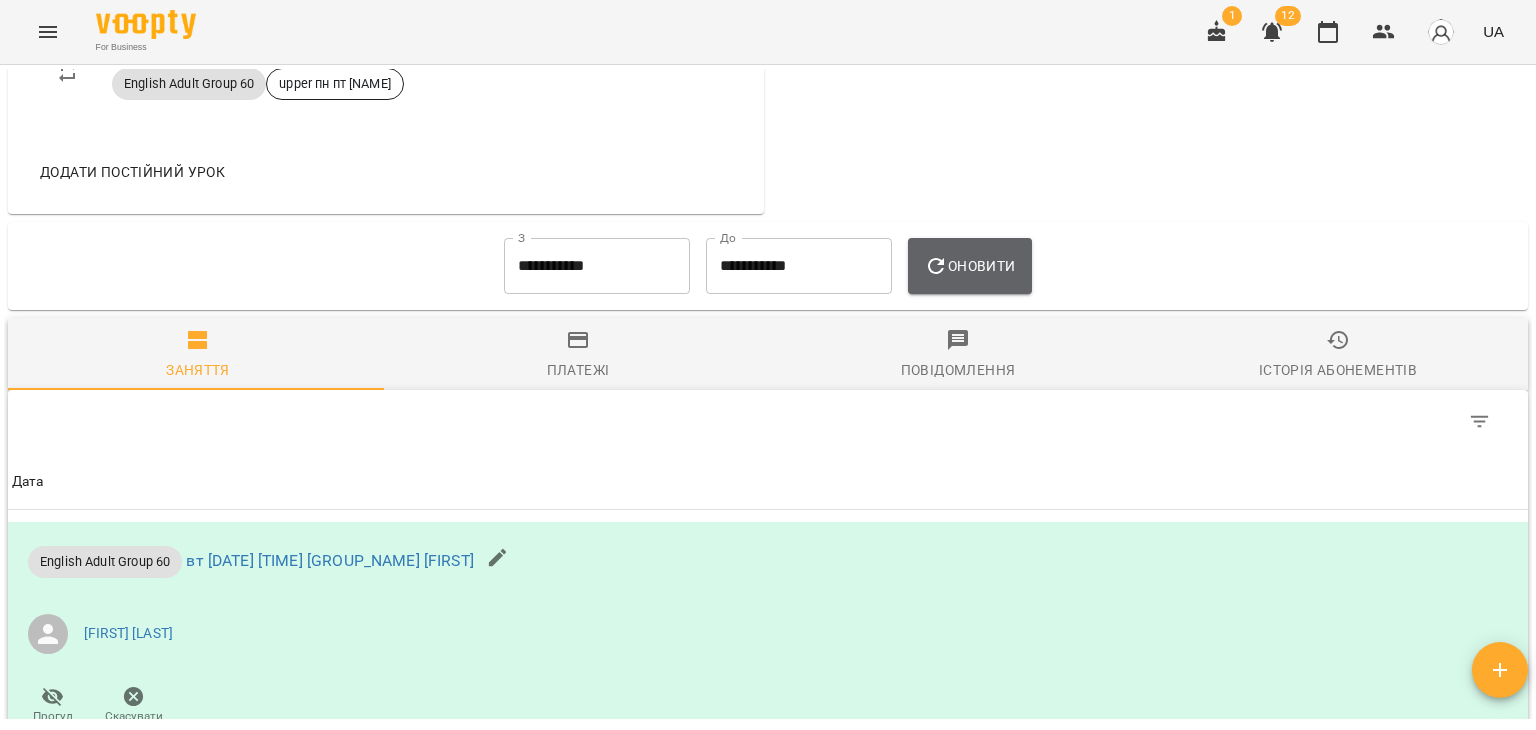 click 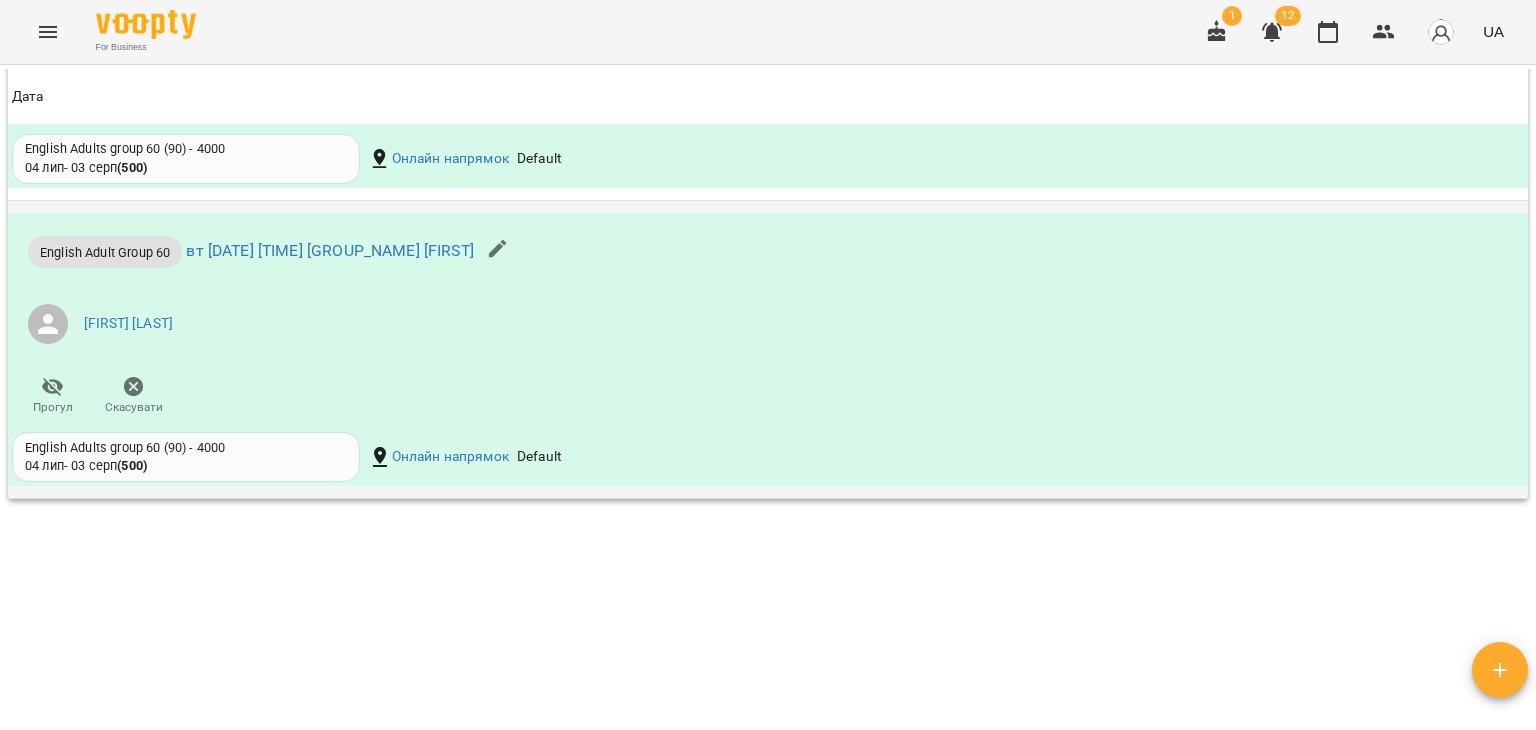 scroll, scrollTop: 3900, scrollLeft: 0, axis: vertical 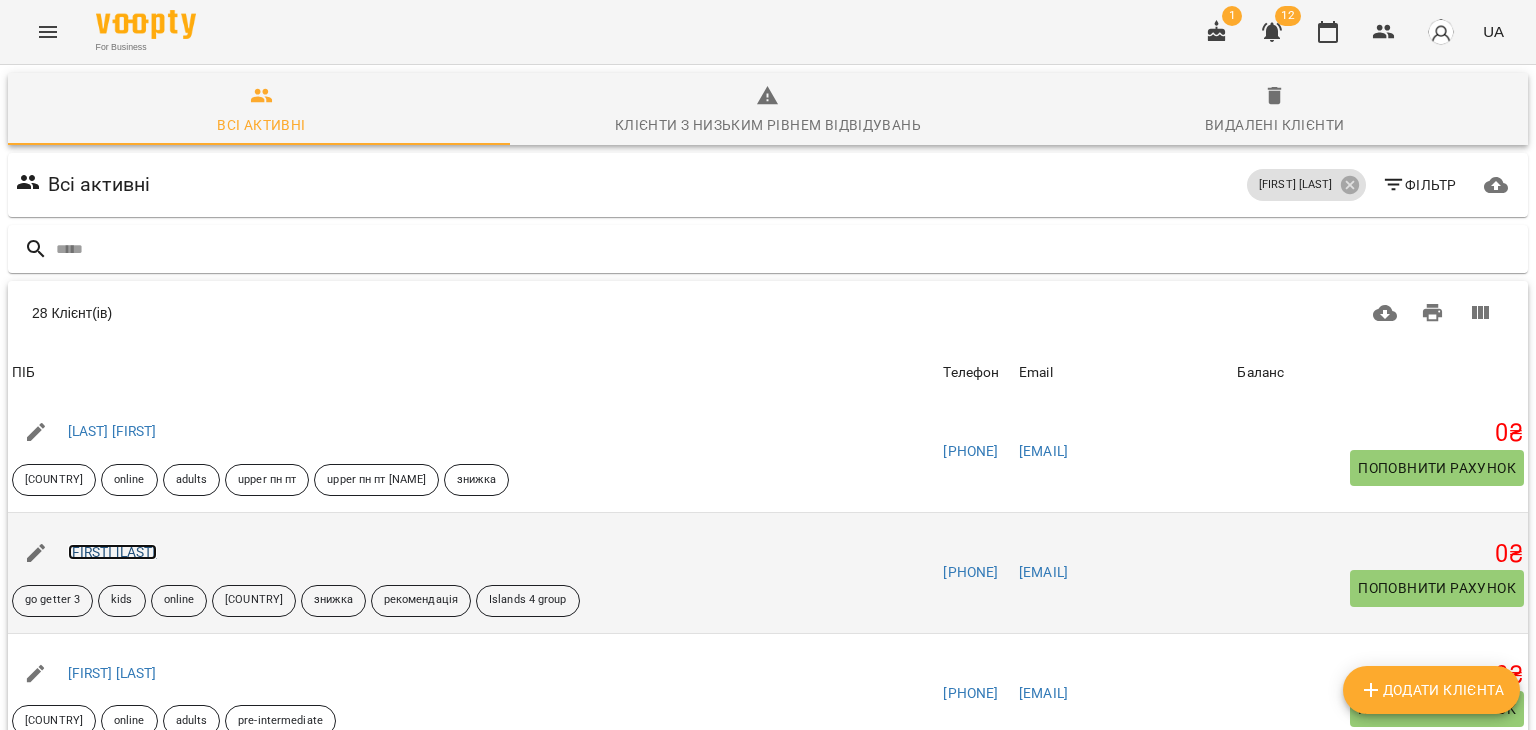 click on "[FIRST] [LAST]" at bounding box center (112, 552) 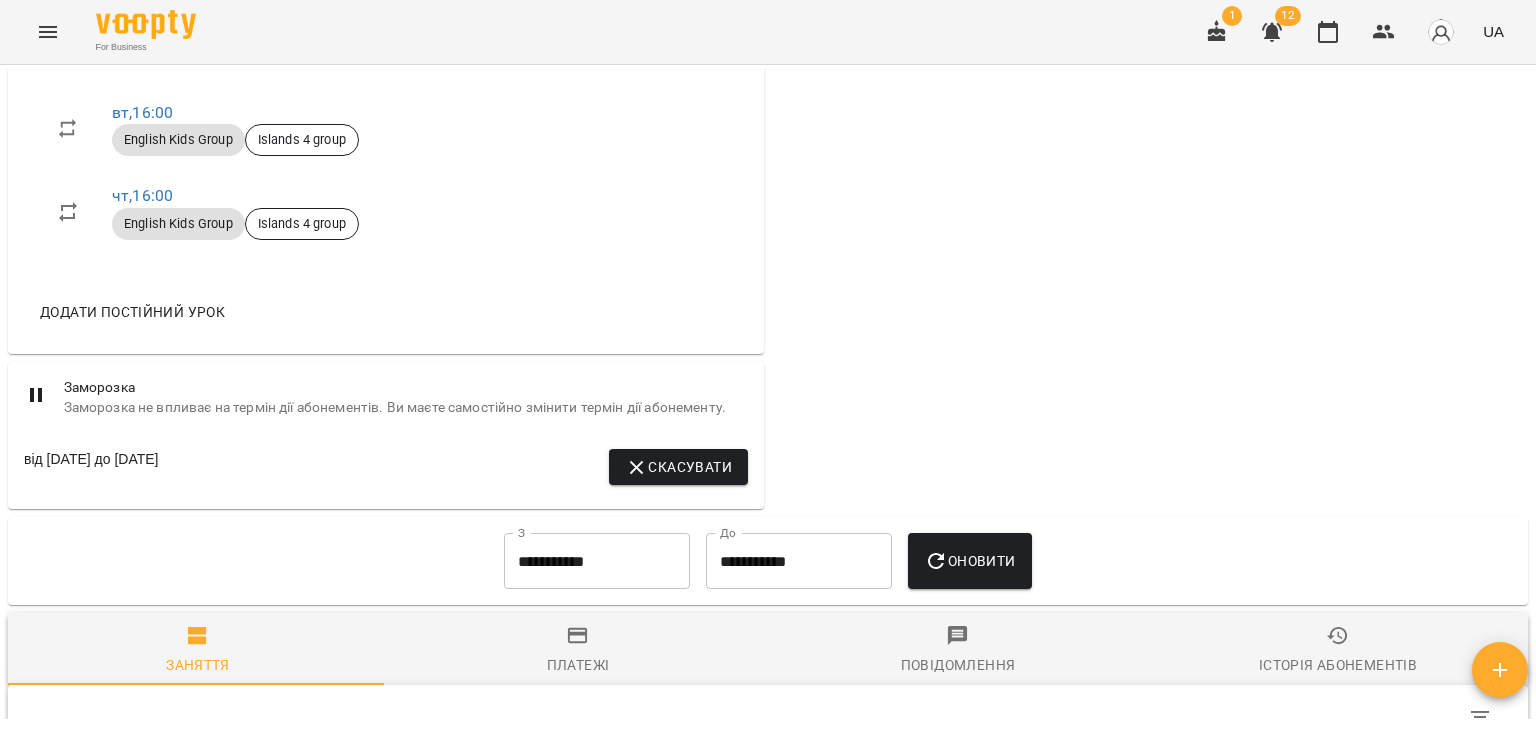 scroll, scrollTop: 1500, scrollLeft: 0, axis: vertical 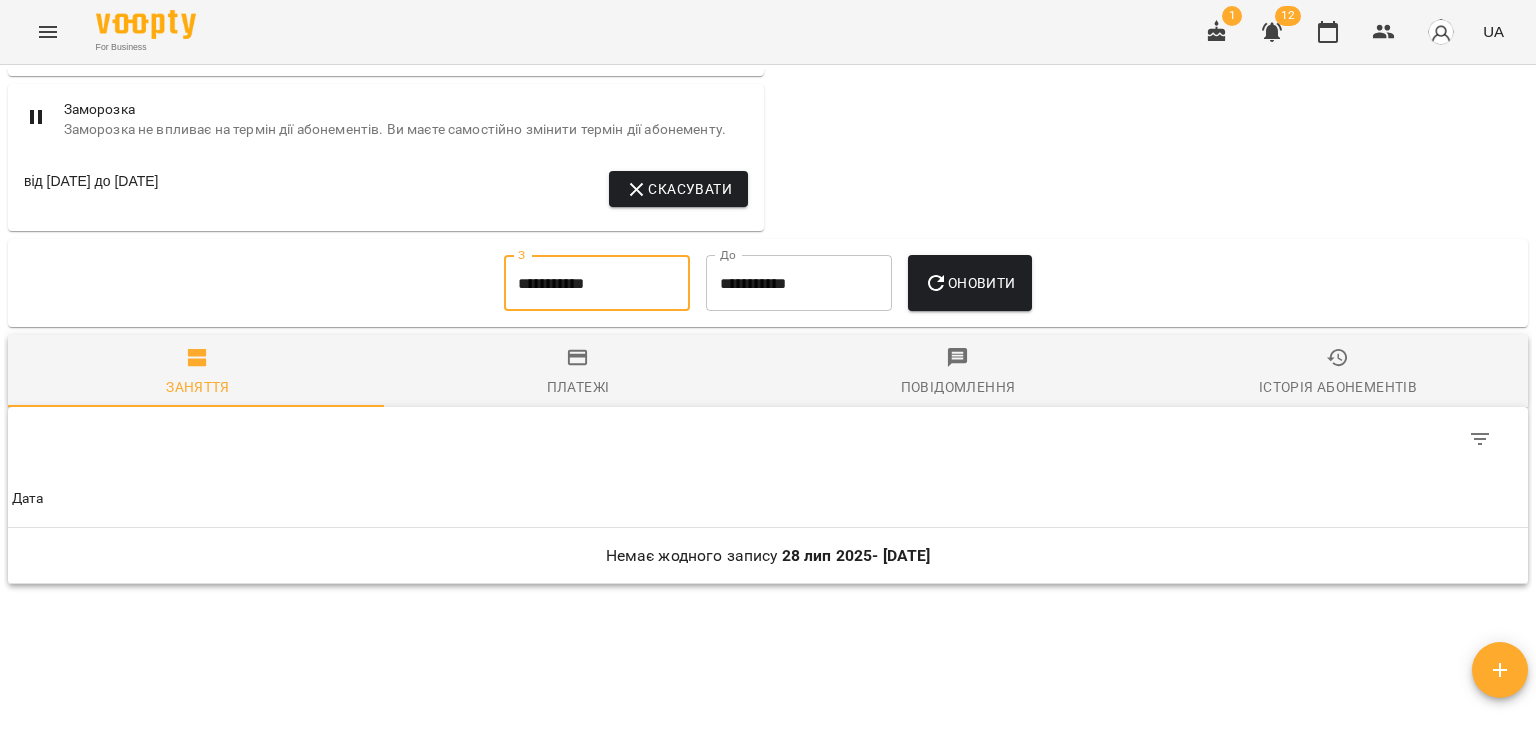 click on "**********" at bounding box center (597, 283) 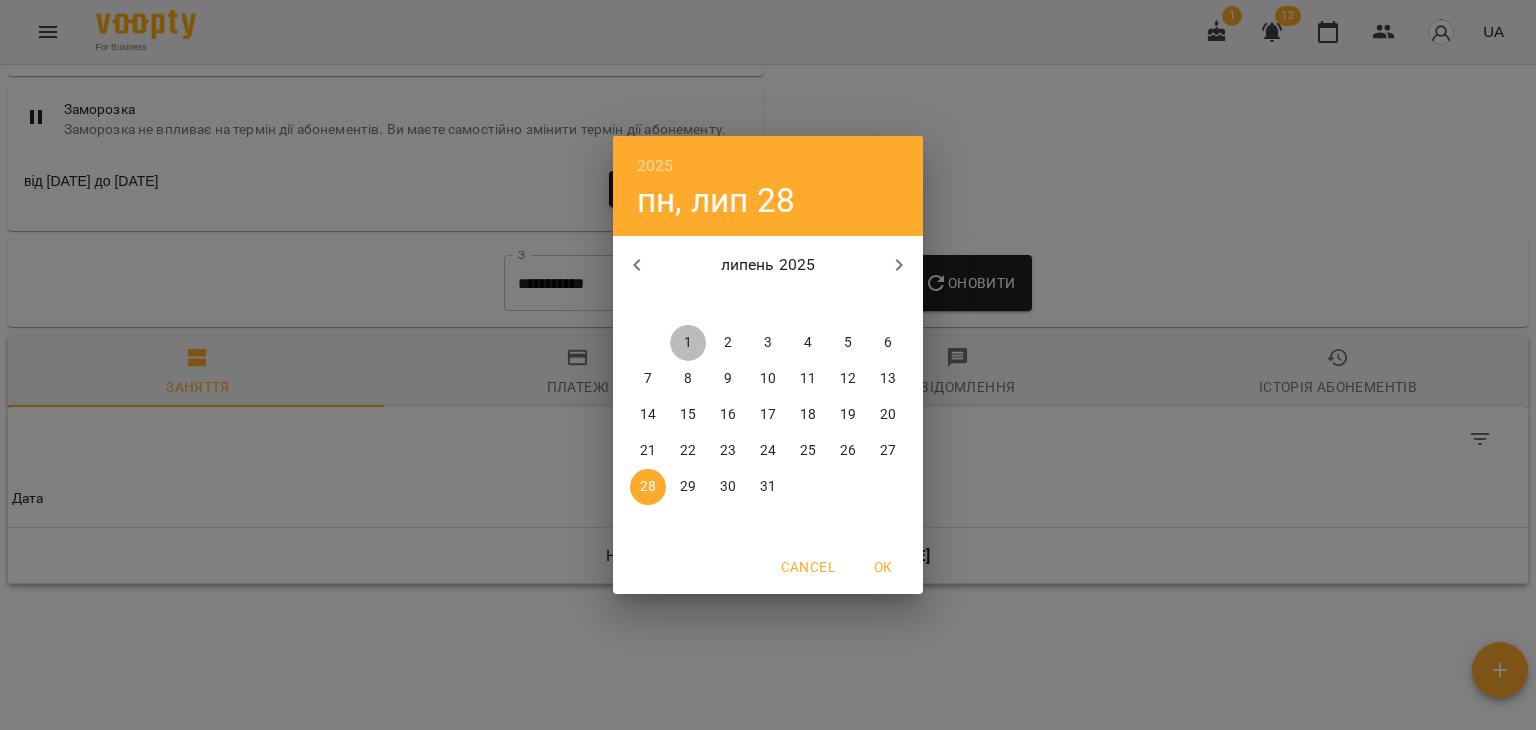 click on "1" at bounding box center [688, 343] 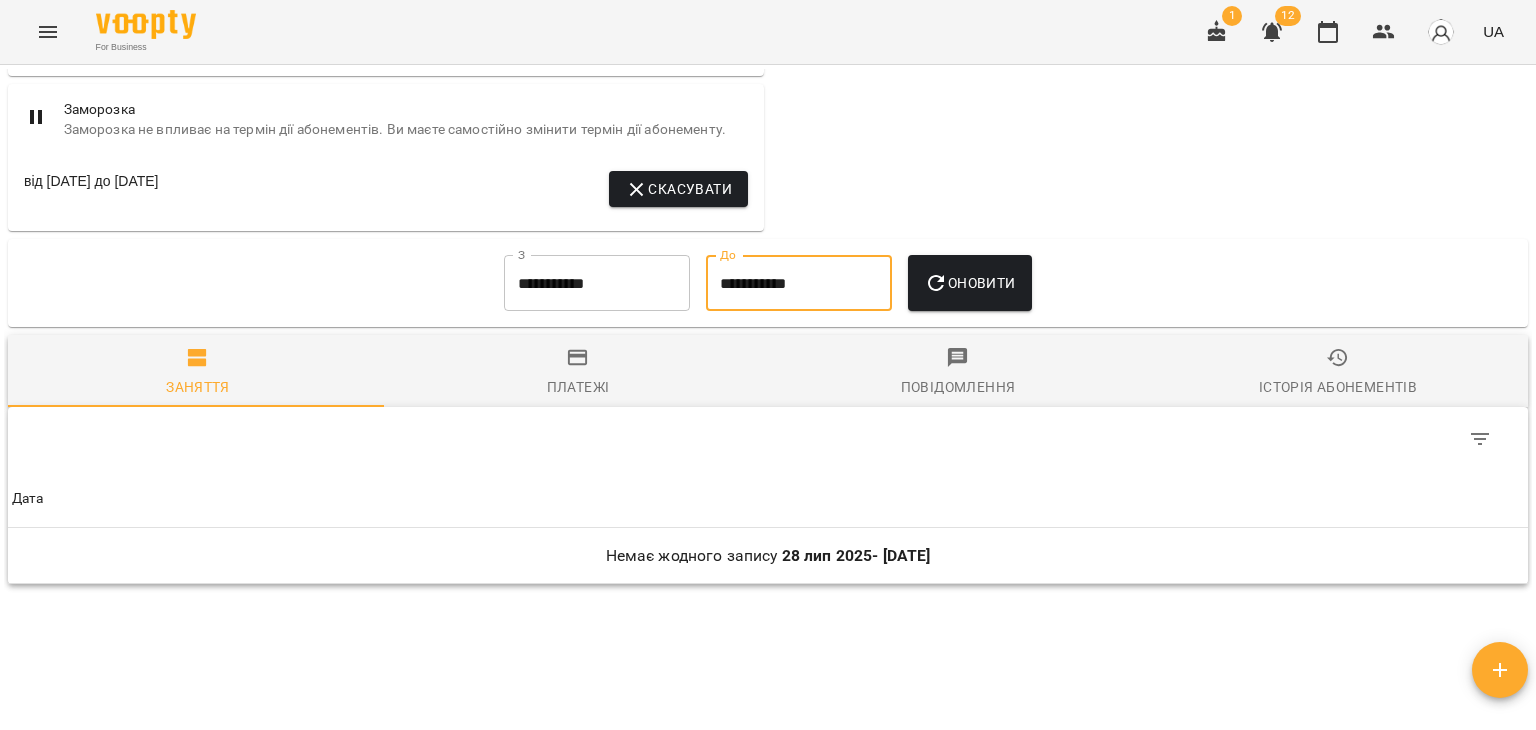 click on "**********" at bounding box center [799, 283] 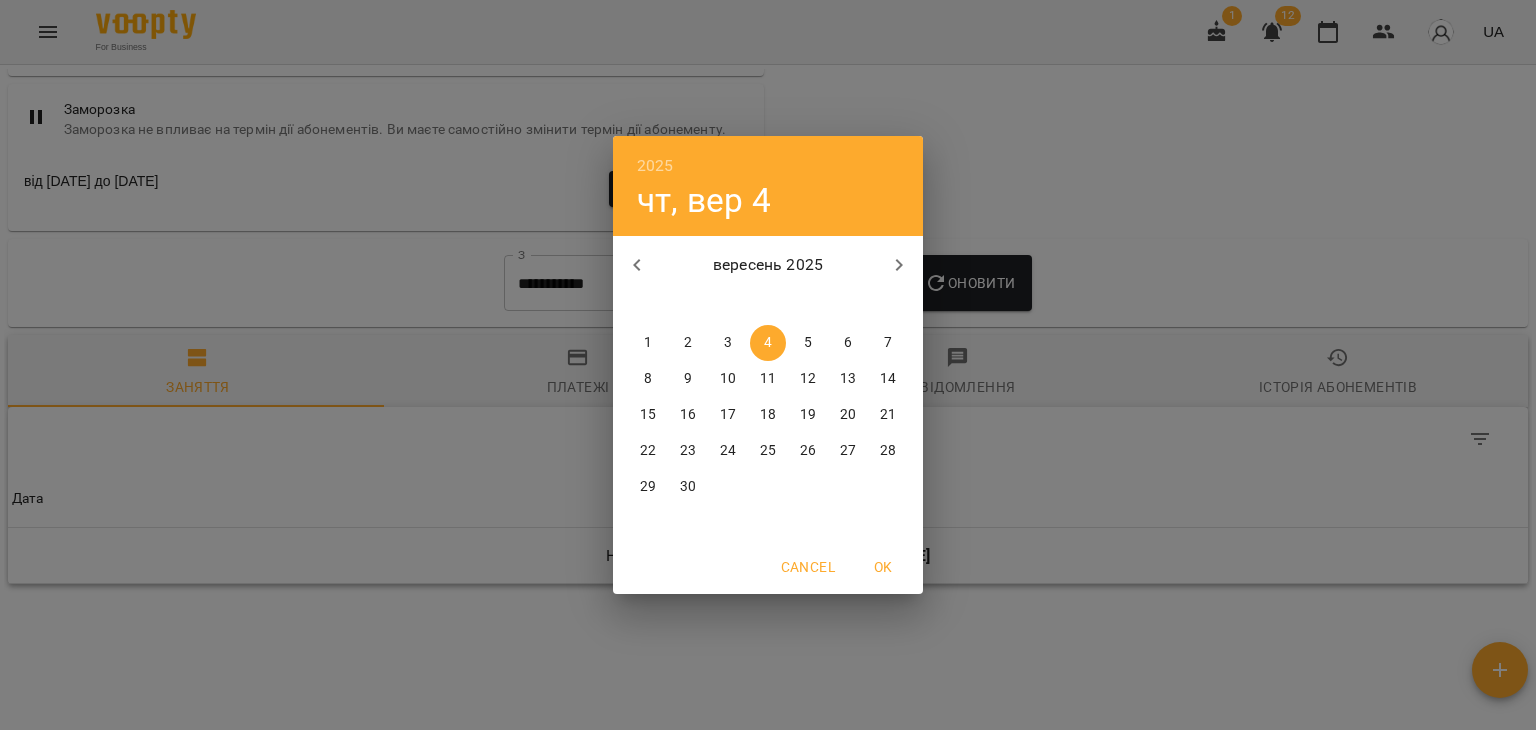click on "2025 чт, вер 4 вересень 2025 пн вт ср чт пт сб нд 1 2 3 4 5 6 7 8 9 10 11 12 13 14 15 16 17 18 19 20 21 22 23 24 25 26 27 28 29 30 1 2 3 4 5 Cancel OK" at bounding box center [768, 365] 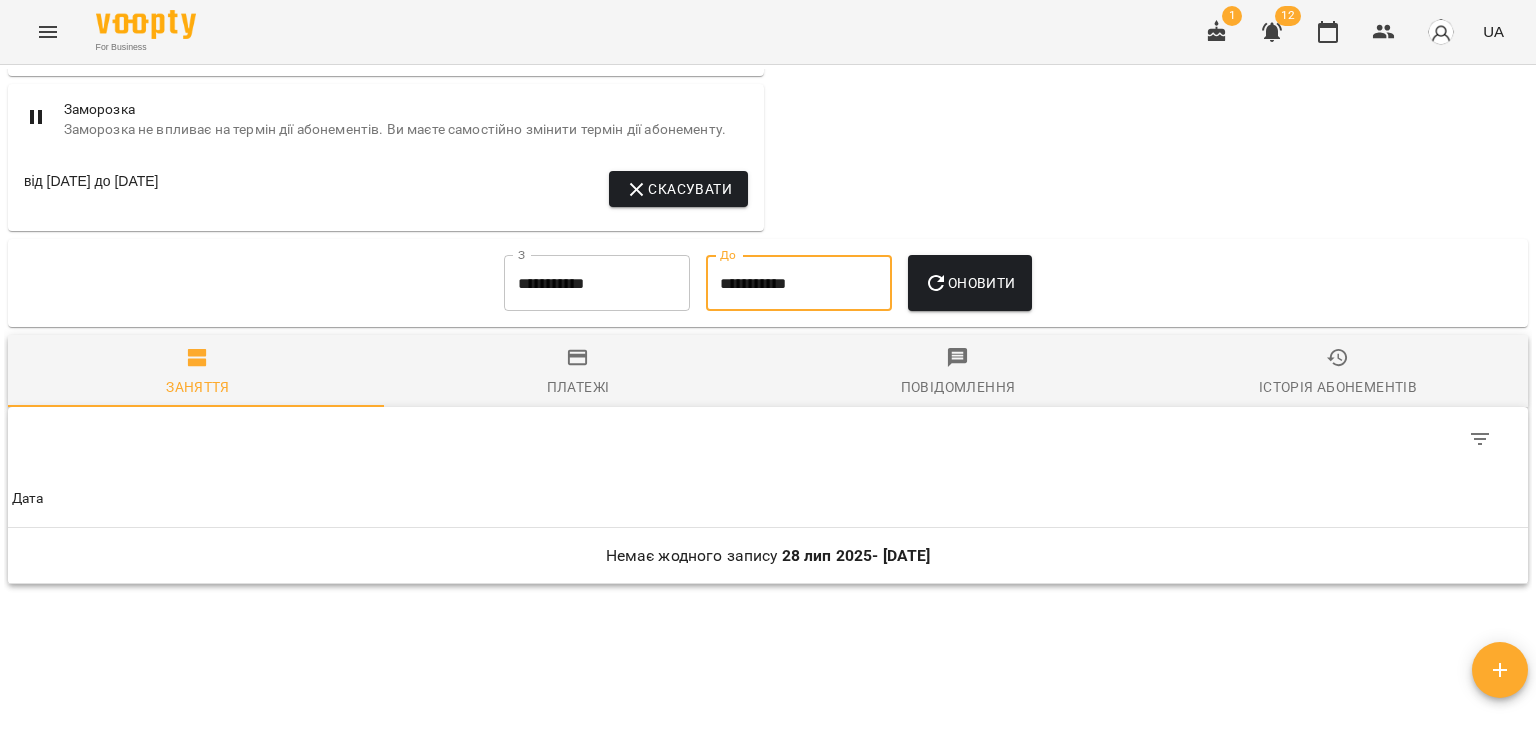 click on "Оновити" at bounding box center [969, 283] 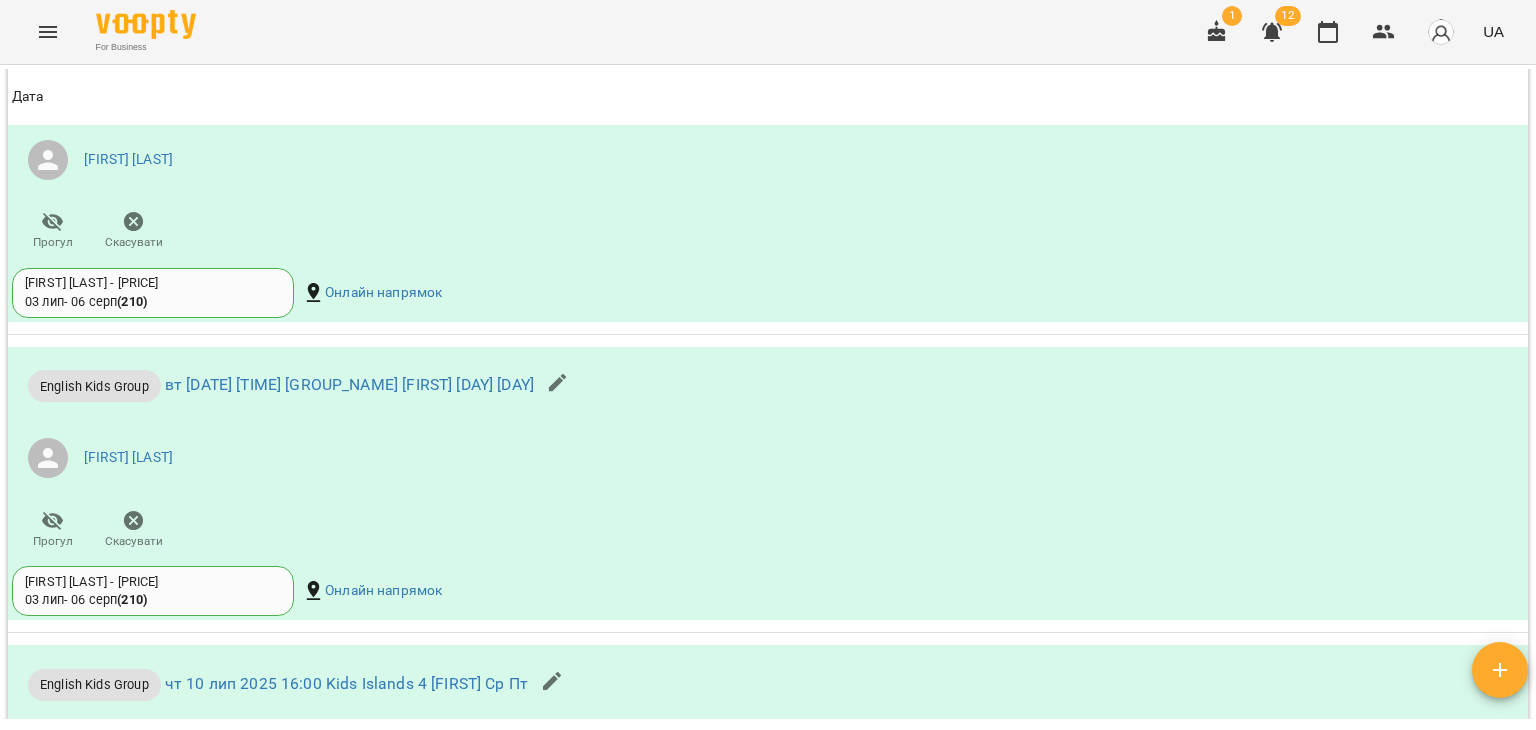 scroll, scrollTop: 2200, scrollLeft: 0, axis: vertical 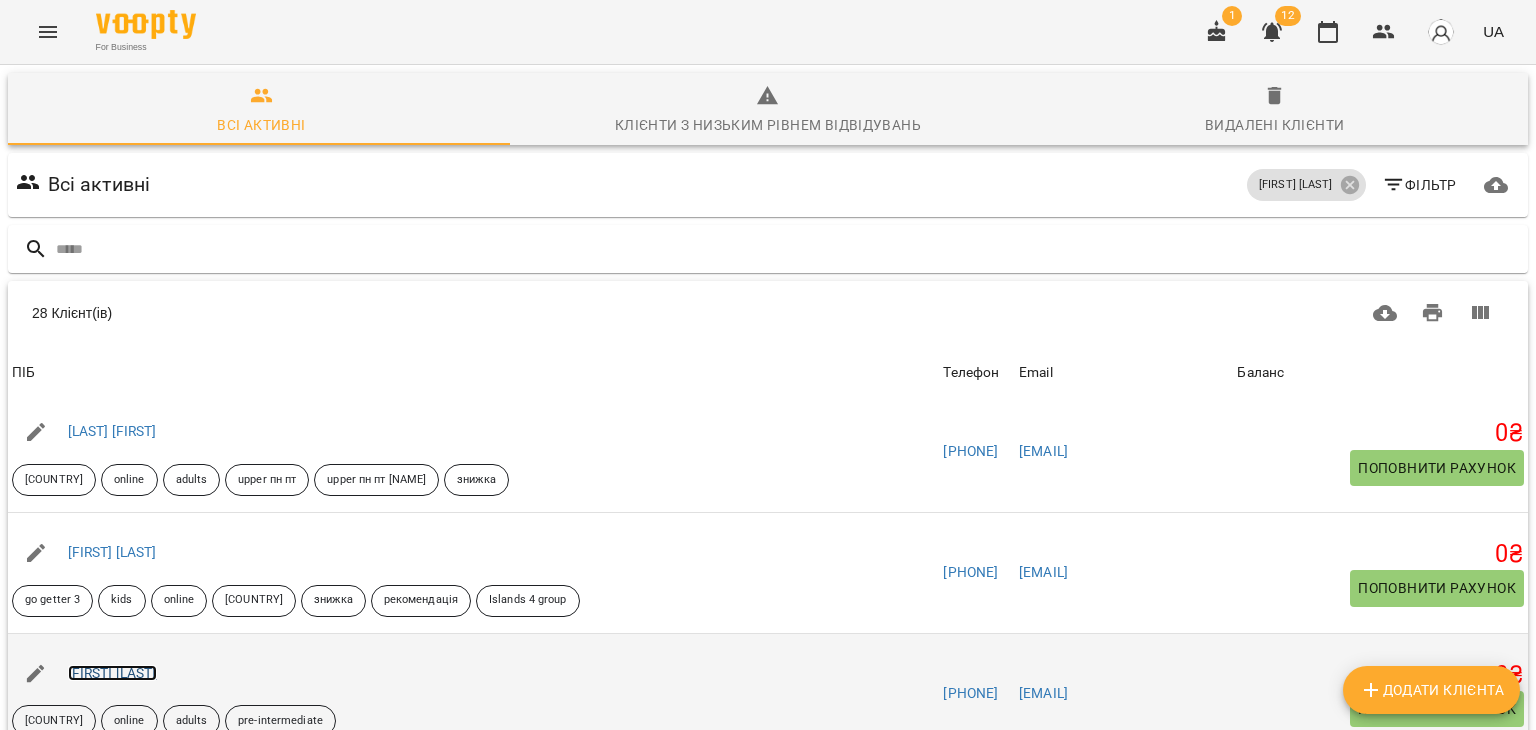 click on "[FIRST] [LAST]" at bounding box center (112, 673) 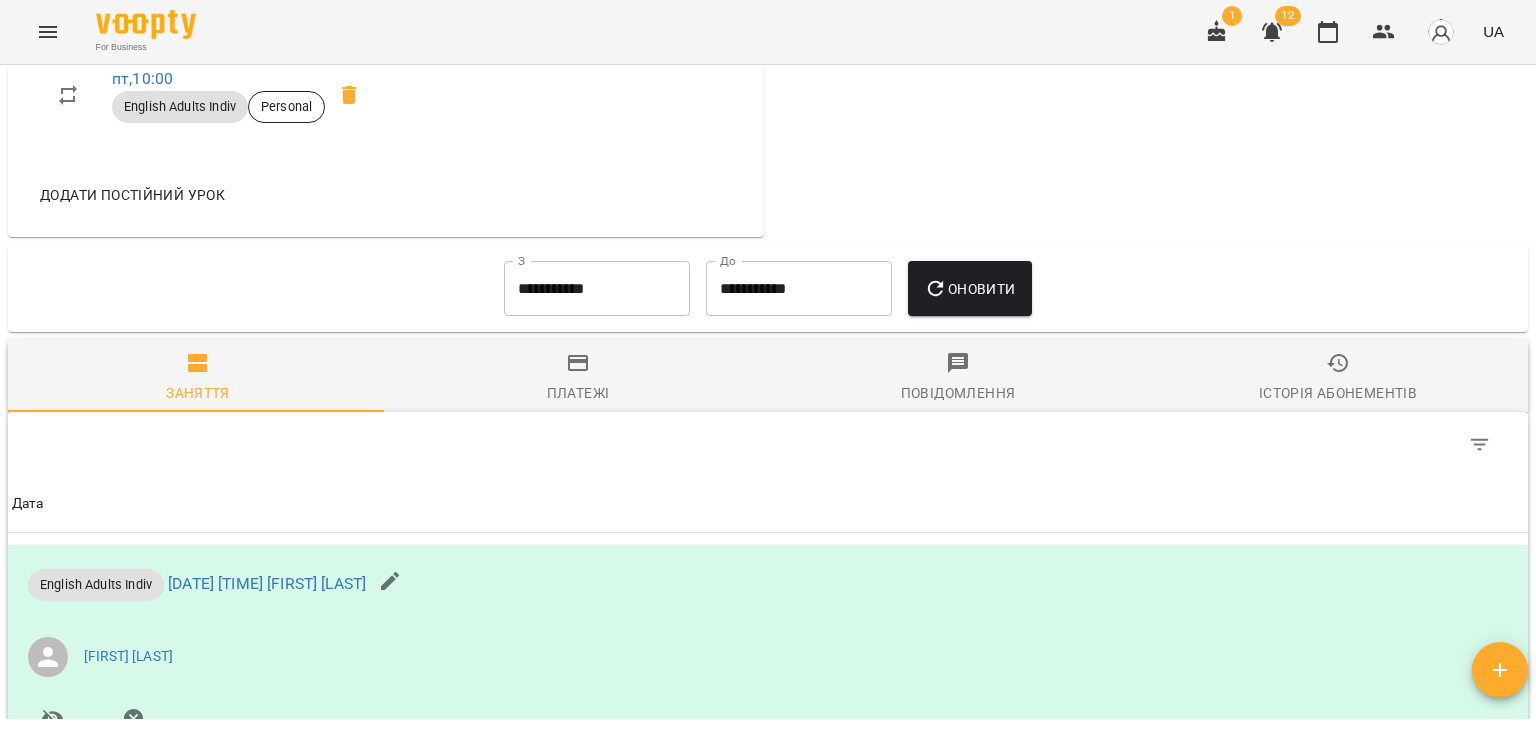 scroll, scrollTop: 1100, scrollLeft: 0, axis: vertical 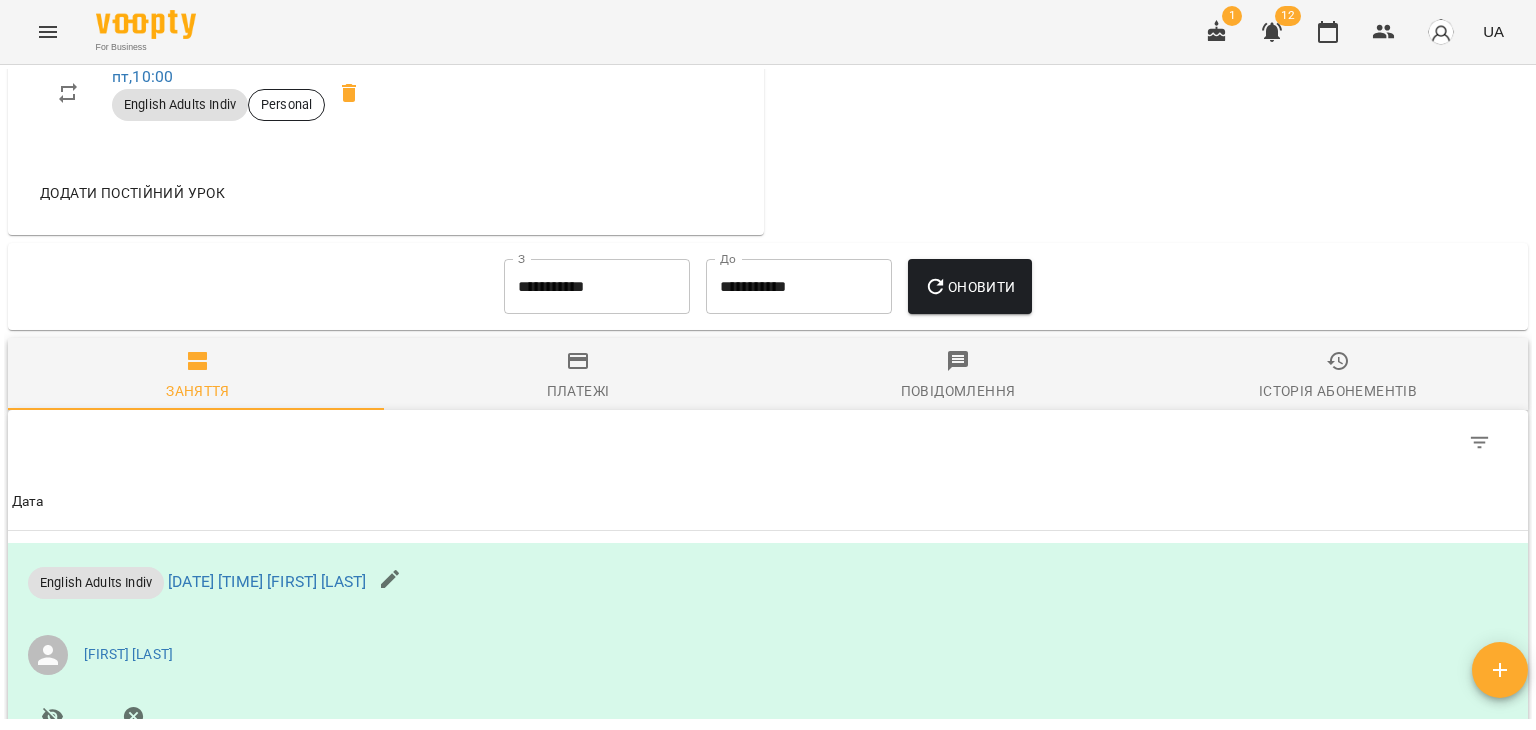 click on "**********" at bounding box center [597, 287] 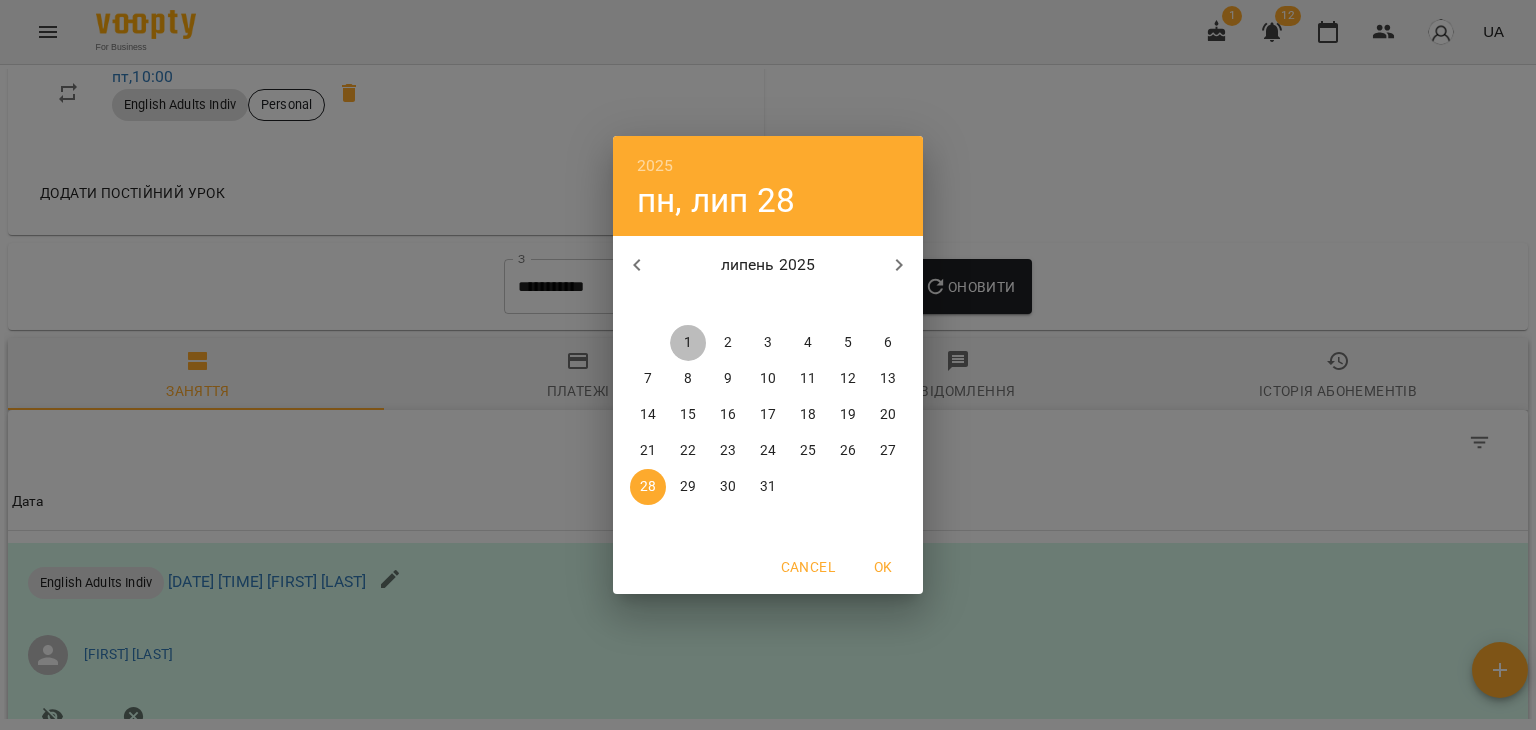 click on "1" at bounding box center [688, 343] 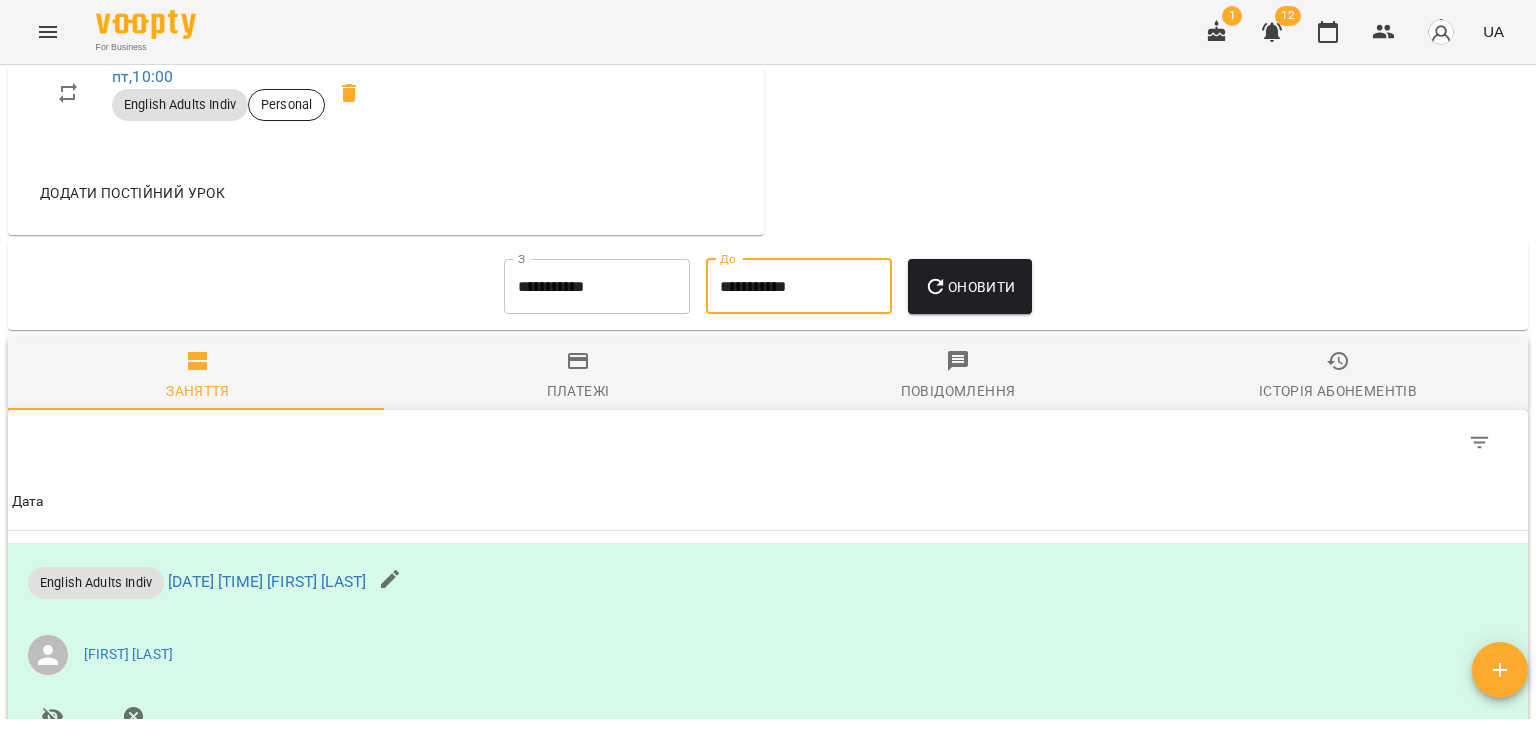 click on "**********" at bounding box center (799, 287) 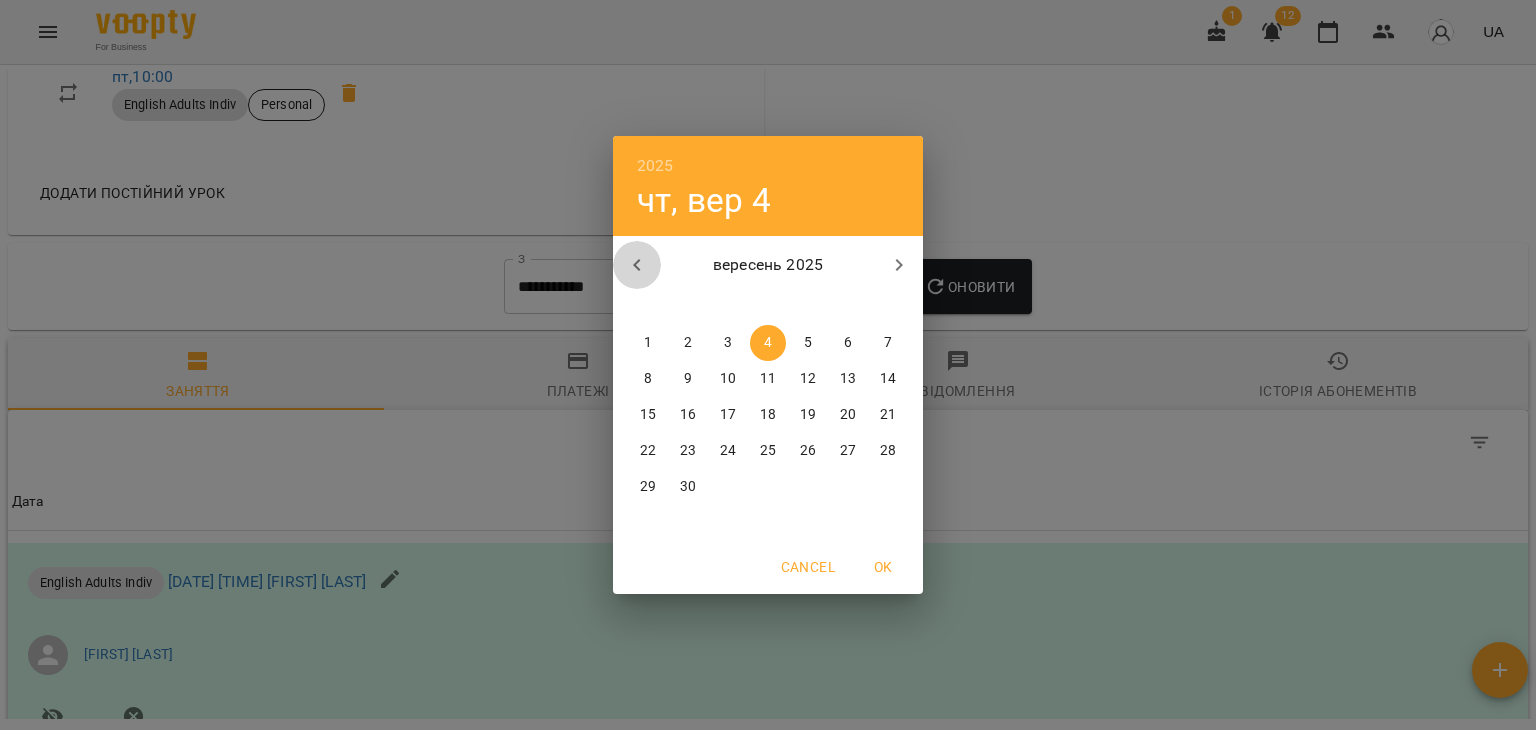 click 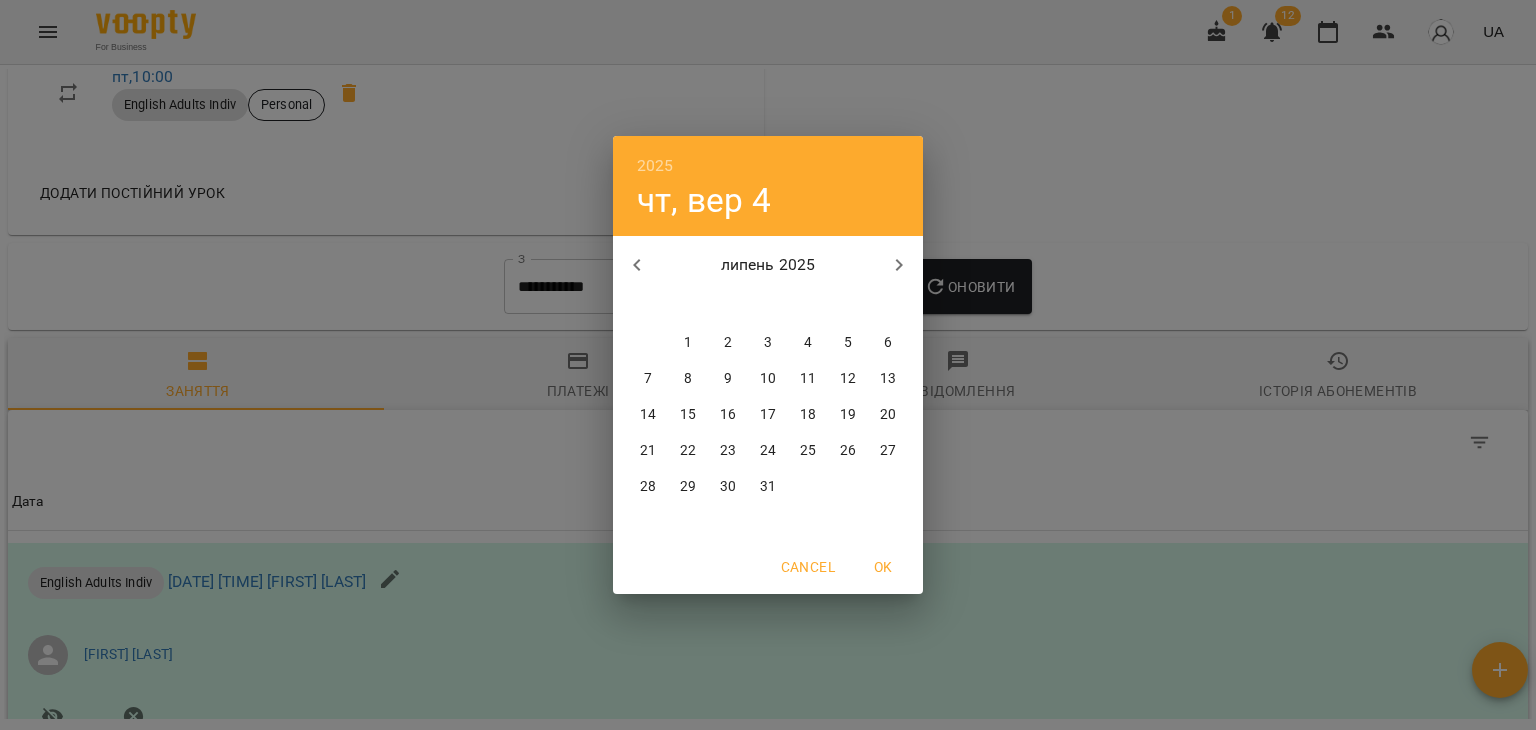 click on "31" at bounding box center (768, 487) 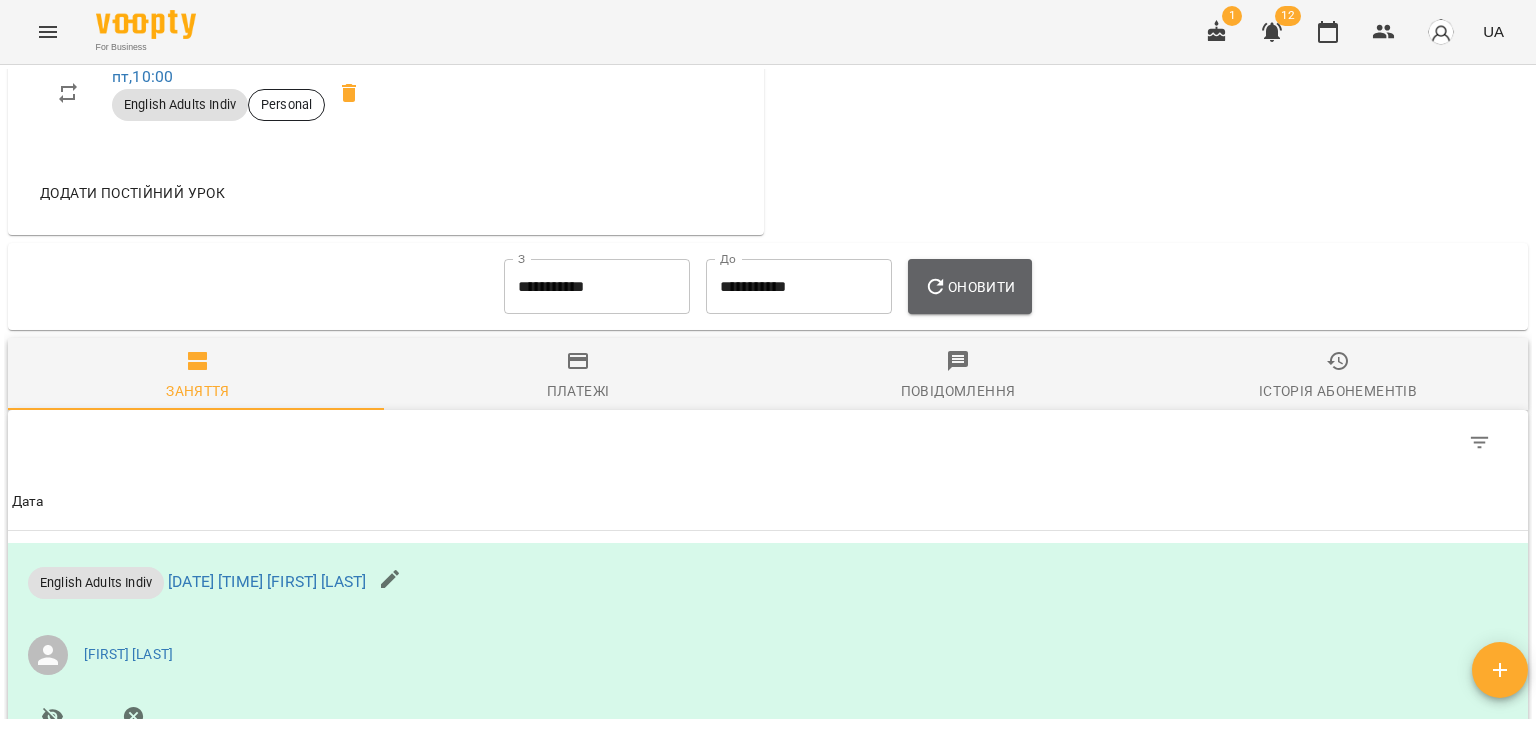 click on "Оновити" at bounding box center (969, 287) 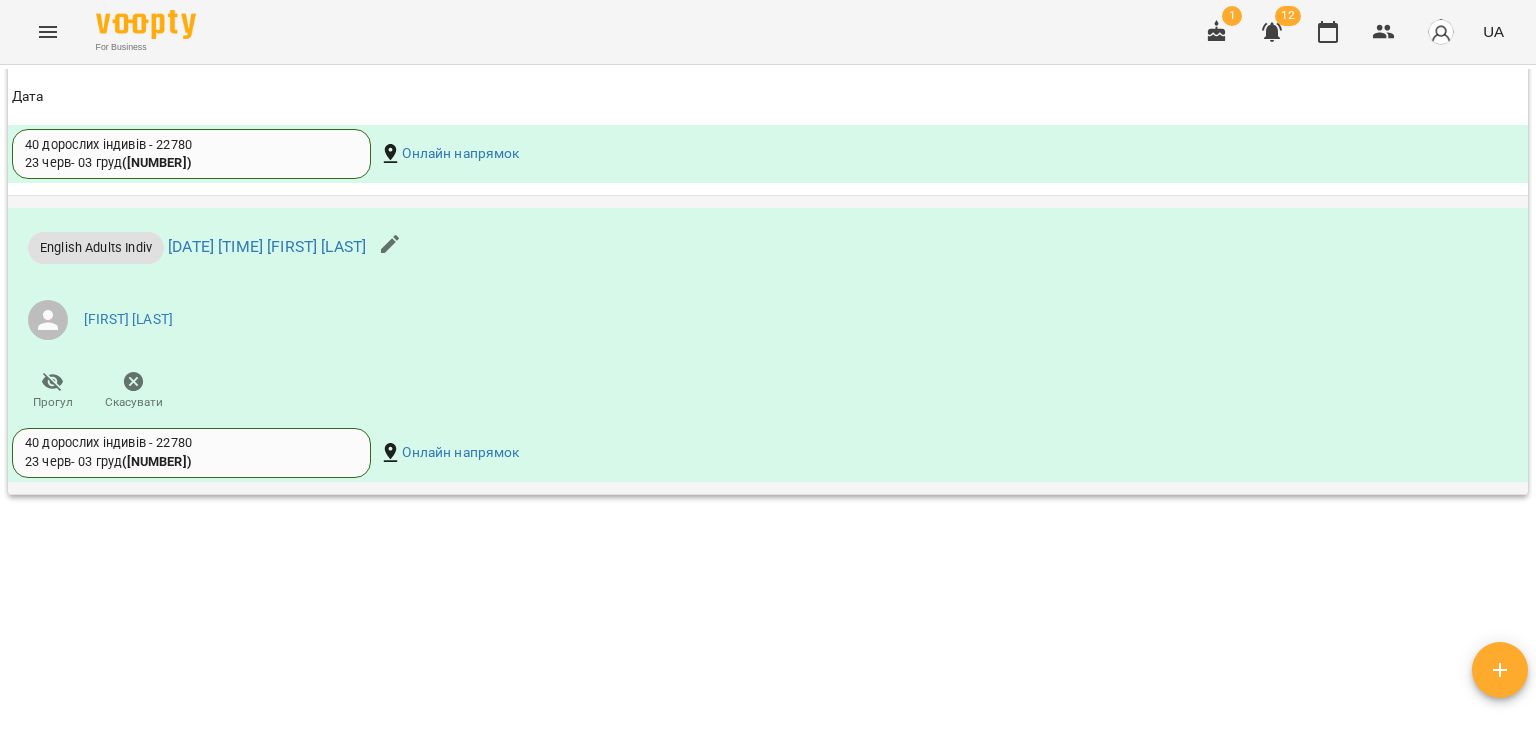 scroll, scrollTop: 3400, scrollLeft: 0, axis: vertical 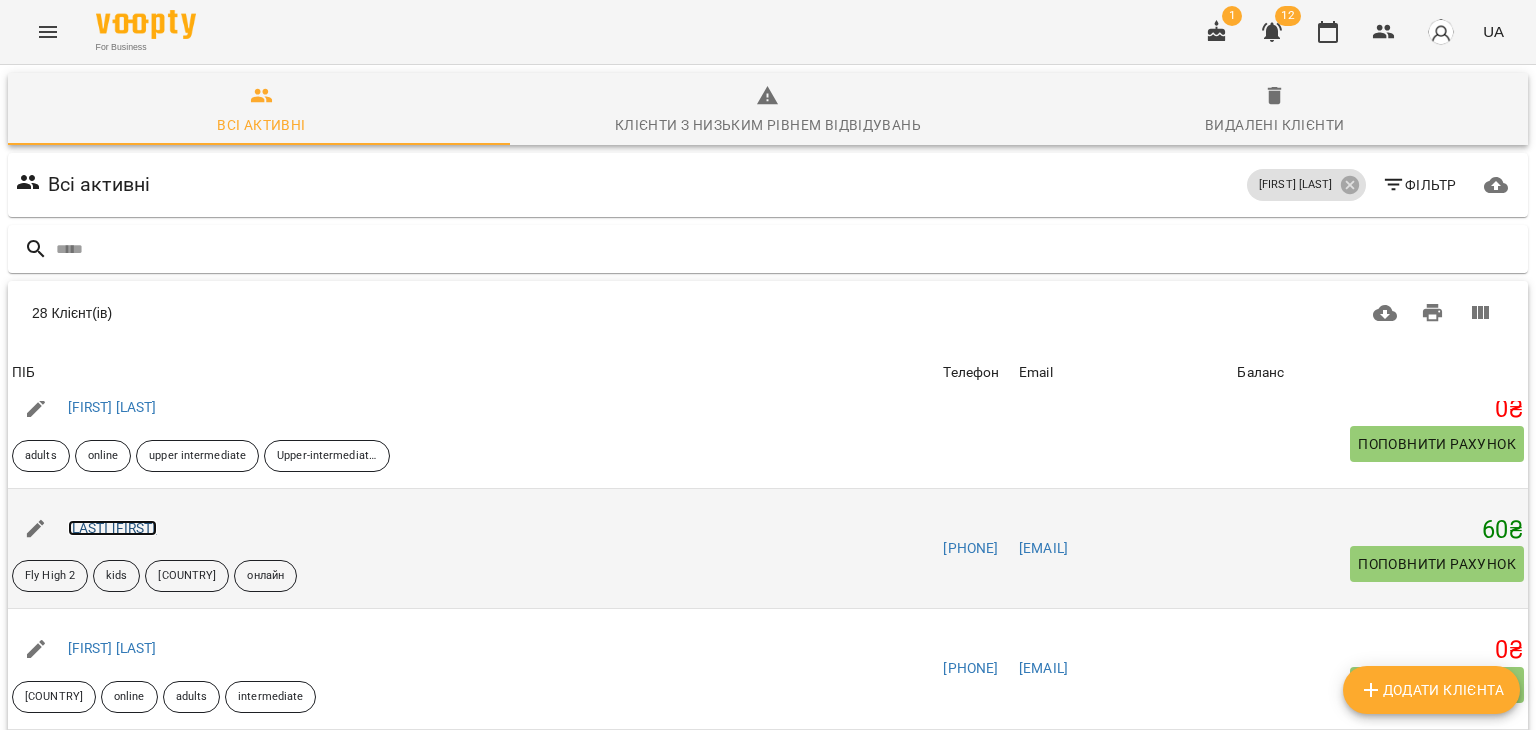 click on "[LAST] [FIRST]" at bounding box center [112, 528] 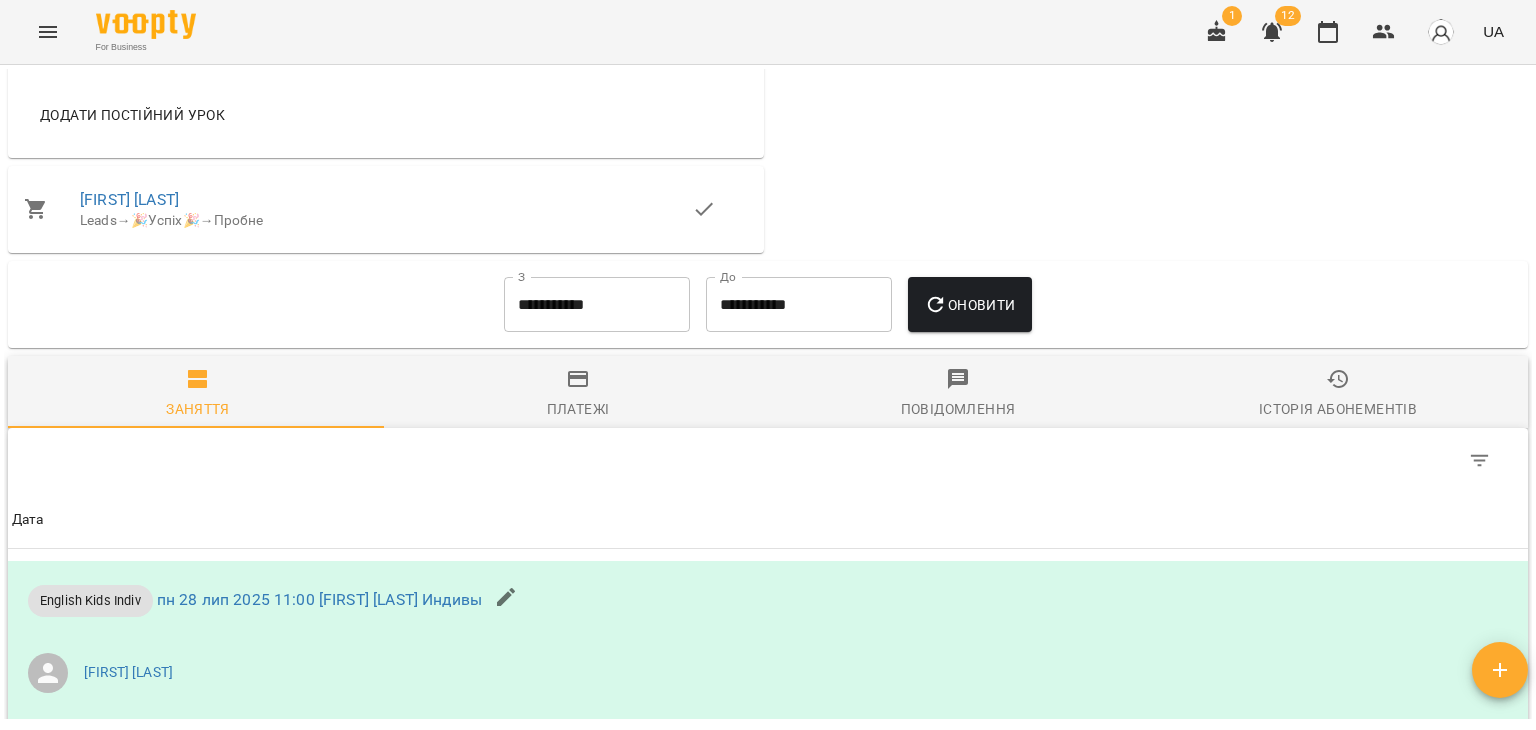 scroll, scrollTop: 1300, scrollLeft: 0, axis: vertical 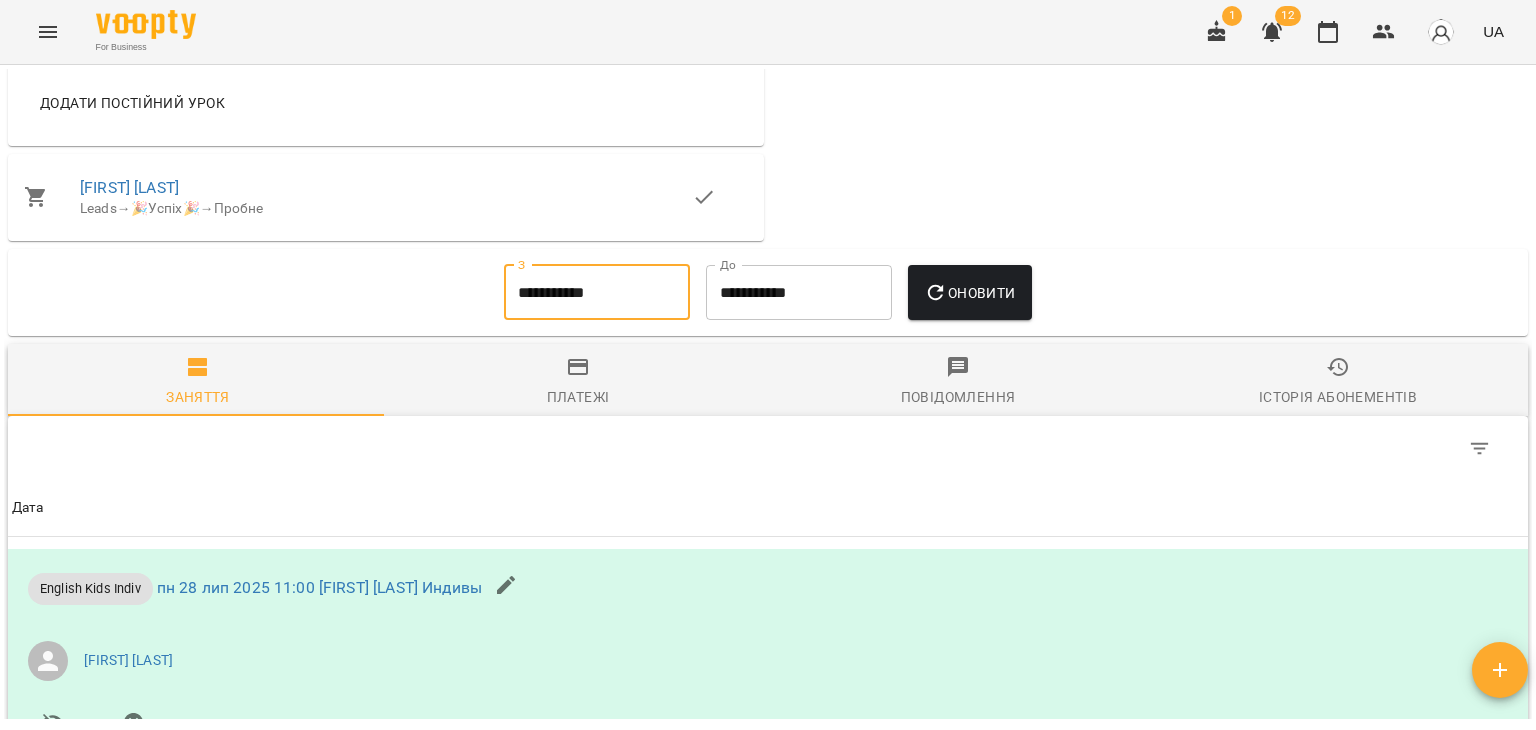 click on "**********" at bounding box center [597, 293] 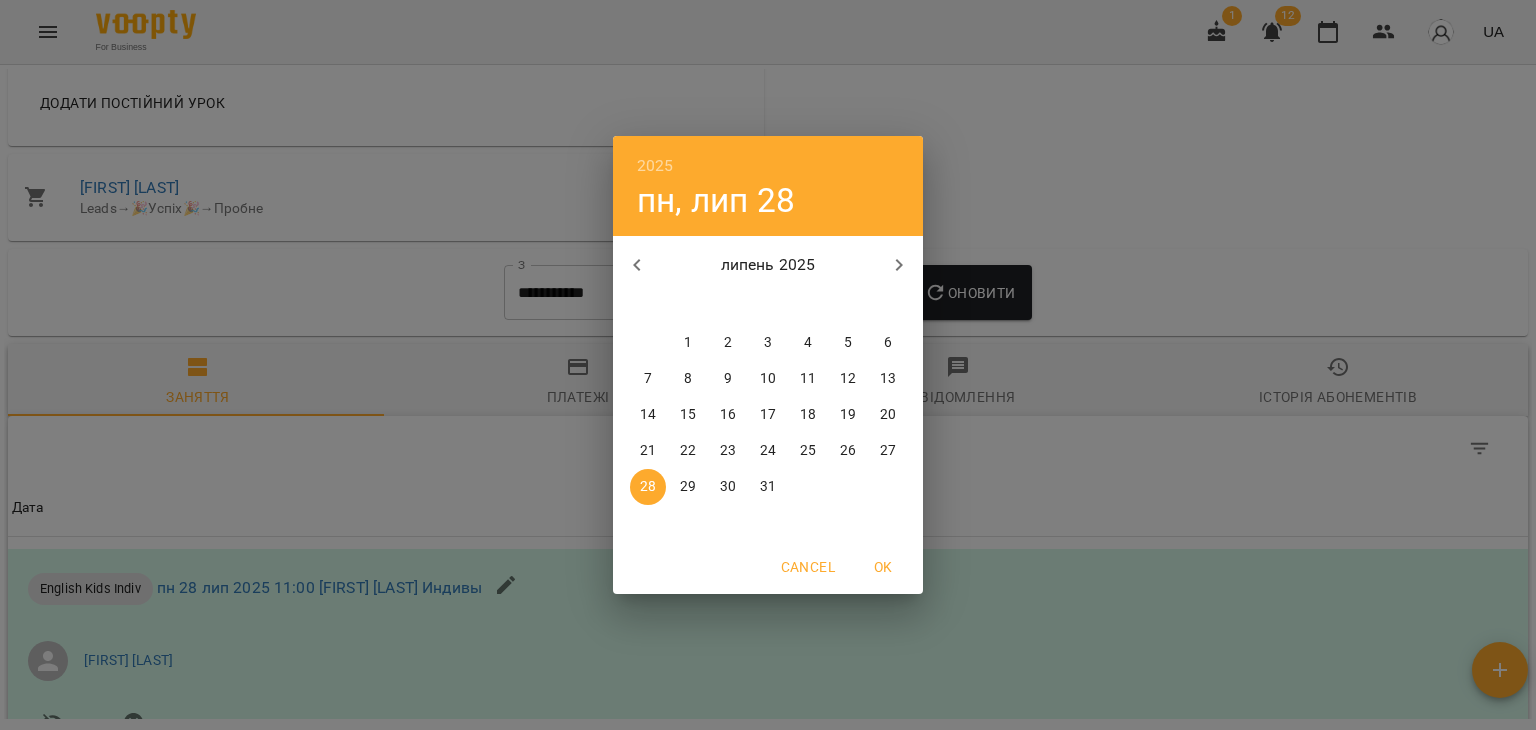 click on "1" at bounding box center (688, 343) 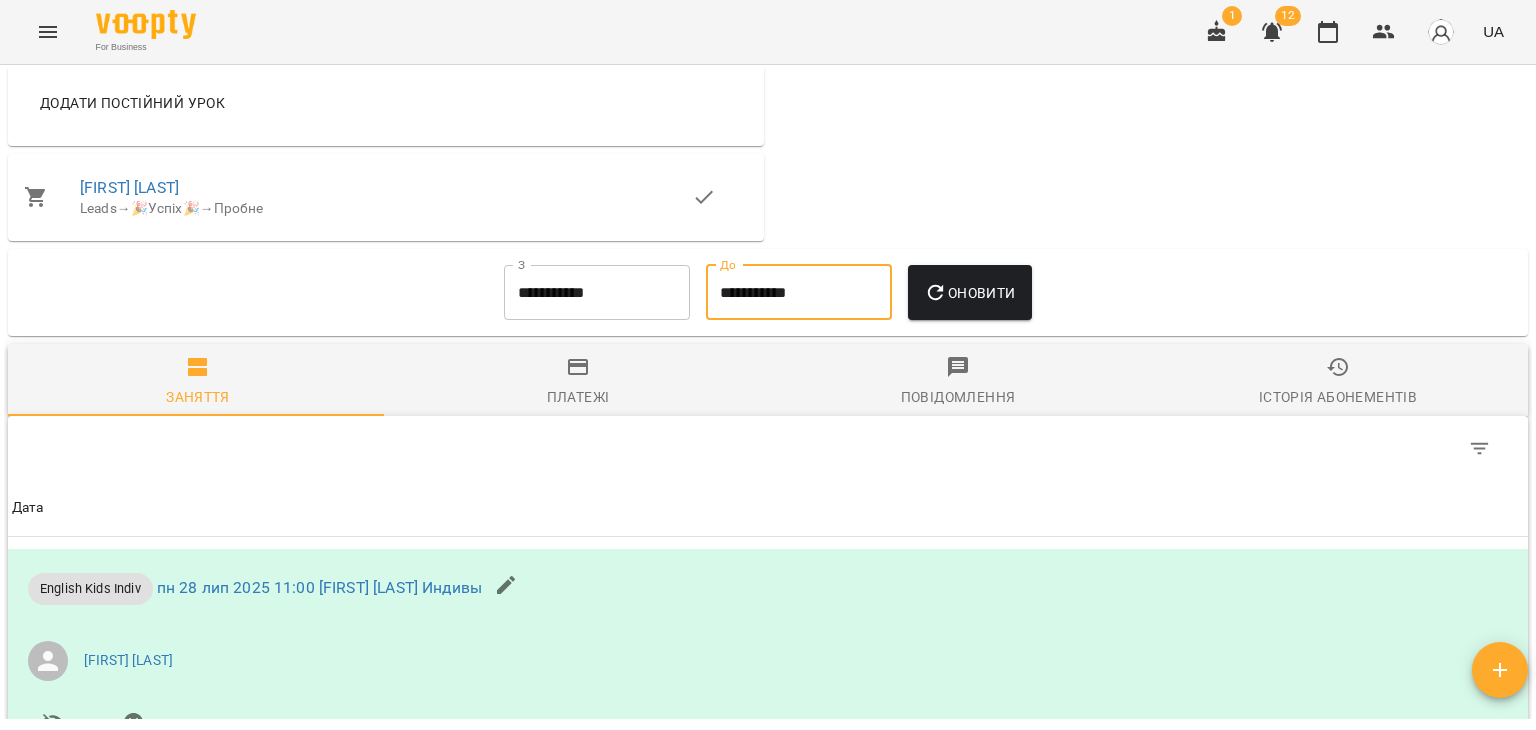 click on "**********" at bounding box center (799, 293) 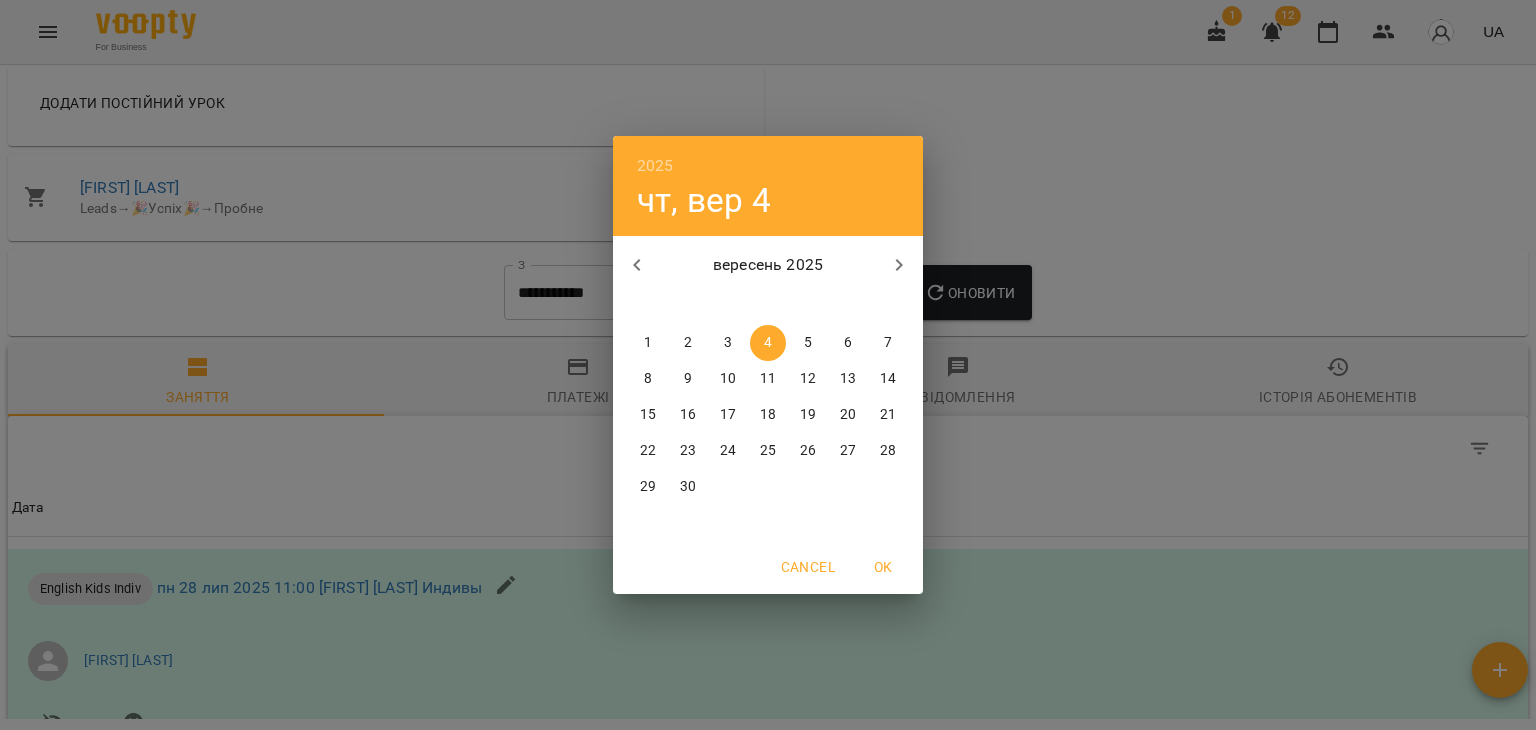 click 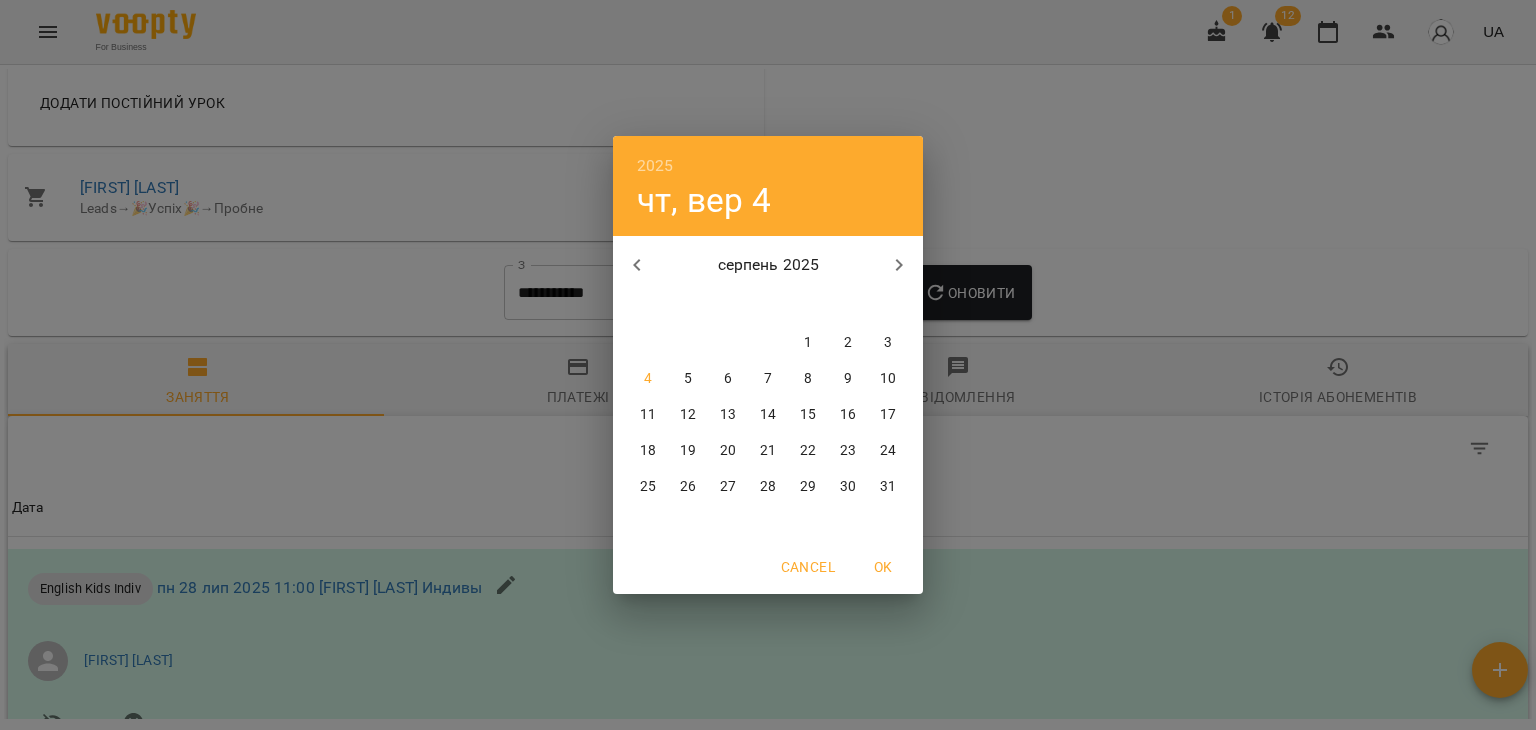 click 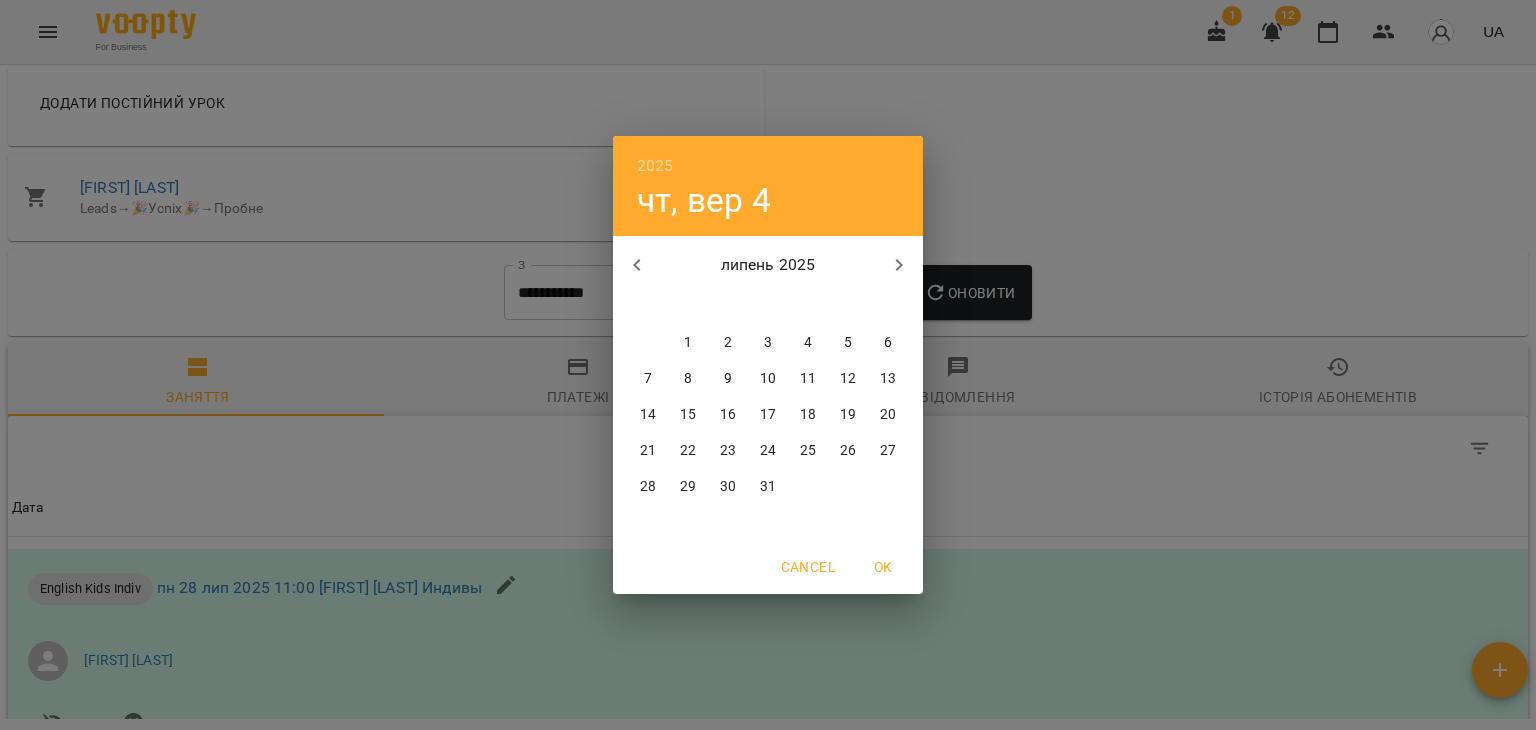 click on "31" at bounding box center [768, 487] 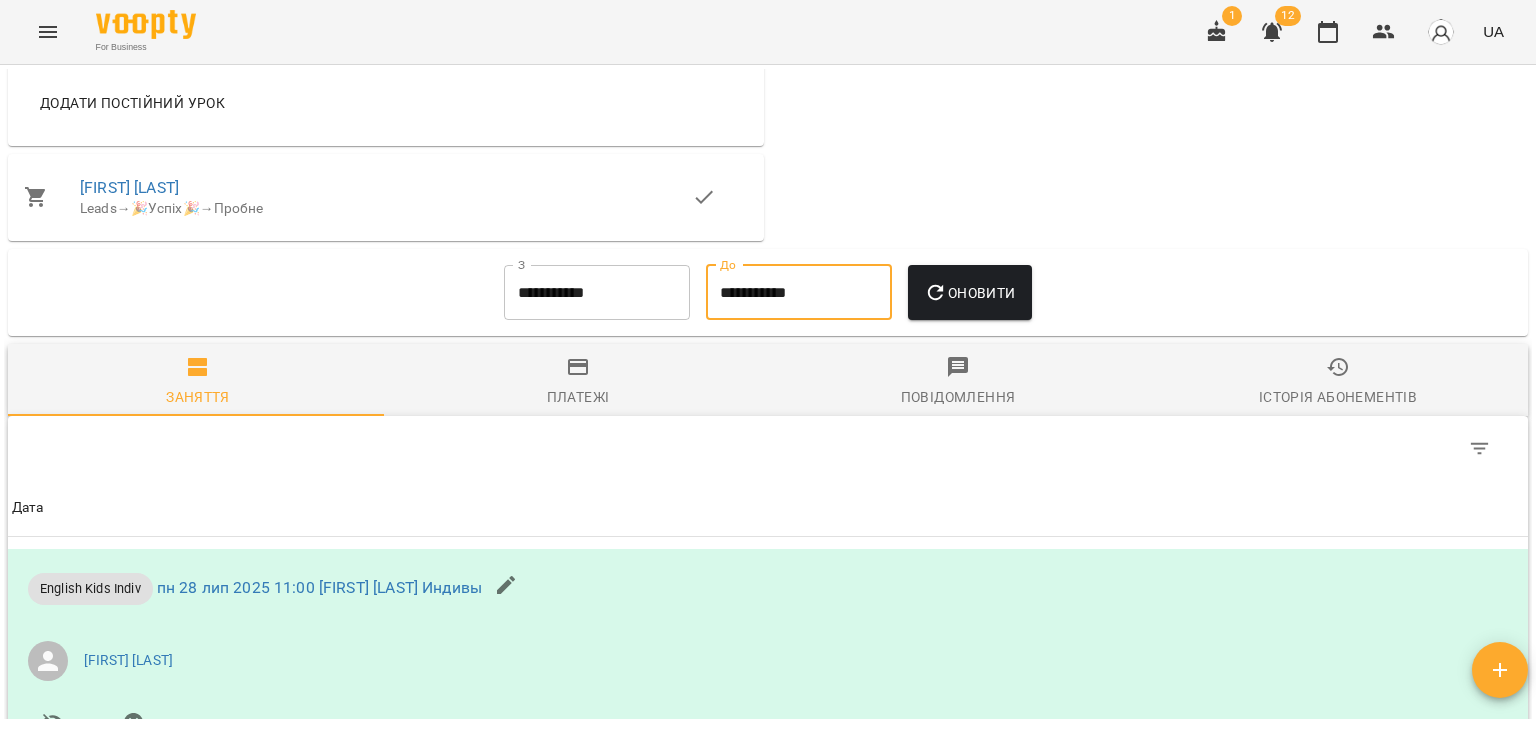 click on "Оновити" at bounding box center [969, 293] 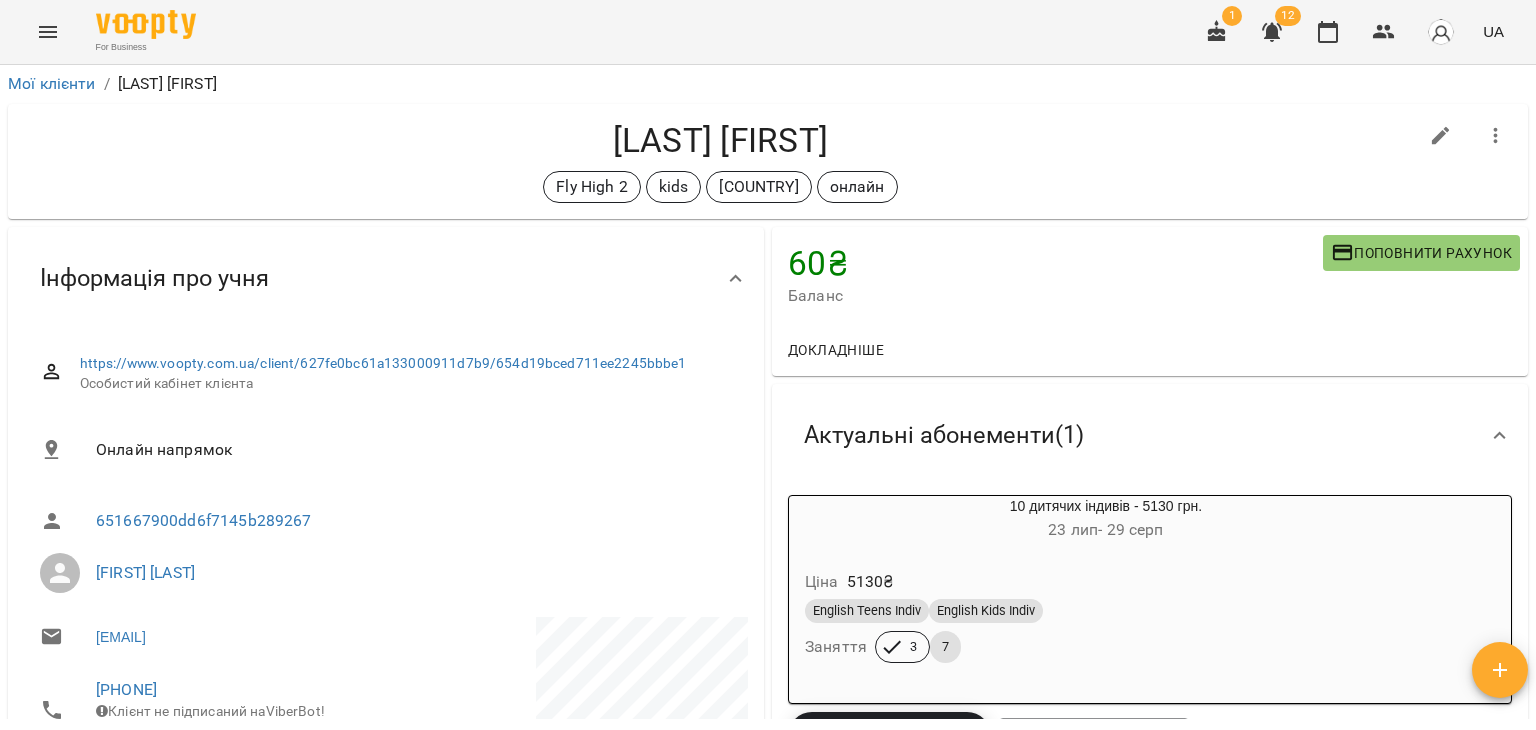 scroll, scrollTop: 0, scrollLeft: 0, axis: both 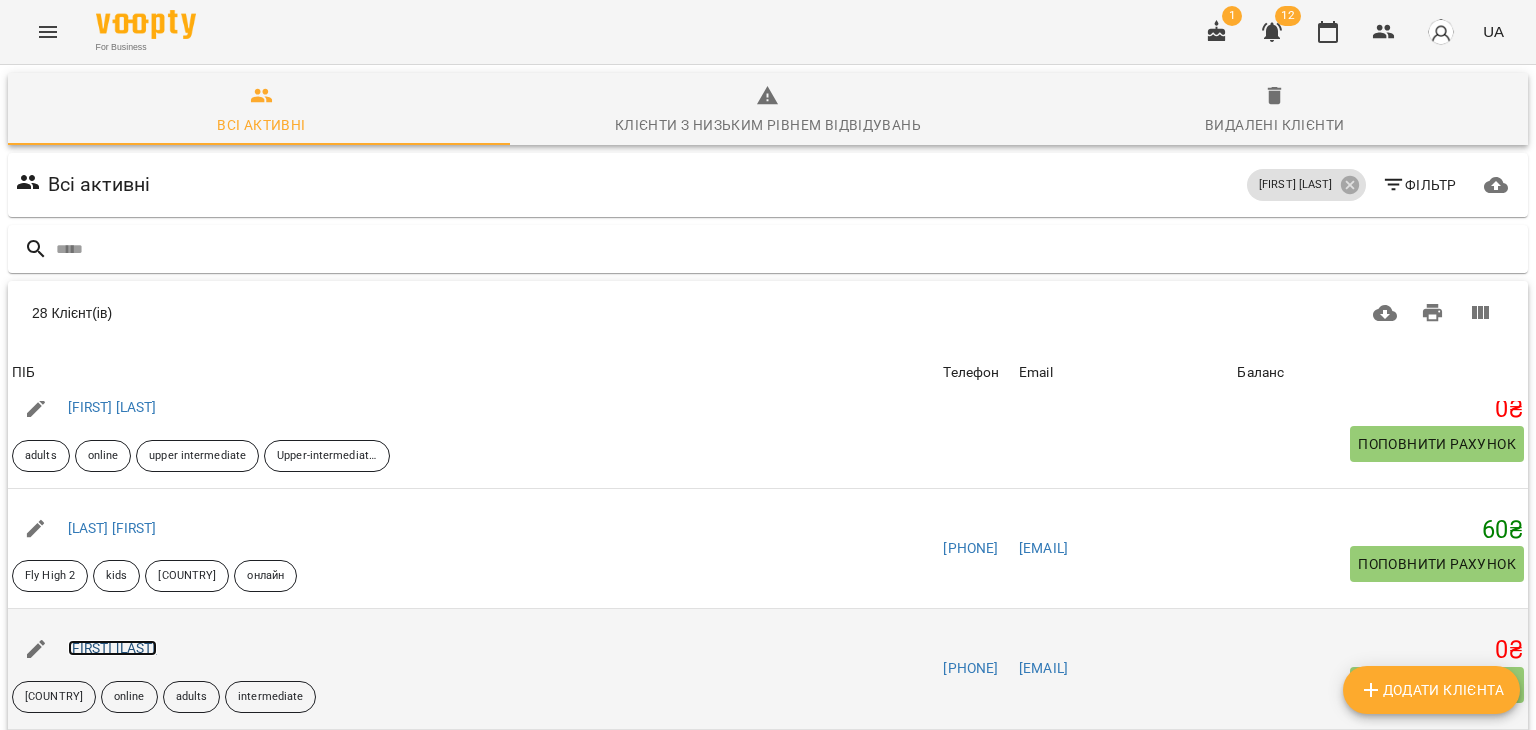 click on "[FIRST] [LAST]" at bounding box center [112, 648] 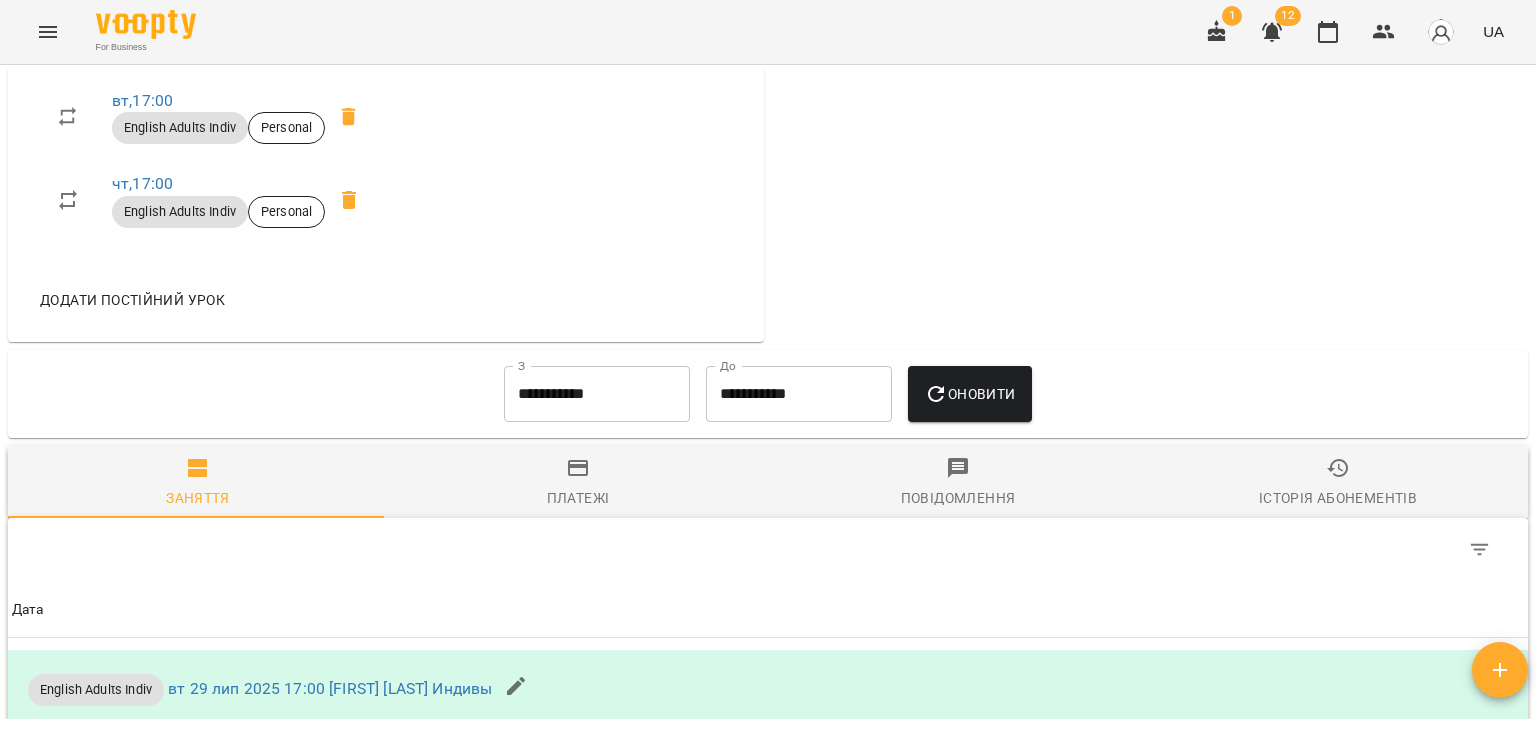 scroll, scrollTop: 1100, scrollLeft: 0, axis: vertical 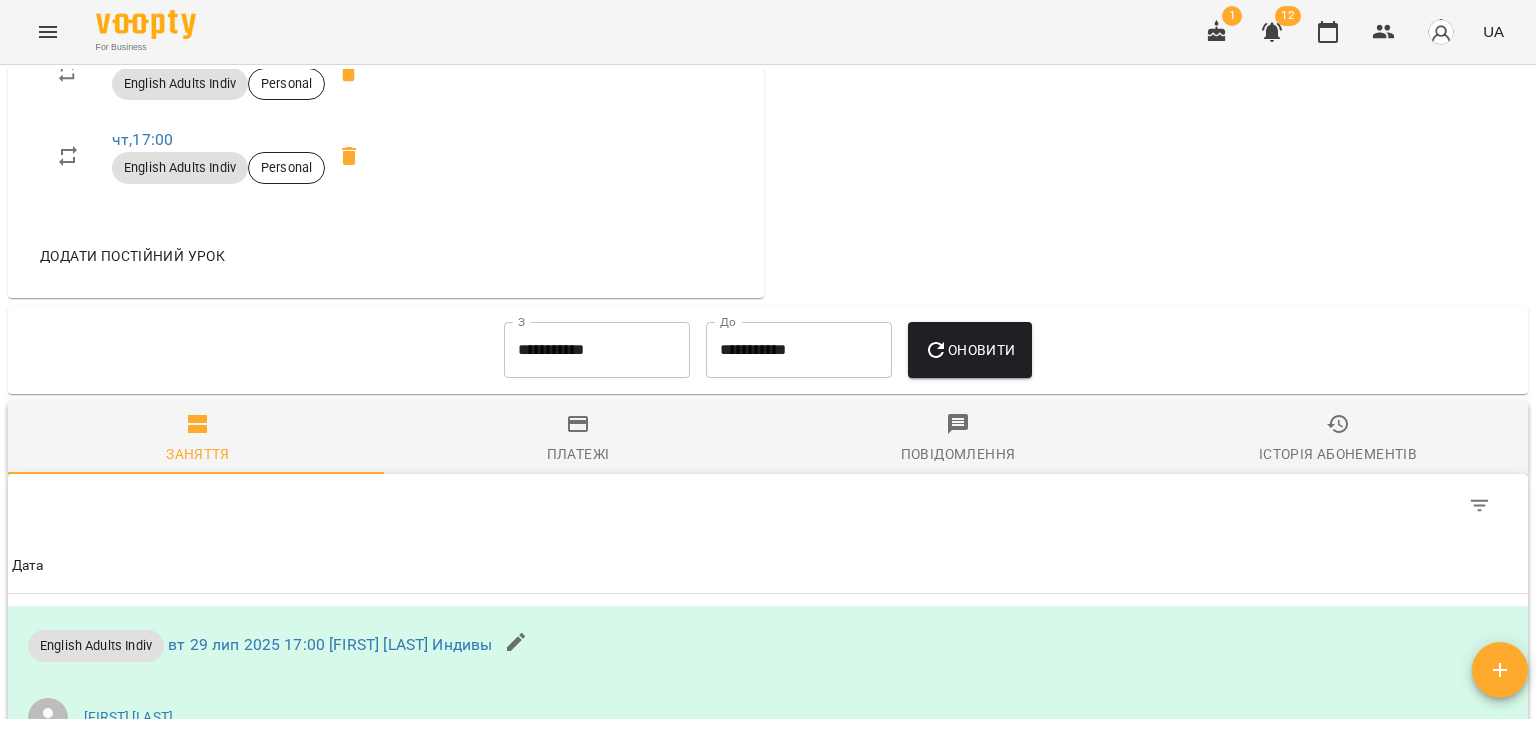 click on "**********" at bounding box center [597, 350] 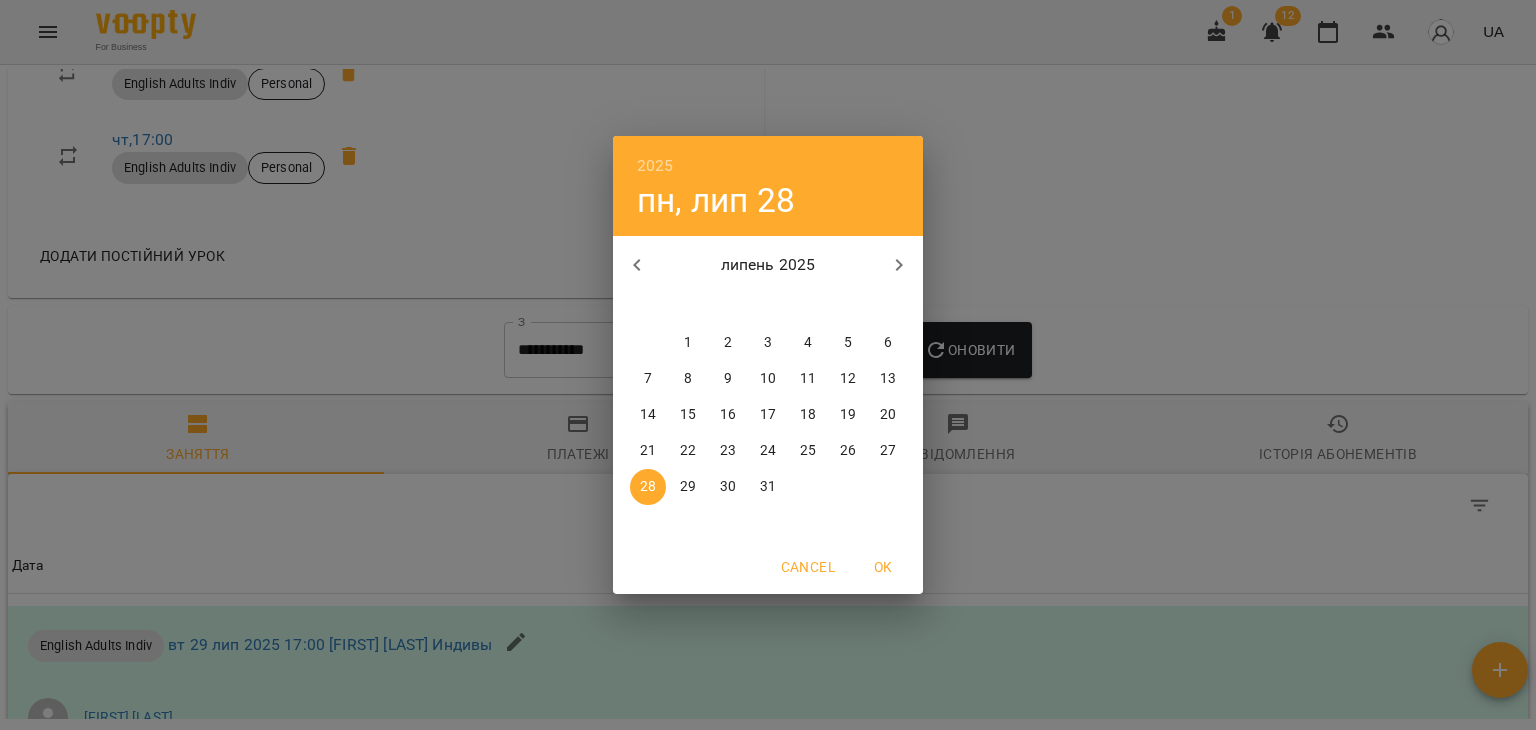click on "1" at bounding box center (688, 343) 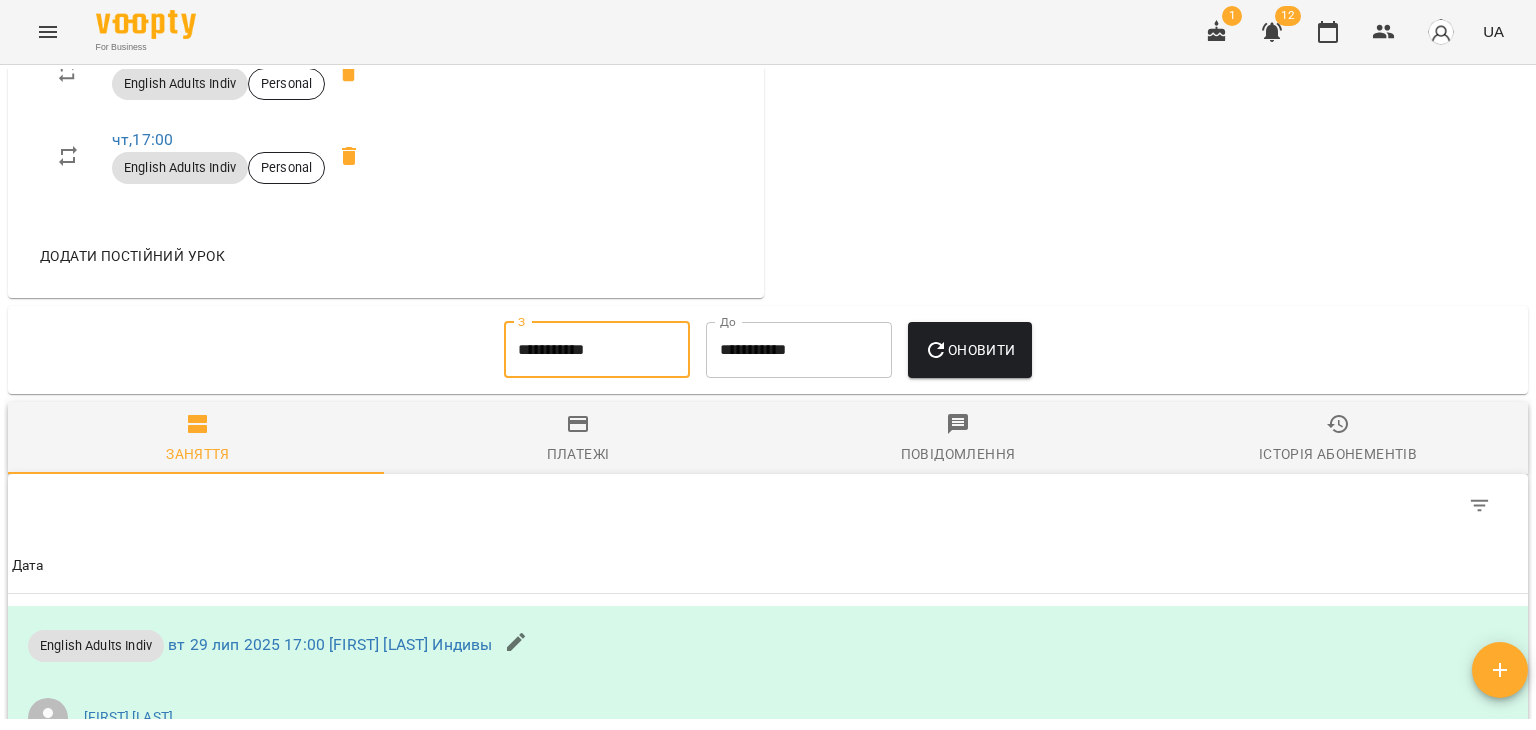 click on "**********" at bounding box center (799, 350) 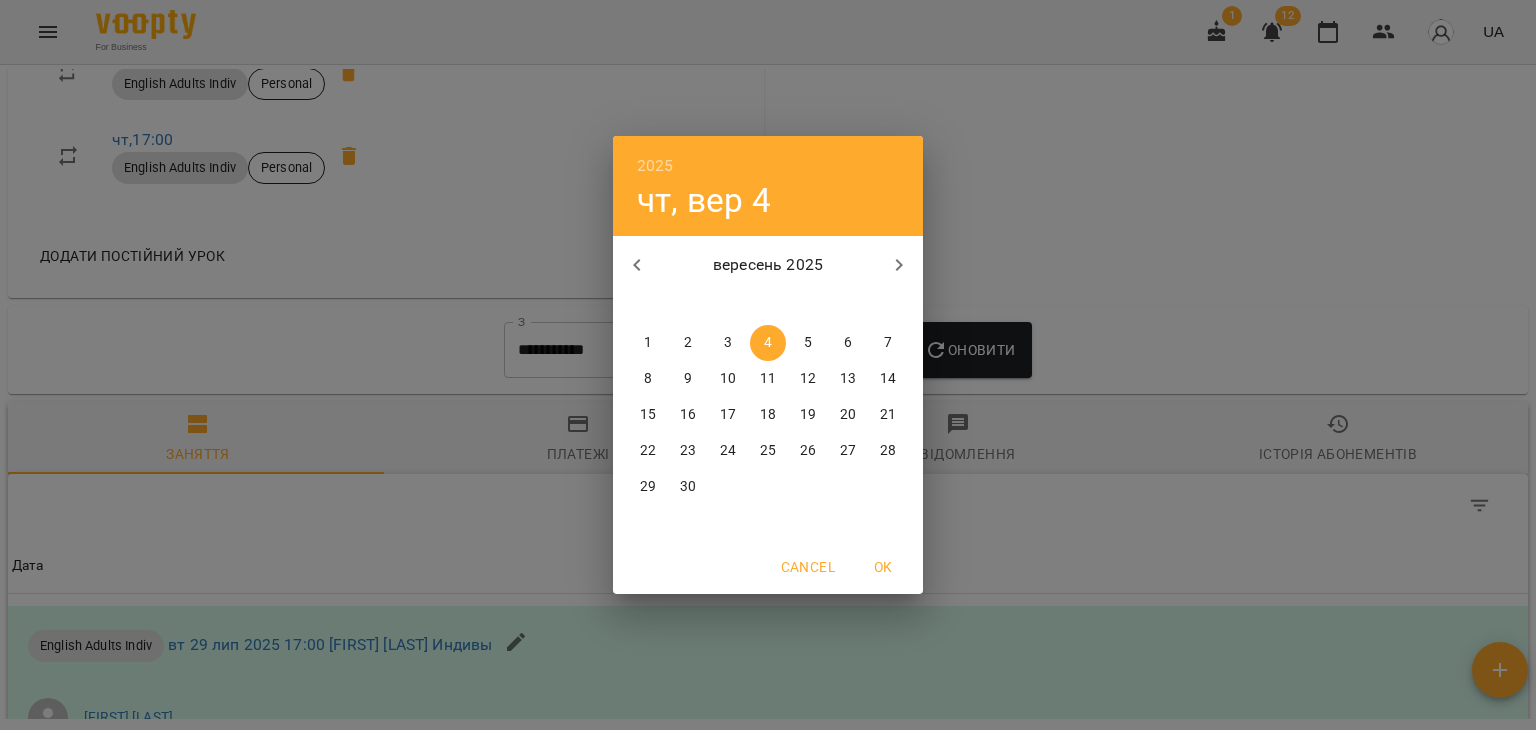 click 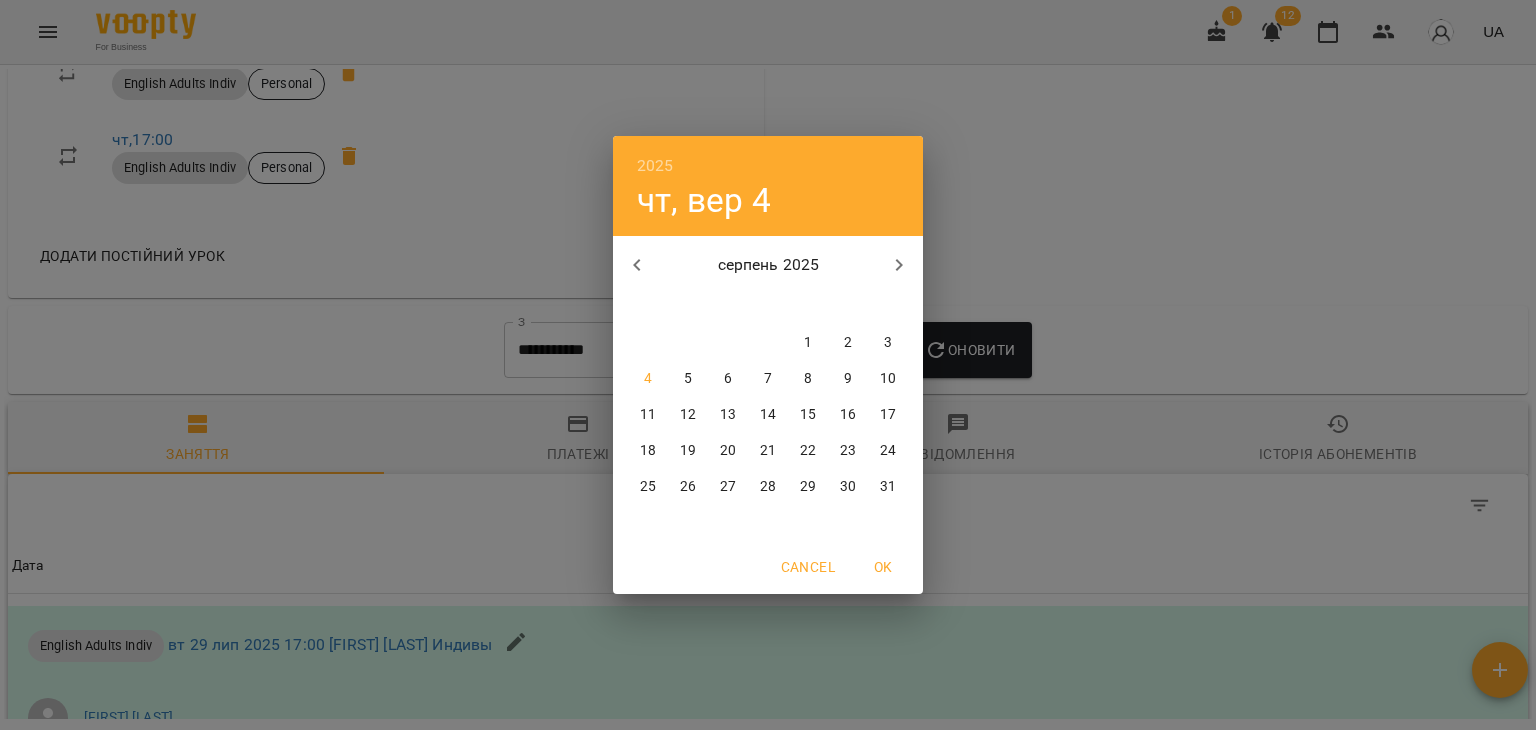 click 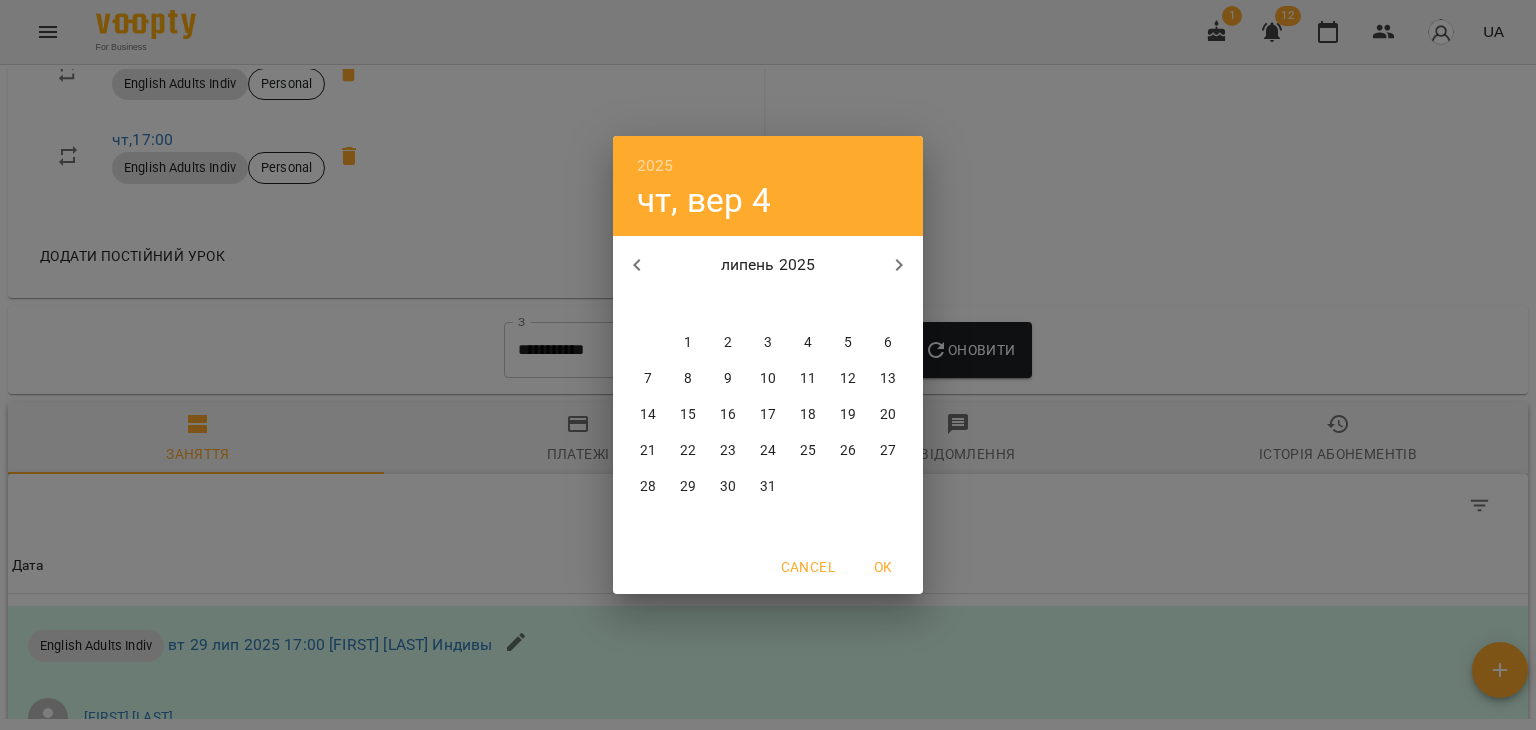 click on "31" at bounding box center (768, 487) 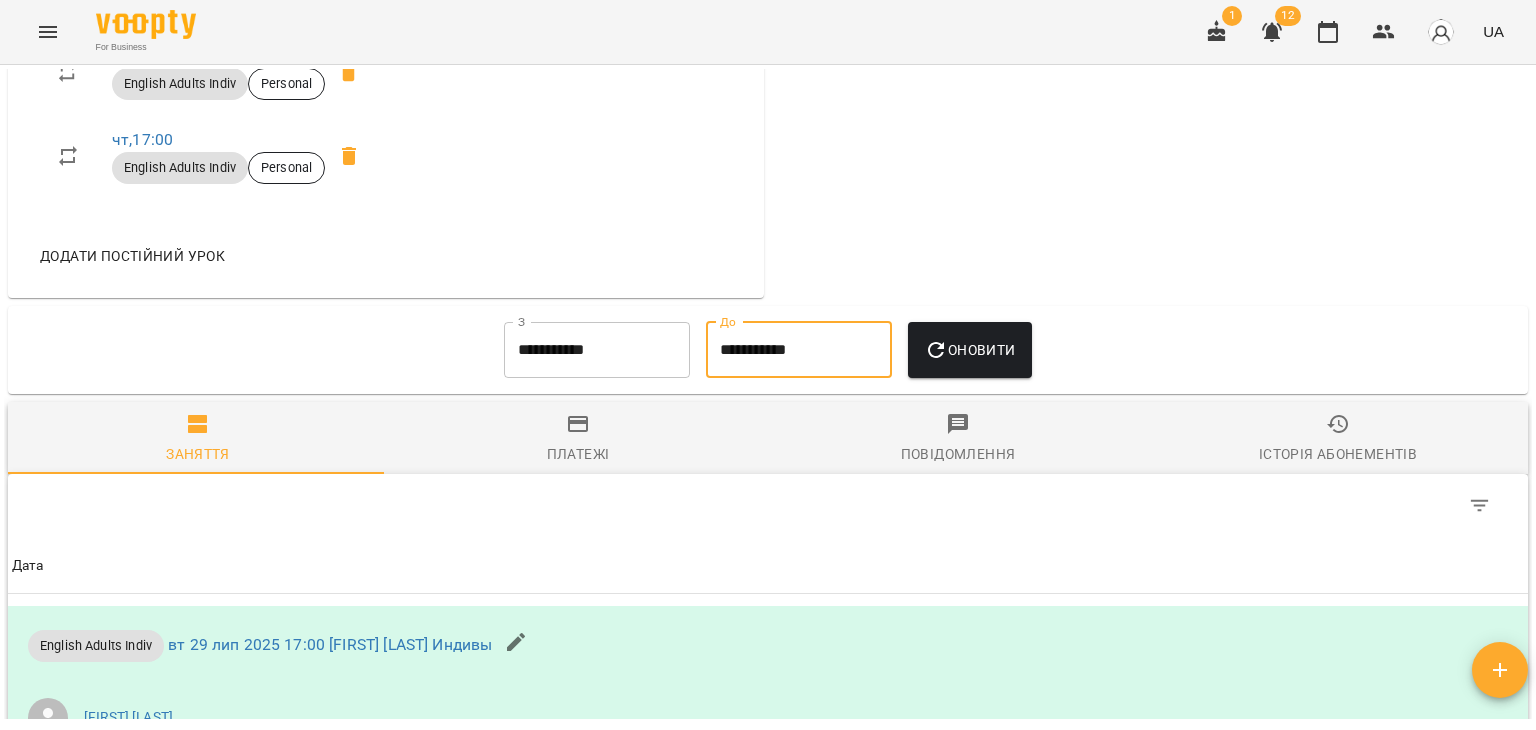 click on "Оновити" at bounding box center (969, 350) 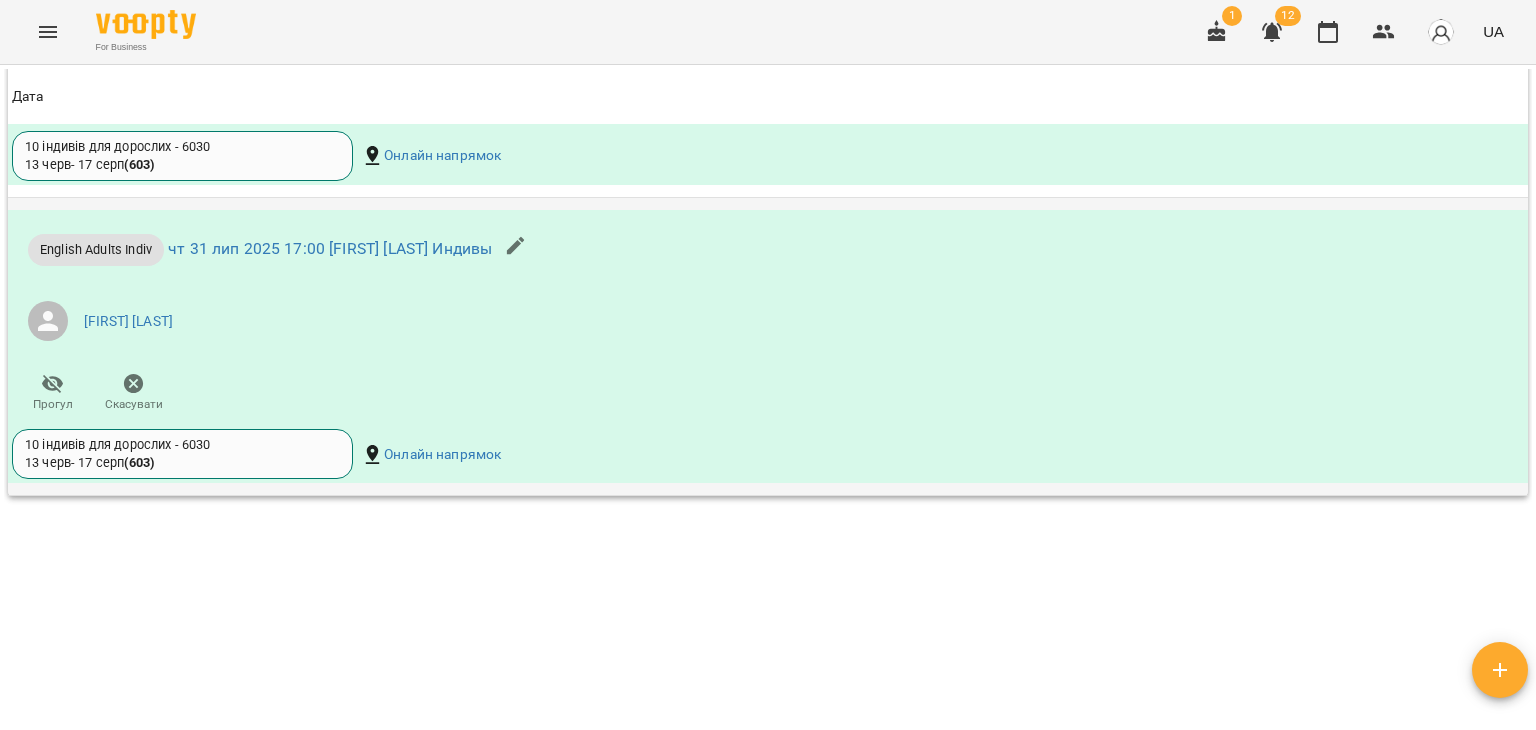 scroll, scrollTop: 2400, scrollLeft: 0, axis: vertical 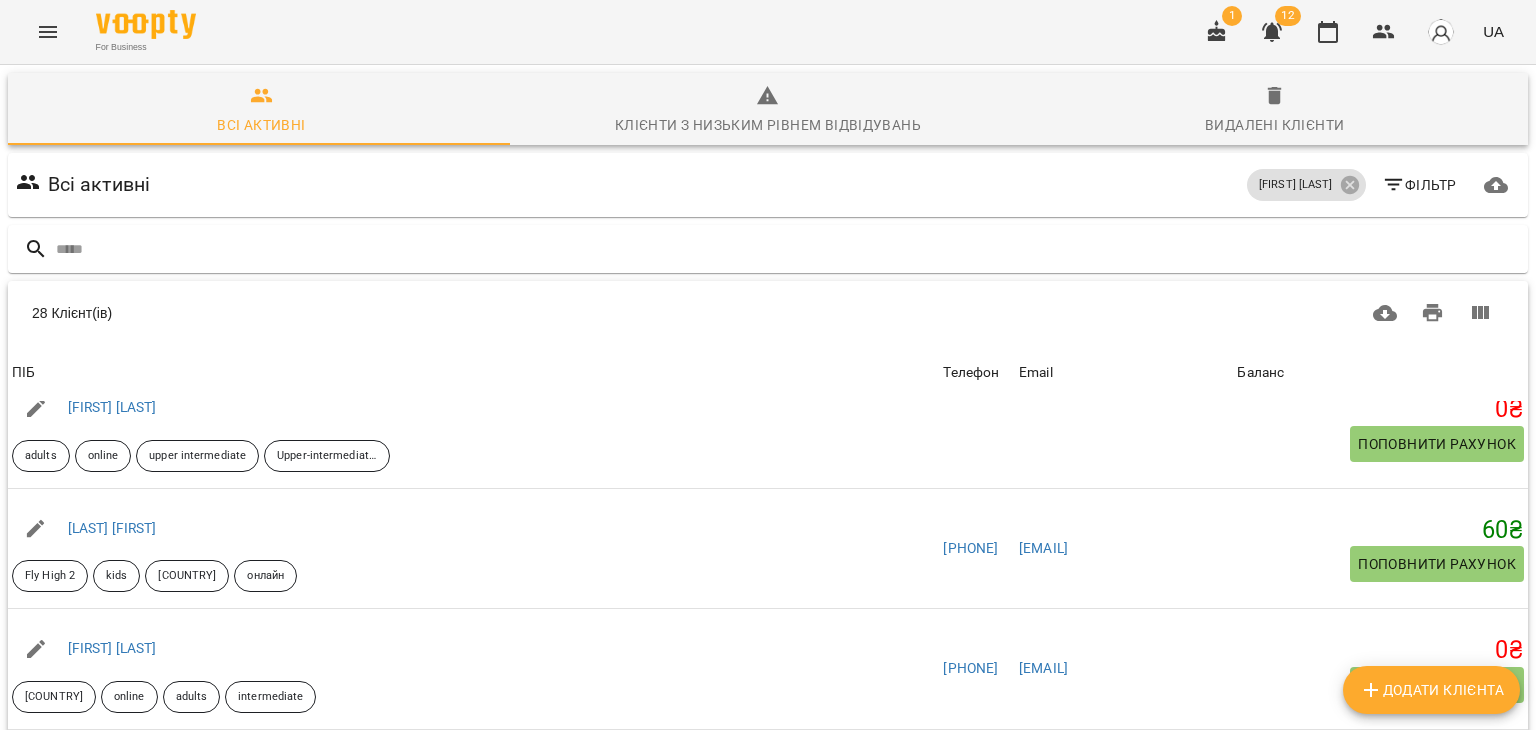 click on "[FIRST] [LAST]" at bounding box center [112, 769] 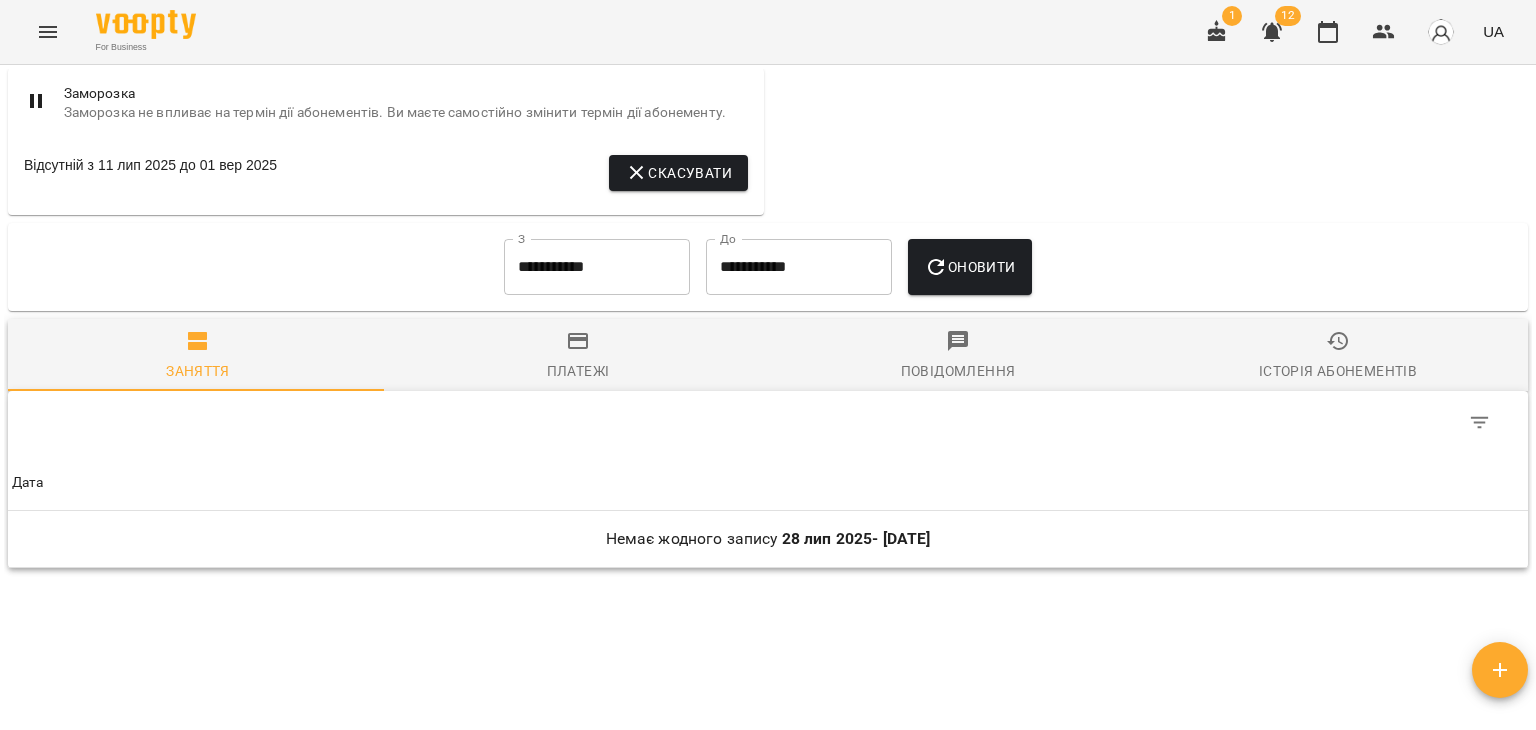 scroll, scrollTop: 1600, scrollLeft: 0, axis: vertical 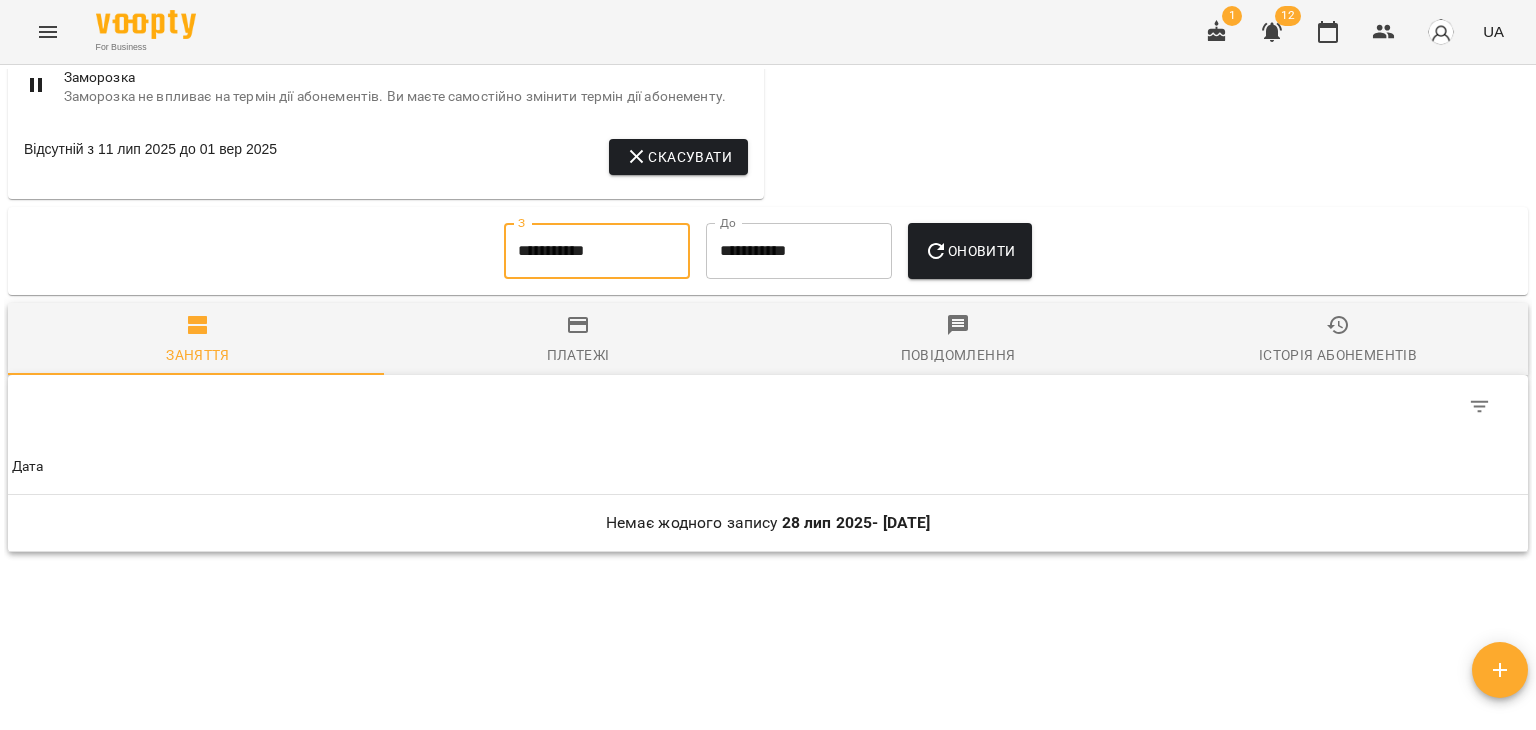 click on "**********" at bounding box center [597, 251] 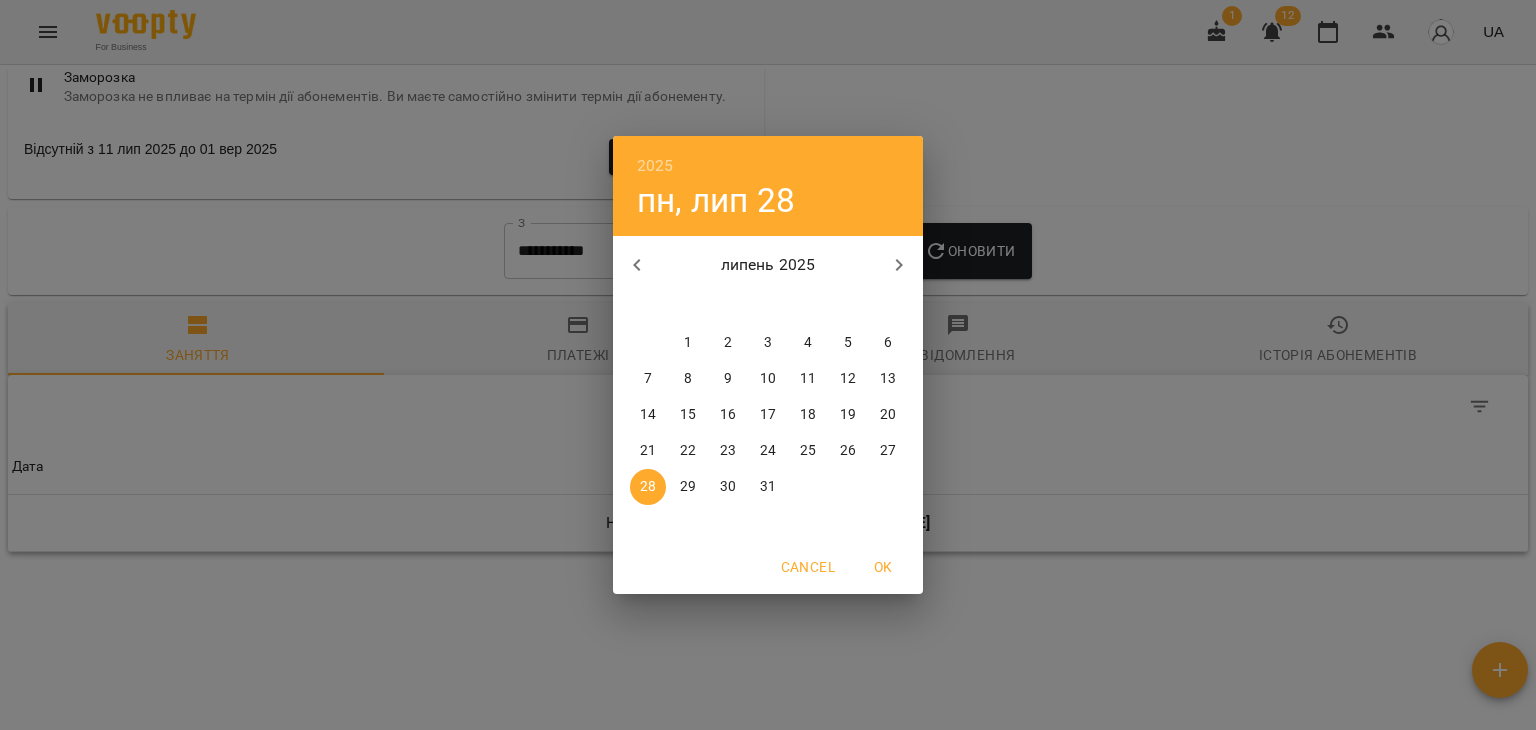 click on "1" at bounding box center (688, 343) 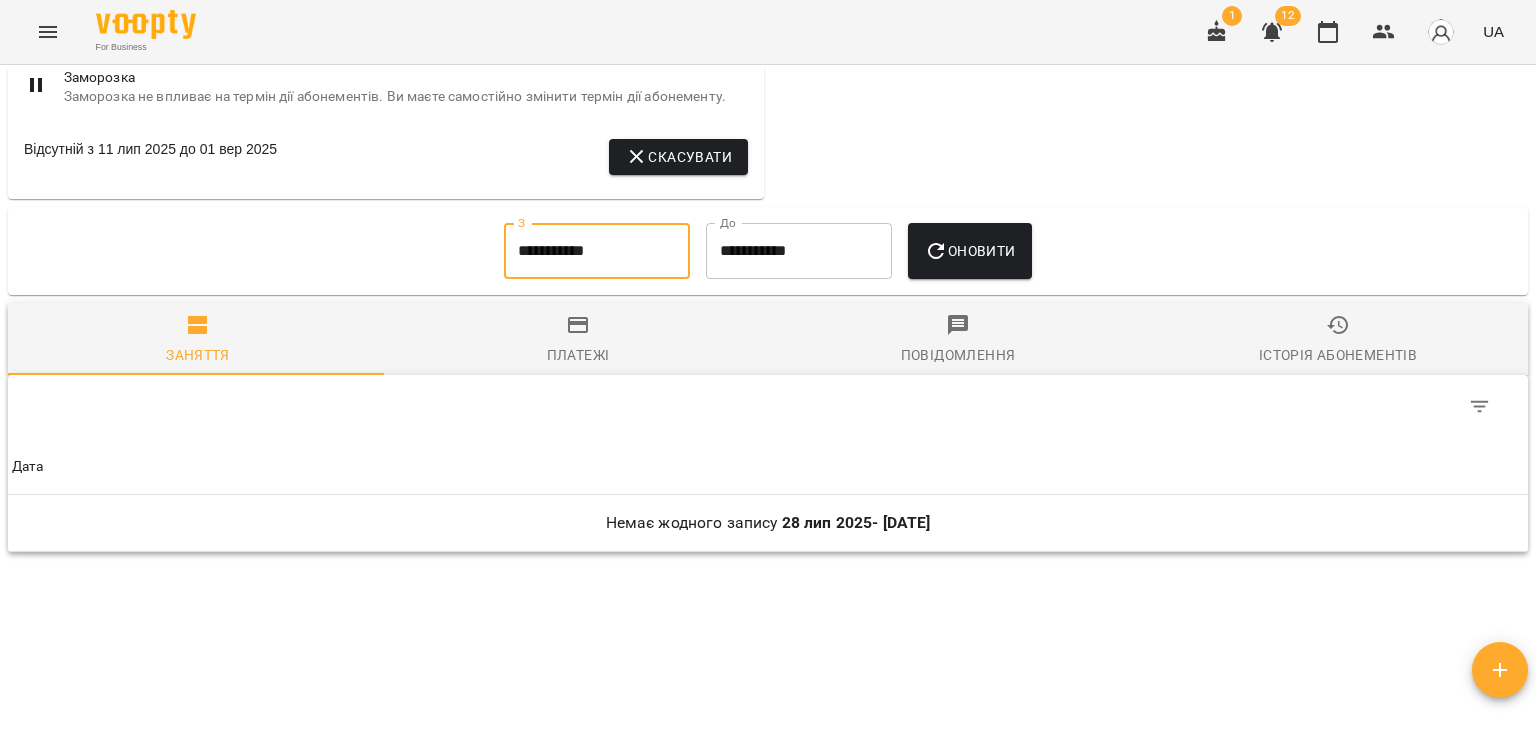 click on "Оновити" at bounding box center (969, 251) 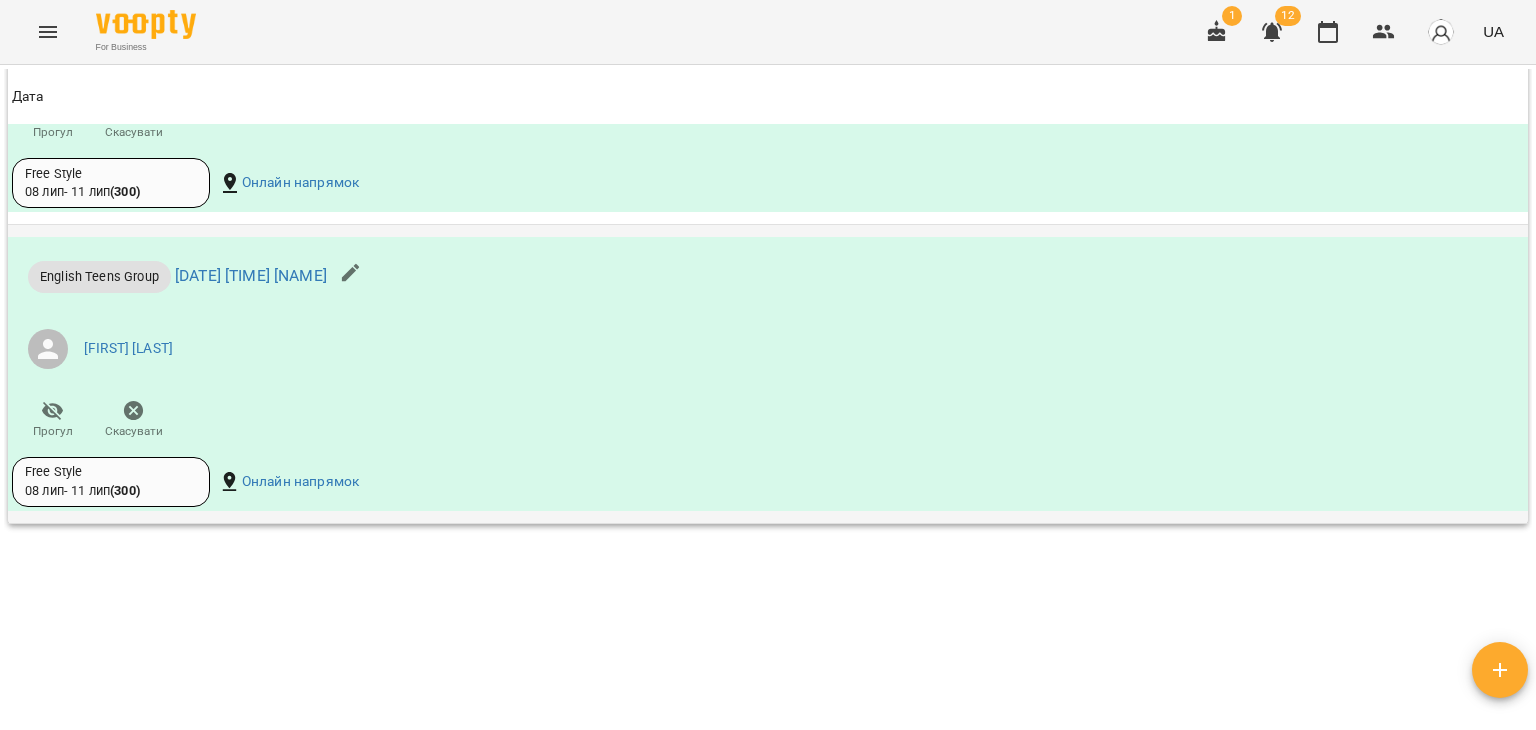 scroll, scrollTop: 2764, scrollLeft: 0, axis: vertical 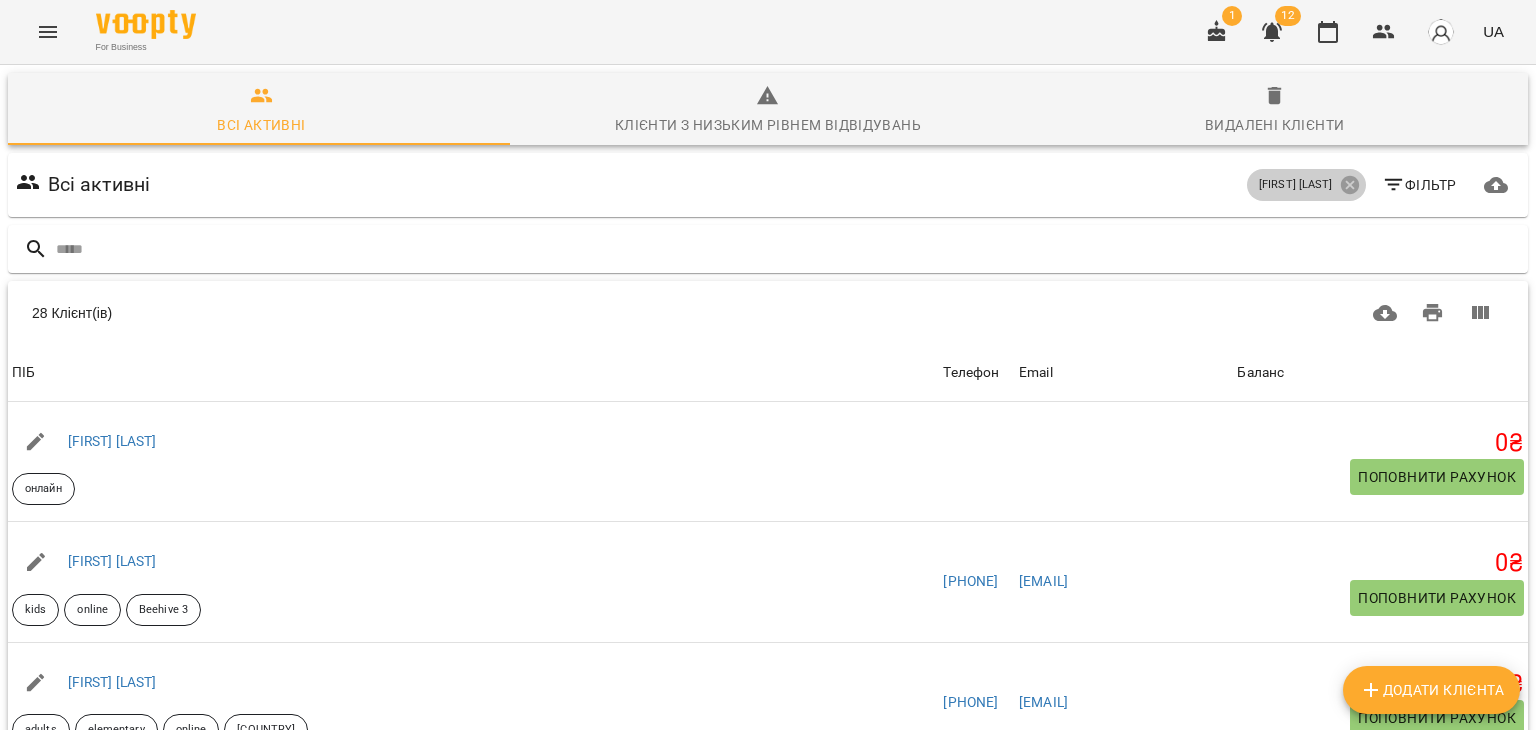 click 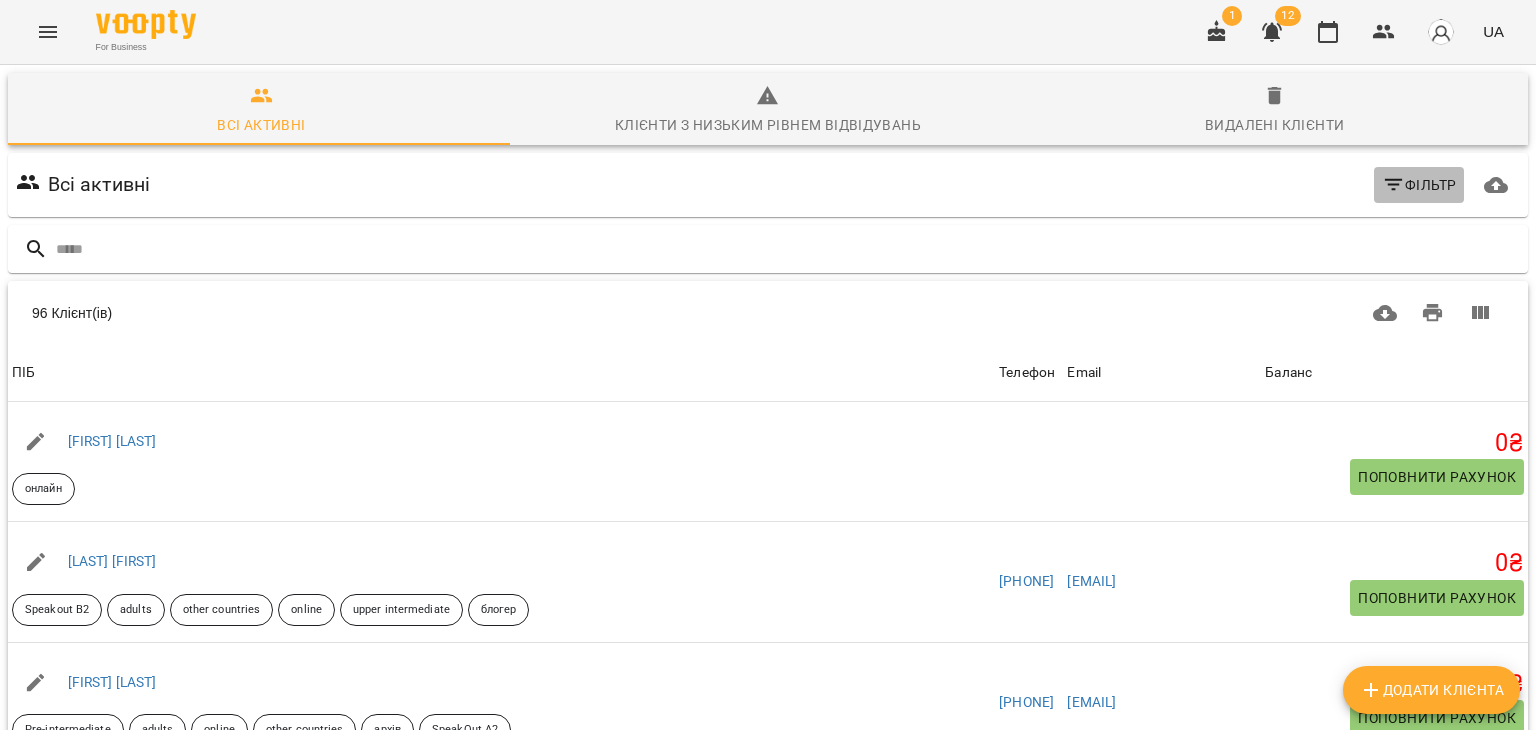 click on "Фільтр" at bounding box center (1419, 185) 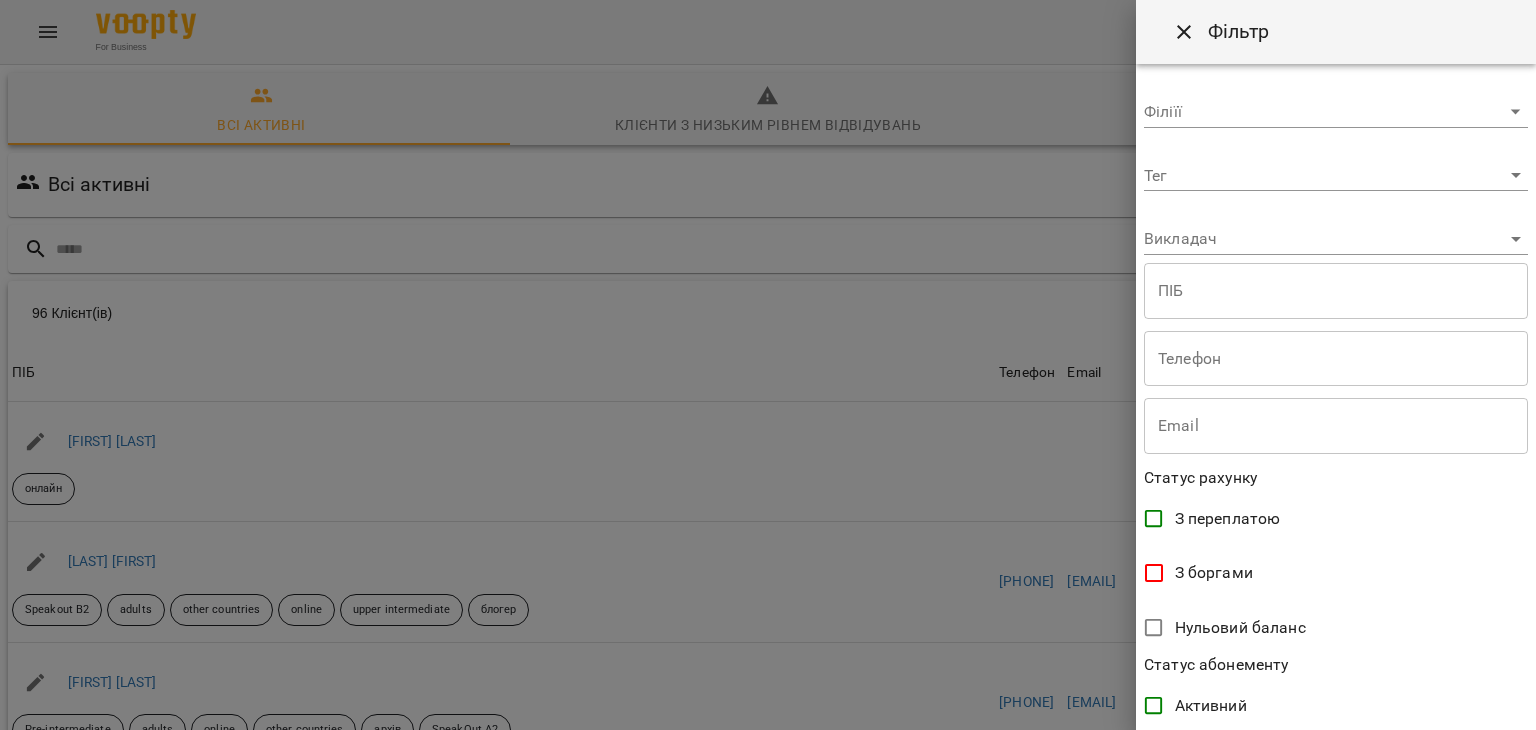 click on "For Business 1 12 UA Всі активні Клієнти з низьким рівнем відвідувань Видалені клієнти   Всі активні Фільтр 96   Клієнт(ів) 96   Клієнт(ів) ПІБ Телефон Email Баланс ПІБ [FIRST] [LAST] онлайн Телефон Email Баланс 0 ₴ Поповнити рахунок ПІБ [FIRST] [LAST] [GROUP_NAME] [GROUP_LEVEL] adults other countries online upper intermediate блогер Телефон [PHONE] Email [EMAIL] Баланс 0 ₴ Поповнити рахунок ПІБ [FIRST] [LAST] Pre-intermediate  adults online other countries архів SpeakOut A2 Телефон [PHONE] Email [EMAIL] Баланс 0 ₴ Поповнити рахунок ПІБ [FIRST] [LAST] kids online Beehive 3 Телефон [PHONE] Email [EMAIL] Баланс 0 ₴ ПІБ" at bounding box center [768, 522] 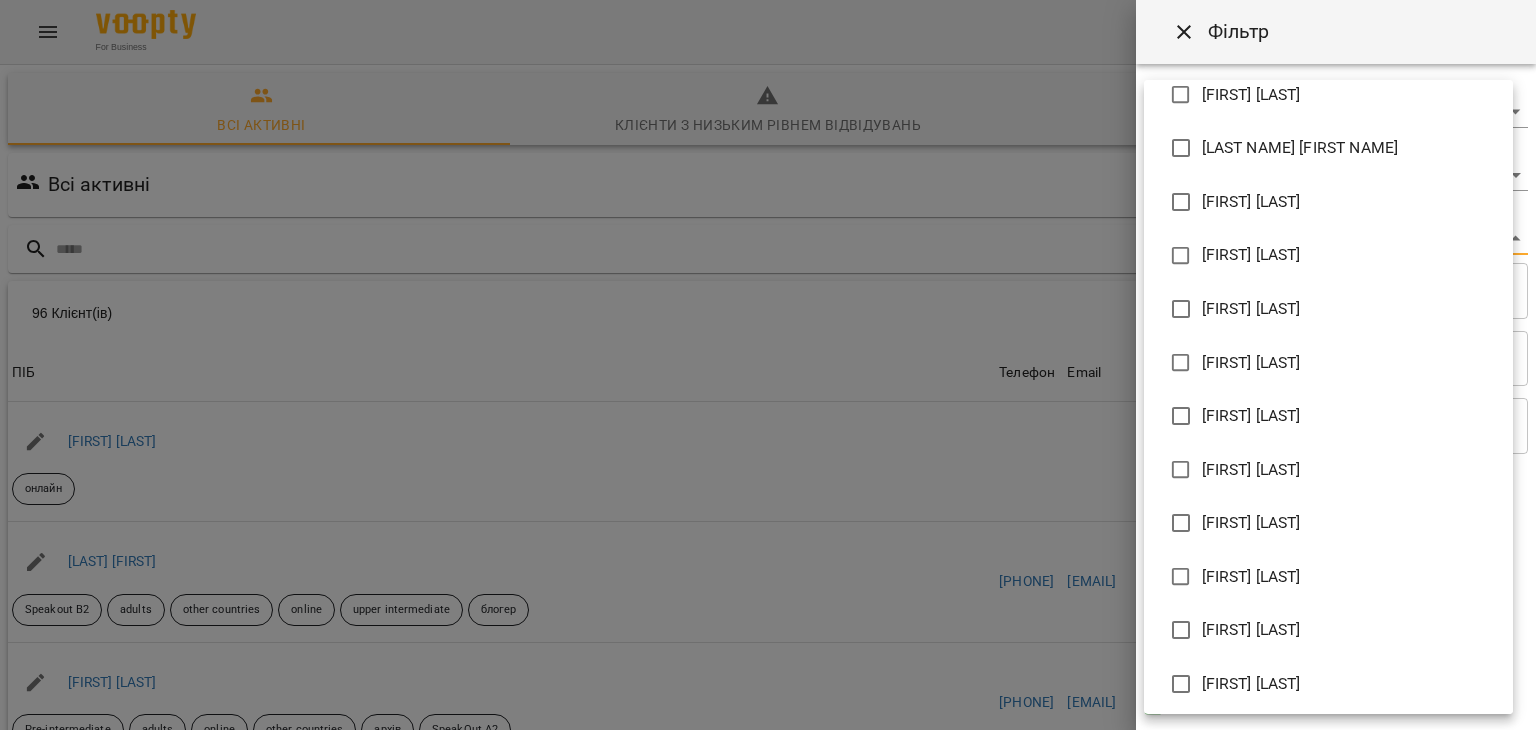 scroll, scrollTop: 292, scrollLeft: 0, axis: vertical 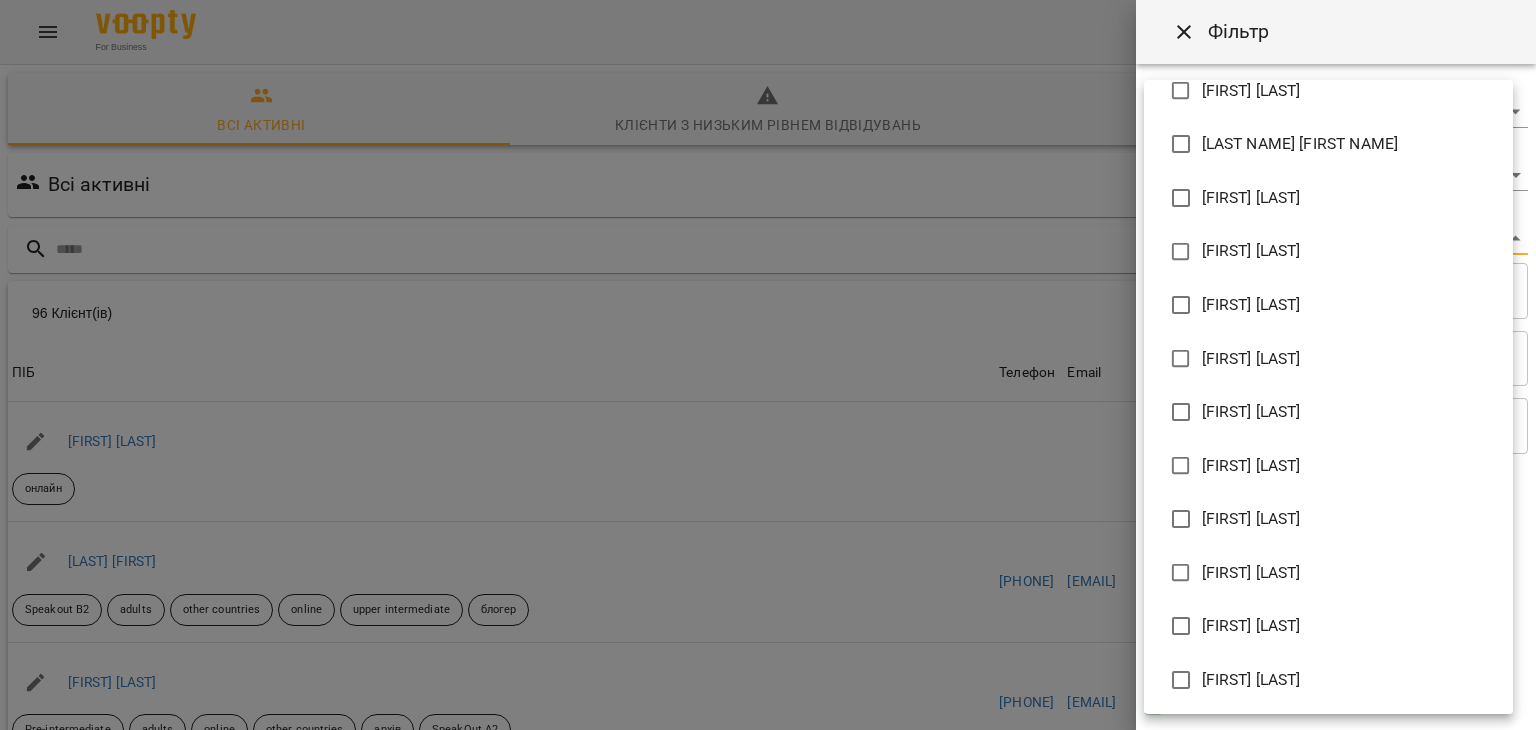 type on "**********" 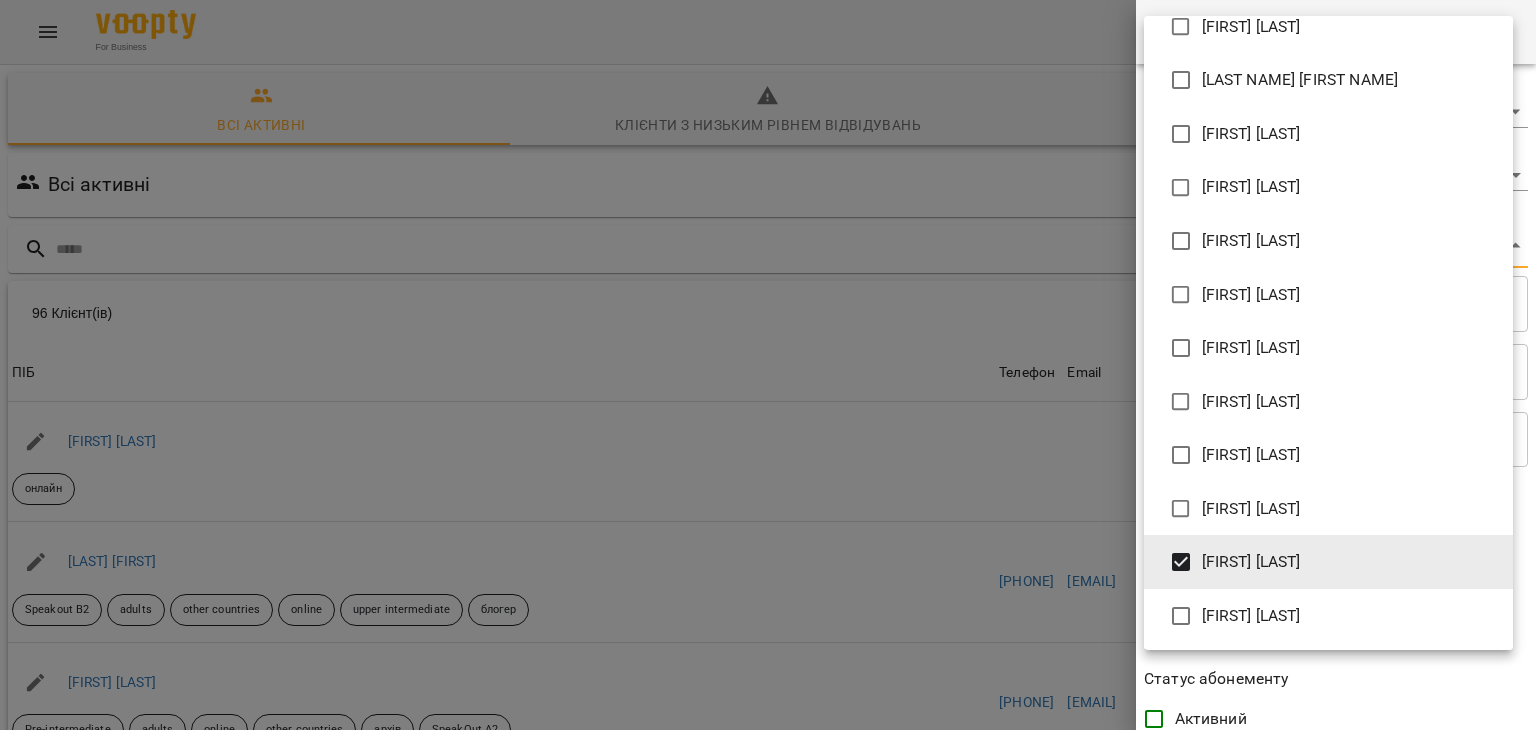 click at bounding box center (768, 365) 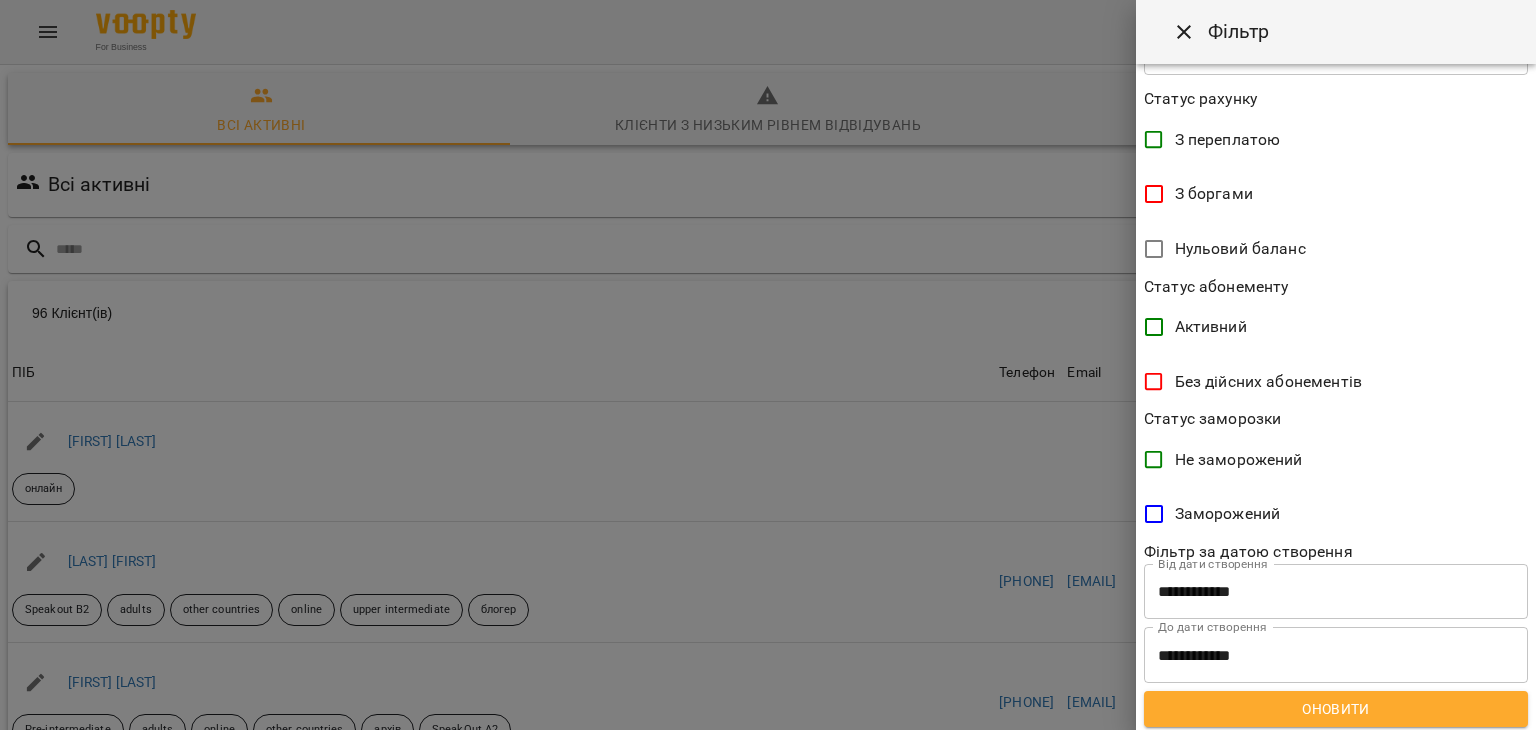 scroll, scrollTop: 397, scrollLeft: 0, axis: vertical 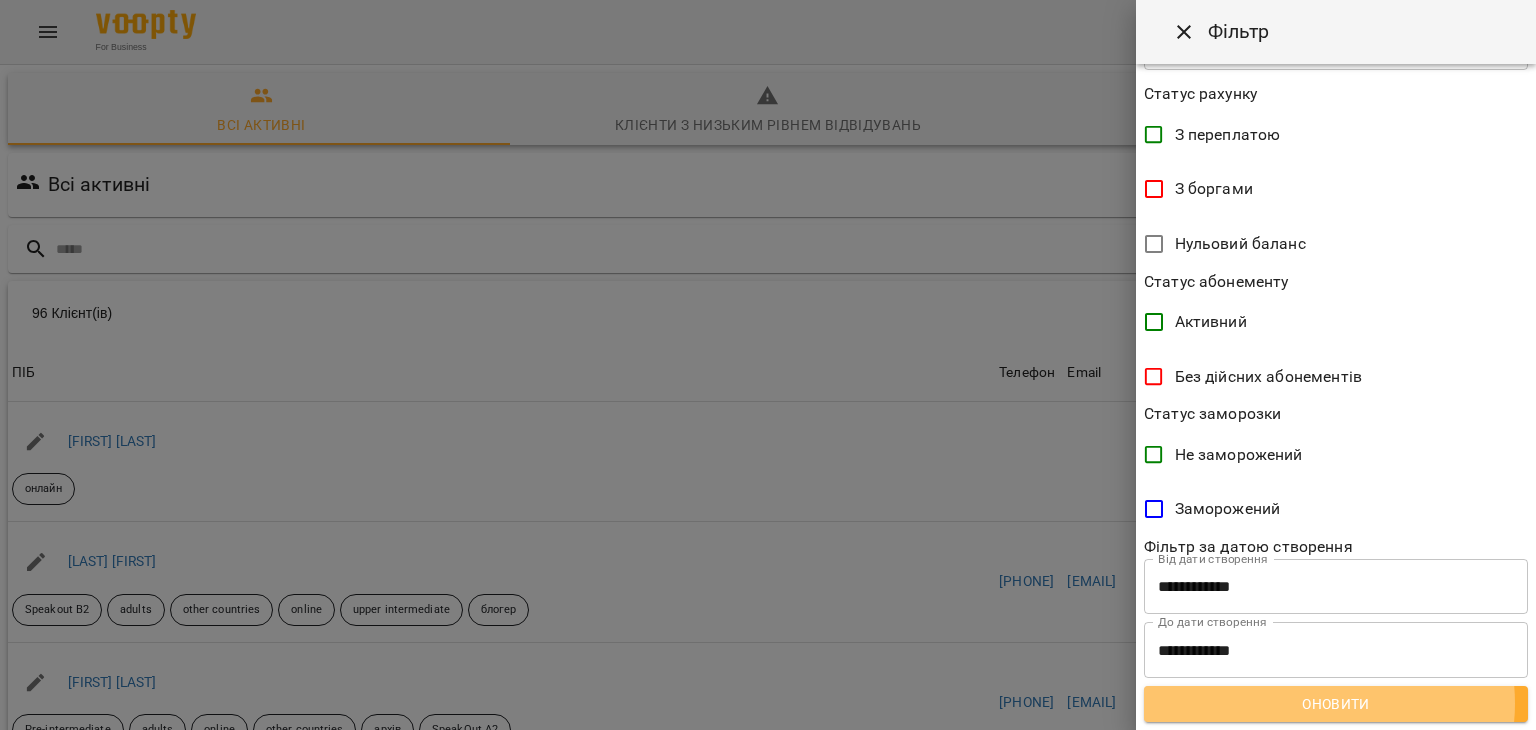 click on "Оновити" at bounding box center (1336, 704) 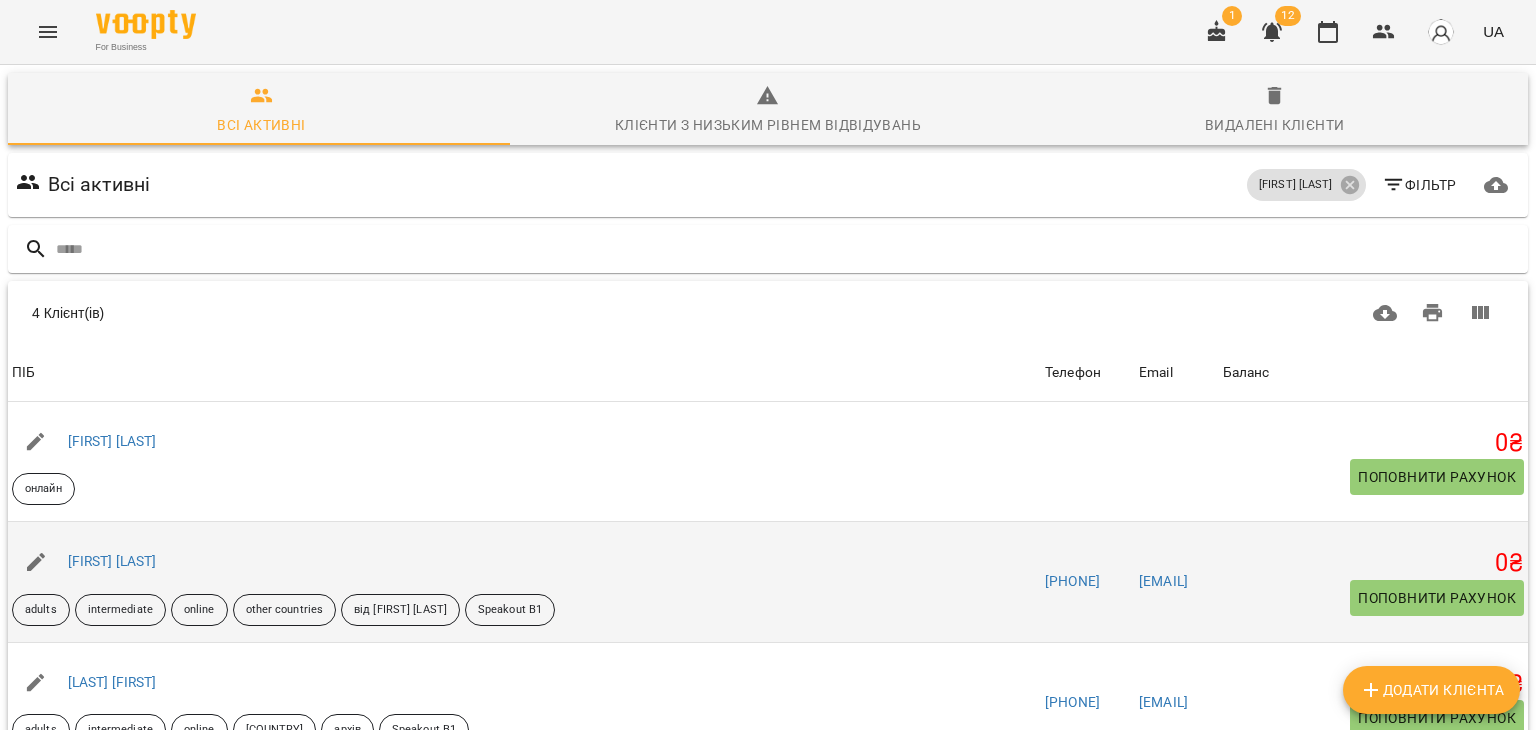 scroll, scrollTop: 236, scrollLeft: 0, axis: vertical 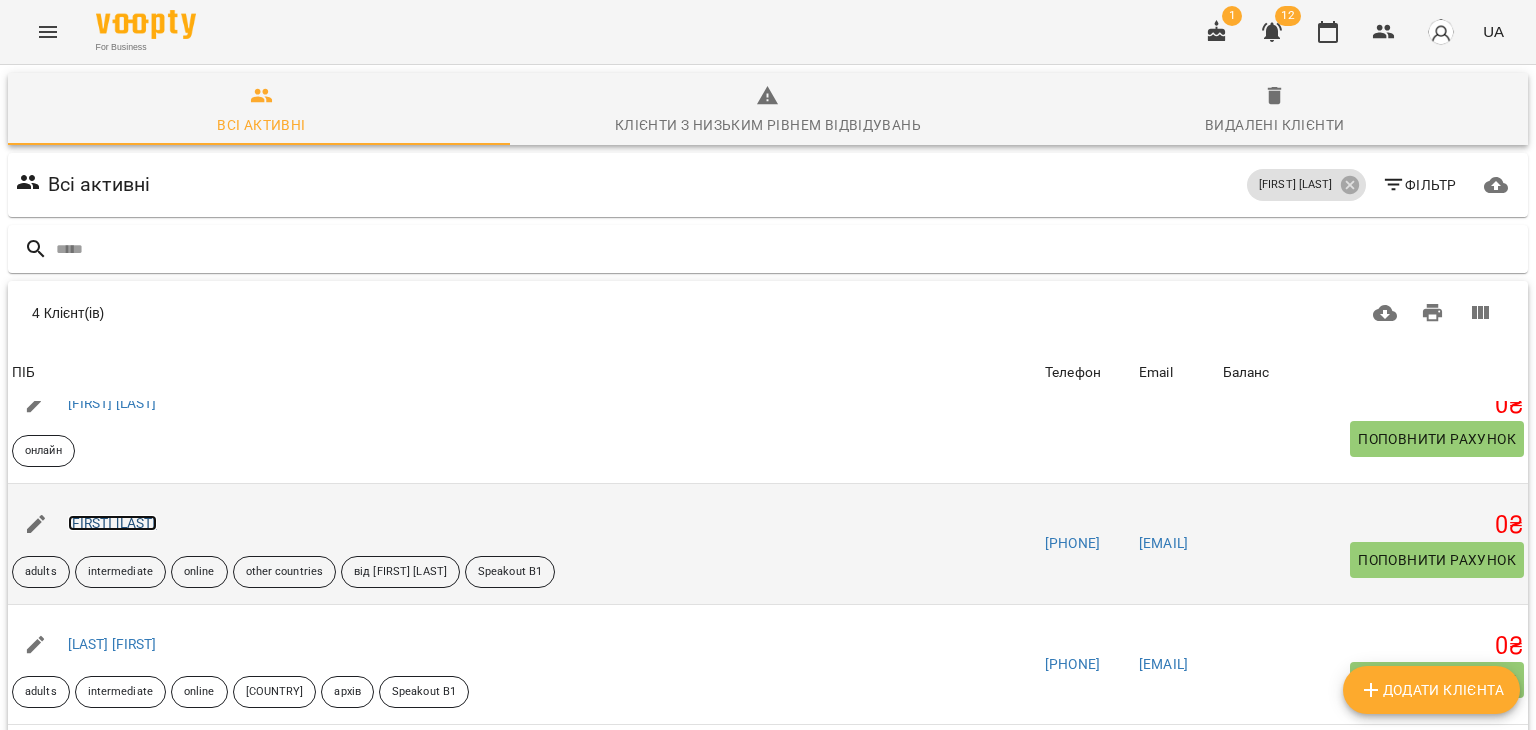 click on "[FIRST] [LAST]" at bounding box center (112, 523) 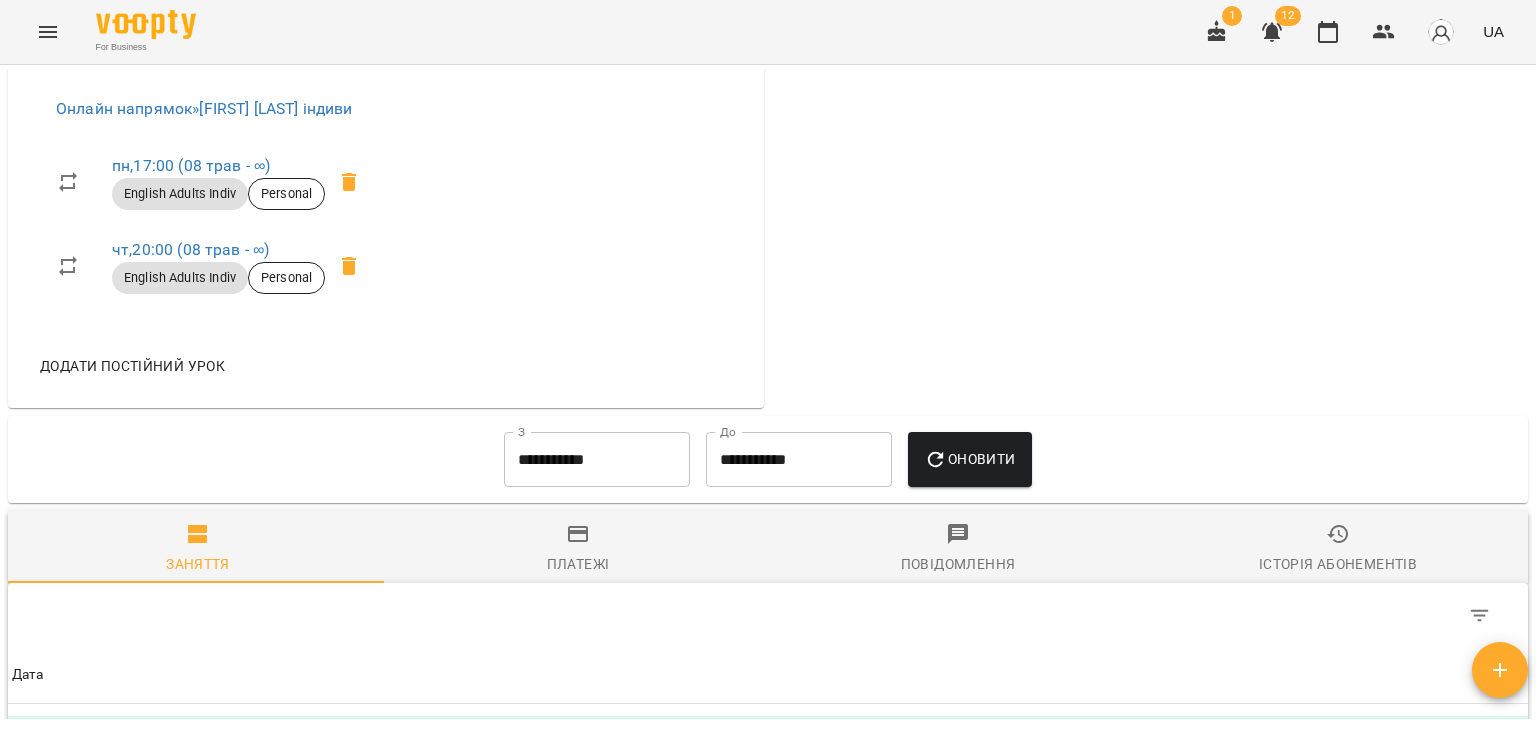 scroll, scrollTop: 1200, scrollLeft: 0, axis: vertical 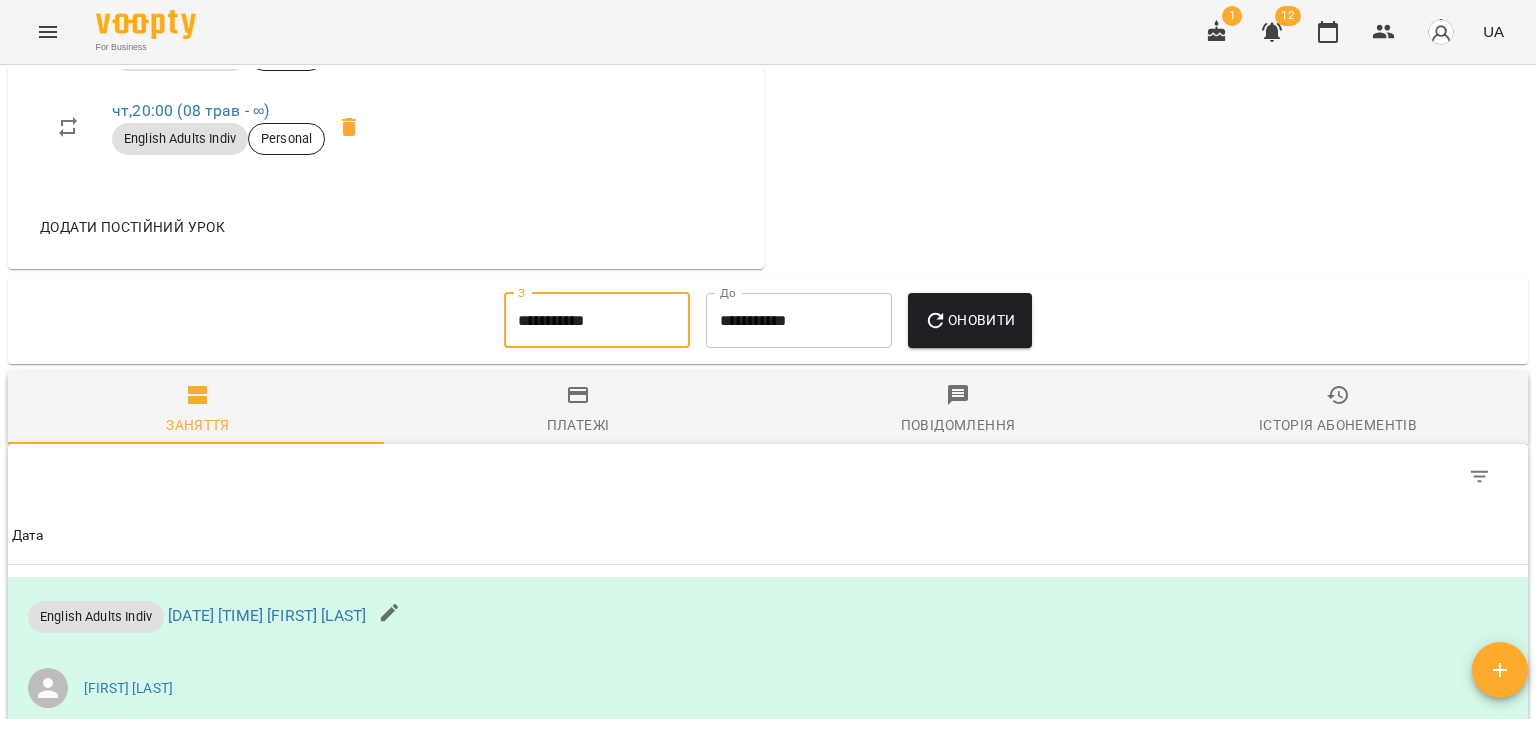 click on "**********" at bounding box center [597, 321] 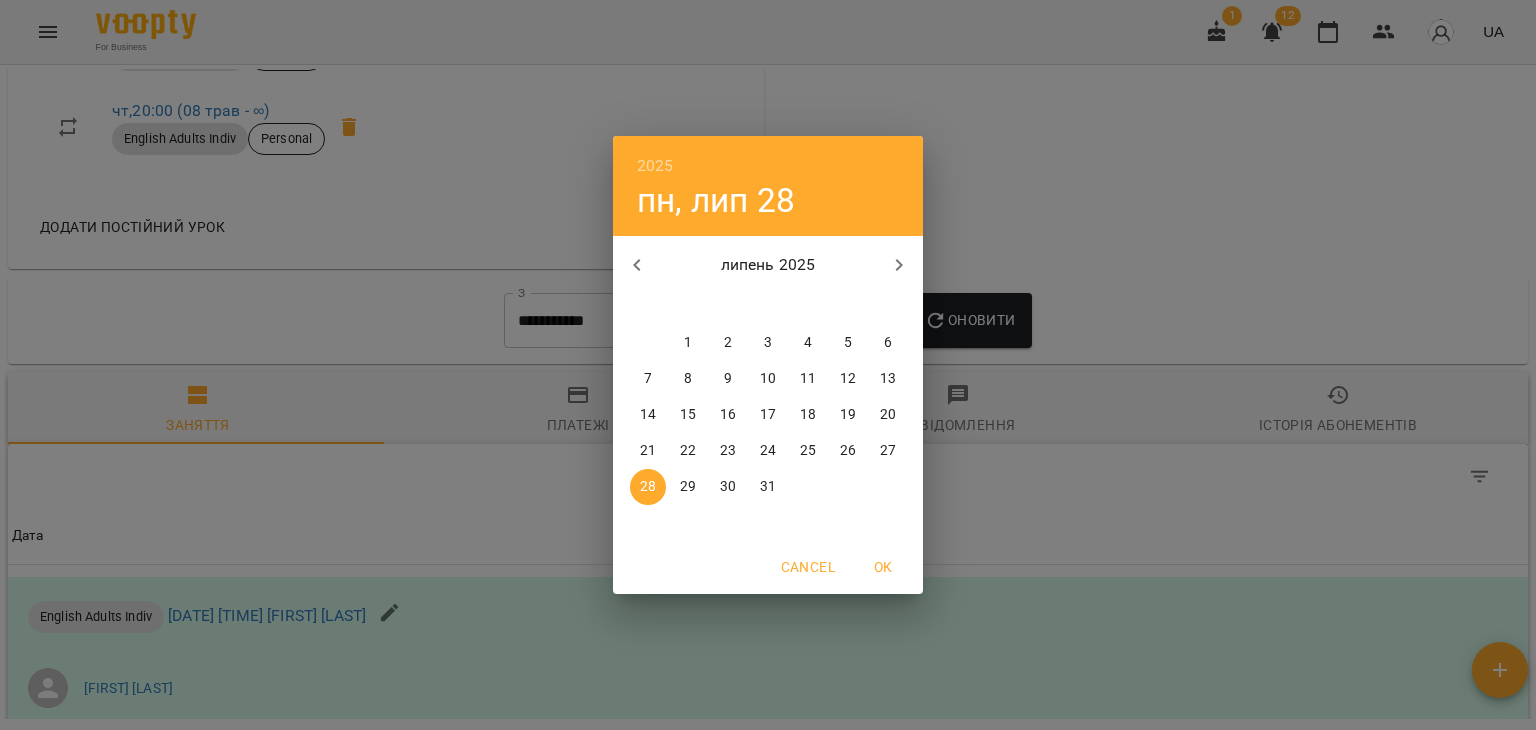 click on "1" at bounding box center (688, 343) 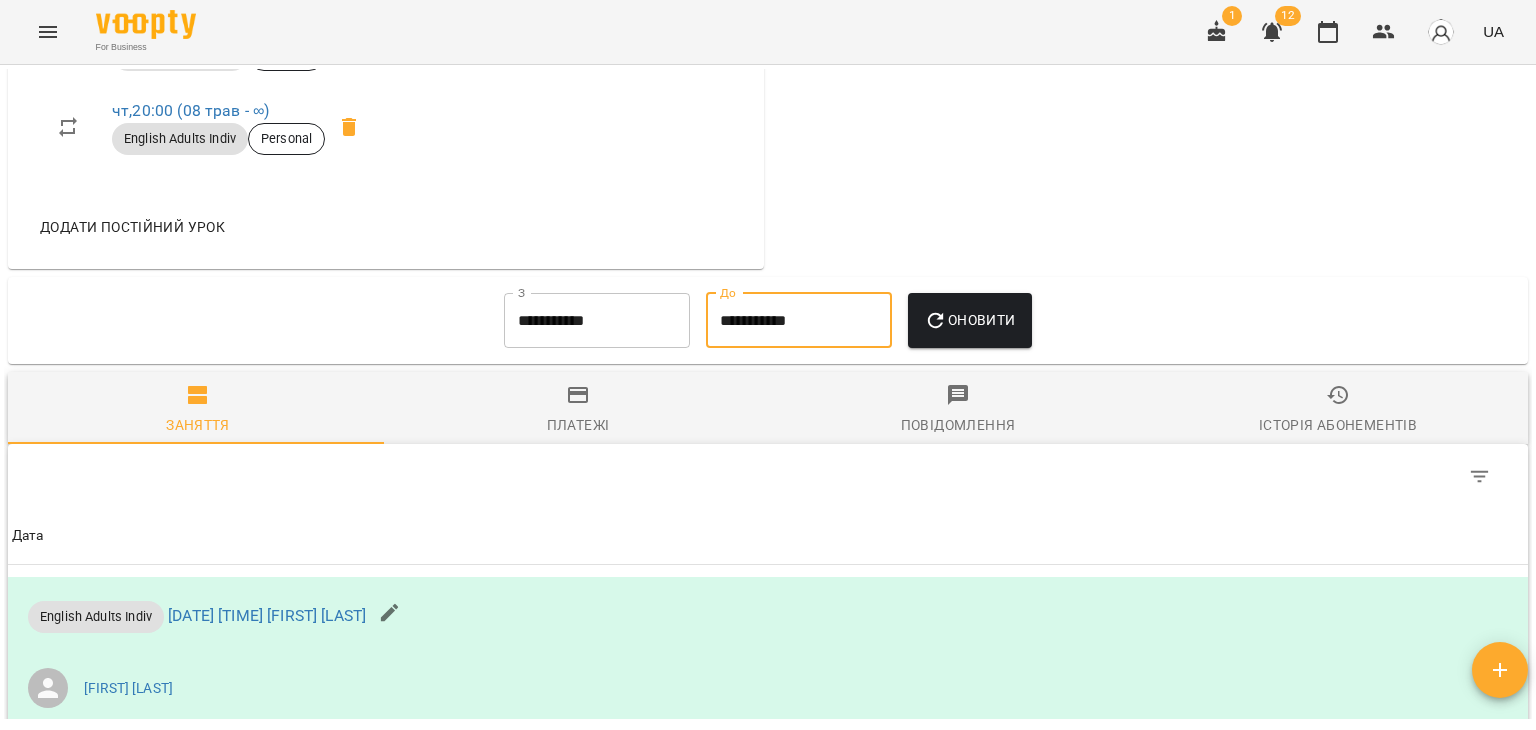 click on "**********" at bounding box center [799, 321] 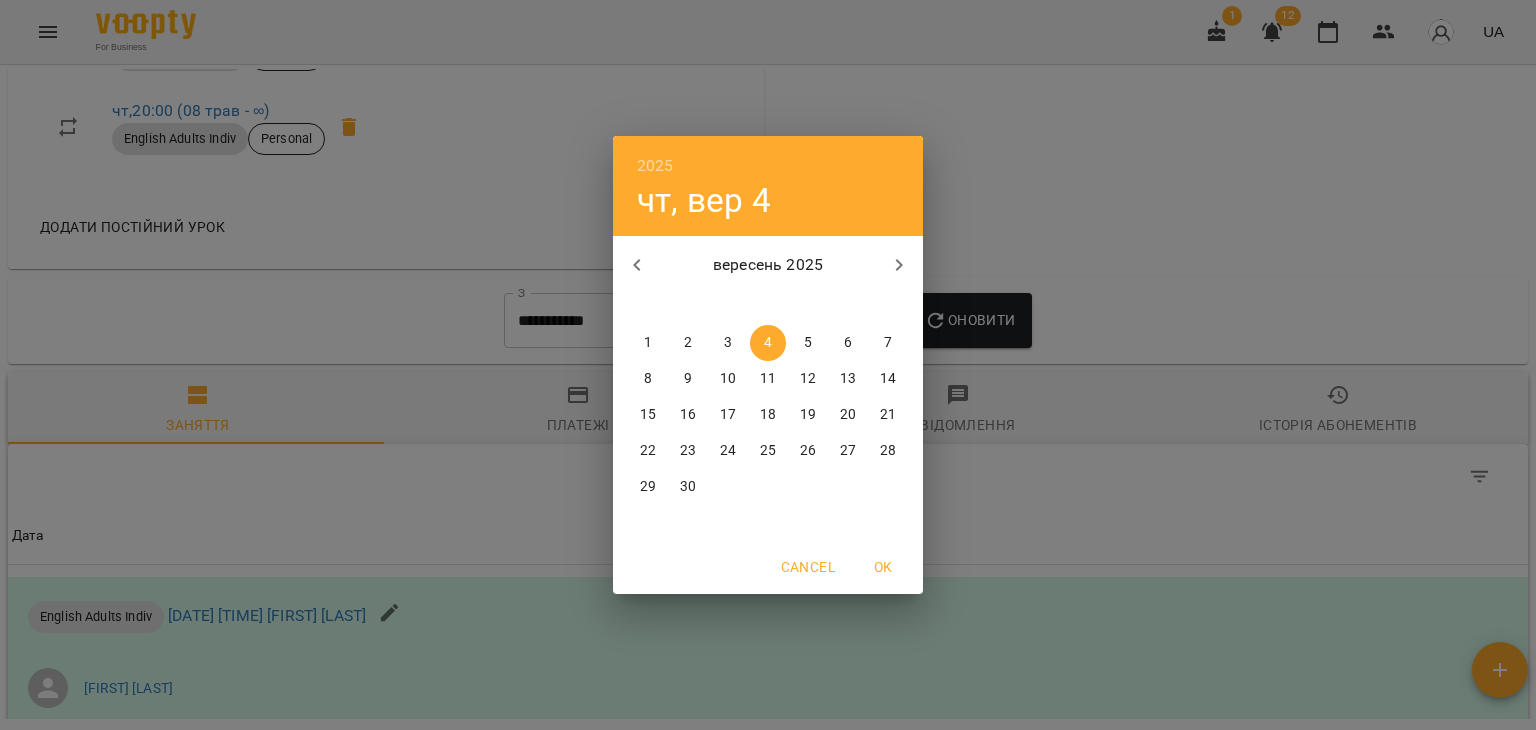 click 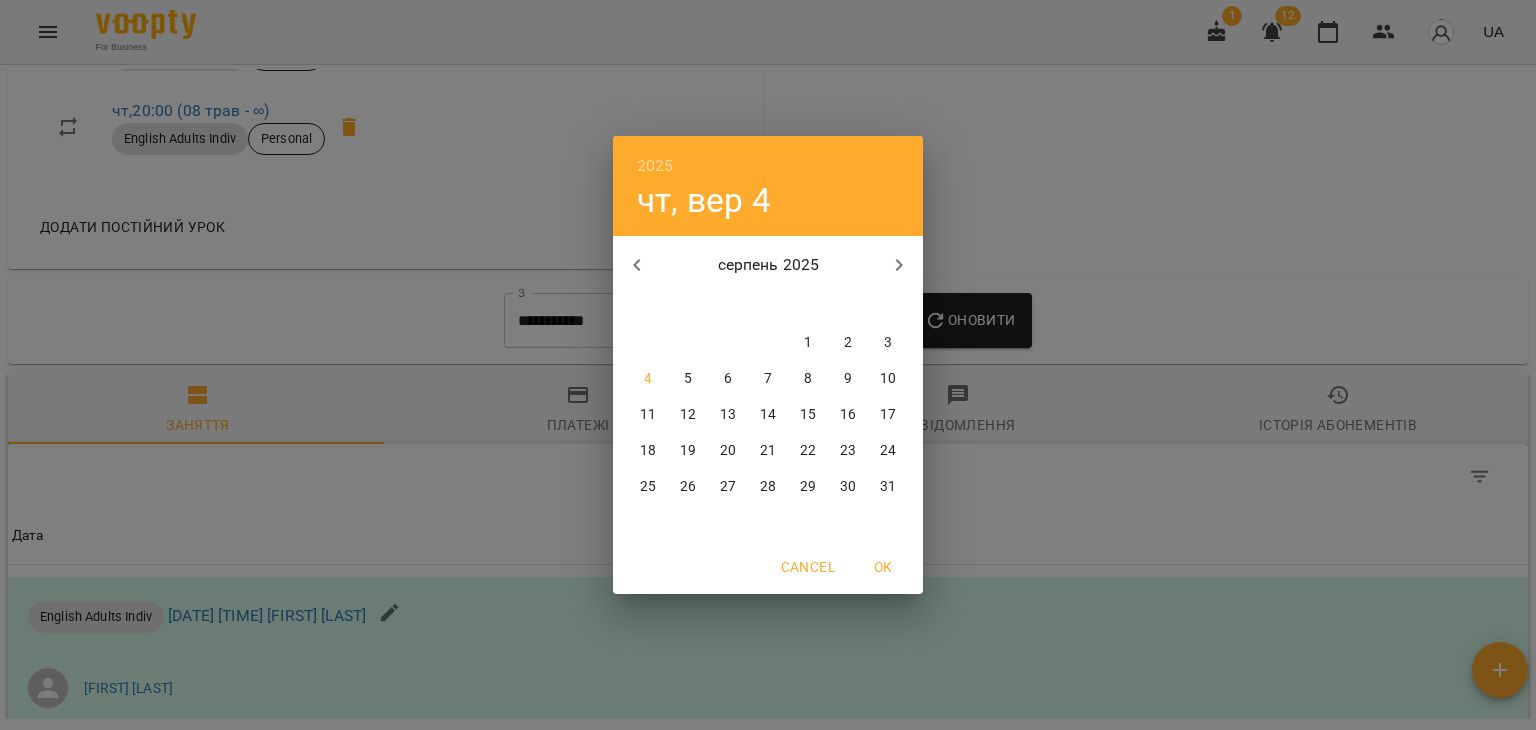 click 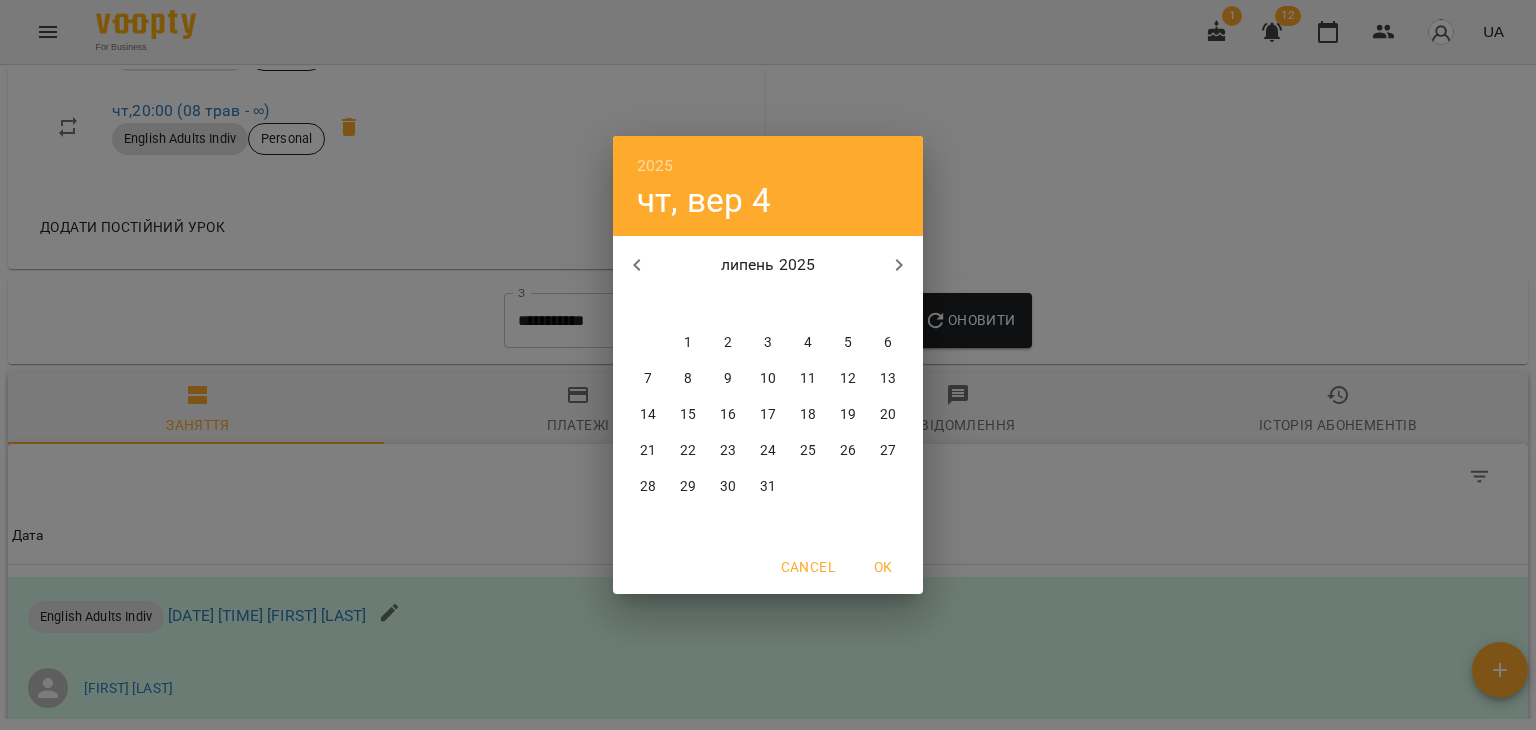 click on "2025 чт, вер 4 липень 2025 пн вт ср чт пт сб нд 30 1 2 3 4 5 6 7 8 9 10 11 12 13 14 15 16 17 18 19 20 21 22 23 24 25 26 27 28 29 30 31 1 2 3 Cancel OK" at bounding box center [768, 365] 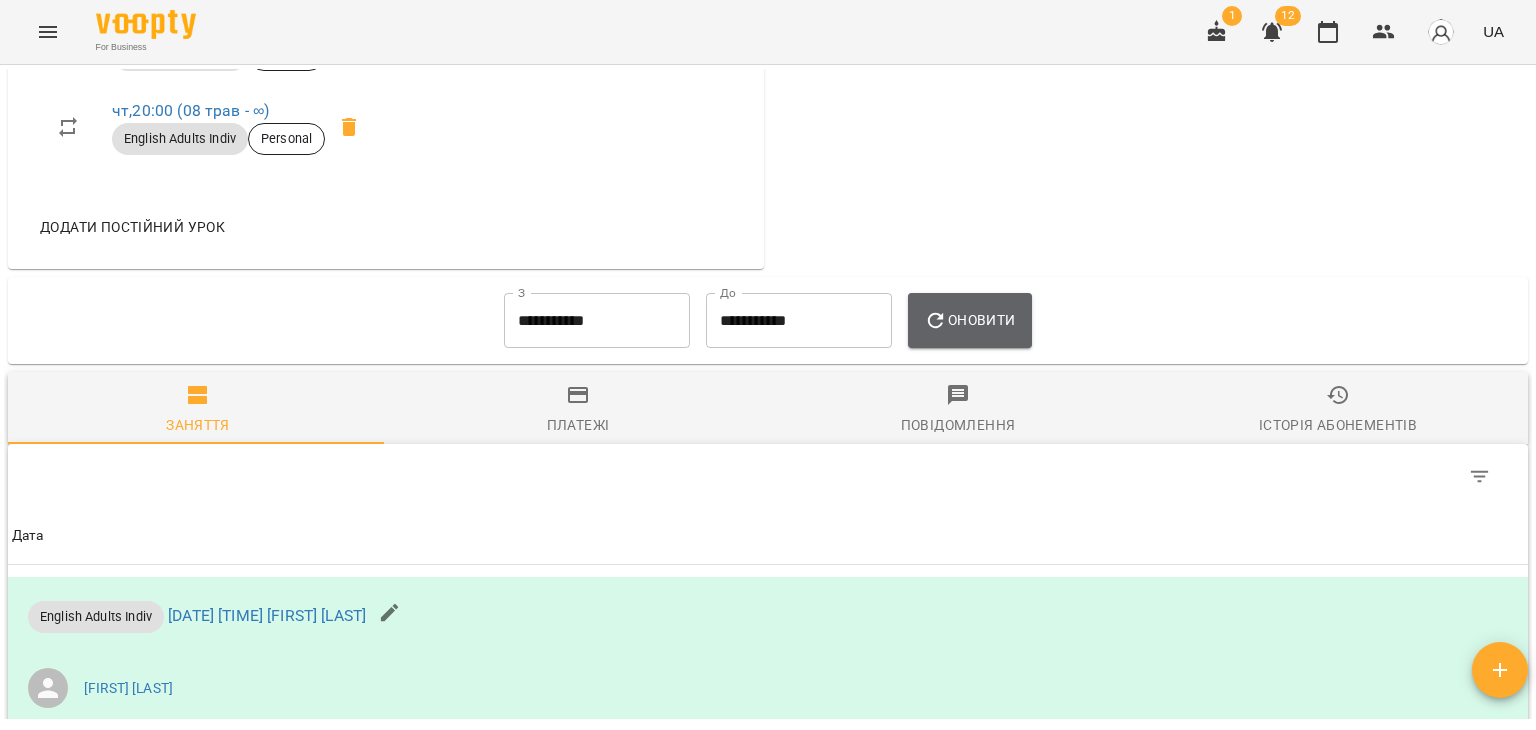 click on "Оновити" at bounding box center (969, 320) 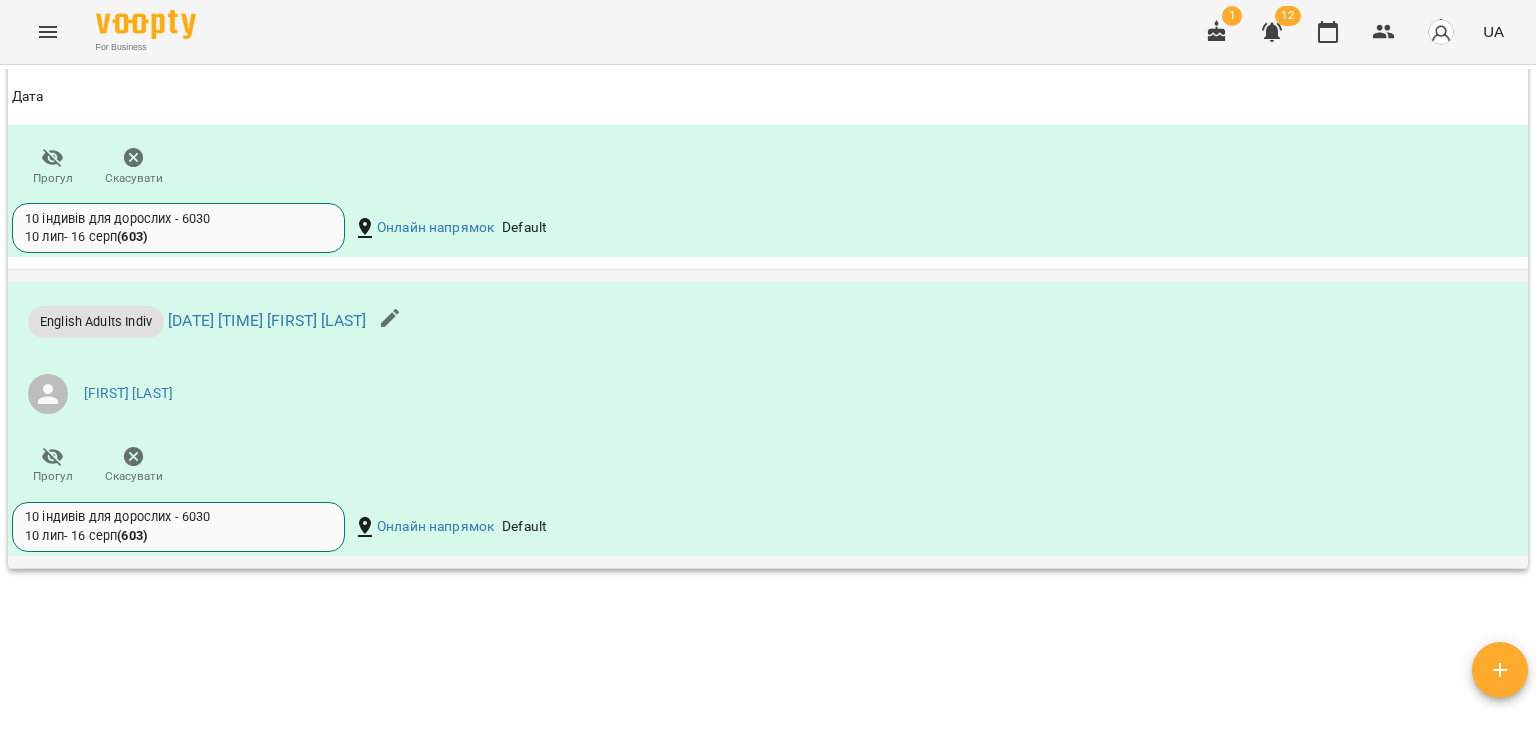 scroll, scrollTop: 2696, scrollLeft: 0, axis: vertical 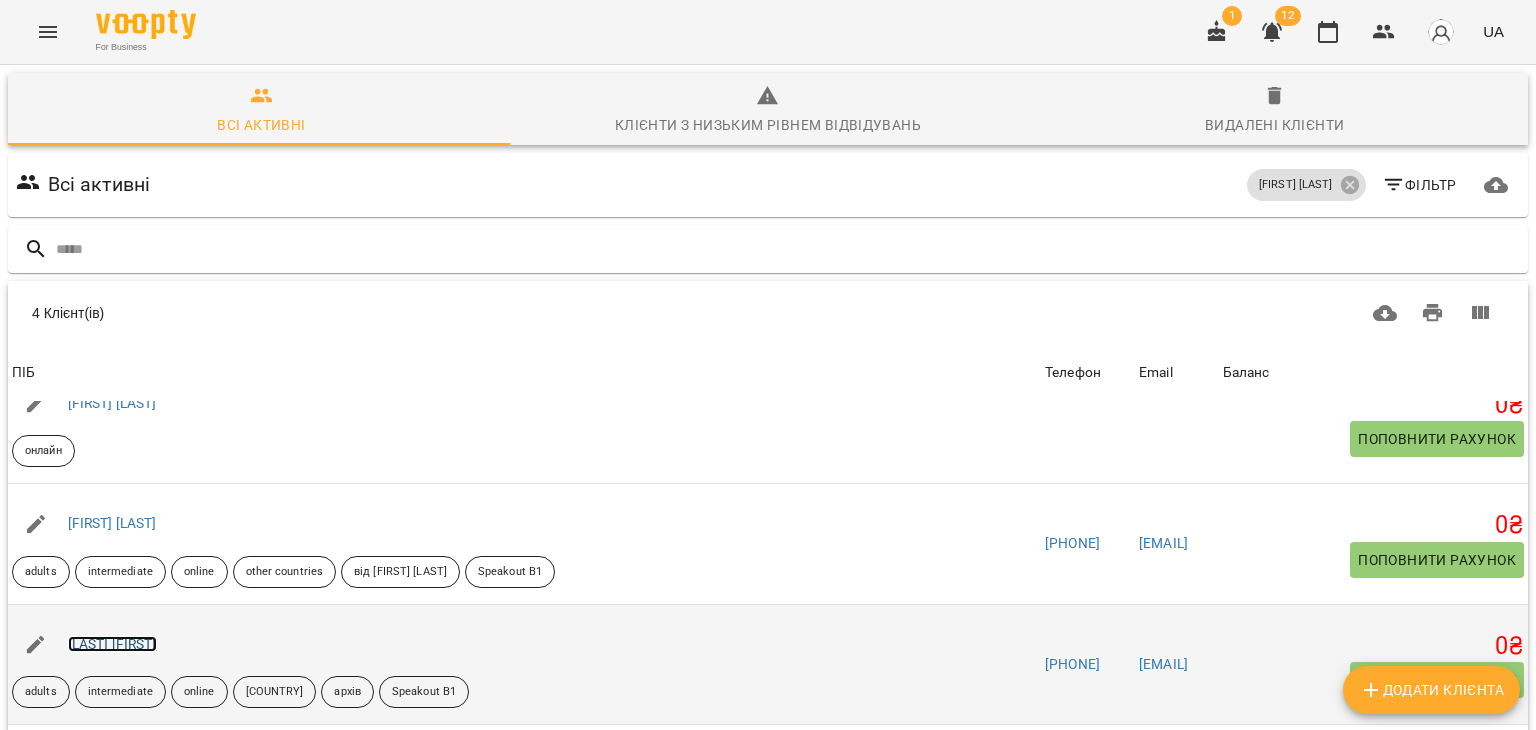 click on "[LAST] [FIRST]" at bounding box center (112, 644) 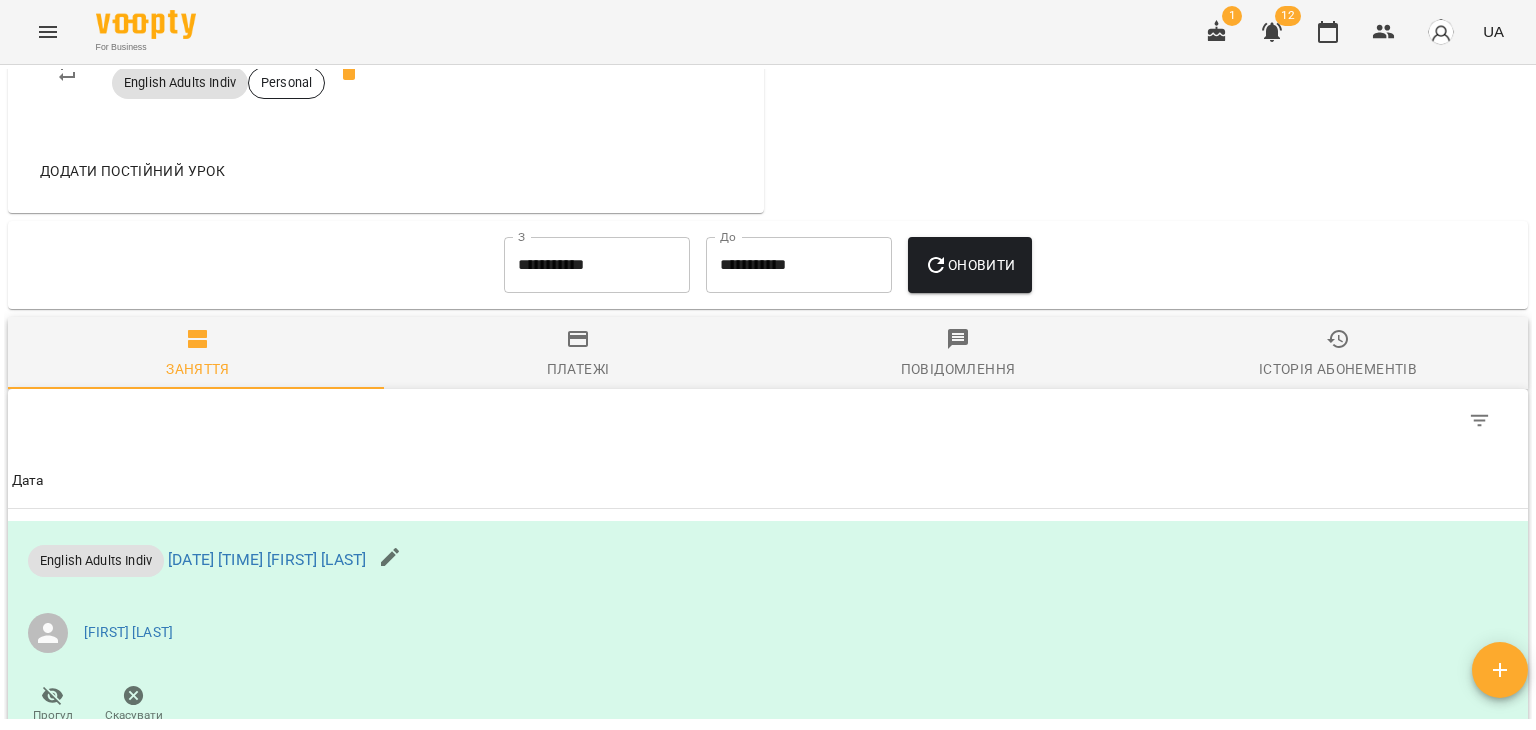 scroll, scrollTop: 1200, scrollLeft: 0, axis: vertical 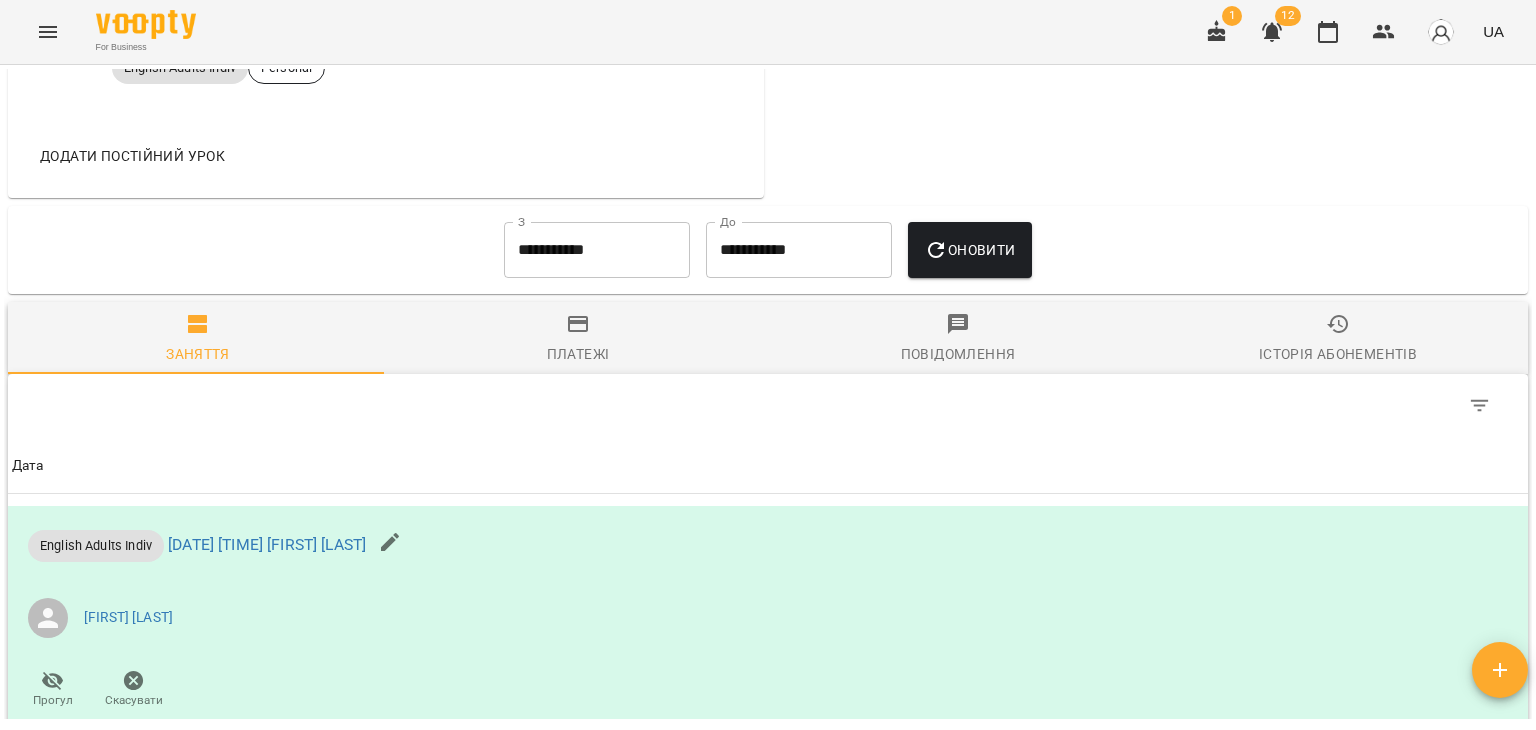 click on "**********" at bounding box center (597, 250) 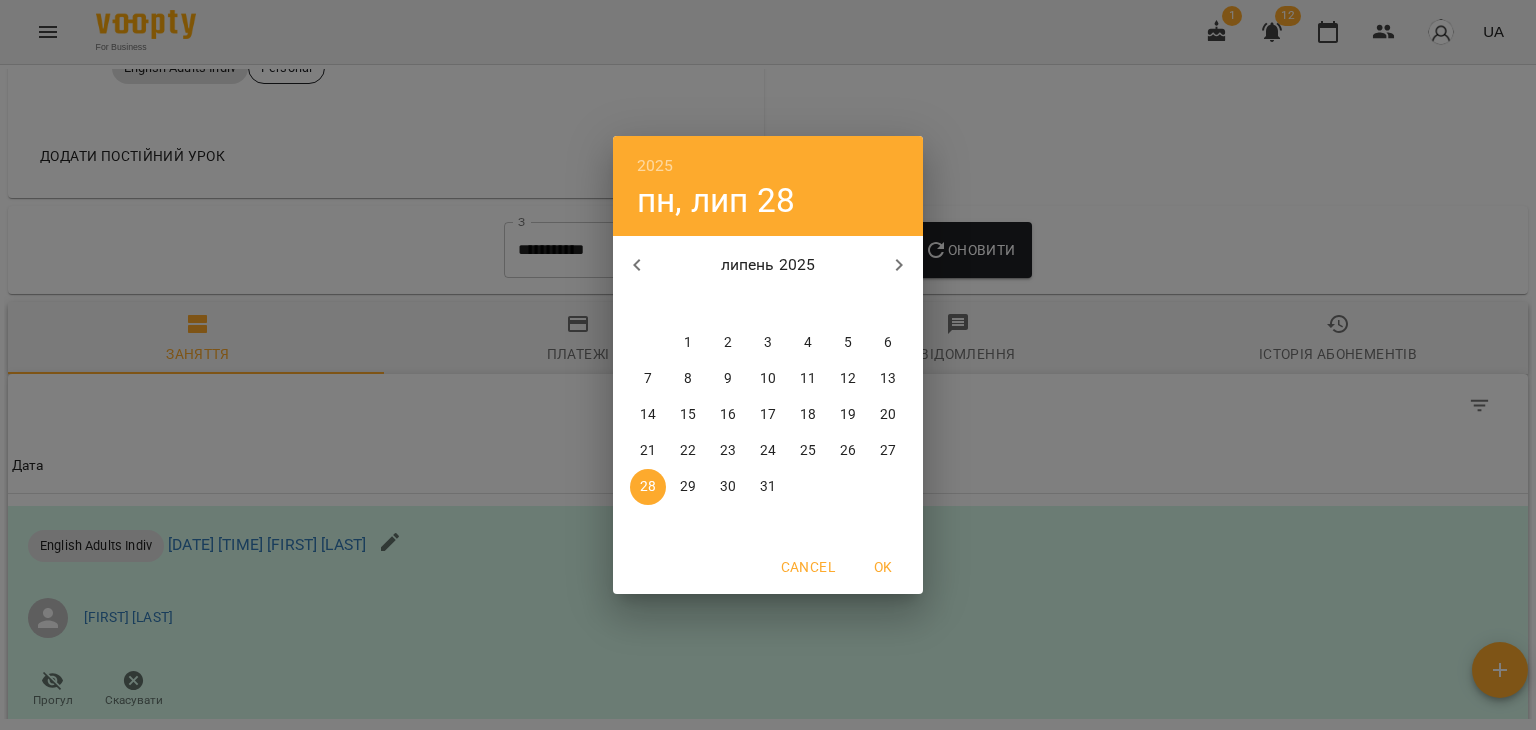 click on "1" at bounding box center [688, 343] 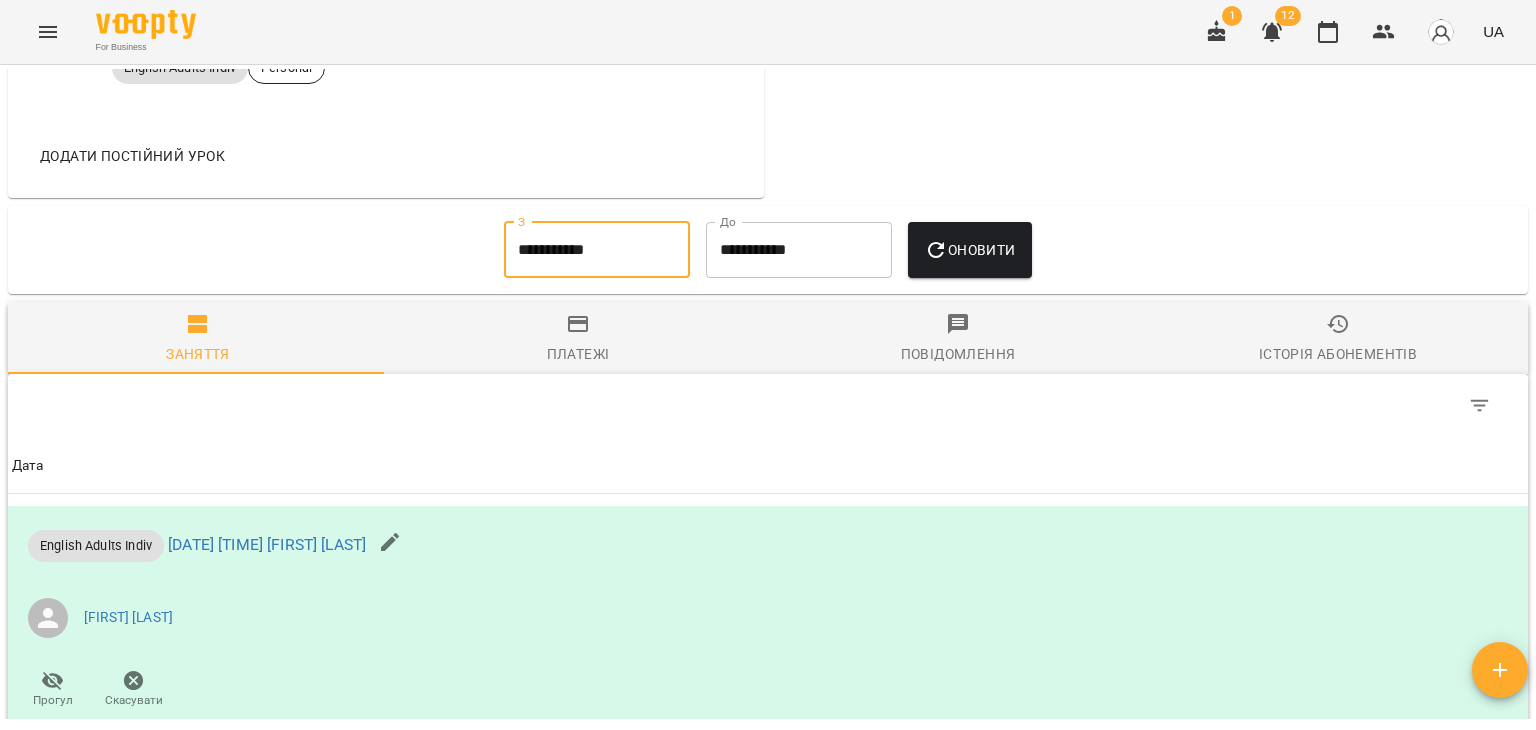 click on "**********" at bounding box center [799, 250] 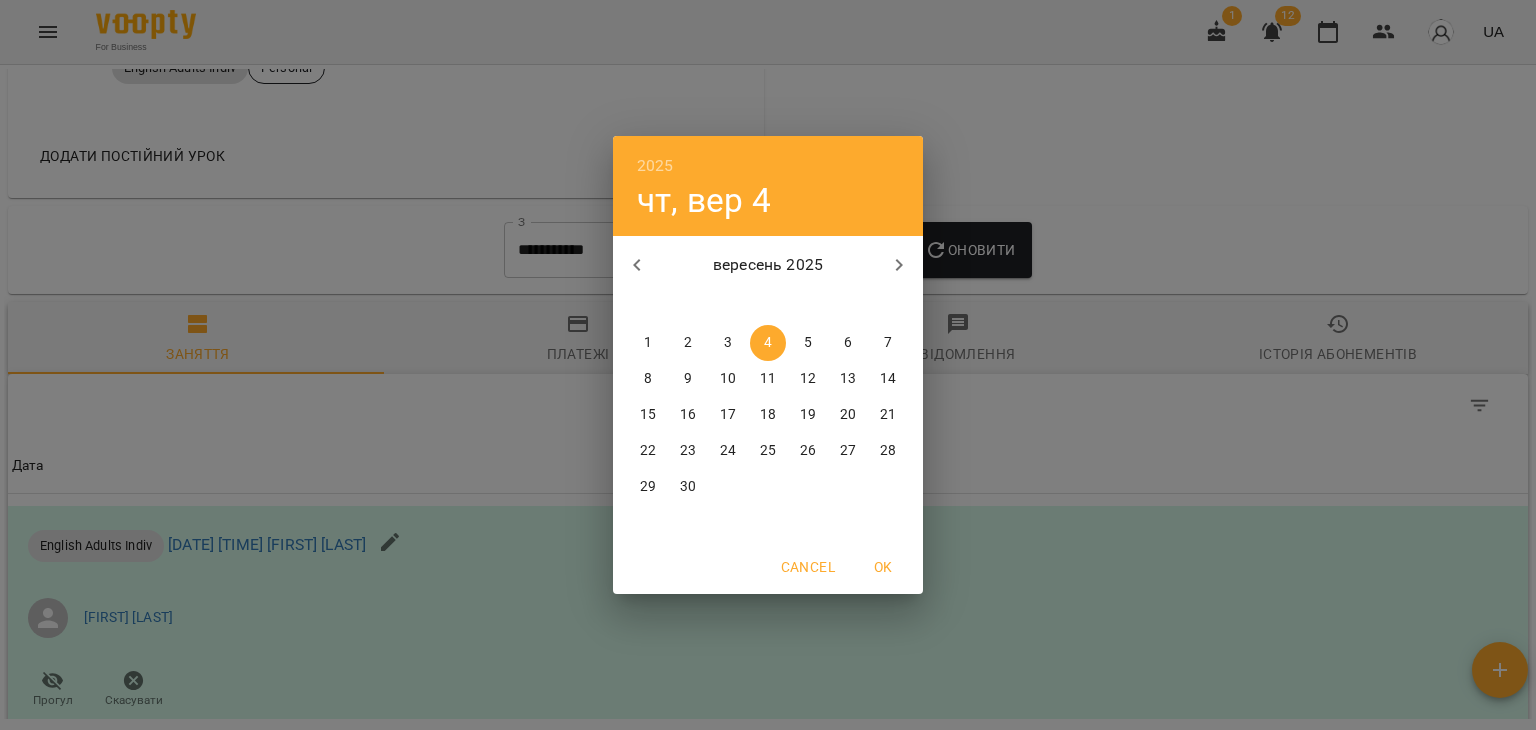click 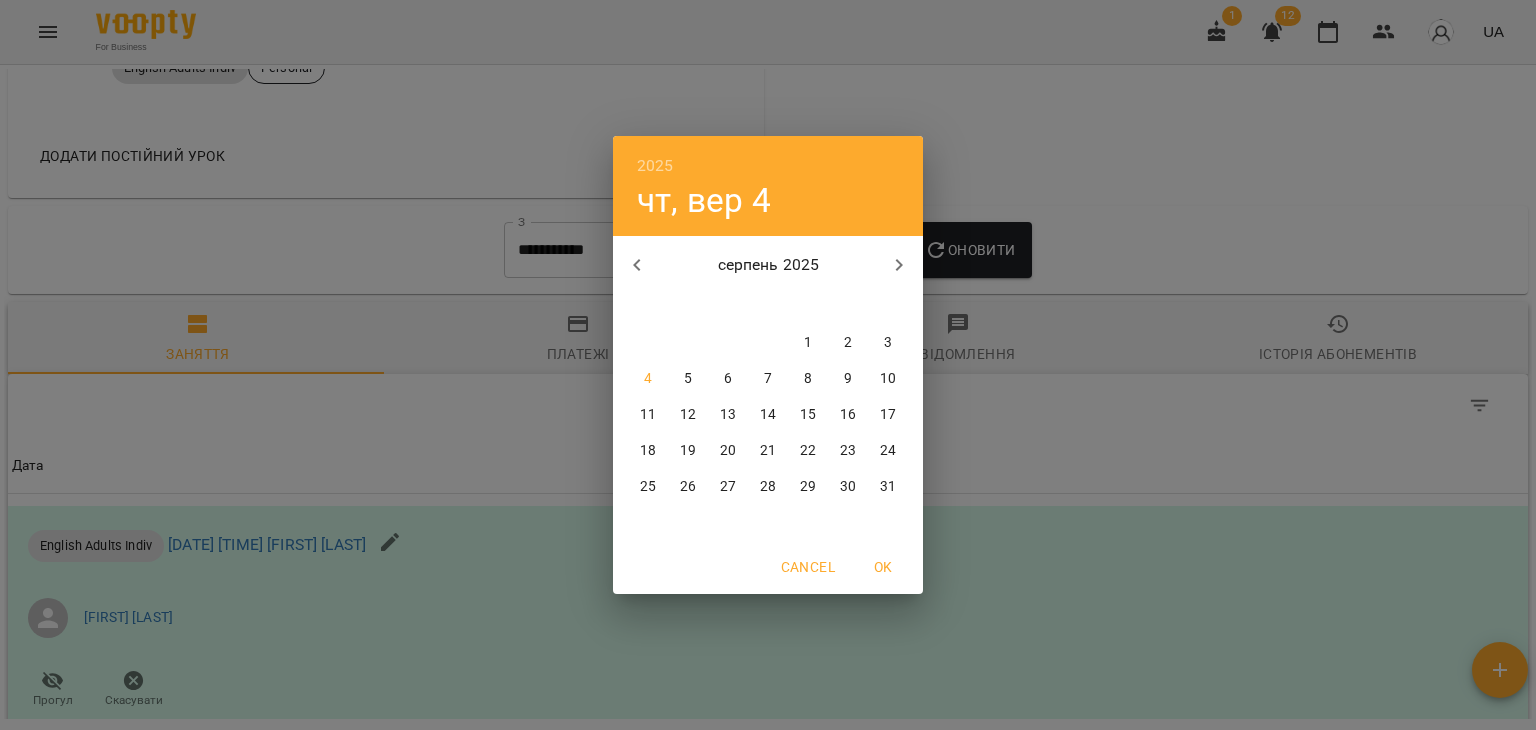 click 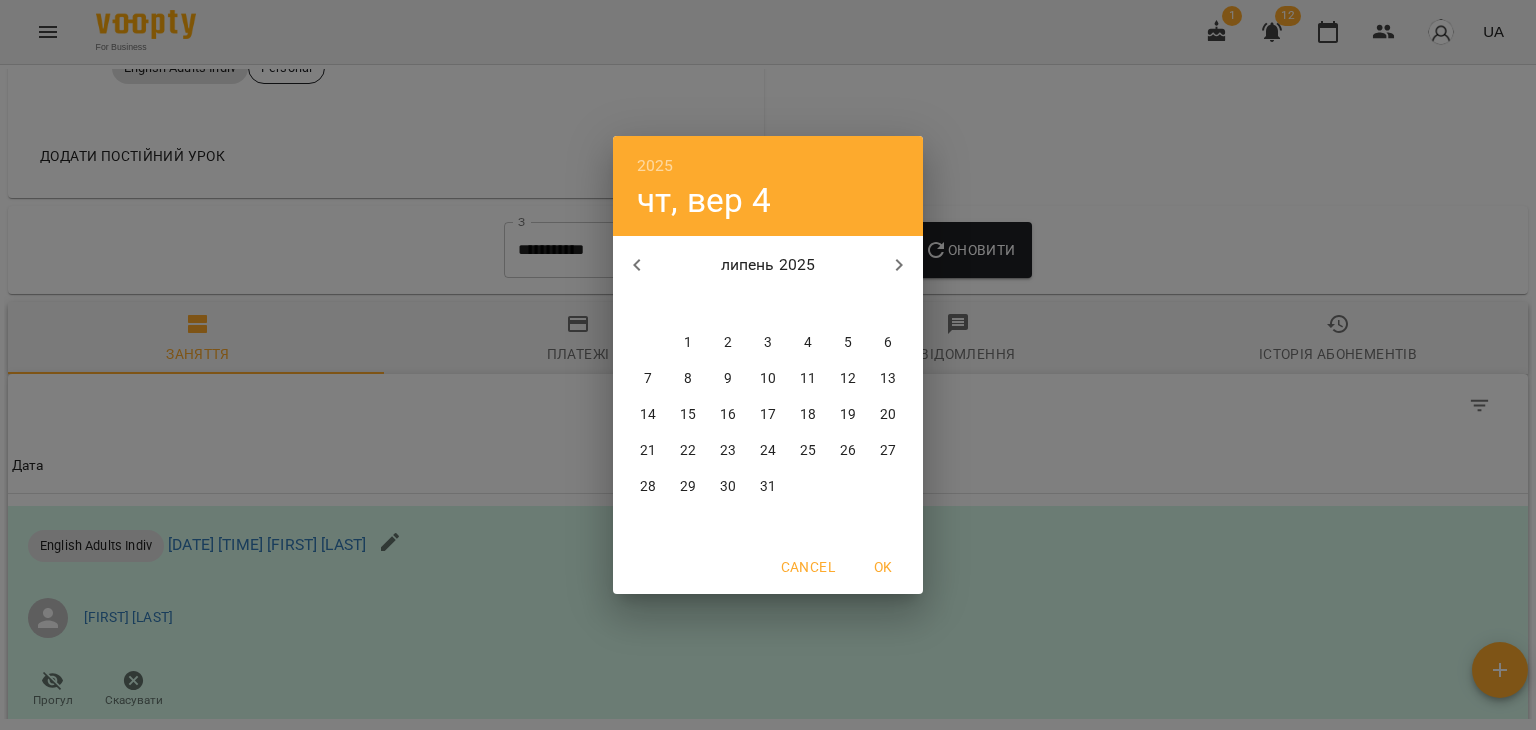 click on "31" at bounding box center (768, 487) 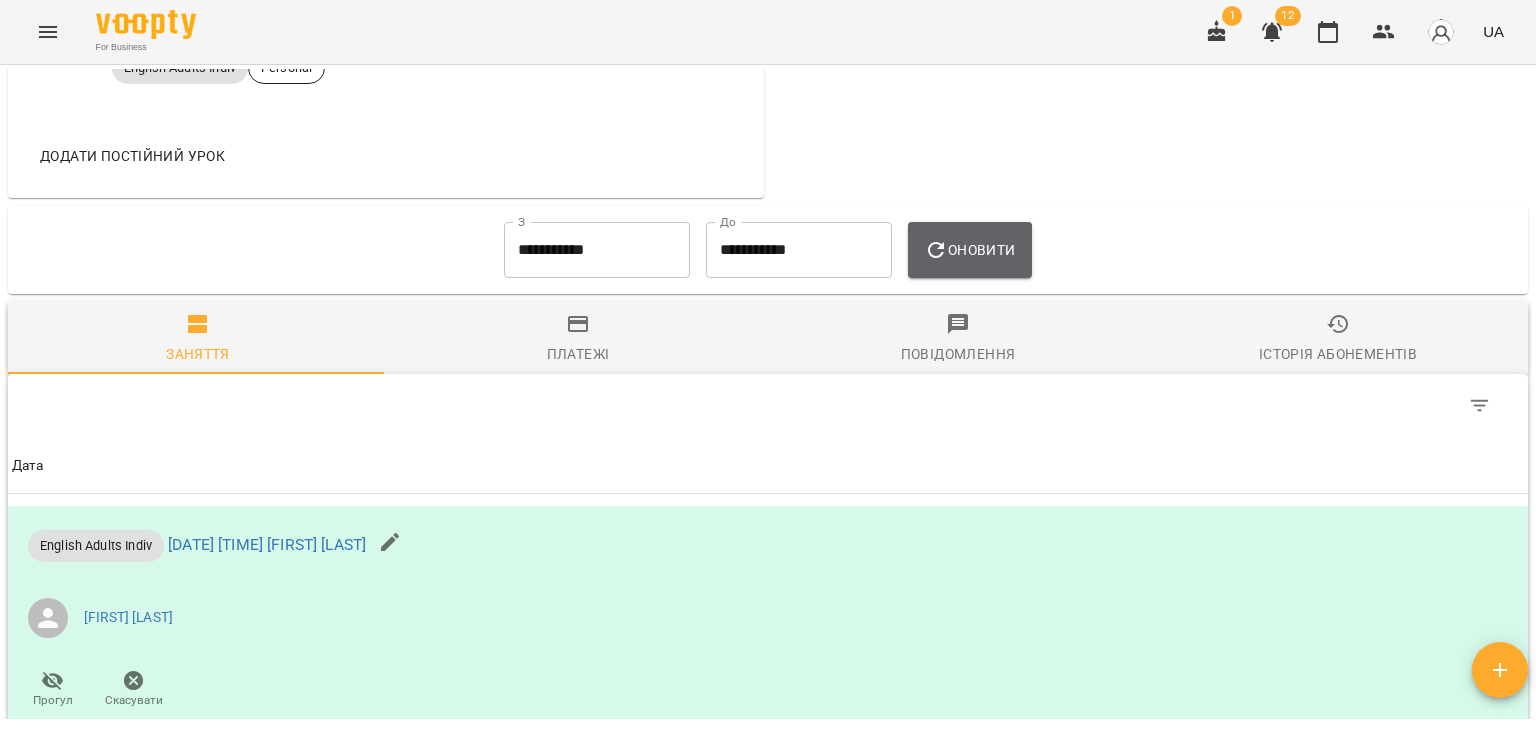click 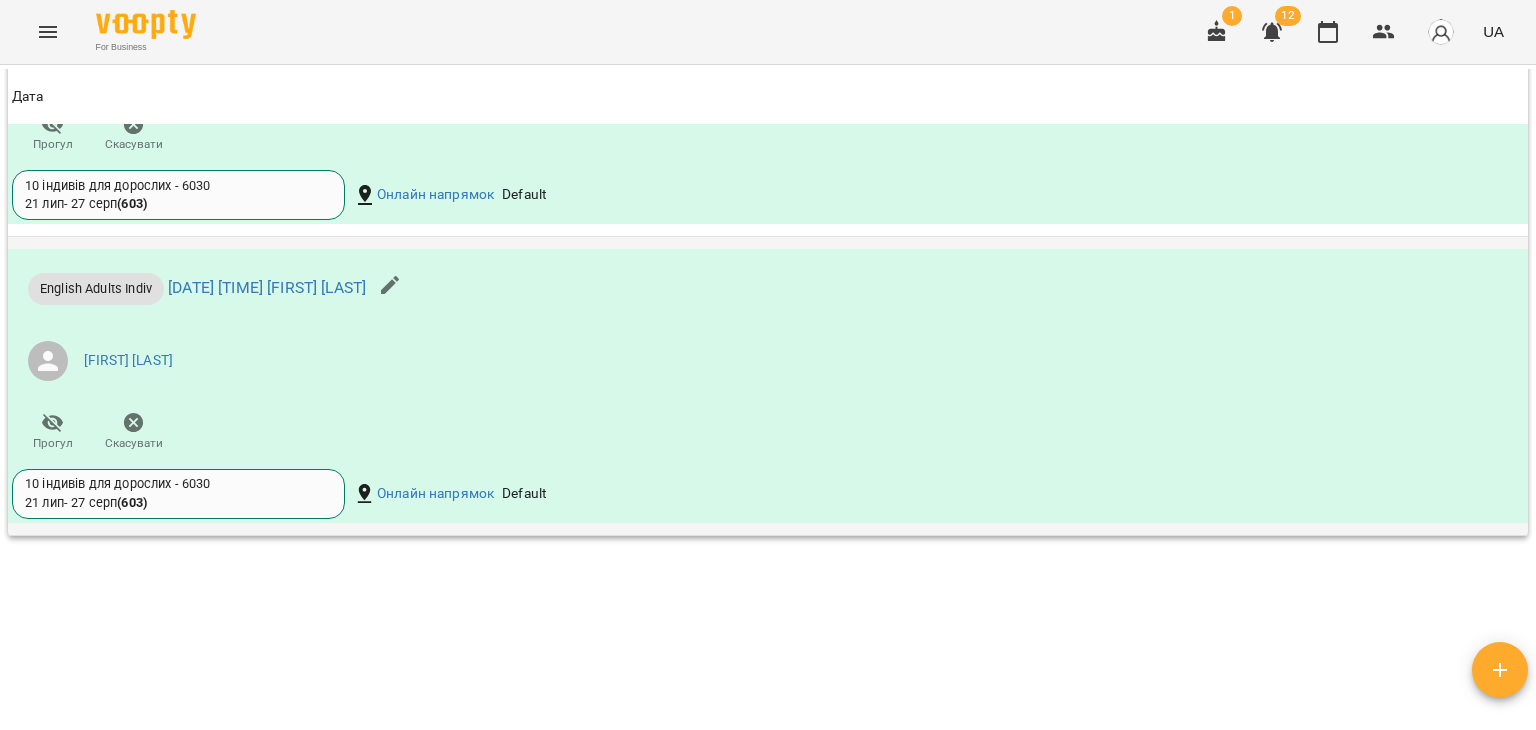 scroll, scrollTop: 3600, scrollLeft: 0, axis: vertical 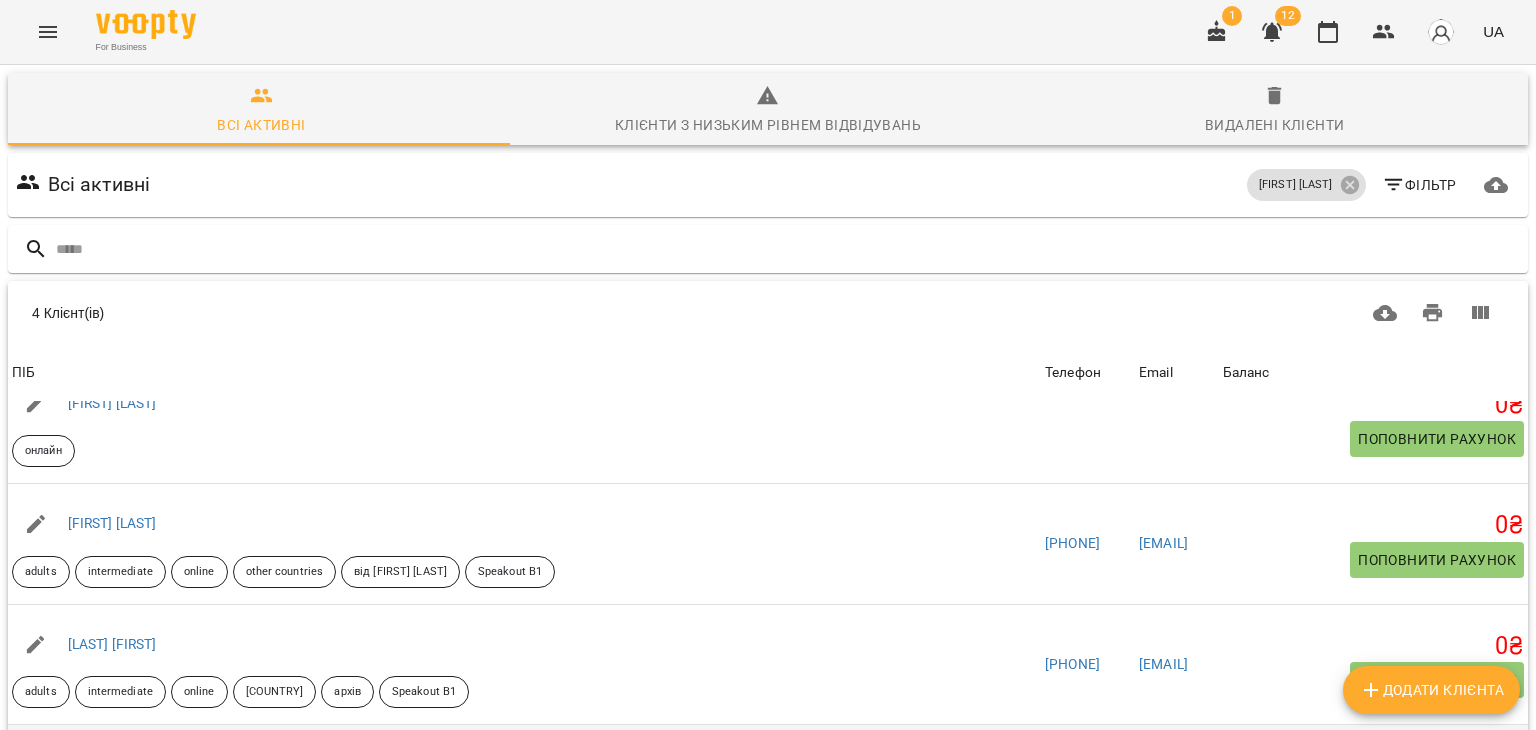 click on "[FIRST] [LAST]" at bounding box center [112, 764] 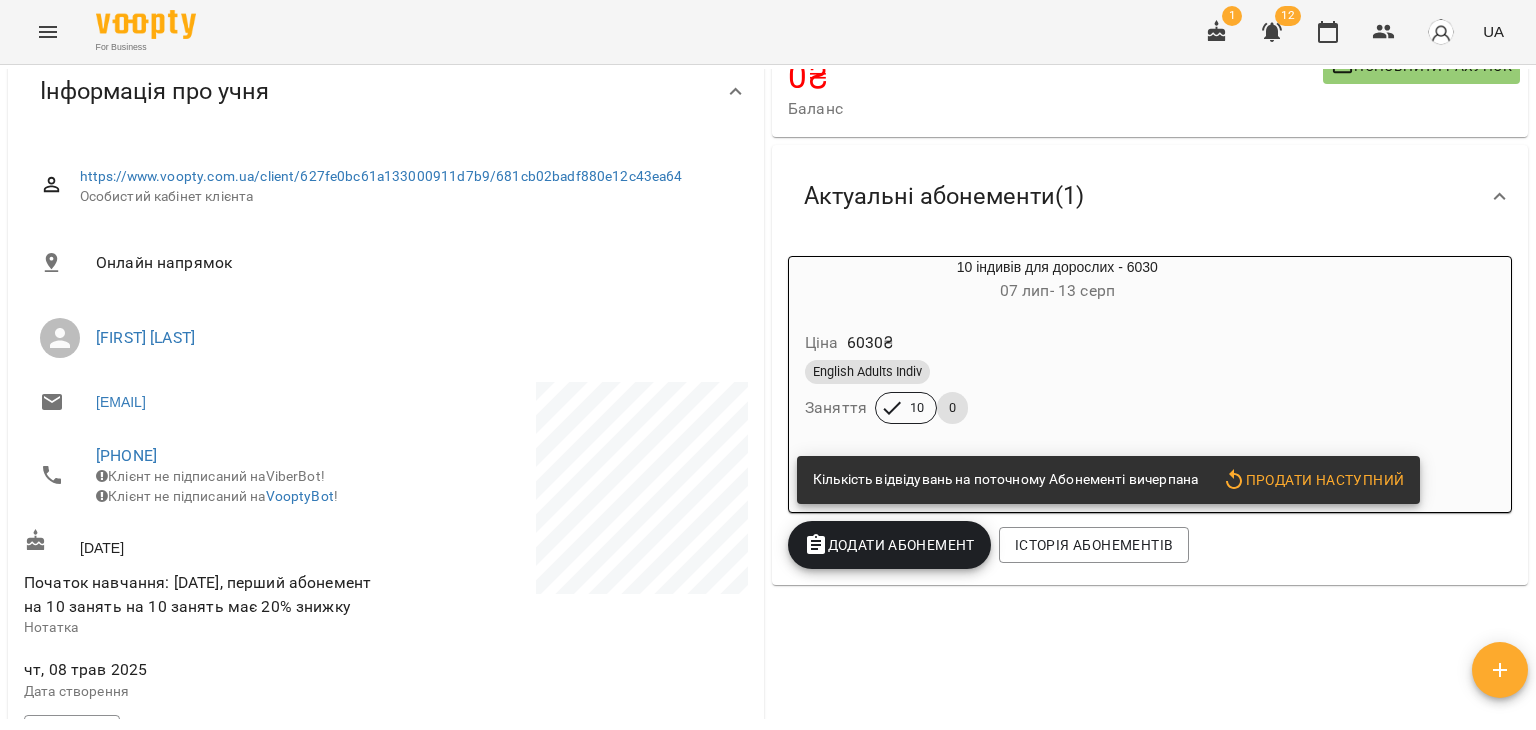 scroll, scrollTop: 200, scrollLeft: 0, axis: vertical 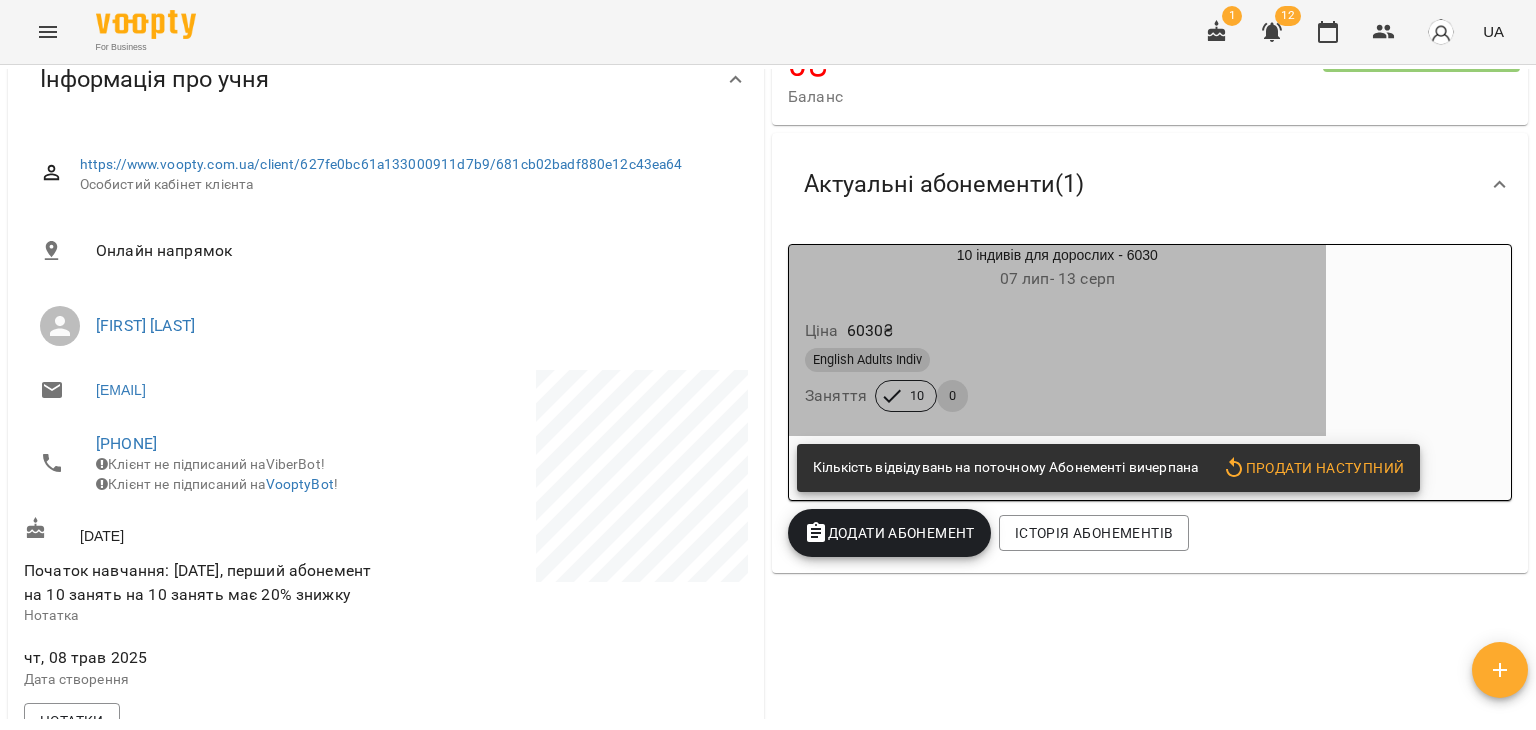 click on "[NUMBER] індивів для дорослих - [PRICE] [DATE]  -   [DATE]" at bounding box center [1057, 269] 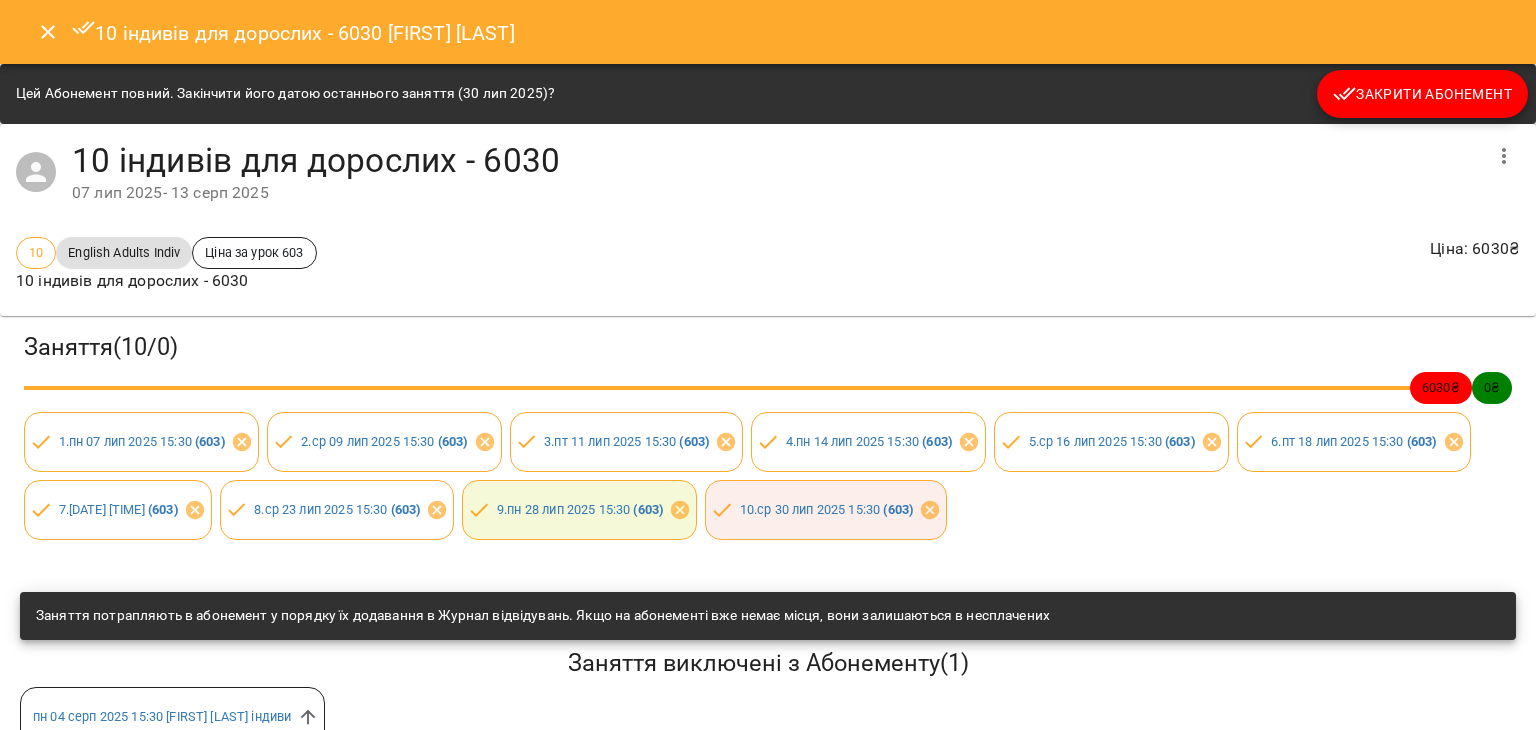 click on "Закрити Абонемент" at bounding box center (1422, 94) 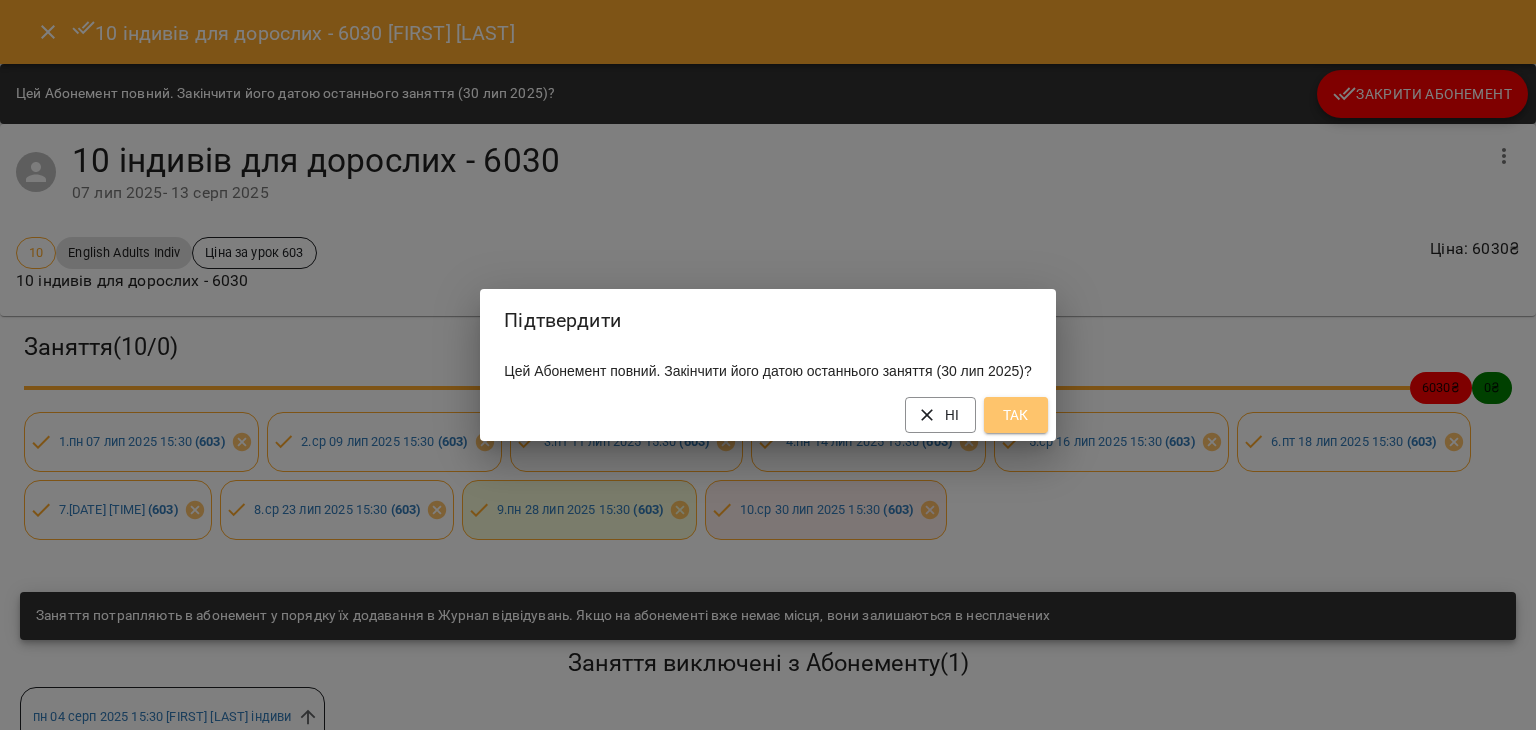 click on "Так" at bounding box center [1016, 415] 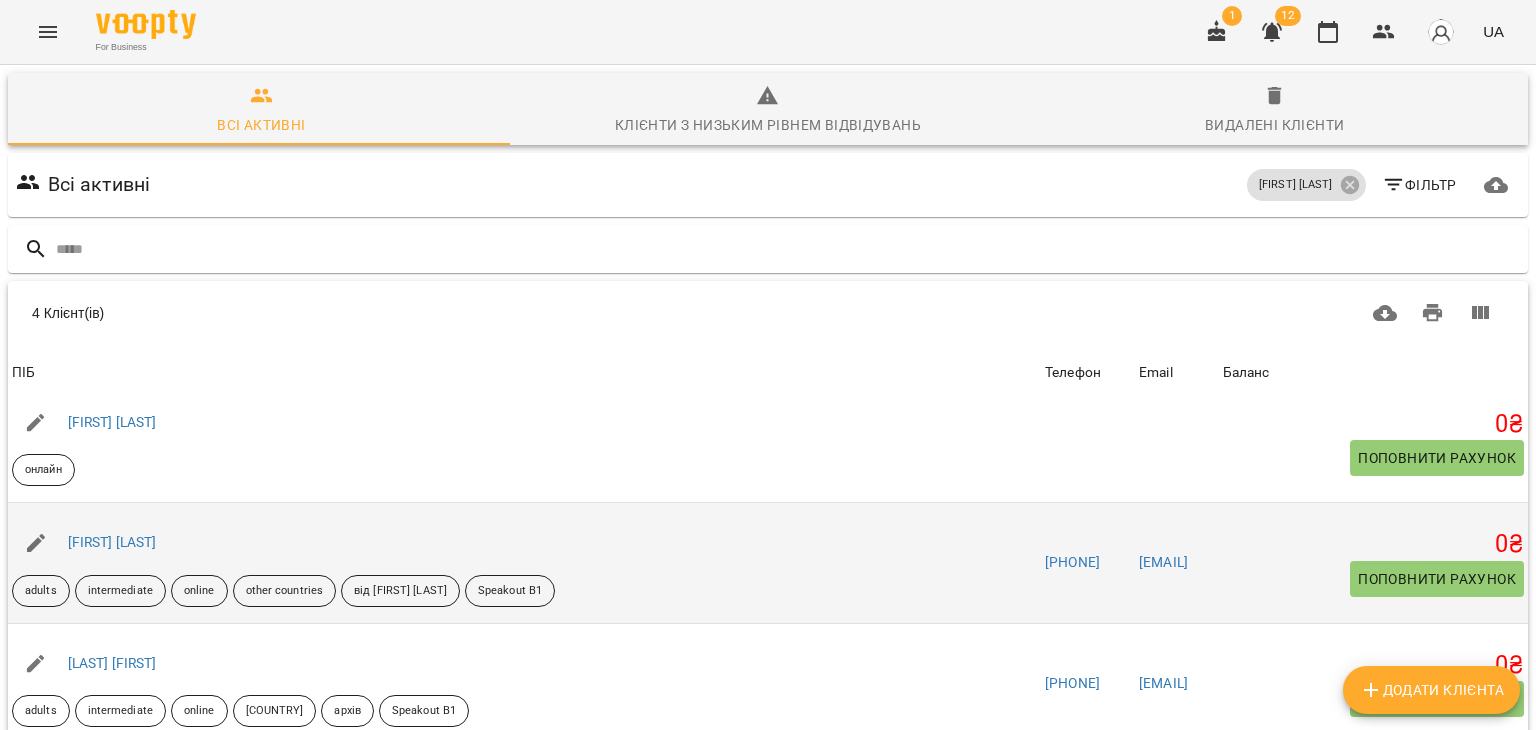 scroll, scrollTop: 38, scrollLeft: 0, axis: vertical 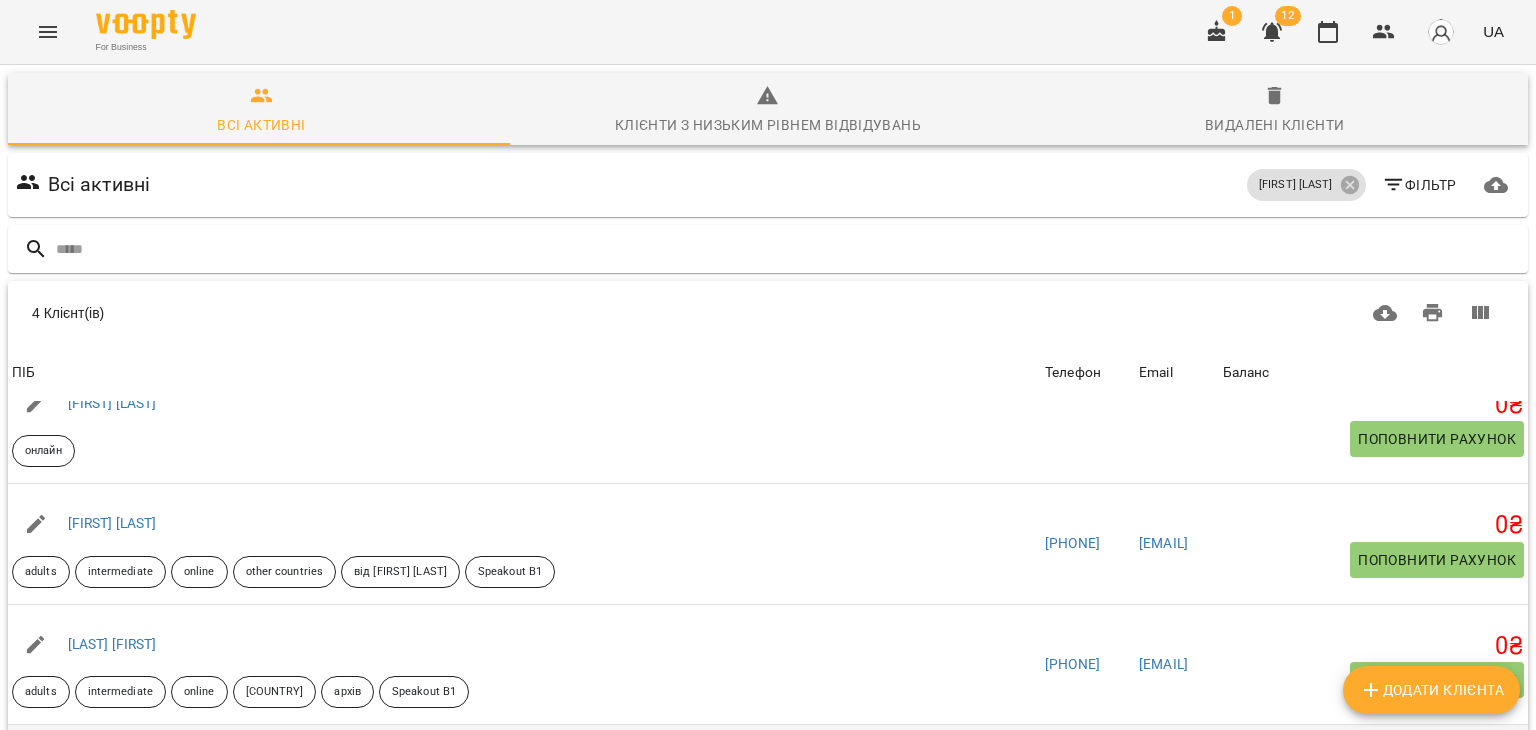 click on "[FIRST] [LAST]" at bounding box center (112, 764) 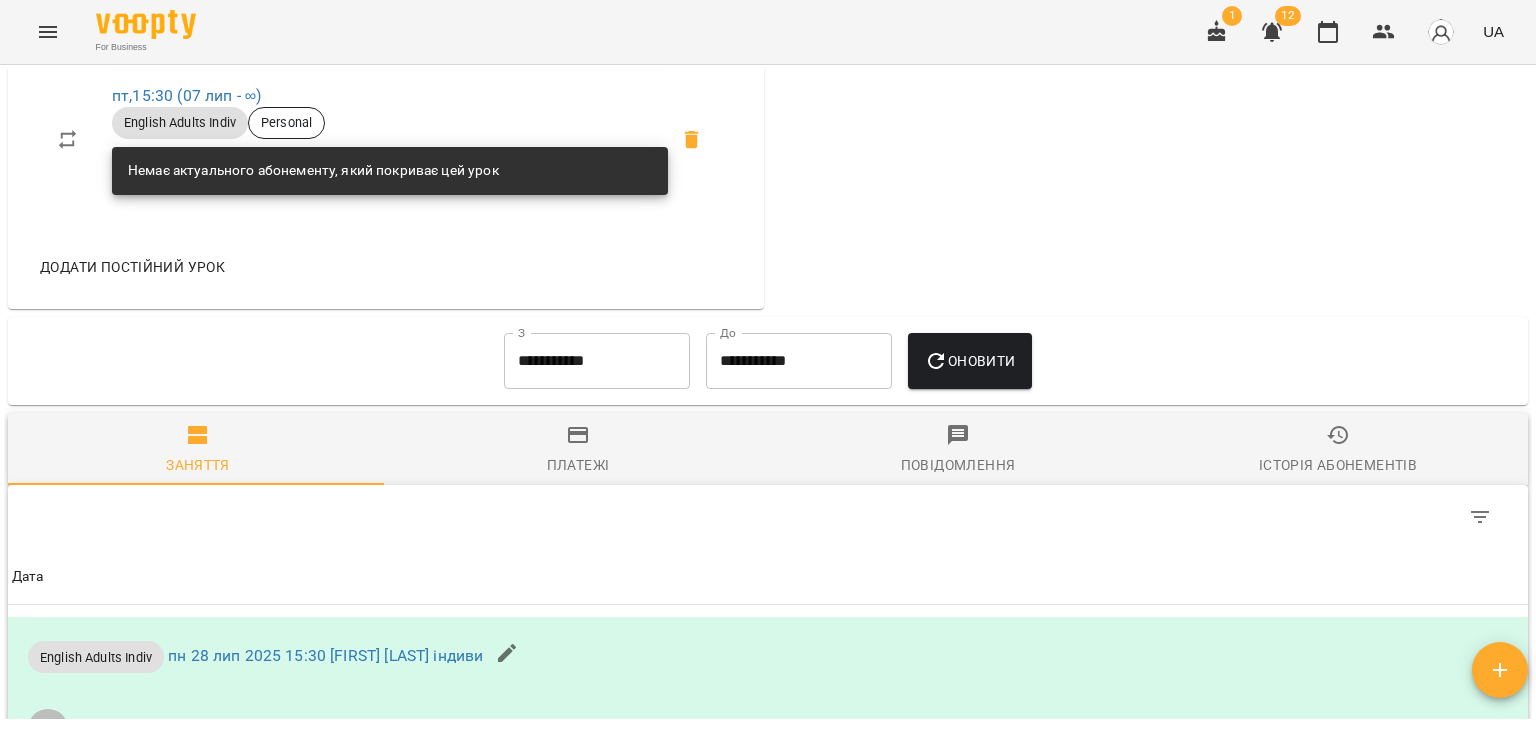 scroll, scrollTop: 1400, scrollLeft: 0, axis: vertical 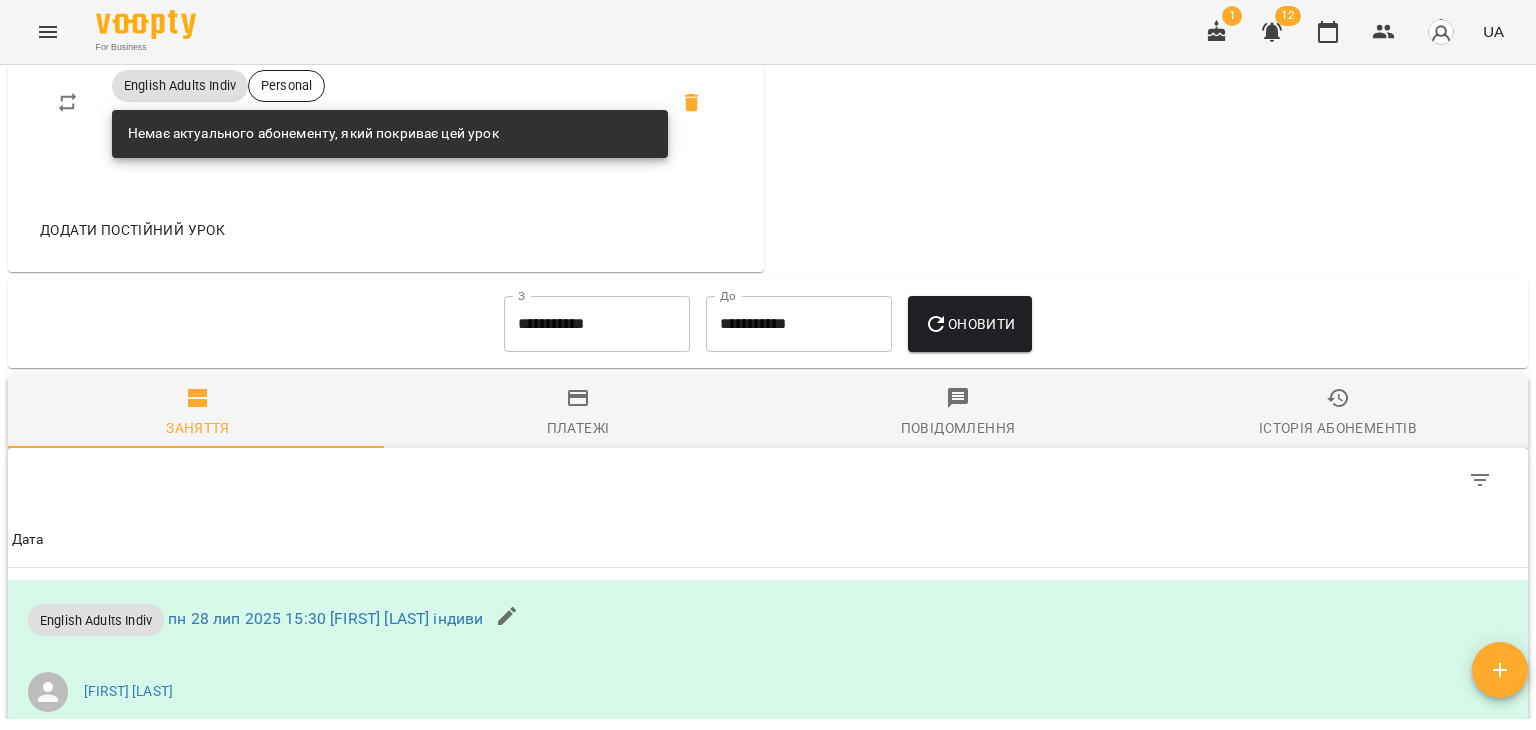 click on "**********" at bounding box center (597, 324) 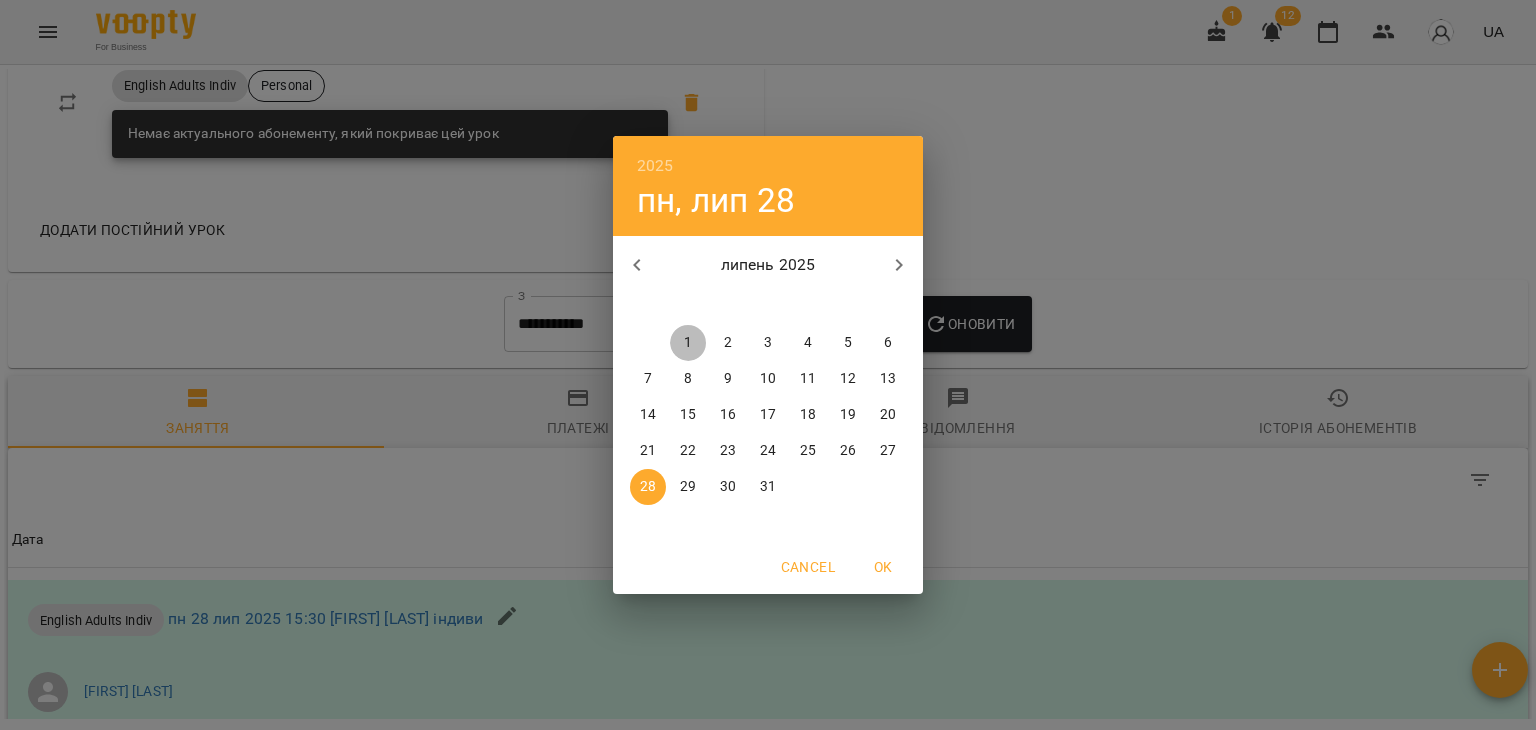 click on "1" at bounding box center [688, 343] 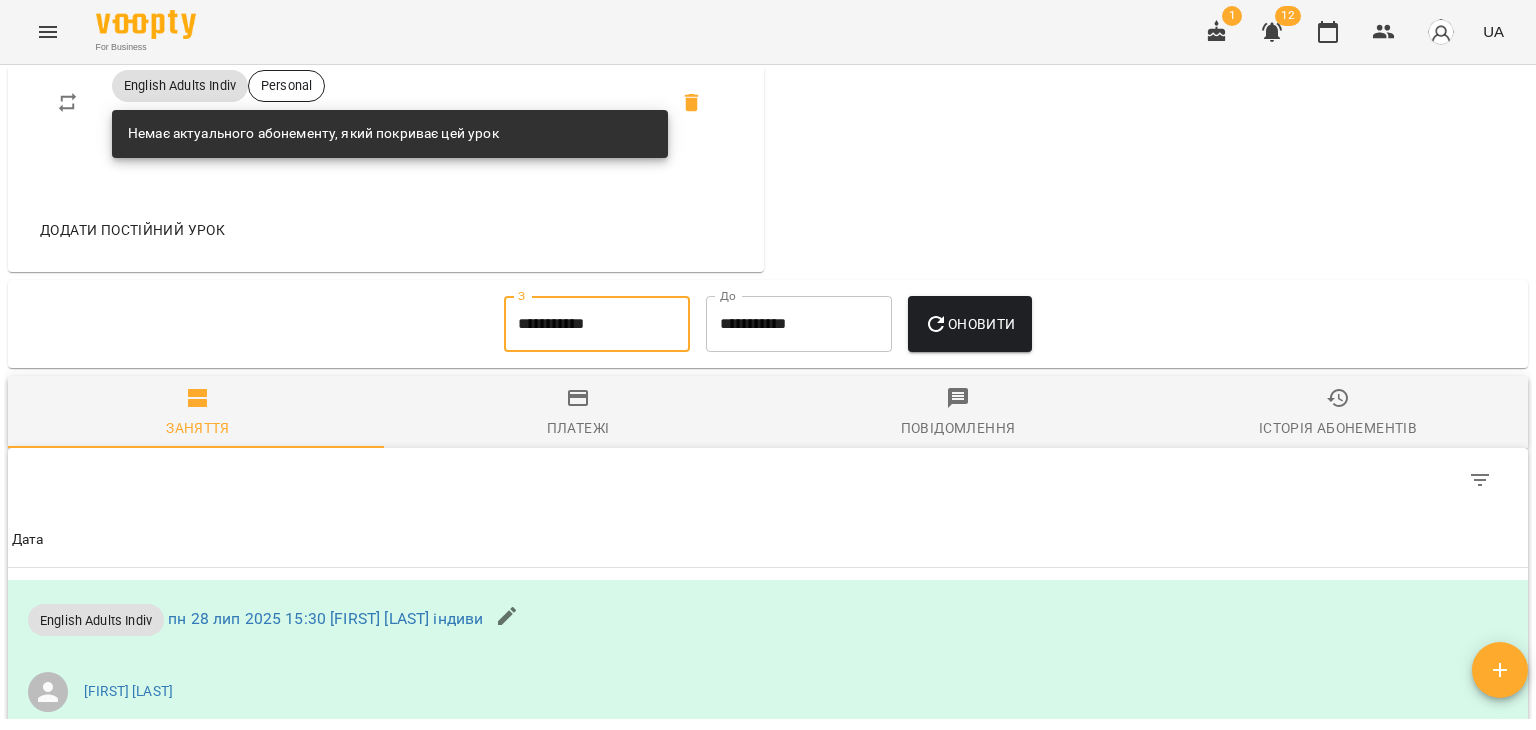 click on "Оновити" at bounding box center [969, 324] 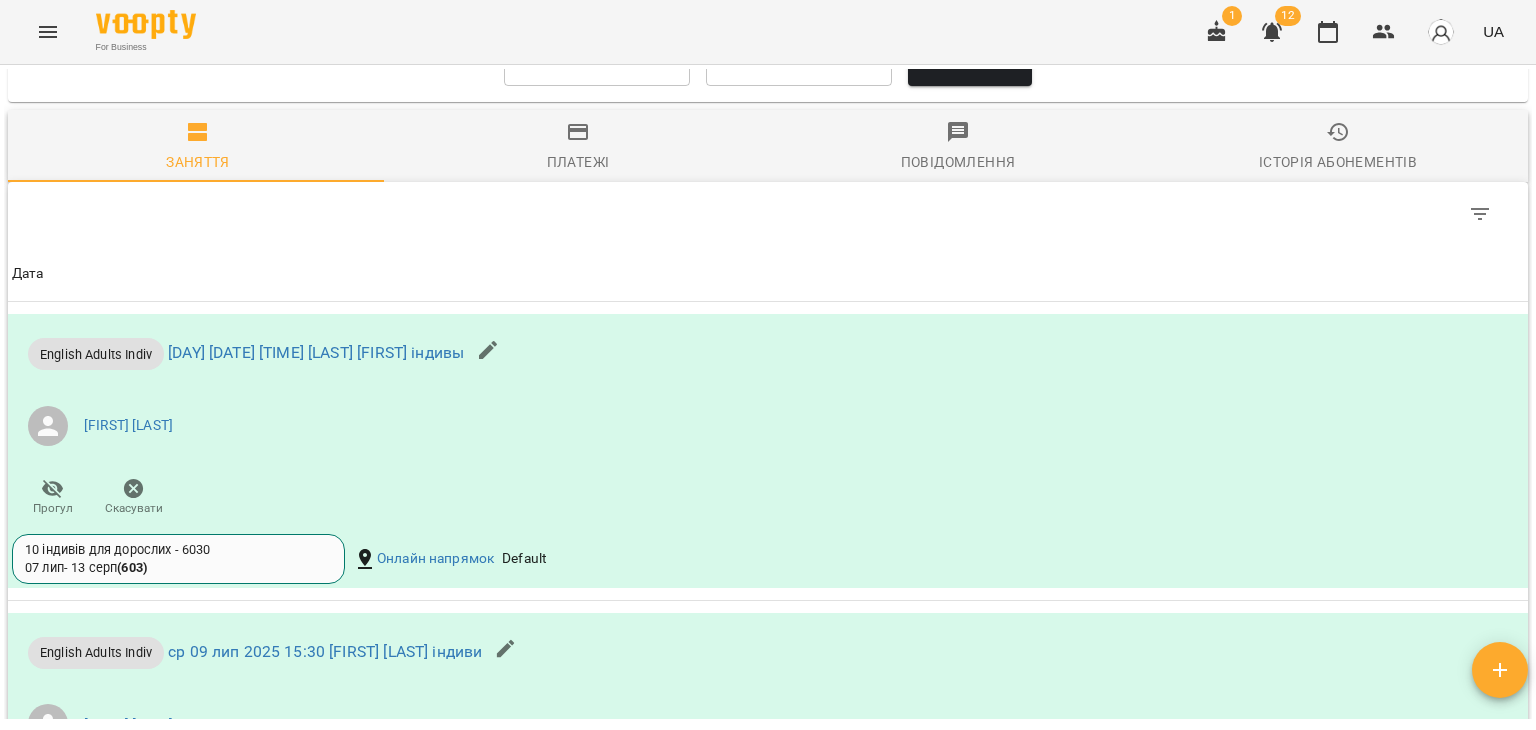 scroll, scrollTop: 1800, scrollLeft: 0, axis: vertical 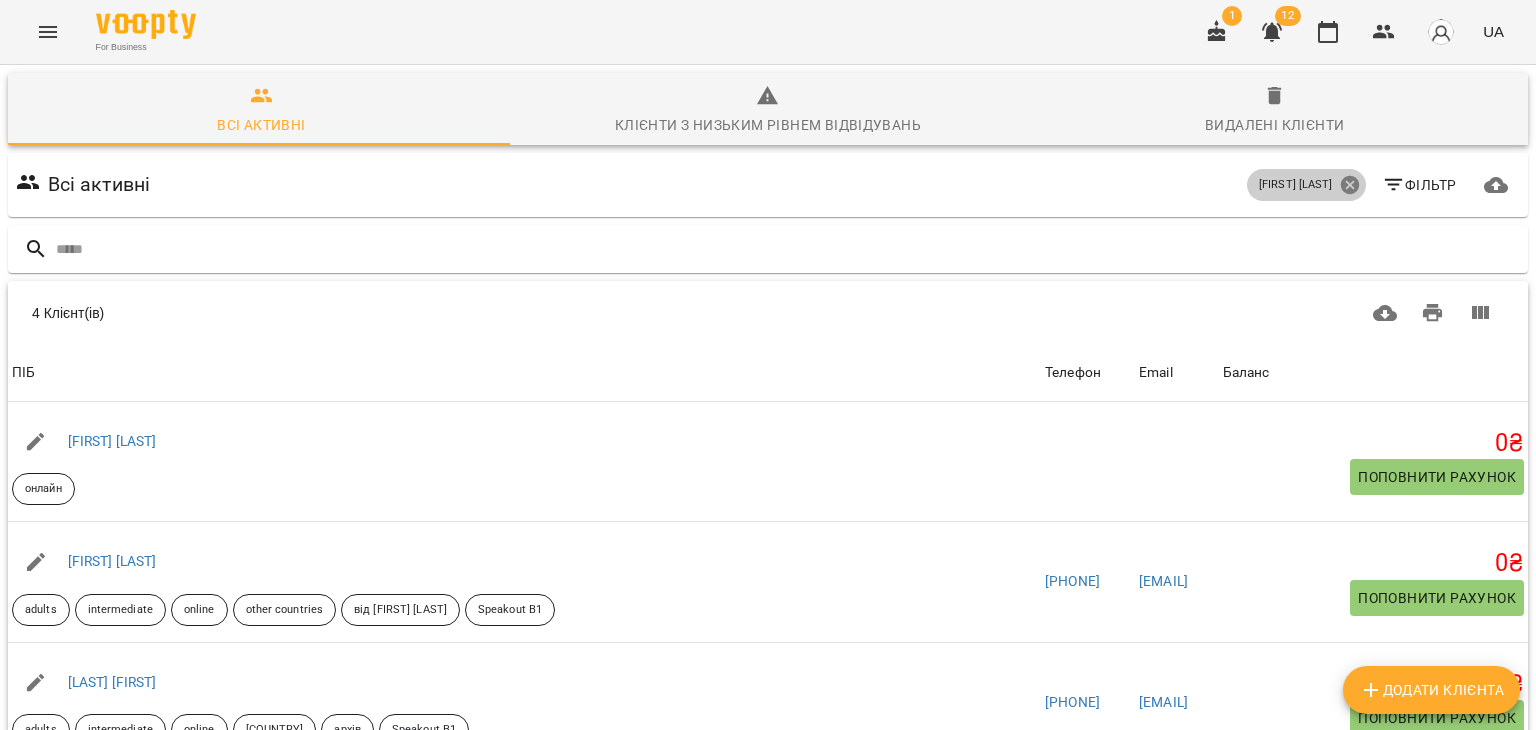 click 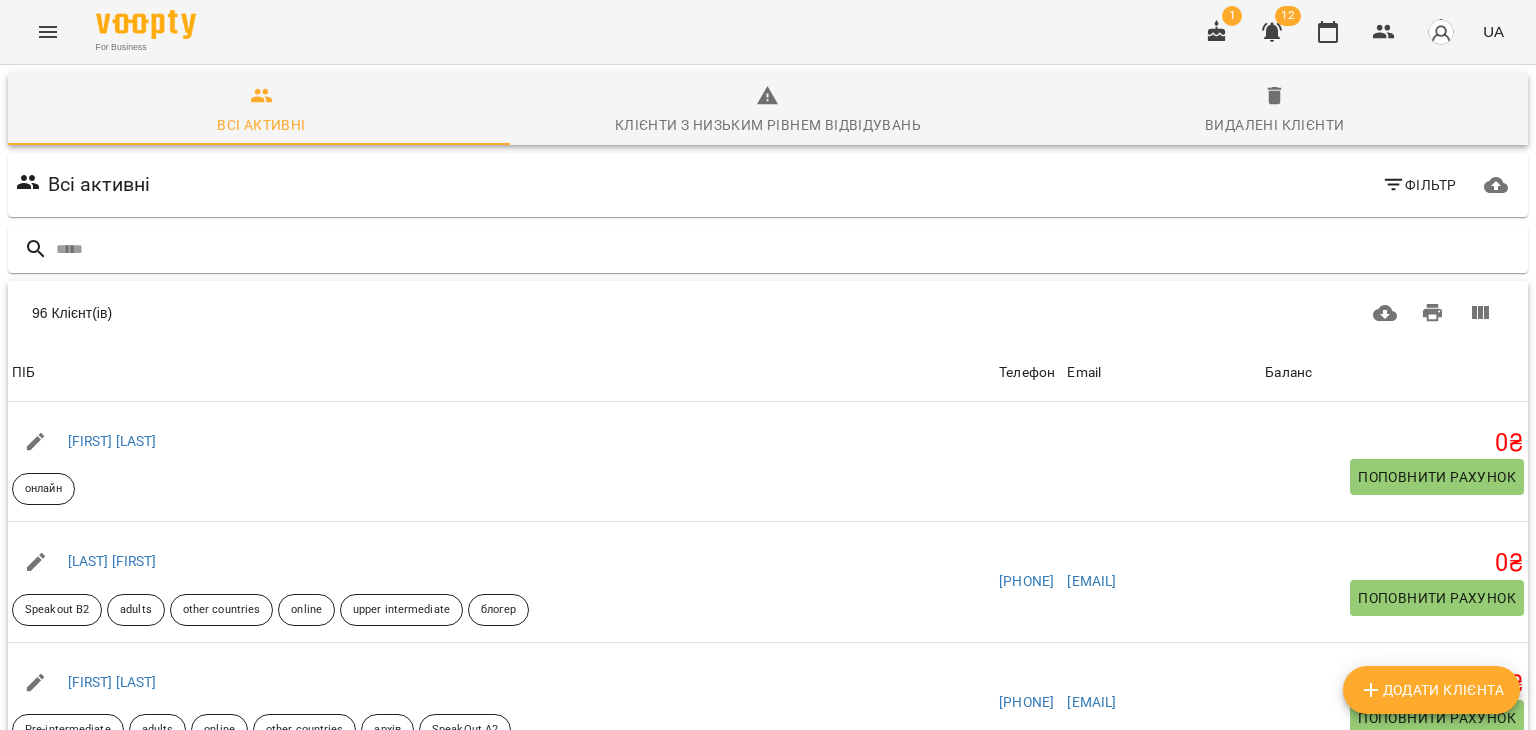 click on "Фільтр" at bounding box center (1419, 185) 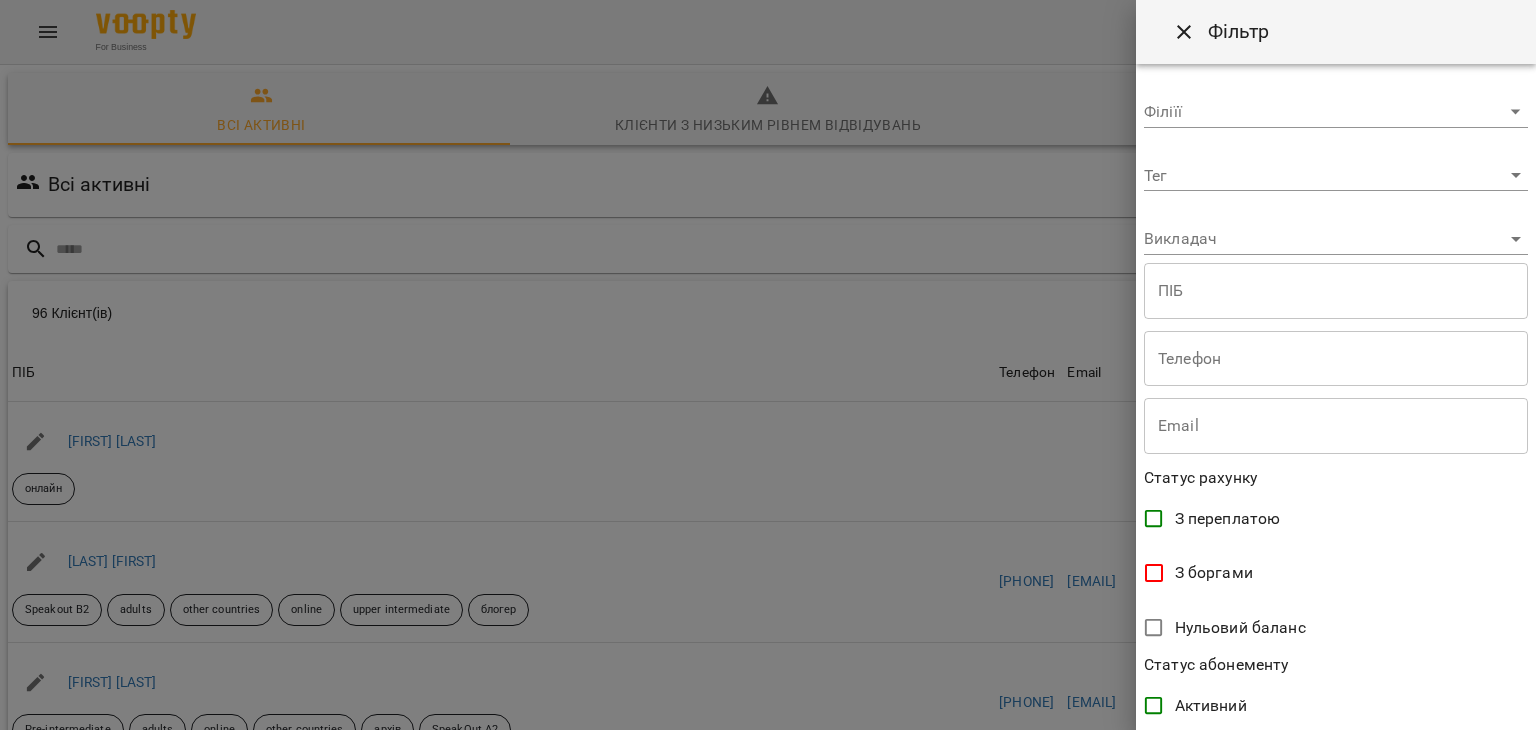 click on "For Business 1 12 UA Всі активні Клієнти з низьким рівнем відвідувань Видалені клієнти   Всі активні Фільтр 96   Клієнт(ів) 96   Клієнт(ів) ПІБ Телефон Email Баланс ПІБ [FIRST] [LAST] онлайн Телефон Email Баланс 0 ₴ Поповнити рахунок ПІБ [FIRST] [LAST] [GROUP_NAME] [GROUP_LEVEL] adults other countries online upper intermediate блогер Телефон [PHONE] Email [EMAIL] Баланс 0 ₴ Поповнити рахунок ПІБ [FIRST] [LAST] Pre-intermediate  adults online other countries архів SpeakOut A2 Телефон [PHONE] Email [EMAIL] Баланс 0 ₴ Поповнити рахунок ПІБ [FIRST] [LAST] kids online Beehive 3 Телефон [PHONE] Email [EMAIL] Баланс 0 ₴ ПІБ" at bounding box center [768, 522] 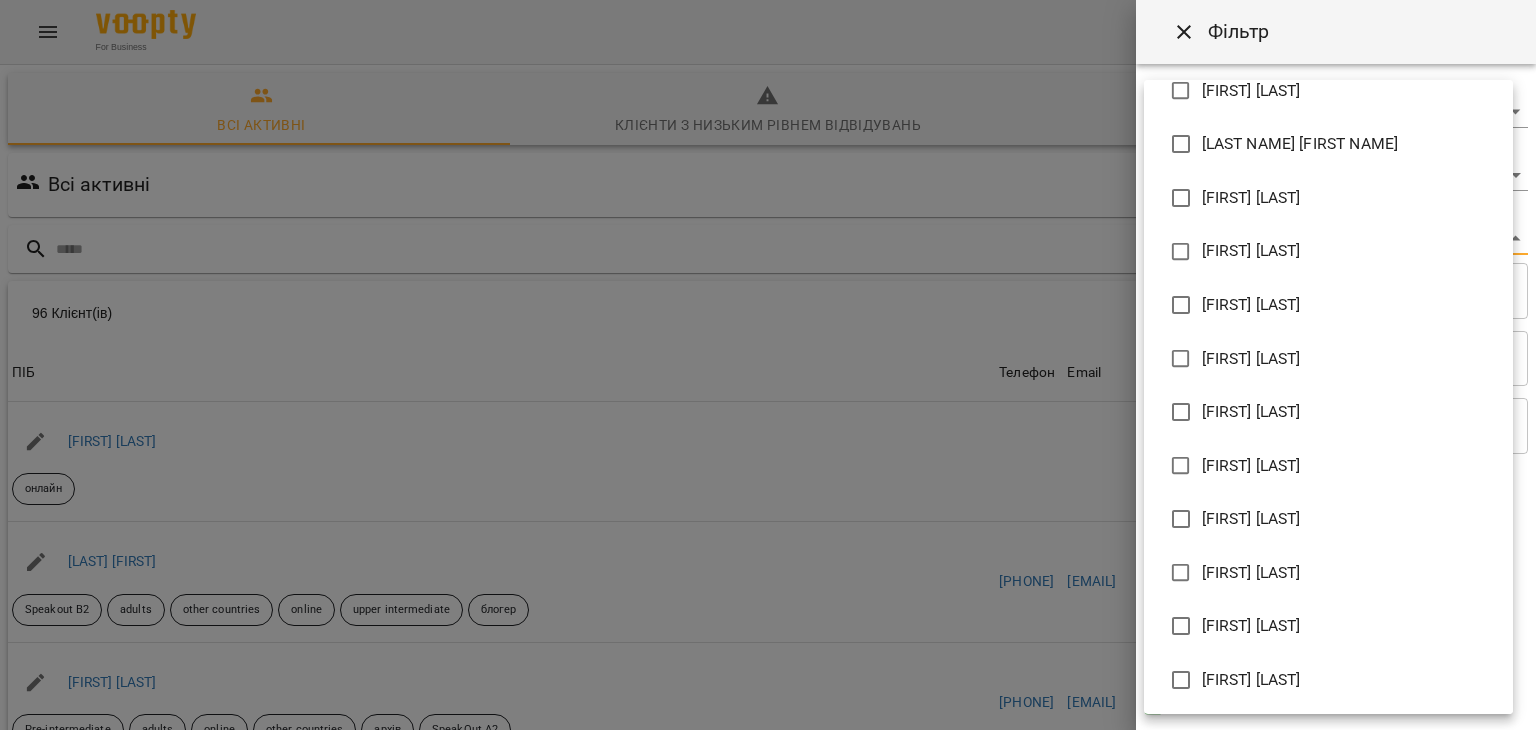 scroll, scrollTop: 292, scrollLeft: 0, axis: vertical 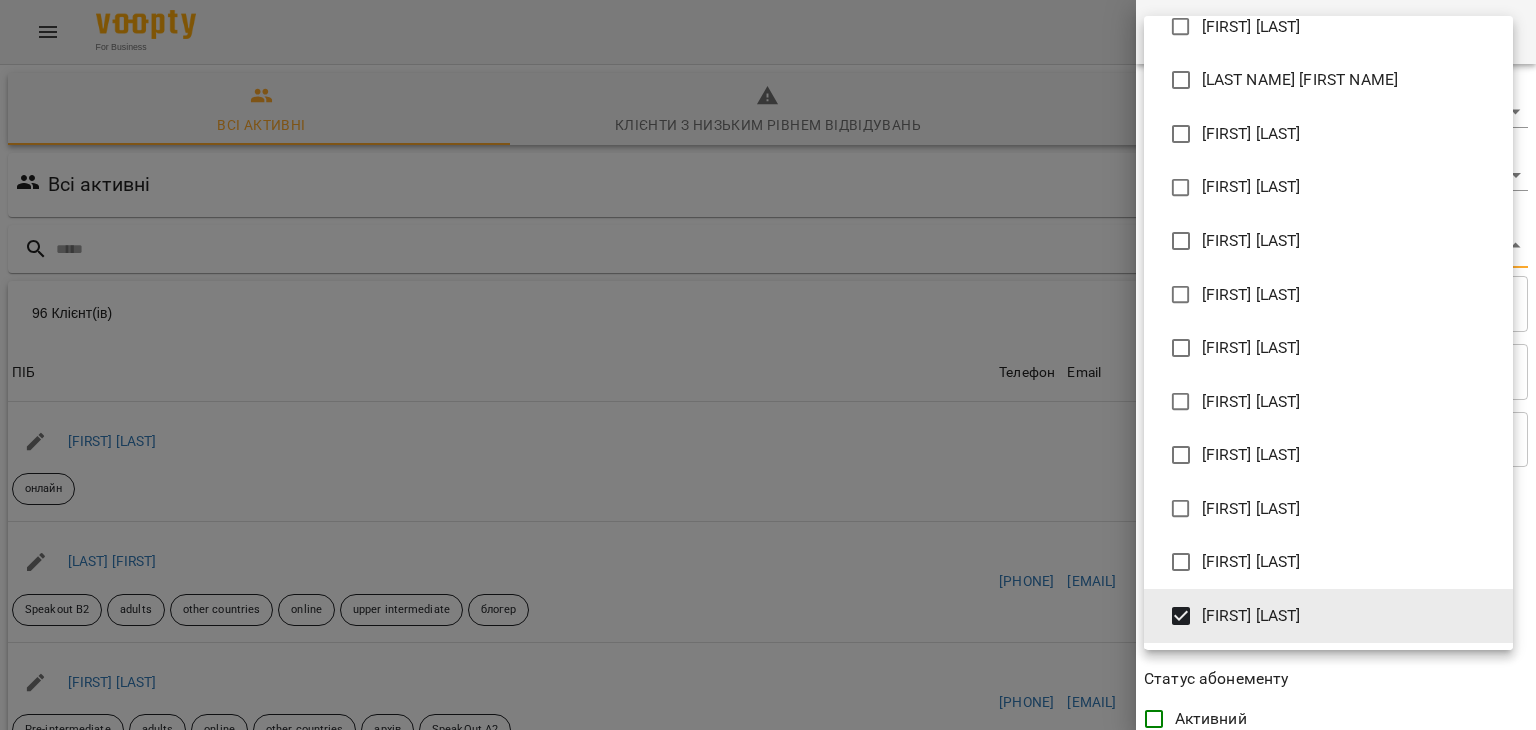 click at bounding box center [768, 365] 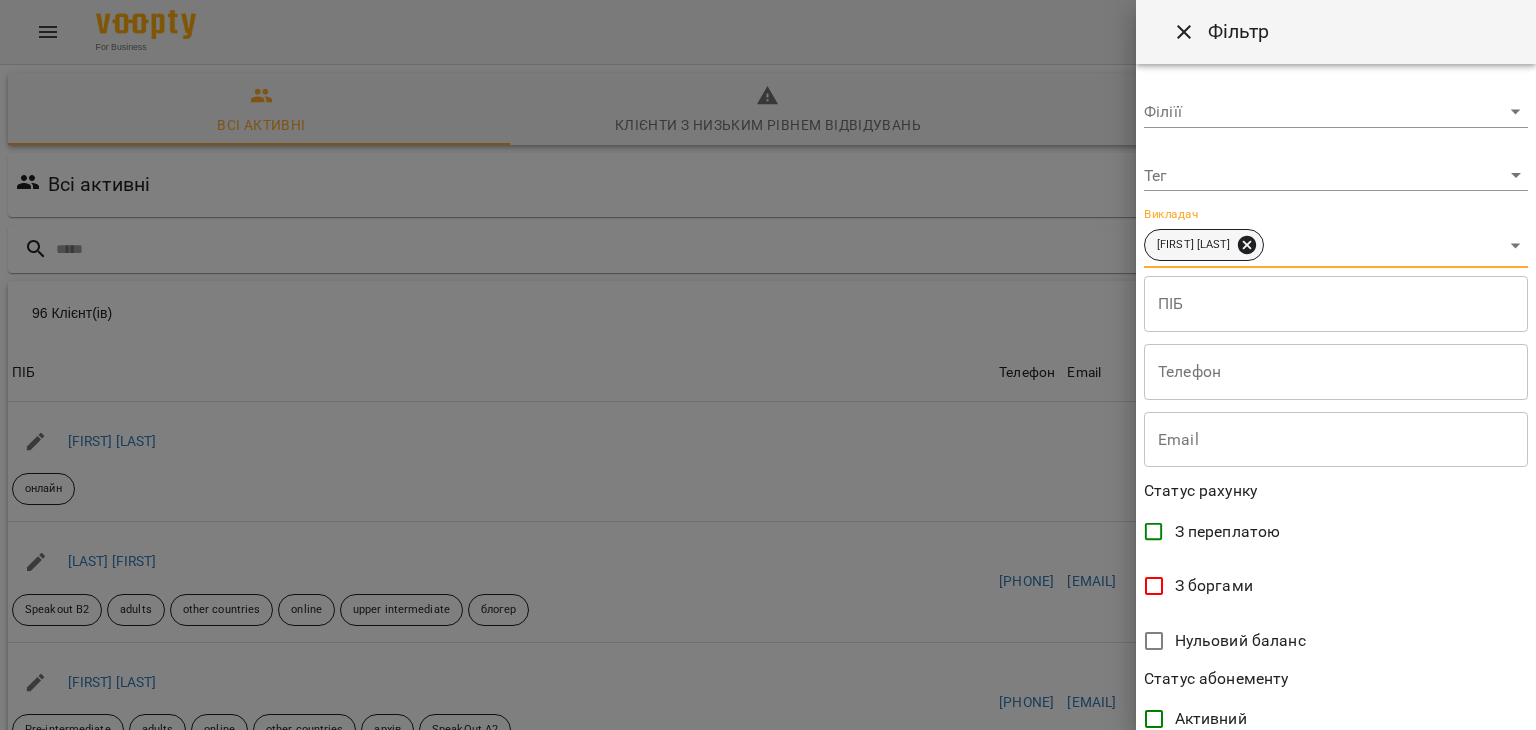 click 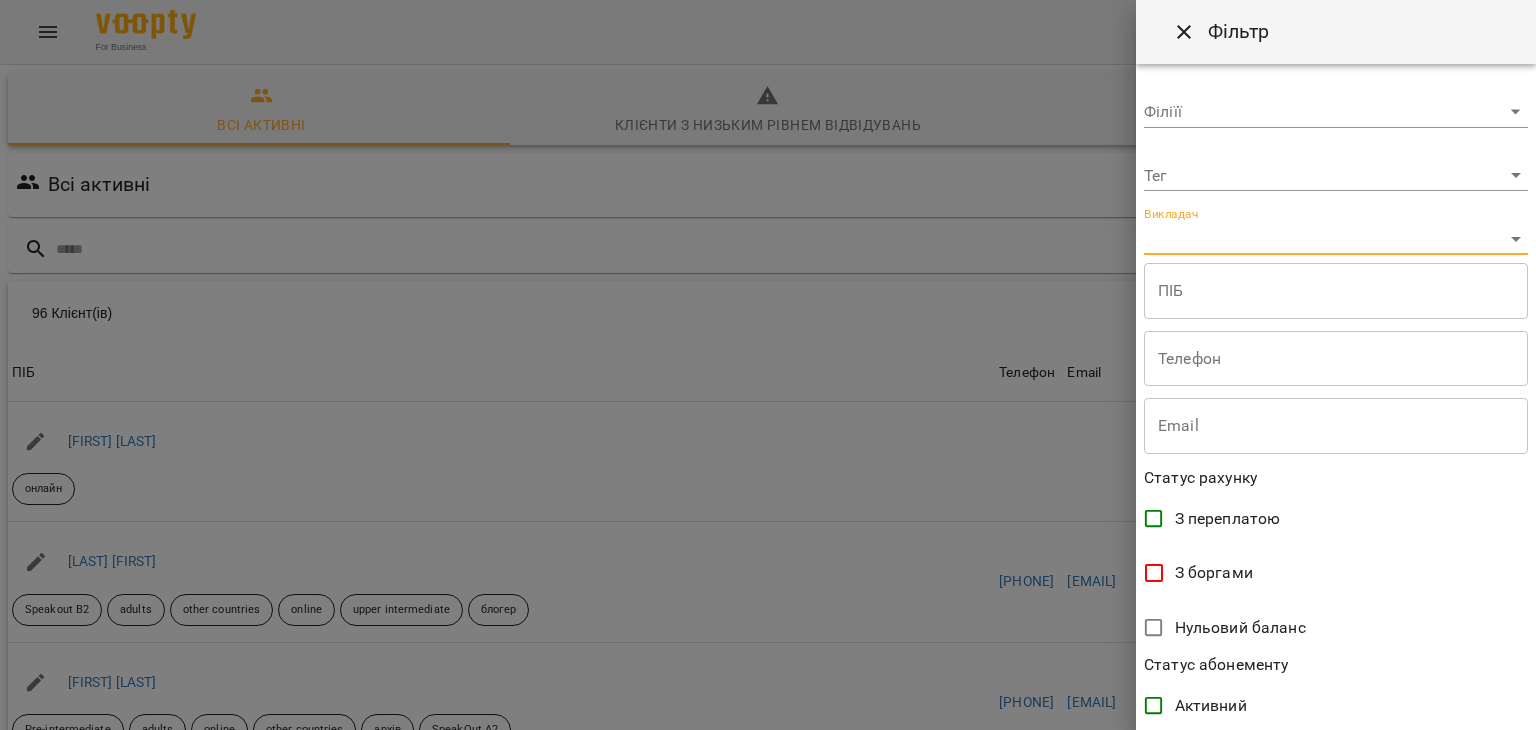 click on "For Business 1 12 UA Всі активні Клієнти з низьким рівнем відвідувань Видалені клієнти   Всі активні Фільтр 96   Клієнт(ів) 96   Клієнт(ів) ПІБ Телефон Email Баланс ПІБ [FIRST] [LAST] онлайн Телефон Email Баланс 0 ₴ Поповнити рахунок ПІБ [FIRST] [LAST] [GROUP_NAME] [GROUP_LEVEL] adults other countries online upper intermediate блогер Телефон [PHONE] Email [EMAIL] Баланс 0 ₴ Поповнити рахунок ПІБ [FIRST] [LAST] Pre-intermediate  adults online other countries архів SpeakOut A2 Телефон [PHONE] Email [EMAIL] Баланс 0 ₴ Поповнити рахунок ПІБ [FIRST] [LAST] kids online Beehive 3 Телефон [PHONE] Email [EMAIL] Баланс 0 ₴ ПІБ" at bounding box center (768, 522) 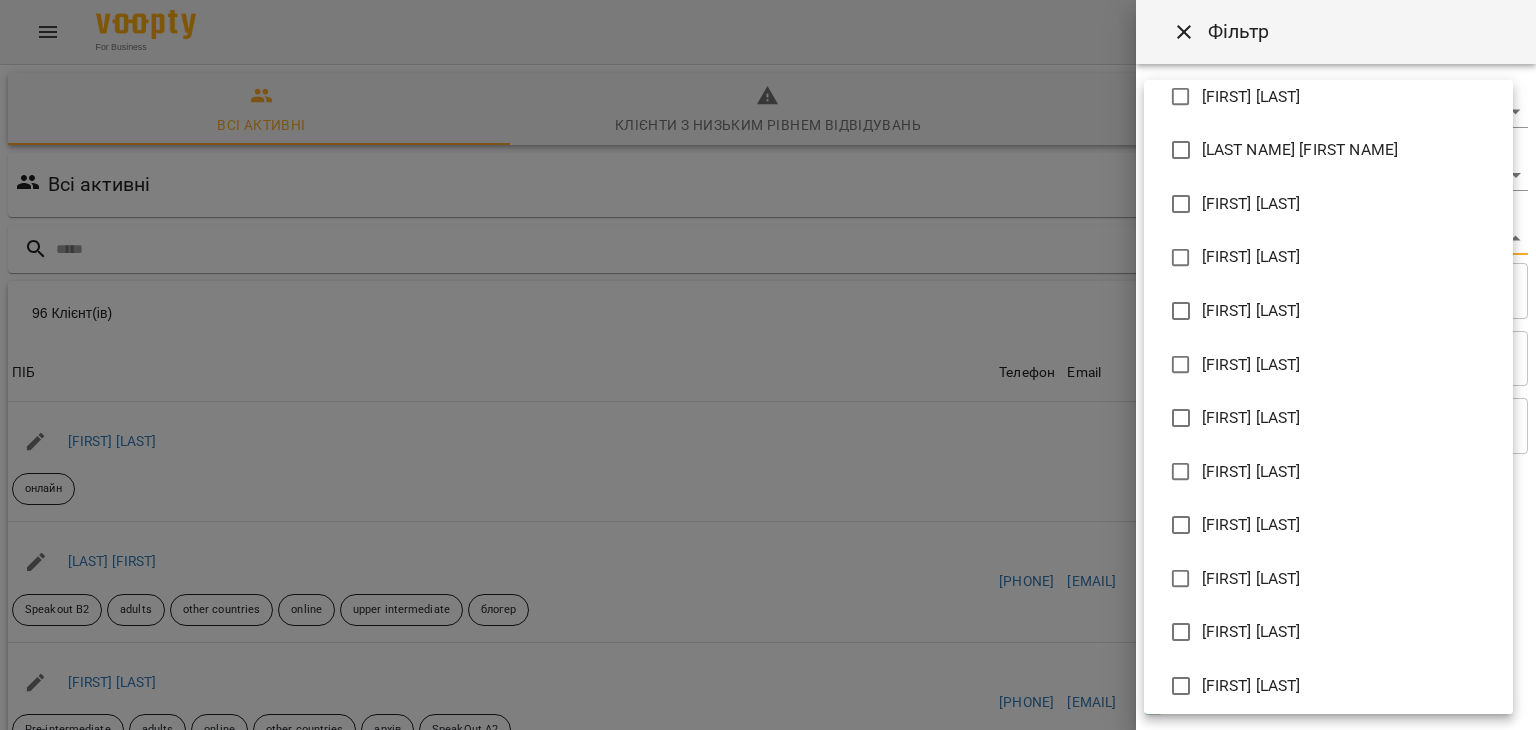 scroll, scrollTop: 292, scrollLeft: 0, axis: vertical 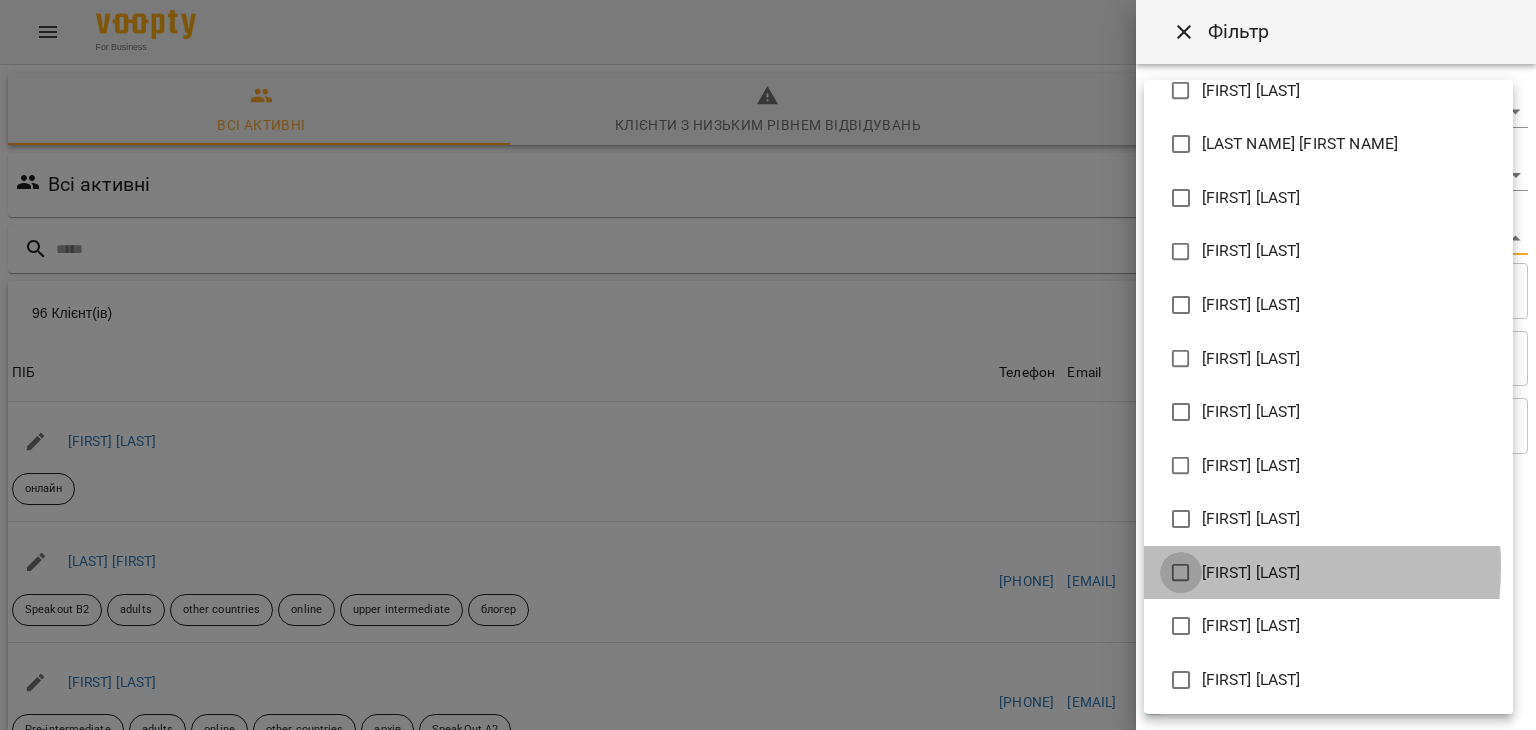 type on "**********" 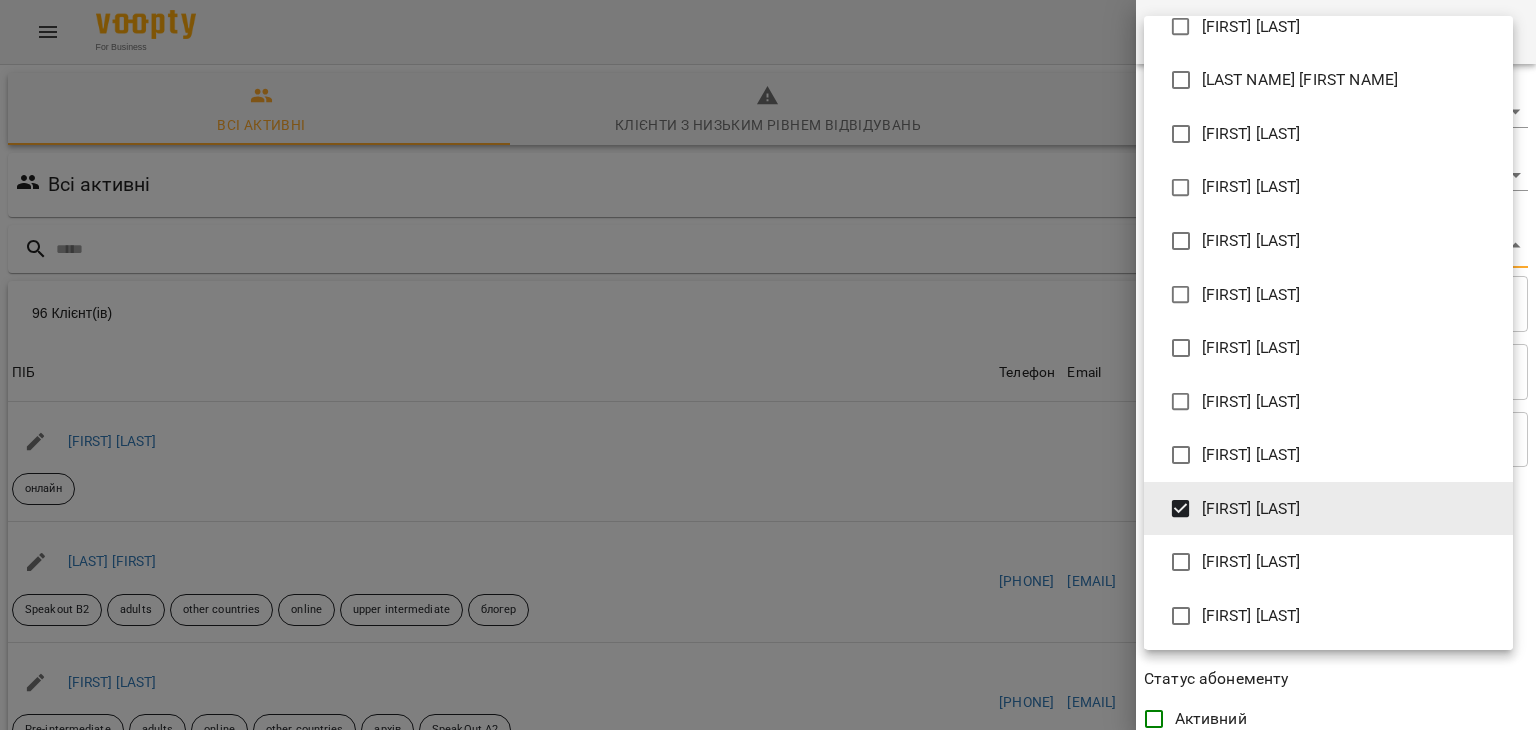 click at bounding box center (768, 365) 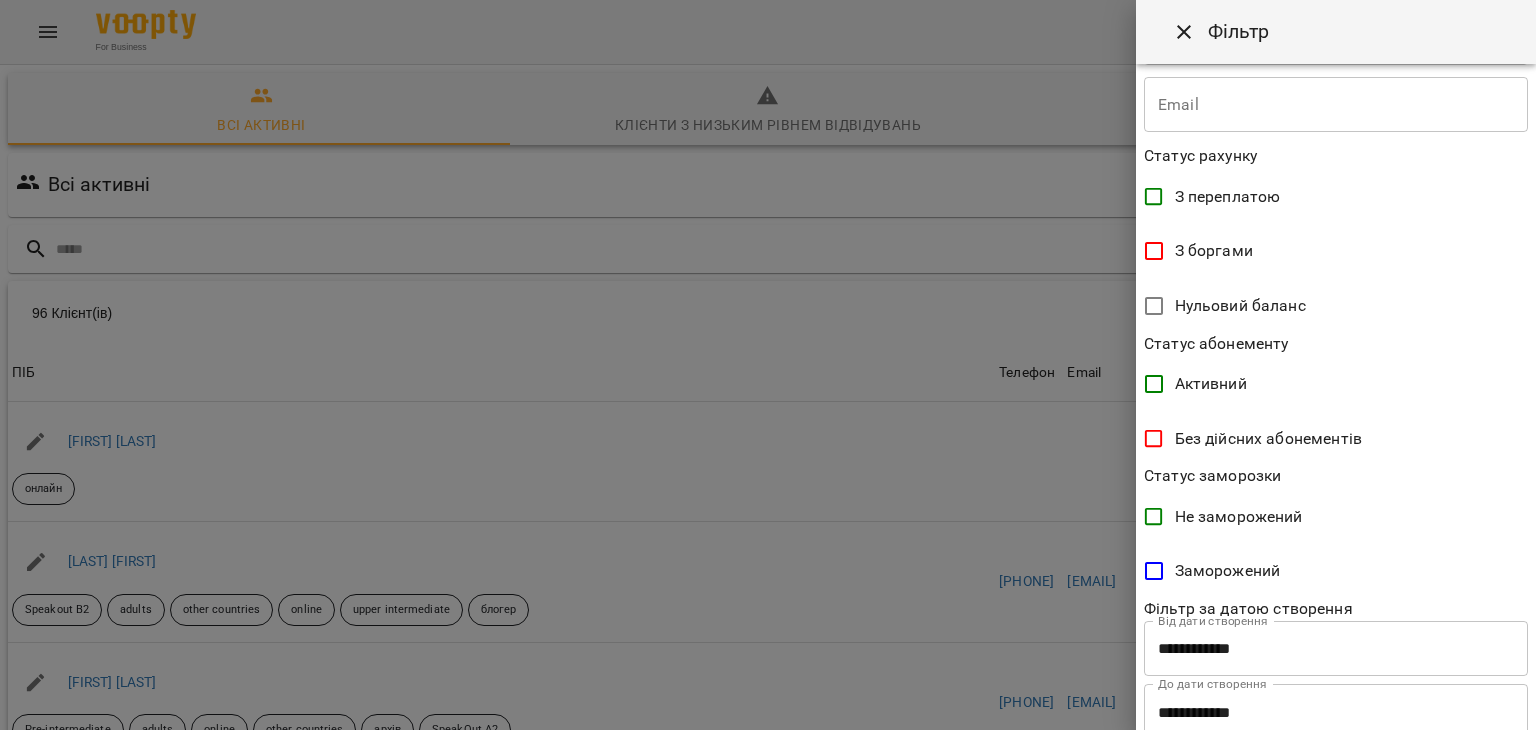 scroll, scrollTop: 397, scrollLeft: 0, axis: vertical 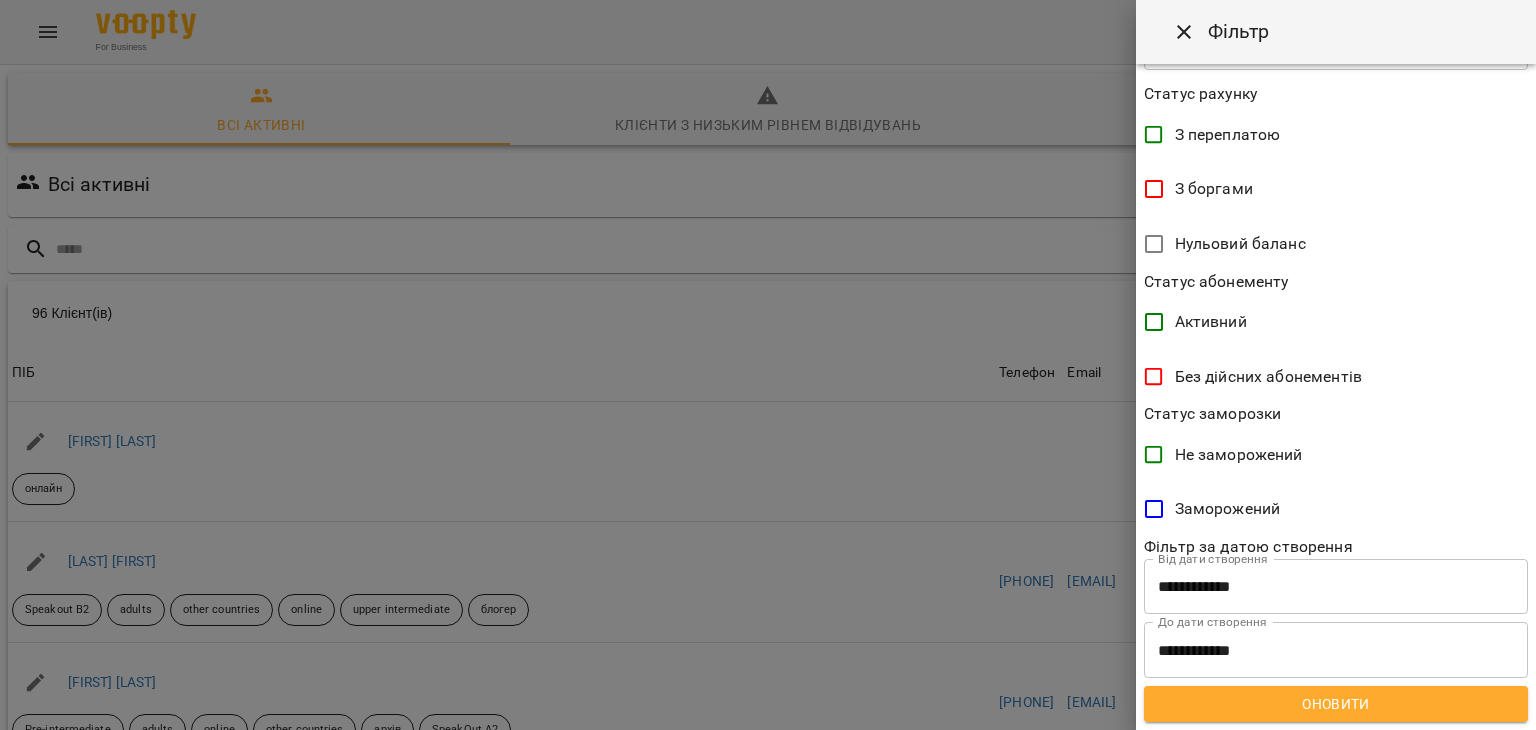 click on "Оновити" at bounding box center [1336, 704] 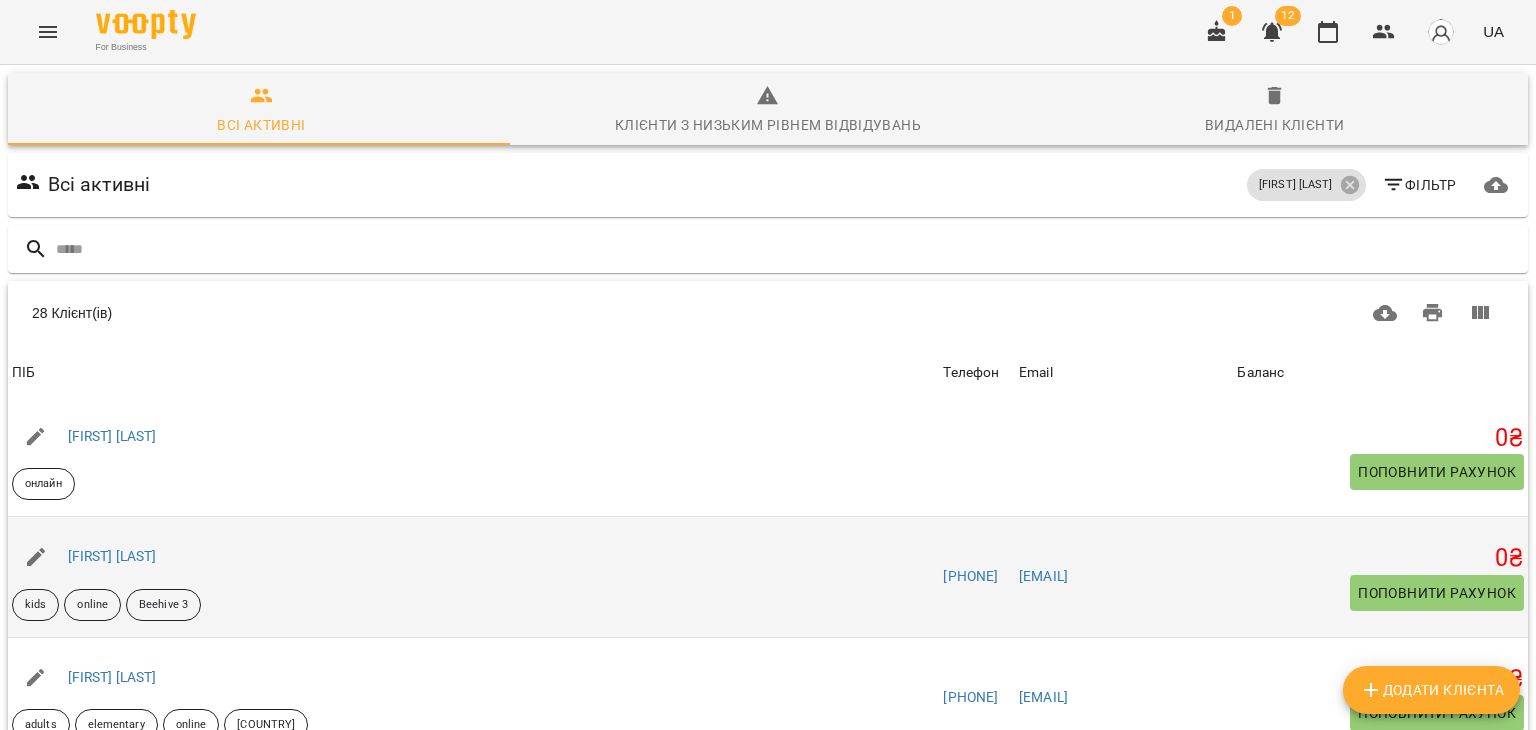 scroll, scrollTop: 0, scrollLeft: 0, axis: both 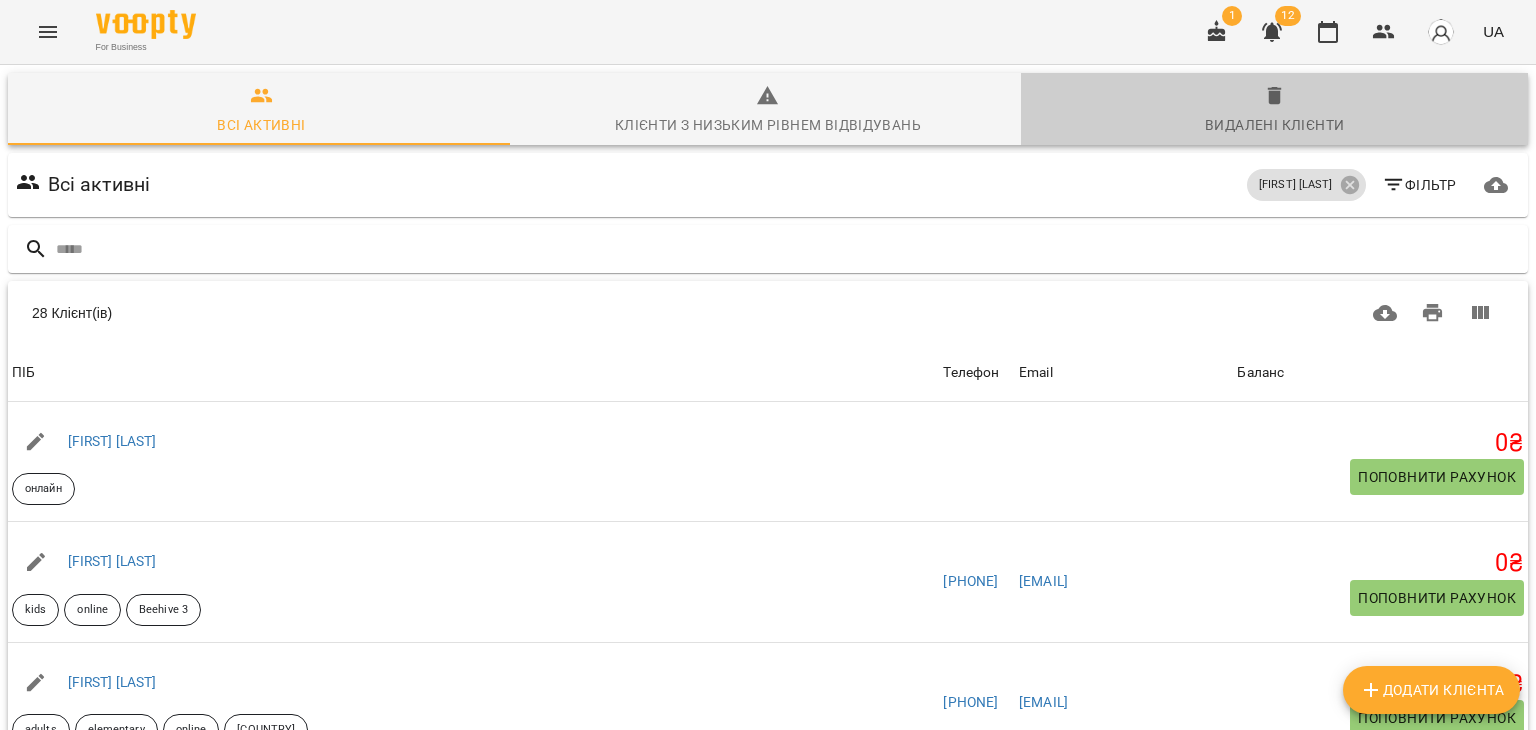 click 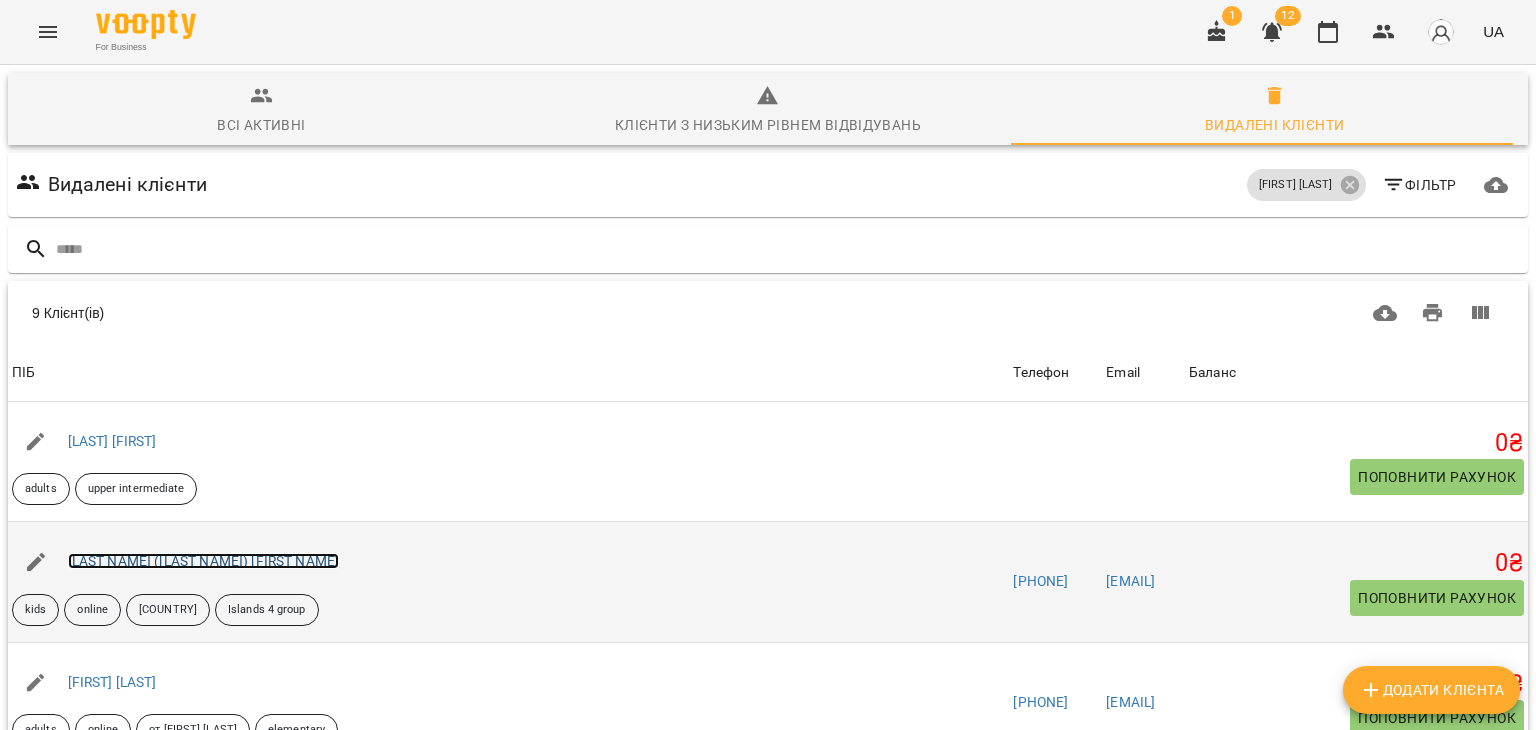 click on "[LAST NAME] ([LAST NAME]) [FIRST NAME]" at bounding box center (204, 561) 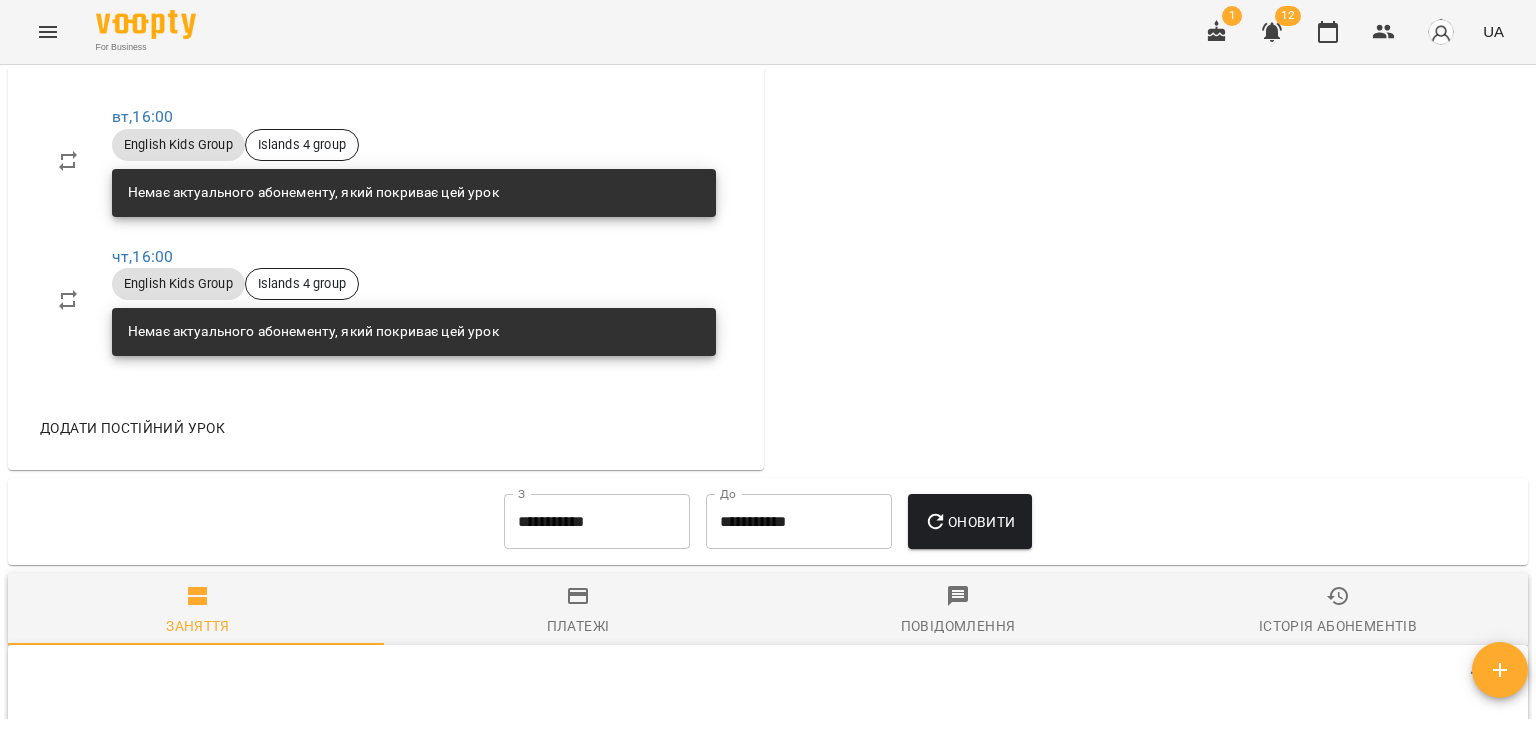 scroll, scrollTop: 1100, scrollLeft: 0, axis: vertical 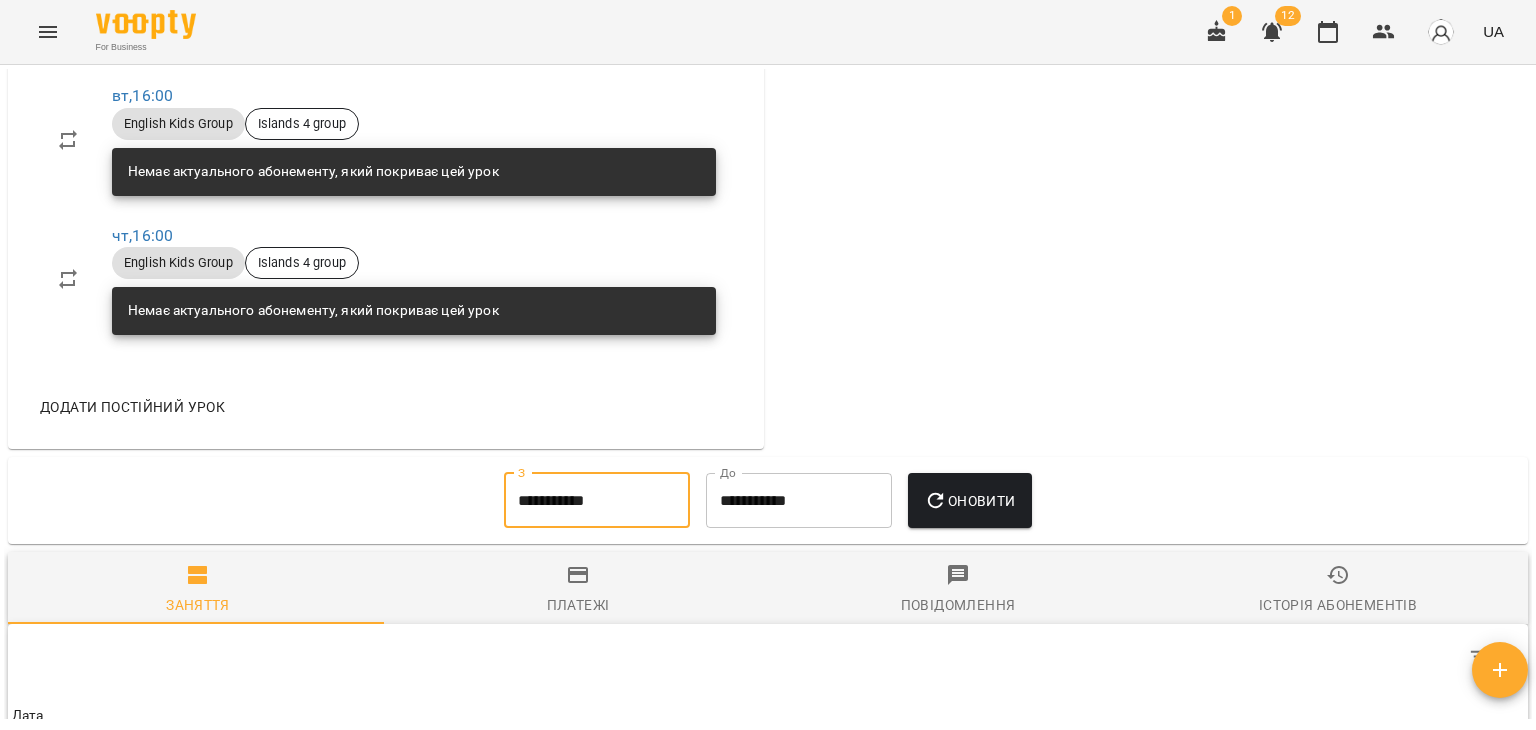 click on "**********" at bounding box center (597, 501) 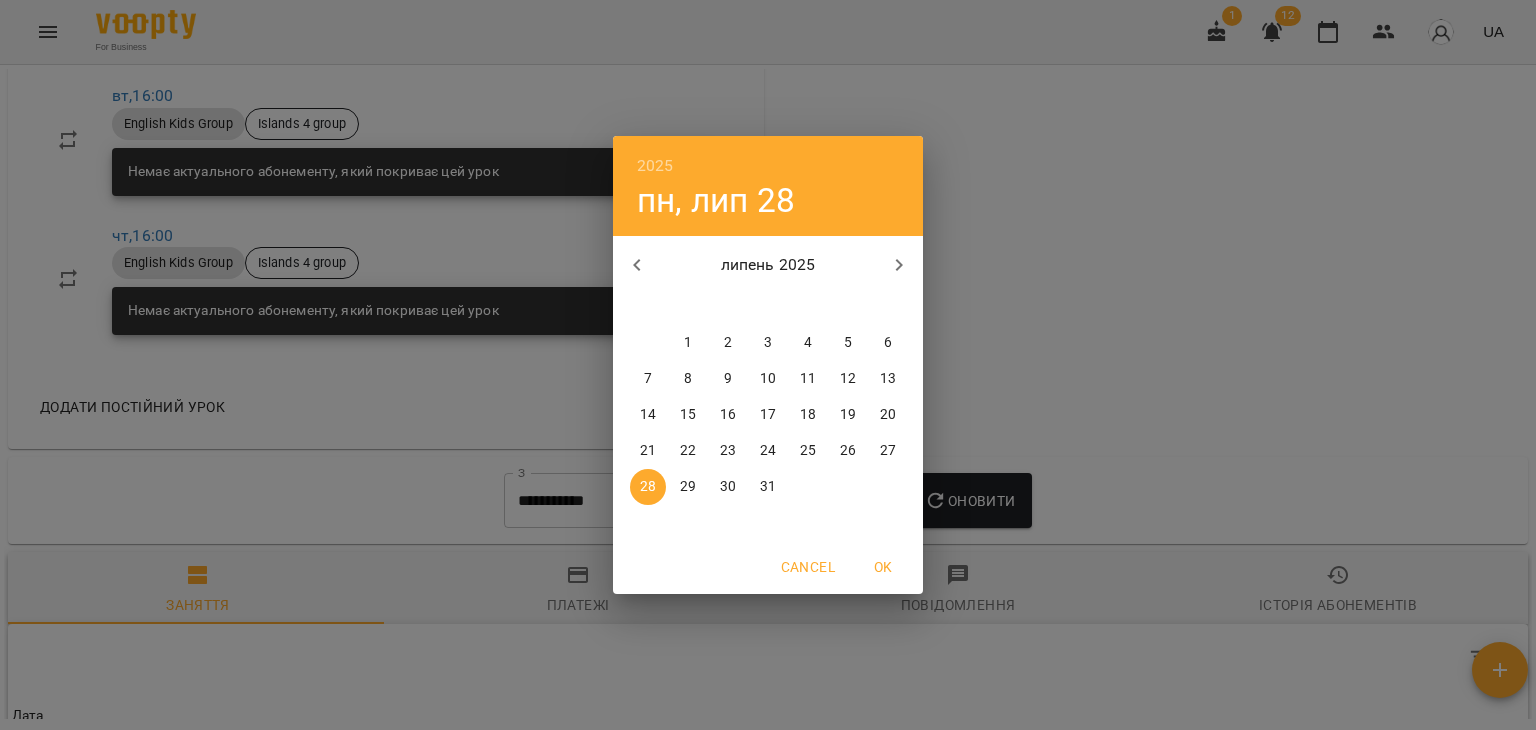 click on "1" at bounding box center [688, 343] 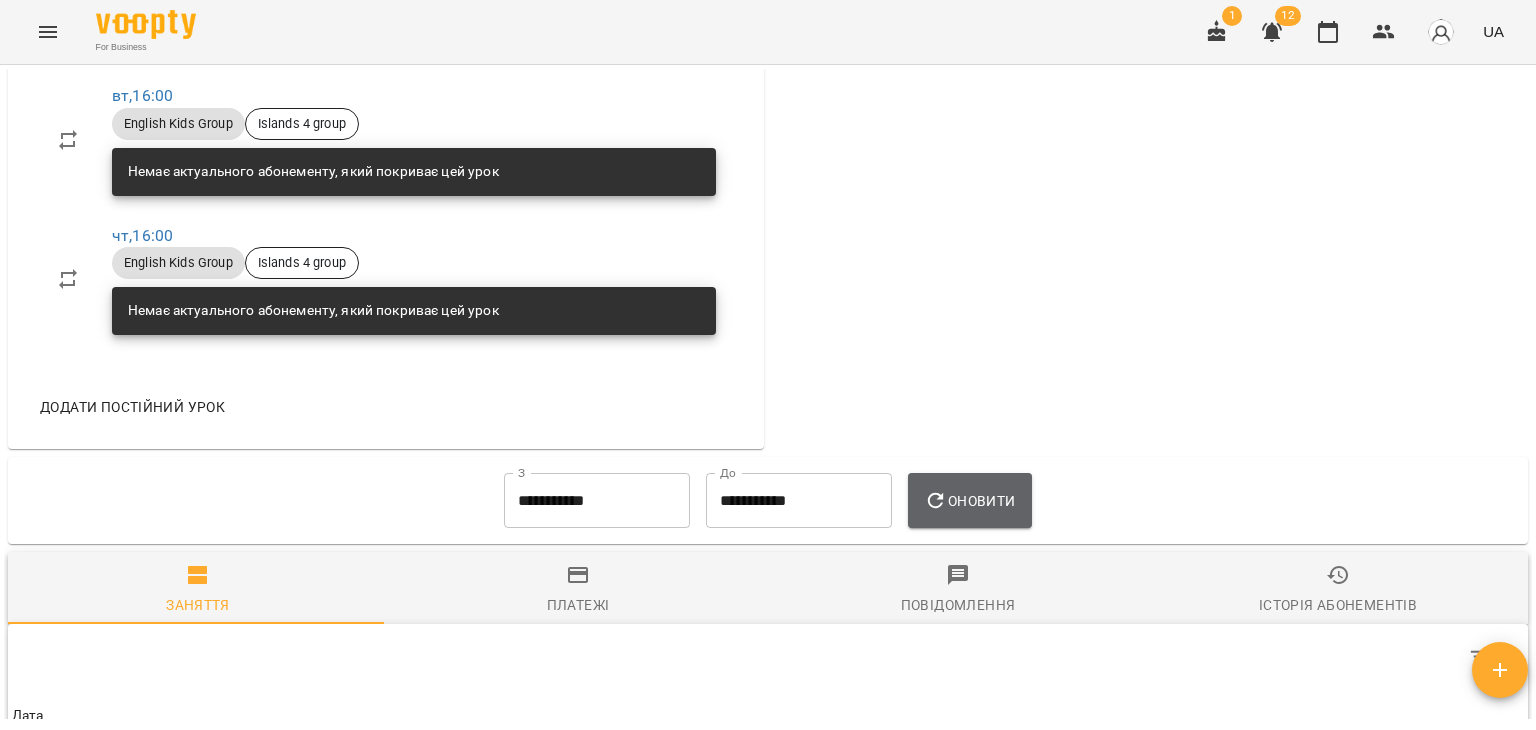 click 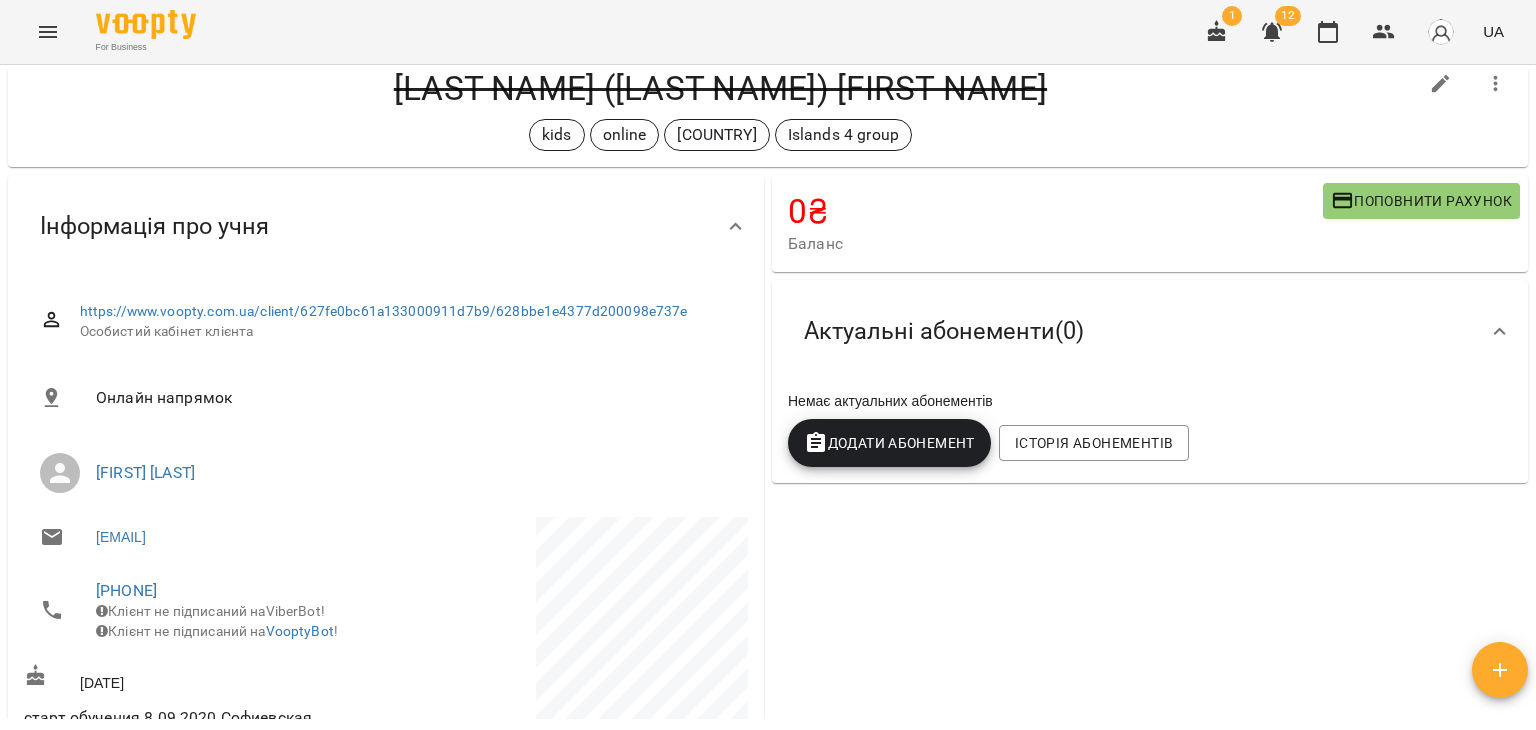 scroll, scrollTop: 41, scrollLeft: 0, axis: vertical 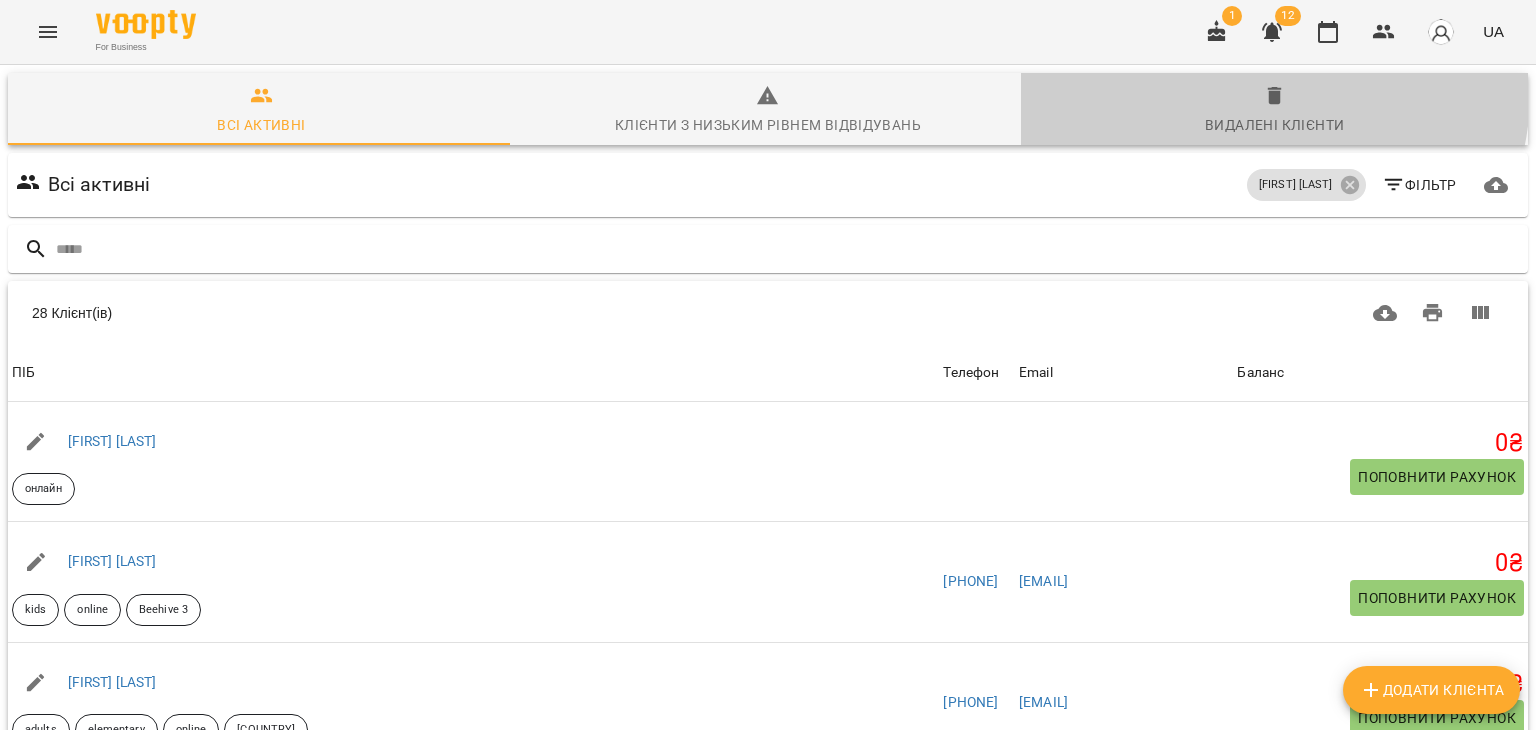 click 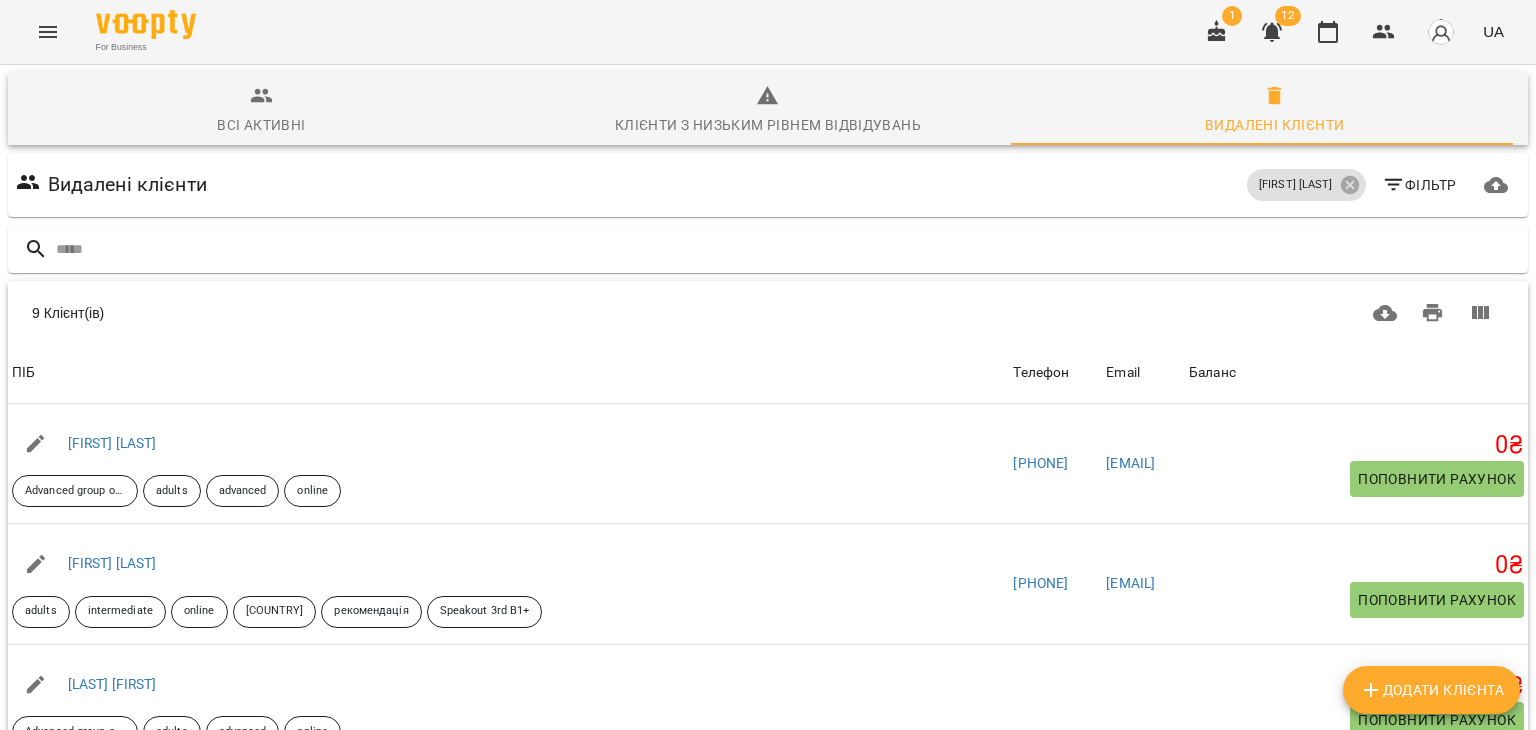 scroll, scrollTop: 640, scrollLeft: 0, axis: vertical 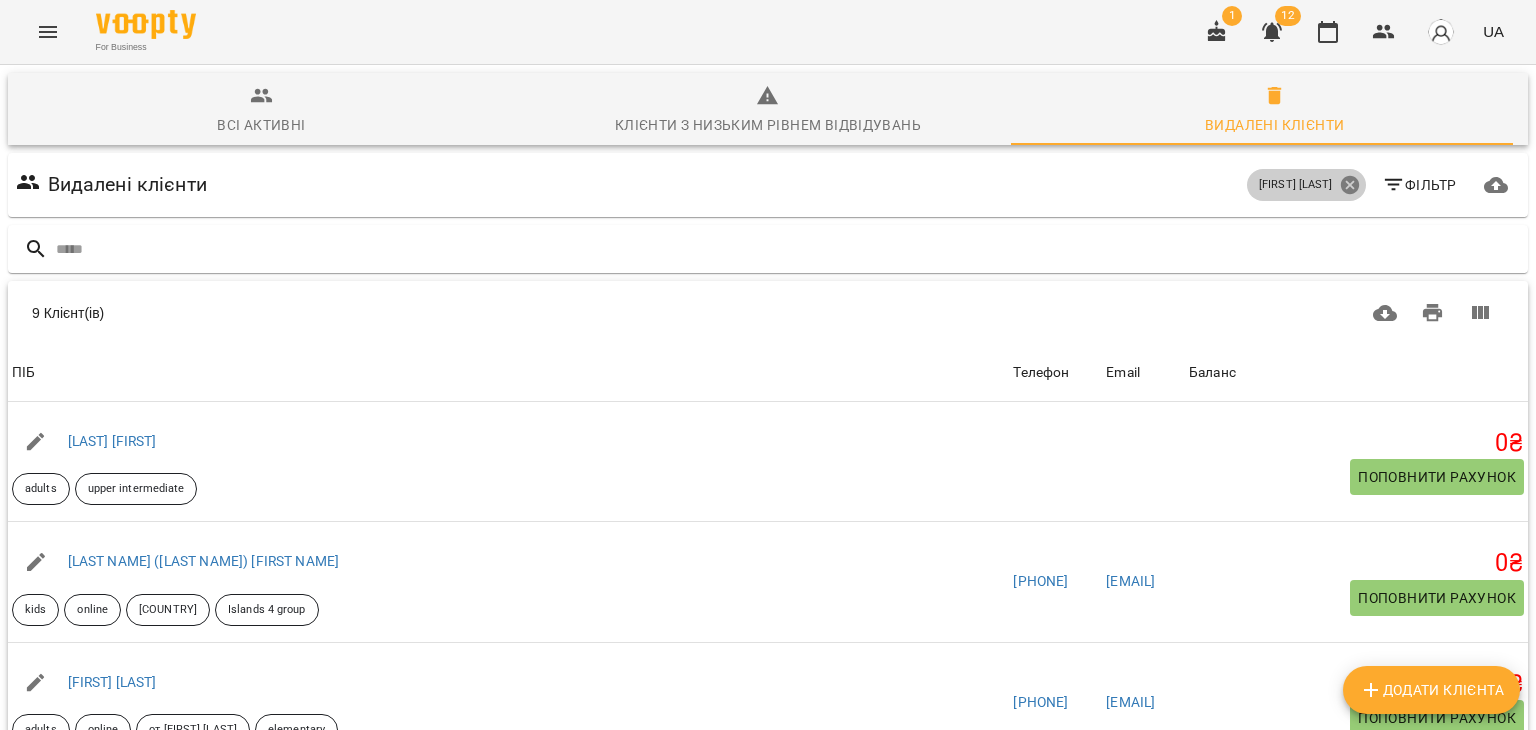 click 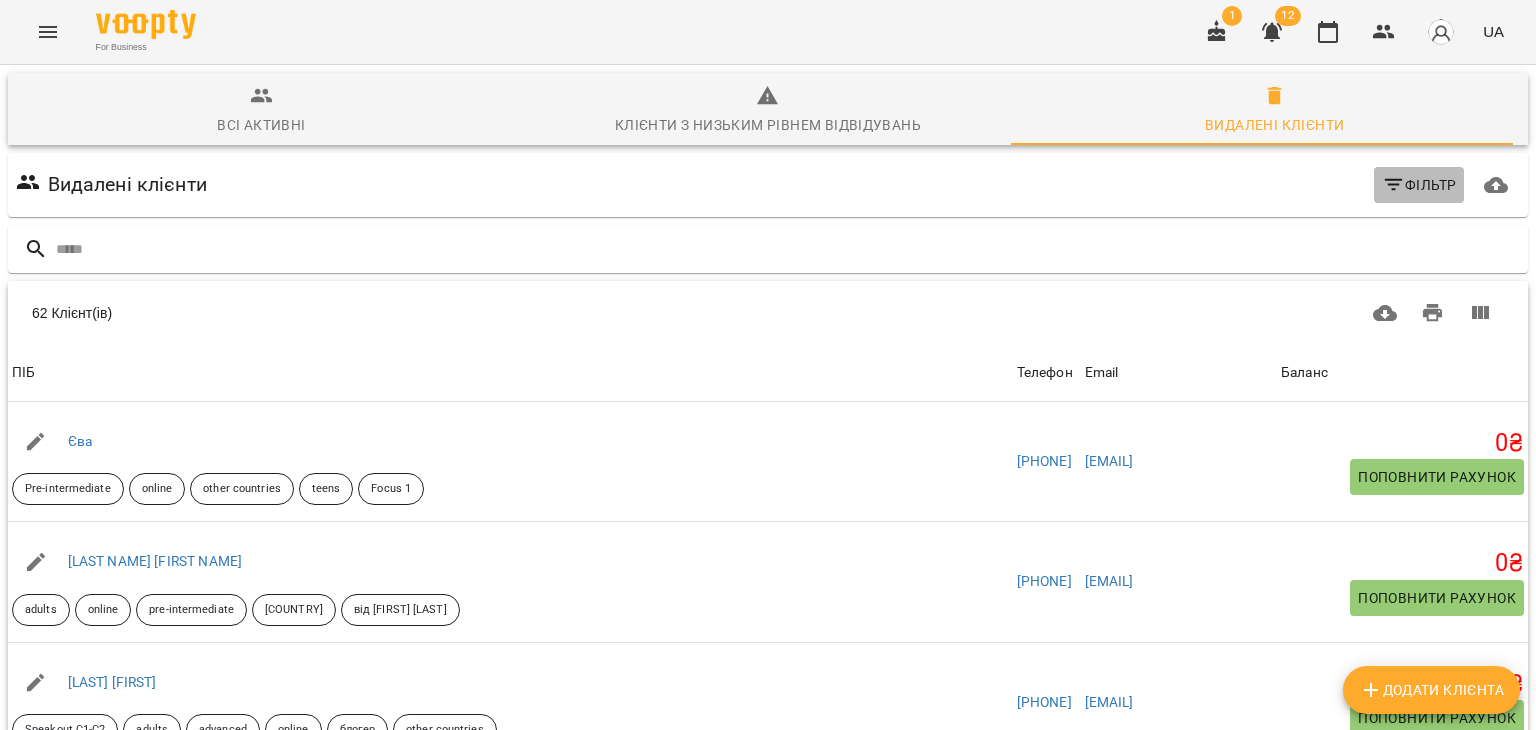 click 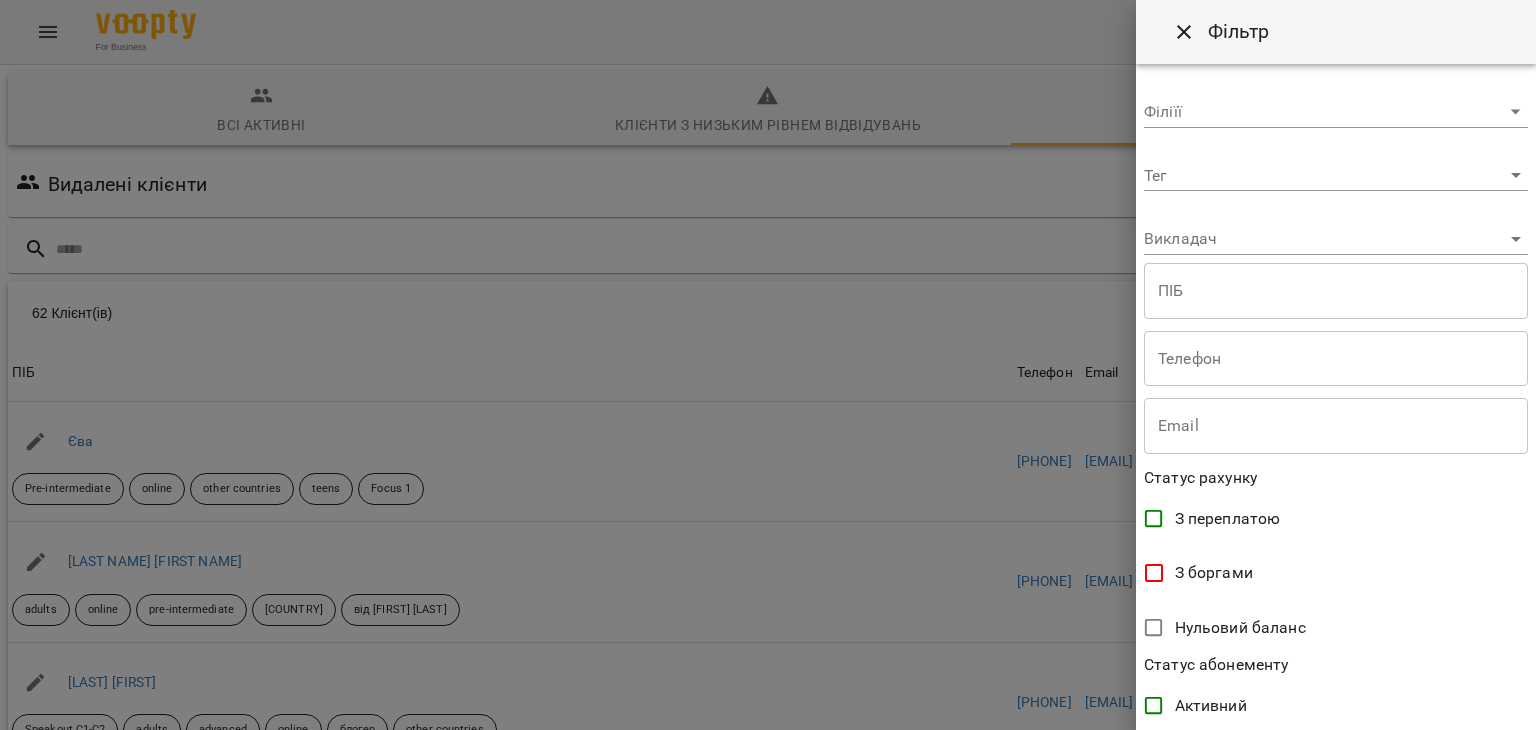 click on "For Business 1 12 UA Всі активні Клієнти з низьким рівнем відвідувань Видалені клієнти   Видалені клієнти   Фільтр 62   Клієнт(ів) 62   Клієнт(ів) ПІБ Телефон Email Баланс ПІБ [FIRST] [LAST] [GROUP_NAME] [GROUP_LEVEL] adults  online other countries teens Focus 1 Телефон [PHONE] Email [EMAIL] Баланс 0 ₴ Поповнити рахунок ПІБ [FIRST] [LAST] adults  online pre-intermediate ukraine  від [FIRST] [LAST] Телефон [PHONE] Email [EMAIL] Баланс 0 ₴ Поповнити рахунок ПІБ [FIRST] [LAST]  Speakout C1-C2 adults advanced online блогер other countries Телефон [PHONE] Email [EMAIL] Баланс 0 ₴ Поповнити рахунок ПІБ [FIRST] [LAST] adults intermediate 0 0" at bounding box center [768, 522] 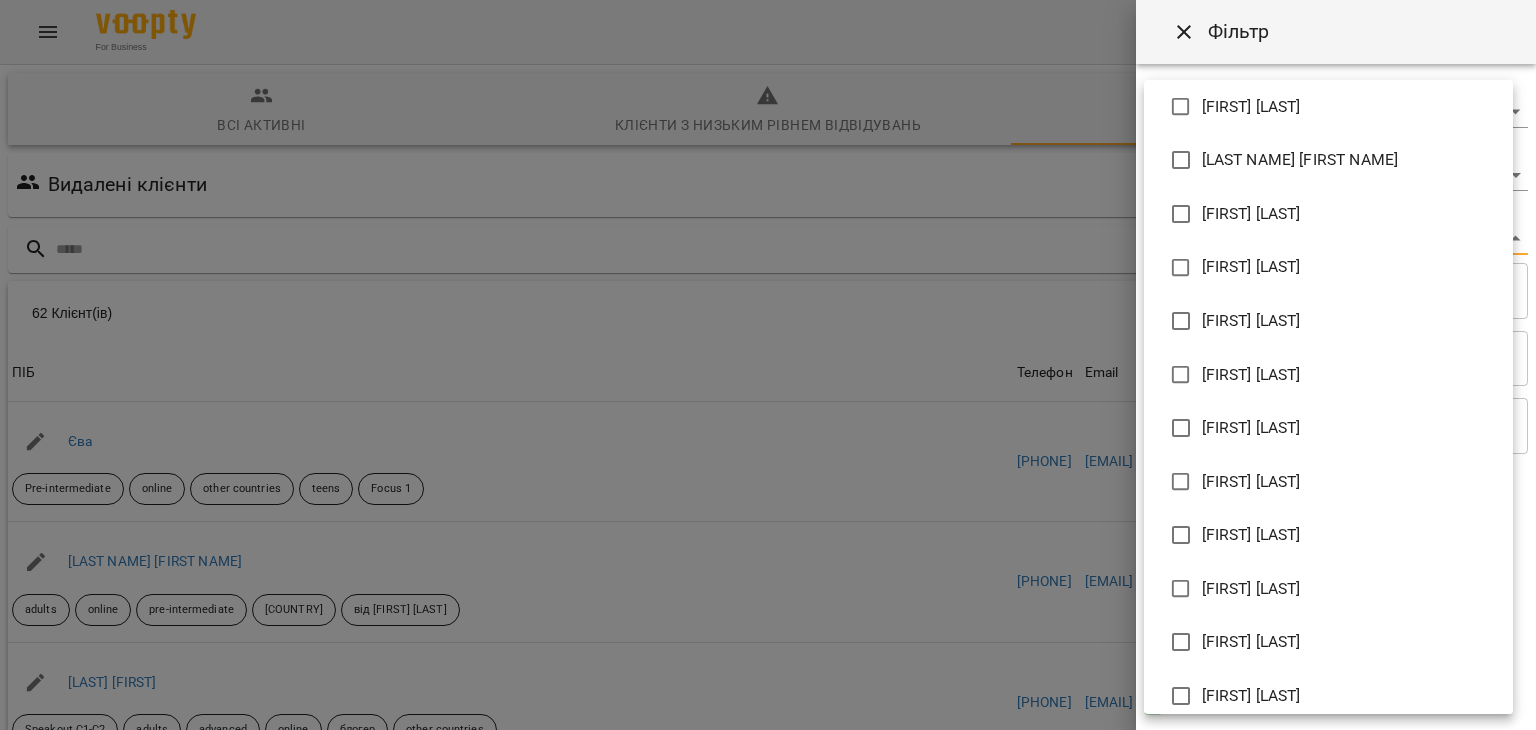 scroll, scrollTop: 292, scrollLeft: 0, axis: vertical 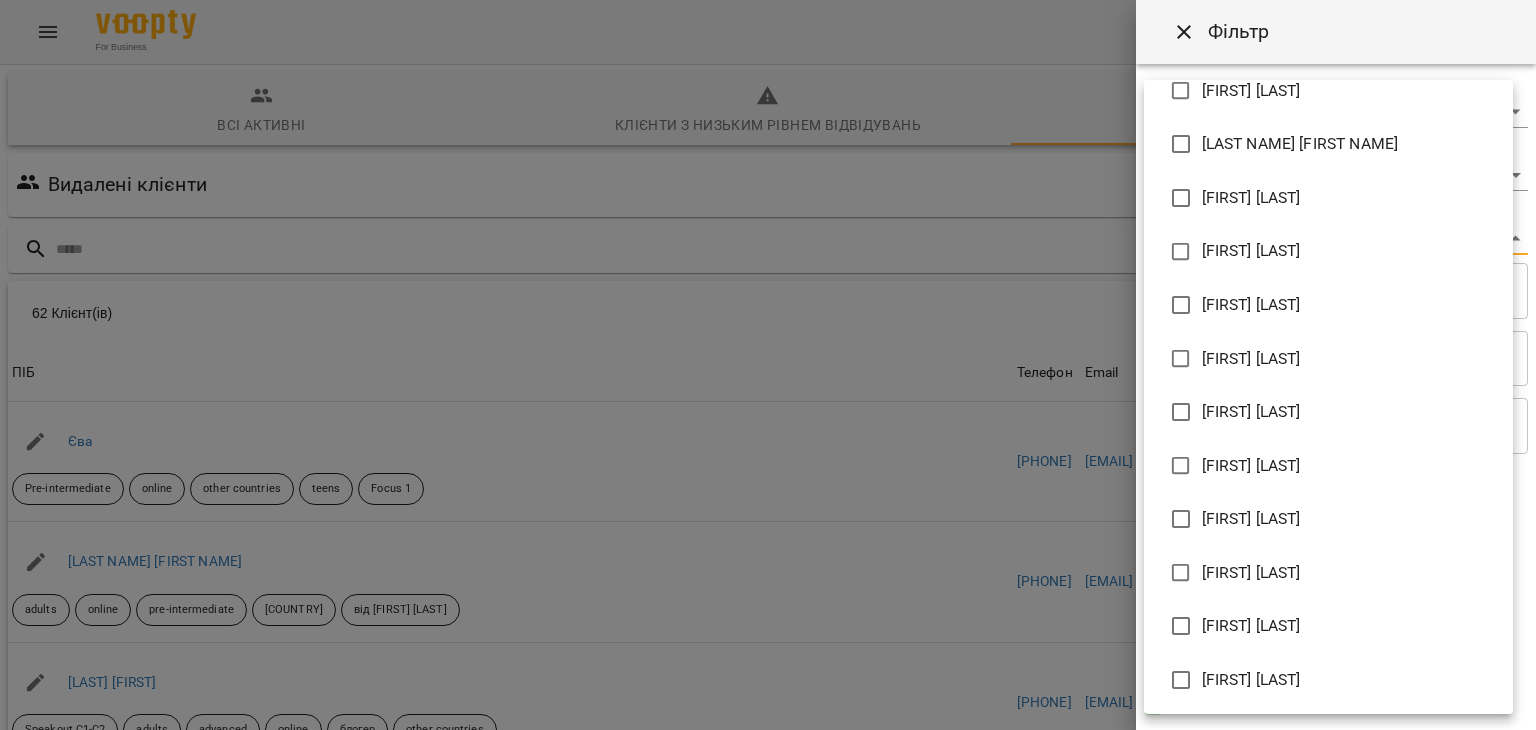 type on "**********" 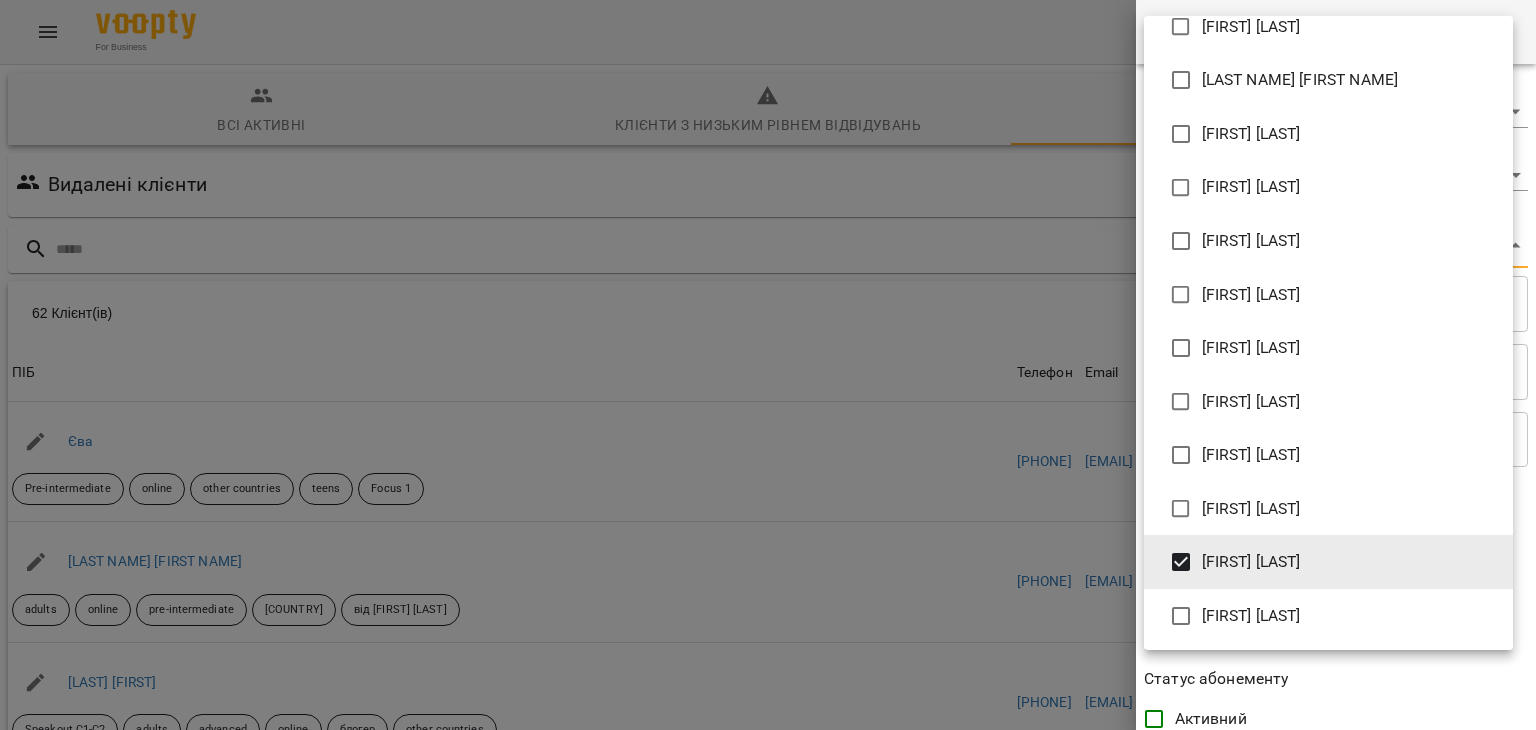 click at bounding box center [768, 365] 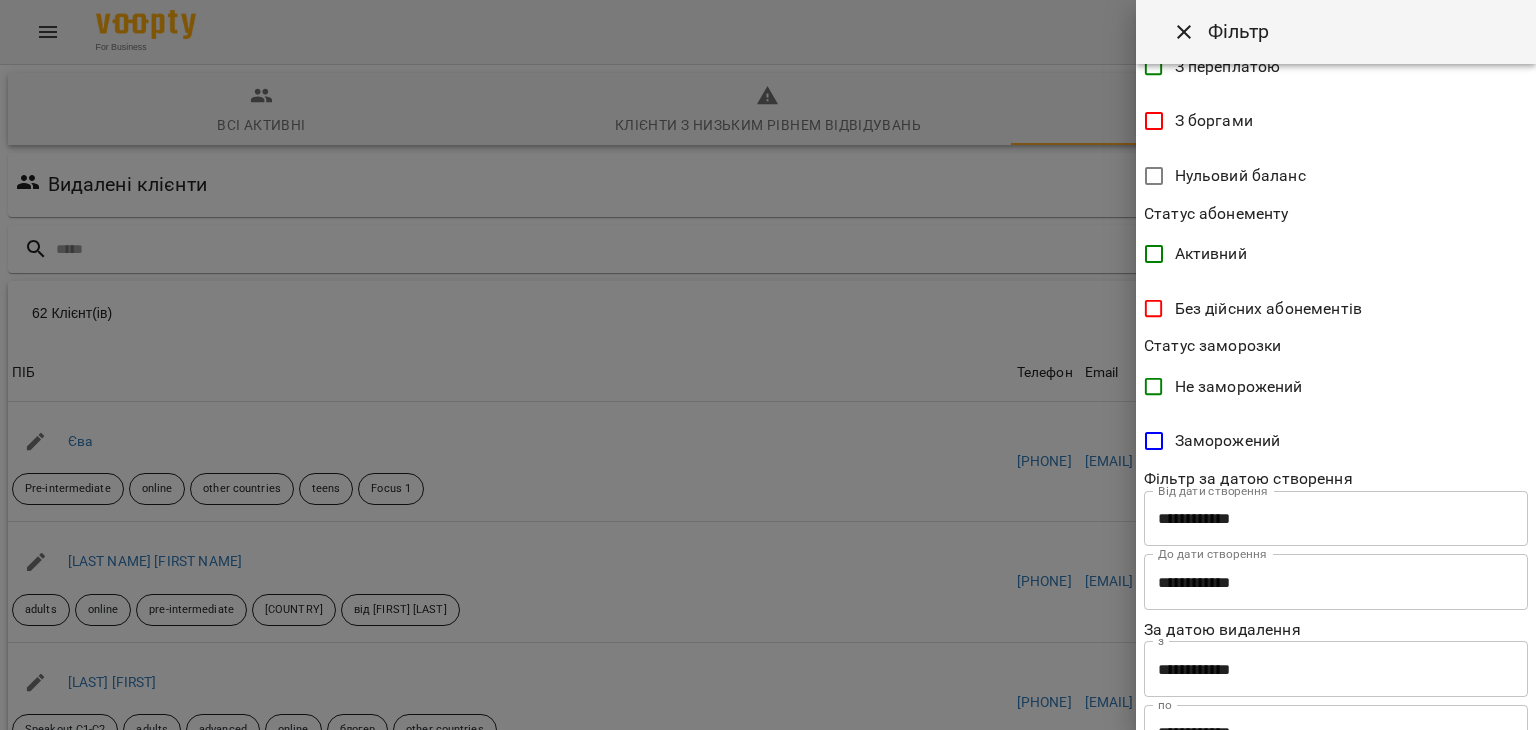 scroll, scrollTop: 548, scrollLeft: 0, axis: vertical 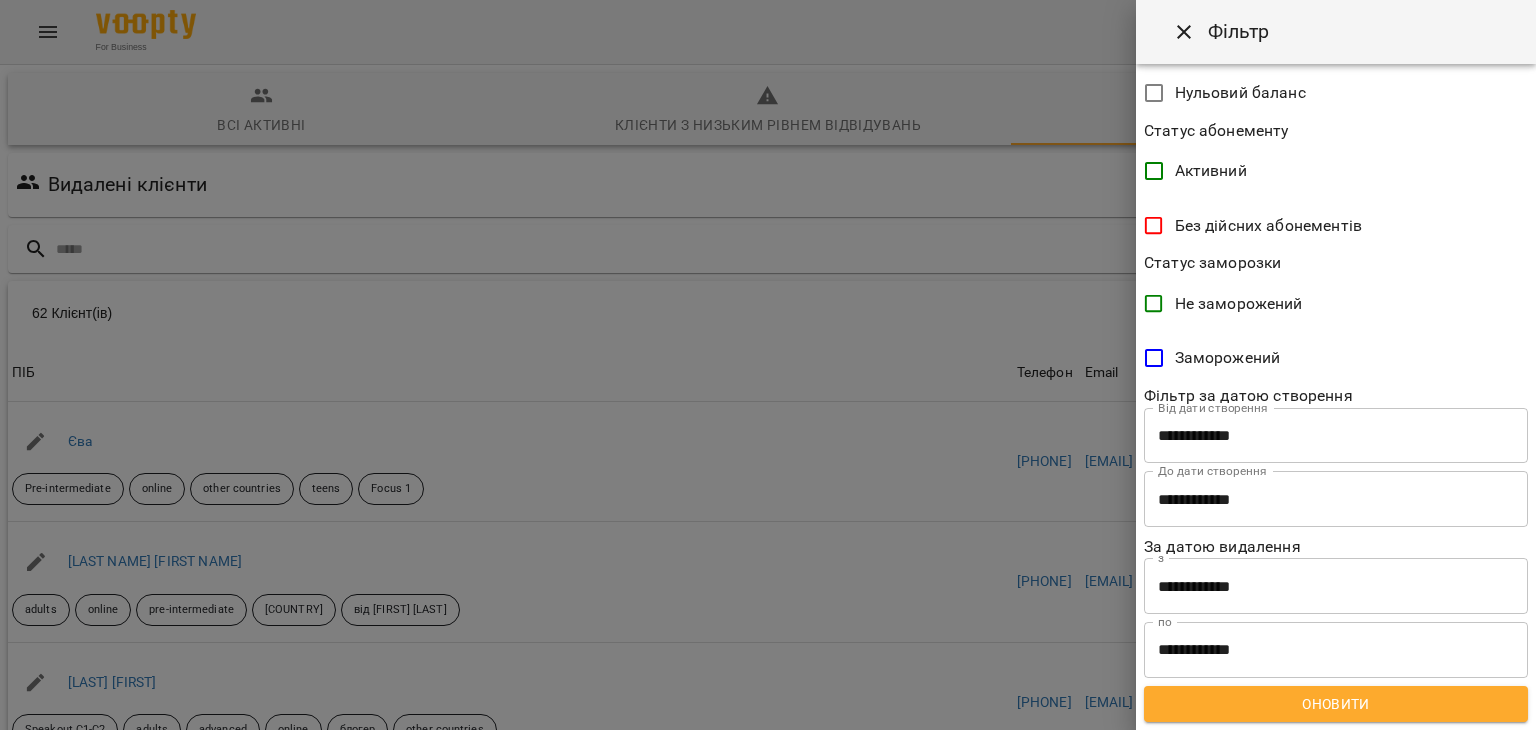 click on "Оновити" at bounding box center (1336, 704) 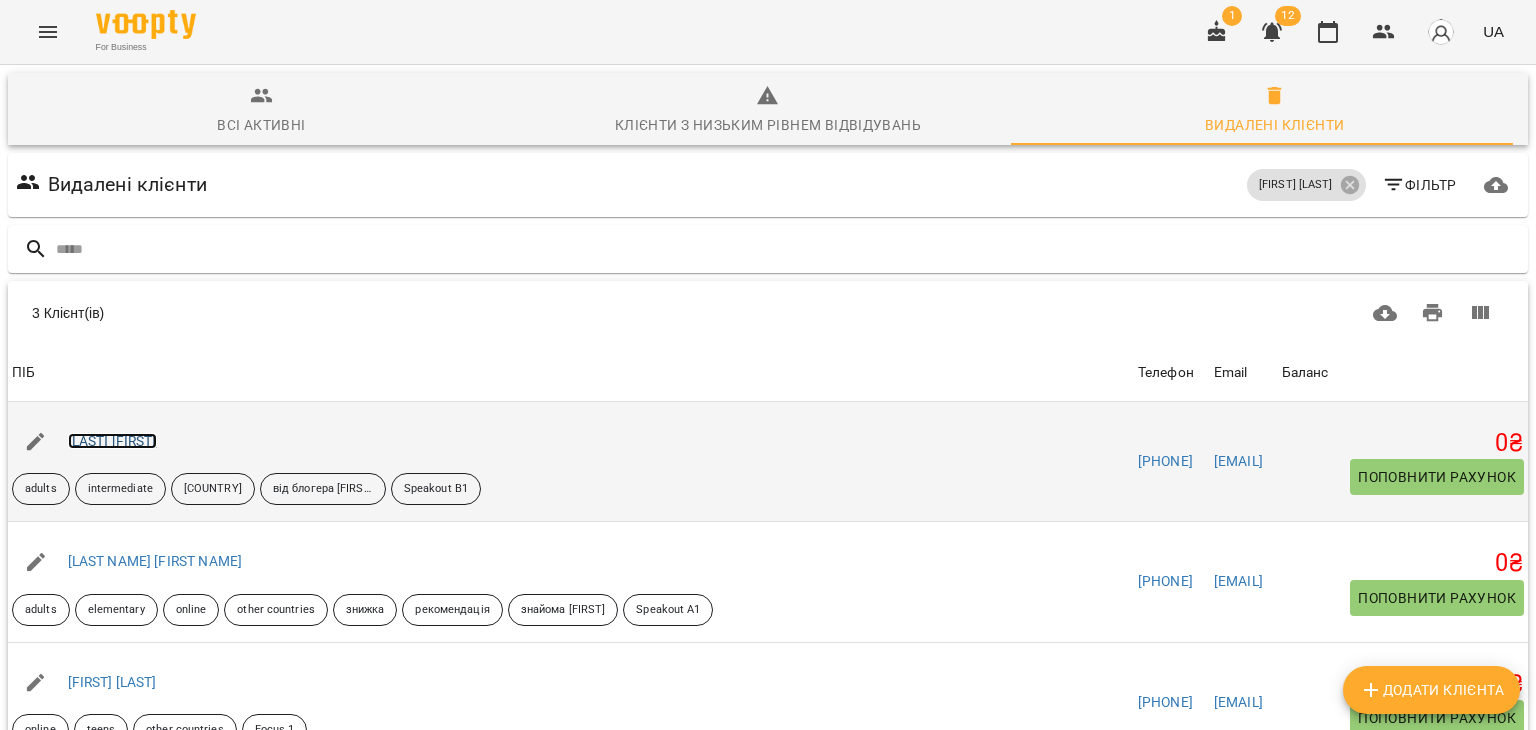 click on "[LAST] [FIRST]" at bounding box center [112, 441] 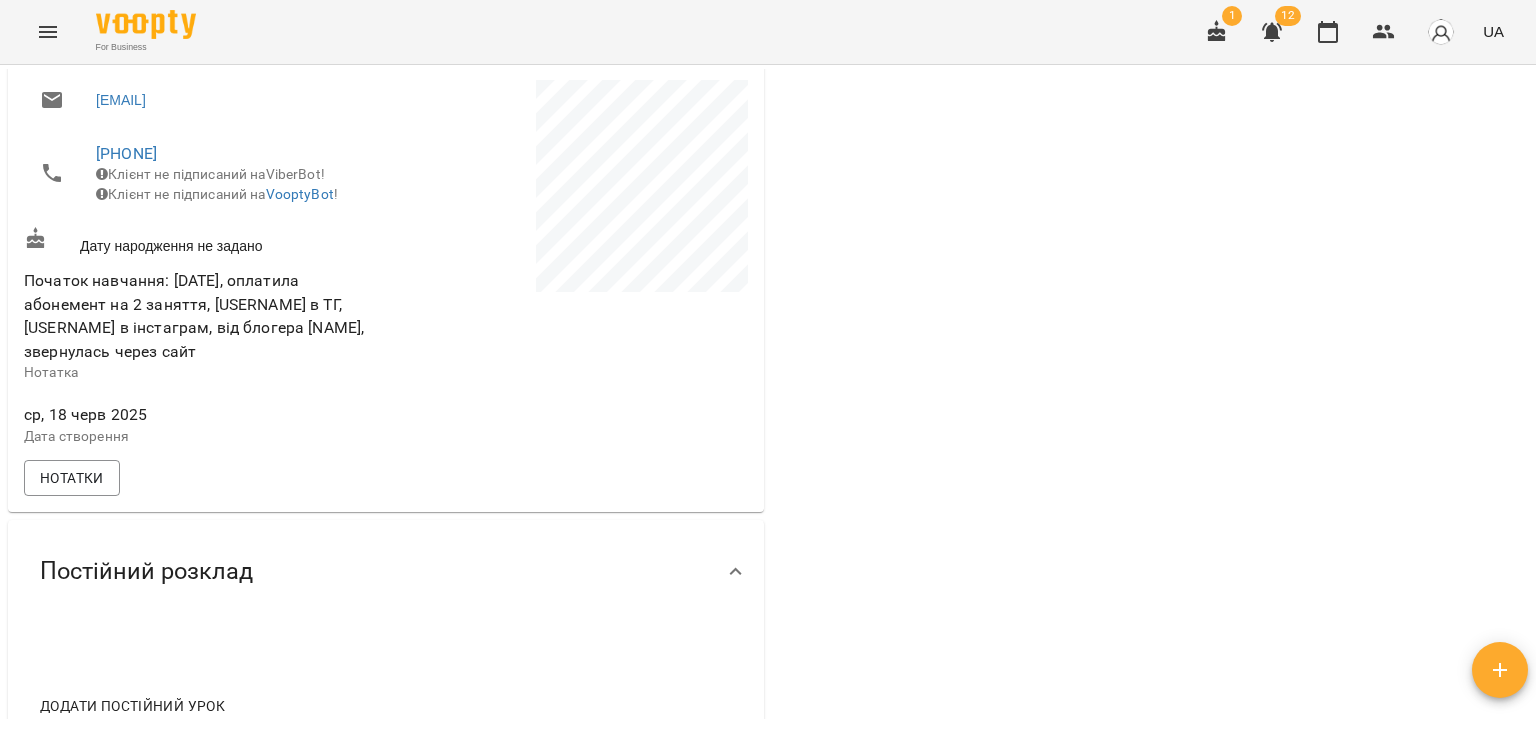 scroll, scrollTop: 900, scrollLeft: 0, axis: vertical 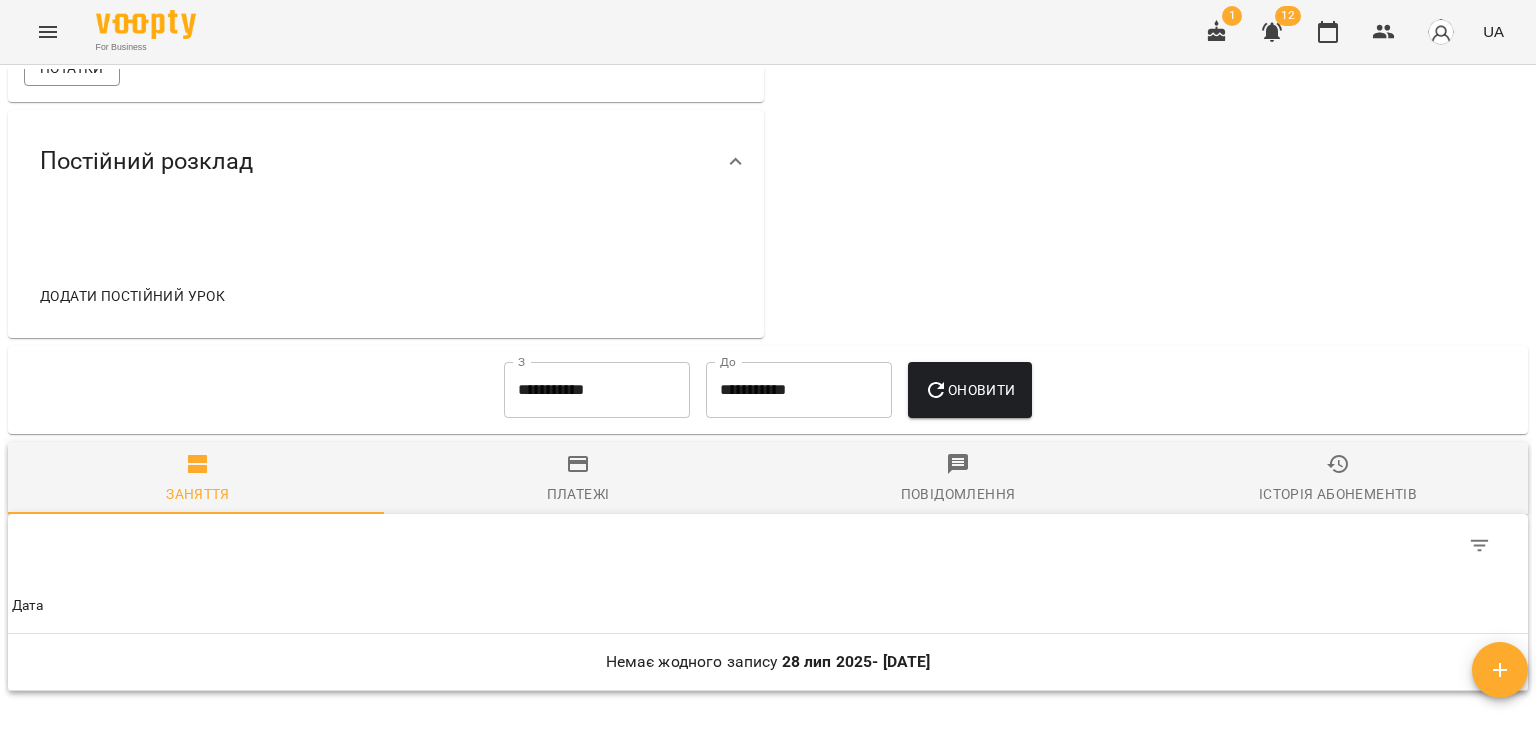 click on "**********" at bounding box center (597, 390) 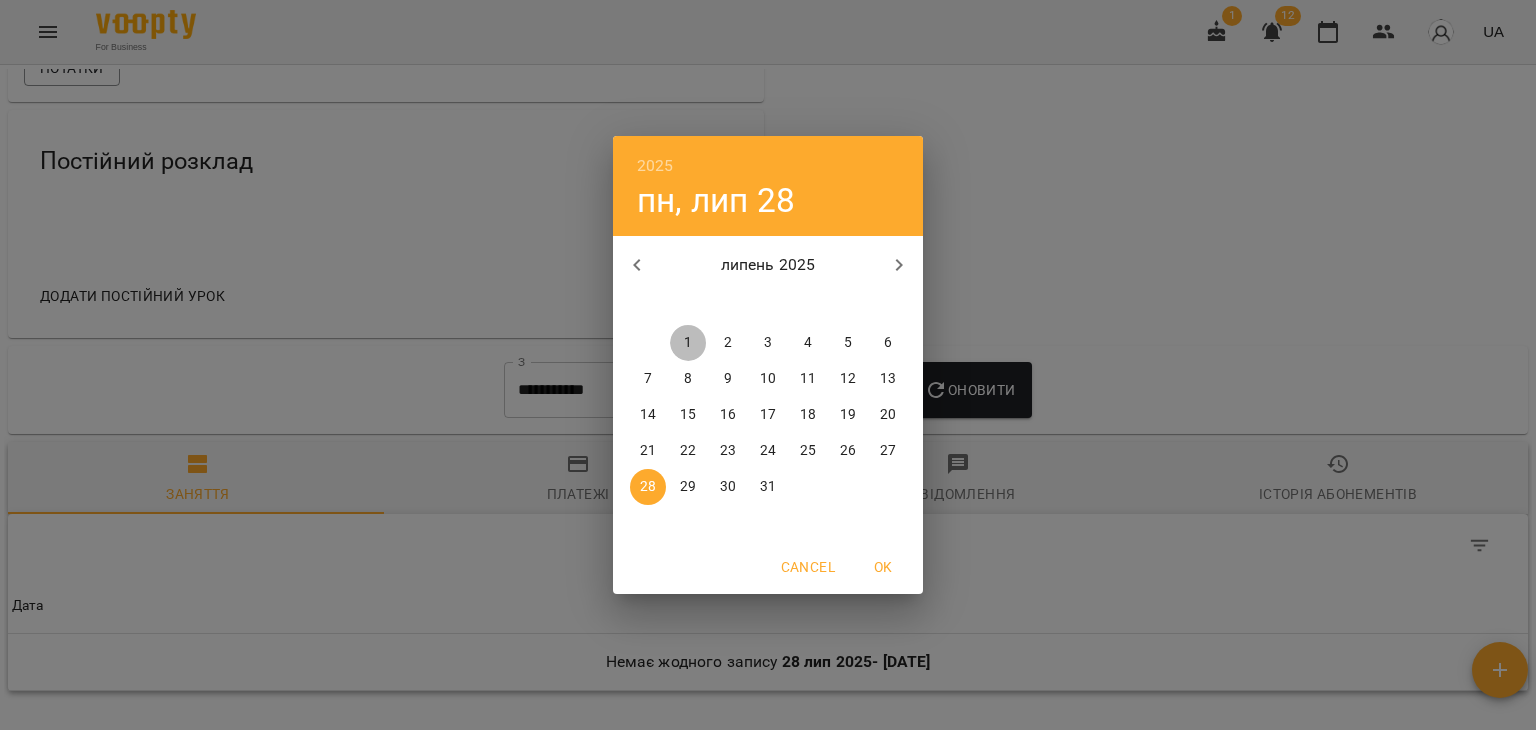 click on "1" at bounding box center (688, 343) 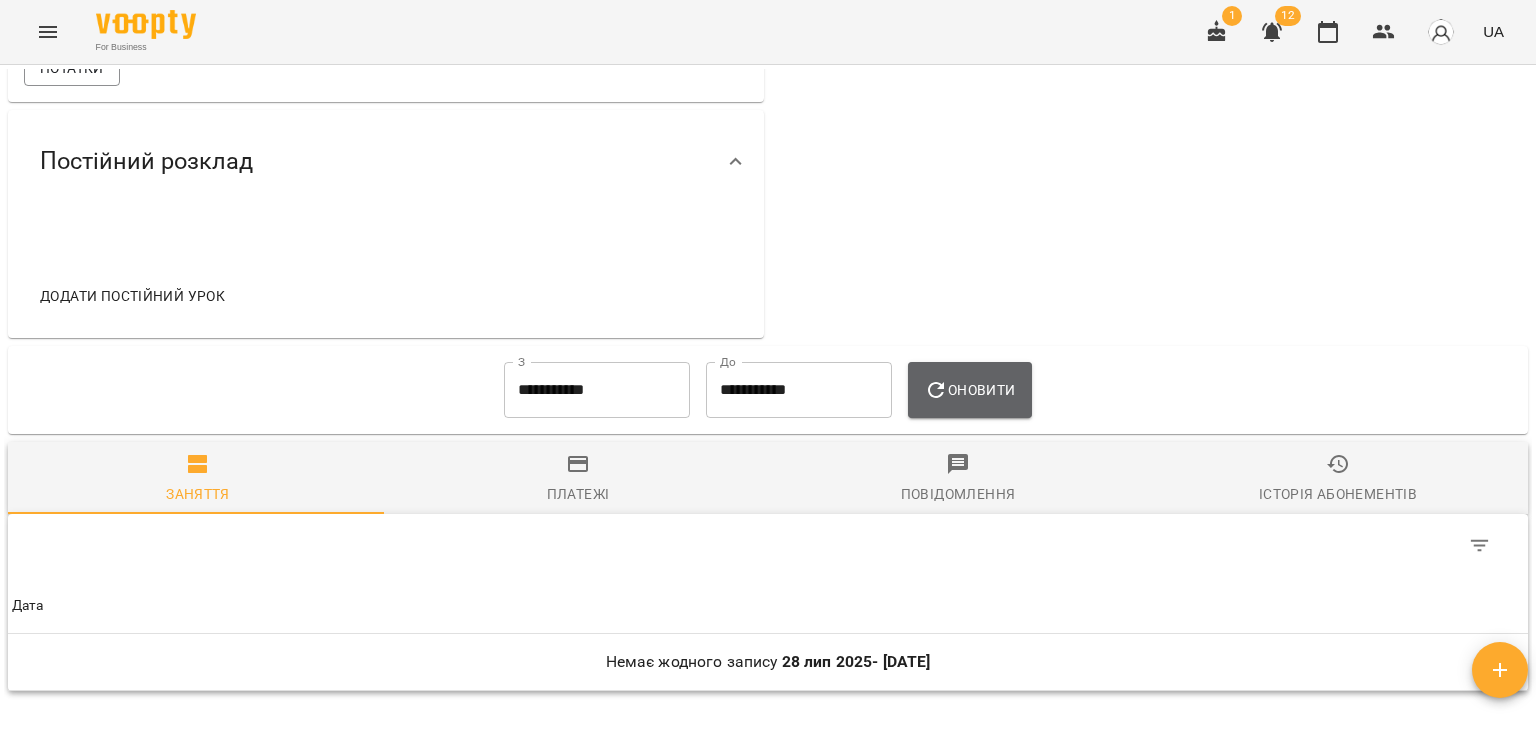click on "Оновити" at bounding box center [969, 390] 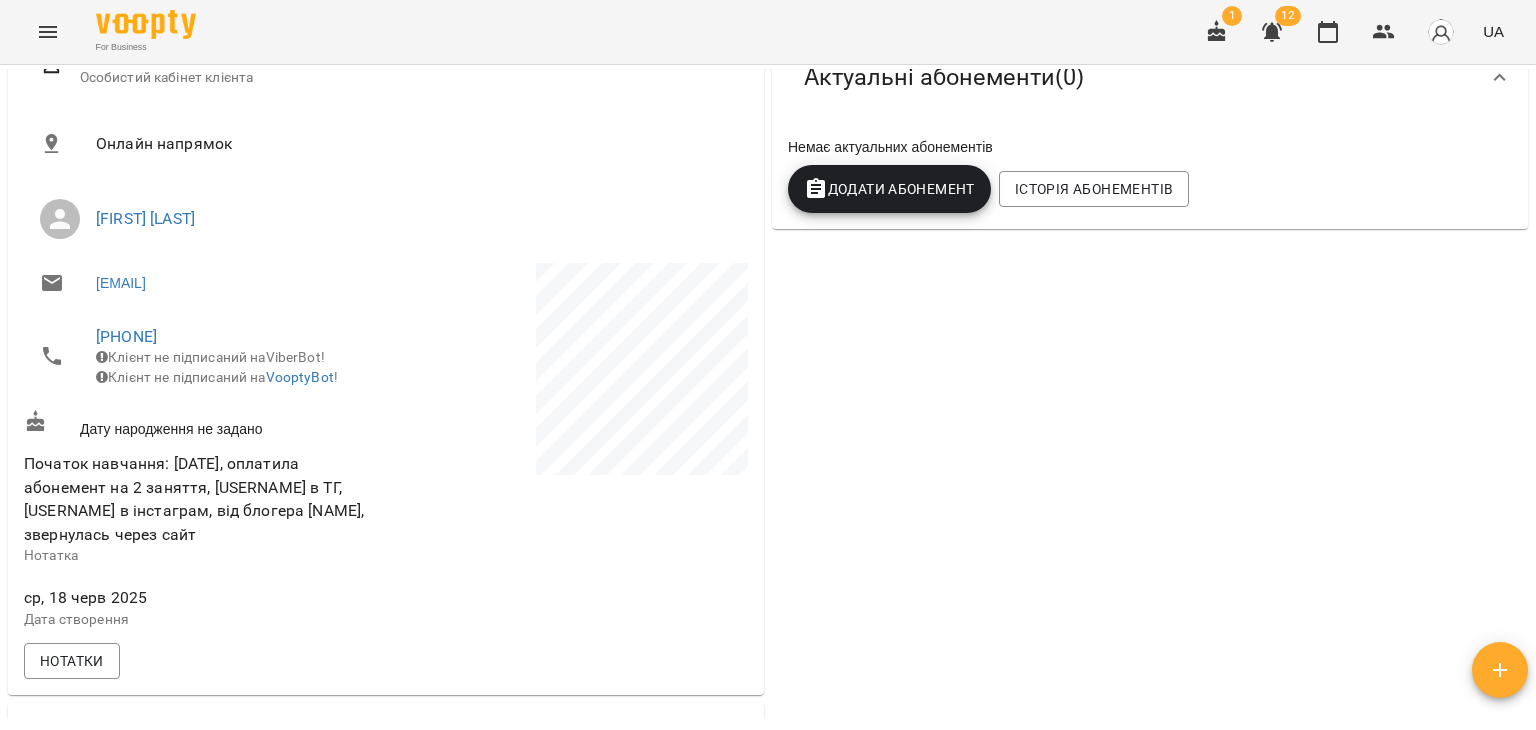 scroll, scrollTop: 0, scrollLeft: 0, axis: both 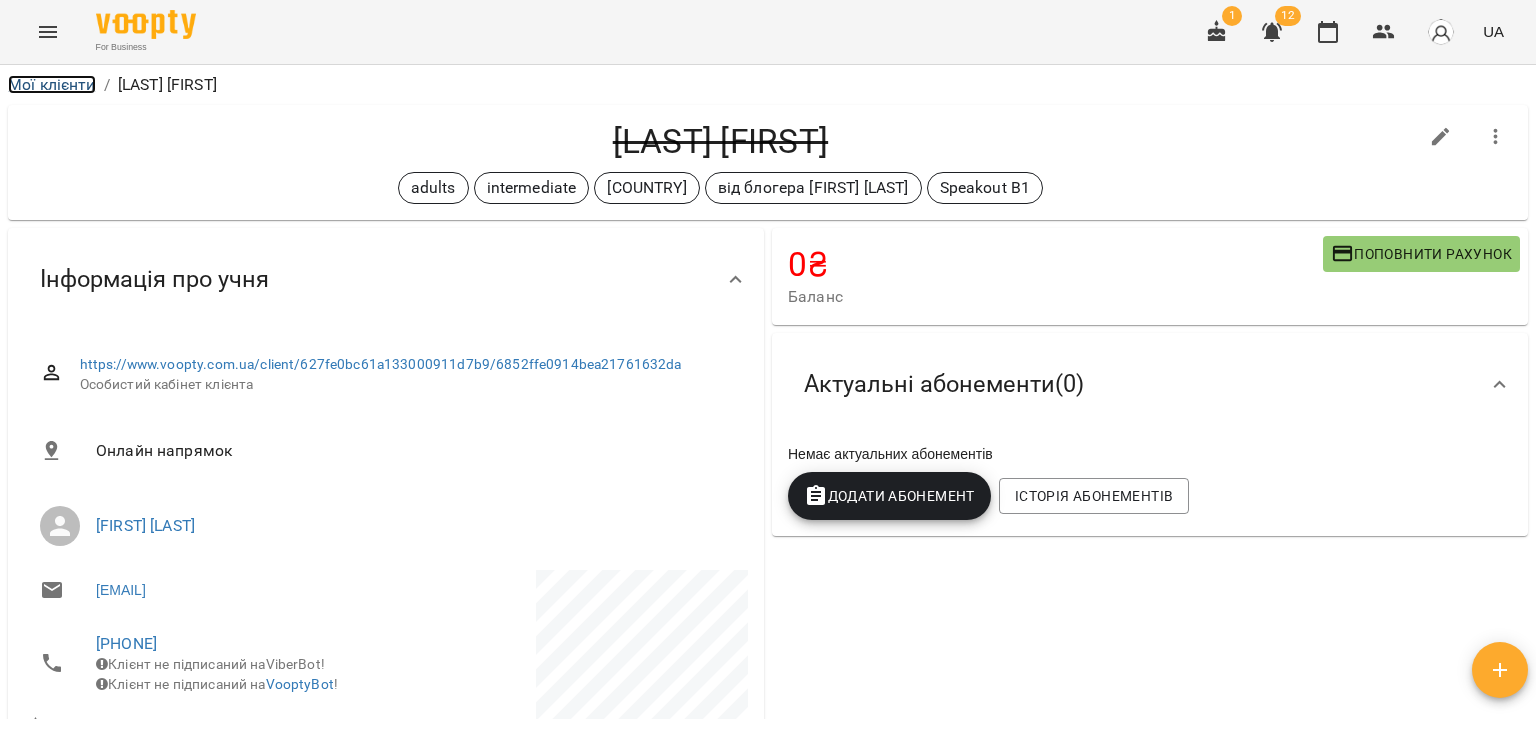 click on "Мої клієнти" at bounding box center (52, 84) 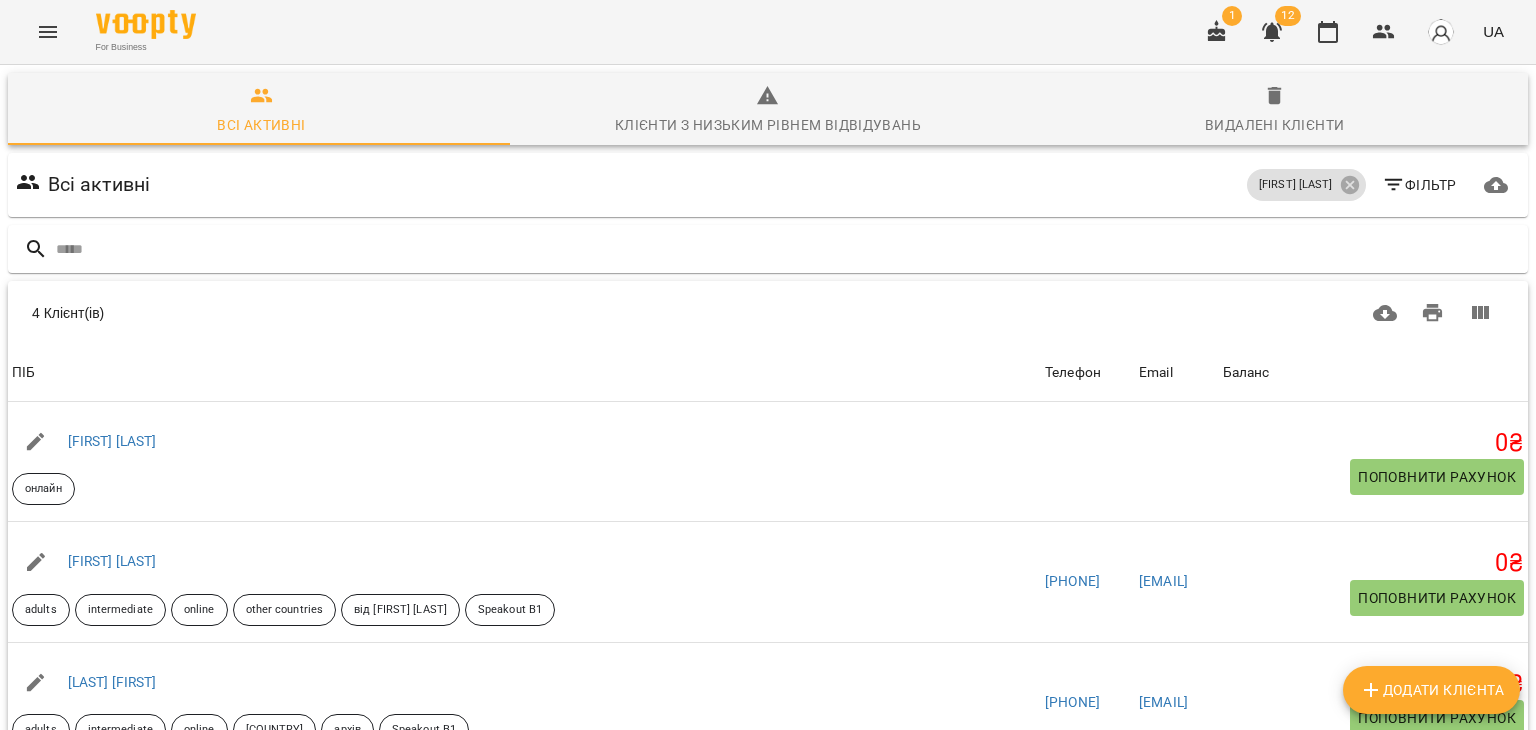 click on "Видалені клієнти" at bounding box center [1274, 111] 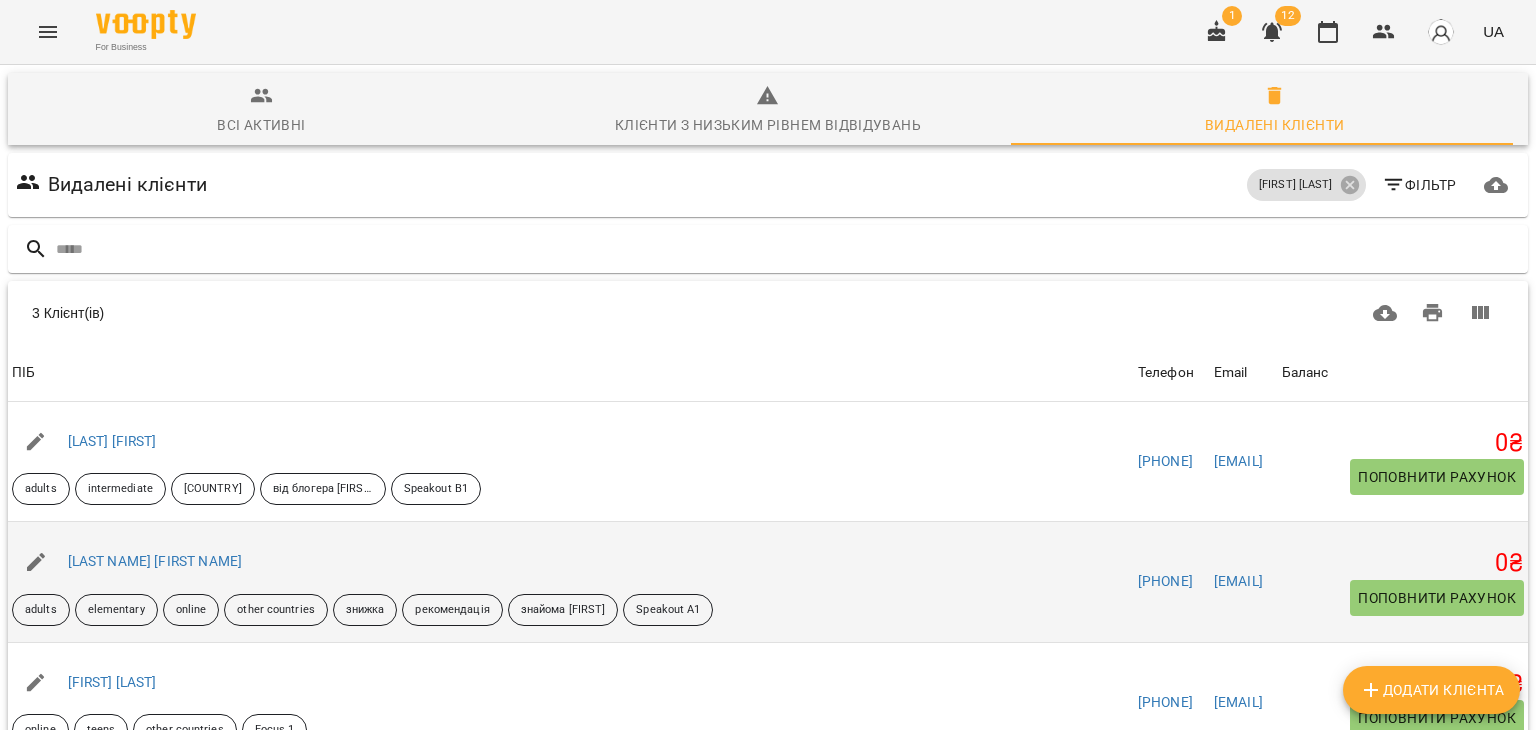 scroll, scrollTop: 0, scrollLeft: 0, axis: both 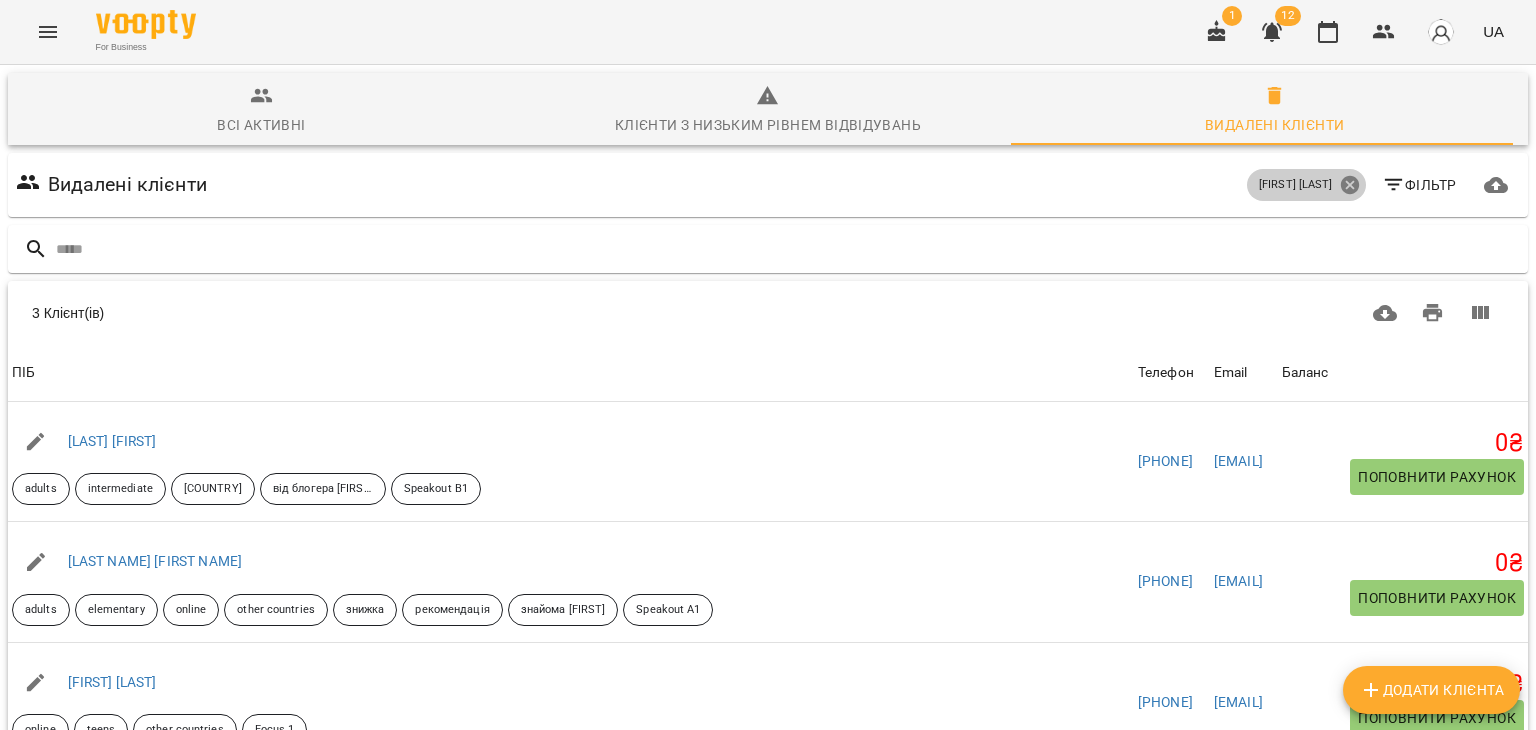 click 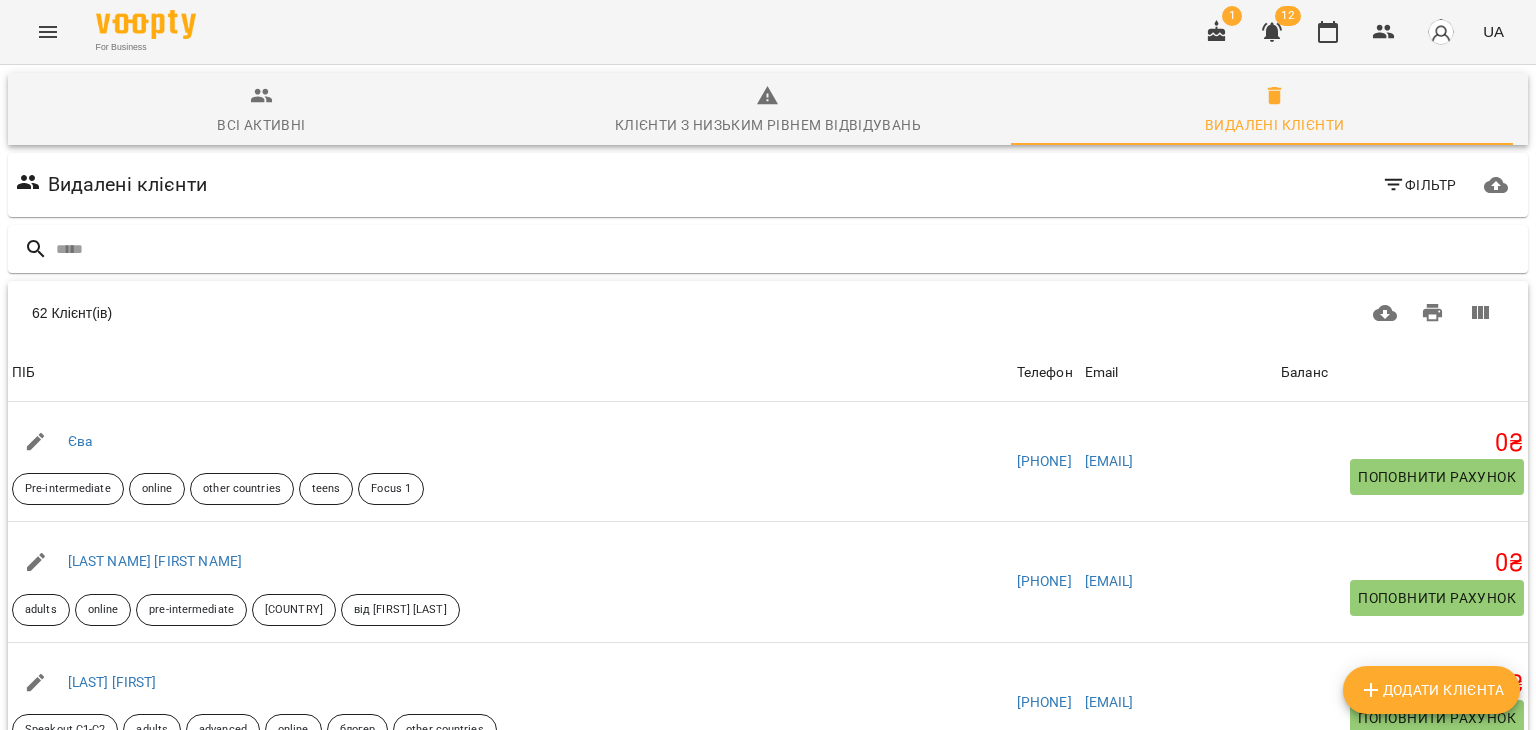 click on "Фільтр" at bounding box center [1419, 185] 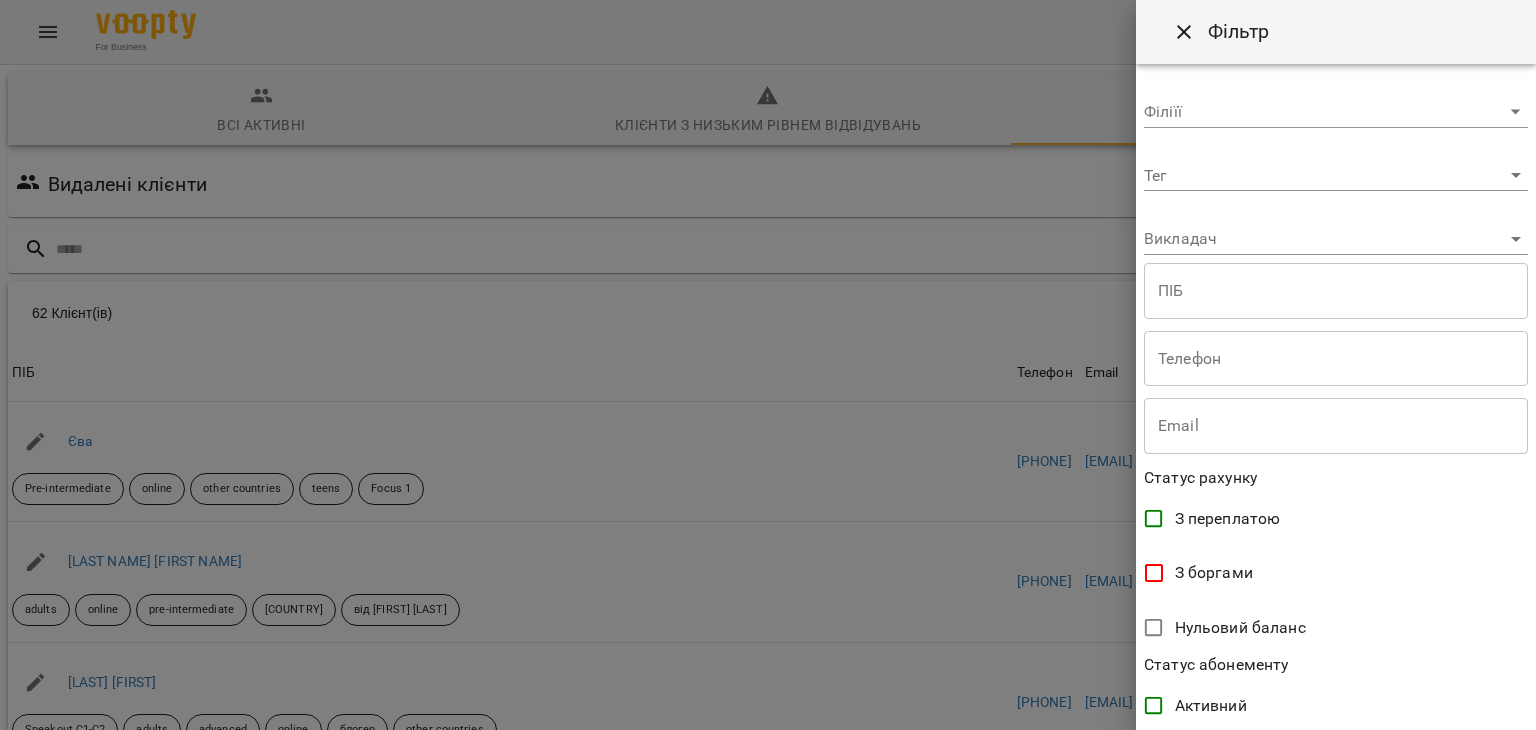 click on "For Business 1 12 UA Всі активні Клієнти з низьким рівнем відвідувань Видалені клієнти   Видалені клієнти   Фільтр 62   Клієнт(ів) 62   Клієнт(ів) ПІБ Телефон Email Баланс ПІБ [FIRST] [LAST] [GROUP_NAME] [GROUP_LEVEL] adults  online other countries teens Focus 1 Телефон [PHONE] Email [EMAIL] Баланс 0 ₴ Поповнити рахунок ПІБ [FIRST] [LAST] adults  online pre-intermediate ukraine  від [FIRST] [LAST] Телефон [PHONE] Email [EMAIL] Баланс 0 ₴ Поповнити рахунок ПІБ [FIRST] [LAST]  Speakout C1-C2 adults advanced online блогер other countries Телефон [PHONE] Email [EMAIL] Баланс 0 ₴ Поповнити рахунок ПІБ [FIRST] [LAST] adults intermediate 0 0" at bounding box center [768, 522] 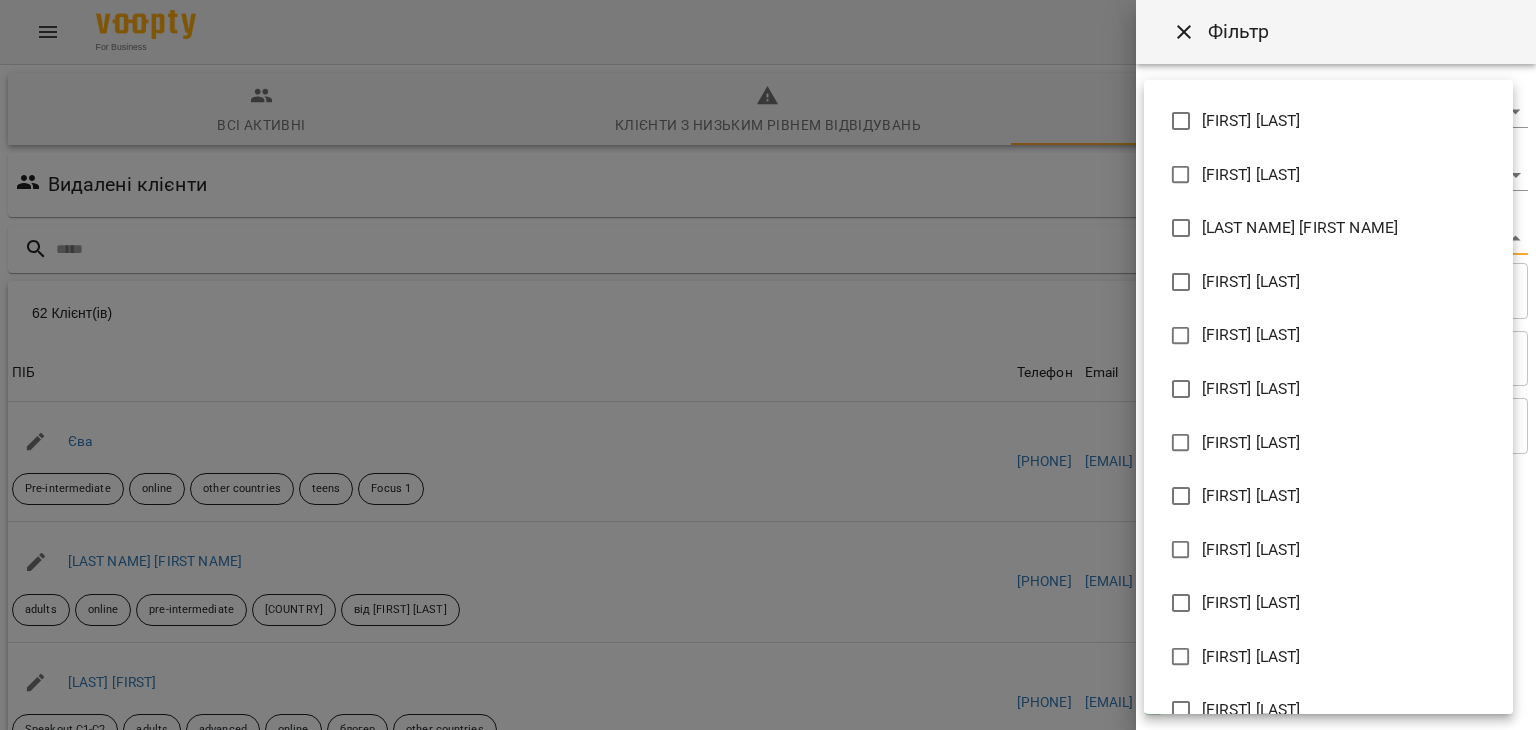 scroll, scrollTop: 292, scrollLeft: 0, axis: vertical 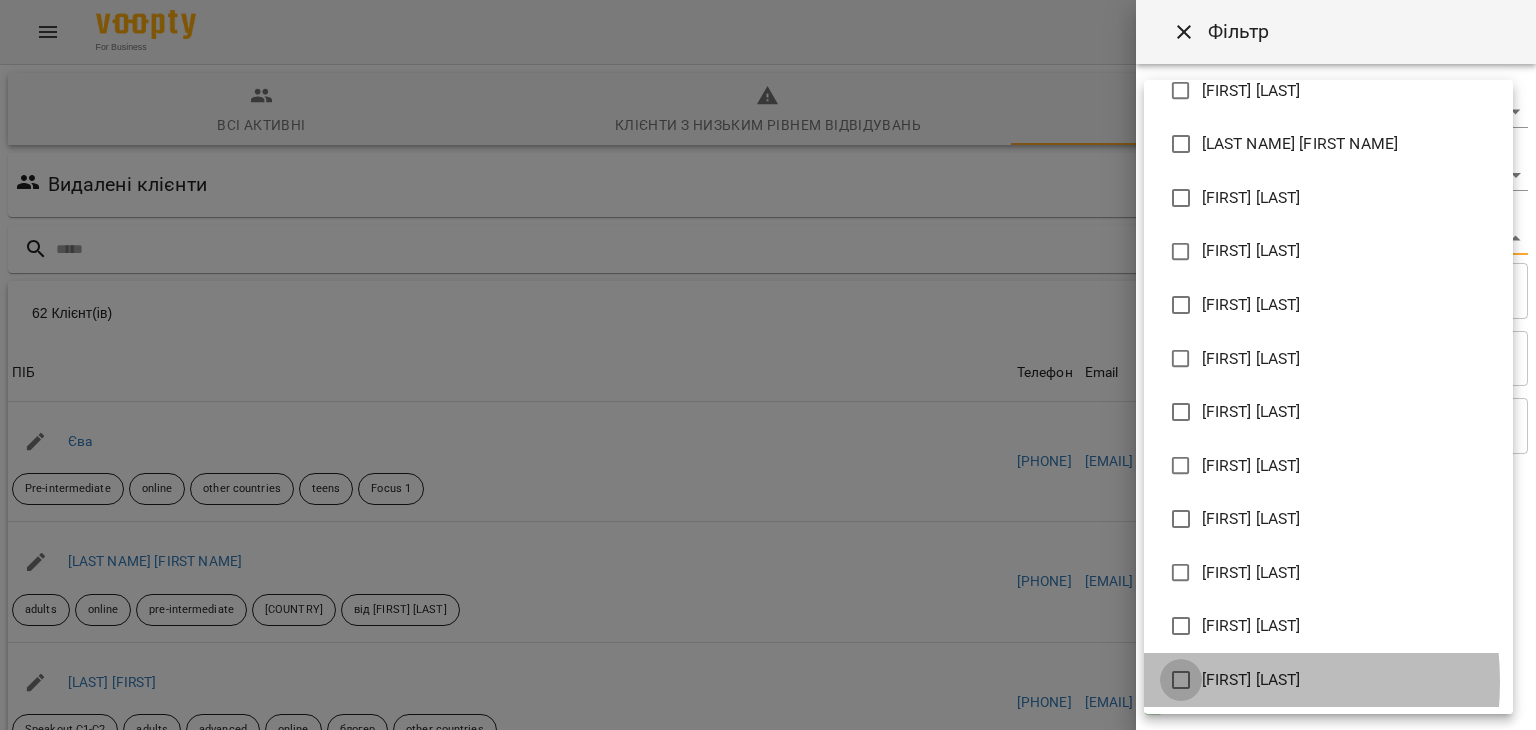 type on "**********" 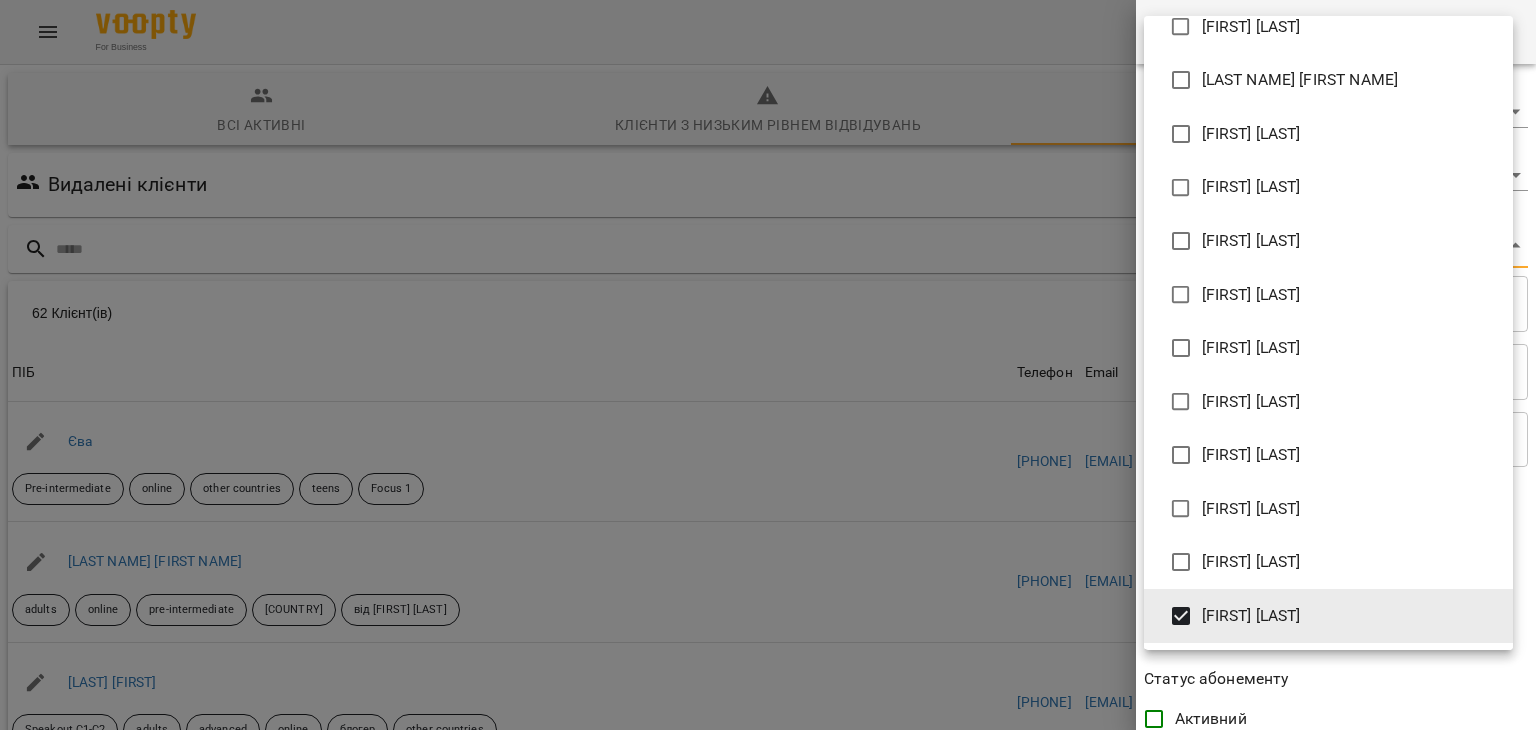 click at bounding box center [768, 365] 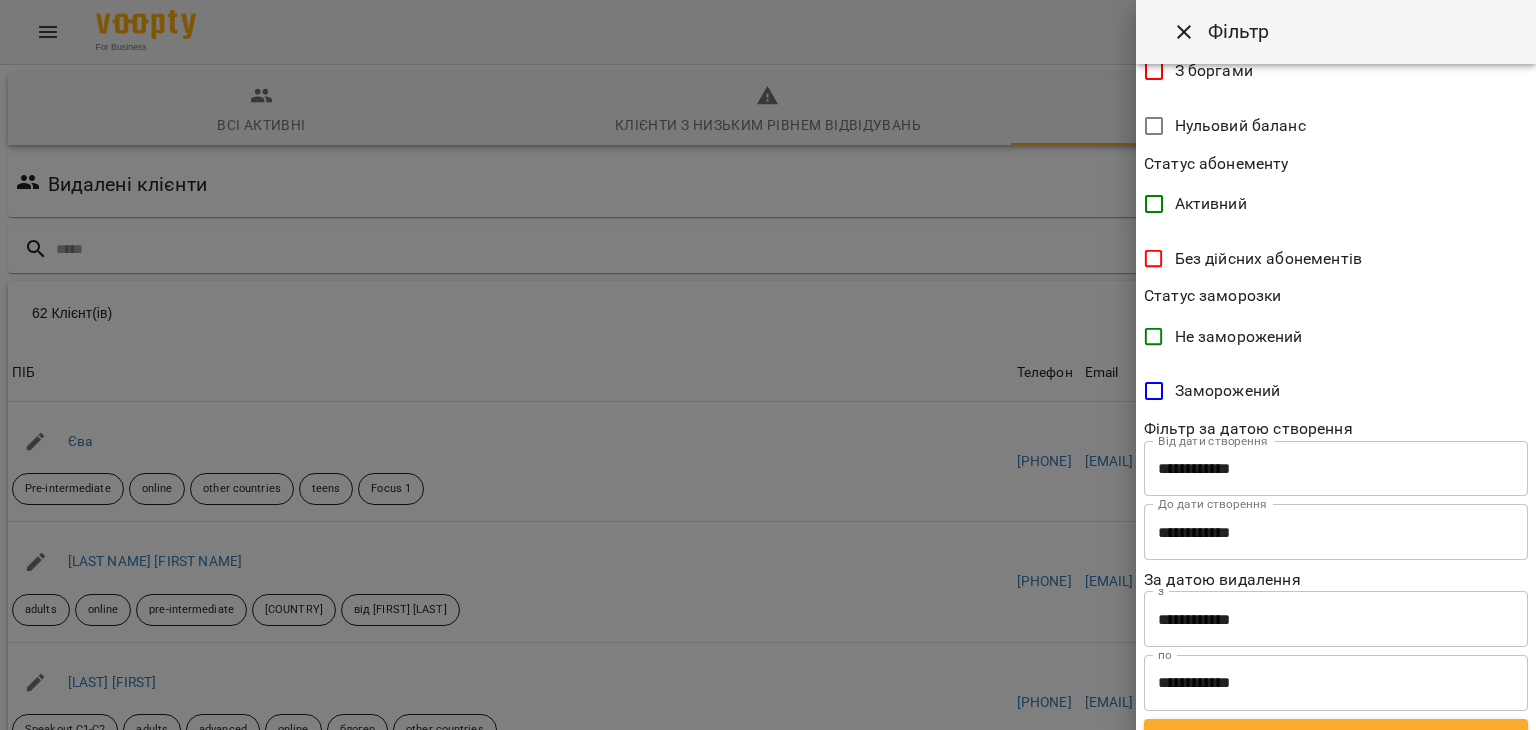 scroll, scrollTop: 548, scrollLeft: 0, axis: vertical 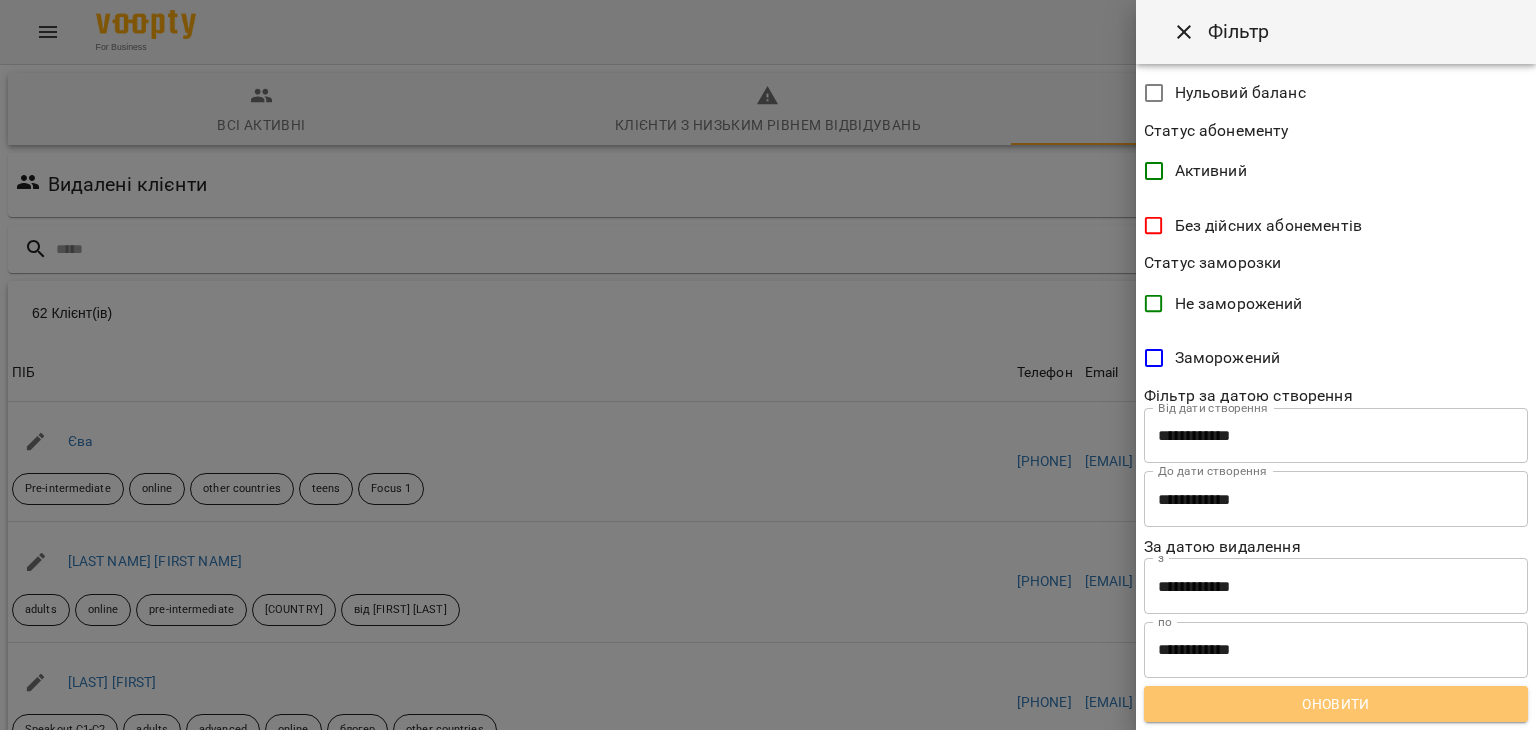 click on "Оновити" at bounding box center [1336, 704] 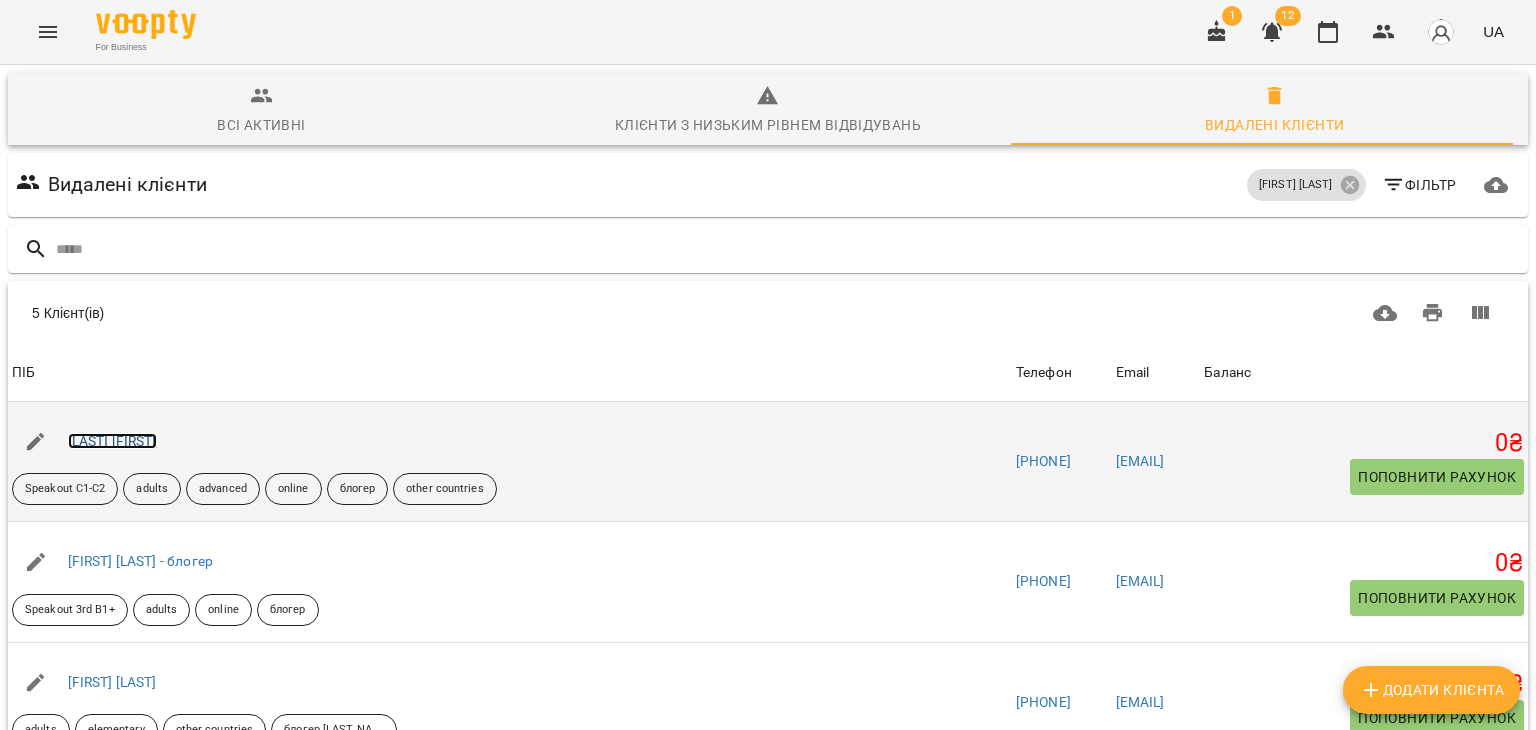click on "[LAST] [FIRST]" at bounding box center [112, 441] 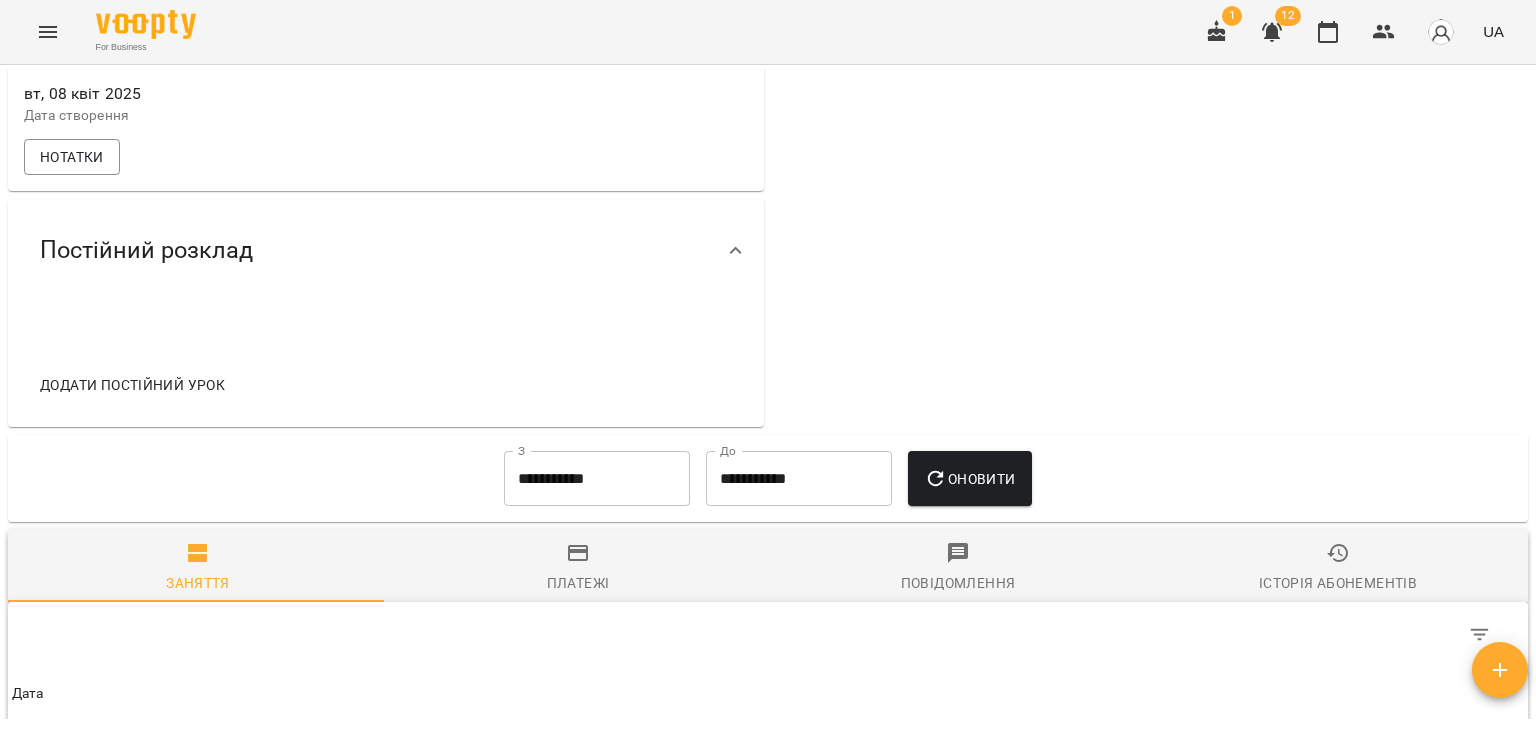scroll, scrollTop: 800, scrollLeft: 0, axis: vertical 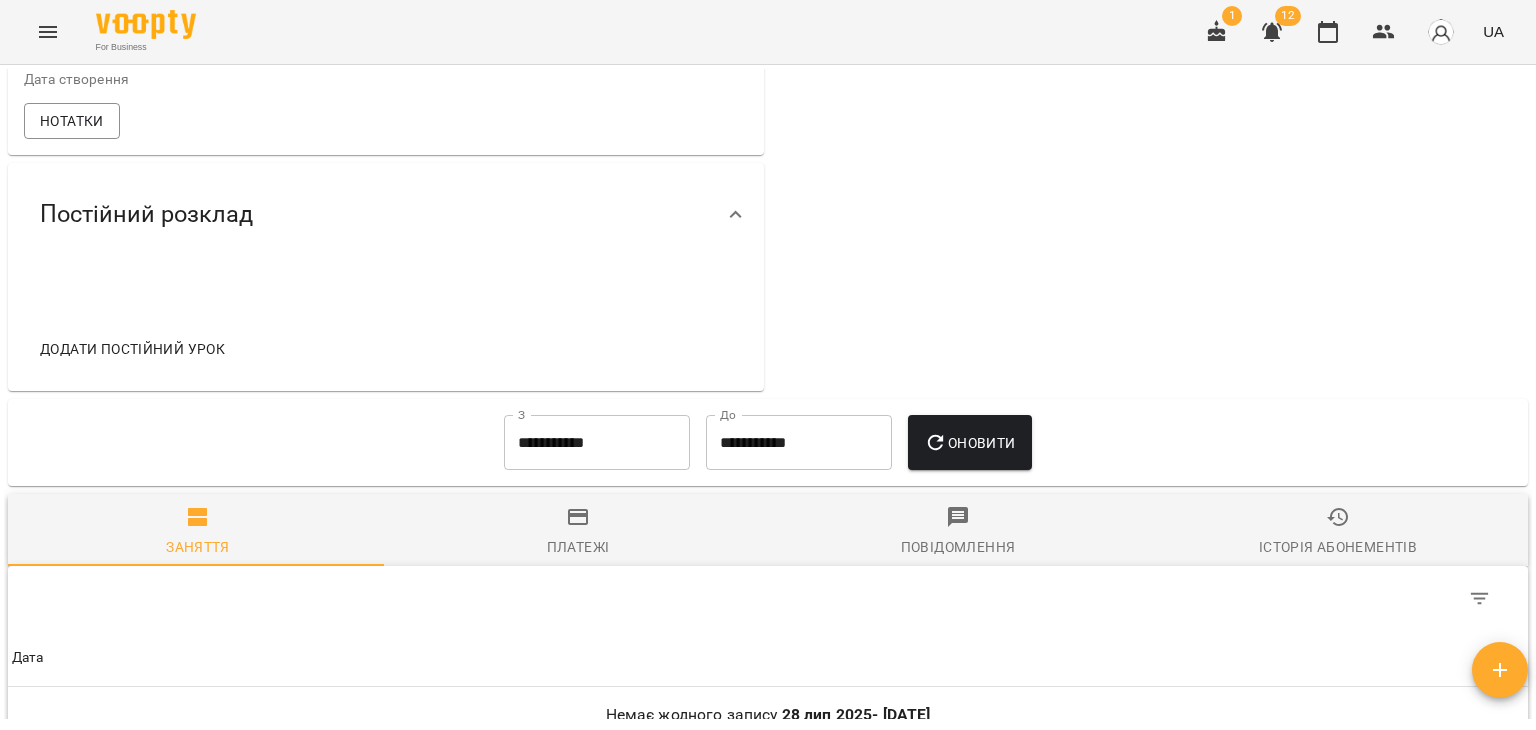 click on "**********" at bounding box center (597, 443) 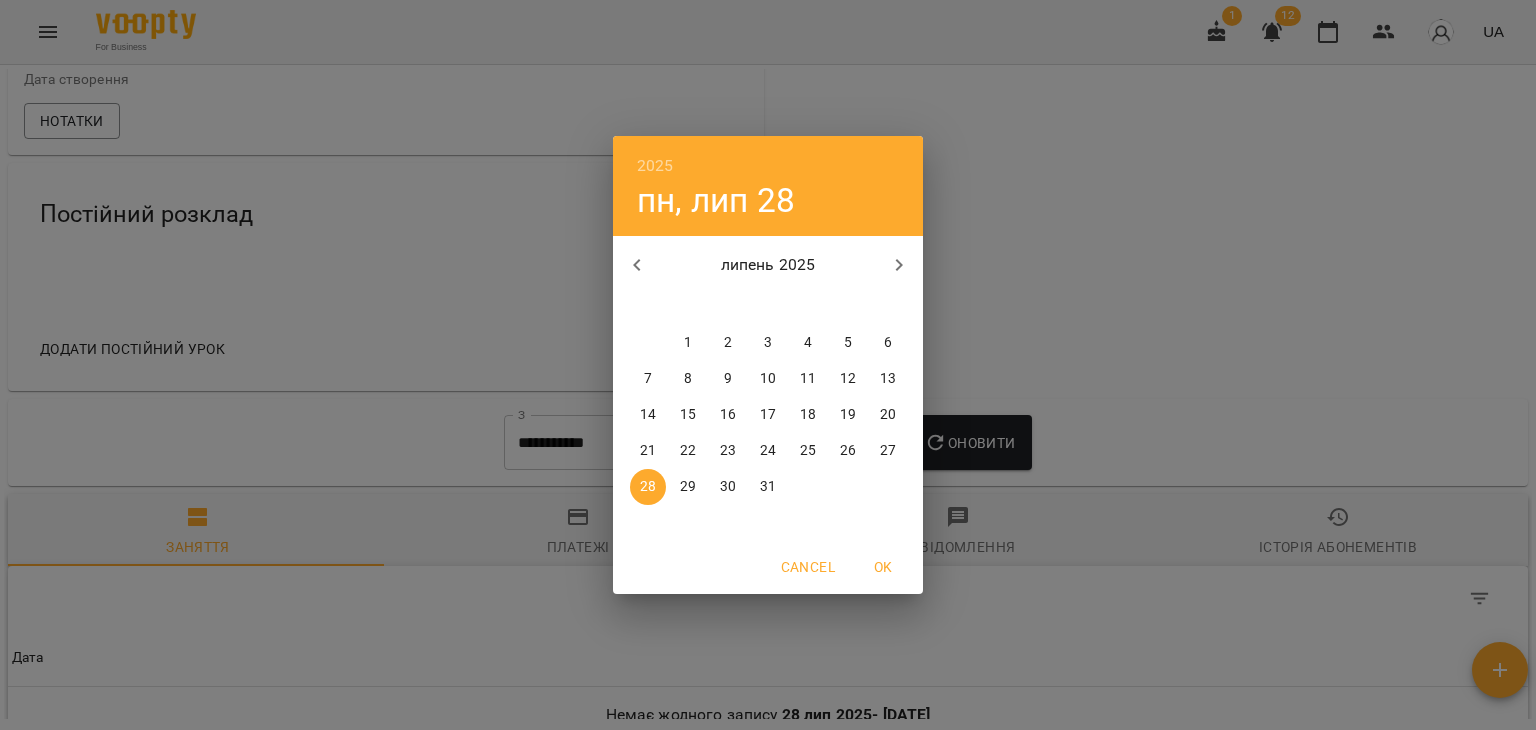 click on "1" at bounding box center (688, 343) 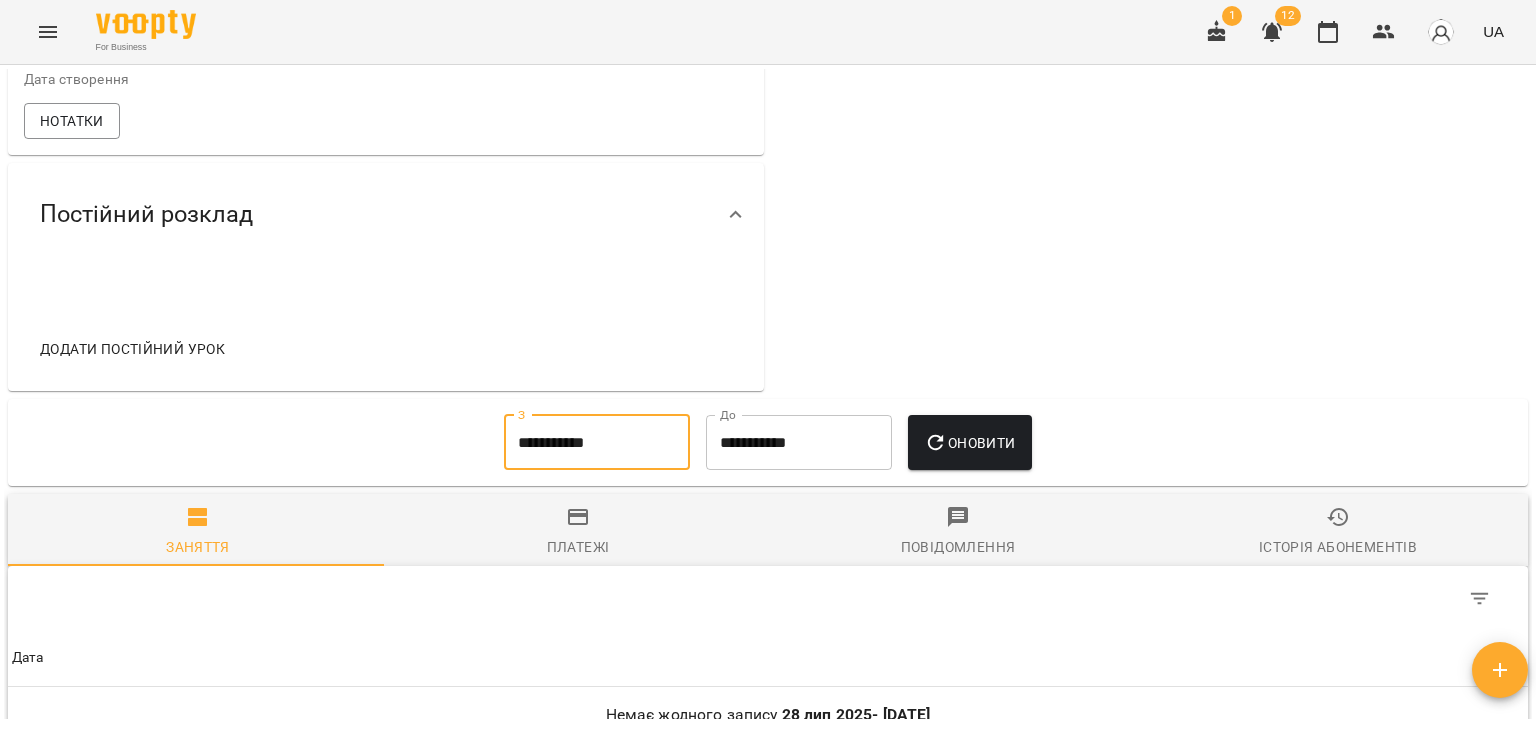 click on "Оновити" at bounding box center [969, 443] 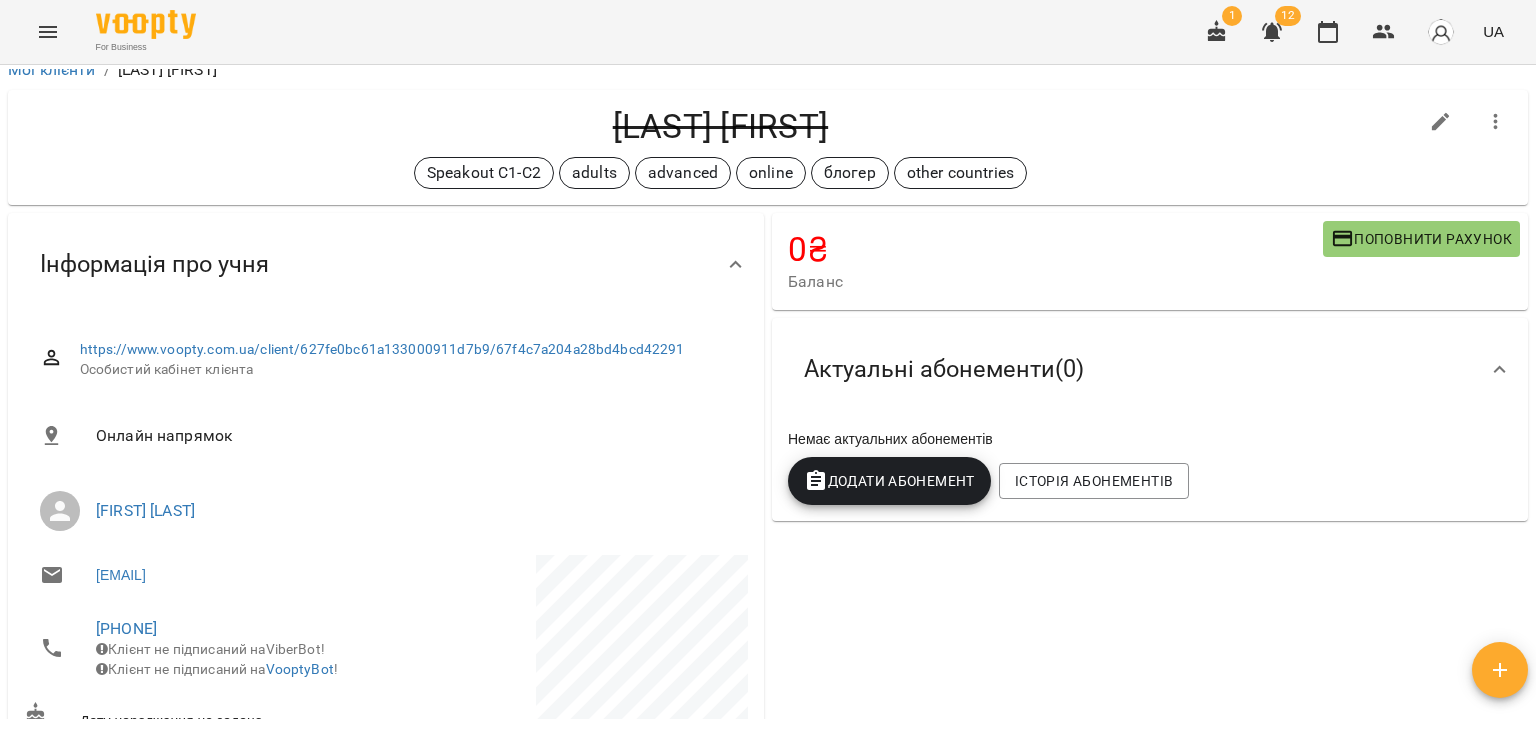 scroll, scrollTop: 0, scrollLeft: 0, axis: both 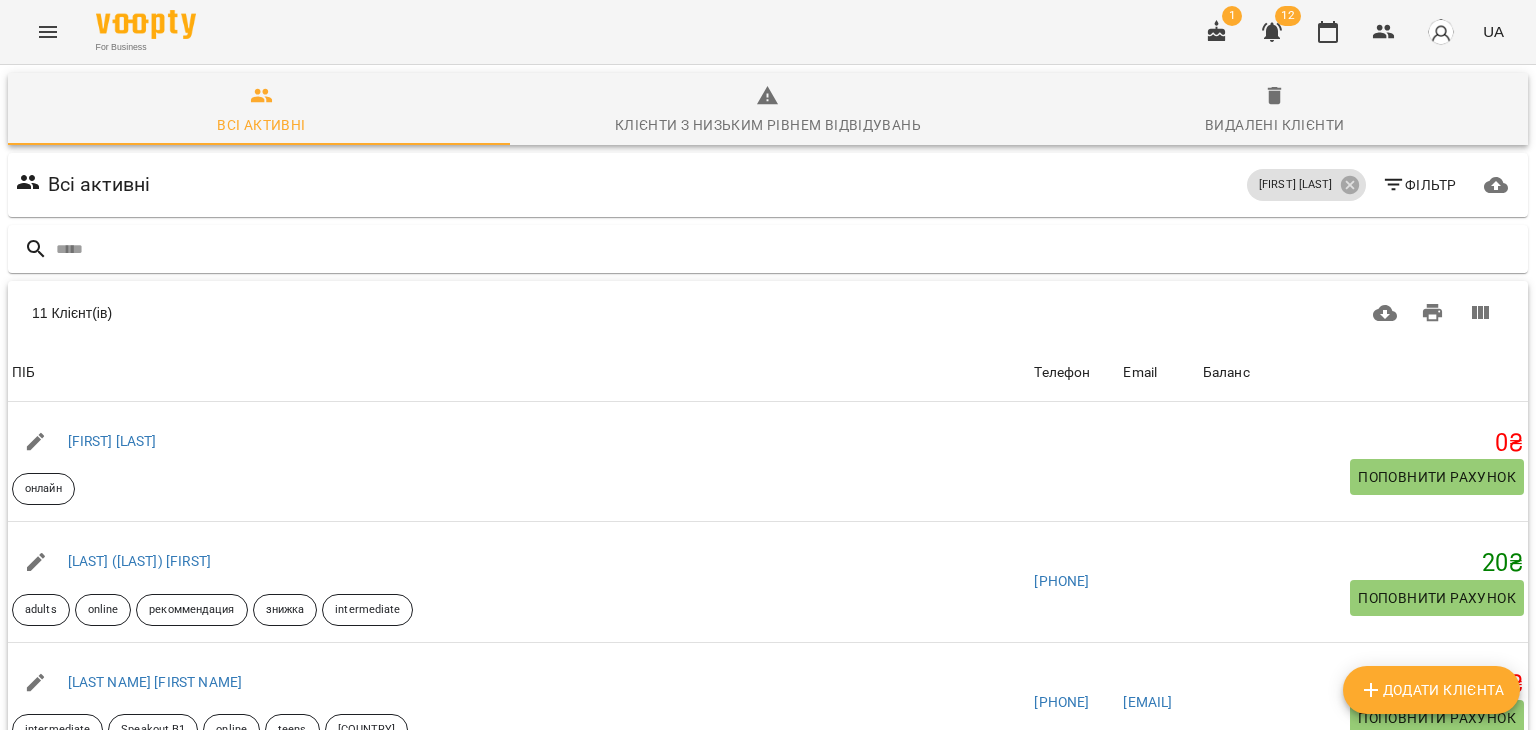 click 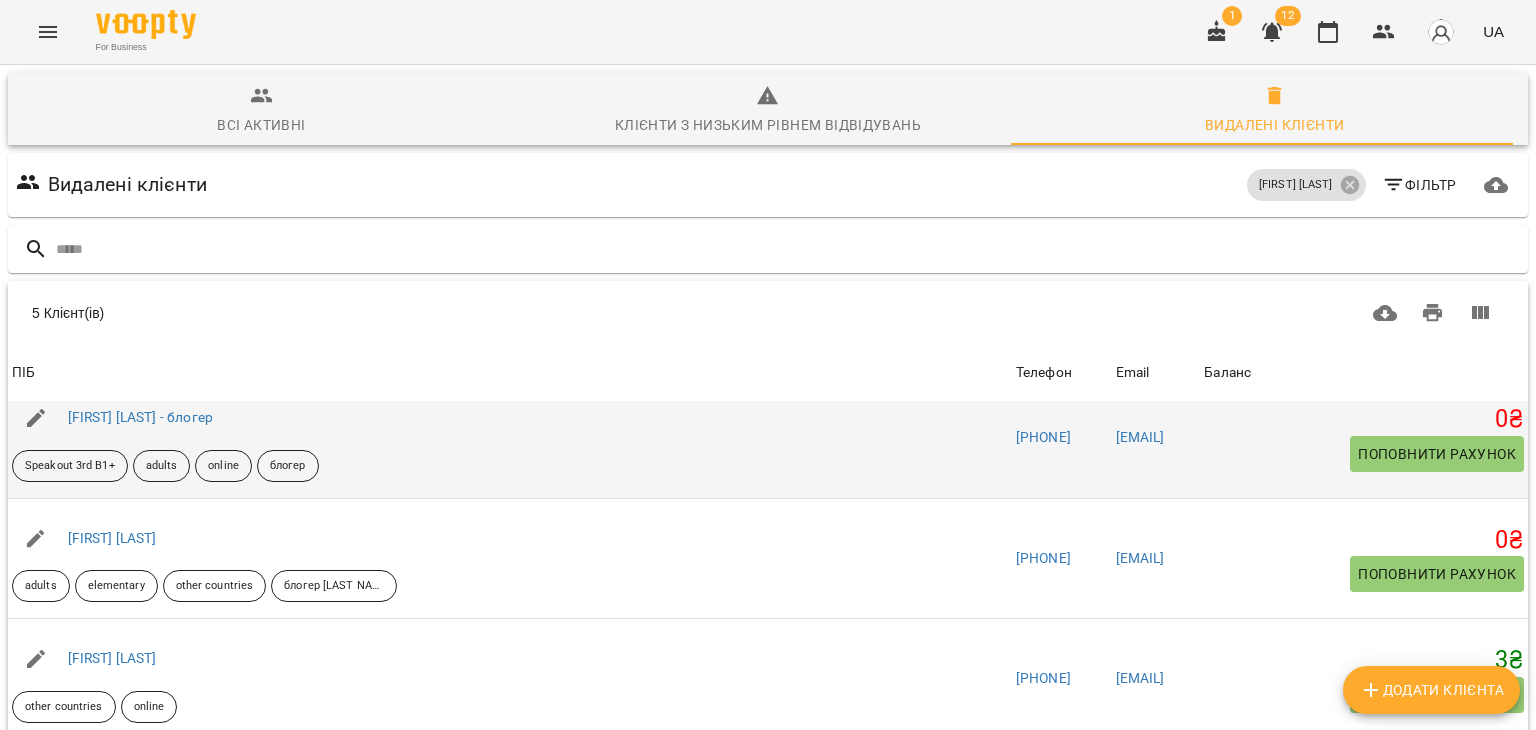 scroll, scrollTop: 159, scrollLeft: 0, axis: vertical 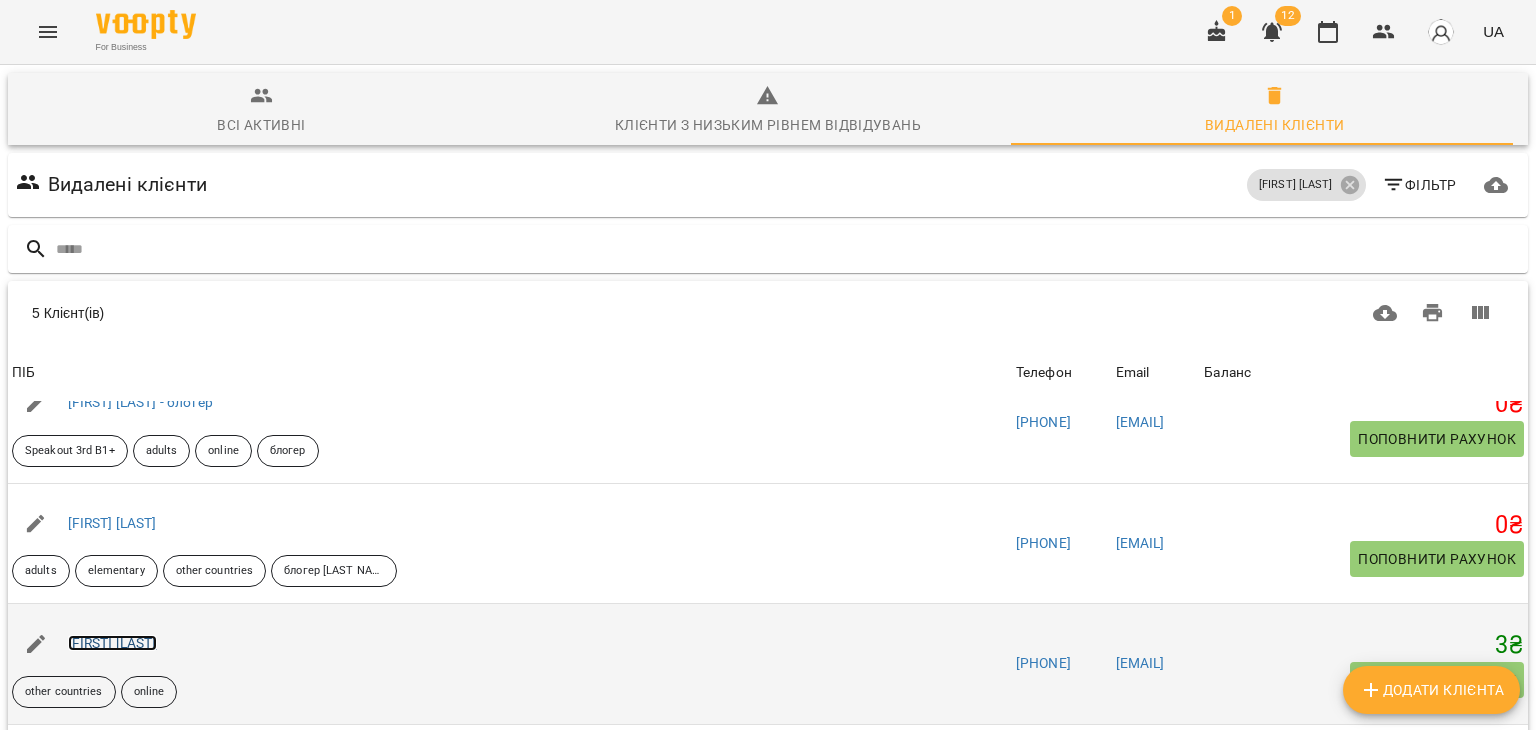 click on "[FIRST] [LAST]" at bounding box center [112, 643] 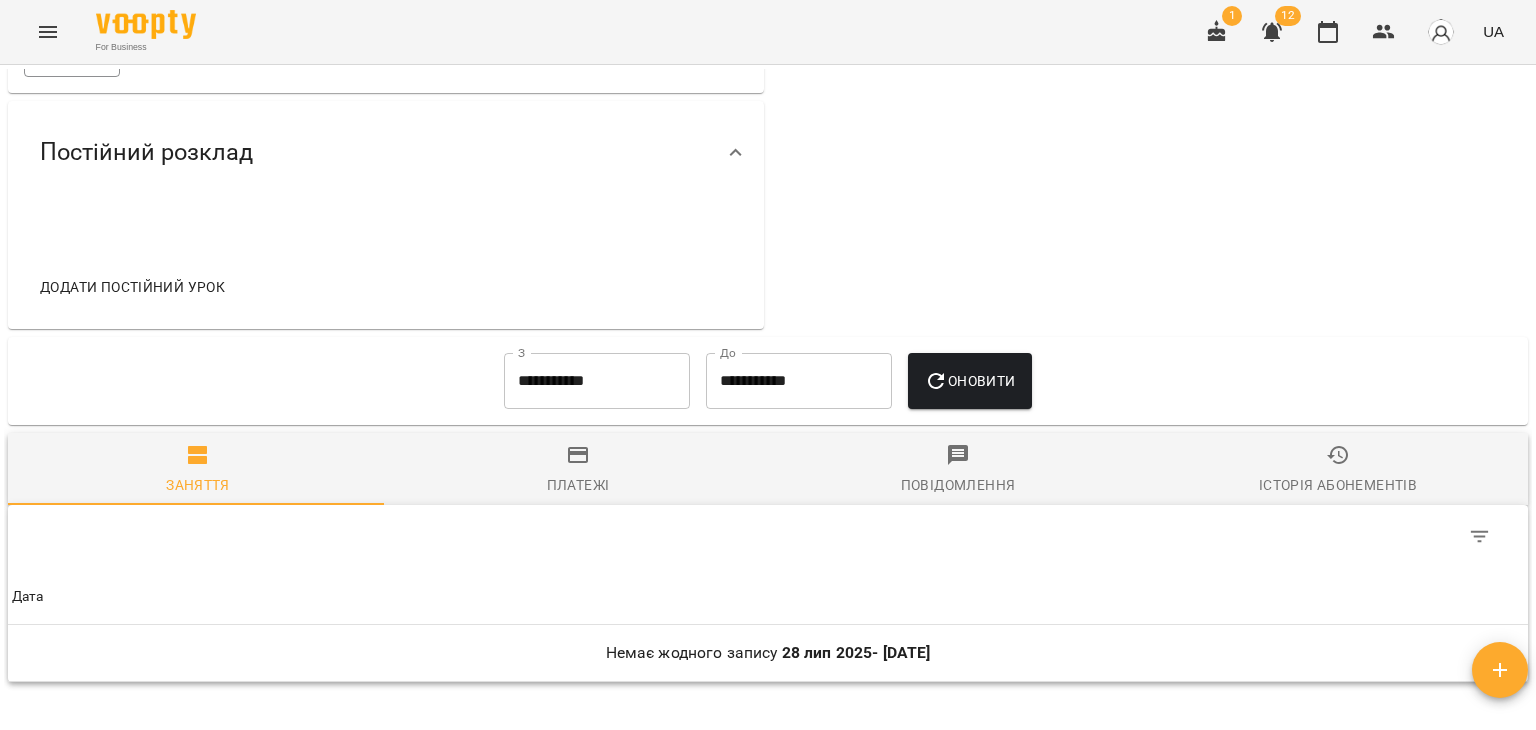scroll, scrollTop: 900, scrollLeft: 0, axis: vertical 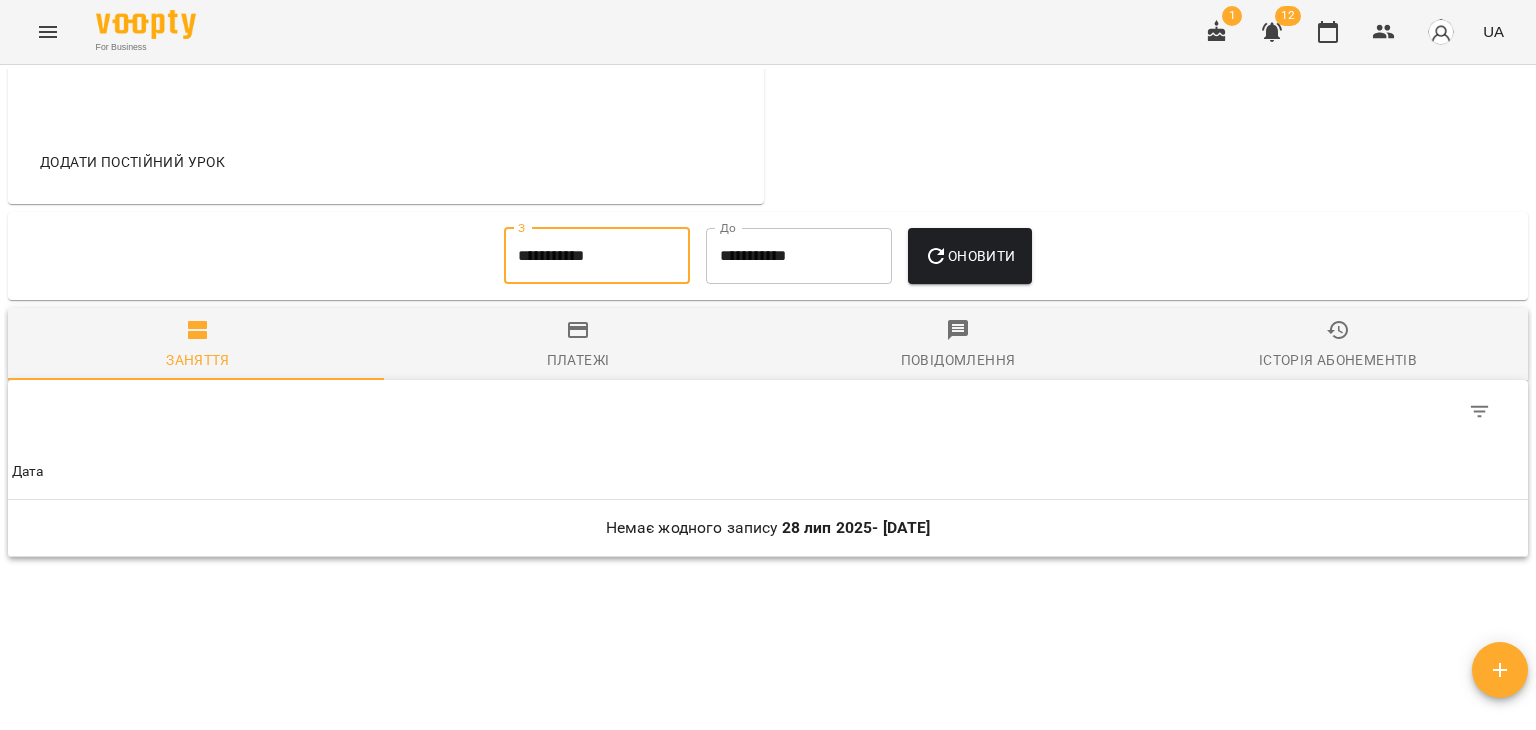 click on "**********" at bounding box center (597, 256) 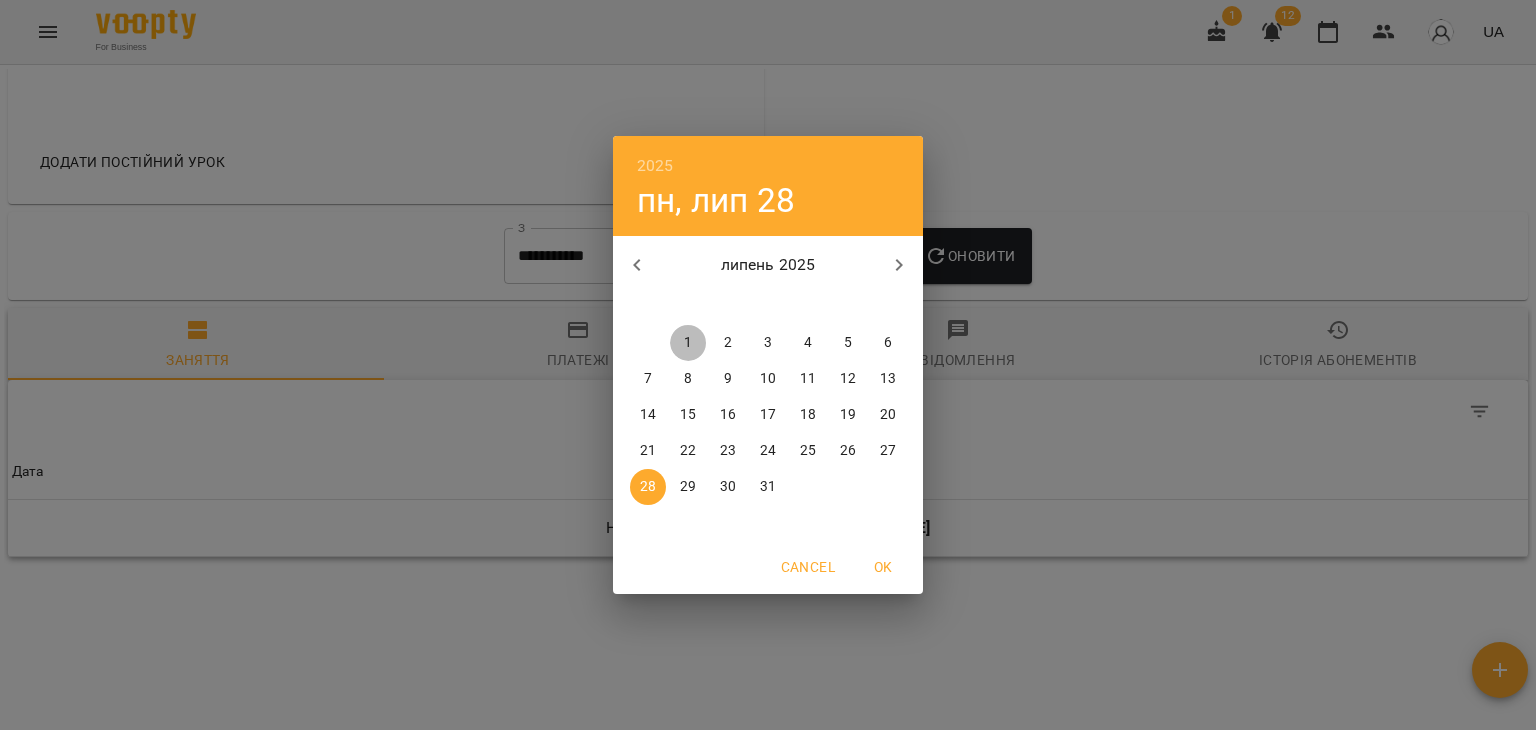 click on "1" at bounding box center (688, 343) 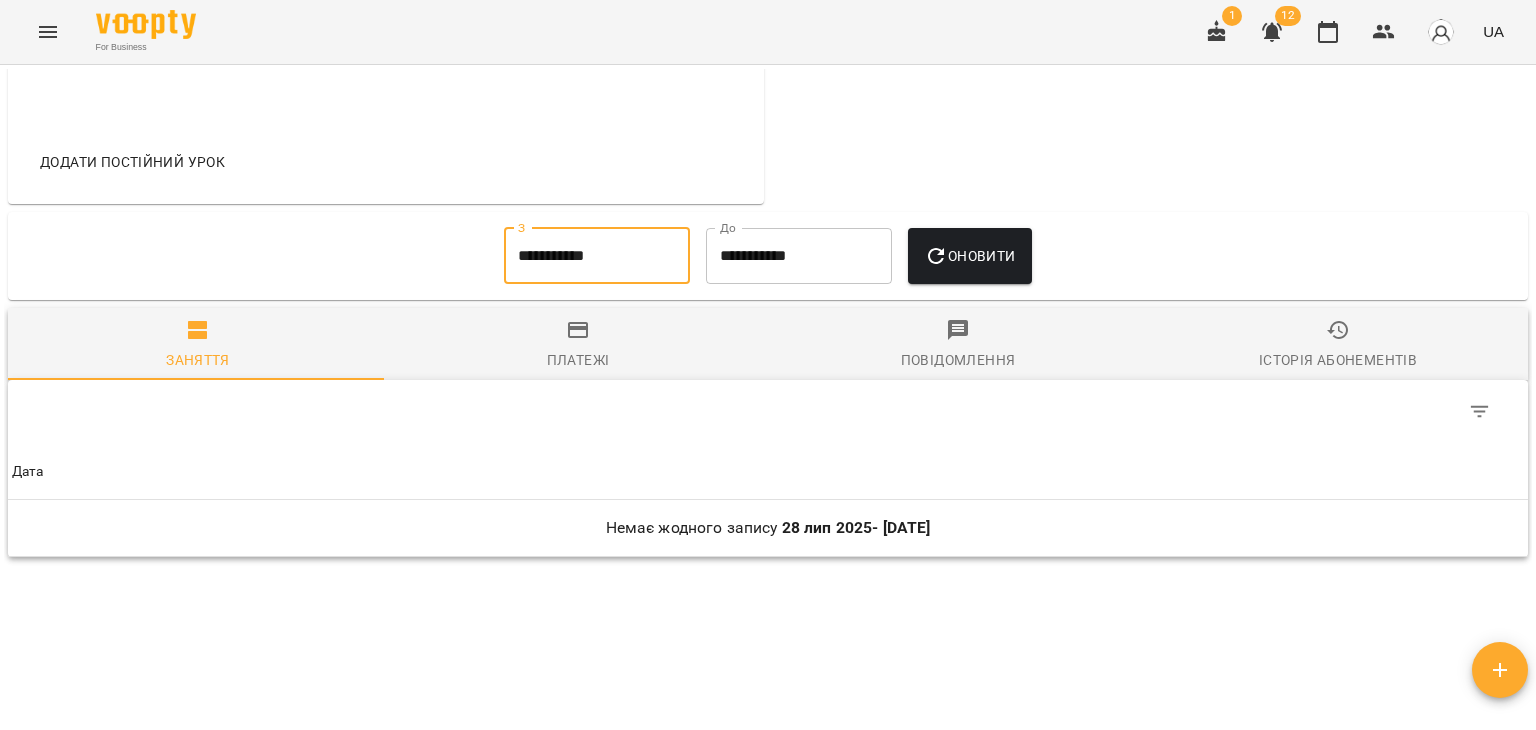 click on "Оновити" at bounding box center (969, 256) 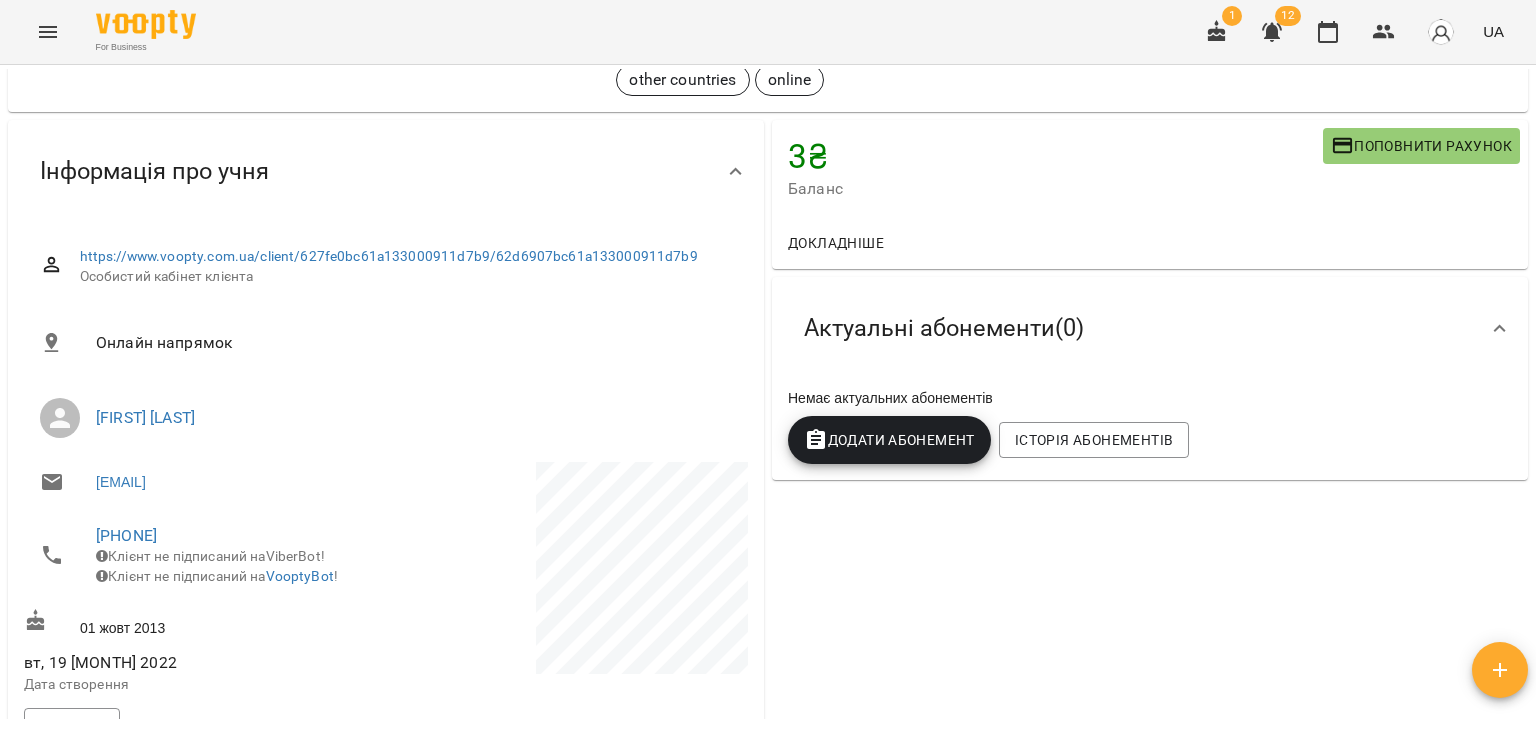 scroll, scrollTop: 0, scrollLeft: 0, axis: both 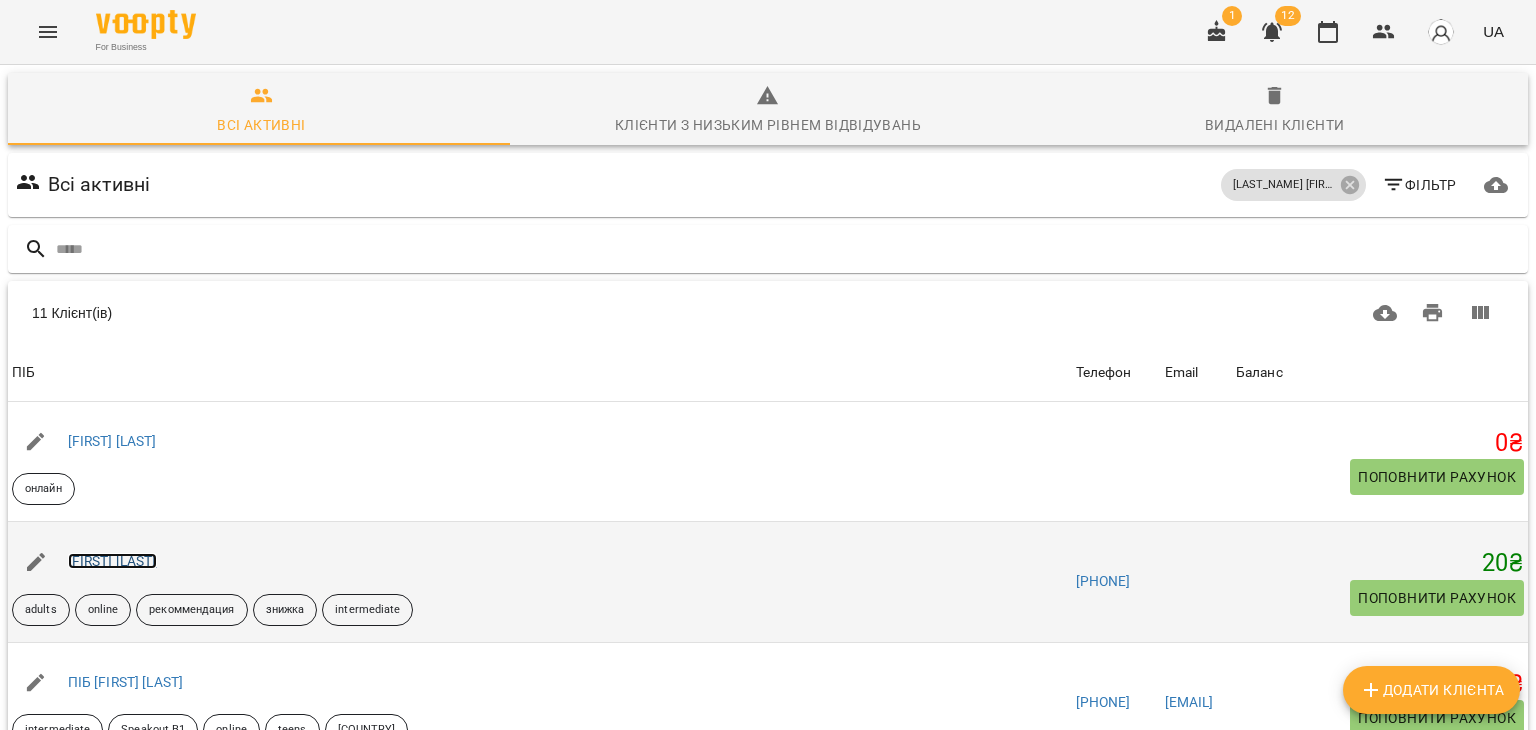 click on "[FIRST] [LAST]" at bounding box center [112, 561] 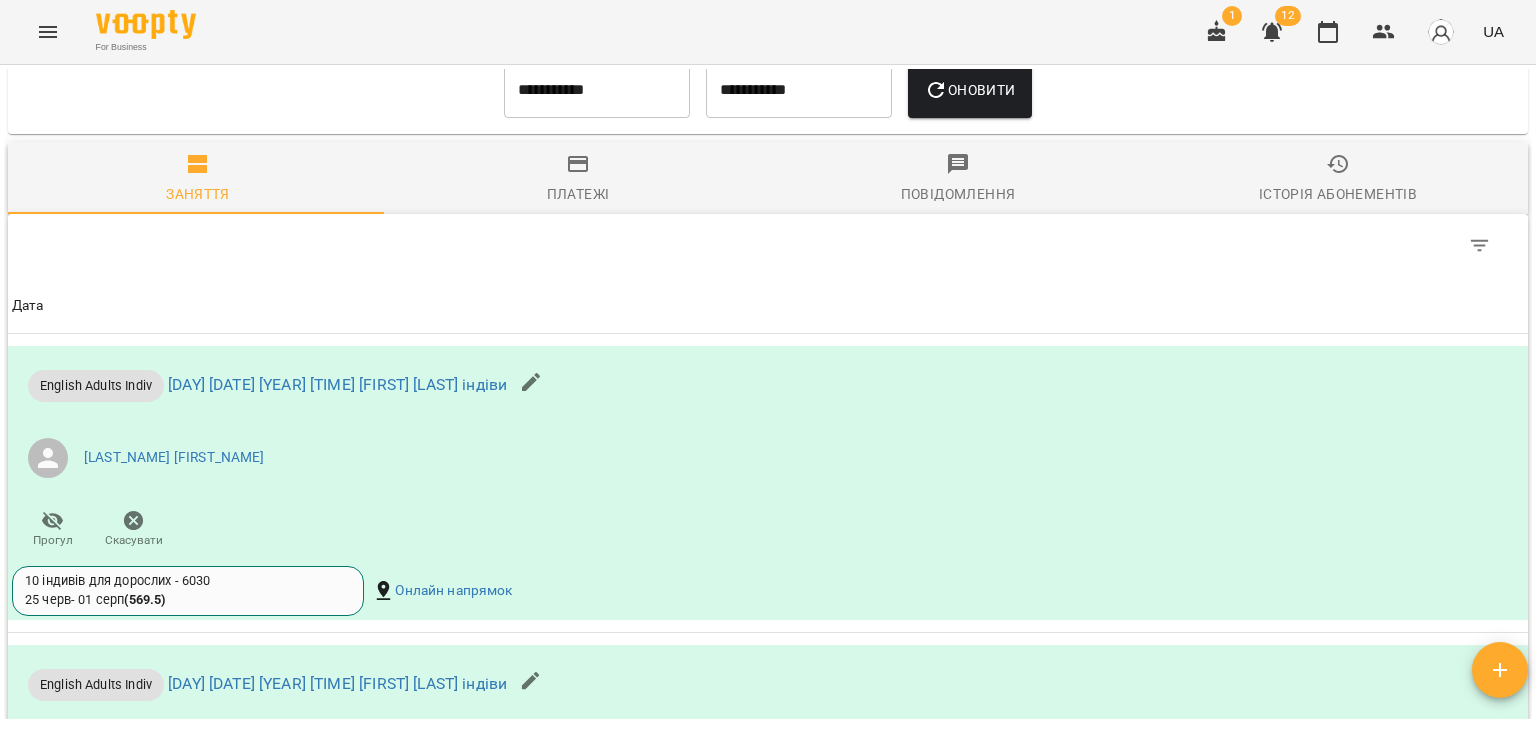 scroll, scrollTop: 1500, scrollLeft: 0, axis: vertical 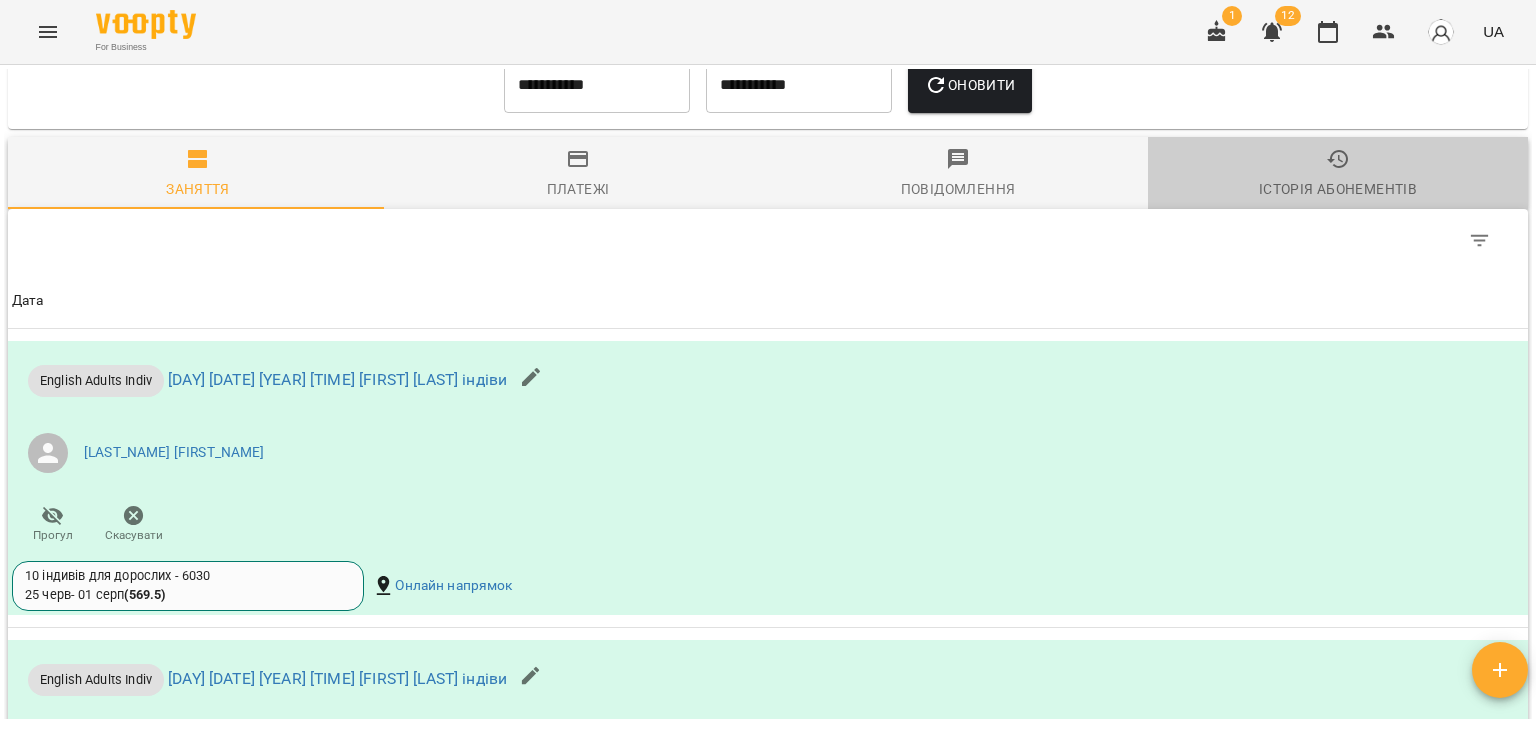 click 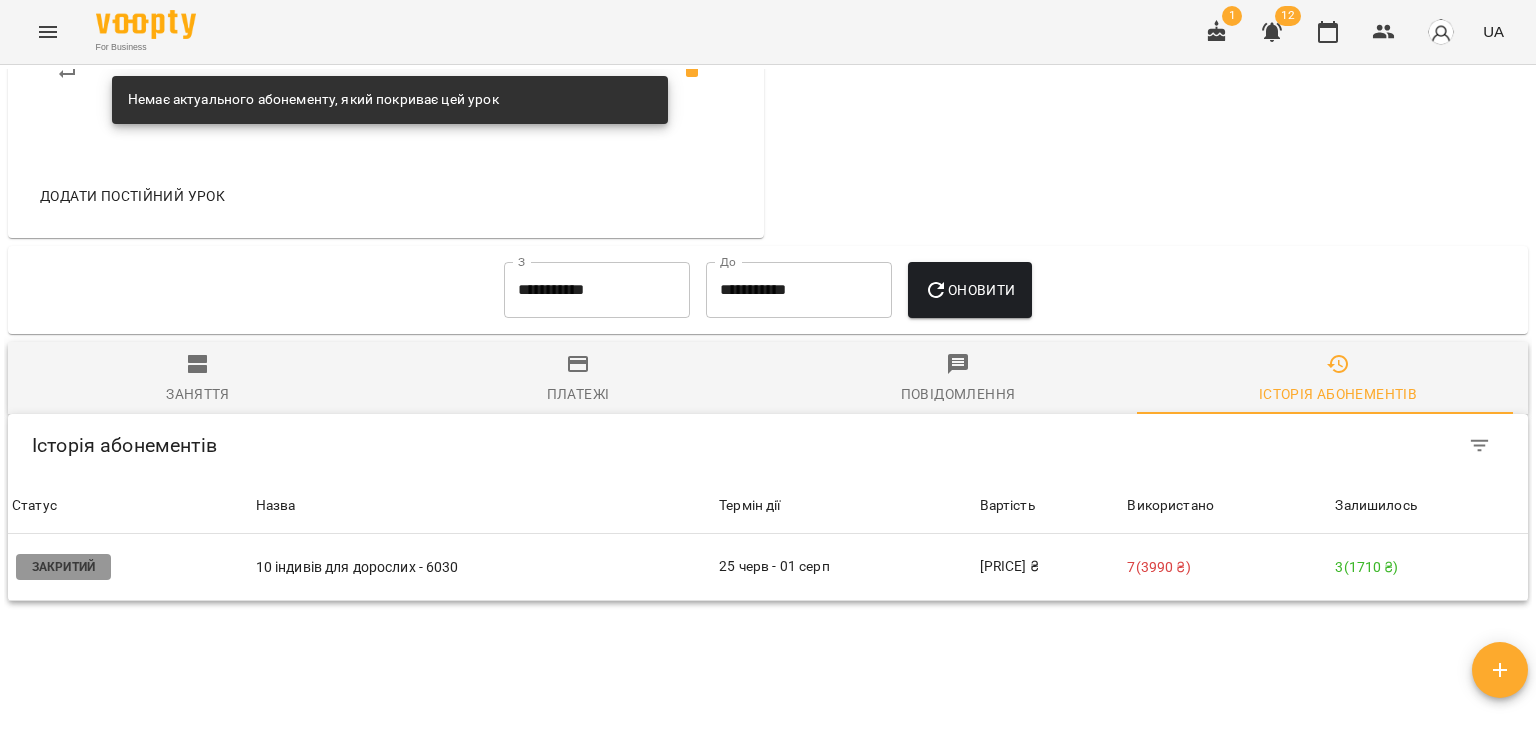 scroll, scrollTop: 1436, scrollLeft: 0, axis: vertical 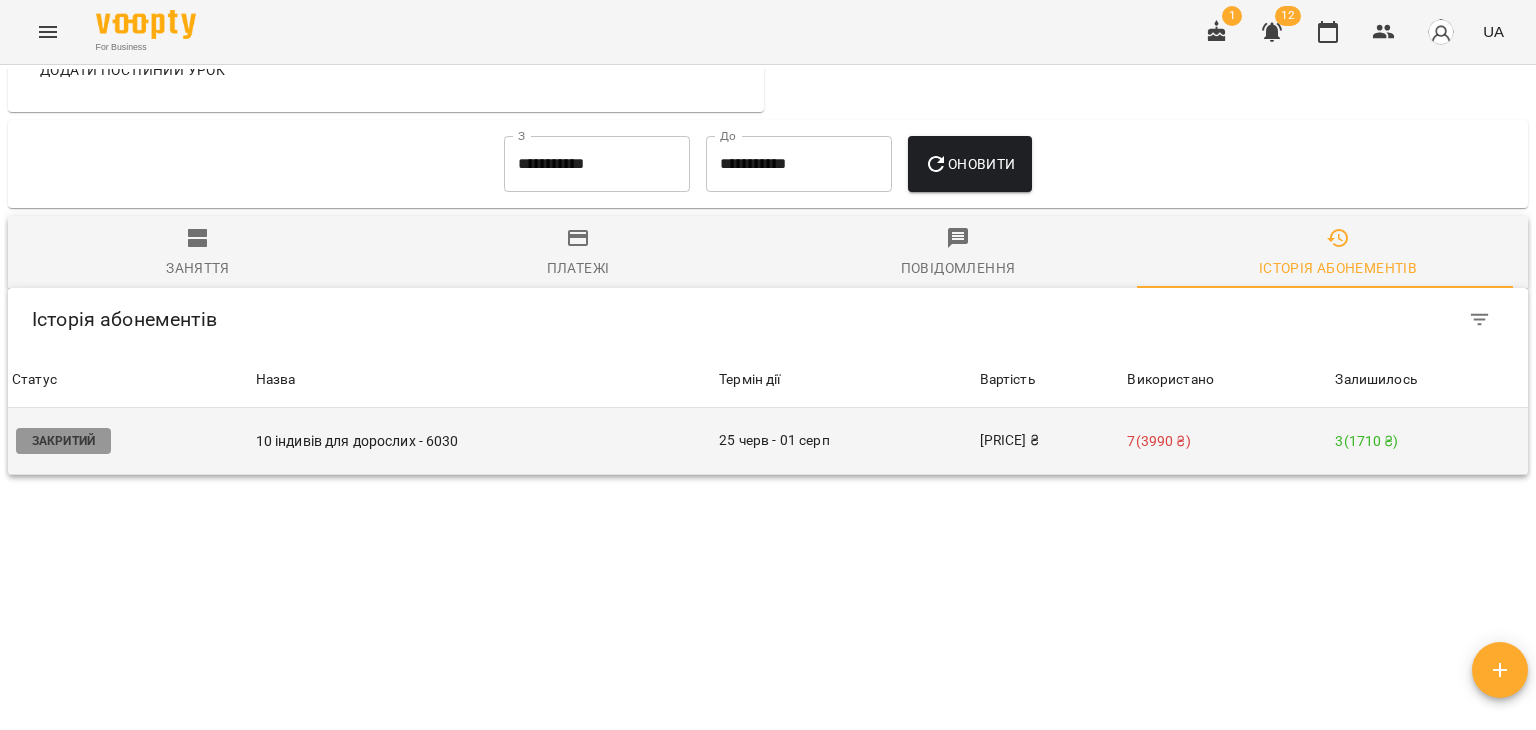 click on "3  ( 1710   ₴ )" at bounding box center (1429, 441) 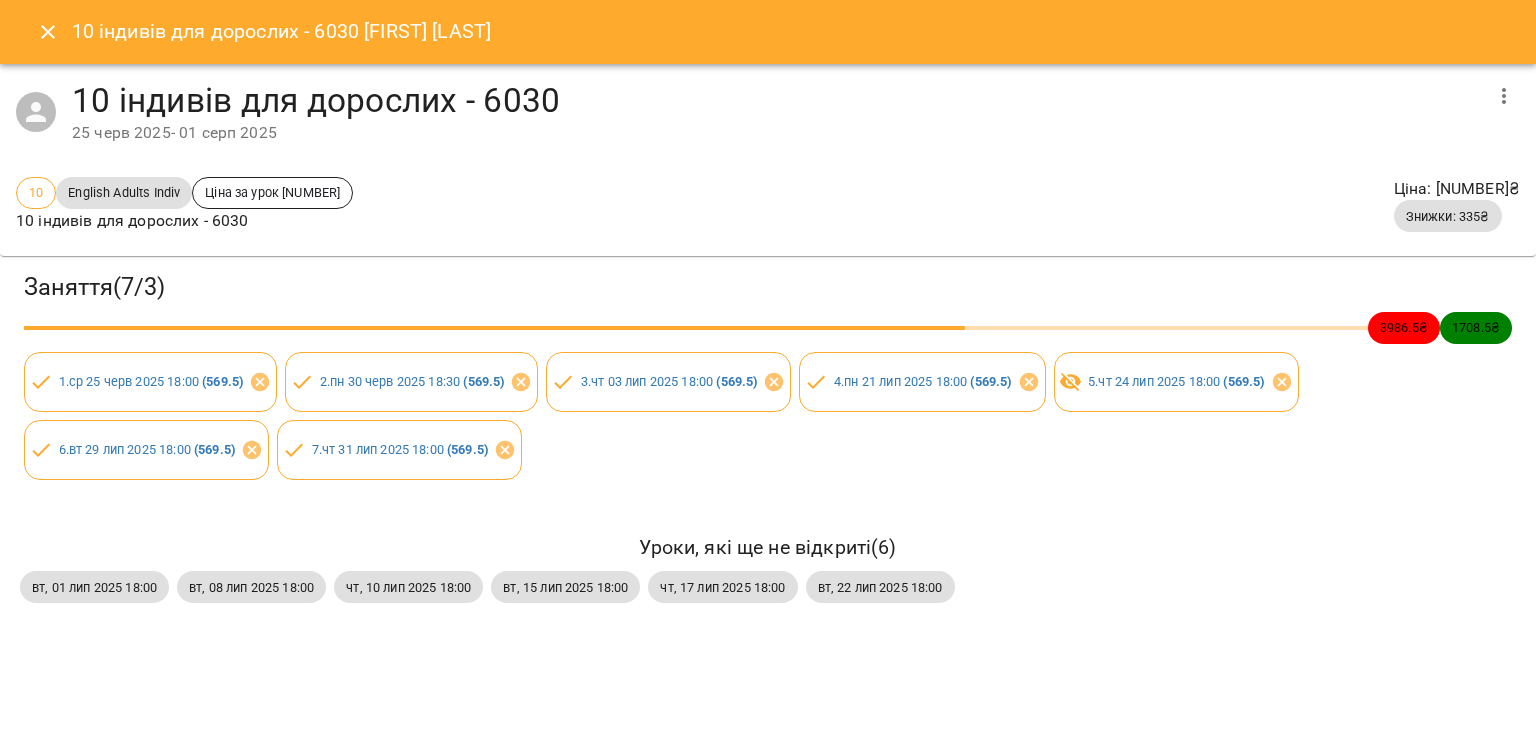 click 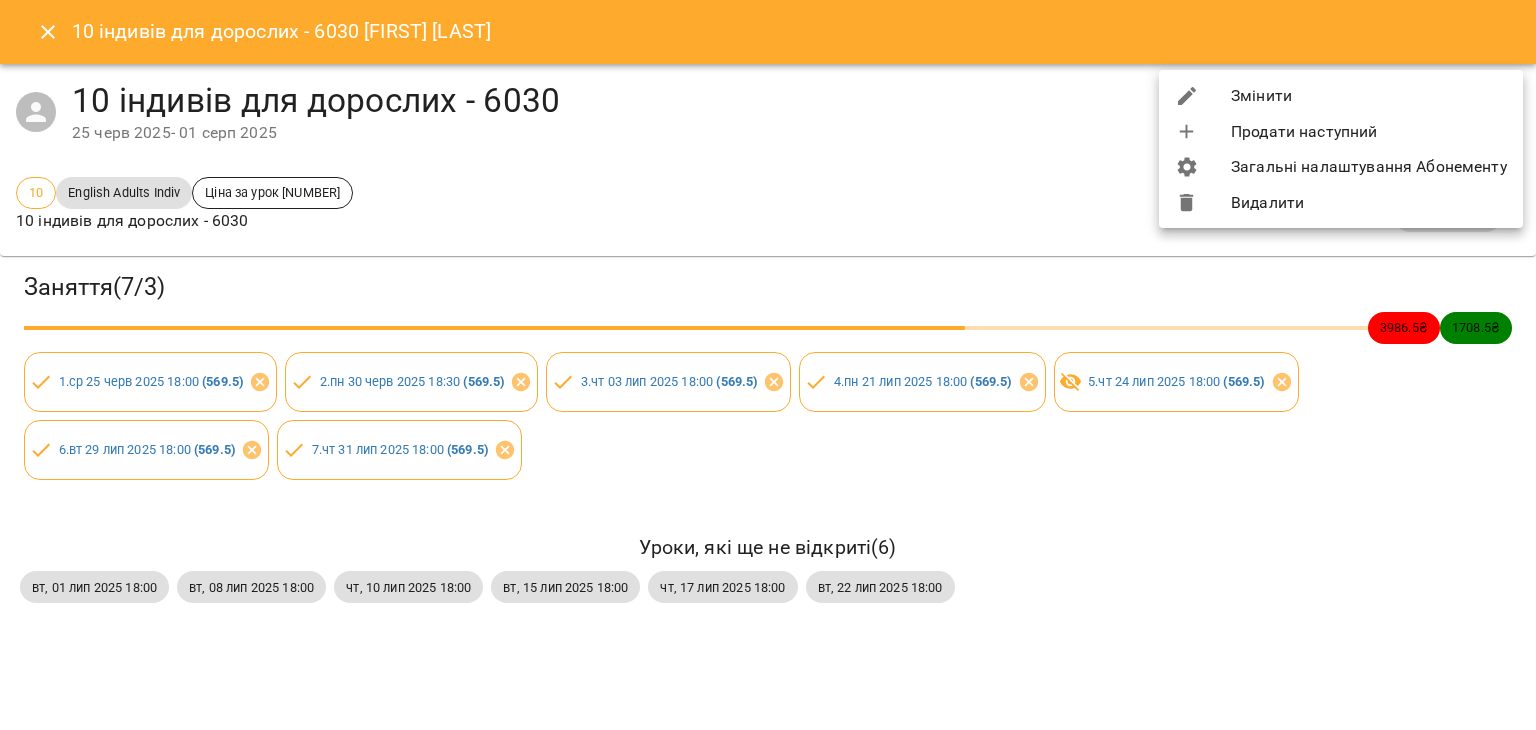 click on "Змінити" at bounding box center [1341, 96] 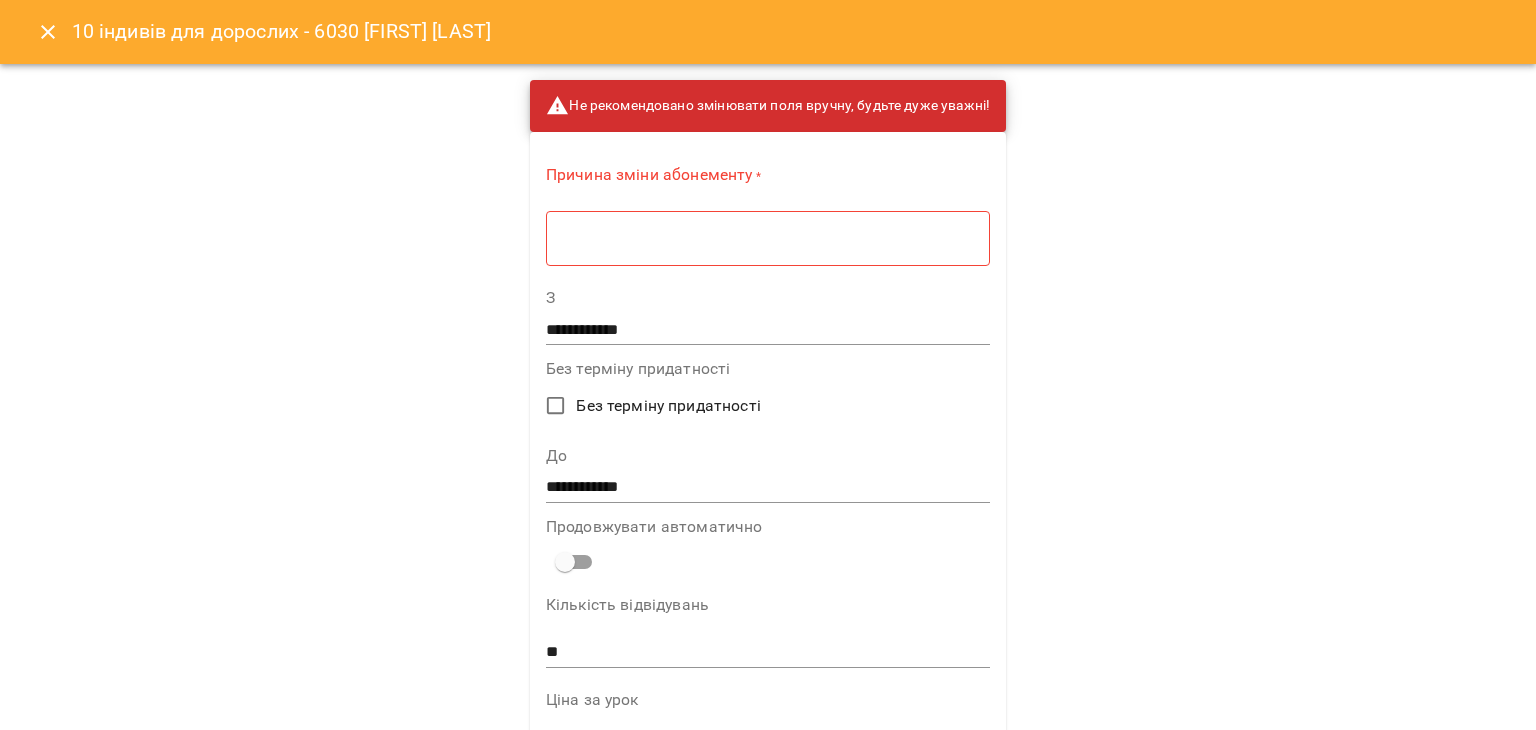 click at bounding box center (768, 238) 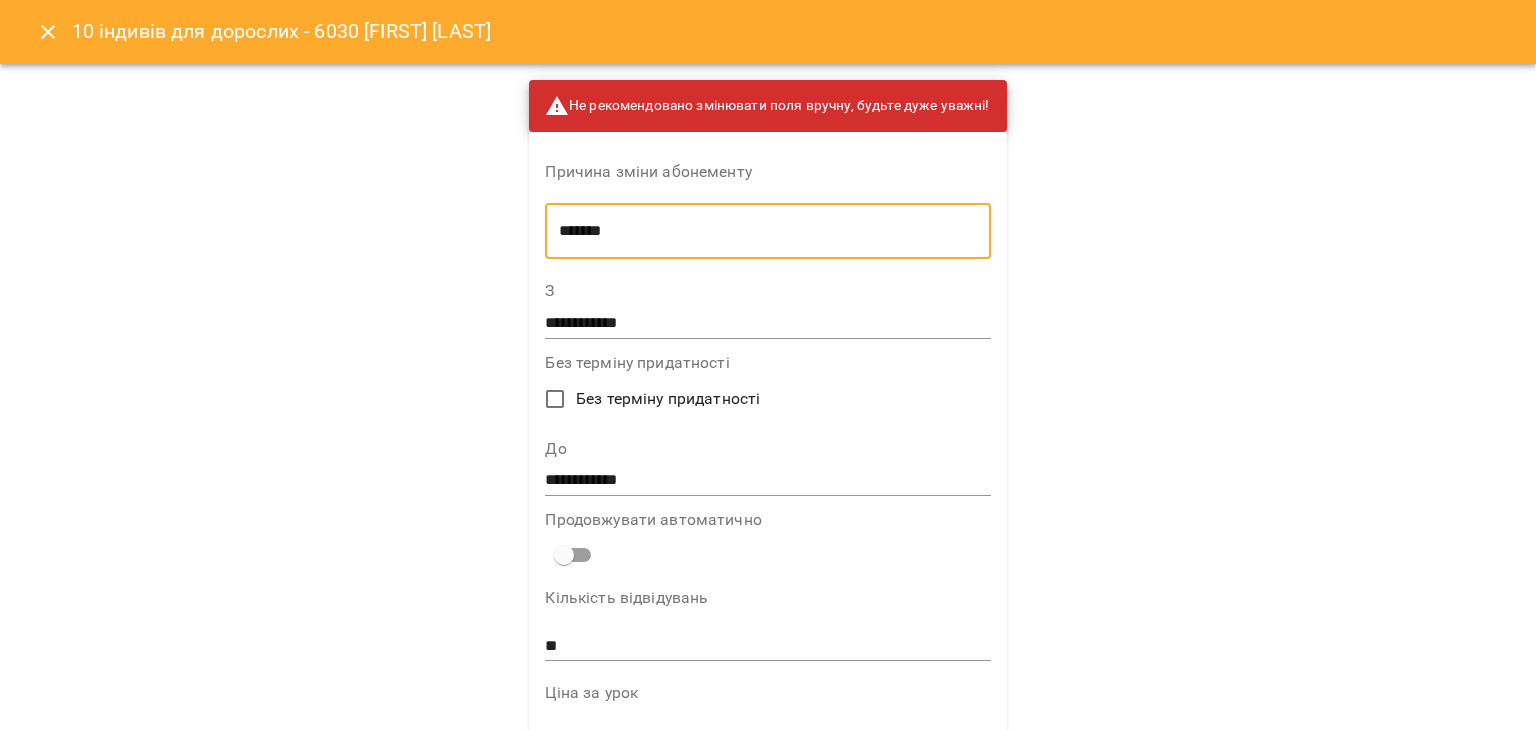 type on "*******" 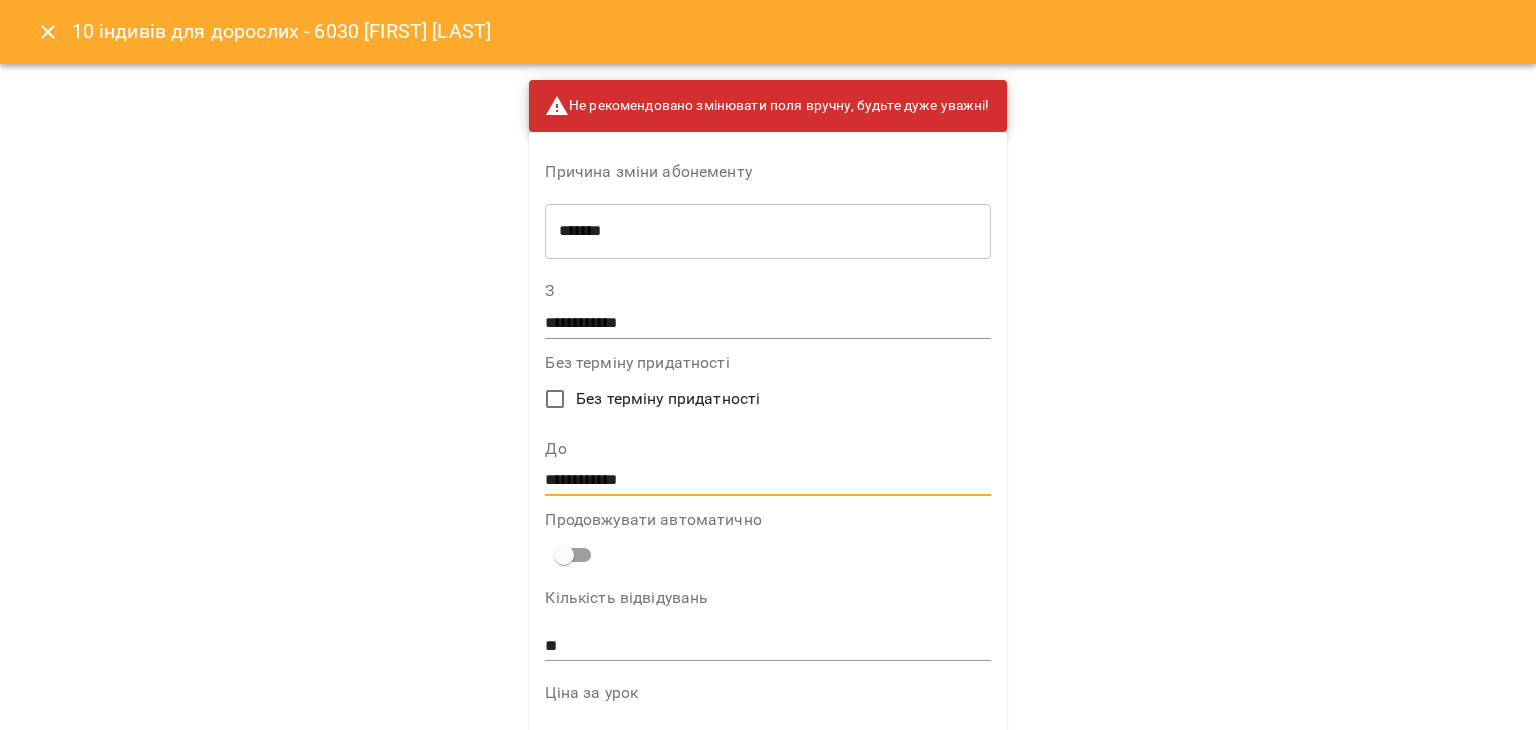 click on "**********" at bounding box center [767, 481] 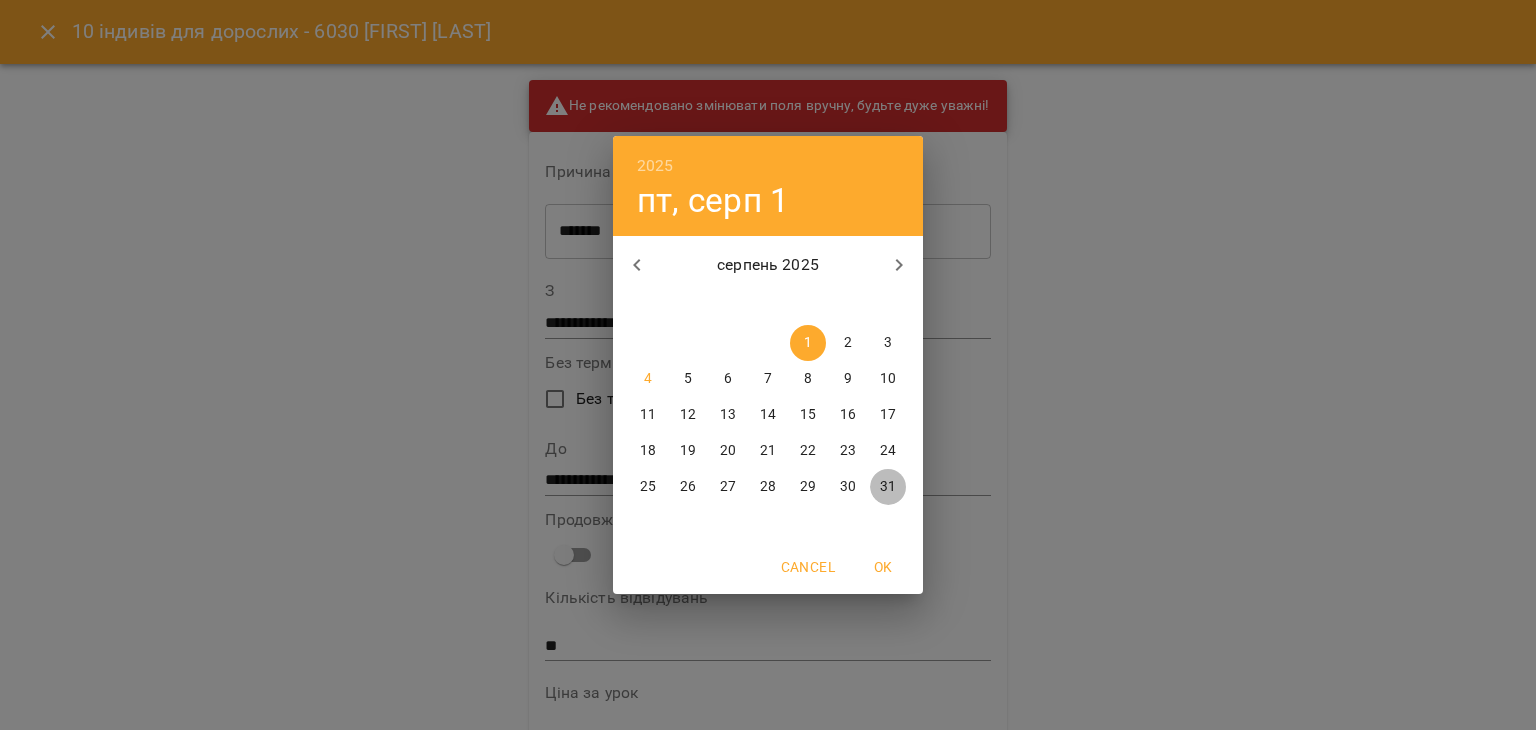 click on "31" at bounding box center [888, 487] 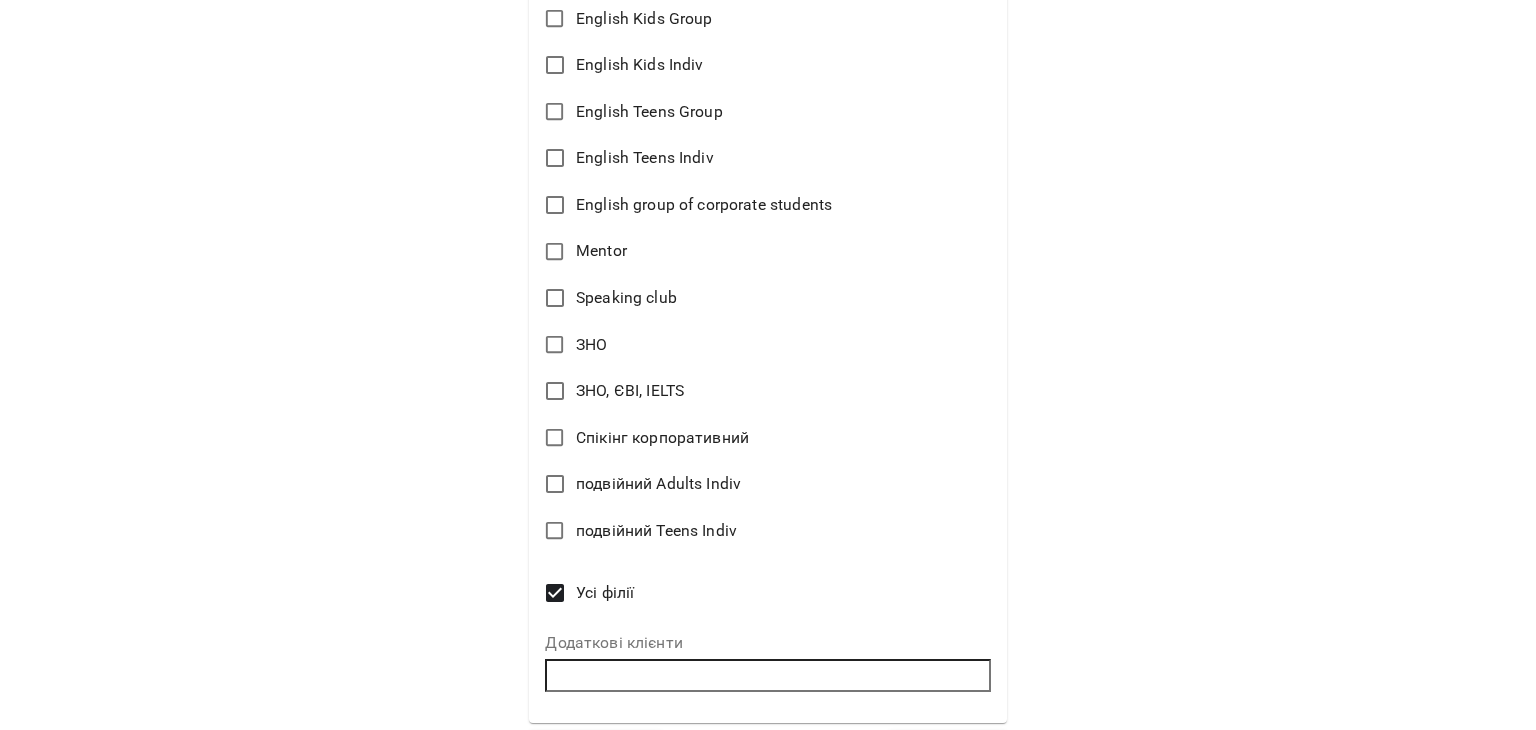 scroll, scrollTop: 1193, scrollLeft: 0, axis: vertical 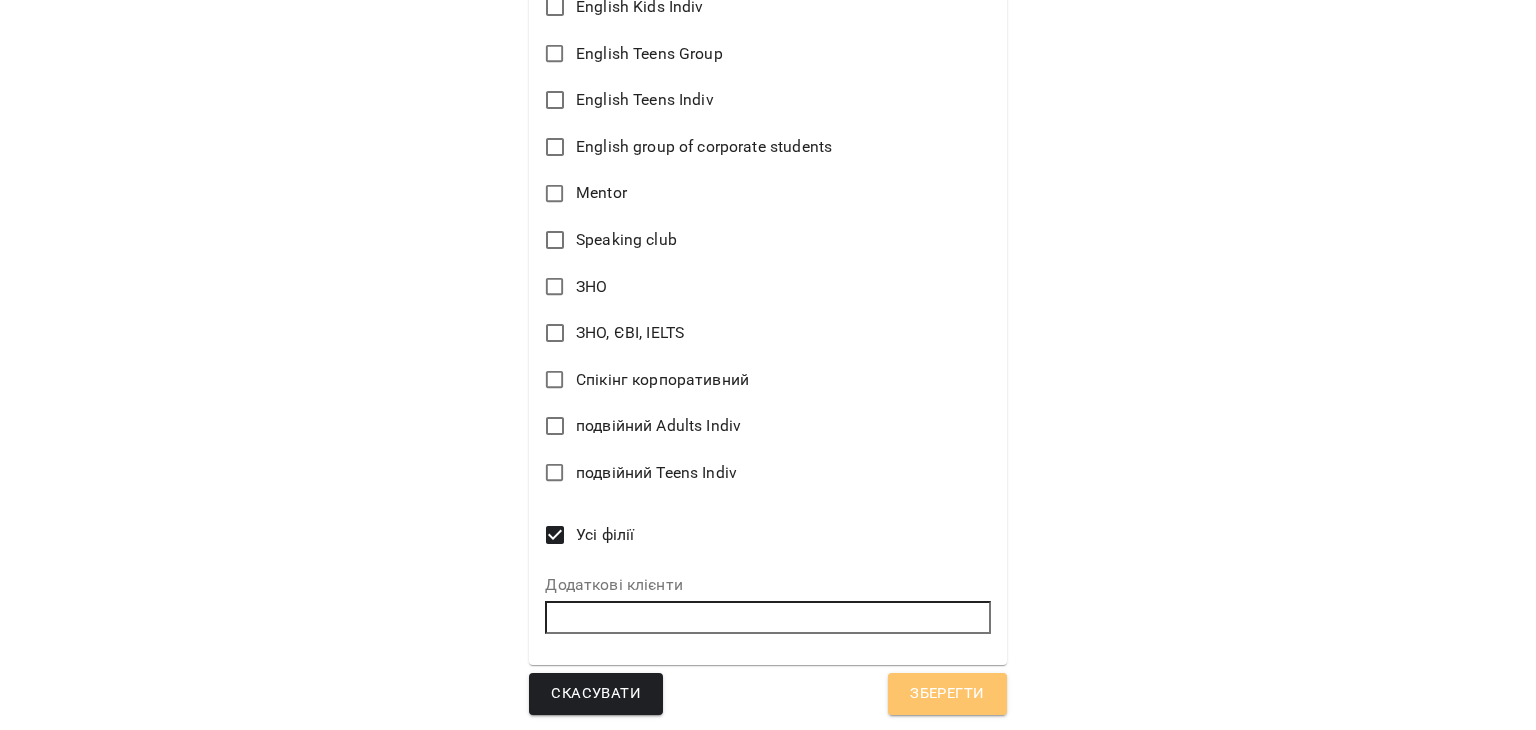 click on "Зберегти" at bounding box center [947, 694] 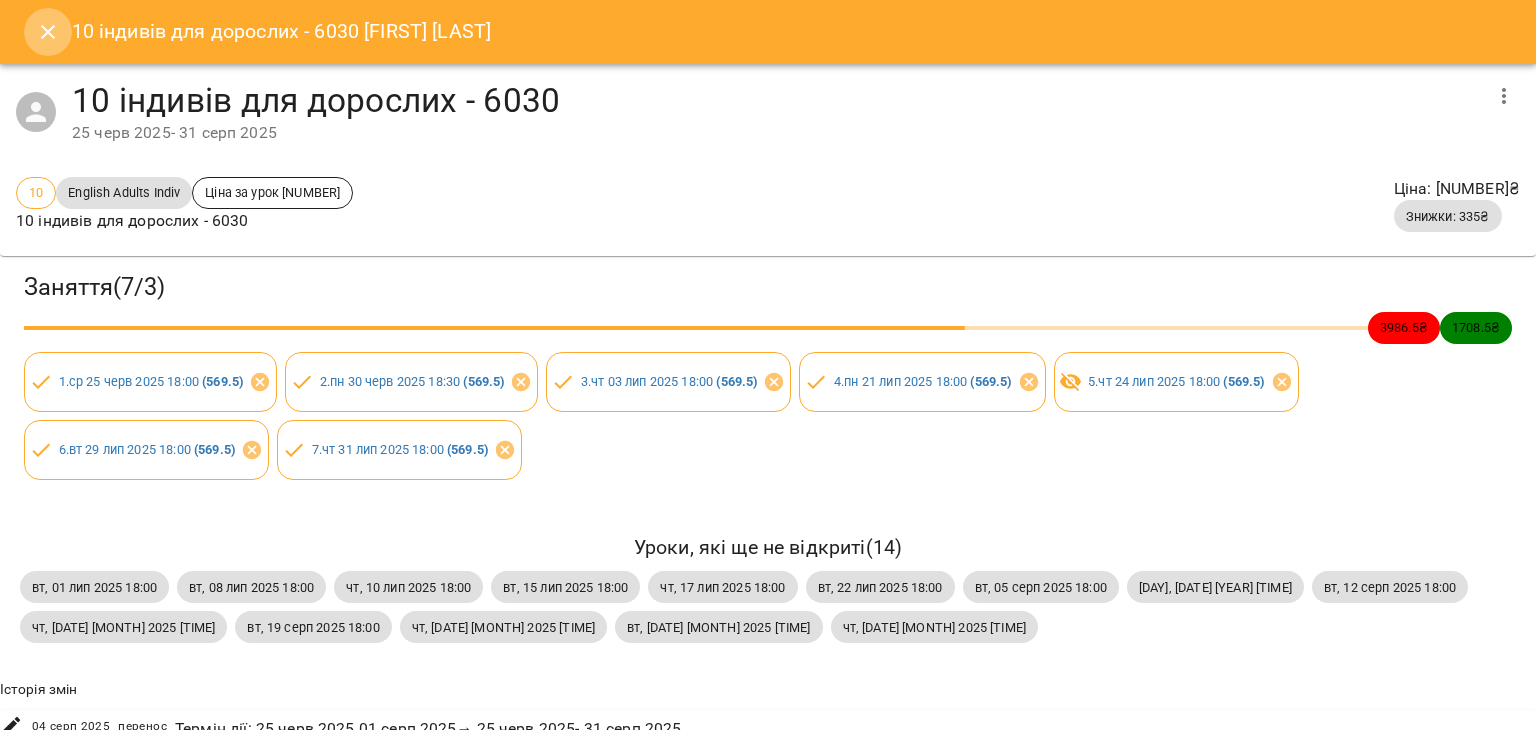 click 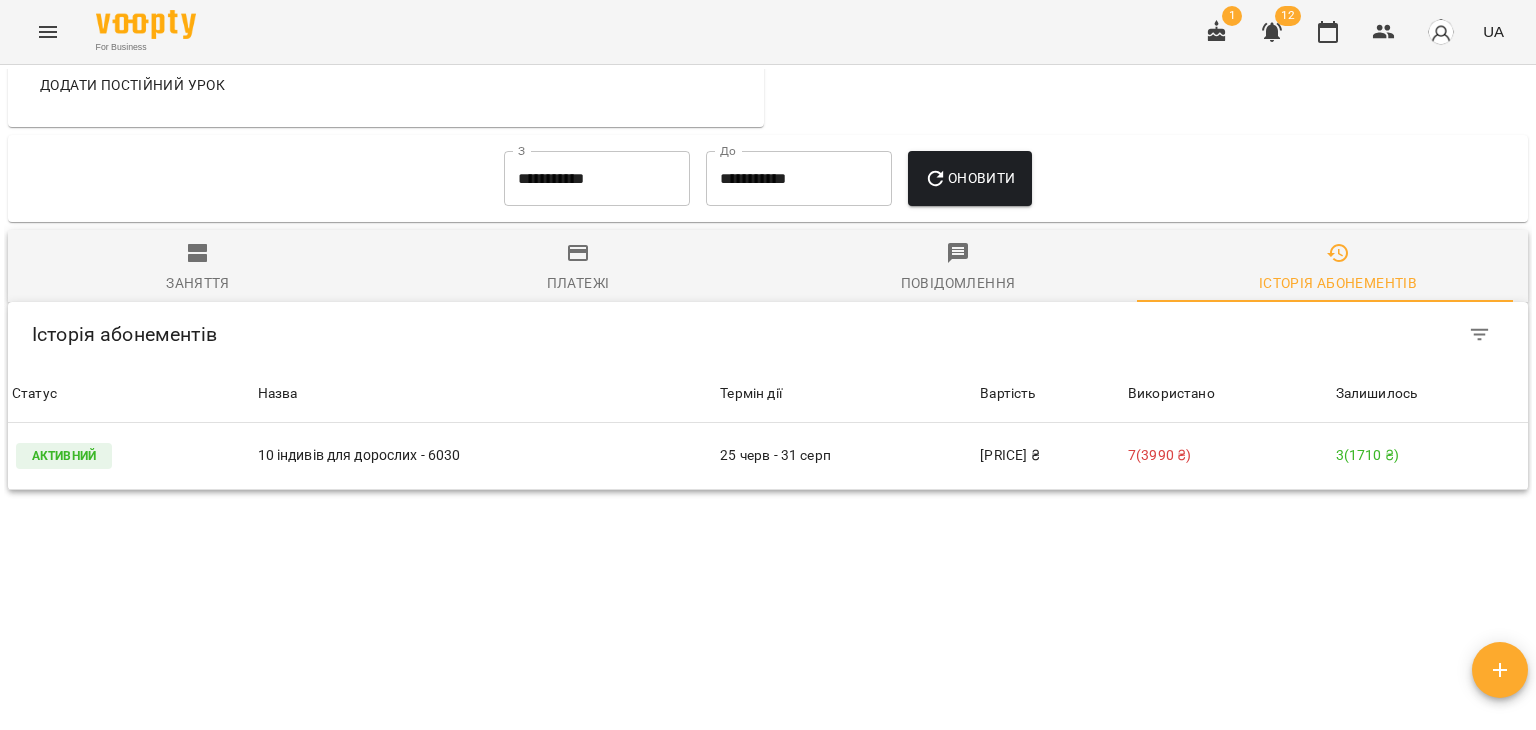 click on "Заняття" at bounding box center (198, 268) 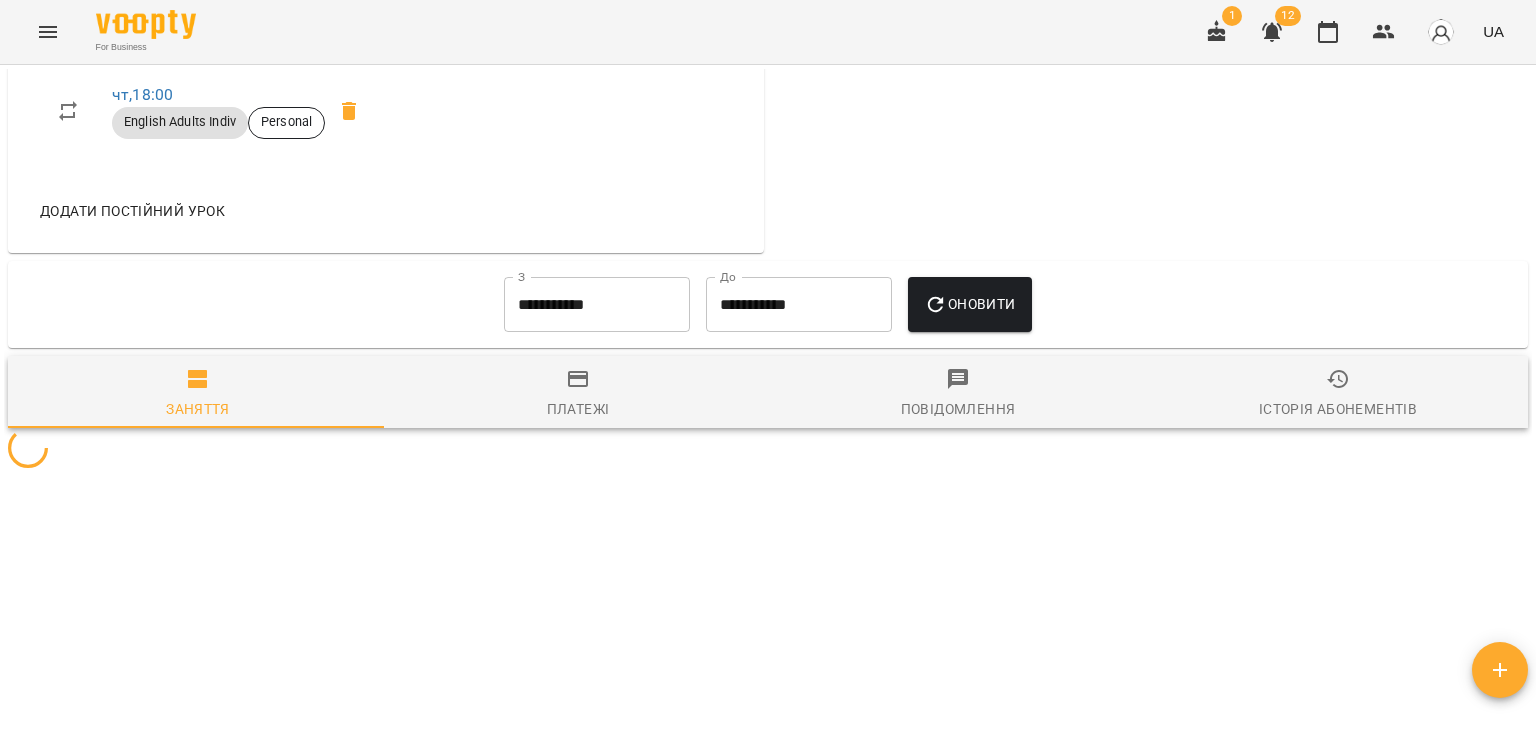 scroll, scrollTop: 1295, scrollLeft: 0, axis: vertical 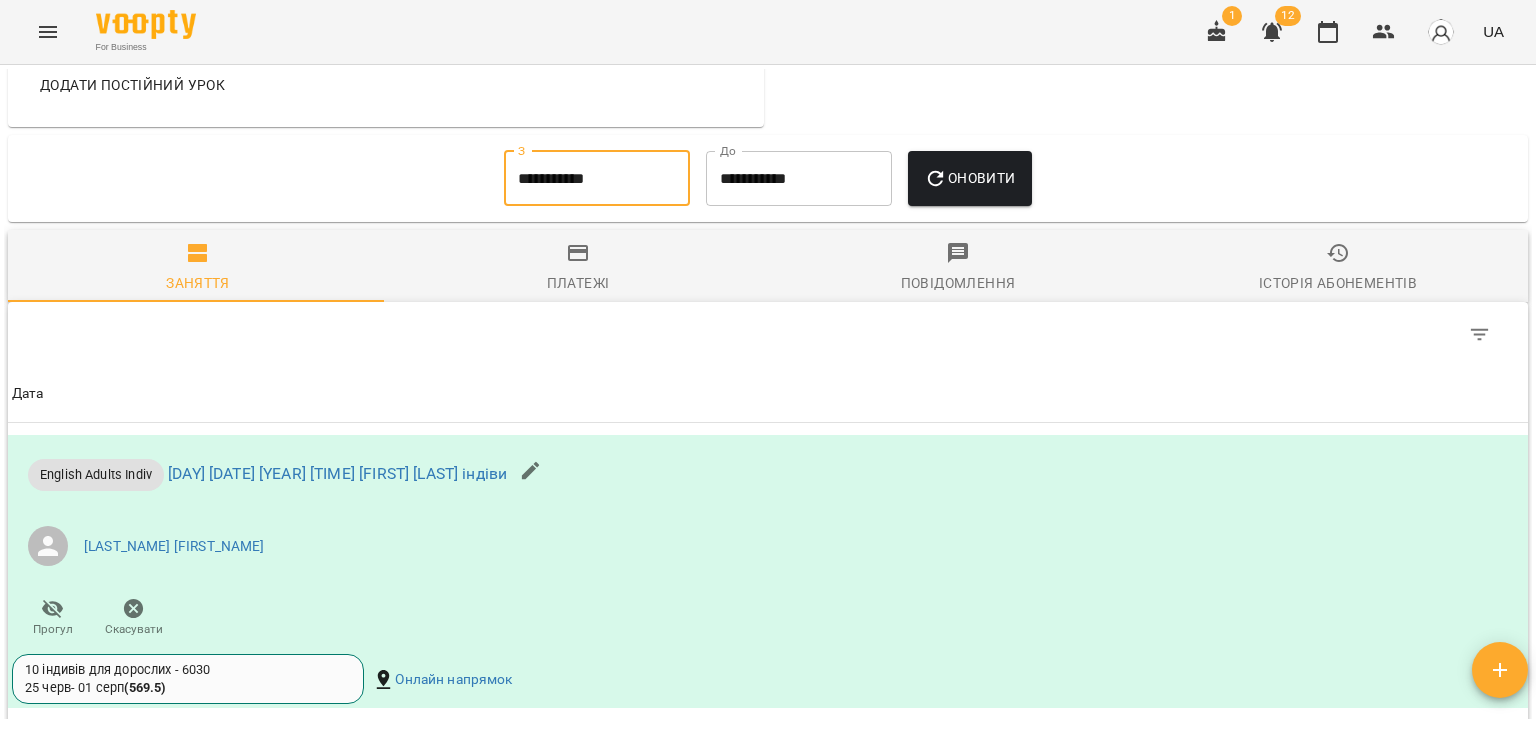 click on "**********" at bounding box center (597, 179) 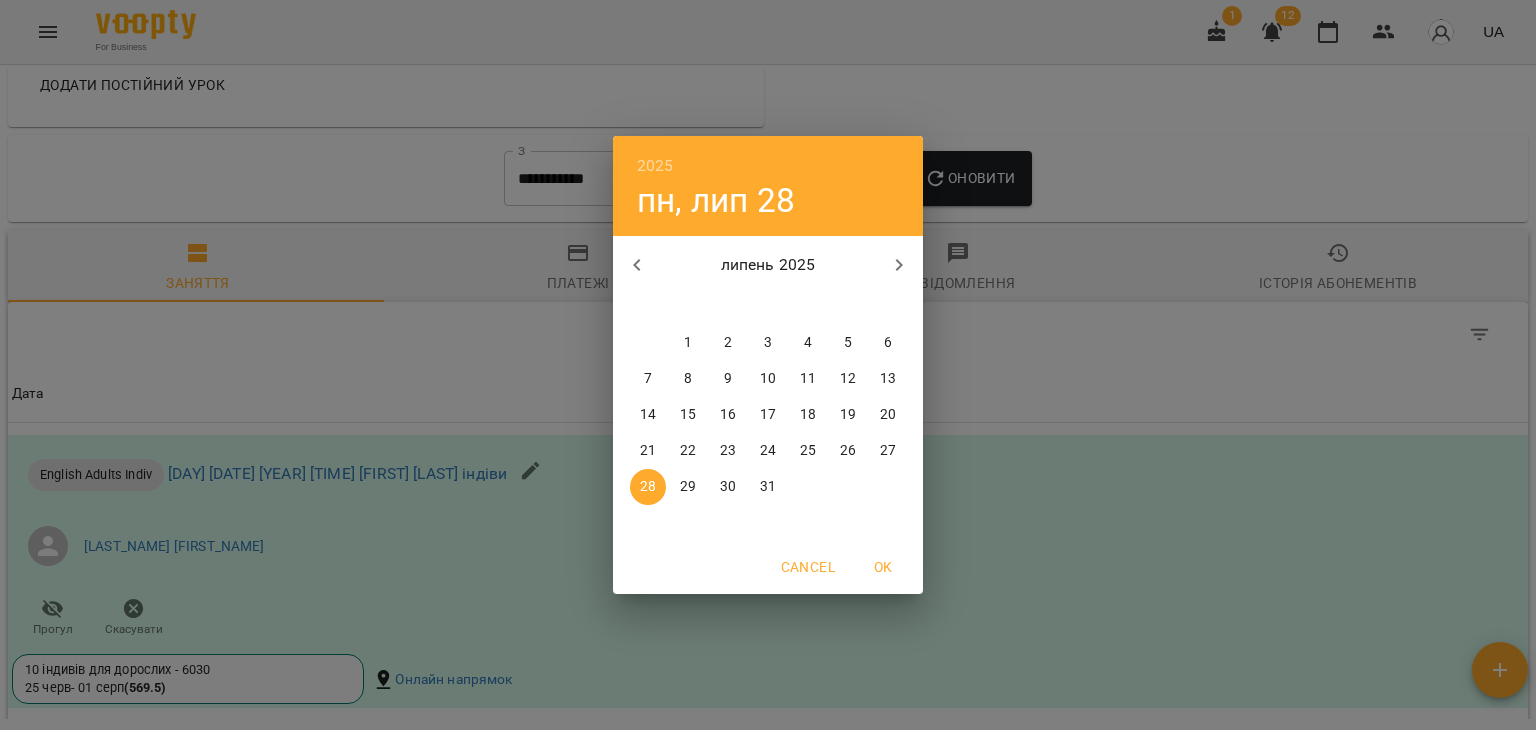 click on "1" at bounding box center [688, 343] 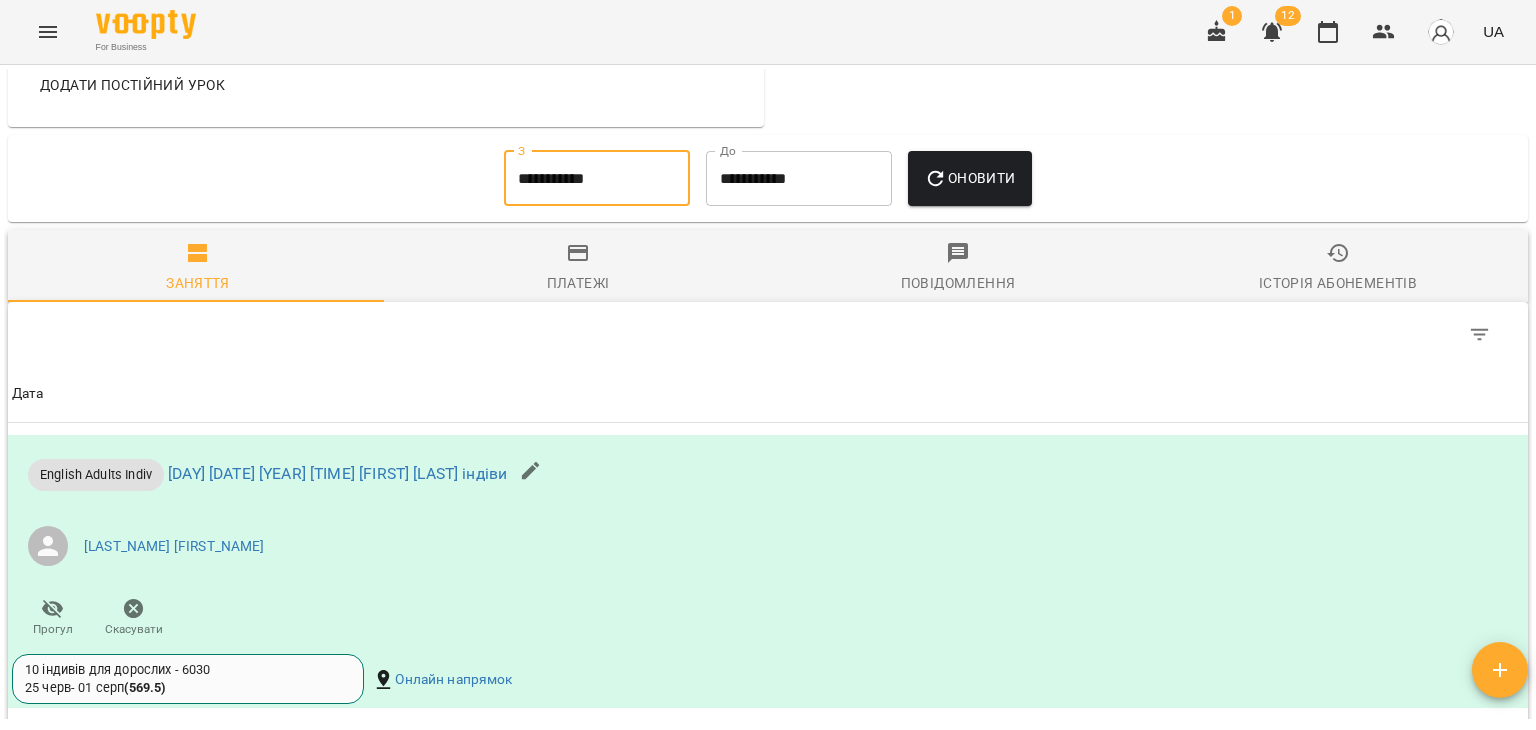 click on "**********" at bounding box center (799, 179) 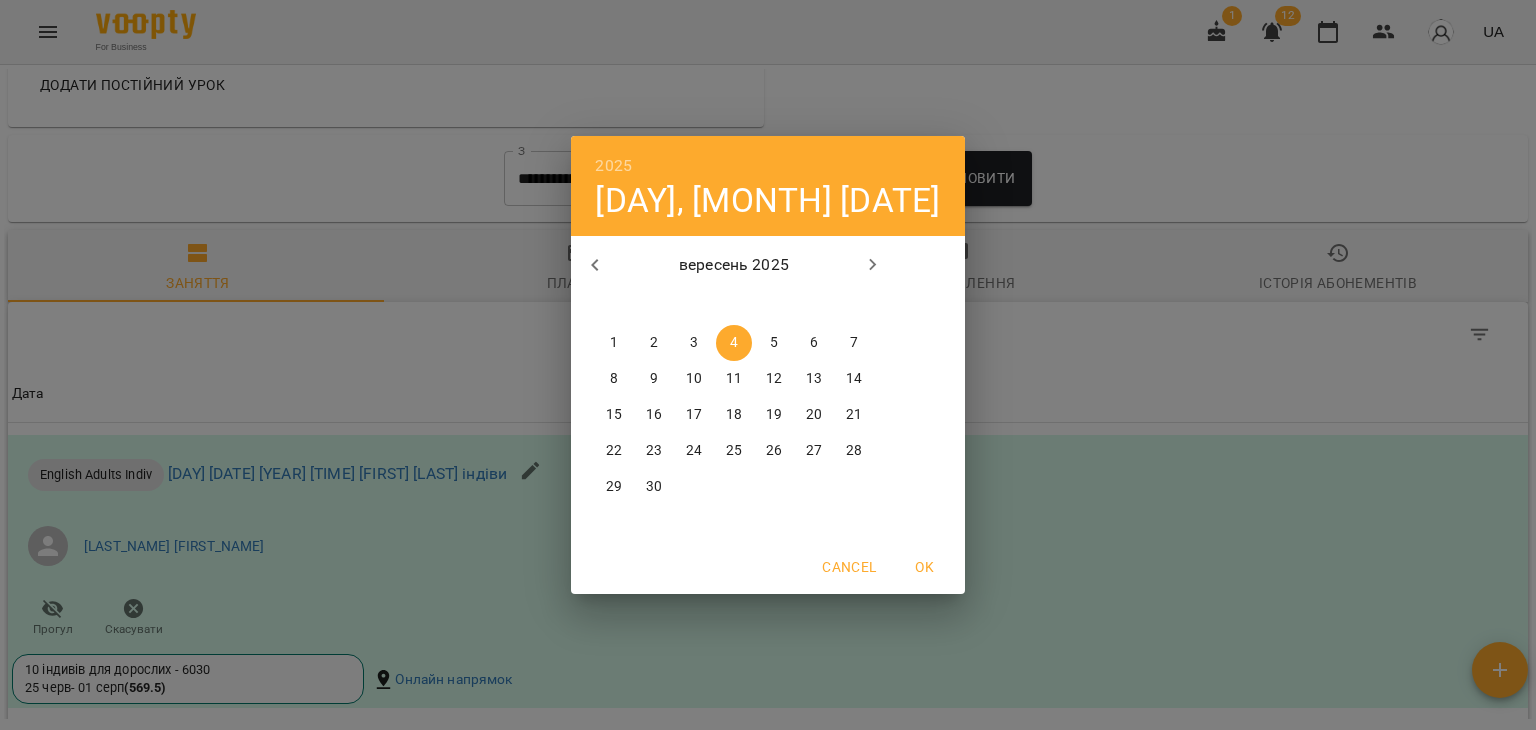 click 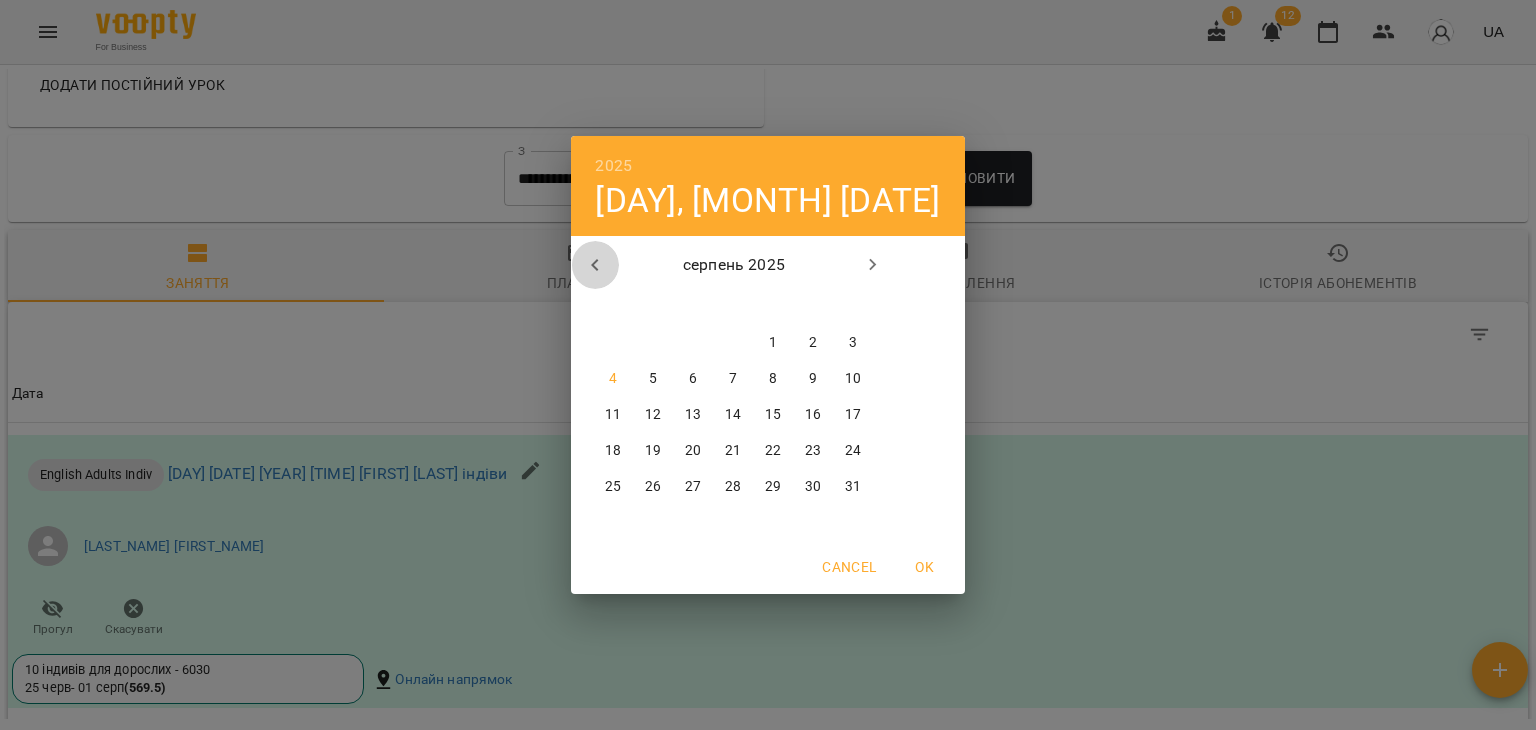click 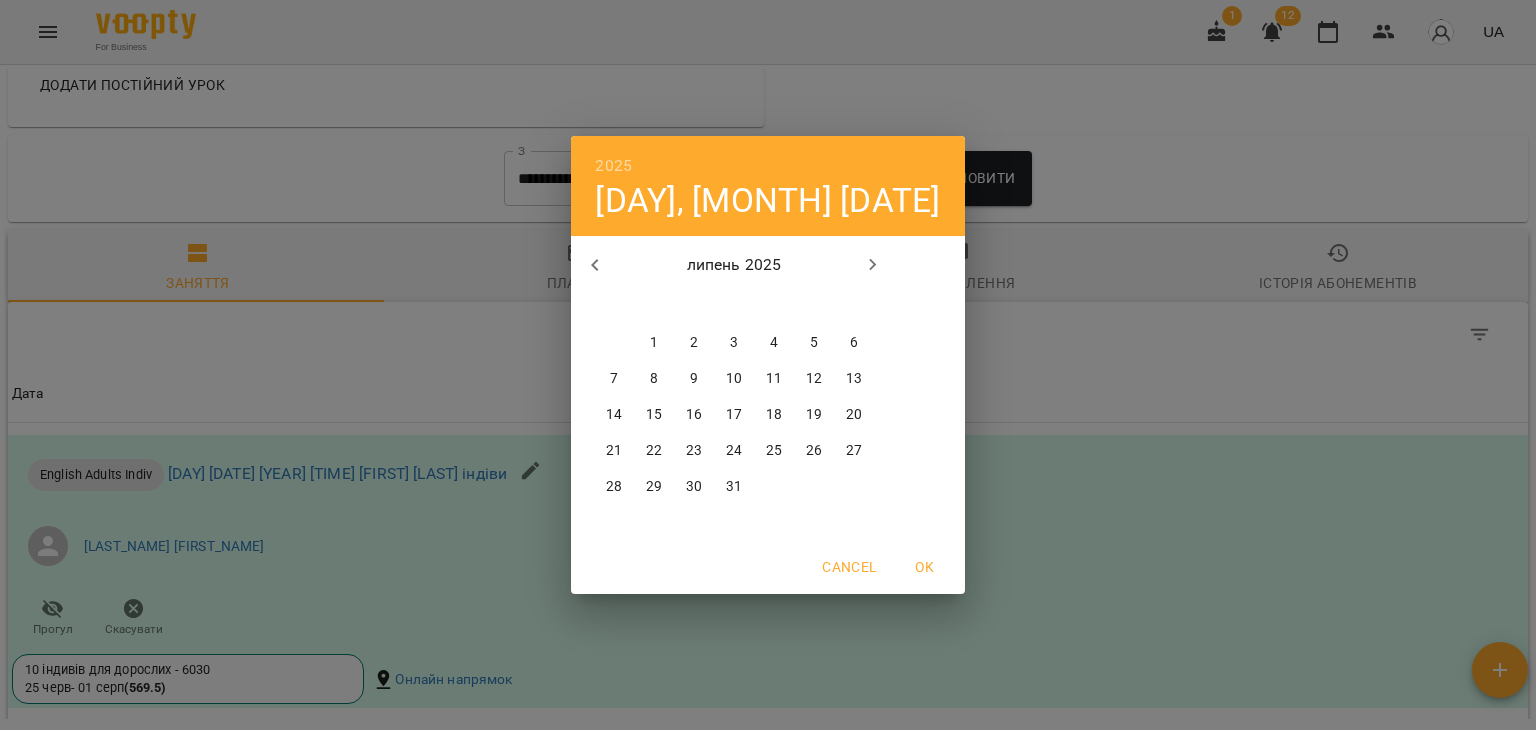 click on "31" at bounding box center [734, 487] 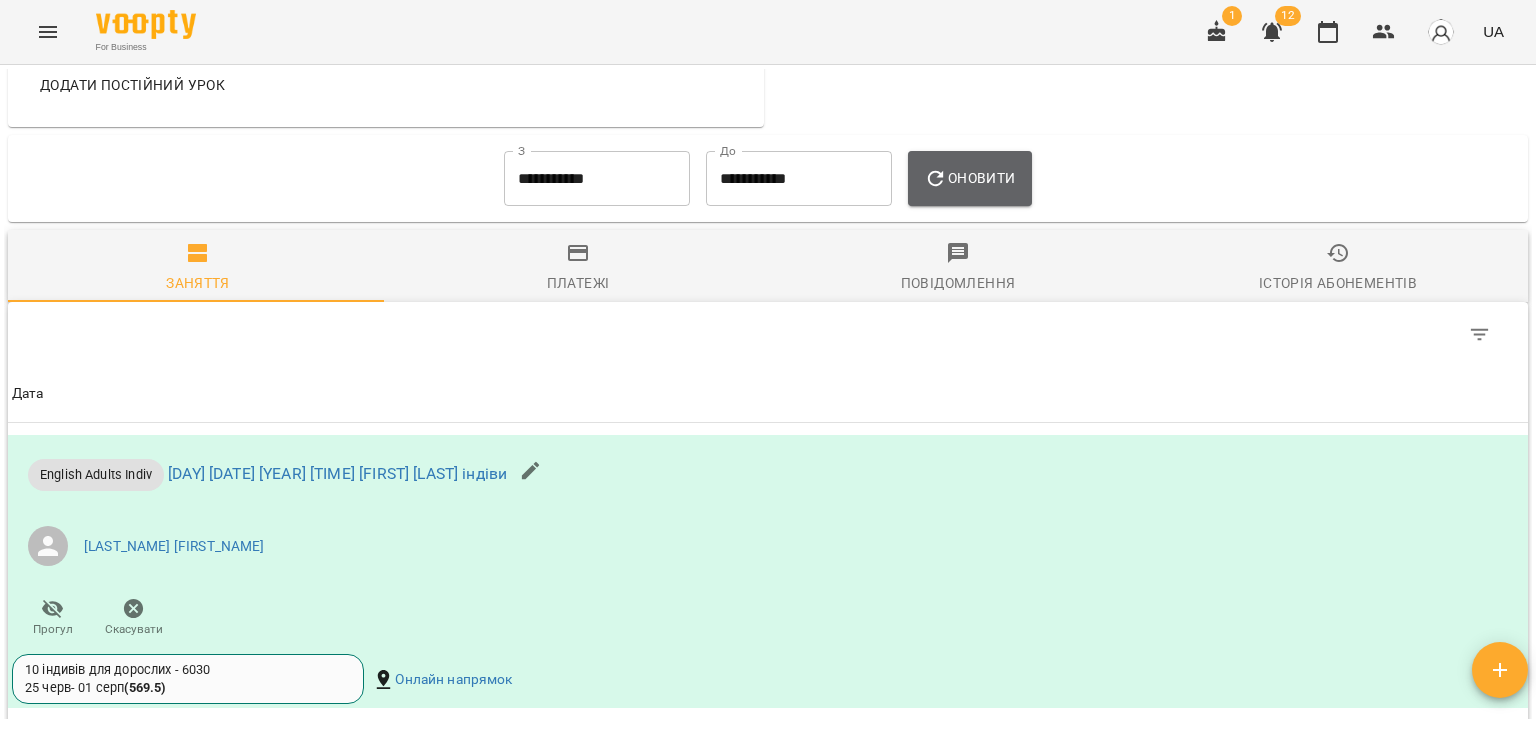 click on "Оновити" at bounding box center [969, 179] 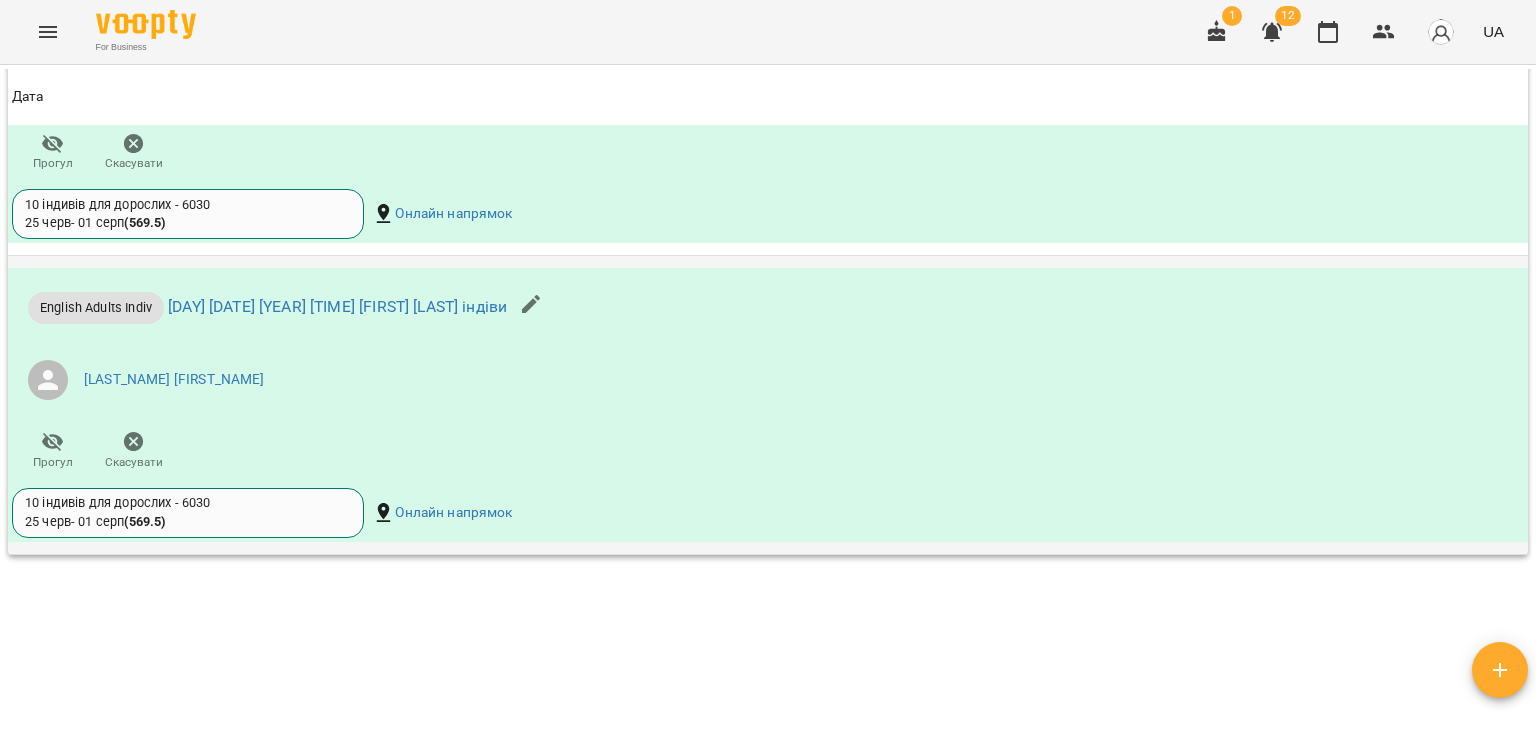 scroll, scrollTop: 2595, scrollLeft: 0, axis: vertical 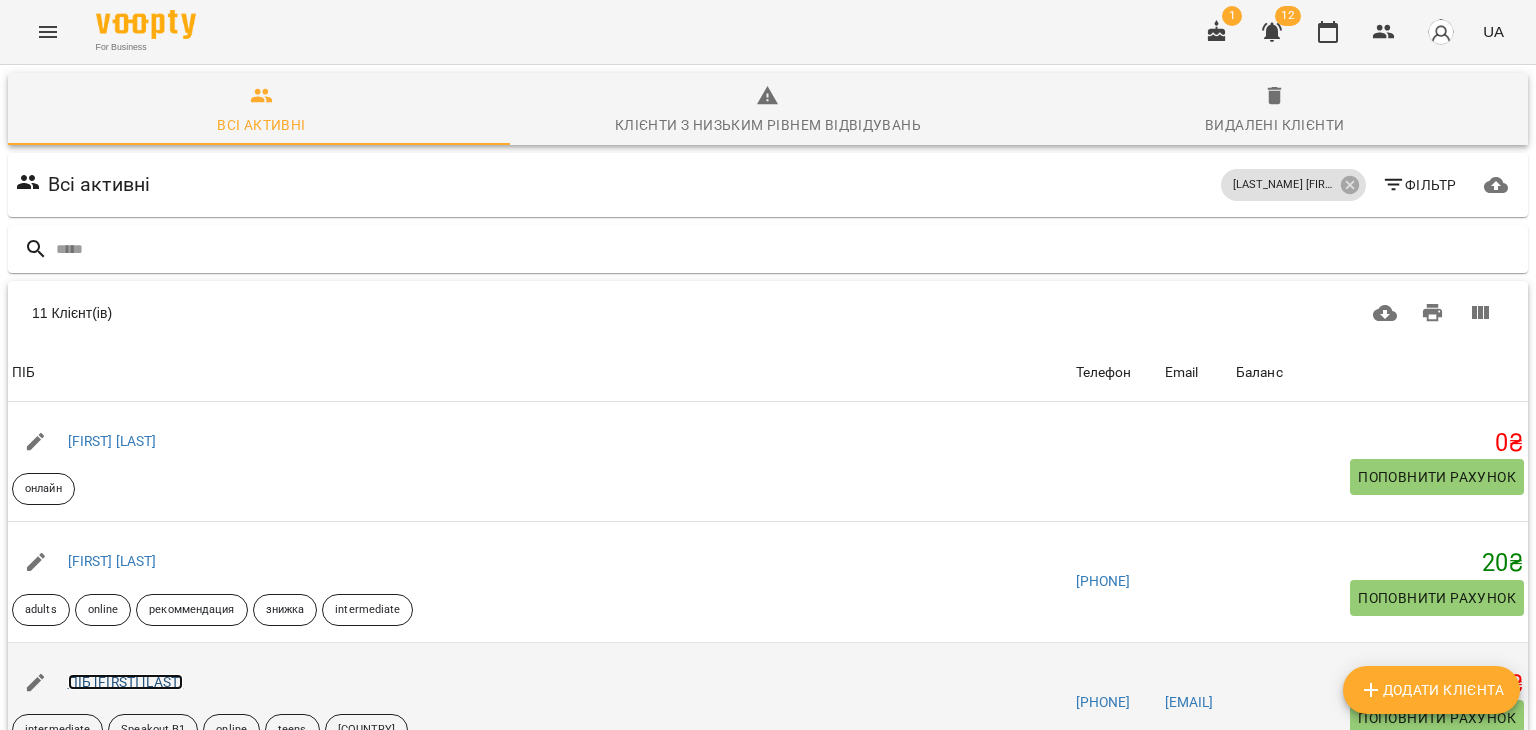 click on "[LAST NAME] [FIRST NAME]" at bounding box center [126, 682] 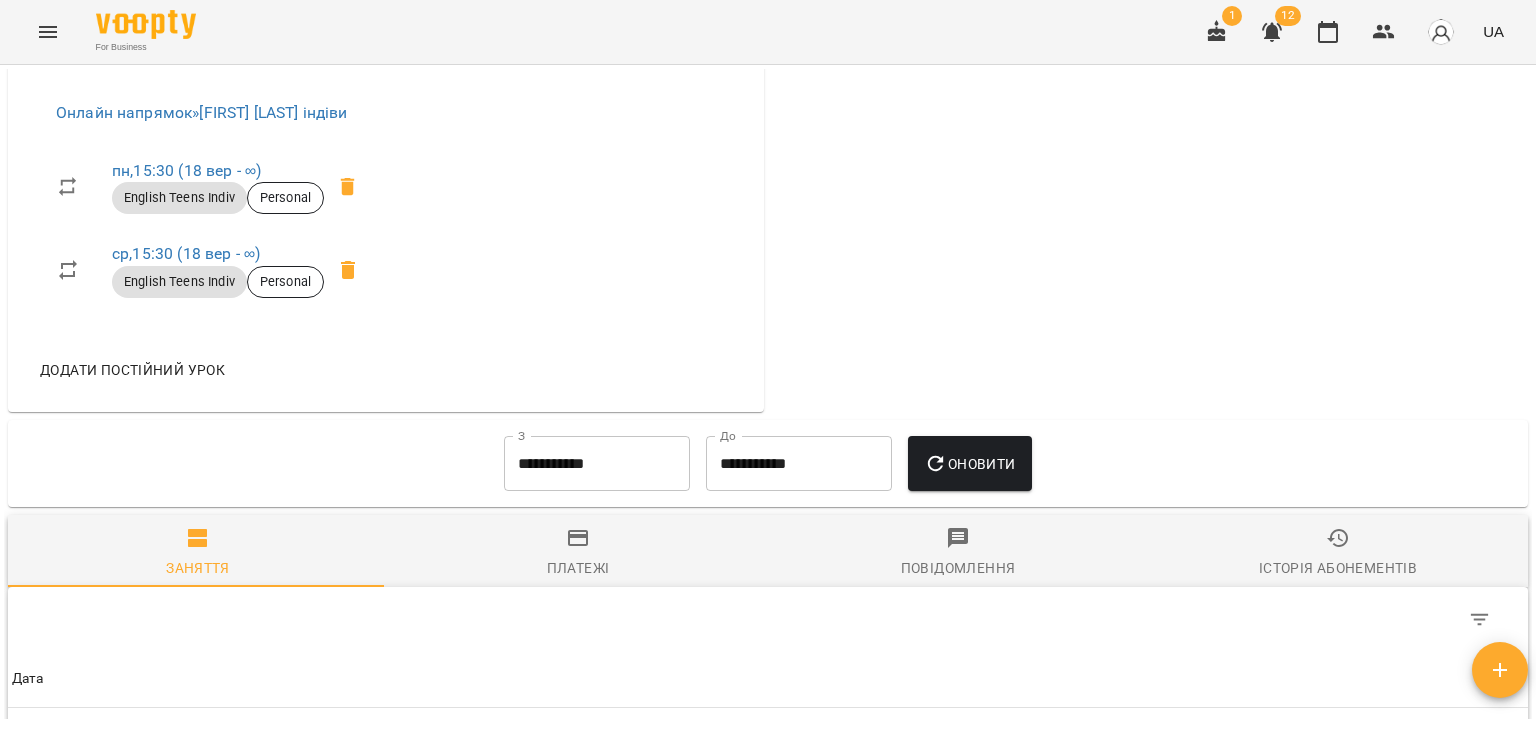 scroll, scrollTop: 1100, scrollLeft: 0, axis: vertical 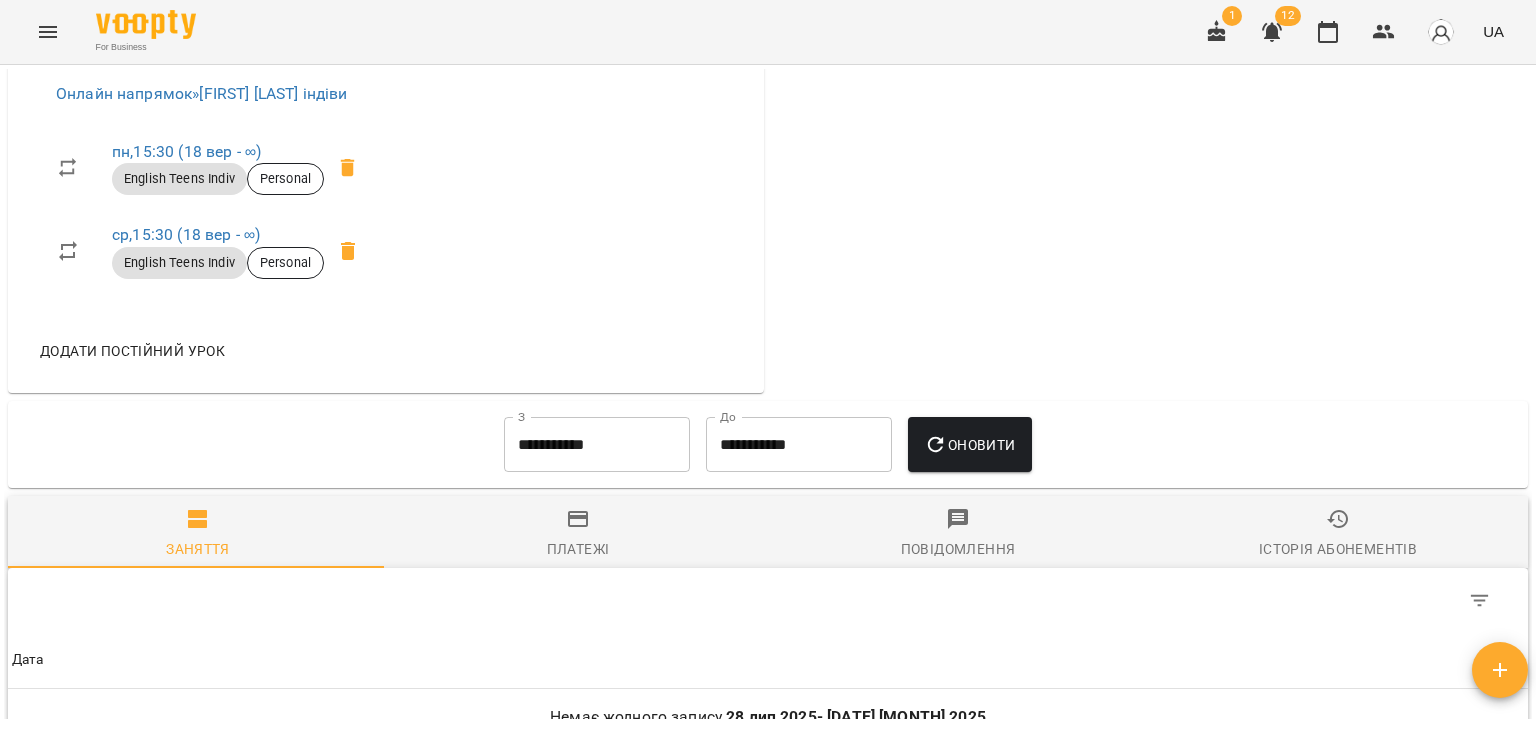 click on "**********" at bounding box center [597, 445] 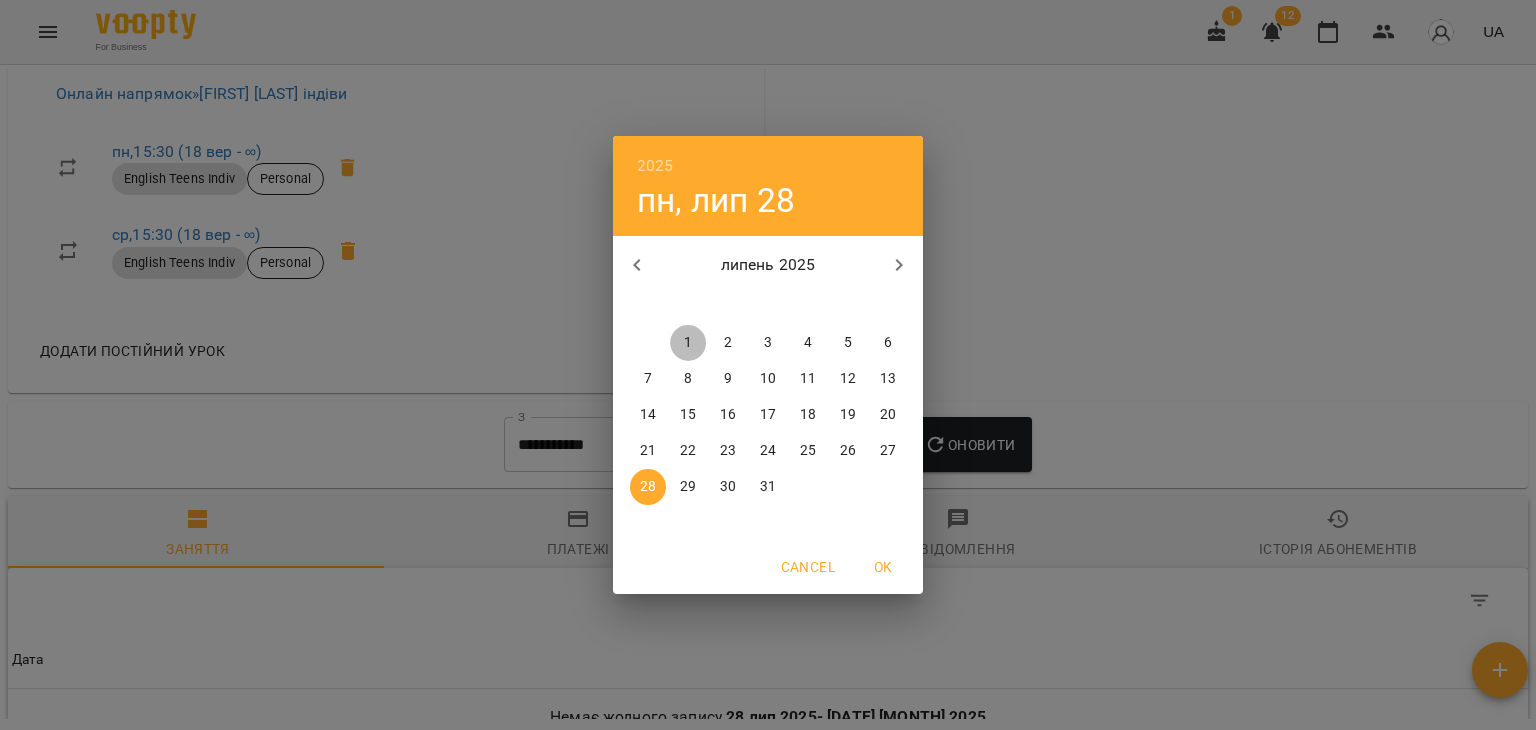 click on "1" at bounding box center [688, 343] 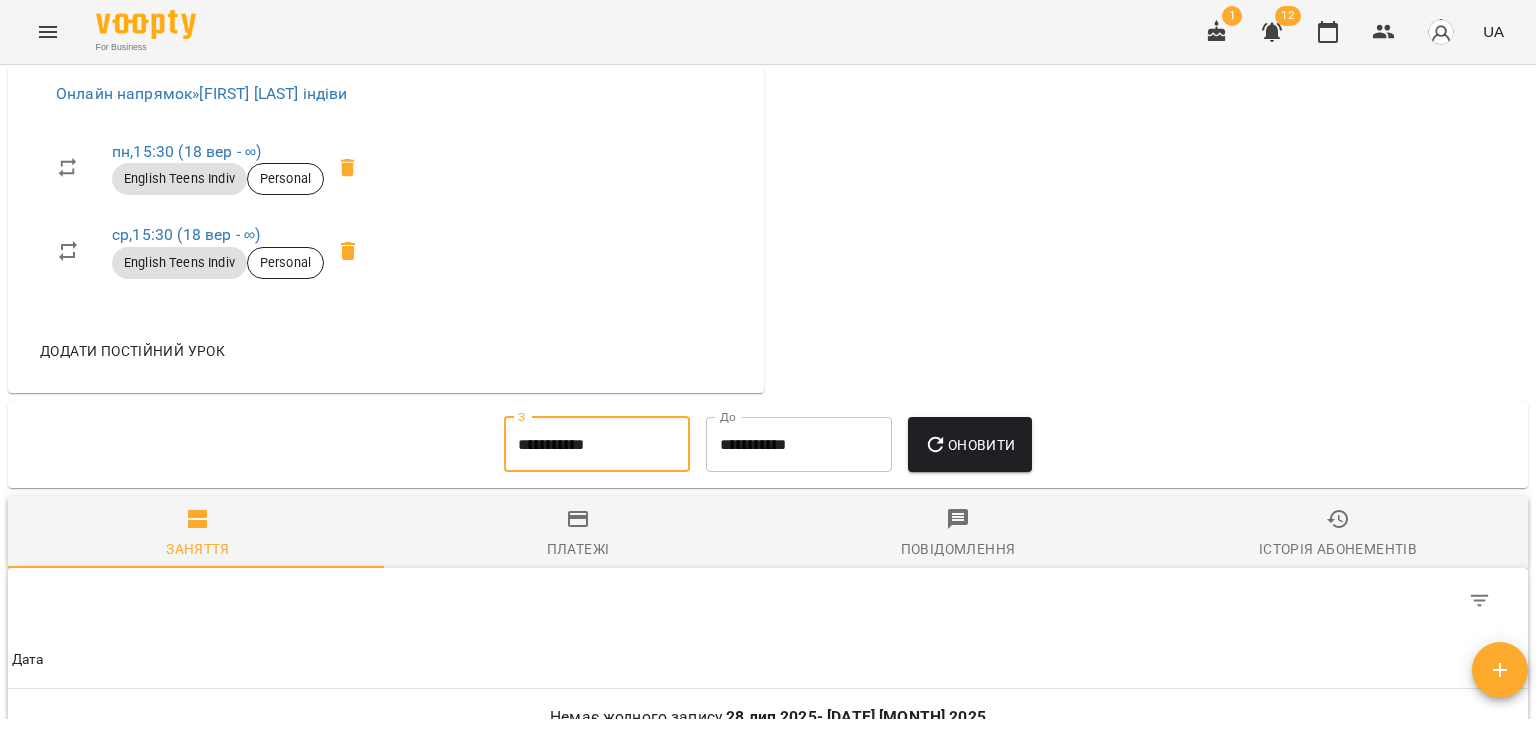 click on "Оновити" at bounding box center (969, 445) 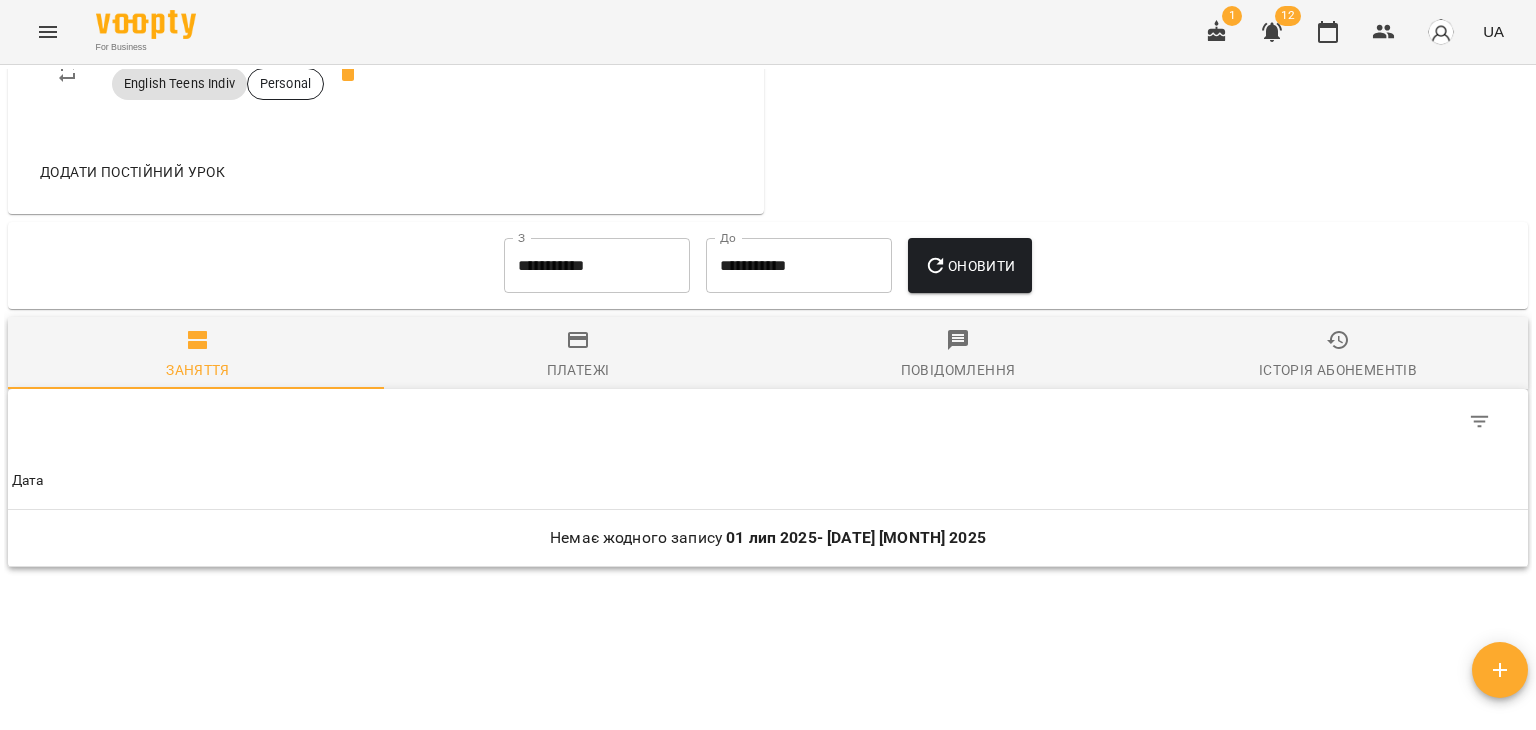 scroll, scrollTop: 1361, scrollLeft: 0, axis: vertical 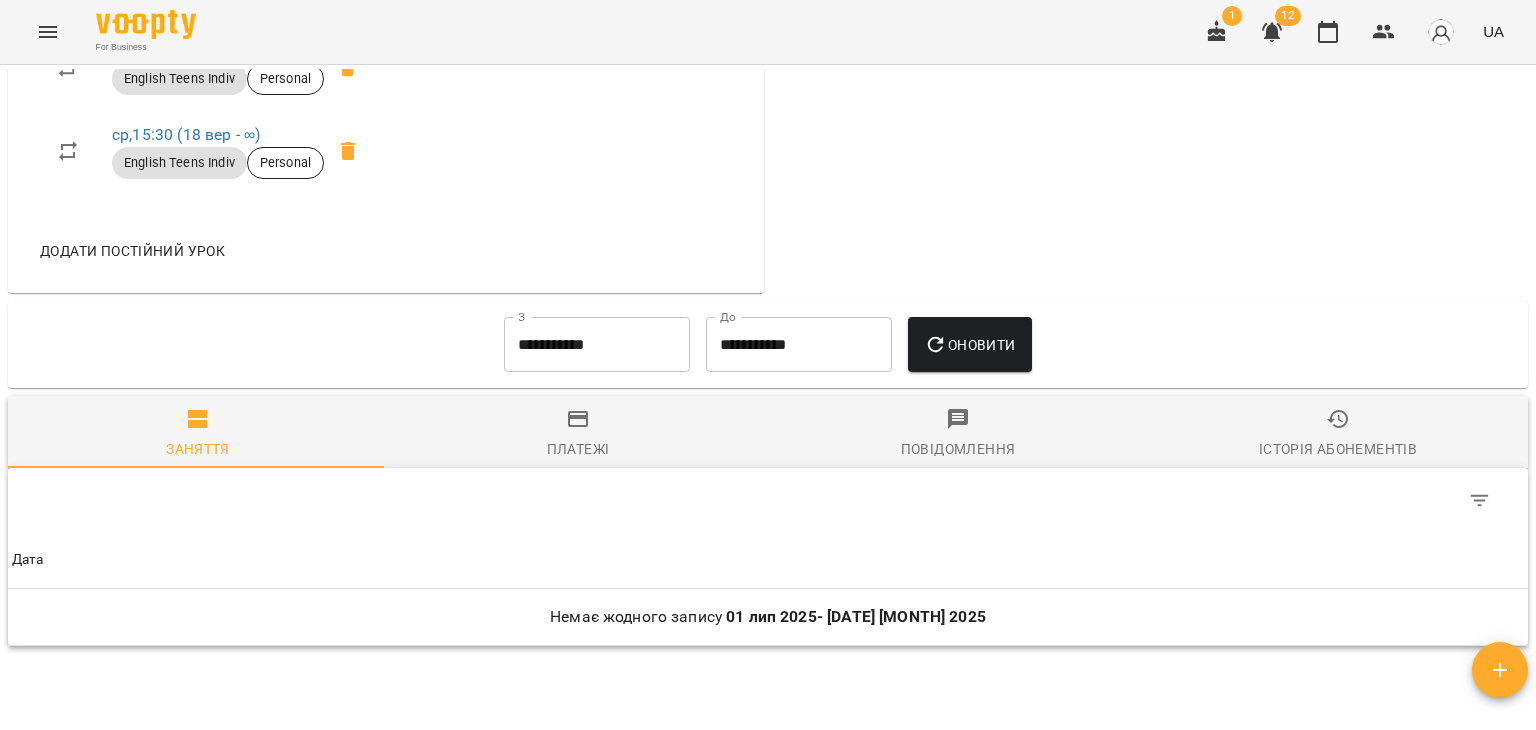 click on "**********" at bounding box center (597, 345) 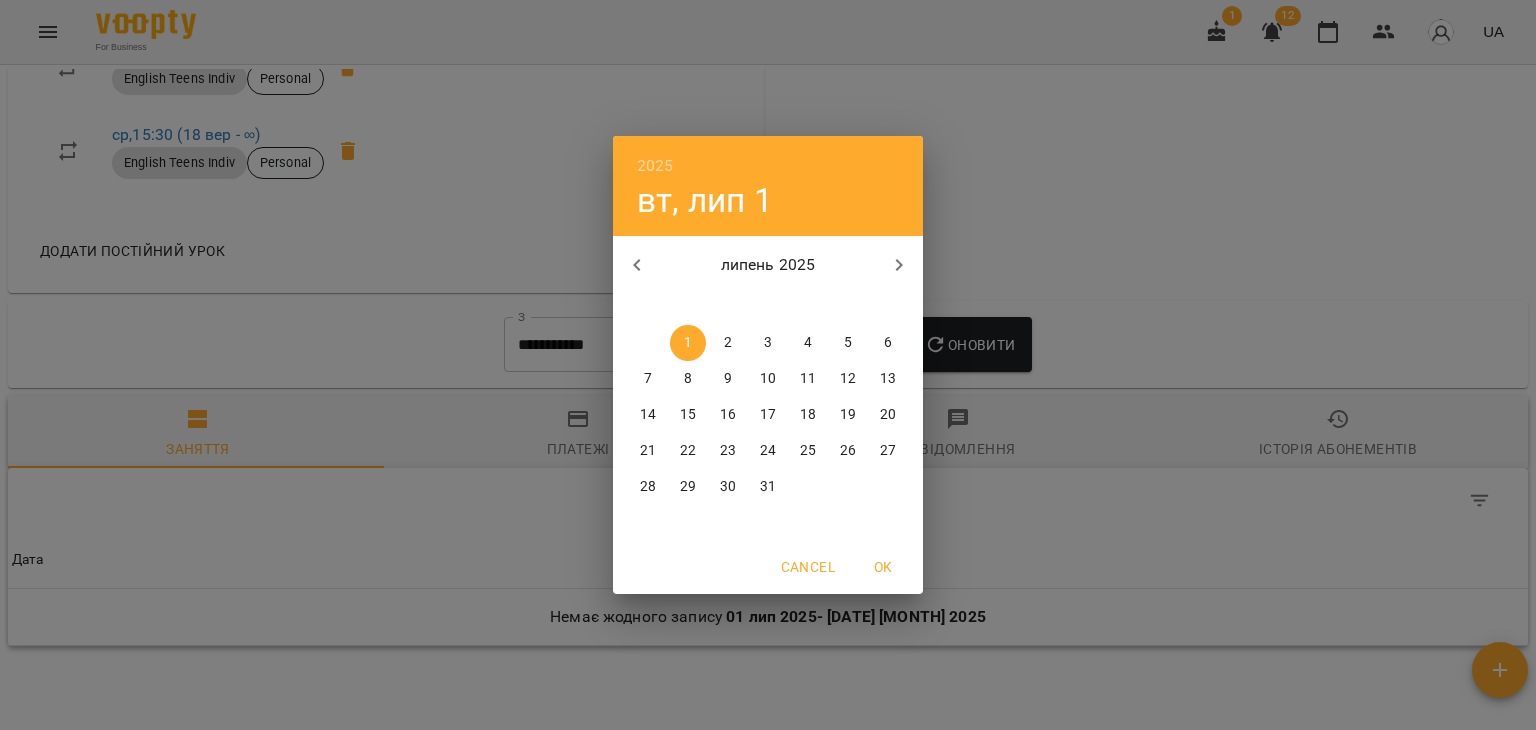 click 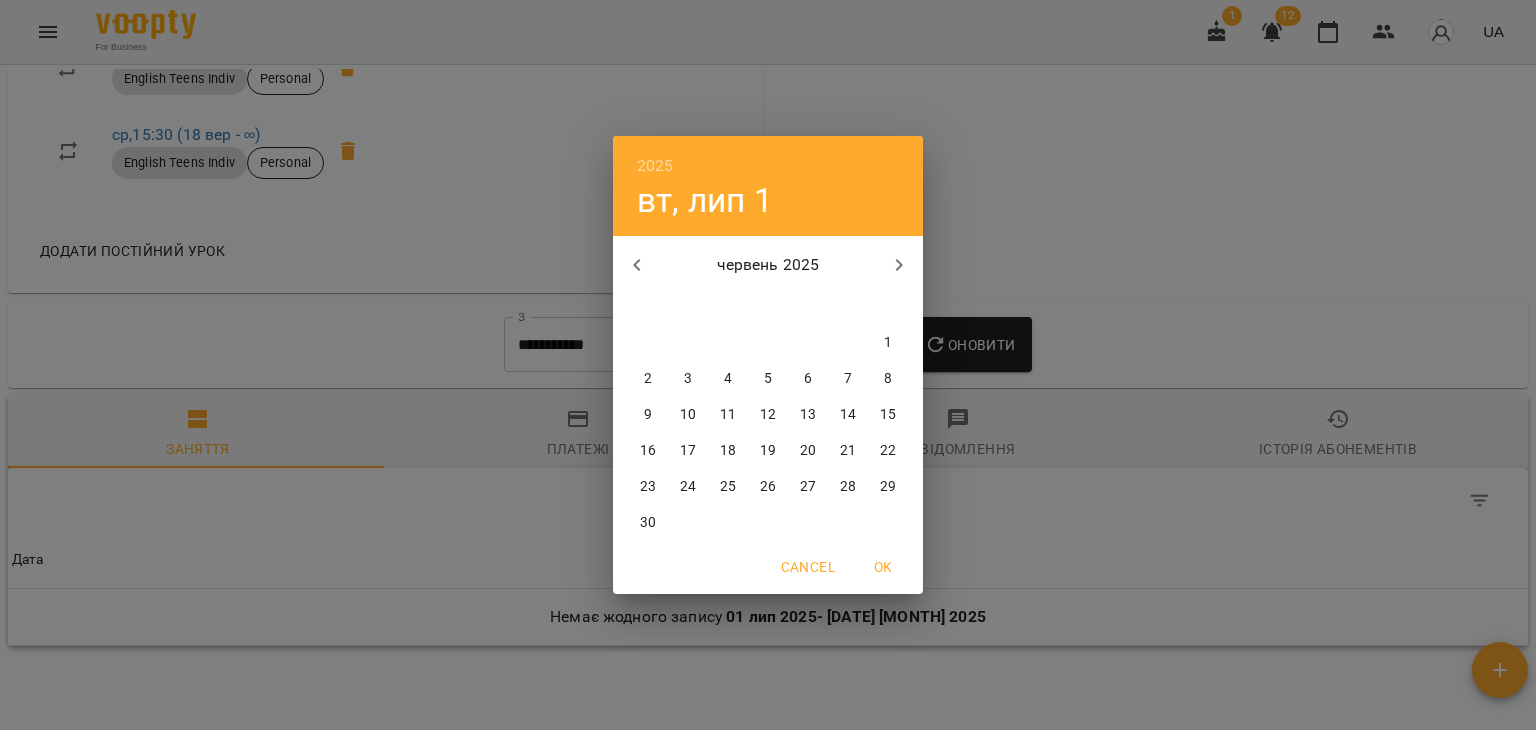 click on "1" at bounding box center (888, 343) 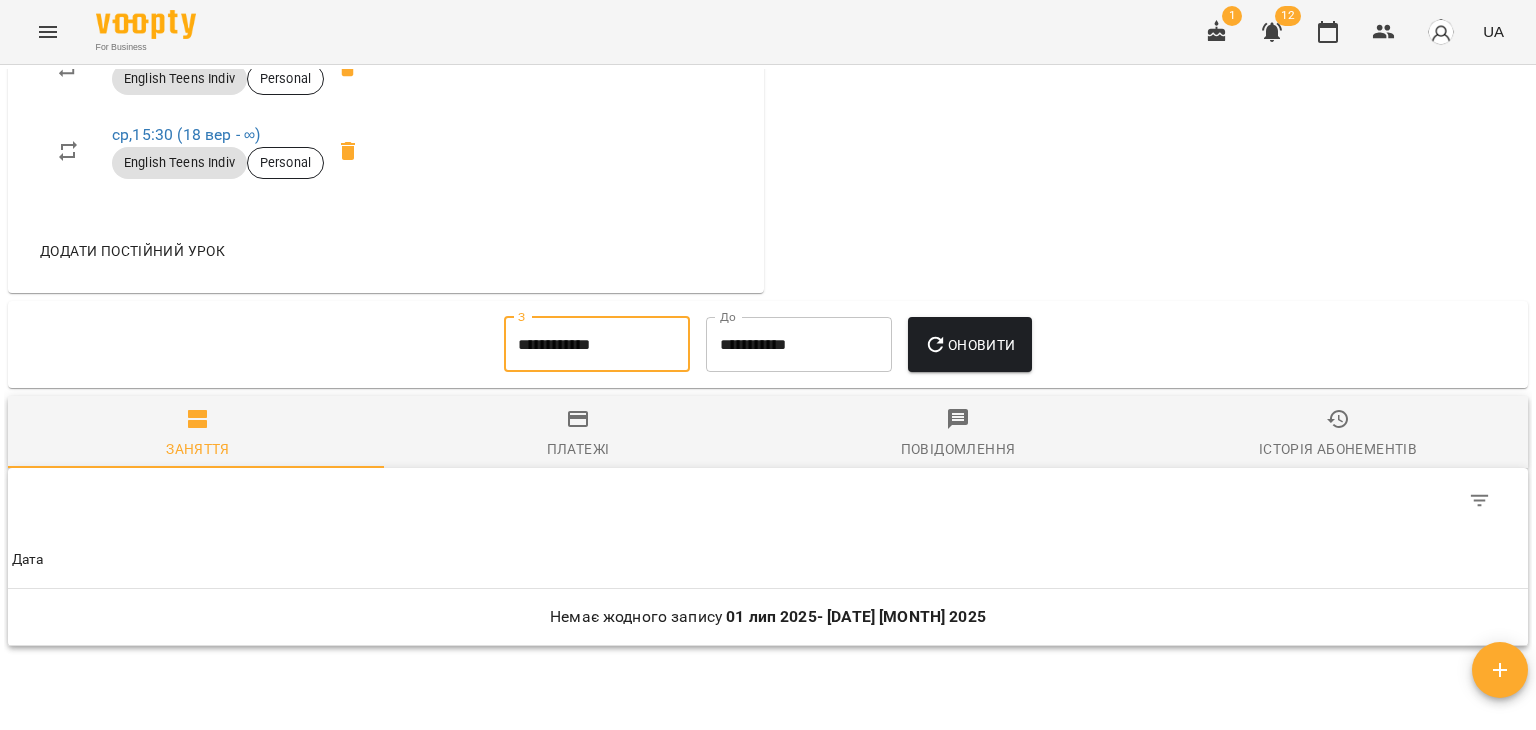 click on "Оновити" at bounding box center (969, 345) 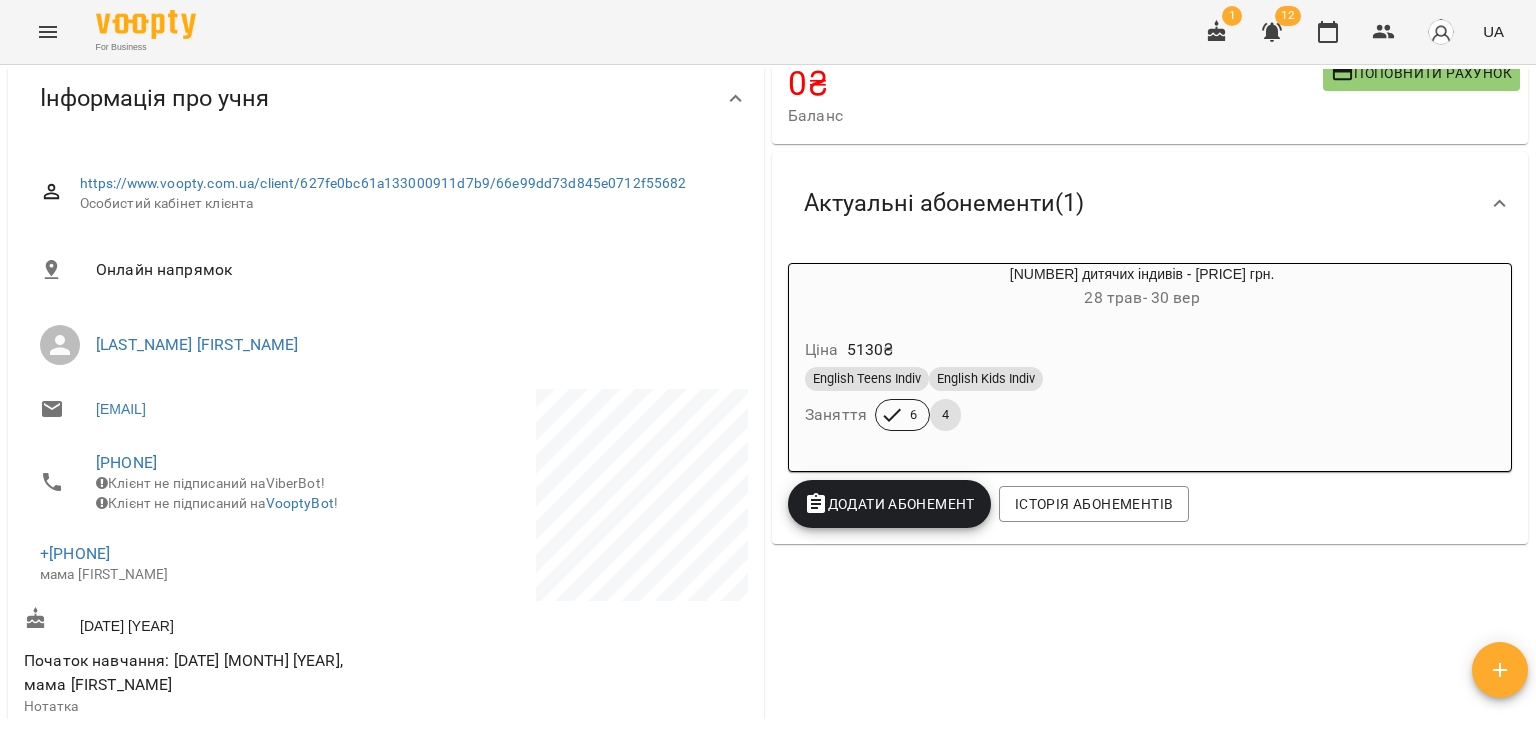 scroll, scrollTop: 0, scrollLeft: 0, axis: both 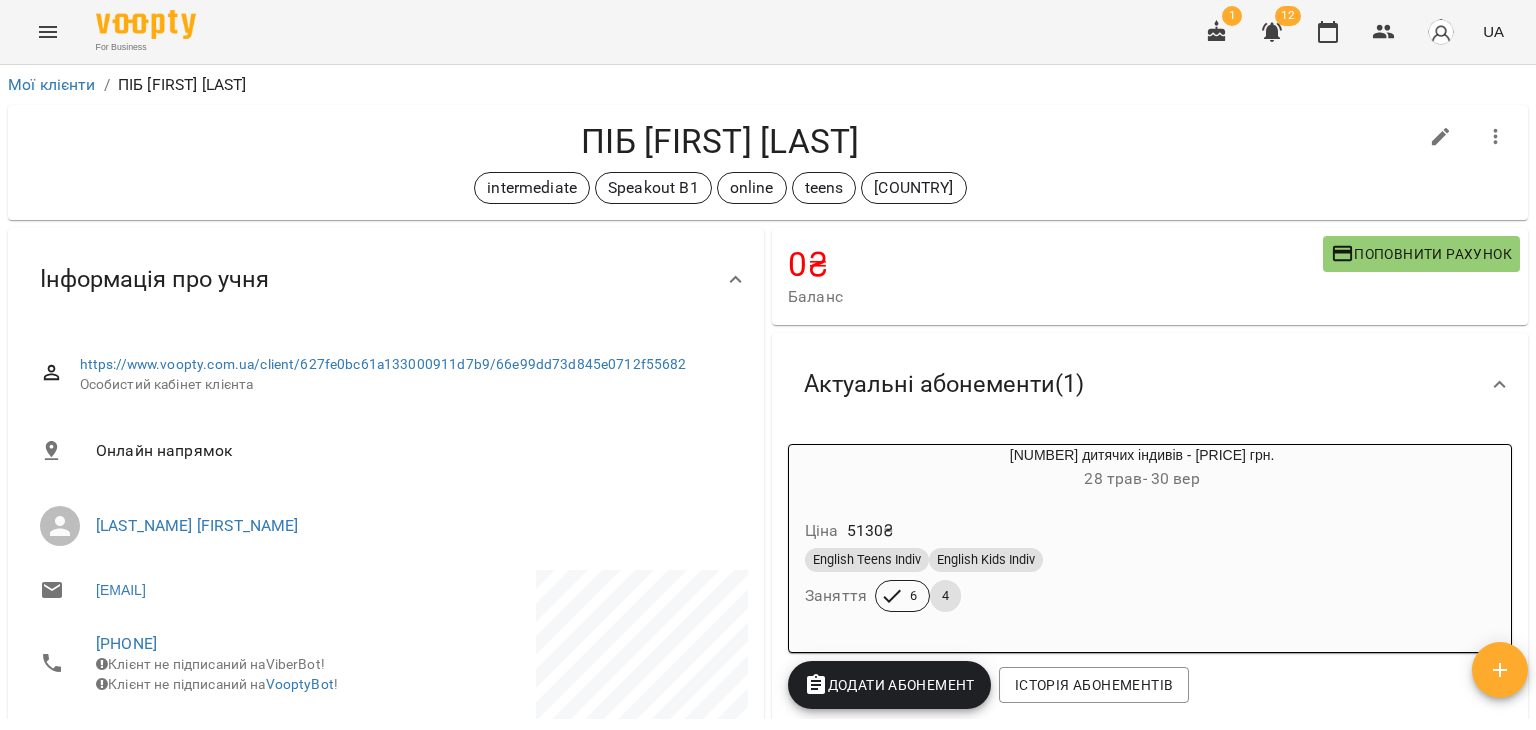 click 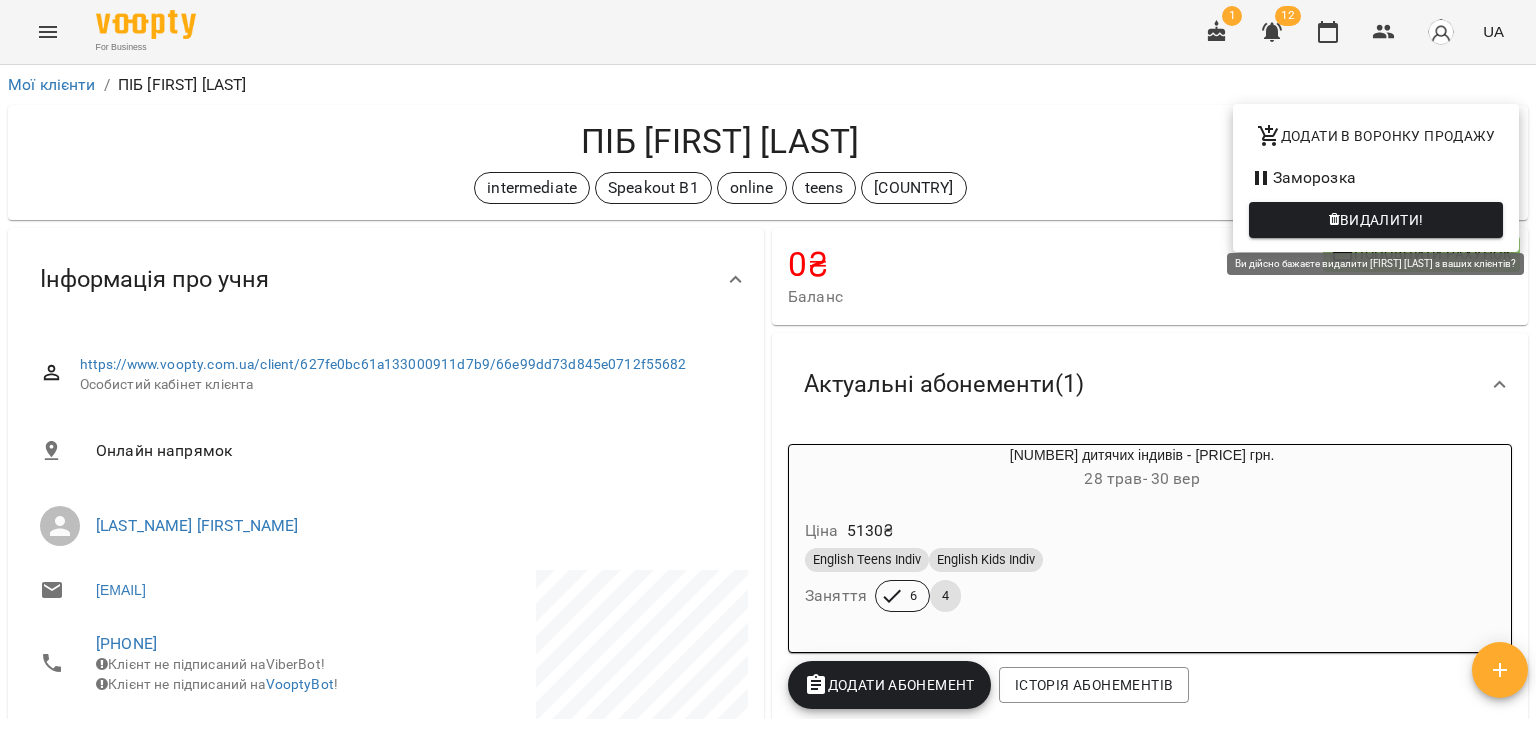 click on "Видалити!" at bounding box center (1382, 220) 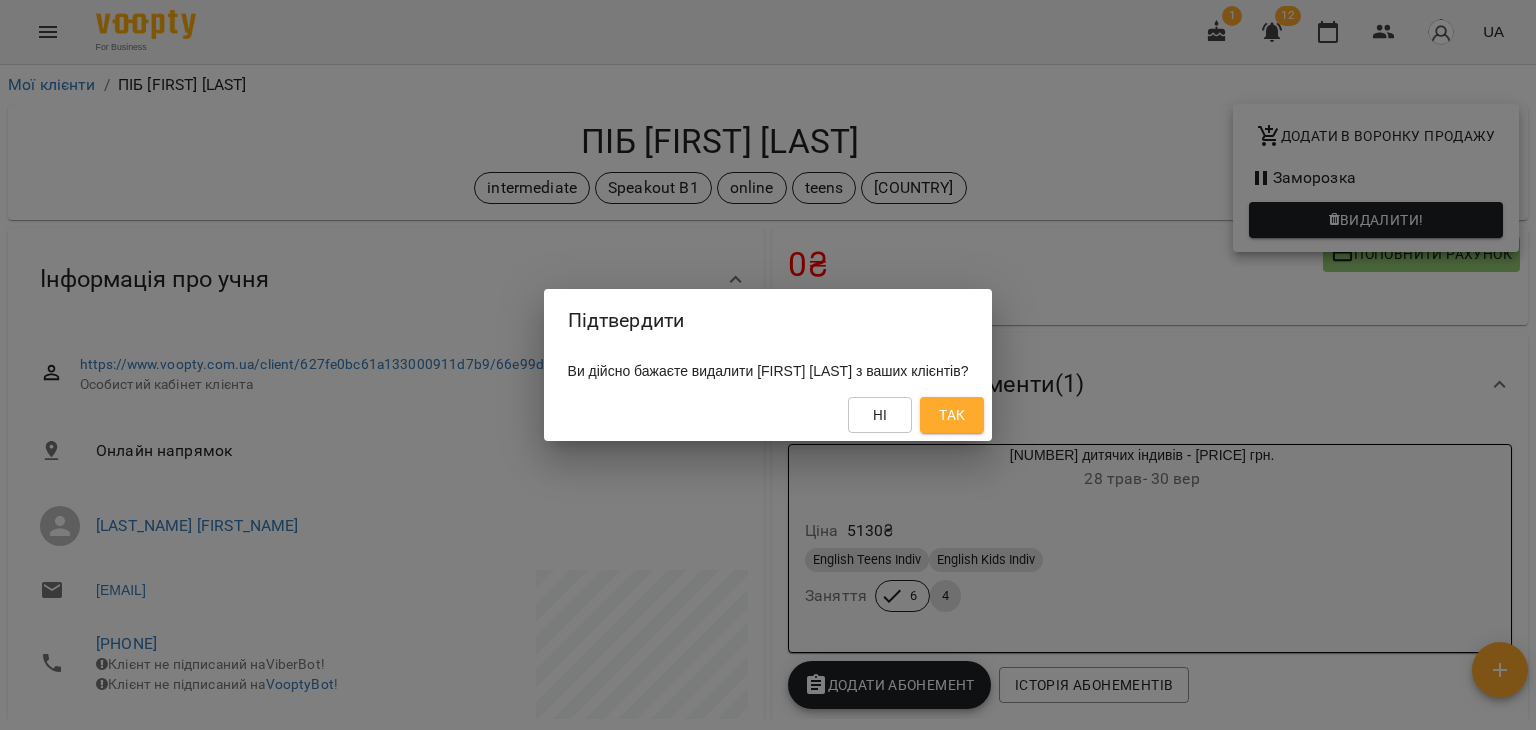 click on "Так" at bounding box center [952, 415] 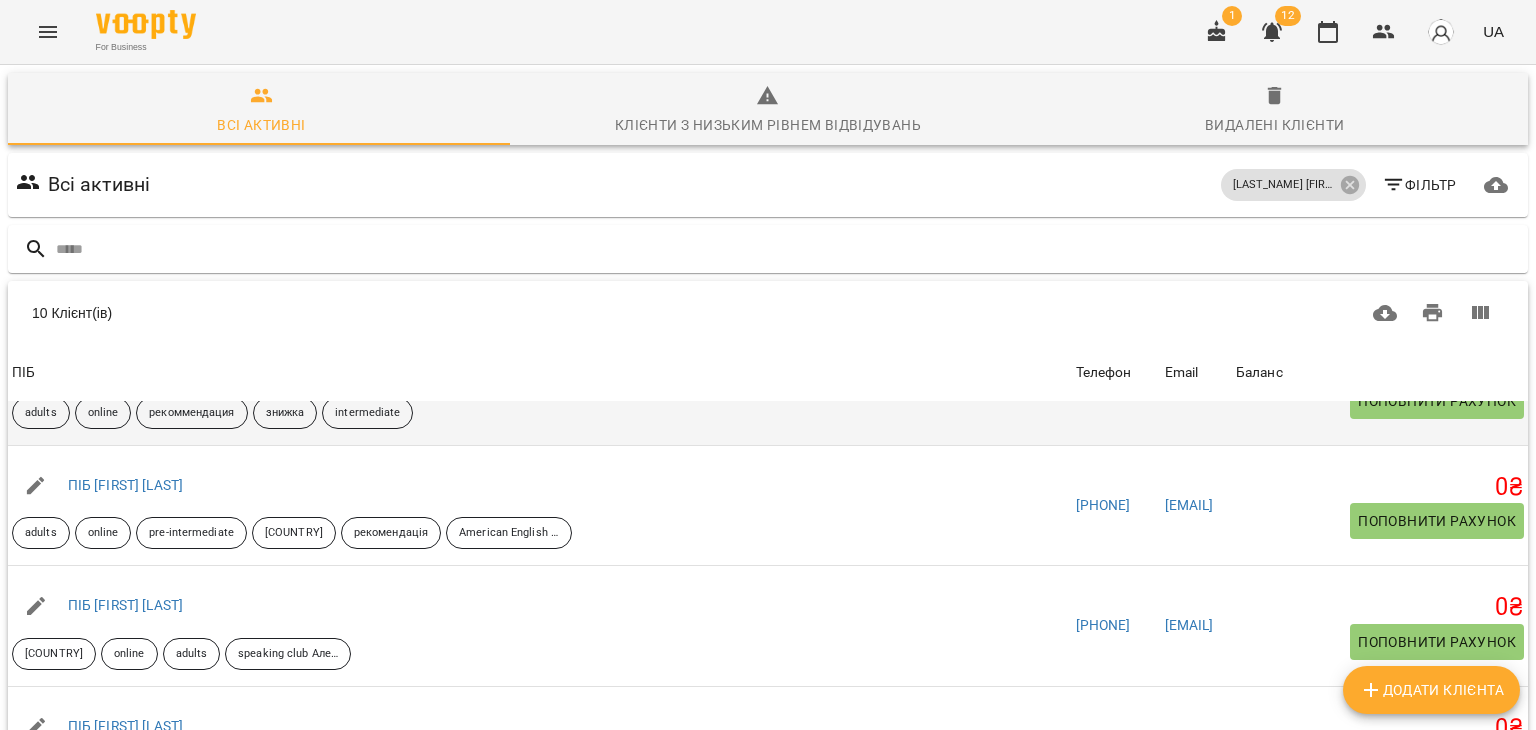 scroll, scrollTop: 200, scrollLeft: 0, axis: vertical 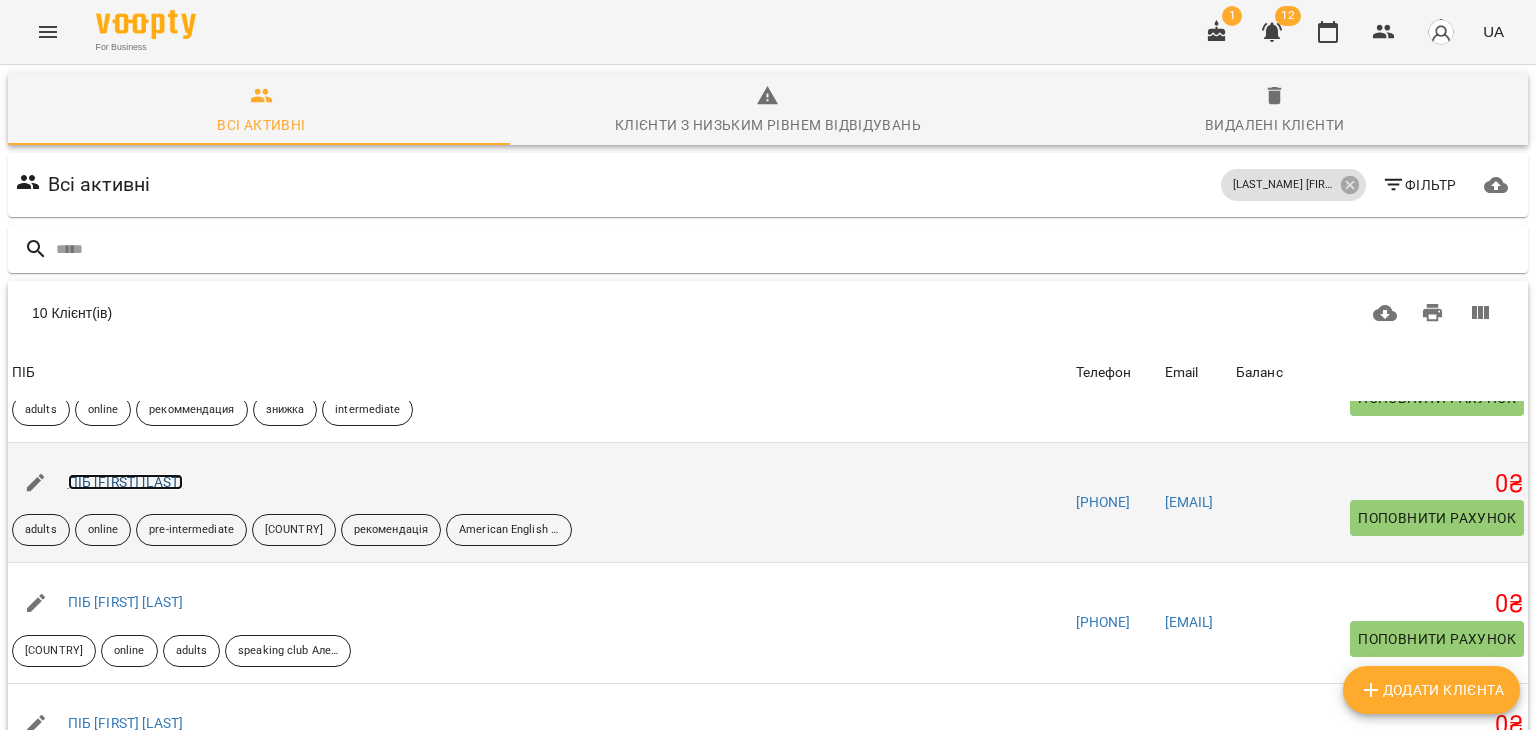 click on "[LAST] [FIRST]" at bounding box center [126, 482] 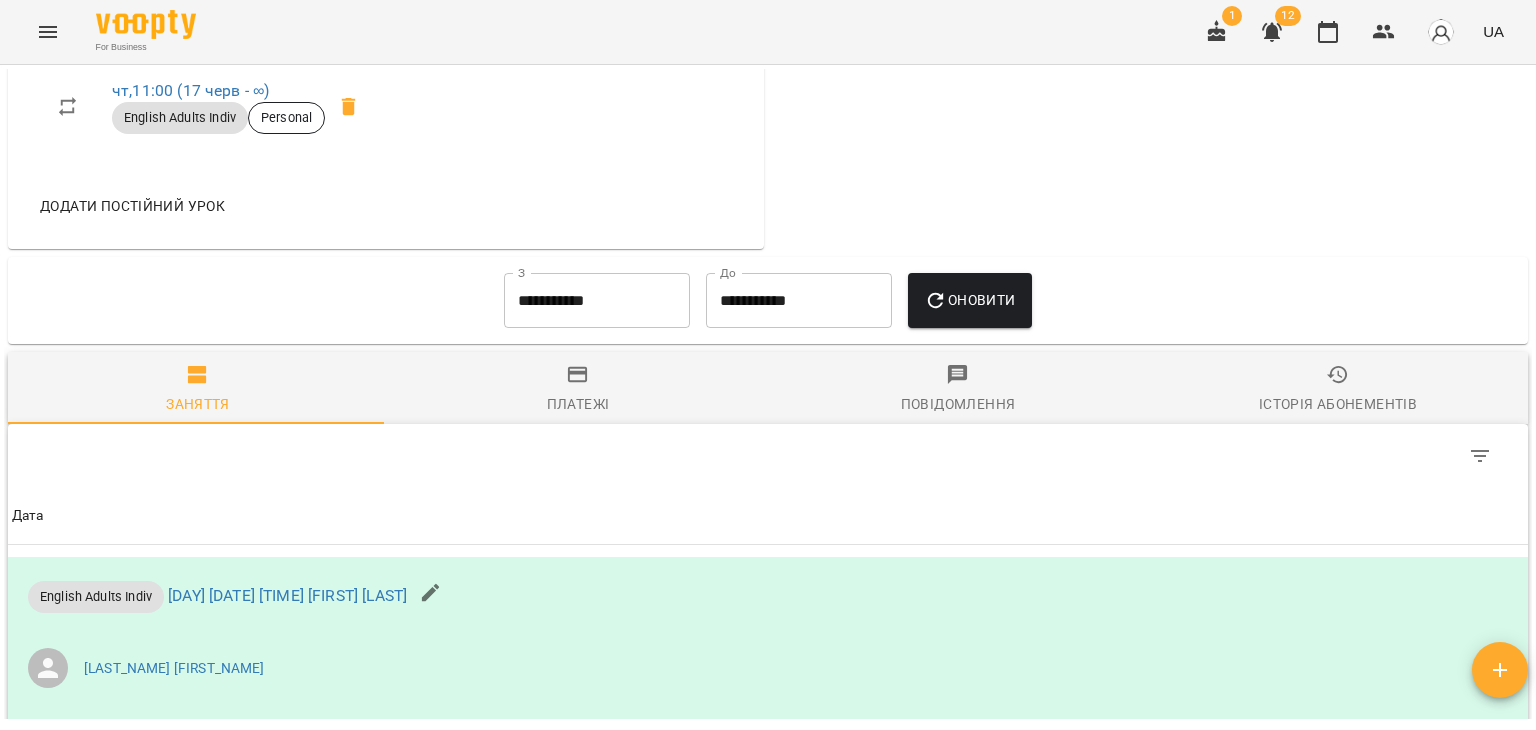 scroll, scrollTop: 1200, scrollLeft: 0, axis: vertical 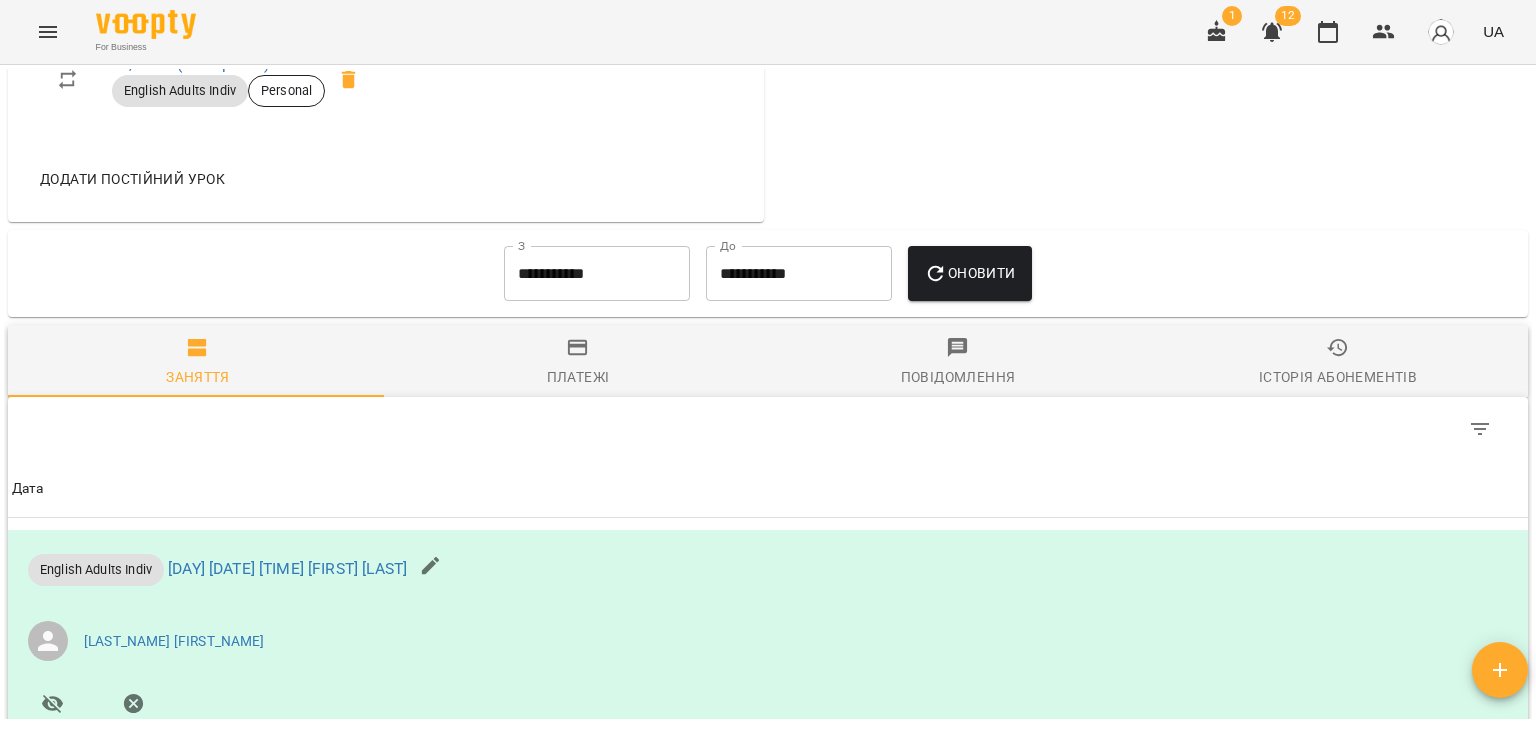 click on "**********" at bounding box center [597, 274] 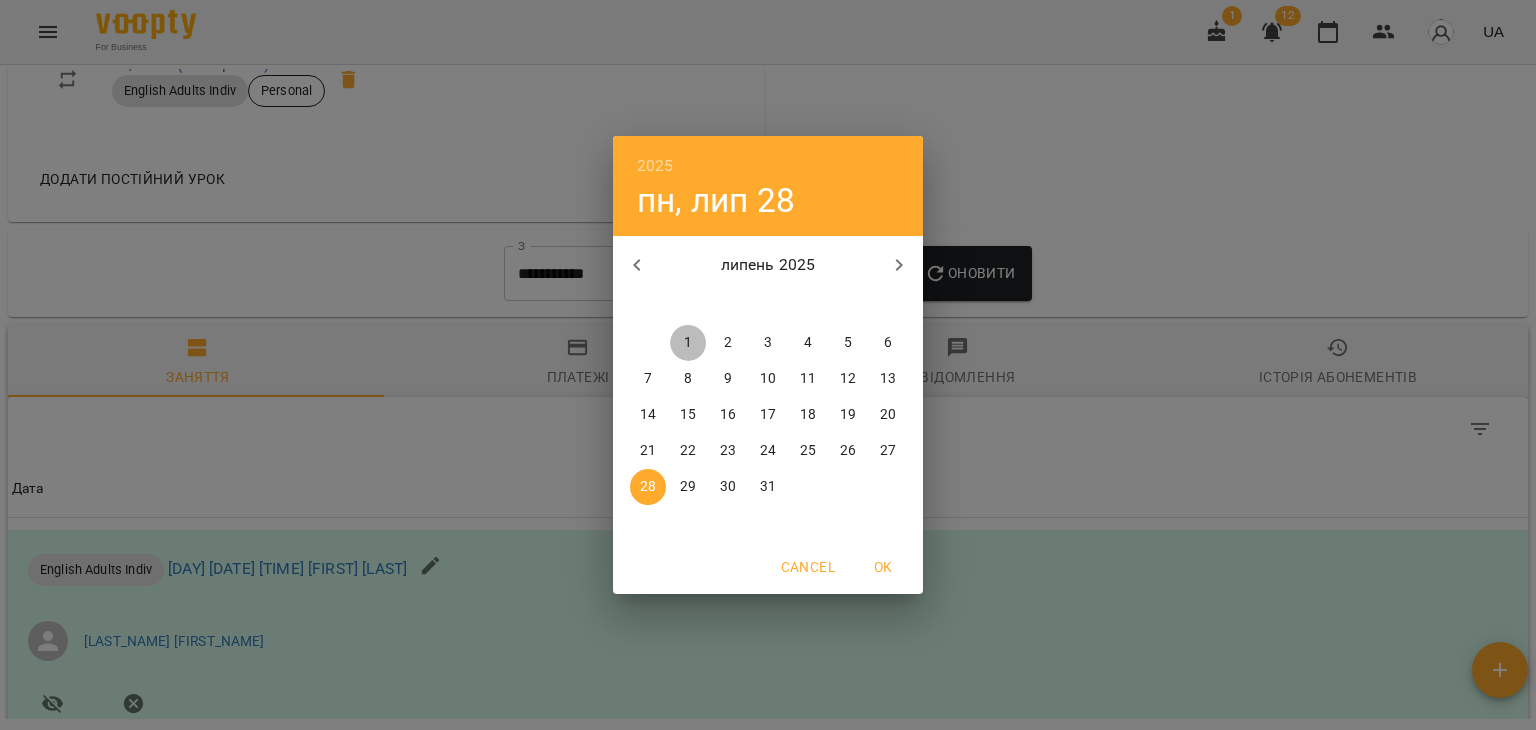 click on "1" at bounding box center (688, 343) 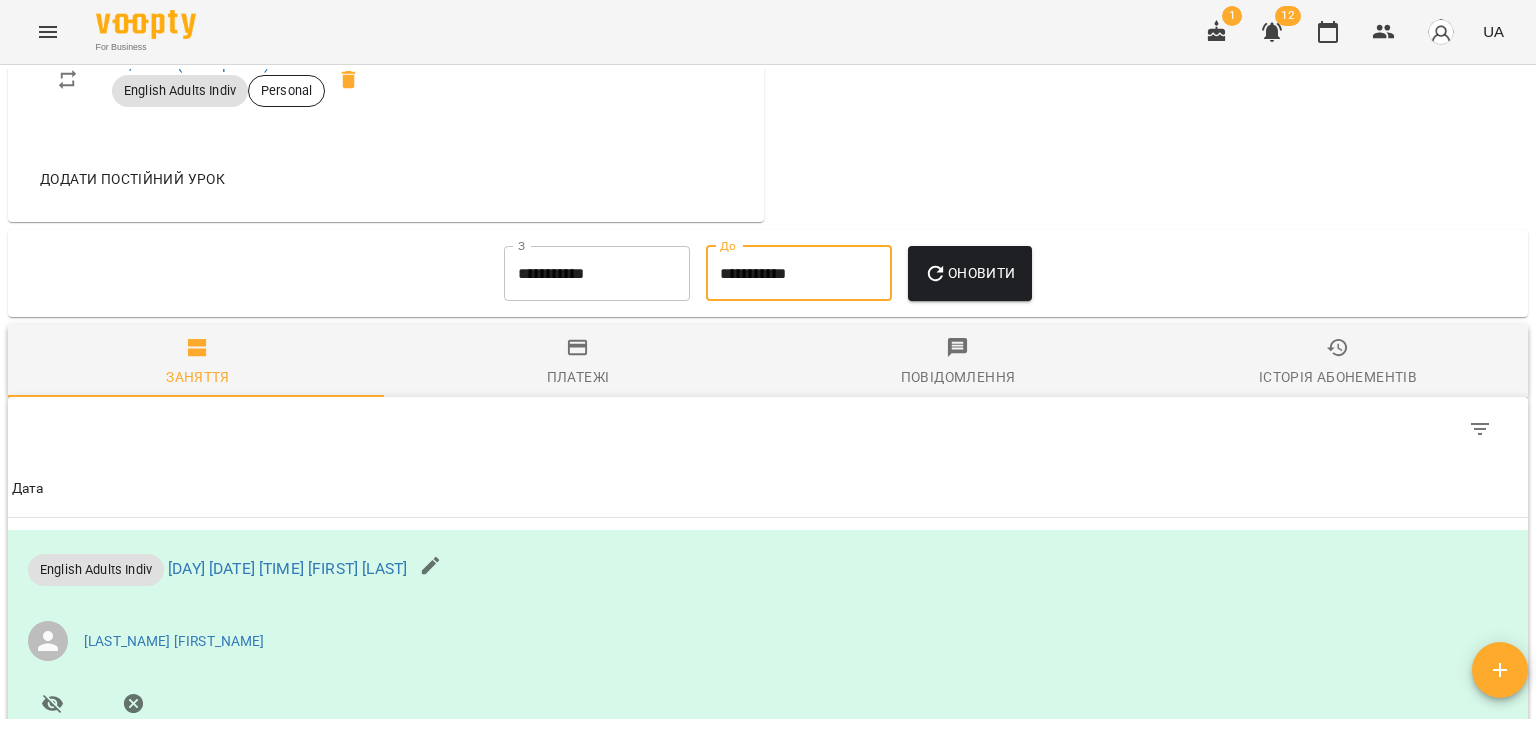 click on "**********" at bounding box center [799, 274] 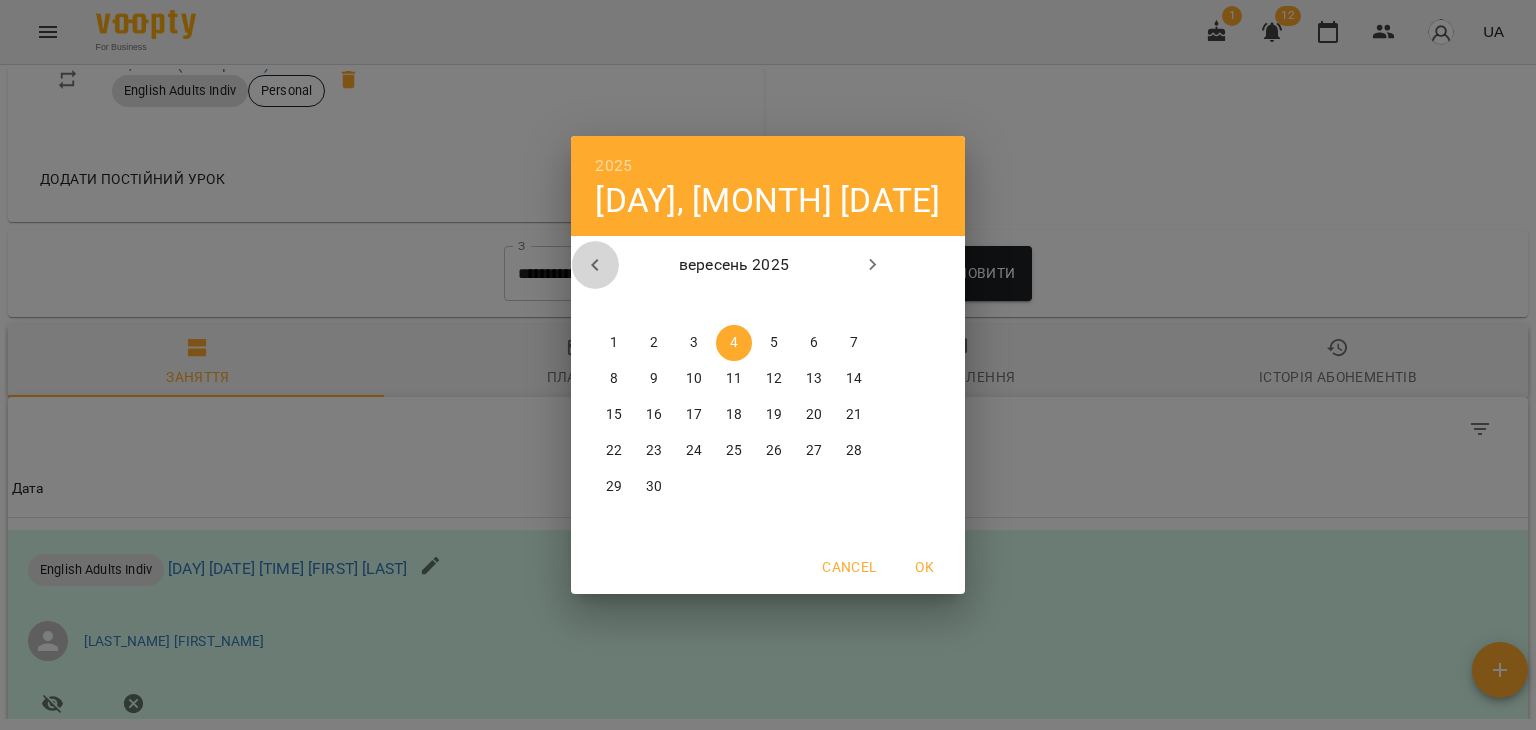 click 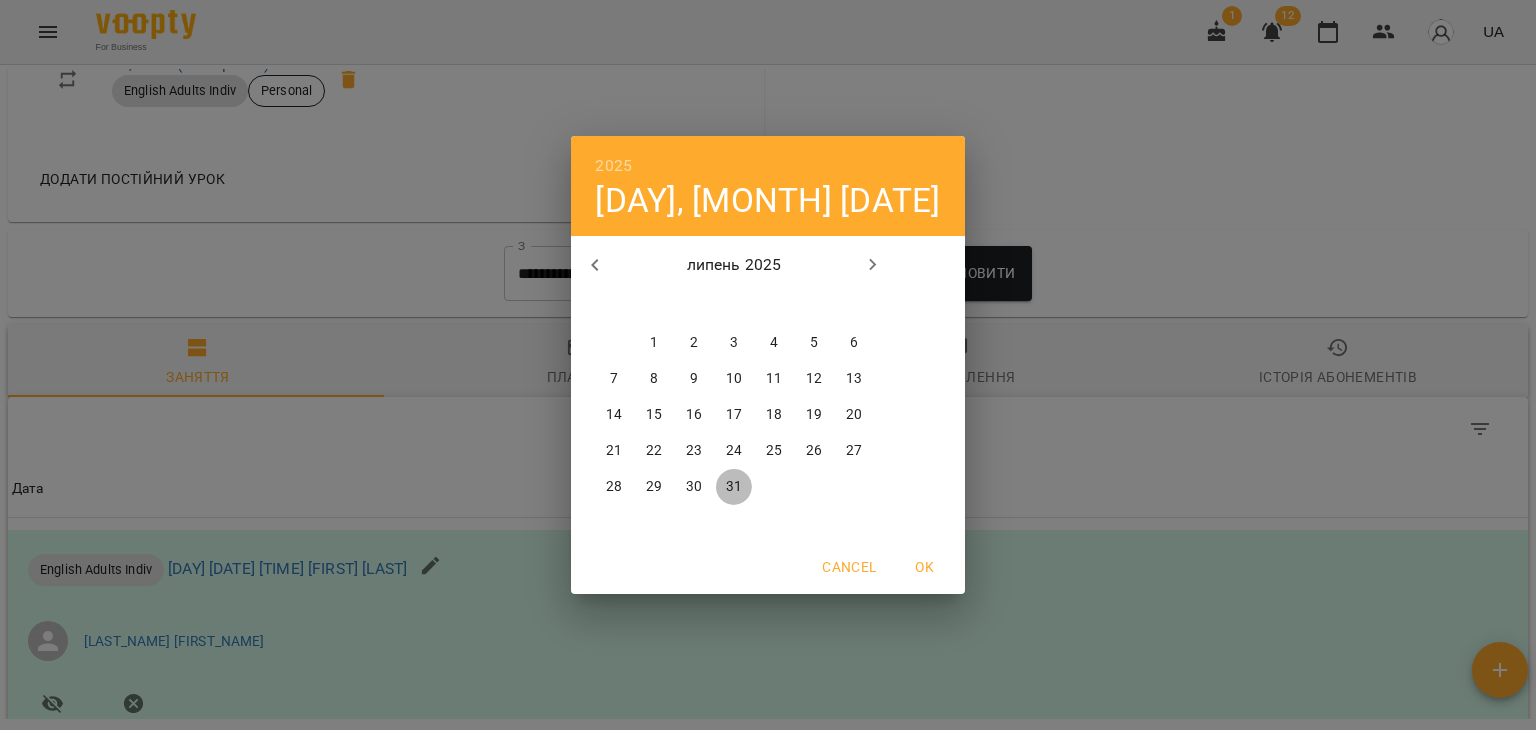 click on "31" at bounding box center (734, 487) 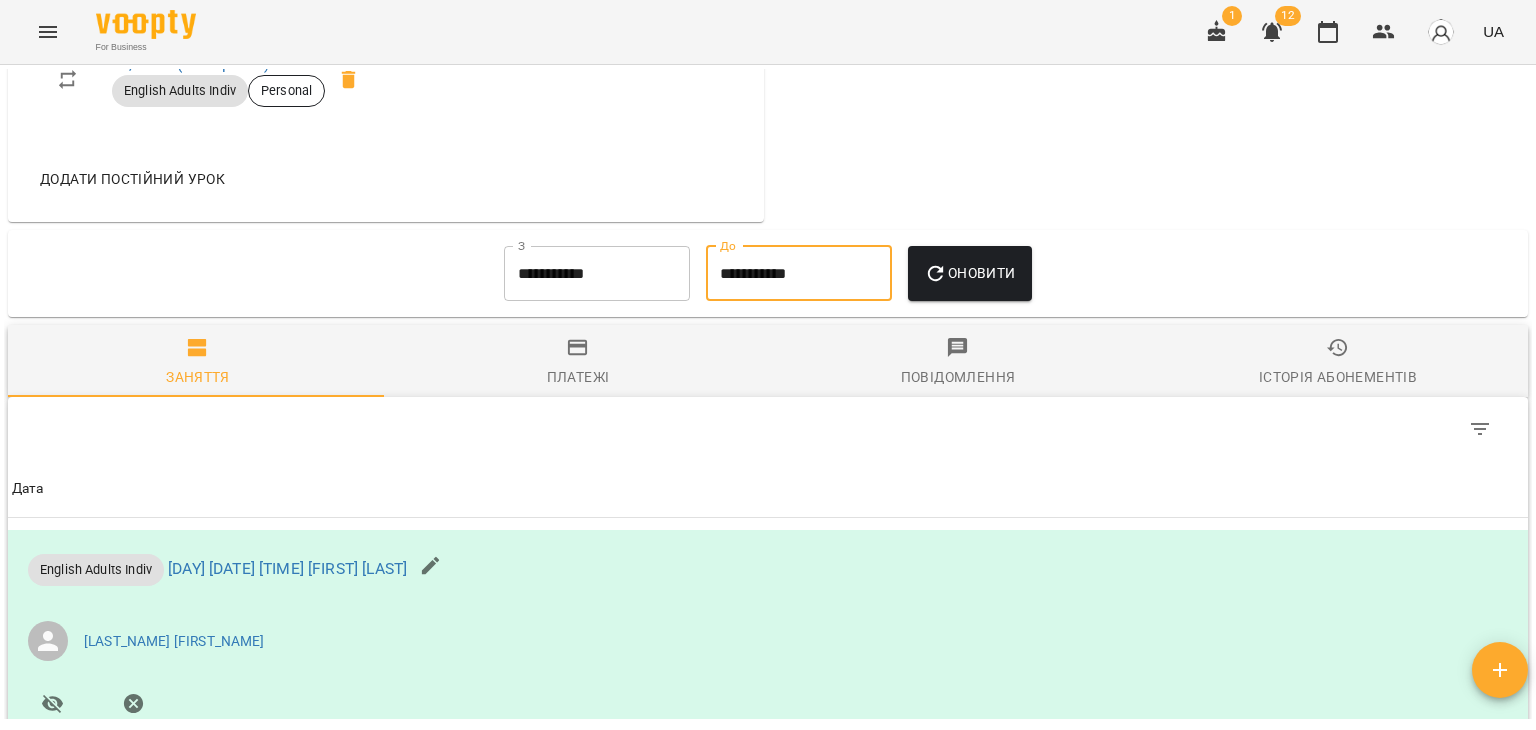 click on "Оновити" at bounding box center (969, 273) 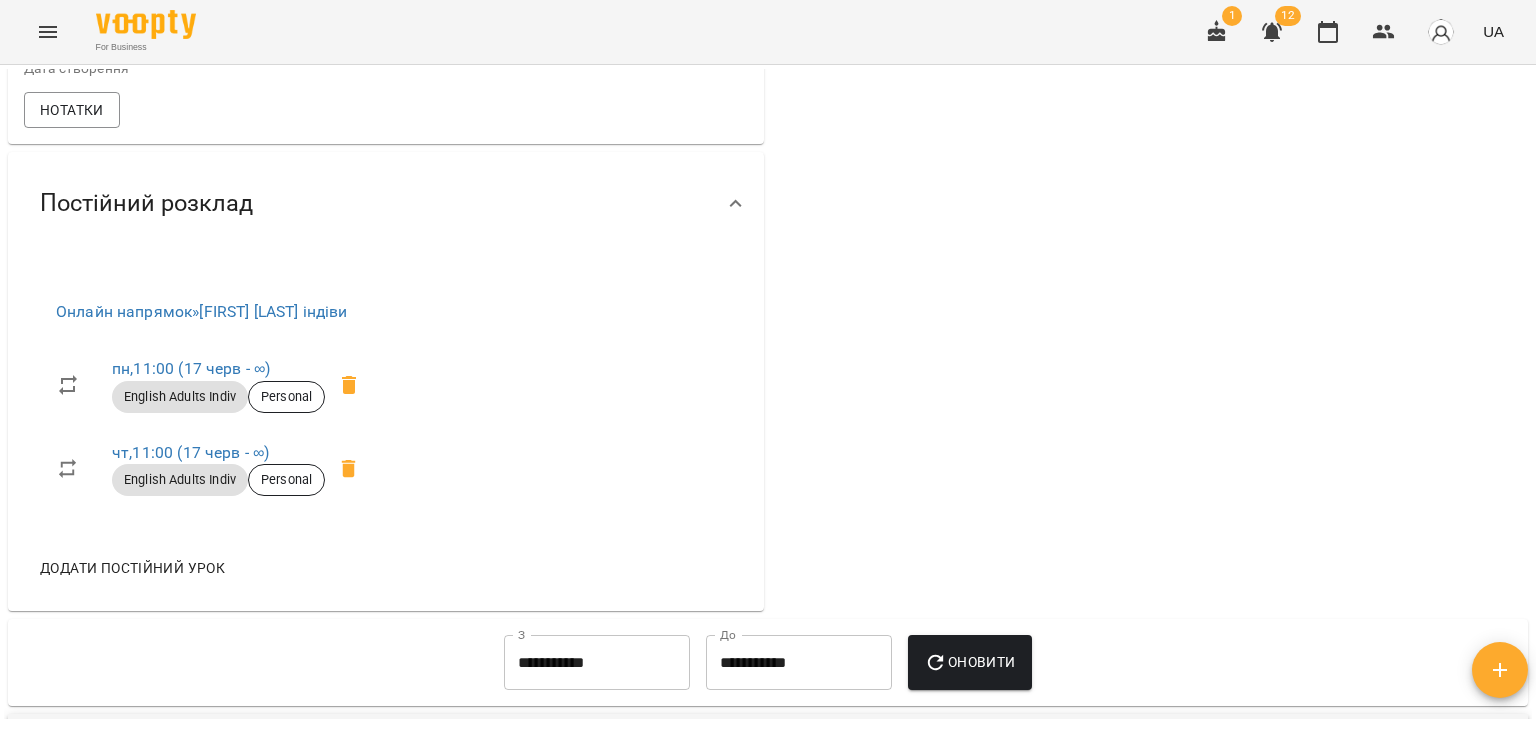 scroll, scrollTop: 800, scrollLeft: 0, axis: vertical 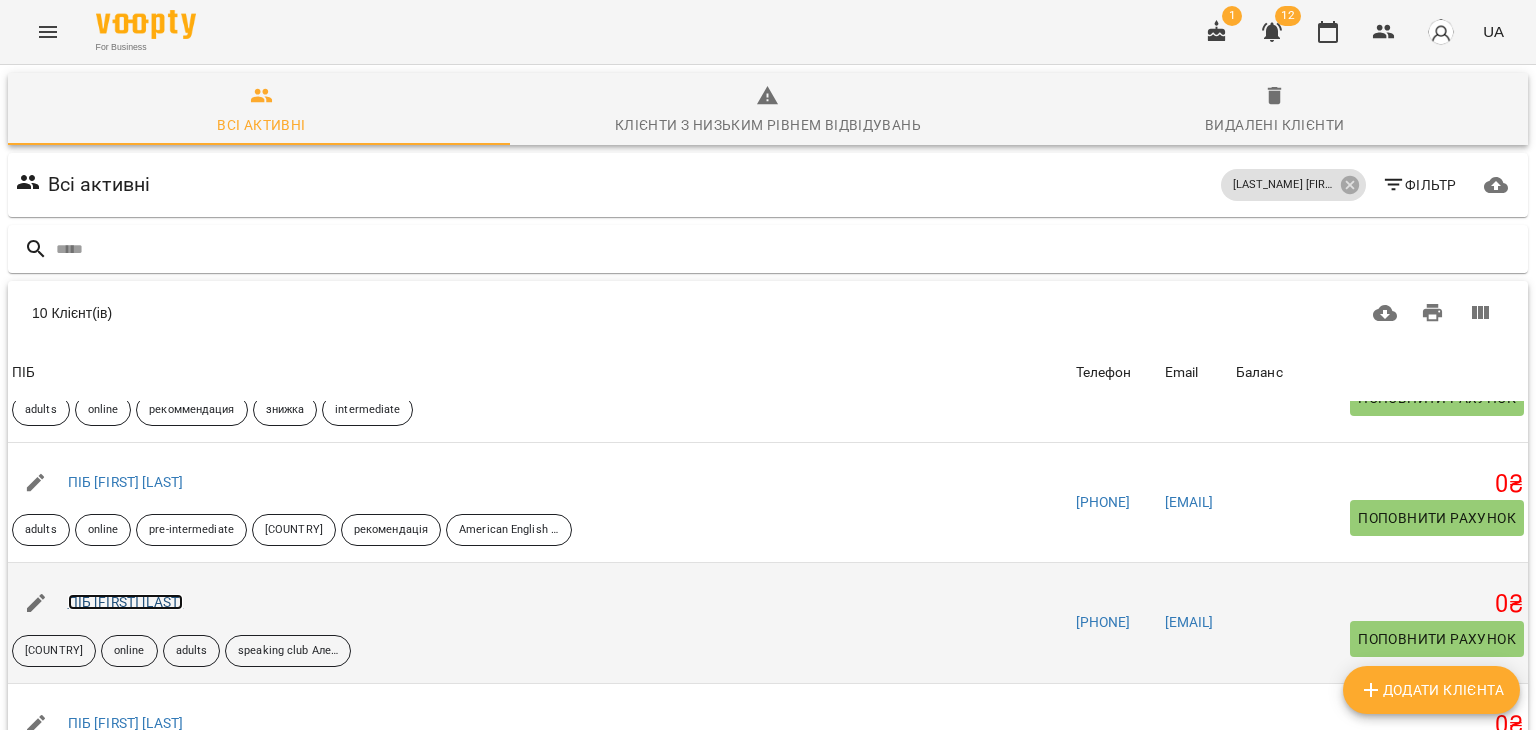 click on "[FIRST] [LAST]" at bounding box center (126, 602) 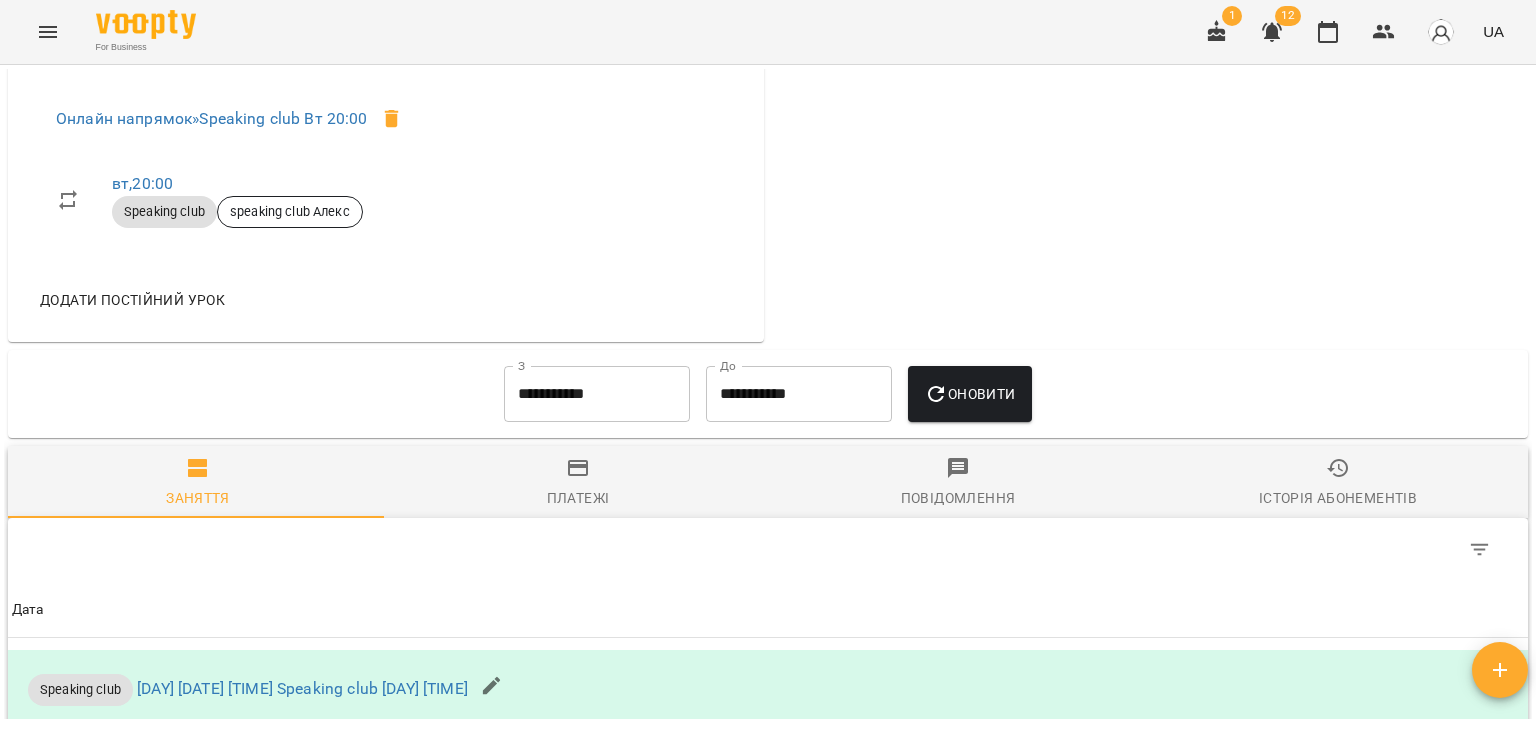 scroll, scrollTop: 1100, scrollLeft: 0, axis: vertical 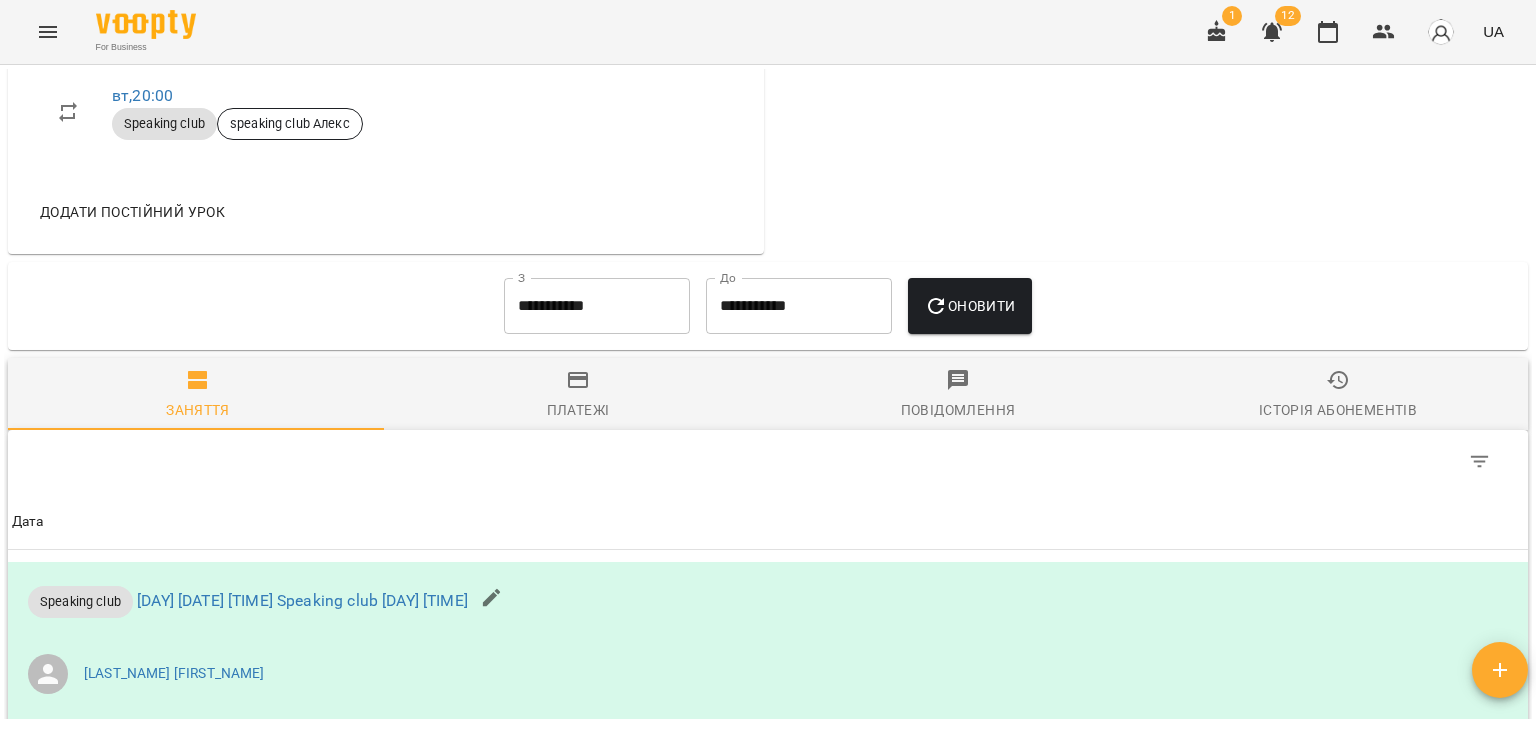 click on "**********" at bounding box center [597, 306] 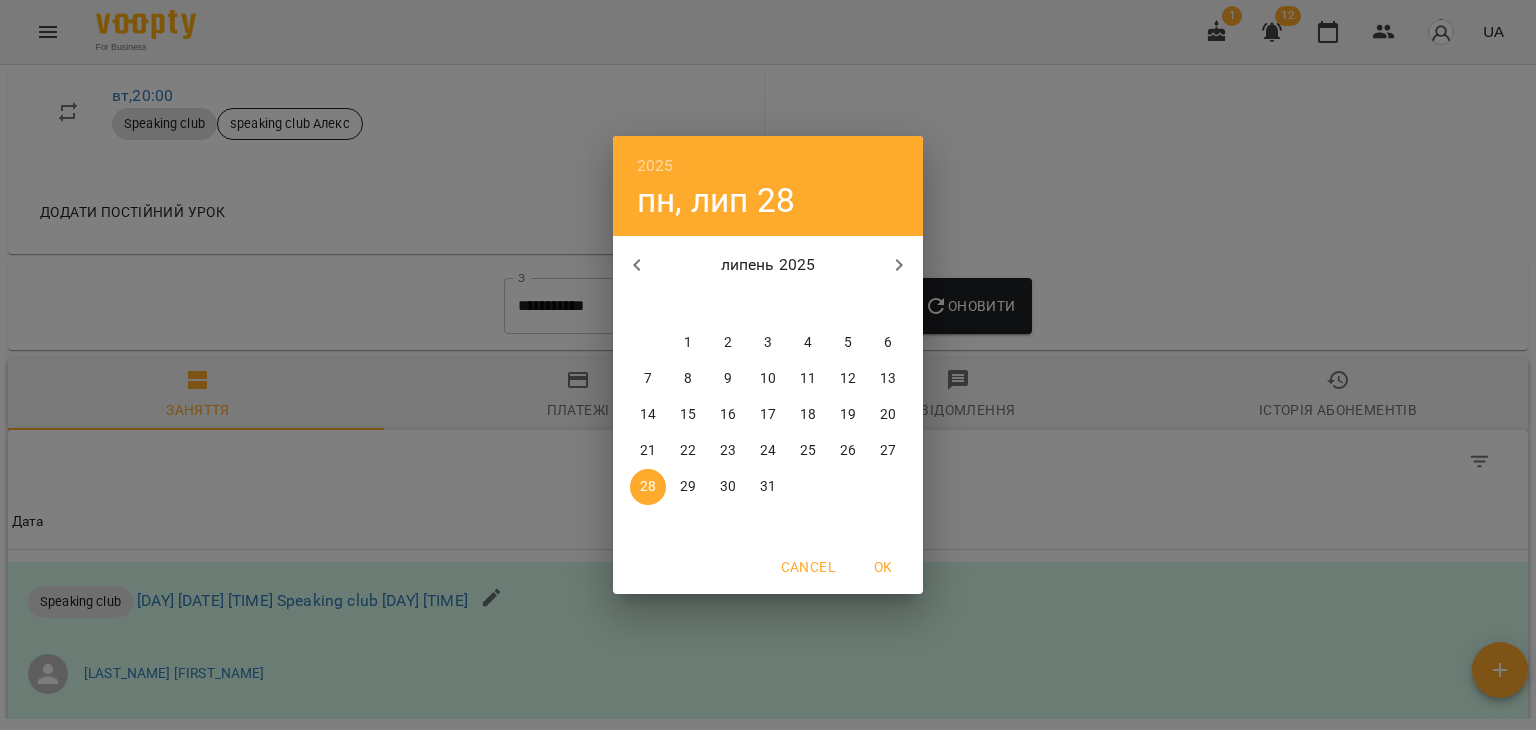 click on "1" at bounding box center [688, 343] 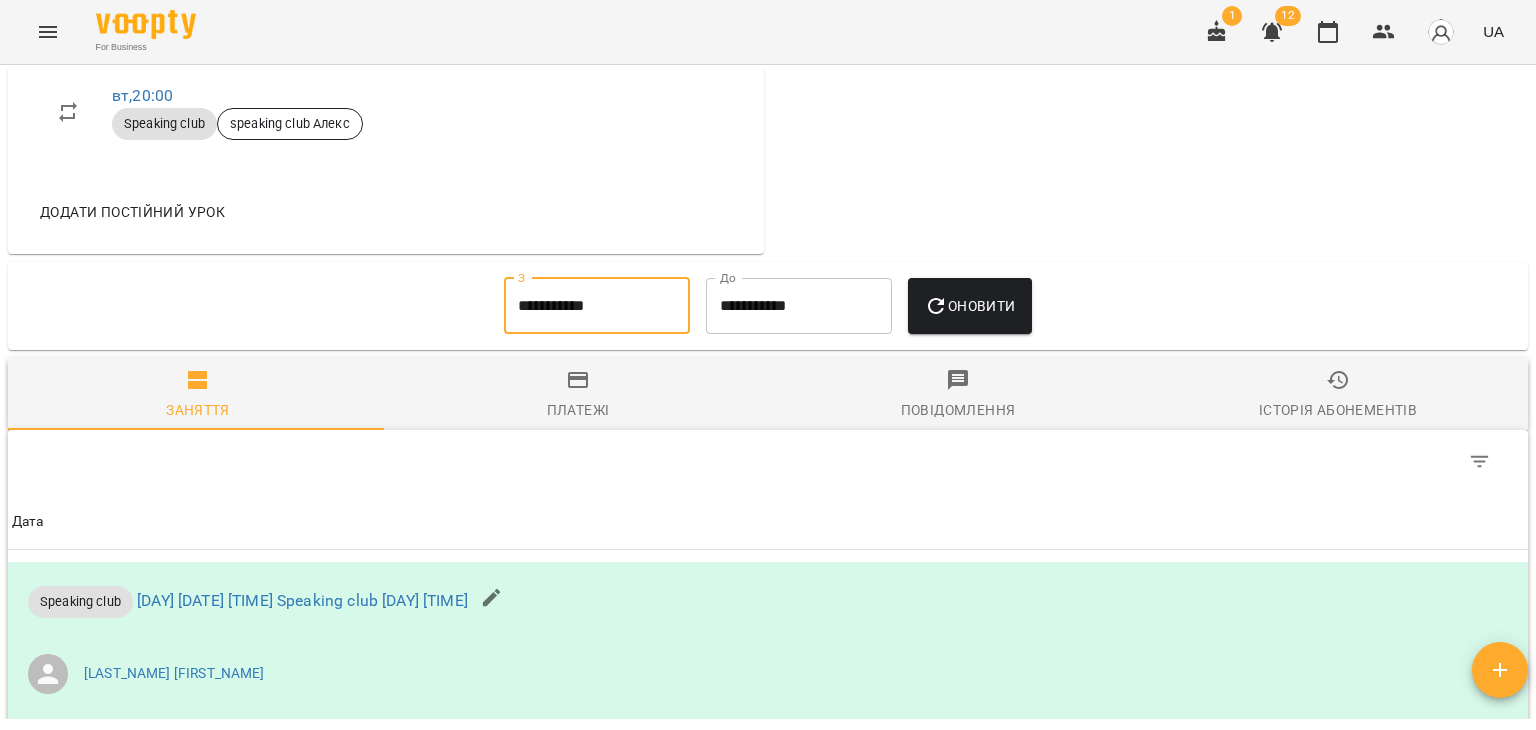 click on "Оновити" at bounding box center [969, 306] 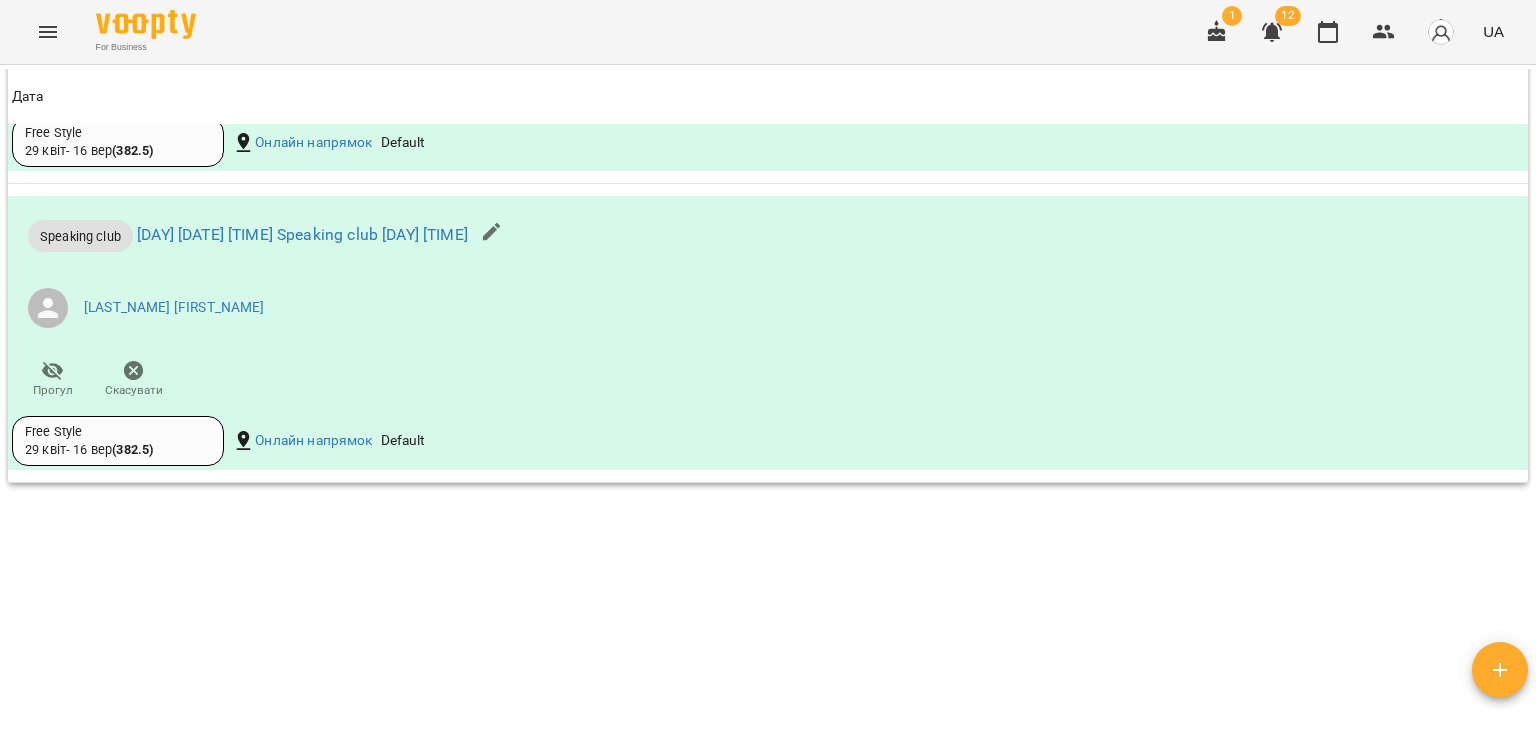 scroll, scrollTop: 2681, scrollLeft: 0, axis: vertical 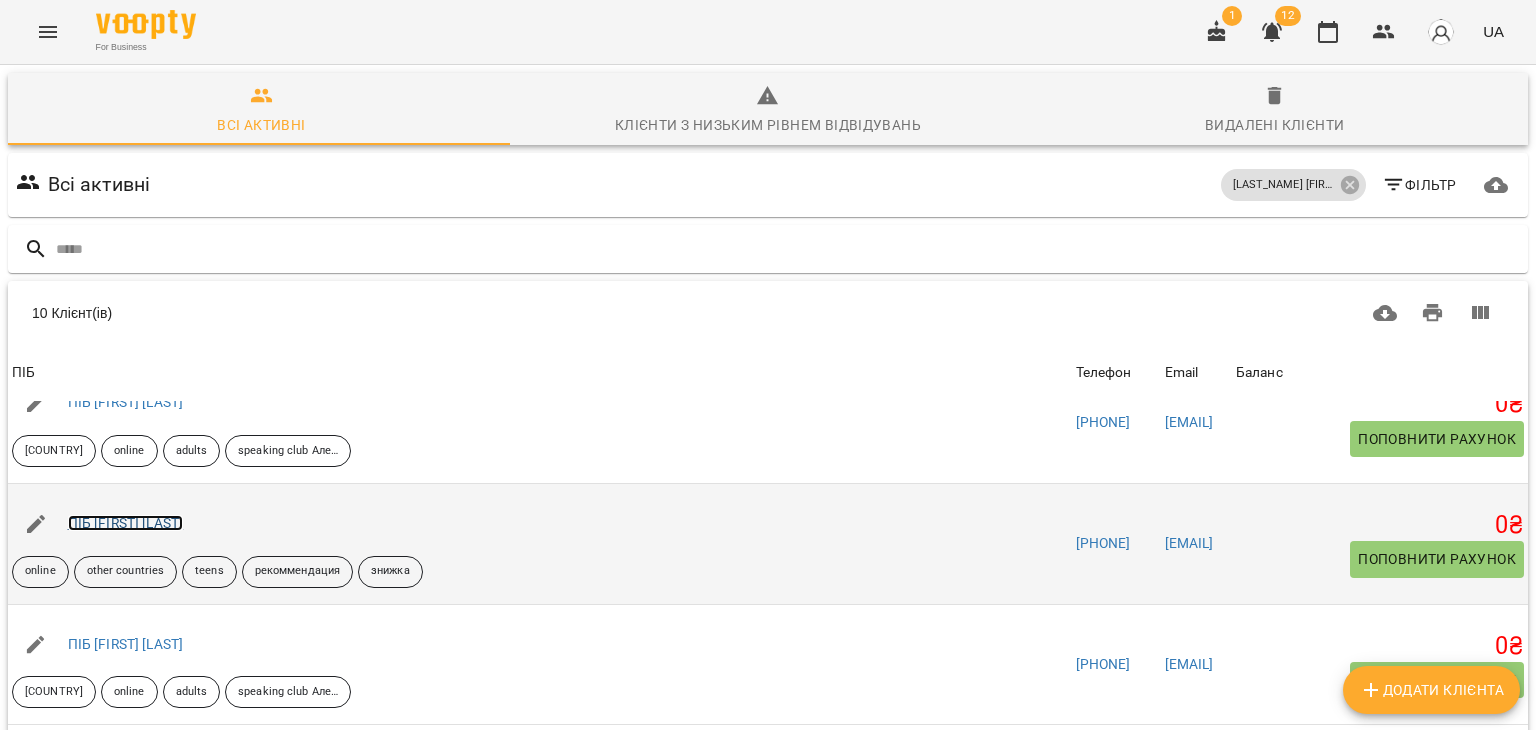 click on "[FIRST] [LAST]" at bounding box center [126, 523] 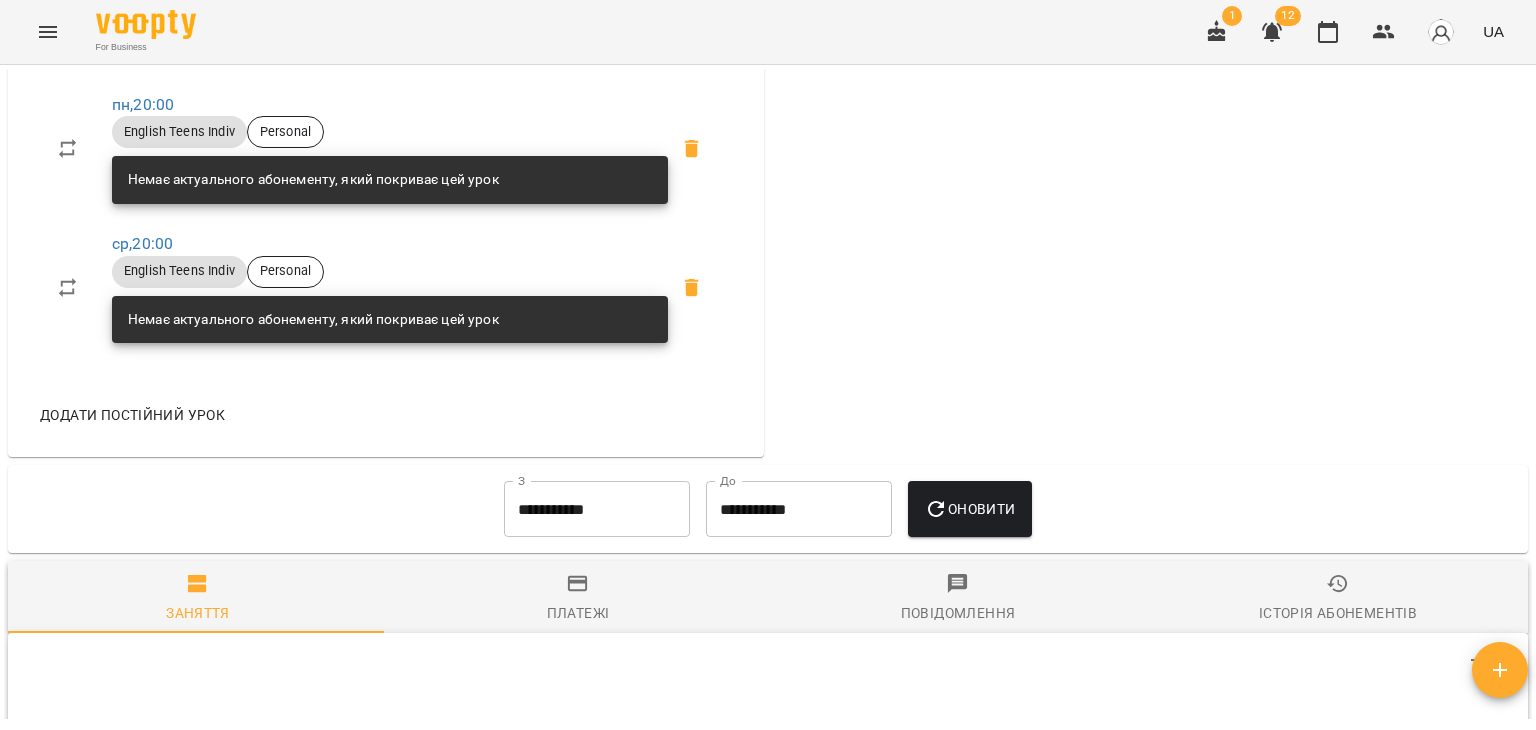 scroll, scrollTop: 1200, scrollLeft: 0, axis: vertical 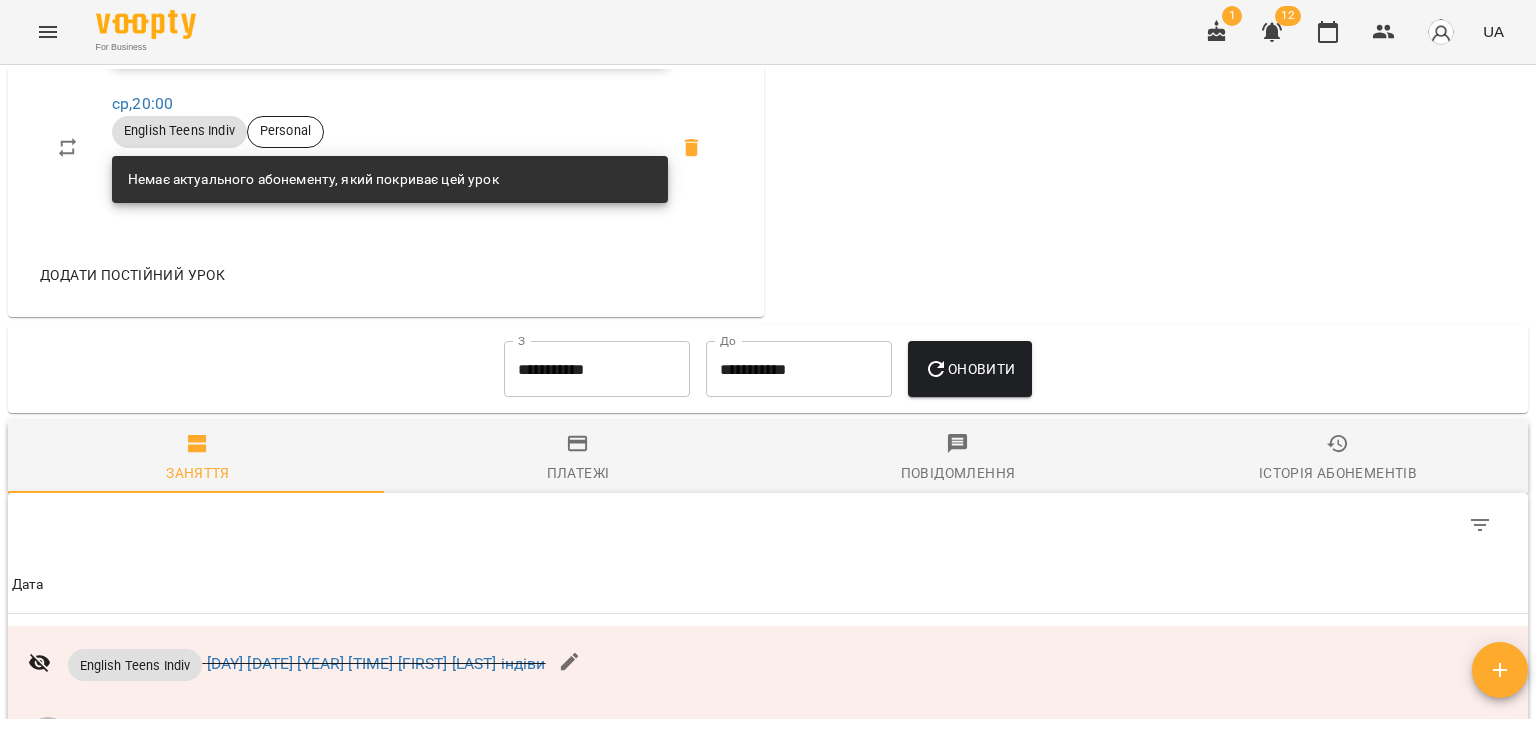click 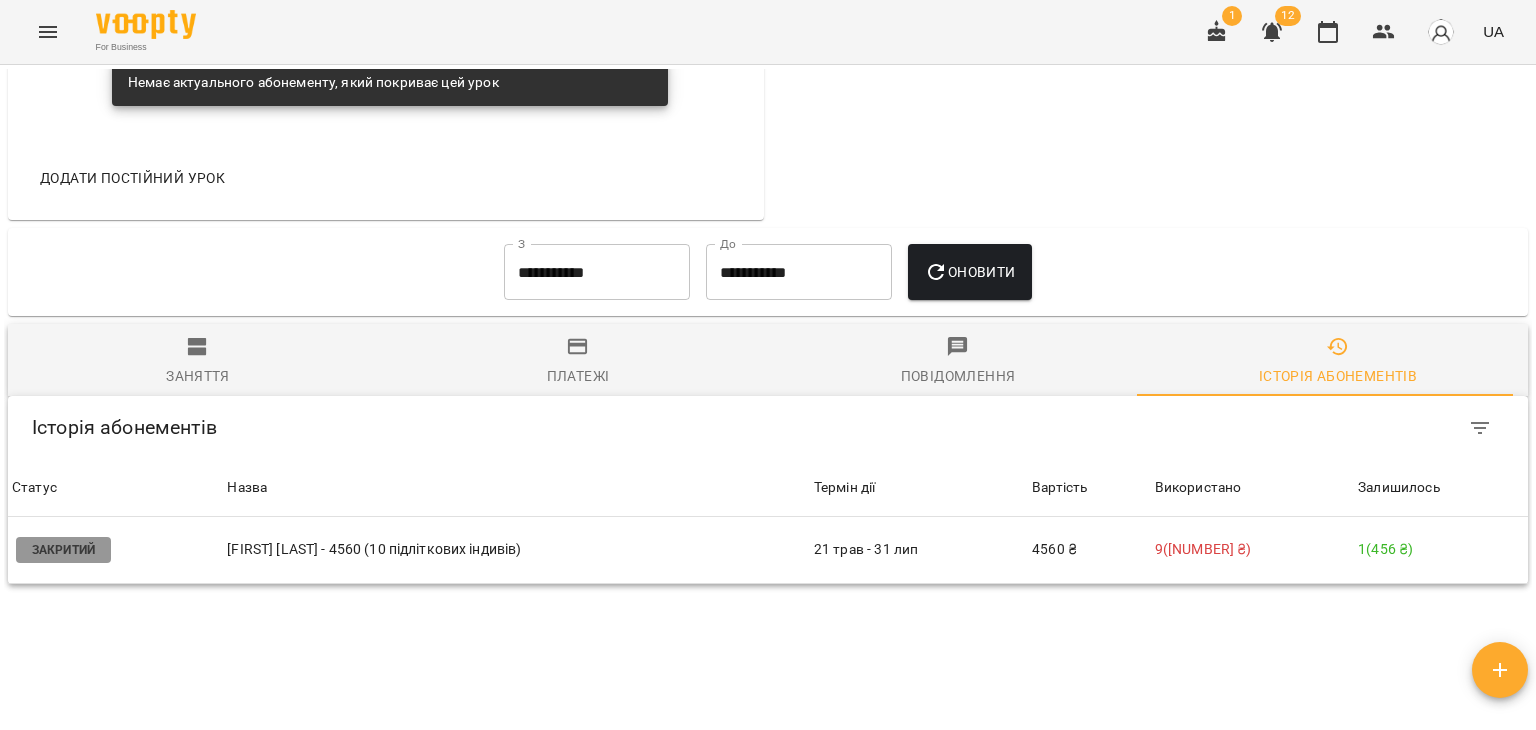 scroll, scrollTop: 1300, scrollLeft: 0, axis: vertical 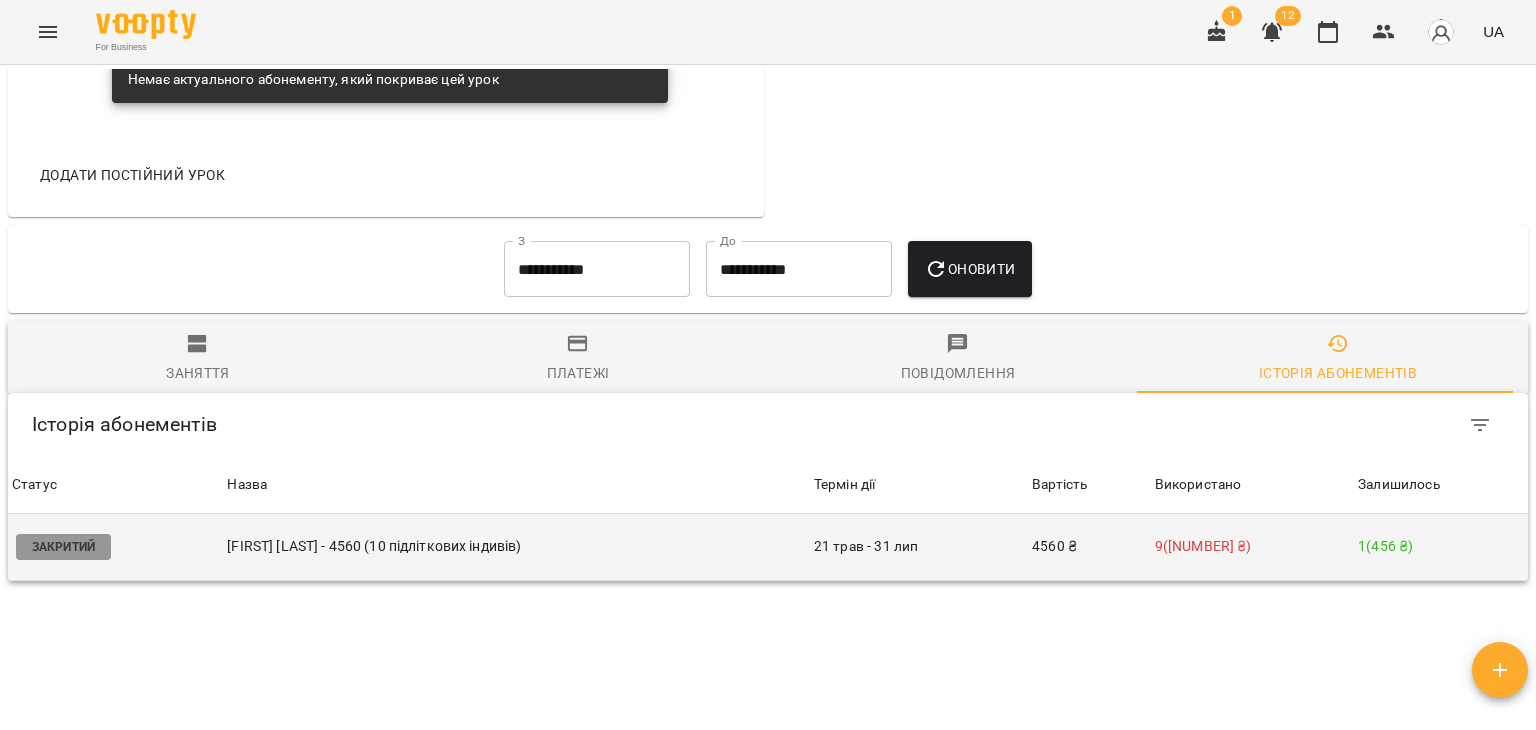 click on "1  ( 456   ₴ )" at bounding box center [1441, 546] 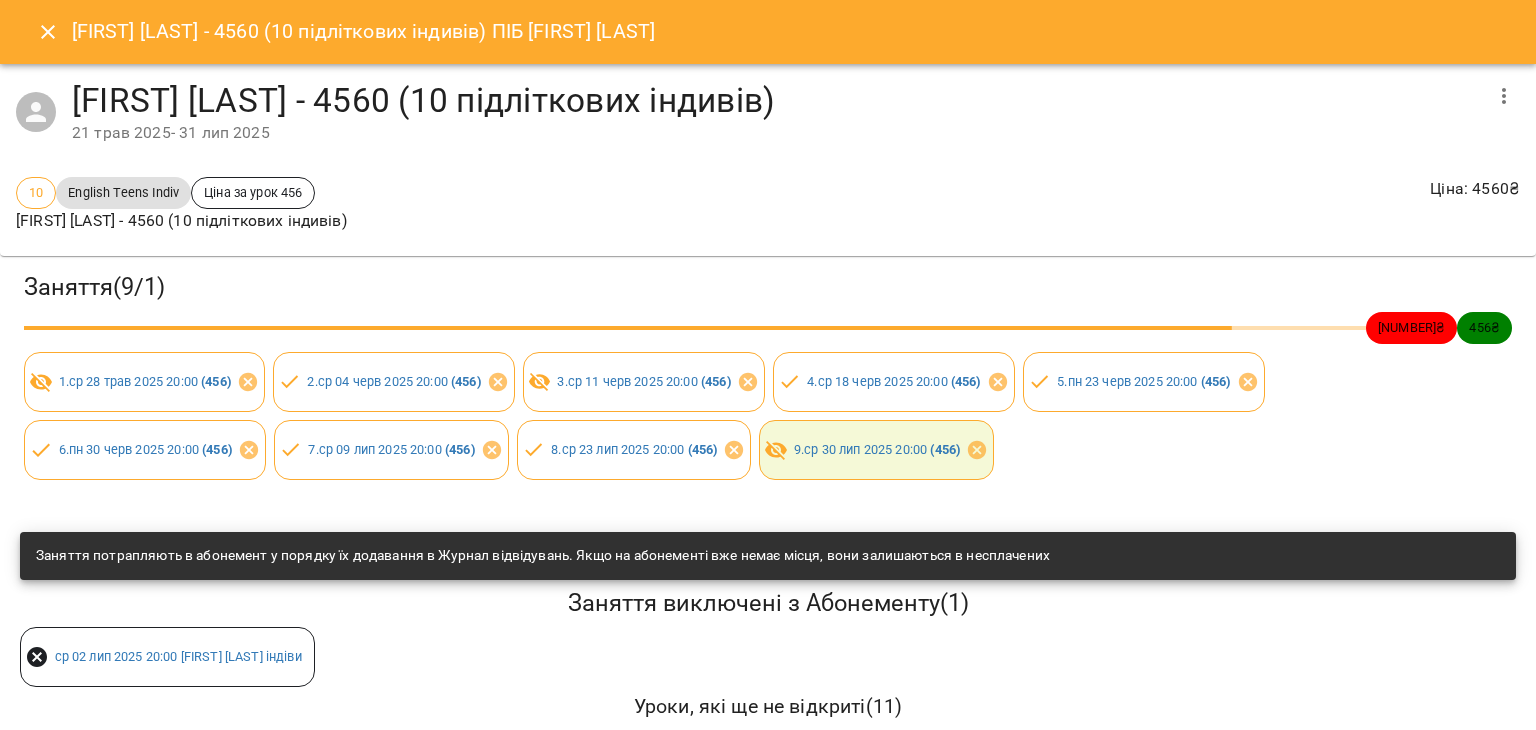 click 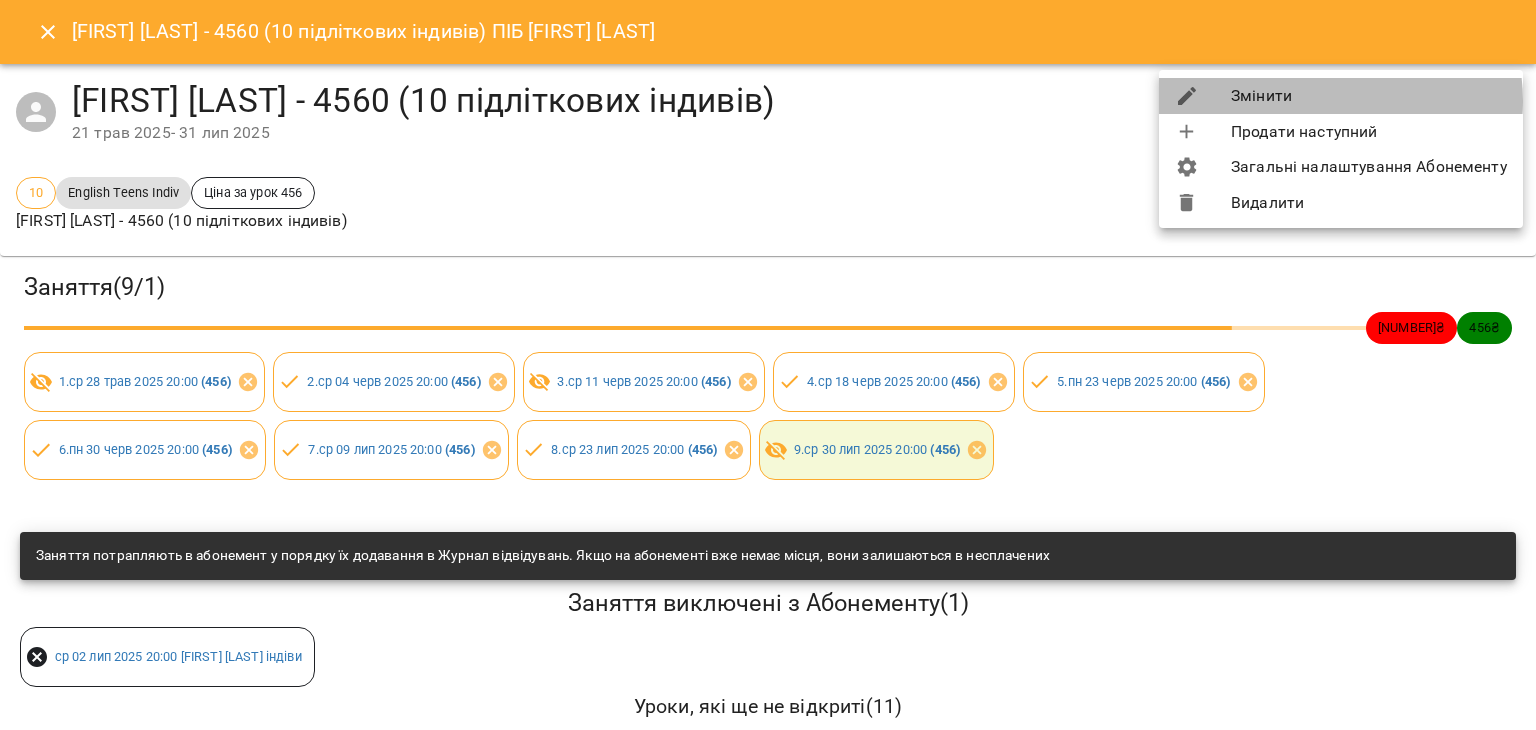 click on "Змінити" at bounding box center (1341, 96) 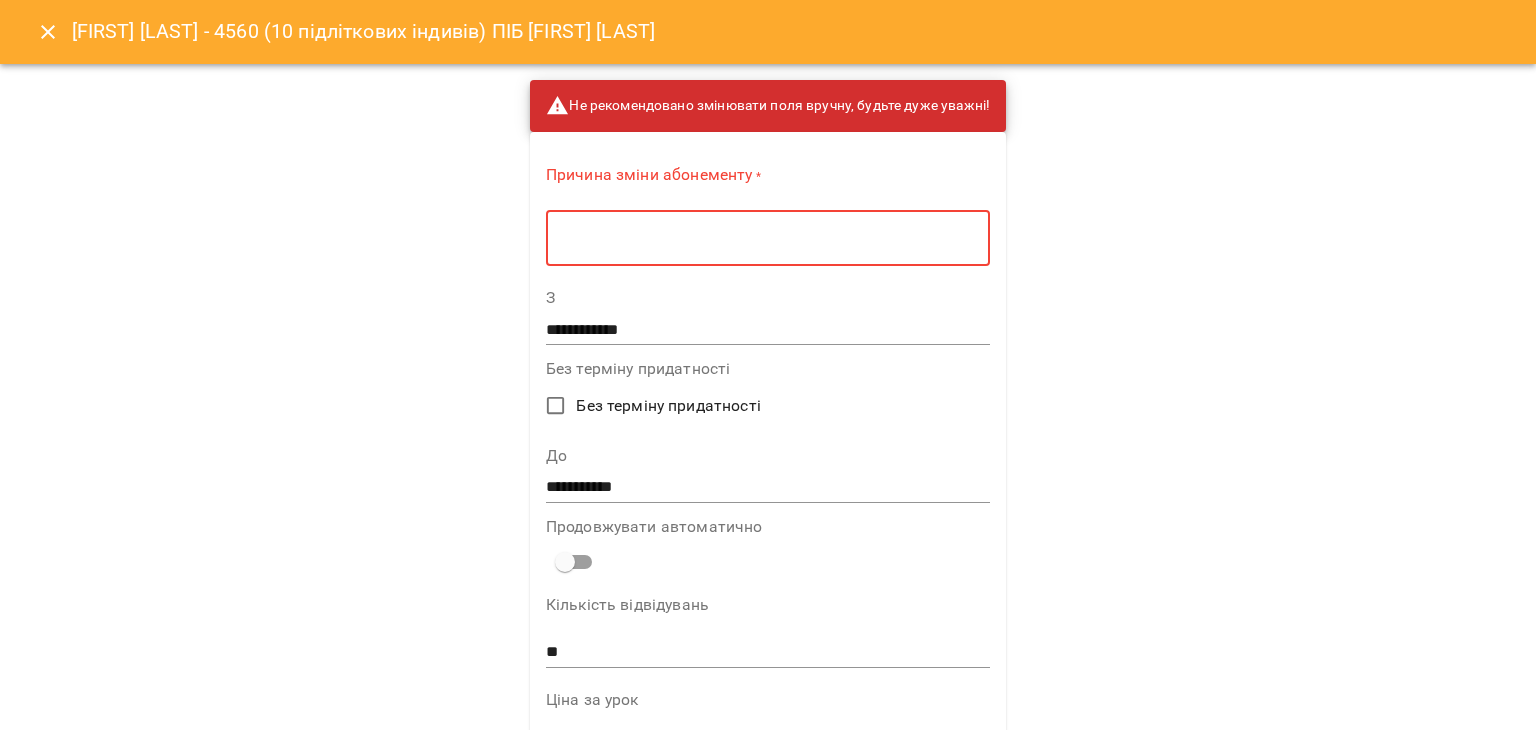 drag, startPoint x: 570, startPoint y: 242, endPoint x: 575, endPoint y: 224, distance: 18.681541 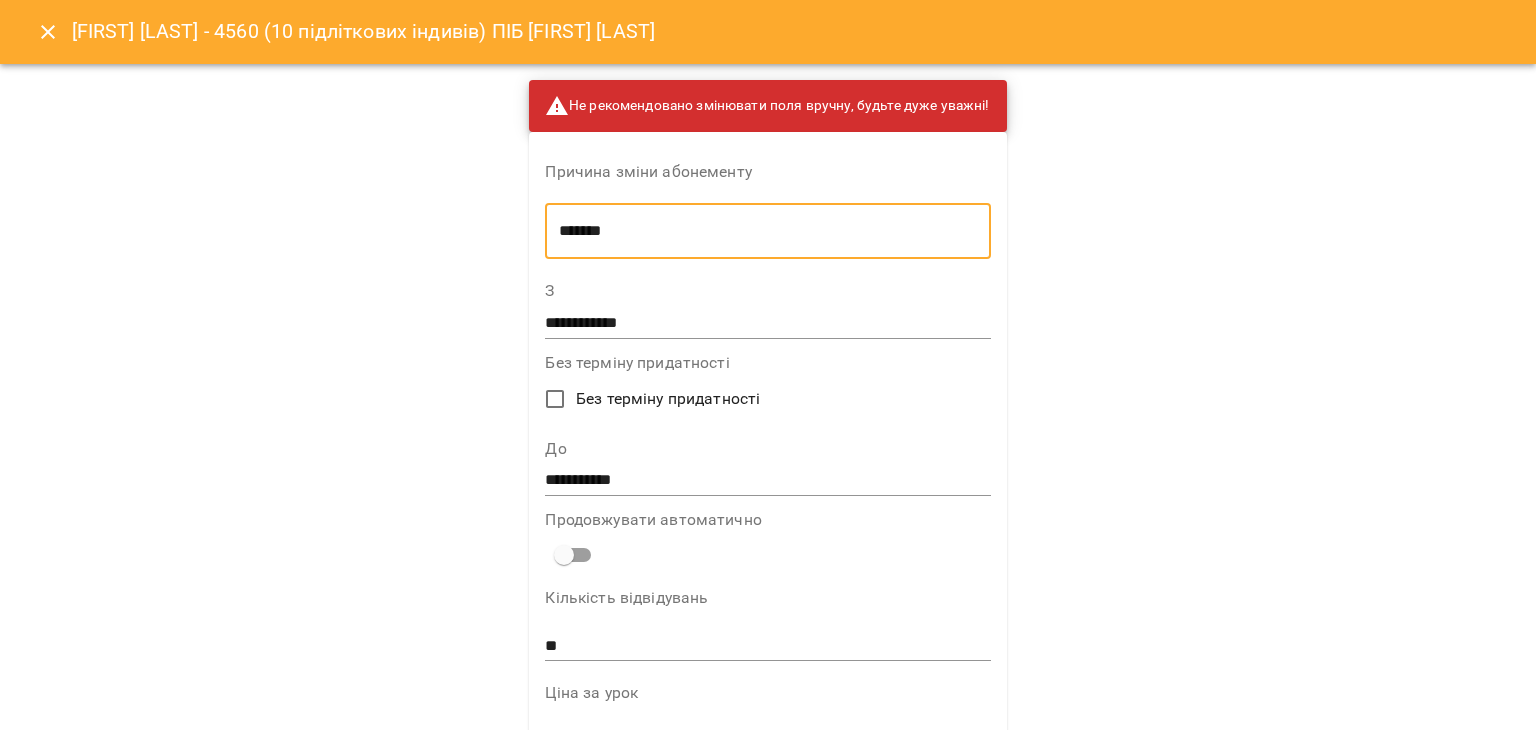 type on "*******" 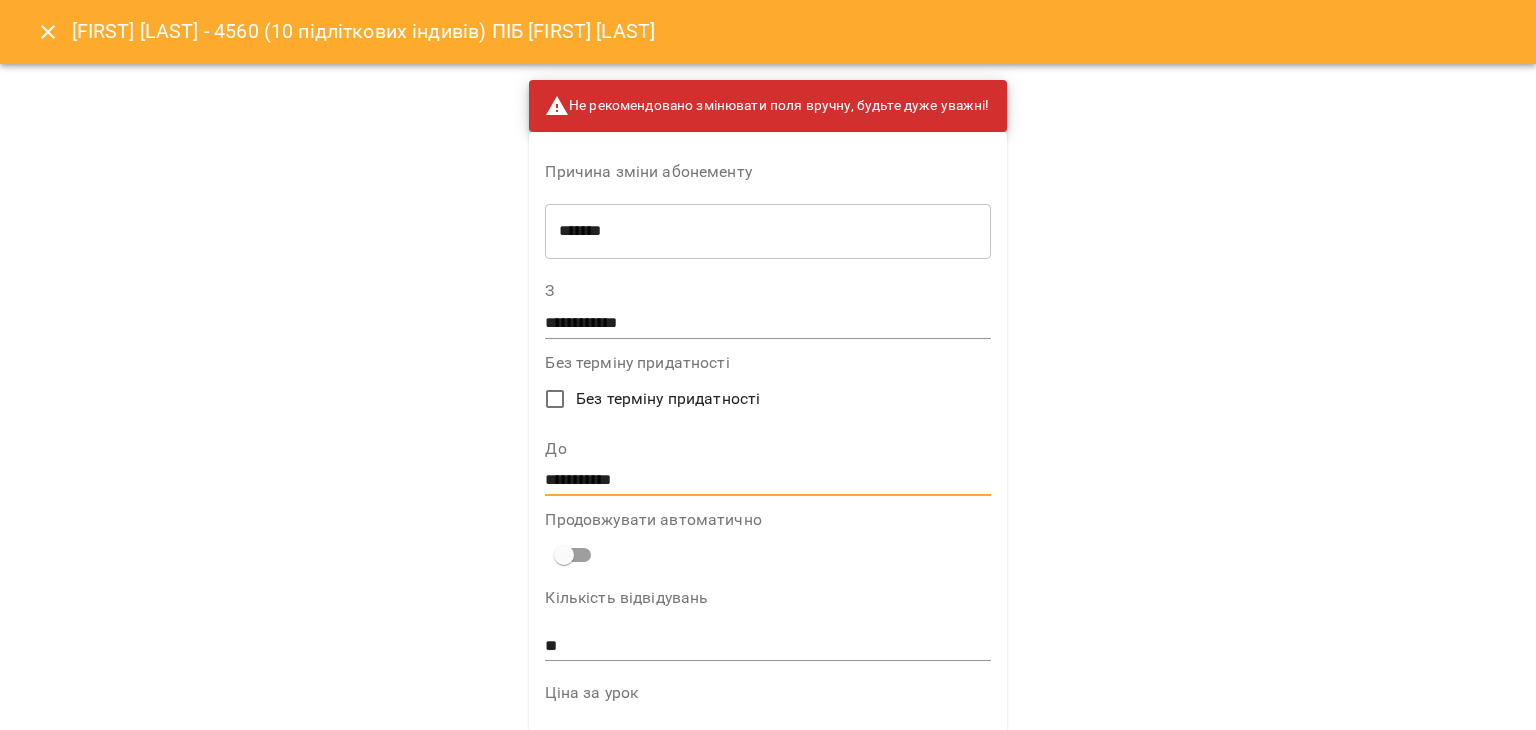click on "**********" at bounding box center (767, 481) 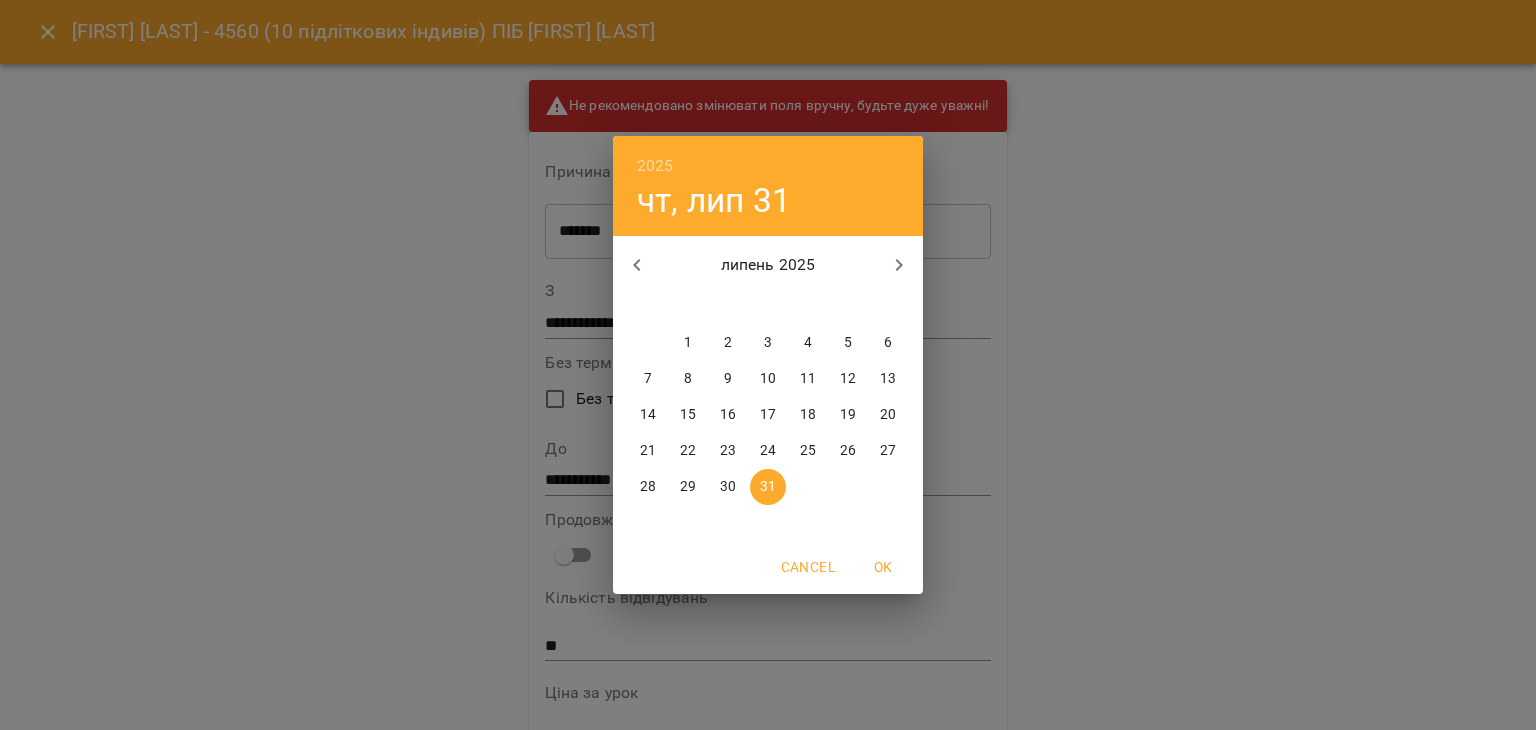 click 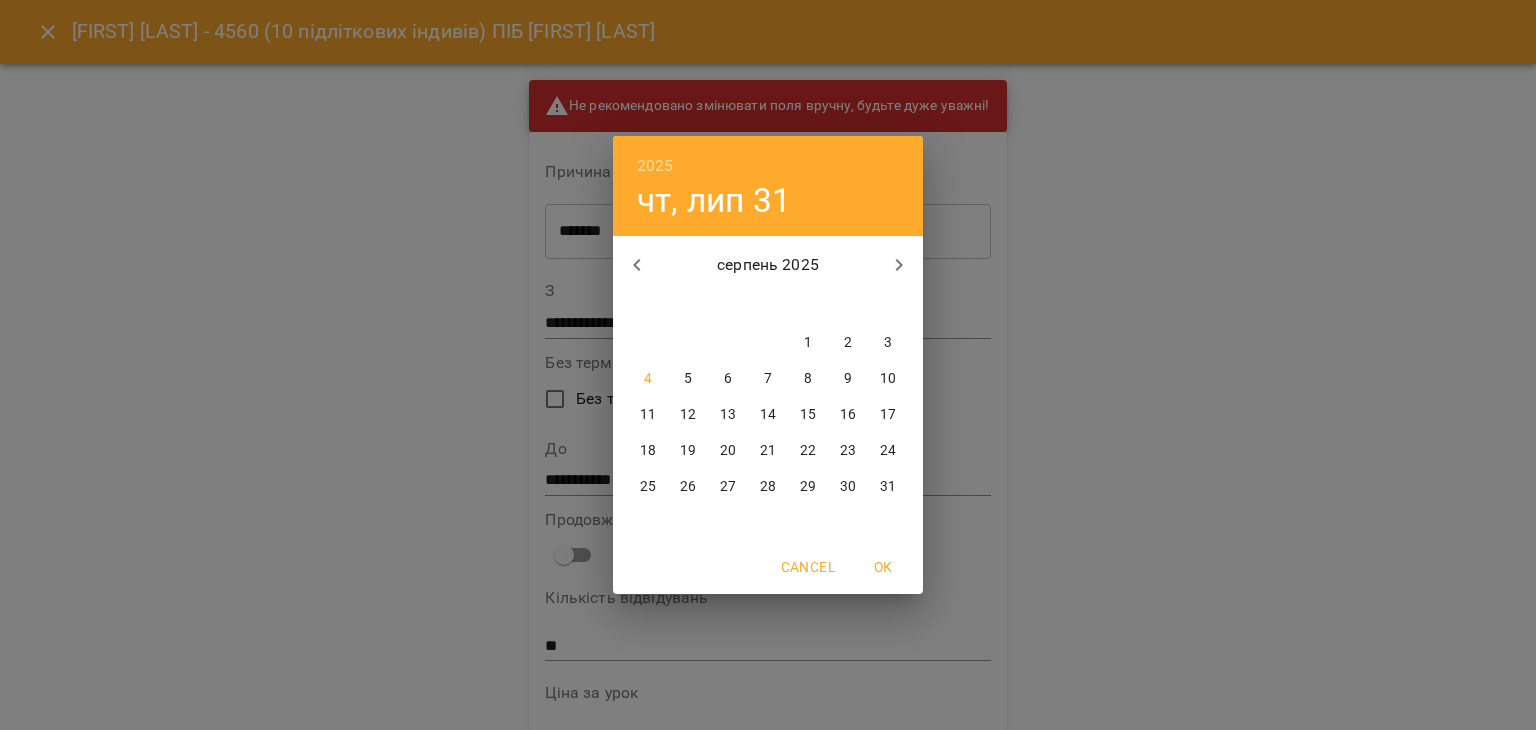click on "31" at bounding box center [888, 487] 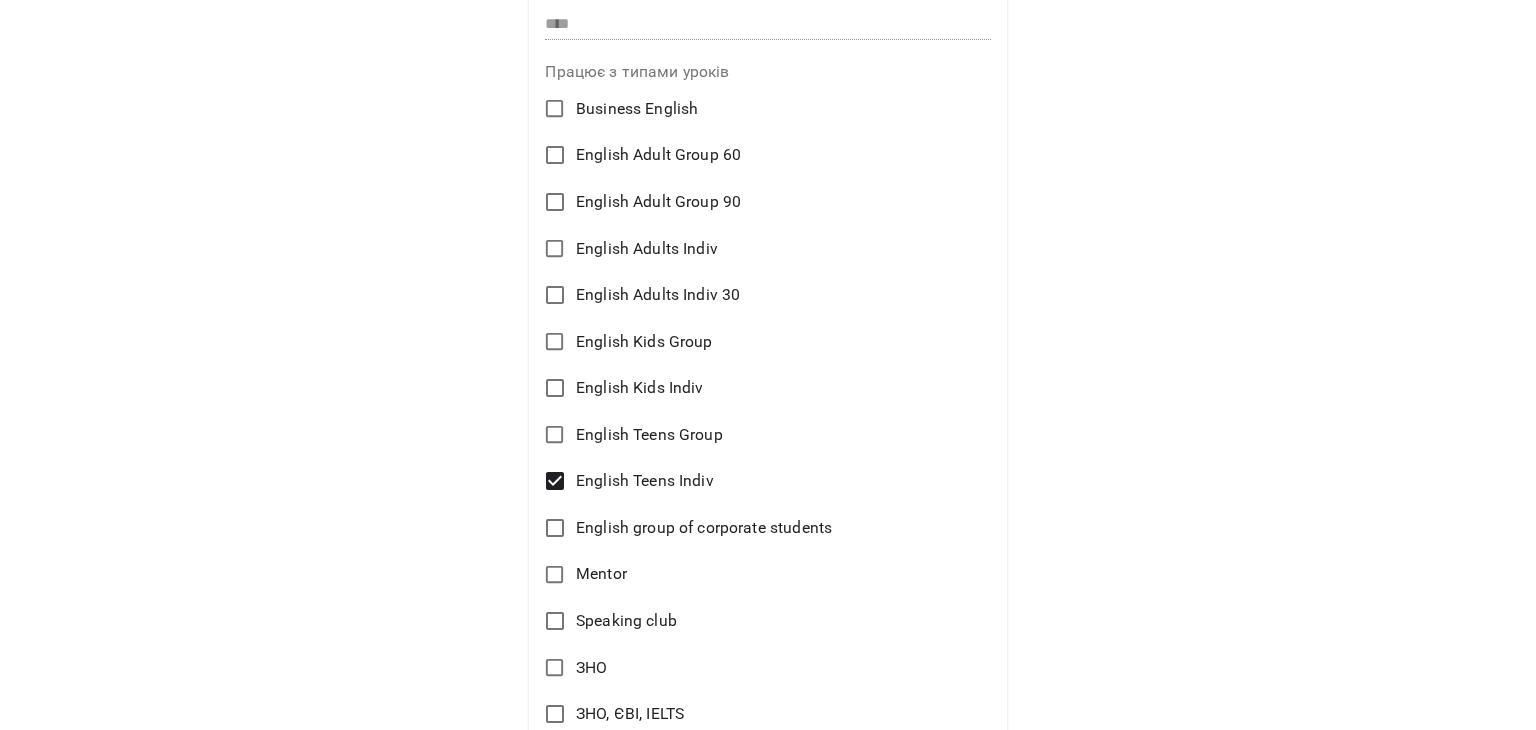 scroll, scrollTop: 1193, scrollLeft: 0, axis: vertical 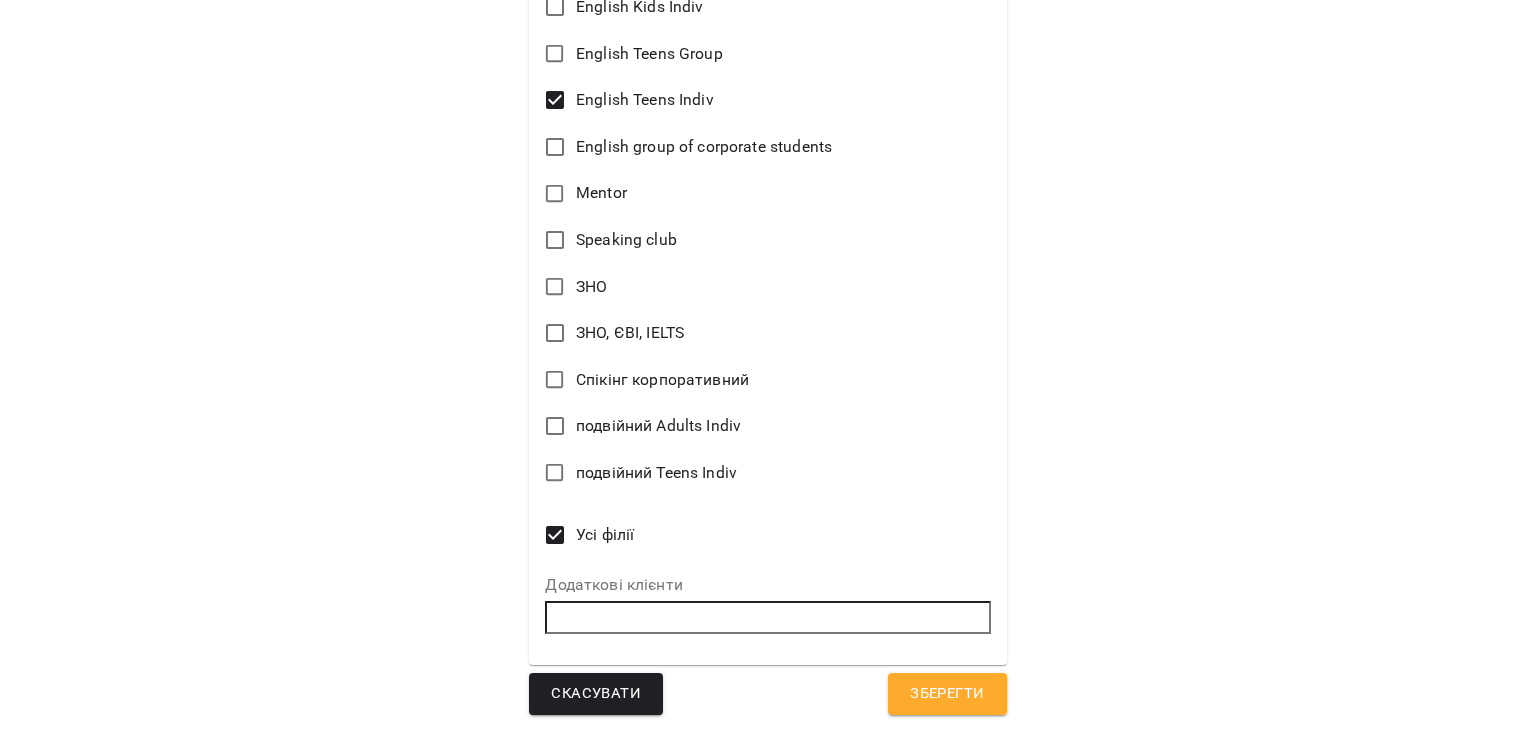 click on "Зберегти" at bounding box center (947, 694) 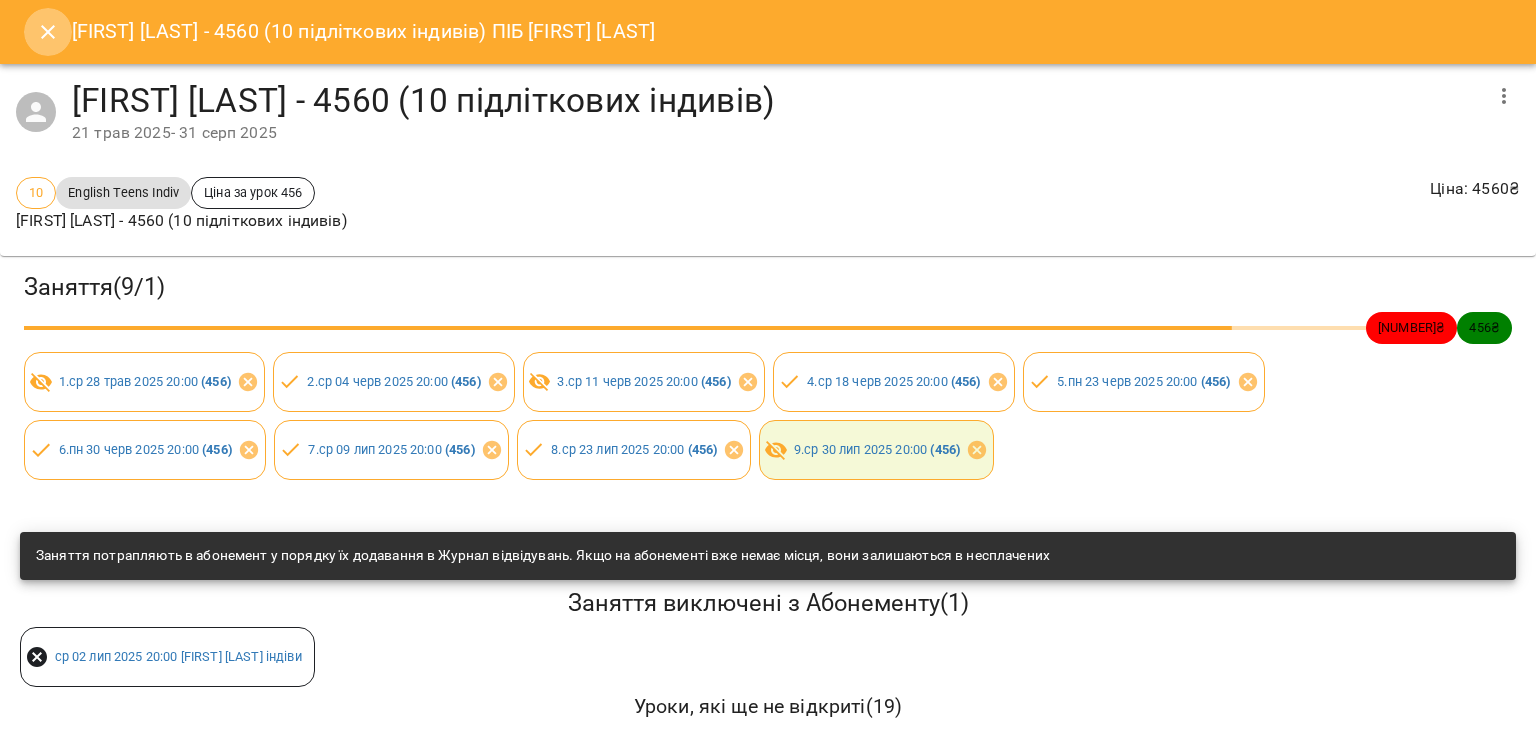 click 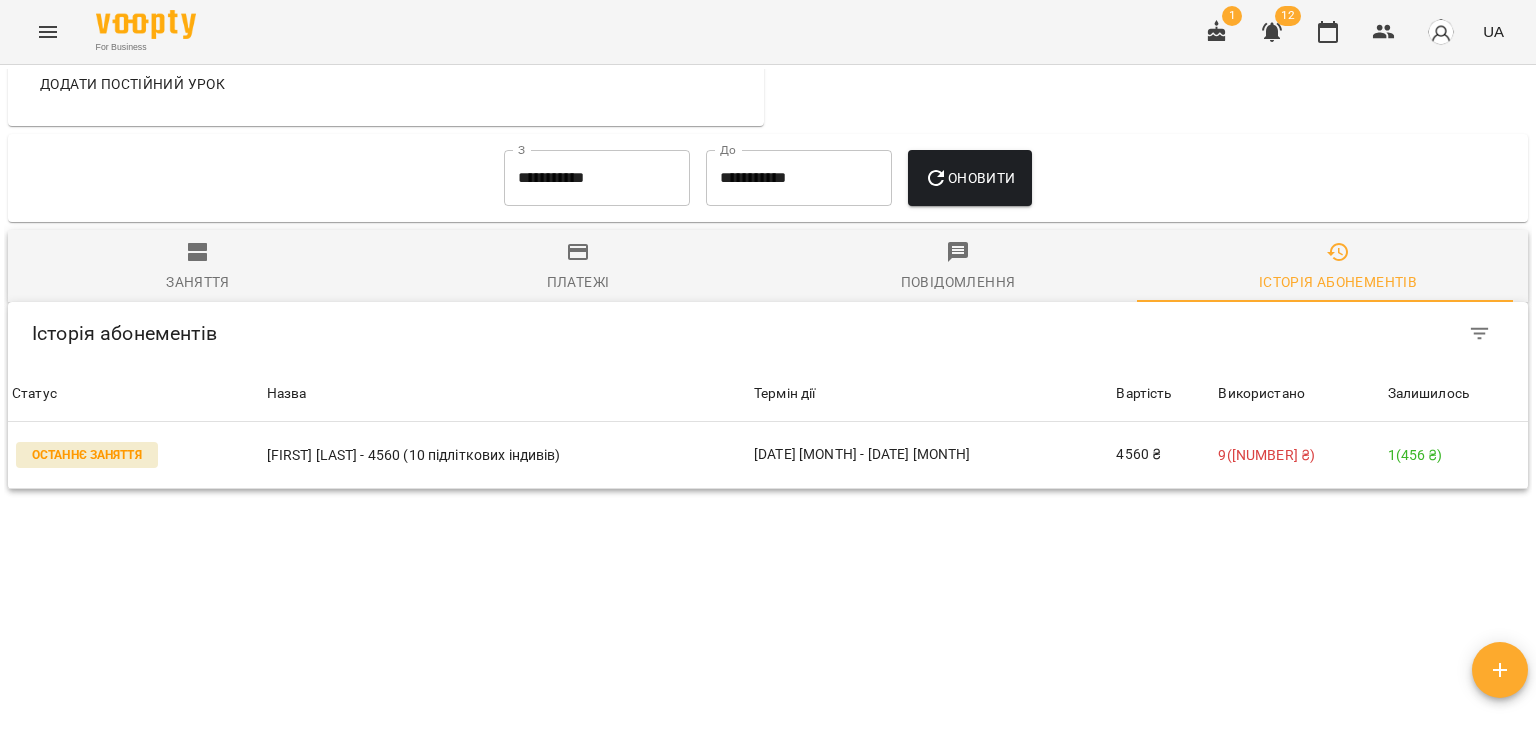 click 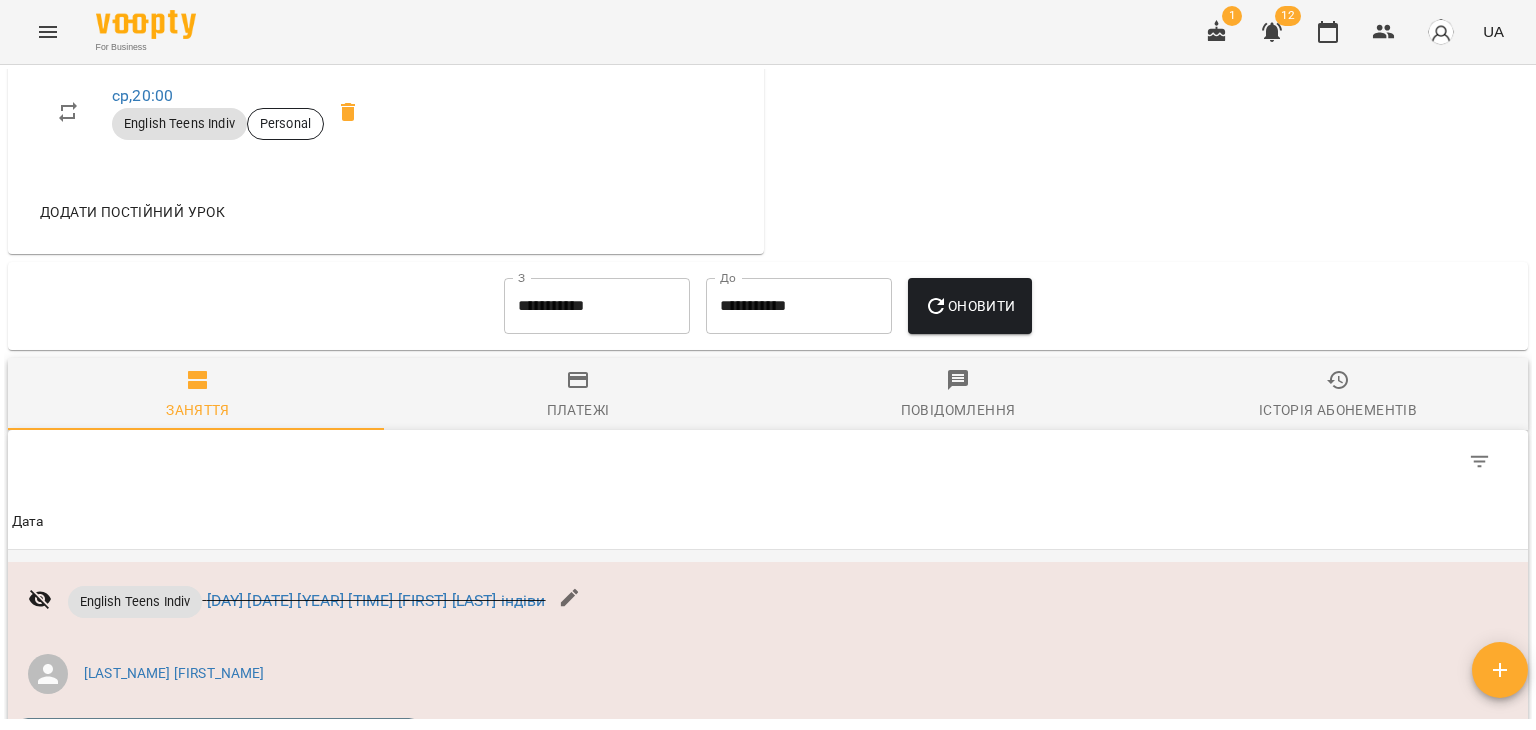 scroll, scrollTop: 1380, scrollLeft: 0, axis: vertical 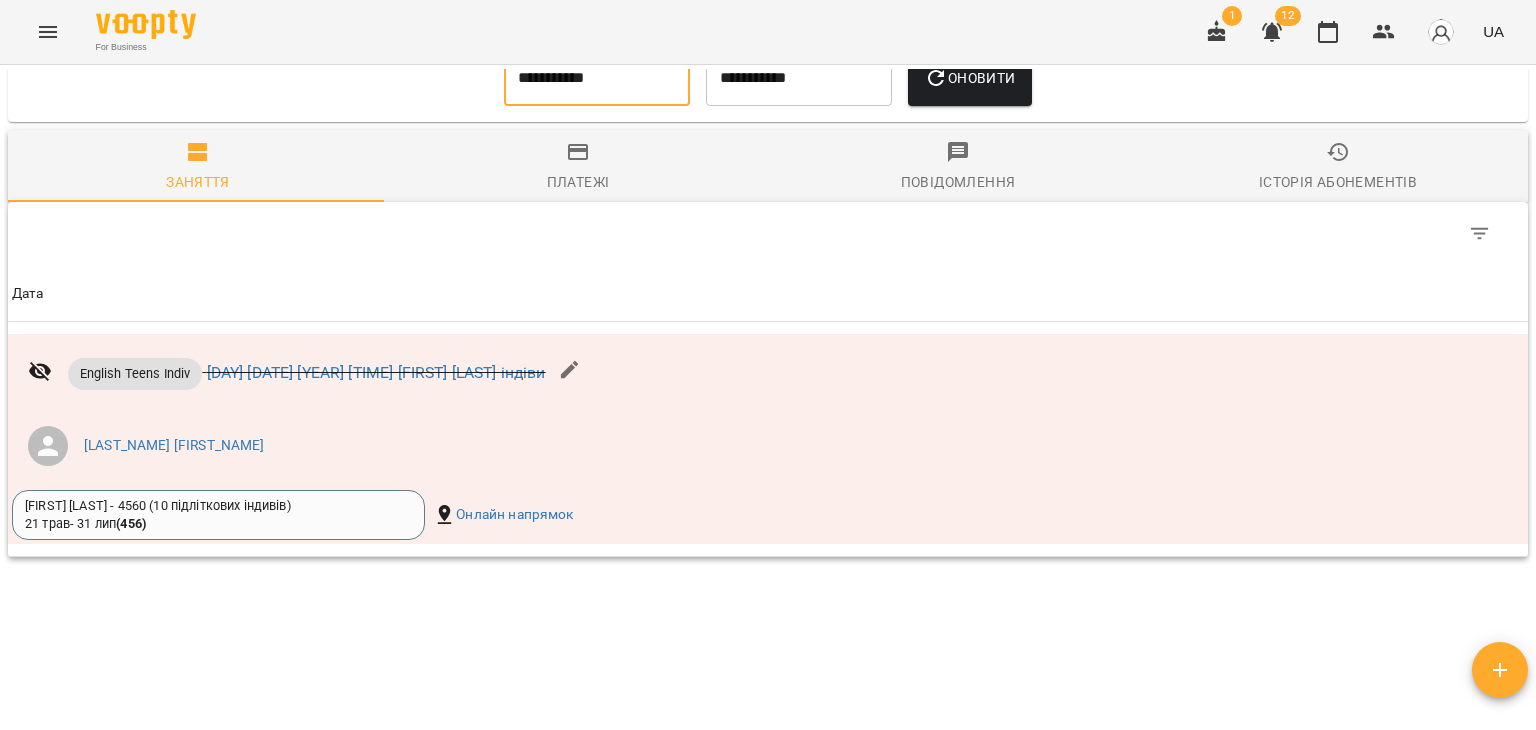 click on "**********" at bounding box center (597, 78) 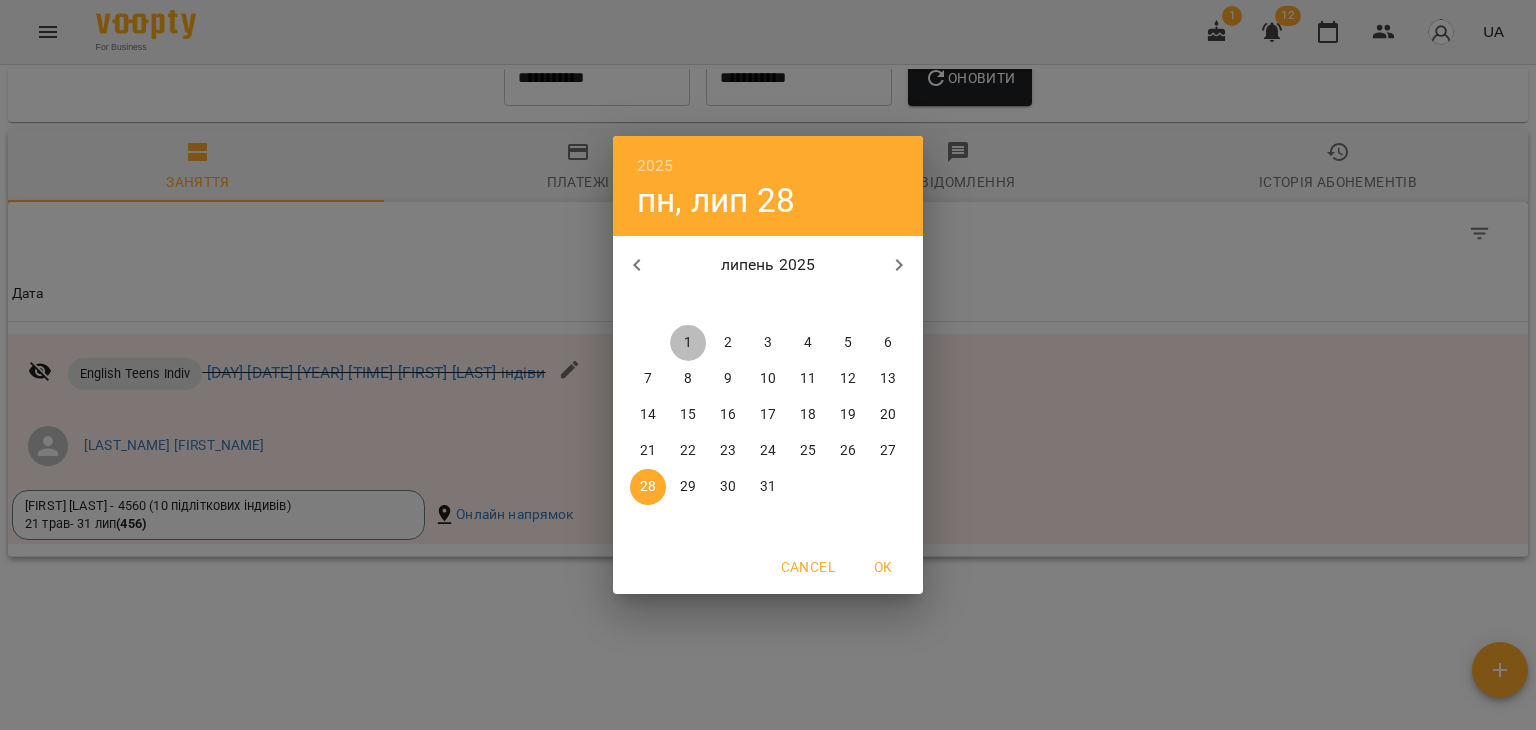 click on "1" at bounding box center (688, 343) 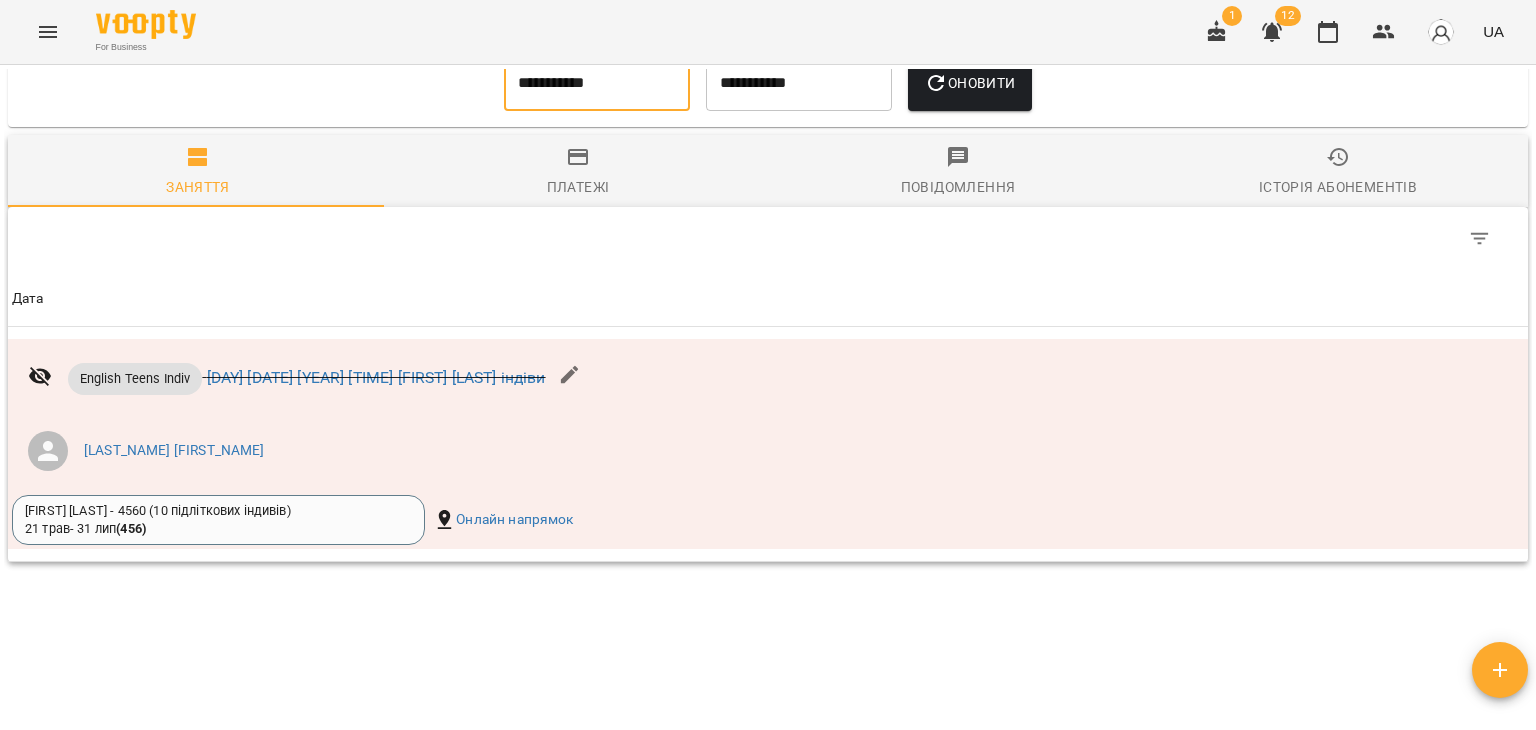 click on "Оновити" at bounding box center [969, 83] 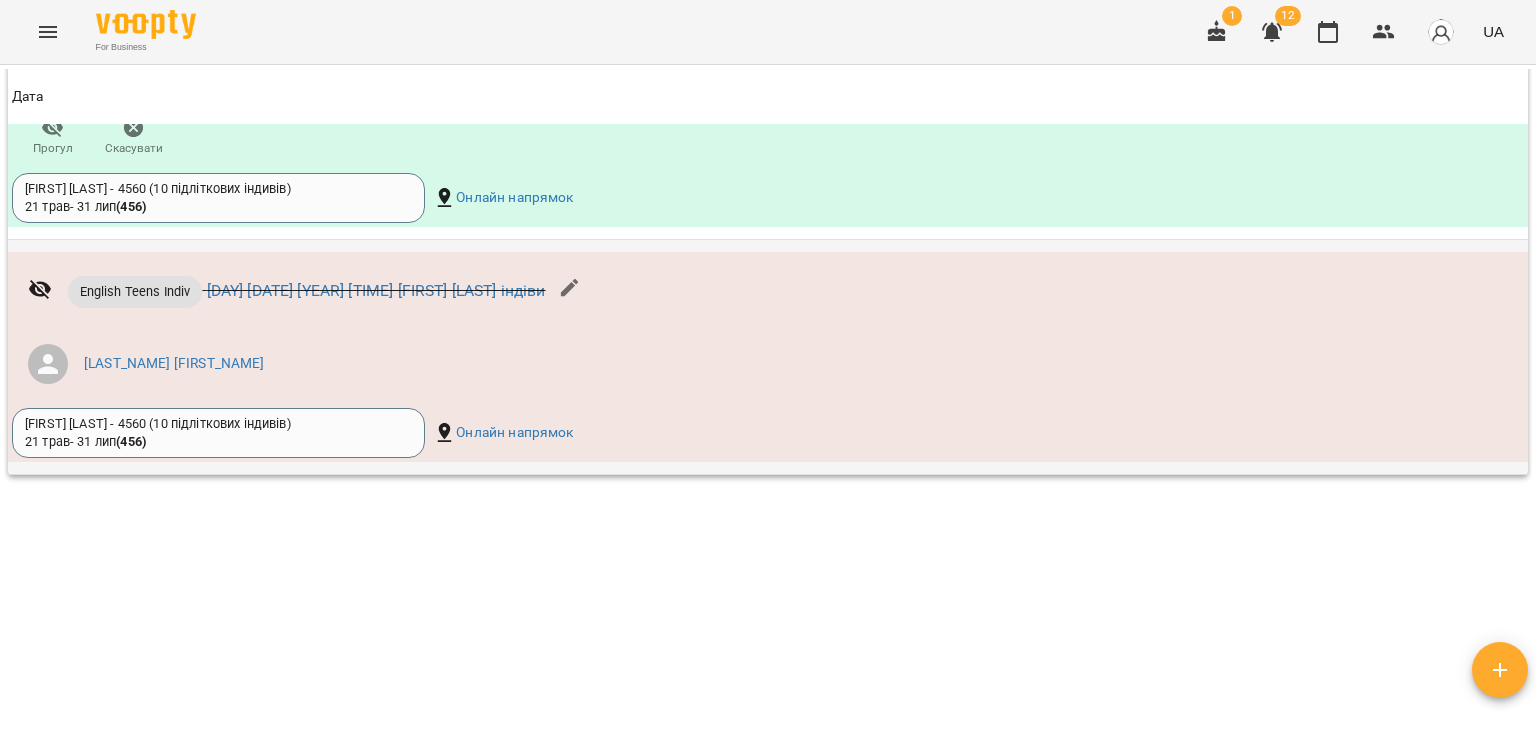 scroll, scrollTop: 2322, scrollLeft: 0, axis: vertical 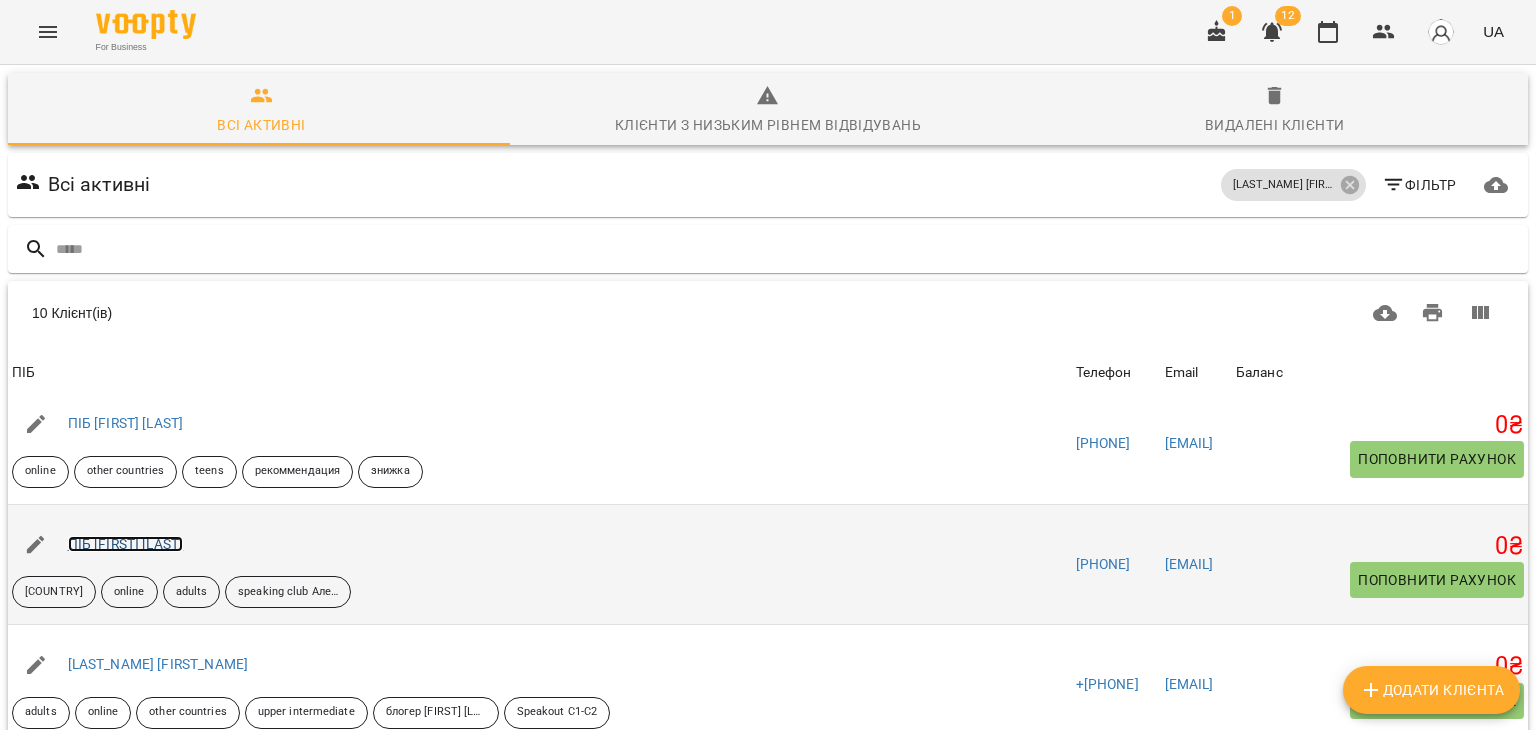 click on "[LAST] [FIRST]" at bounding box center (126, 544) 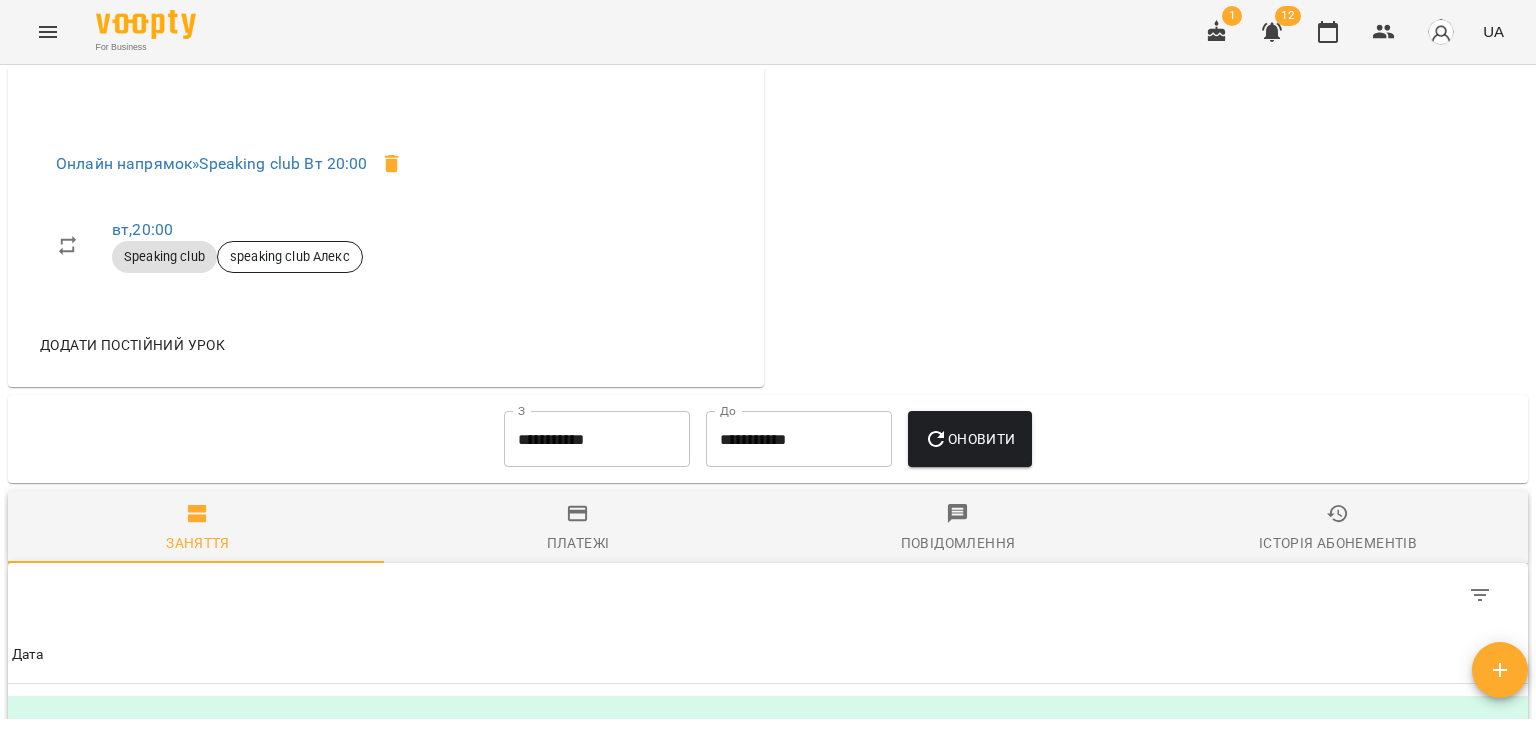 scroll, scrollTop: 1000, scrollLeft: 0, axis: vertical 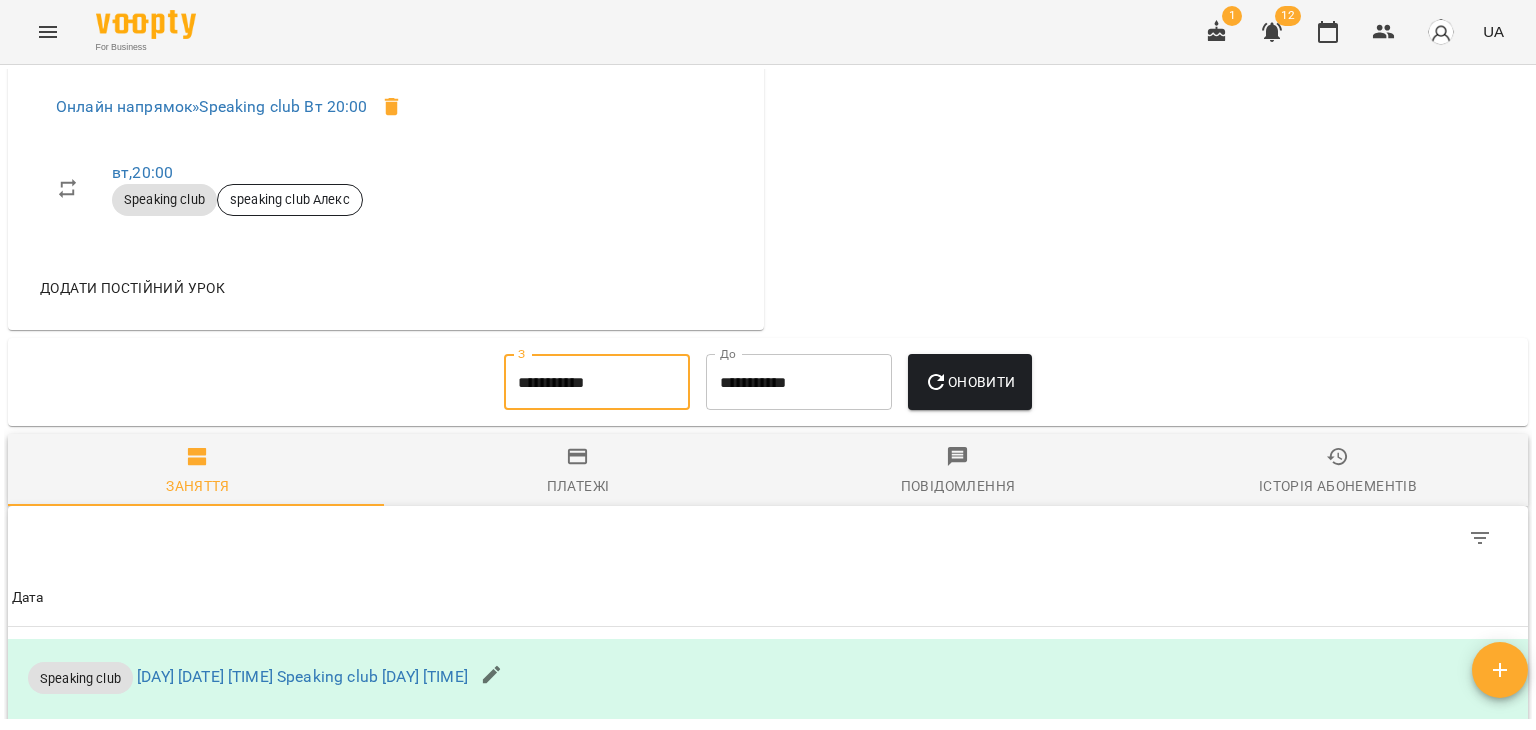 click on "**********" at bounding box center (597, 382) 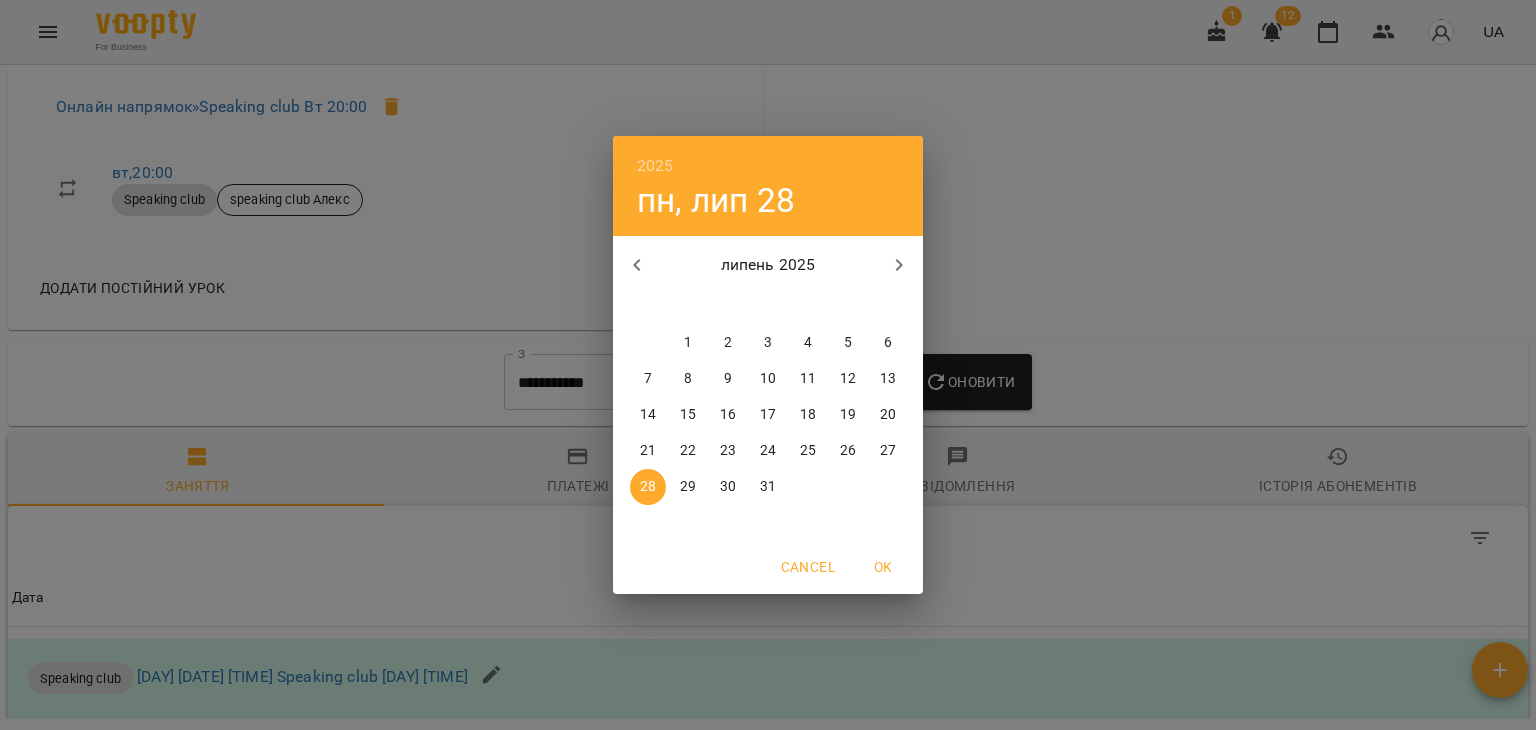click on "1" at bounding box center (688, 343) 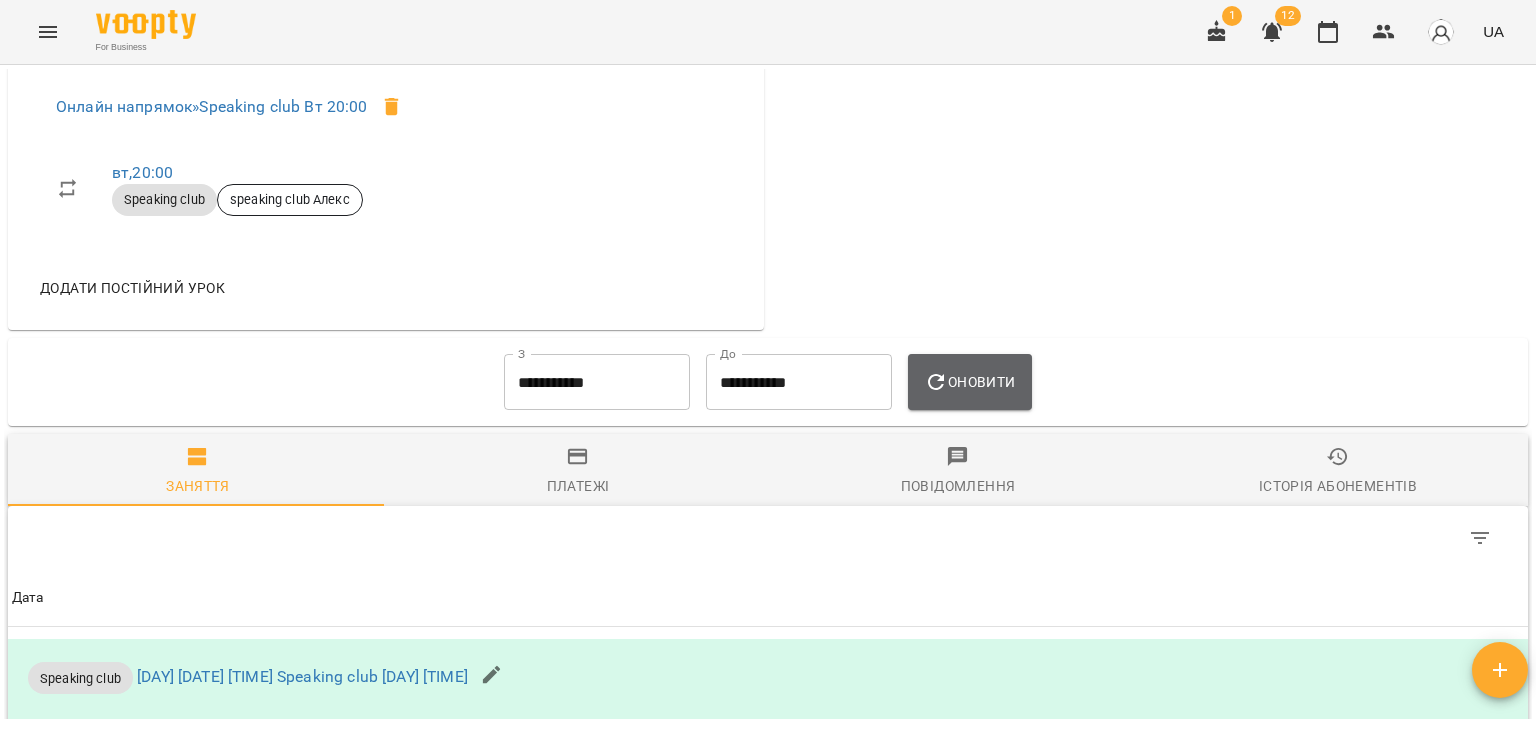 click on "Оновити" at bounding box center (969, 382) 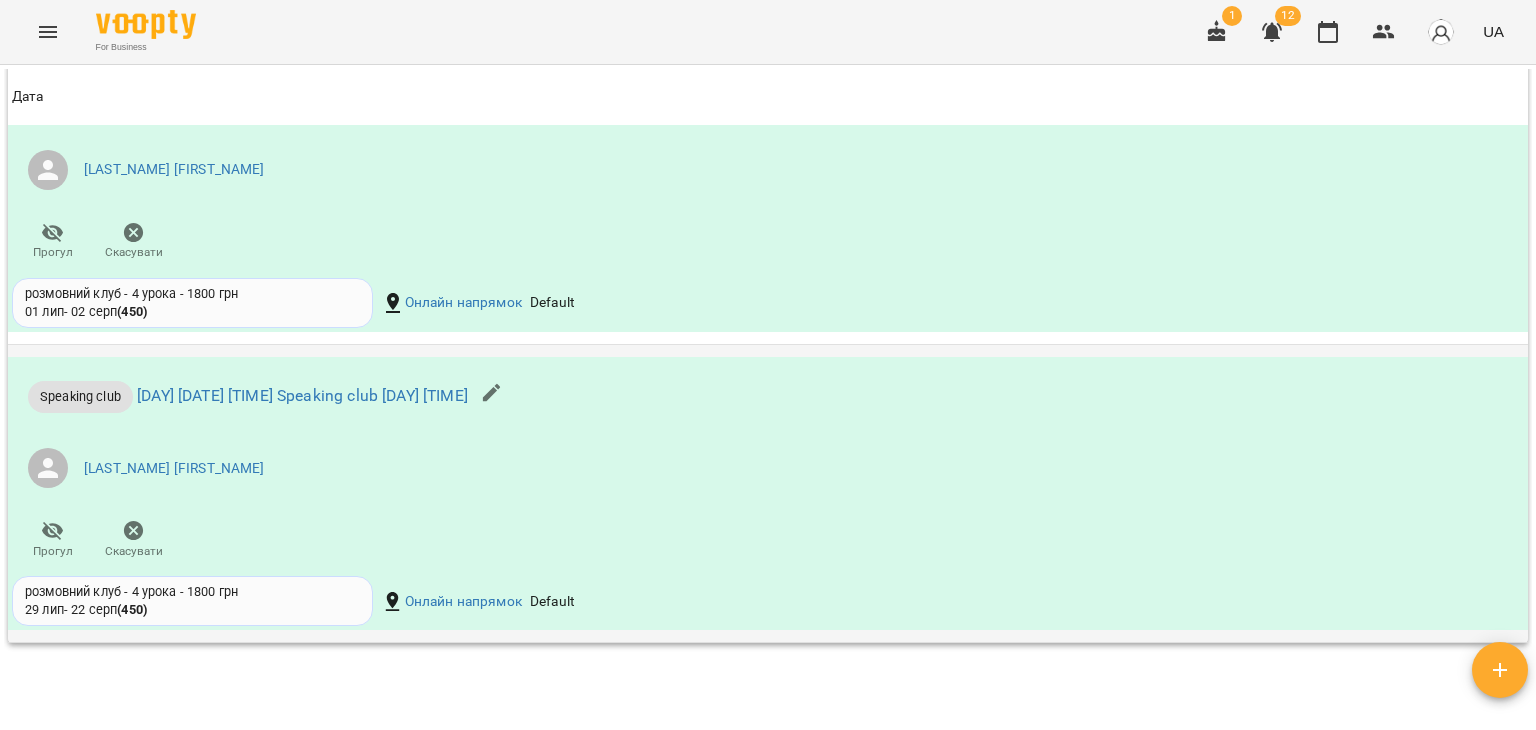 scroll, scrollTop: 2600, scrollLeft: 0, axis: vertical 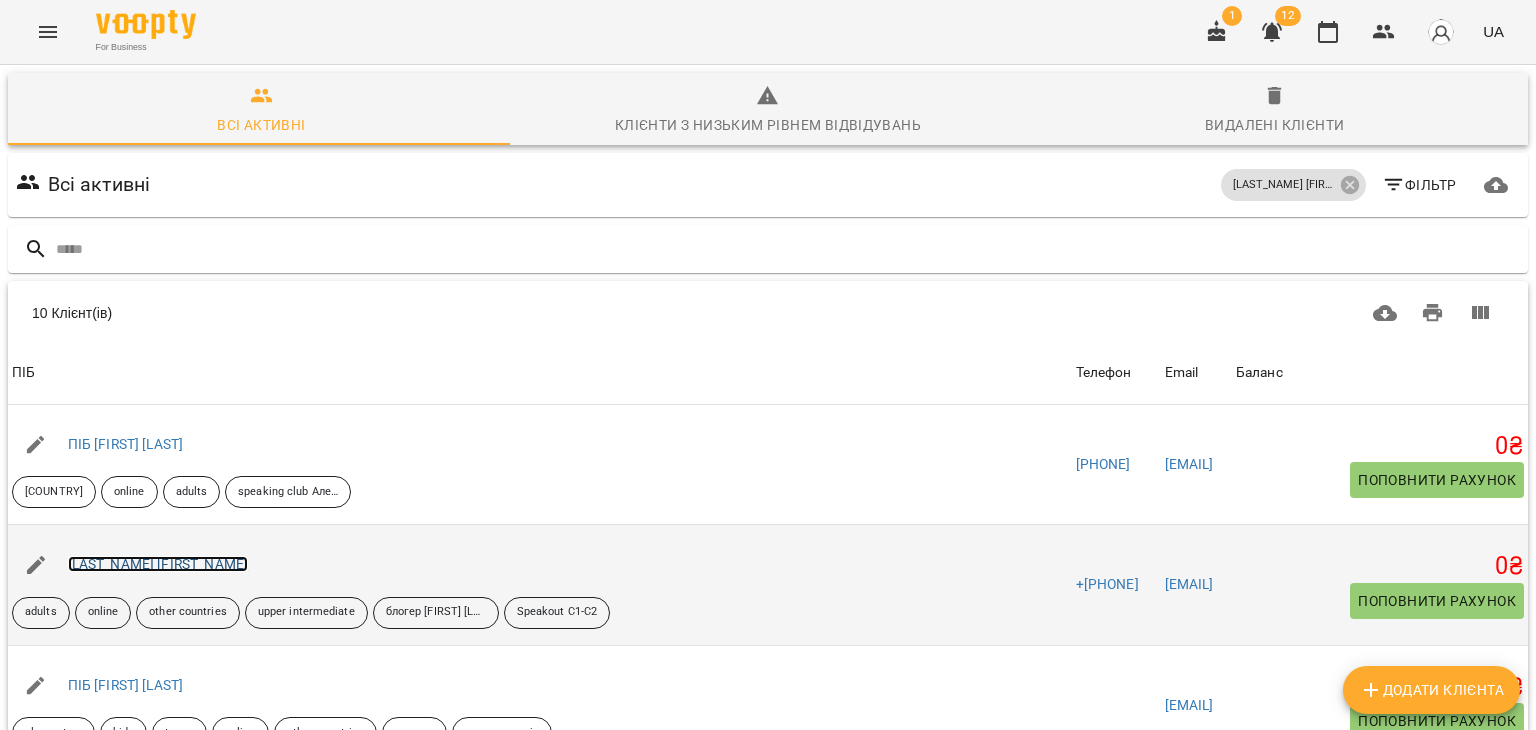 click on "[FIRST] [LAST]" at bounding box center [158, 564] 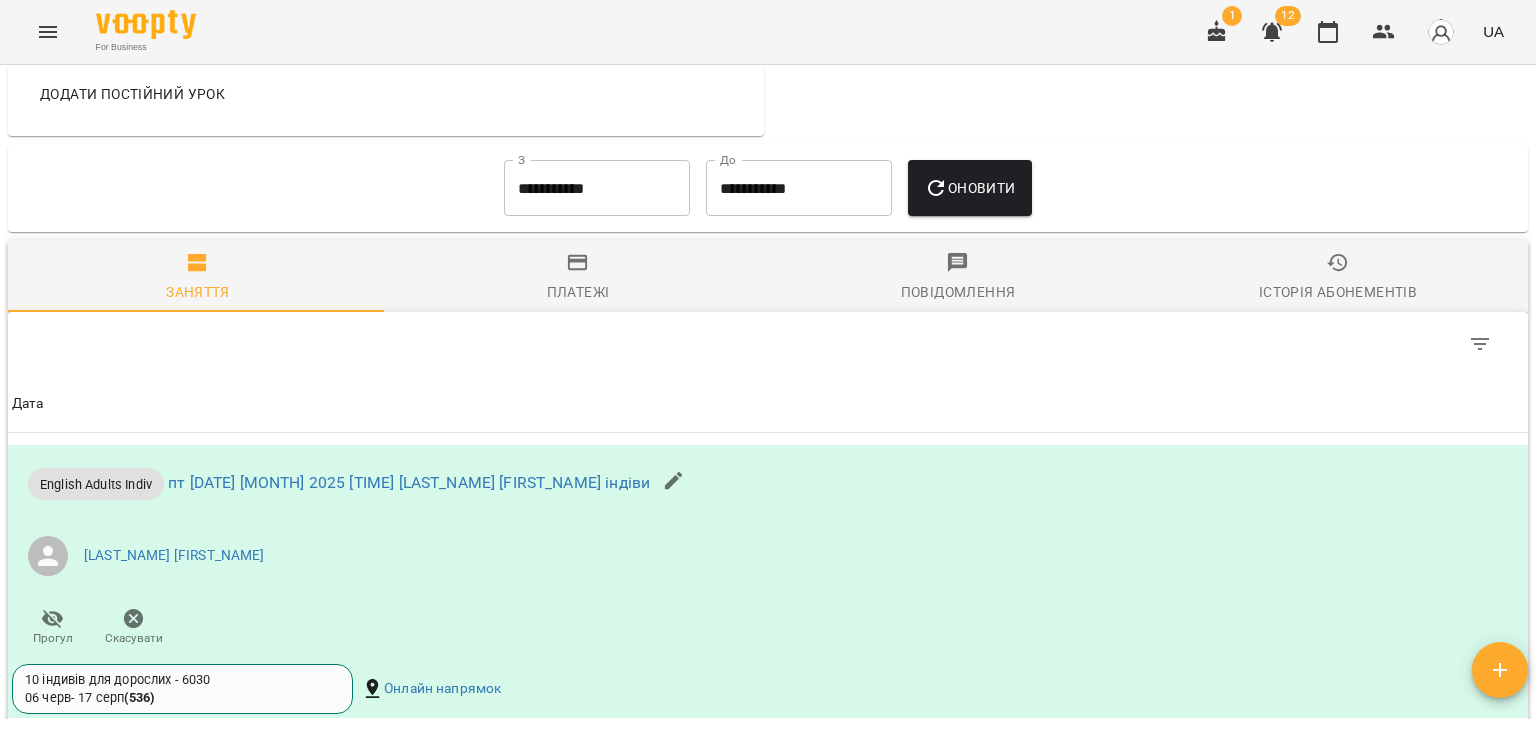 scroll, scrollTop: 1300, scrollLeft: 0, axis: vertical 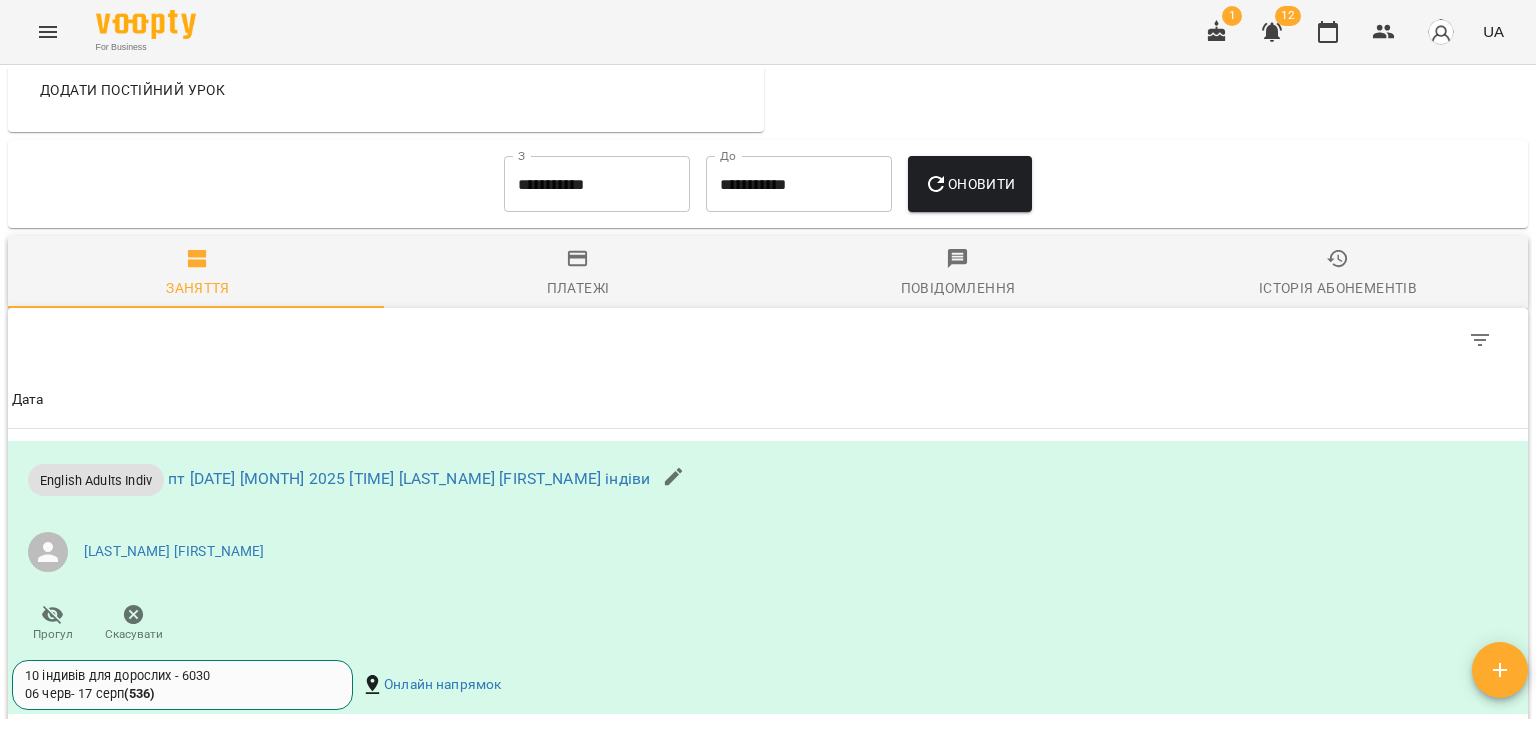 click on "**********" at bounding box center (597, 184) 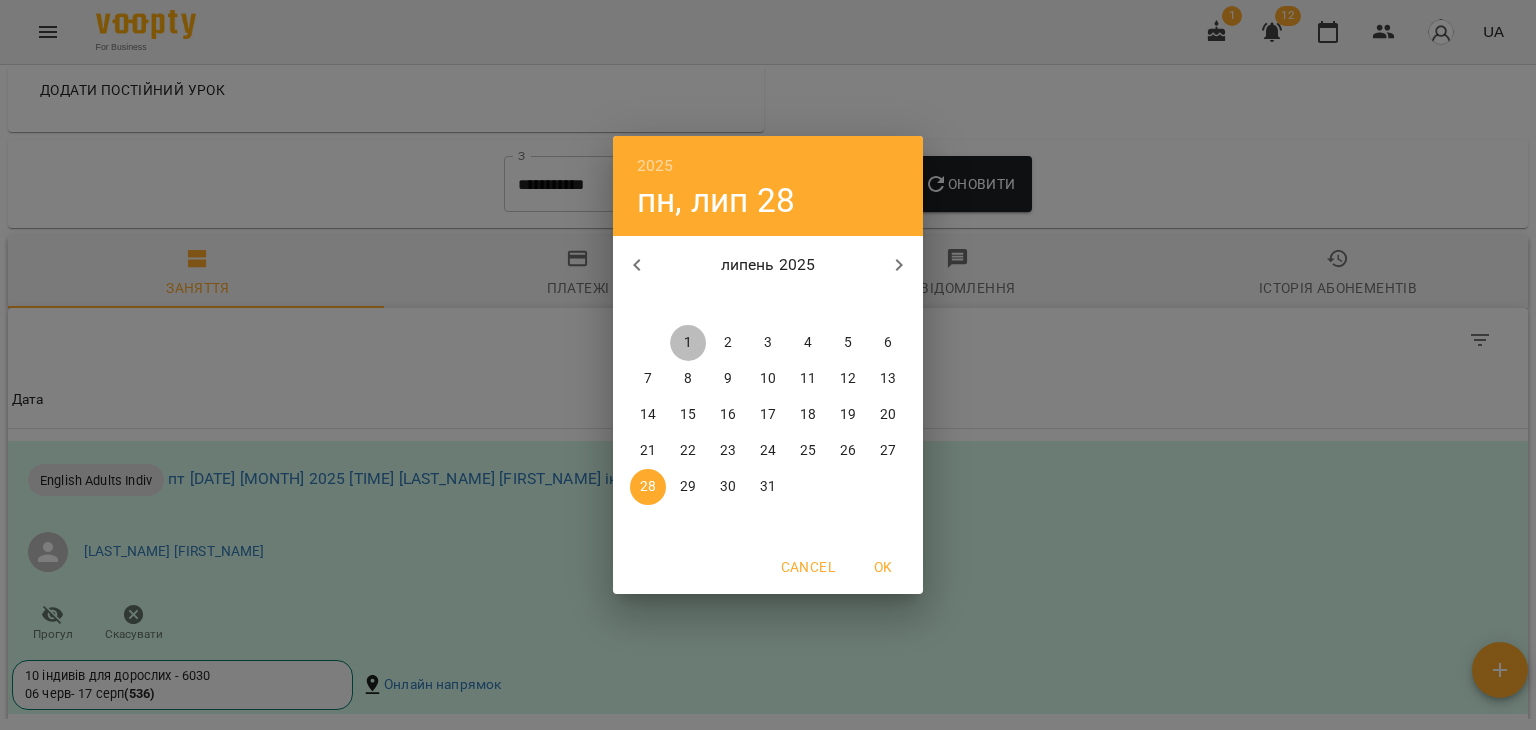 click on "1" at bounding box center (688, 343) 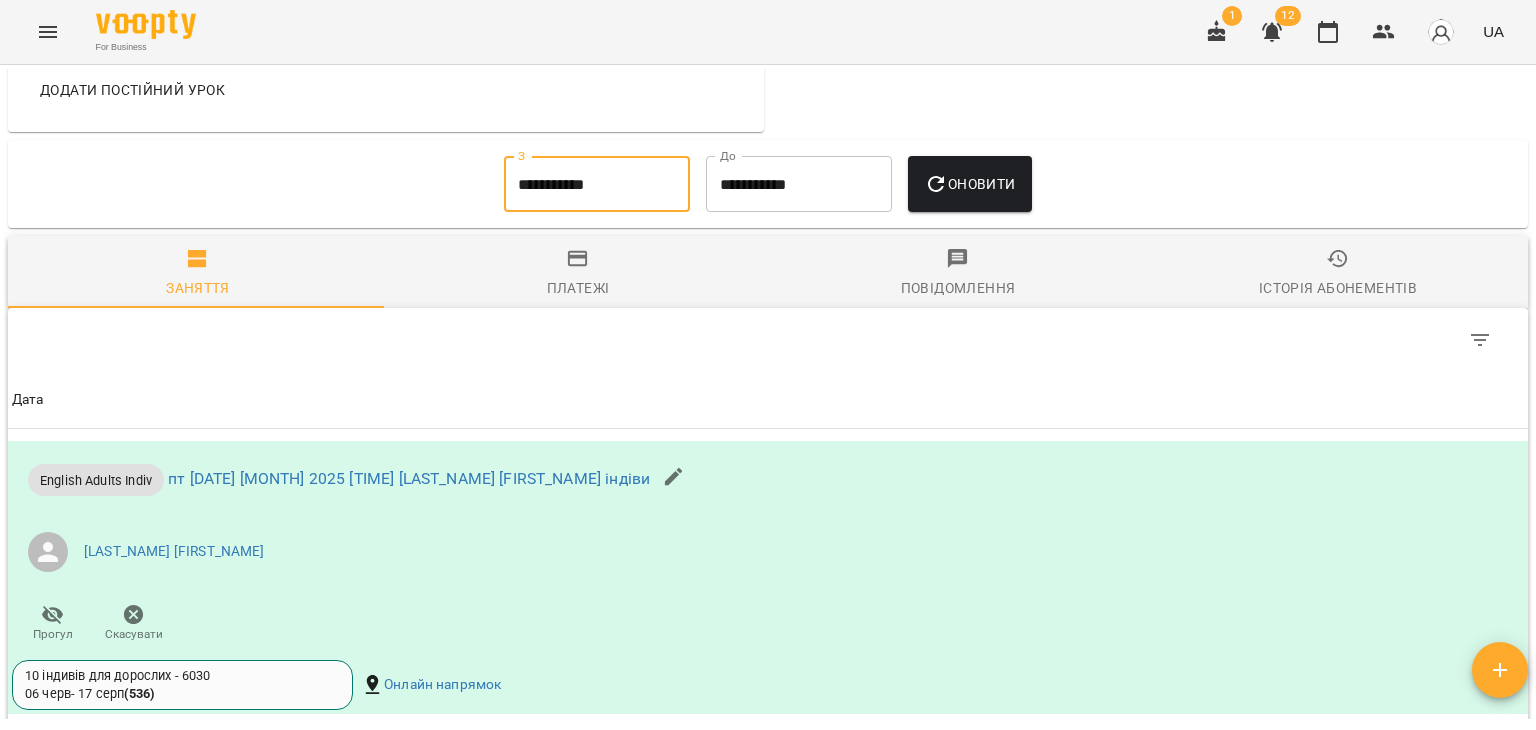 click on "Оновити" at bounding box center (969, 184) 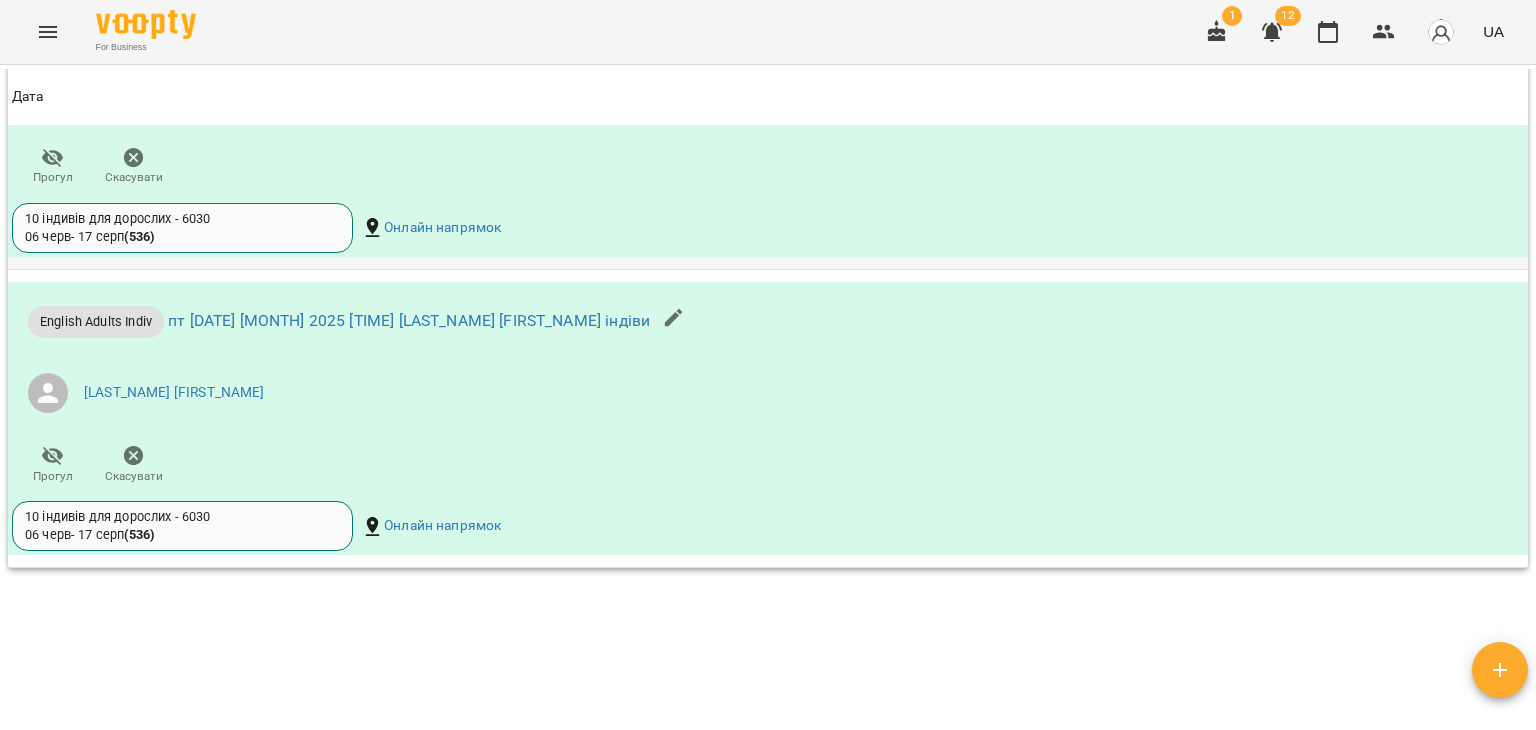 scroll, scrollTop: 2672, scrollLeft: 0, axis: vertical 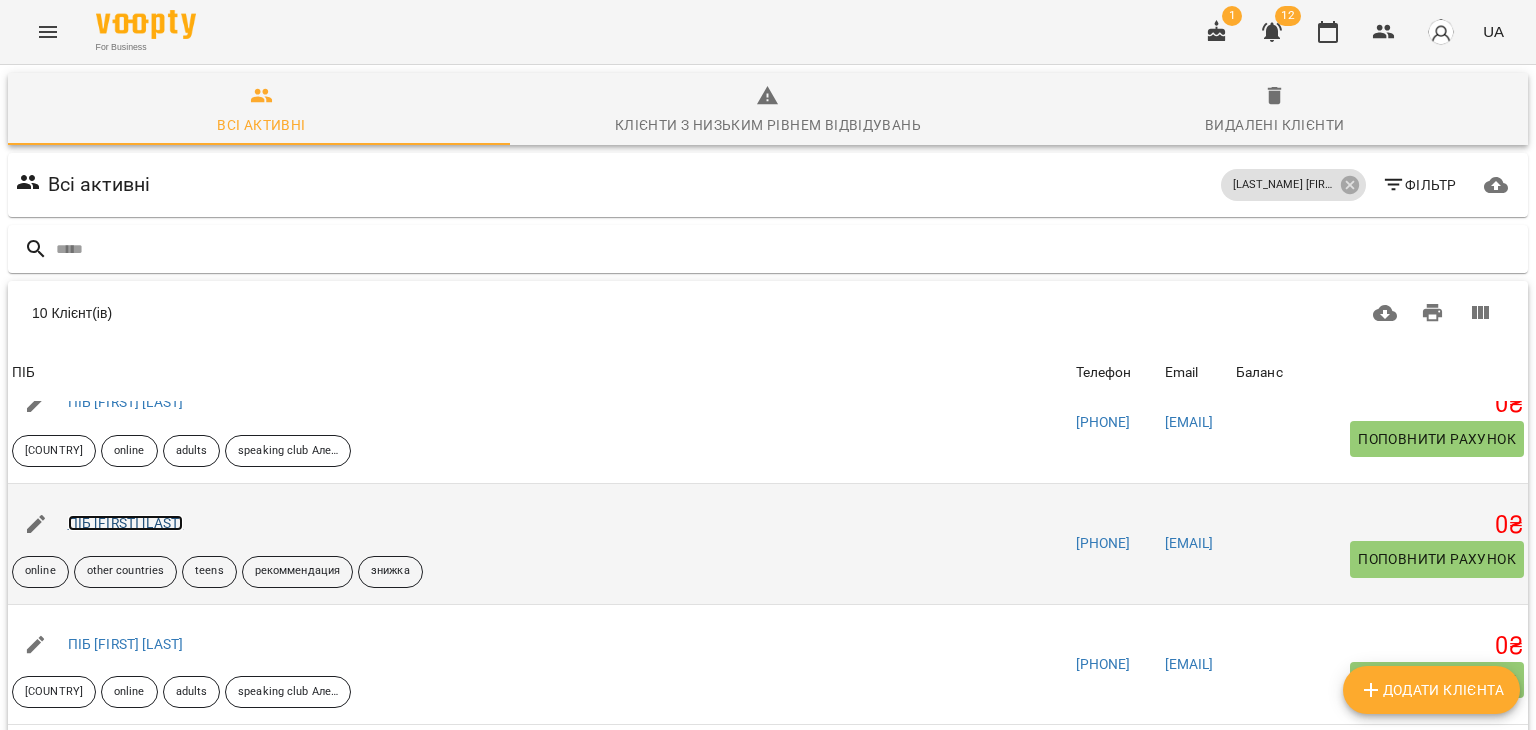 click on "[FIRST] [LAST]" at bounding box center [126, 523] 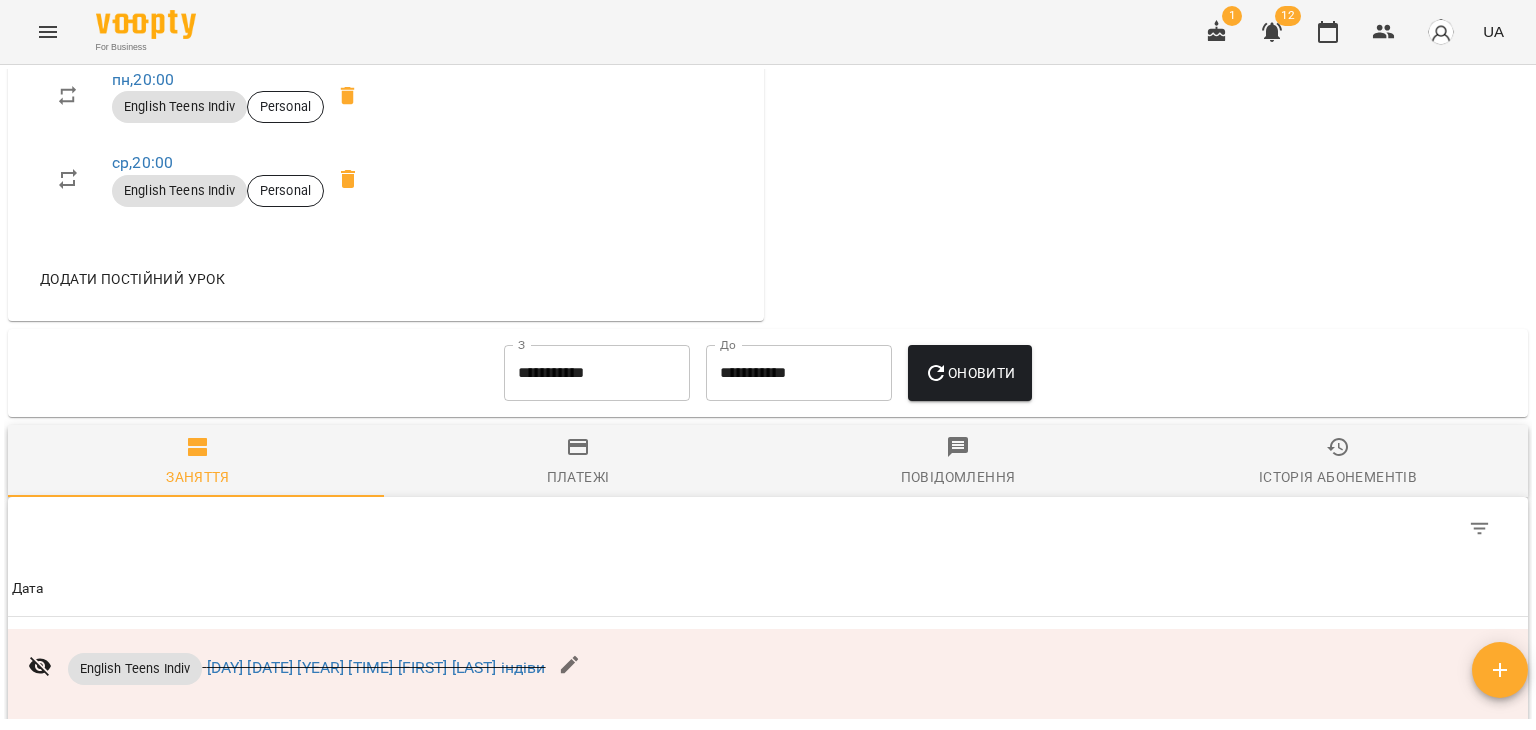 scroll, scrollTop: 1100, scrollLeft: 0, axis: vertical 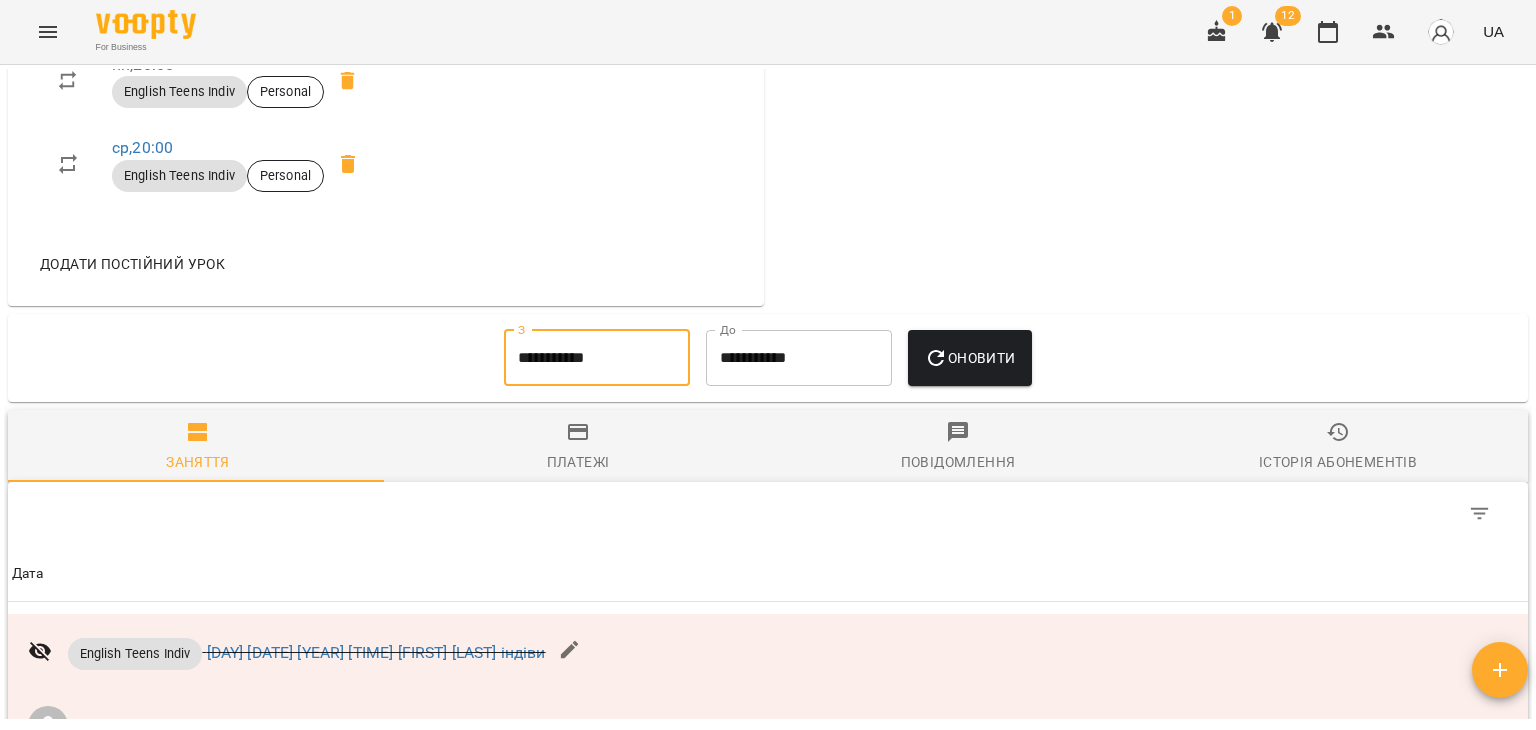 click on "**********" at bounding box center (597, 358) 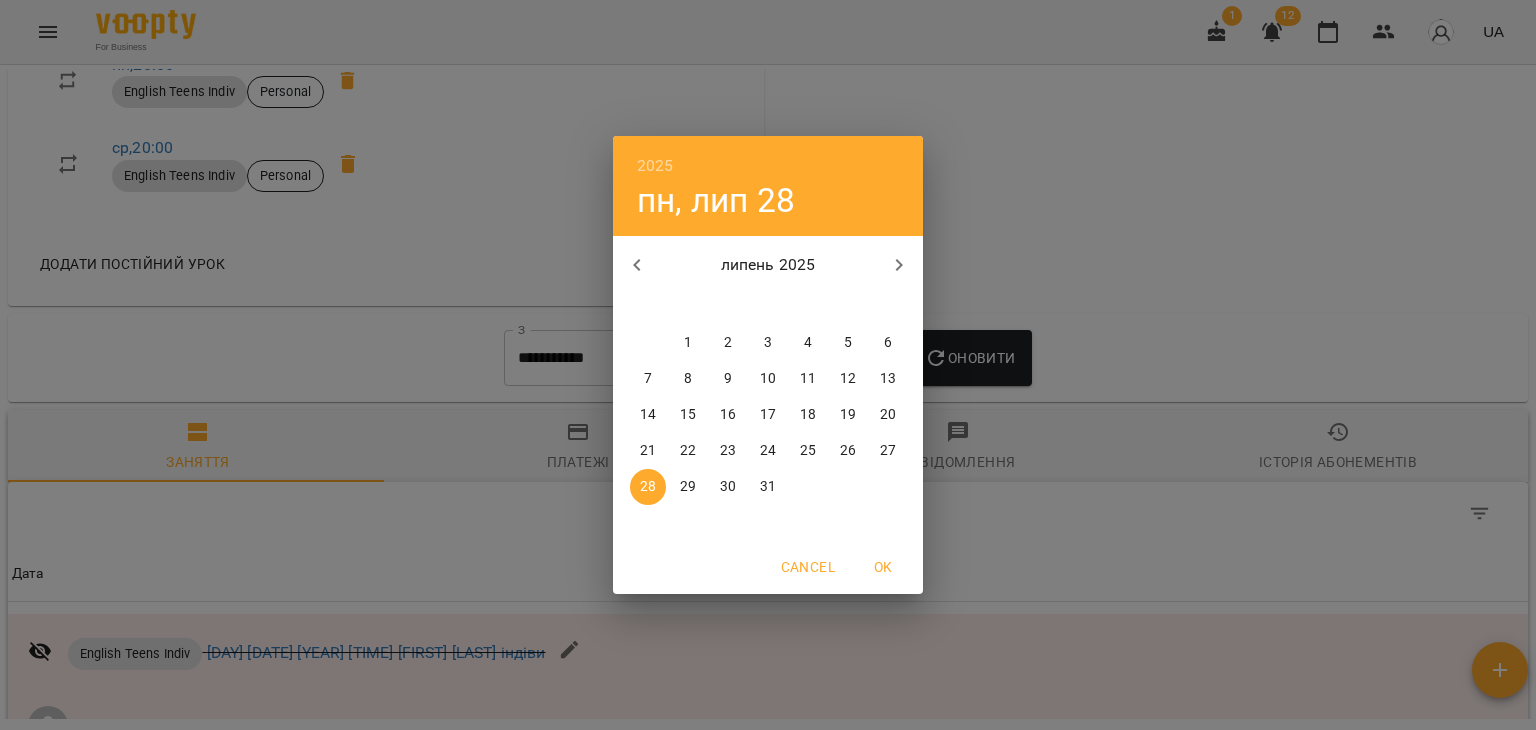 click on "1" at bounding box center [688, 343] 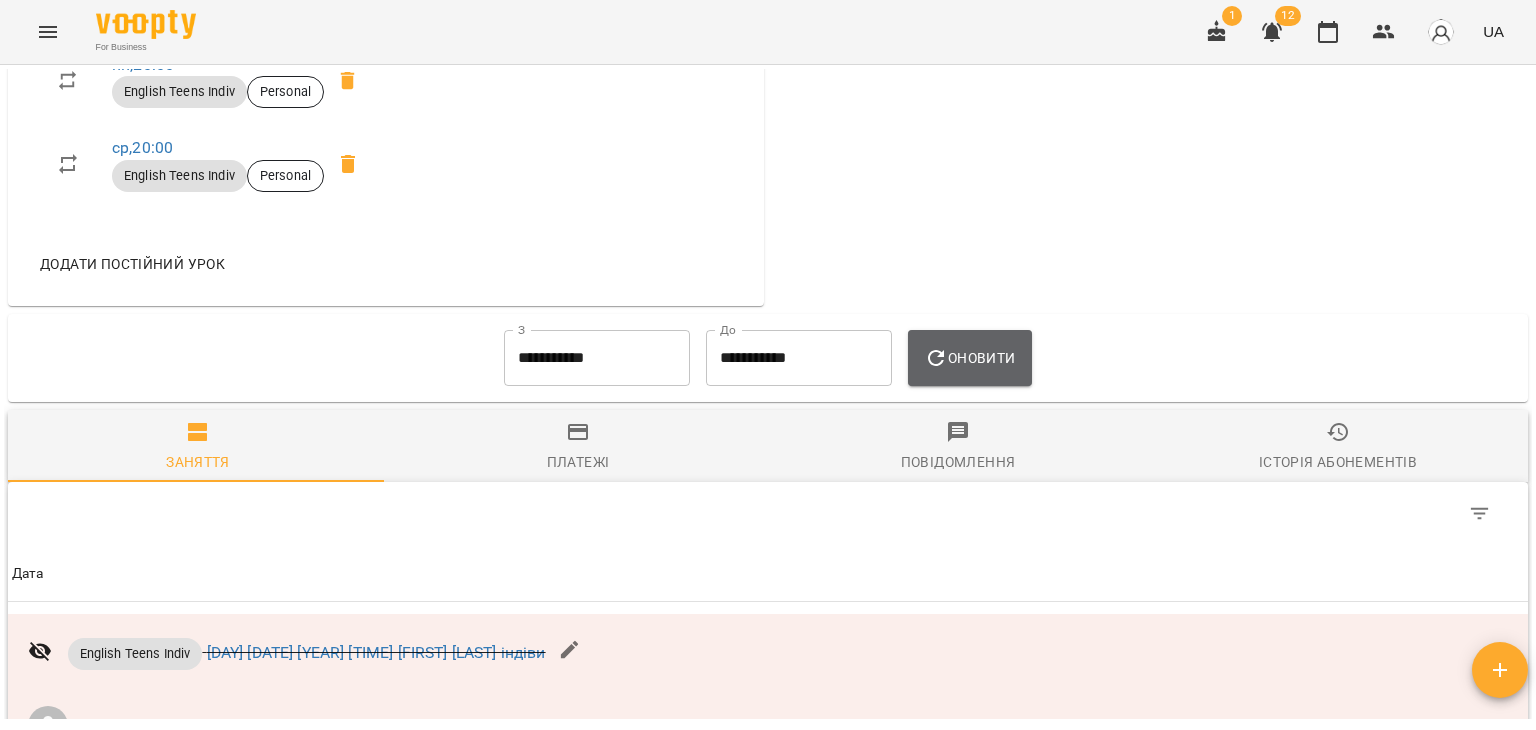 click on "Оновити" at bounding box center [969, 358] 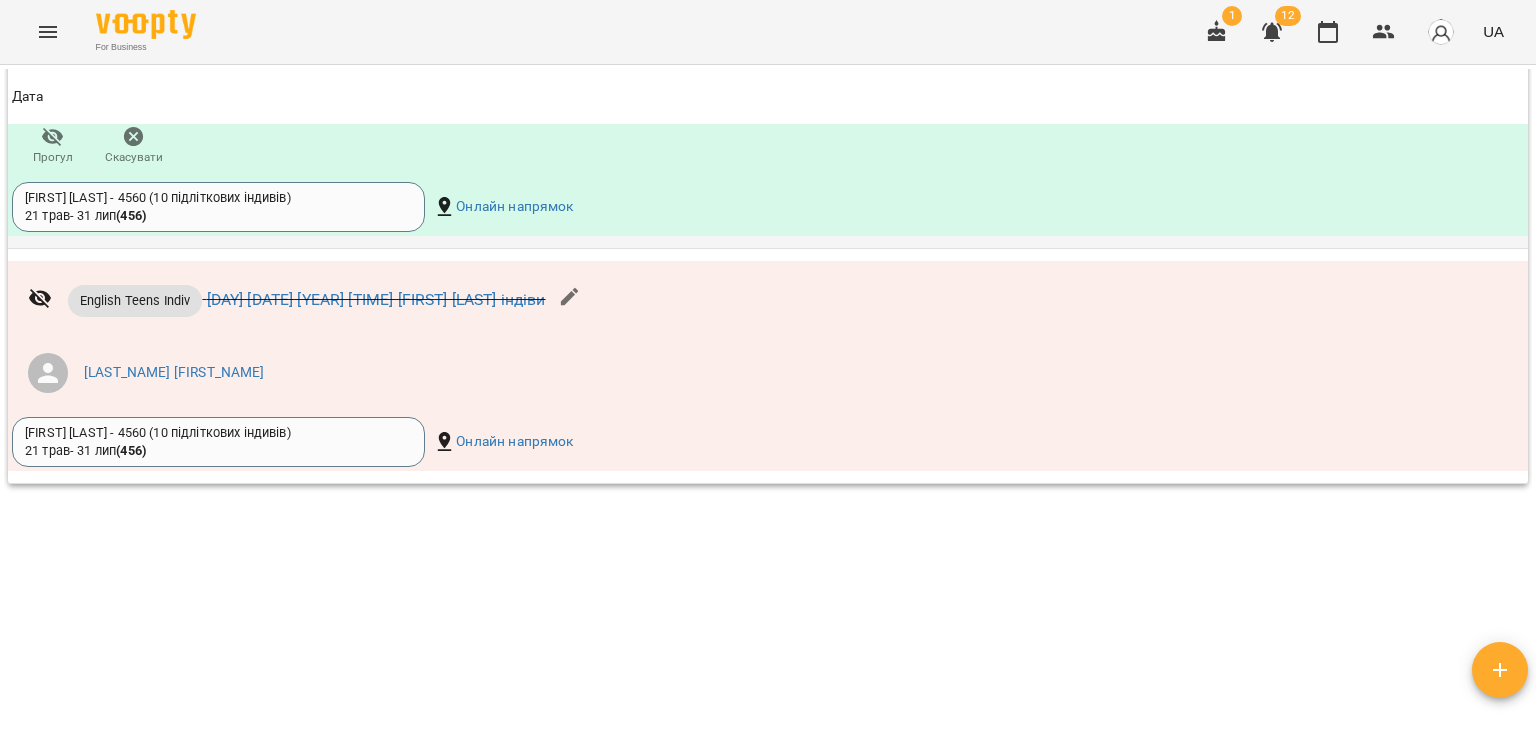 scroll, scrollTop: 2322, scrollLeft: 0, axis: vertical 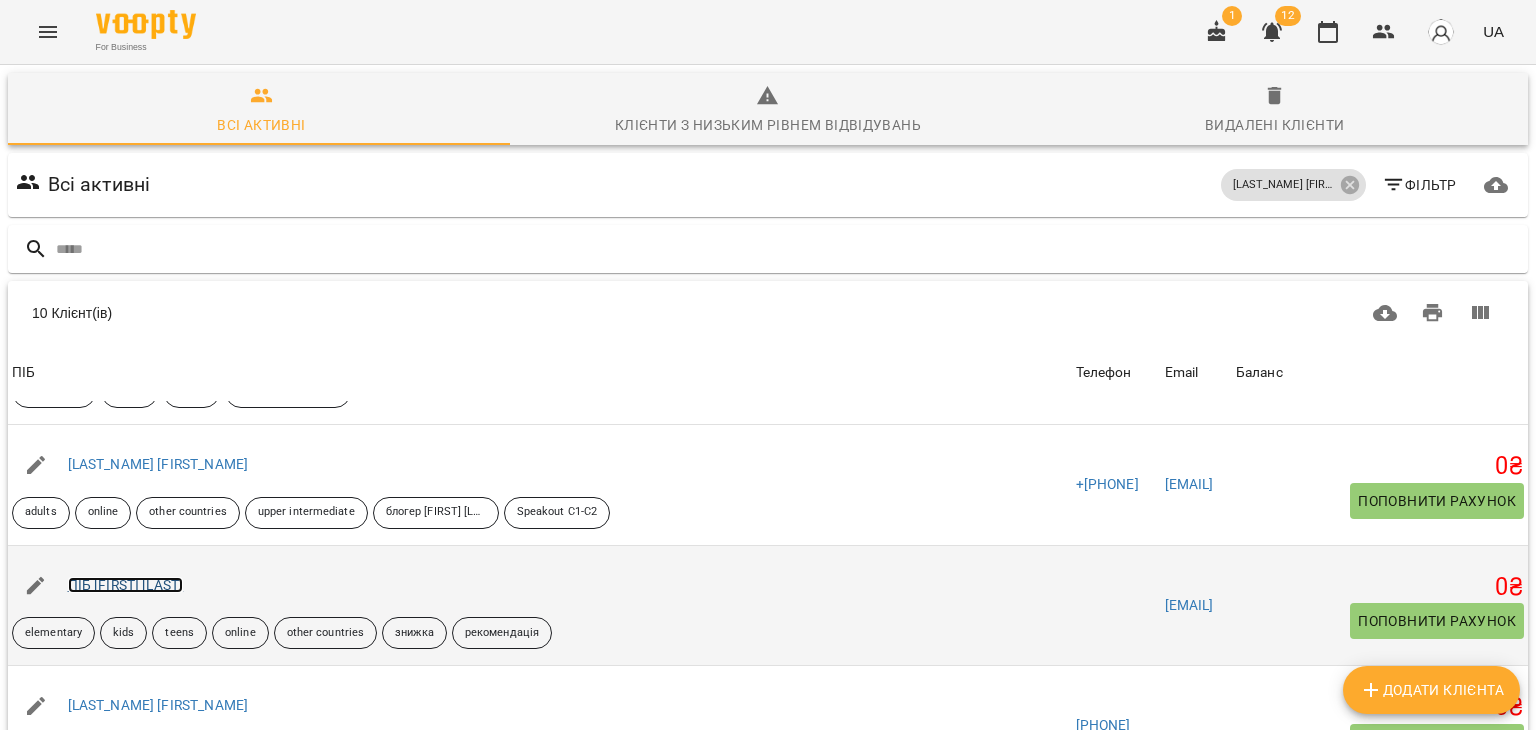 click on "[FIRST] [LAST]" at bounding box center (126, 585) 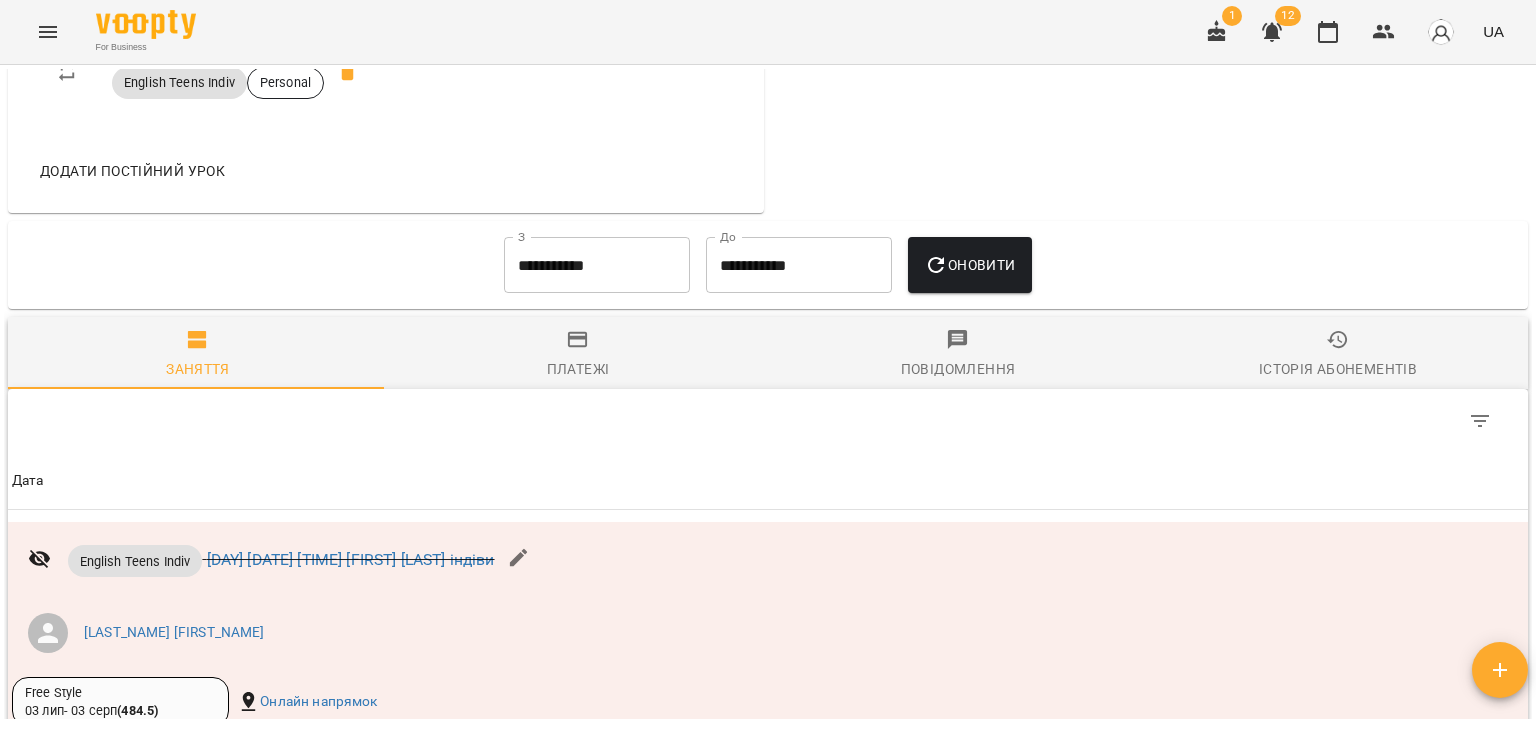 scroll, scrollTop: 1300, scrollLeft: 0, axis: vertical 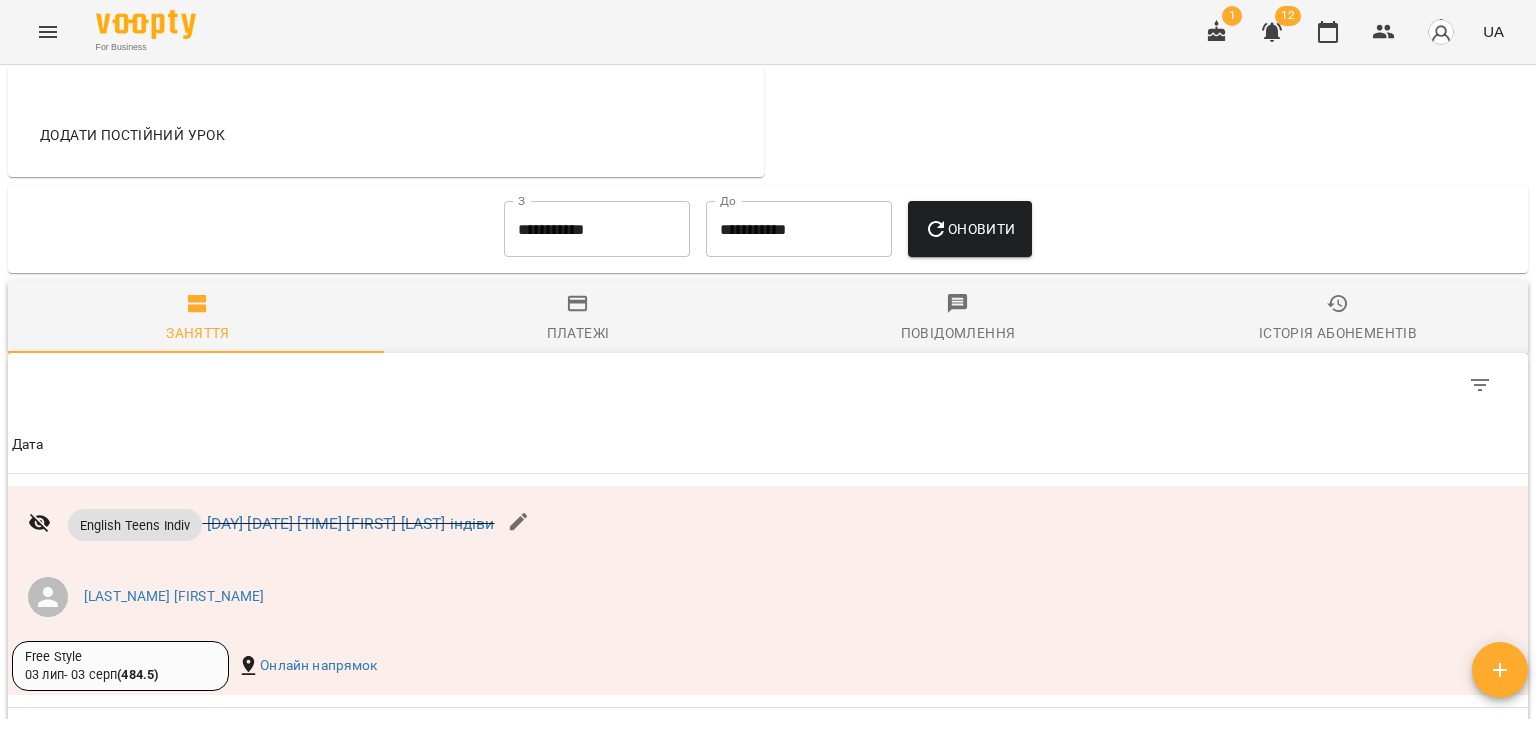 click 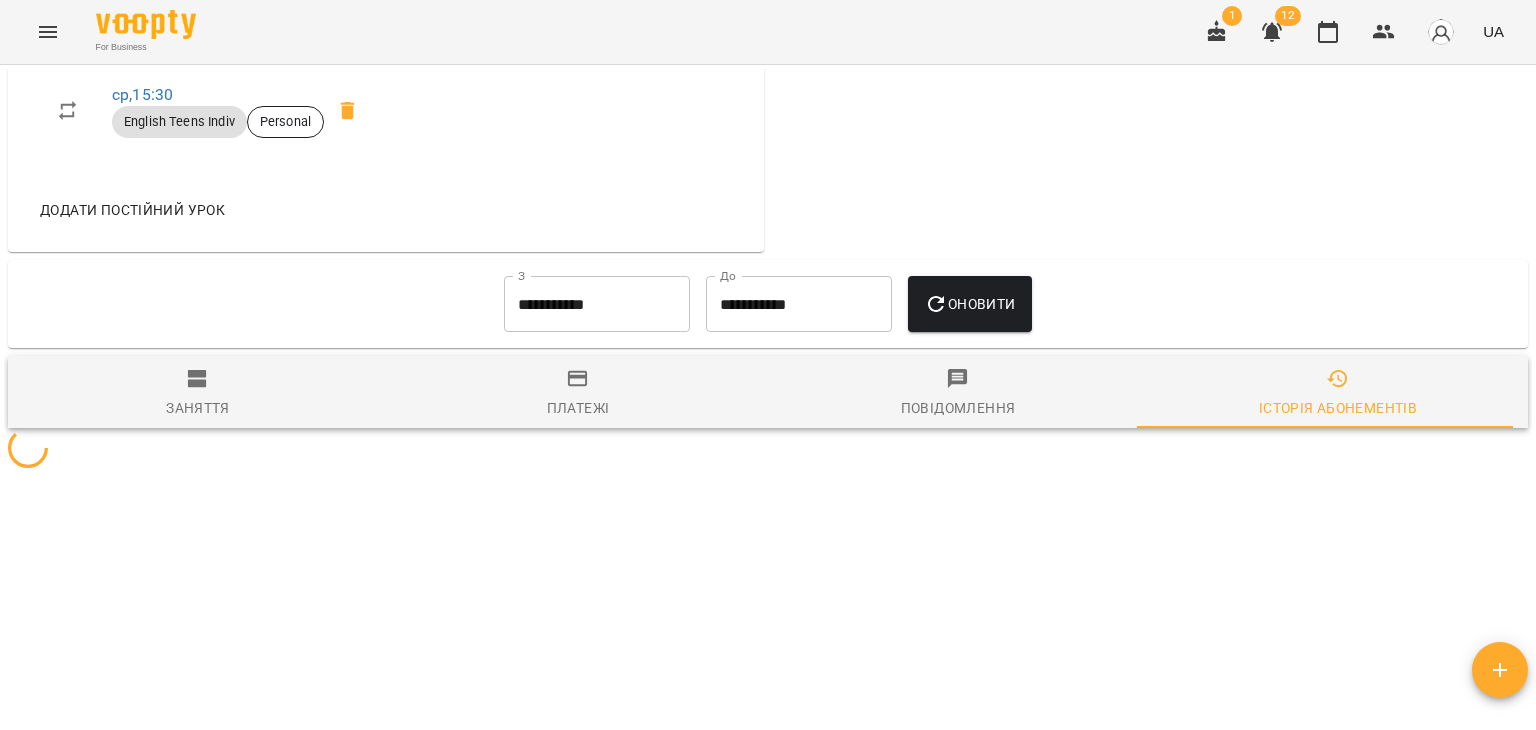 scroll, scrollTop: 1300, scrollLeft: 0, axis: vertical 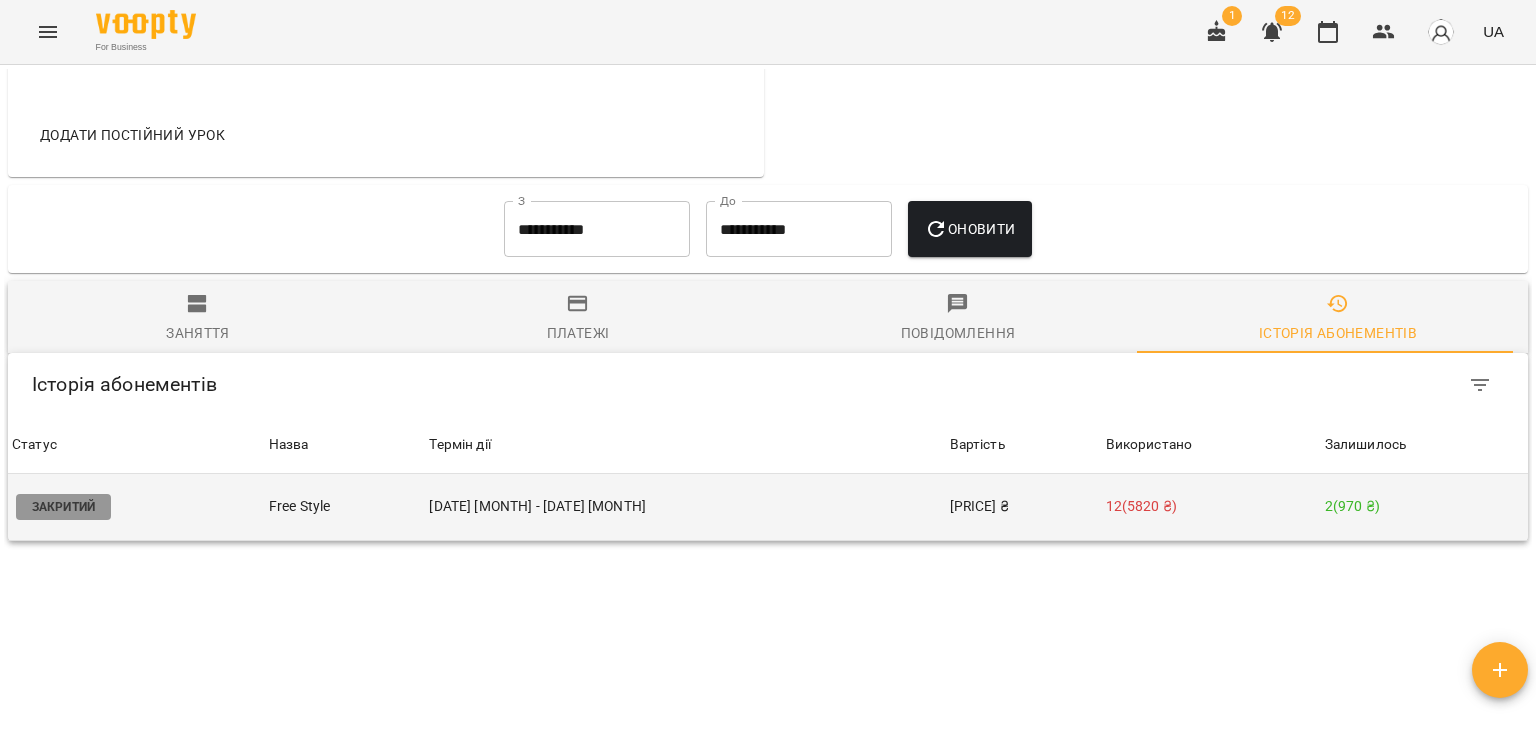 click on "2  ( 970   ₴ )" at bounding box center [1424, 507] 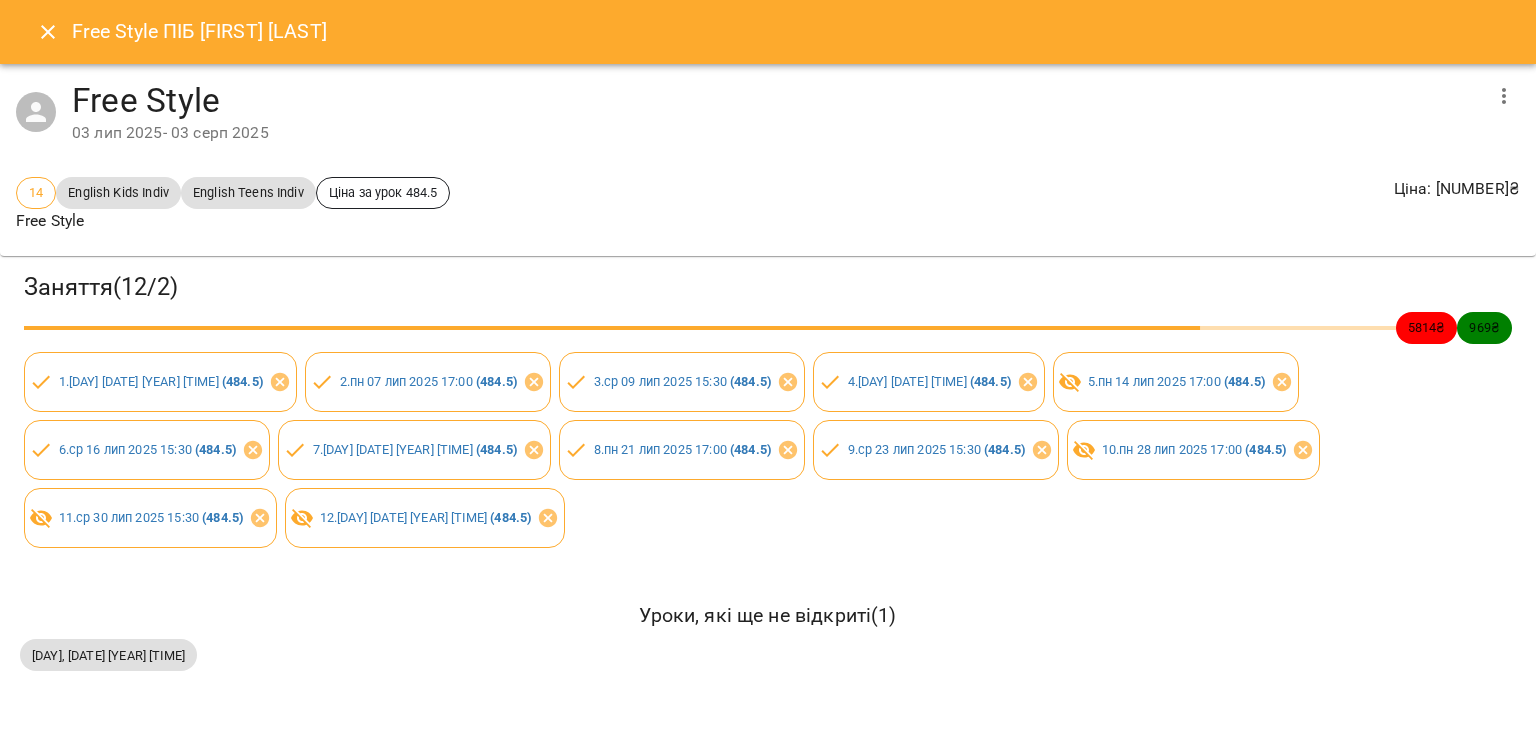 click 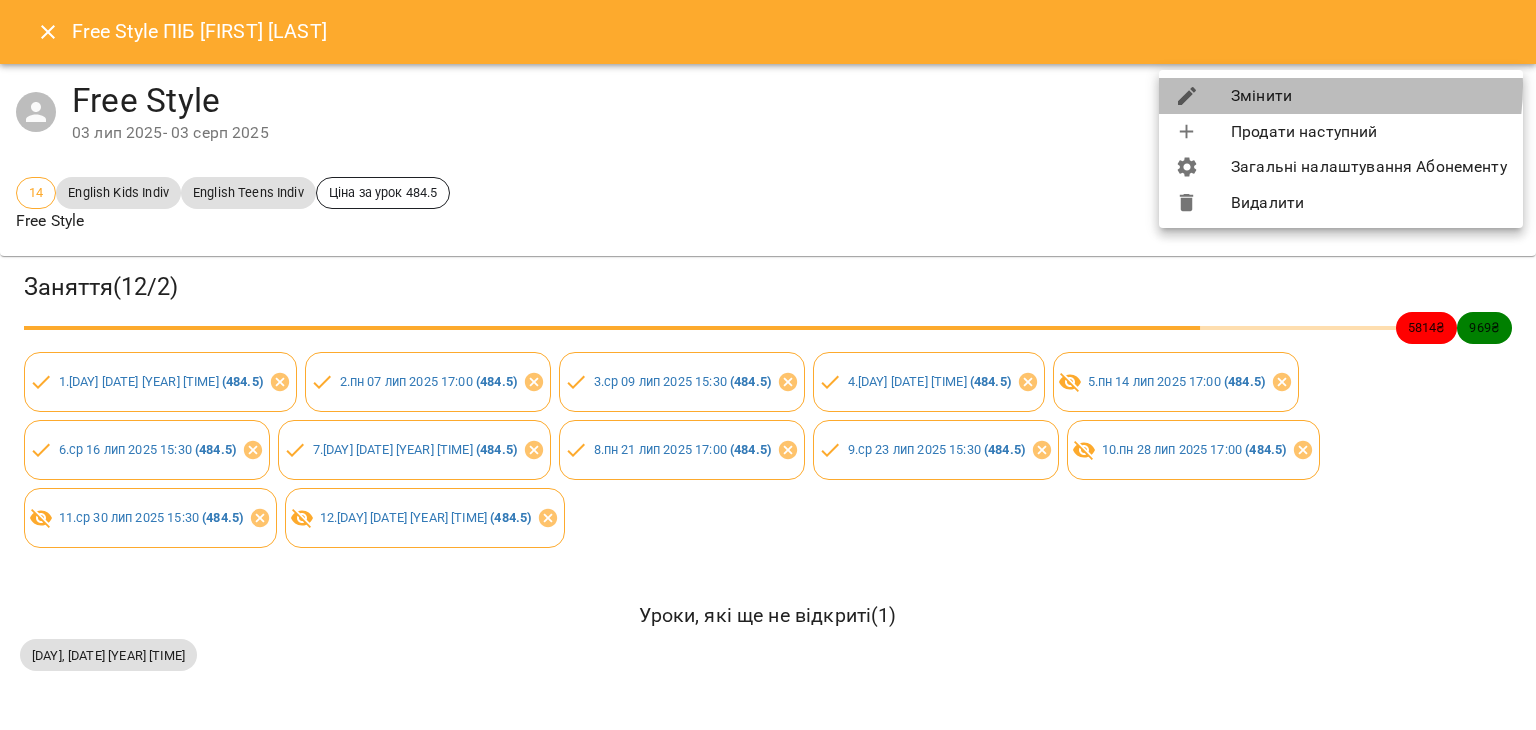 click on "Змінити" at bounding box center (1341, 96) 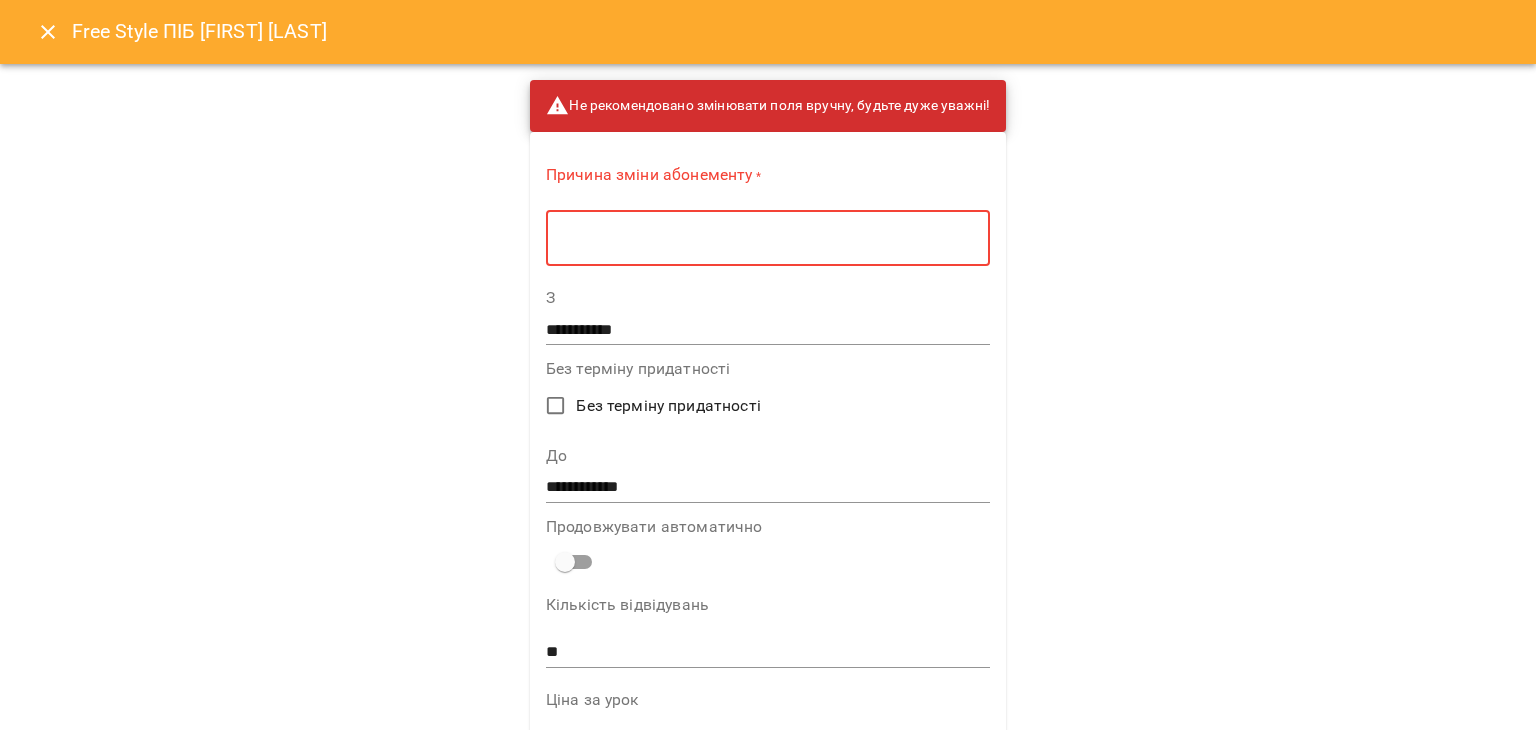 click at bounding box center (768, 238) 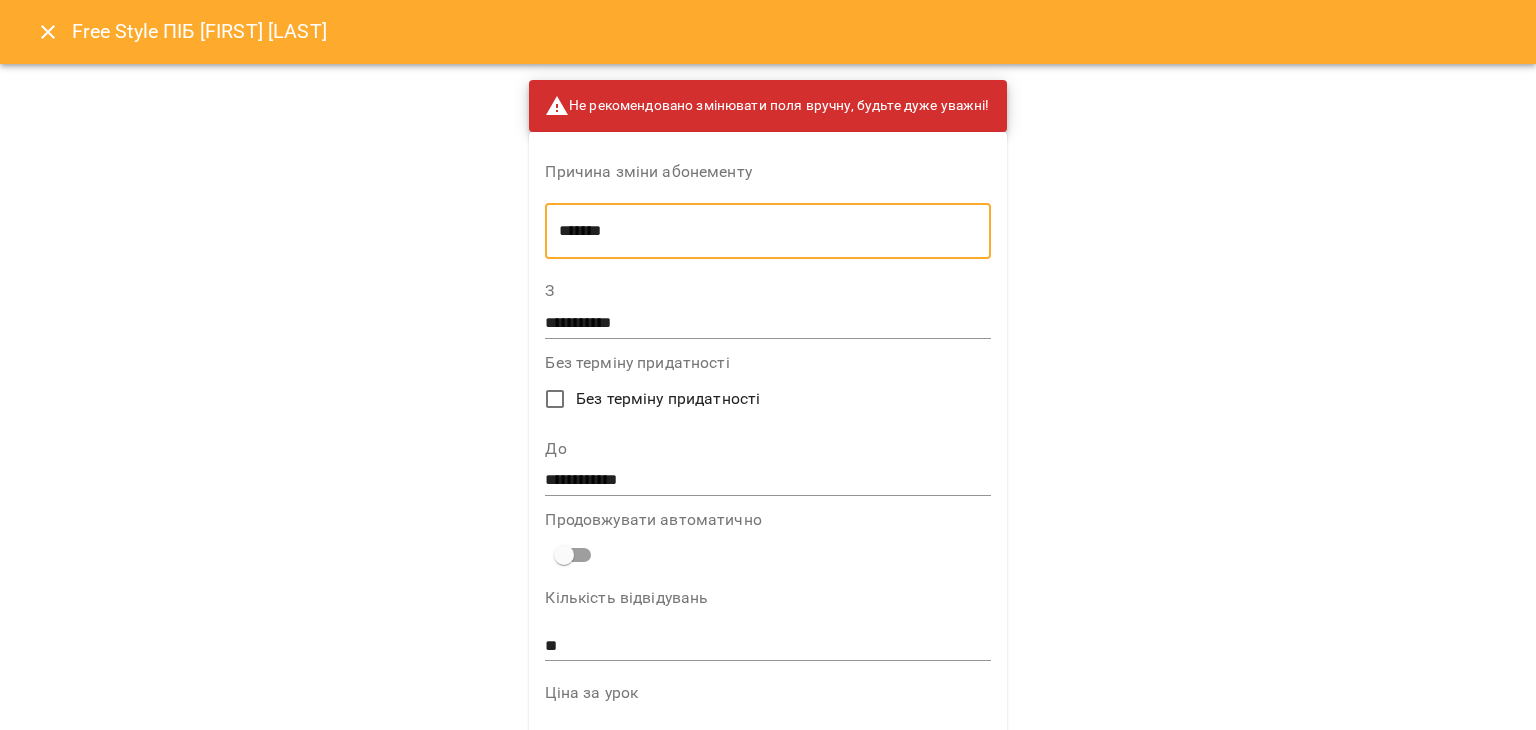 type on "*******" 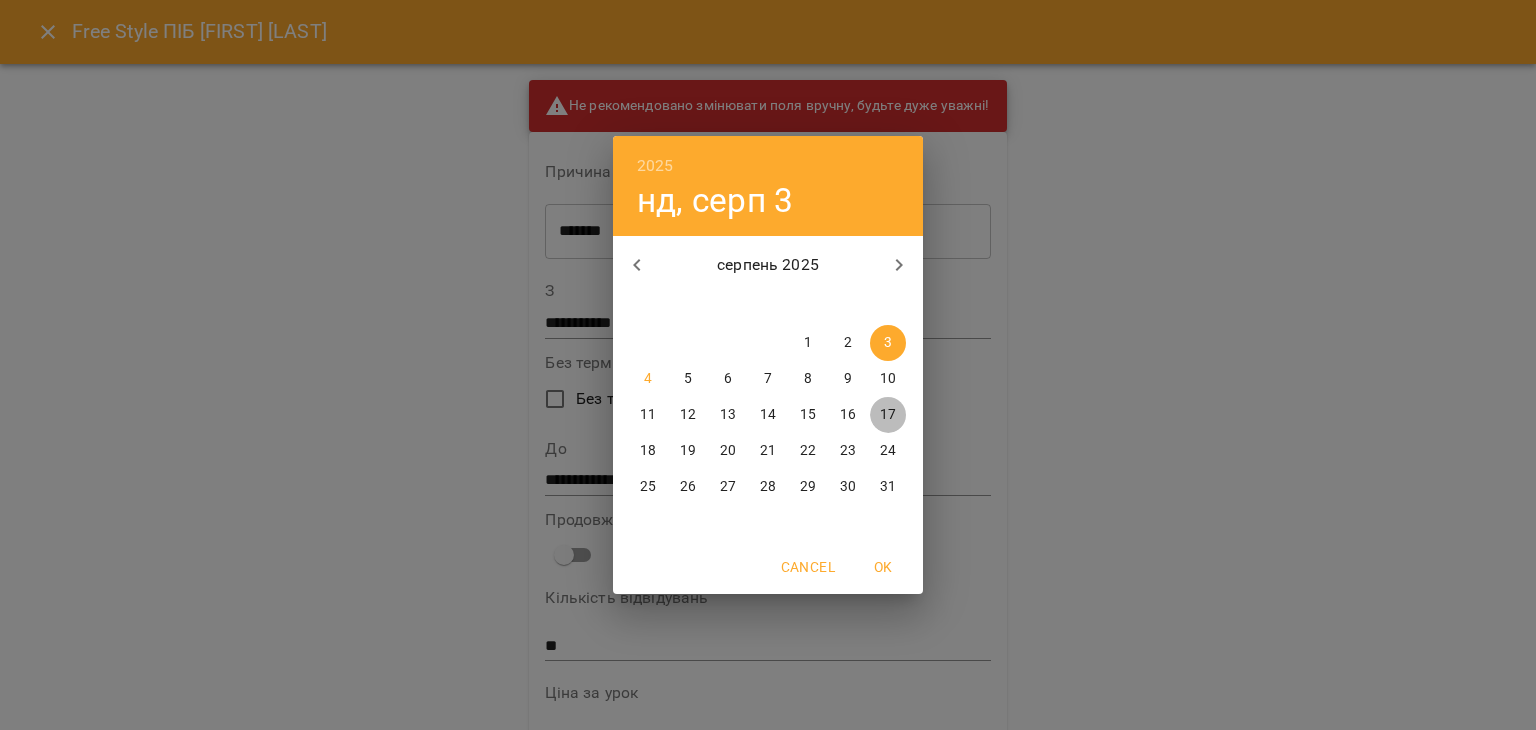 click on "17" at bounding box center (888, 415) 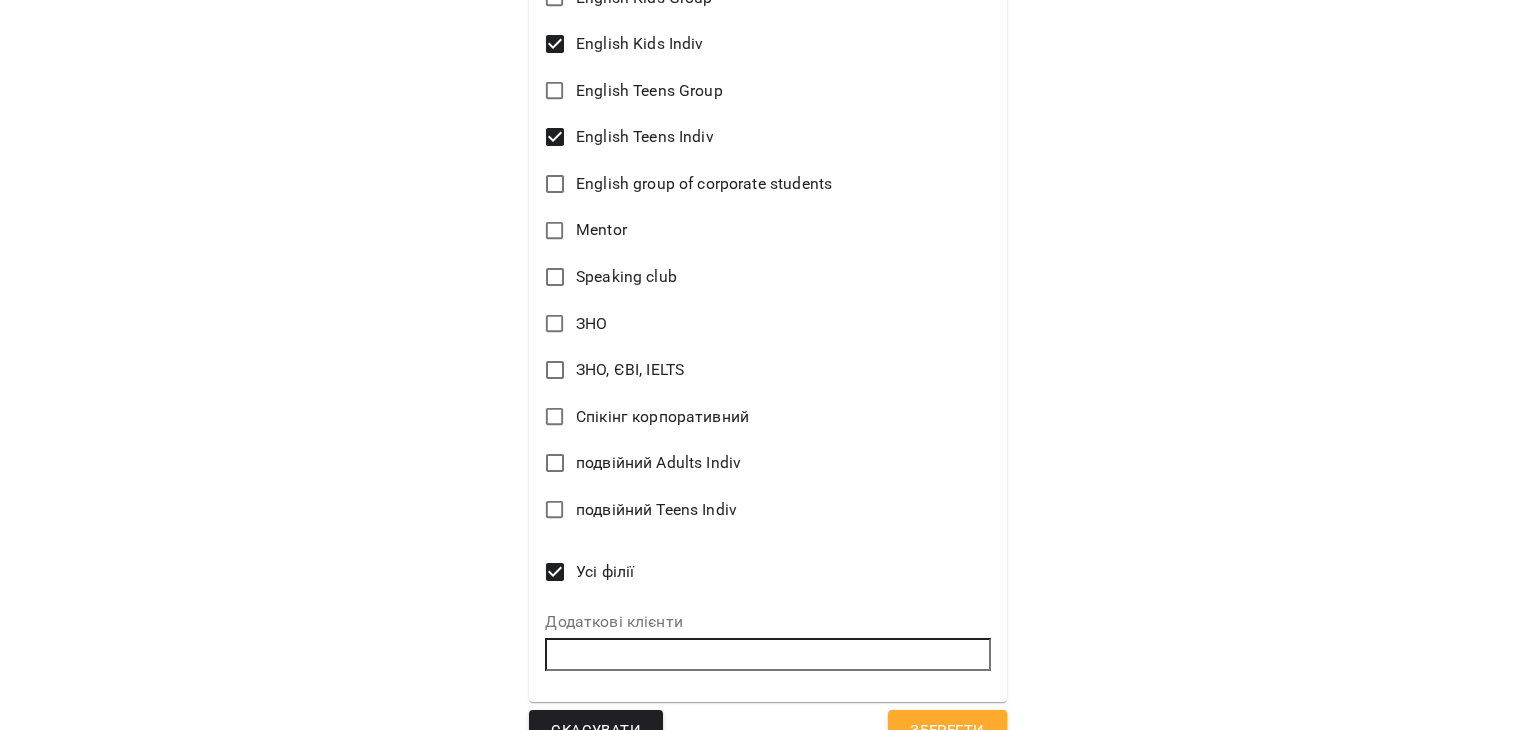 scroll, scrollTop: 1193, scrollLeft: 0, axis: vertical 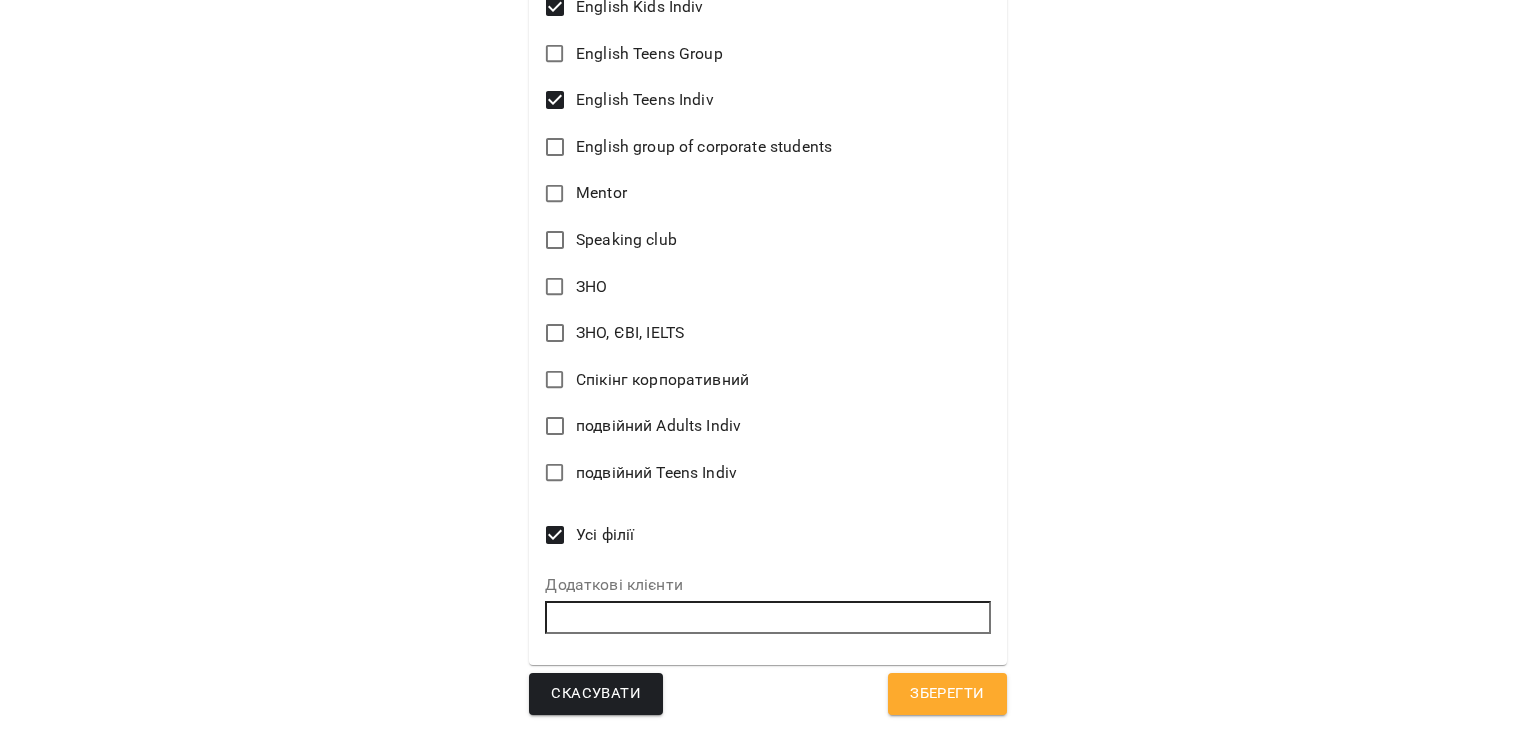 click on "Зберегти" at bounding box center [947, 694] 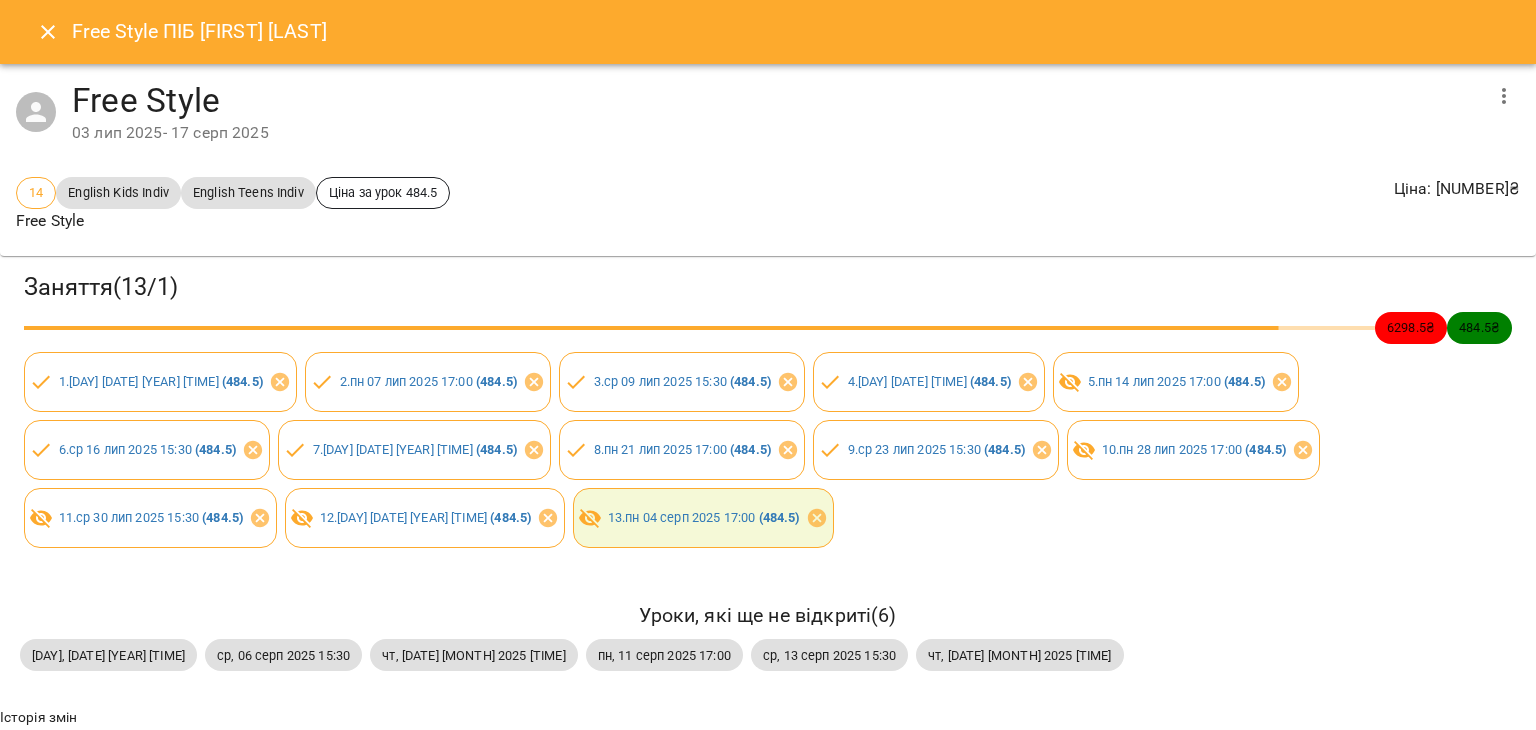 click 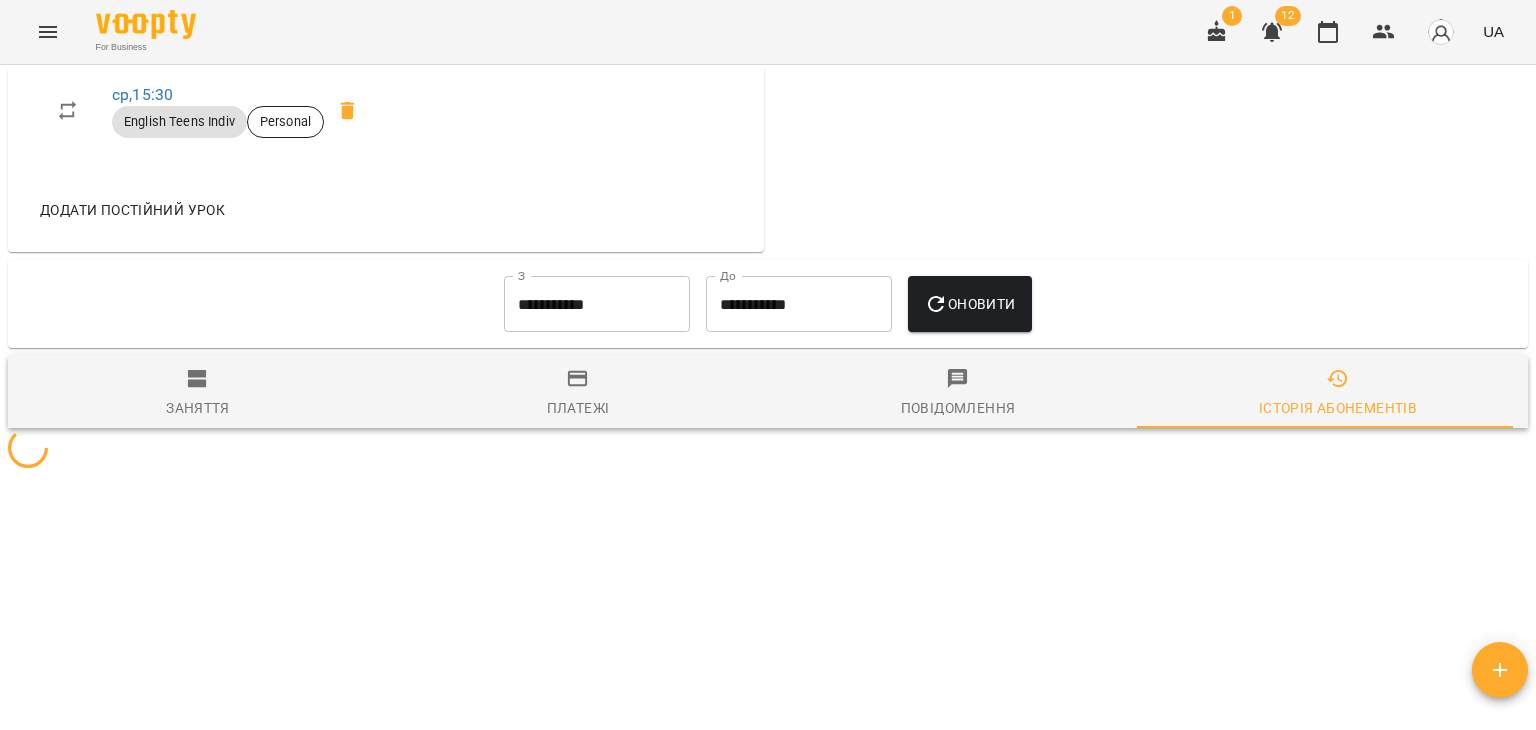 scroll, scrollTop: 1249, scrollLeft: 0, axis: vertical 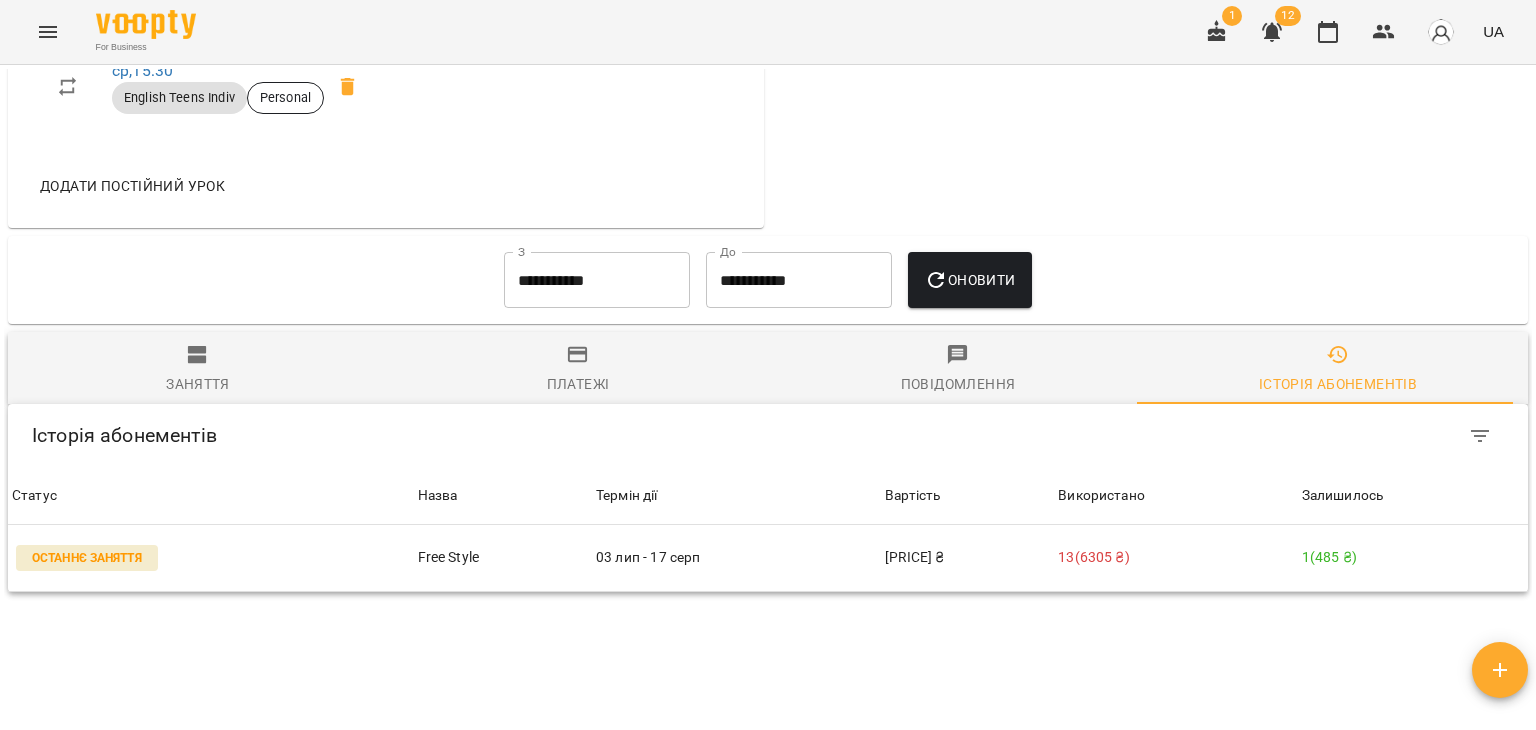 click 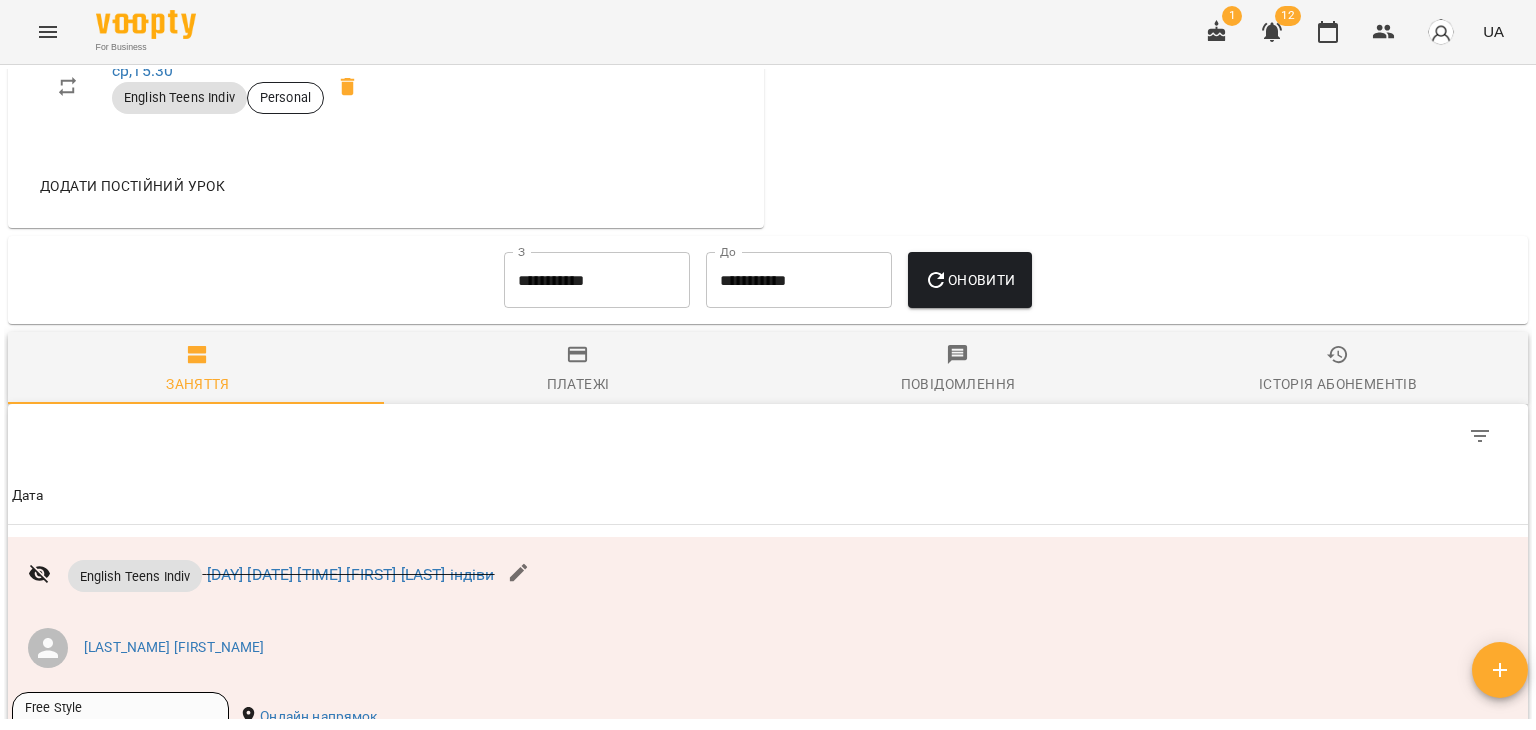 click on "**********" at bounding box center (597, 280) 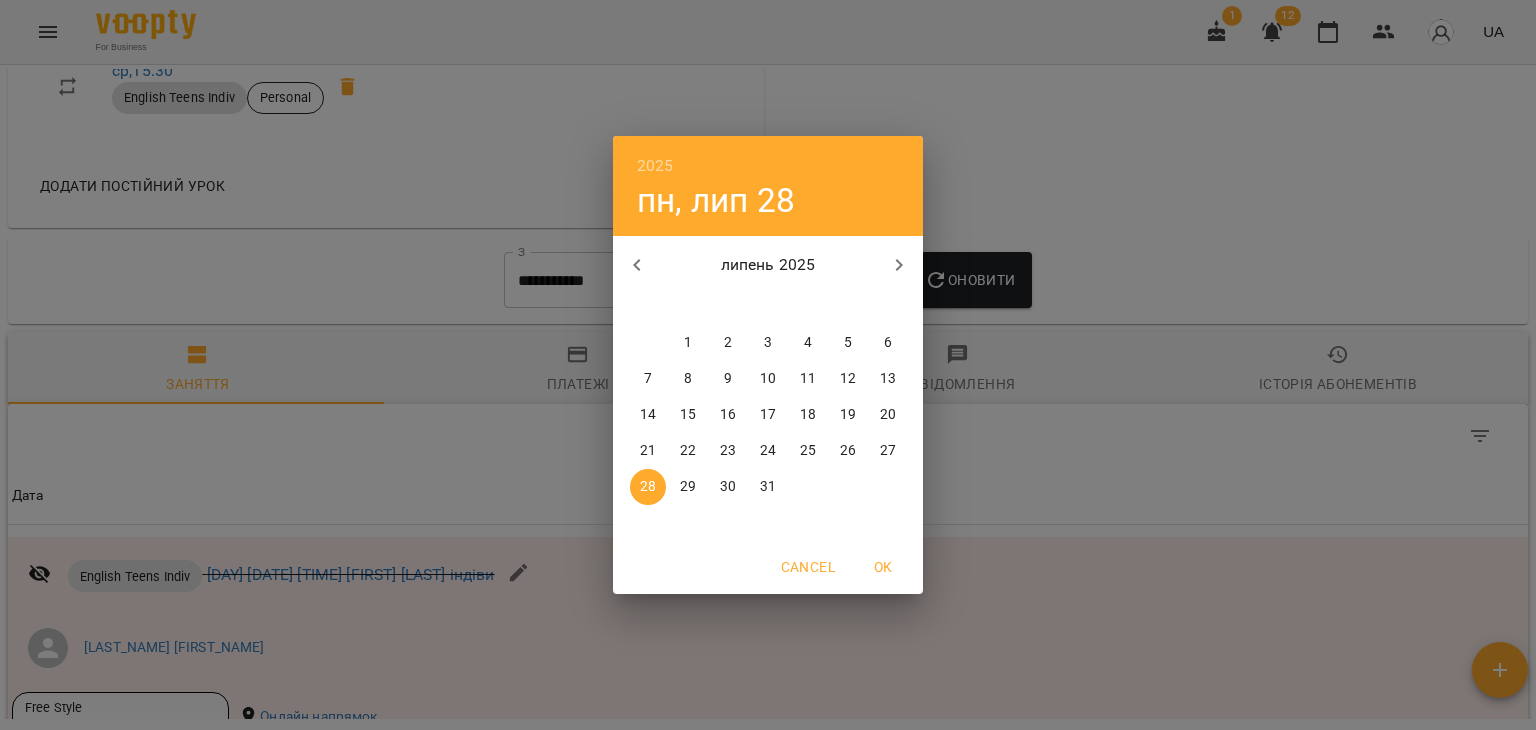 click on "1" at bounding box center [688, 343] 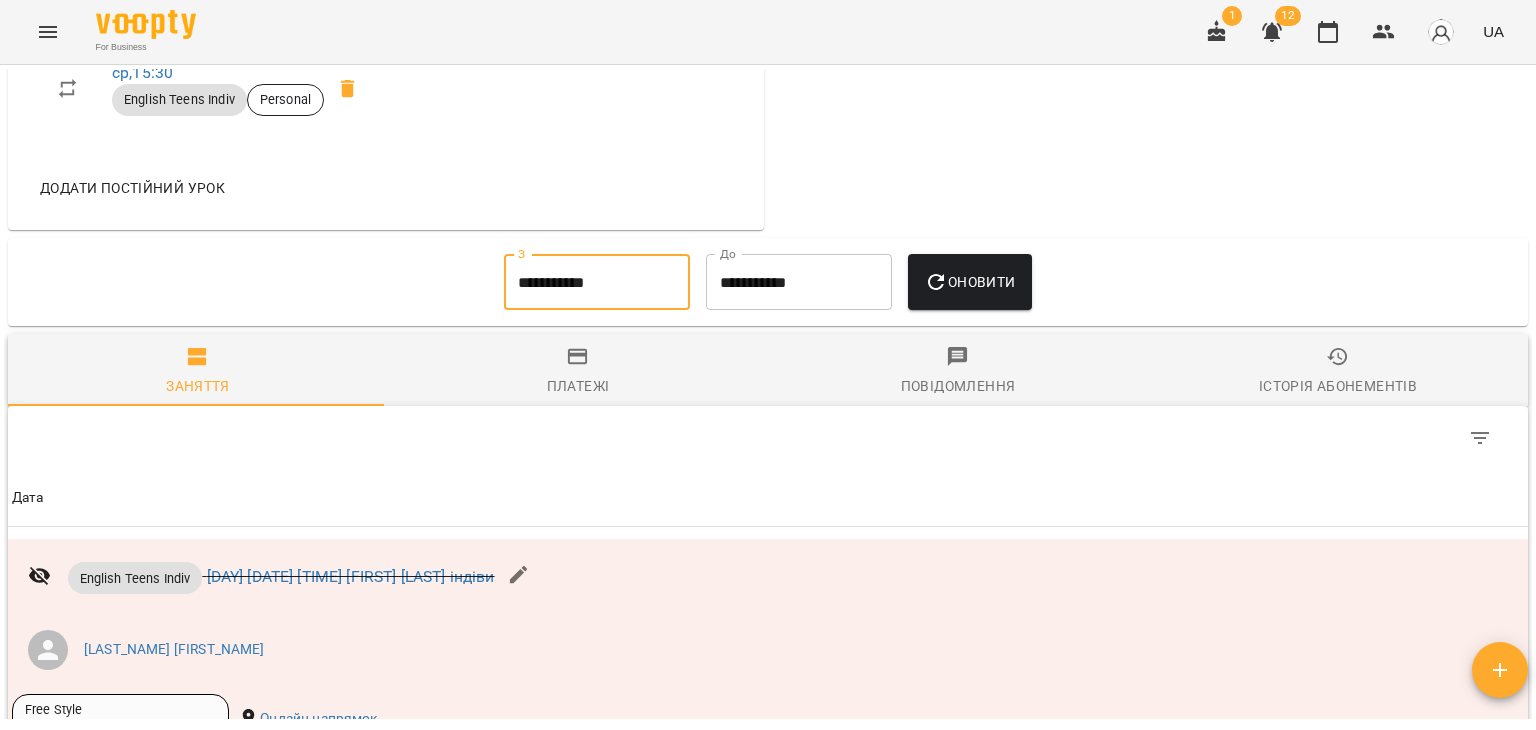 scroll, scrollTop: 1249, scrollLeft: 0, axis: vertical 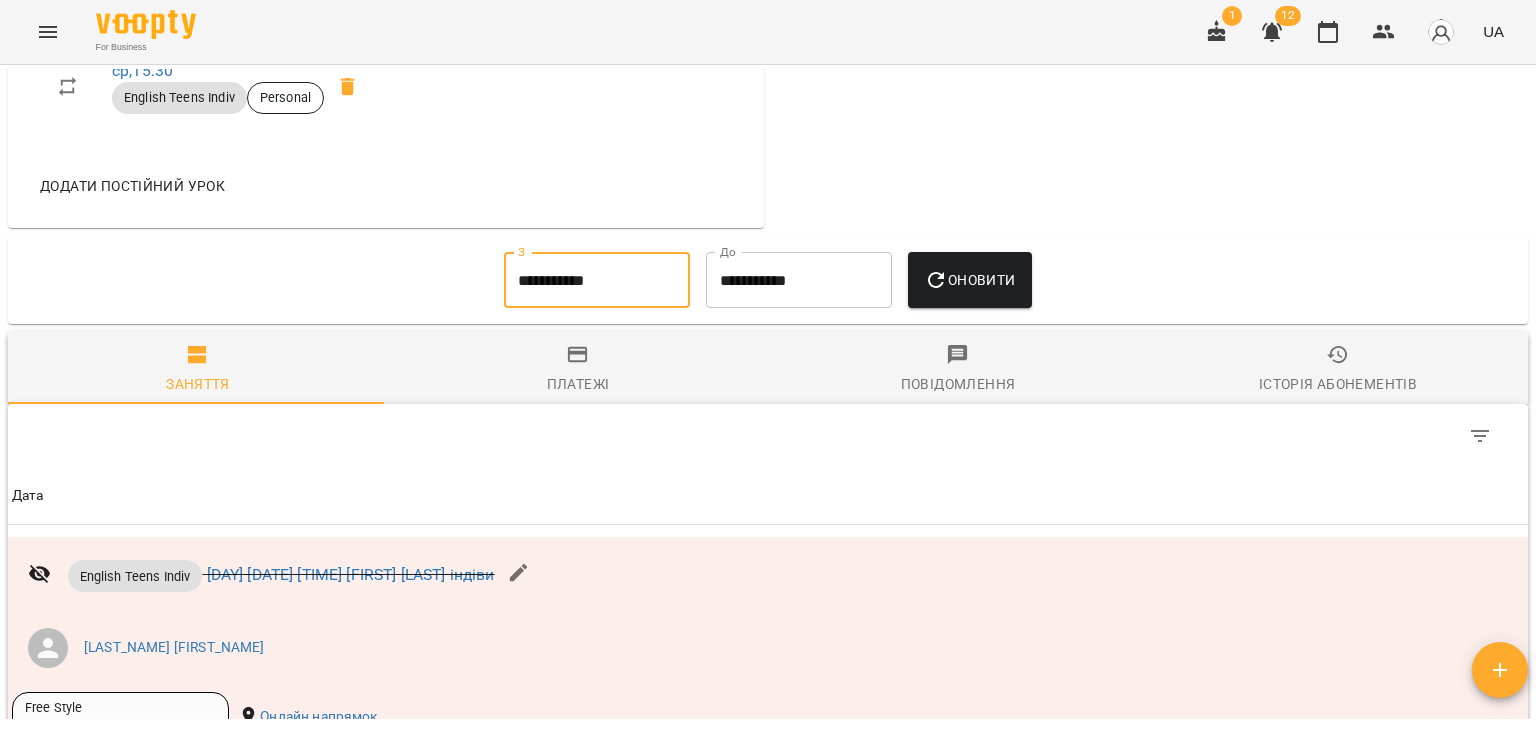 click on "Оновити" at bounding box center (969, 280) 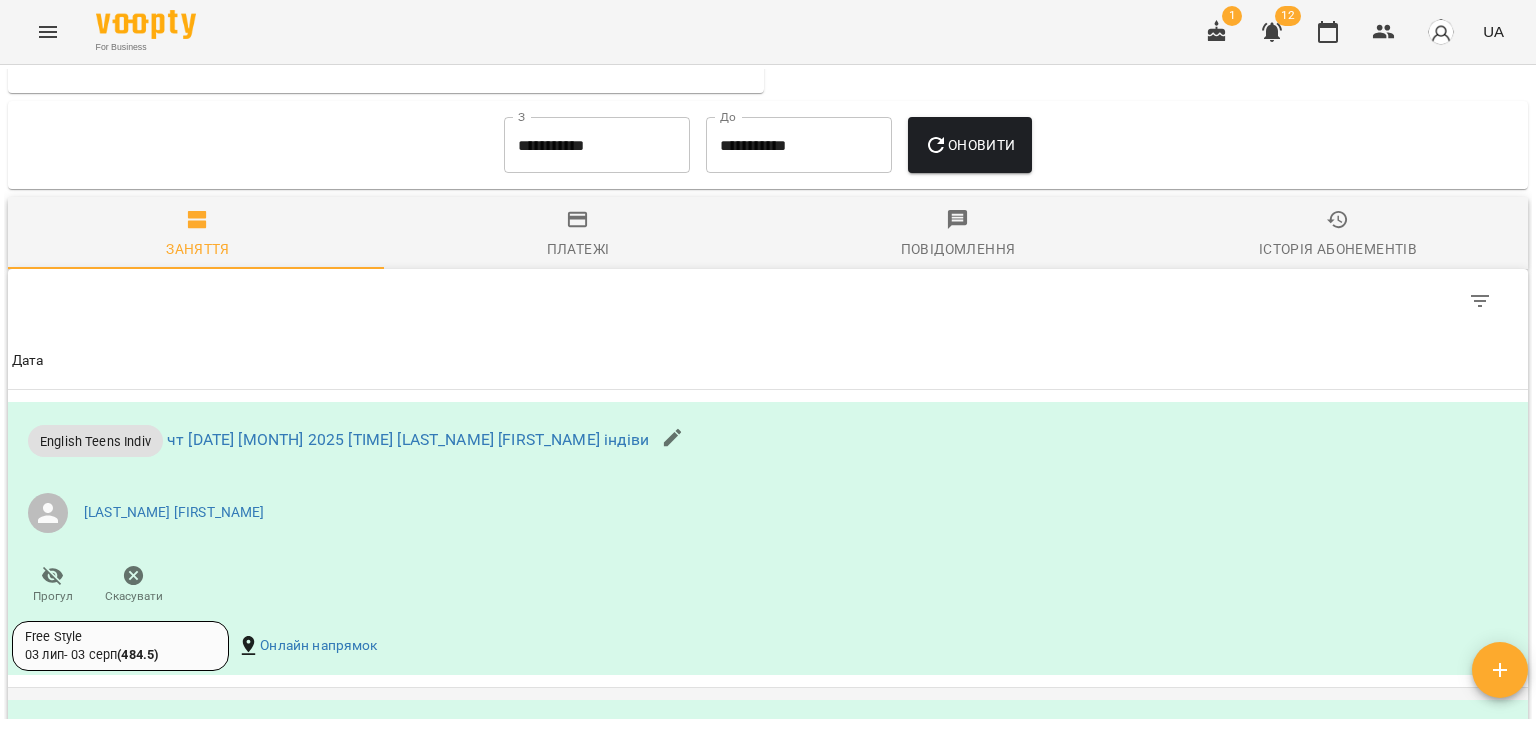 scroll, scrollTop: 1381, scrollLeft: 0, axis: vertical 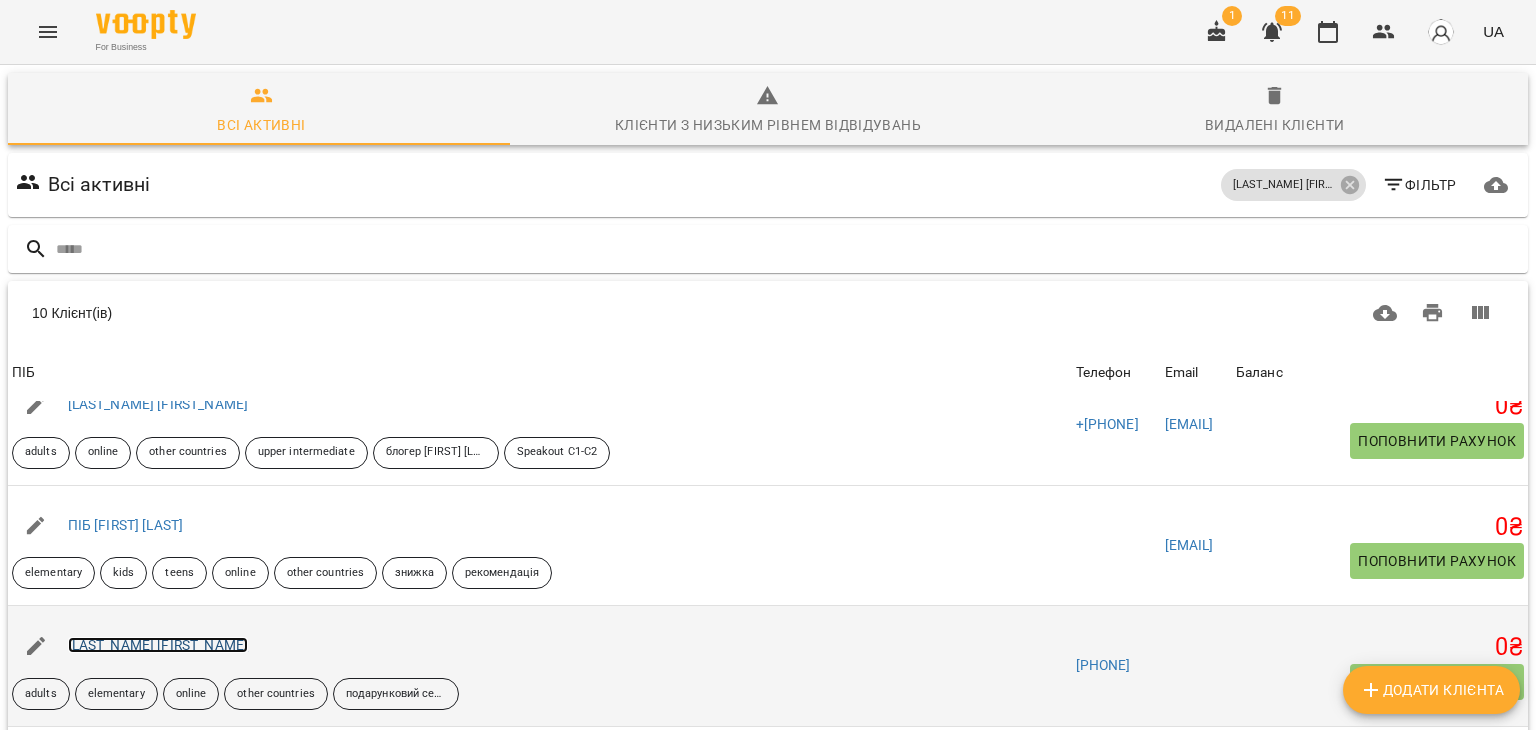 click on "[LAST] [FIRST]" at bounding box center [158, 645] 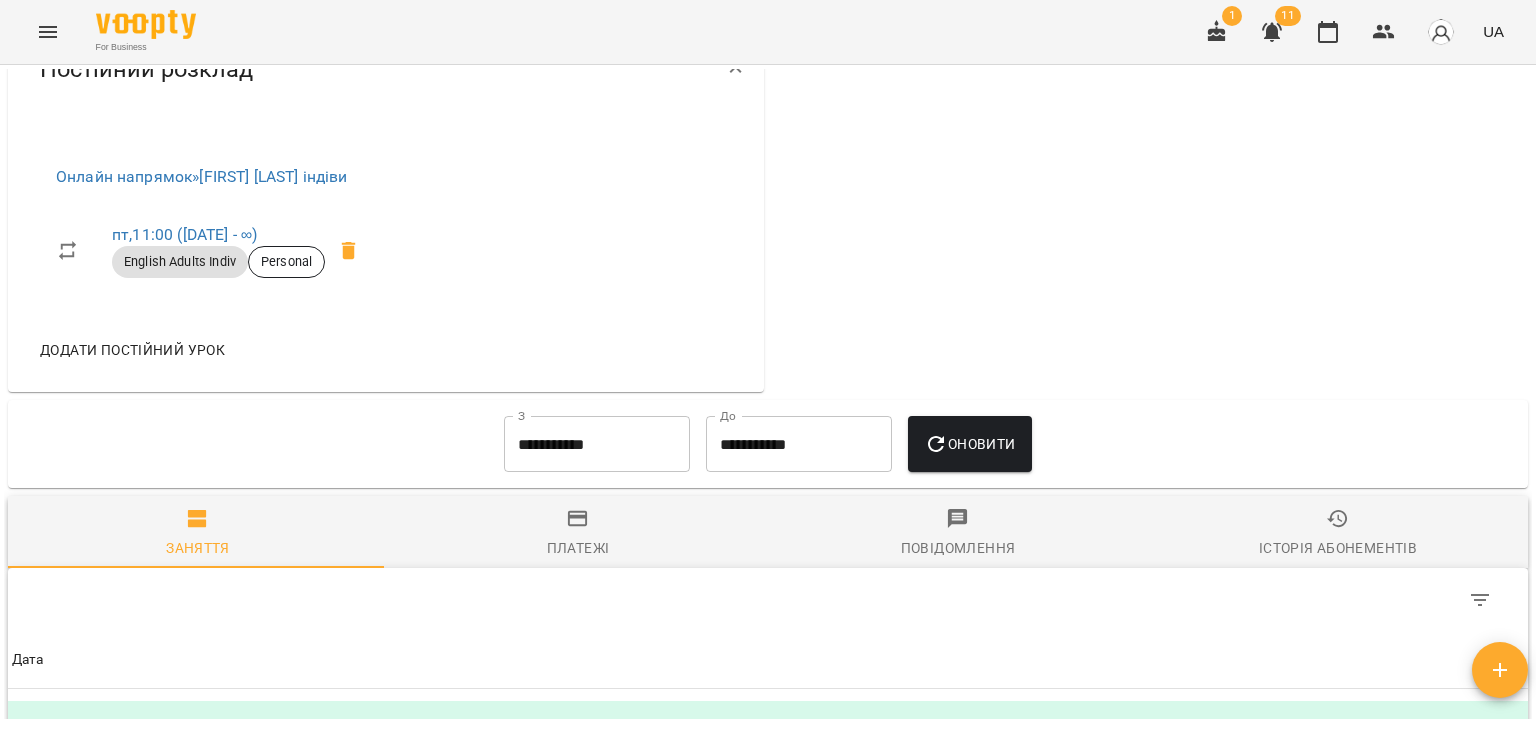 scroll, scrollTop: 900, scrollLeft: 0, axis: vertical 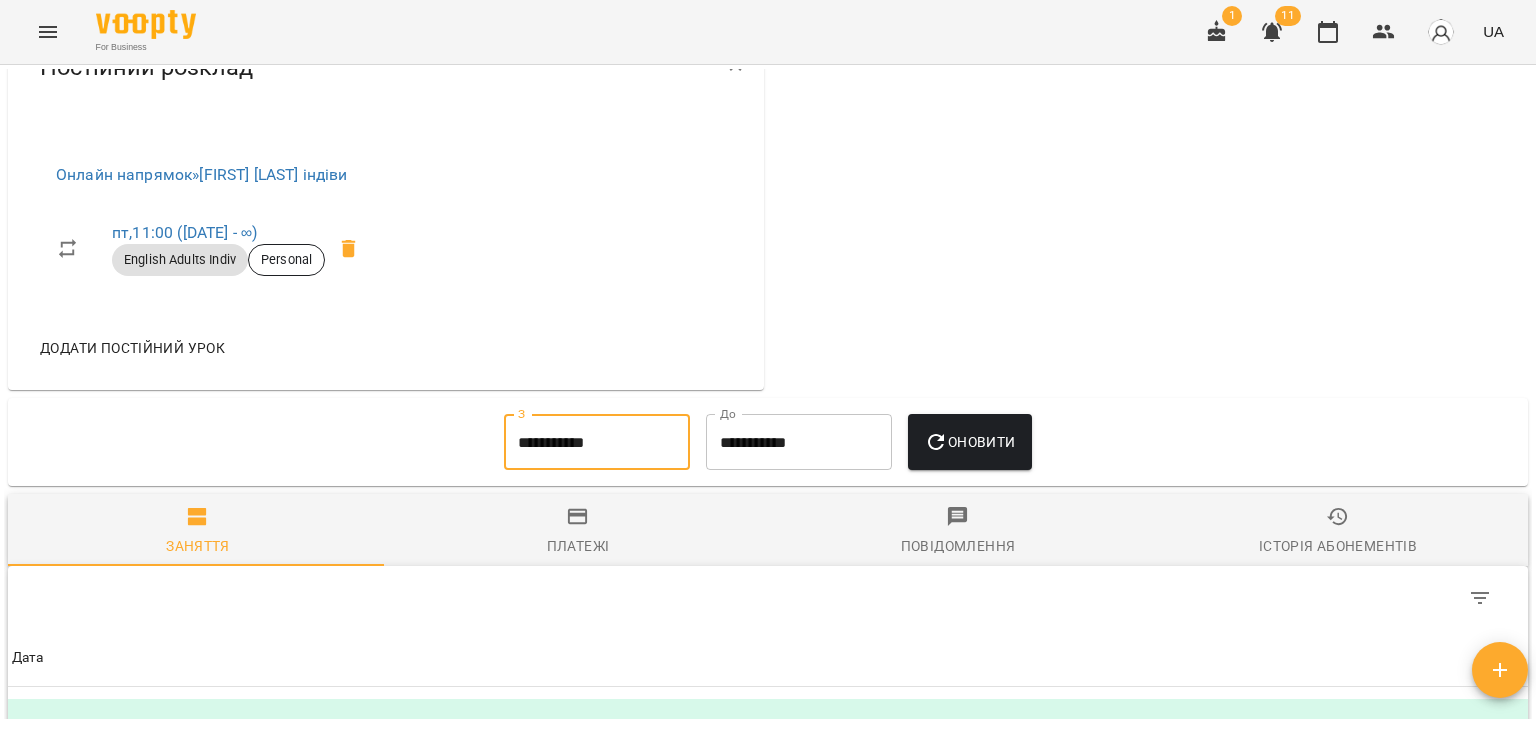 click on "**********" at bounding box center [597, 442] 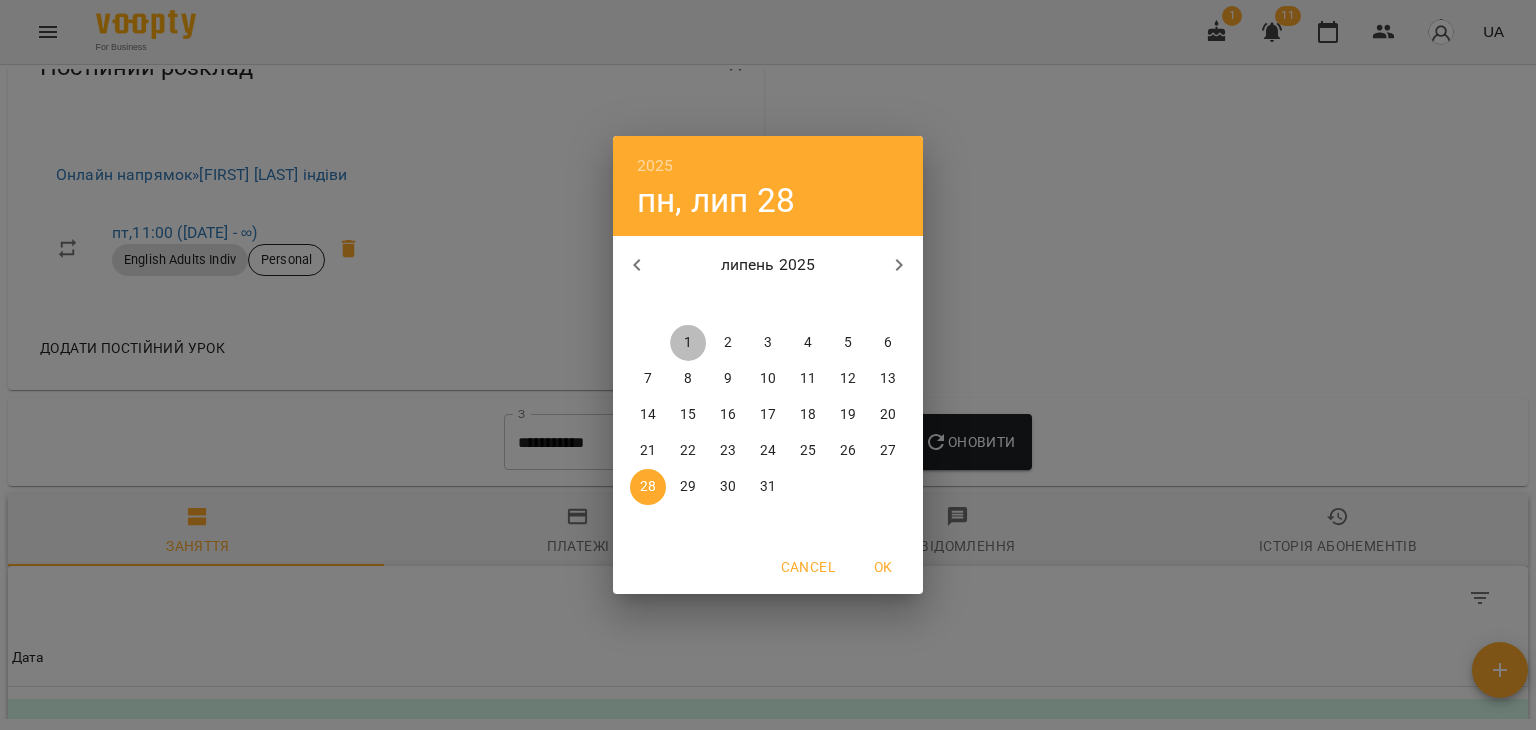 click on "1" at bounding box center (688, 343) 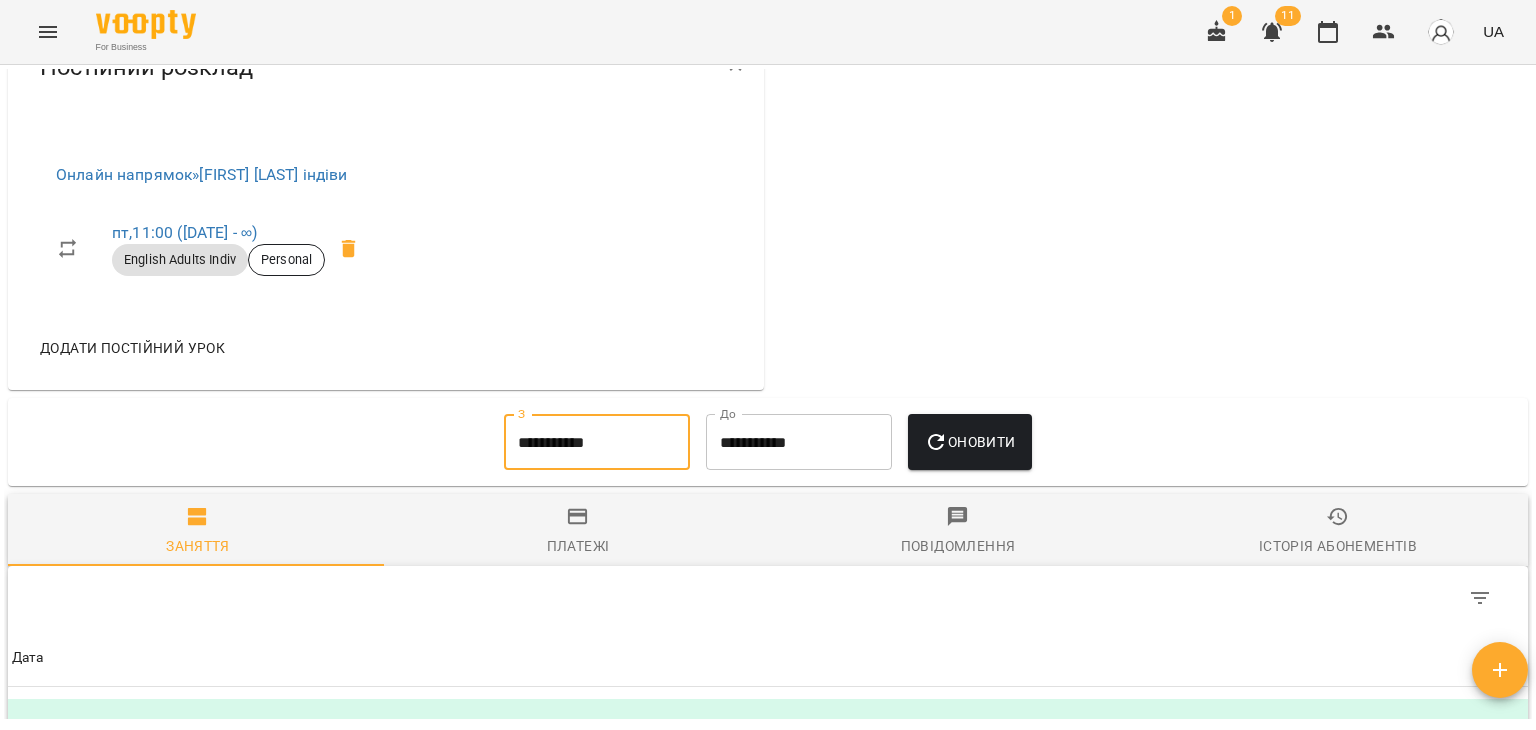 click on "Оновити" at bounding box center [969, 442] 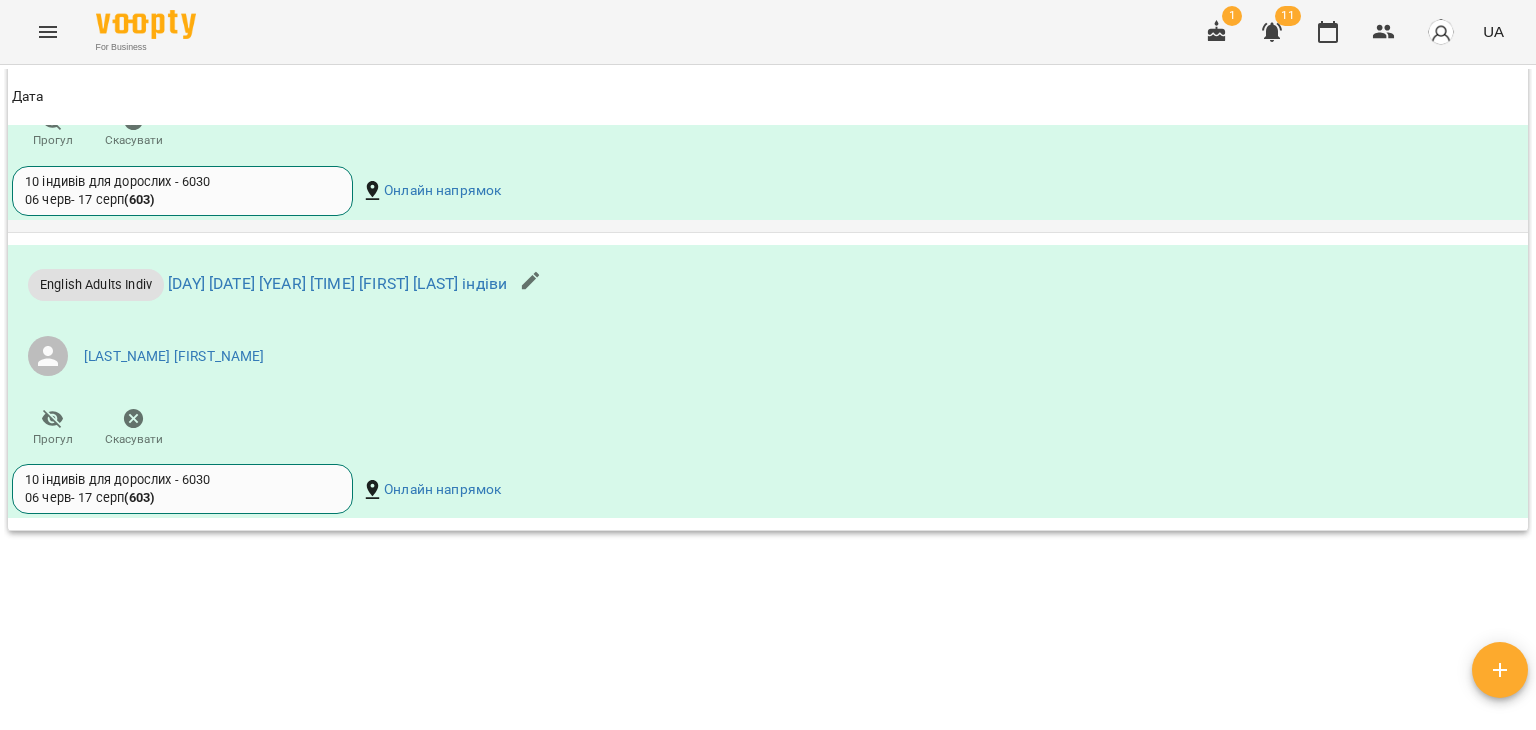 scroll, scrollTop: 2500, scrollLeft: 0, axis: vertical 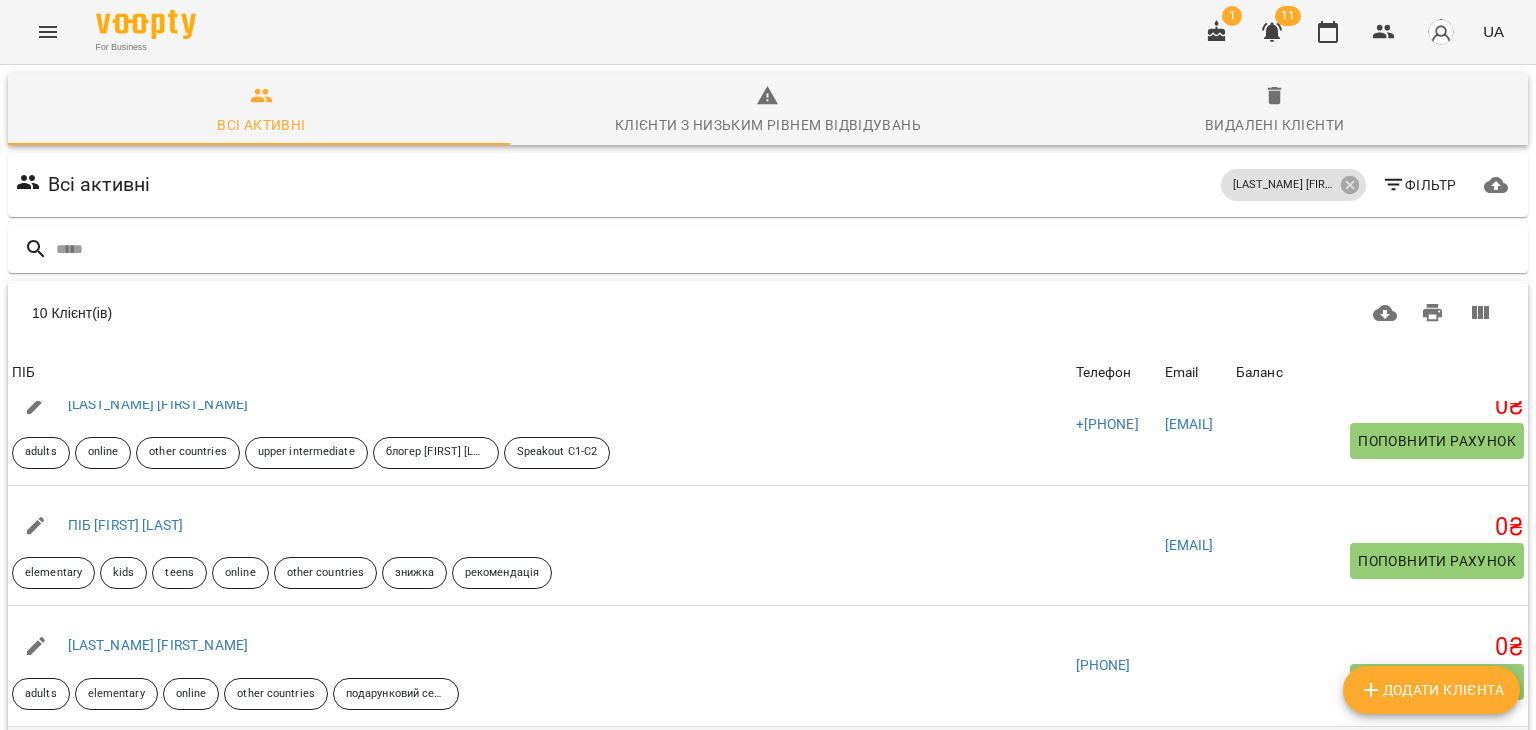 click on "[FIRST] [LAST]" at bounding box center [112, 766] 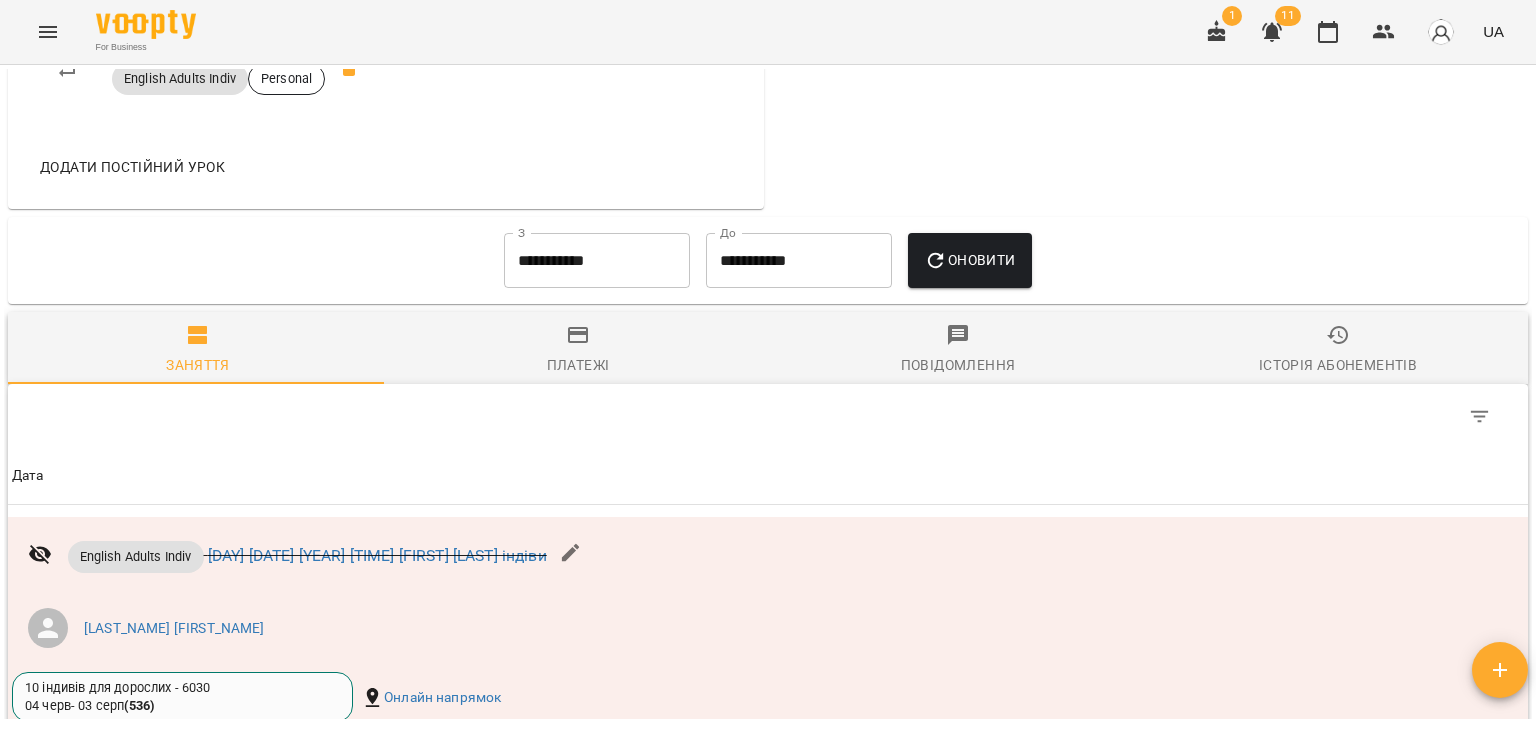 click on "Історія абонементів" at bounding box center (1338, 365) 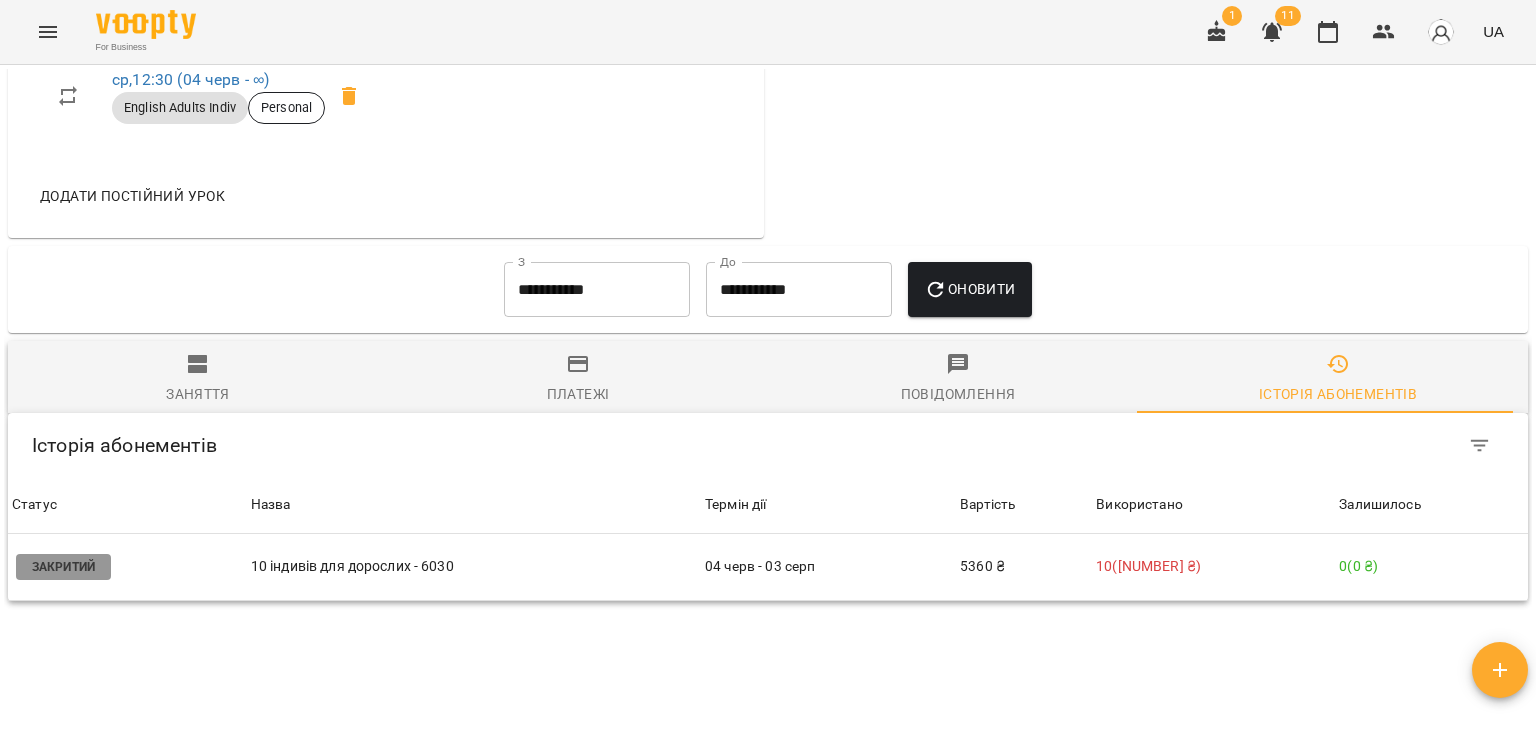 scroll, scrollTop: 1200, scrollLeft: 0, axis: vertical 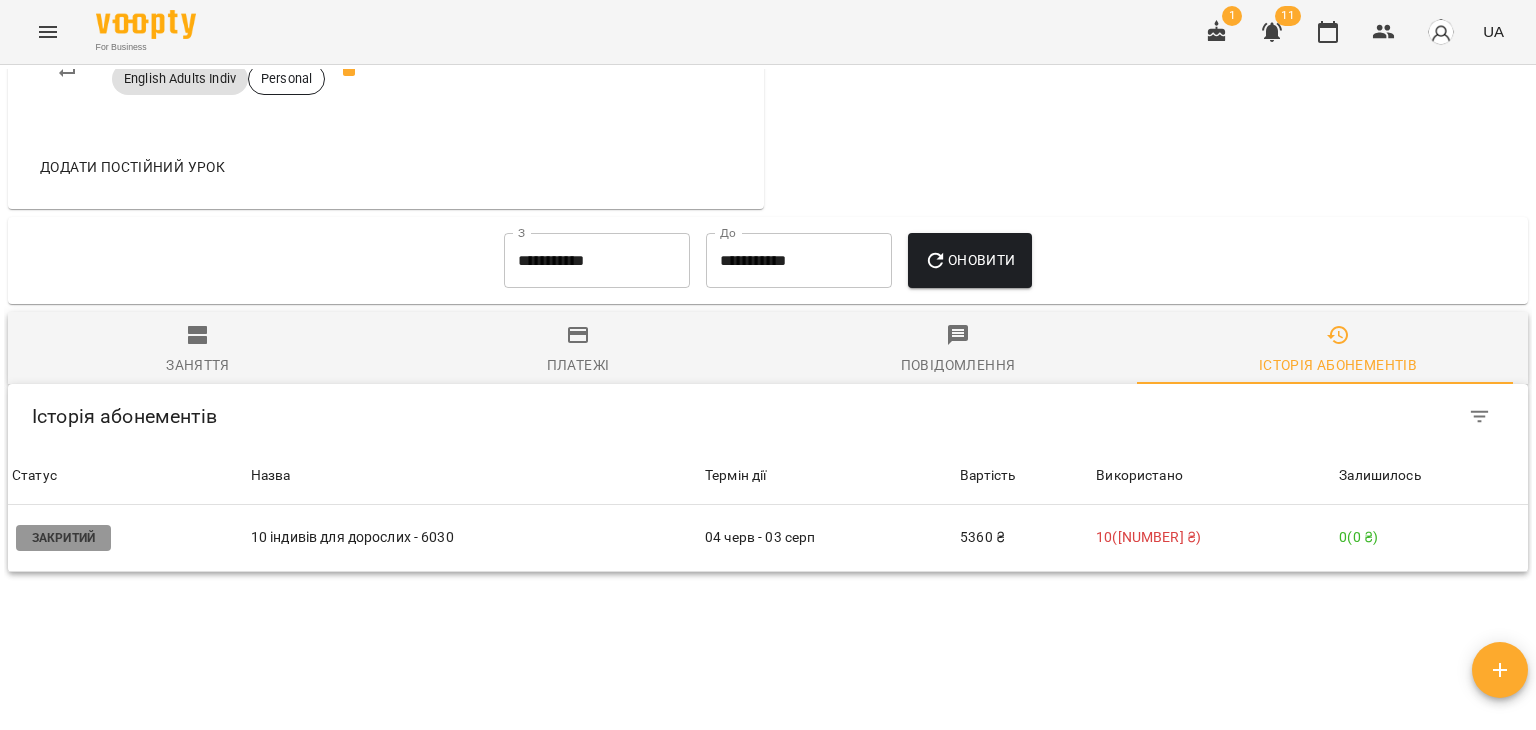 click 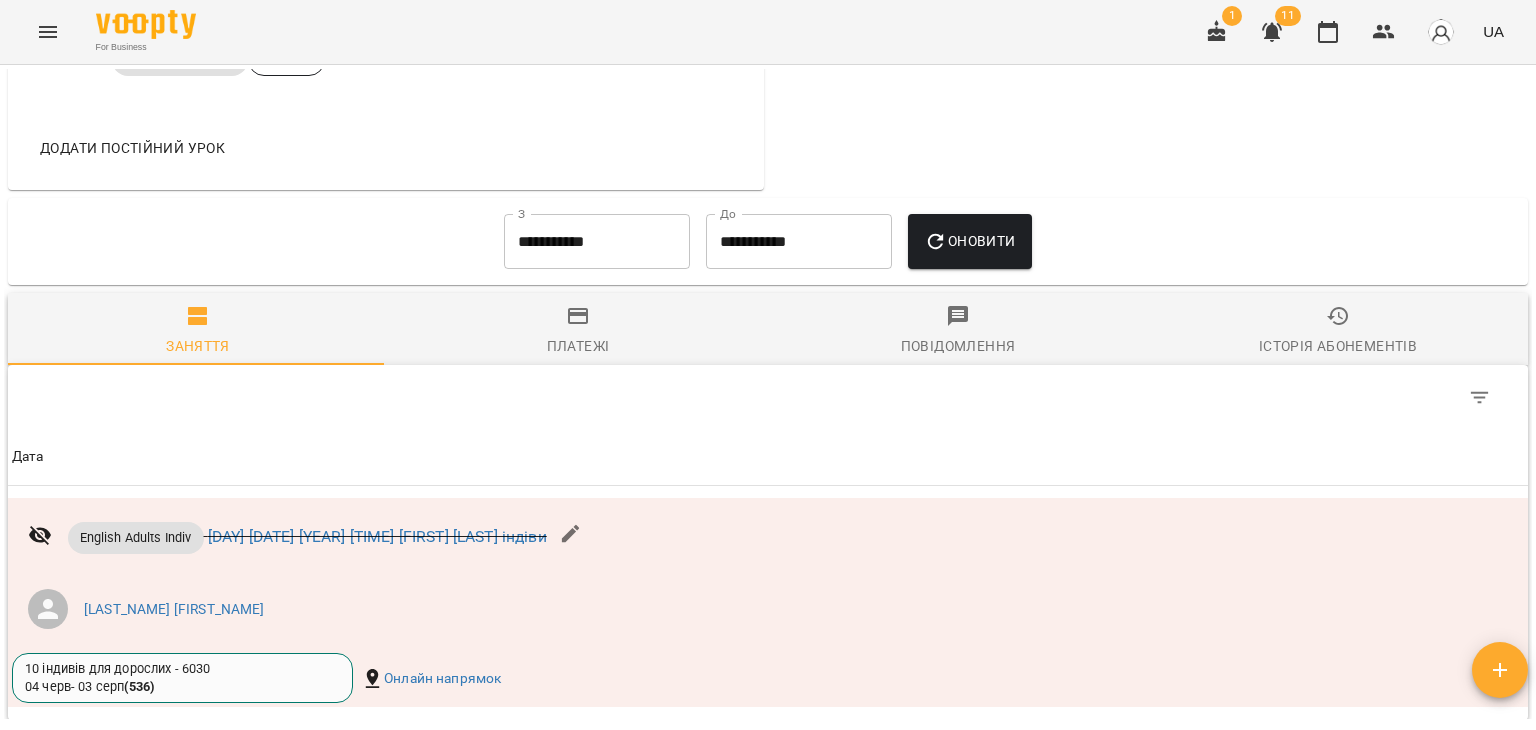 scroll, scrollTop: 1179, scrollLeft: 0, axis: vertical 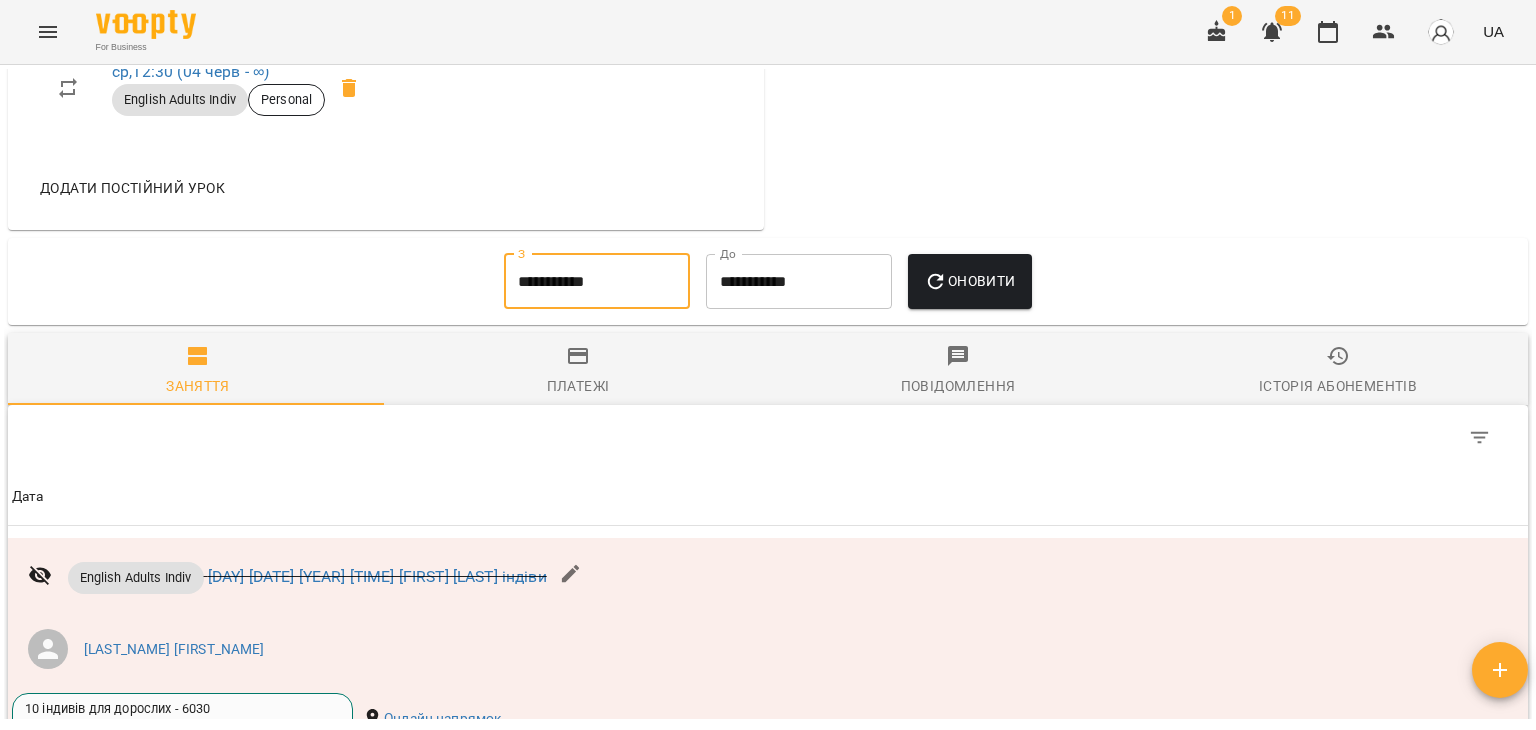 click on "**********" at bounding box center (597, 282) 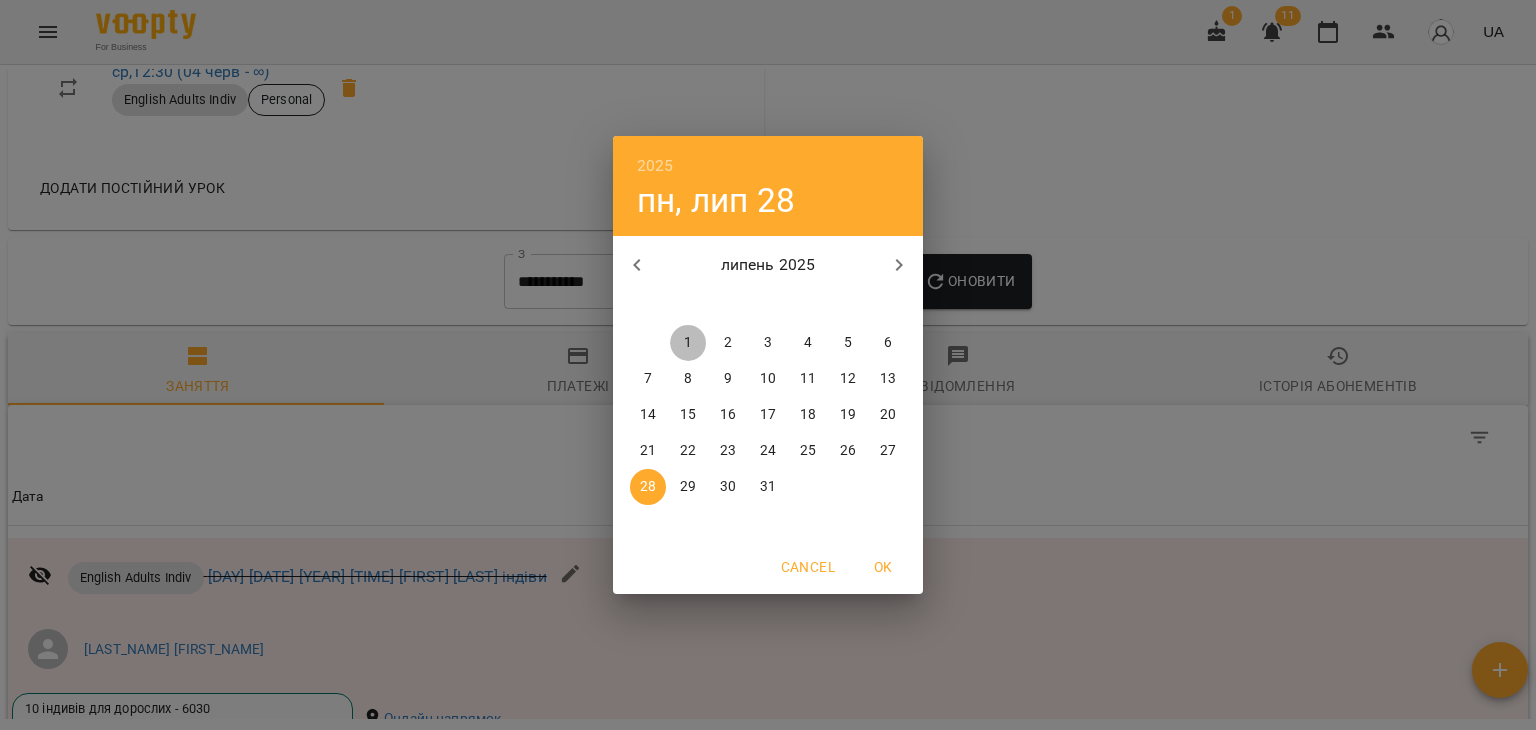 click on "1" at bounding box center (688, 343) 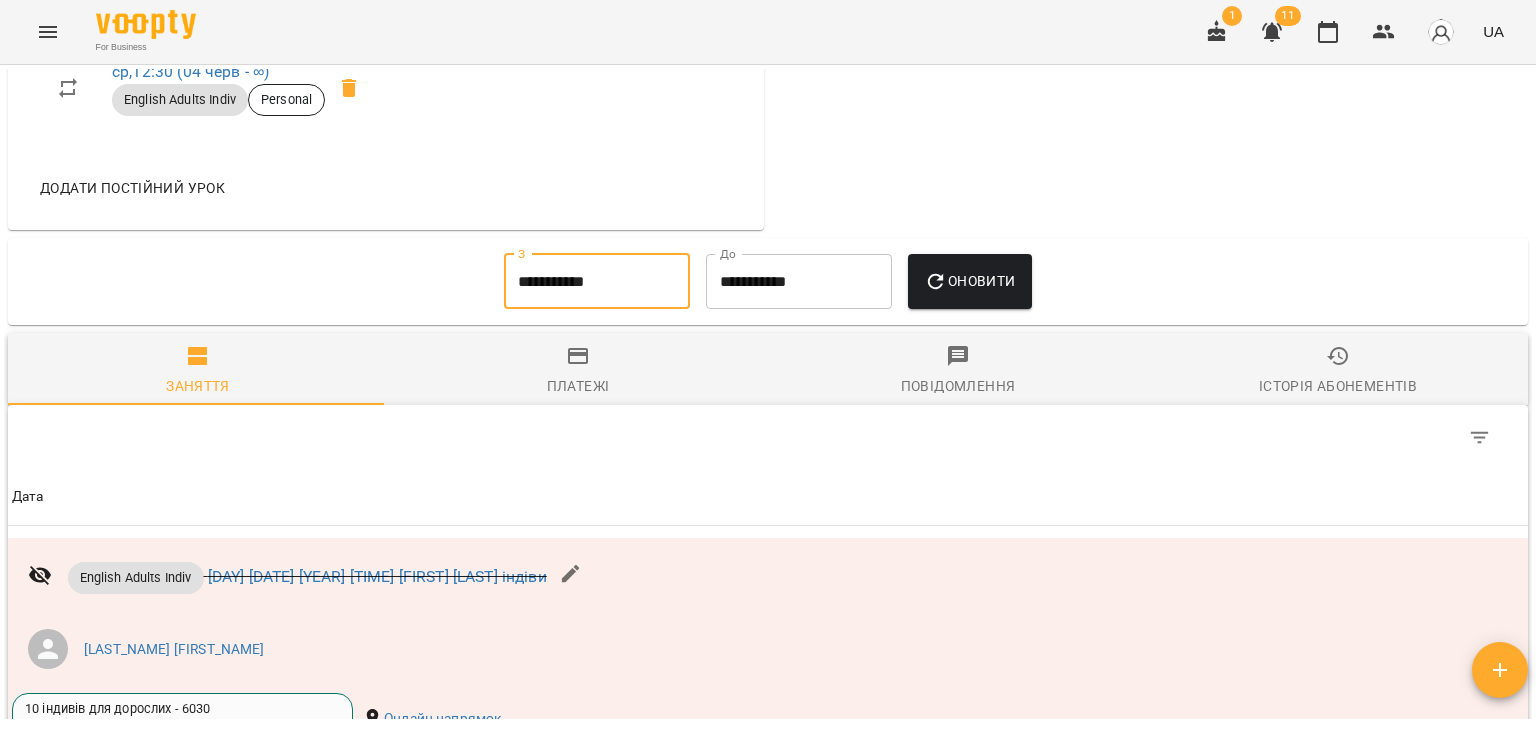click on "Оновити" at bounding box center (969, 281) 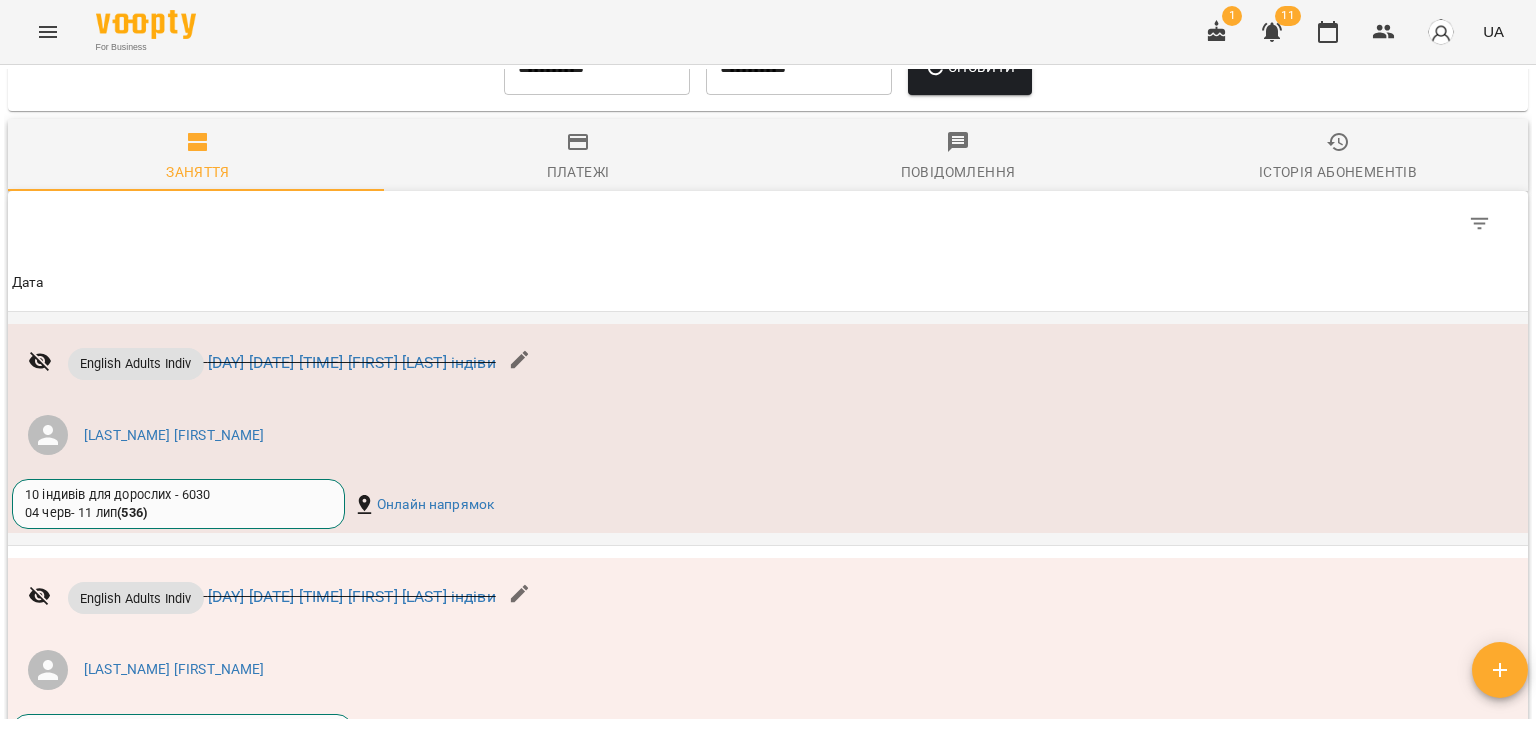 scroll, scrollTop: 1544, scrollLeft: 0, axis: vertical 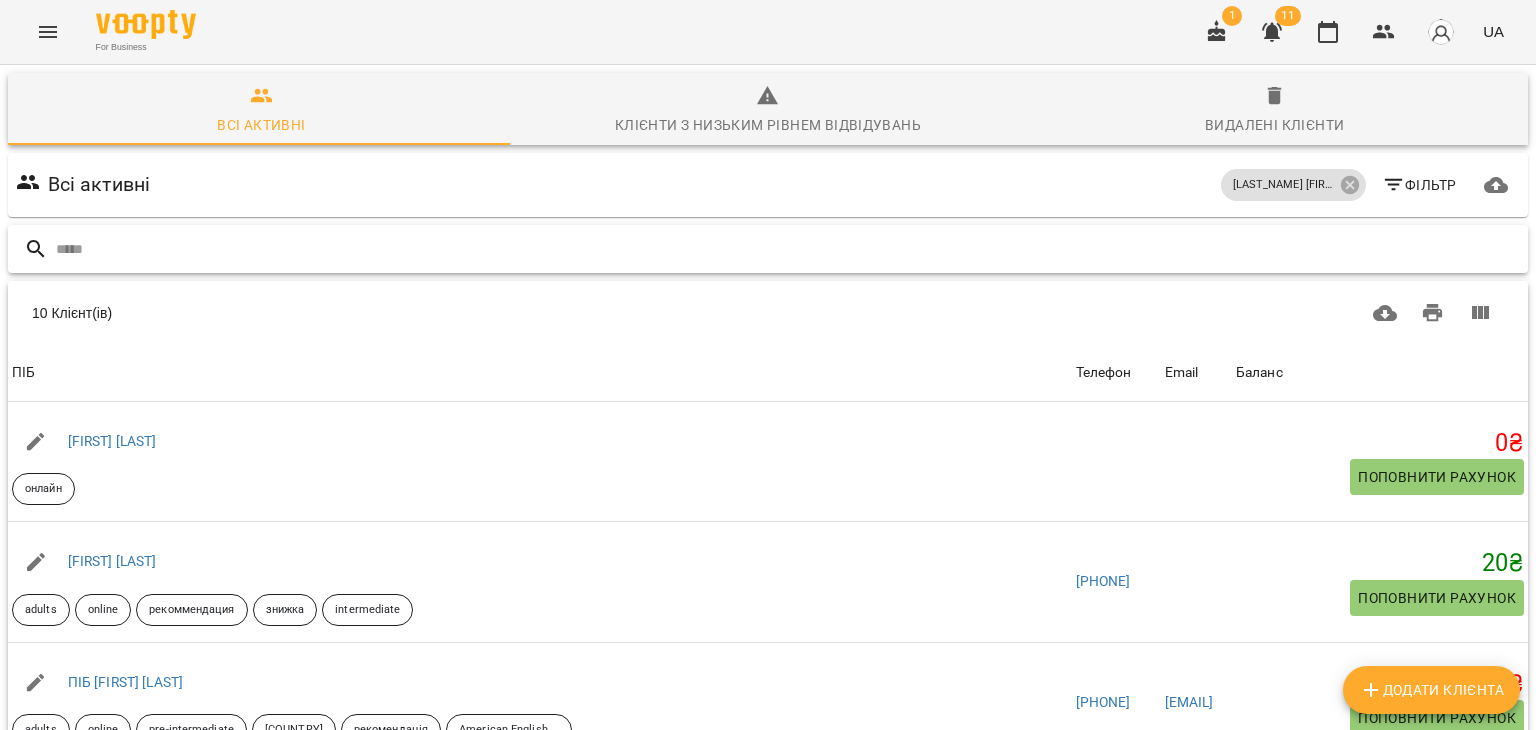 click at bounding box center (788, 249) 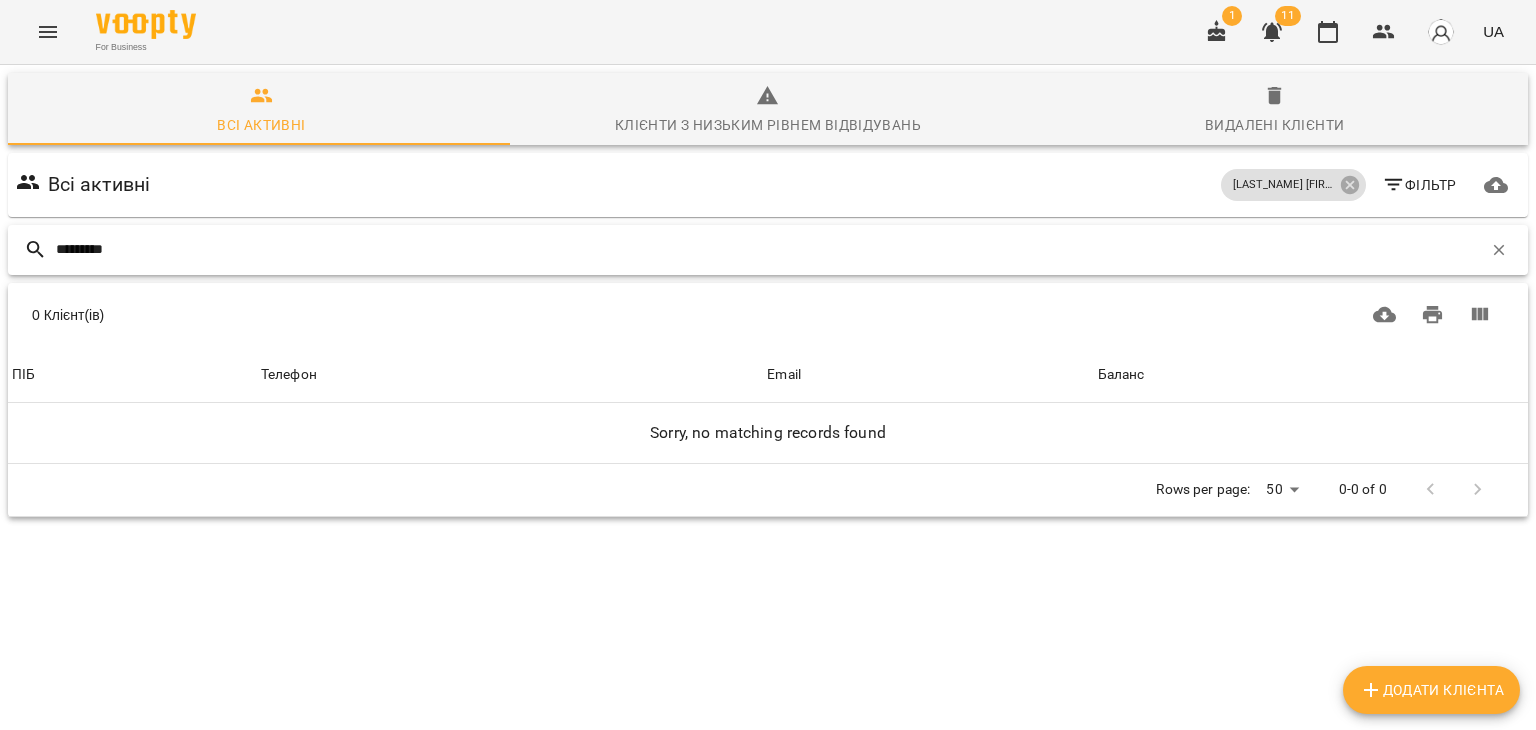 type on "*********" 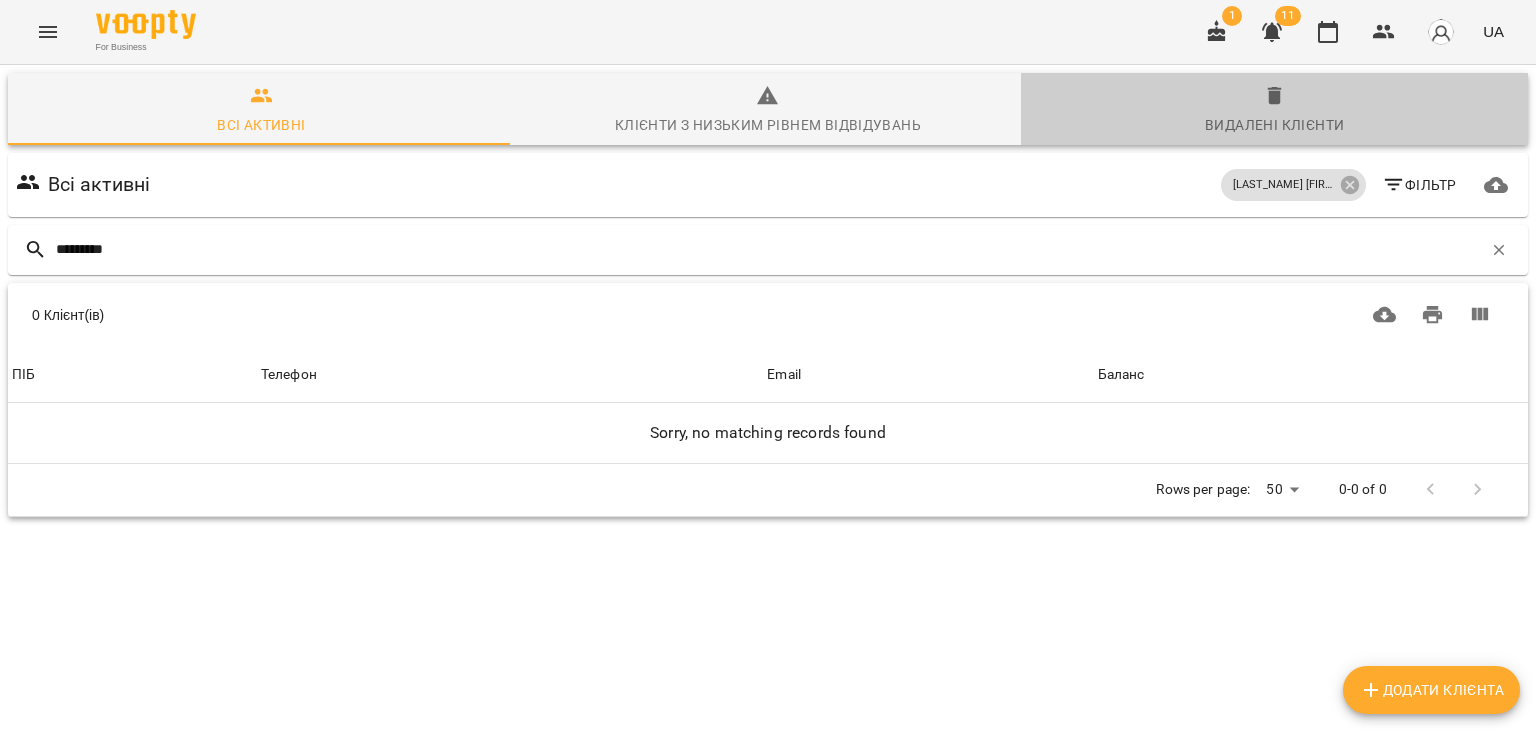 click 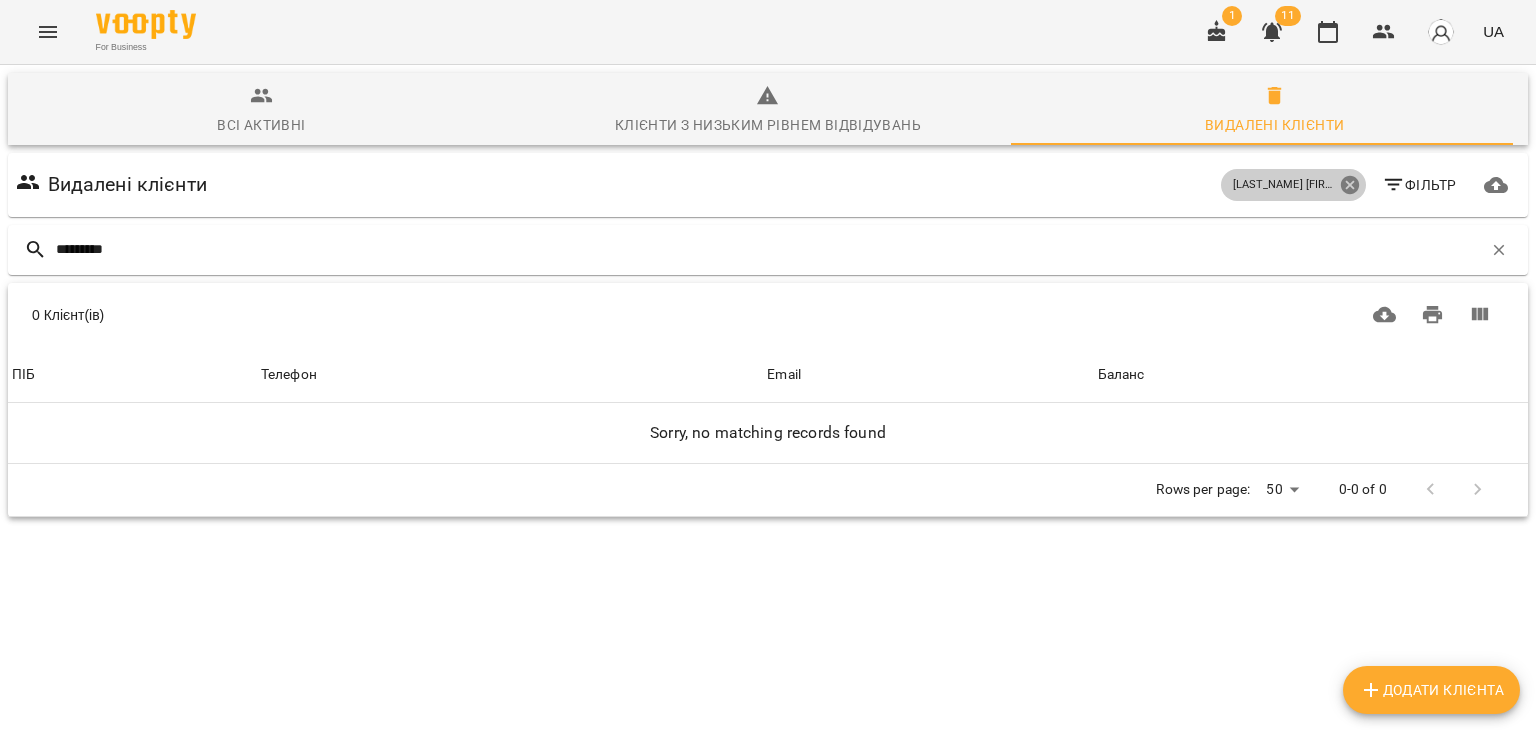 click 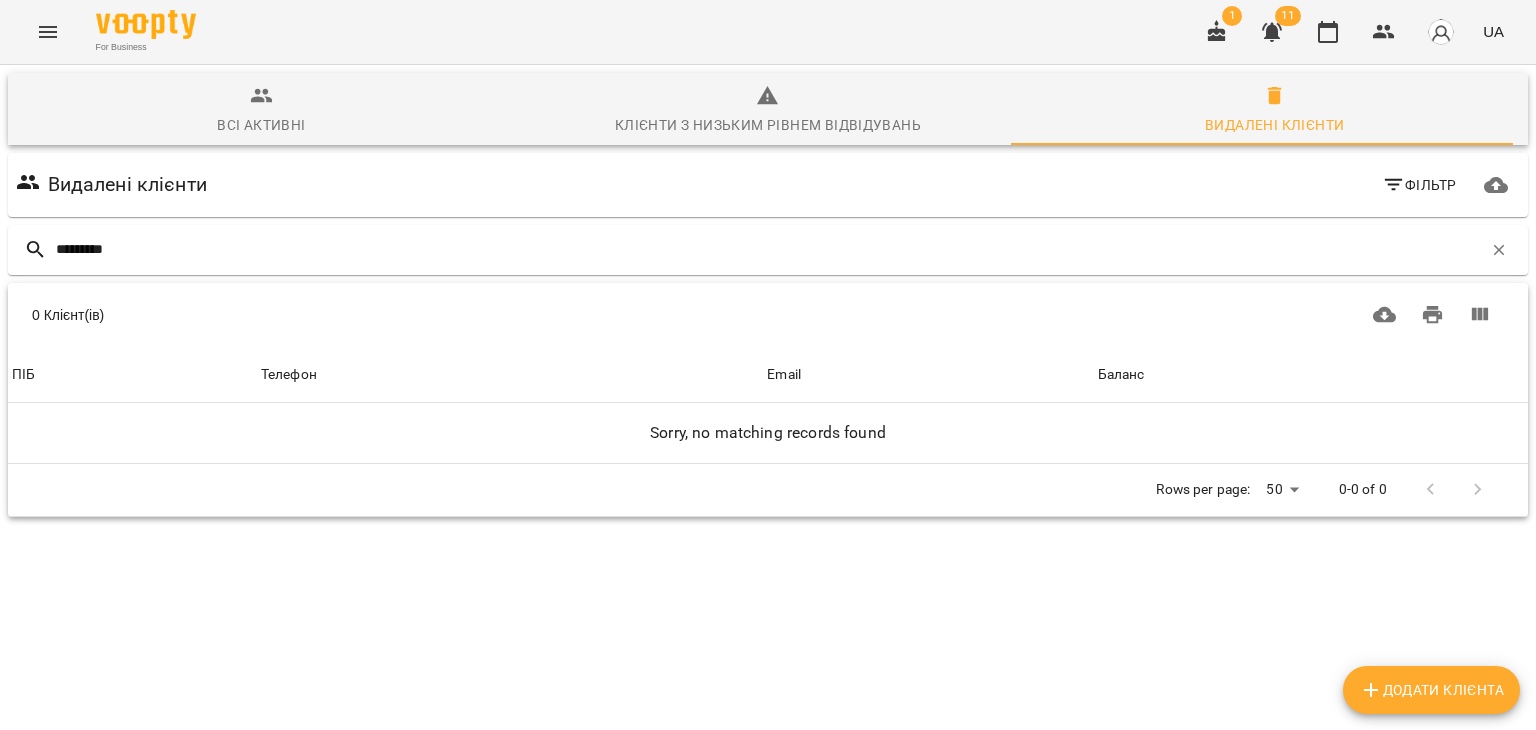 click on "Всі активні" at bounding box center [261, 111] 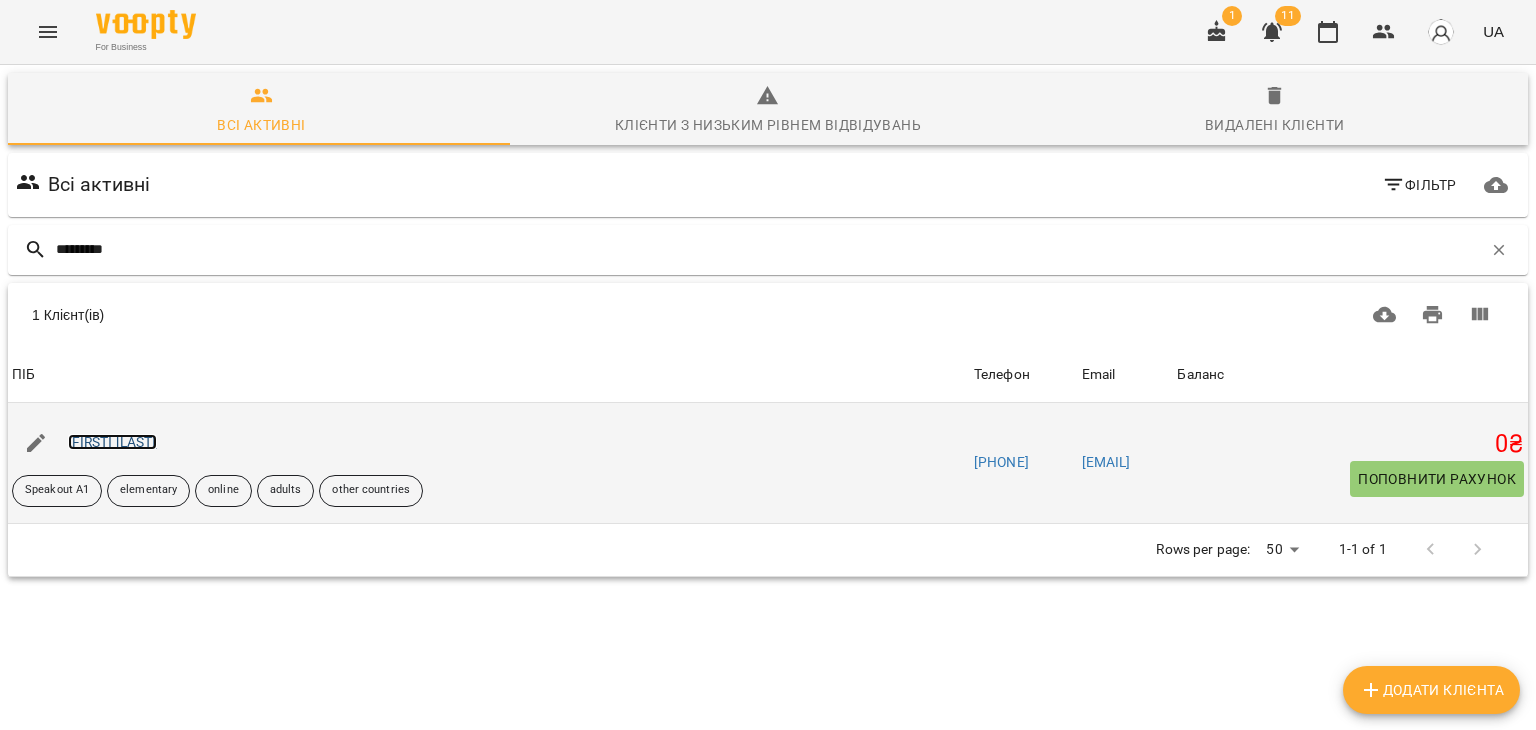 click on "[FIRST] [LAST]" at bounding box center (112, 442) 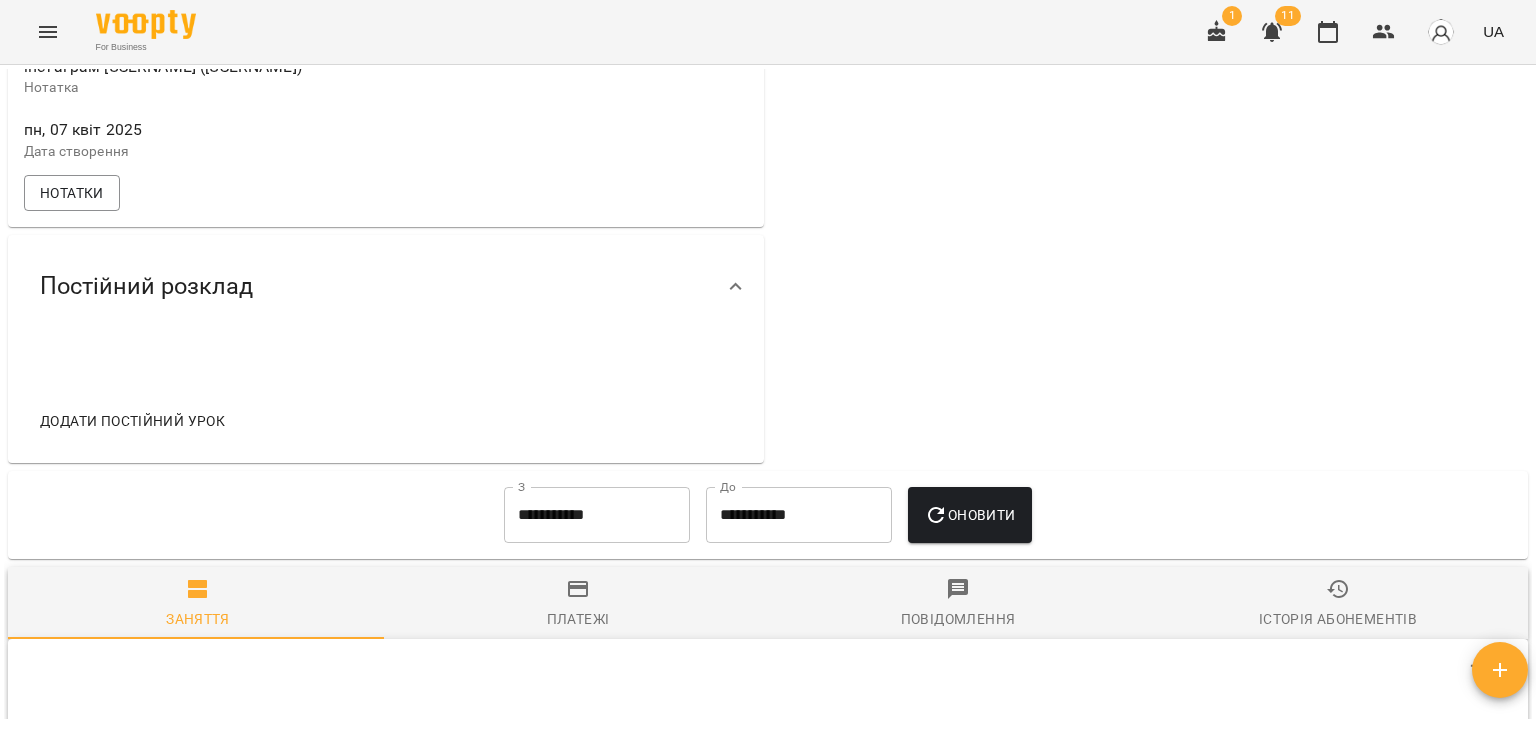 scroll, scrollTop: 800, scrollLeft: 0, axis: vertical 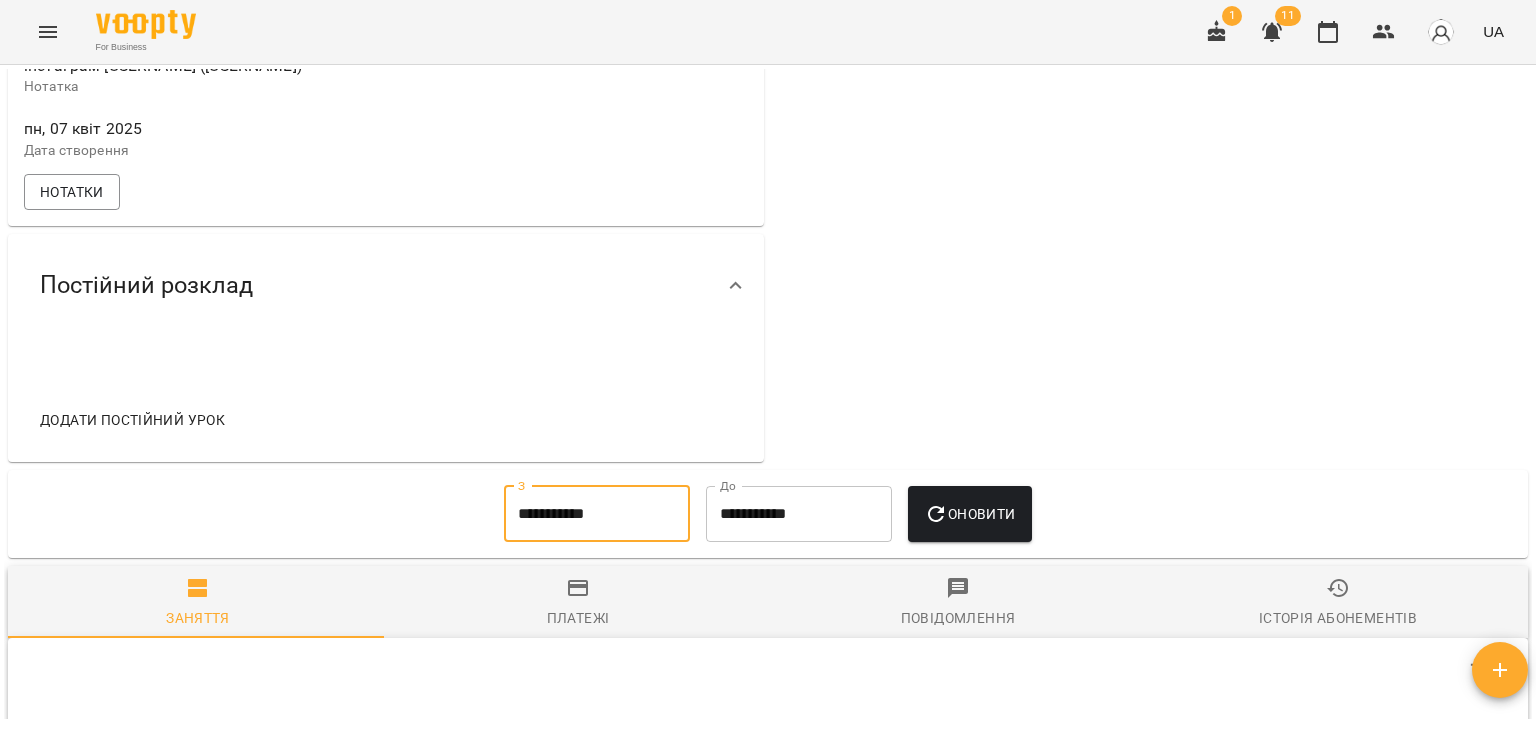 click on "**********" at bounding box center (597, 514) 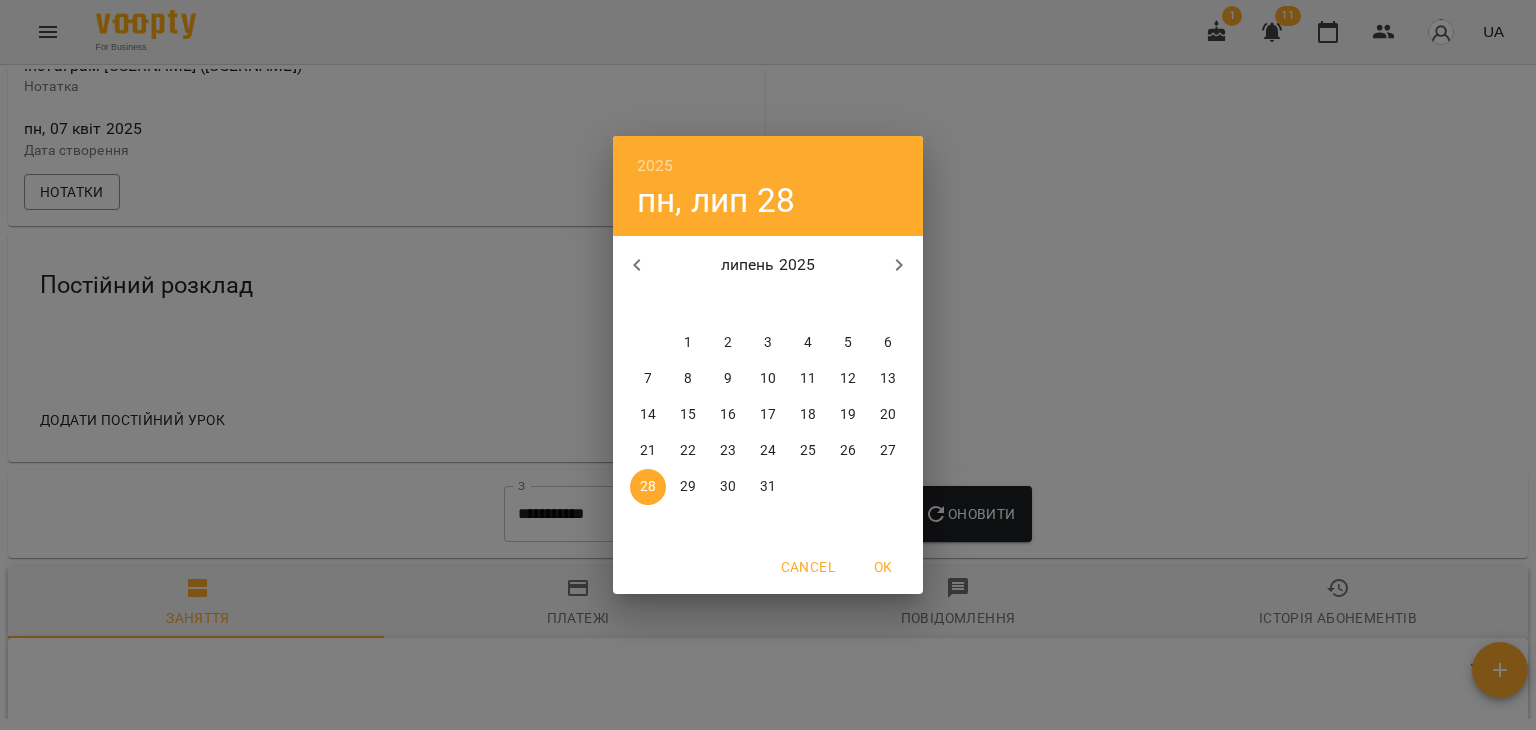 click on "2025 пн, лип 28 липень 2025 пн вт ср чт пт сб нд 30 1 2 3 4 5 6 7 8 9 10 11 12 13 14 15 16 17 18 19 20 21 22 23 24 25 26 27 28 29 30 31 1 2 3 Cancel OK" at bounding box center [768, 365] 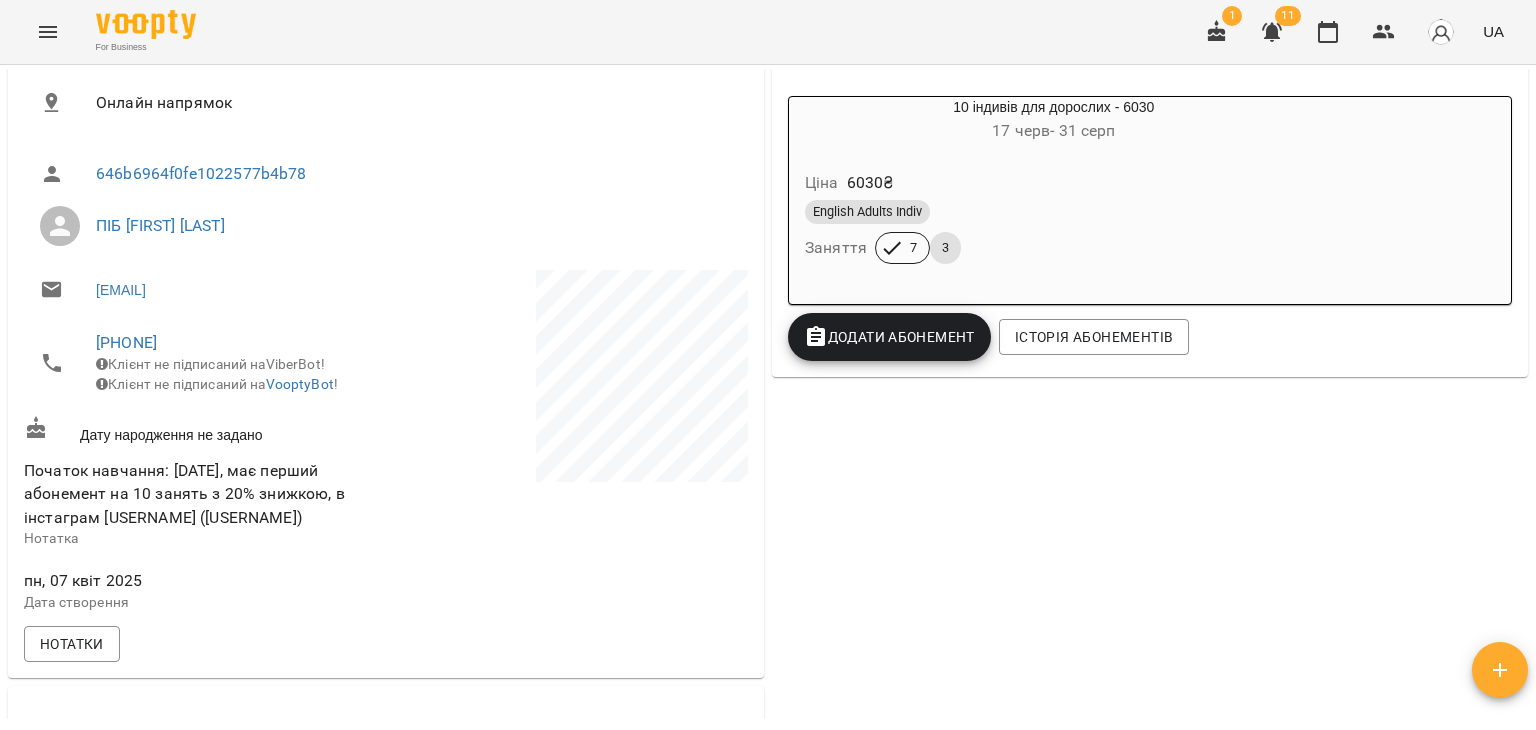 scroll, scrollTop: 600, scrollLeft: 0, axis: vertical 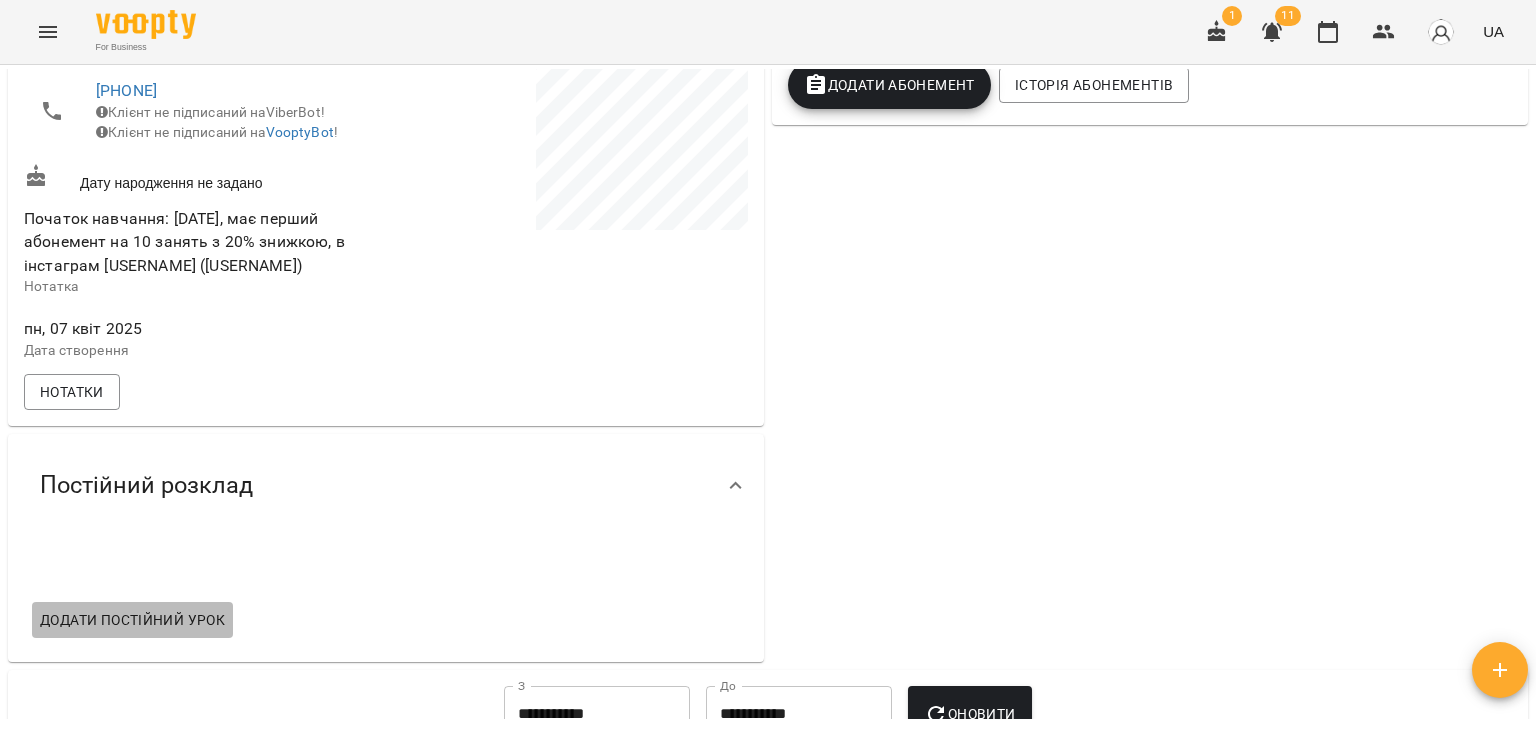 click on "Додати постійний урок" at bounding box center (132, 620) 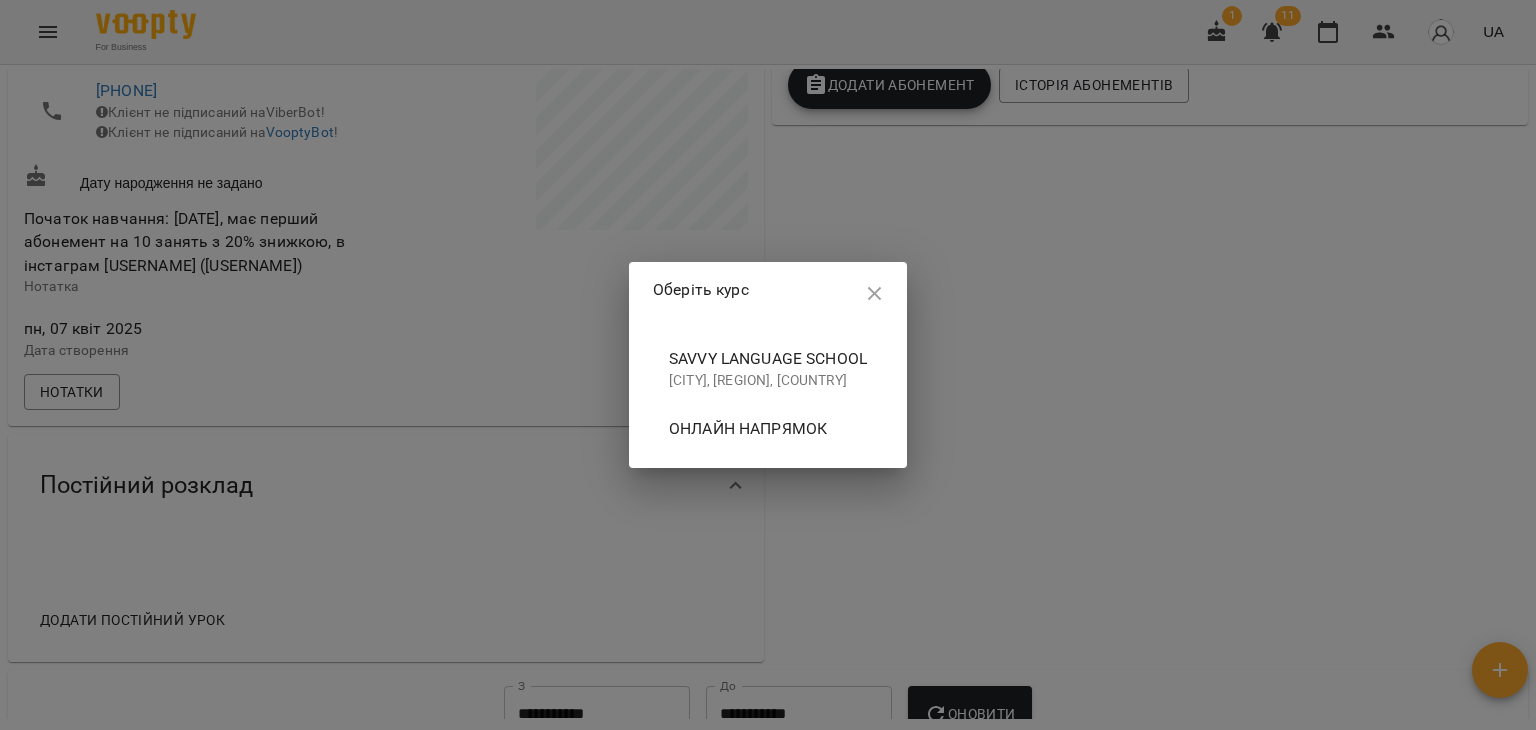 click on "Онлайн напрямок" at bounding box center (768, 429) 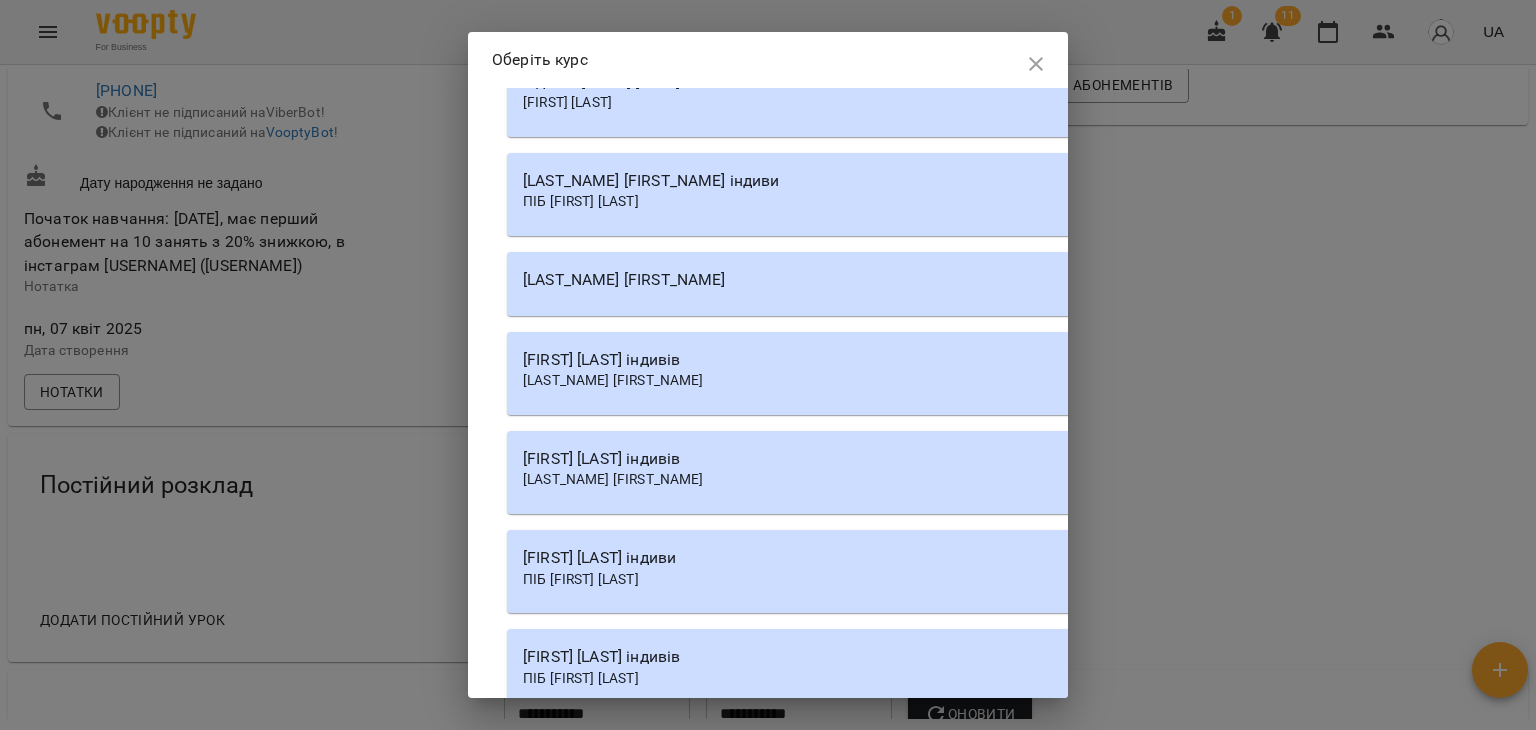 scroll, scrollTop: 3000, scrollLeft: 0, axis: vertical 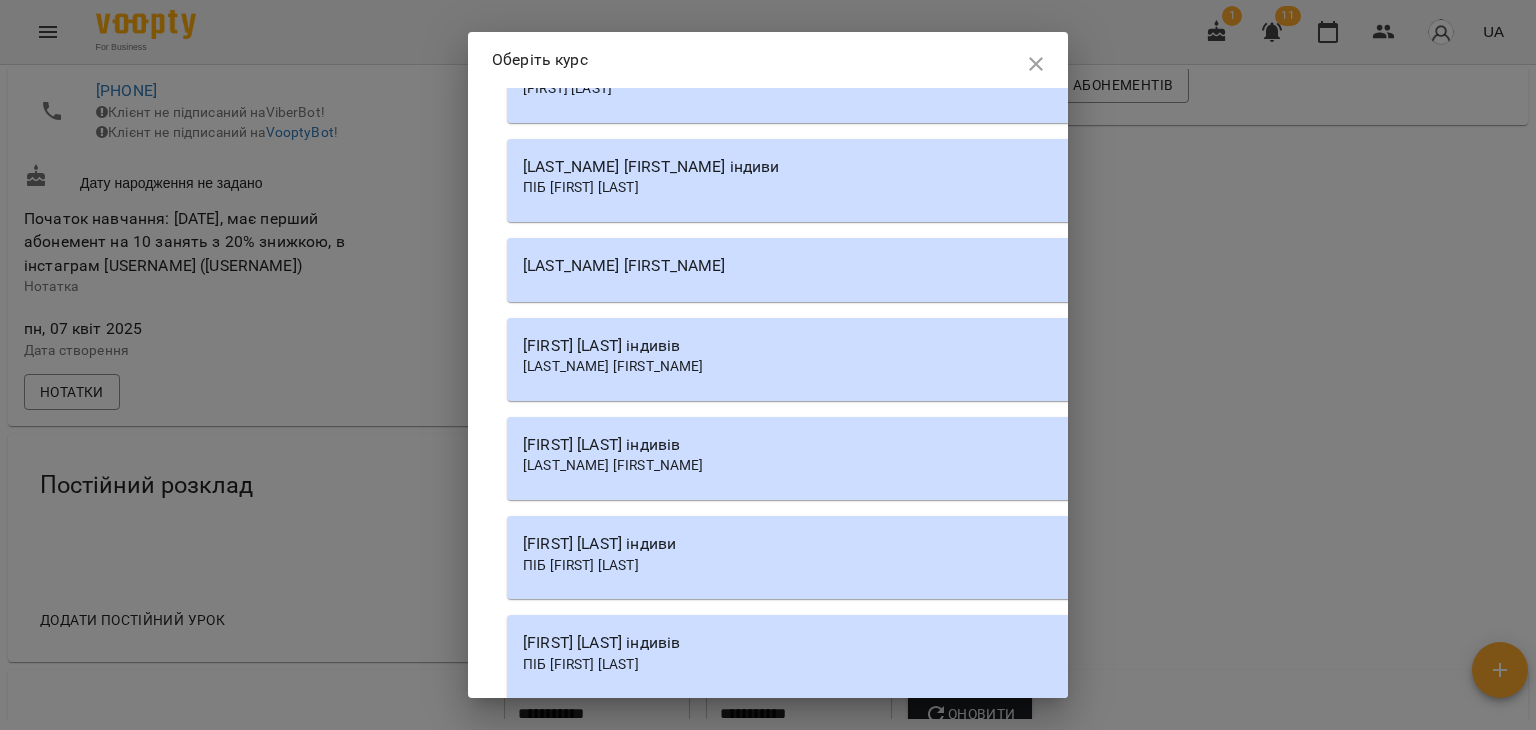 click on "[LAST NAME] [FIRST NAME] індиви" at bounding box center [1077, 167] 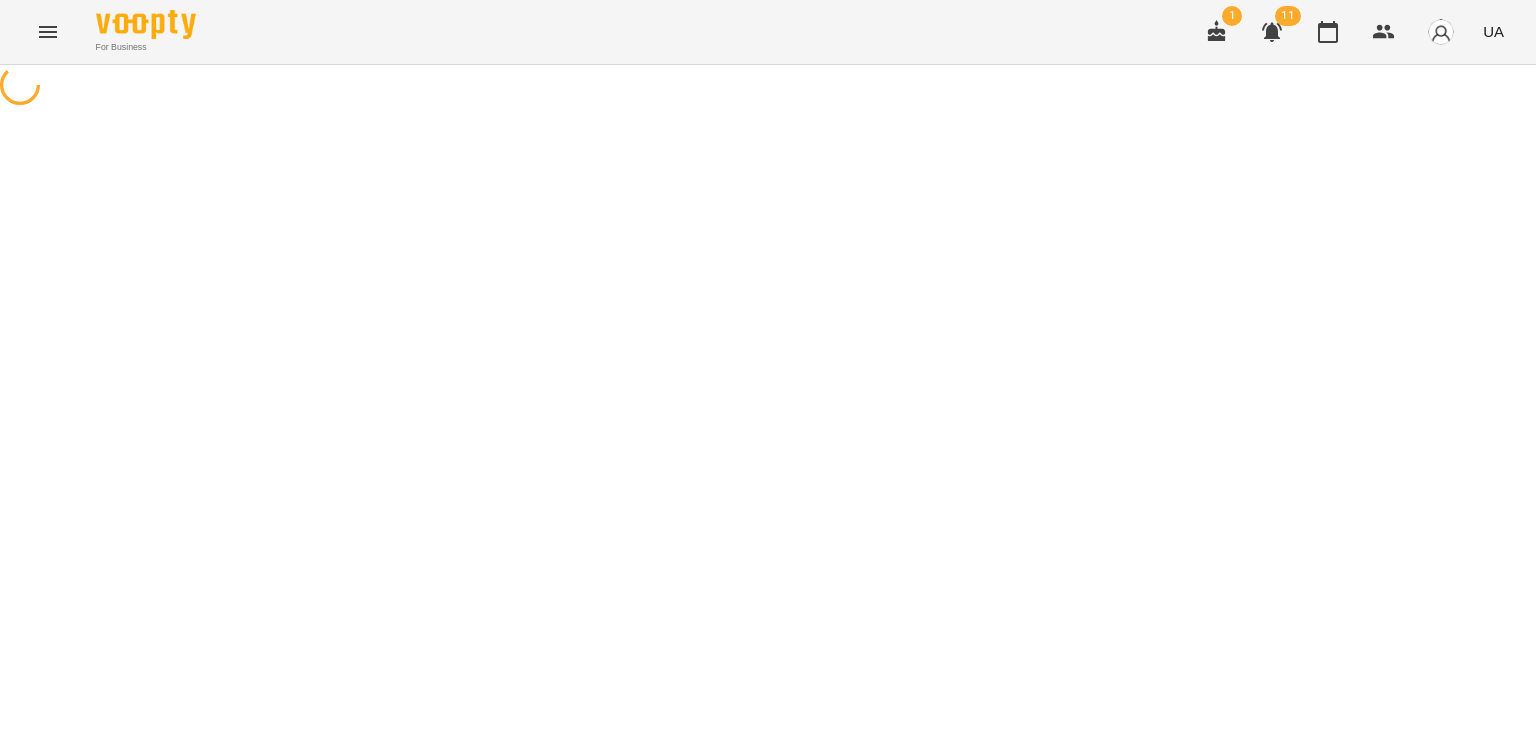 select on "********" 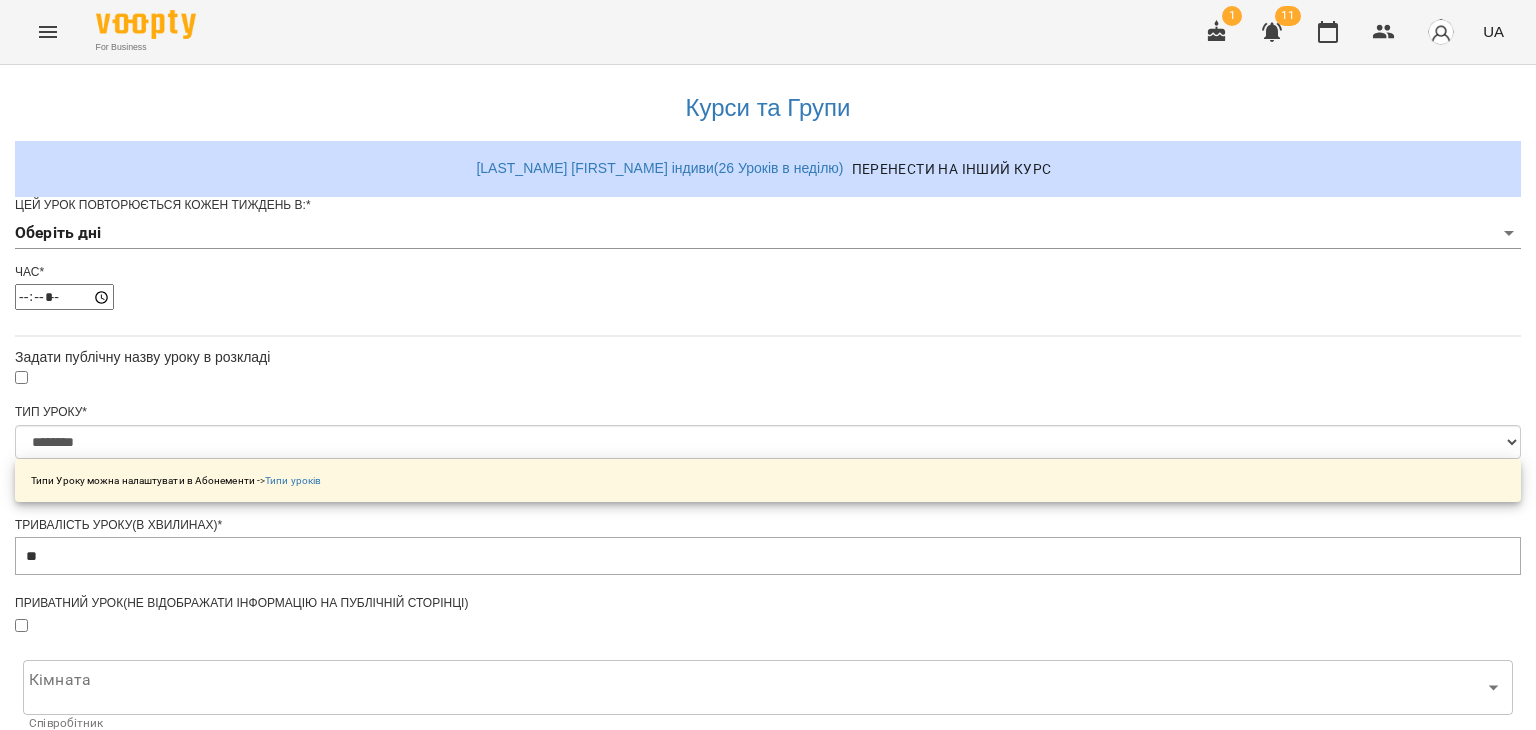 click on "**********" at bounding box center [768, 638] 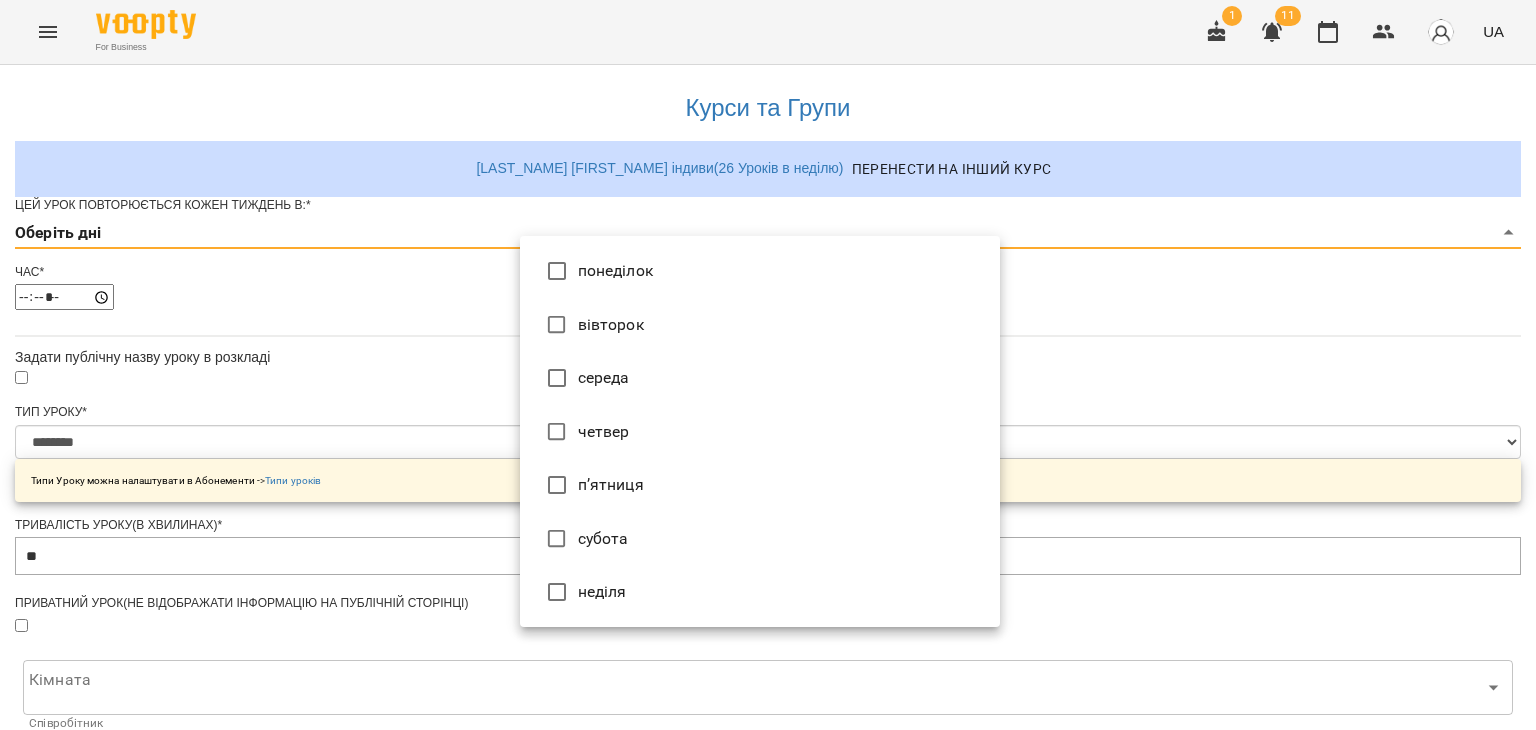type on "*" 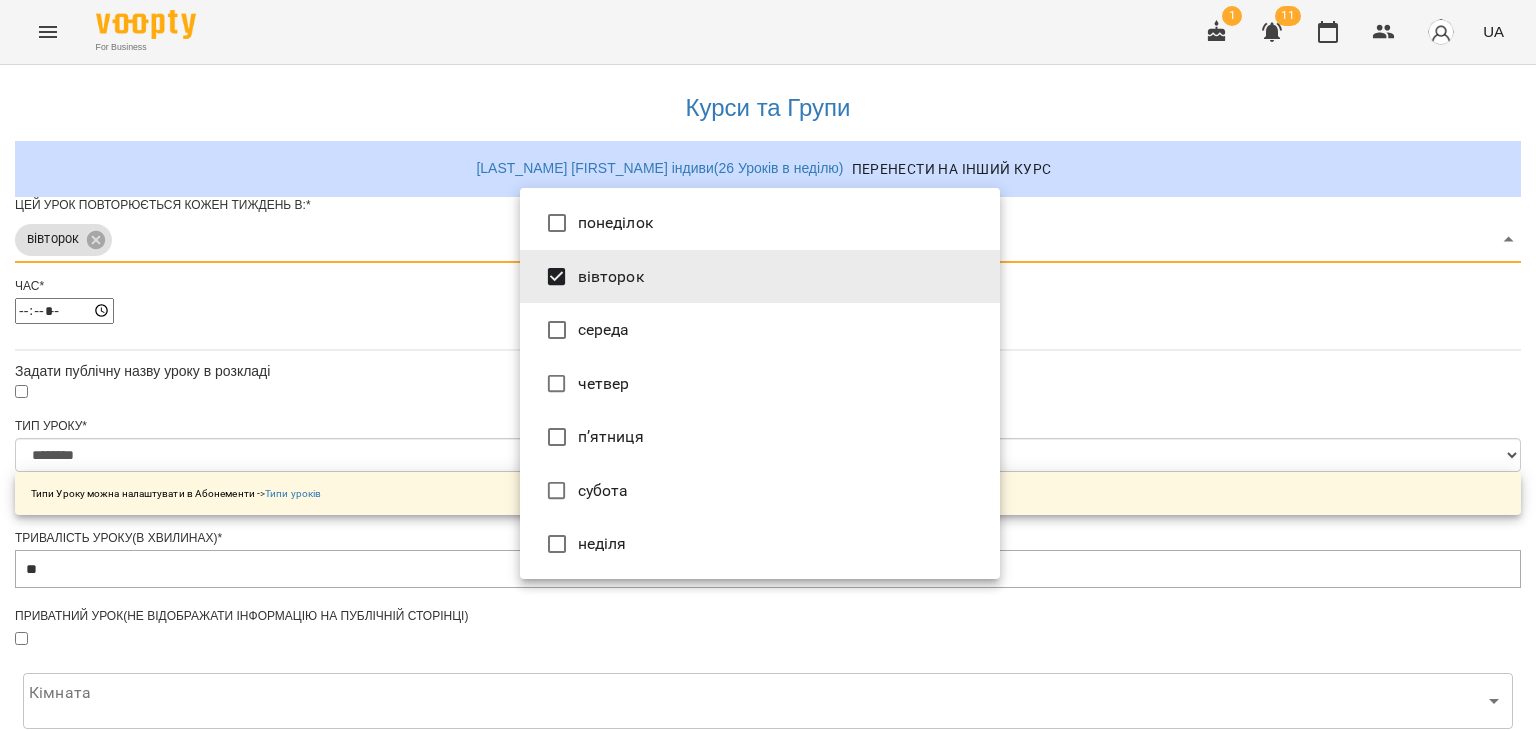 click at bounding box center (768, 365) 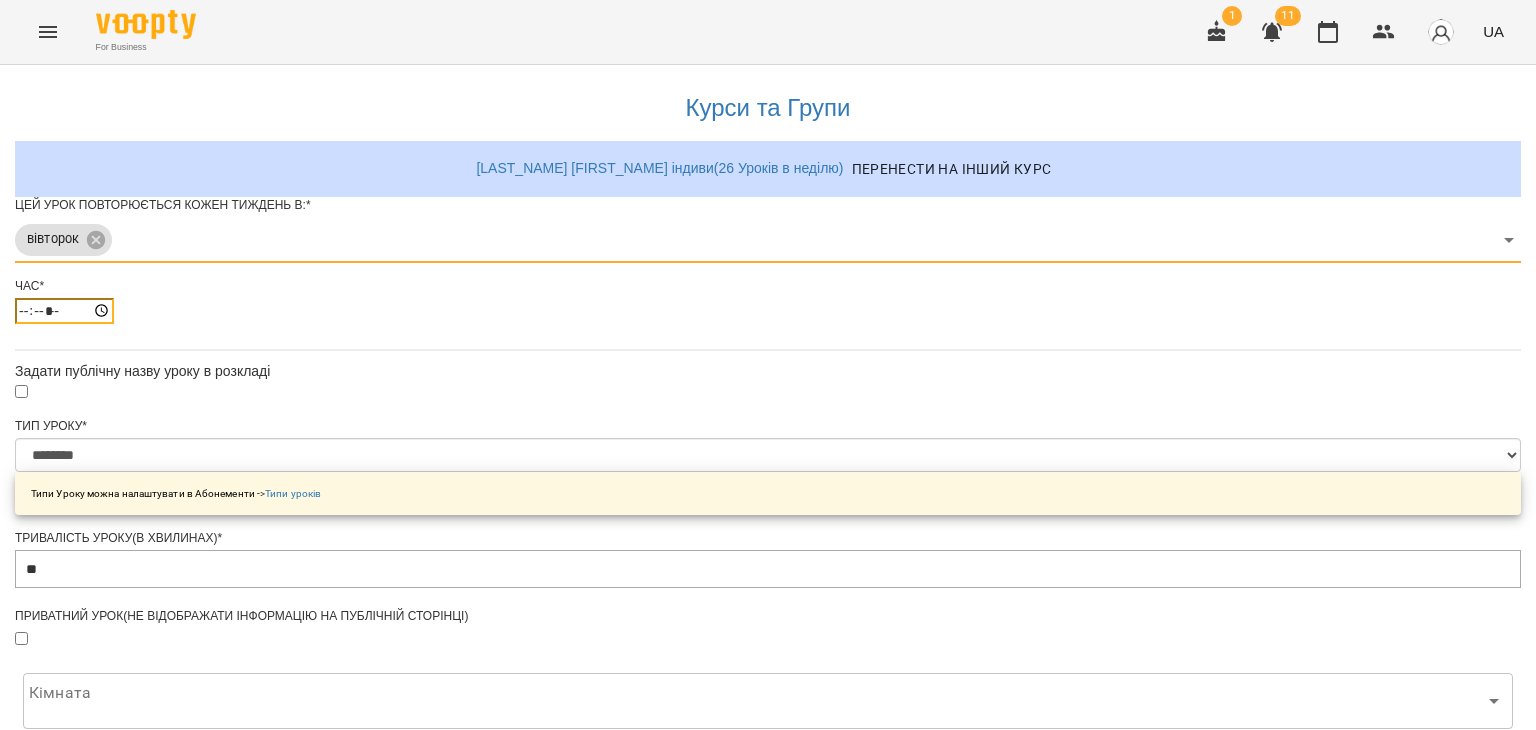 click on "*****" at bounding box center (64, 311) 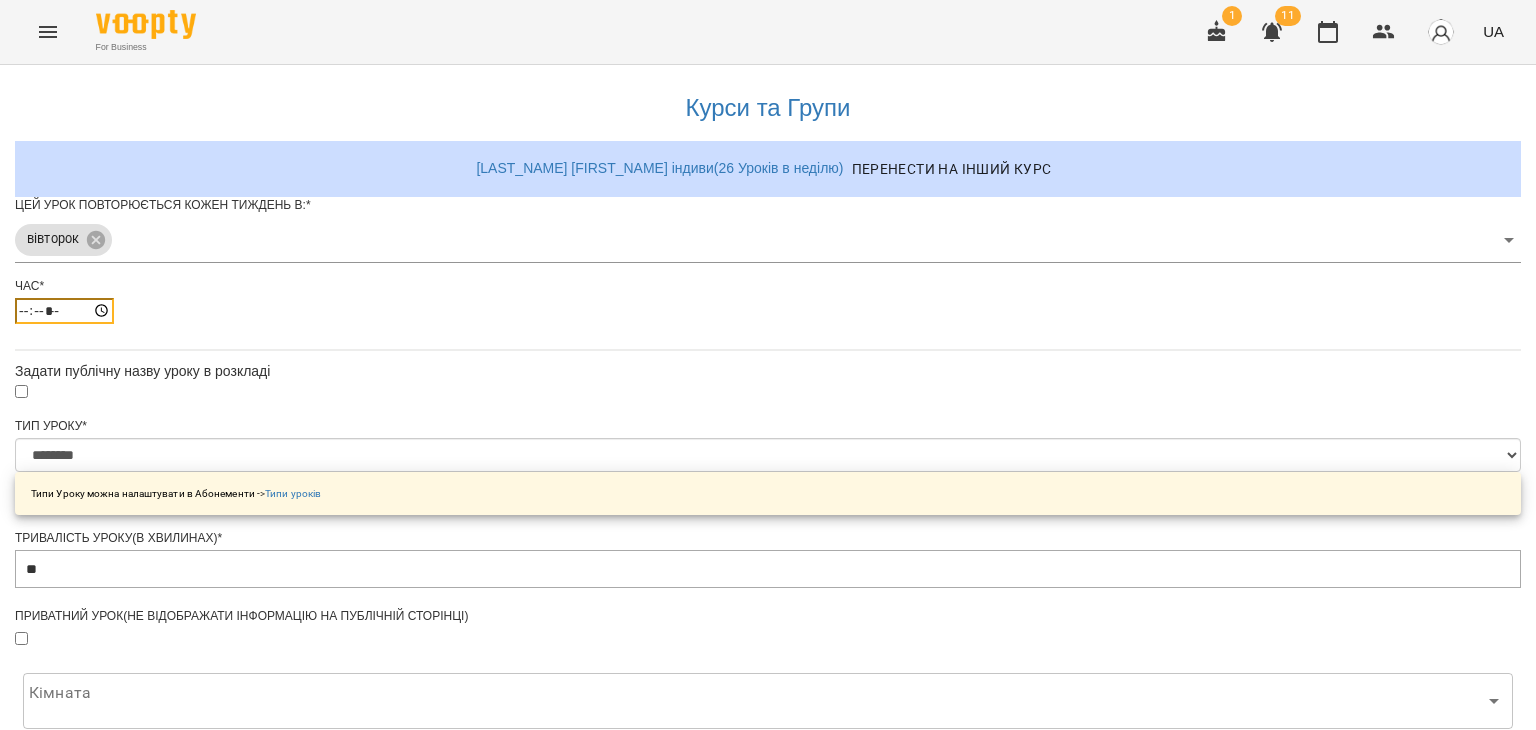 type on "*****" 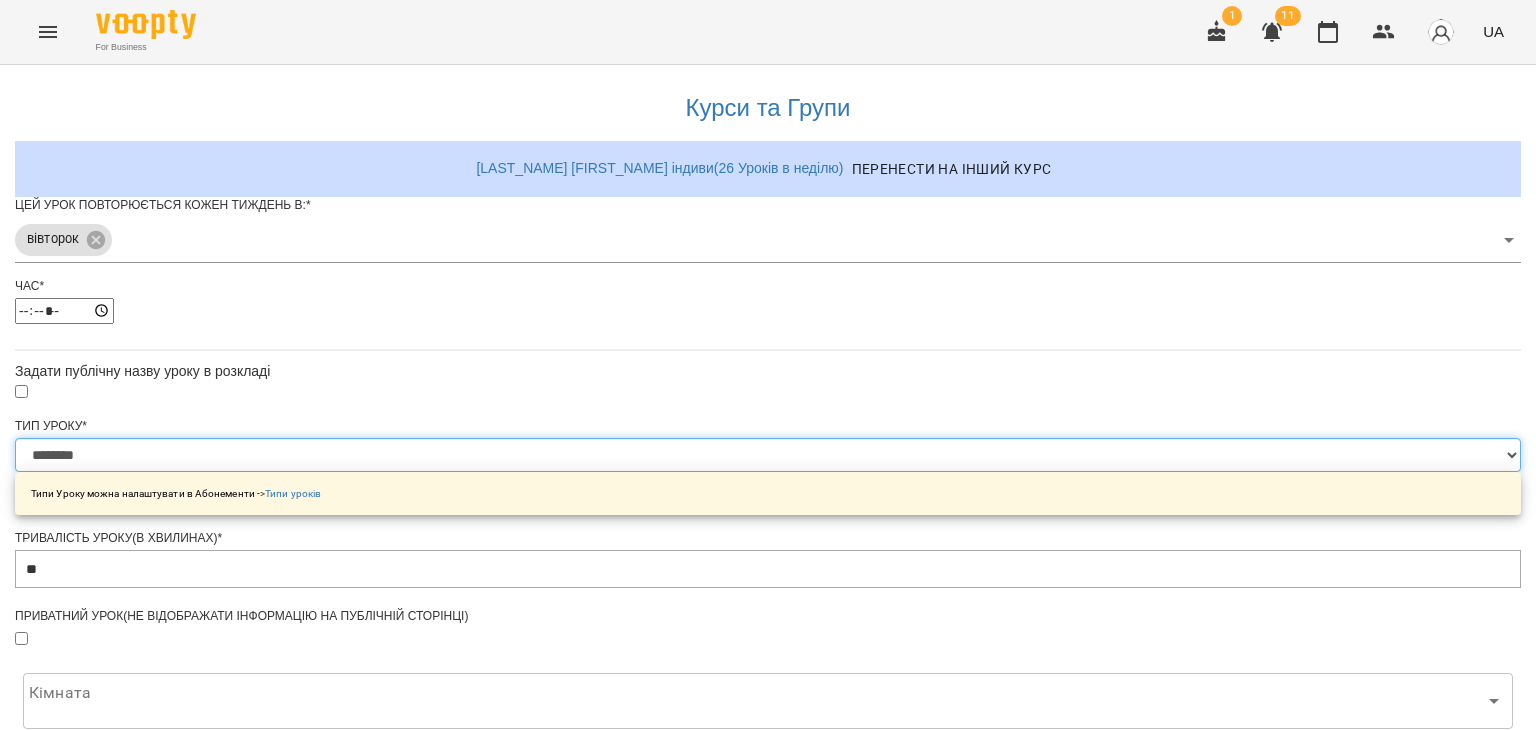 click on "**********" at bounding box center (768, 455) 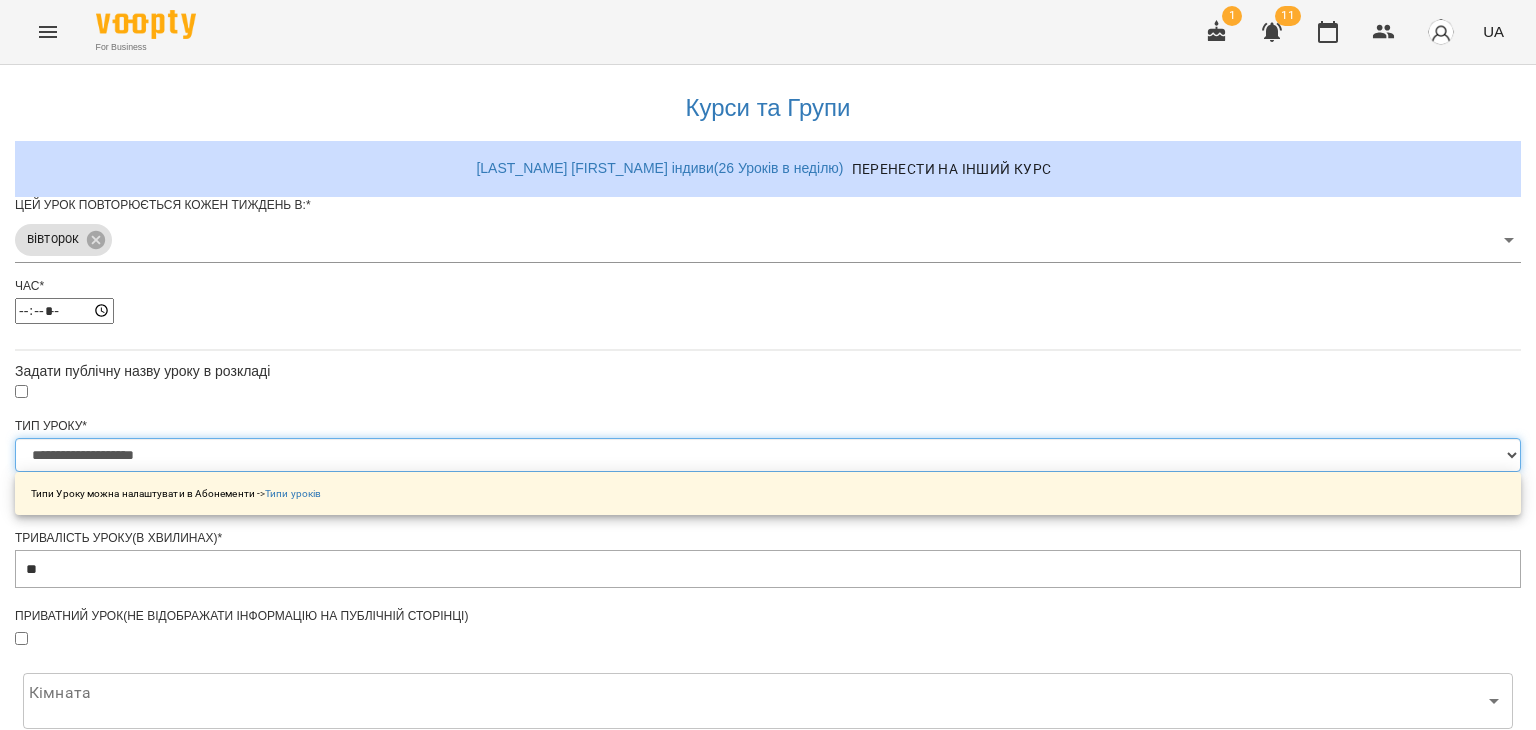 click on "**********" at bounding box center (768, 455) 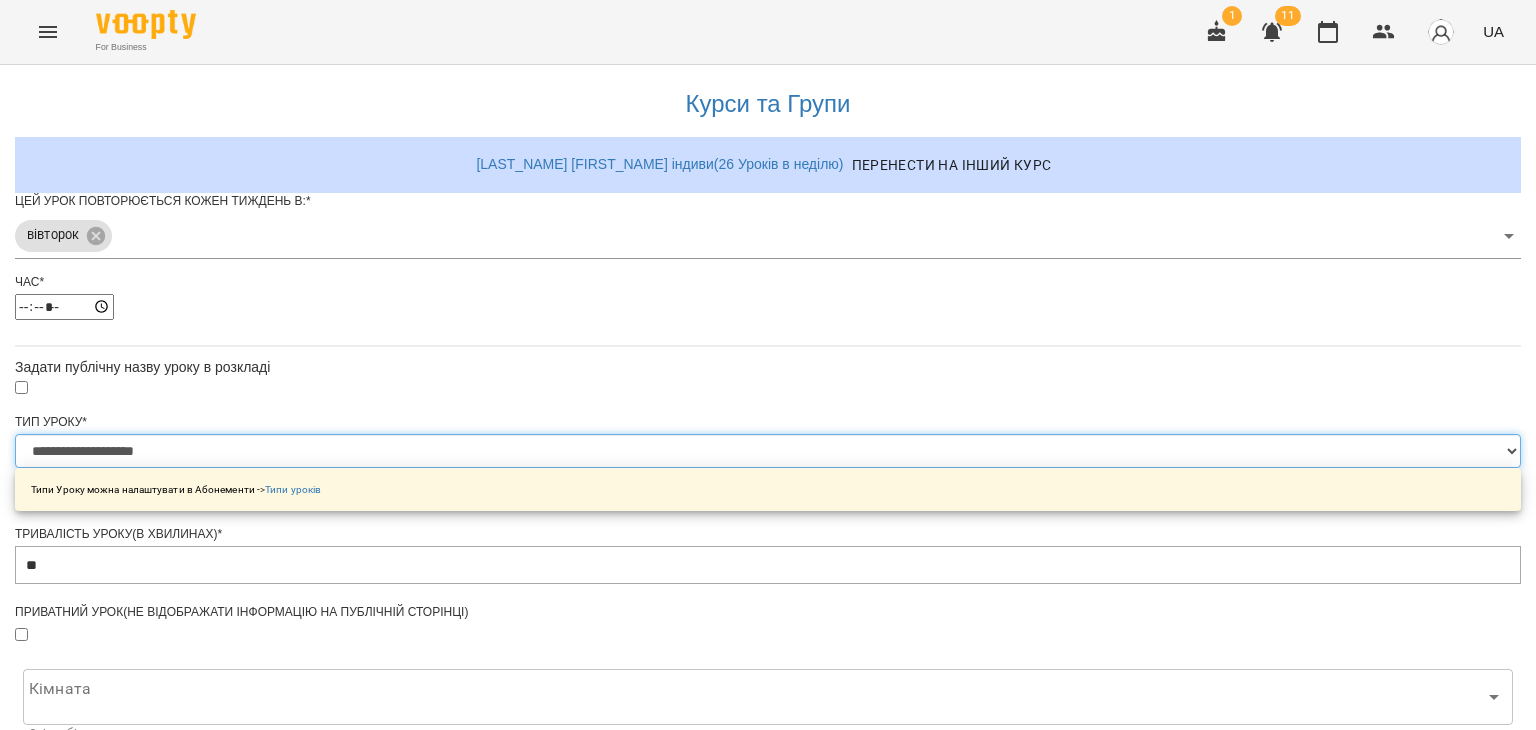 scroll, scrollTop: 697, scrollLeft: 0, axis: vertical 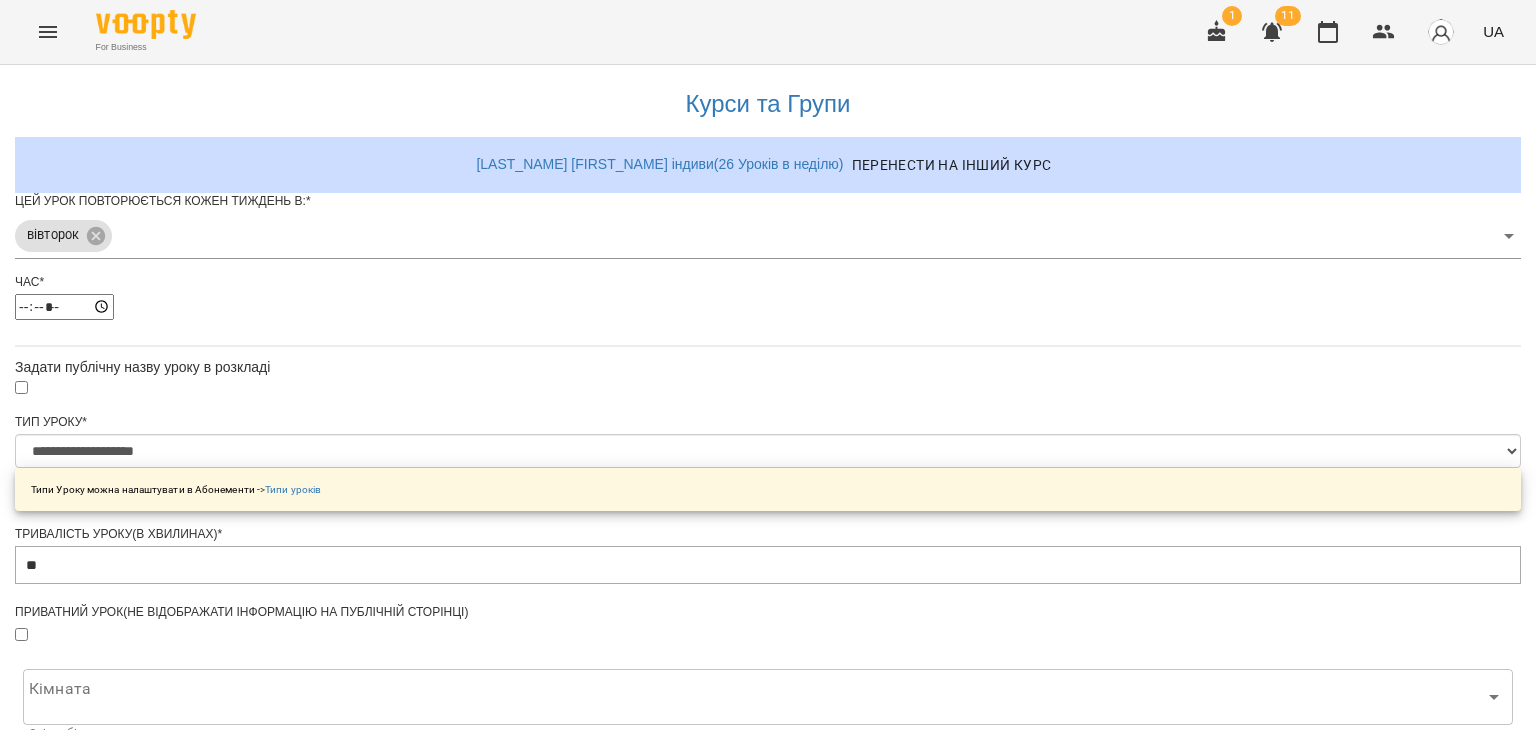 click on "**********" at bounding box center (108, 1211) 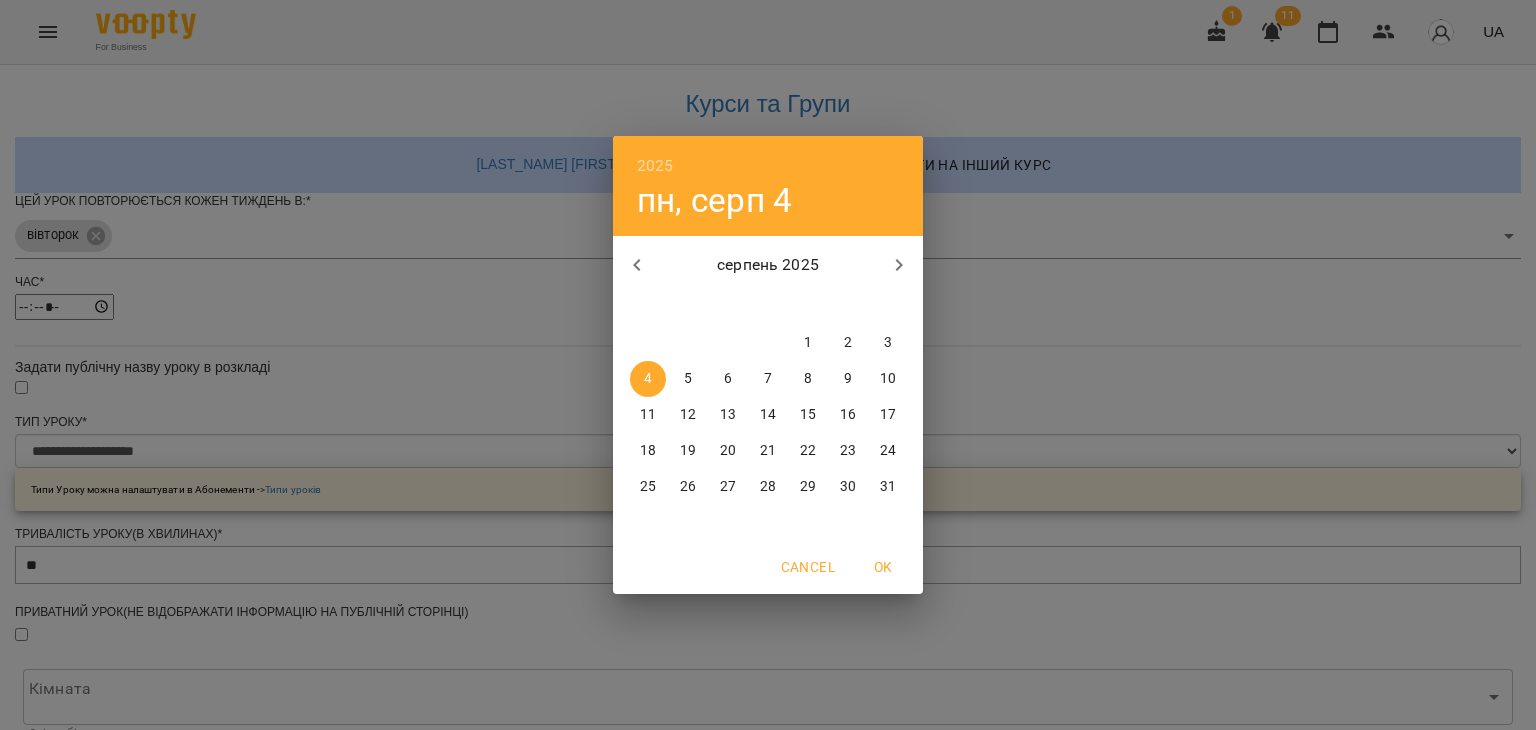 click on "5" at bounding box center [688, 379] 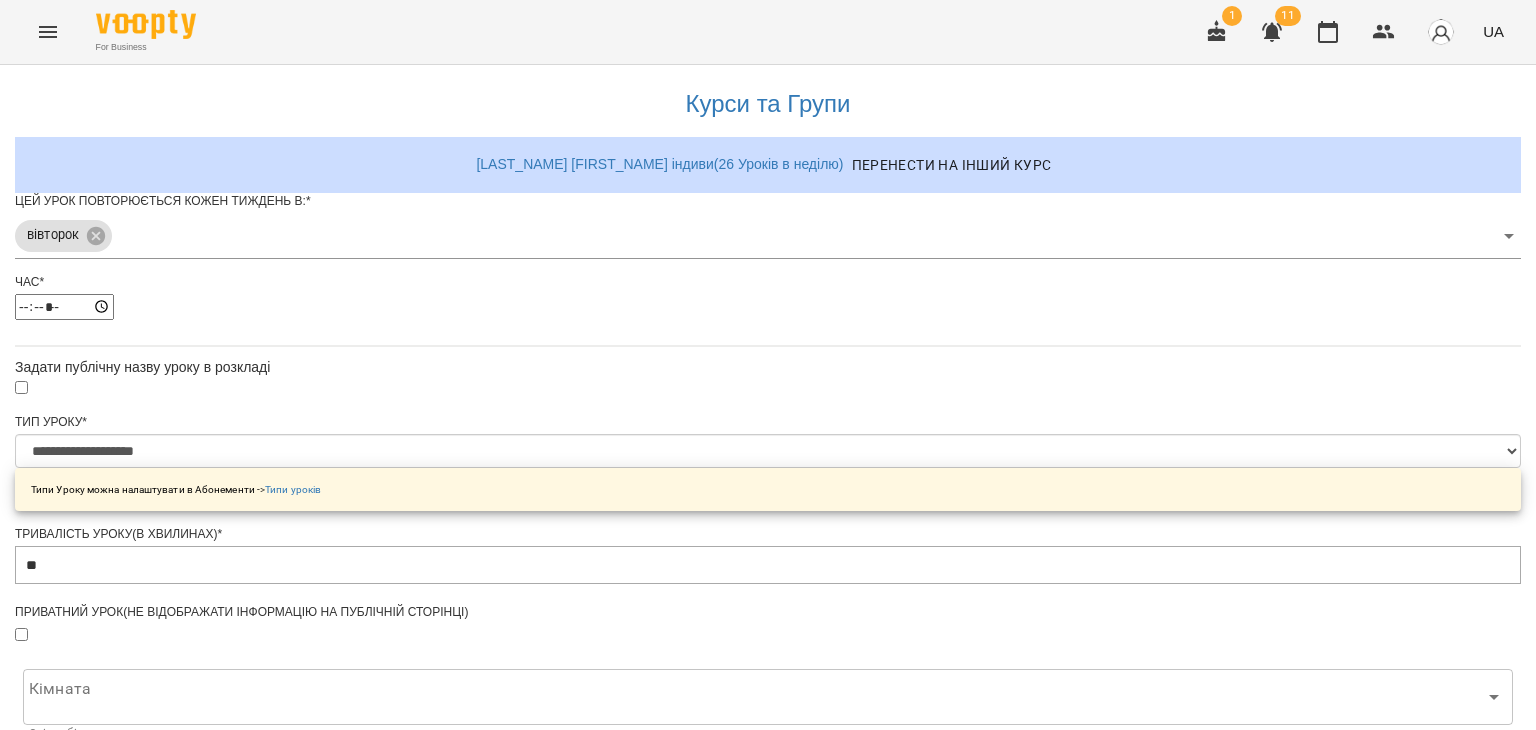 scroll, scrollTop: 753, scrollLeft: 0, axis: vertical 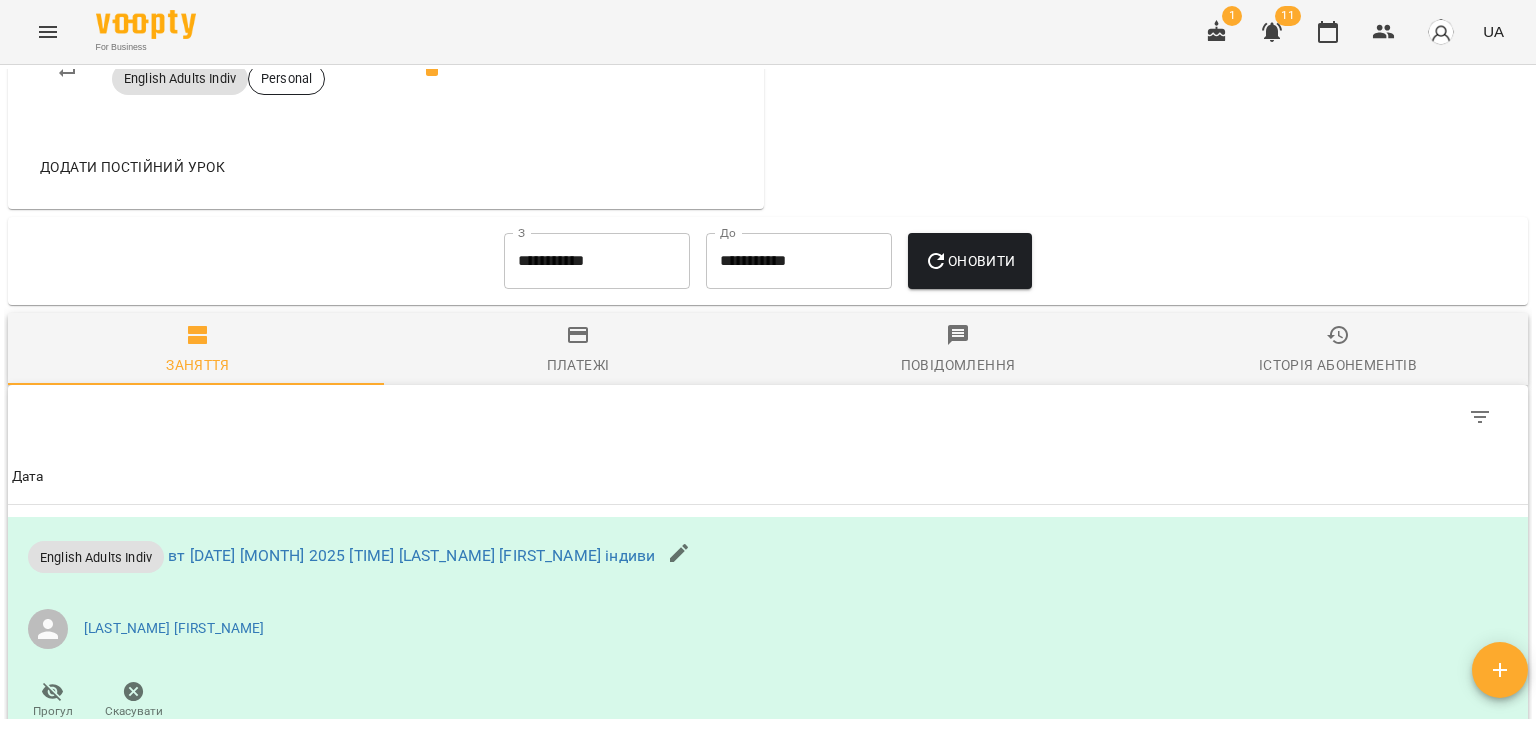 click on "**********" at bounding box center [597, 261] 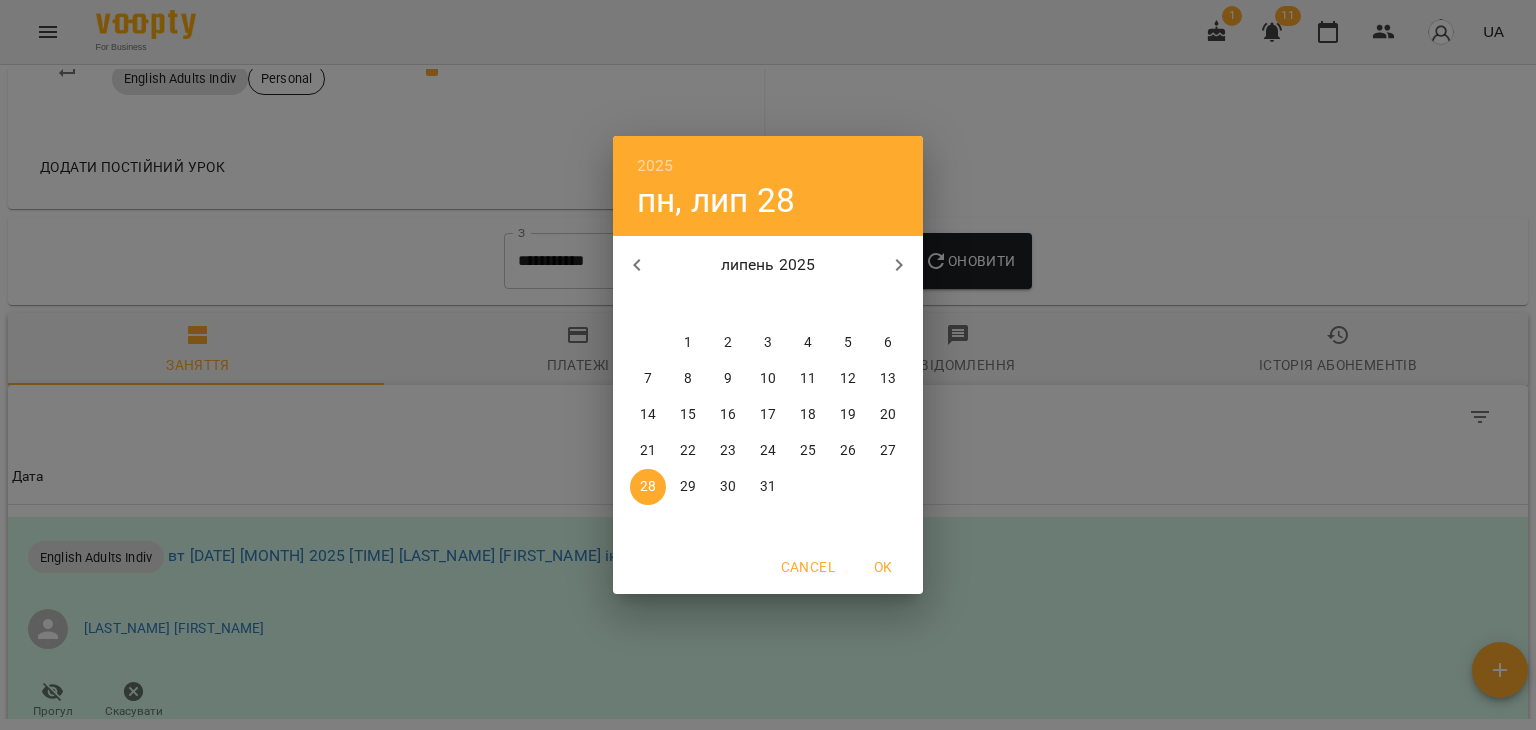 click on "1" at bounding box center [688, 343] 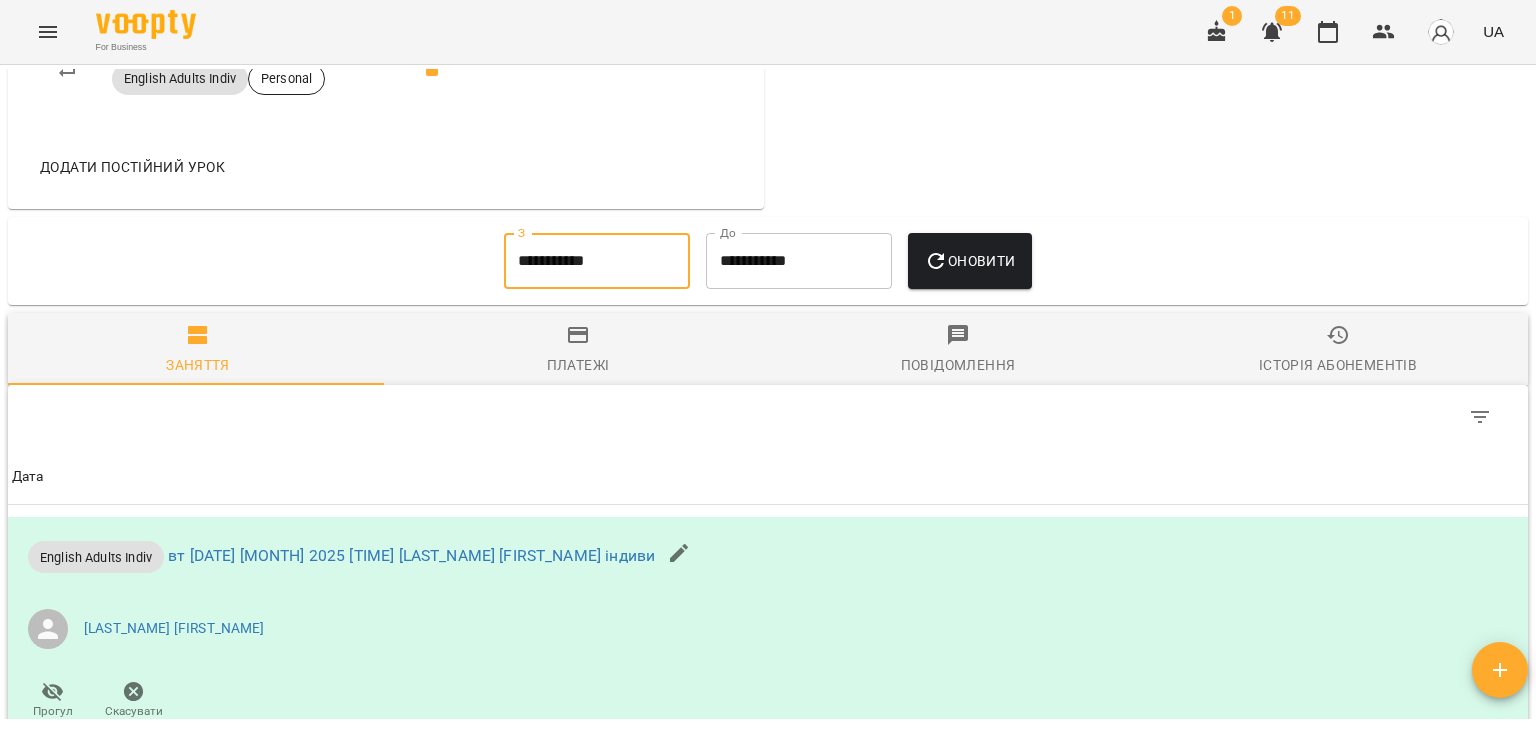 click on "Оновити" at bounding box center (969, 261) 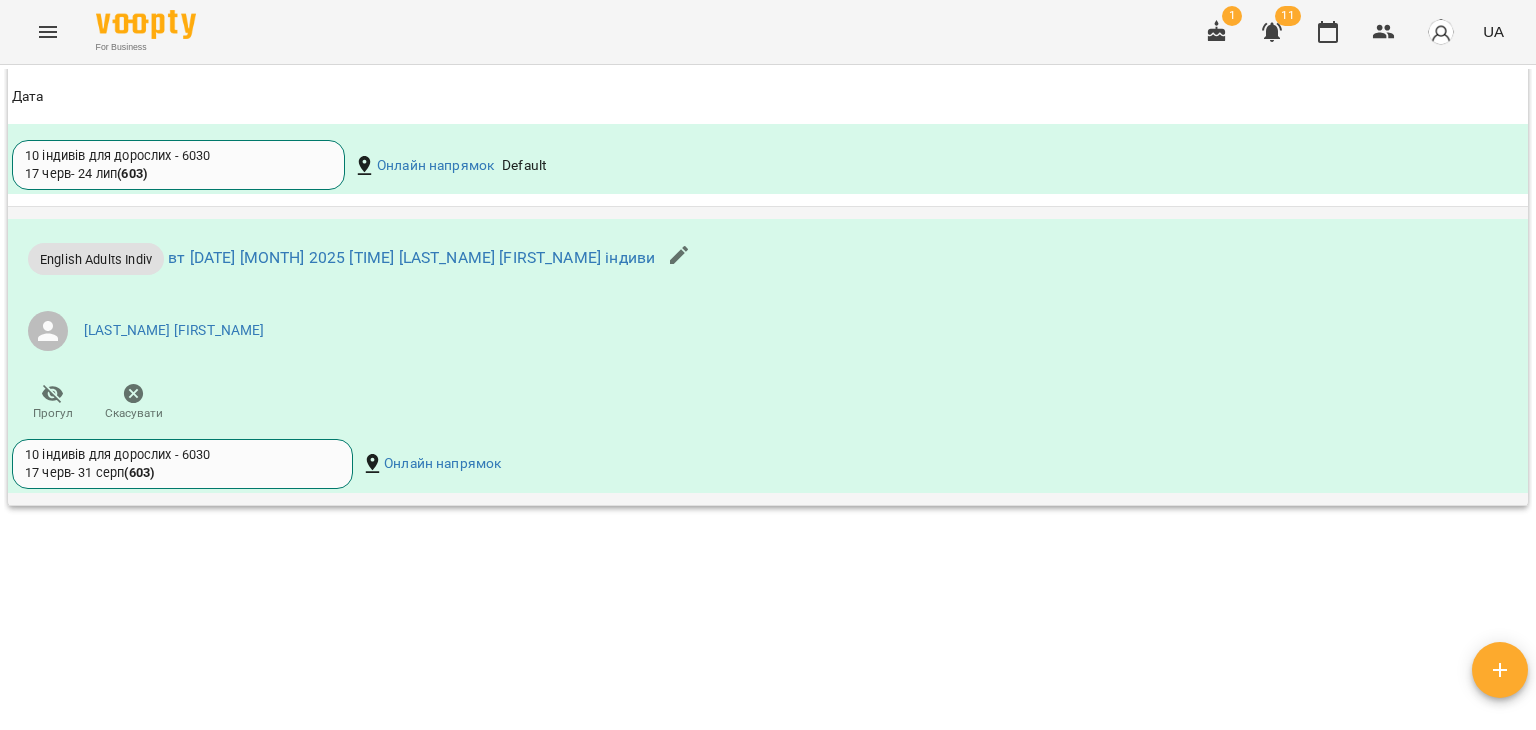 scroll, scrollTop: 2100, scrollLeft: 0, axis: vertical 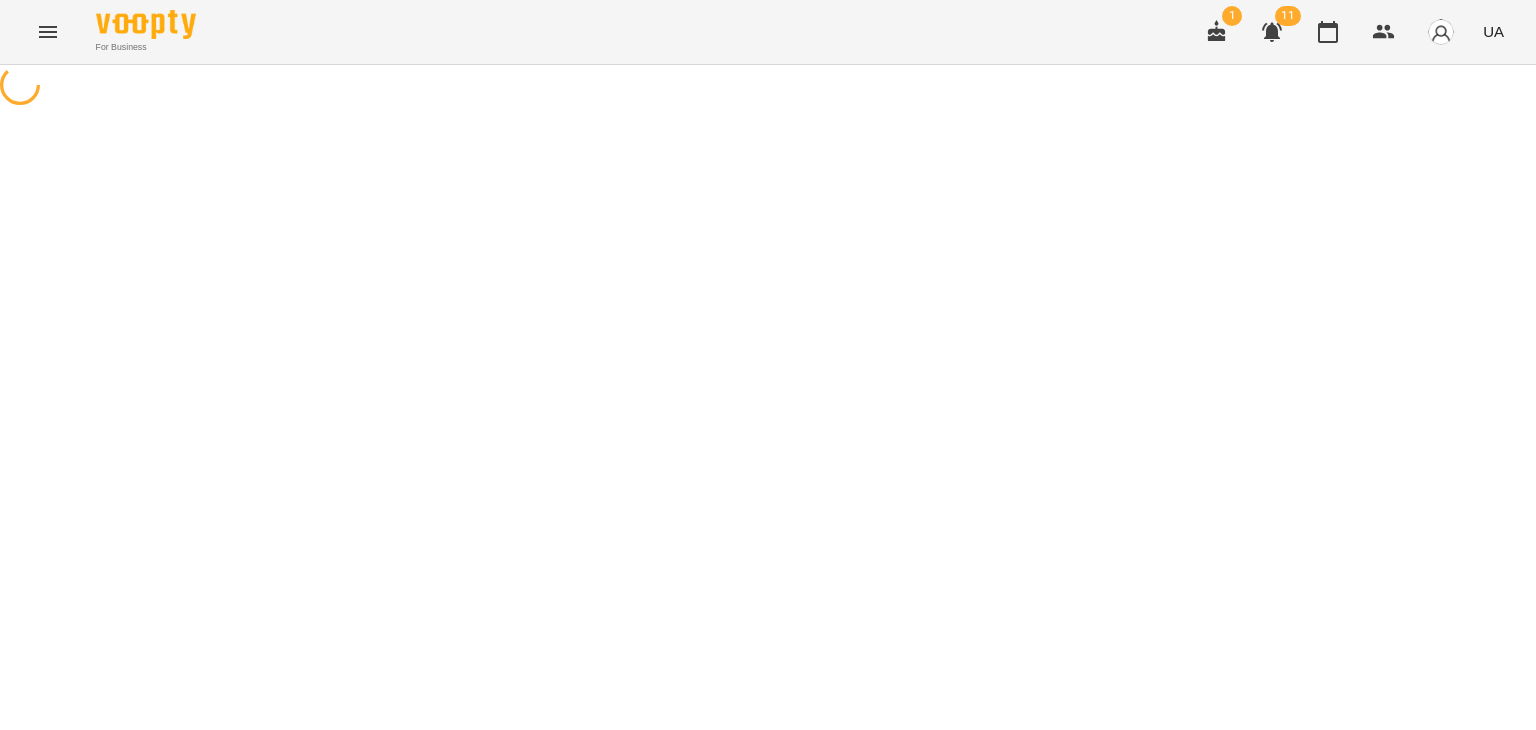 select on "********" 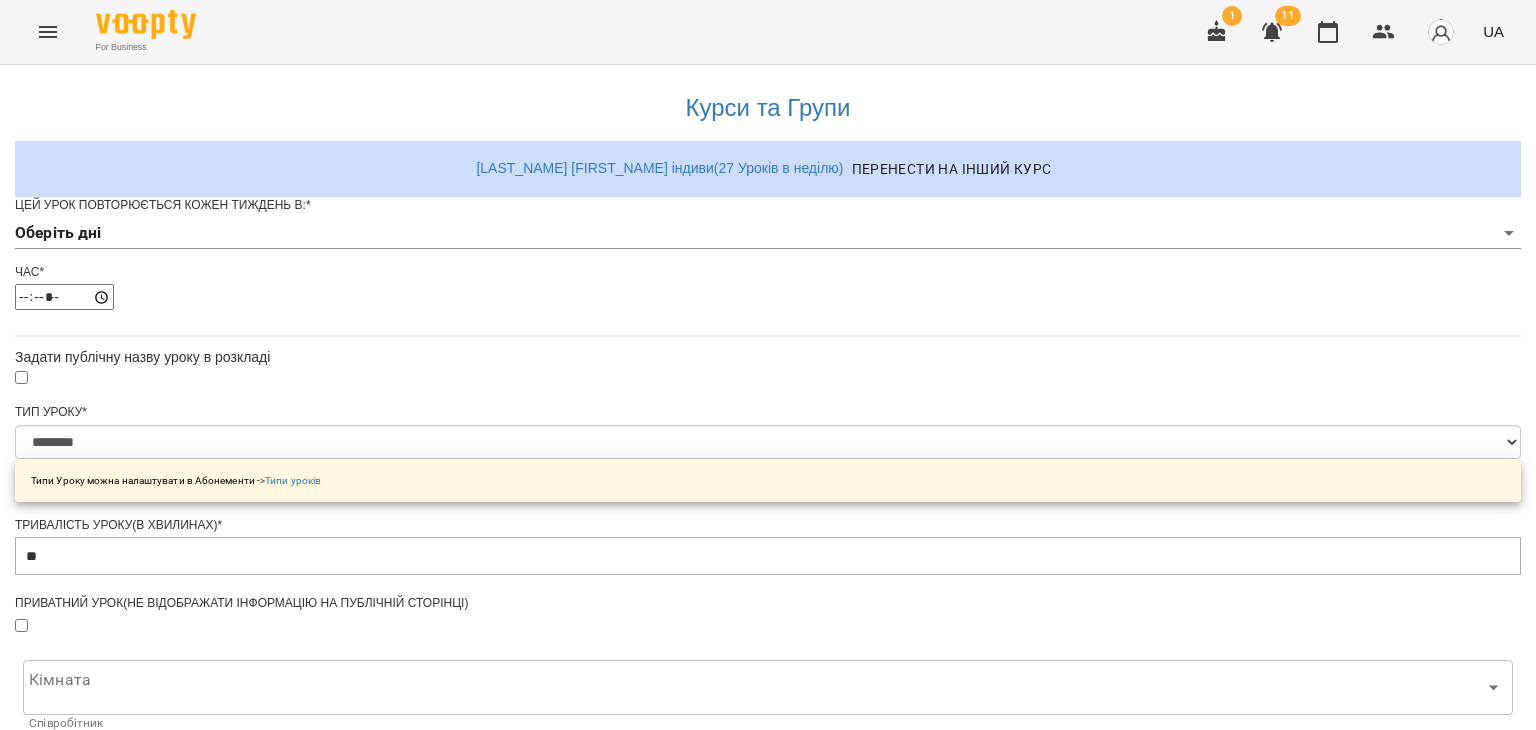 select on "********" 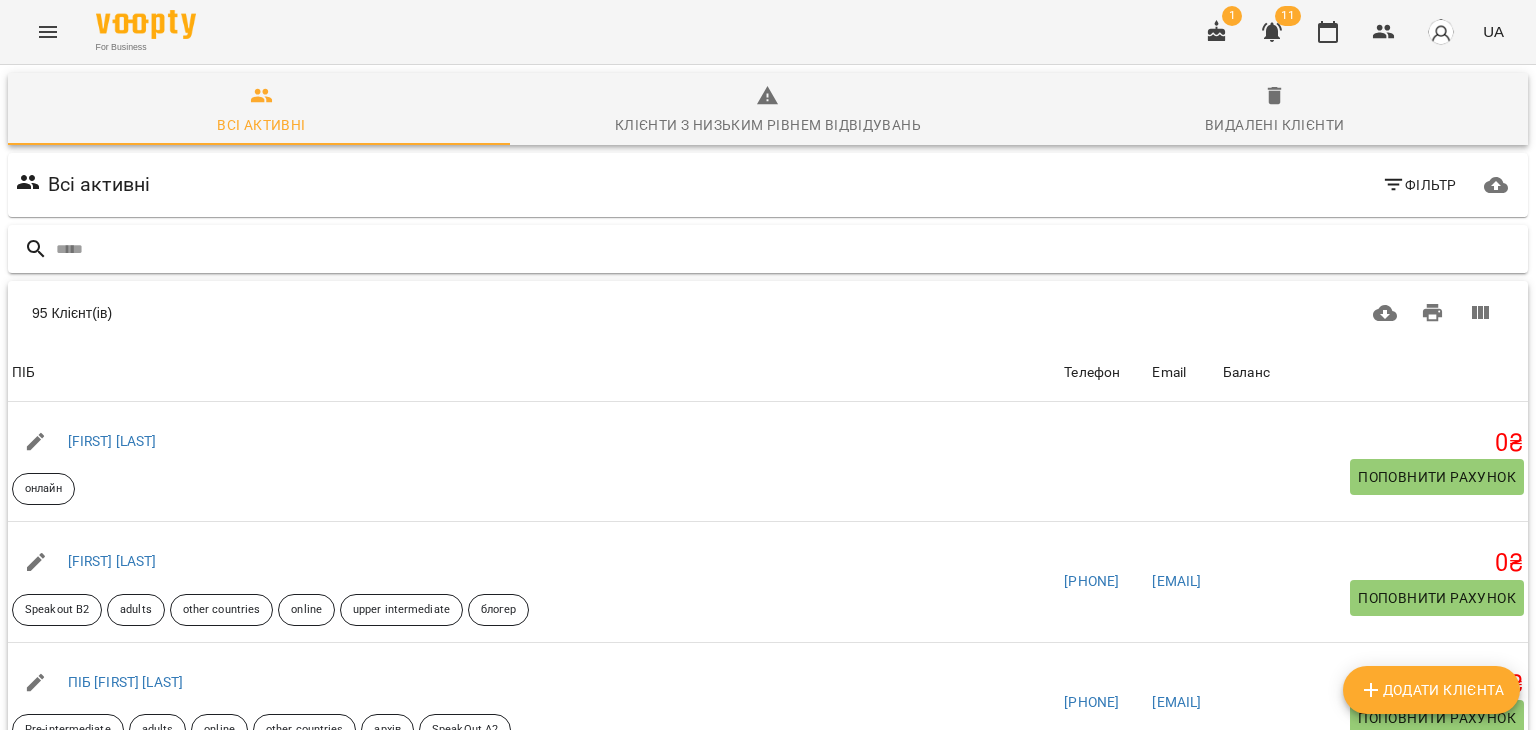 click at bounding box center (788, 249) 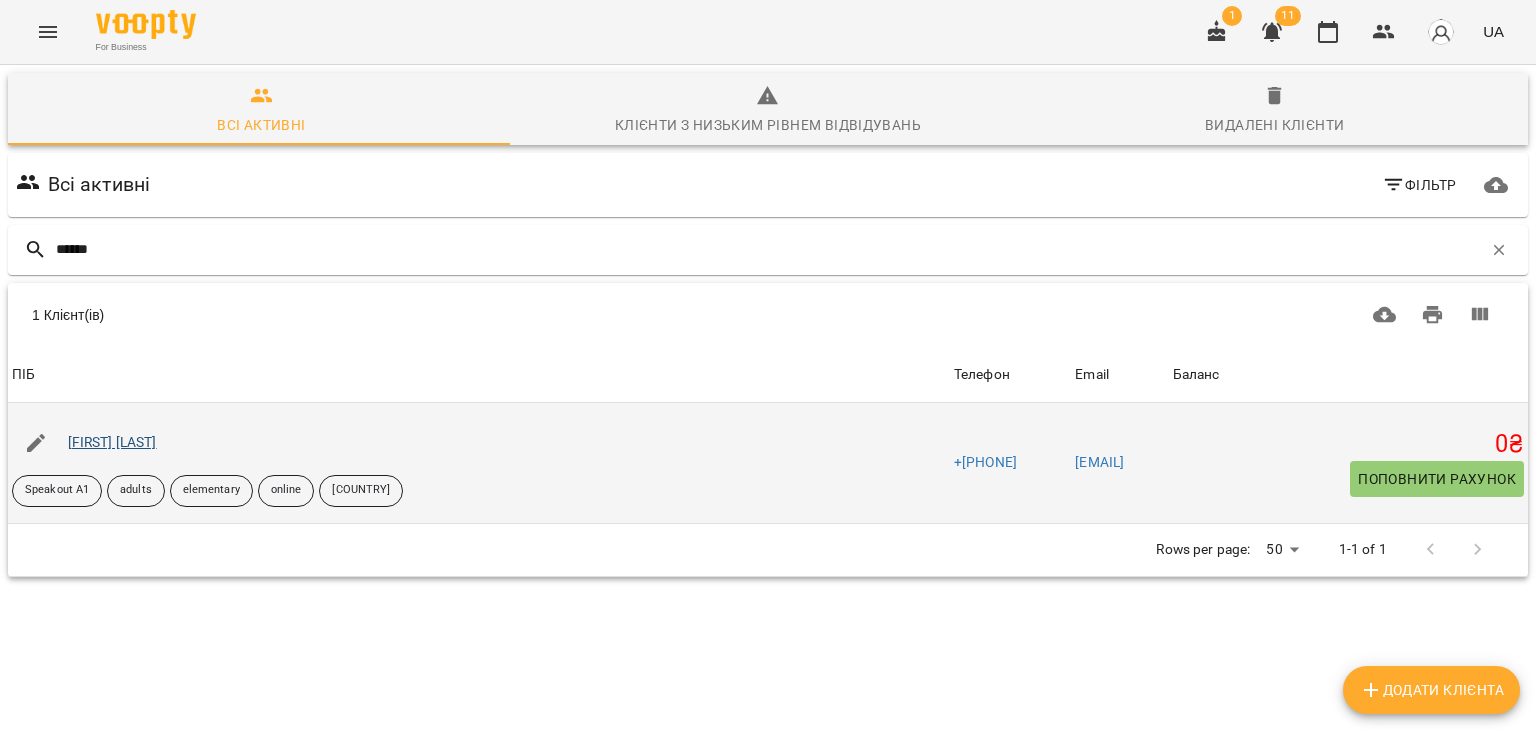 type on "******" 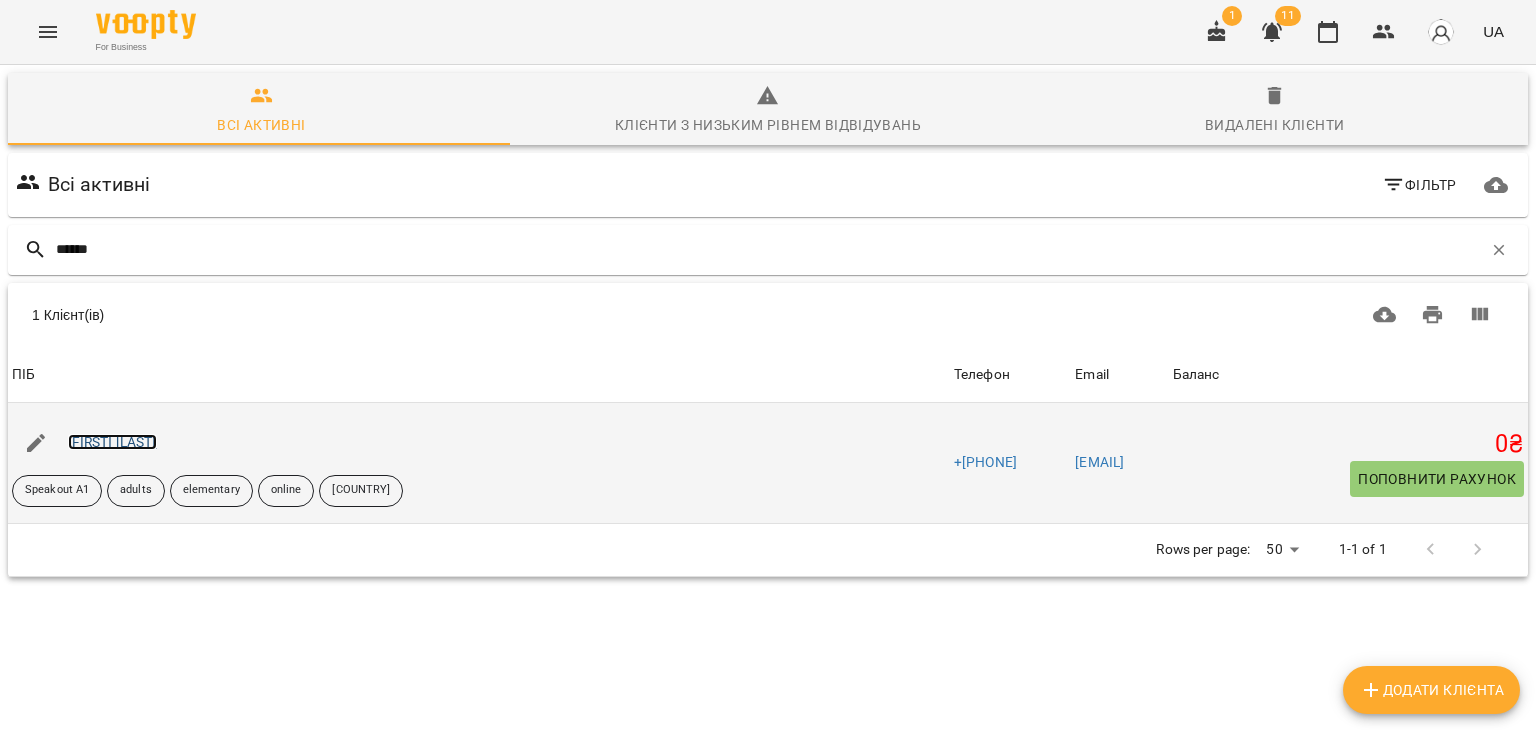 click on "[LAST] [FIRST]" at bounding box center [112, 442] 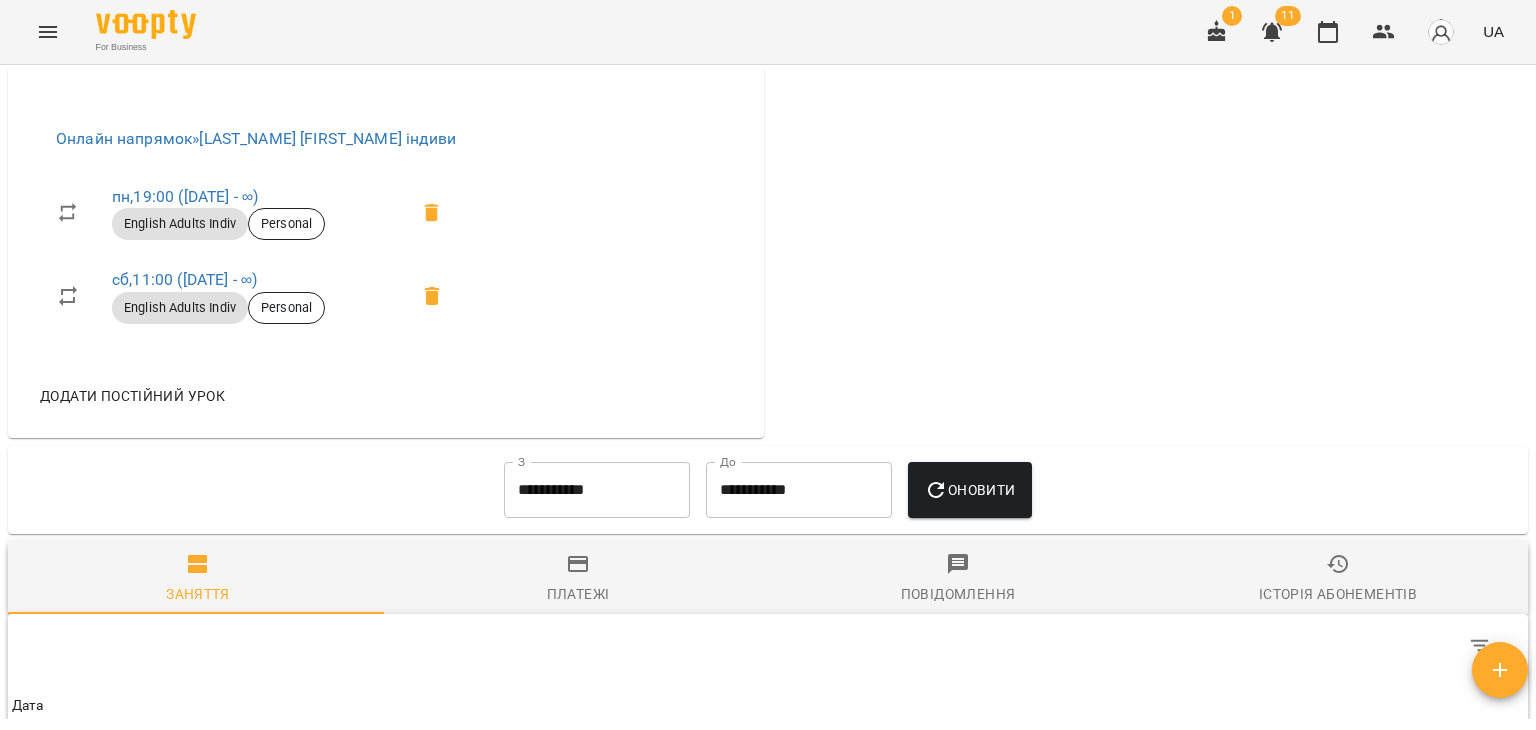 scroll, scrollTop: 1100, scrollLeft: 0, axis: vertical 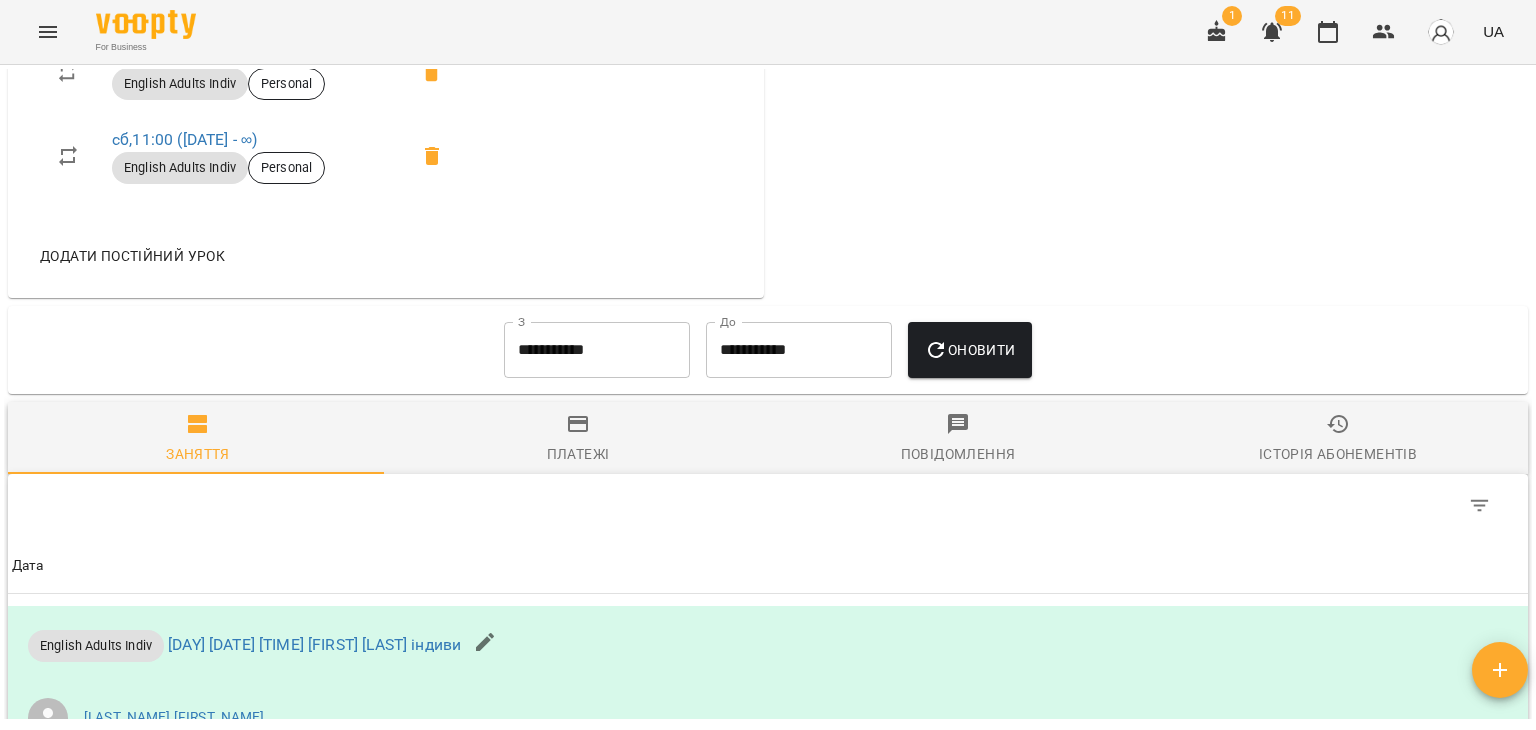 click on "**********" at bounding box center (597, 350) 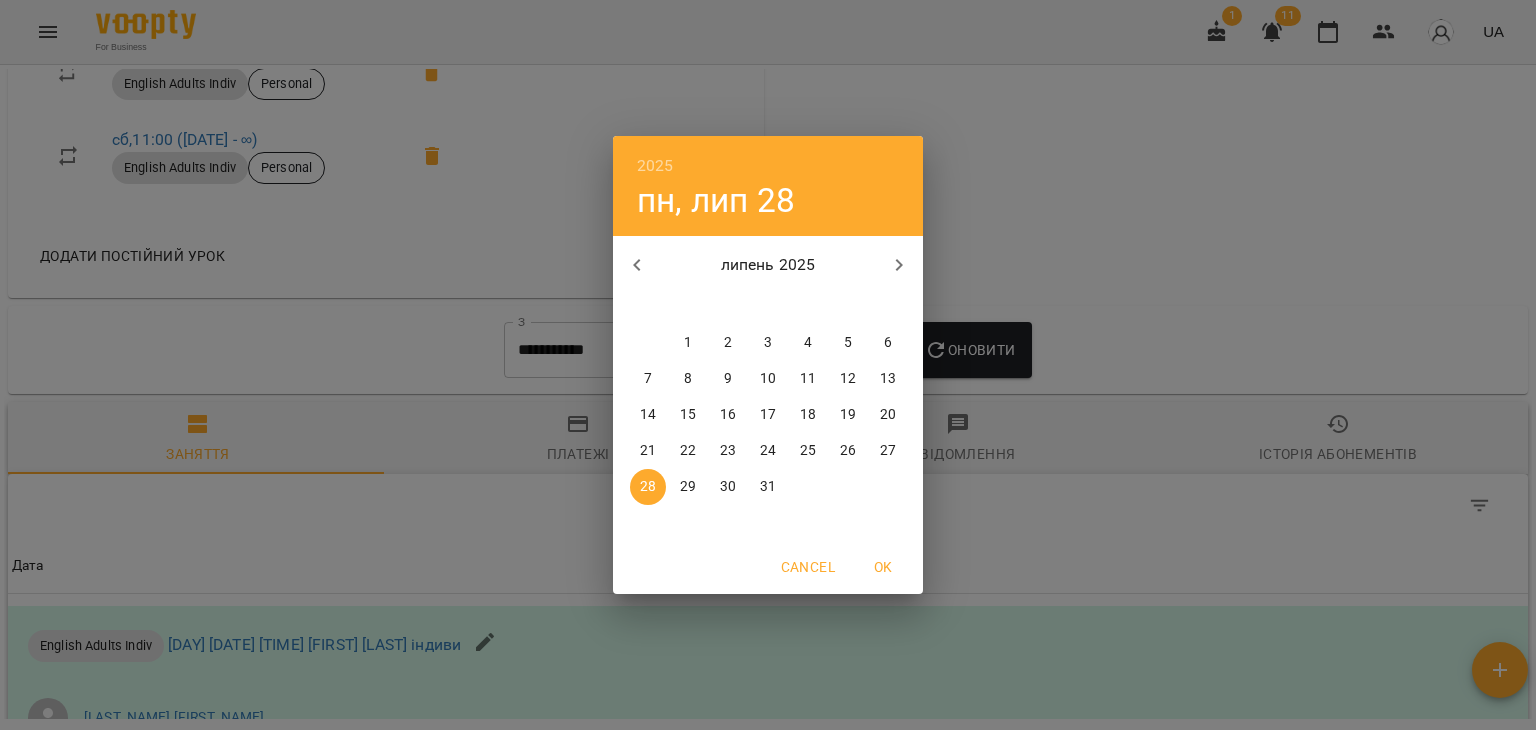 click on "1" at bounding box center (688, 343) 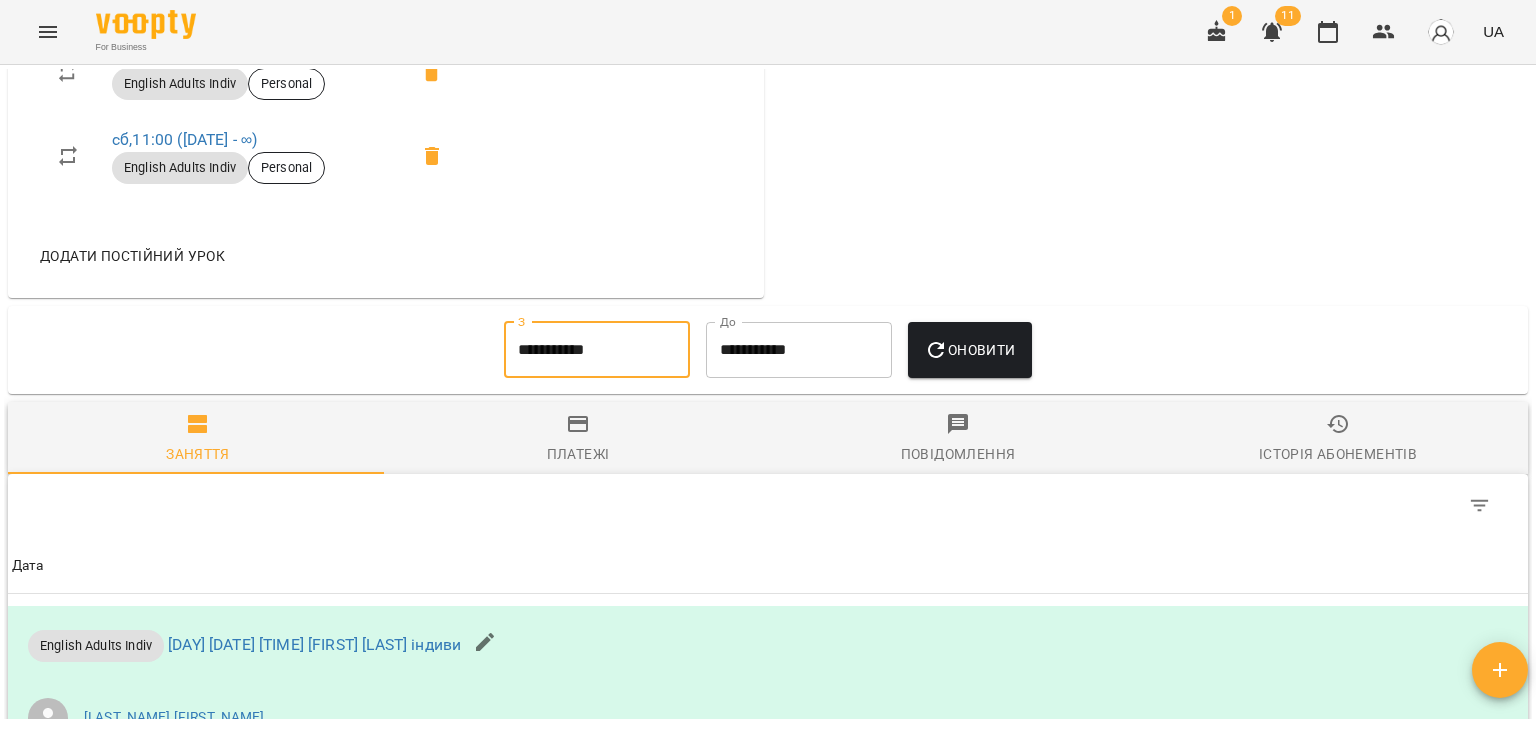 click on "Оновити" at bounding box center [969, 350] 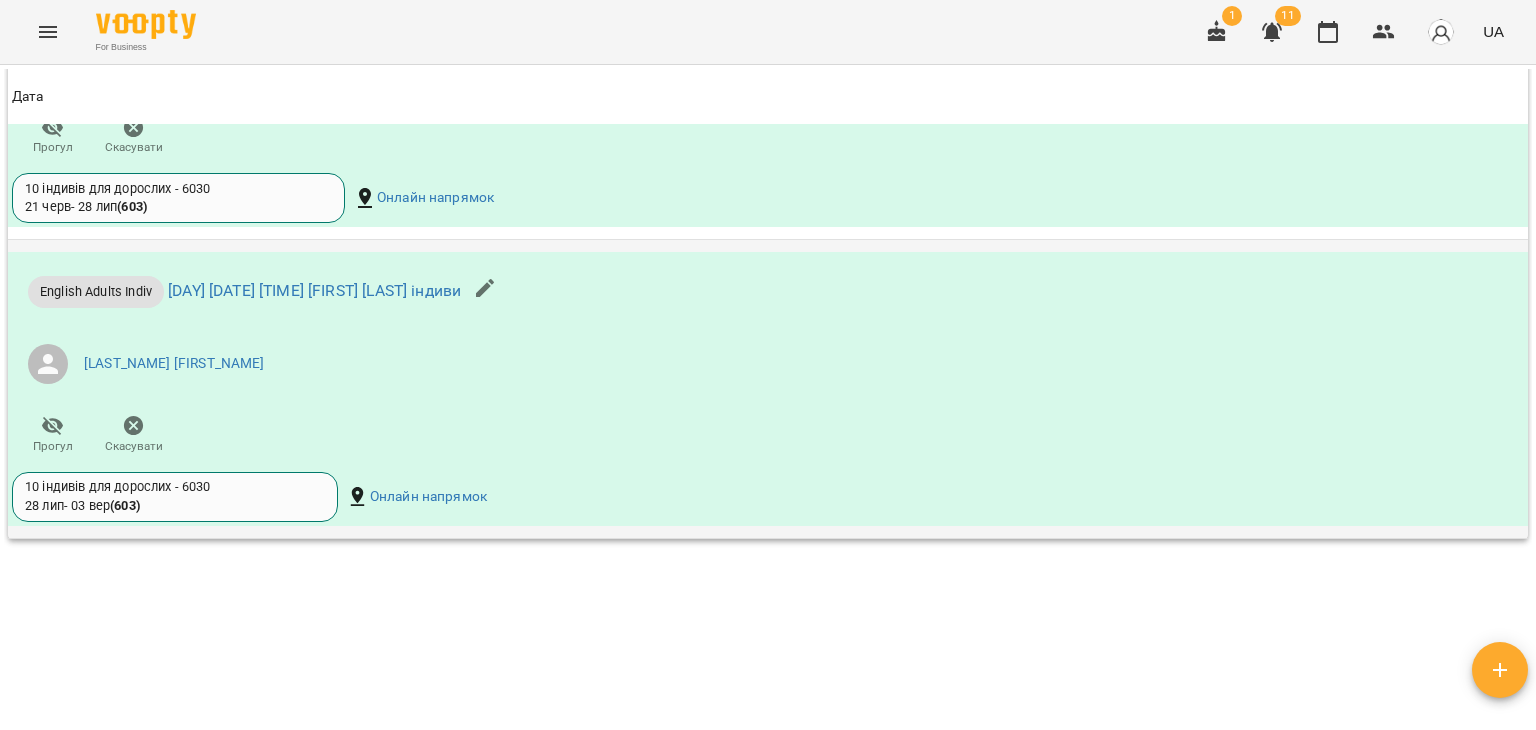 scroll, scrollTop: 3600, scrollLeft: 0, axis: vertical 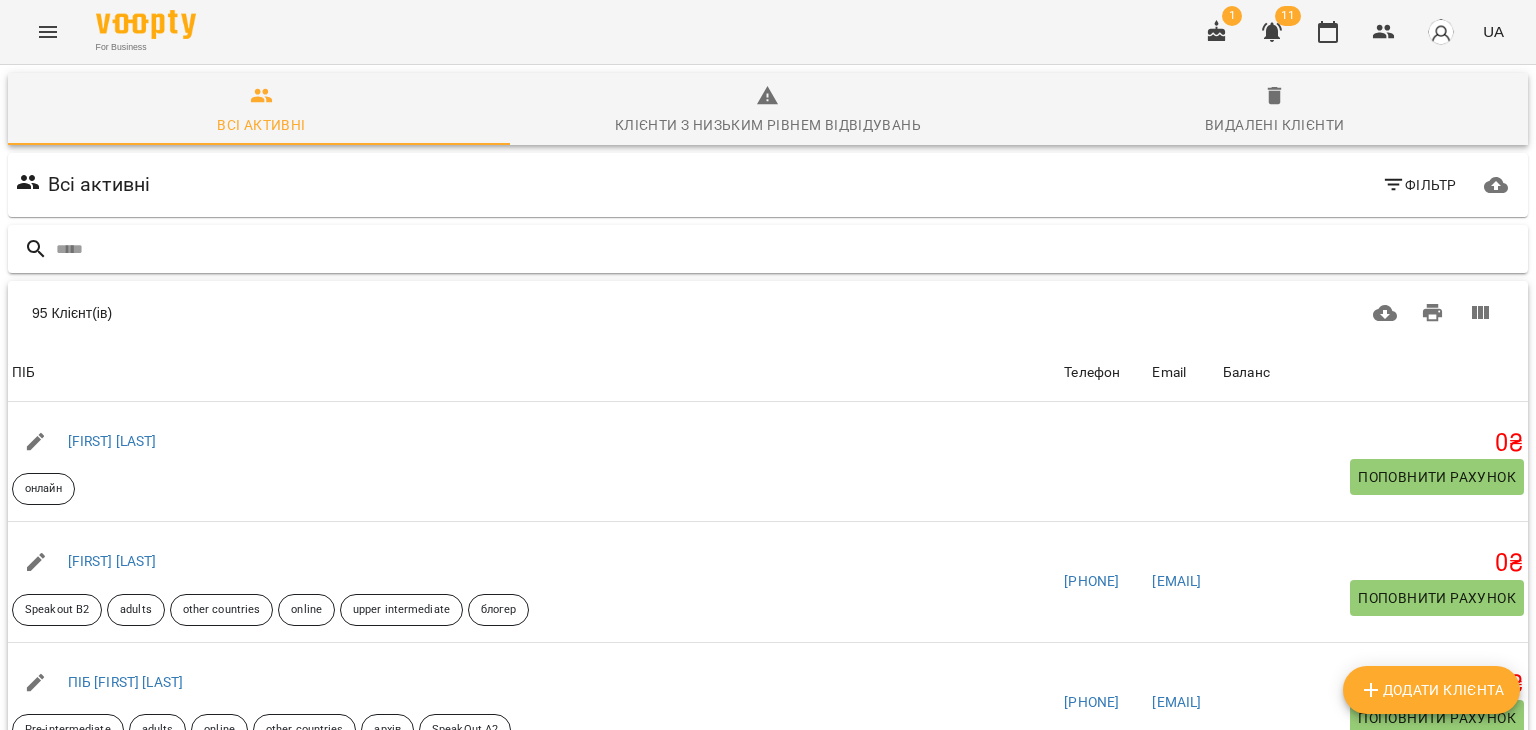 click at bounding box center (788, 249) 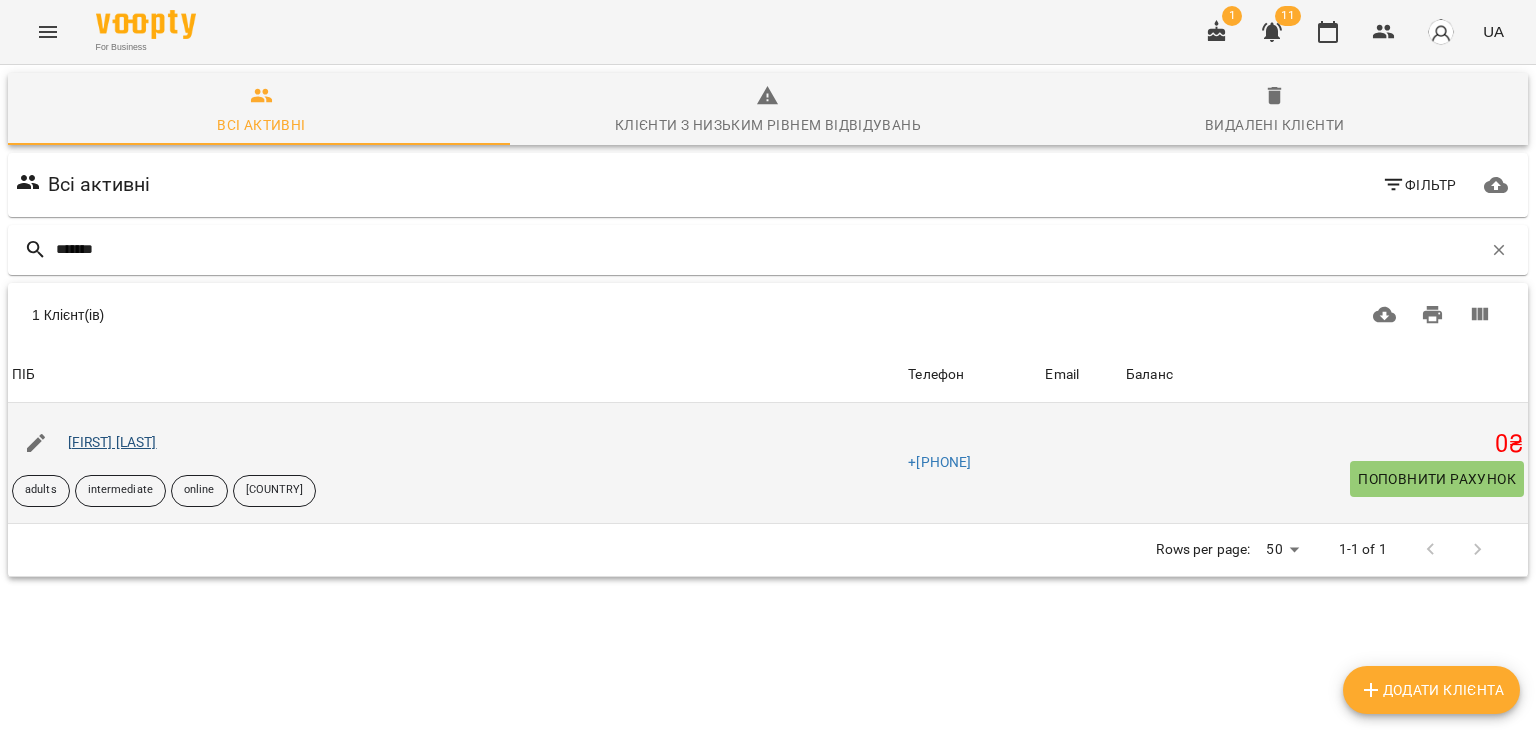 type on "*******" 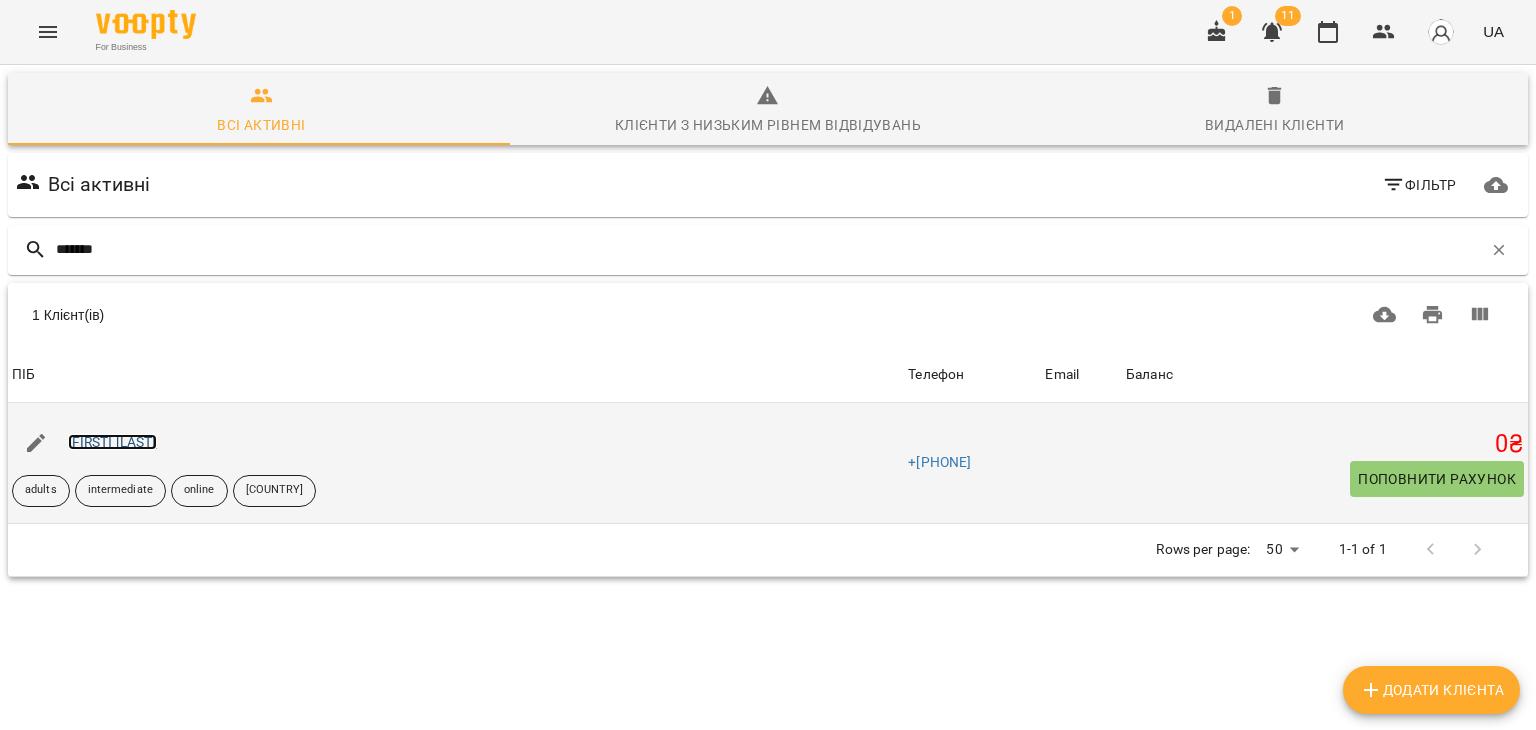 click on "[FIRST] [LAST]" at bounding box center (112, 442) 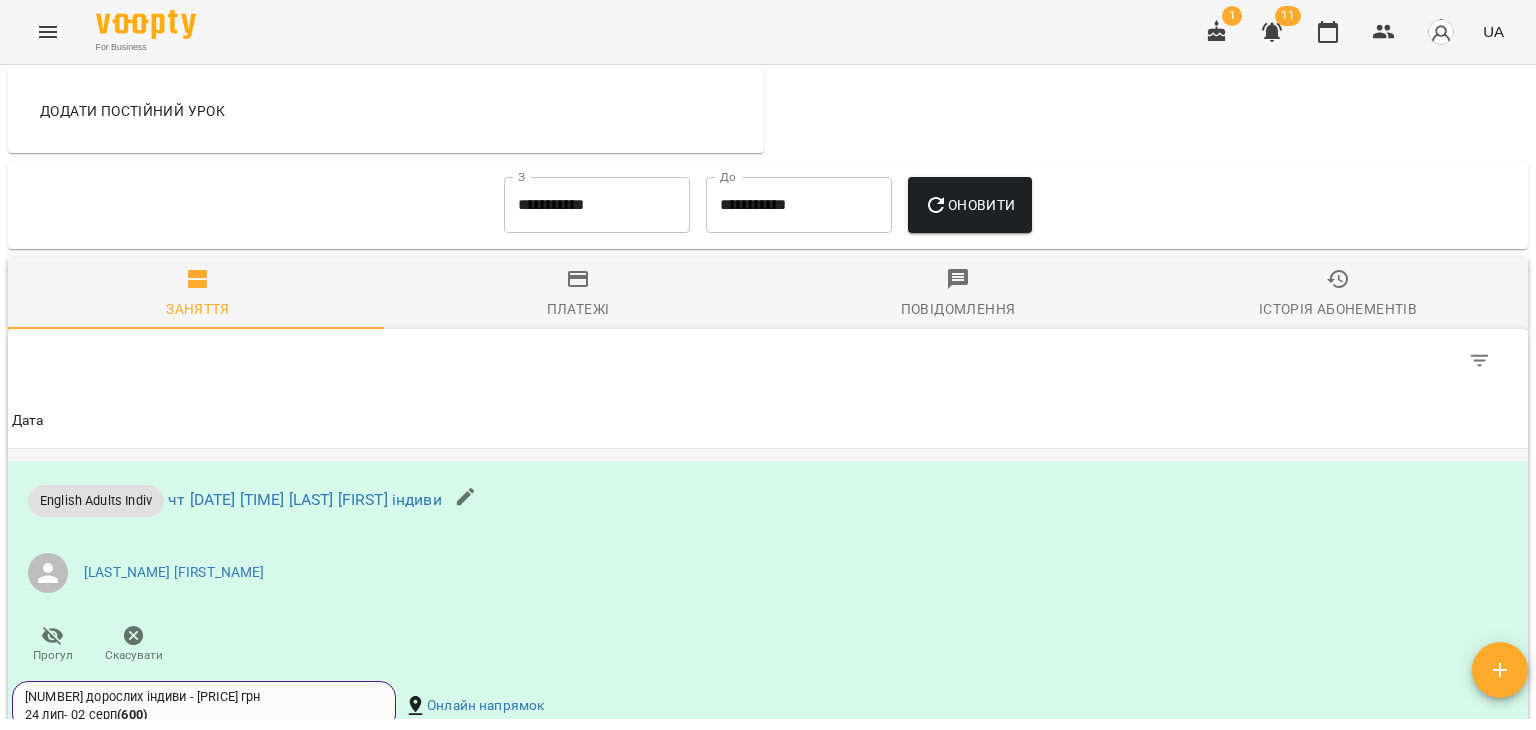 scroll, scrollTop: 1200, scrollLeft: 0, axis: vertical 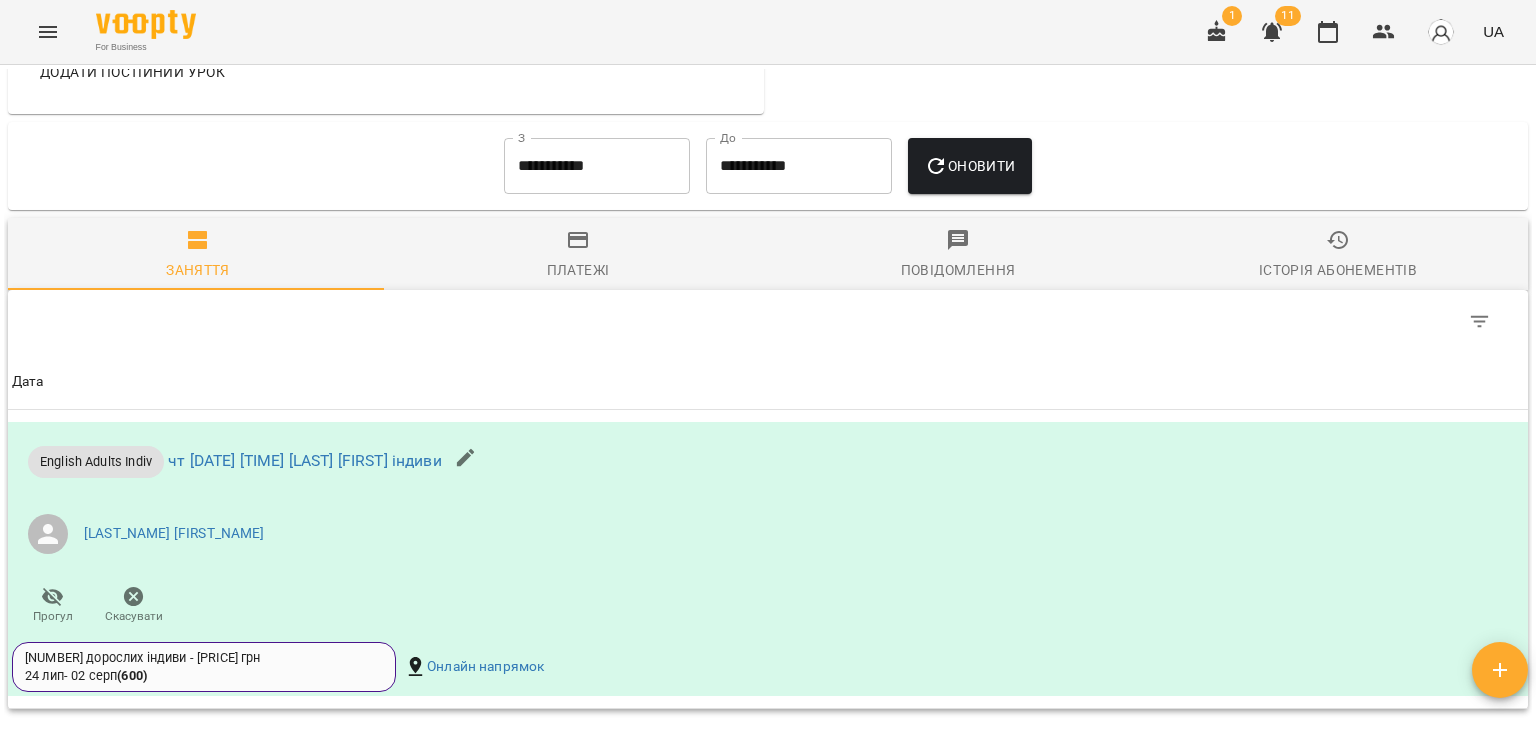 click 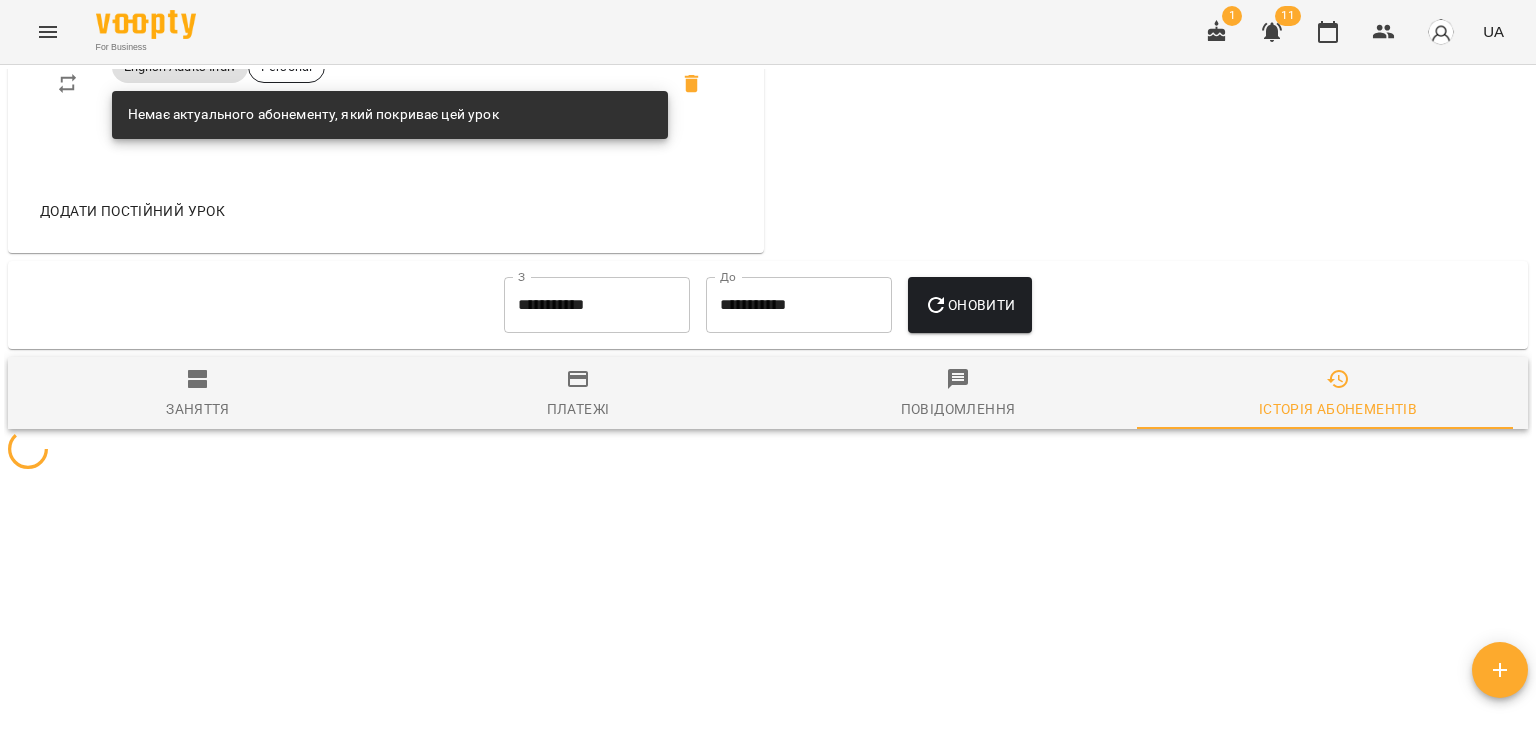 scroll, scrollTop: 1200, scrollLeft: 0, axis: vertical 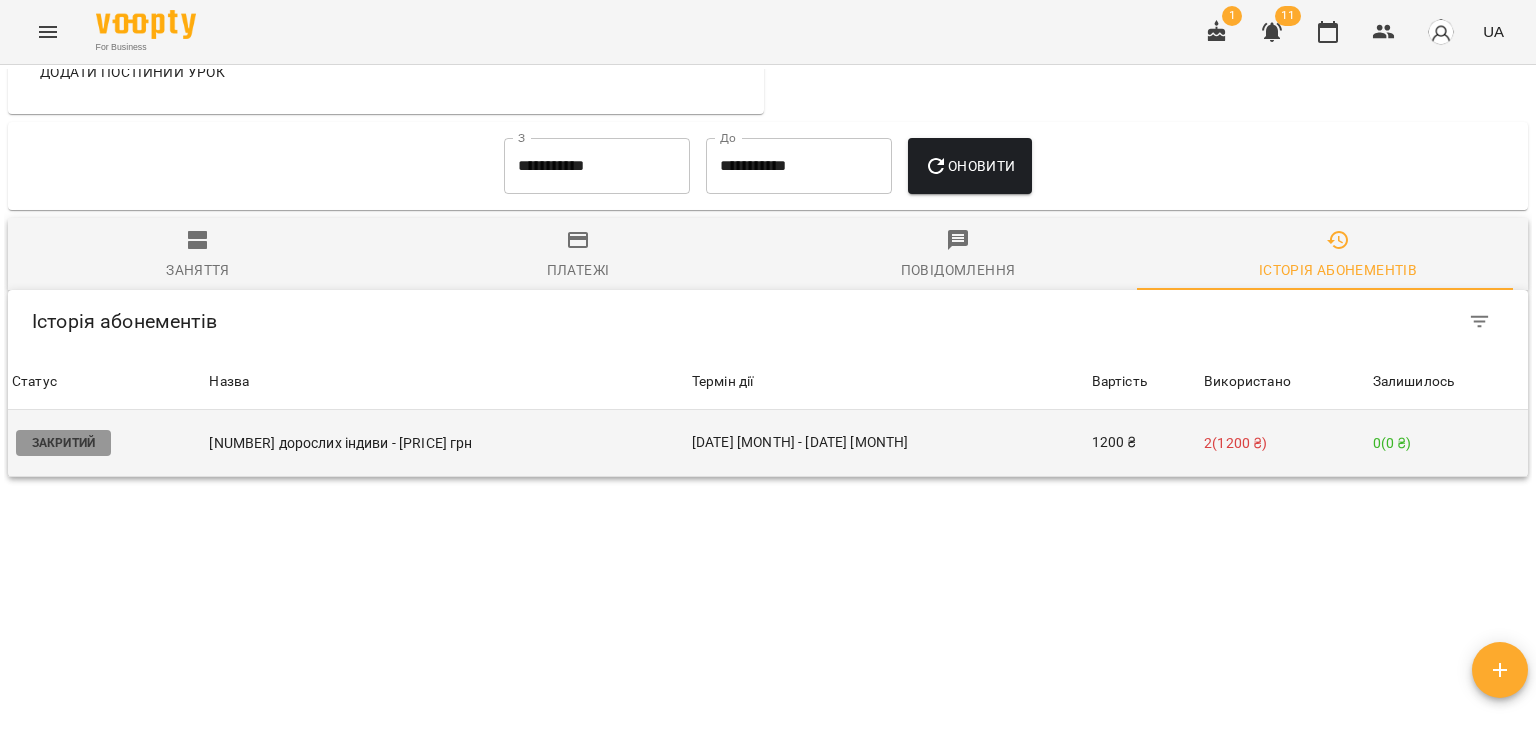 click on "2  ( 1200   ₴ )" at bounding box center [1284, 443] 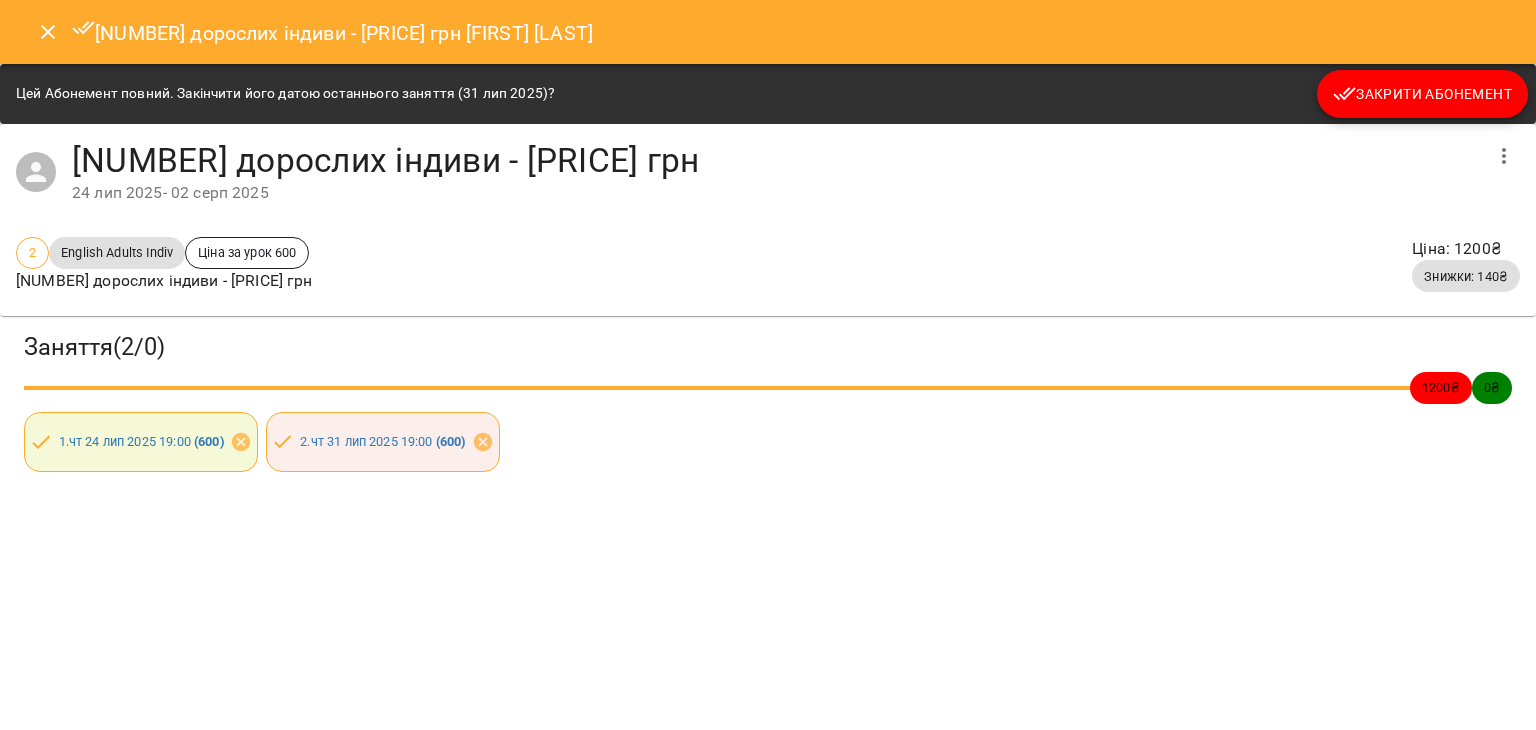 click on "Закрити Абонемент" at bounding box center [1422, 94] 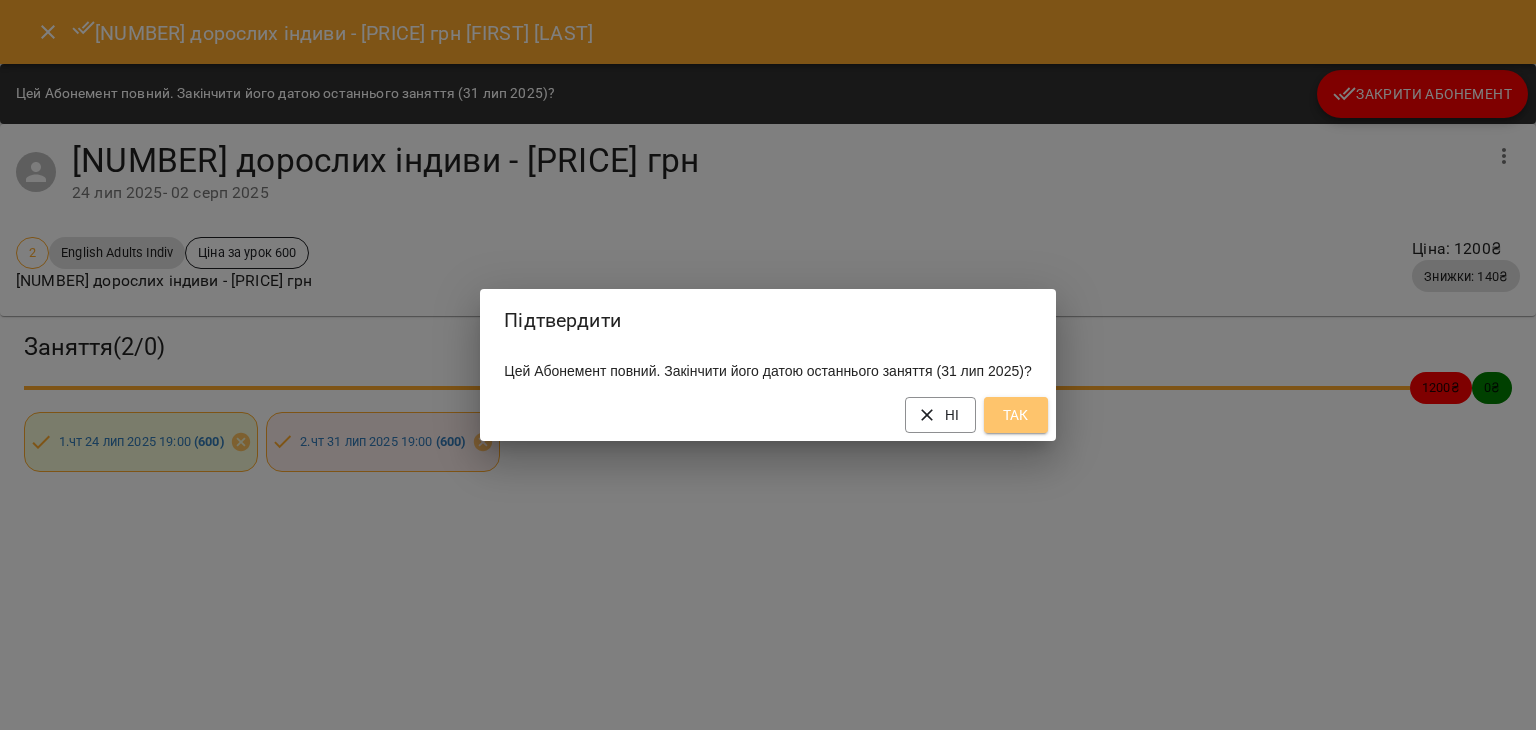 click on "Так" at bounding box center [1016, 415] 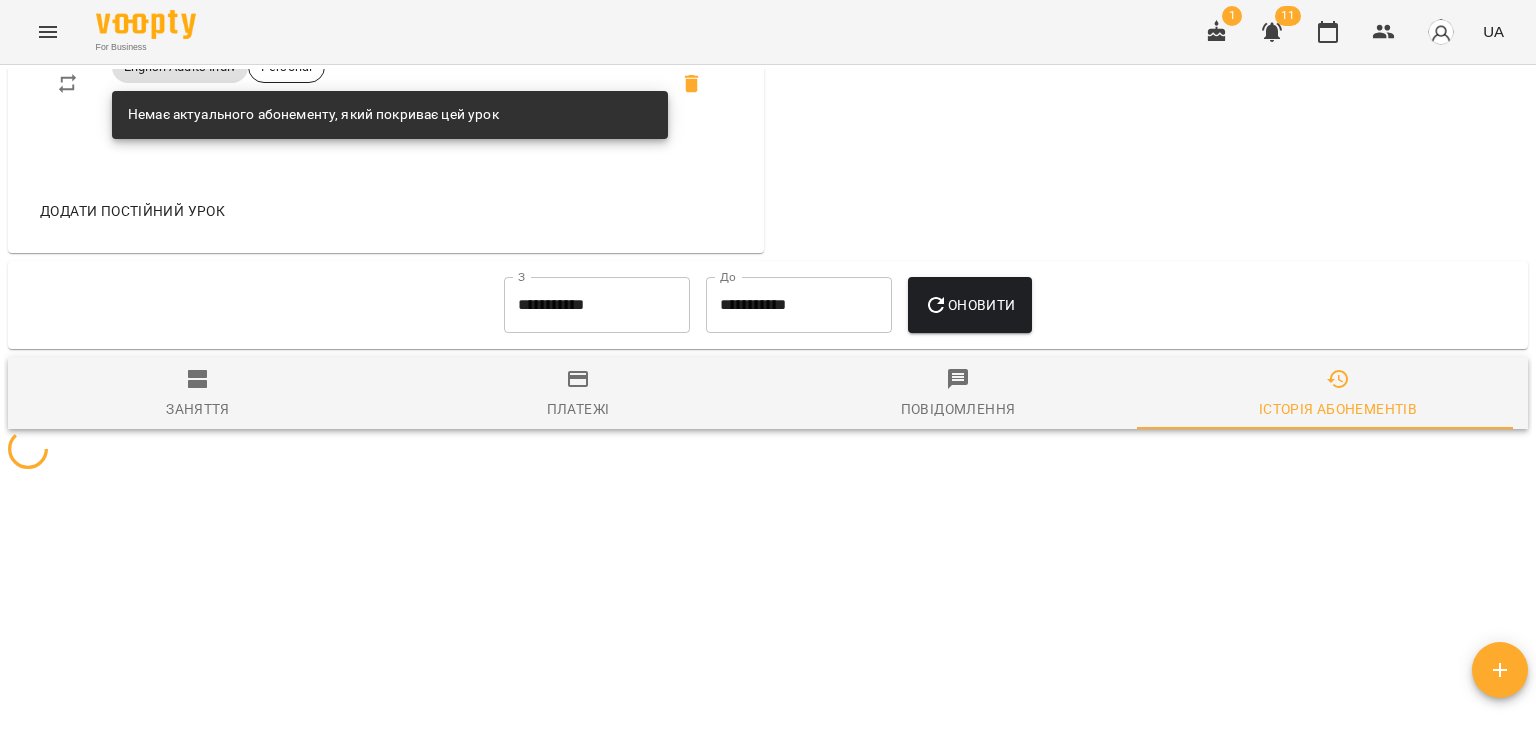 scroll, scrollTop: 1200, scrollLeft: 0, axis: vertical 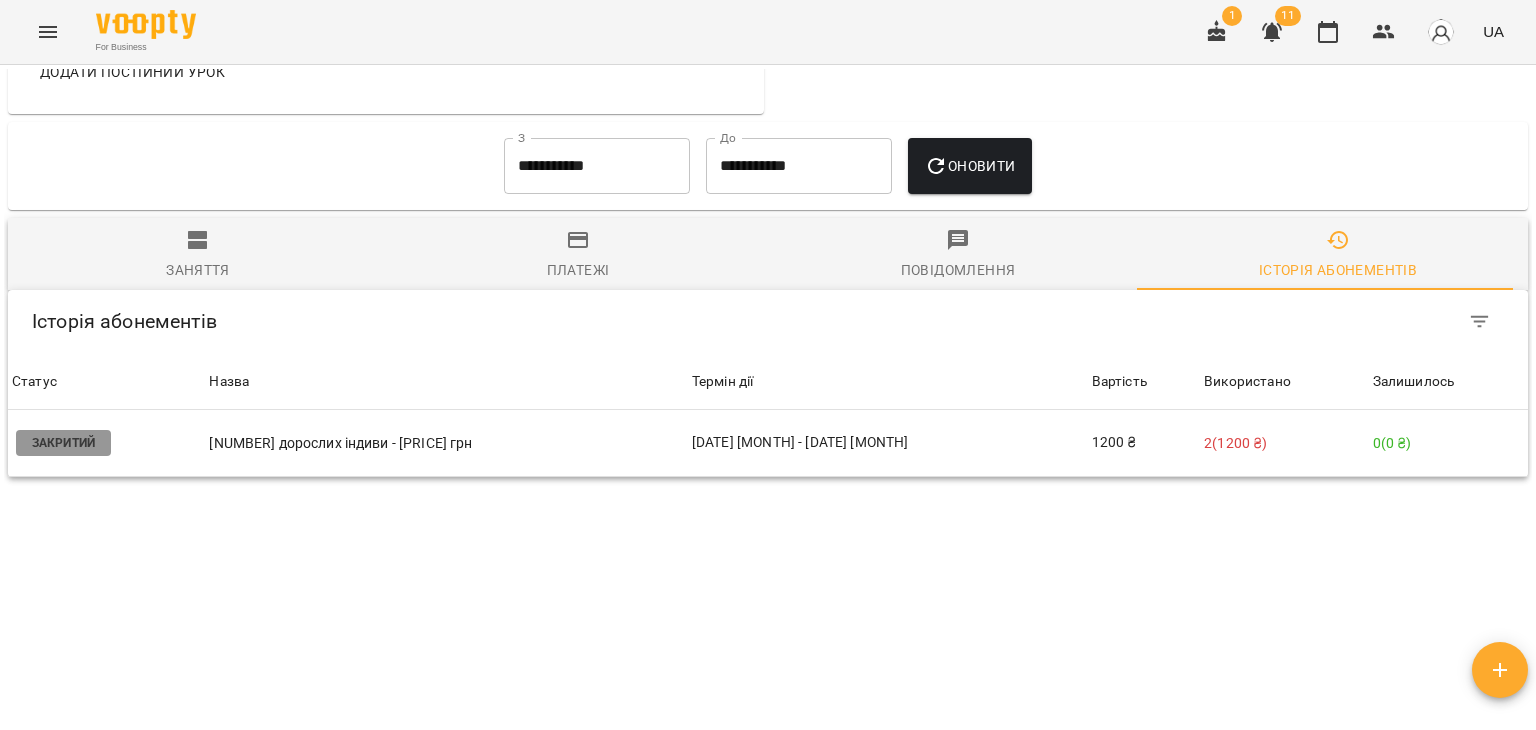 click on "**********" at bounding box center [597, 166] 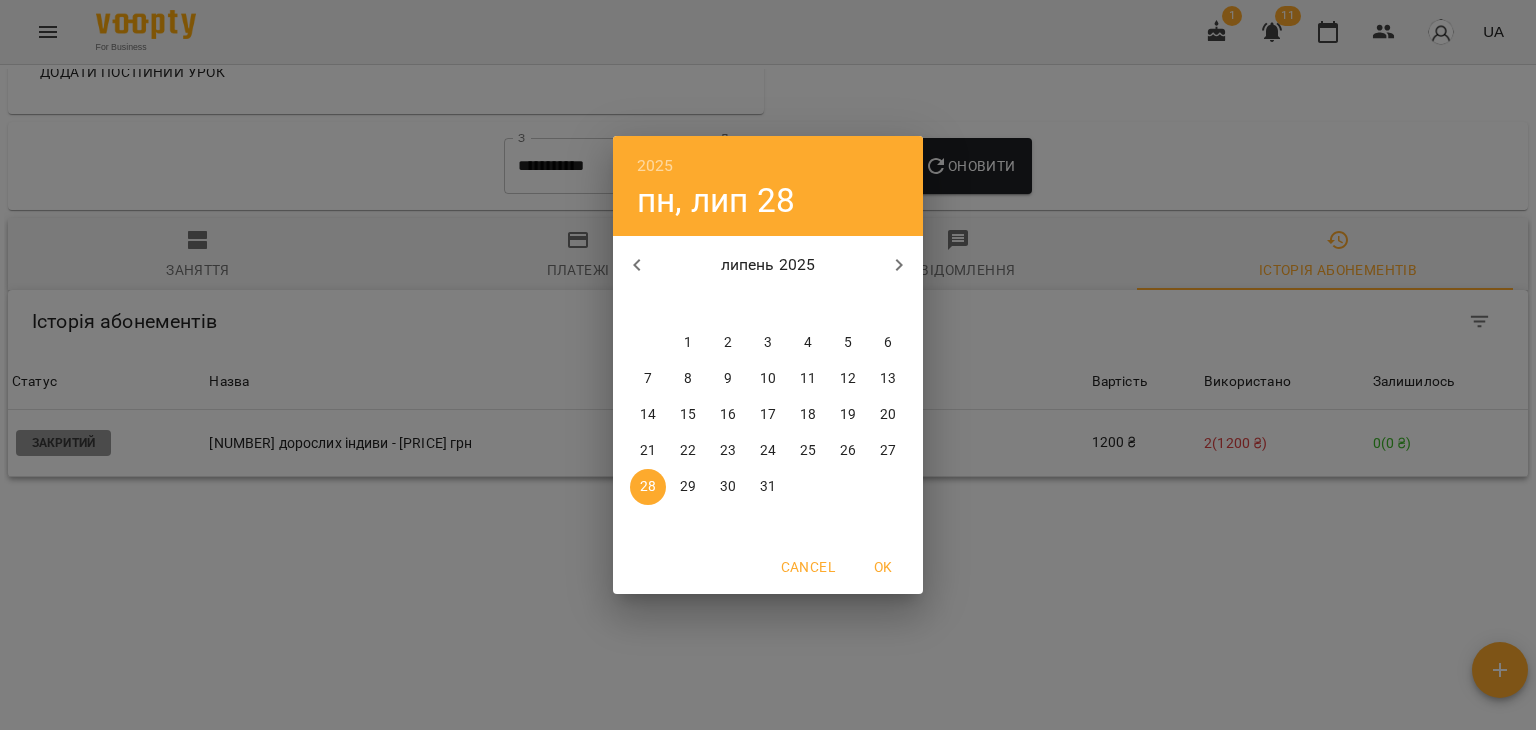 click on "2025 пн, лип 28 липень 2025 пн вт ср чт пт сб нд 30 1 2 3 4 5 6 7 8 9 10 11 12 13 14 15 16 17 18 19 20 21 22 23 24 25 26 27 28 29 30 31 1 2 3 Cancel OK" at bounding box center [768, 365] 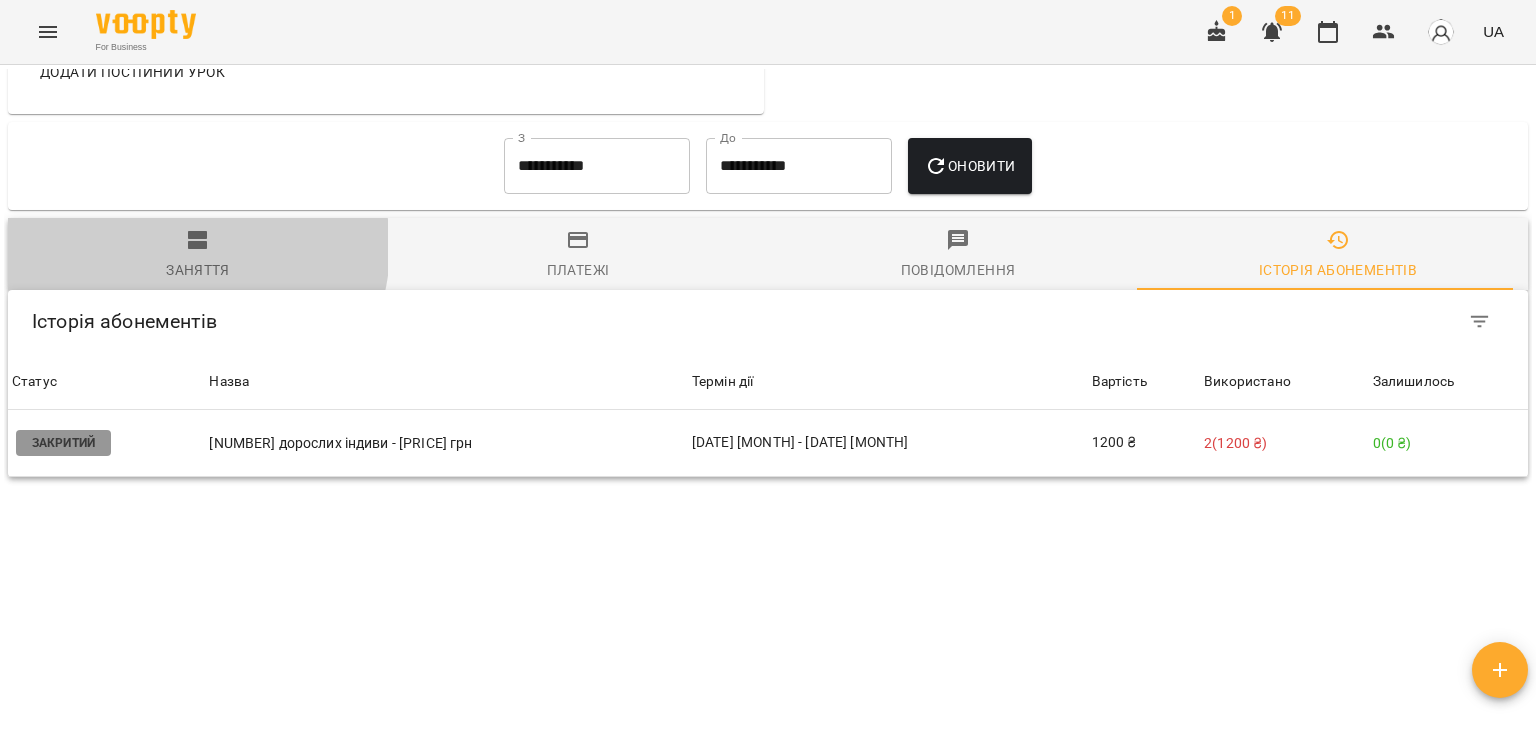 click 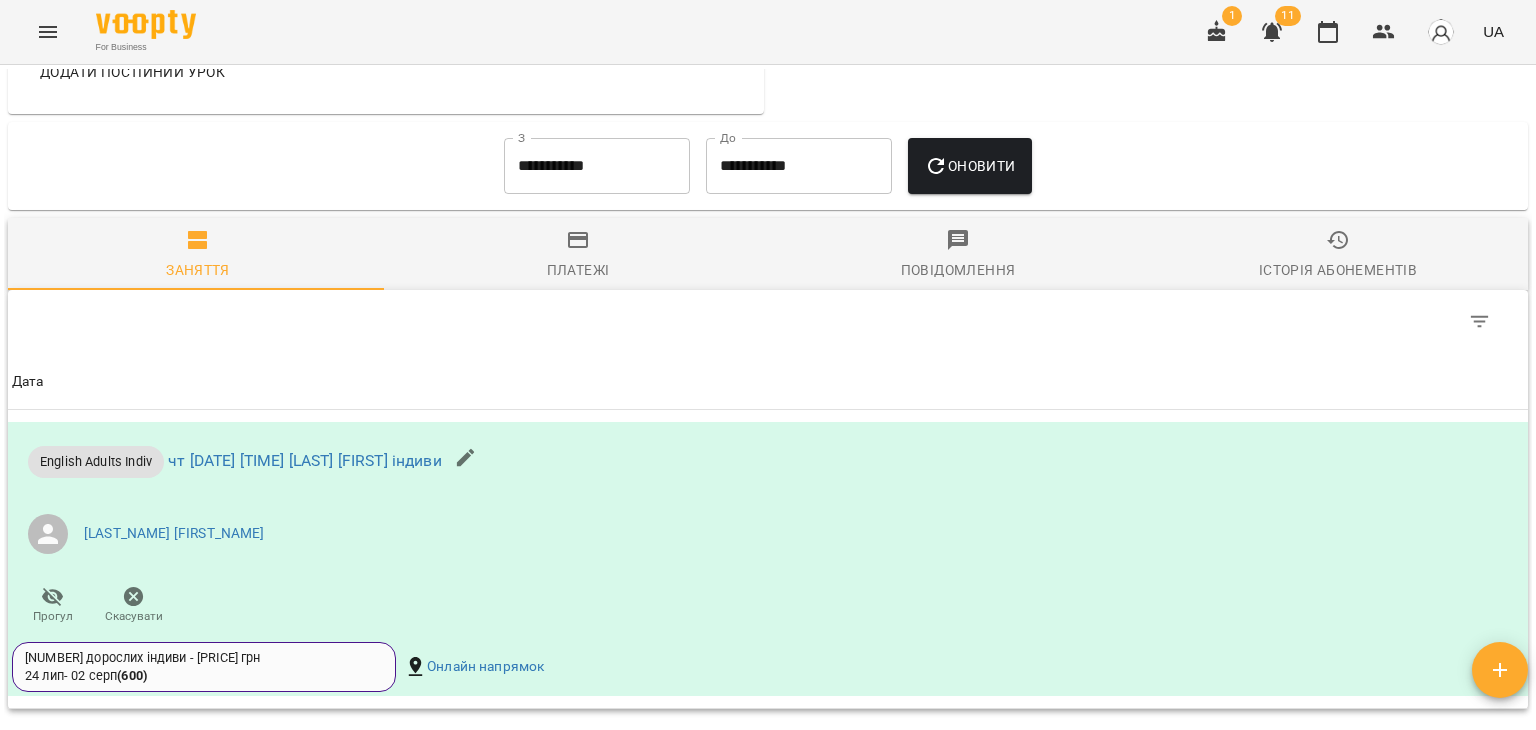 click on "**********" at bounding box center (597, 166) 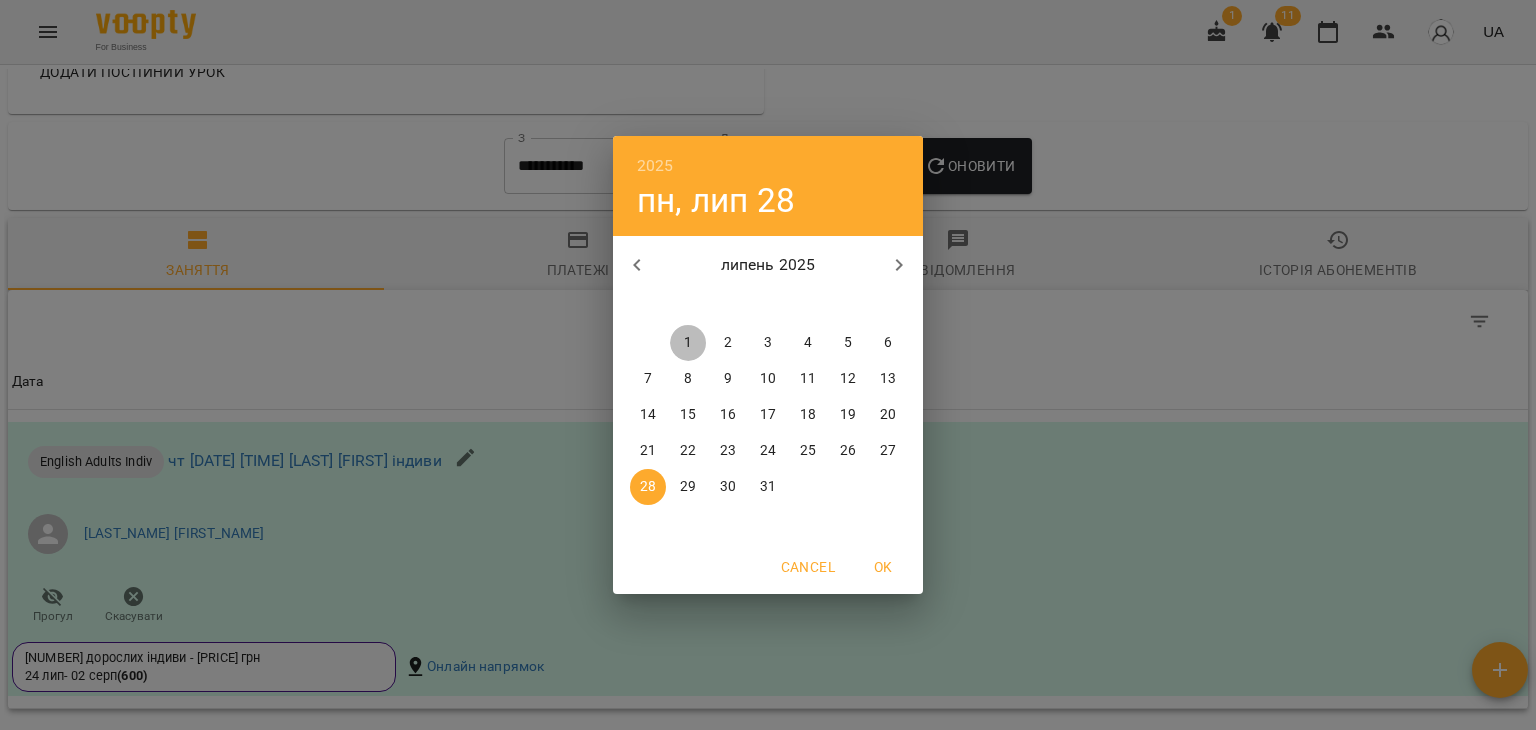 click on "1" at bounding box center (688, 343) 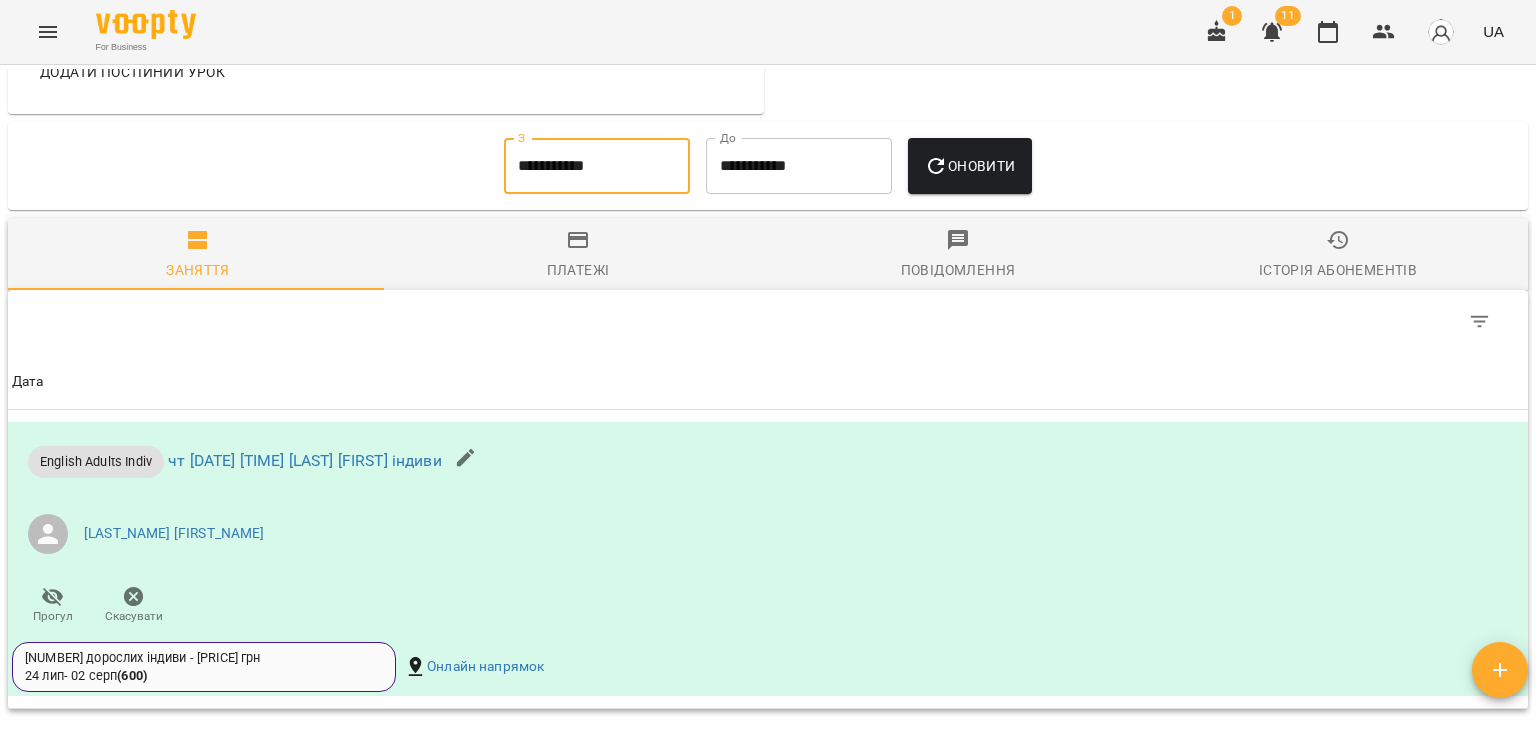click on "Оновити" at bounding box center [969, 166] 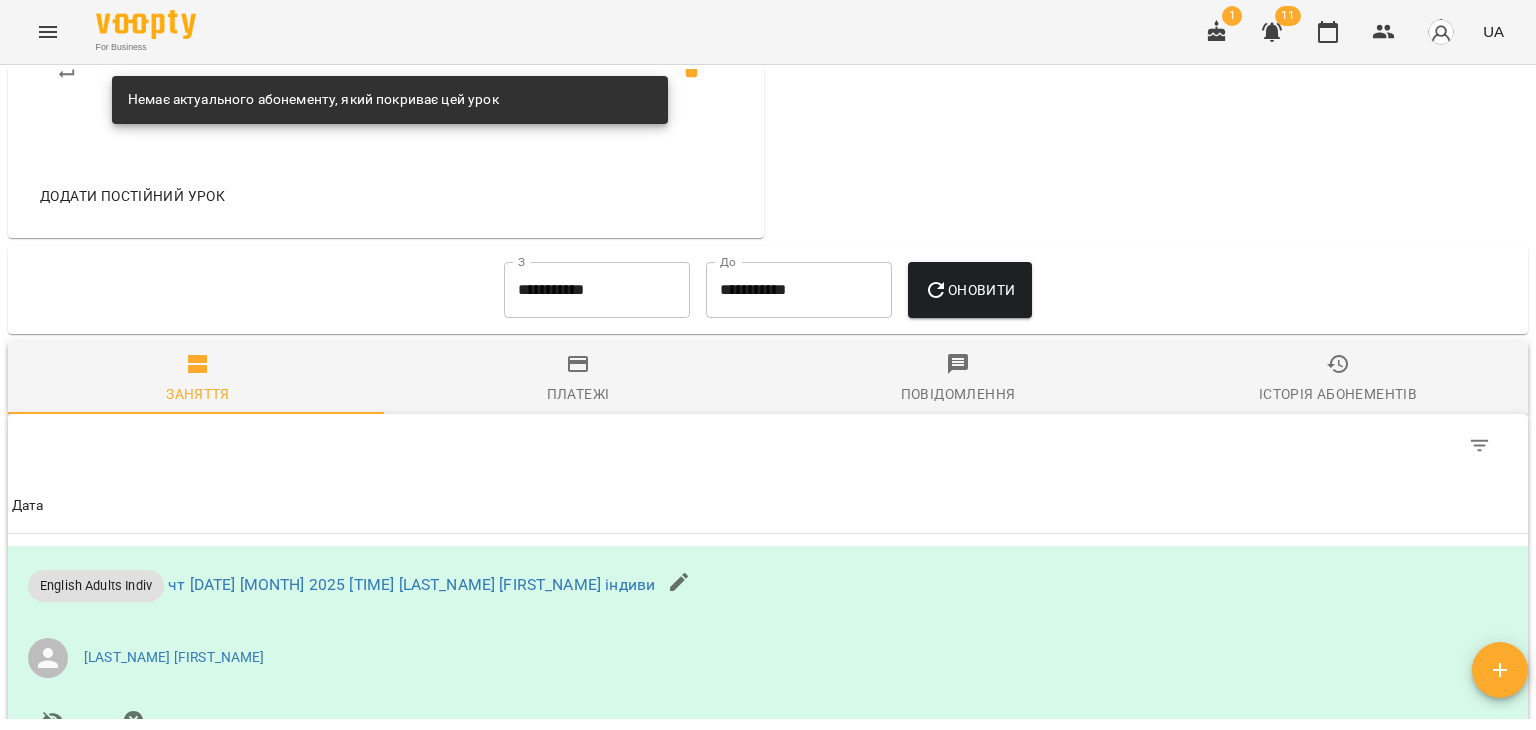 scroll, scrollTop: 1200, scrollLeft: 0, axis: vertical 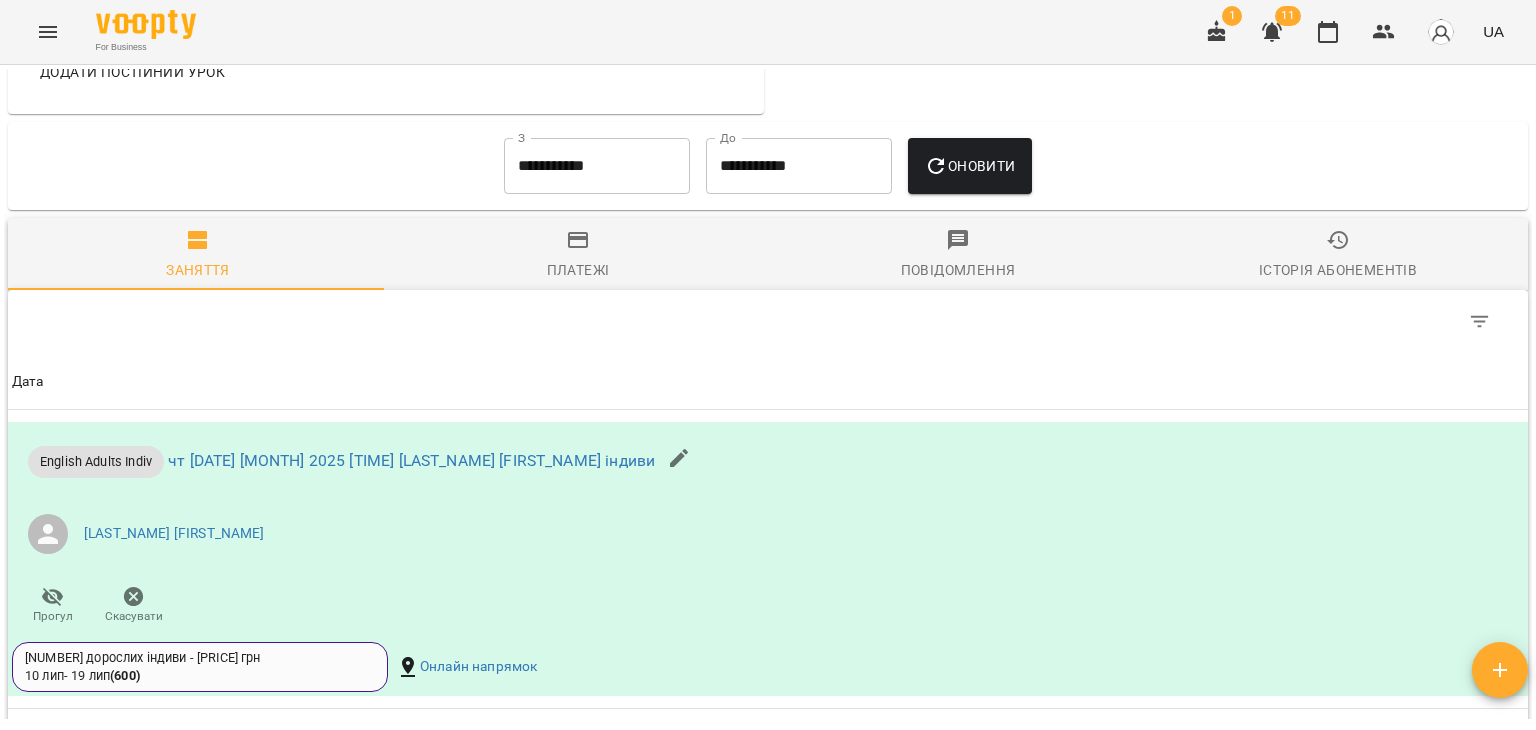click on "Оновити" at bounding box center [969, 166] 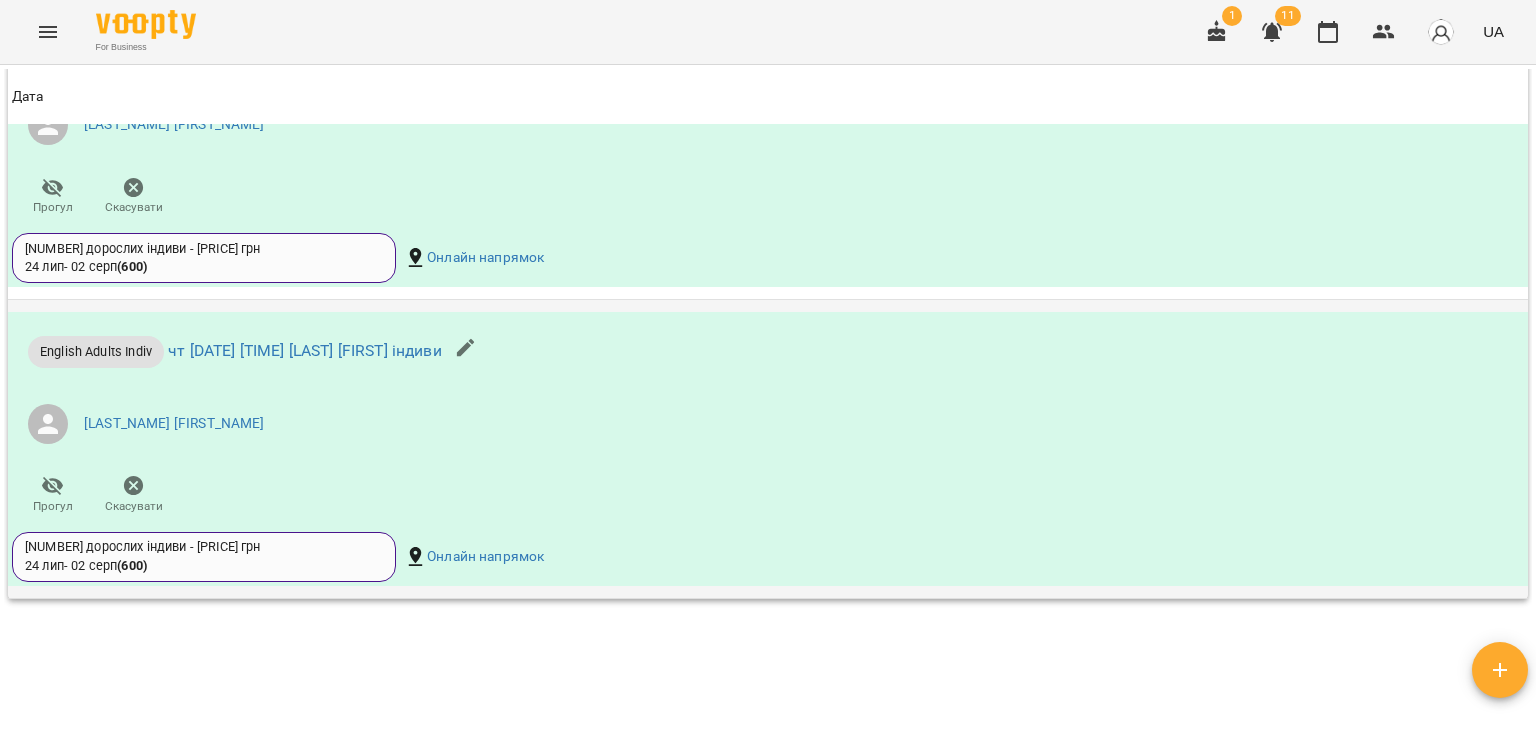 scroll, scrollTop: 2300, scrollLeft: 0, axis: vertical 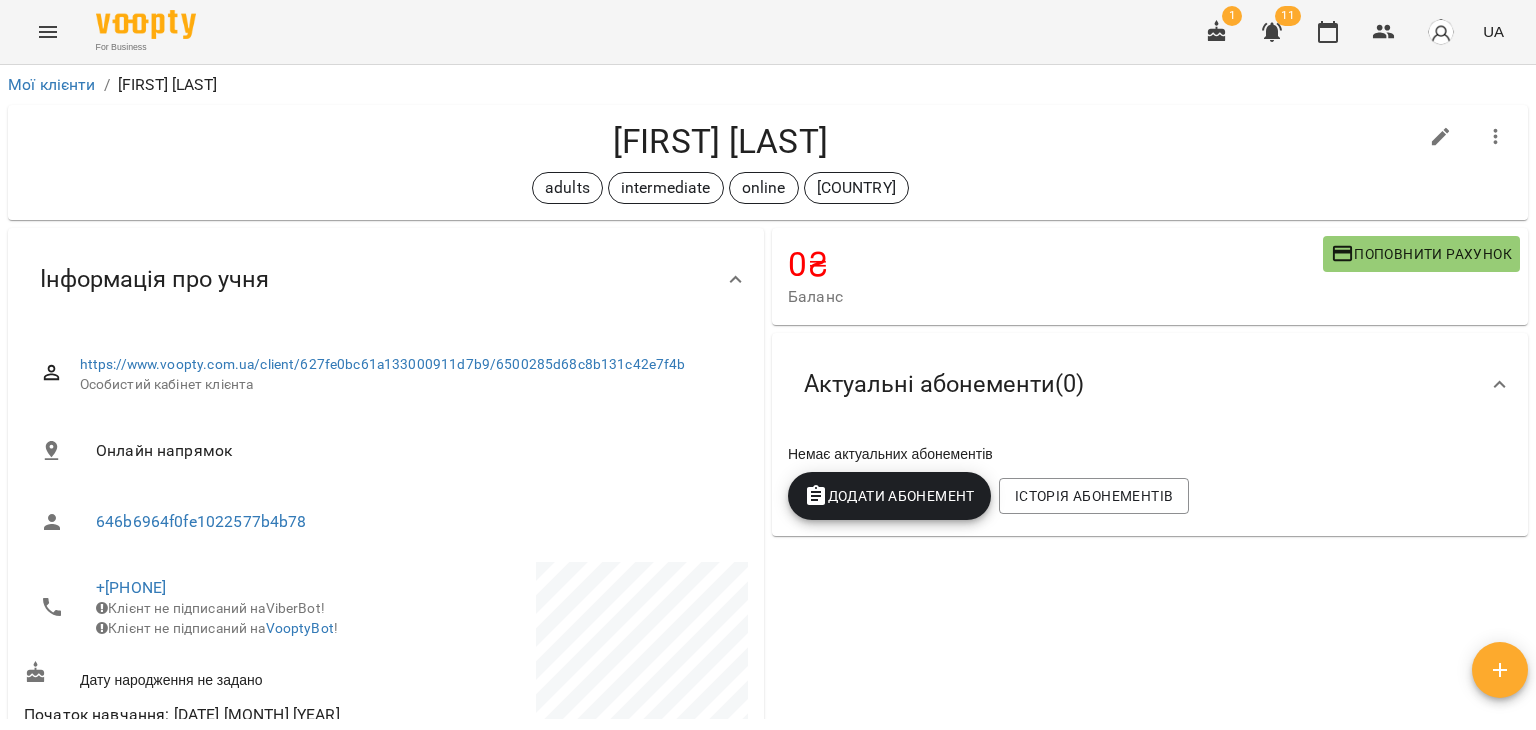 click 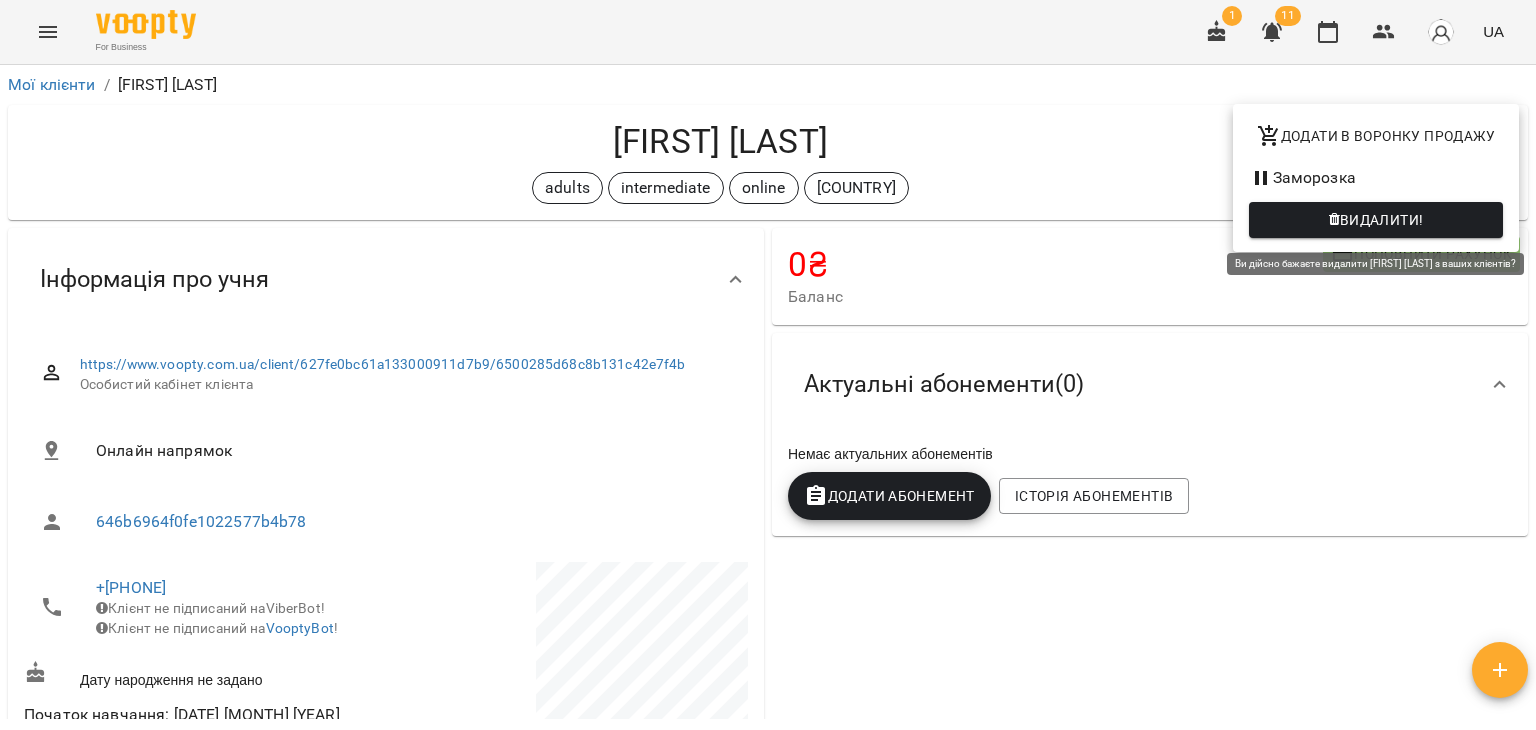 click on "Видалити!" at bounding box center (1376, 220) 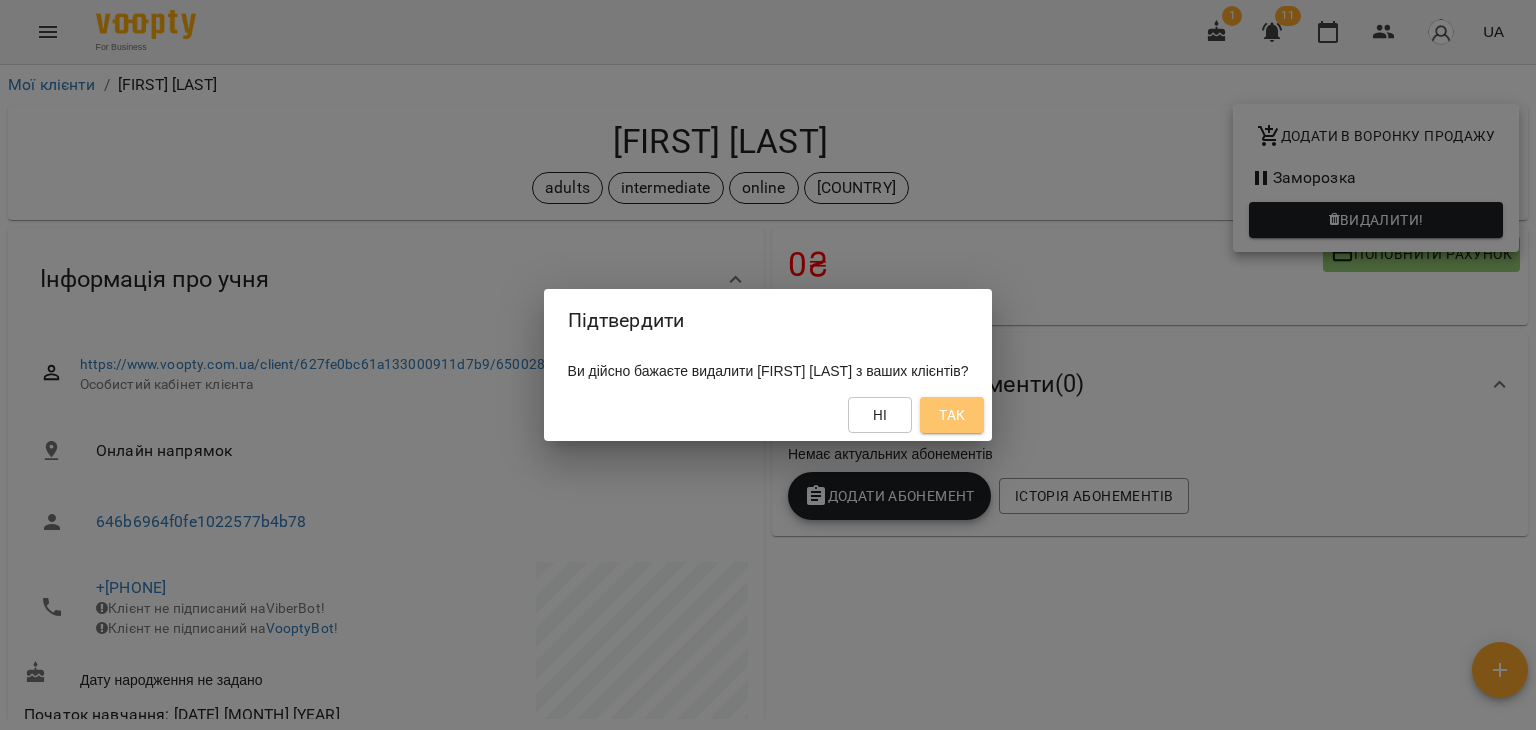 click on "Так" at bounding box center (952, 415) 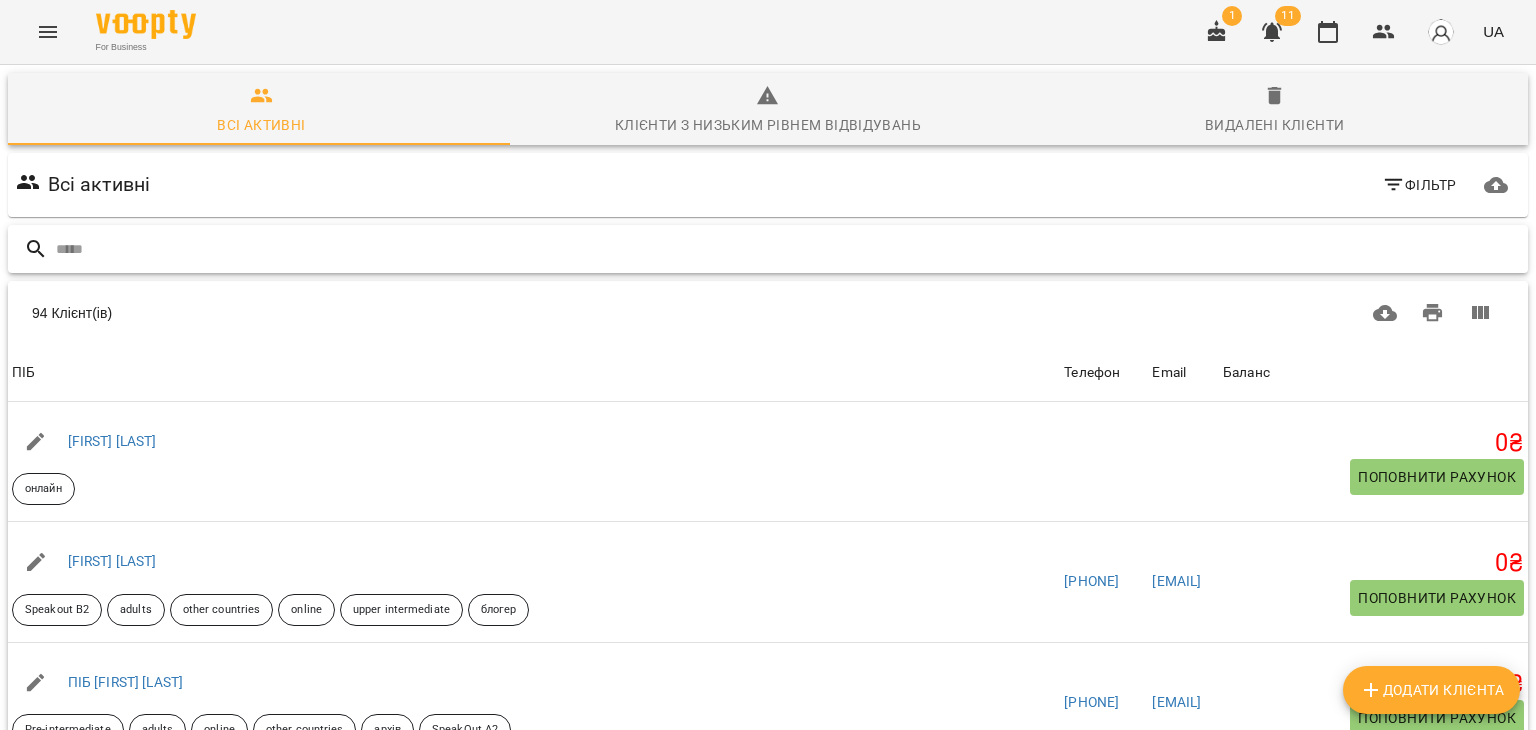 click at bounding box center (788, 249) 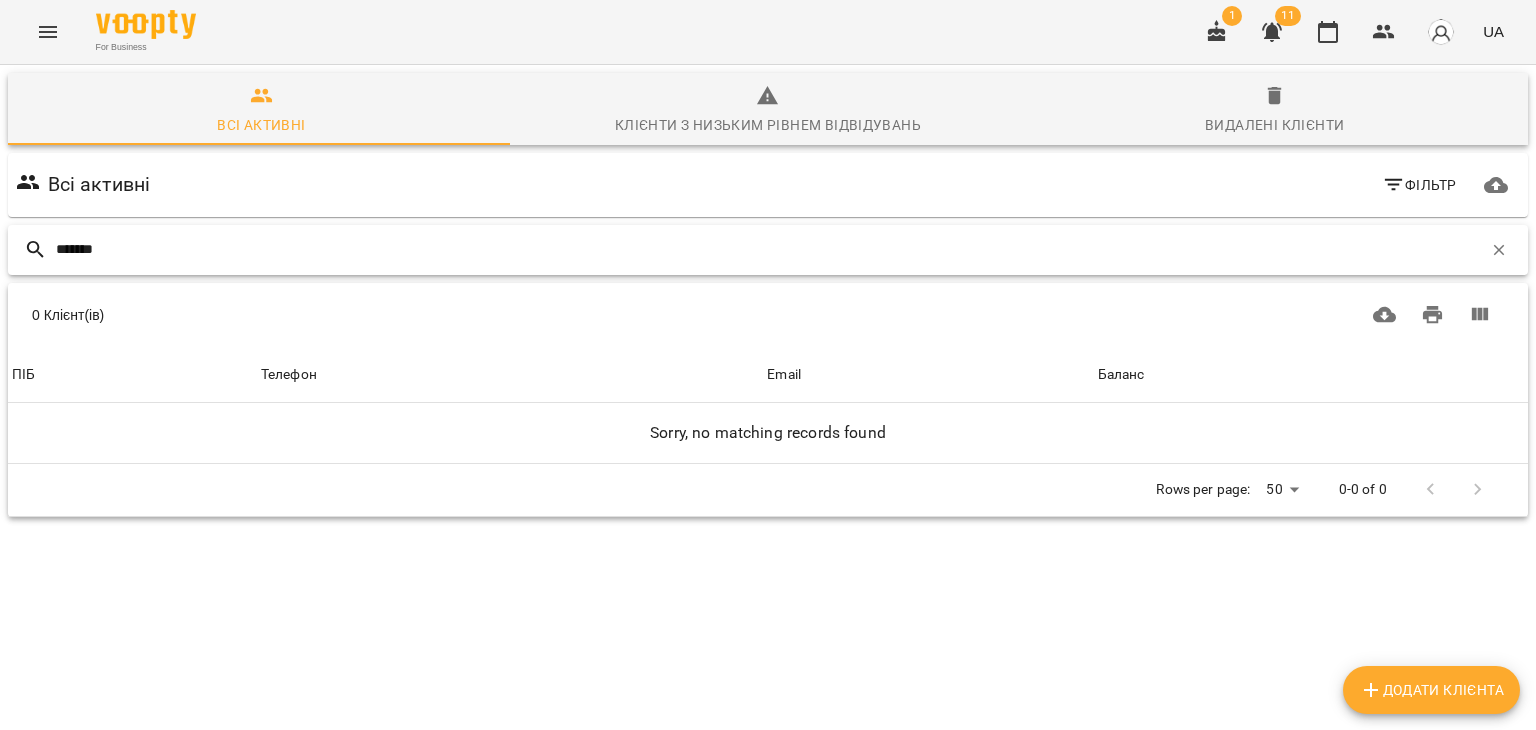 type on "*******" 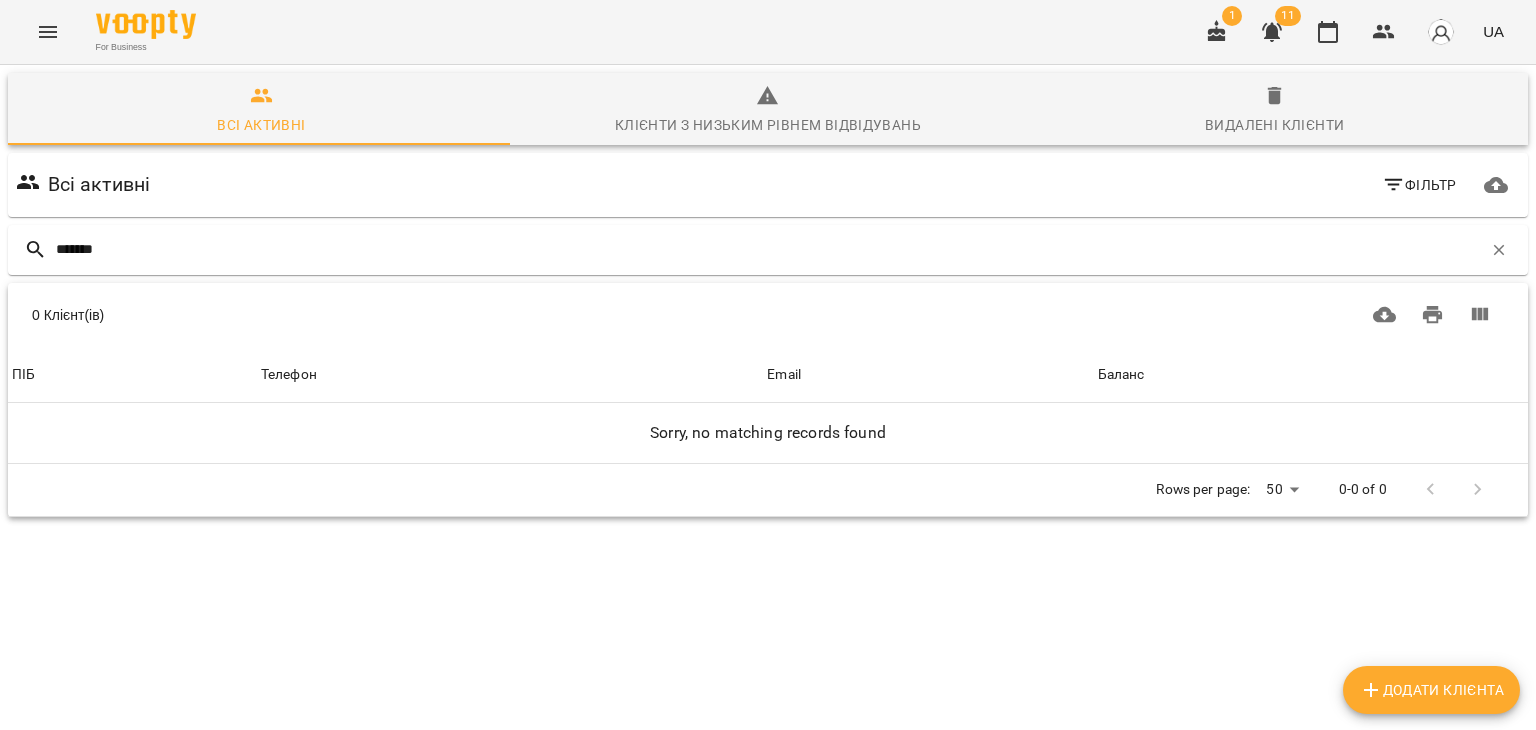 click 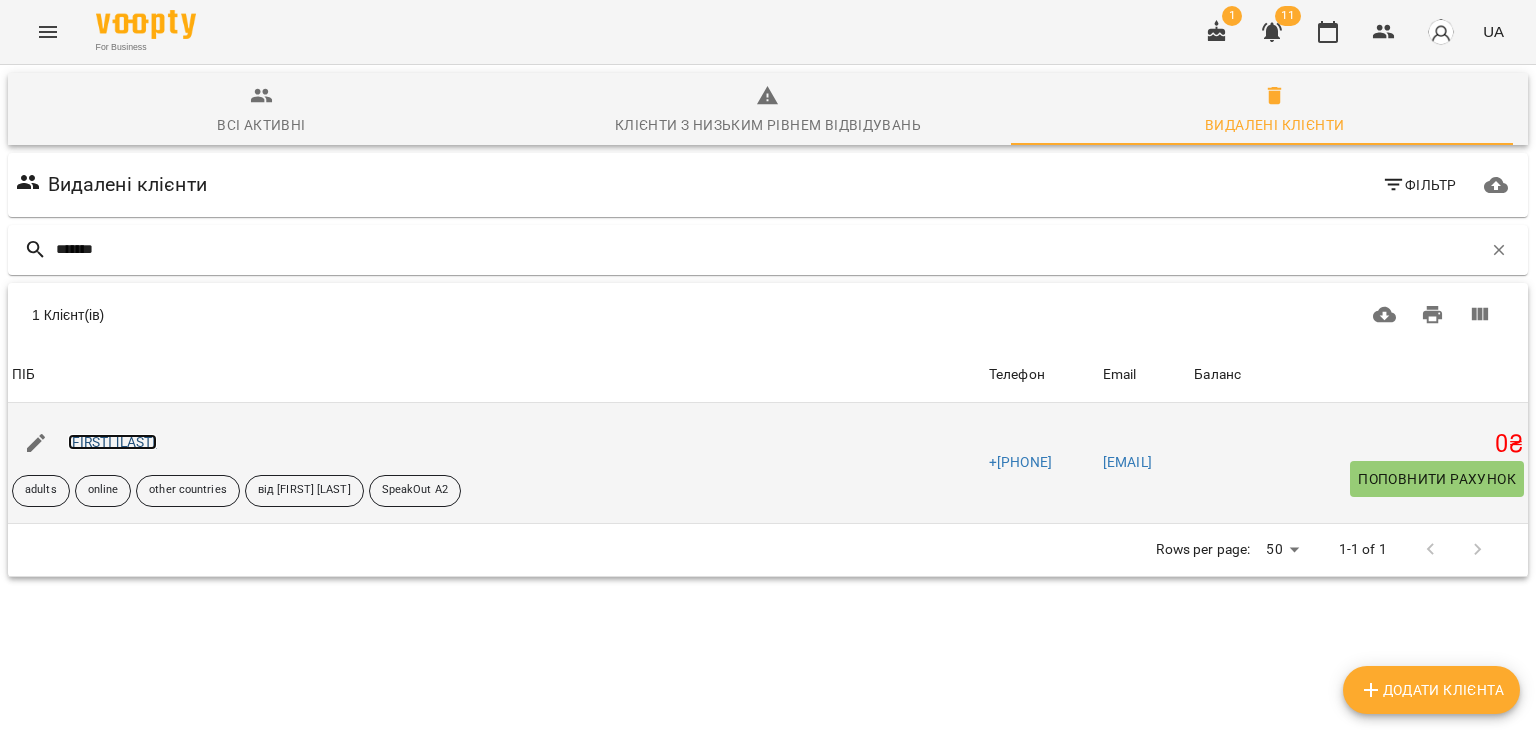 click on "[LAST] [FIRST]" at bounding box center [112, 442] 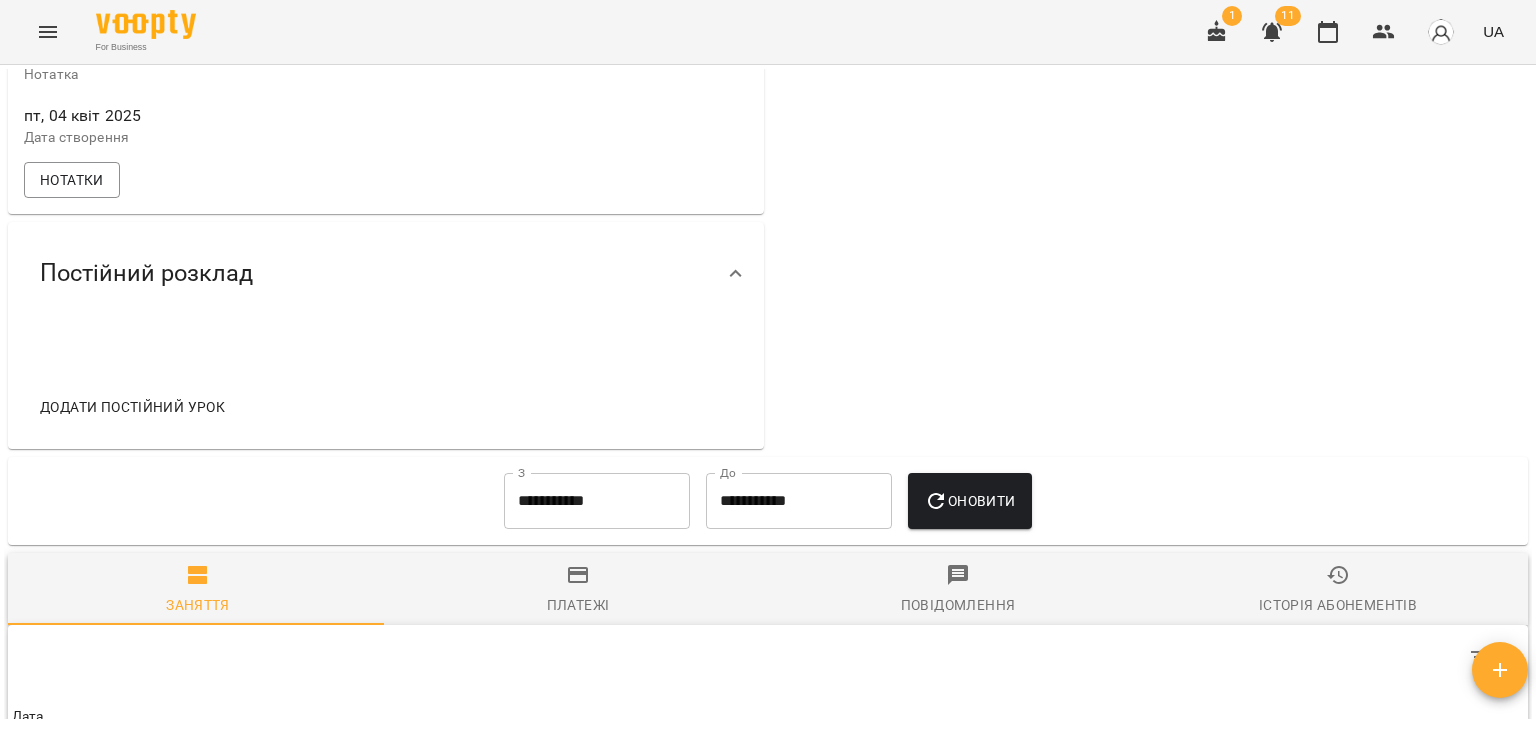 scroll, scrollTop: 1000, scrollLeft: 0, axis: vertical 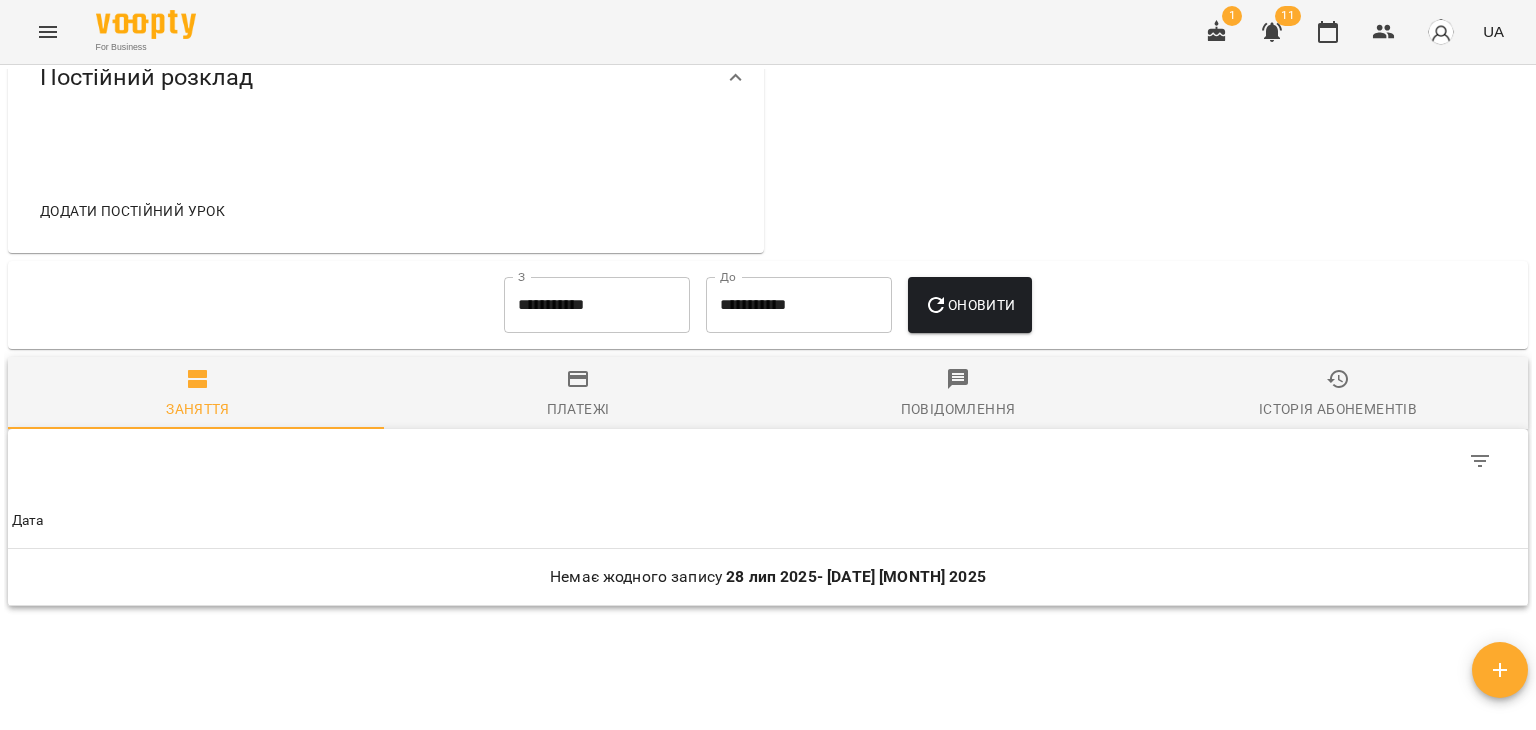 click on "**********" at bounding box center [597, 305] 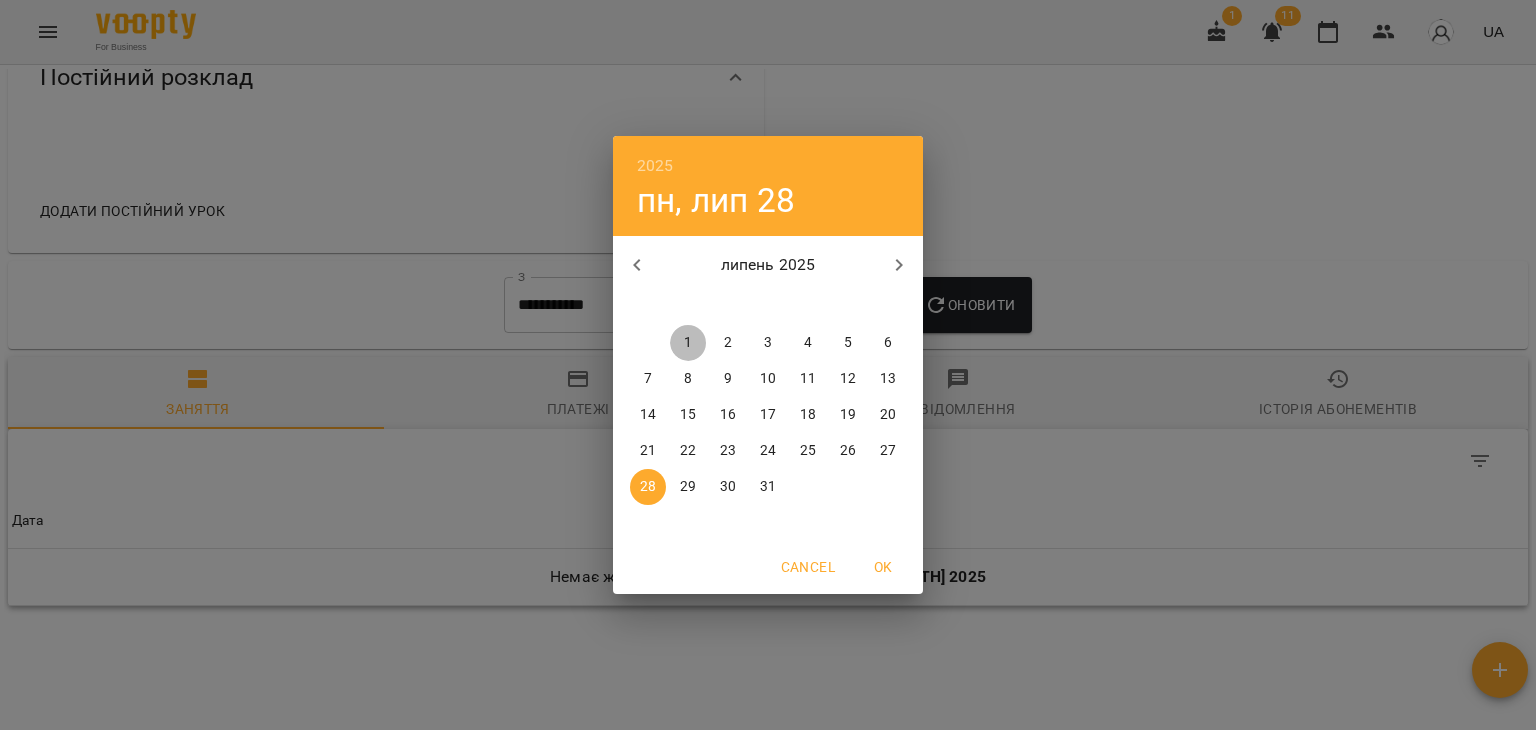 click on "1" at bounding box center [688, 343] 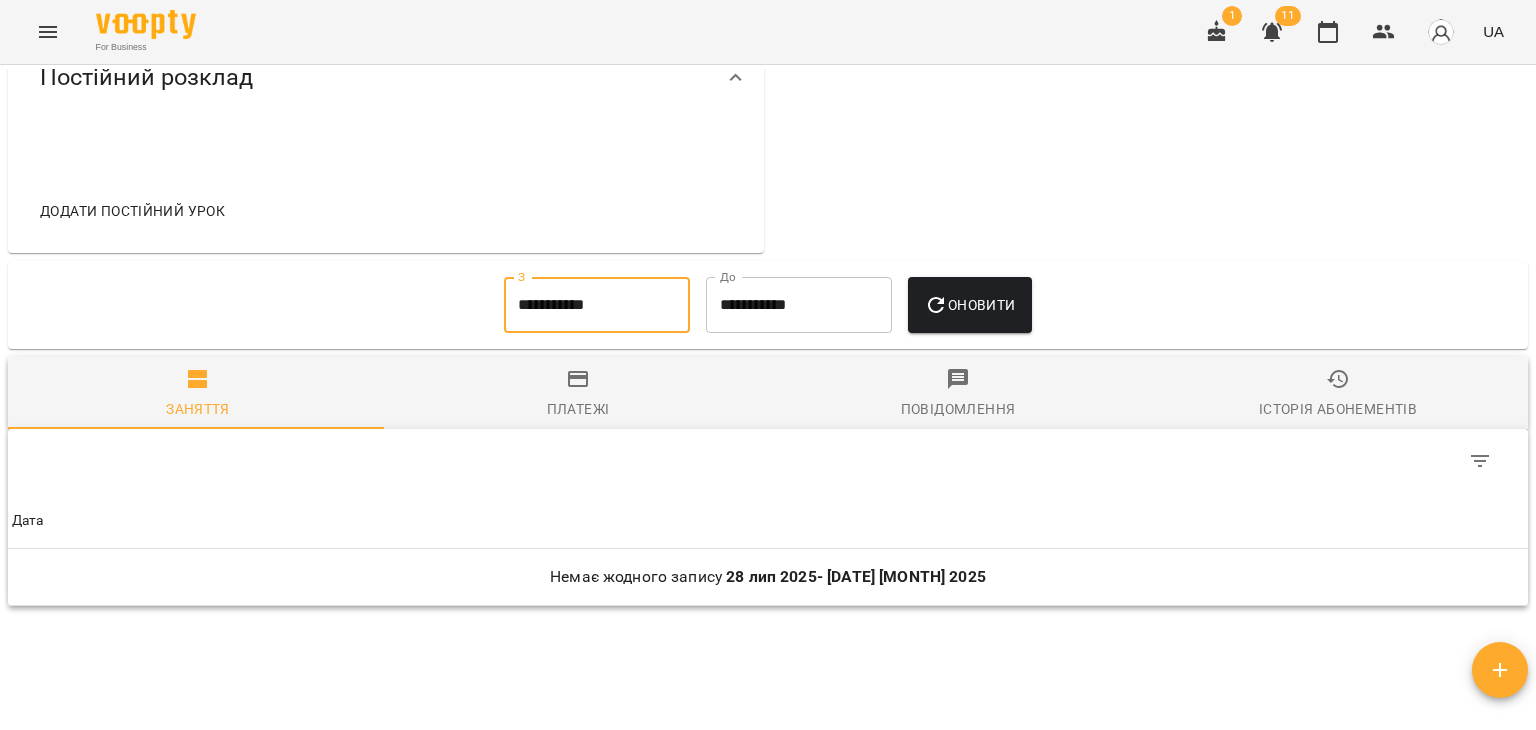 click 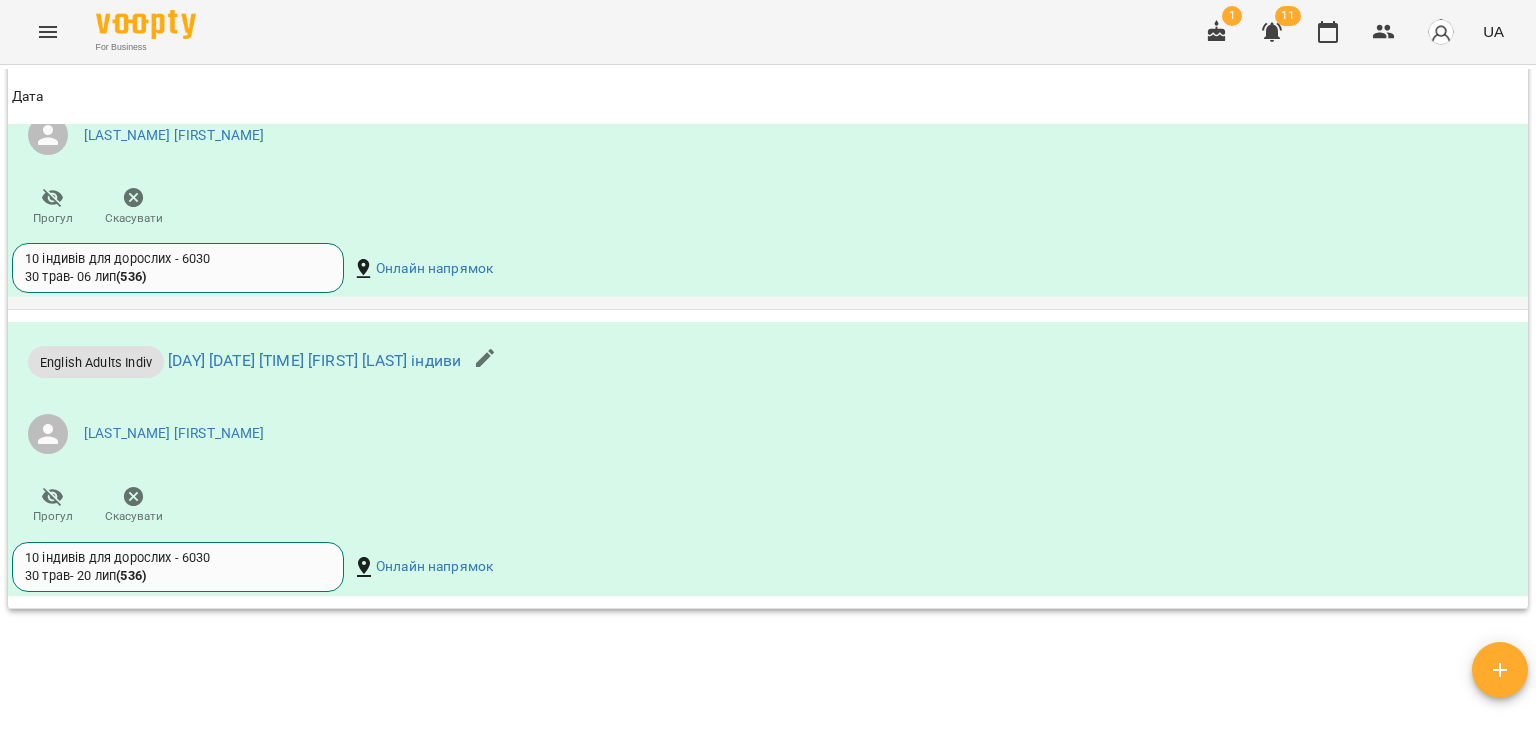 scroll, scrollTop: 1884, scrollLeft: 0, axis: vertical 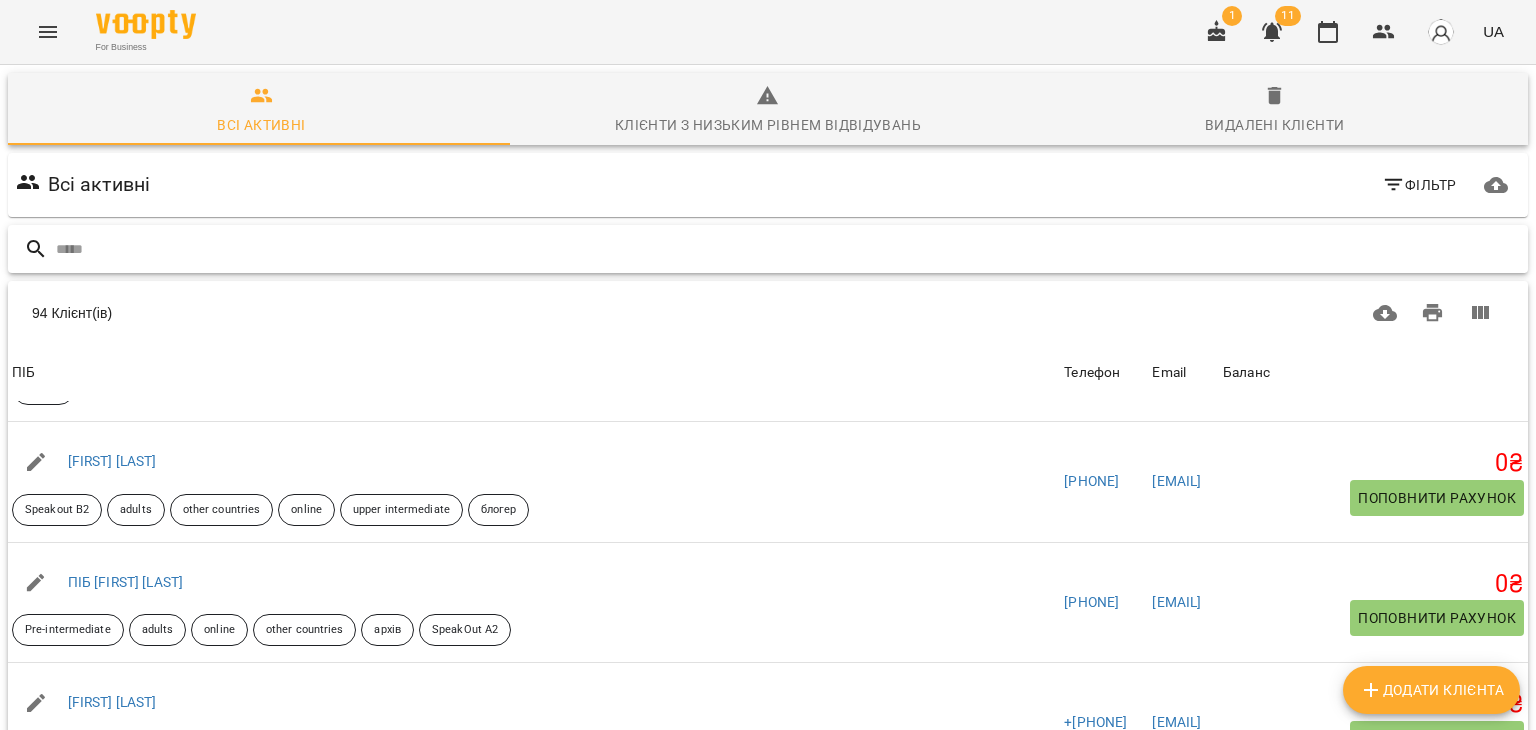 click at bounding box center [788, 249] 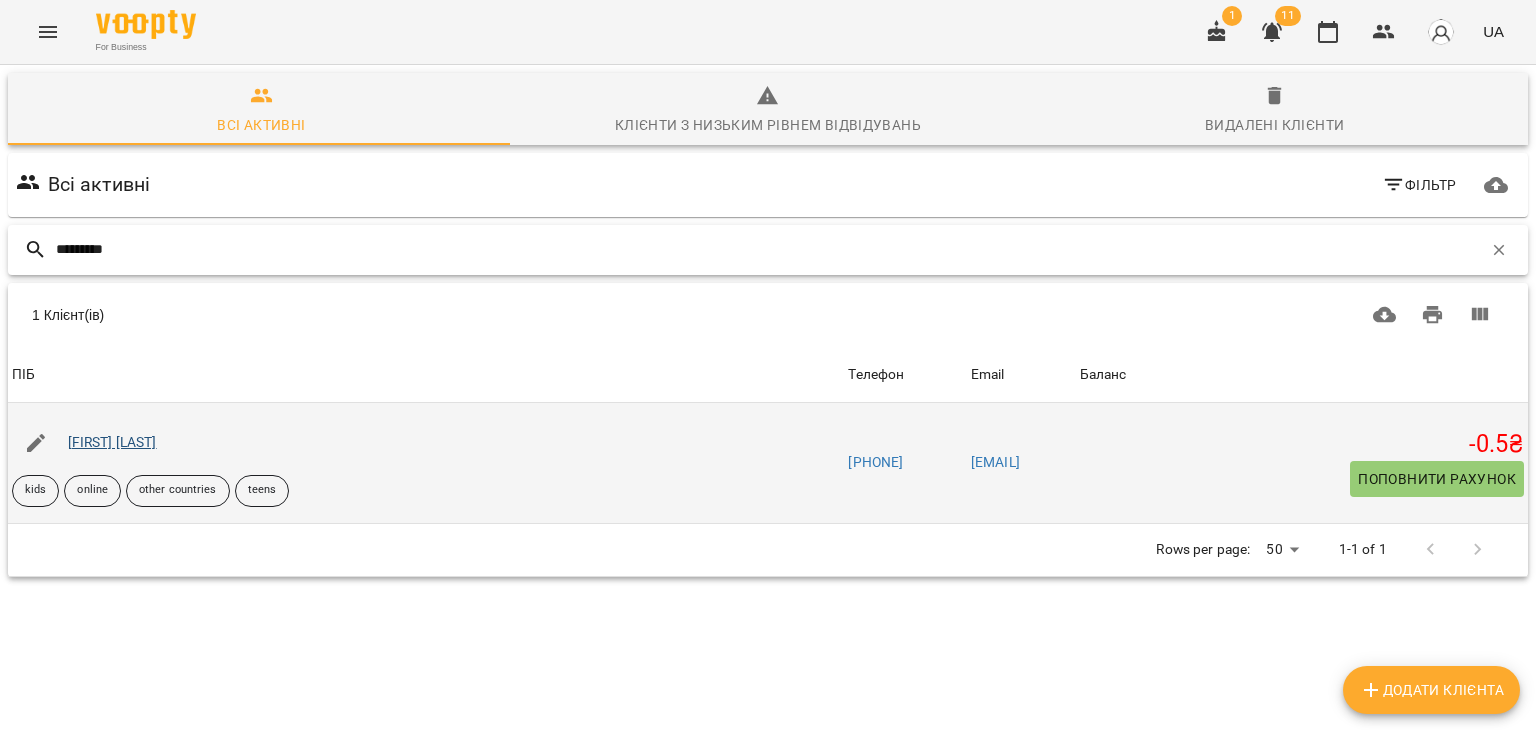 type on "*********" 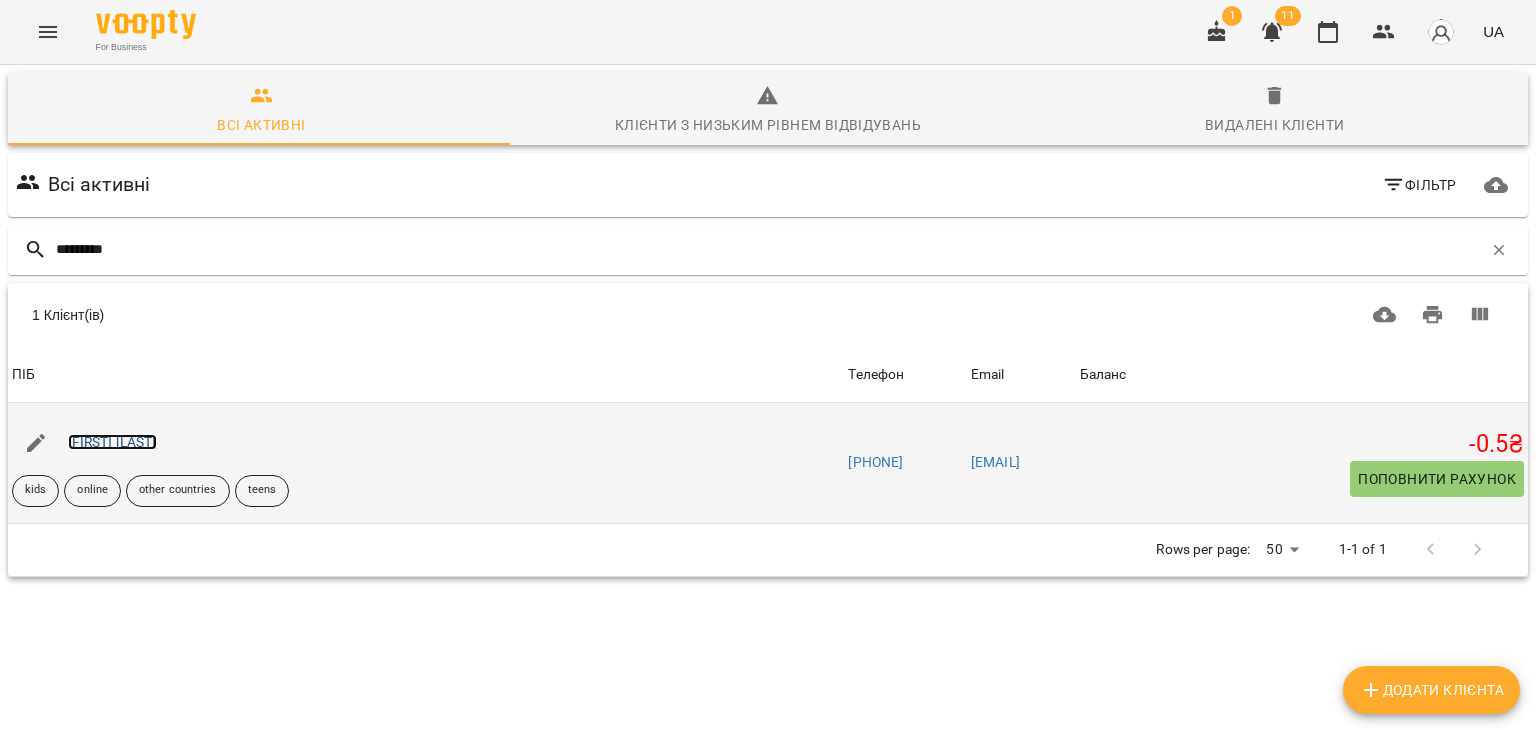 click on "[LAST NAME] [FIRST NAME]" at bounding box center (112, 442) 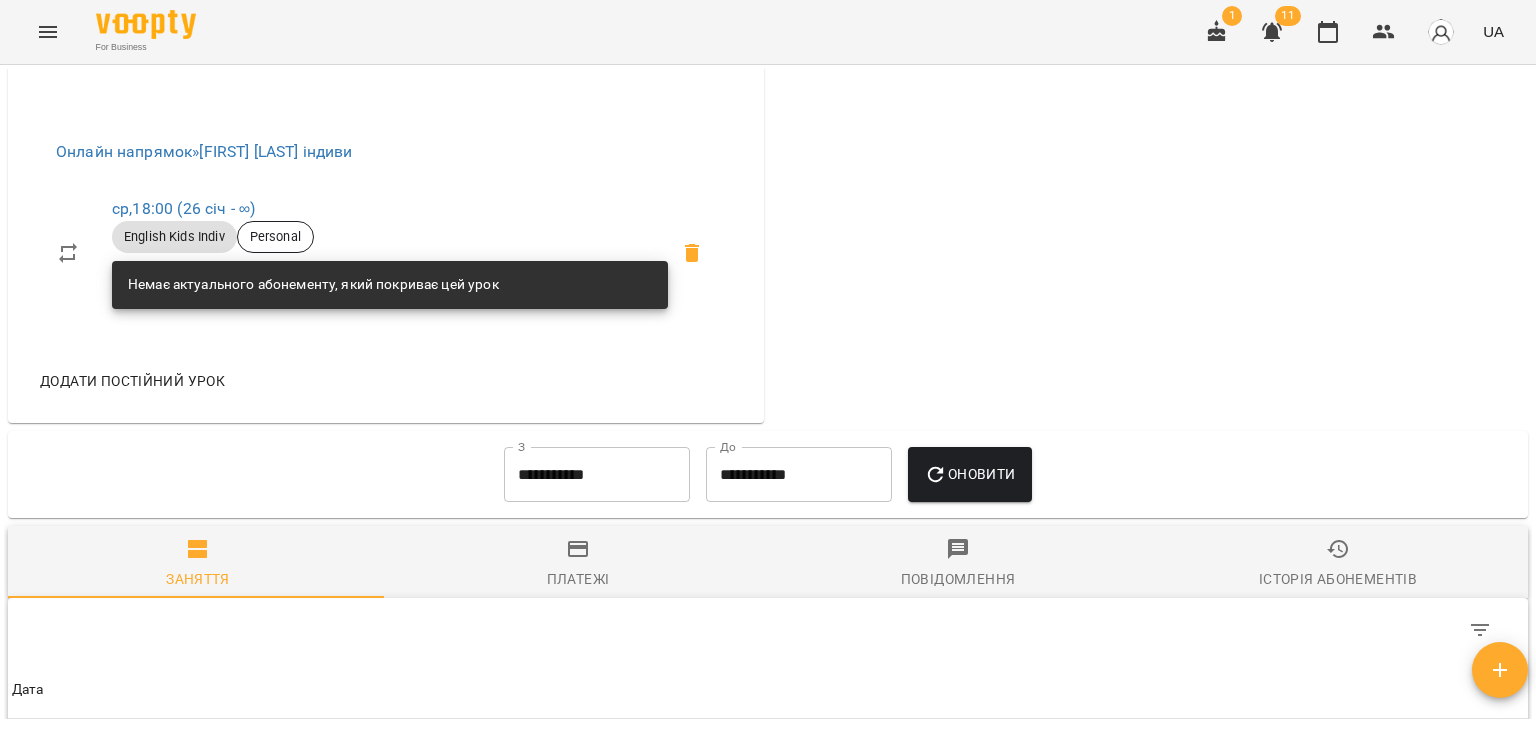 scroll, scrollTop: 1000, scrollLeft: 0, axis: vertical 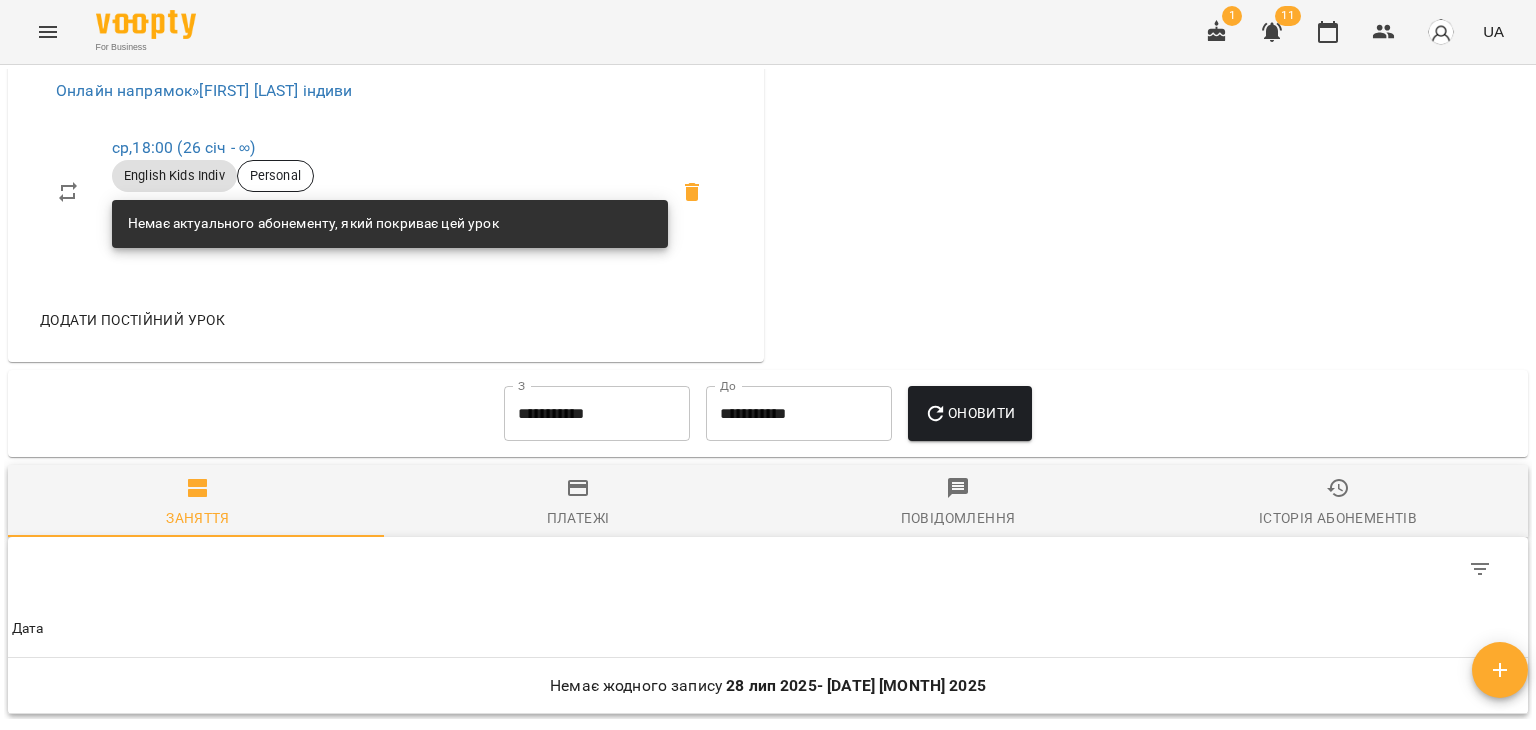 click on "**********" at bounding box center [597, 414] 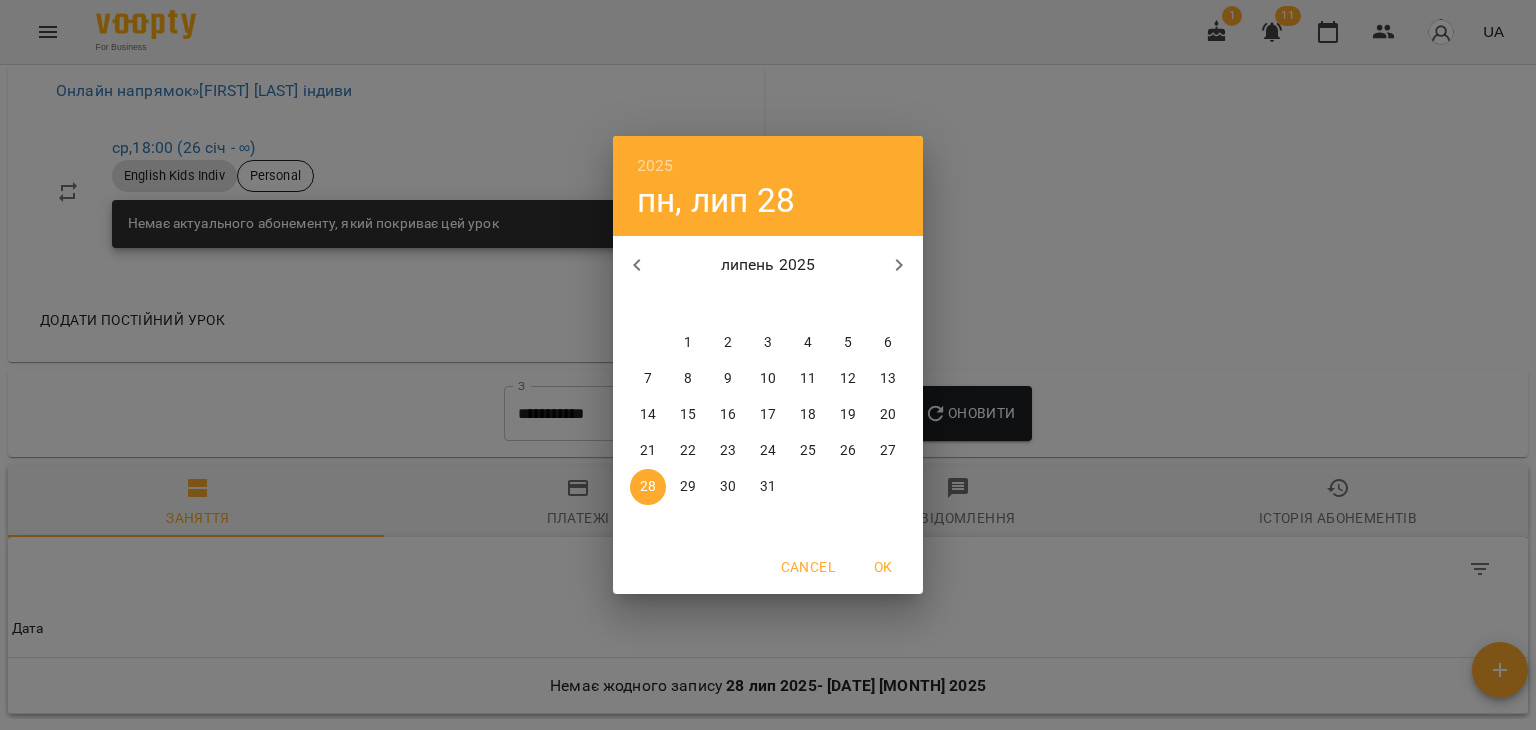click on "1" at bounding box center [688, 343] 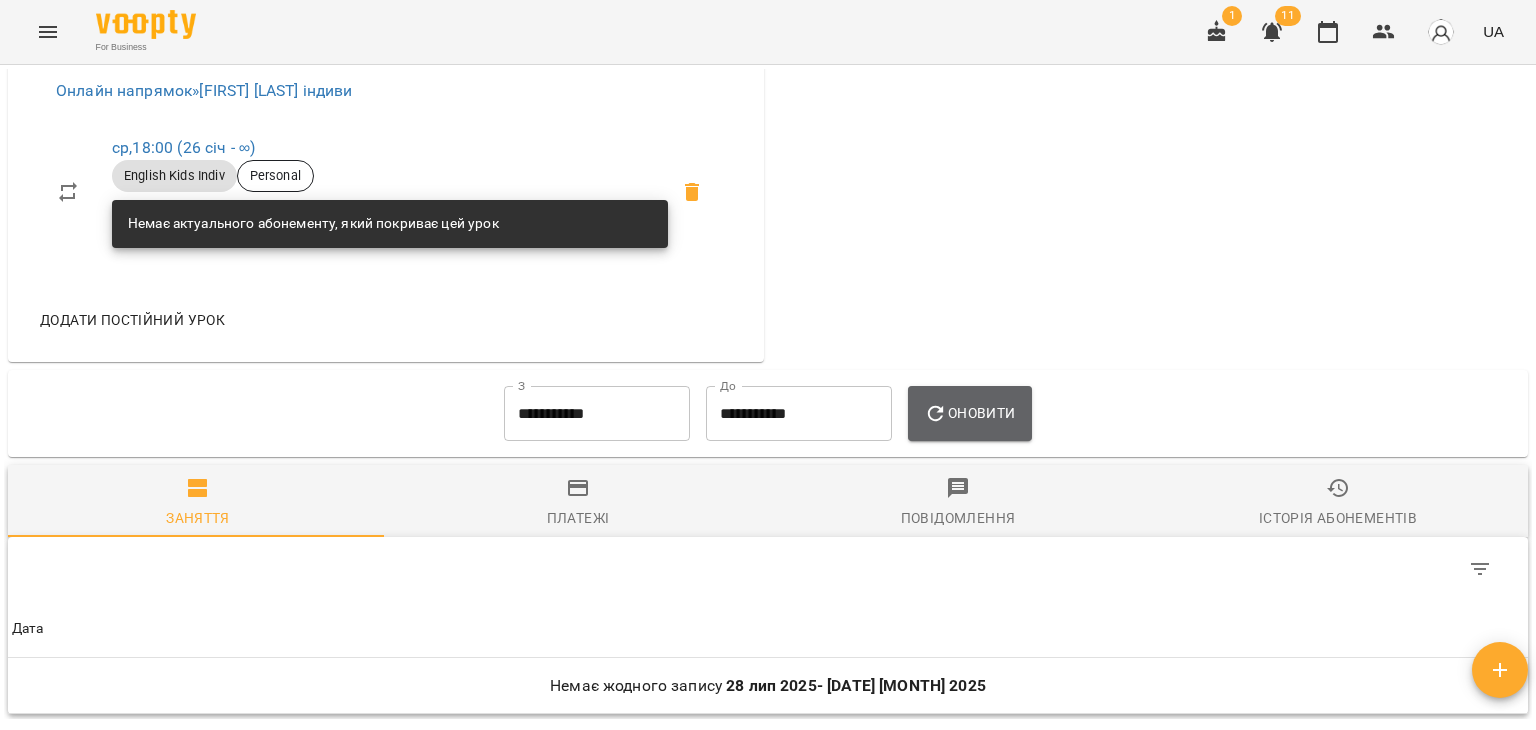 click on "Оновити" at bounding box center (969, 413) 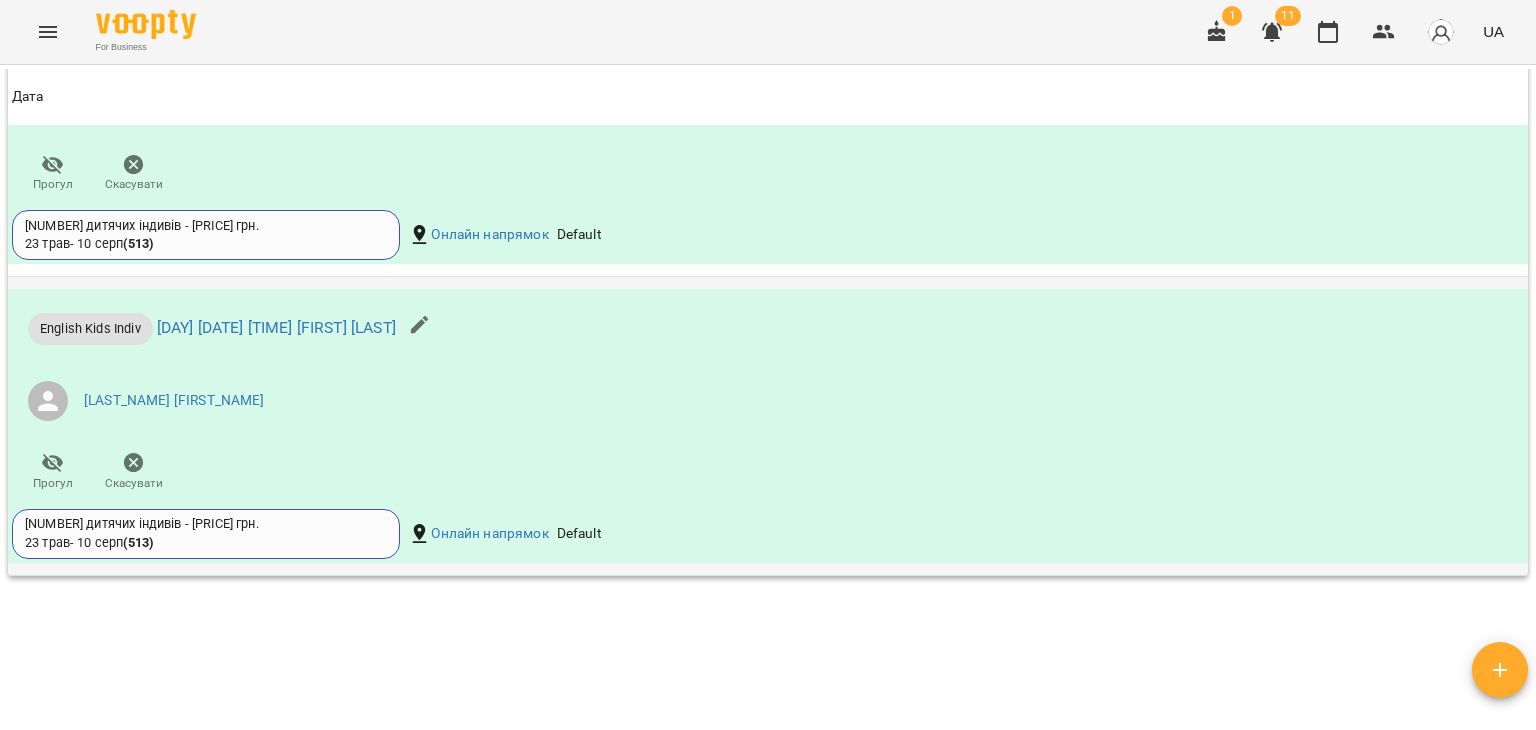 scroll, scrollTop: 2600, scrollLeft: 0, axis: vertical 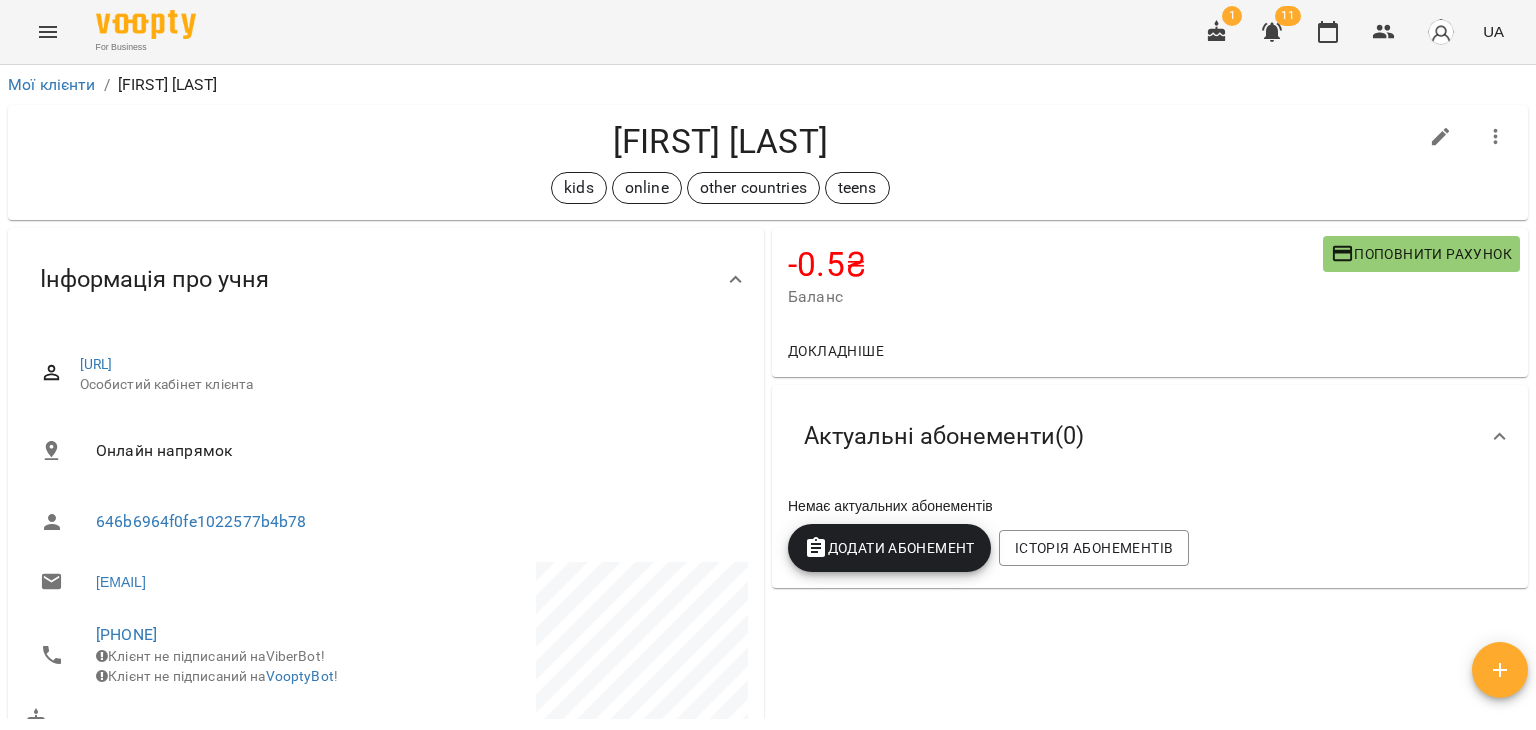 click 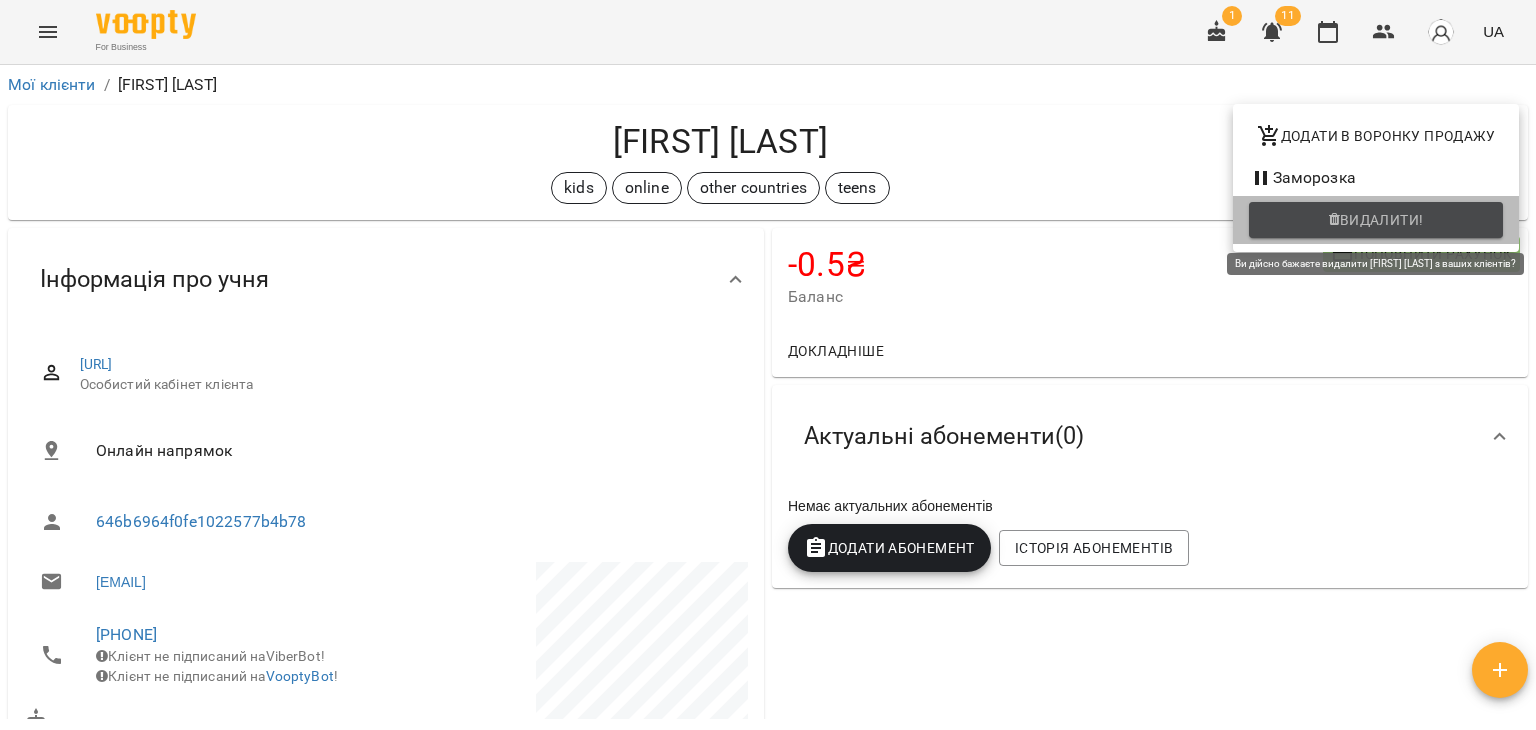 click on "Видалити!" at bounding box center (1382, 220) 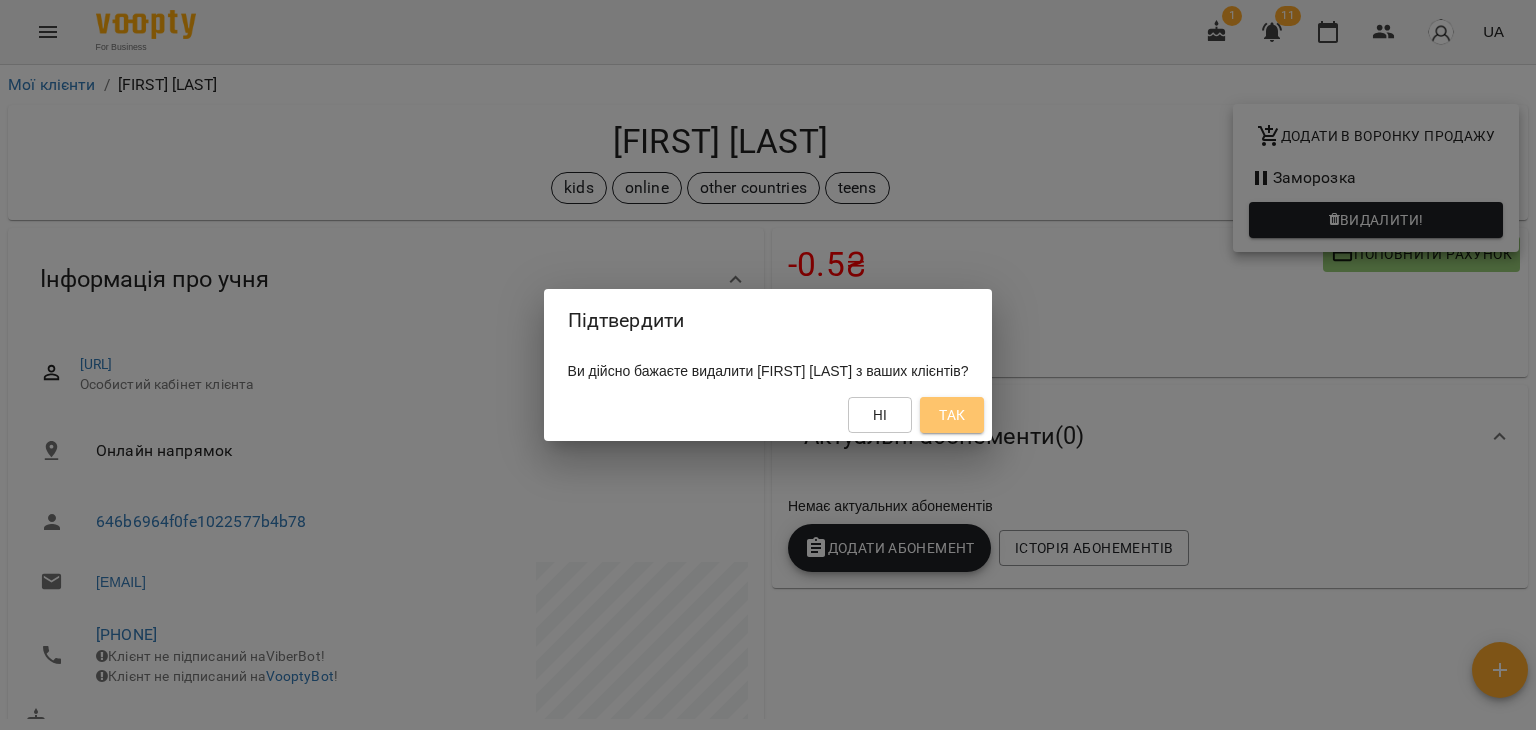 click on "Так" at bounding box center (952, 415) 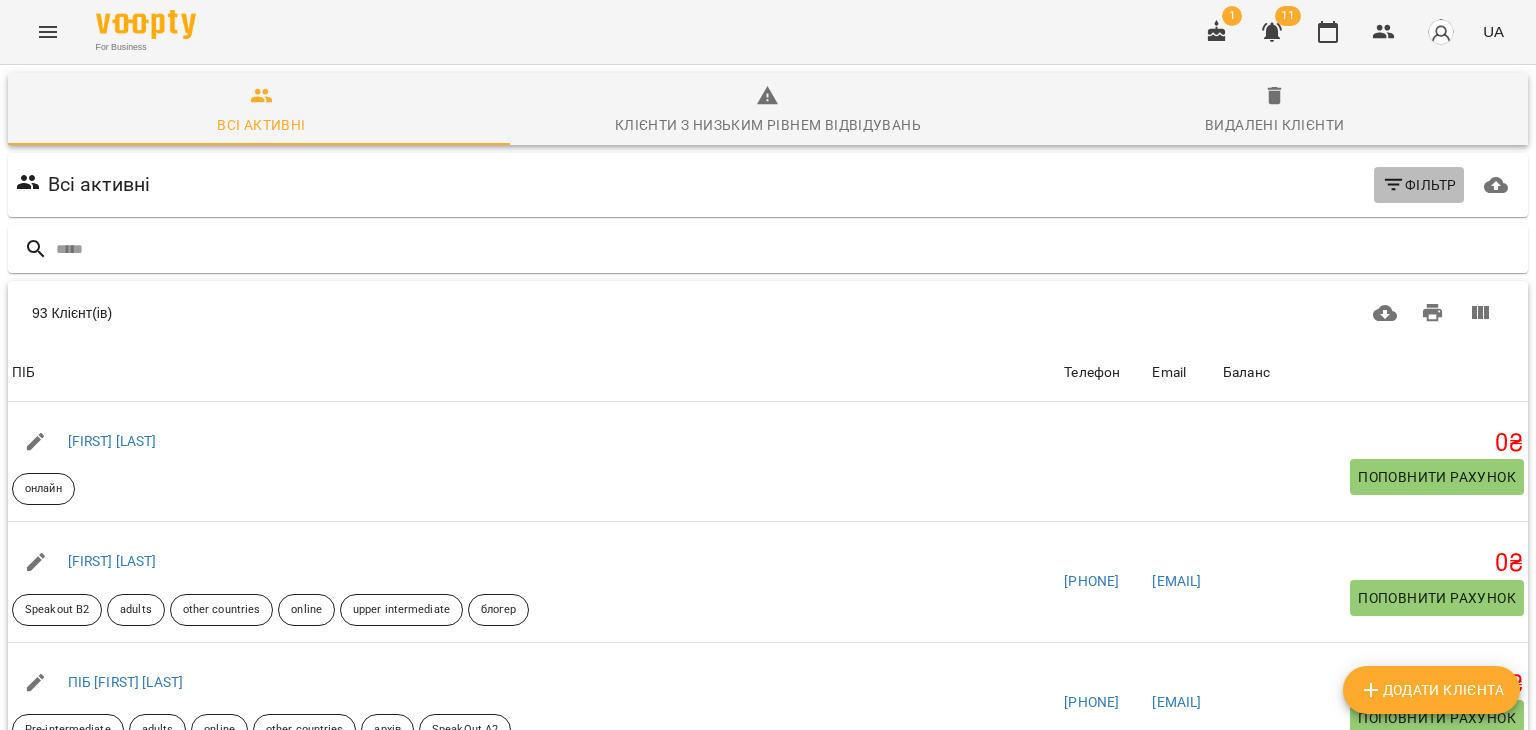 click on "Фільтр" at bounding box center [1419, 185] 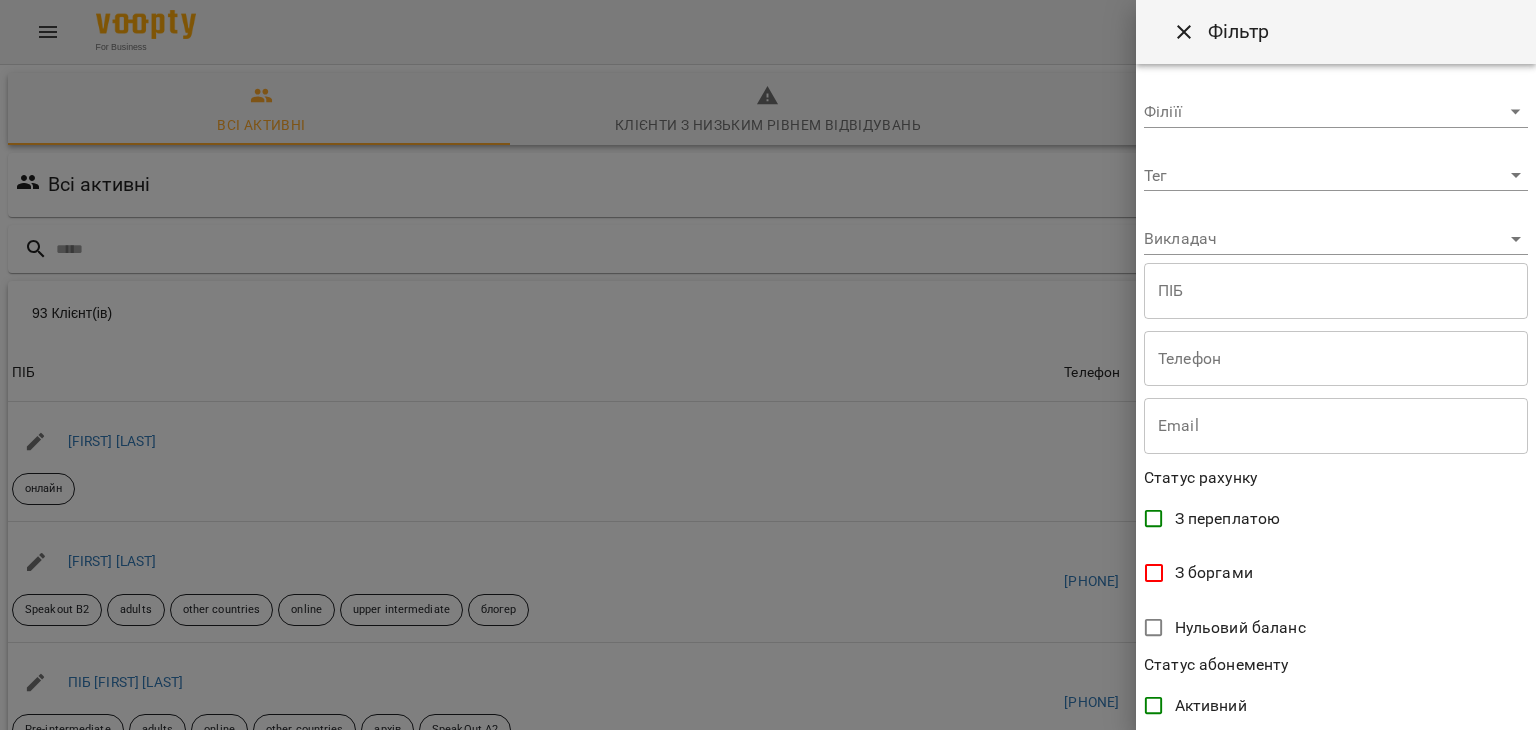 click on "For Business 1 11 UA Всі активні Клієнти з низьким рівнем відвідувань Видалені клієнти   Всі активні Фільтр 93   Клієнт(ів) 93   Клієнт(ів) ПІБ Телефон Email Баланс ПІБ Taja Test онлайн Телефон Email Баланс 0 ₴ Поповнити рахунок ПІБ Івченко Ольга Speakout B2 adults other countries online upper intermediate блогер Телефон +380689884642 Email oluchenko589@gmail.com Баланс 0 ₴ Поповнити рахунок ПІБ Ілляшова Дар'я Pre-intermediate  adults online other countries архів SpeakOut A2 Телефон +351935658816 Email daria.illiashova@gmail.com Баланс 0 ₴ Поповнити рахунок ПІБ Бавін Володимир kids online Beehive 3 Телефон +380990268883 Email nikolaichuko30@gmail.com Баланс 0 ₴ ПІБ" at bounding box center (768, 522) 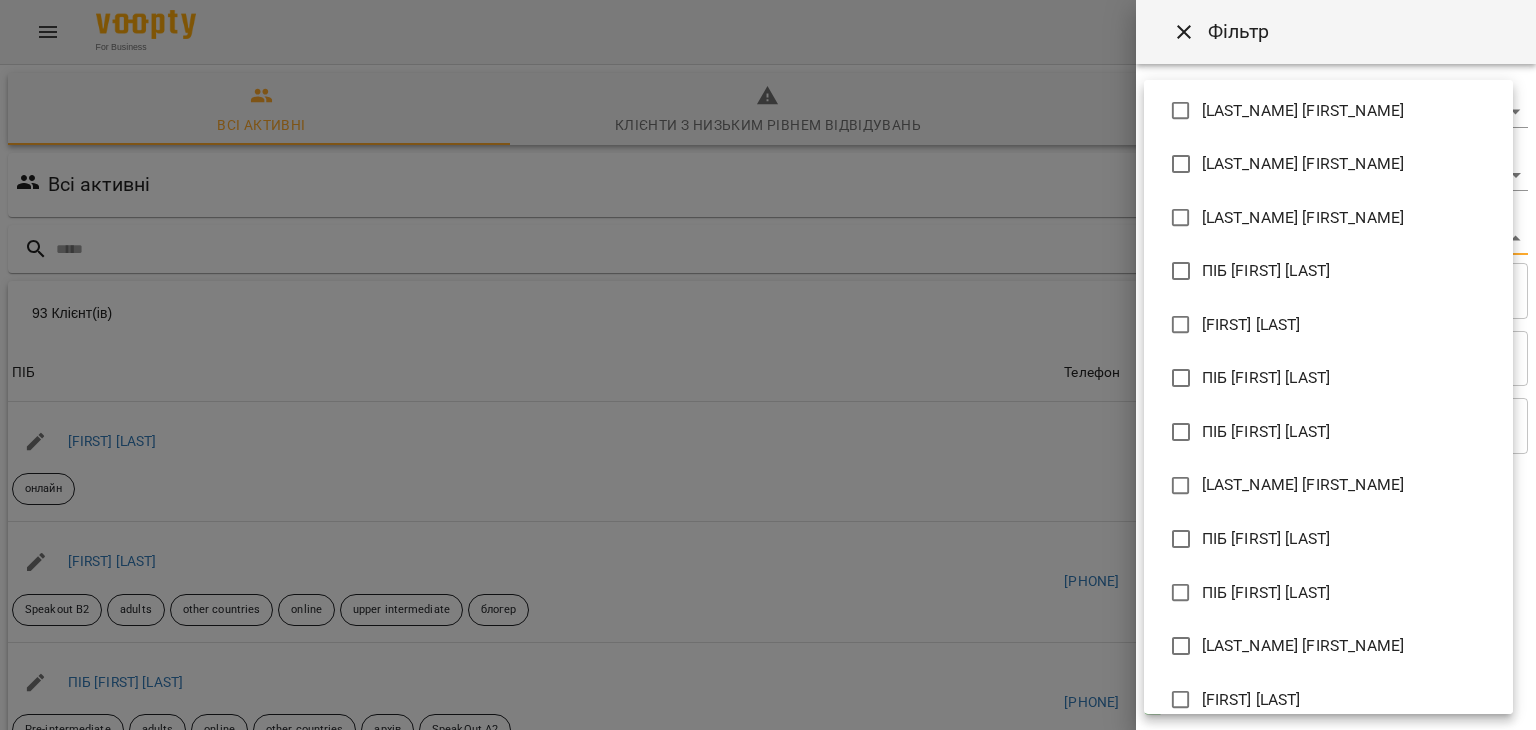 scroll, scrollTop: 0, scrollLeft: 0, axis: both 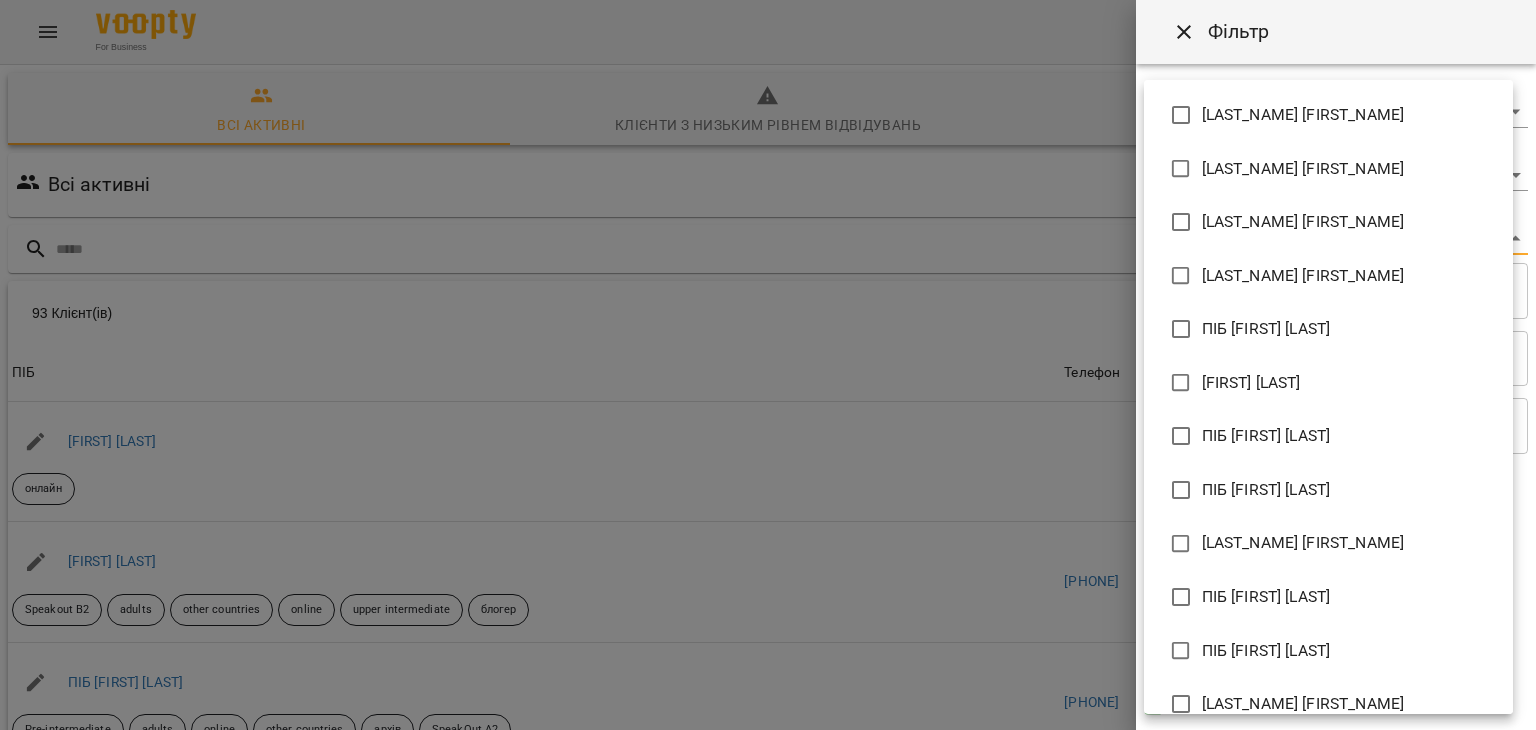 click at bounding box center (768, 365) 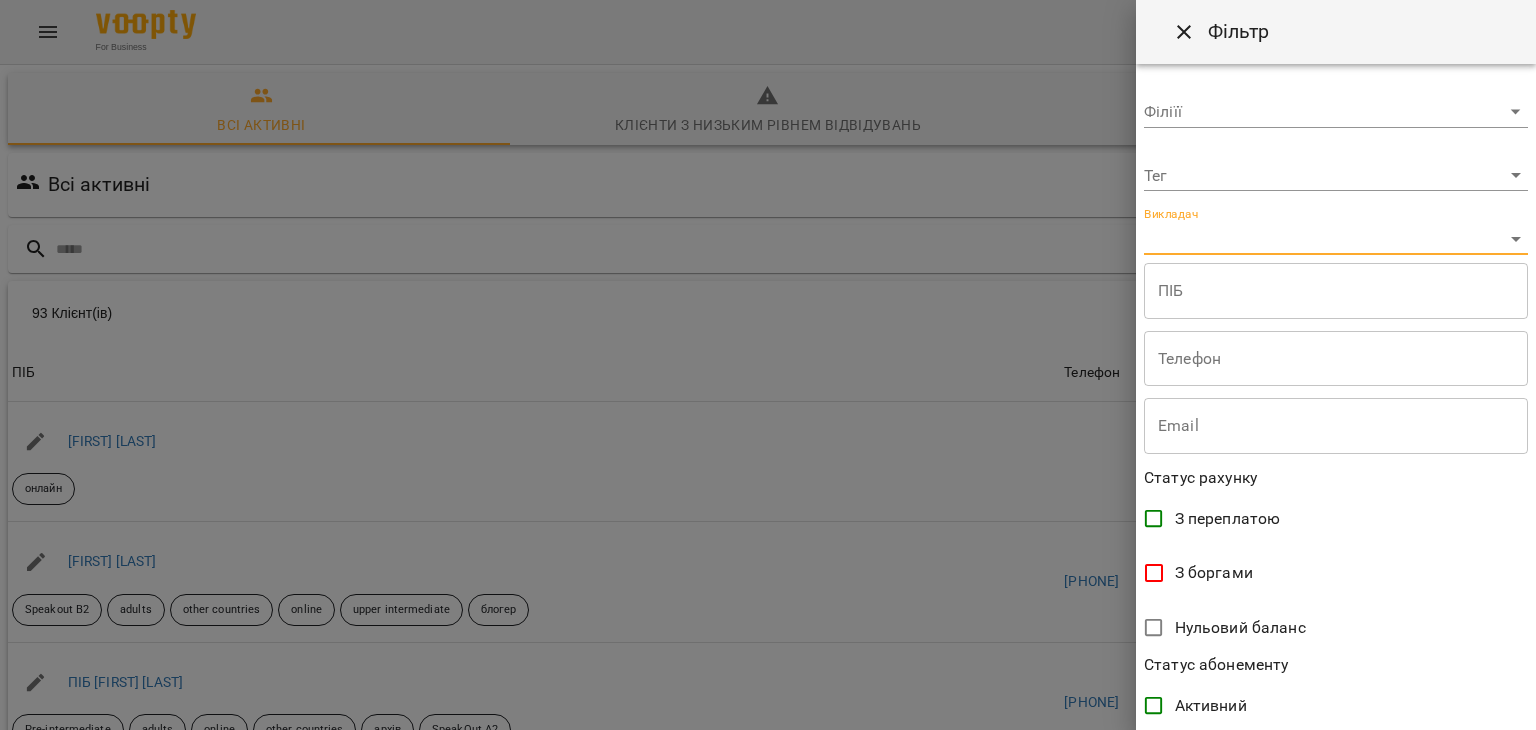 click 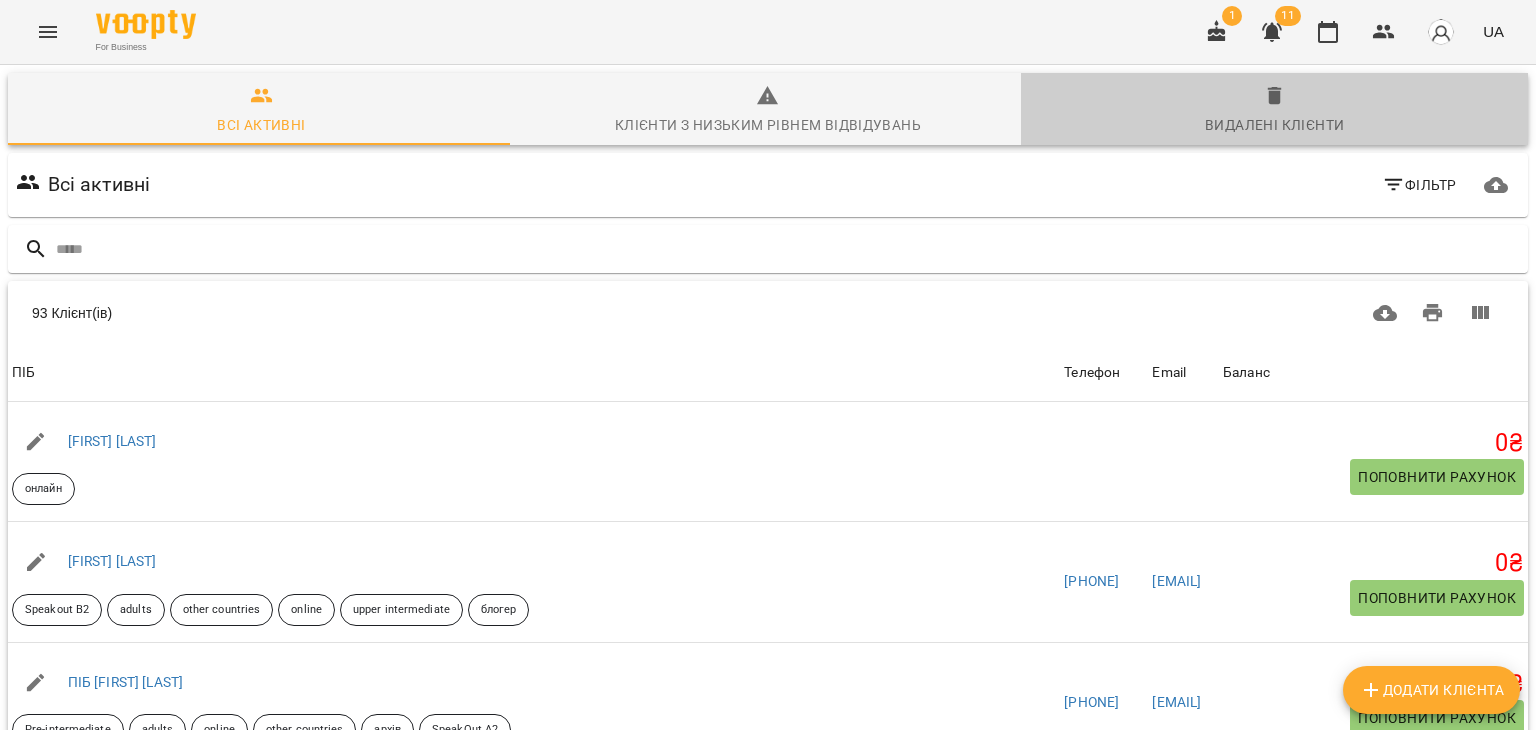 click 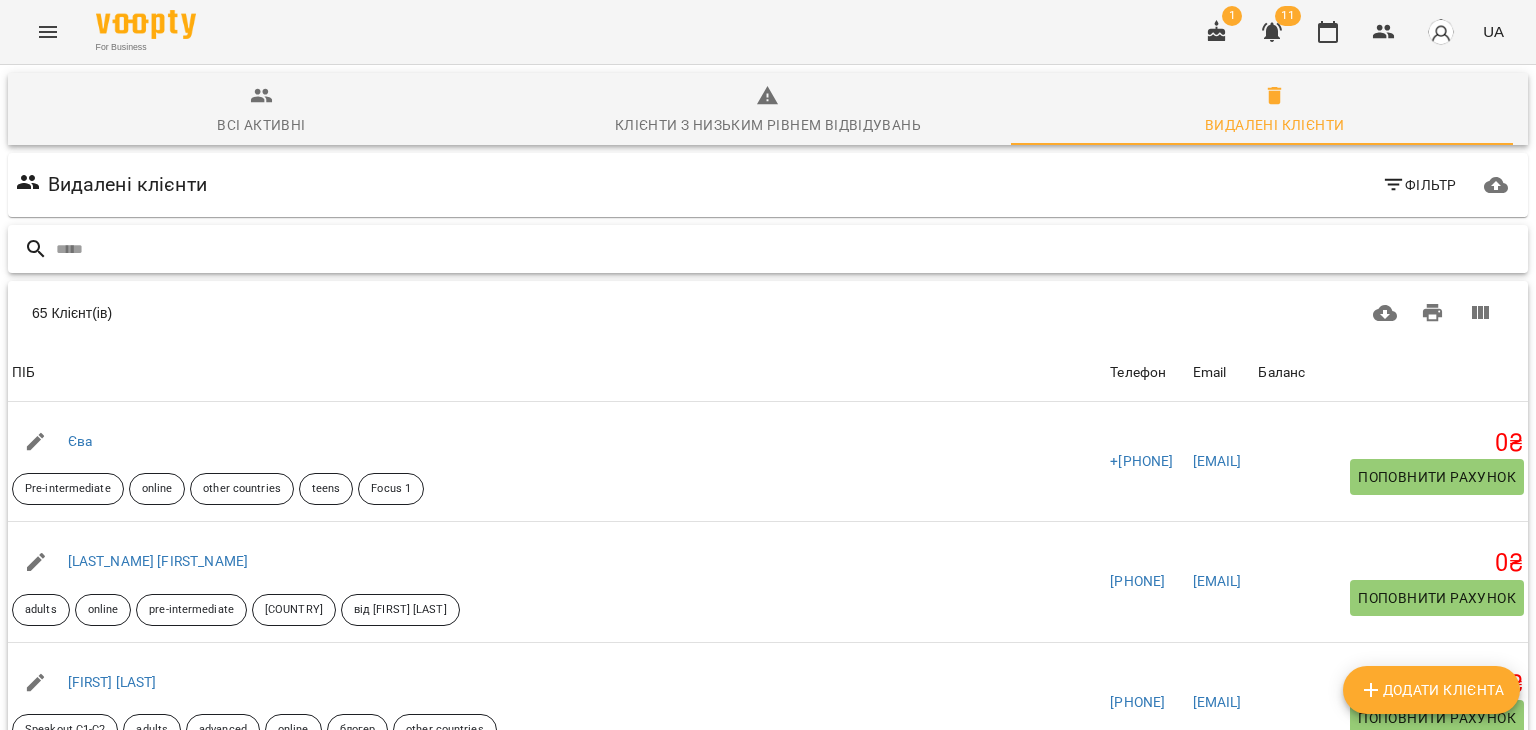 click at bounding box center (788, 249) 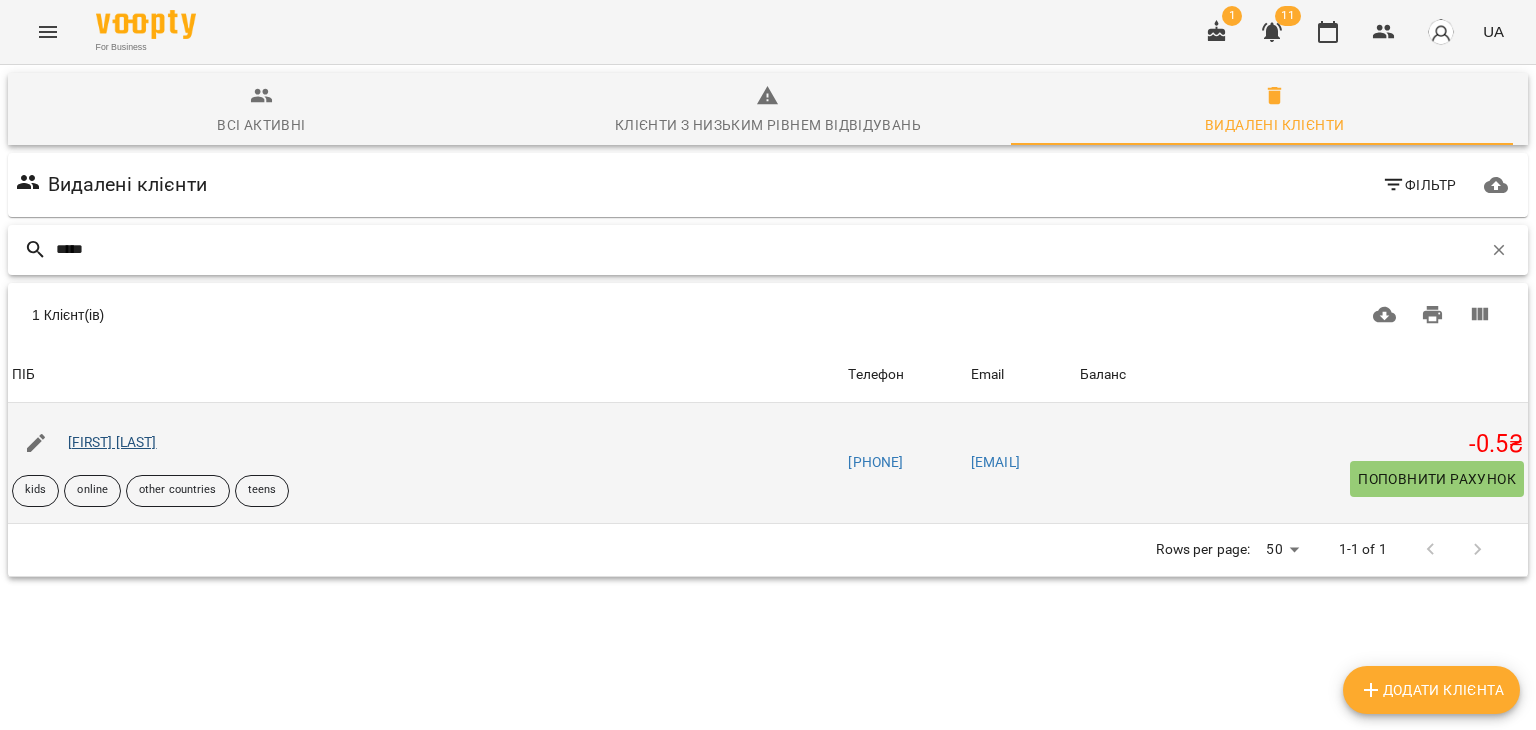 type on "*****" 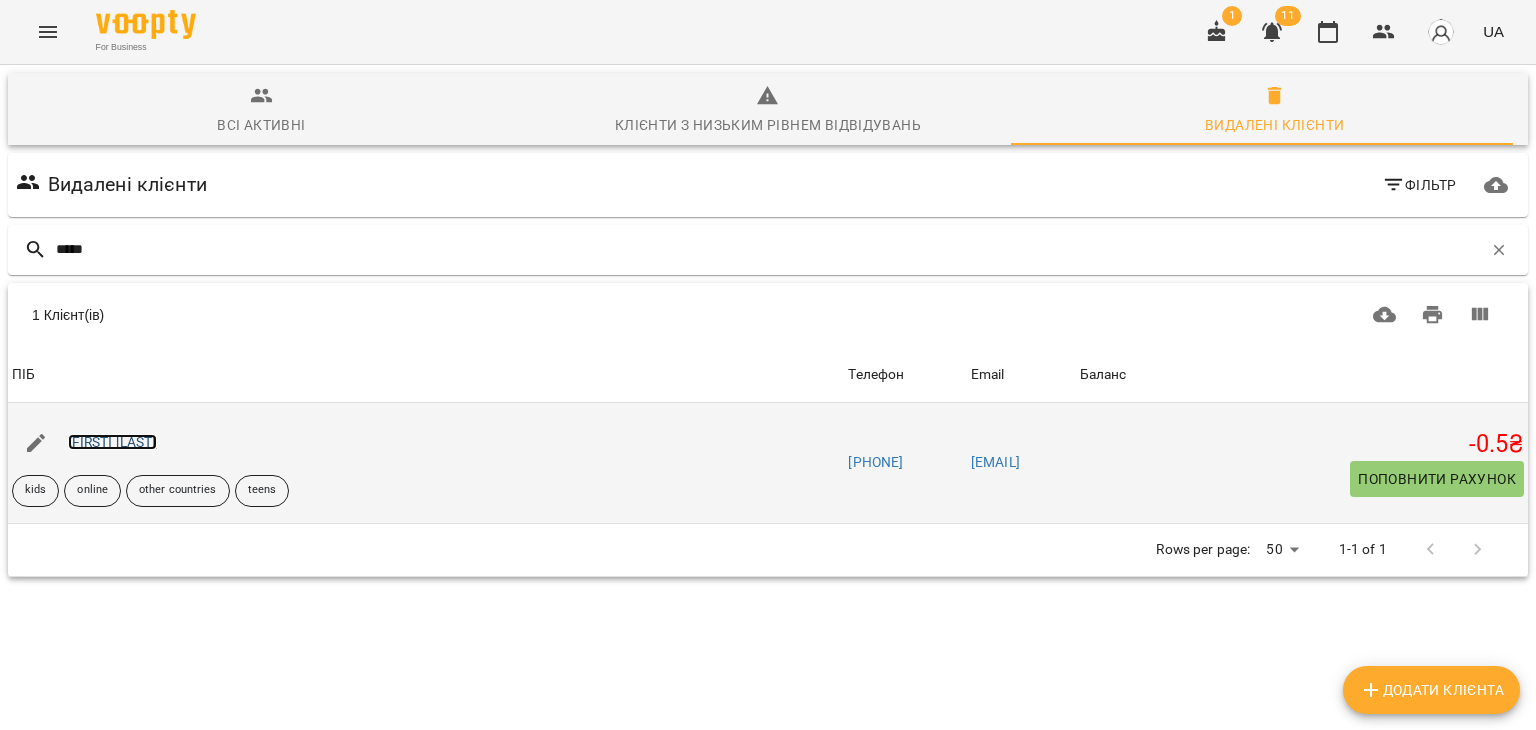 click on "[LAST NAME] [FIRST NAME]" at bounding box center (112, 442) 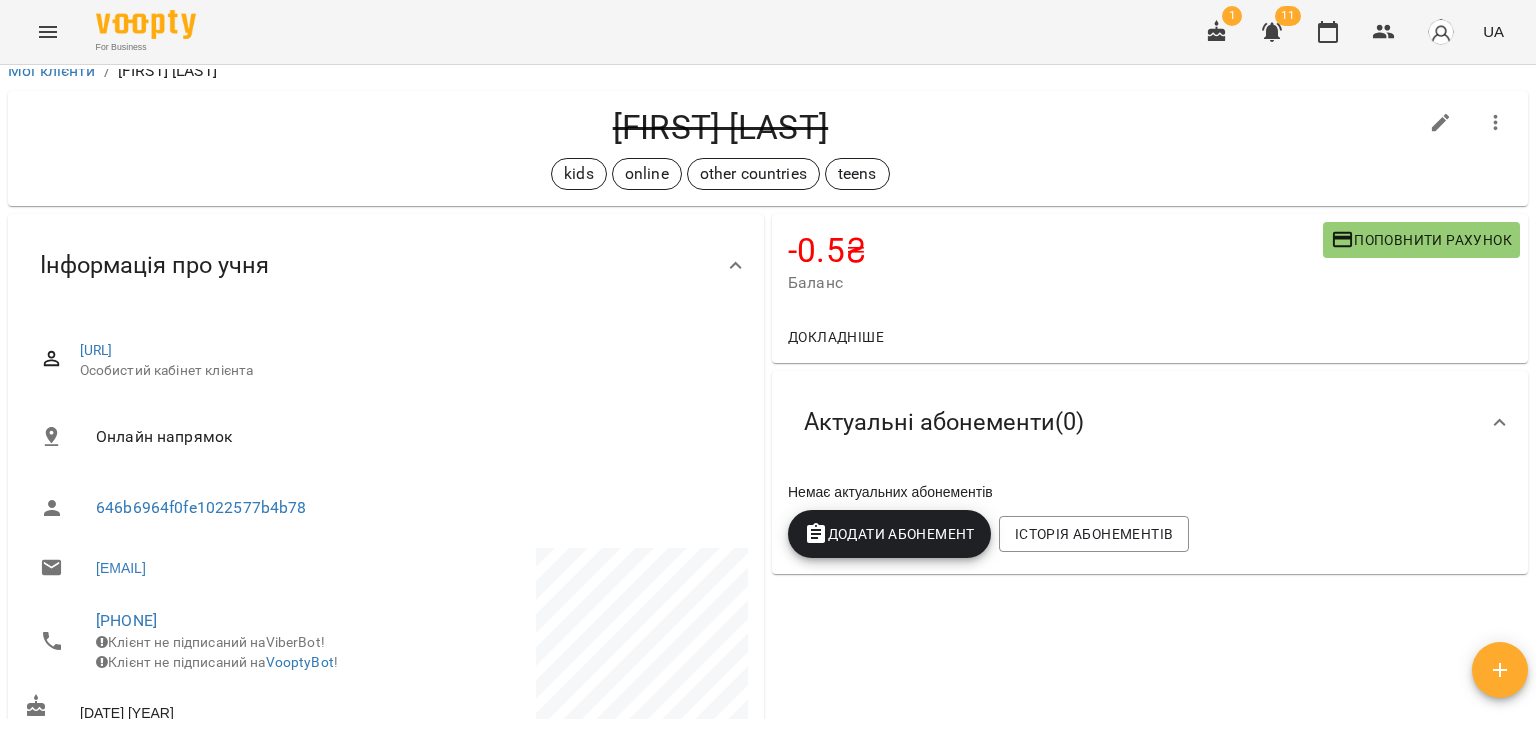 scroll, scrollTop: 0, scrollLeft: 0, axis: both 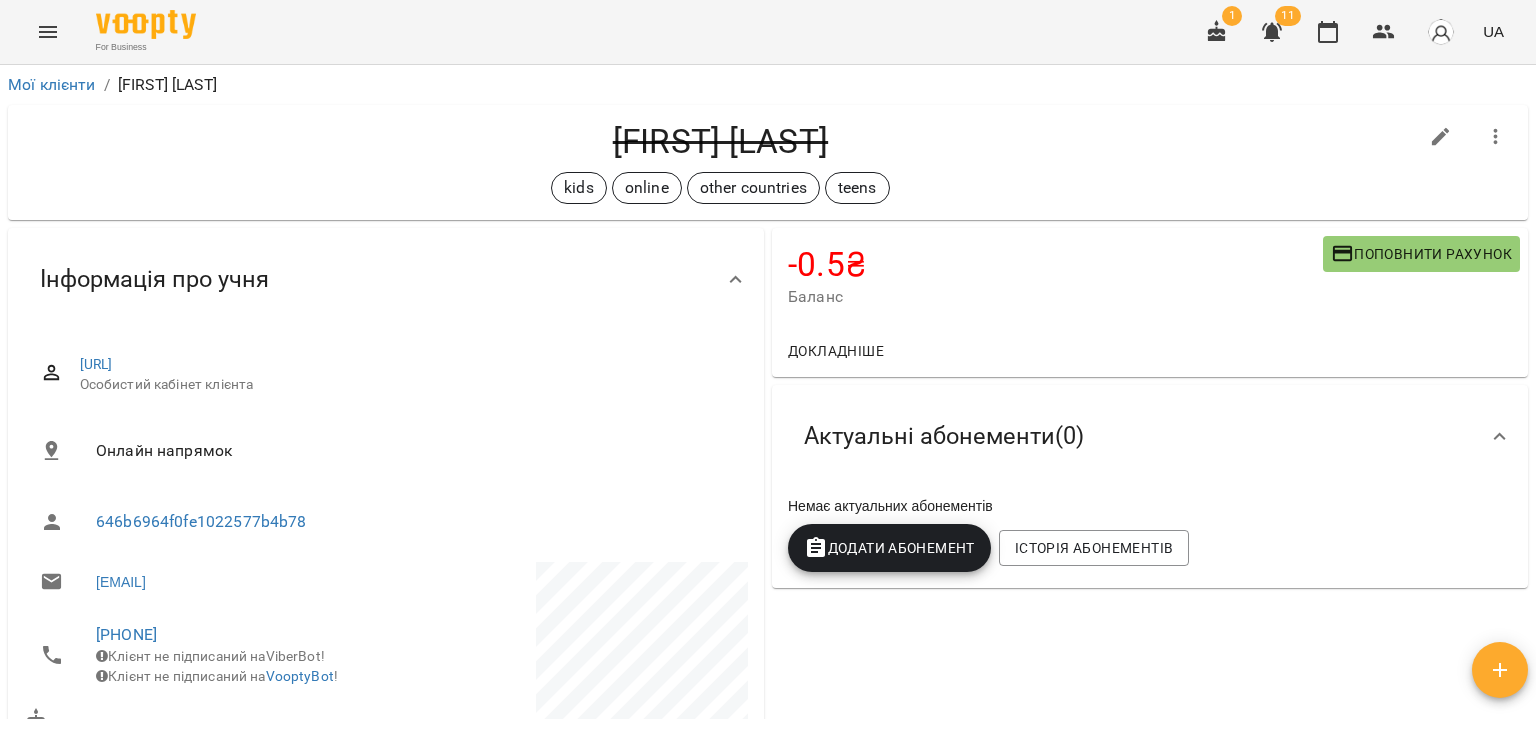click 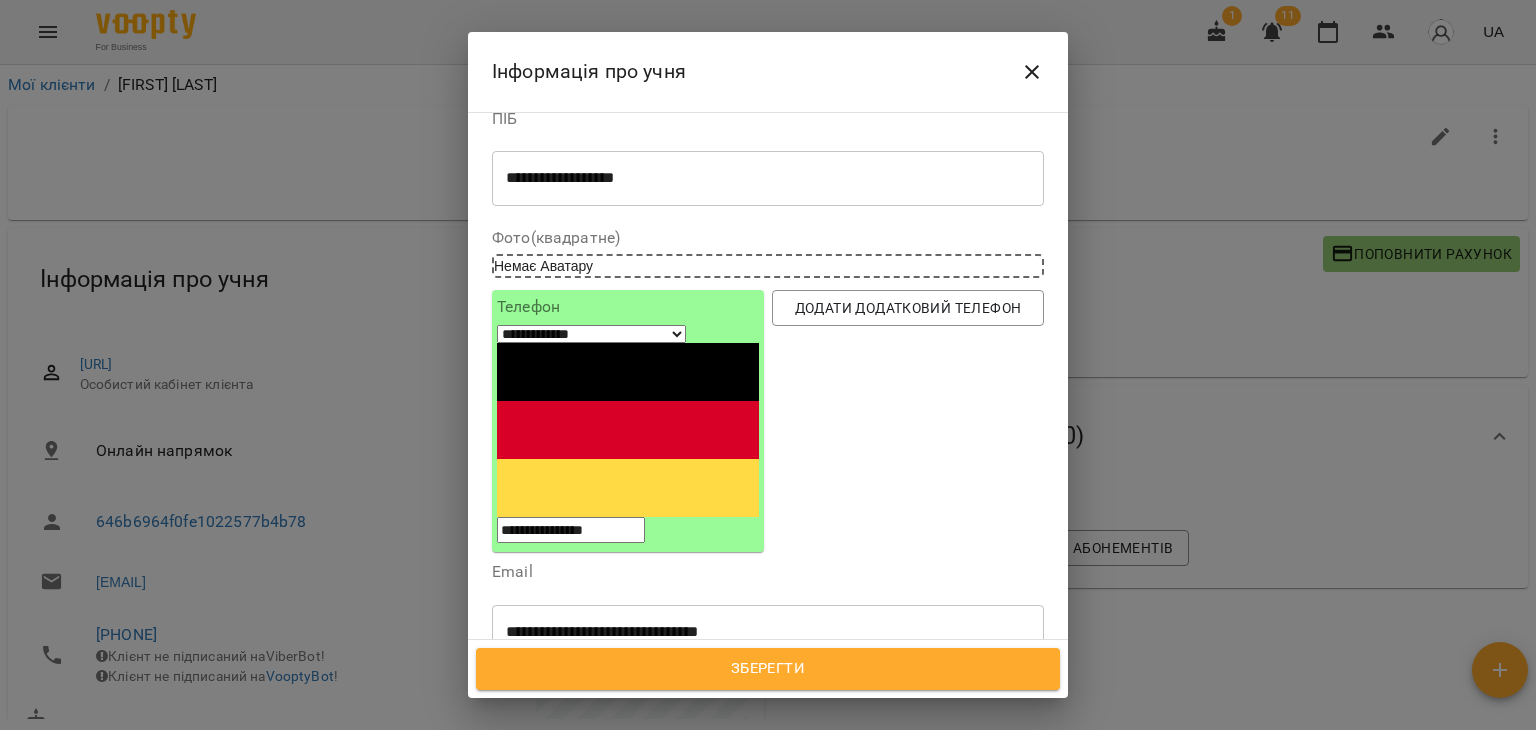 scroll, scrollTop: 0, scrollLeft: 0, axis: both 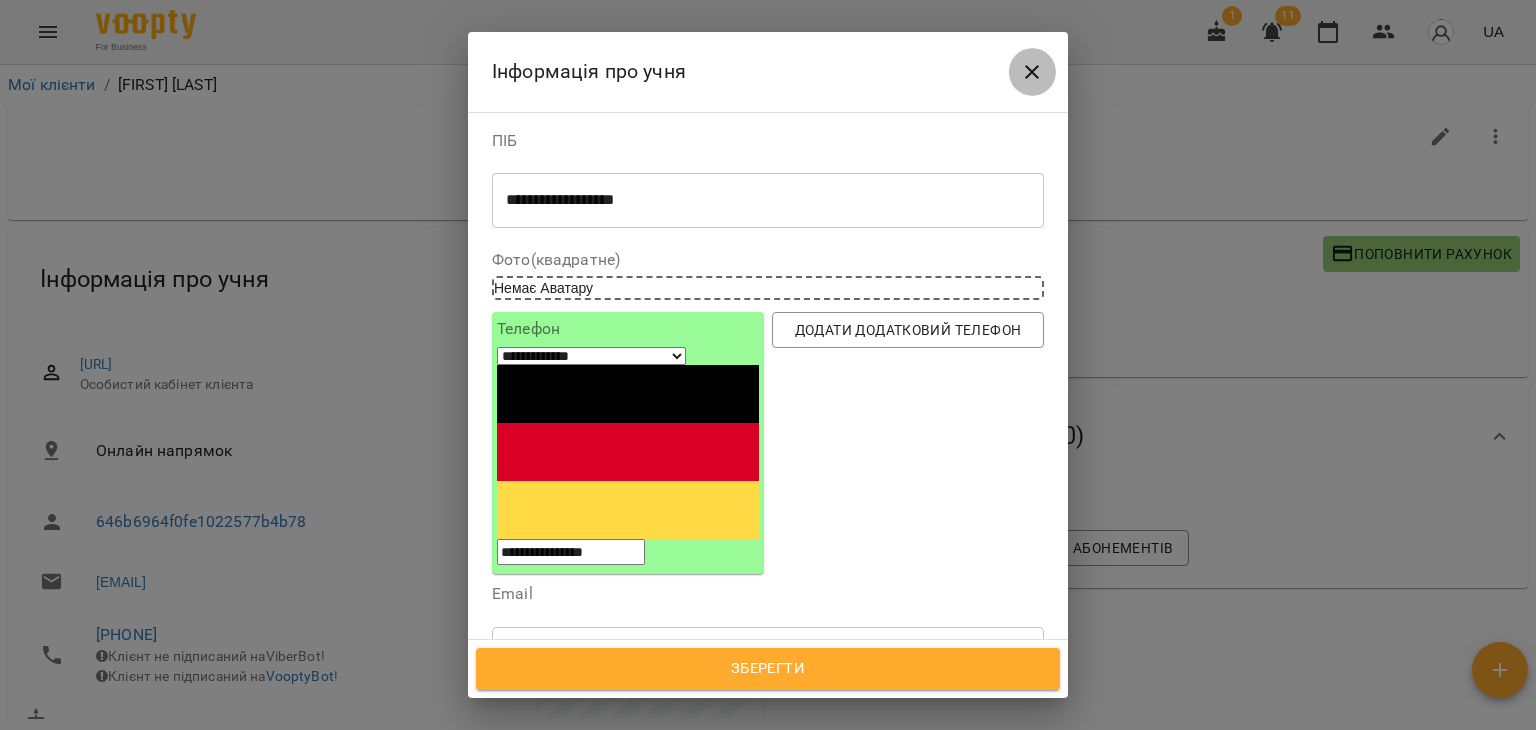 click 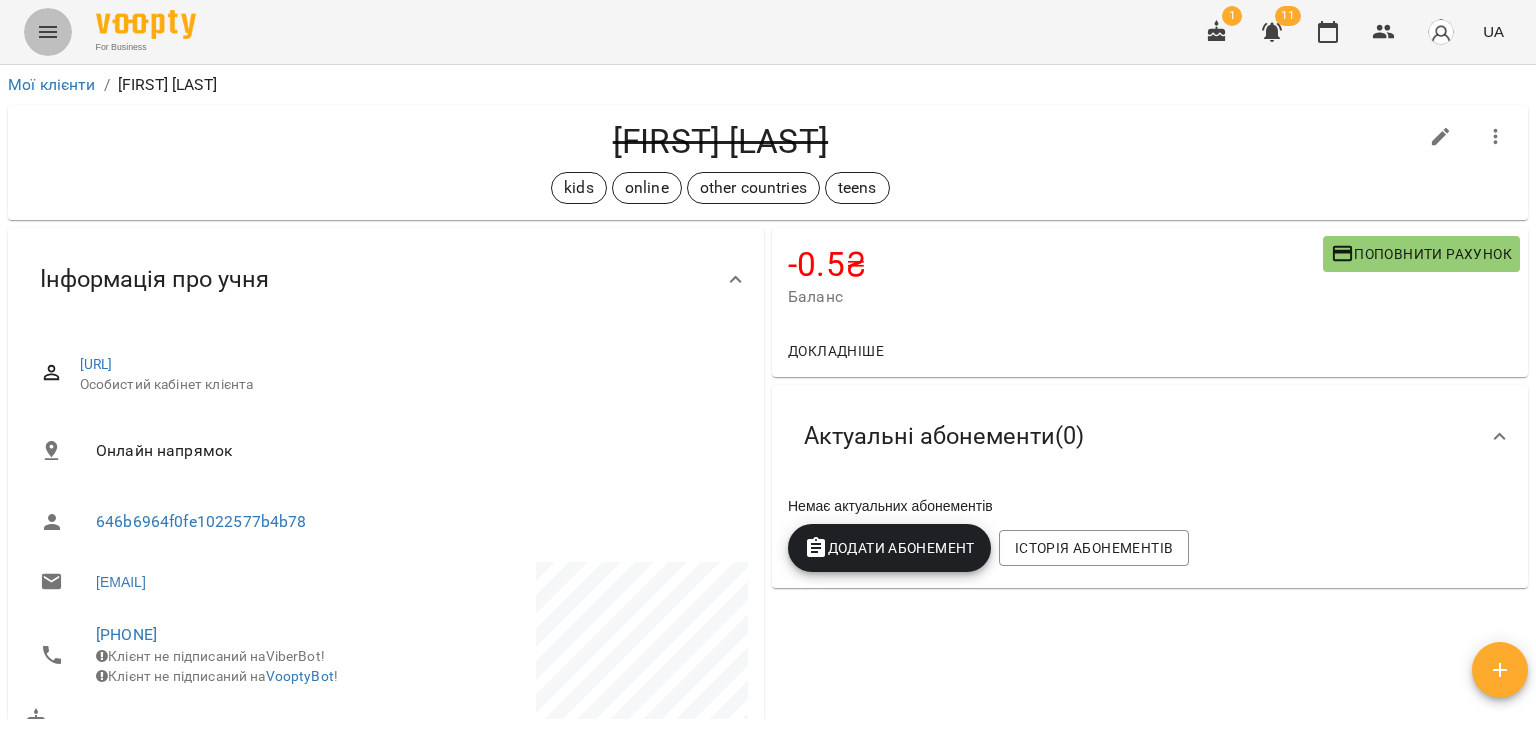 click 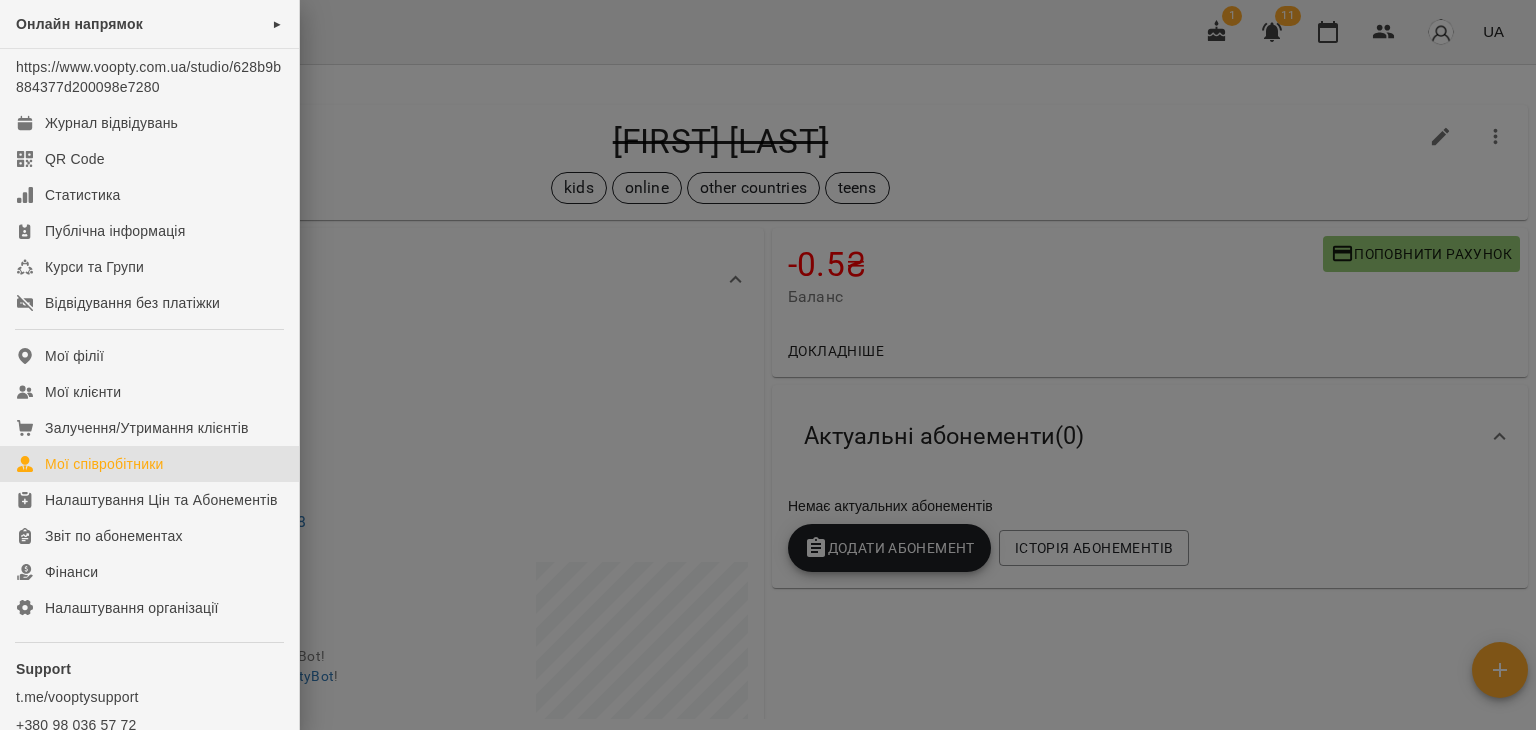click on "Мої співробітники" at bounding box center [104, 464] 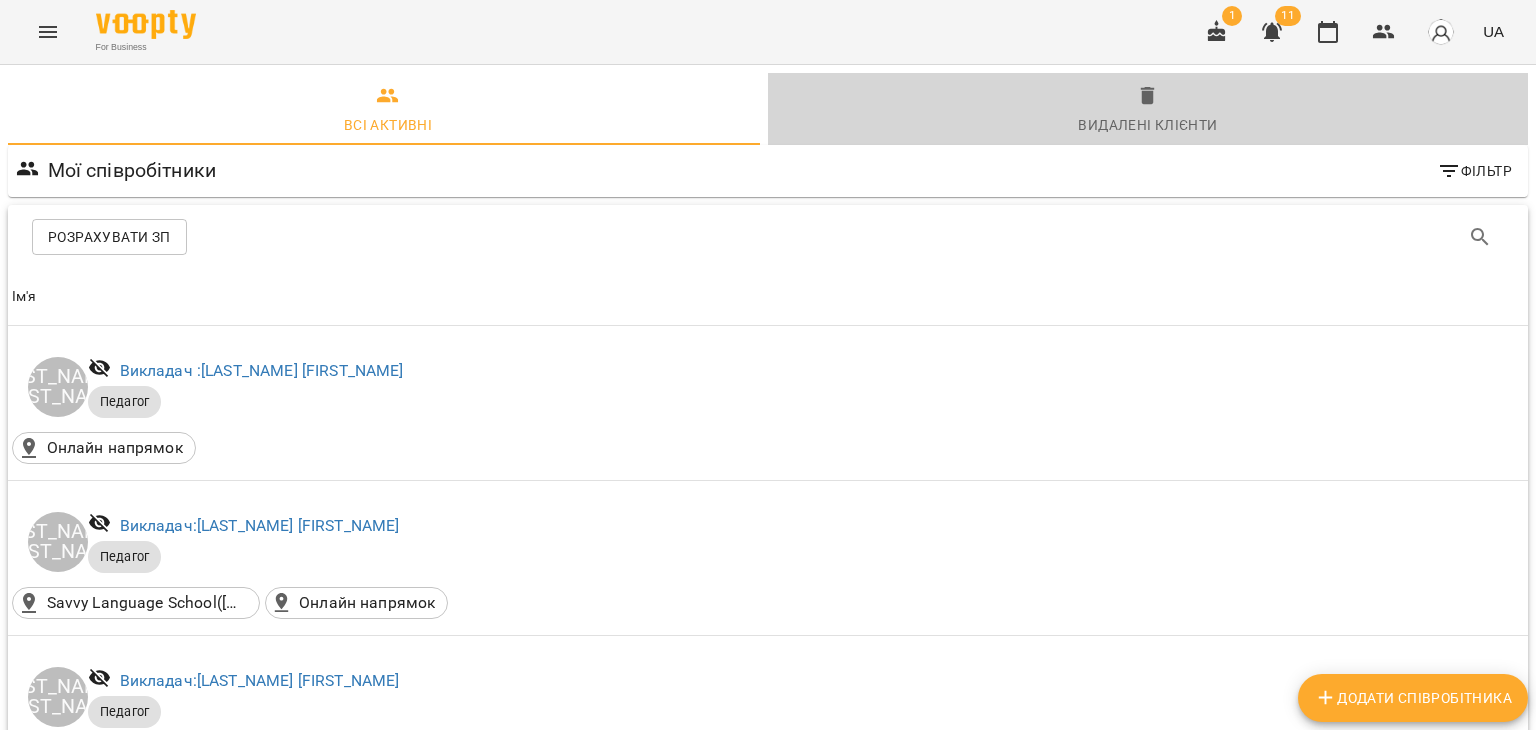 click 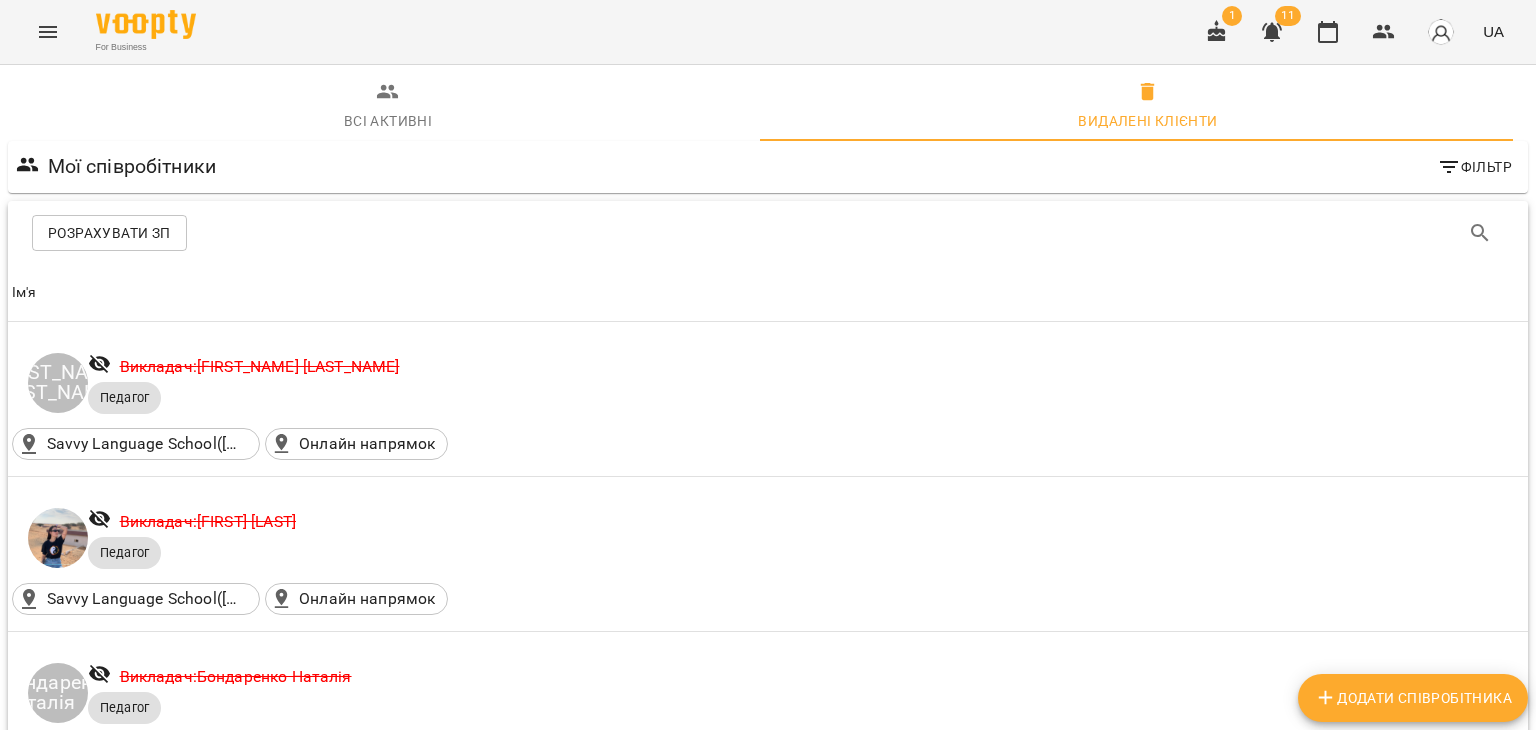 scroll, scrollTop: 5100, scrollLeft: 0, axis: vertical 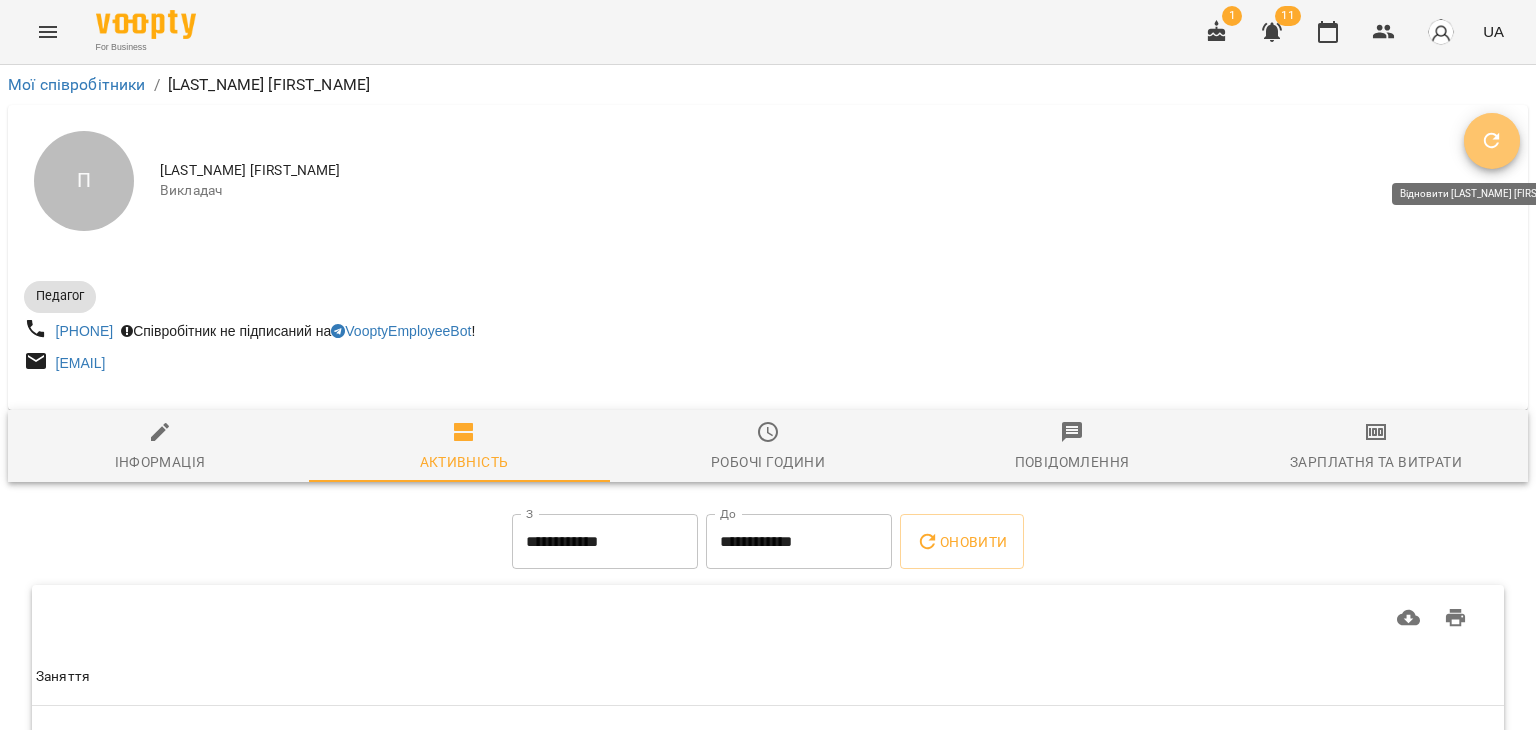 click at bounding box center [1492, 141] 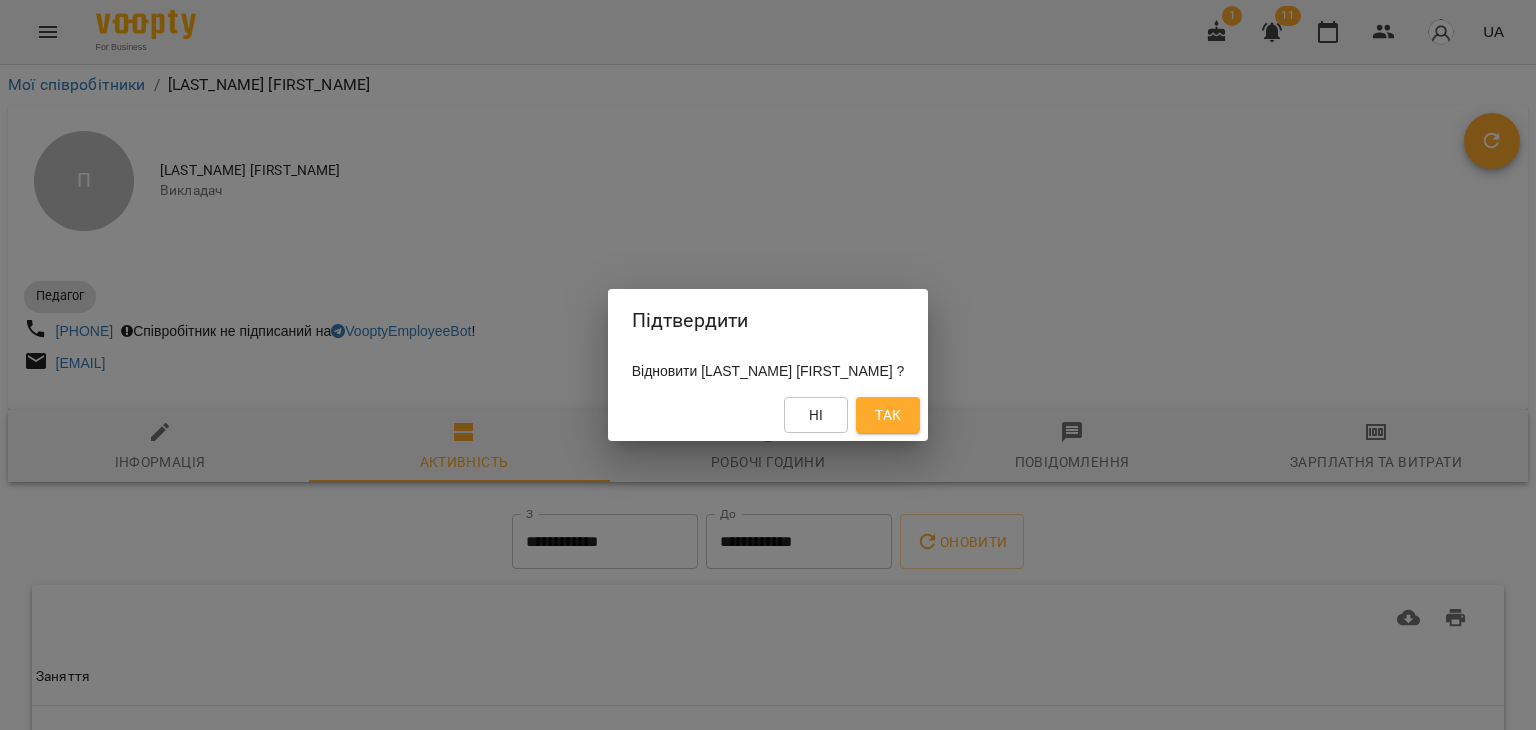 click on "Так" at bounding box center (888, 415) 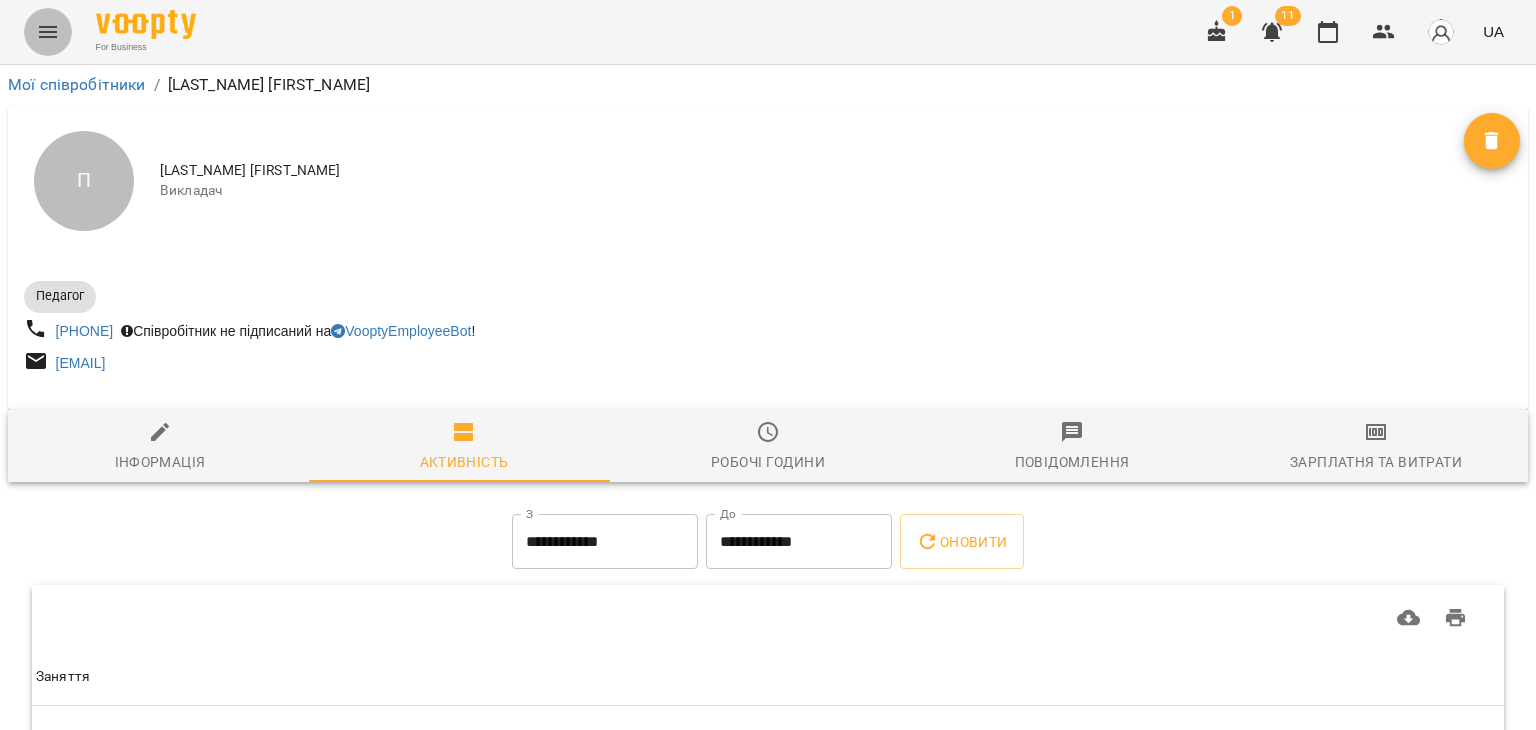 click 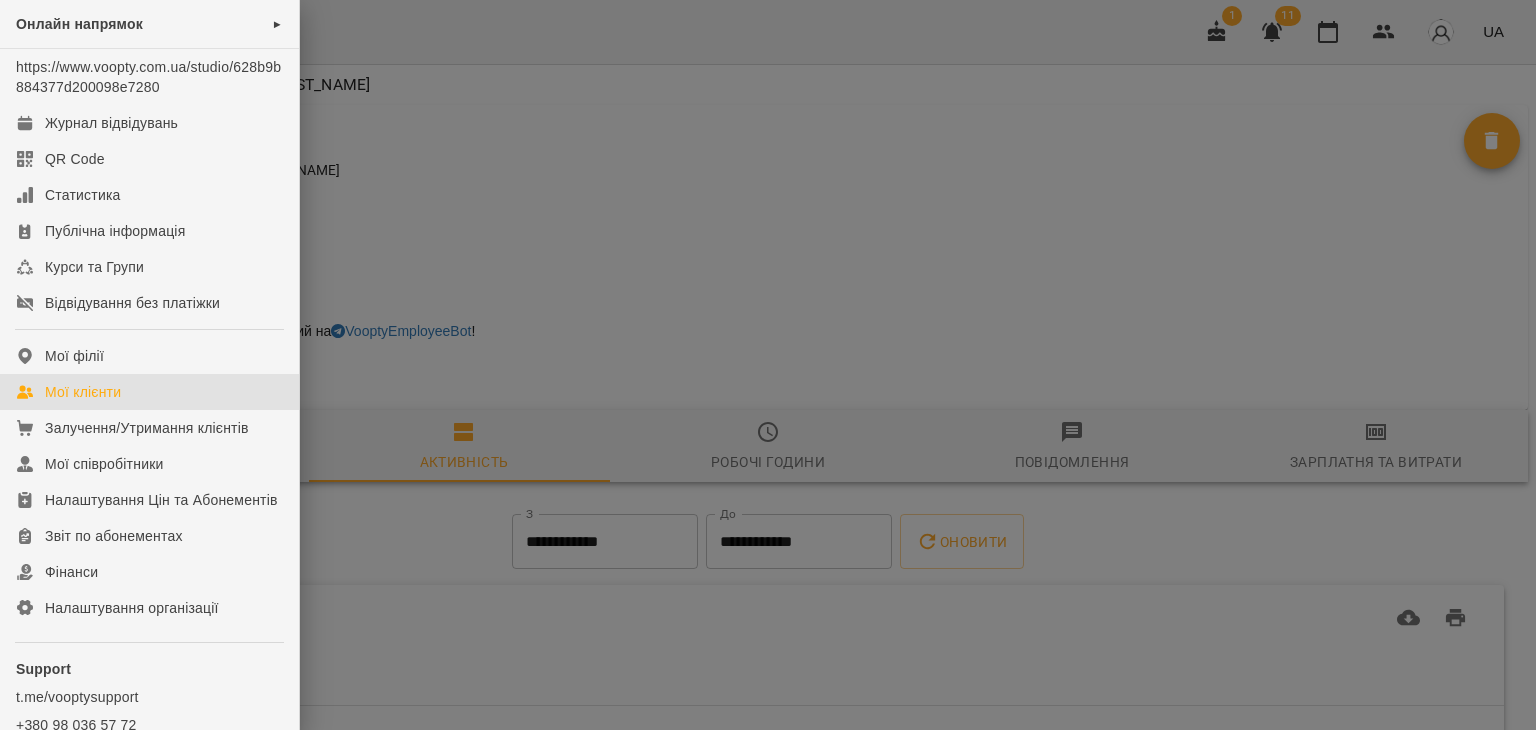click on "Мої клієнти" at bounding box center (149, 392) 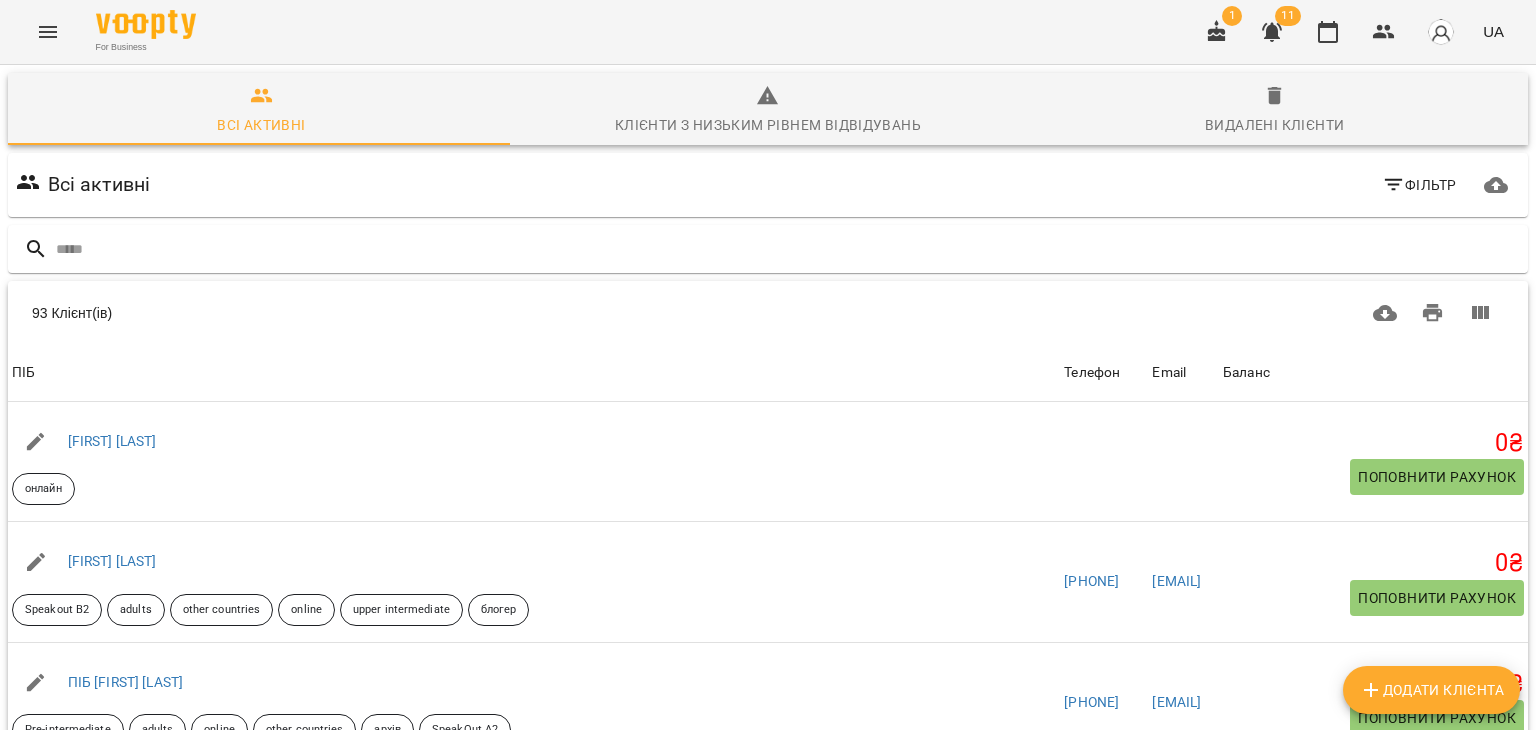 click on "Фільтр" at bounding box center (1419, 185) 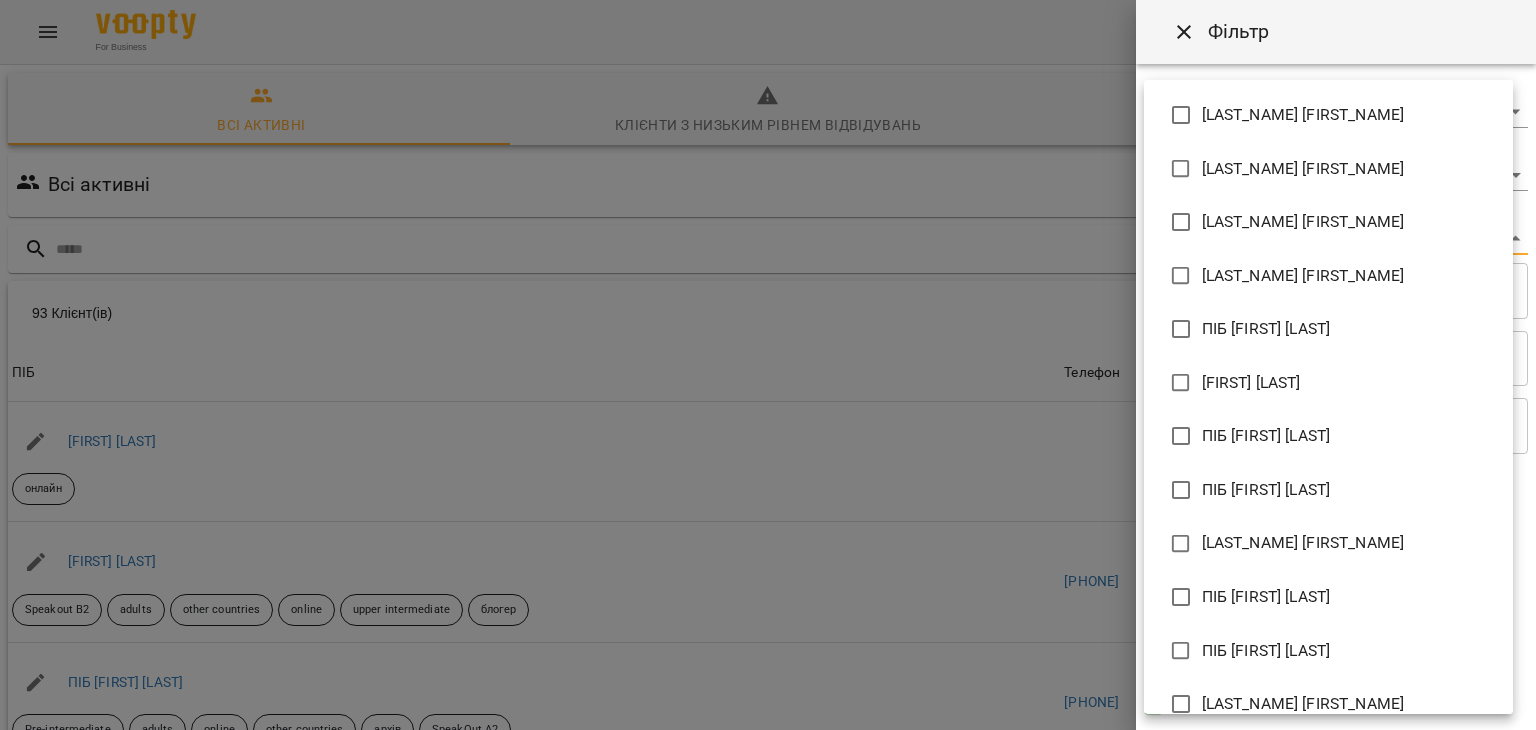 click on "For Business 1 11 UA Всі активні Клієнти з низьким рівнем відвідувань Видалені клієнти   Всі активні Фільтр 93   Клієнт(ів) 93   Клієнт(ів) ПІБ Телефон Email Баланс ПІБ Taja Test онлайн Телефон Email Баланс 0 ₴ Поповнити рахунок ПІБ Івченко Ольга Speakout B2 adults other countries online upper intermediate блогер Телефон +380689884642 Email oluchenko589@gmail.com Баланс 0 ₴ Поповнити рахунок ПІБ Ілляшова Дар'я Pre-intermediate  adults online other countries архів SpeakOut A2 Телефон +351935658816 Email daria.illiashova@gmail.com Баланс 0 ₴ Поповнити рахунок ПІБ Бавін Володимир kids online Beehive 3 Телефон +380990268883 Email nikolaichuko30@gmail.com Баланс 0 ₴ ПІБ" at bounding box center [768, 522] 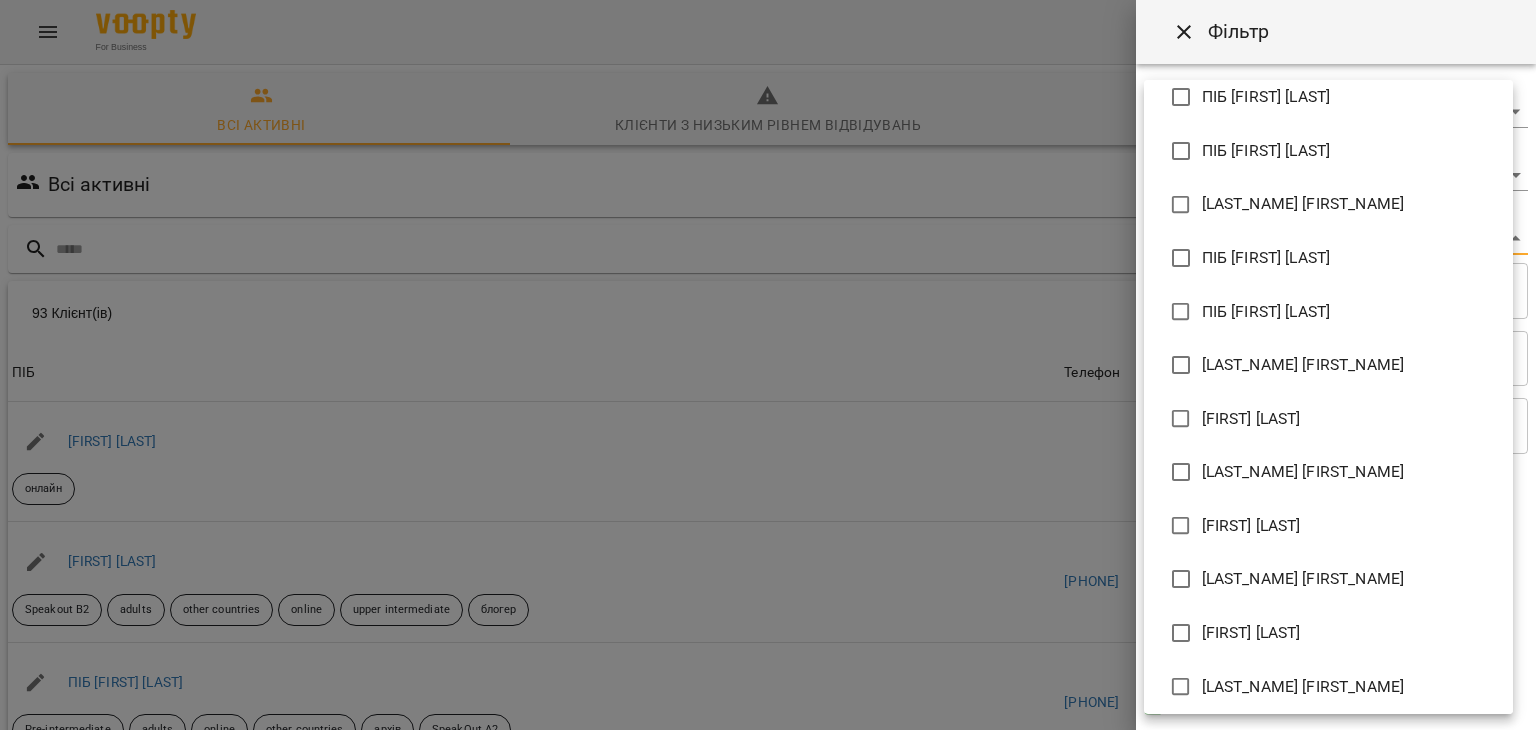 scroll, scrollTop: 346, scrollLeft: 0, axis: vertical 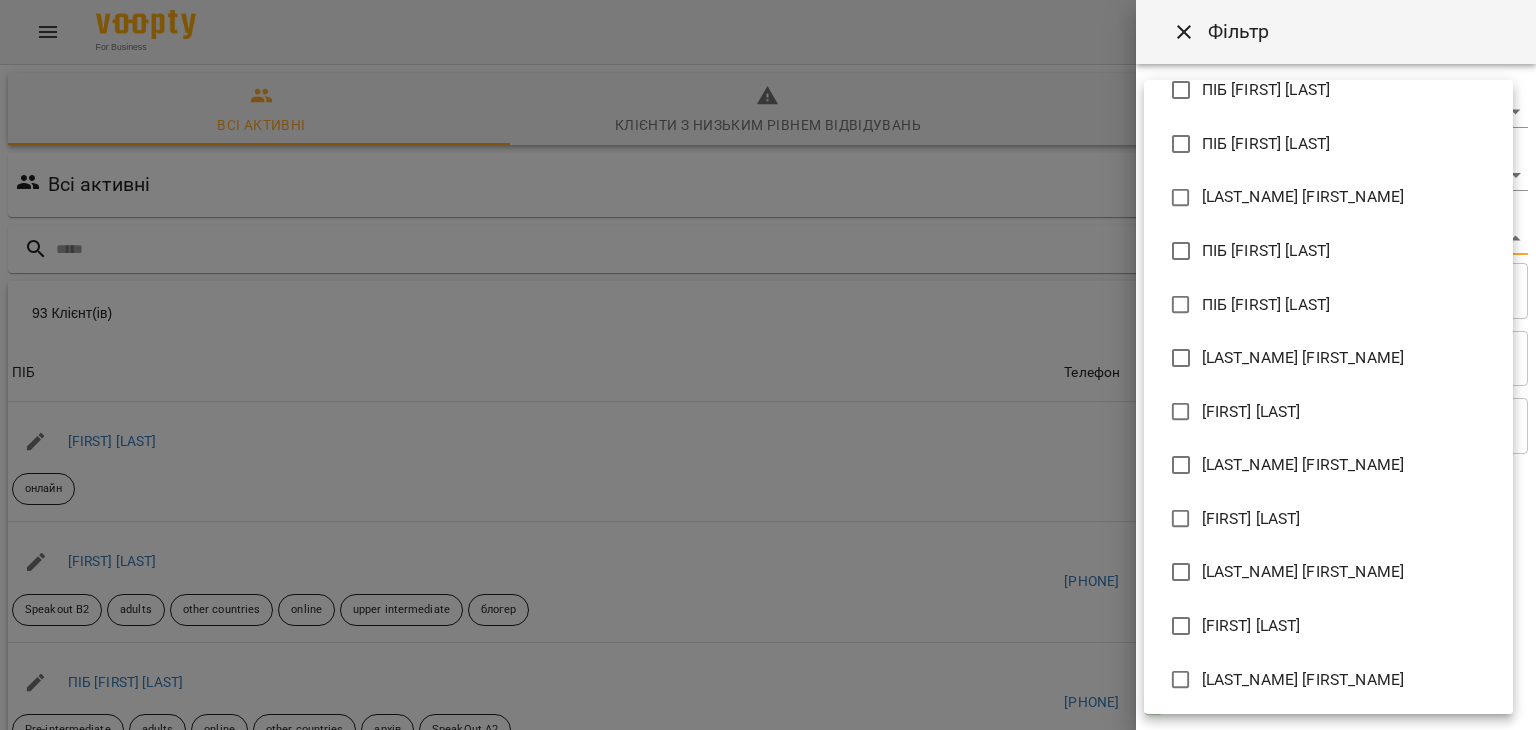 type on "**********" 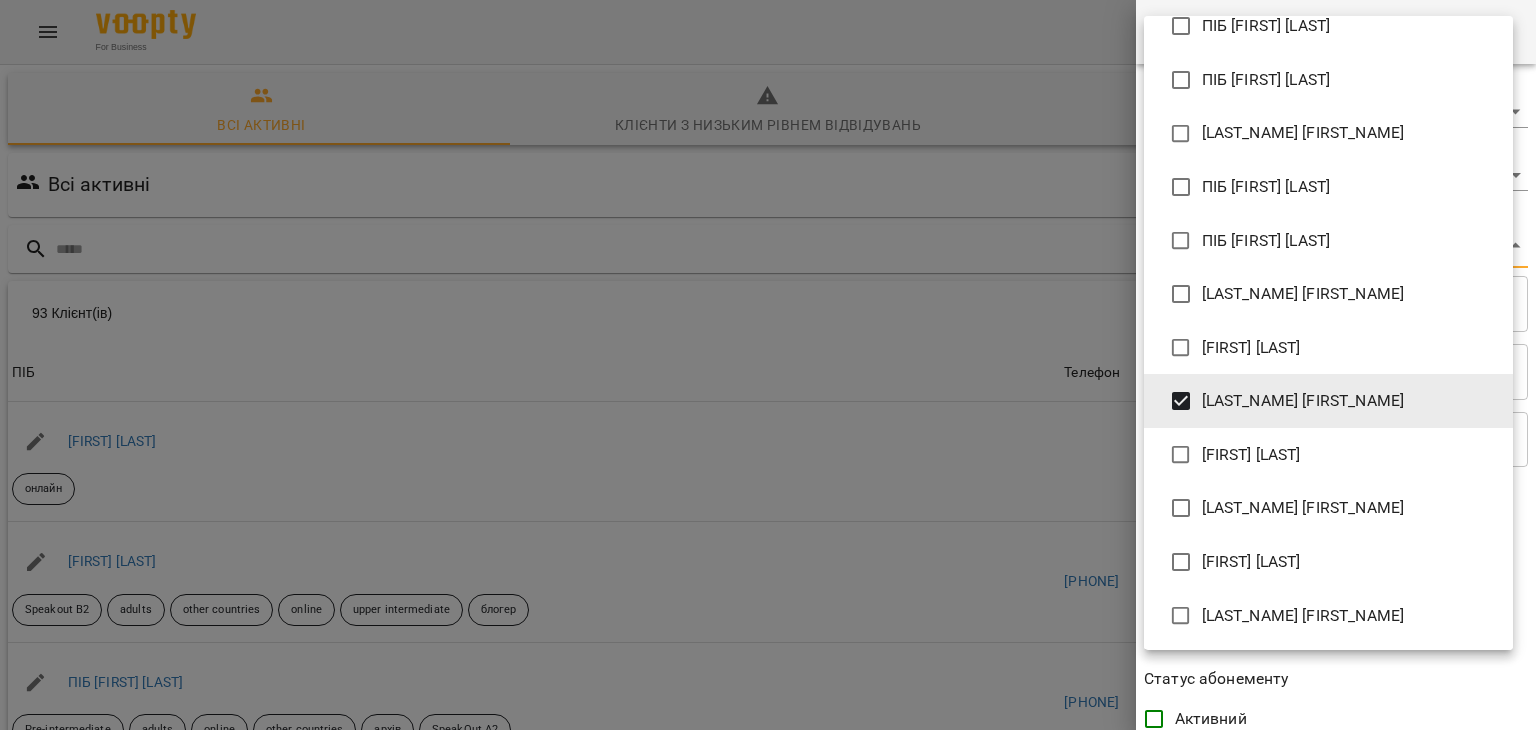 click at bounding box center (768, 365) 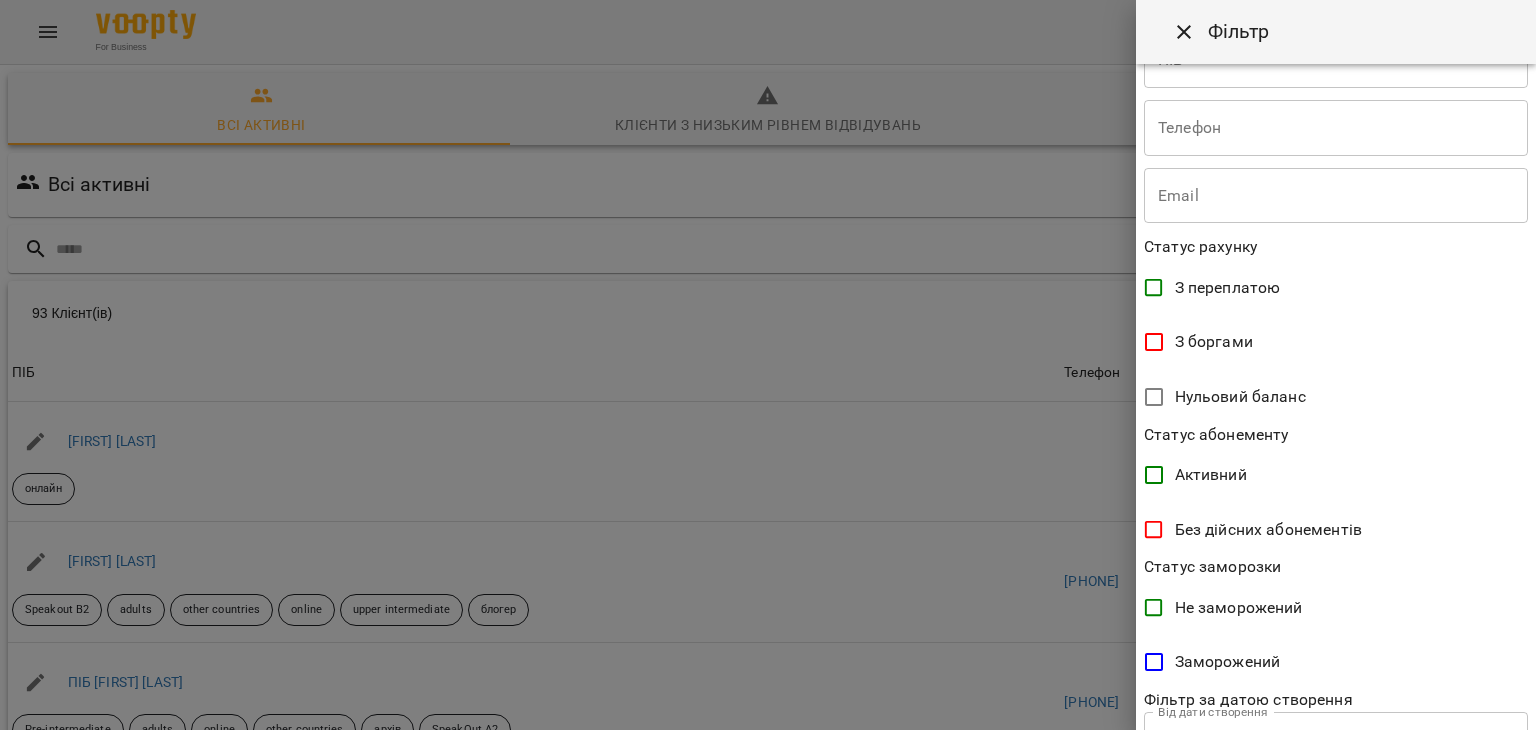 scroll, scrollTop: 397, scrollLeft: 0, axis: vertical 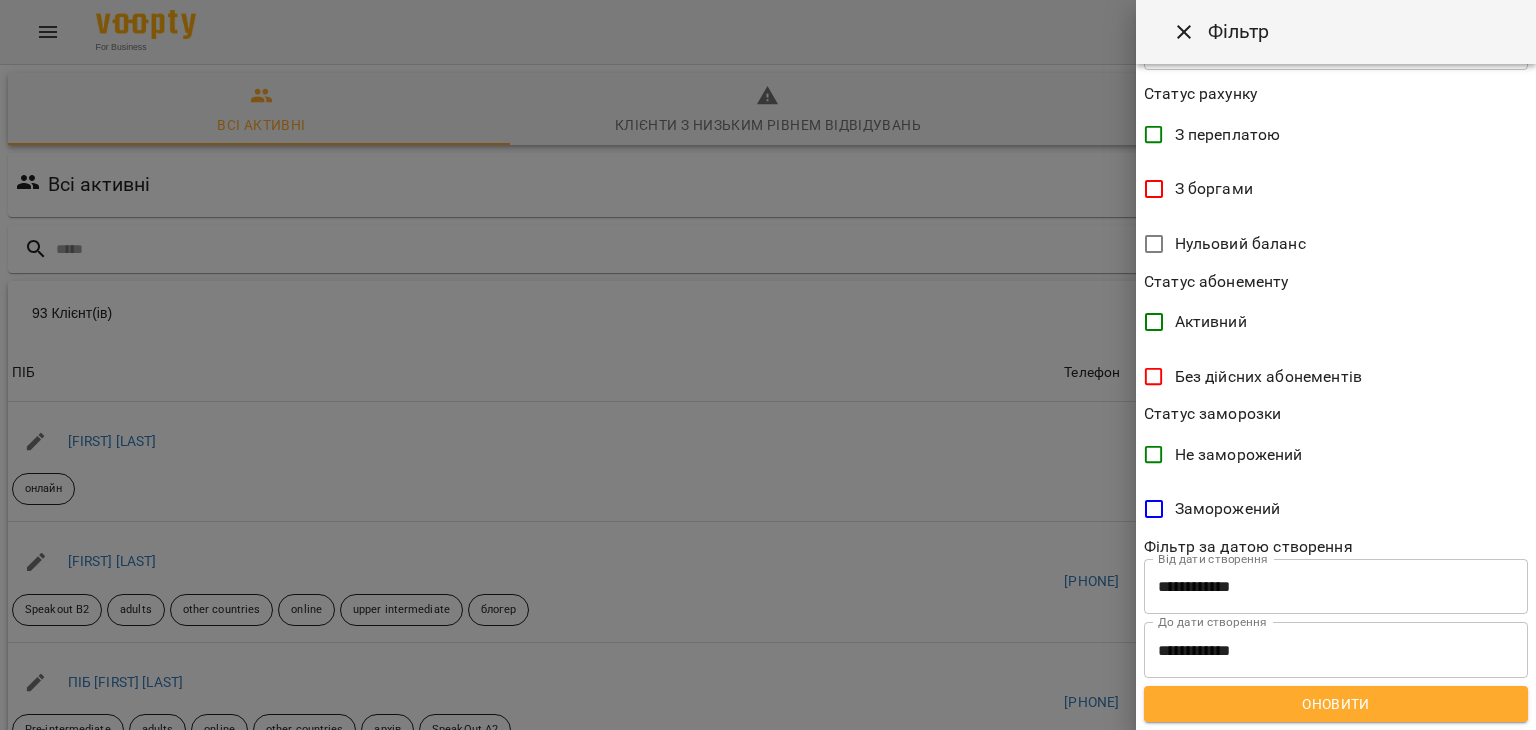 click on "Оновити" at bounding box center (1336, 704) 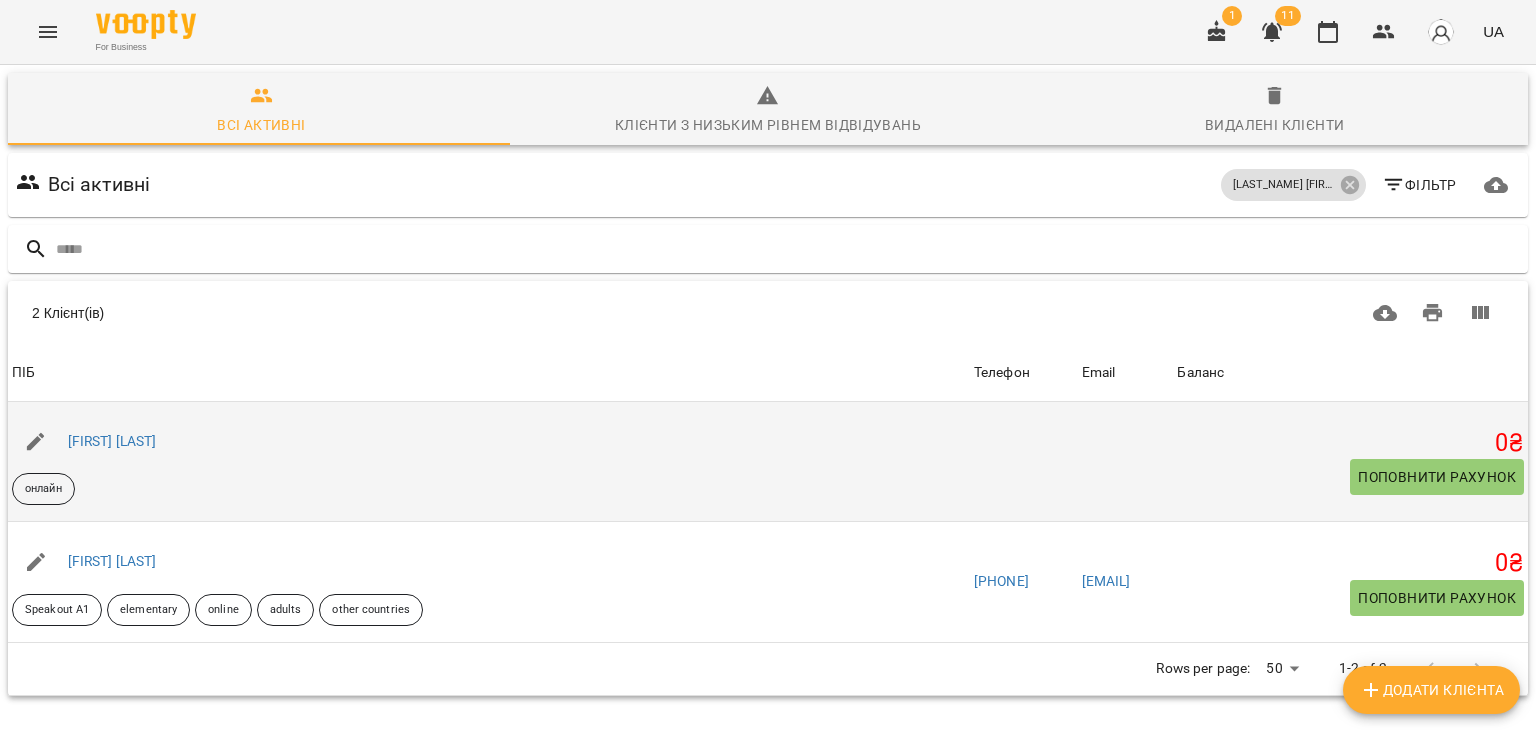 scroll, scrollTop: 88, scrollLeft: 0, axis: vertical 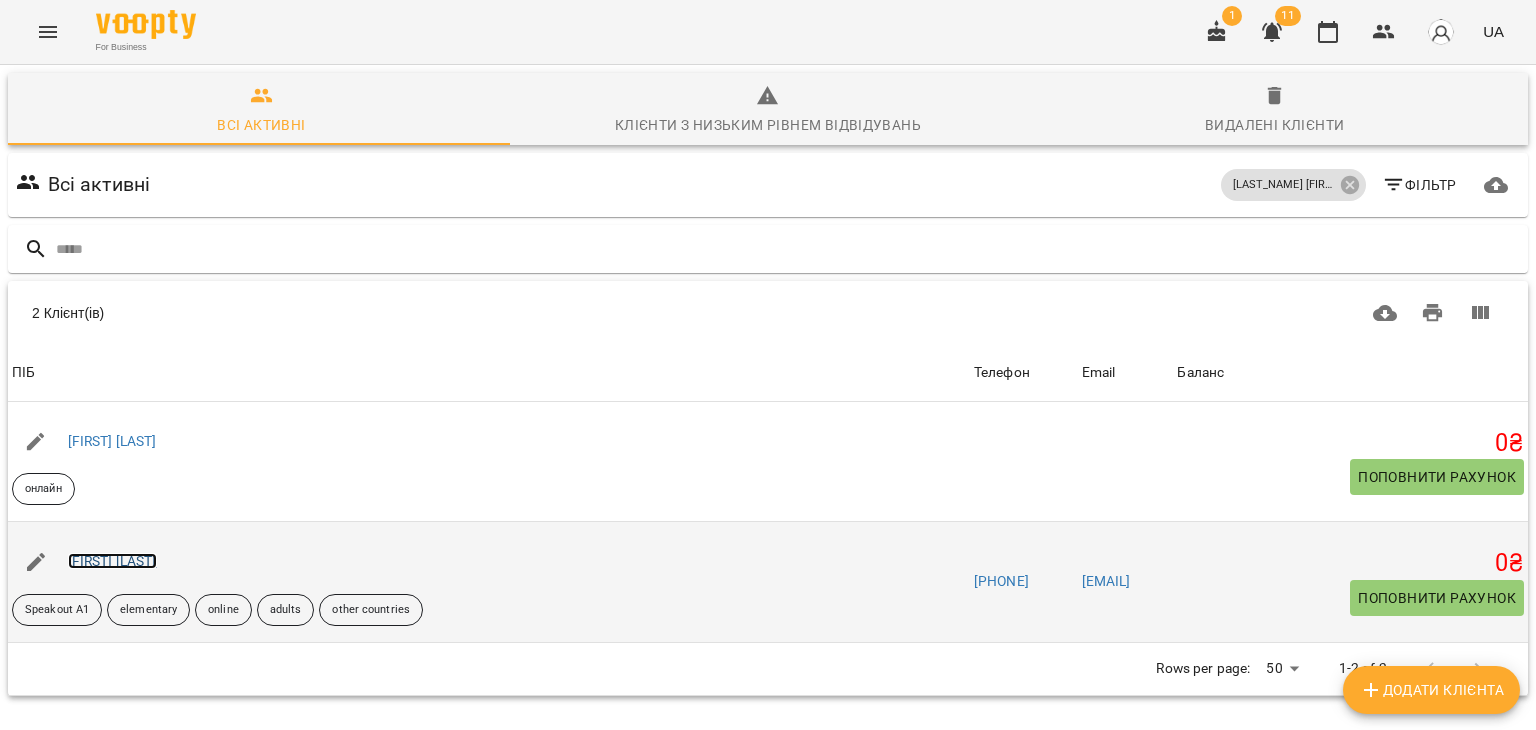 click on "[FIRST] [LAST]" at bounding box center [112, 561] 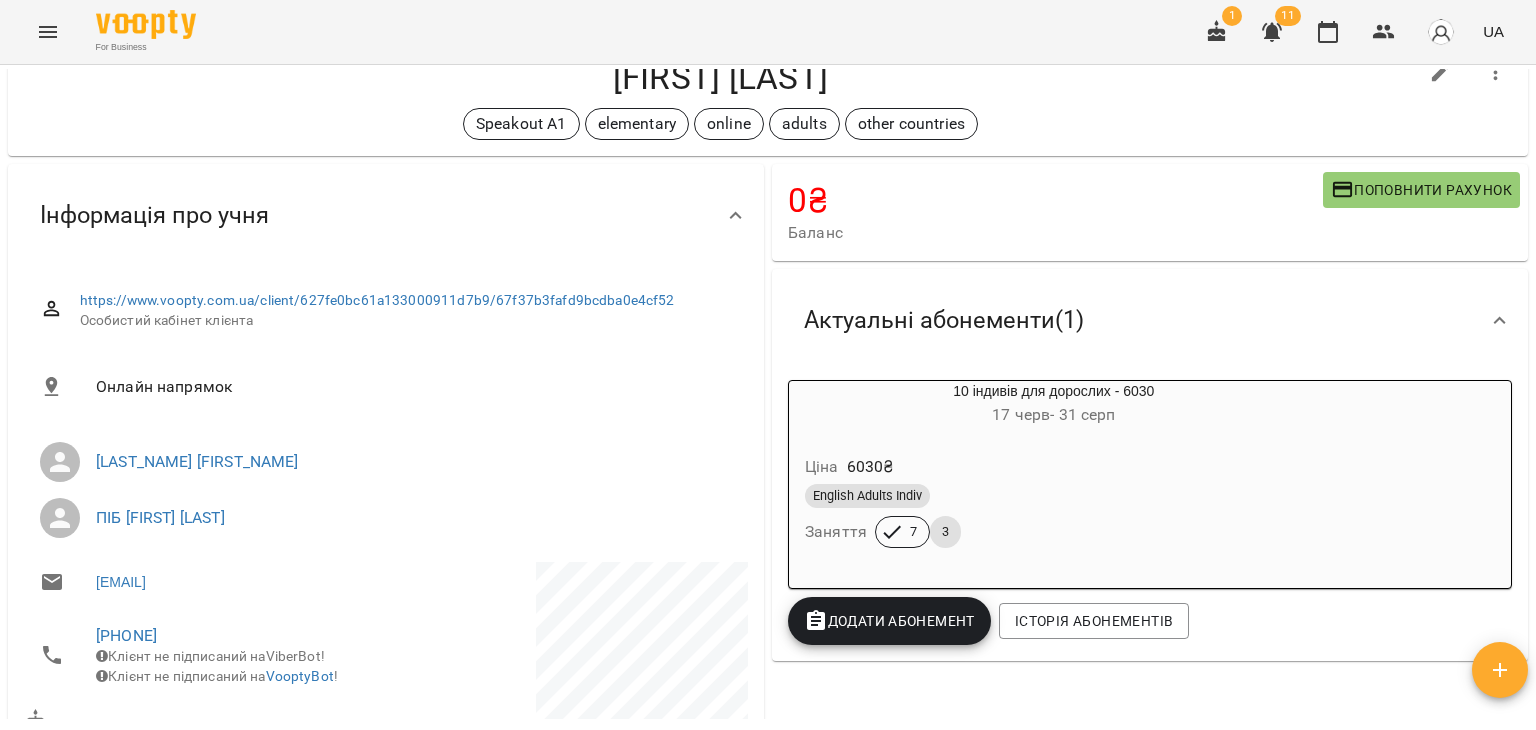 scroll, scrollTop: 0, scrollLeft: 0, axis: both 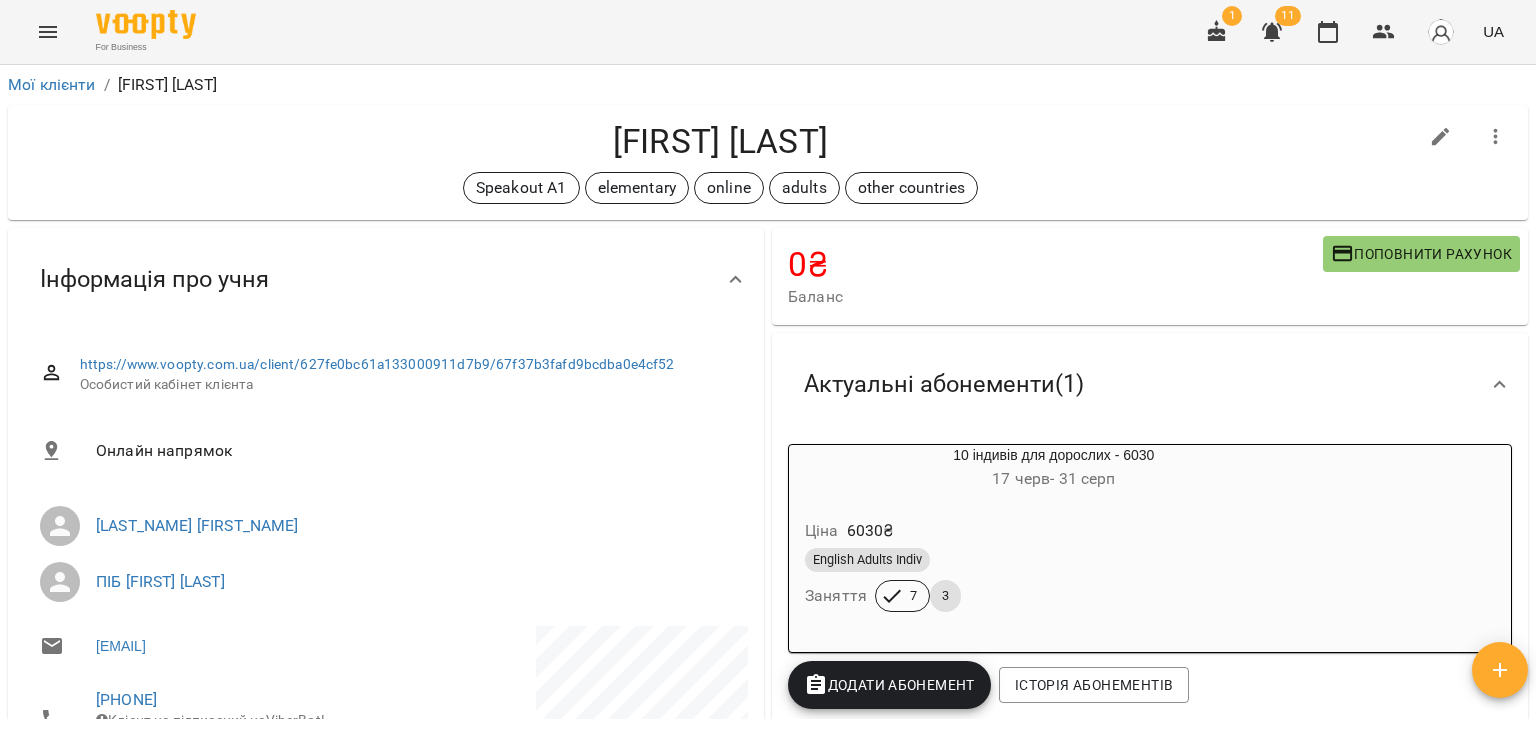 click 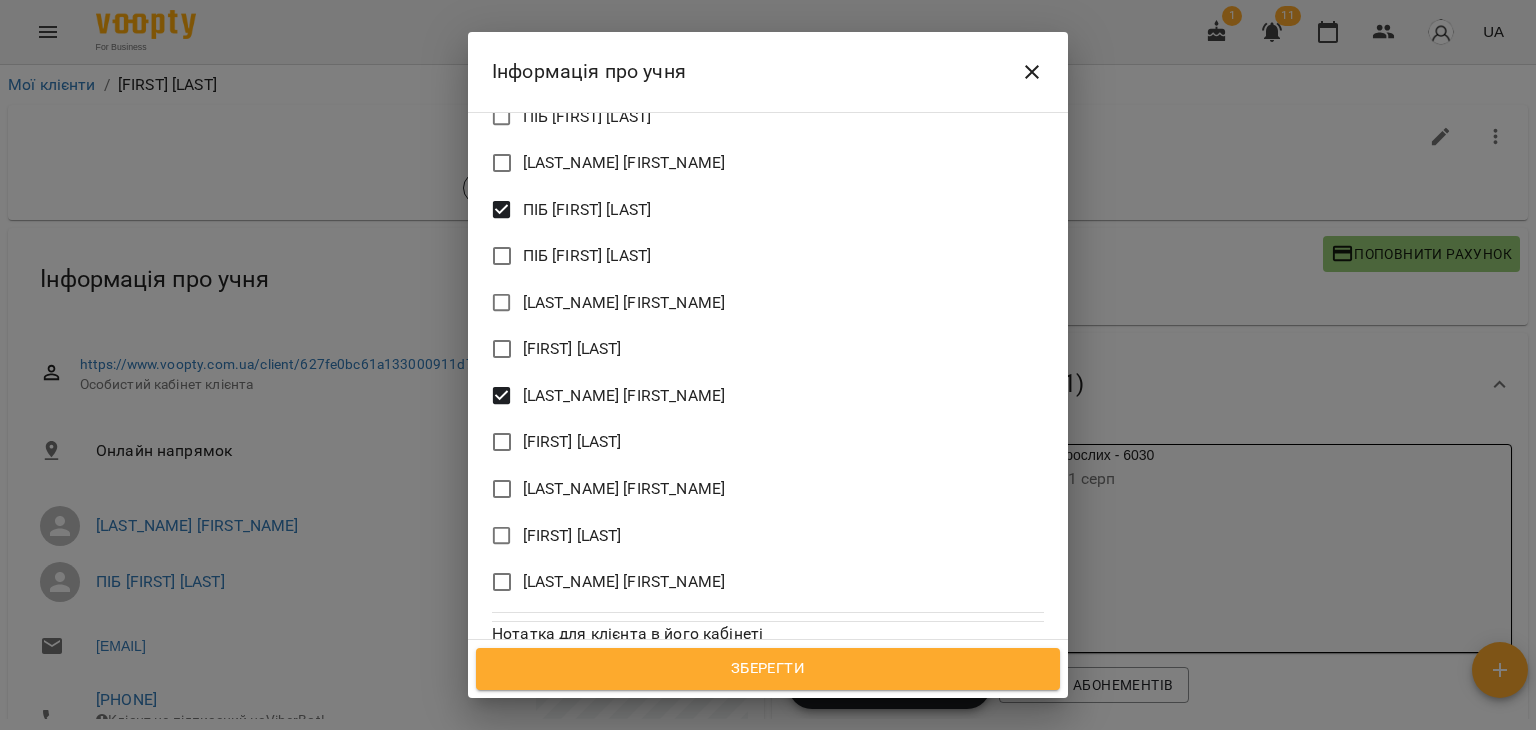 scroll, scrollTop: 1572, scrollLeft: 0, axis: vertical 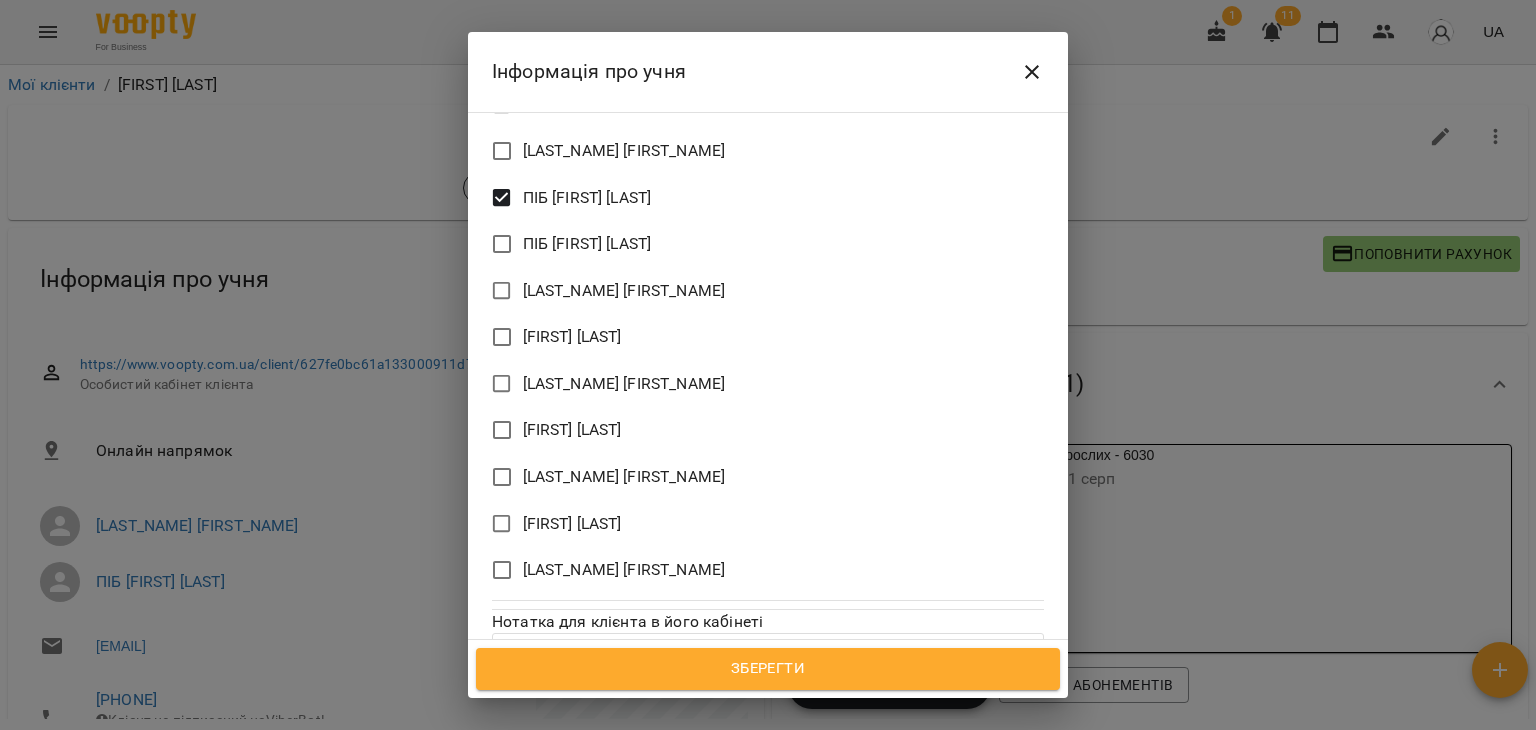 click on "Зберегти" at bounding box center (768, 669) 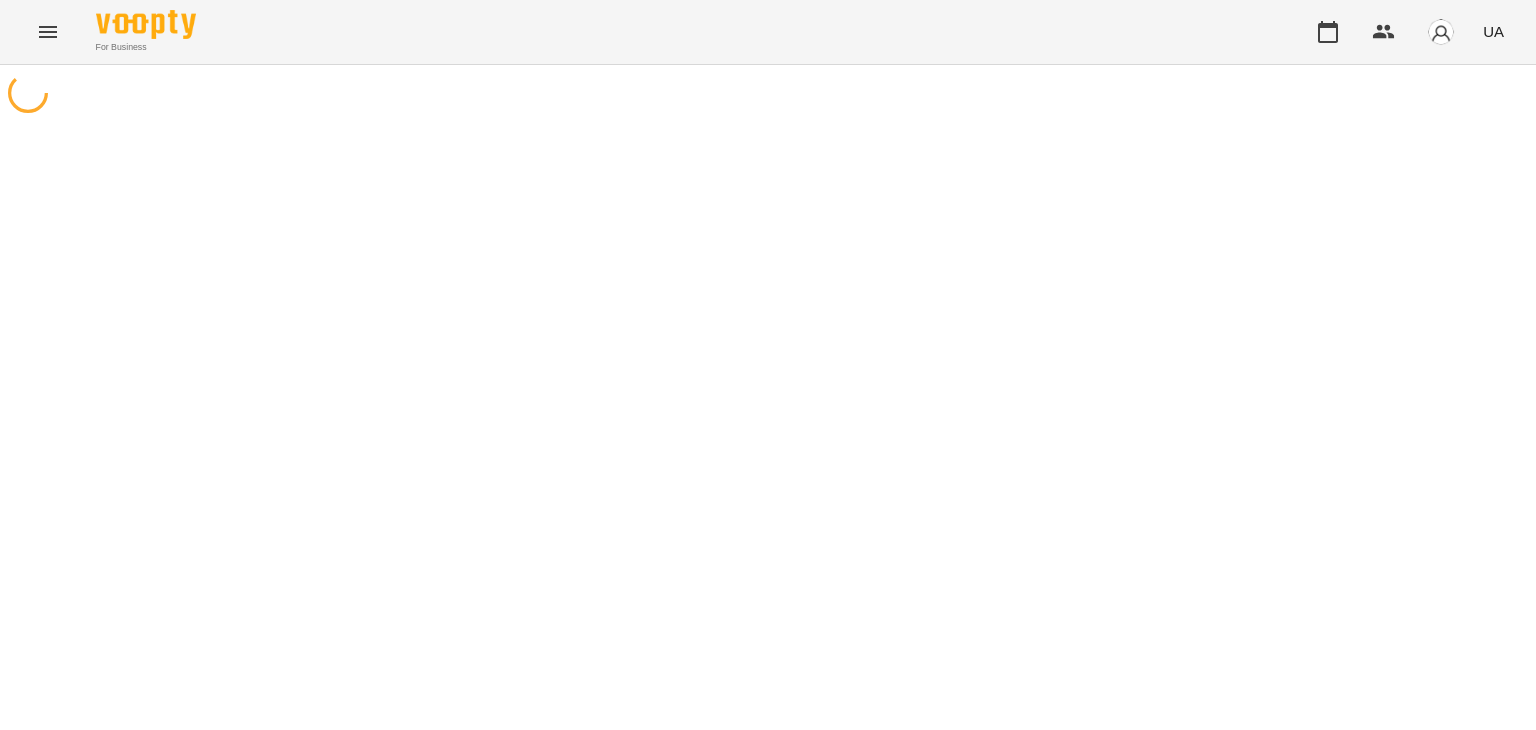 scroll, scrollTop: 0, scrollLeft: 0, axis: both 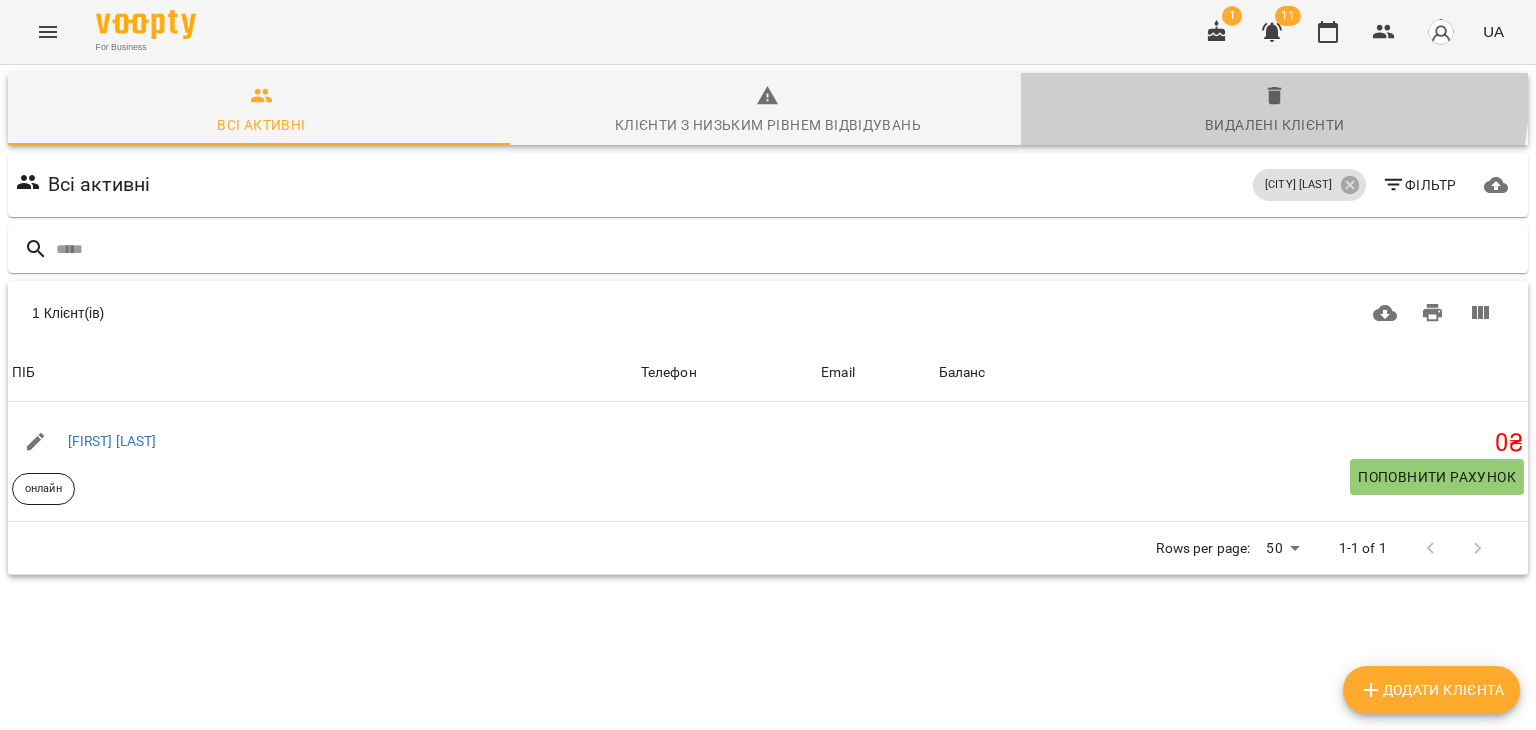 click 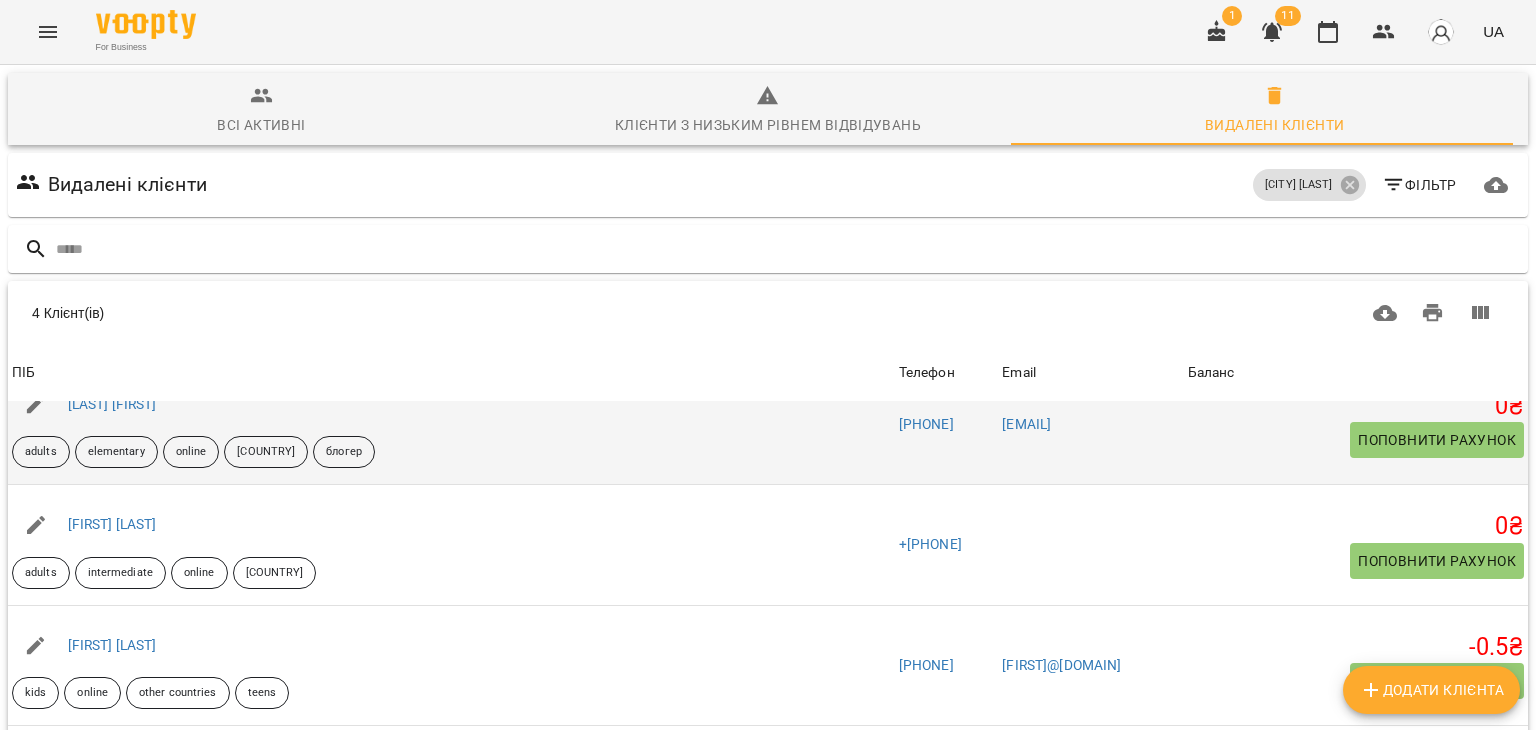 scroll, scrollTop: 38, scrollLeft: 0, axis: vertical 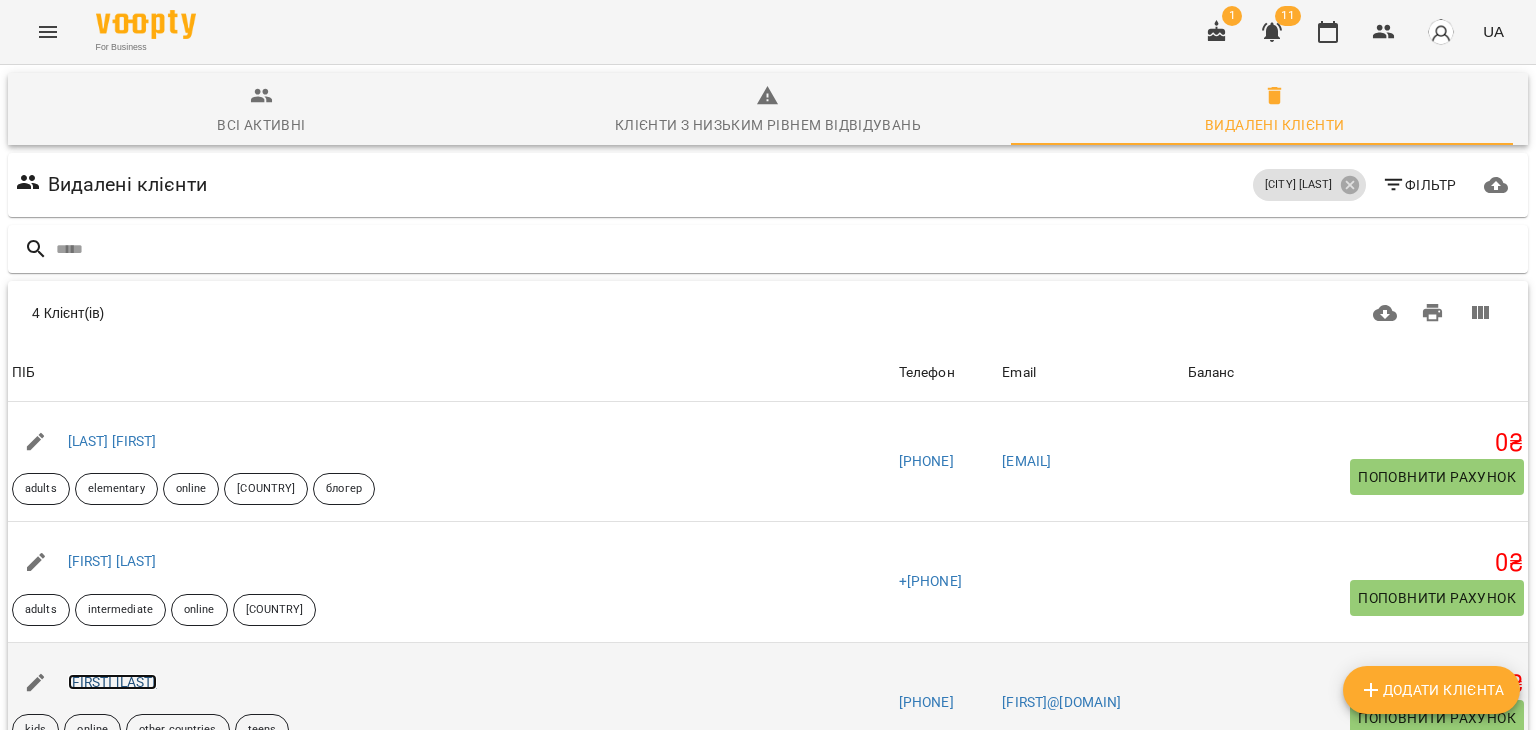 click on "[FIRST] [LAST]" at bounding box center [112, 682] 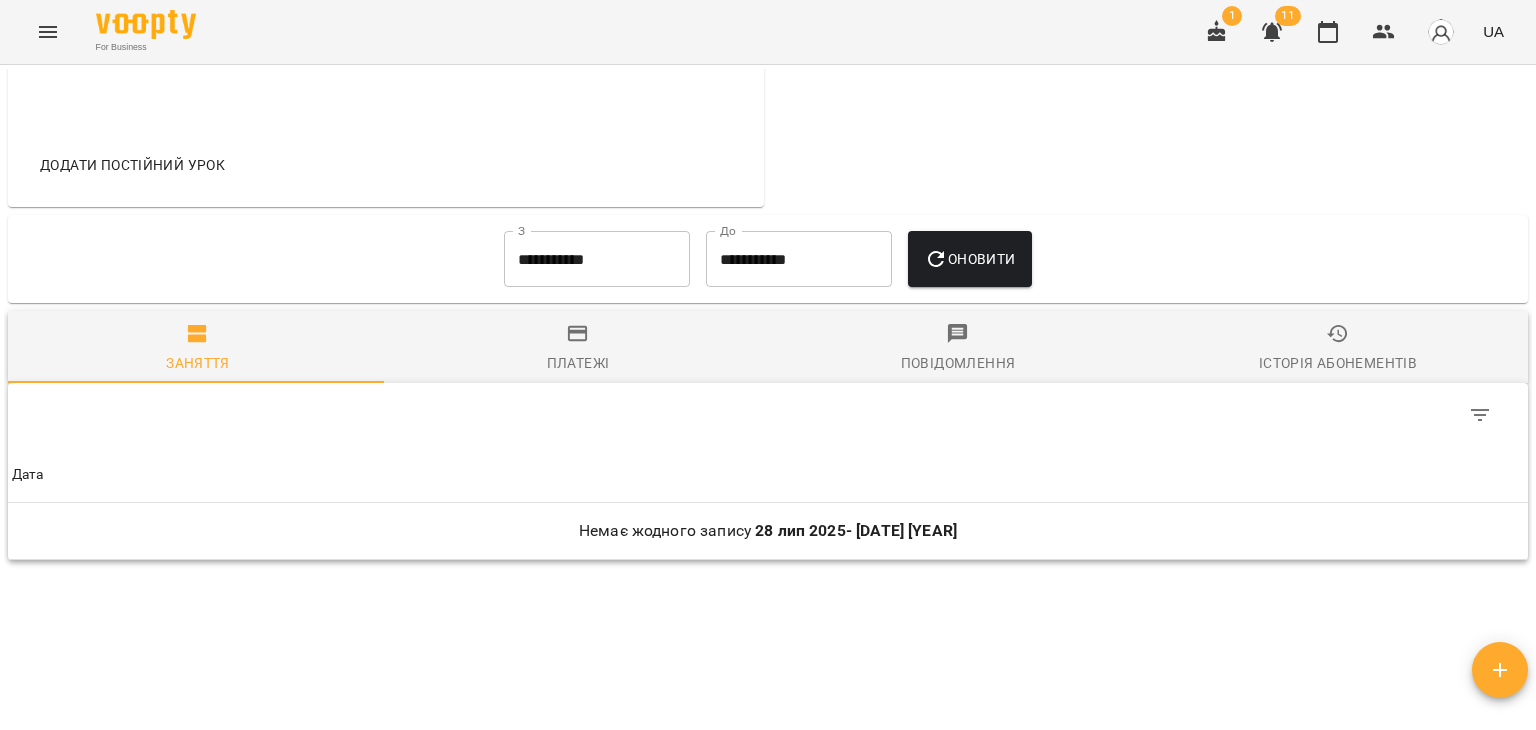 scroll, scrollTop: 1059, scrollLeft: 0, axis: vertical 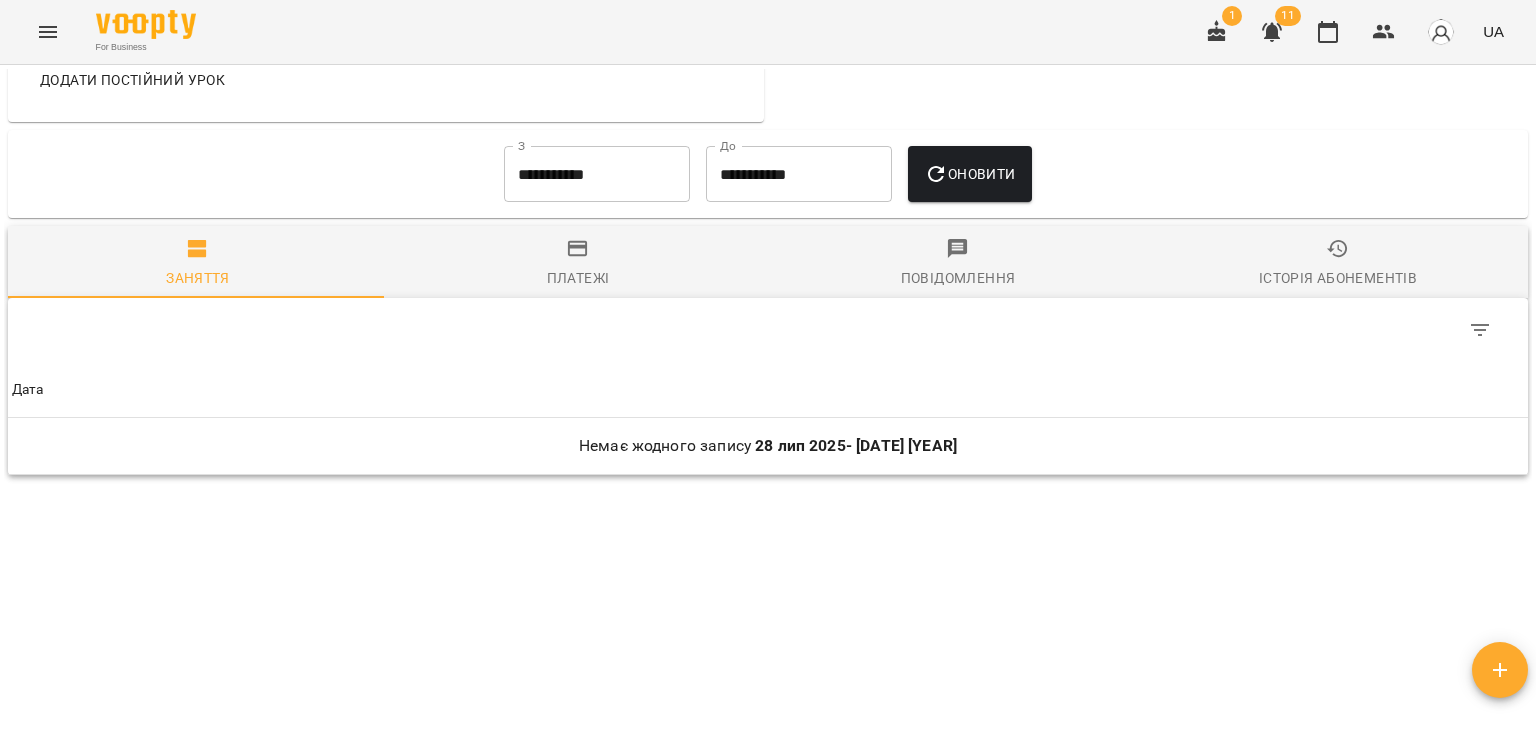 click on "**********" at bounding box center [597, 174] 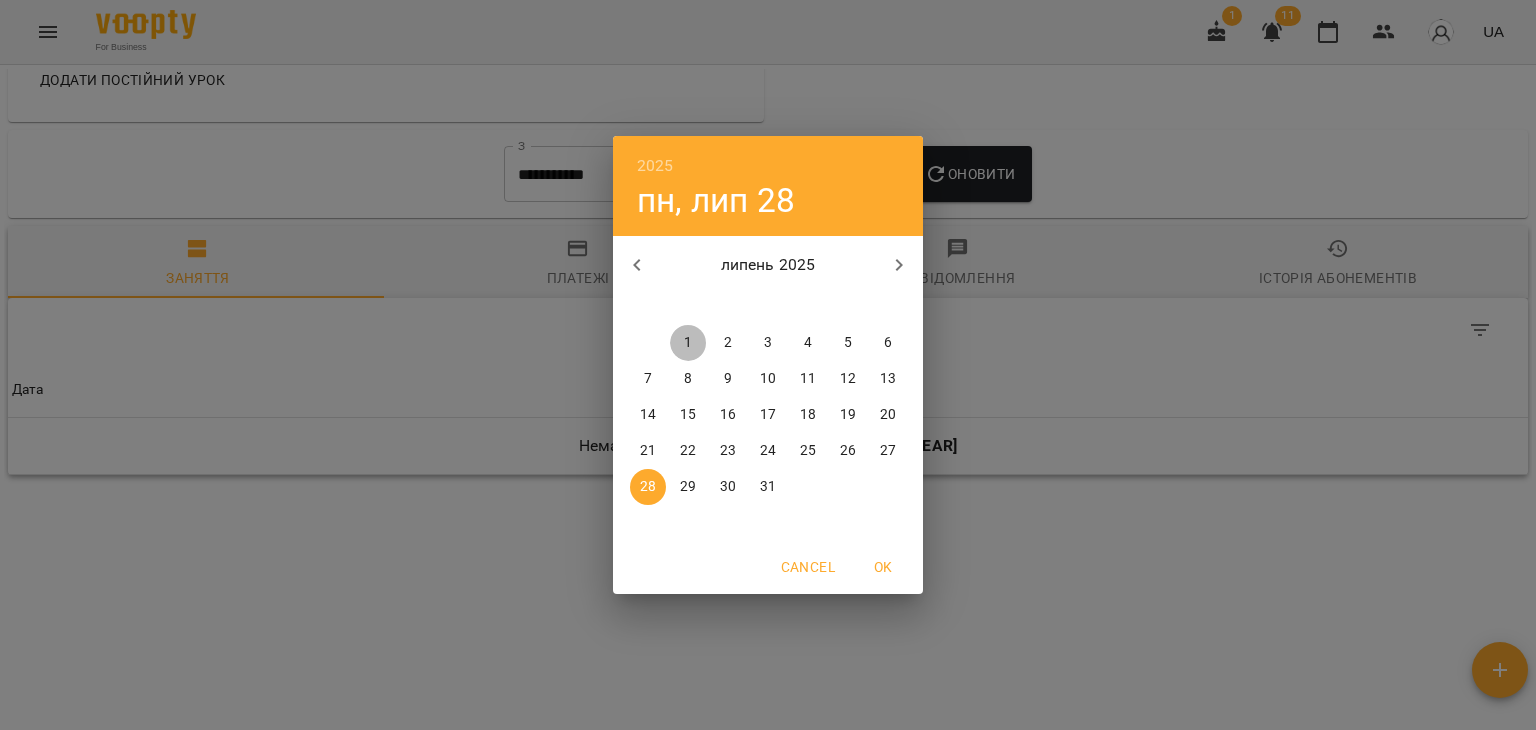 click on "1" at bounding box center (688, 343) 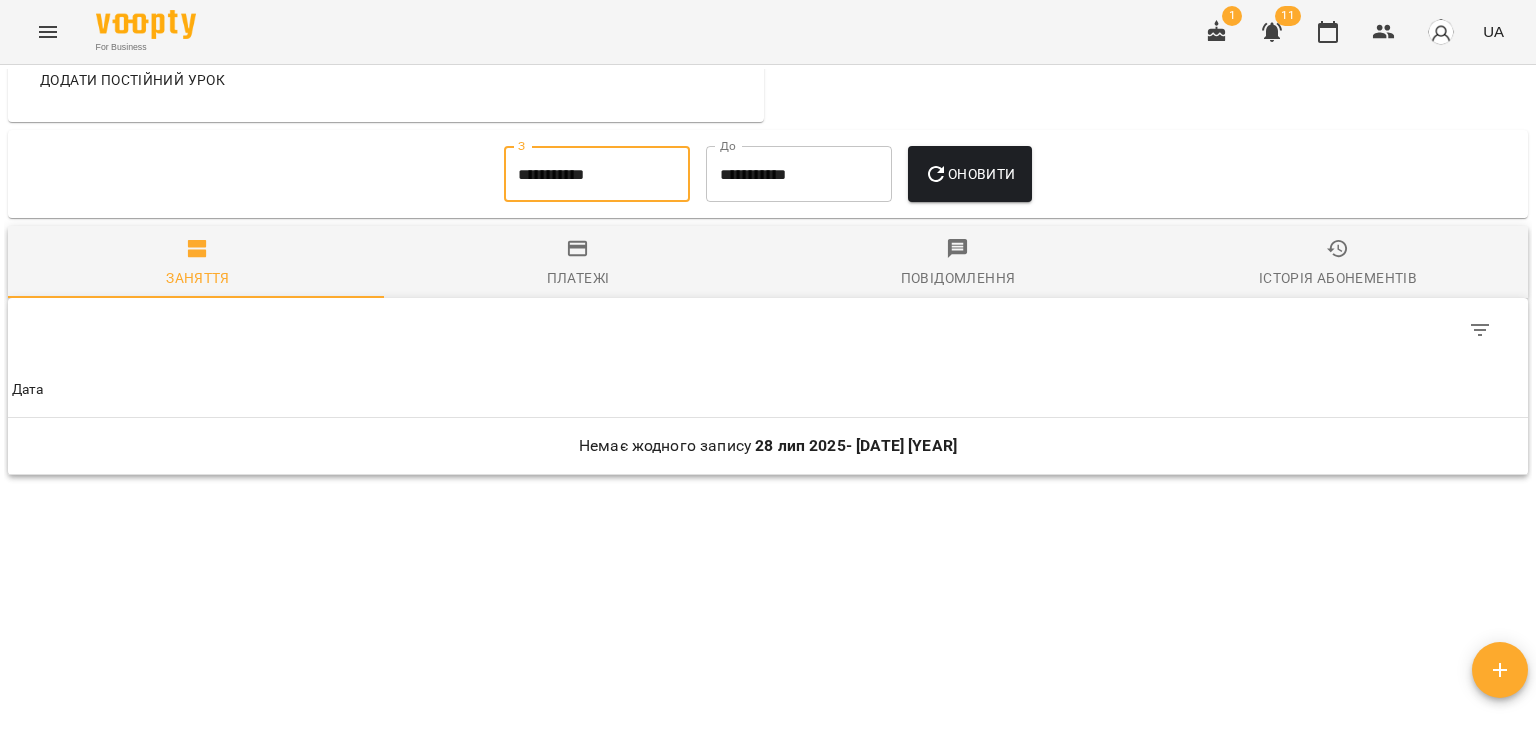 click on "Оновити" at bounding box center [969, 174] 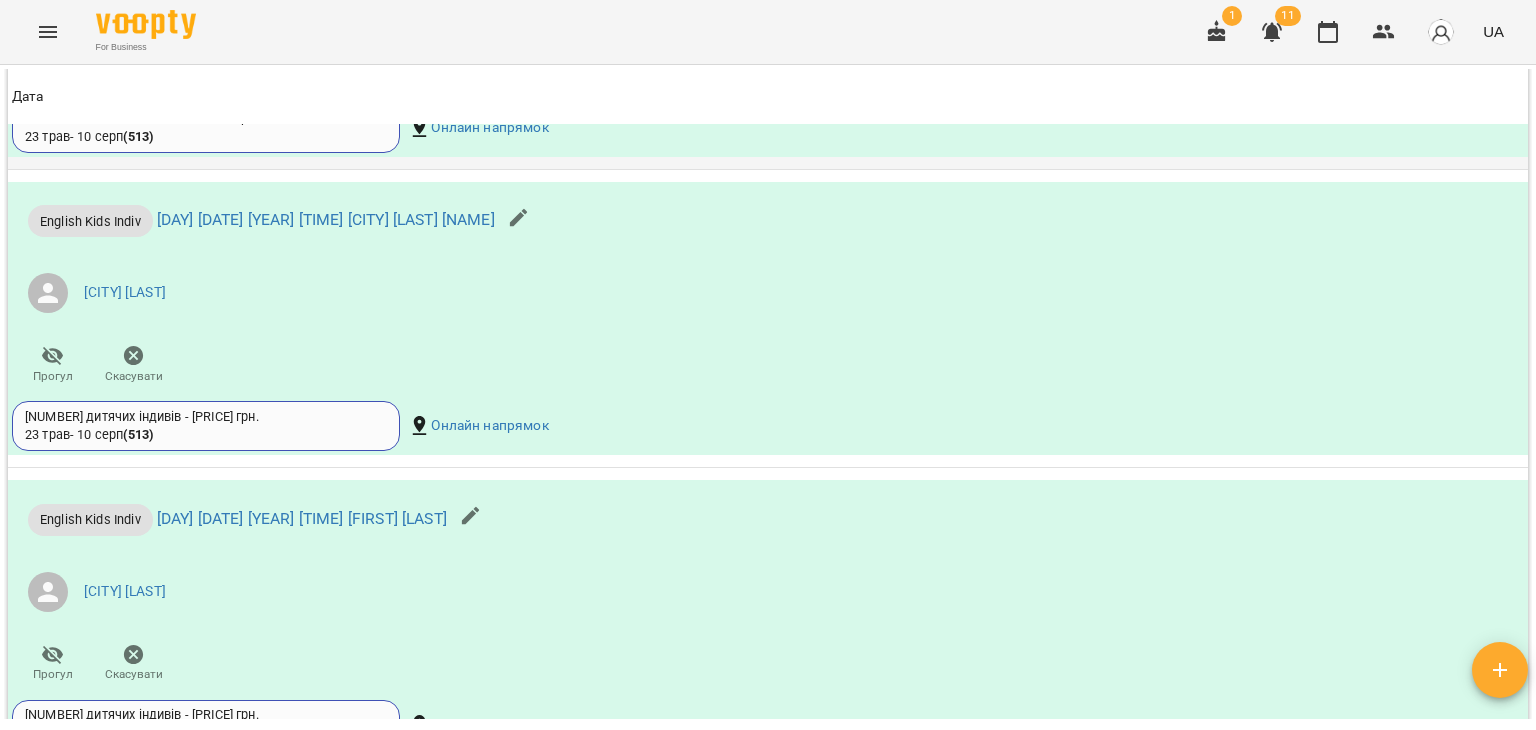 scroll, scrollTop: 2359, scrollLeft: 0, axis: vertical 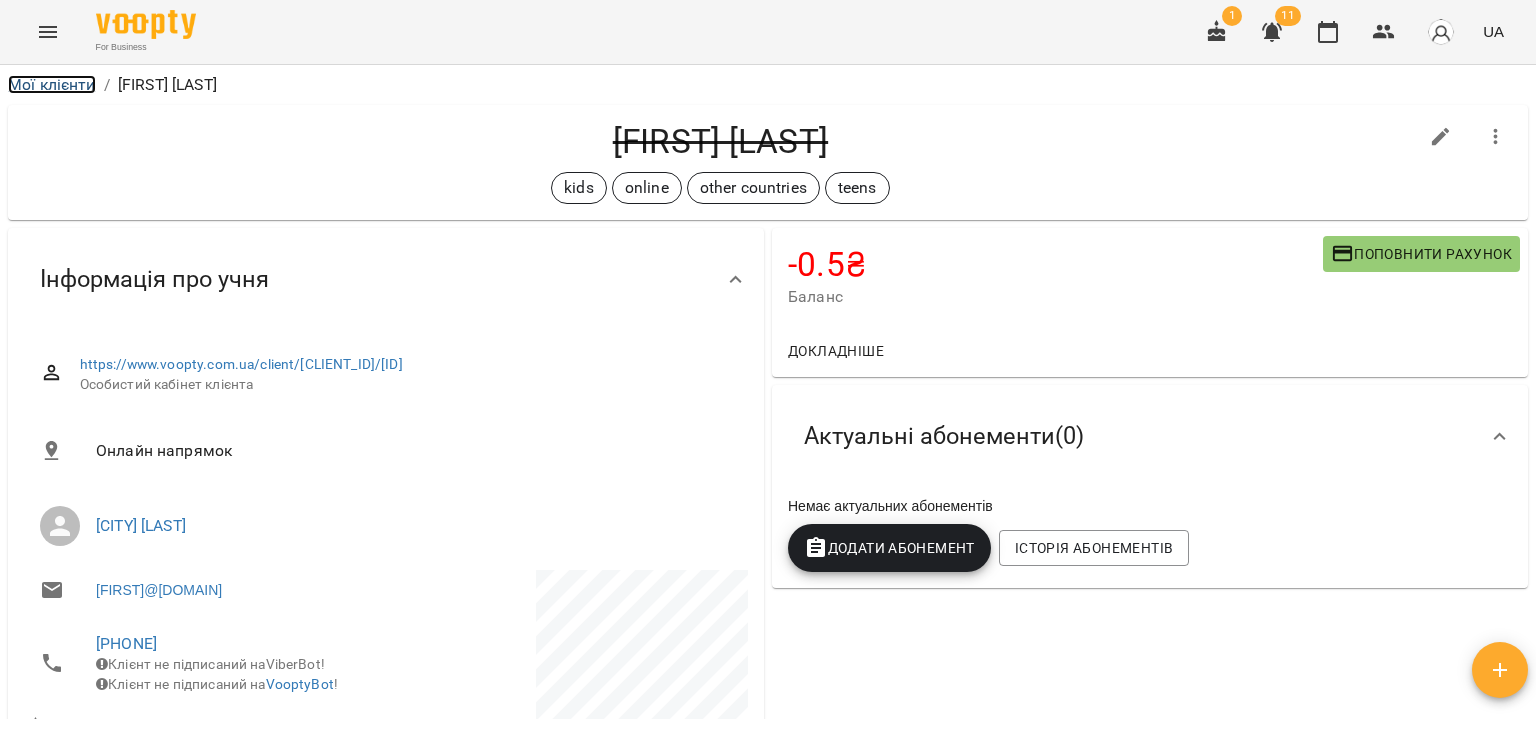 click on "Мої клієнти" at bounding box center [52, 84] 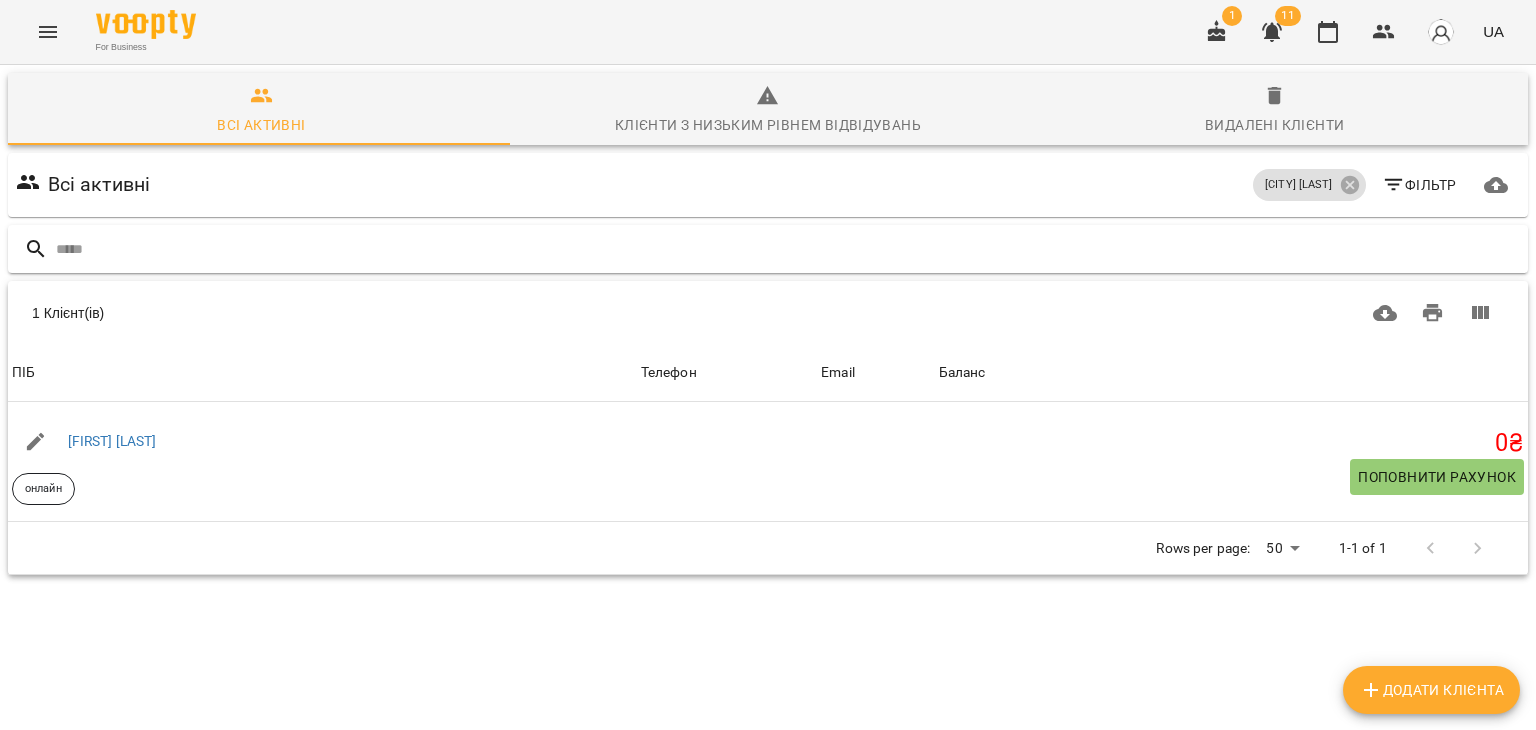 click at bounding box center (788, 249) 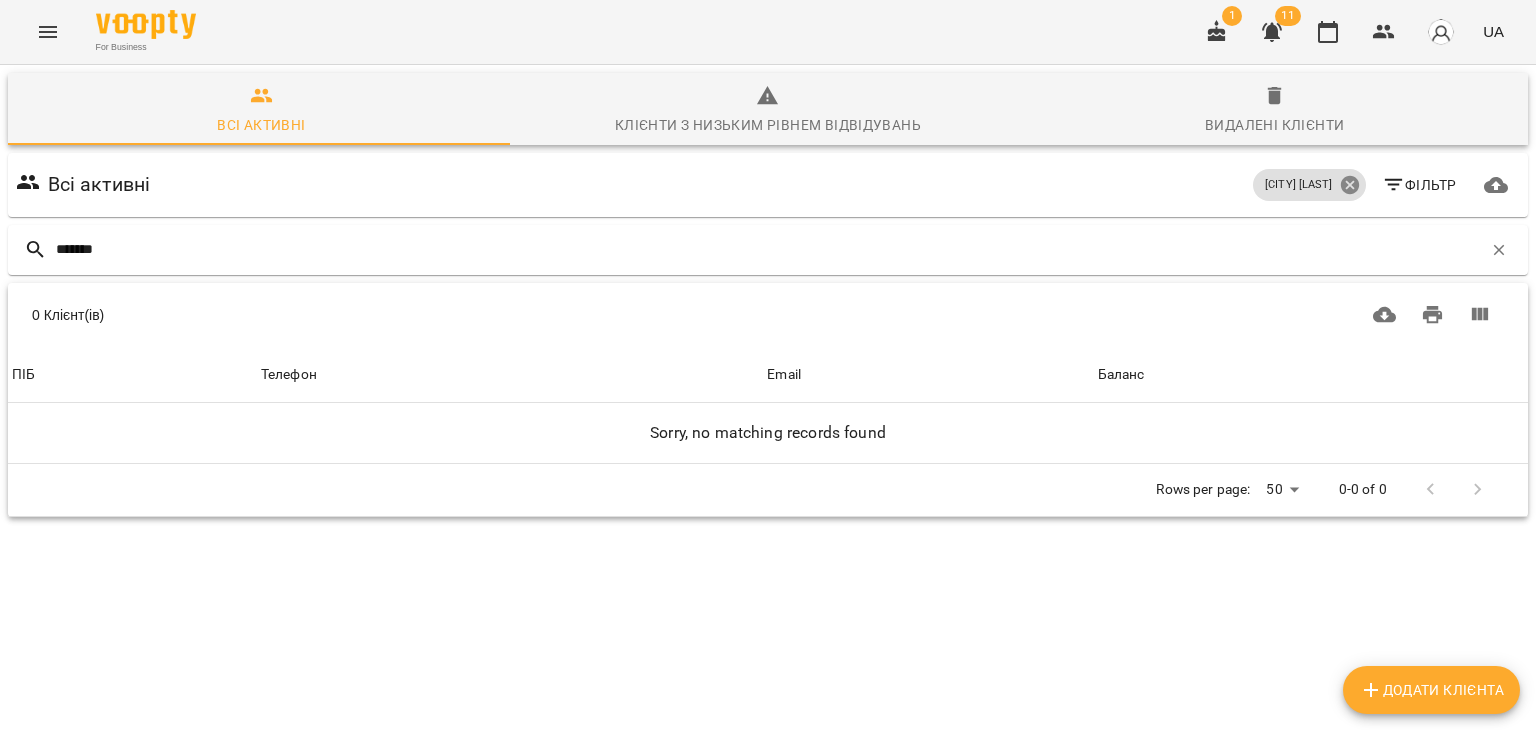 type on "*******" 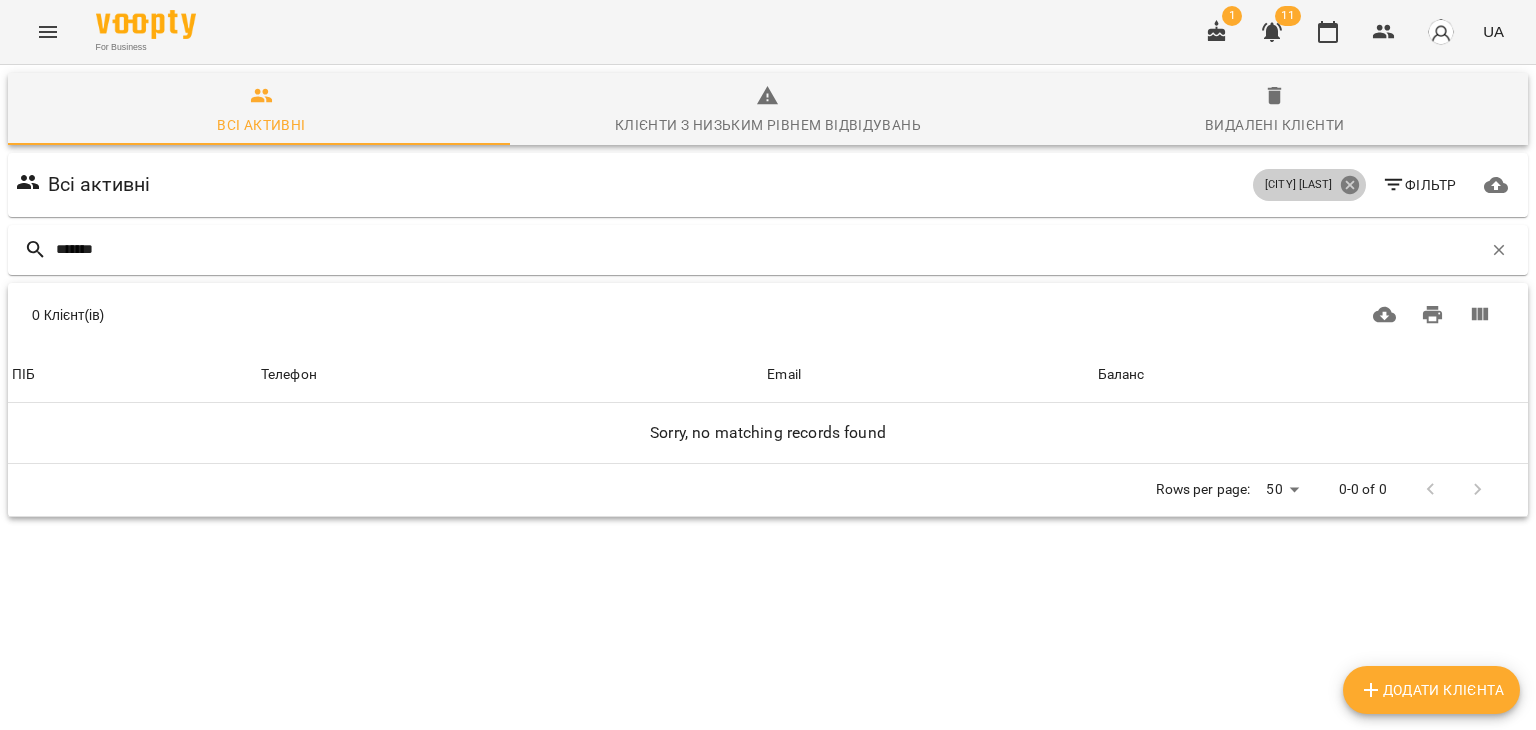 click 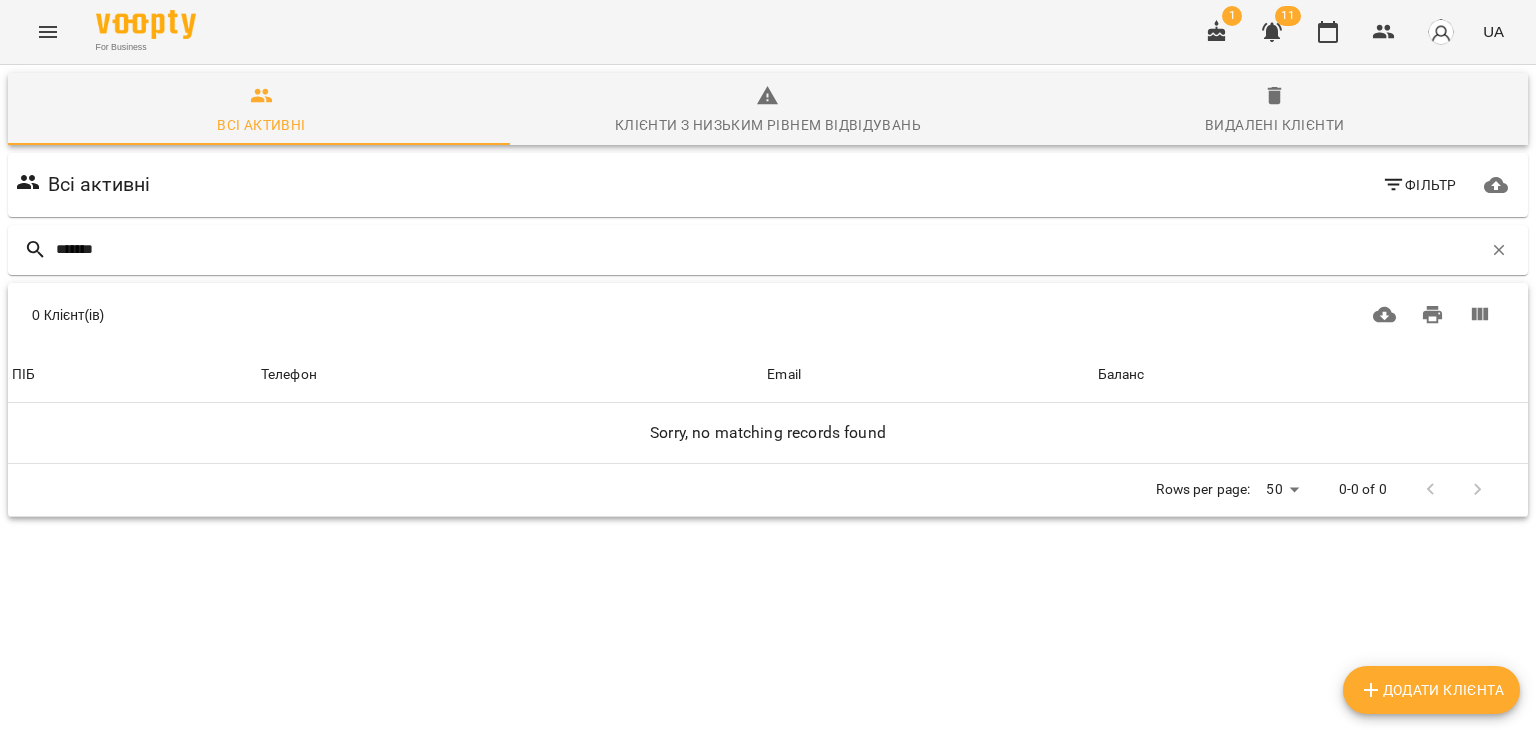 click 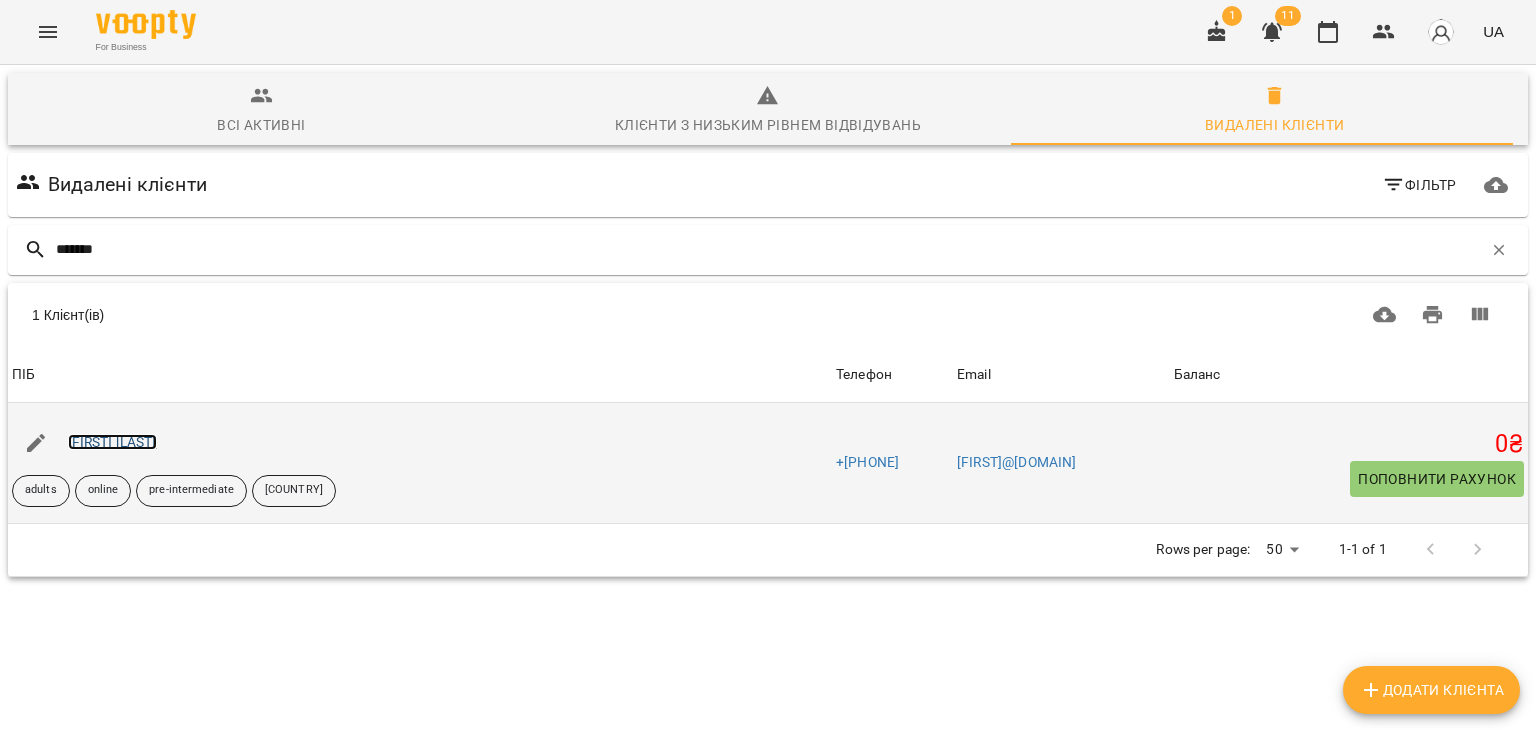 click on "Суліковська Вікторія" at bounding box center (112, 442) 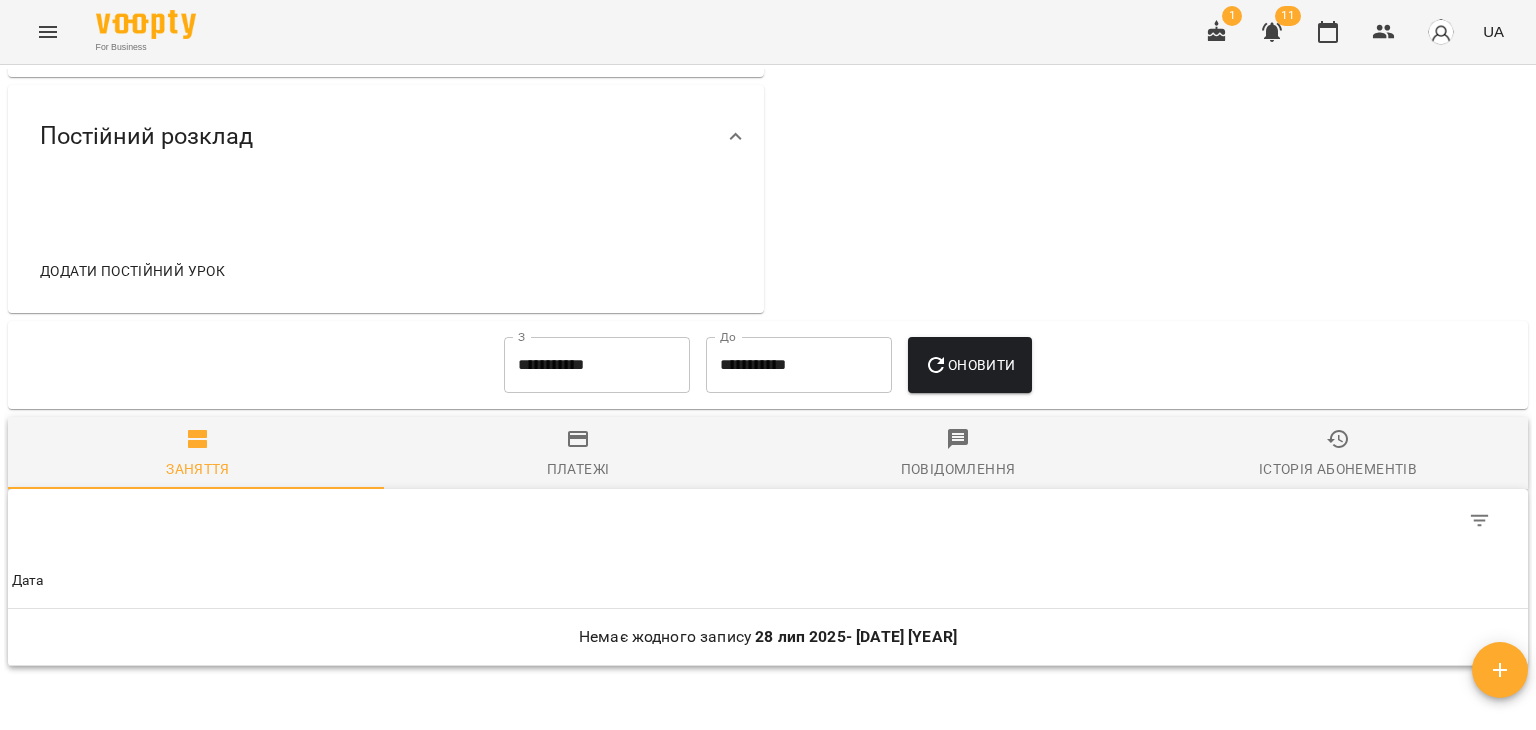 scroll, scrollTop: 1000, scrollLeft: 0, axis: vertical 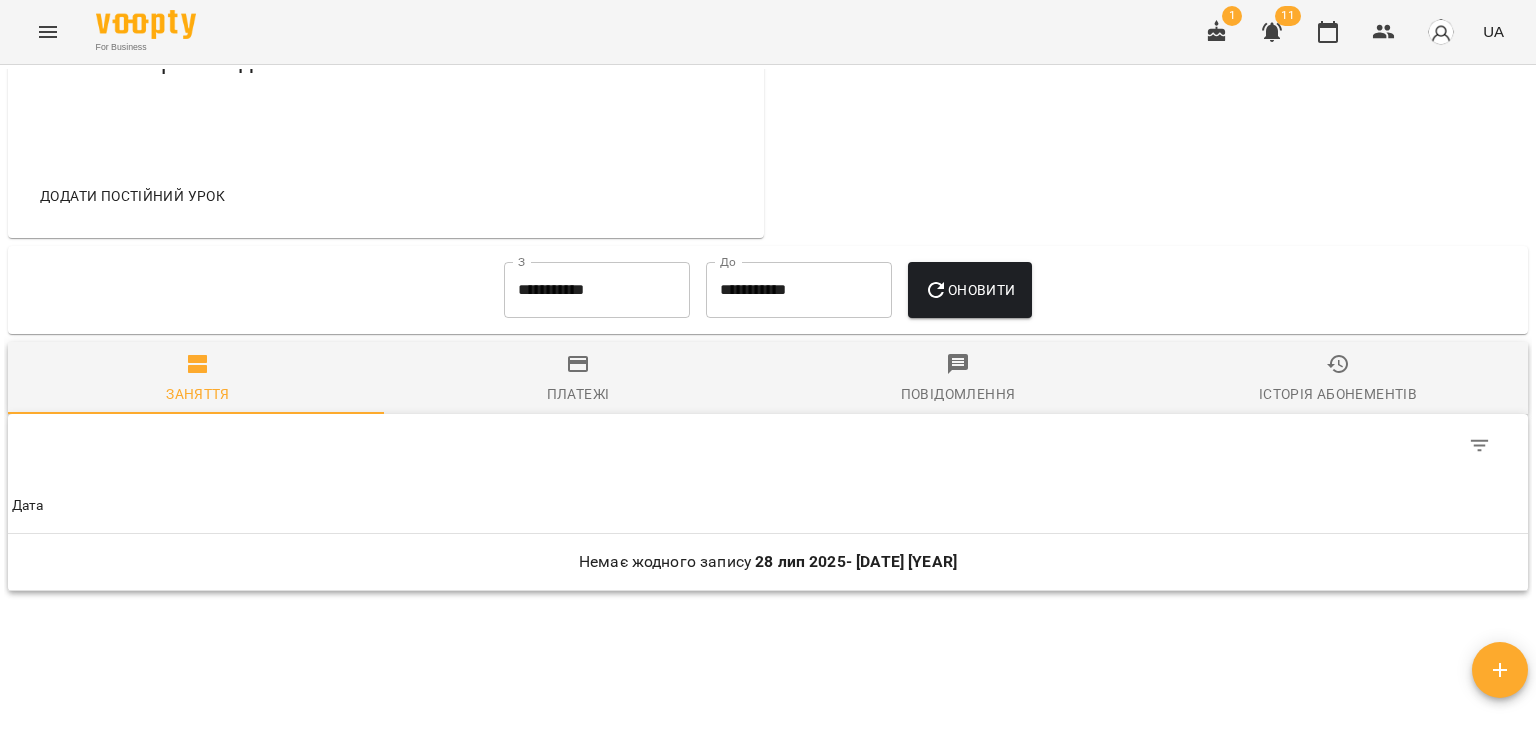 click on "**********" at bounding box center (597, 290) 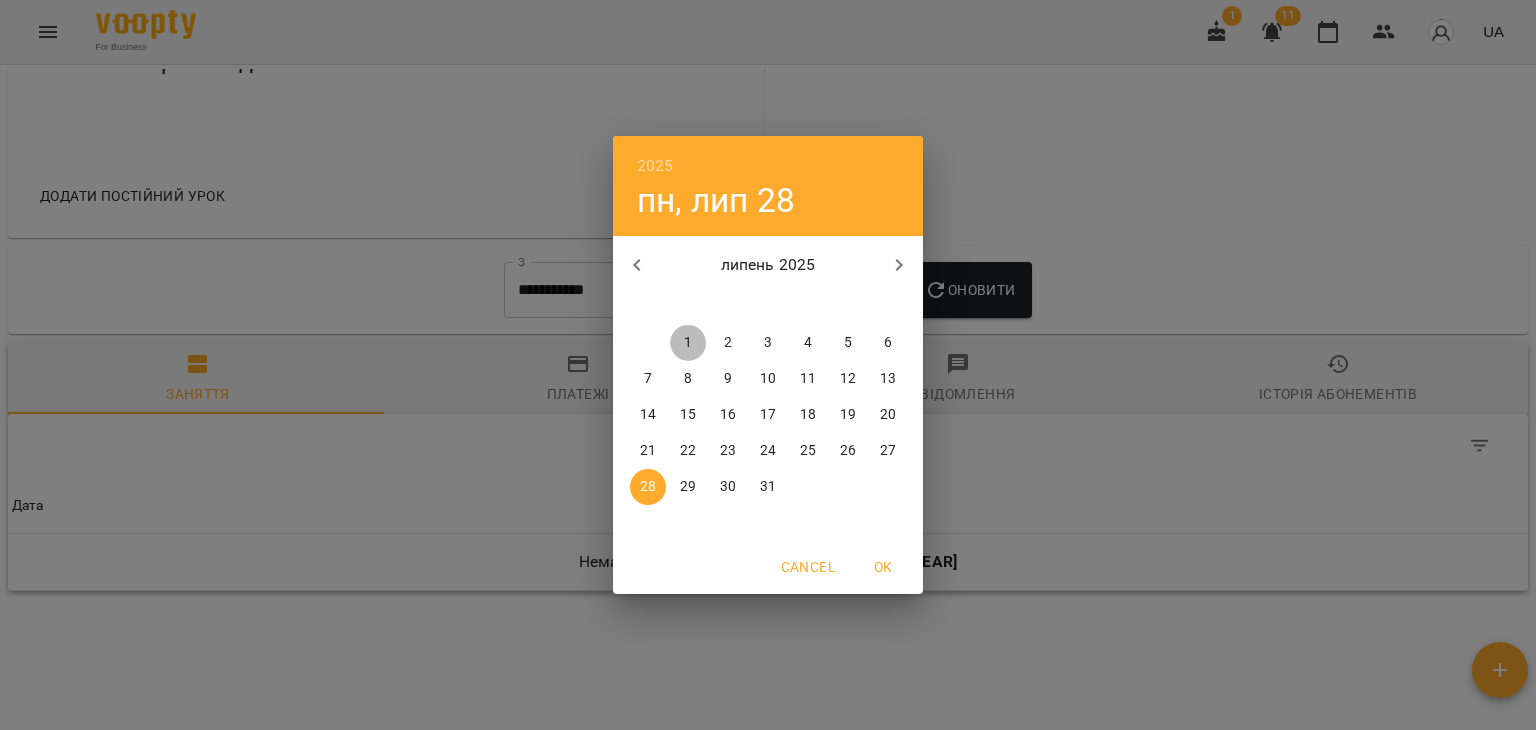 click on "1" at bounding box center (688, 343) 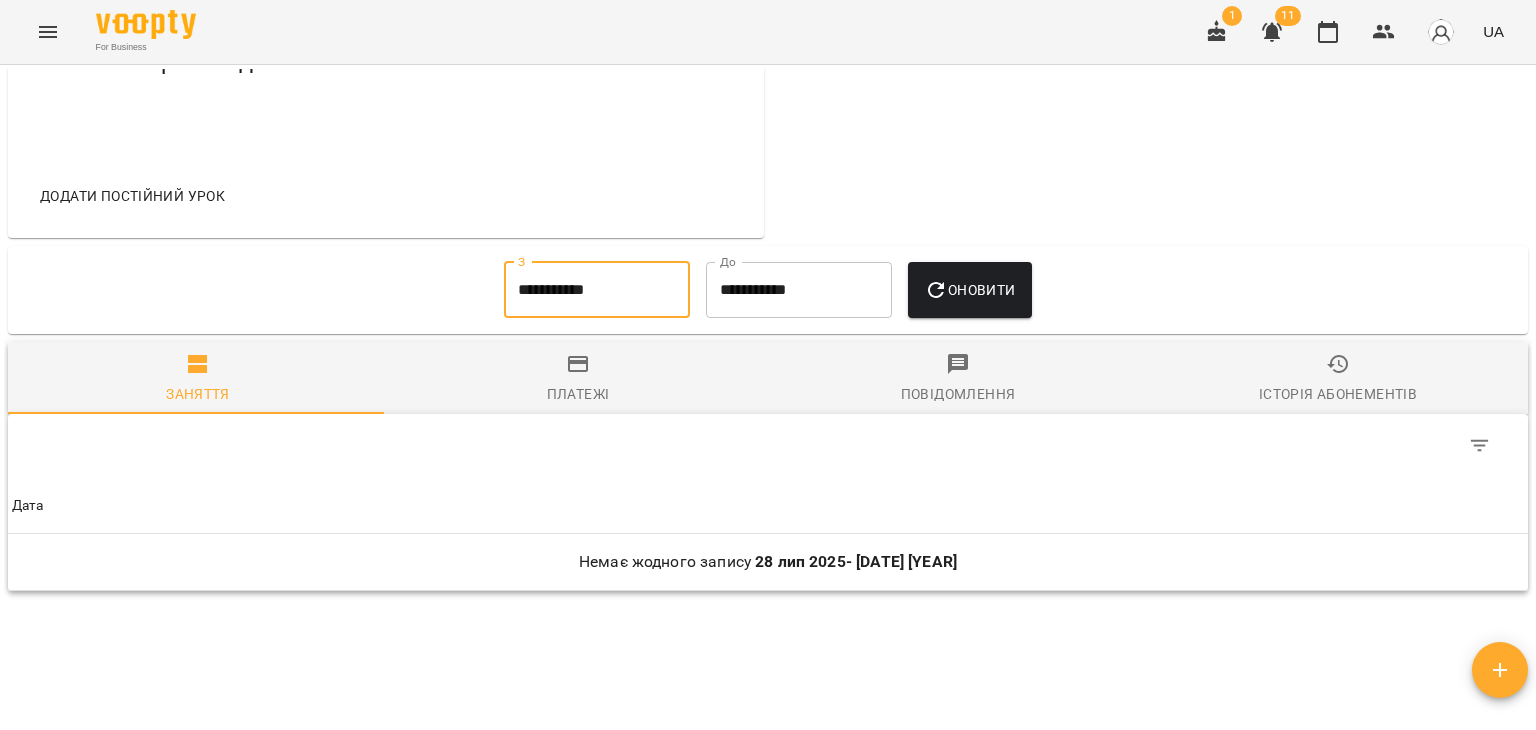 click on "Оновити" at bounding box center [969, 290] 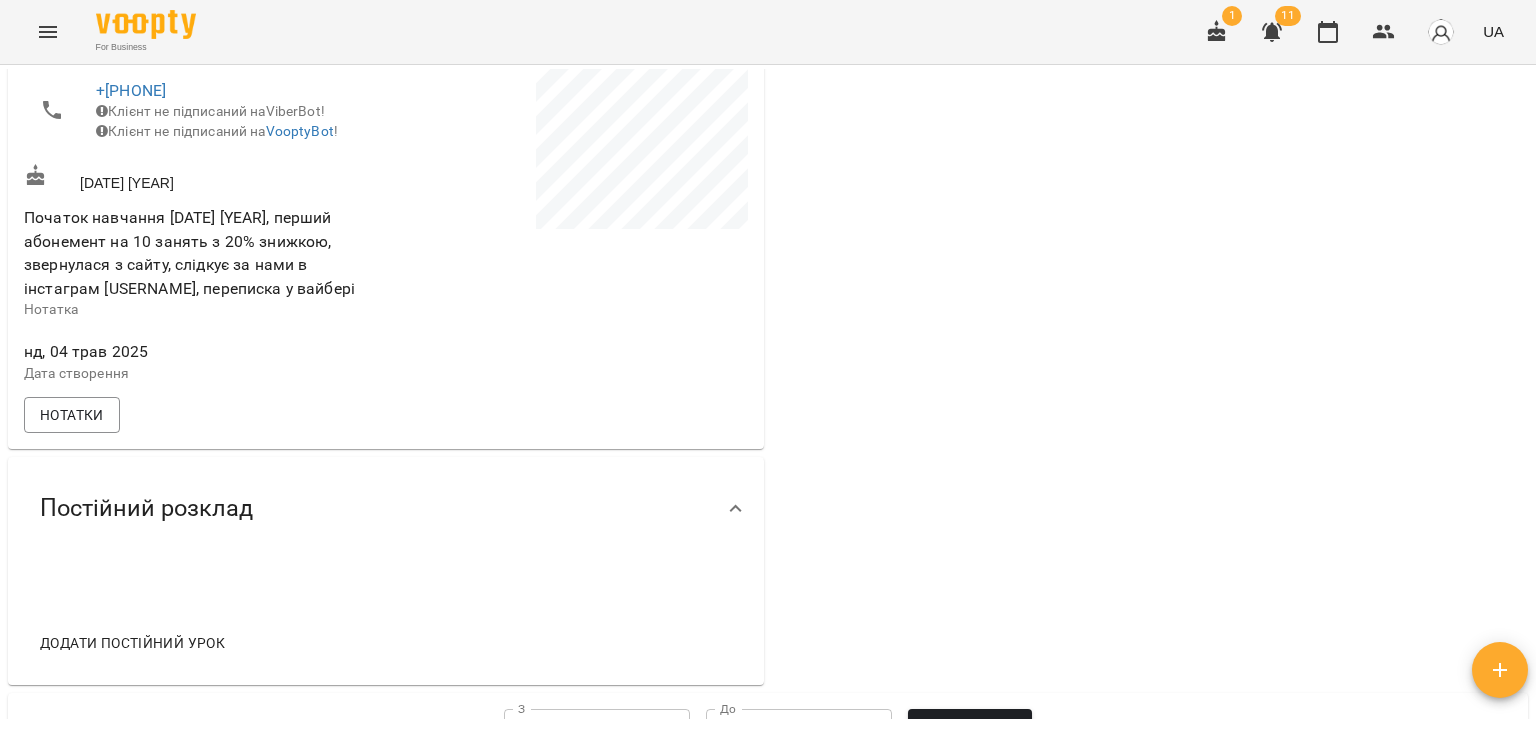 scroll, scrollTop: 0, scrollLeft: 0, axis: both 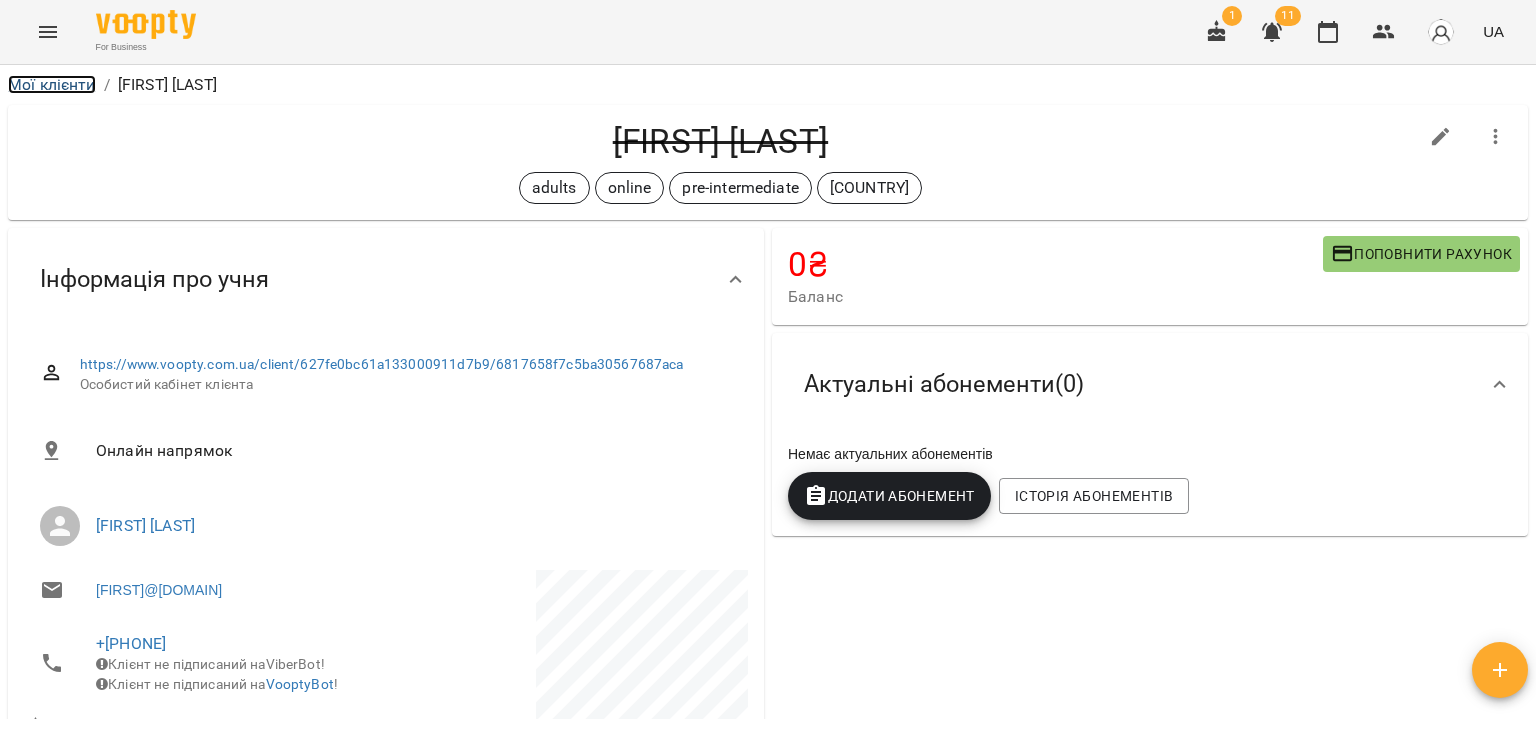click on "Мої клієнти" at bounding box center [52, 84] 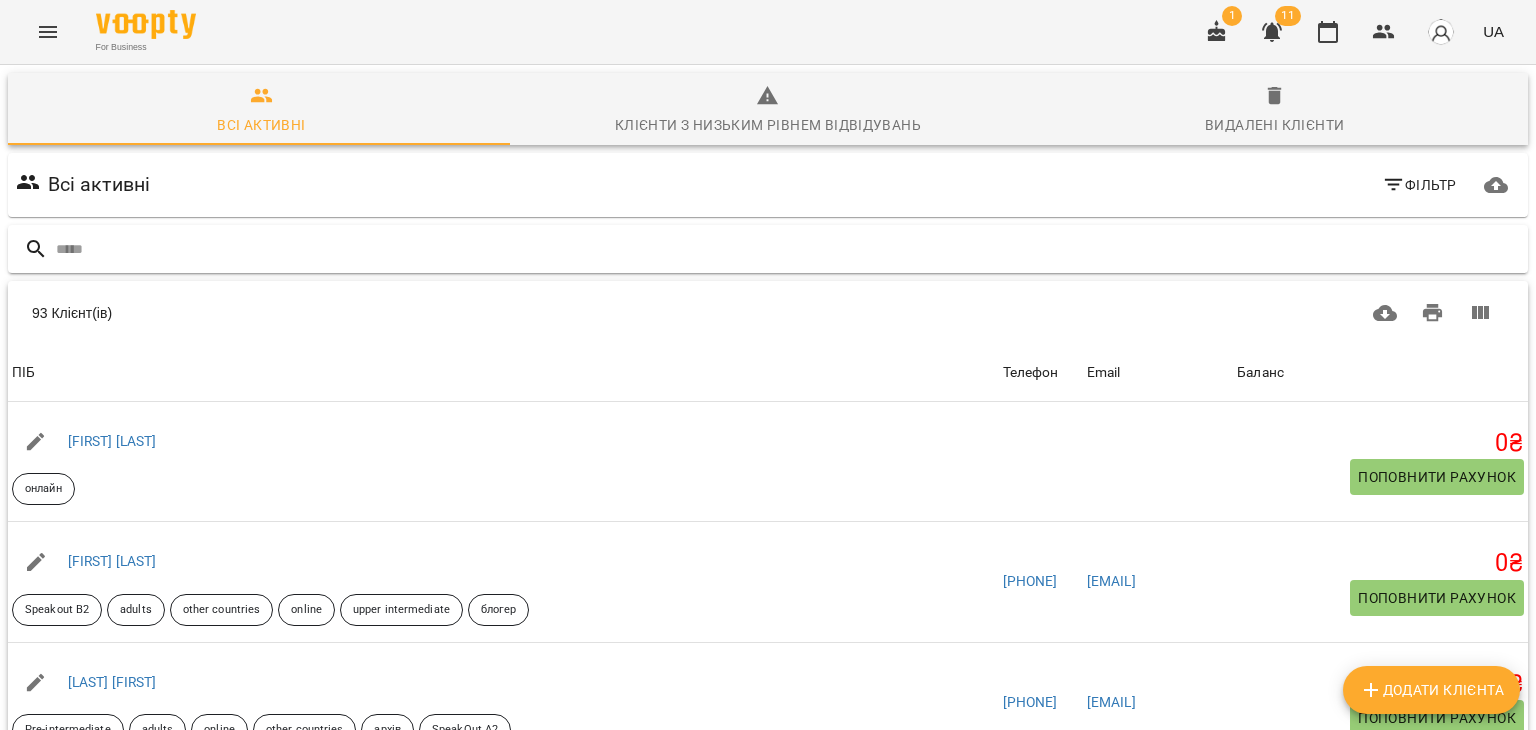 click at bounding box center [788, 249] 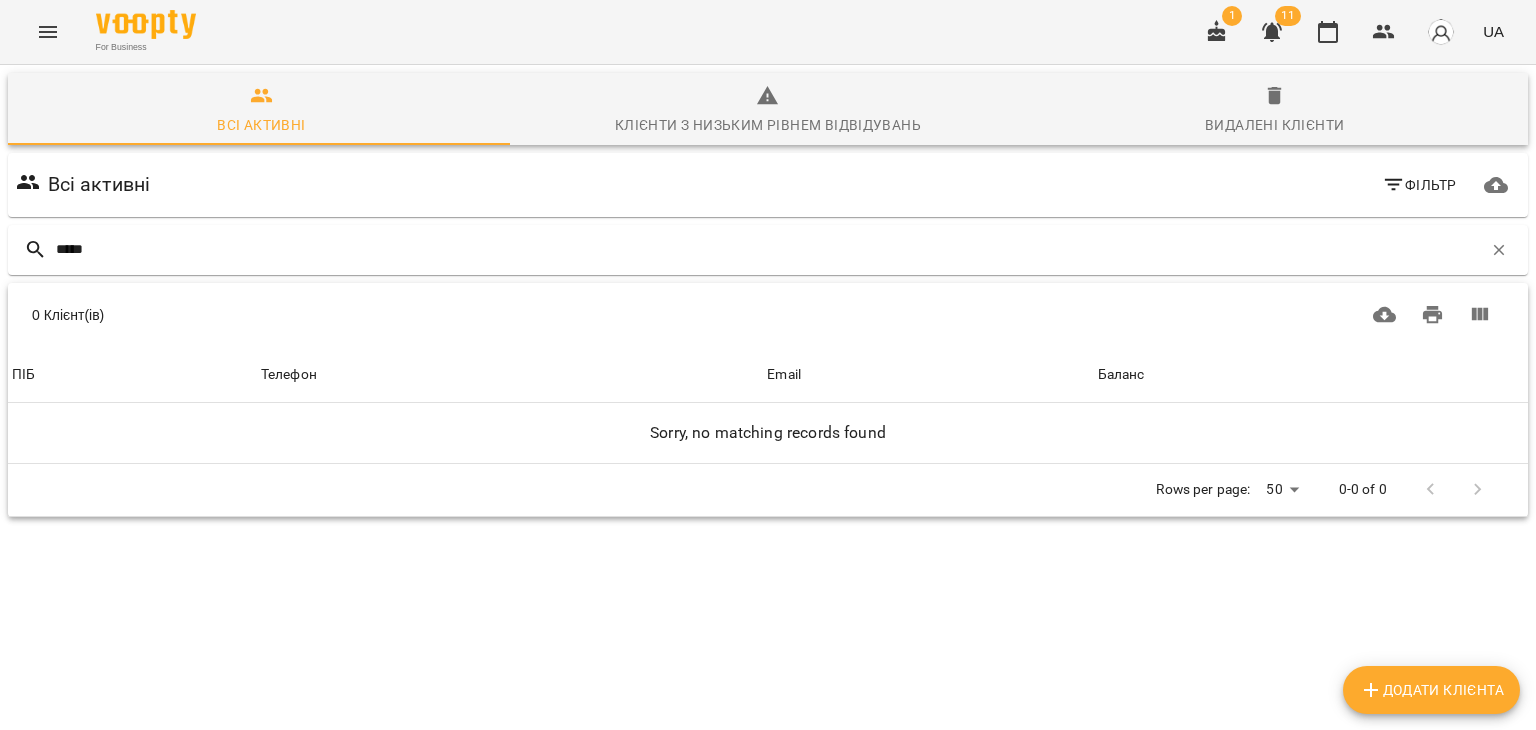 type on "*****" 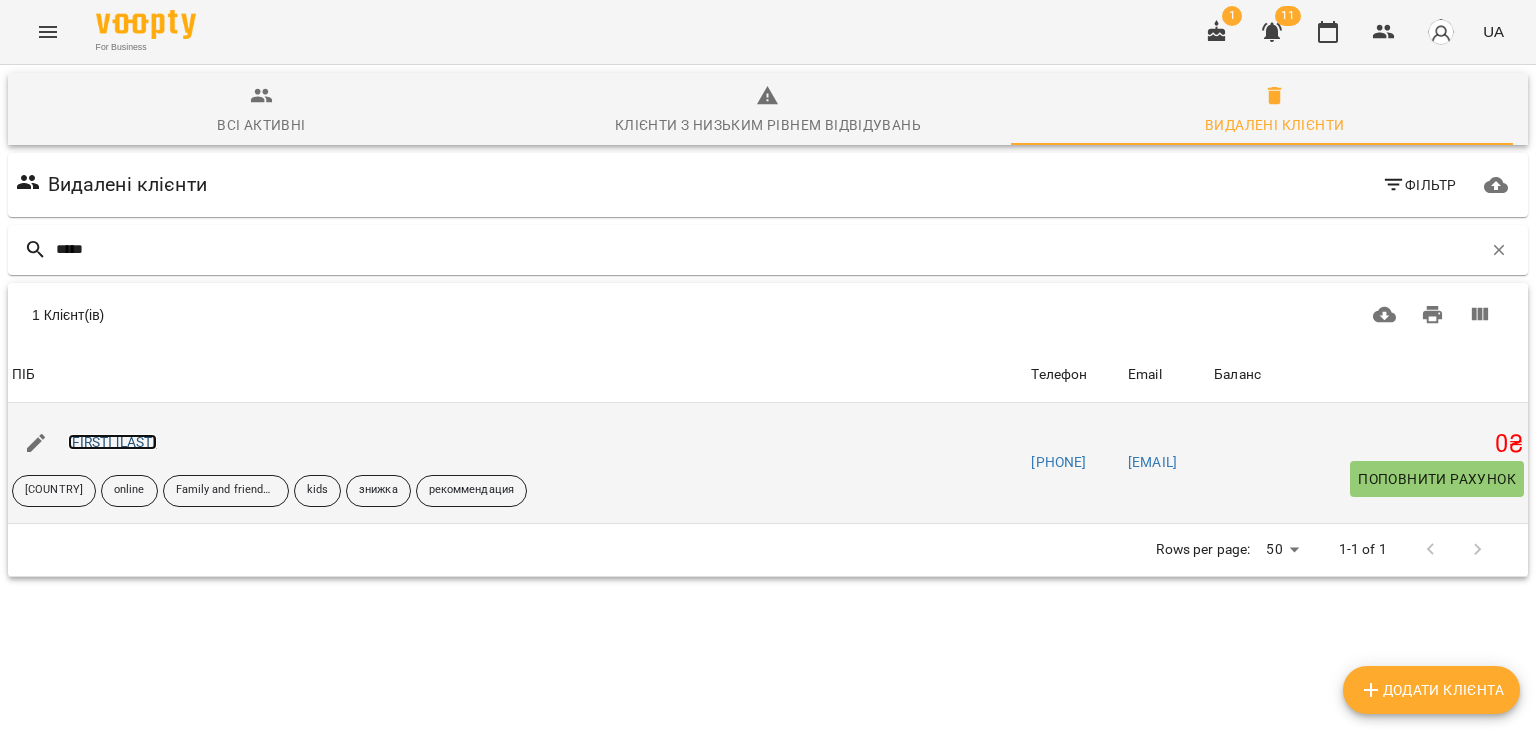 click on "[LAST] [FIRST]" at bounding box center [112, 442] 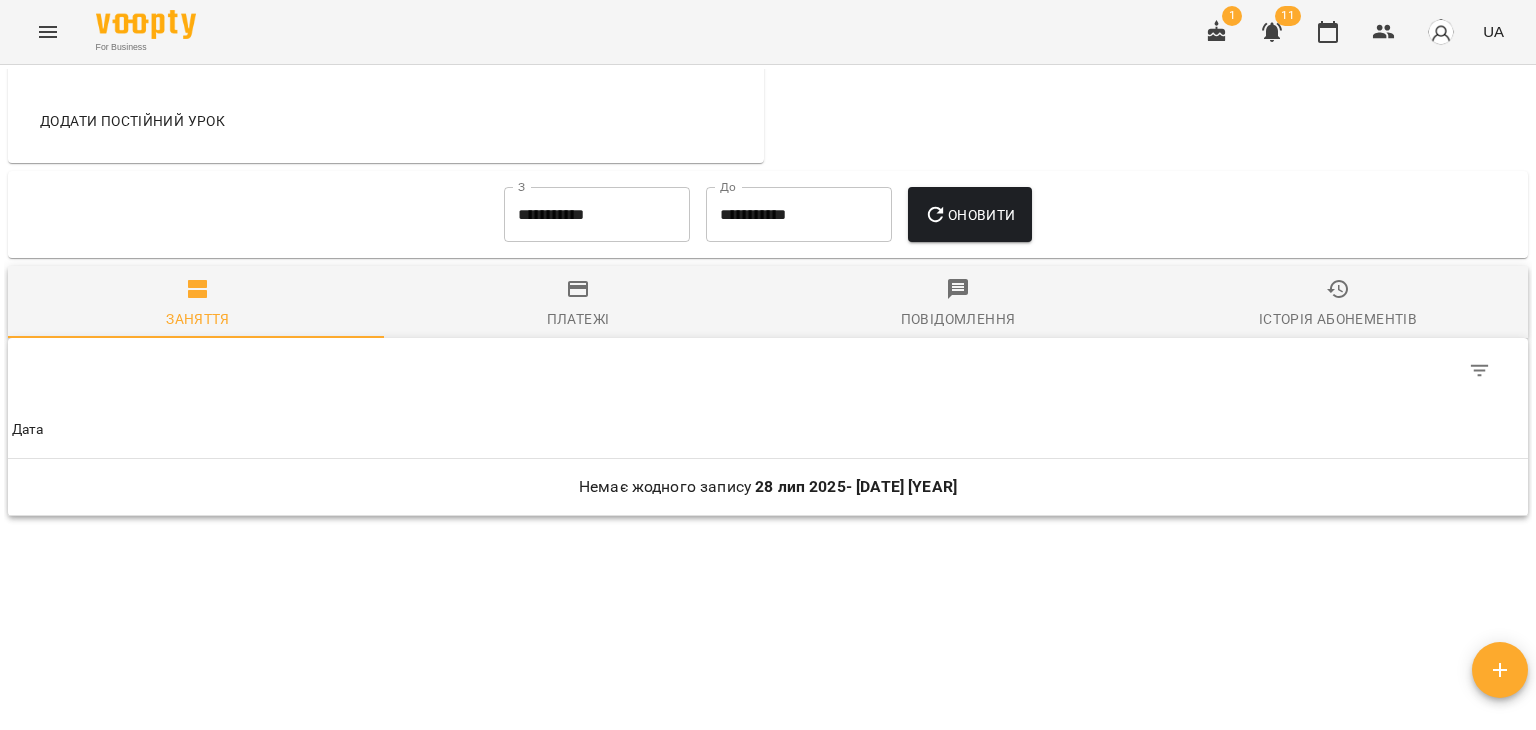 scroll, scrollTop: 1054, scrollLeft: 0, axis: vertical 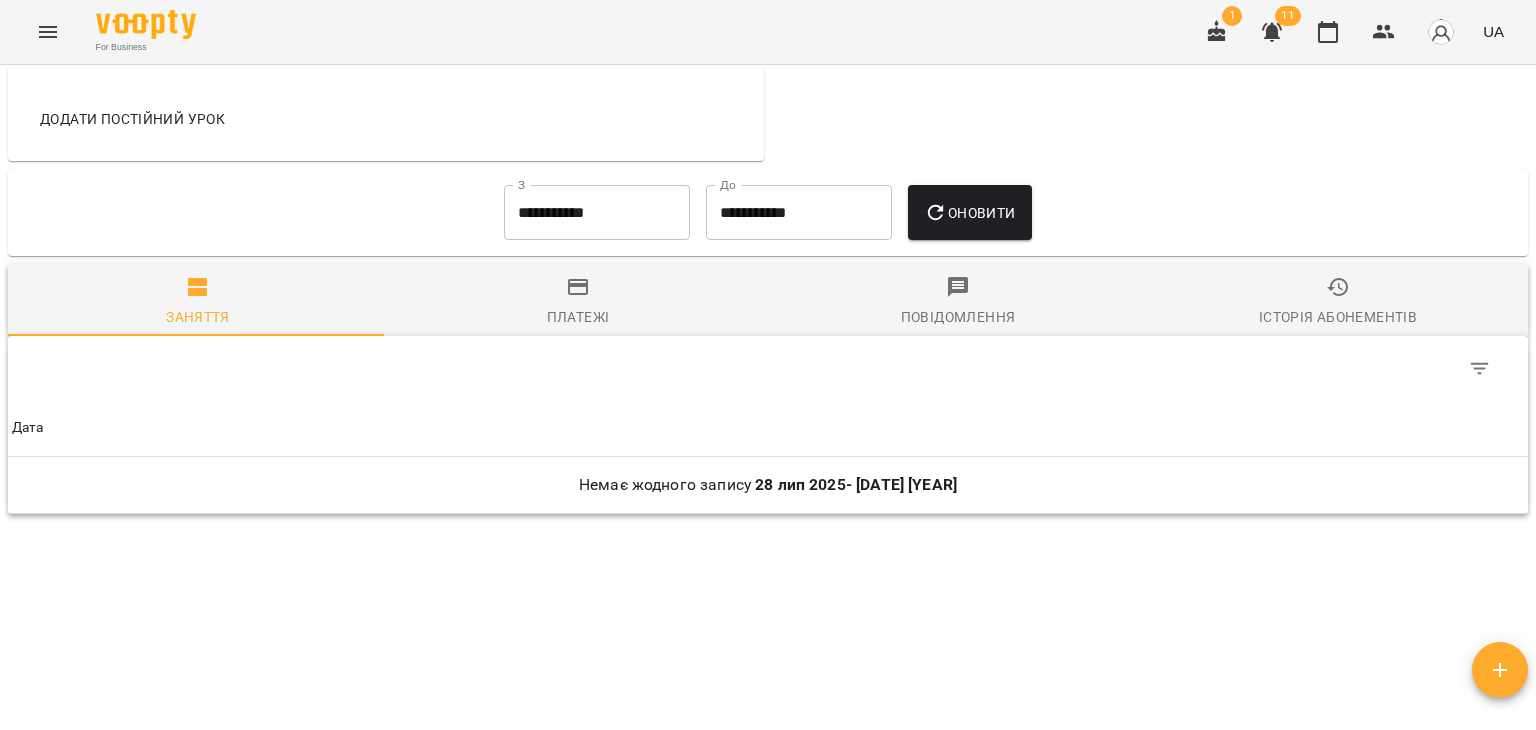 click on "**********" at bounding box center [597, 213] 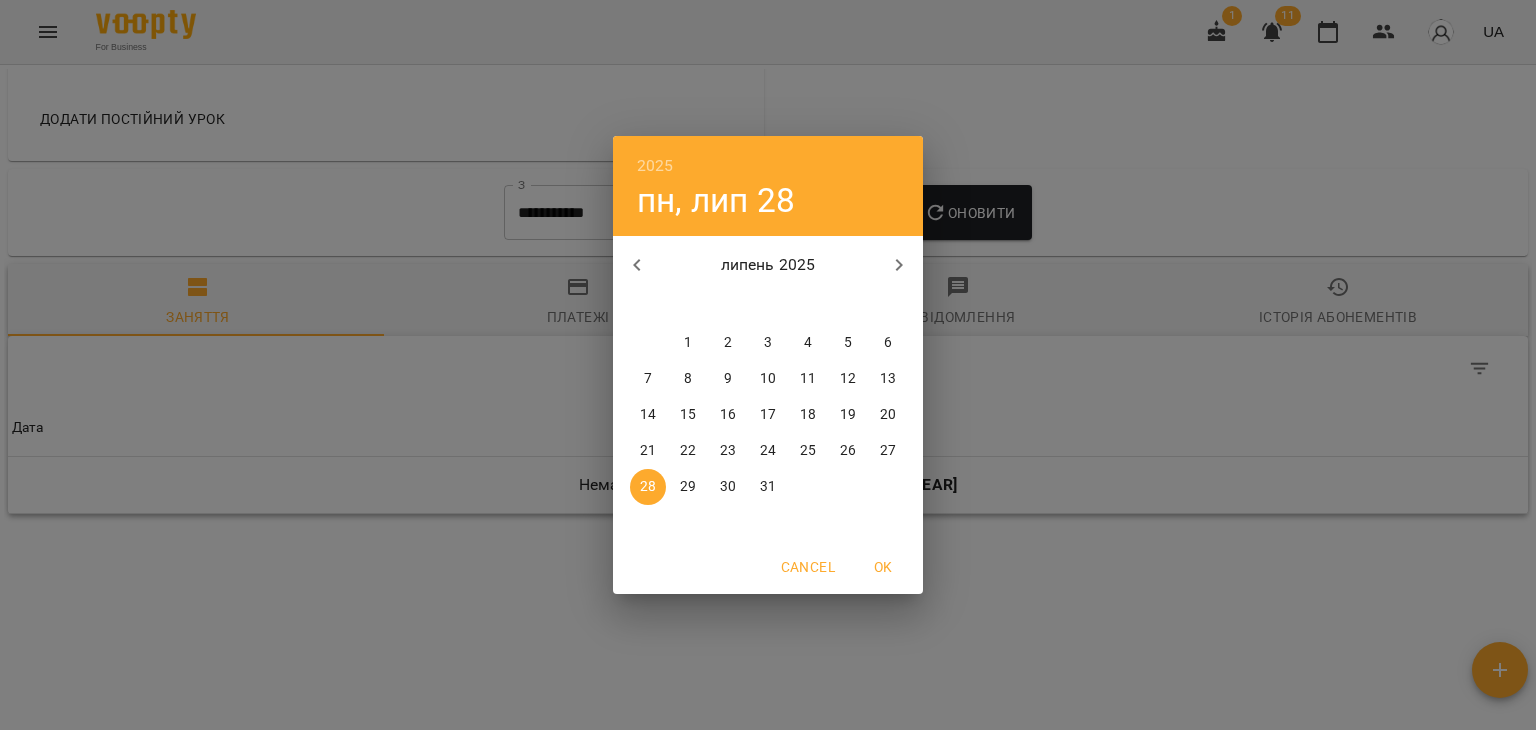 click on "1" at bounding box center [688, 343] 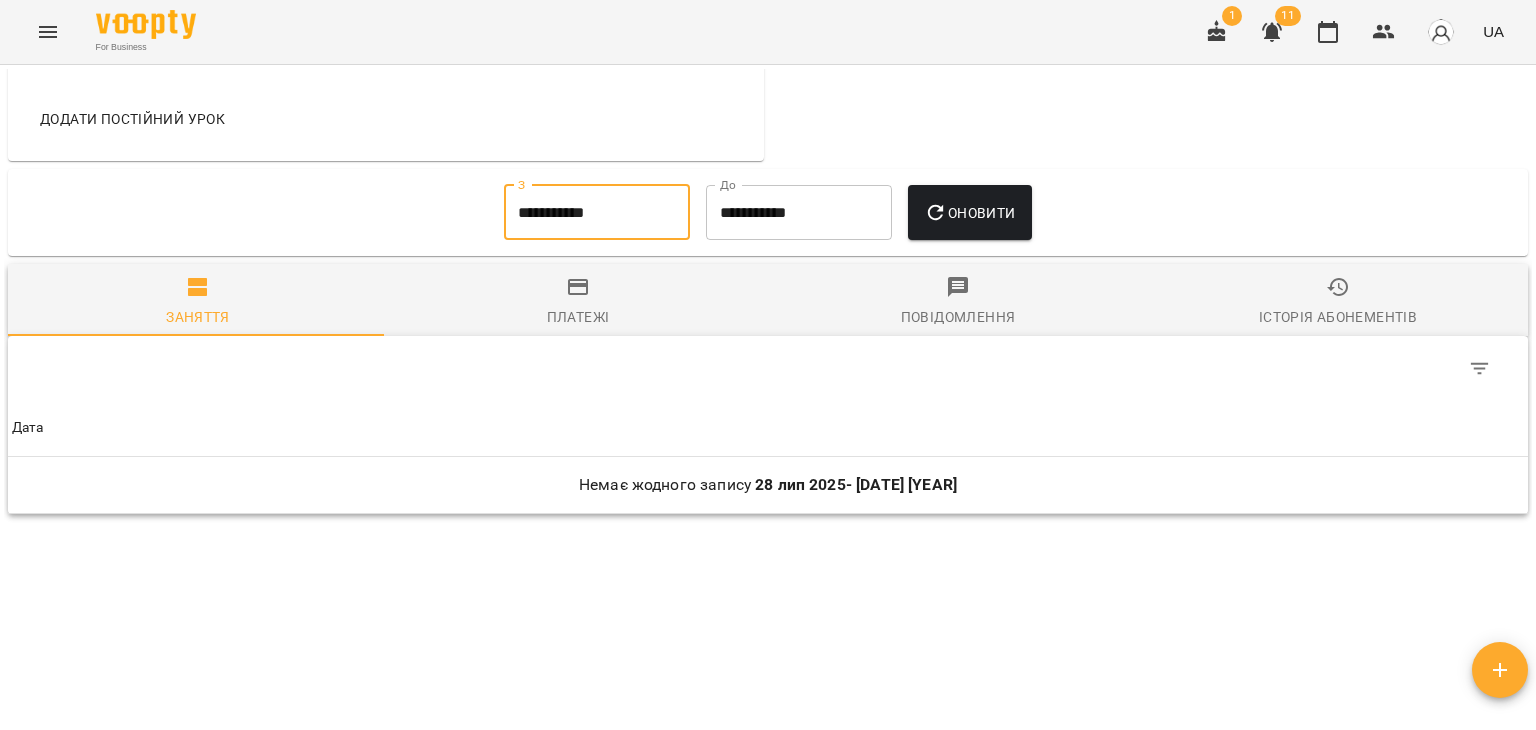 click on "Оновити" at bounding box center (969, 213) 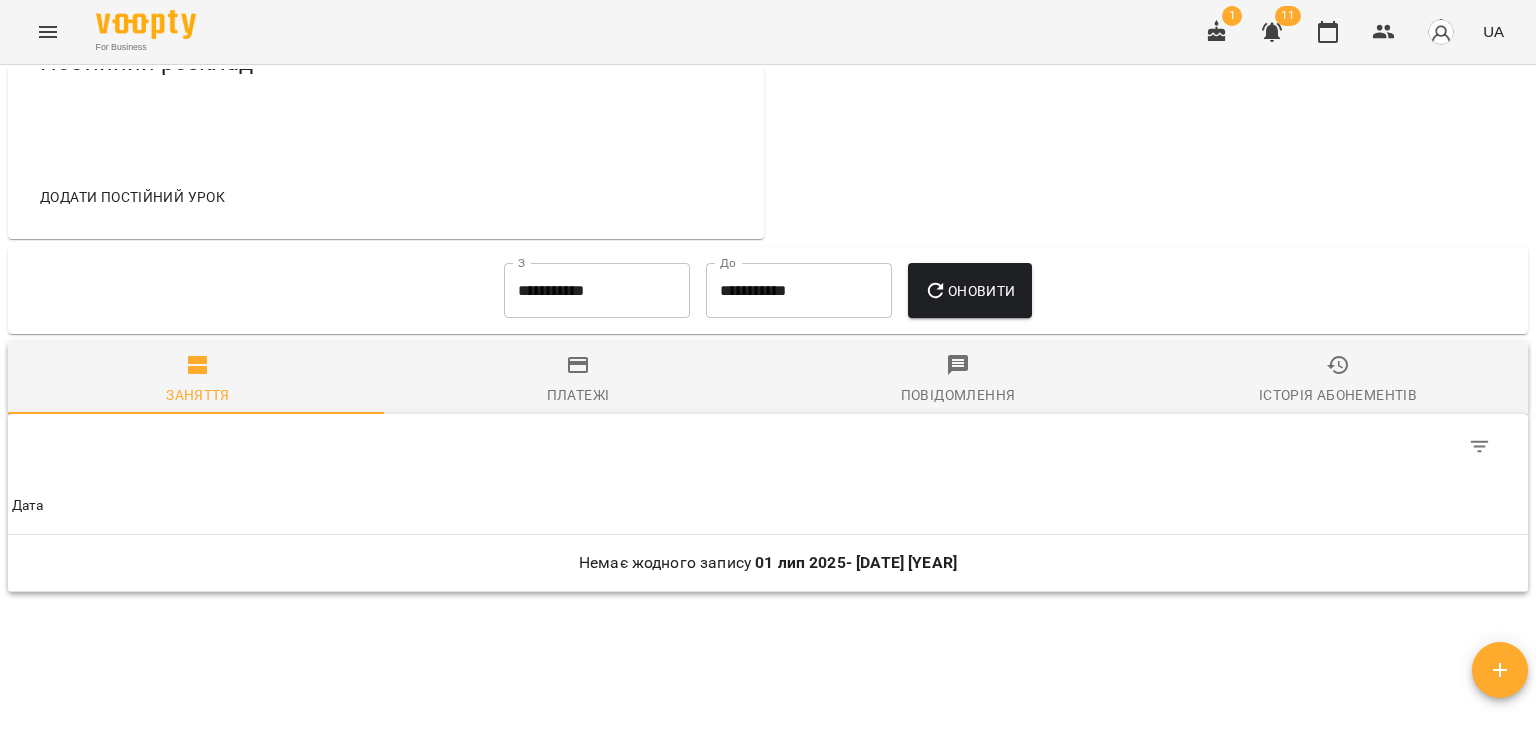 scroll, scrollTop: 1054, scrollLeft: 0, axis: vertical 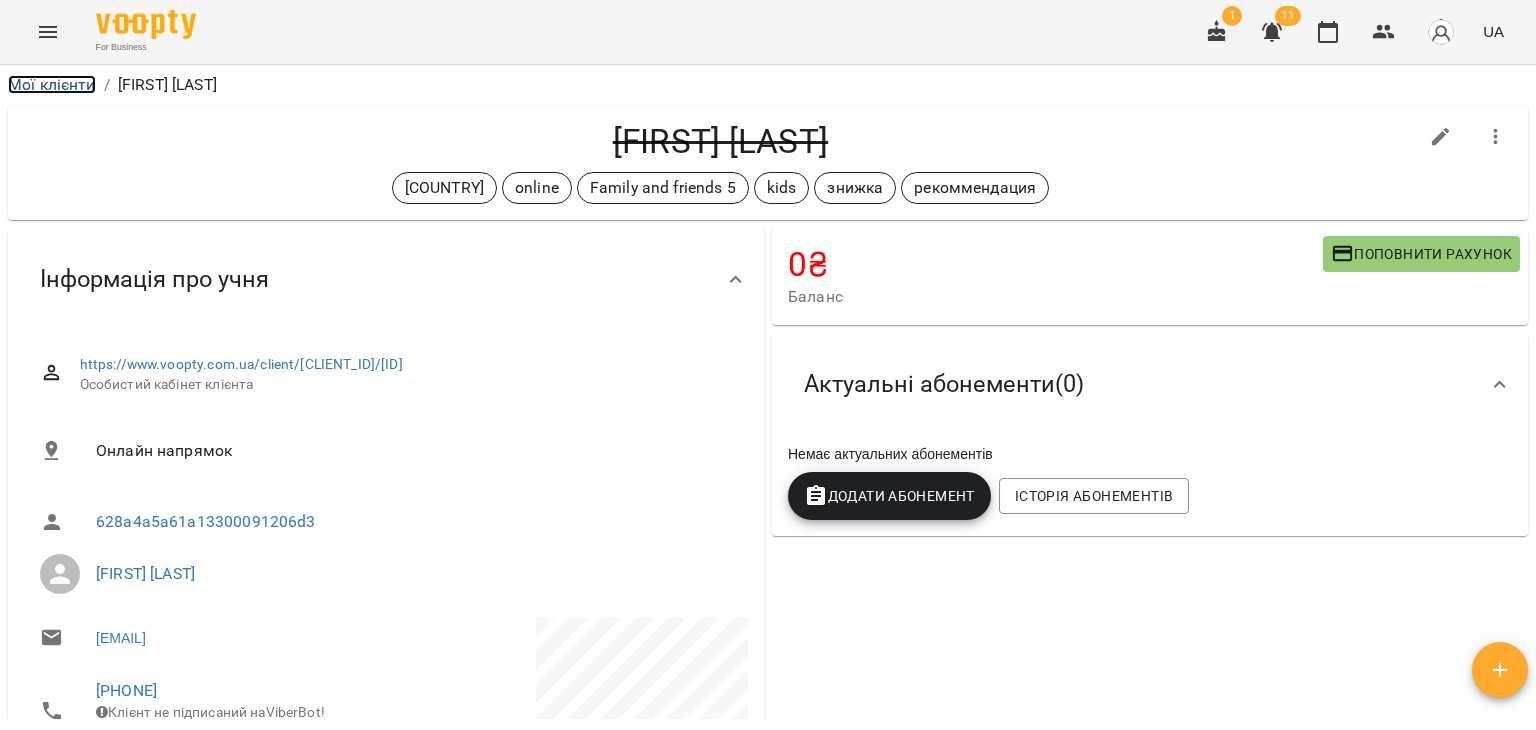 click on "Мої клієнти" at bounding box center (52, 84) 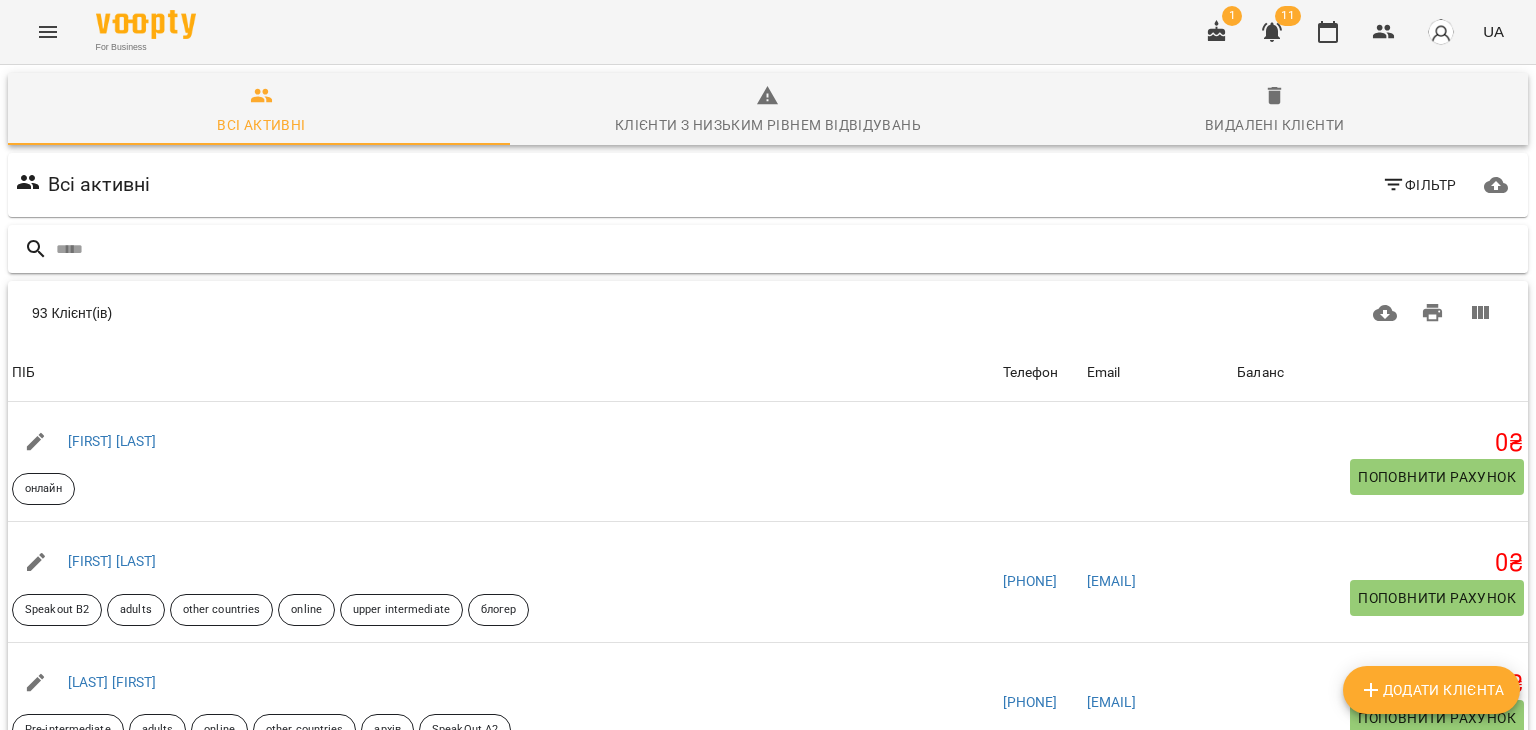 click at bounding box center [788, 249] 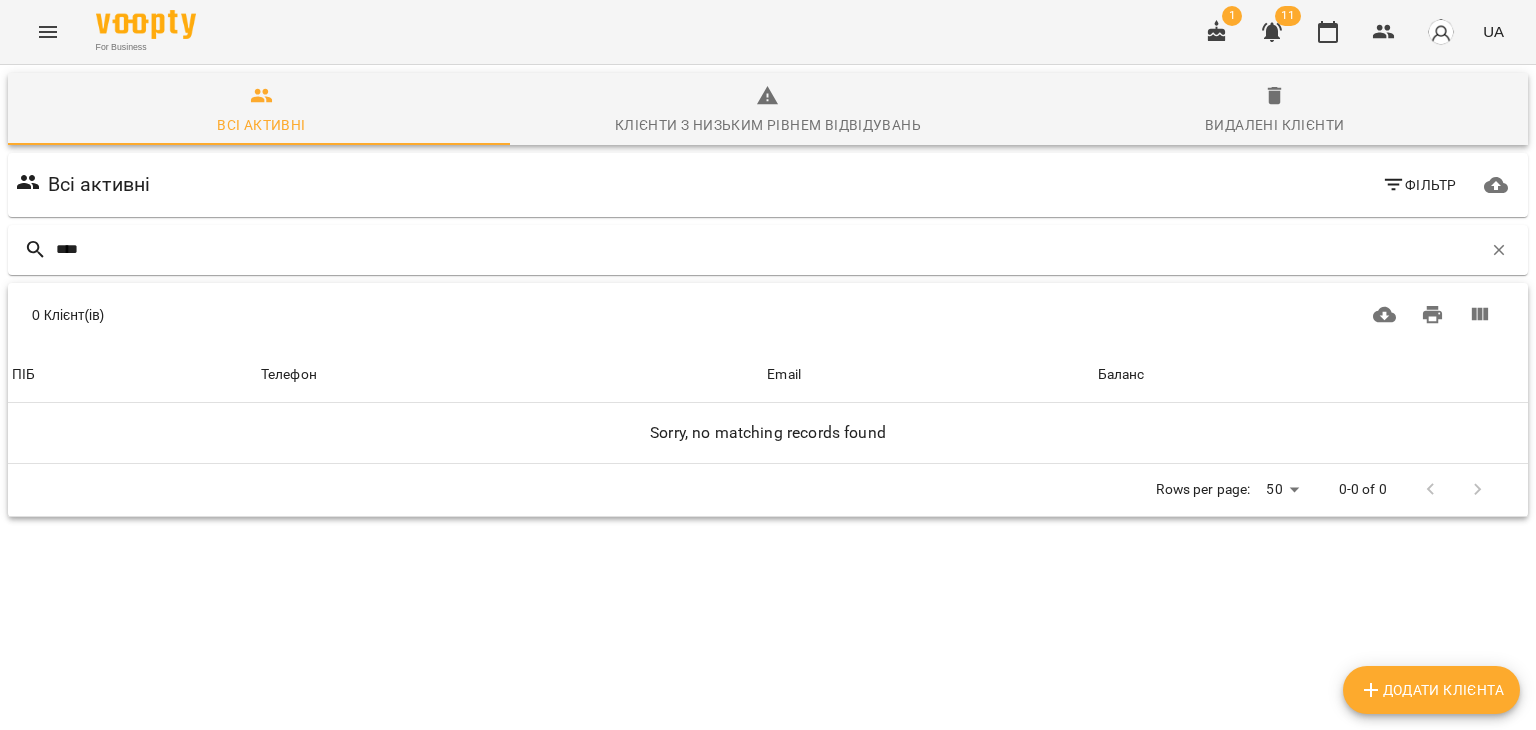 type on "****" 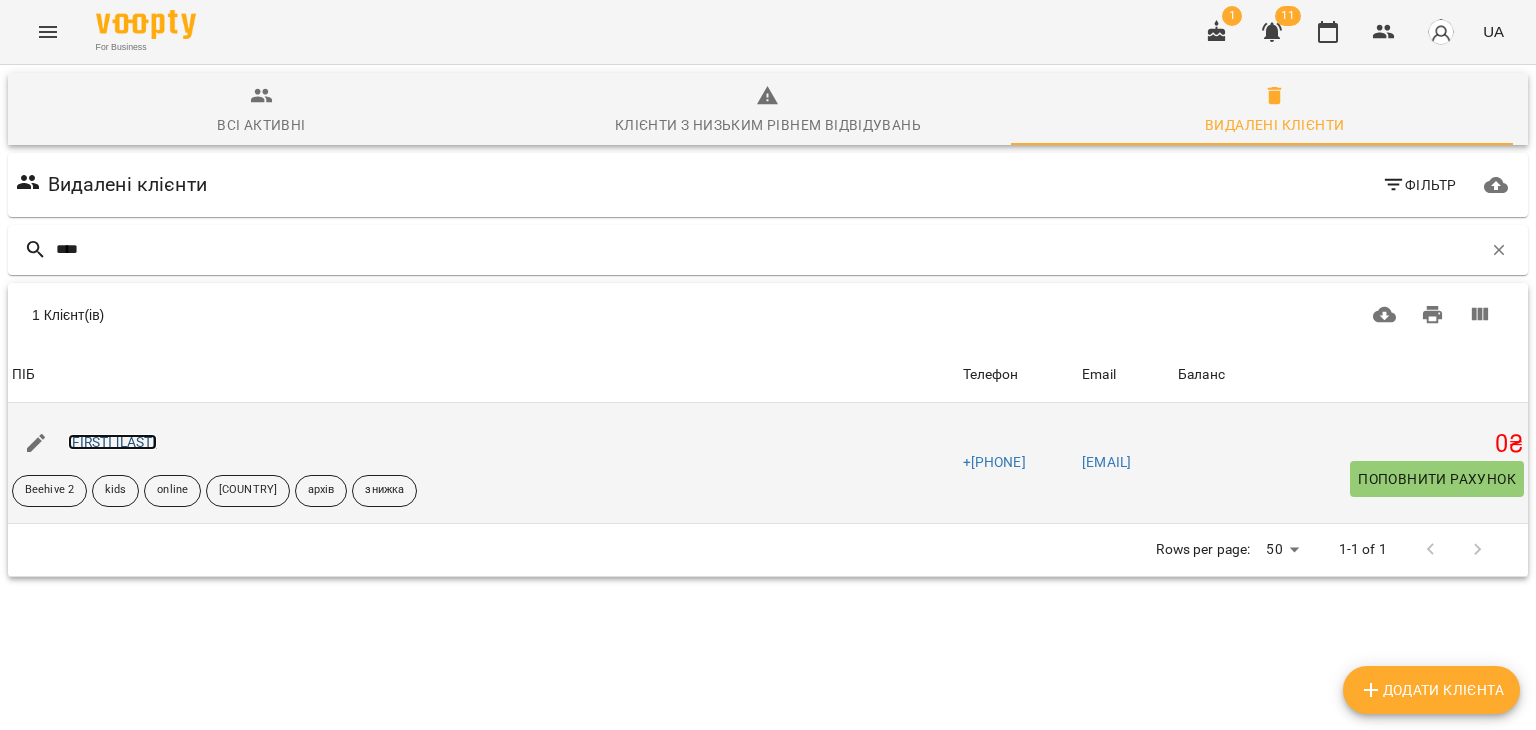 click on "[FIRST] [LAST]" at bounding box center [112, 442] 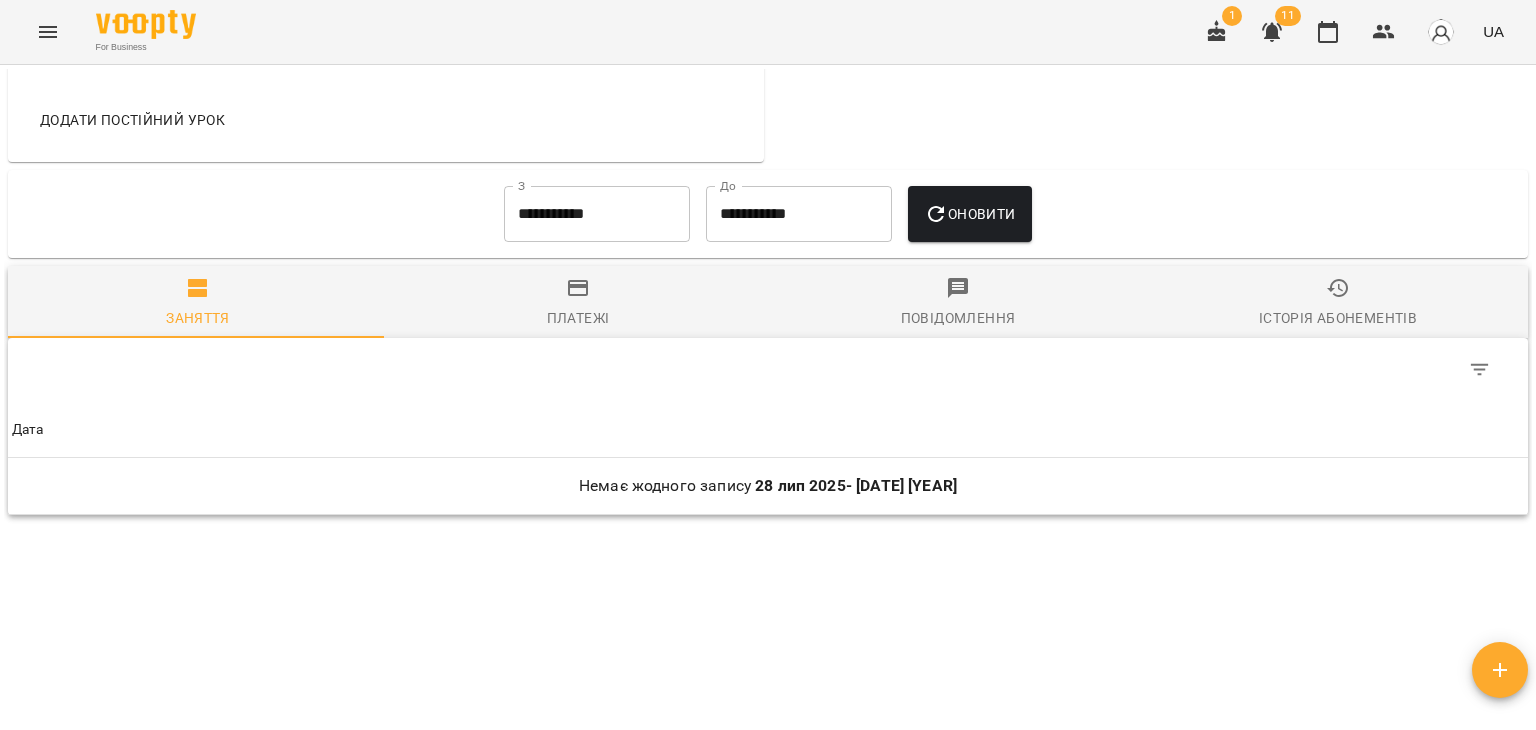 scroll, scrollTop: 1100, scrollLeft: 0, axis: vertical 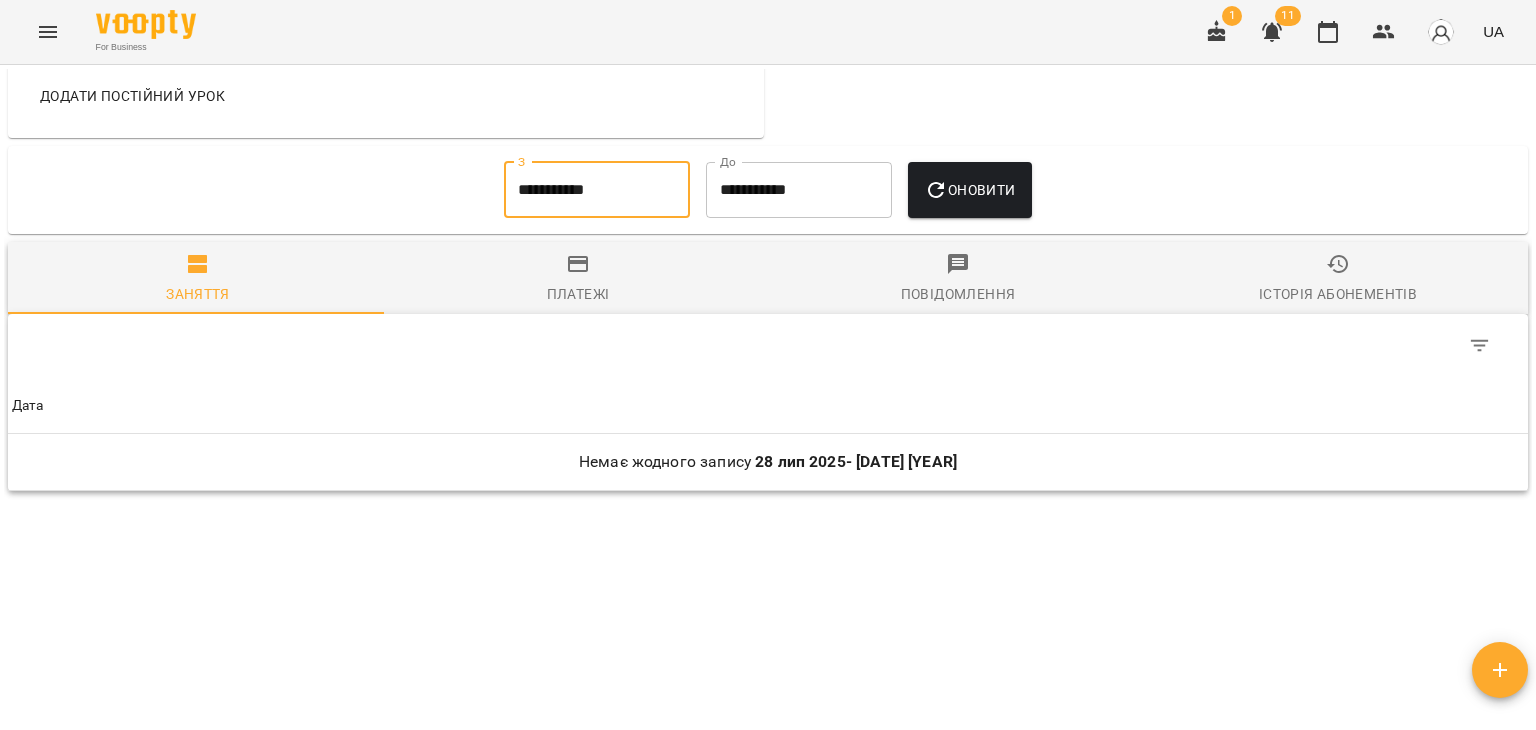 click on "**********" at bounding box center [597, 190] 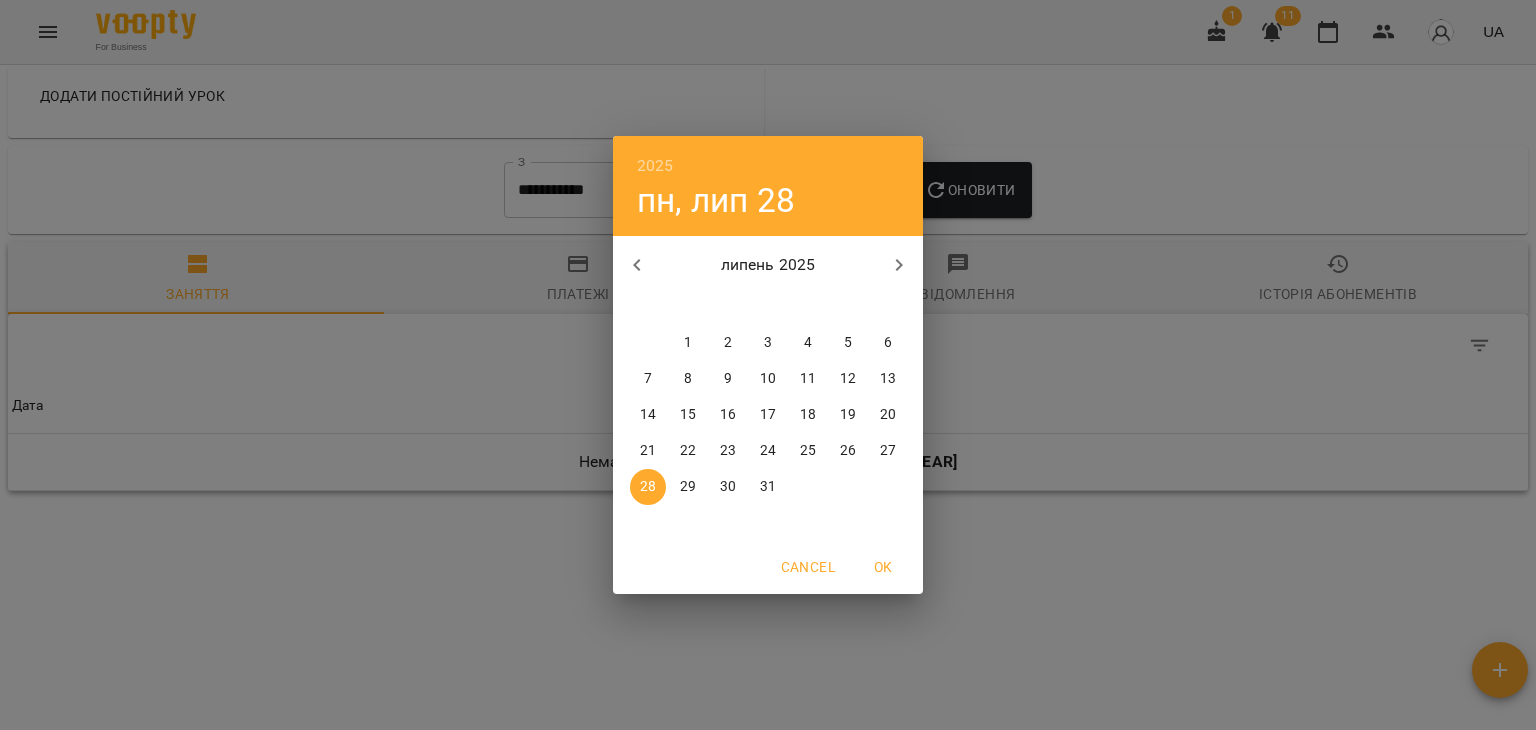 click on "1" at bounding box center (688, 343) 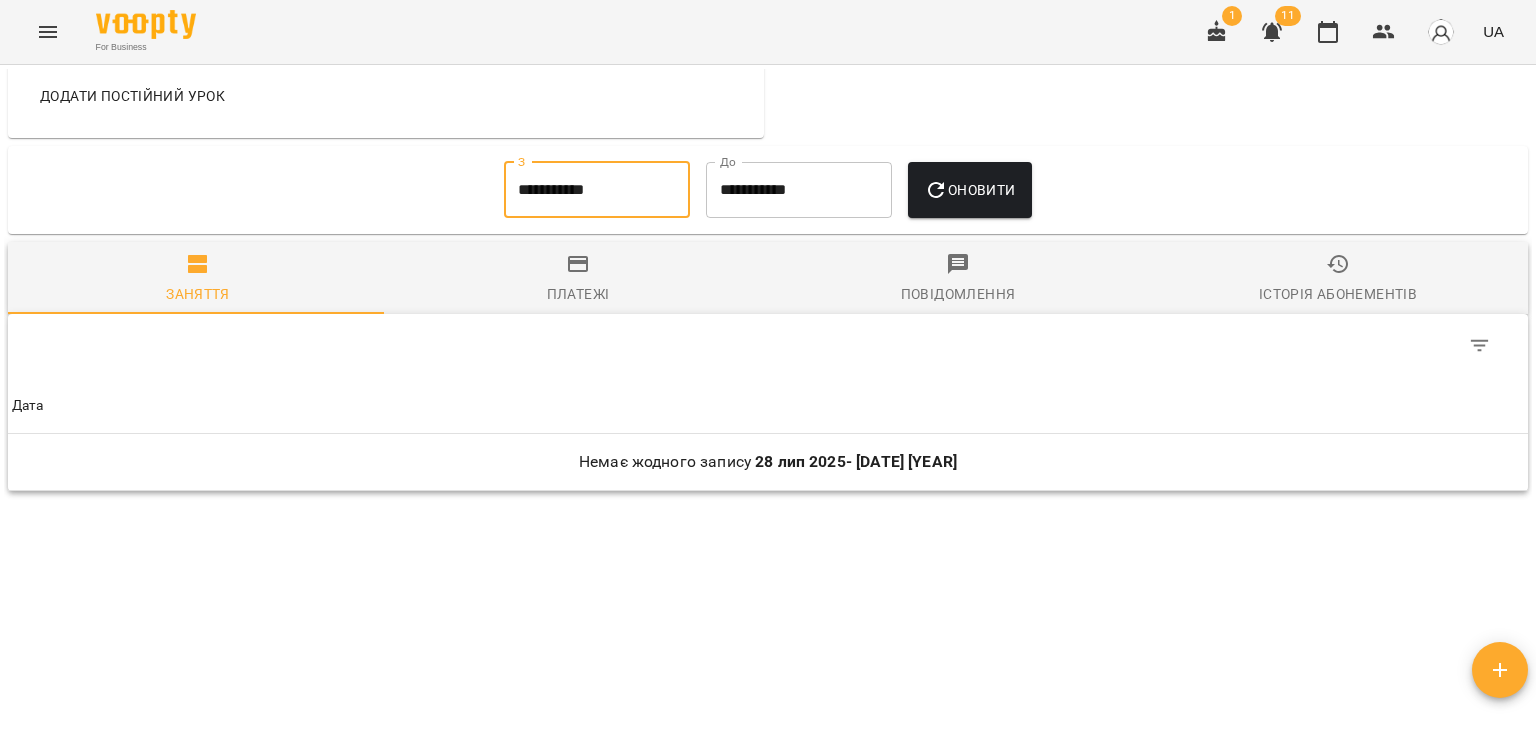 click on "Оновити" at bounding box center [969, 190] 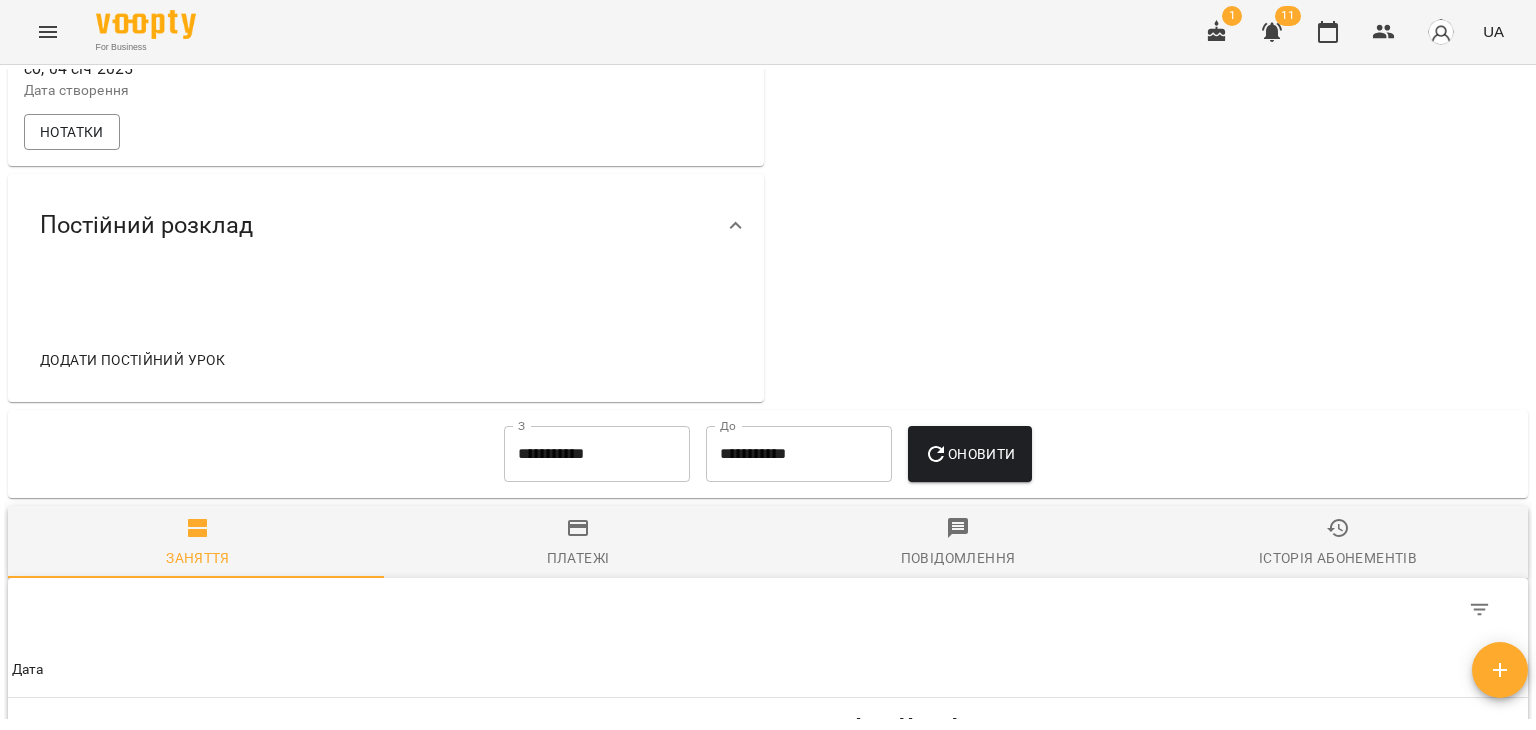 scroll, scrollTop: 830, scrollLeft: 0, axis: vertical 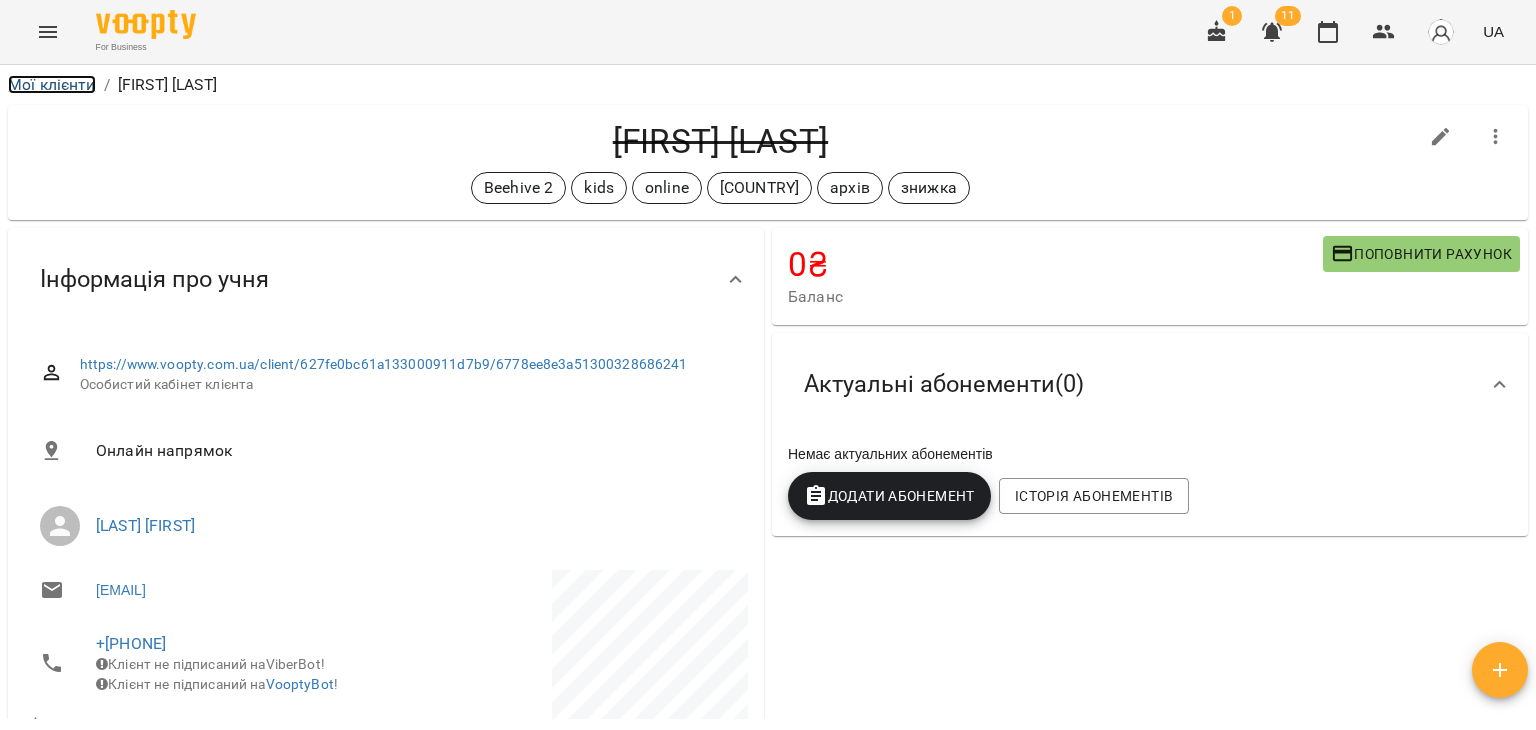 click on "Мої клієнти" at bounding box center [52, 84] 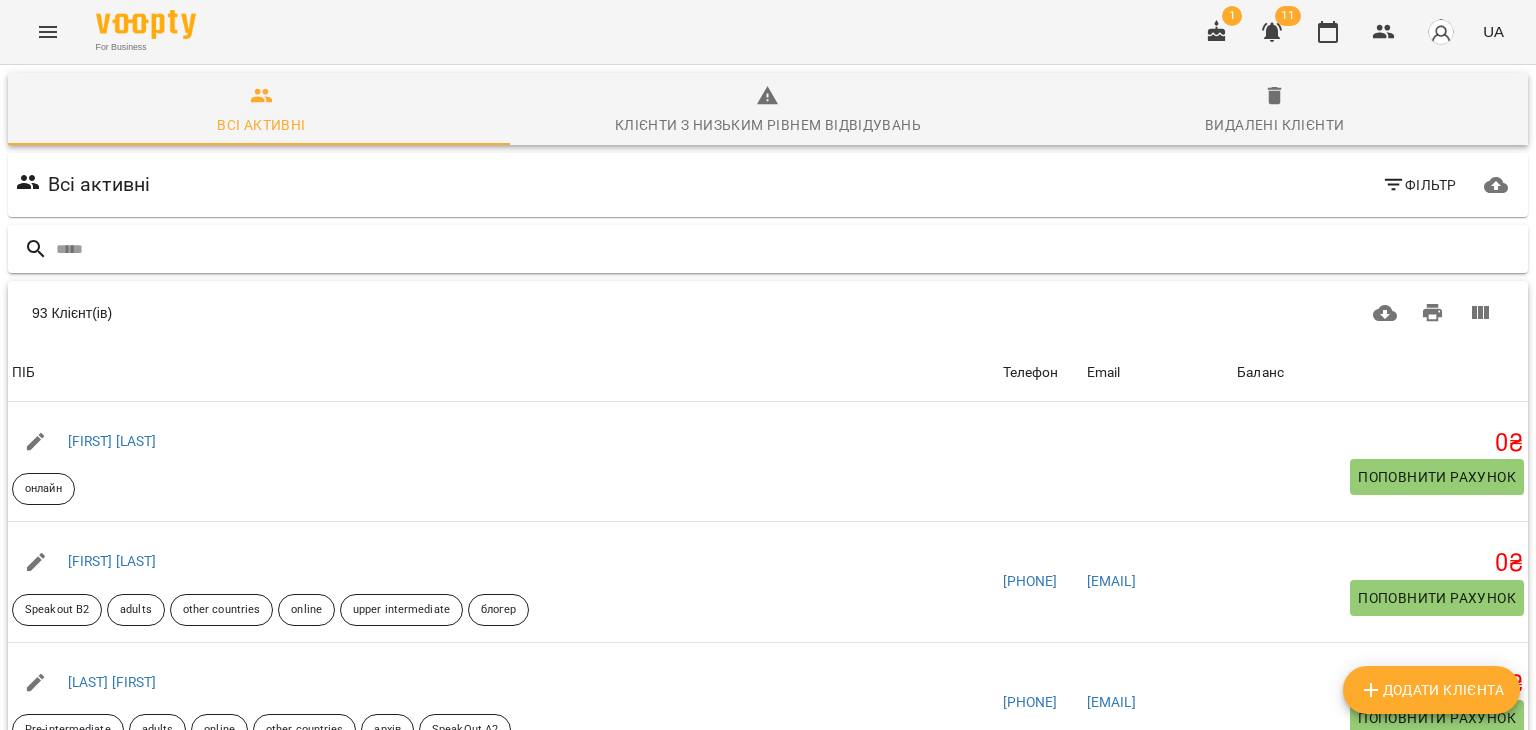 click at bounding box center [788, 249] 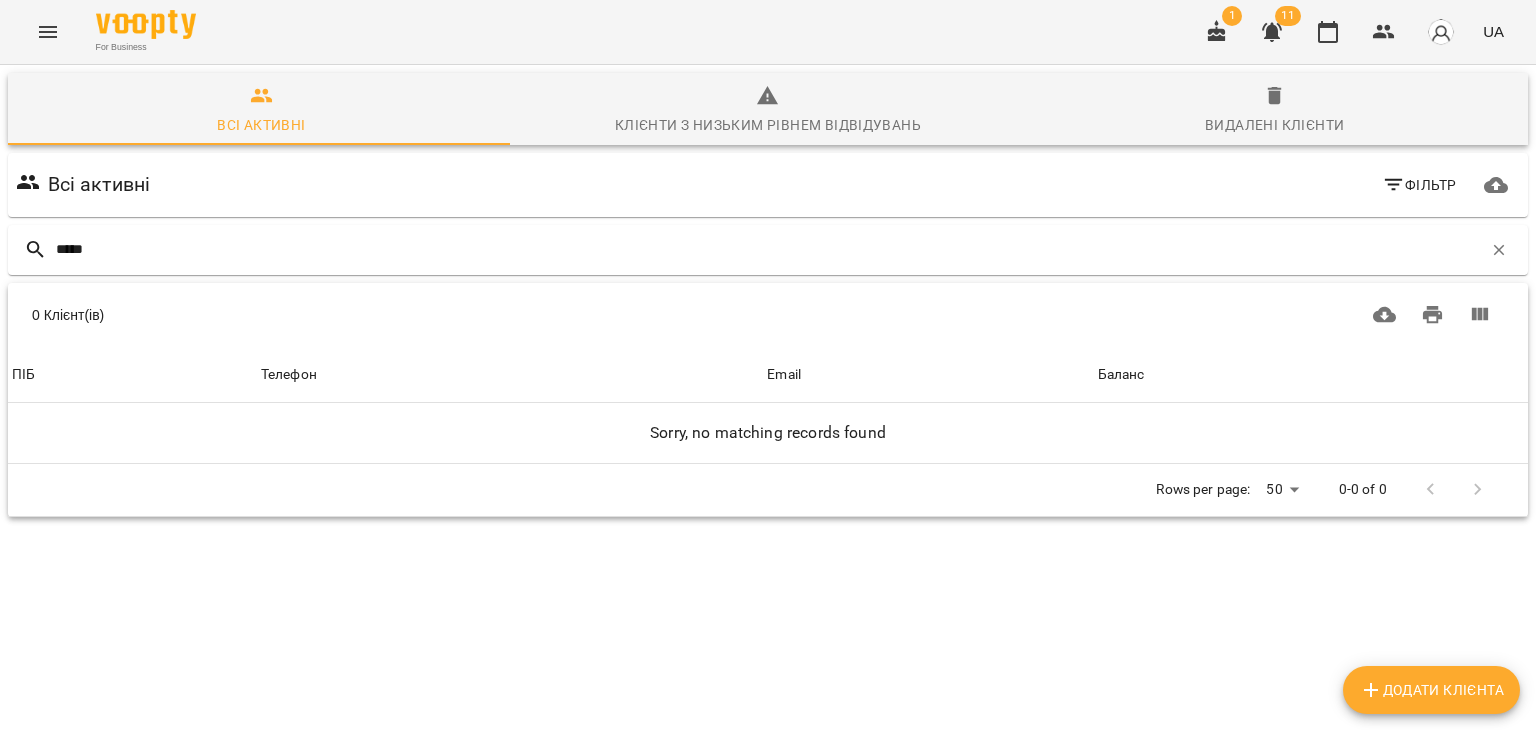 type on "*****" 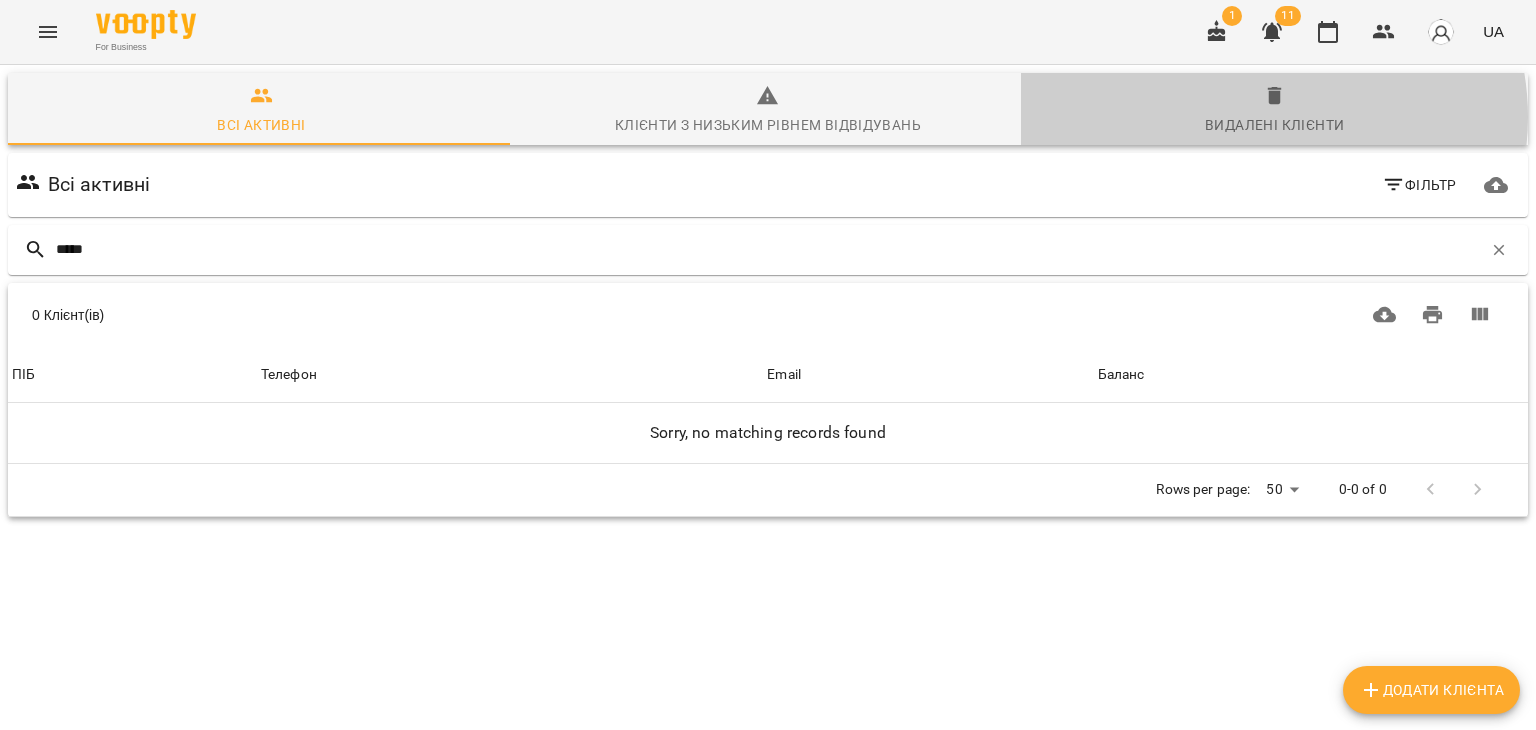 click on "Видалені клієнти" at bounding box center [1274, 125] 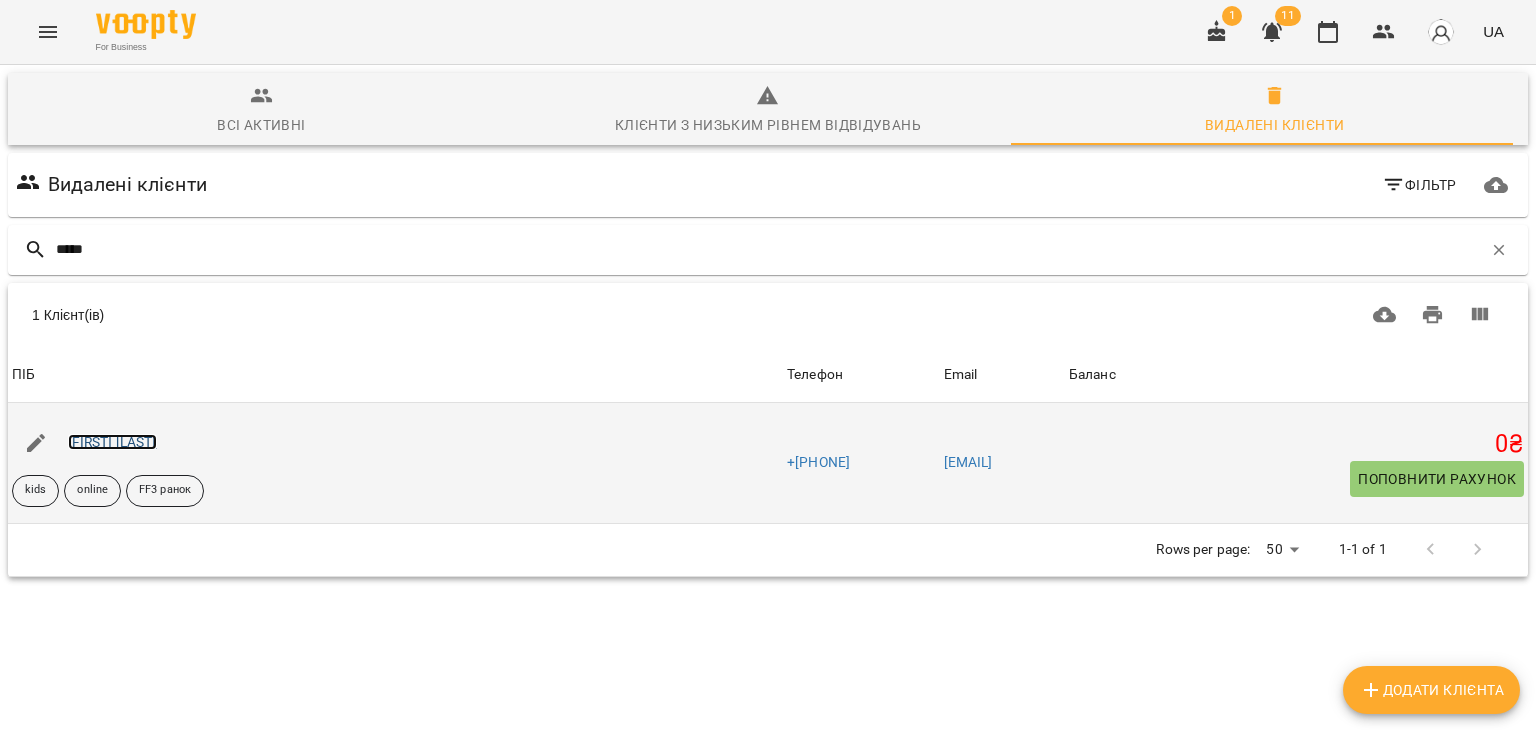 click on "Череміcіна Лія" at bounding box center [112, 442] 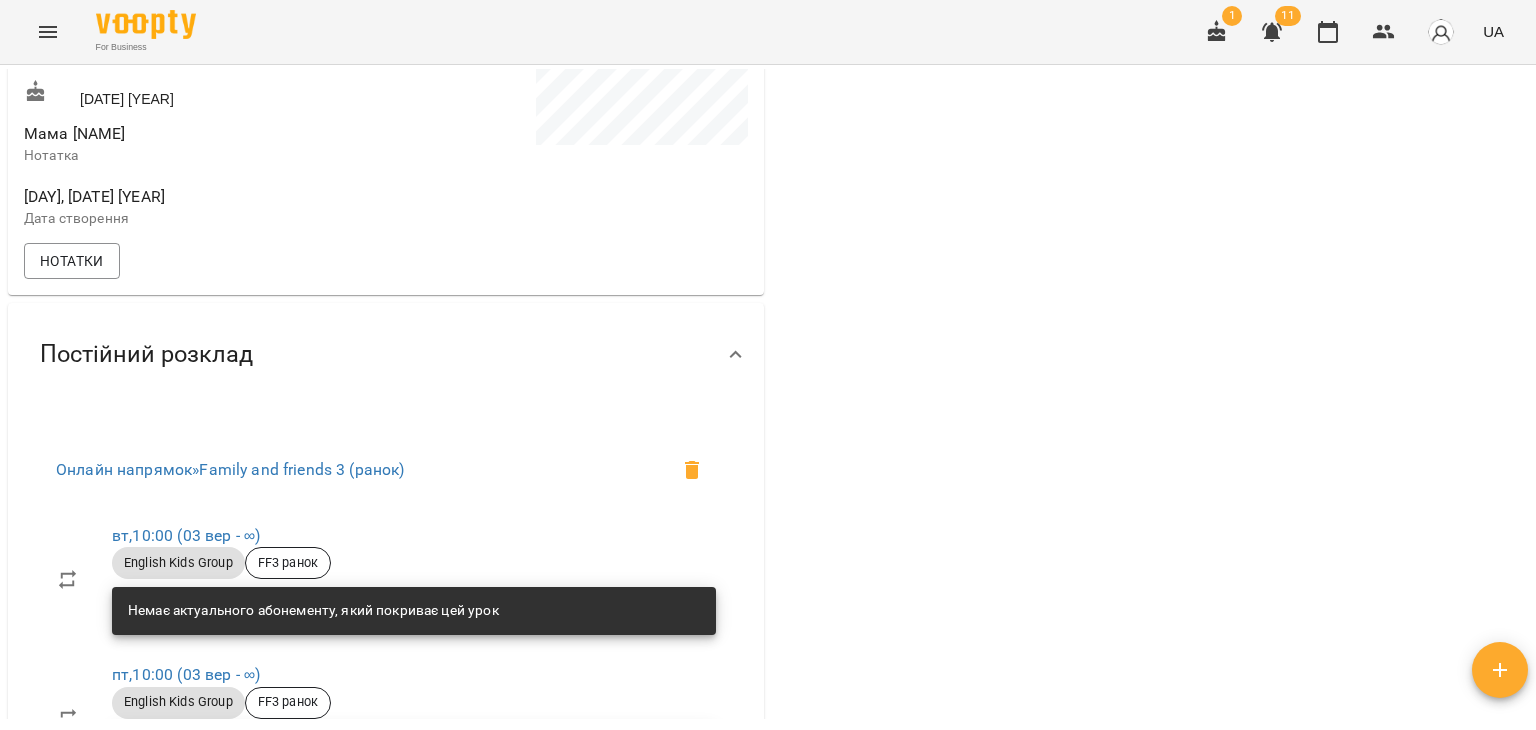 scroll, scrollTop: 1100, scrollLeft: 0, axis: vertical 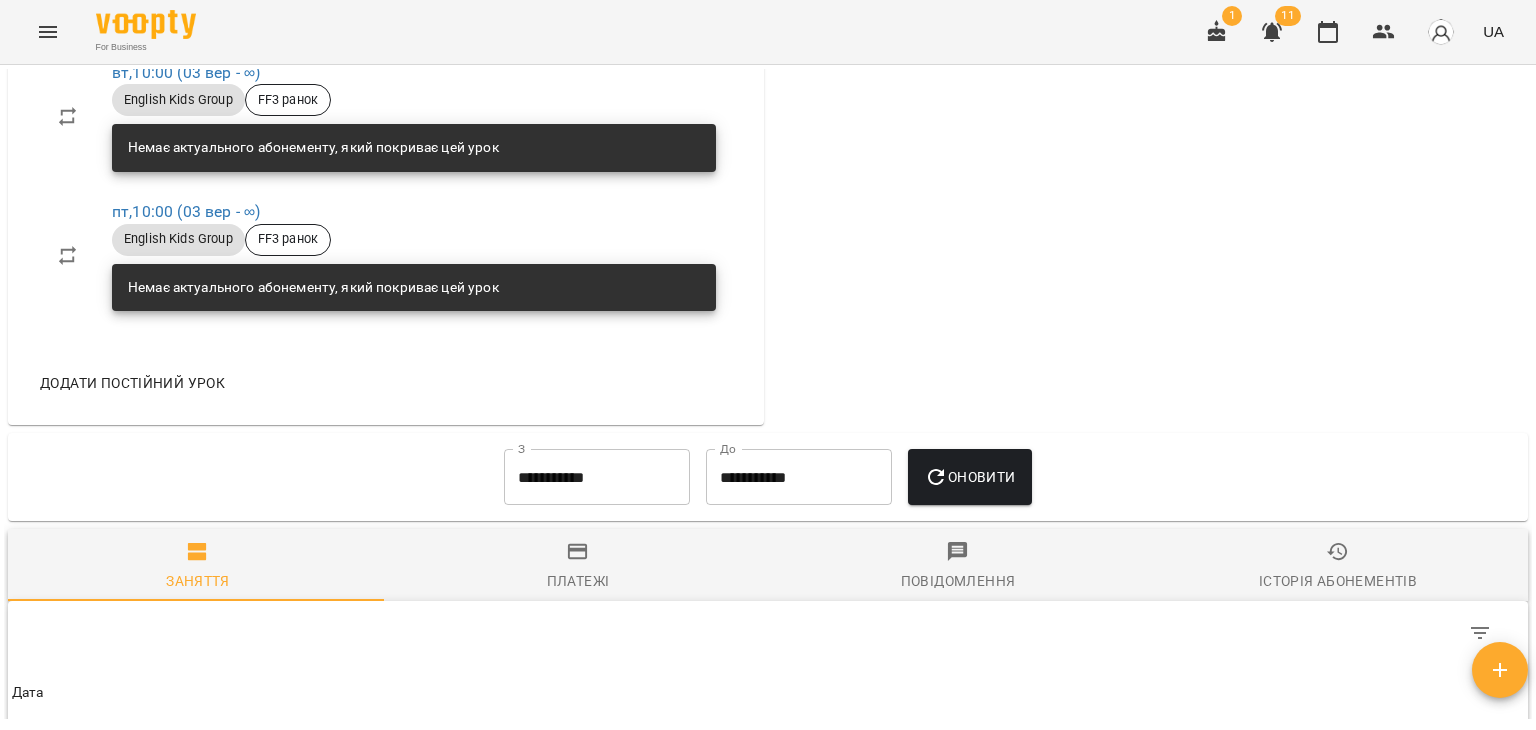 click on "**********" at bounding box center (597, 477) 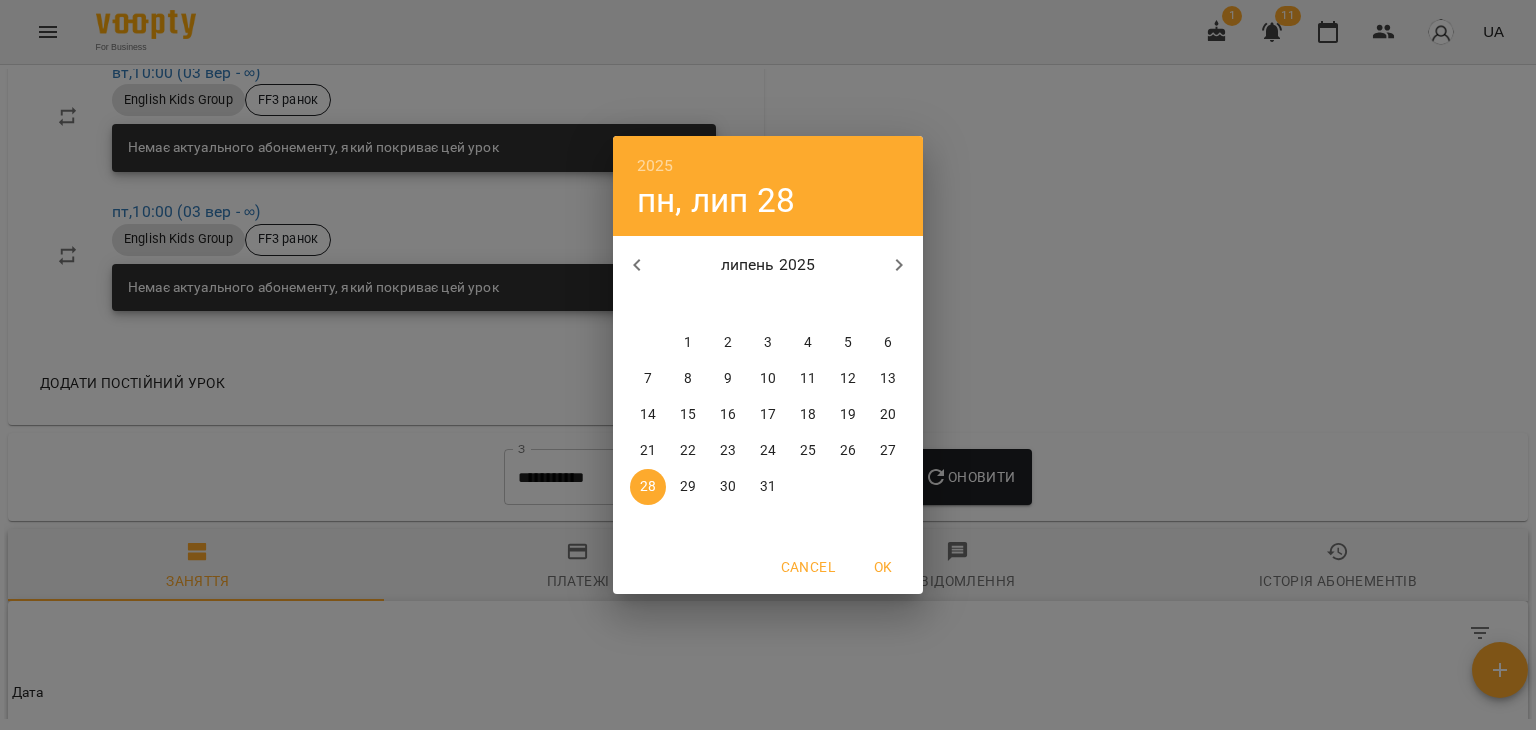 drag, startPoint x: 689, startPoint y: 341, endPoint x: 708, endPoint y: 349, distance: 20.615528 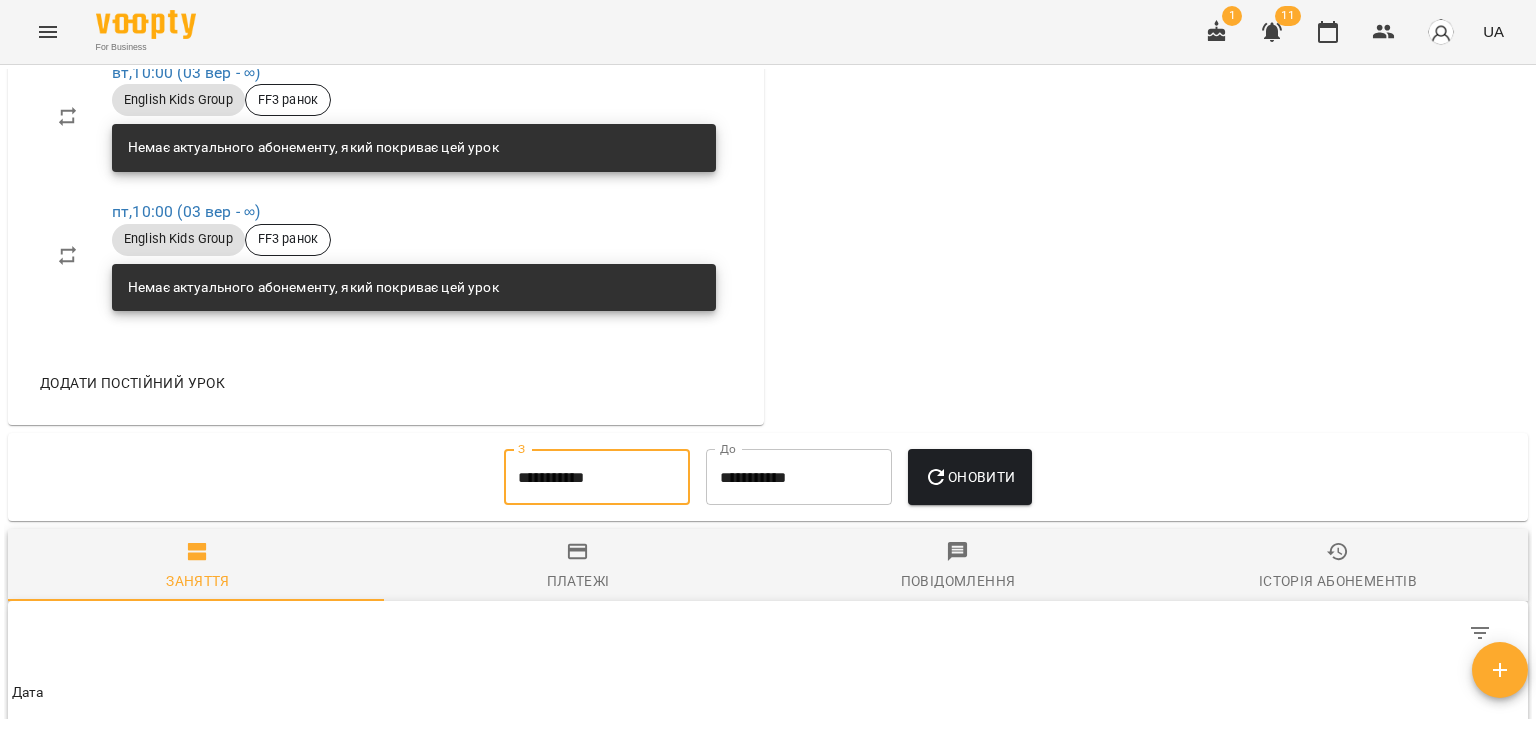 click on "Оновити" at bounding box center [969, 477] 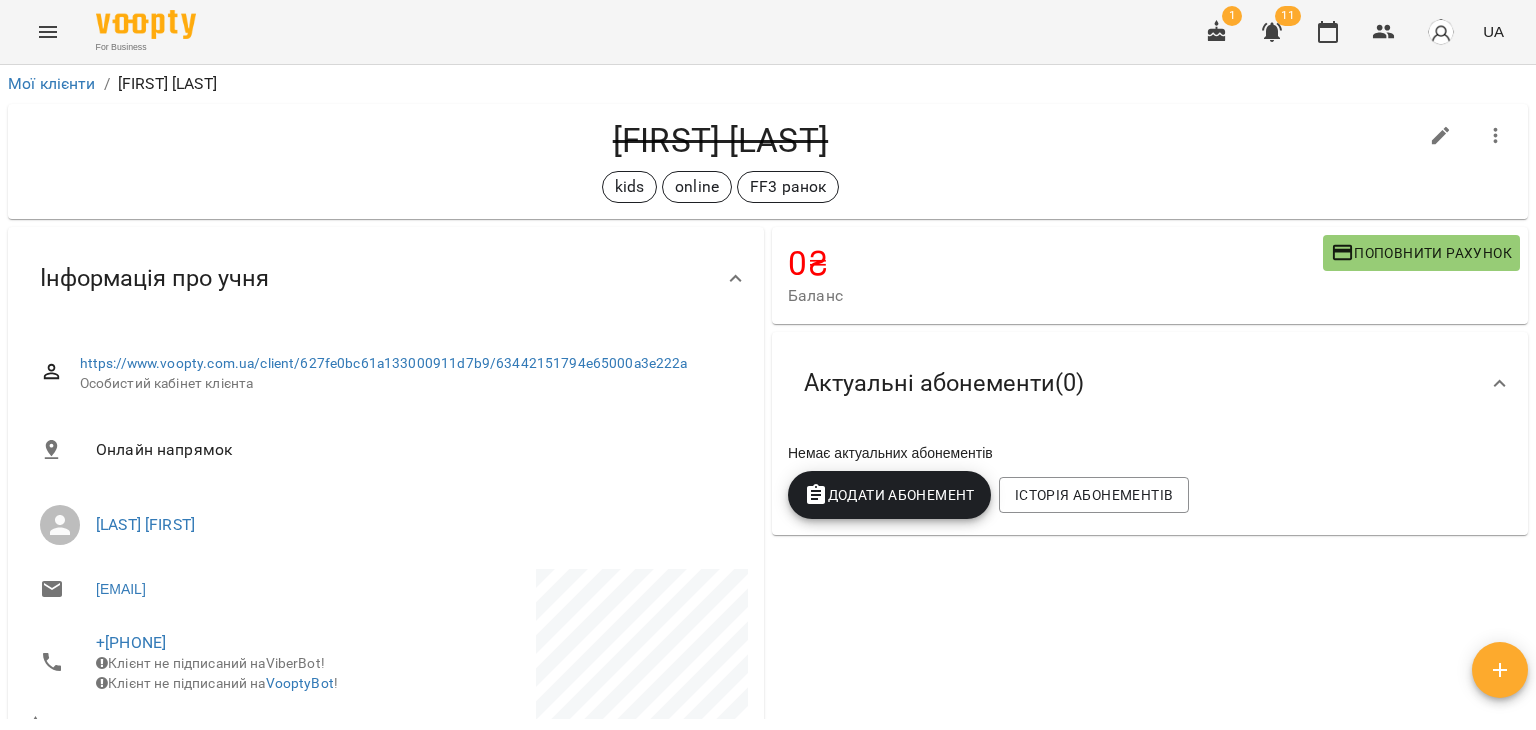 scroll, scrollTop: 0, scrollLeft: 0, axis: both 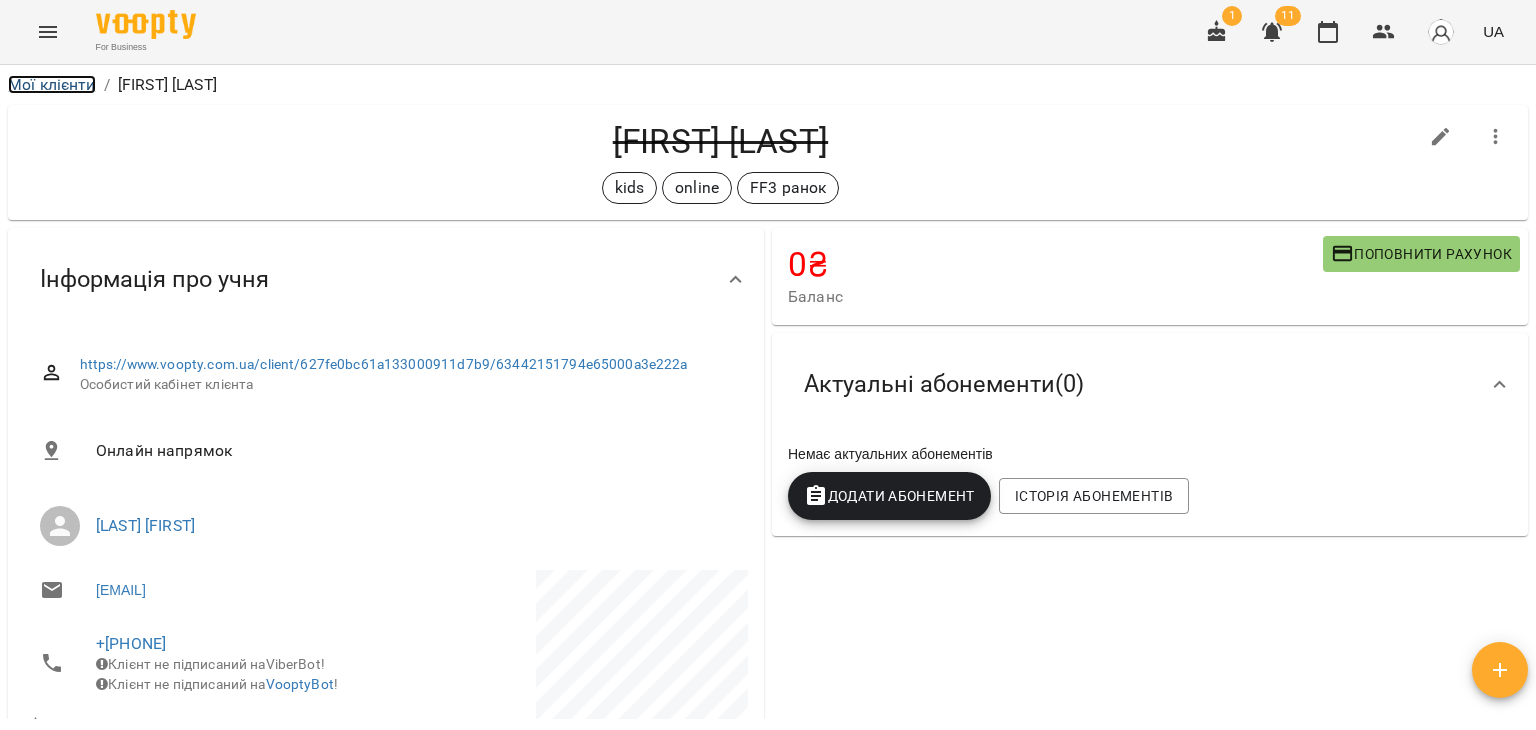 click on "Мої клієнти" at bounding box center [52, 84] 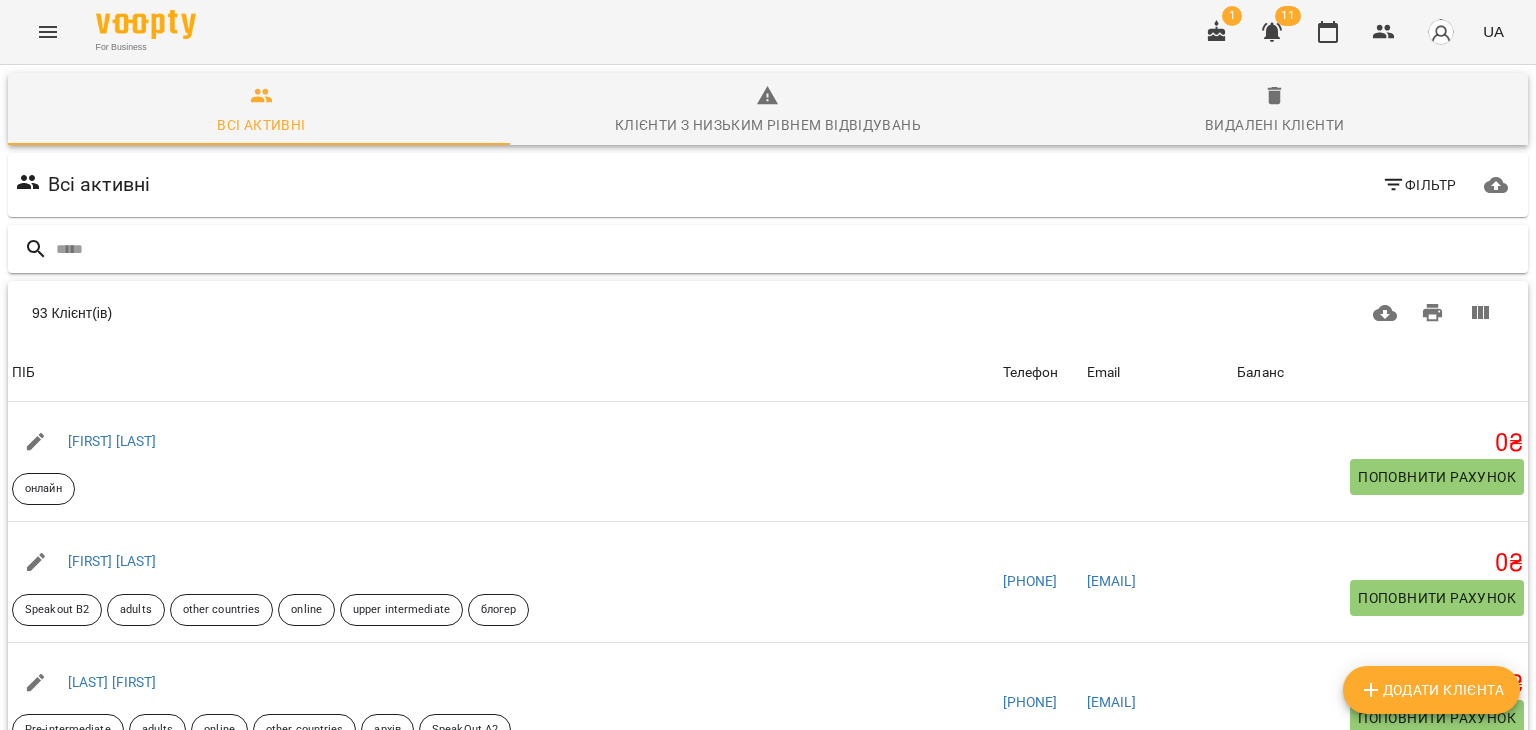 click at bounding box center (788, 249) 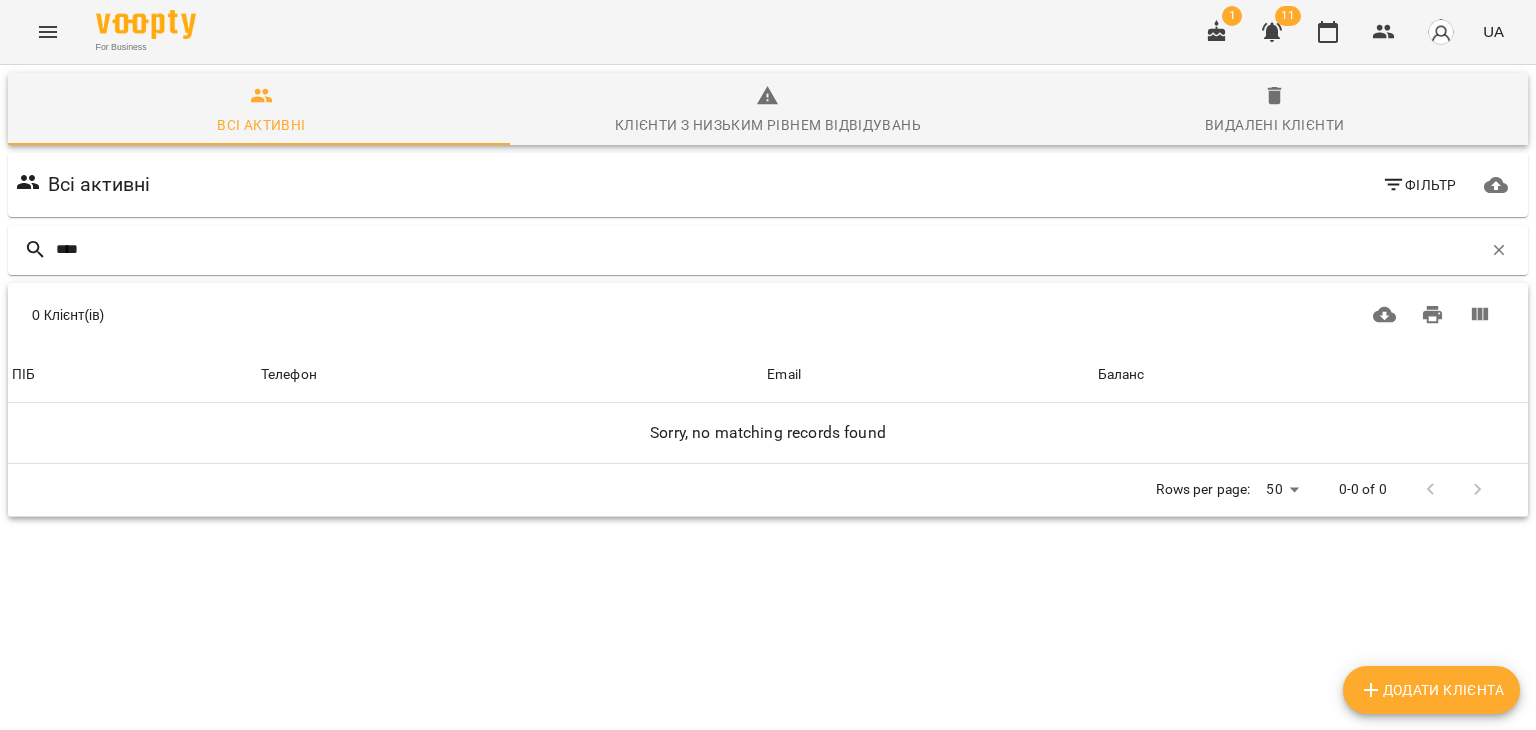 type on "****" 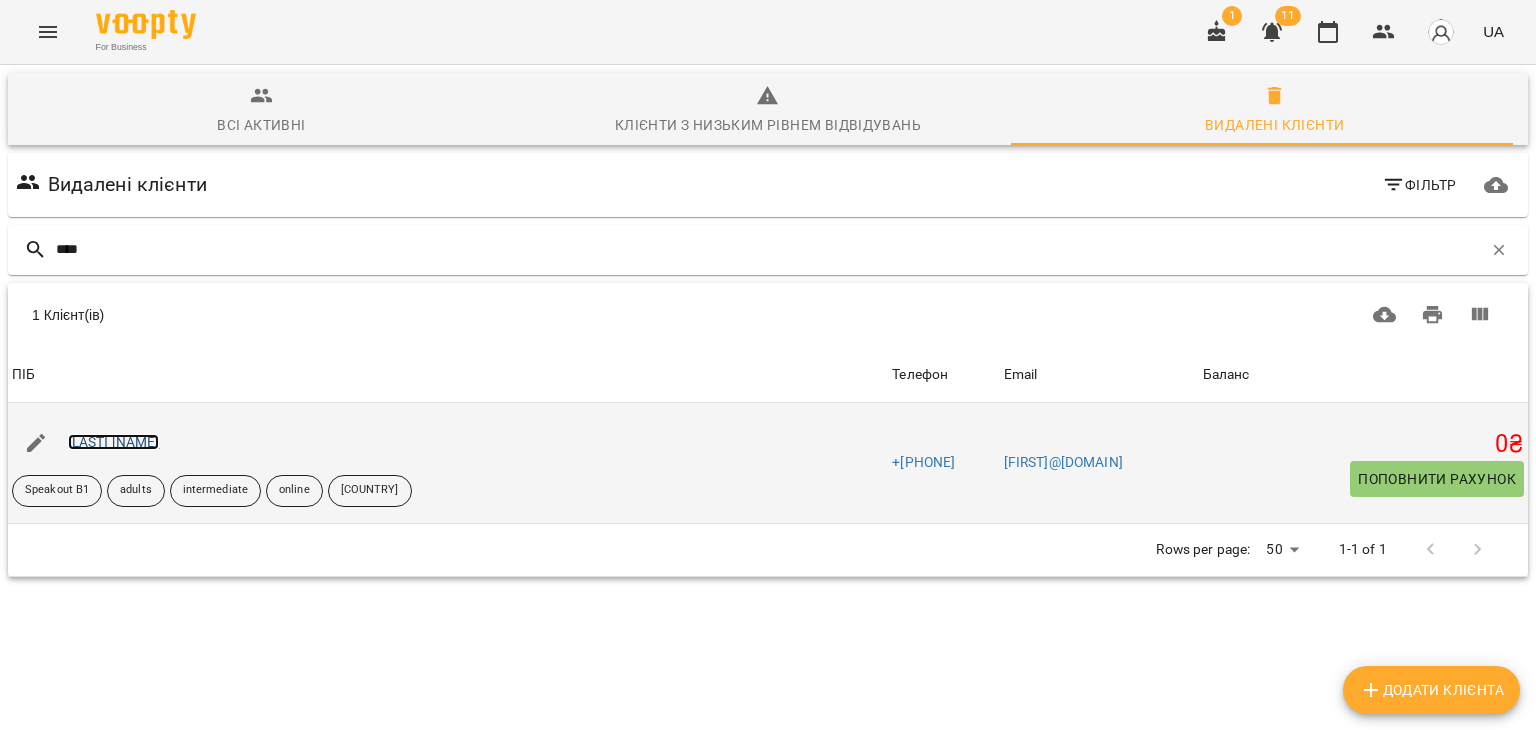 click on "[FIRST] [LAST]" at bounding box center [114, 442] 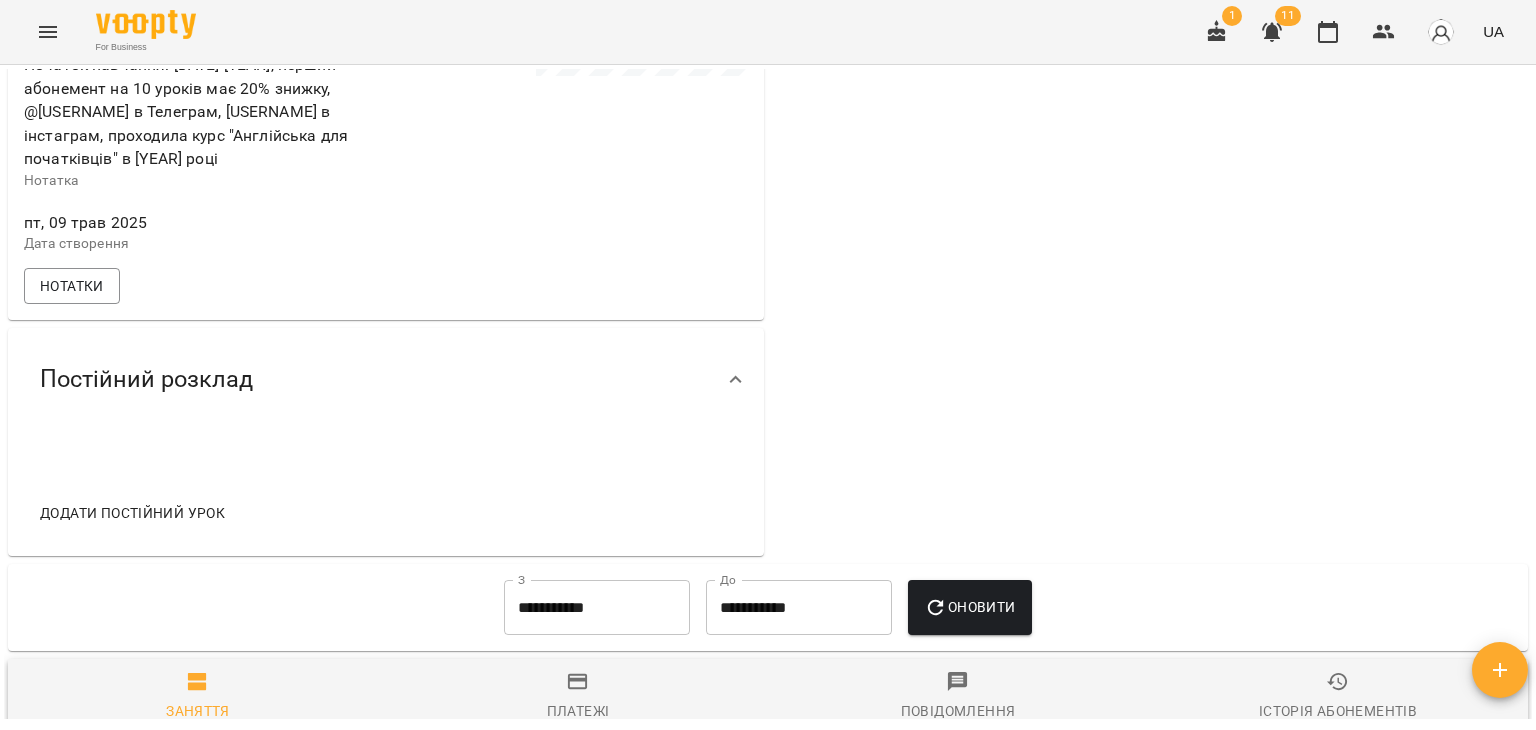 scroll, scrollTop: 1153, scrollLeft: 0, axis: vertical 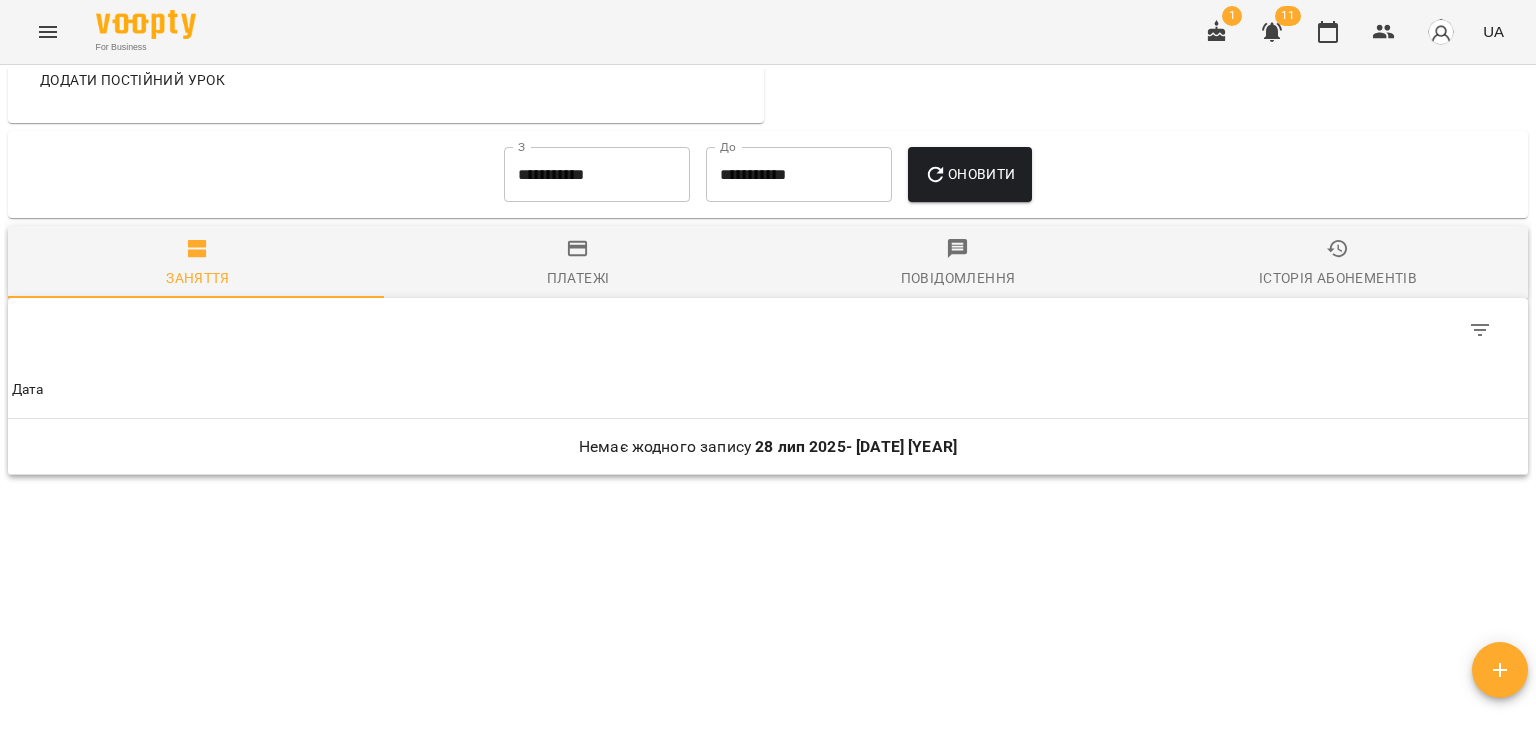 click on "**********" at bounding box center (597, 175) 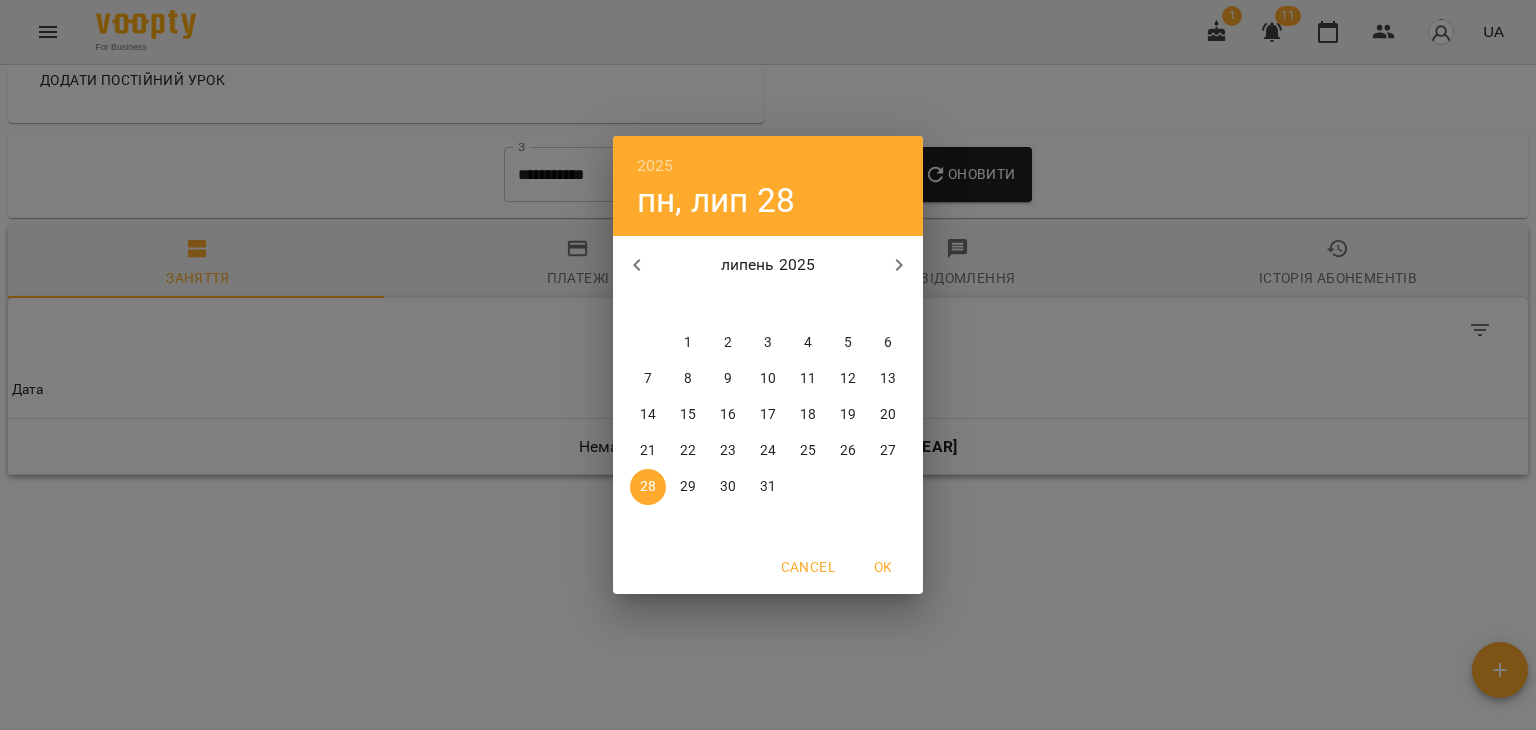 click on "1" at bounding box center (688, 343) 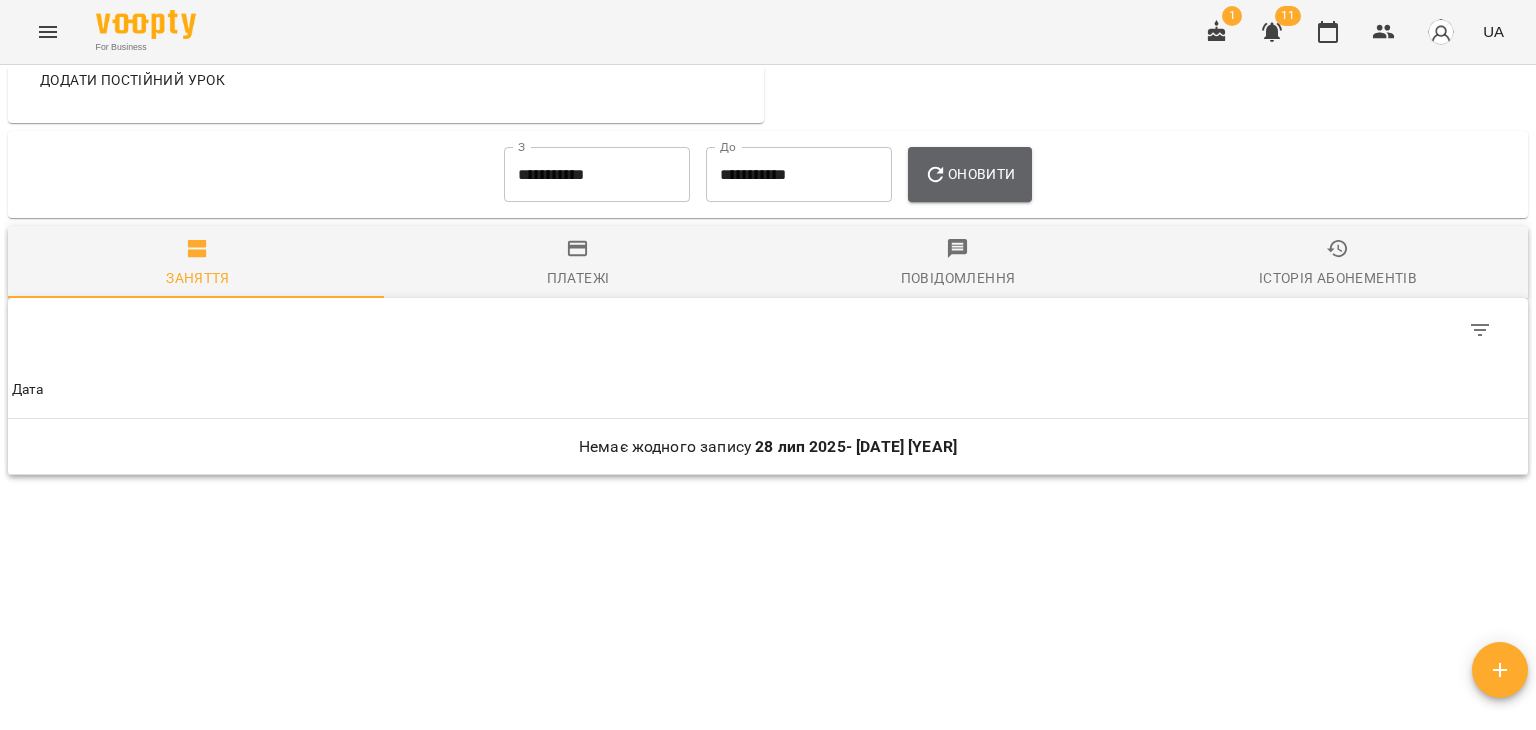 click on "Оновити" at bounding box center [969, 174] 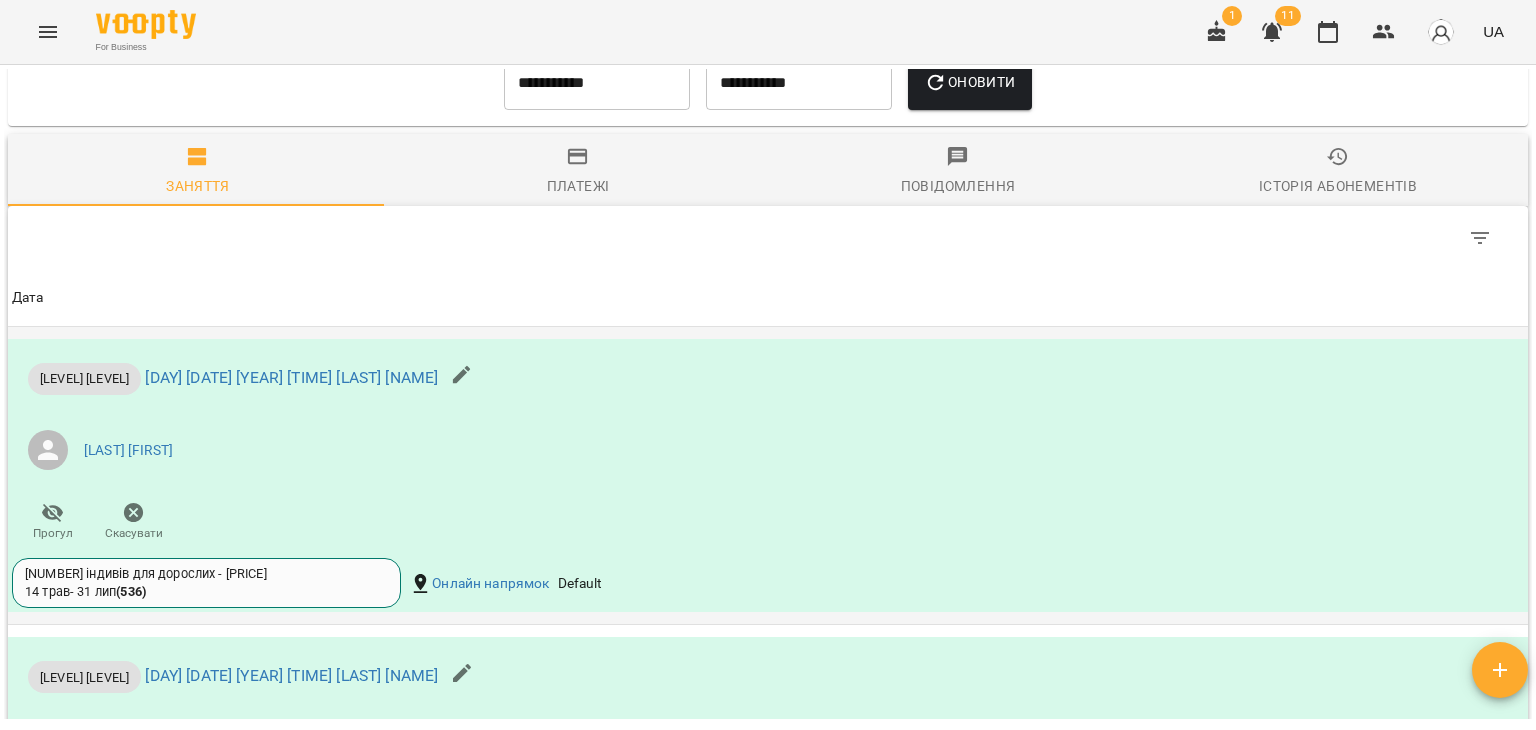 scroll, scrollTop: 1192, scrollLeft: 0, axis: vertical 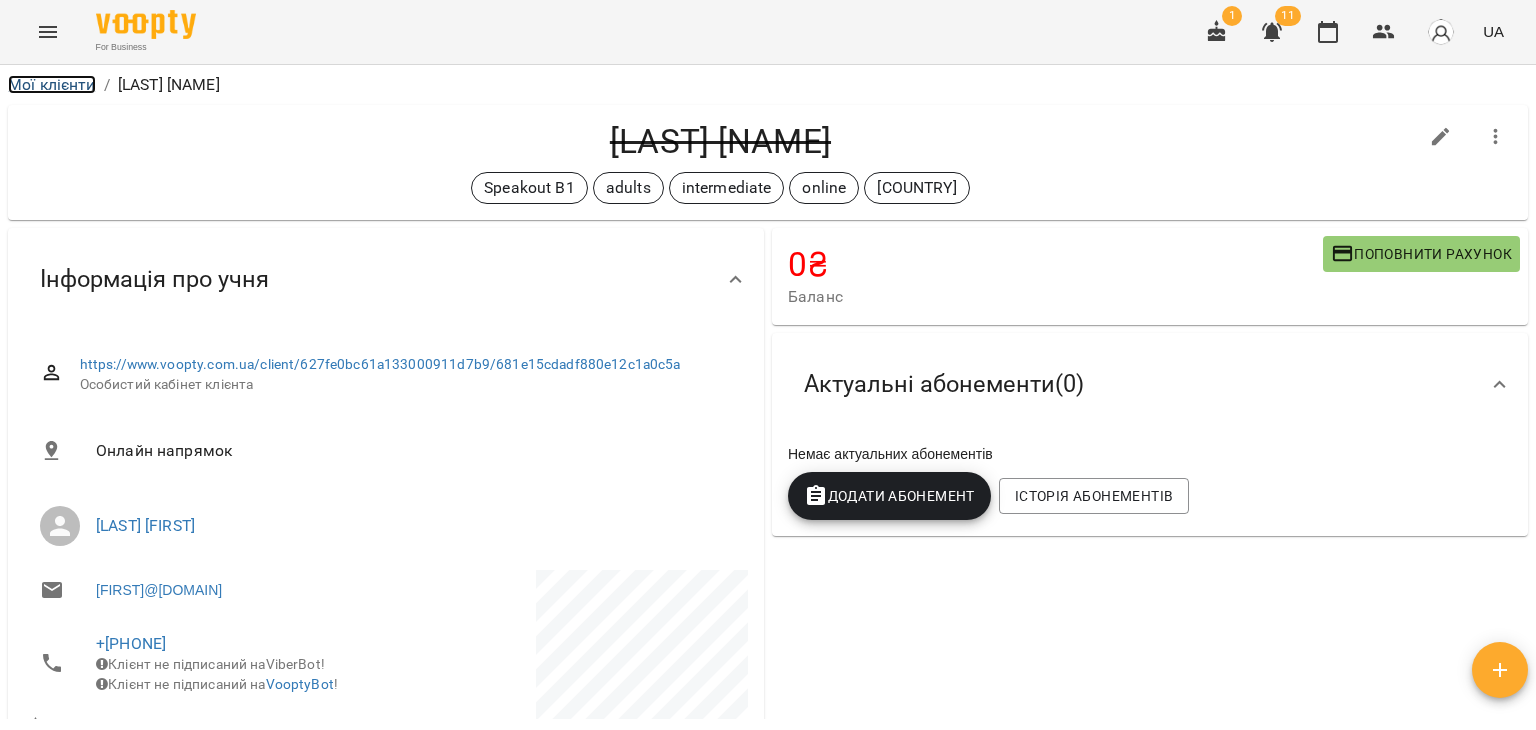 click on "Мої клієнти" at bounding box center (52, 84) 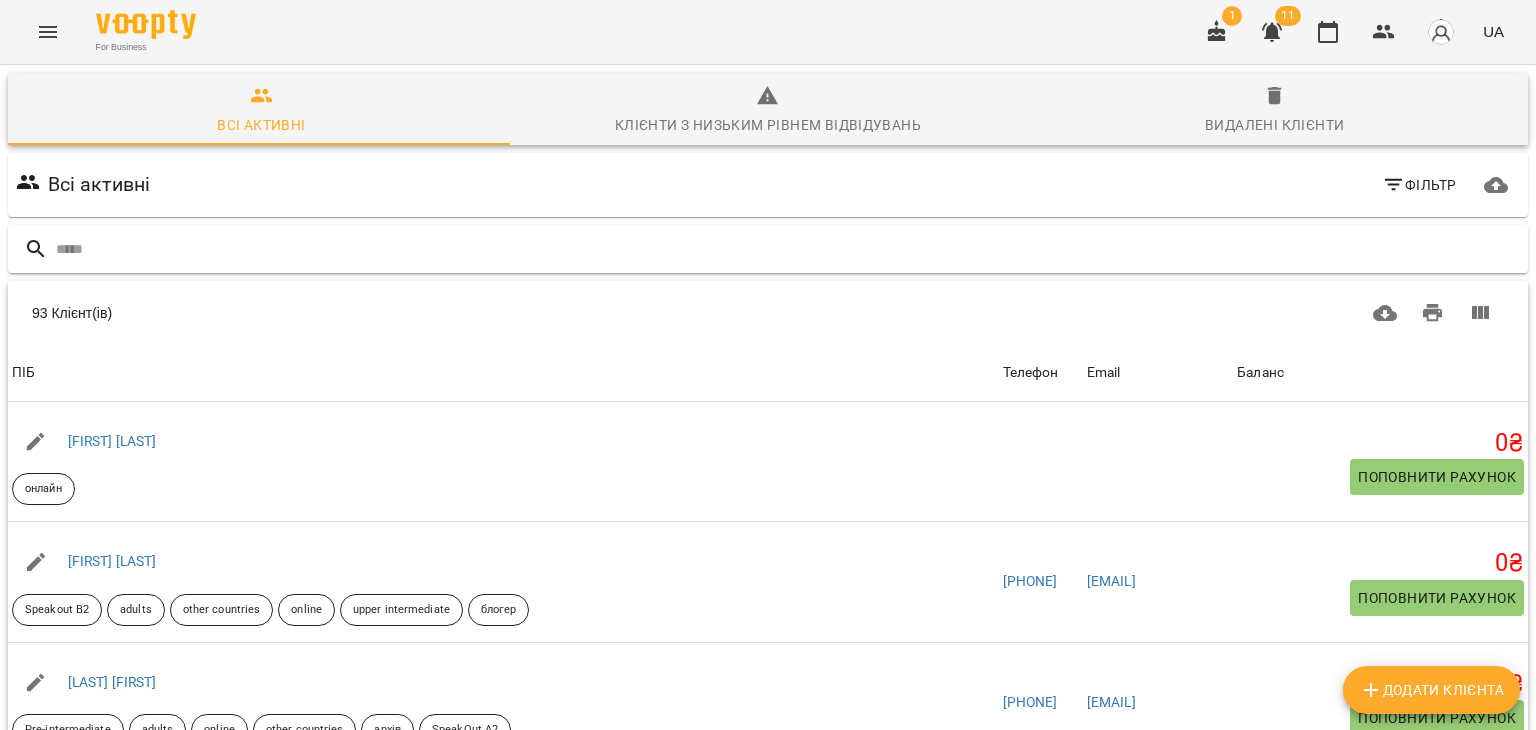 click at bounding box center [788, 249] 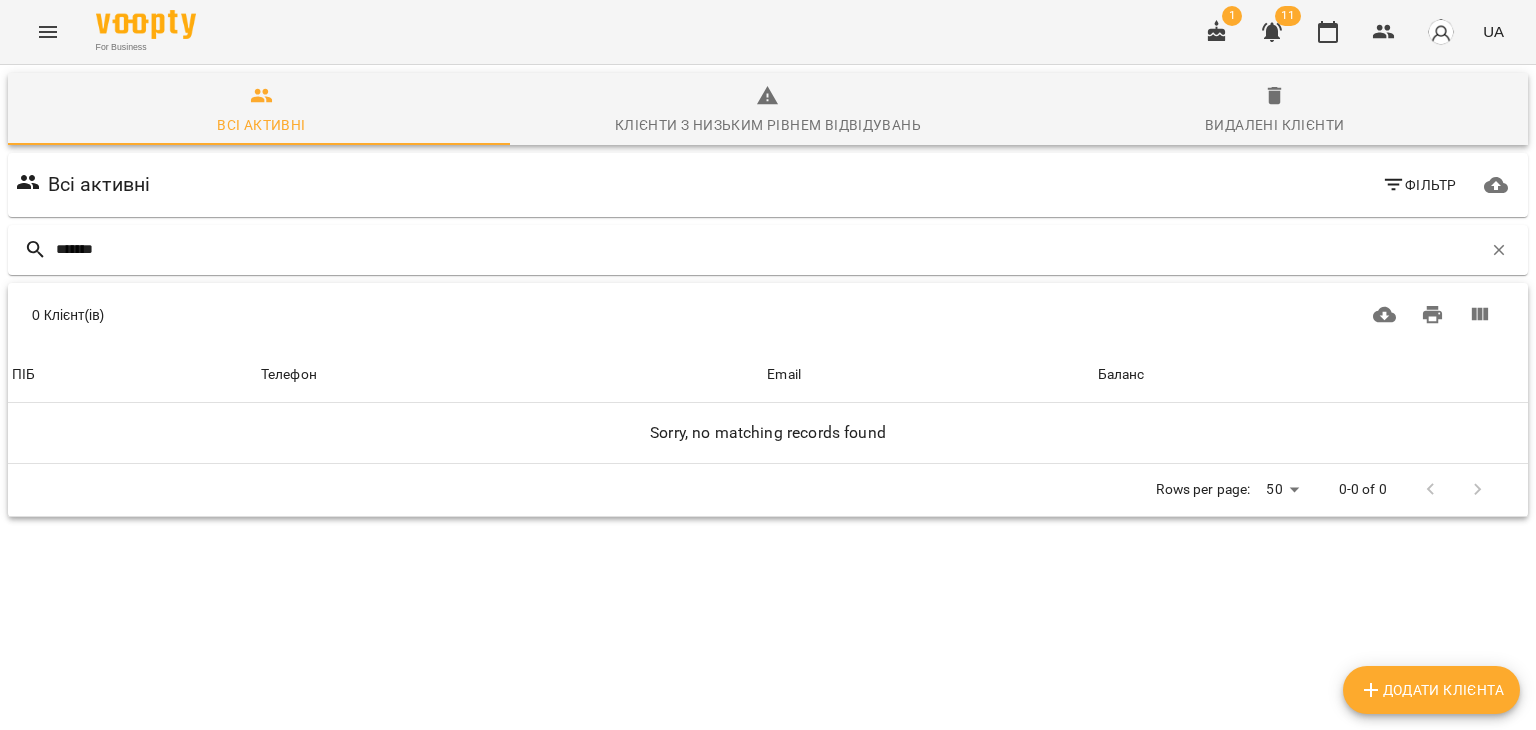 type on "*******" 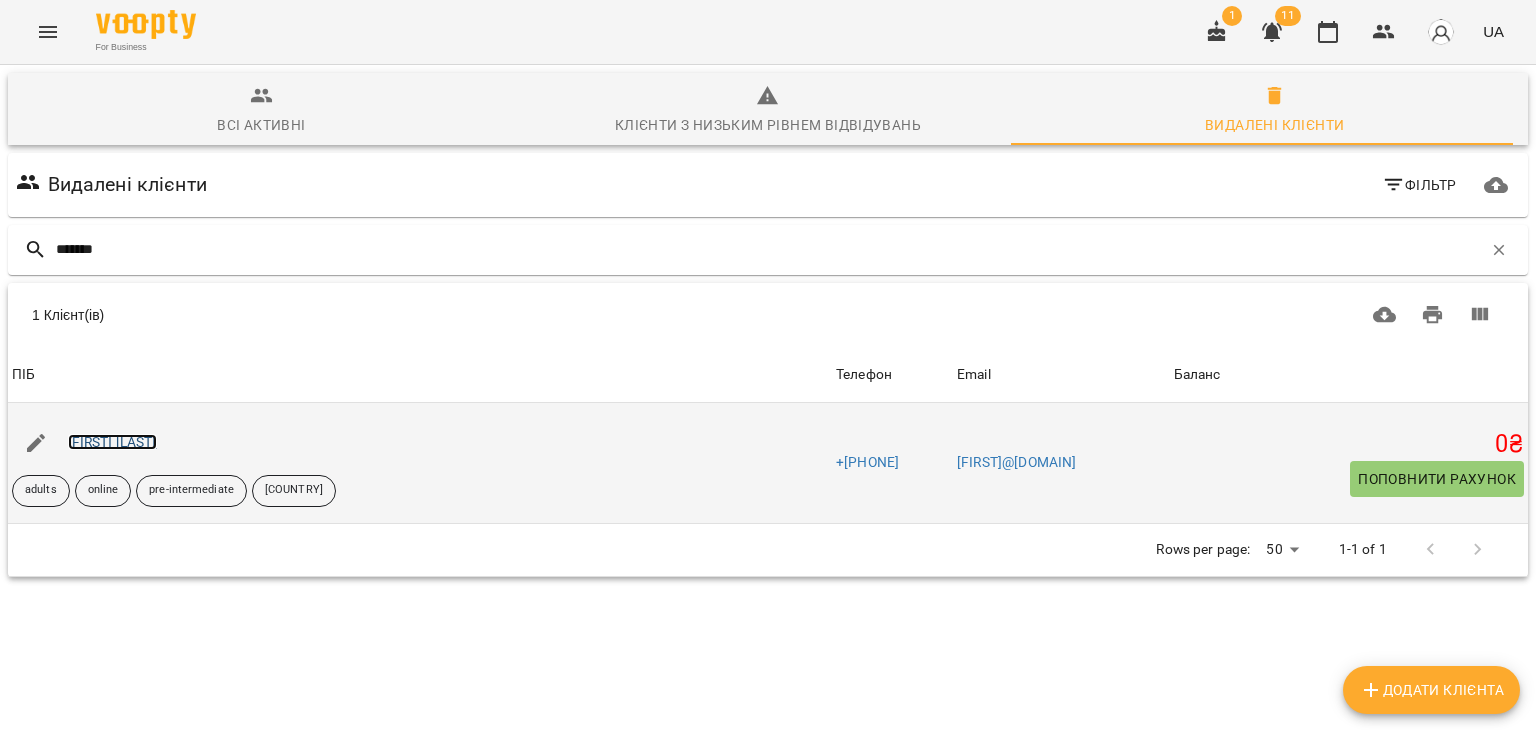 click on "[LAST] [FIRST]" at bounding box center (112, 442) 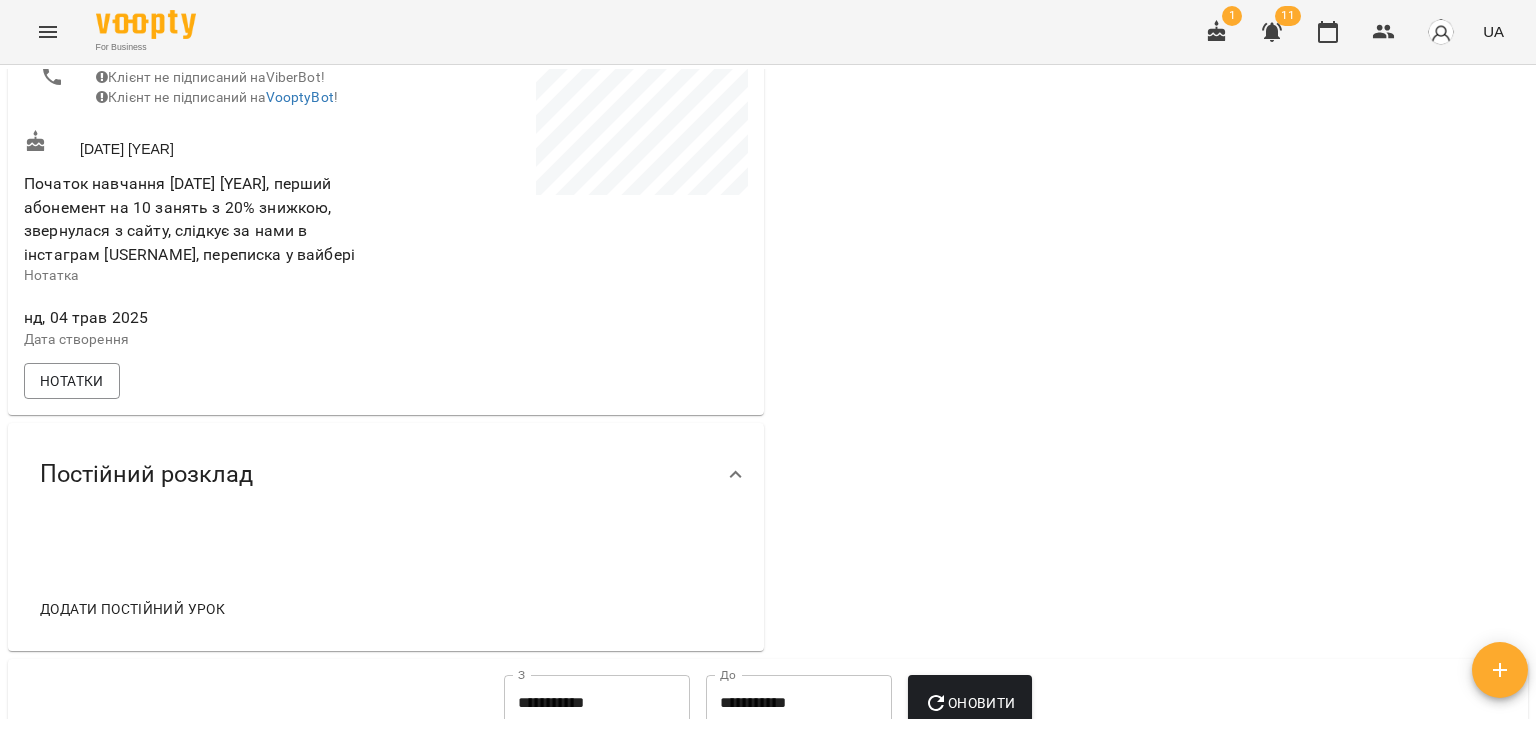 scroll, scrollTop: 1000, scrollLeft: 0, axis: vertical 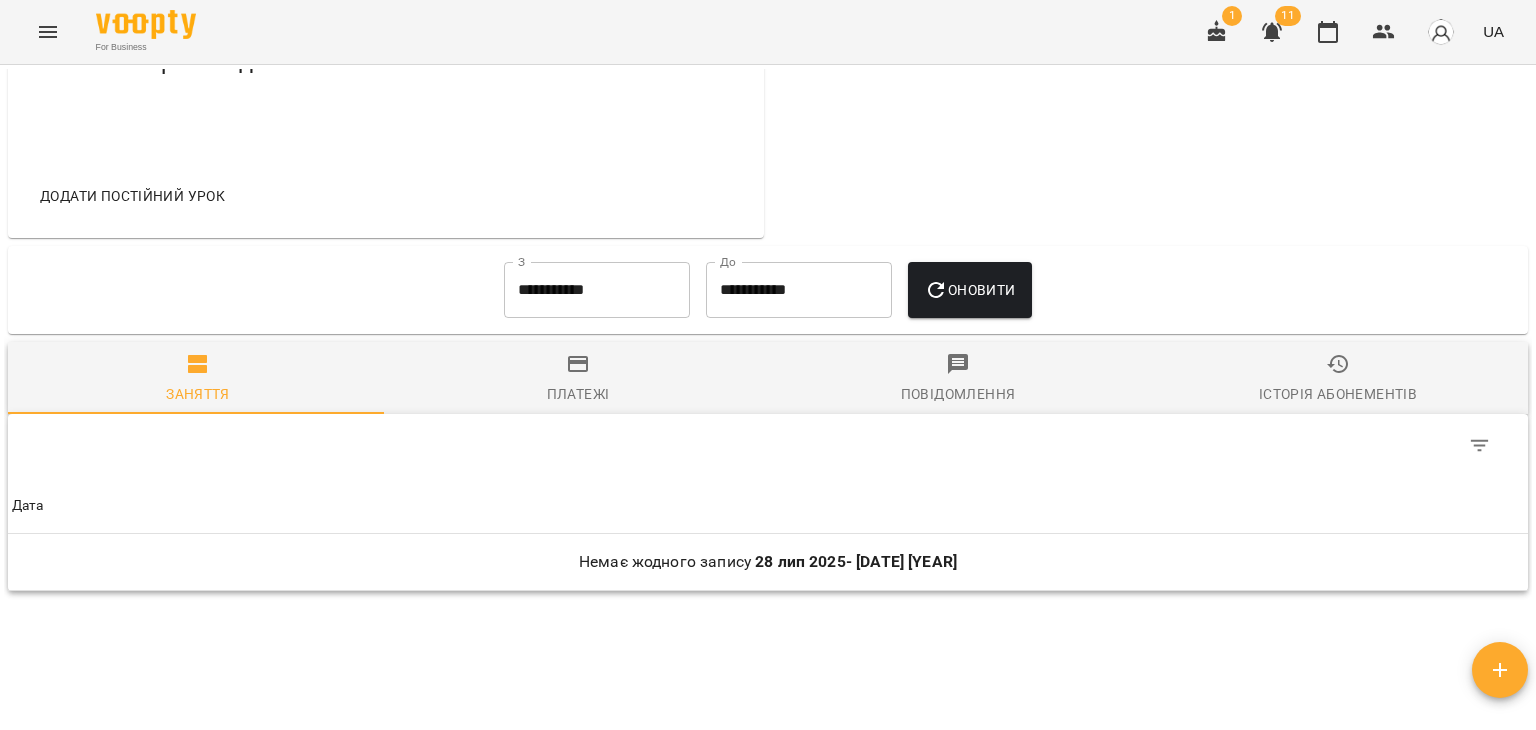 click on "**********" at bounding box center [597, 290] 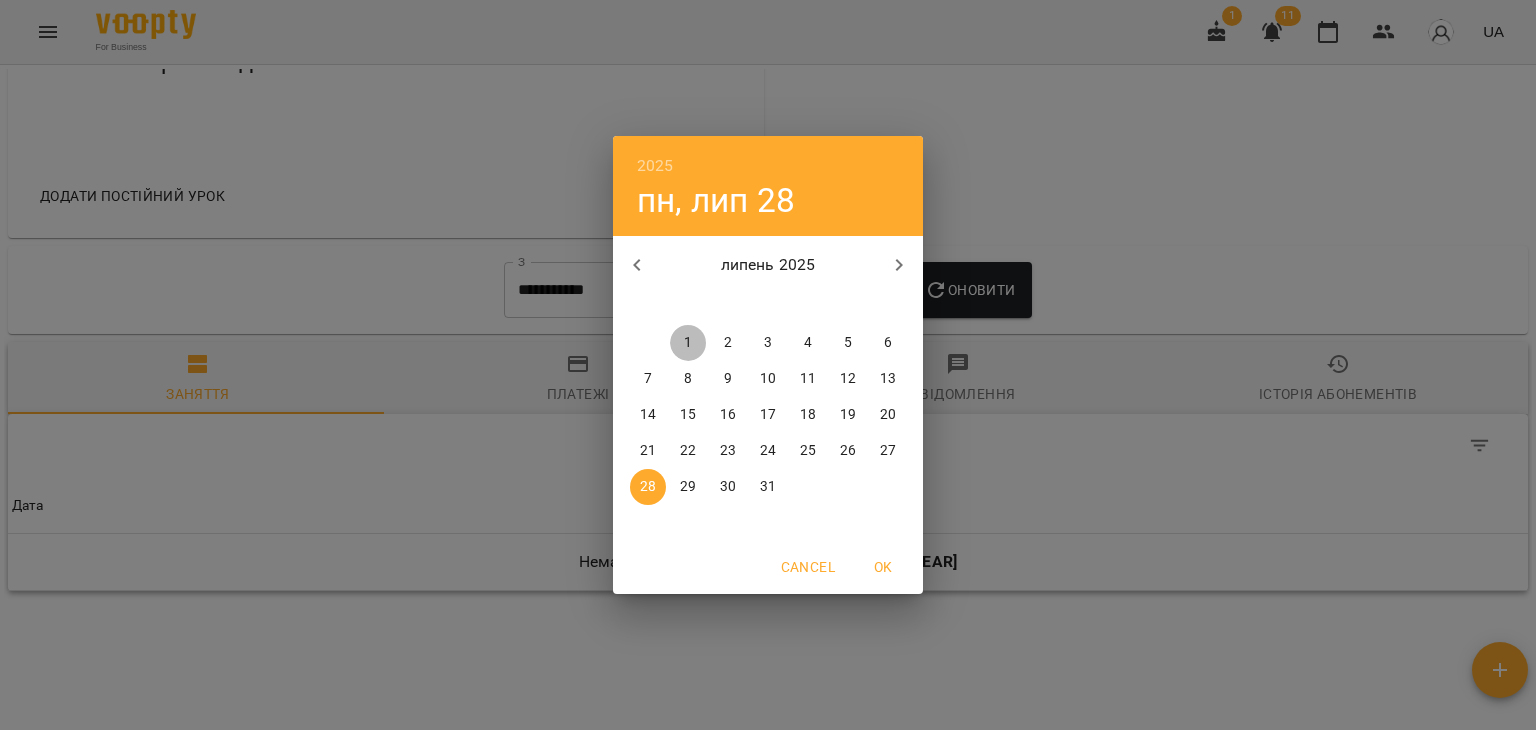 click on "1" at bounding box center [688, 343] 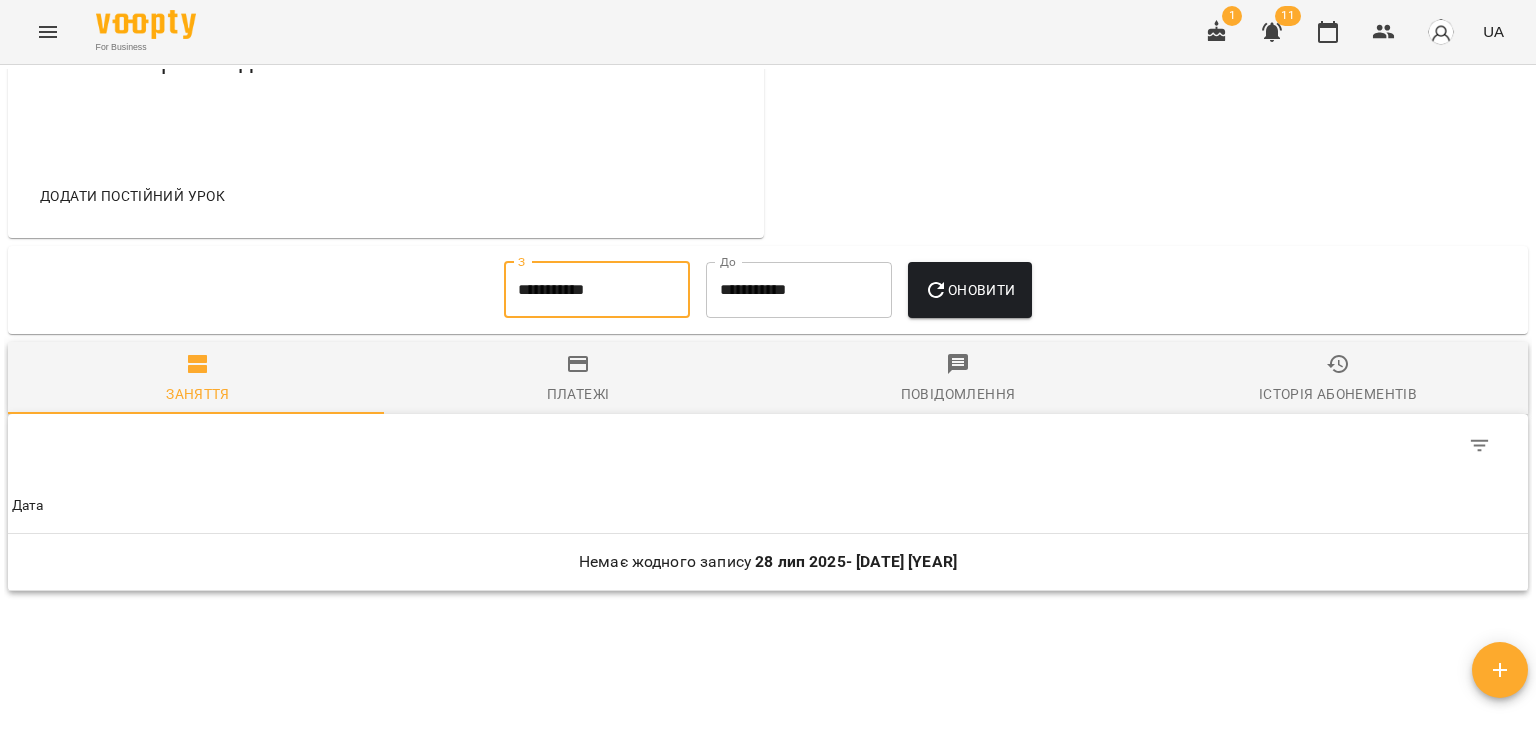 click on "Оновити" at bounding box center [969, 290] 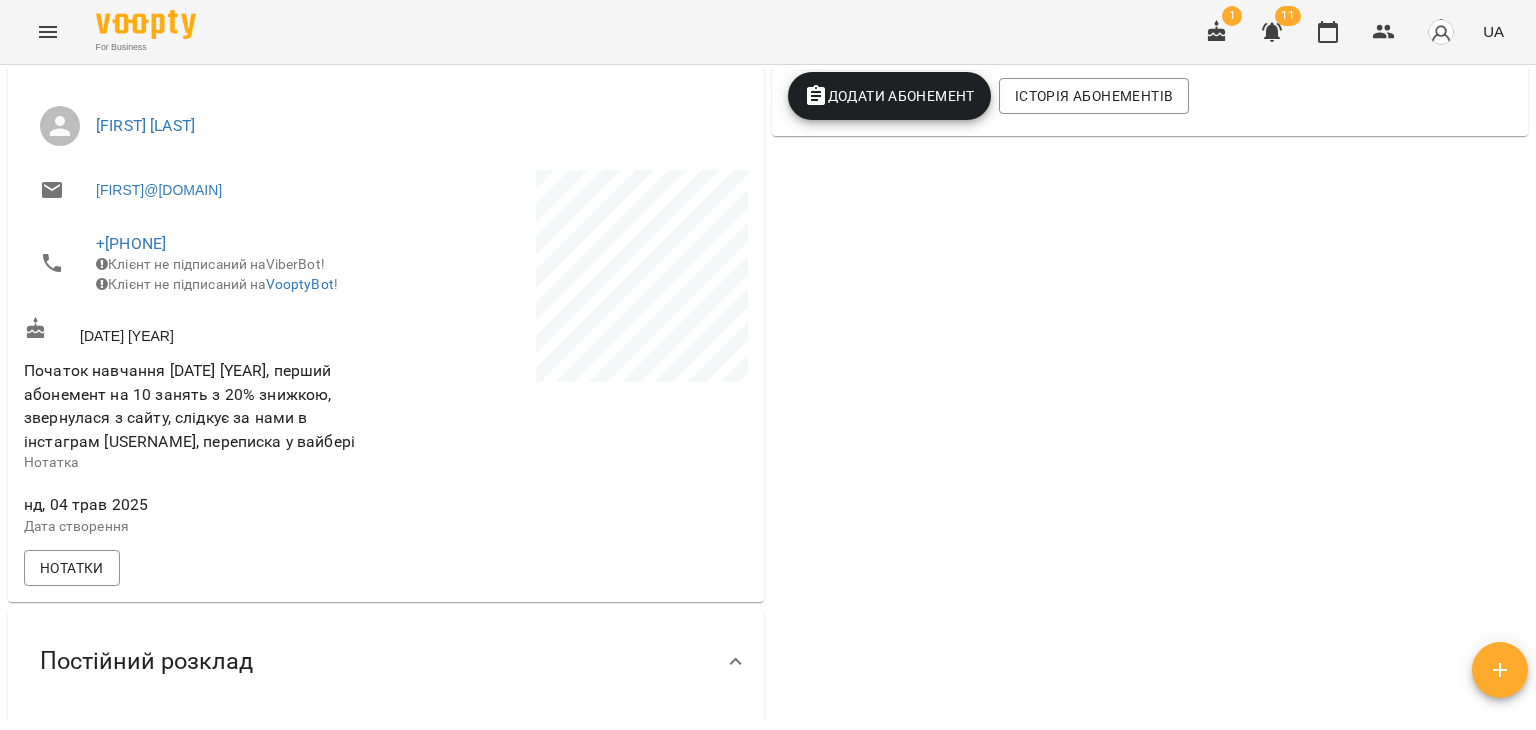 scroll, scrollTop: 0, scrollLeft: 0, axis: both 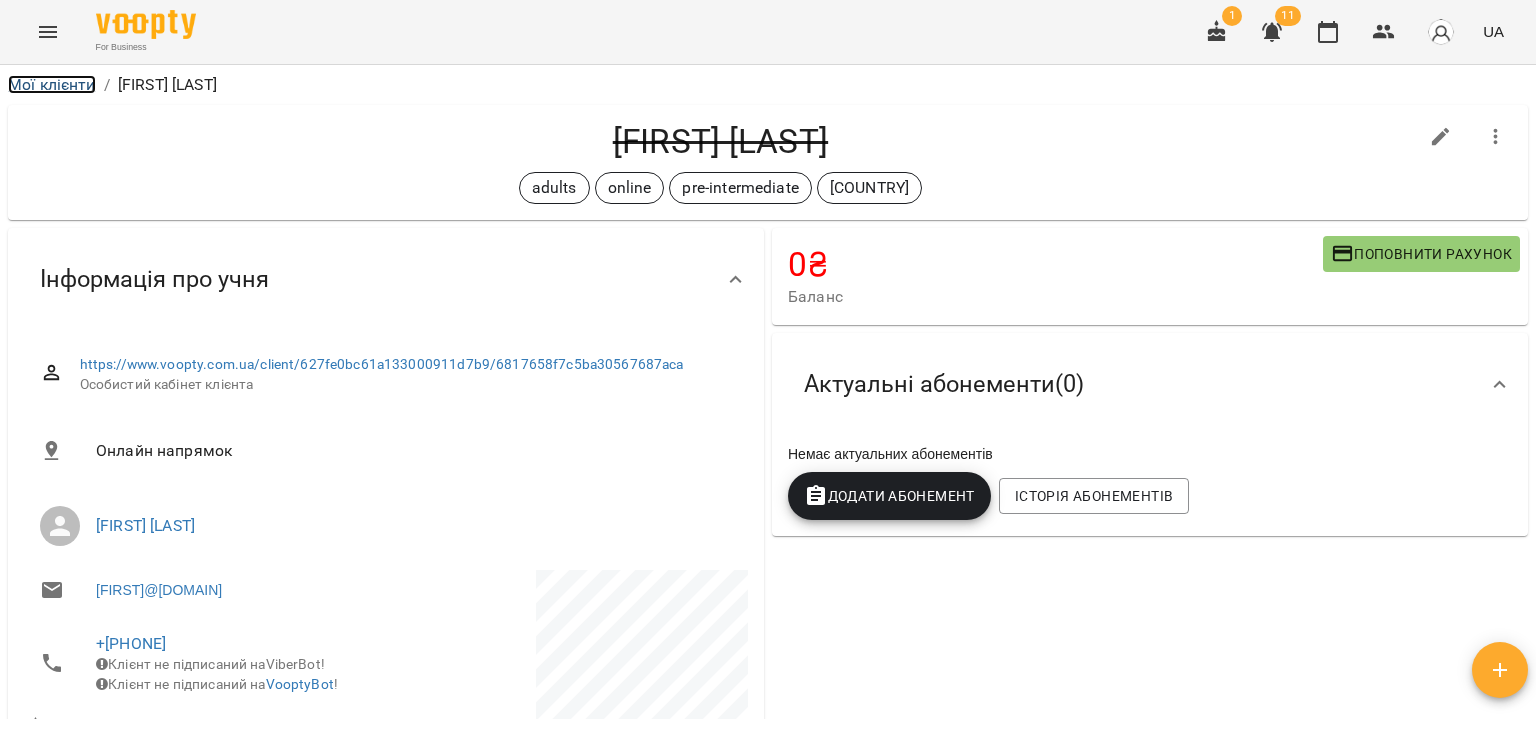 click on "Мої клієнти" at bounding box center (52, 84) 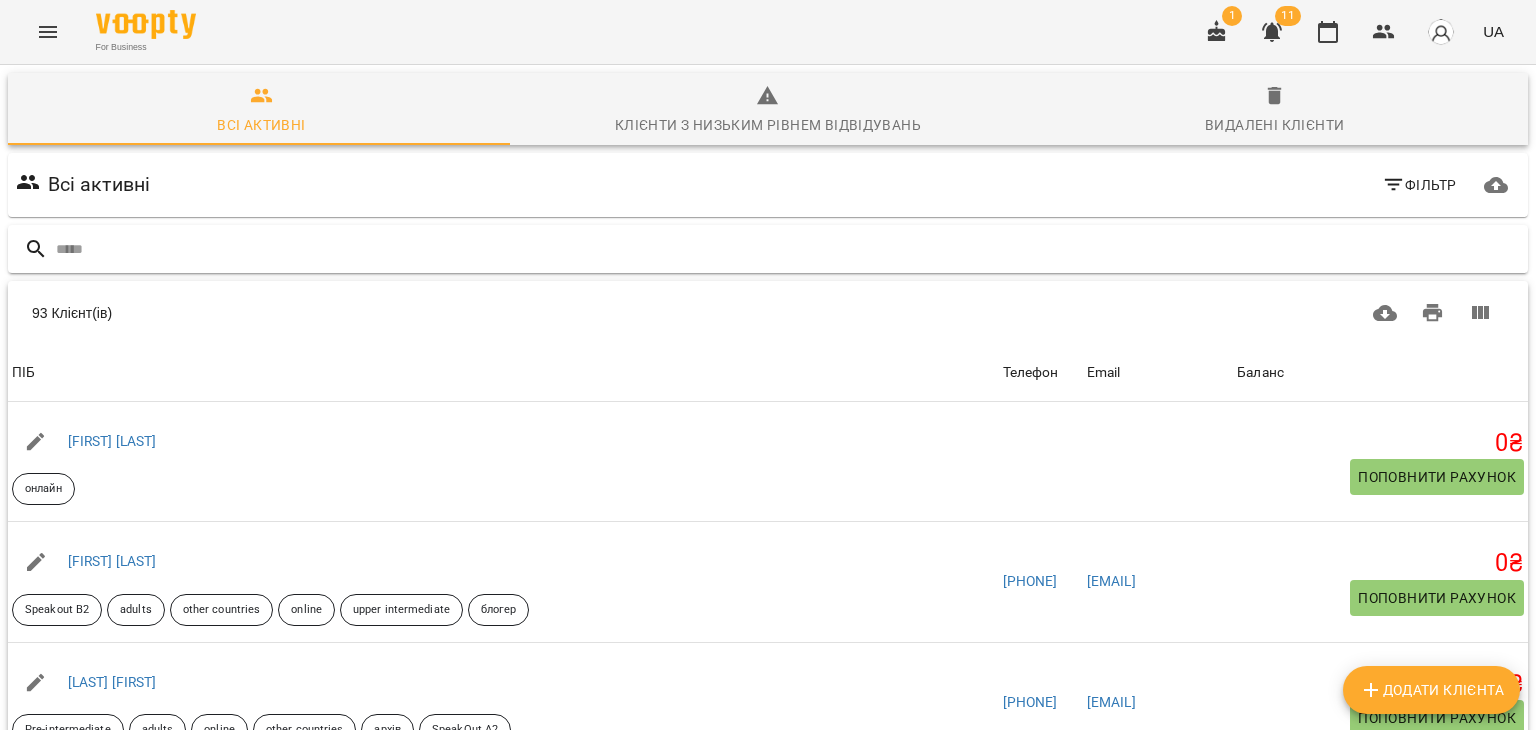 click at bounding box center [788, 249] 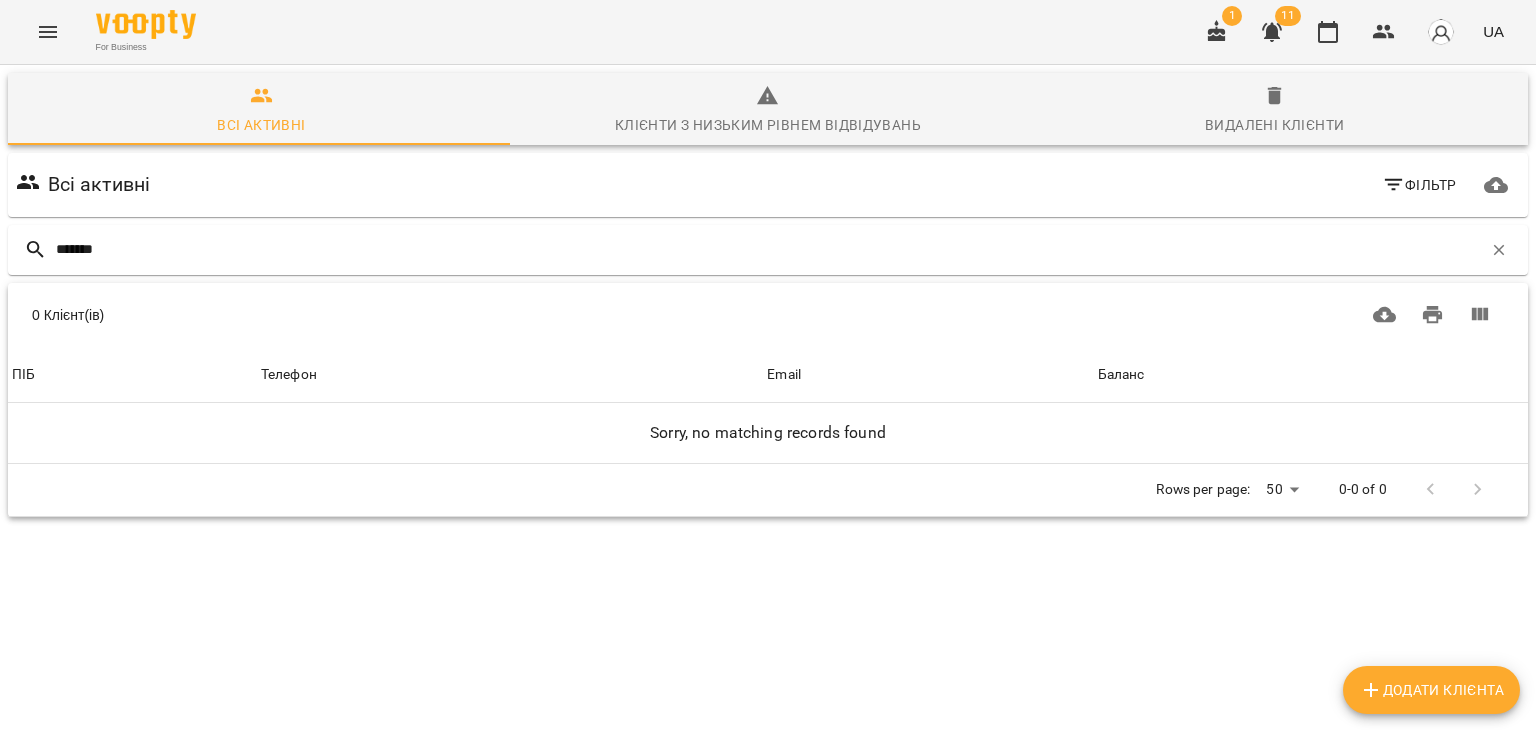 type on "*******" 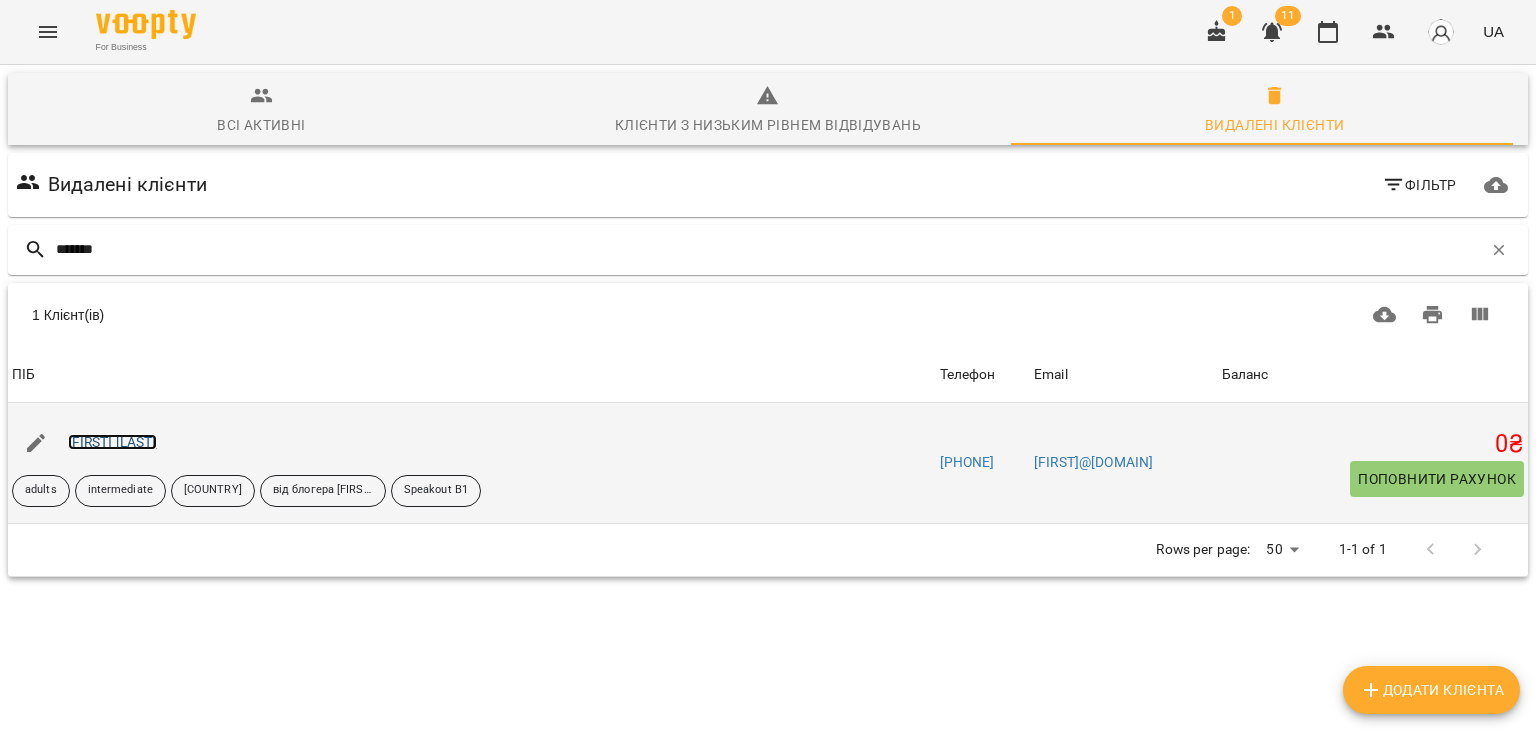 click on "[LAST] [FIRST]" at bounding box center [112, 442] 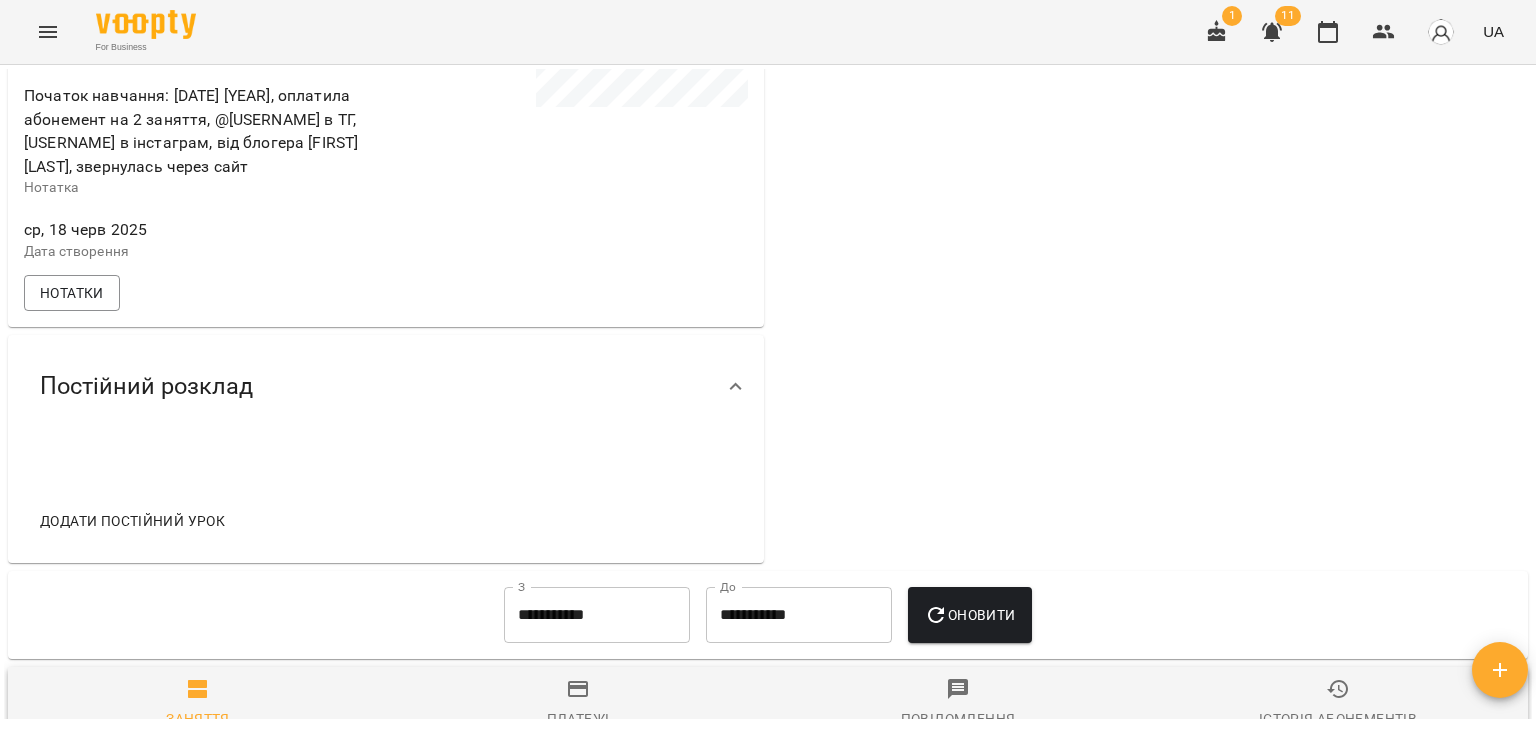 scroll, scrollTop: 800, scrollLeft: 0, axis: vertical 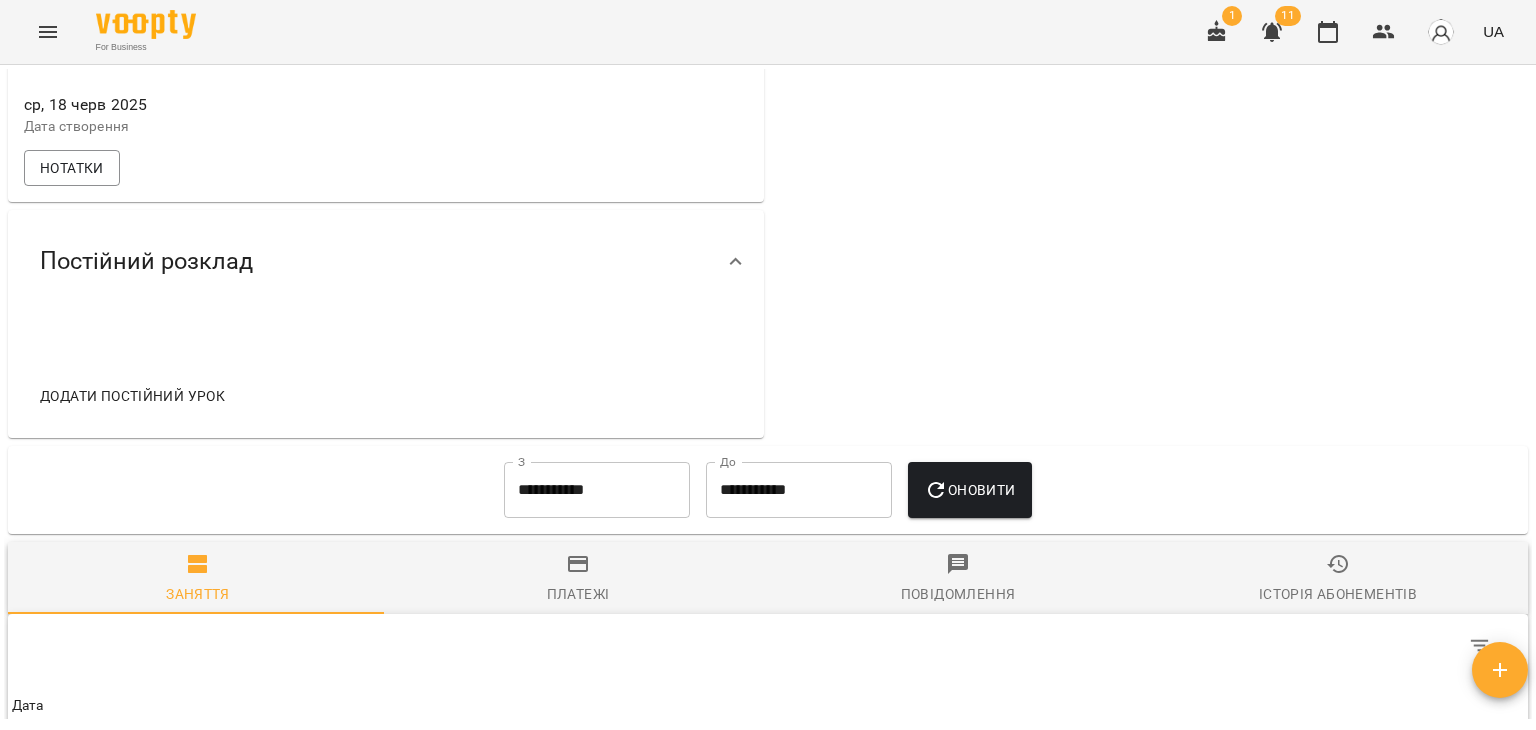 click on "**********" at bounding box center [597, 490] 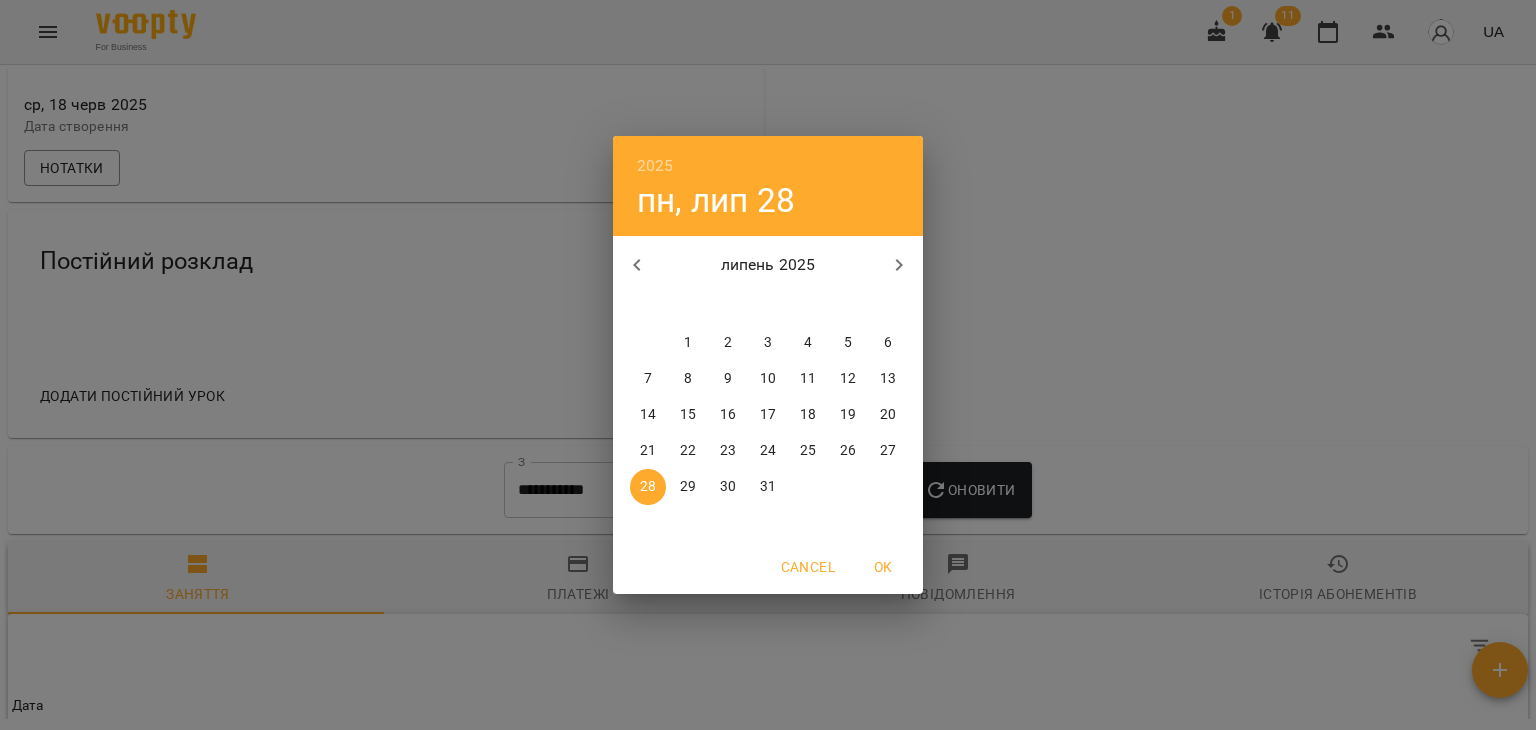click on "1" at bounding box center [688, 343] 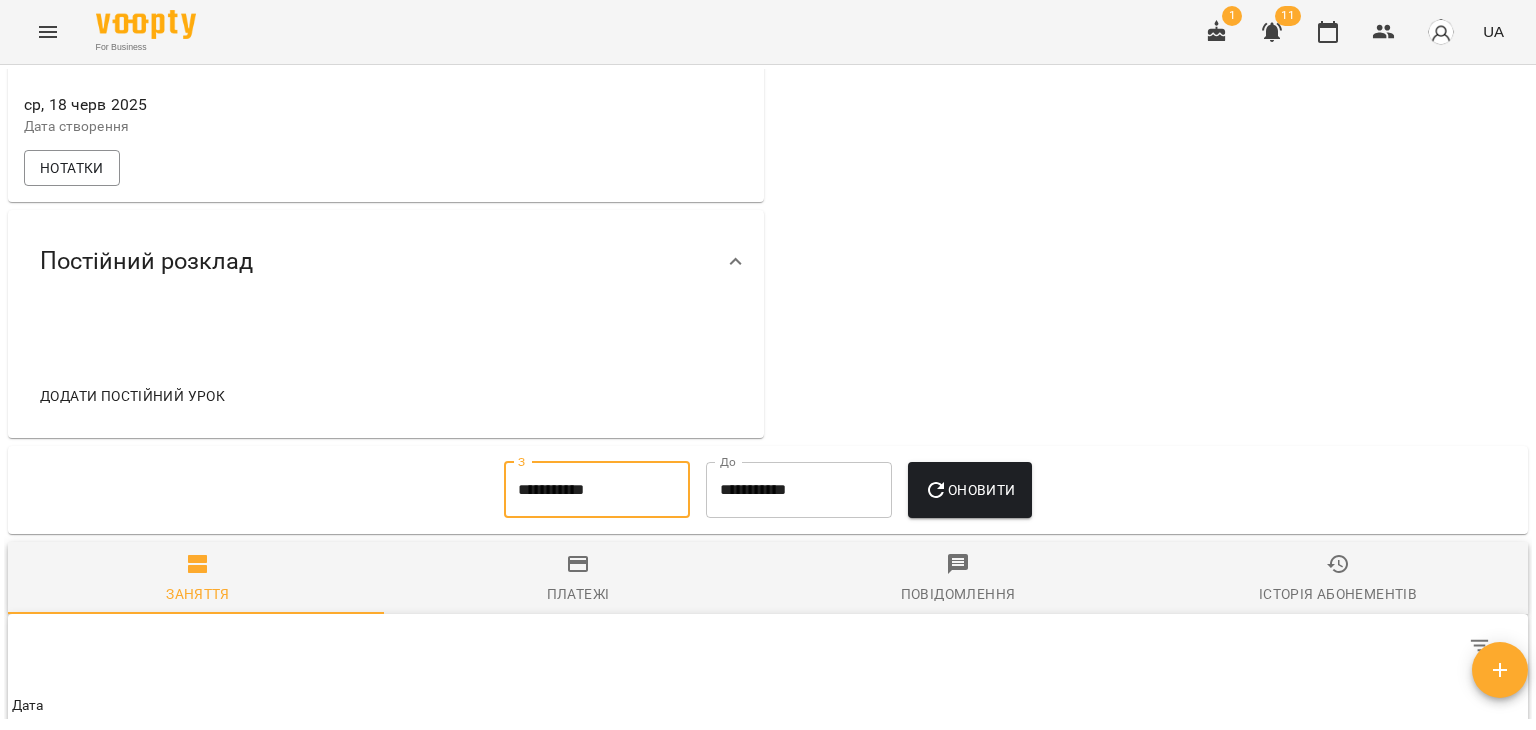 click on "Оновити" at bounding box center [969, 490] 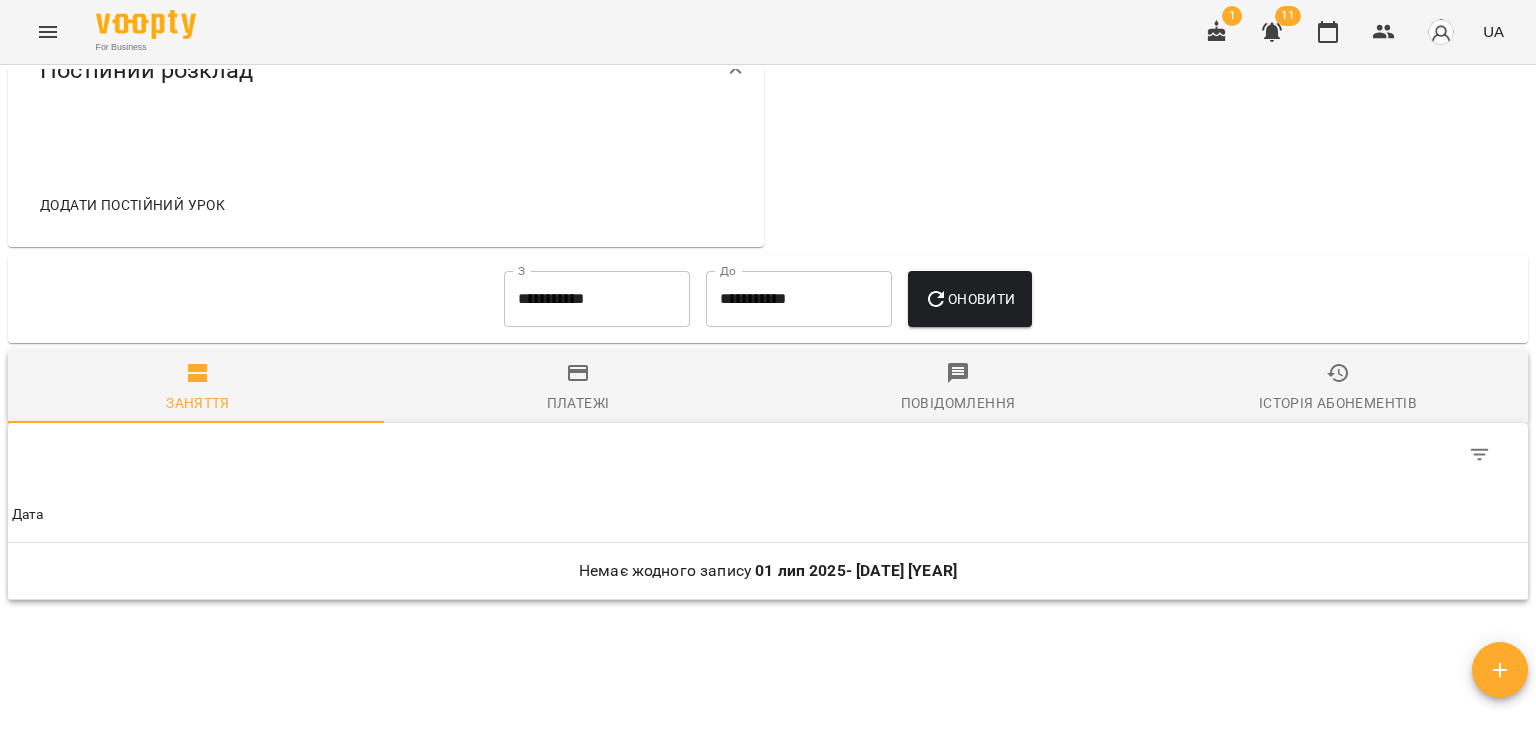 scroll, scrollTop: 1130, scrollLeft: 0, axis: vertical 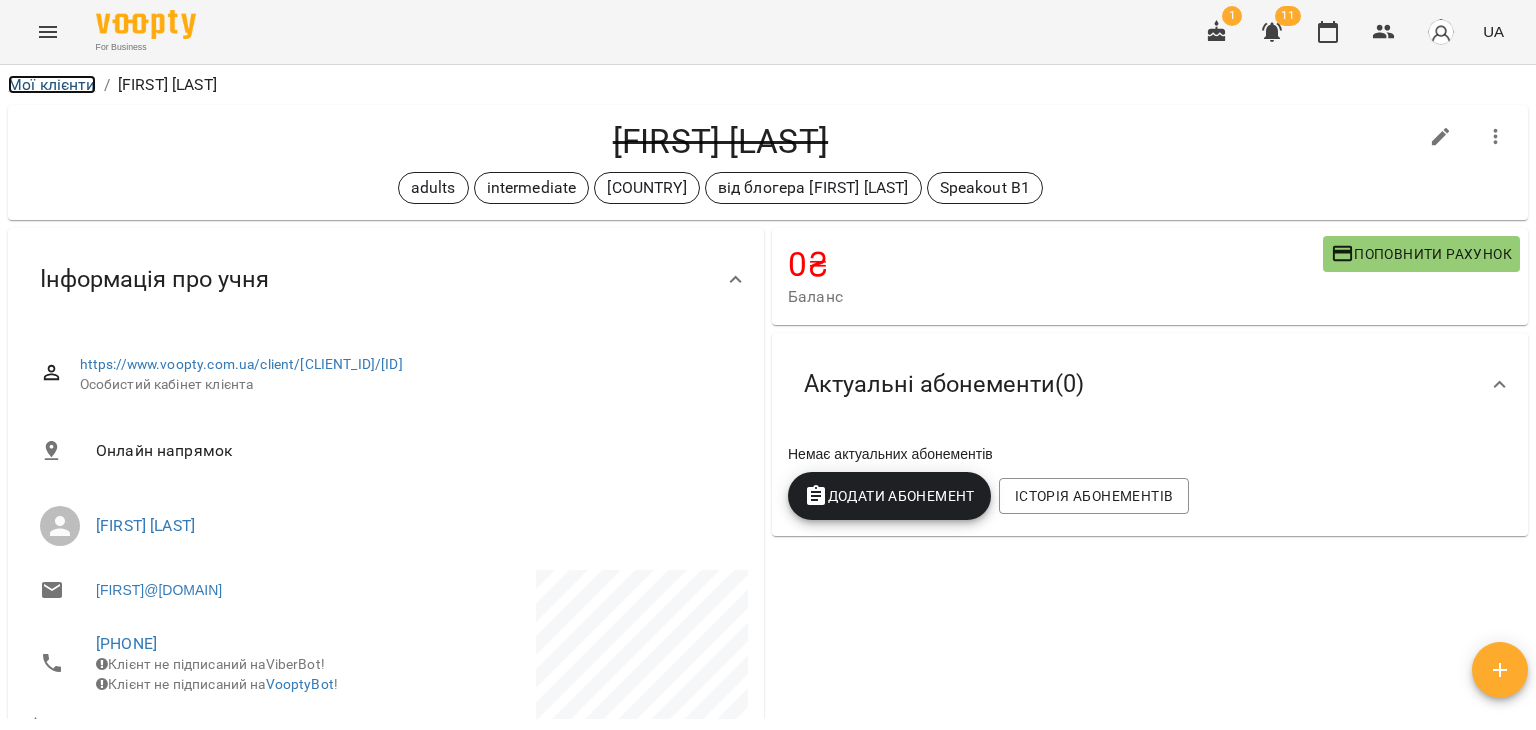 click on "Мої клієнти" at bounding box center [52, 84] 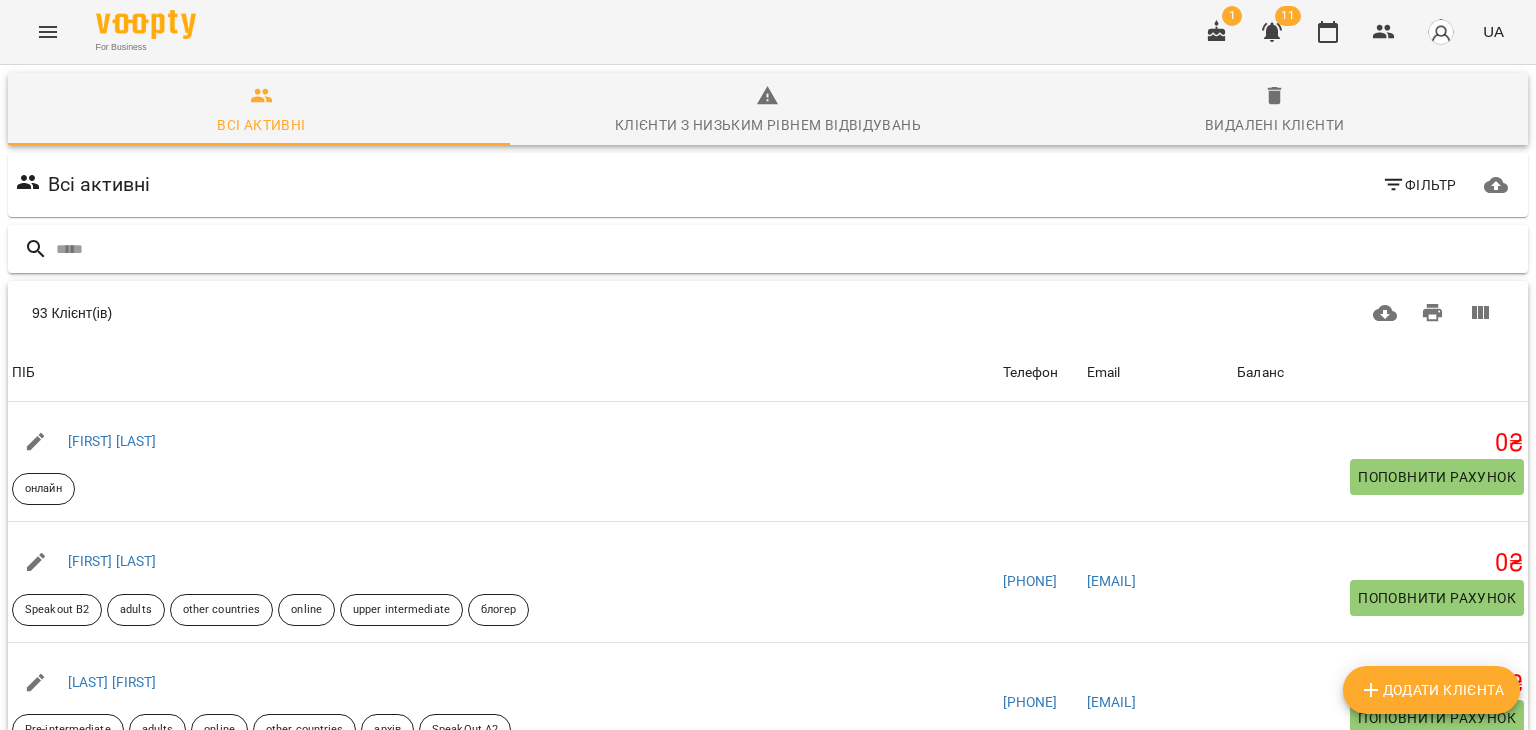 click at bounding box center [788, 249] 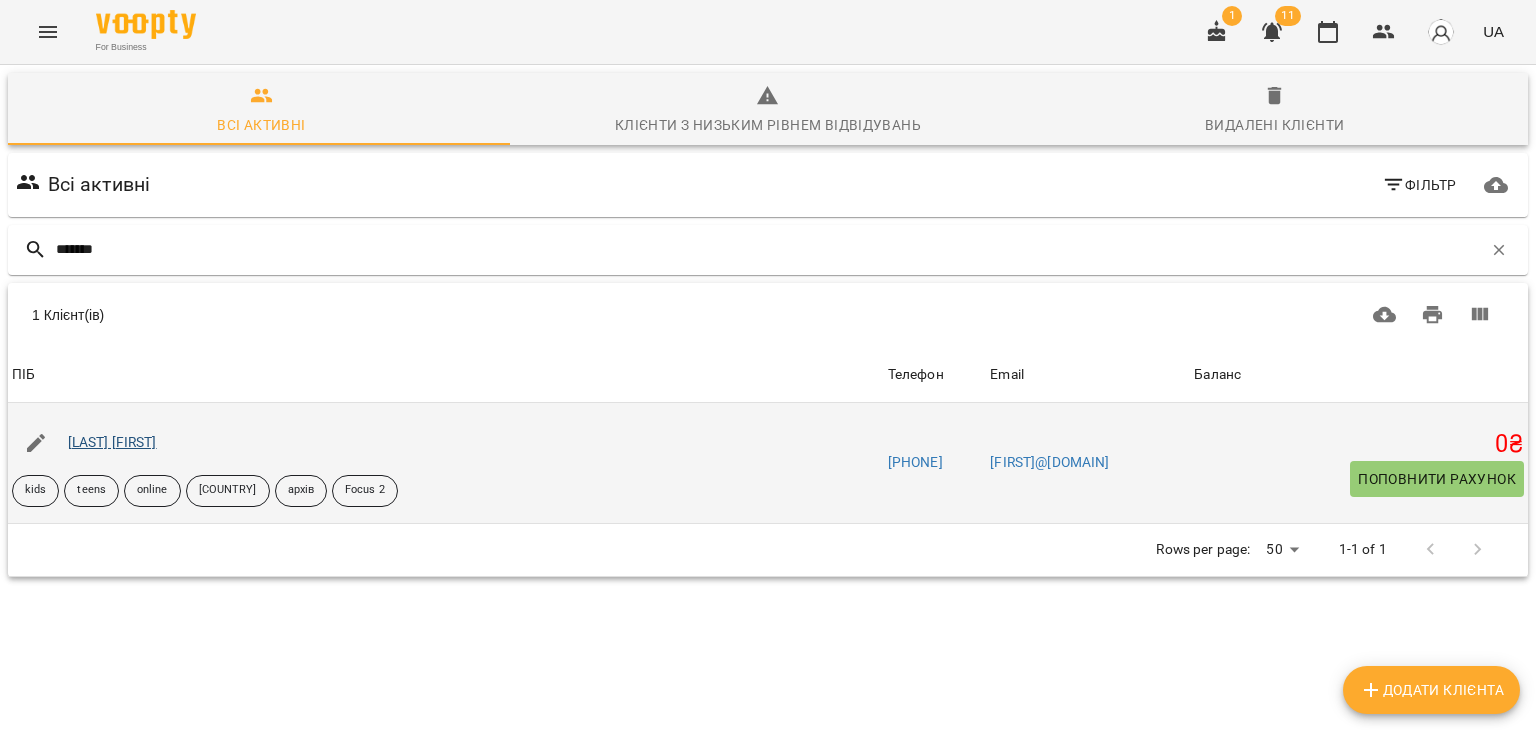 type on "*******" 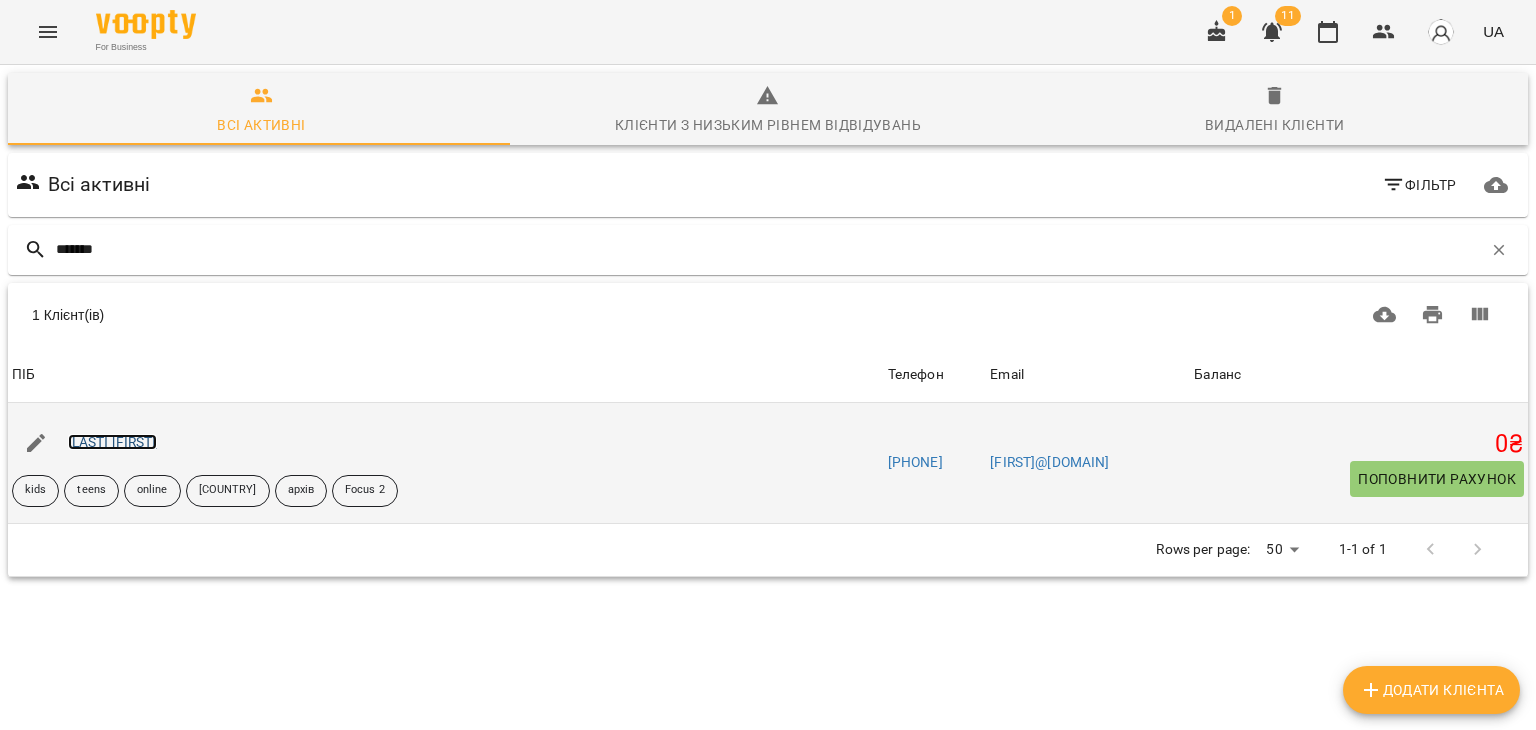 click on "[LAST] [FIRST]" at bounding box center (112, 442) 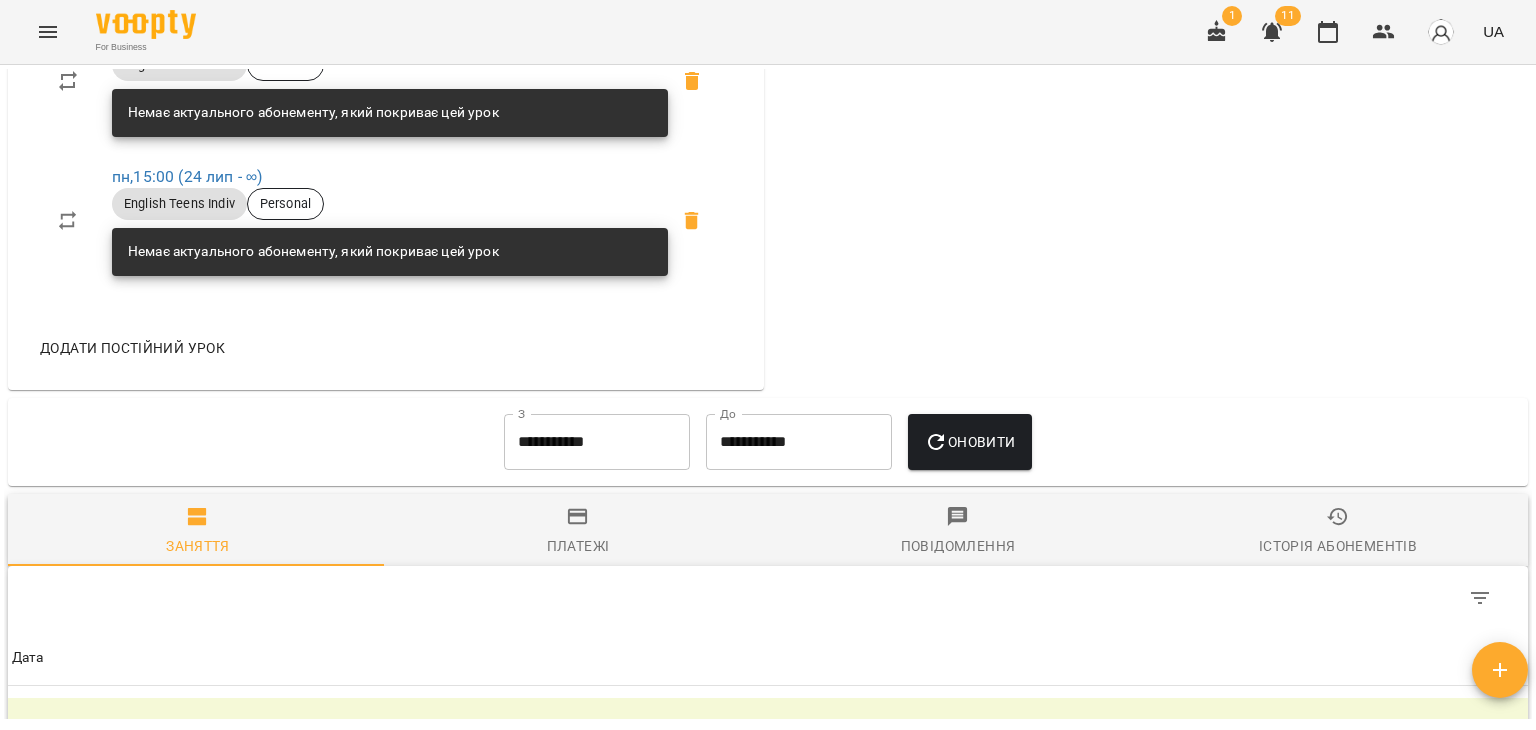 scroll, scrollTop: 1400, scrollLeft: 0, axis: vertical 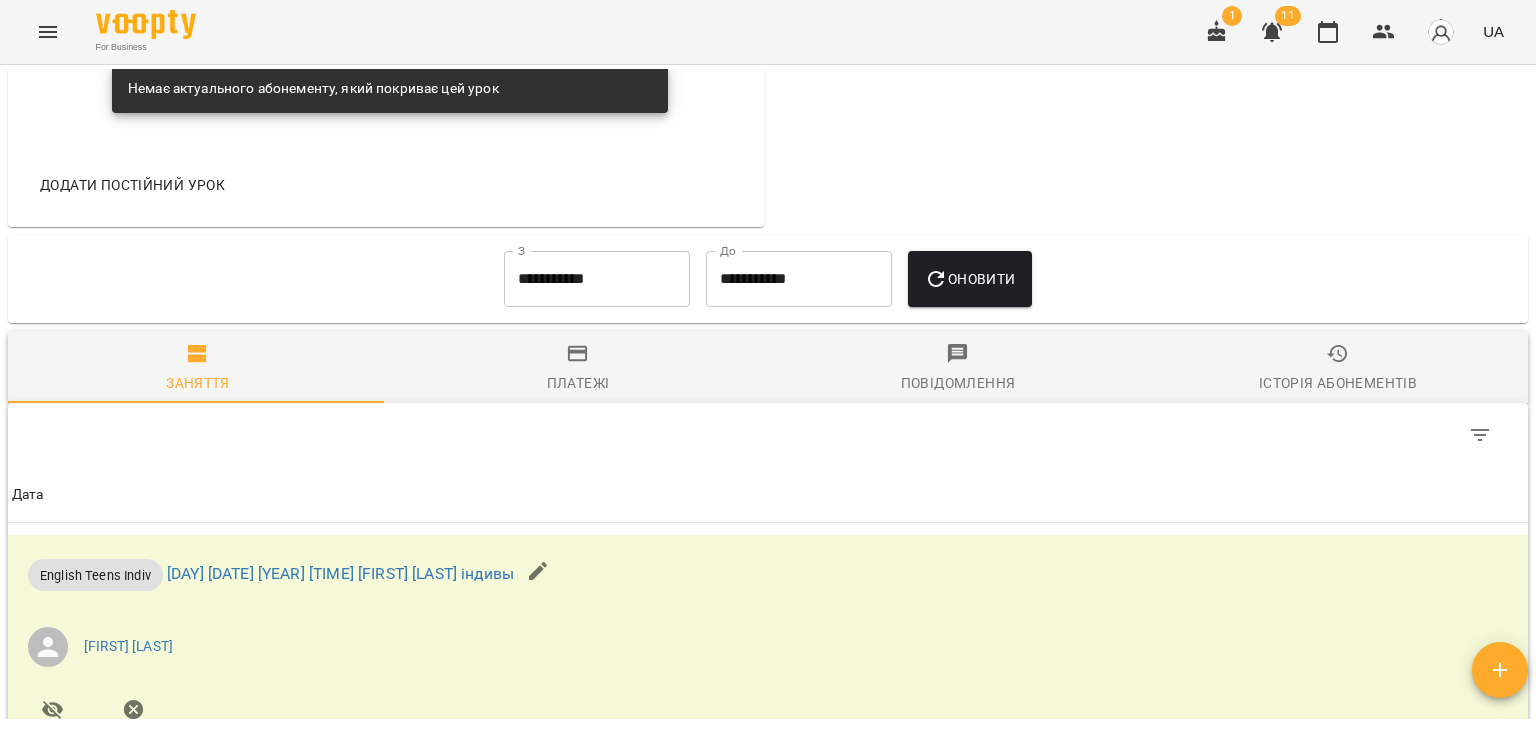 click on "**********" at bounding box center (597, 279) 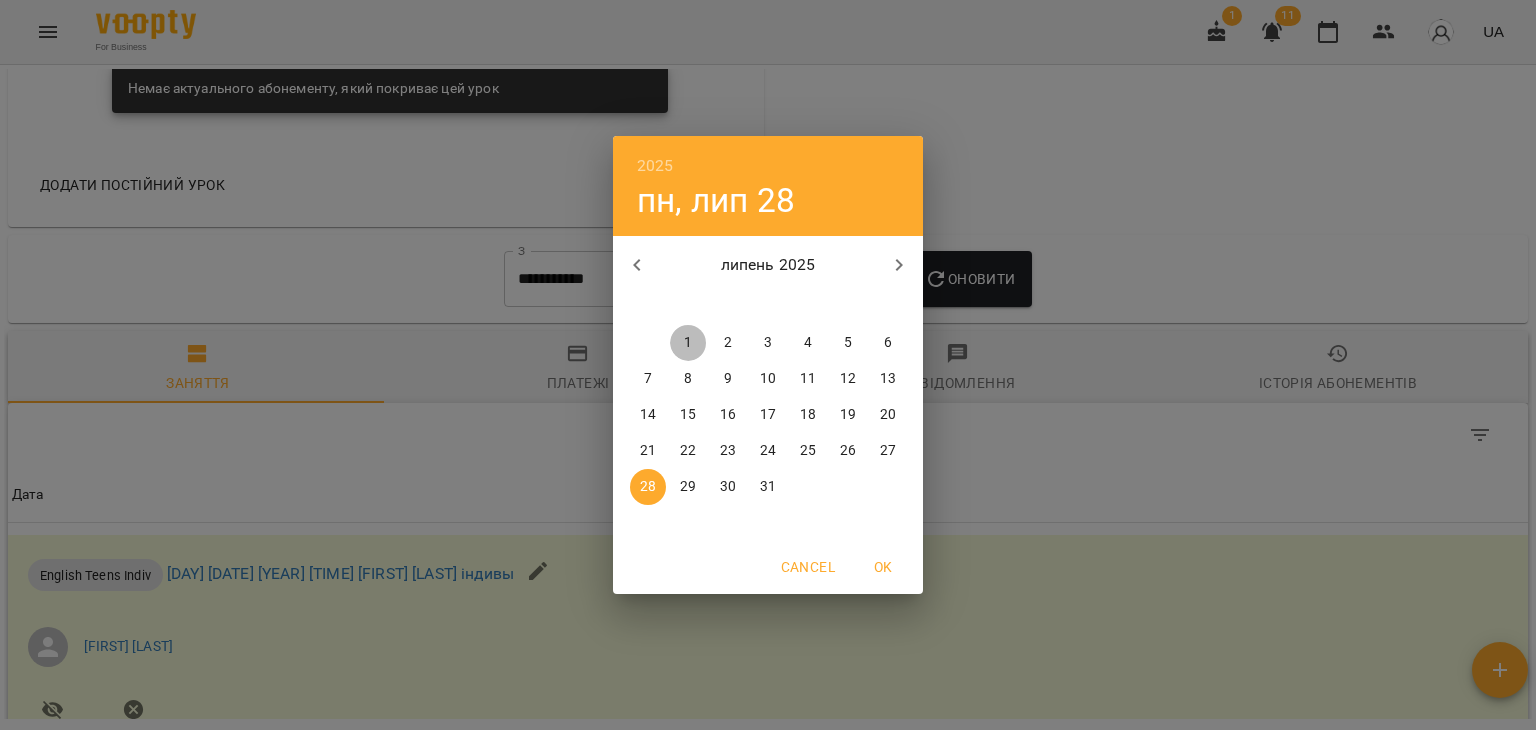 click on "1" at bounding box center [688, 343] 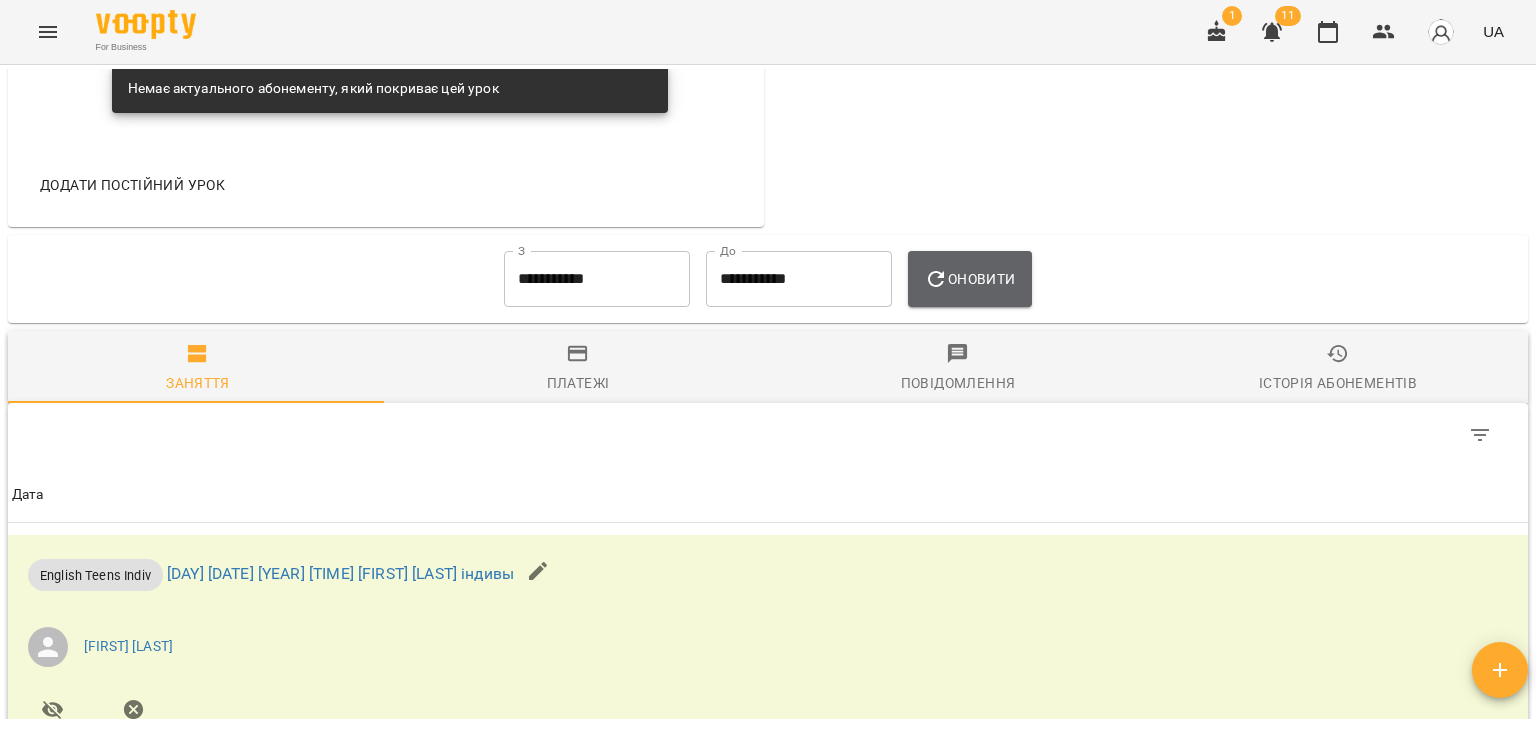 click 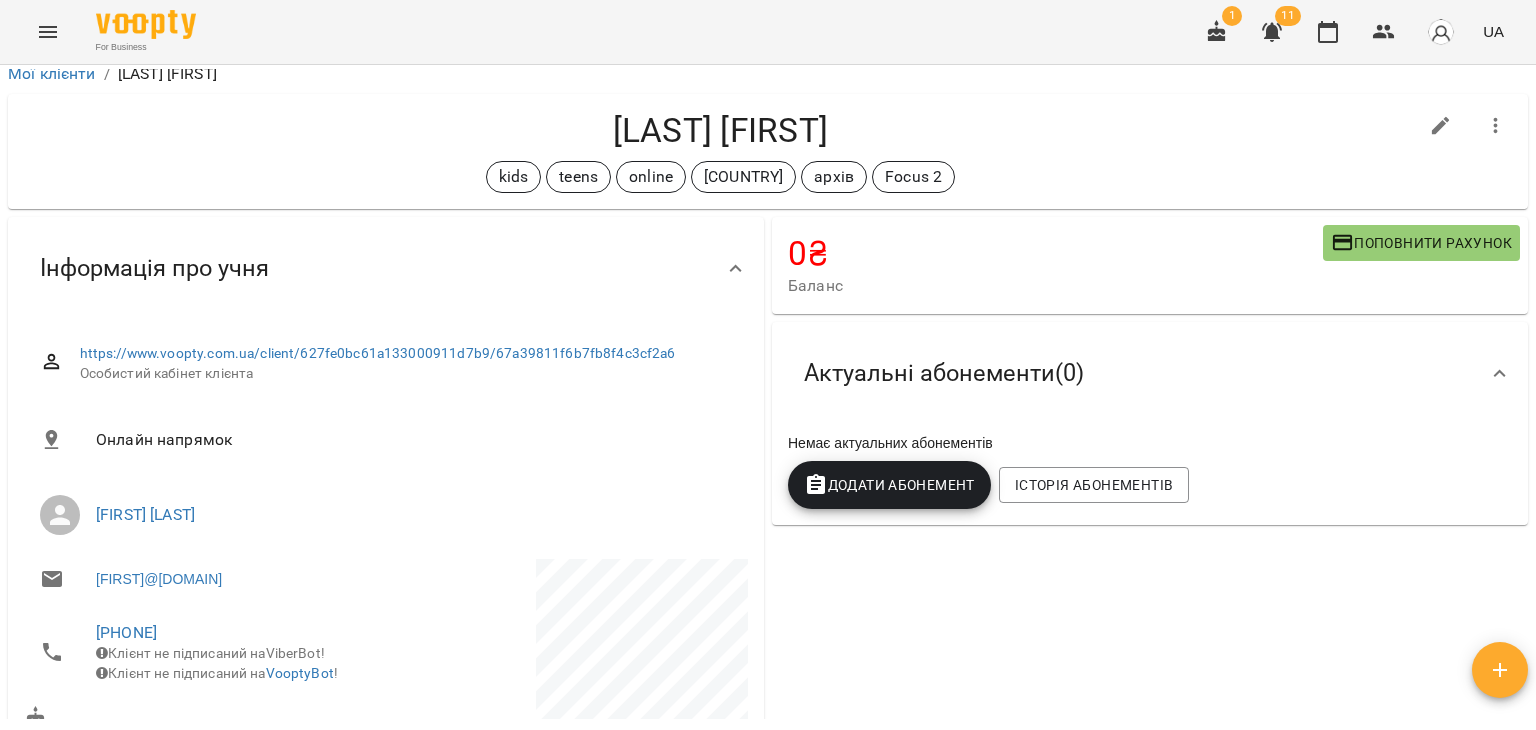 scroll, scrollTop: 0, scrollLeft: 0, axis: both 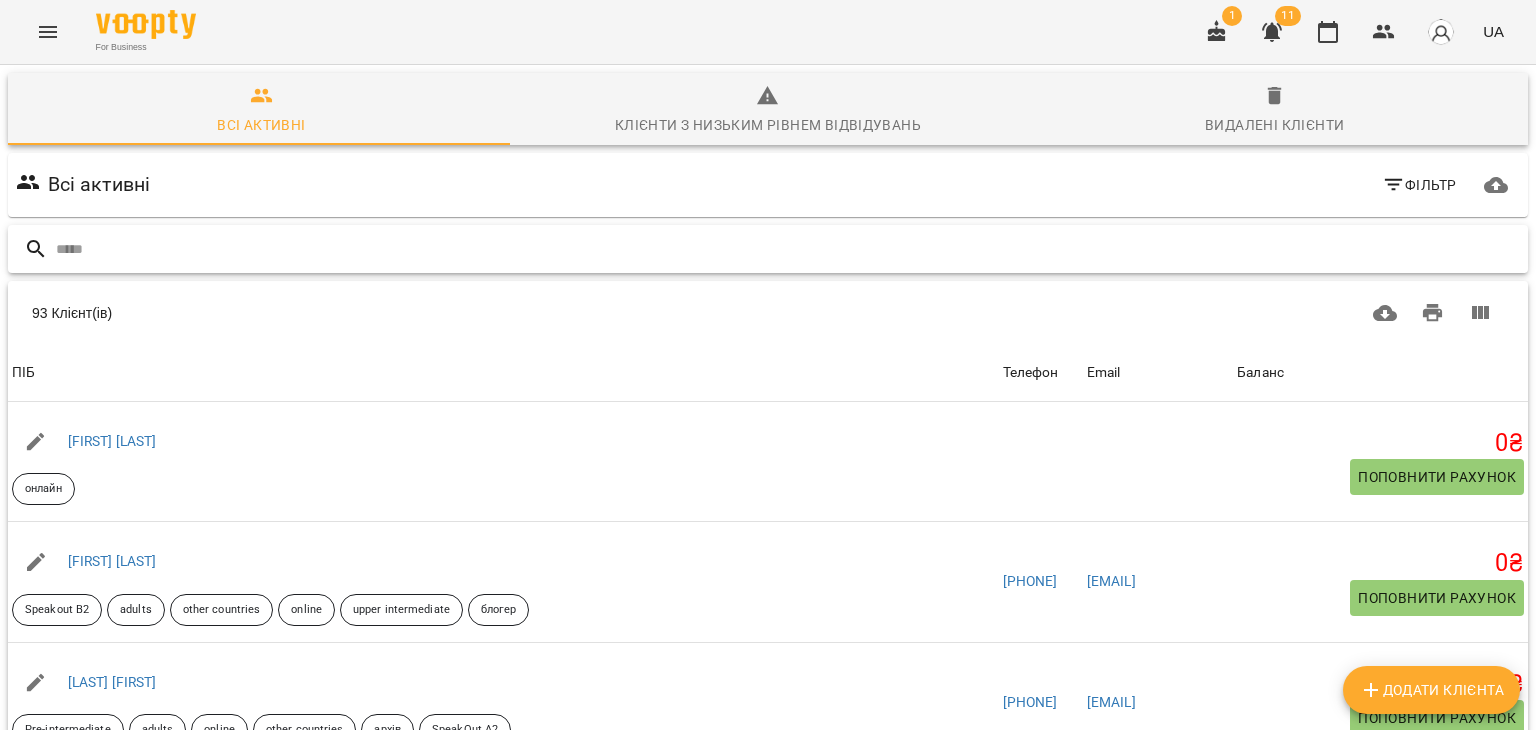 click at bounding box center [788, 249] 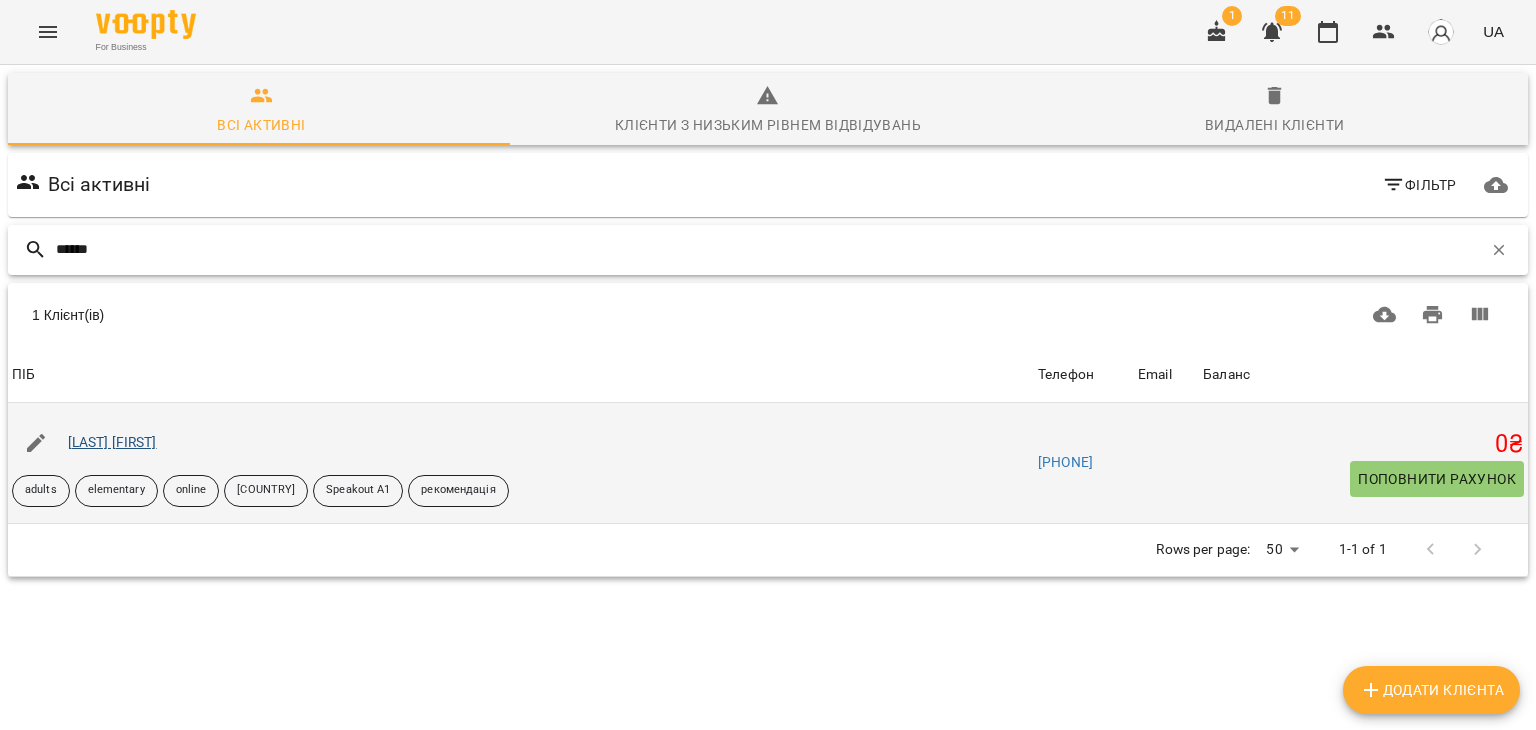 type on "******" 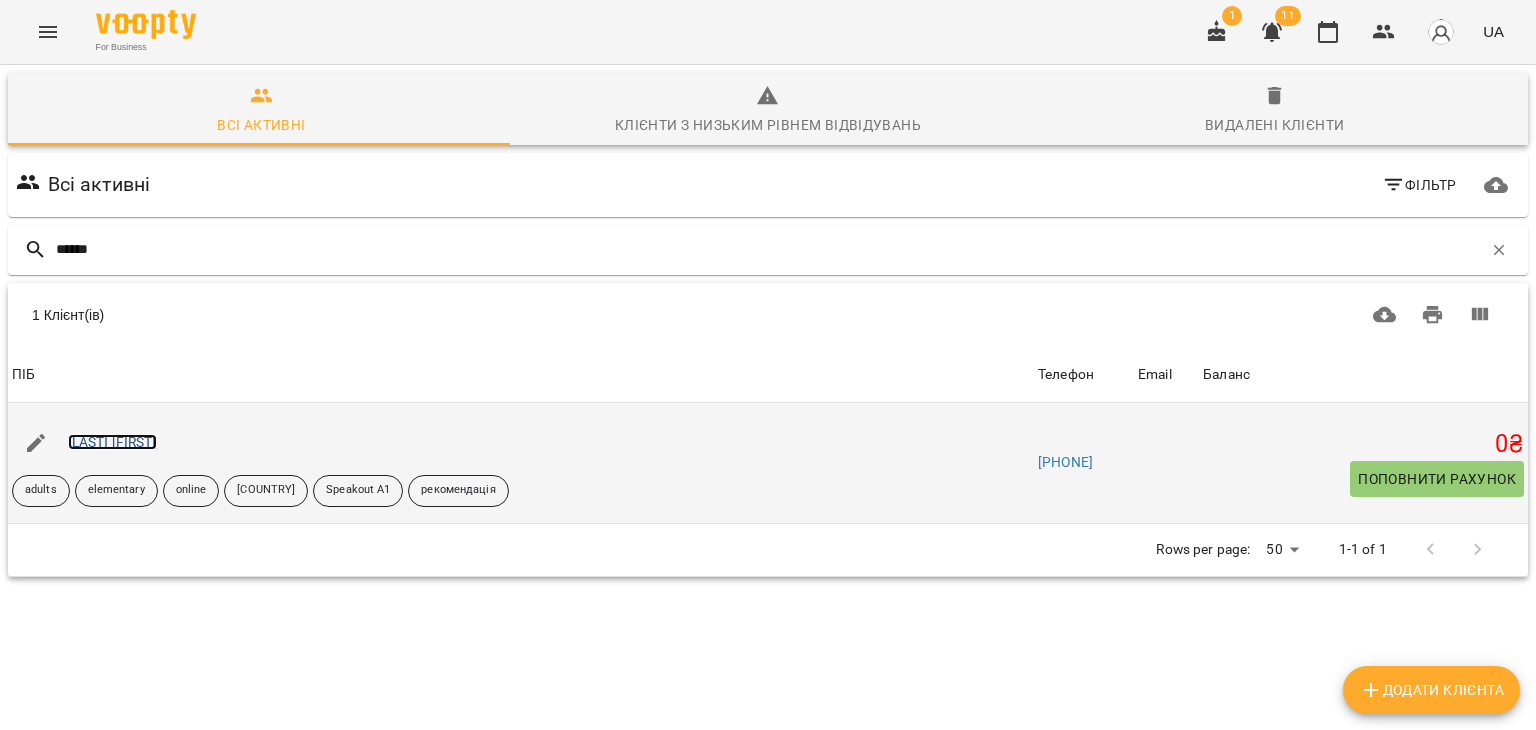 click on "[FIRST] [LAST]" at bounding box center [112, 442] 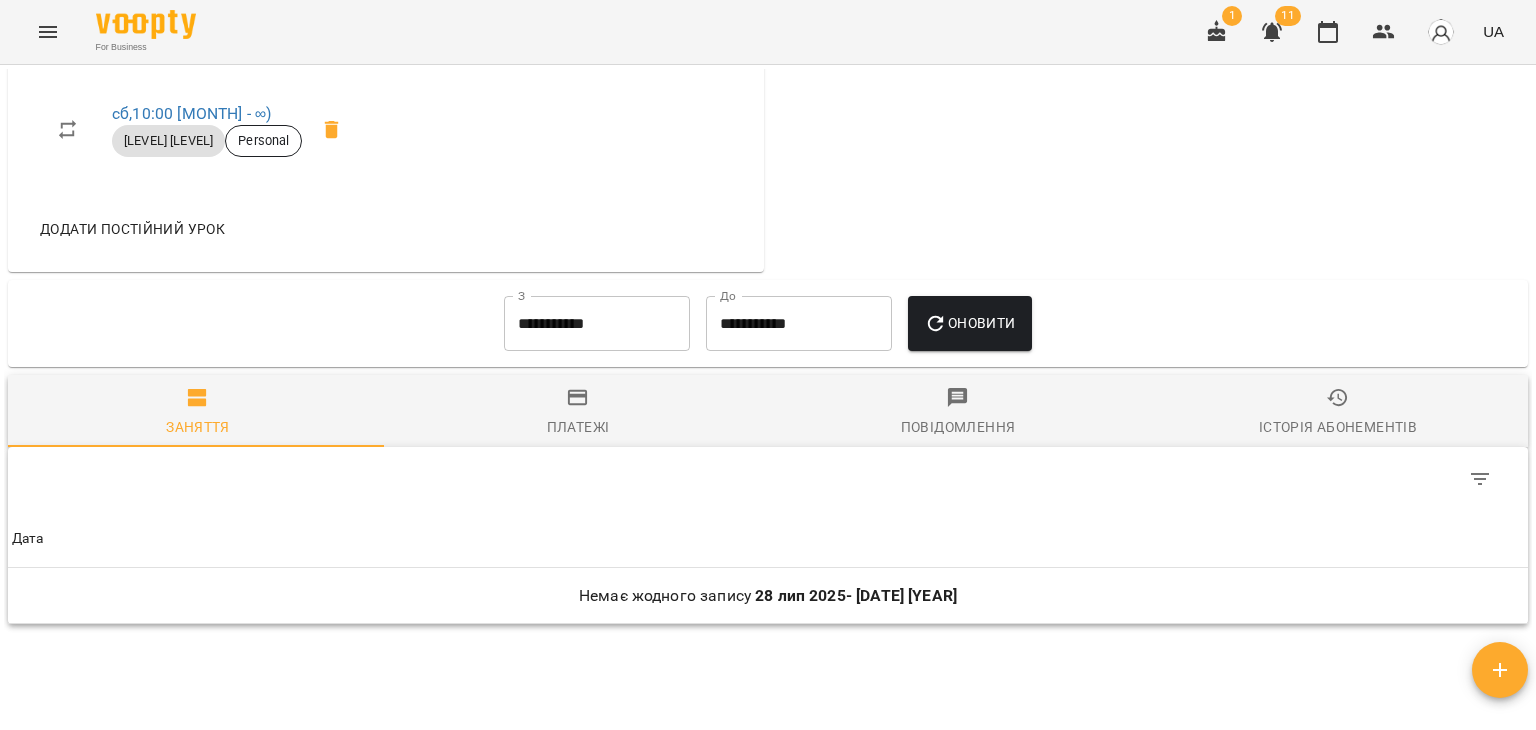 scroll, scrollTop: 1100, scrollLeft: 0, axis: vertical 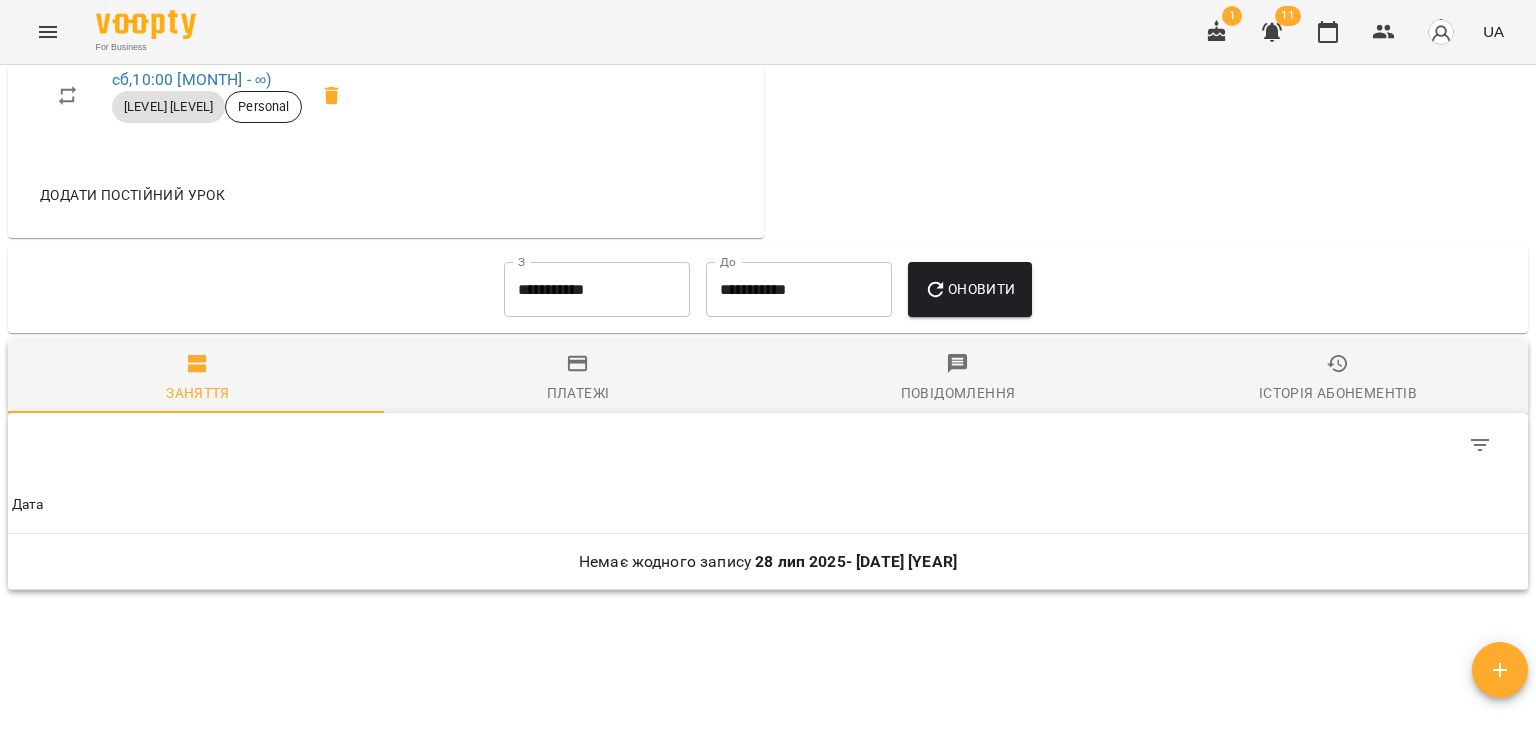 click on "**********" at bounding box center [597, 290] 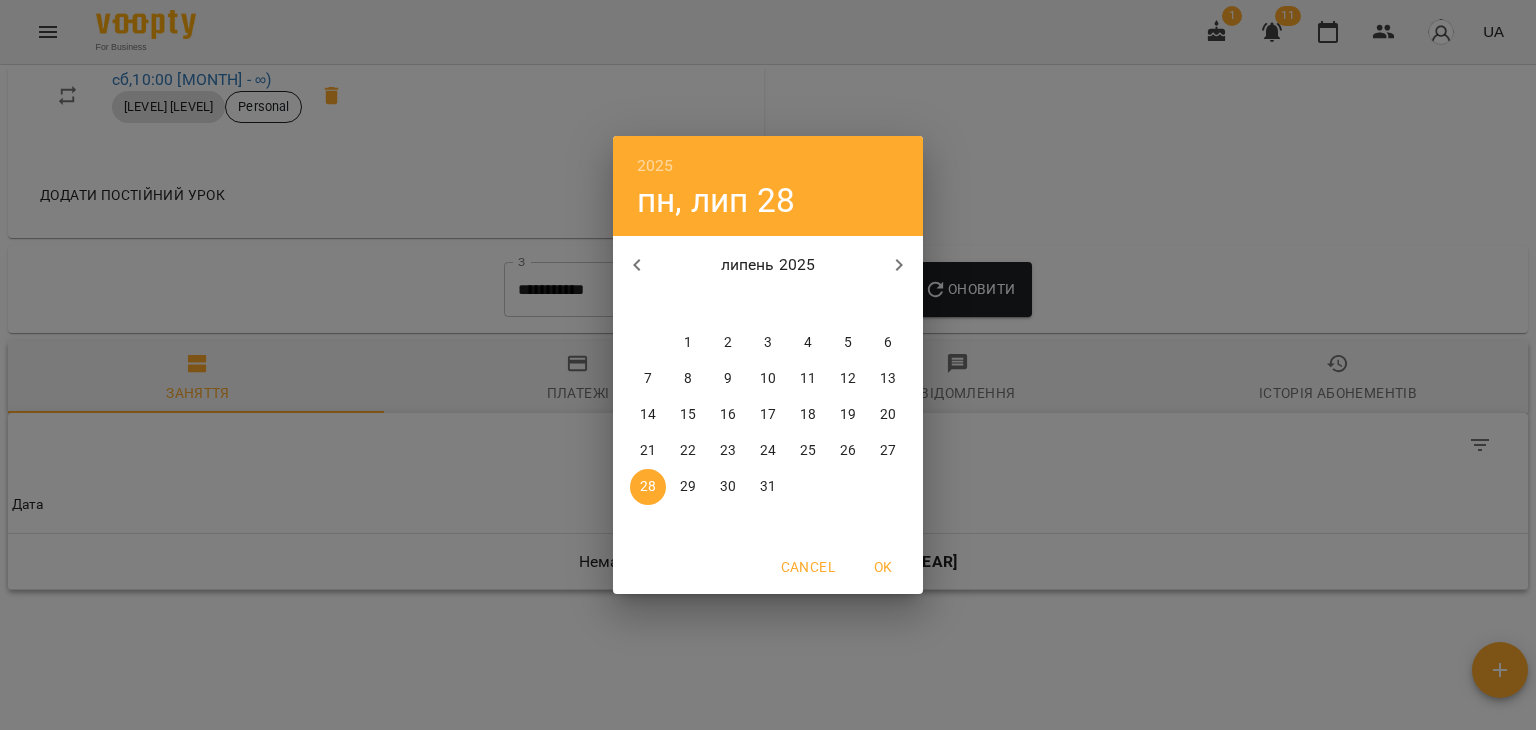 click on "1" at bounding box center [688, 343] 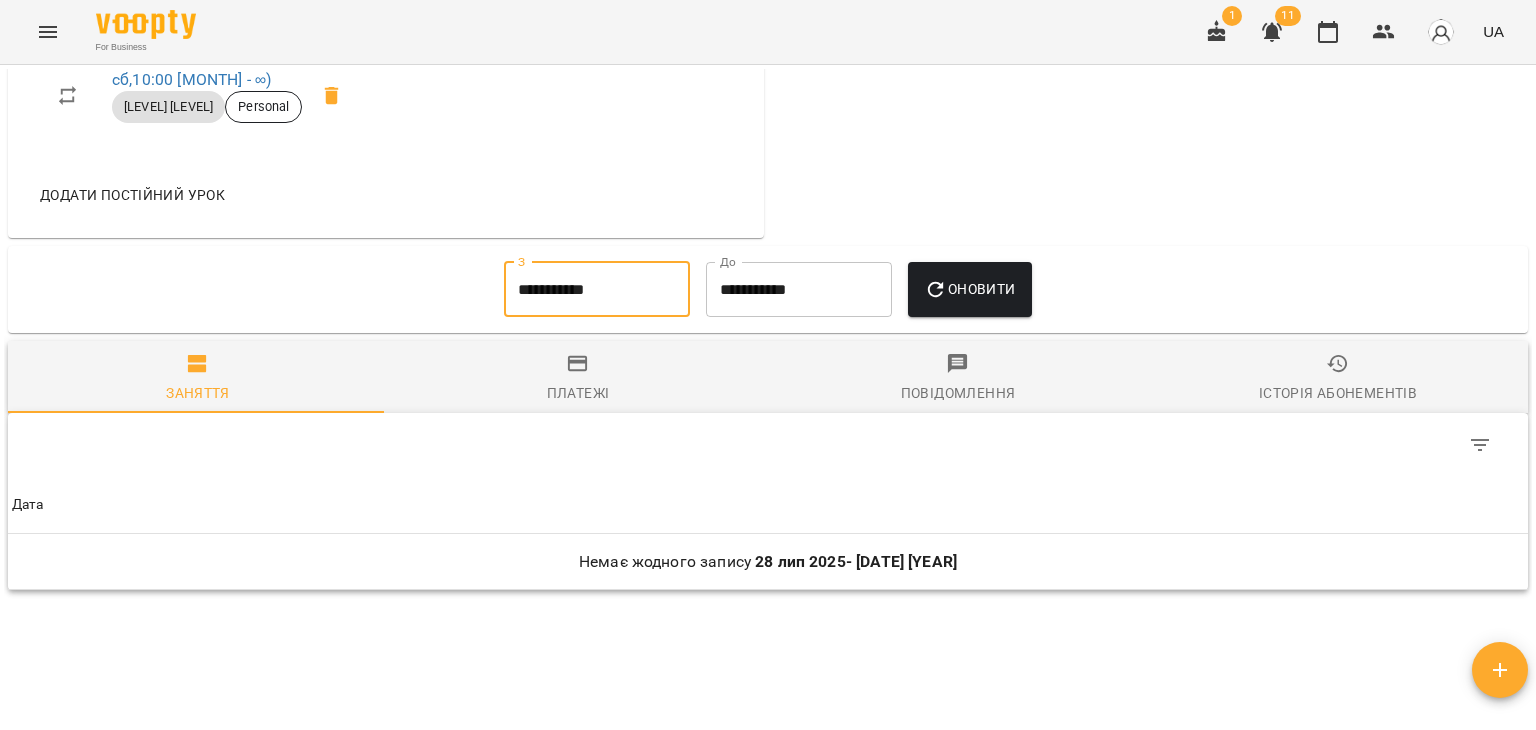 click on "Оновити" at bounding box center (969, 289) 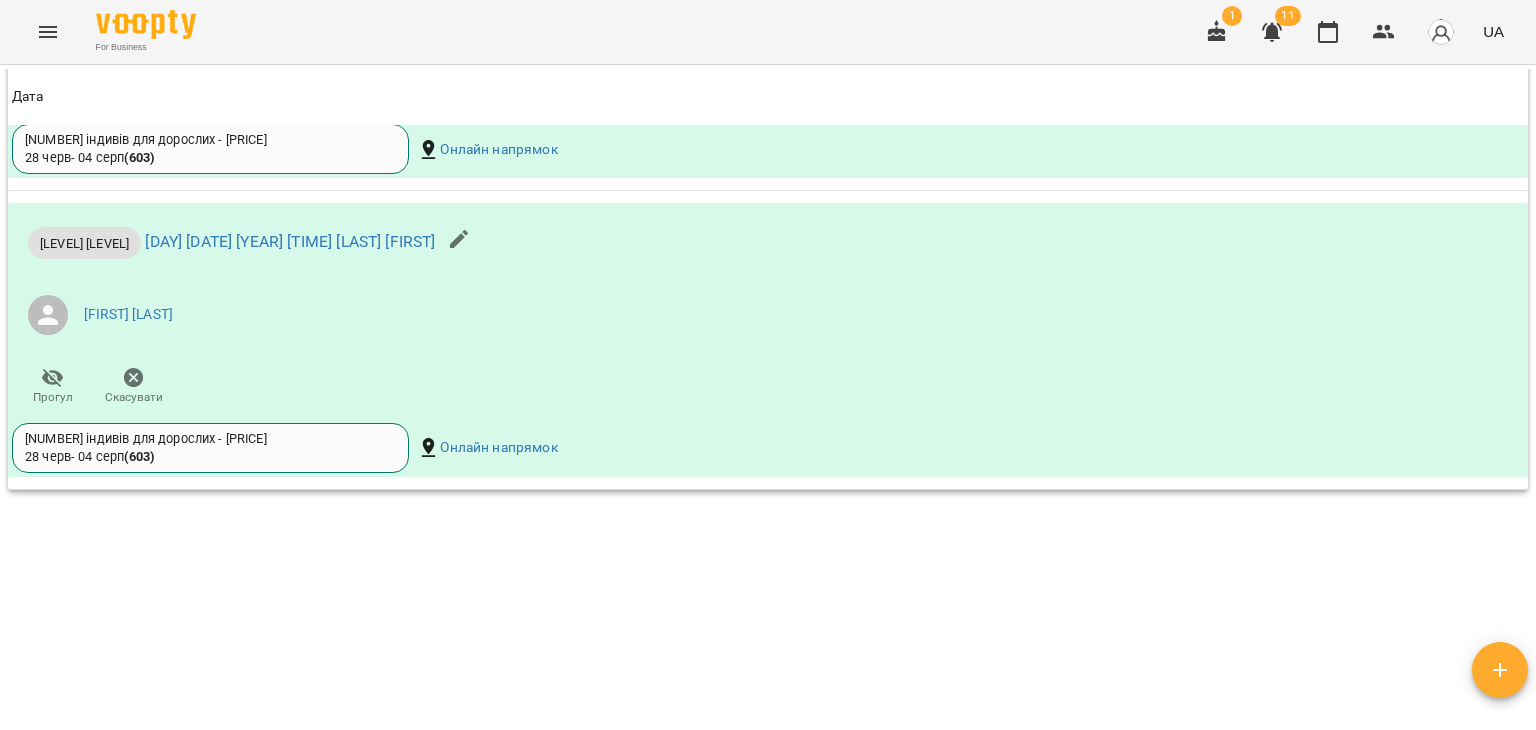 scroll, scrollTop: 2343, scrollLeft: 0, axis: vertical 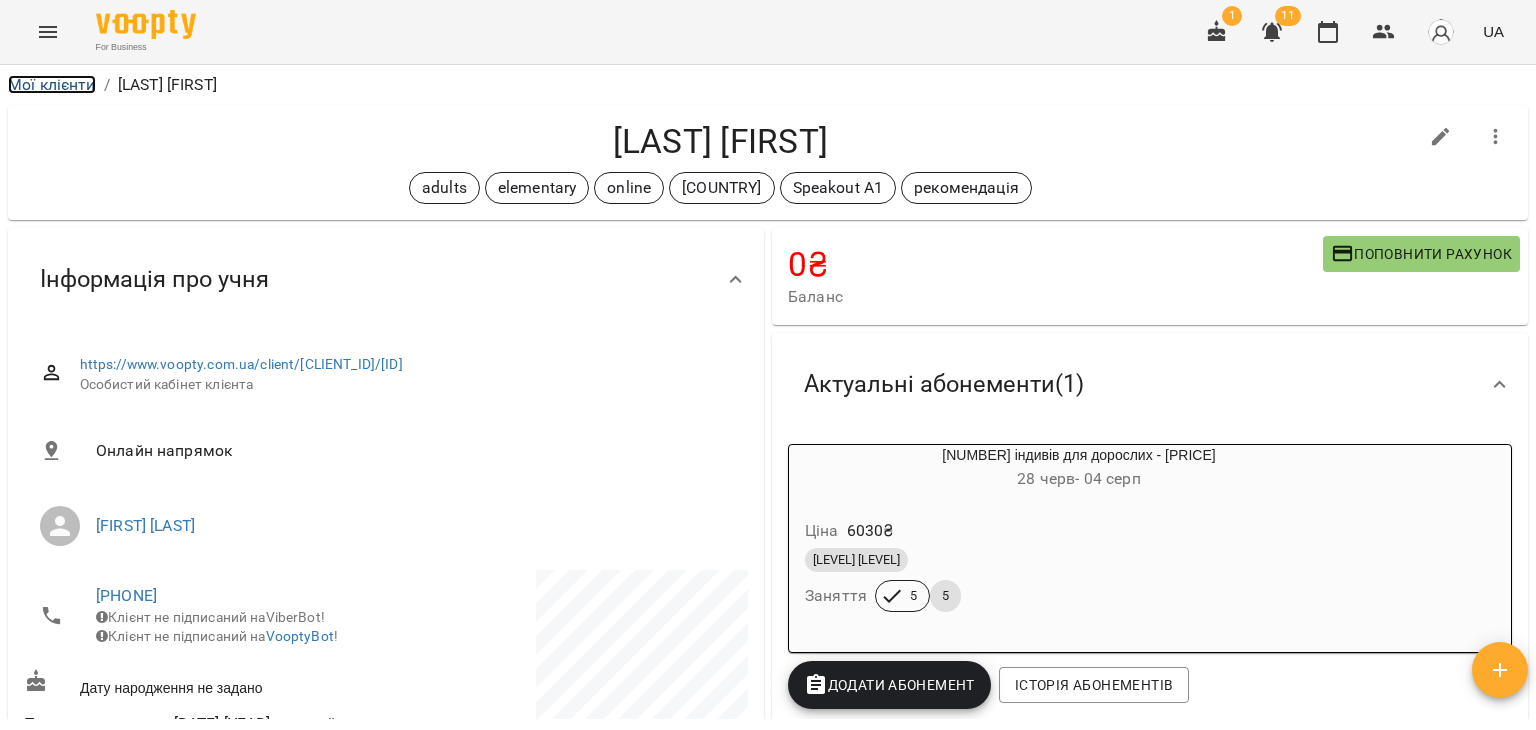 click on "Мої клієнти" at bounding box center (52, 84) 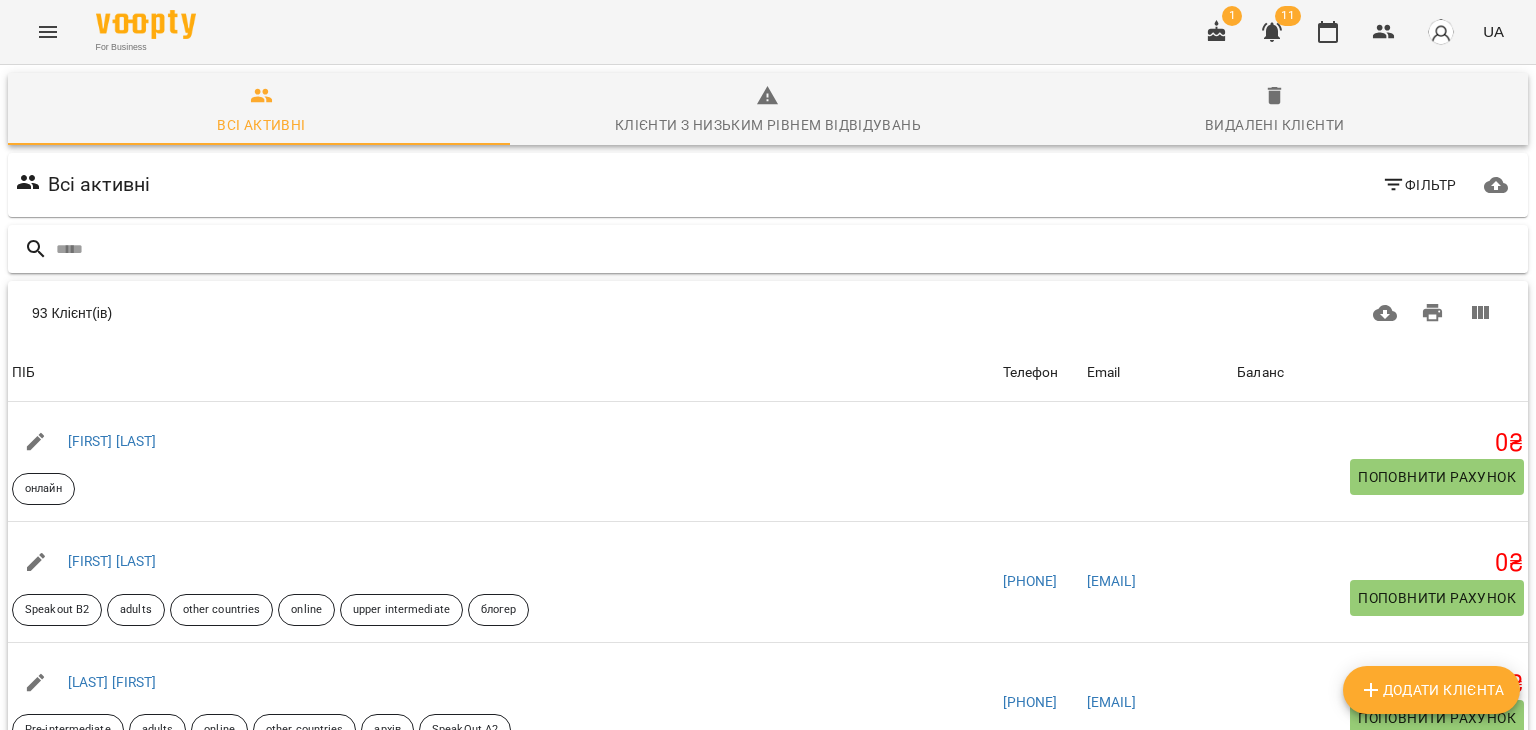 click at bounding box center (788, 249) 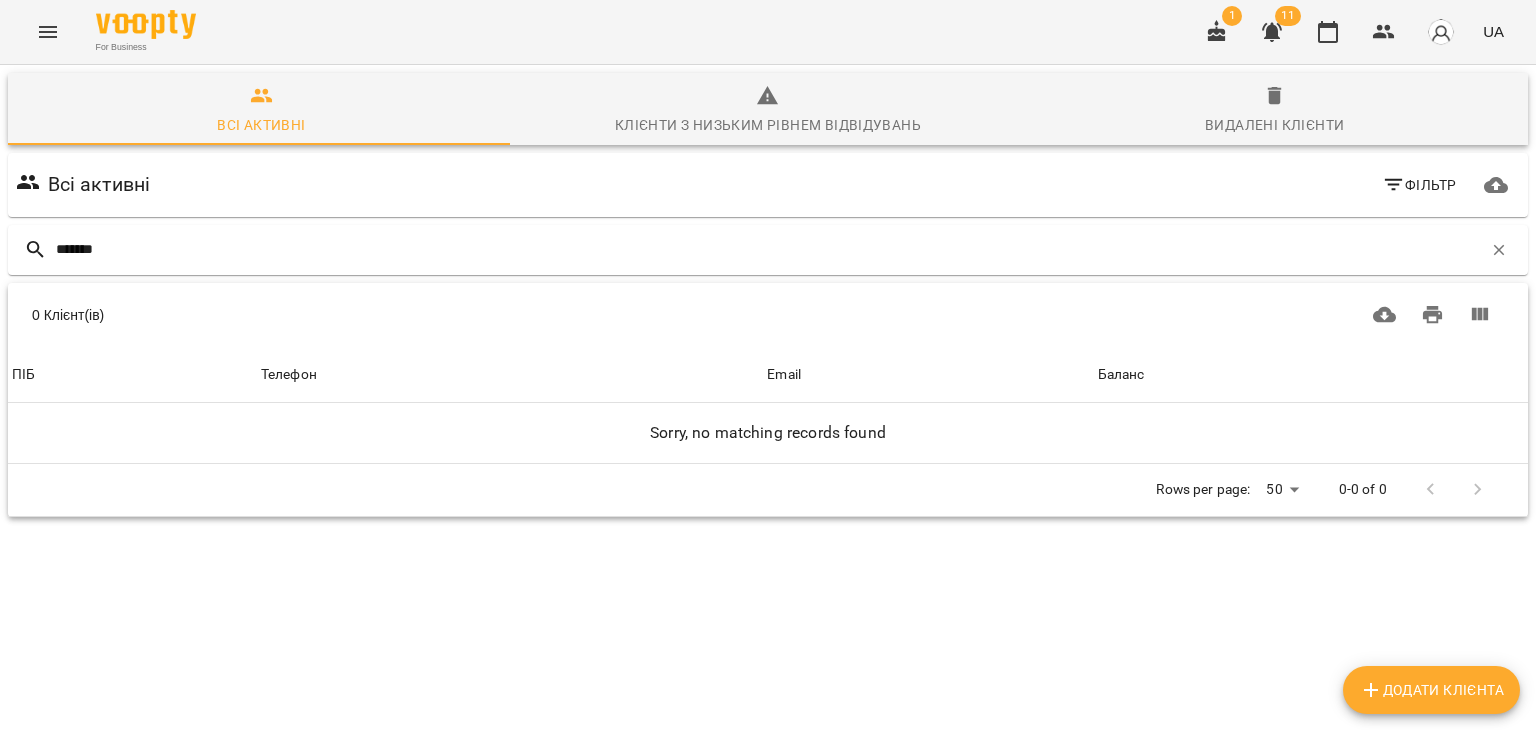 type on "*******" 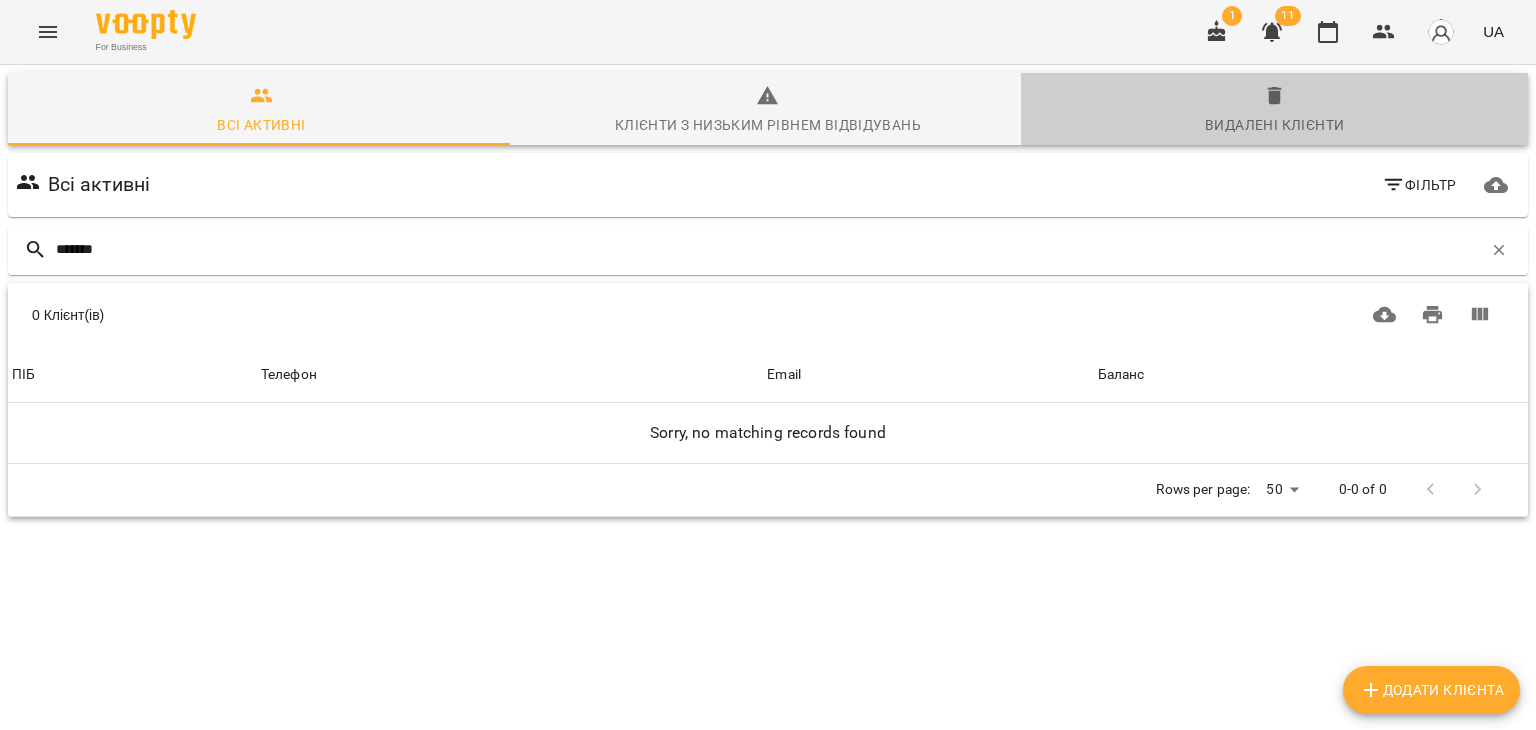 click on "Видалені клієнти" at bounding box center (1274, 111) 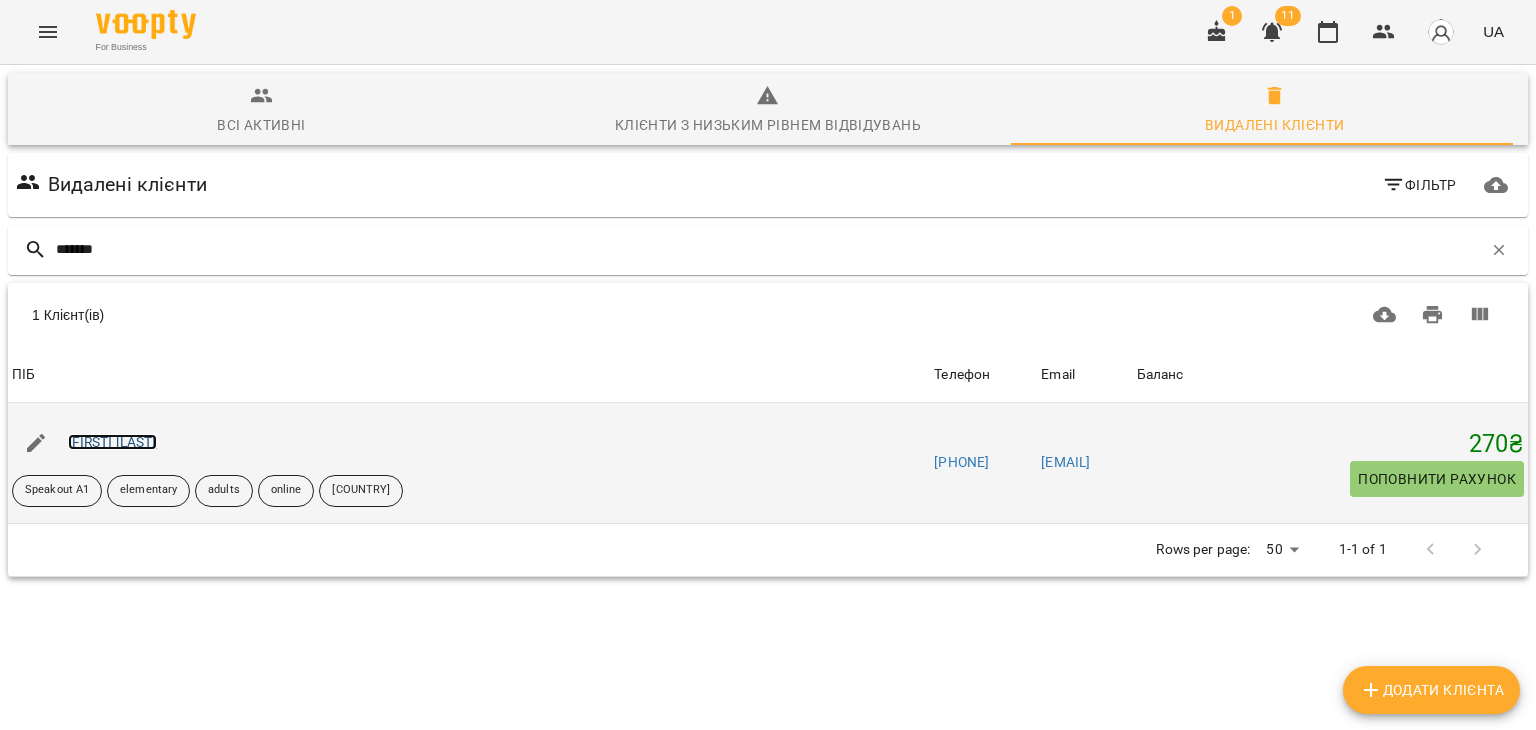 click on "[FIRST] [LAST]" at bounding box center (112, 442) 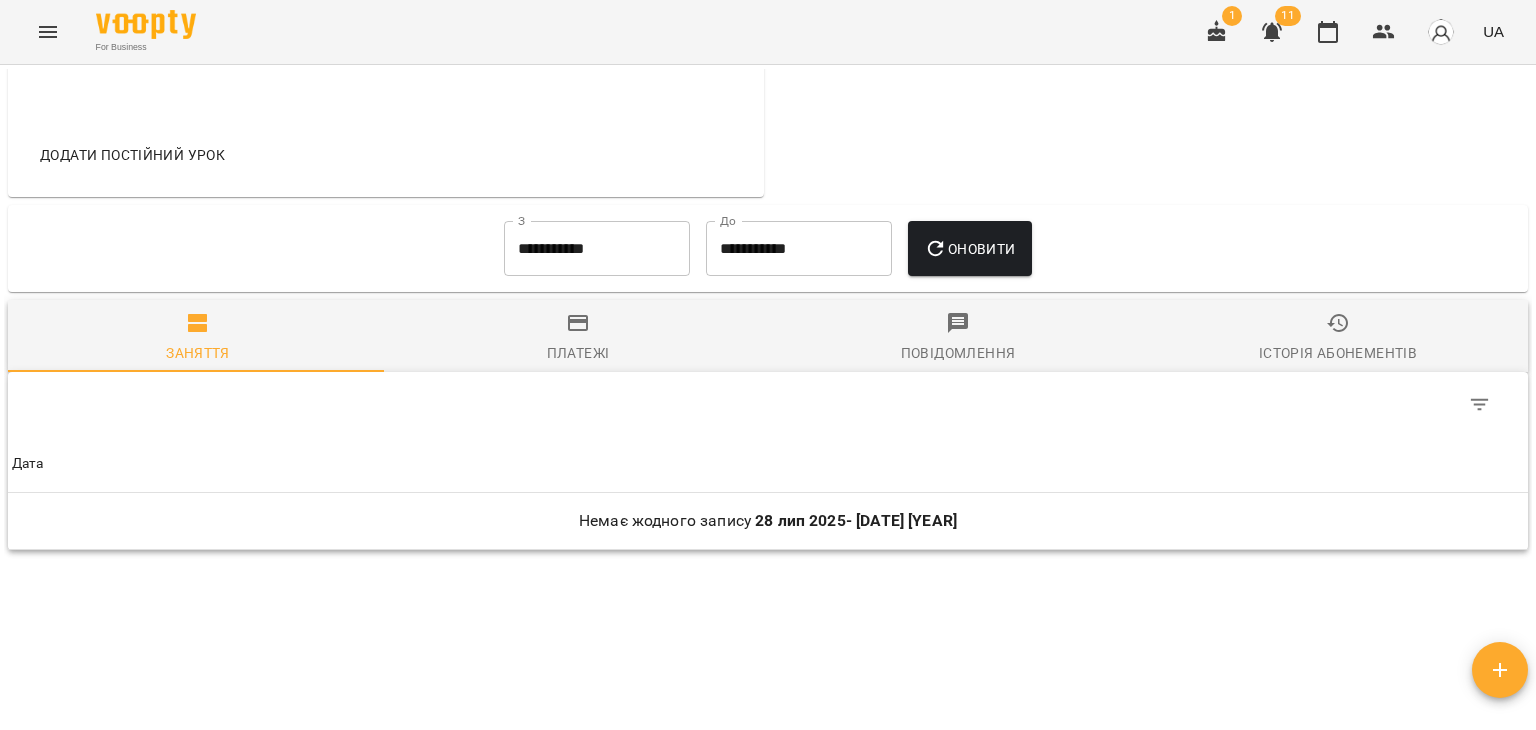 scroll, scrollTop: 1000, scrollLeft: 0, axis: vertical 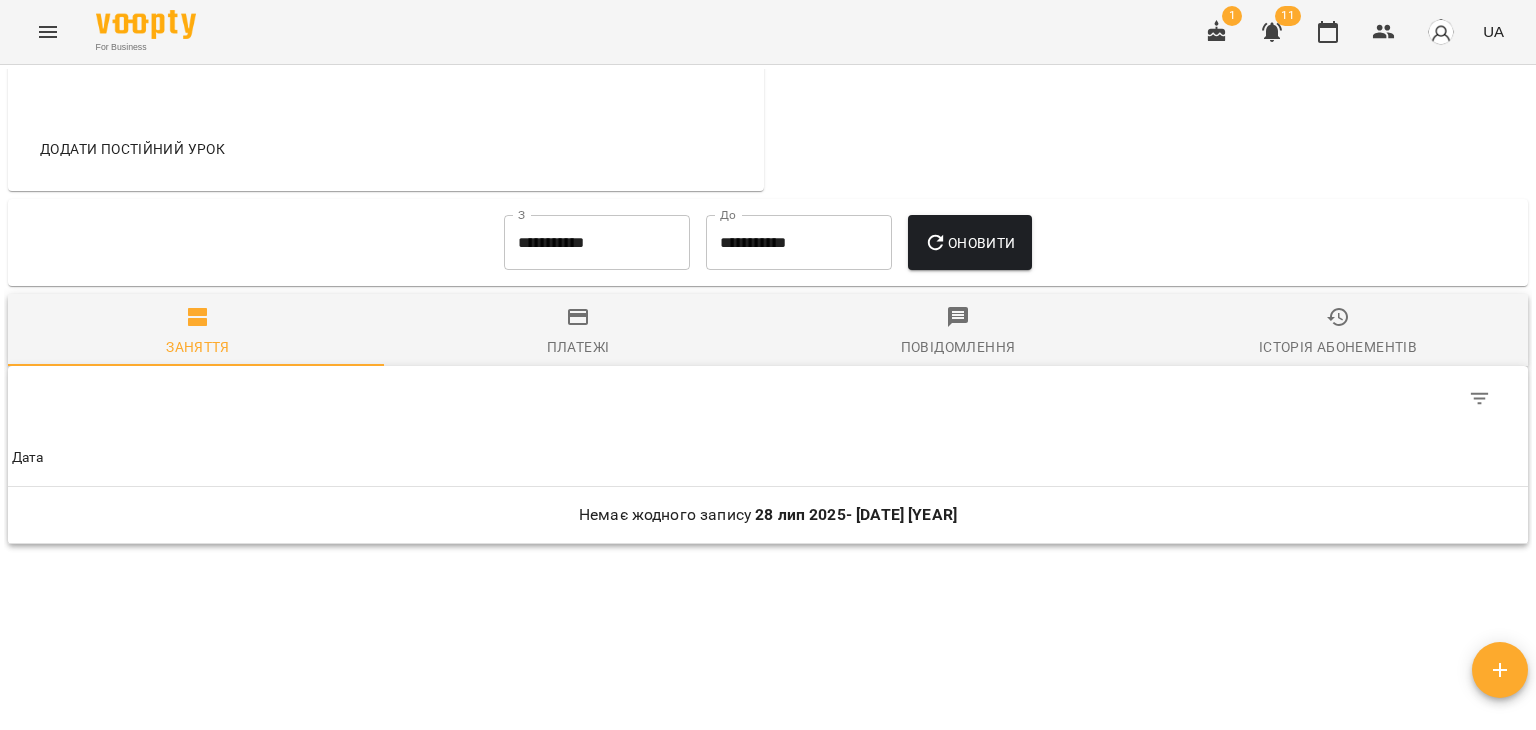 click on "**********" at bounding box center [597, 243] 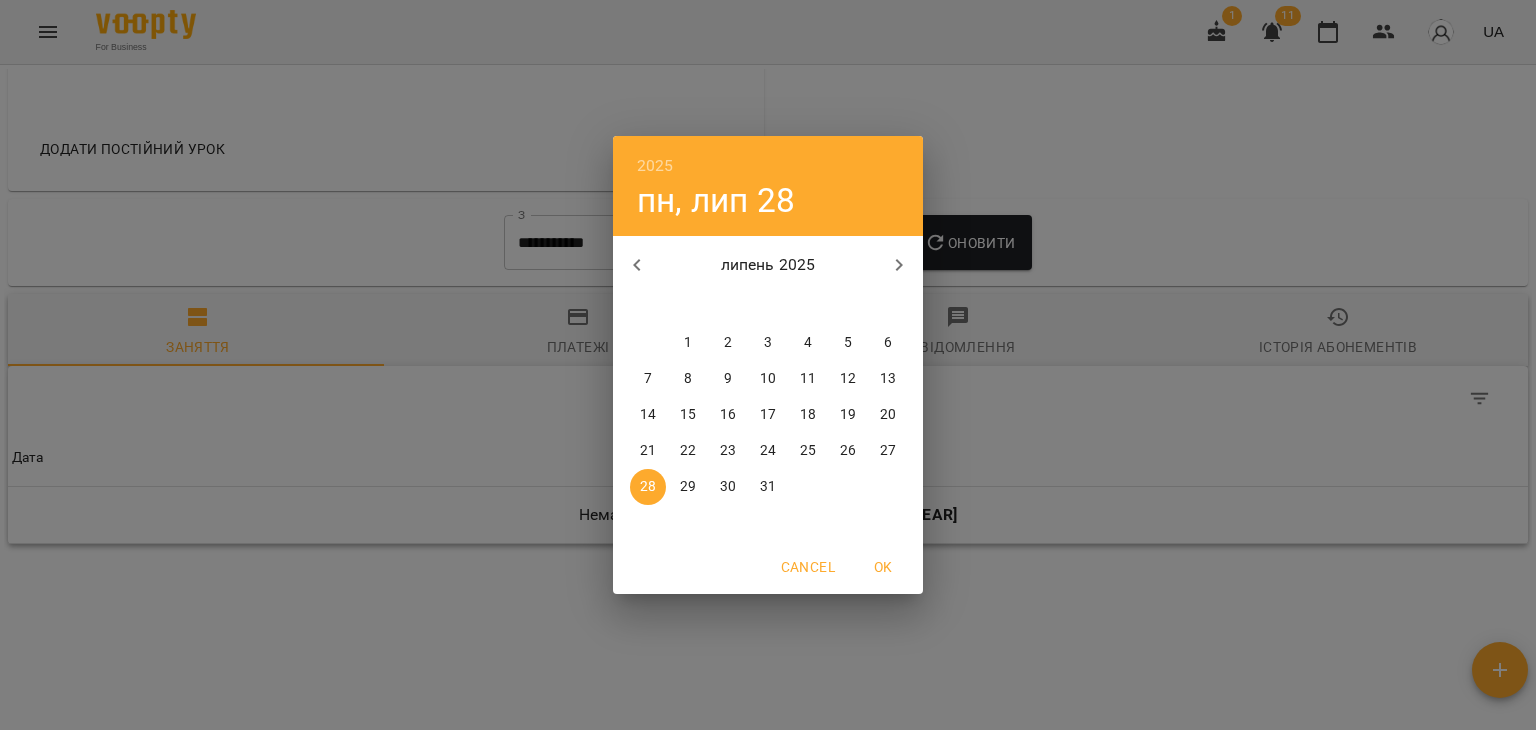 click on "1" at bounding box center (688, 343) 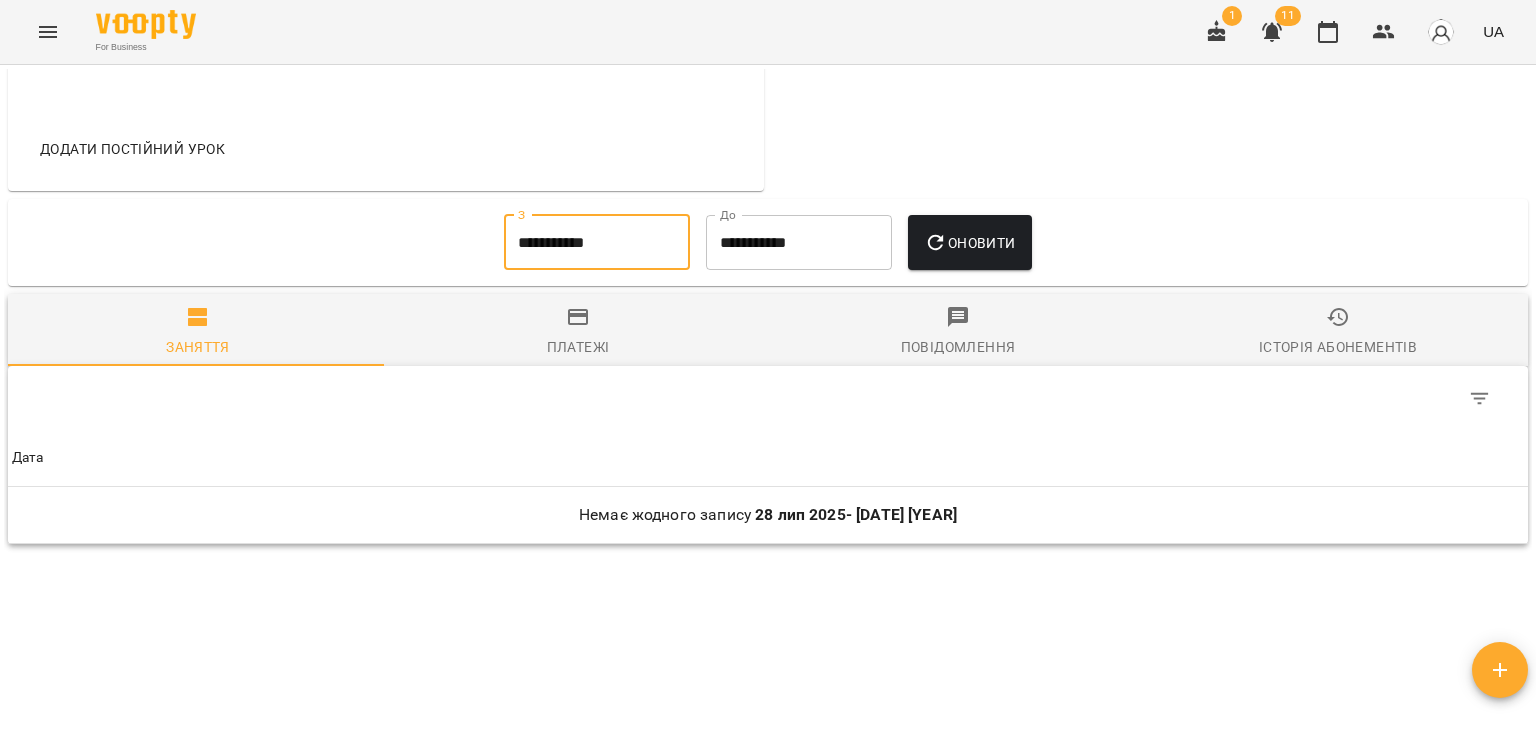 click on "Оновити" at bounding box center [969, 243] 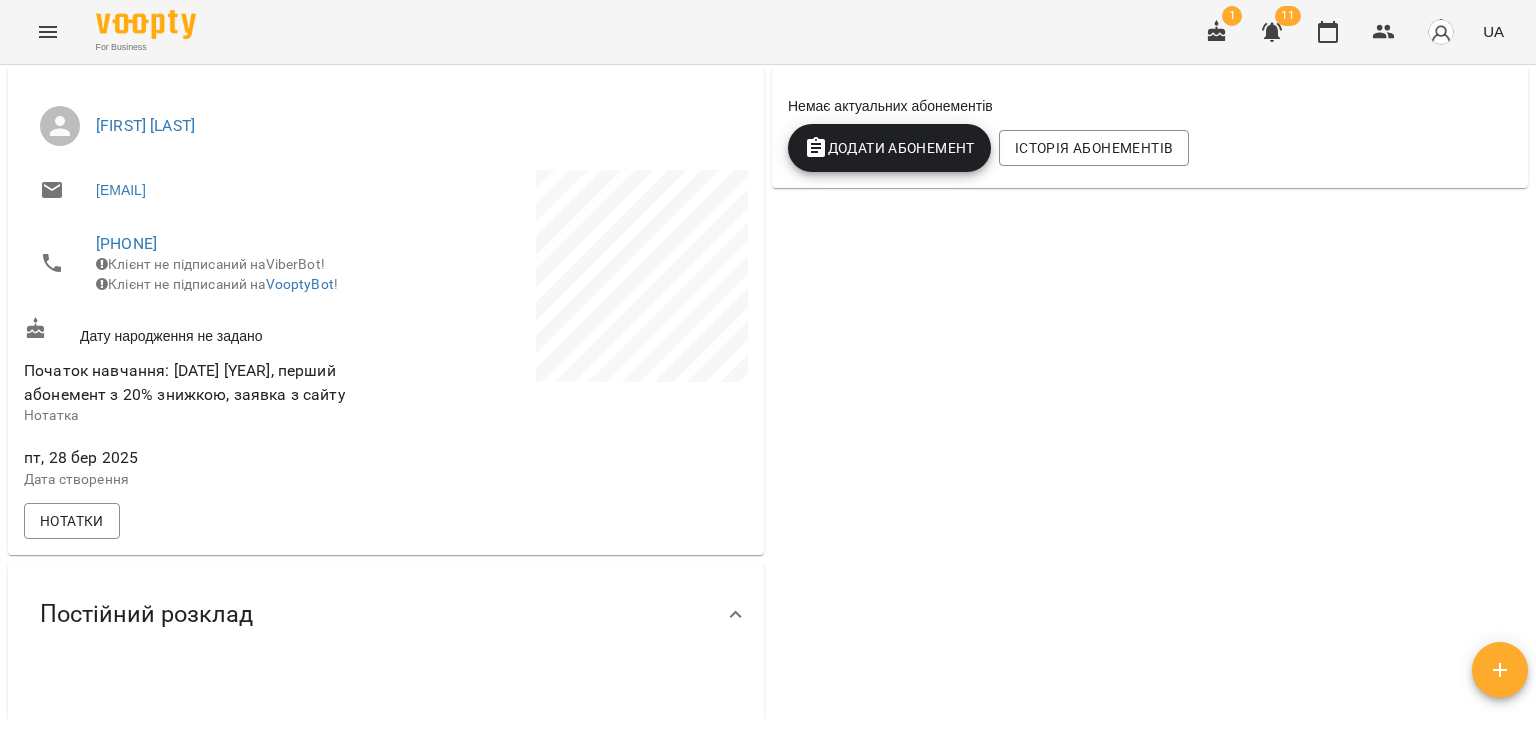 scroll, scrollTop: 0, scrollLeft: 0, axis: both 